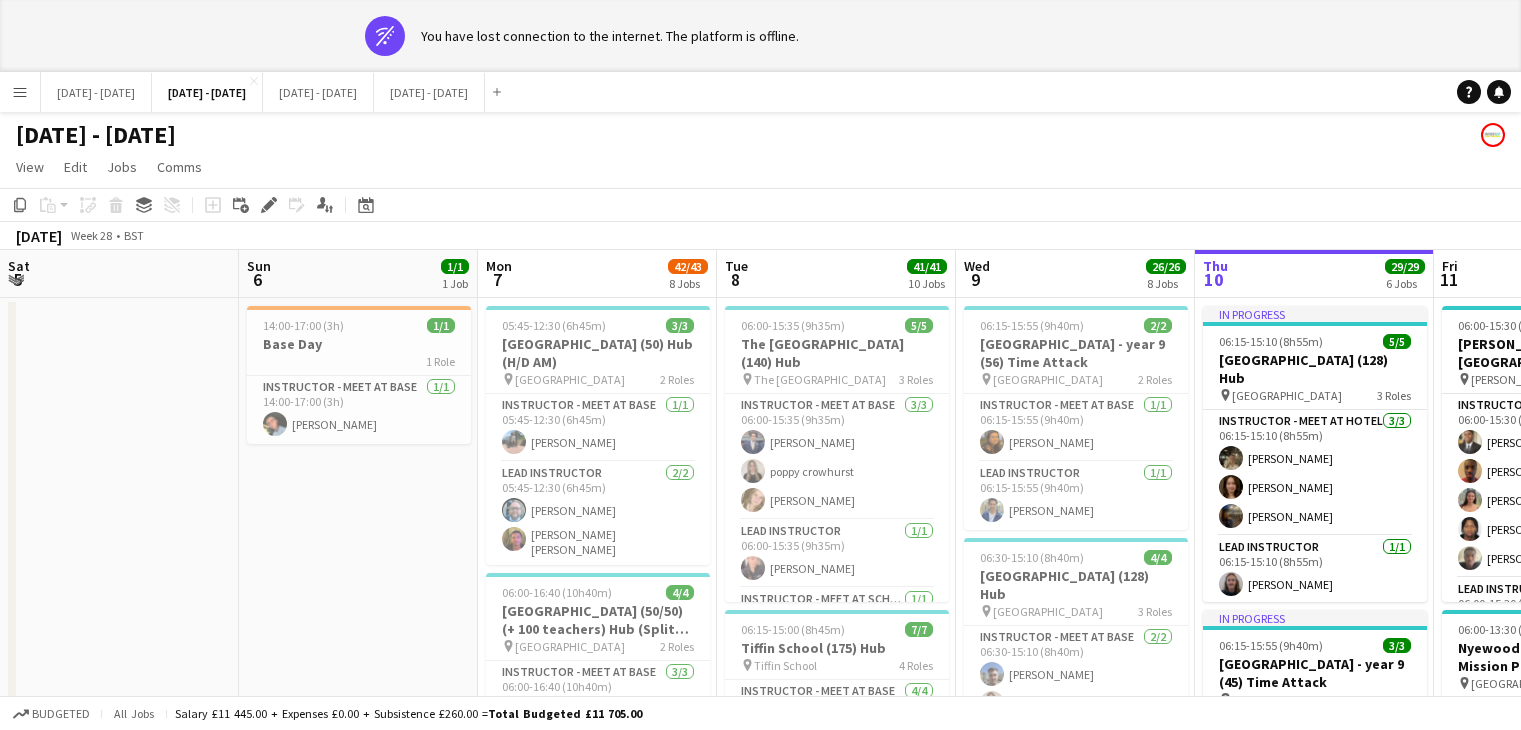 scroll, scrollTop: 0, scrollLeft: 0, axis: both 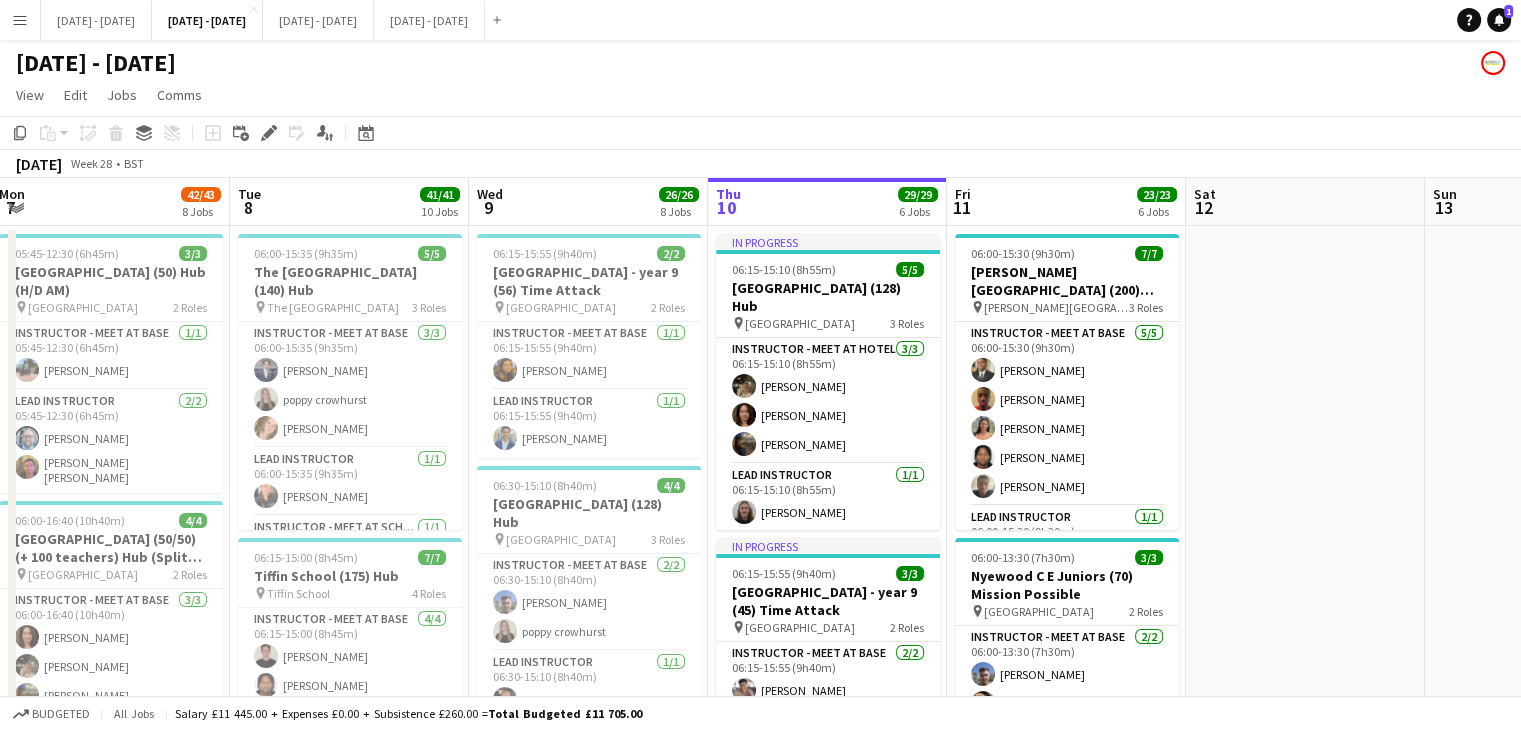 click on "Menu" at bounding box center [20, 20] 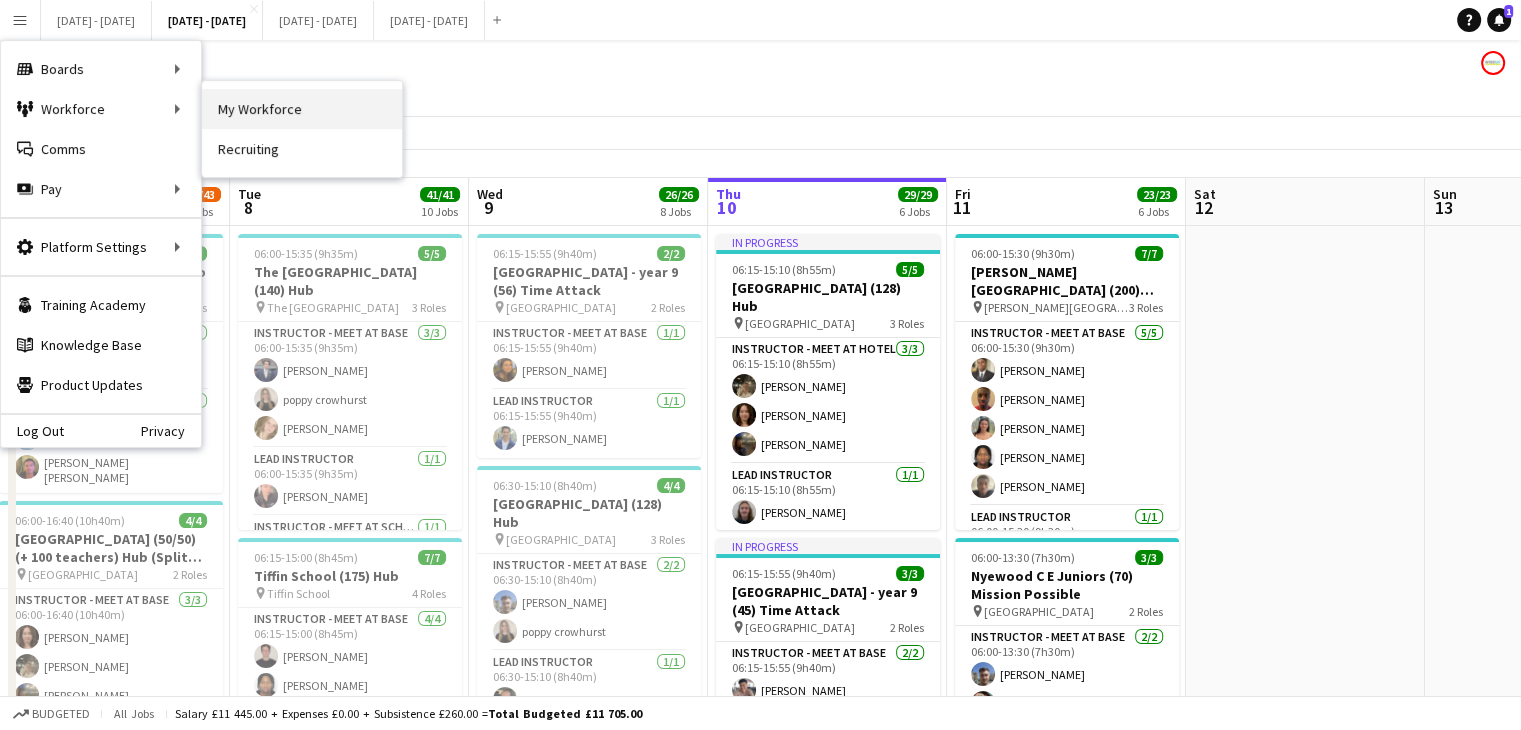 click on "My Workforce" at bounding box center [302, 109] 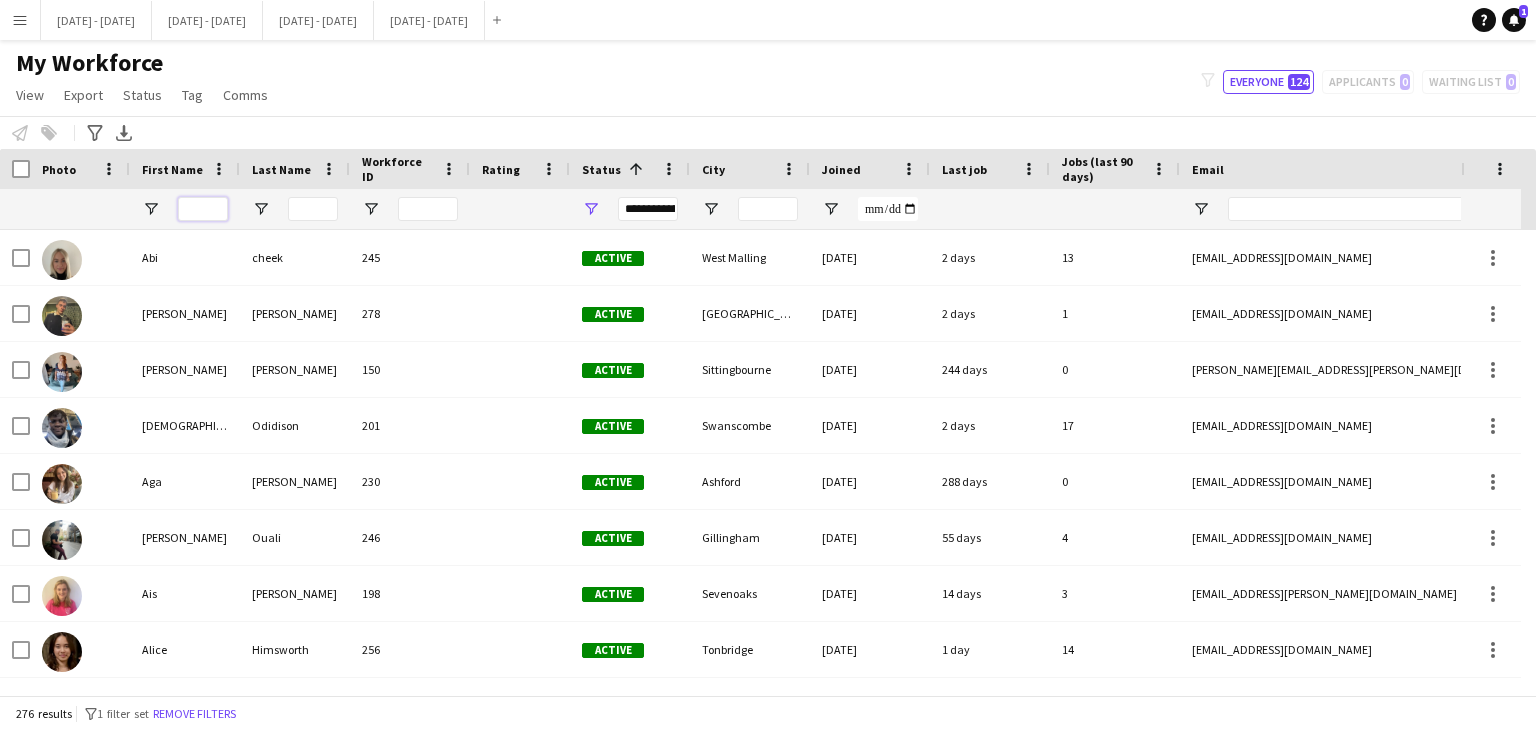 click at bounding box center [203, 209] 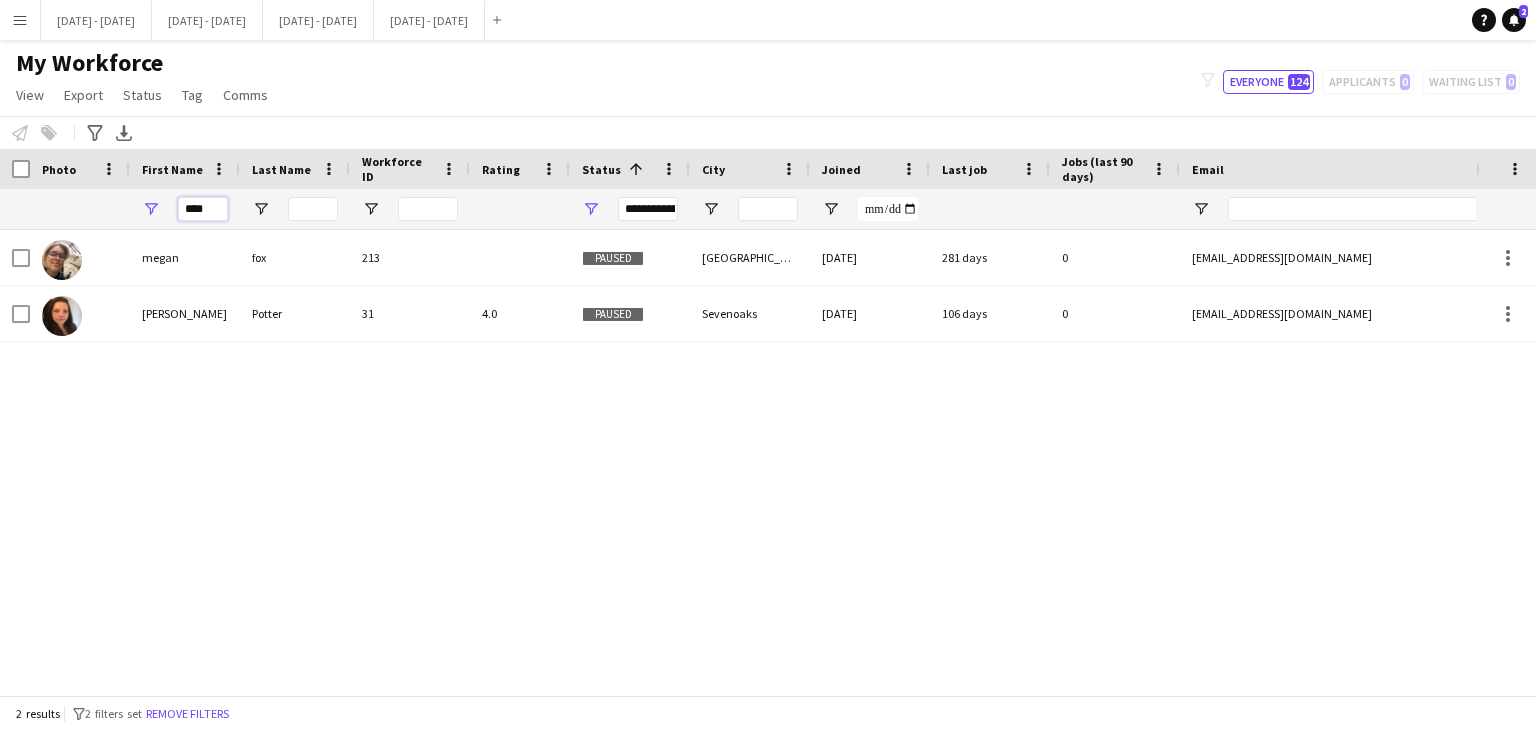 type on "****" 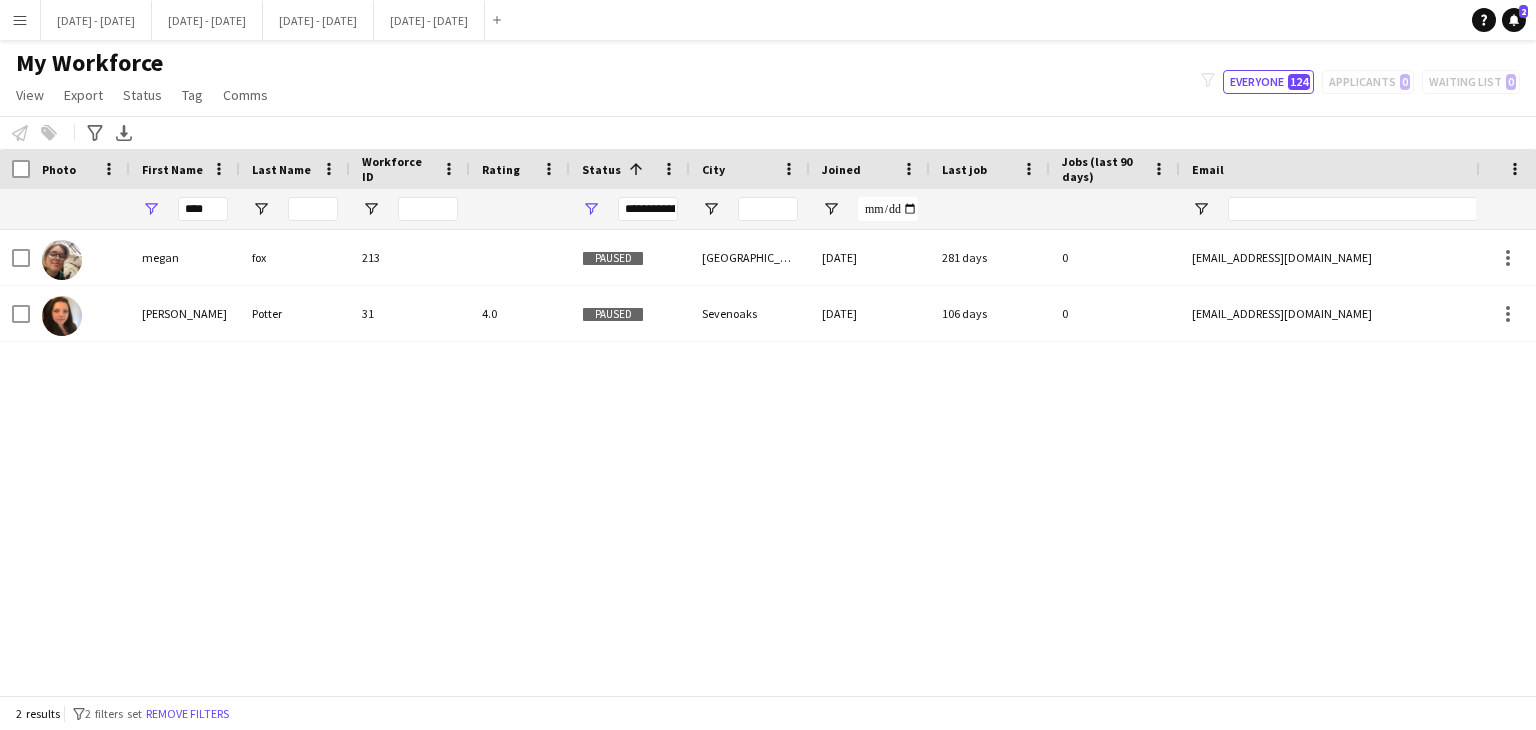 click on "Menu" at bounding box center [20, 20] 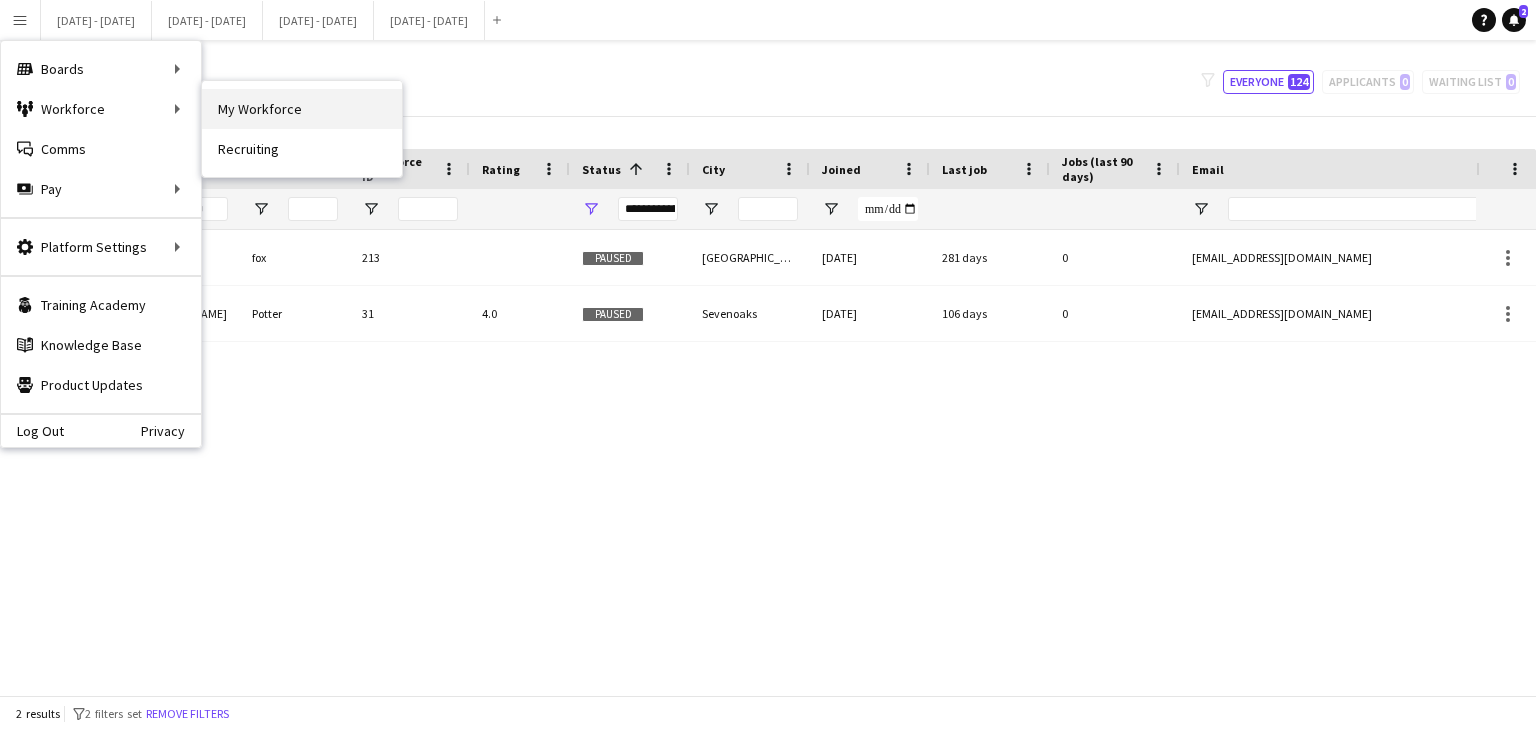 click on "My Workforce" at bounding box center (302, 109) 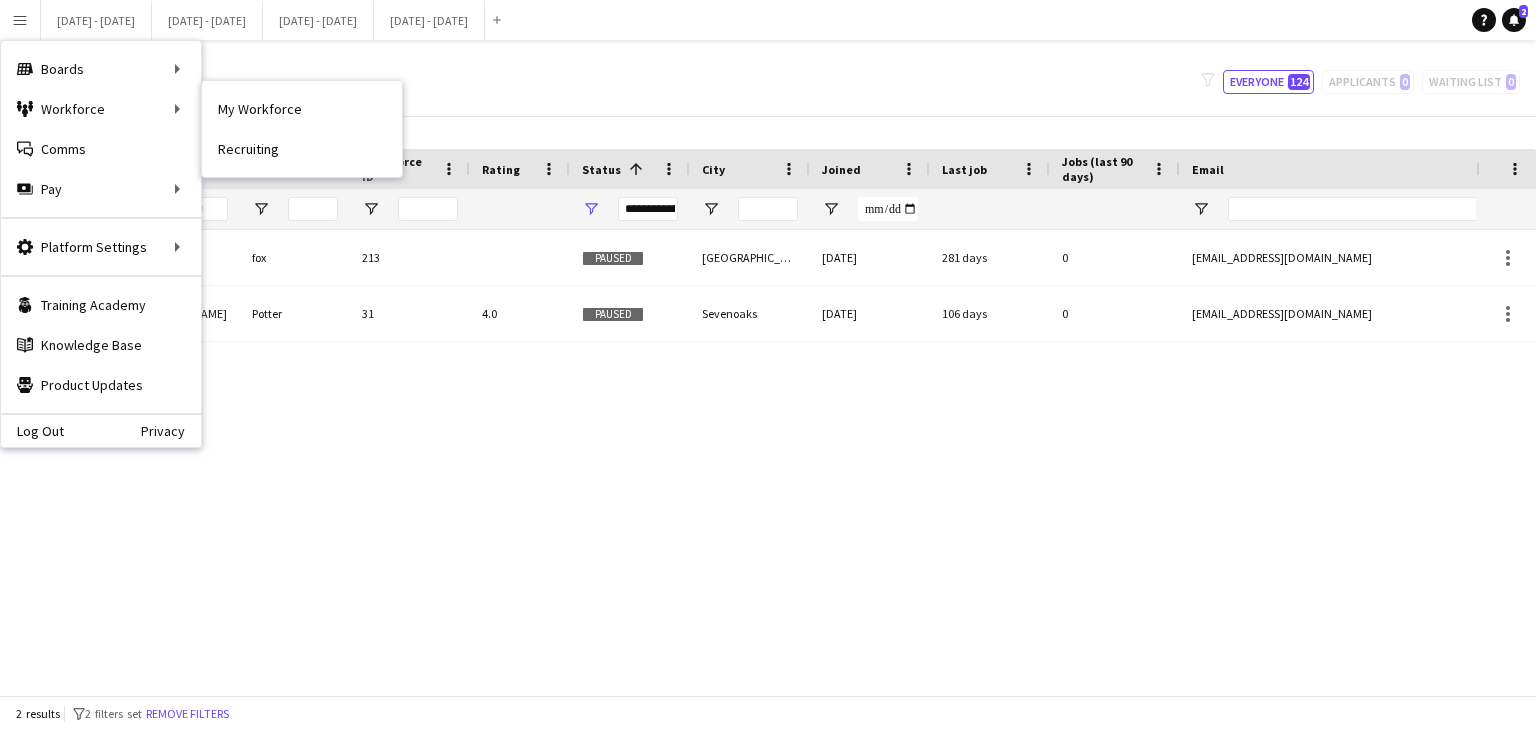 type 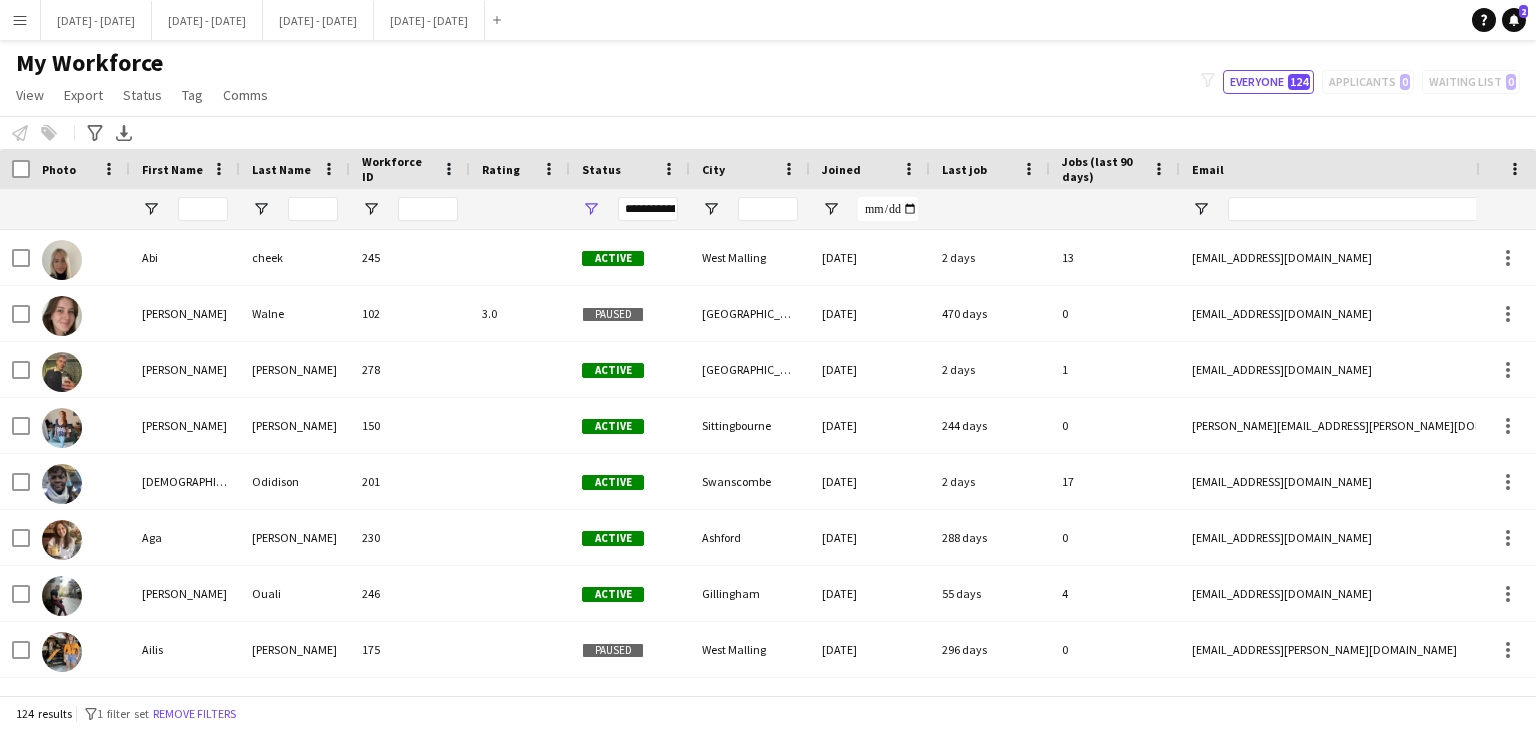 type on "****" 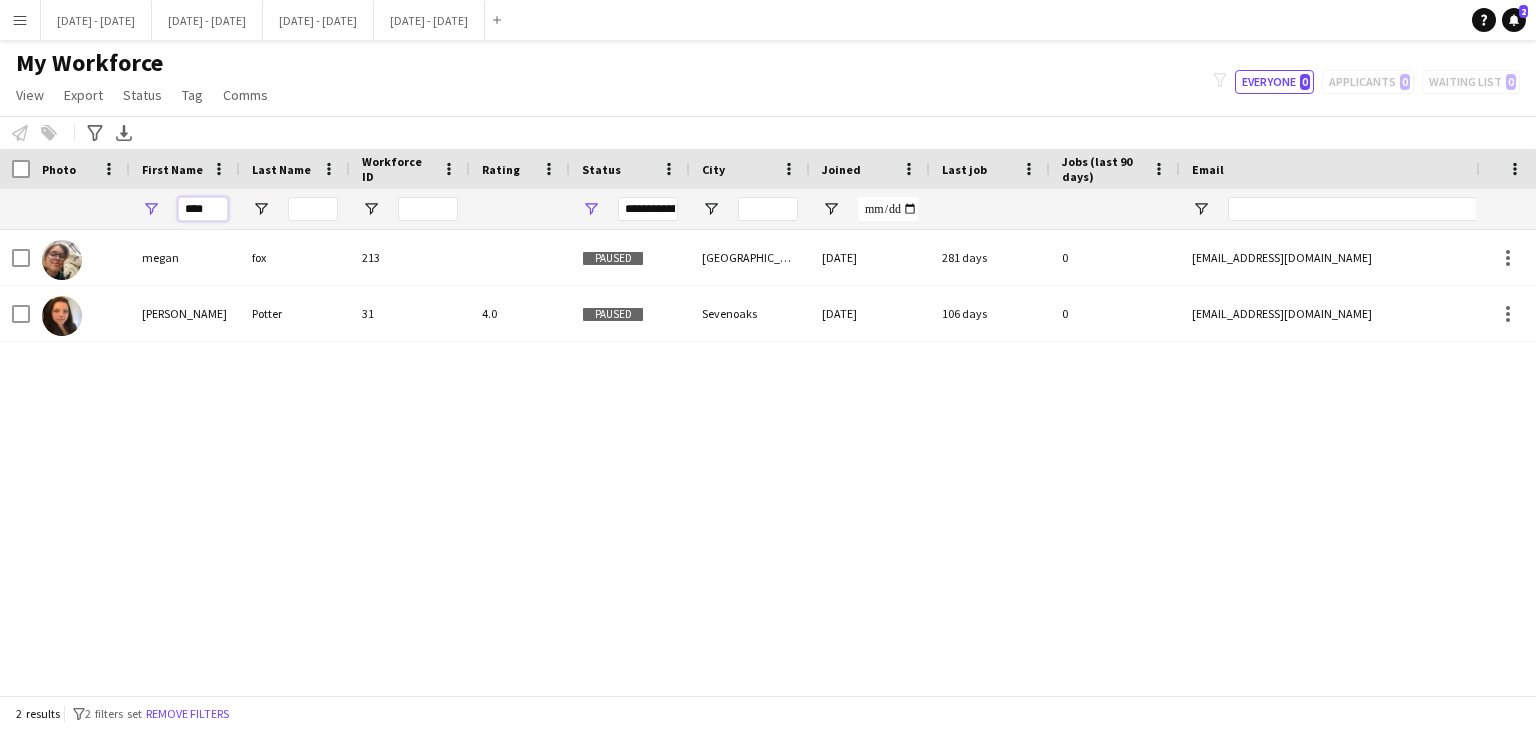 drag, startPoint x: 213, startPoint y: 209, endPoint x: 160, endPoint y: 194, distance: 55.081757 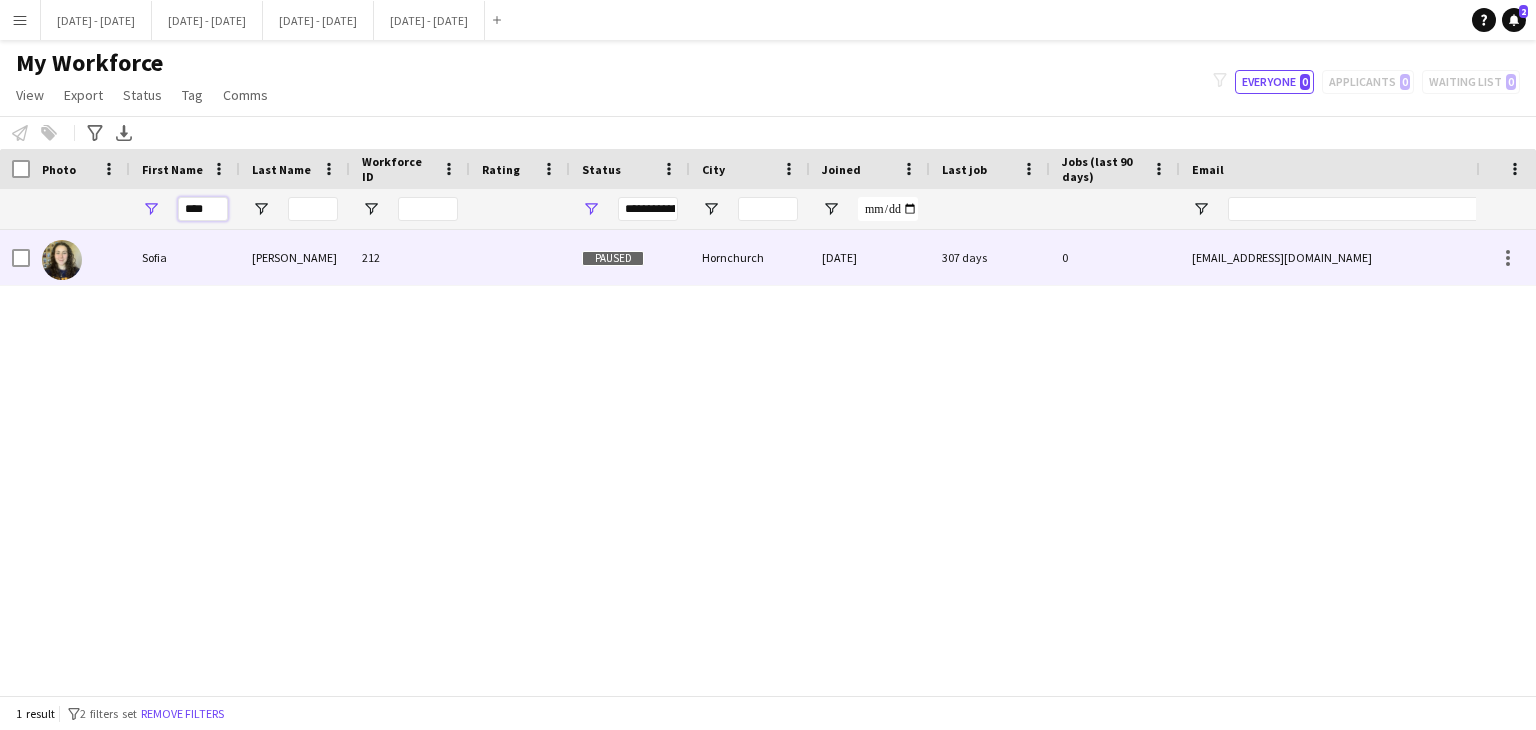 type on "****" 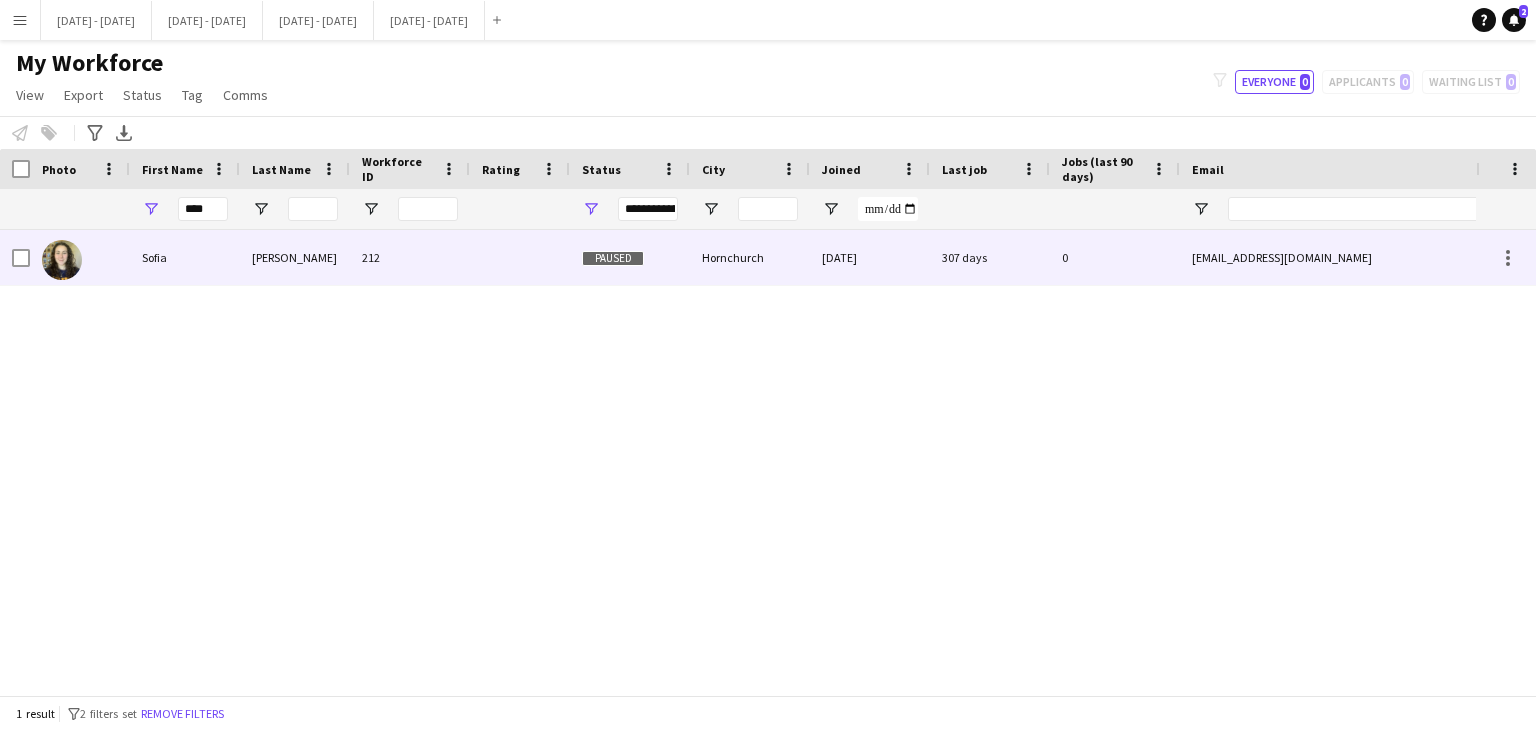 click on "Sofia" at bounding box center [185, 257] 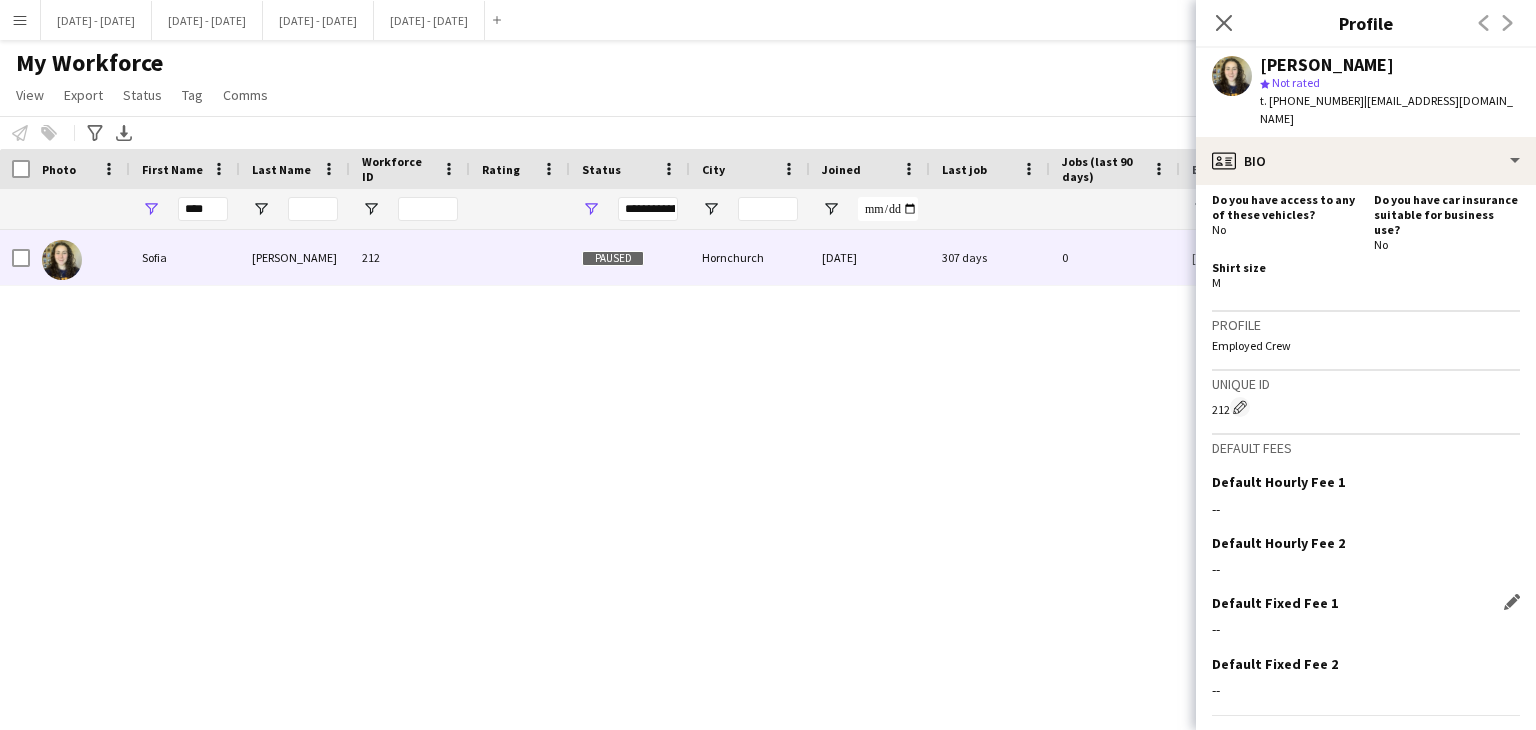 scroll, scrollTop: 898, scrollLeft: 0, axis: vertical 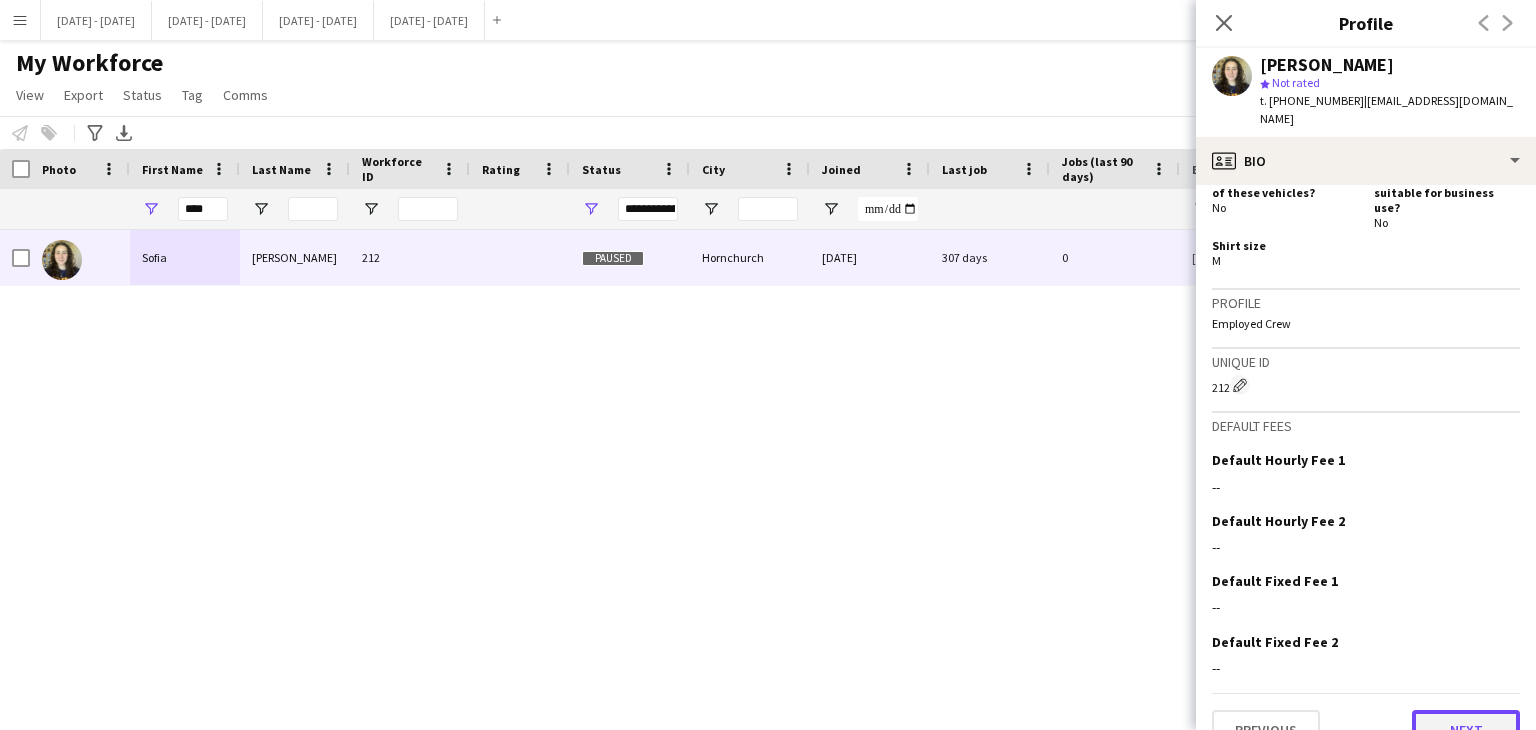 click on "Next" 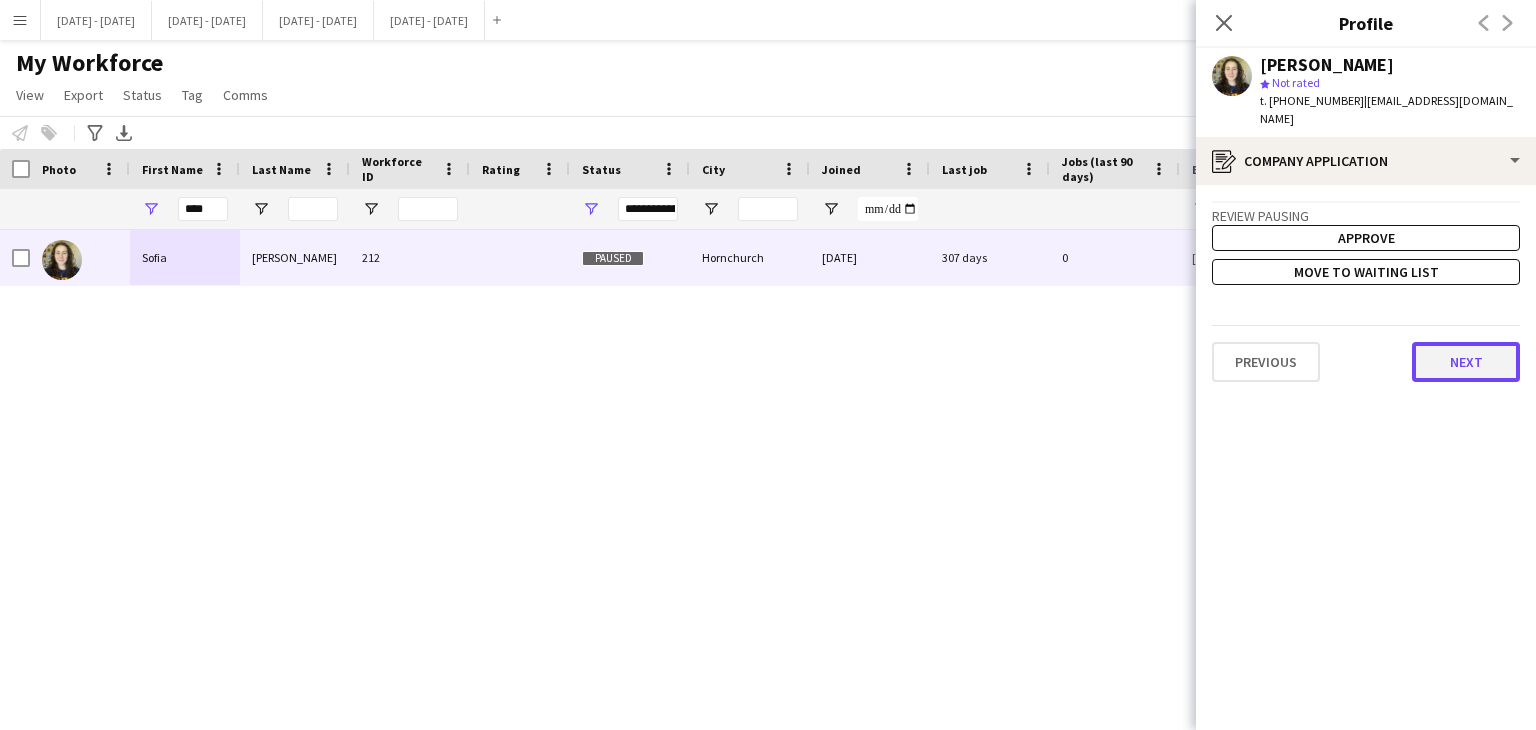 click on "Next" 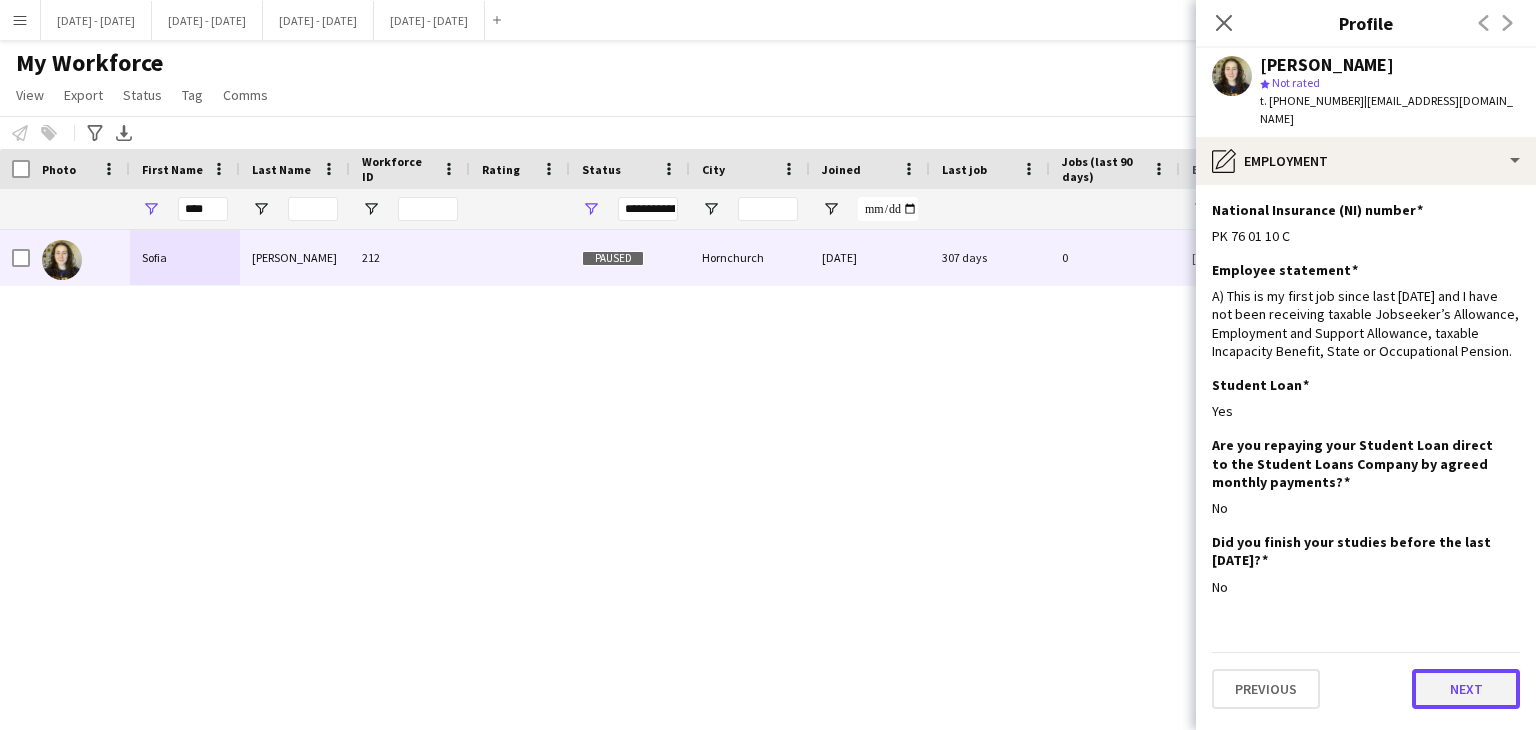click on "Next" 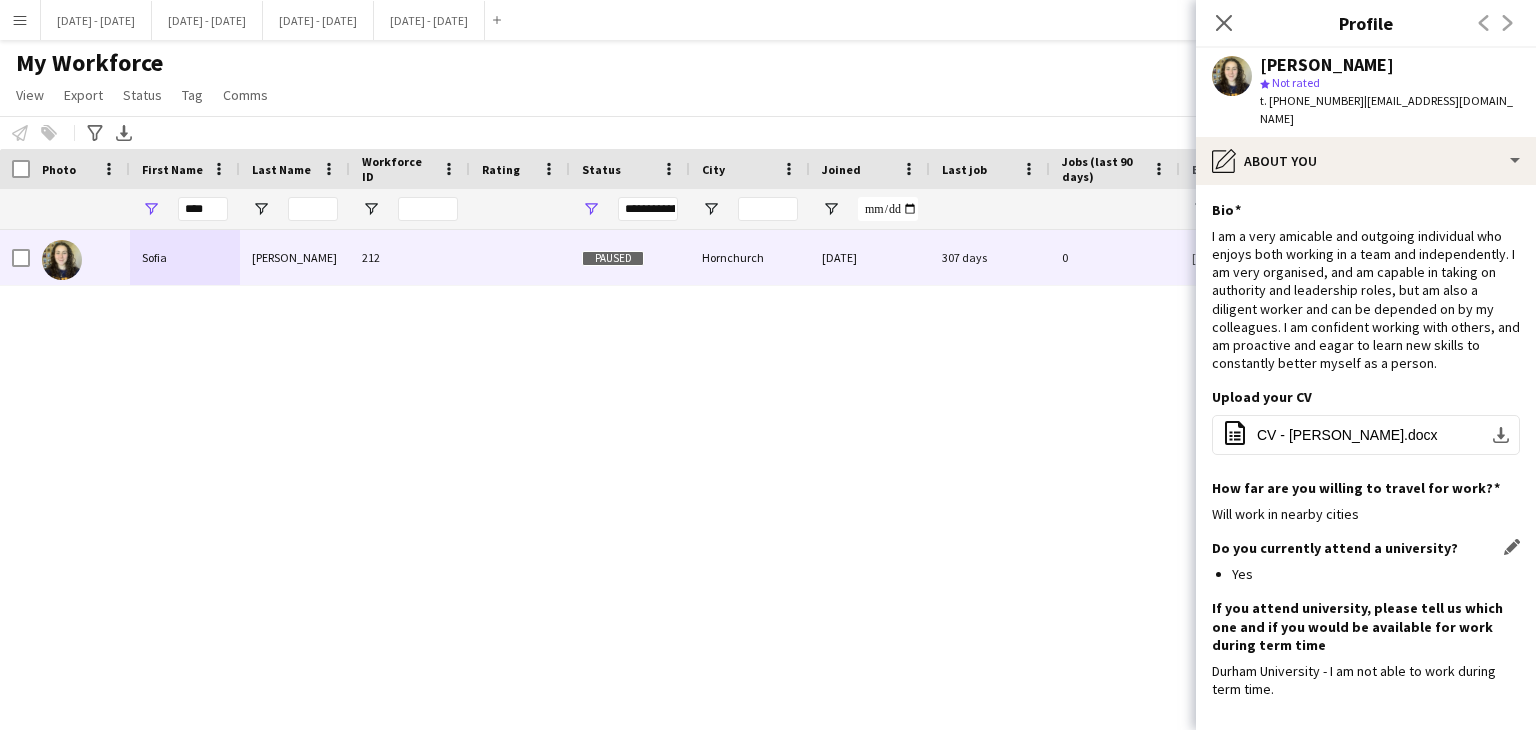 scroll, scrollTop: 78, scrollLeft: 0, axis: vertical 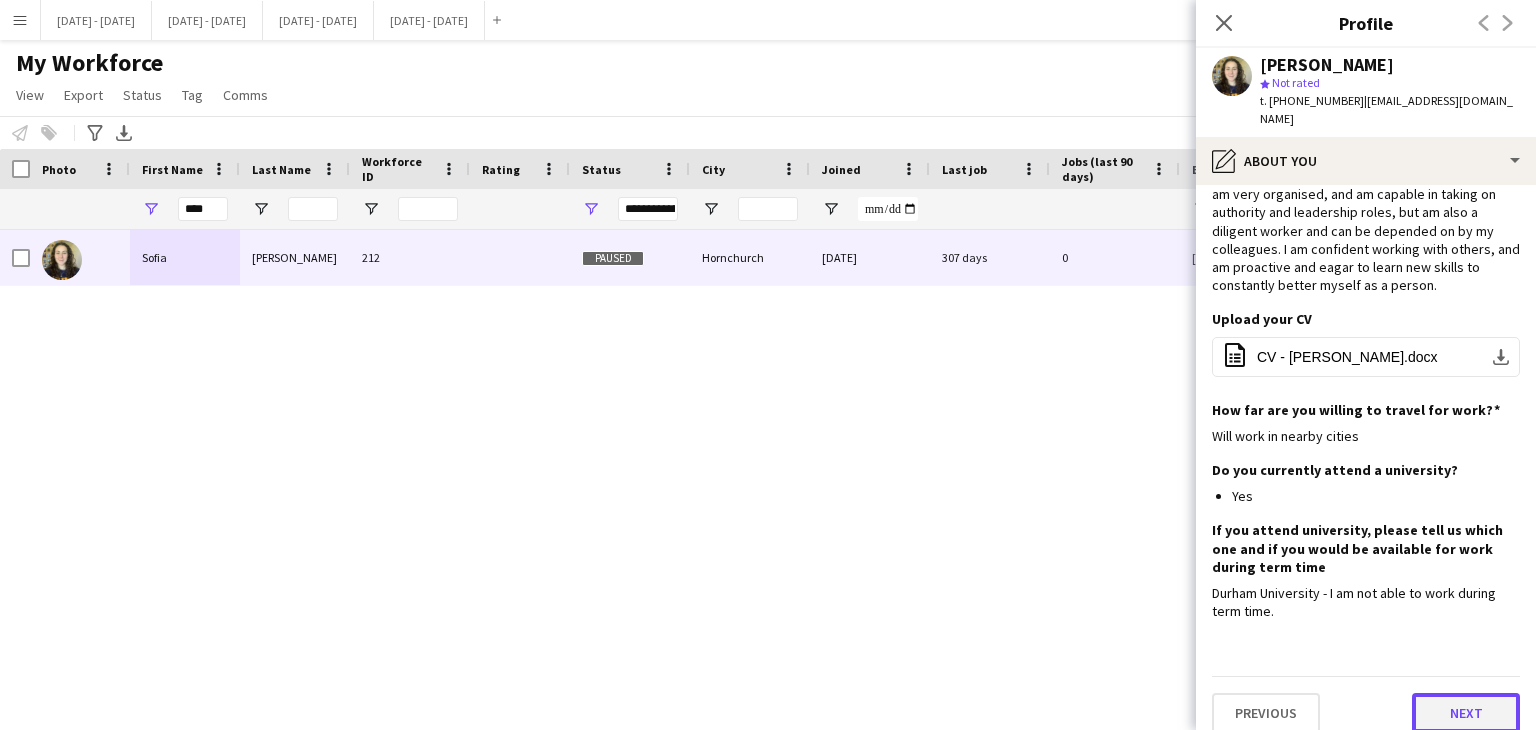 click on "Next" 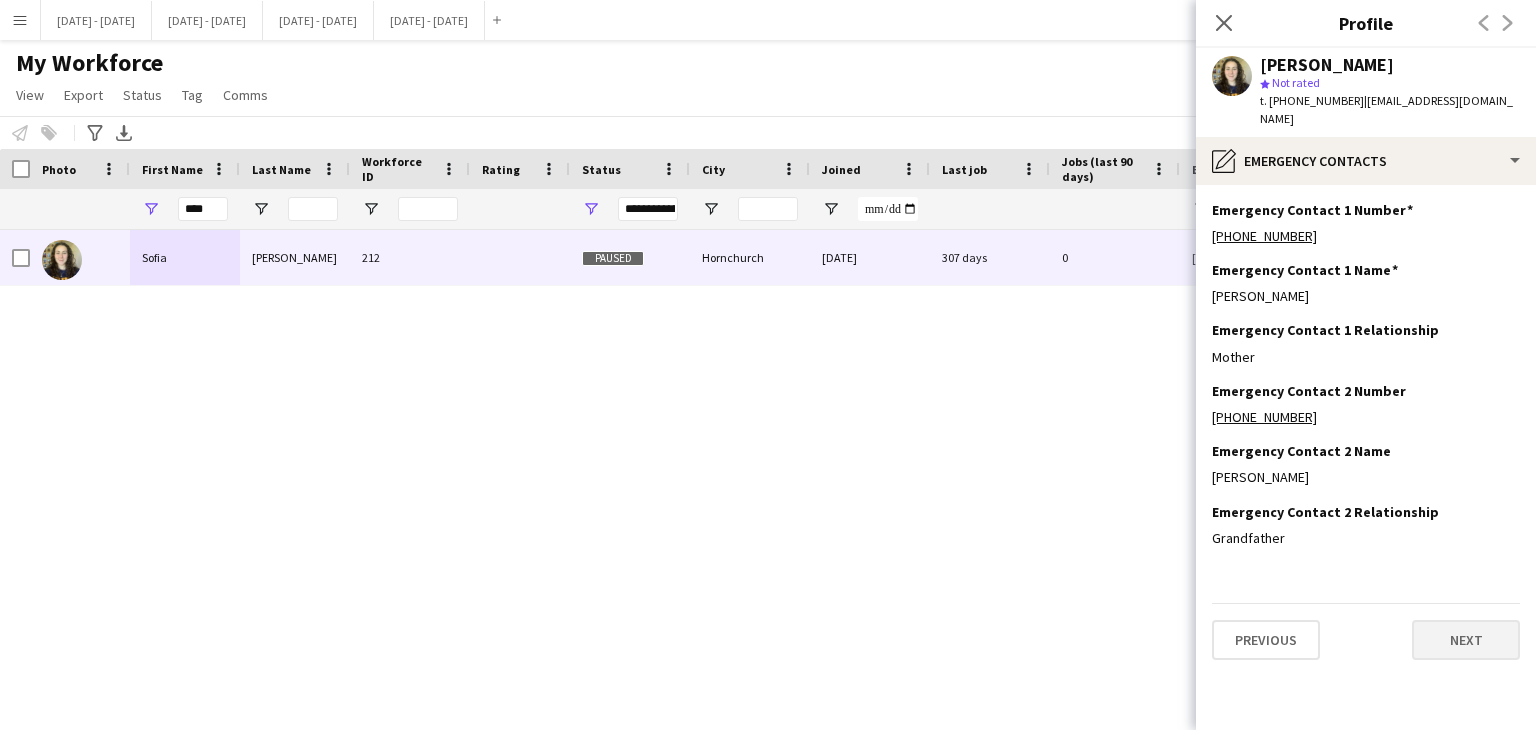scroll, scrollTop: 0, scrollLeft: 0, axis: both 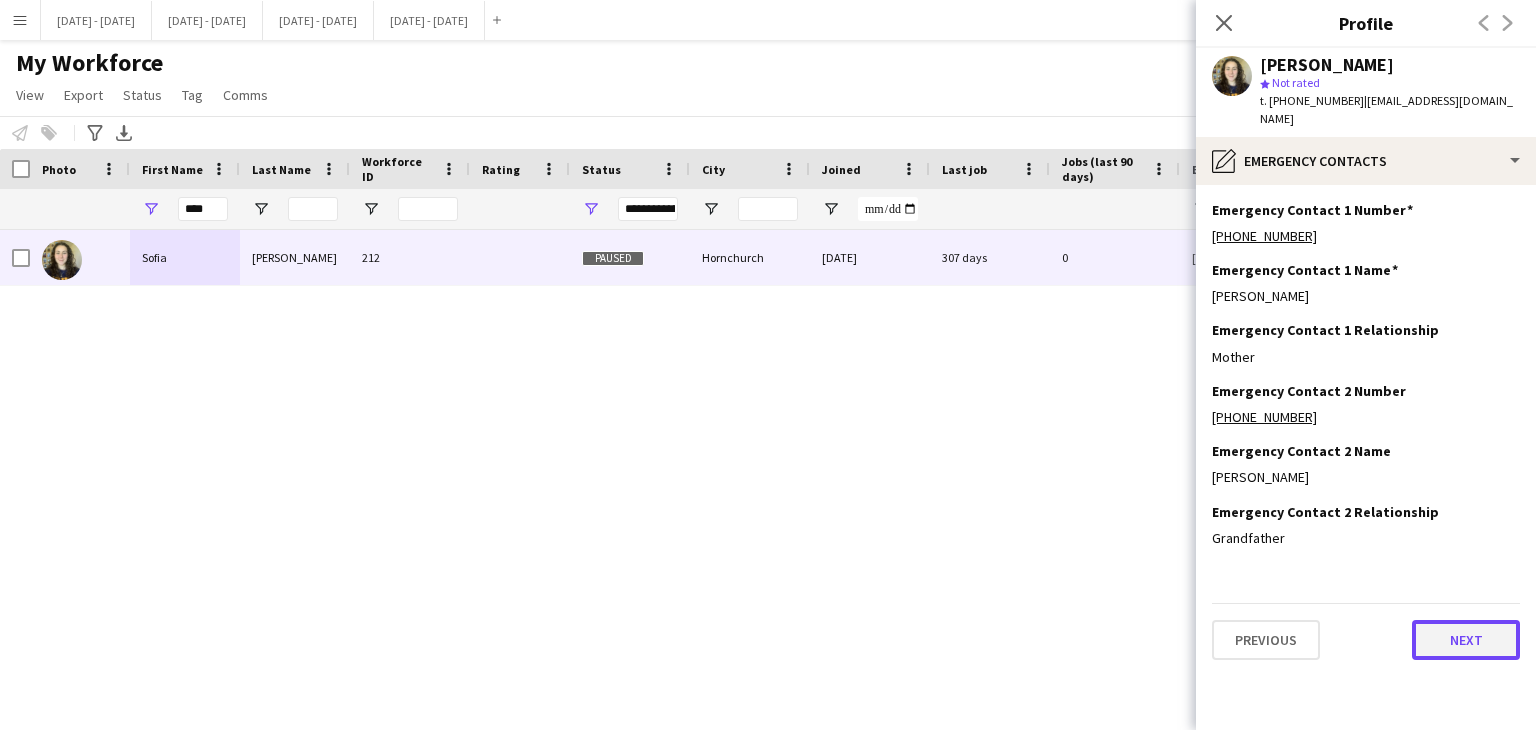 click on "Next" 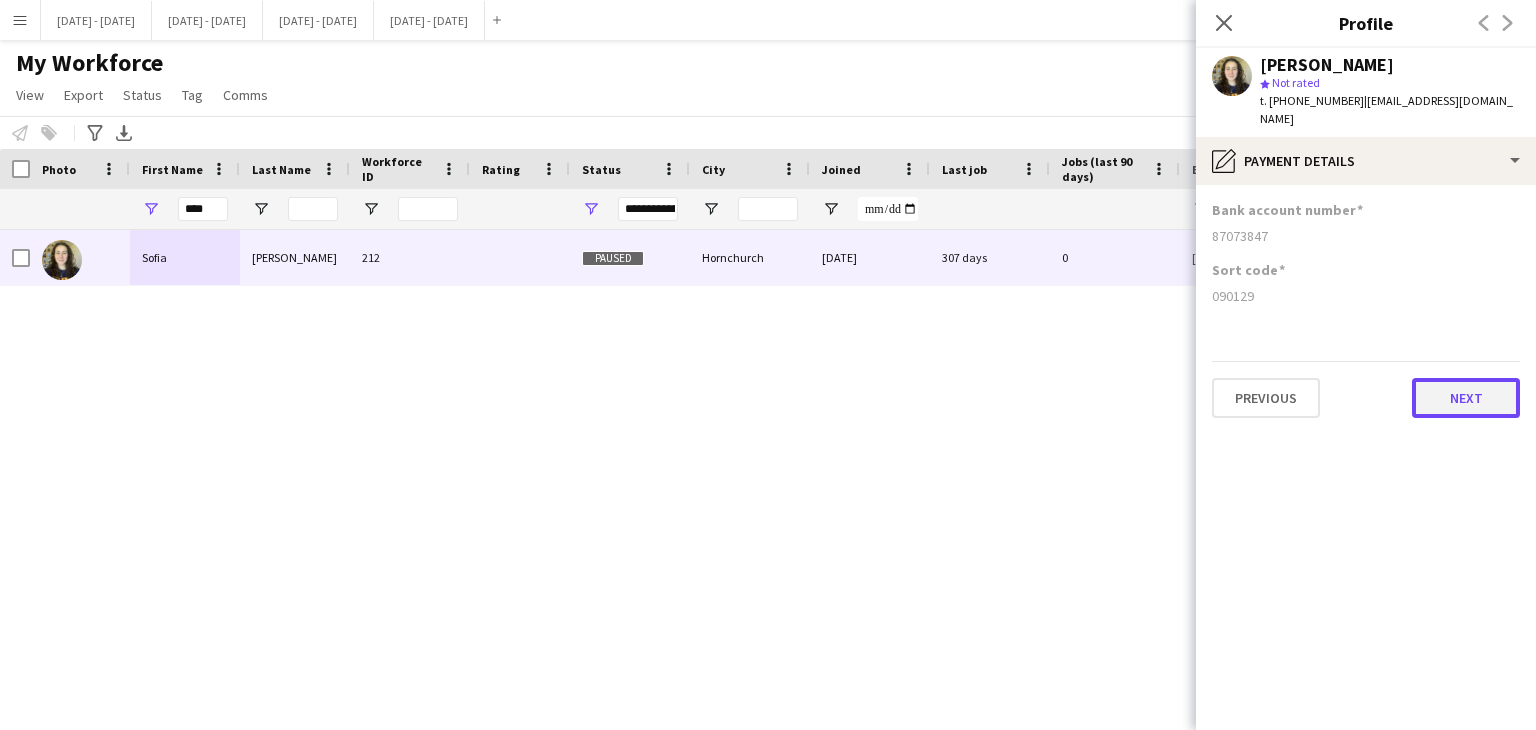 click on "Next" 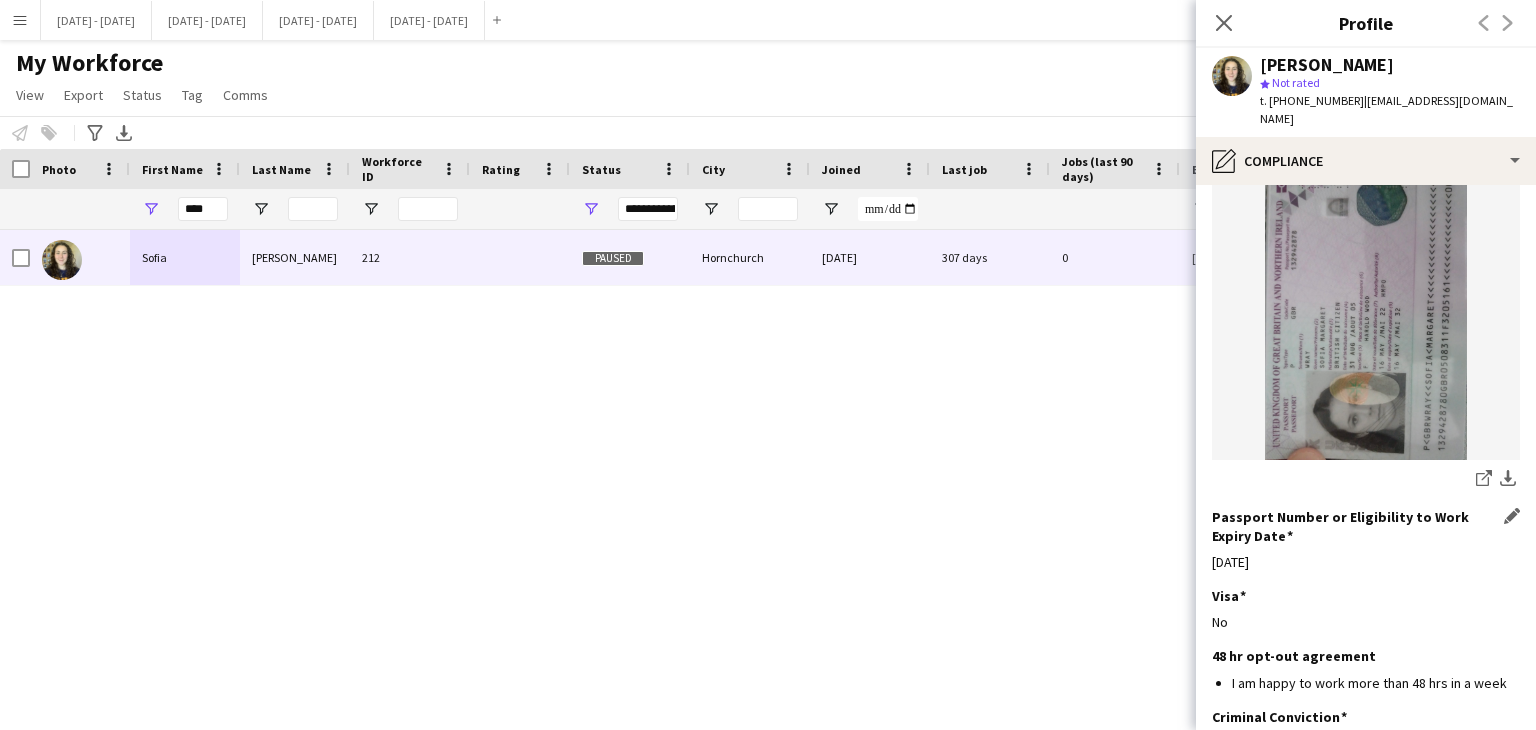 scroll, scrollTop: 313, scrollLeft: 0, axis: vertical 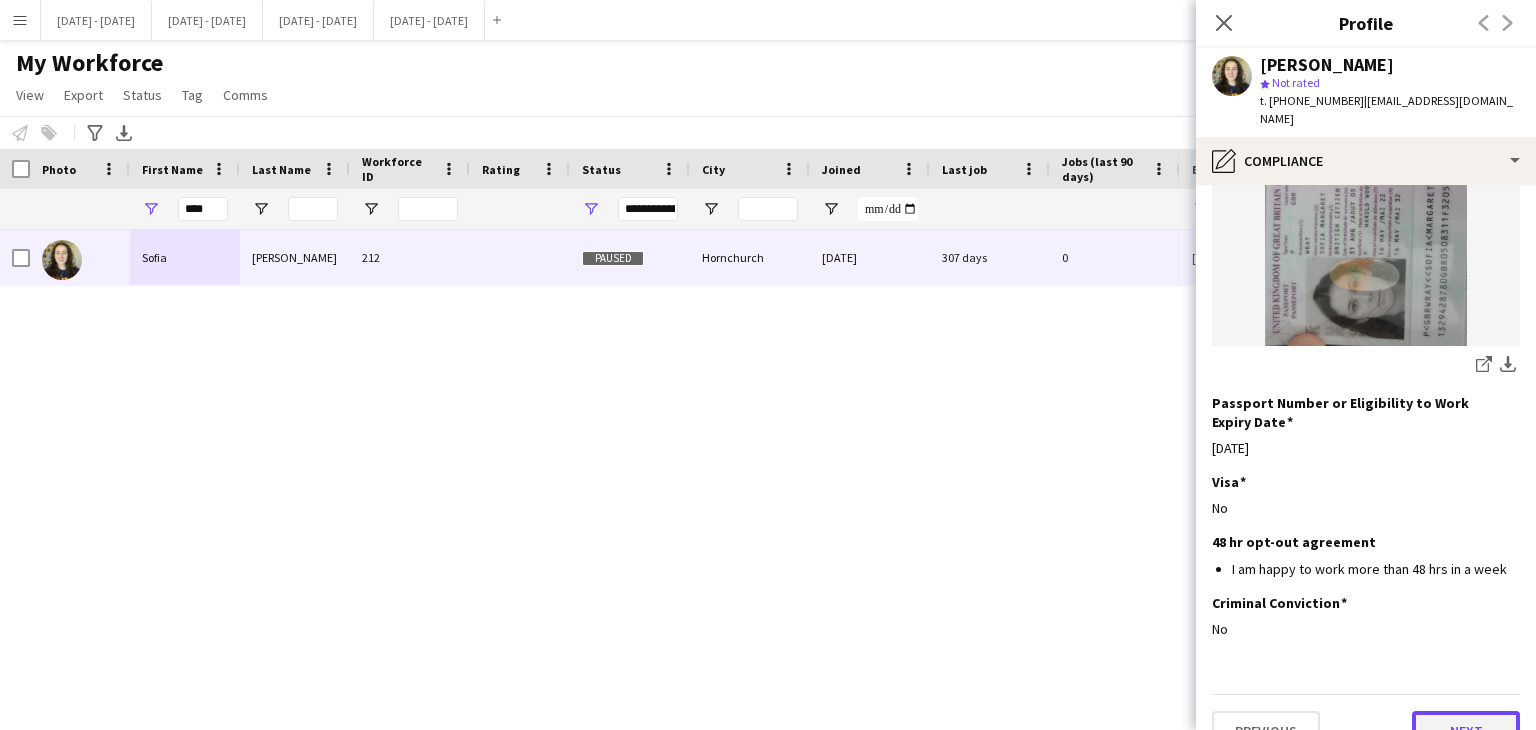 click on "Next" 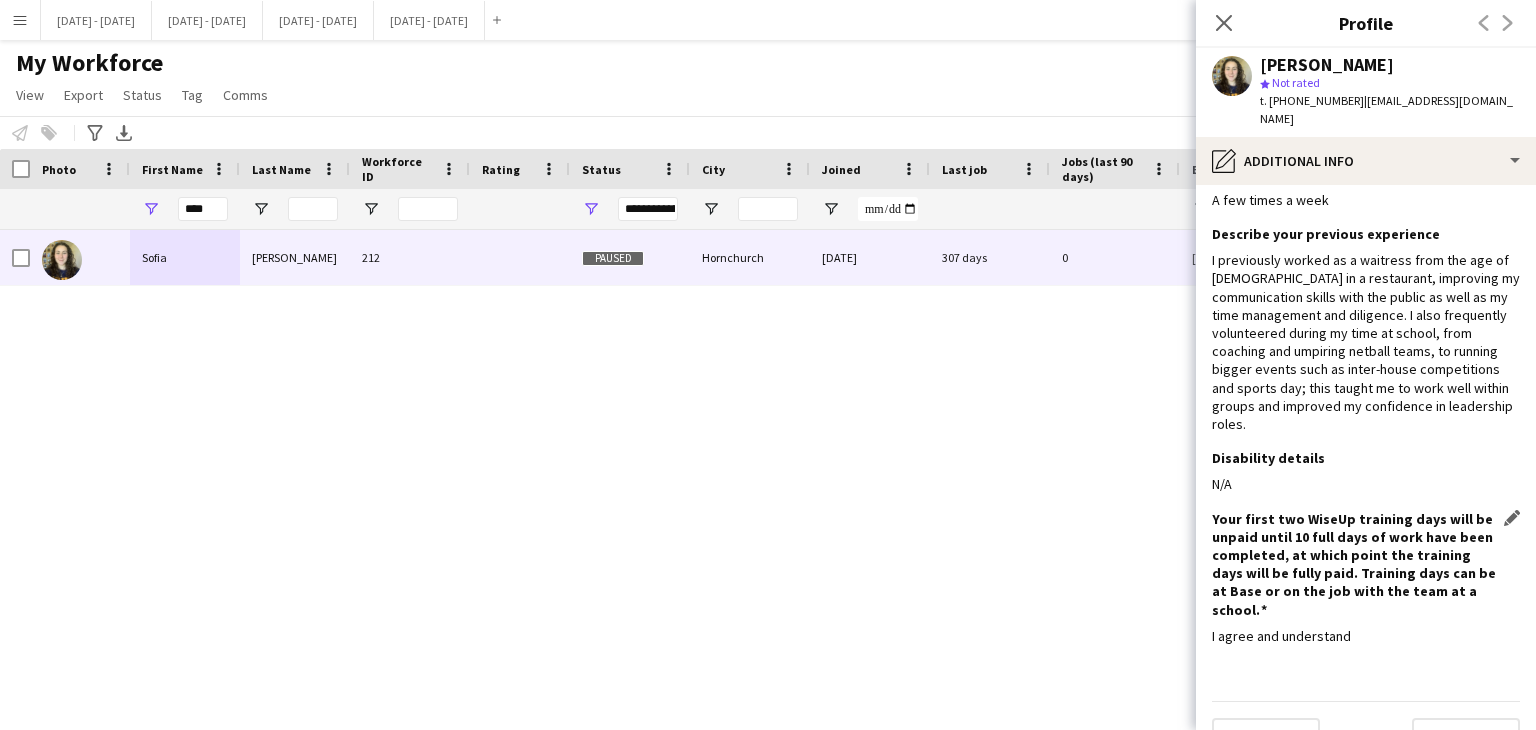 scroll, scrollTop: 61, scrollLeft: 0, axis: vertical 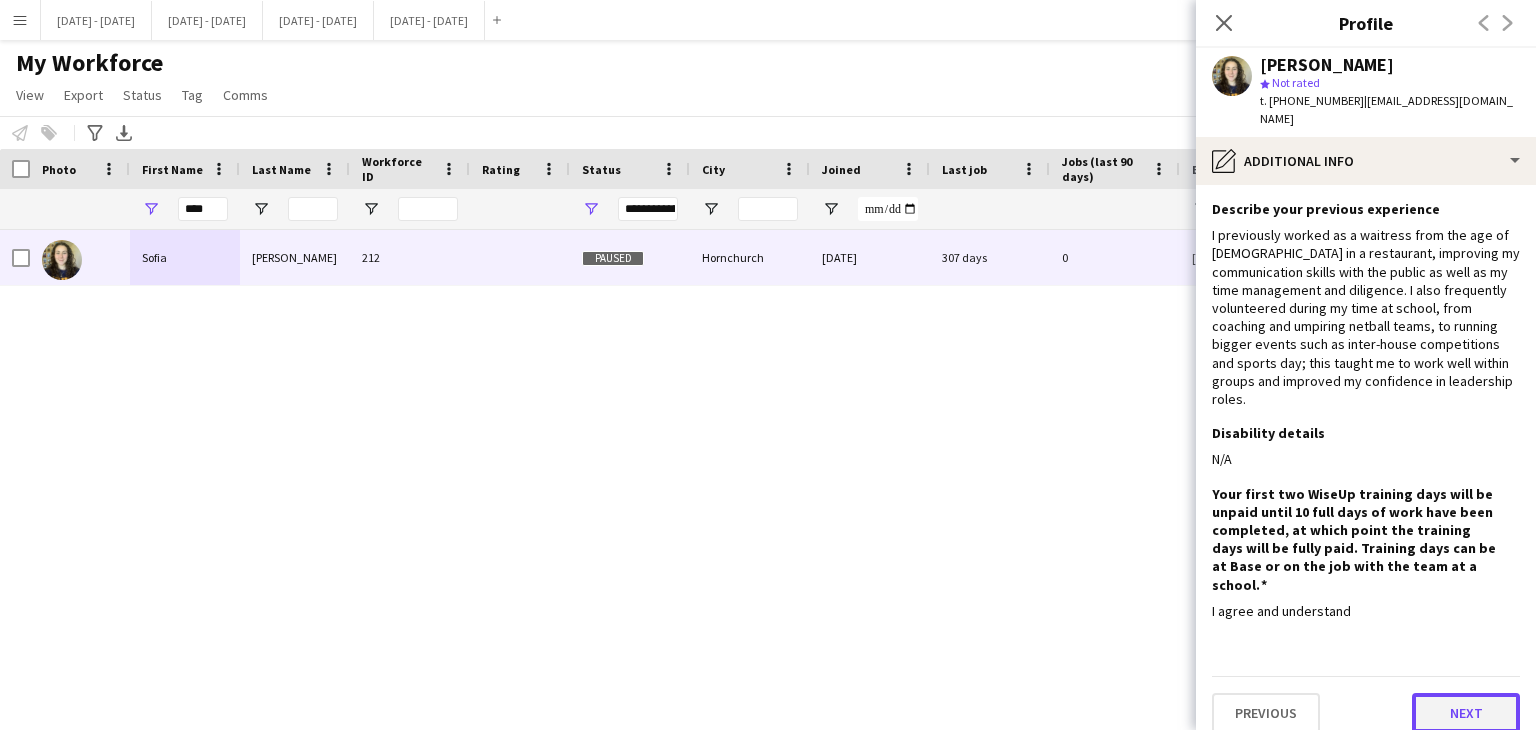 click on "Next" 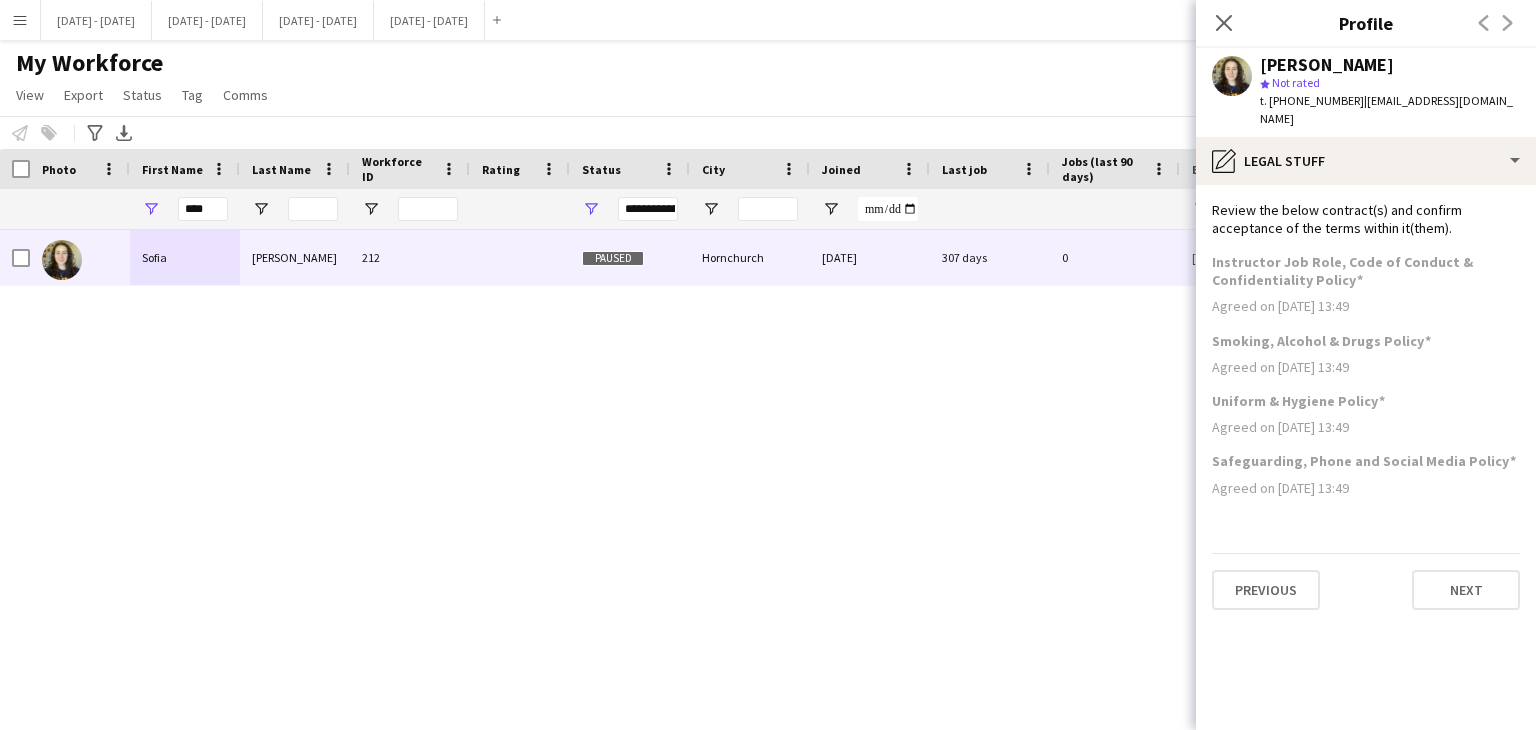 scroll, scrollTop: 0, scrollLeft: 0, axis: both 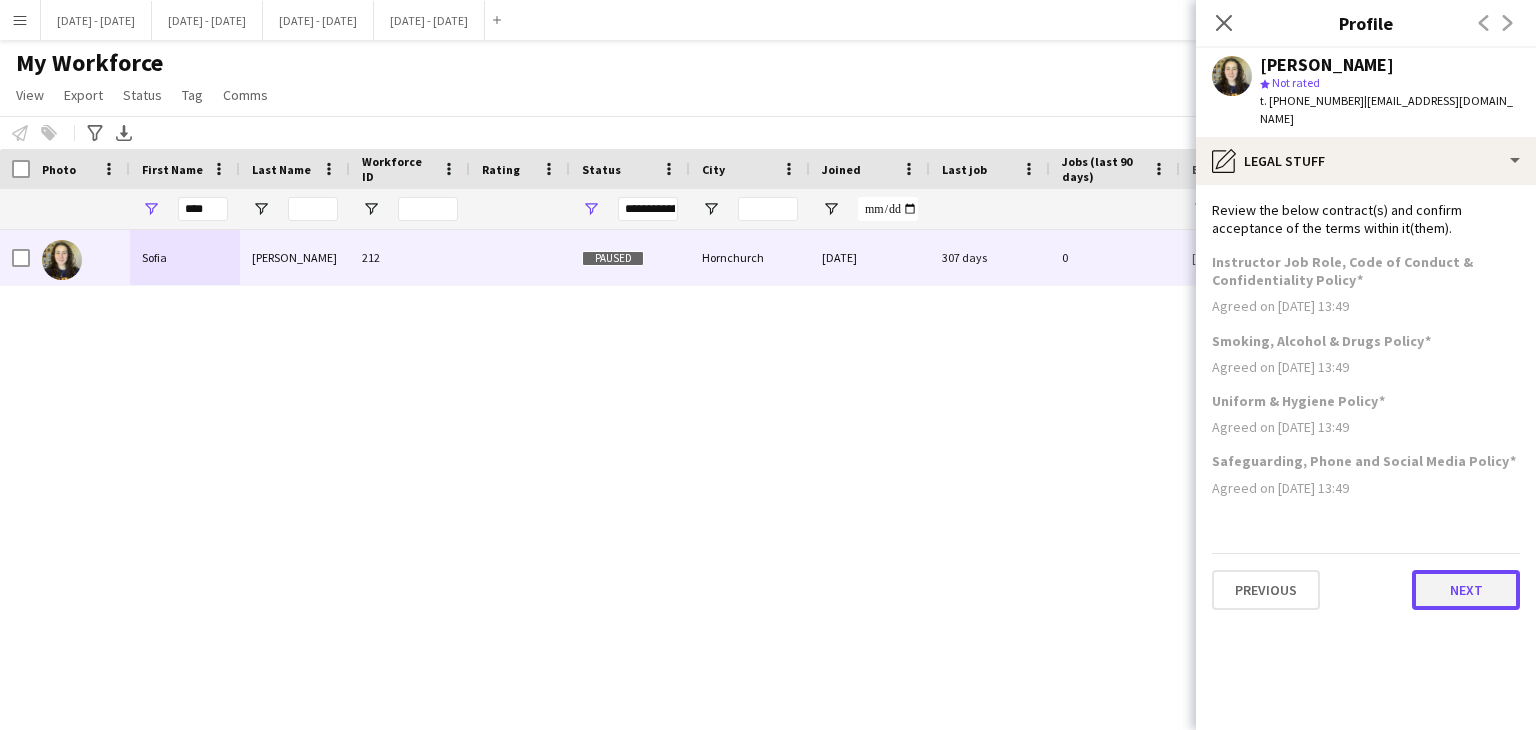 click on "Next" 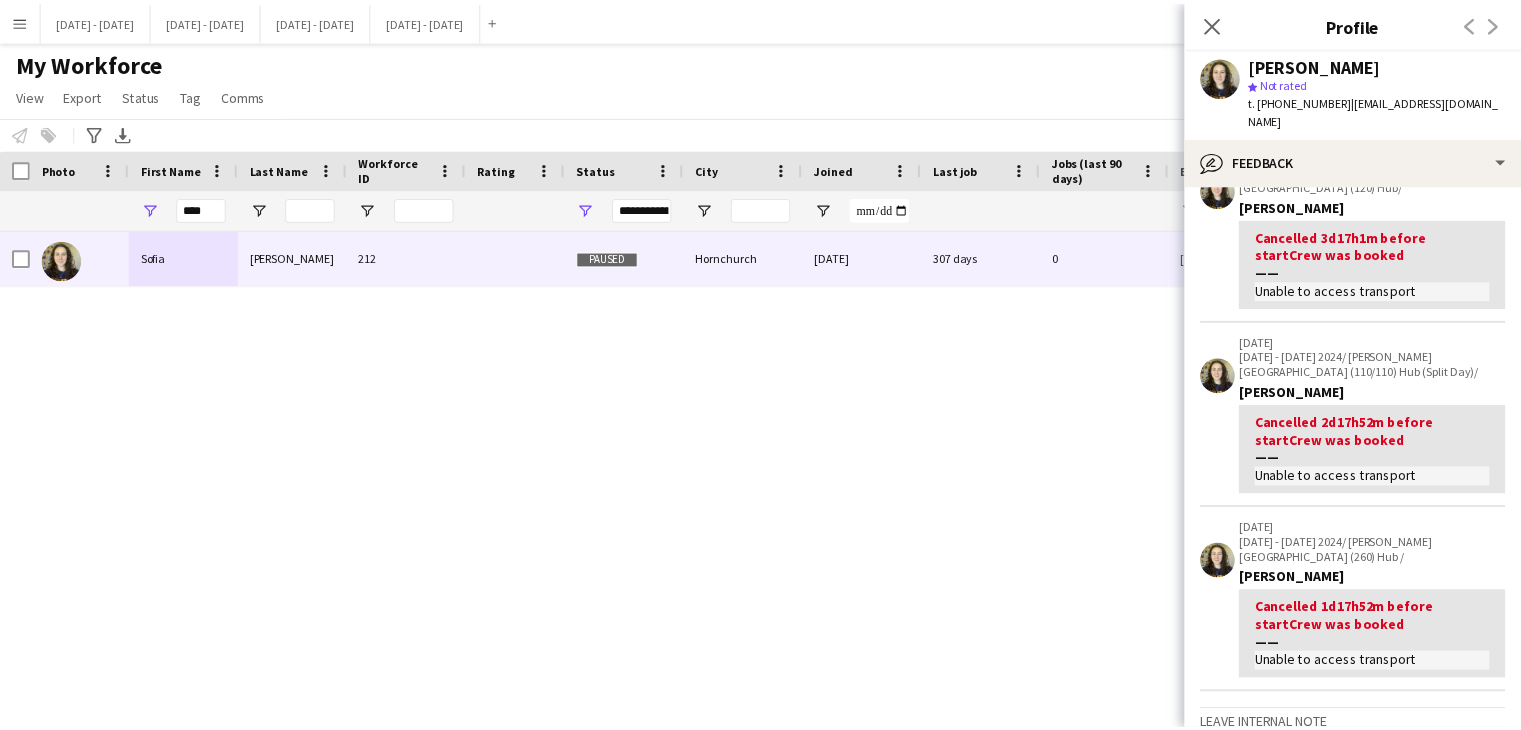 scroll, scrollTop: 797, scrollLeft: 0, axis: vertical 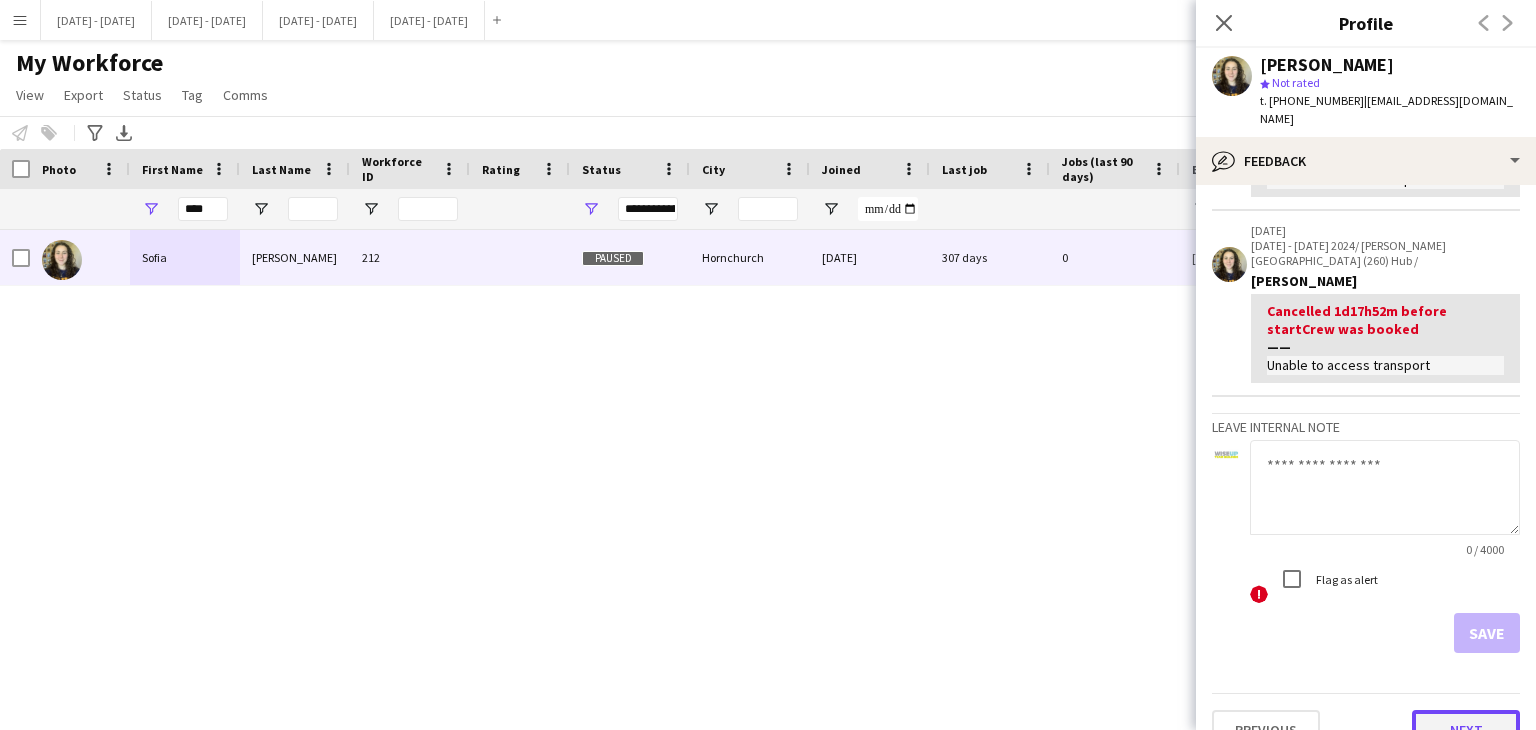 click on "Next" 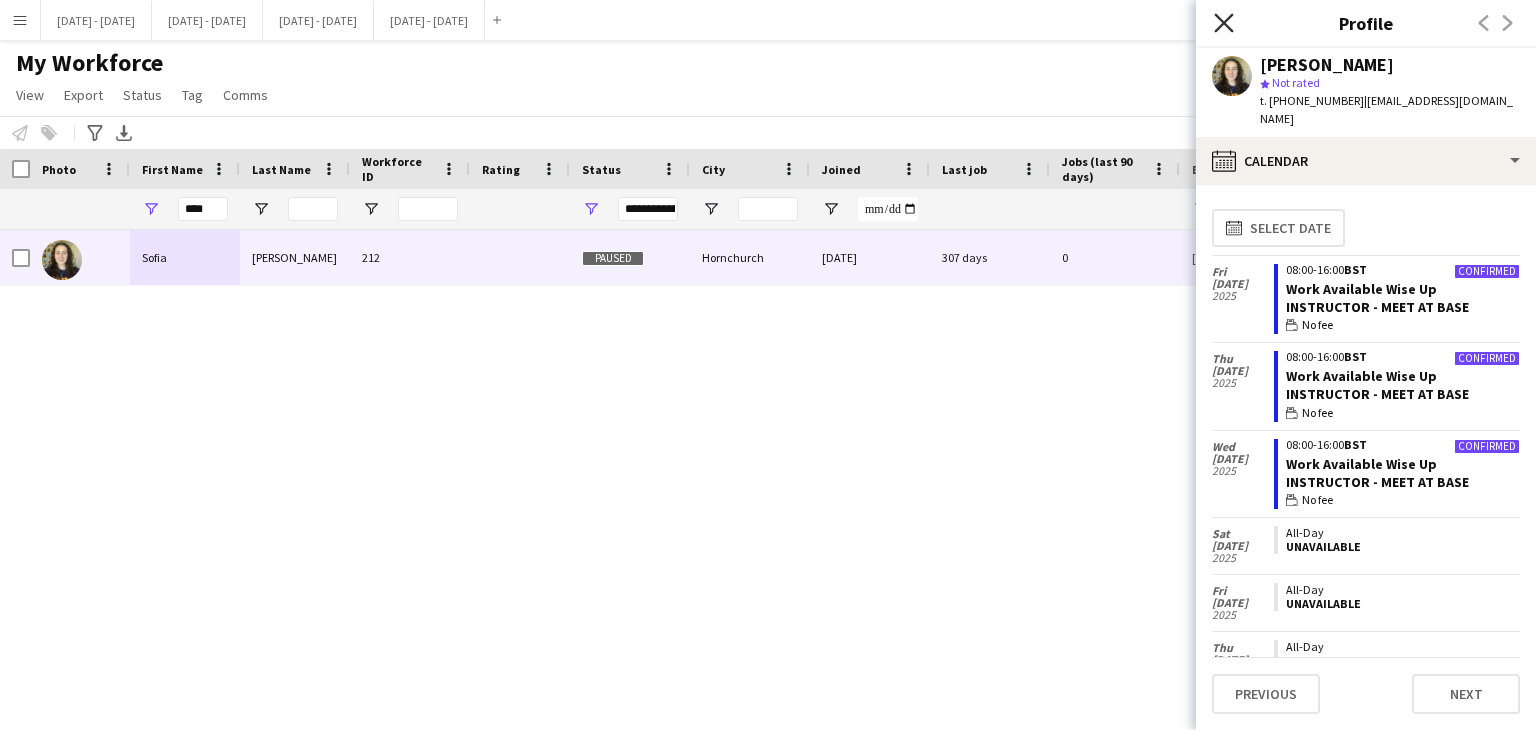 click on "Close pop-in" 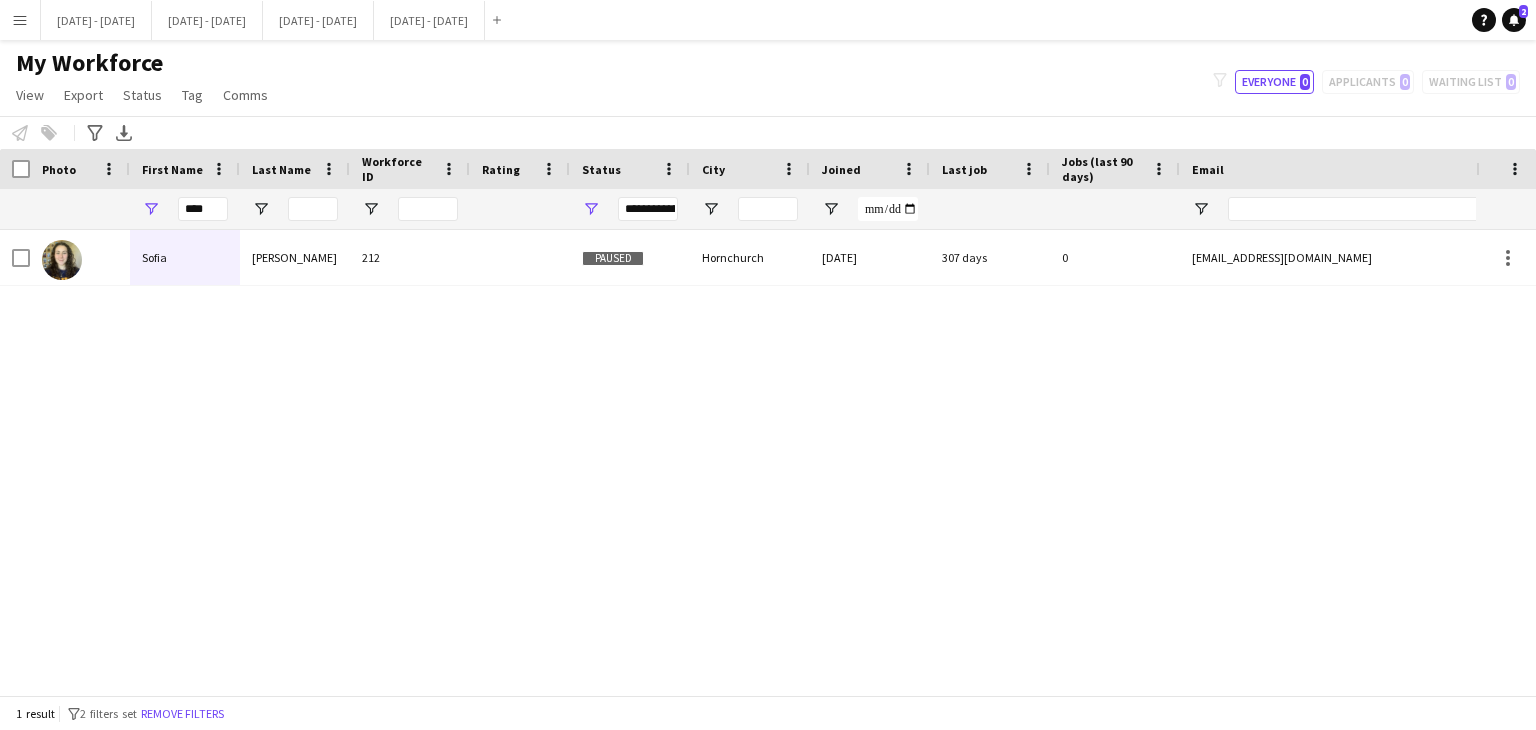 click on "Menu" at bounding box center (20, 20) 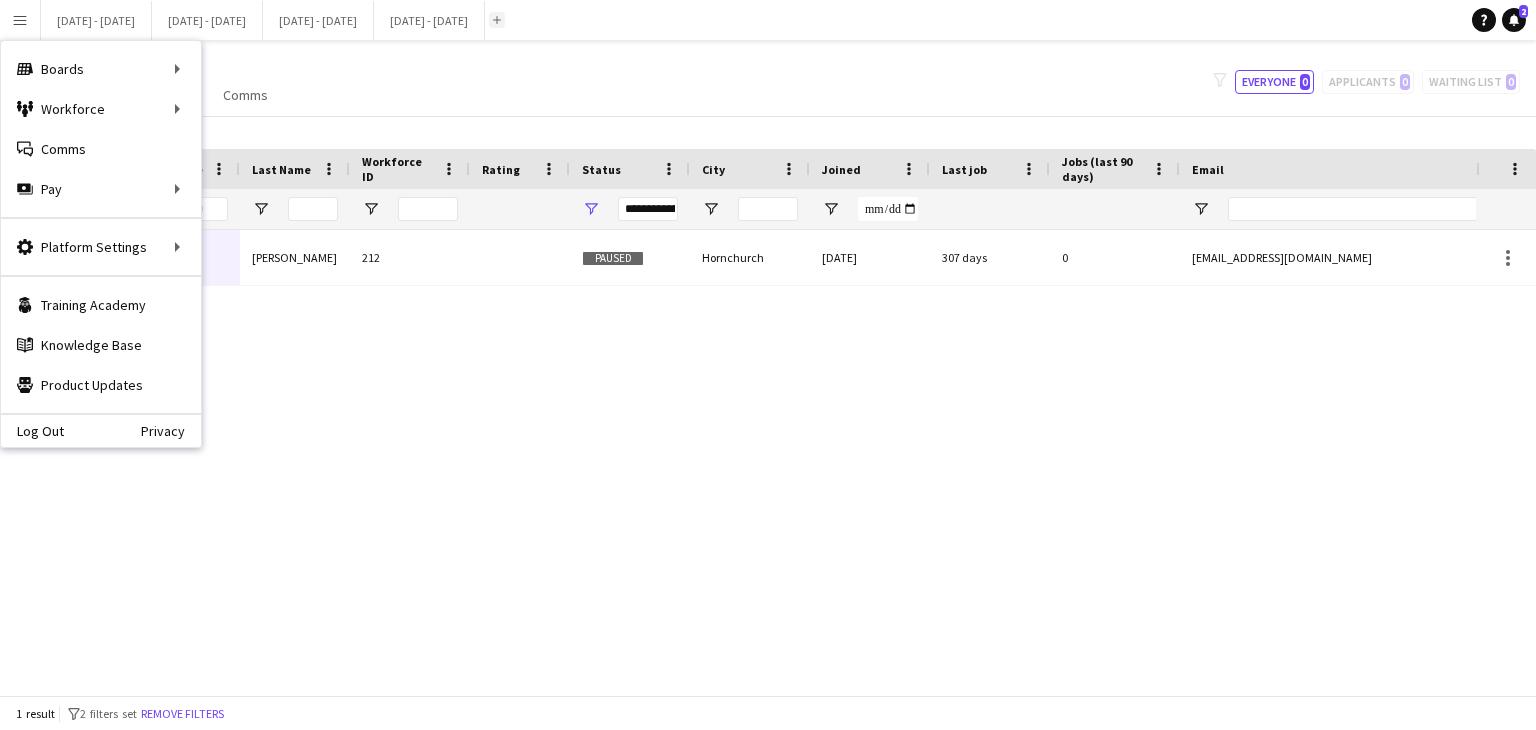 click on "Add" at bounding box center [497, 20] 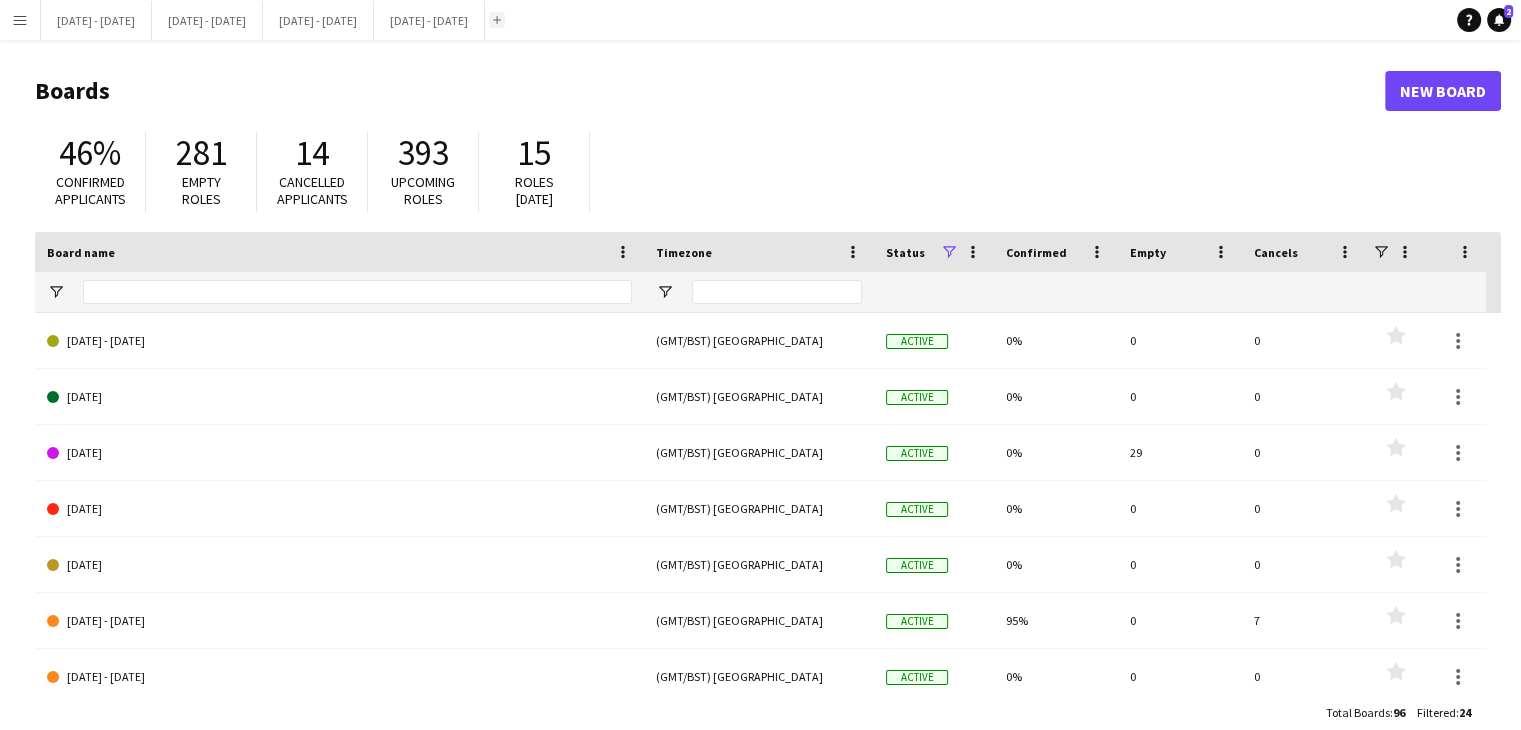 click on "Add" at bounding box center [497, 20] 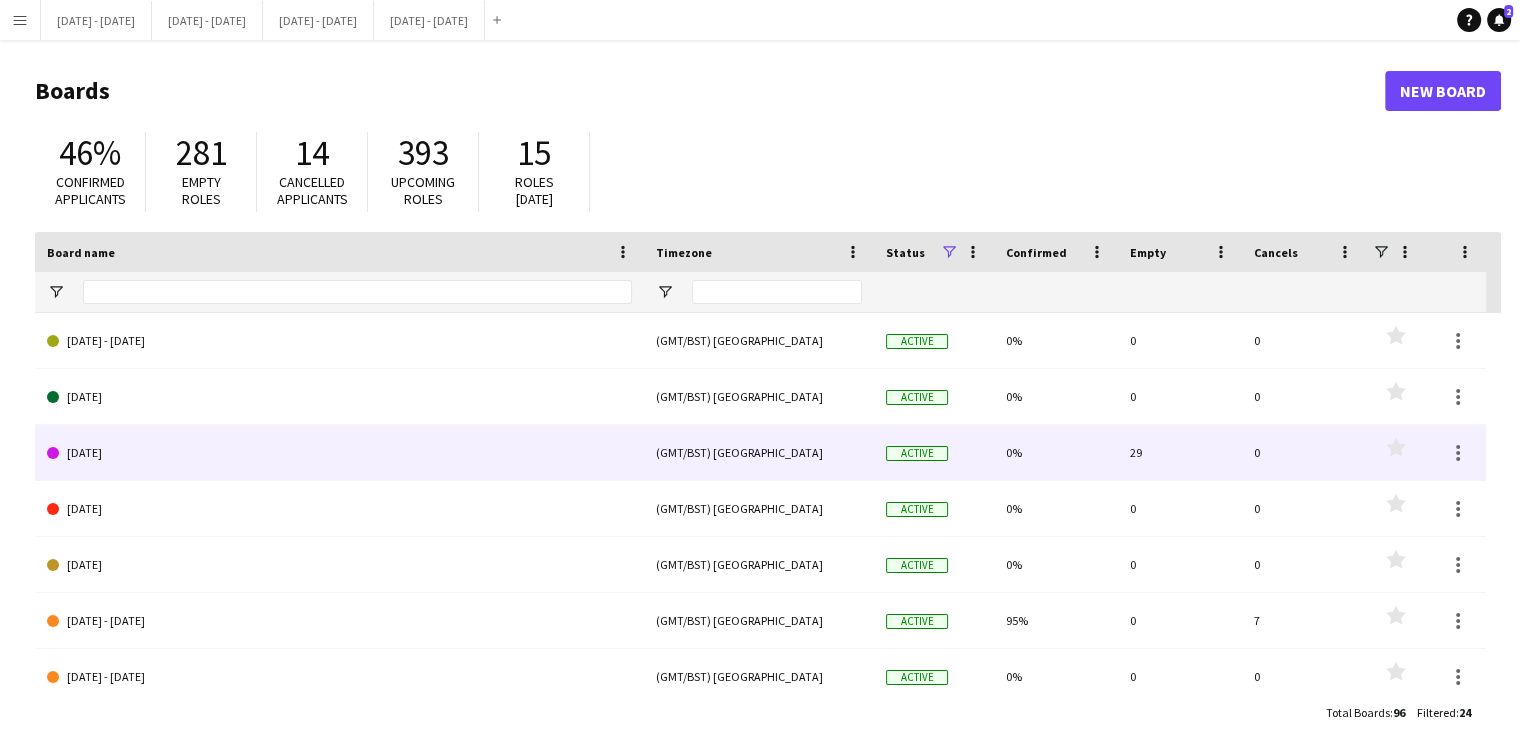 scroll, scrollTop: 447, scrollLeft: 0, axis: vertical 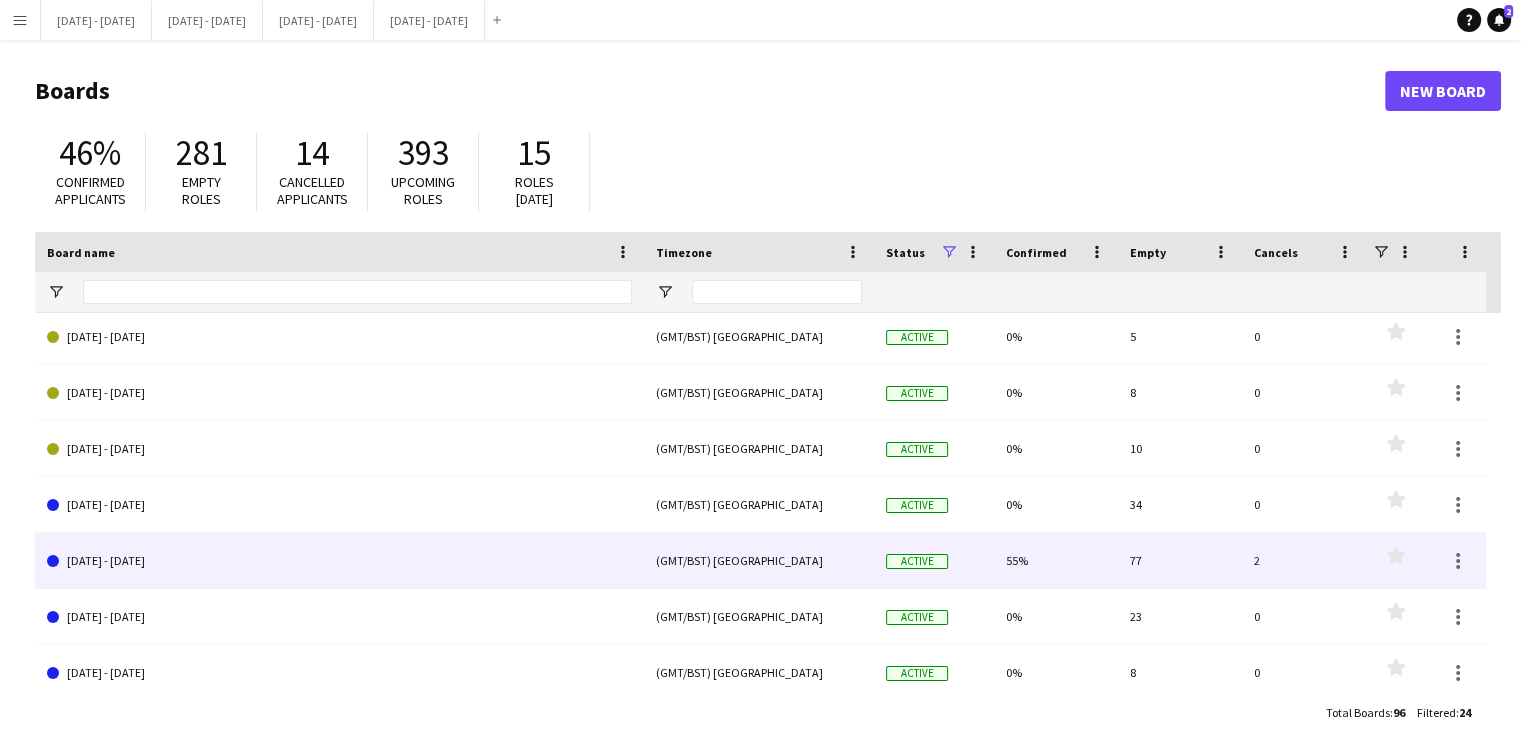 click on "[DATE] - [DATE]" 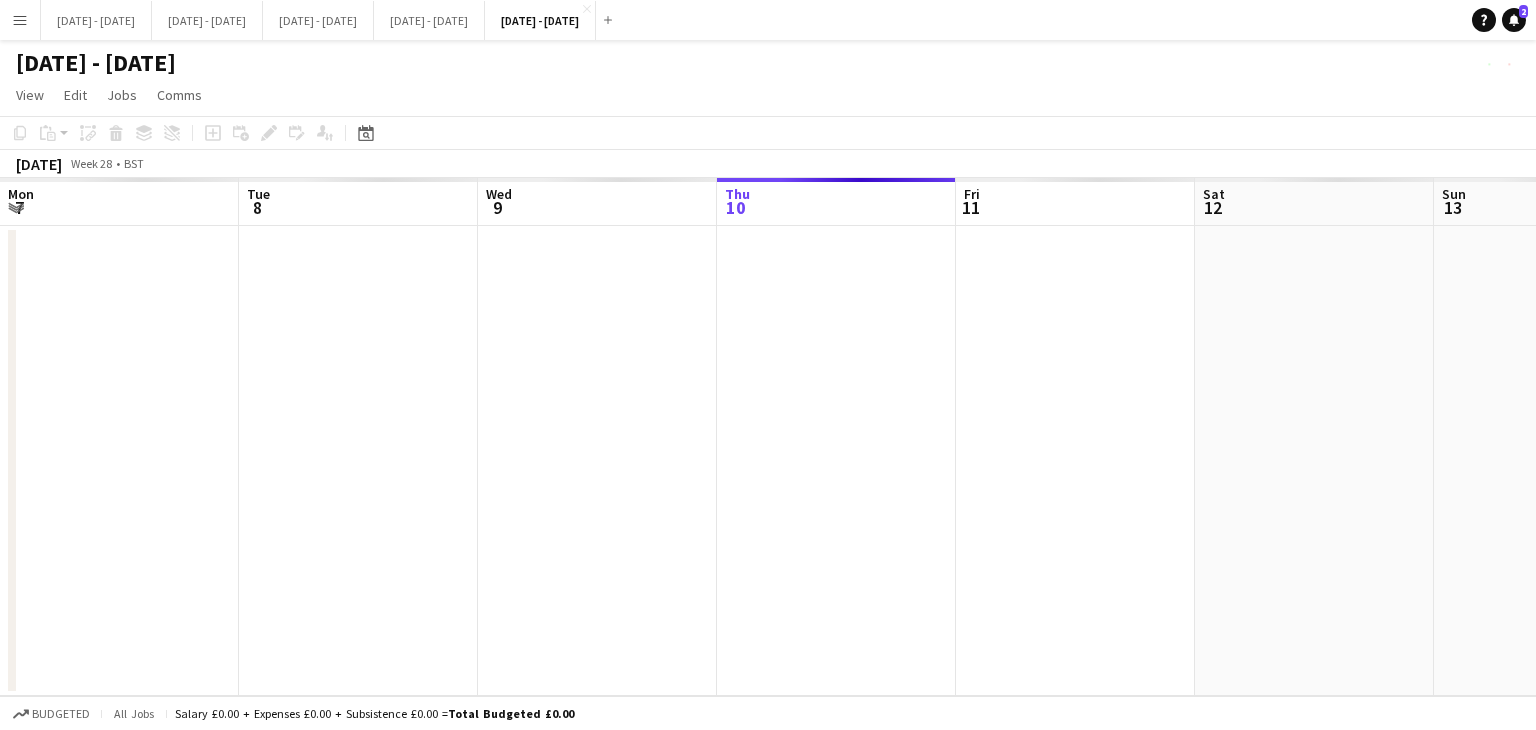 scroll, scrollTop: 0, scrollLeft: 478, axis: horizontal 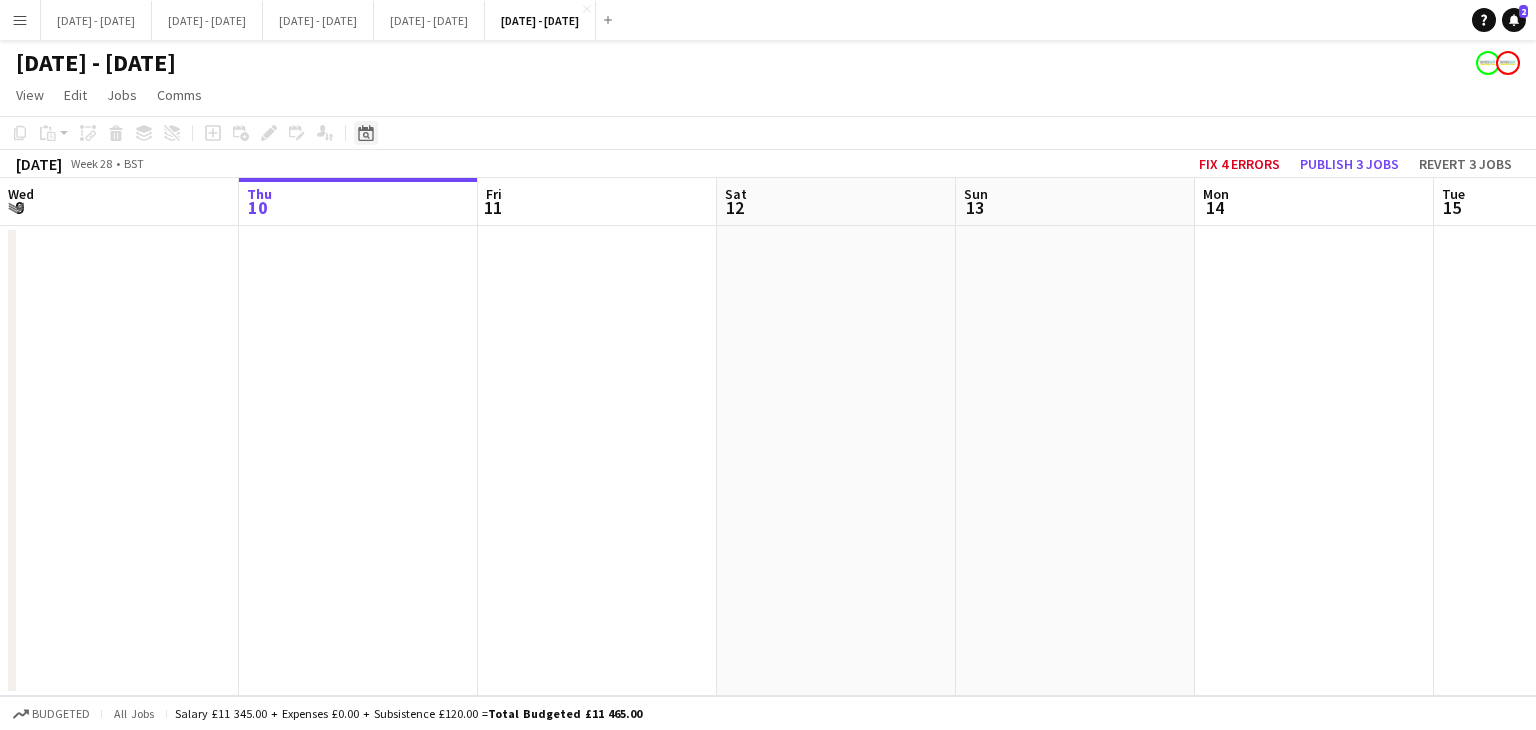 click 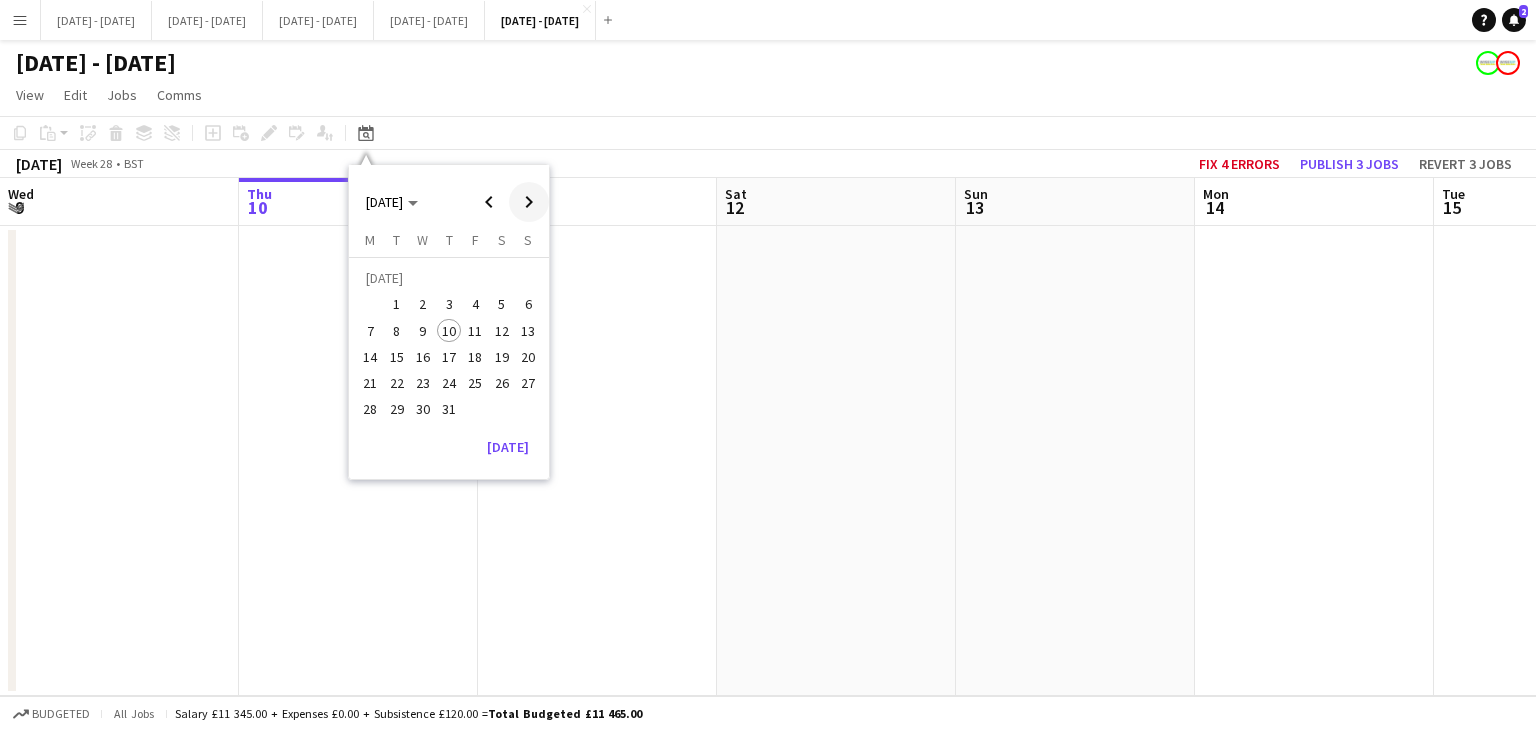 click at bounding box center [529, 202] 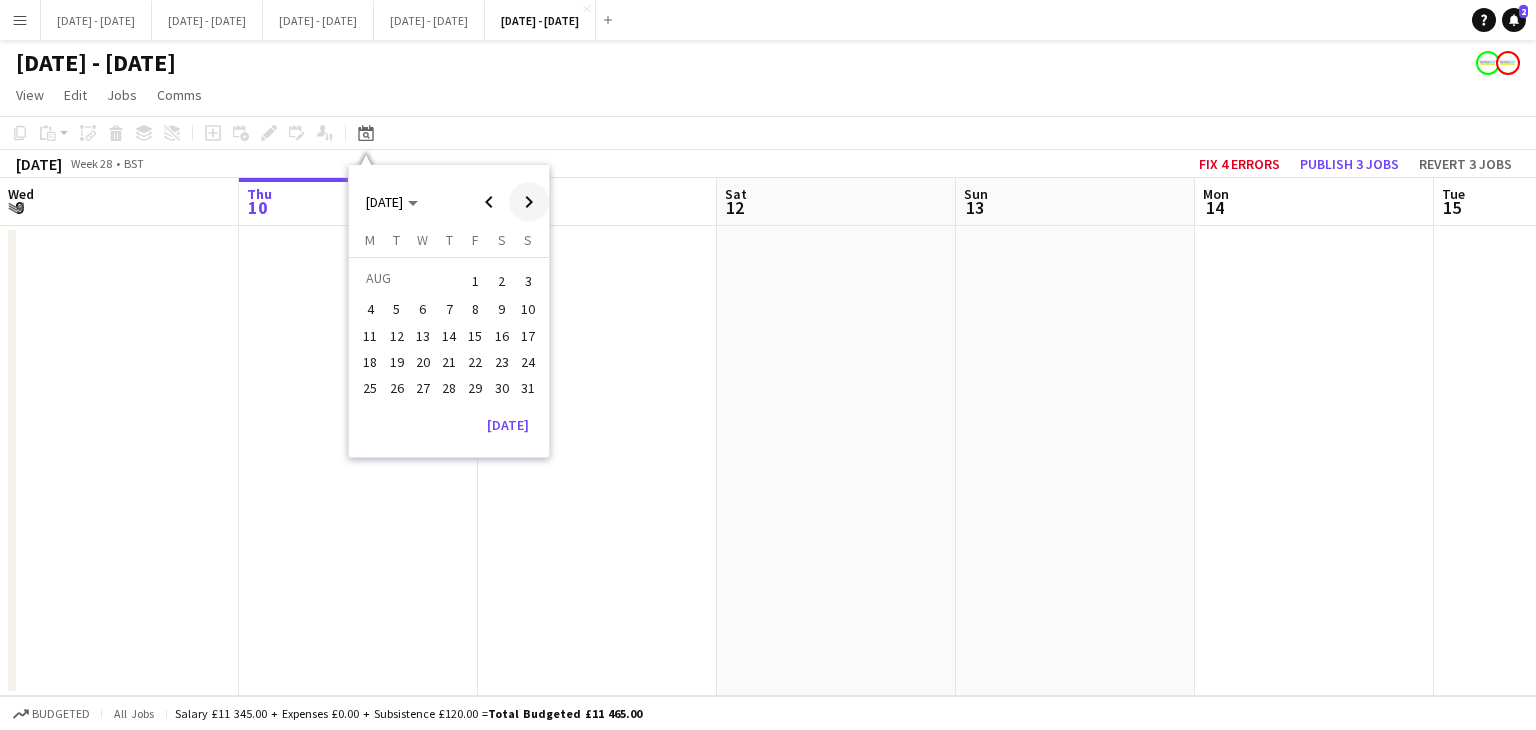 click at bounding box center [529, 202] 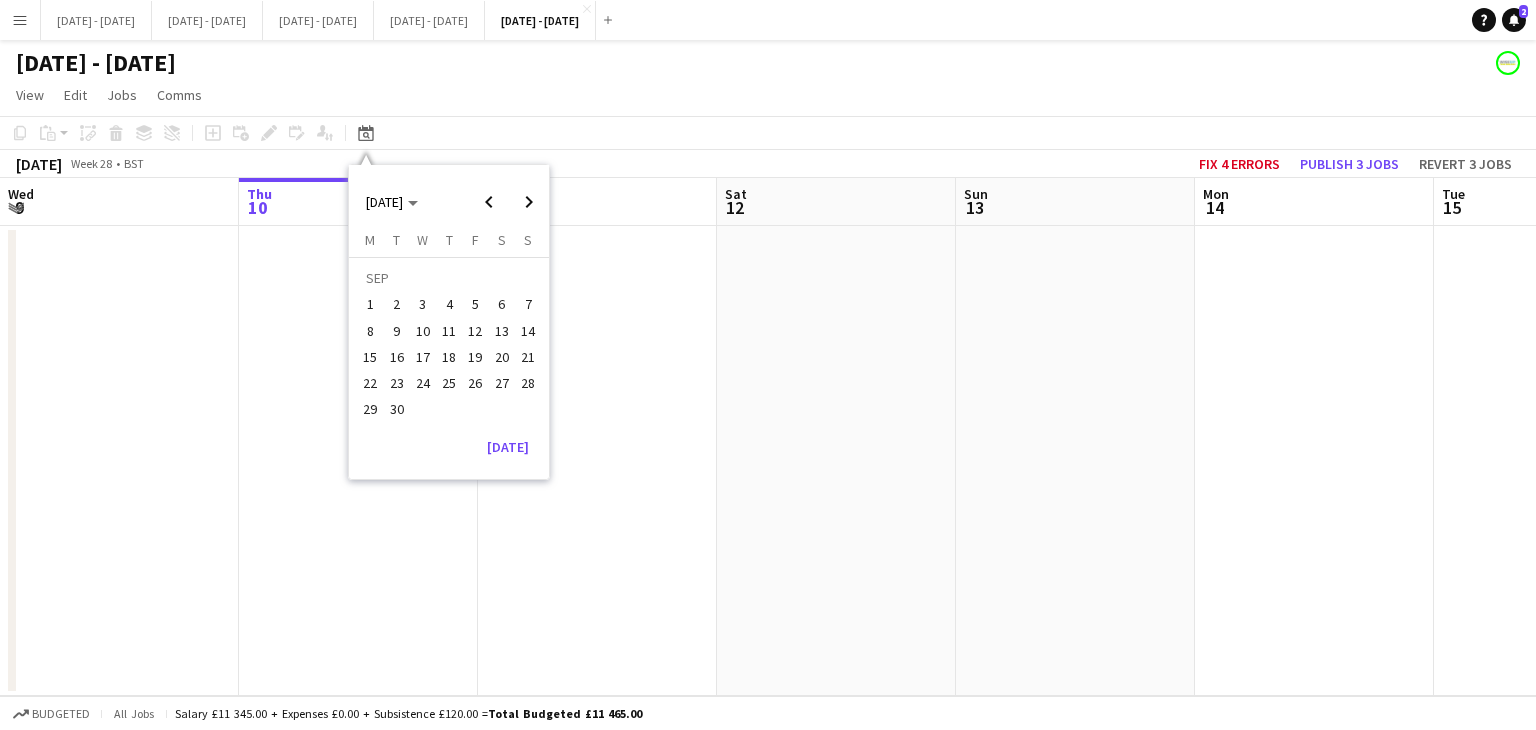 click on "1" at bounding box center (370, 304) 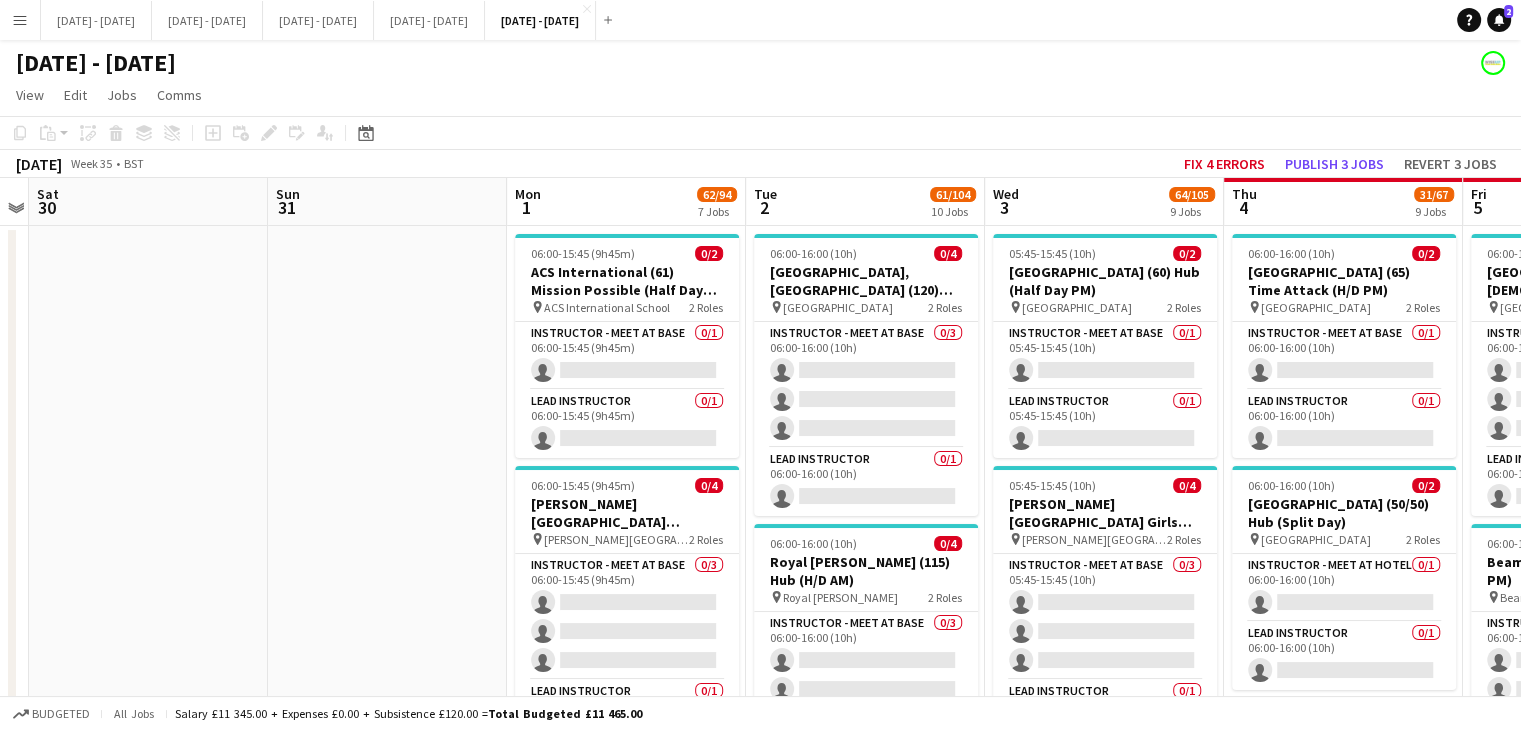 scroll, scrollTop: 0, scrollLeft: 708, axis: horizontal 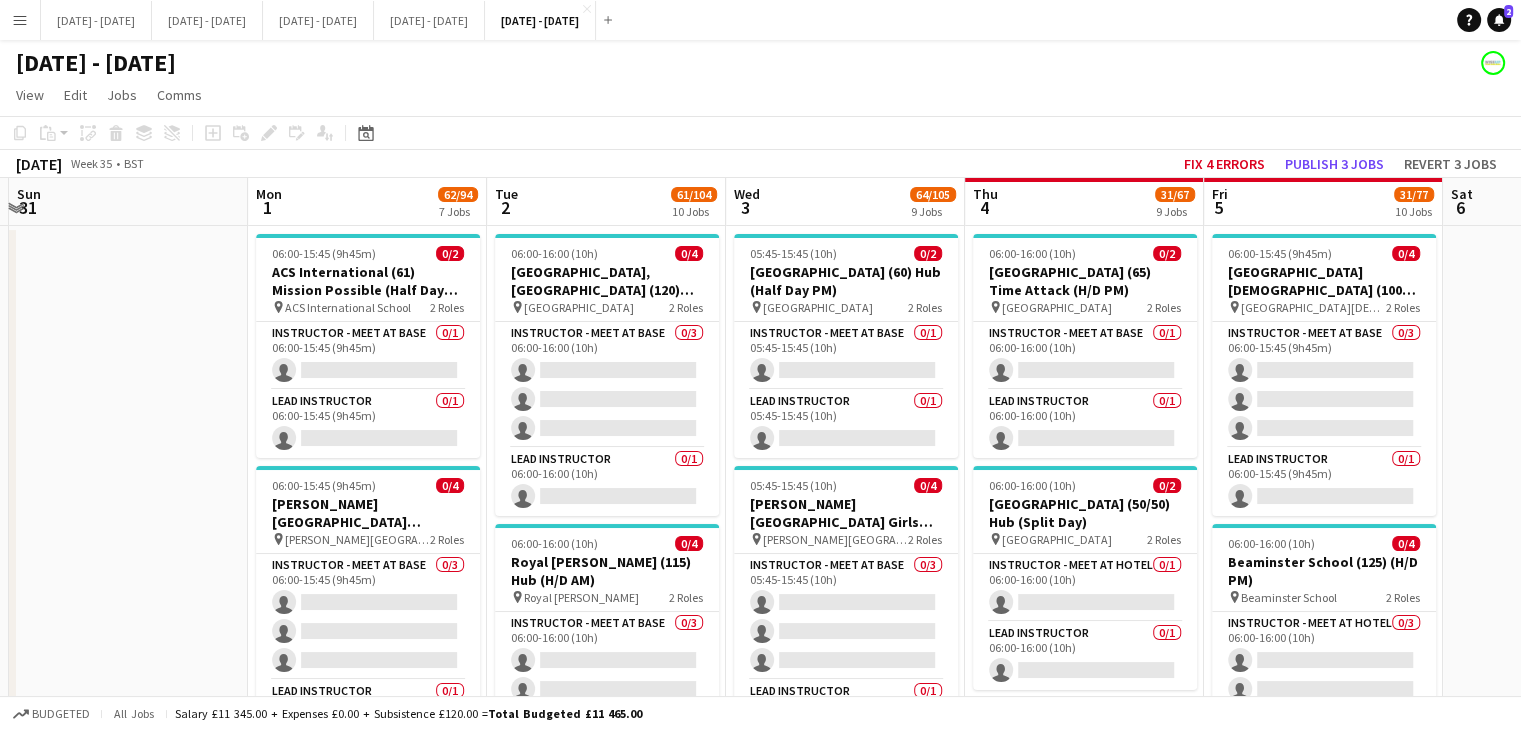 drag, startPoint x: 360, startPoint y: 465, endPoint x: 100, endPoint y: 465, distance: 260 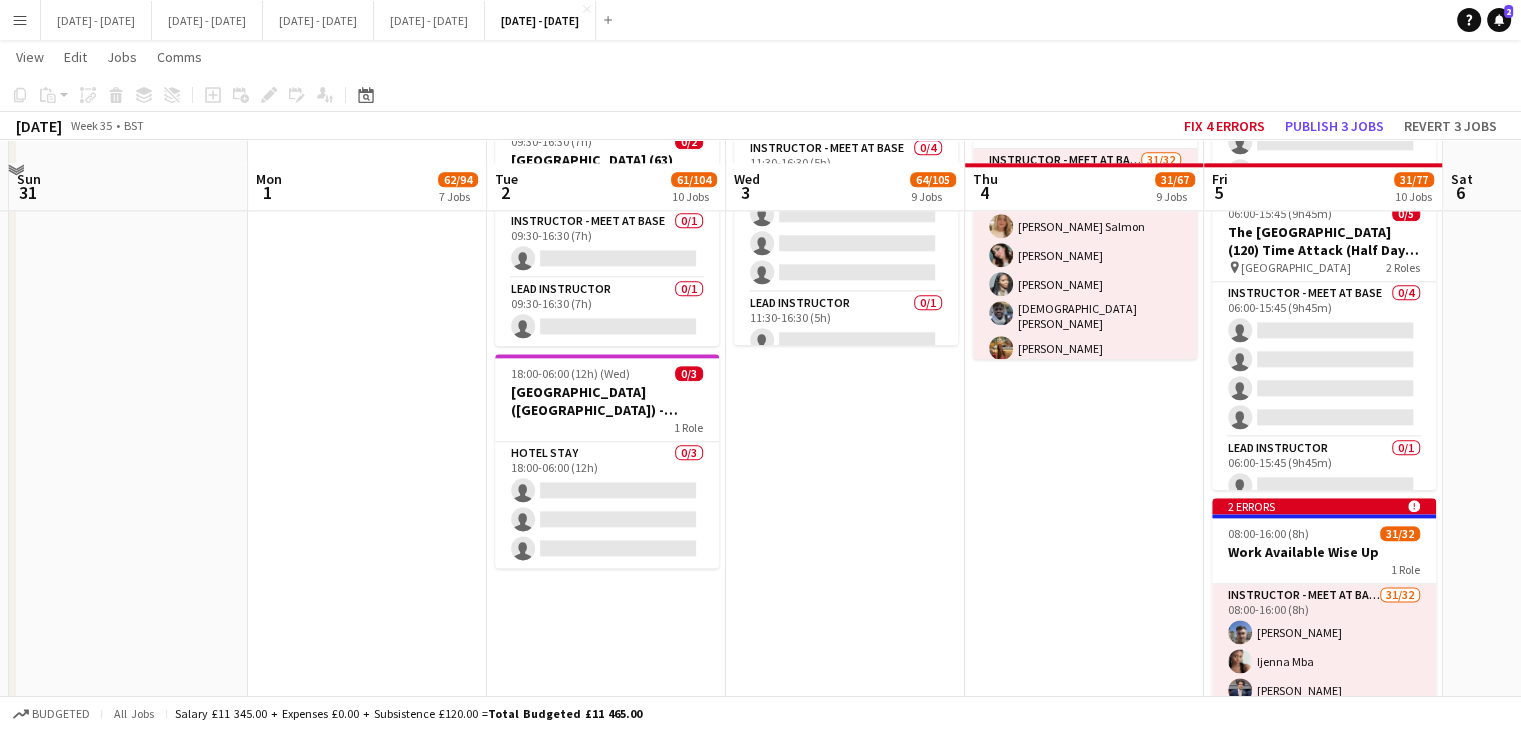 scroll, scrollTop: 2545, scrollLeft: 0, axis: vertical 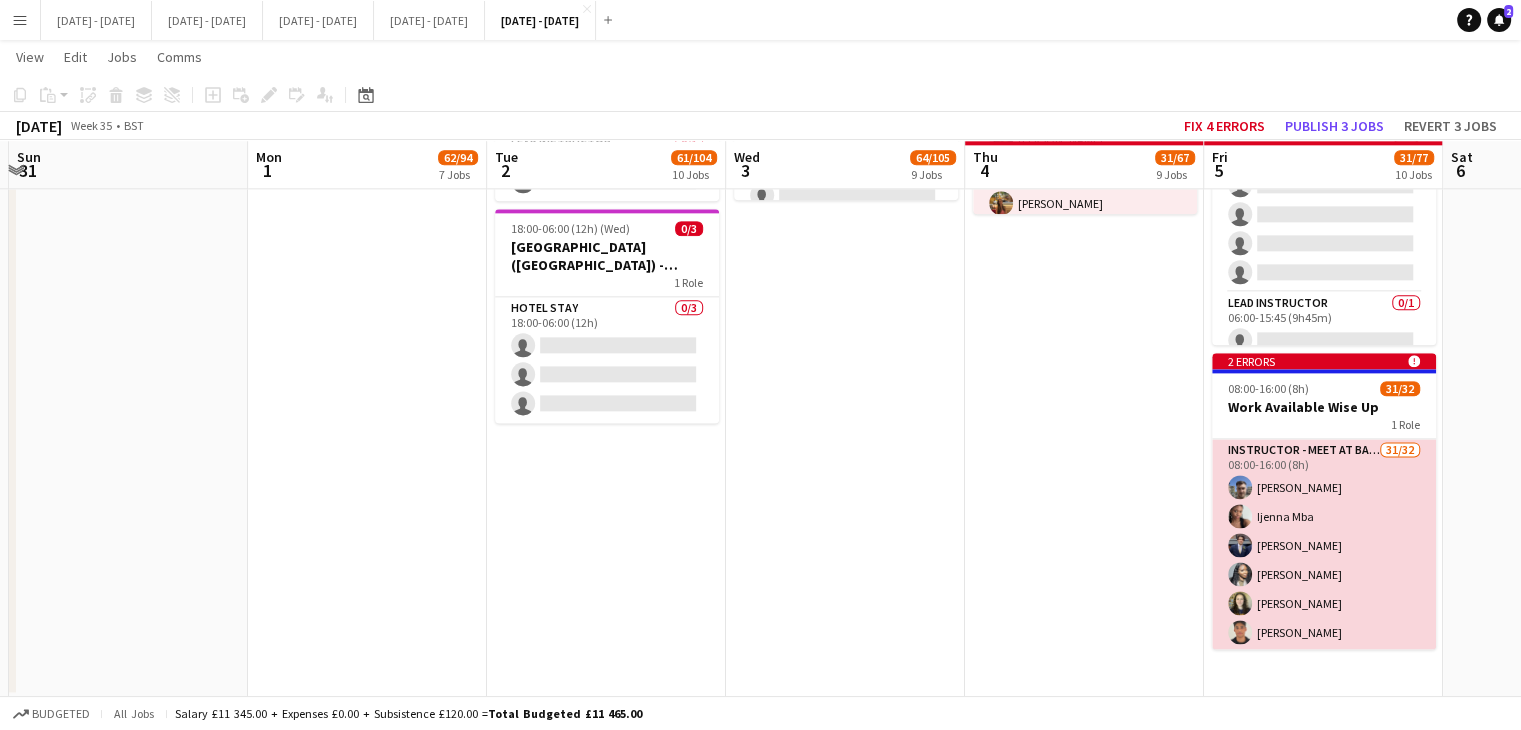 click on "Instructor - Meet at Base   31/32   08:00-16:00 (8h)
Matt Dailly Ijenna Mba Drew Shelley-Winfield Tomisin Alhassan Sofia Wray Jonathan Murray Aga Zukowicz Sophie Burman Mohammad Hazin megan fox Amber Ahmed Keira Horton Ethan Wambari Lucy Cork Oluwatamilore Aina Ellie-Marie Mankelow Shawn Wambari Adesua Odidison Ais McSharry Grace Anieke Tom Allewell Ella Wray Sydney Chappell Salmon Eloise Cook Omar Adio Ethan Holcombe Haseeb Masud Isobel McNab Mallie Bates Rufus Lambert Mia Glyn-Jones
single-neutral-actions" at bounding box center [1324, 925] 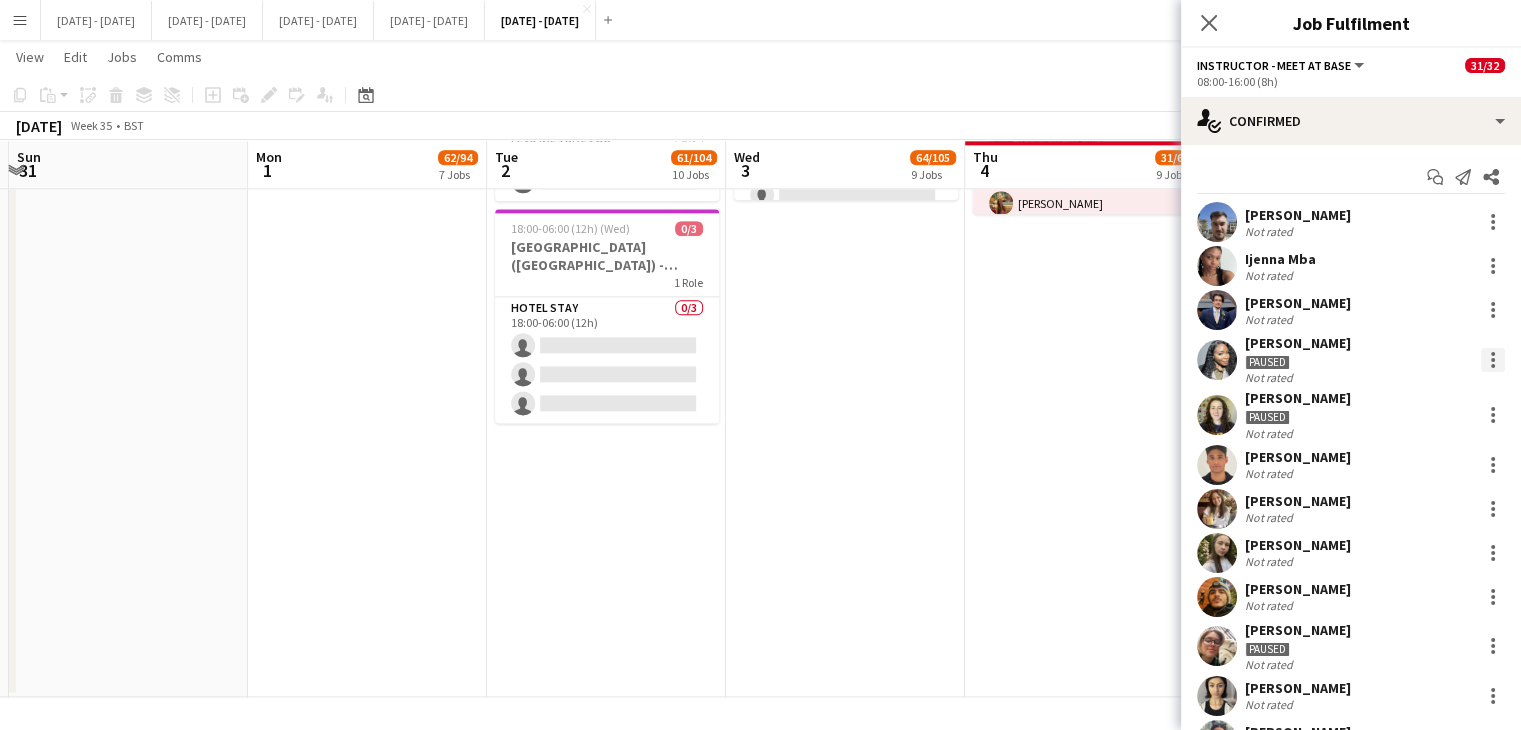 click at bounding box center (1493, 360) 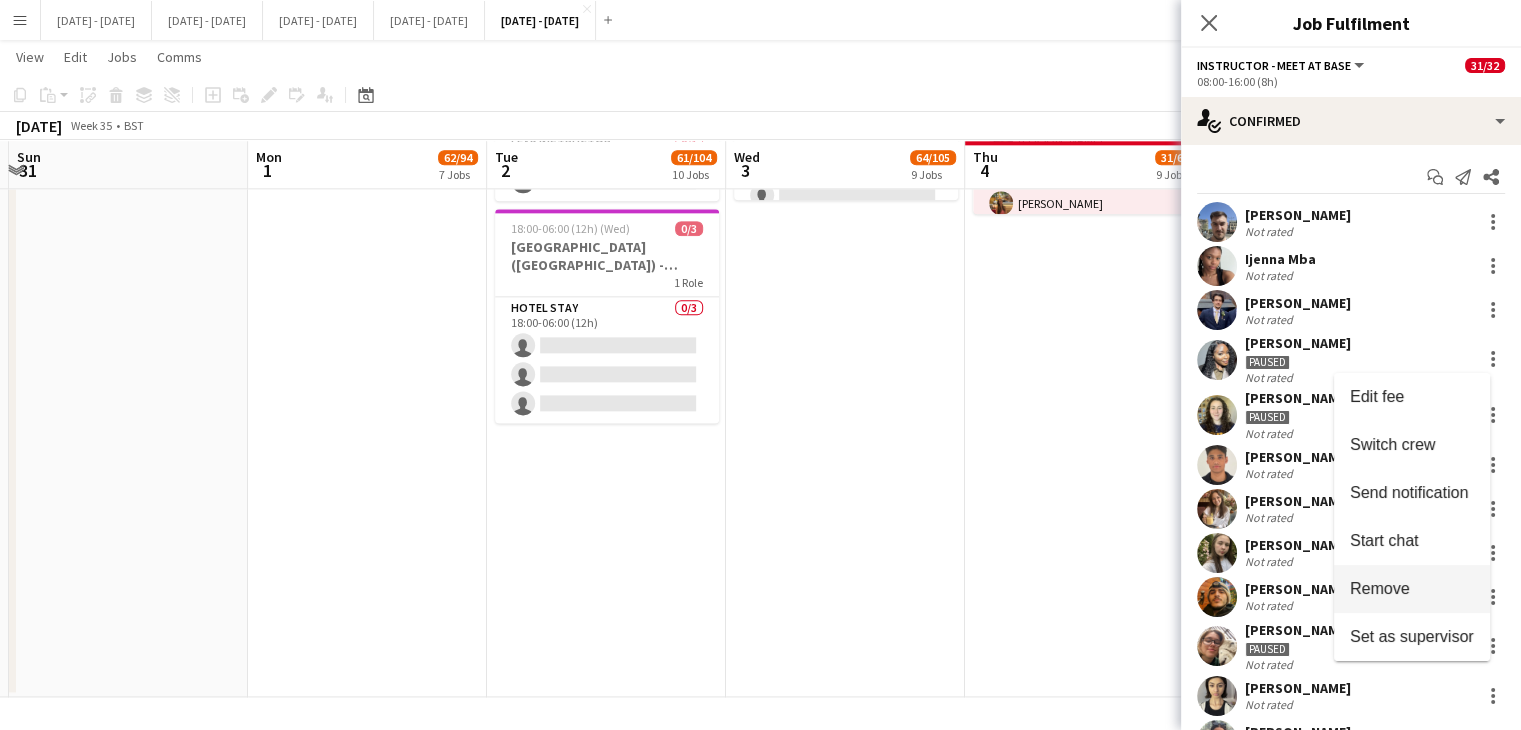 click on "Remove" at bounding box center [1412, 589] 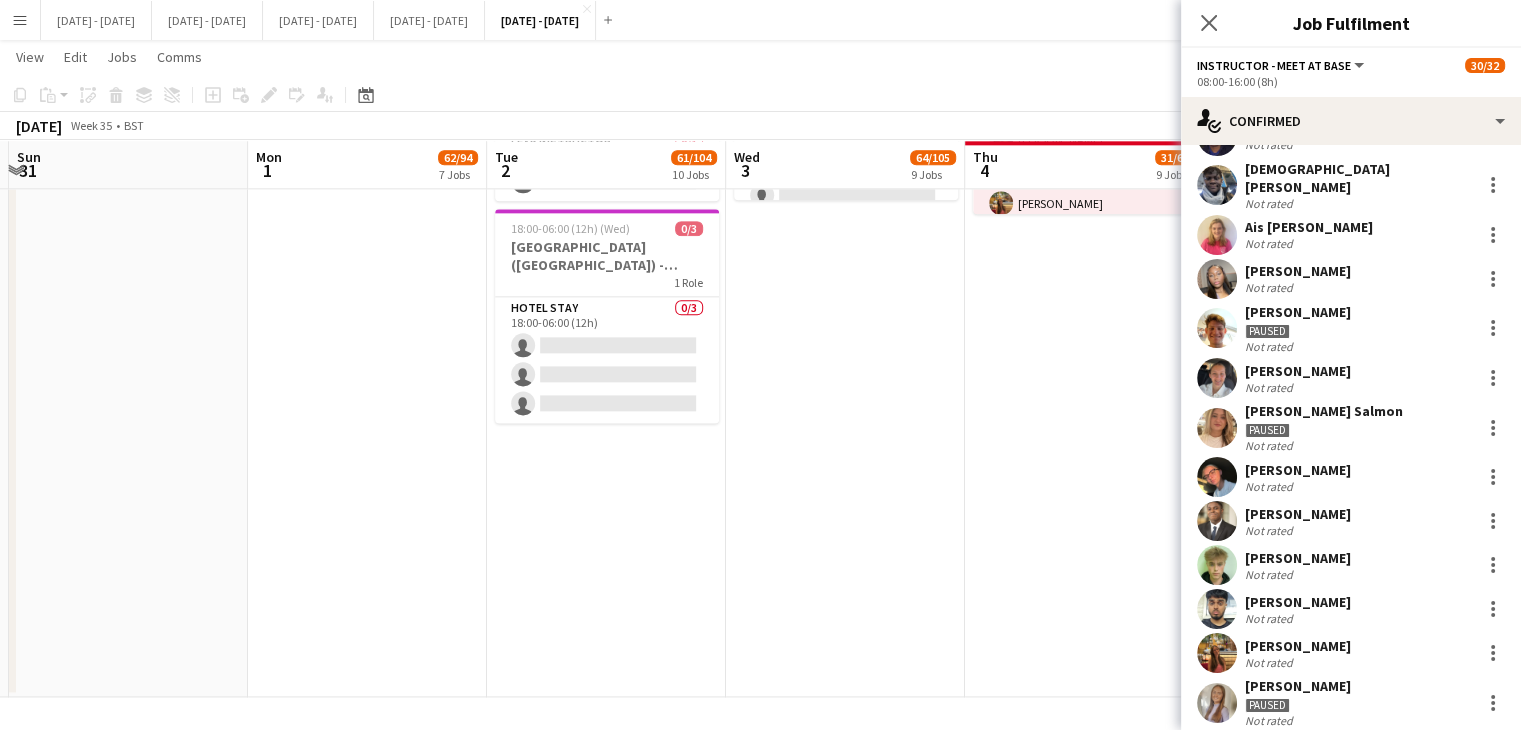 scroll, scrollTop: 800, scrollLeft: 0, axis: vertical 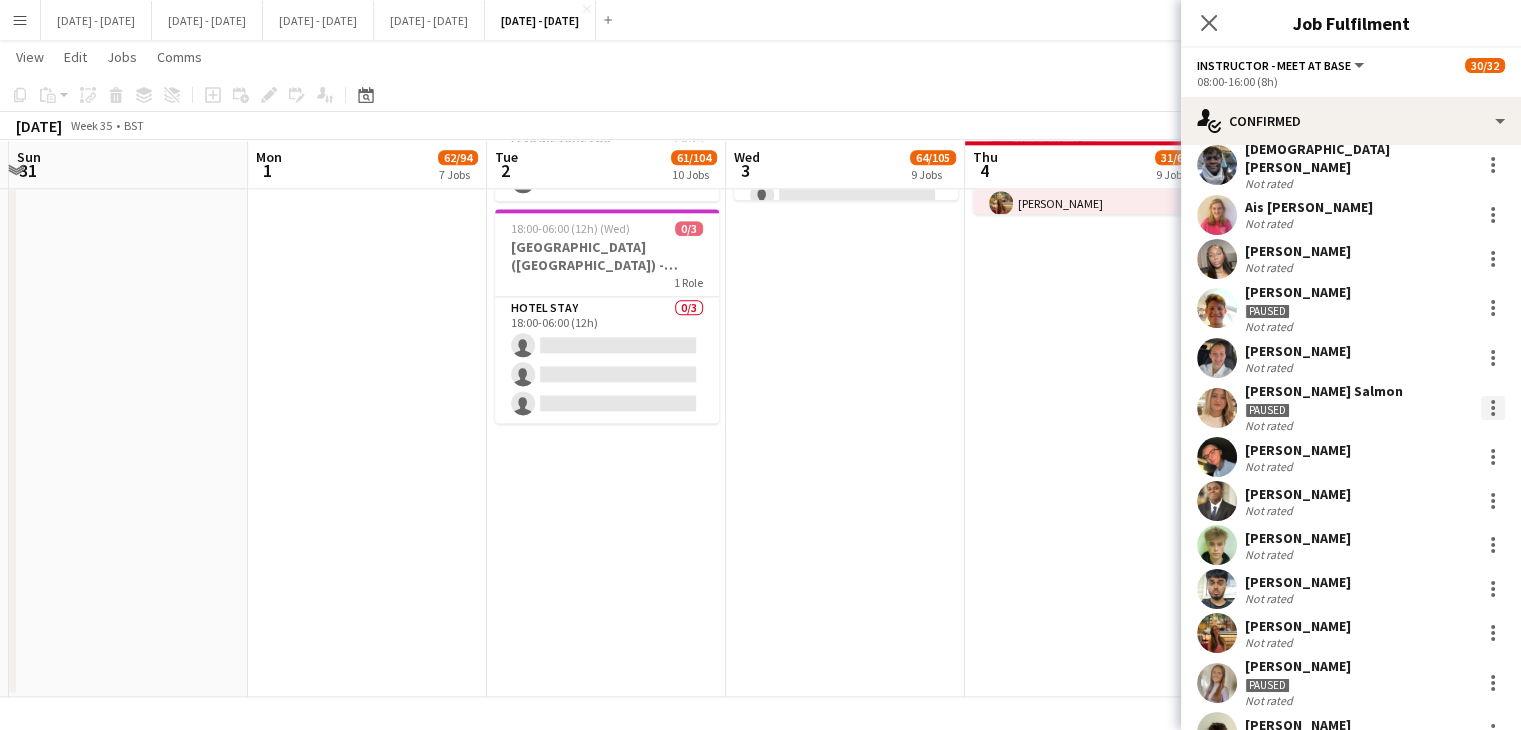 click at bounding box center [1493, 408] 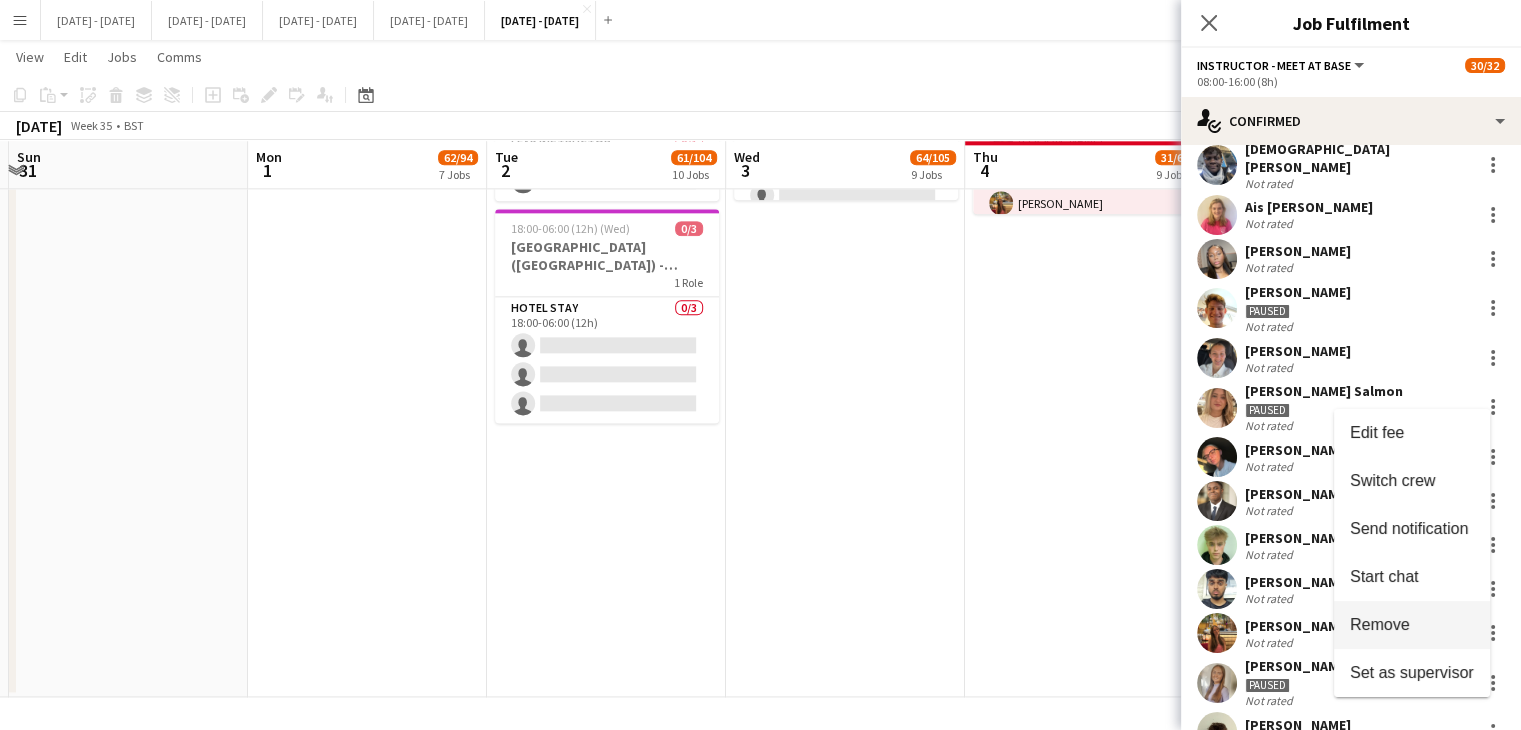click on "Remove" at bounding box center [1380, 624] 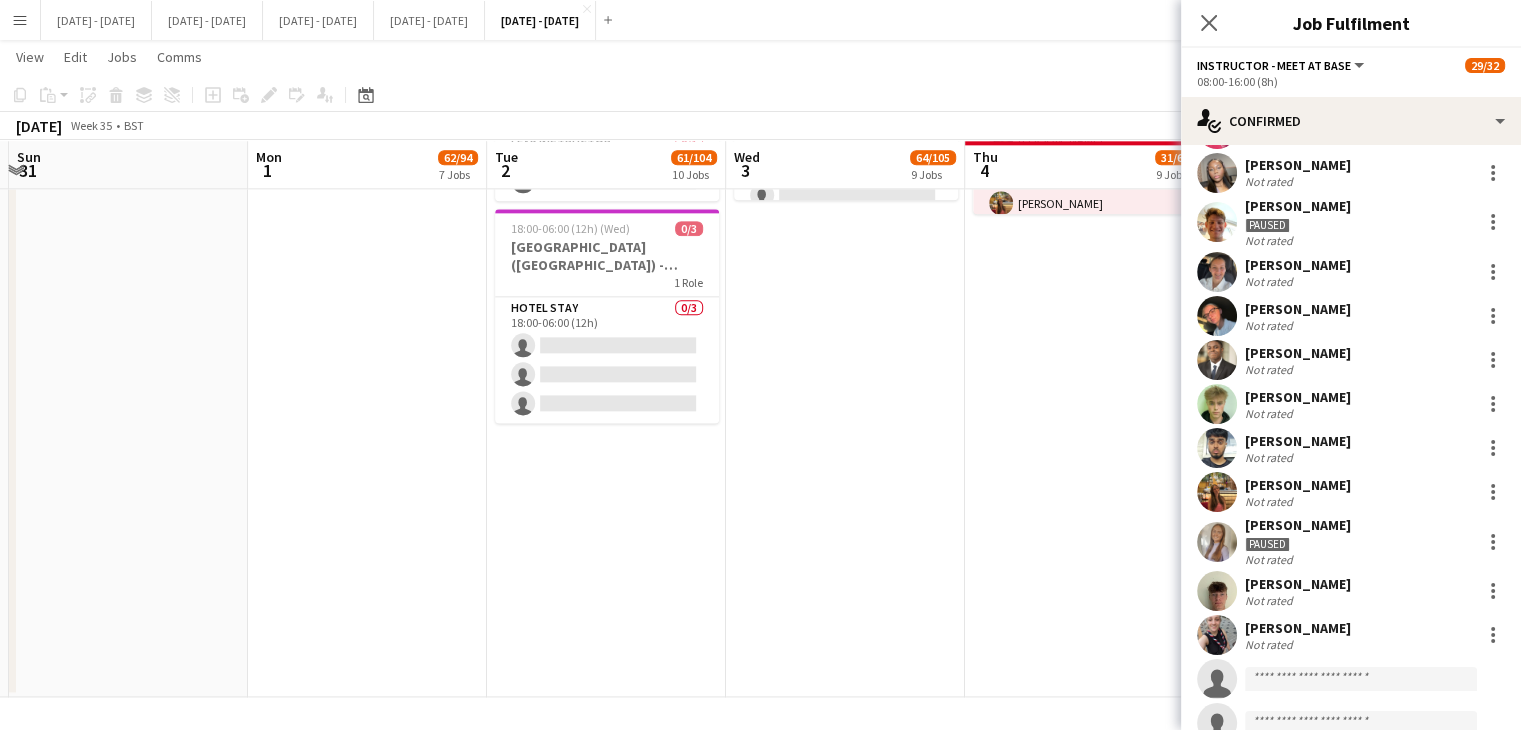 scroll, scrollTop: 990, scrollLeft: 0, axis: vertical 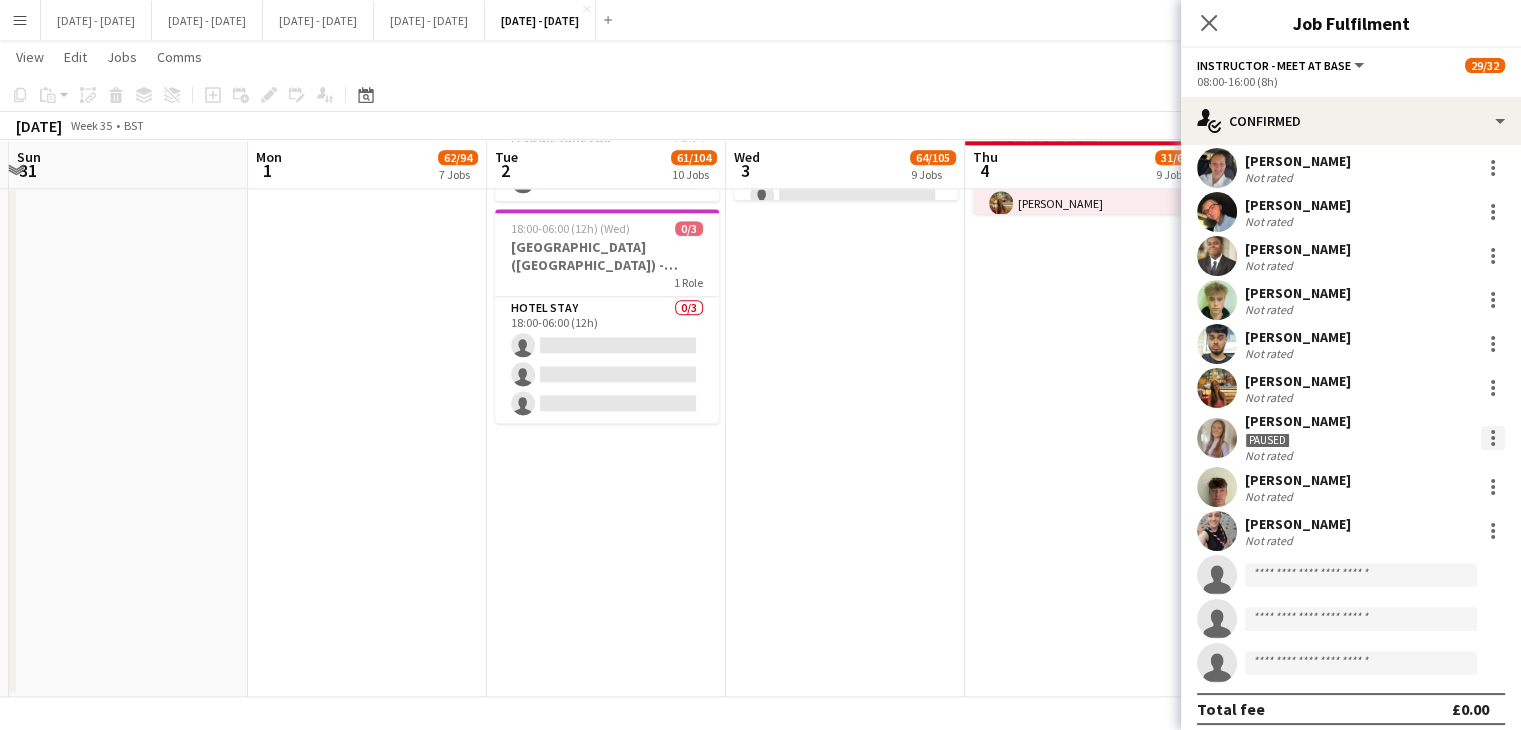 click at bounding box center [1493, 438] 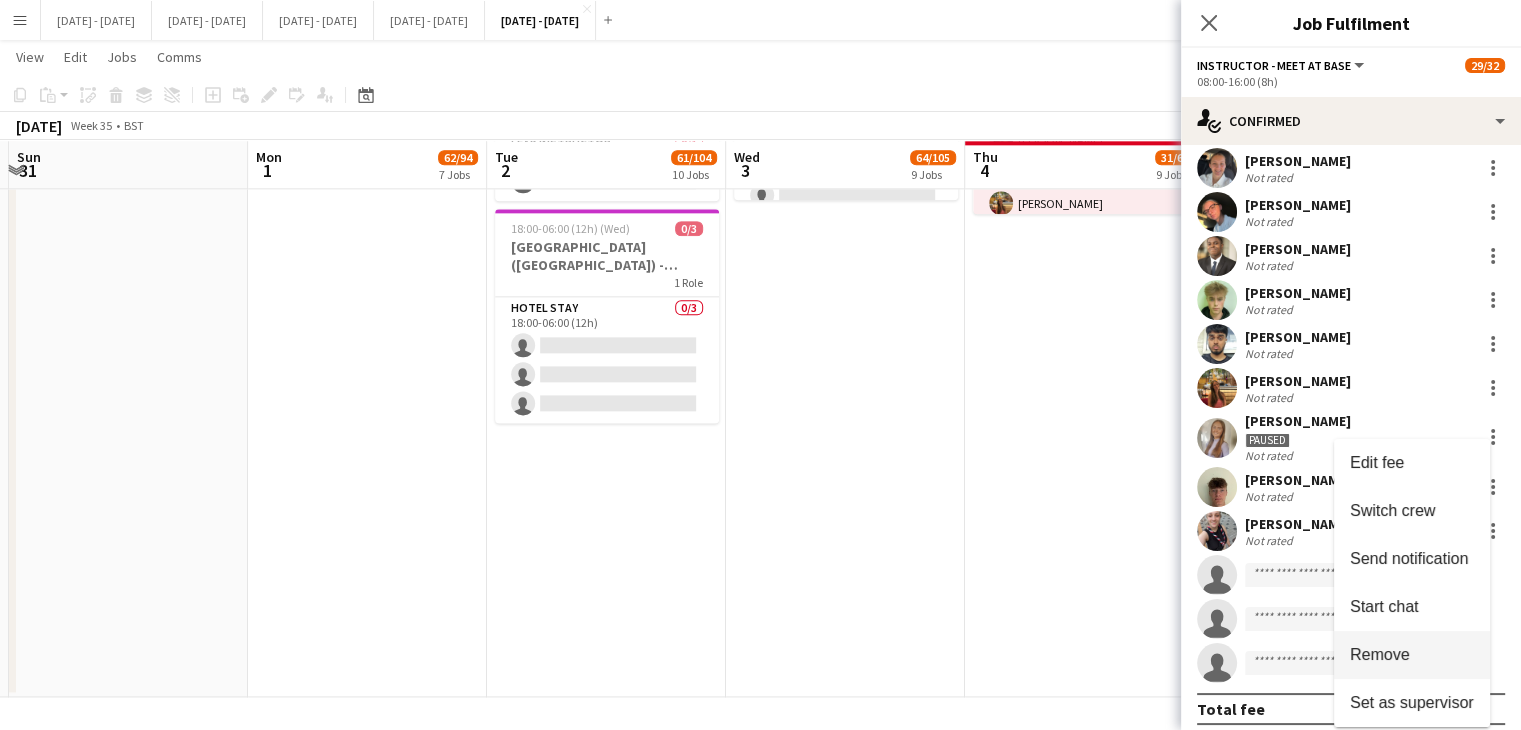 click on "Remove" at bounding box center [1412, 655] 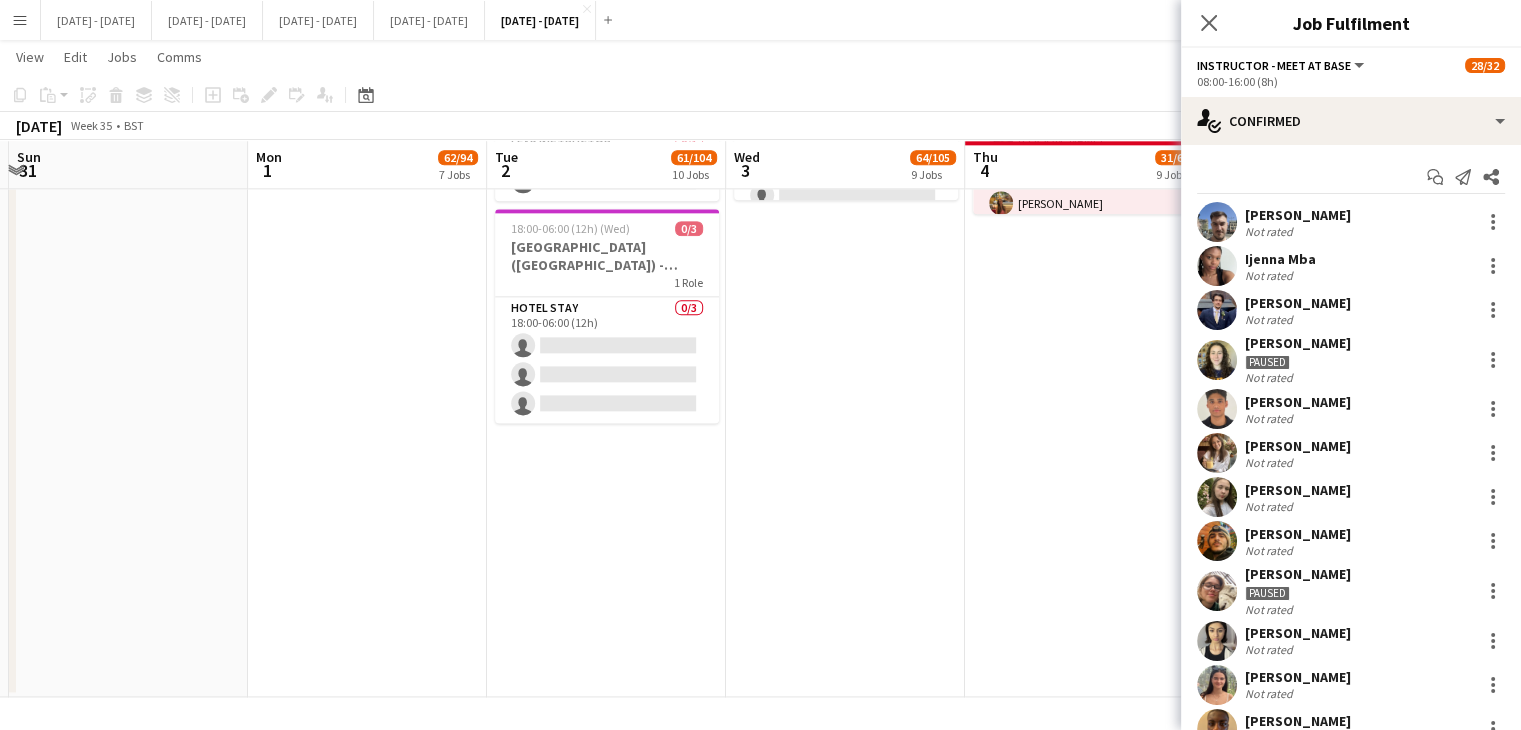 scroll, scrollTop: 0, scrollLeft: 0, axis: both 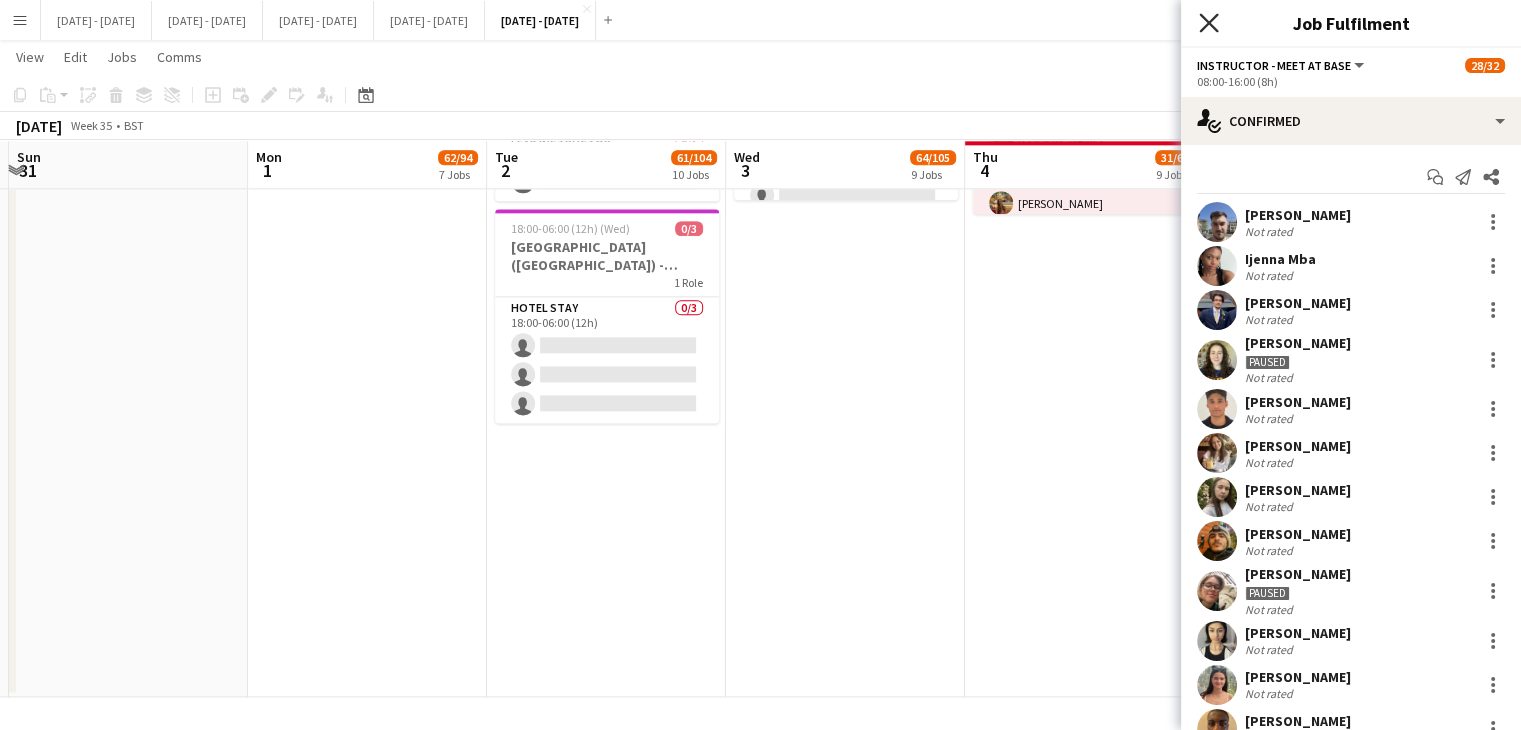 click on "Close pop-in" 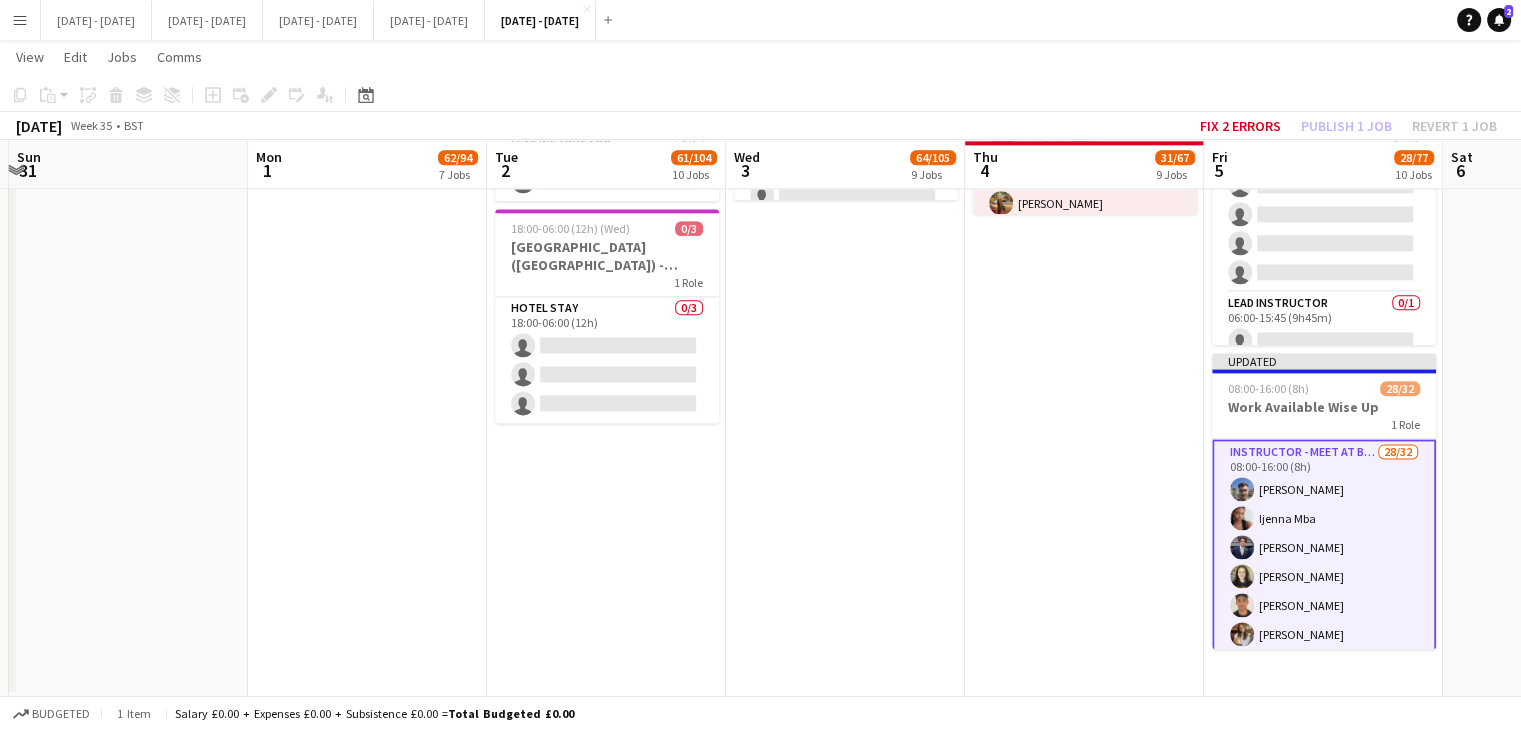 click on "Menu" at bounding box center (20, 20) 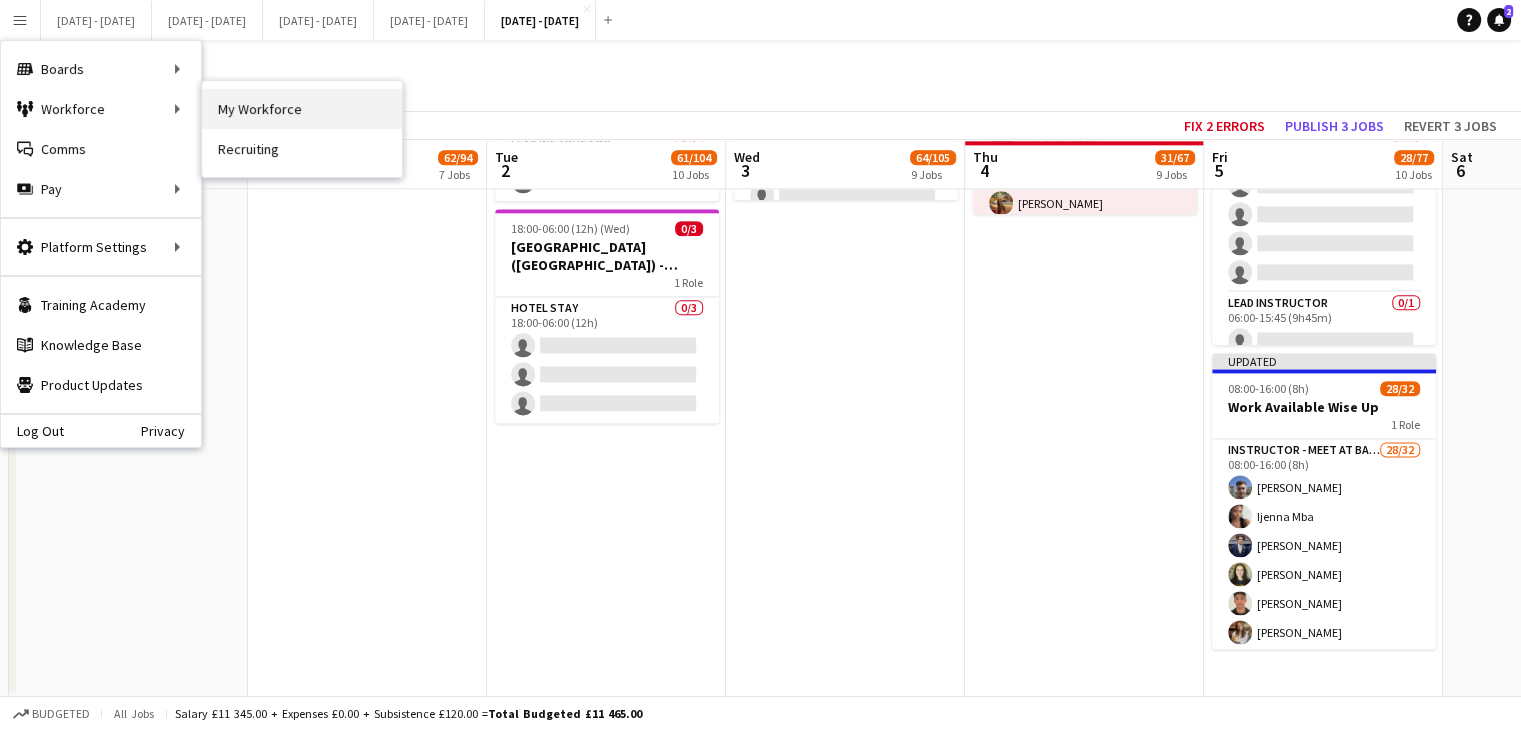 click on "My Workforce" at bounding box center [302, 109] 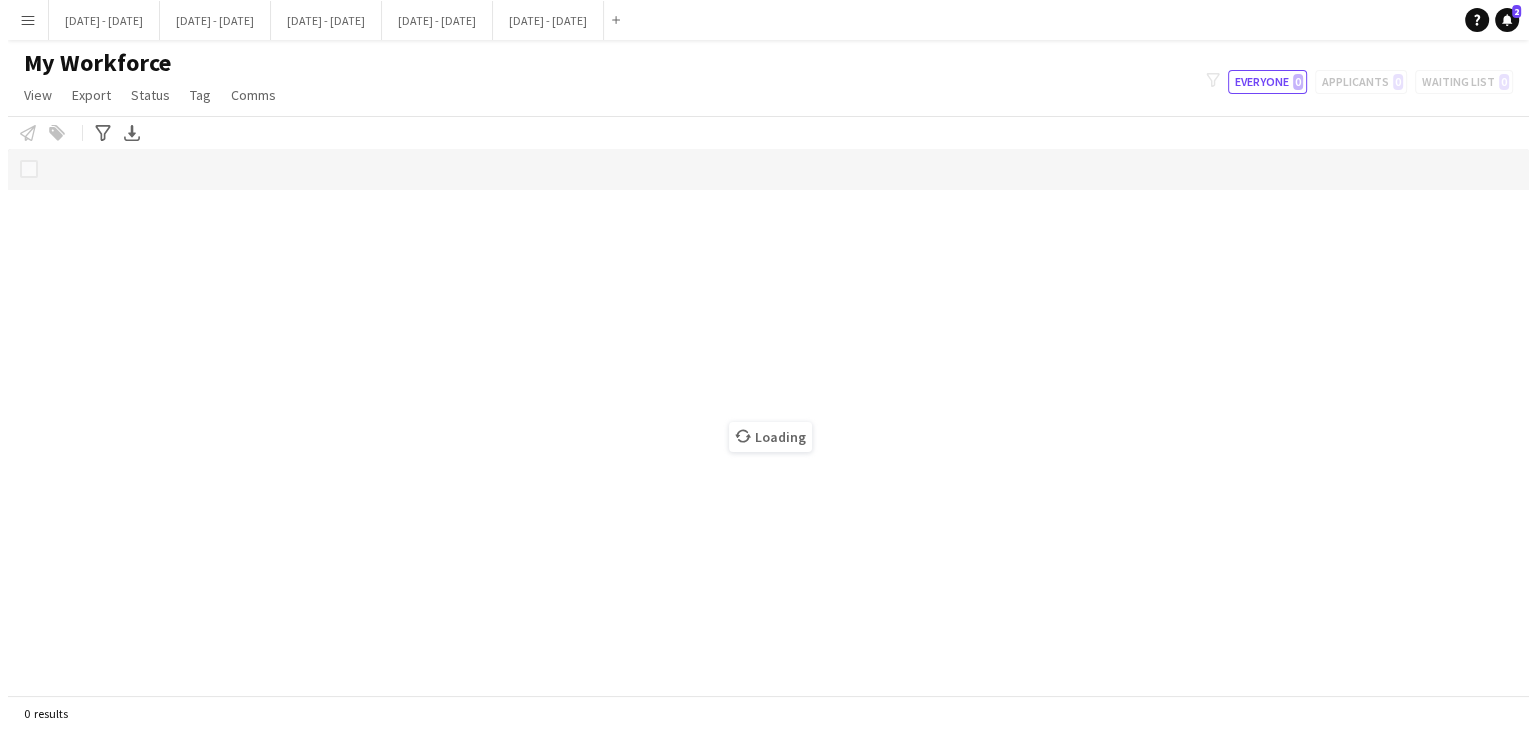 scroll, scrollTop: 0, scrollLeft: 0, axis: both 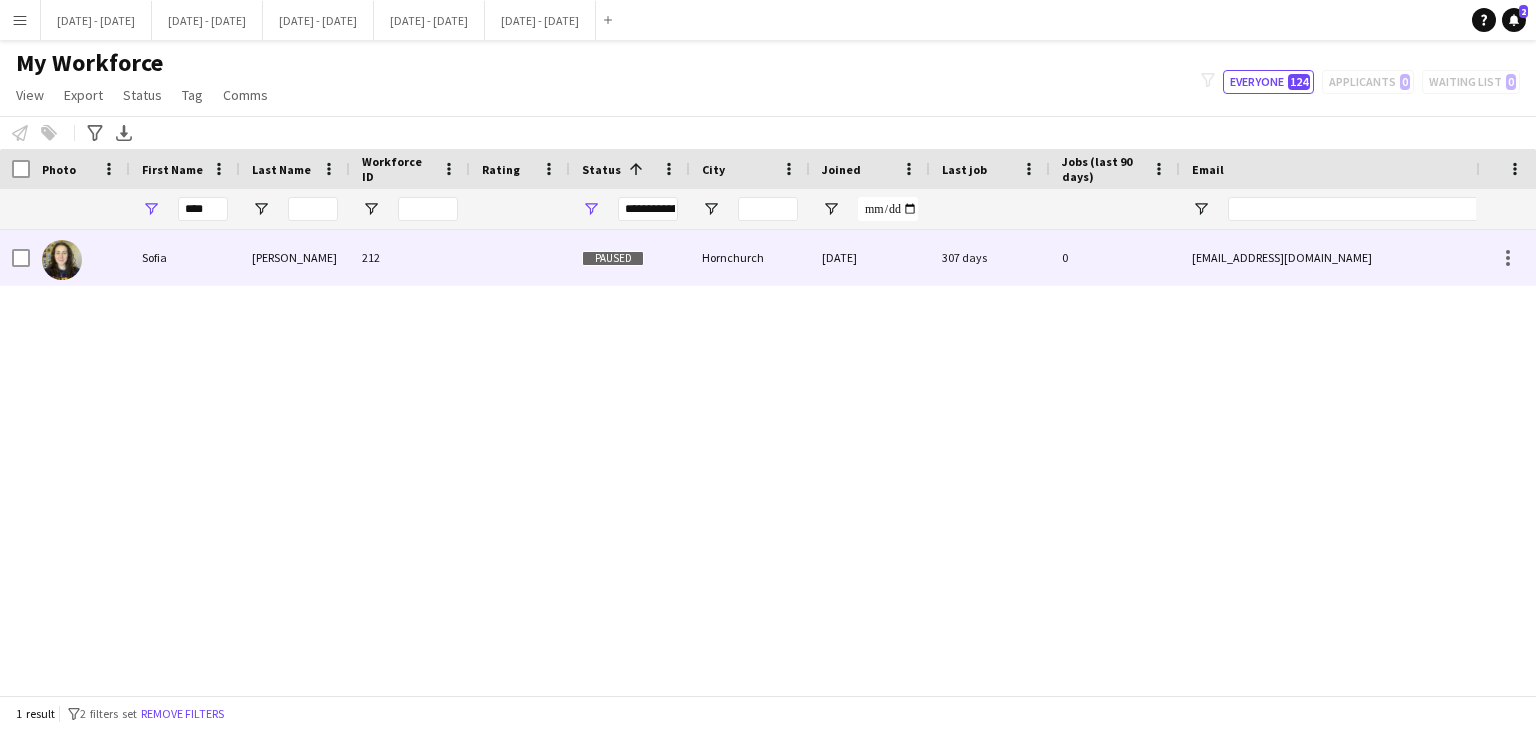 click on "212" at bounding box center [410, 257] 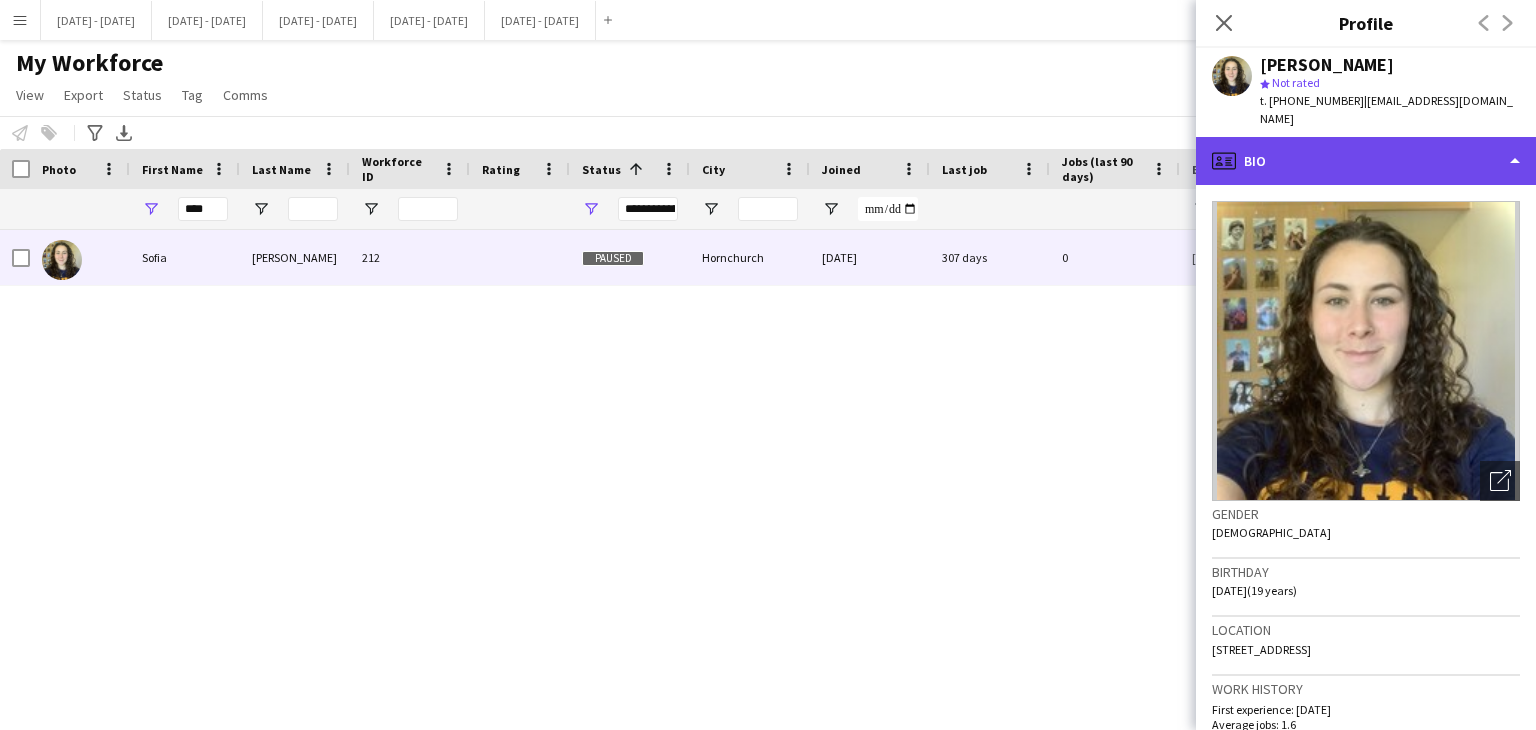 click on "profile
Bio" 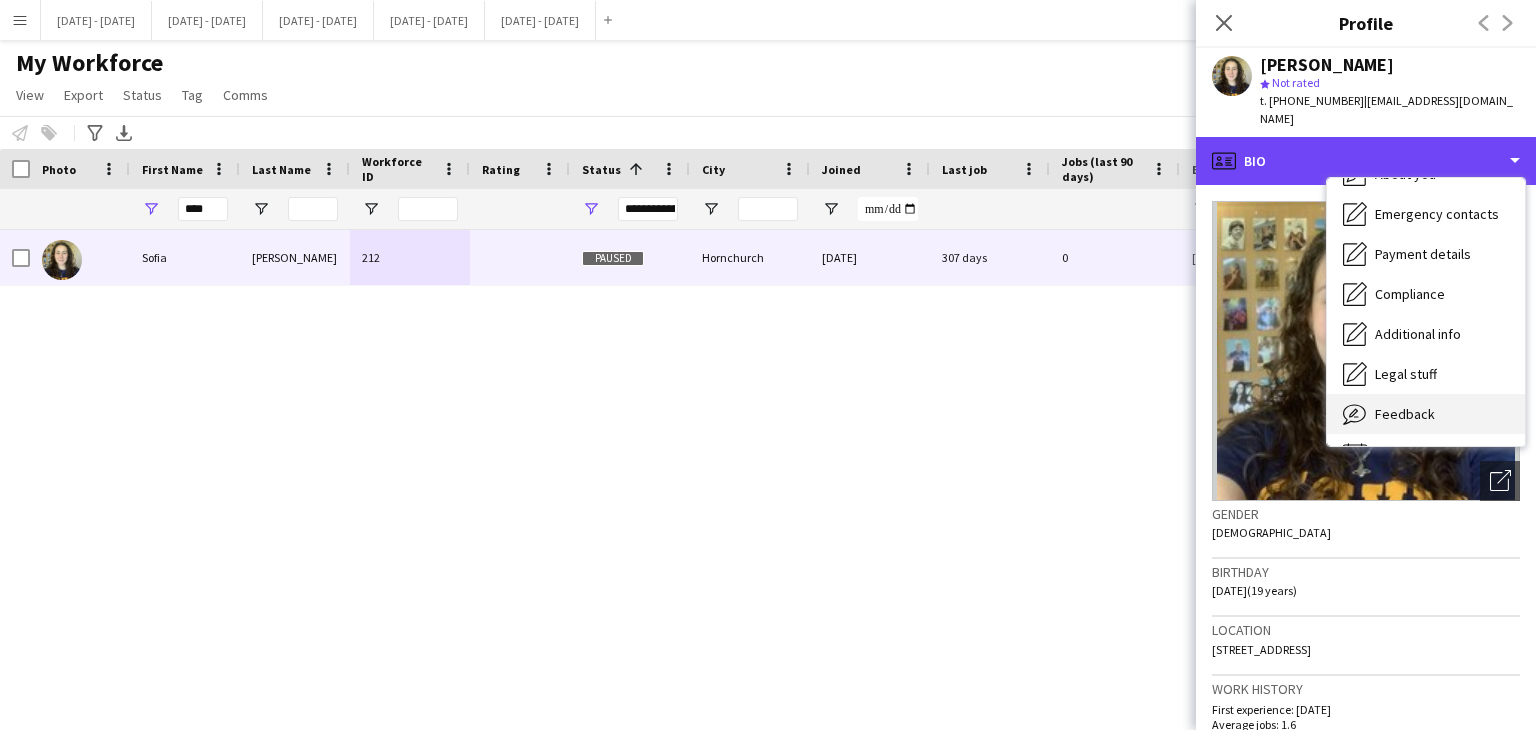 scroll, scrollTop: 188, scrollLeft: 0, axis: vertical 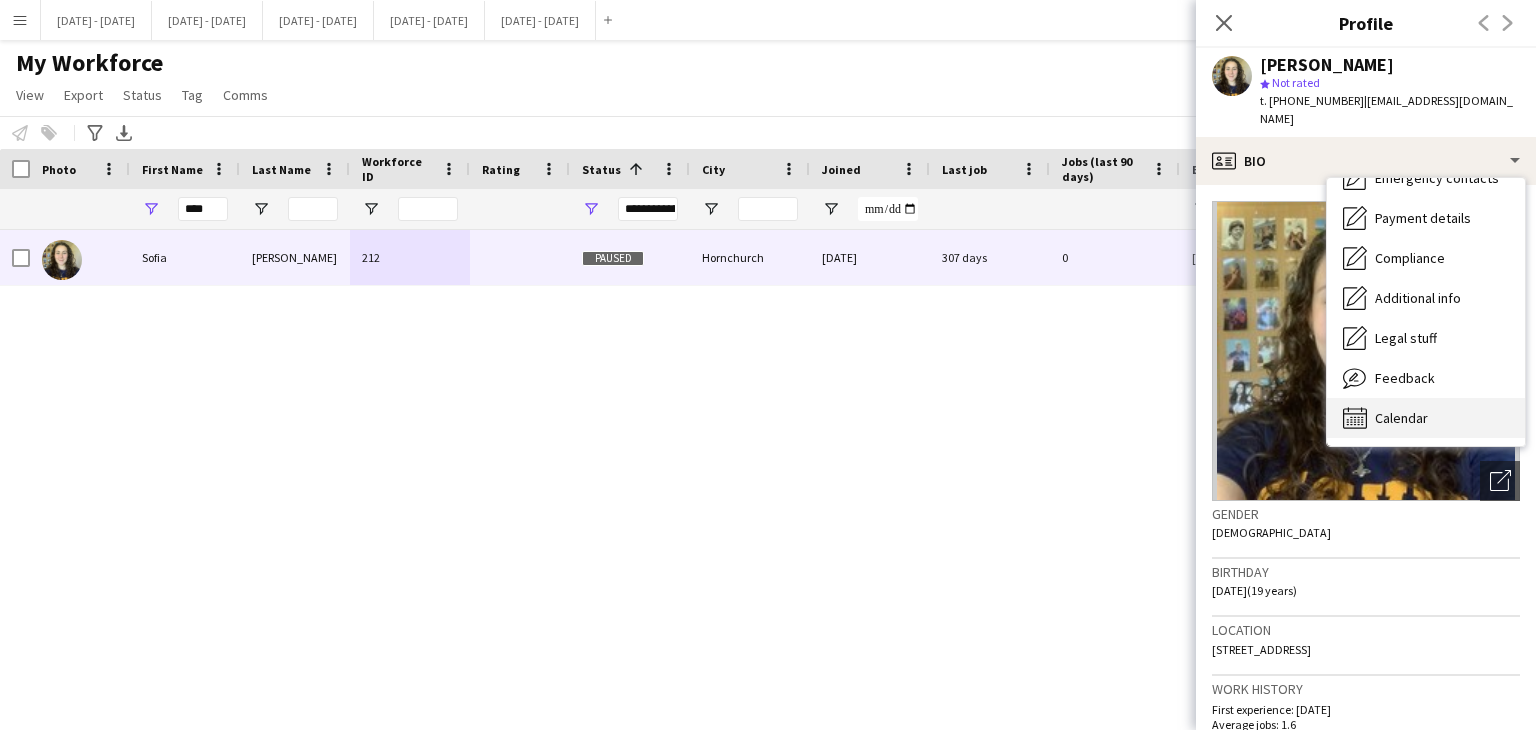 click on "Calendar" at bounding box center (1401, 418) 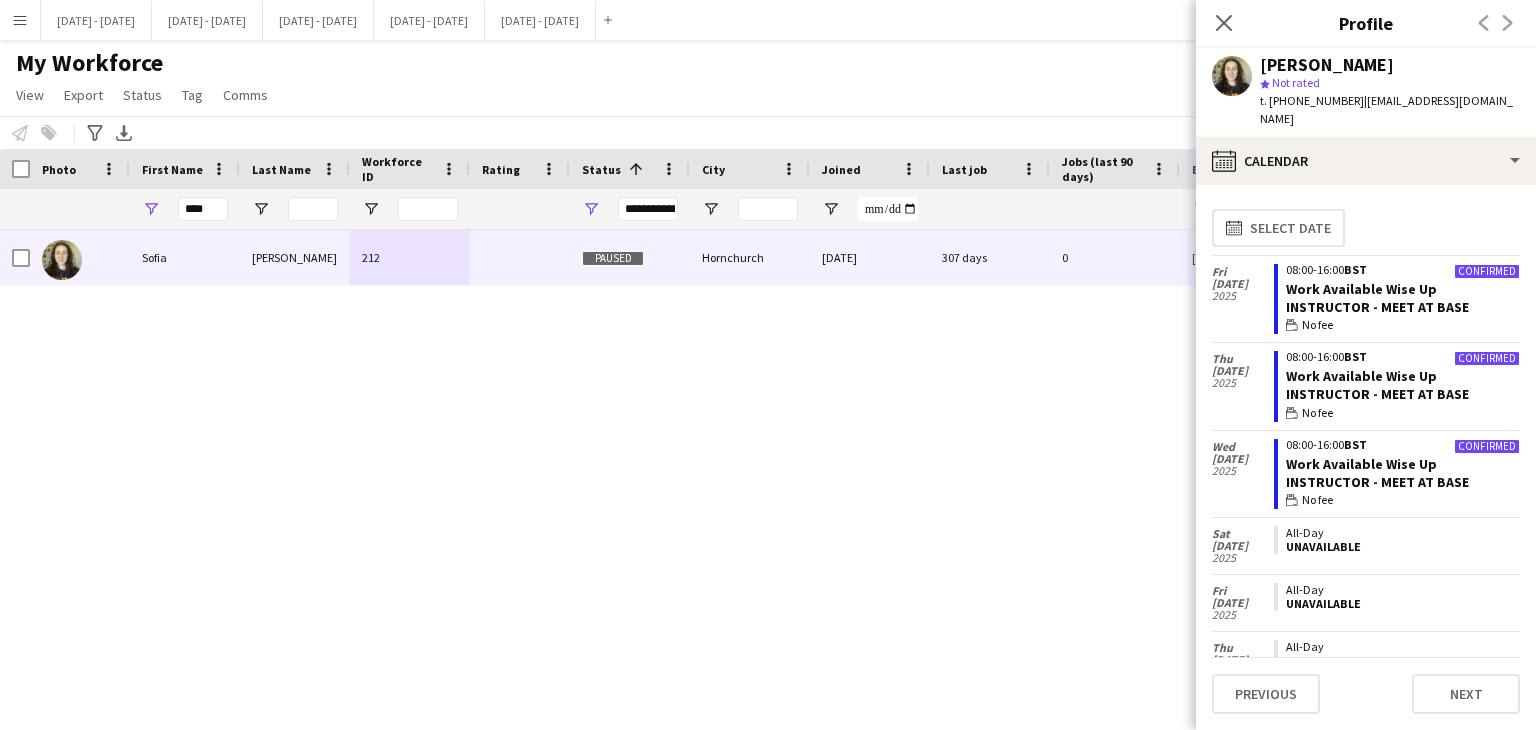 click on "Instructor - Meet at Base" 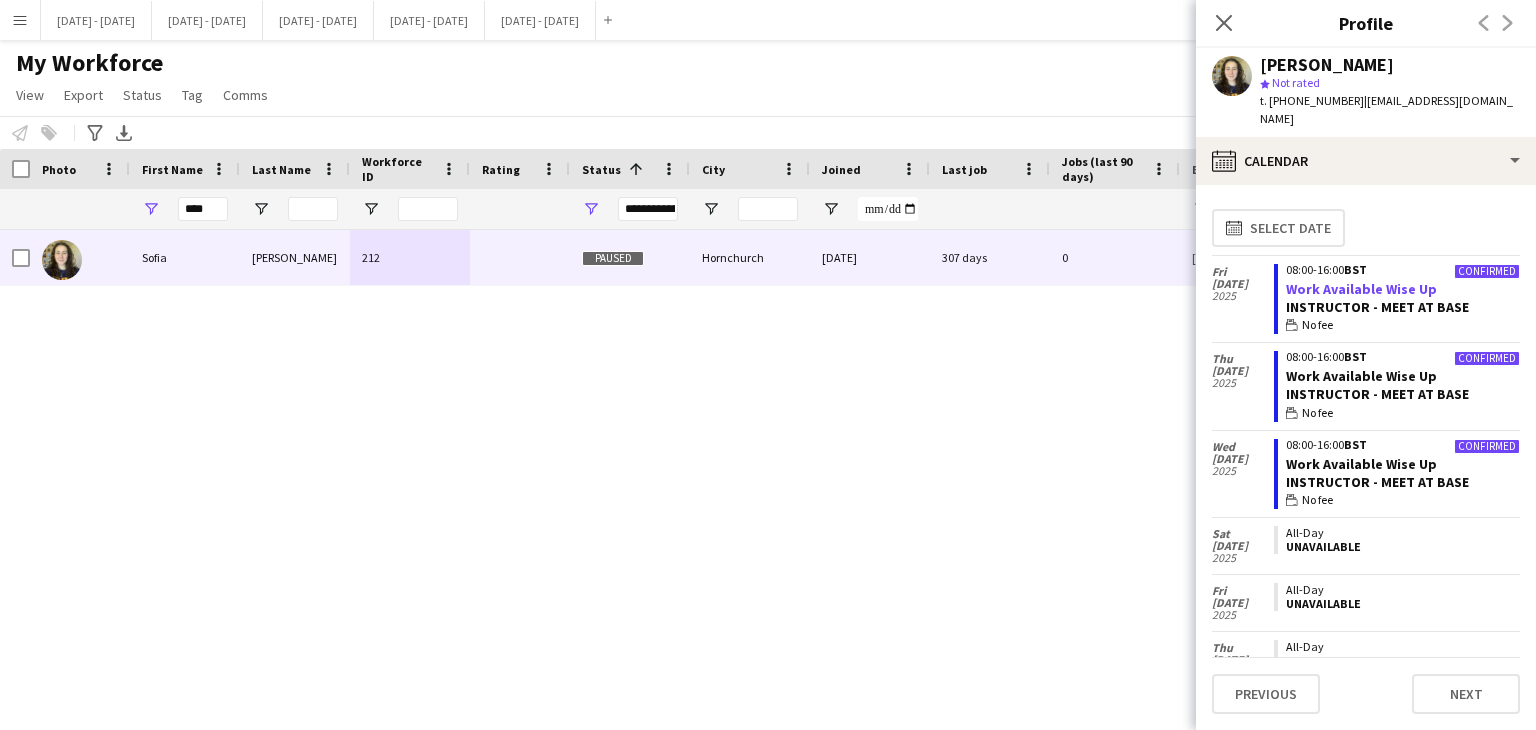 click on "Work Available Wise Up" 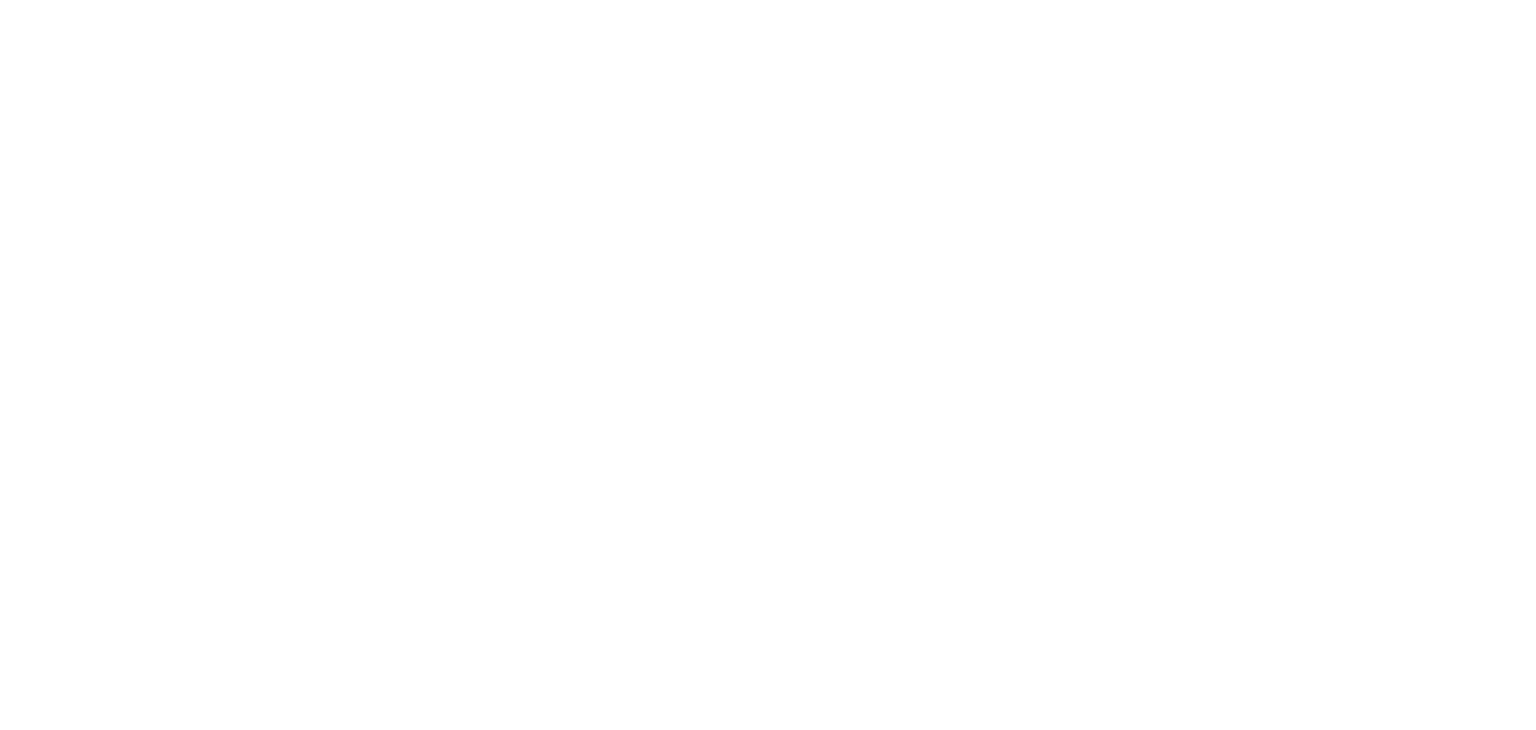 scroll, scrollTop: 0, scrollLeft: 0, axis: both 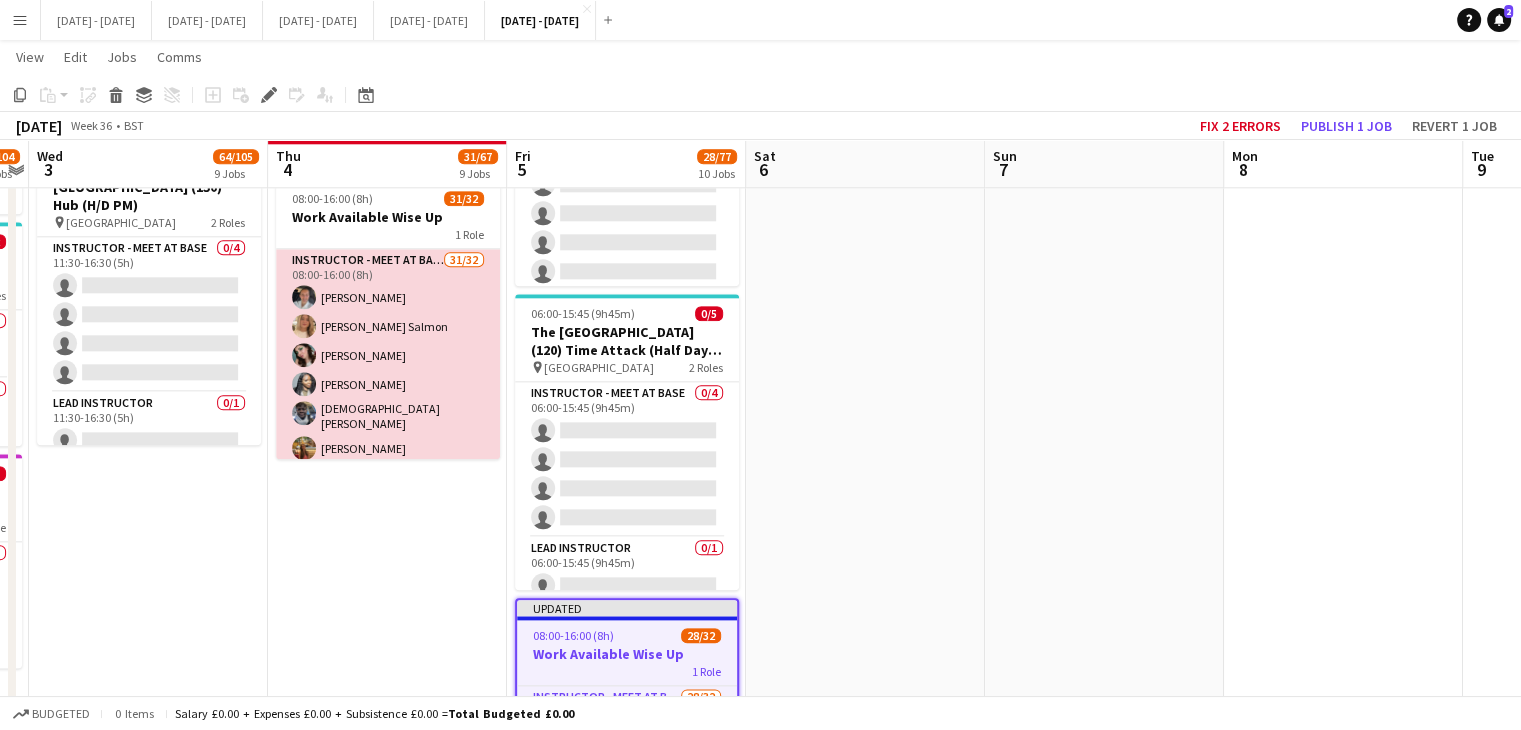 click on "Instructor - Meet at Base   31/32   08:00-16:00 (8h)
Ella Wray Sydney Chappell Salmon Lucy Cork Tomisin Alhassan Adesua Odidison Isobel McNab Ijenna Mba Oluwatamilore Aina Grace Anieke Tom Allewell Ellie-Marie Mankelow Omar Adio megan fox Eloise Cook Sofia Wray Matt Dailly Ethan Holcombe Aga Zukowicz Mallie Bates Ais McSharry Mohammad Hazin Ethan Wambari Keira Horton Shawn Wambari Drew Shelley-Winfield Jonathan Murray Haseeb Masud Sophie Burman Amber Ahmed Mia Glyn-Jones Rufus Lambert
single-neutral-actions" at bounding box center [388, 735] 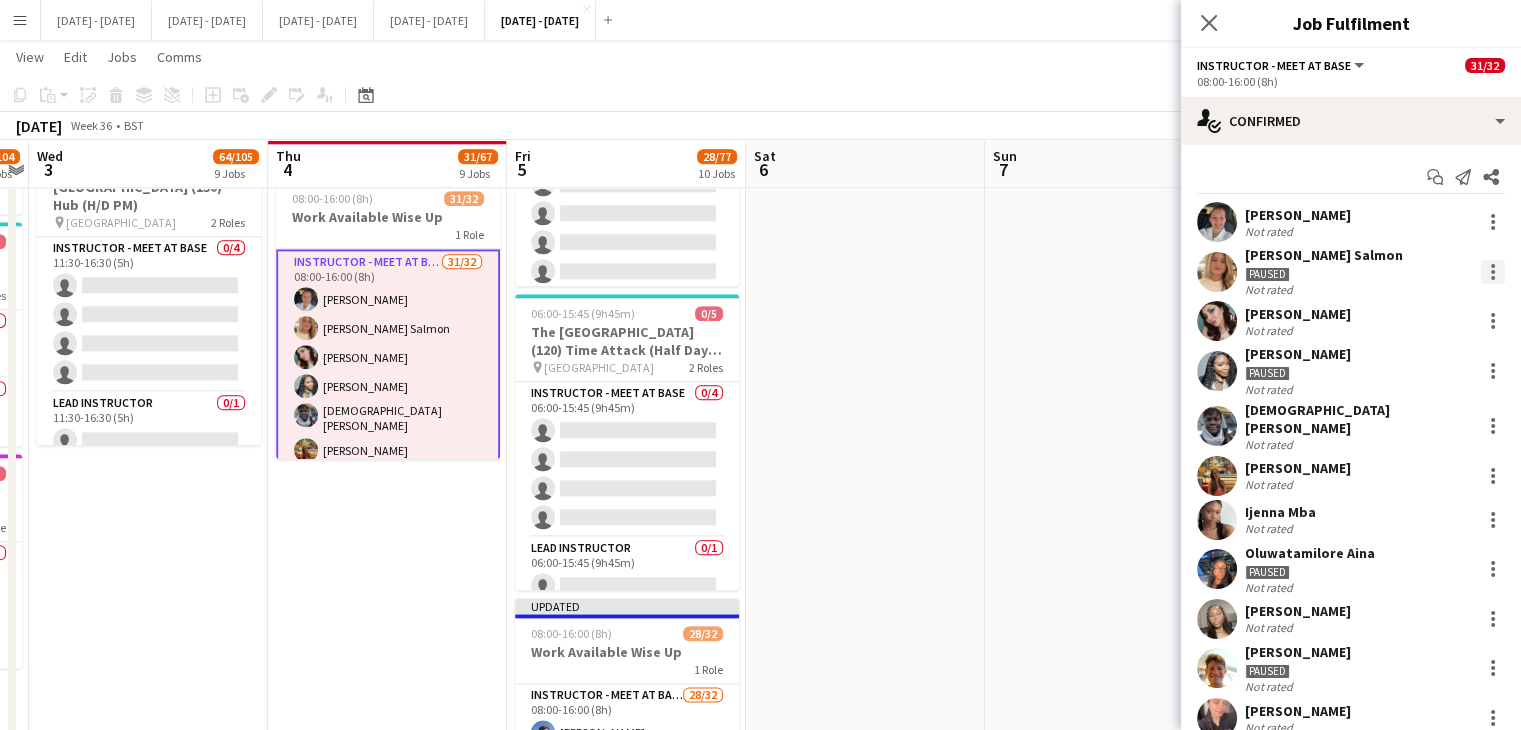 click at bounding box center [1493, 272] 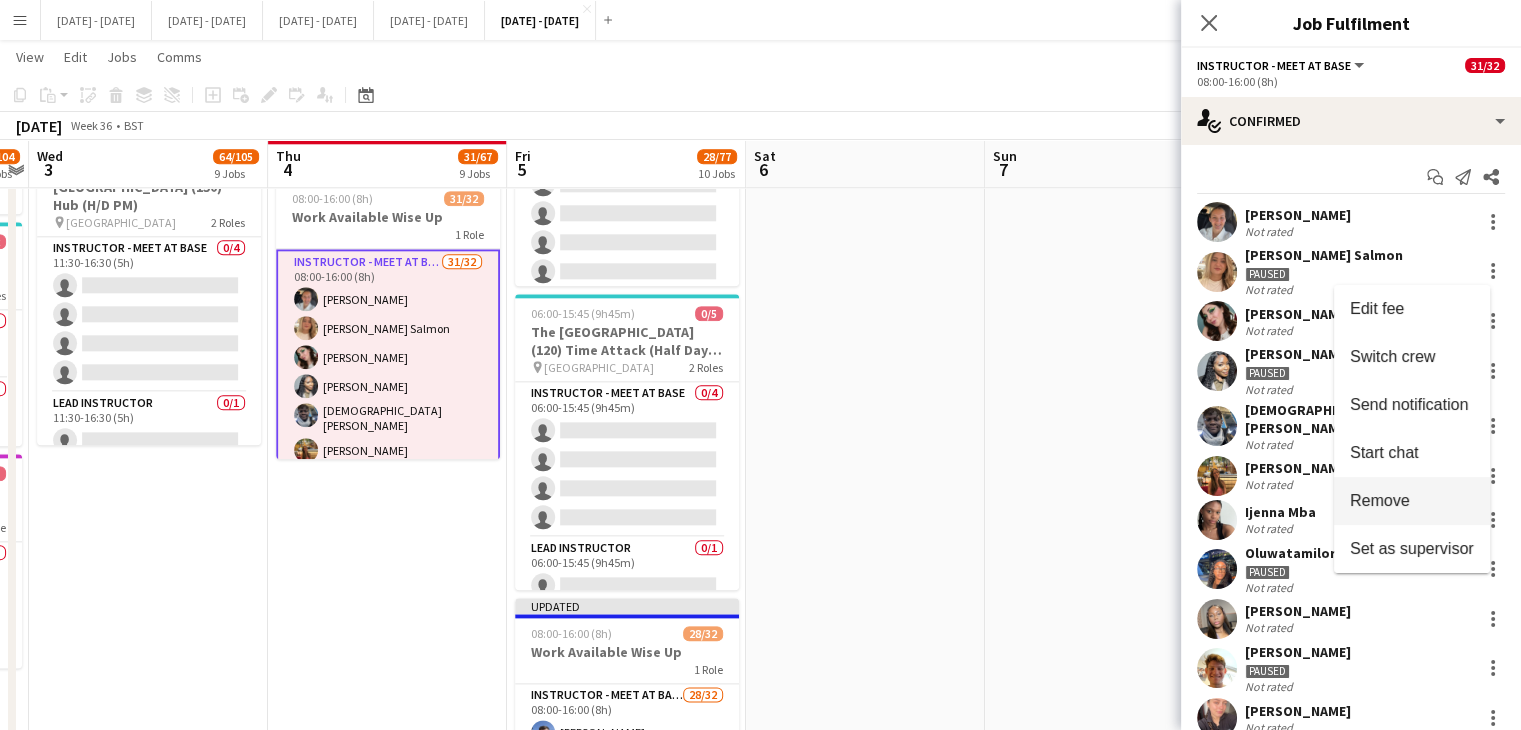 click on "Remove" at bounding box center [1412, 500] 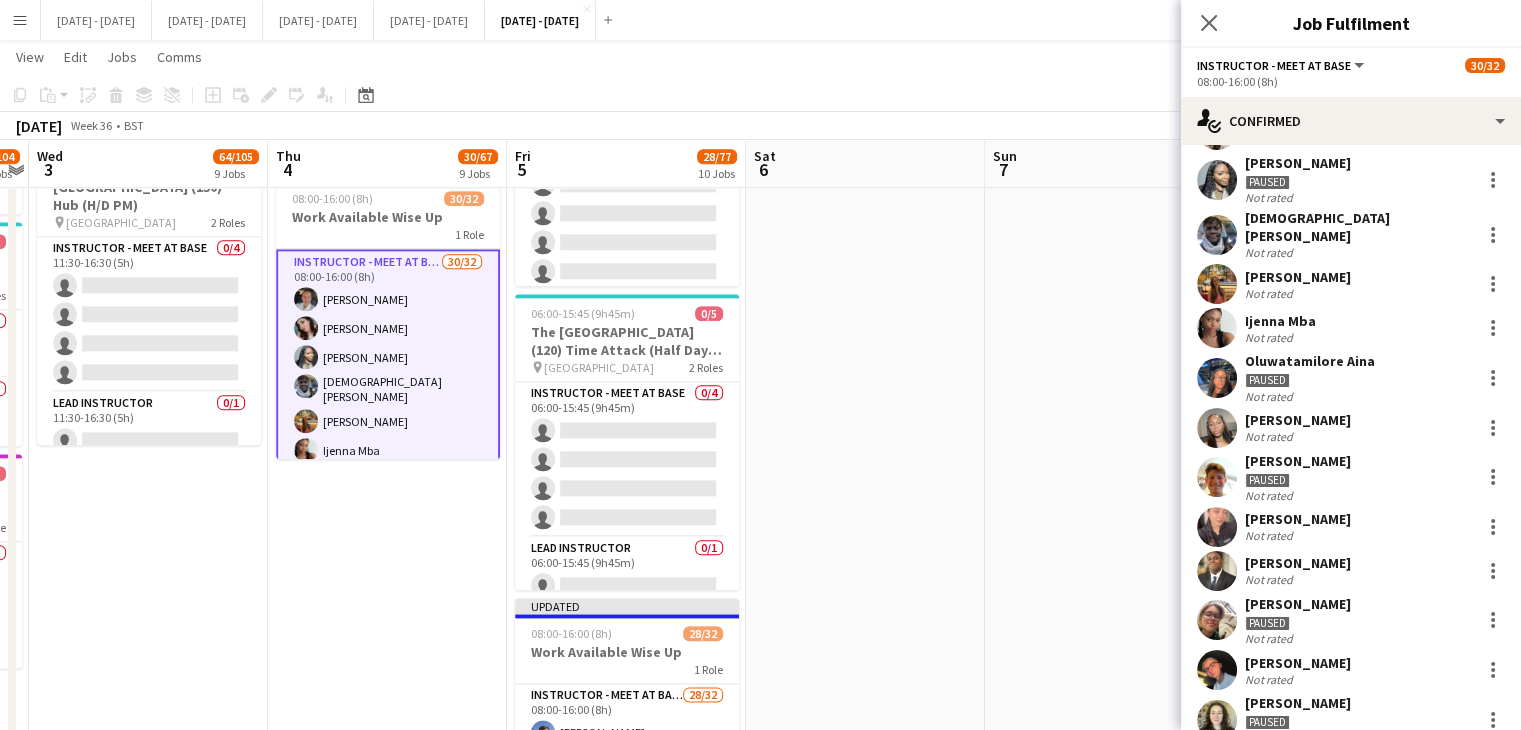 scroll, scrollTop: 200, scrollLeft: 0, axis: vertical 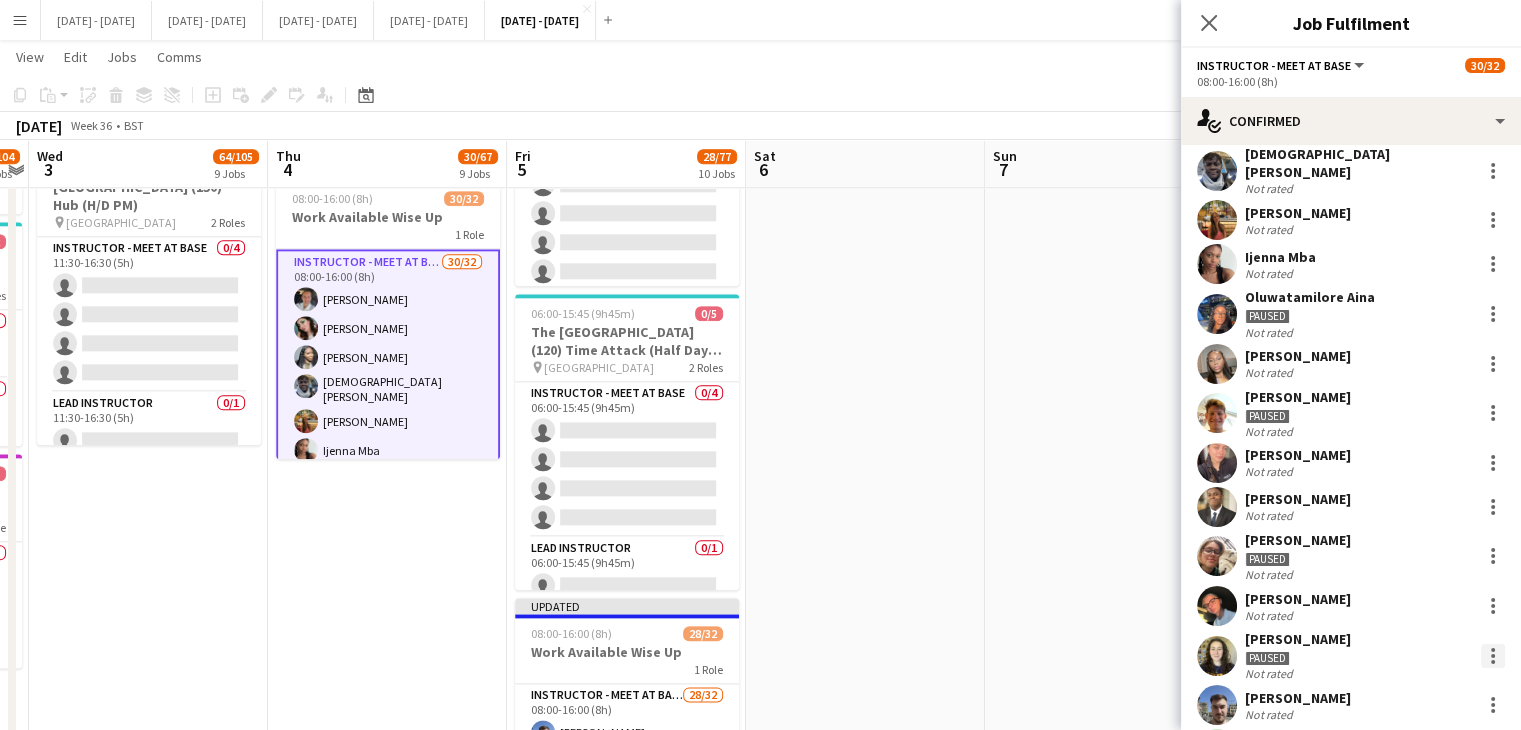 click at bounding box center [1493, 656] 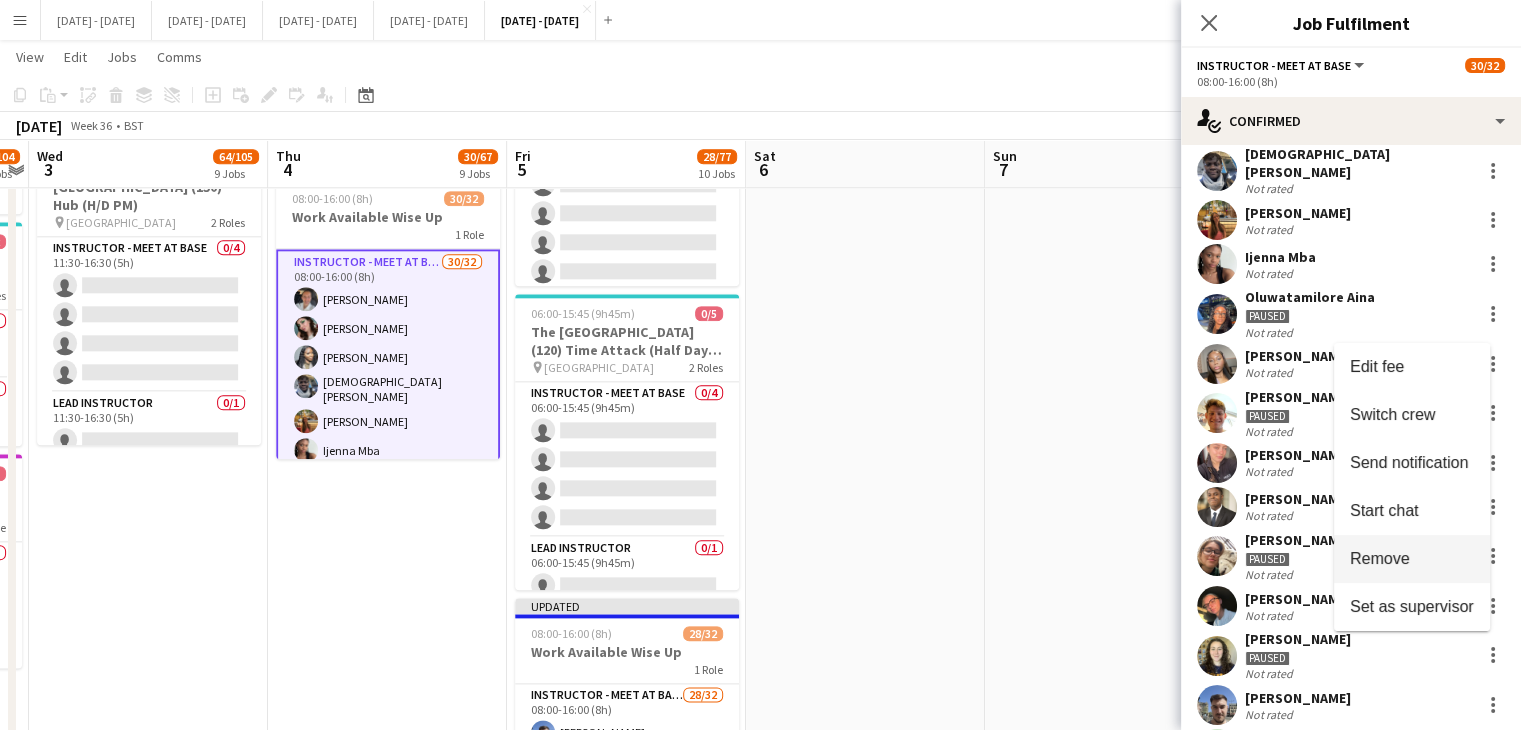 click on "Remove" at bounding box center [1412, 559] 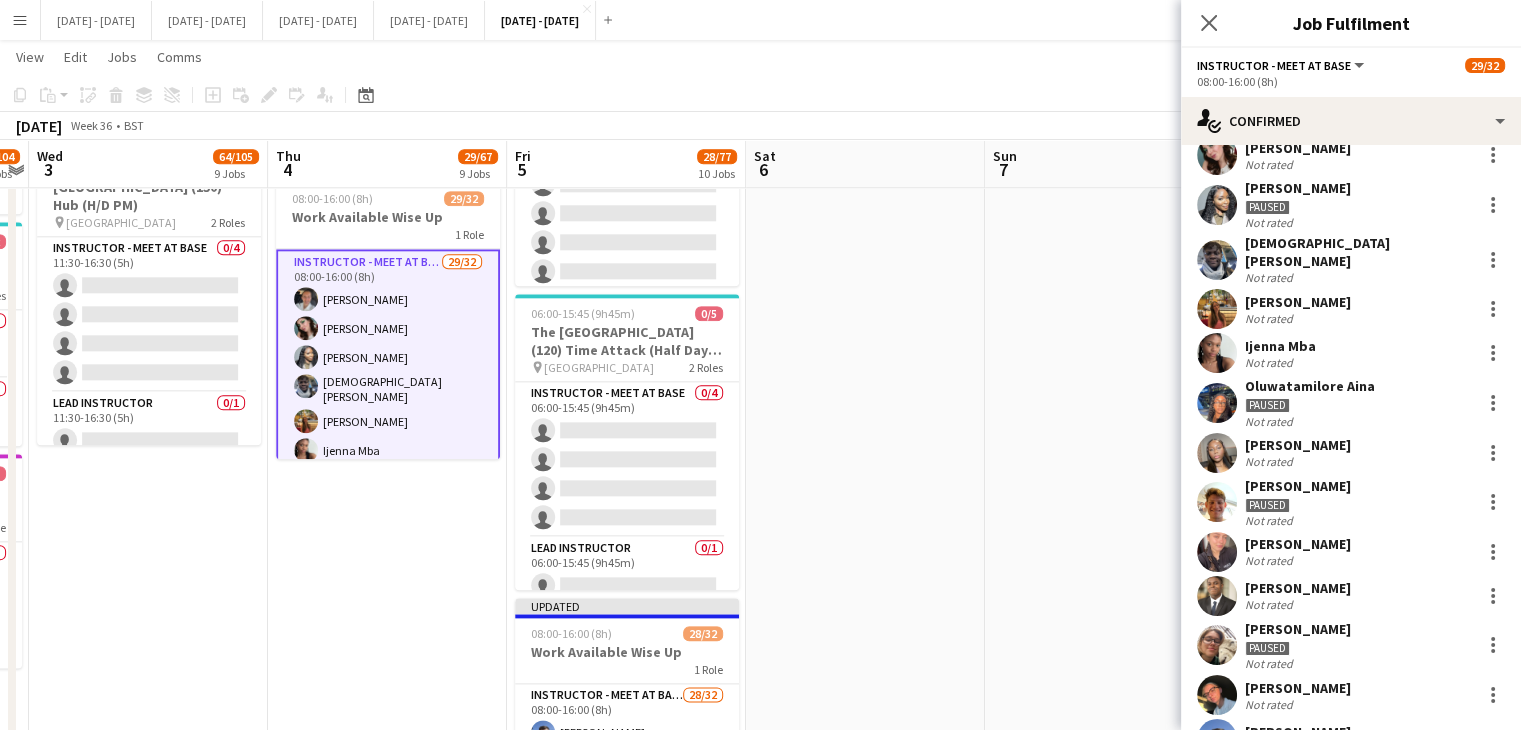 scroll, scrollTop: 0, scrollLeft: 0, axis: both 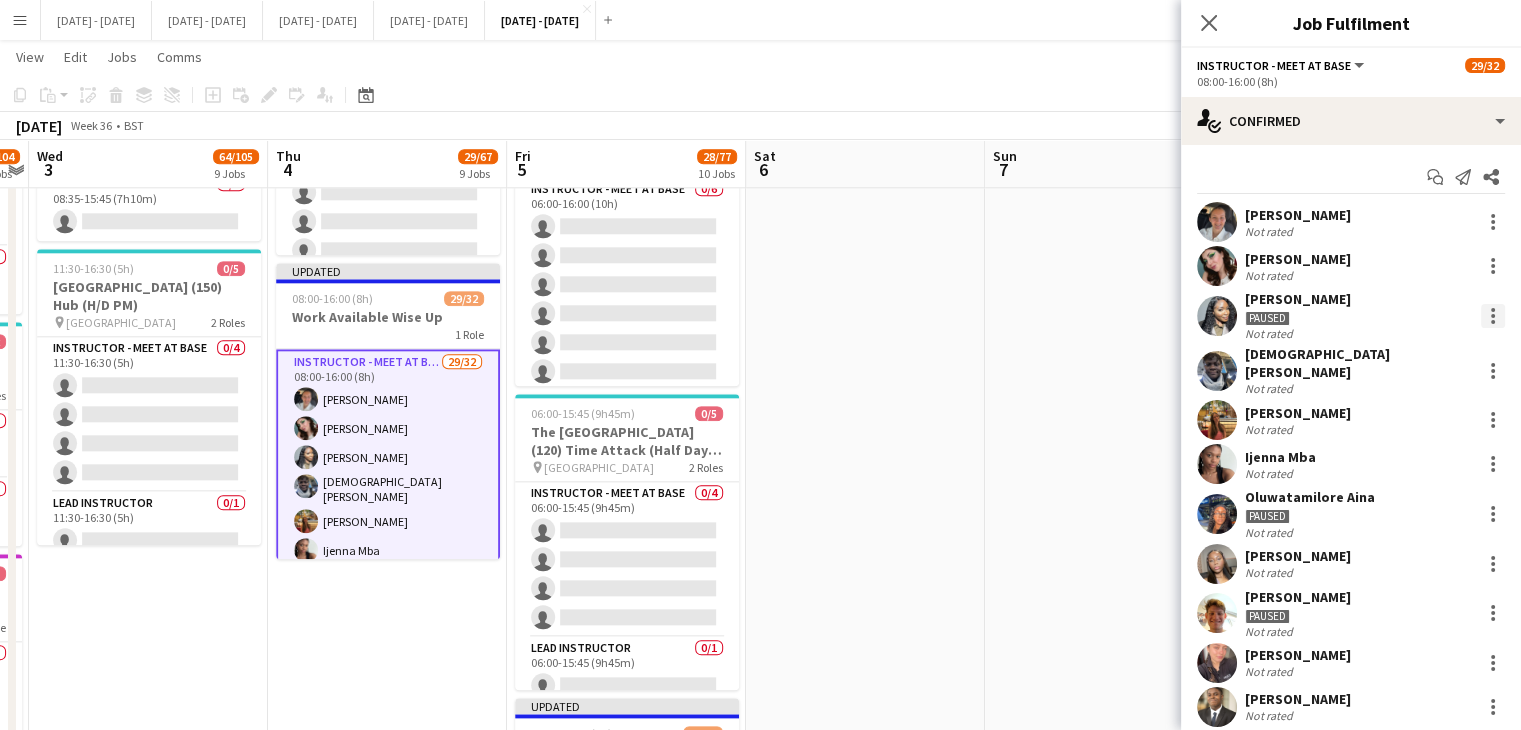 click at bounding box center [1493, 316] 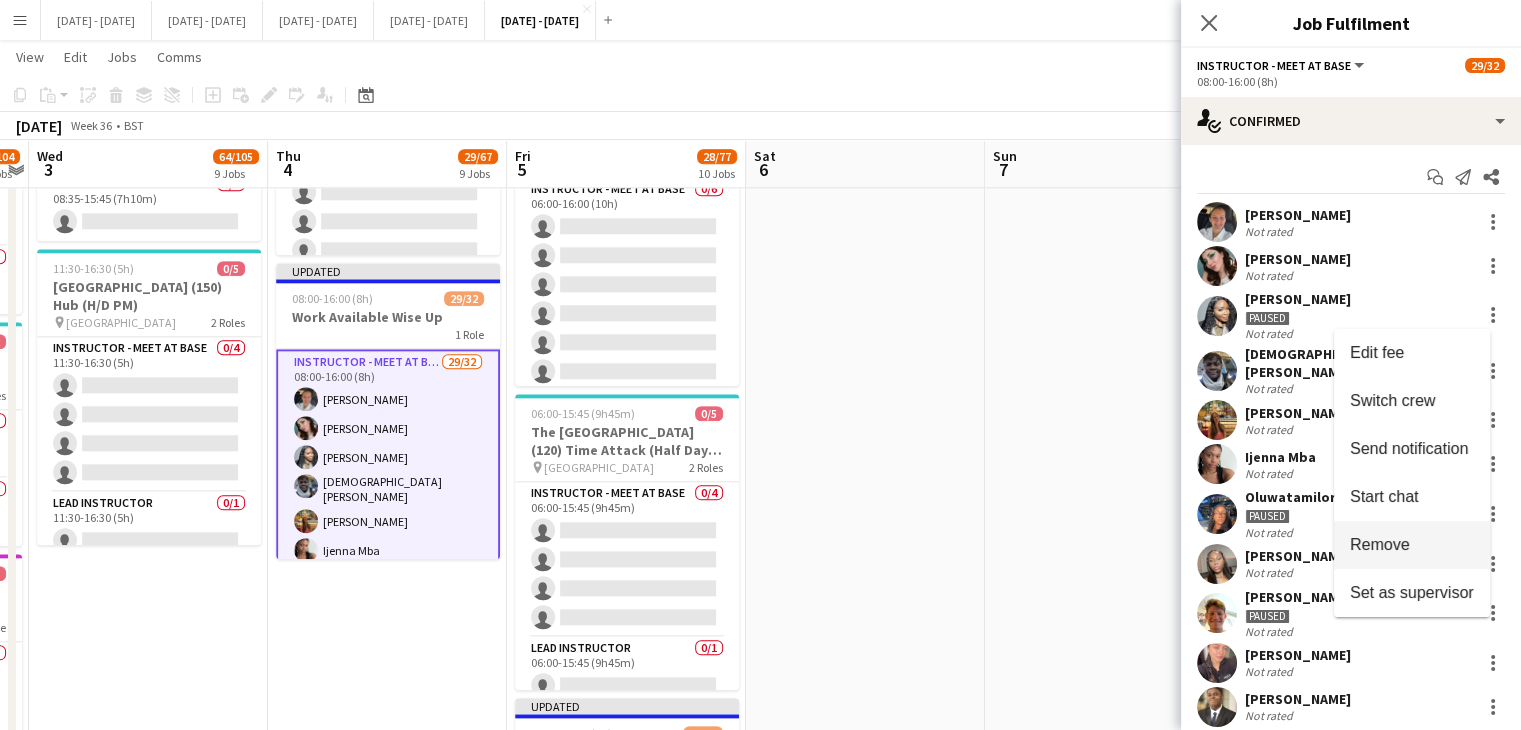 click on "Remove" at bounding box center (1412, 545) 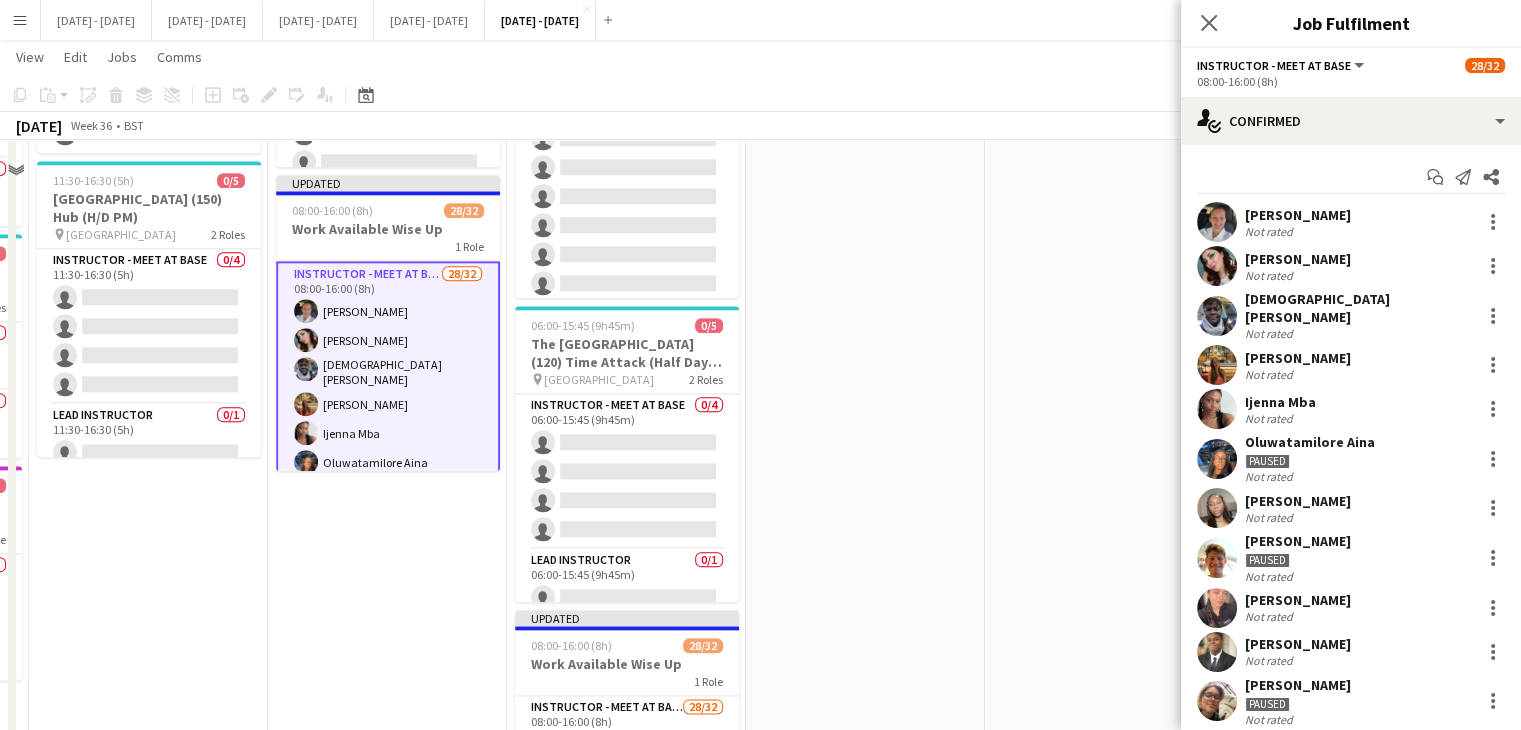 scroll, scrollTop: 2400, scrollLeft: 0, axis: vertical 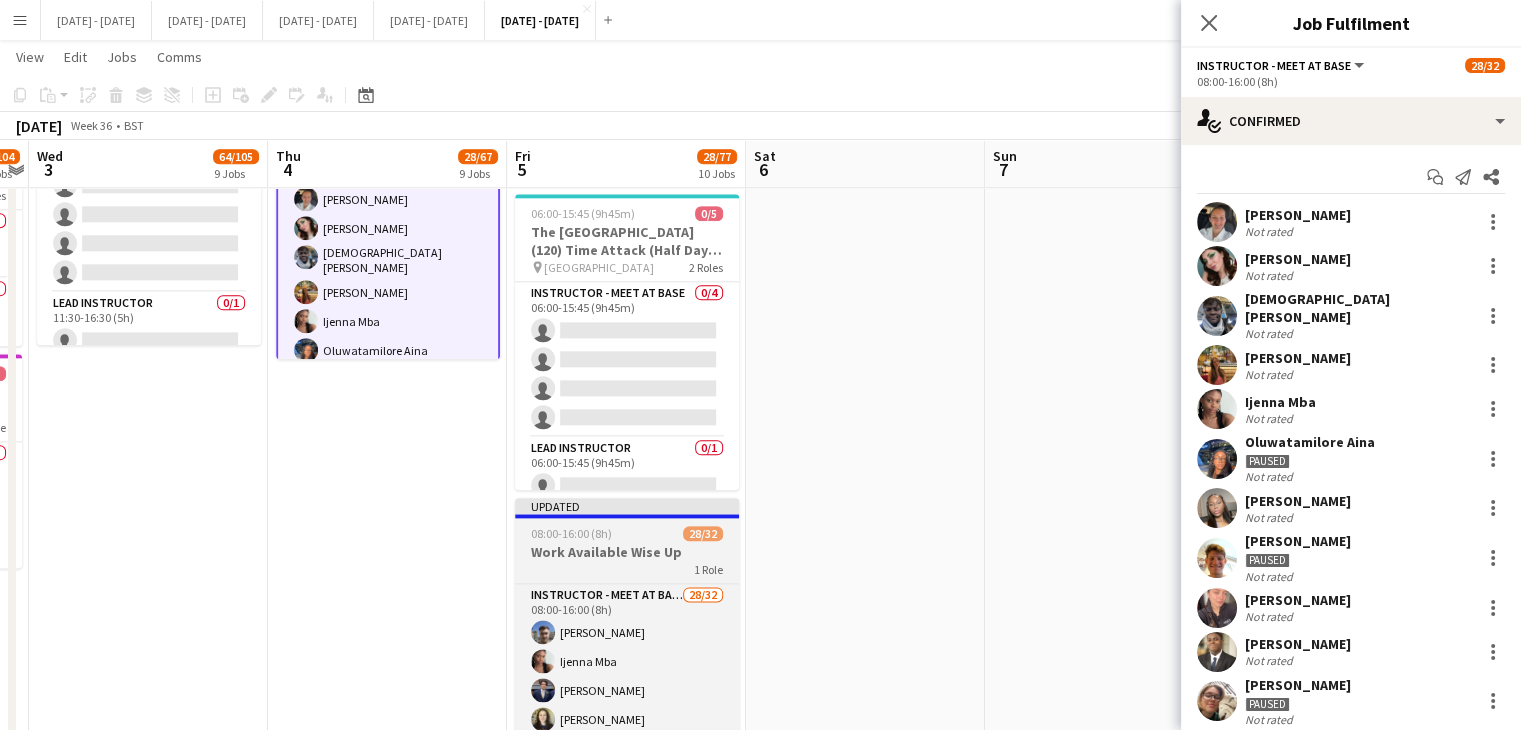 click on "08:00-16:00 (8h)" at bounding box center (571, 533) 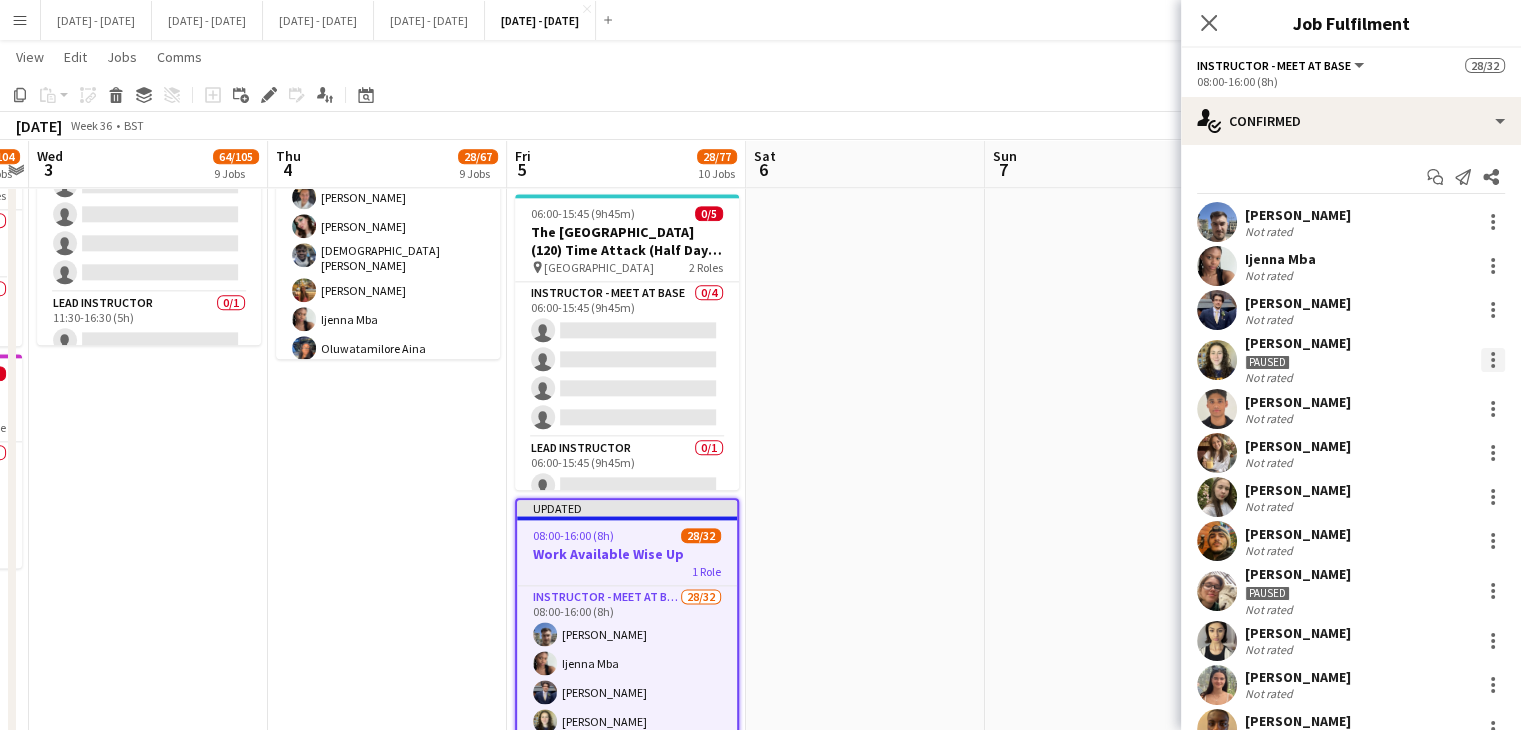 click at bounding box center [1493, 360] 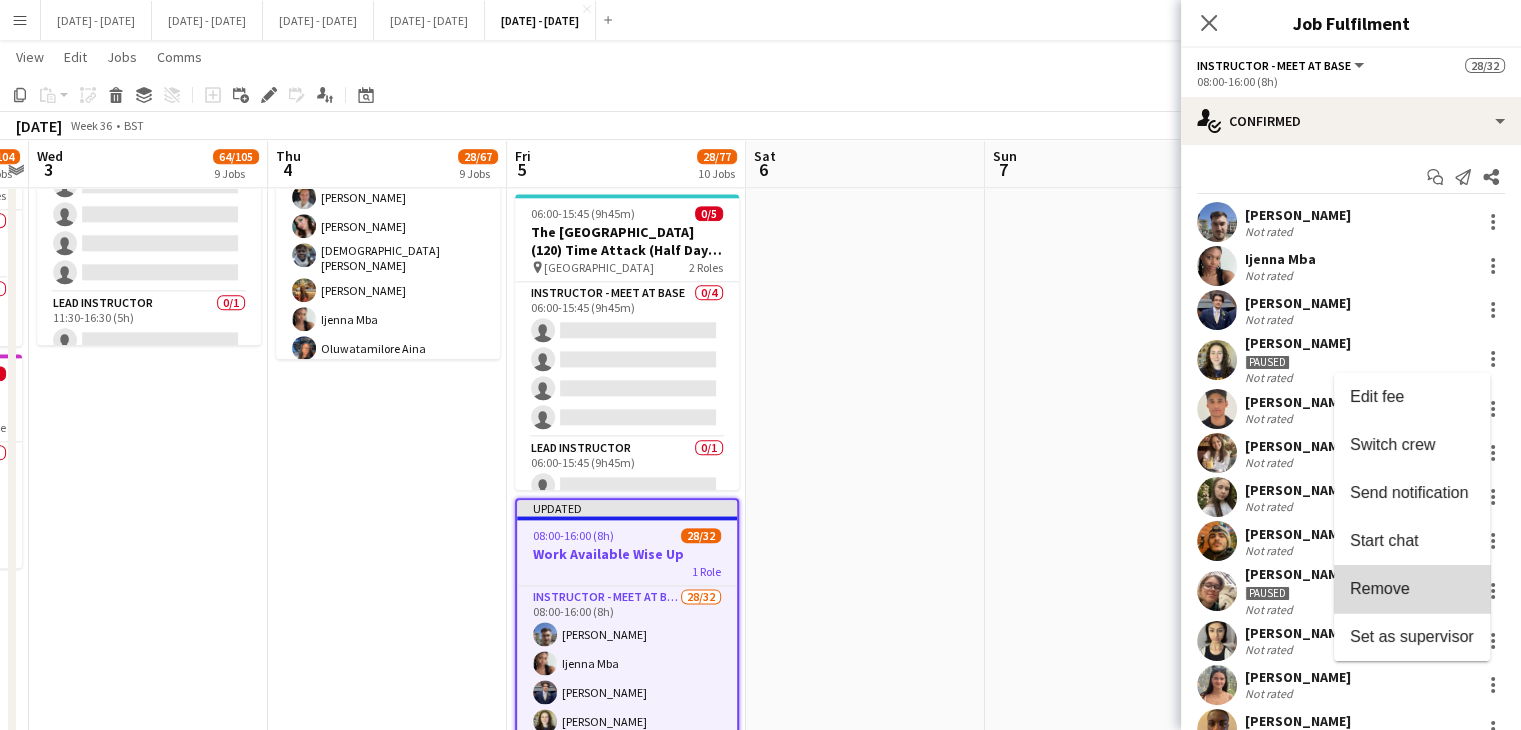 click on "Remove" at bounding box center (1412, 588) 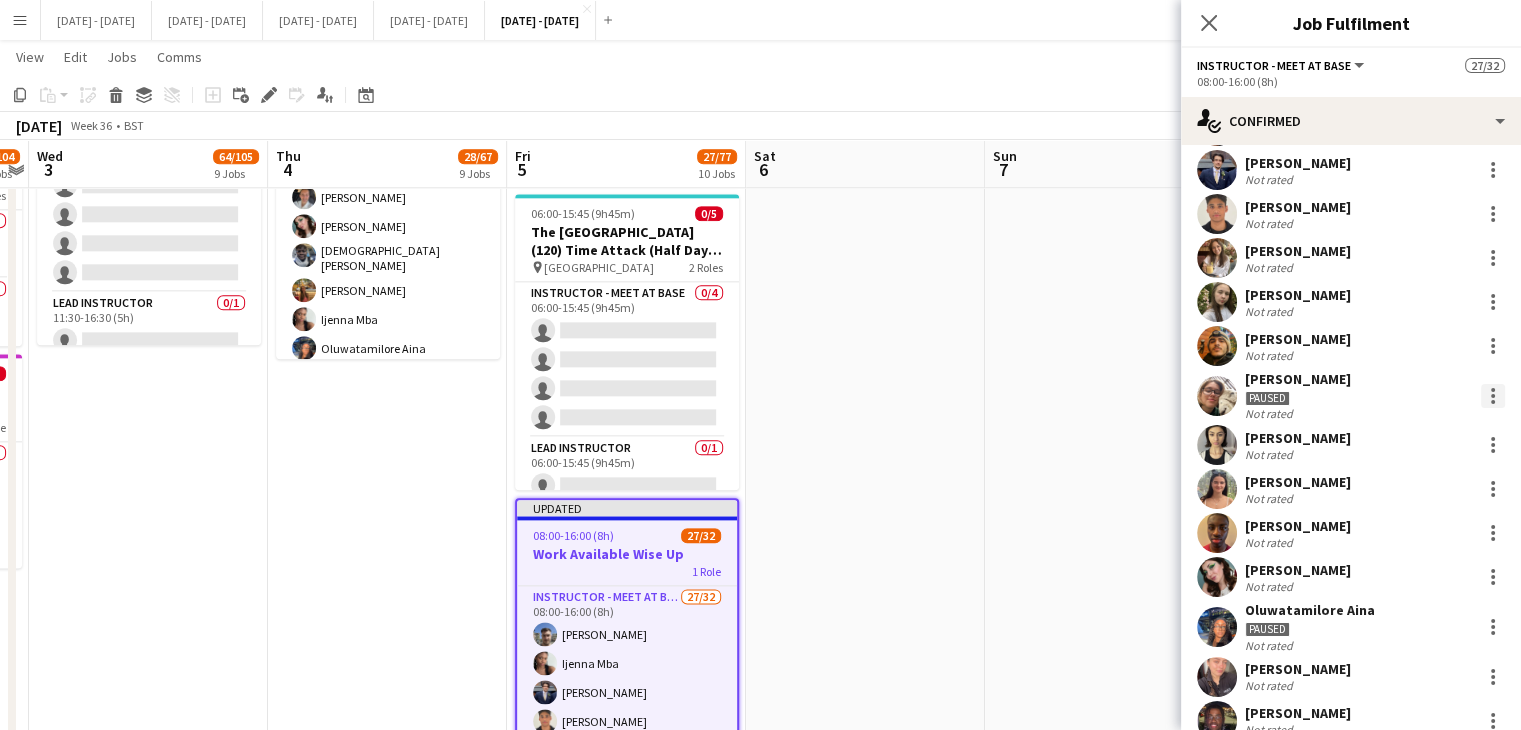 scroll, scrollTop: 200, scrollLeft: 0, axis: vertical 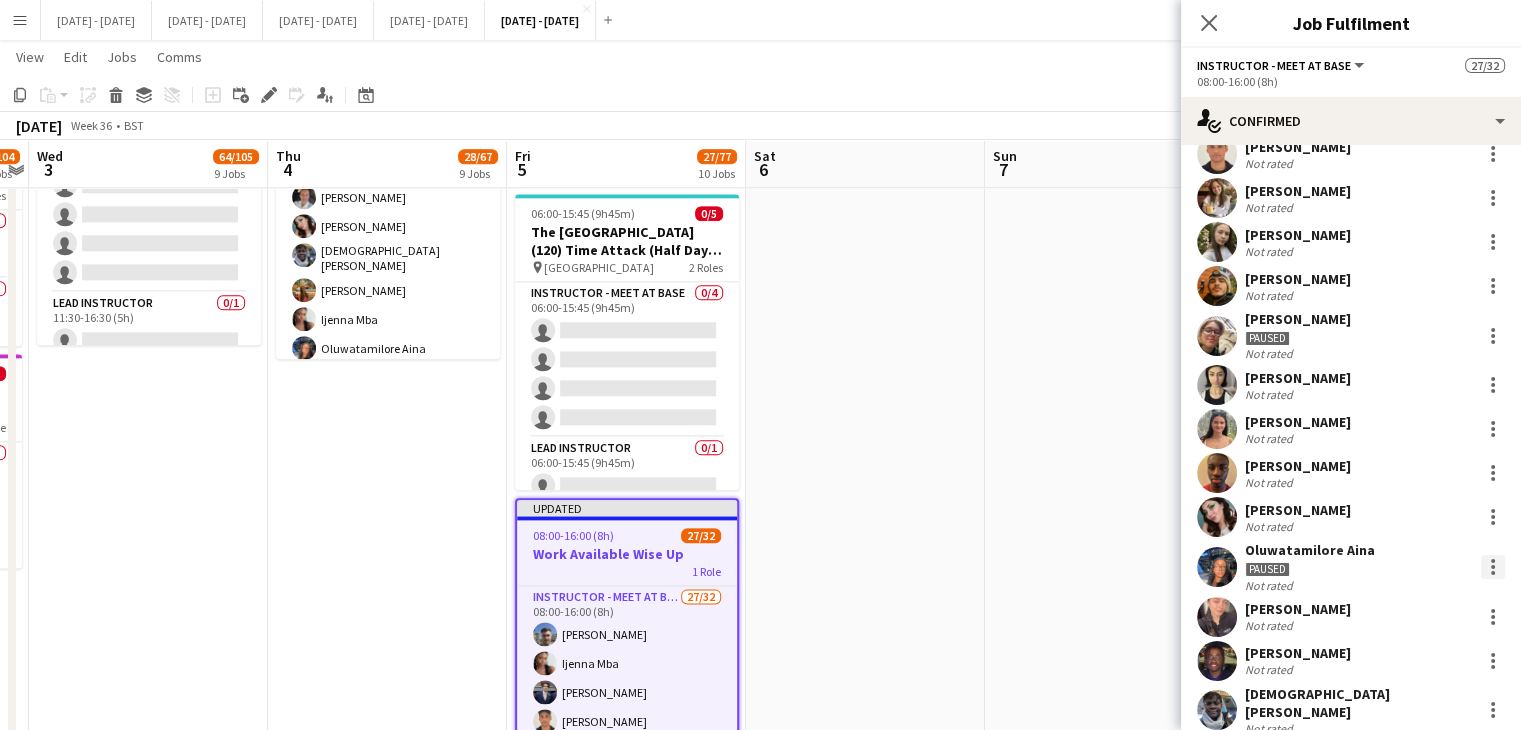 click at bounding box center (1493, 567) 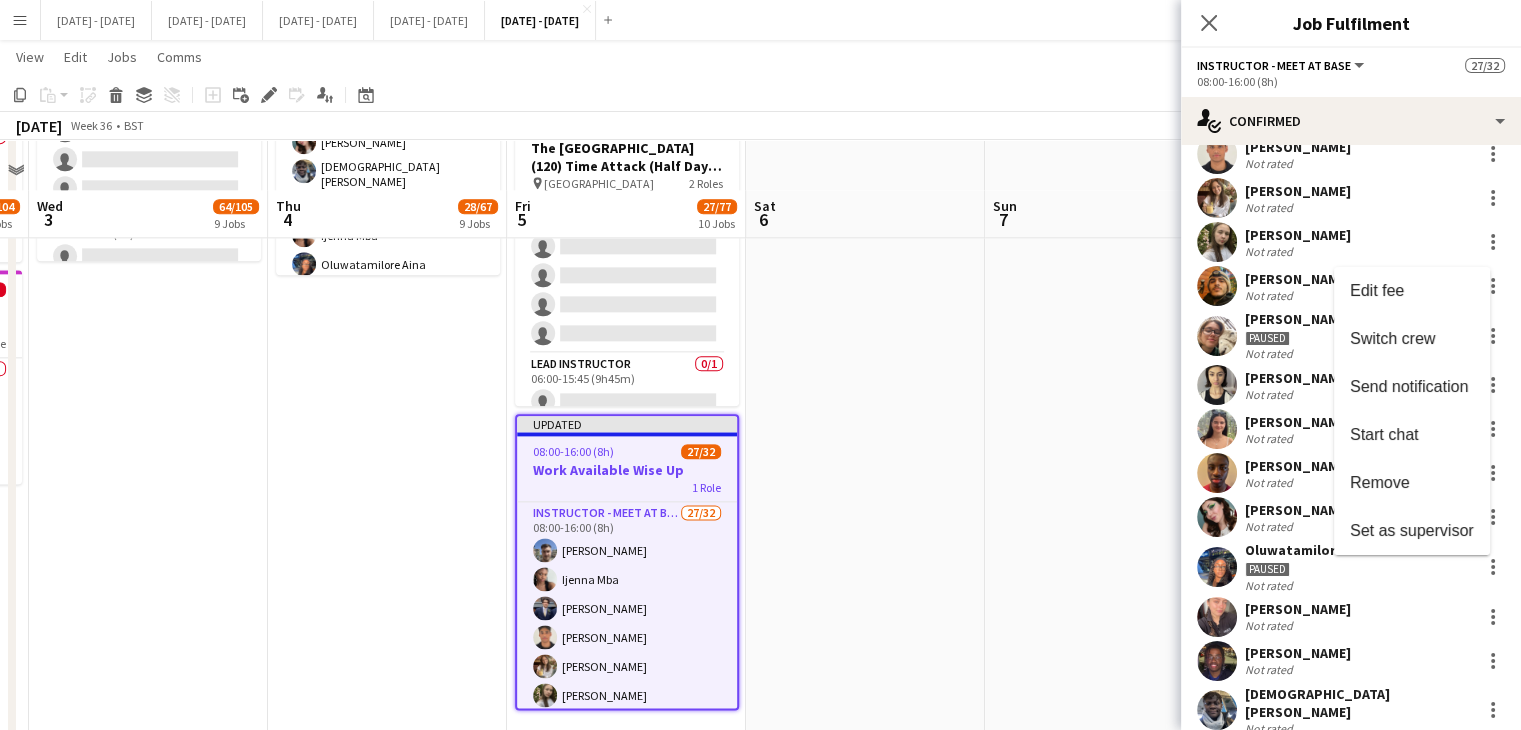 scroll, scrollTop: 2545, scrollLeft: 0, axis: vertical 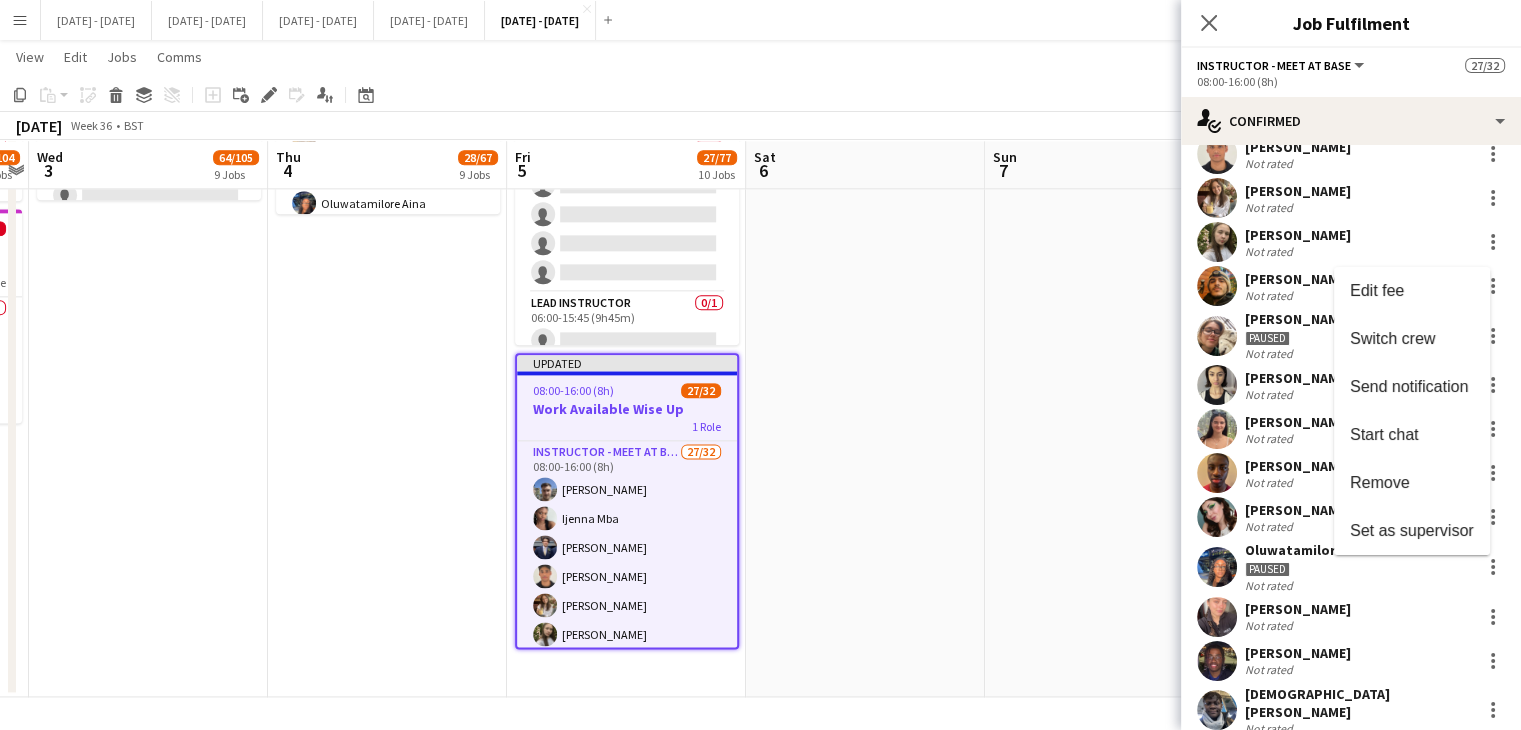 click at bounding box center (760, 365) 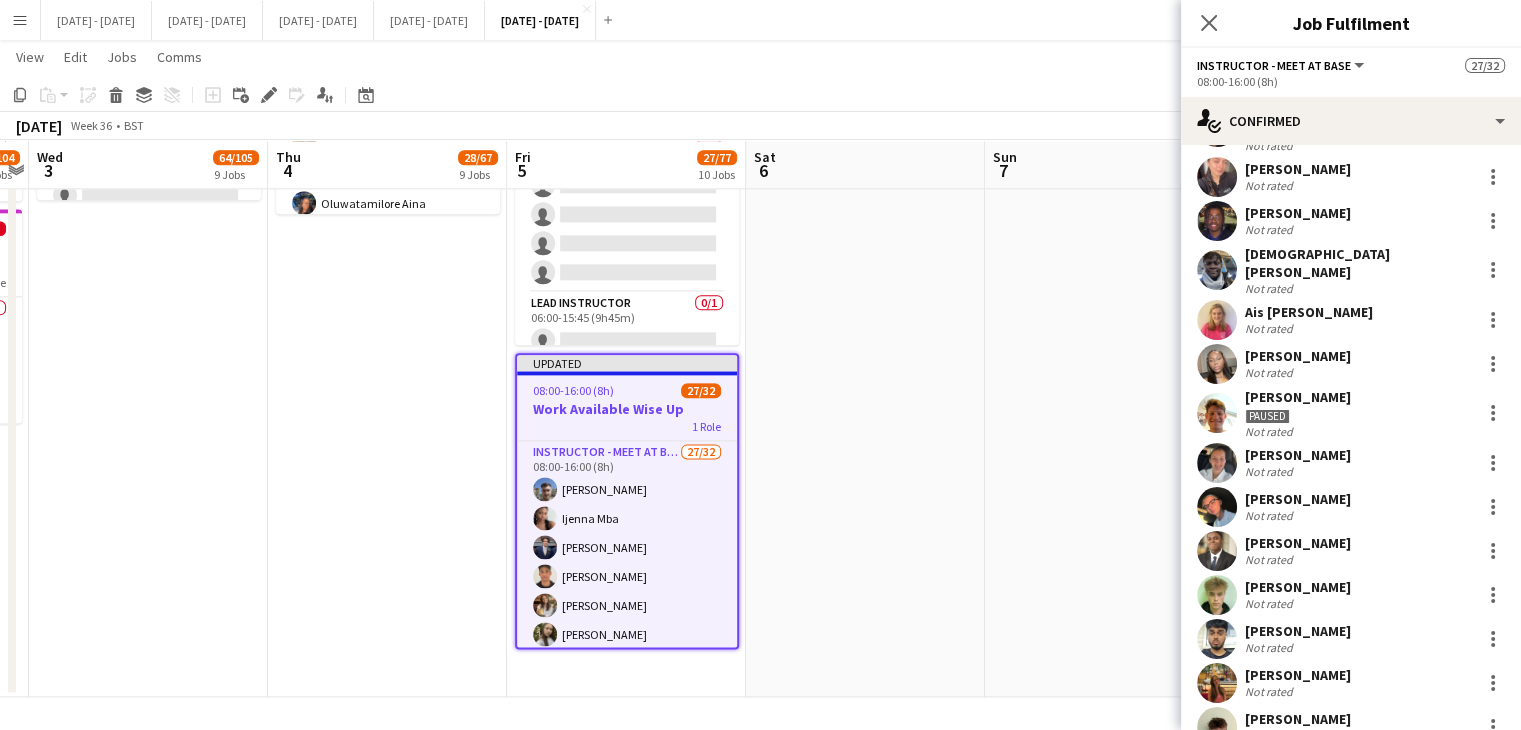 scroll, scrollTop: 700, scrollLeft: 0, axis: vertical 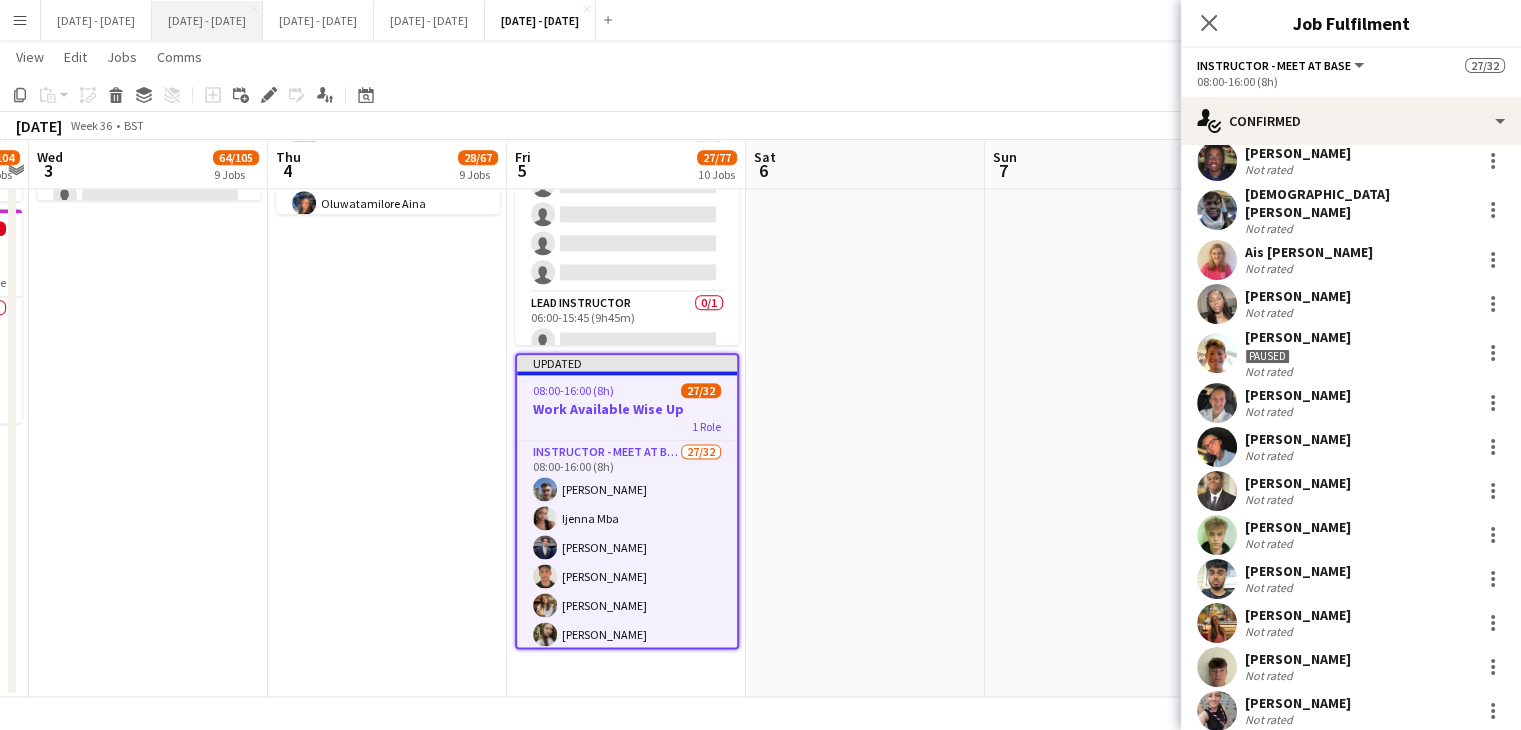 click on "[DATE] - [DATE]
Close" at bounding box center (207, 20) 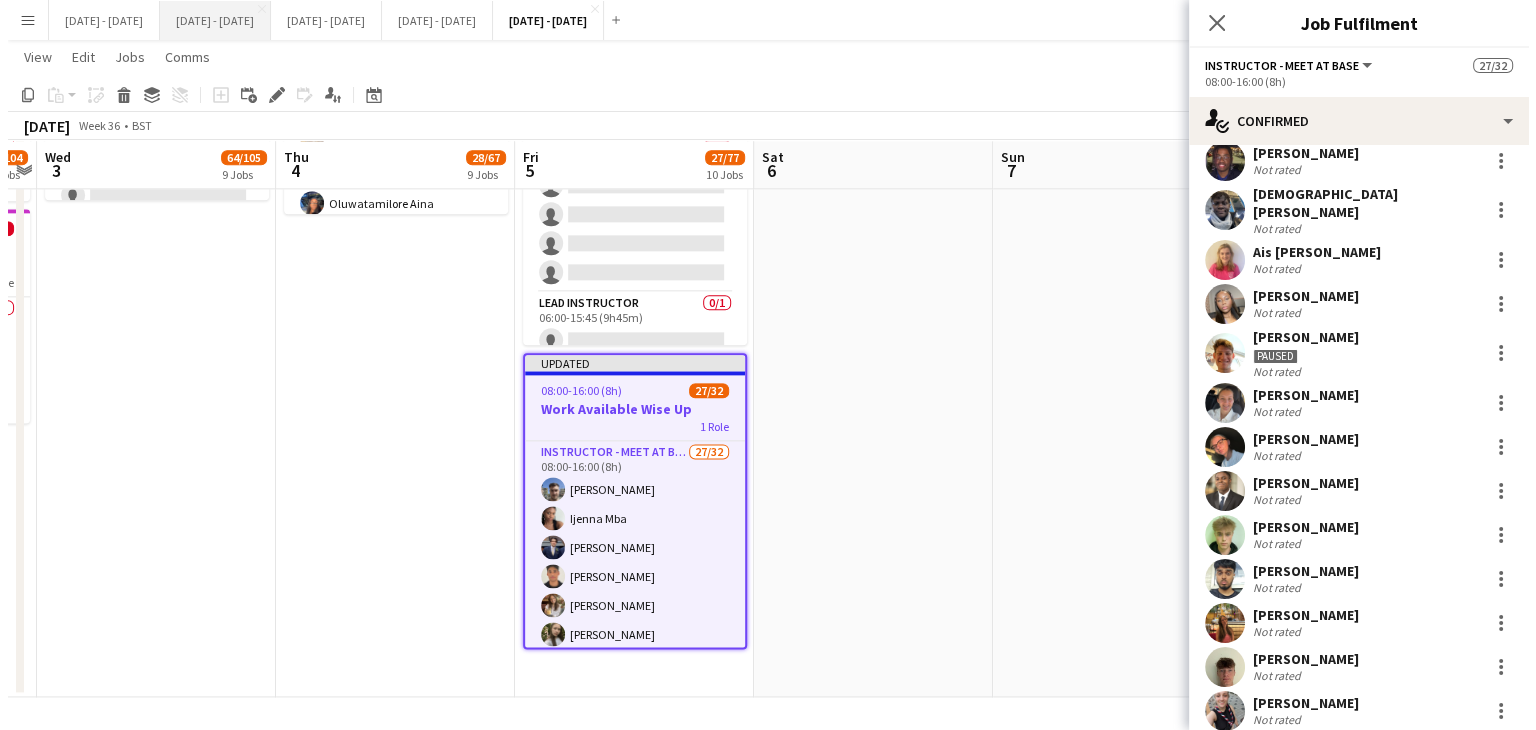 scroll, scrollTop: 0, scrollLeft: 0, axis: both 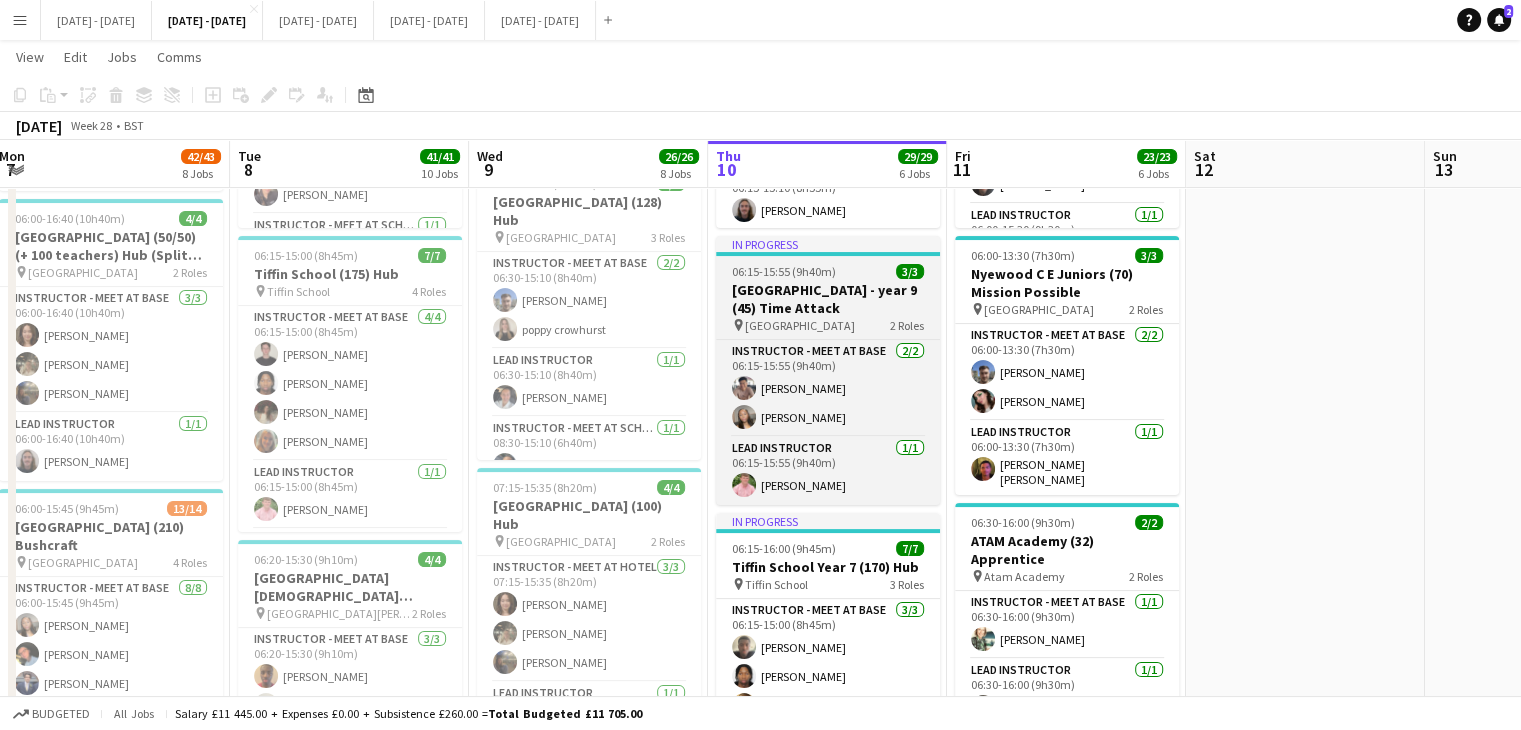 click on "[GEOGRAPHIC_DATA] - year 9 (45) Time Attack" at bounding box center [828, 299] 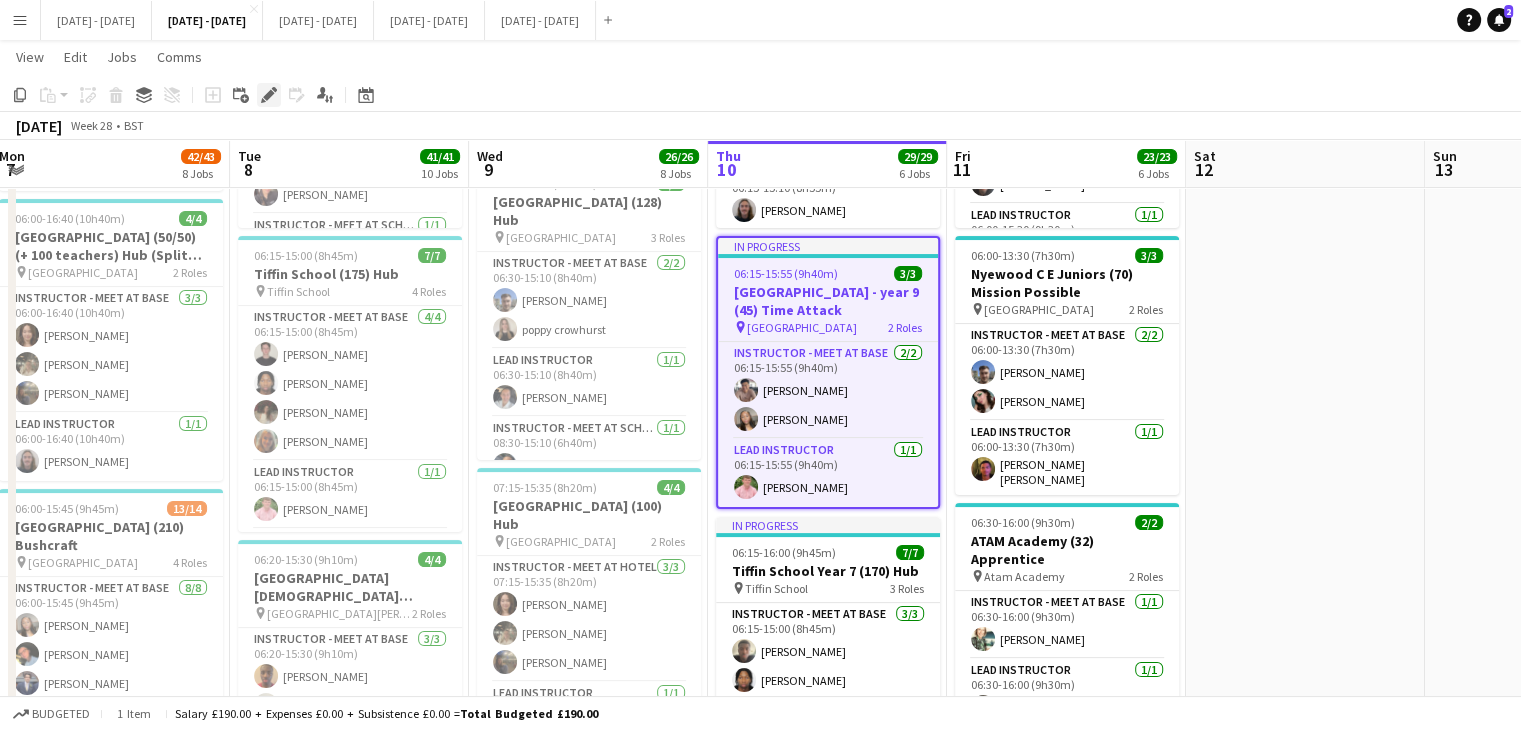 click on "Edit" at bounding box center [269, 95] 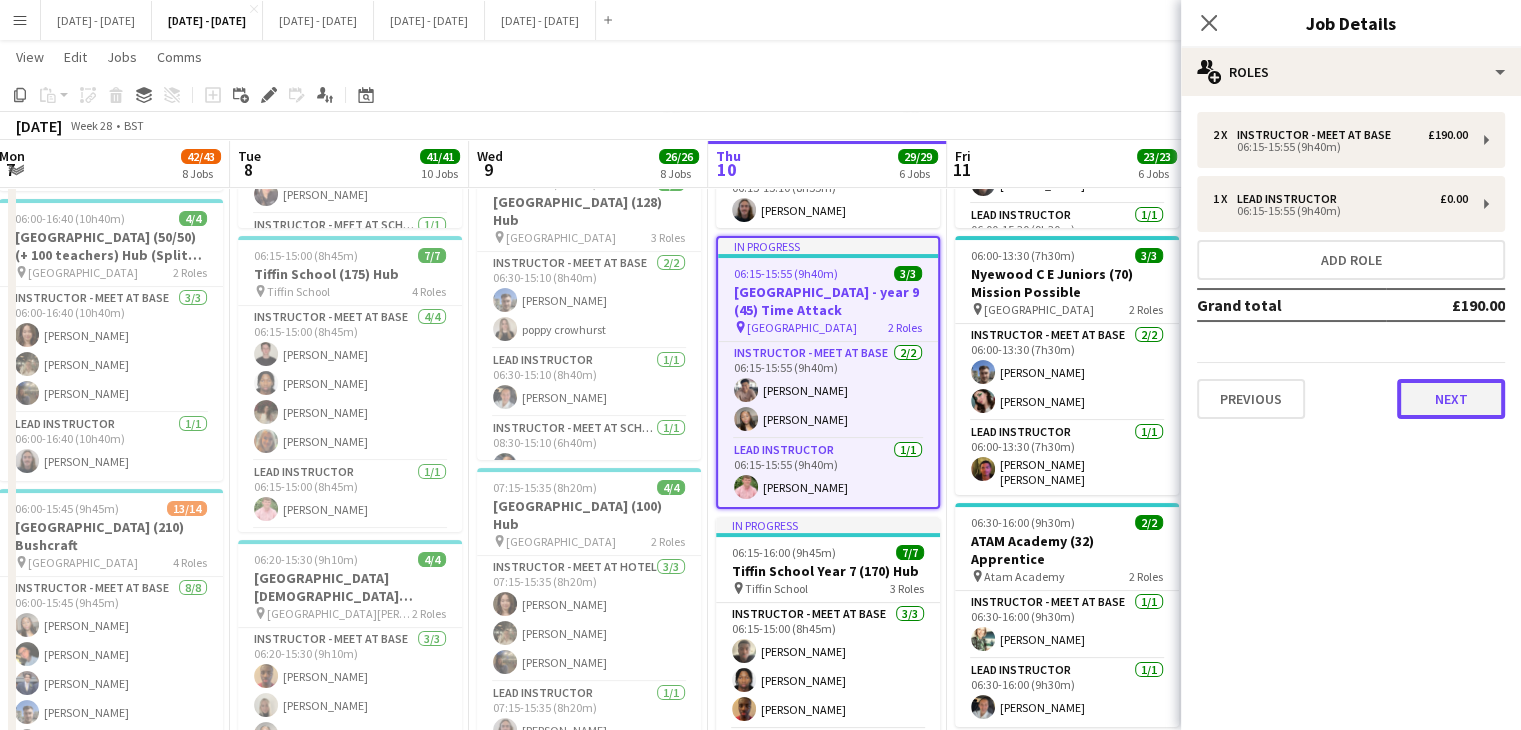 click on "Next" at bounding box center [1451, 399] 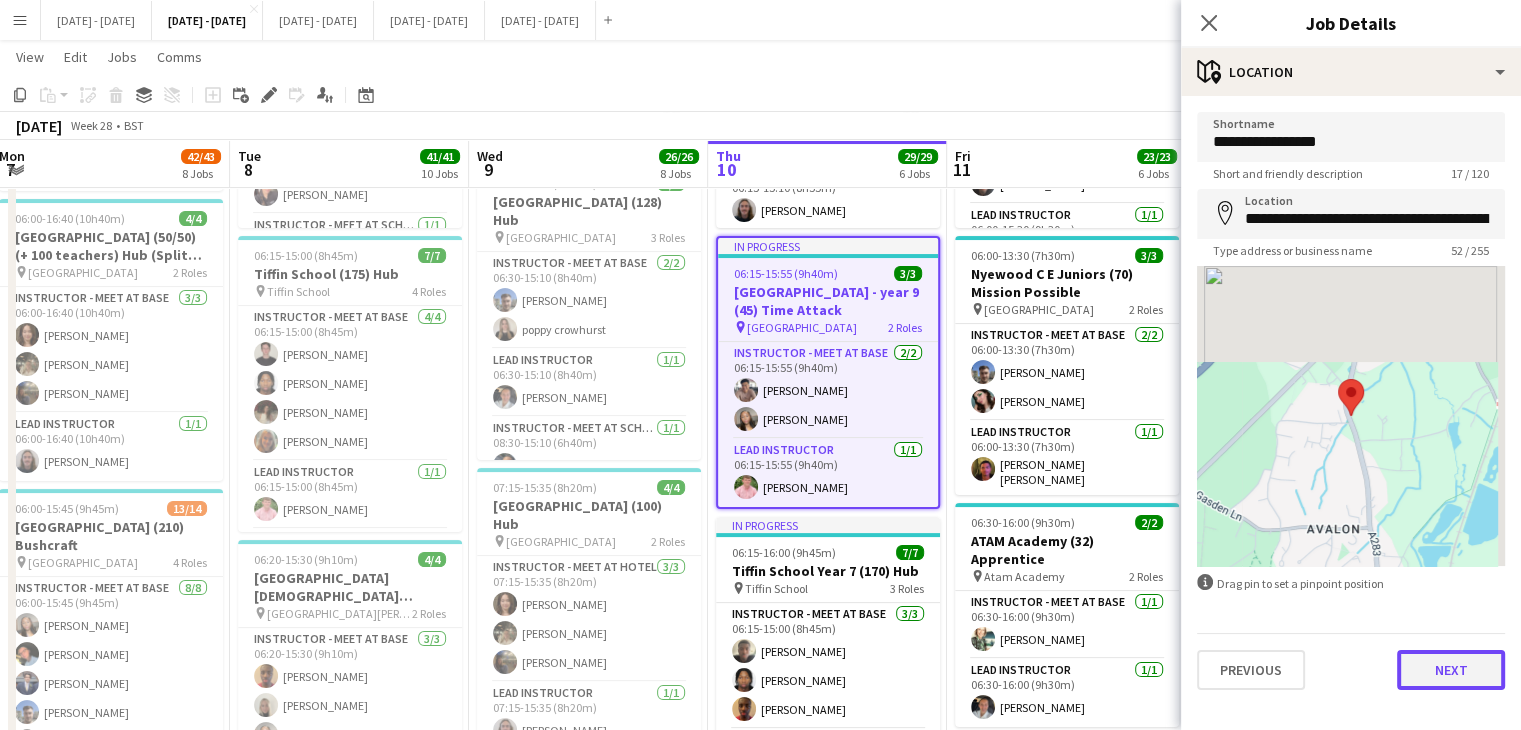 click on "Next" at bounding box center (1451, 670) 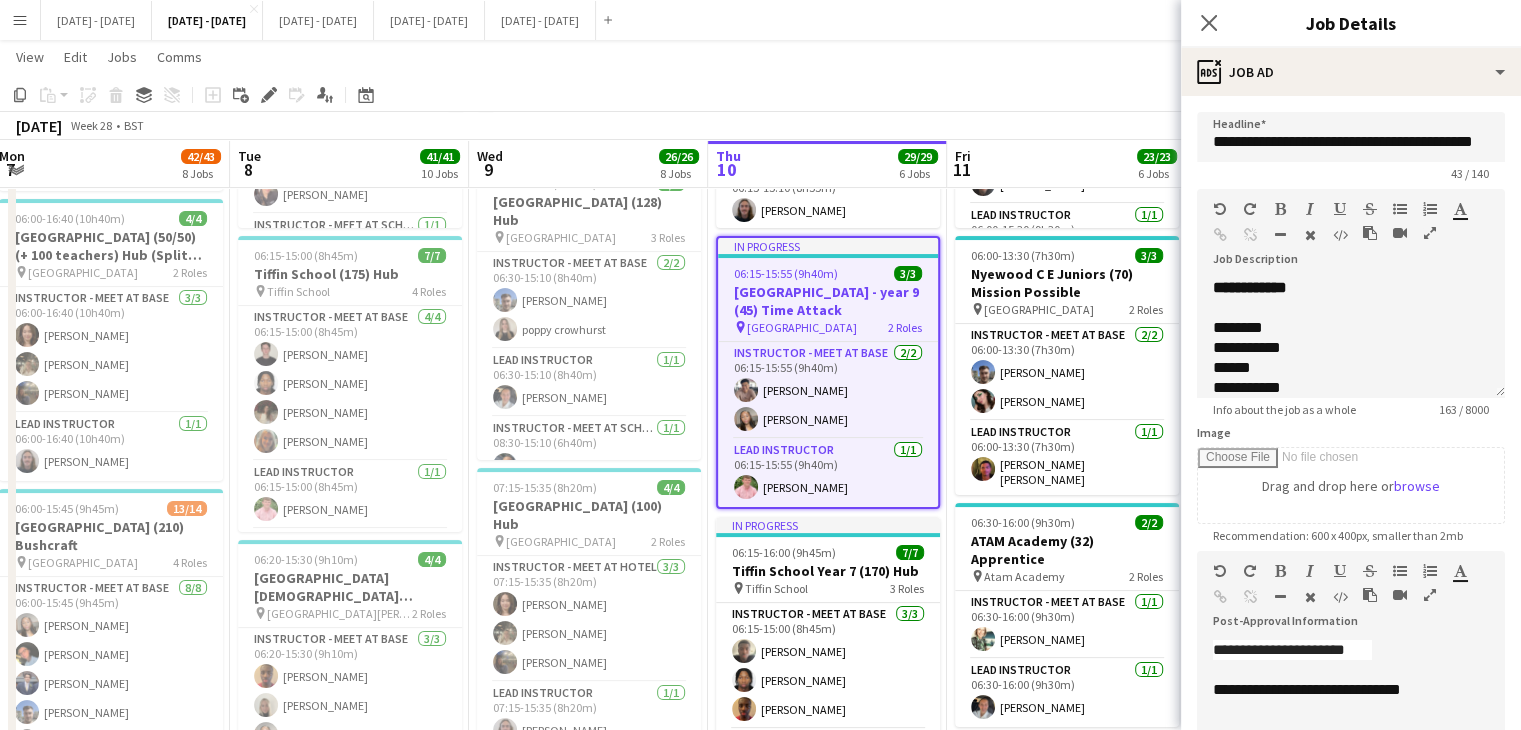 scroll, scrollTop: 78, scrollLeft: 0, axis: vertical 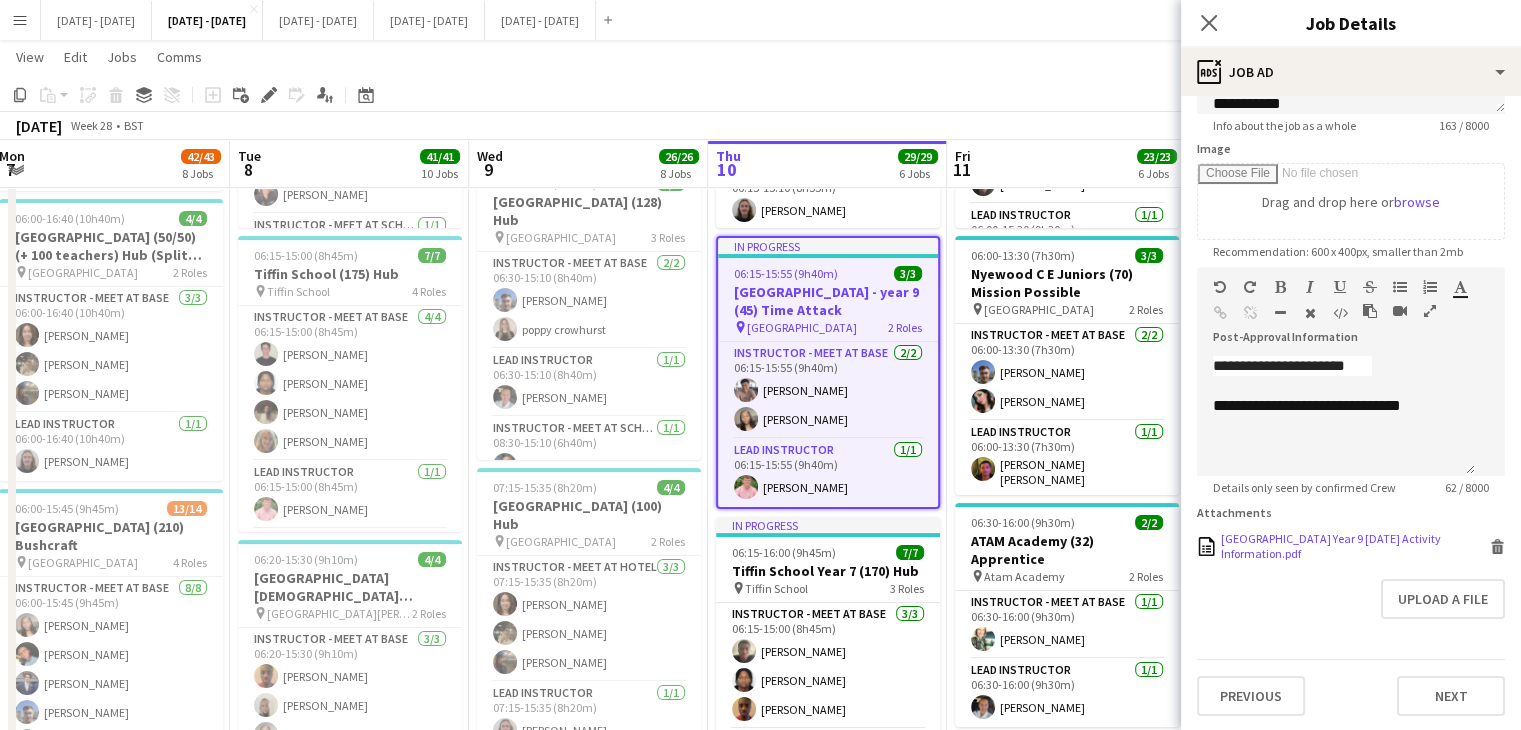 click on "Rodborough School Year 9 10th July Activity Information.pdf" at bounding box center (1353, 546) 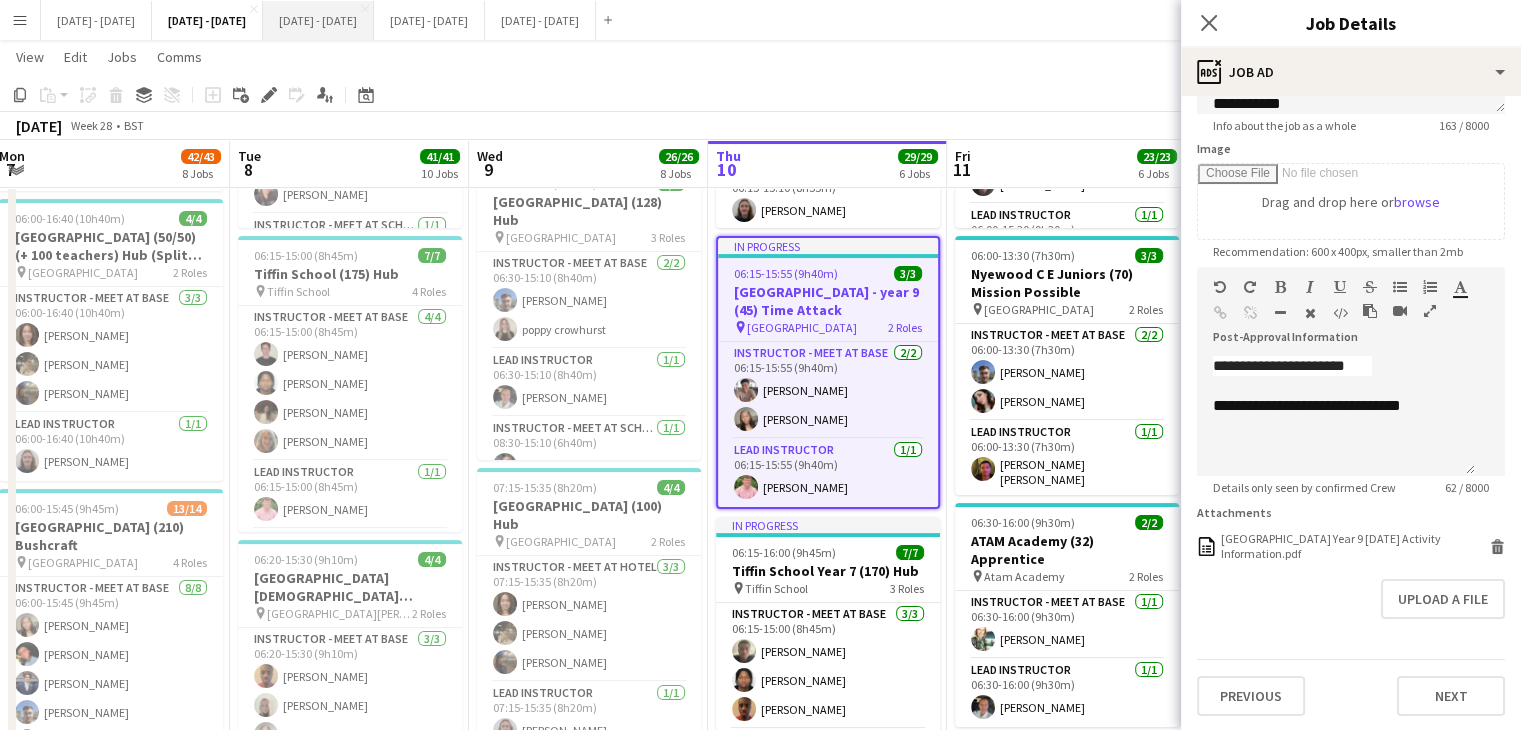 click on "[DATE] - [DATE]
Close" at bounding box center (318, 20) 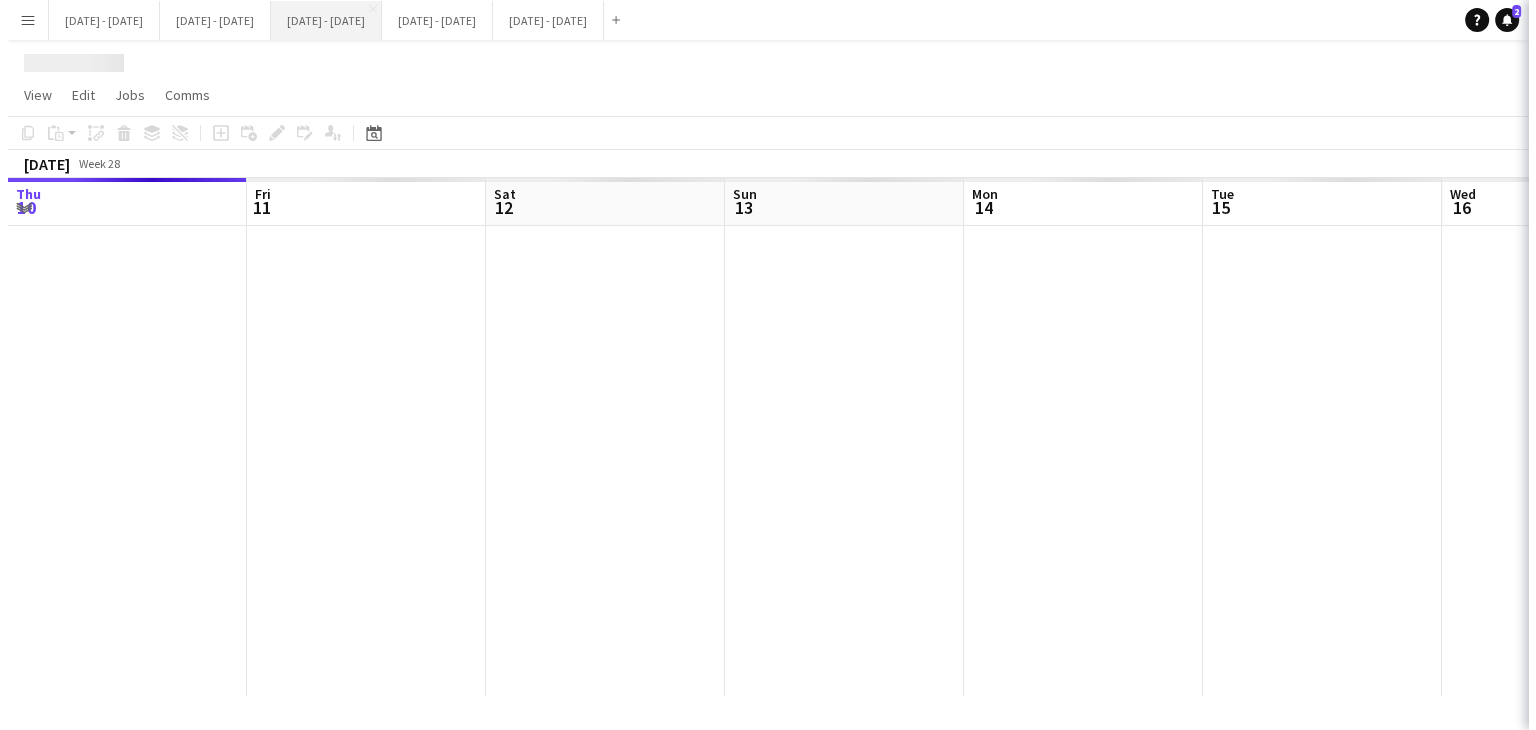 scroll, scrollTop: 0, scrollLeft: 0, axis: both 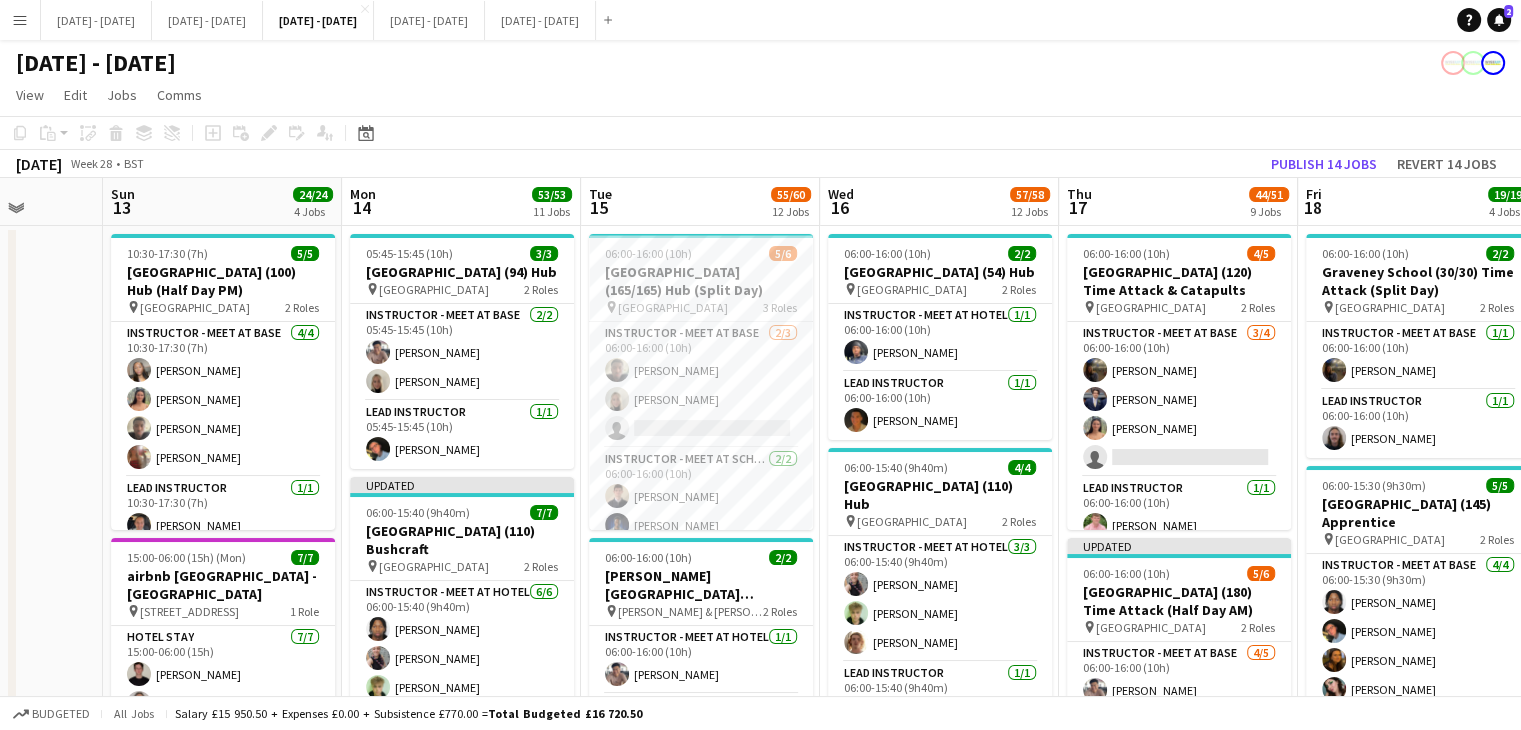 drag, startPoint x: 340, startPoint y: 190, endPoint x: 439, endPoint y: 192, distance: 99.0202 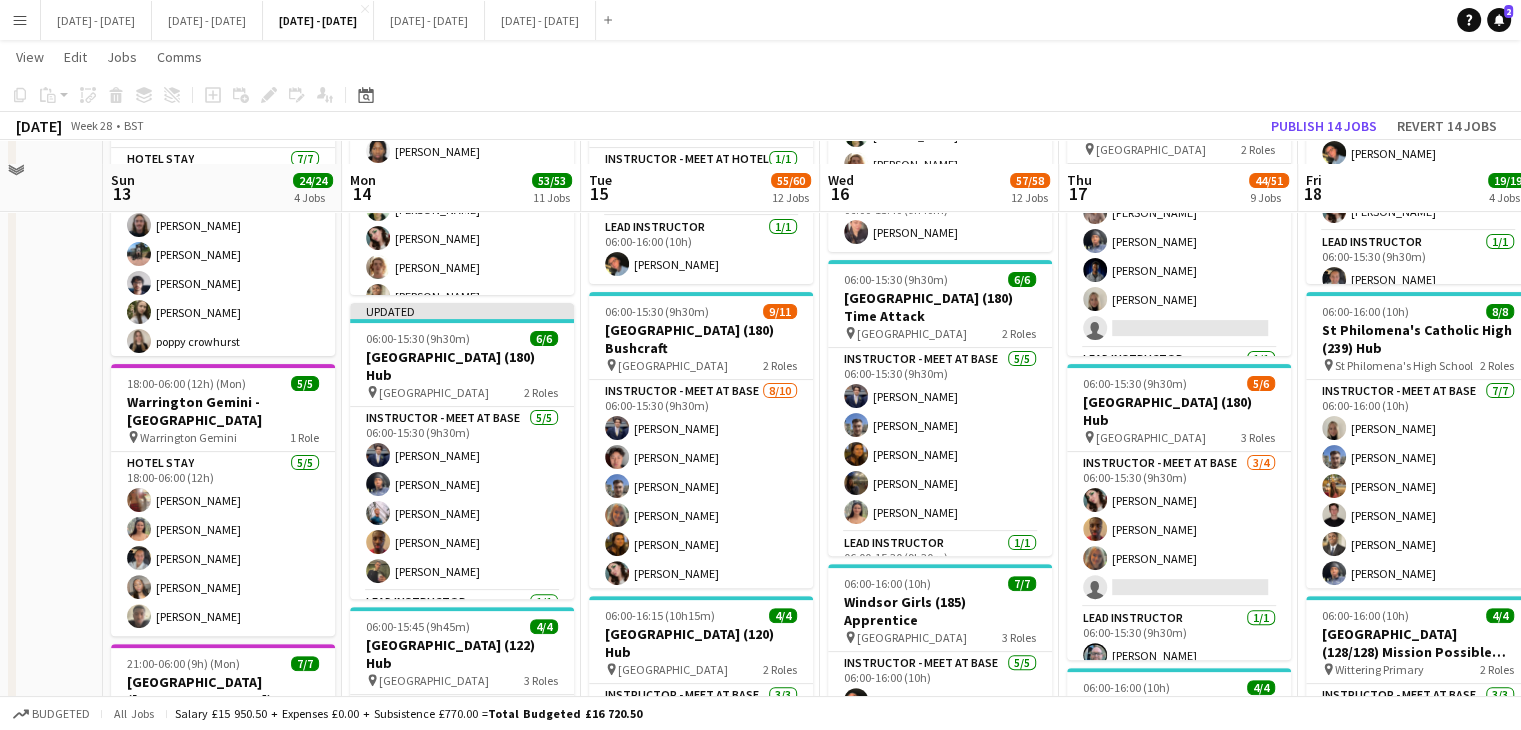 scroll, scrollTop: 500, scrollLeft: 0, axis: vertical 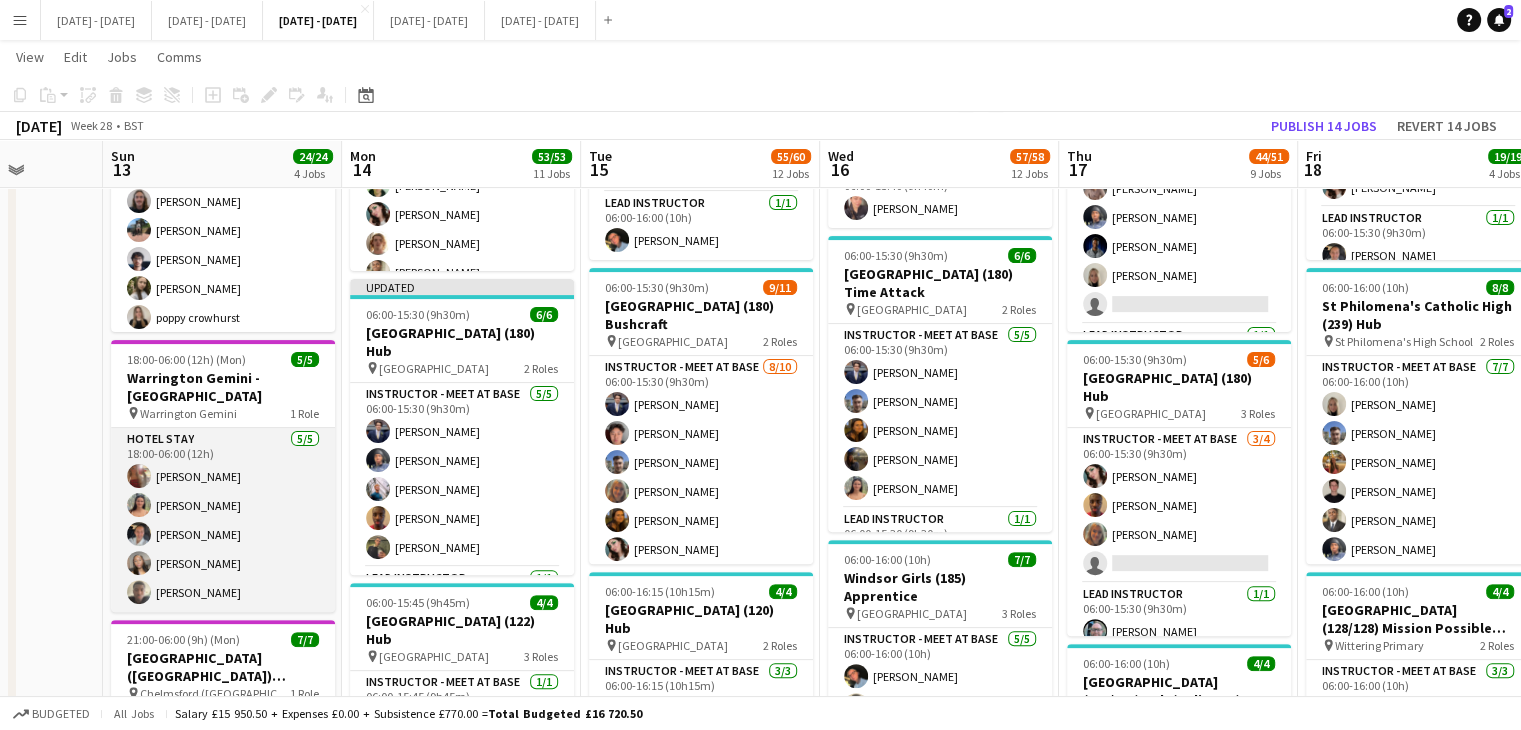 click on "Hotel Stay   5/5   18:00-06:00 (12h)
Olivia Etherington Keira Horton Ella Wray Grace Anieke Jediael Onasanya" at bounding box center [223, 520] 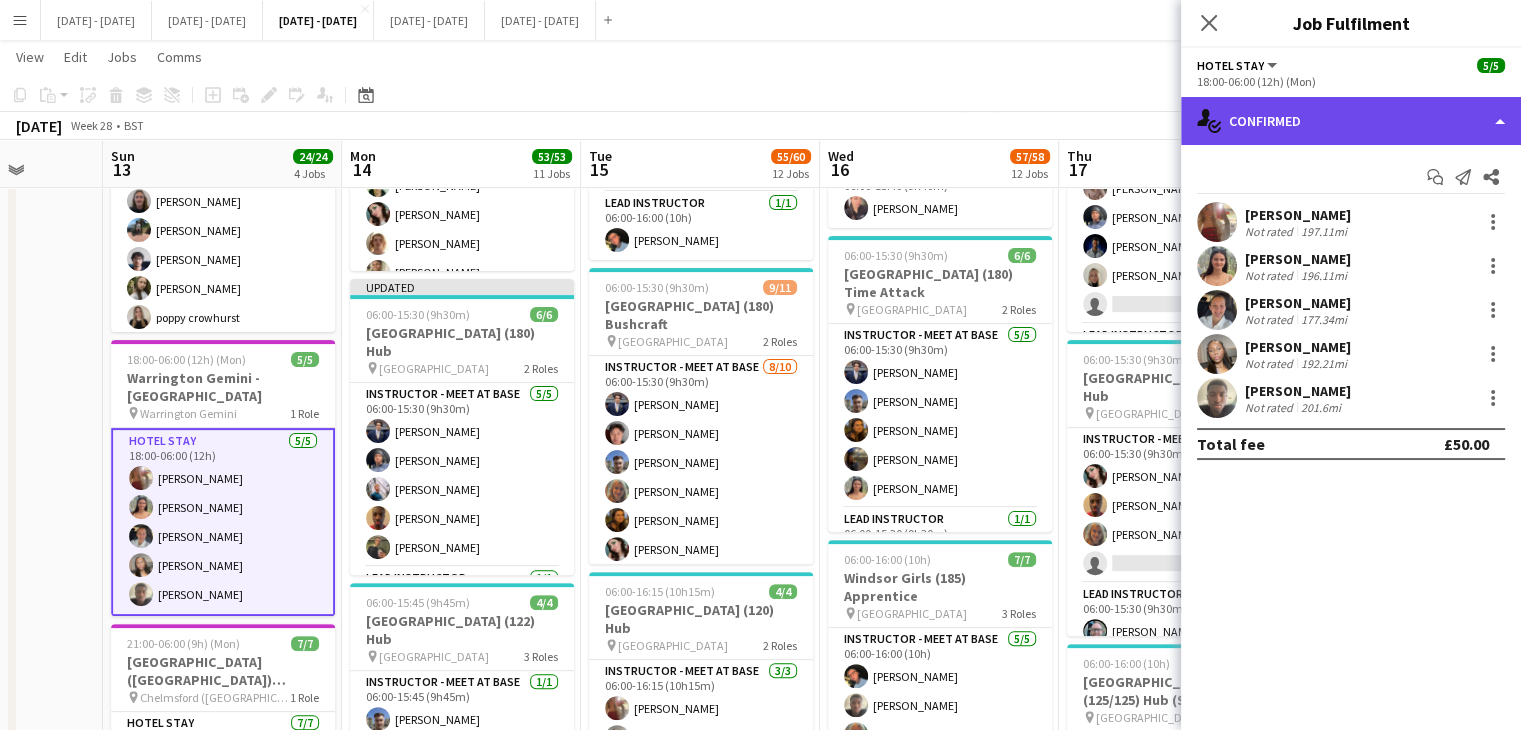 click on "single-neutral-actions-check-2
Confirmed" 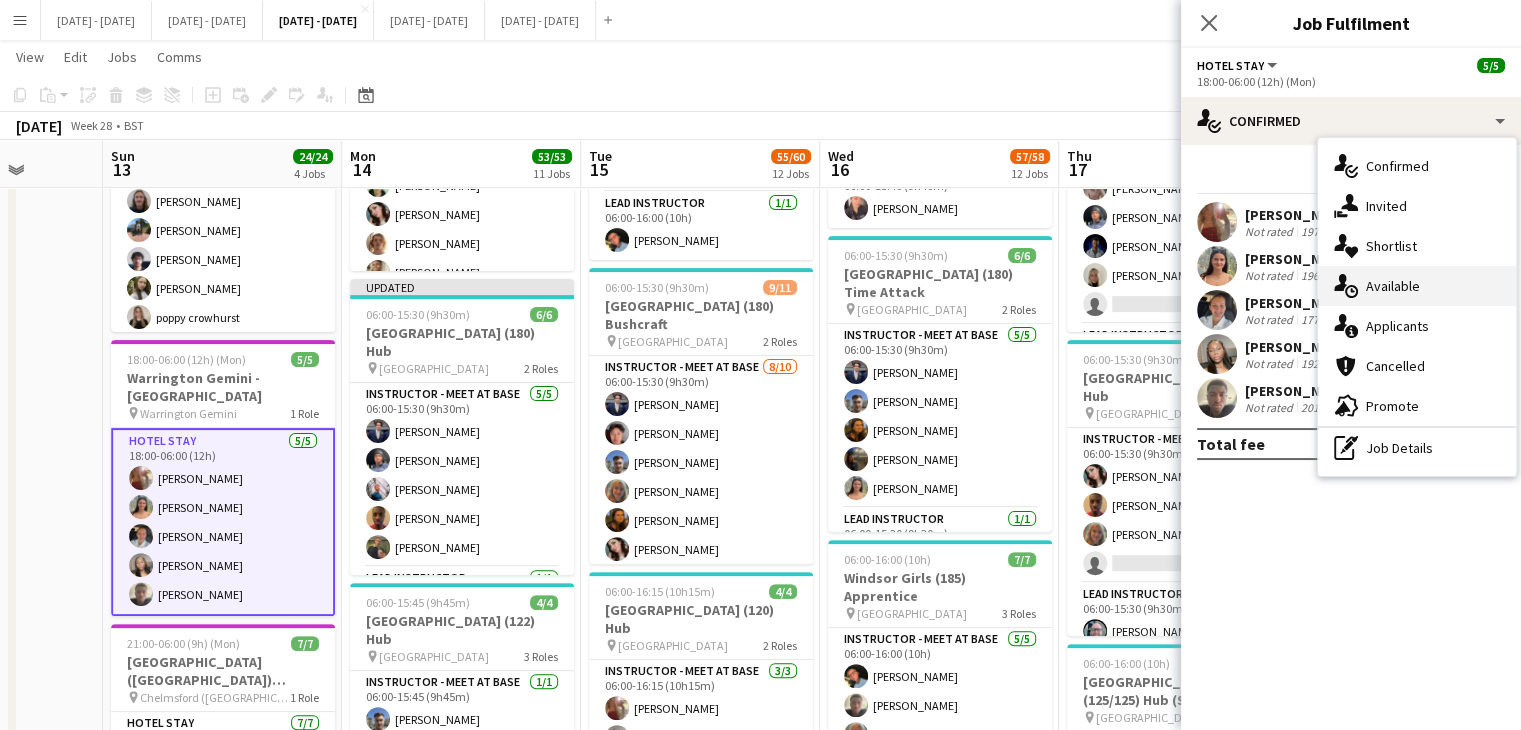 click on "single-neutral-actions-upload
Available" at bounding box center (1417, 286) 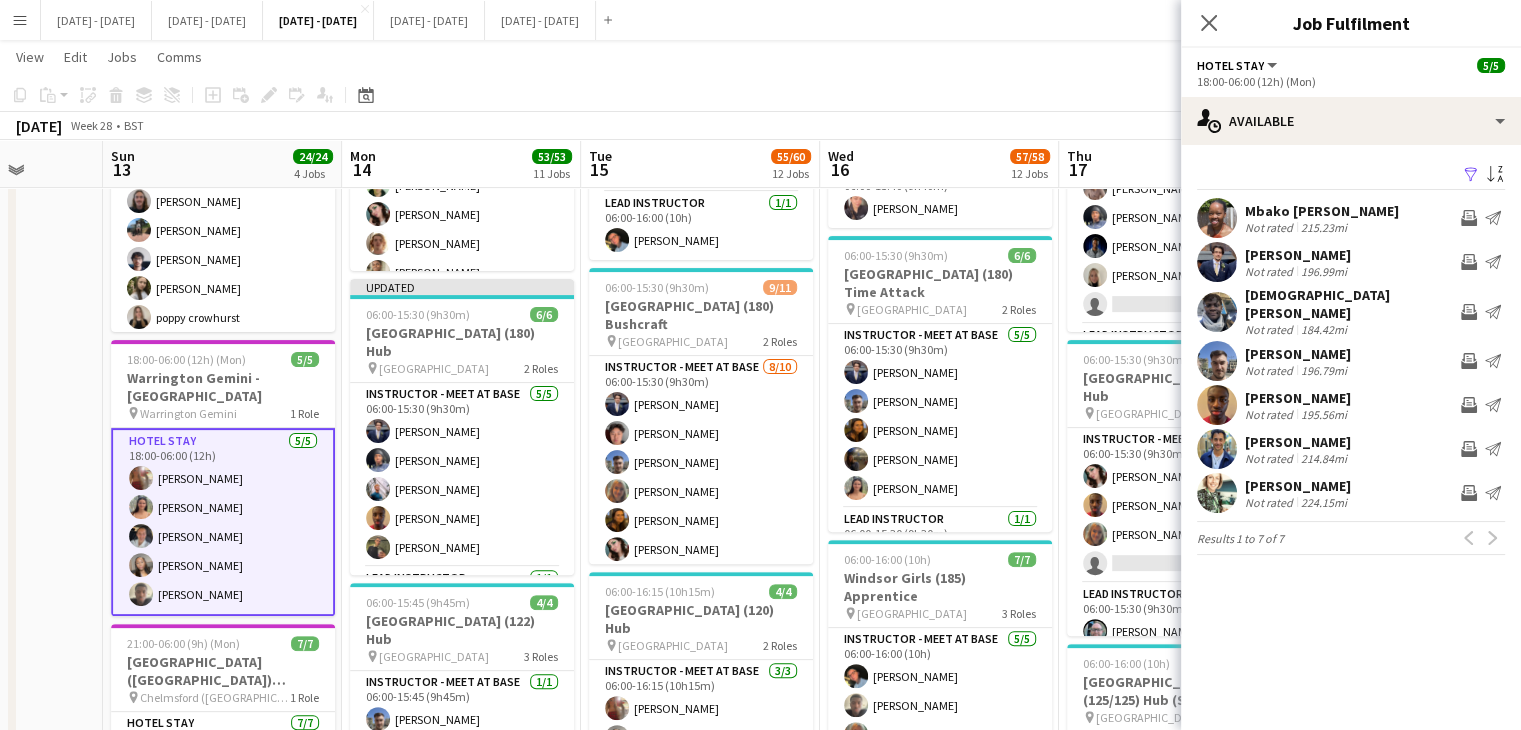 click at bounding box center (141, 594) 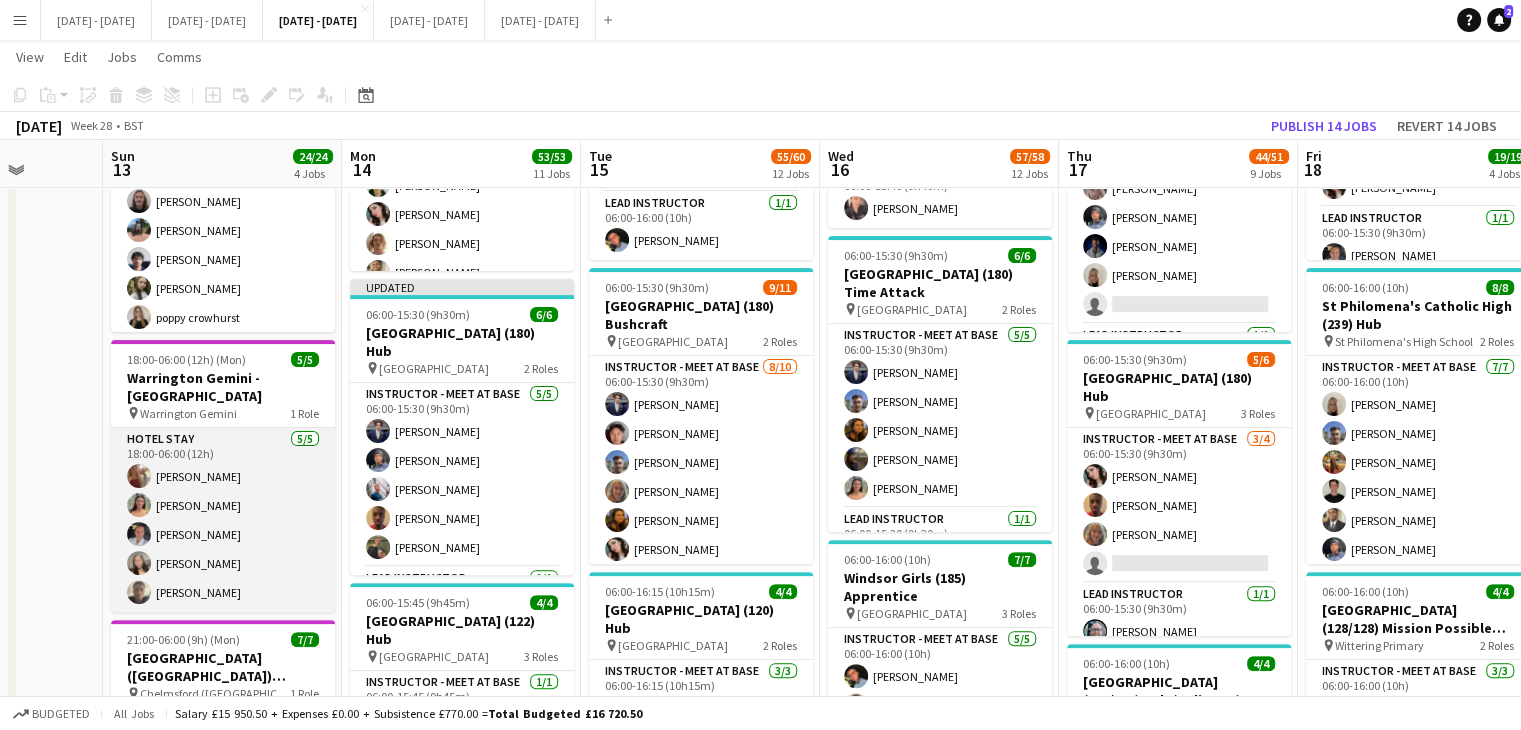 click on "Hotel Stay   5/5   18:00-06:00 (12h)
Olivia Etherington Keira Horton Ella Wray Grace Anieke Jediael Onasanya" at bounding box center (223, 520) 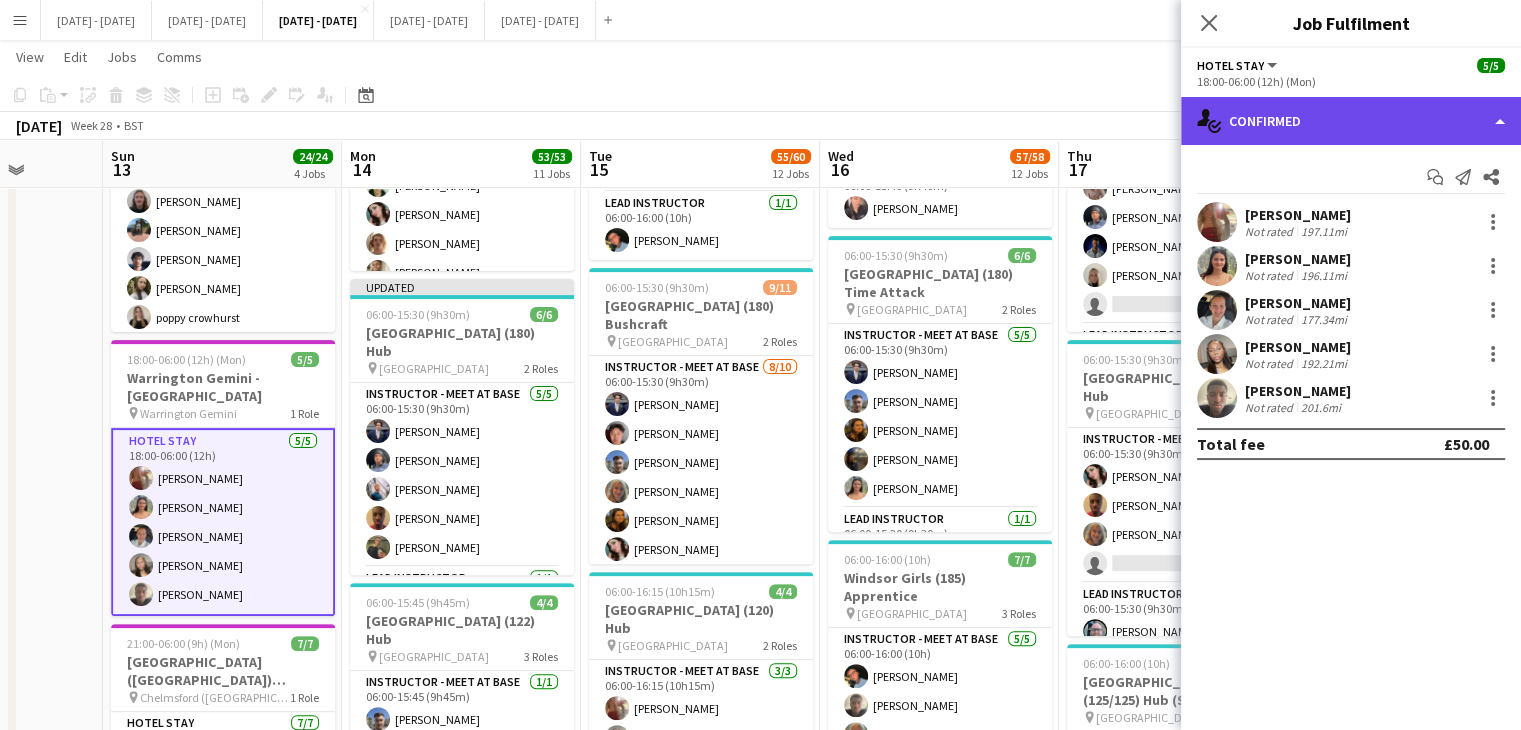 click on "single-neutral-actions-check-2
Confirmed" 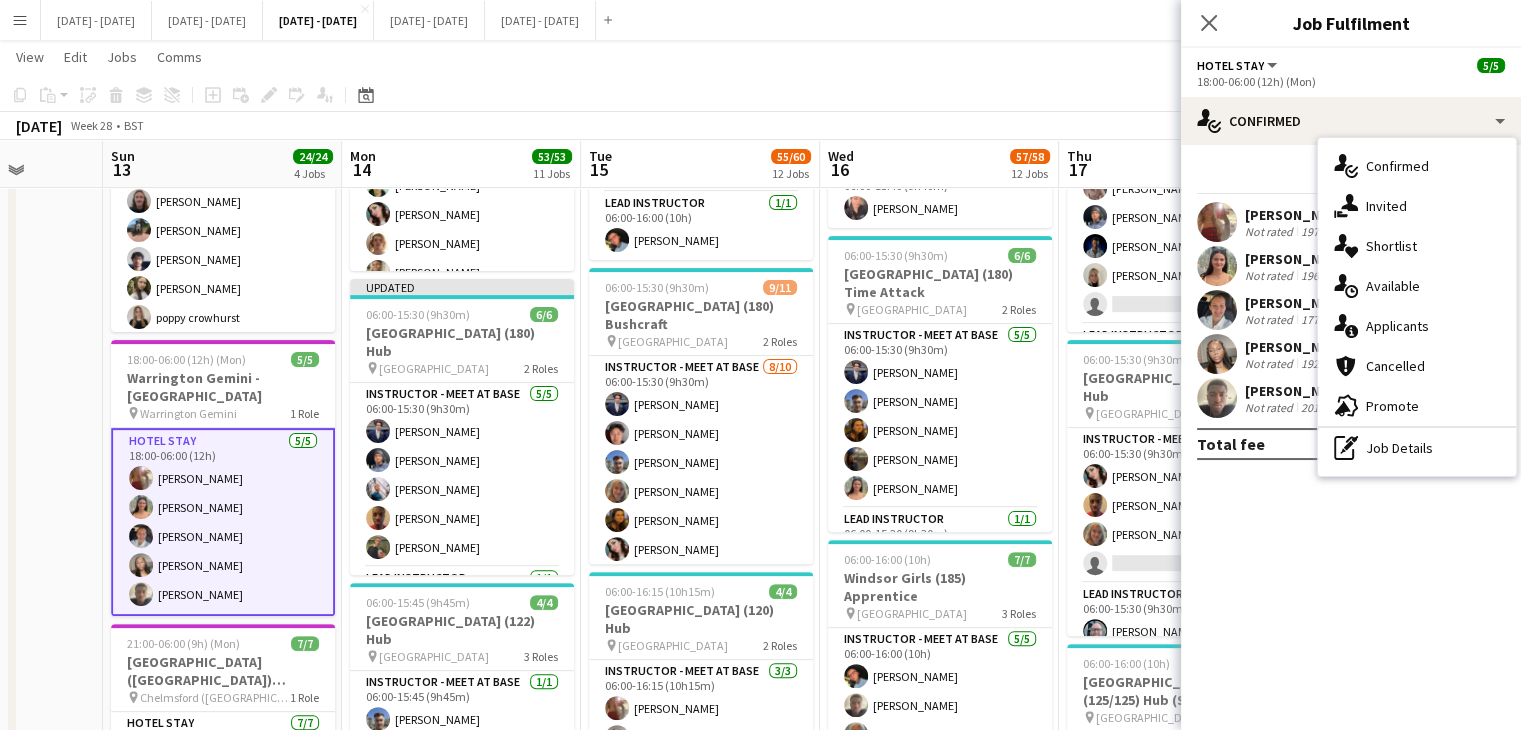 click on "Hotel Stay   5/5   18:00-06:00 (12h)
Olivia Etherington Keira Horton Ella Wray Grace Anieke Jediael Onasanya" at bounding box center [223, 522] 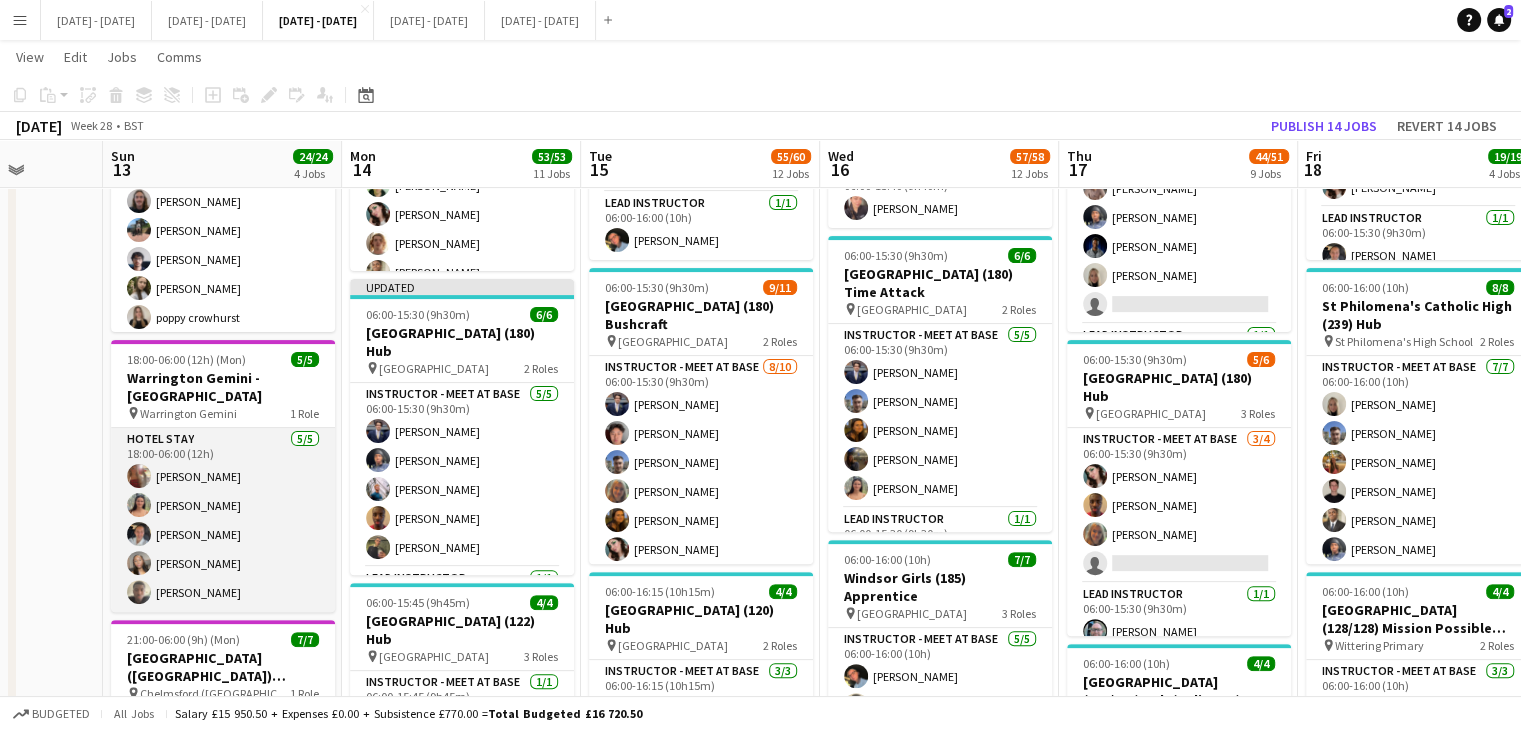 click on "Hotel Stay   5/5   18:00-06:00 (12h)
Olivia Etherington Keira Horton Ella Wray Grace Anieke Jediael Onasanya" at bounding box center [223, 520] 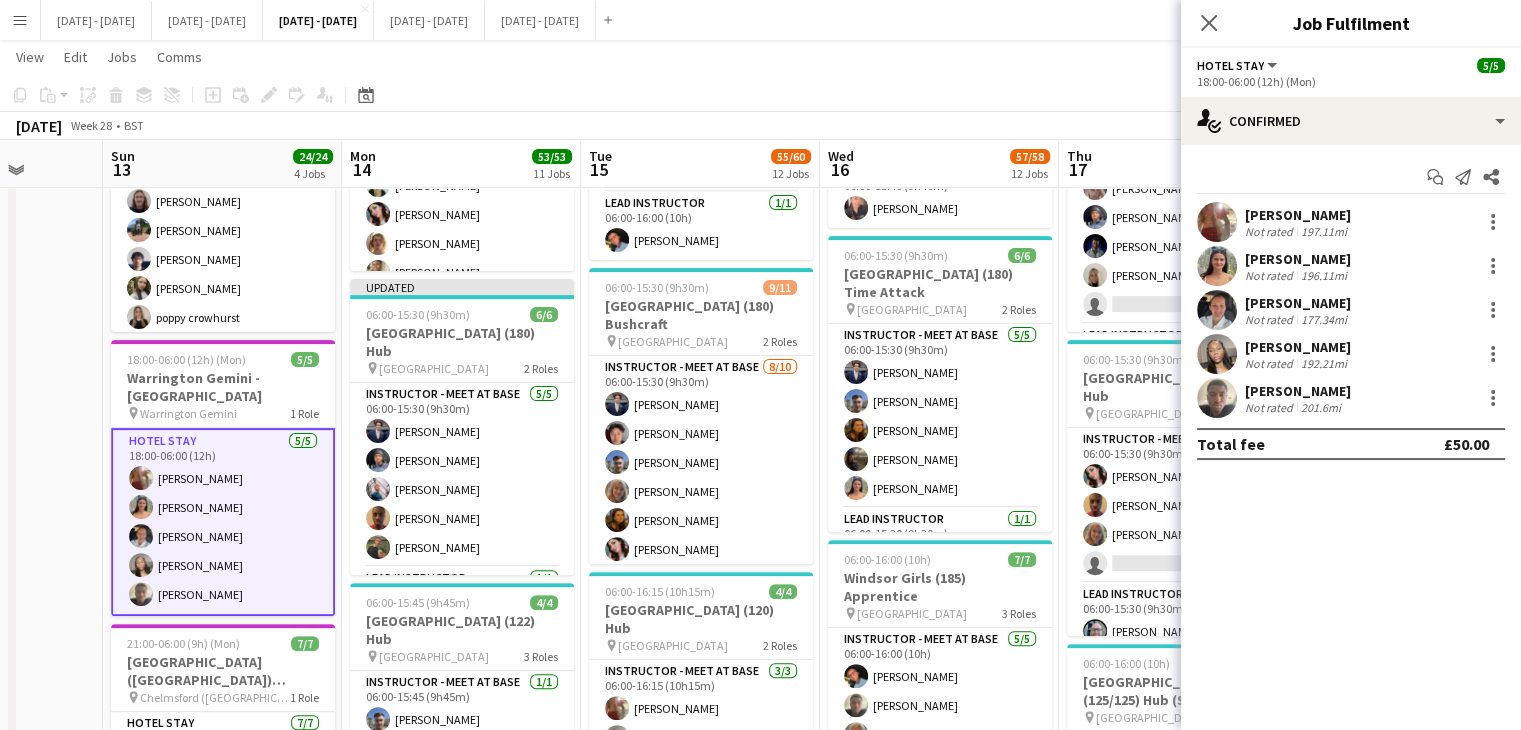 click on "[PERSON_NAME]" at bounding box center [1298, 391] 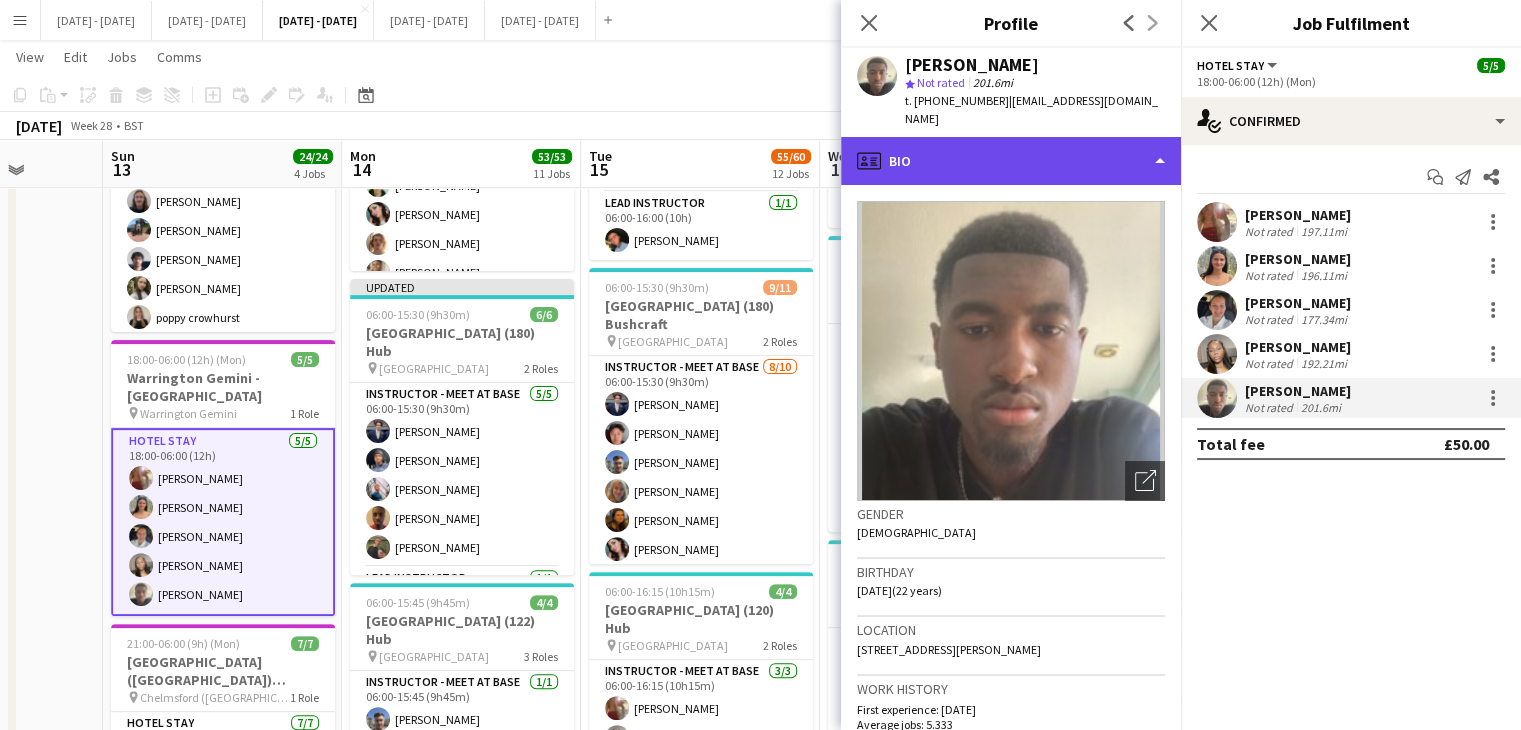 click on "profile
Bio" 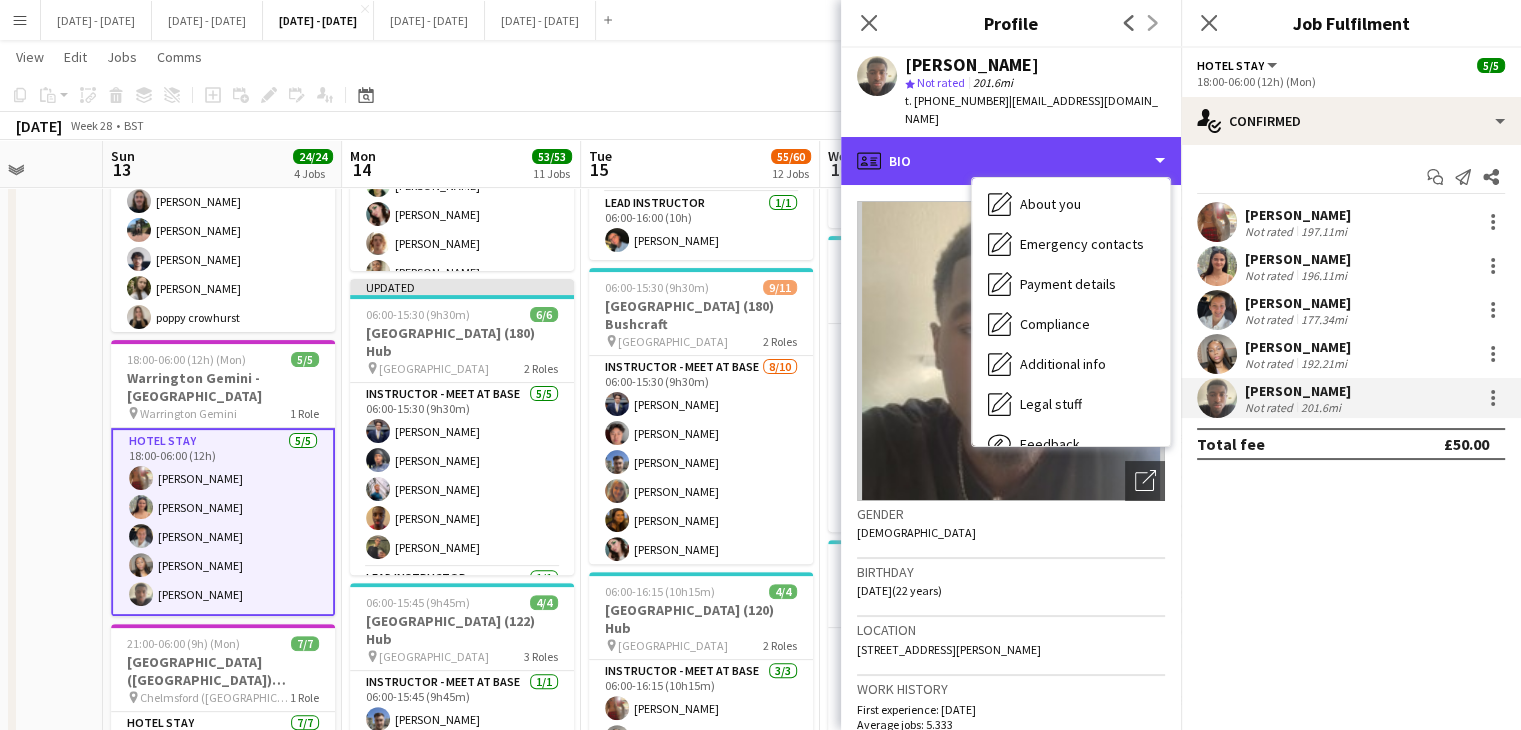 scroll, scrollTop: 188, scrollLeft: 0, axis: vertical 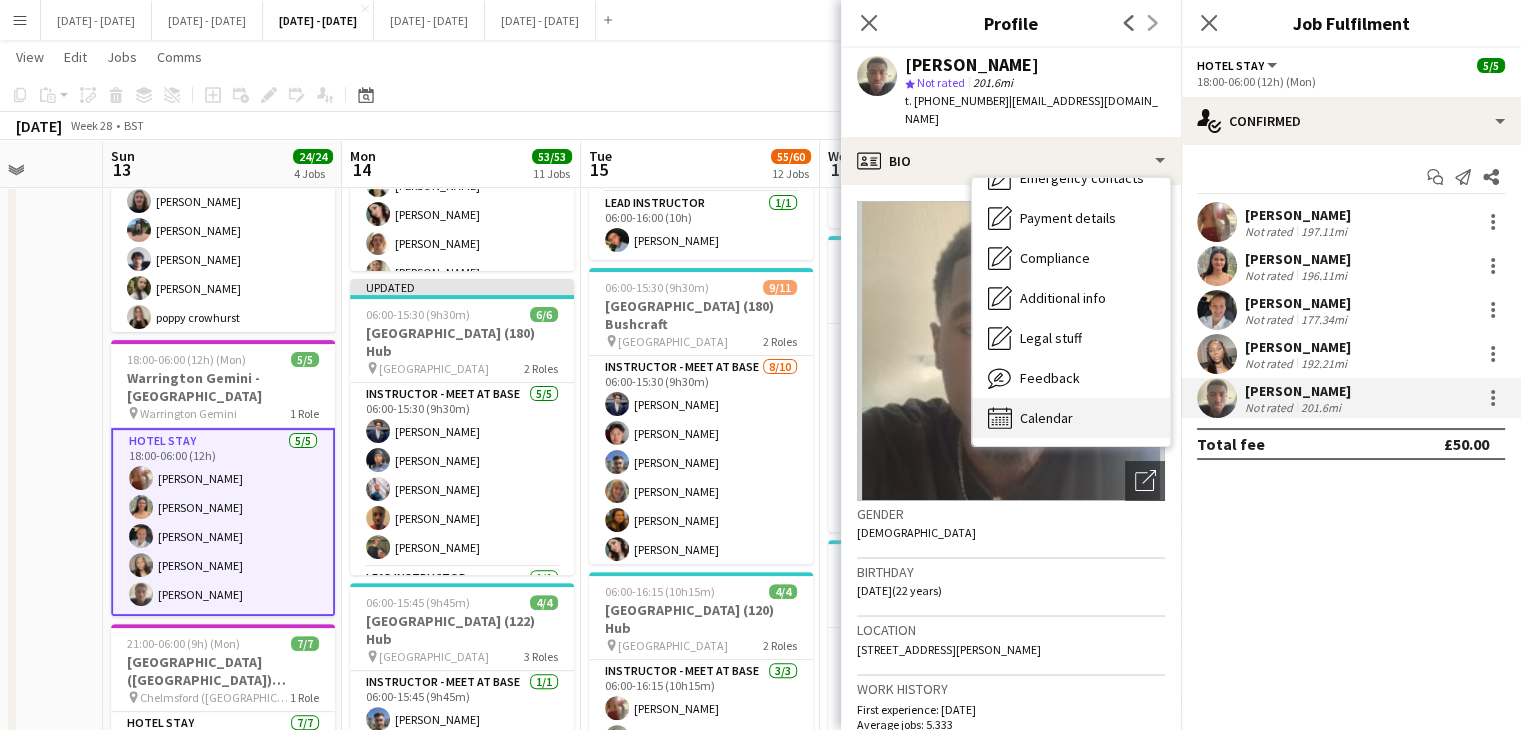 click on "Calendar" at bounding box center [1046, 418] 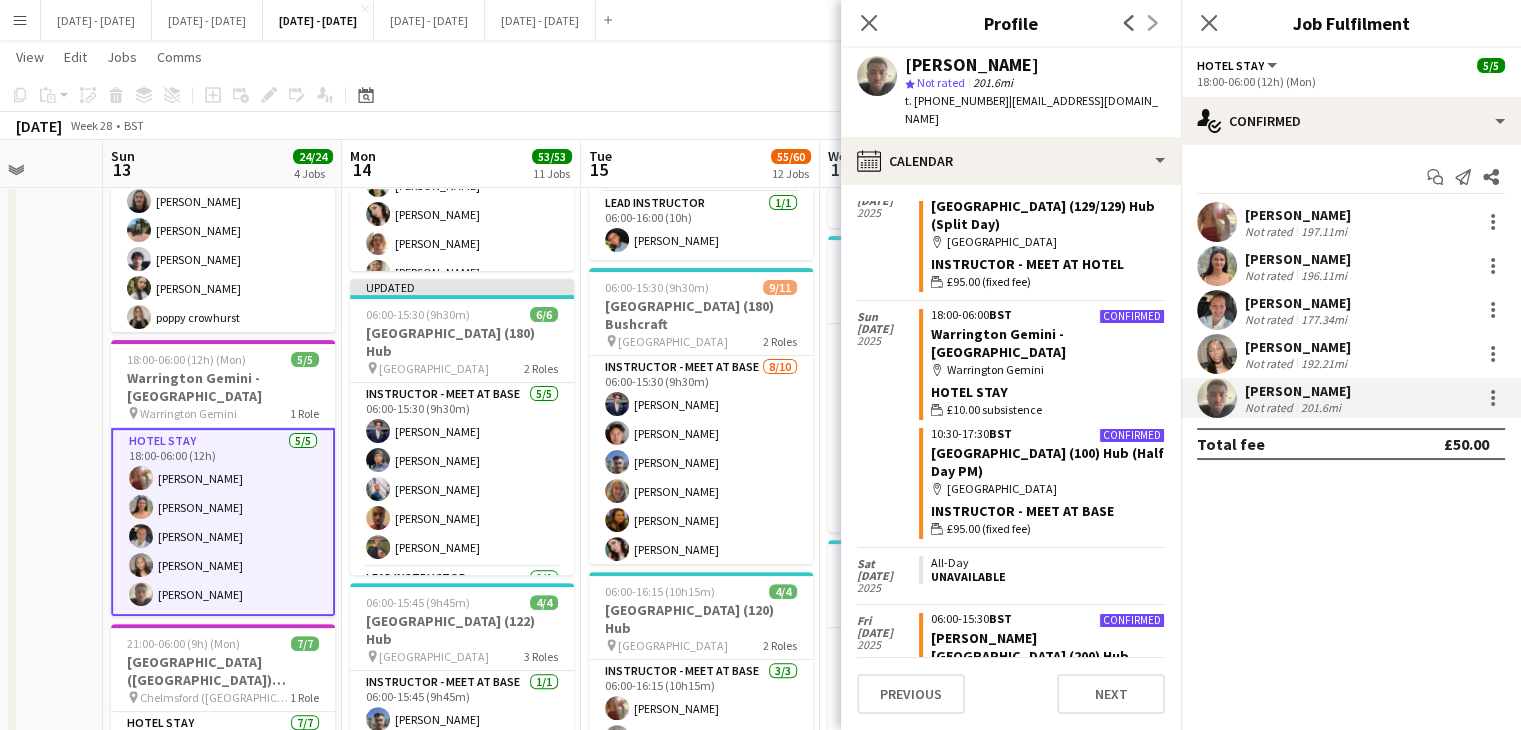 scroll, scrollTop: 1500, scrollLeft: 0, axis: vertical 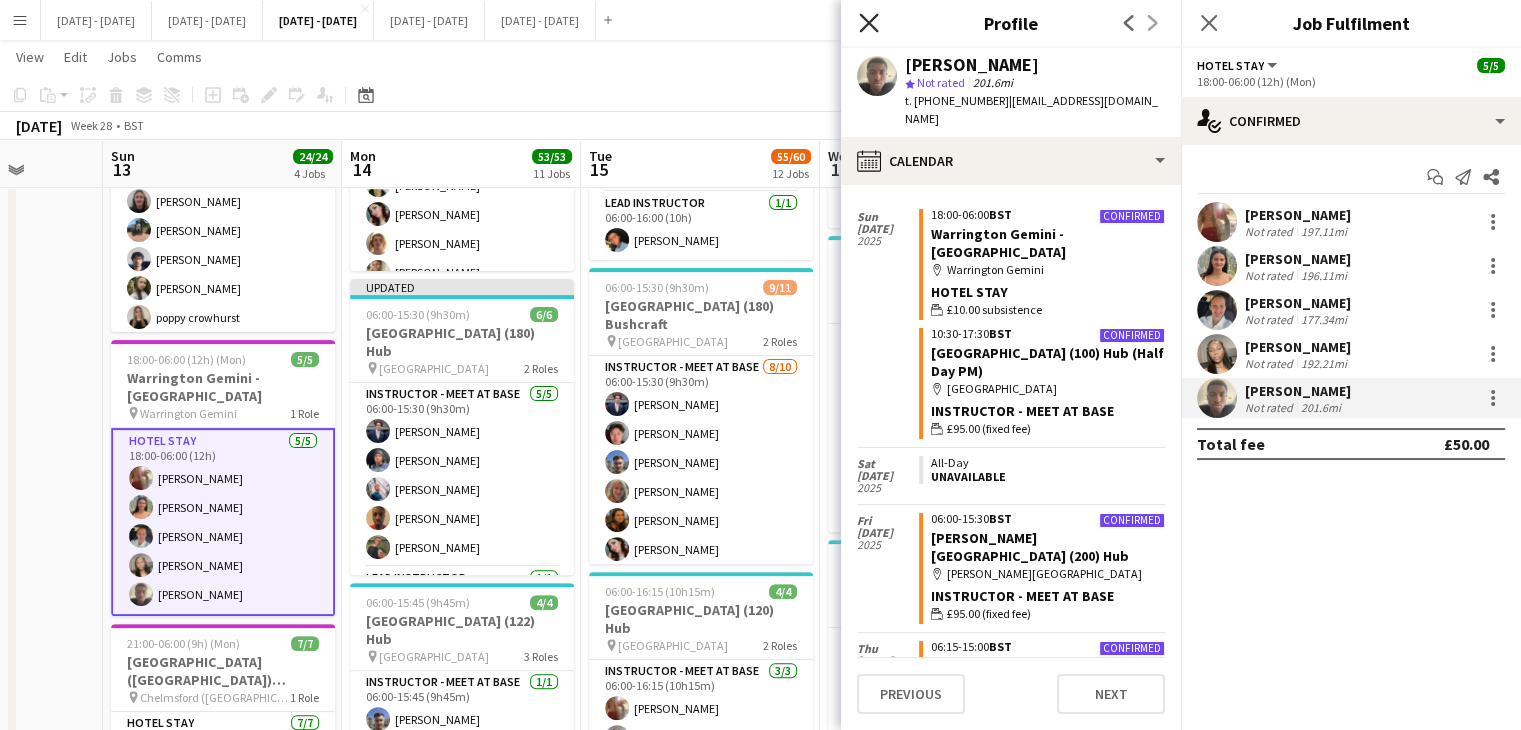 click on "Close pop-in" 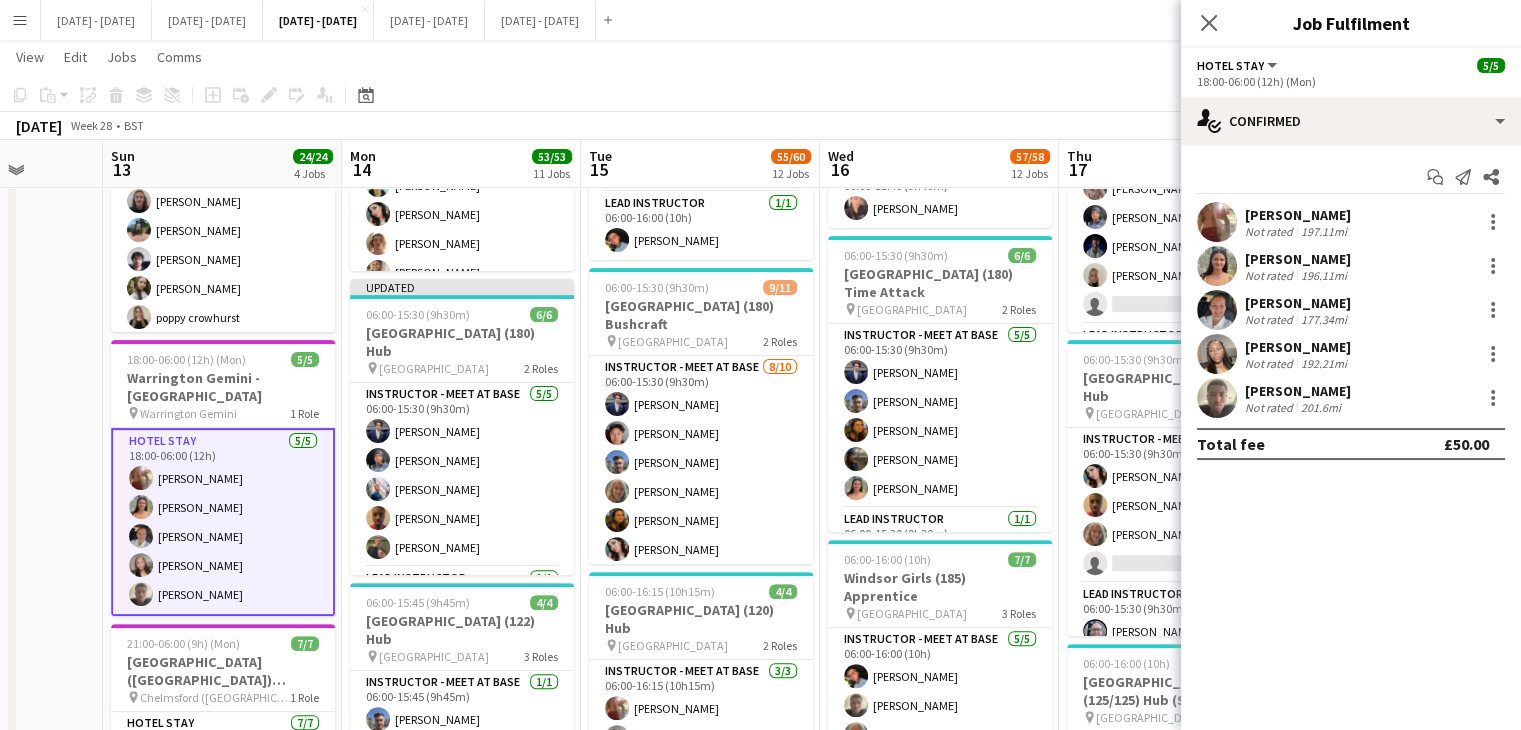 click 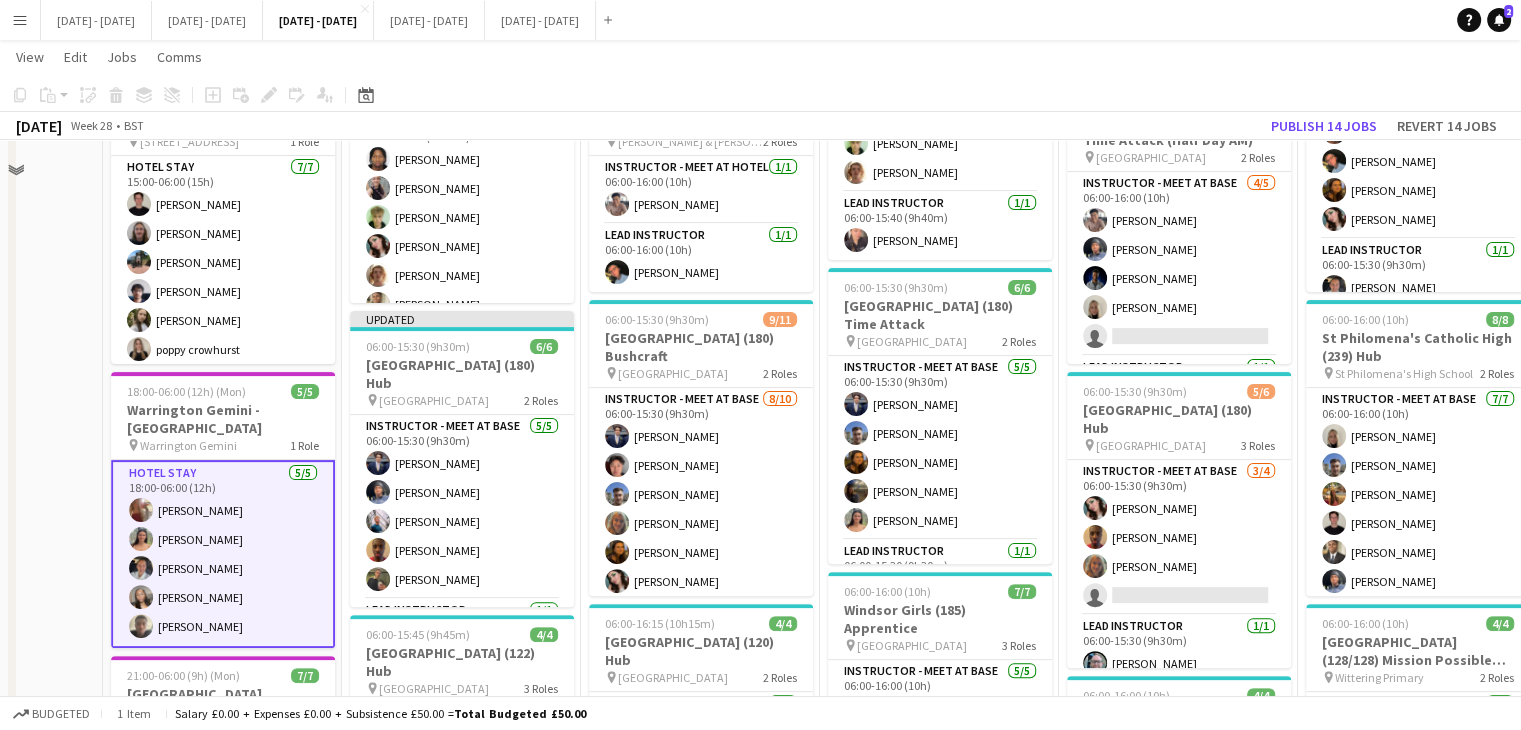 scroll, scrollTop: 500, scrollLeft: 0, axis: vertical 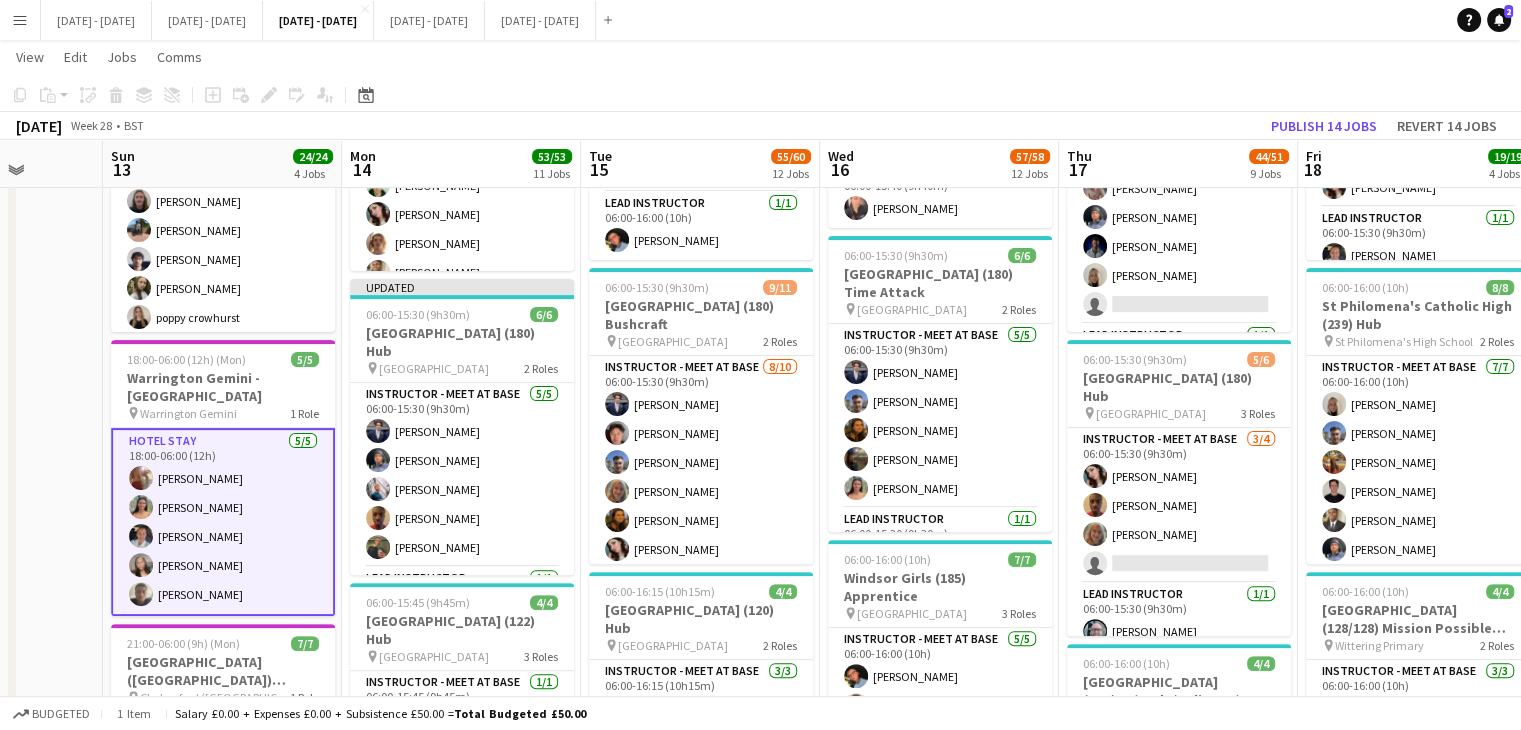 click on "Hotel Stay   5/5   18:00-06:00 (12h)
Olivia Etherington Keira Horton Ella Wray Grace Anieke Jediael Onasanya" at bounding box center (223, 522) 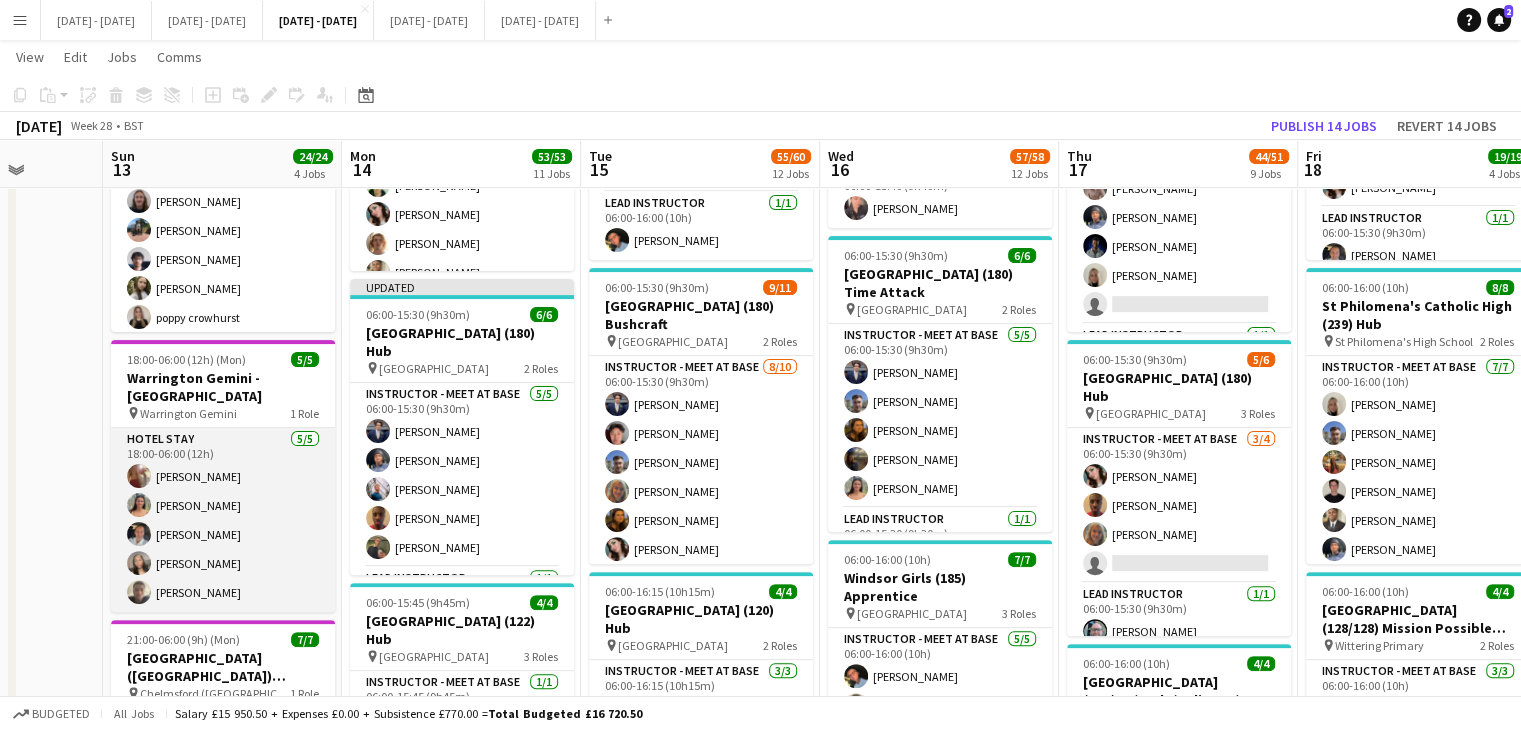 click on "Hotel Stay   5/5   18:00-06:00 (12h)
Olivia Etherington Keira Horton Ella Wray Grace Anieke Jediael Onasanya" at bounding box center [223, 520] 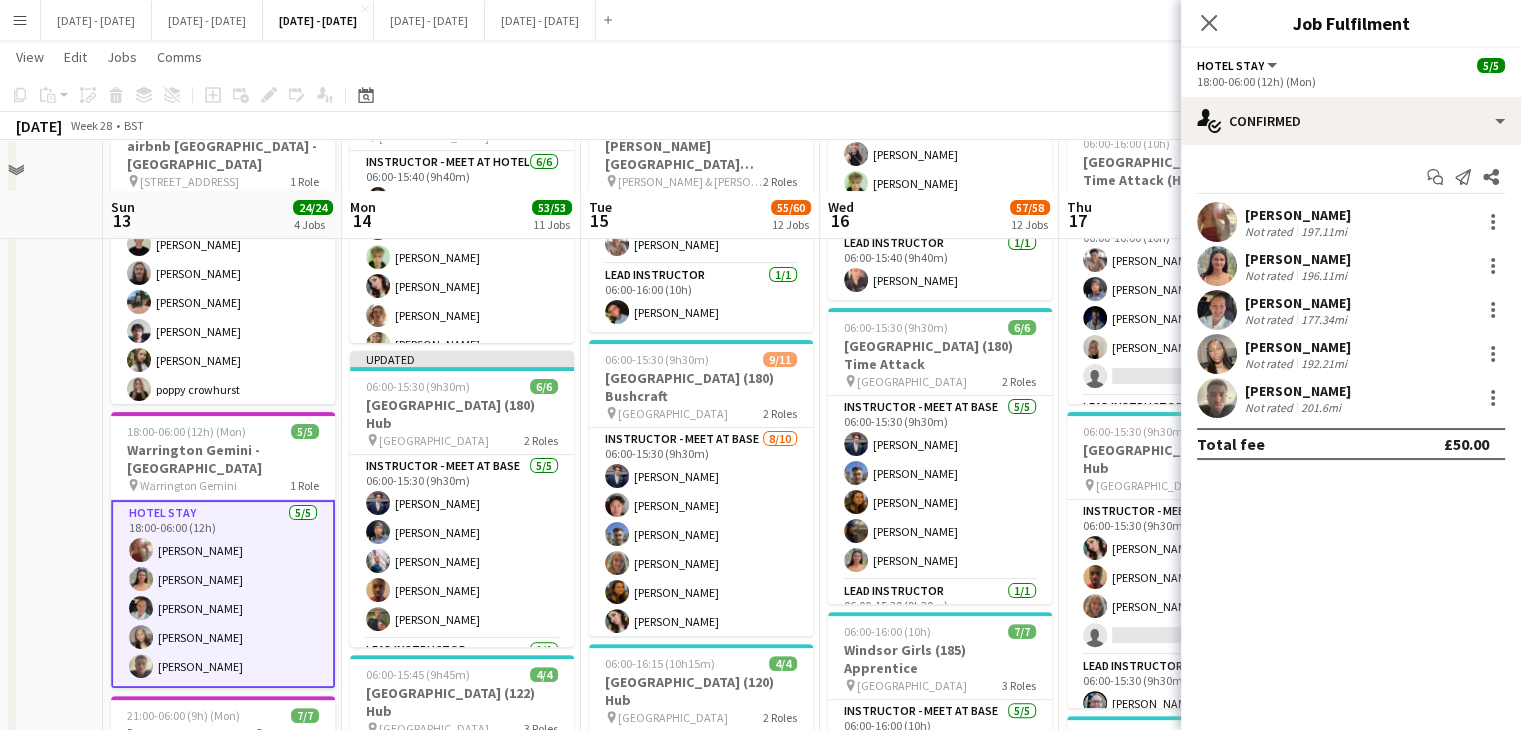 scroll, scrollTop: 400, scrollLeft: 0, axis: vertical 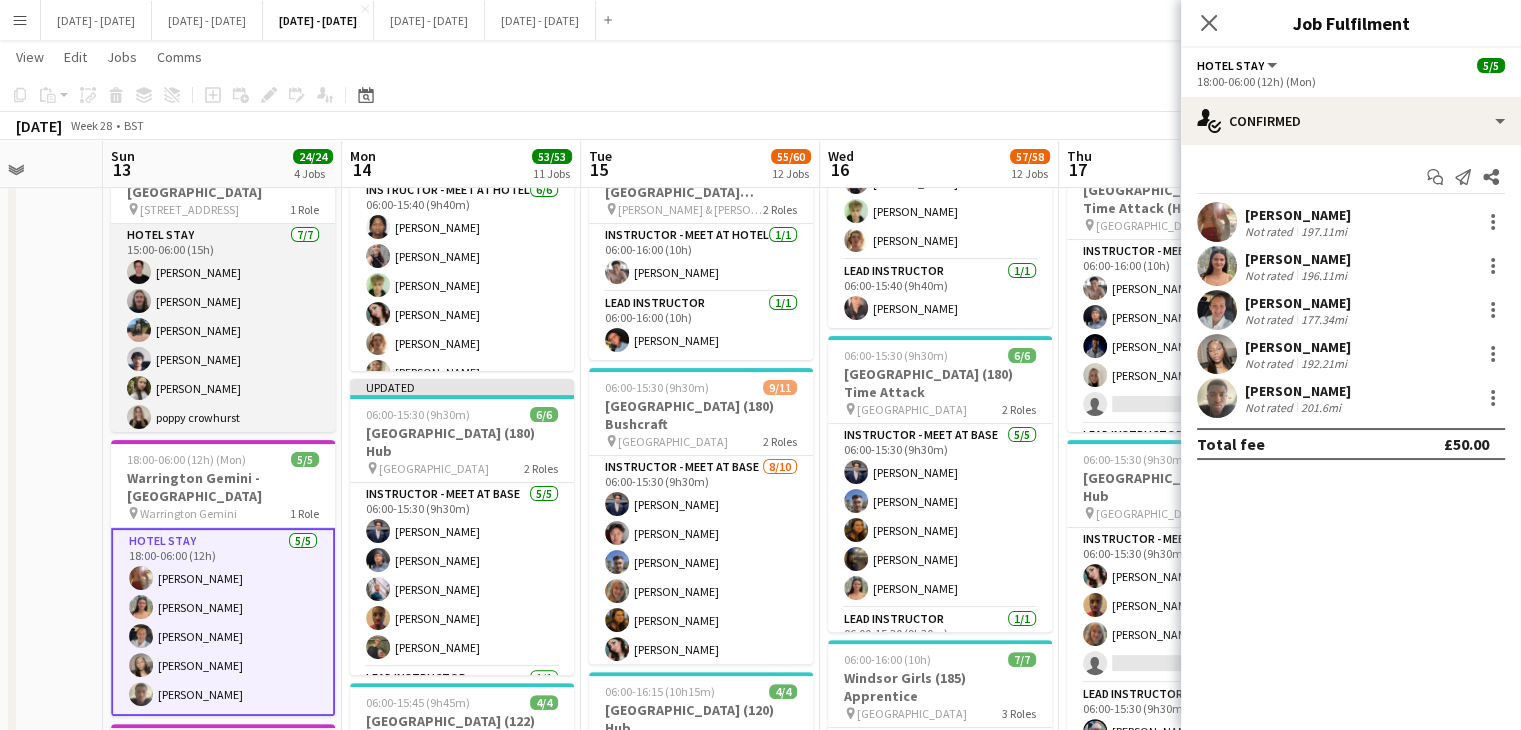 click on "Hotel Stay   7/7   15:00-06:00 (15h)
Ben Holcombe Morgan Lavery Jay Farley Sayed Rahimi Sophie Burman poppy crowhurst Ogechukwu Ohakwe" at bounding box center (223, 345) 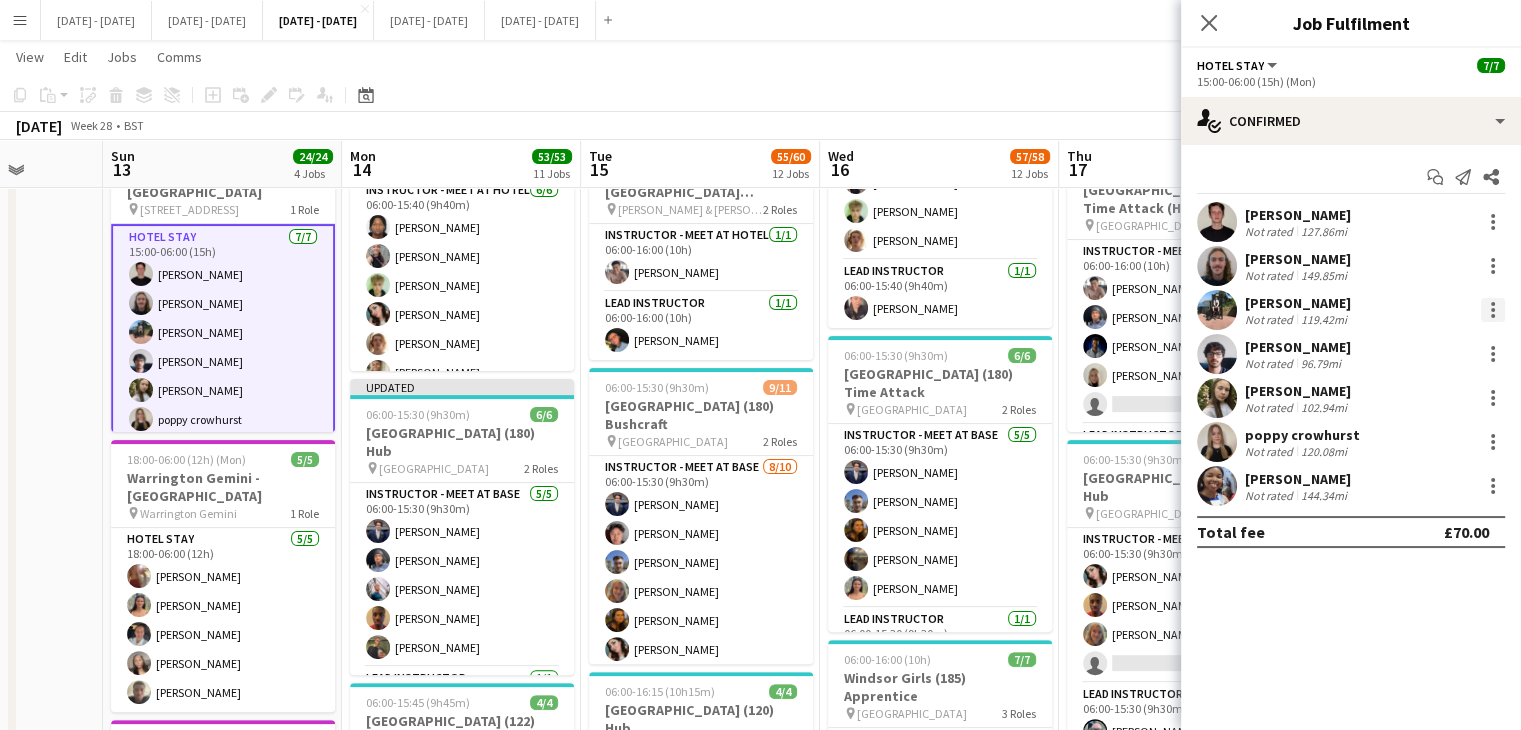 click at bounding box center [1493, 310] 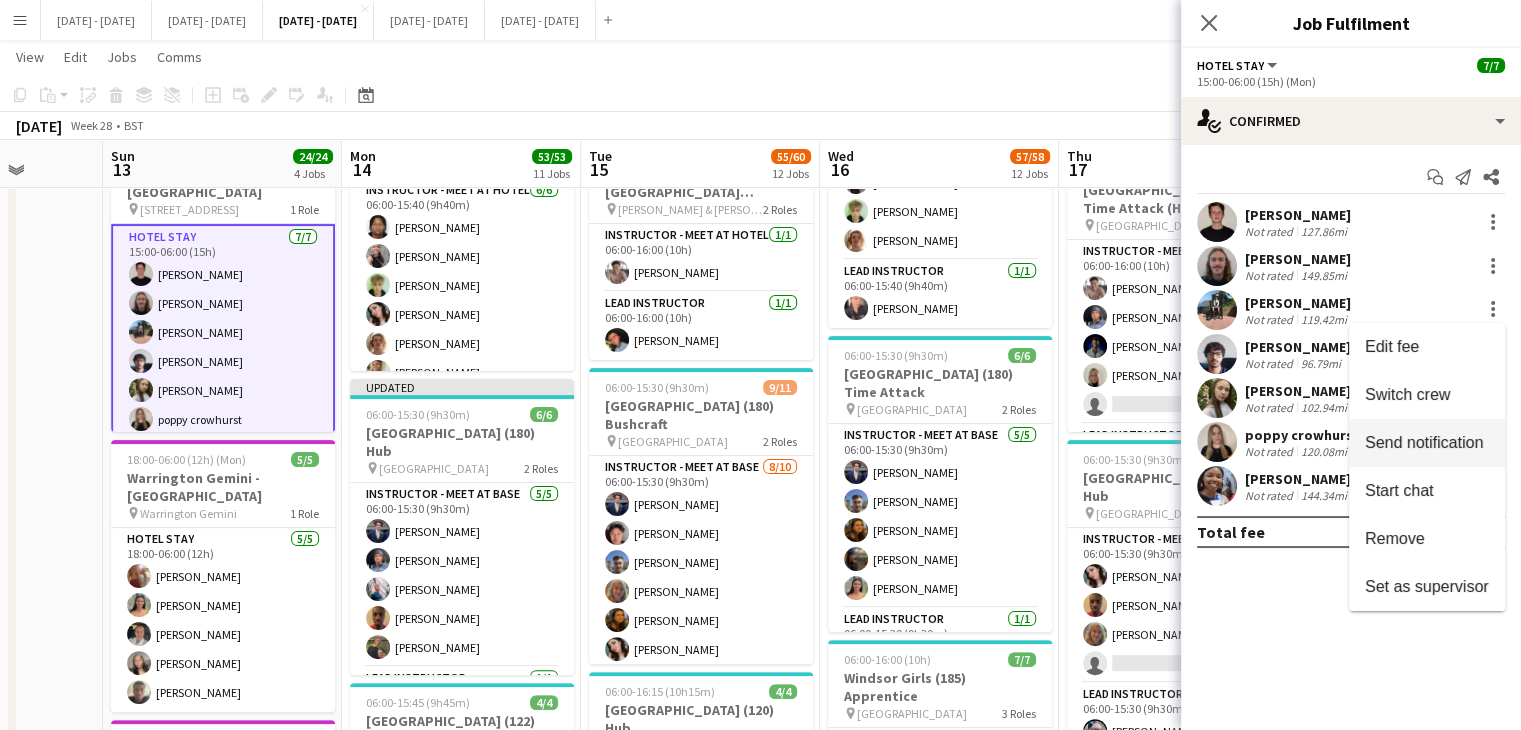 drag, startPoint x: 1436, startPoint y: 386, endPoint x: 1418, endPoint y: 393, distance: 19.313208 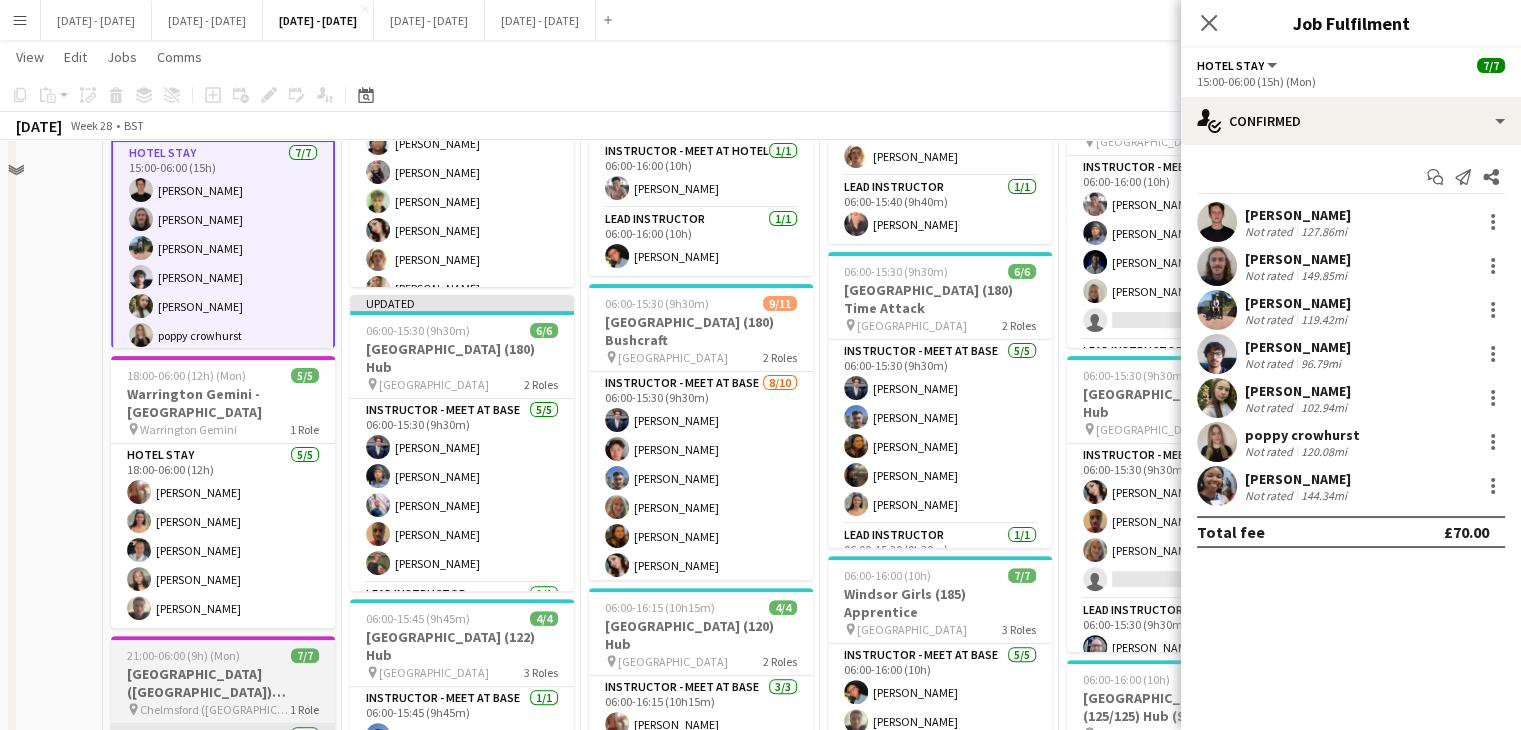 scroll, scrollTop: 600, scrollLeft: 0, axis: vertical 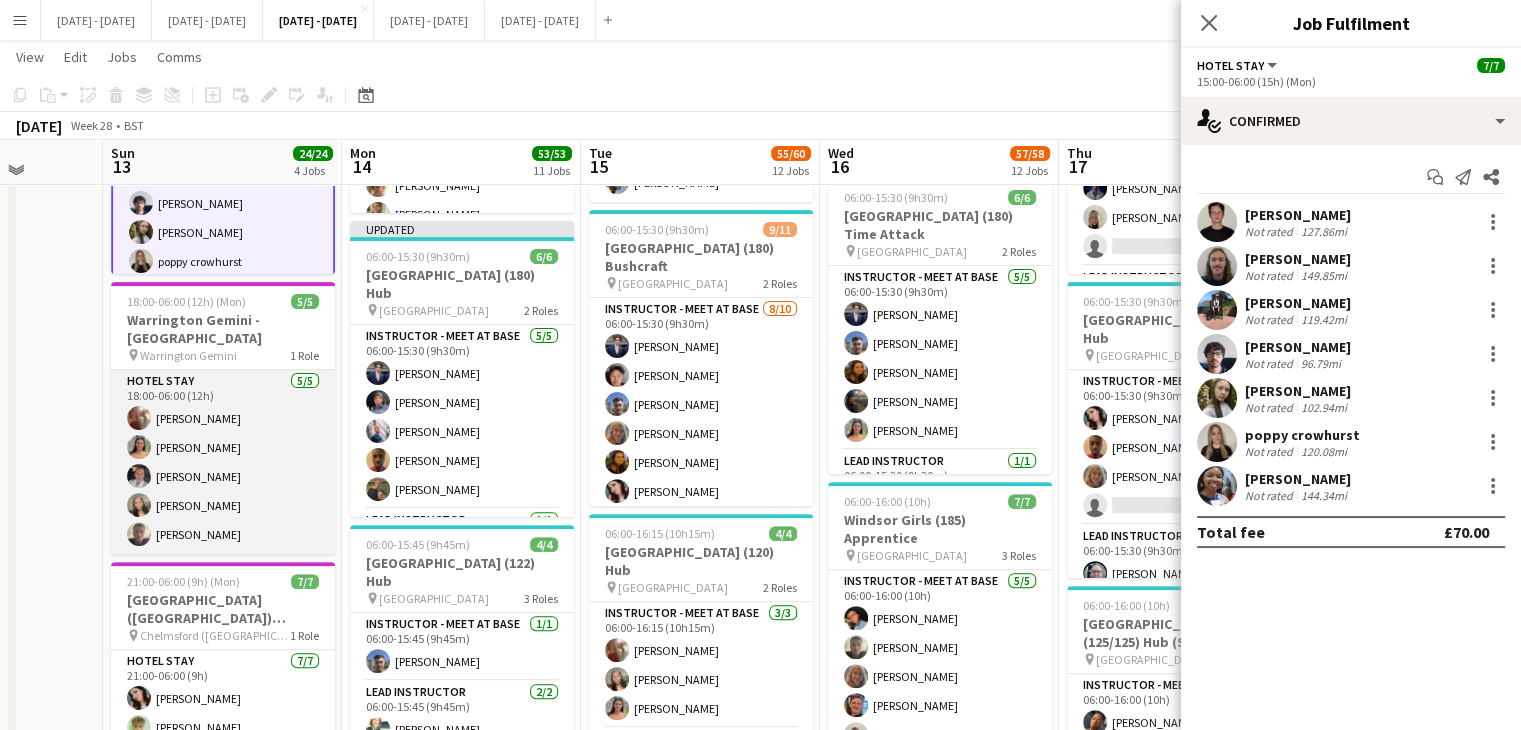 click on "Hotel Stay   5/5   18:00-06:00 (12h)
Olivia Etherington Keira Horton Ella Wray Grace Anieke Jediael Onasanya" at bounding box center [223, 462] 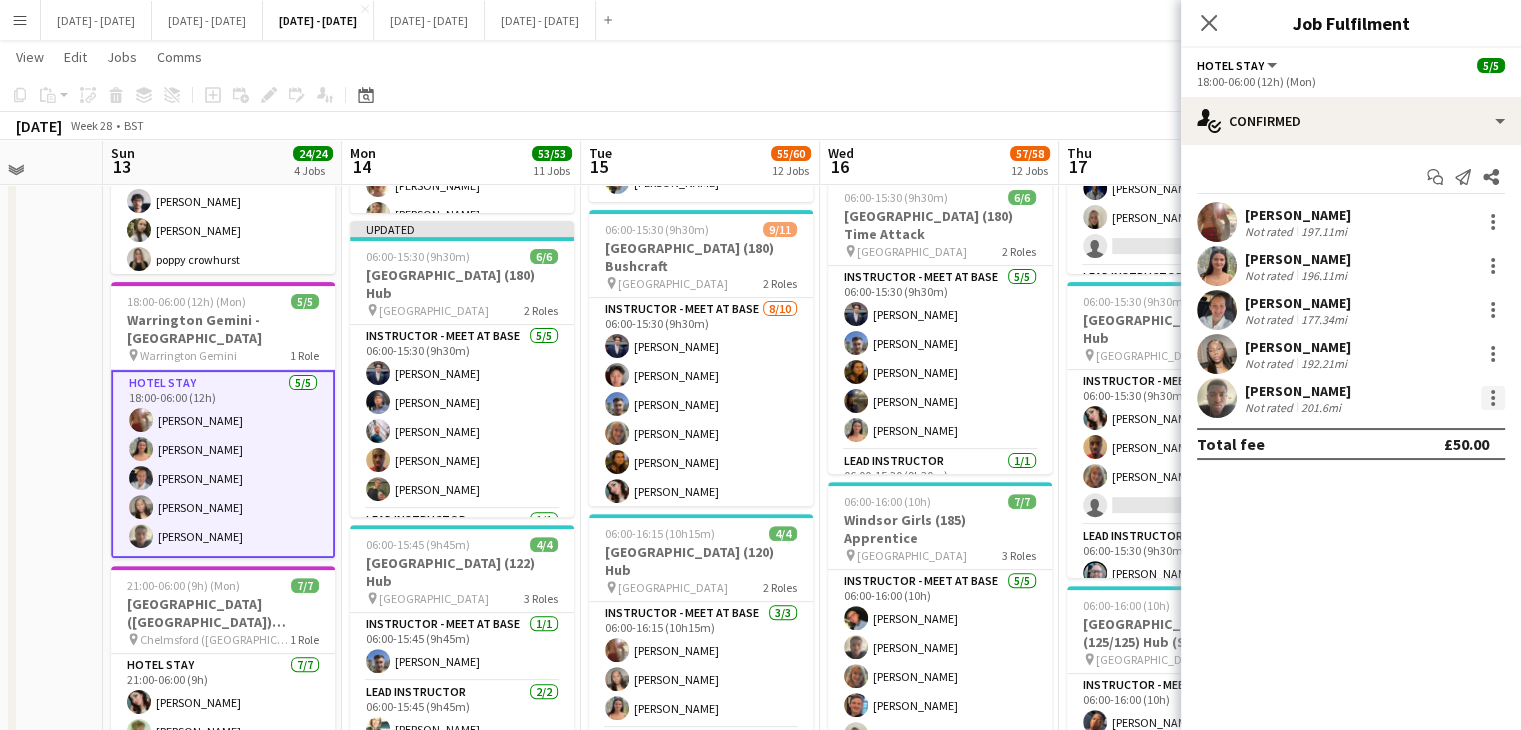 click at bounding box center (1493, 398) 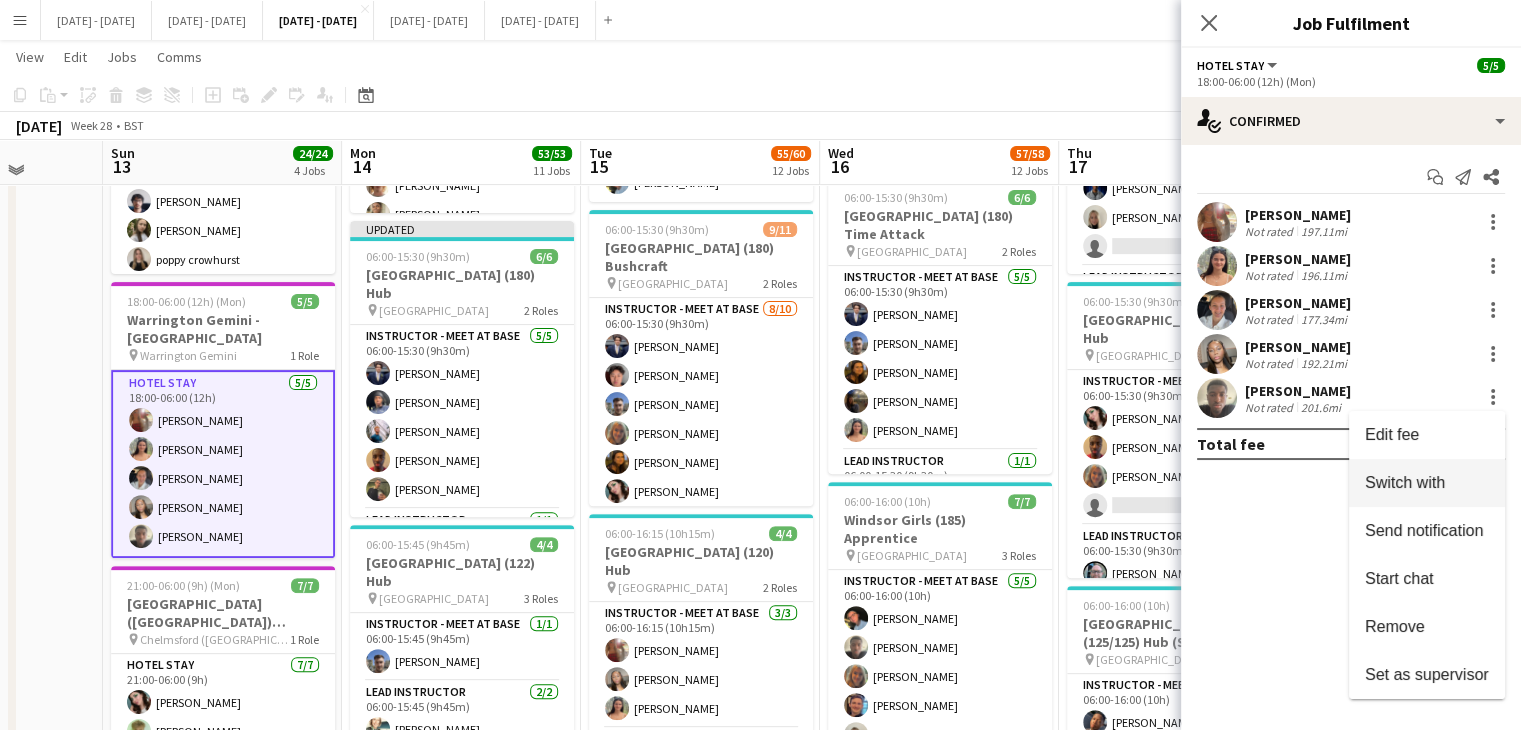click on "Switch with" at bounding box center [1427, 483] 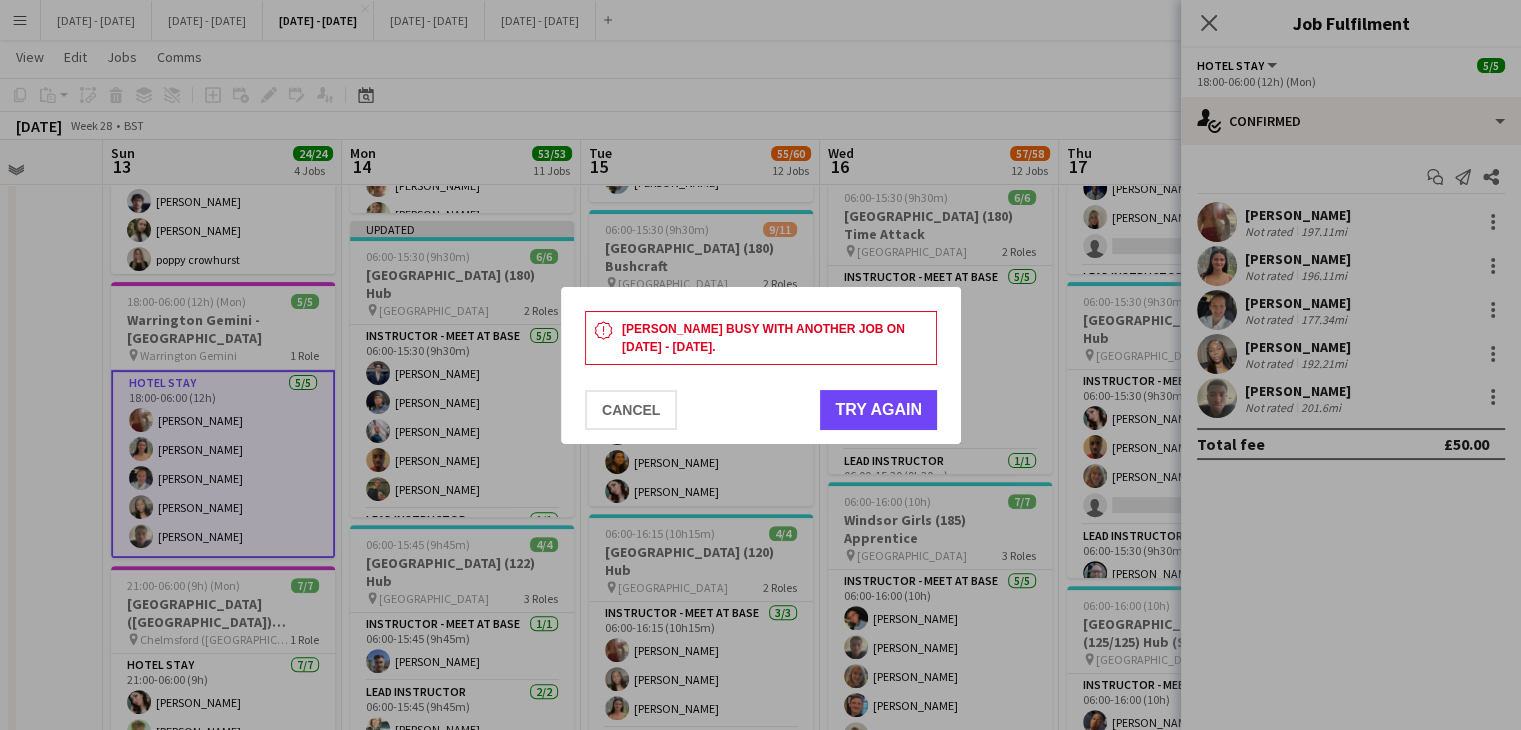 scroll, scrollTop: 0, scrollLeft: 0, axis: both 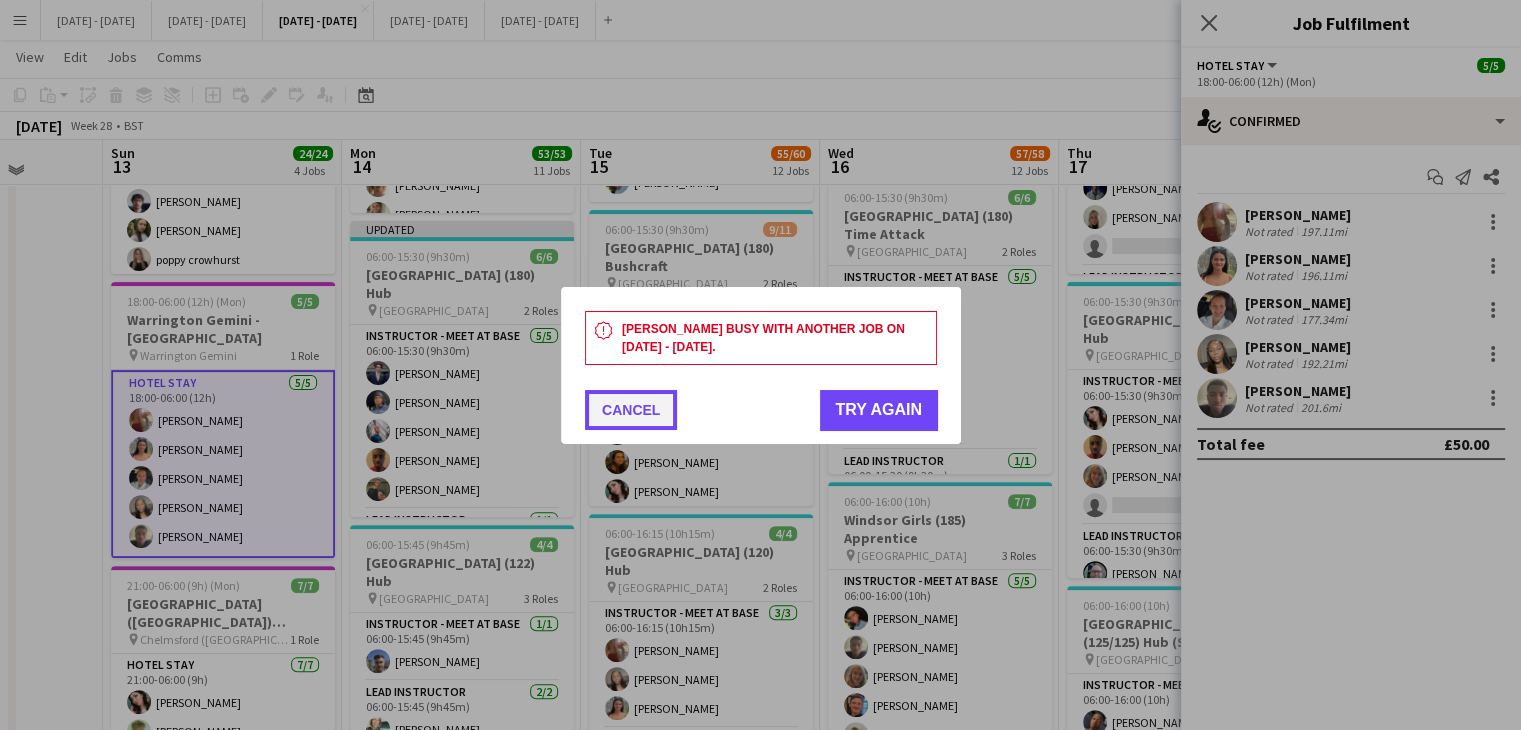 click on "Cancel" 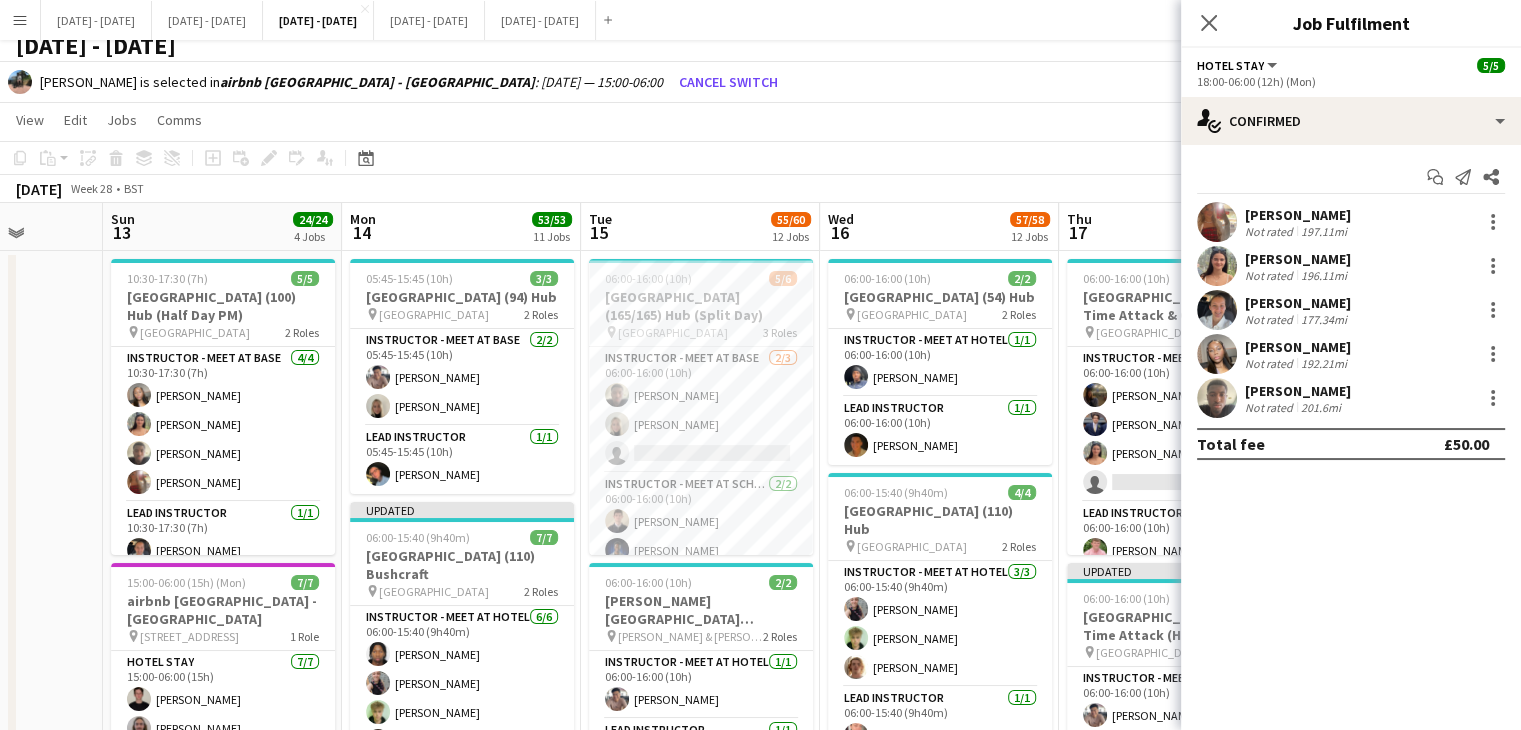 scroll, scrollTop: 0, scrollLeft: 0, axis: both 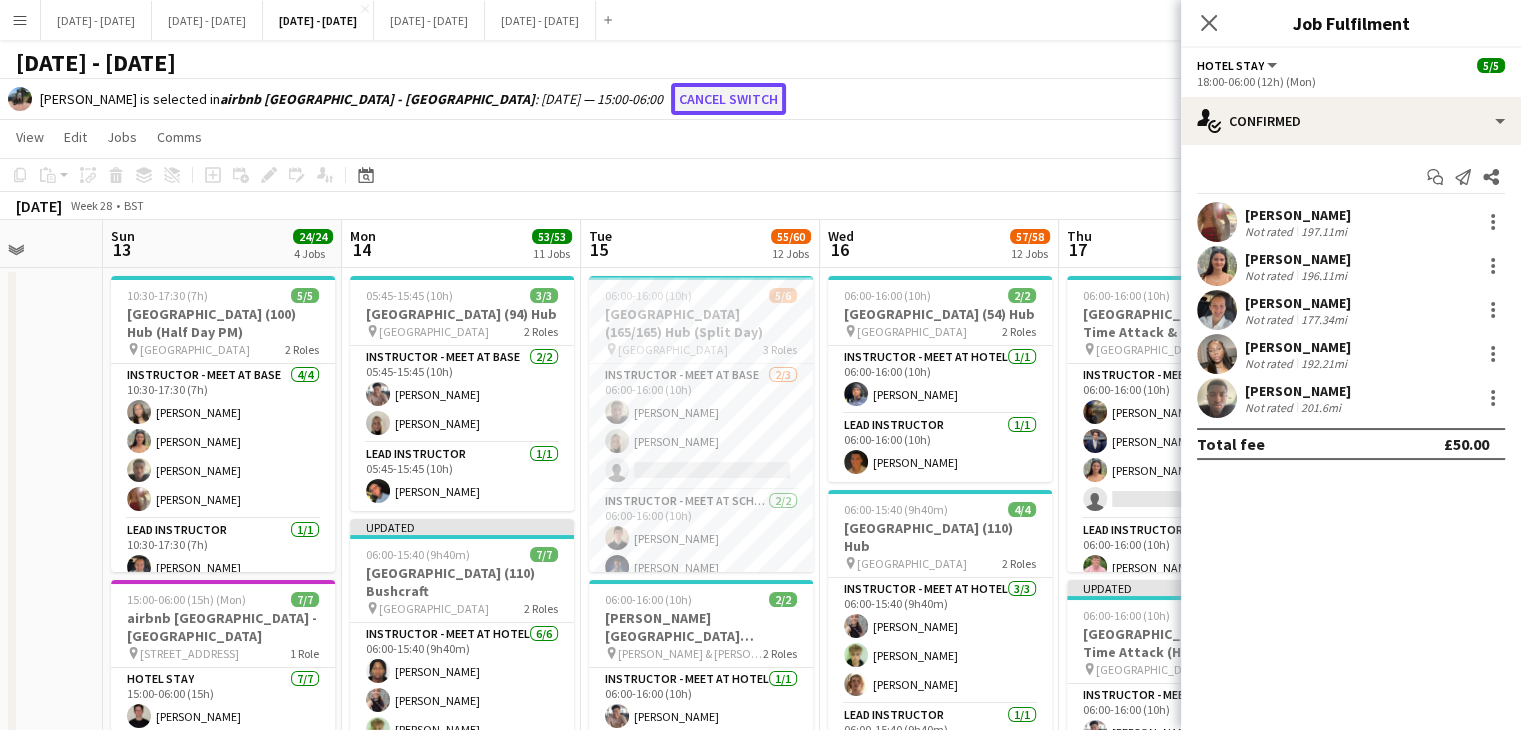click on "Cancel switch" 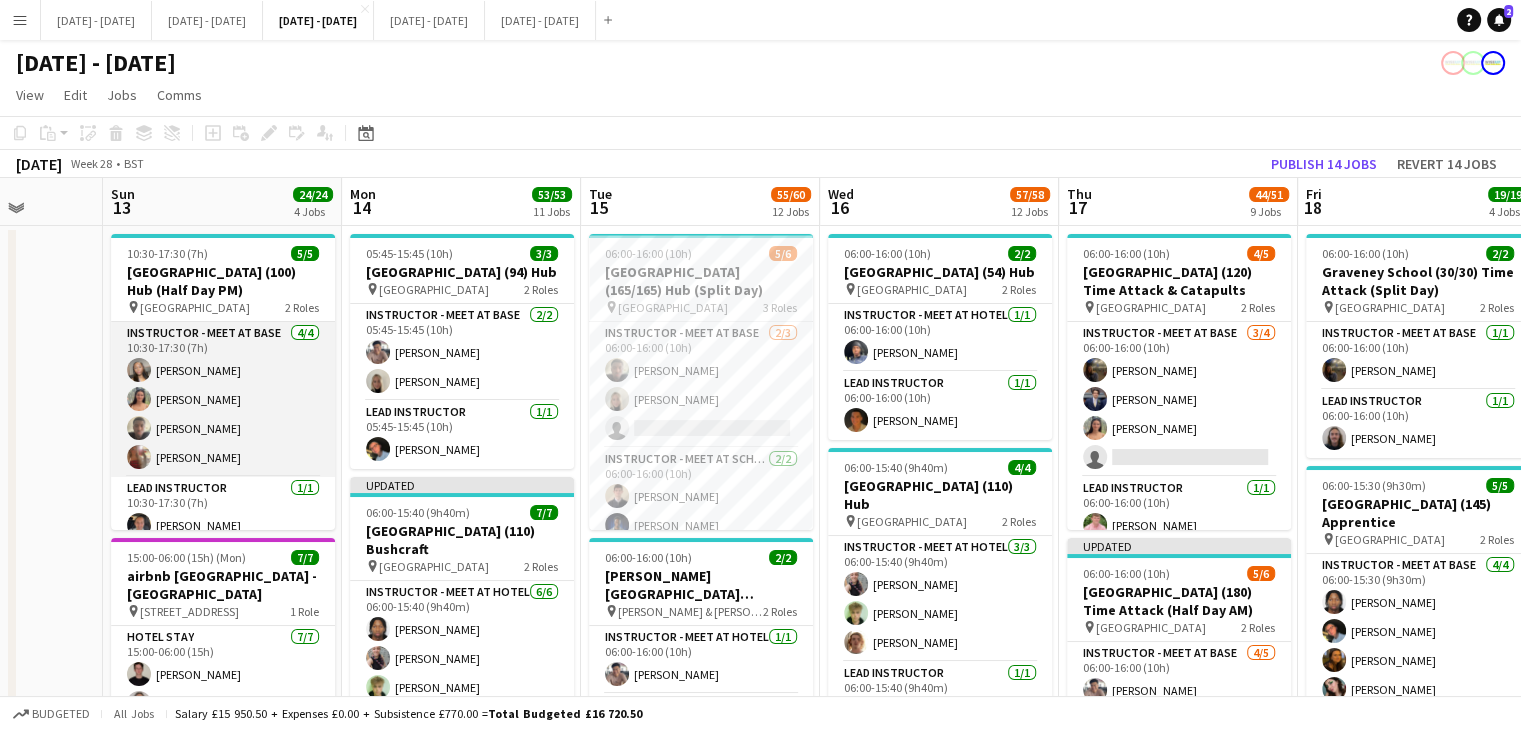 click on "Instructor - Meet at Base   4/4   10:30-17:30 (7h)
Grace Anieke Keira Horton Jediael Onasanya Olivia Etherington" at bounding box center (223, 399) 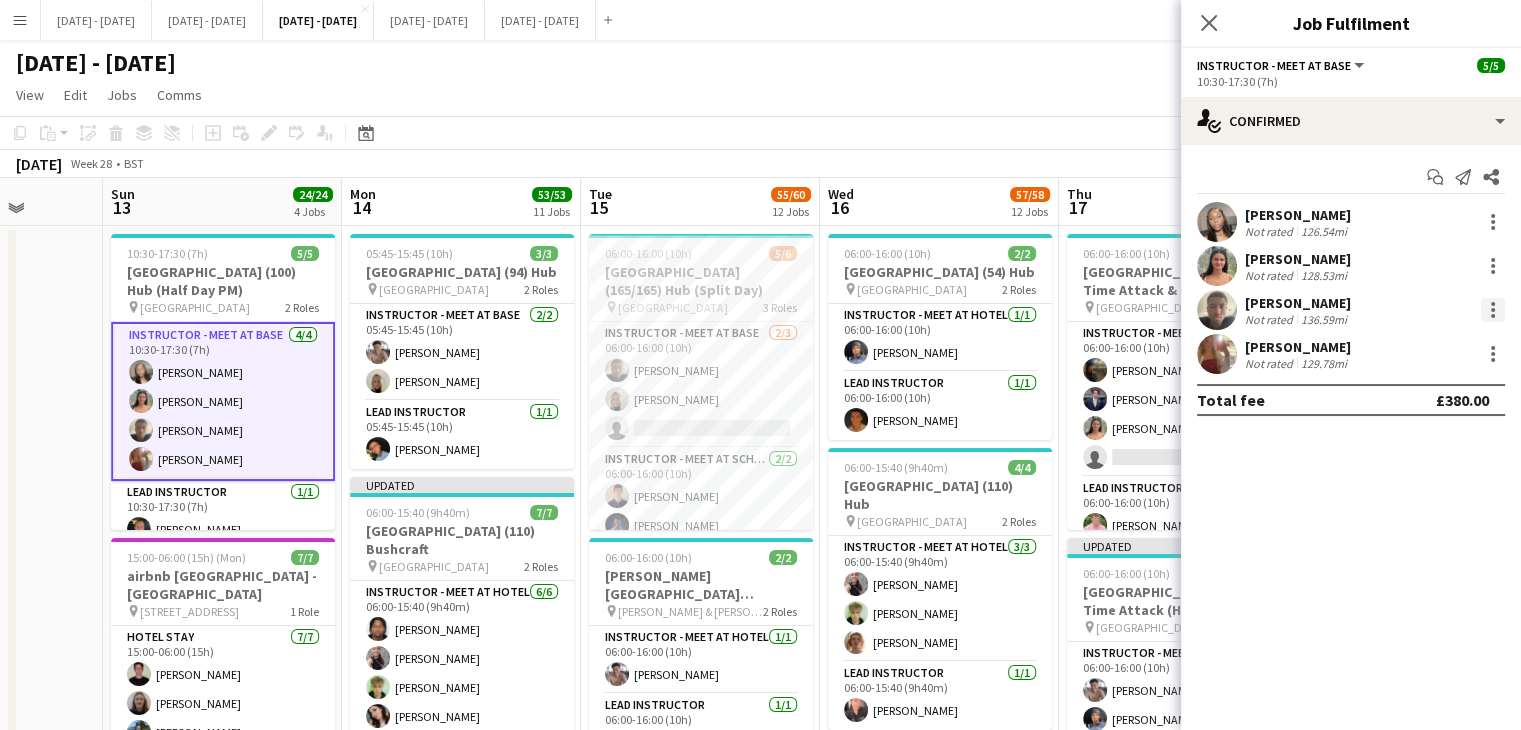 click at bounding box center (1493, 310) 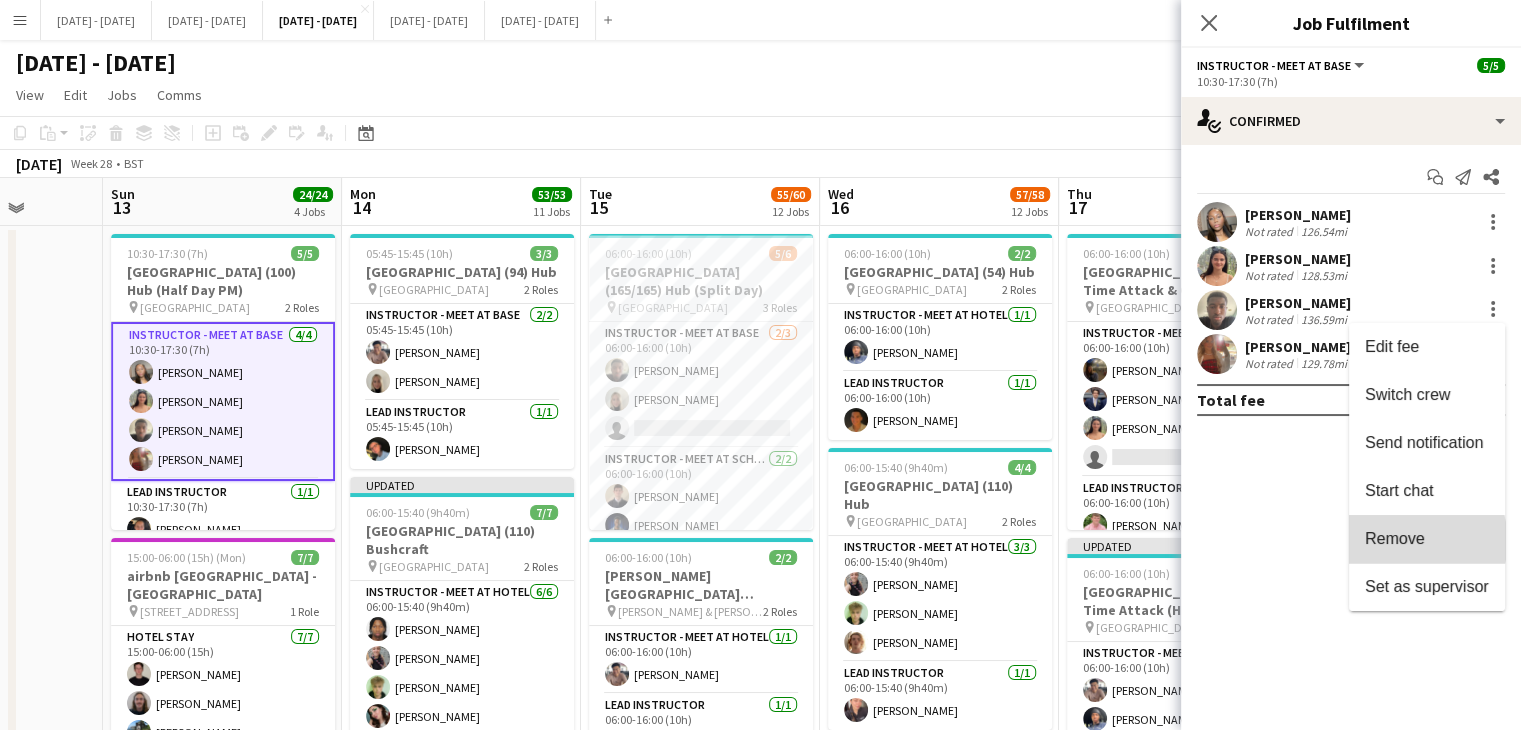 click on "Remove" at bounding box center [1395, 538] 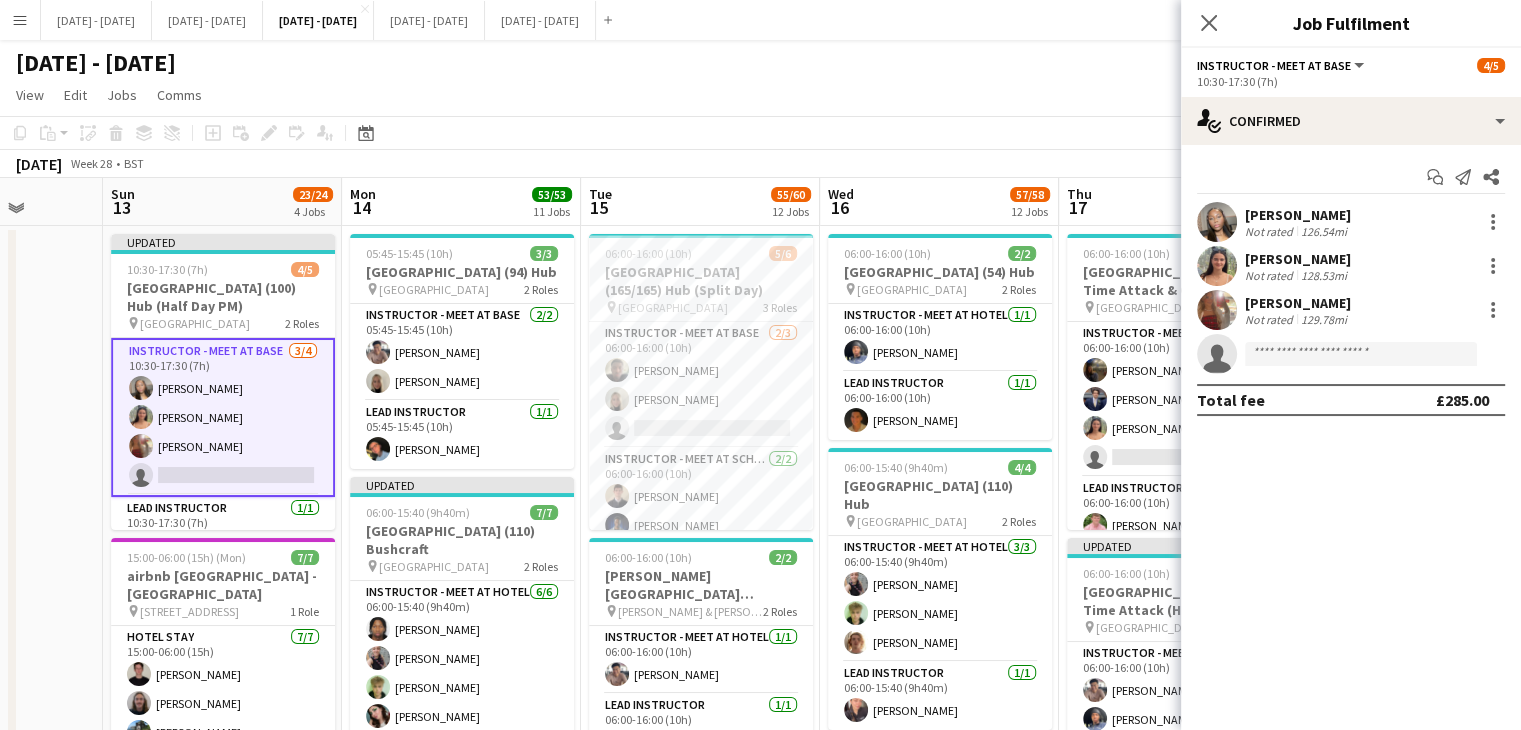 click on "Menu
Boards
Boards   Boards   All jobs   Status
Workforce
Workforce   My Workforce   Recruiting
Comms
Comms
Pay
Pay   Approvals   Payments   Reports
Platform Settings
Platform Settings   App settings   Your settings   Profiles
Training Academy
Training Academy
Knowledge Base
Knowledge Base
Product Updates
Product Updates   Log Out   Privacy   [DATE] - [DATE]
Close
[DATE] - [DATE]
Close
[DATE] - [DATE]
Close
[DATE] - [DATE]
Close
[DATE] - [DATE]
Close
Add
Help
Notifications" at bounding box center (760, 20) 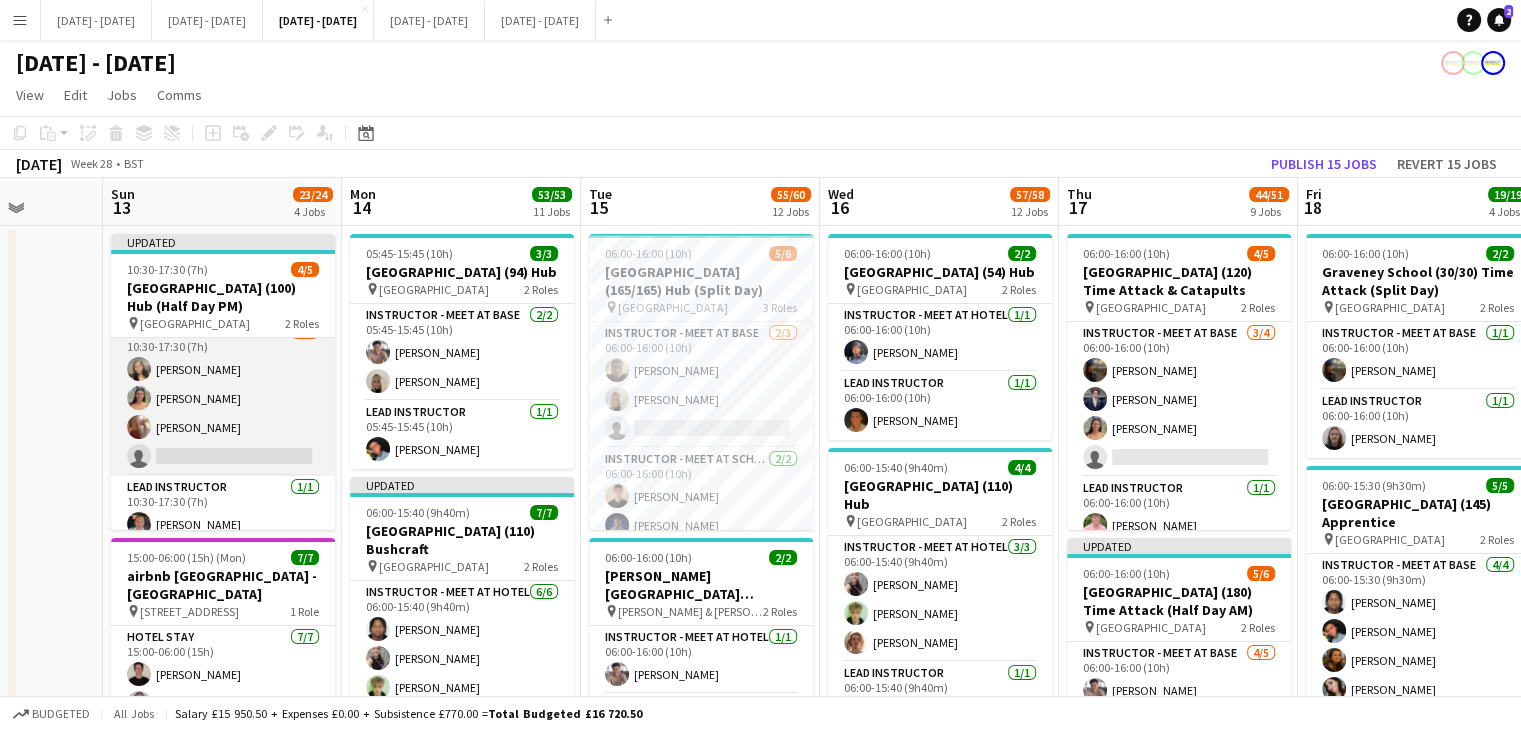 scroll, scrollTop: 31, scrollLeft: 0, axis: vertical 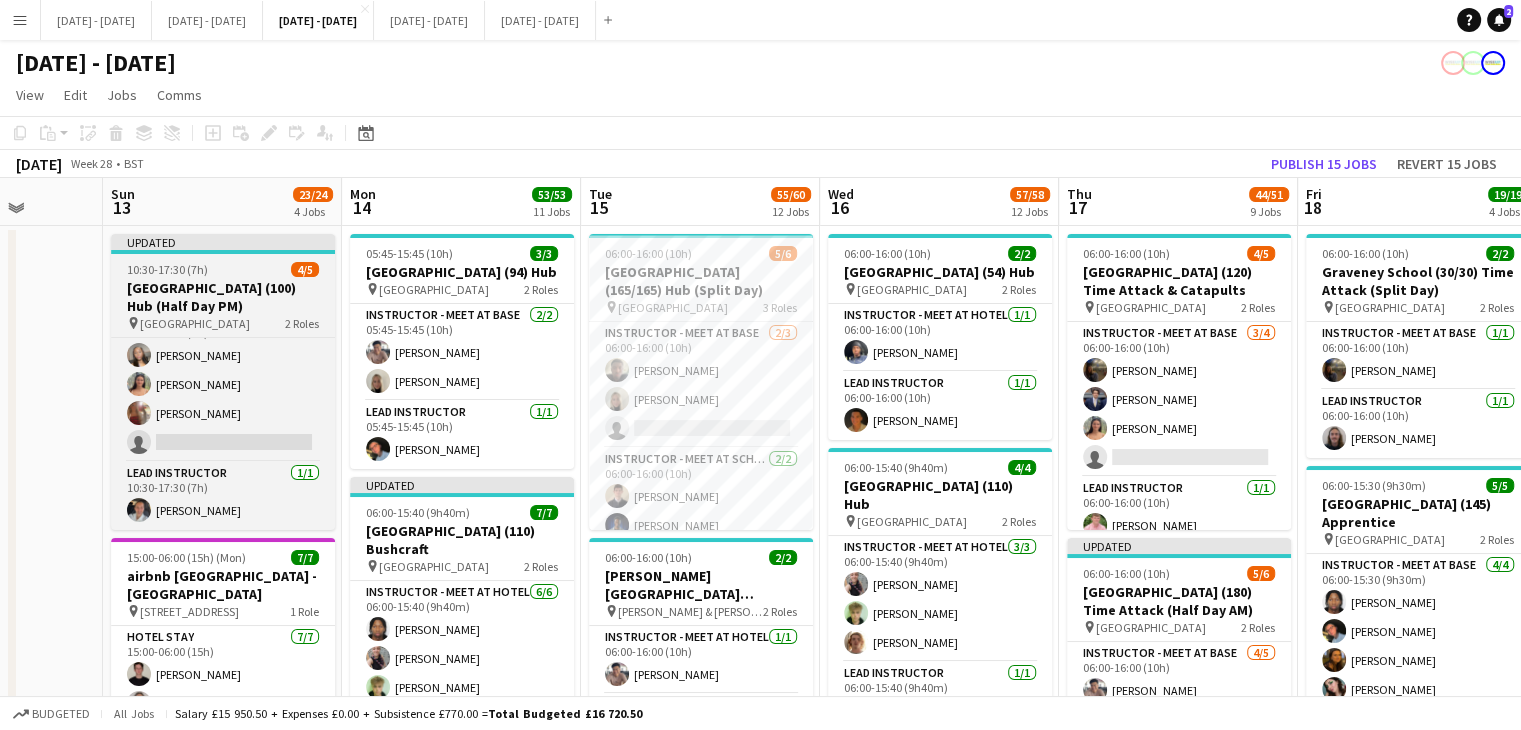 click on "[GEOGRAPHIC_DATA] (100) Hub (Half Day PM)" at bounding box center (223, 297) 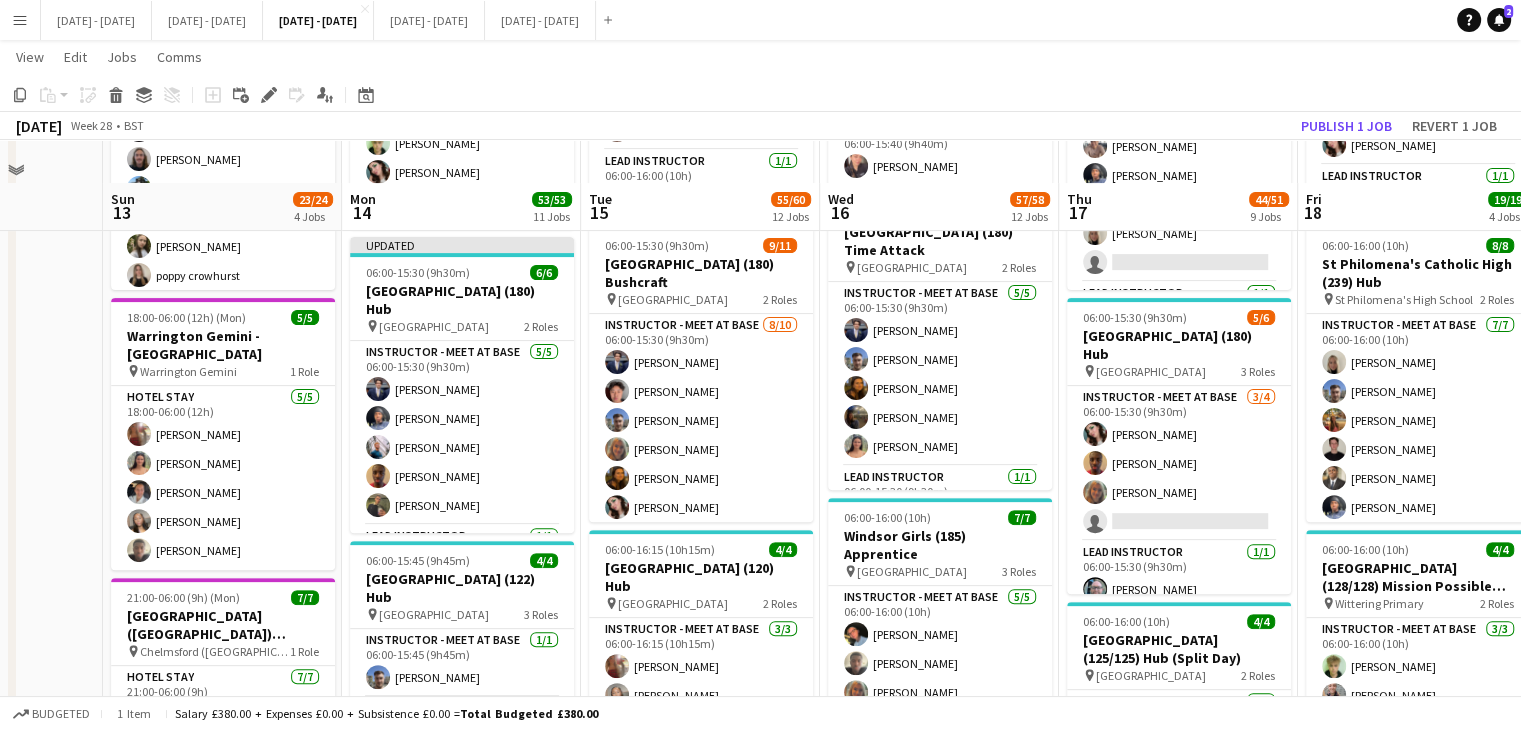 scroll, scrollTop: 500, scrollLeft: 0, axis: vertical 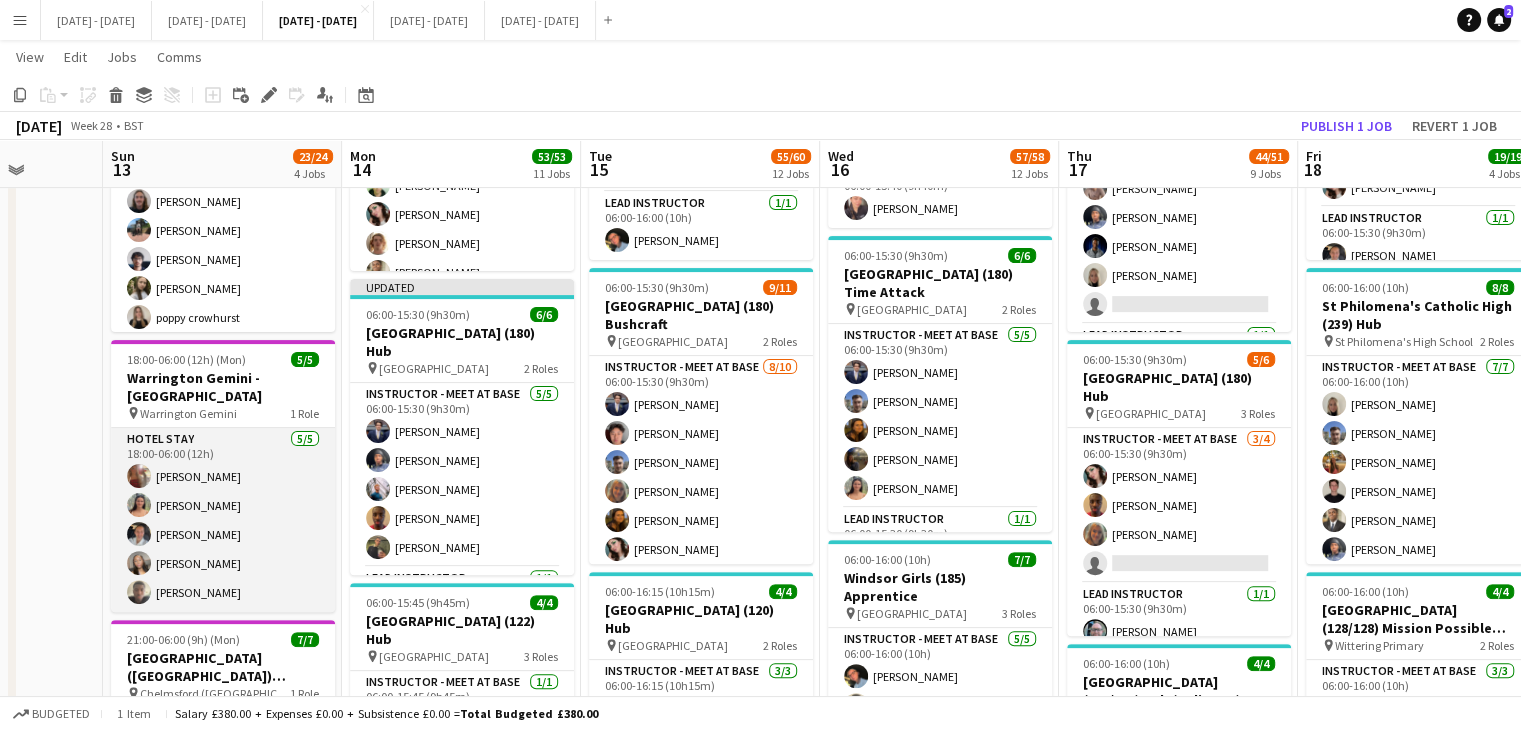 click on "Hotel Stay   5/5   18:00-06:00 (12h)
Olivia Etherington Keira Horton Ella Wray Grace Anieke Jediael Onasanya" at bounding box center (223, 520) 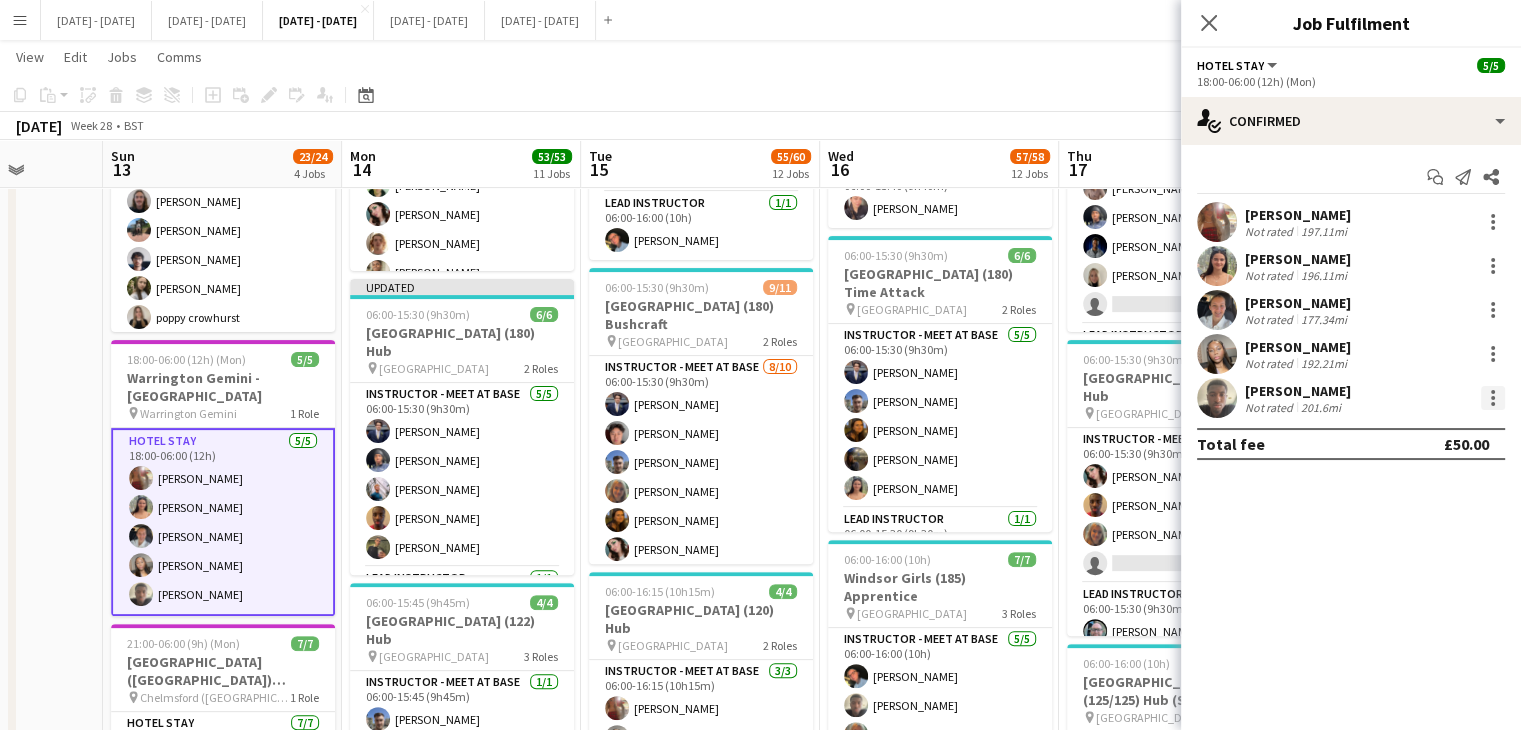 click at bounding box center (1493, 398) 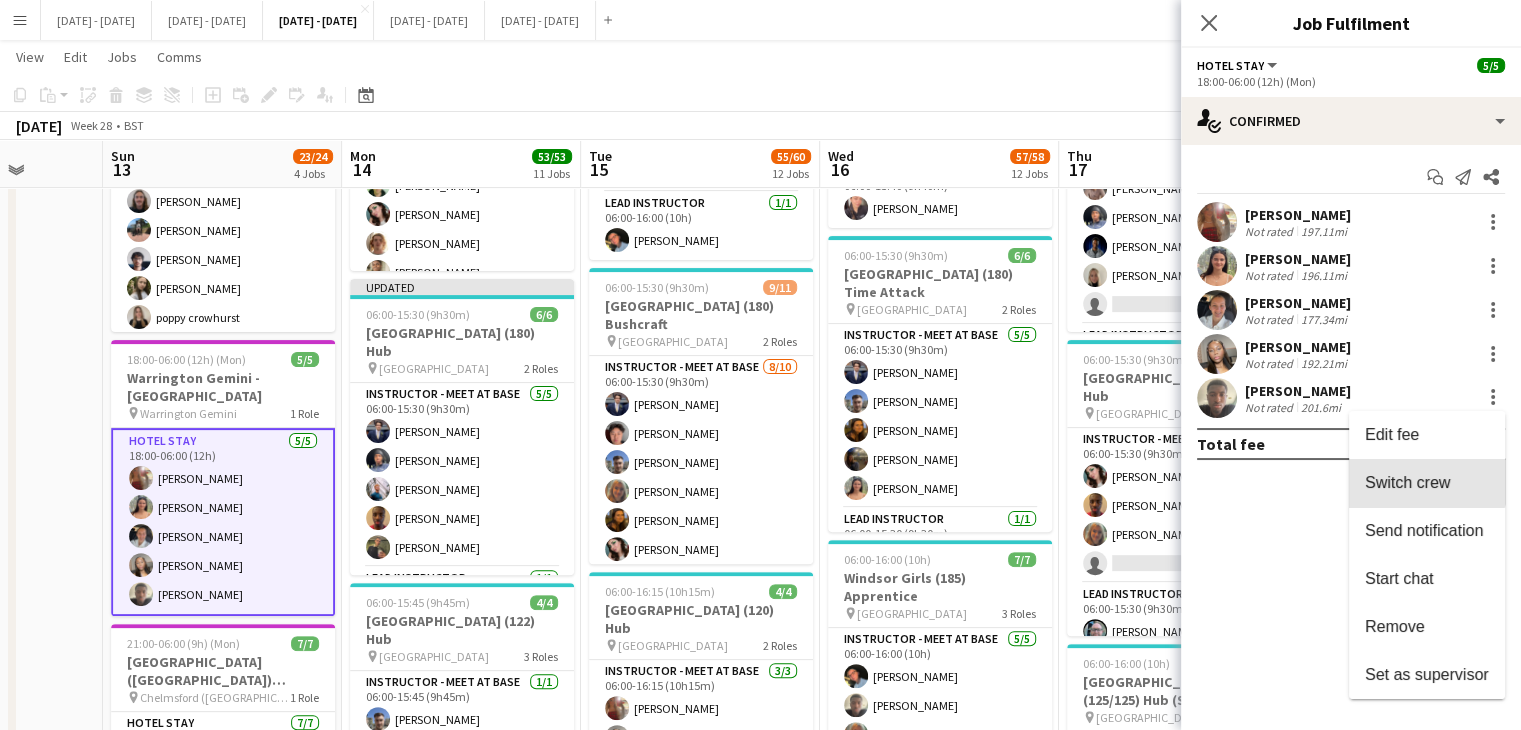 drag, startPoint x: 1411, startPoint y: 473, endPoint x: 908, endPoint y: 504, distance: 503.95438 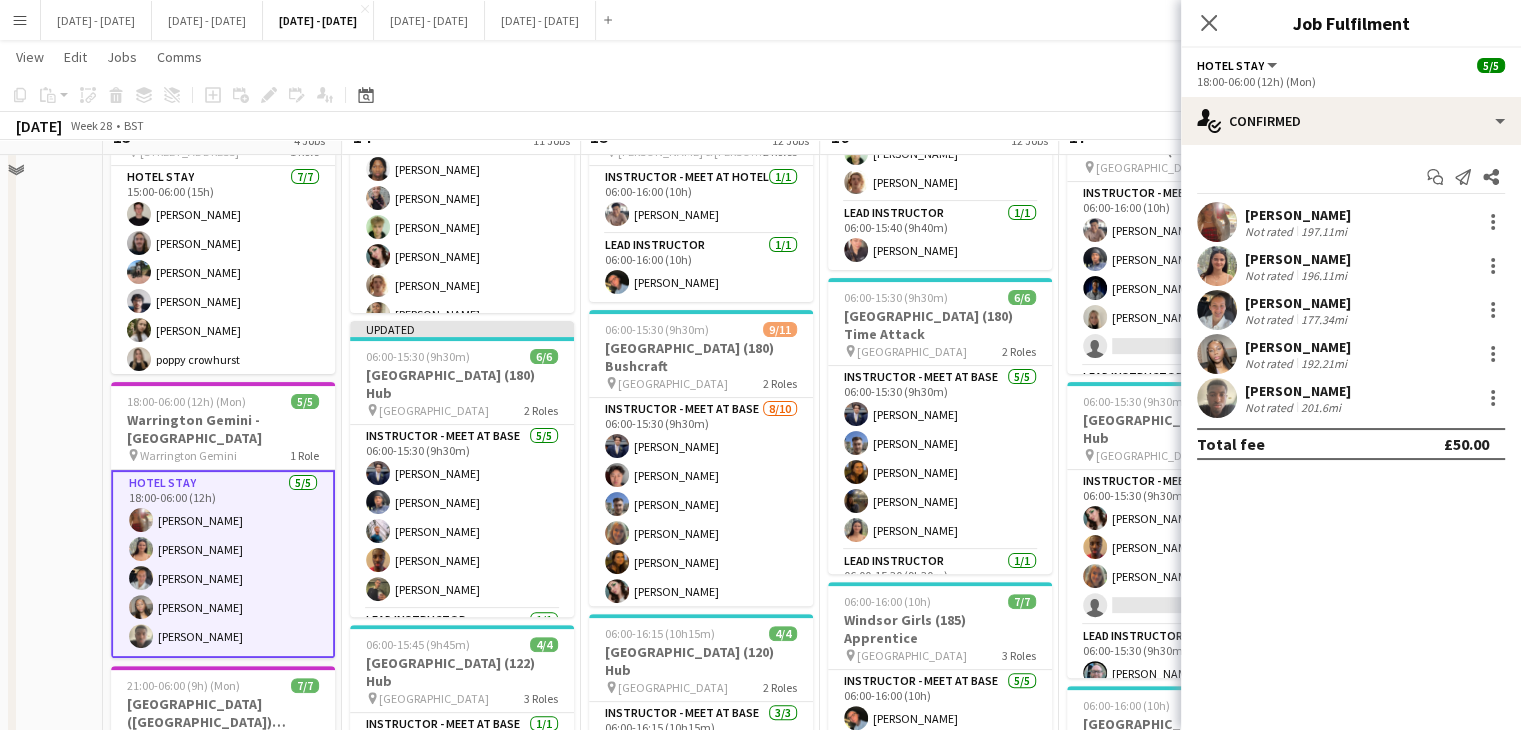 scroll, scrollTop: 400, scrollLeft: 0, axis: vertical 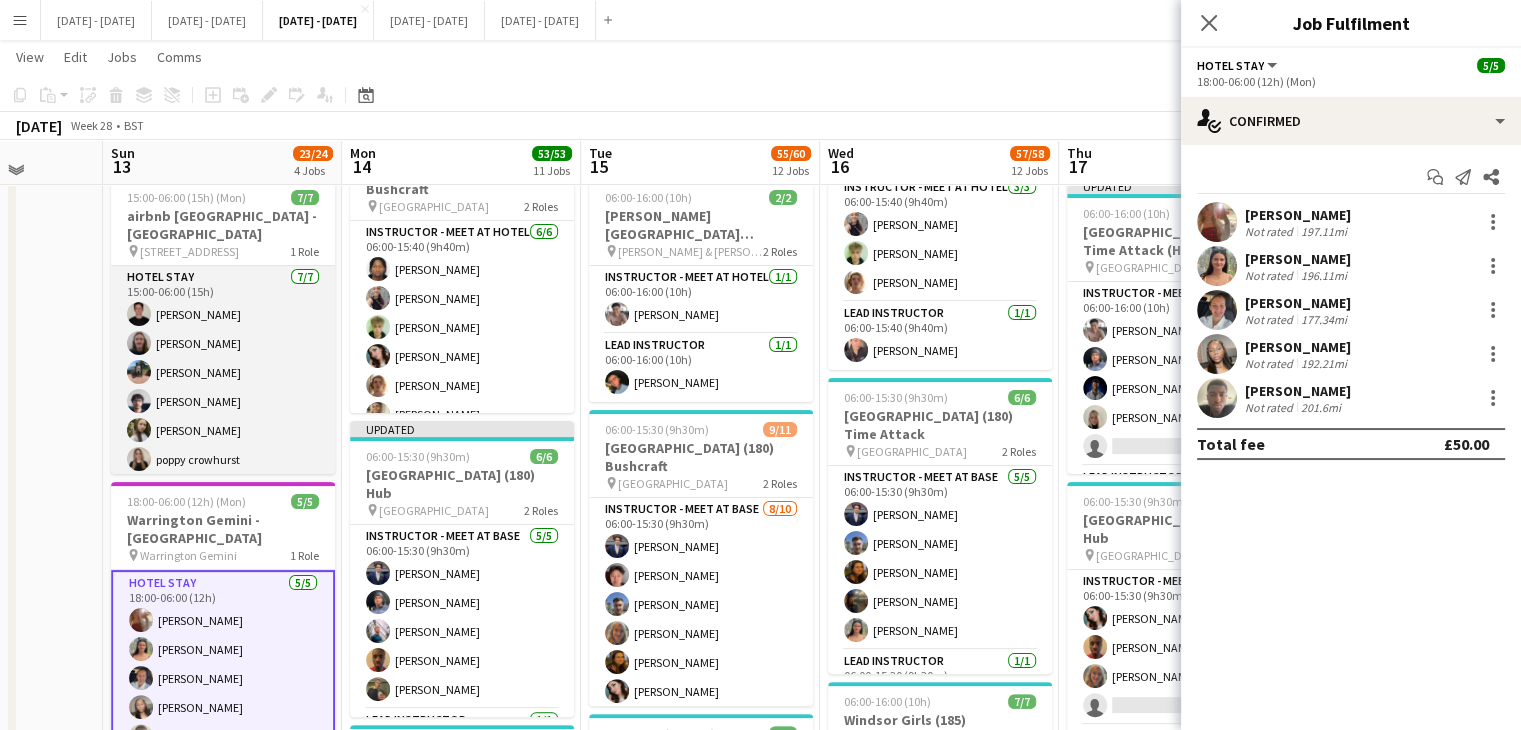 click on "Hotel Stay   7/7   15:00-06:00 (15h)
Ben Holcombe Morgan Lavery Jay Farley Sayed Rahimi Sophie Burman poppy crowhurst Ogechukwu Ohakwe" at bounding box center (223, 387) 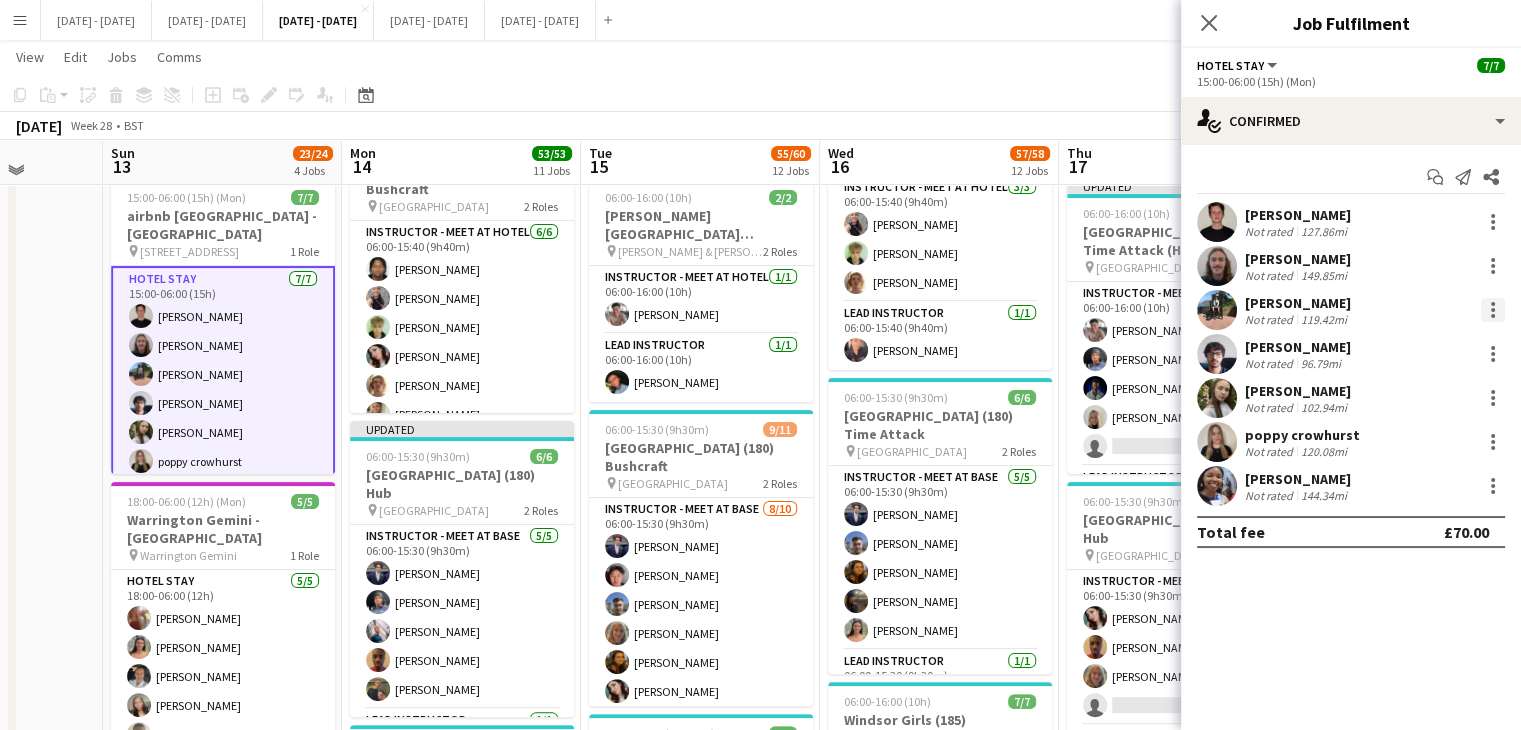 click at bounding box center (1493, 310) 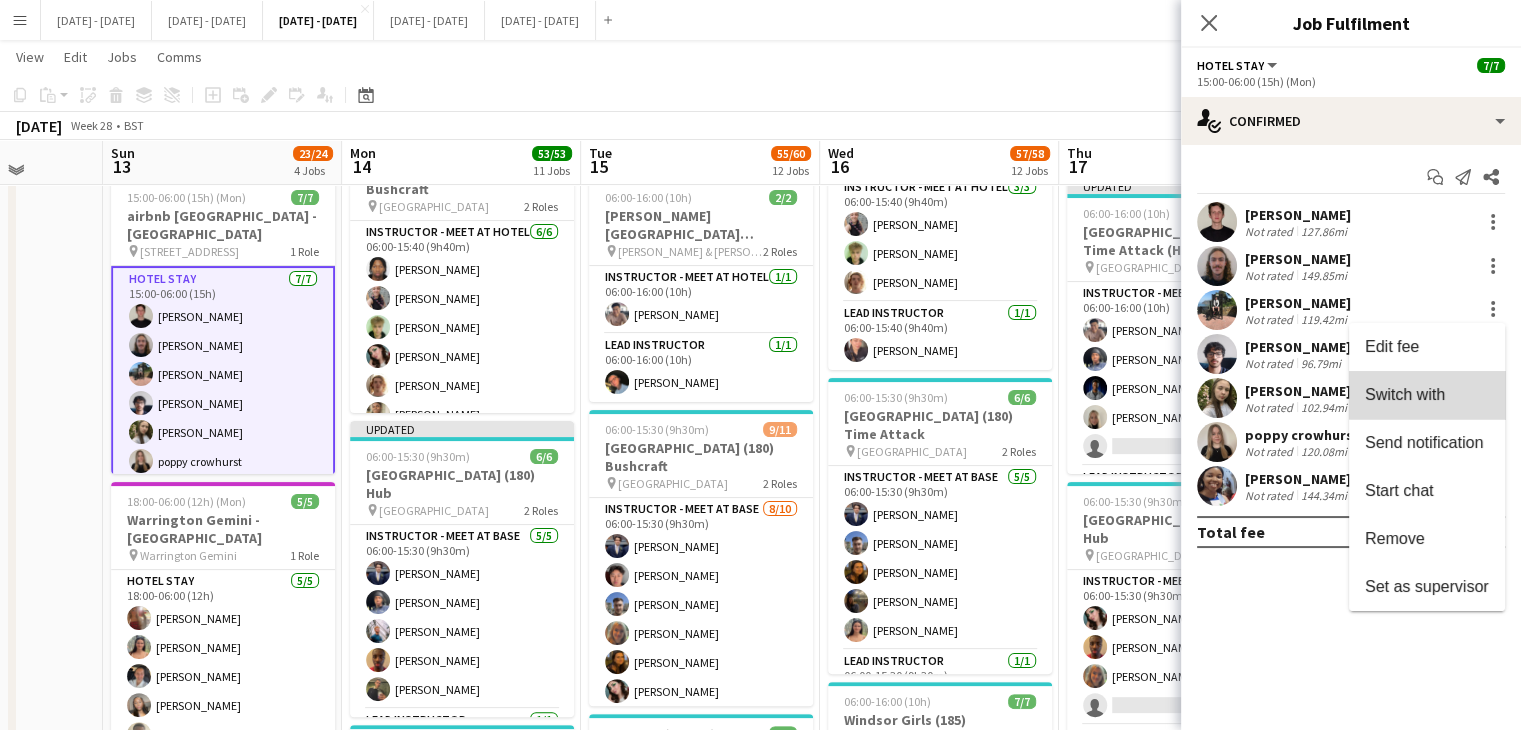 click on "Switch with" at bounding box center (1427, 395) 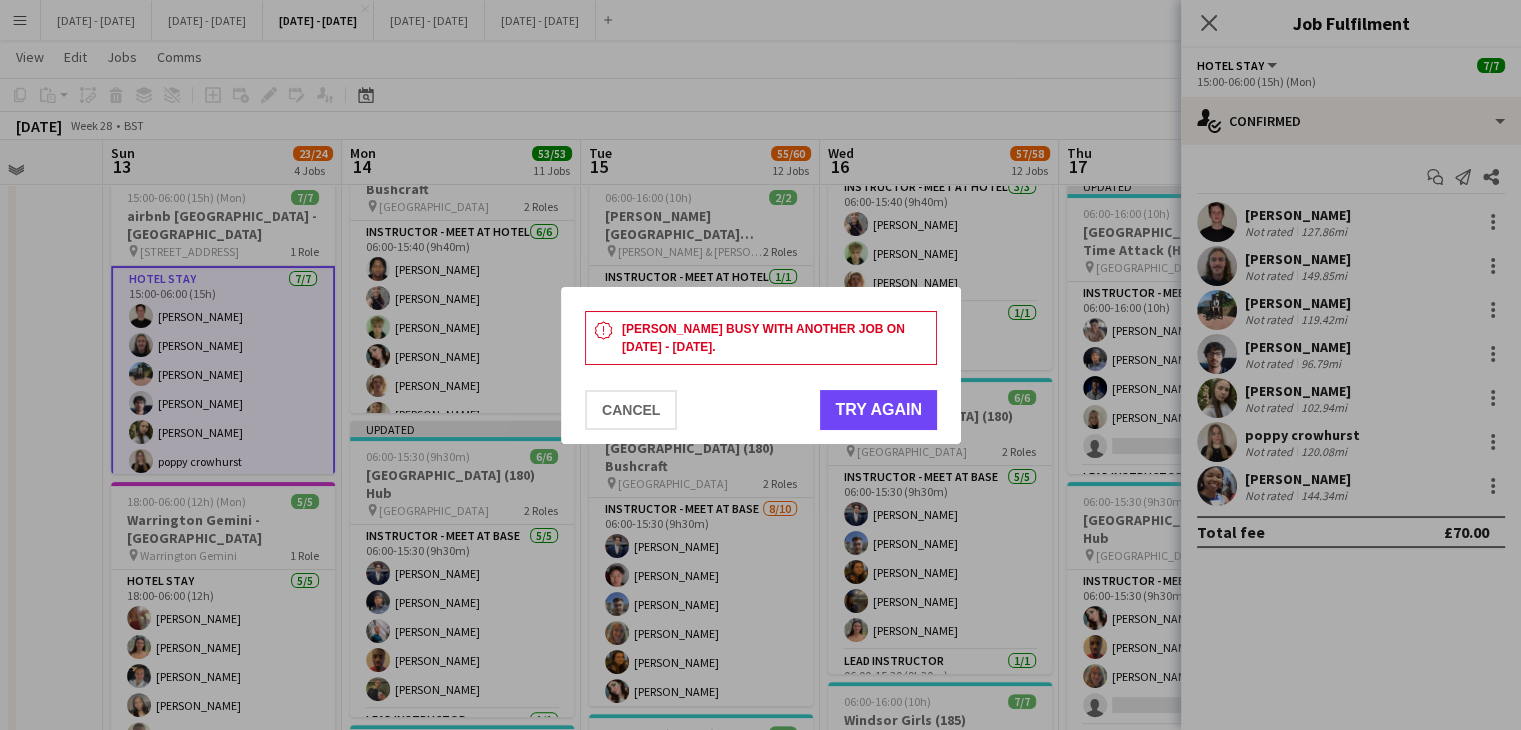 click on "Cancel" 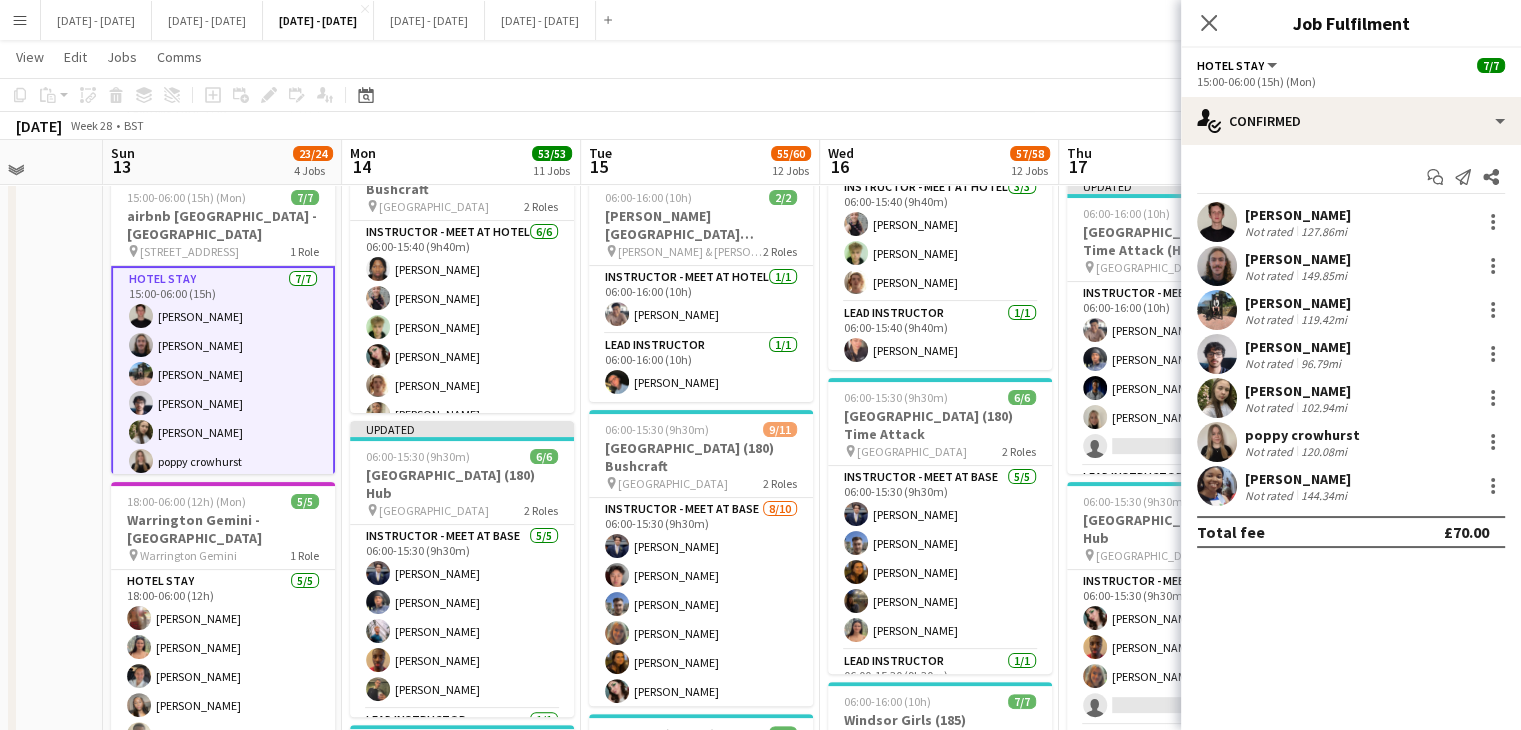 scroll, scrollTop: 400, scrollLeft: 0, axis: vertical 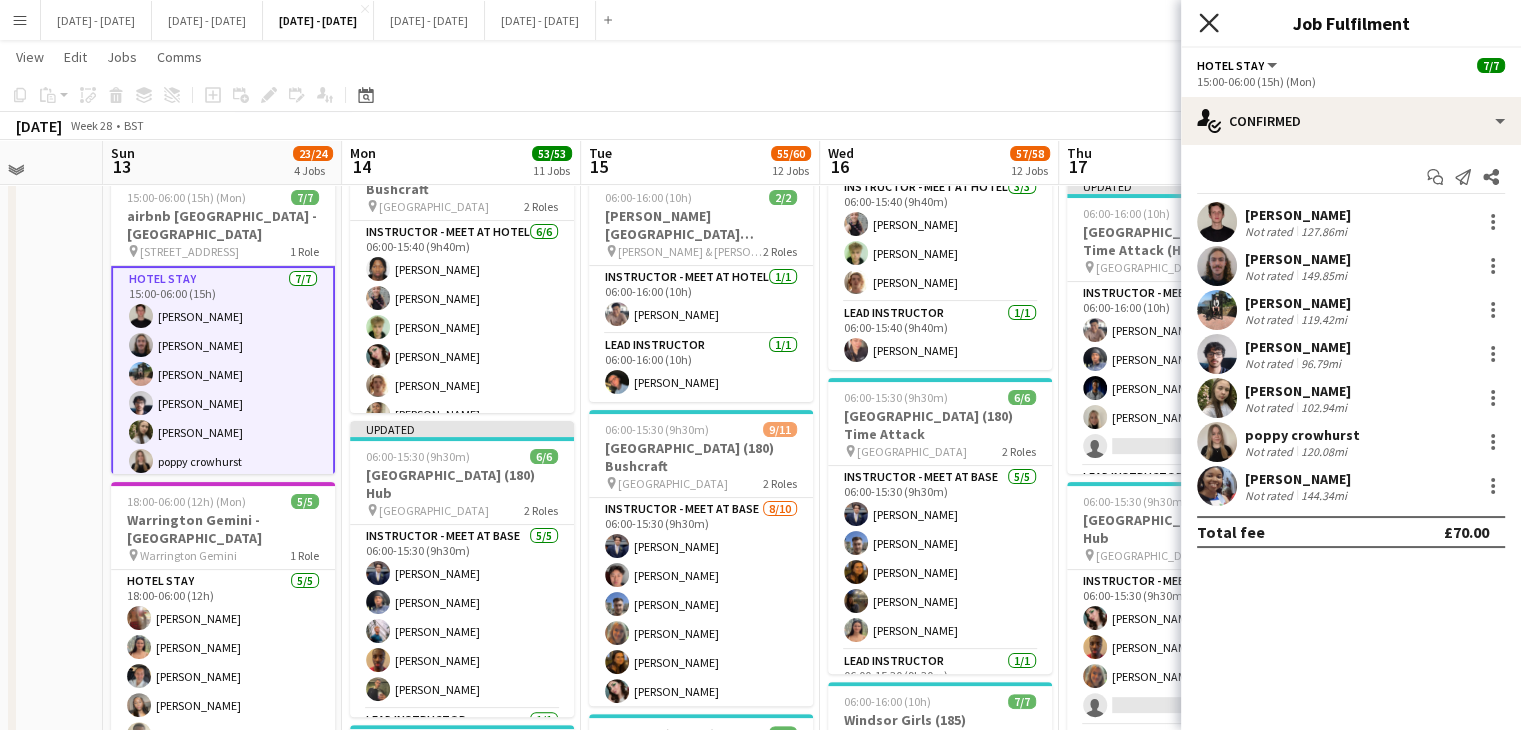 click on "Close pop-in" 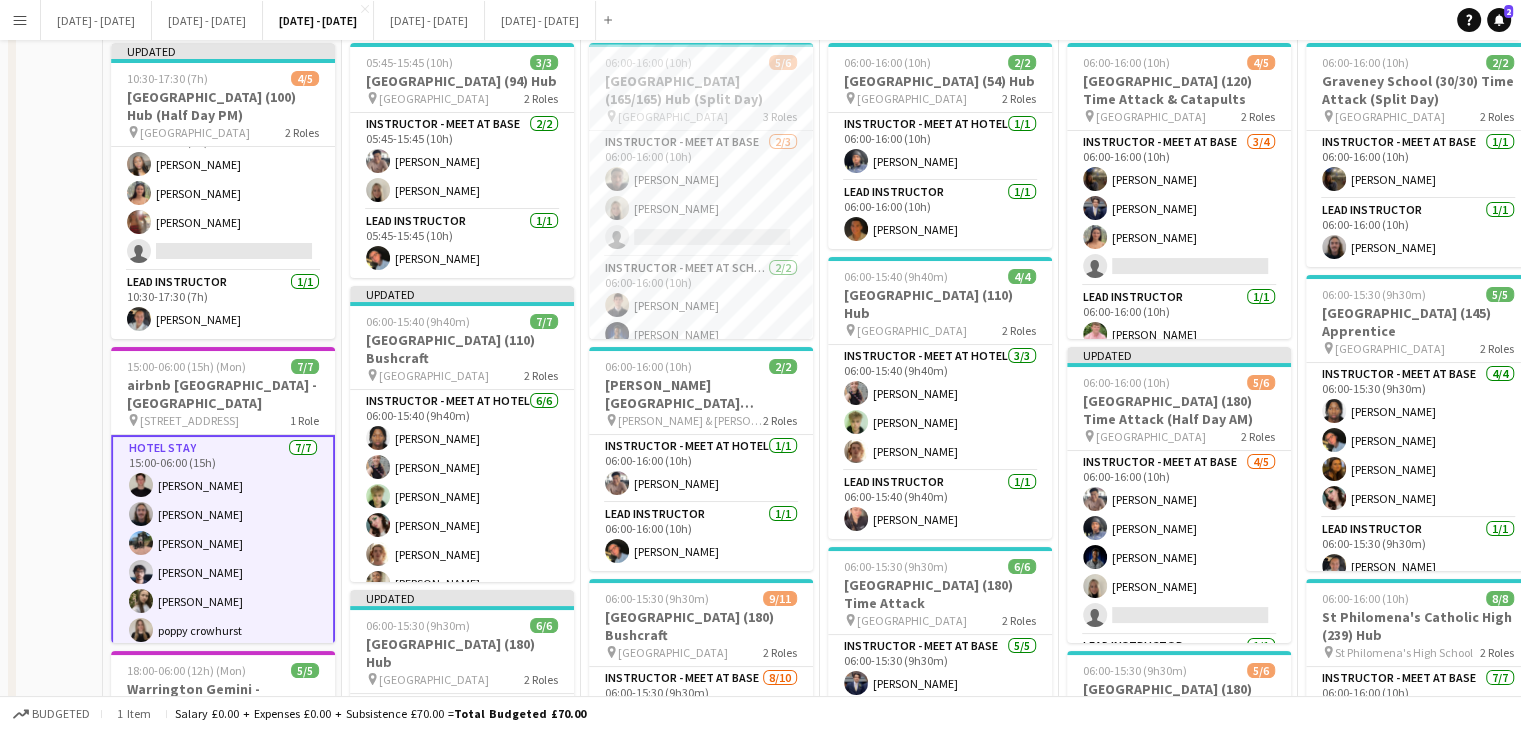 scroll, scrollTop: 0, scrollLeft: 0, axis: both 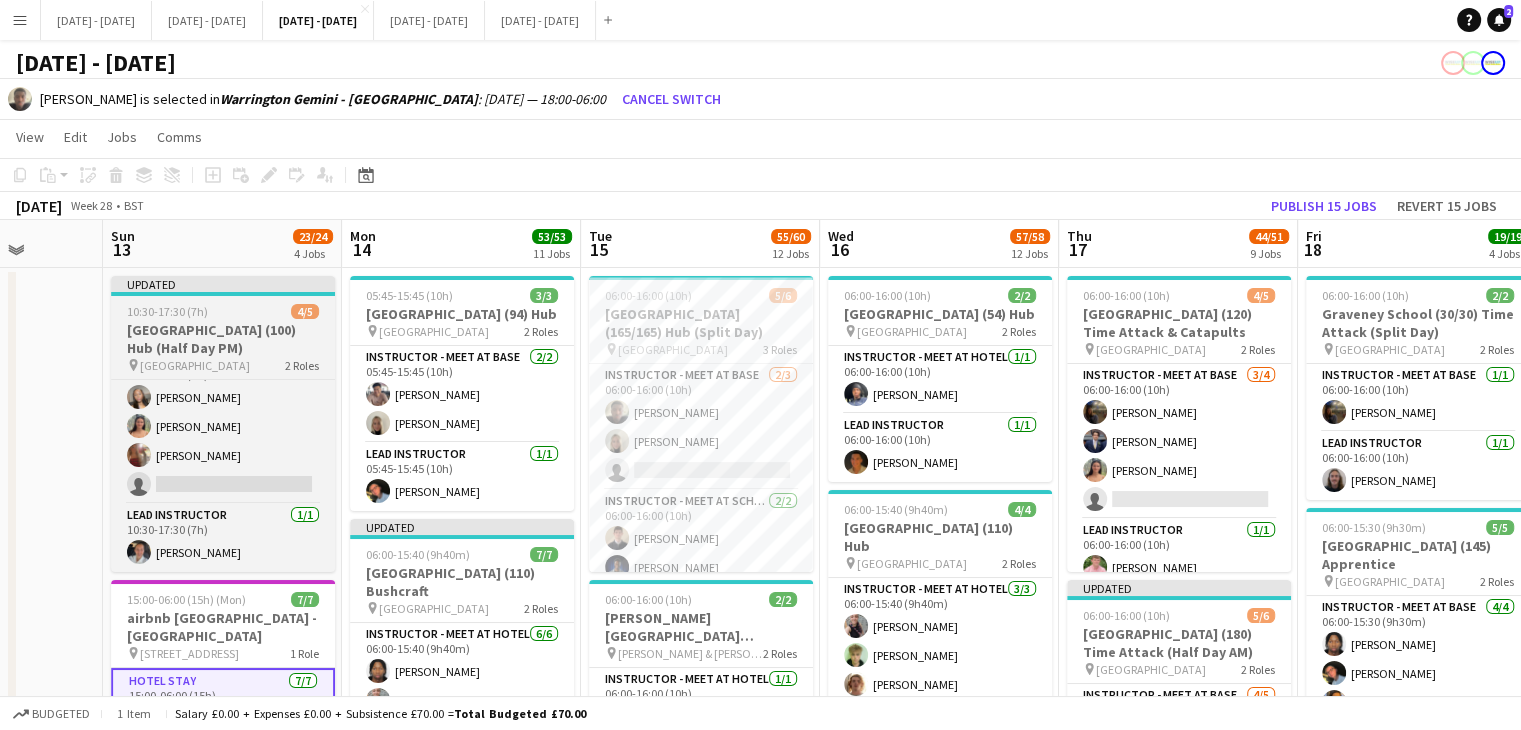 click on "[GEOGRAPHIC_DATA] (100) Hub (Half Day PM)" at bounding box center (223, 339) 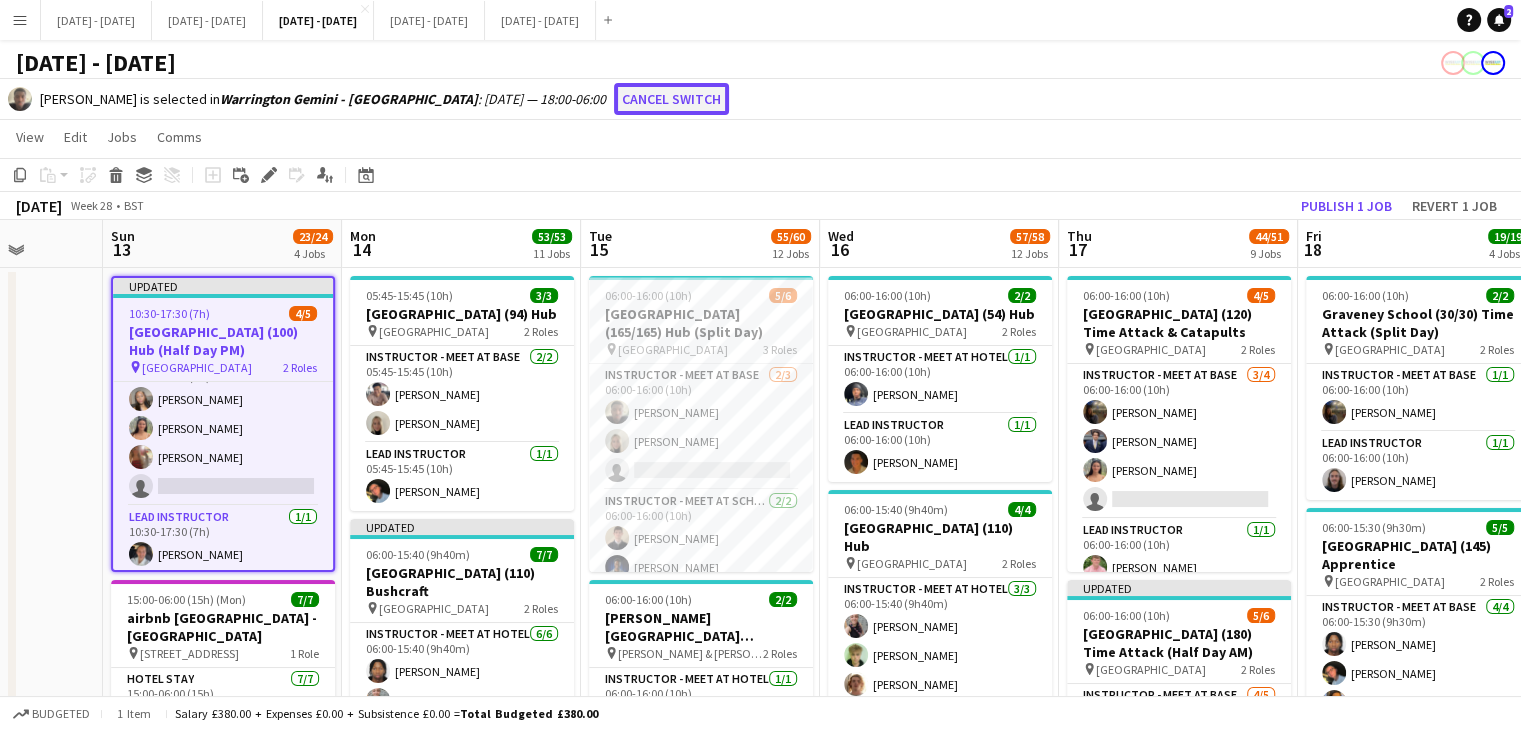 click on "Cancel switch" 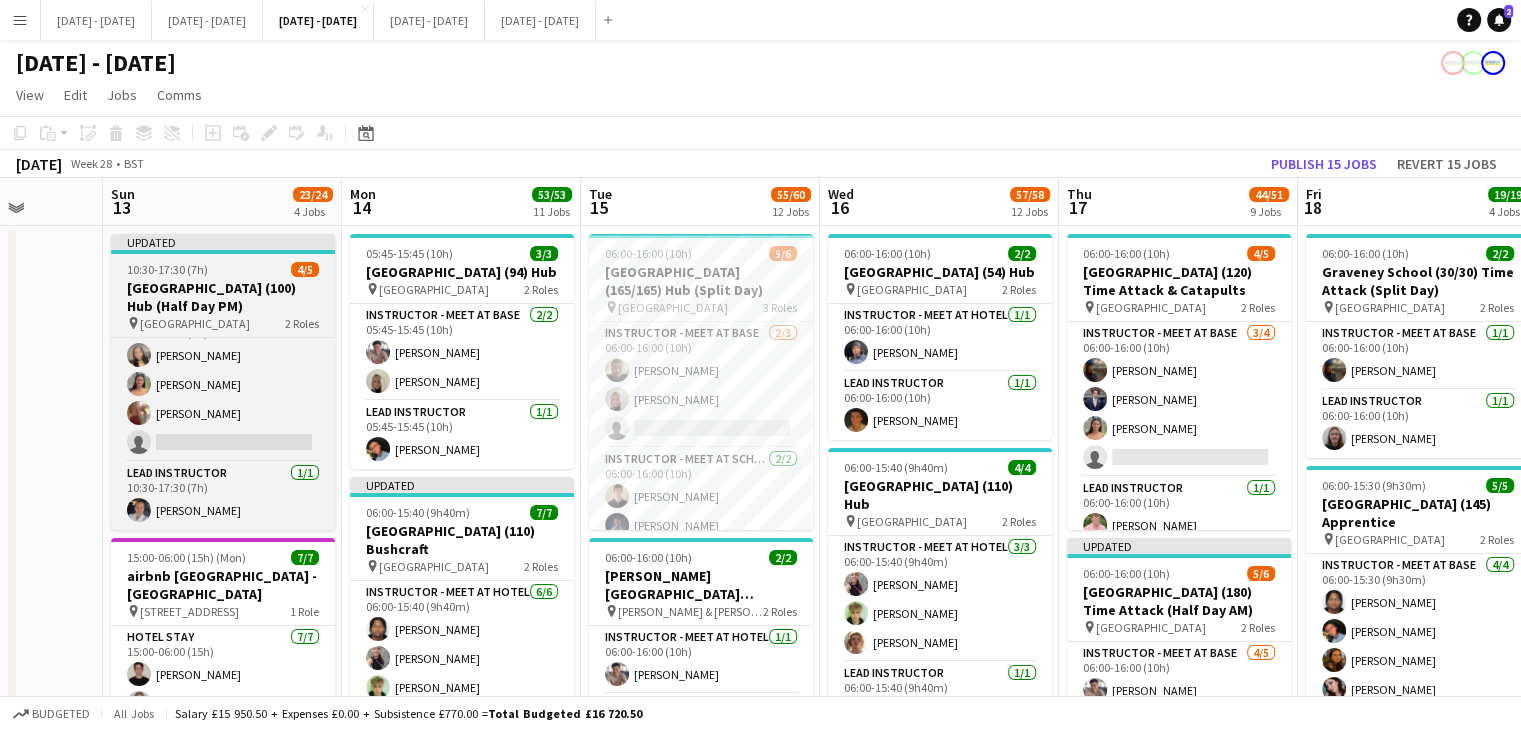 click on "[GEOGRAPHIC_DATA] (100) Hub (Half Day PM)" at bounding box center (223, 297) 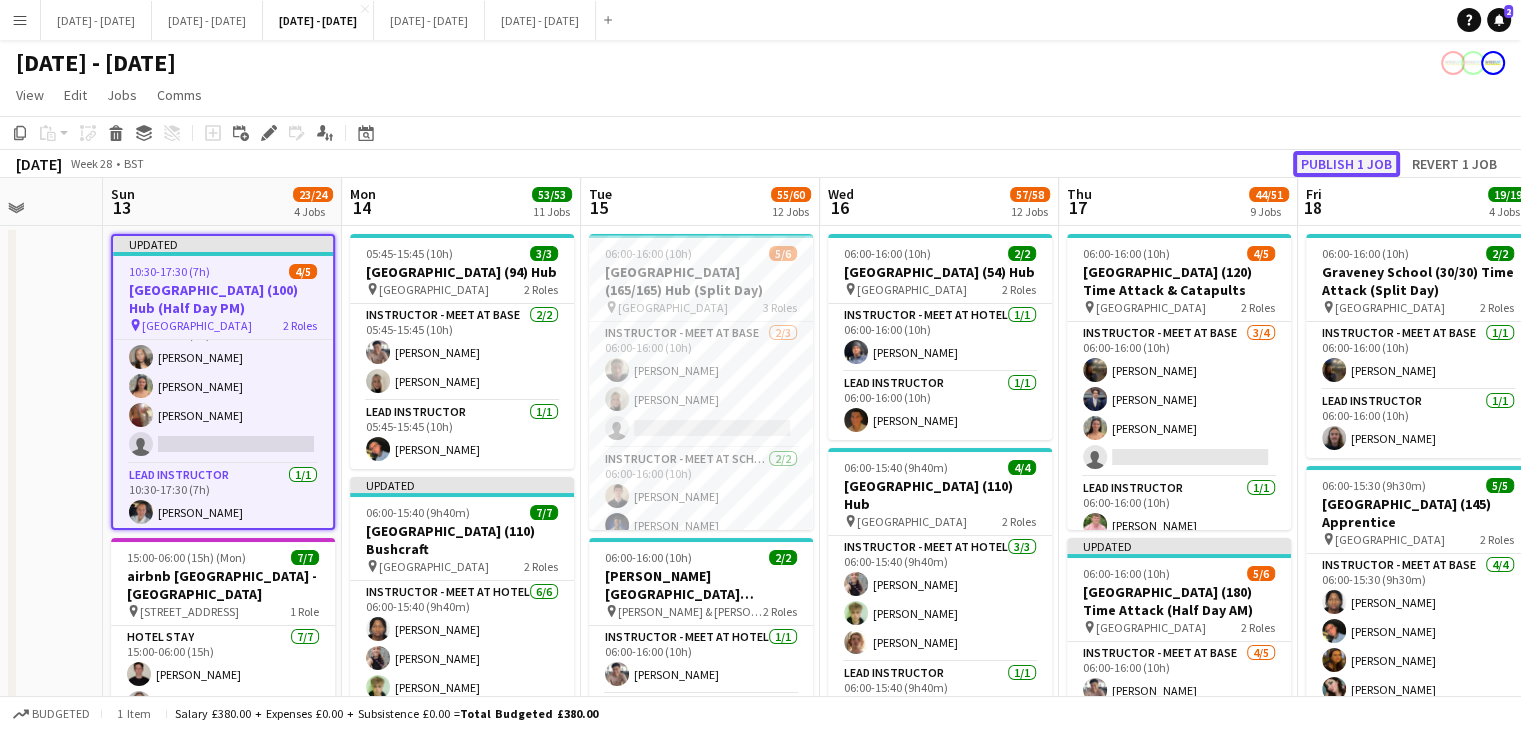 click on "Publish 1 job" 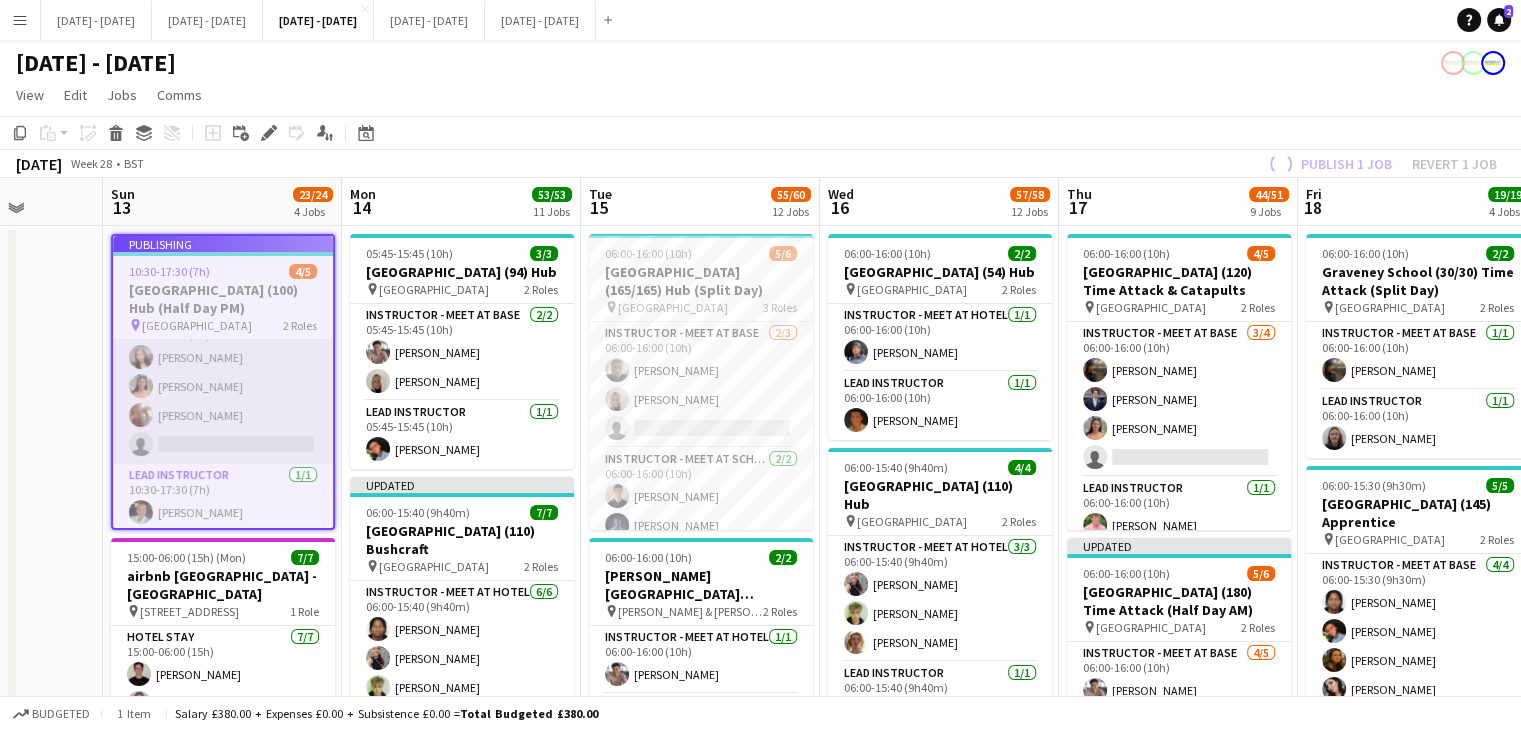 scroll, scrollTop: 18, scrollLeft: 0, axis: vertical 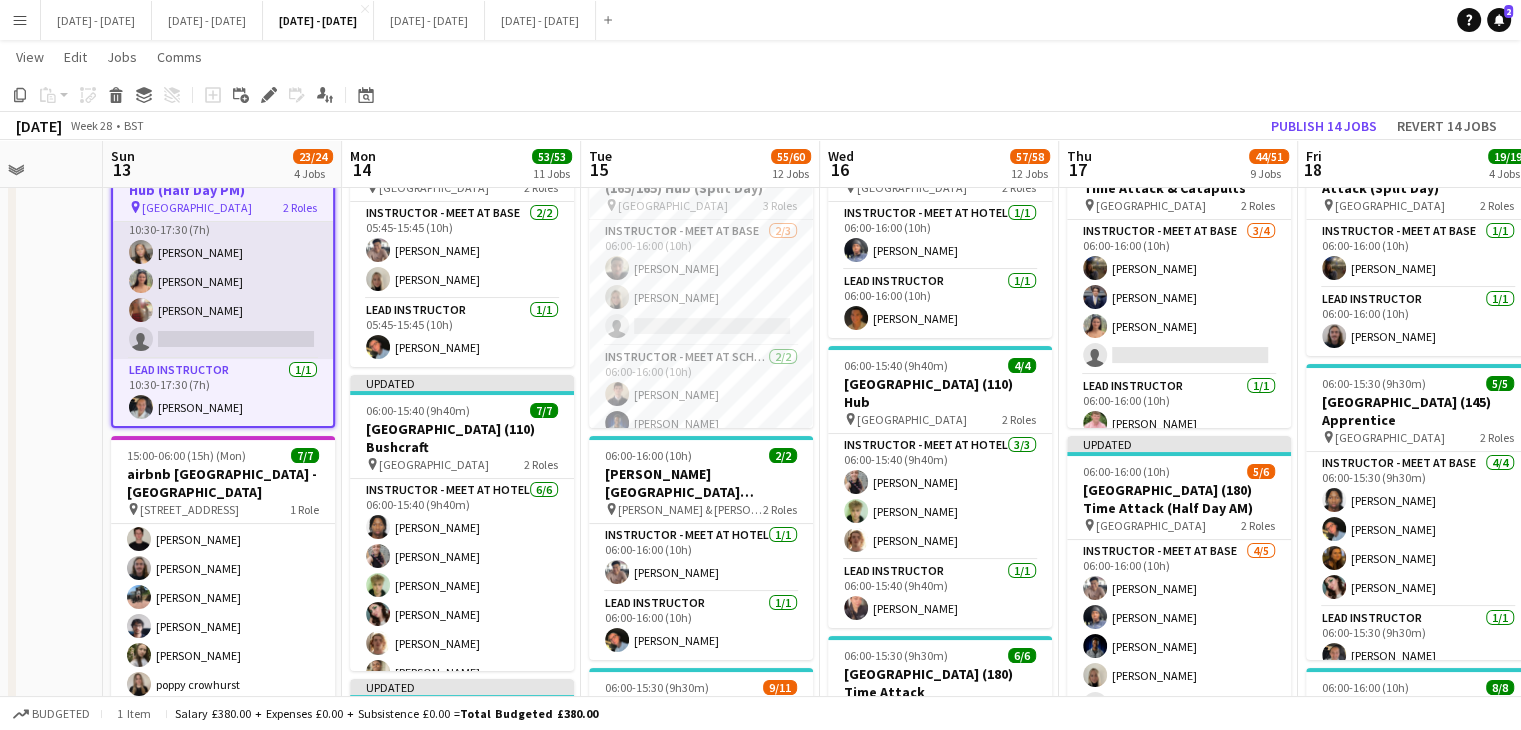 click on "Instructor - Meet at Base   3/4   10:30-17:30 (7h)
Grace Anieke Keira Horton Olivia Etherington
single-neutral-actions" at bounding box center [223, 281] 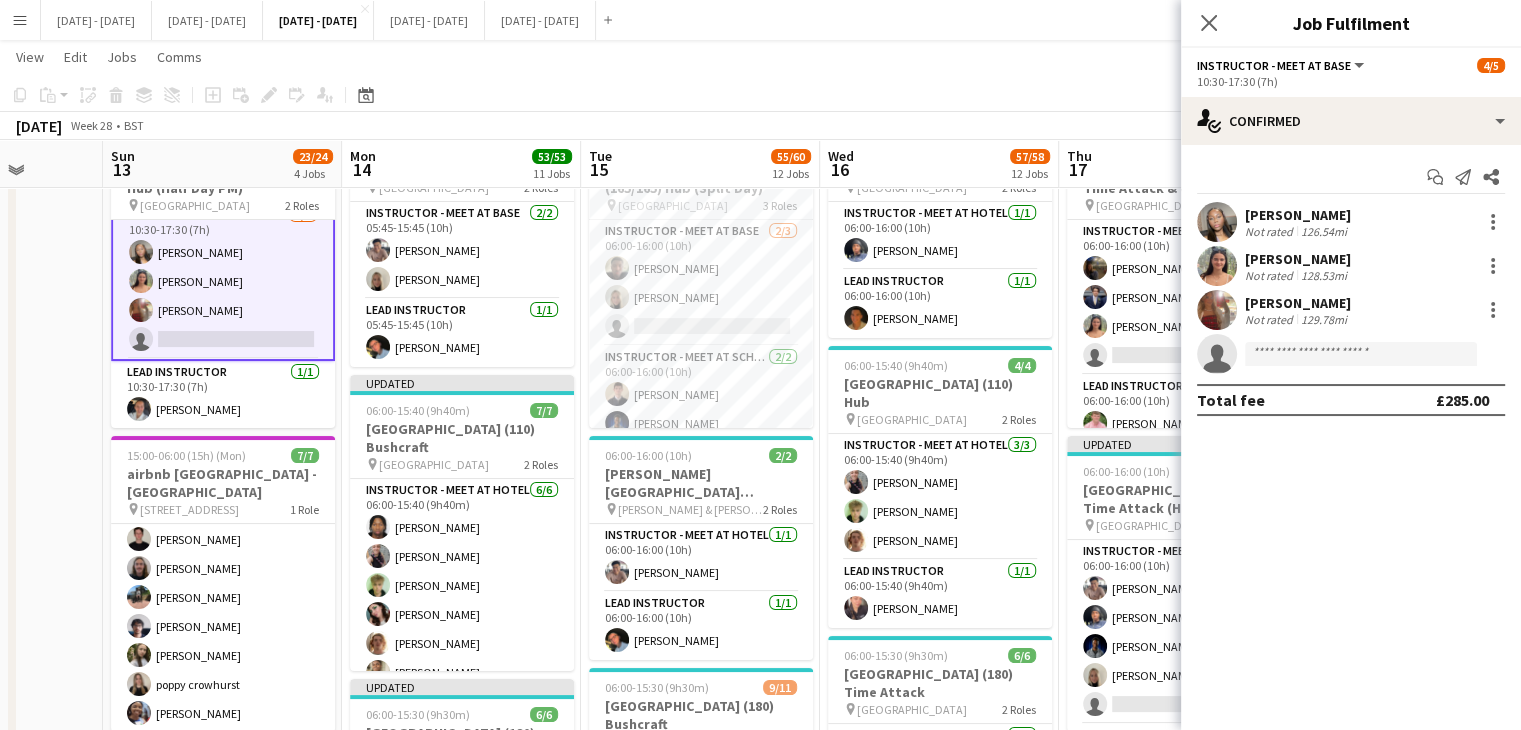 click on "single-neutral-actions" 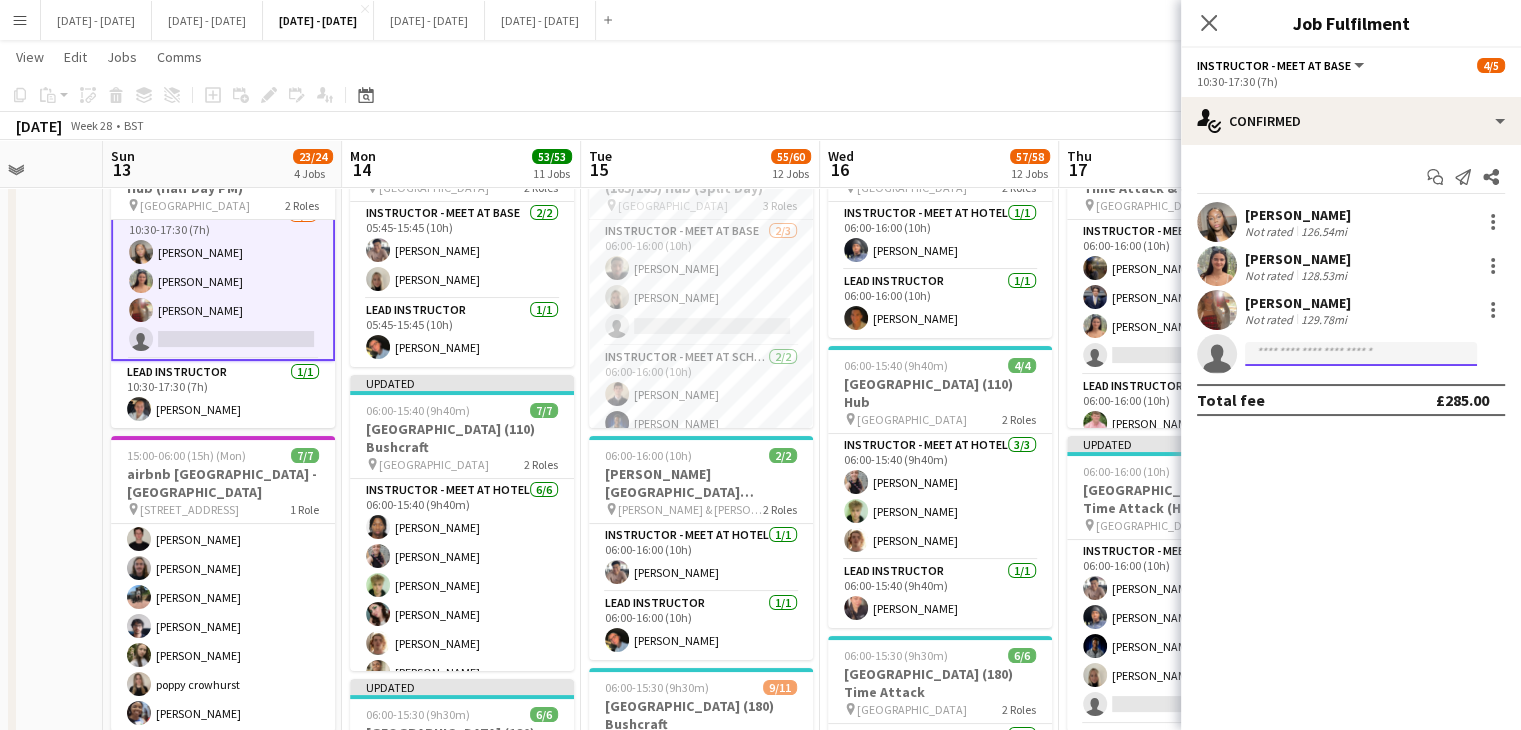 click 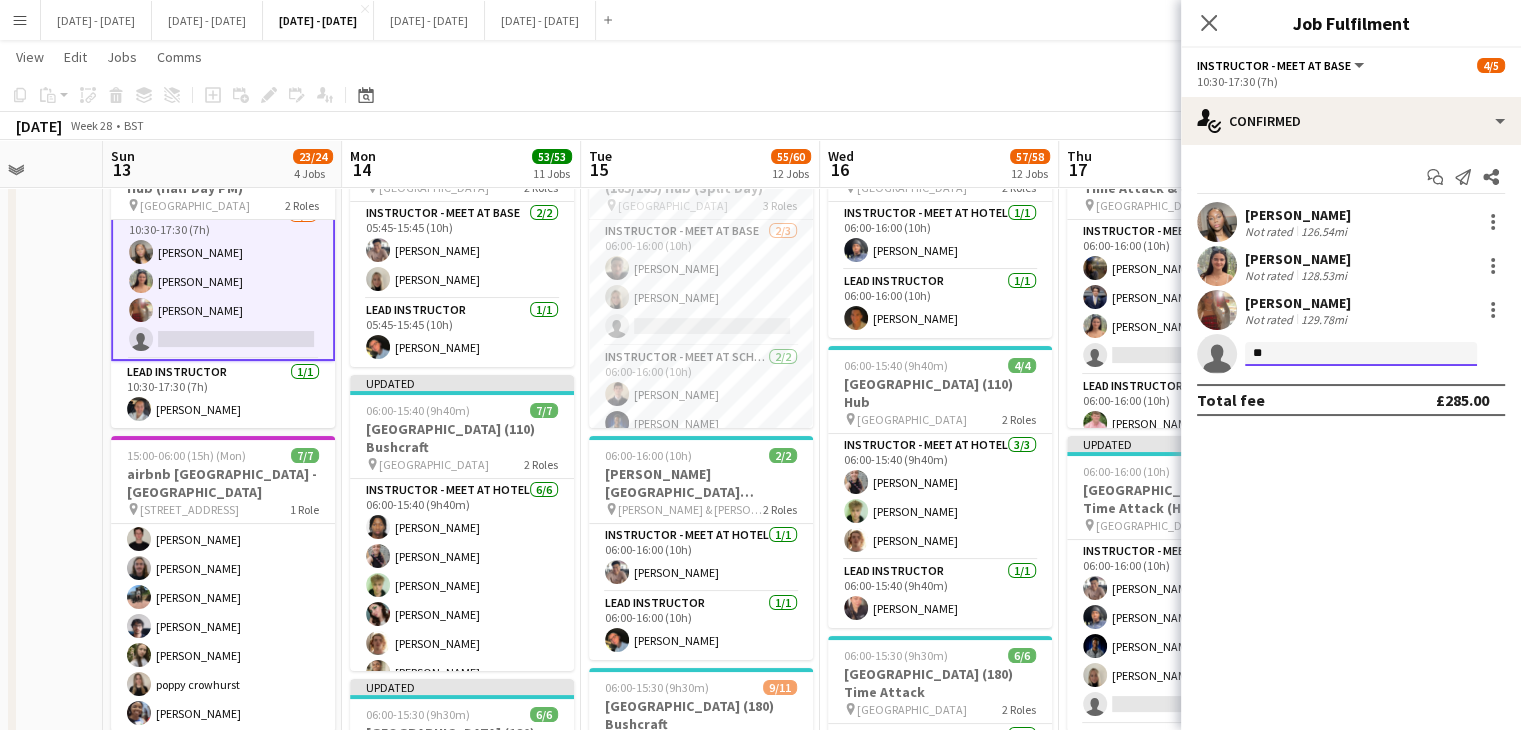 type on "***" 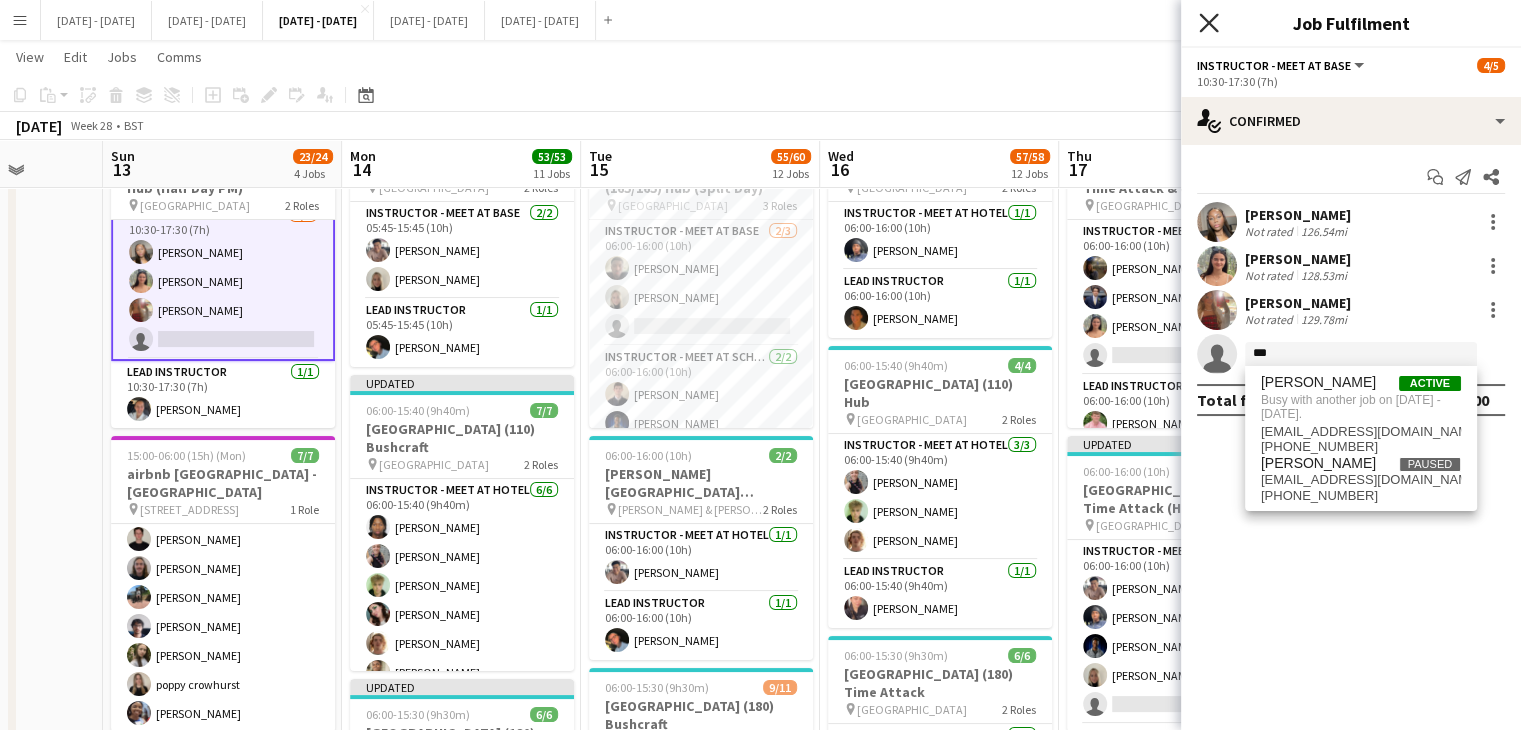 click on "Close pop-in" 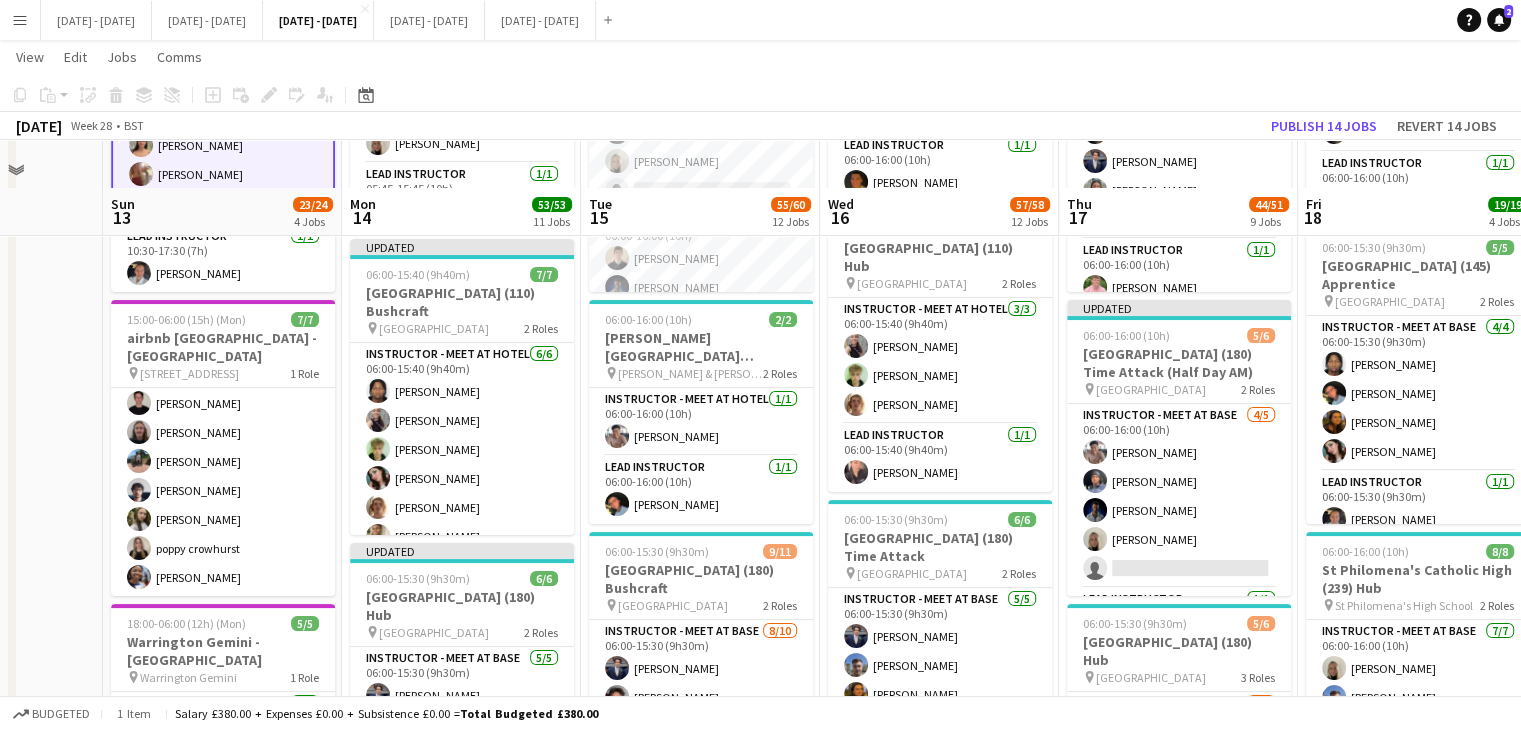 scroll, scrollTop: 300, scrollLeft: 0, axis: vertical 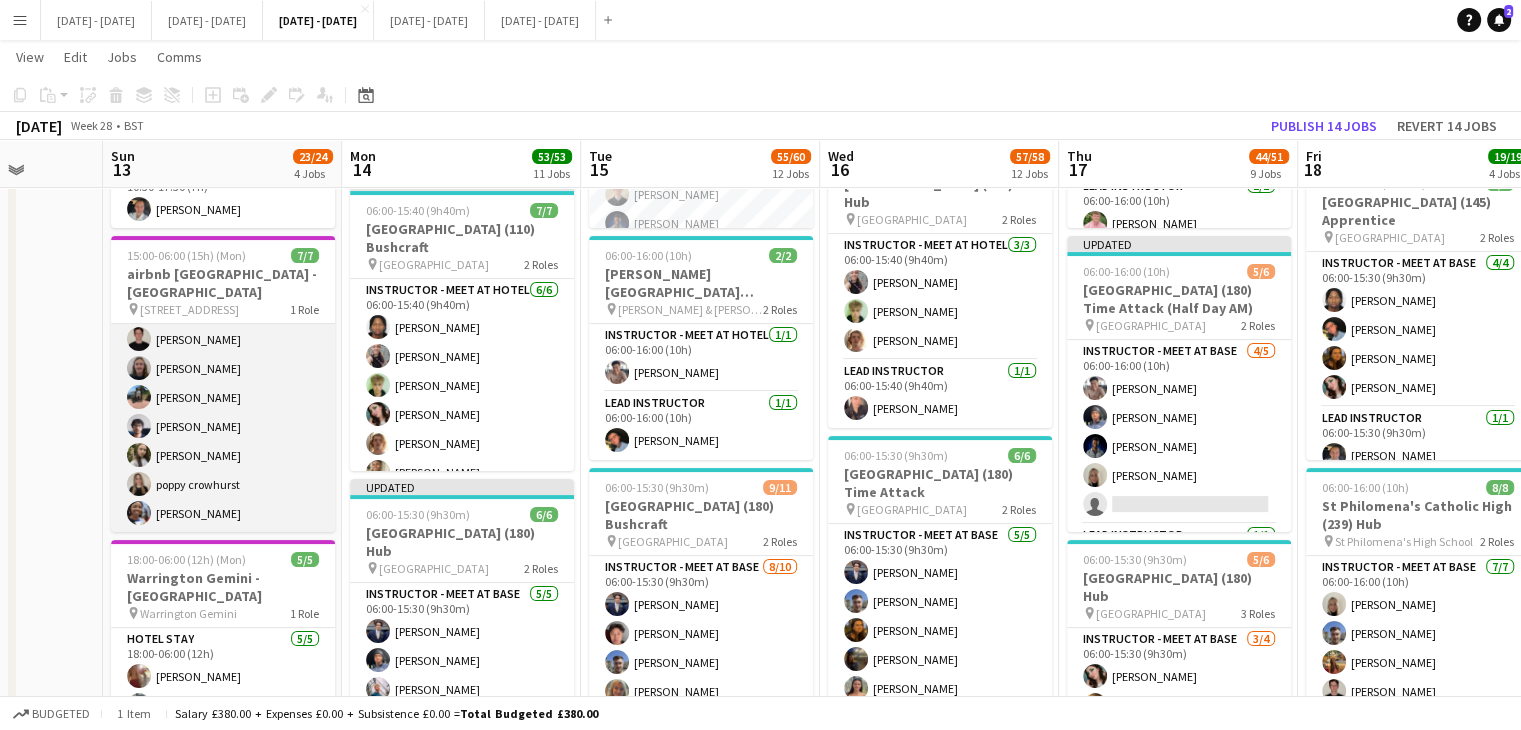 click on "Hotel Stay   7/7   15:00-06:00 (15h)
Ben Holcombe Morgan Lavery Jay Farley Sayed Rahimi Sophie Burman poppy crowhurst Ogechukwu Ohakwe" at bounding box center [223, 412] 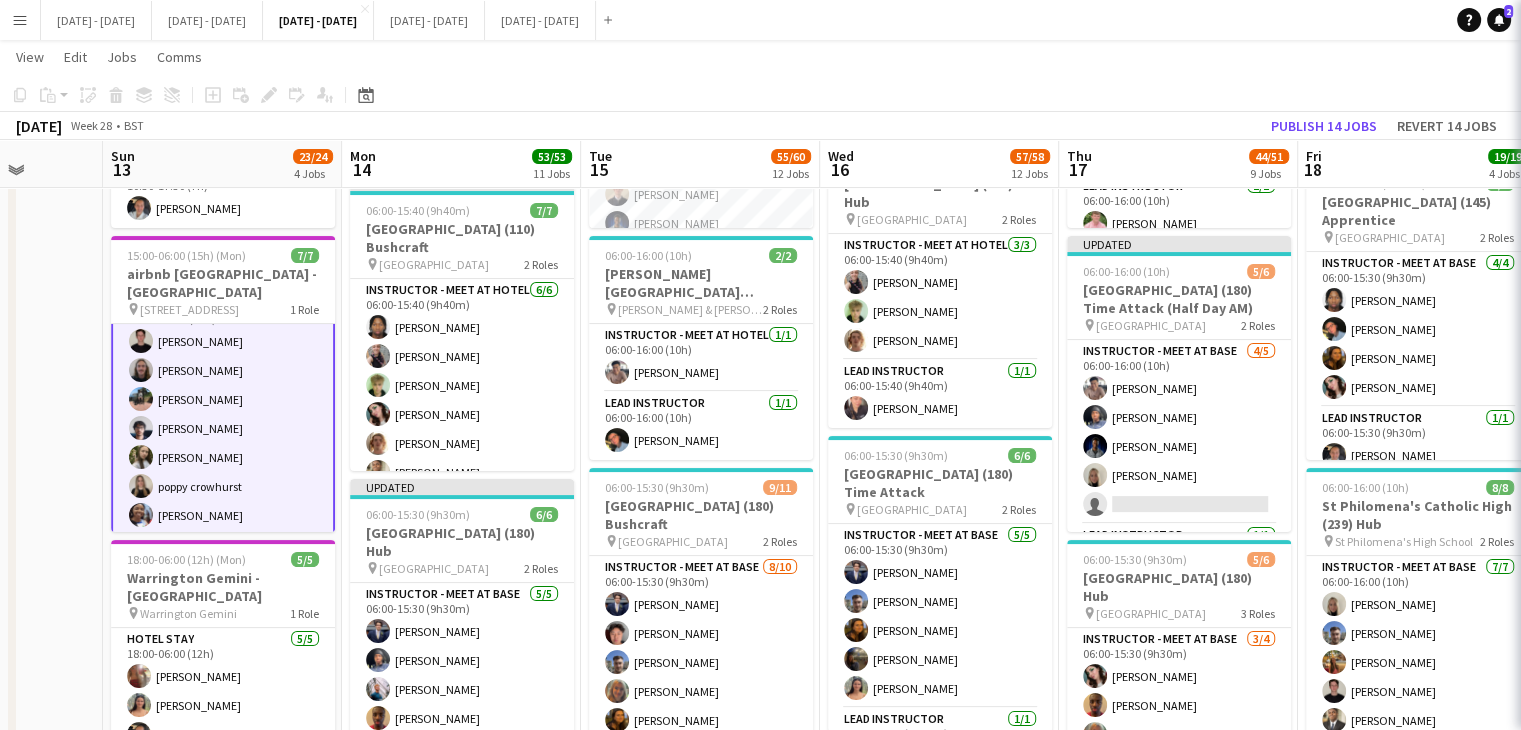 scroll, scrollTop: 15, scrollLeft: 0, axis: vertical 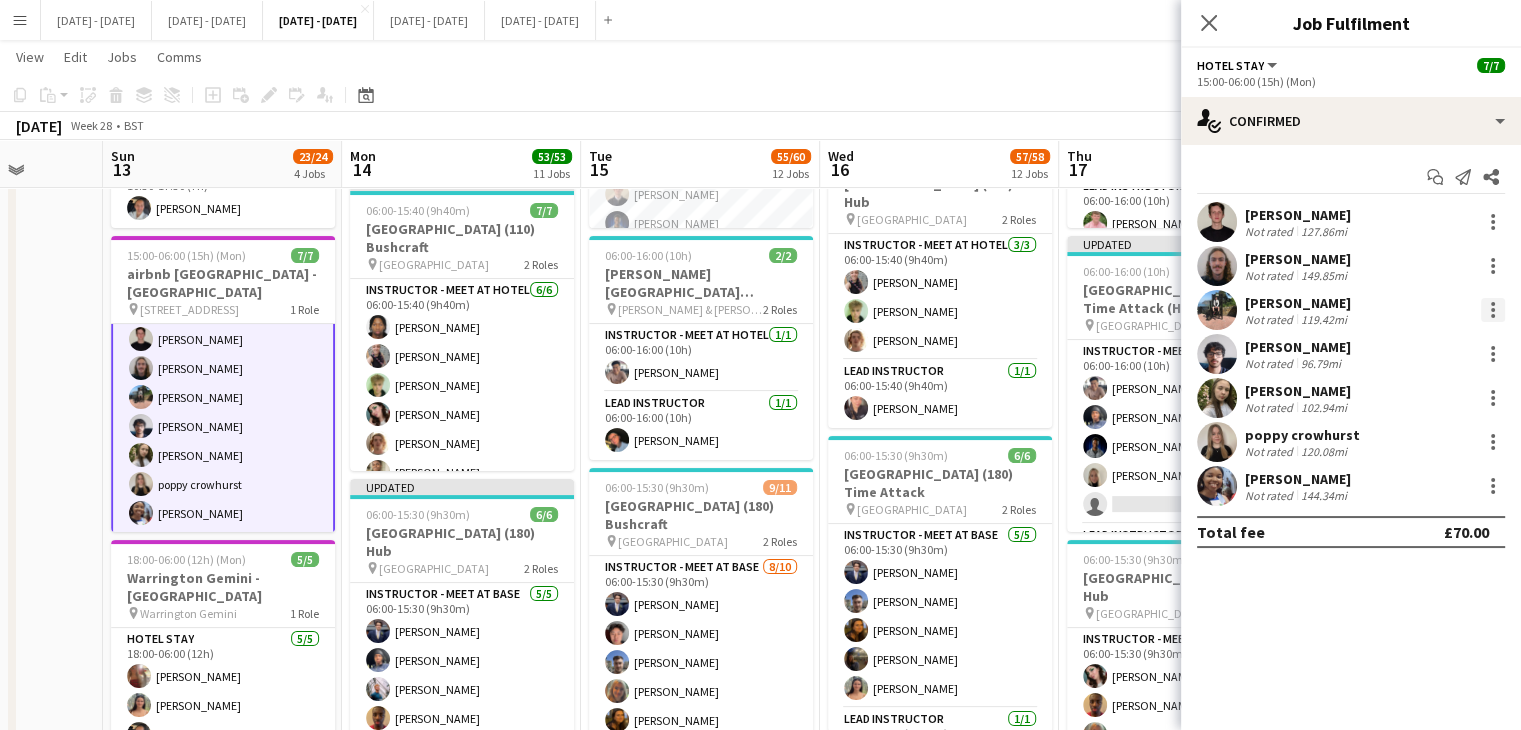 click at bounding box center [1493, 310] 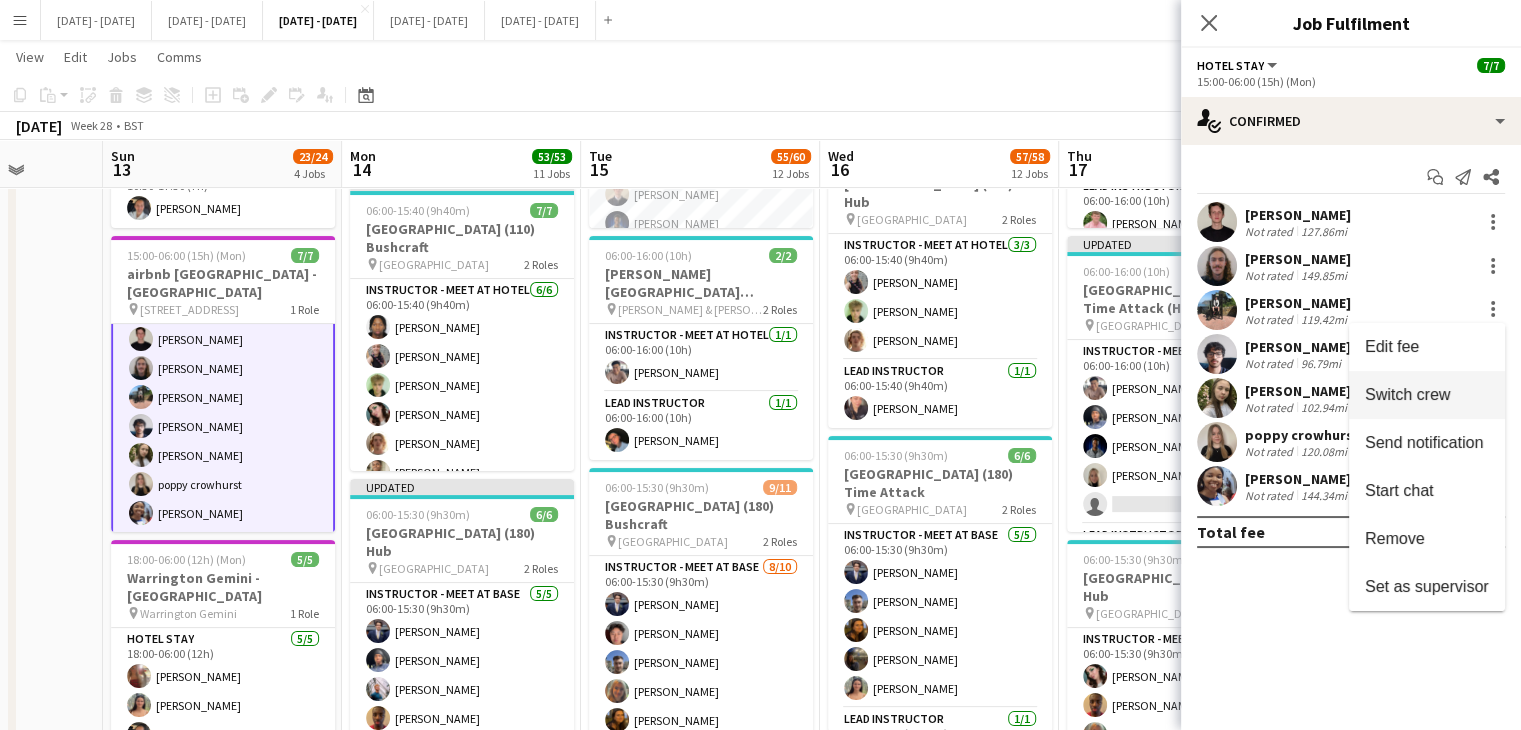 click on "Switch crew" at bounding box center (1407, 394) 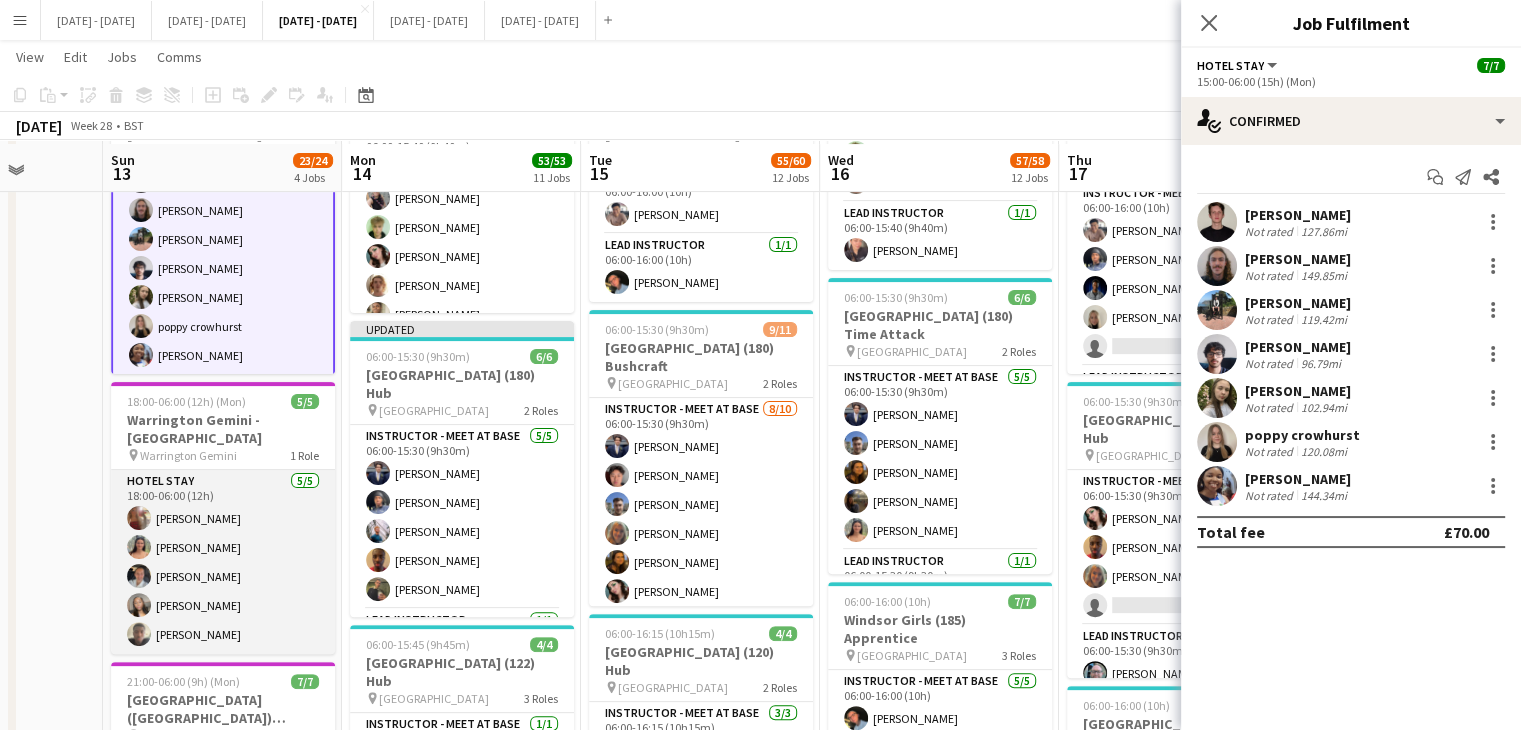 scroll, scrollTop: 600, scrollLeft: 0, axis: vertical 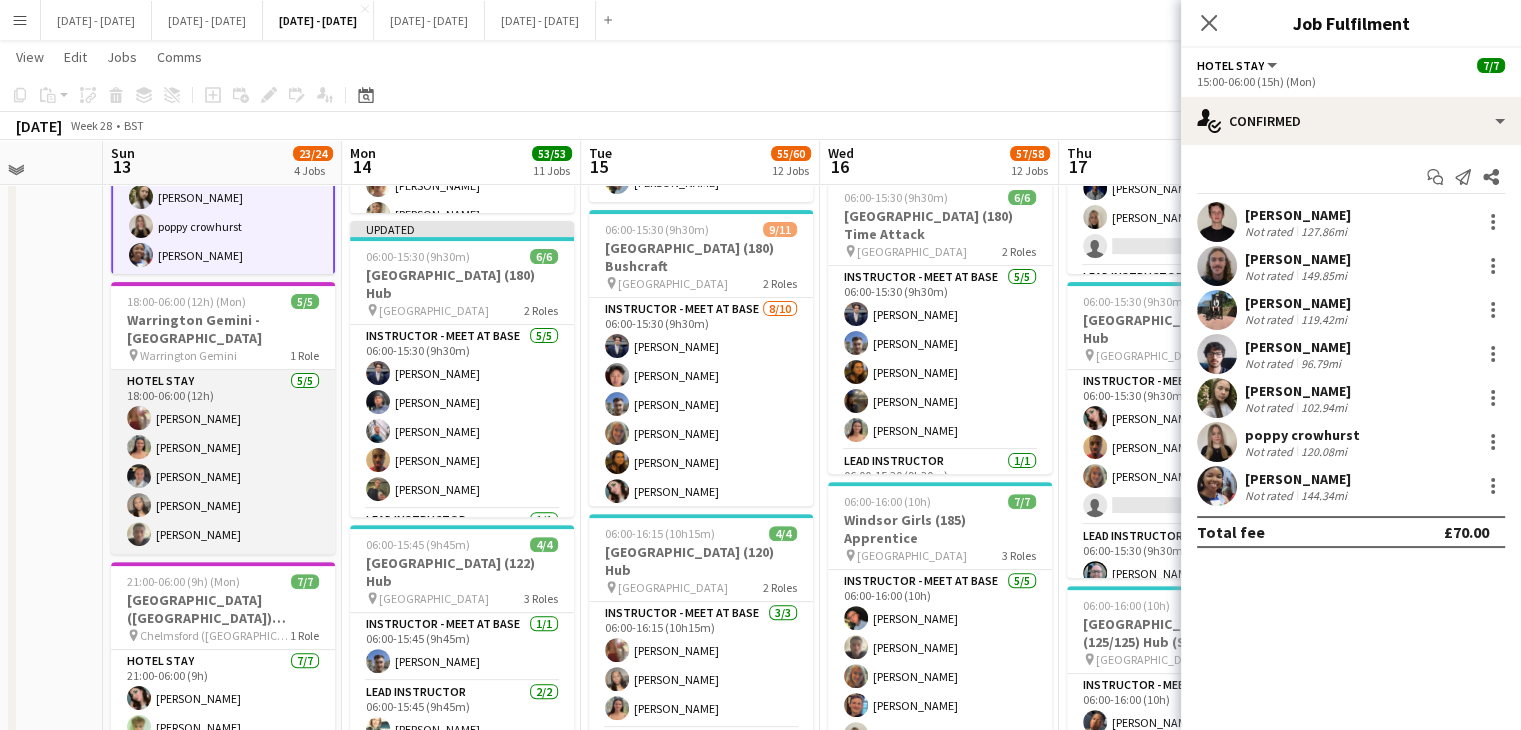 click on "Hotel Stay   5/5   18:00-06:00 (12h)
Olivia Etherington Keira Horton Ella Wray Grace Anieke Jediael Onasanya" at bounding box center (223, 462) 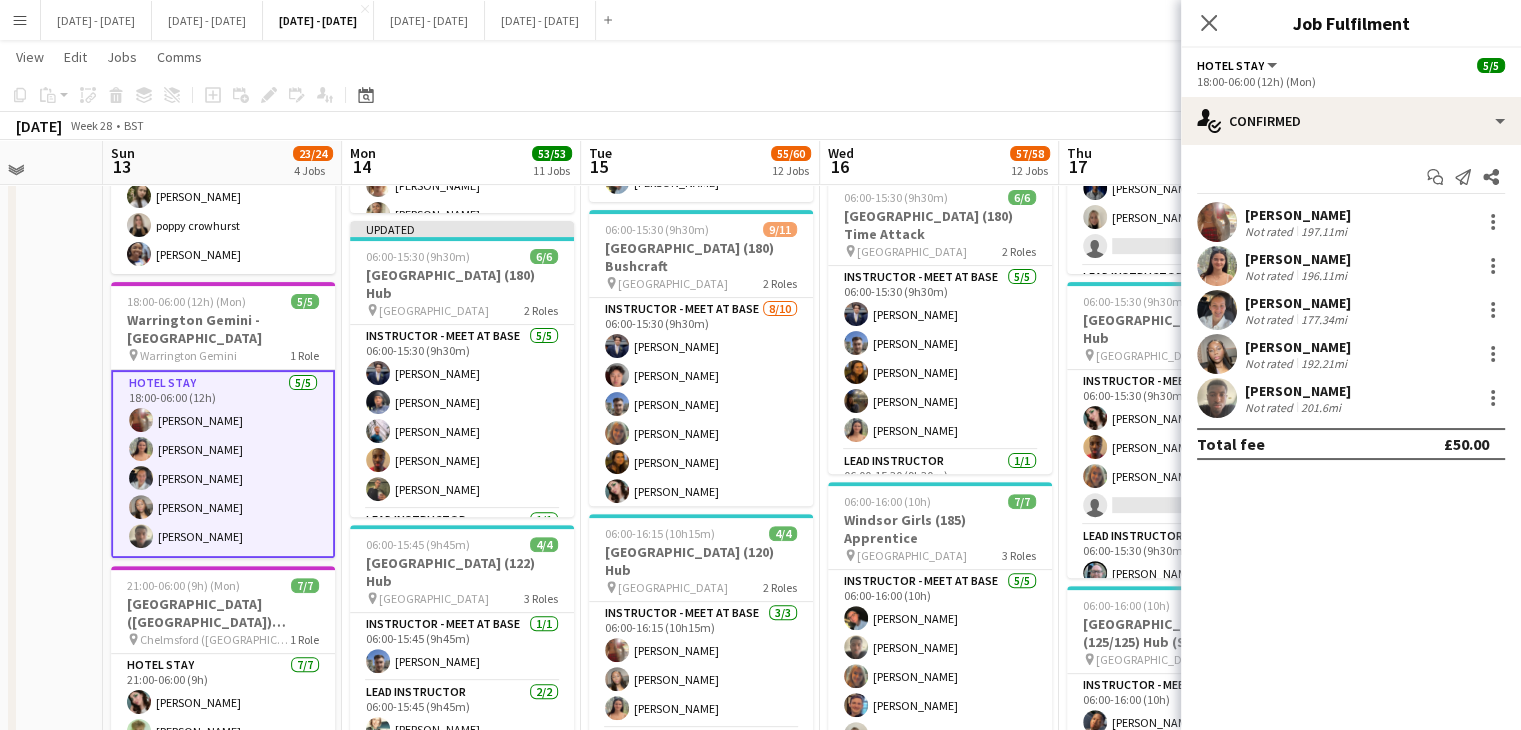 scroll, scrollTop: 33, scrollLeft: 0, axis: vertical 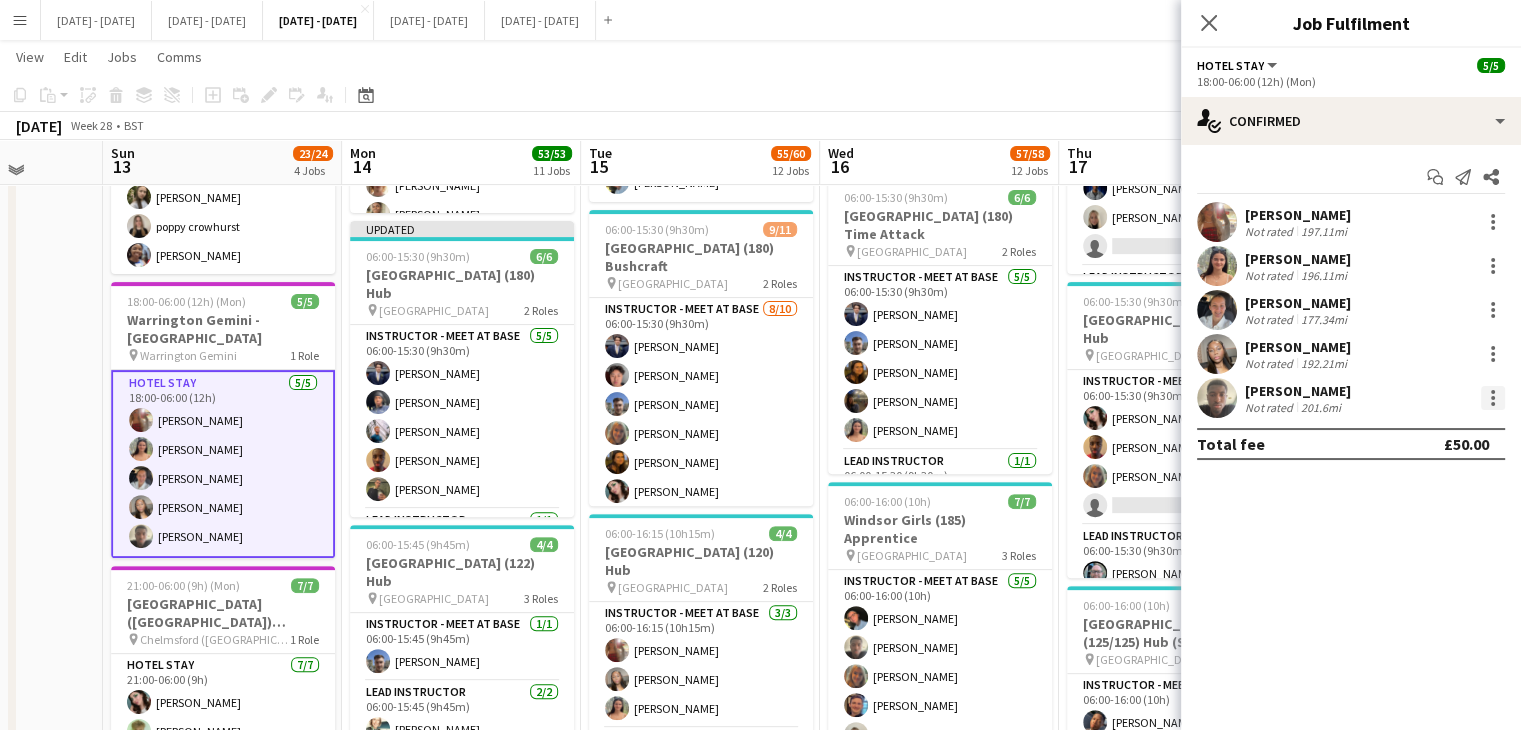 click at bounding box center [1493, 398] 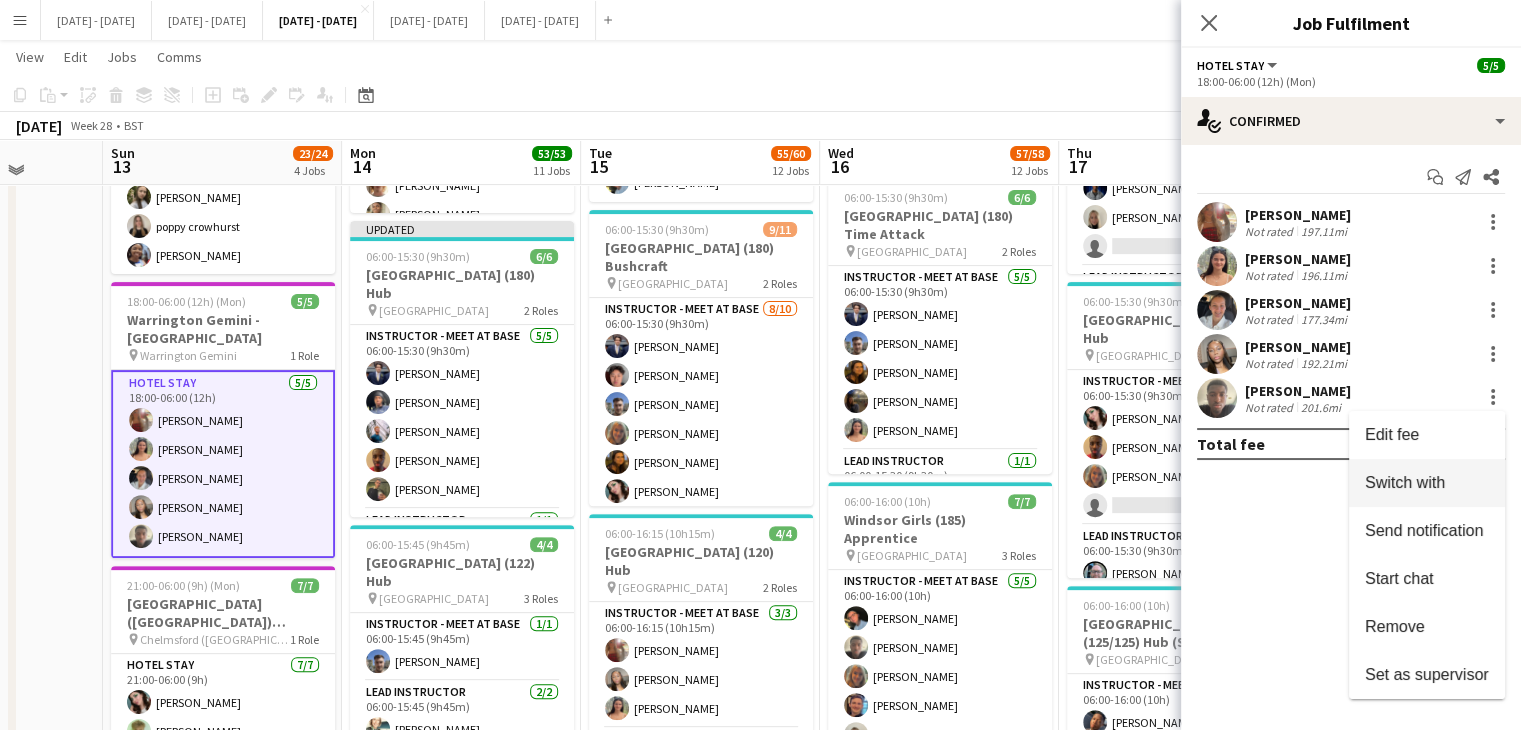 click on "Switch with" at bounding box center (1427, 483) 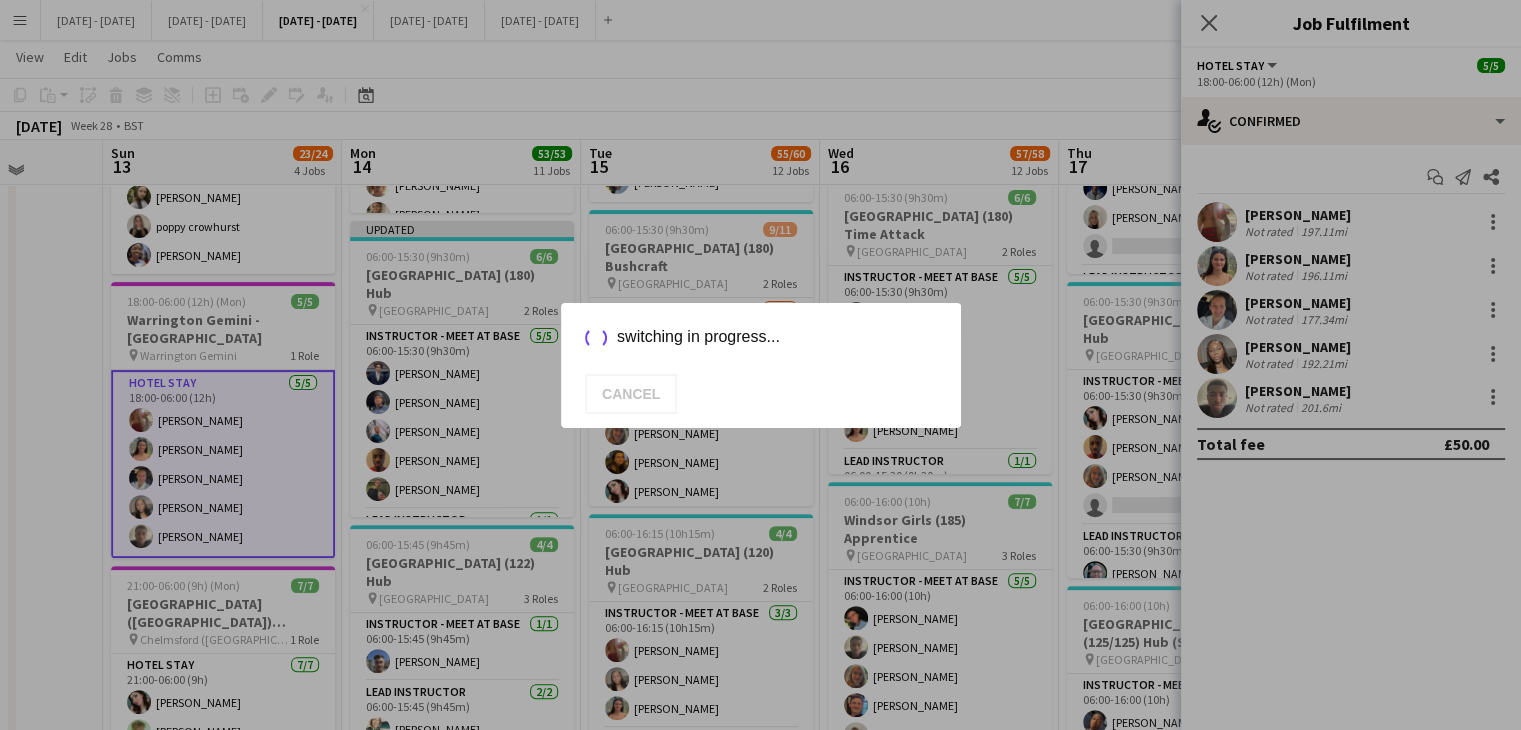 scroll, scrollTop: 600, scrollLeft: 0, axis: vertical 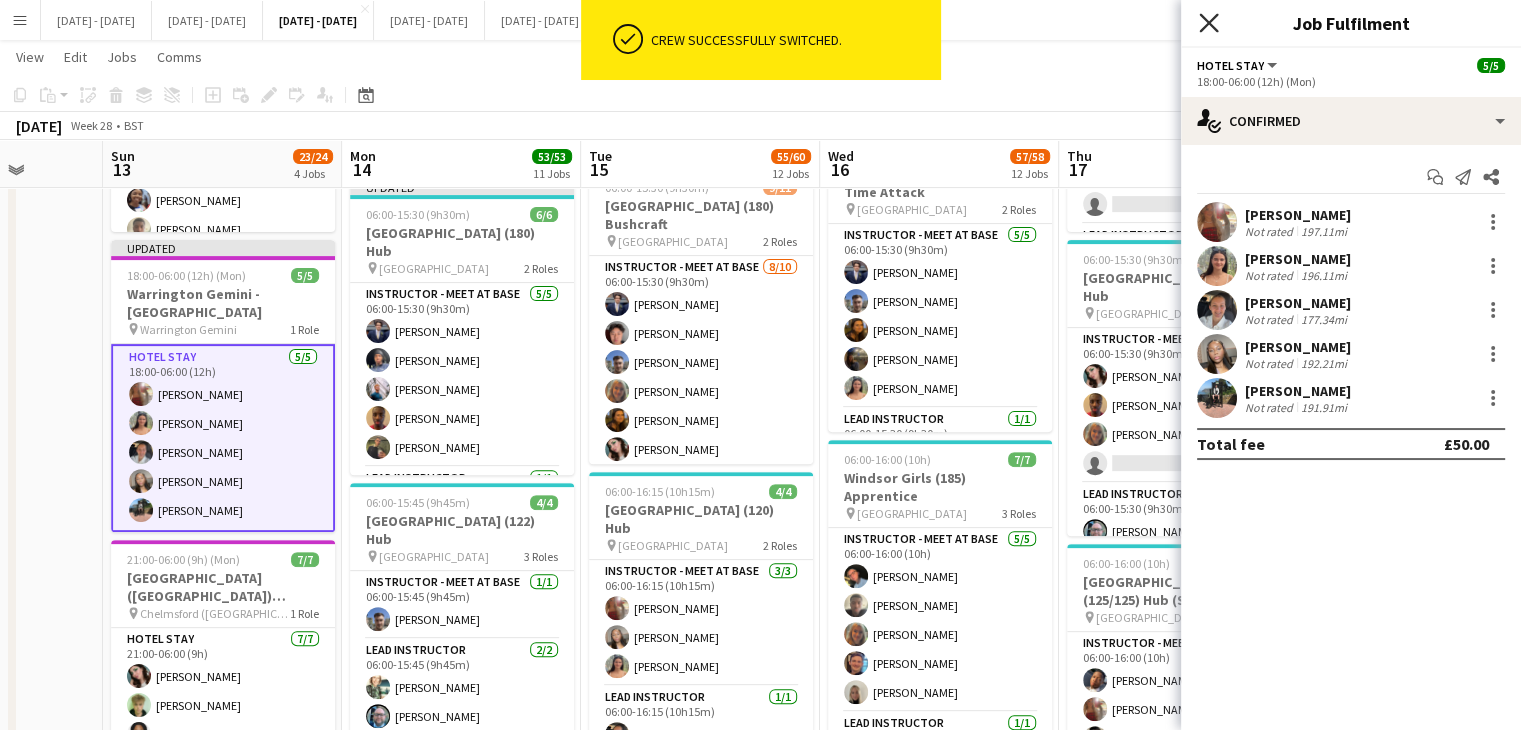 click on "Close pop-in" 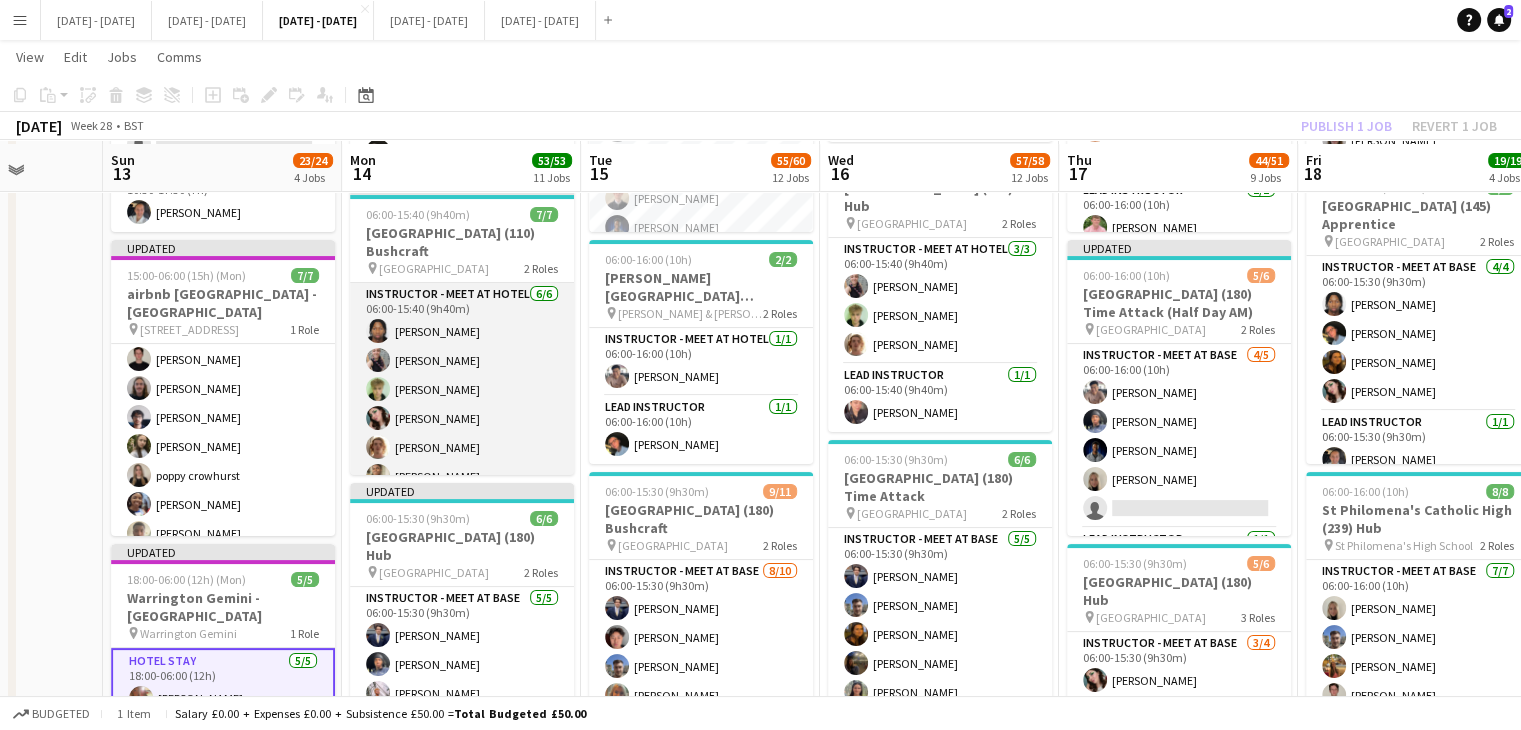 scroll, scrollTop: 300, scrollLeft: 0, axis: vertical 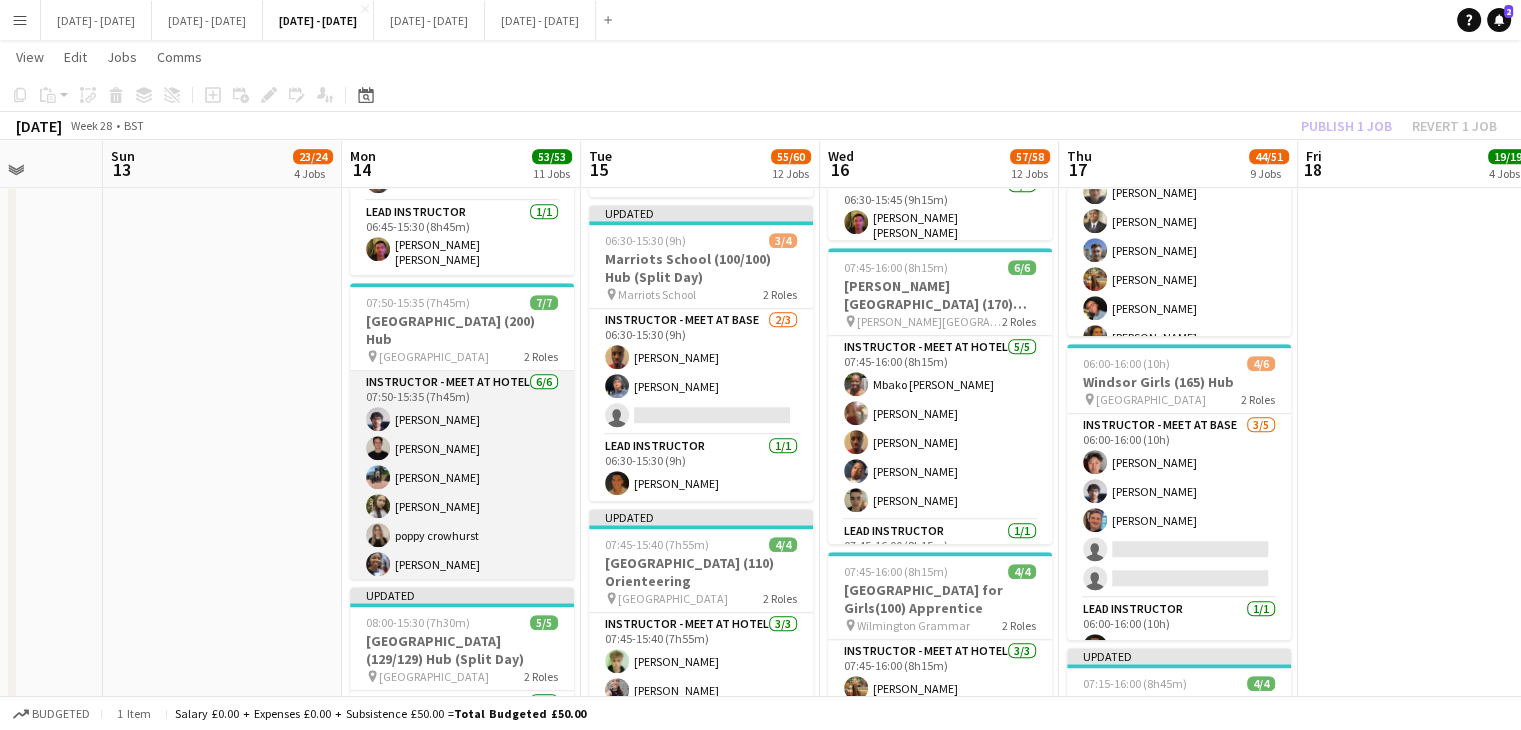 click on "Instructor - Meet at Hotel   6/6   07:50-15:35 (7h45m)
Sayed Rahimi Ben Holcombe Jay Farley Sophie Burman poppy crowhurst Ogechukwu Ohakwe" at bounding box center [462, 477] 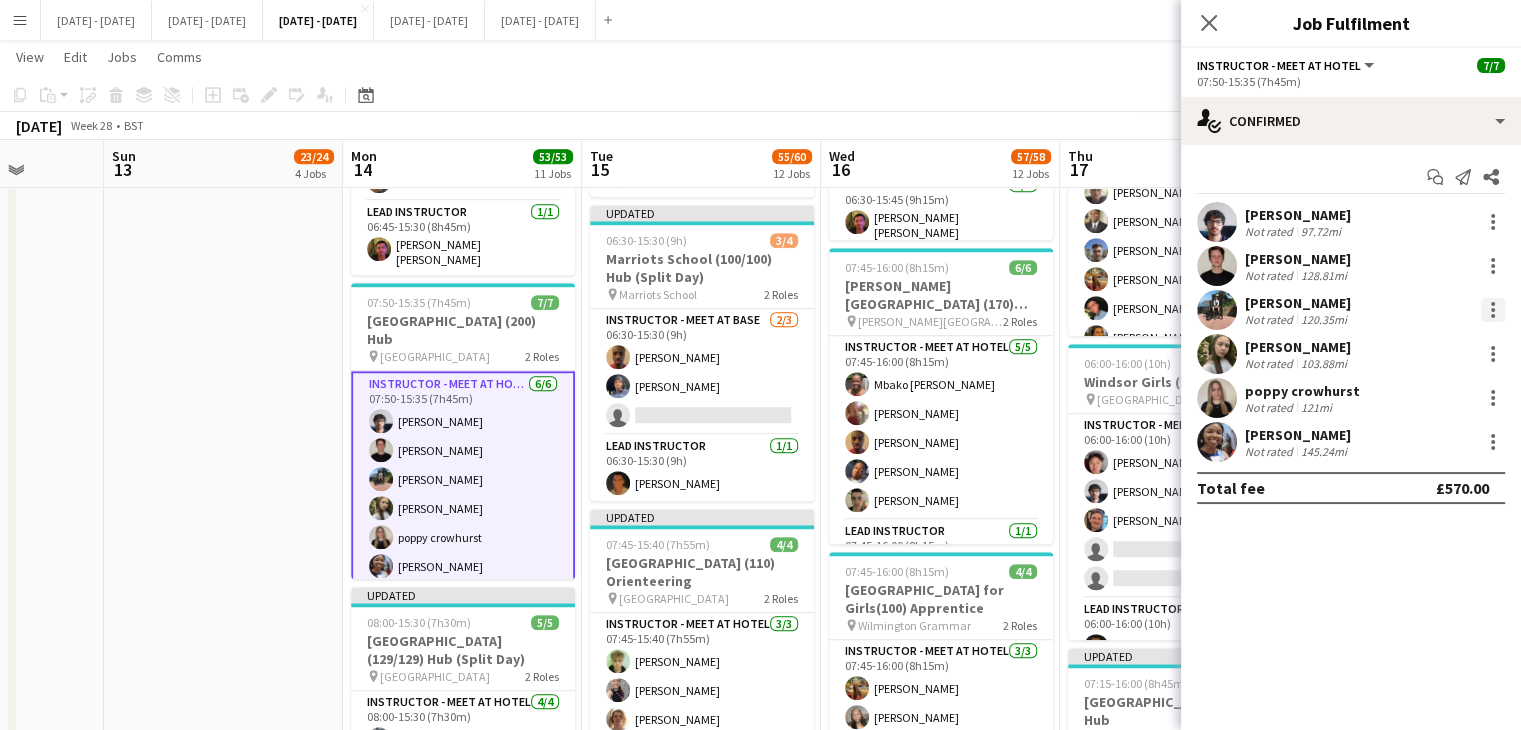 click at bounding box center (1493, 310) 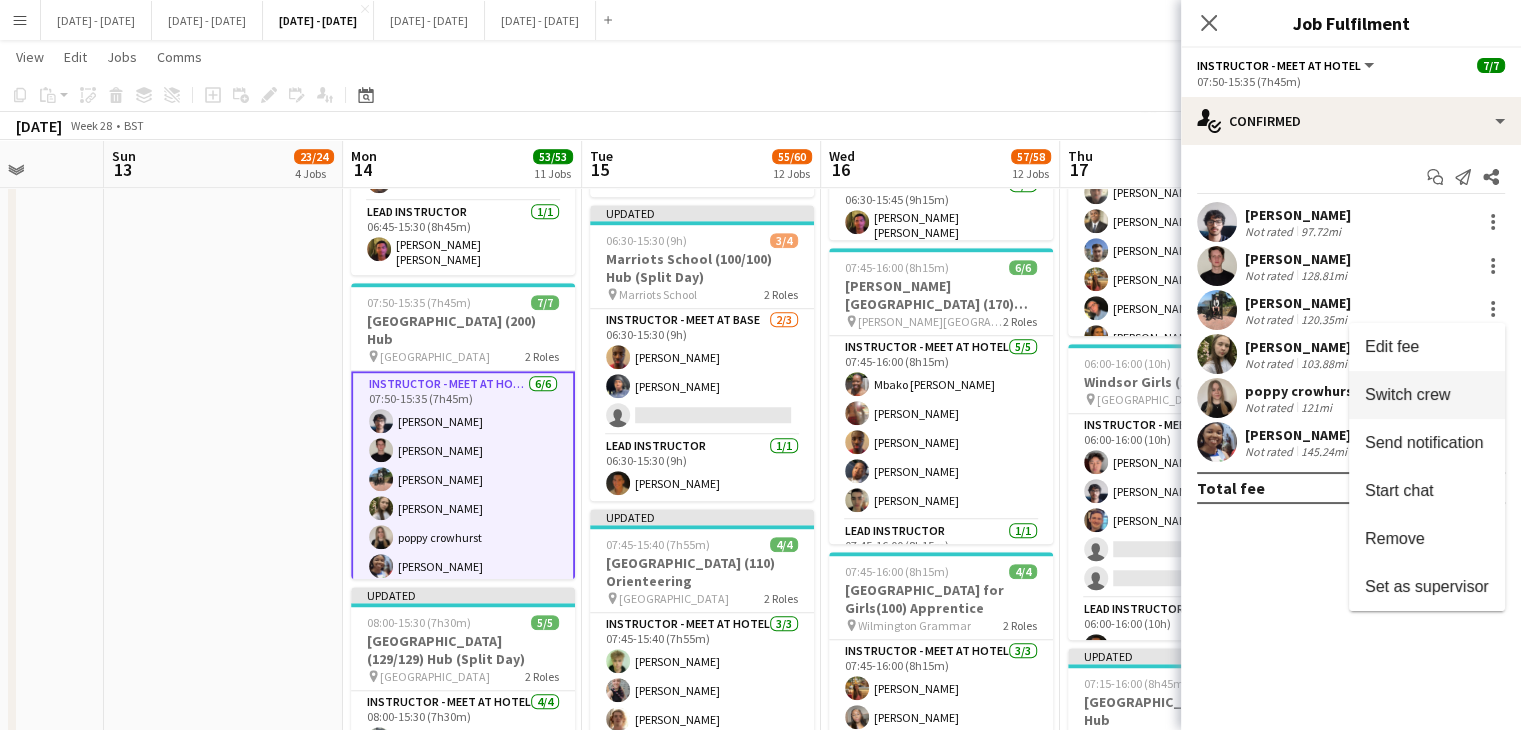 click on "Switch crew" at bounding box center (1407, 394) 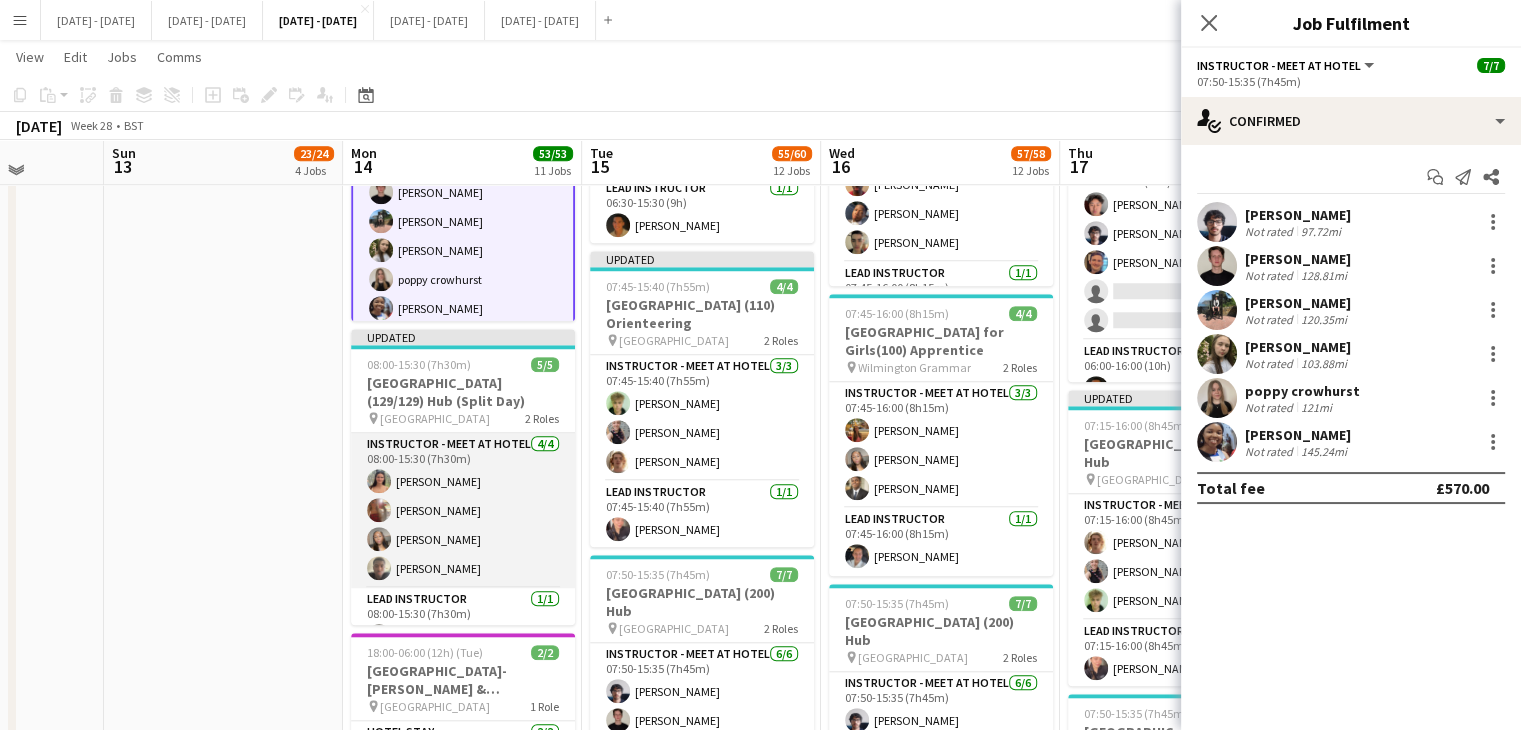 click on "Instructor - Meet at Hotel   4/4   08:00-15:30 (7h30m)
Keira Horton Olivia Etherington Grace Anieke Jediael Onasanya" at bounding box center [463, 510] 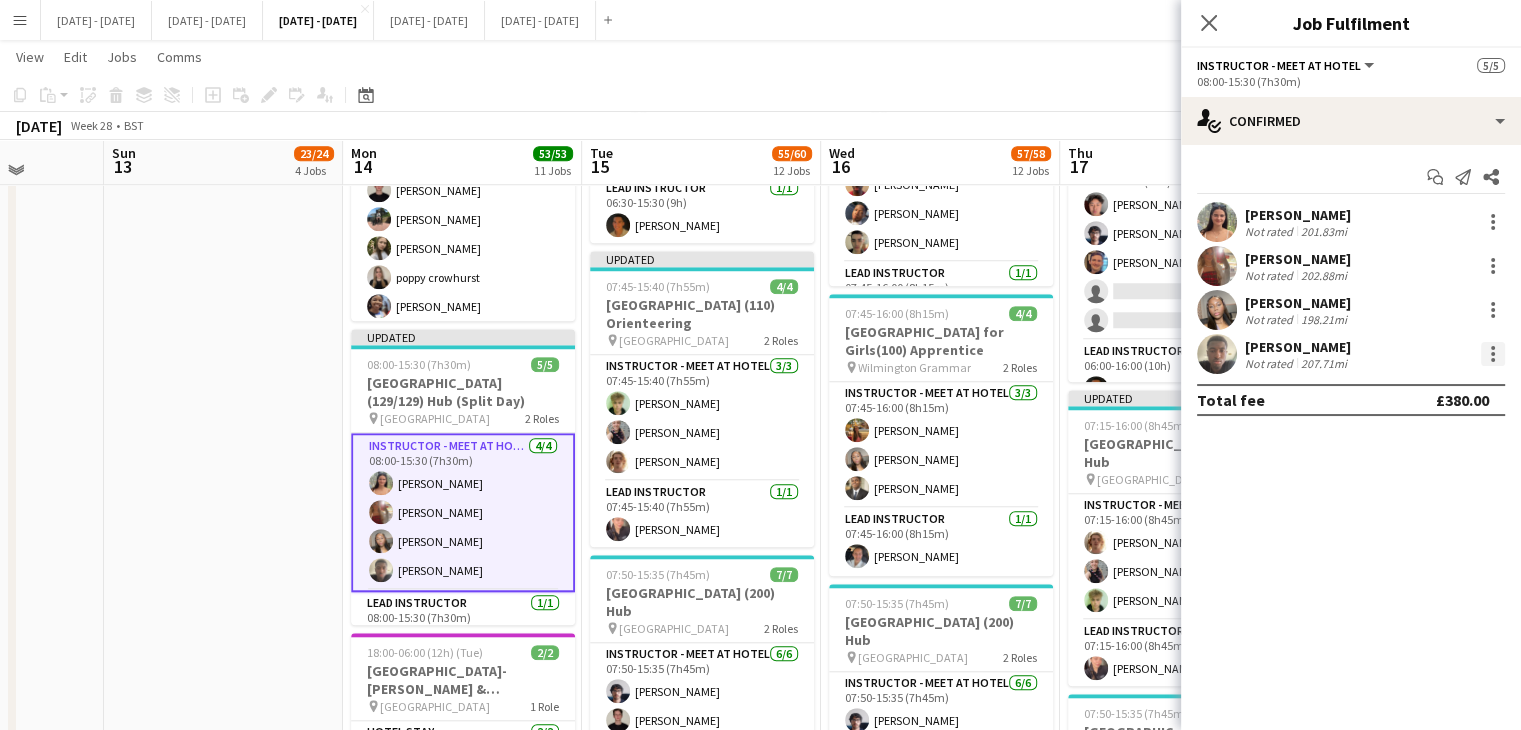click at bounding box center [1493, 354] 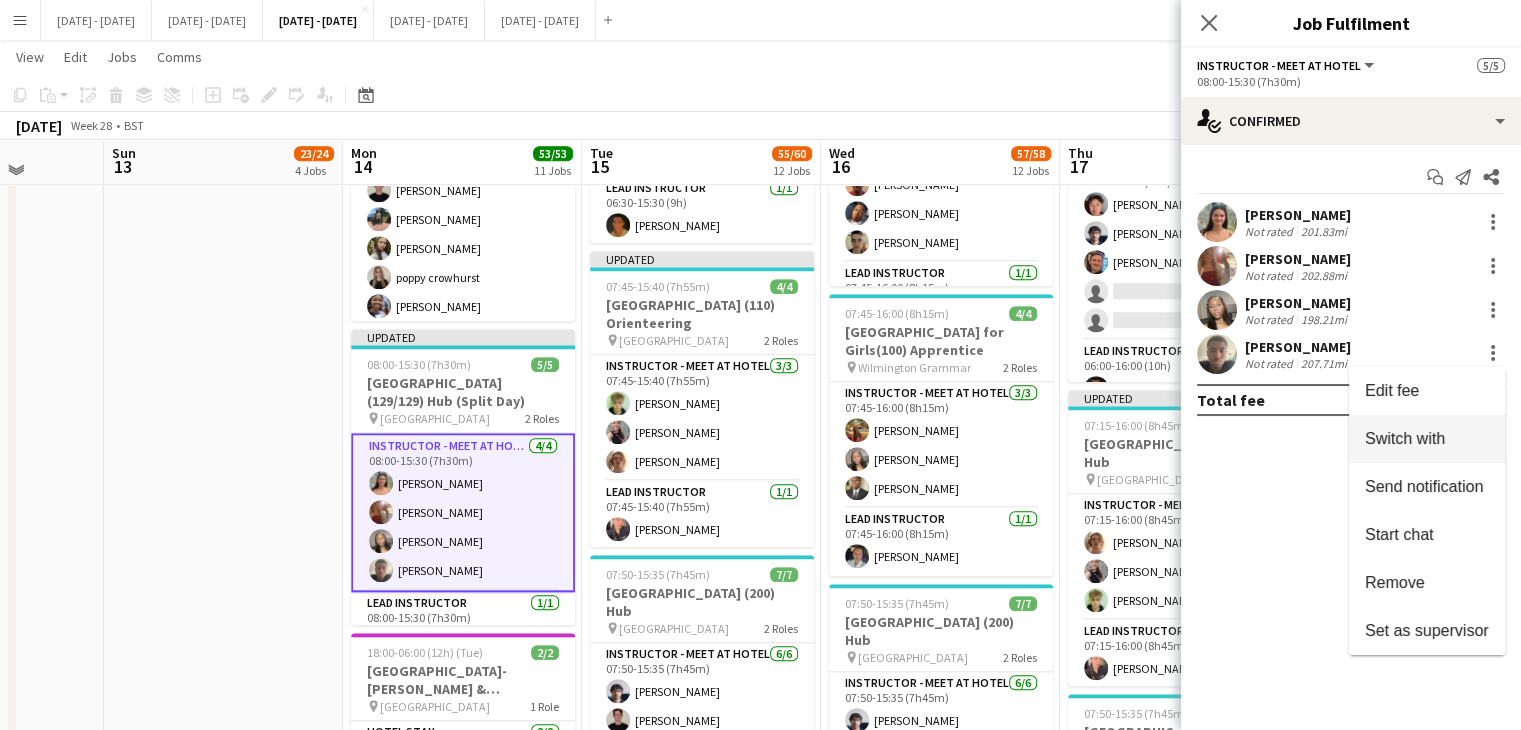 click on "Switch with" at bounding box center (1405, 438) 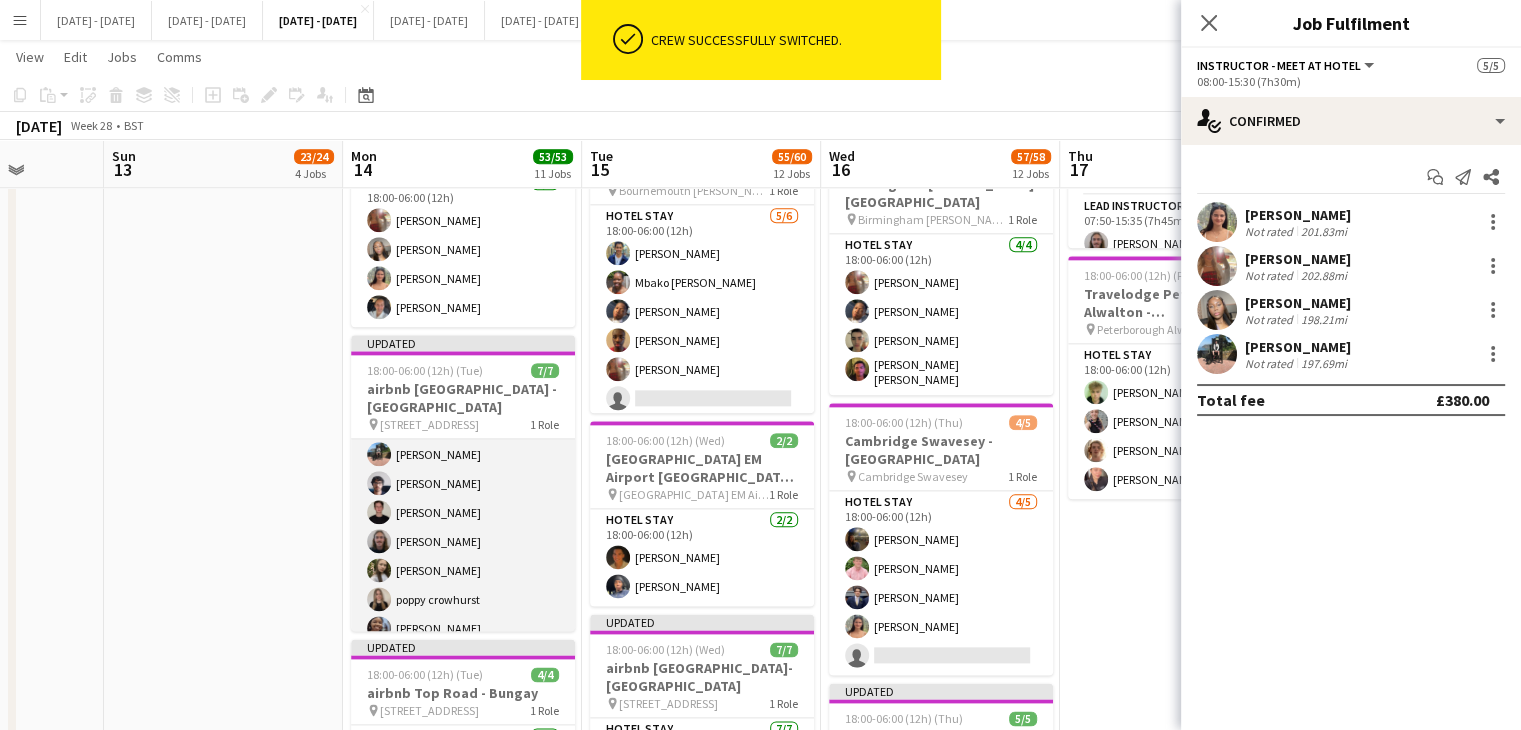 scroll, scrollTop: 49, scrollLeft: 0, axis: vertical 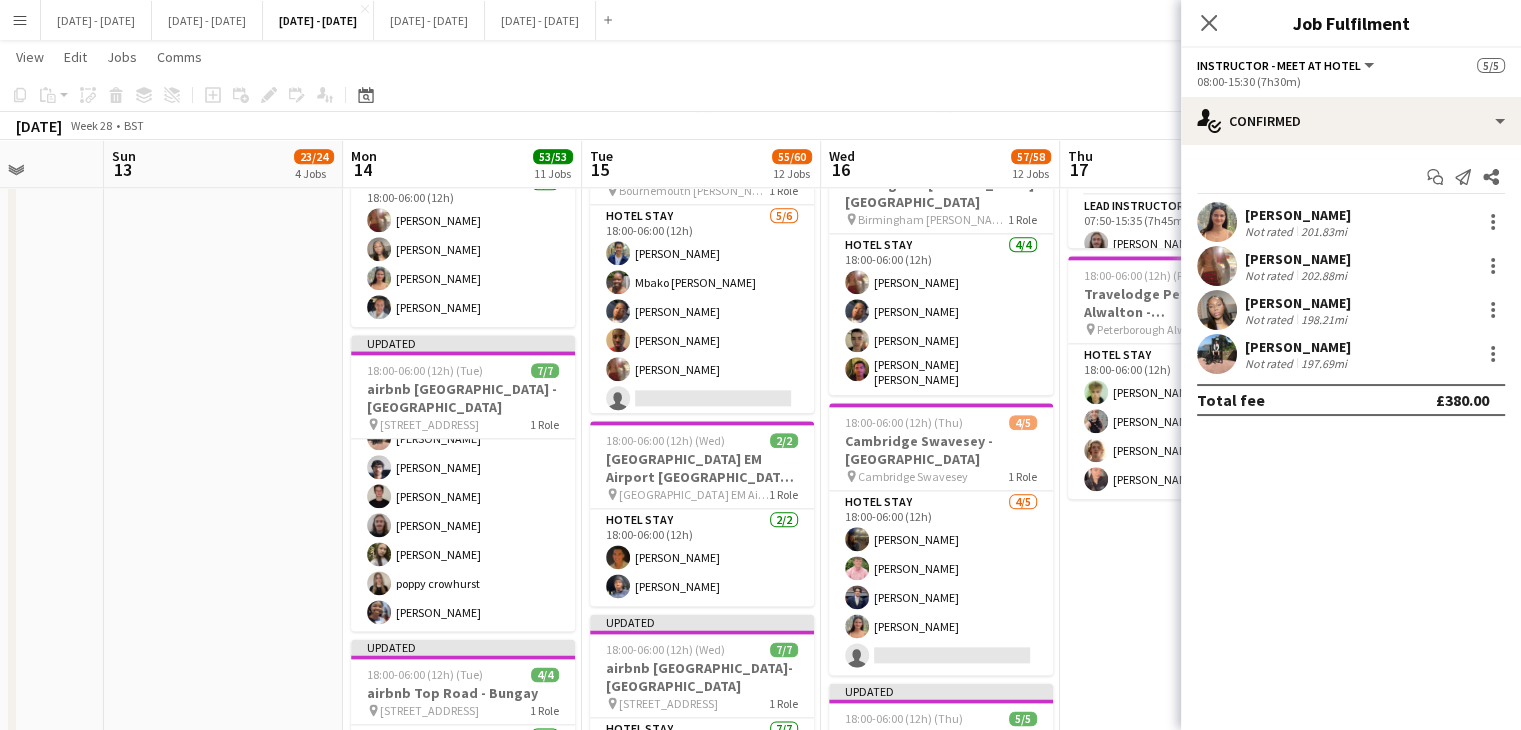 click on "Menu" at bounding box center [20, 20] 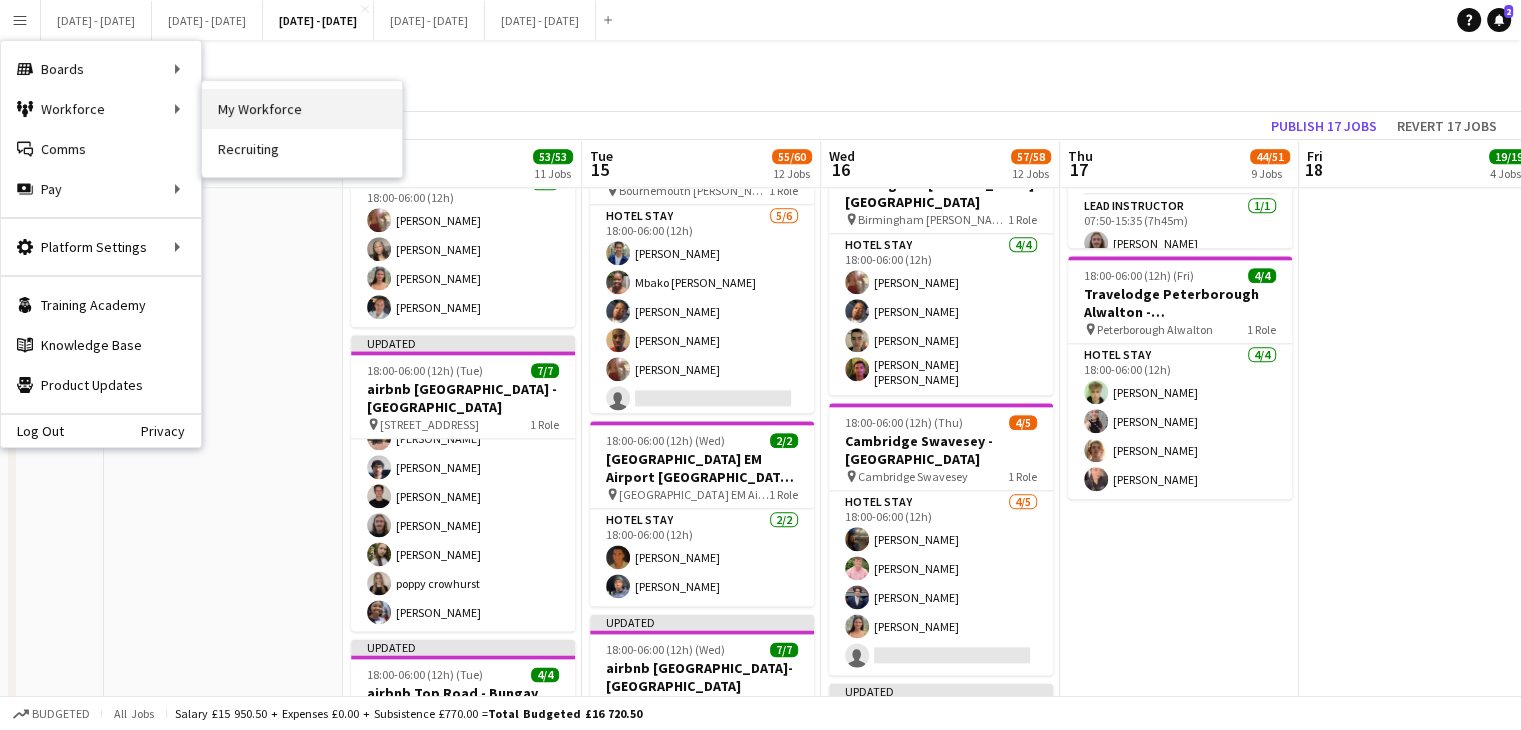 click on "My Workforce" at bounding box center [302, 109] 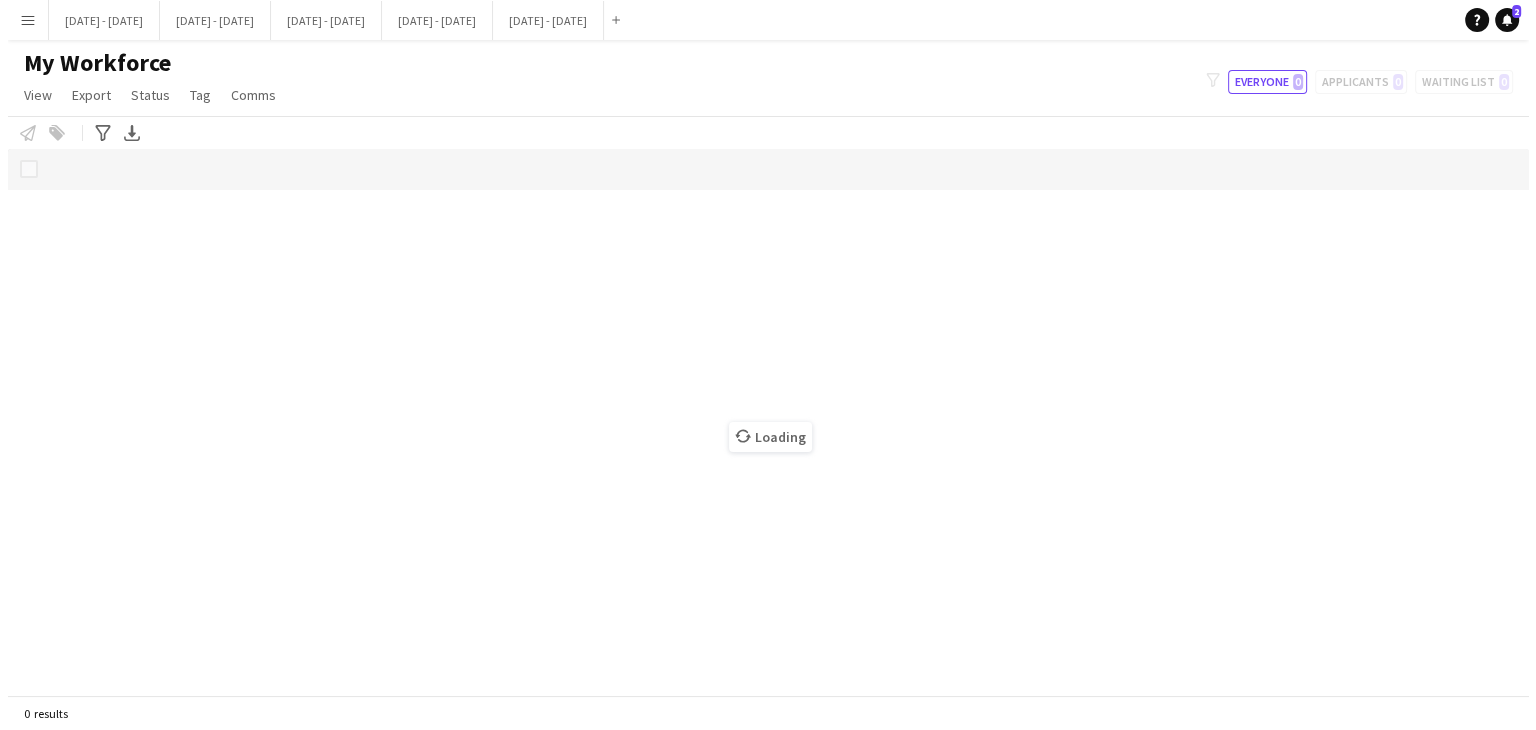 scroll, scrollTop: 0, scrollLeft: 0, axis: both 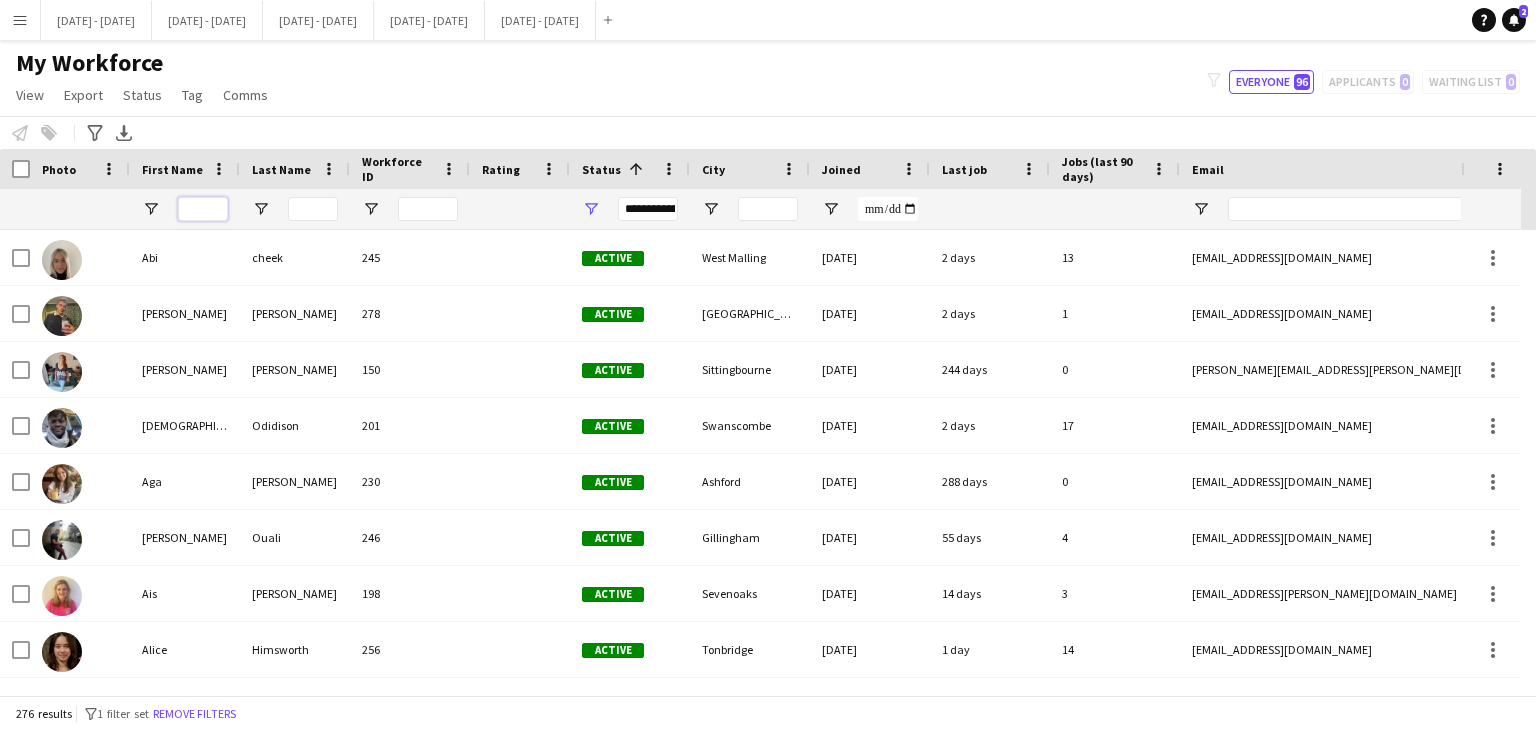 click at bounding box center (203, 209) 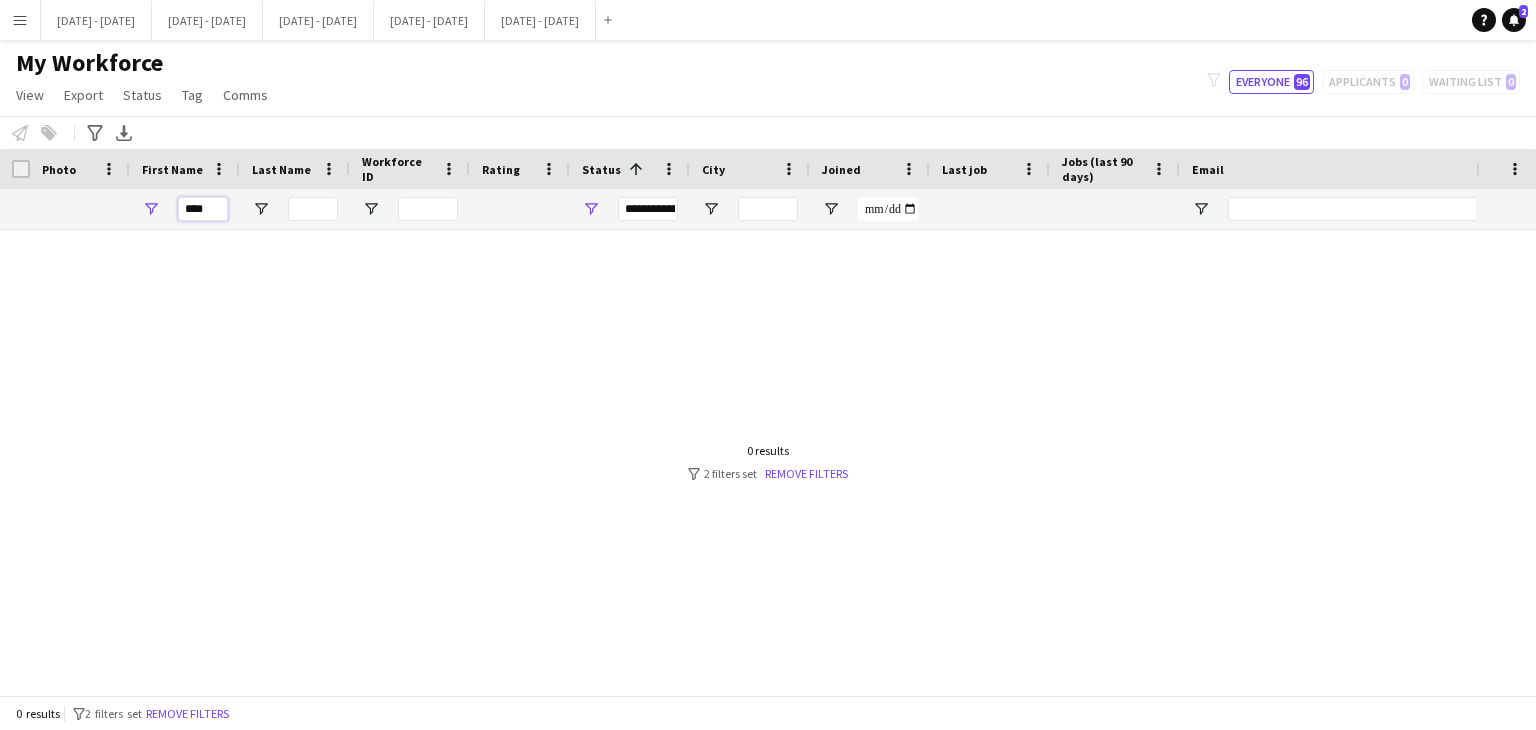 click on "****" at bounding box center [203, 209] 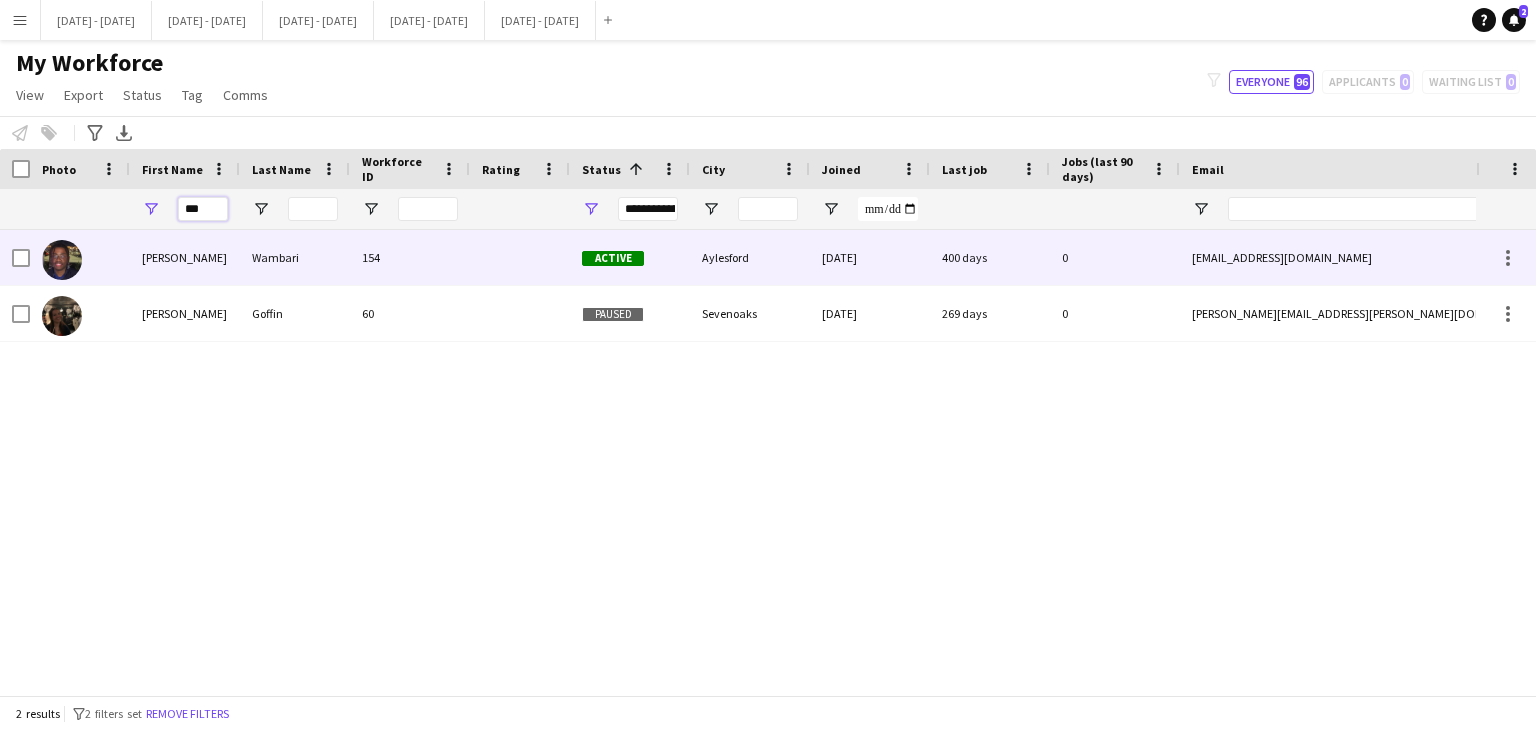 type on "***" 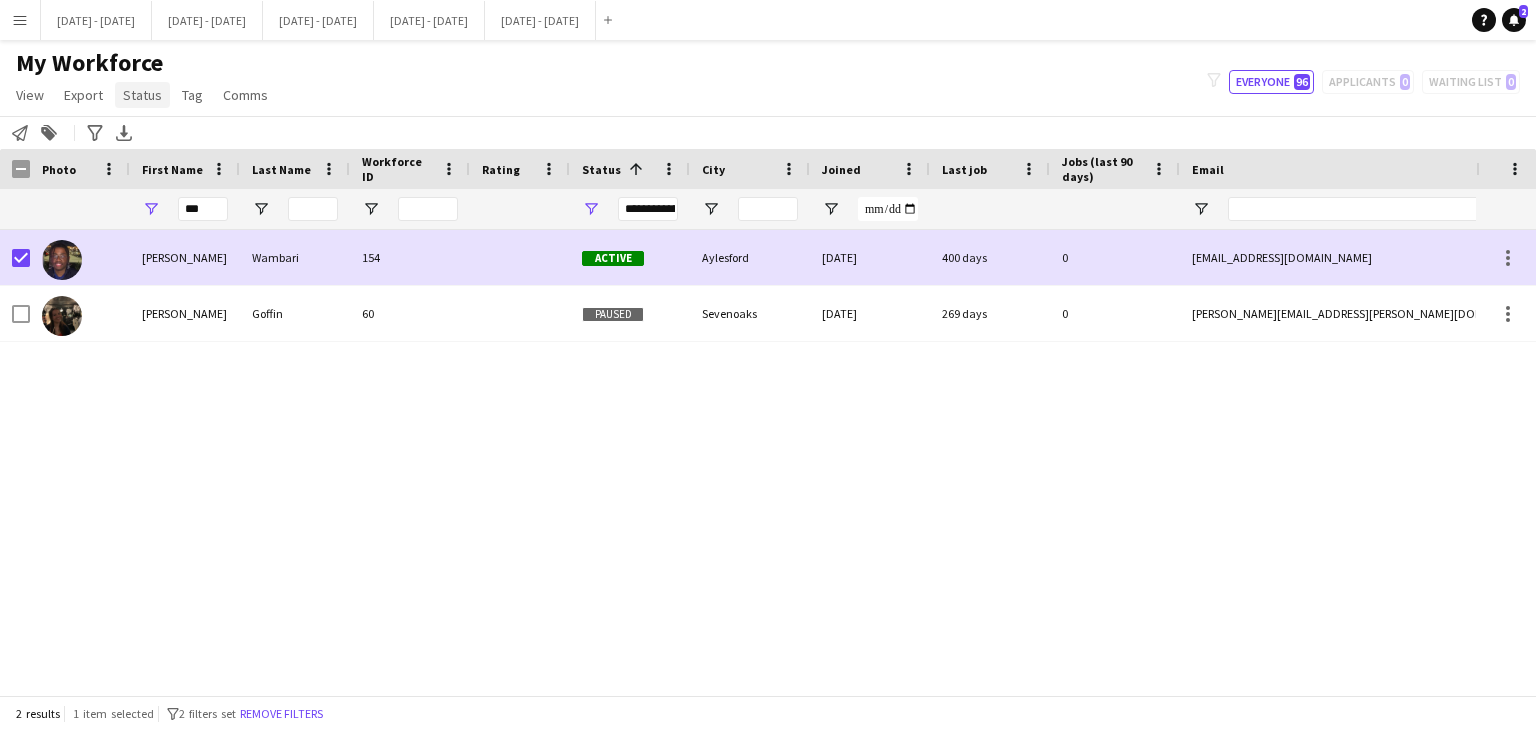 click on "Status" 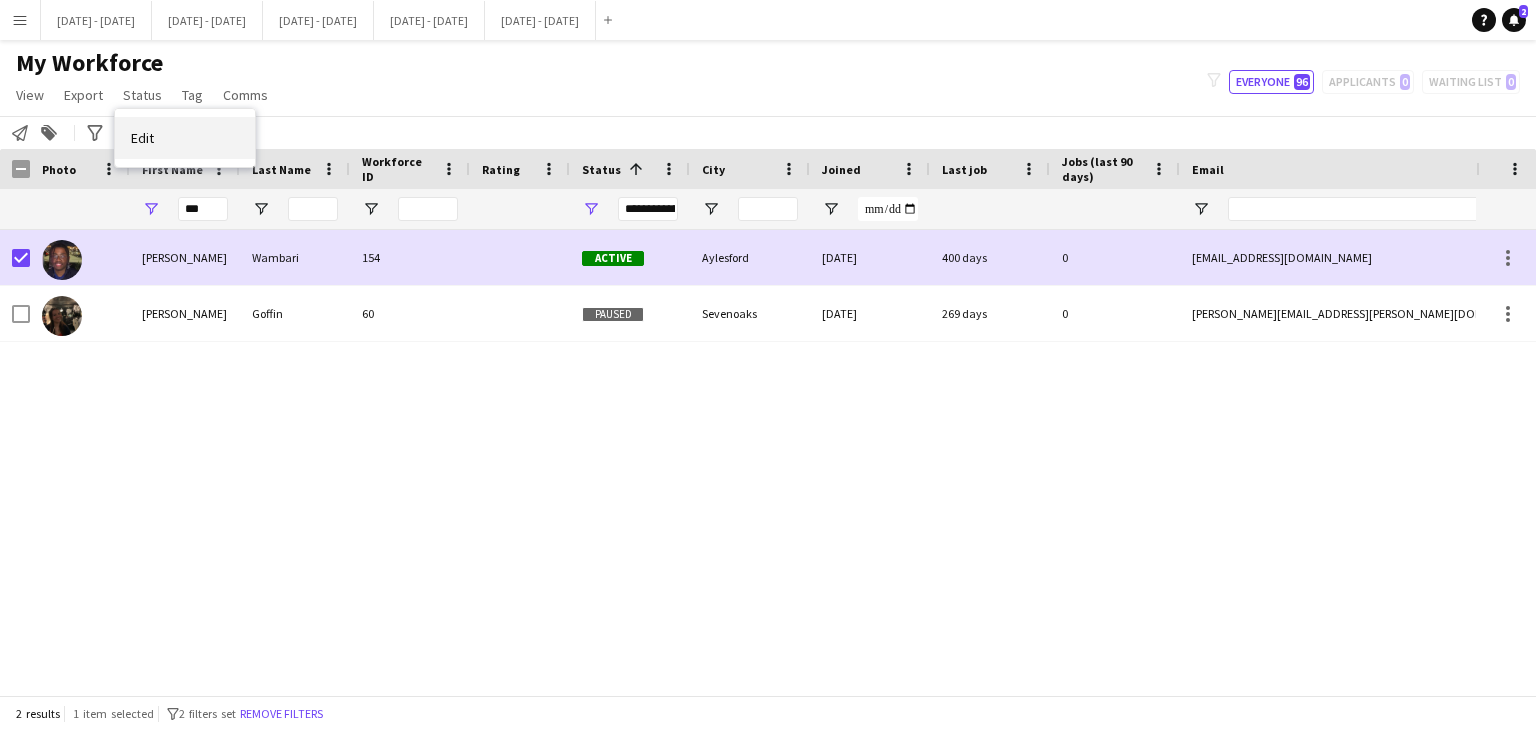 click on "Edit" at bounding box center (142, 138) 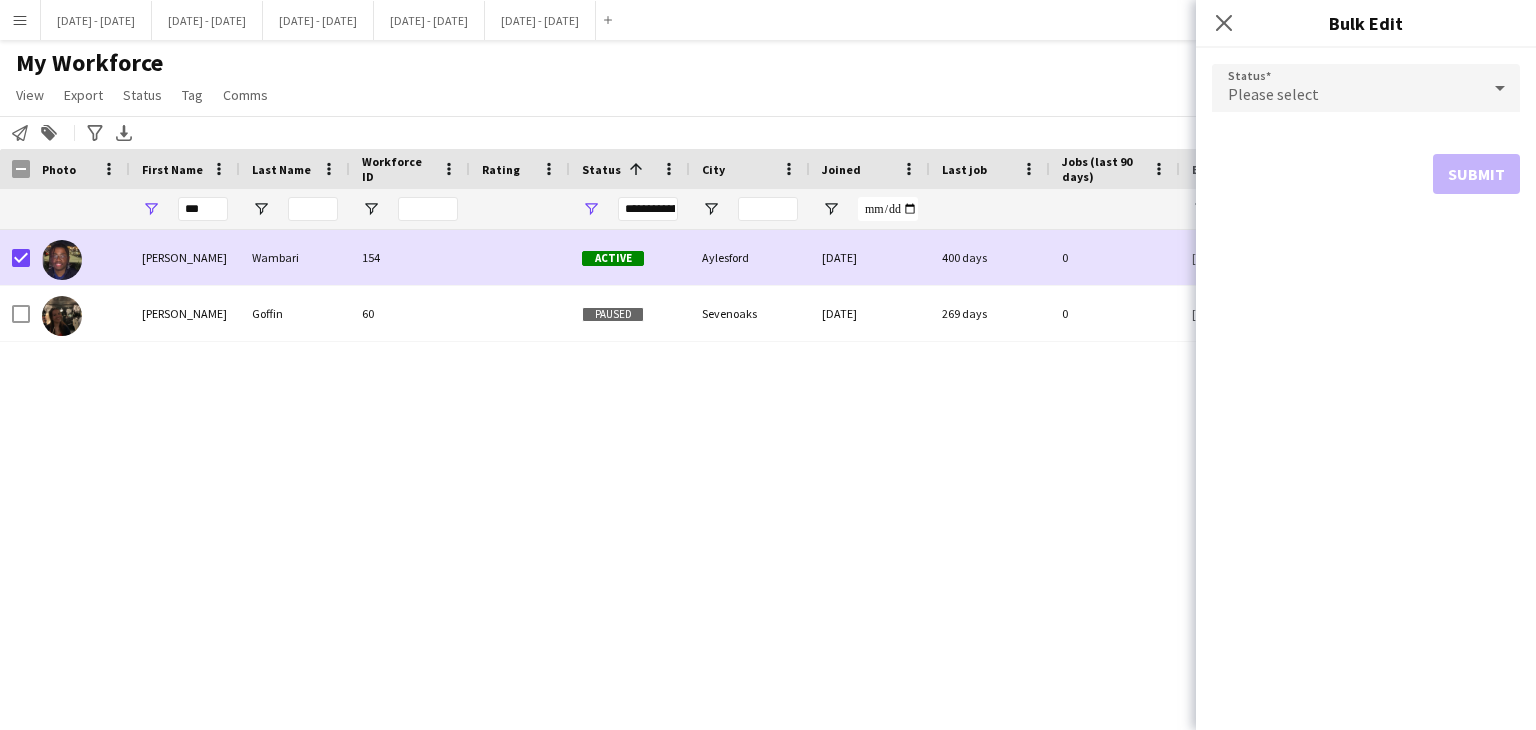 click on "Please select" at bounding box center (1346, 88) 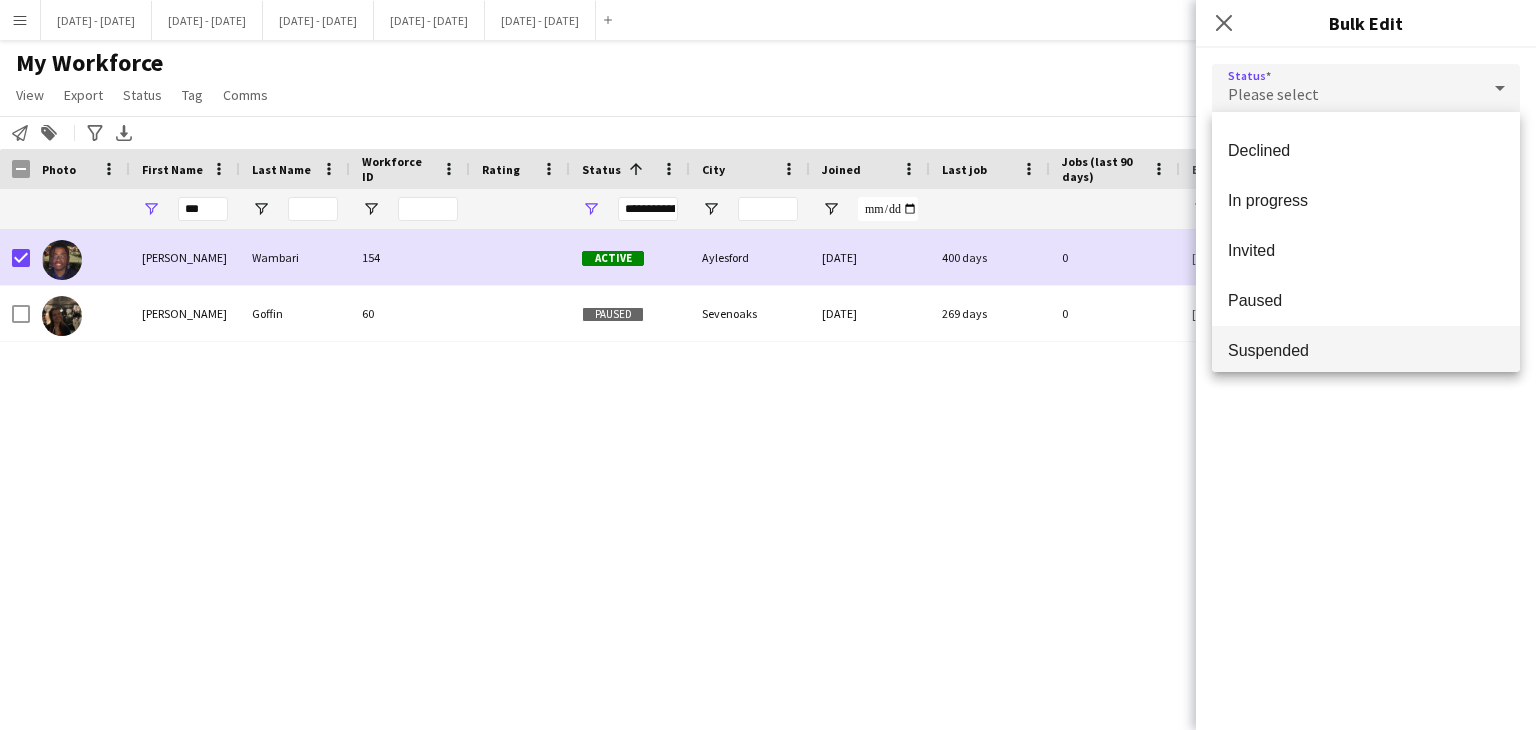 scroll, scrollTop: 206, scrollLeft: 0, axis: vertical 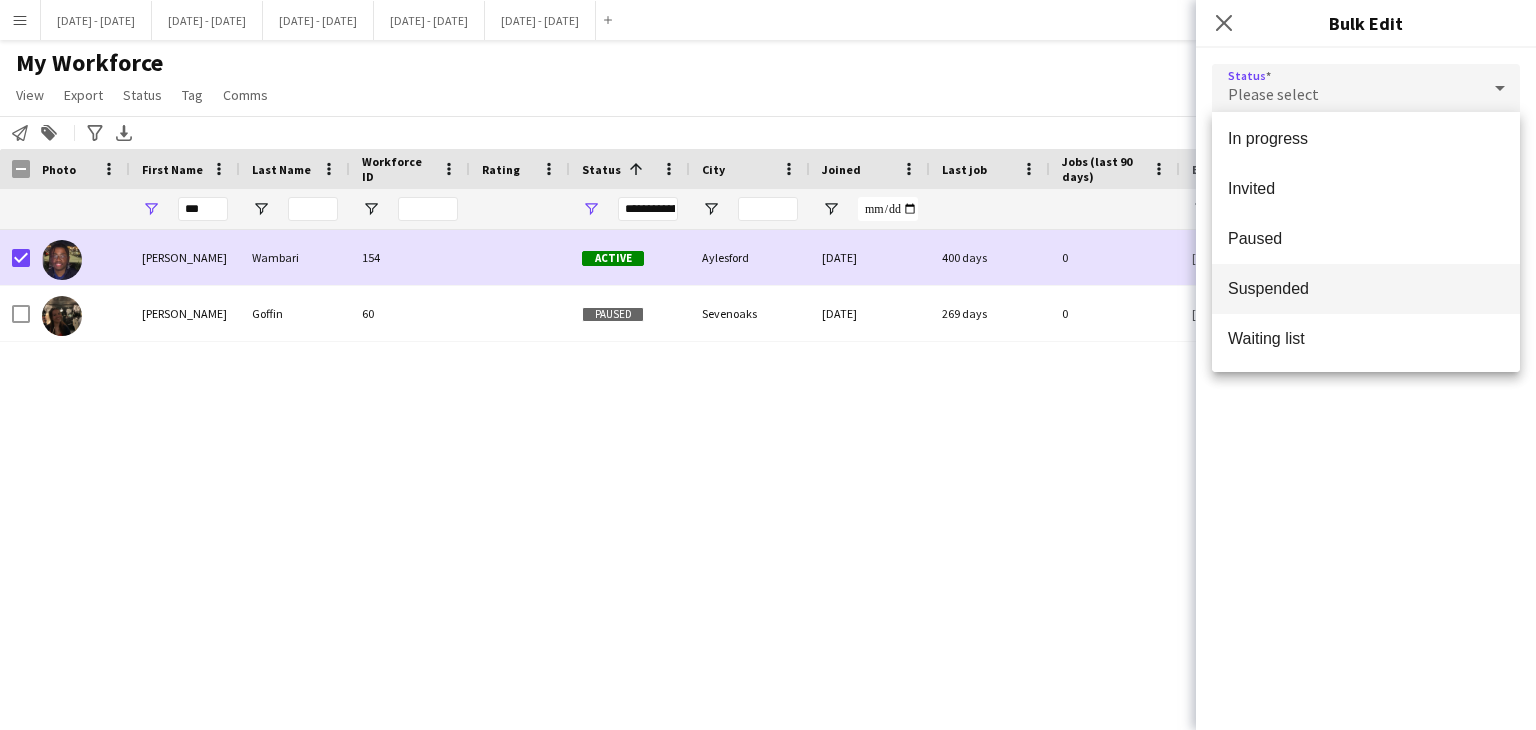 click on "Suspended" at bounding box center (1366, 288) 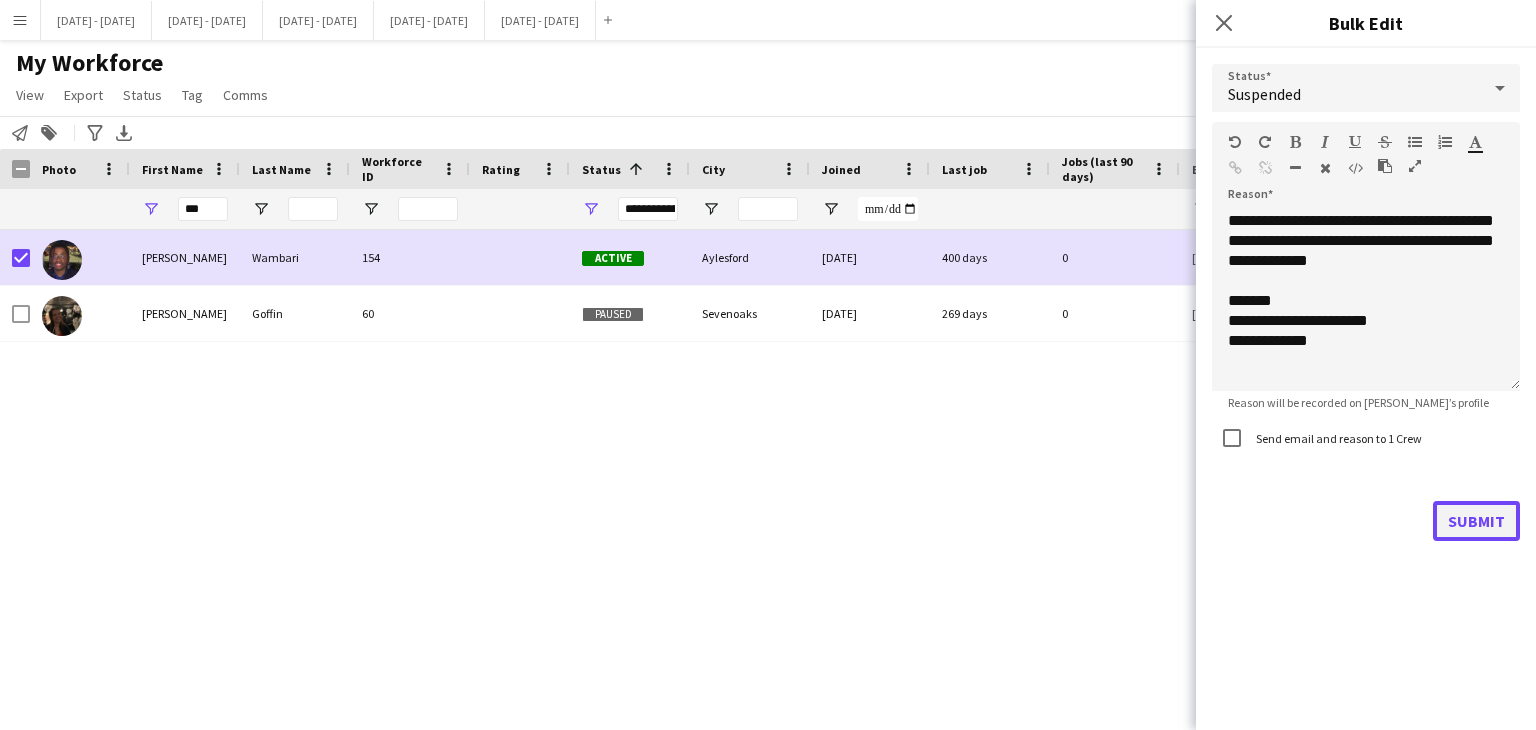 click on "Submit" 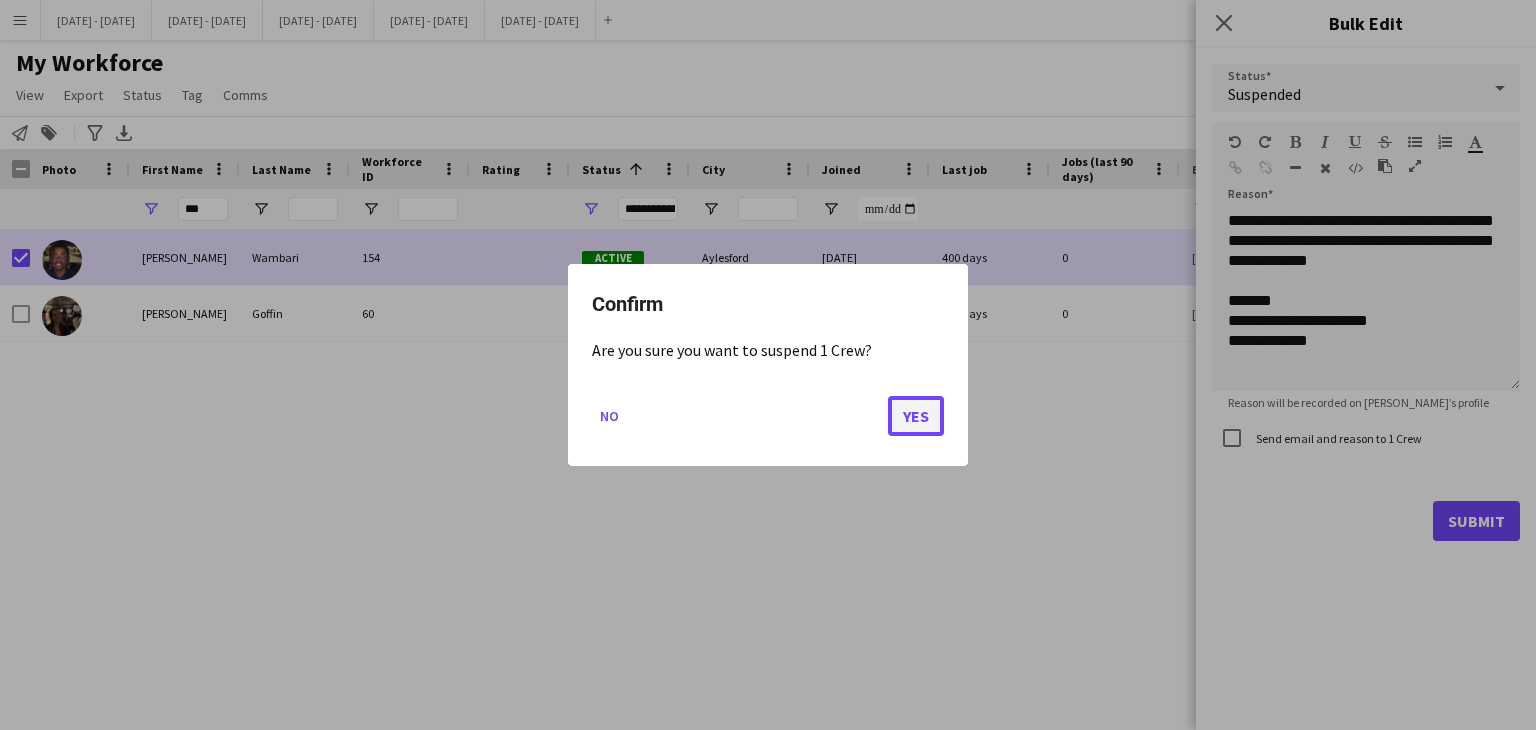 drag, startPoint x: 931, startPoint y: 411, endPoint x: 491, endPoint y: 316, distance: 450.13885 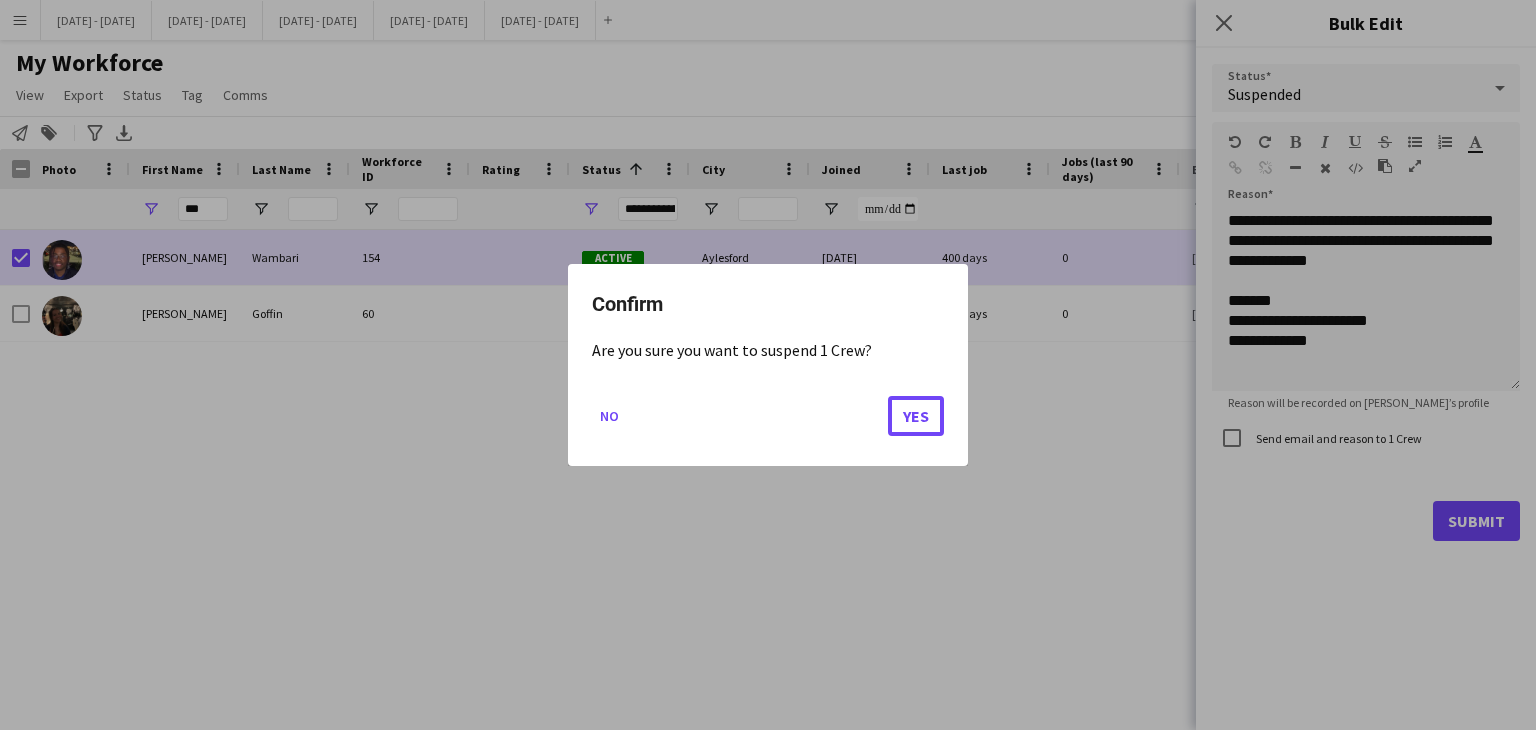 click on "Yes" 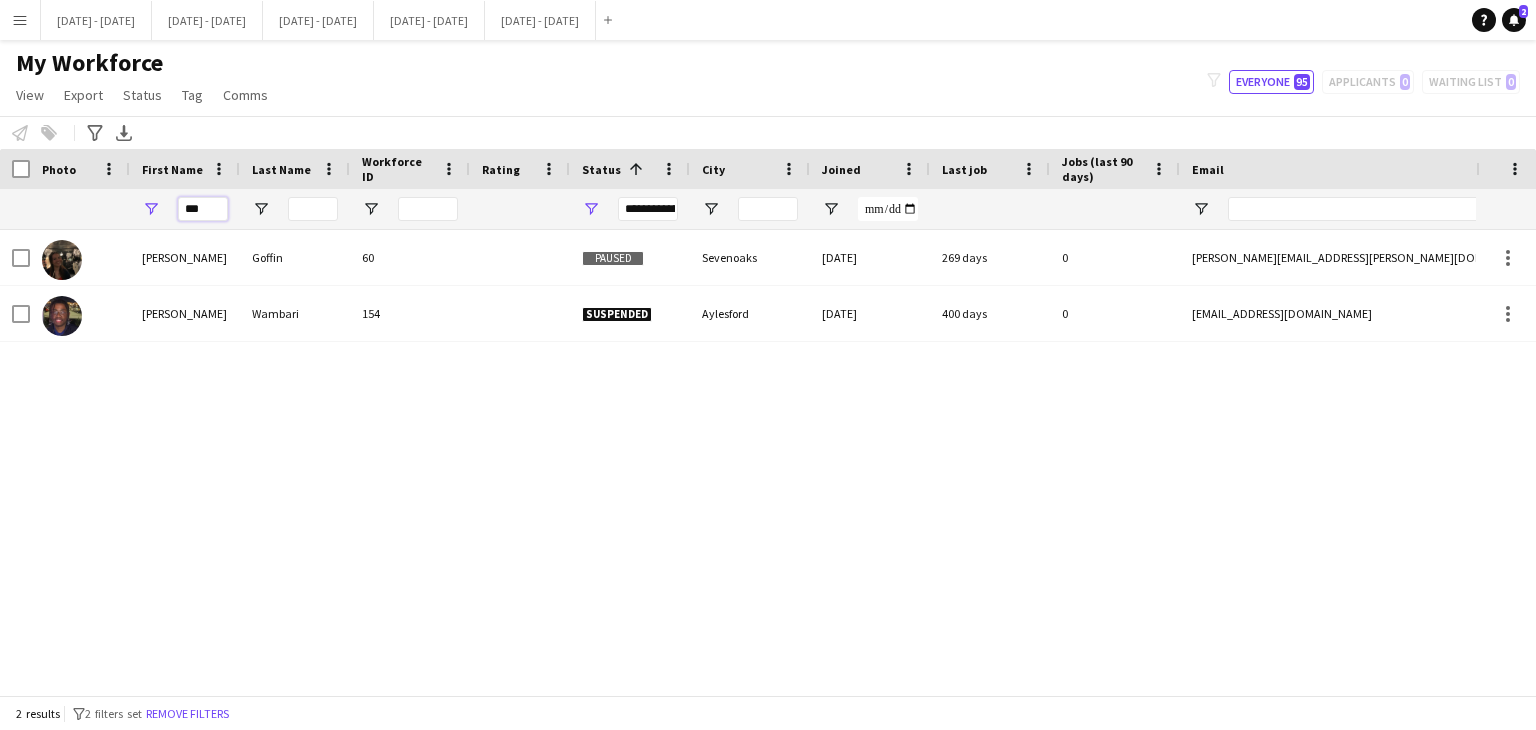 drag, startPoint x: 218, startPoint y: 206, endPoint x: 156, endPoint y: 217, distance: 62.968246 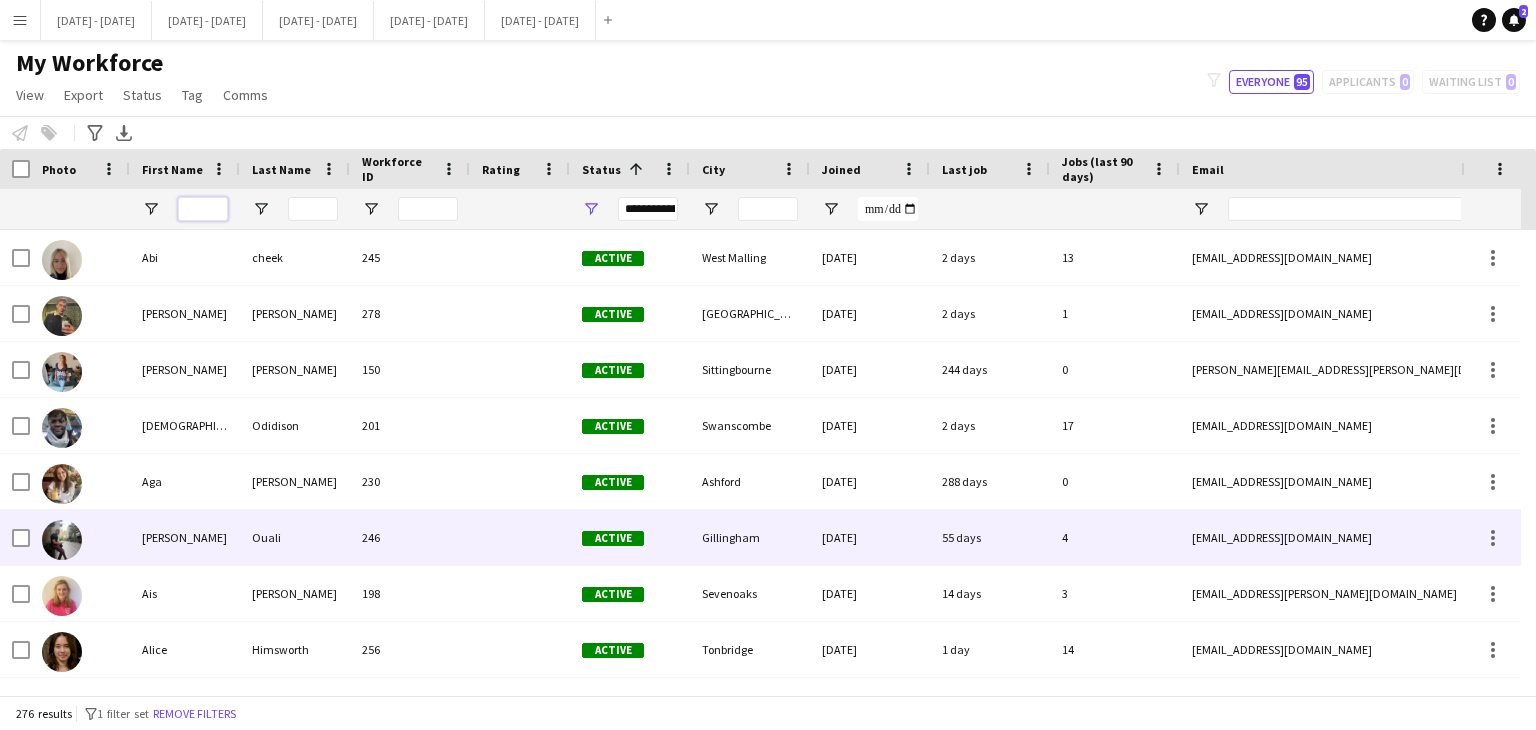 scroll, scrollTop: 234, scrollLeft: 0, axis: vertical 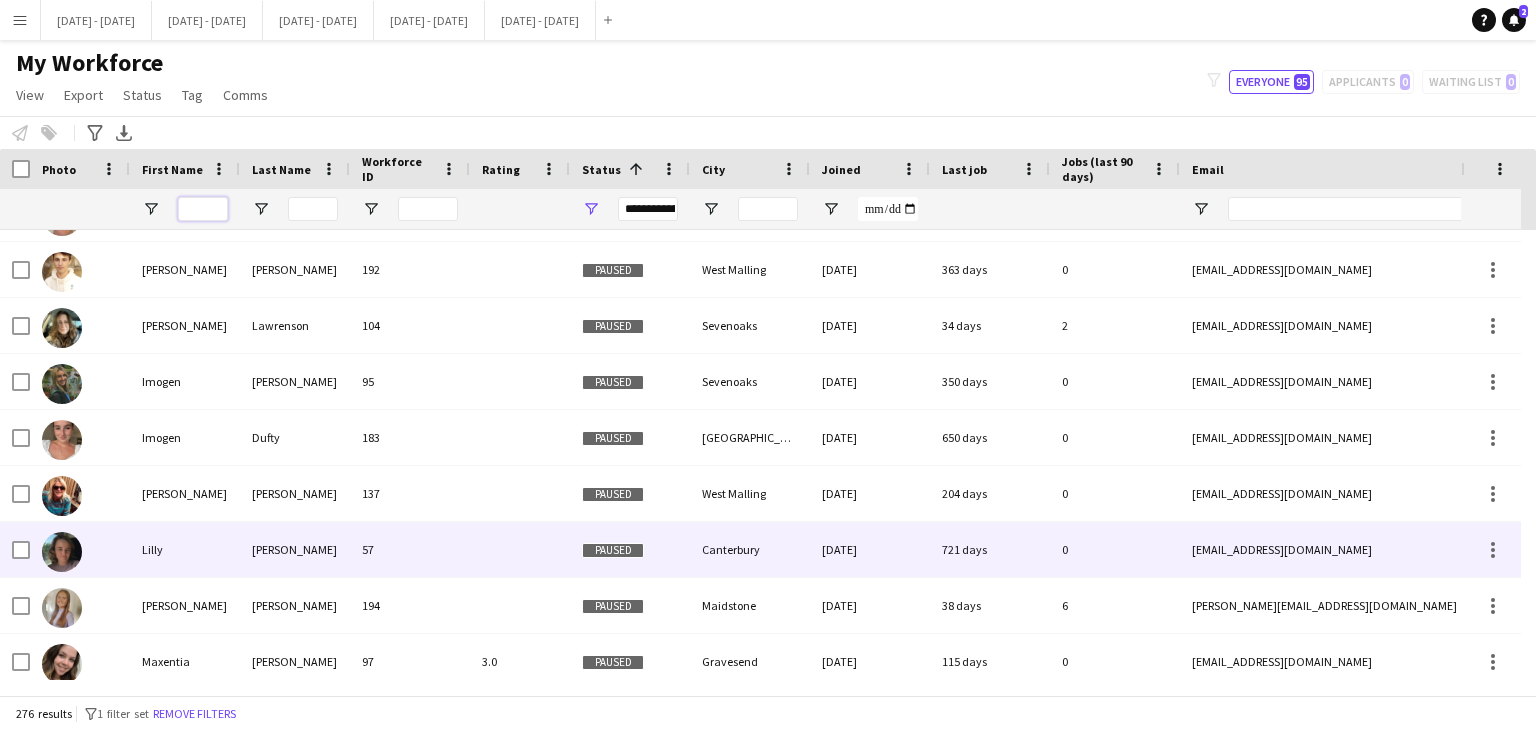type 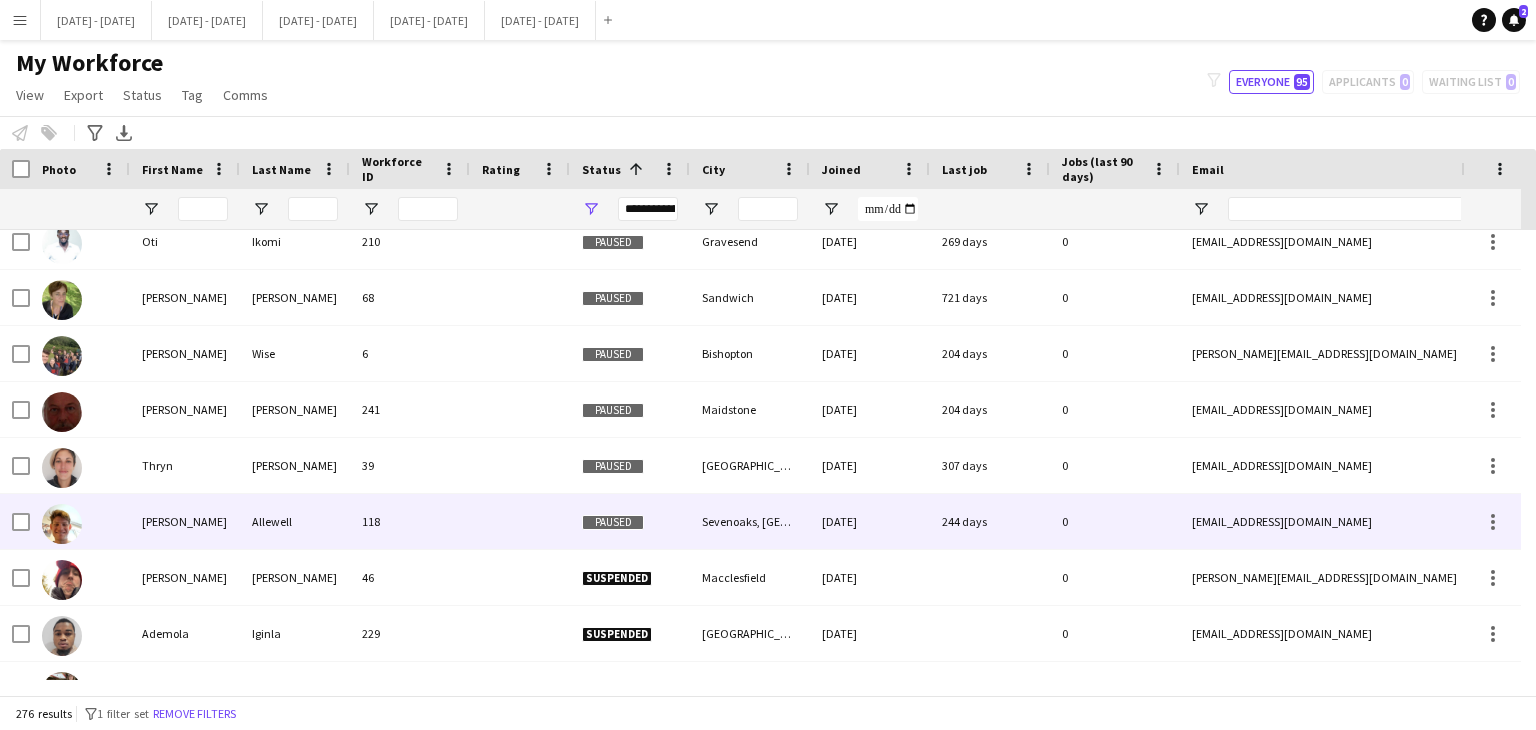 click on "Tom" at bounding box center [185, 521] 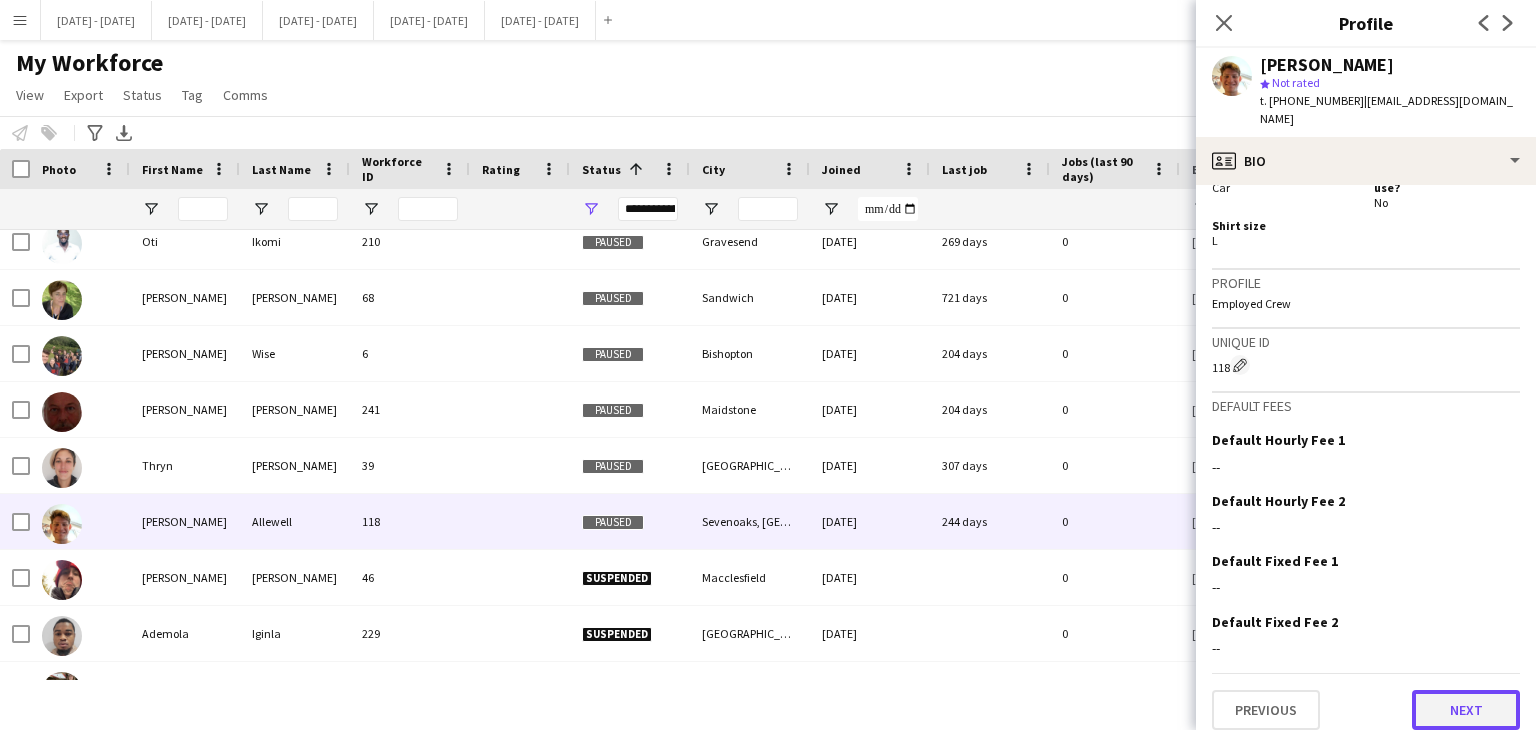 click on "Next" 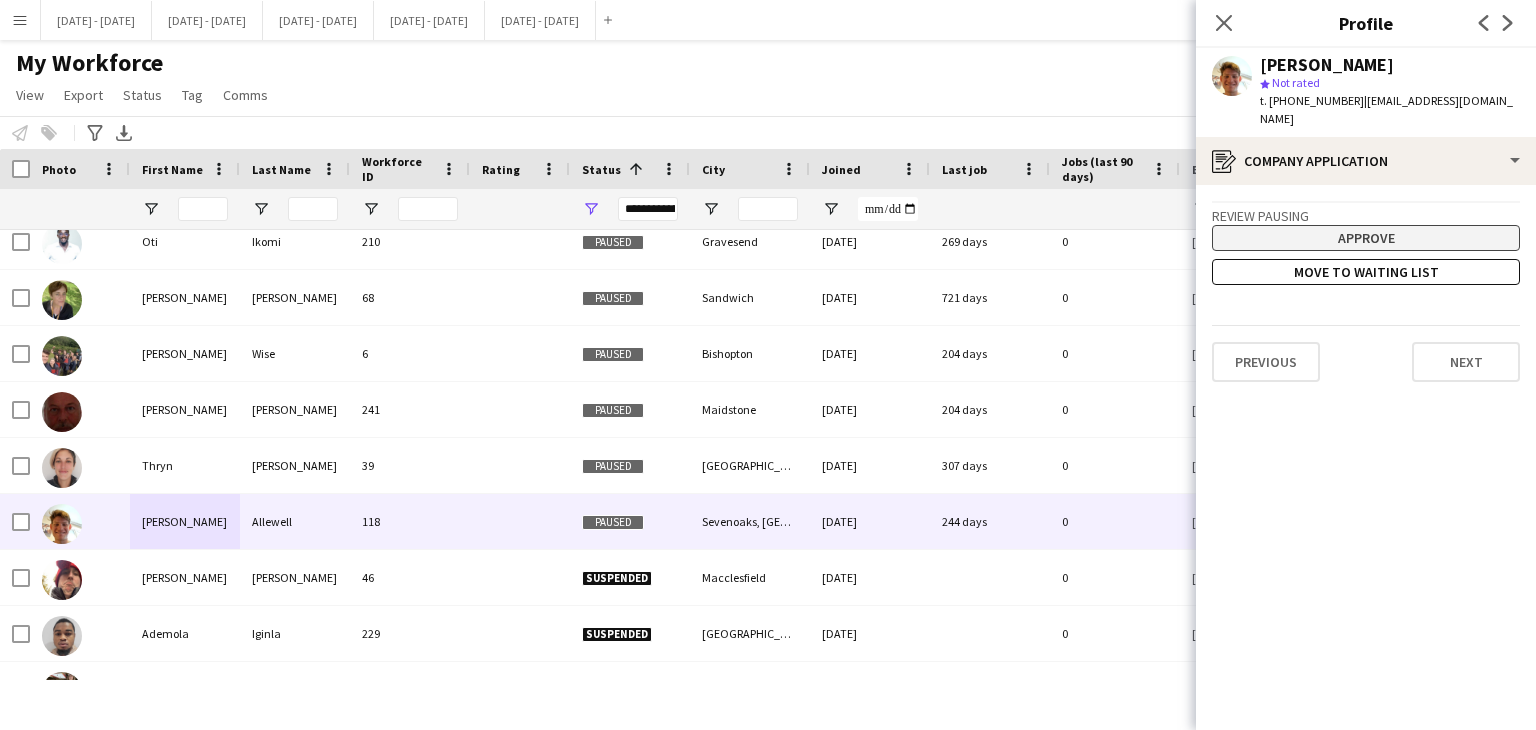 click on "Approve" 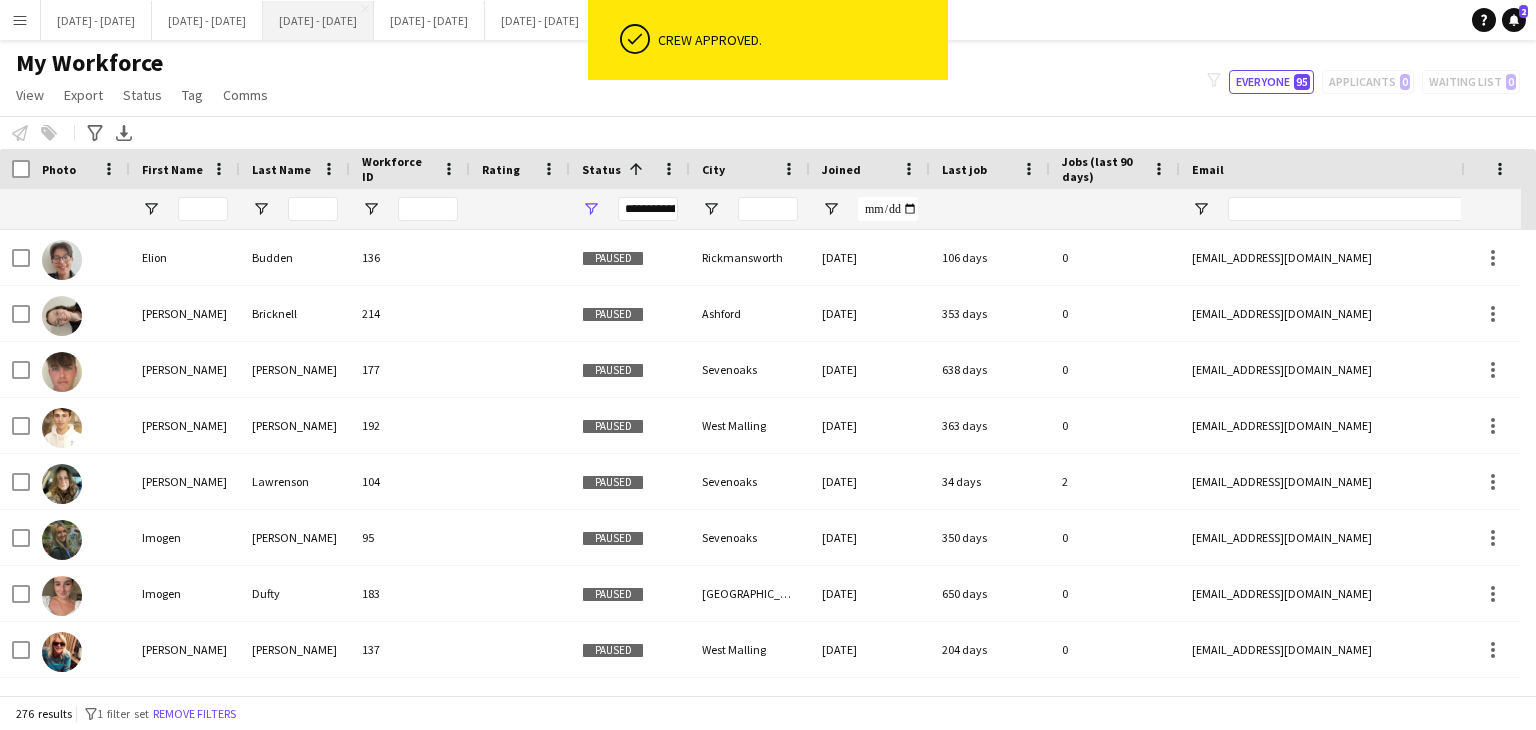 click on "[DATE] - [DATE]
Close" at bounding box center [318, 20] 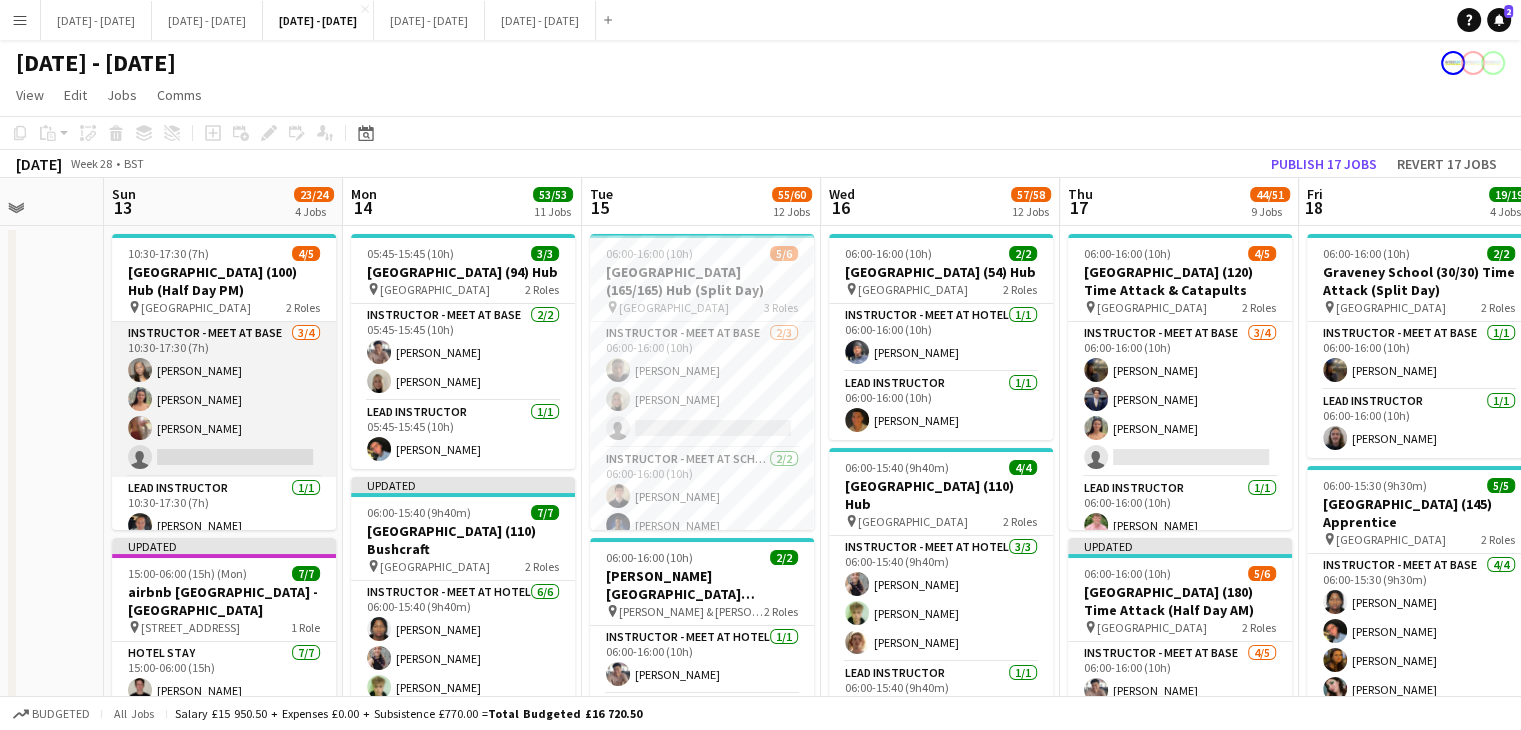 click on "Instructor - Meet at Base   3/4   10:30-17:30 (7h)
Grace Anieke Keira Horton Olivia Etherington
single-neutral-actions" at bounding box center [224, 399] 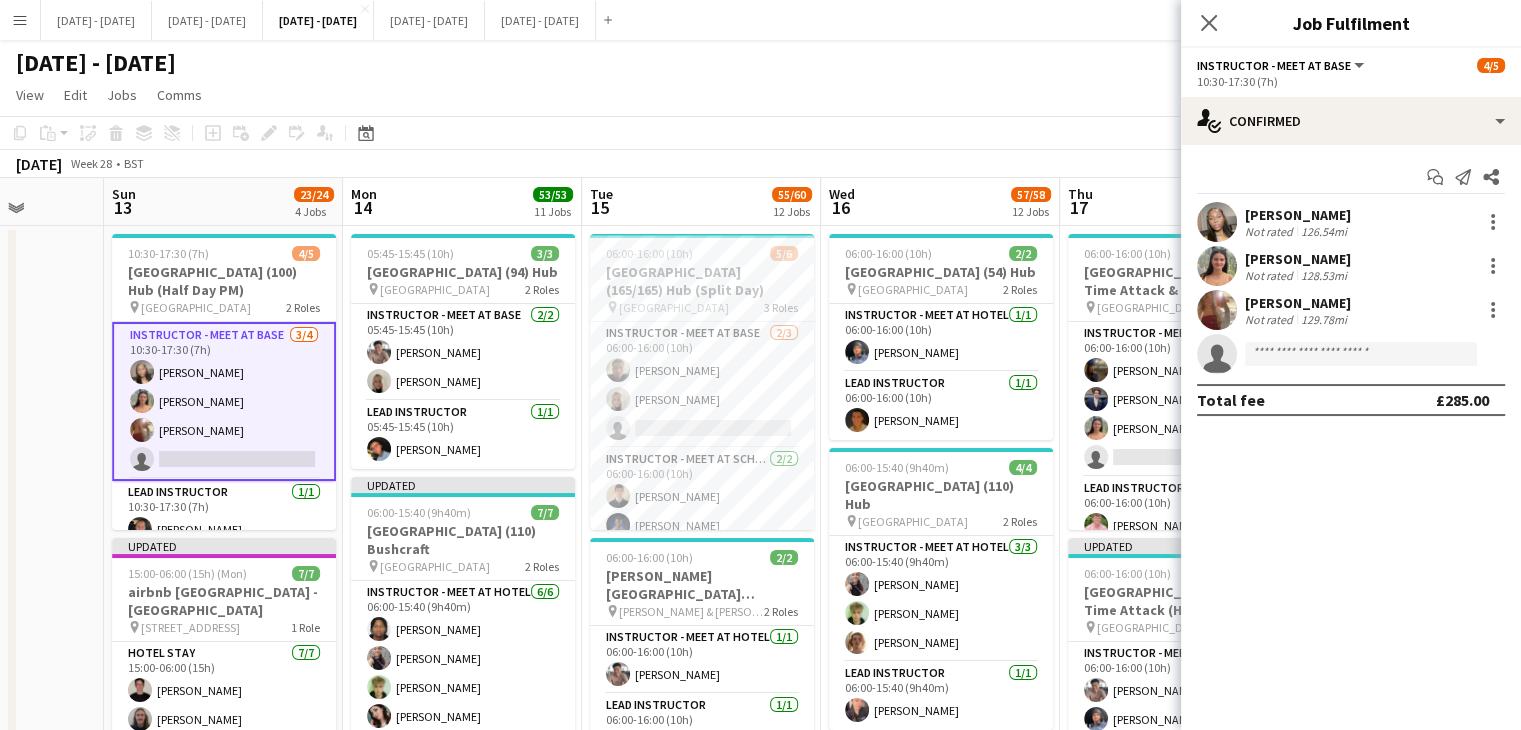 click on "single-neutral-actions" 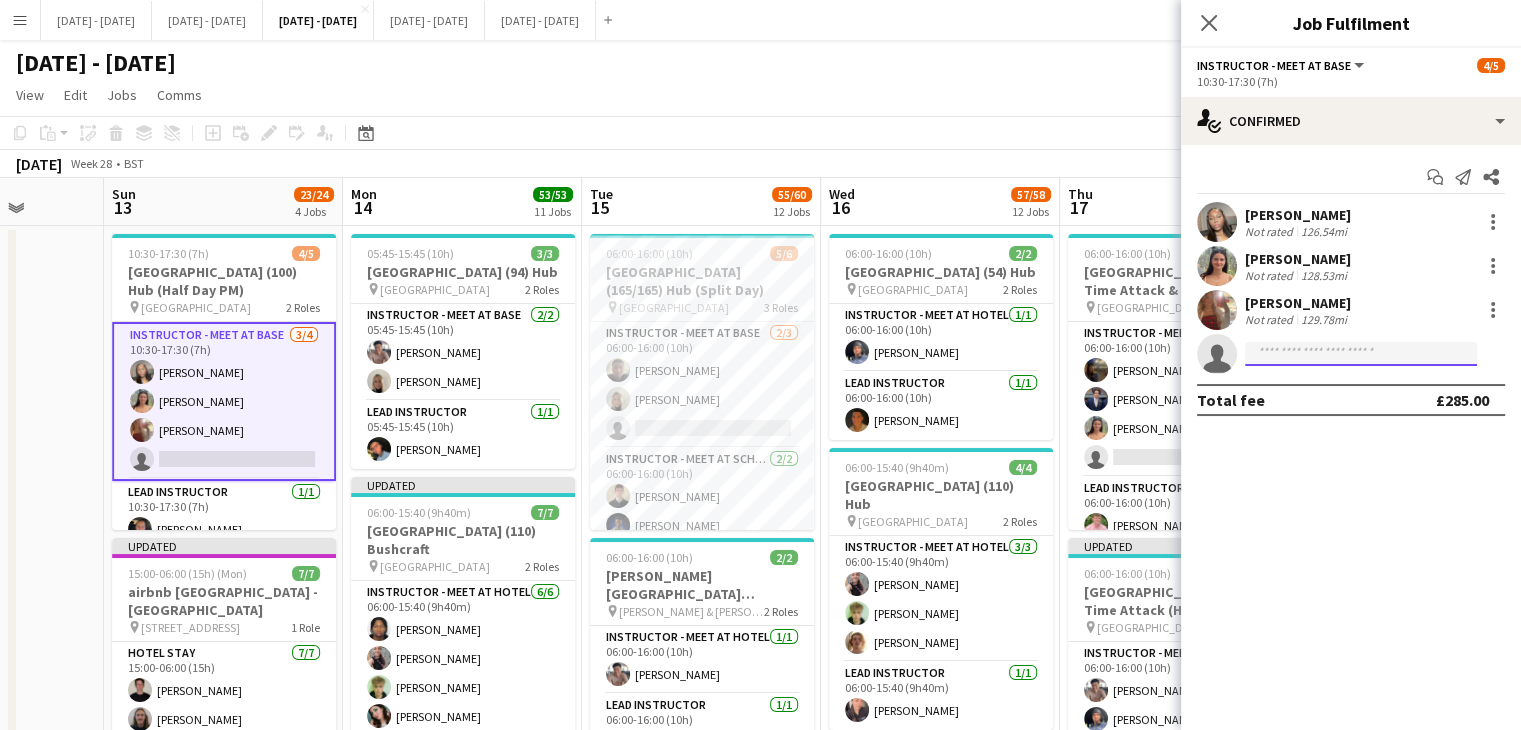 click 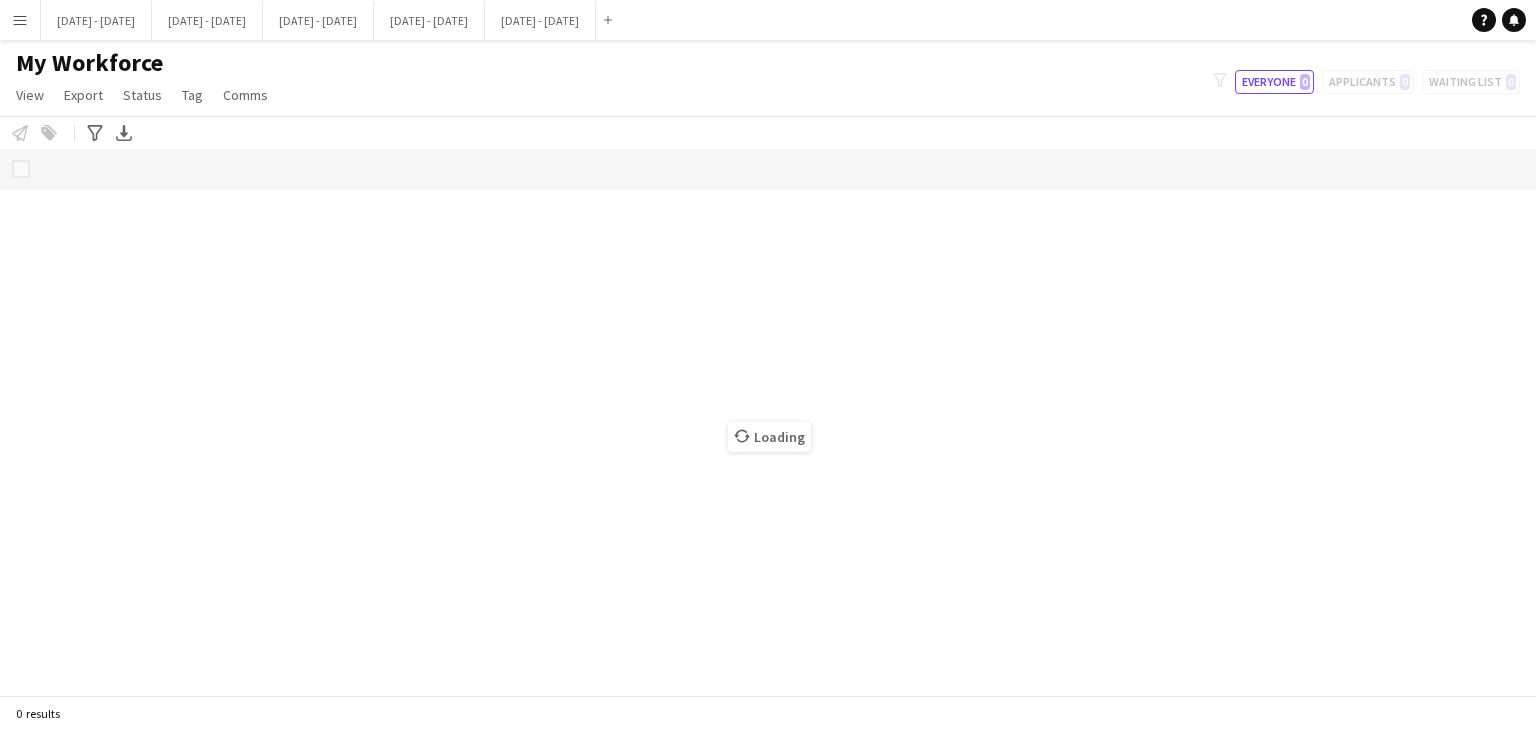 scroll, scrollTop: 0, scrollLeft: 0, axis: both 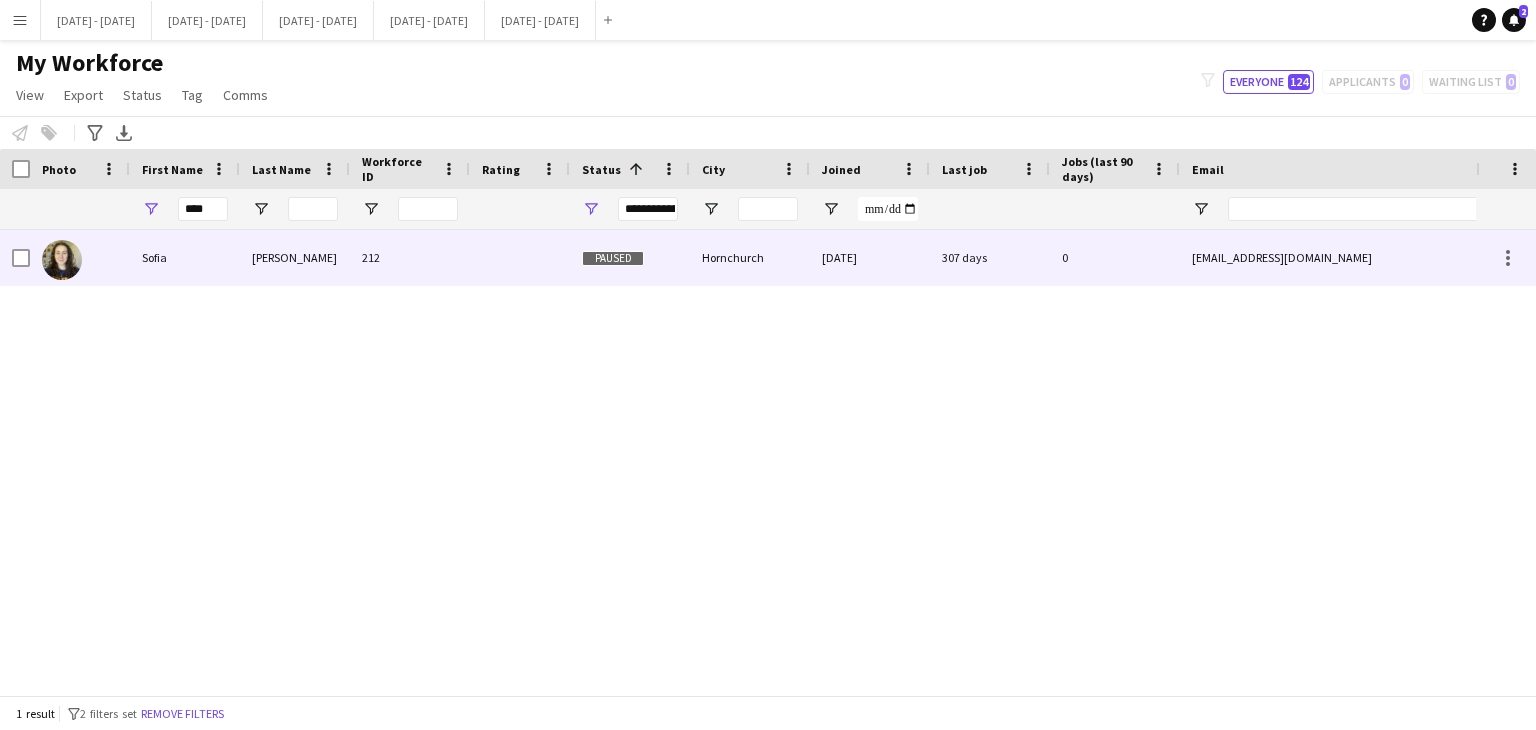 click at bounding box center (520, 257) 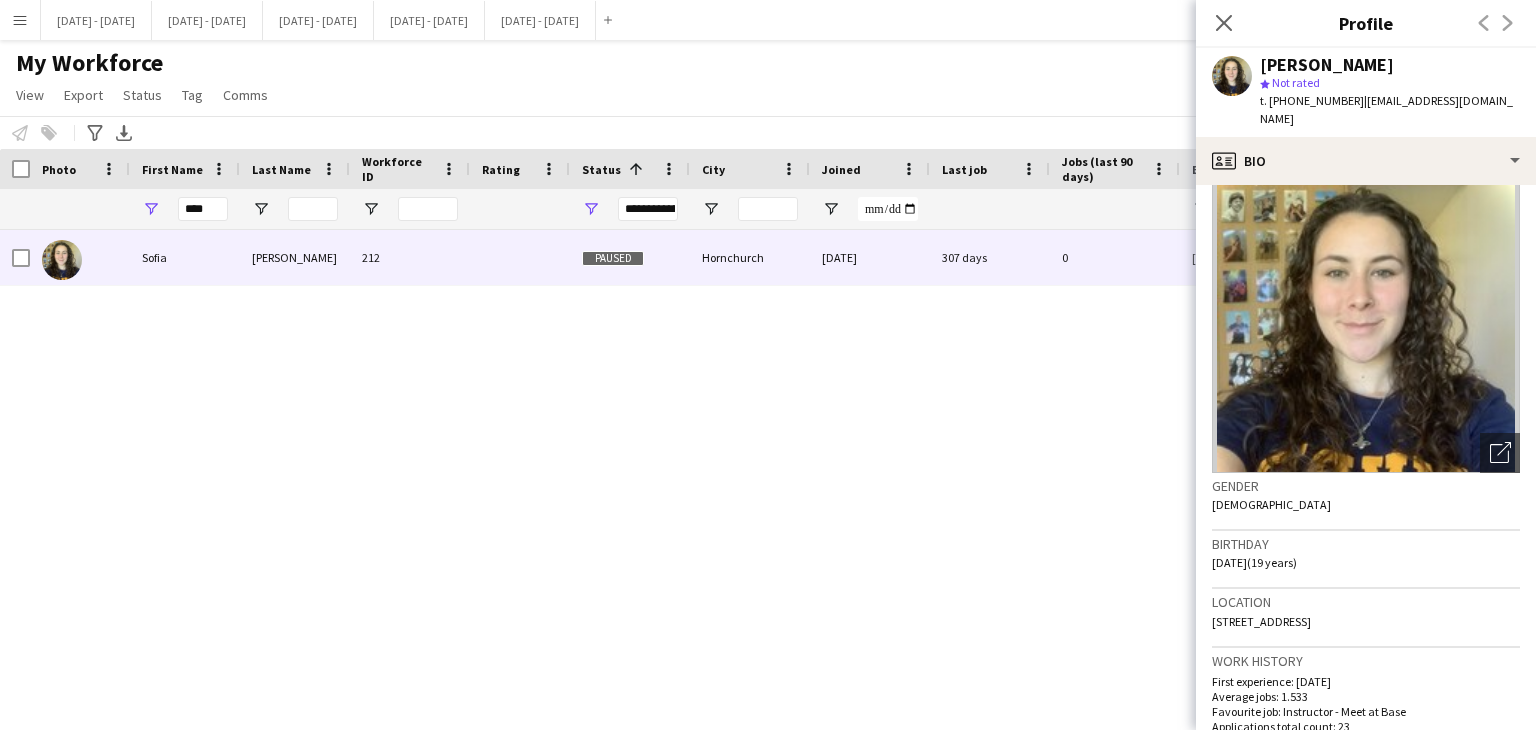 scroll, scrollTop: 0, scrollLeft: 0, axis: both 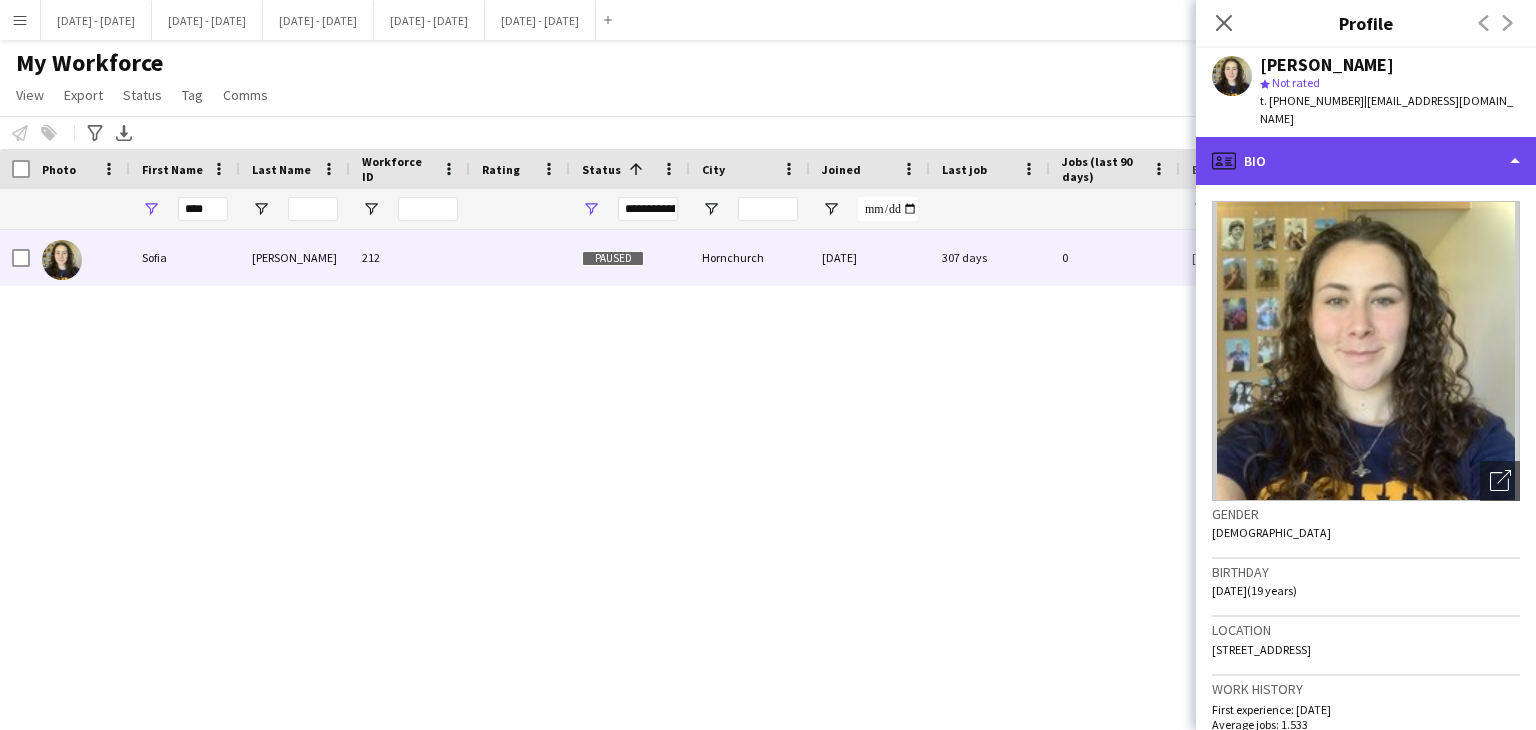 click on "profile
Bio" 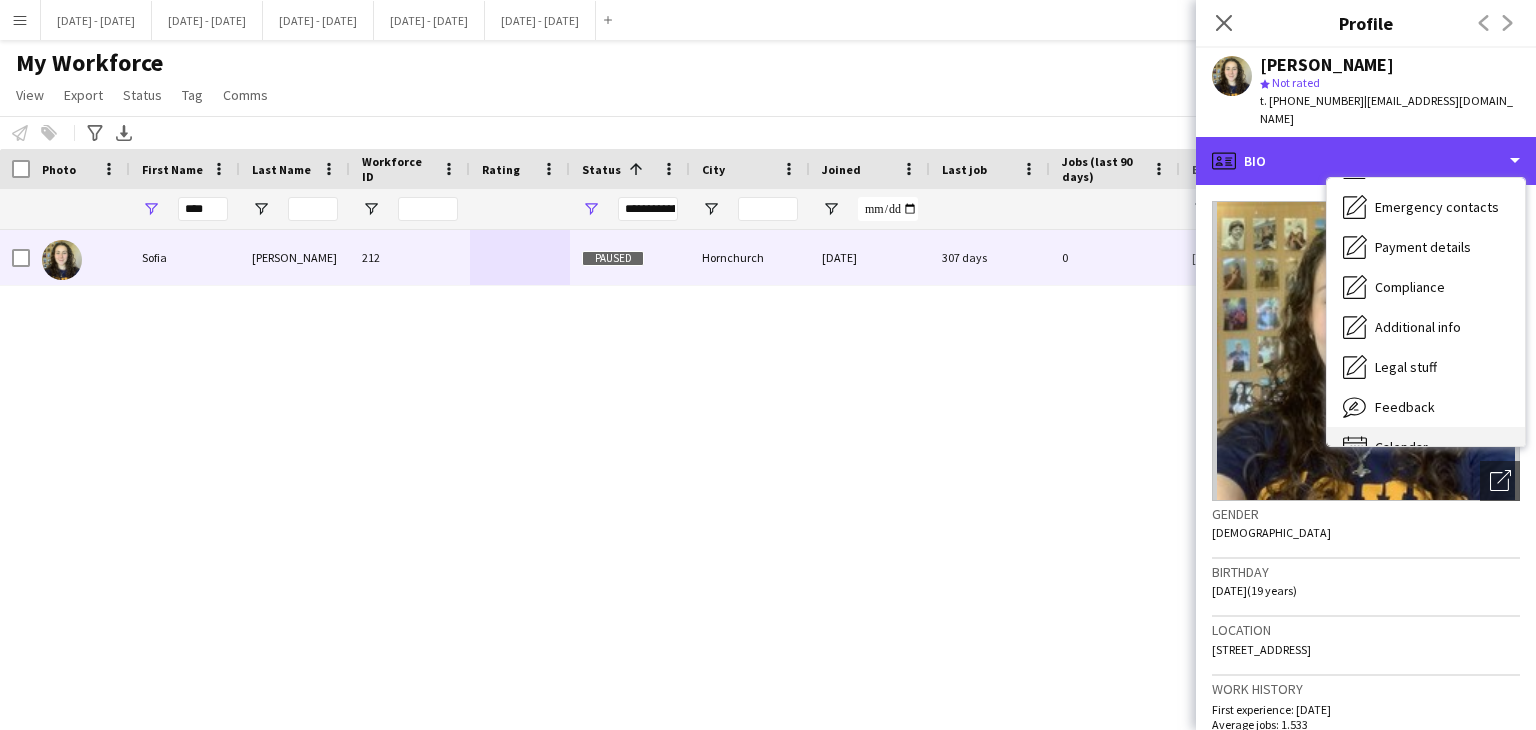 scroll, scrollTop: 188, scrollLeft: 0, axis: vertical 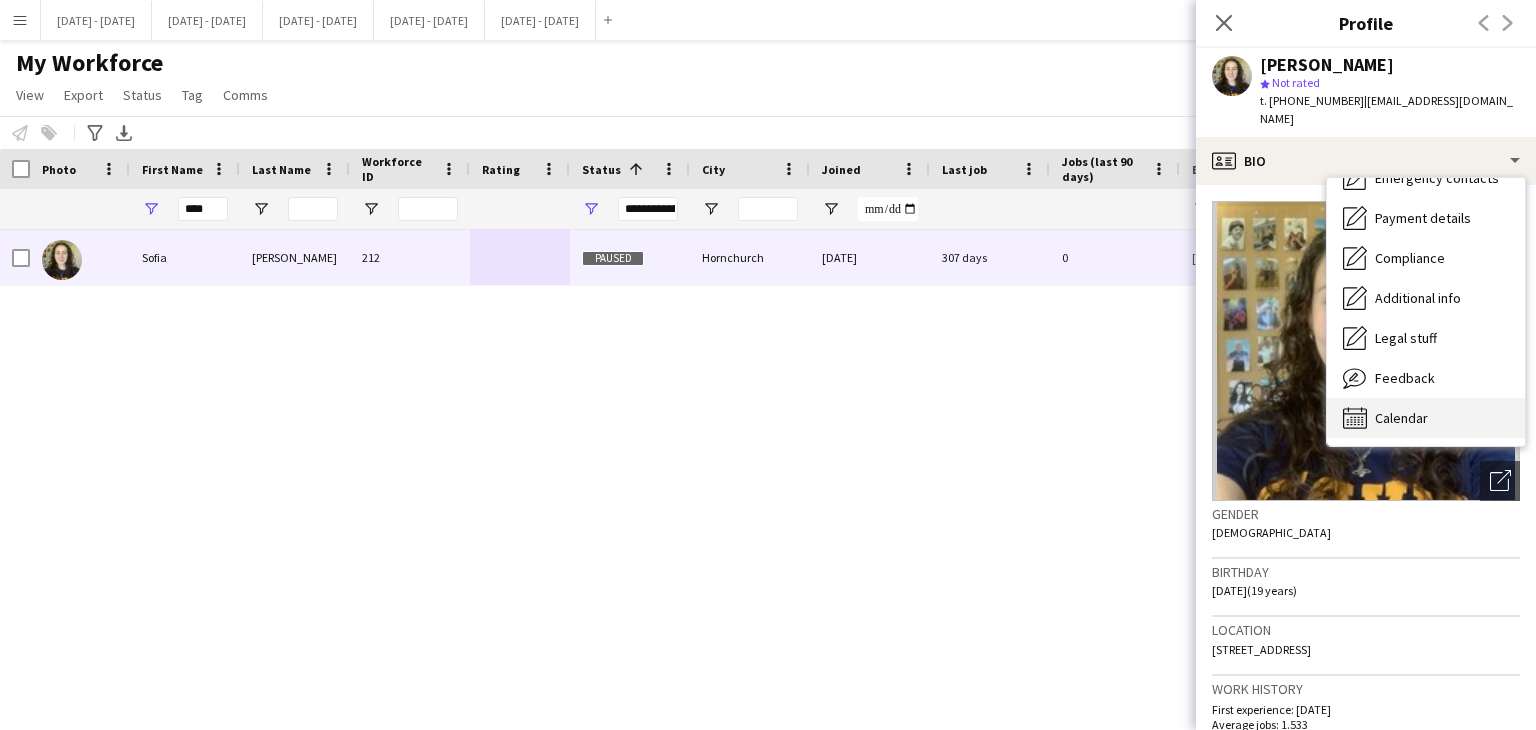 click on "Calendar
Calendar" at bounding box center (1426, 418) 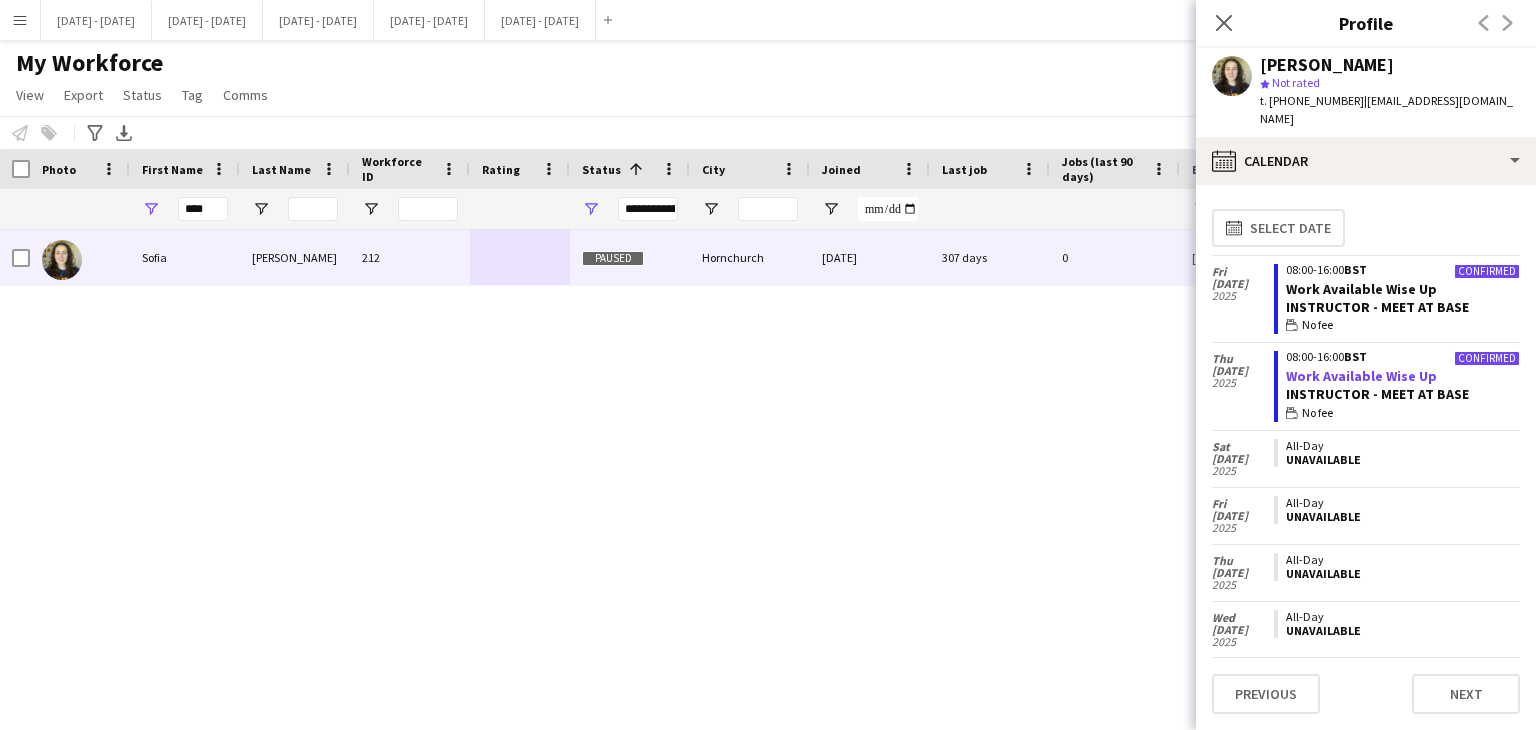 click on "Work Available Wise Up" 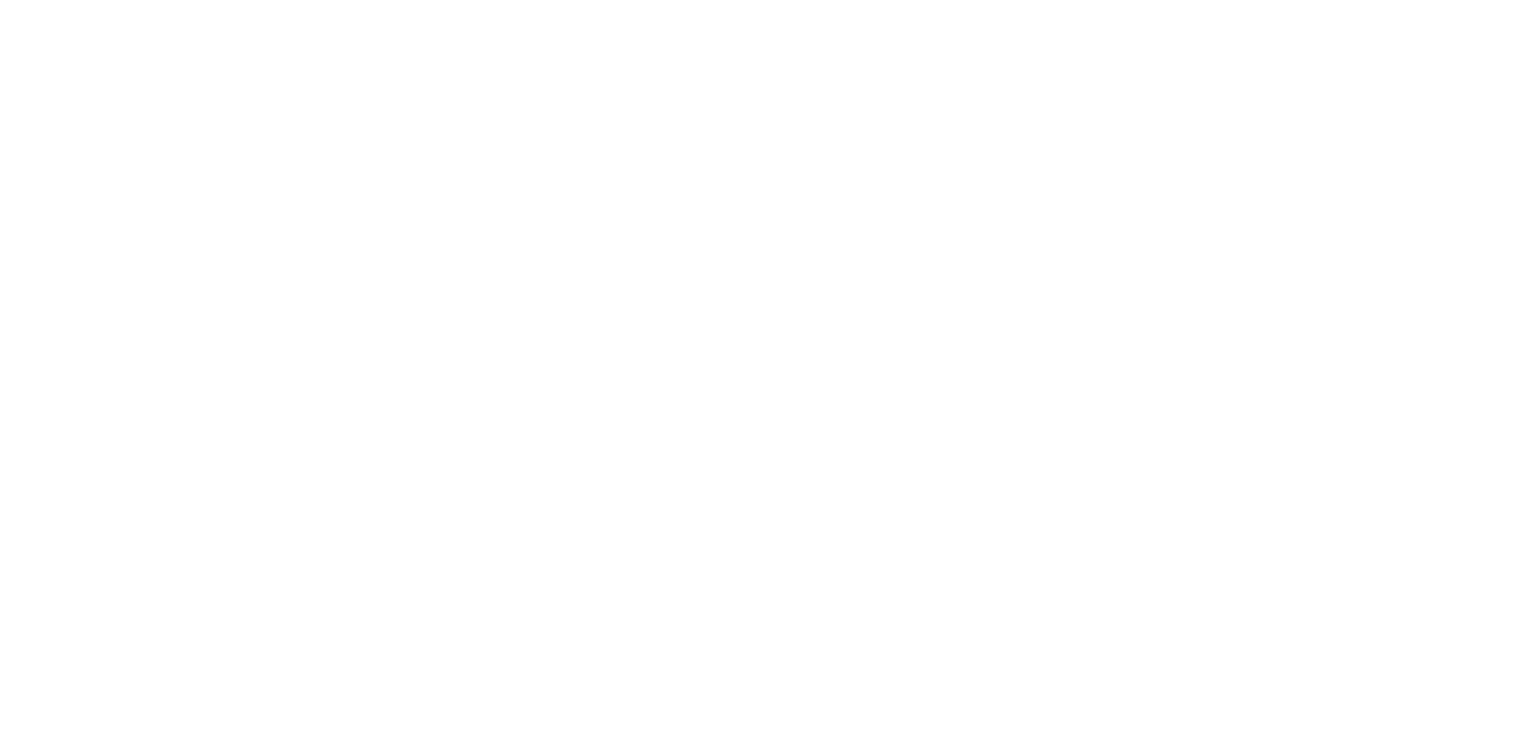 scroll, scrollTop: 0, scrollLeft: 0, axis: both 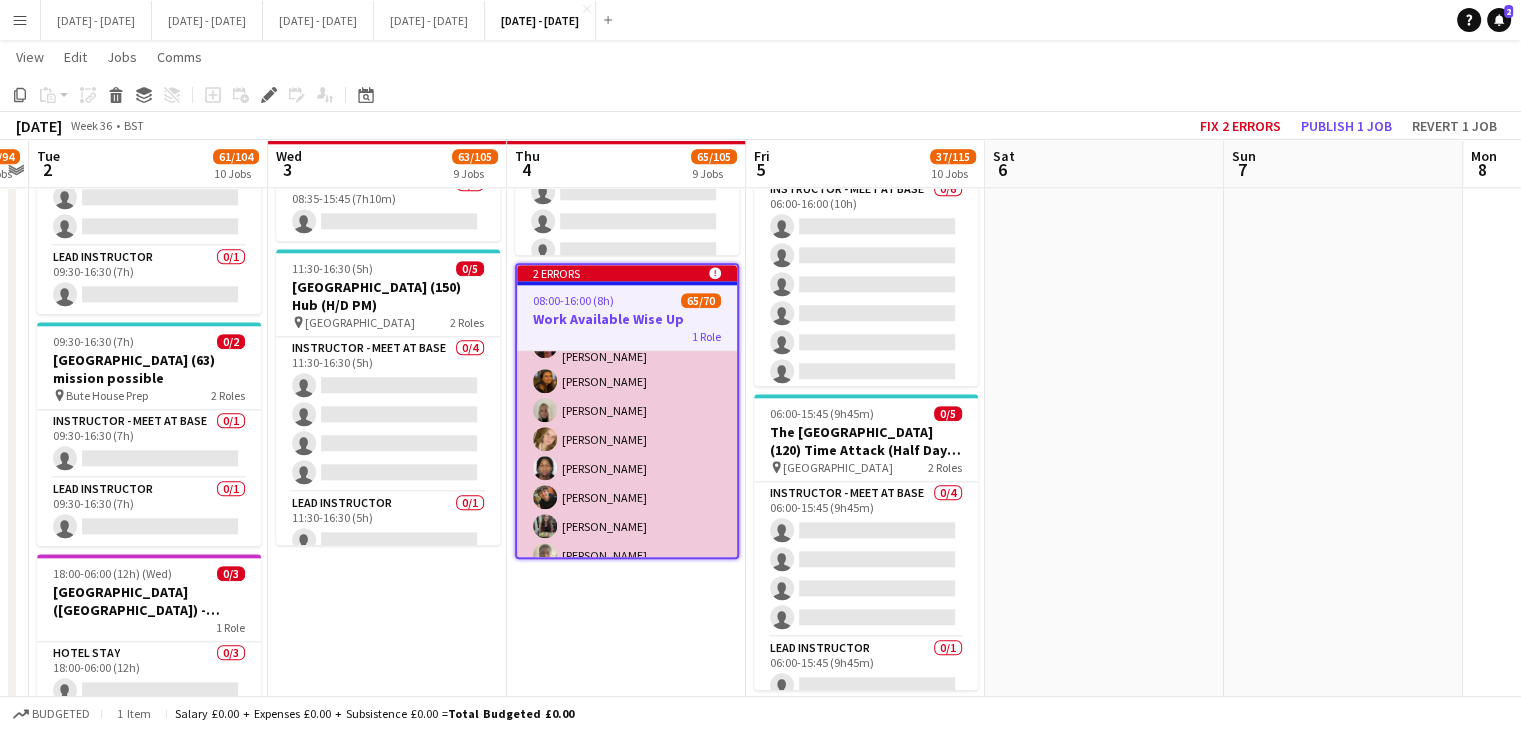 drag, startPoint x: 725, startPoint y: 418, endPoint x: 684, endPoint y: 493, distance: 85.47514 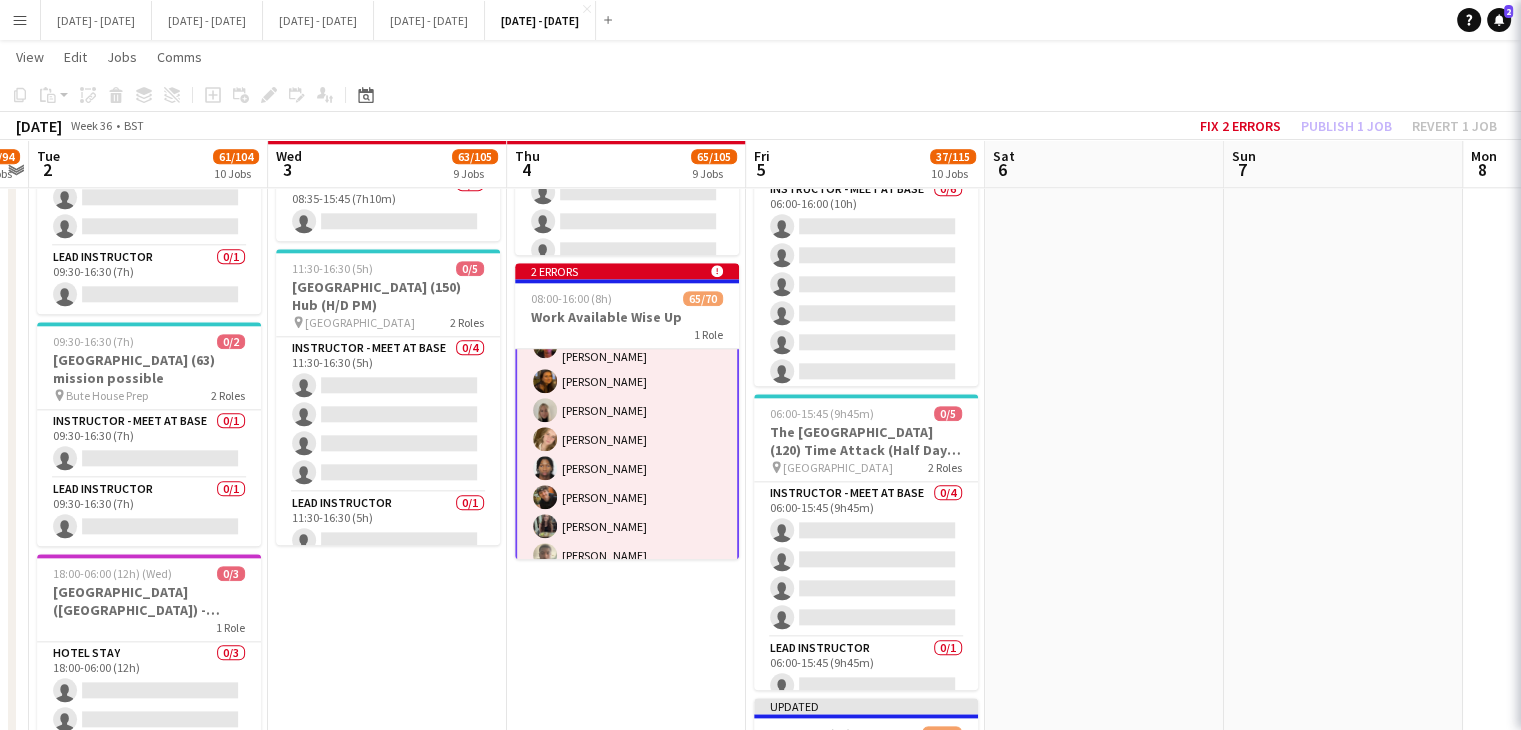 scroll, scrollTop: 1395, scrollLeft: 0, axis: vertical 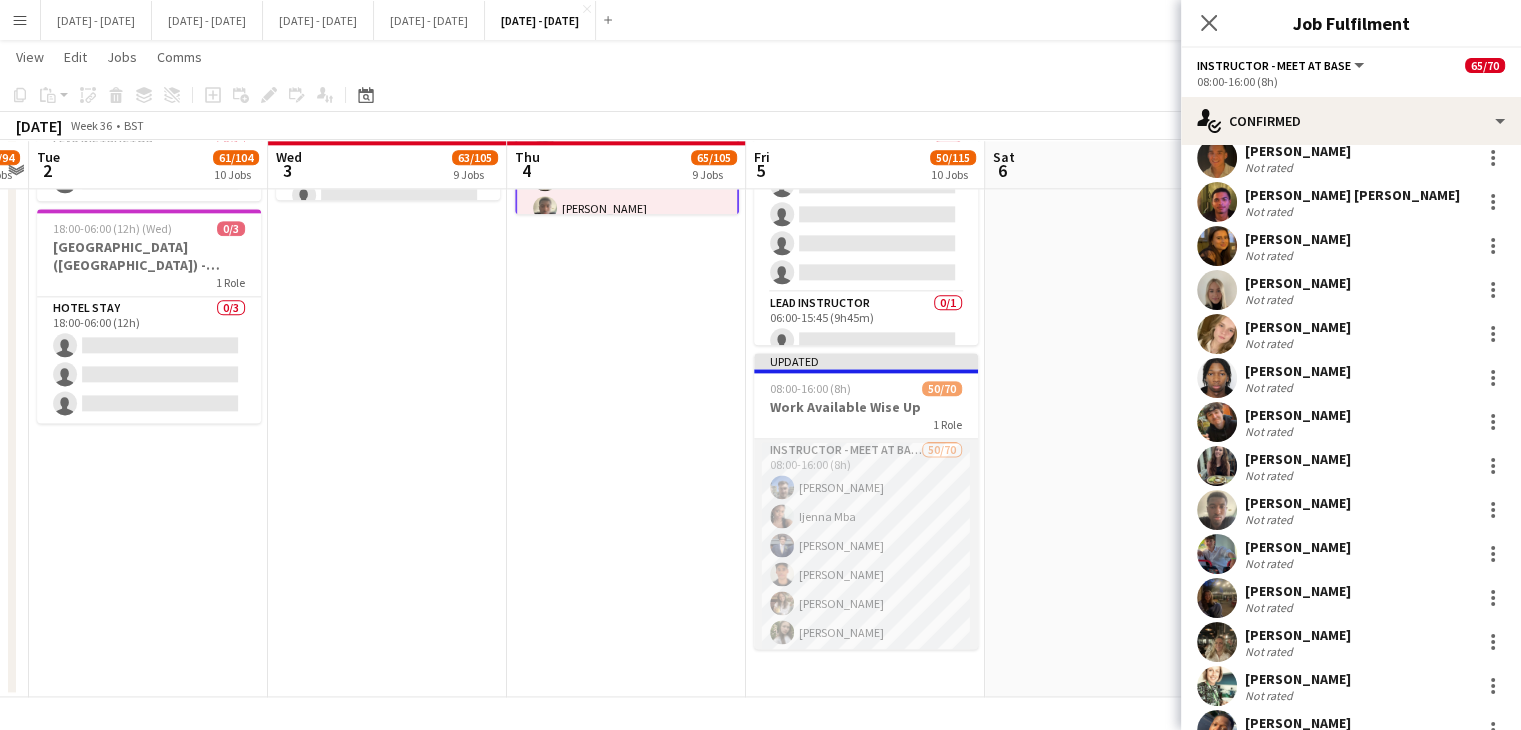 click on "Instructor - Meet at Base   50/70   08:00-16:00 (8h)
Matt Dailly Ijenna Mba Drew Shelley-Winfield Jonathan Murray Aga Zukowicz Sophie Burman Mohammad Hazin Amber Ahmed Keira Horton Ethan Wambari Lucy Cork Ellie-Marie Mankelow Shawn Wambari Adesua Odidison Ais McSharry Grace Anieke Ella Wray Eloise Cook Omar Adio Ethan Holcombe Haseeb Masud Isobel McNab Rufus Lambert Mia Glyn-Jones Oluwapelumi Oguntunde Mbako Renee Muzila Chenxi Wu Evie Pratt Ogechukwu Ohakwe Benjamin Bowsher Olivia Best Ryan Dewhurst Kacper Piersa Abi cheek Stephane Anenou Sayed Rahimi Victor Wang Nathan Hinckley Omar Al Khina poppy crowhurst Olivia Etherington Katy Barr Ethan Bowsher Chloe Rice Martyna Kowalska Jediael Onasanya Skye Gray Liam O’Connor Jay Farley Matthew Penollar
single-neutral-actions
single-neutral-actions
single-neutral-actions
single-neutral-actions" at bounding box center [866, 1476] 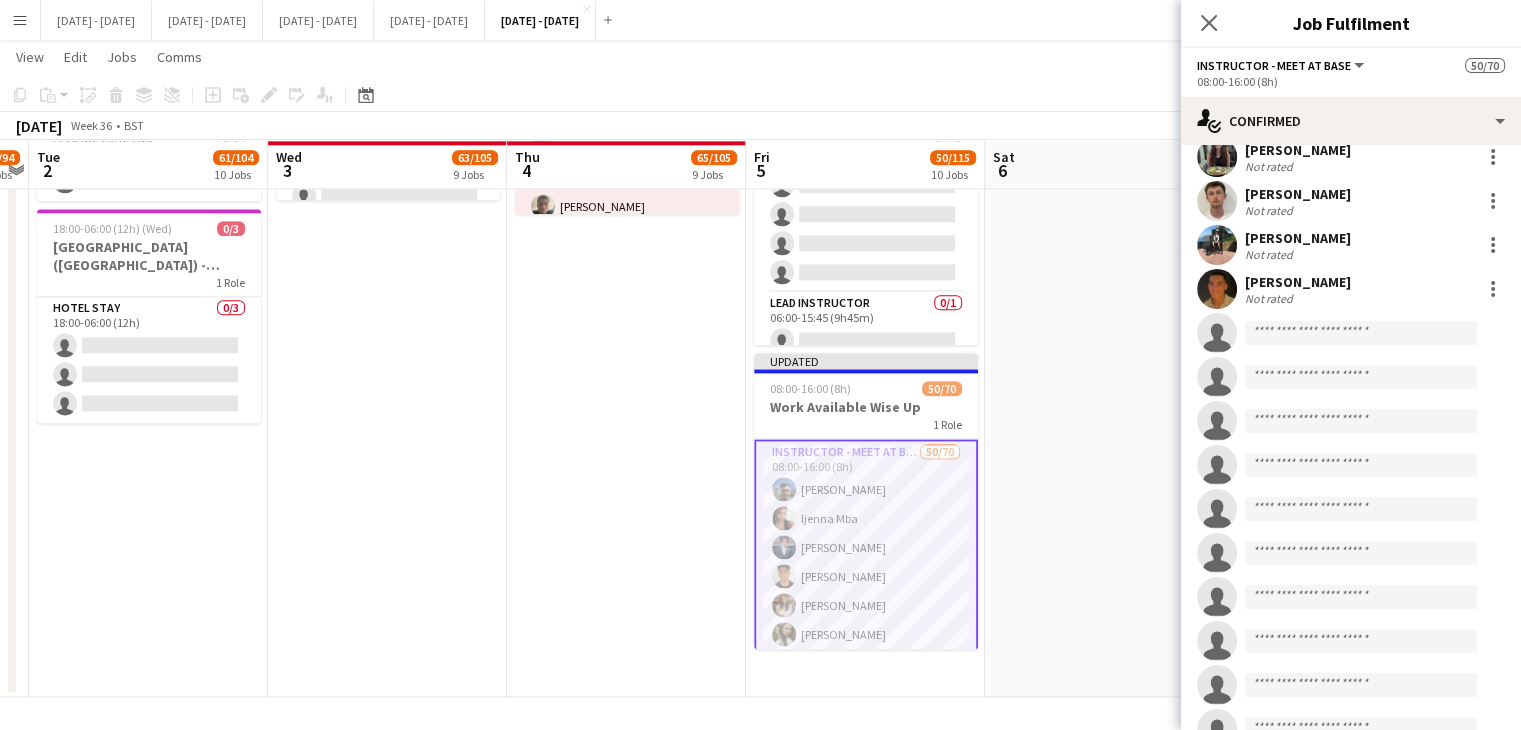 scroll, scrollTop: 1393, scrollLeft: 0, axis: vertical 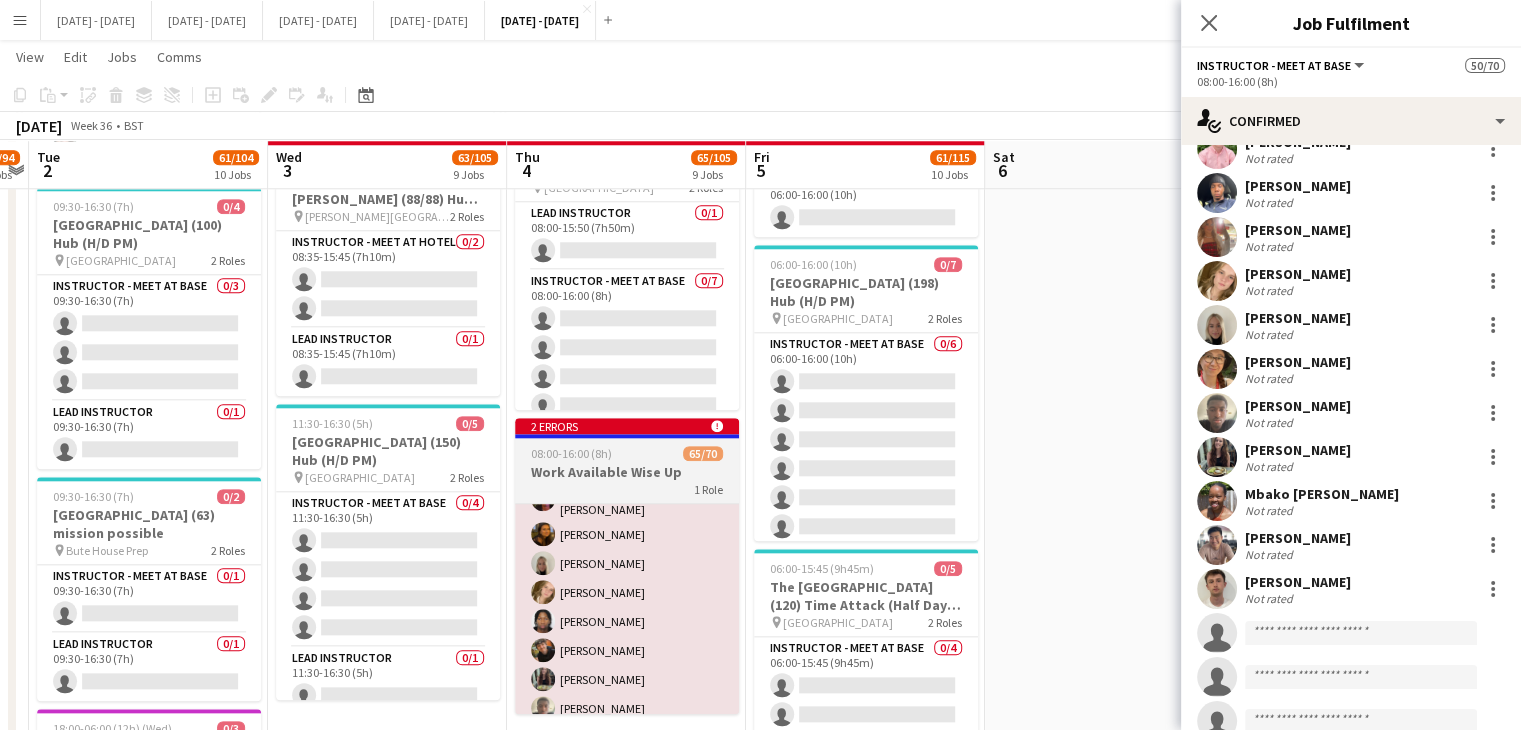 click on "2 errors
alert-circle" at bounding box center [627, 426] 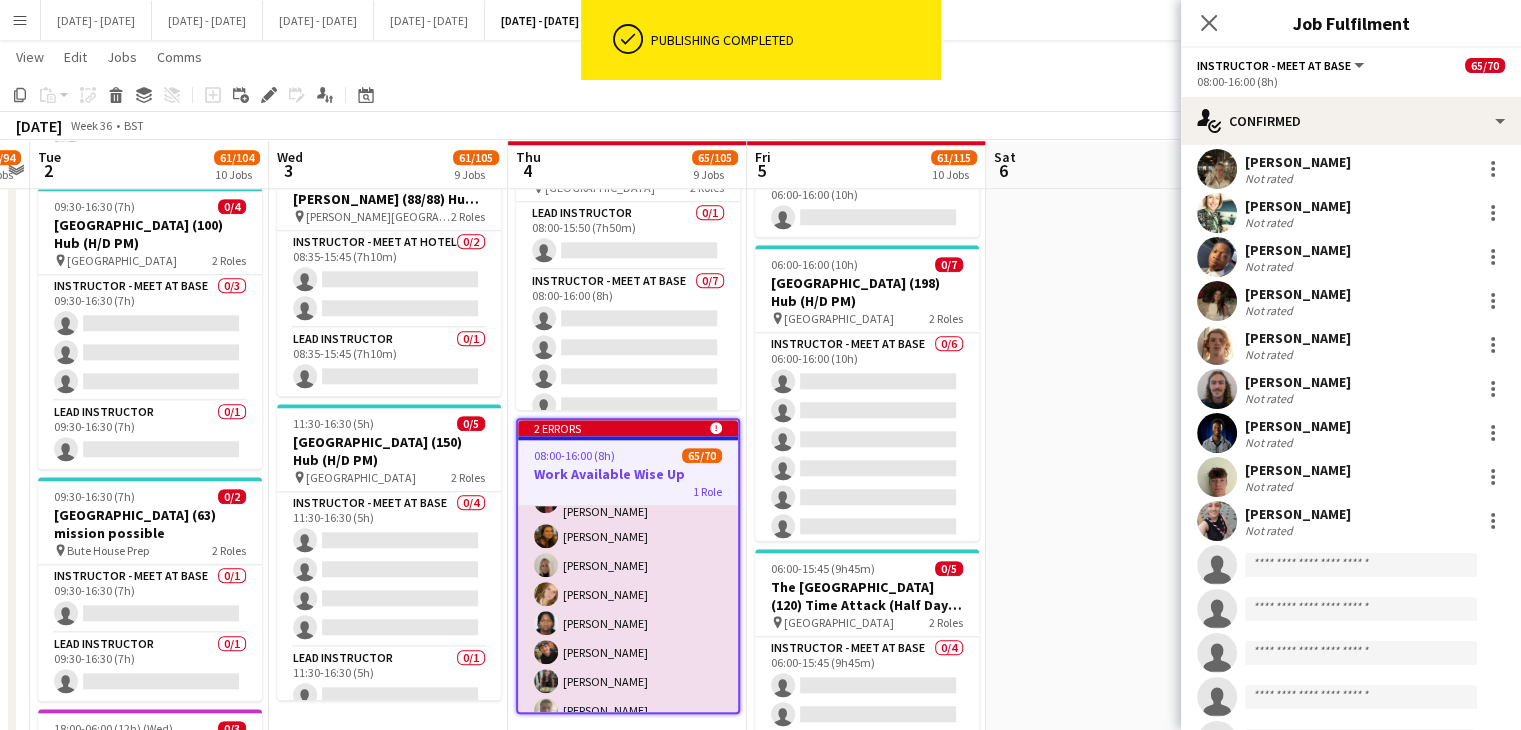 scroll, scrollTop: 2600, scrollLeft: 0, axis: vertical 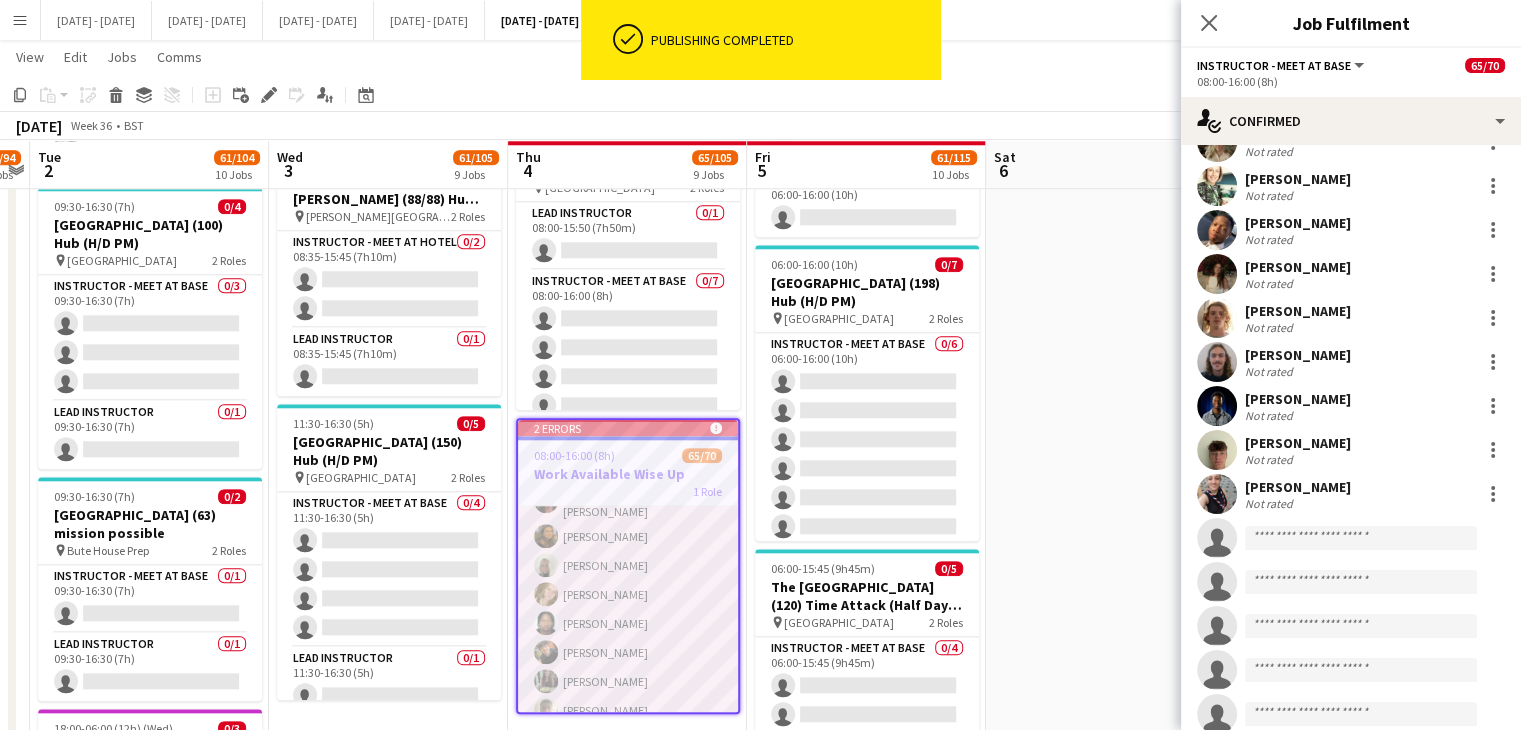 click 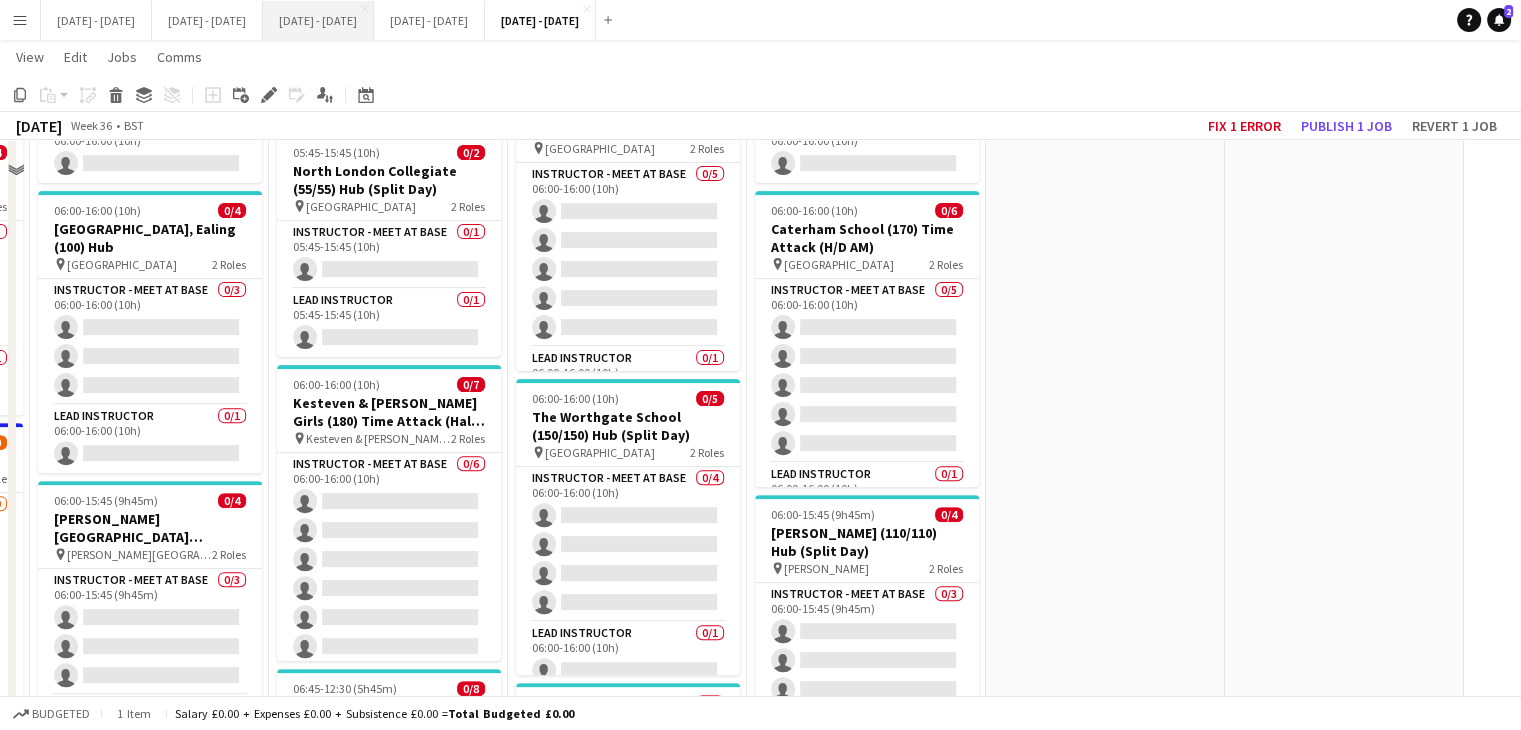 scroll, scrollTop: 545, scrollLeft: 0, axis: vertical 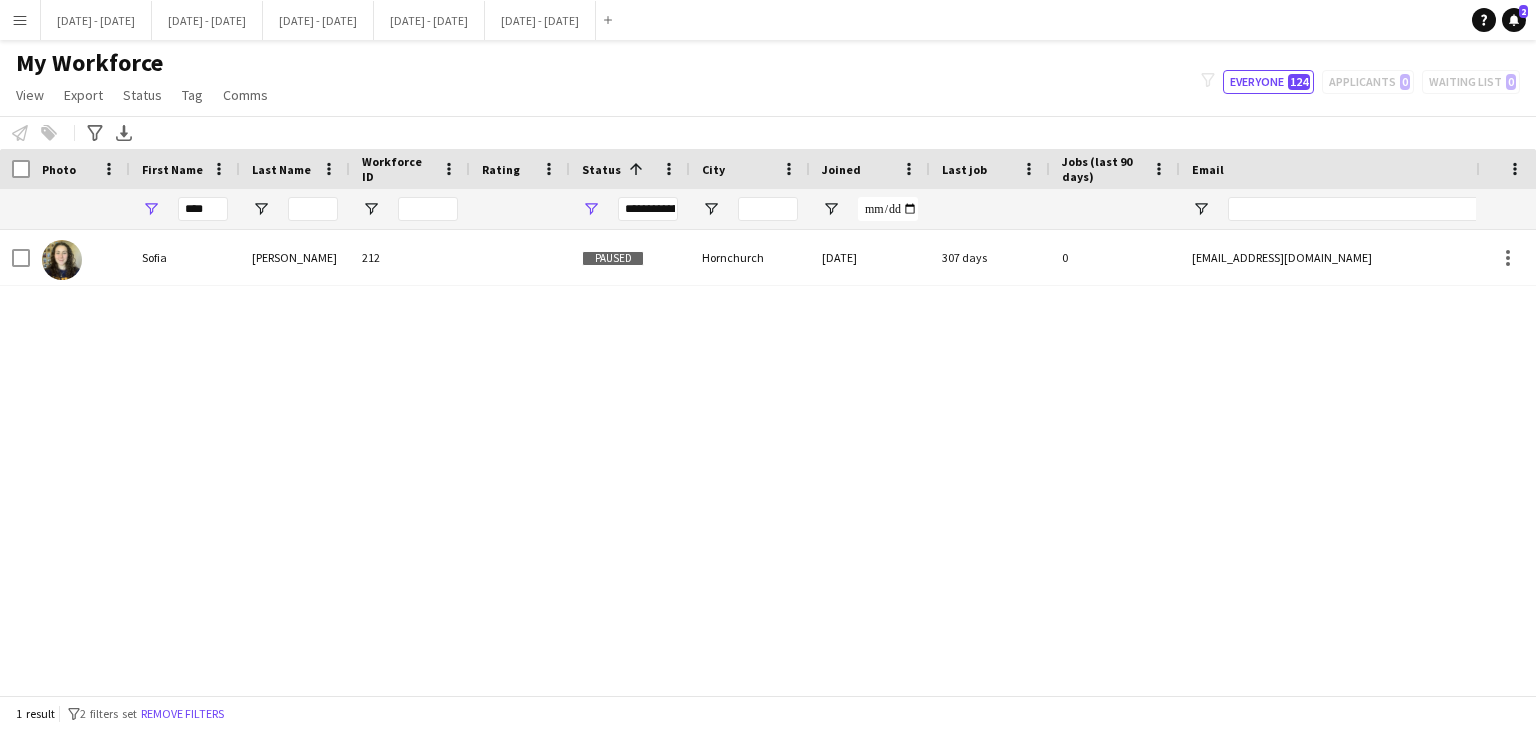 click on "212" at bounding box center (410, 257) 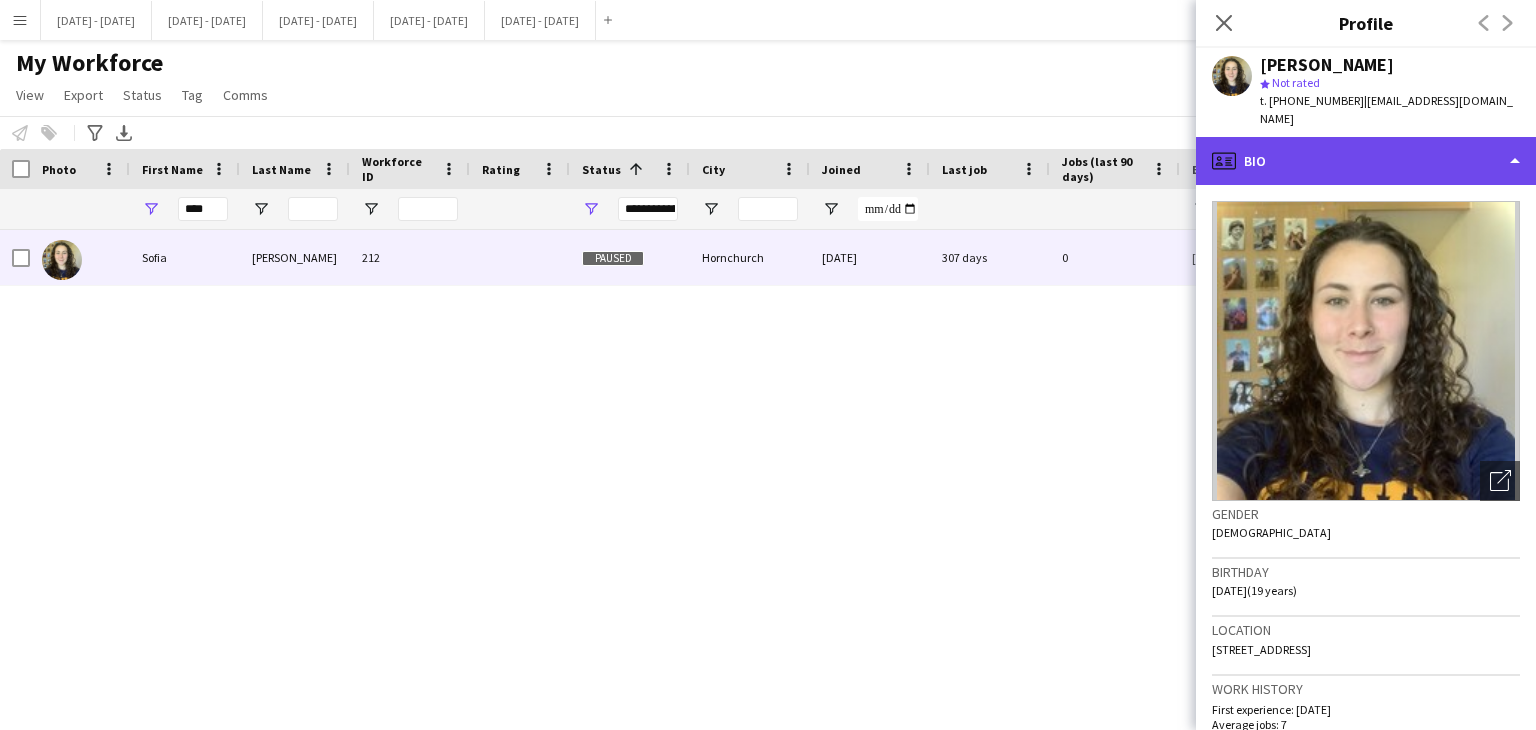 click on "profile
Bio" 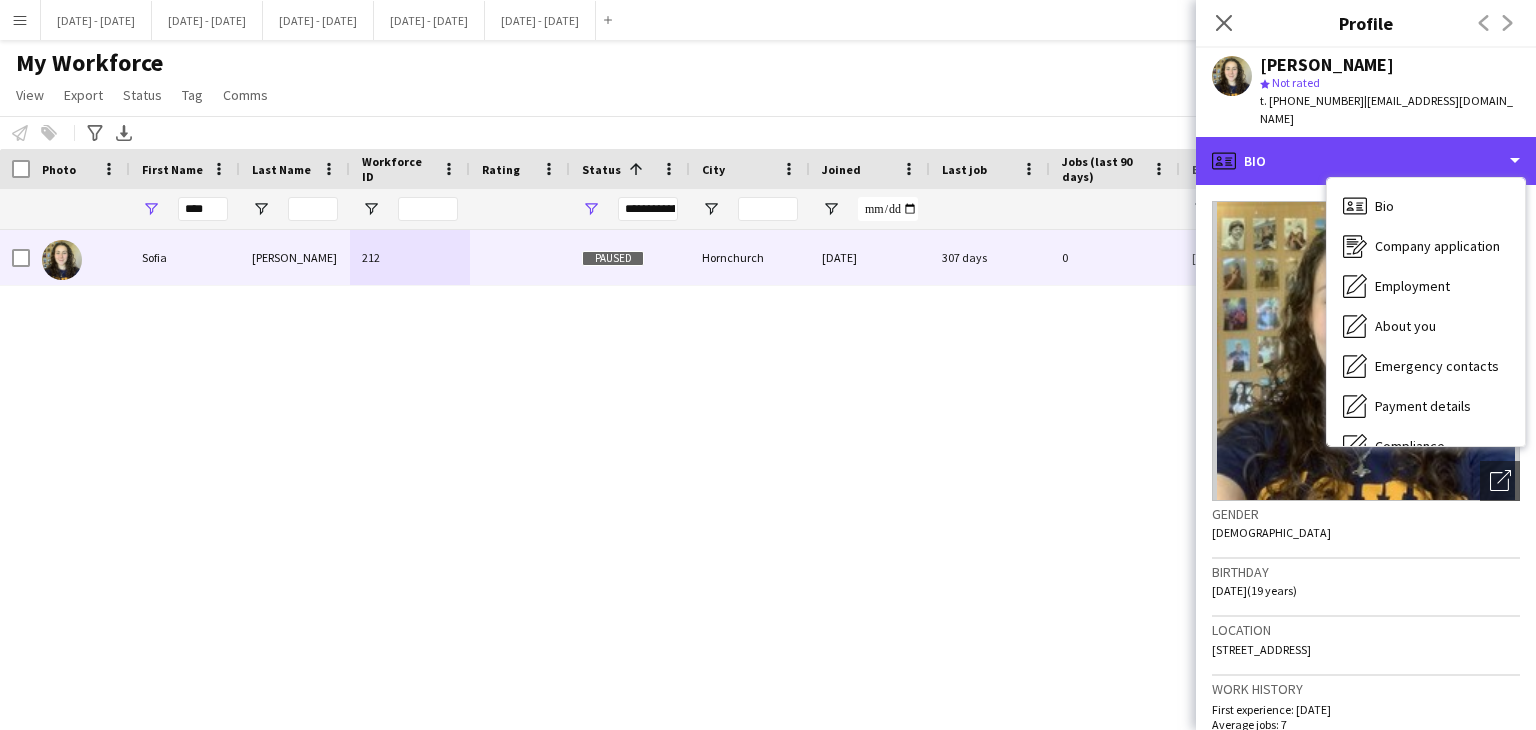 scroll, scrollTop: 188, scrollLeft: 0, axis: vertical 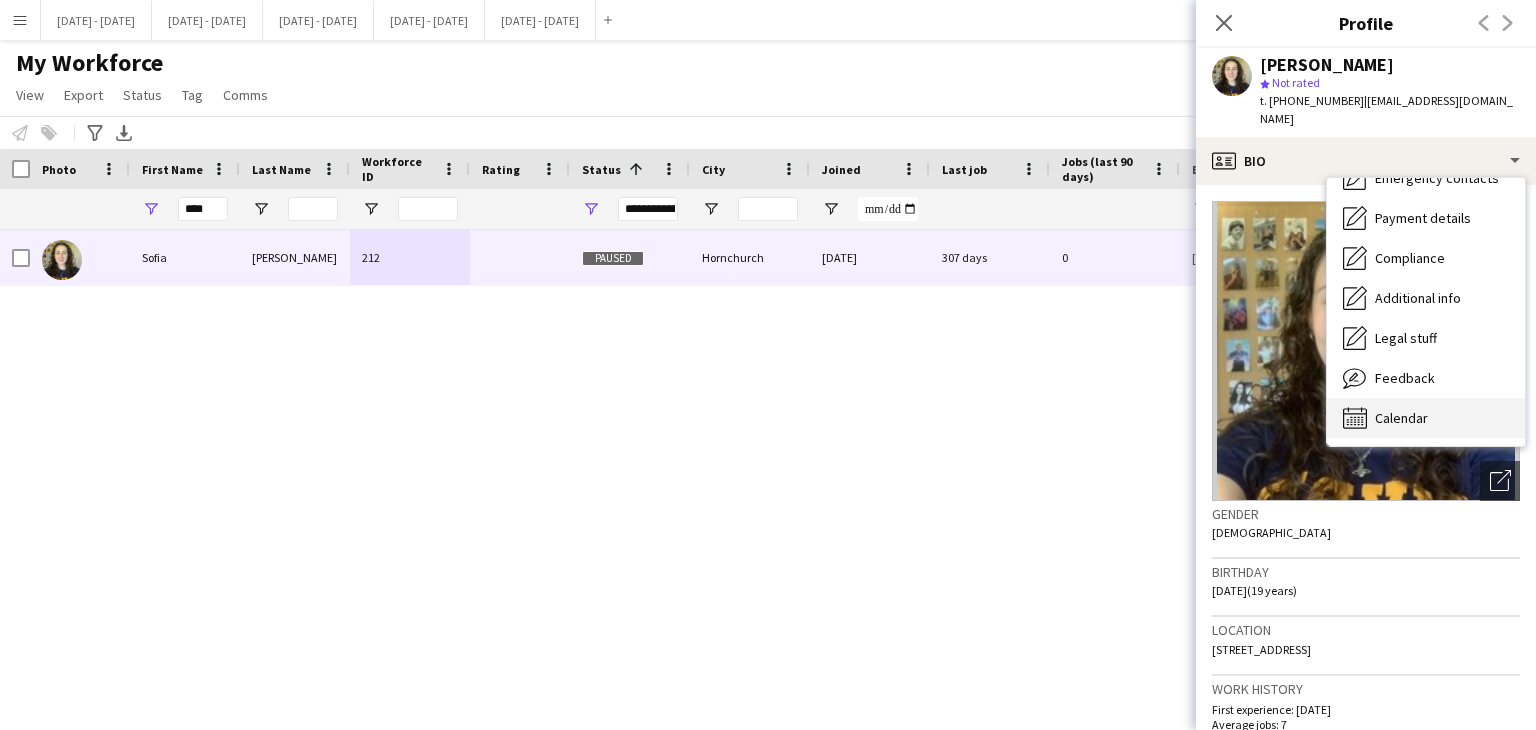 click on "Calendar" at bounding box center [1401, 418] 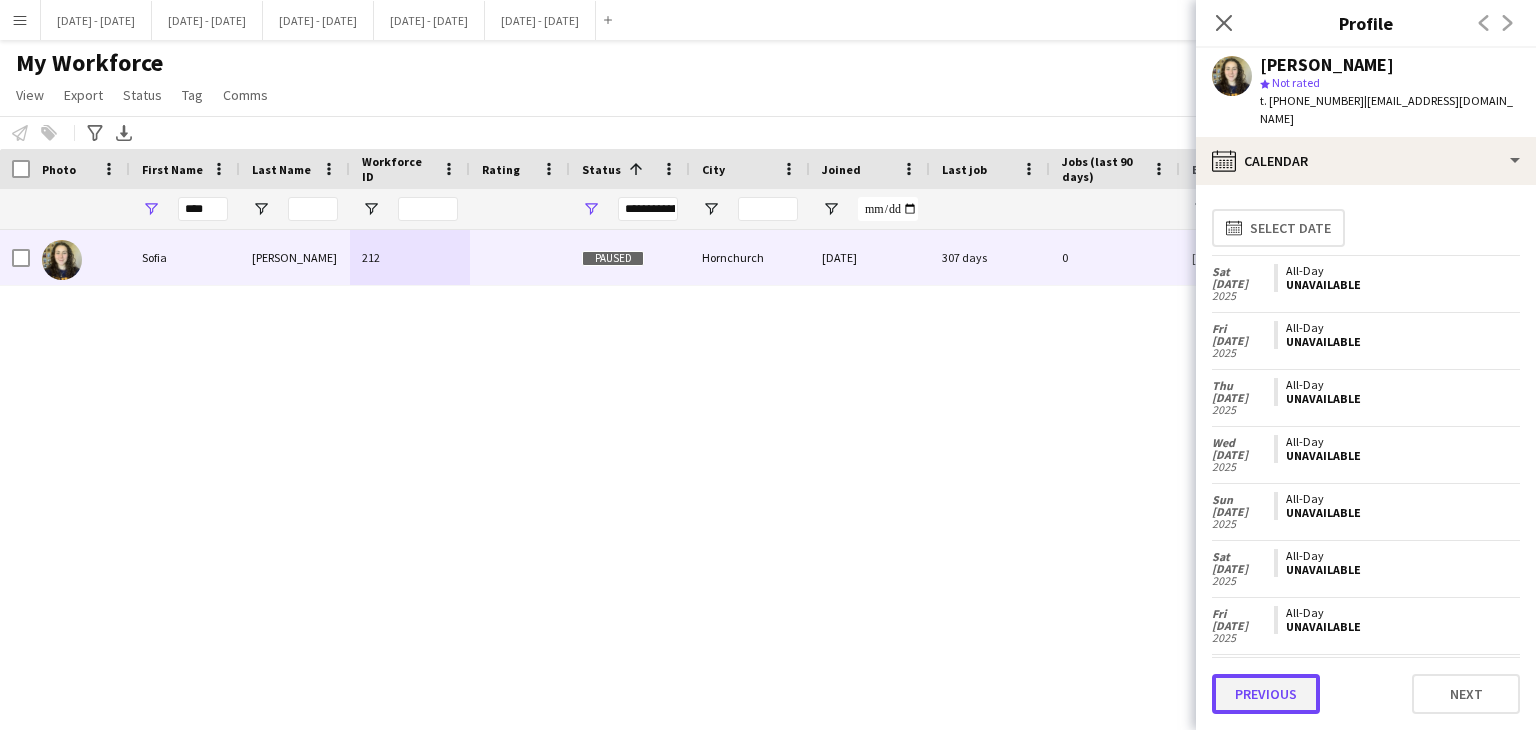 click on "Previous" 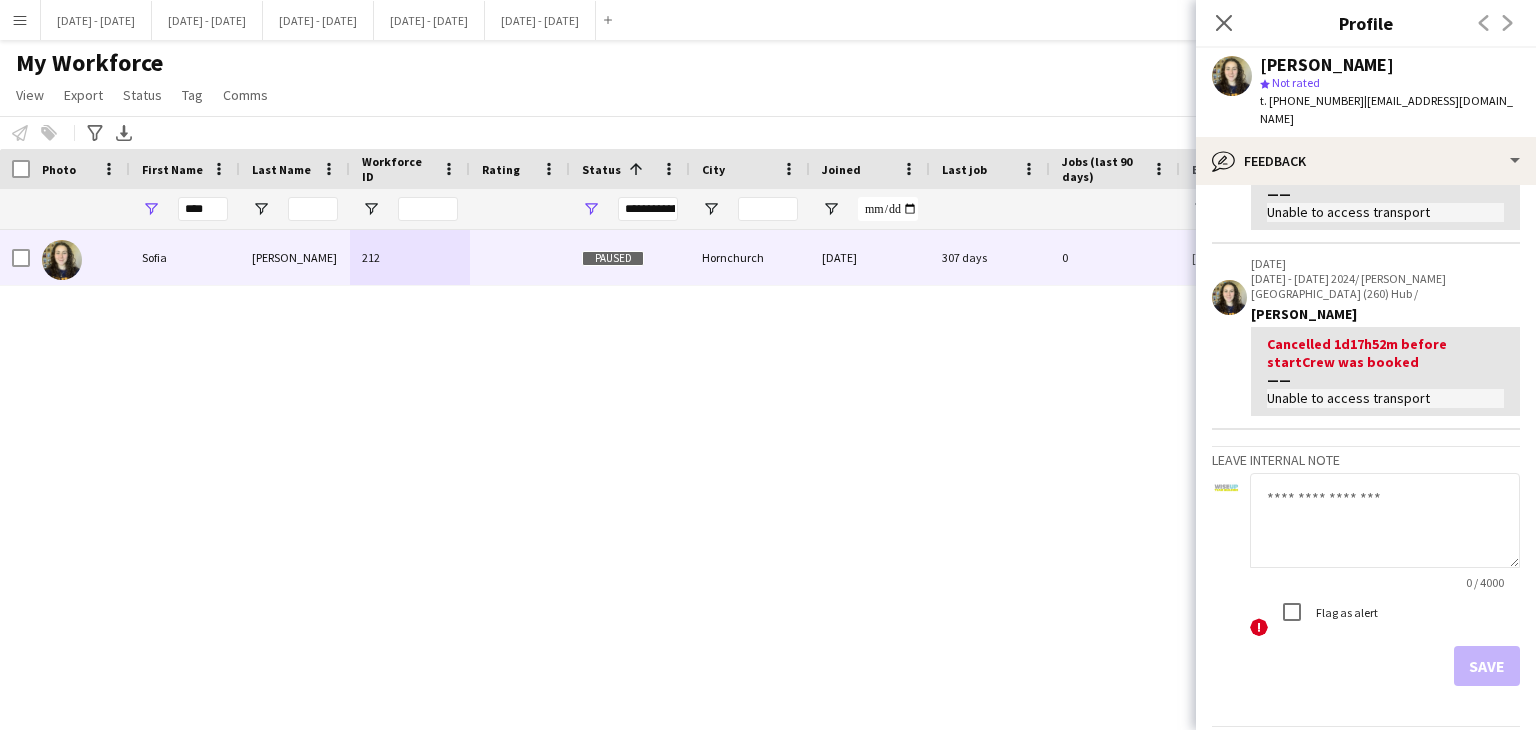 scroll, scrollTop: 797, scrollLeft: 0, axis: vertical 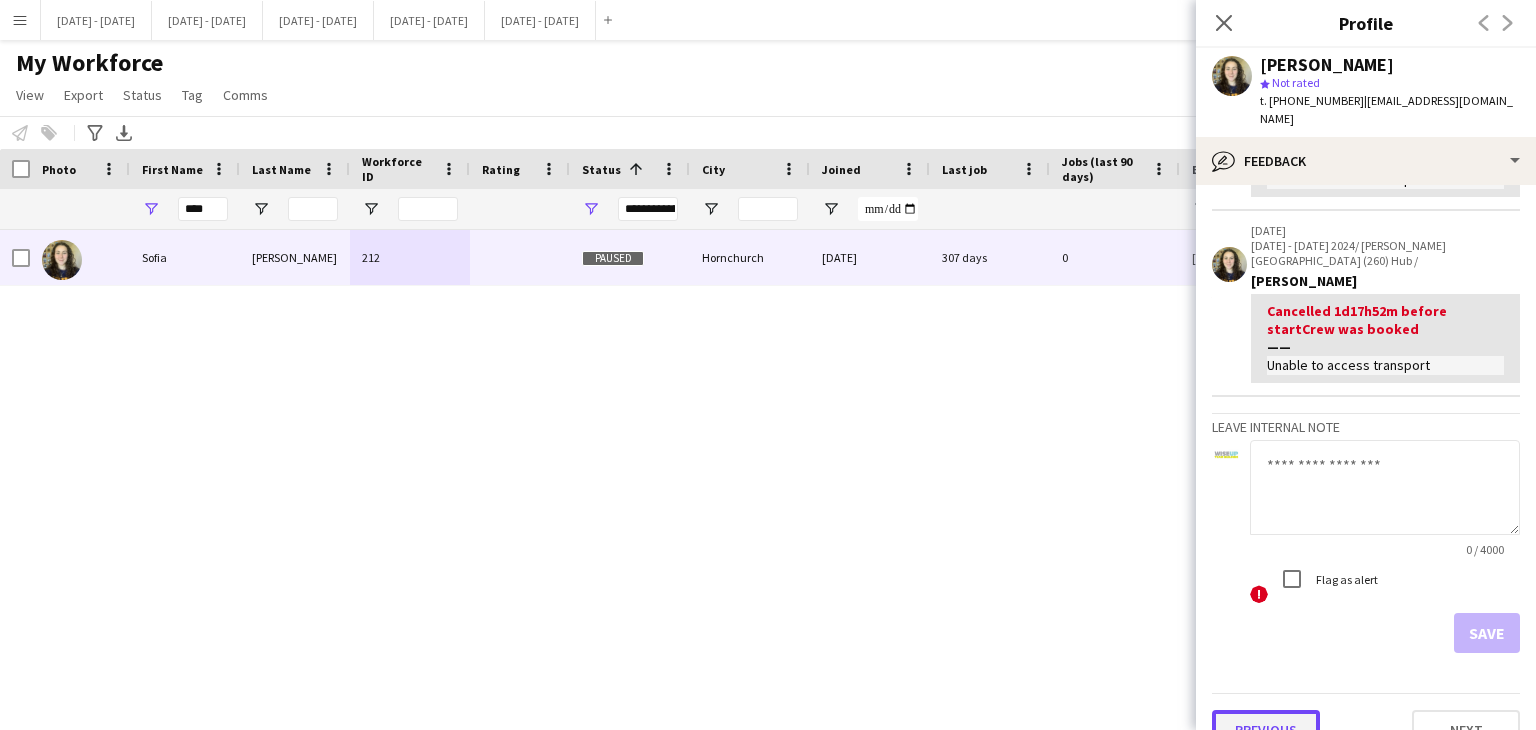click on "Previous" 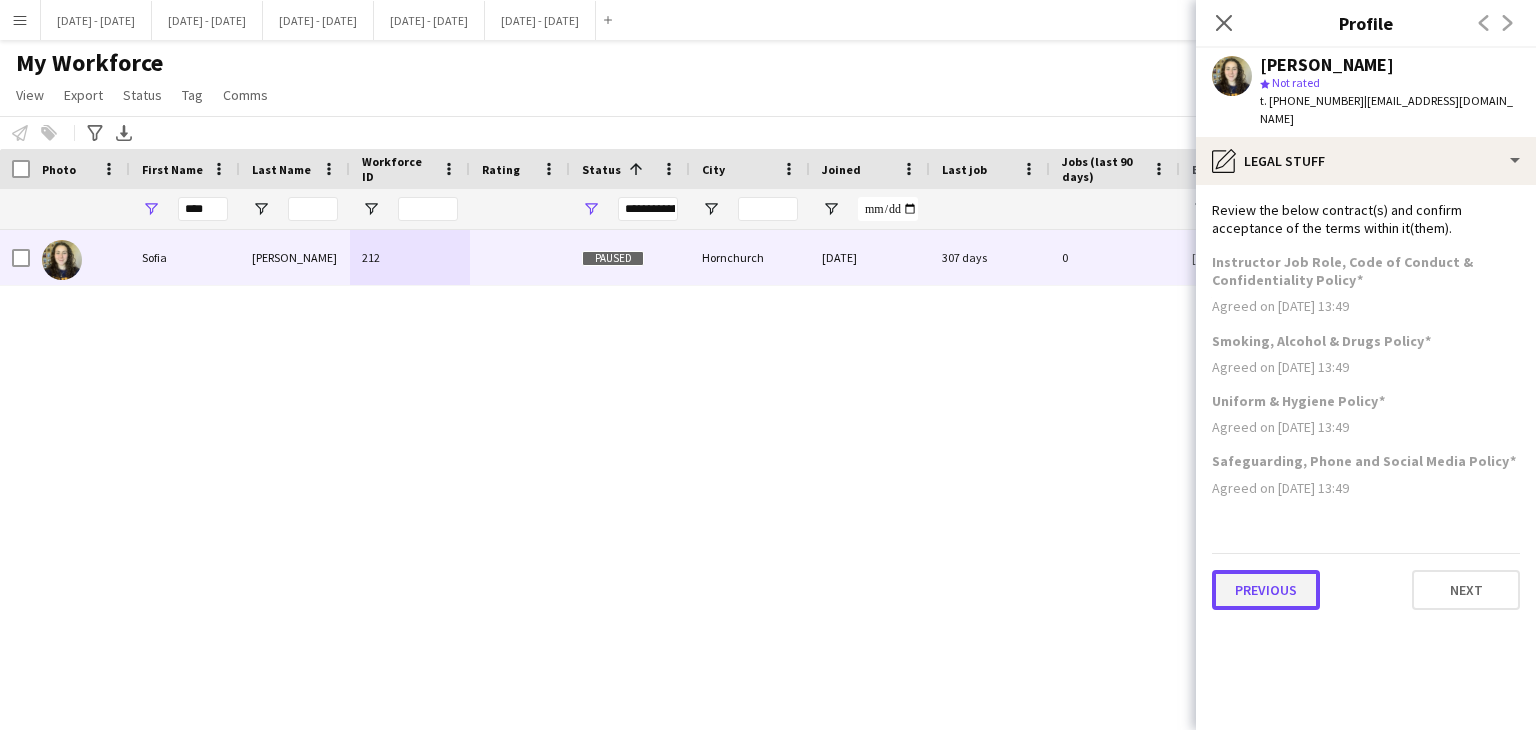 click on "Previous" 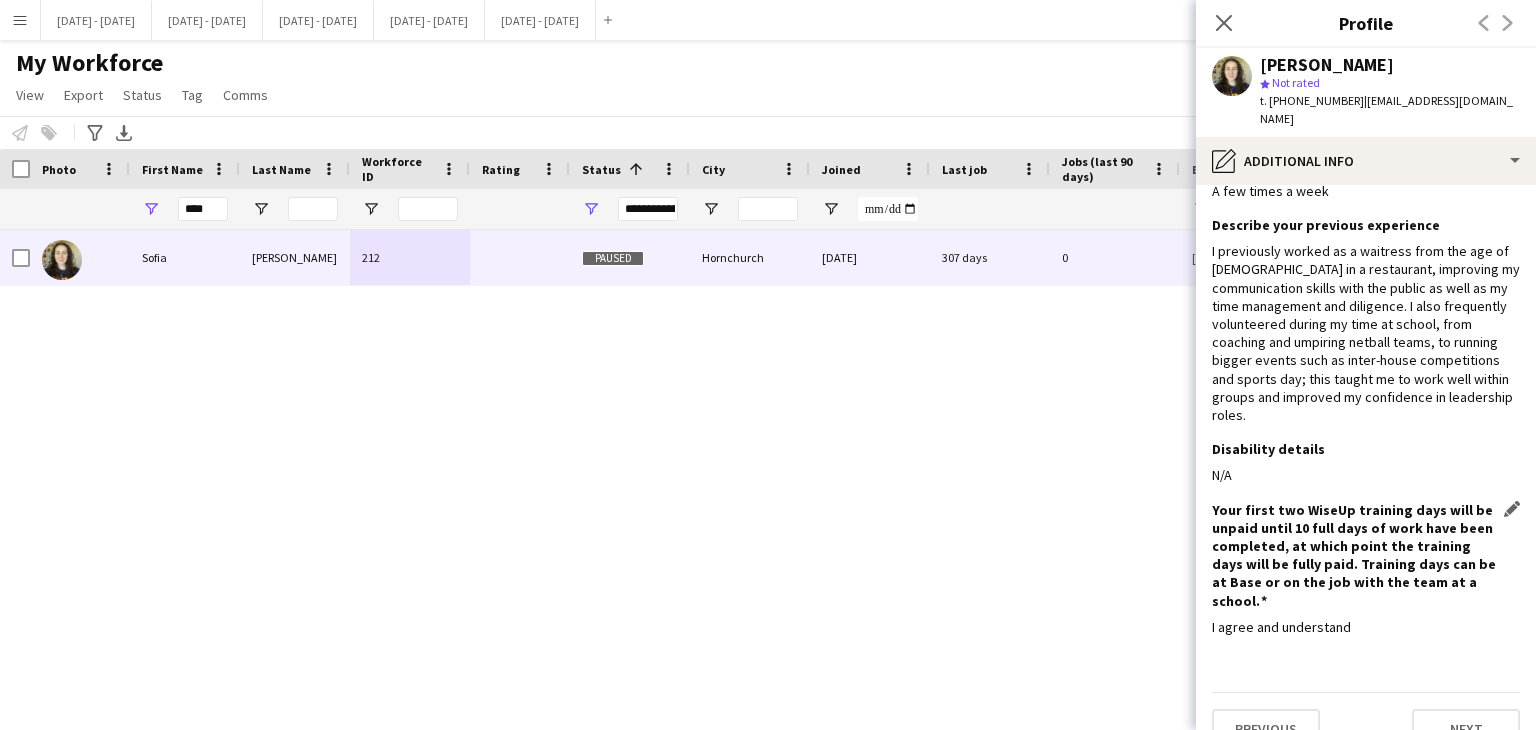 scroll, scrollTop: 61, scrollLeft: 0, axis: vertical 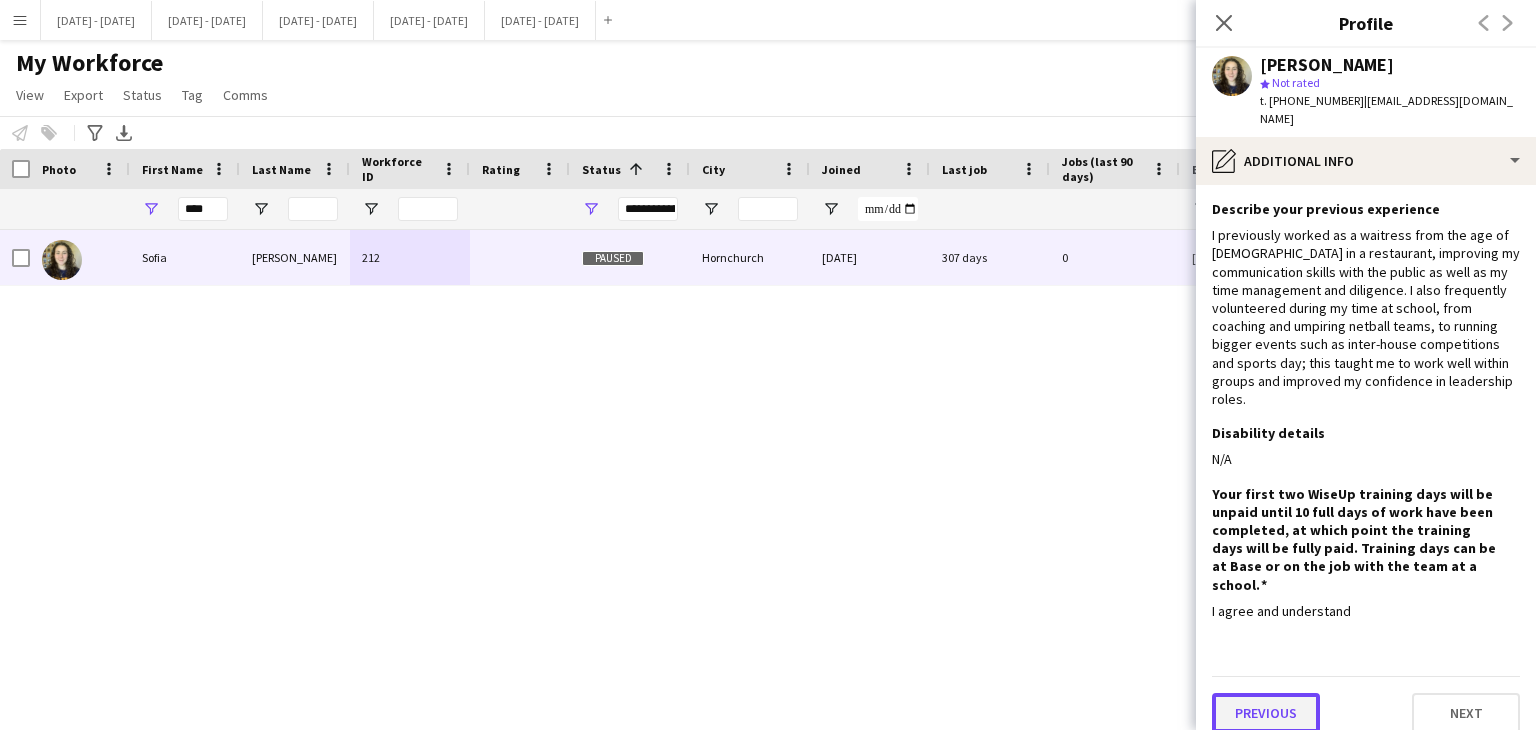 click on "Previous" 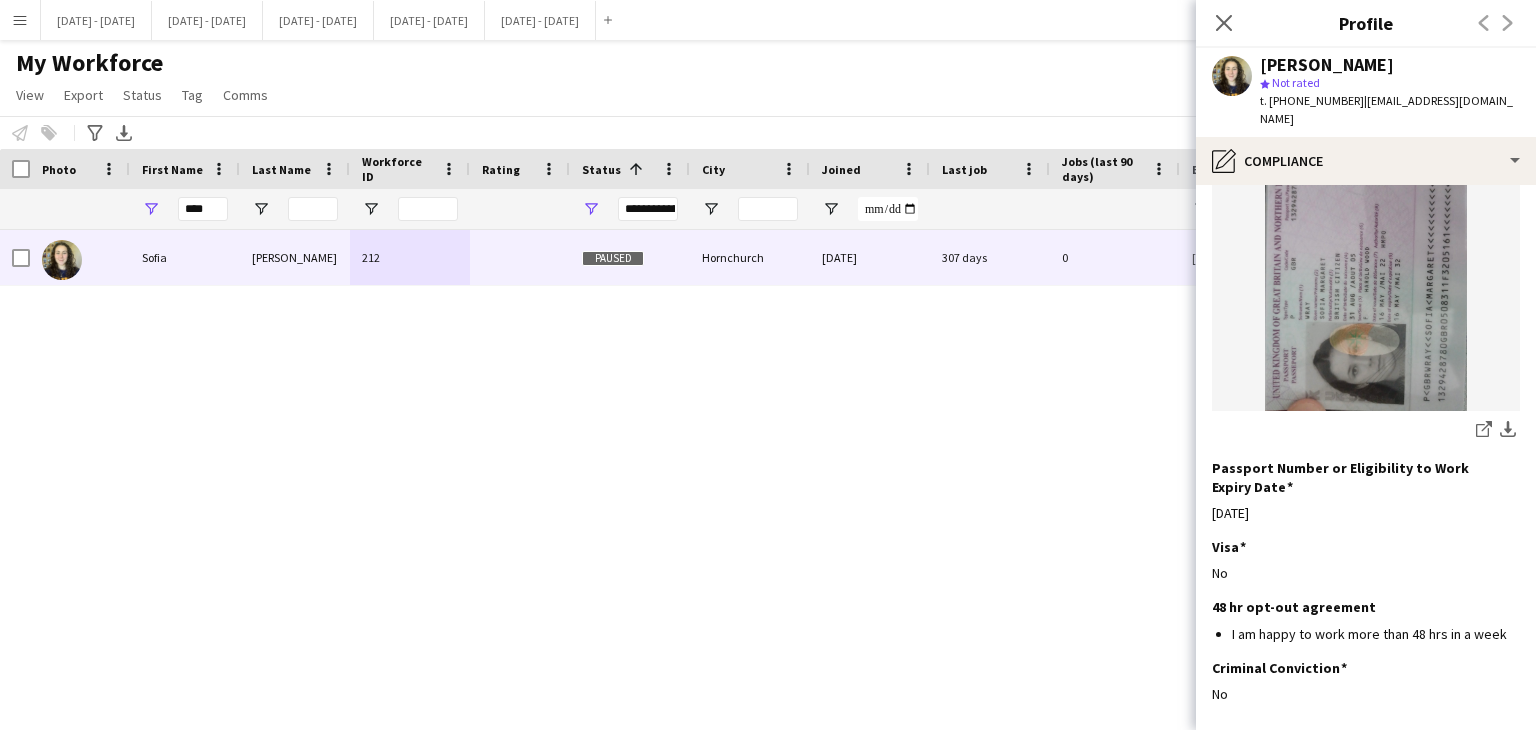 scroll, scrollTop: 313, scrollLeft: 0, axis: vertical 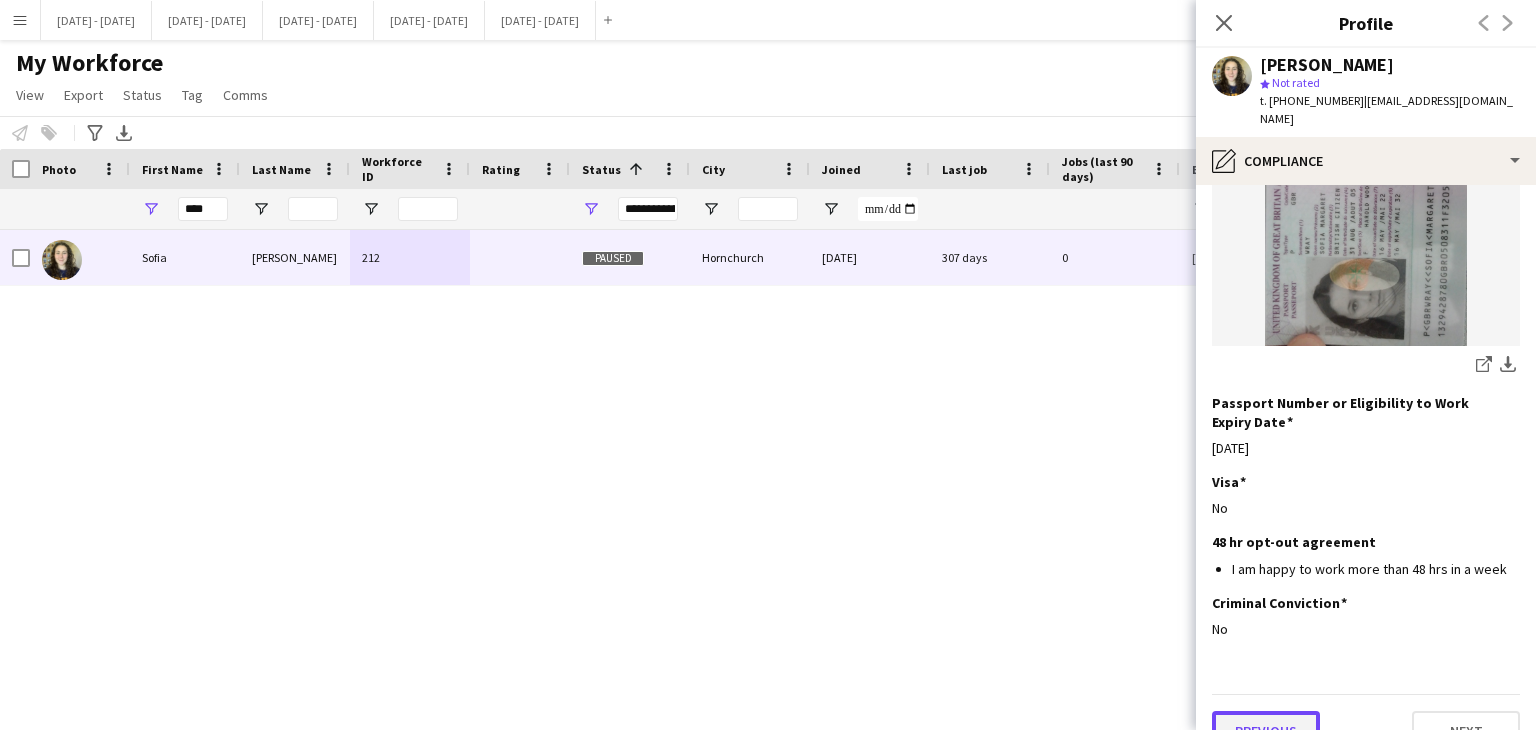 click on "Previous" 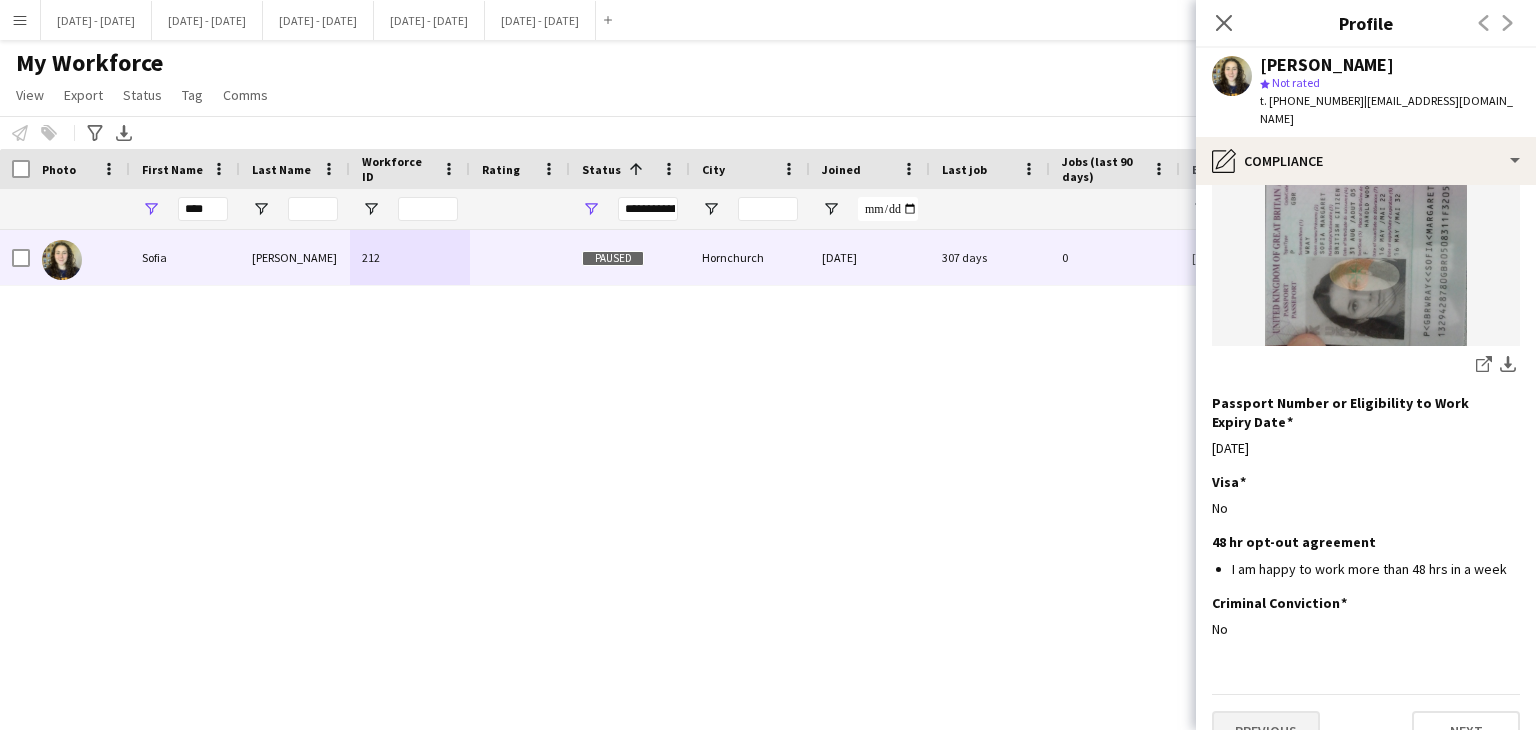 scroll, scrollTop: 0, scrollLeft: 0, axis: both 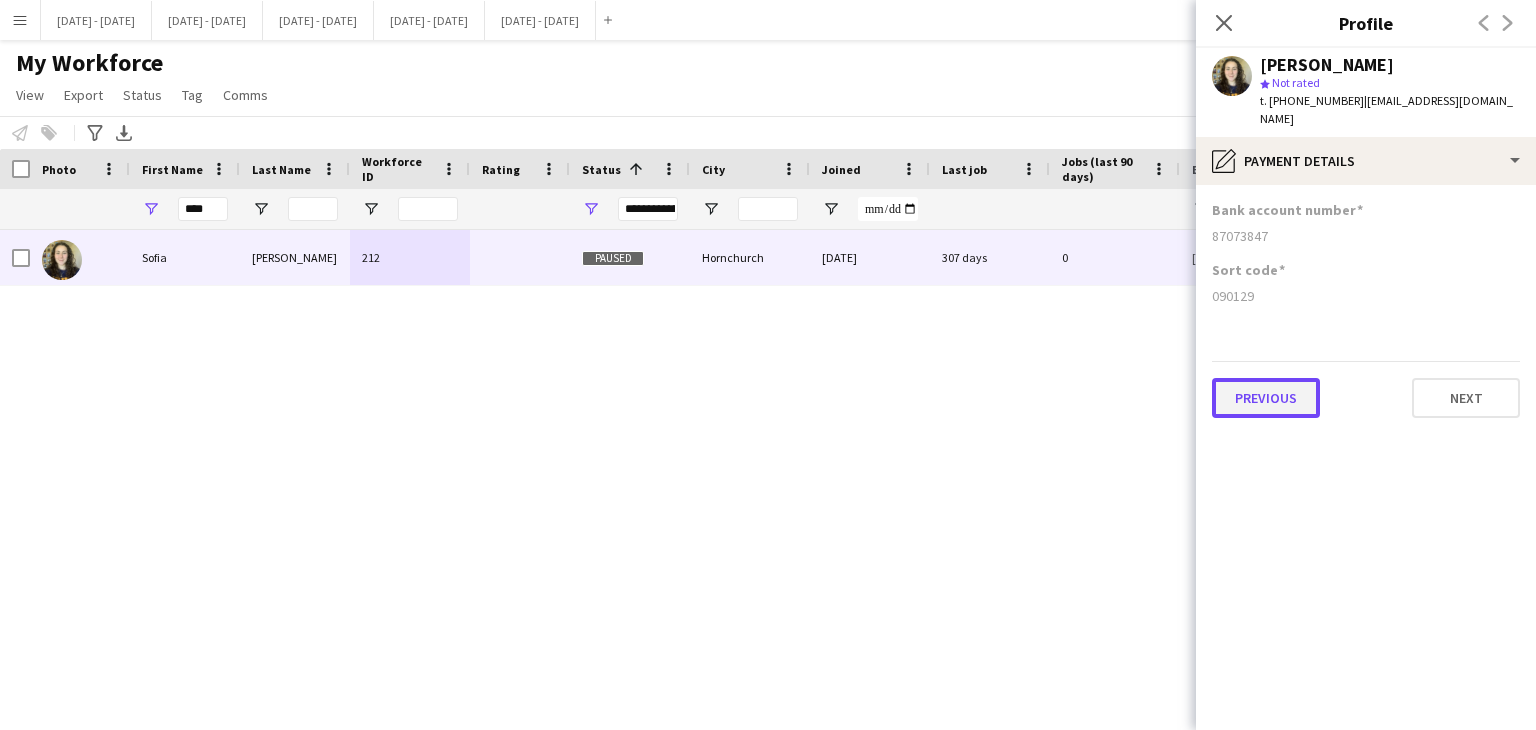 click on "Previous" 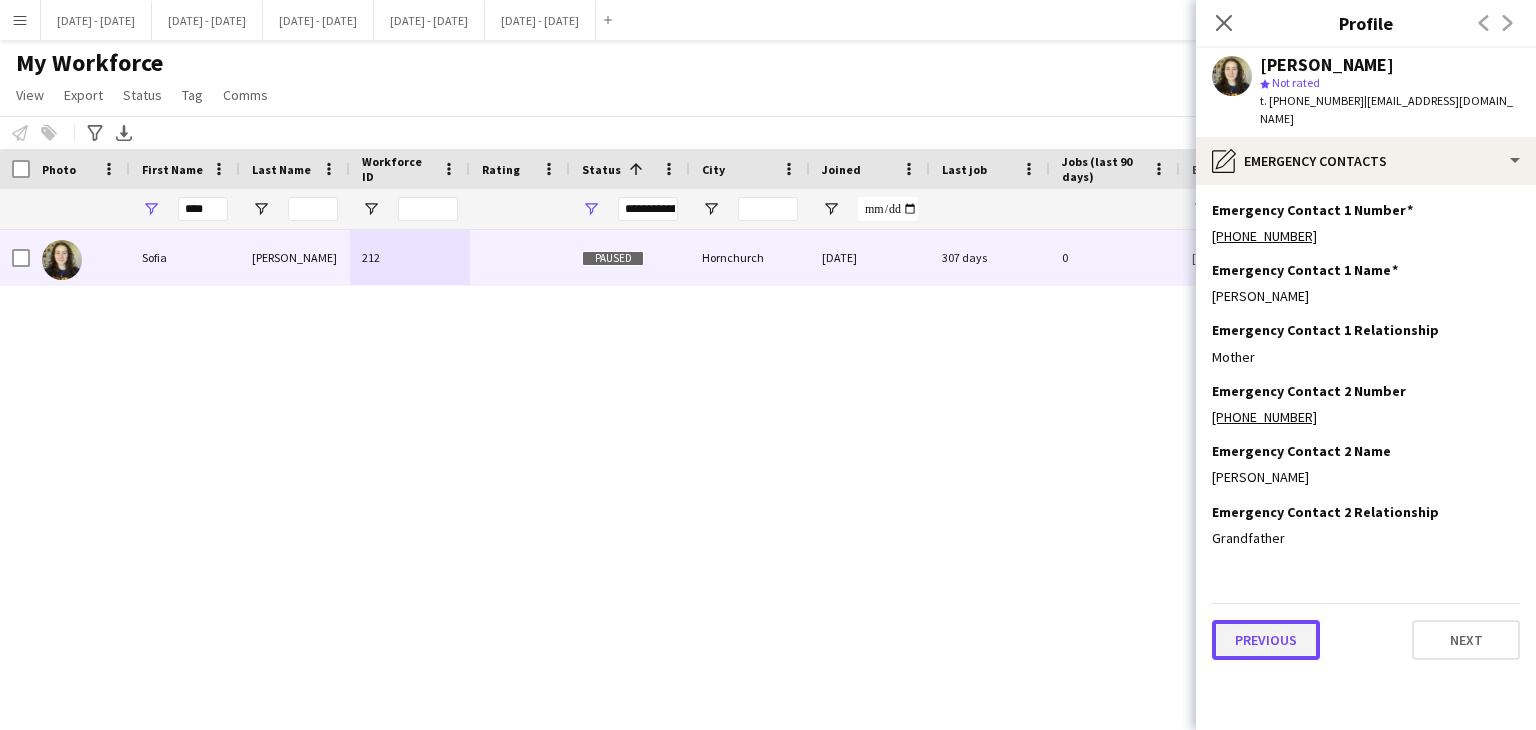 click on "Previous" 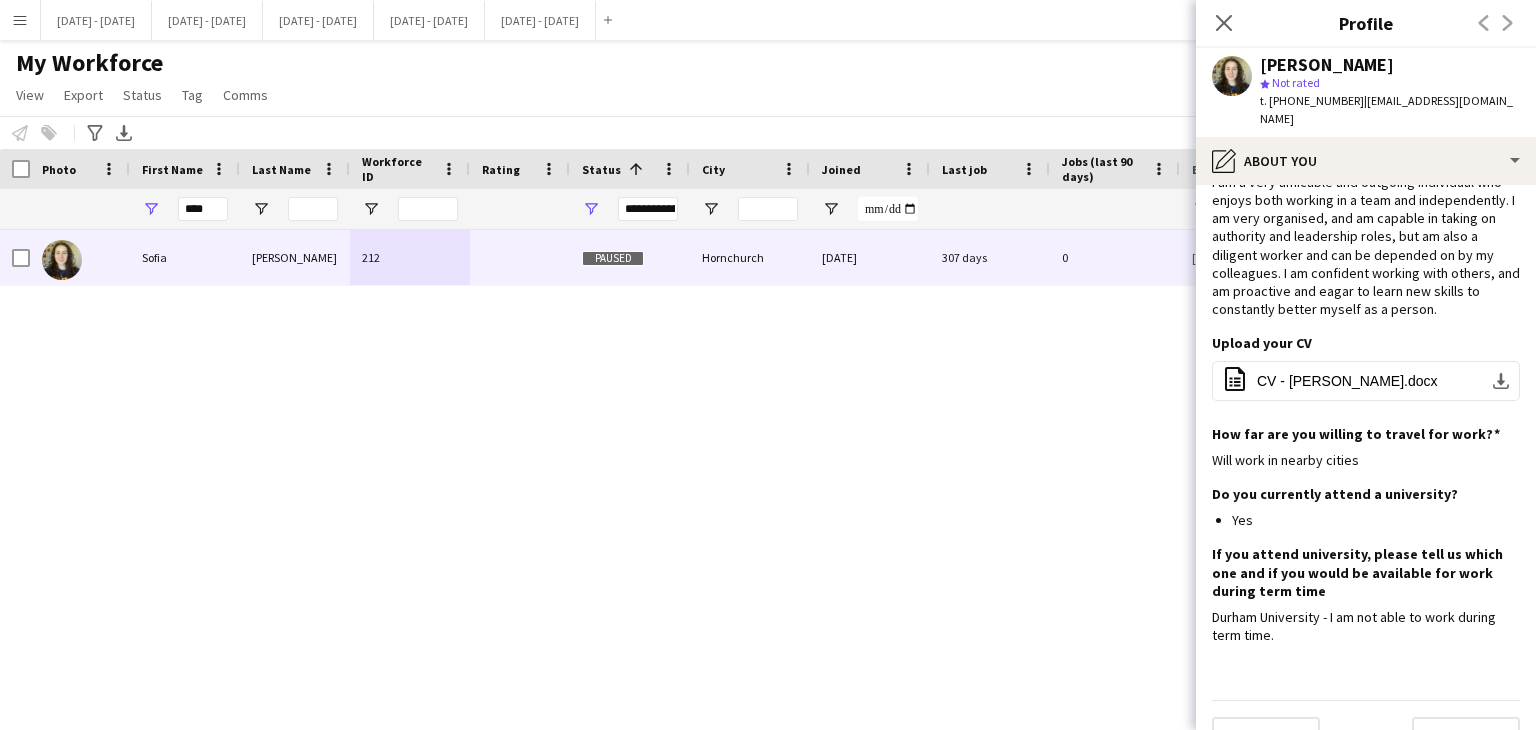 scroll, scrollTop: 78, scrollLeft: 0, axis: vertical 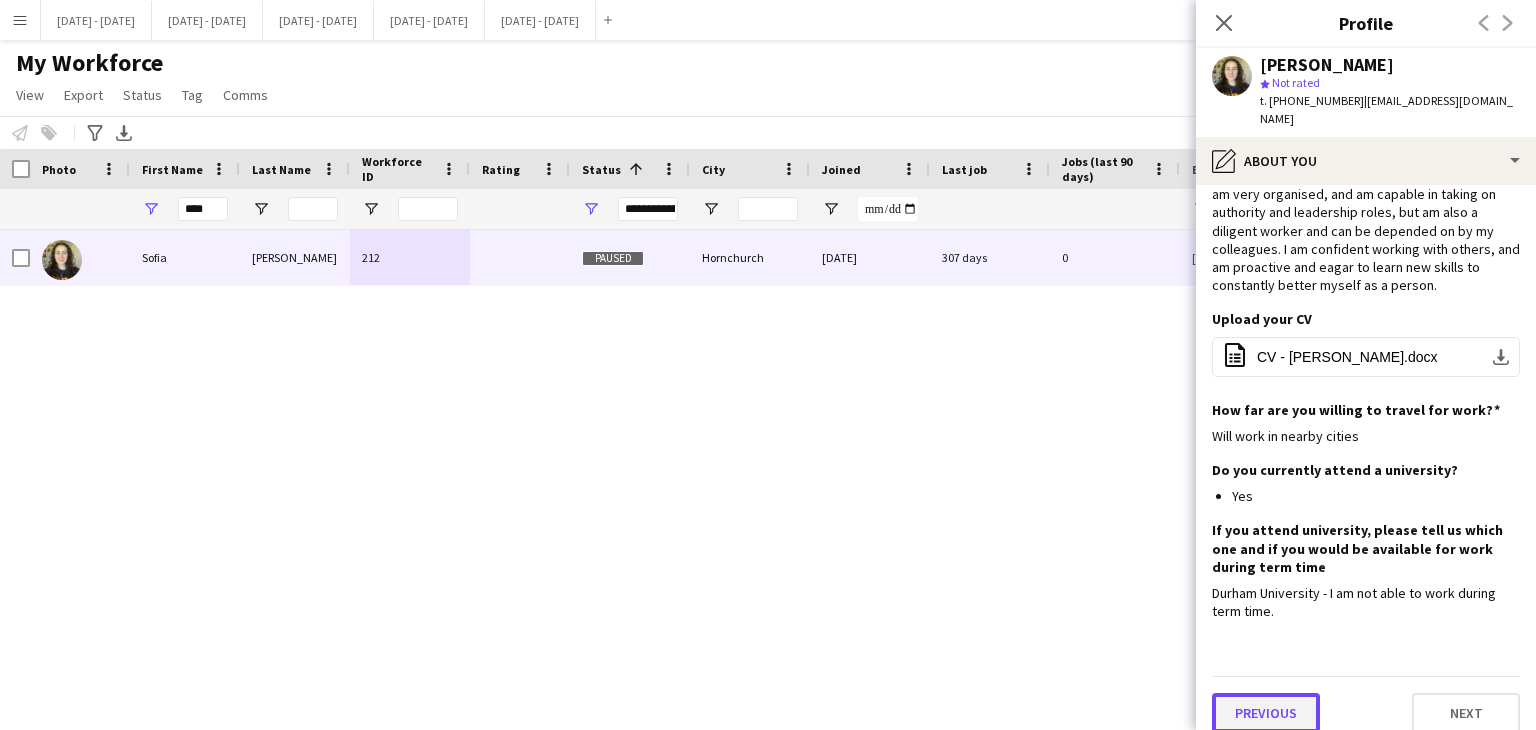 click on "Previous" 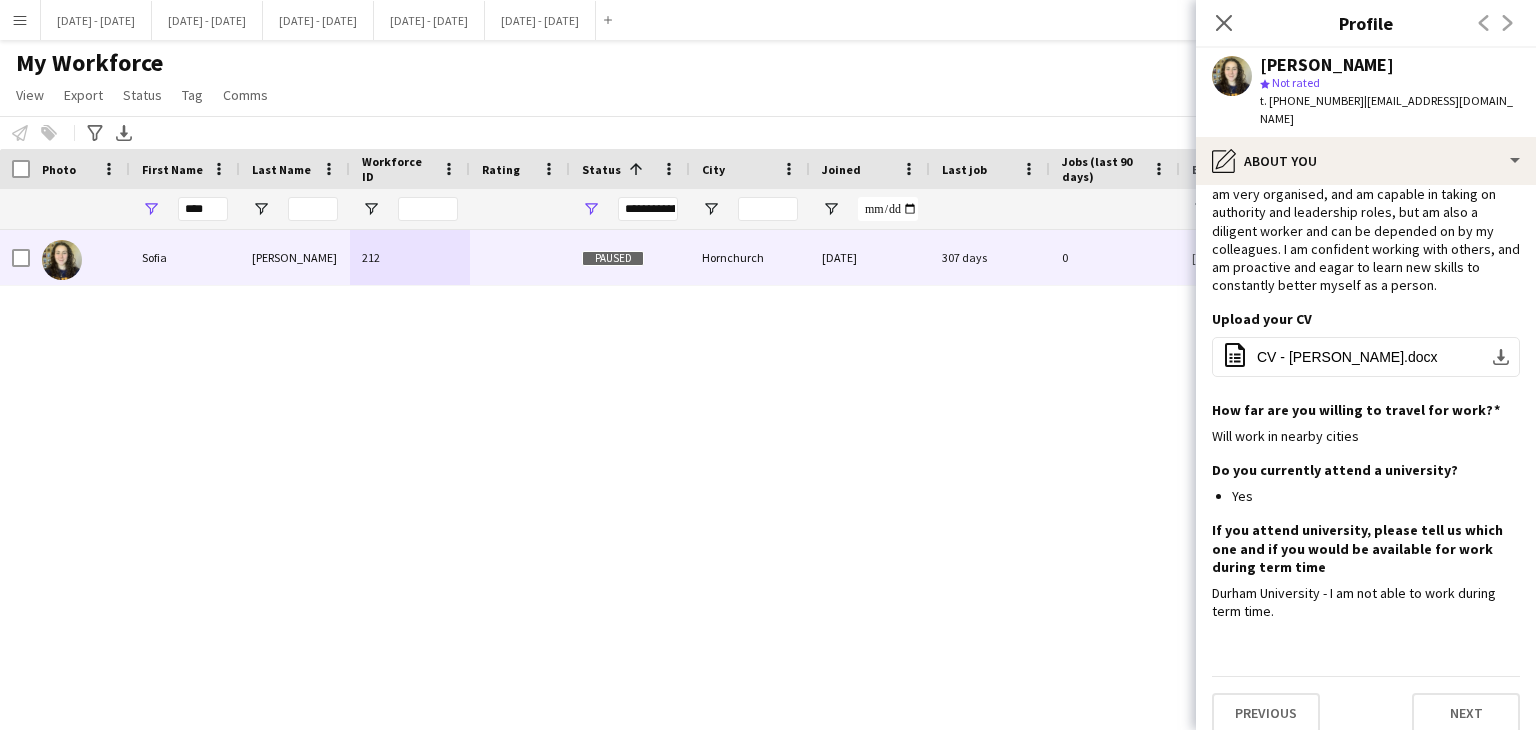 scroll, scrollTop: 0, scrollLeft: 0, axis: both 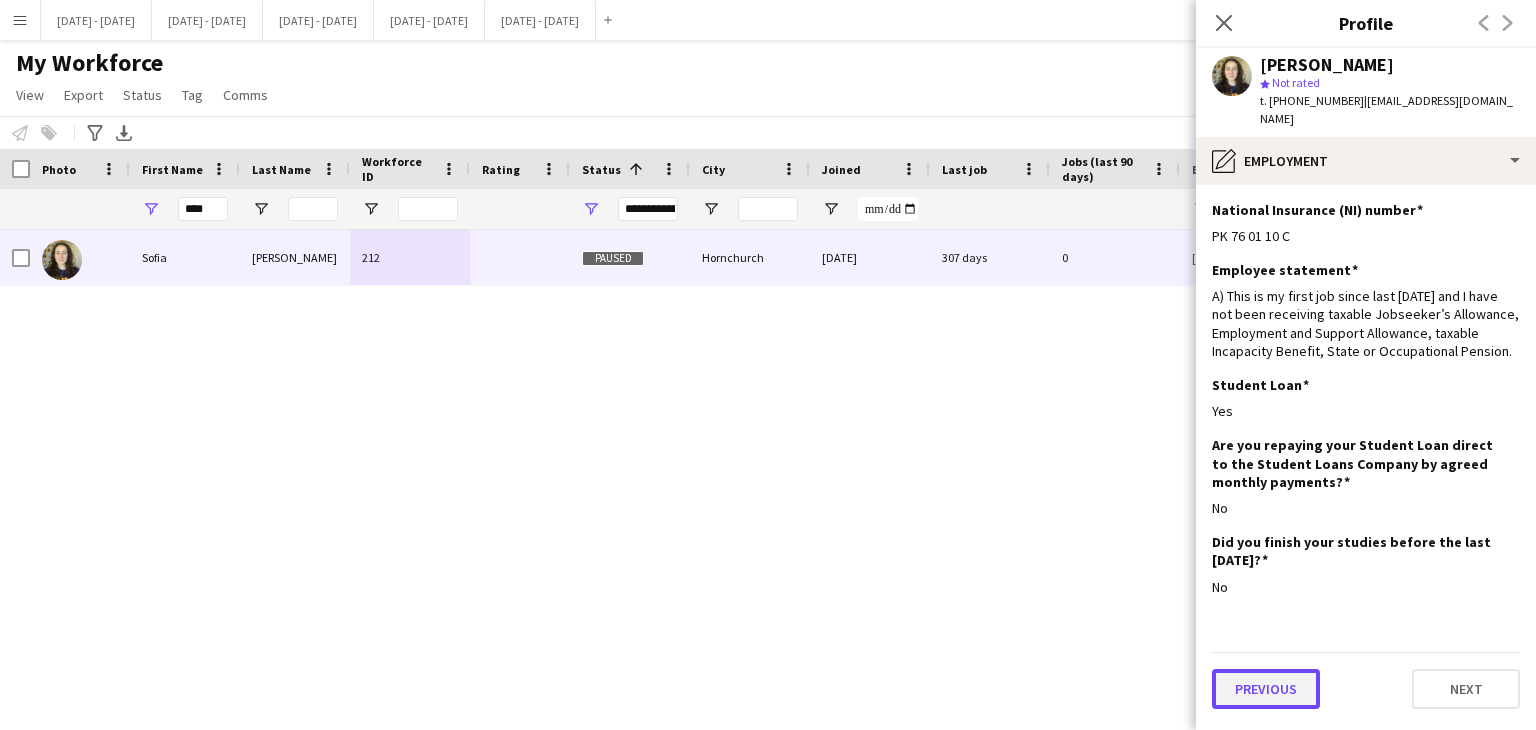 click on "Previous" 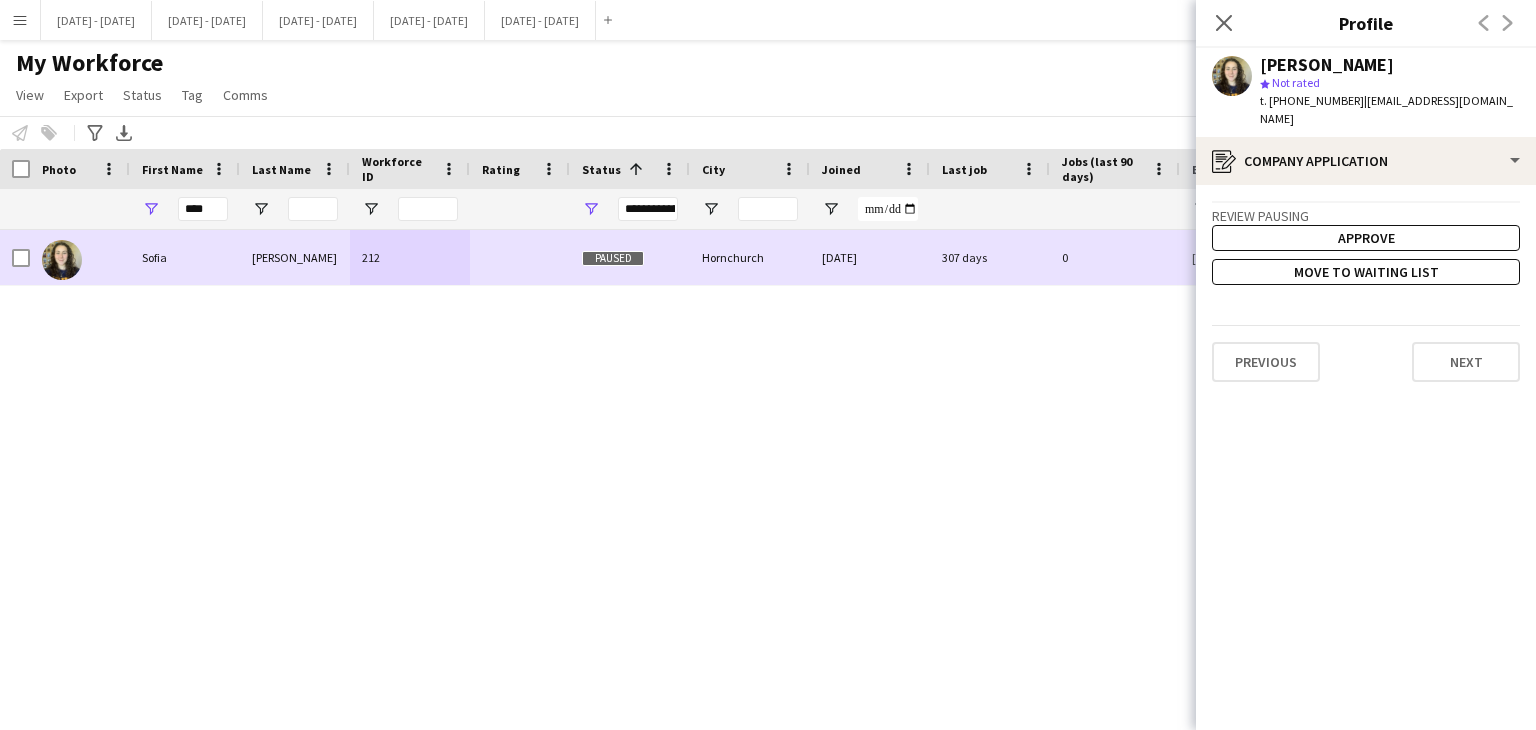 click on "Paused" at bounding box center (630, 257) 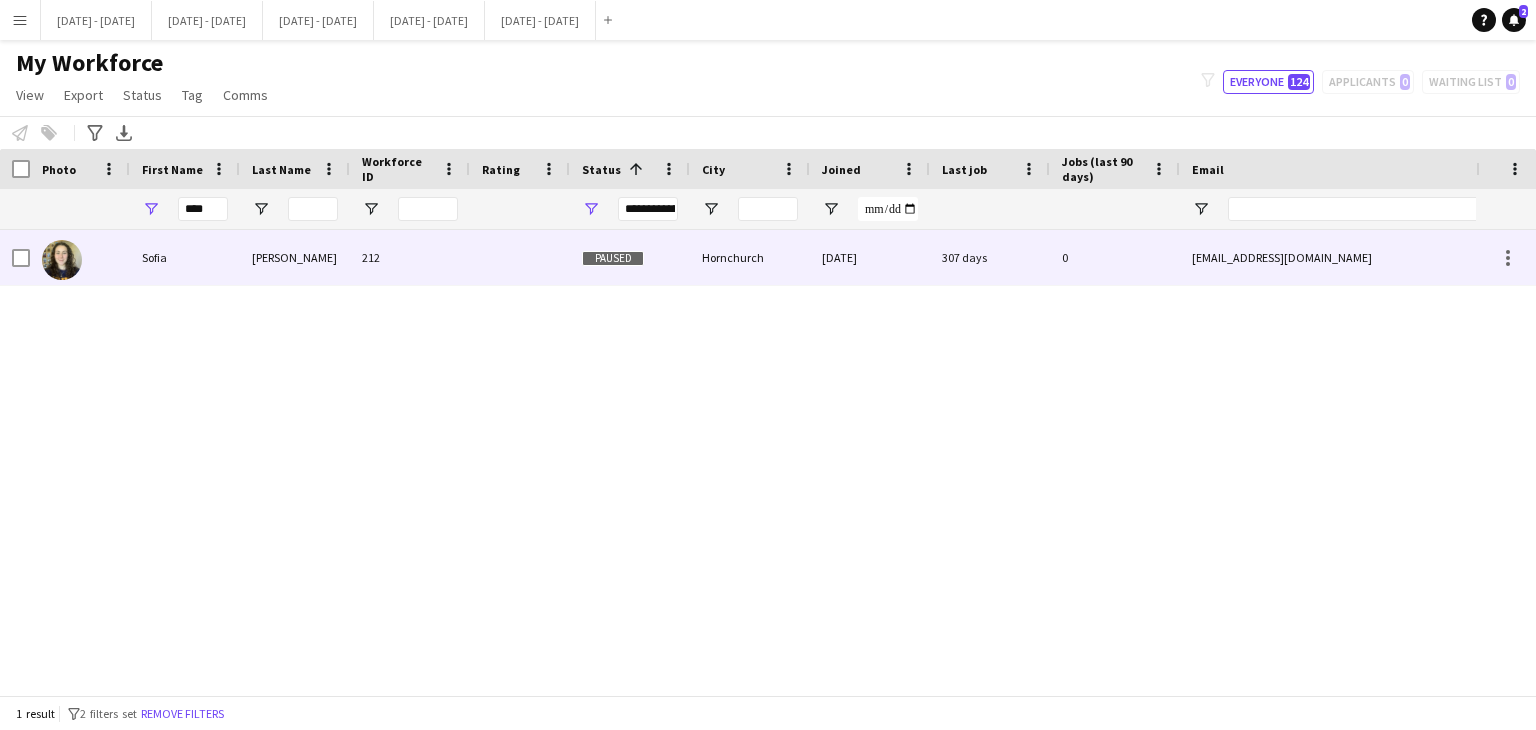 click on "Sofia" at bounding box center [185, 257] 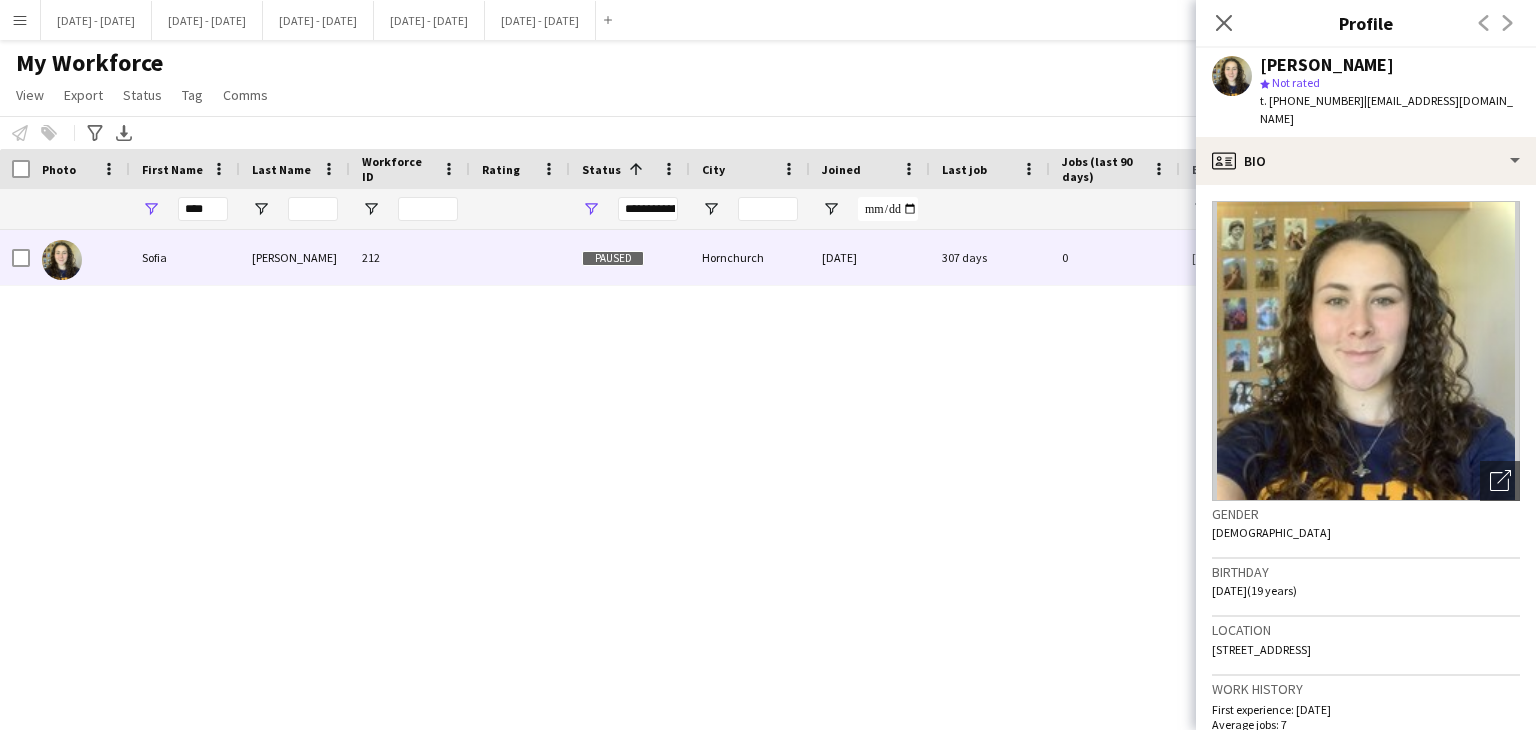 drag, startPoint x: 1220, startPoint y: 31, endPoint x: 1194, endPoint y: 29, distance: 26.076809 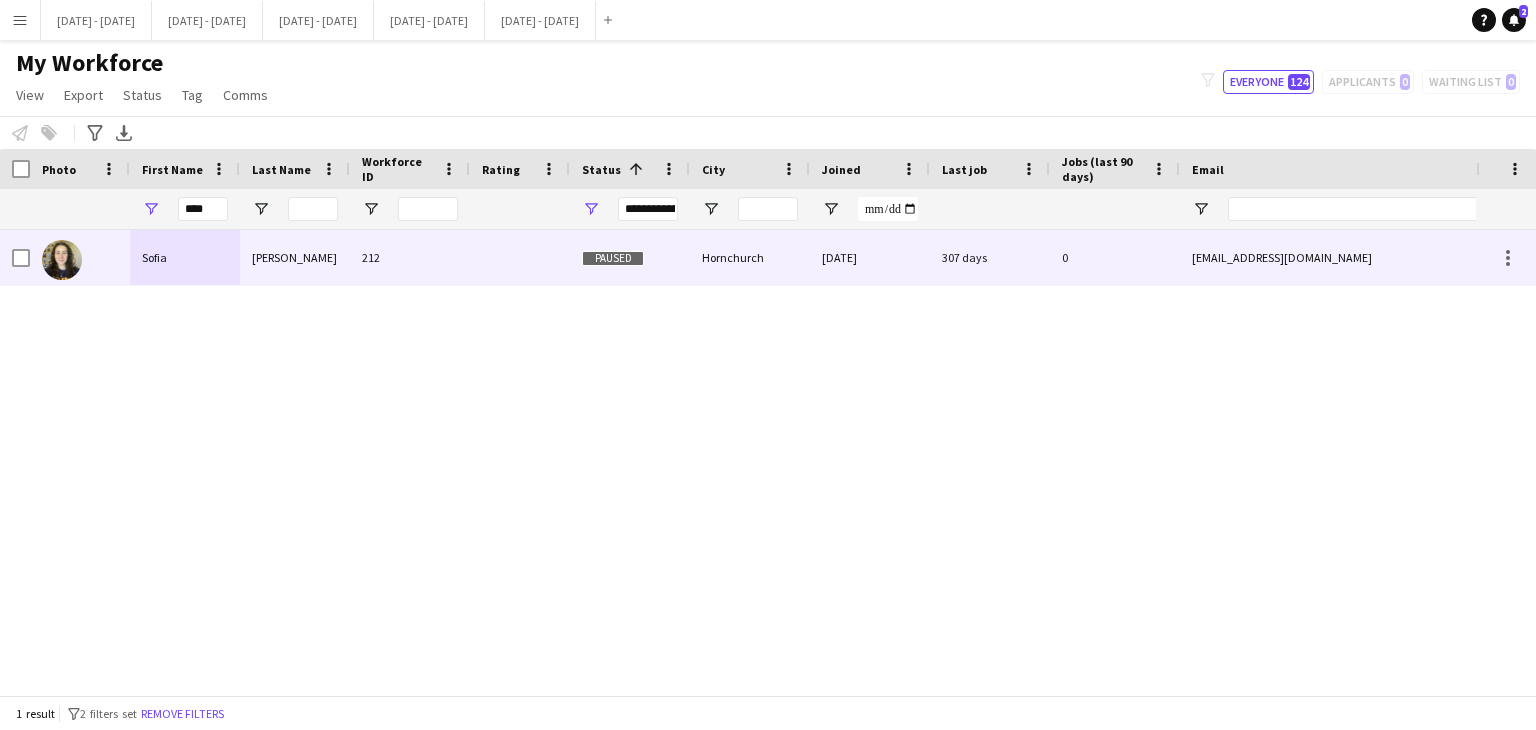 click at bounding box center (80, 257) 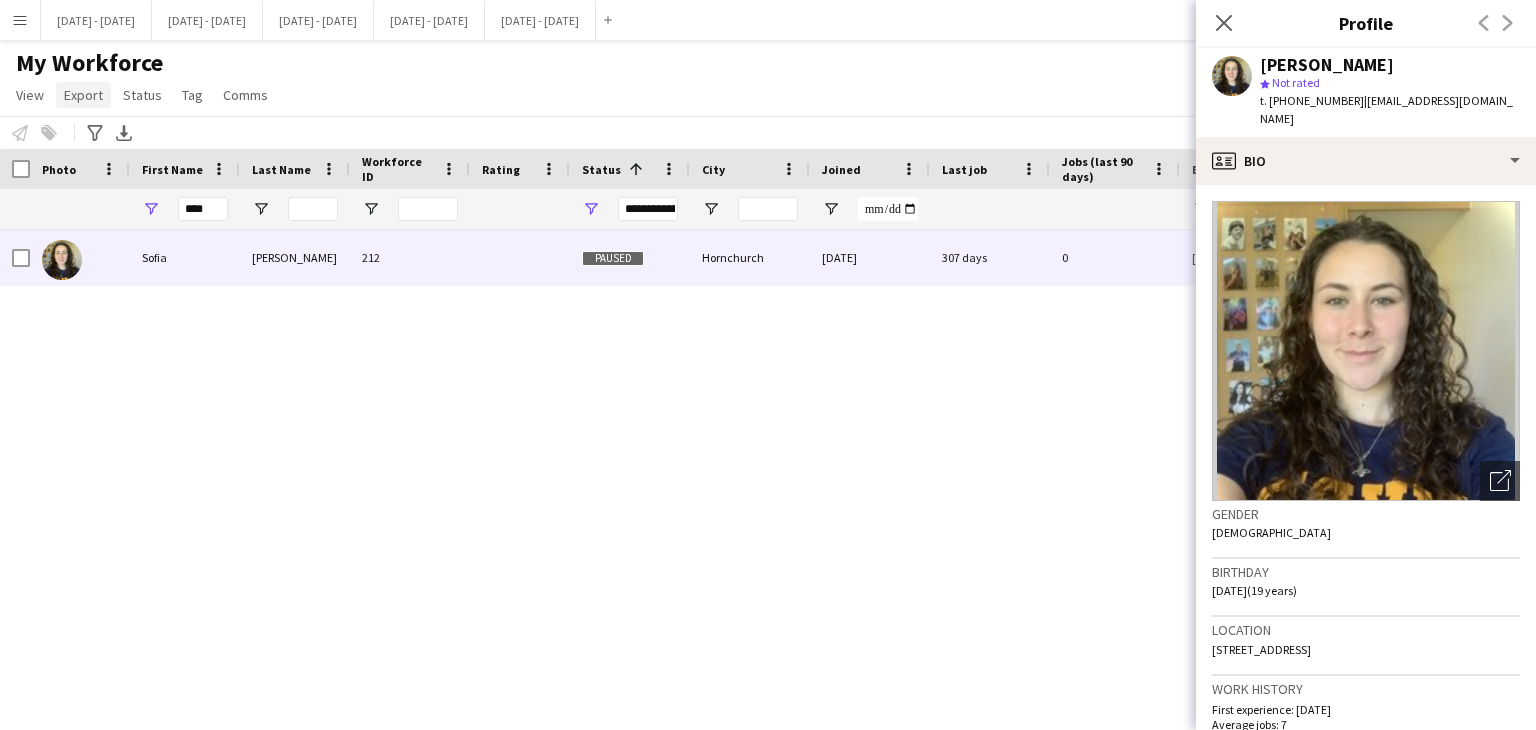 click on "Export" 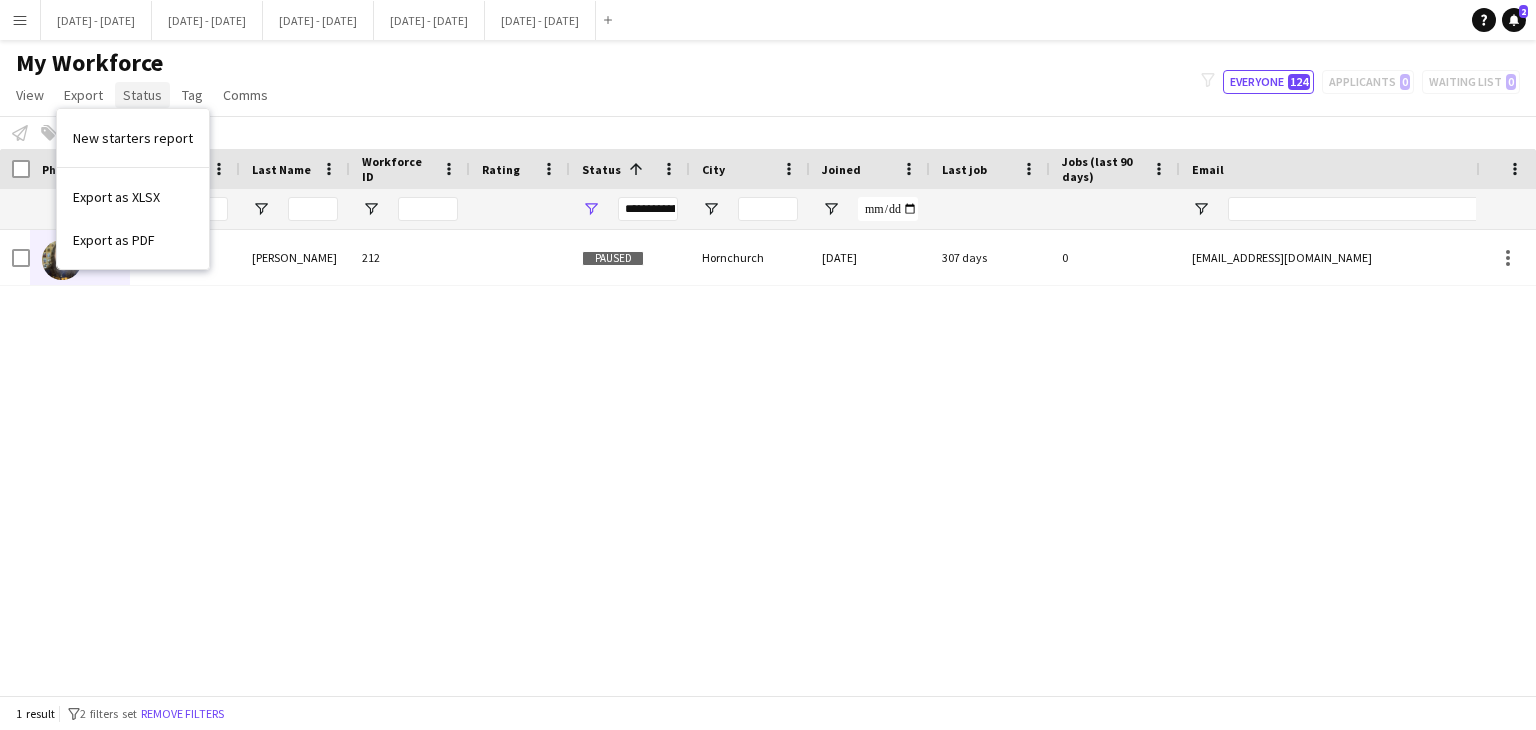 click on "Status" 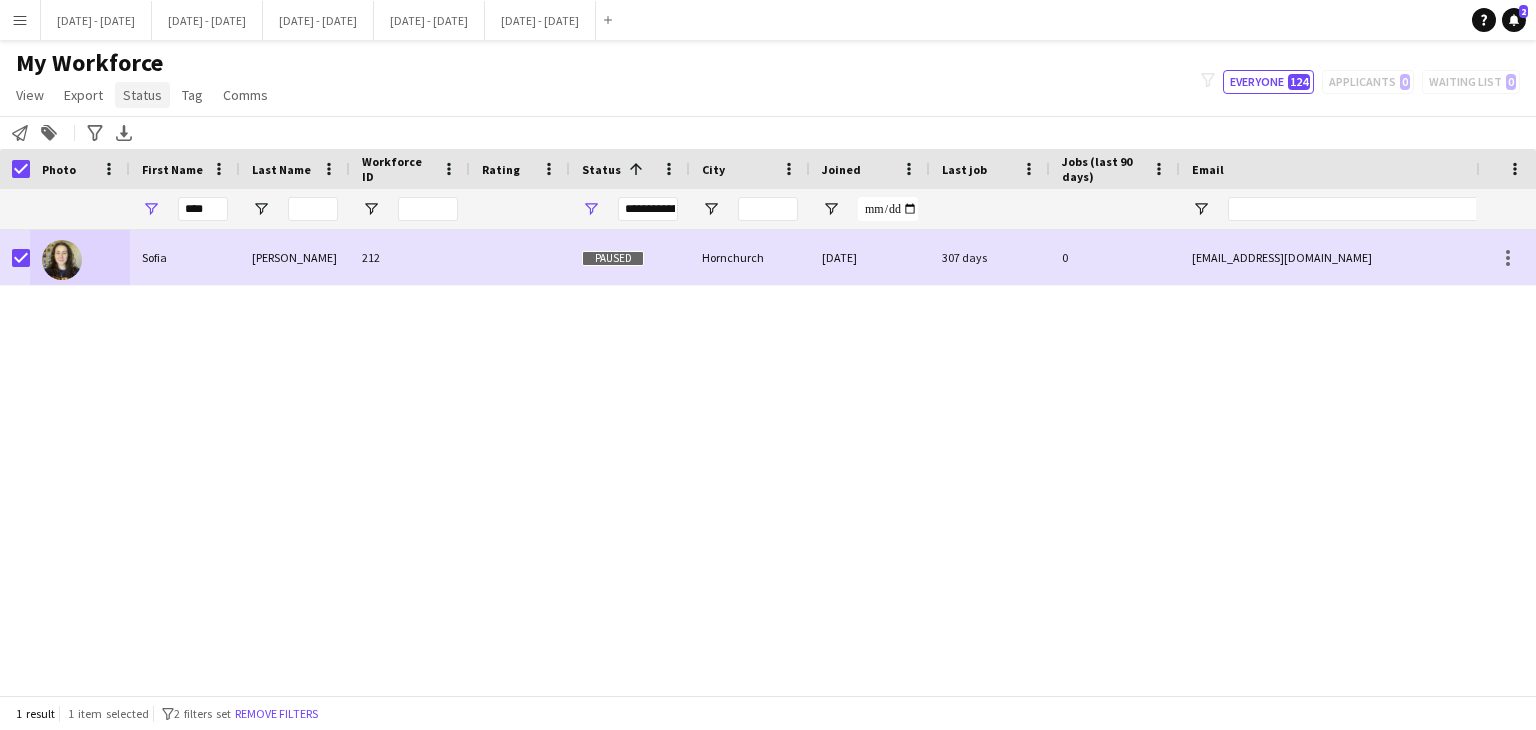 click on "Status" 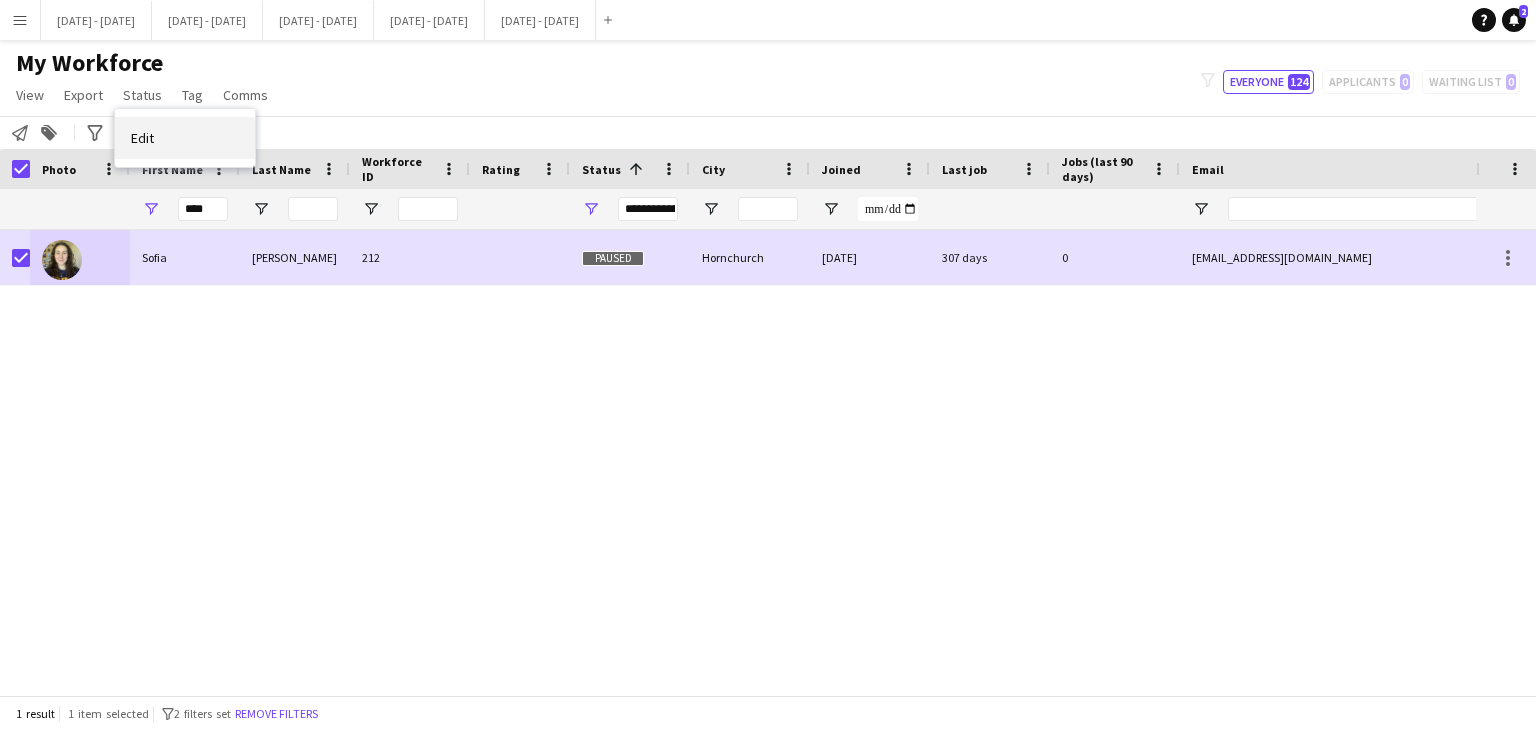 click on "Edit" at bounding box center [185, 138] 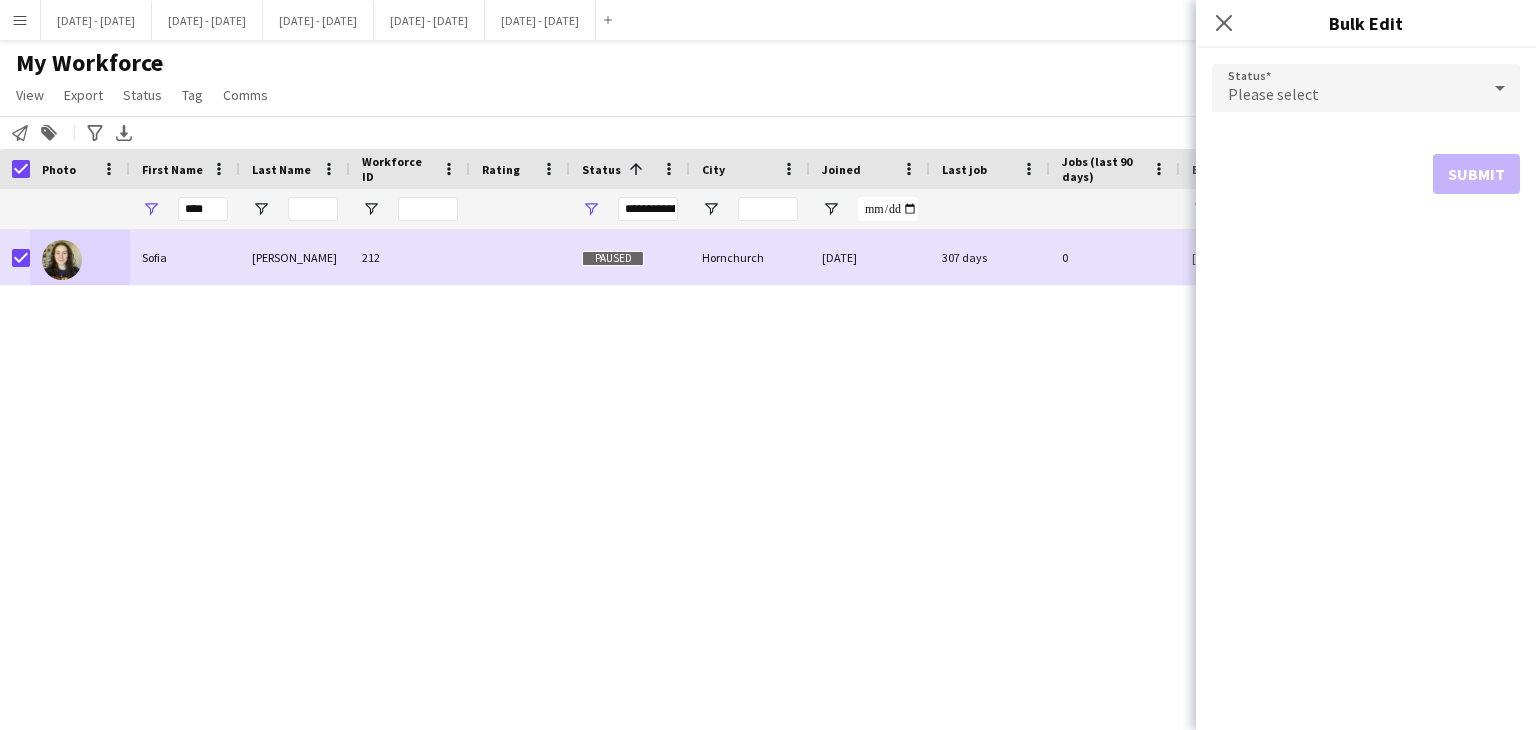 click on "Please select" at bounding box center [1346, 88] 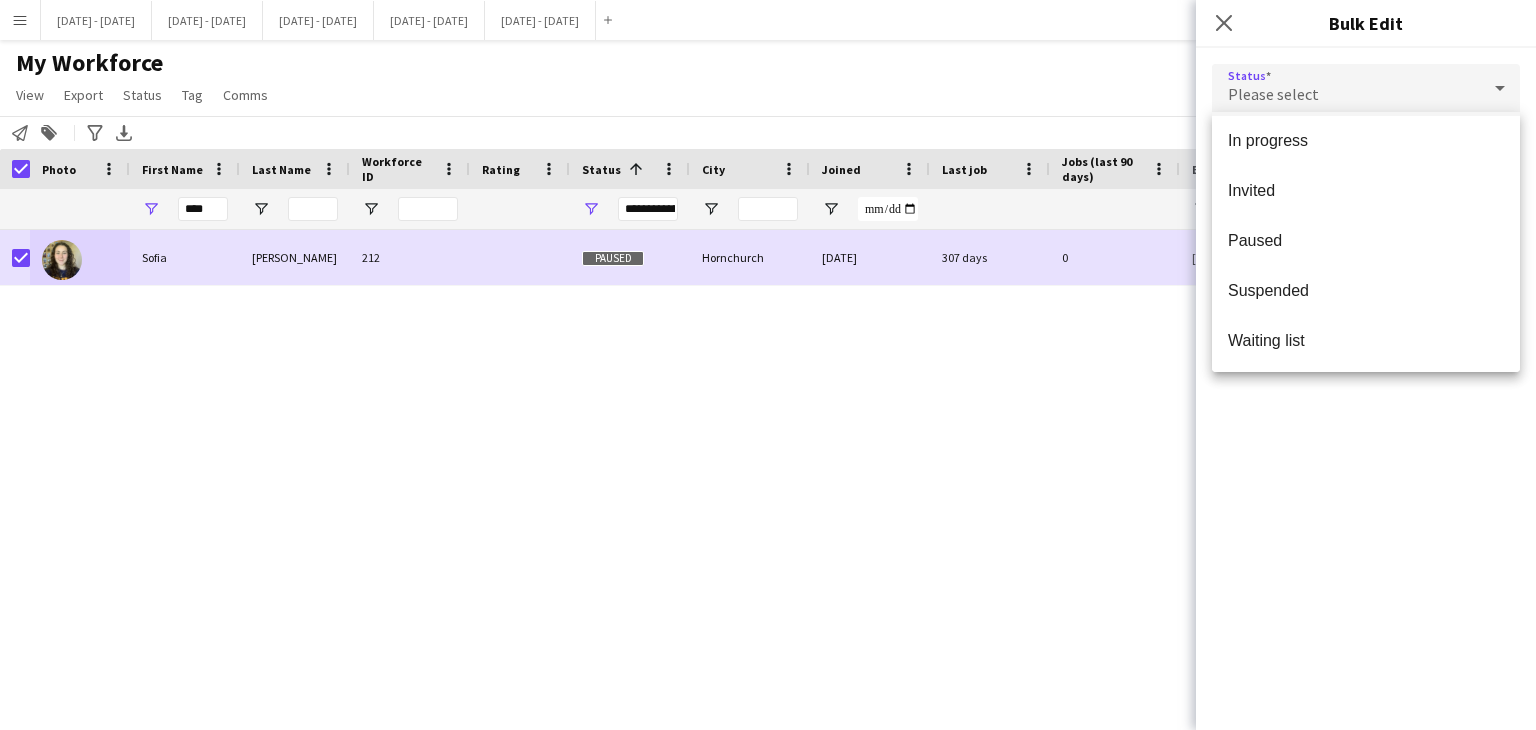scroll, scrollTop: 206, scrollLeft: 0, axis: vertical 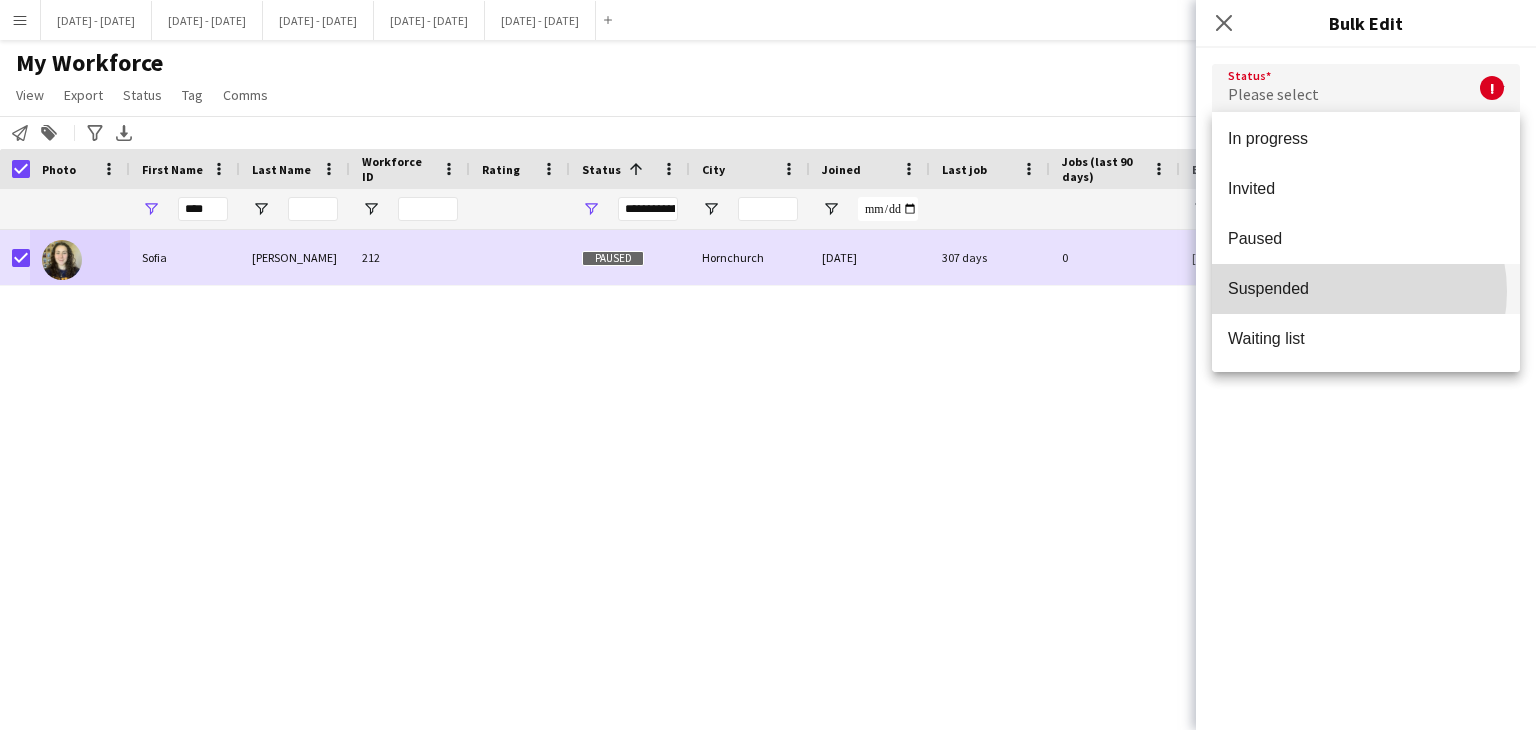 click on "Suspended" at bounding box center (1366, 288) 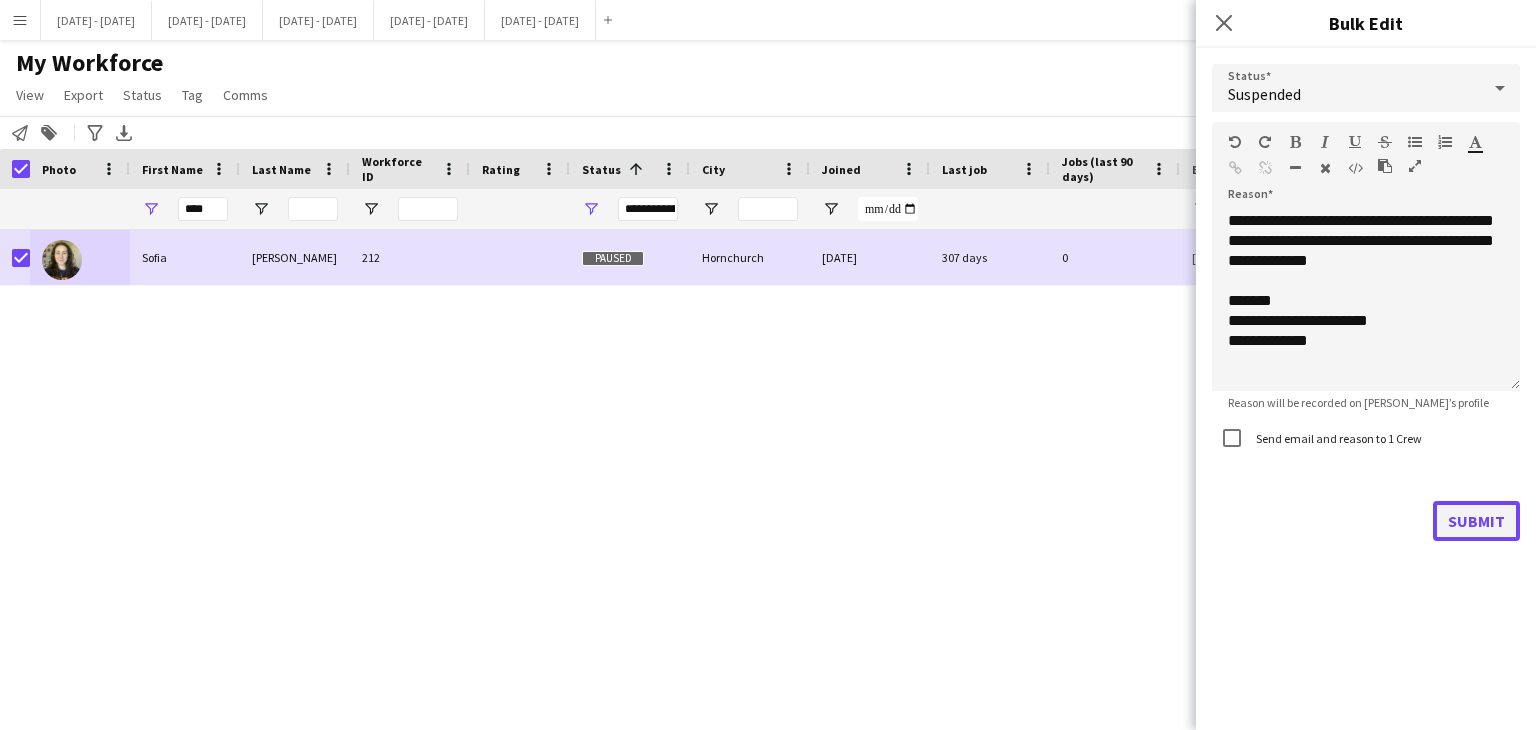 click on "Submit" 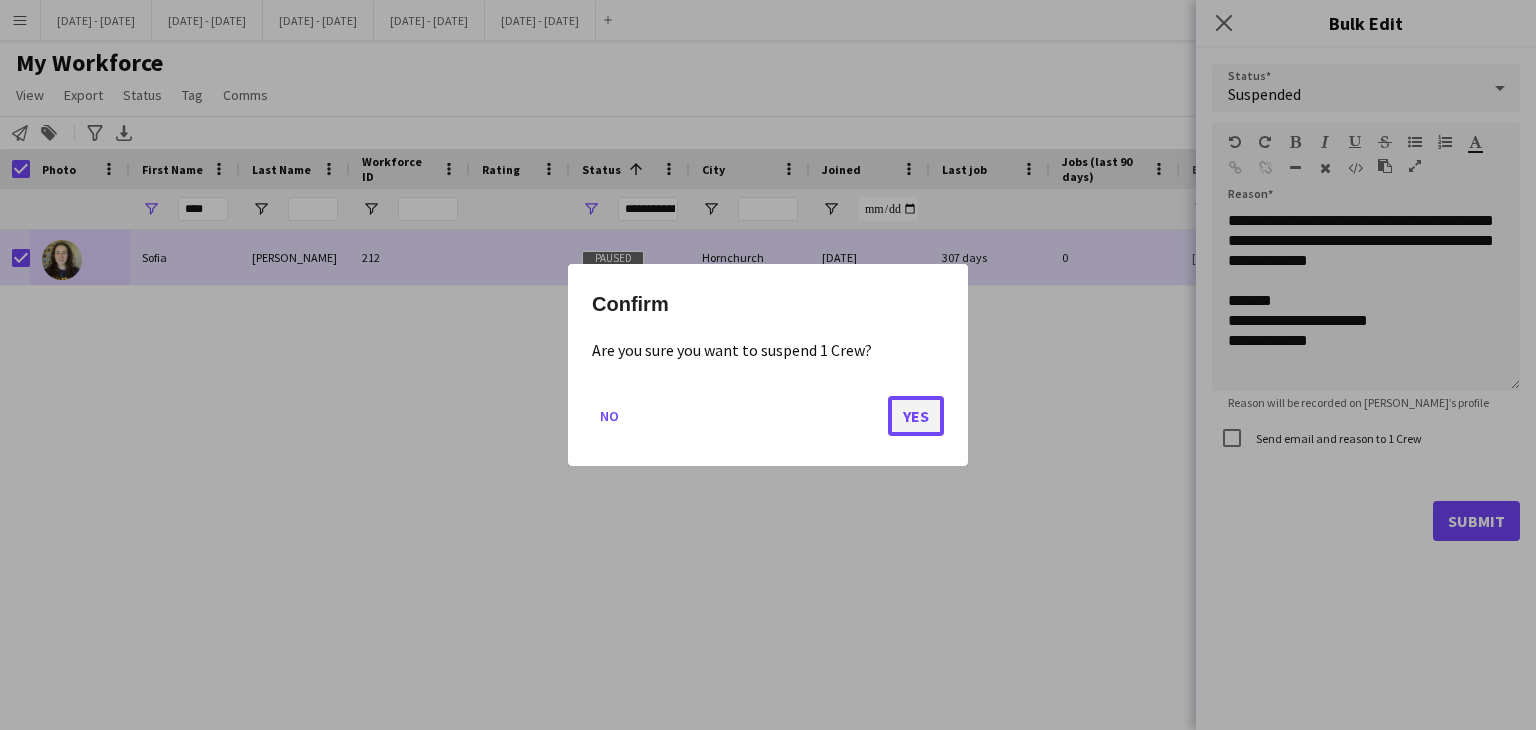 click on "Yes" 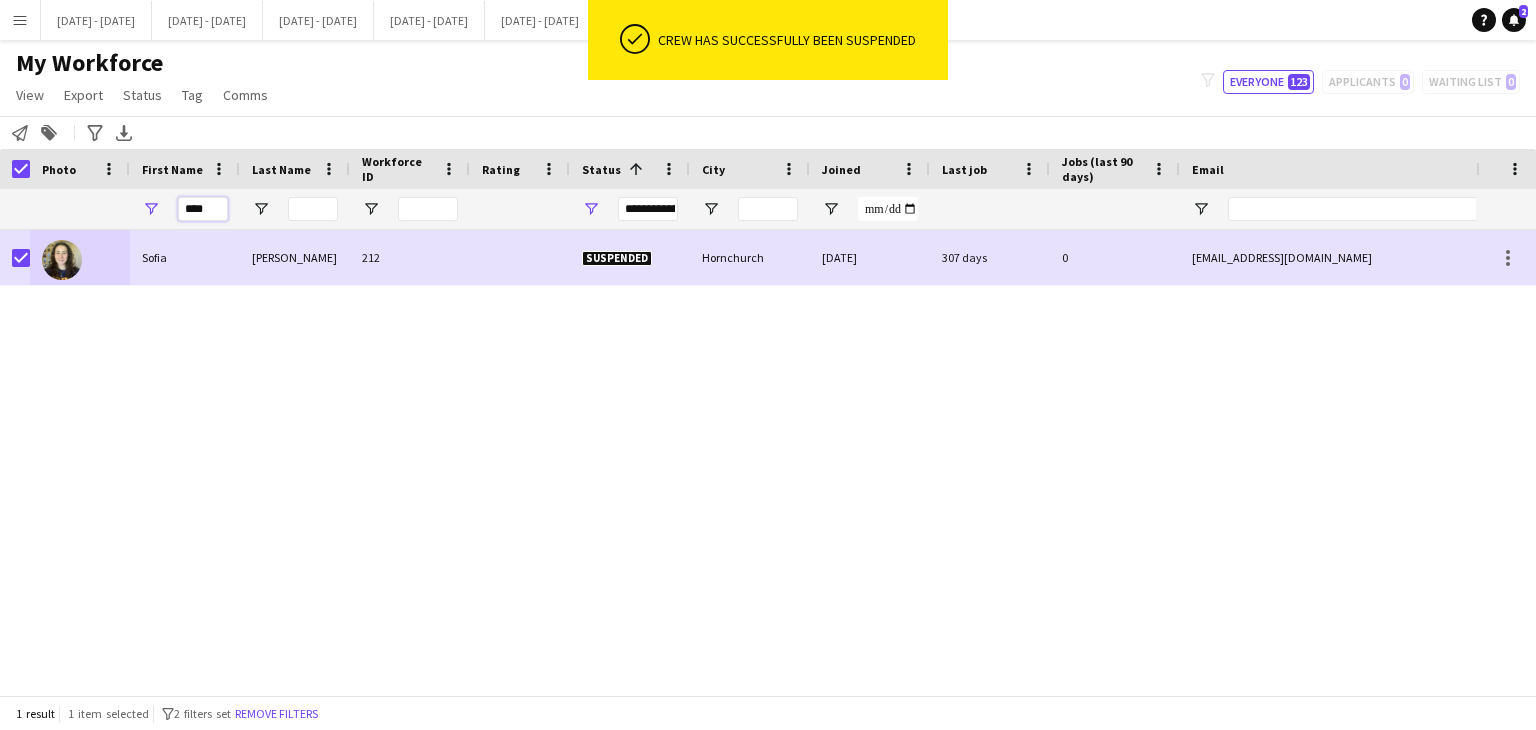 drag, startPoint x: 214, startPoint y: 208, endPoint x: 161, endPoint y: 215, distance: 53.460266 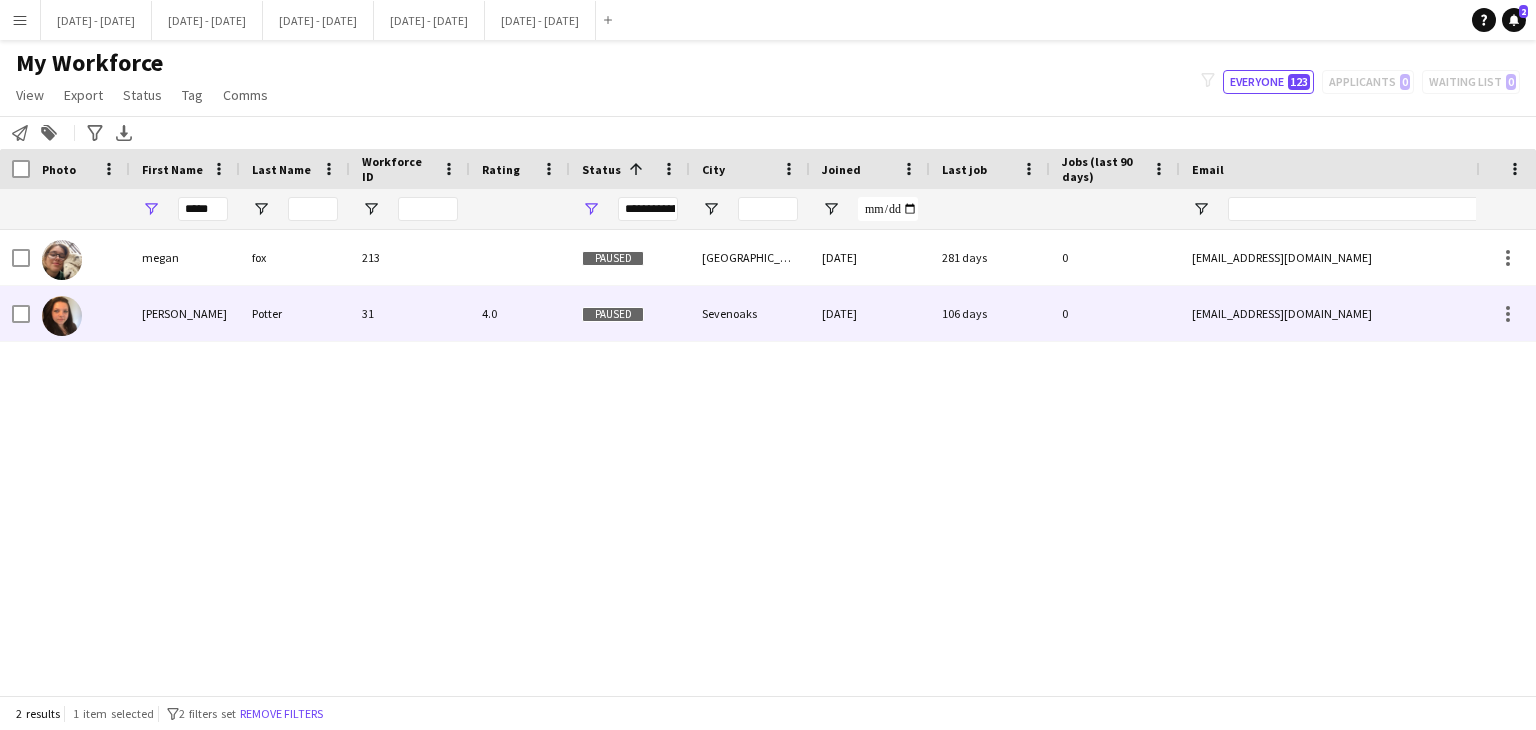 click at bounding box center (80, 313) 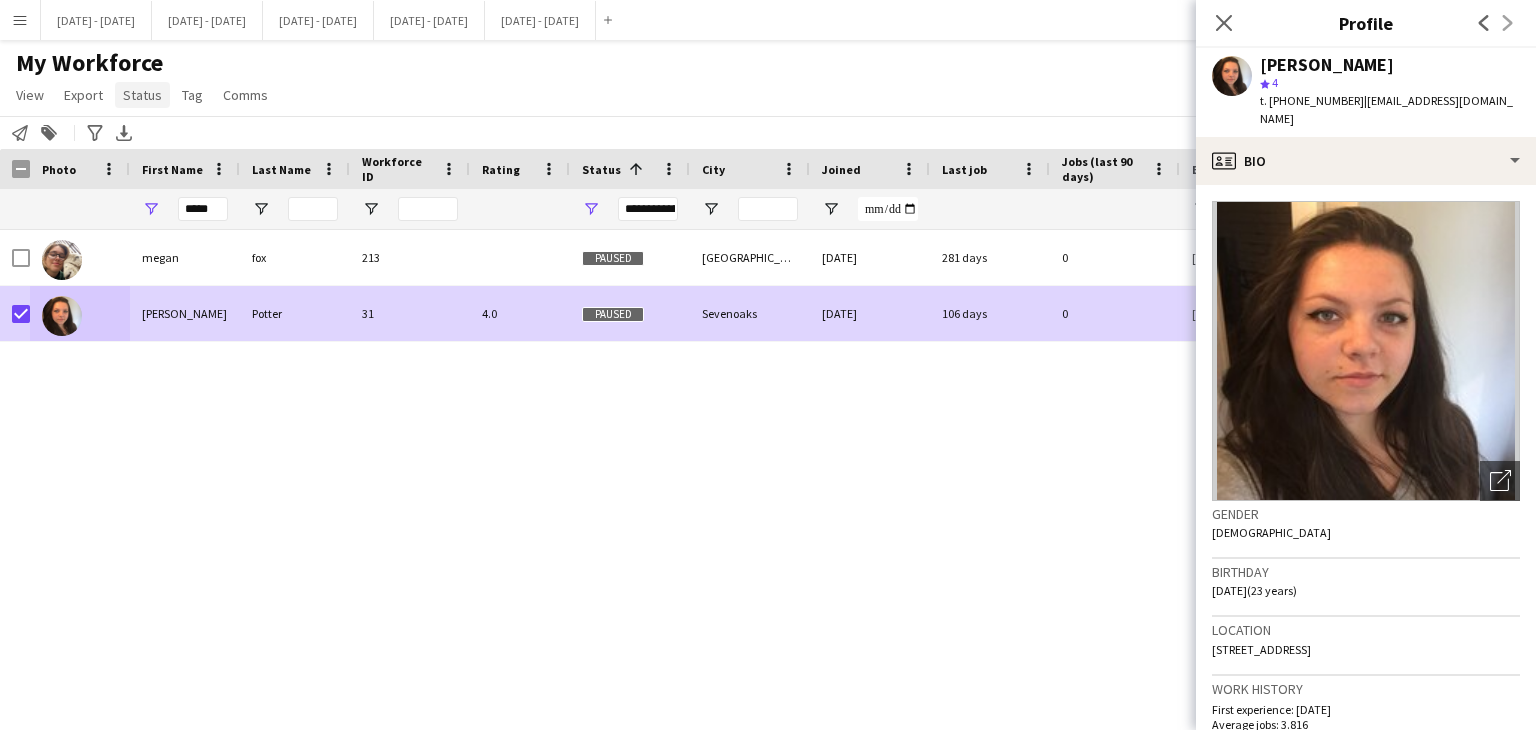 click on "Status" 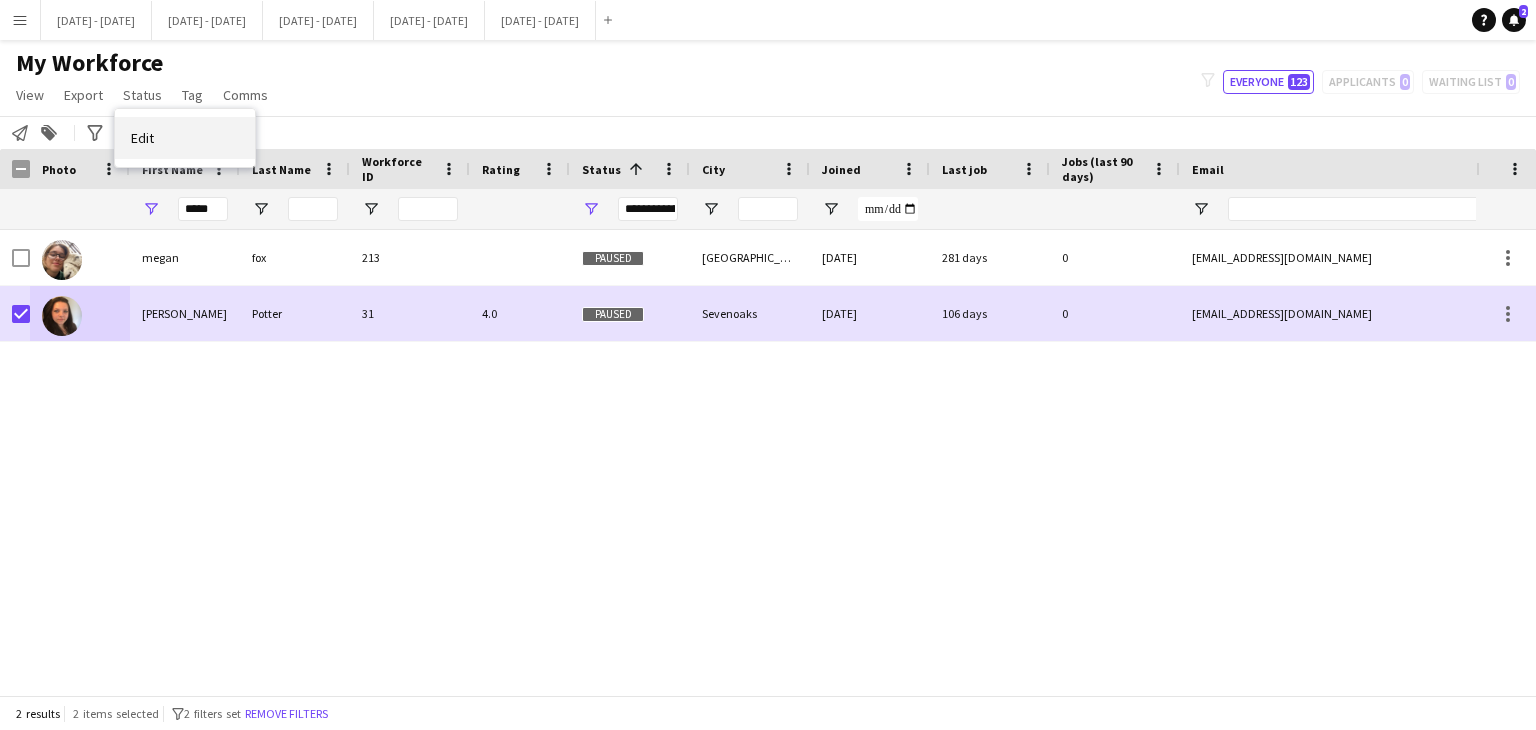 click on "Edit" at bounding box center (185, 138) 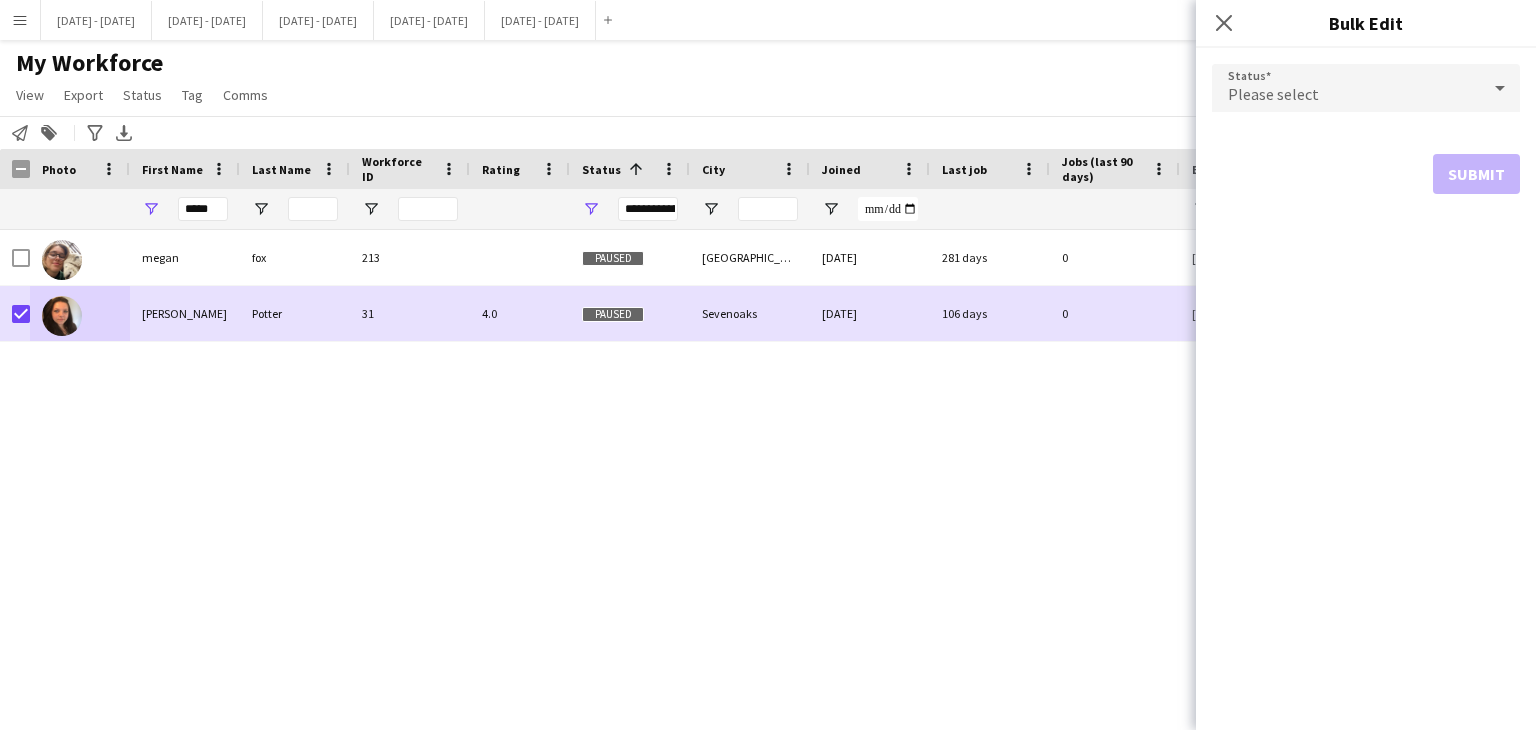 click on "Please select" at bounding box center [1346, 88] 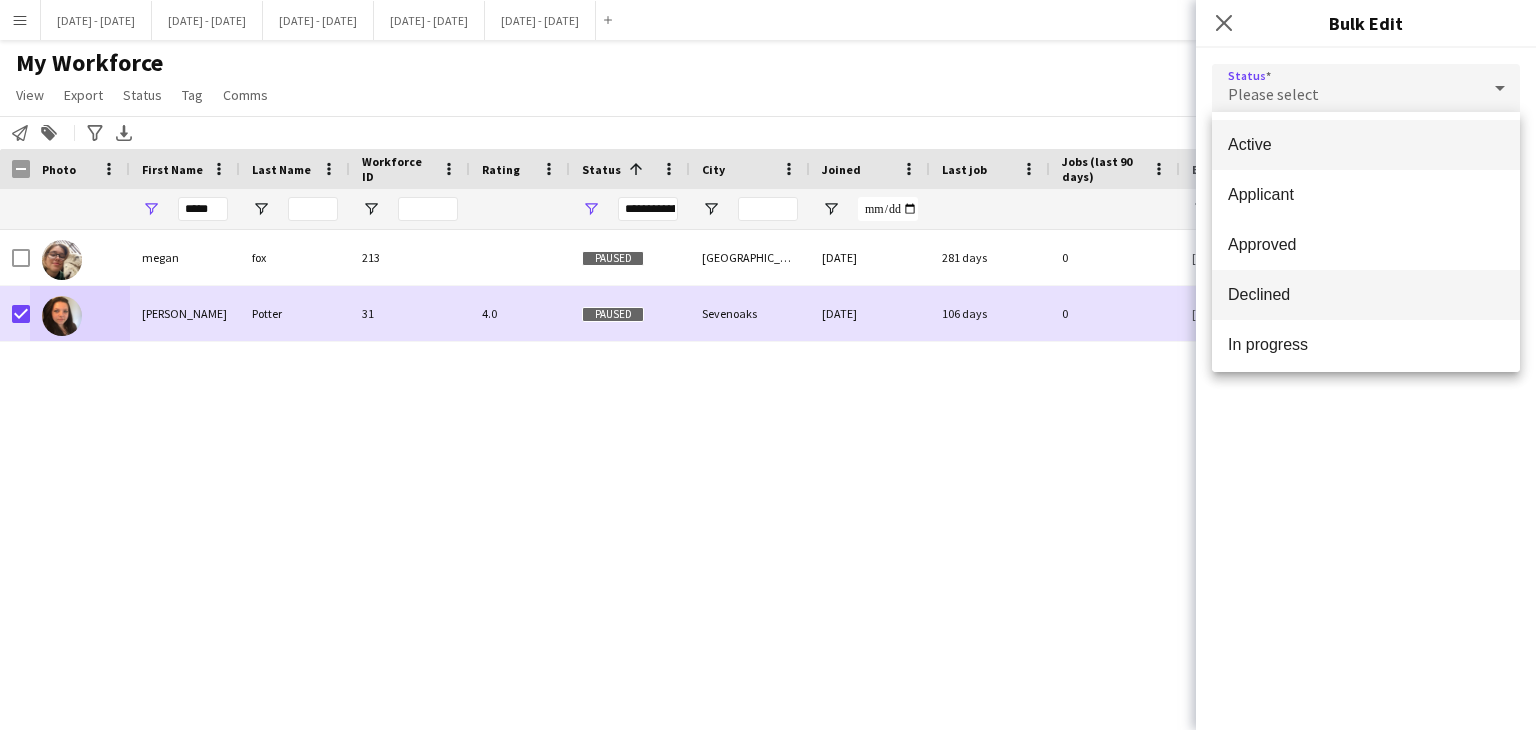 scroll, scrollTop: 206, scrollLeft: 0, axis: vertical 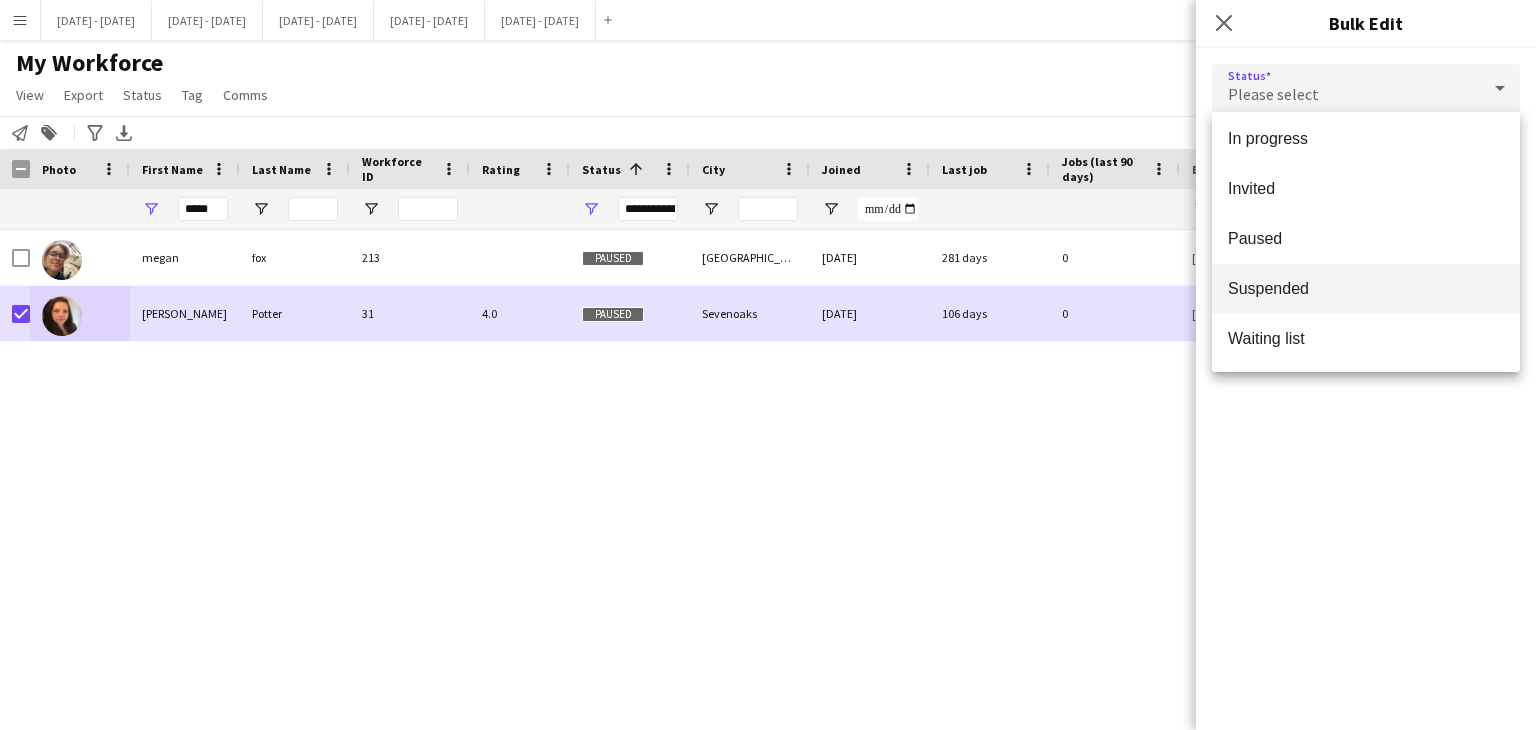click on "Suspended" at bounding box center (1366, 289) 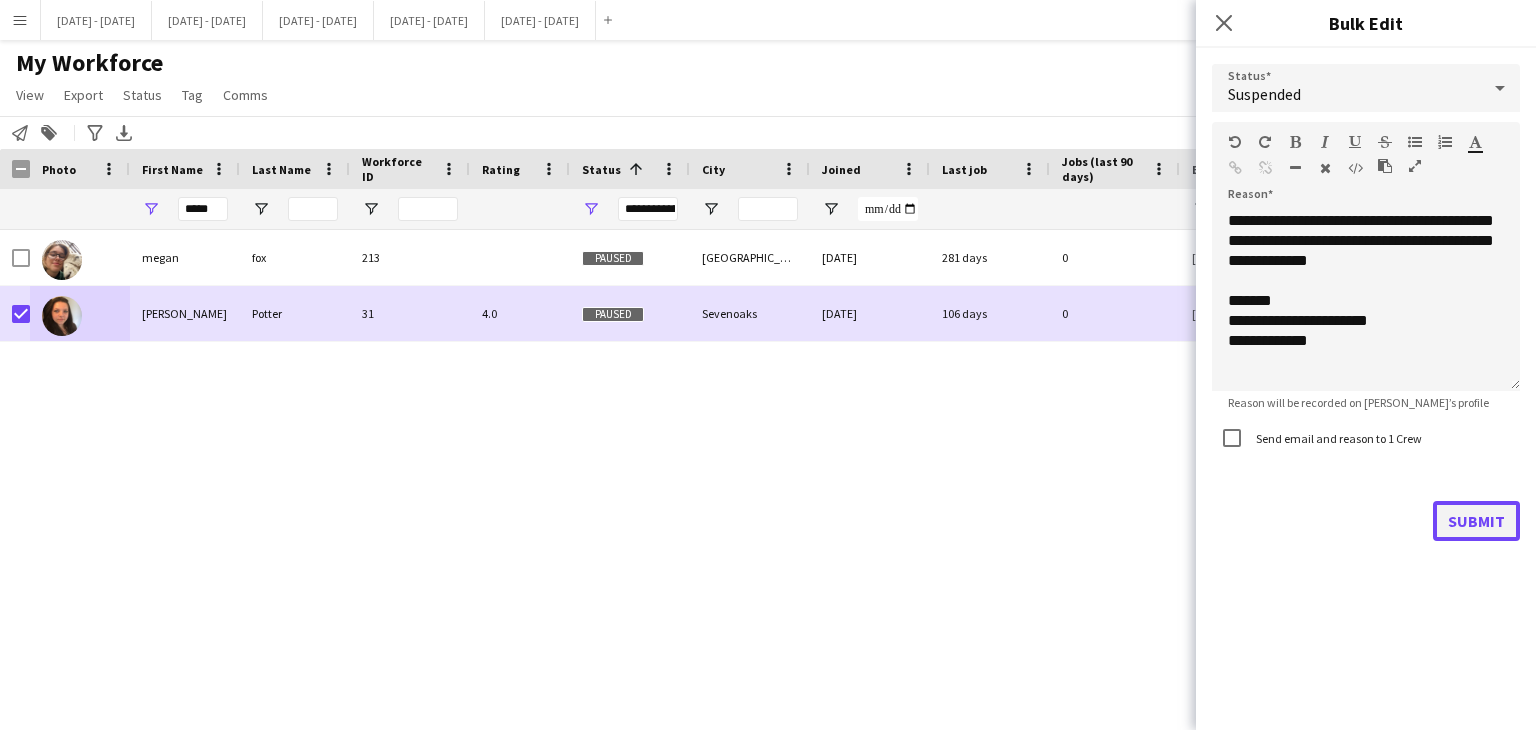 click on "Submit" 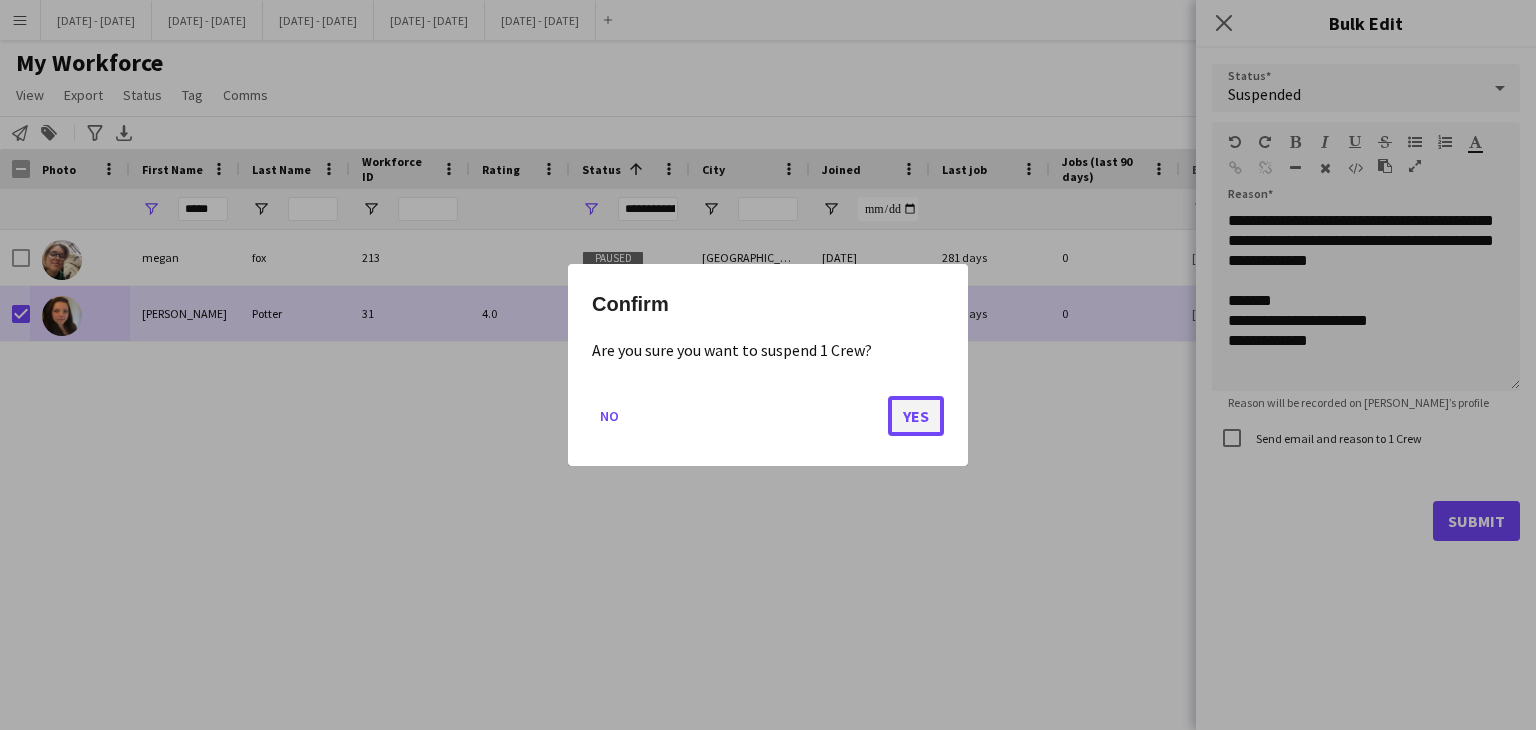 click on "Yes" 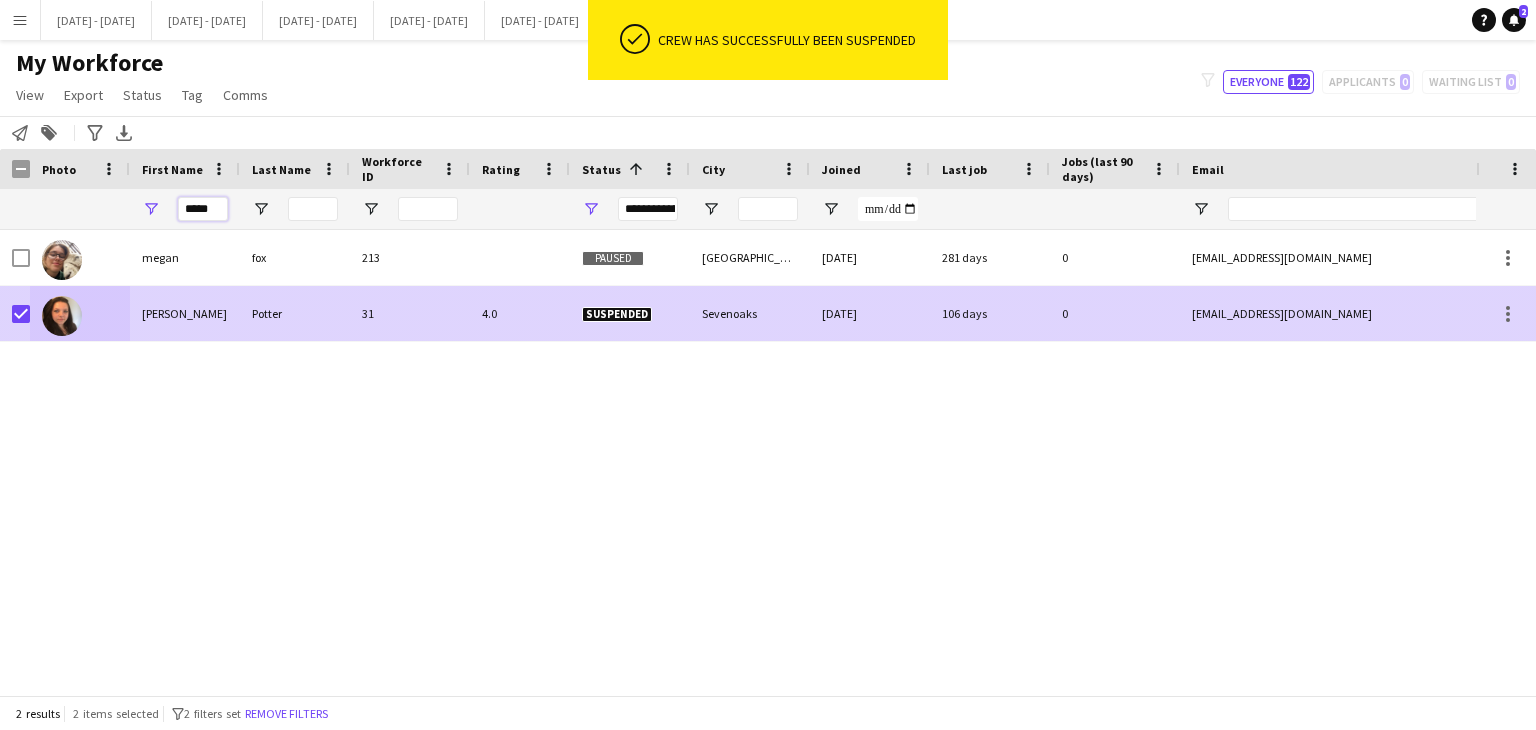 drag, startPoint x: 185, startPoint y: 203, endPoint x: 510, endPoint y: 297, distance: 338.32086 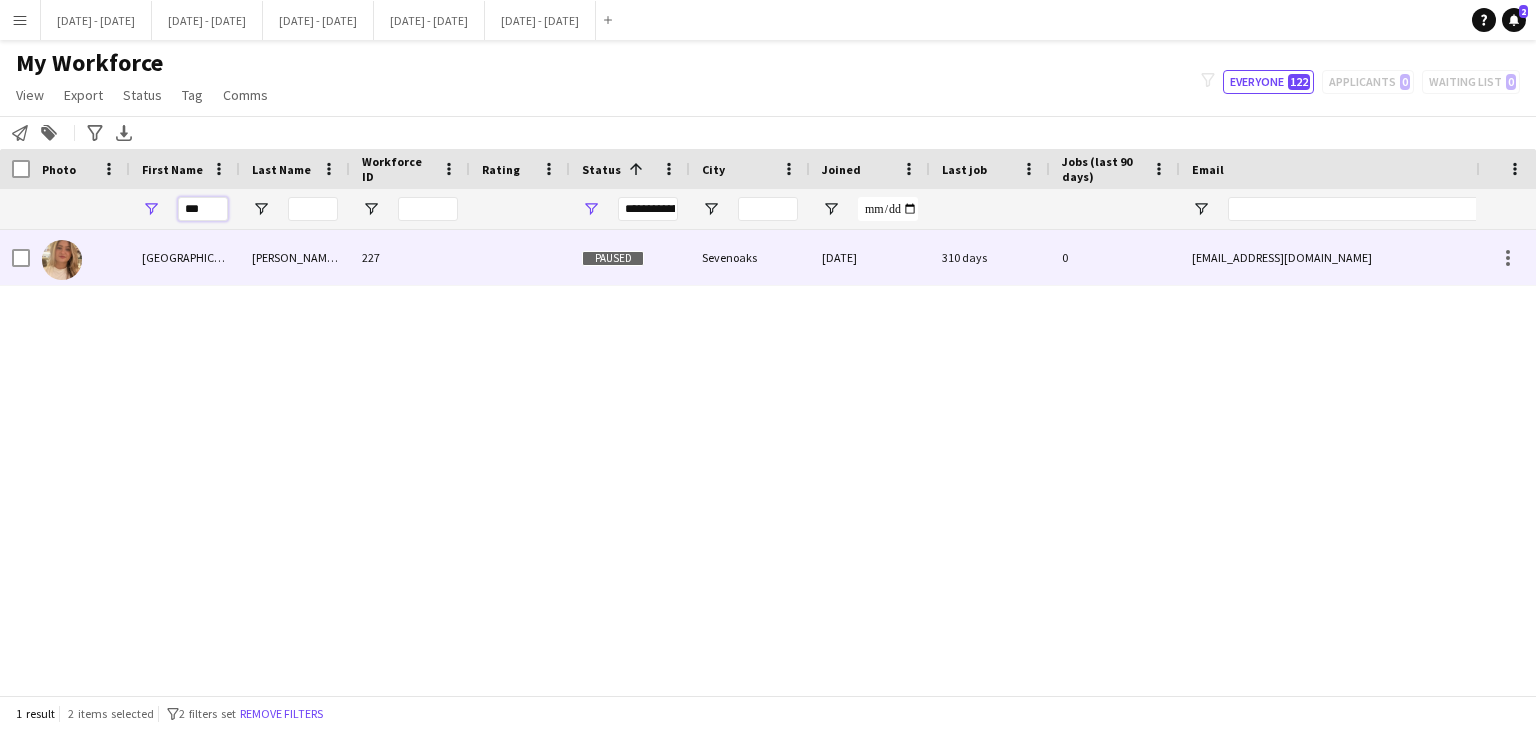 type on "***" 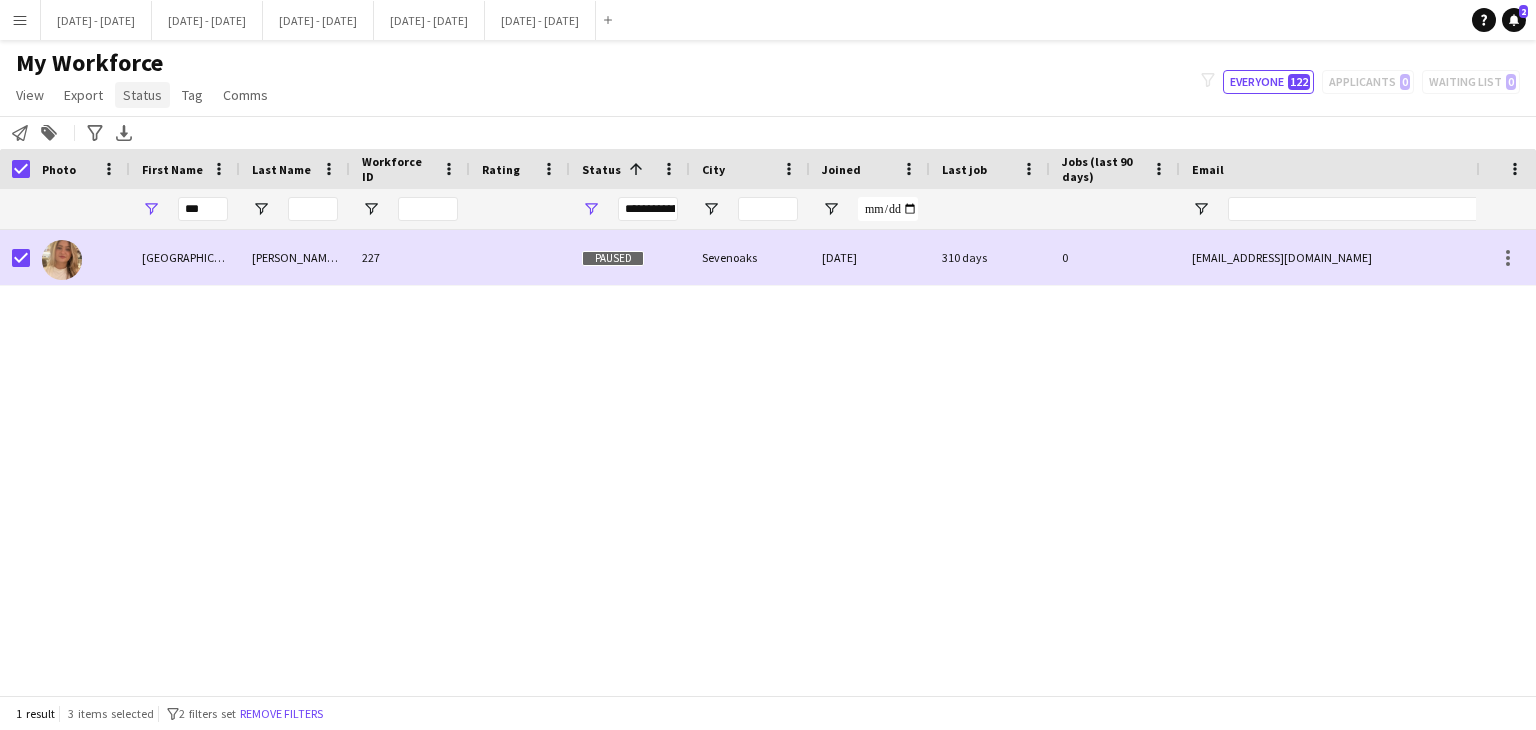 click on "Status" 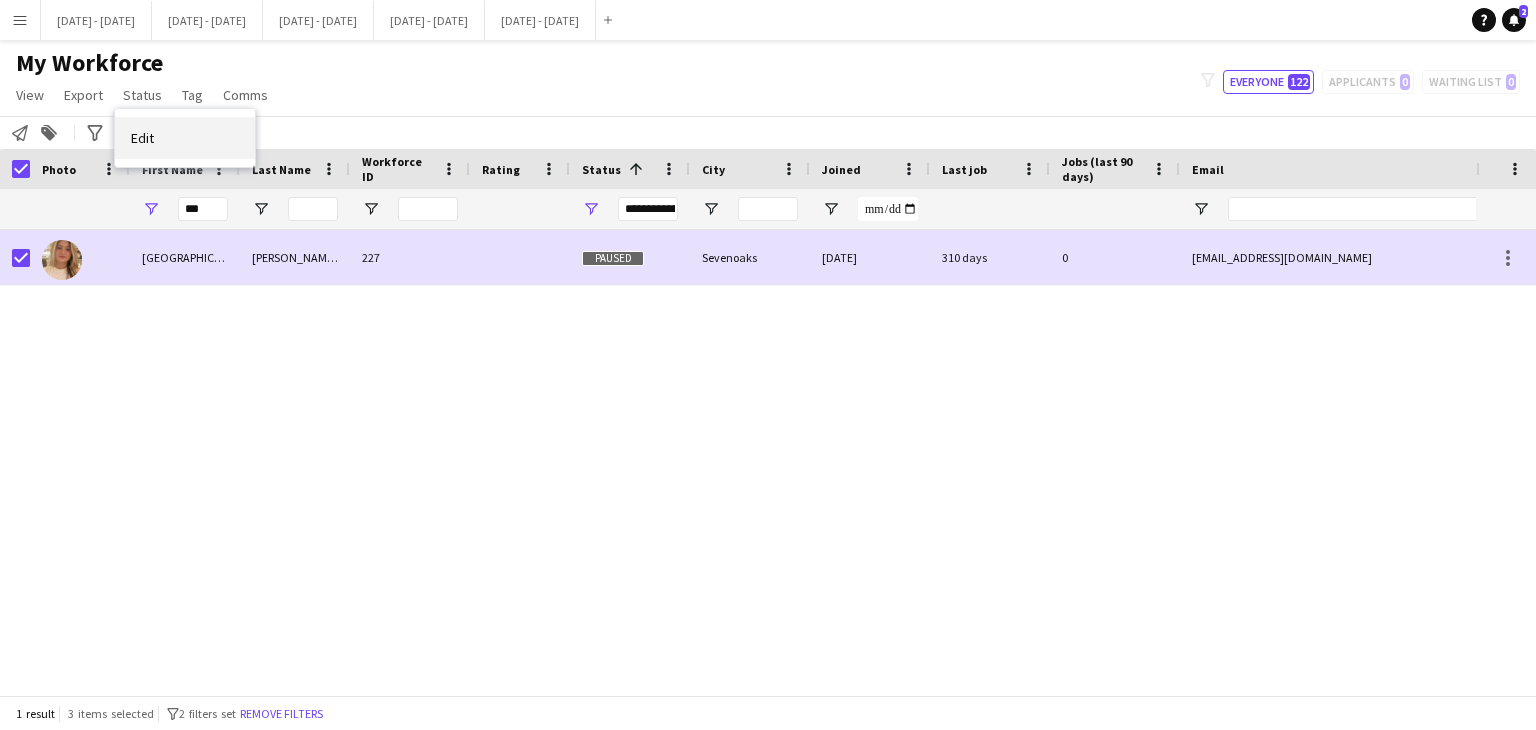 click on "Edit" at bounding box center (142, 138) 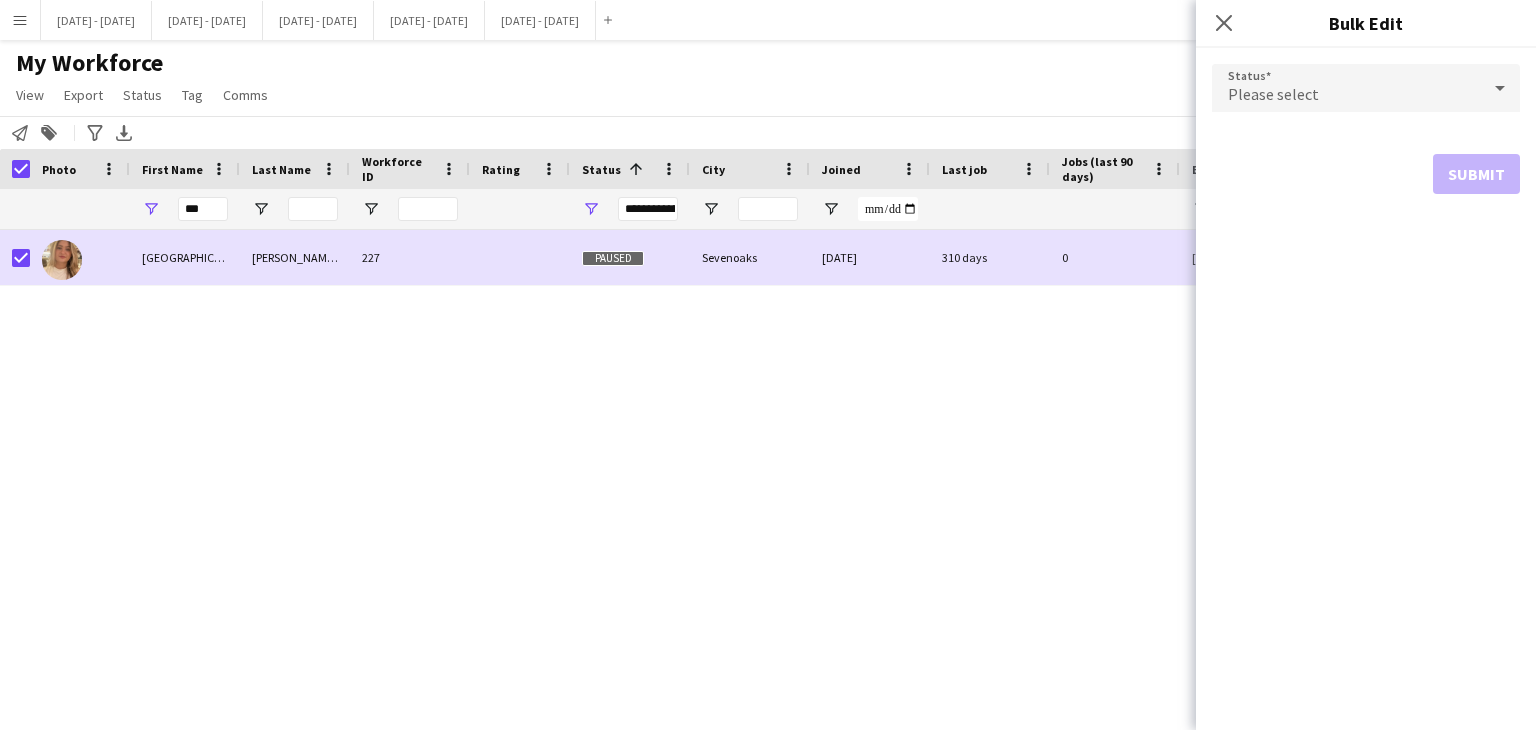click on "Please select" at bounding box center [1346, 88] 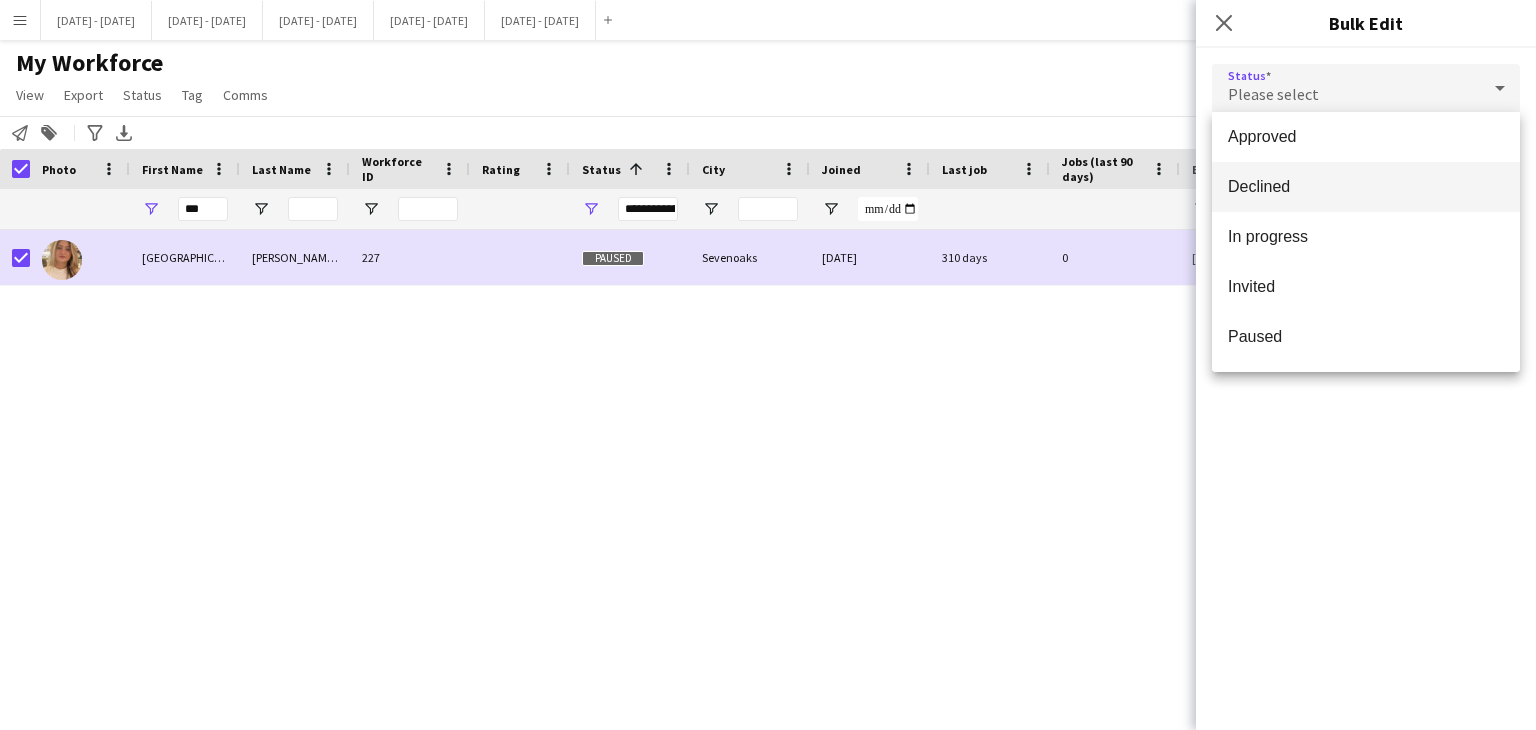scroll, scrollTop: 206, scrollLeft: 0, axis: vertical 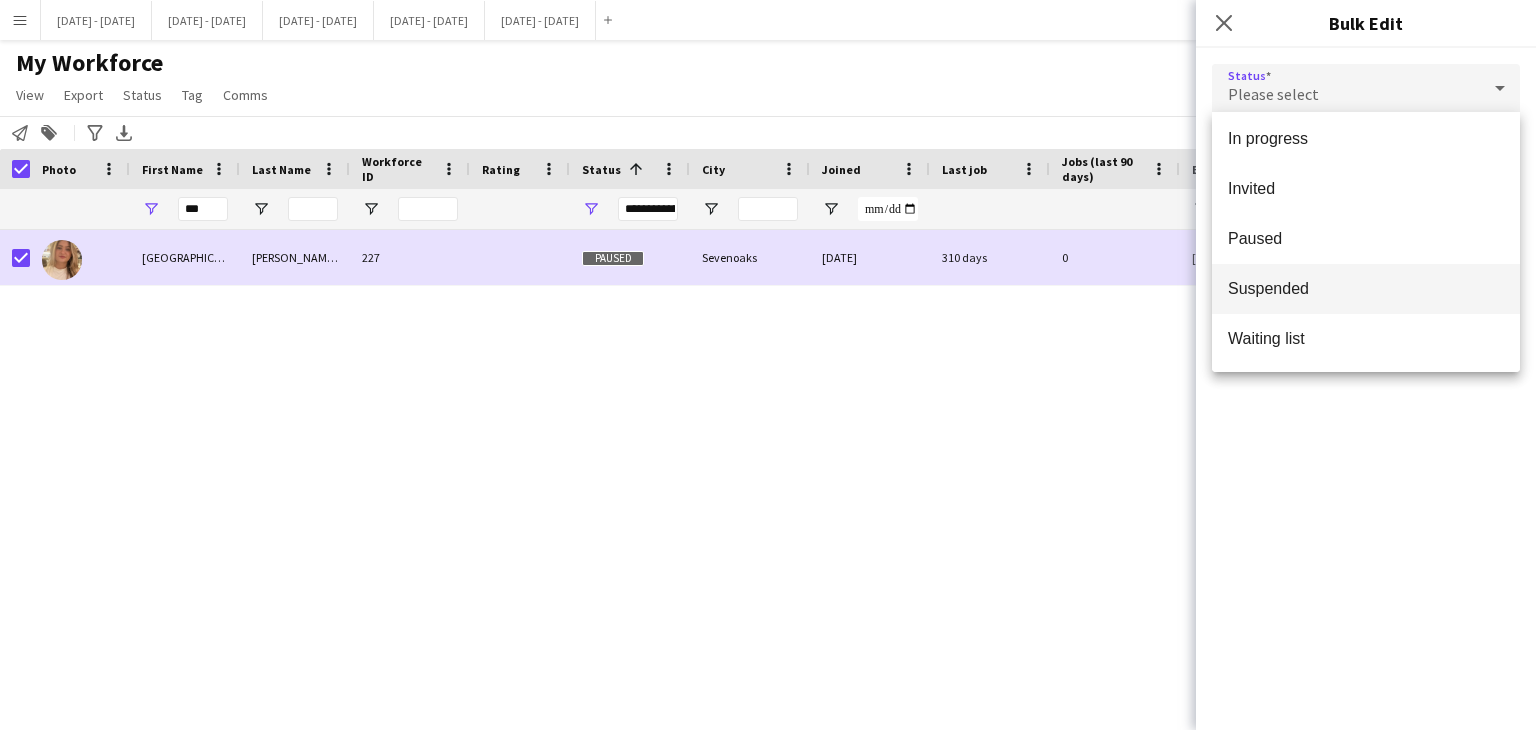 click on "Suspended" at bounding box center (1366, 288) 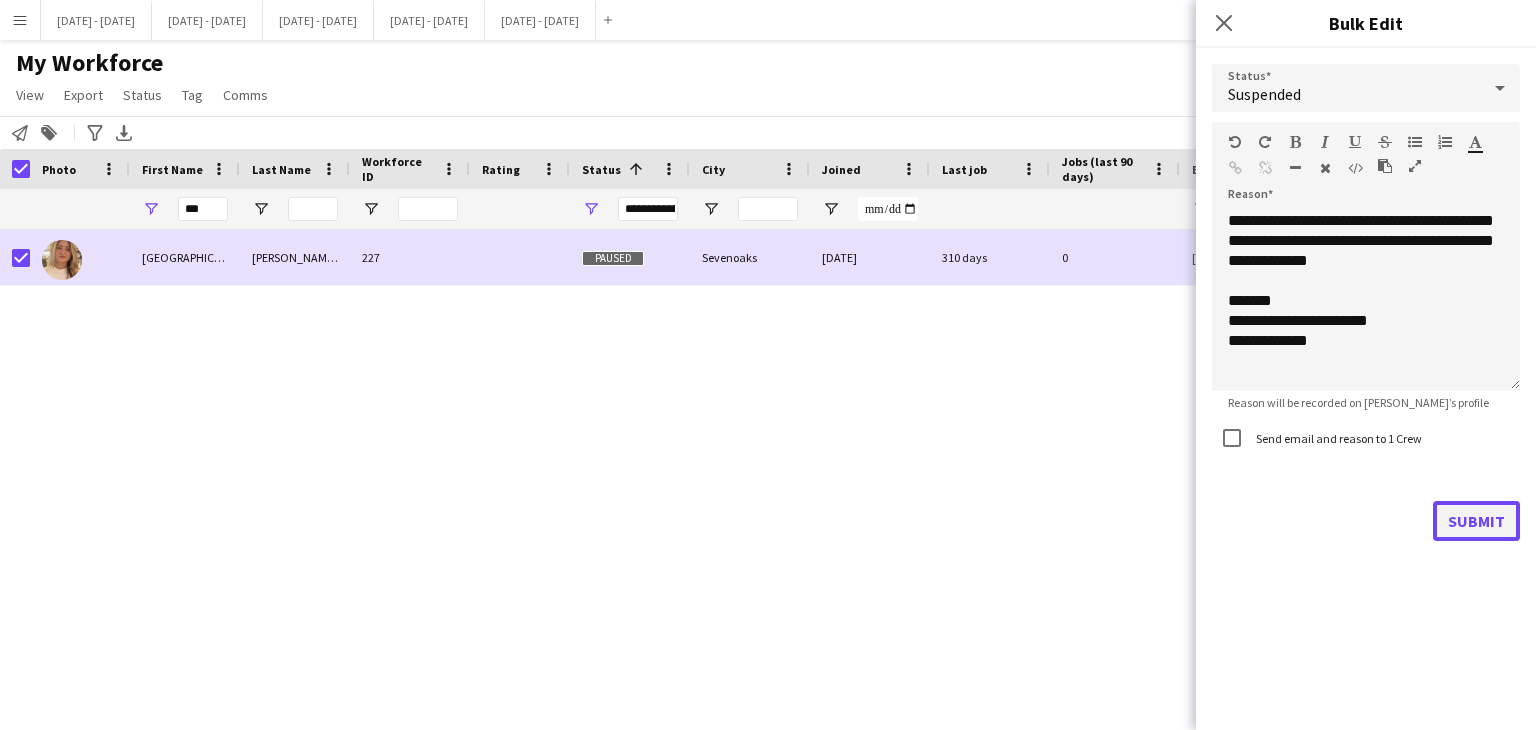 click on "Submit" 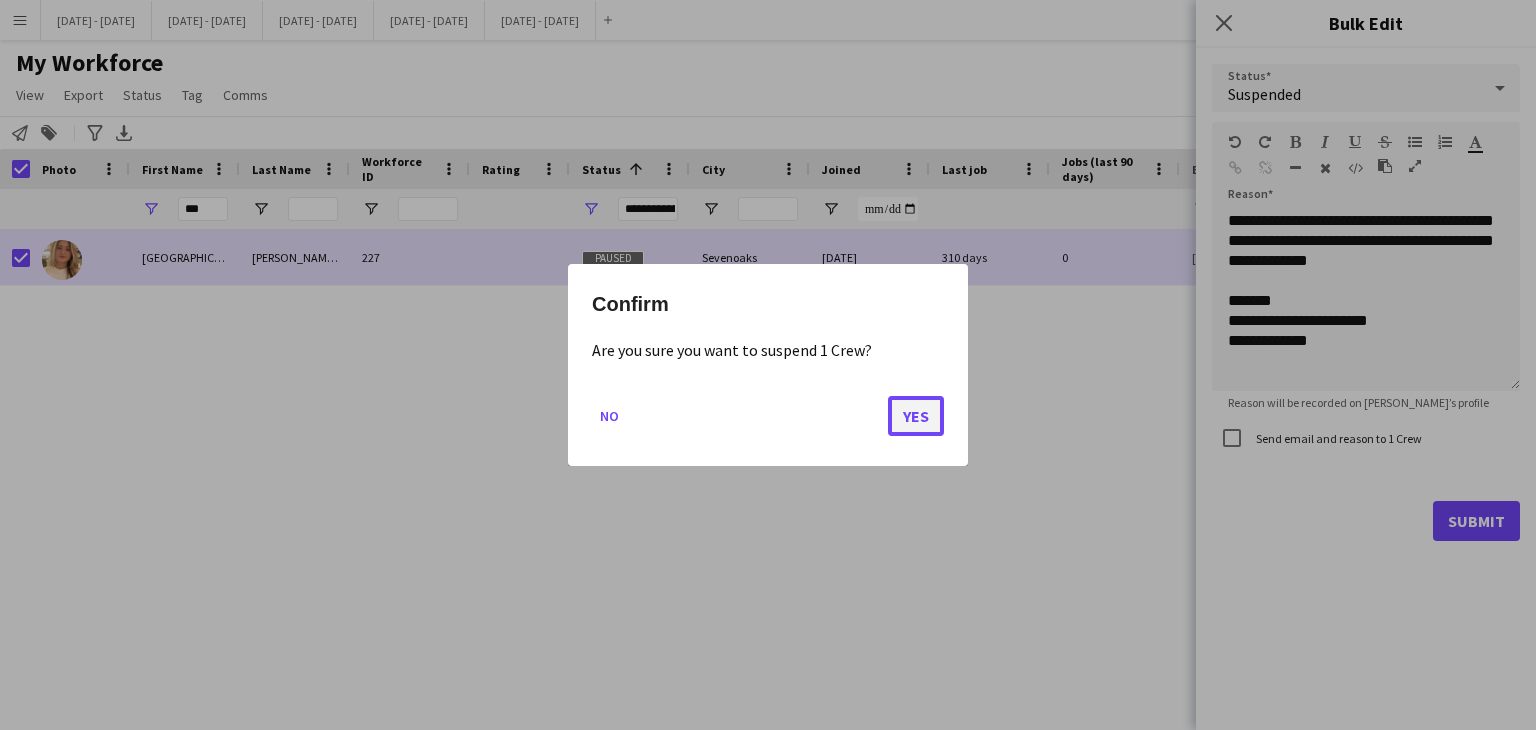 click on "Yes" 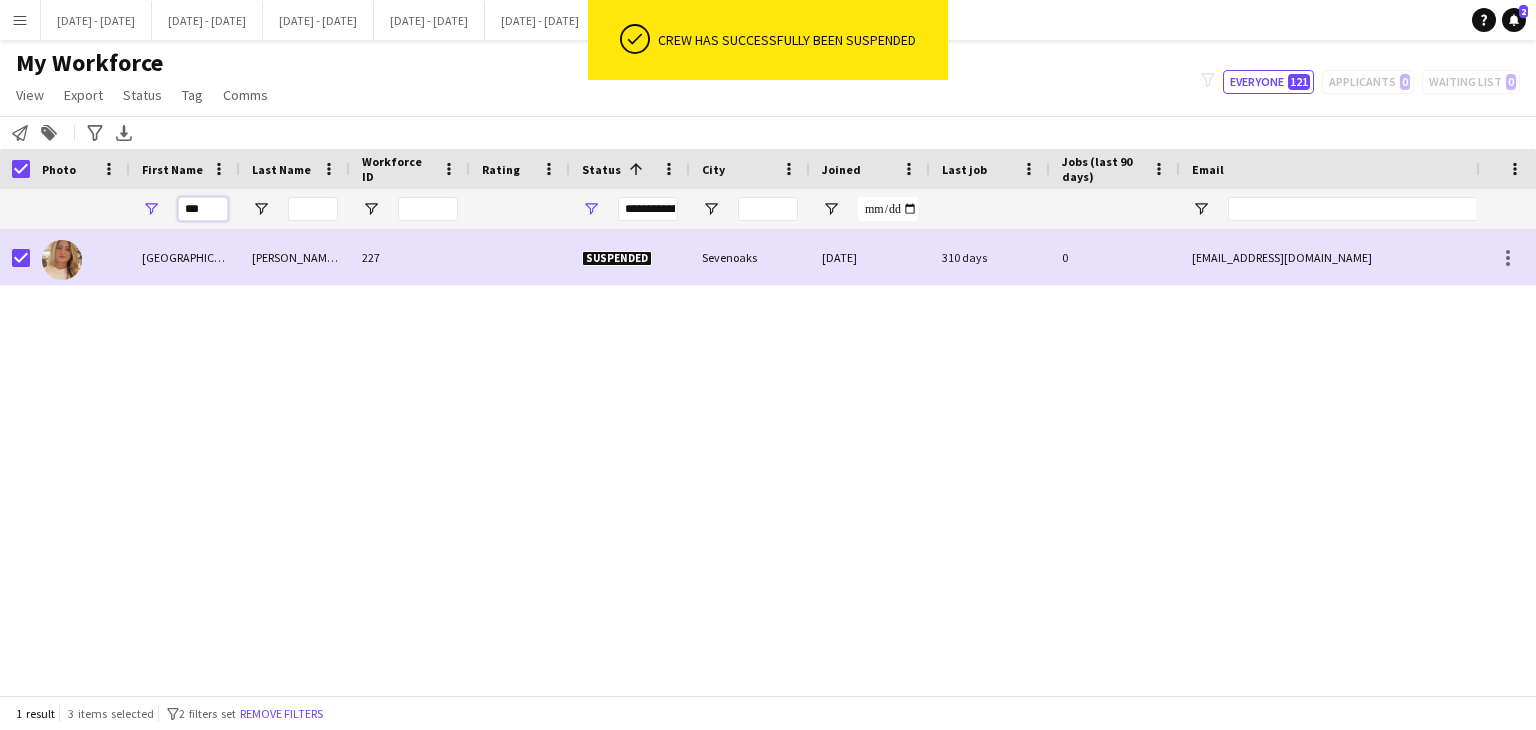 drag, startPoint x: 219, startPoint y: 209, endPoint x: 175, endPoint y: 217, distance: 44.72136 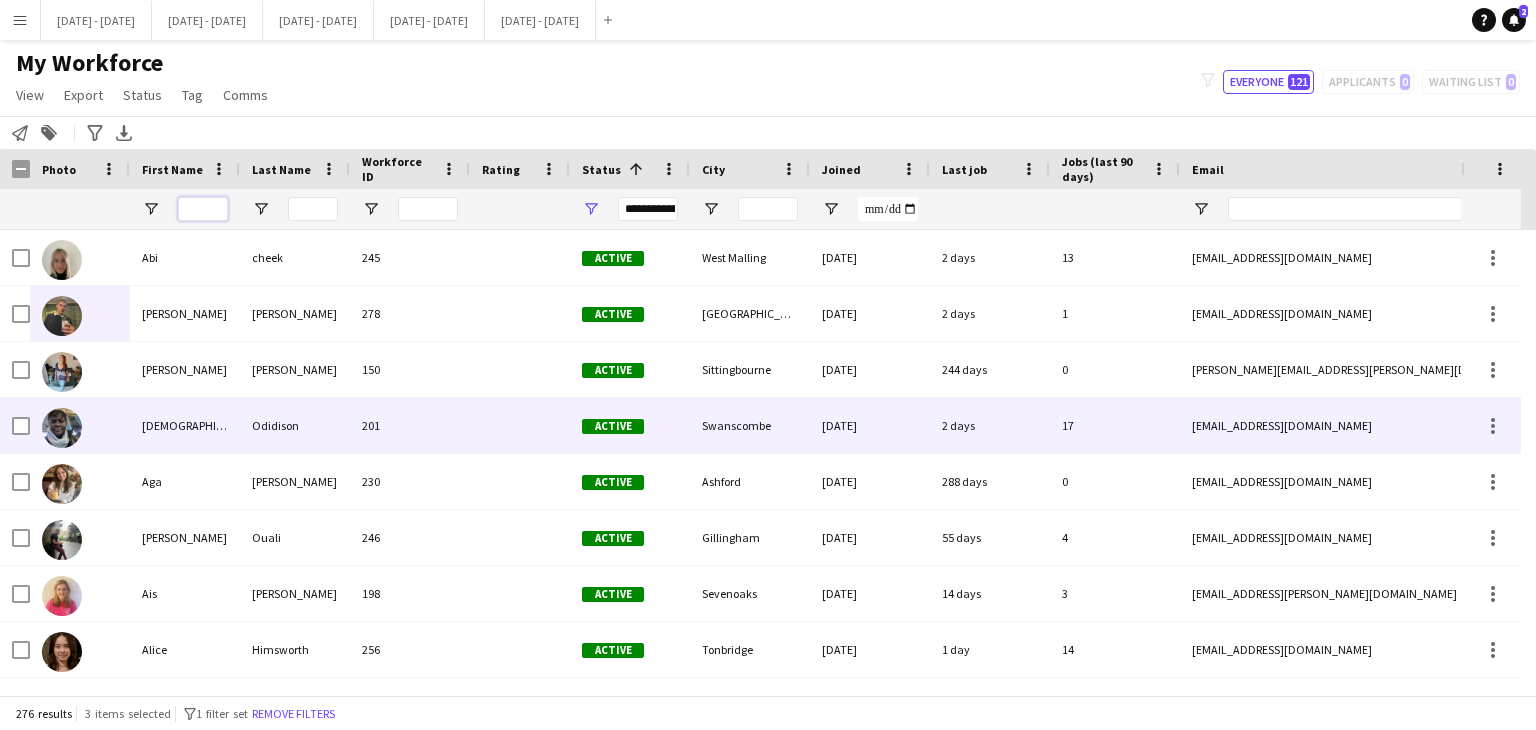 scroll, scrollTop: 84, scrollLeft: 0, axis: vertical 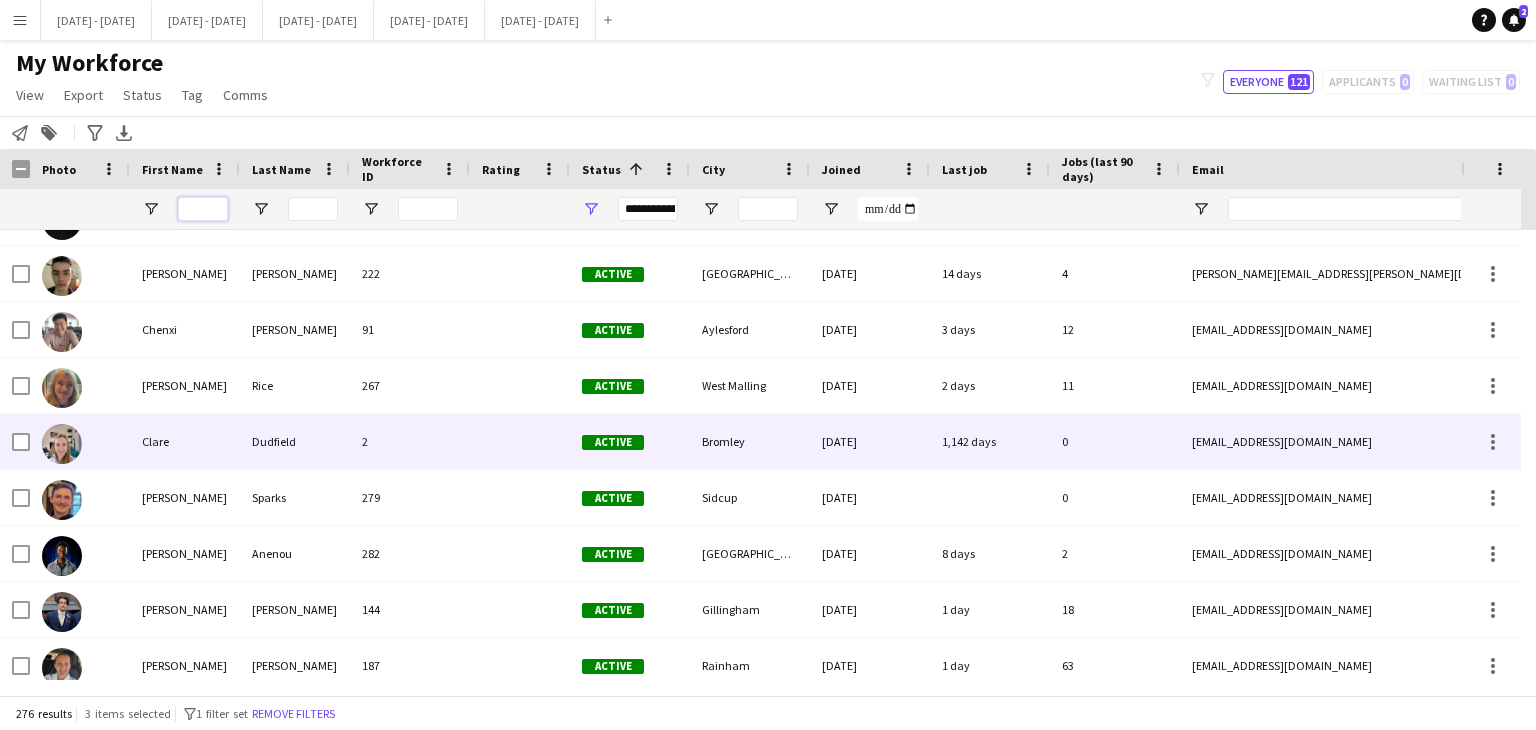 type 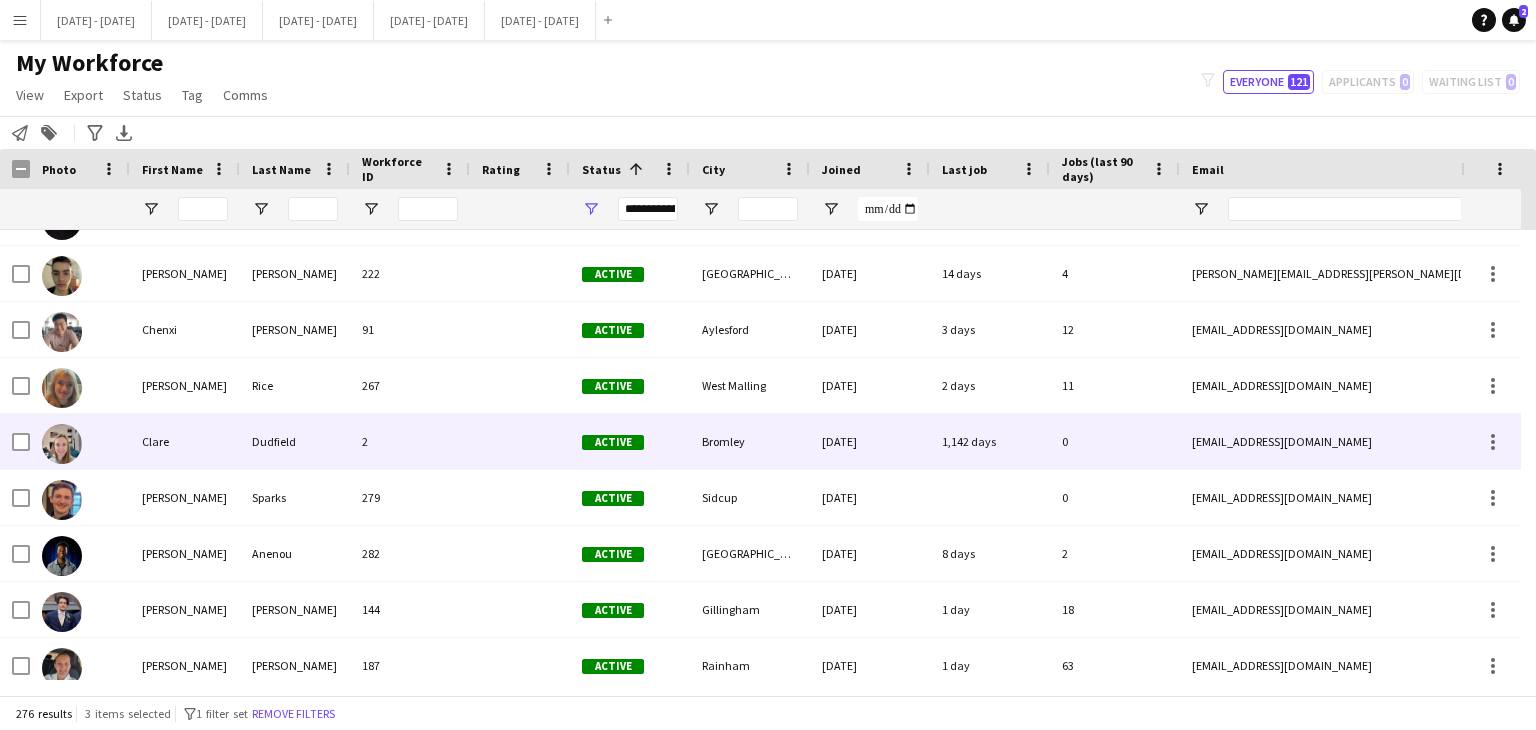 click on "2" at bounding box center (410, 441) 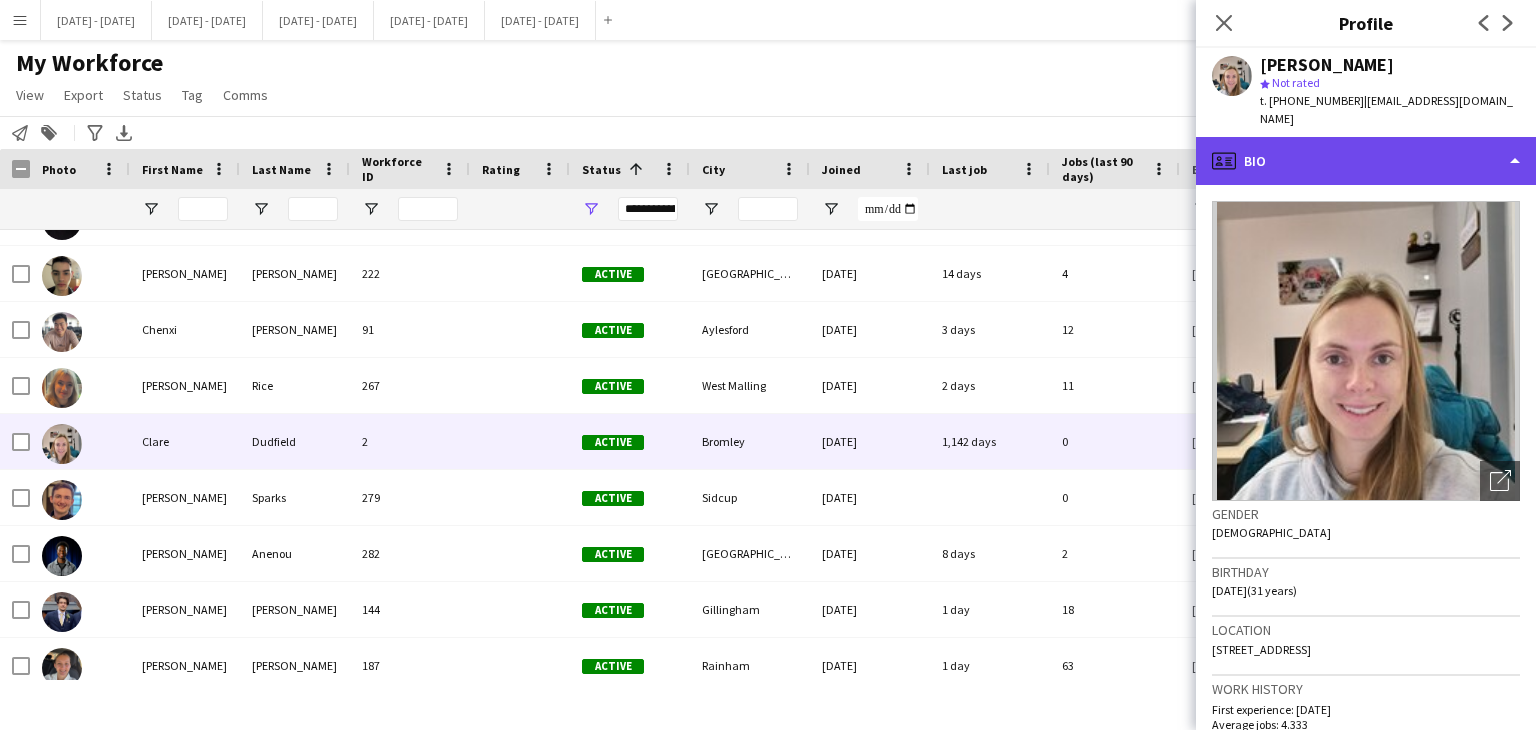 click on "profile
Bio" 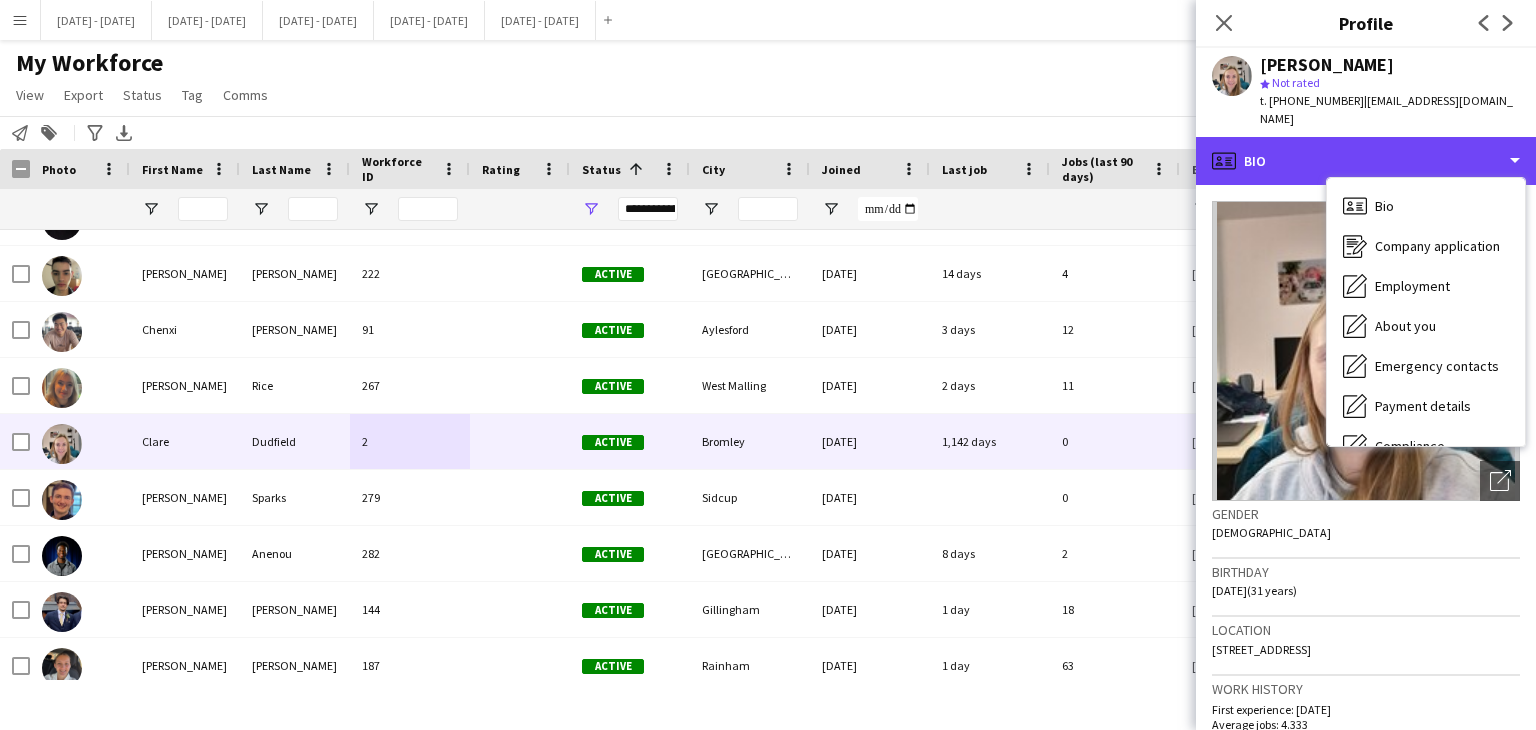 scroll, scrollTop: 188, scrollLeft: 0, axis: vertical 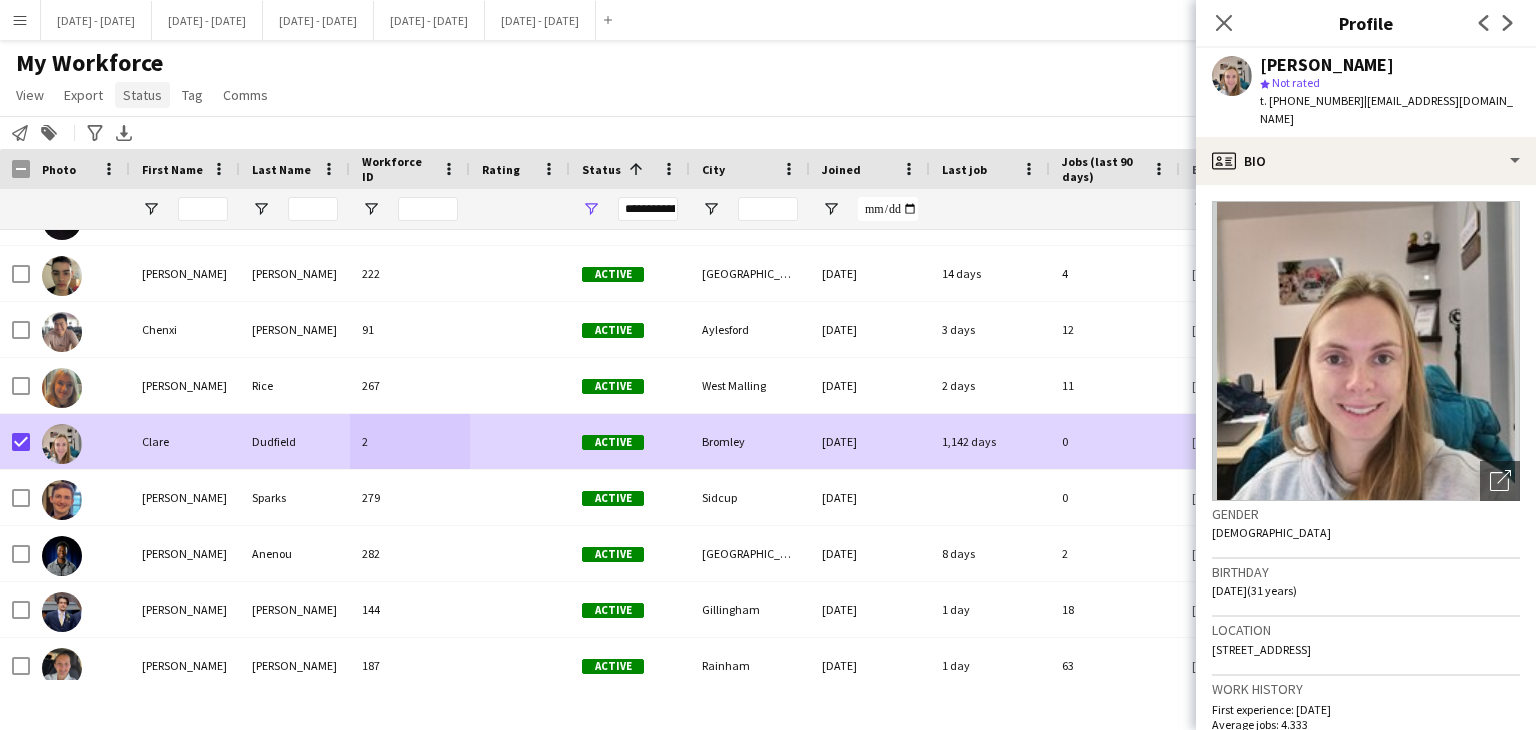 click on "Status" 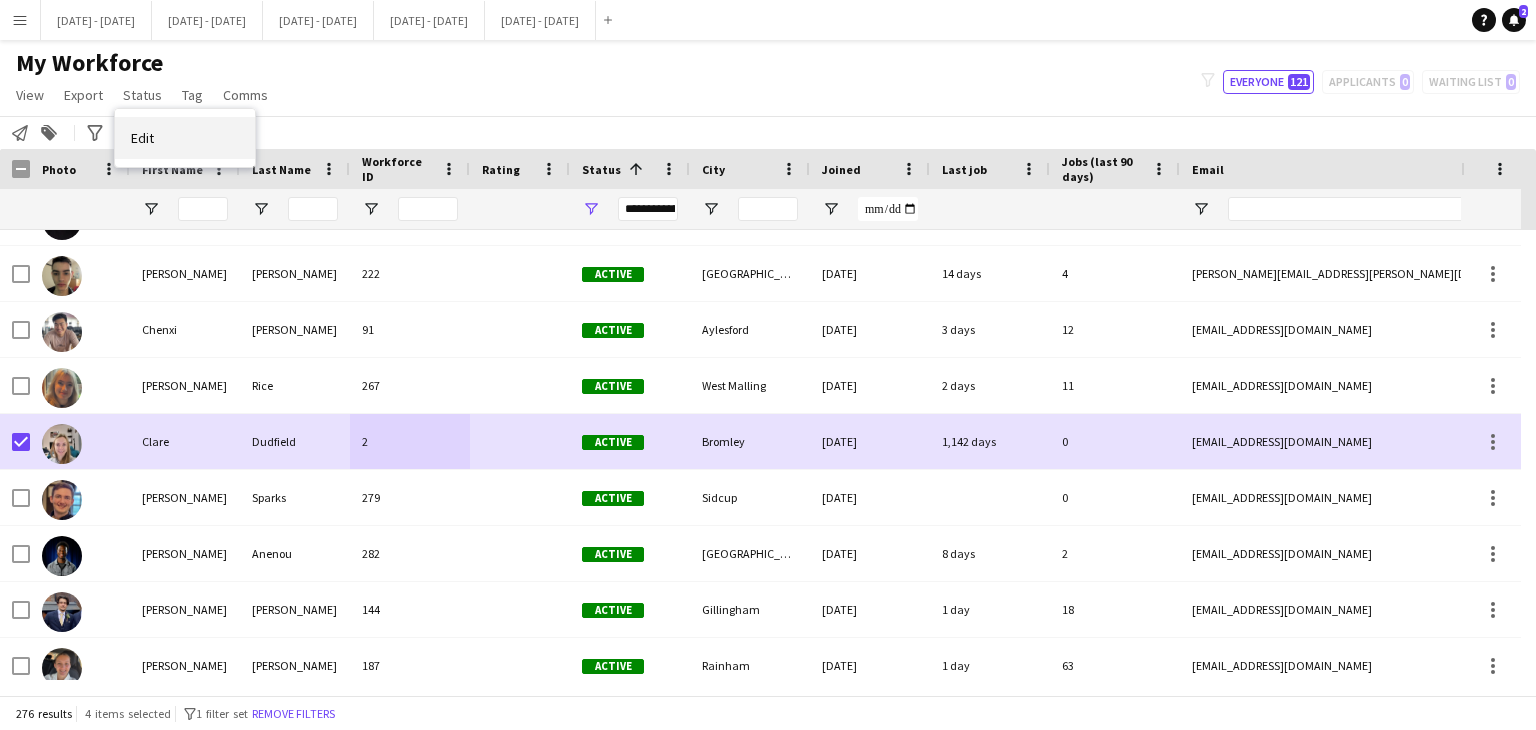 click on "Edit" at bounding box center [185, 138] 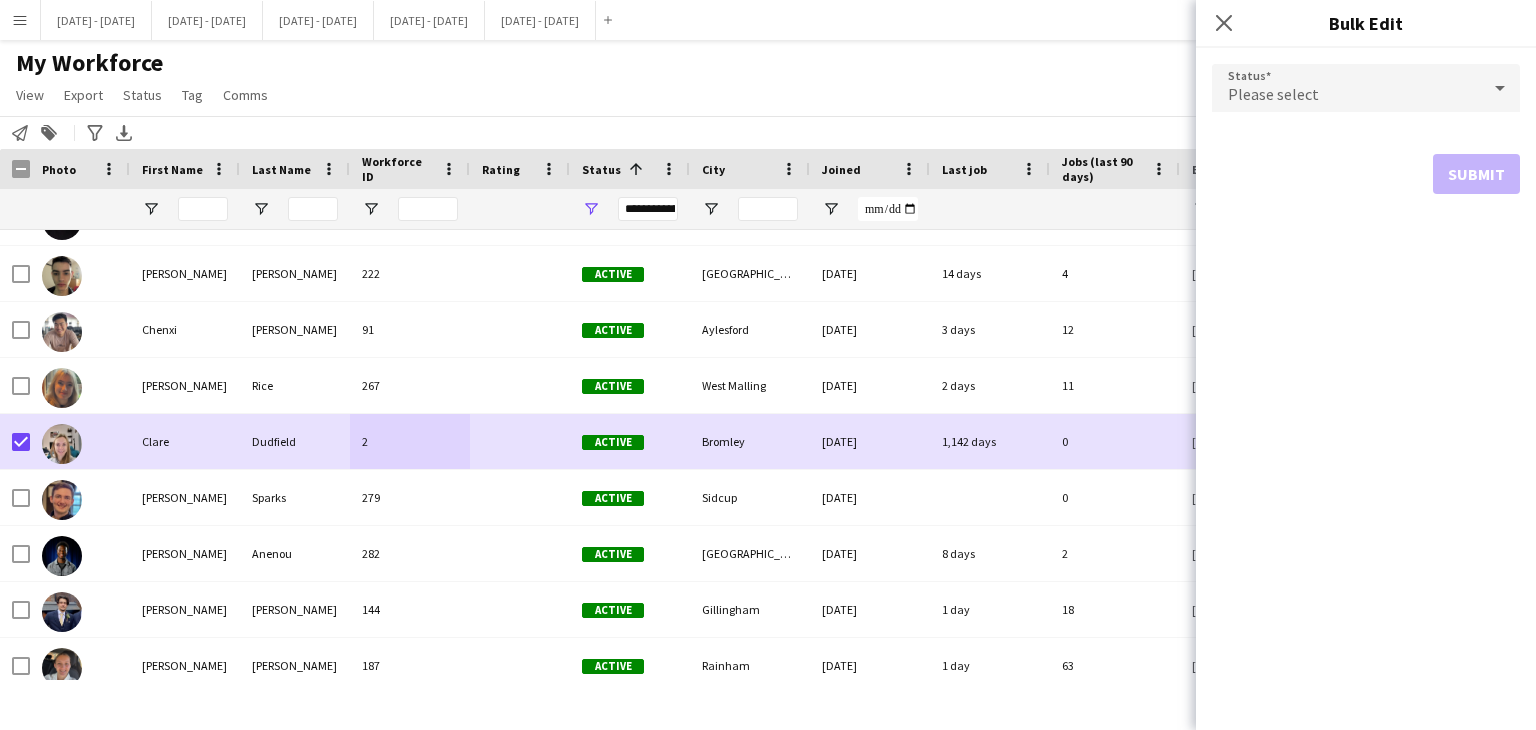 click on "Please select" at bounding box center (1346, 88) 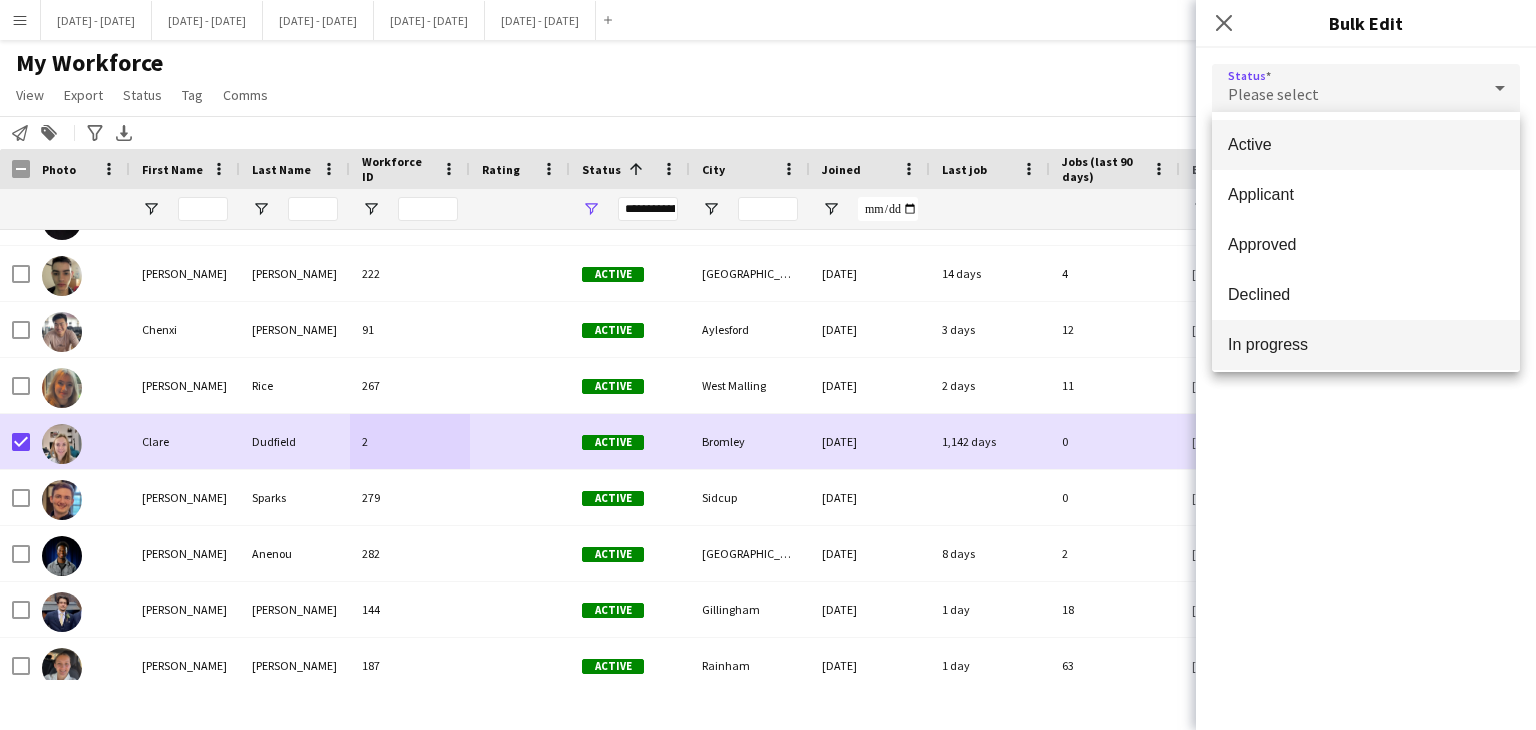 scroll, scrollTop: 206, scrollLeft: 0, axis: vertical 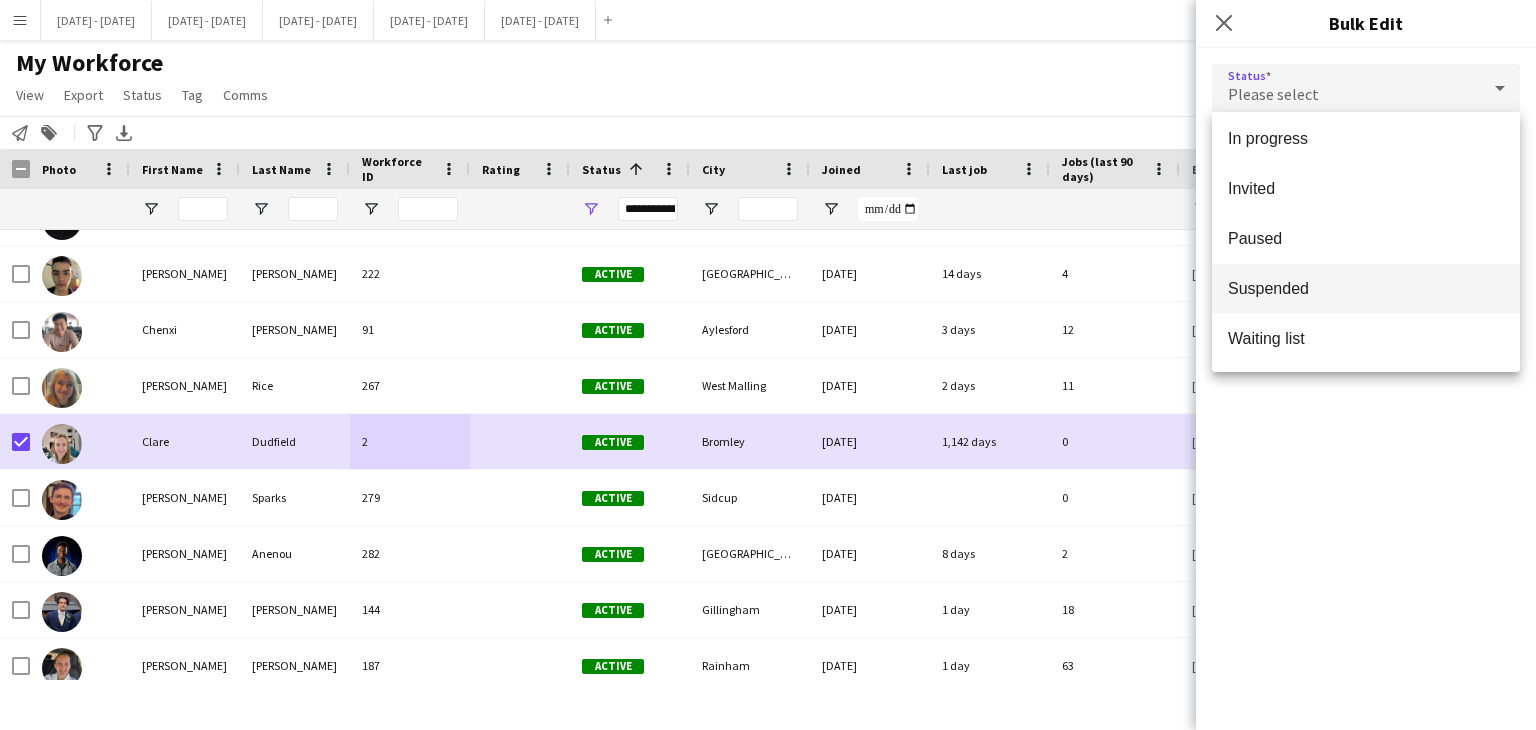 click on "Suspended" at bounding box center (1366, 289) 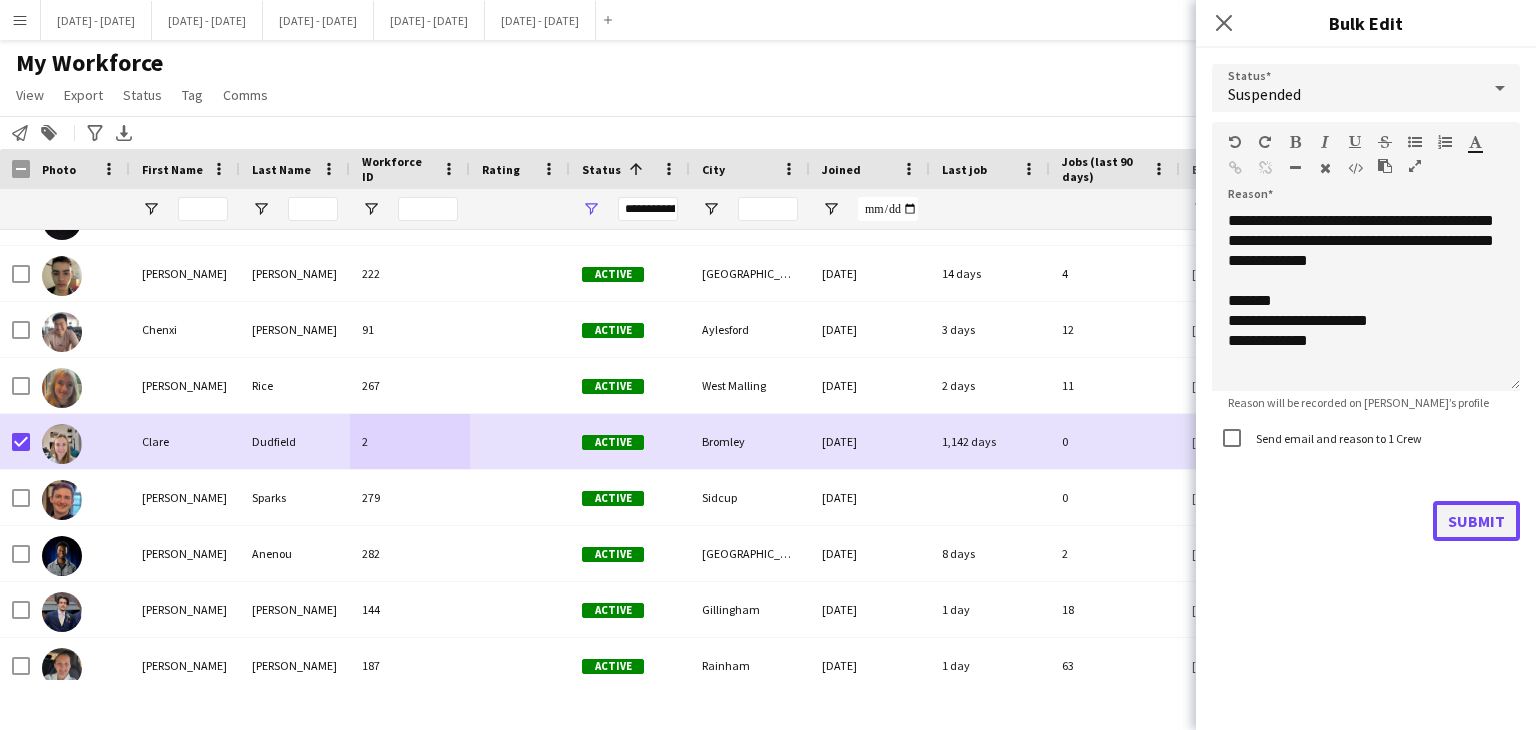 click on "Submit" 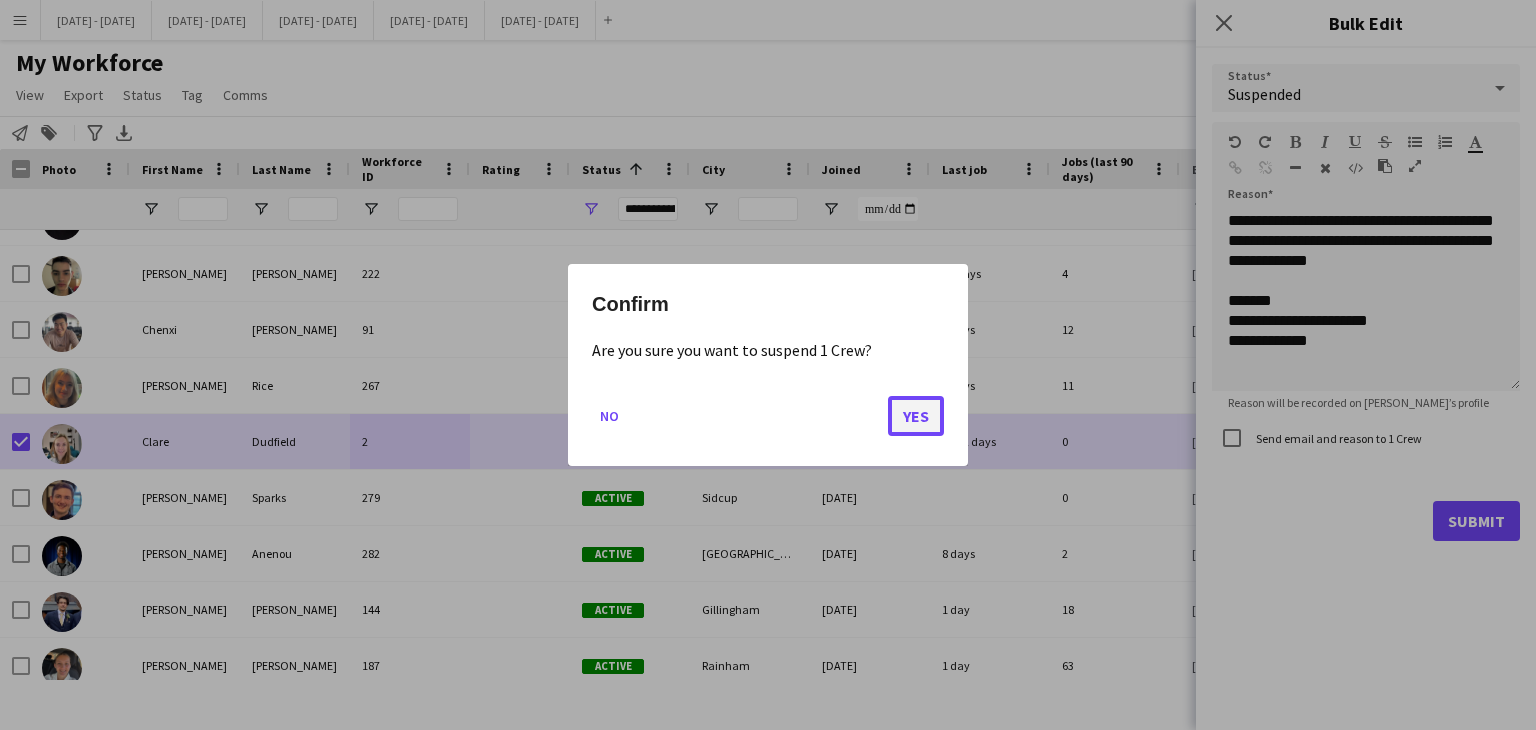 click on "Yes" 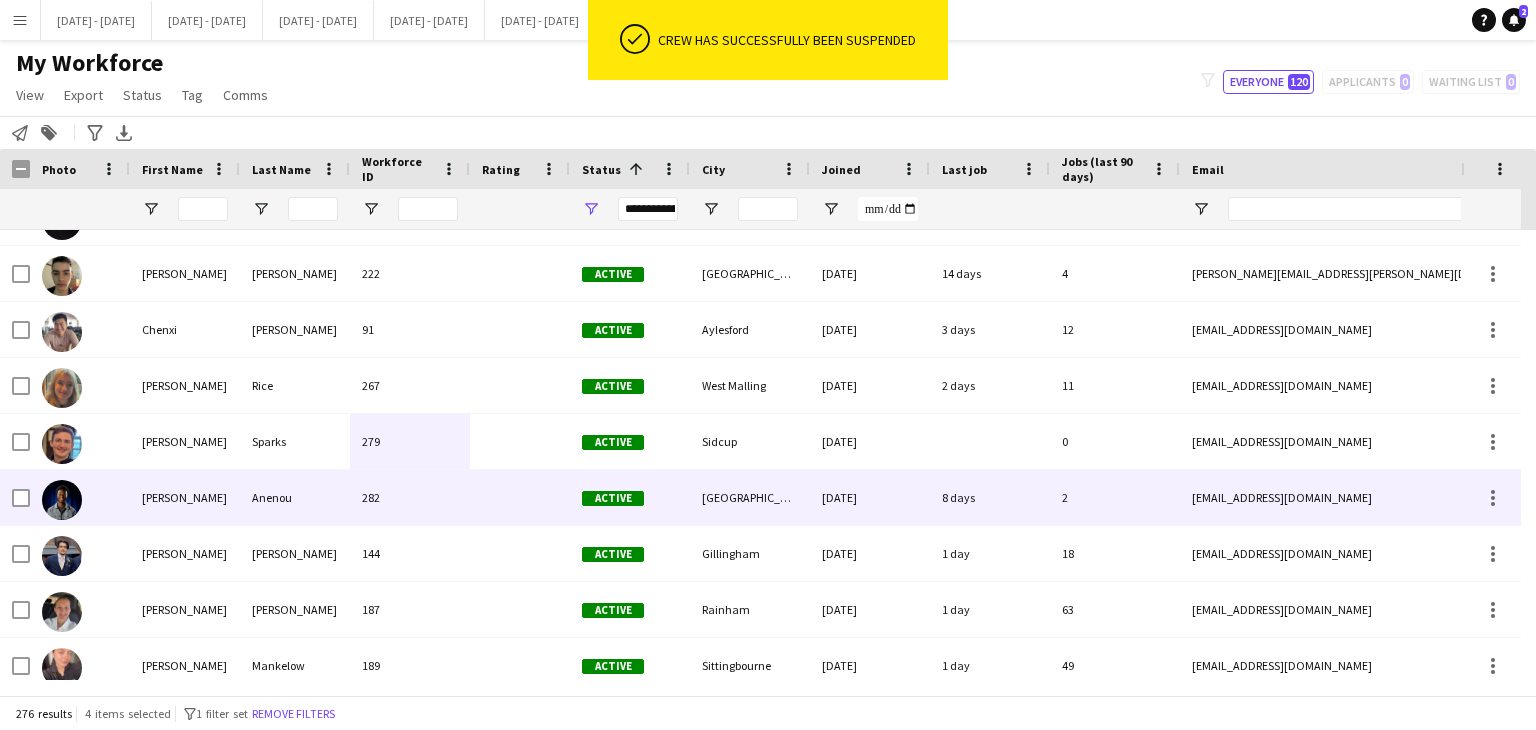 scroll, scrollTop: 667, scrollLeft: 0, axis: vertical 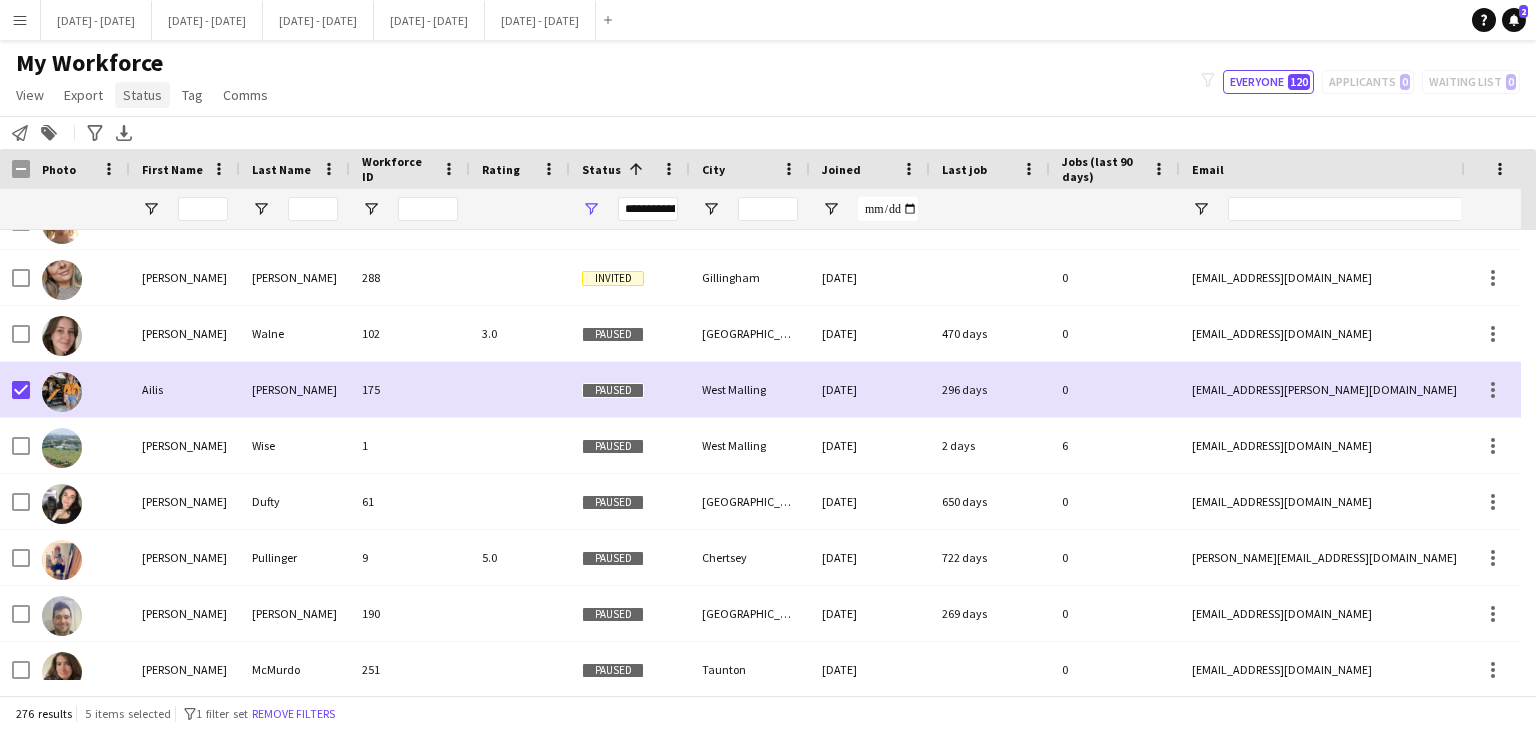 click on "Status" 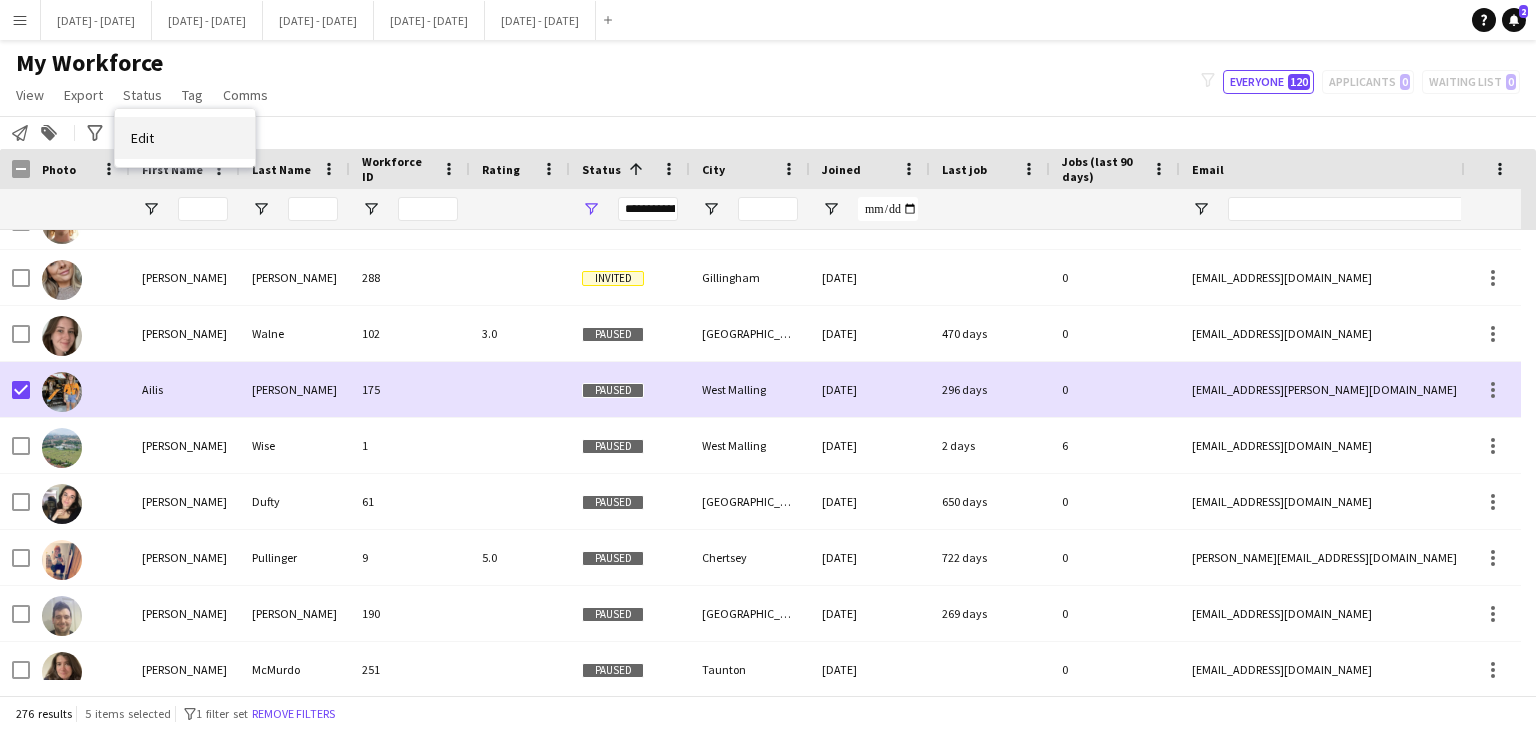 click on "Edit" at bounding box center [142, 138] 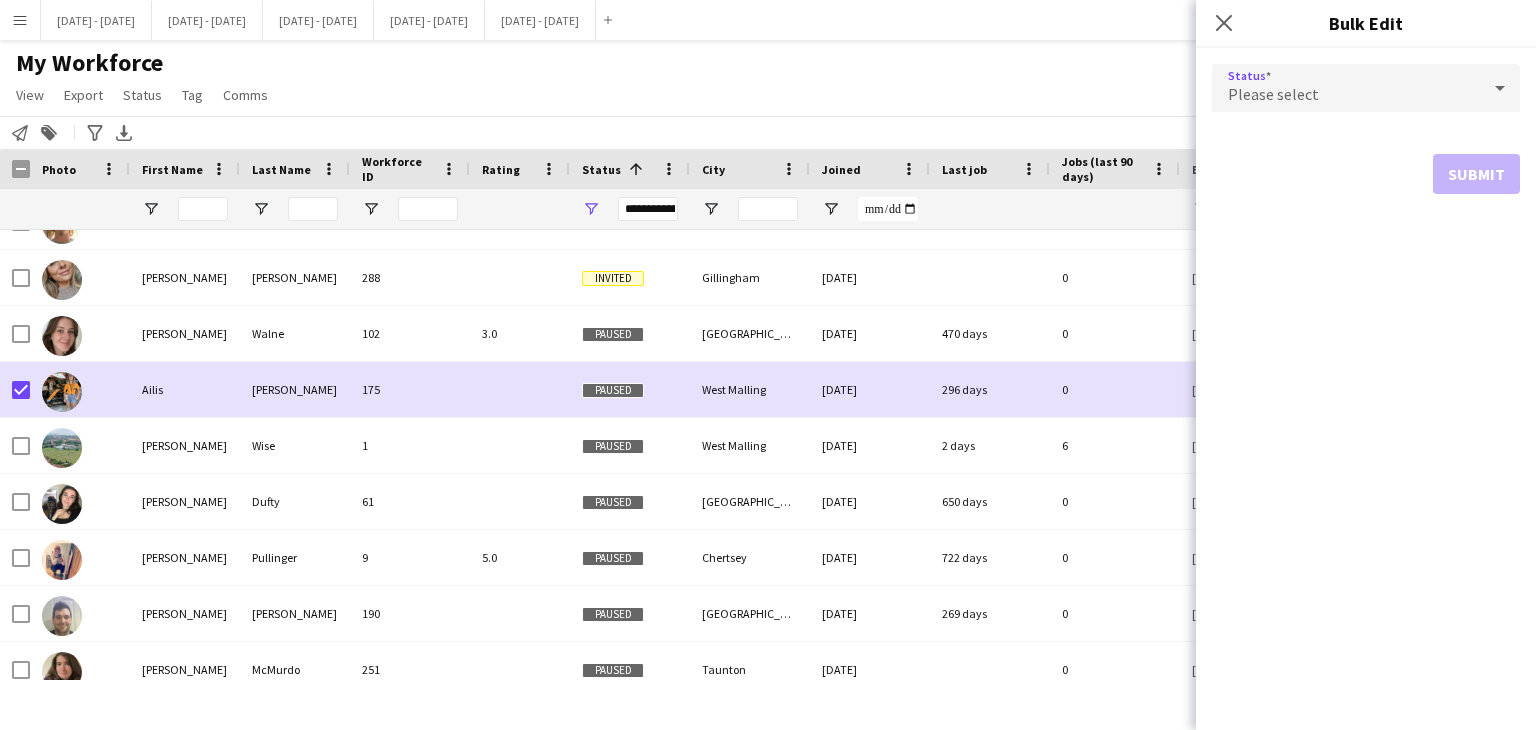 click on "Please select" at bounding box center [1346, 88] 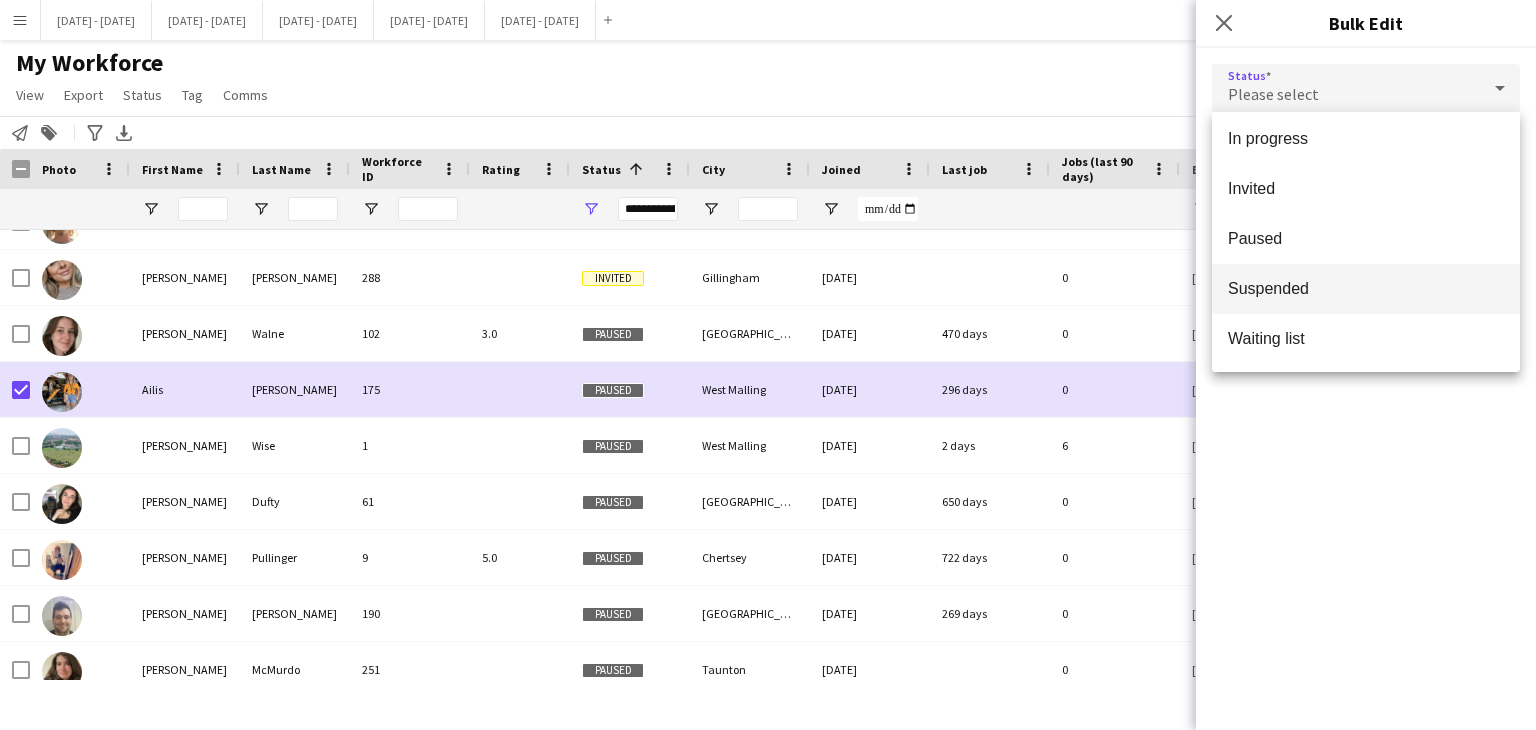 click on "Suspended" at bounding box center [1366, 288] 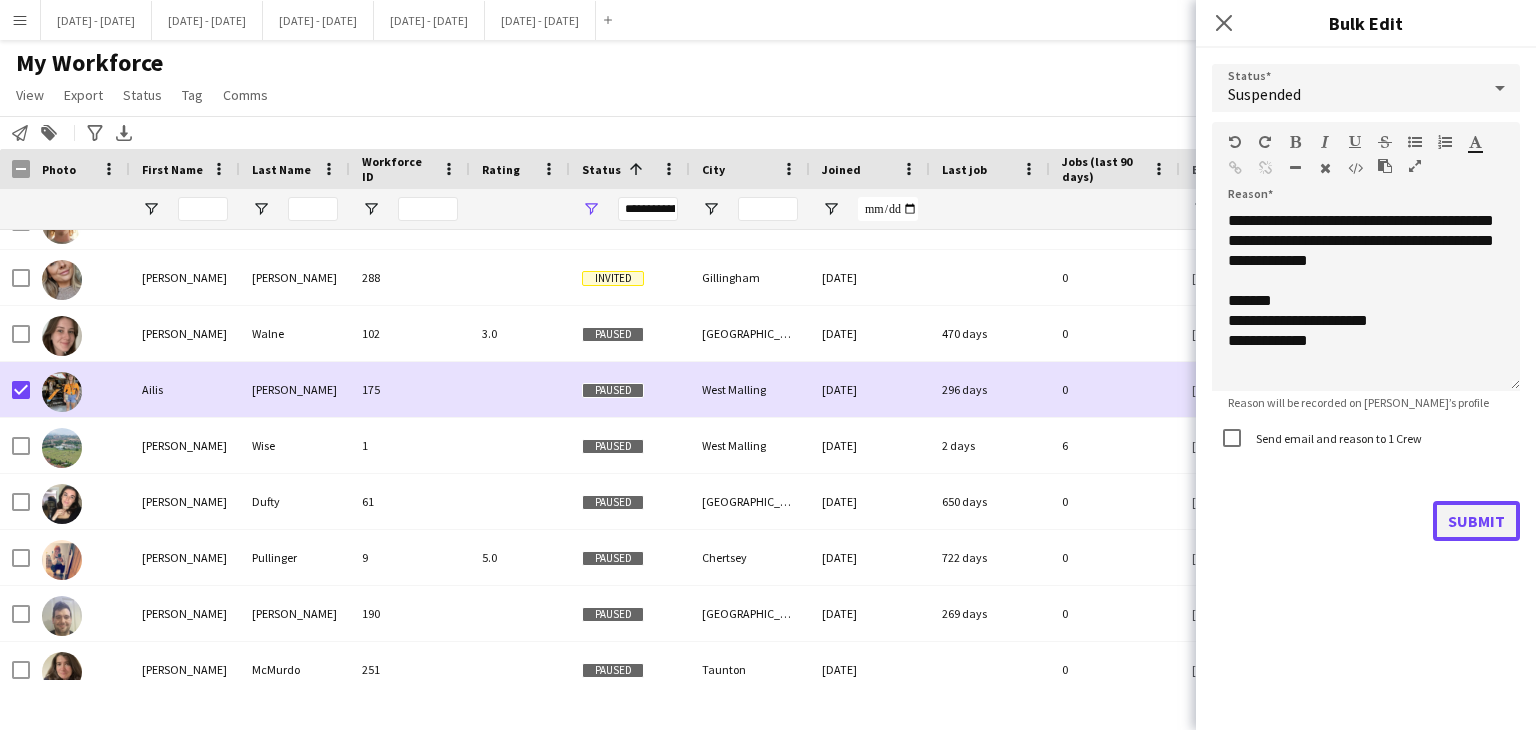 click on "Submit" 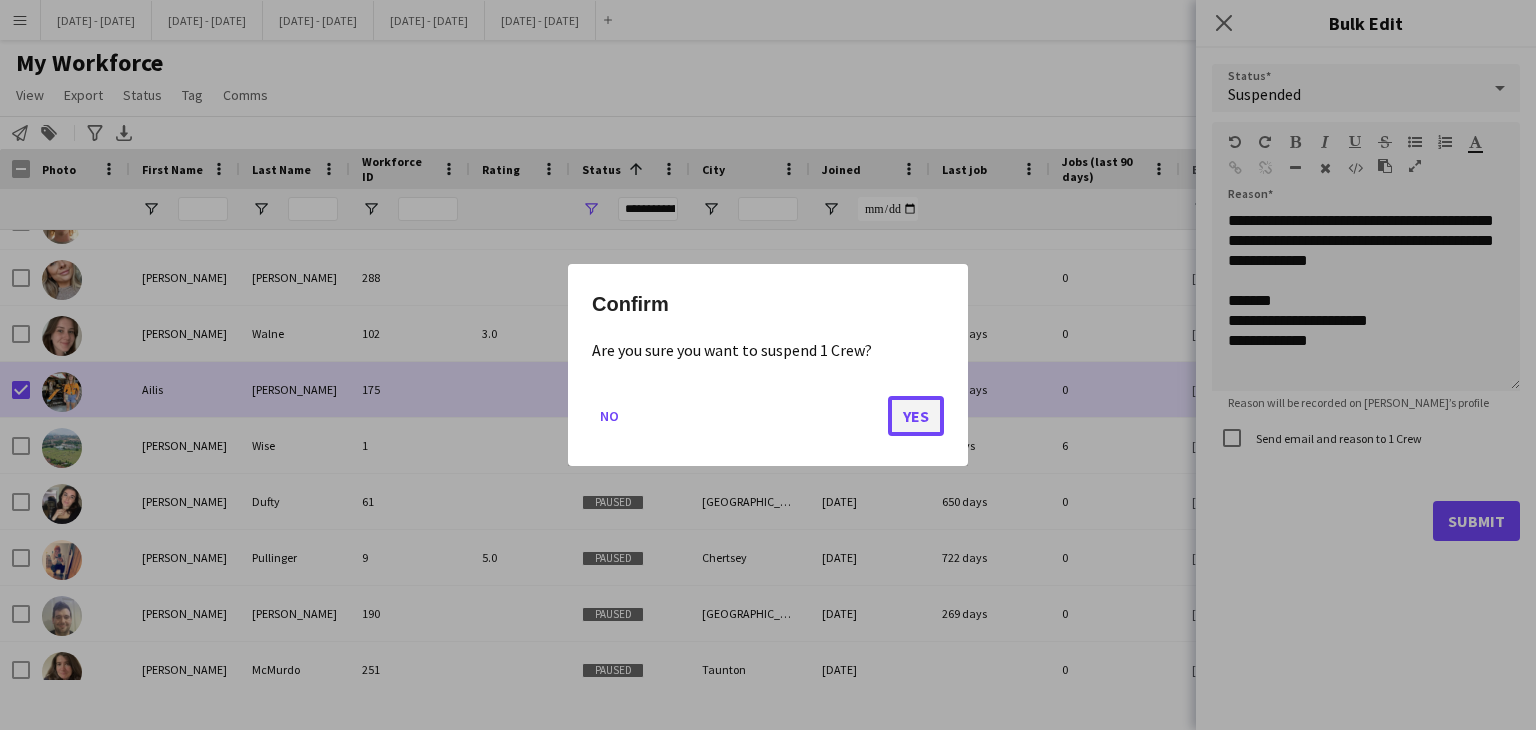 click on "Yes" 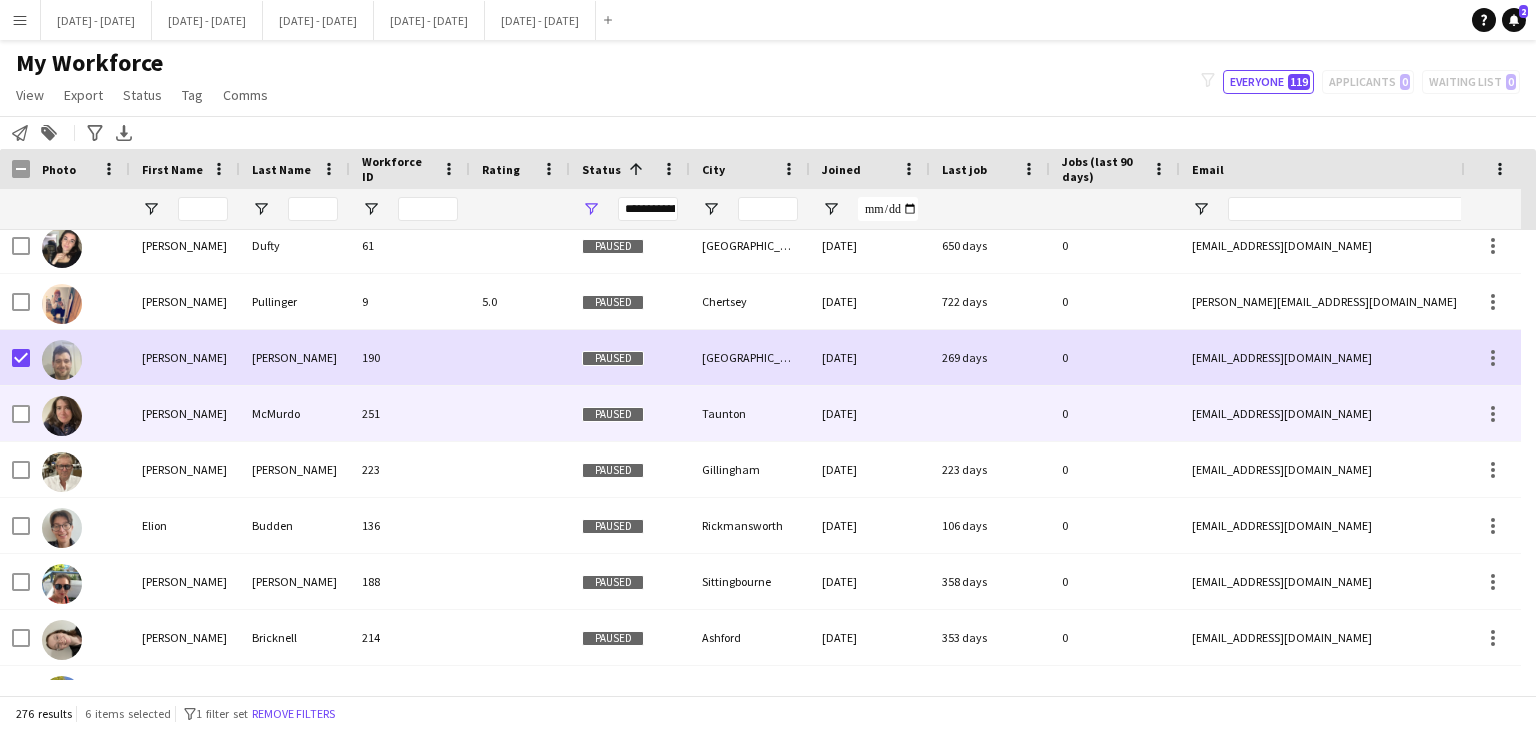 click at bounding box center [21, 414] 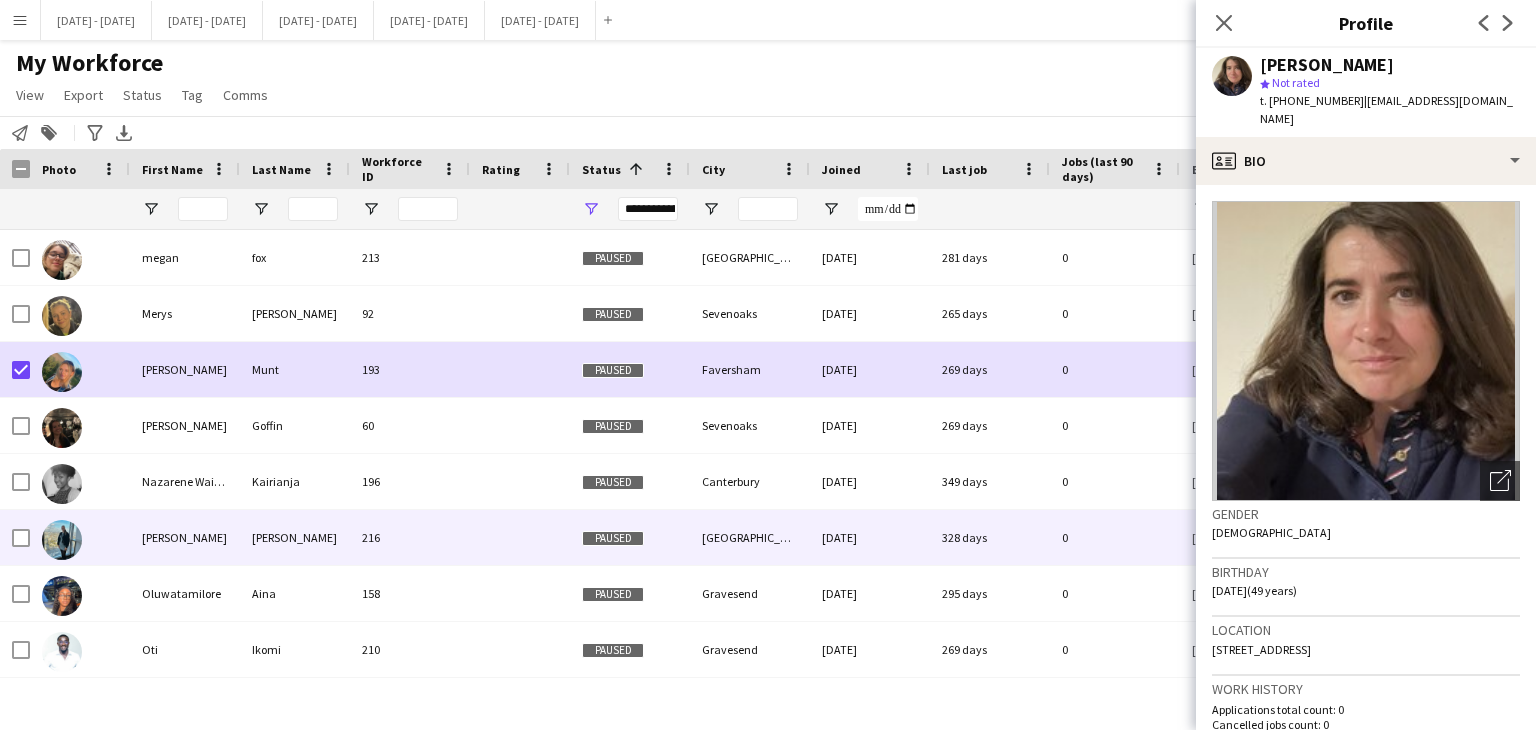click at bounding box center [80, 537] 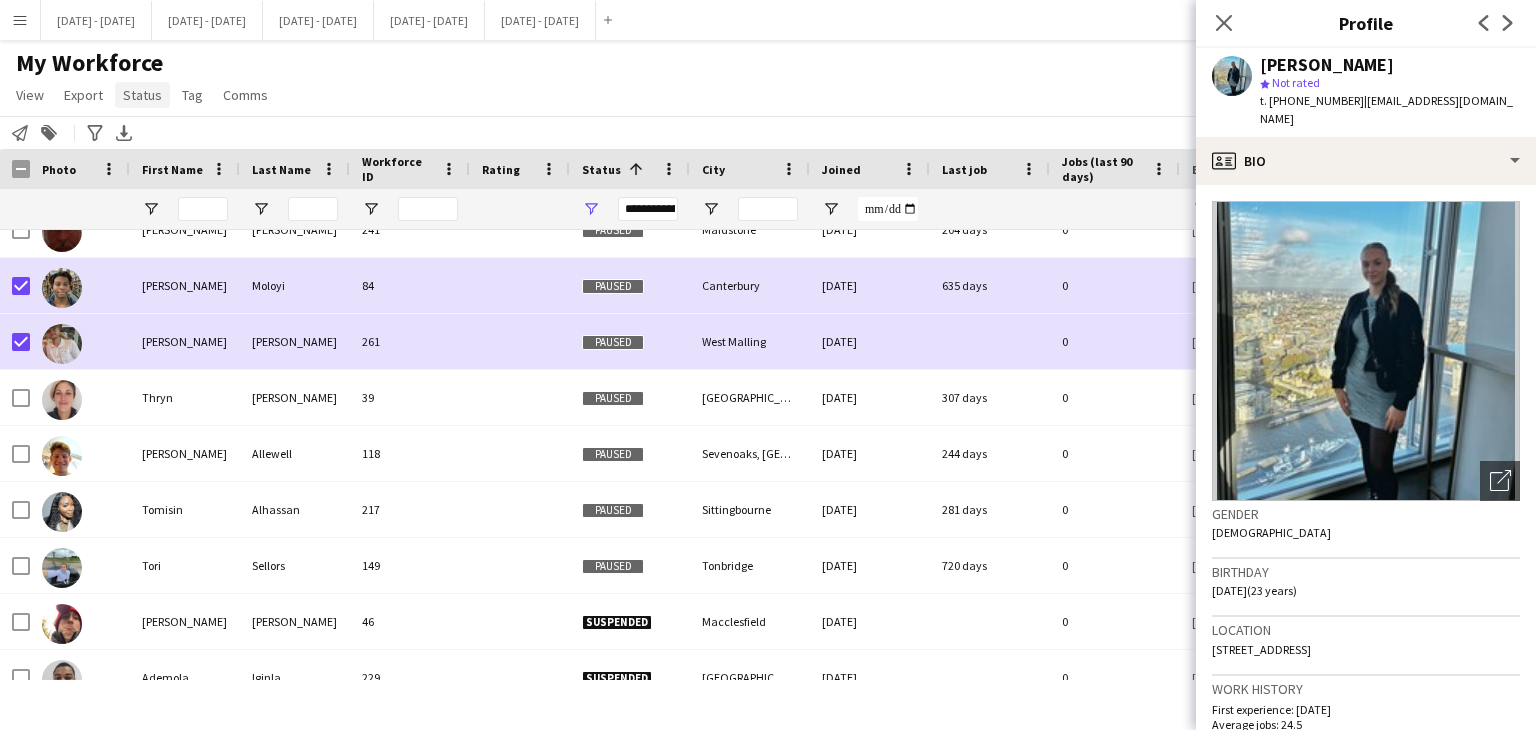 click on "Status" 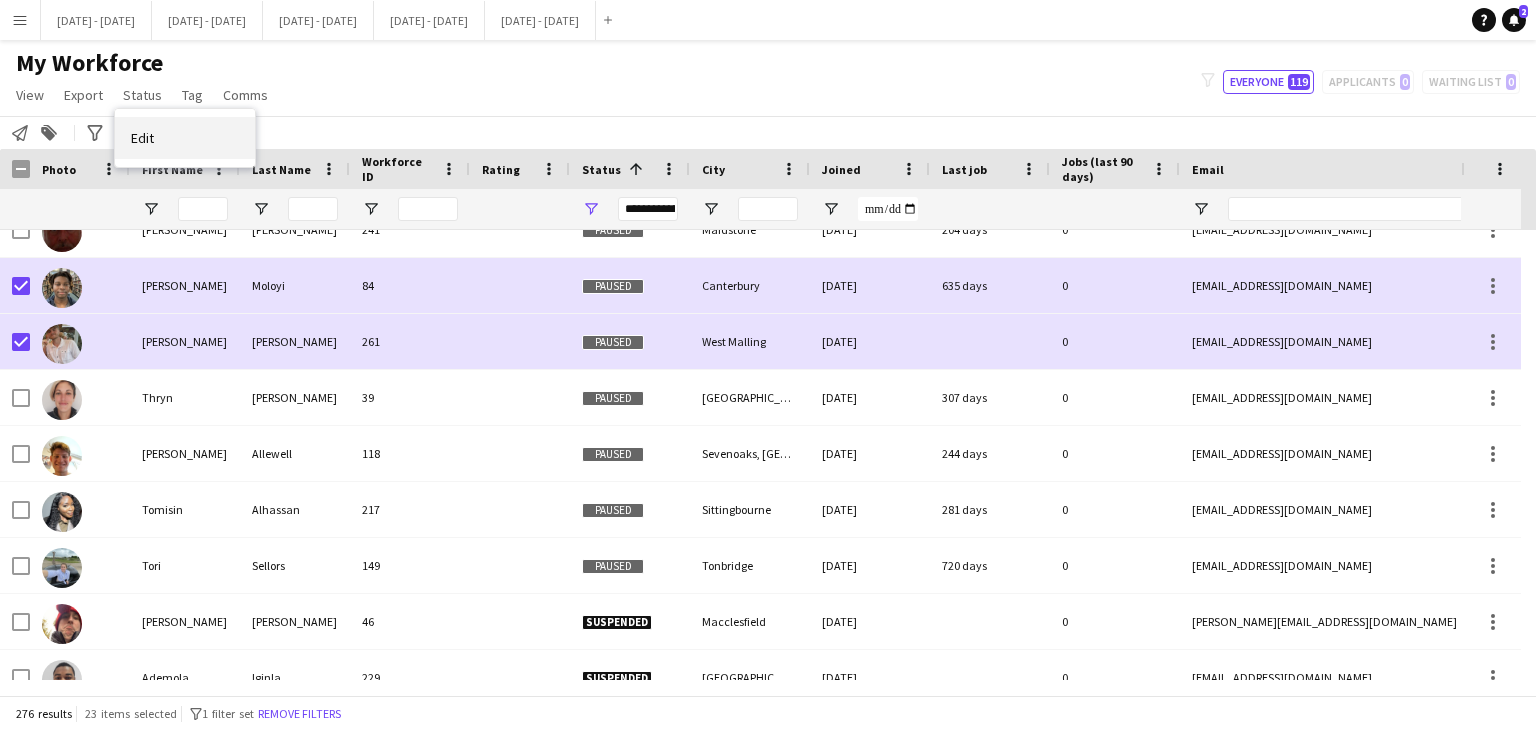 click on "Edit" at bounding box center [185, 138] 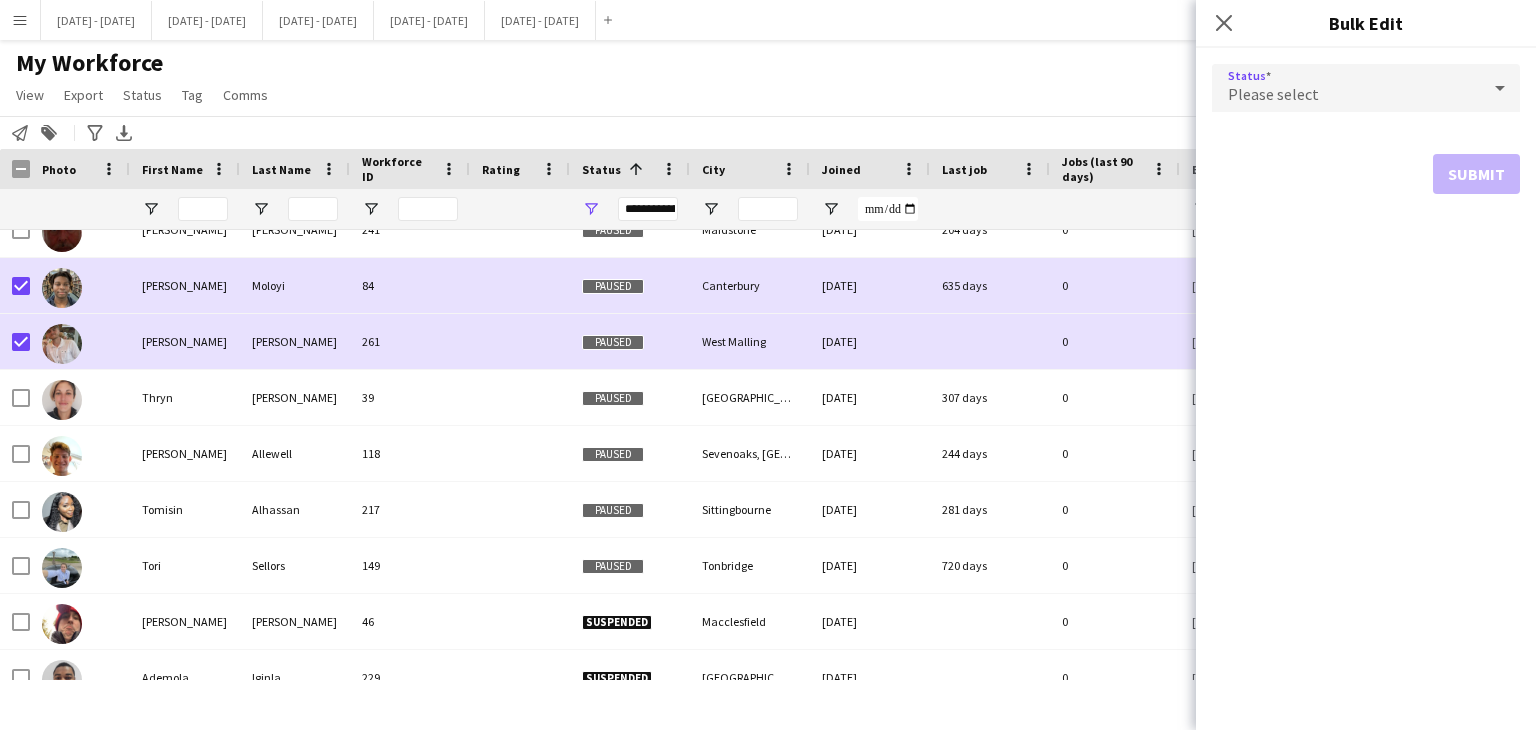 click 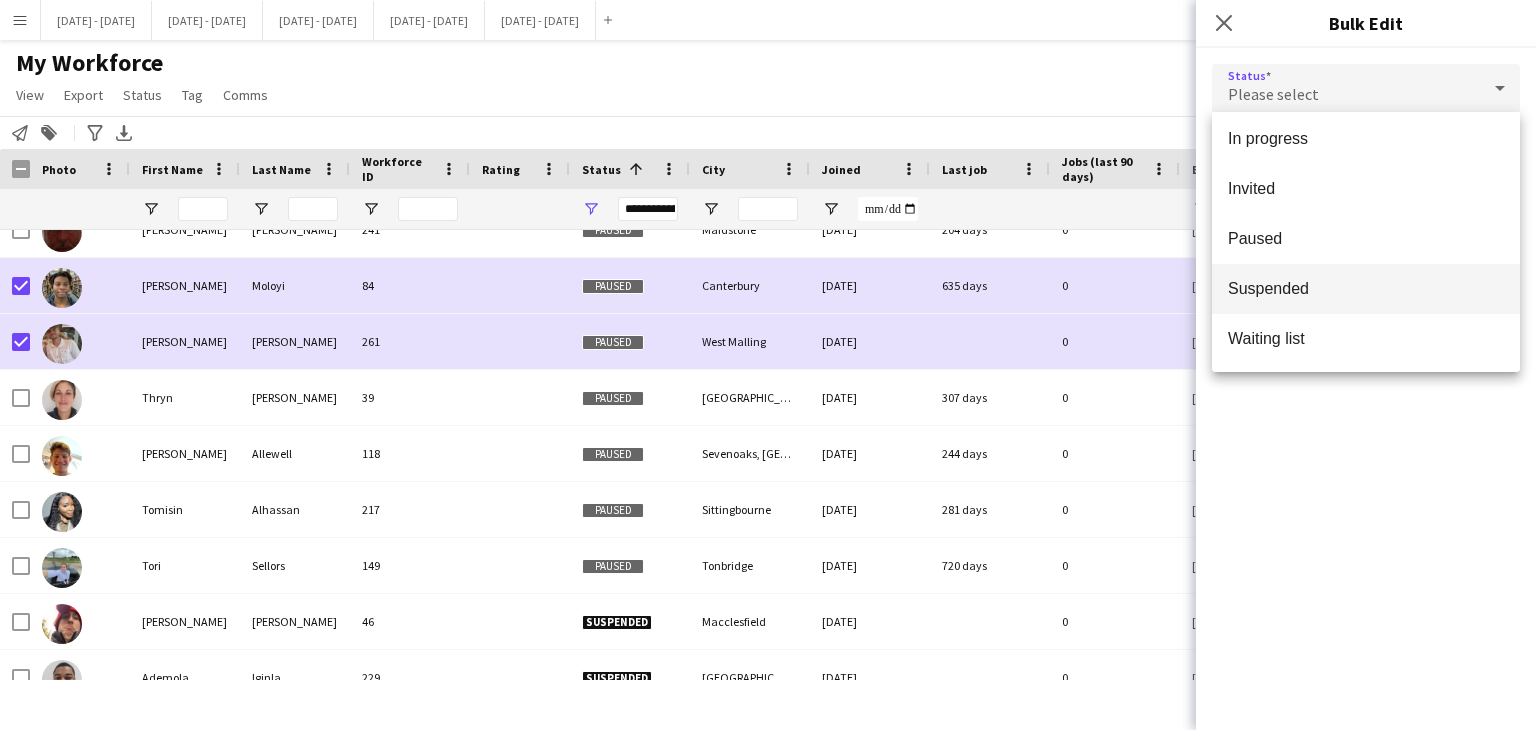 click on "Suspended" at bounding box center [1366, 288] 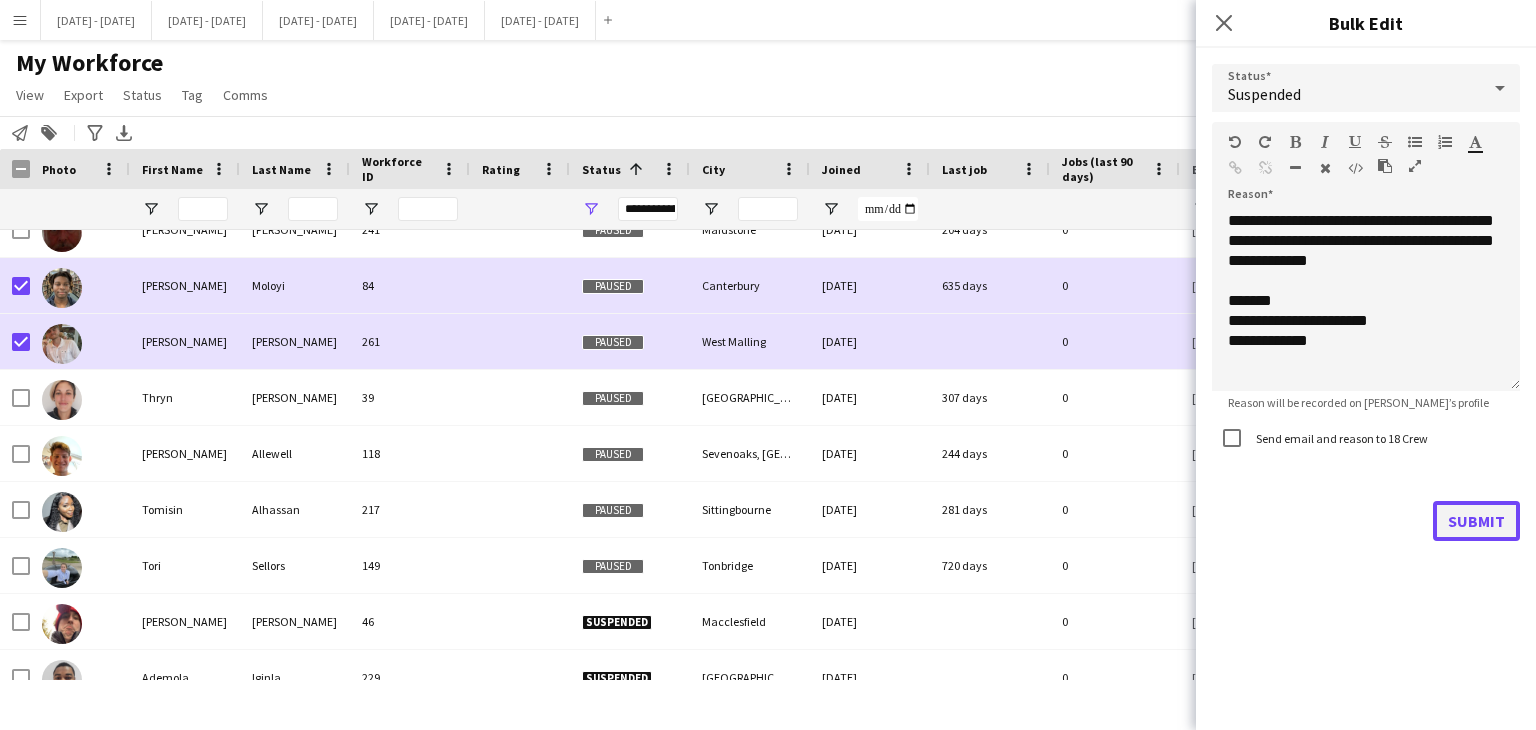 click on "Submit" 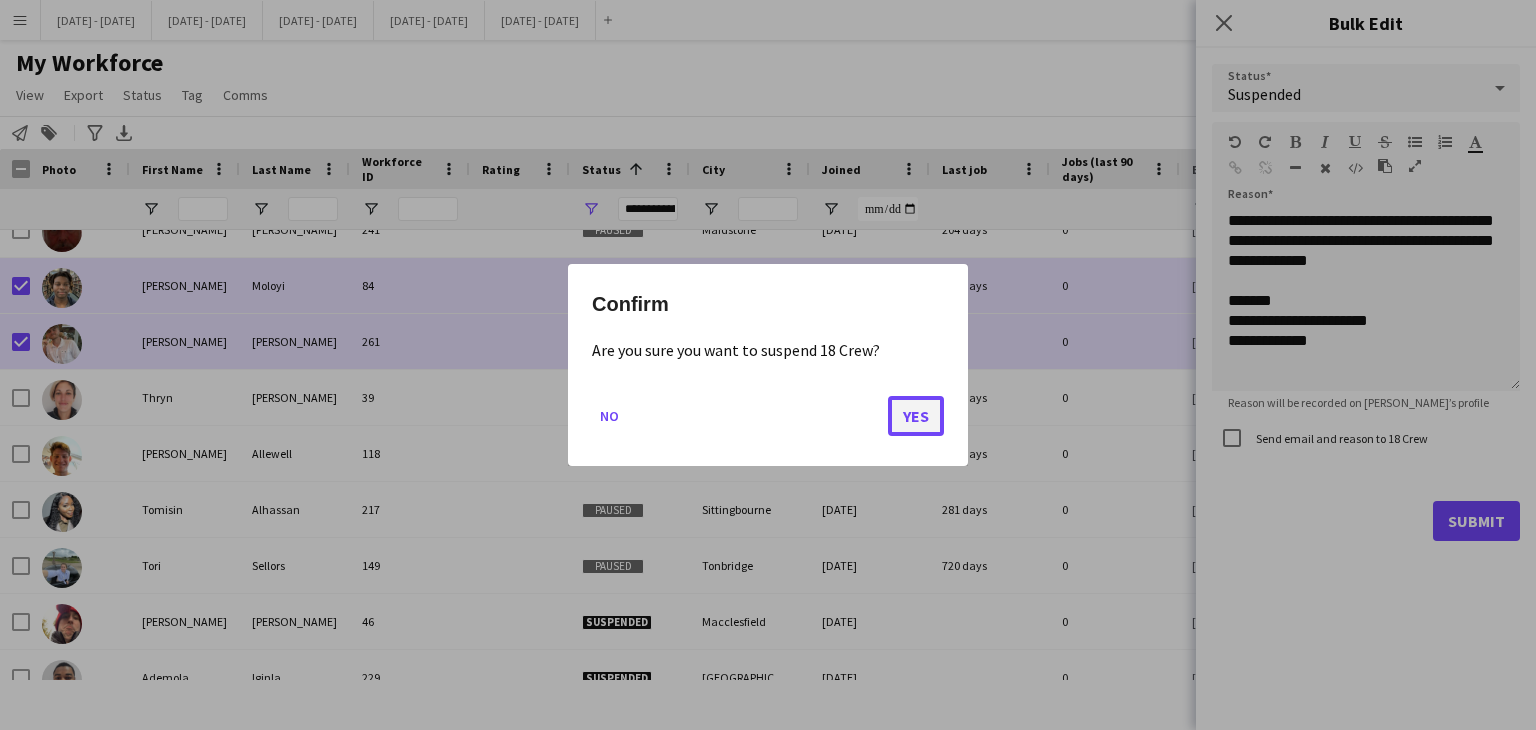 click on "Yes" 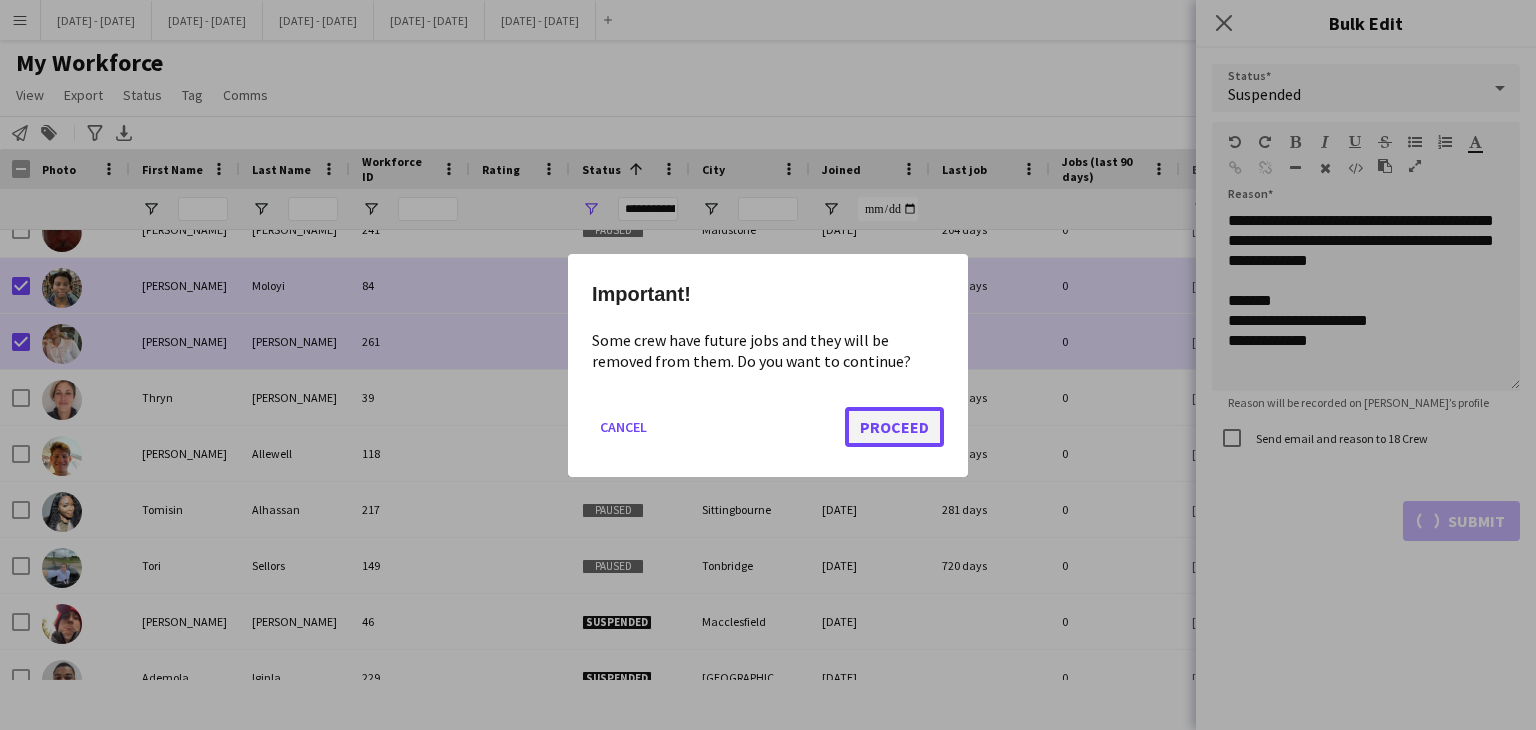 click on "Proceed" 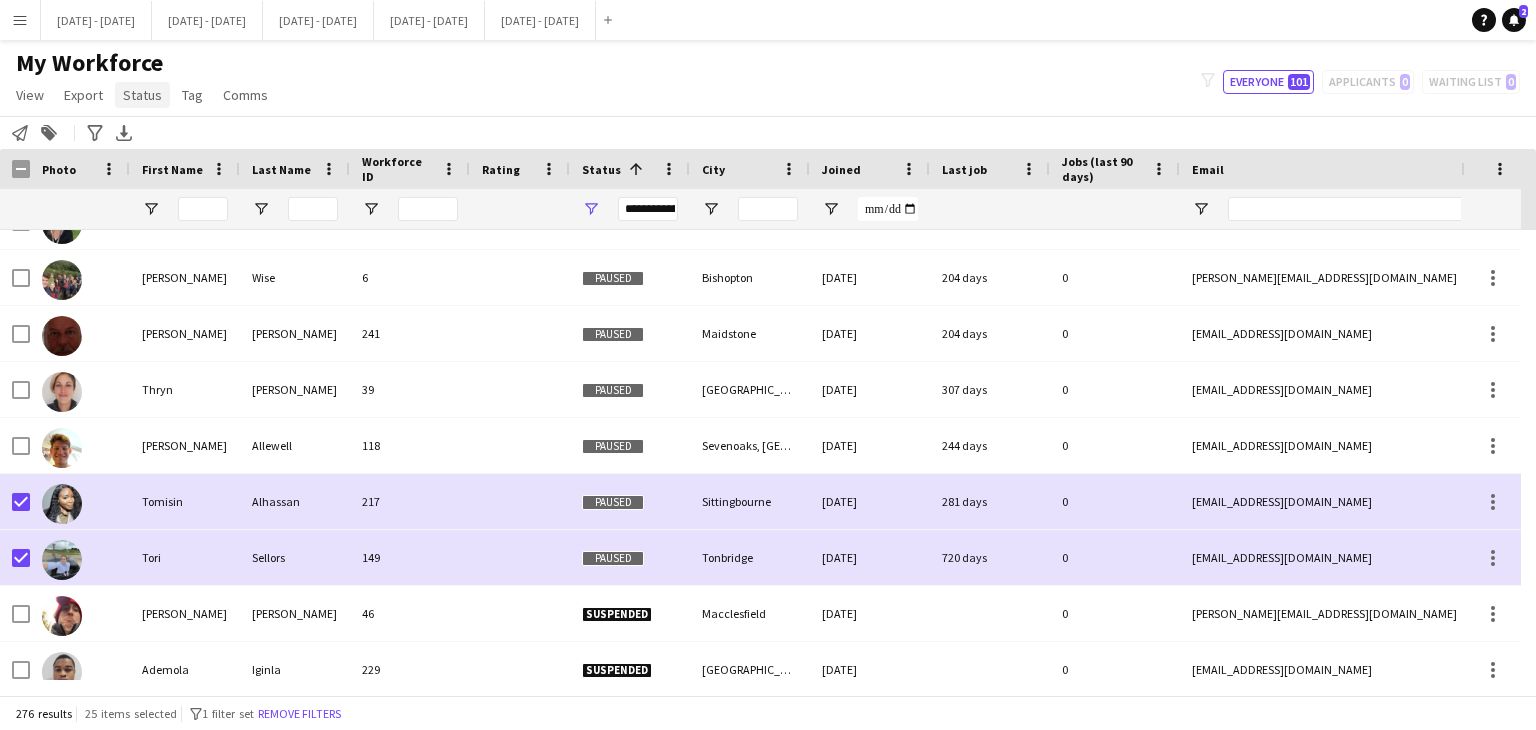 click on "Status" 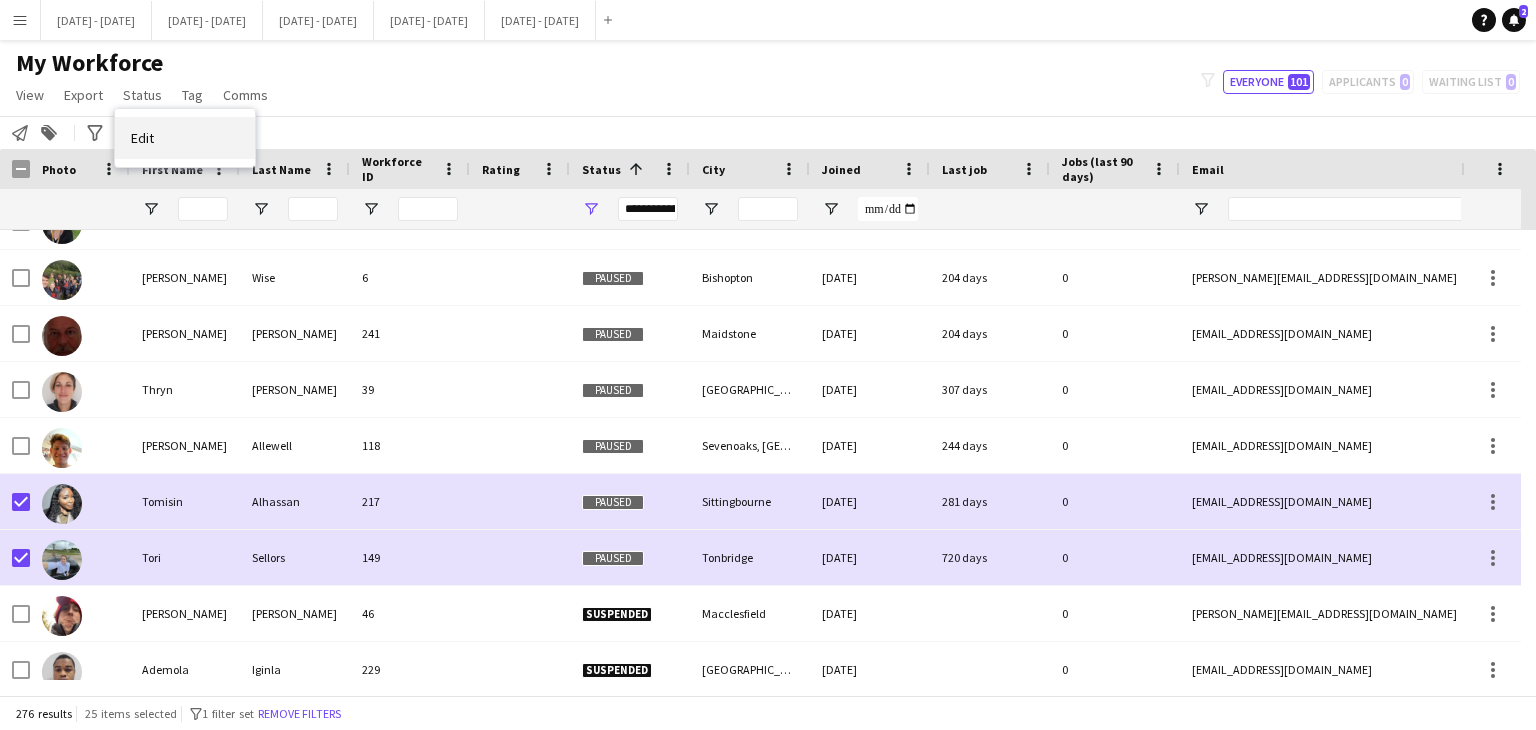 click on "Edit" at bounding box center [142, 138] 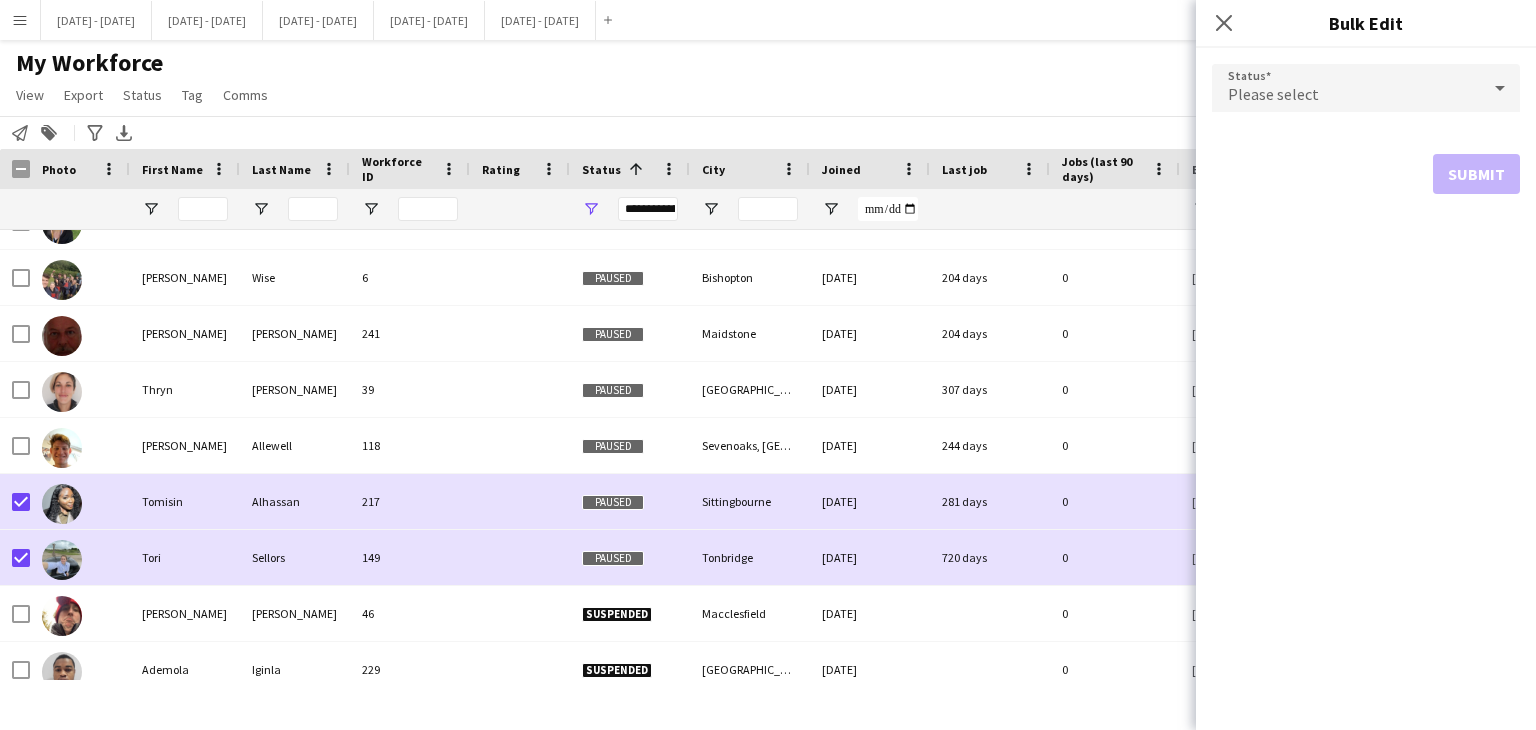 click on "Please select" at bounding box center [1346, 88] 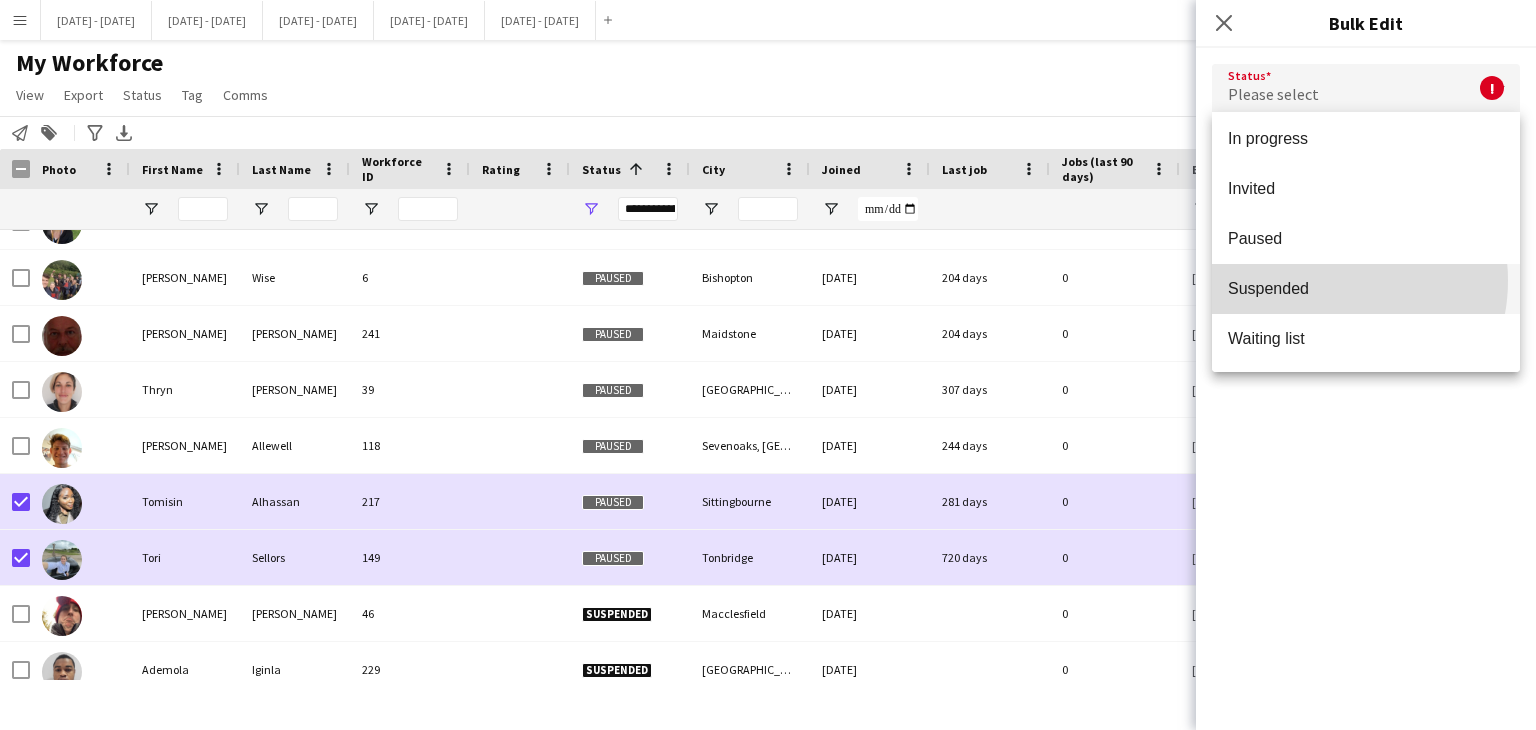 click on "Suspended" at bounding box center (1366, 288) 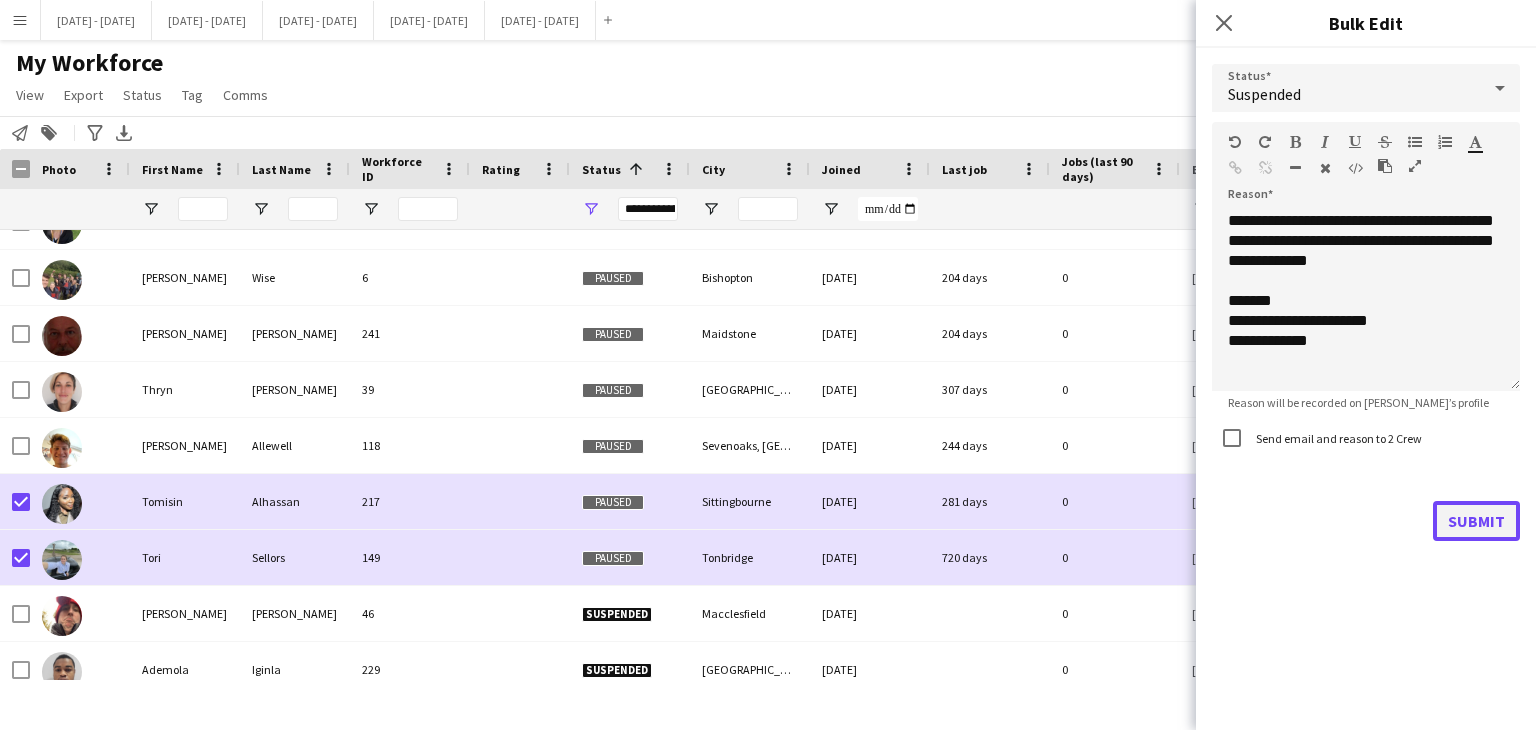 click on "Submit" 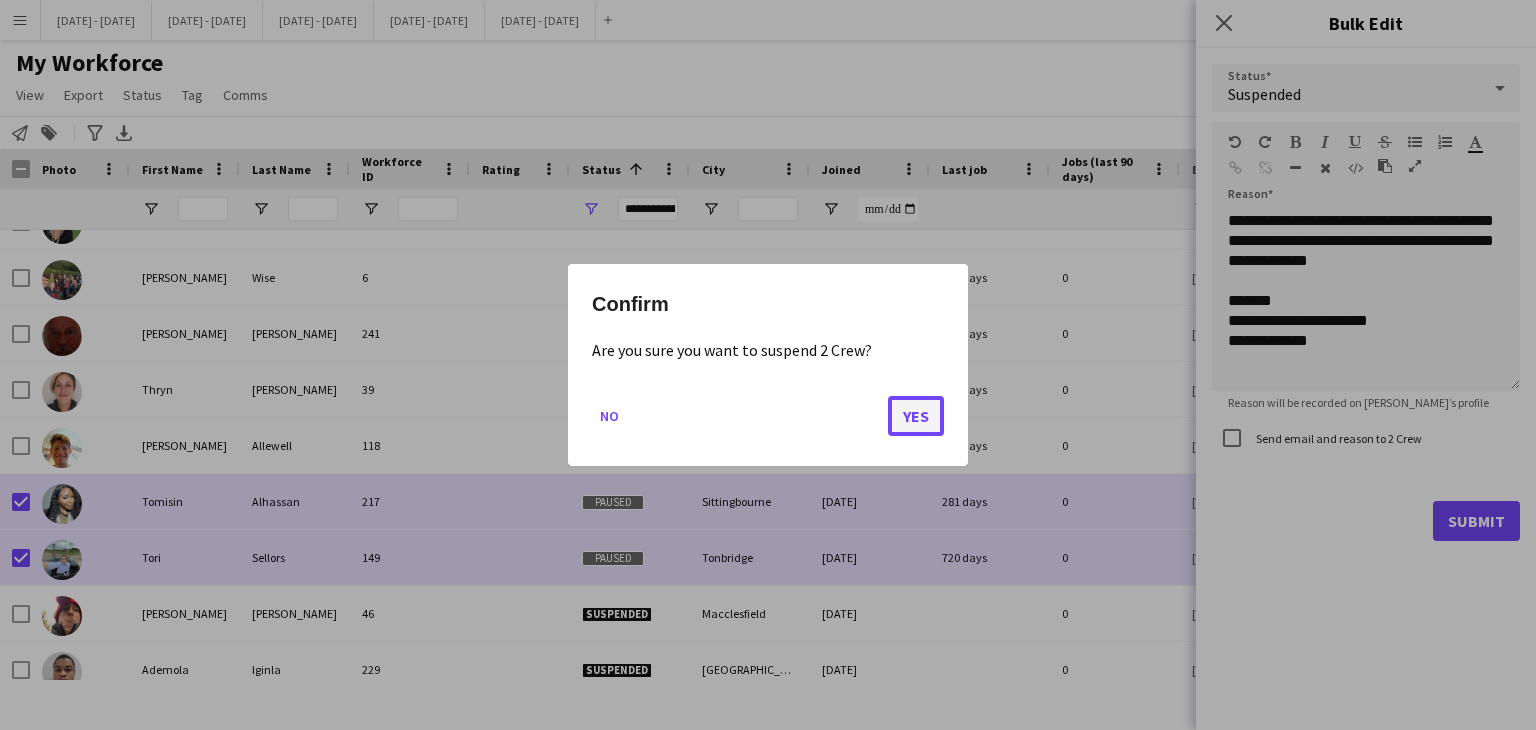 click on "Yes" 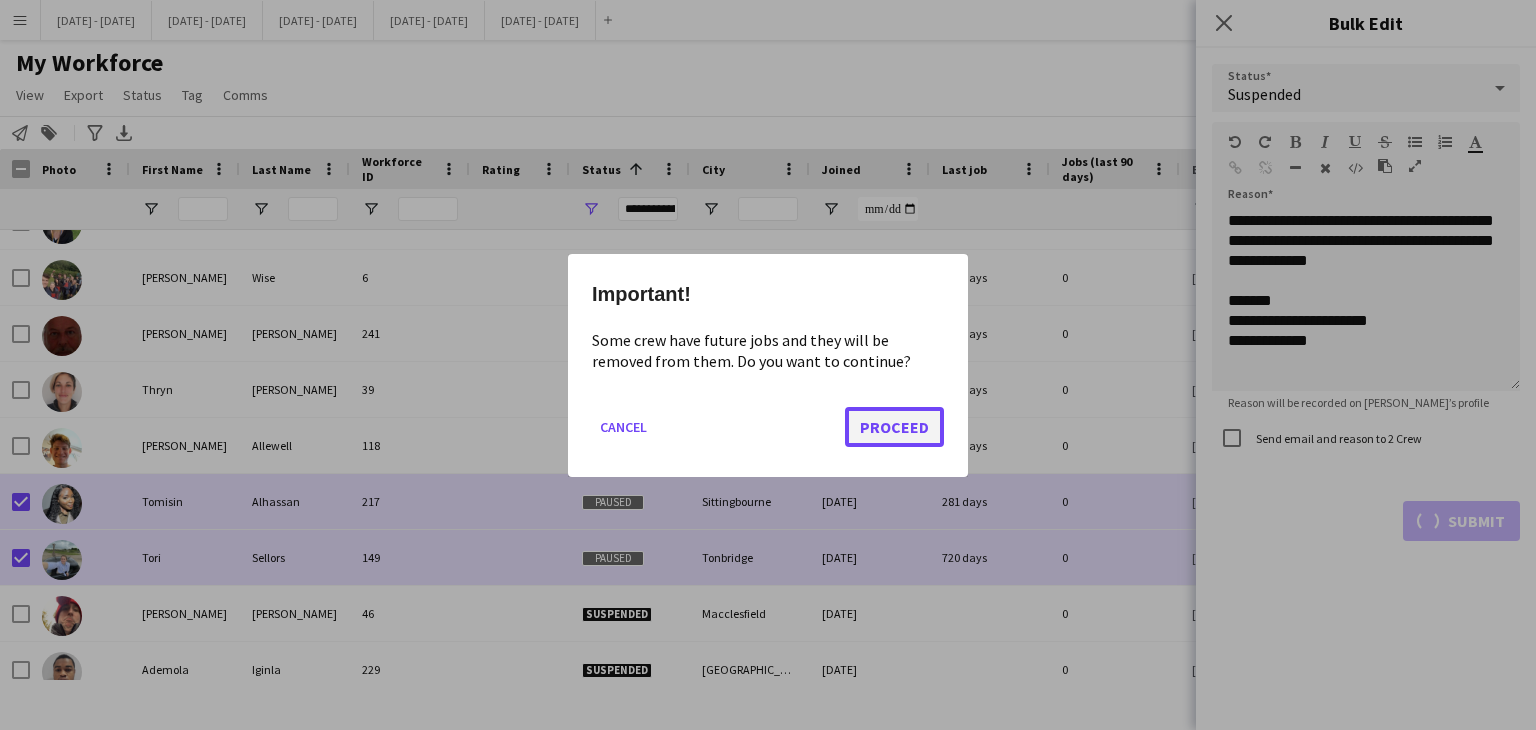 click on "Proceed" 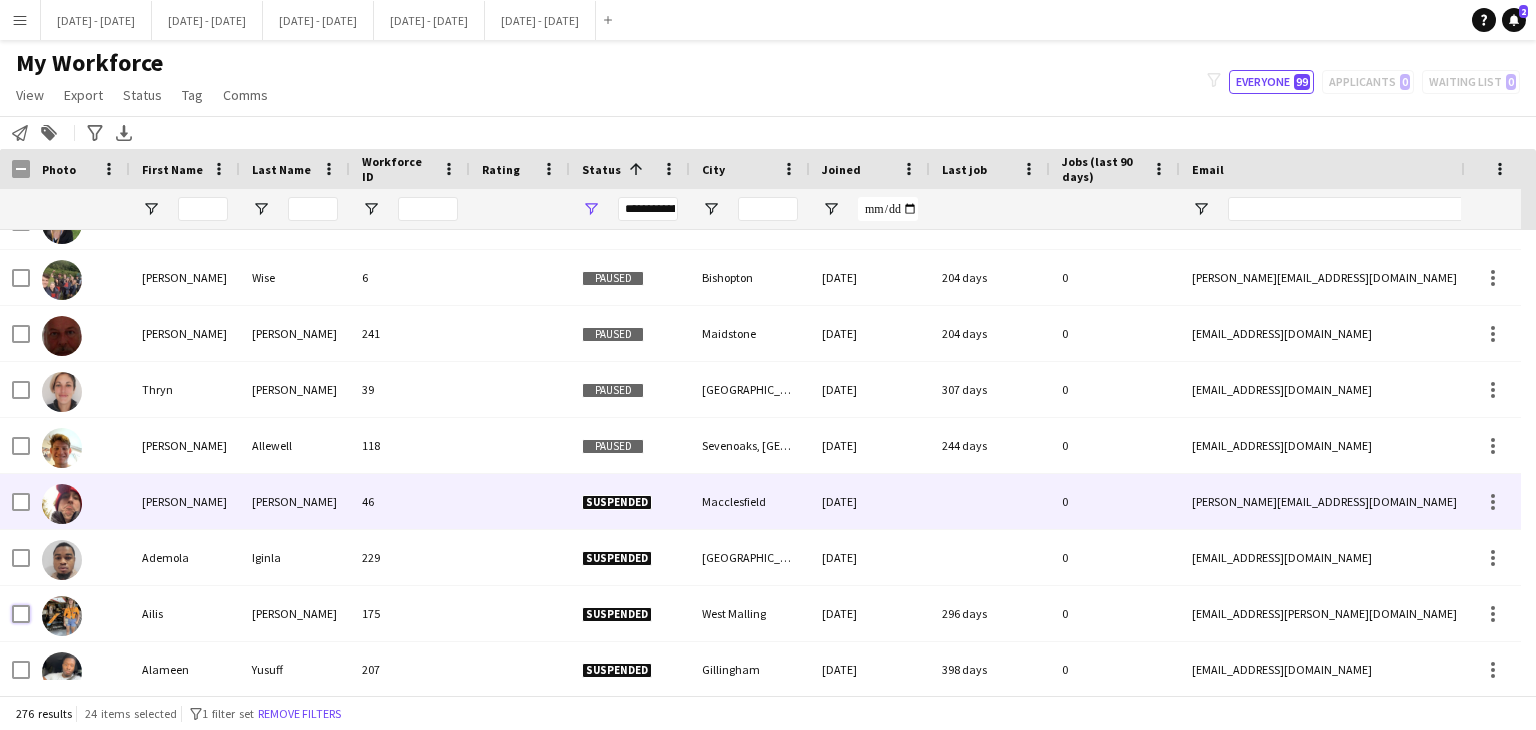 scroll, scrollTop: 5083, scrollLeft: 0, axis: vertical 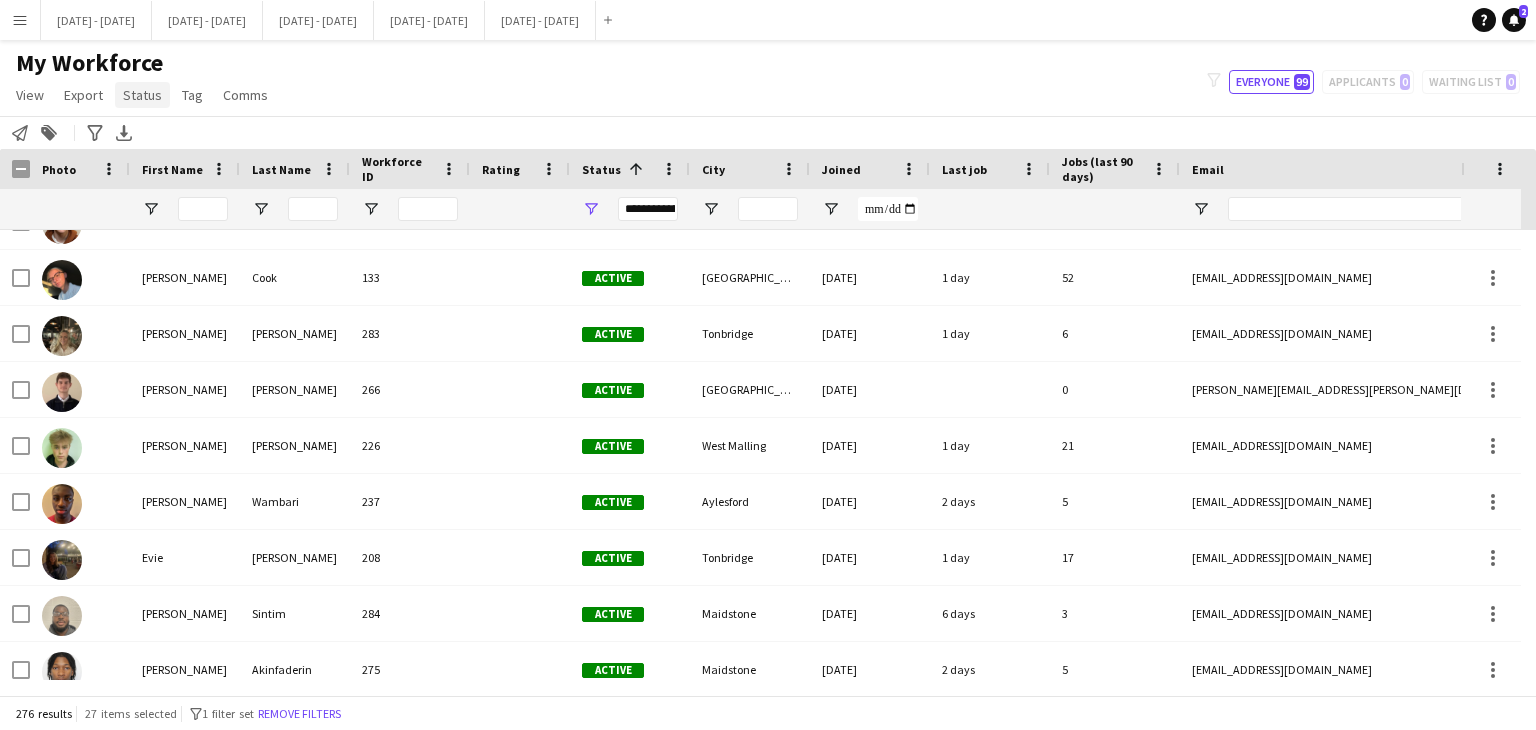 click on "Status" 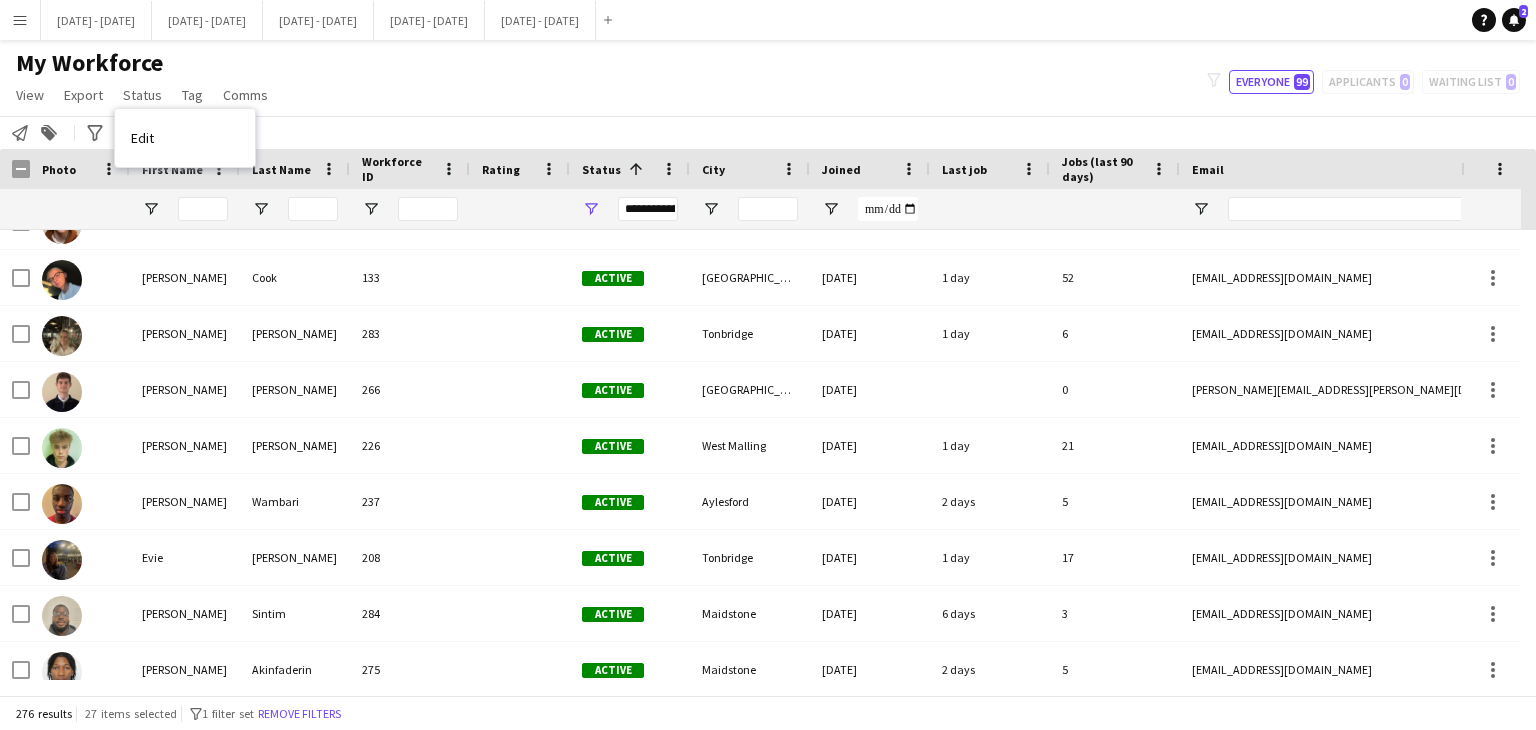 click on "Edit" at bounding box center [185, 138] 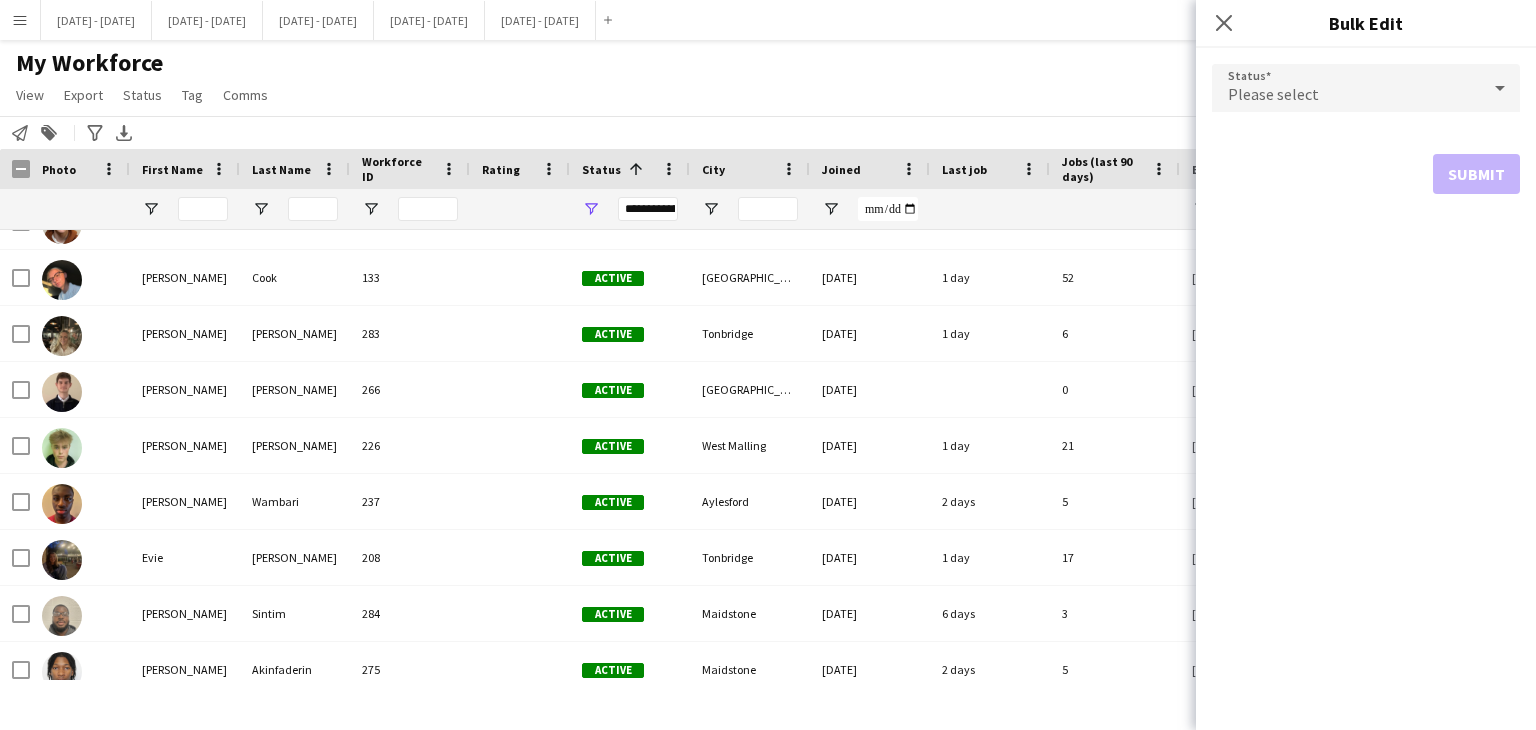 click 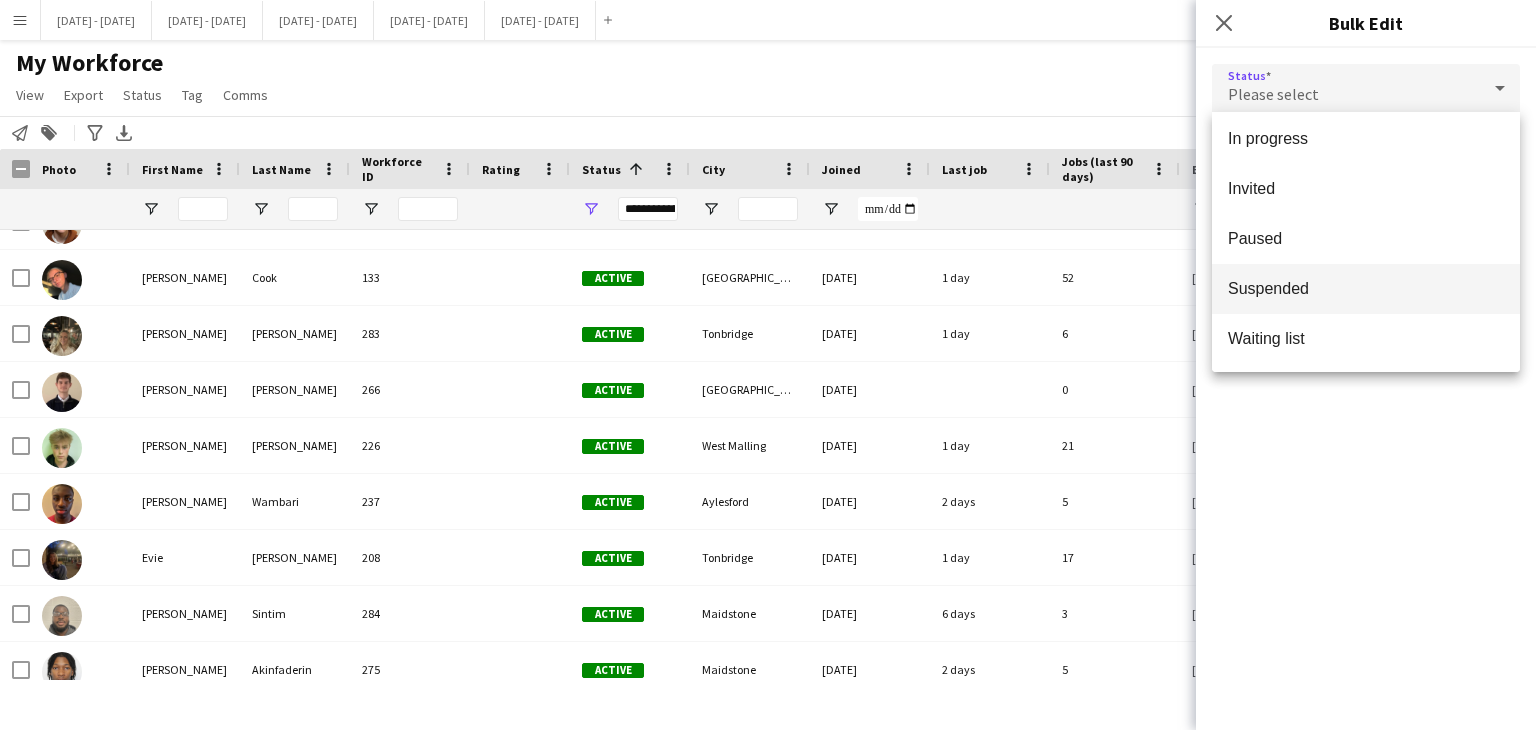 click on "Suspended" at bounding box center (1366, 289) 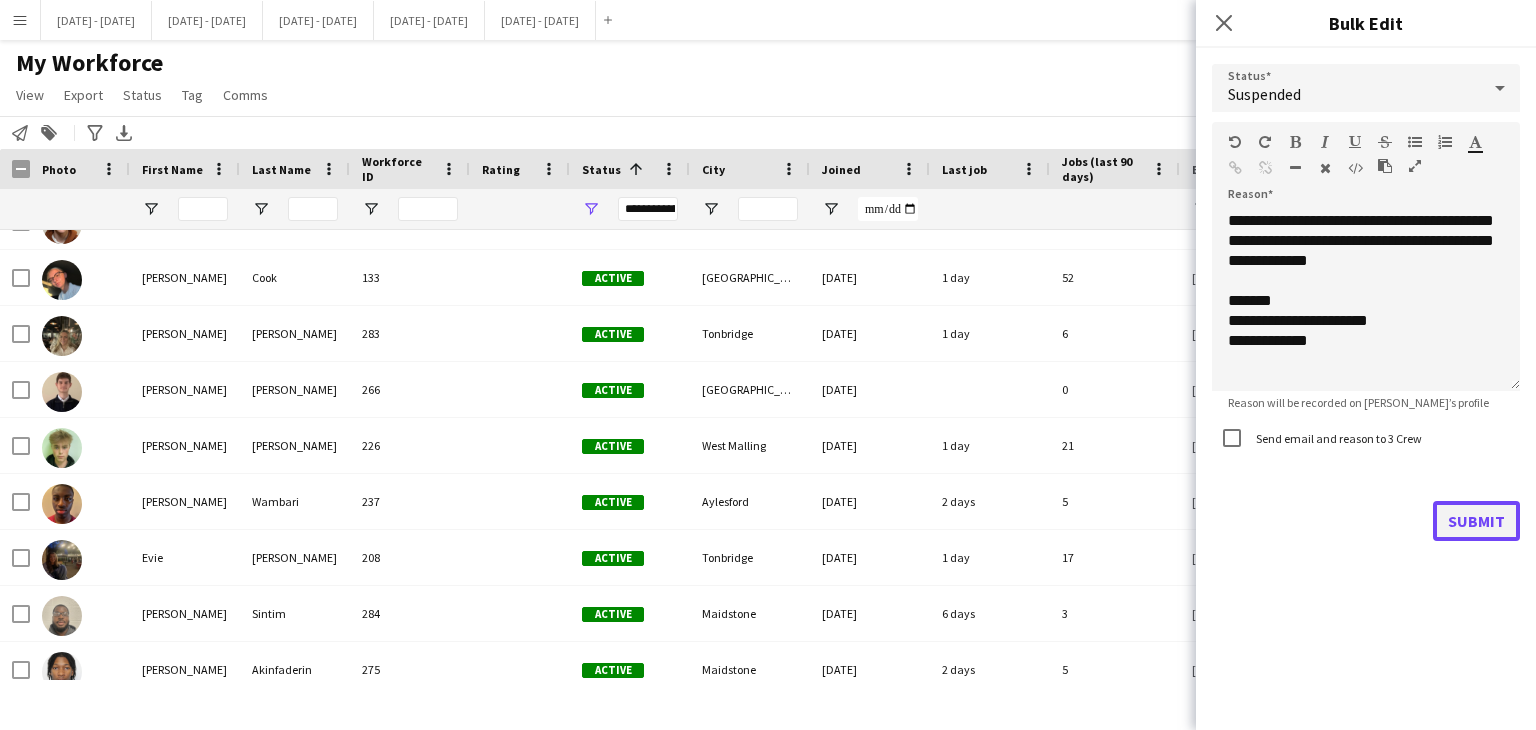 click on "Submit" 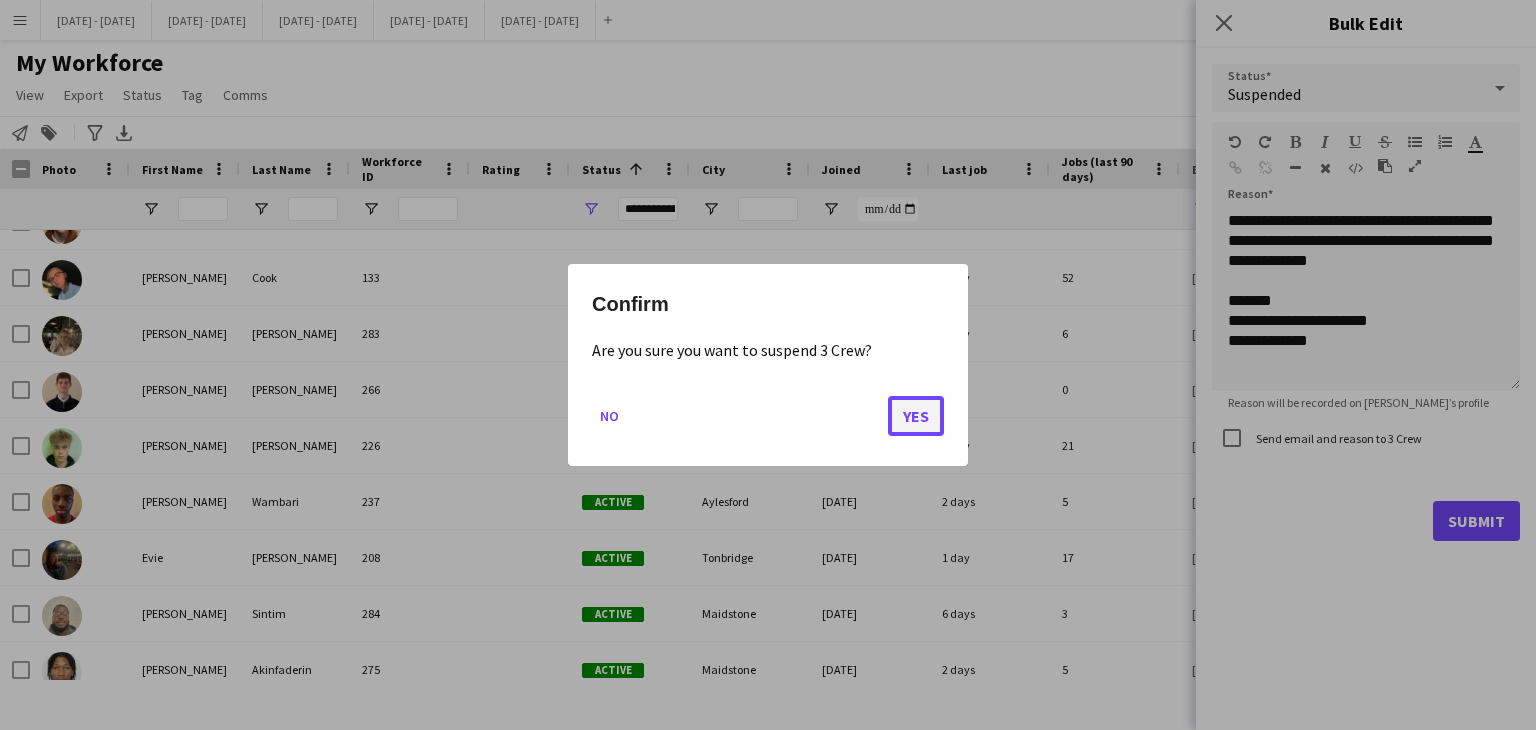 click on "Yes" 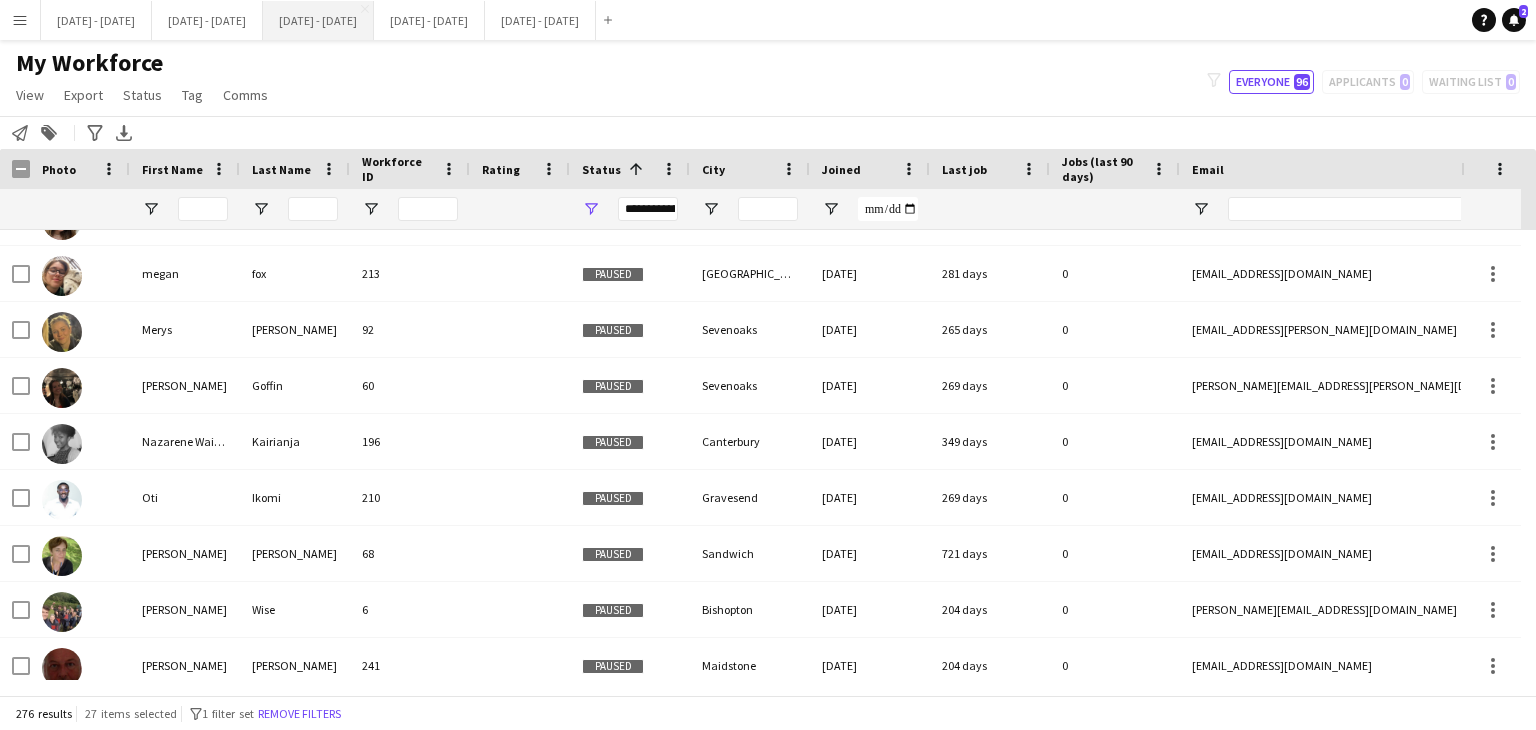 click on "July 14th - 18th 2025
Close" at bounding box center [318, 20] 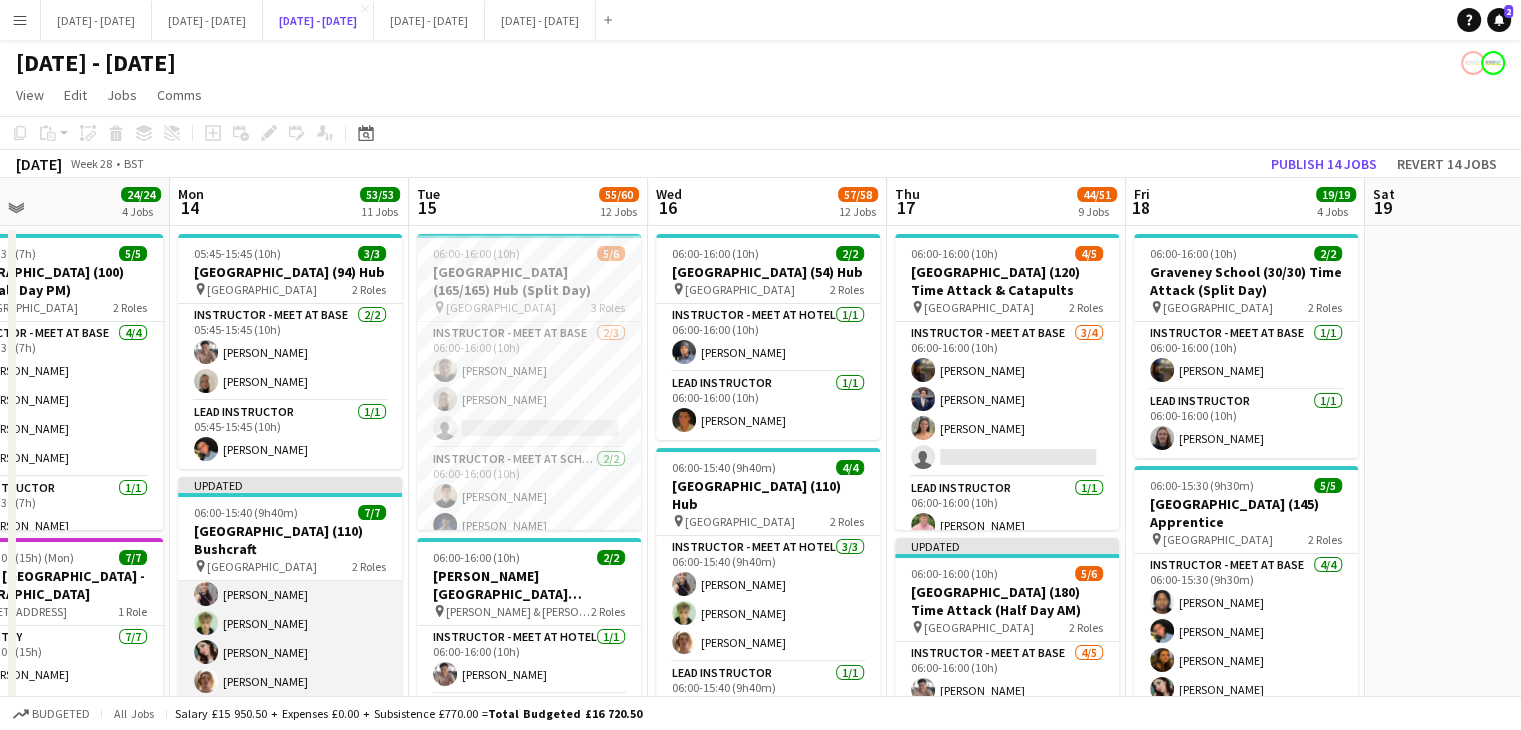 scroll, scrollTop: 88, scrollLeft: 0, axis: vertical 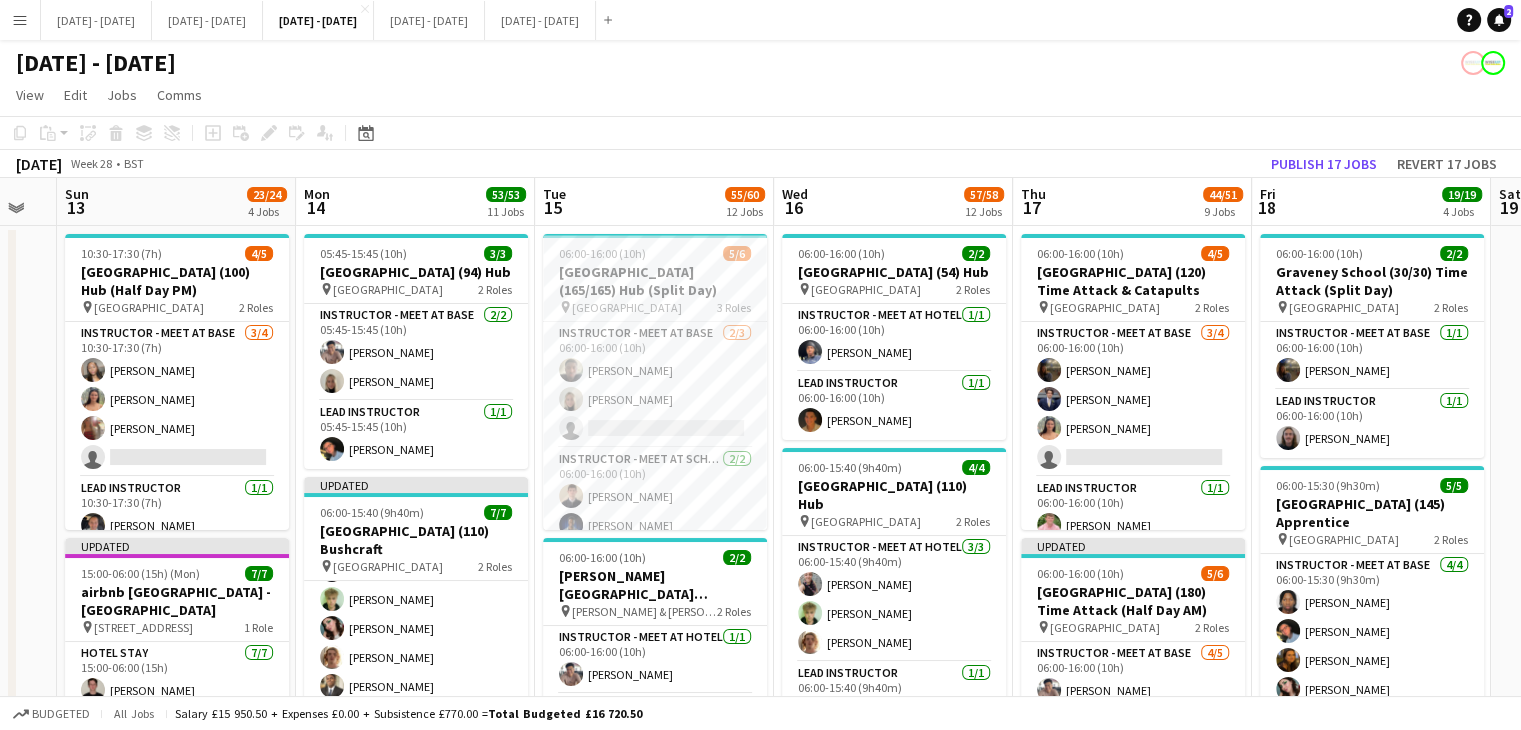 drag, startPoint x: 253, startPoint y: 425, endPoint x: 378, endPoint y: 421, distance: 125.06398 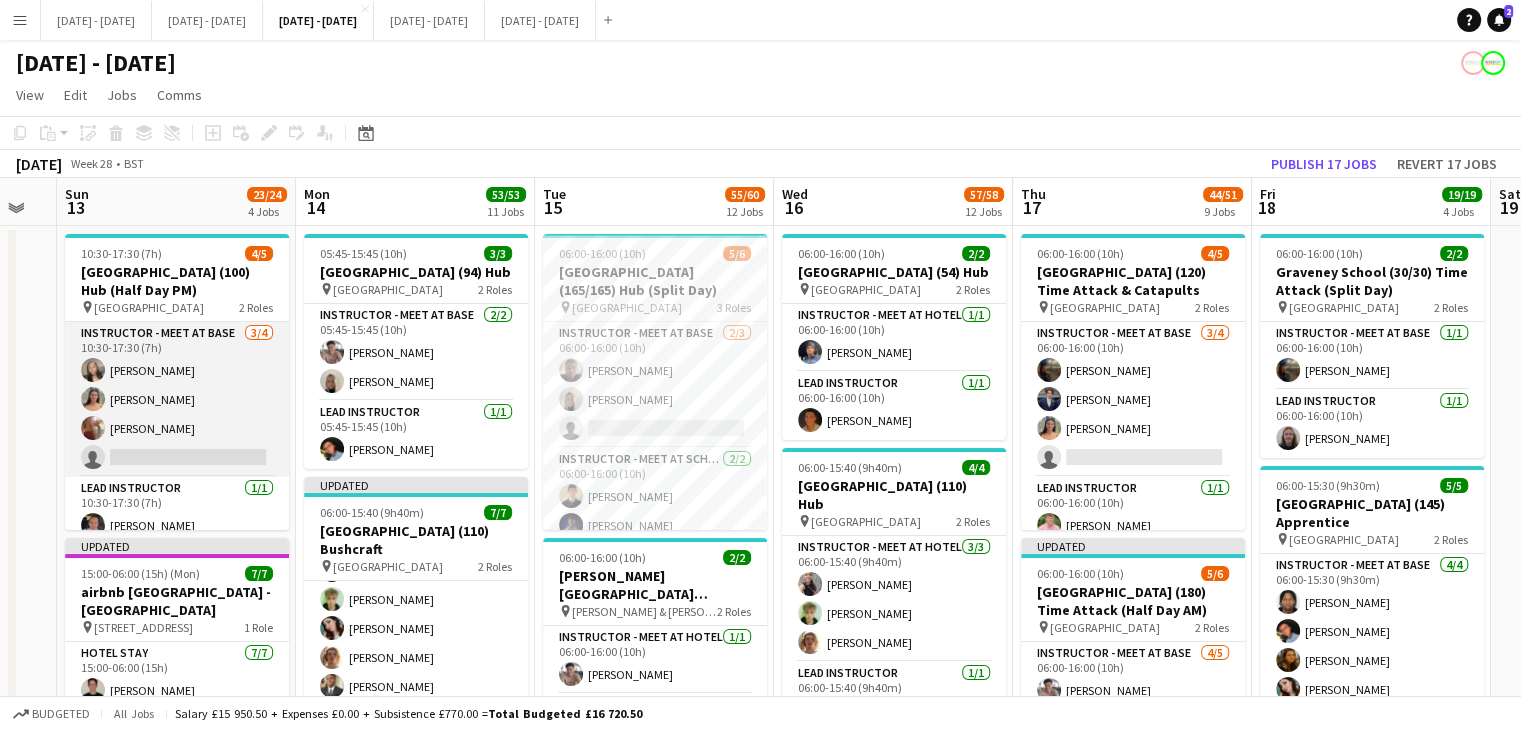 click on "Instructor - Meet at Base   3/4   10:30-17:30 (7h)
Grace Anieke Keira Horton Olivia Etherington
single-neutral-actions" at bounding box center [177, 399] 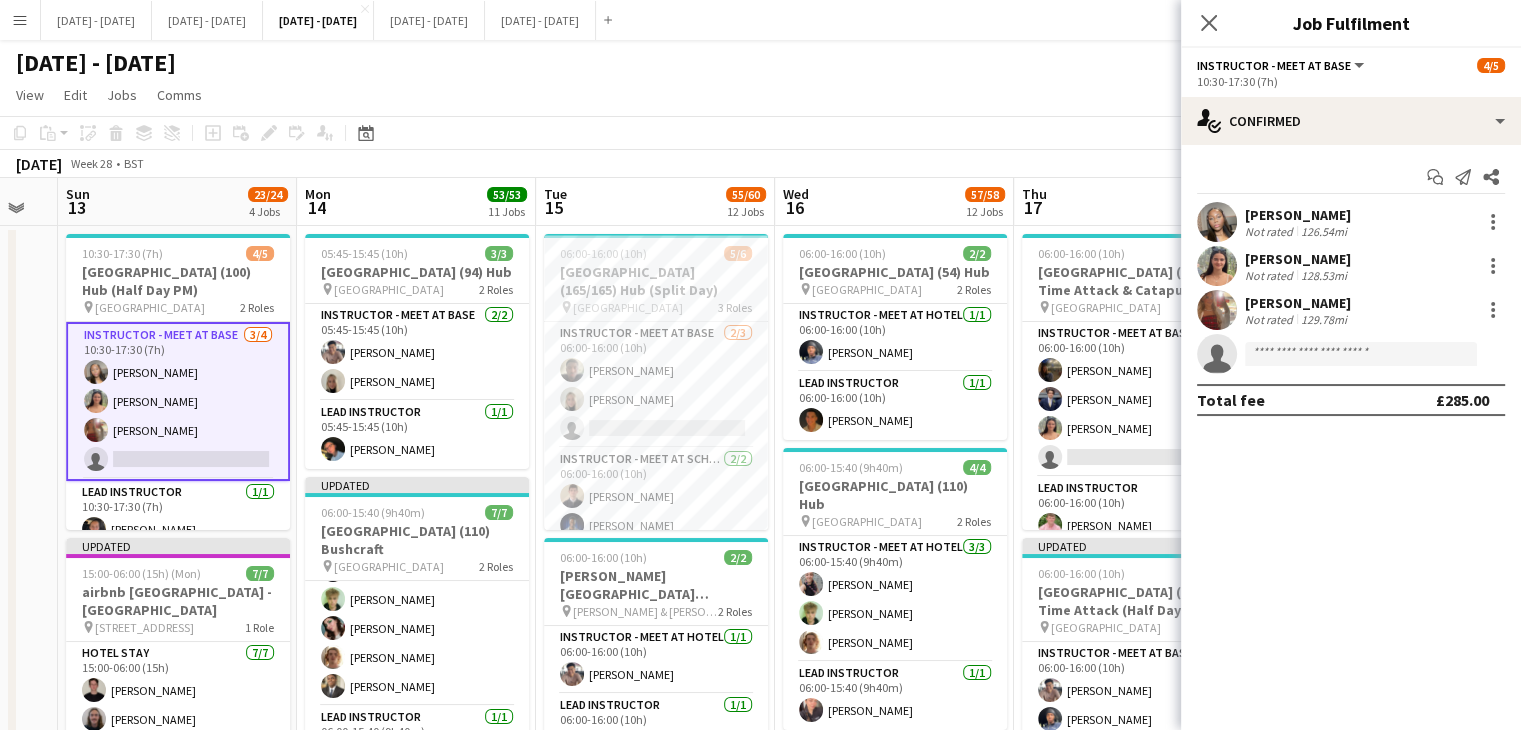 click on "single-neutral-actions" 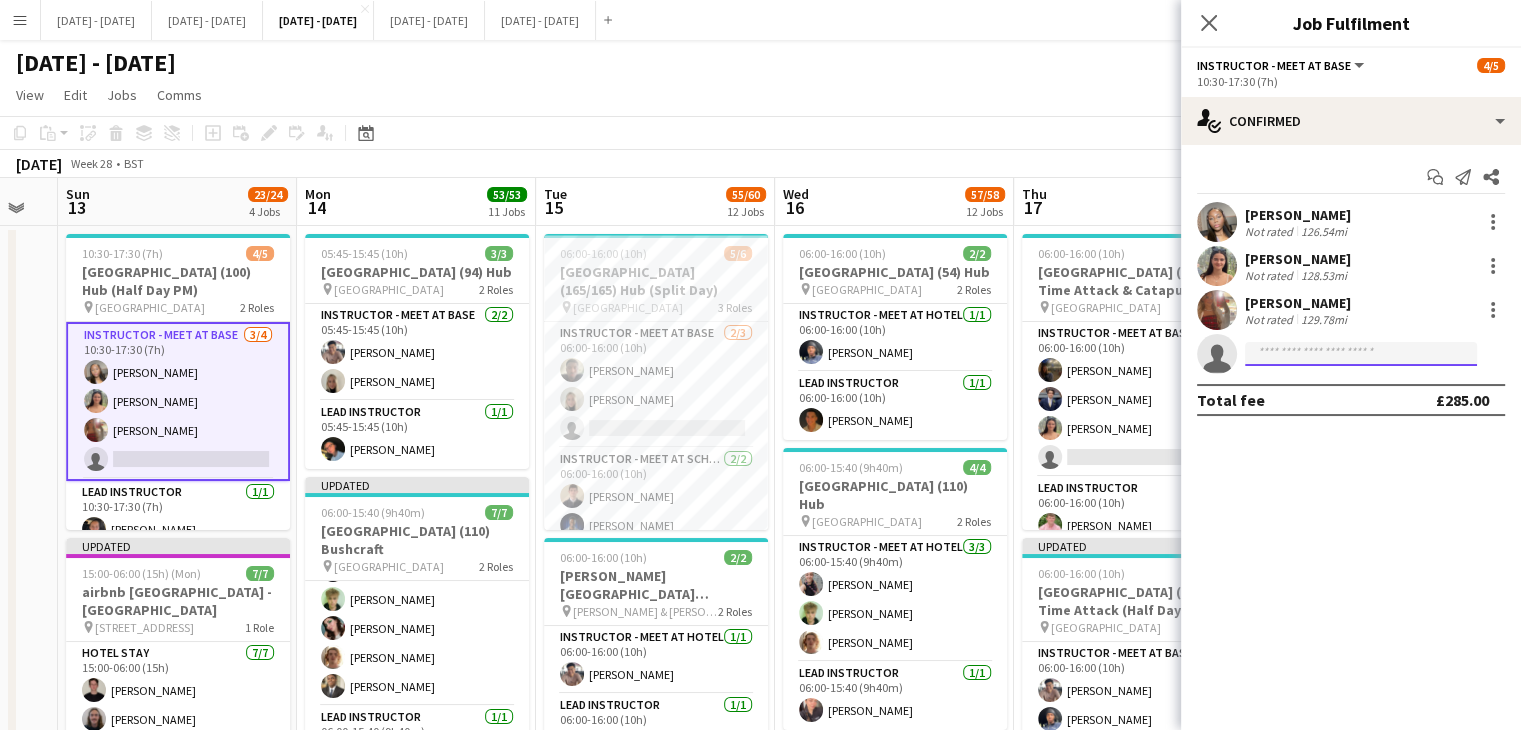 click 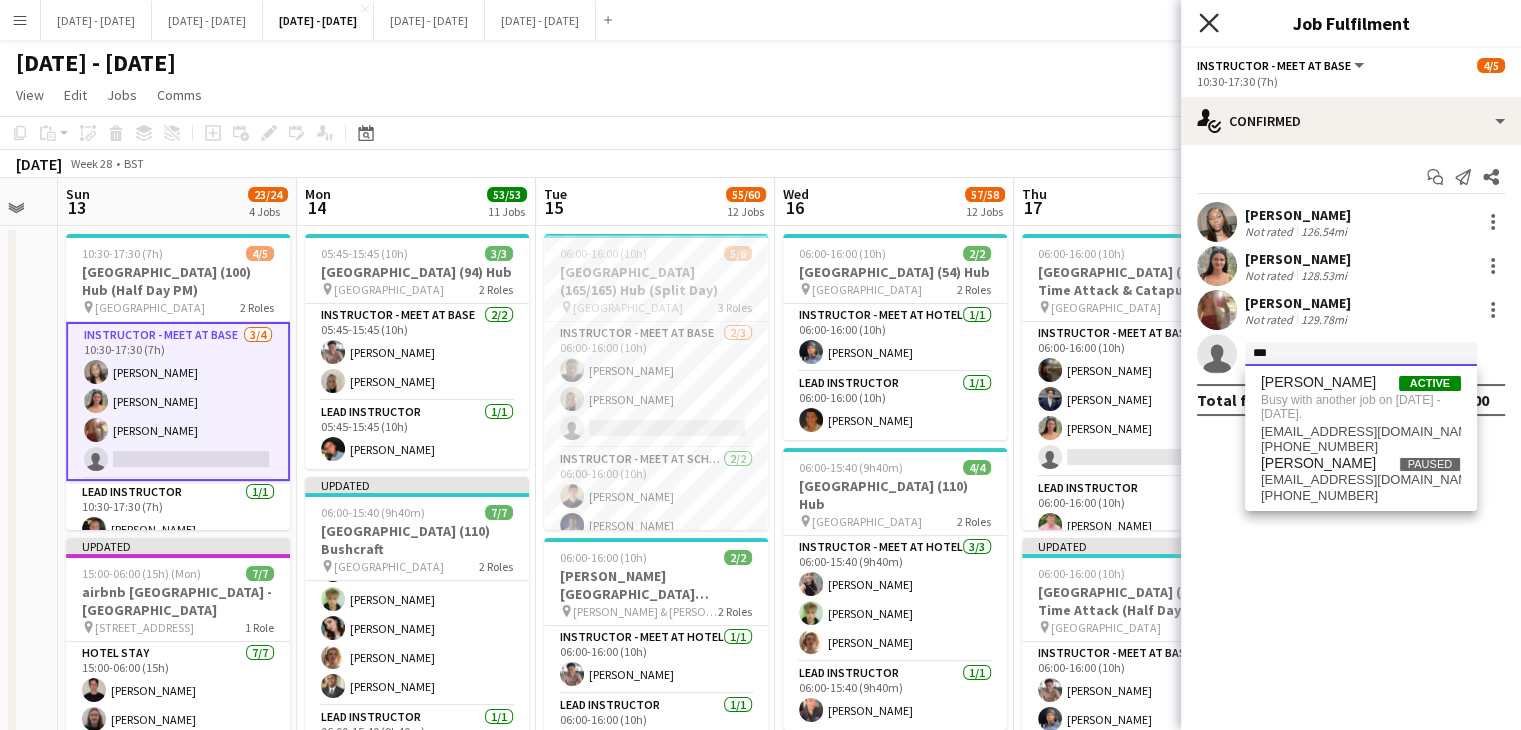 type on "***" 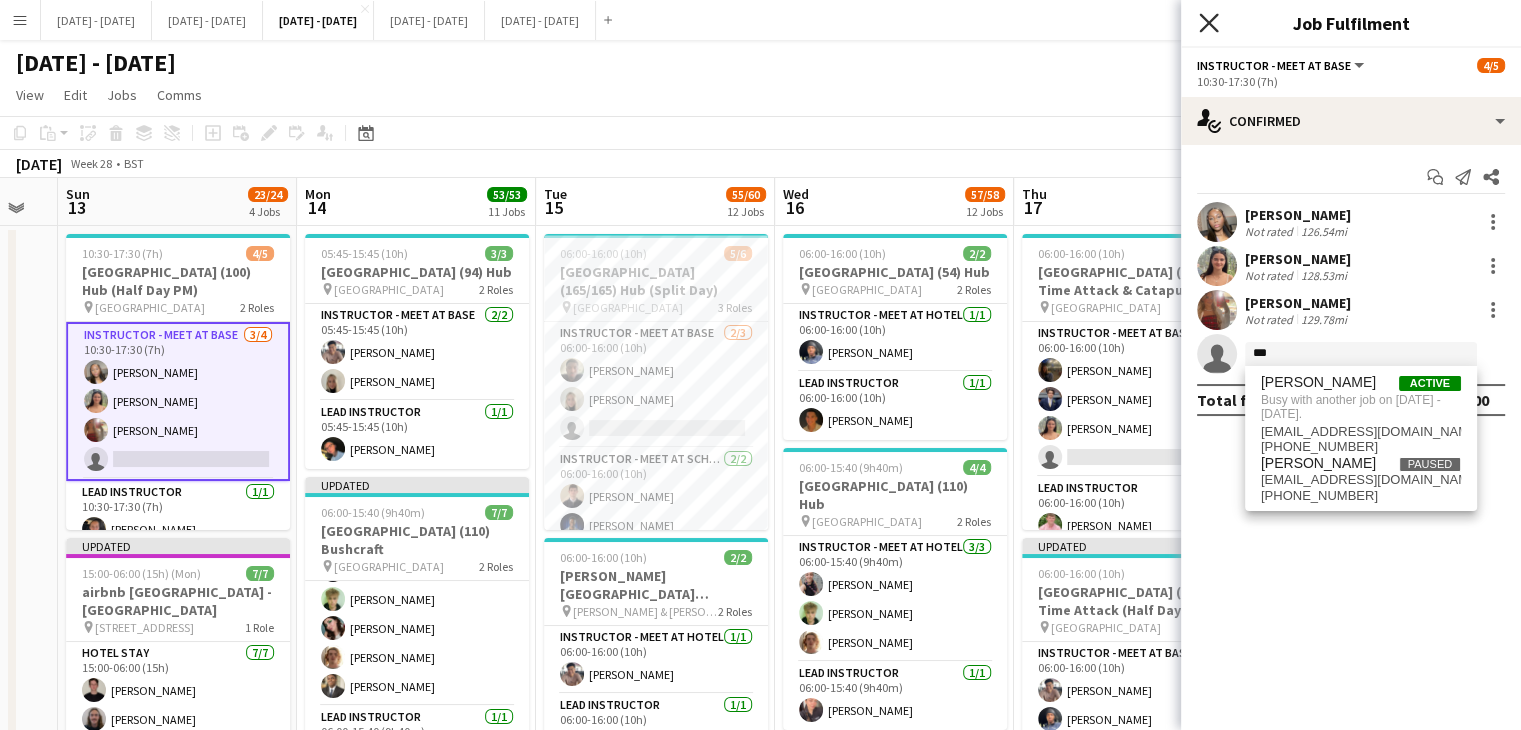 click on "Close pop-in" 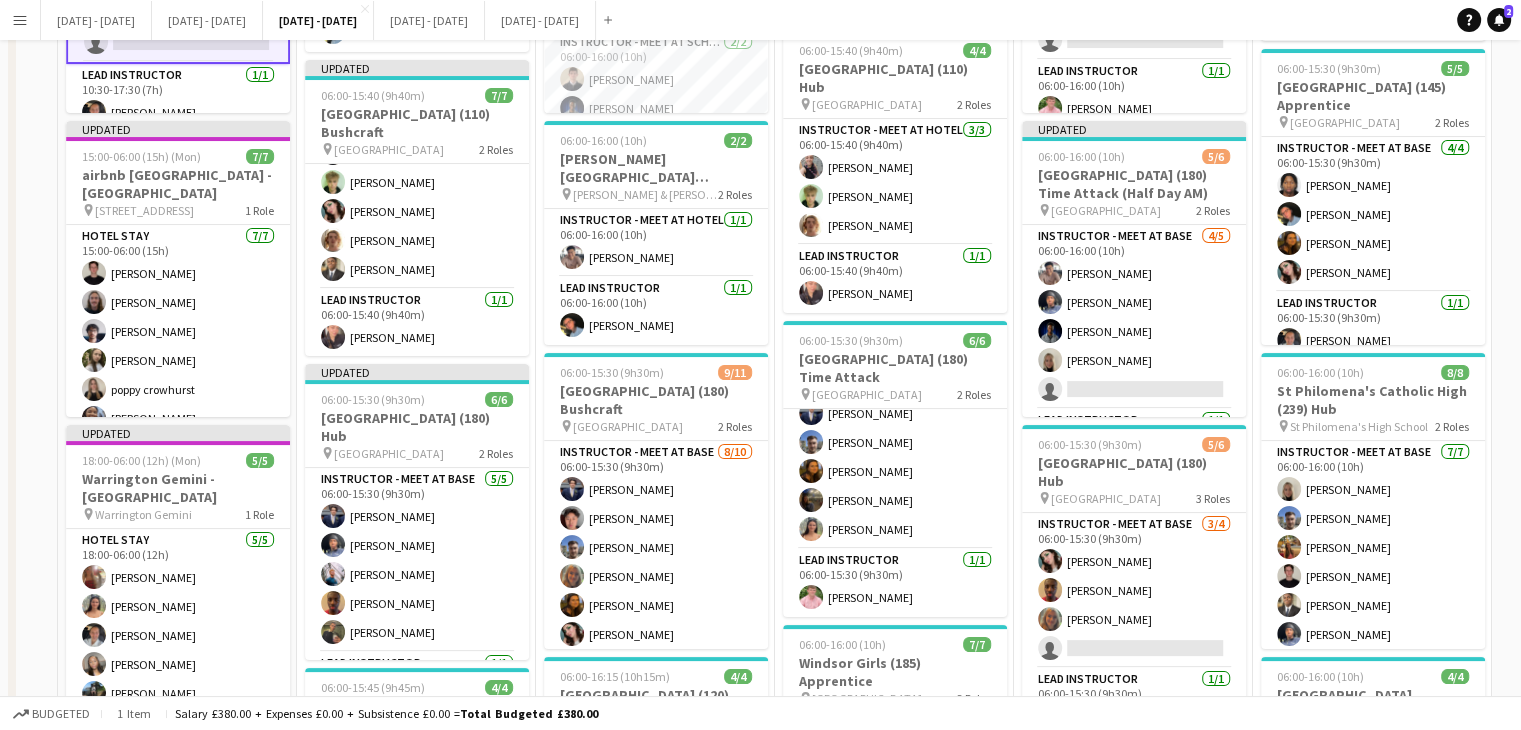 scroll, scrollTop: 500, scrollLeft: 0, axis: vertical 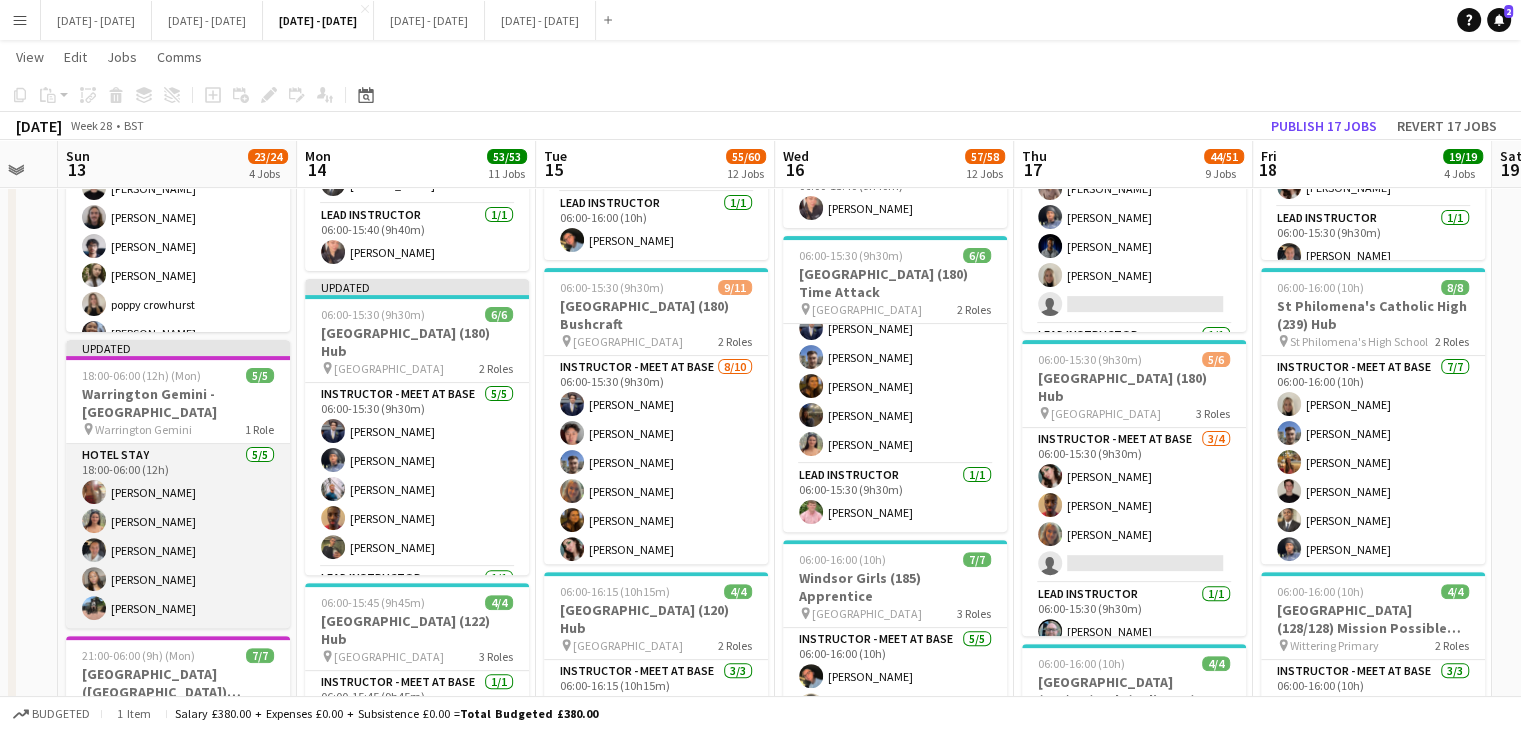 click on "Hotel Stay   5/5   18:00-06:00 (12h)
Olivia Etherington Keira Horton Ella Wray Grace Anieke Jay Farley" at bounding box center [178, 536] 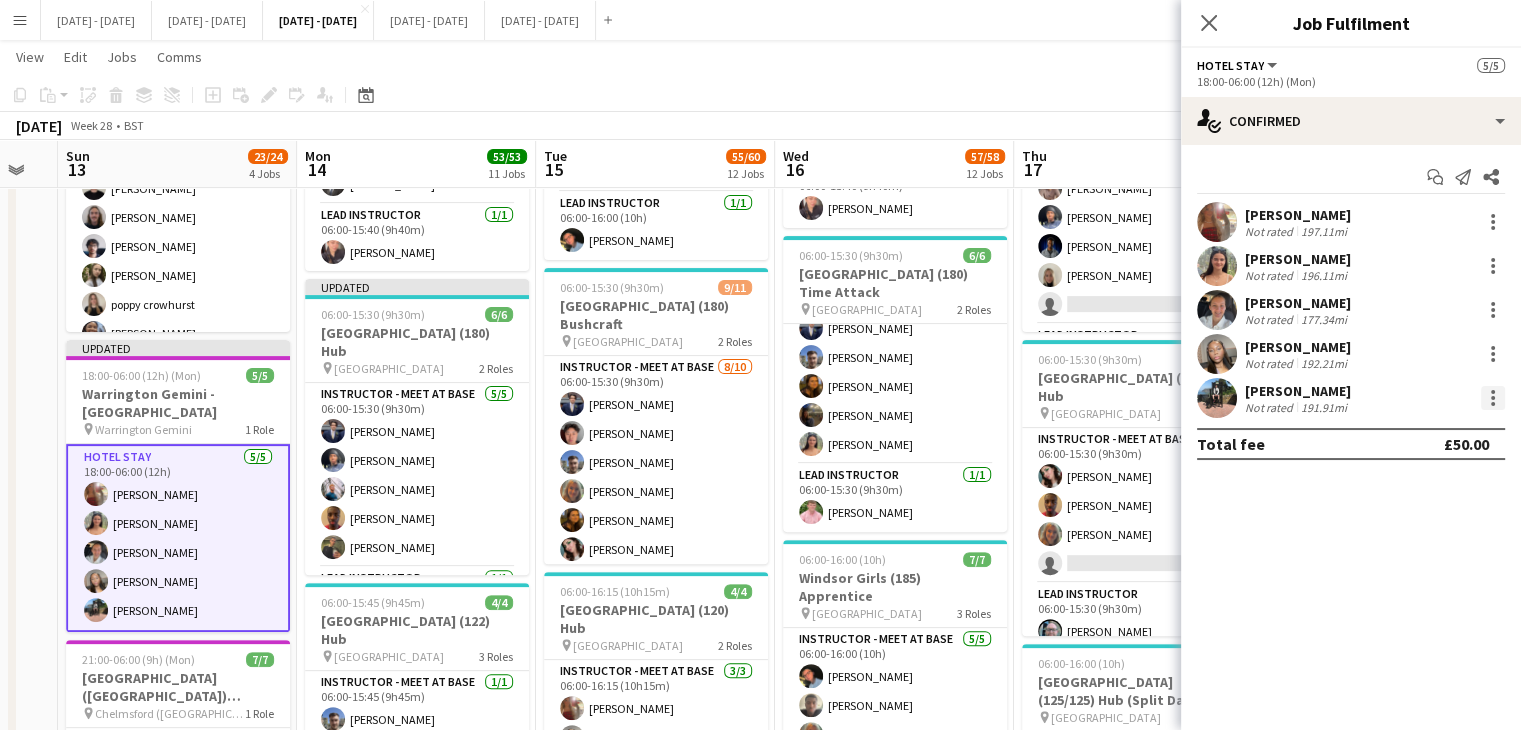 click at bounding box center [1493, 398] 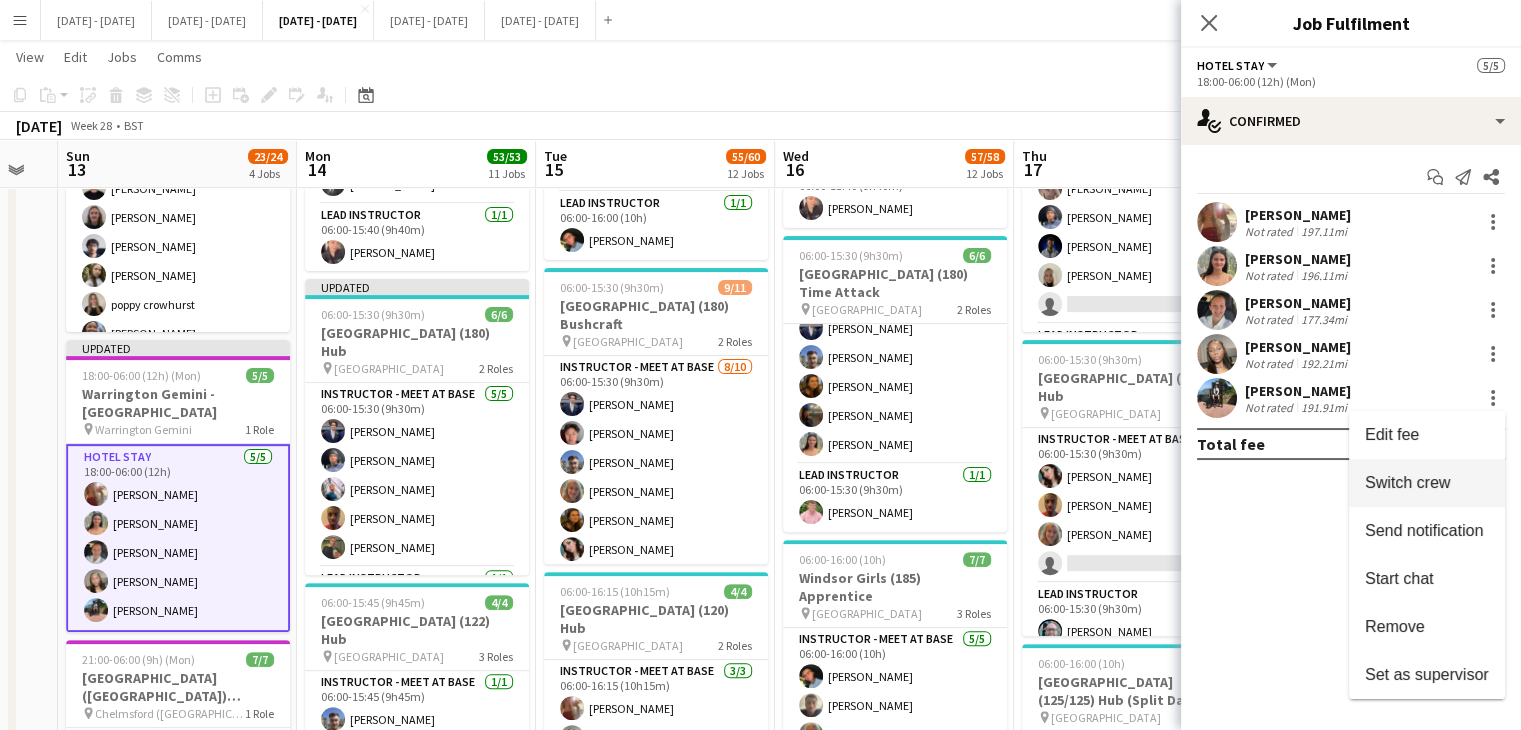 click on "Switch crew" at bounding box center (1407, 482) 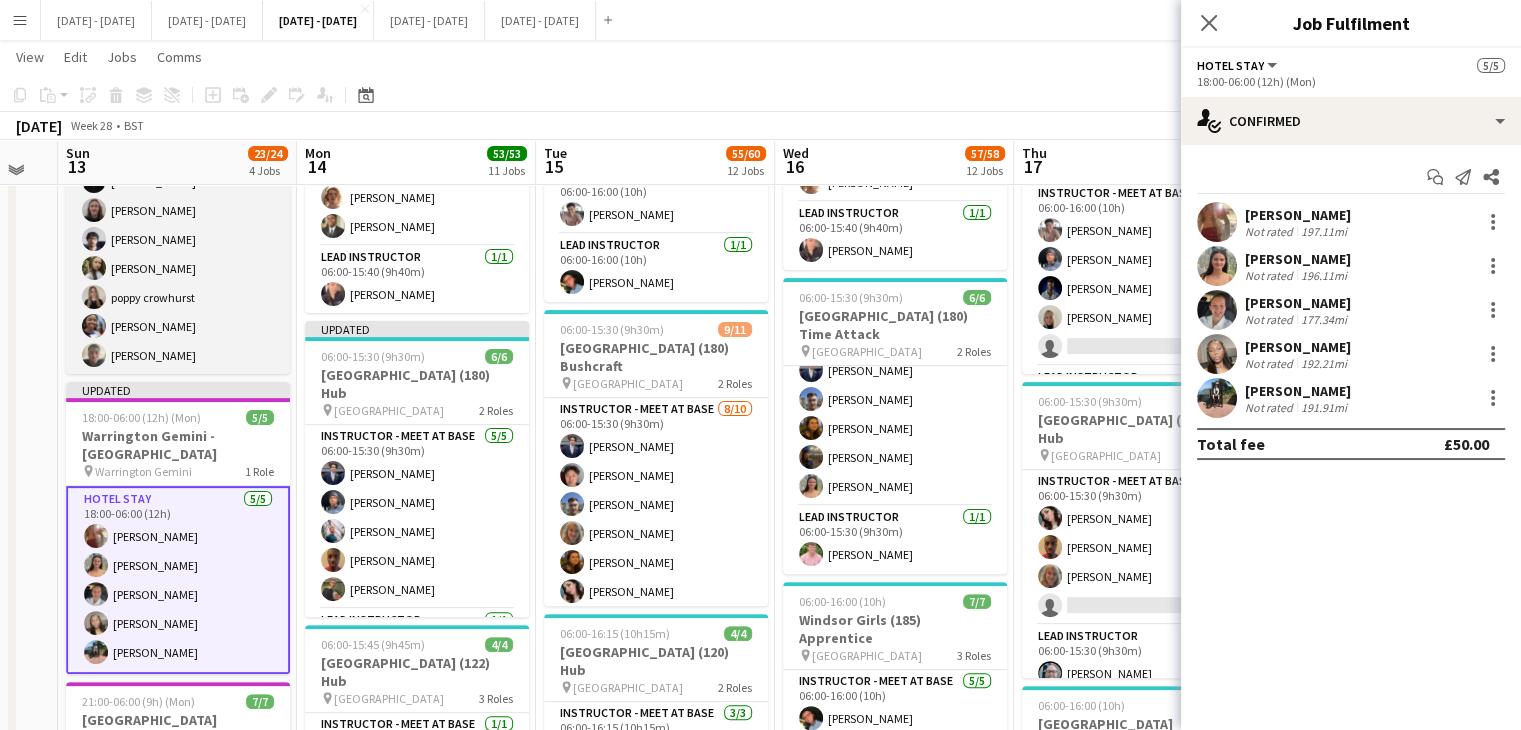 click on "Hotel Stay   7/7   15:00-06:00 (15h)
Ben Holcombe Morgan Lavery Sayed Rahimi Sophie Burman poppy crowhurst Ogechukwu Ohakwe Jediael Onasanya" at bounding box center (178, 254) 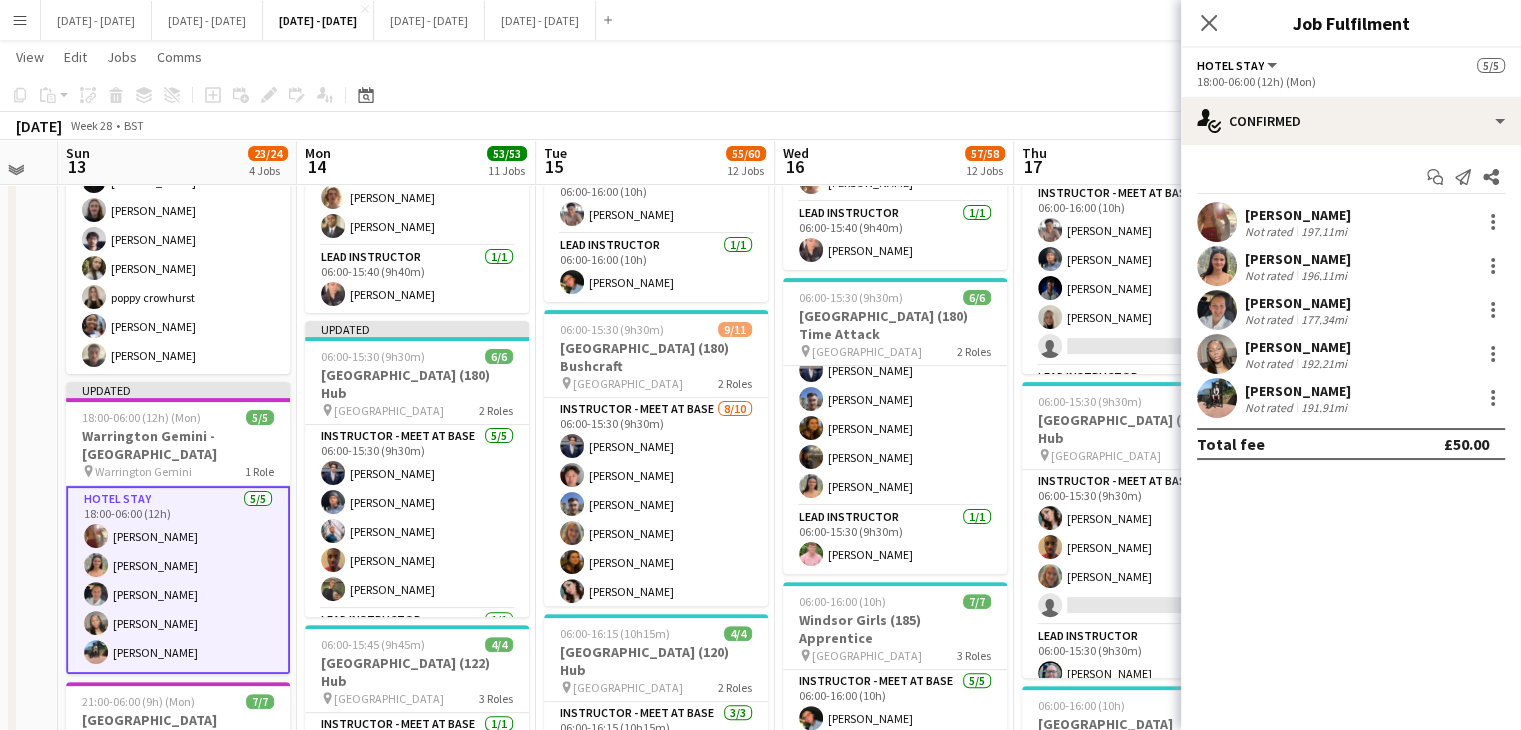 scroll, scrollTop: 51, scrollLeft: 0, axis: vertical 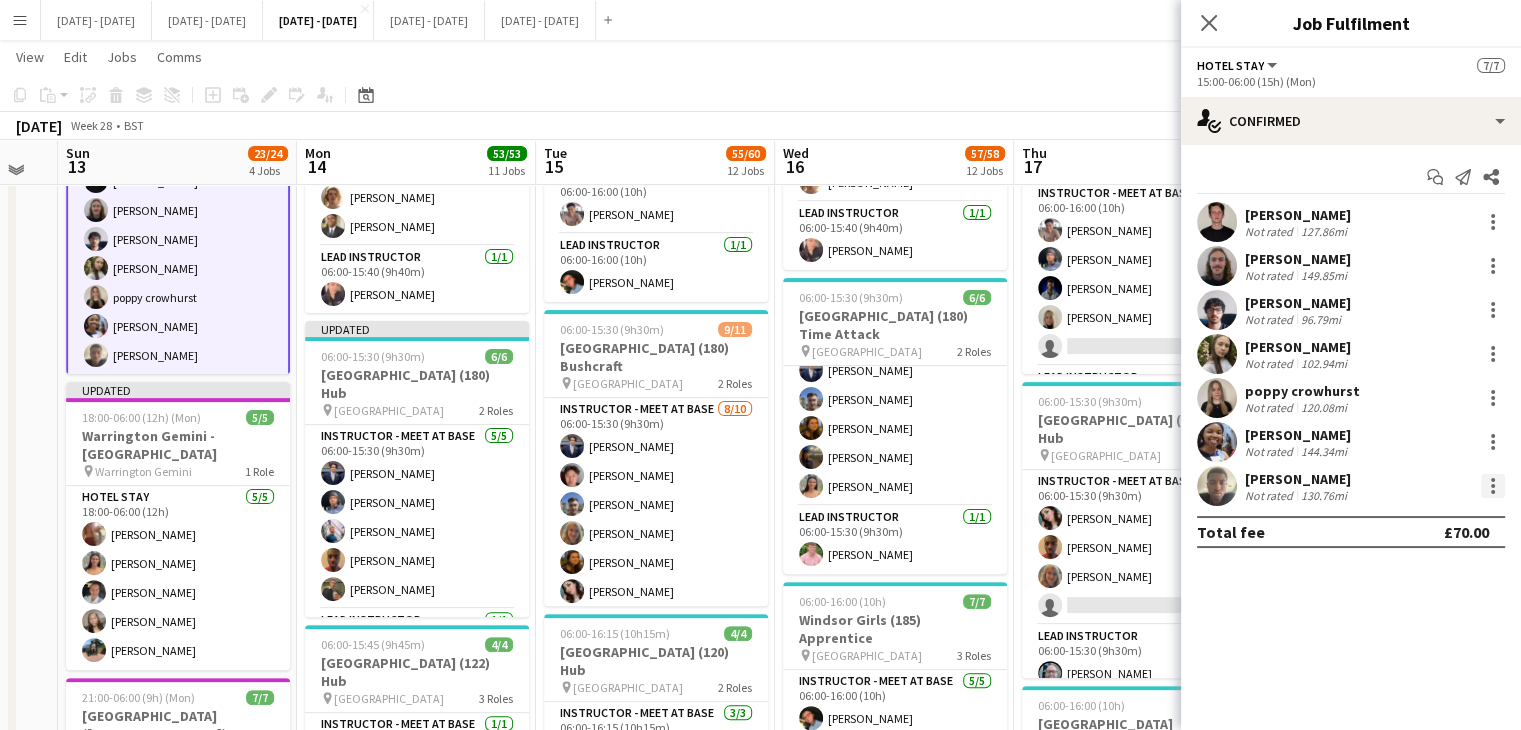 click at bounding box center (1493, 486) 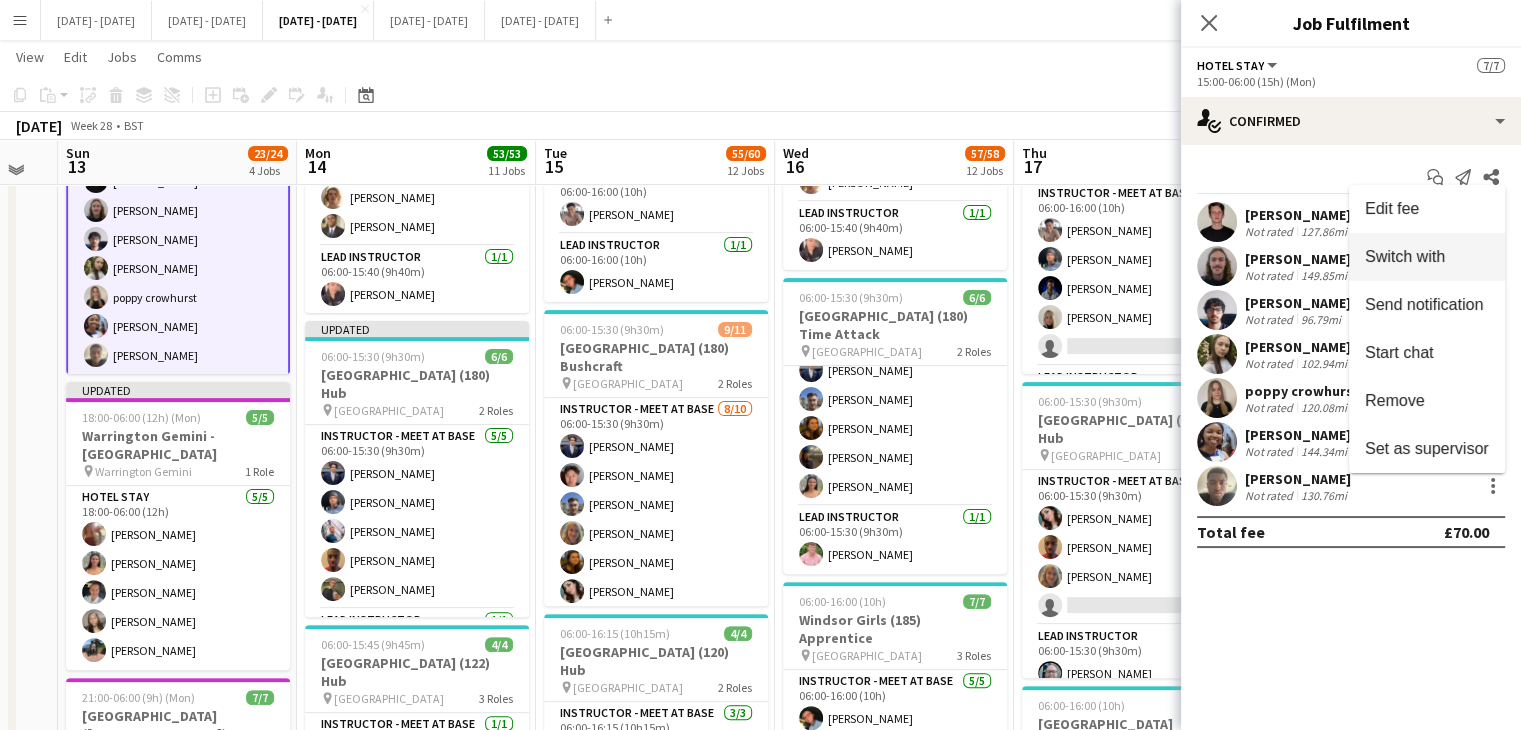click on "Switch with" at bounding box center [1405, 256] 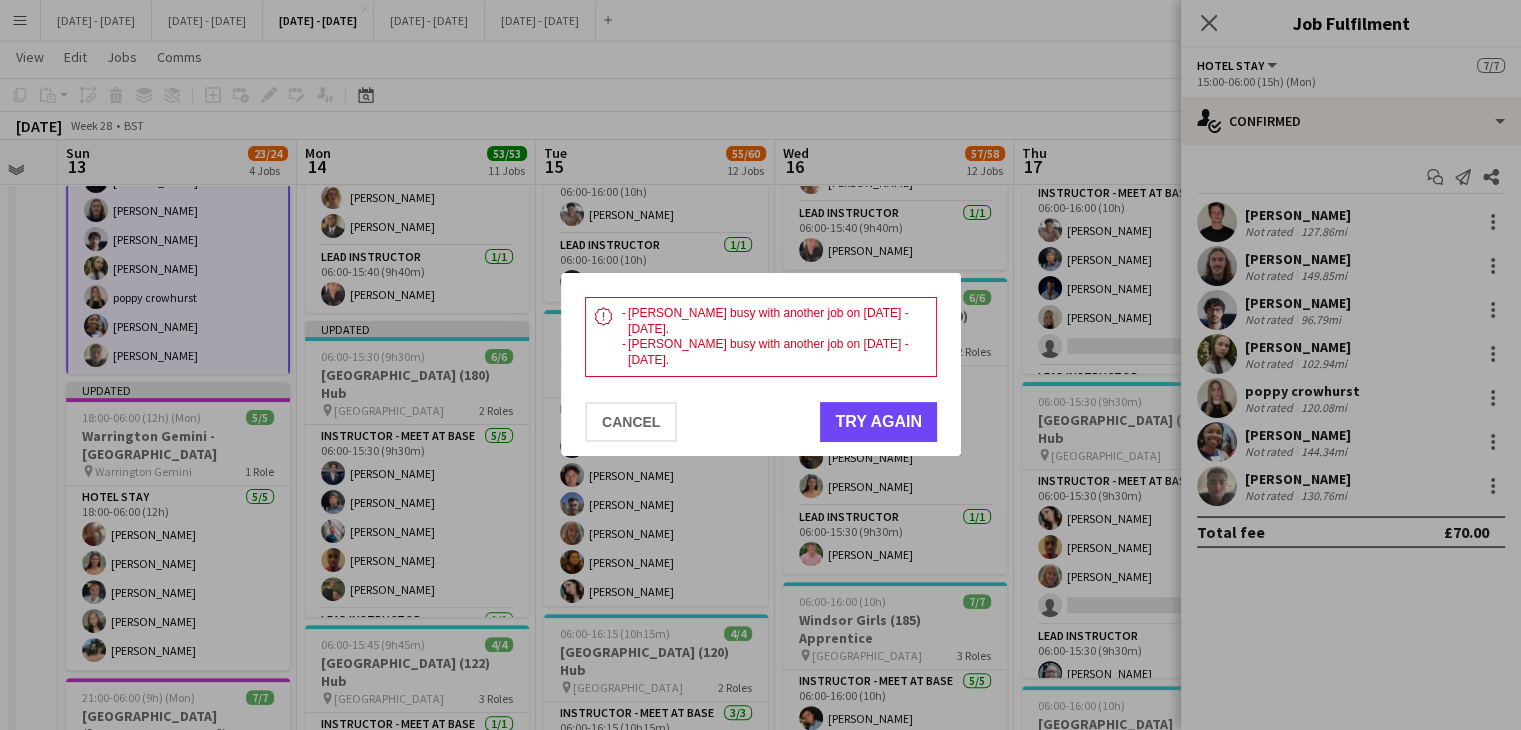 scroll, scrollTop: 0, scrollLeft: 0, axis: both 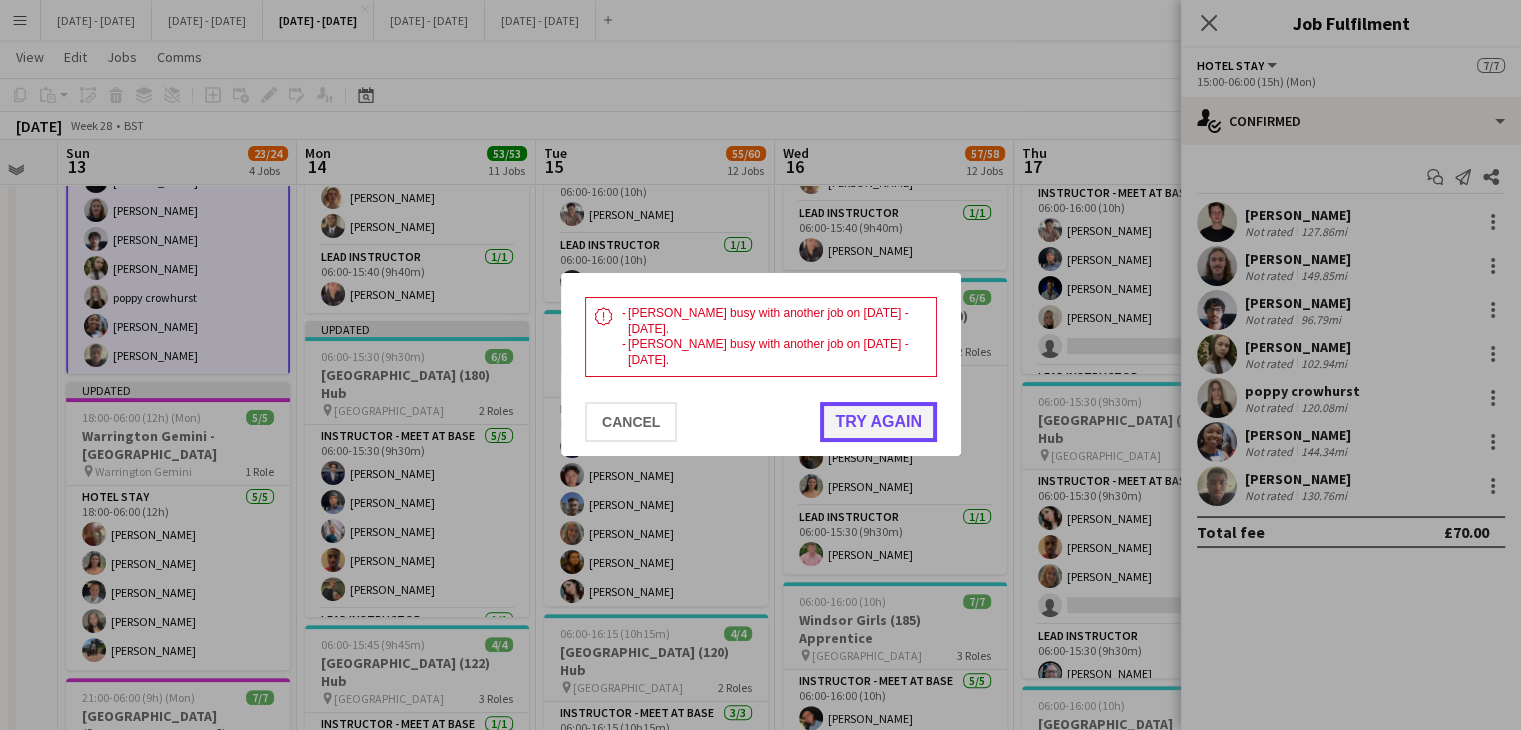 click on "Try again" 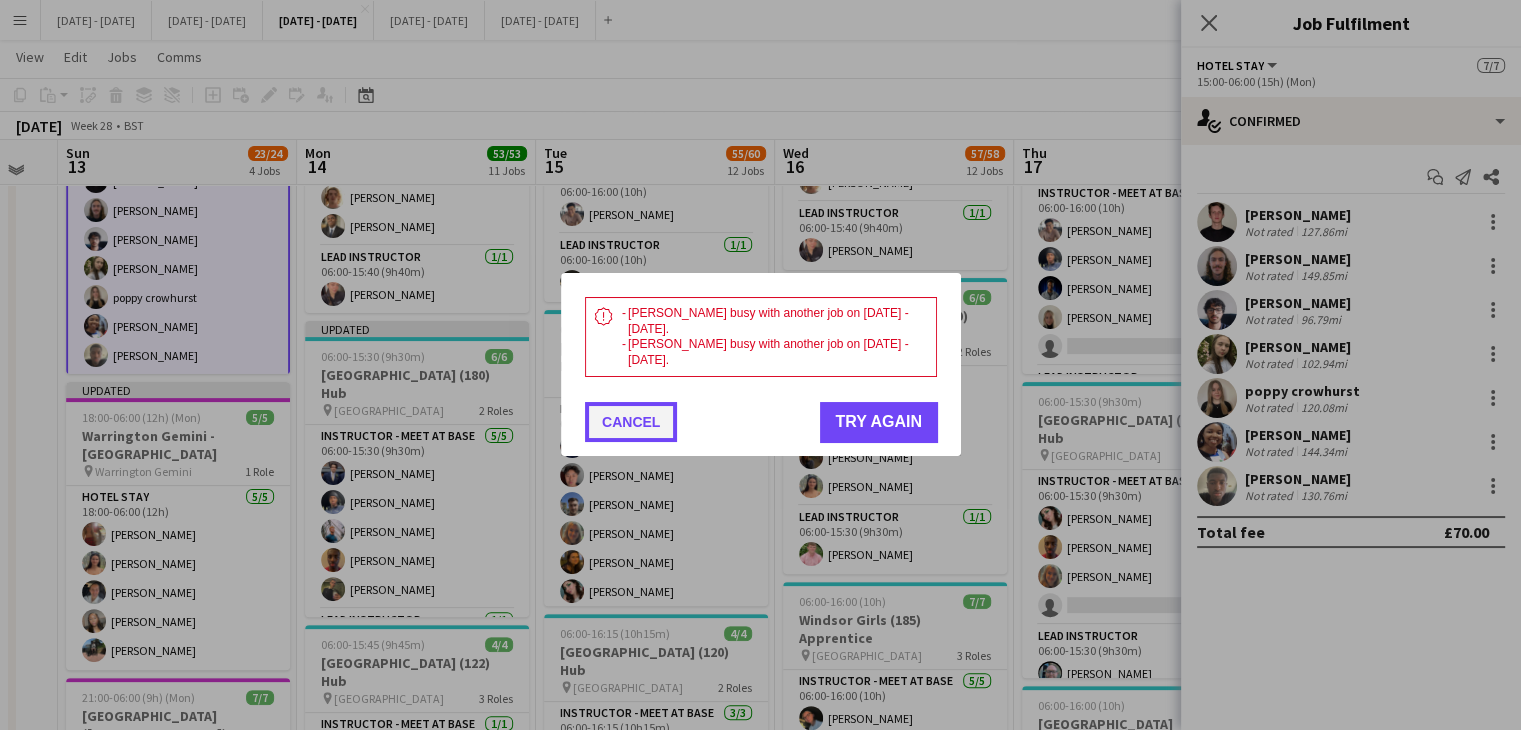 click on "Cancel" 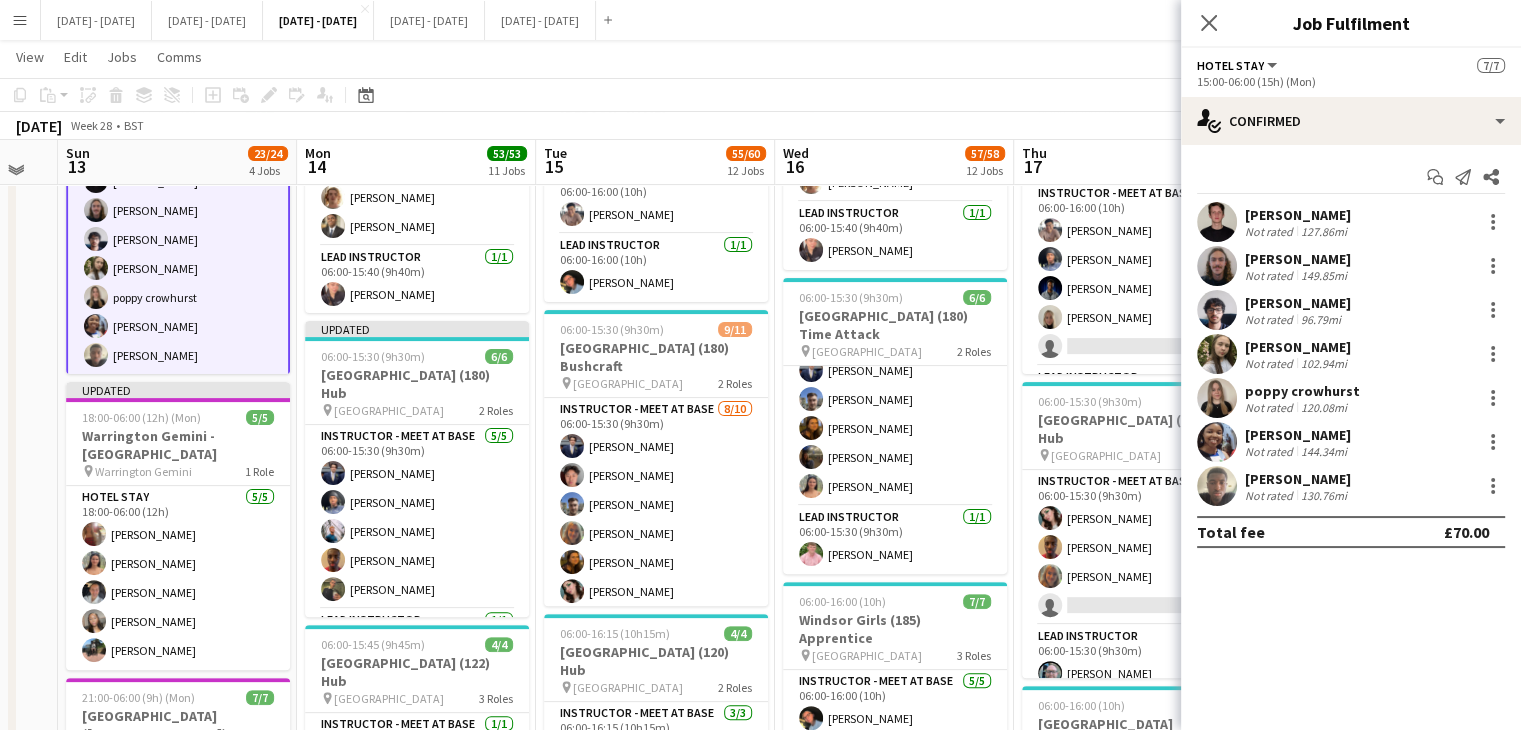 scroll, scrollTop: 500, scrollLeft: 0, axis: vertical 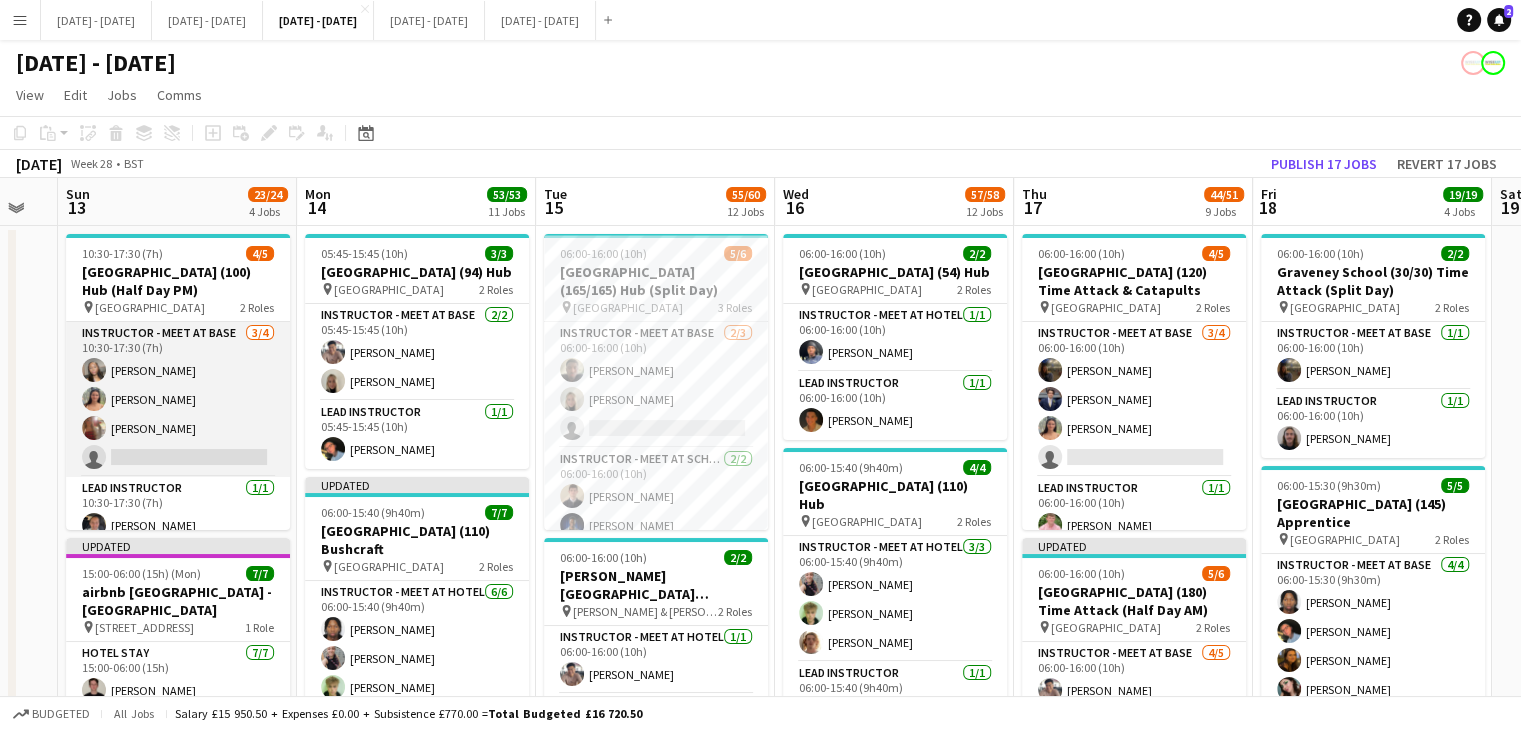 click on "Instructor - Meet at Base   [DATE]   10:30-17:30 (7h)
[PERSON_NAME] [PERSON_NAME] [PERSON_NAME]
single-neutral-actions" at bounding box center (178, 399) 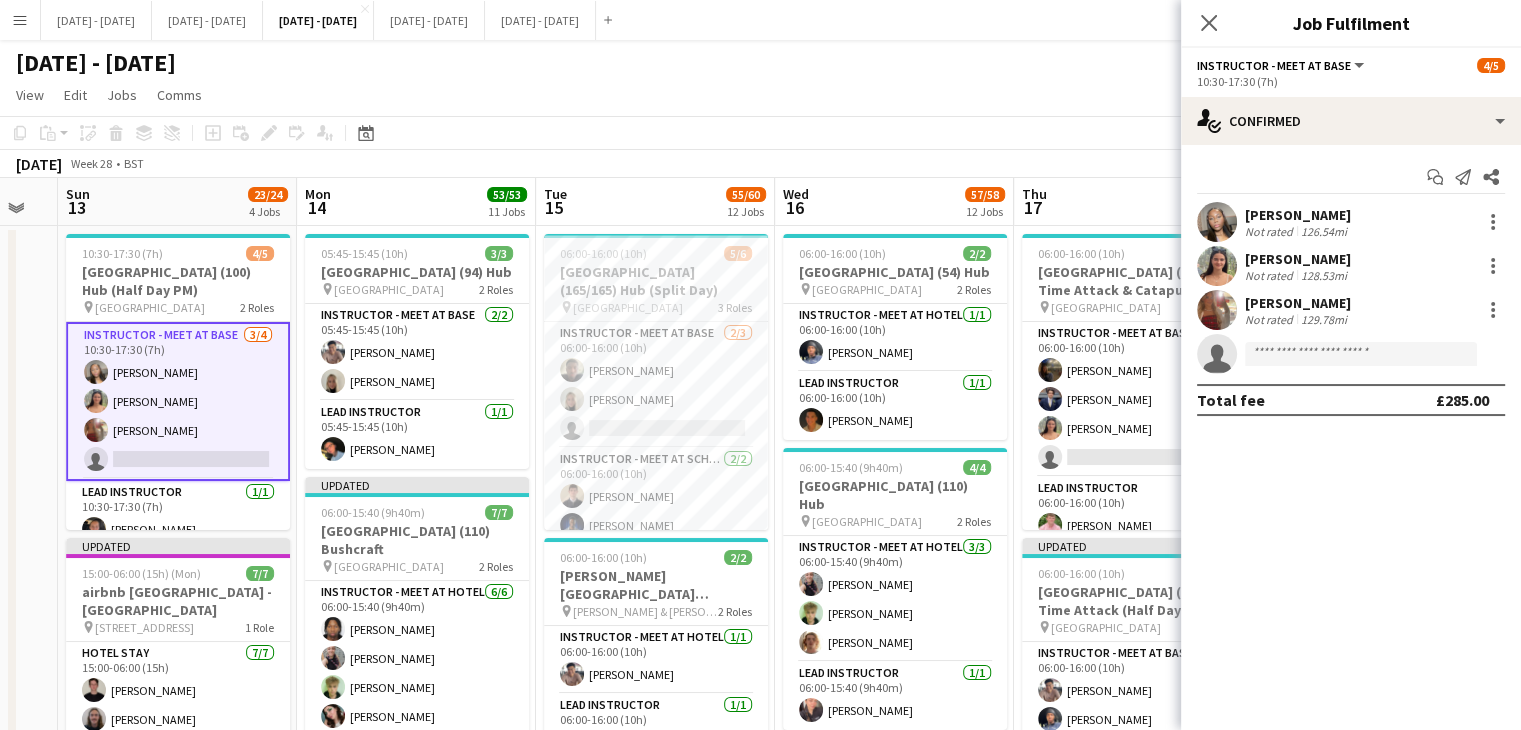 click on "single-neutral-actions" 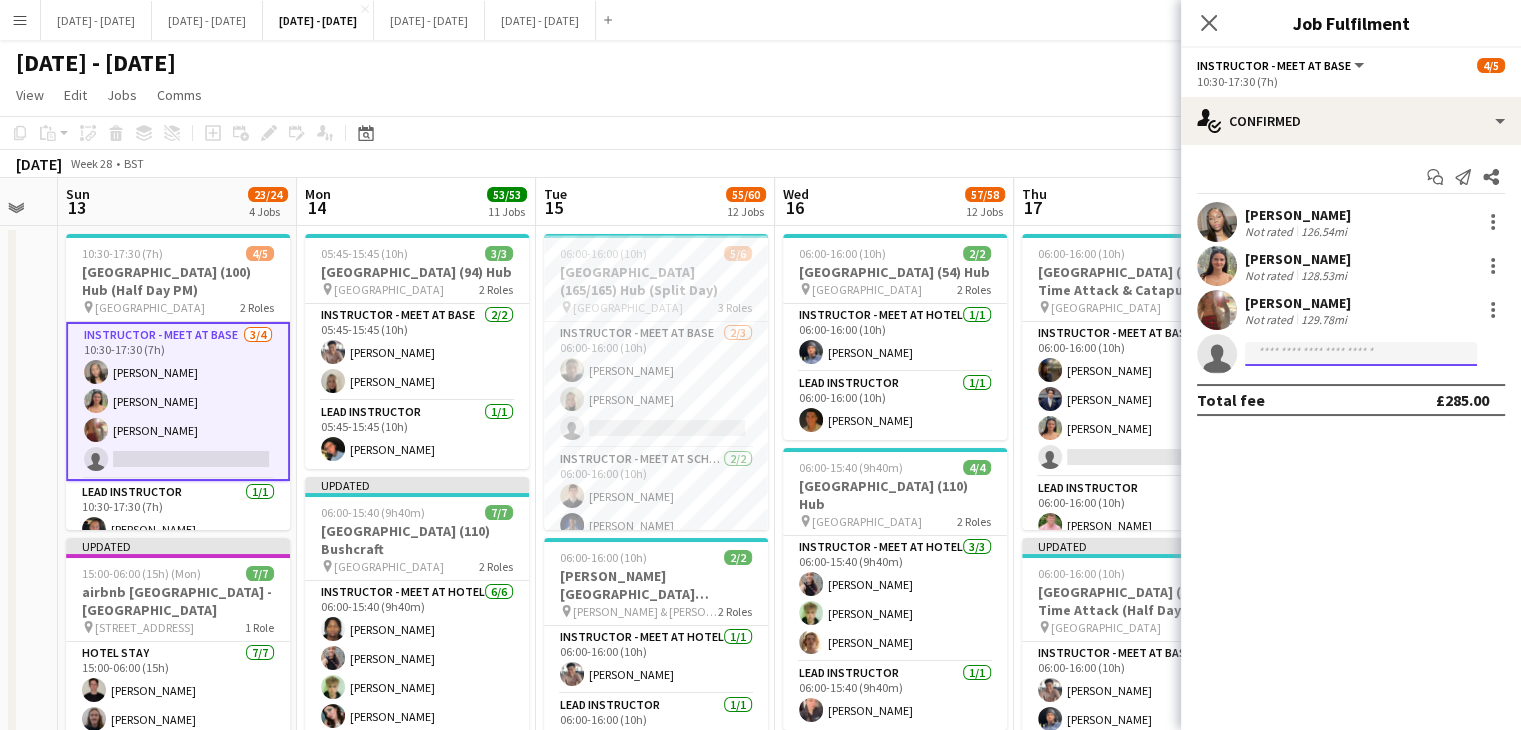 click 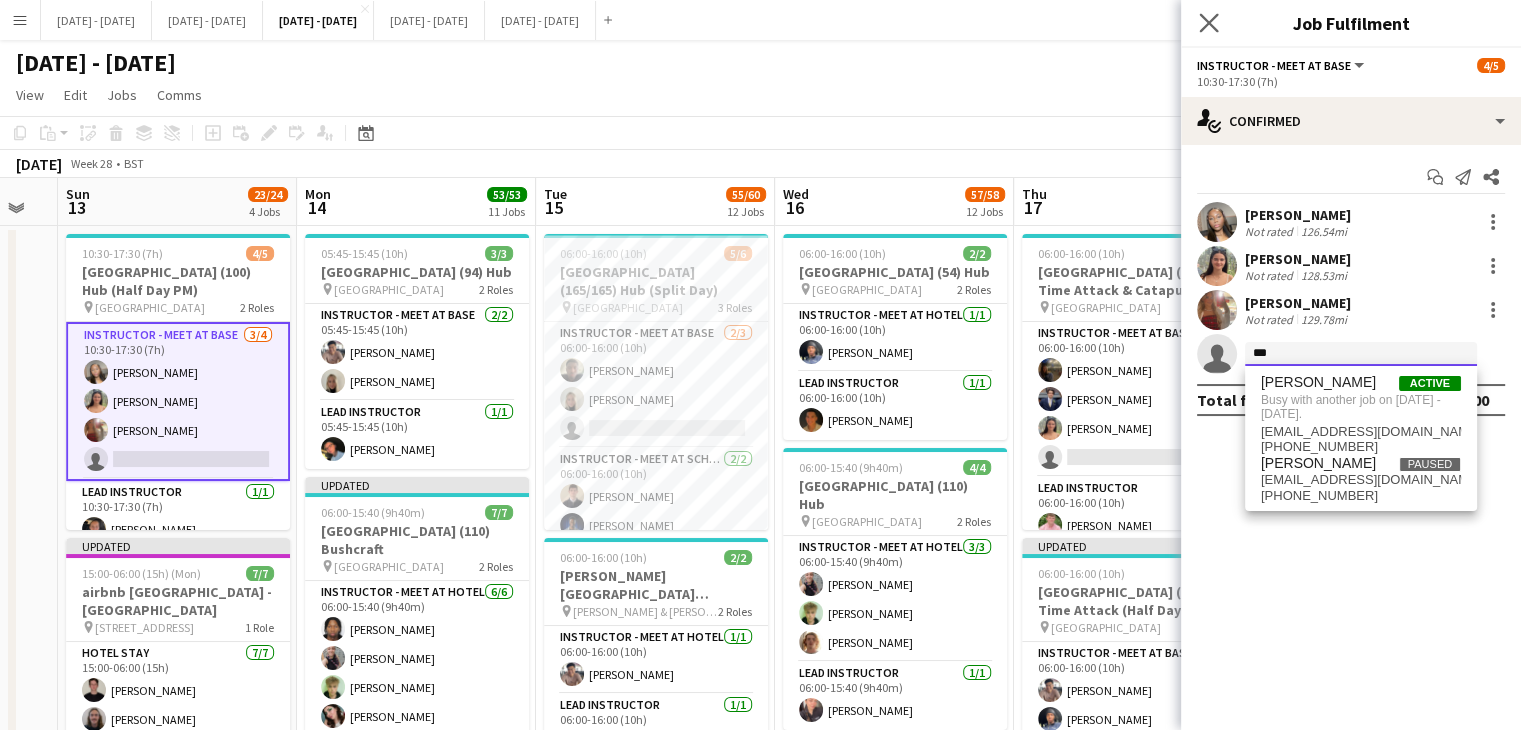 type on "***" 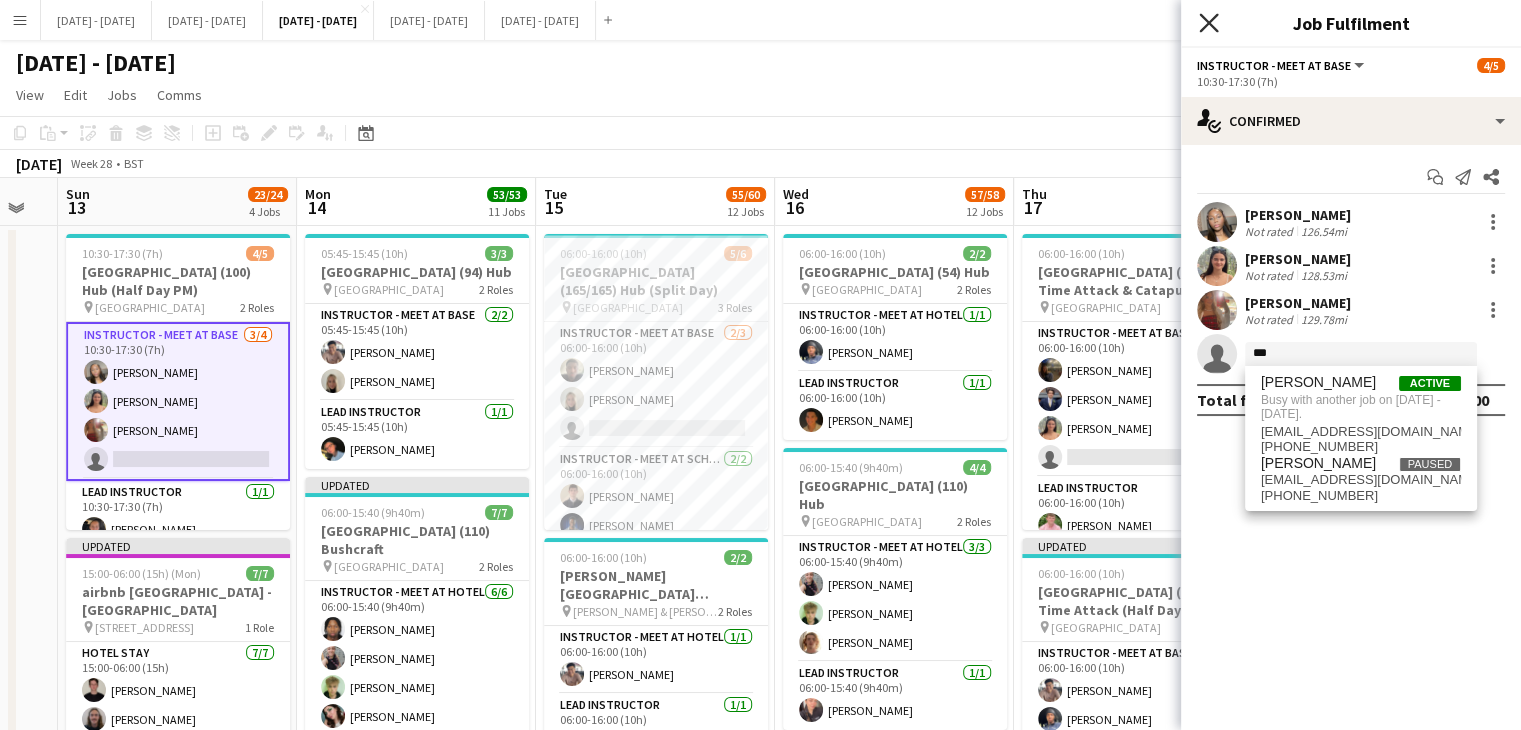 click on "Close pop-in" 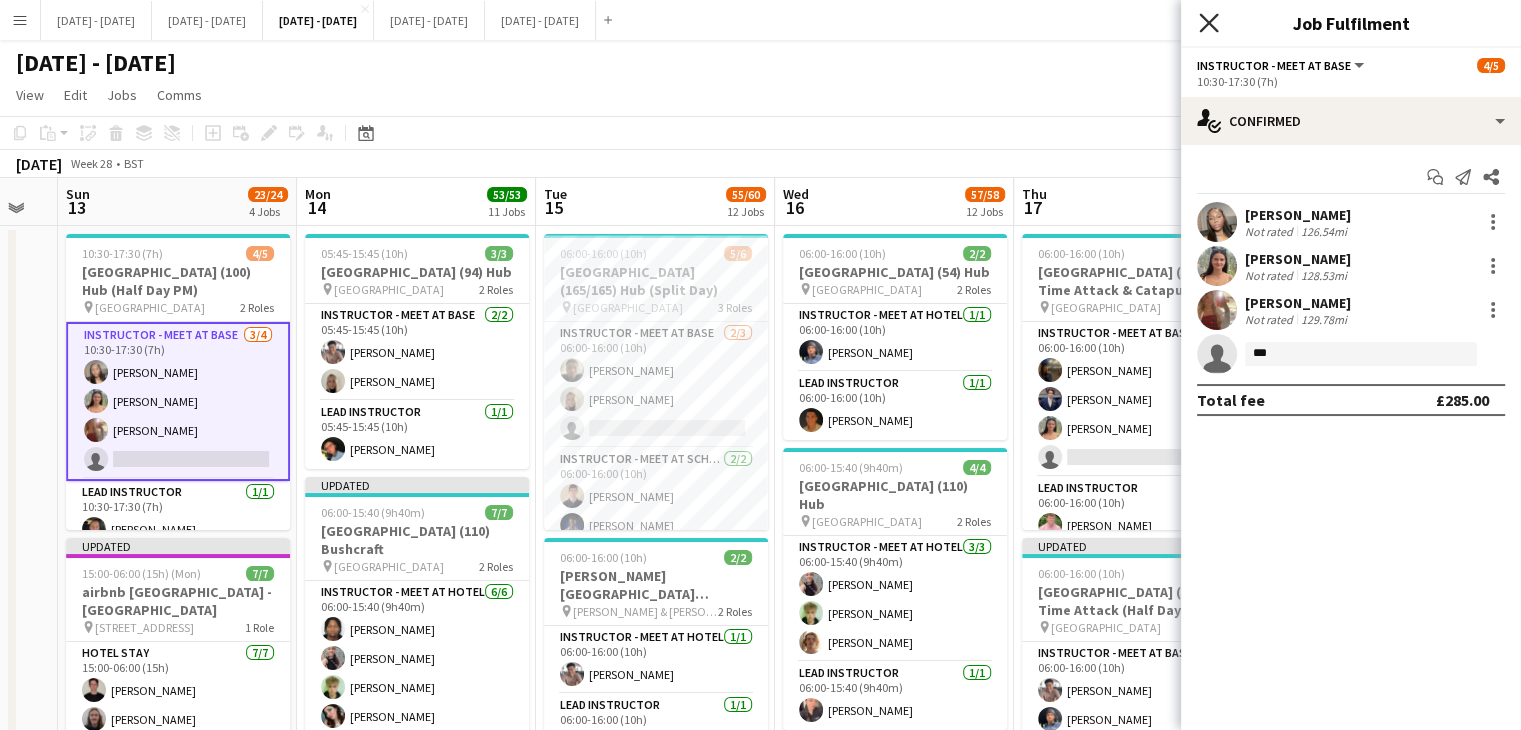 click on "Close pop-in" 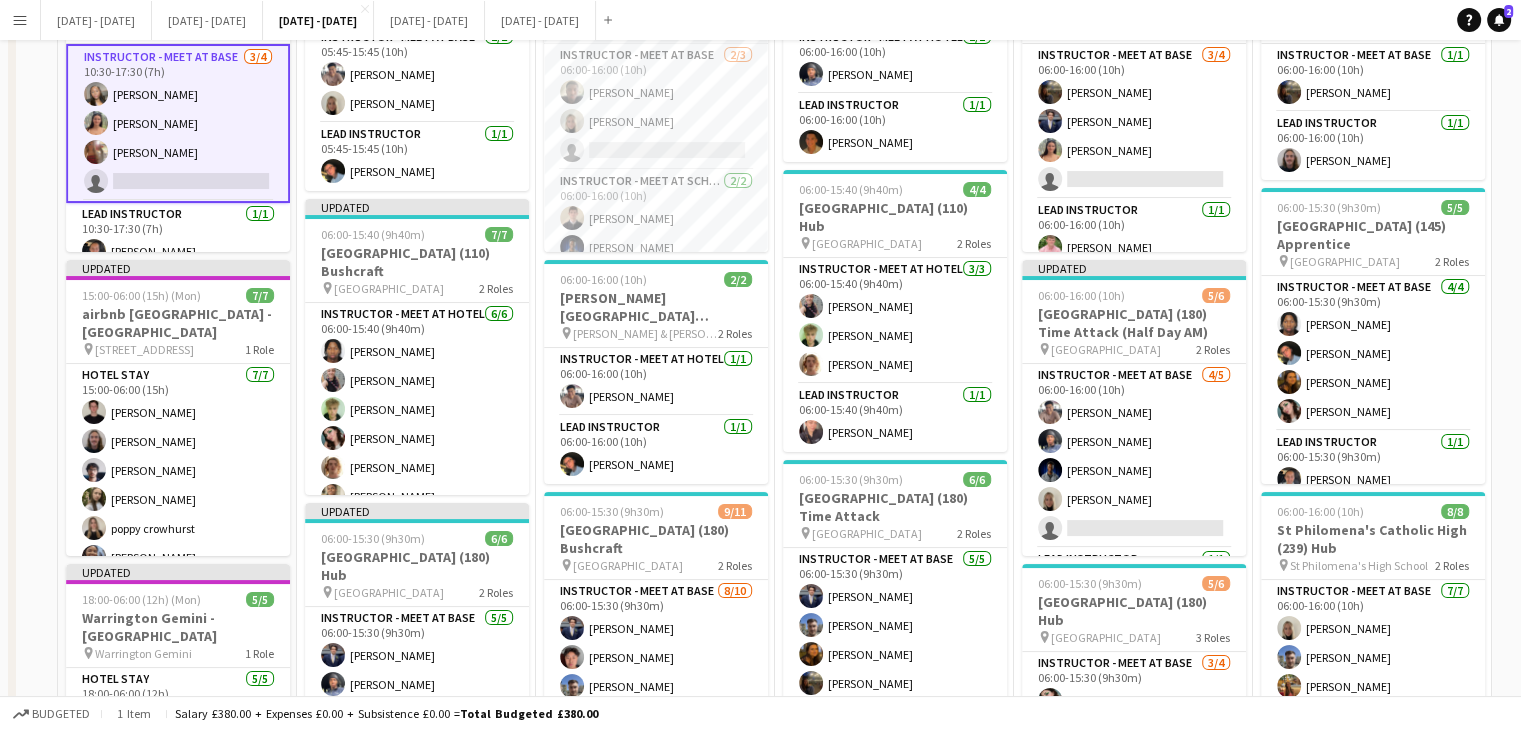 scroll, scrollTop: 300, scrollLeft: 0, axis: vertical 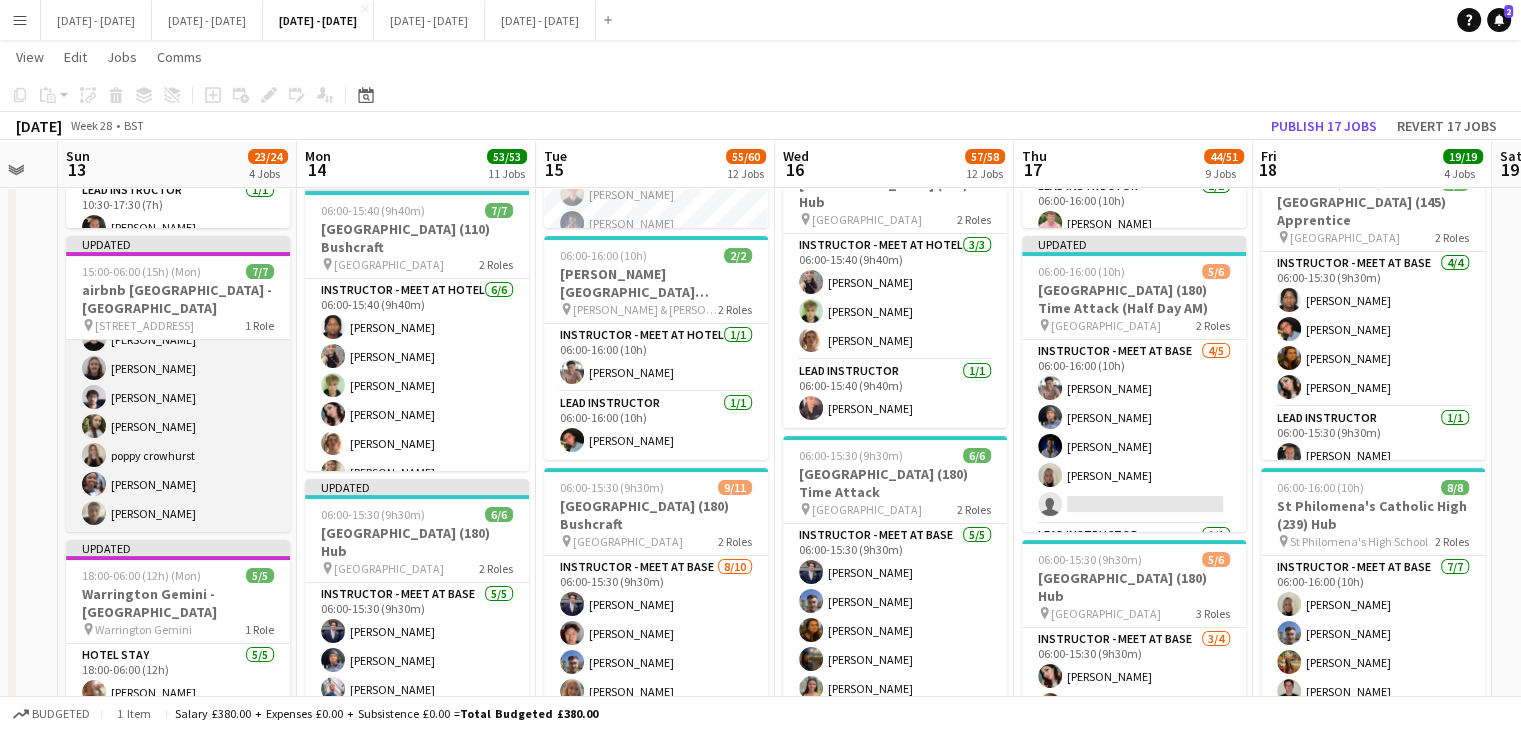 click on "Hotel Stay   [DATE]   15:00-06:00 (15h)
[PERSON_NAME] [PERSON_NAME] [PERSON_NAME] [PERSON_NAME] poppy [PERSON_NAME] [PERSON_NAME] [PERSON_NAME]" at bounding box center (178, 412) 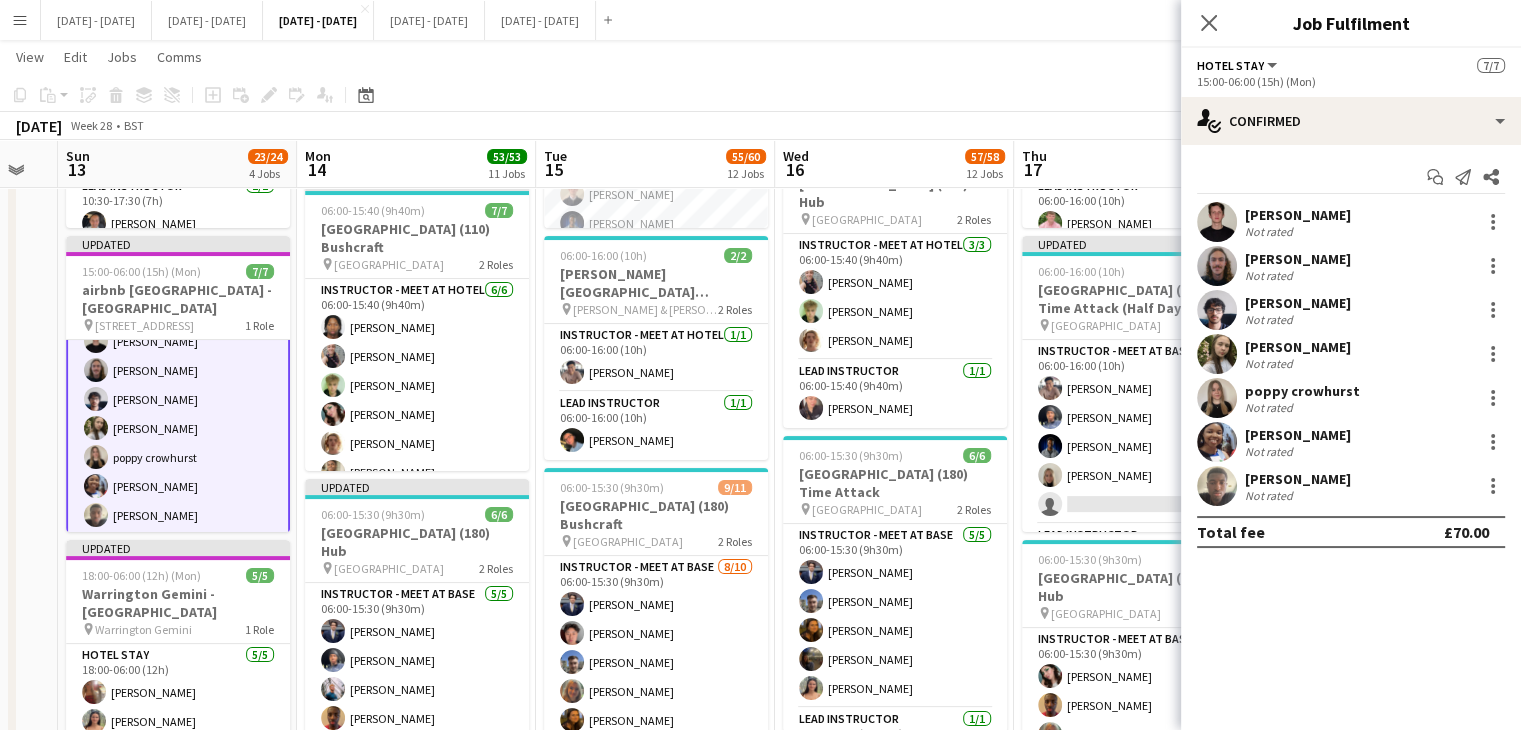 scroll, scrollTop: 51, scrollLeft: 0, axis: vertical 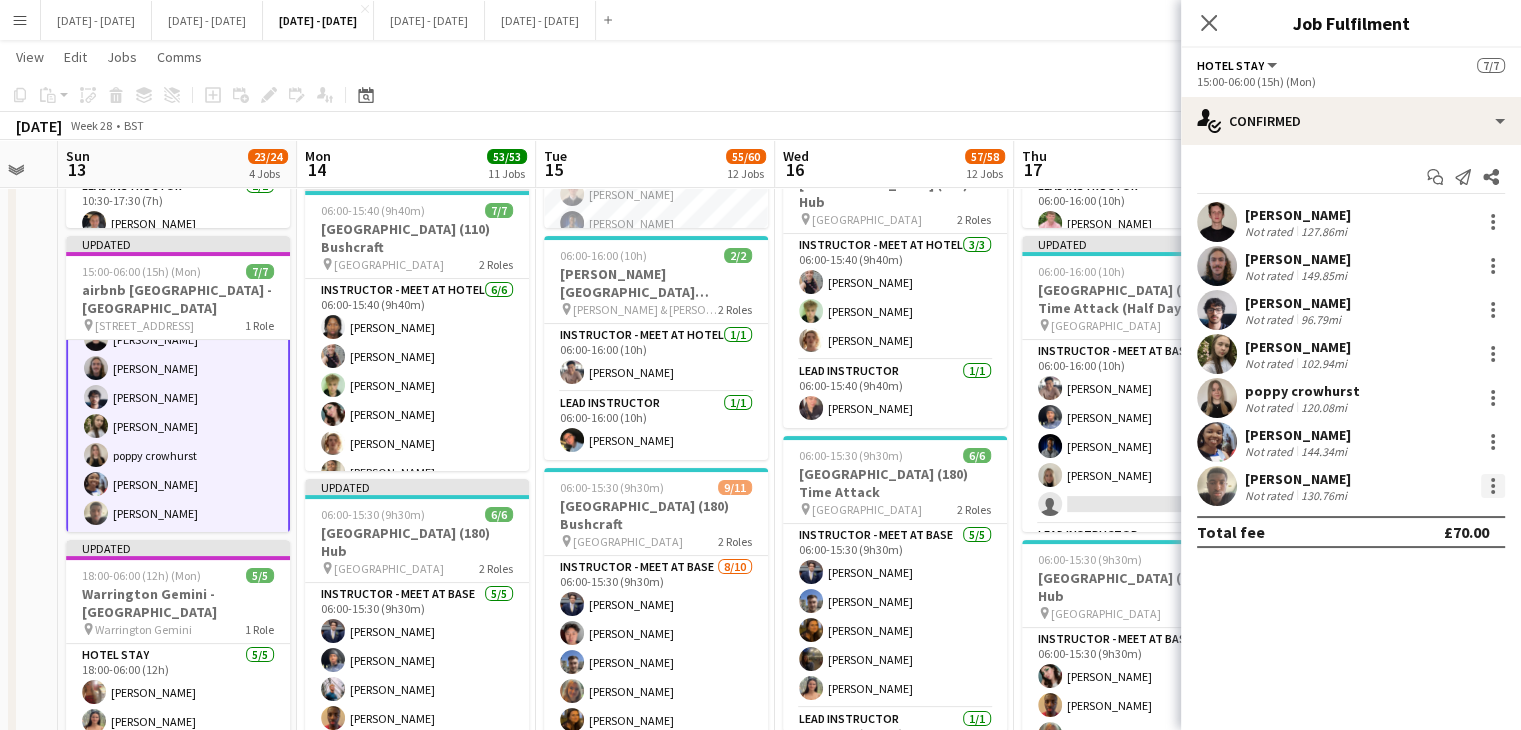 click at bounding box center [1493, 492] 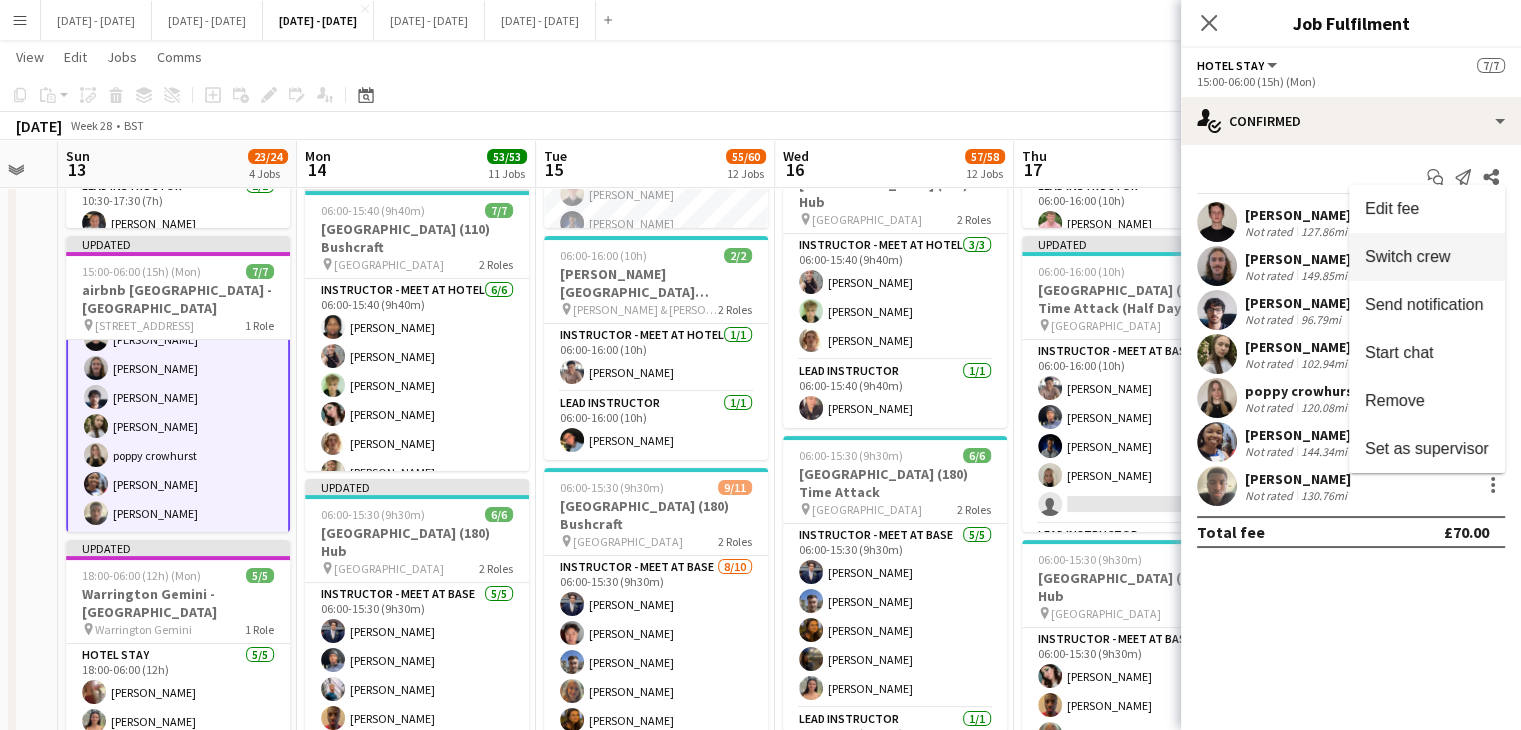 click on "Switch crew" at bounding box center [1407, 256] 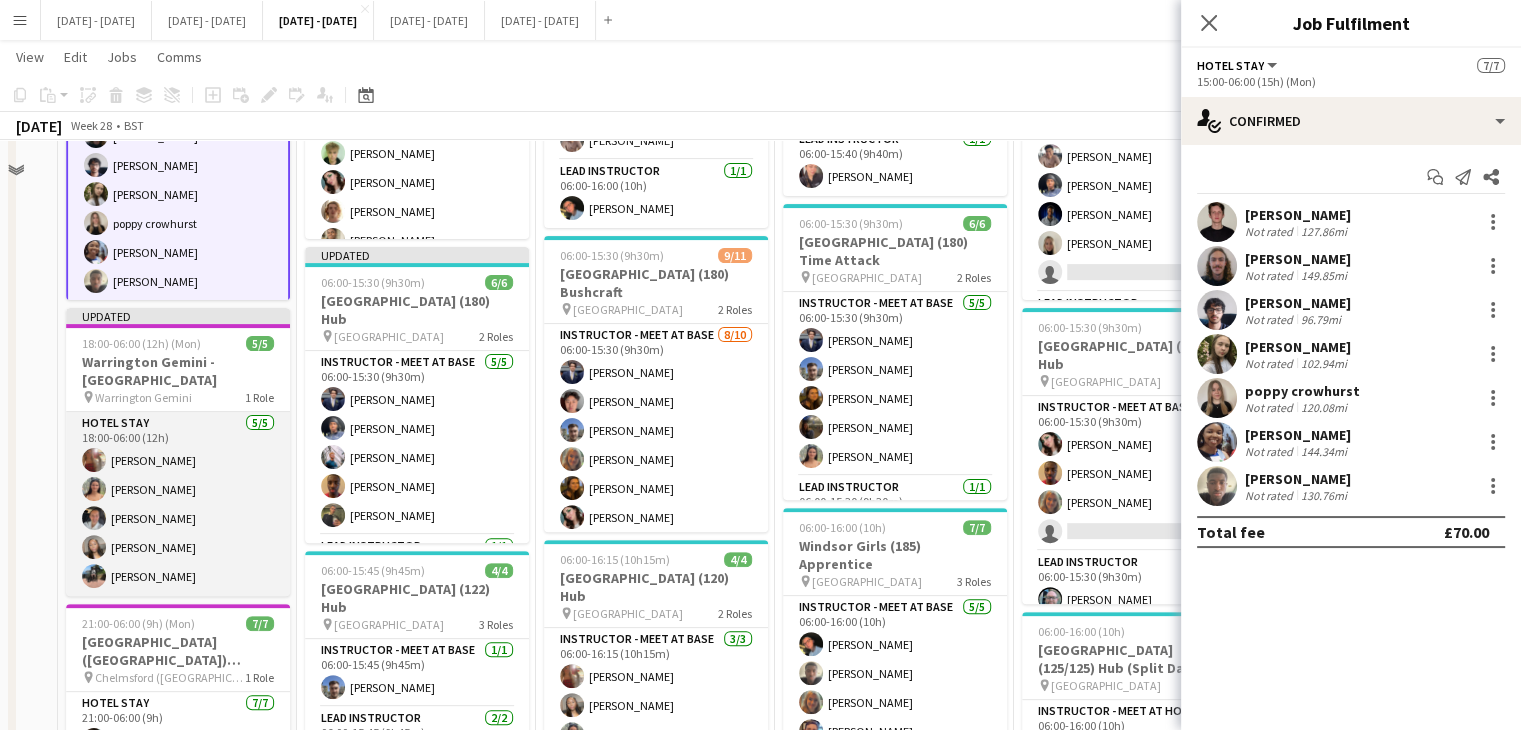 scroll, scrollTop: 600, scrollLeft: 0, axis: vertical 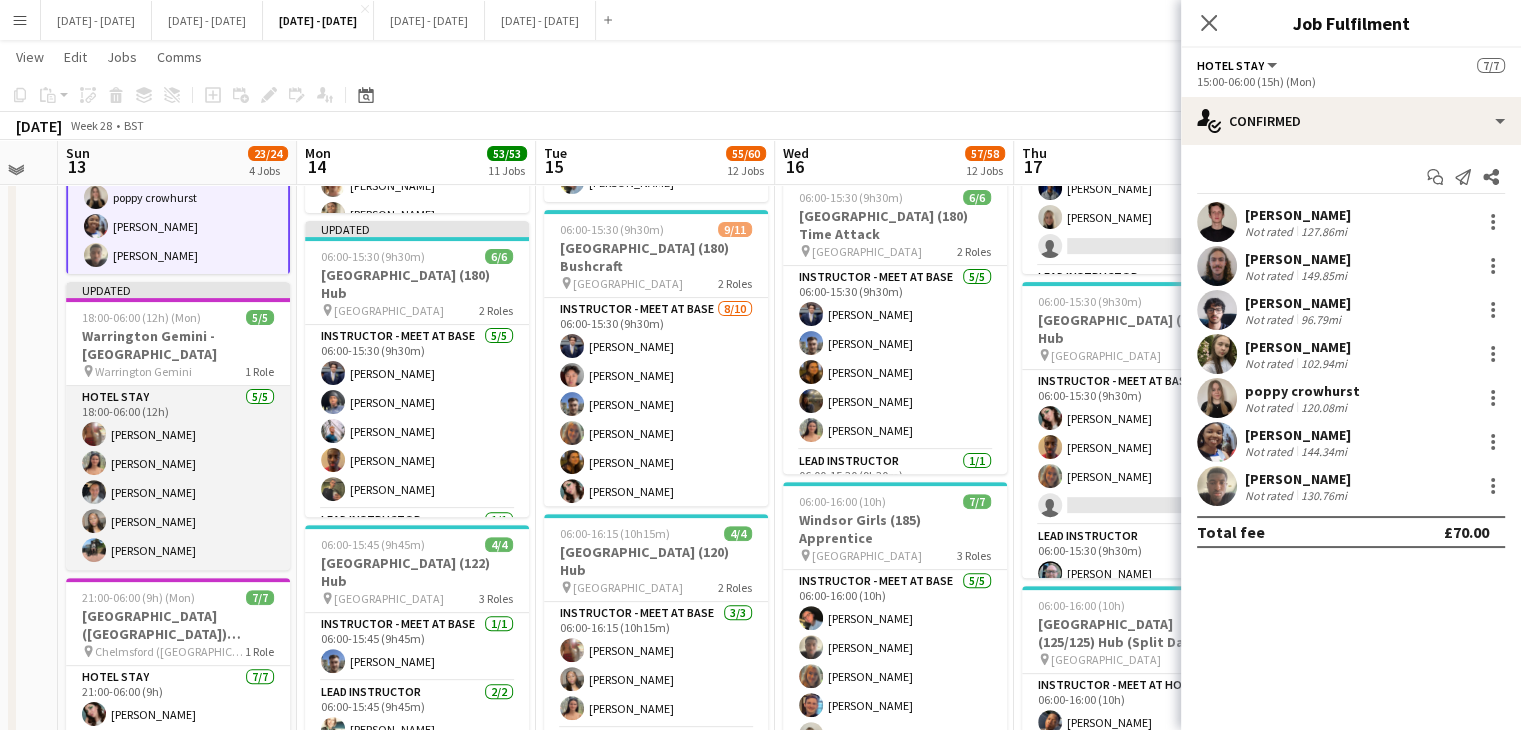 click on "Hotel Stay   5/5   18:00-06:00 (12h)
Olivia Etherington Keira Horton Ella Wray Grace Anieke Jay Farley" at bounding box center (178, 478) 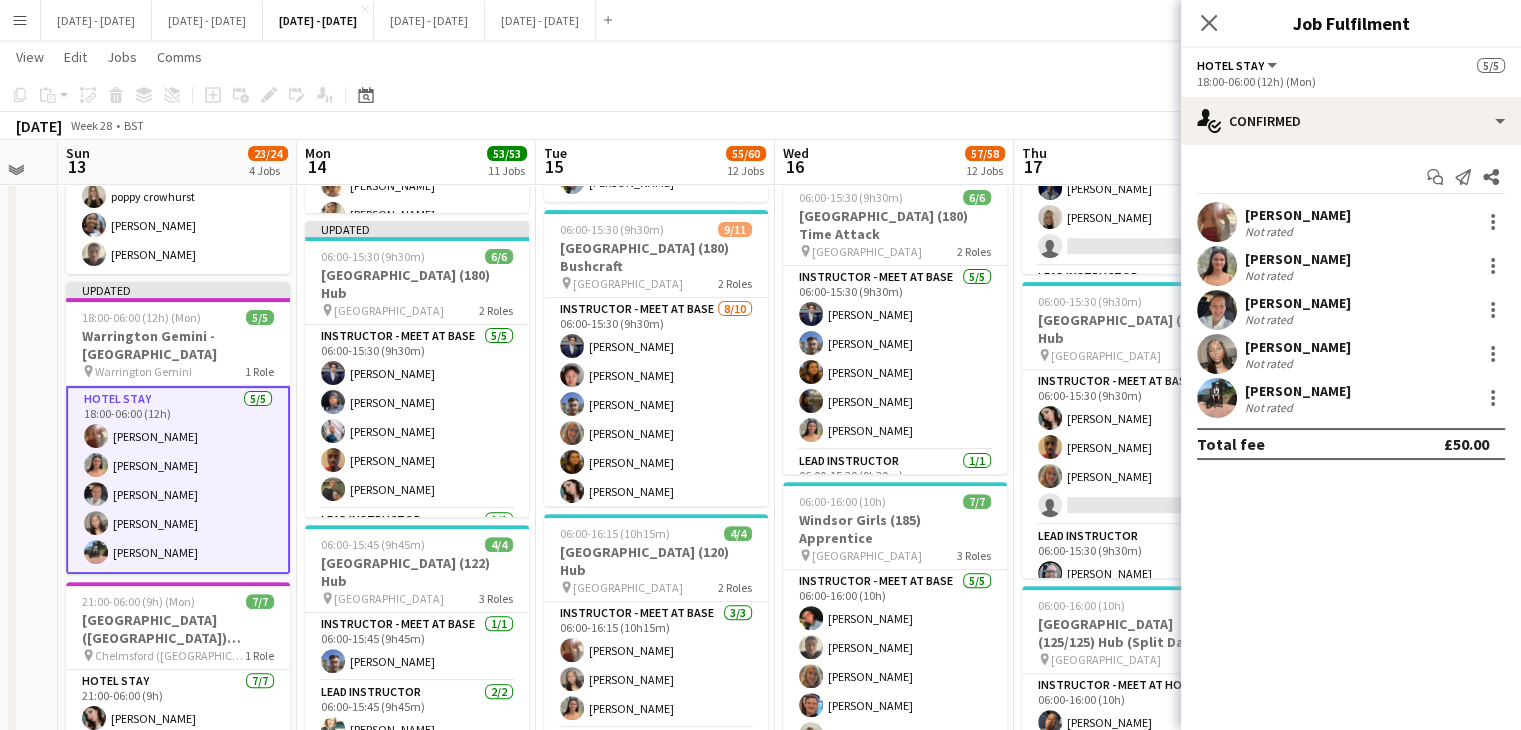 scroll, scrollTop: 49, scrollLeft: 0, axis: vertical 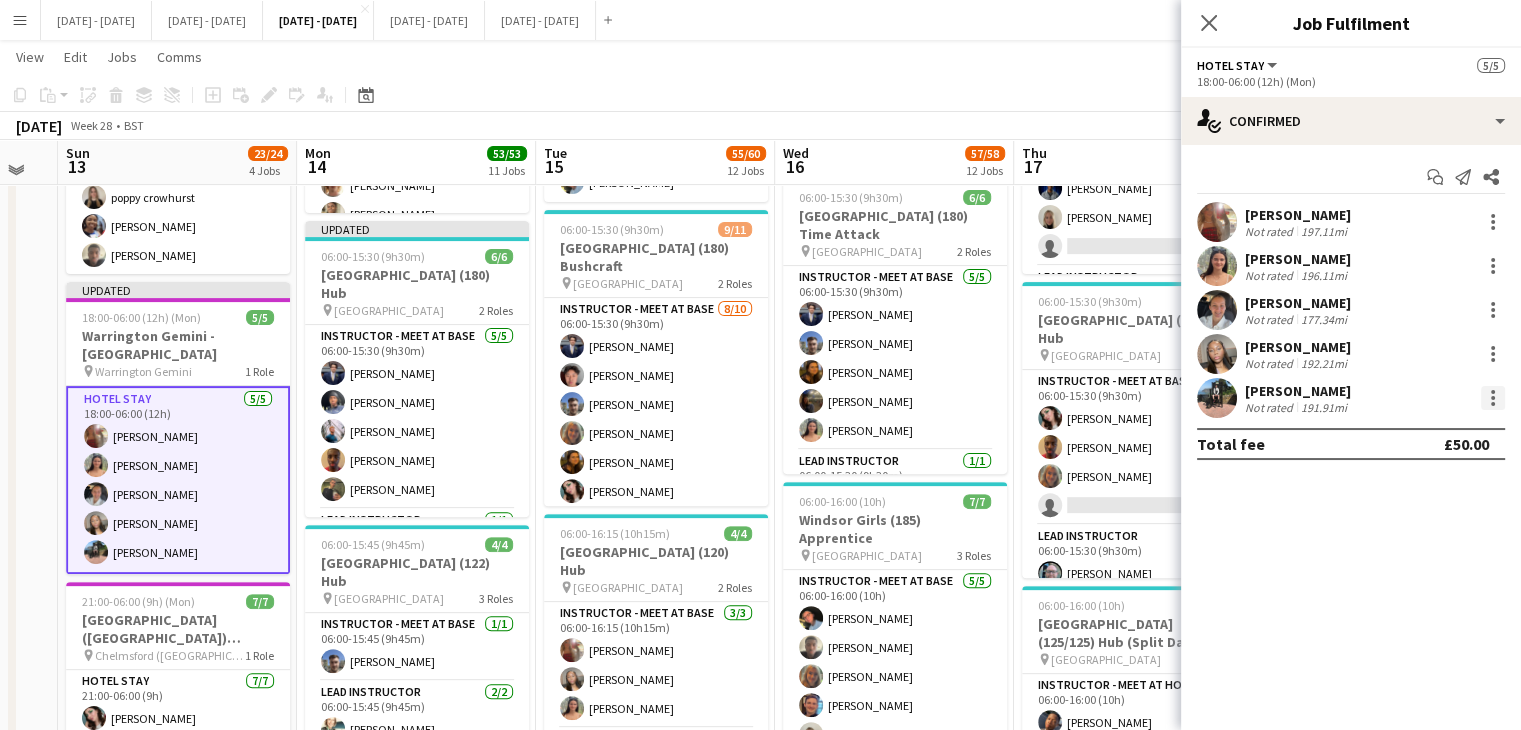 click at bounding box center [1493, 398] 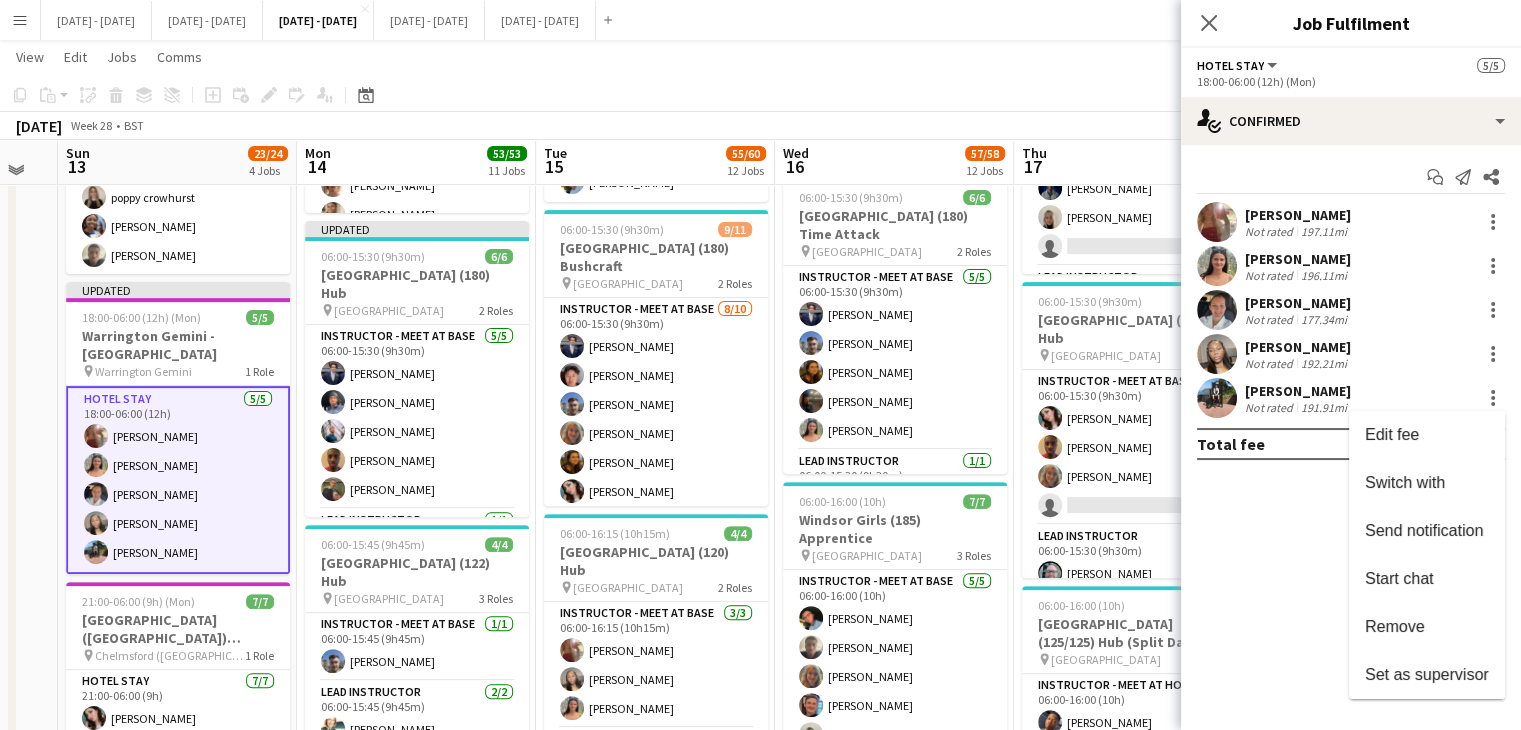 click at bounding box center [760, 365] 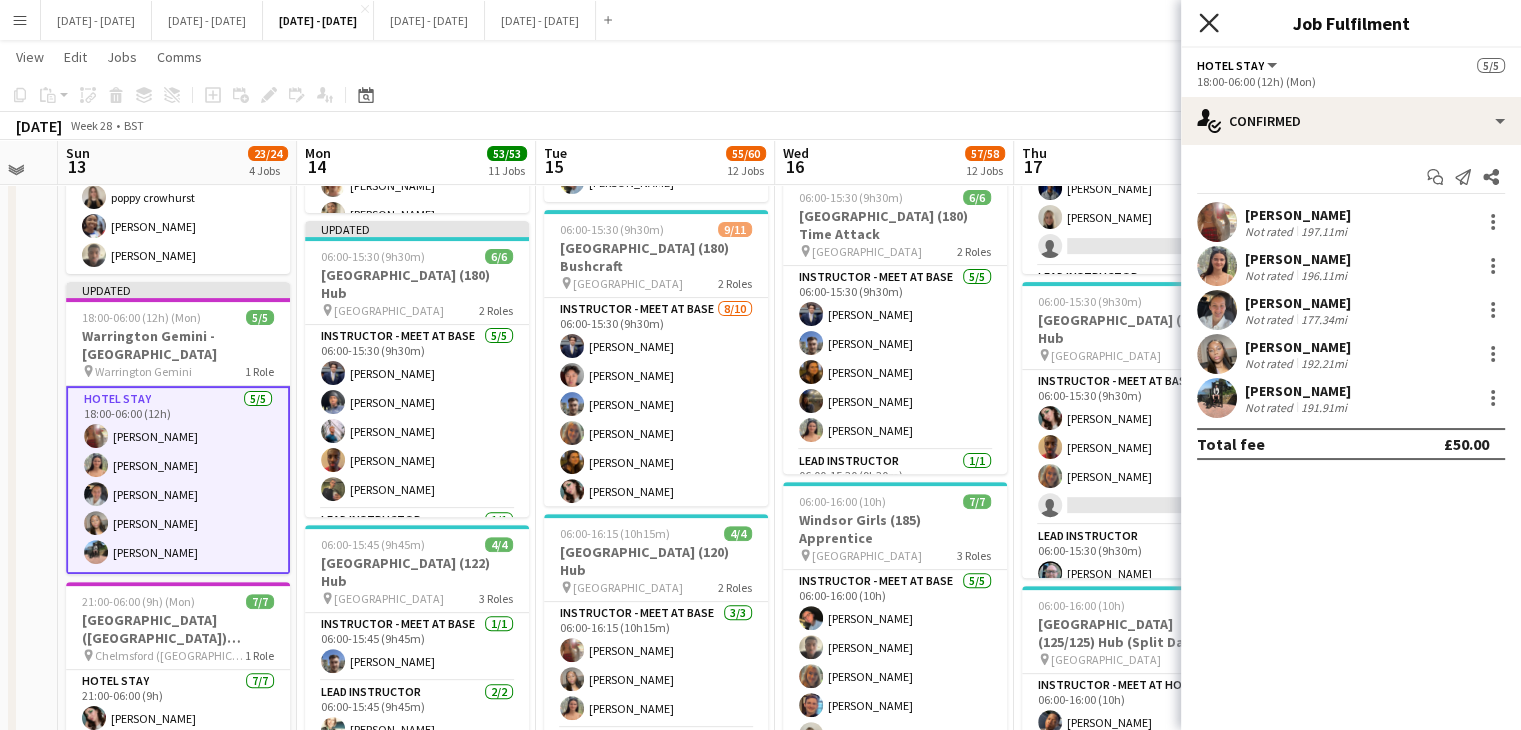 click on "Close pop-in" 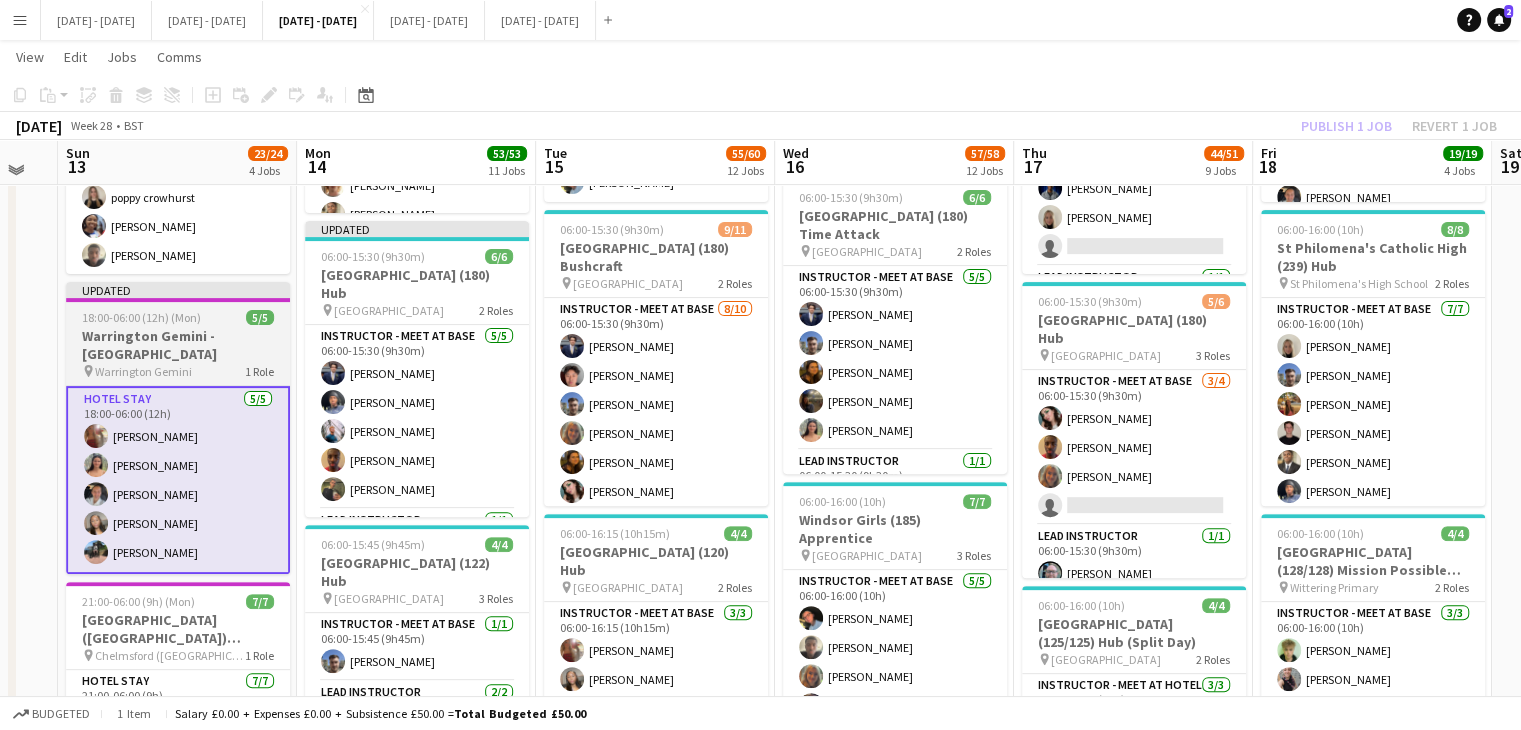 click on "Warrington Gemini  - [GEOGRAPHIC_DATA]" at bounding box center [178, 345] 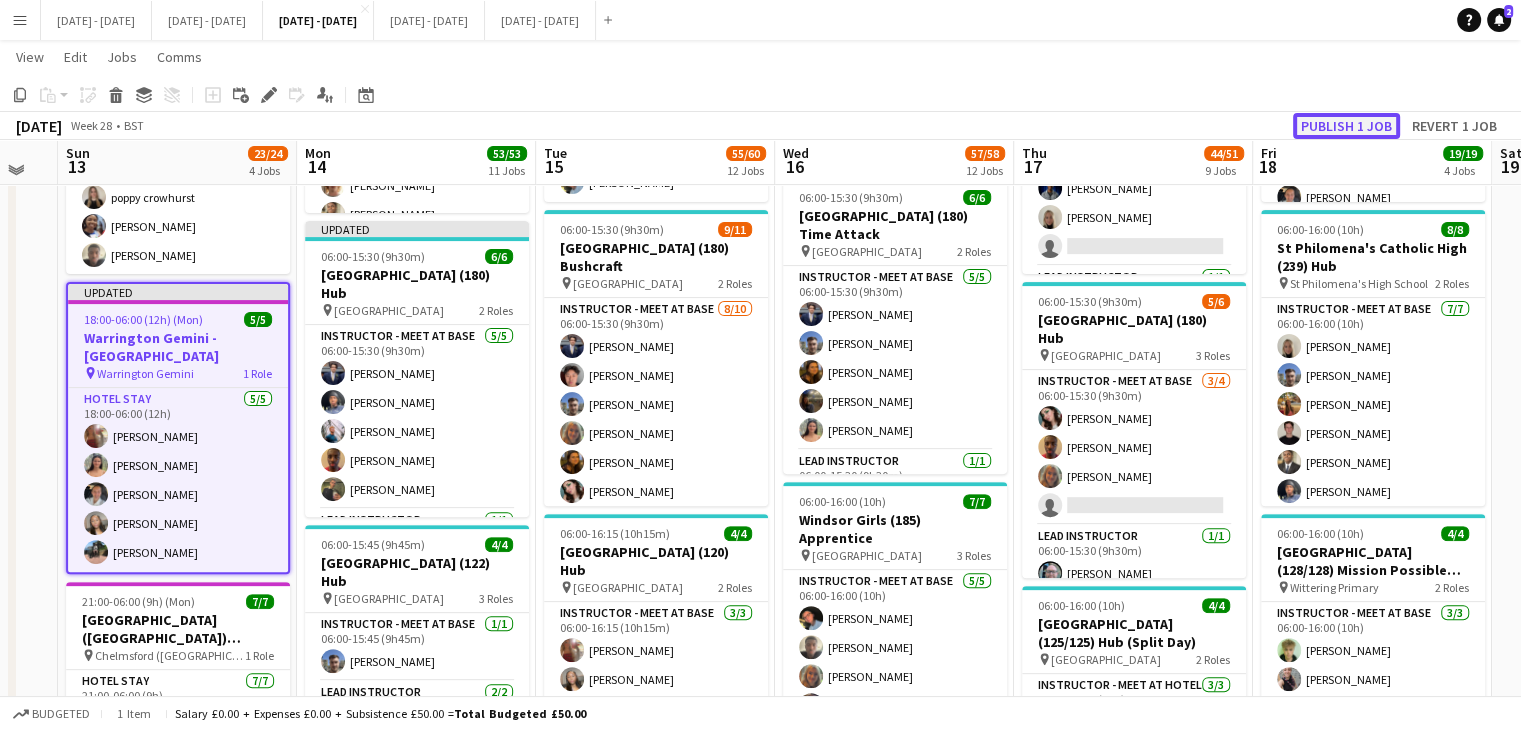 click on "Publish 1 job" 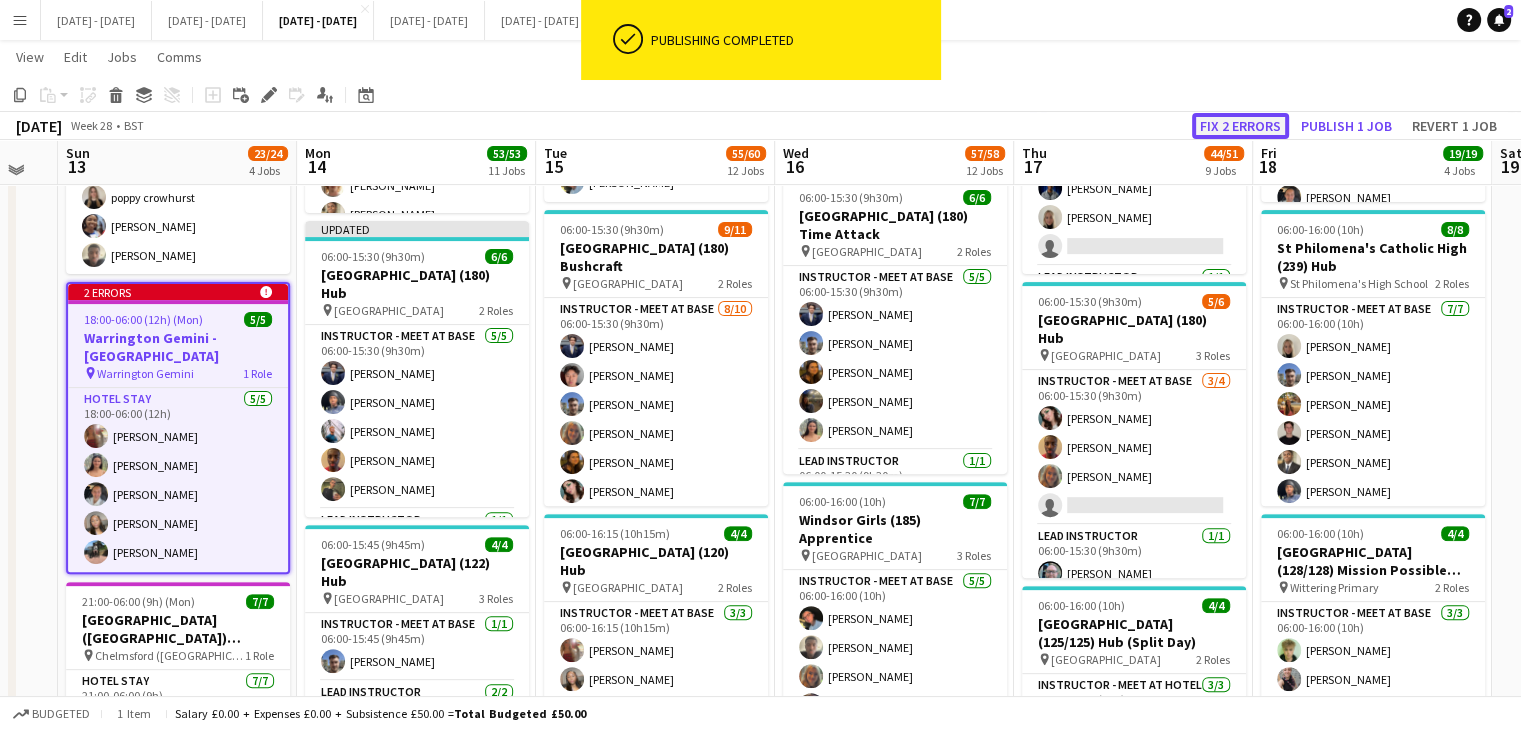 click on "Fix 2 errors" 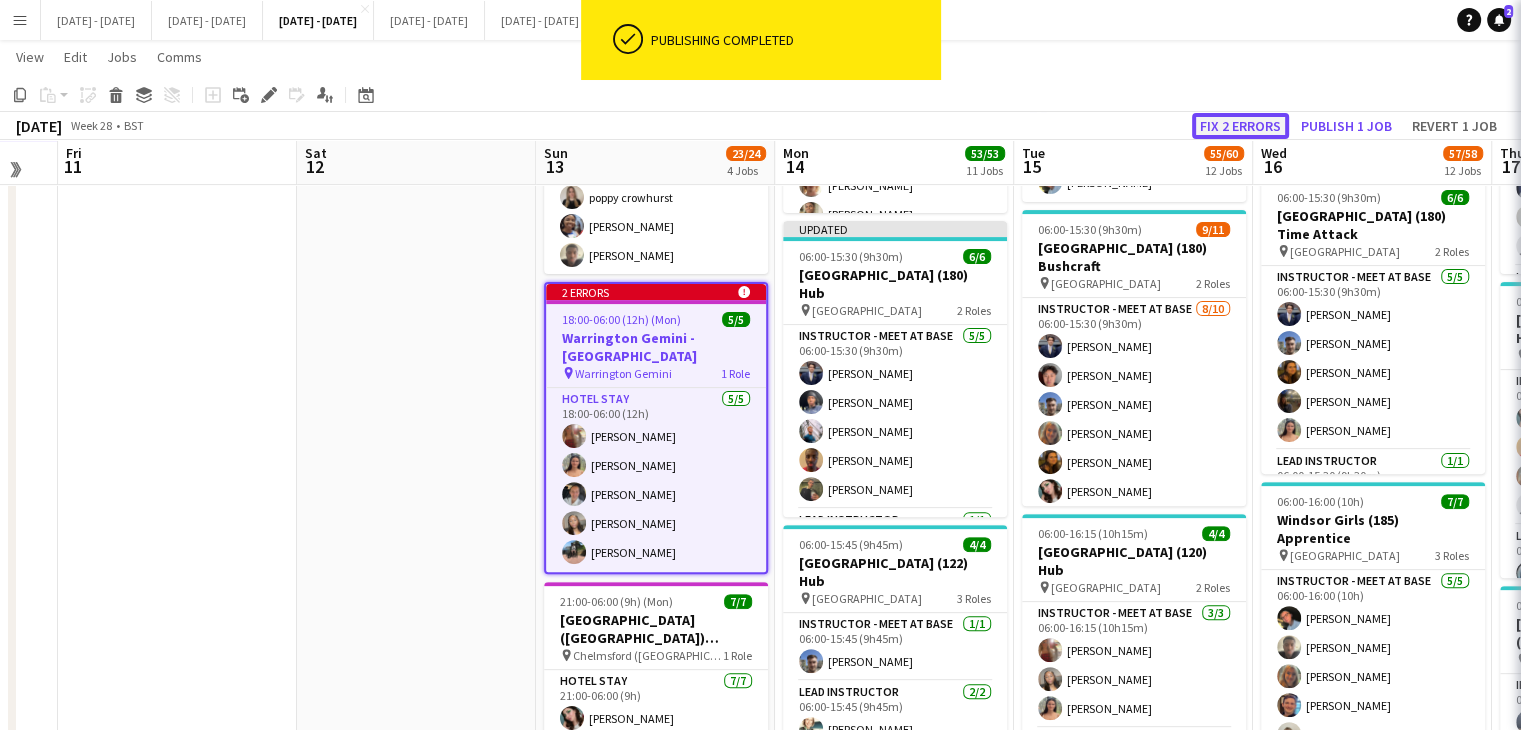 scroll, scrollTop: 0, scrollLeft: 688, axis: horizontal 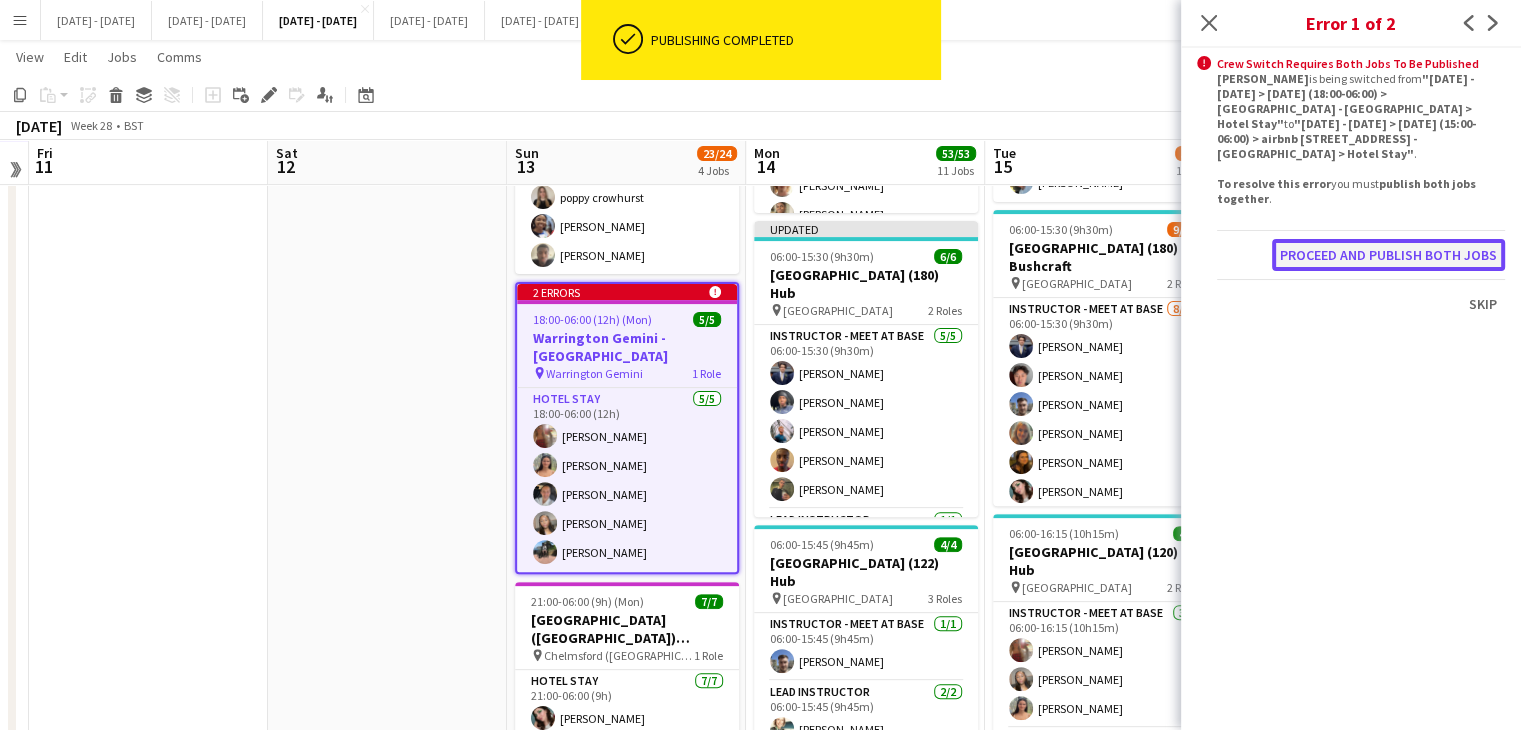 click on "Proceed and publish both jobs" 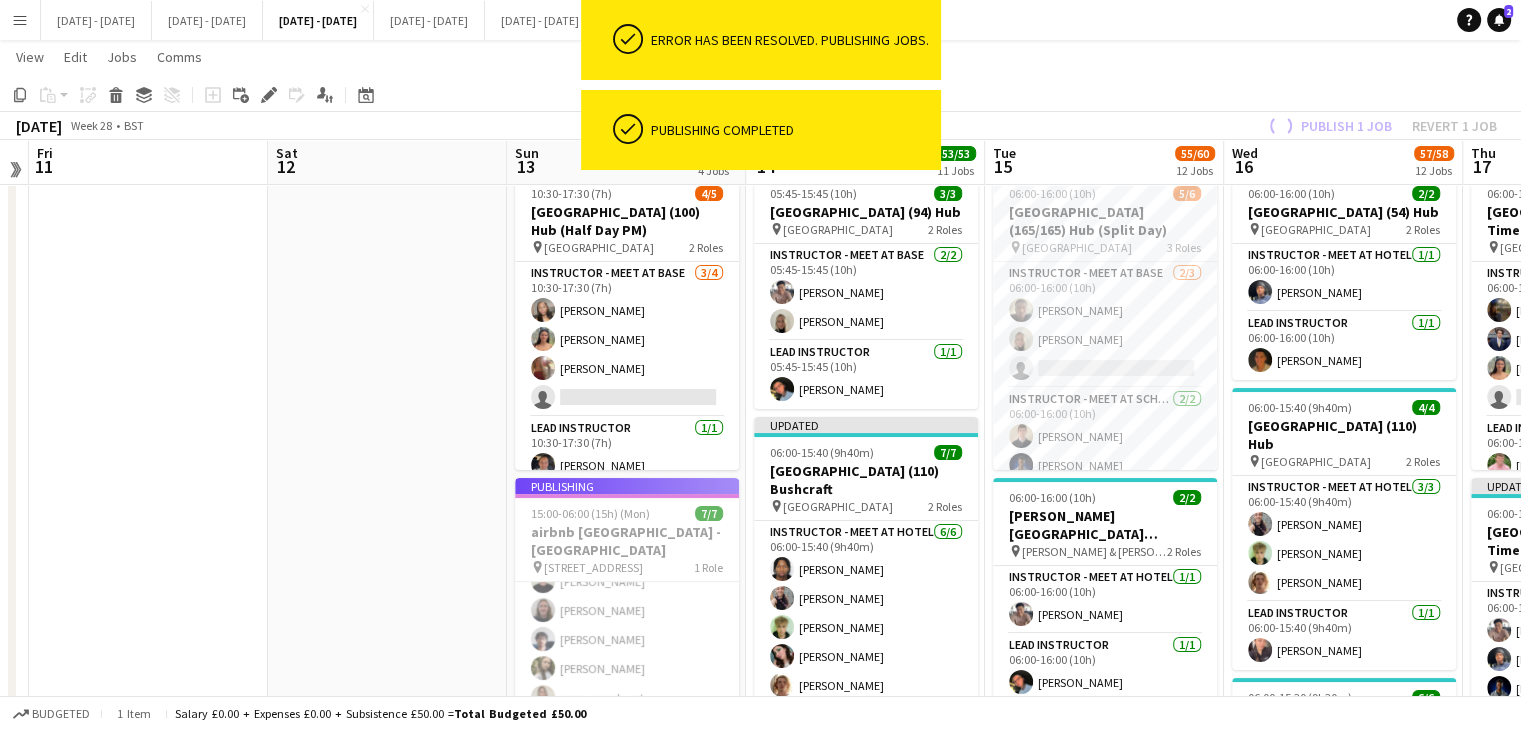 scroll, scrollTop: 17, scrollLeft: 0, axis: vertical 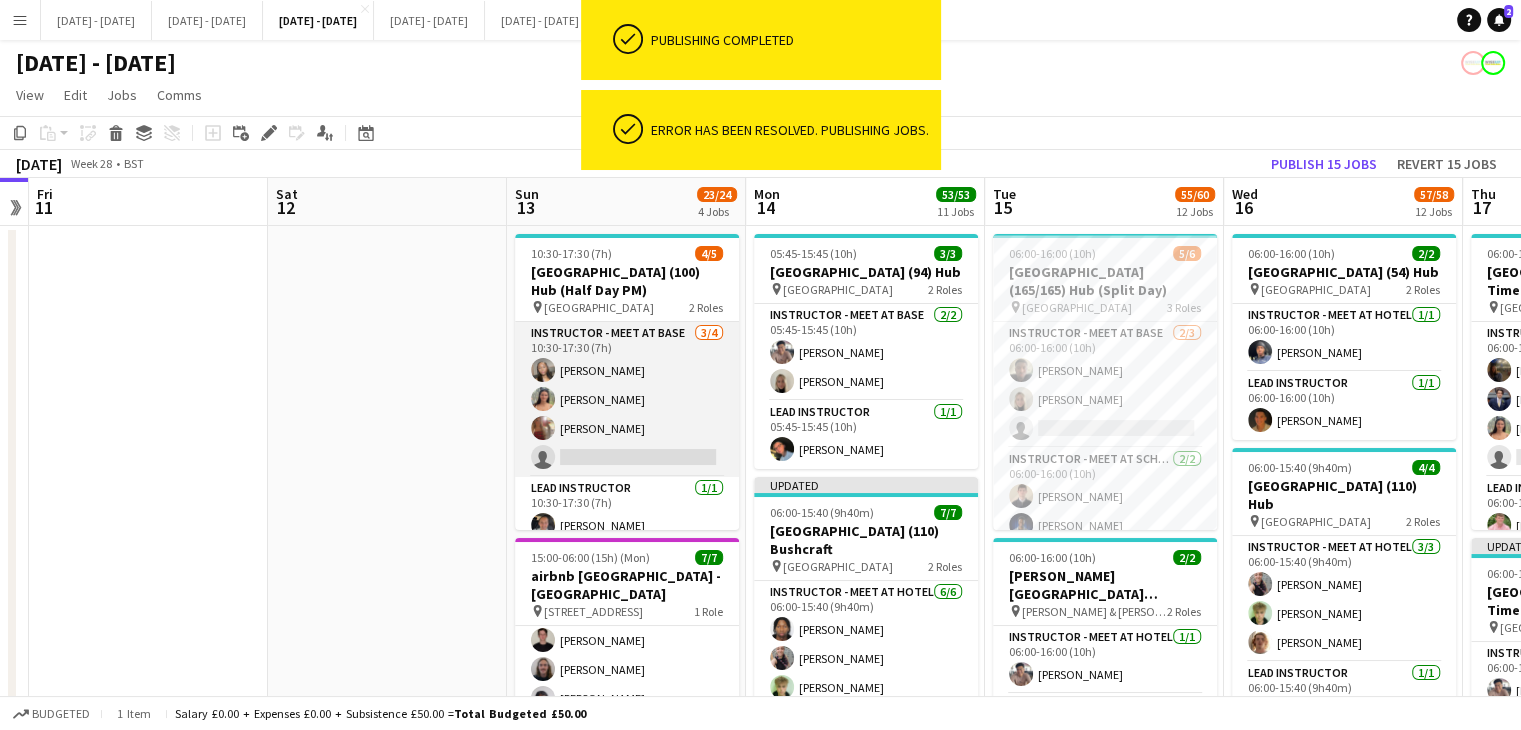 click on "Instructor - Meet at Base   3/4   10:30-17:30 (7h)
Grace Anieke Keira Horton Olivia Etherington
single-neutral-actions" at bounding box center [627, 399] 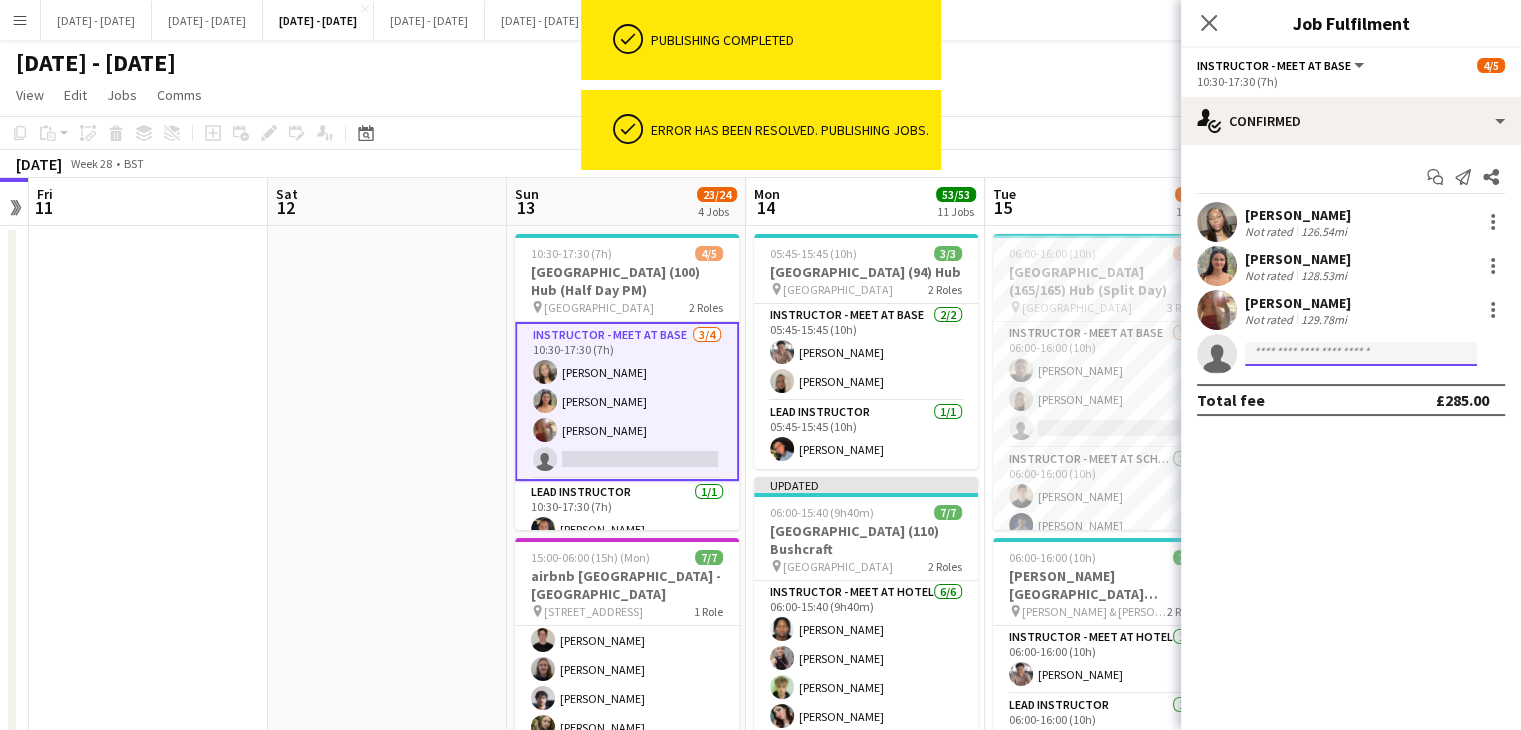 click 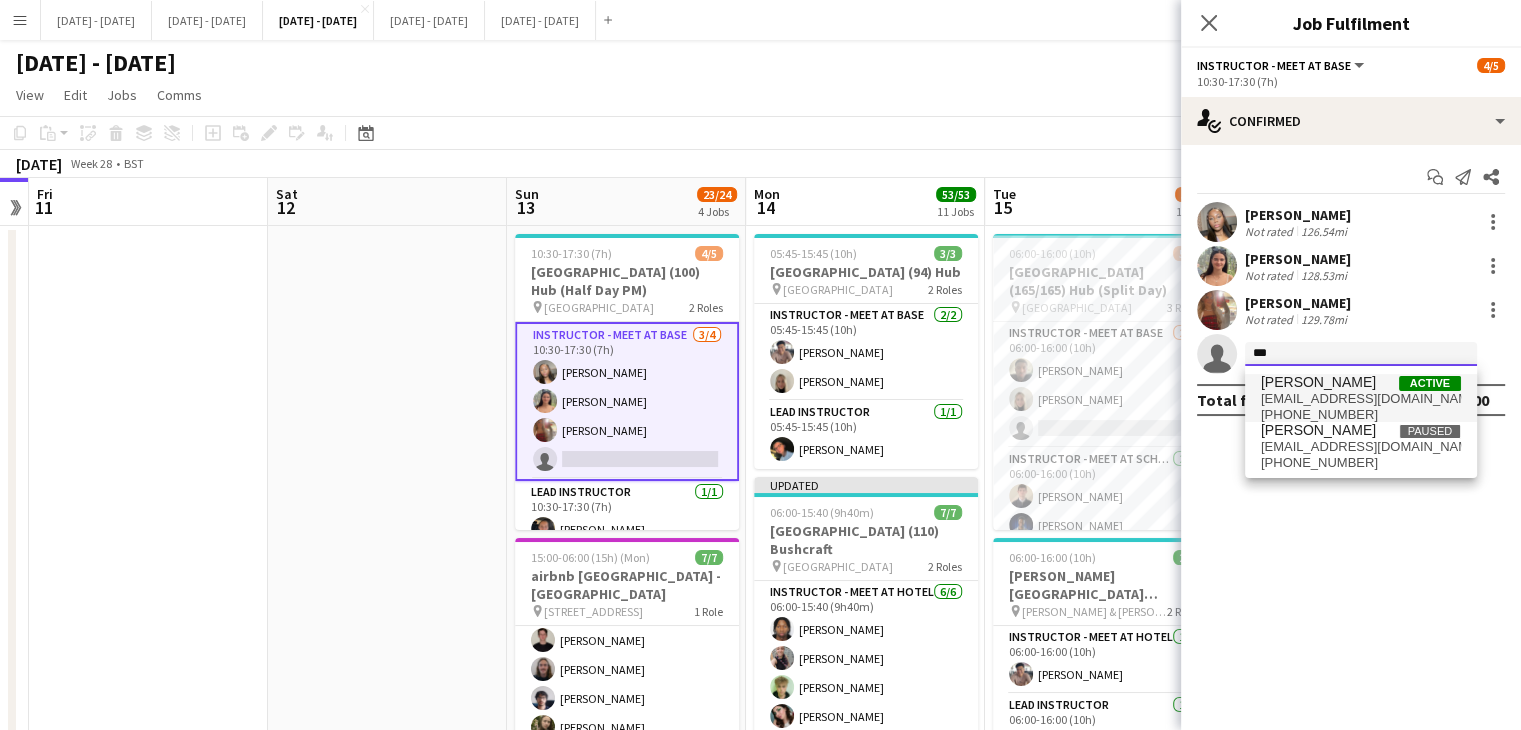 type on "***" 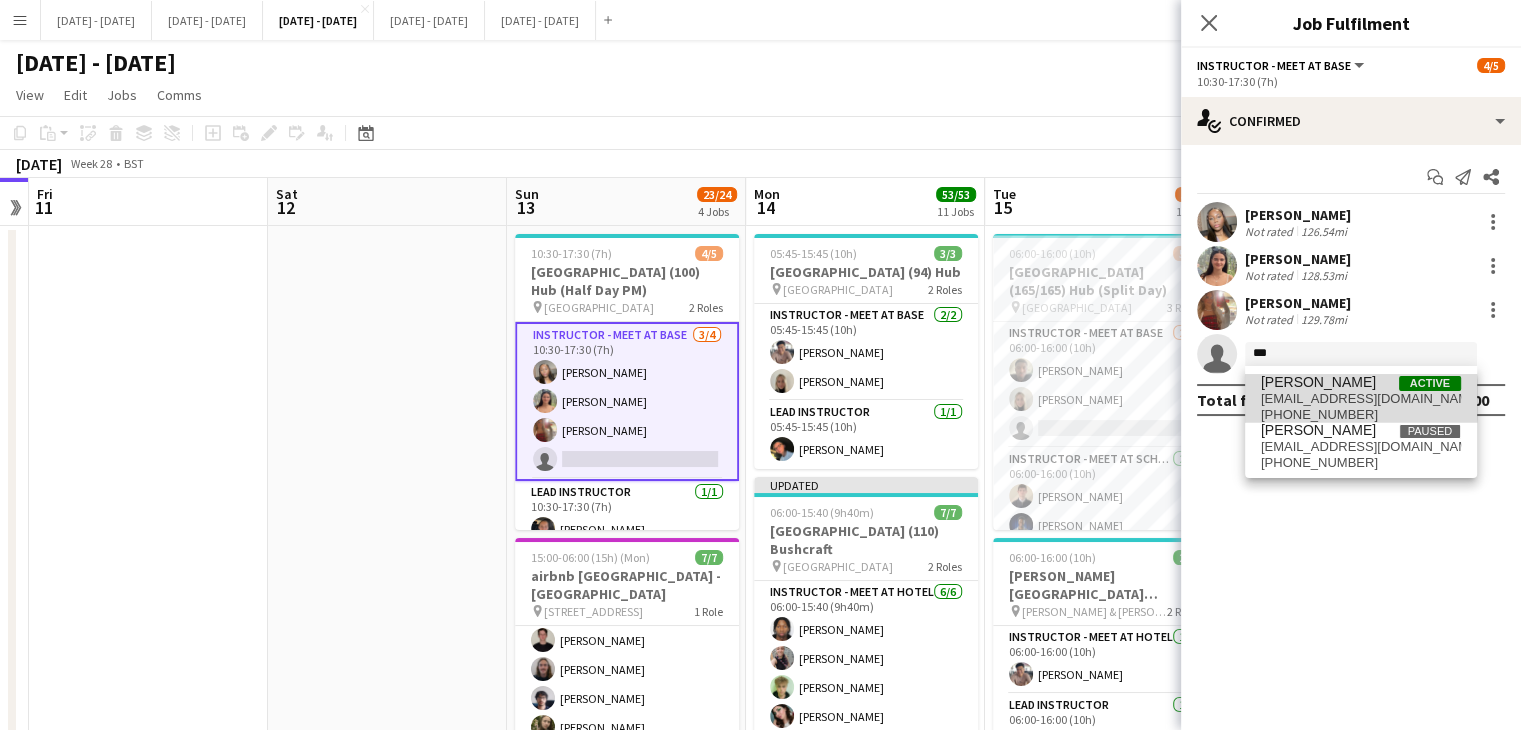 click on "jamesjdf@icloud.com" at bounding box center [1361, 399] 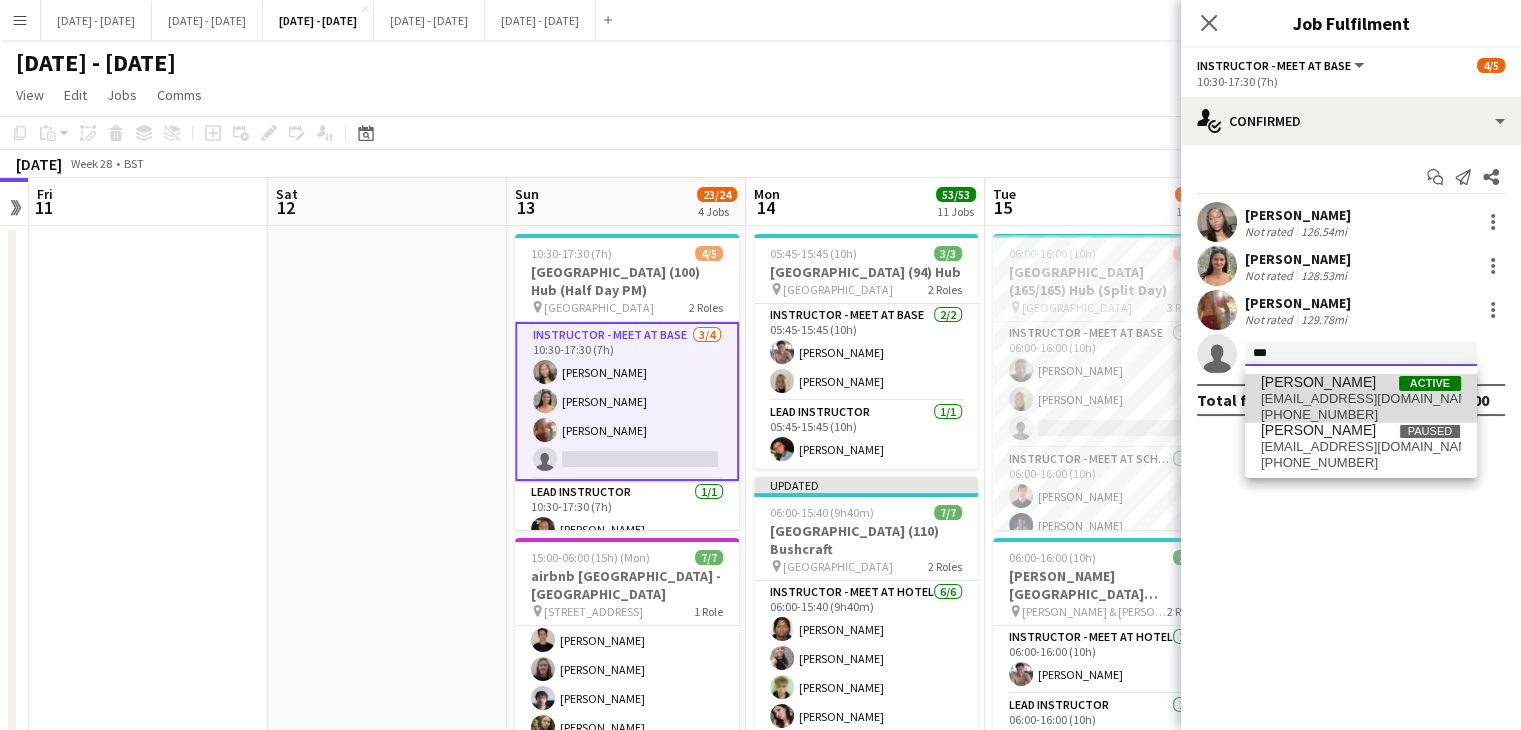 type 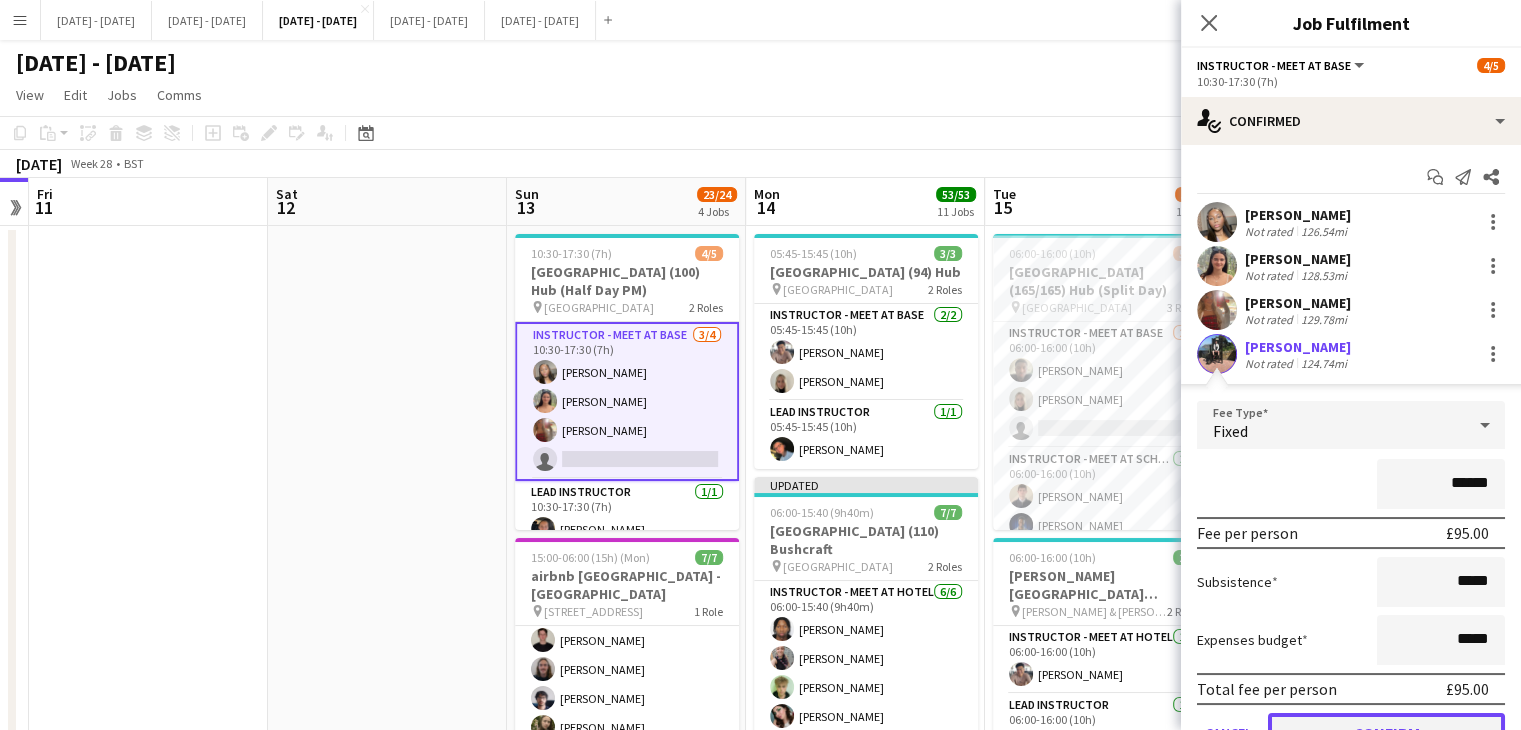 click on "Confirm" at bounding box center [1386, 733] 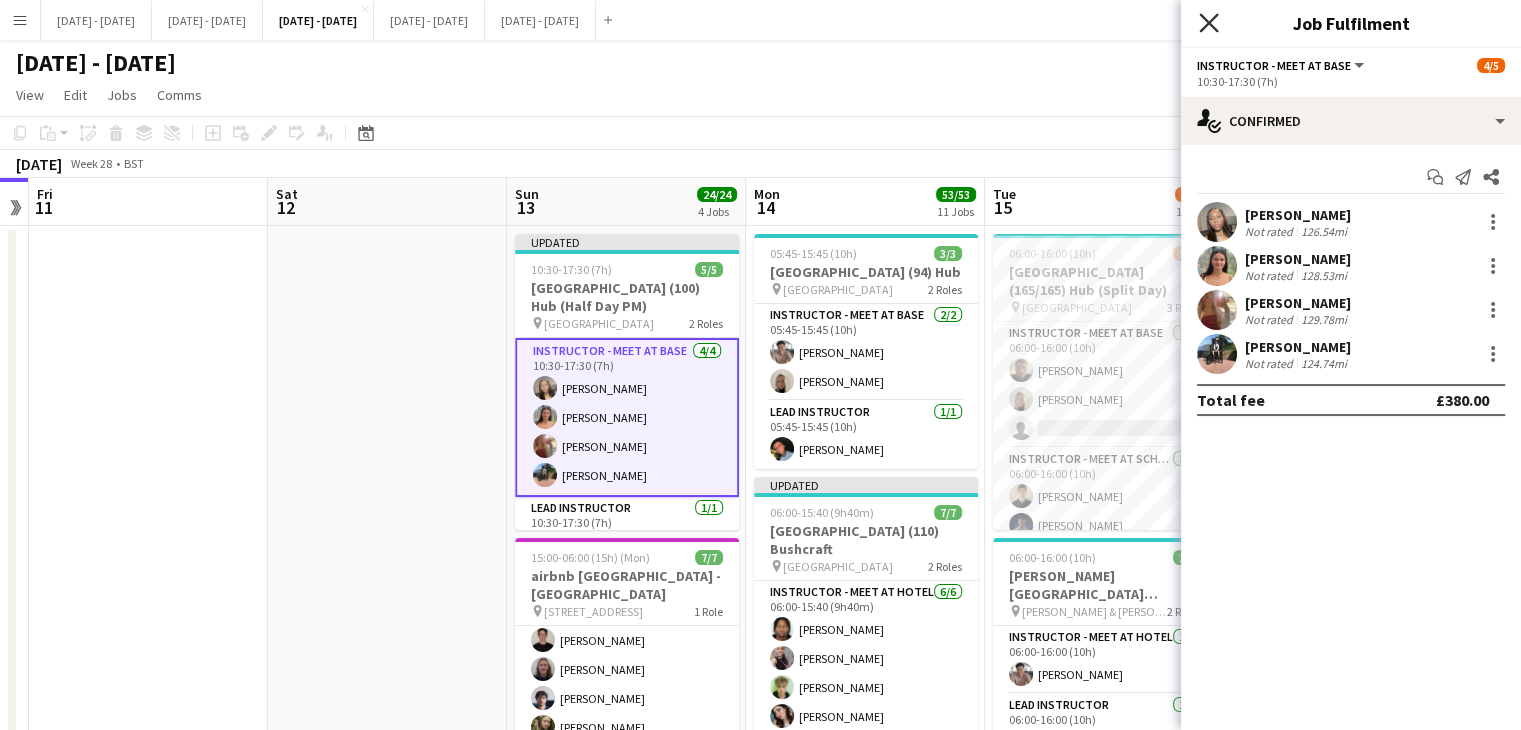 click on "Close pop-in" 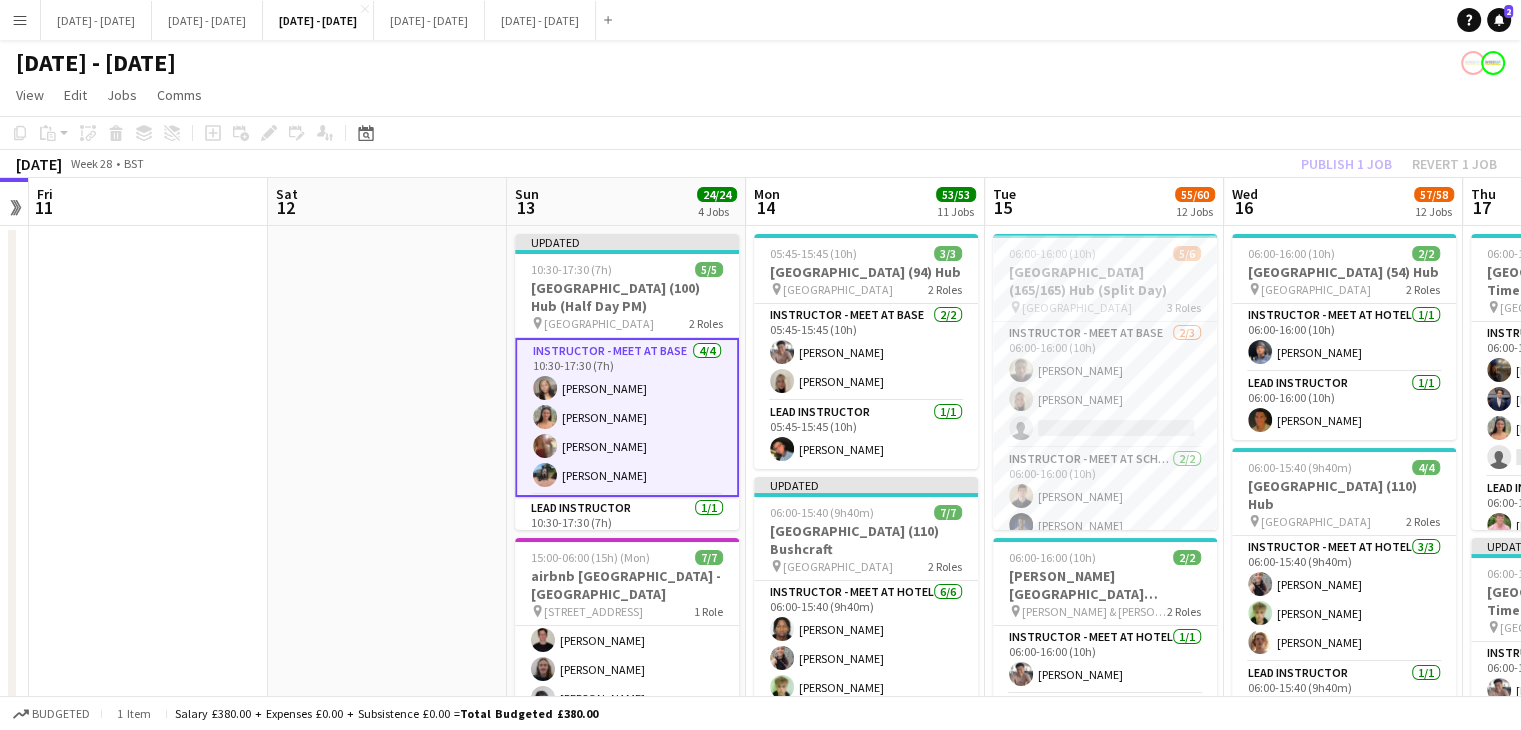 drag, startPoint x: 576, startPoint y: 289, endPoint x: 852, endPoint y: 223, distance: 283.78162 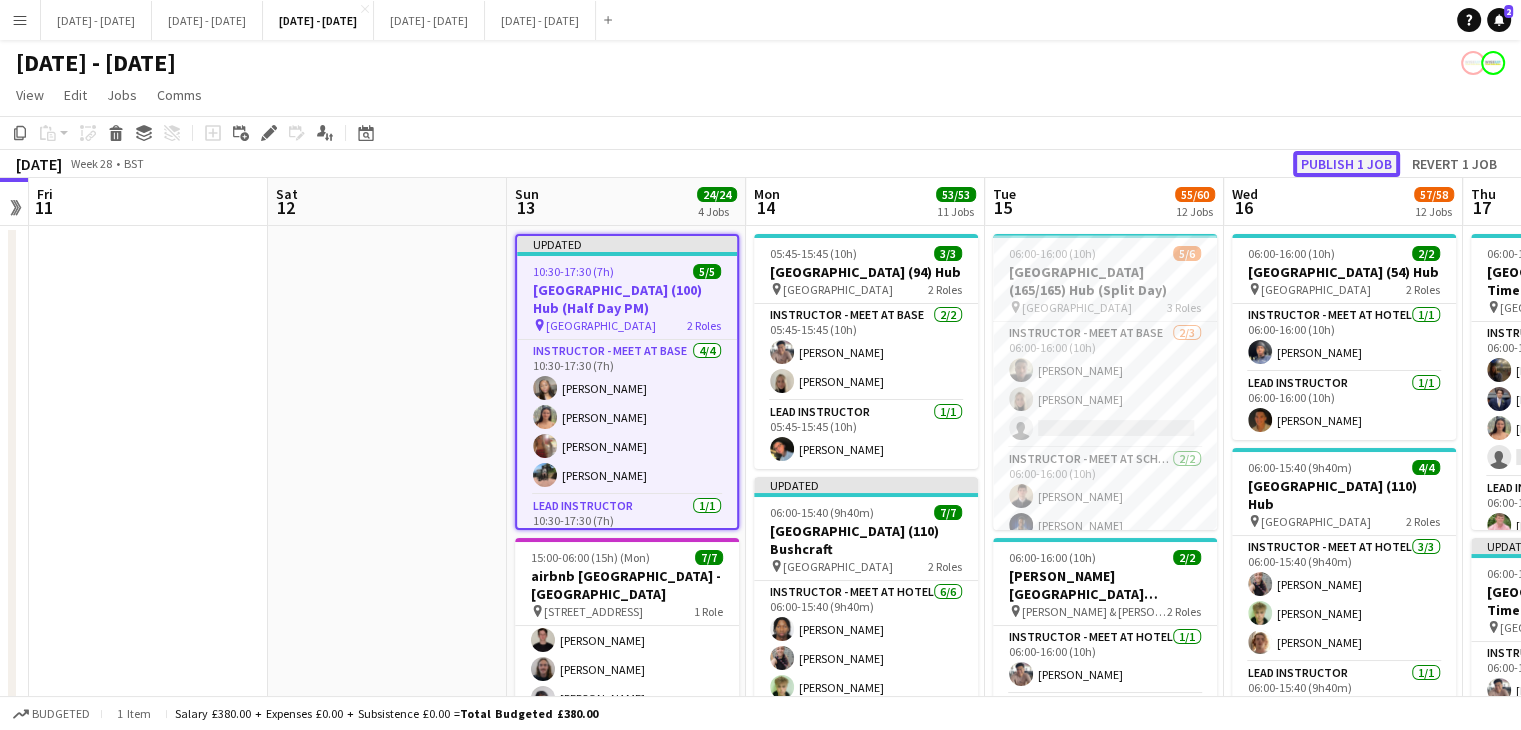 click on "Publish 1 job" 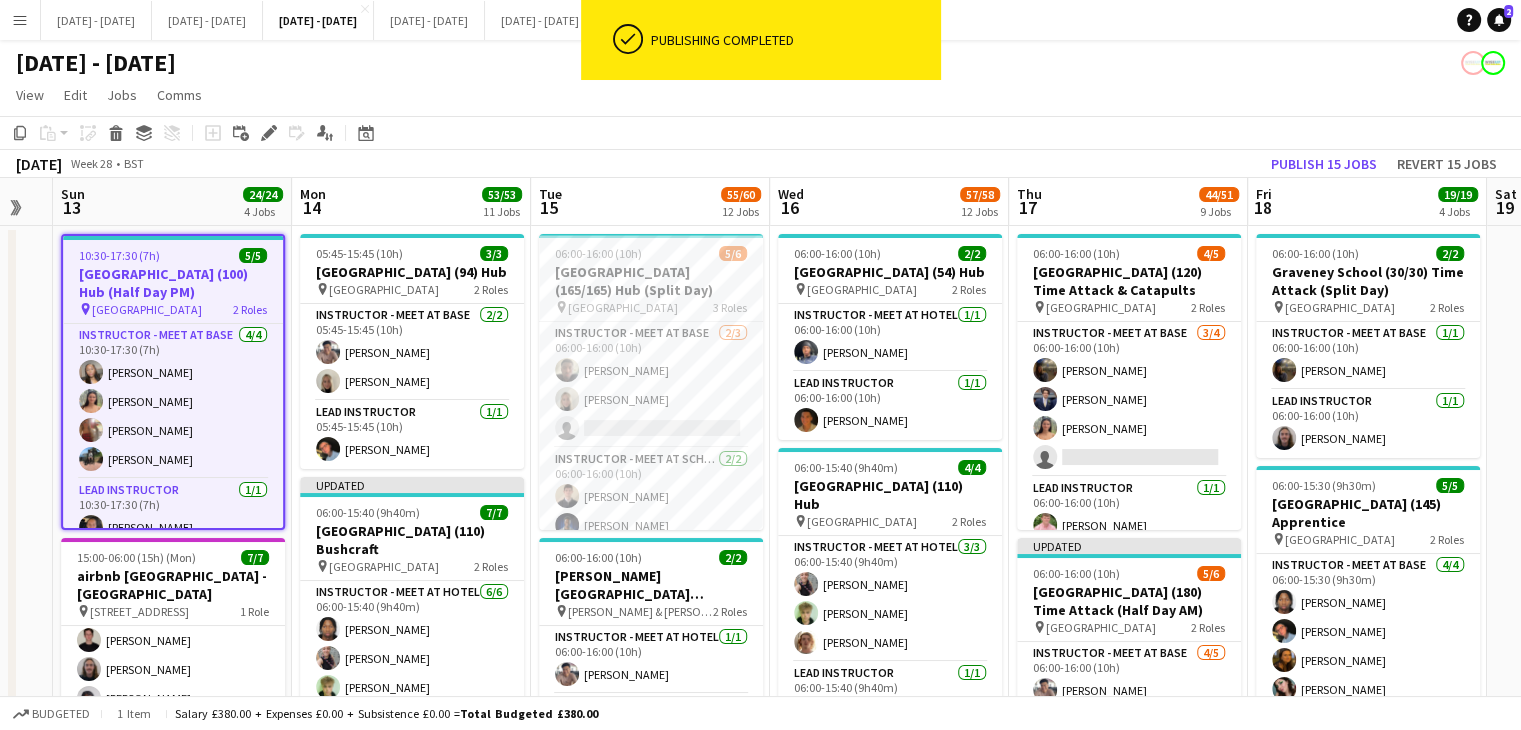 scroll, scrollTop: 0, scrollLeft: 736, axis: horizontal 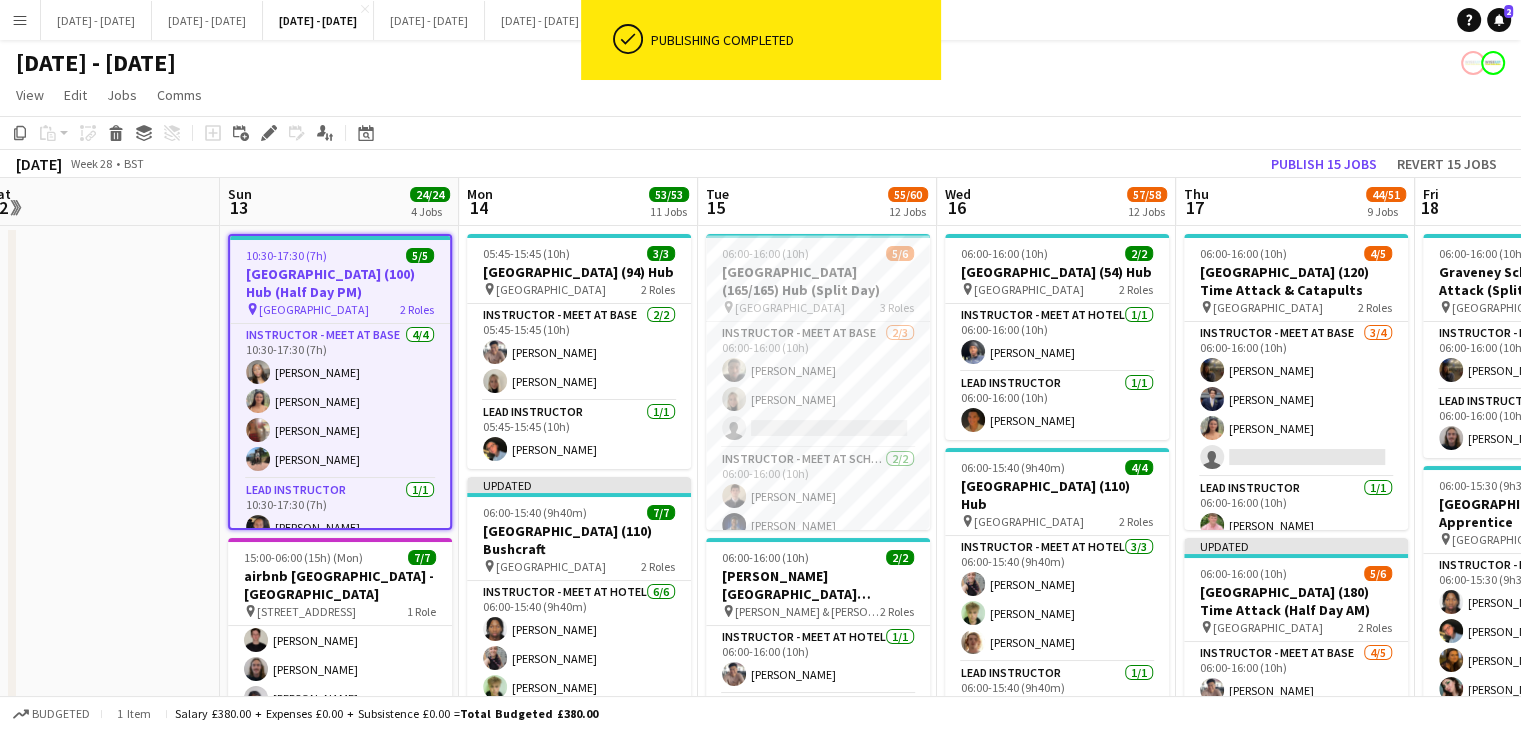drag, startPoint x: 315, startPoint y: 389, endPoint x: 27, endPoint y: 392, distance: 288.01562 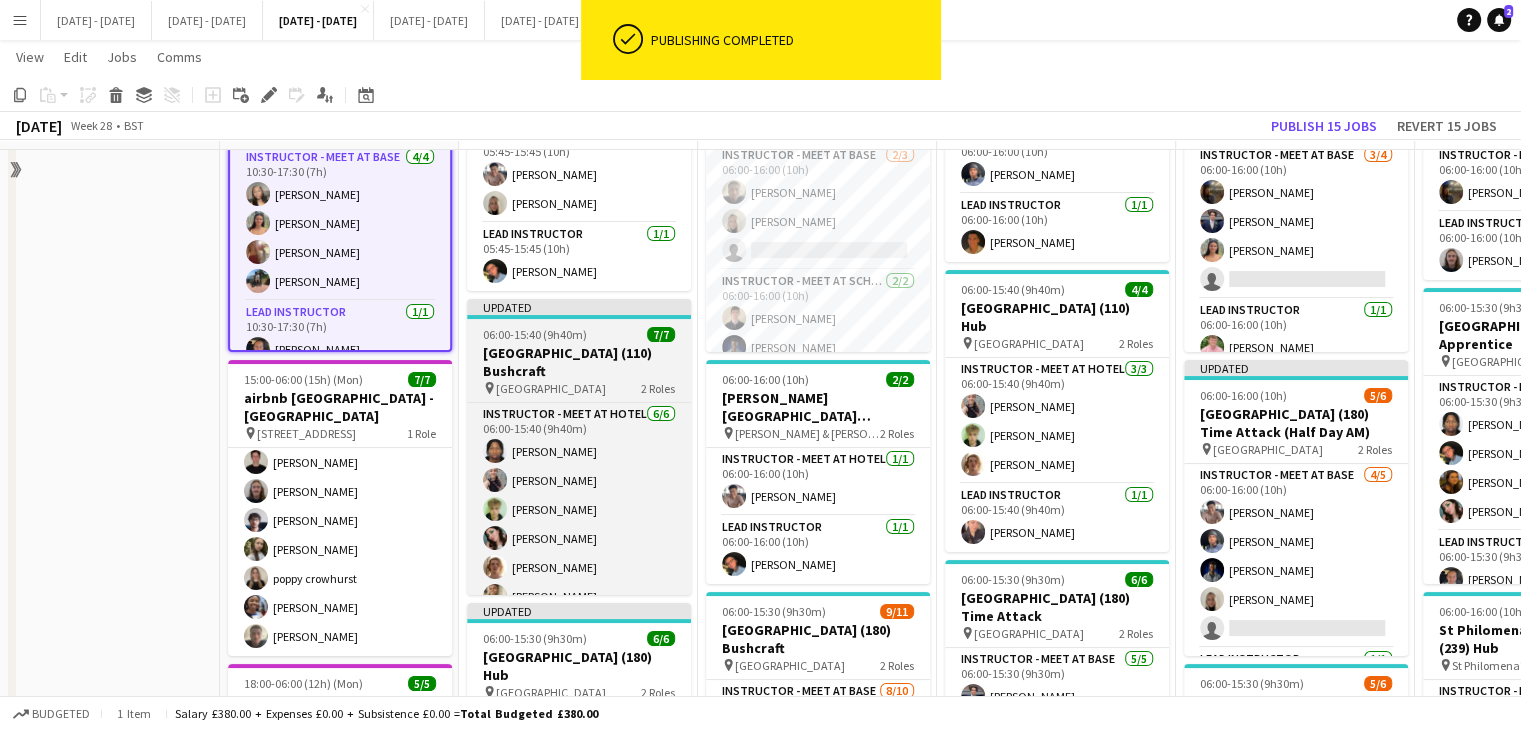 scroll, scrollTop: 200, scrollLeft: 0, axis: vertical 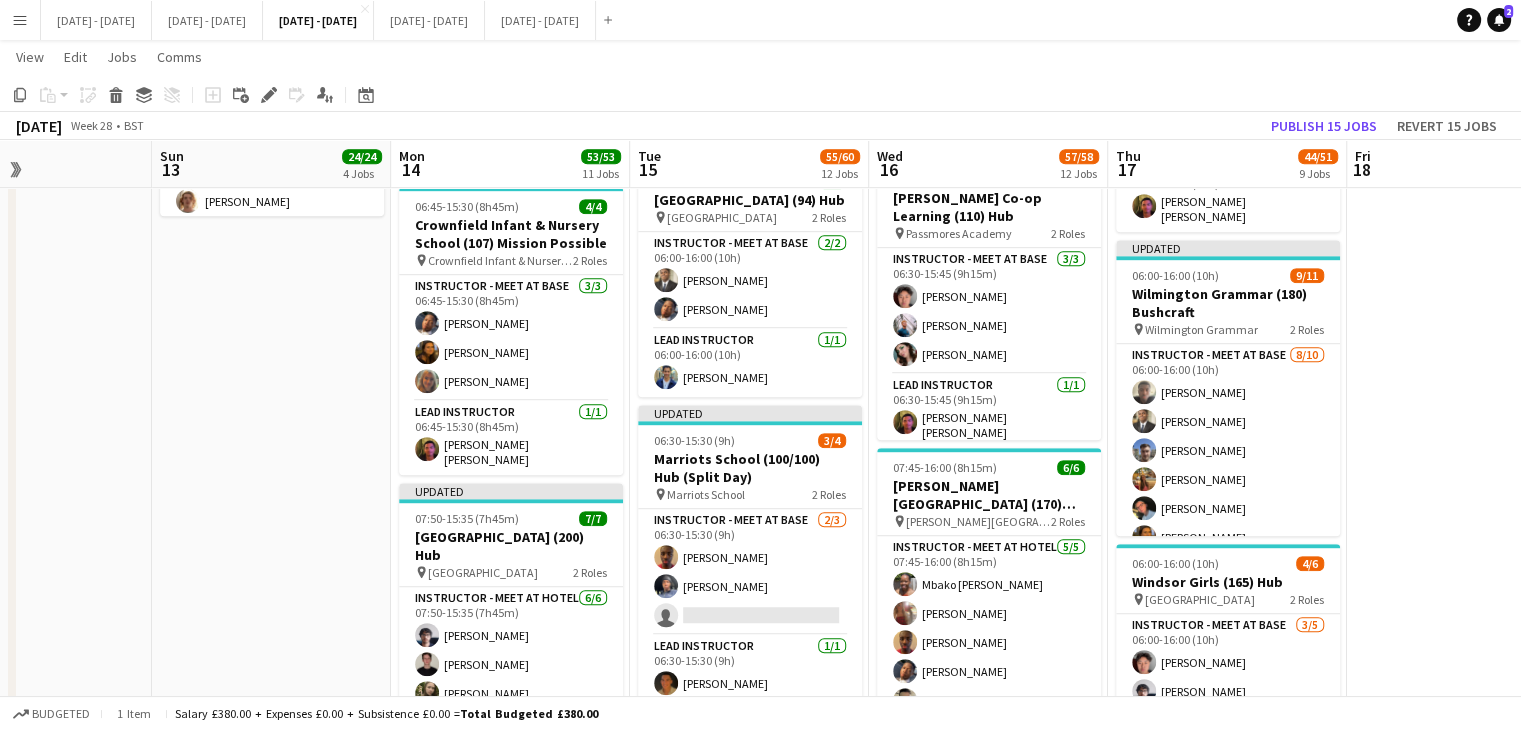 drag, startPoint x: 315, startPoint y: 441, endPoint x: 248, endPoint y: 449, distance: 67.47592 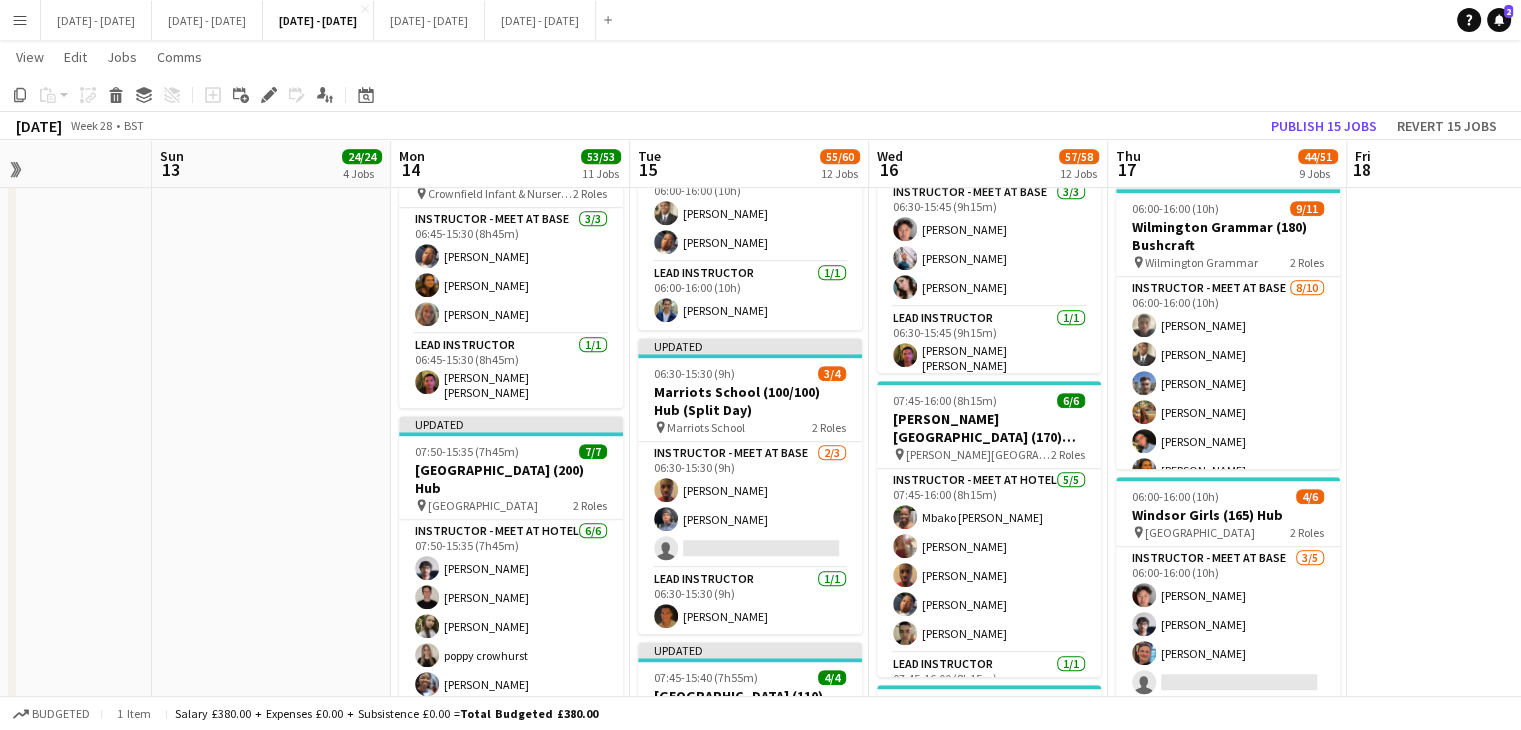 scroll, scrollTop: 1300, scrollLeft: 0, axis: vertical 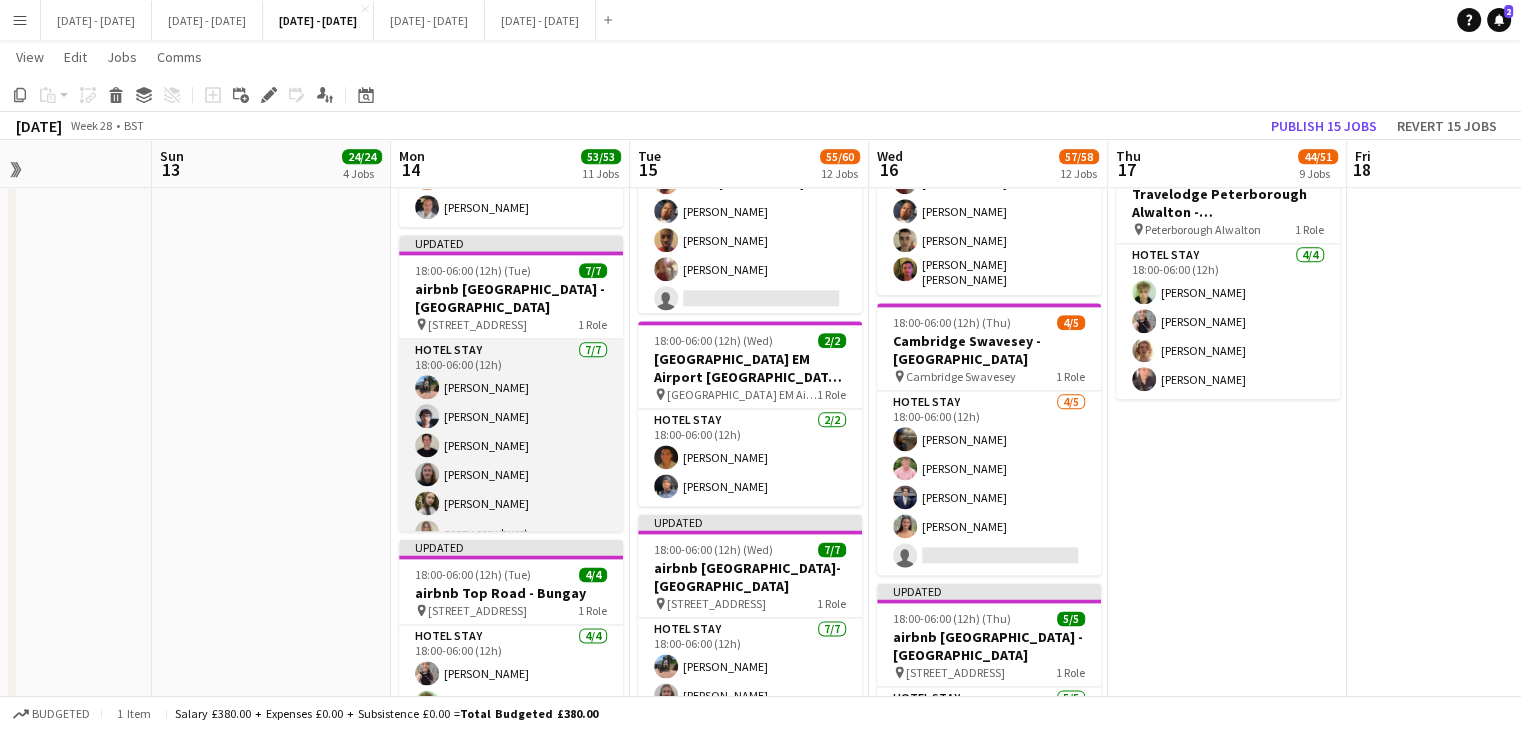 click on "Hotel Stay   7/7   18:00-06:00 (12h)
Jay Farley Sayed Rahimi Ben Holcombe Morgan Lavery Sophie Burman poppy crowhurst Ogechukwu Ohakwe" at bounding box center (511, 460) 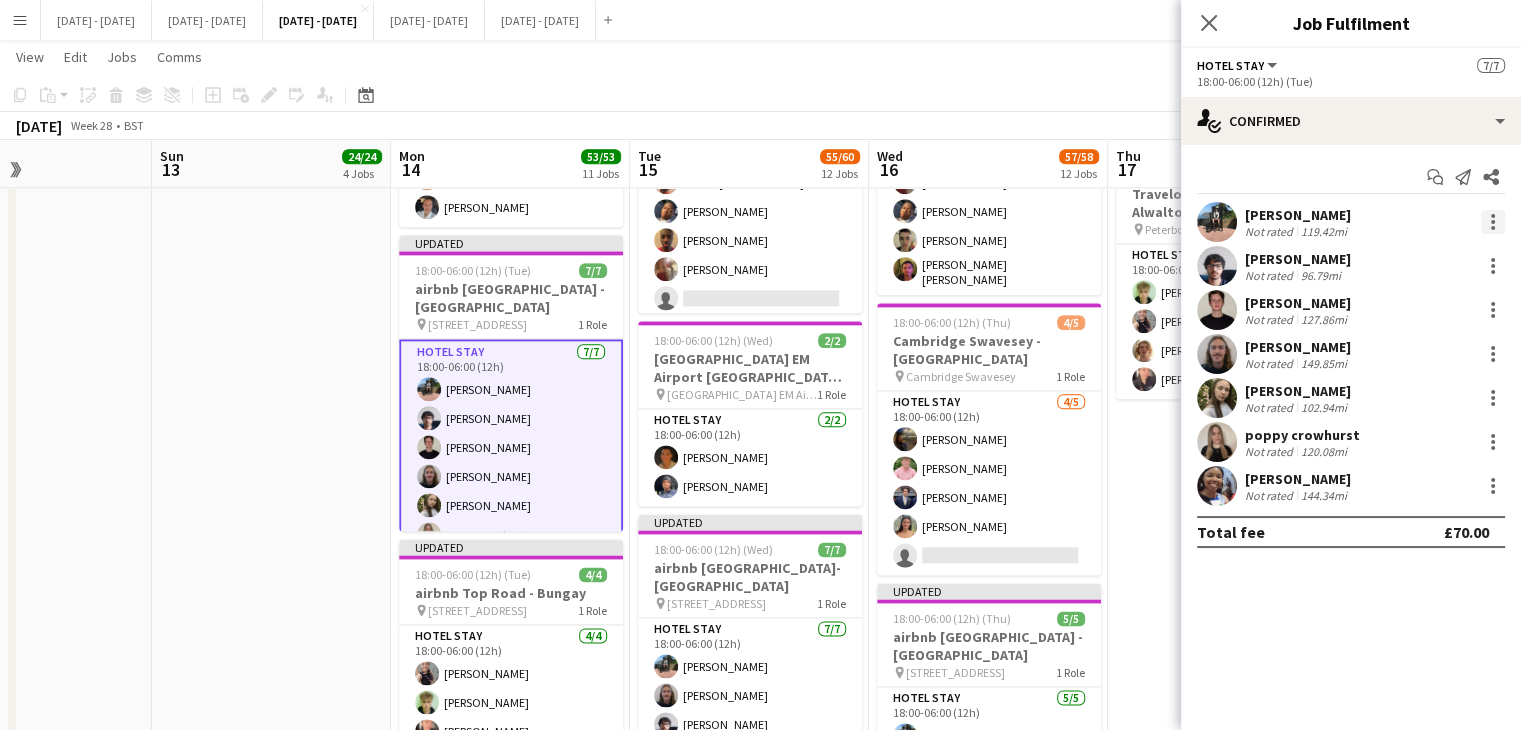 click at bounding box center (1493, 222) 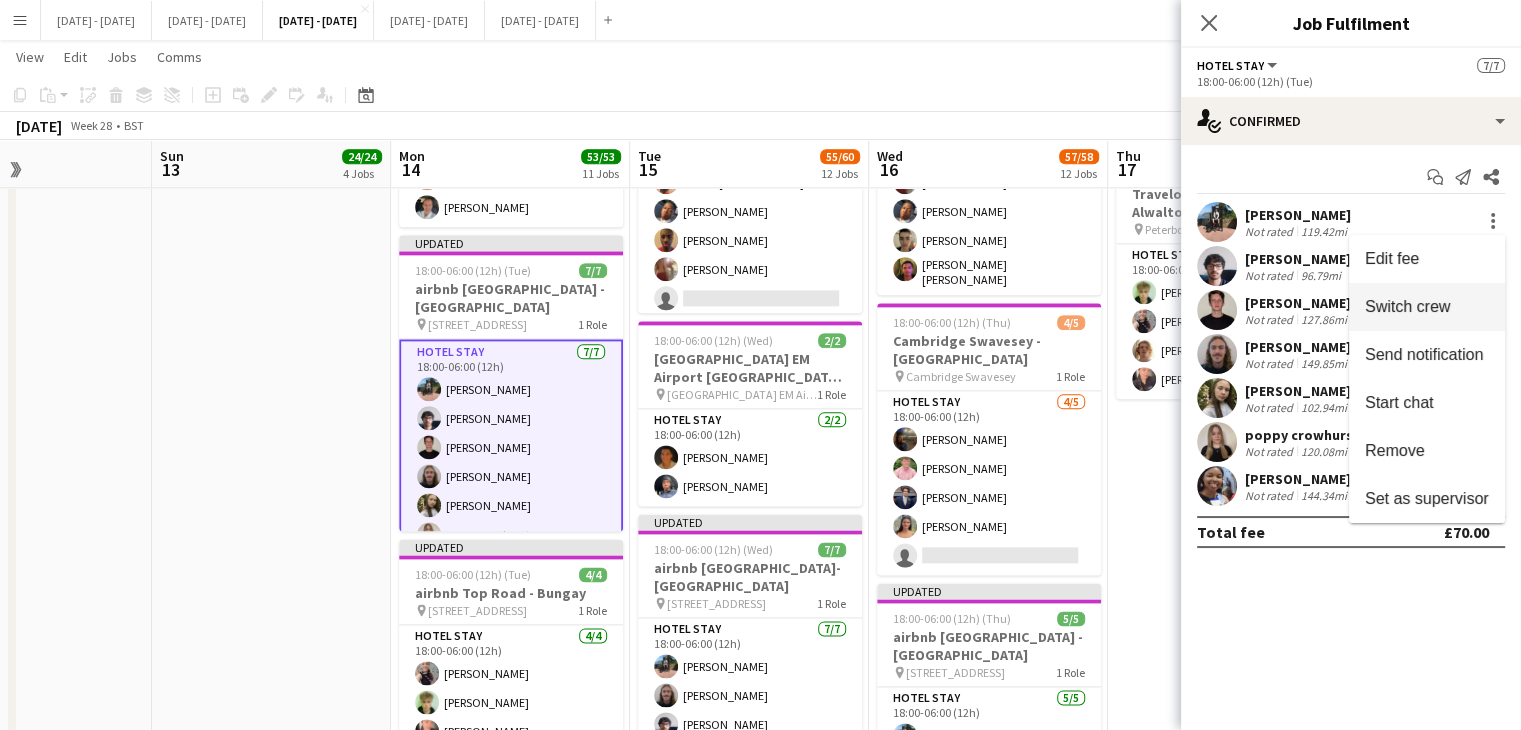 click on "Switch crew" at bounding box center [1407, 306] 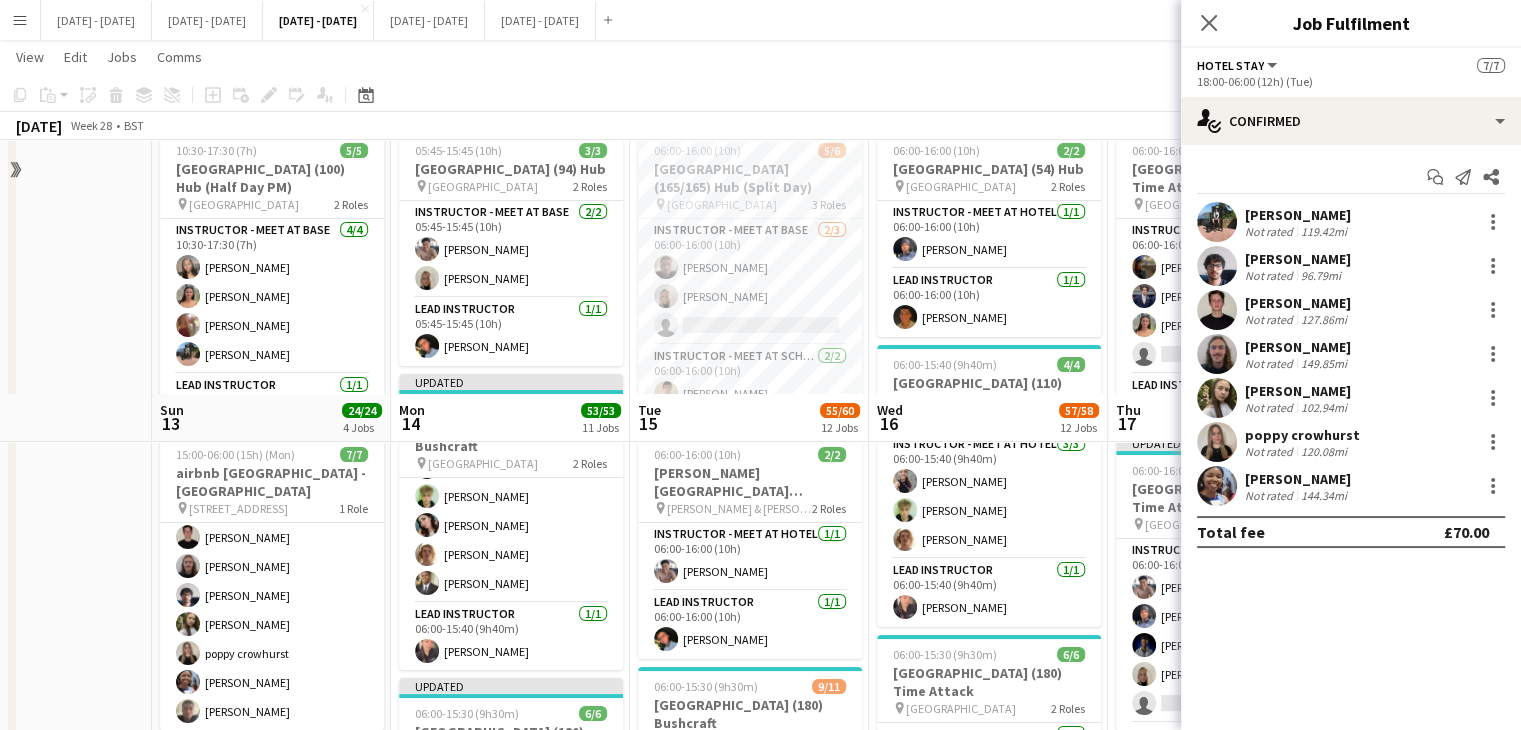 scroll, scrollTop: 0, scrollLeft: 0, axis: both 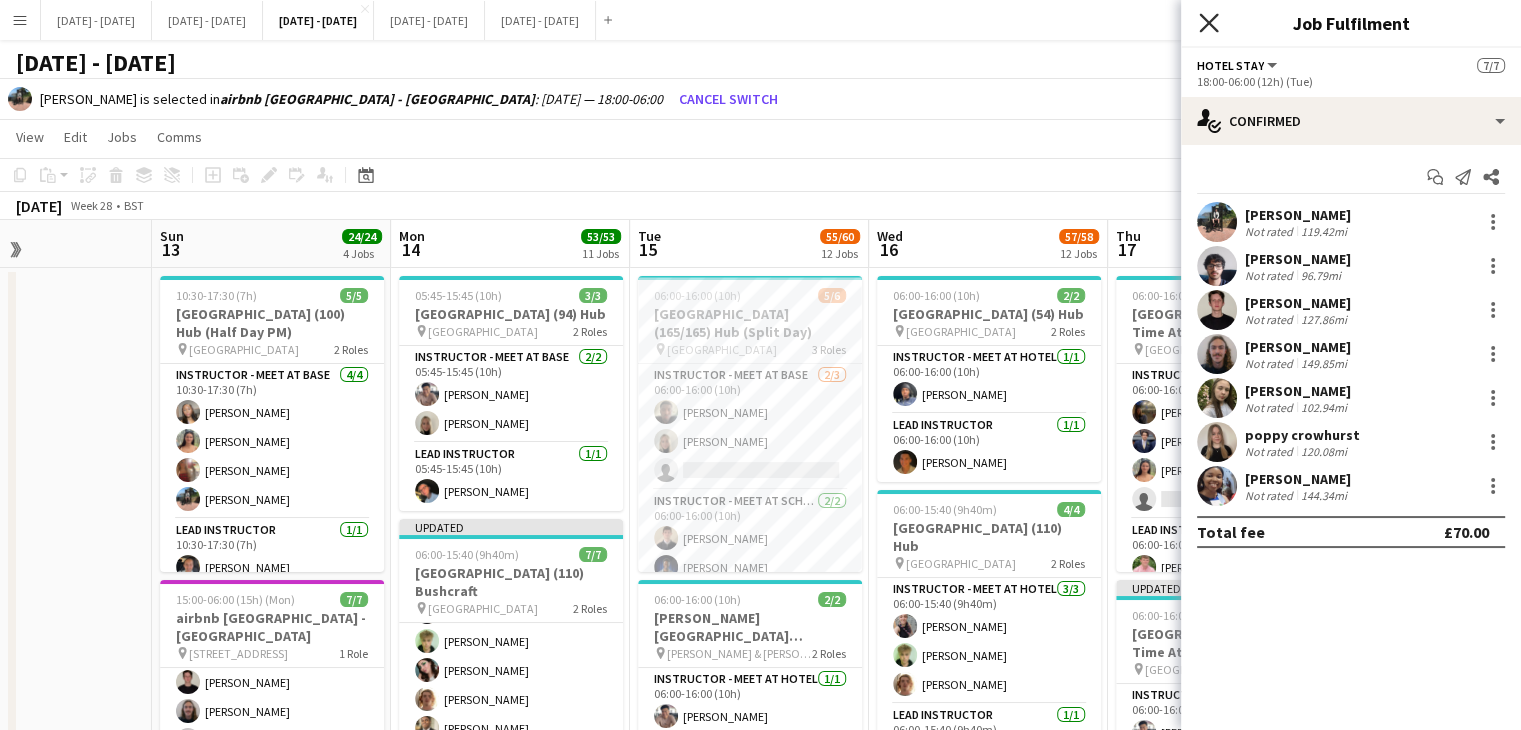 click 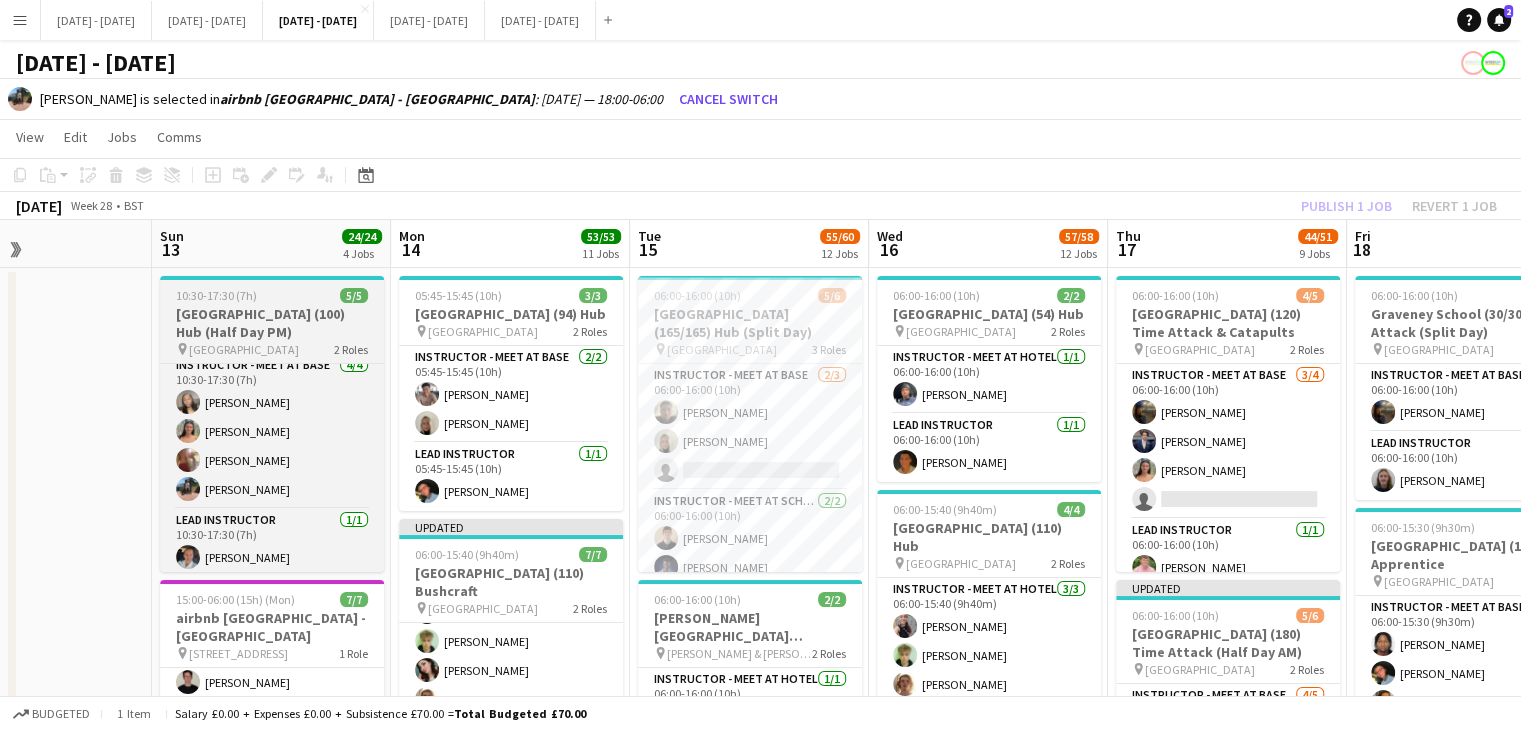 scroll, scrollTop: 15, scrollLeft: 0, axis: vertical 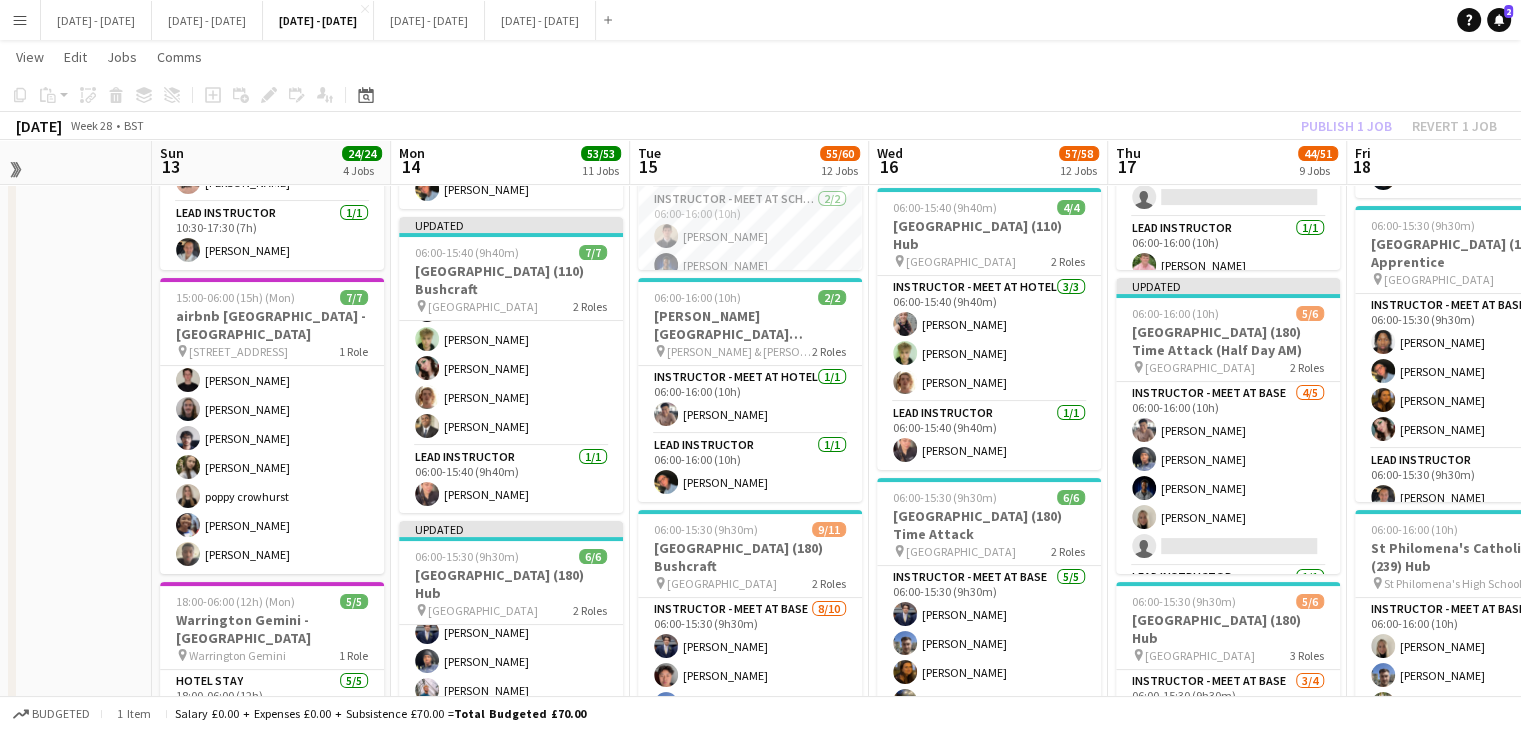 click at bounding box center [32, 1704] 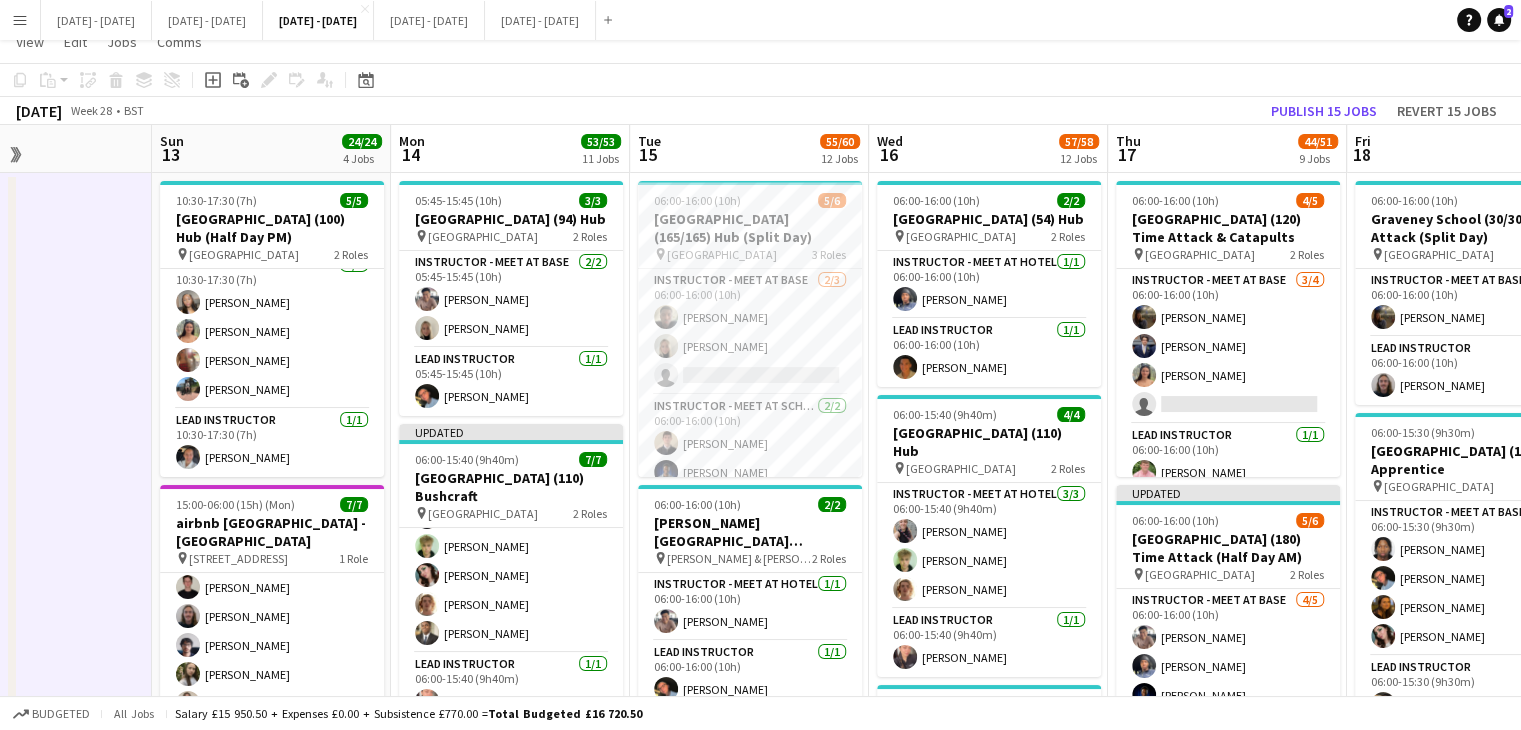 scroll, scrollTop: 15, scrollLeft: 0, axis: vertical 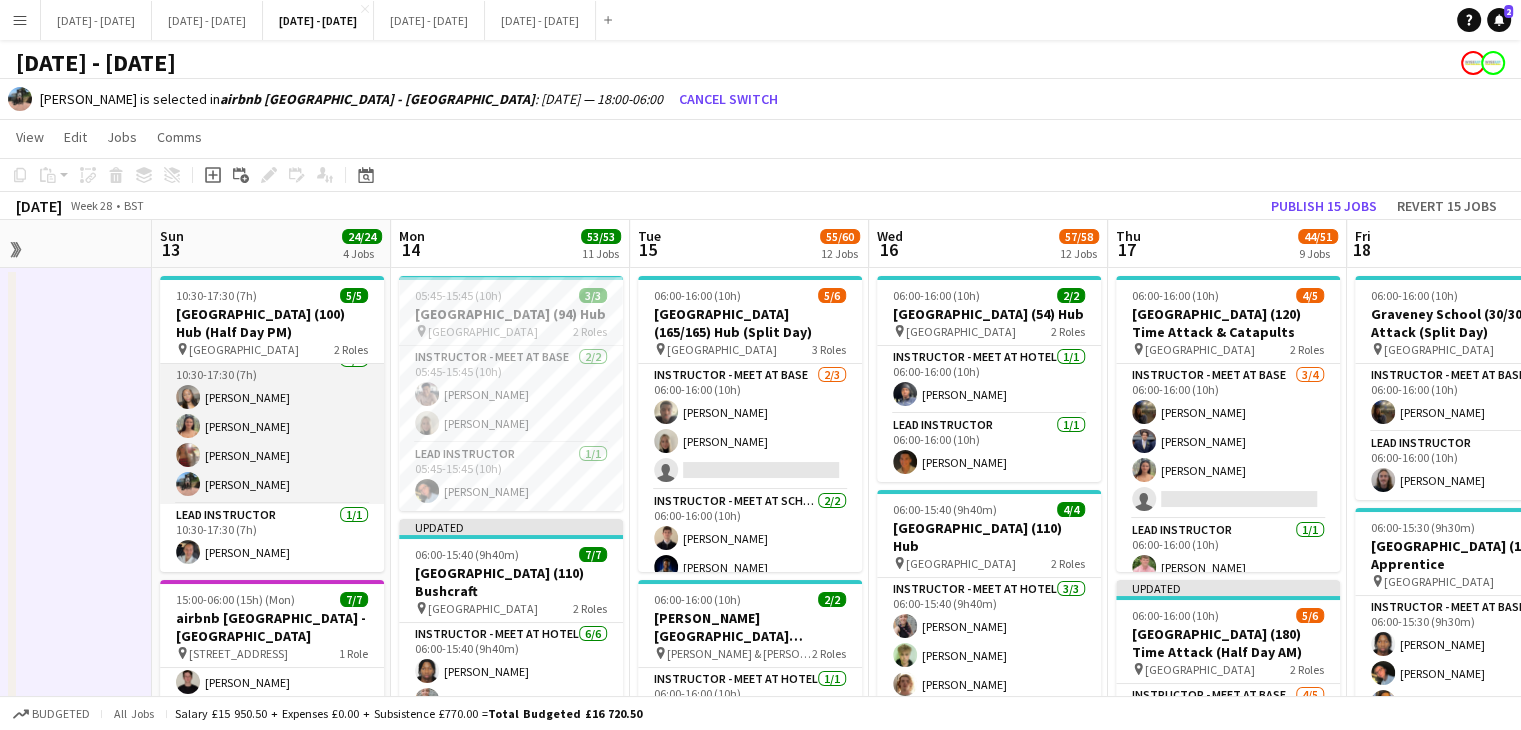 click on "Instructor - Meet at Base   4/4   10:30-17:30 (7h)
Grace Anieke Keira Horton Olivia Etherington Jay Farley" at bounding box center [272, 426] 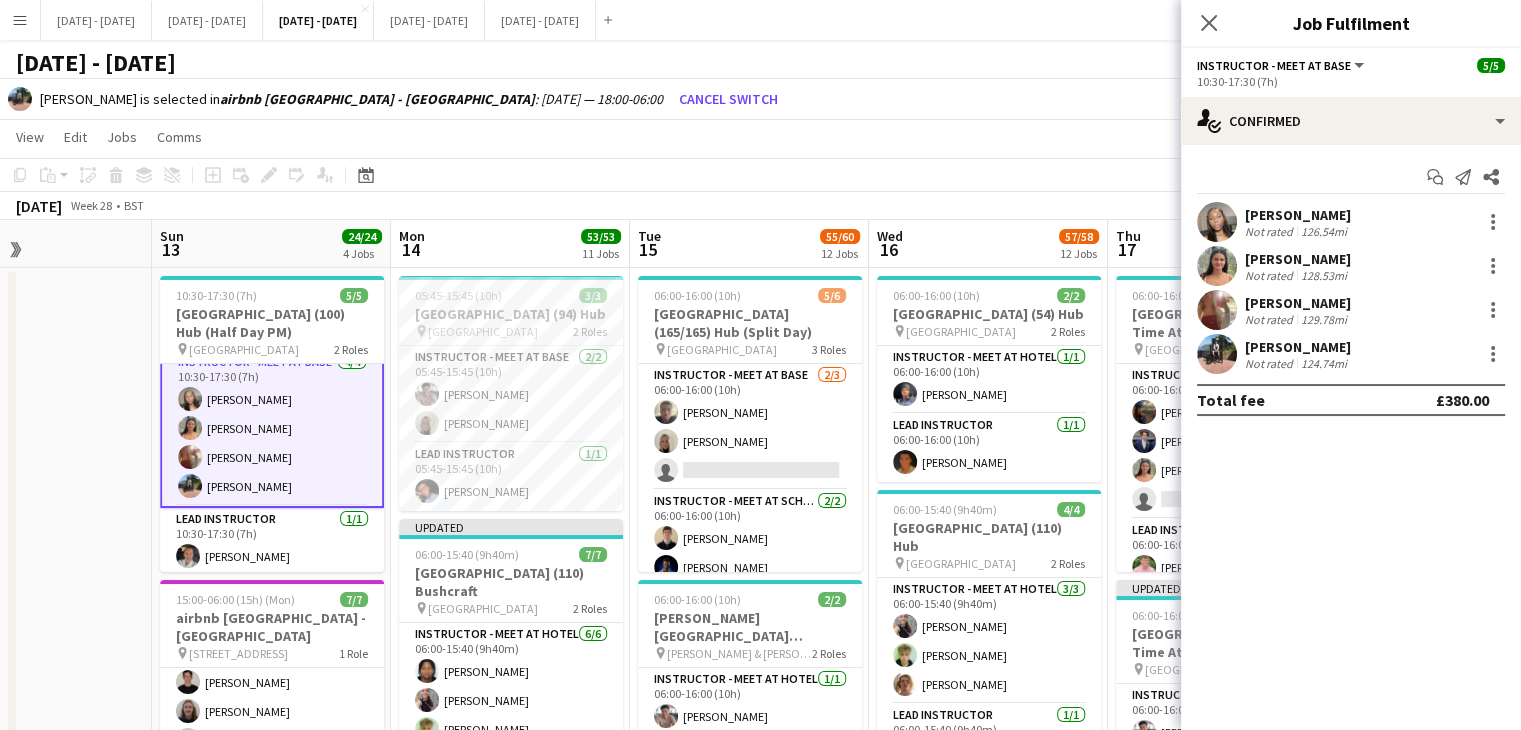 scroll, scrollTop: 16, scrollLeft: 0, axis: vertical 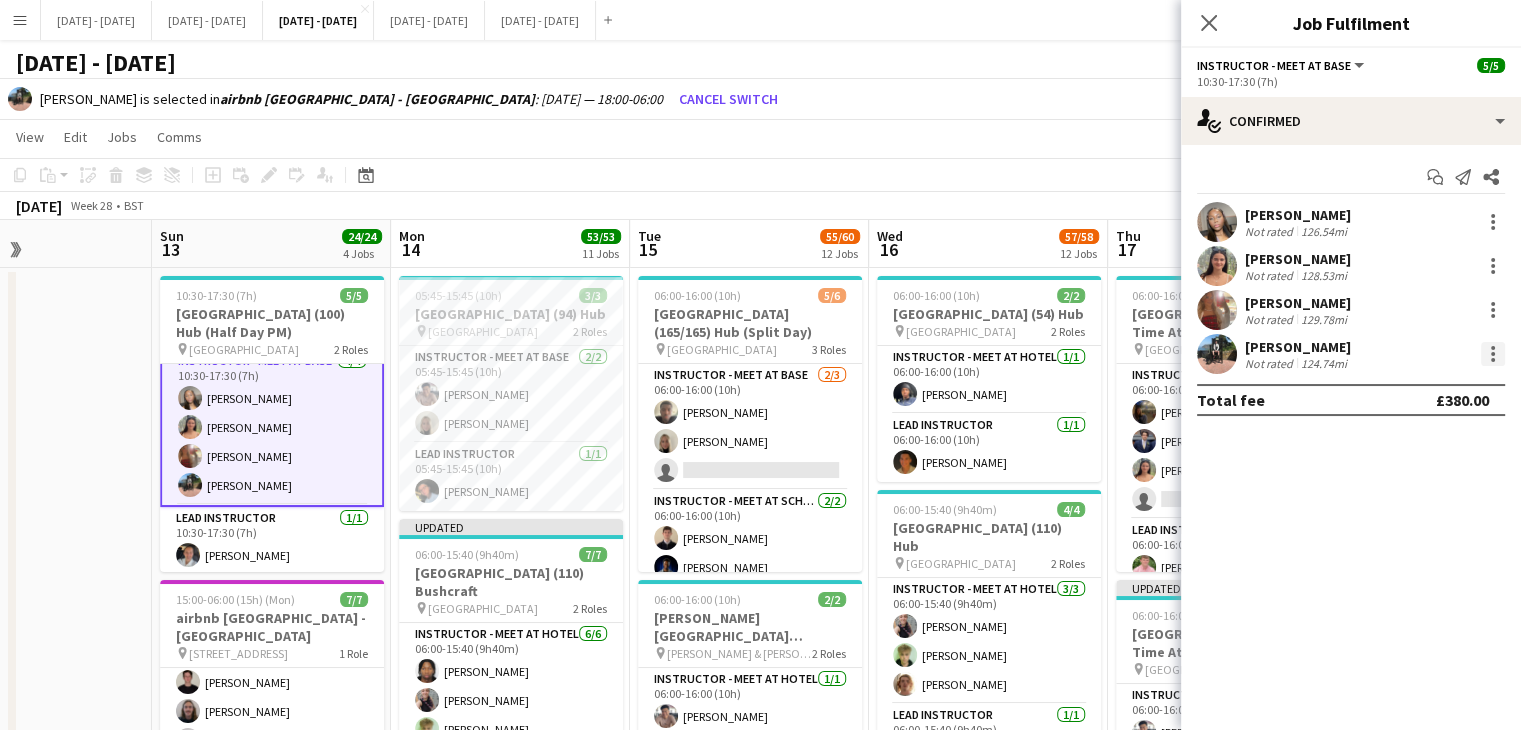 click at bounding box center [1493, 354] 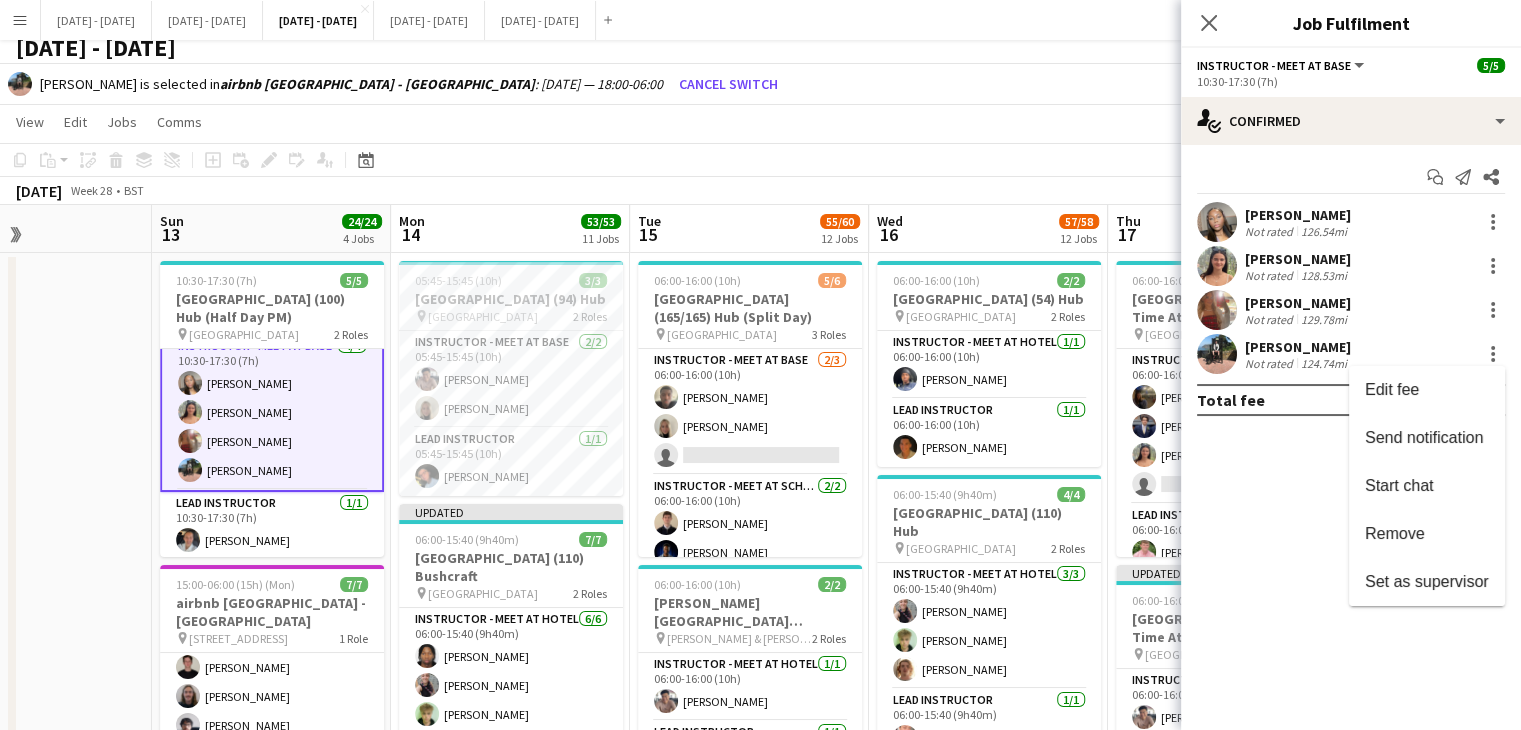 scroll, scrollTop: 0, scrollLeft: 0, axis: both 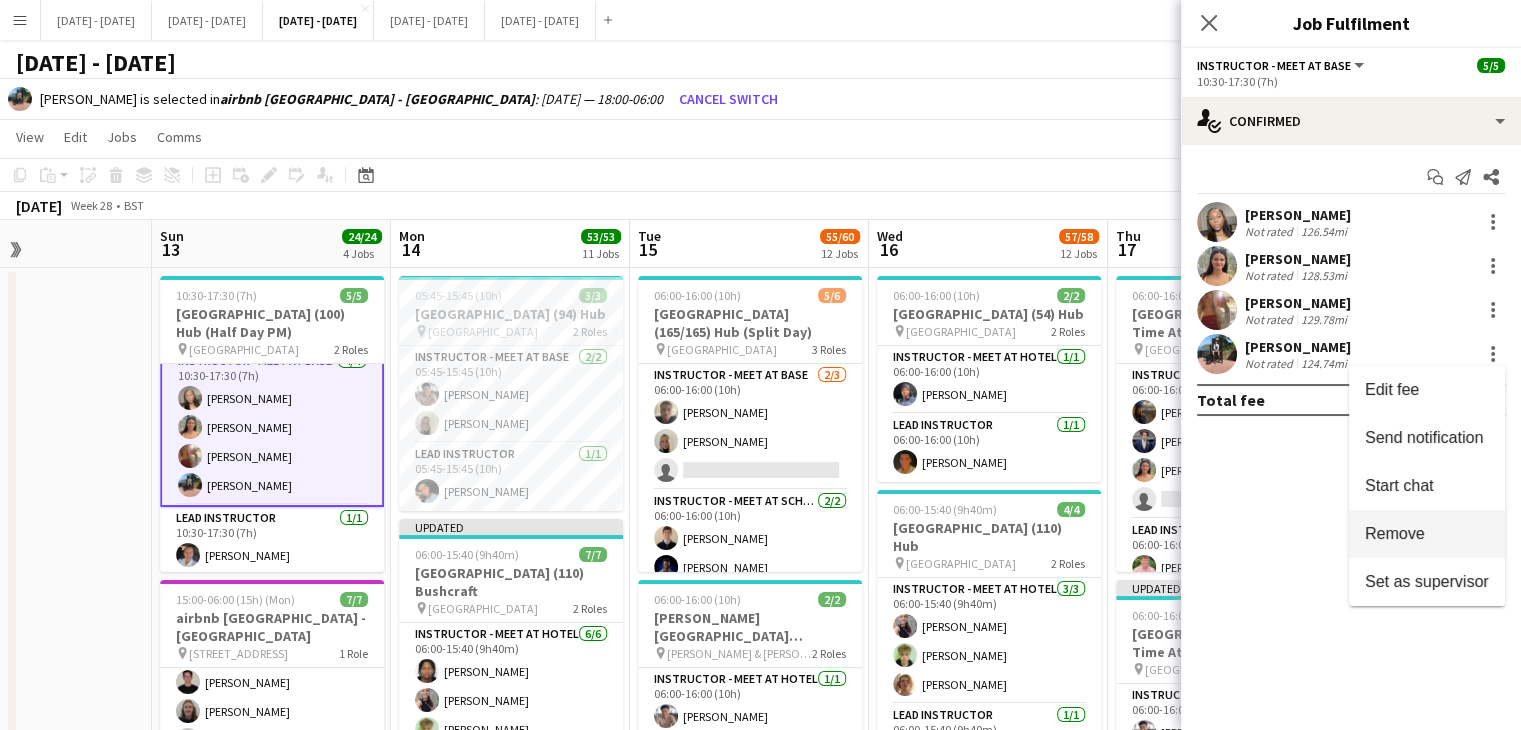 click on "Remove" at bounding box center [1395, 533] 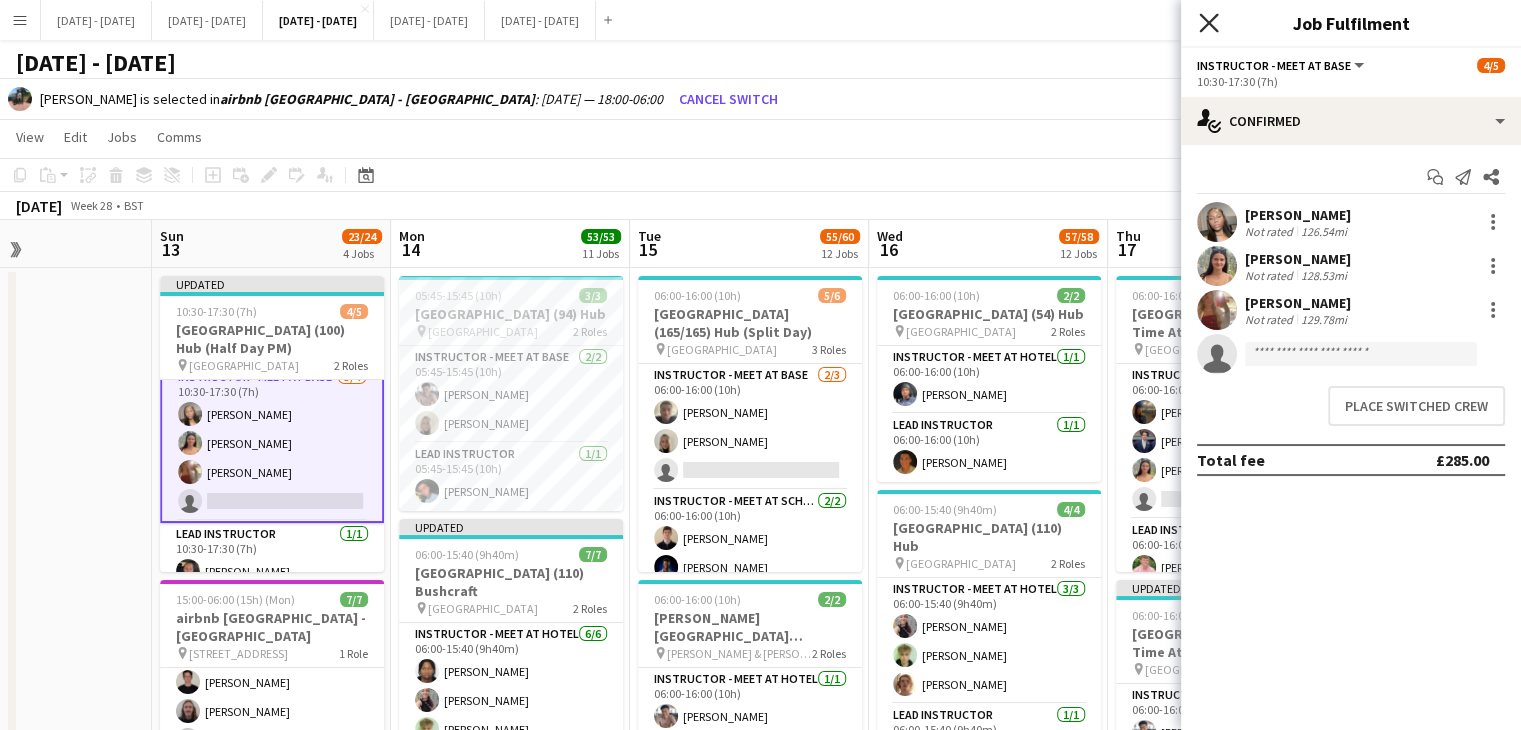 click on "Close pop-in" 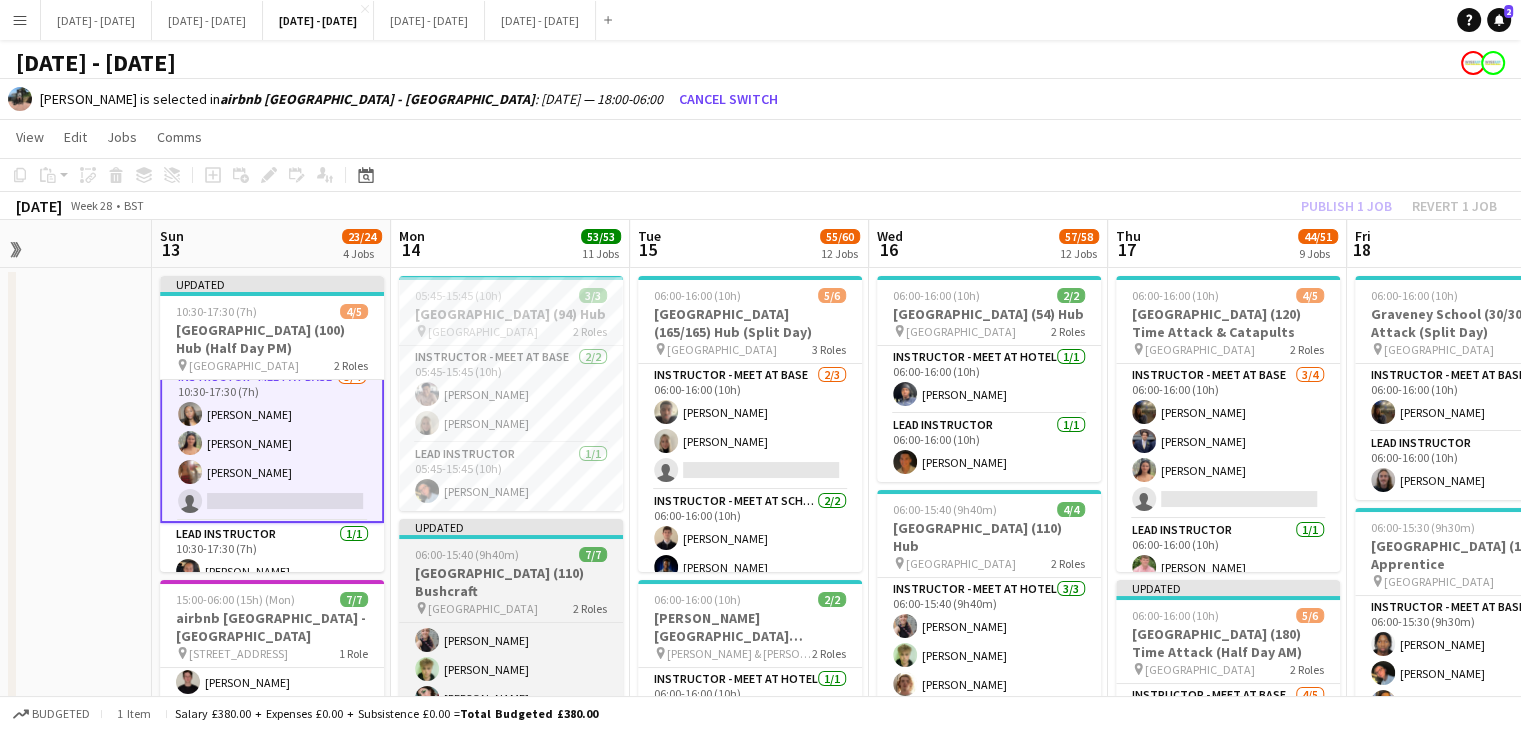 scroll, scrollTop: 88, scrollLeft: 0, axis: vertical 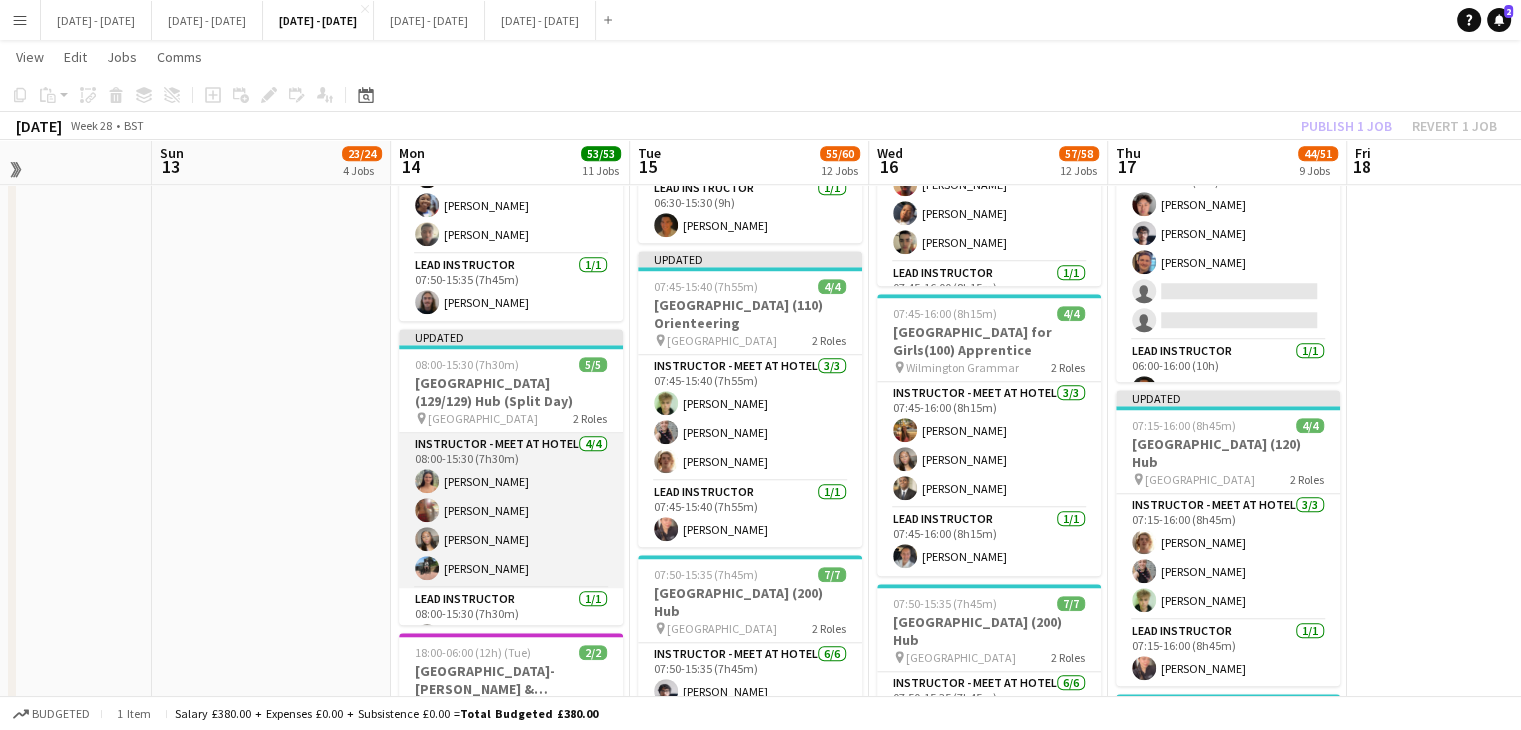 click on "Instructor - Meet at Hotel   4/4   08:00-15:30 (7h30m)
Keira Horton Olivia Etherington Grace Anieke Jay Farley" at bounding box center (511, 510) 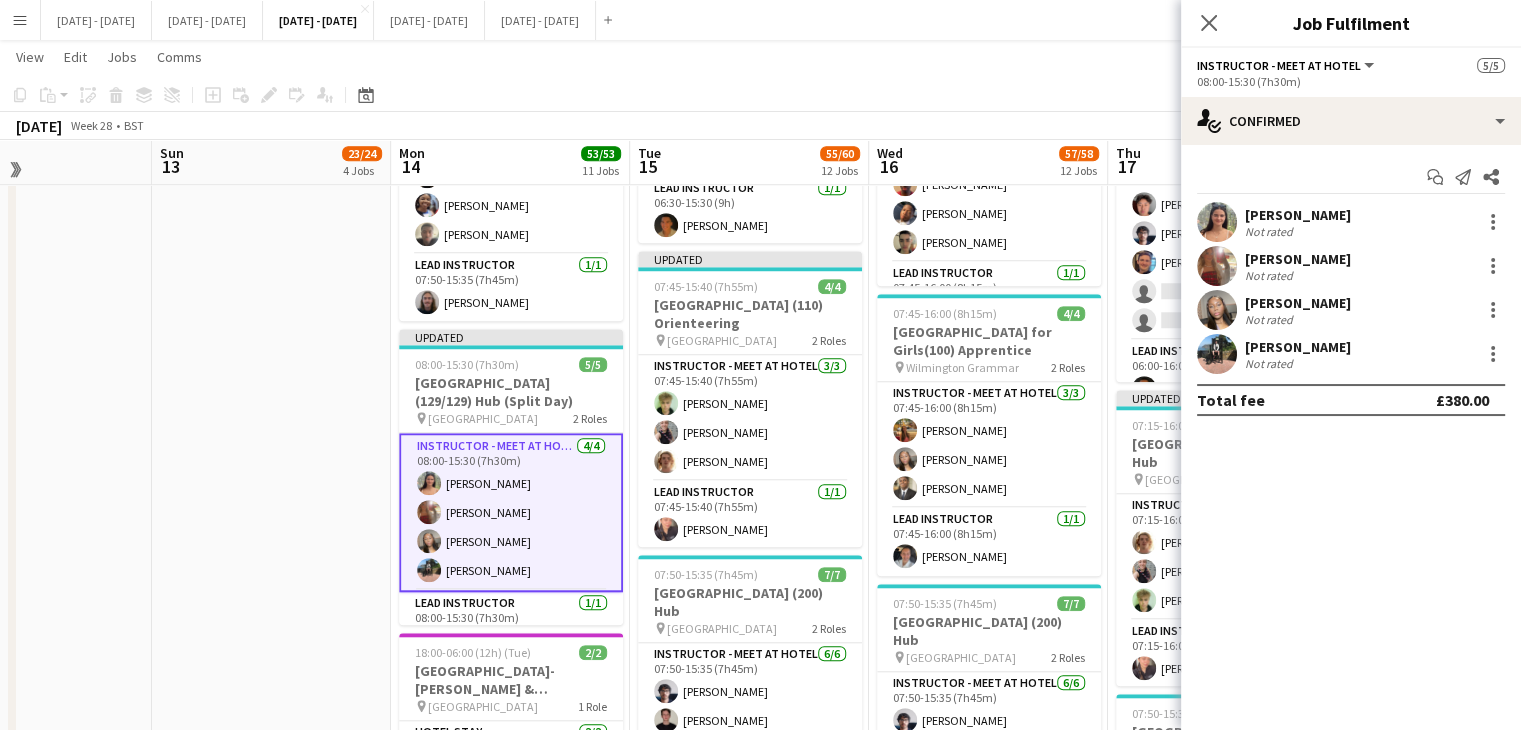 scroll, scrollTop: 15, scrollLeft: 0, axis: vertical 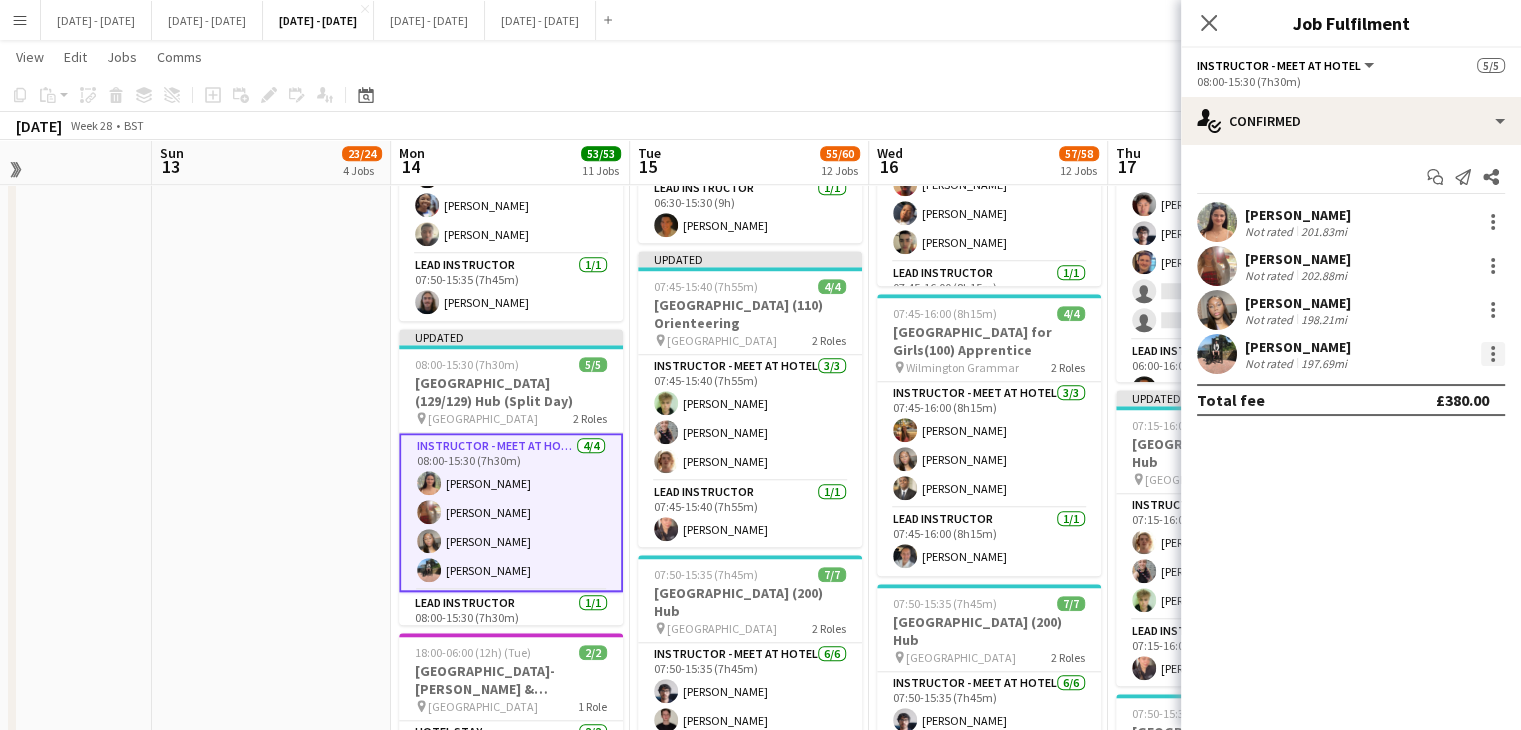 click at bounding box center (1493, 354) 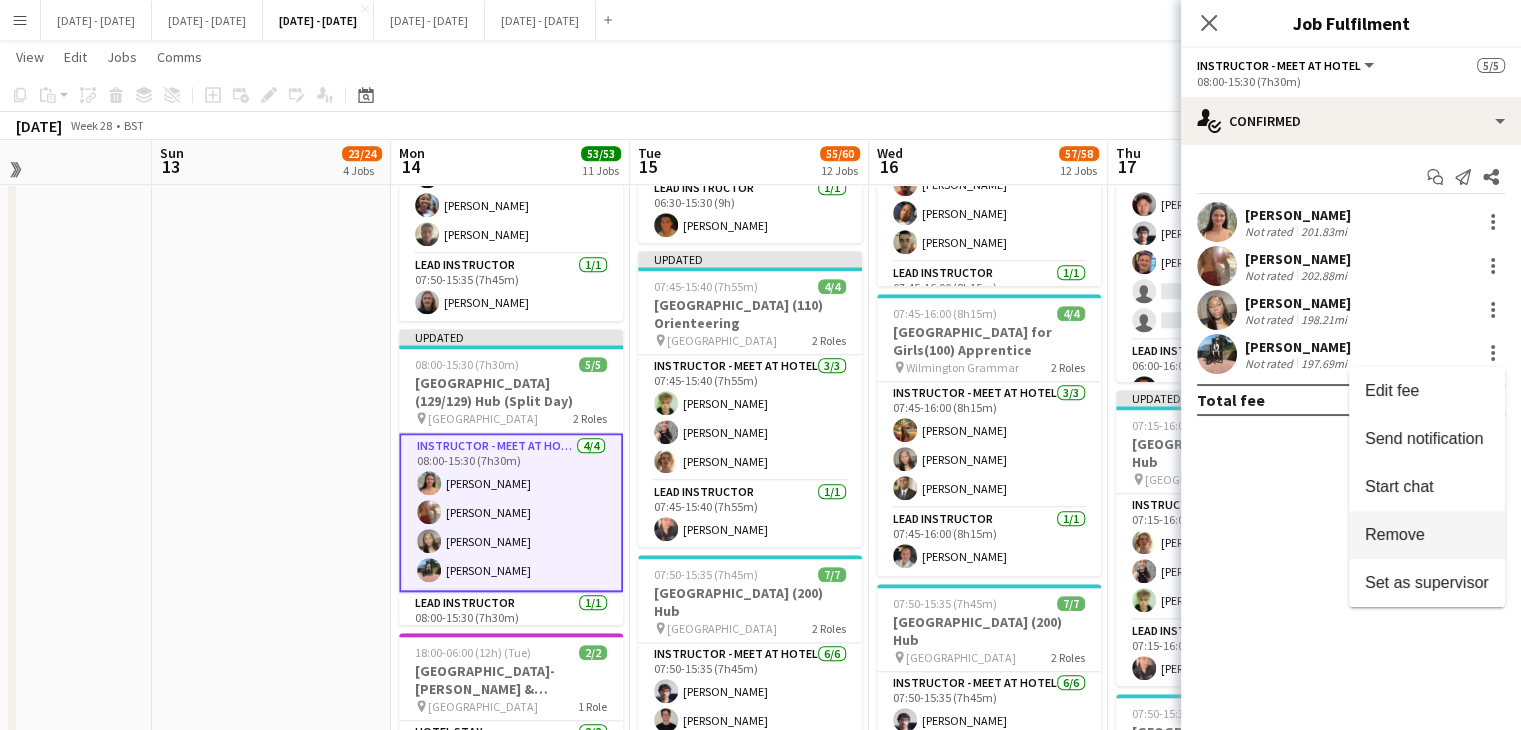 click on "Remove" at bounding box center (1427, 535) 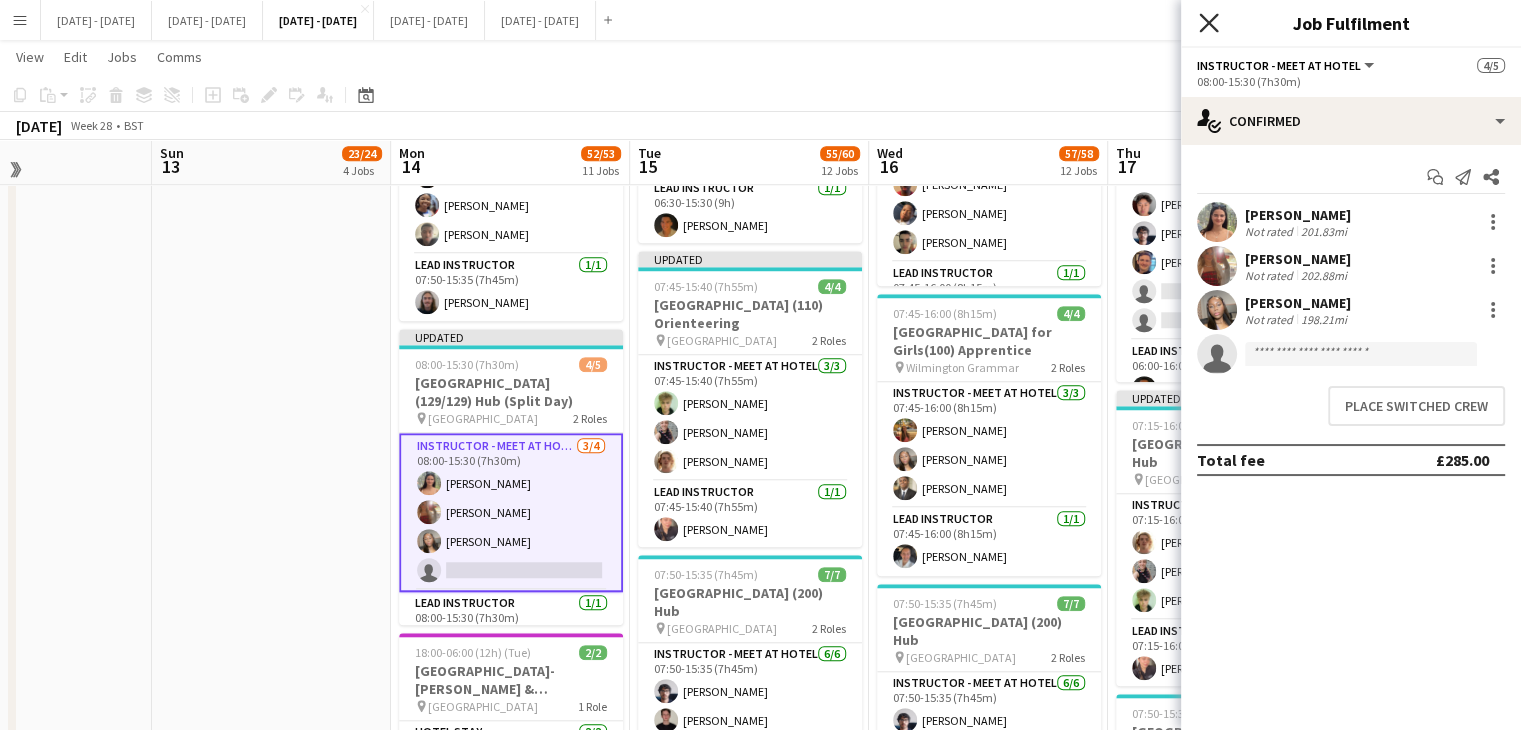 click 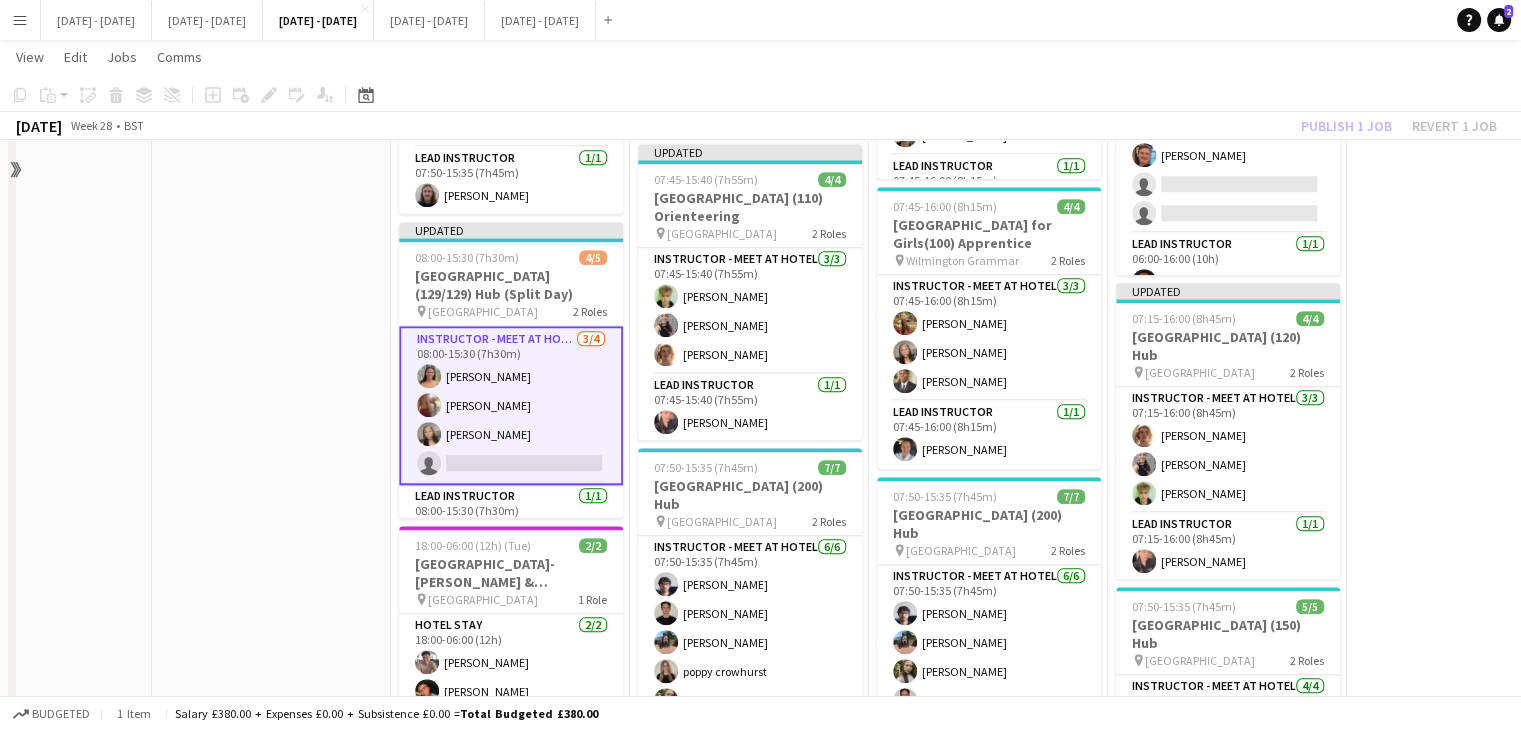 scroll, scrollTop: 1700, scrollLeft: 0, axis: vertical 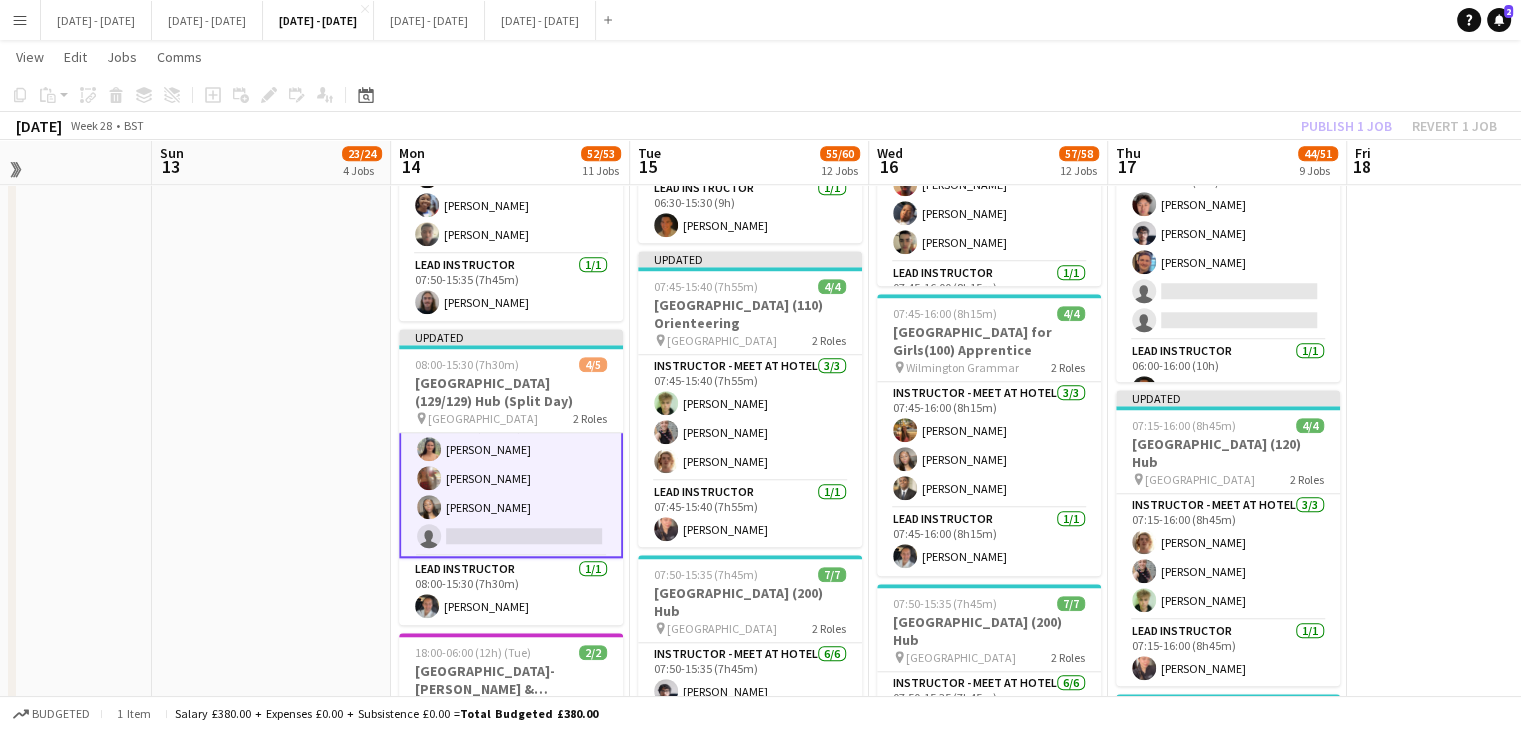 drag, startPoint x: 351, startPoint y: 416, endPoint x: 338, endPoint y: 425, distance: 15.811388 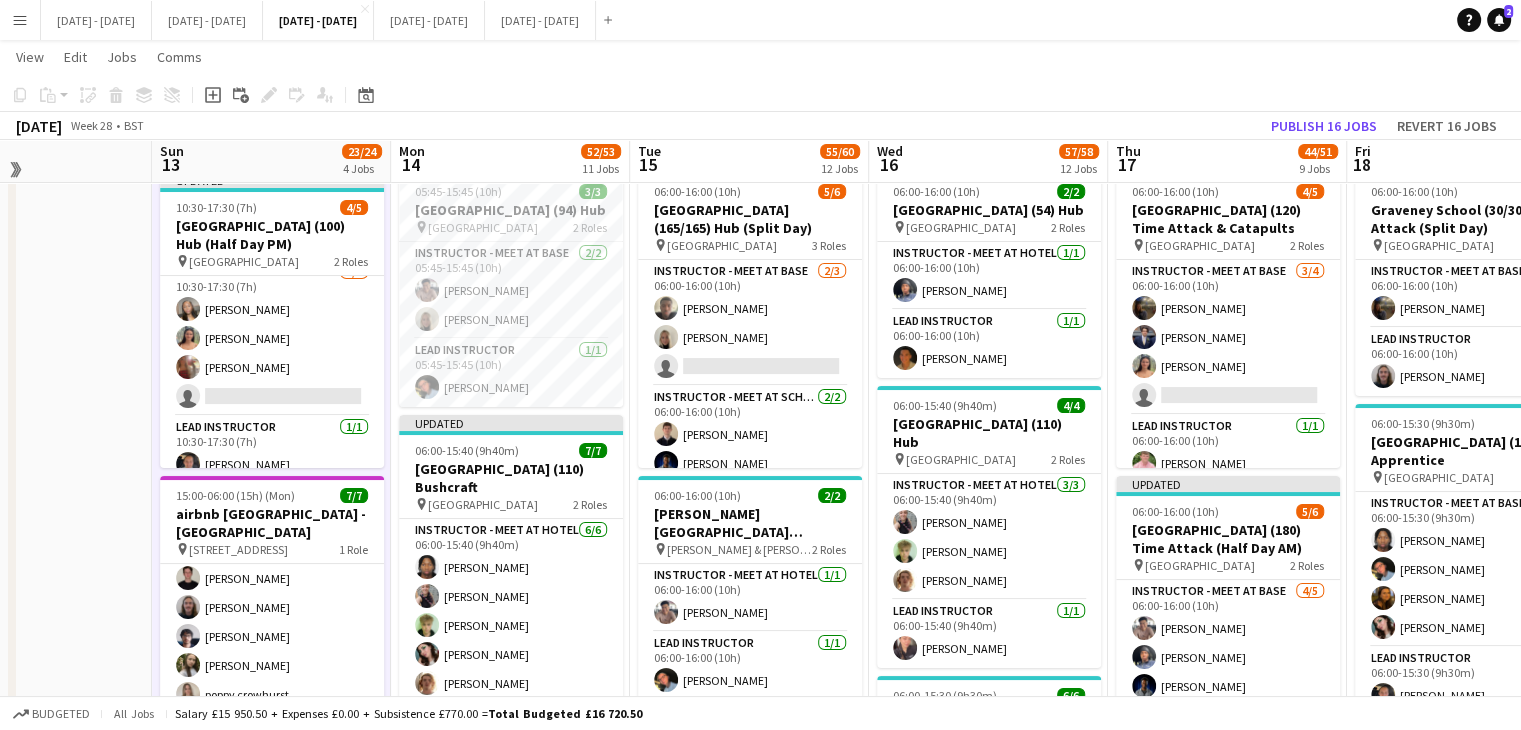 scroll, scrollTop: 100, scrollLeft: 0, axis: vertical 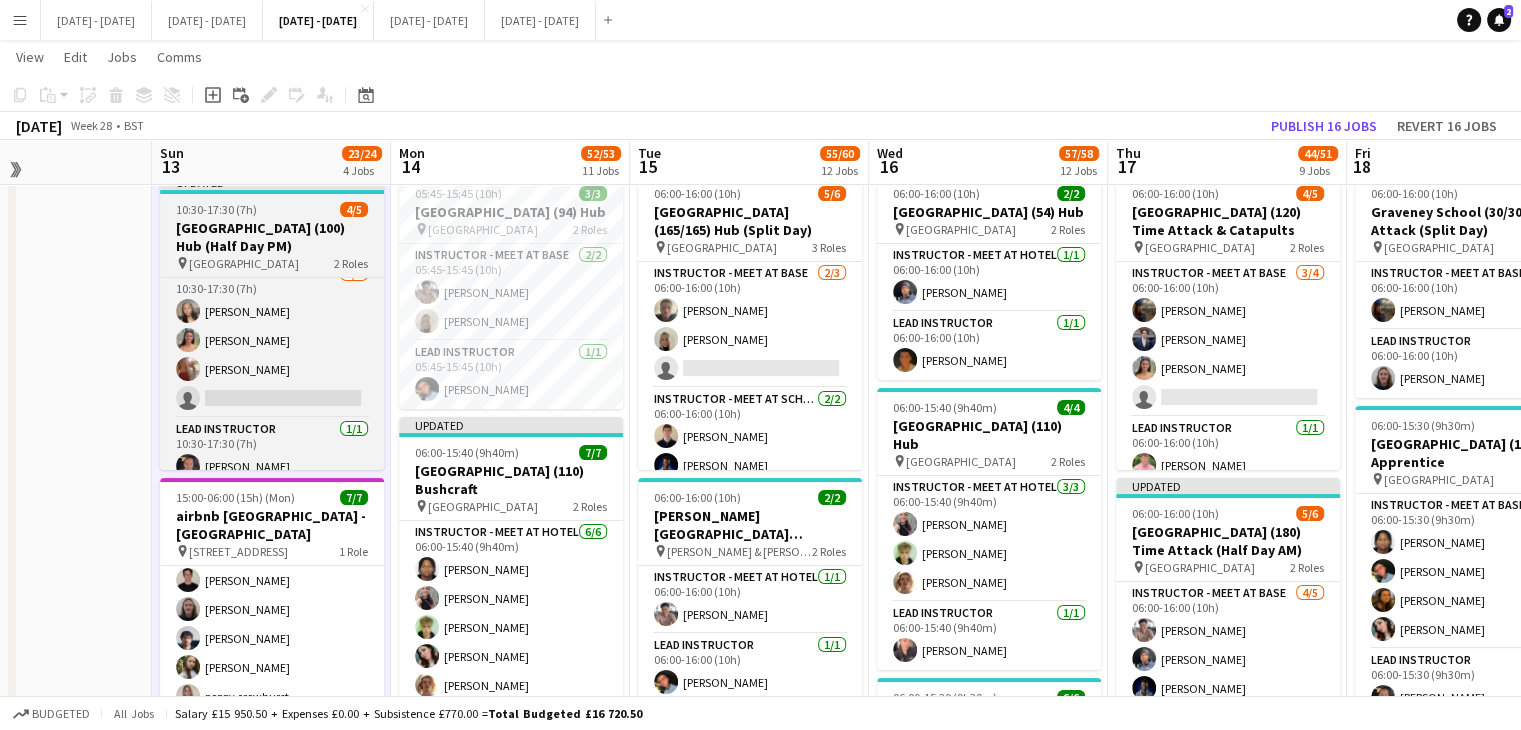 click on "[GEOGRAPHIC_DATA] (100) Hub (Half Day PM)" at bounding box center (272, 237) 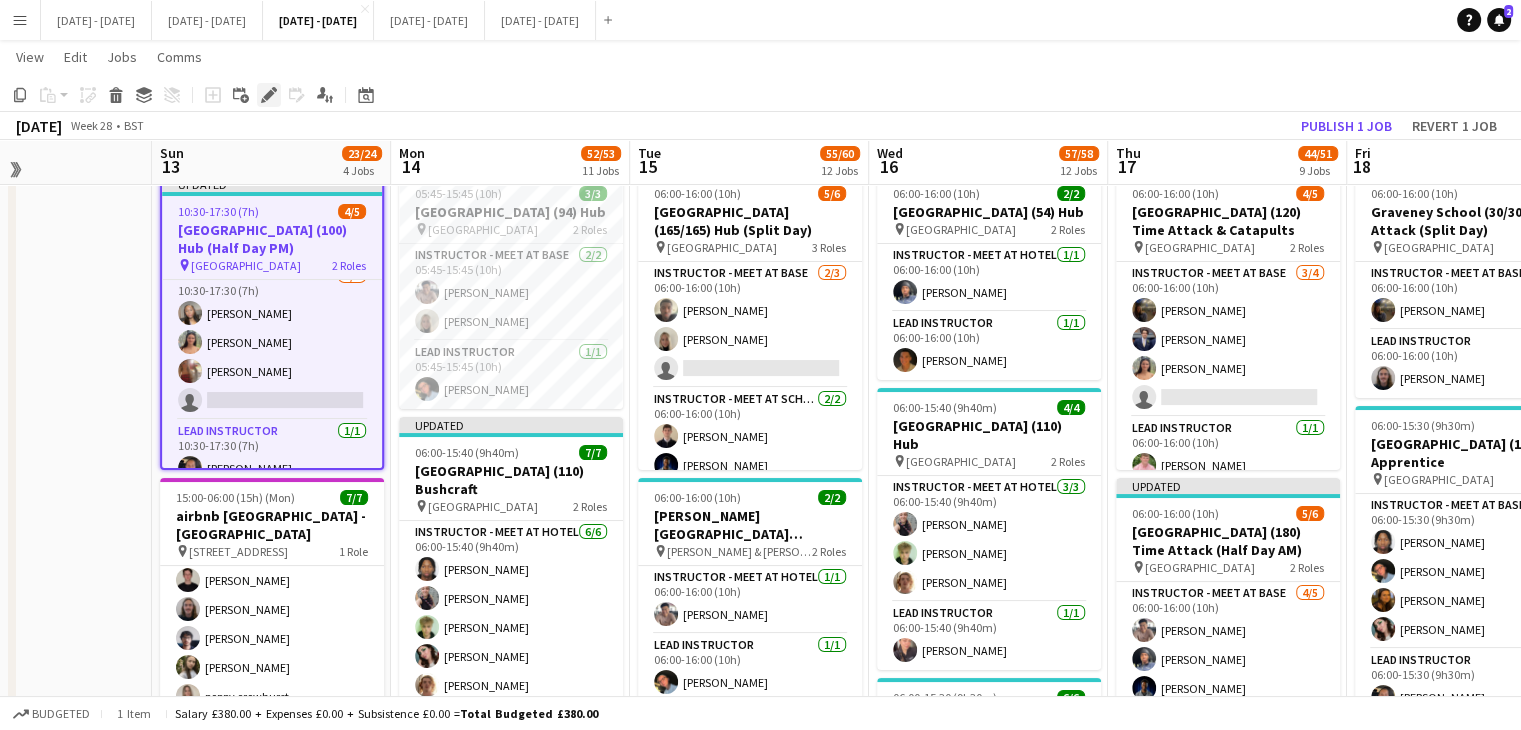 click 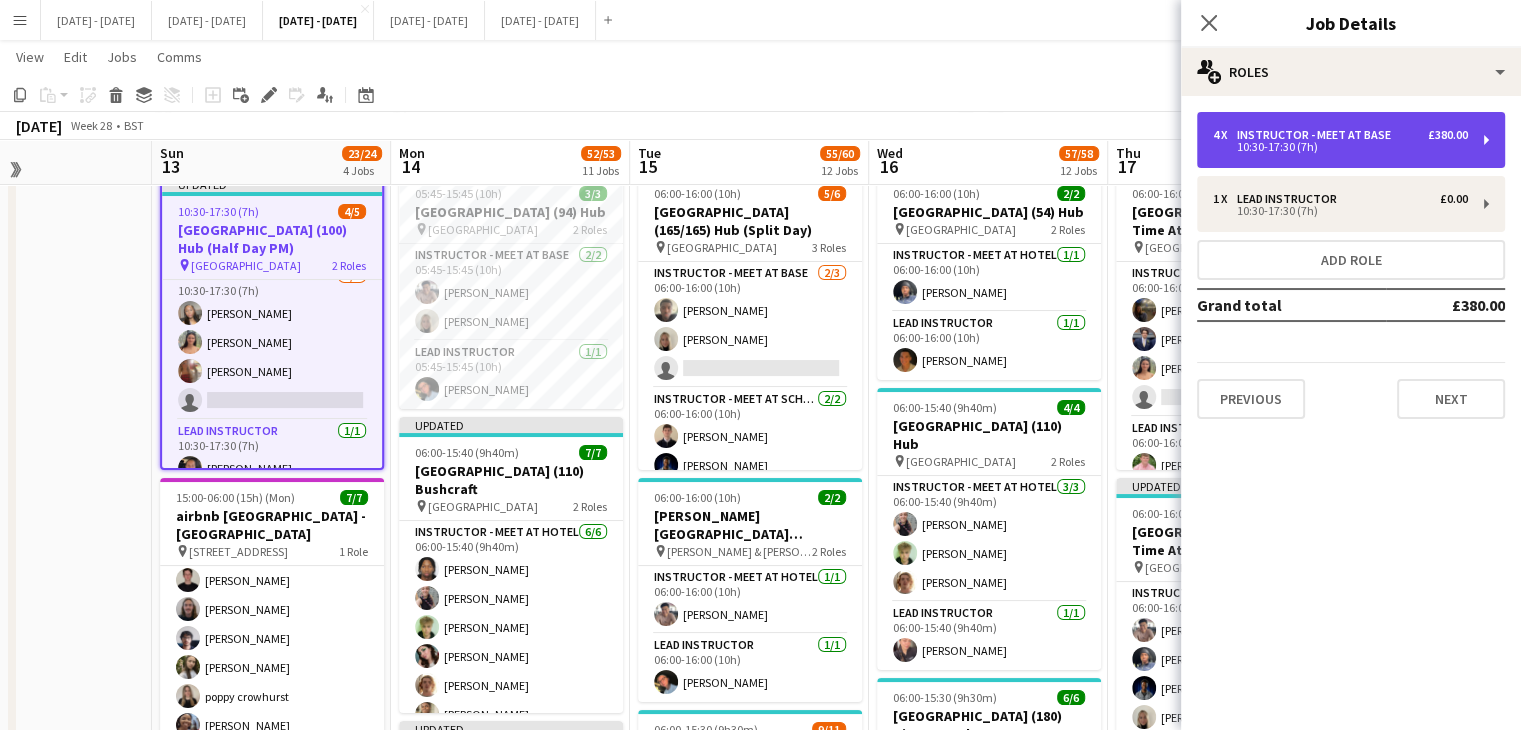 click on "4 x   Instructor - Meet at Base   £380.00   10:30-17:30 (7h)" at bounding box center [1351, 140] 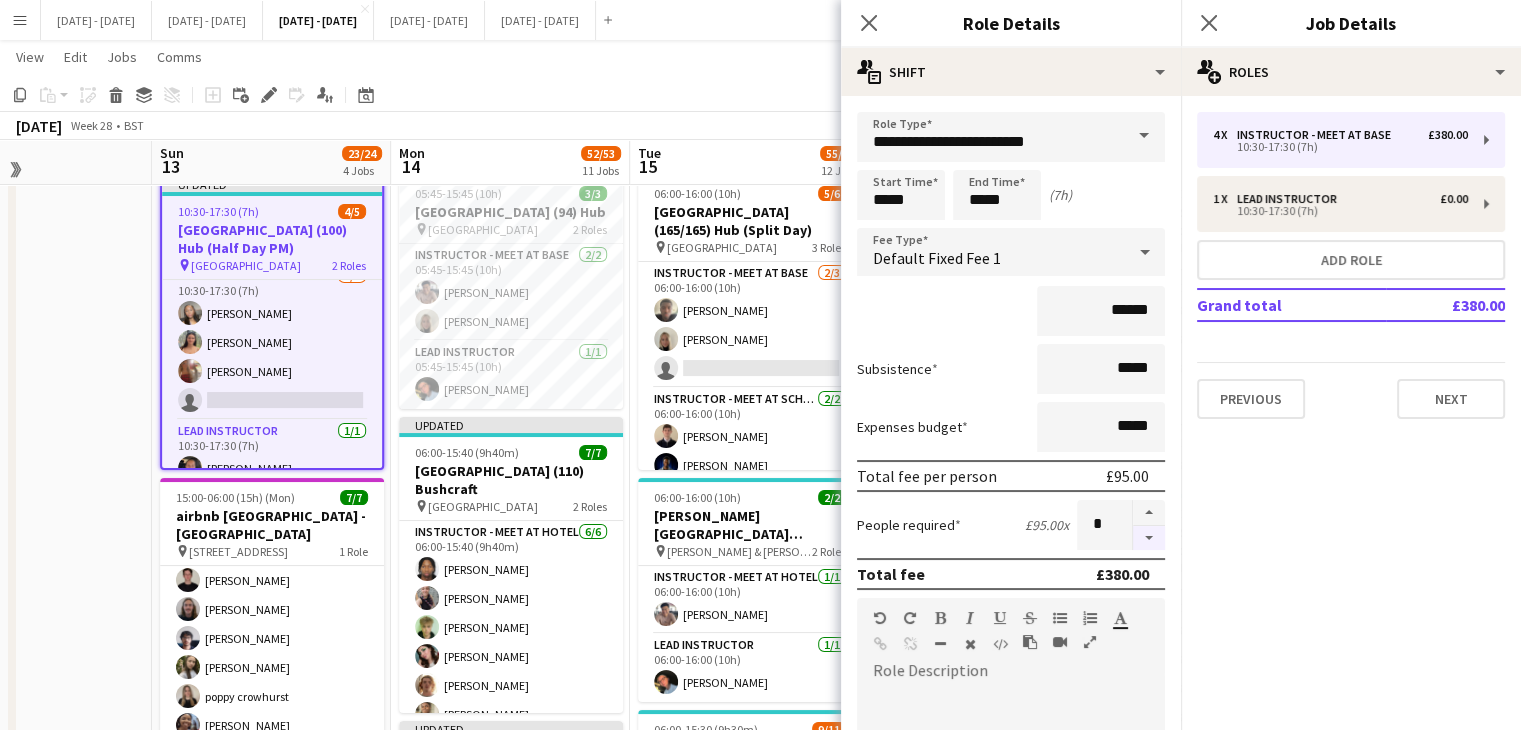 click at bounding box center [1149, 538] 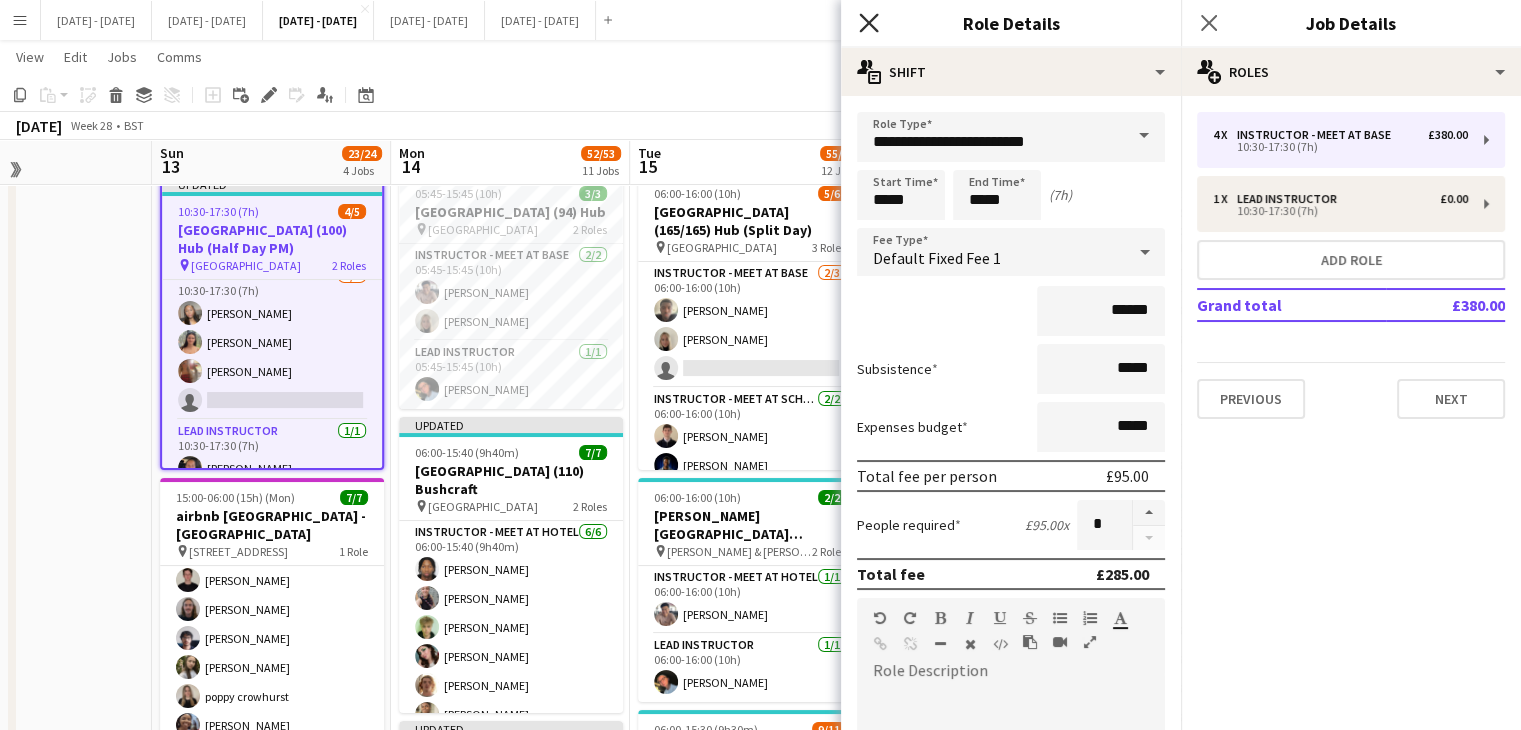 click on "Close pop-in" 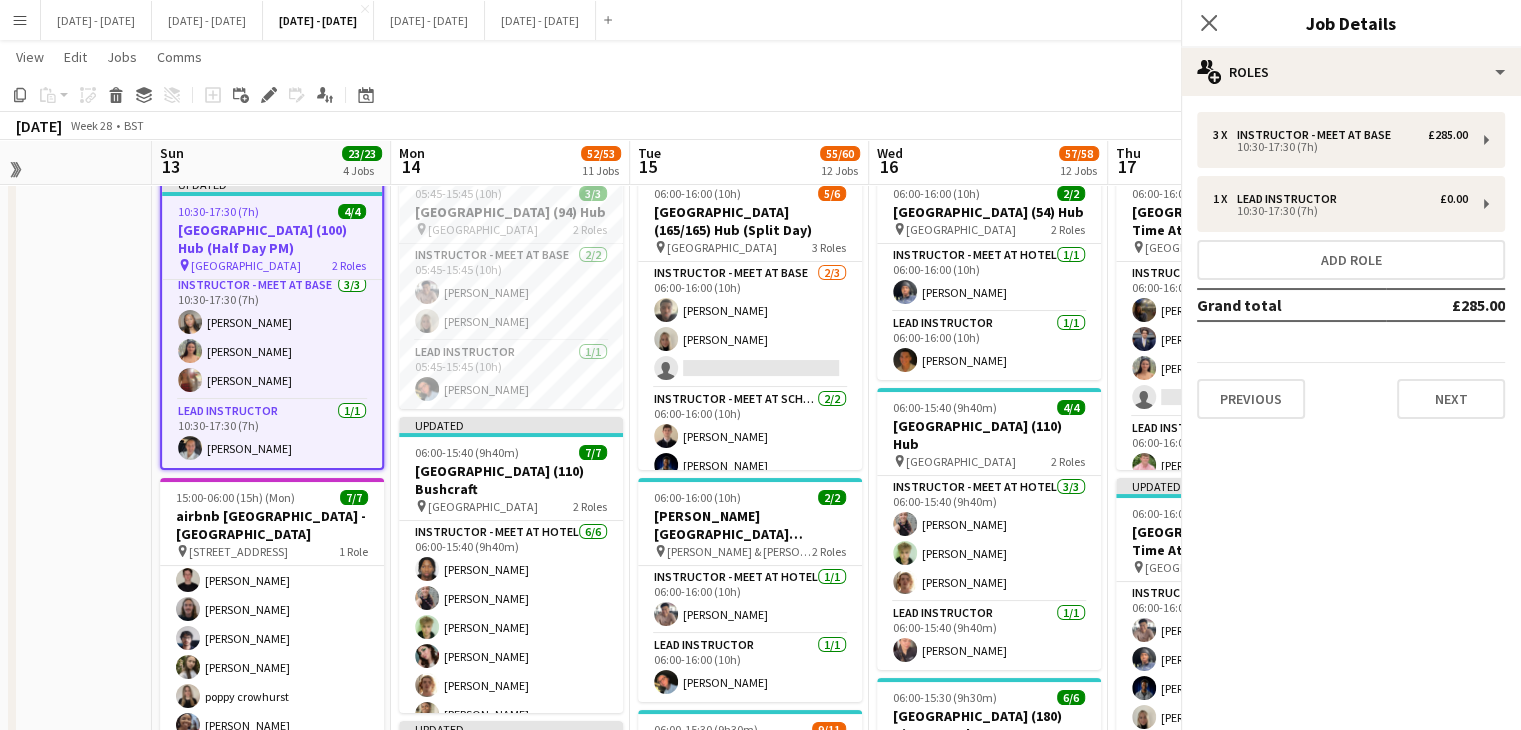 scroll, scrollTop: 5, scrollLeft: 0, axis: vertical 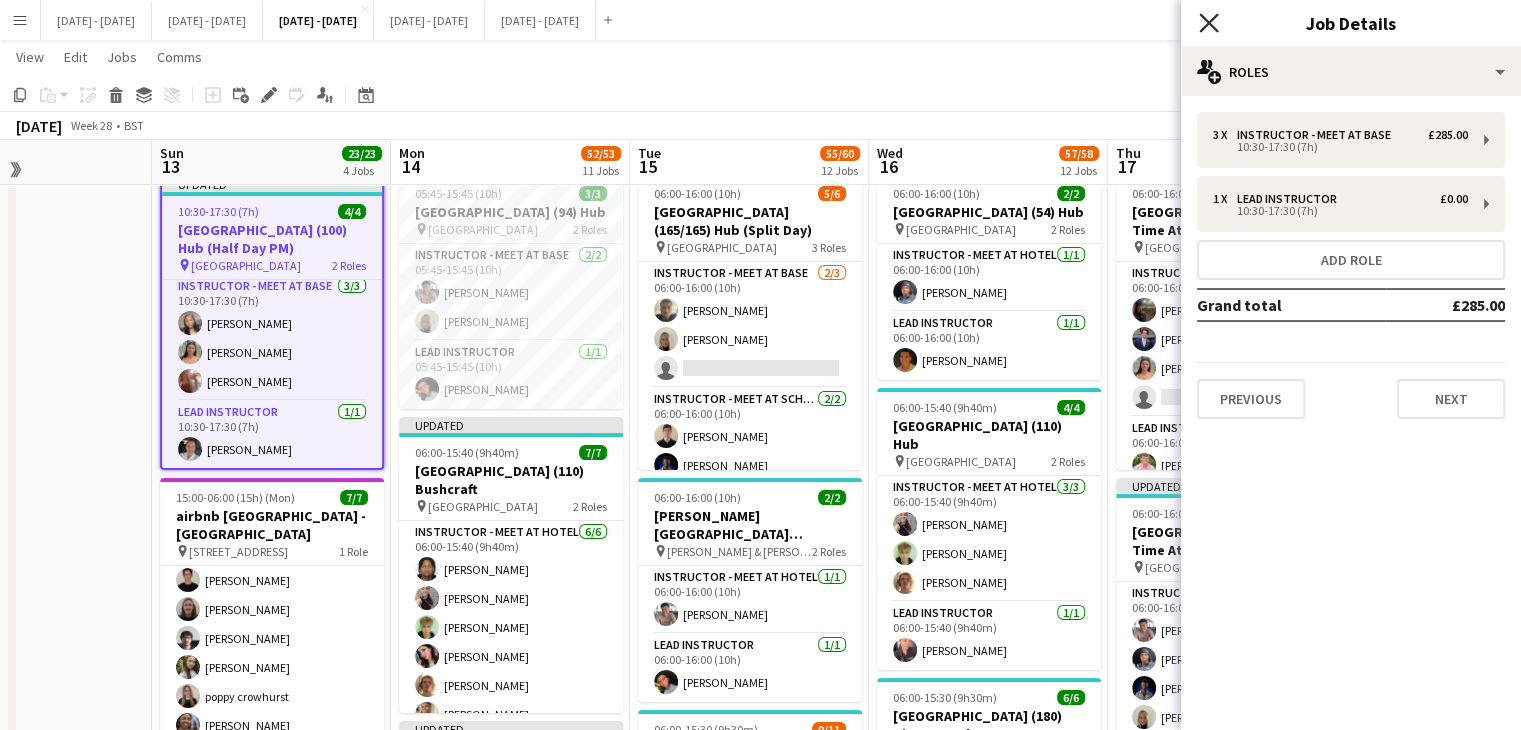 click 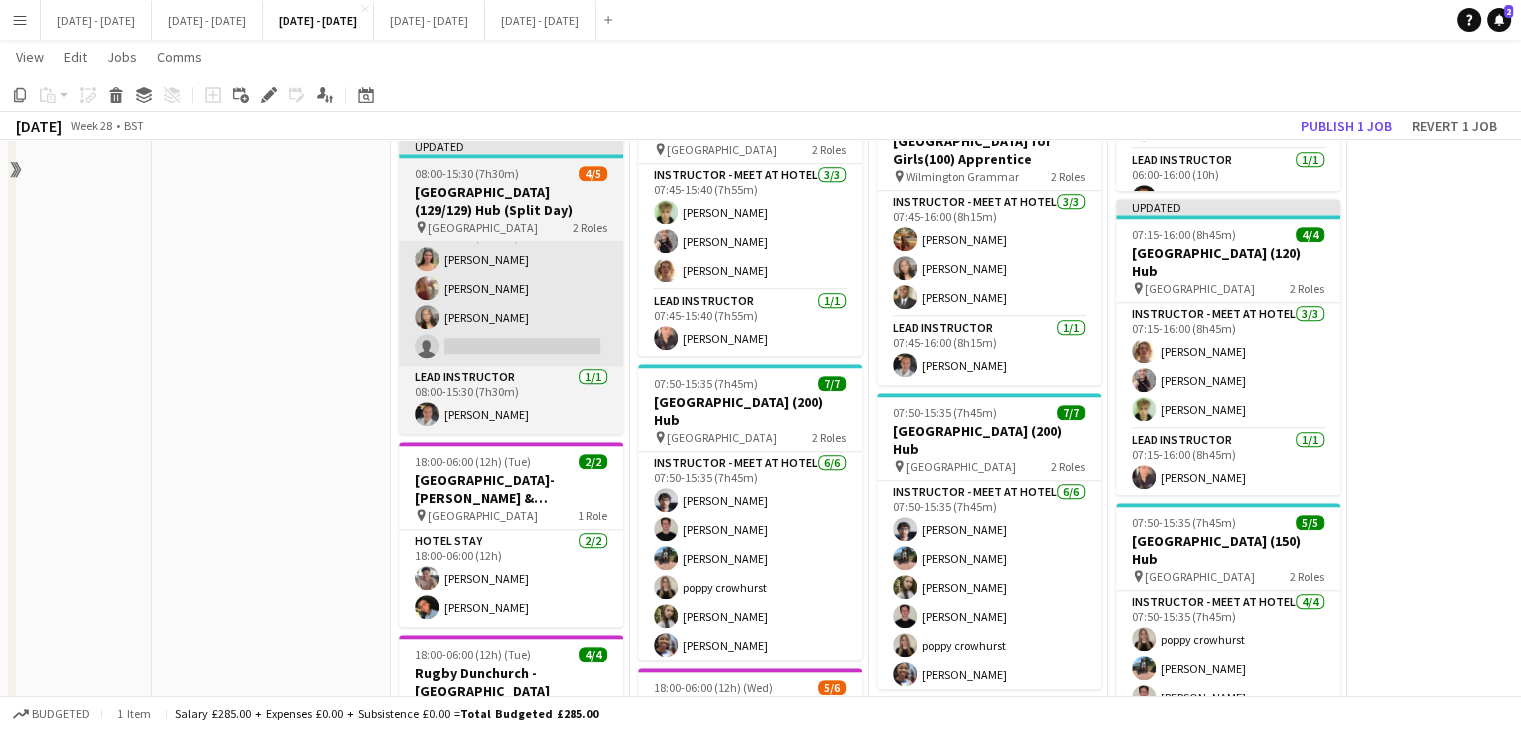 scroll, scrollTop: 1700, scrollLeft: 0, axis: vertical 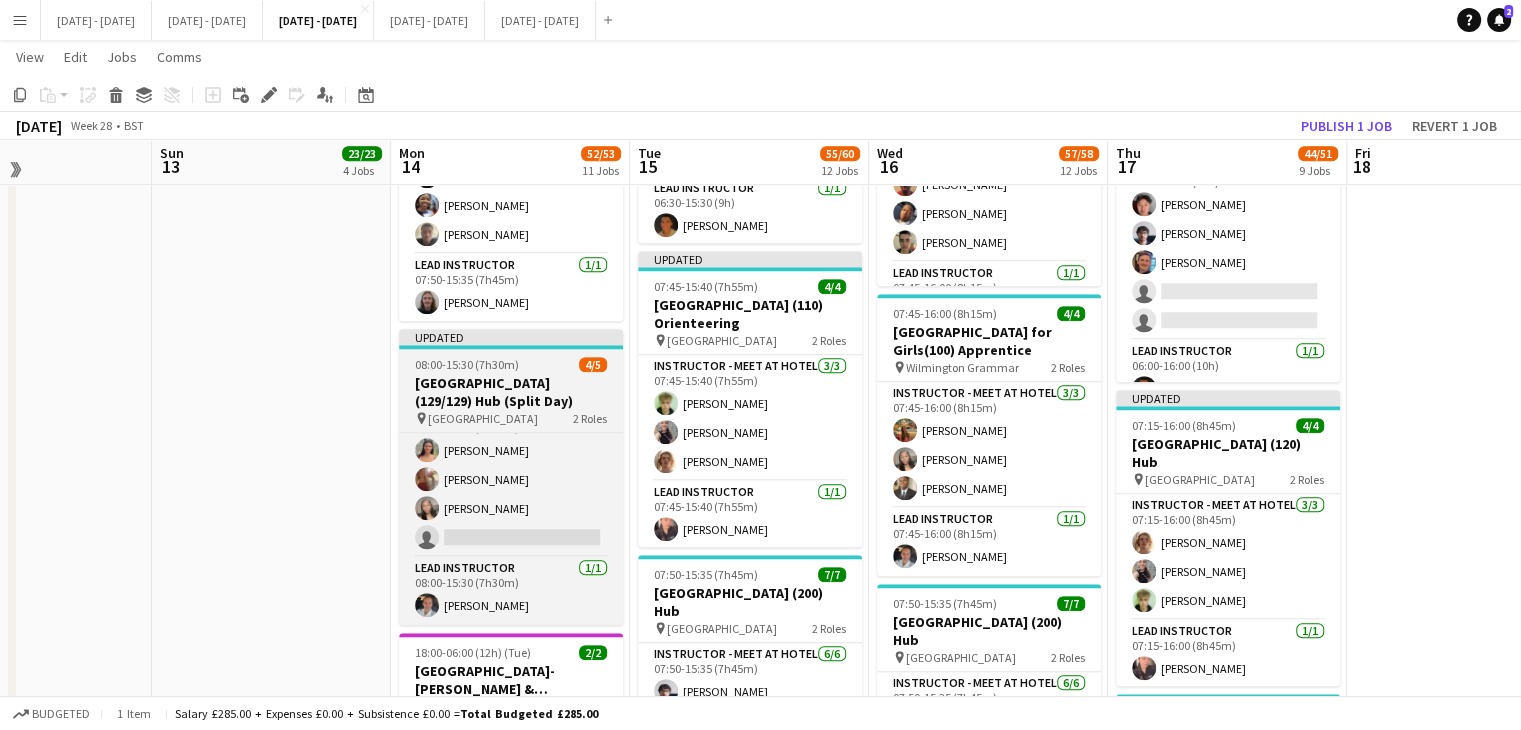 click on "[GEOGRAPHIC_DATA] (129/129) Hub (Split Day)" at bounding box center (511, 392) 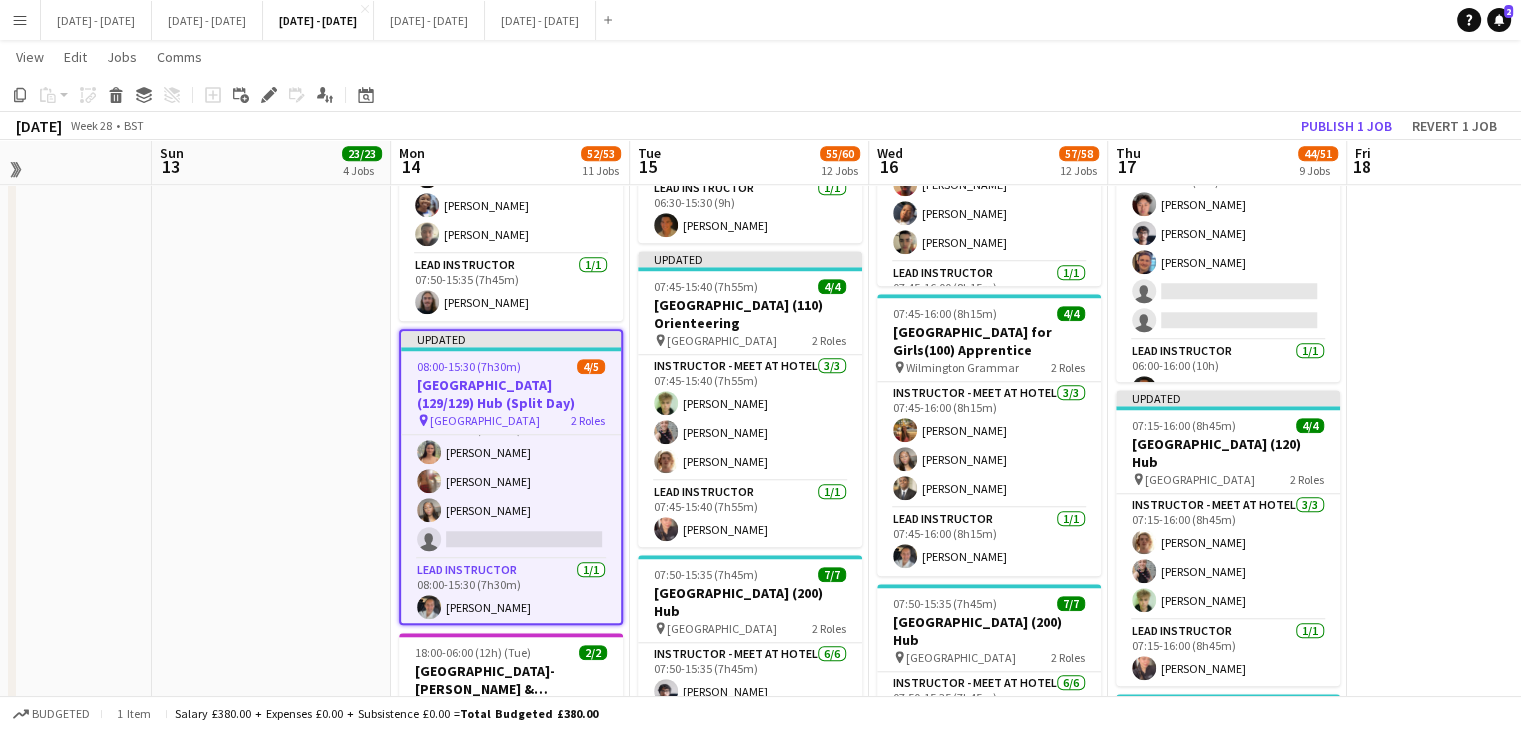 scroll, scrollTop: 0, scrollLeft: 804, axis: horizontal 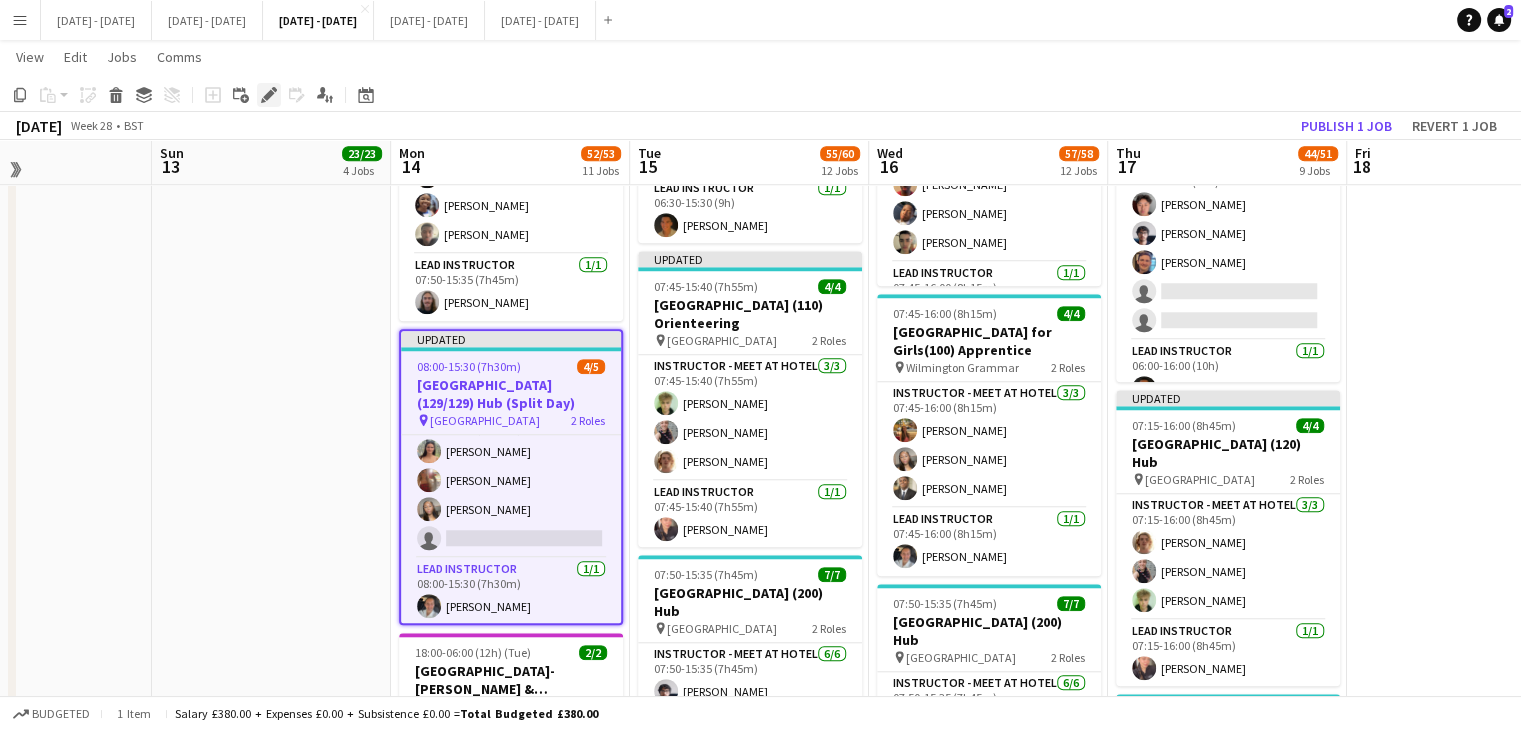 click on "Edit" 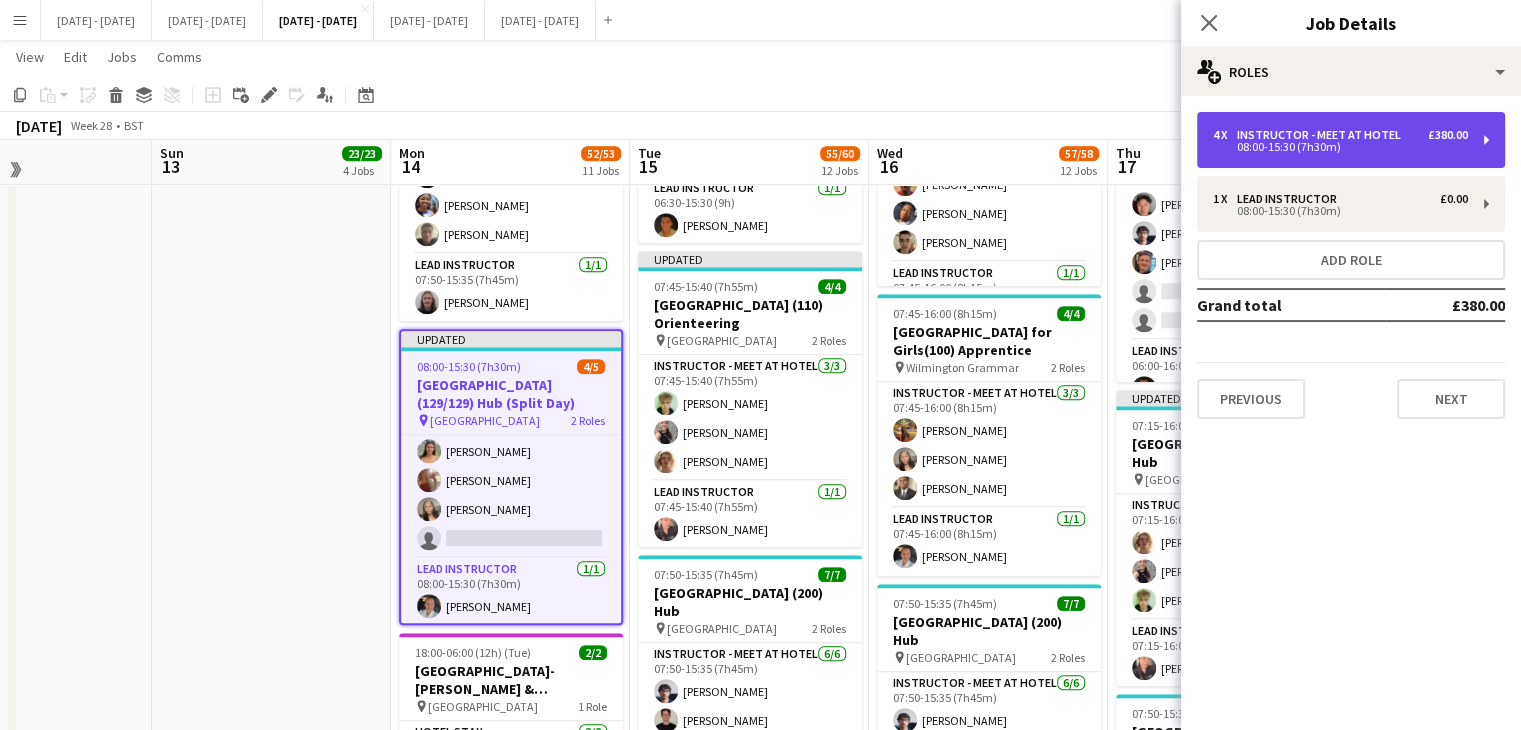 click on "08:00-15:30 (7h30m)" at bounding box center (1340, 147) 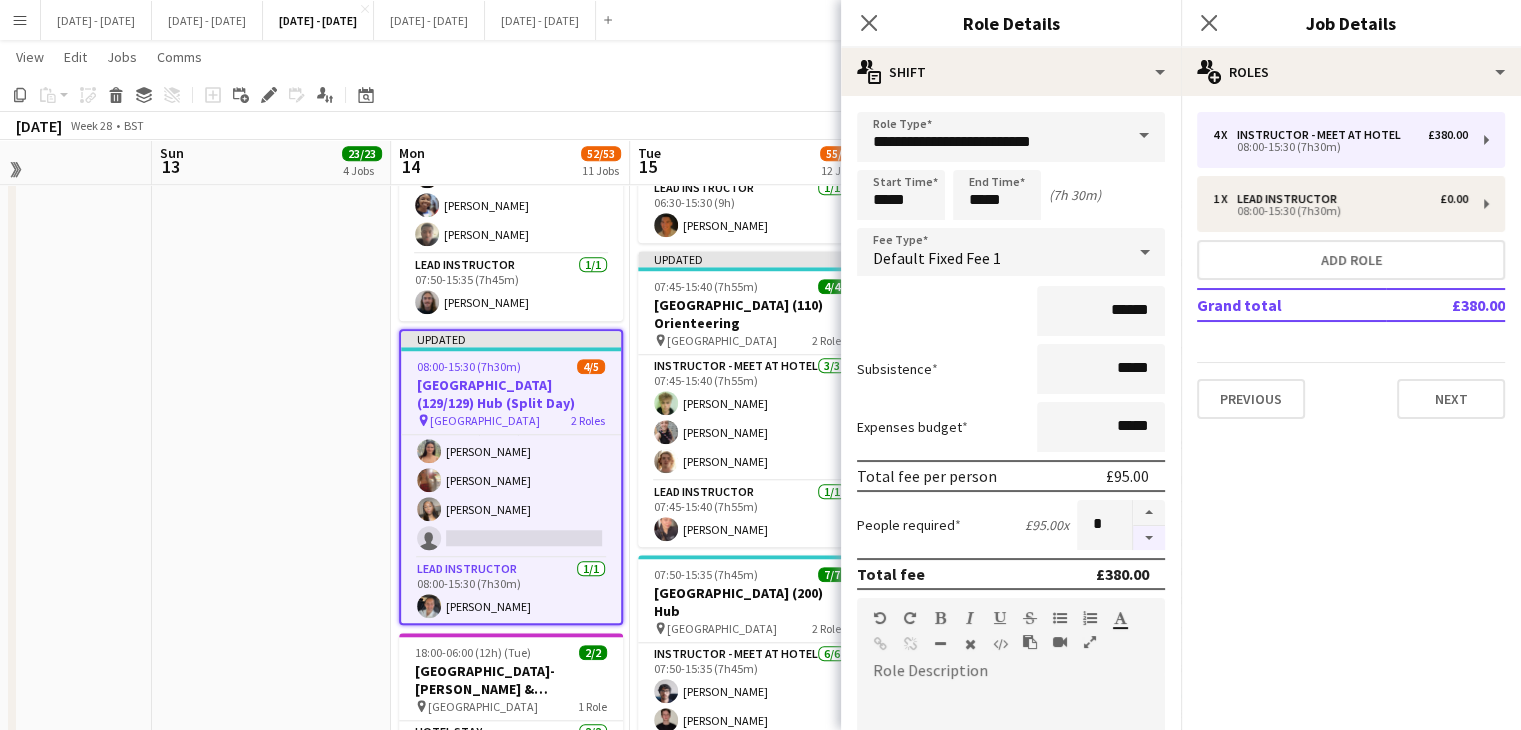 click at bounding box center (1149, 538) 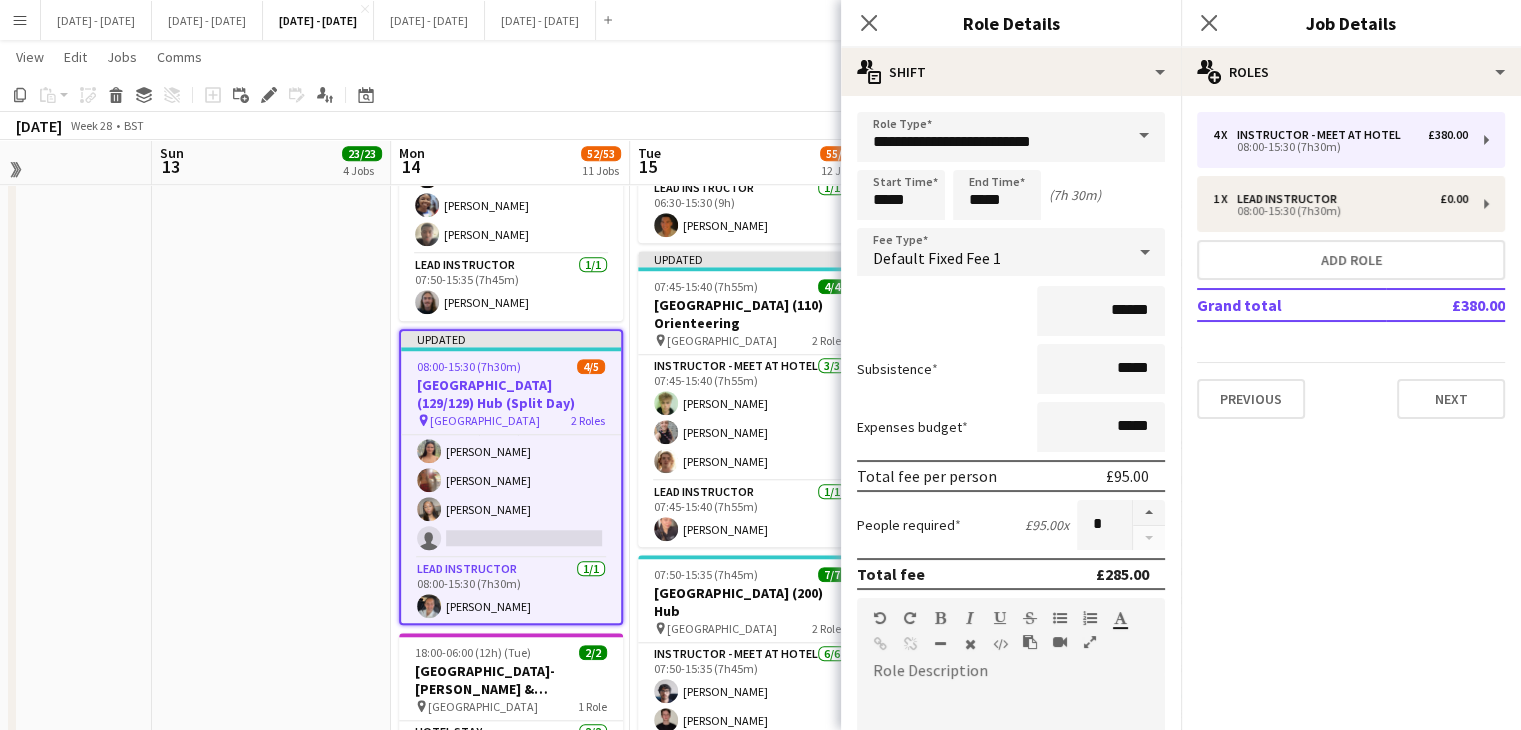 drag, startPoint x: 871, startPoint y: 21, endPoint x: 851, endPoint y: 40, distance: 27.58623 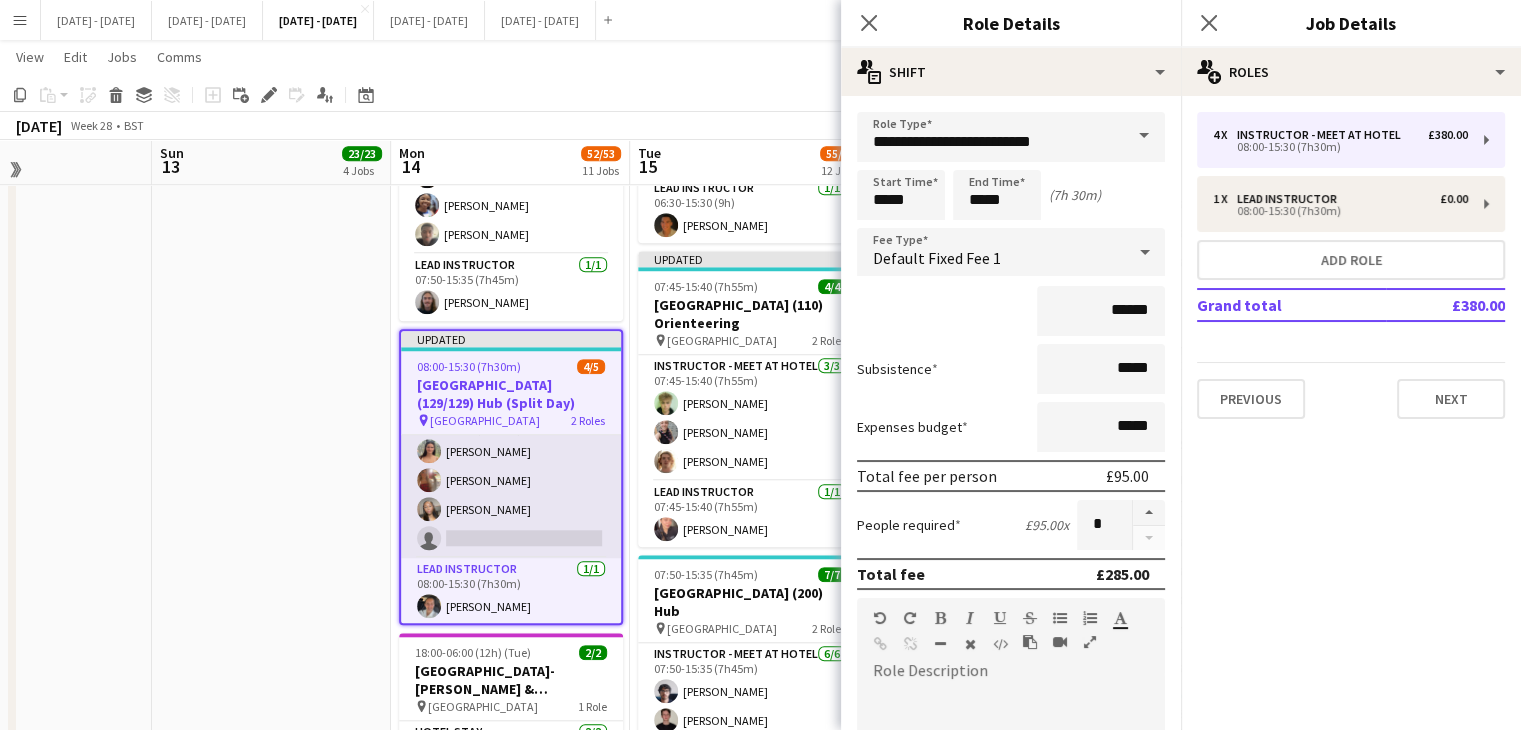scroll, scrollTop: 5, scrollLeft: 0, axis: vertical 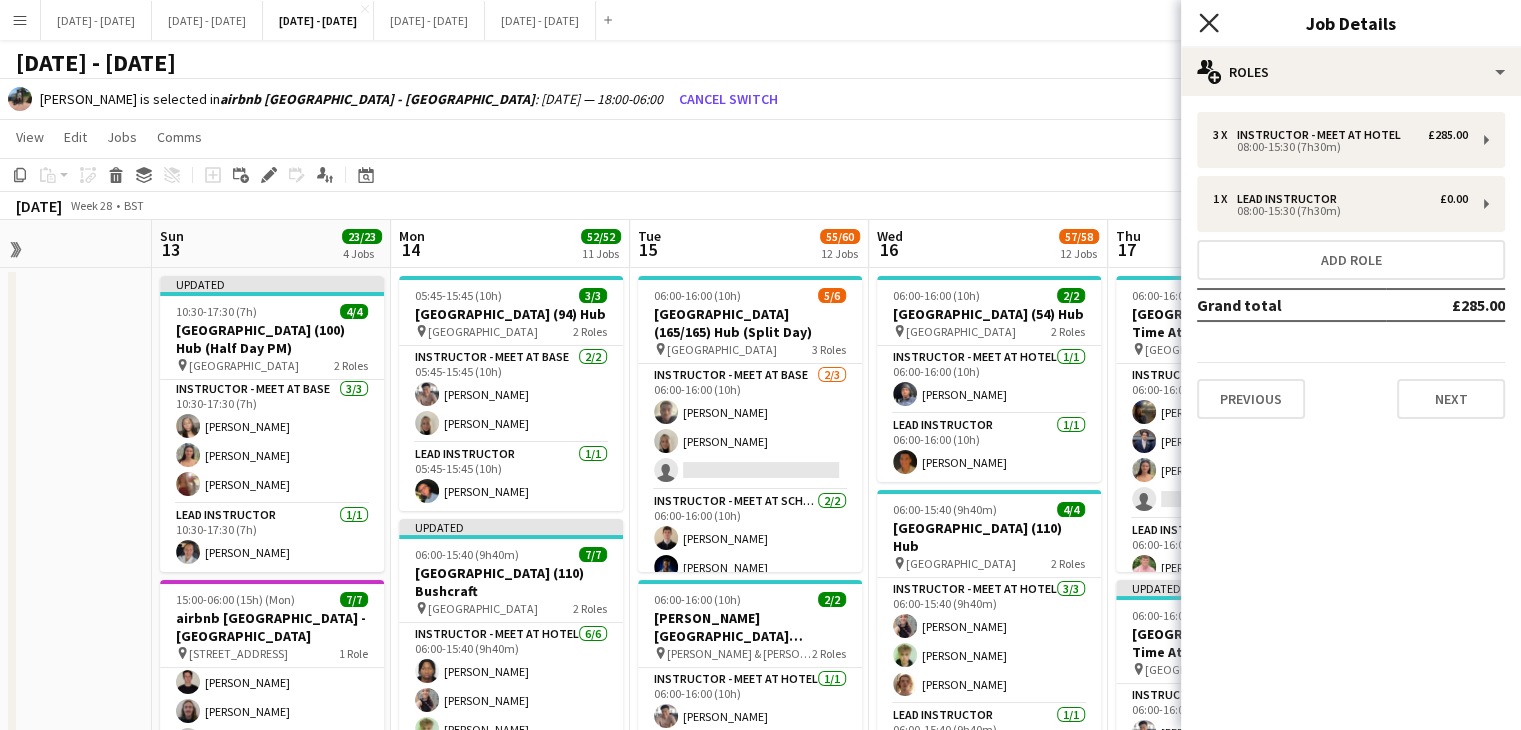click 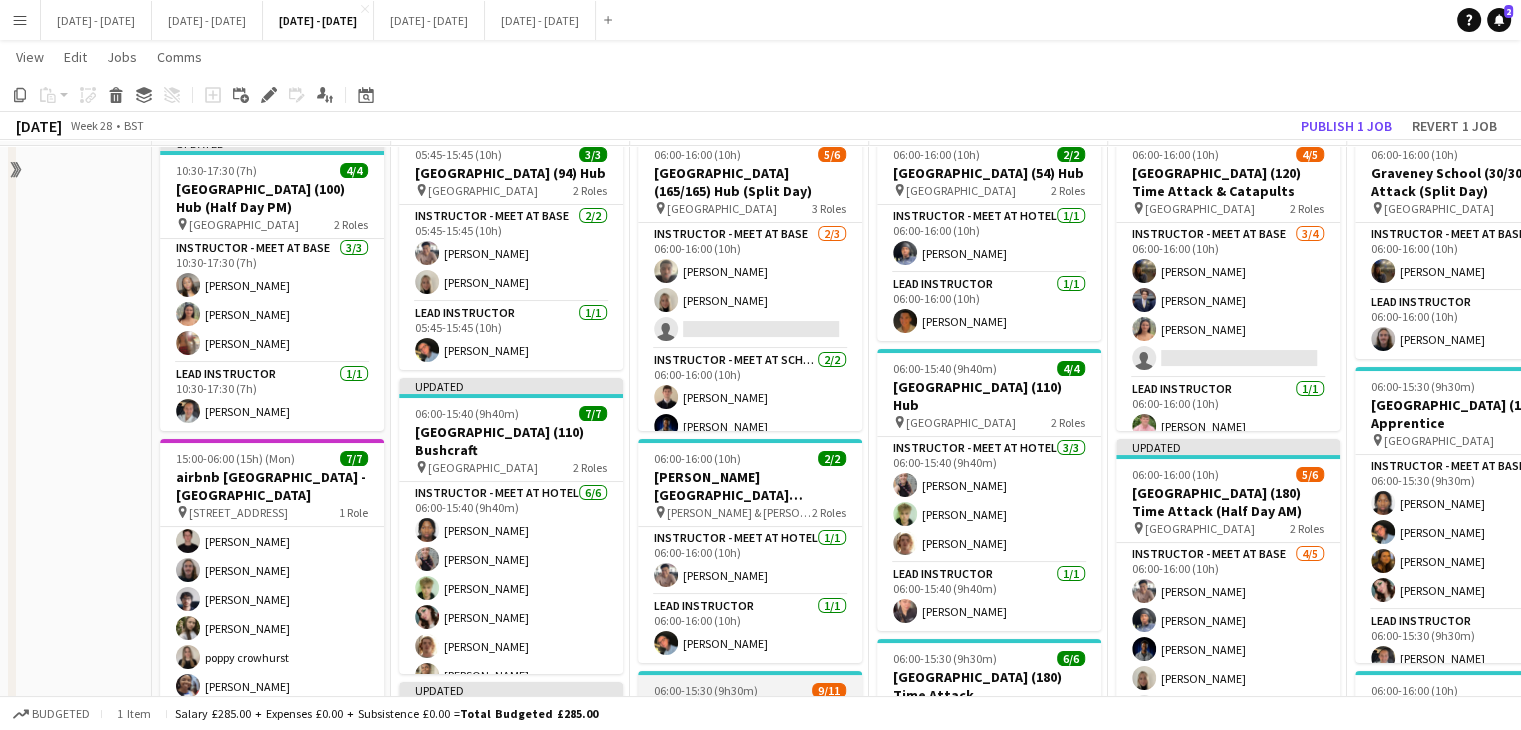 scroll, scrollTop: 100, scrollLeft: 0, axis: vertical 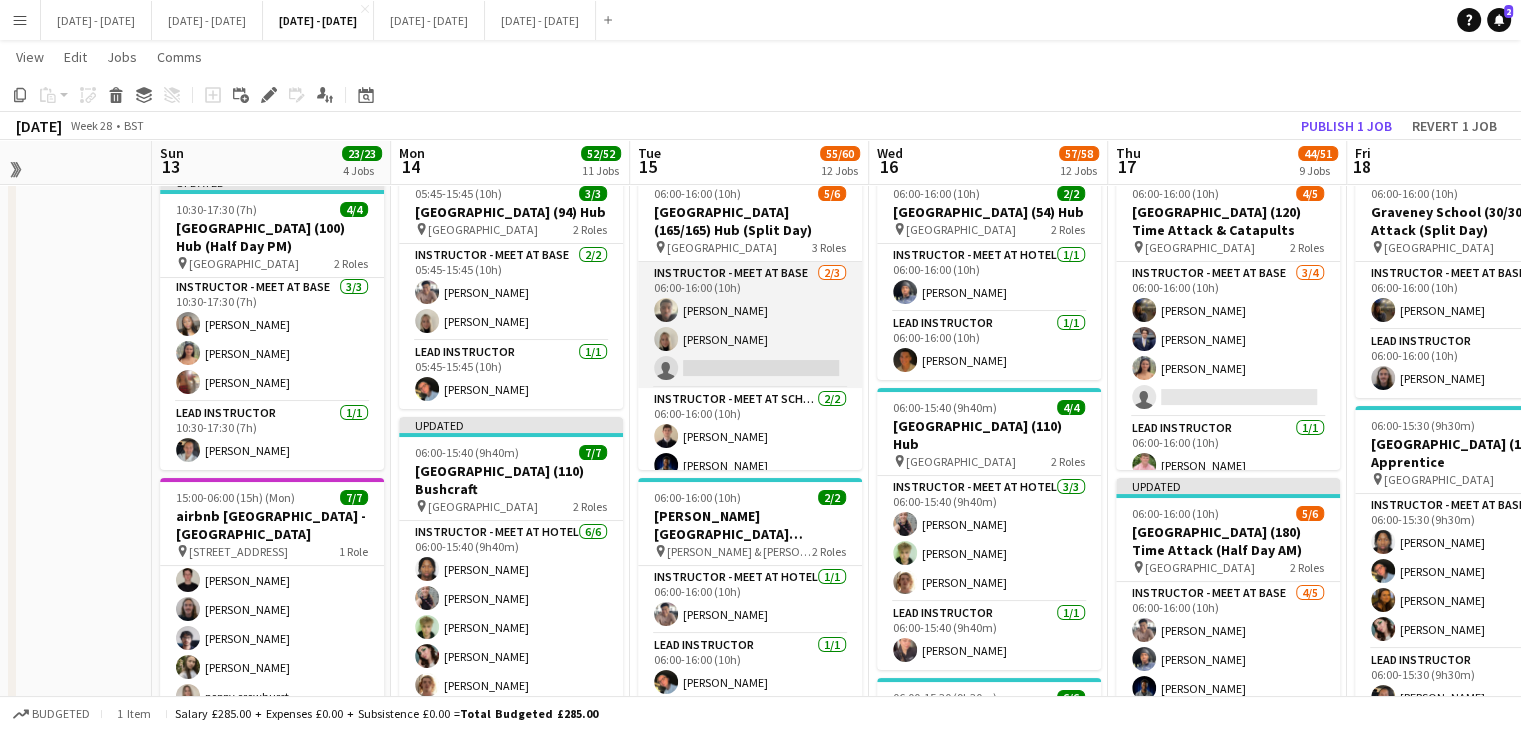 click on "Instructor - Meet at Base   2/3   06:00-16:00 (10h)
Jediael Onasanya Abi cheek
single-neutral-actions" at bounding box center (750, 325) 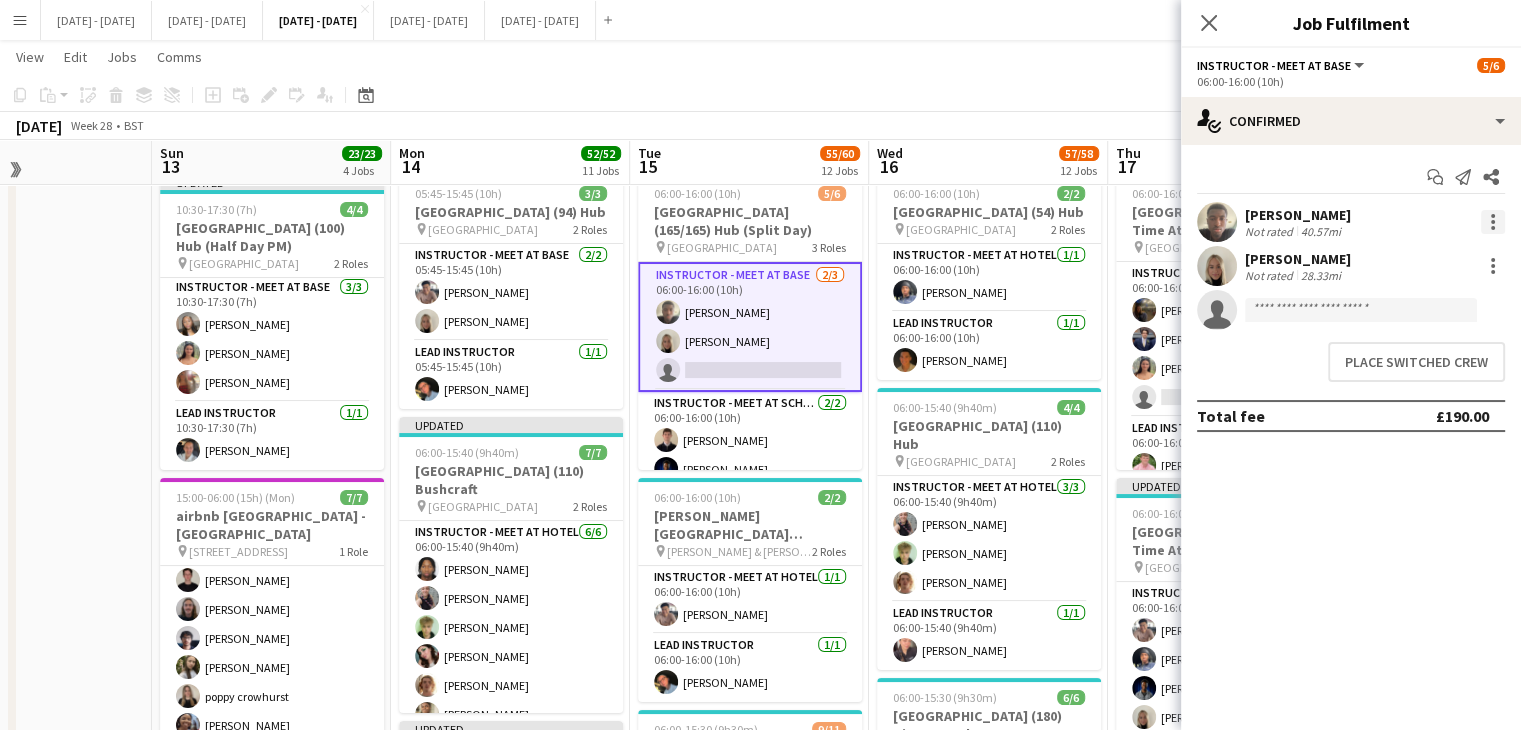 click at bounding box center (1493, 216) 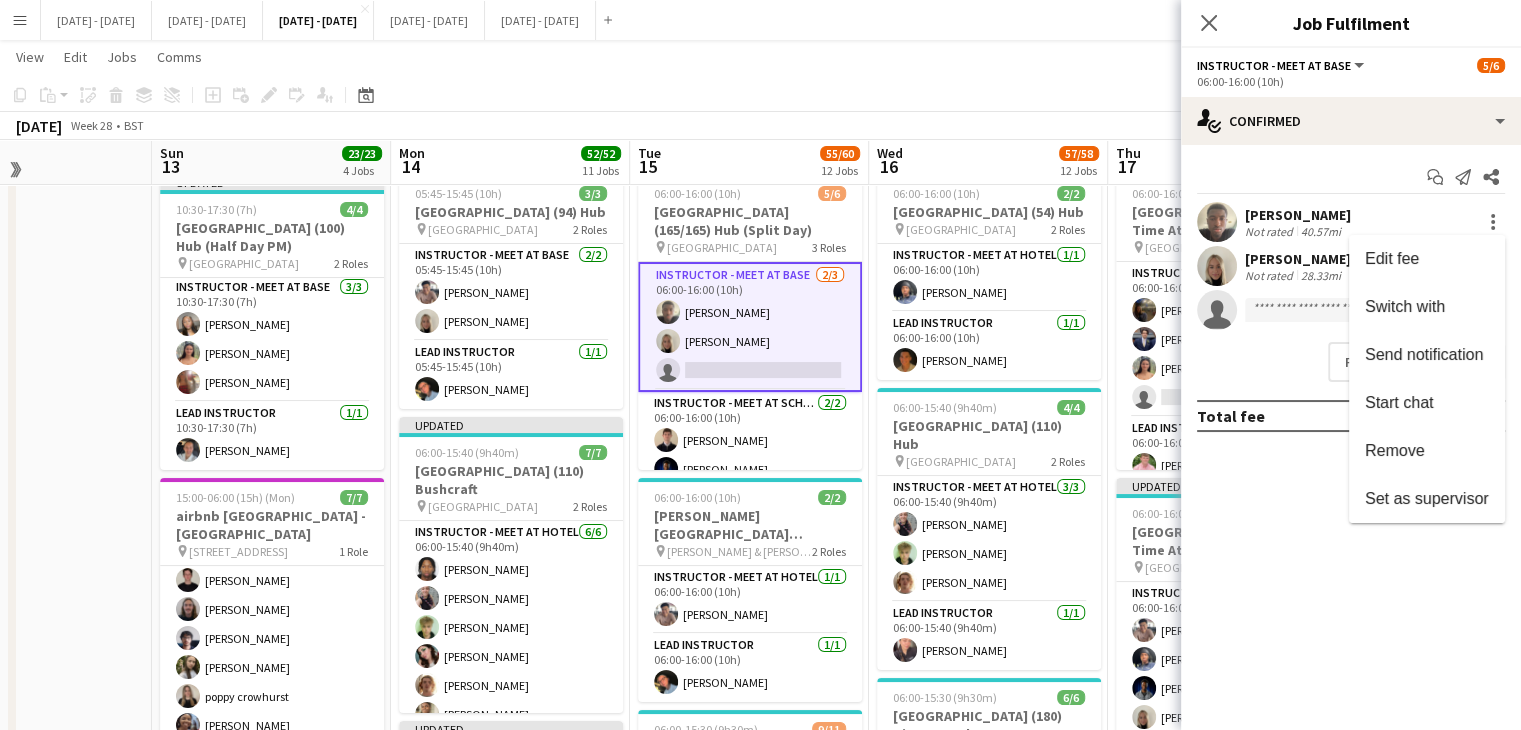 click at bounding box center (760, 365) 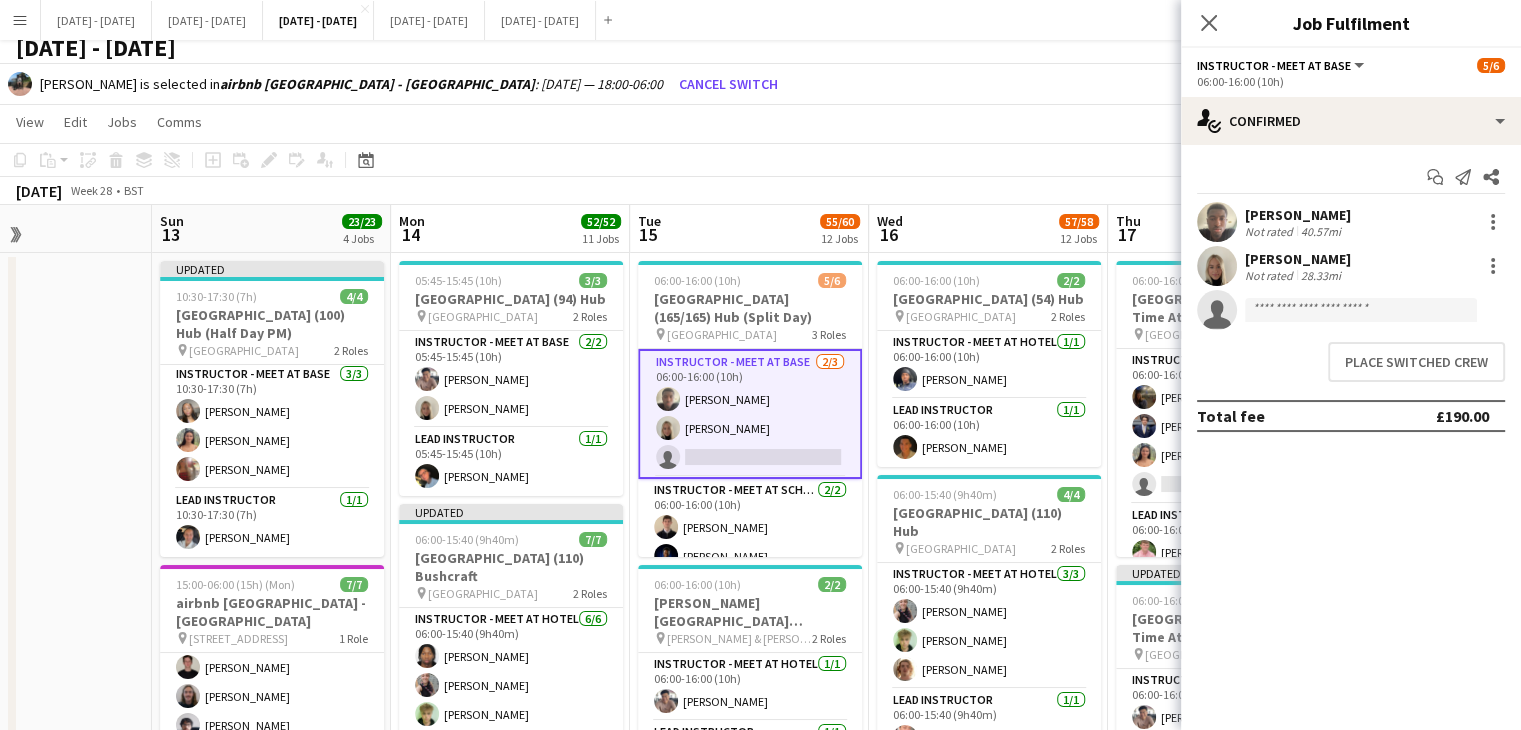 scroll, scrollTop: 0, scrollLeft: 0, axis: both 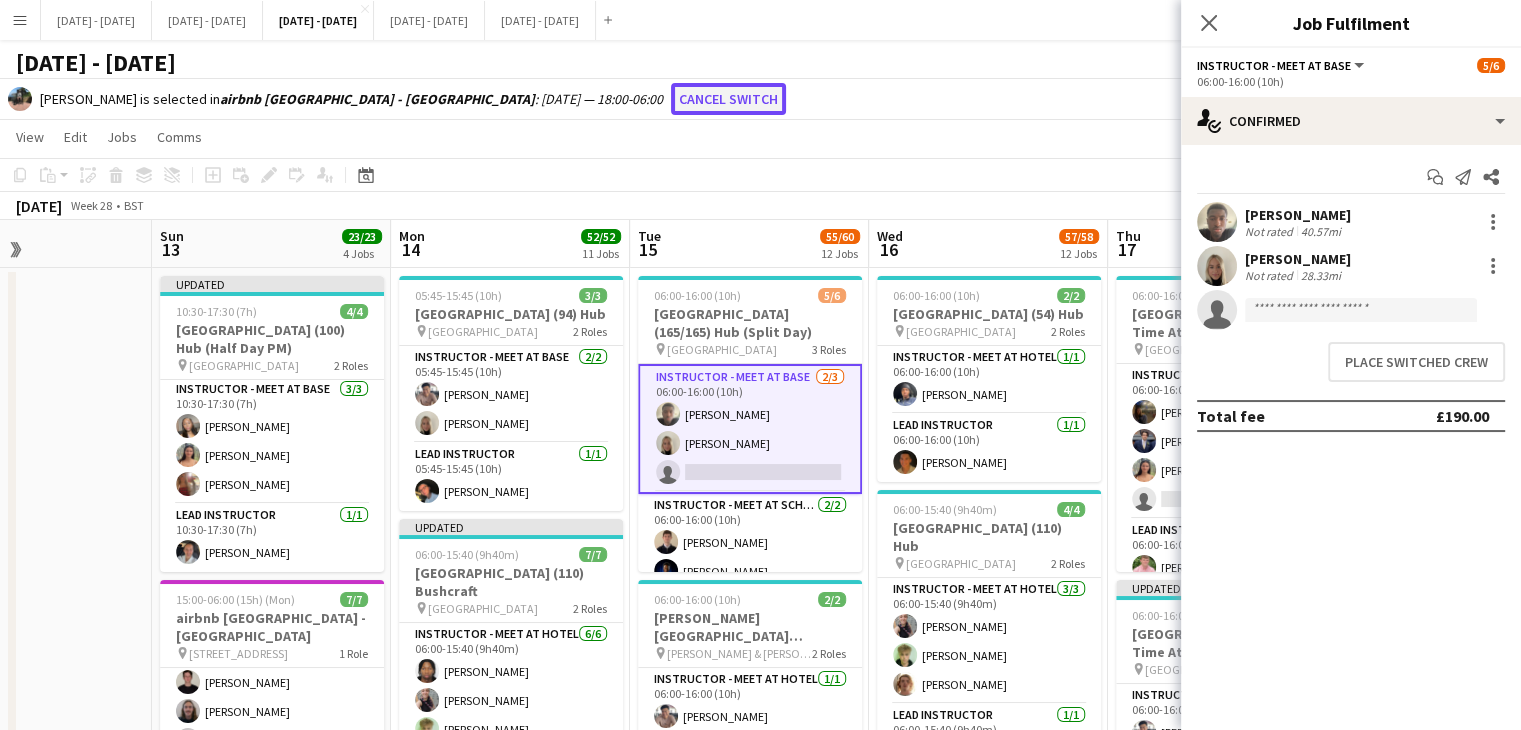 click on "Cancel switch" 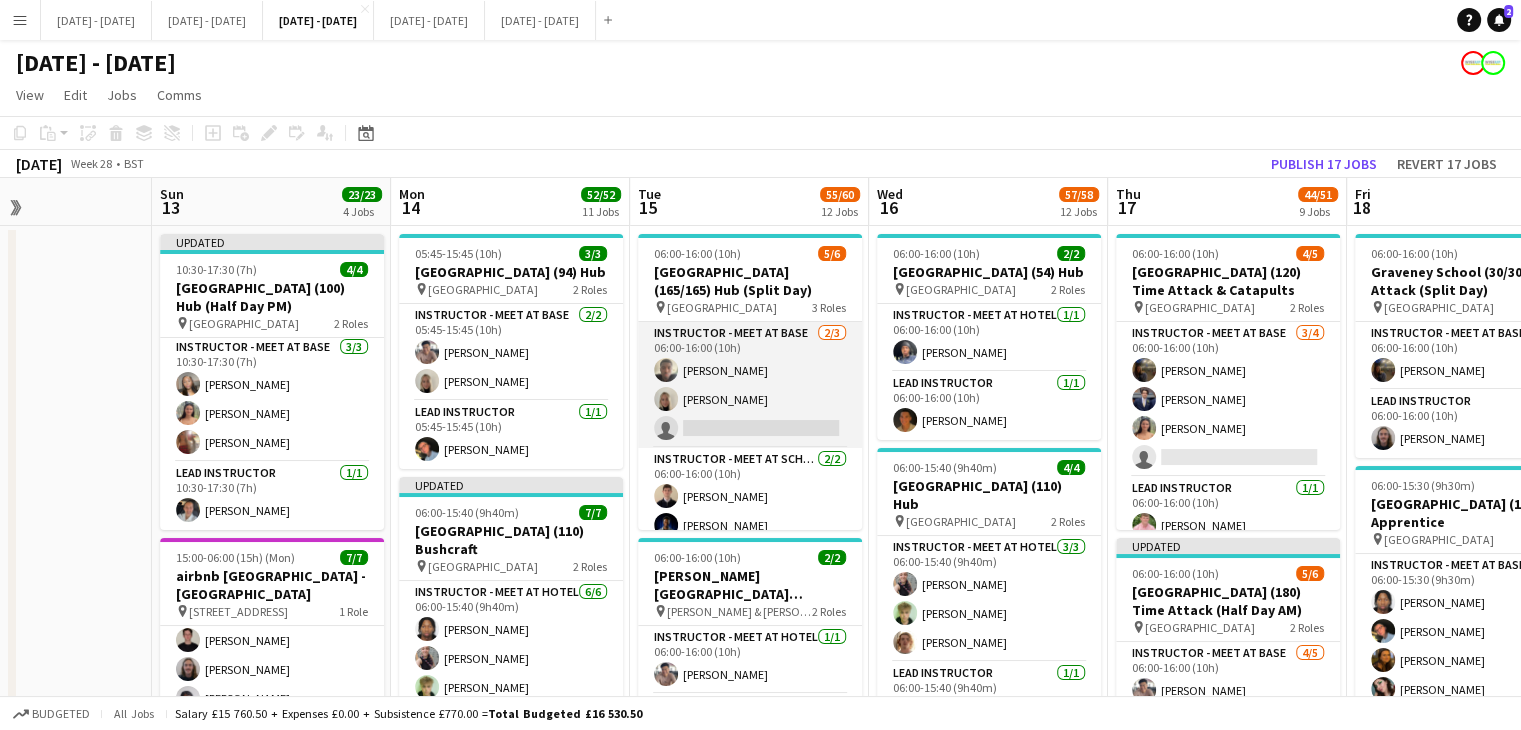 click on "Instructor - Meet at Base   2/3   06:00-16:00 (10h)
Jediael Onasanya Abi cheek
single-neutral-actions" at bounding box center [750, 385] 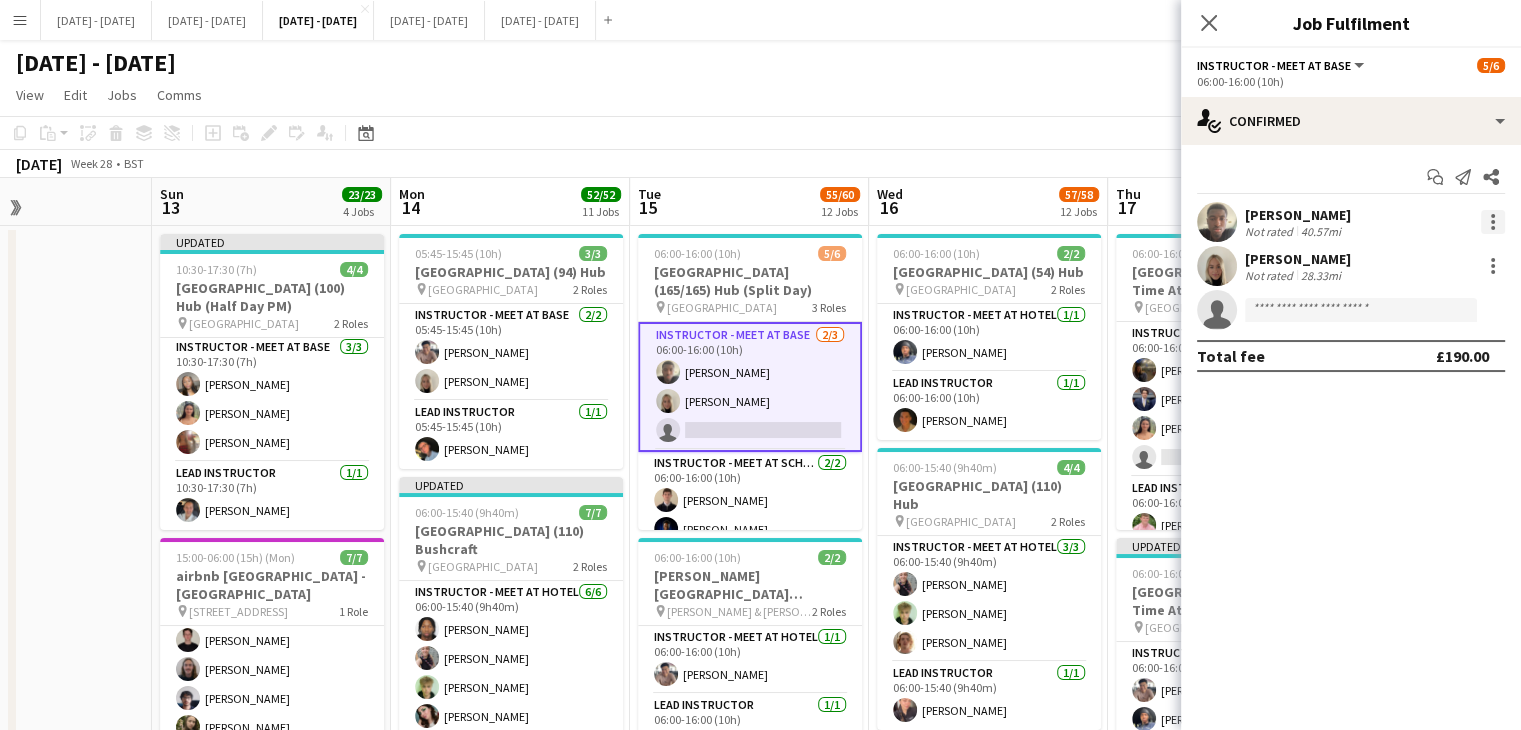 click at bounding box center (1493, 222) 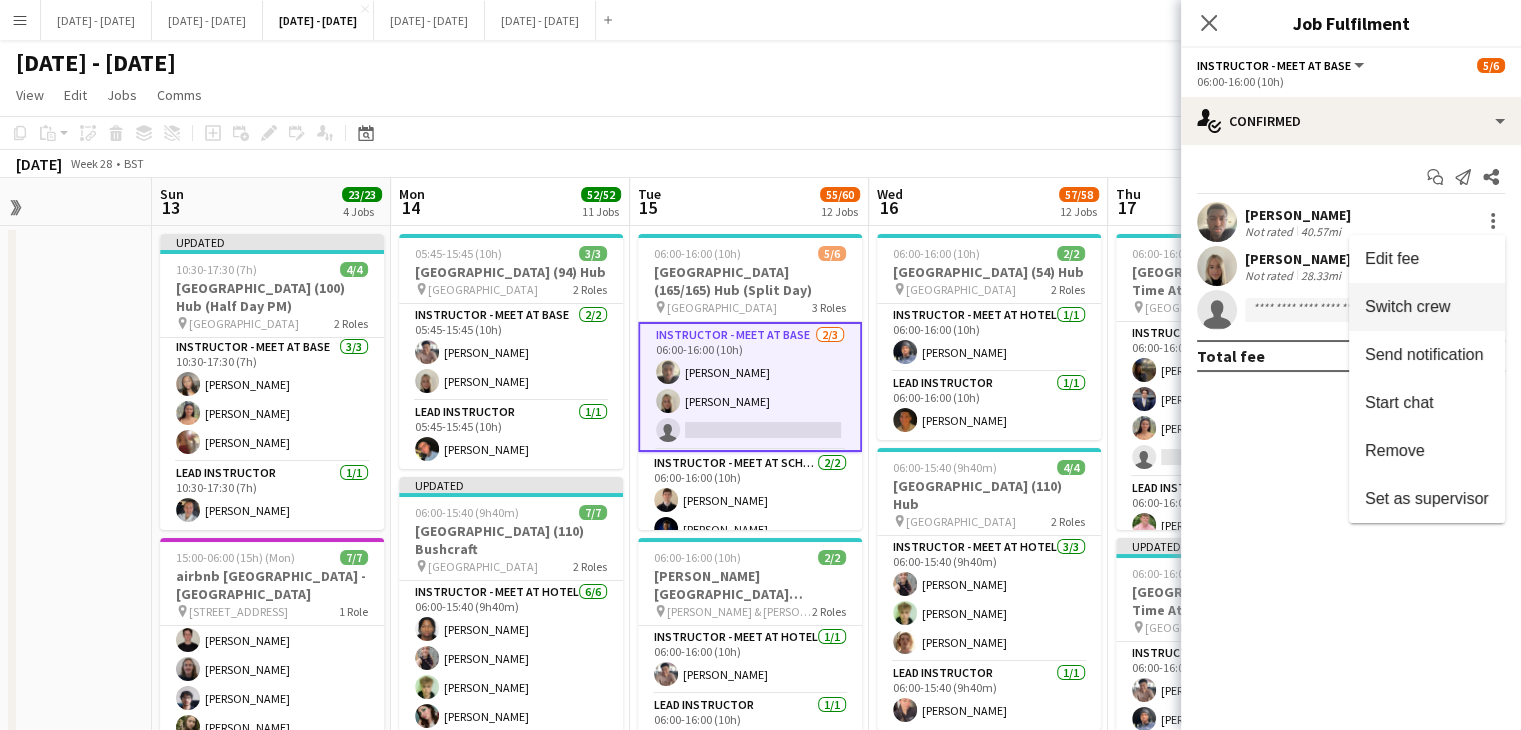 click on "Switch crew" at bounding box center [1407, 306] 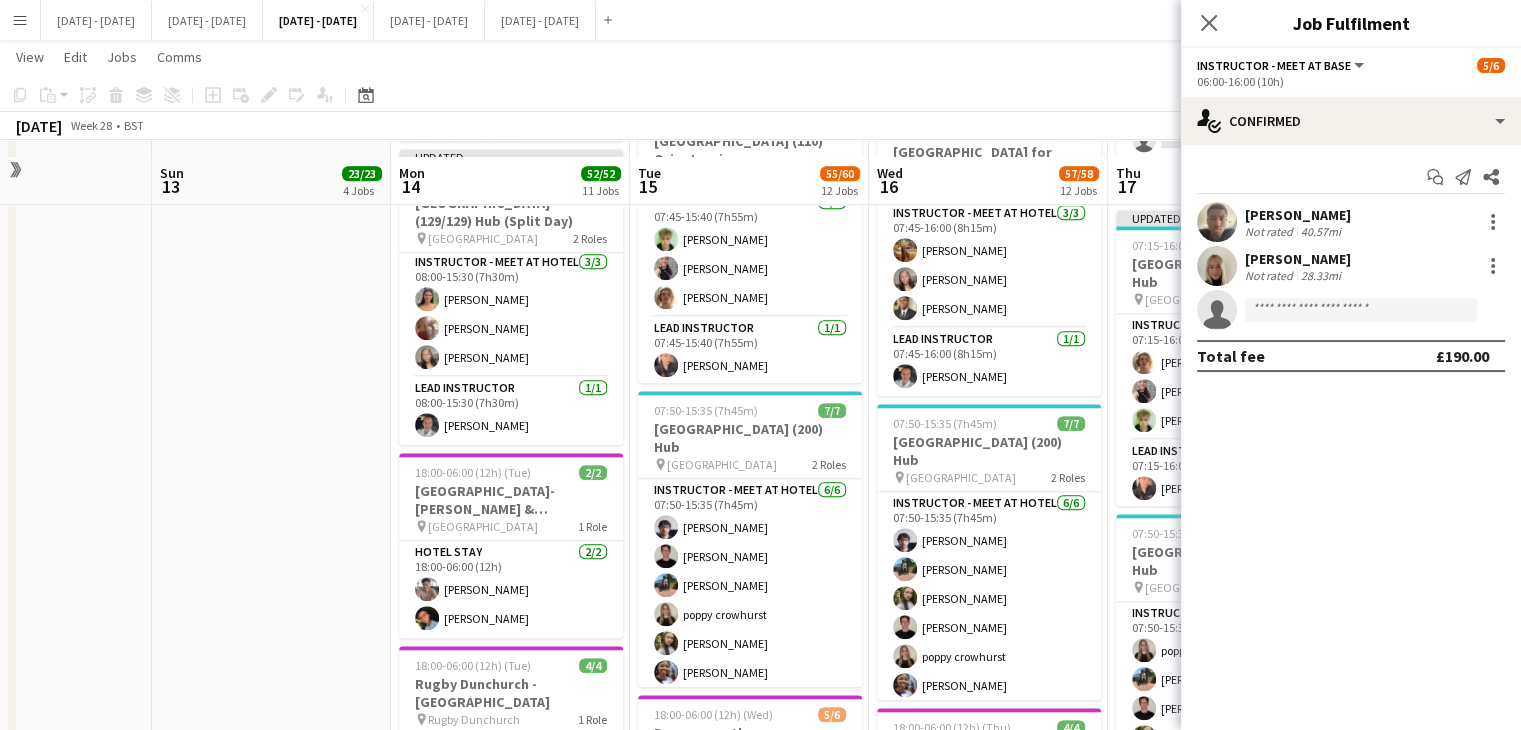 scroll, scrollTop: 1900, scrollLeft: 0, axis: vertical 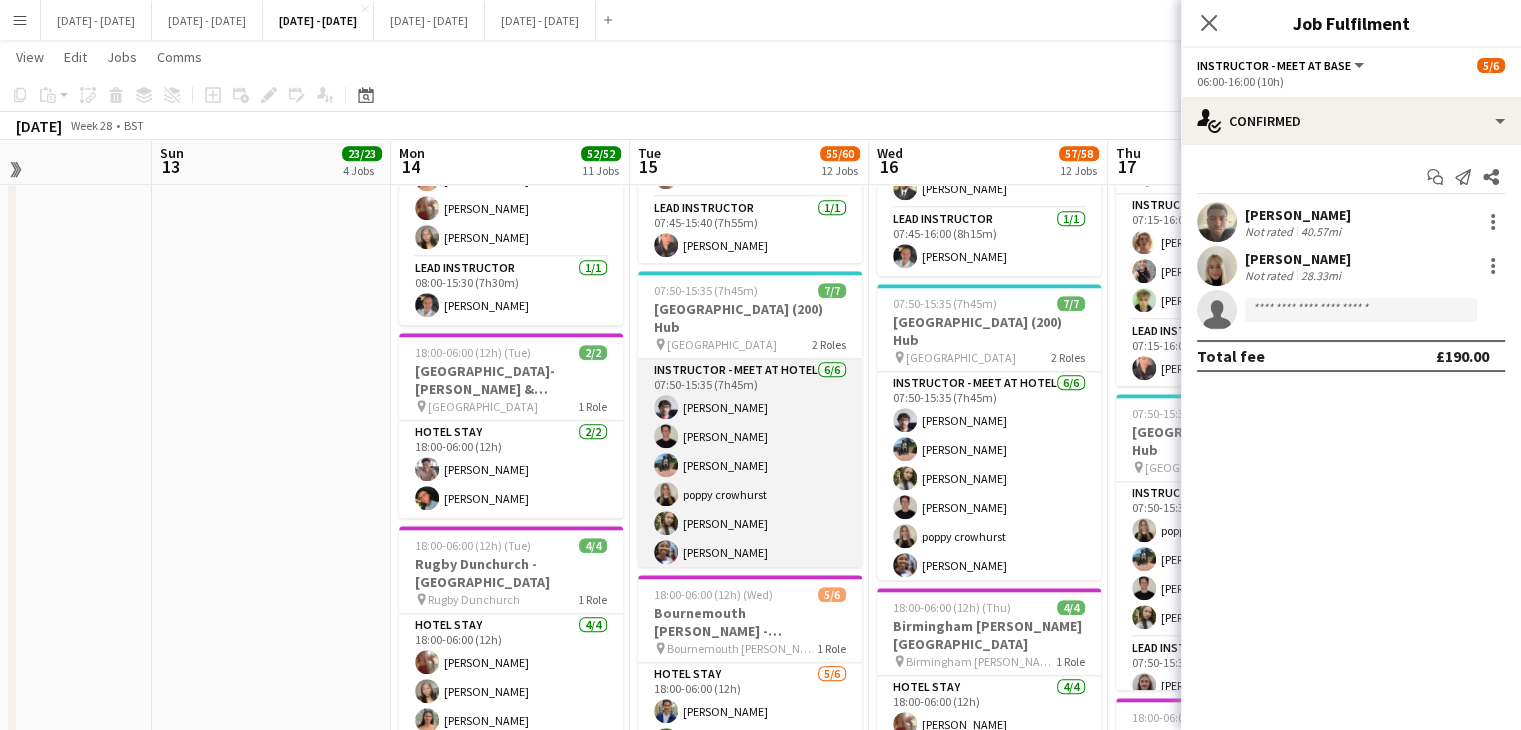 click on "Instructor - Meet at Hotel   6/6   07:50-15:35 (7h45m)
Sayed Rahimi Ben Holcombe Jay Farley poppy crowhurst Sophie Burman Ogechukwu Ohakwe" at bounding box center (750, 465) 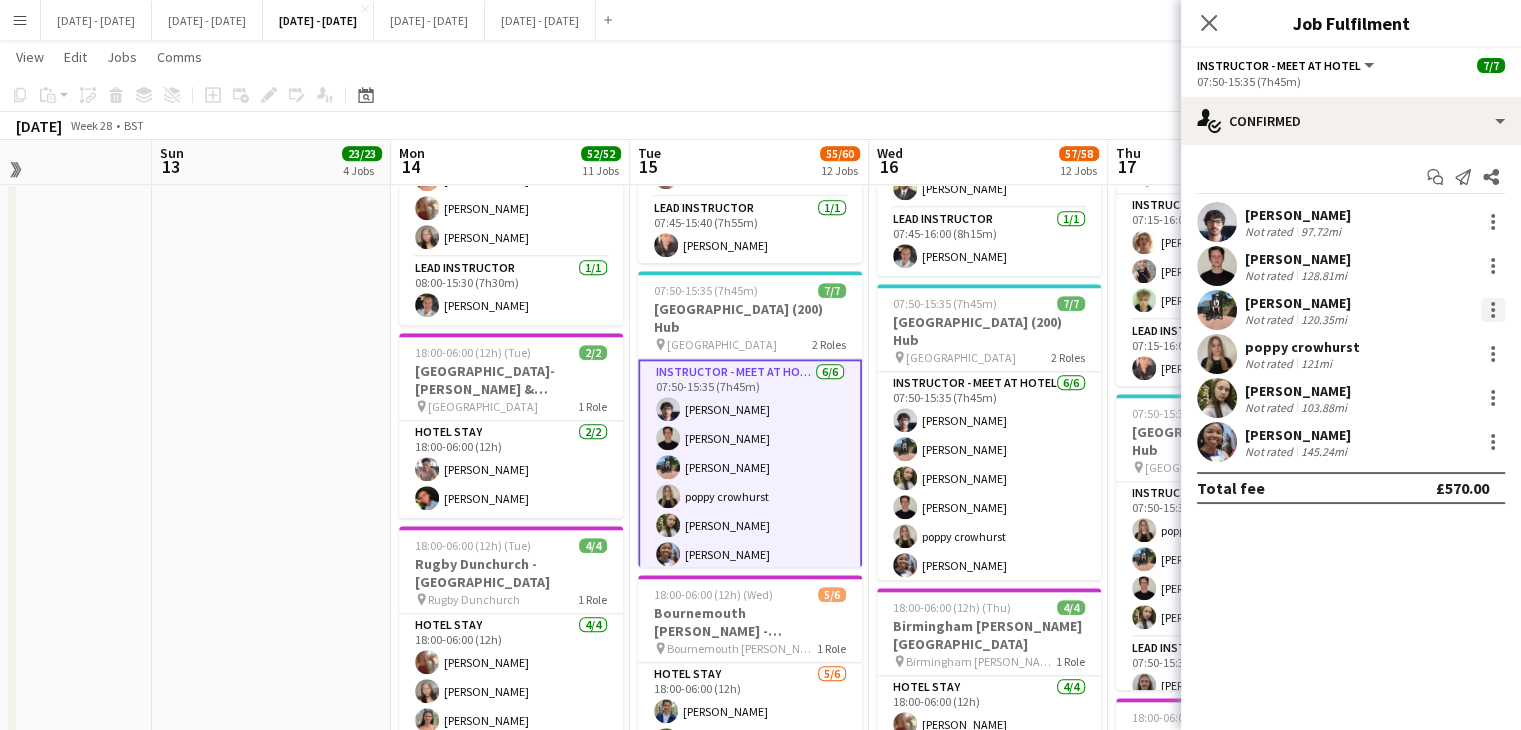 click on "Jay Farley   Not rated   120.35mi" at bounding box center (1351, 310) 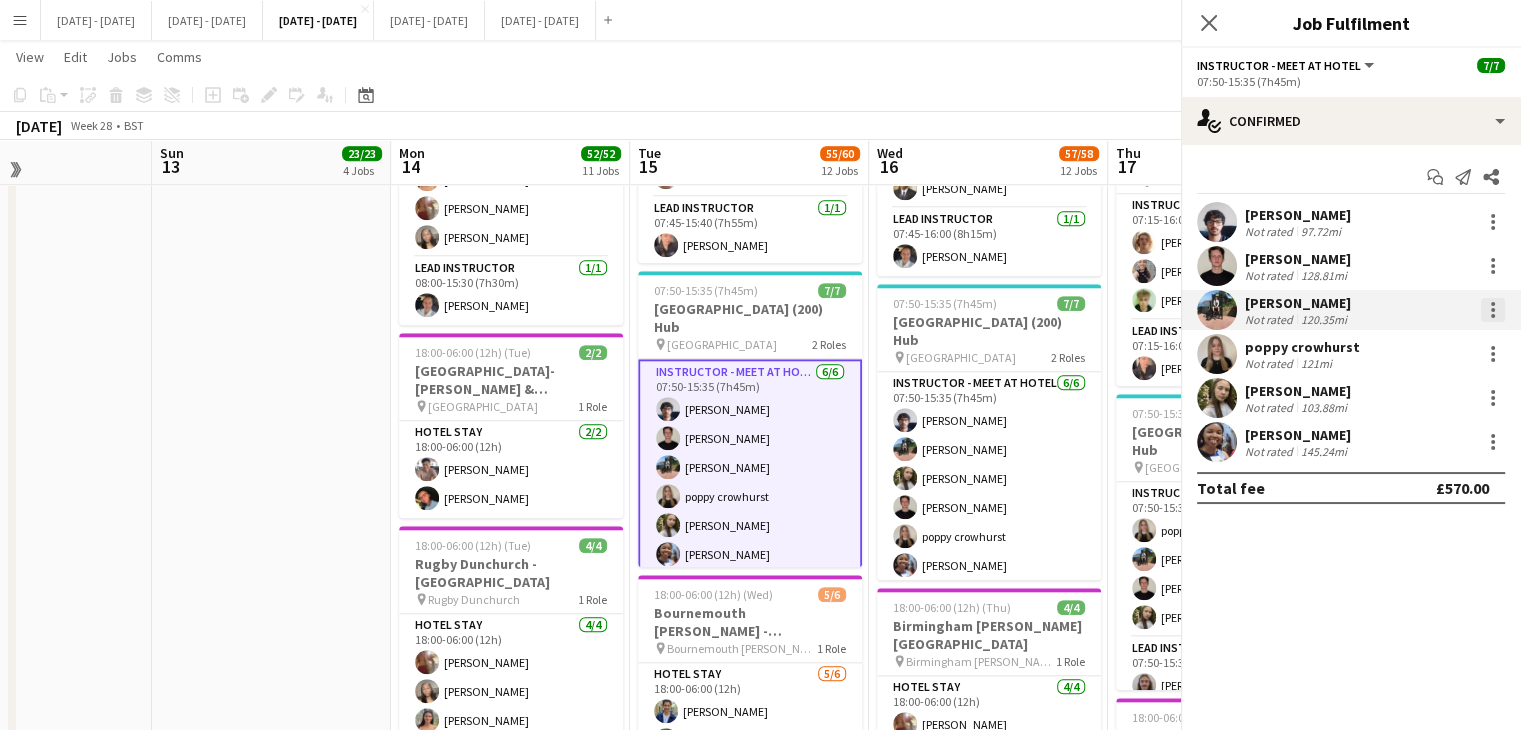 click at bounding box center (1493, 310) 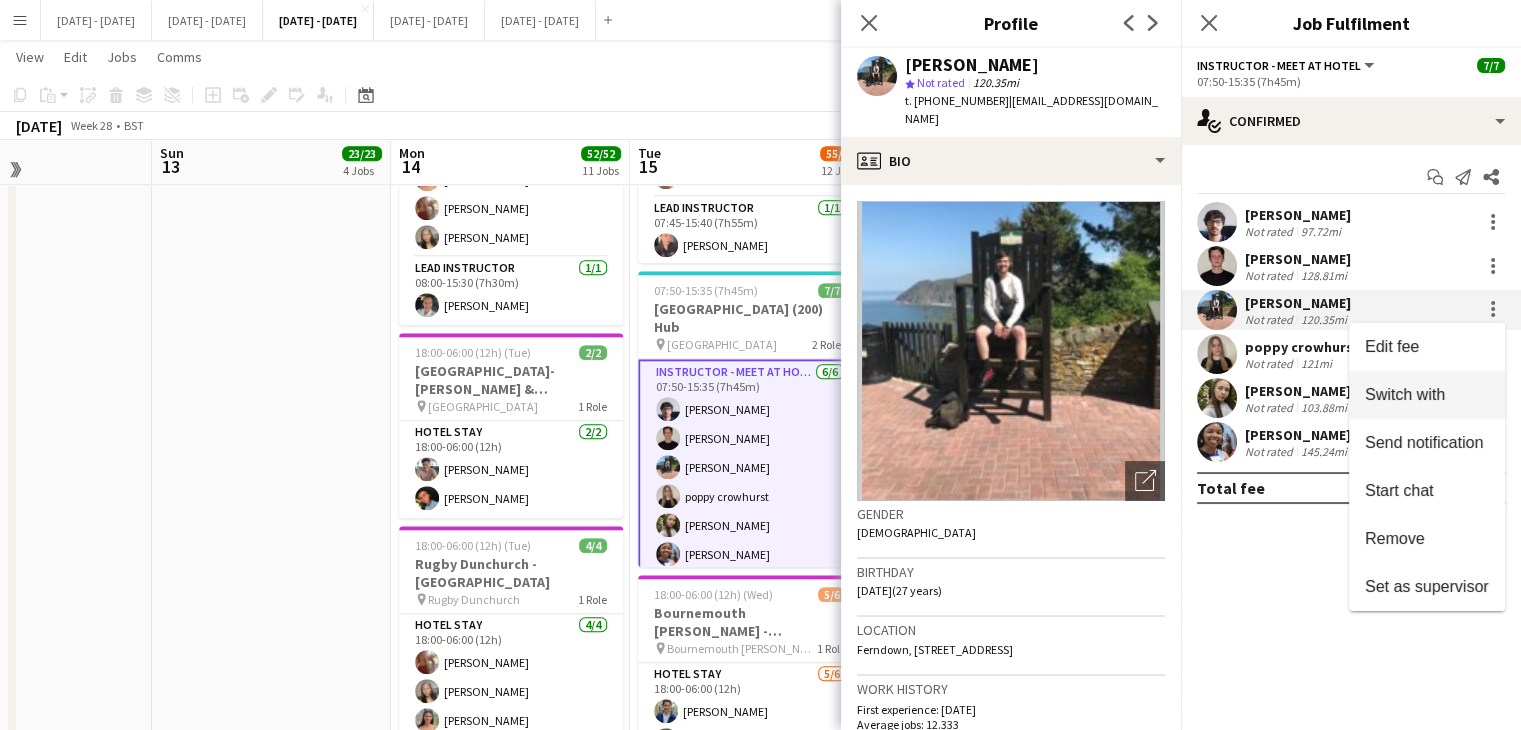 click on "Switch with" at bounding box center [1405, 394] 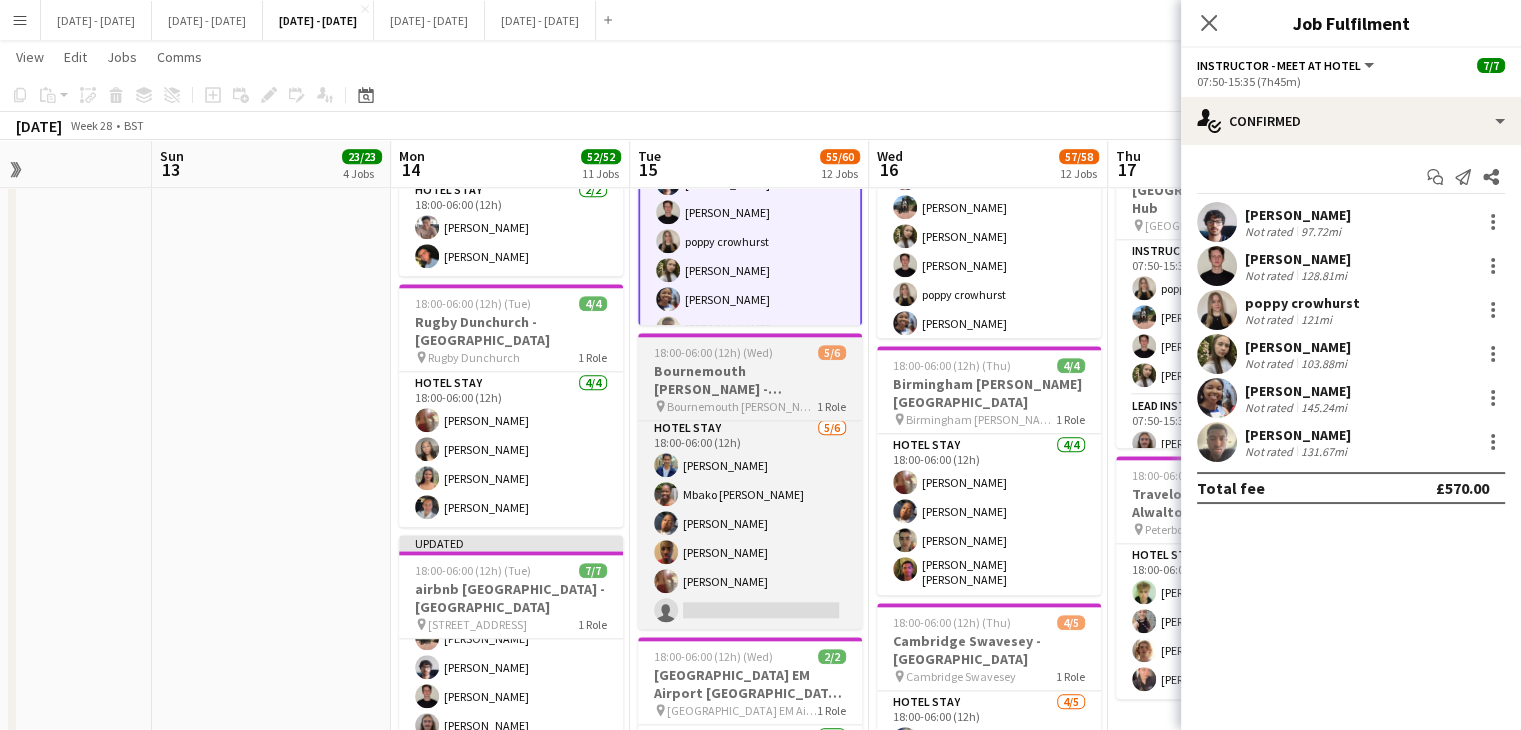scroll, scrollTop: 0, scrollLeft: 0, axis: both 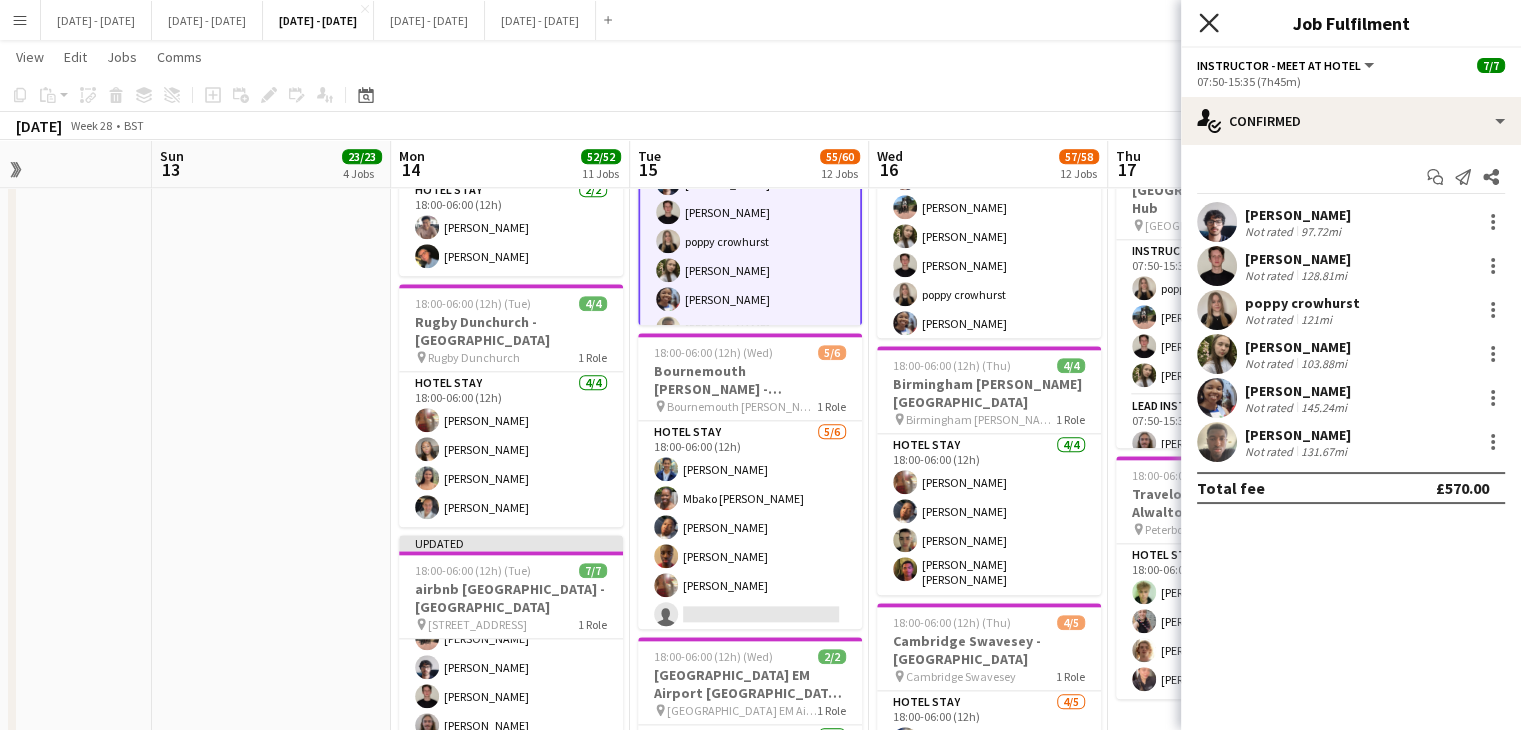 click on "Close pop-in" 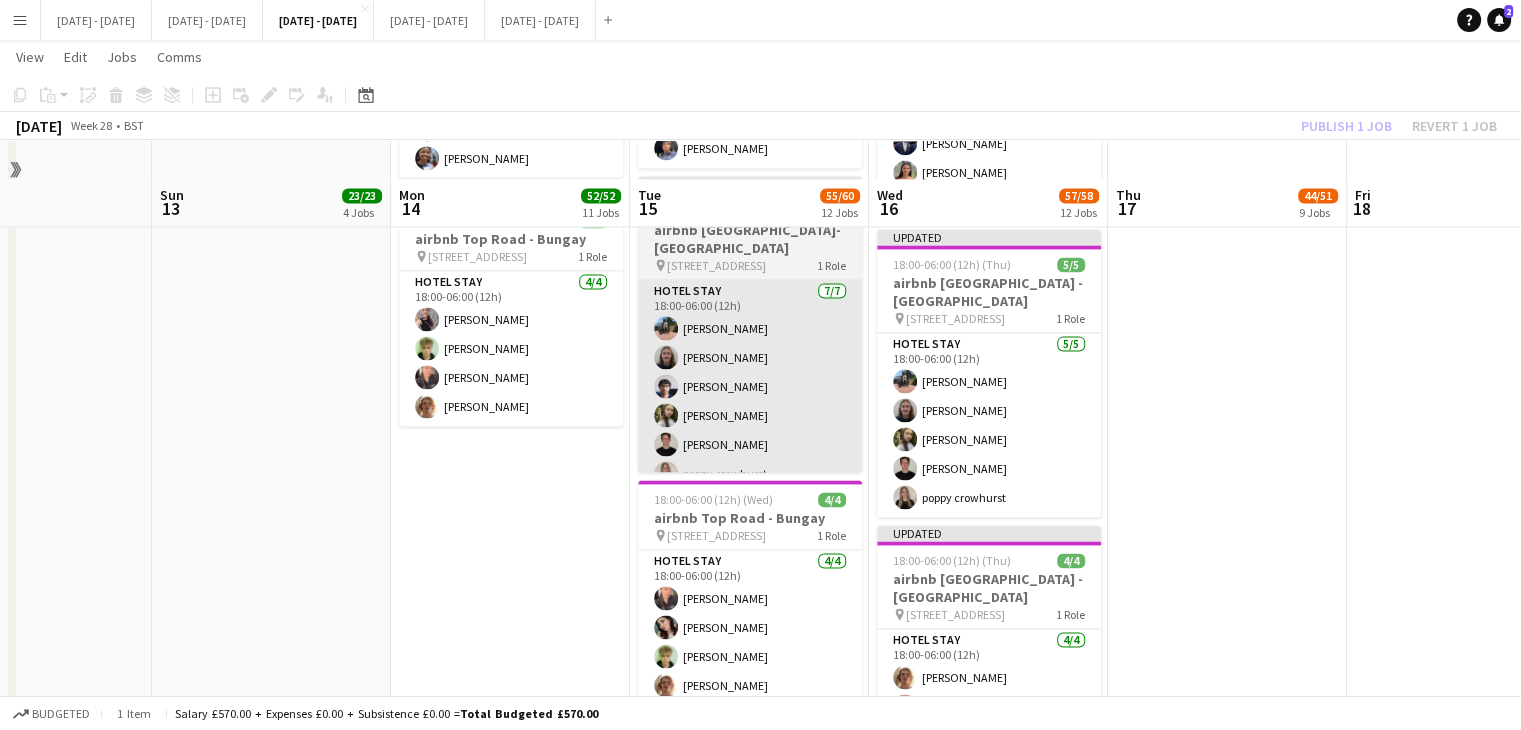 scroll, scrollTop: 2800, scrollLeft: 0, axis: vertical 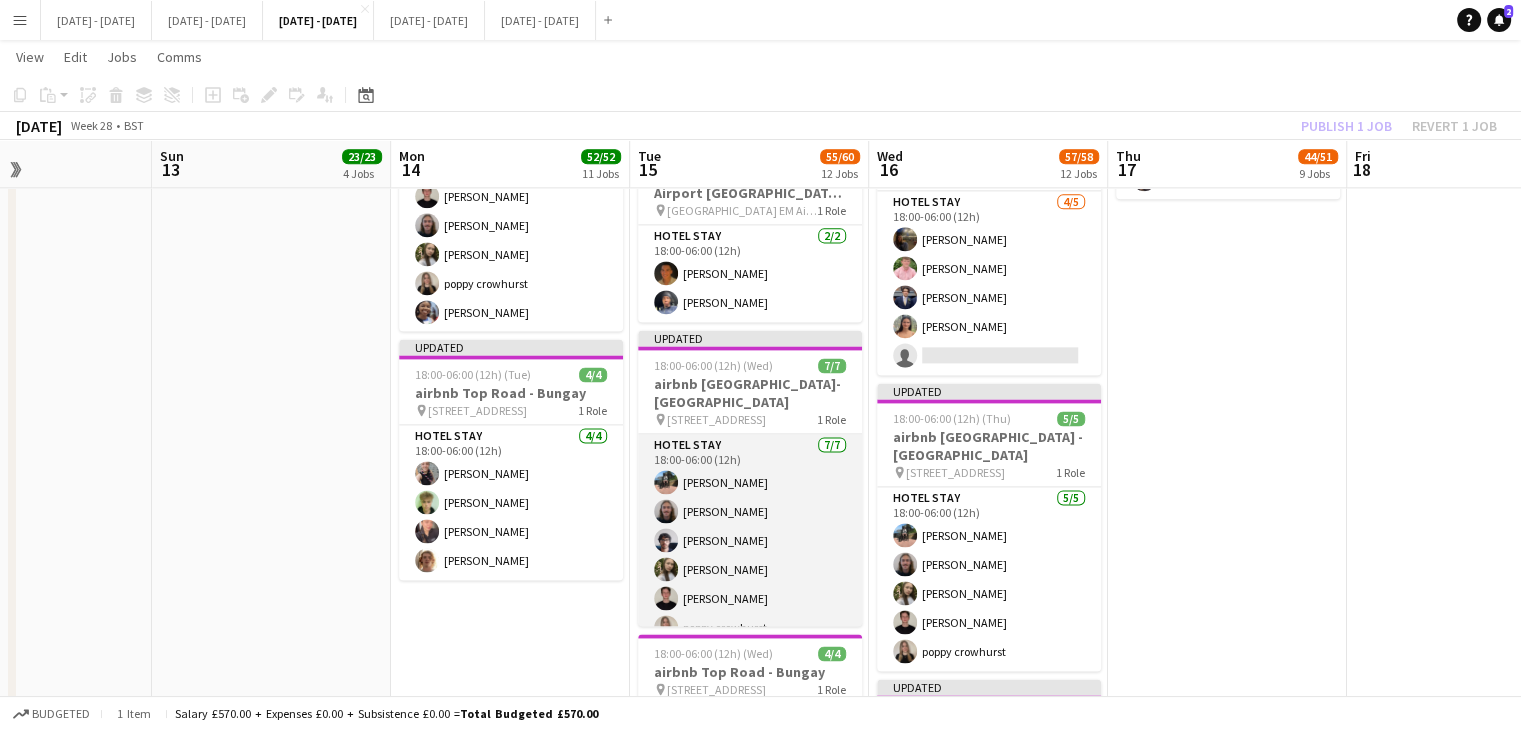 click on "Hotel Stay   7/7   18:00-06:00 (12h)
Jay Farley Morgan Lavery Sayed Rahimi Sophie Burman Ben Holcombe poppy crowhurst Ogechukwu Ohakwe" at bounding box center [750, 555] 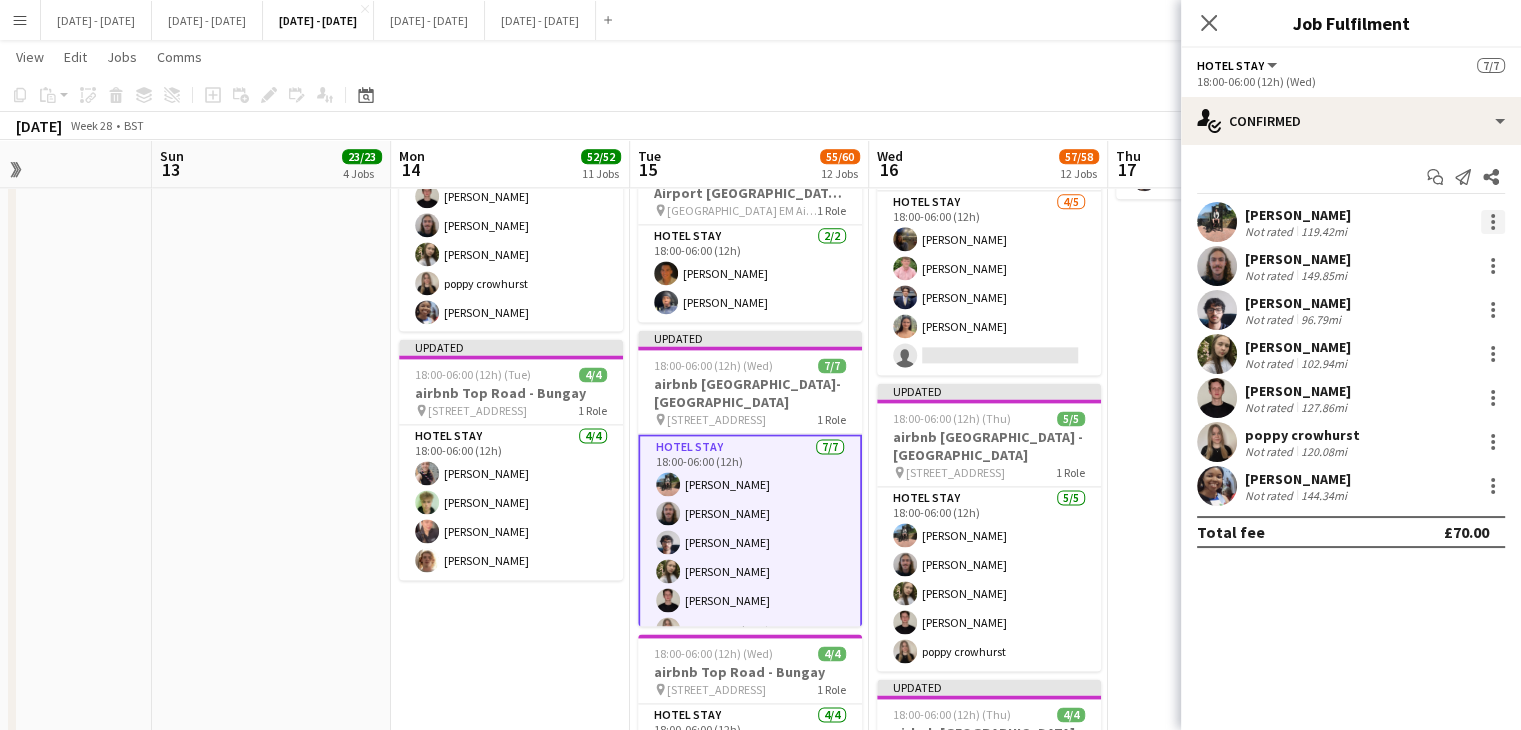click at bounding box center (1493, 222) 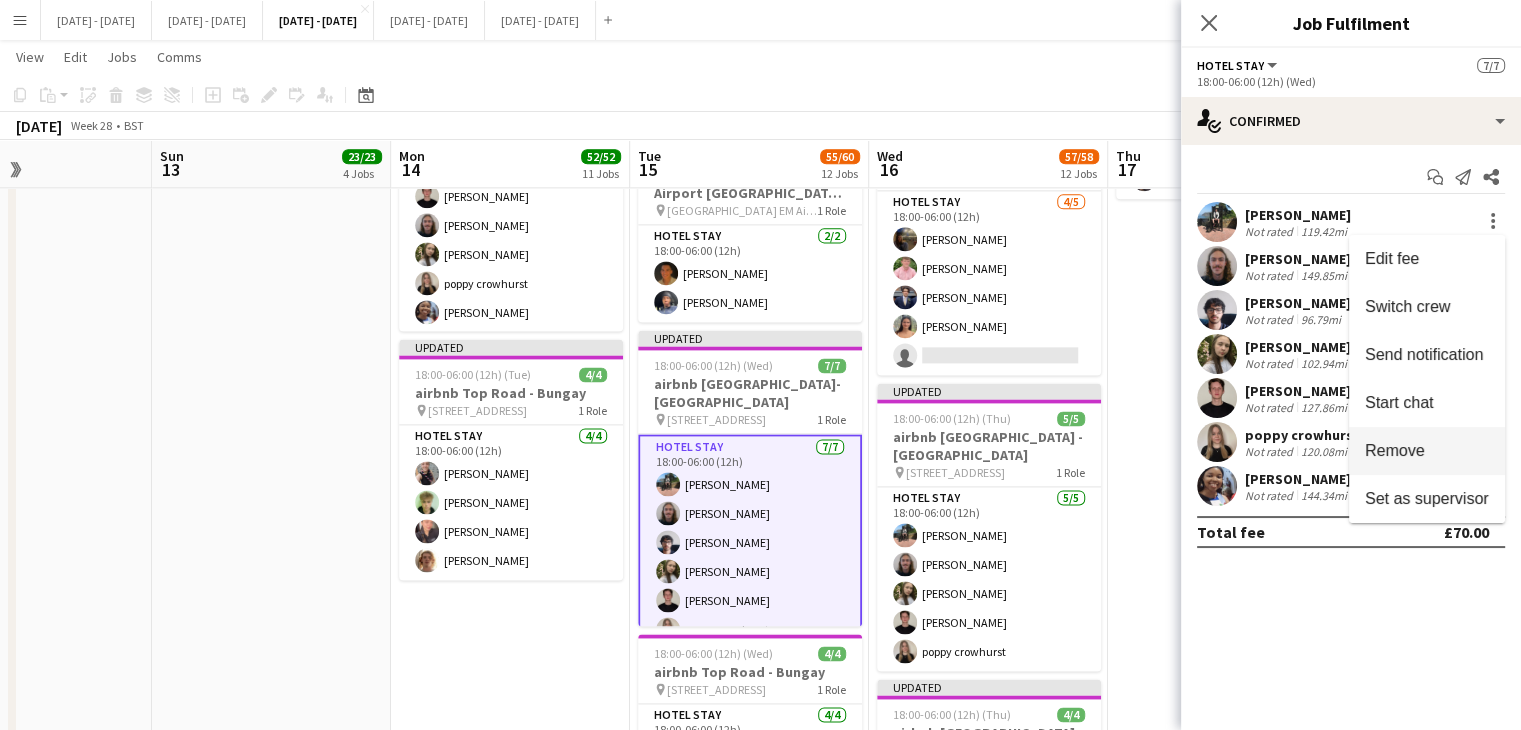 click on "Remove" at bounding box center [1395, 450] 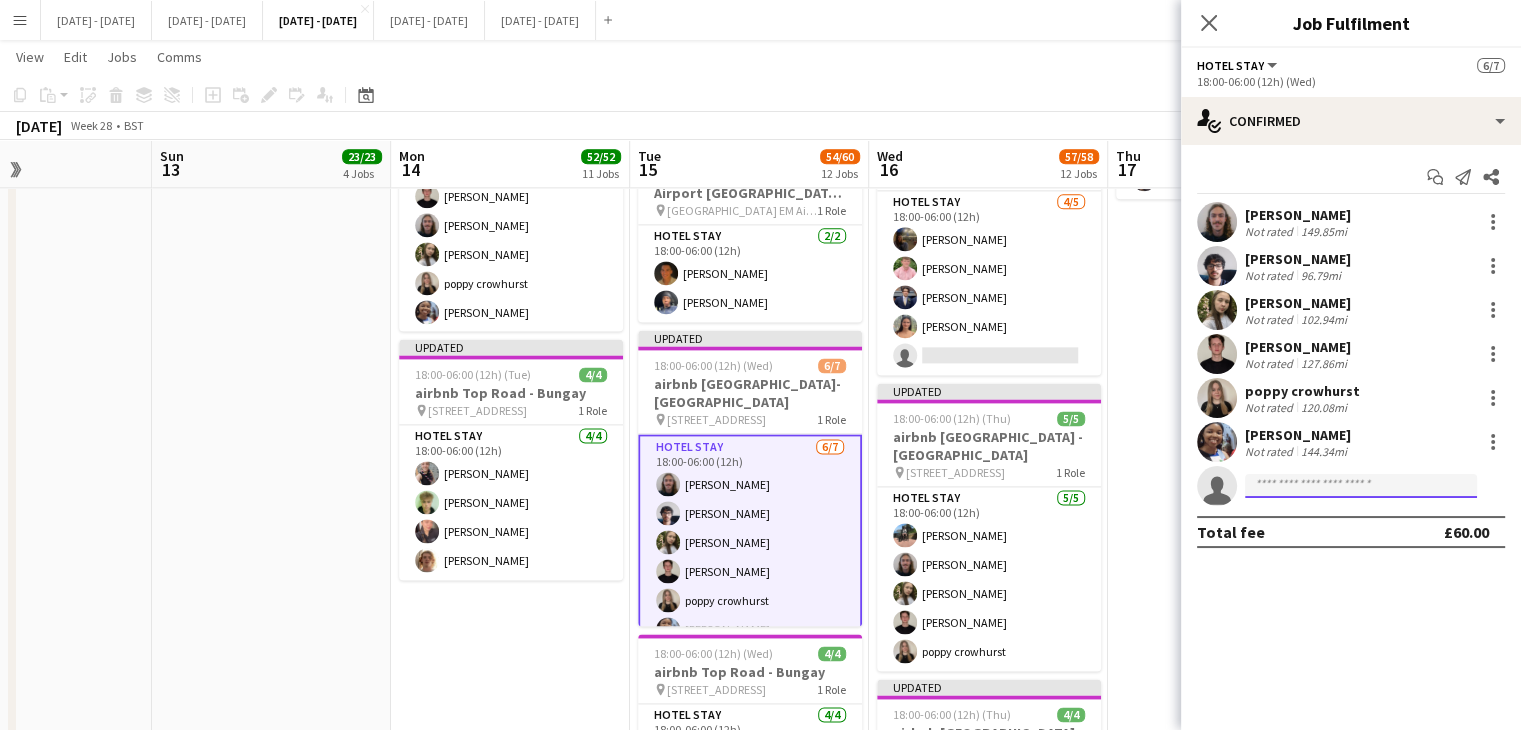 click 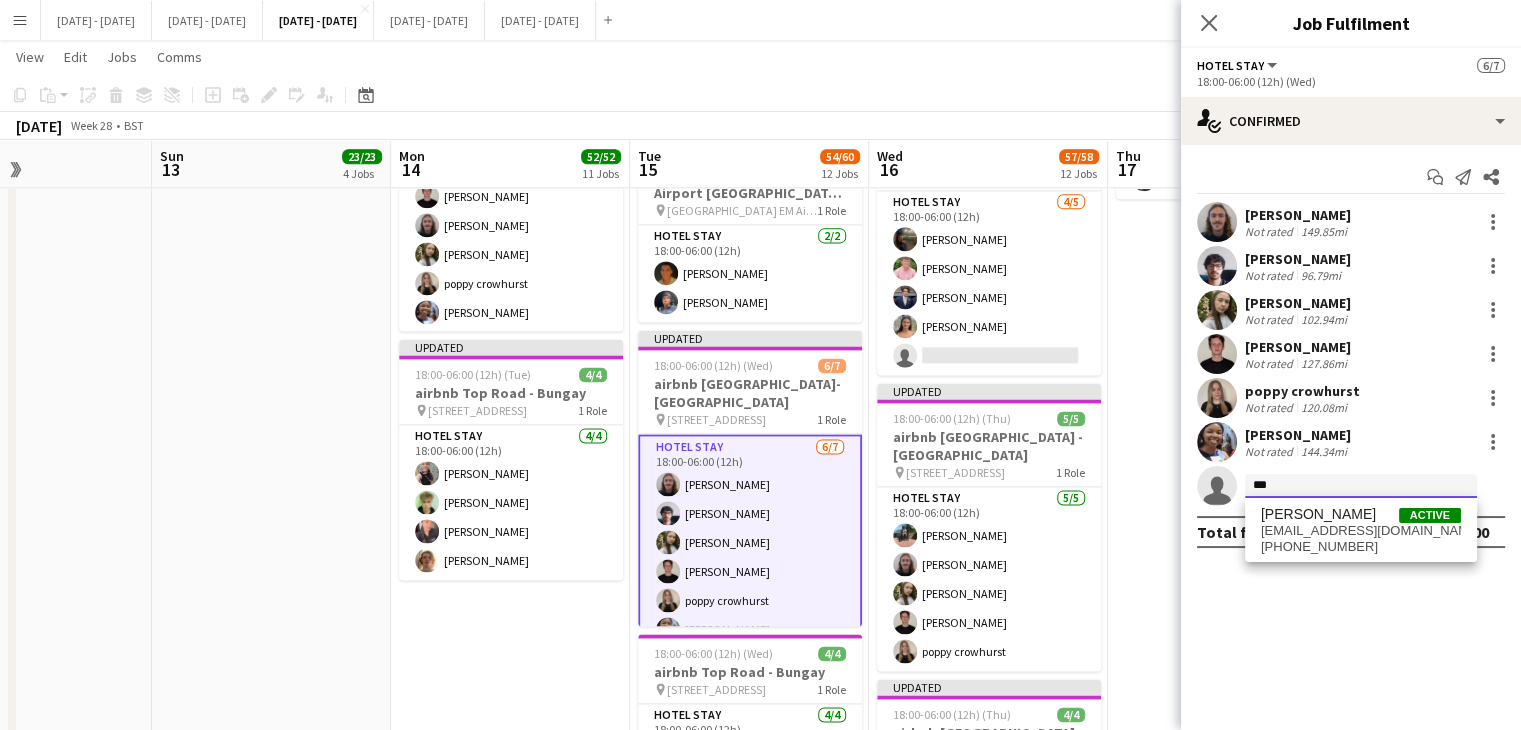 type on "***" 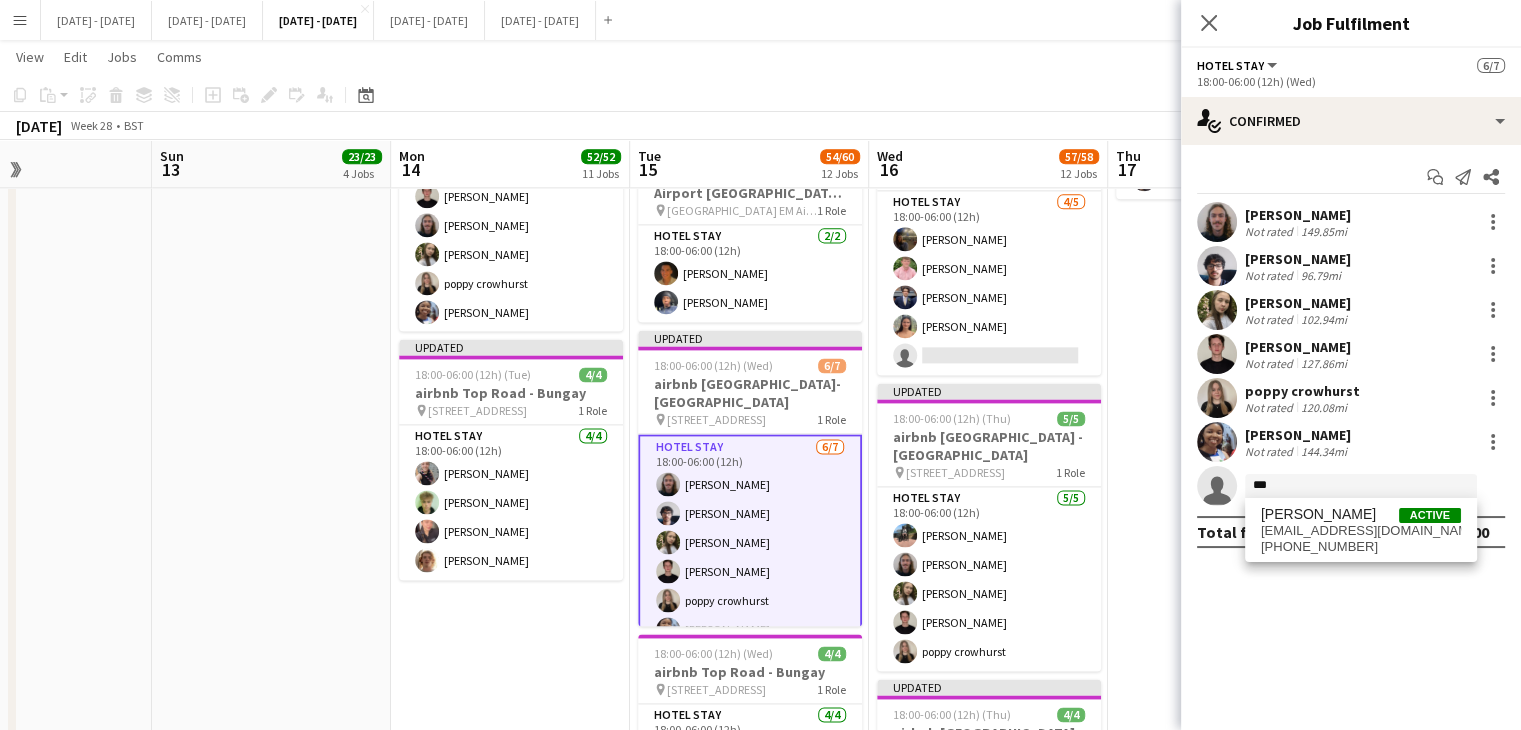 drag, startPoint x: 1281, startPoint y: 424, endPoint x: 1285, endPoint y: 441, distance: 17.464249 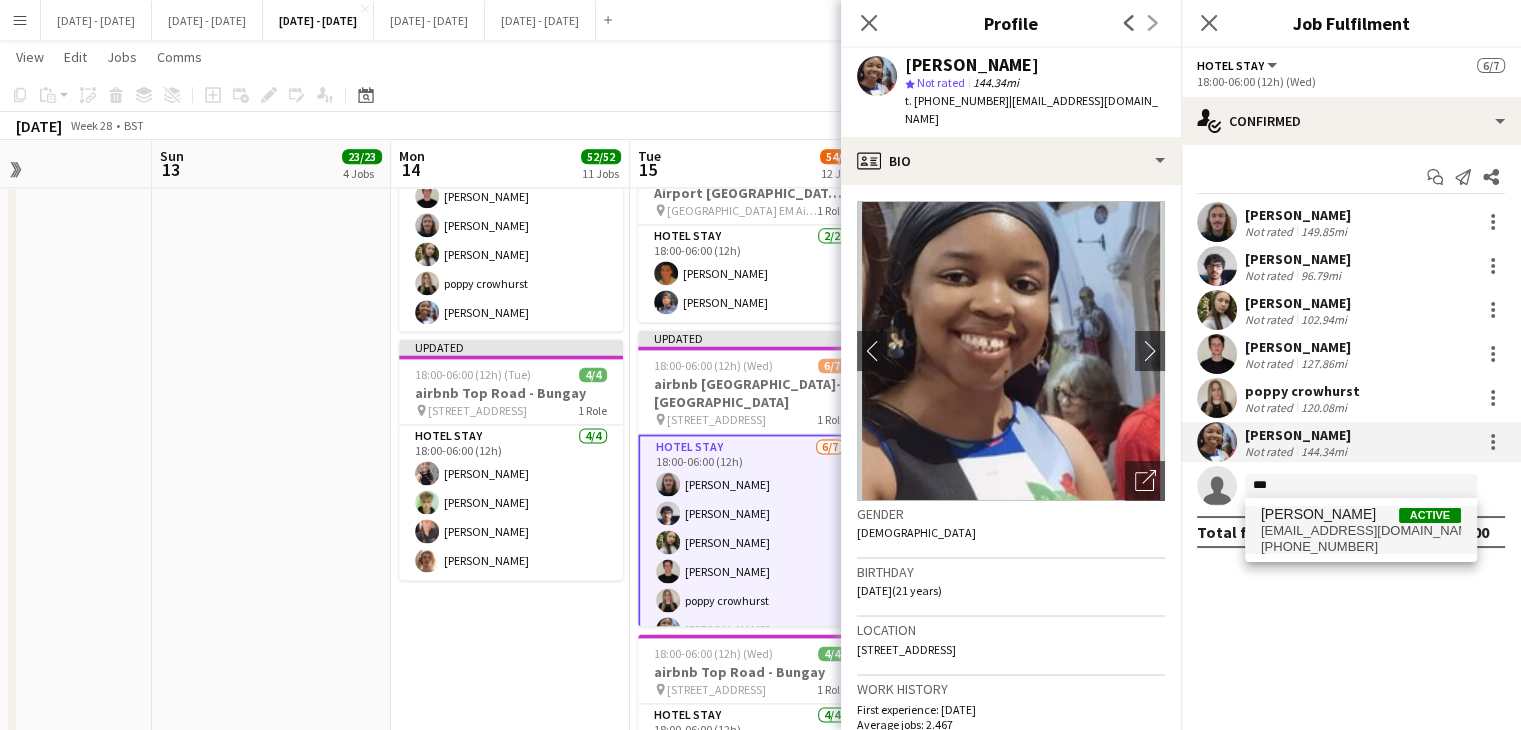 click on "[PERSON_NAME]" at bounding box center (1318, 514) 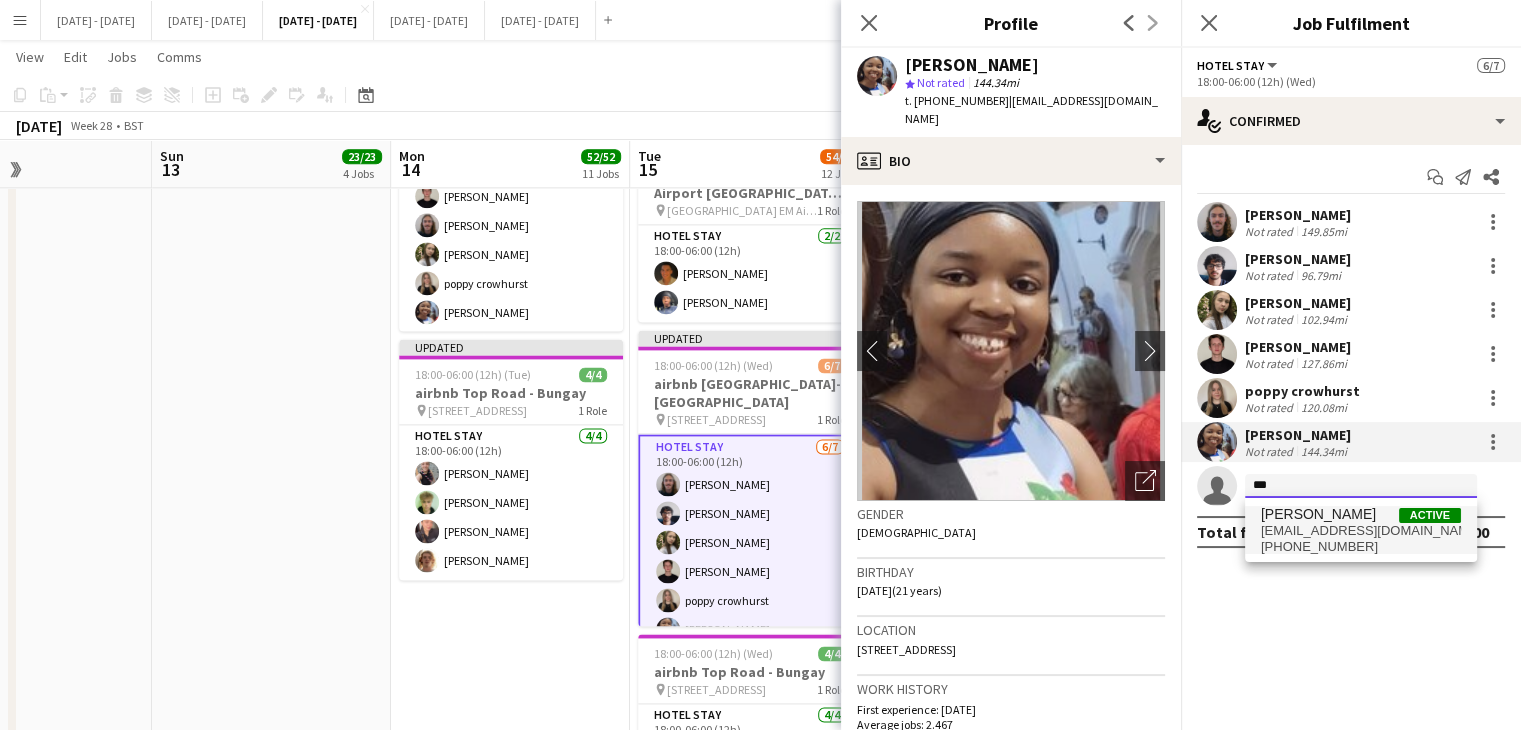 type 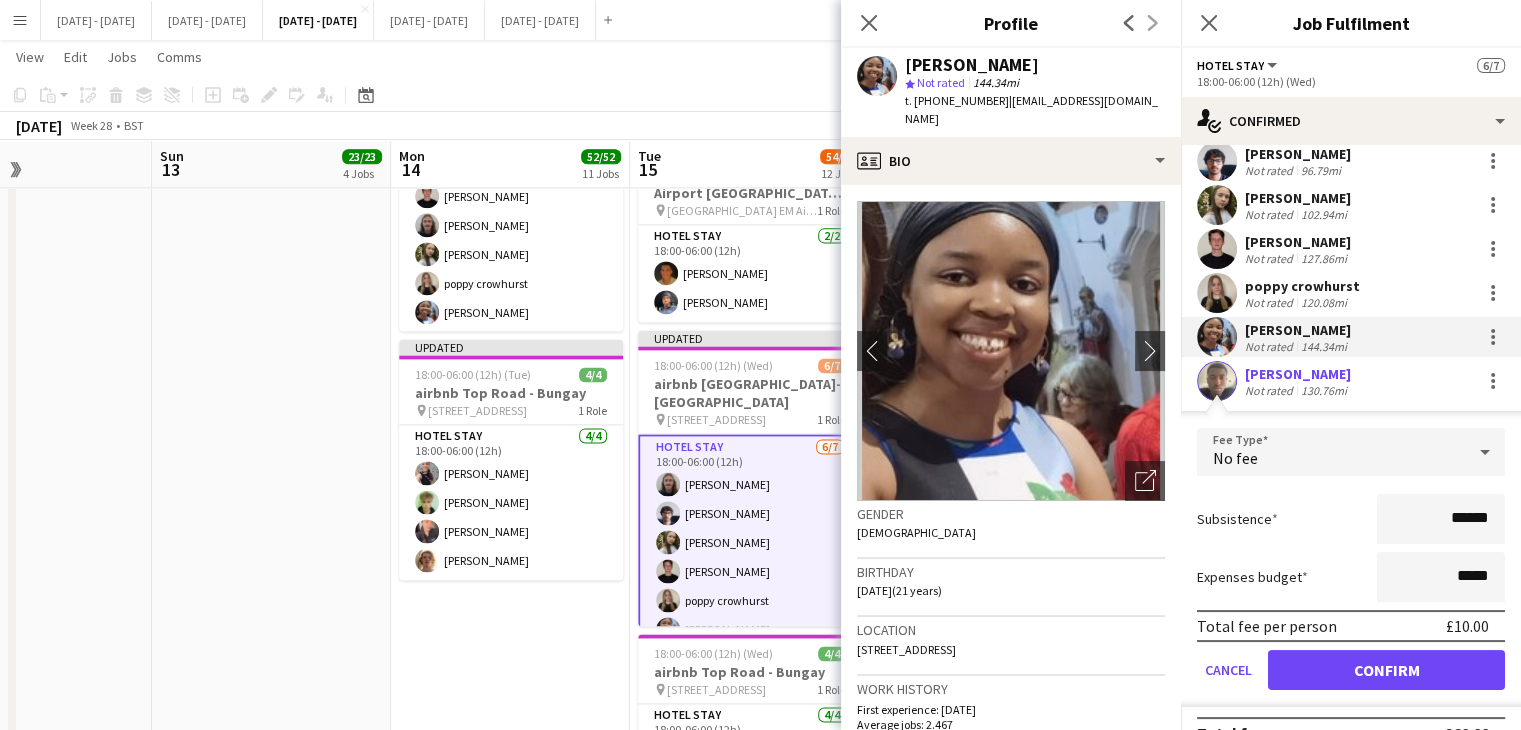 scroll, scrollTop: 138, scrollLeft: 0, axis: vertical 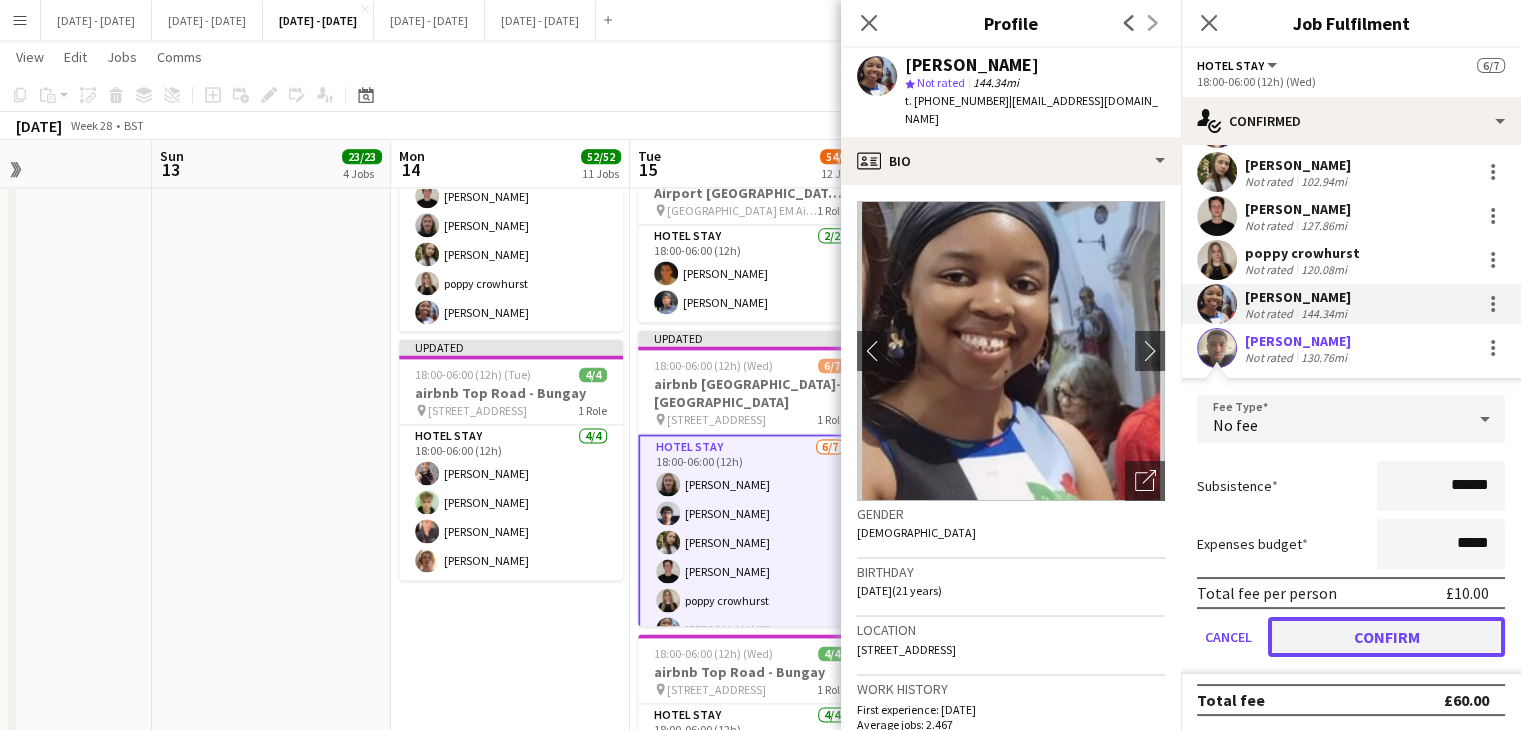 click on "Confirm" at bounding box center [1386, 637] 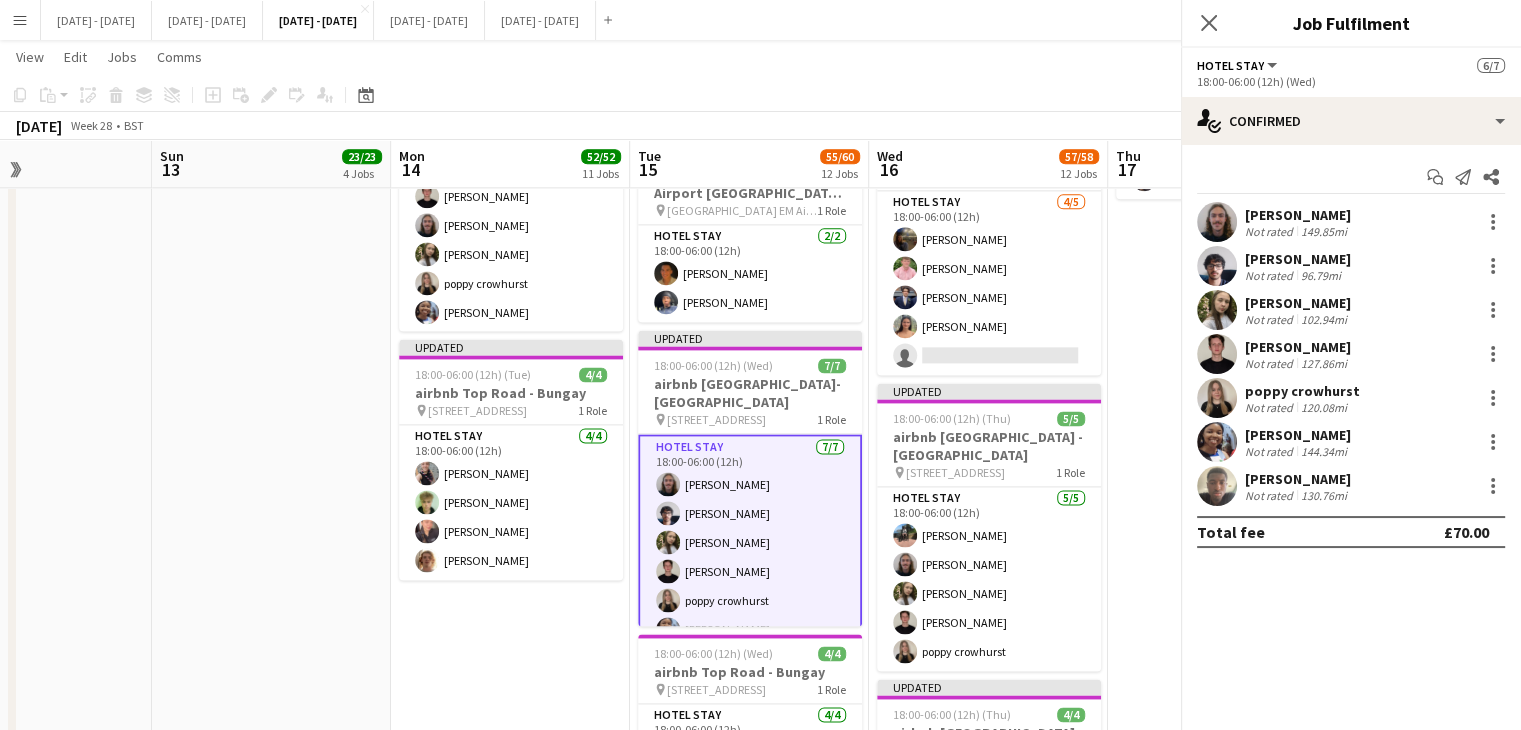 scroll, scrollTop: 0, scrollLeft: 0, axis: both 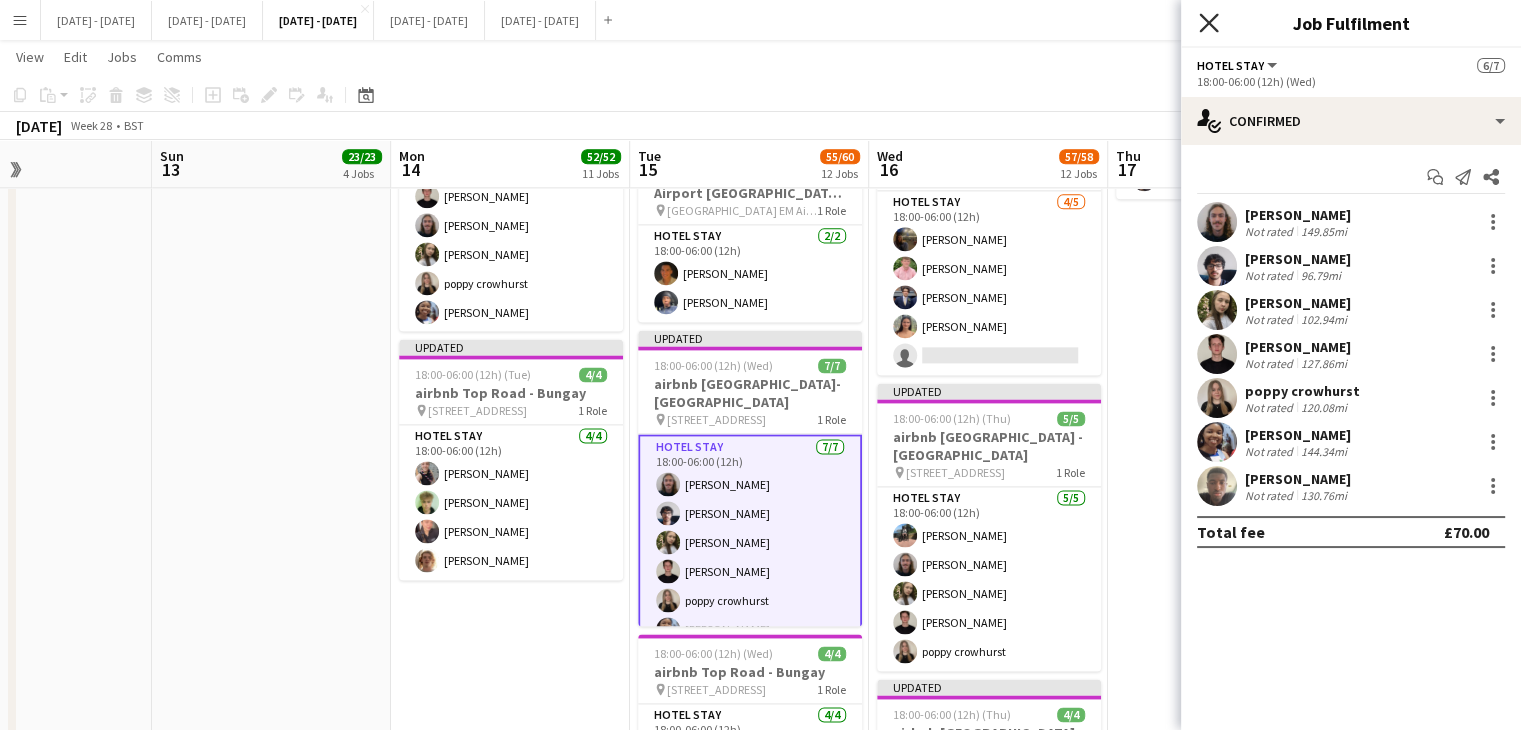 click 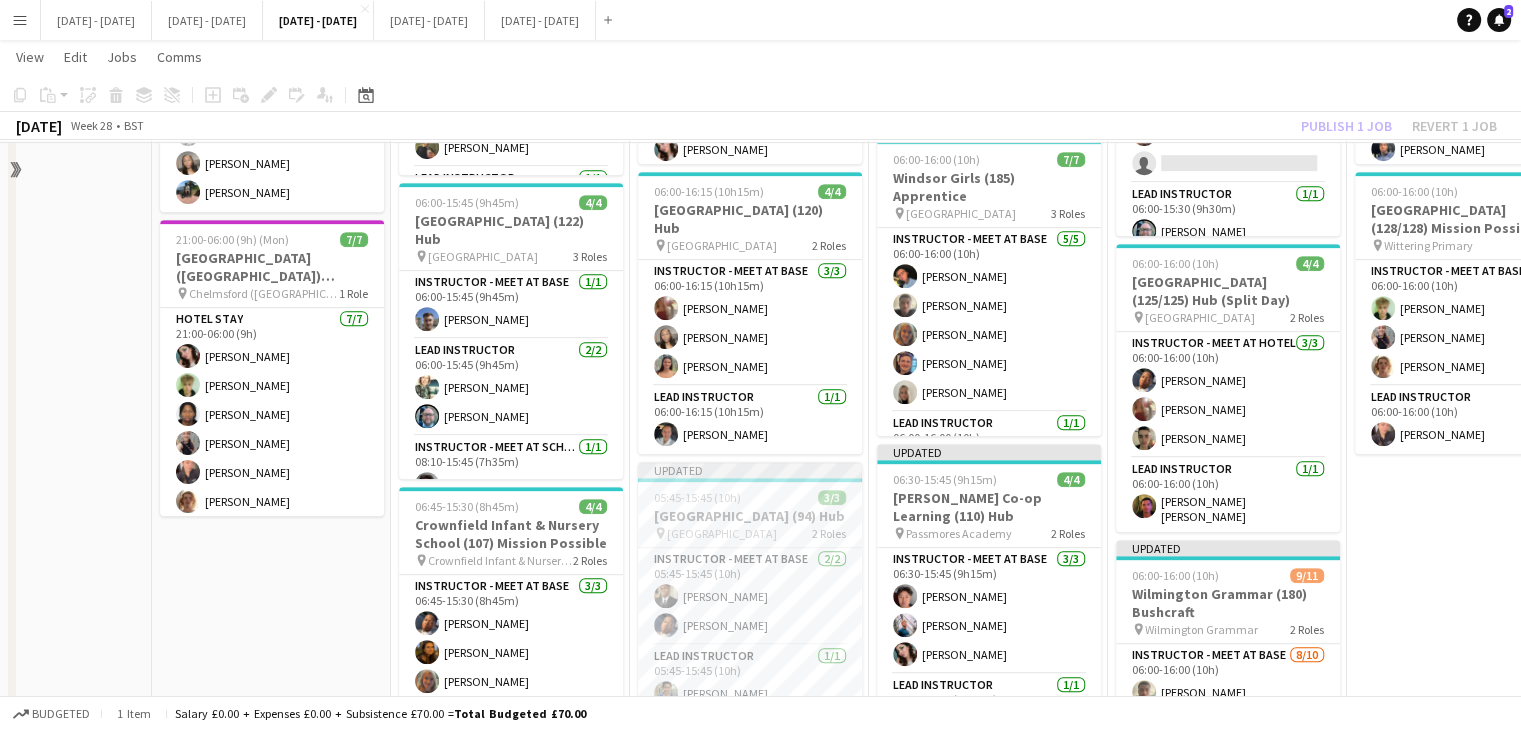 scroll, scrollTop: 800, scrollLeft: 0, axis: vertical 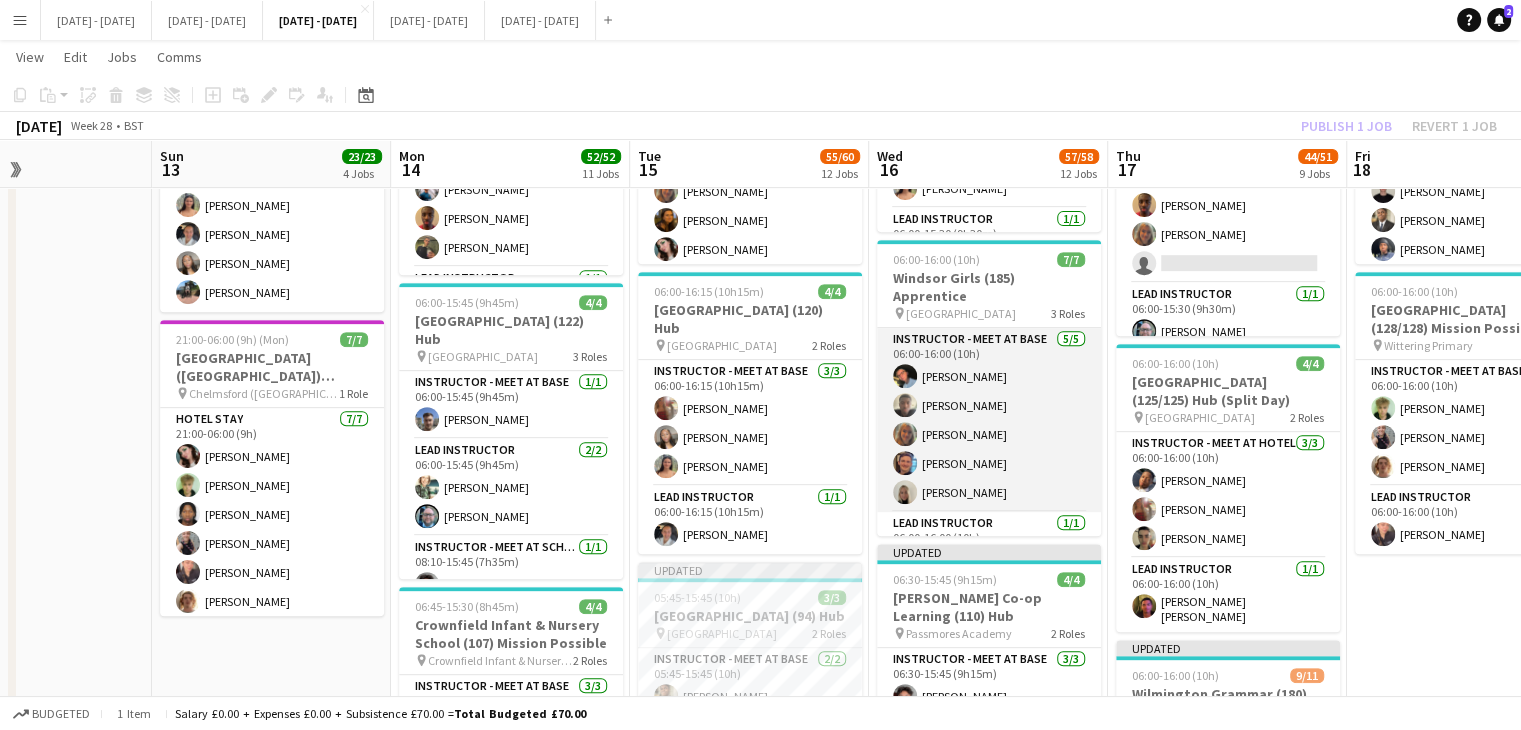 click on "Instructor - Meet at Base   5/5   06:00-16:00 (10h)
Eloise Cook Jediael Onasanya Chloe Rice Damian Sparks Abi cheek" at bounding box center (989, 420) 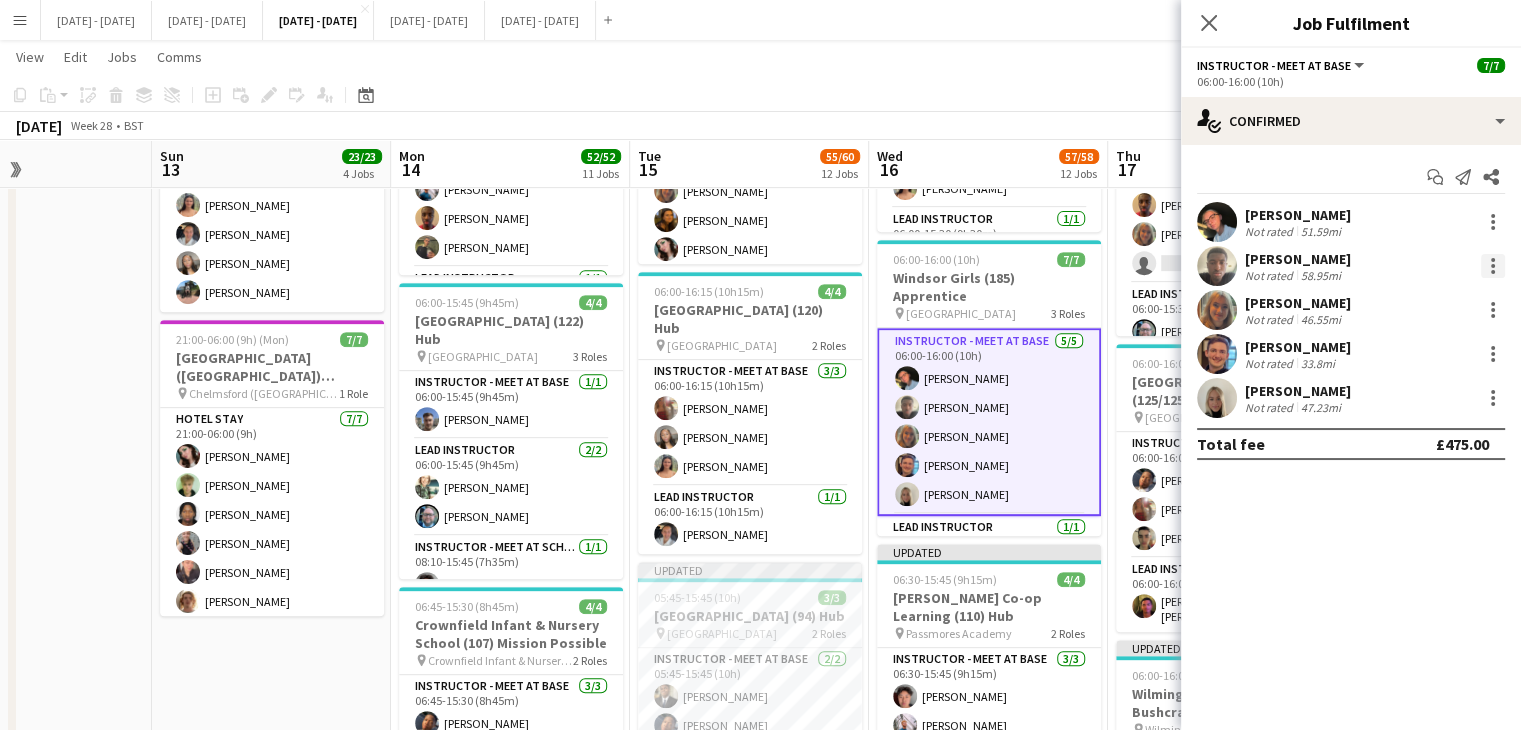 click at bounding box center (1493, 266) 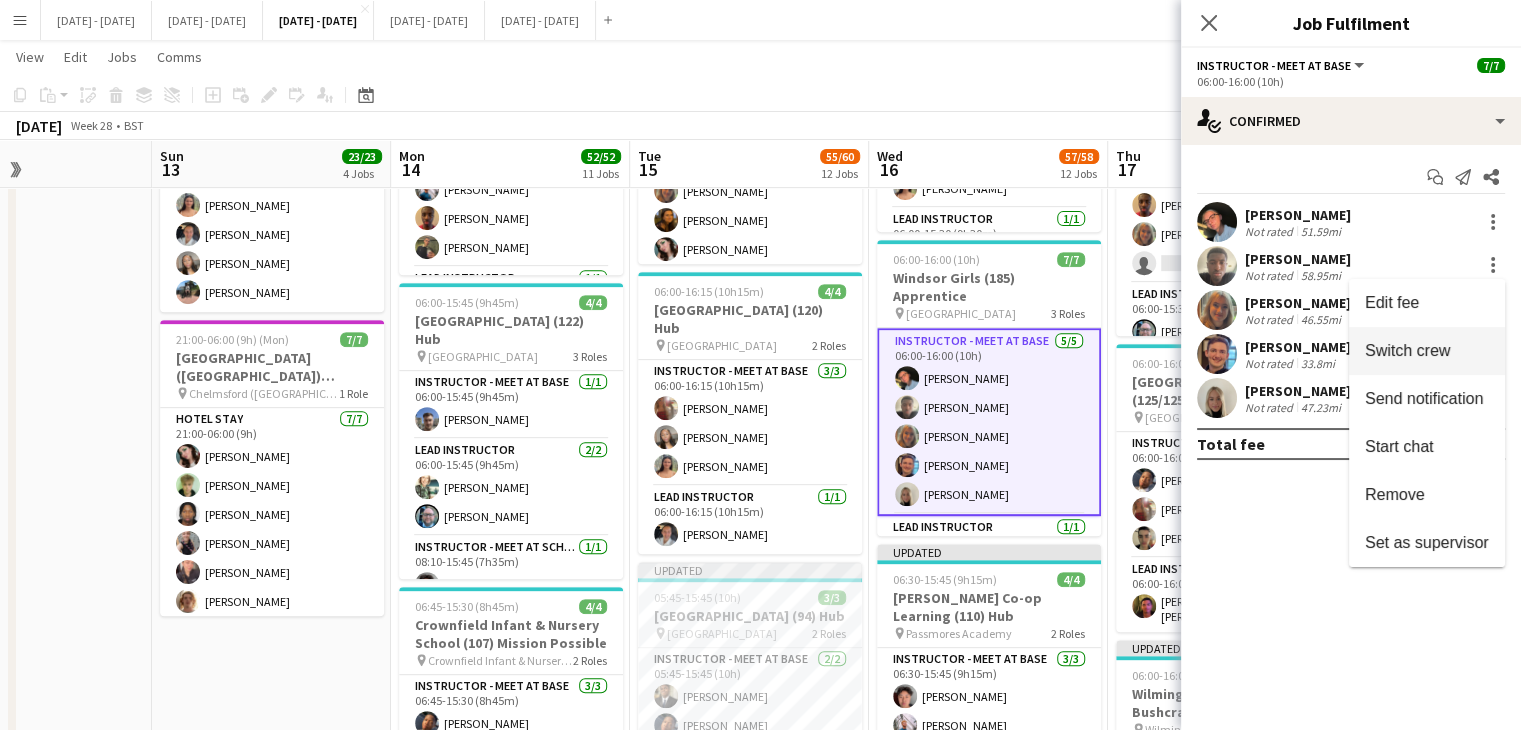 click on "Switch crew" at bounding box center (1407, 350) 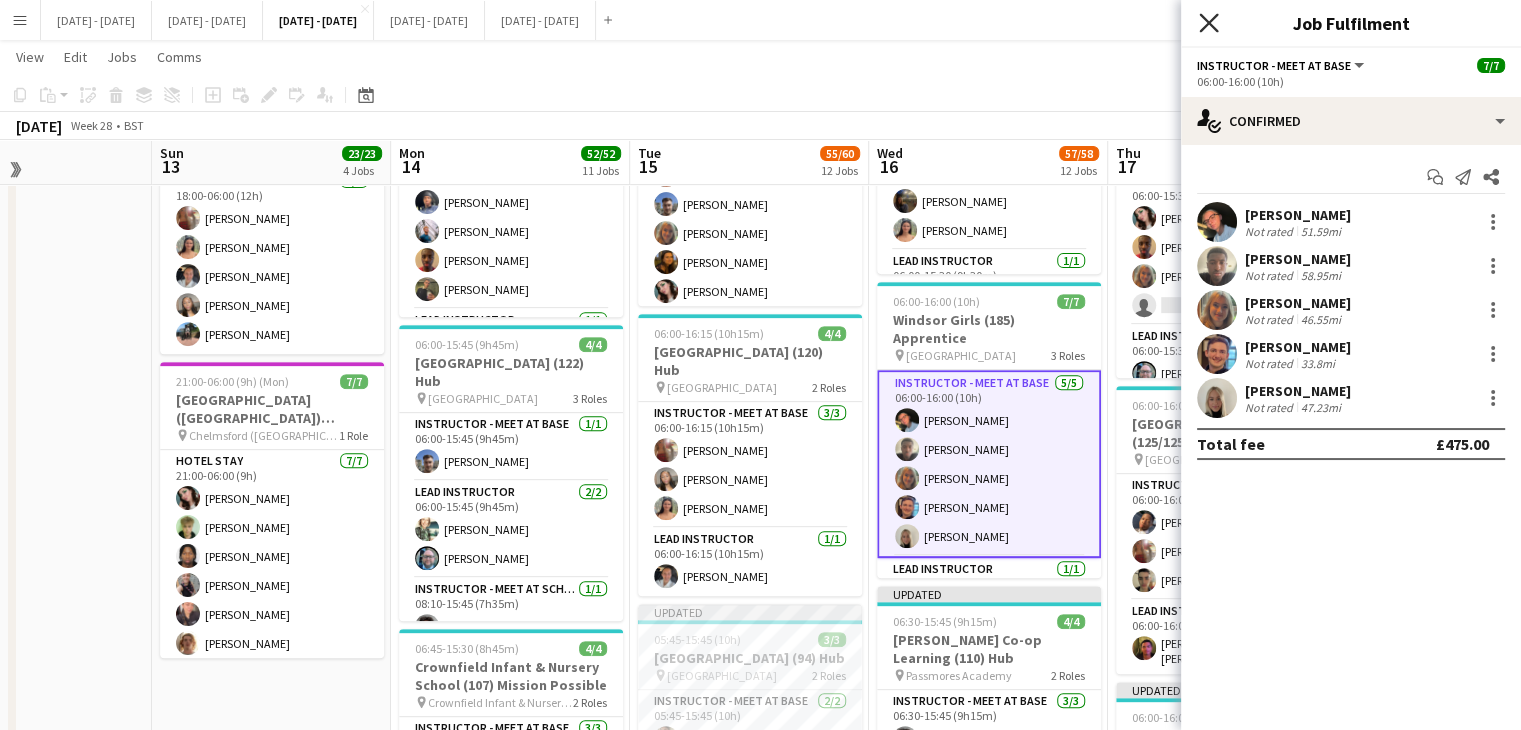 click on "Close pop-in" 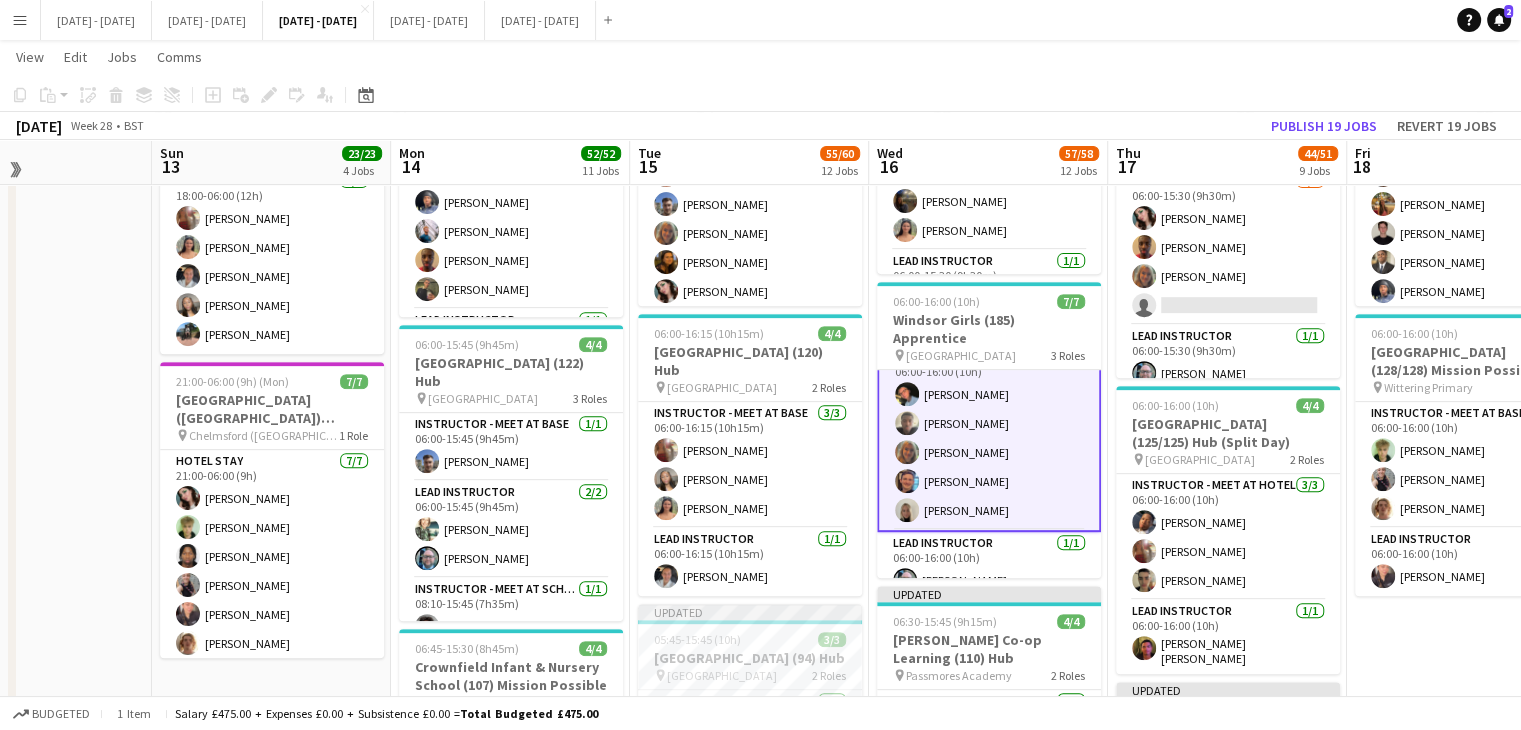 scroll, scrollTop: 0, scrollLeft: 0, axis: both 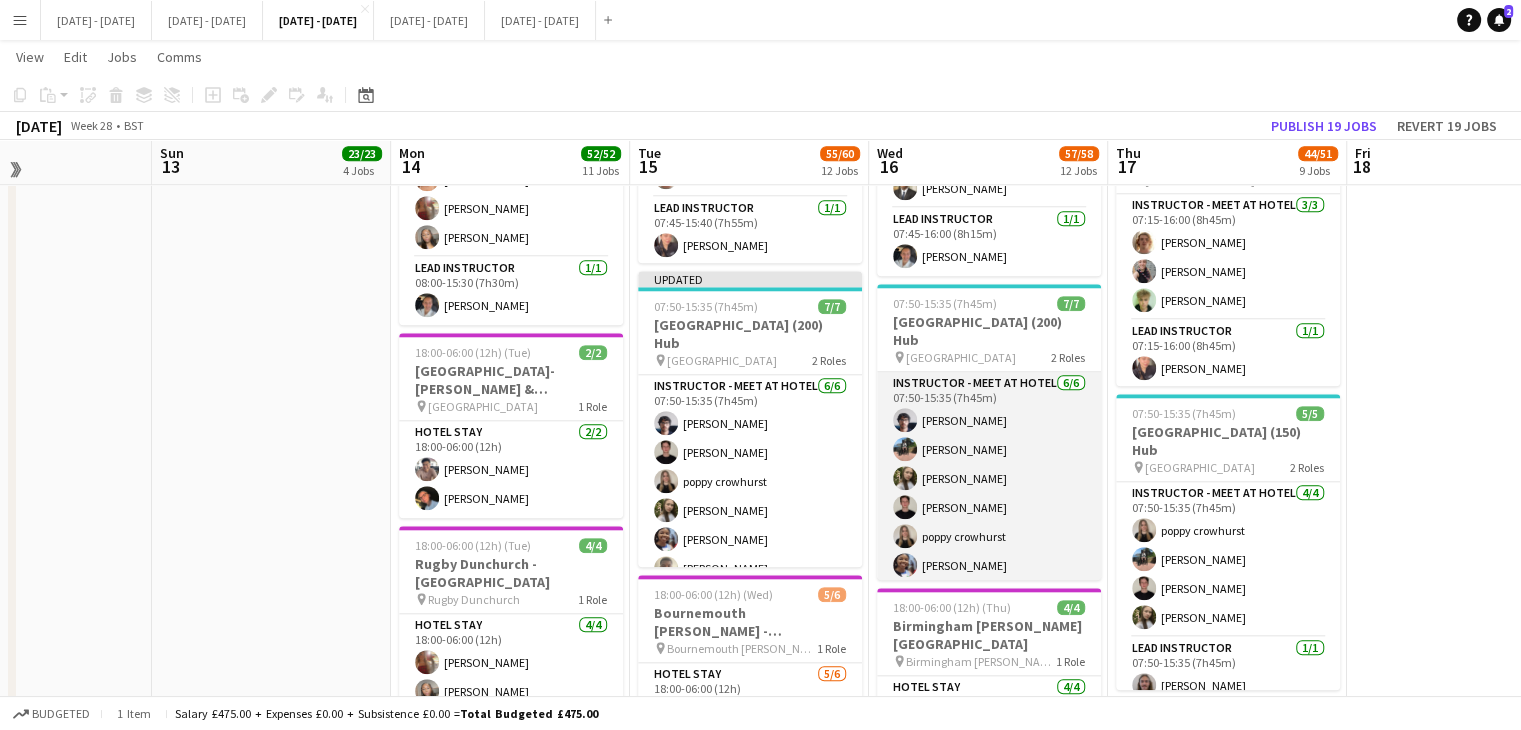 click on "Instructor - Meet at Hotel   6/6   07:50-15:35 (7h45m)
Sayed Rahimi Jay Farley Sophie Burman Ben Holcombe poppy crowhurst Ogechukwu Ohakwe" at bounding box center (989, 478) 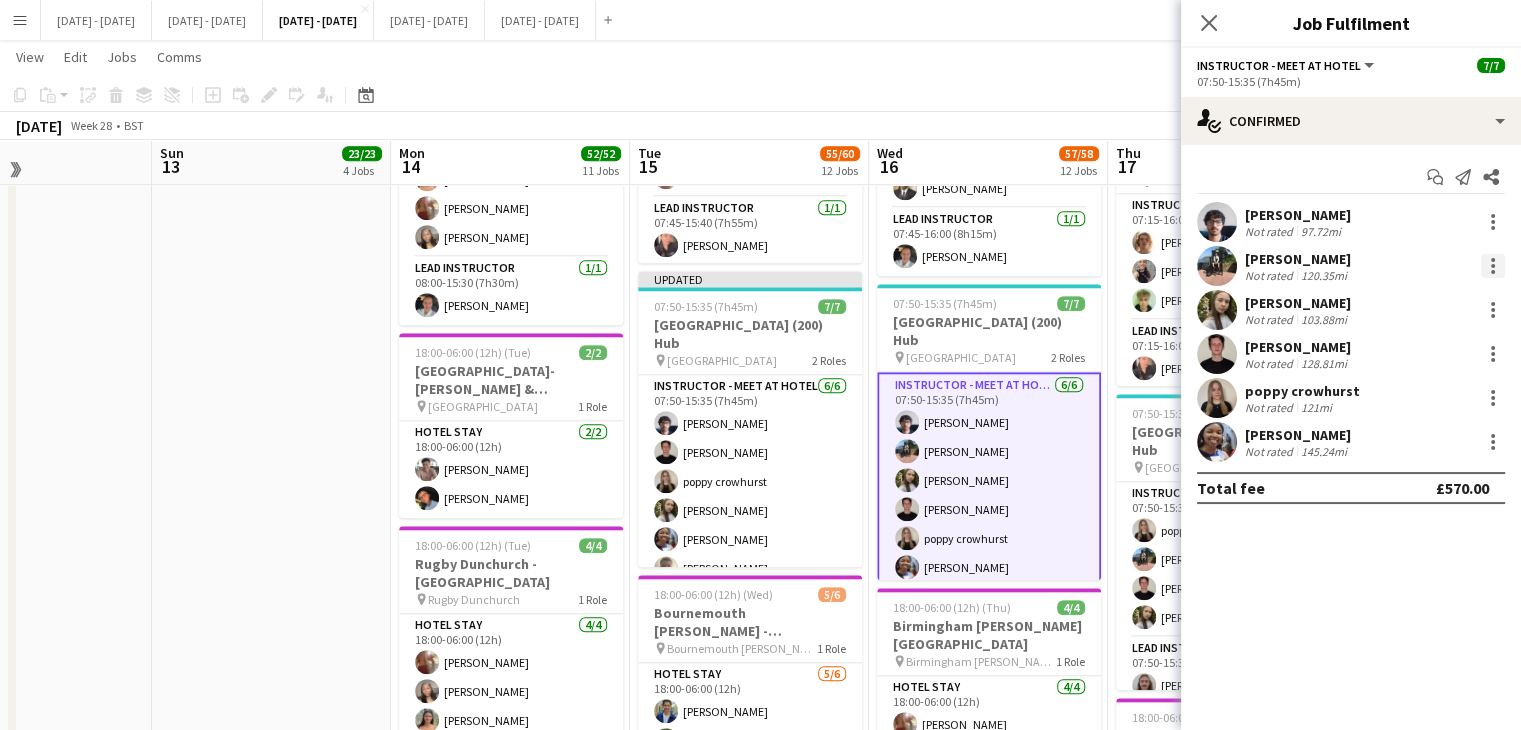 click at bounding box center [1493, 260] 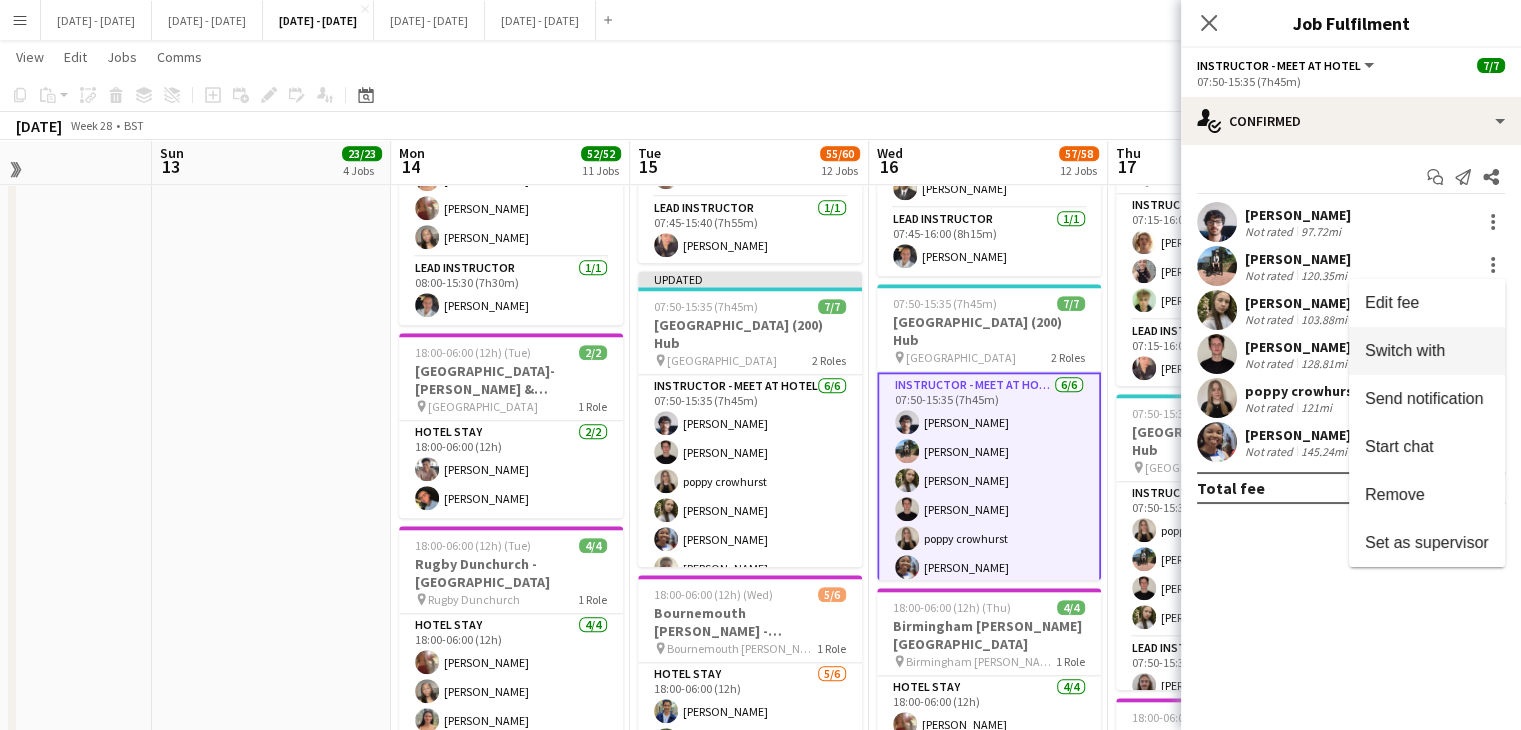 click on "Switch with" at bounding box center (1427, 351) 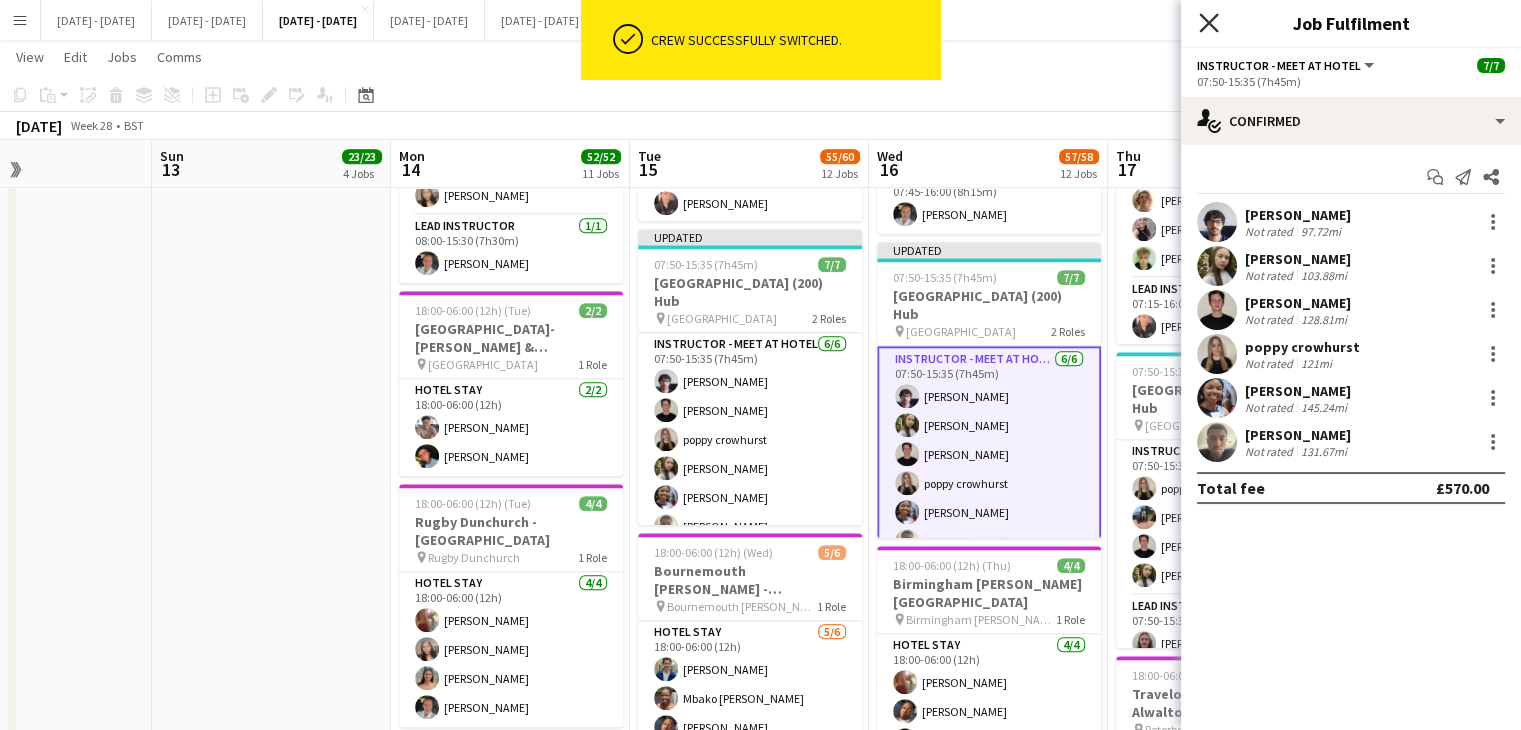 click on "Close pop-in" 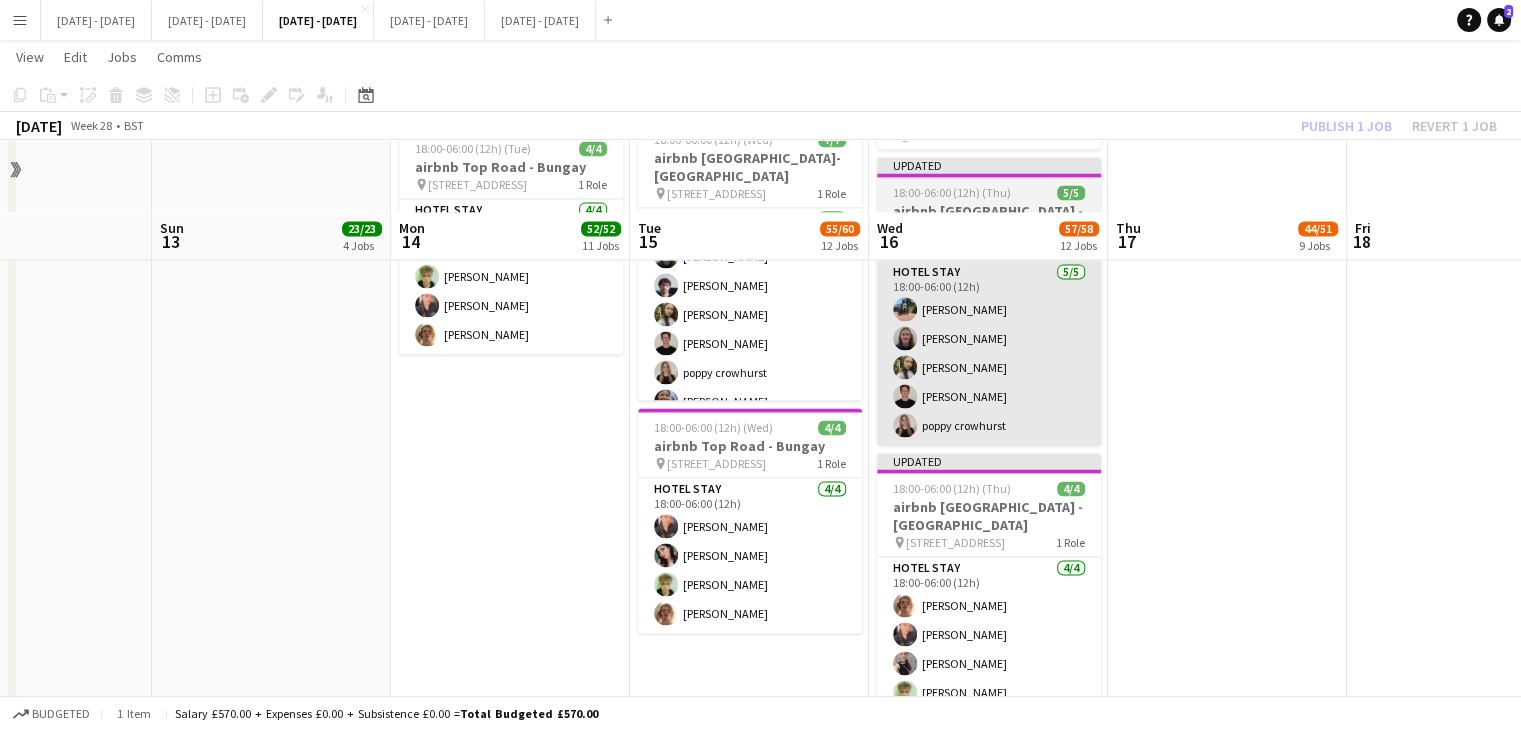 scroll, scrollTop: 2900, scrollLeft: 0, axis: vertical 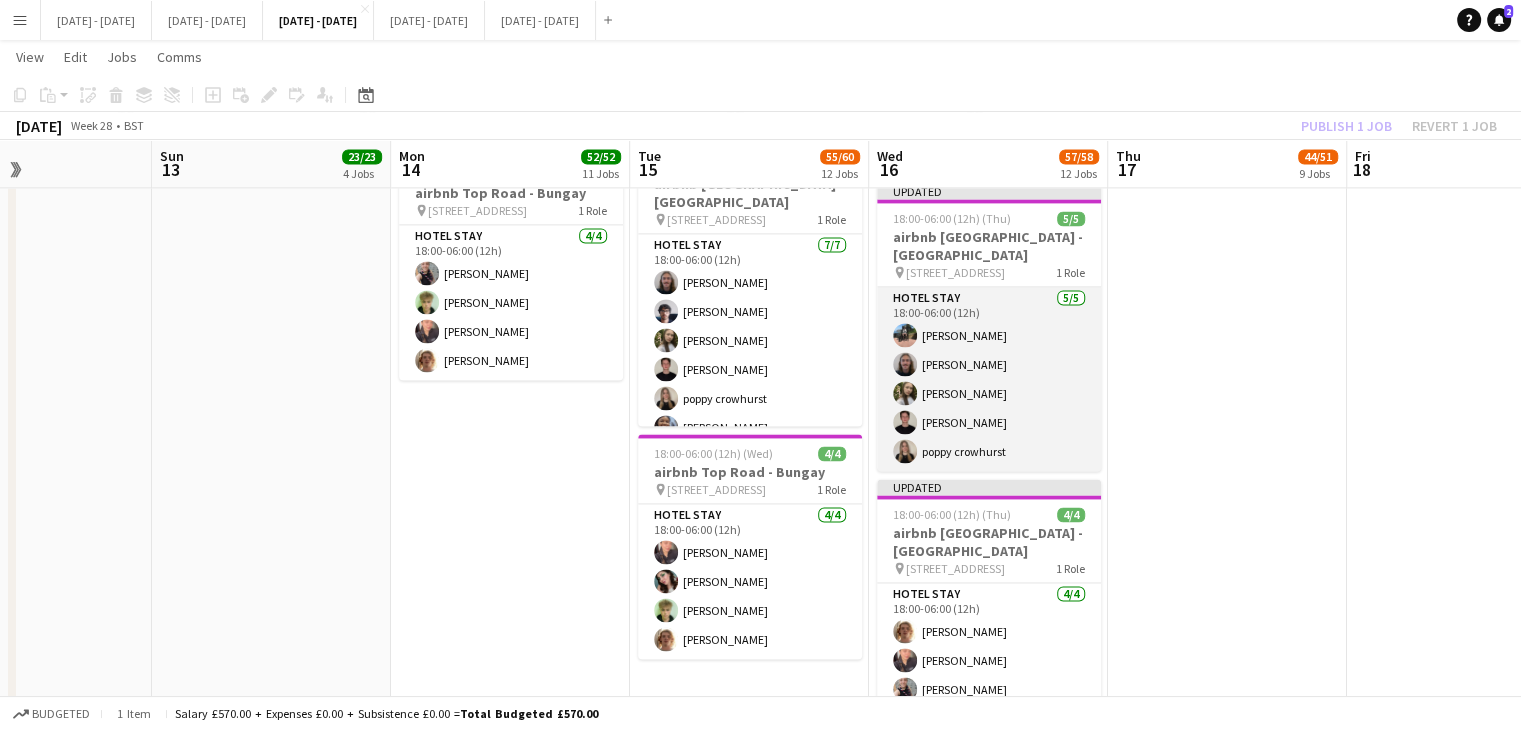 click on "Hotel Stay   5/5   18:00-06:00 (12h)
Jay Farley Morgan Lavery Sophie Burman Ben Holcombe poppy crowhurst" at bounding box center [989, 379] 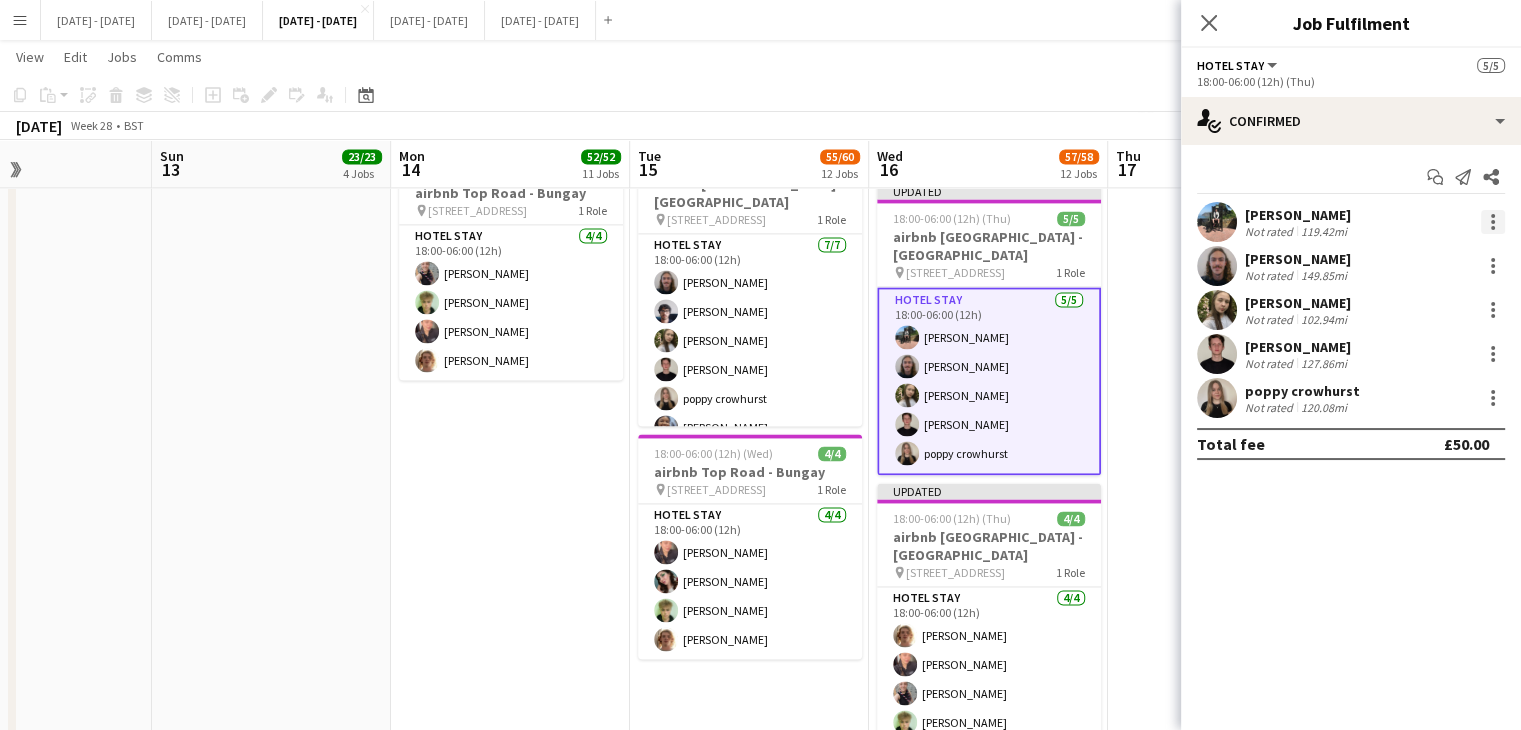 click at bounding box center [1493, 222] 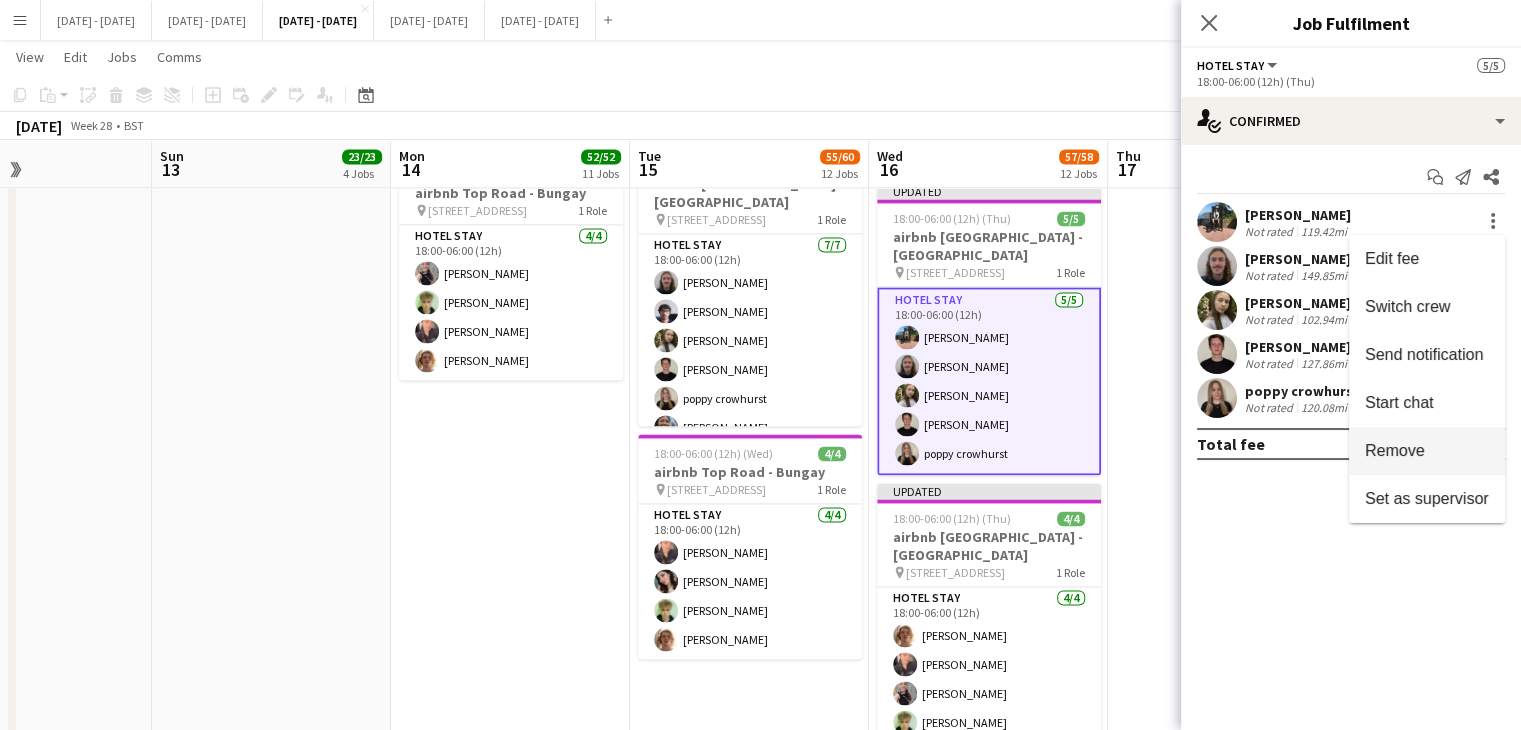 click on "Remove" at bounding box center [1427, 451] 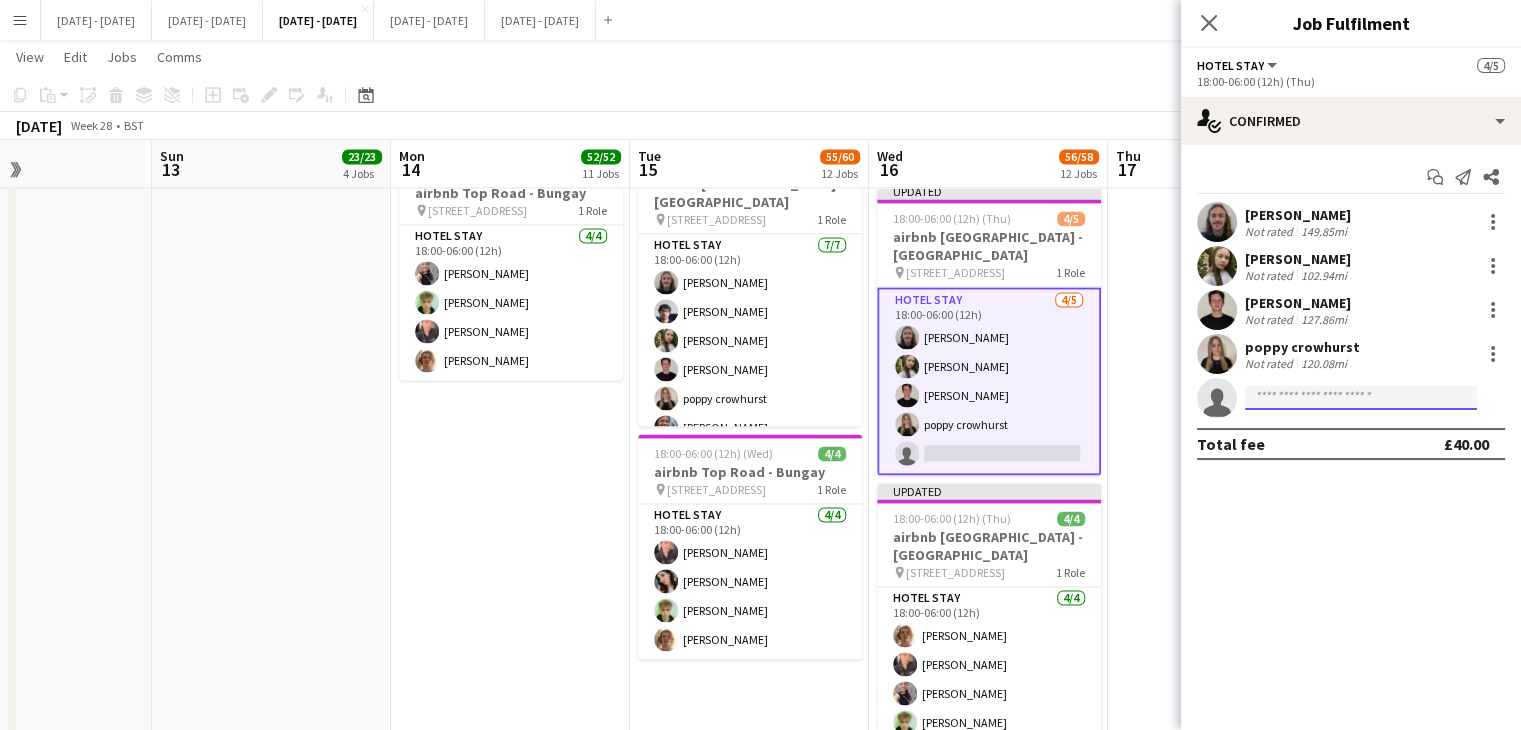 click 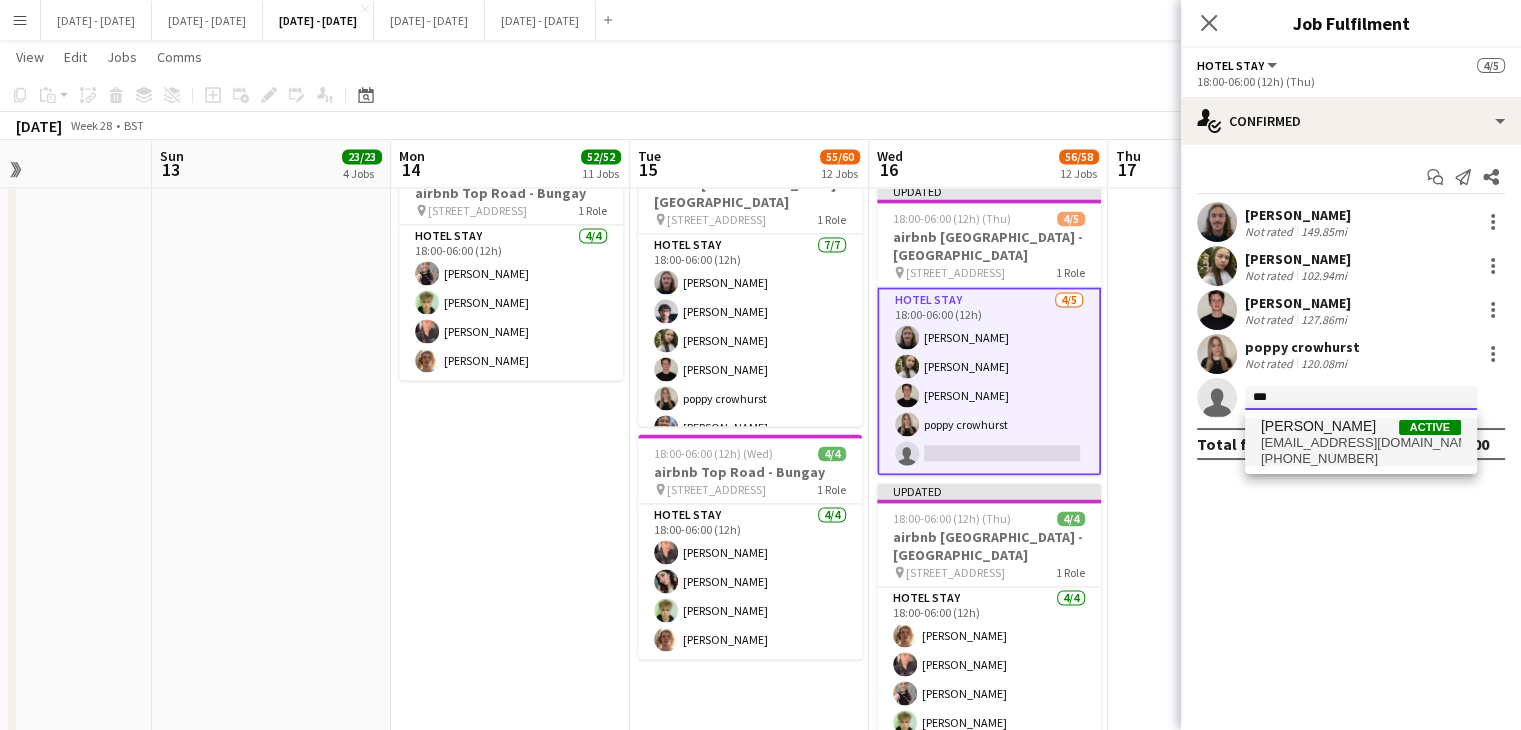 type on "***" 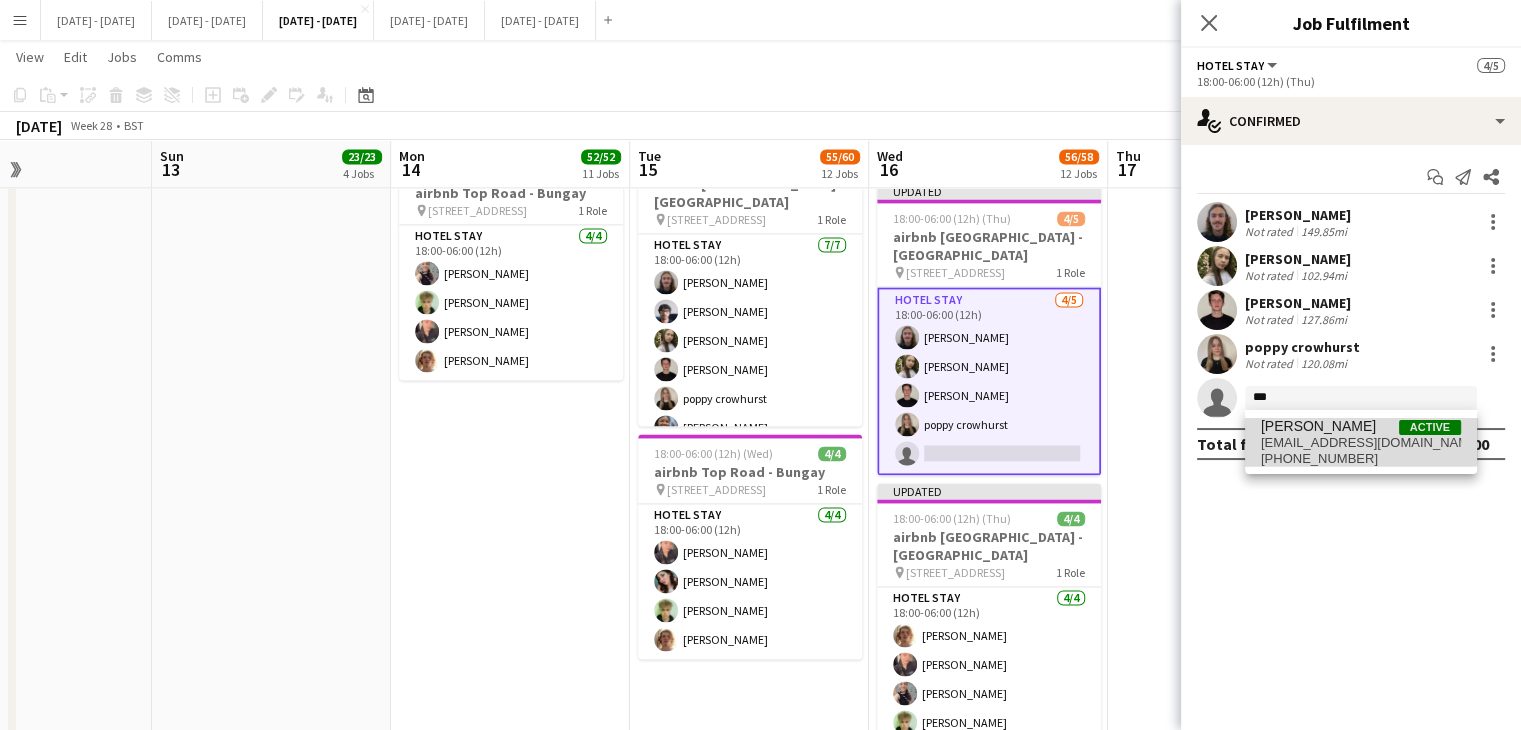 click on "[PERSON_NAME]" at bounding box center (1318, 426) 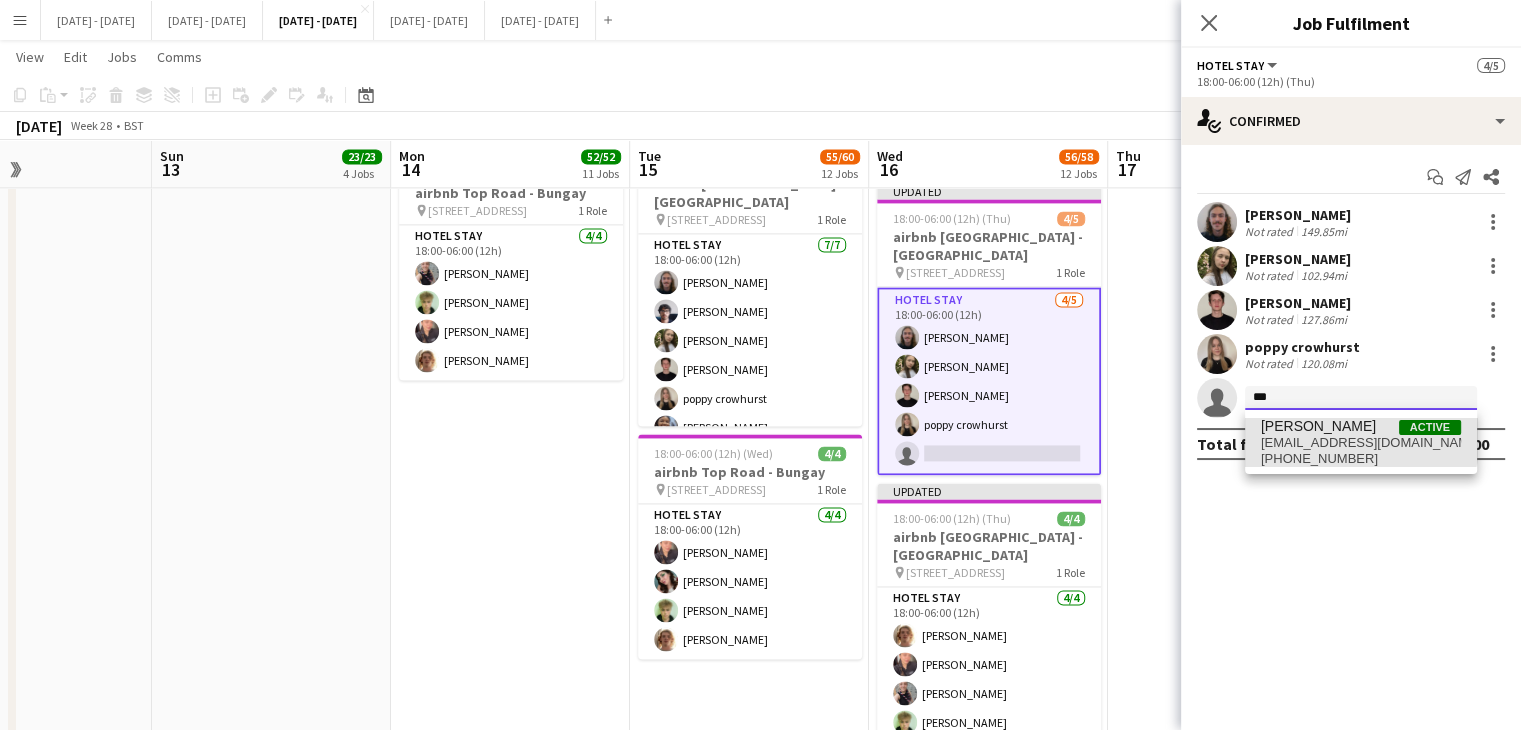 type 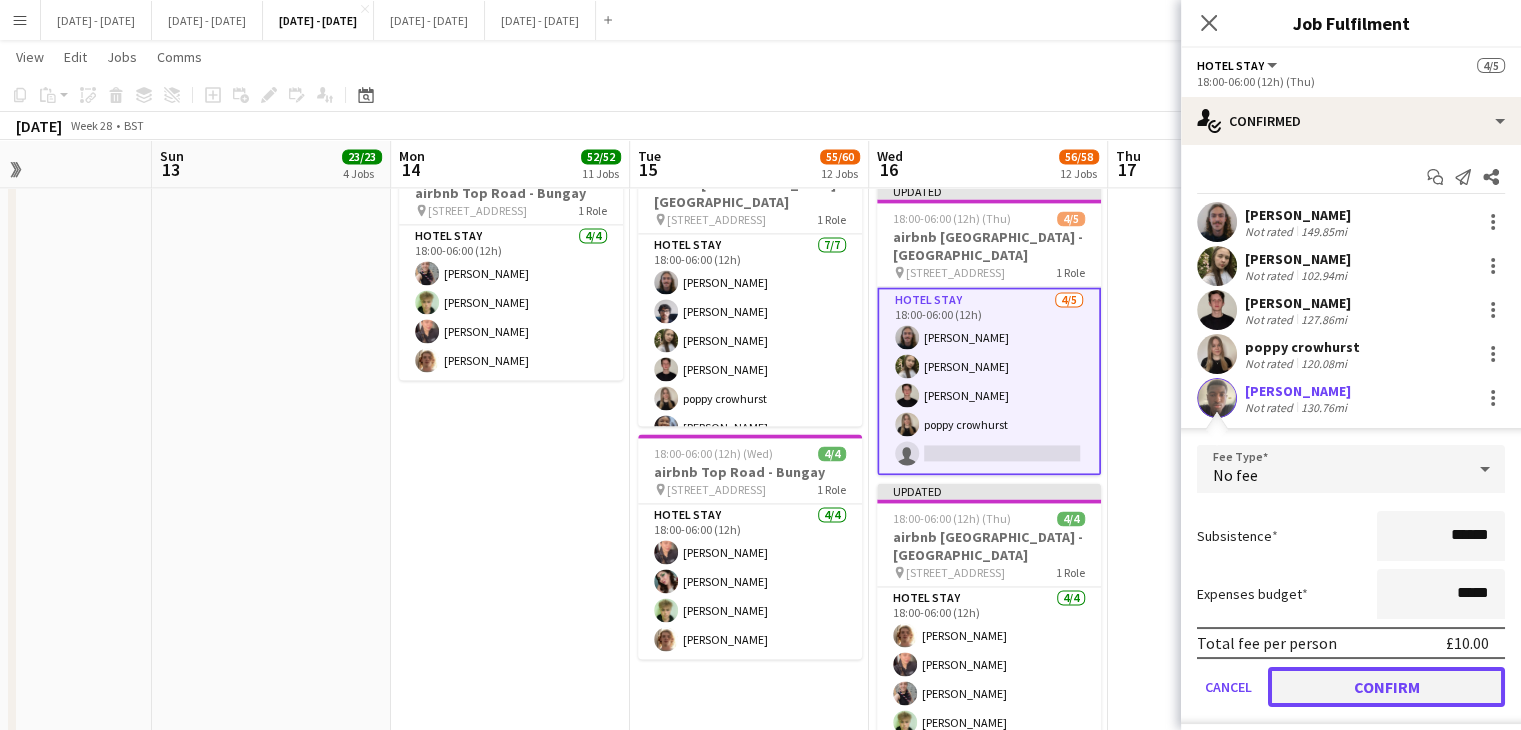 click on "Confirm" at bounding box center (1386, 687) 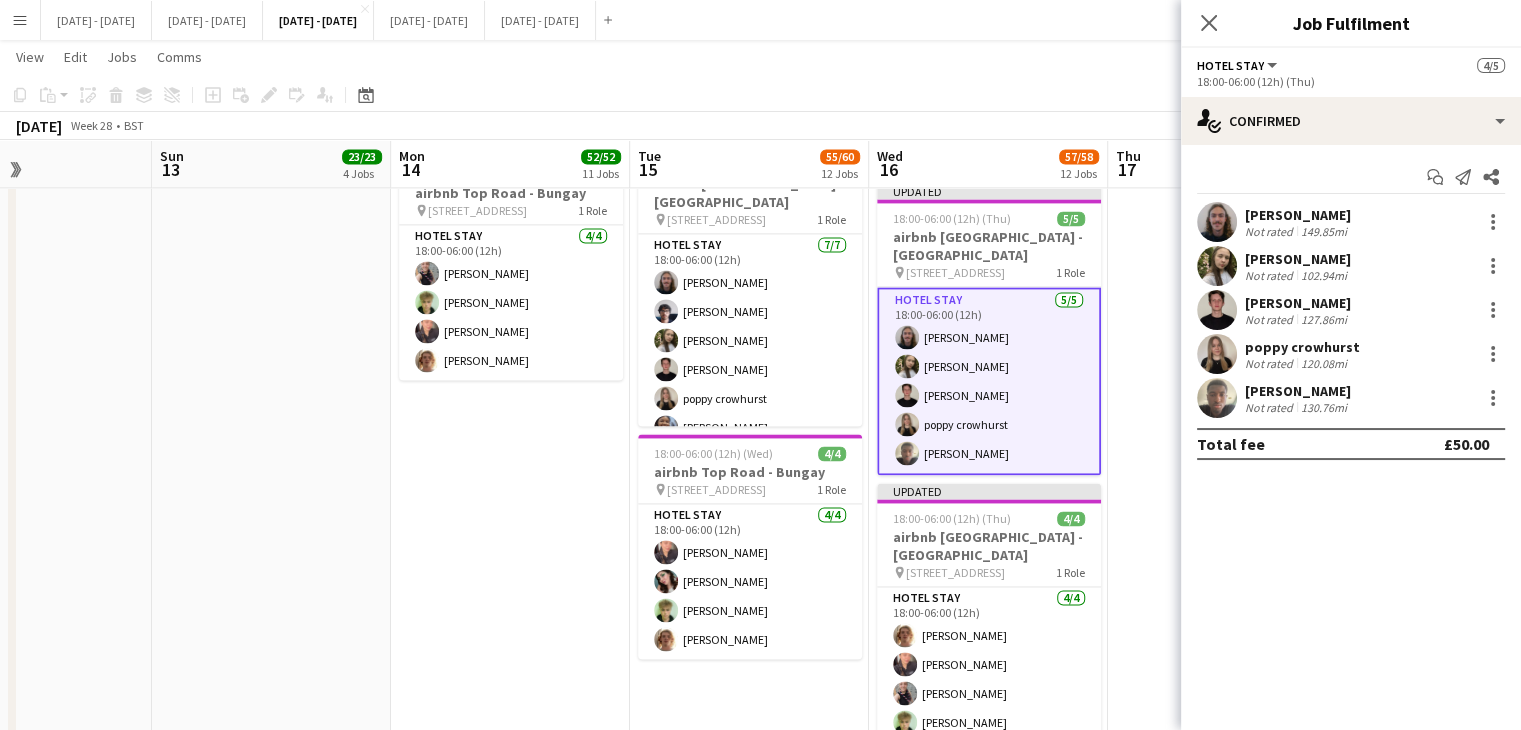 click 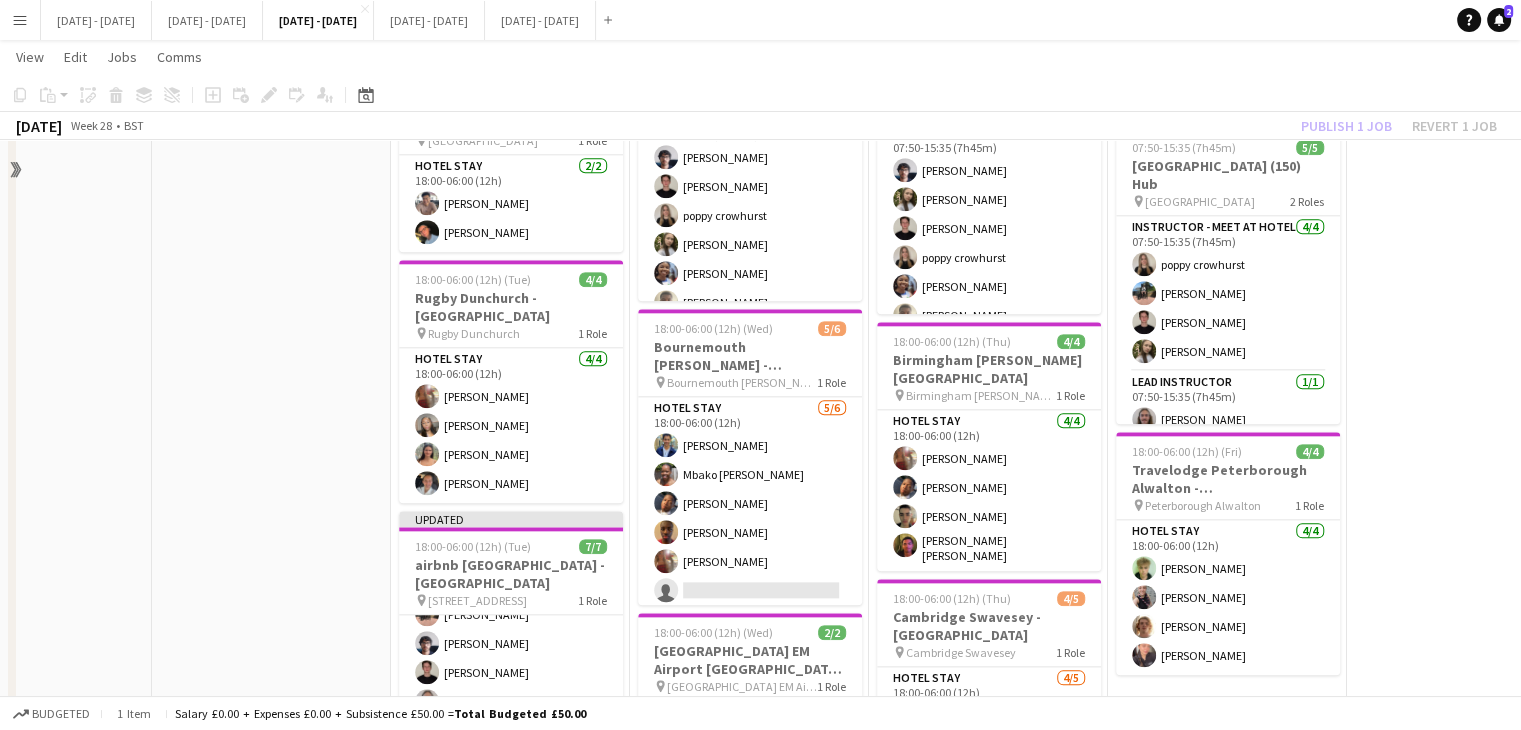 scroll, scrollTop: 2100, scrollLeft: 0, axis: vertical 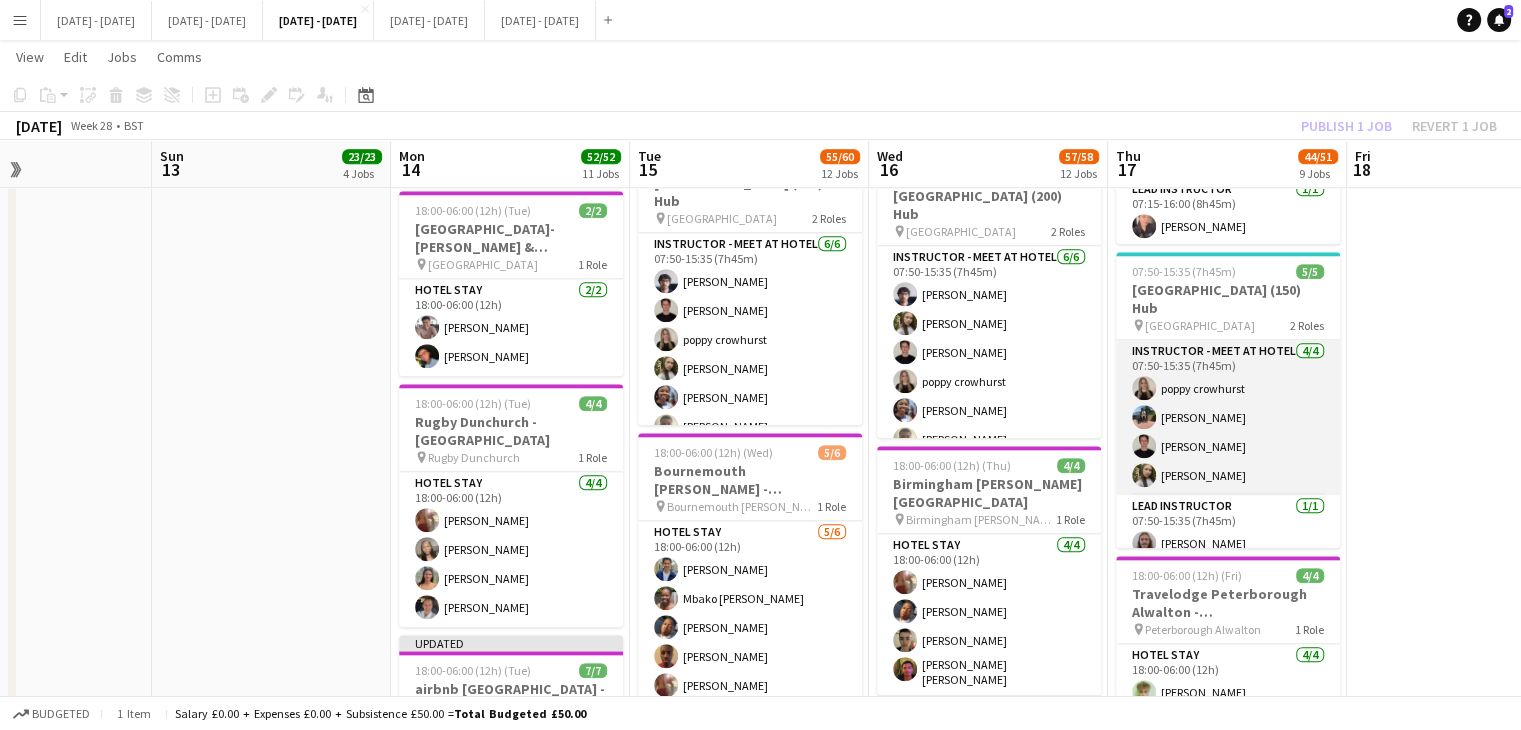click on "Instructor - Meet at Hotel   4/4   07:50-15:35 (7h45m)
poppy crowhurst Jay Farley Ben Holcombe Sophie Burman" at bounding box center (1228, 417) 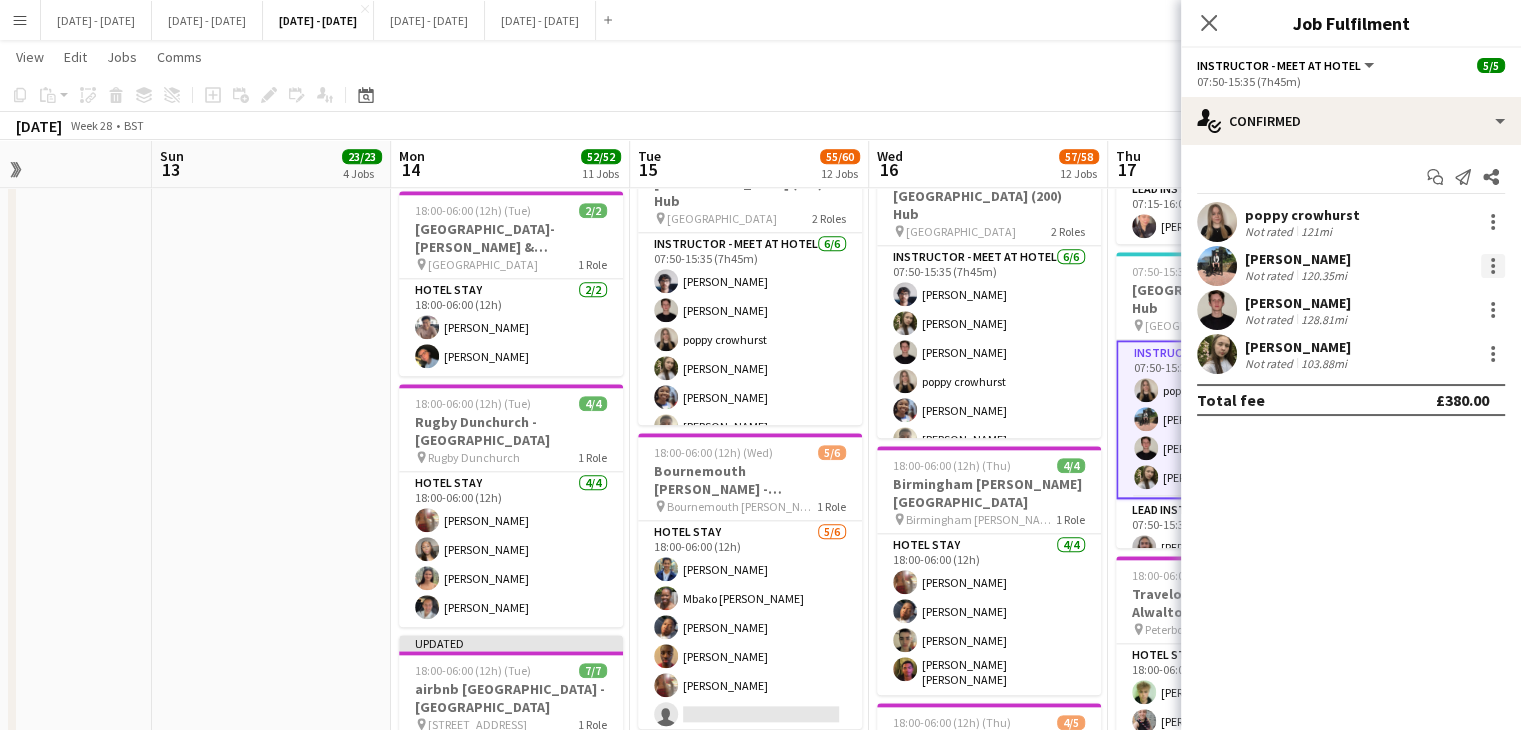 click at bounding box center (1493, 266) 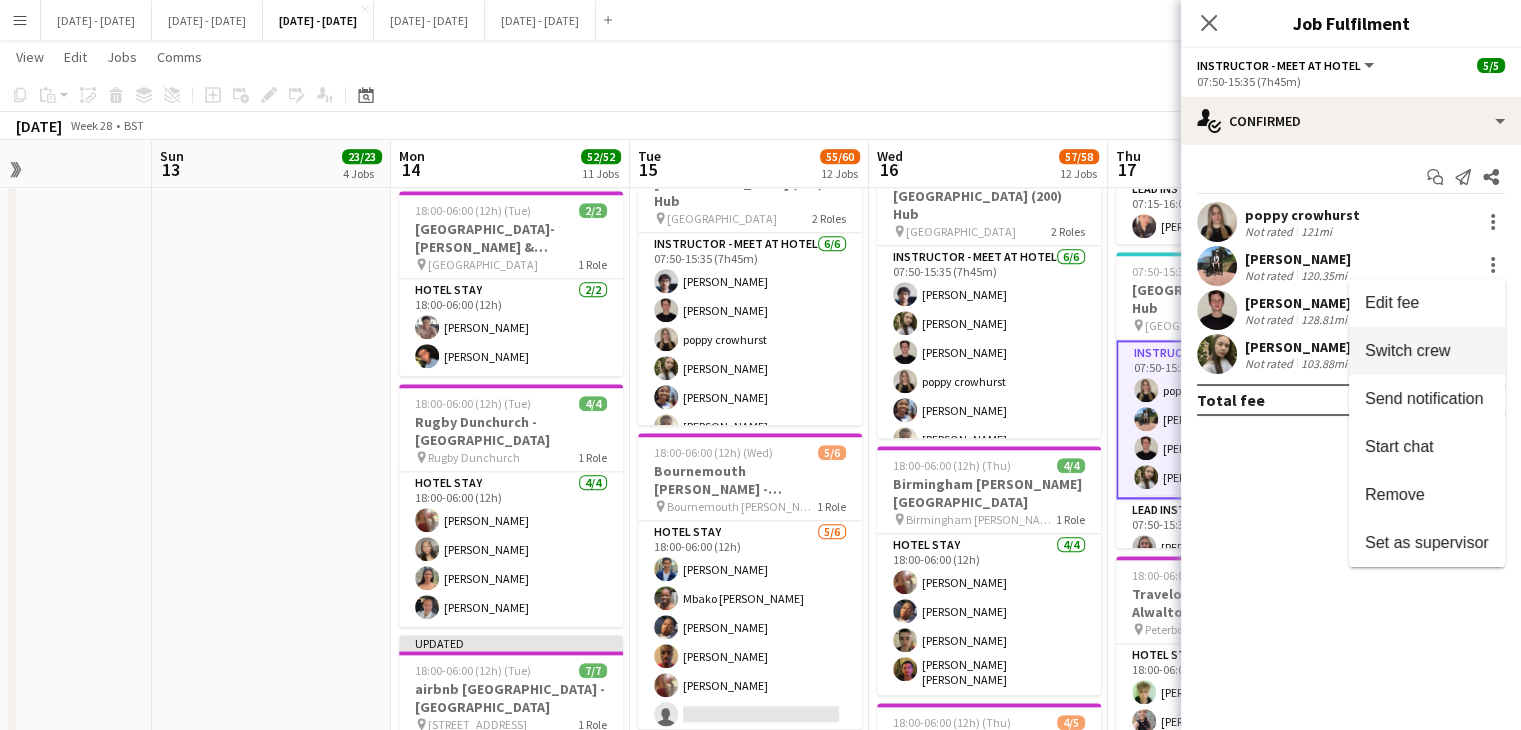 click on "Switch crew" at bounding box center [1407, 350] 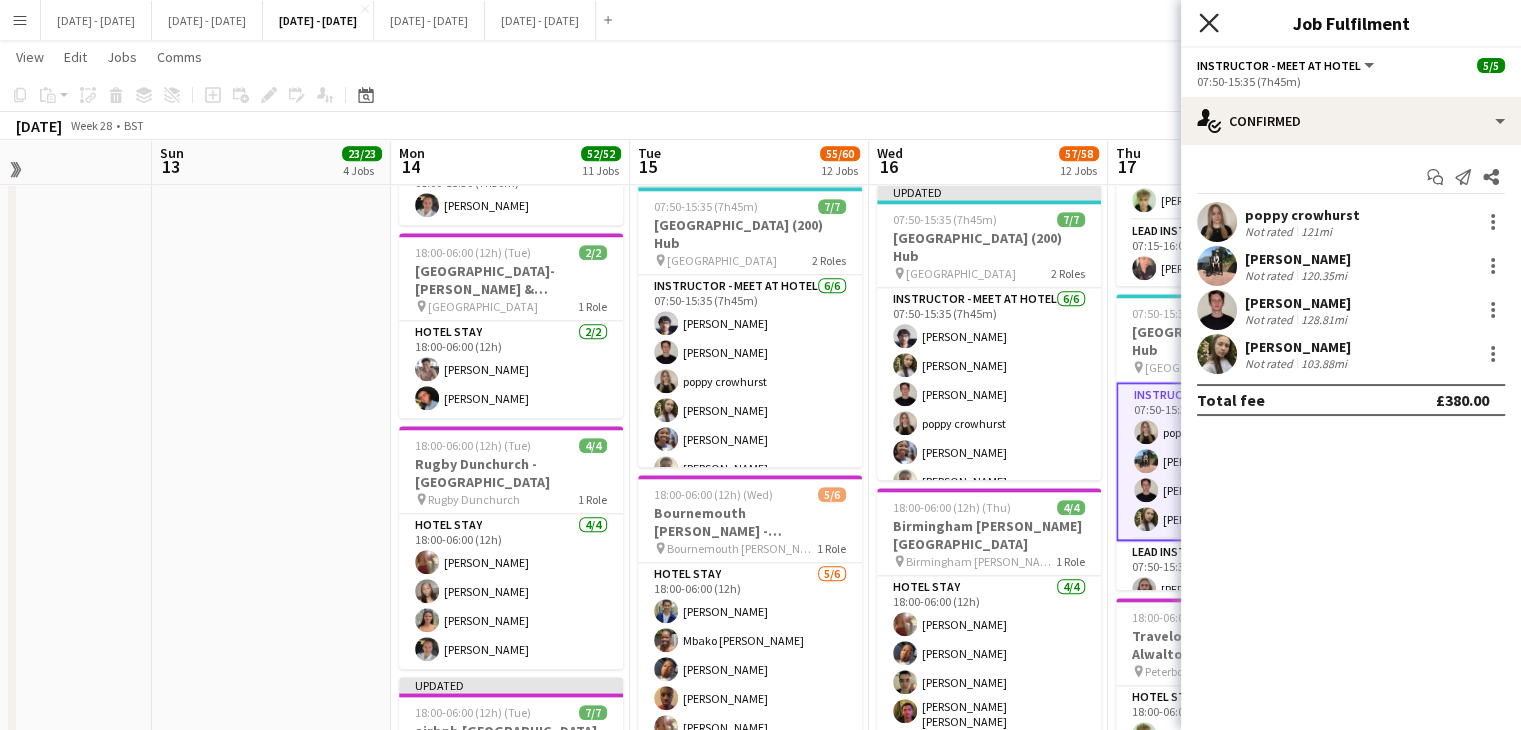 click on "Close pop-in" 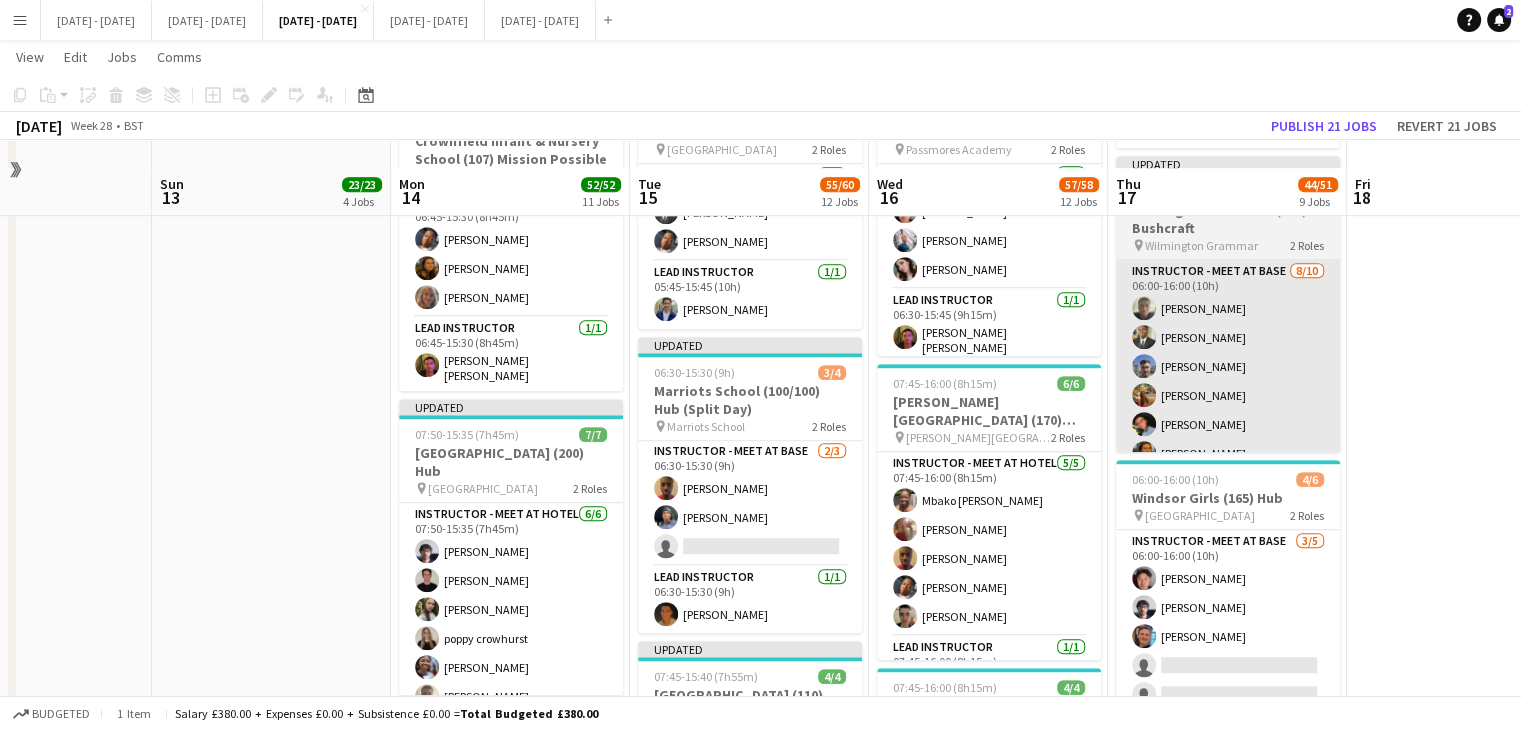 scroll, scrollTop: 1300, scrollLeft: 0, axis: vertical 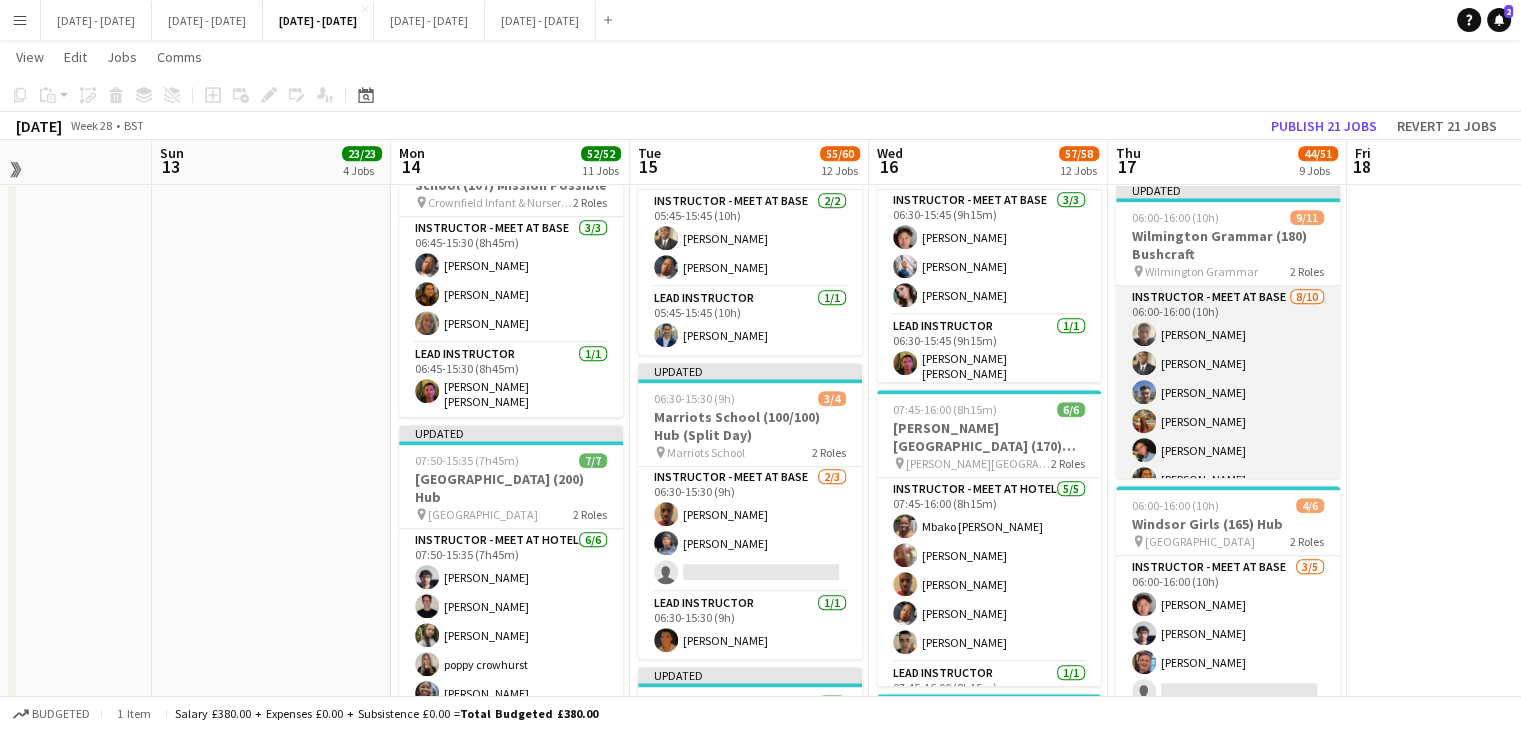 click on "Instructor - Meet at Base   8/10   06:00-16:00 (10h)
Jediael Onasanya Omar Adio Matt Dailly Isobel McNab Eloise Cook Olivia Best Adam Masaryk Adesua Odidison
single-neutral-actions
single-neutral-actions" at bounding box center [1228, 453] 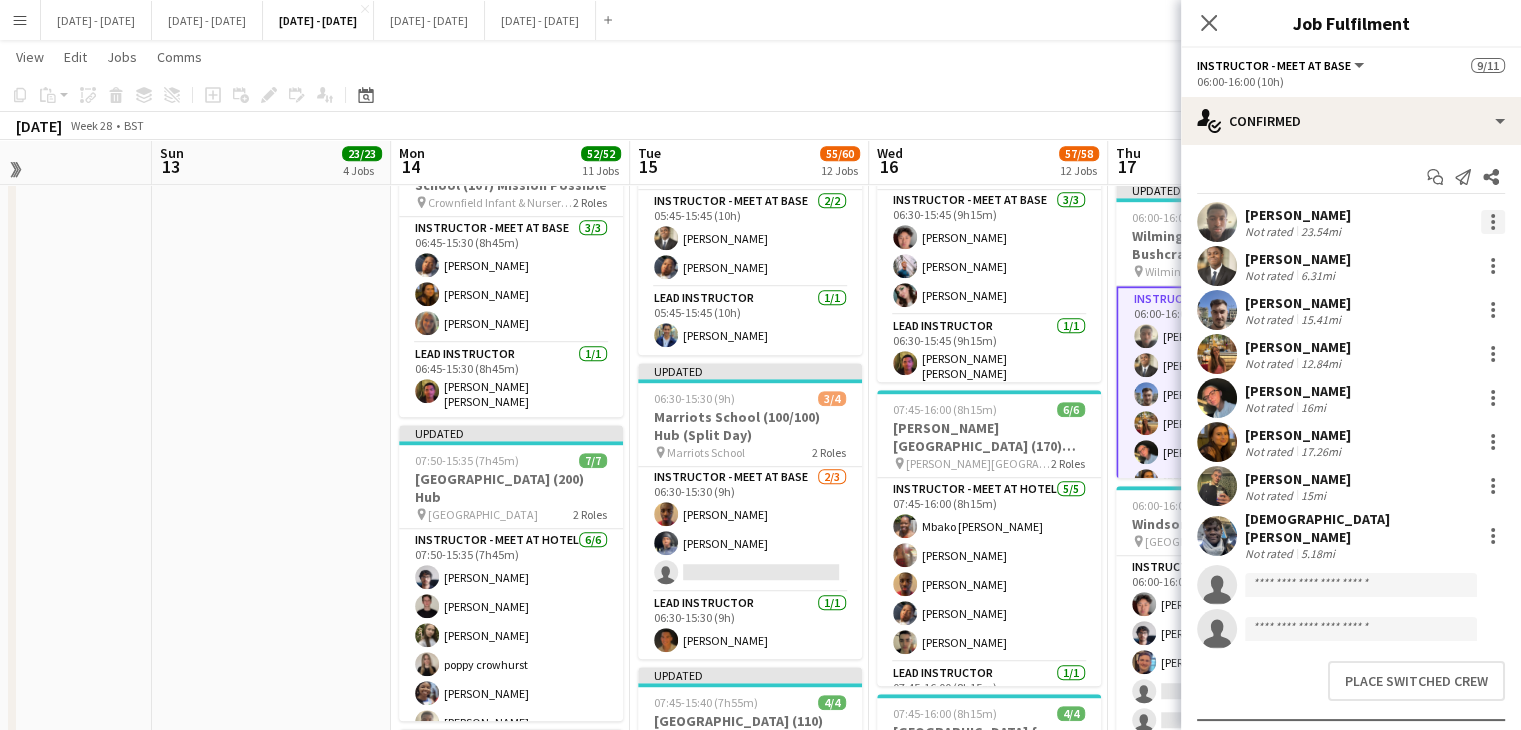 click at bounding box center (1493, 222) 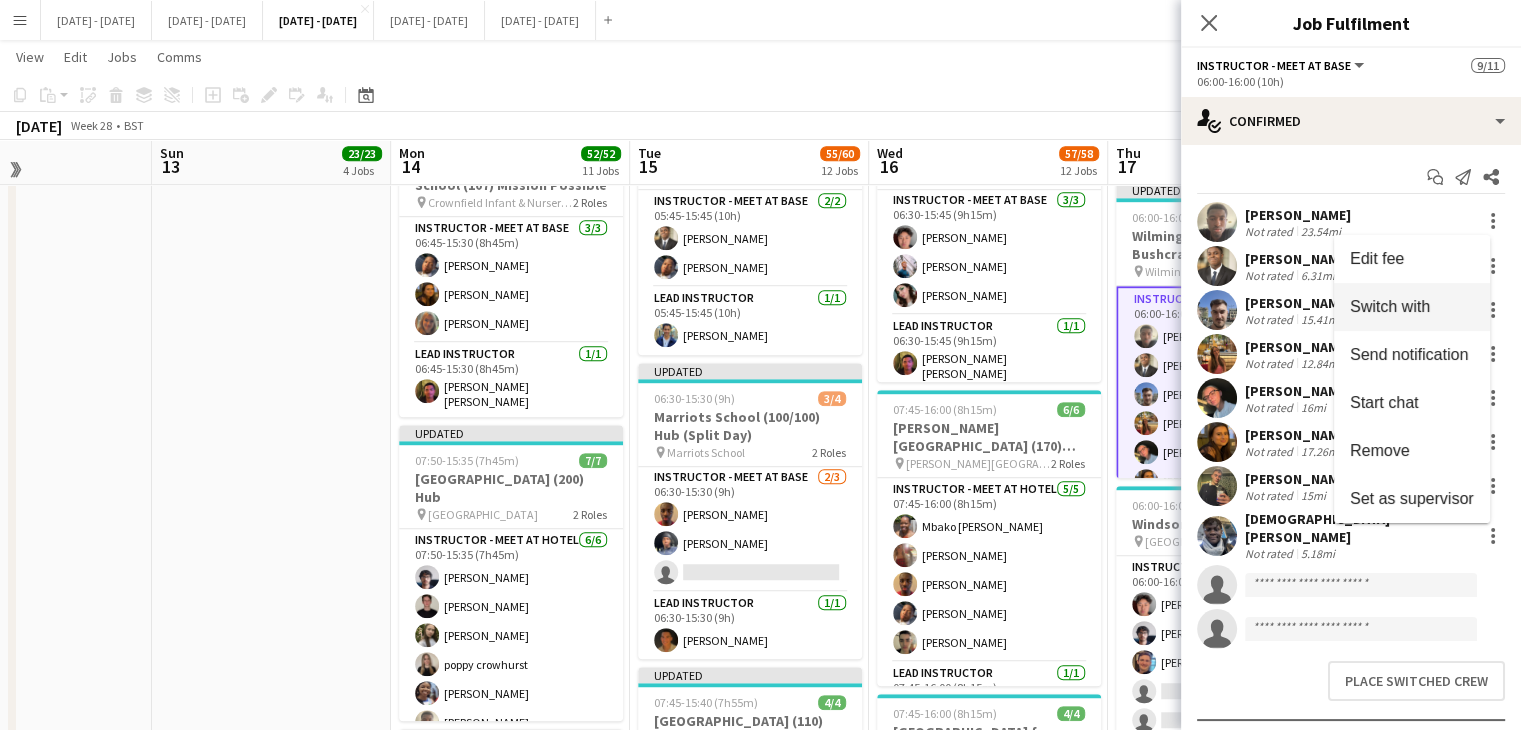 click on "Switch with" at bounding box center (1412, 307) 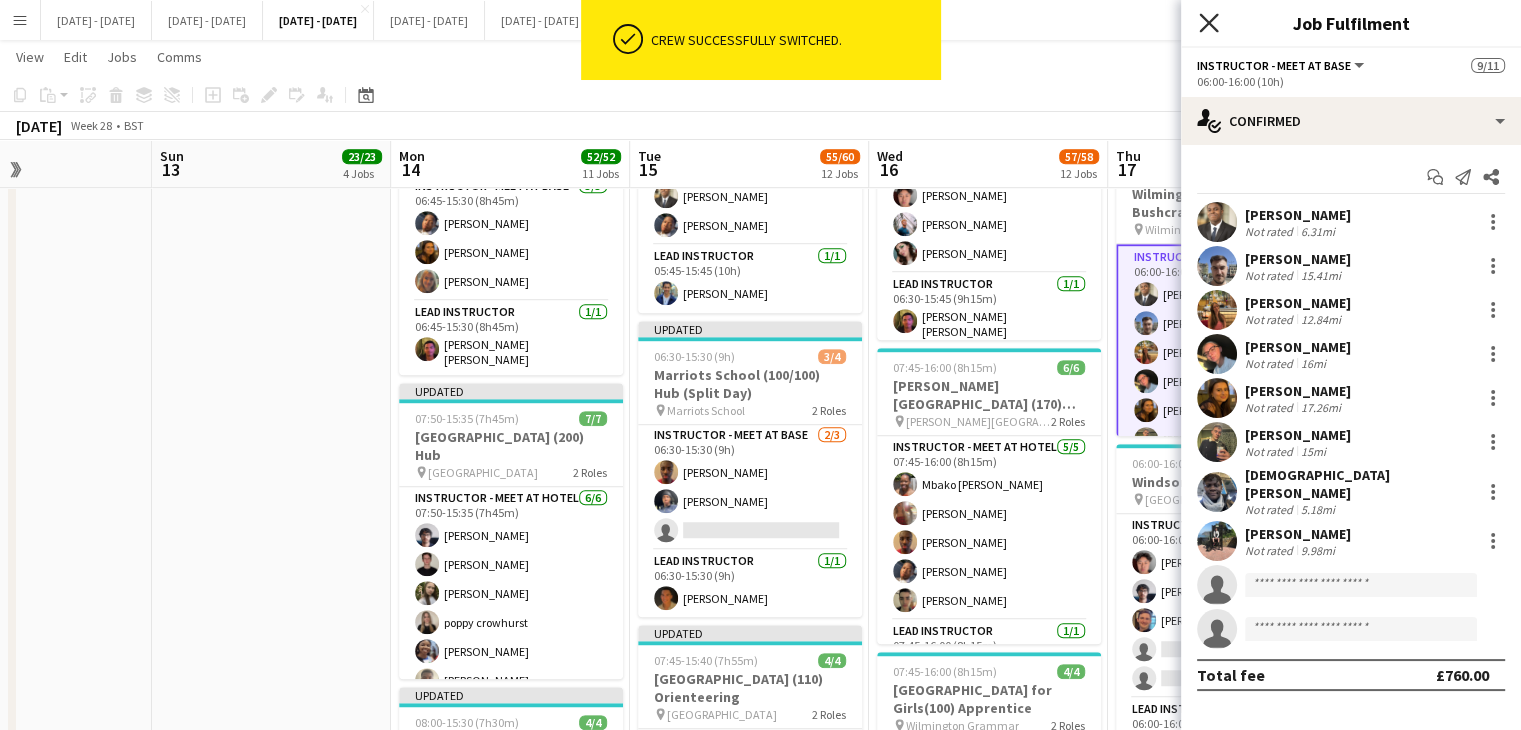 click 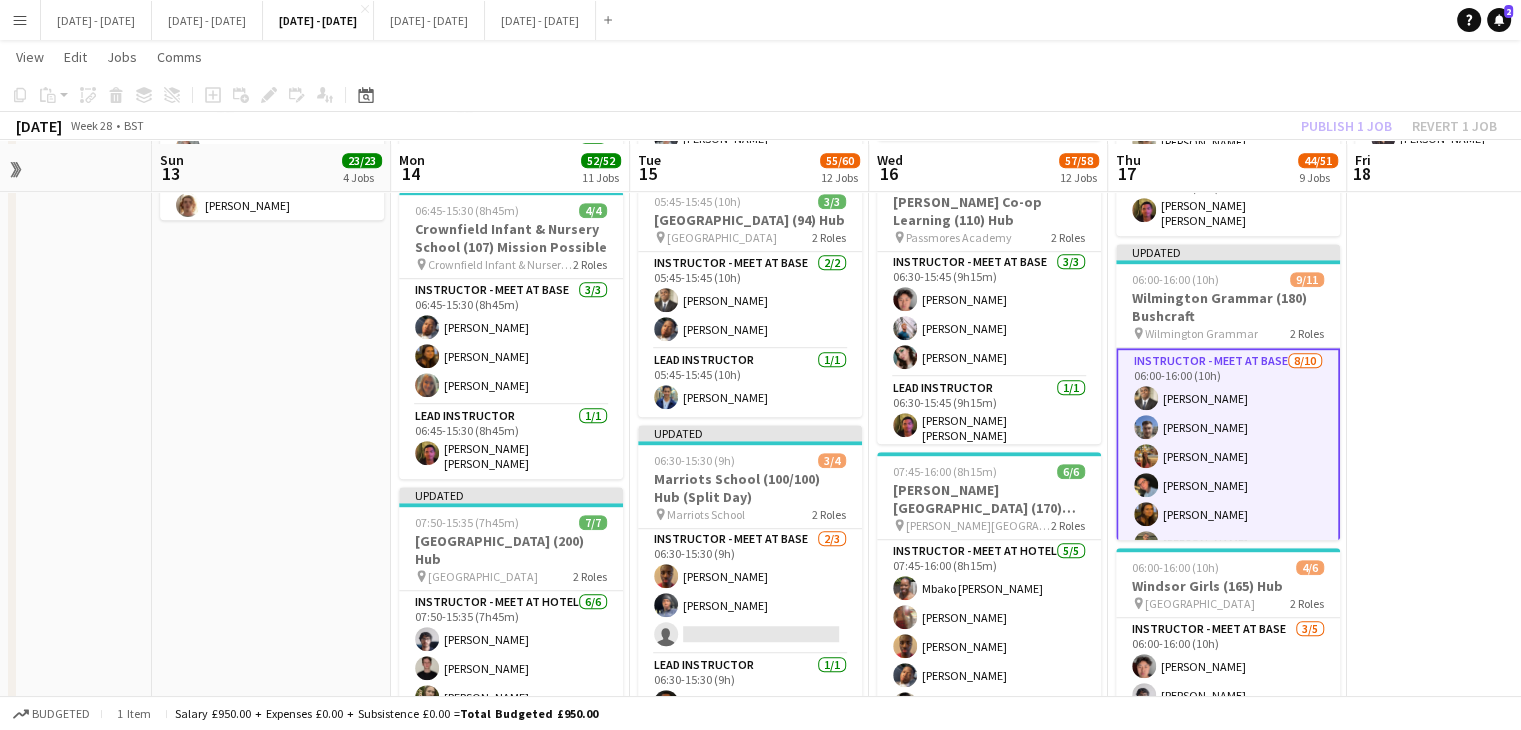 scroll, scrollTop: 1200, scrollLeft: 0, axis: vertical 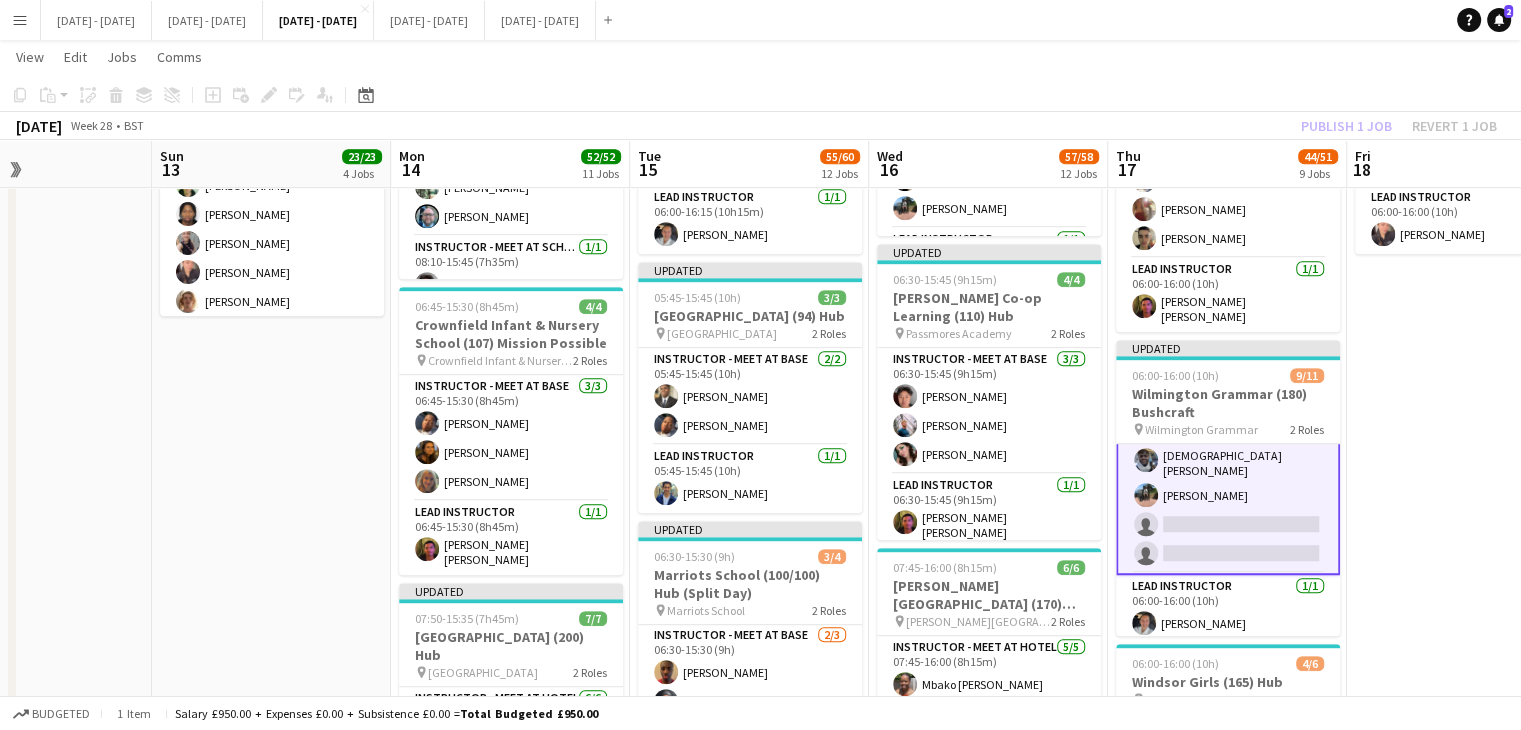 click on "Instructor - Meet at Base   8/10   06:00-16:00 (10h)
Omar Adio Matt Dailly Isobel McNab Eloise Cook Olivia Best Adam Masaryk Adesua Odidison Jay Farley
single-neutral-actions
single-neutral-actions" at bounding box center (1228, 405) 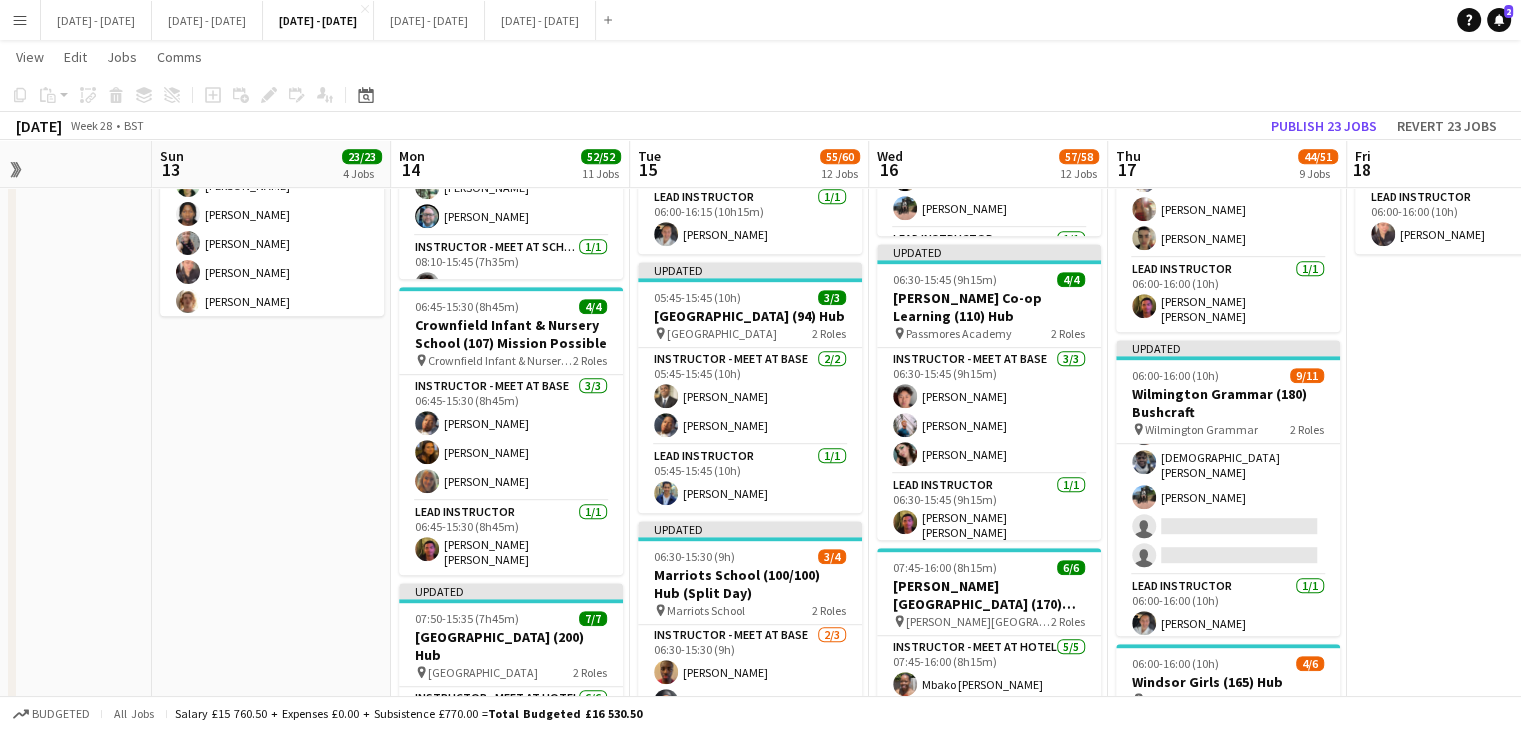 scroll, scrollTop: 1, scrollLeft: 0, axis: vertical 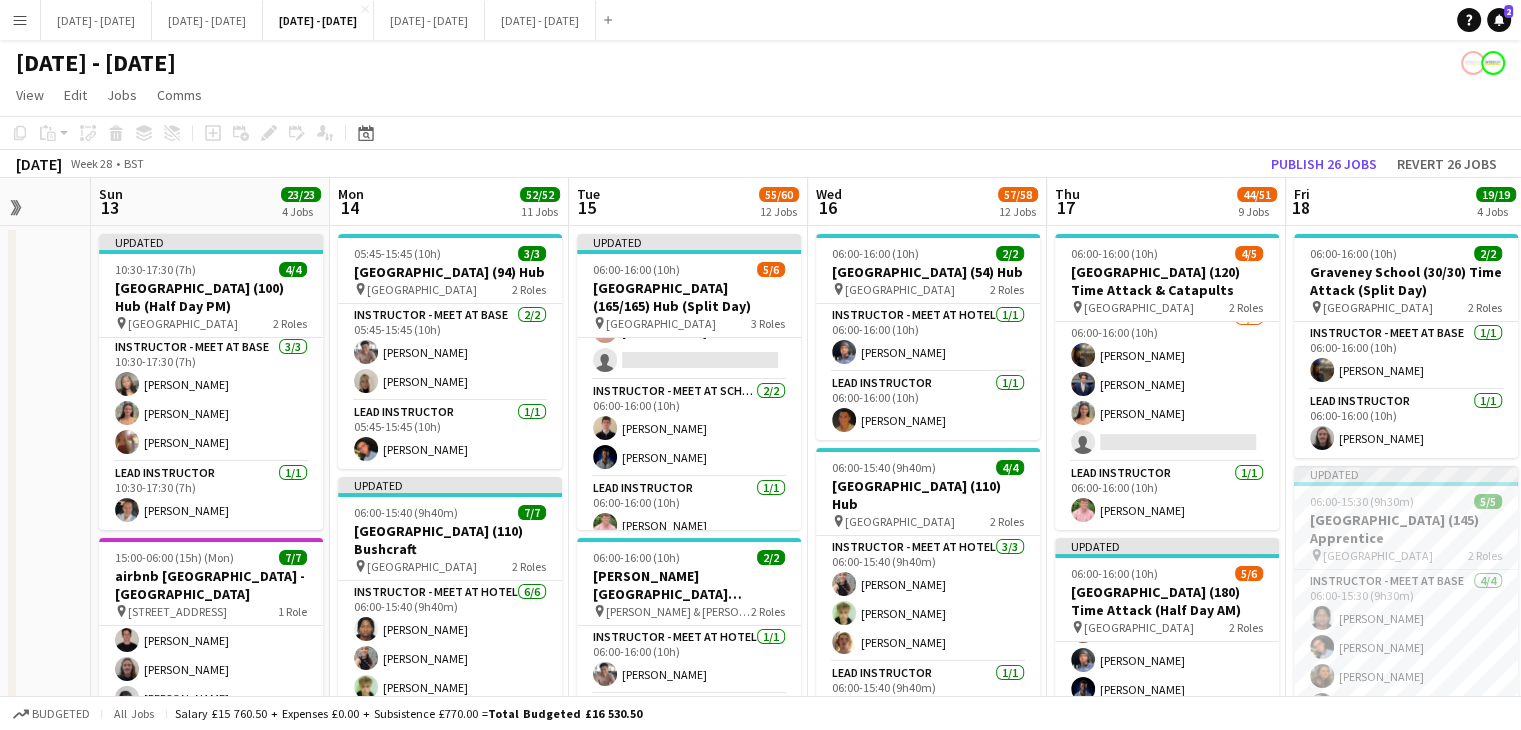 click on "Menu" at bounding box center [20, 20] 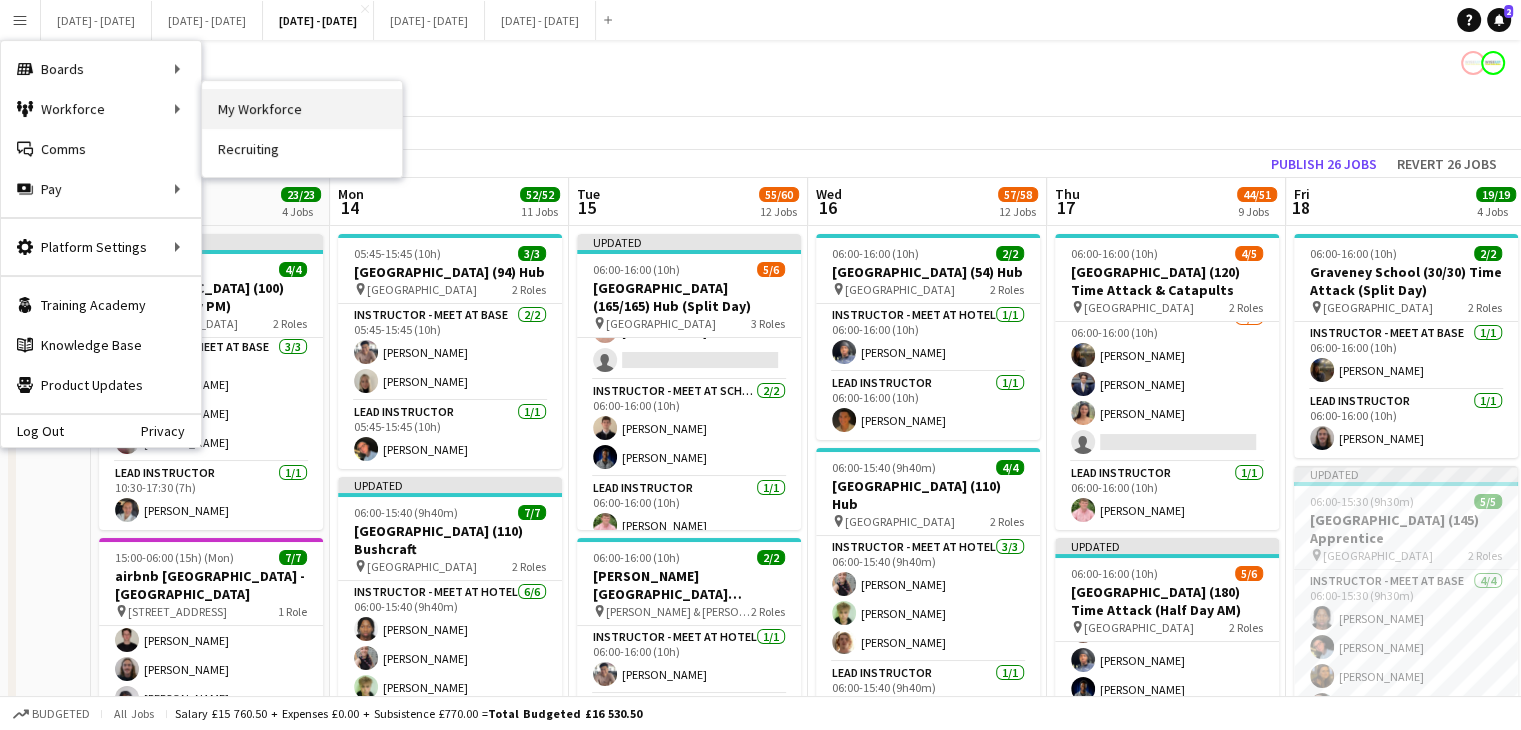 click on "My Workforce" at bounding box center (302, 109) 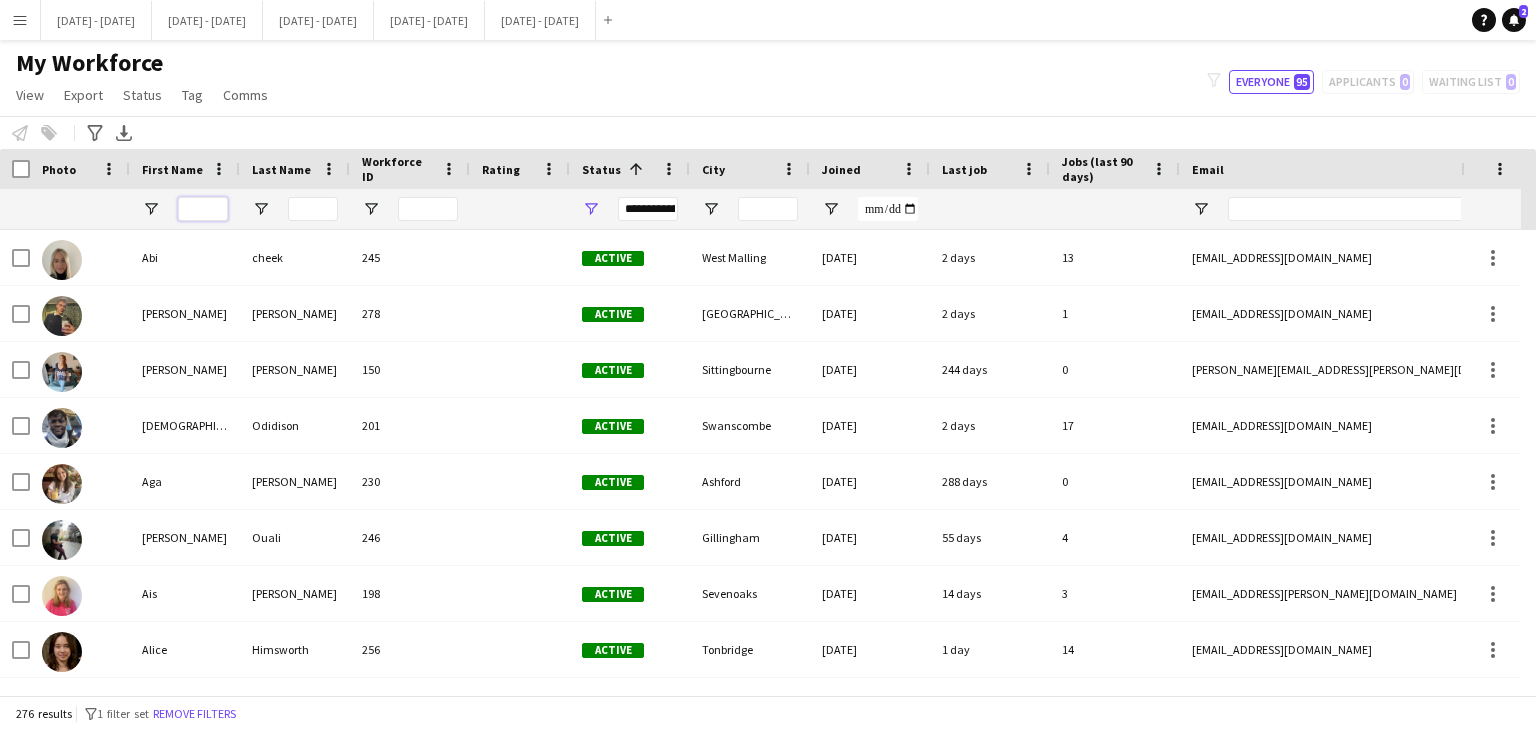 click at bounding box center [203, 209] 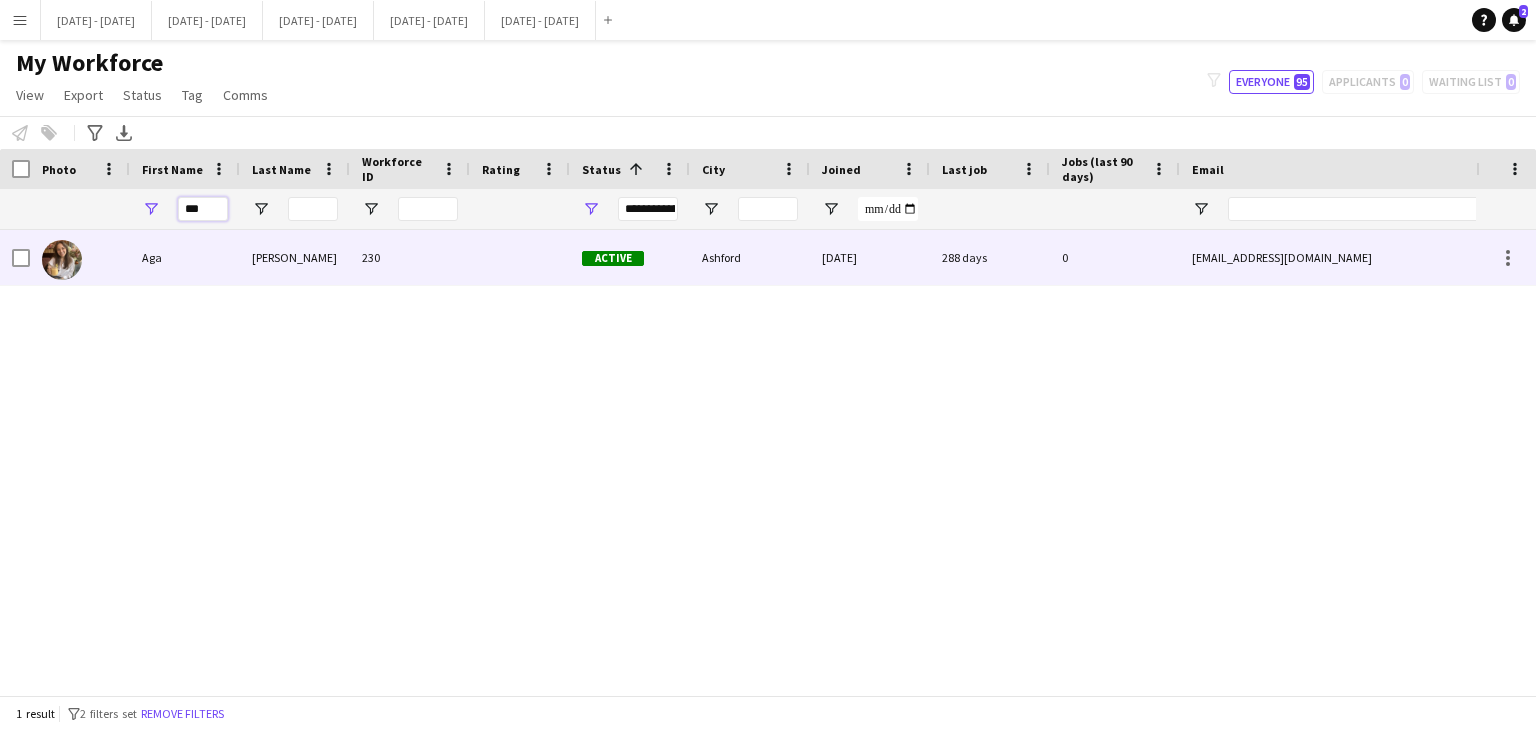 type on "***" 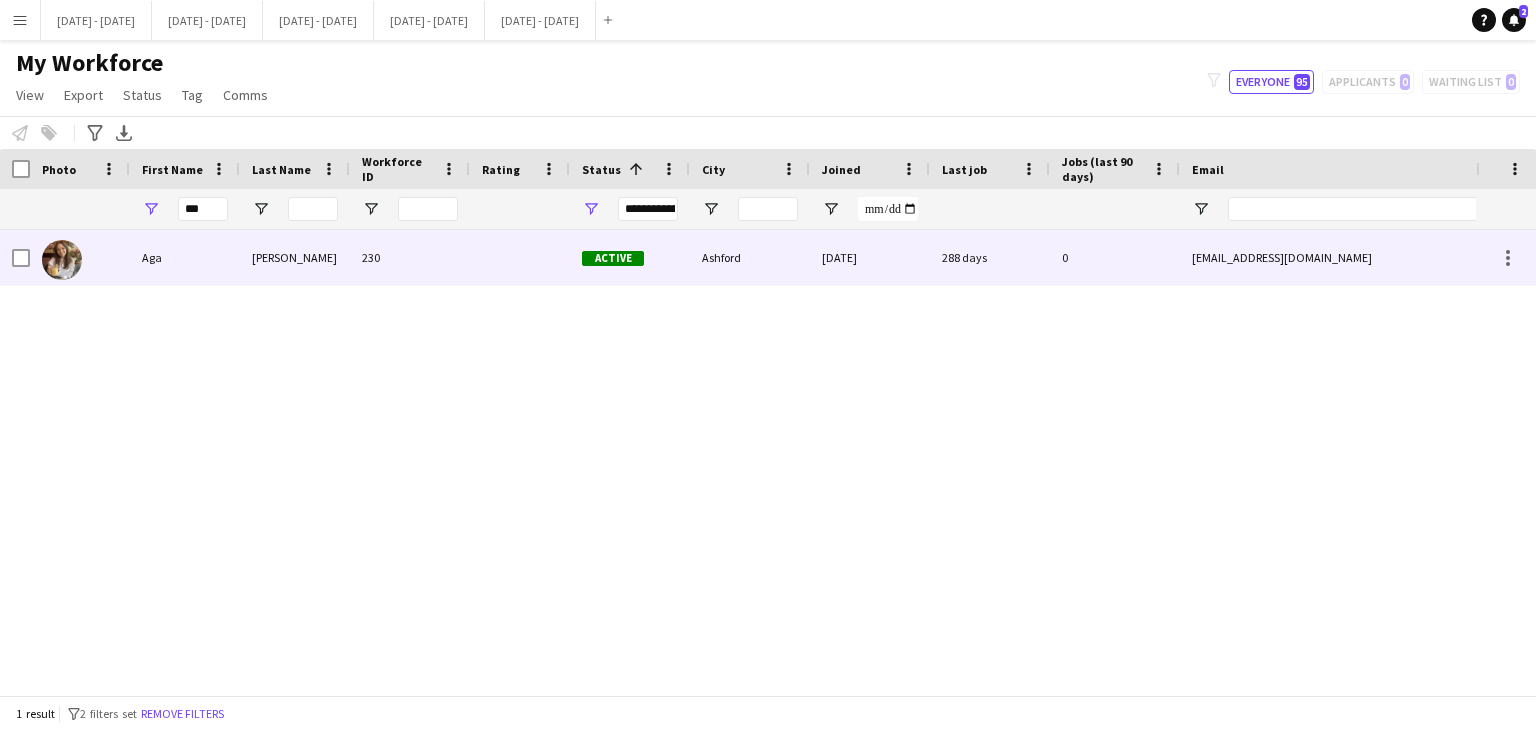 click on "230" at bounding box center [410, 257] 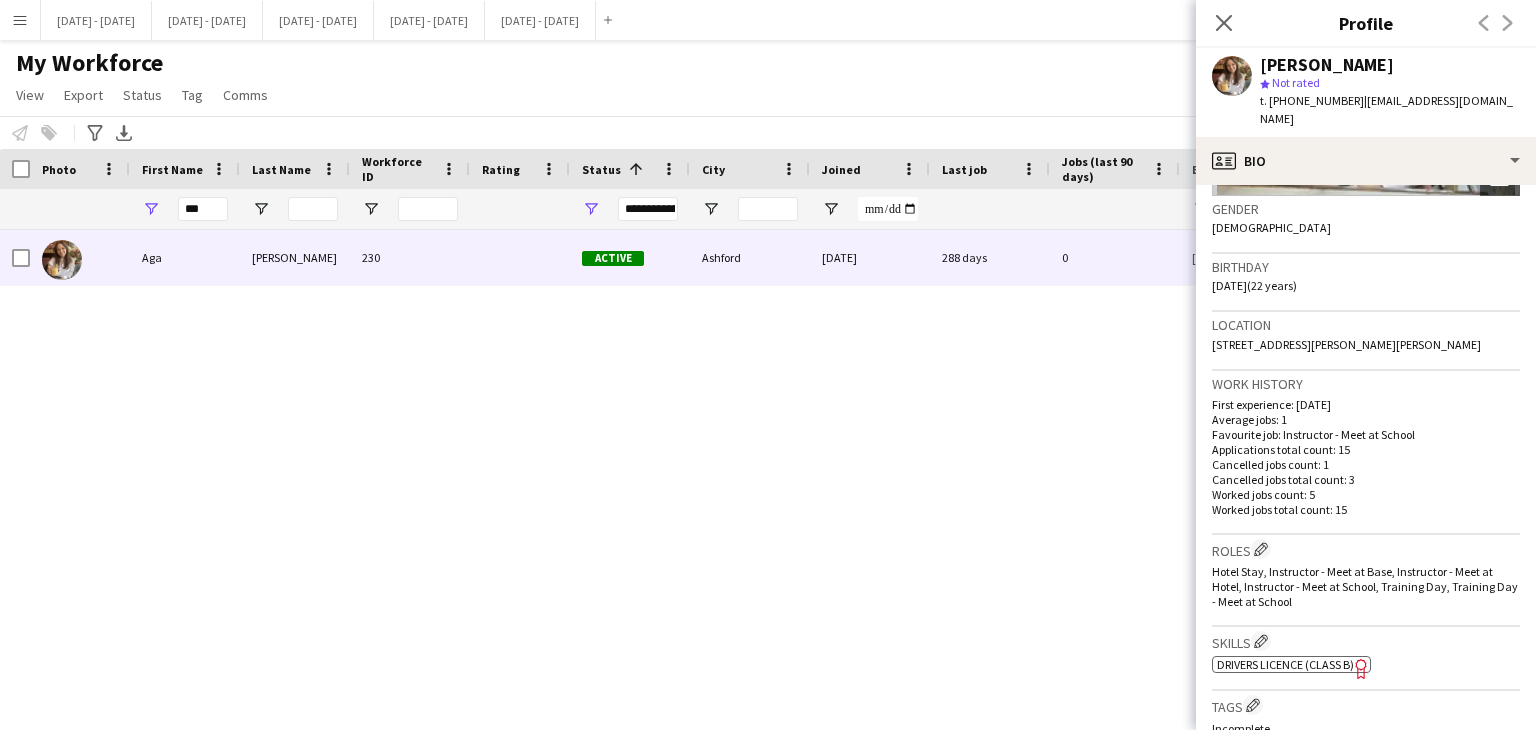 scroll, scrollTop: 300, scrollLeft: 0, axis: vertical 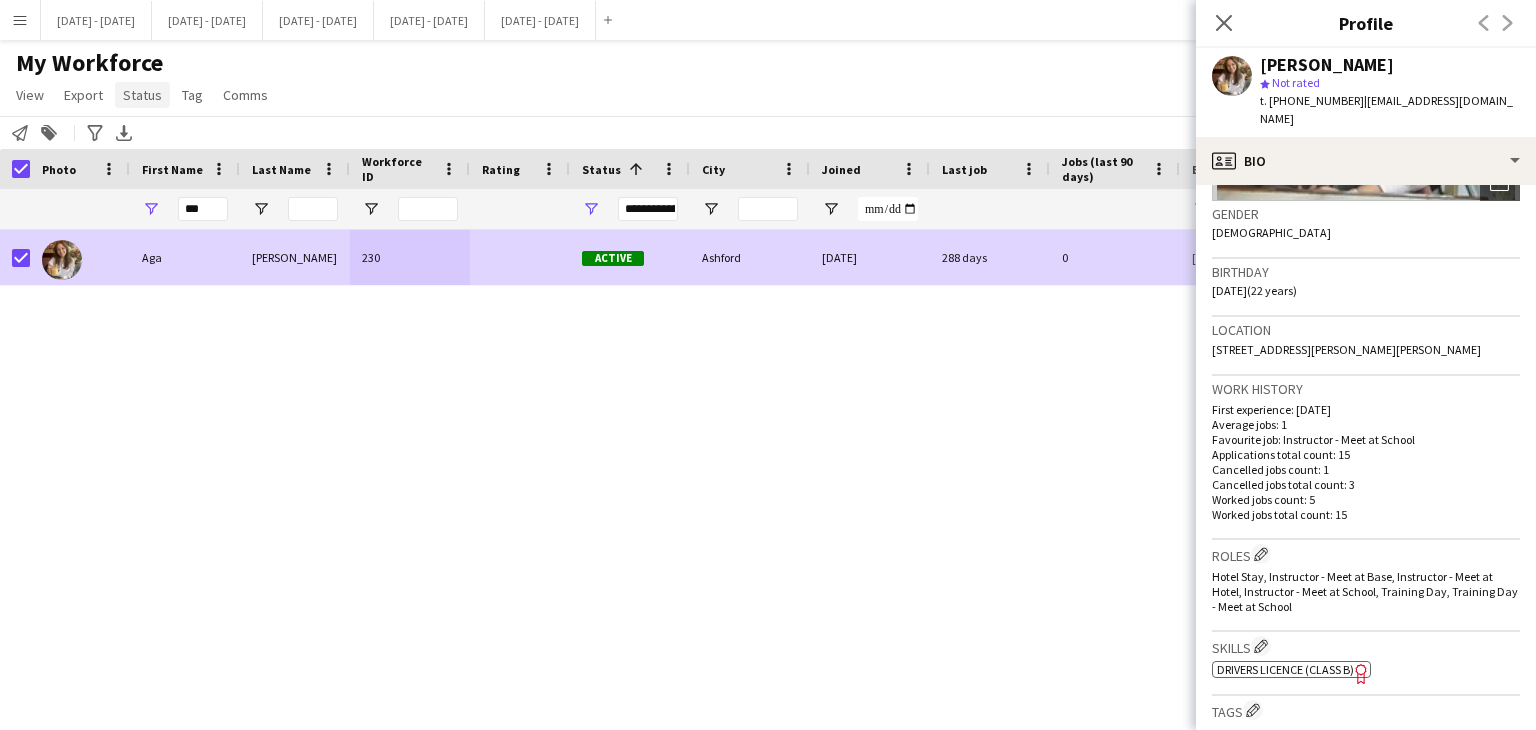 click on "Status" 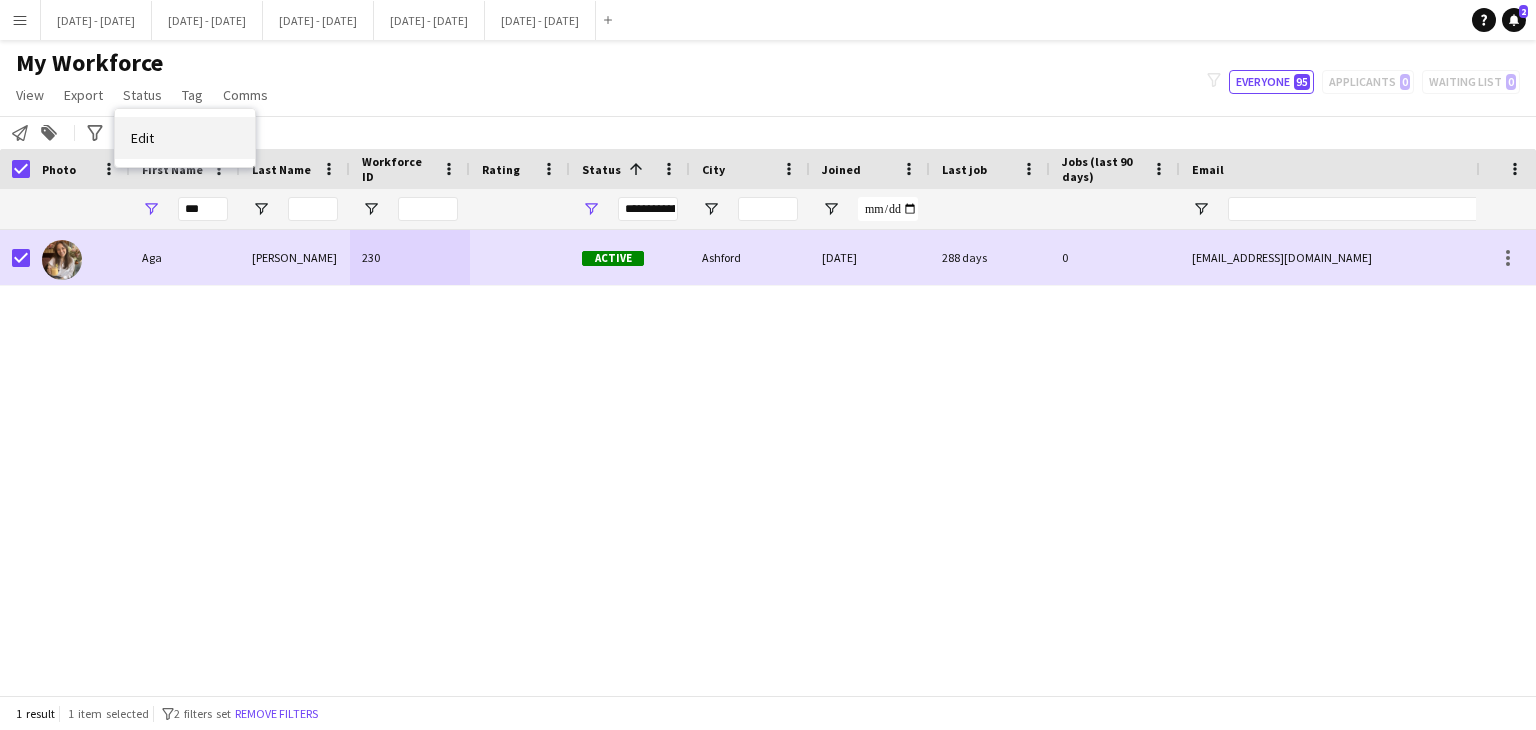 click on "Edit" at bounding box center [142, 138] 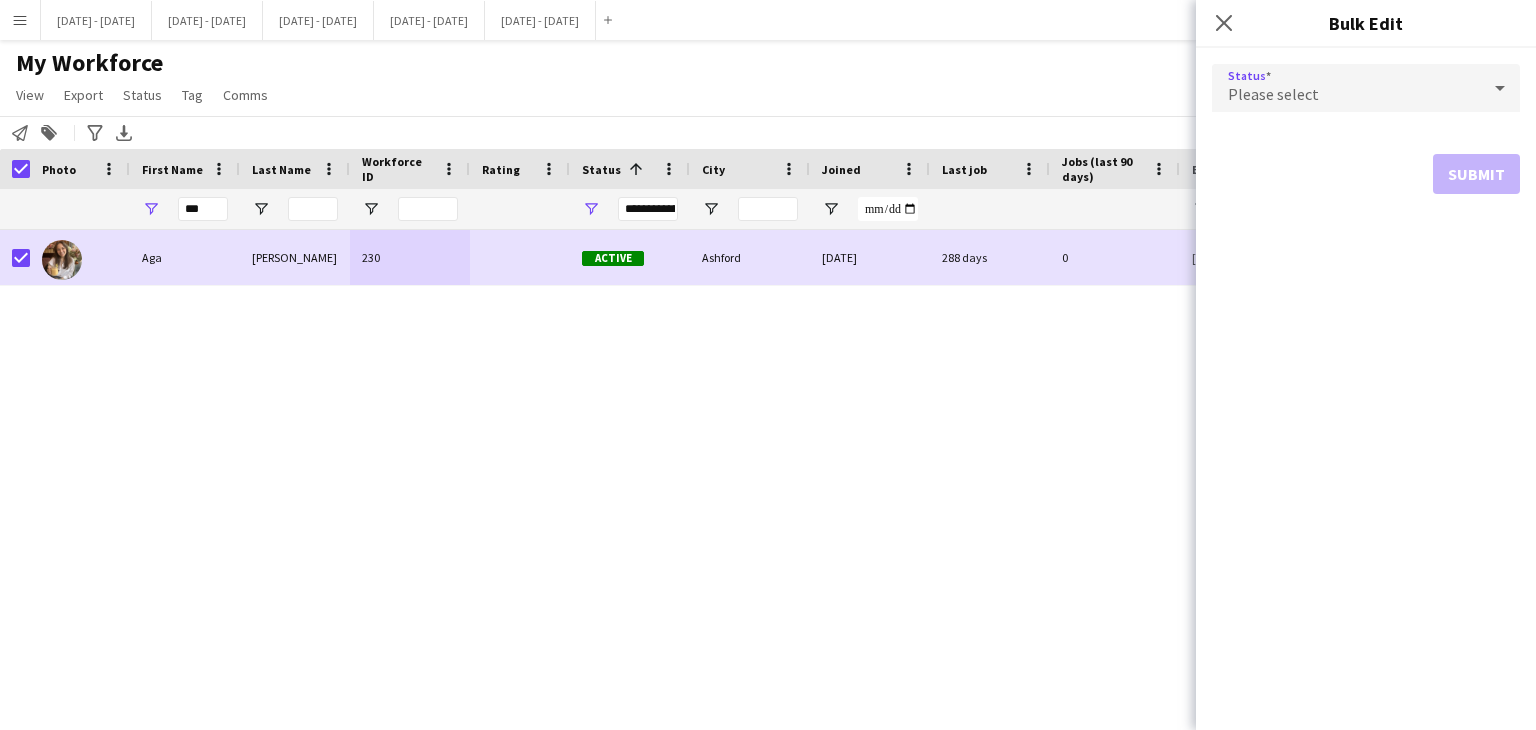 click on "Please select" at bounding box center [1346, 88] 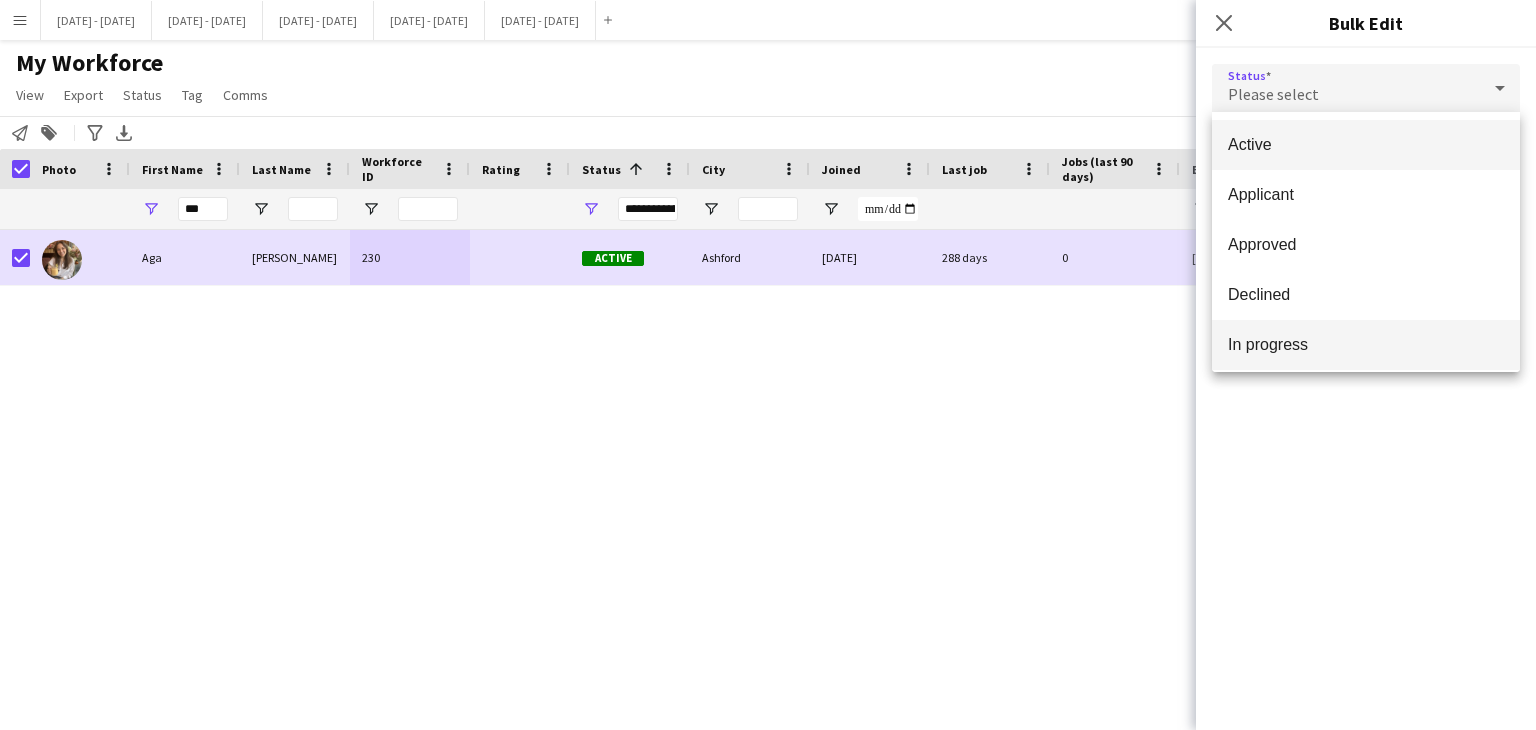 scroll, scrollTop: 206, scrollLeft: 0, axis: vertical 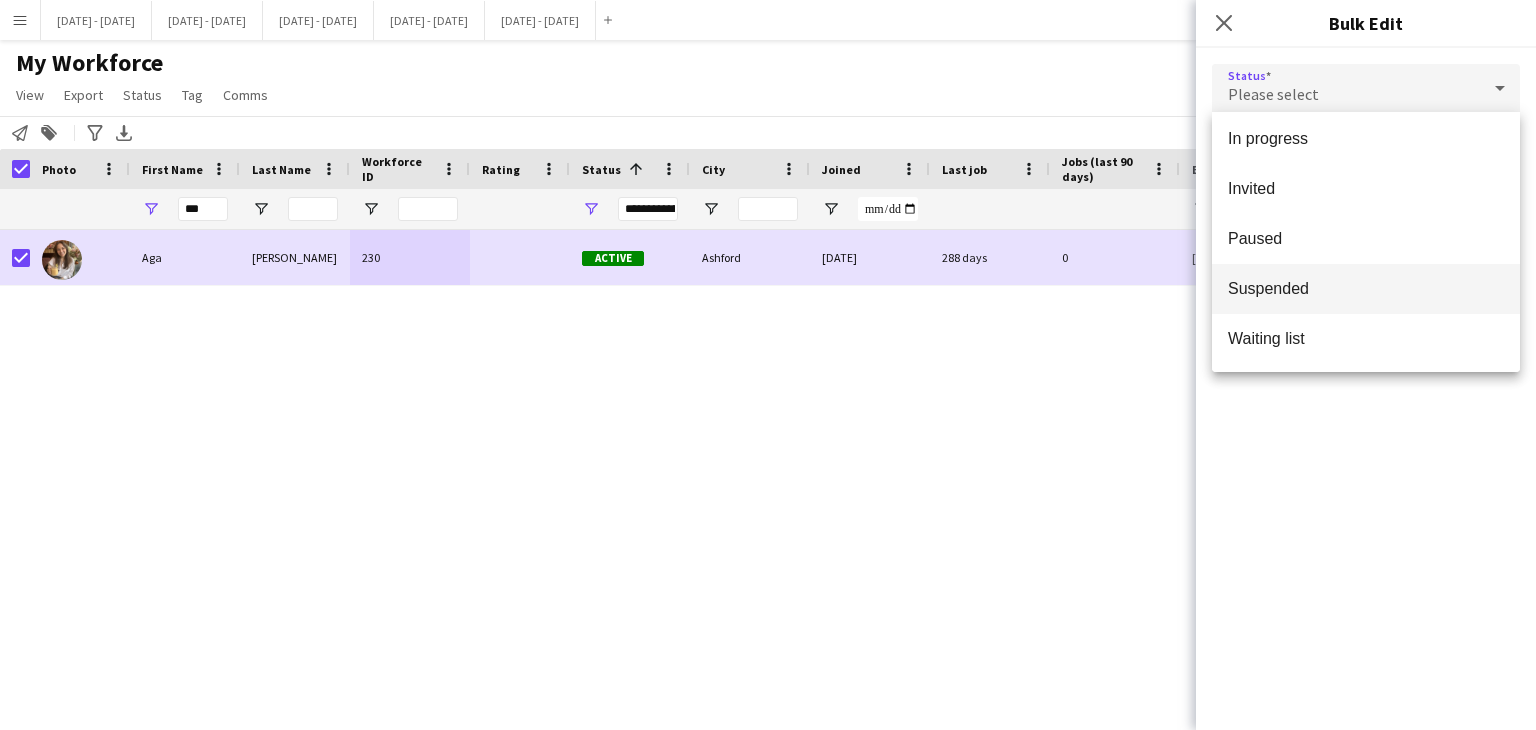 click on "Suspended" at bounding box center [1366, 288] 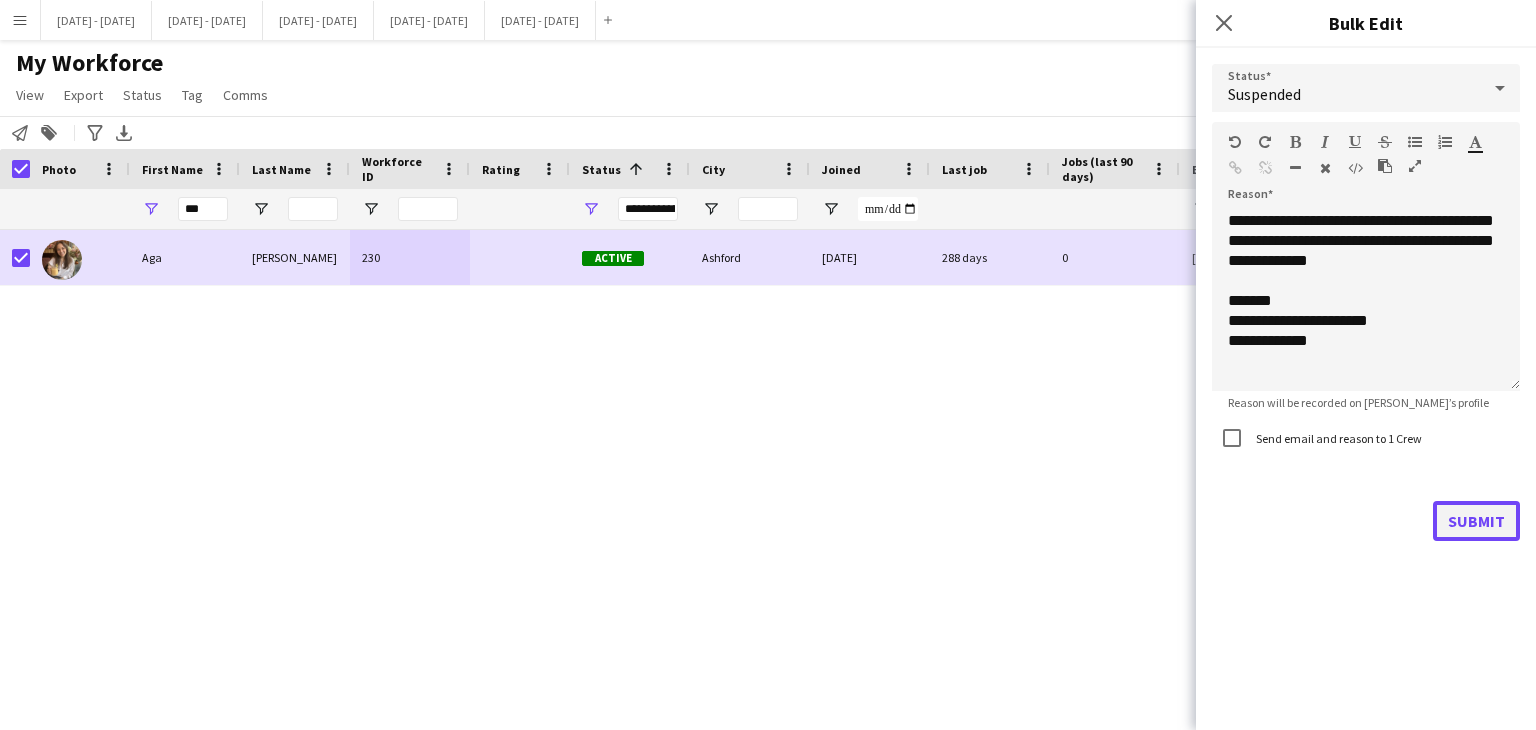 click on "Submit" 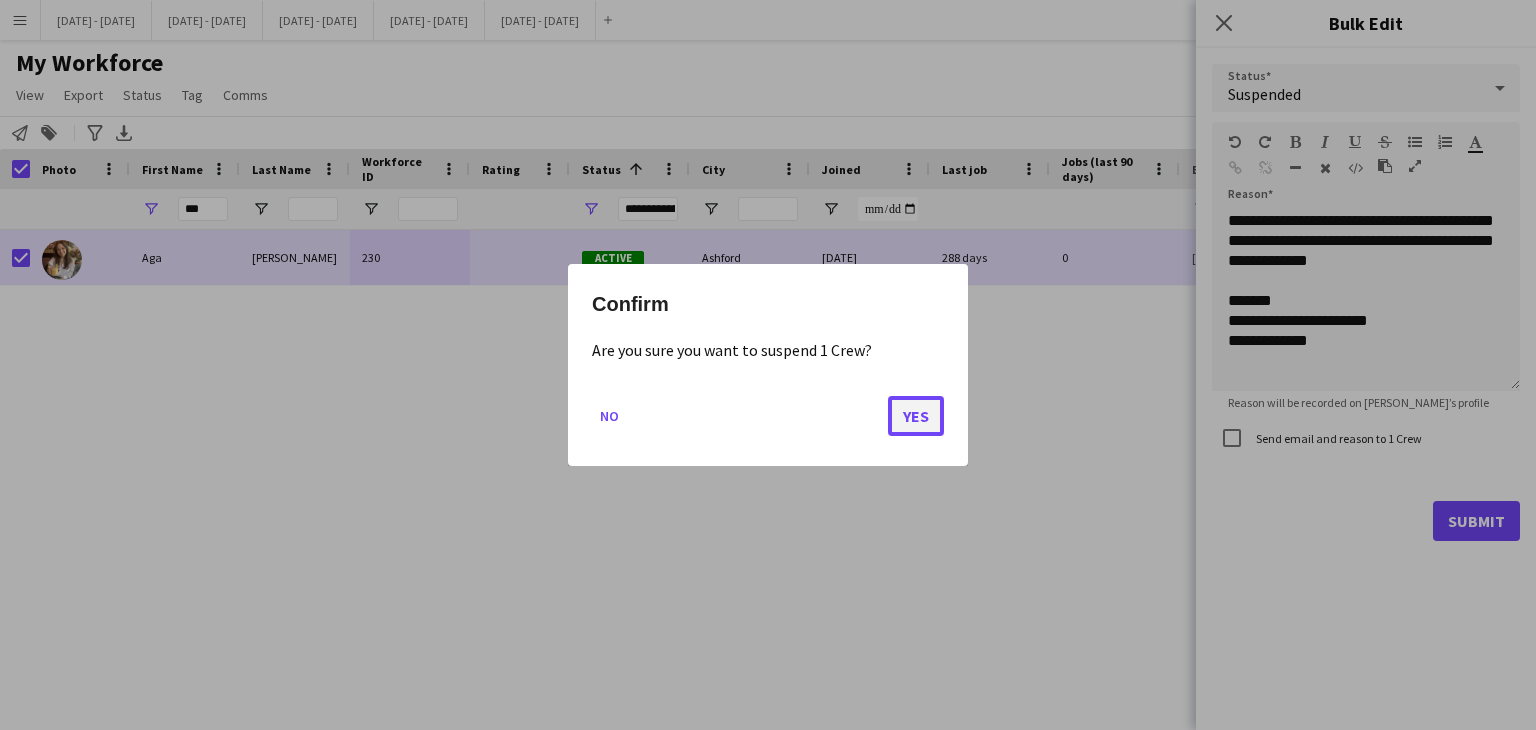 click on "Yes" 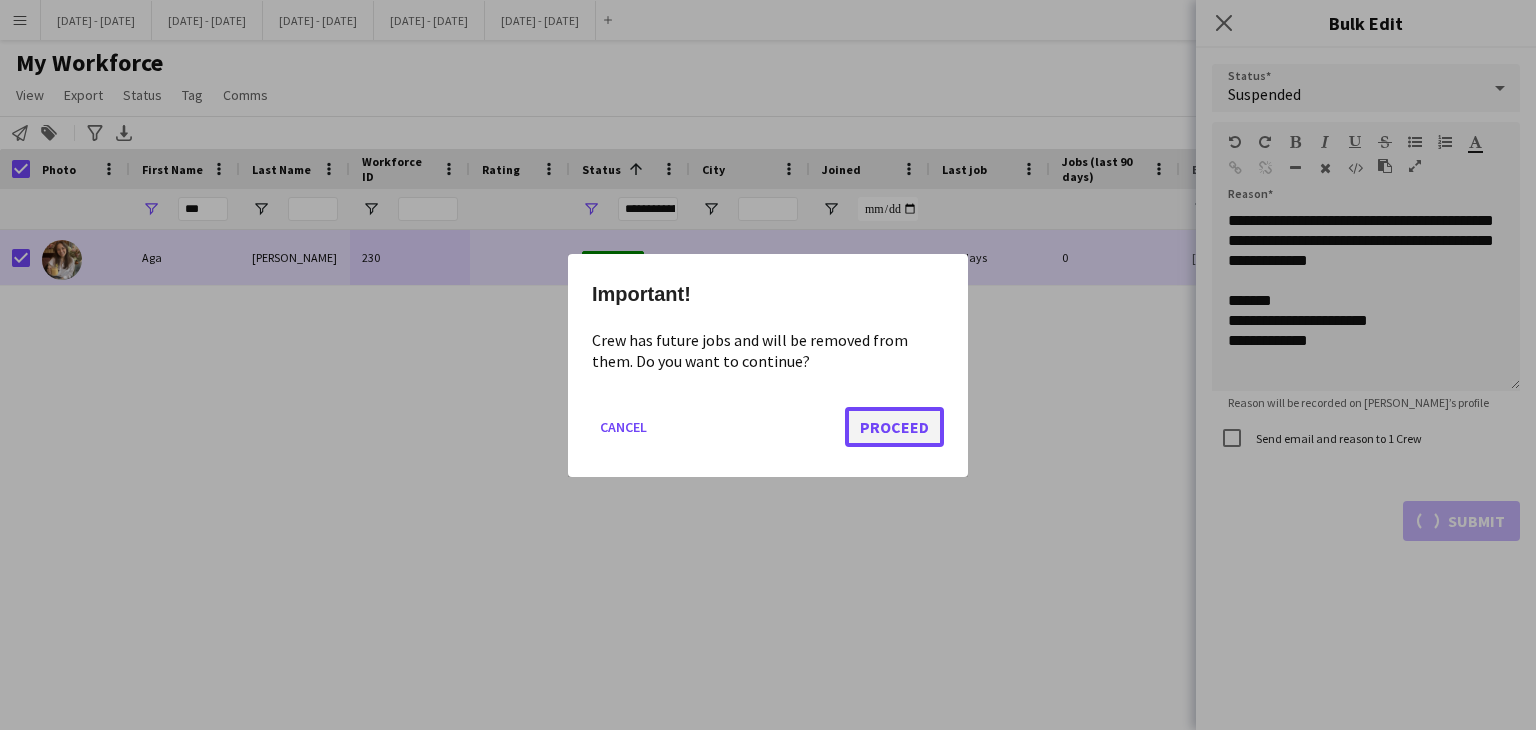 click on "Proceed" 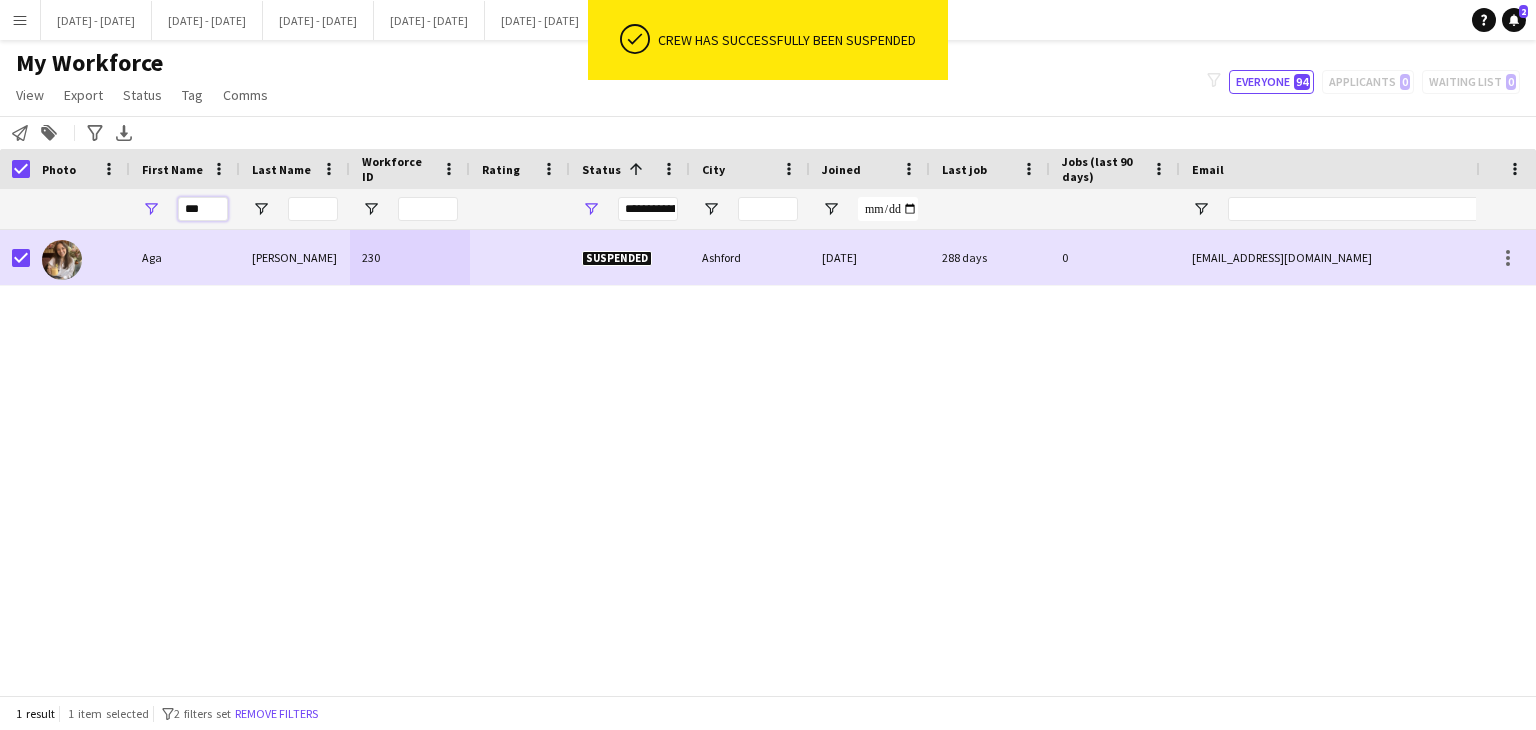 drag, startPoint x: 219, startPoint y: 212, endPoint x: 176, endPoint y: 212, distance: 43 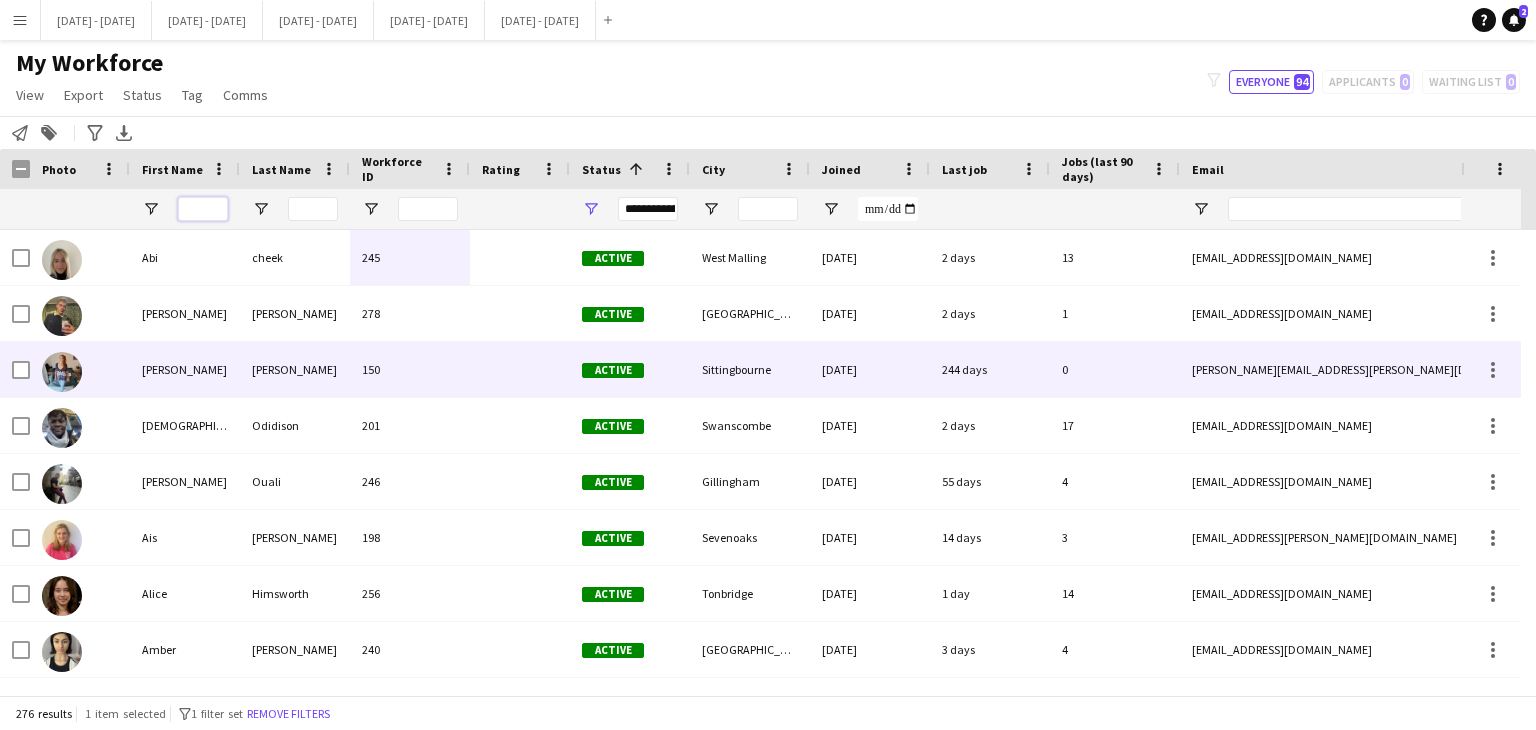 scroll, scrollTop: 164, scrollLeft: 0, axis: vertical 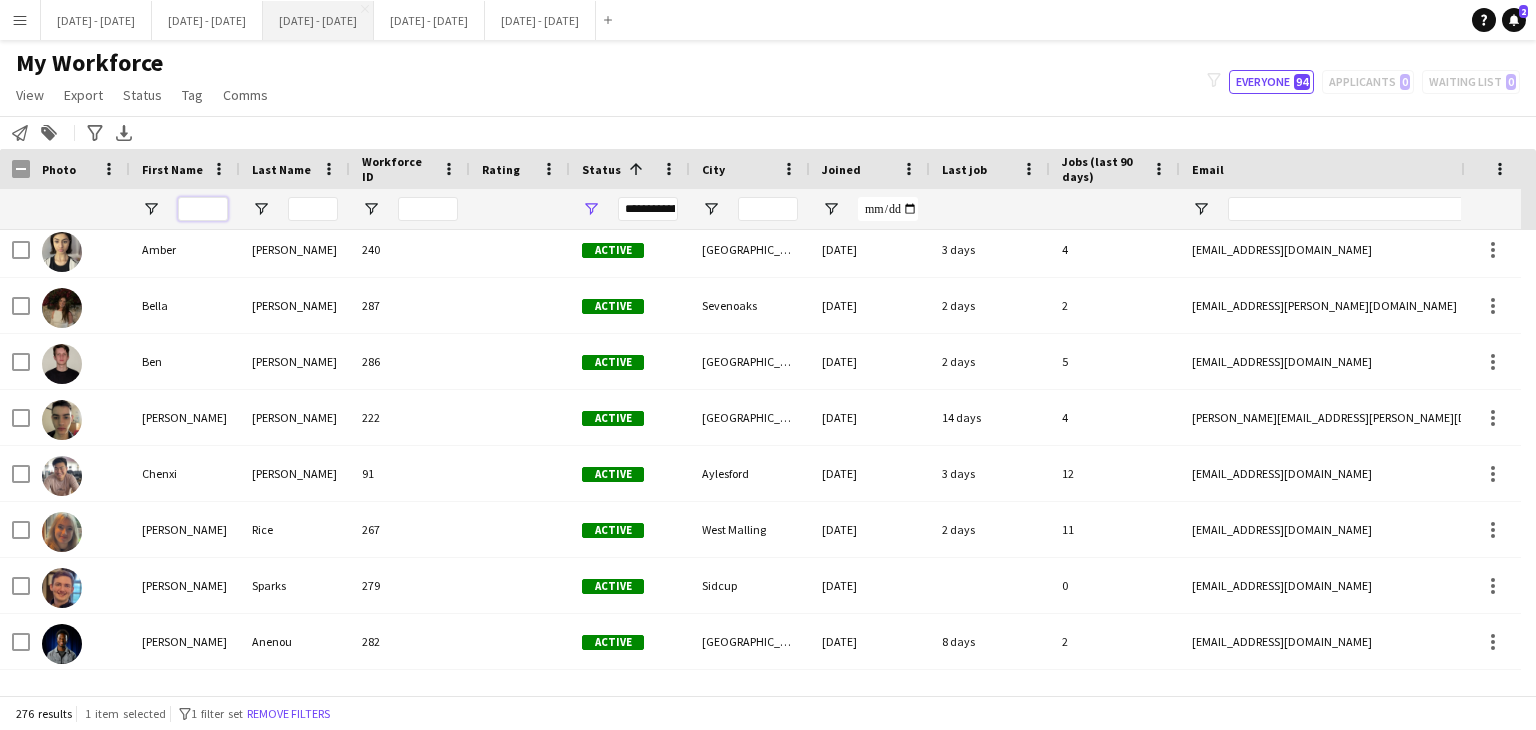 type 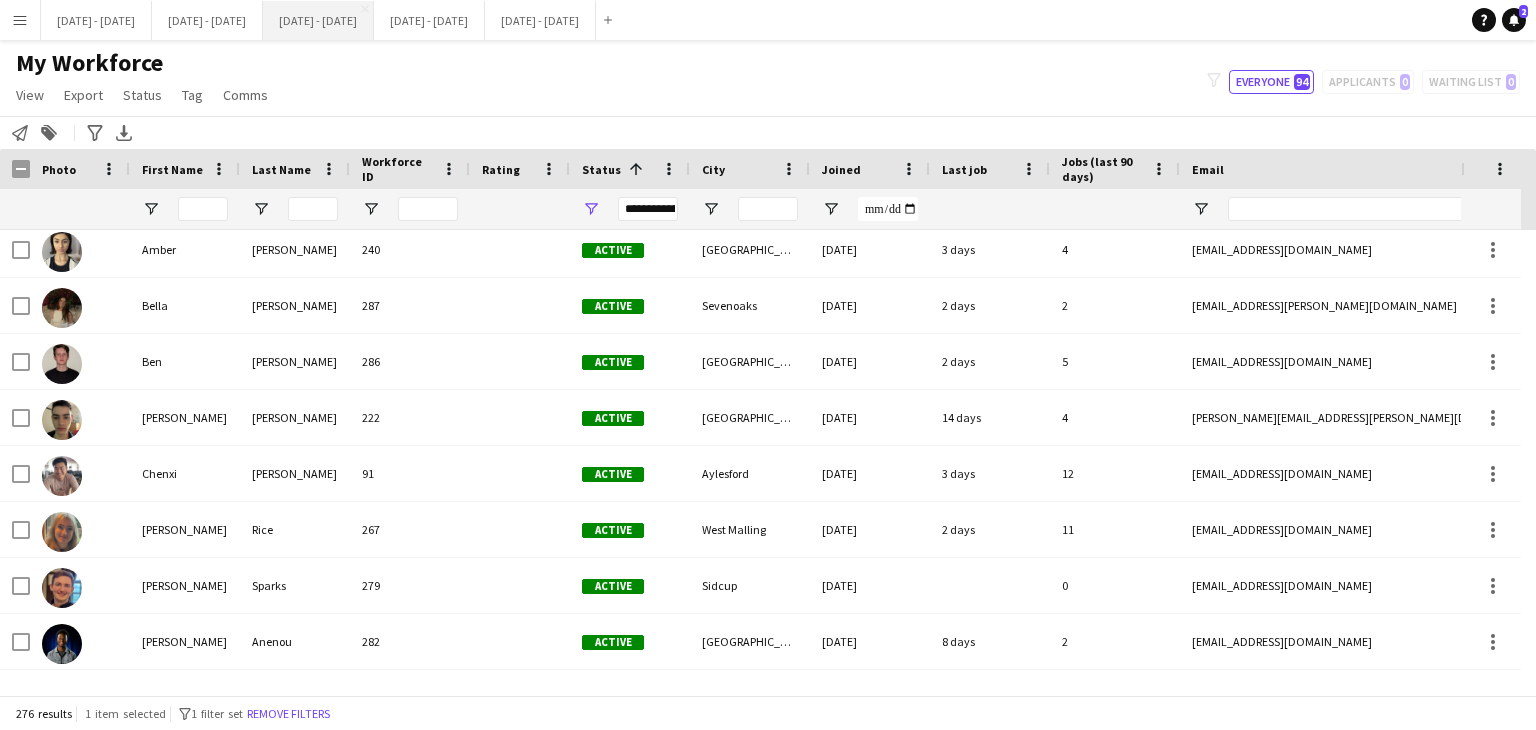 click on "[DATE] - [DATE]
Close" at bounding box center [318, 20] 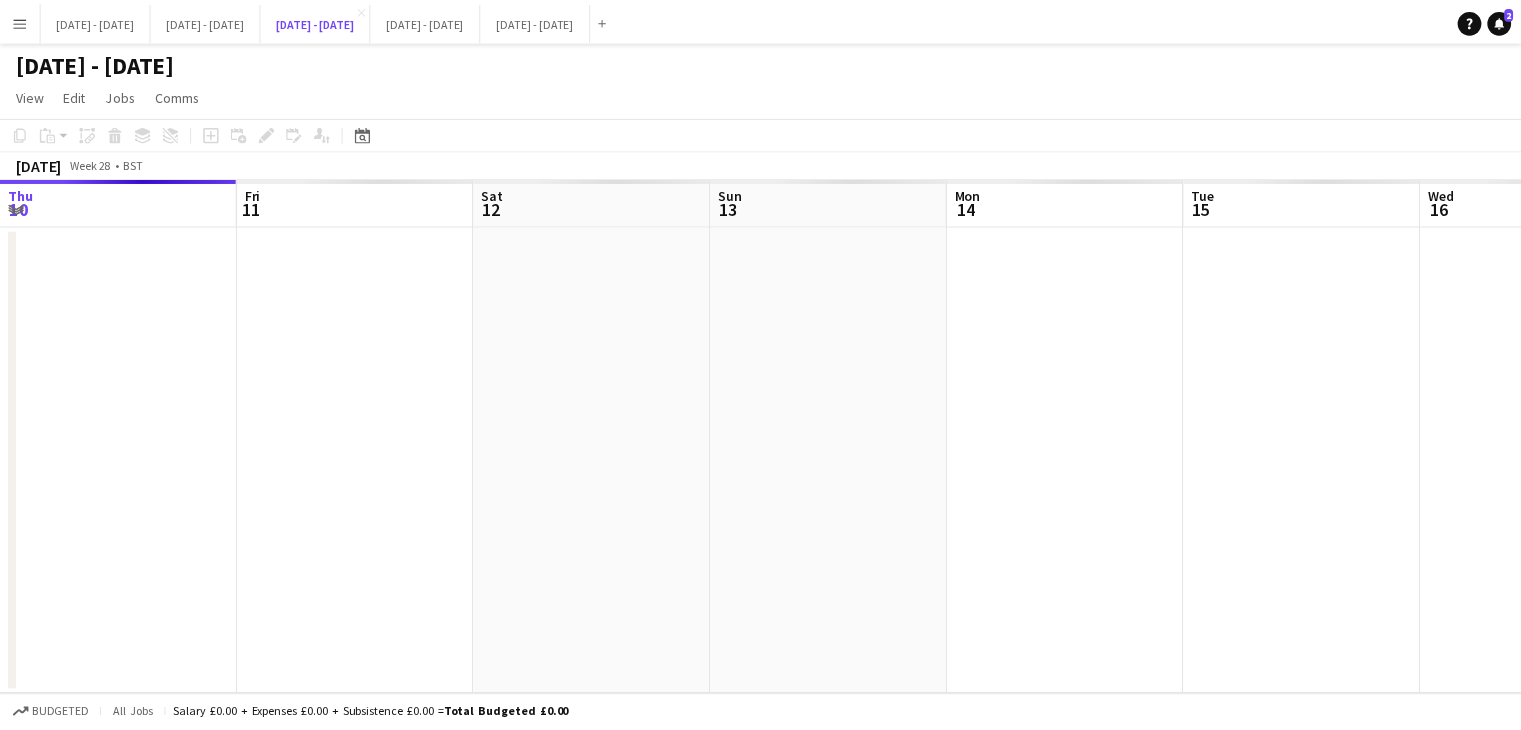 scroll, scrollTop: 0, scrollLeft: 626, axis: horizontal 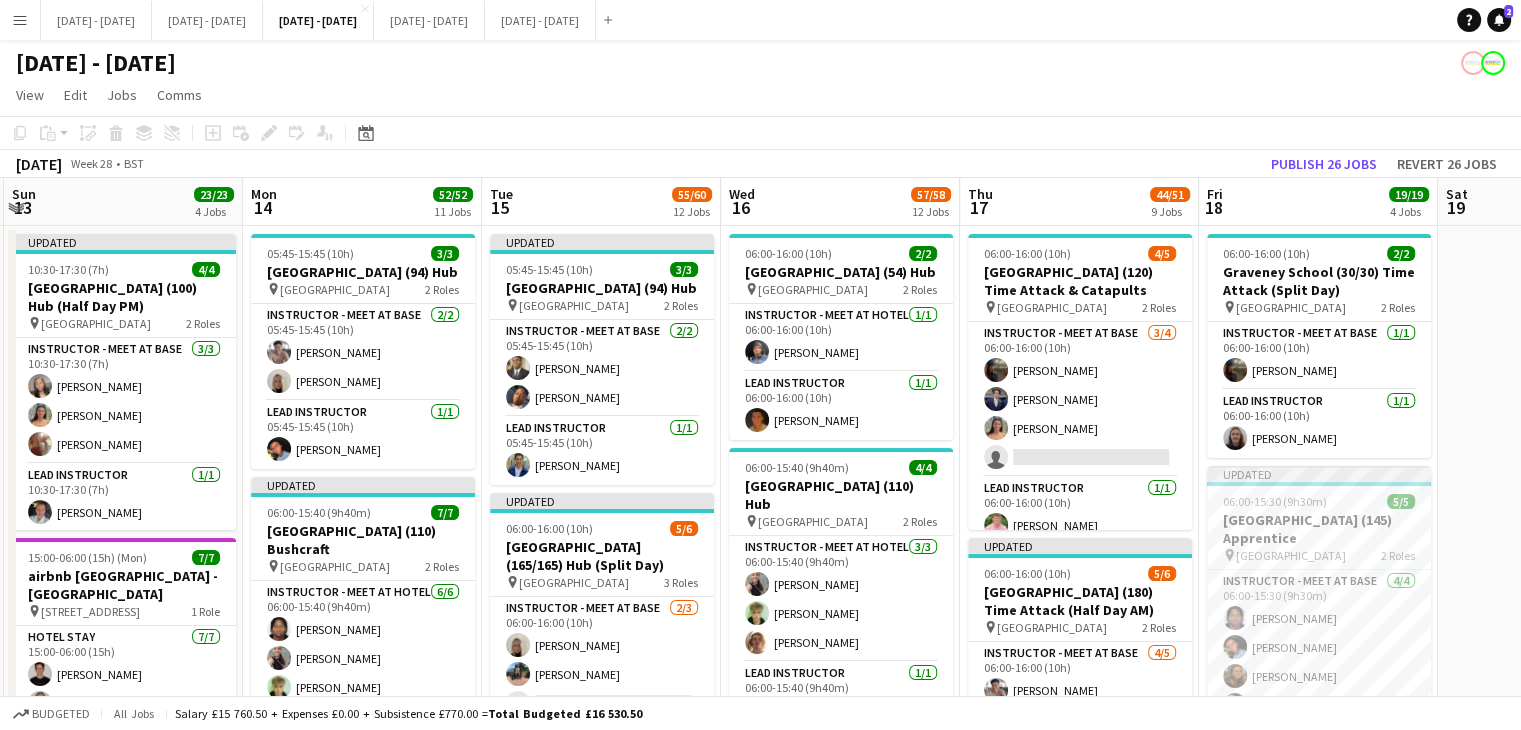 drag, startPoint x: 913, startPoint y: 222, endPoint x: 845, endPoint y: 229, distance: 68.359344 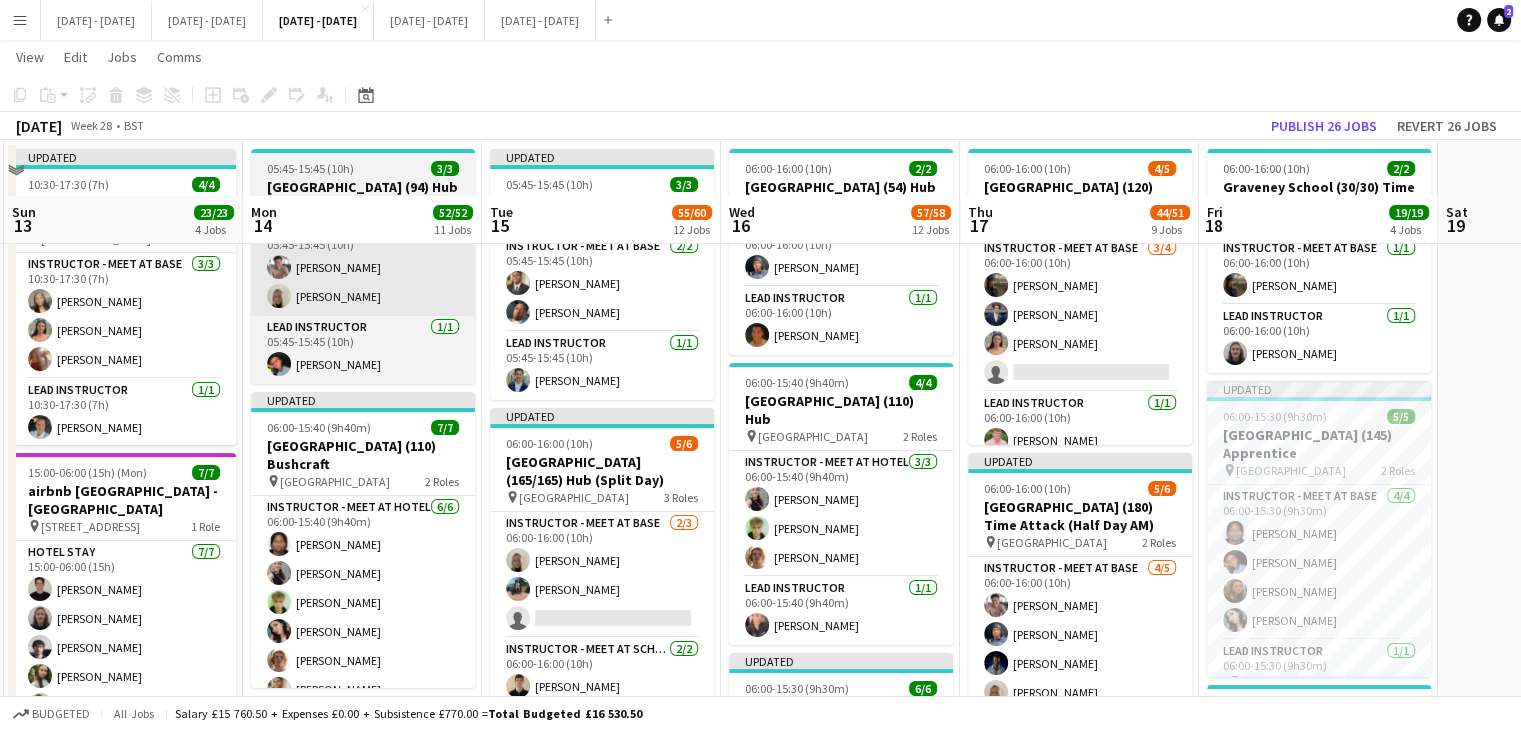 scroll, scrollTop: 0, scrollLeft: 0, axis: both 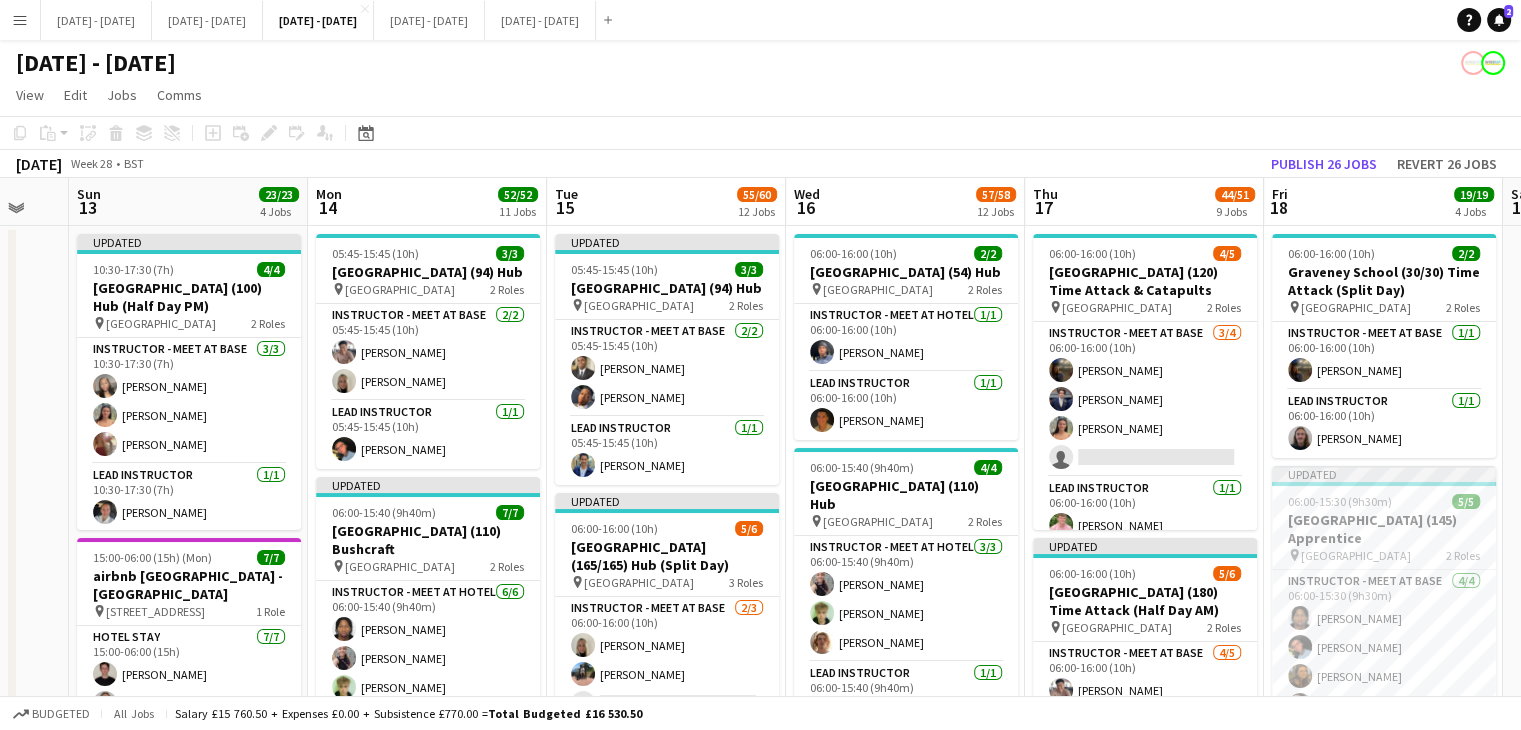drag, startPoint x: 370, startPoint y: 200, endPoint x: 436, endPoint y: 199, distance: 66.007576 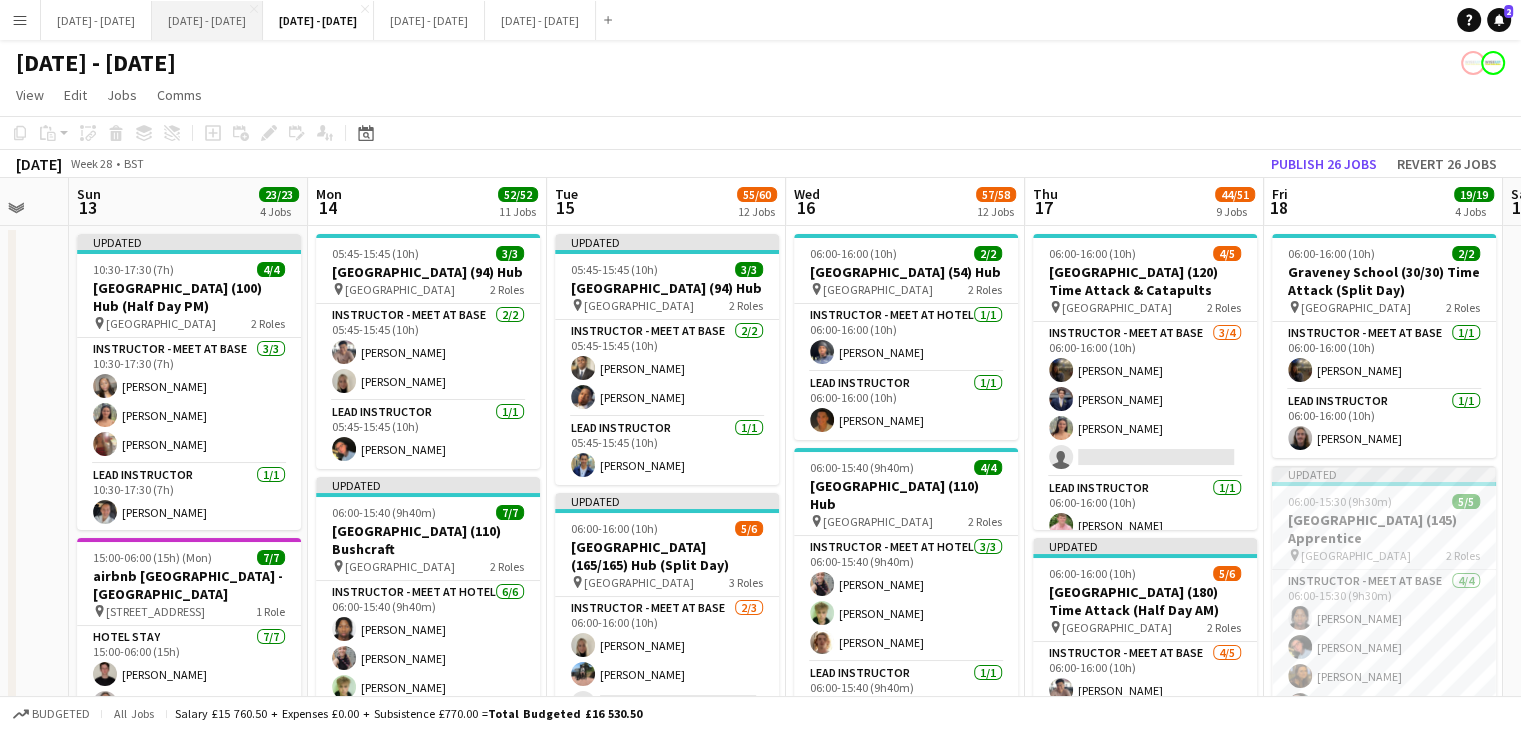 click on "[DATE] - [DATE]
Close" at bounding box center (207, 20) 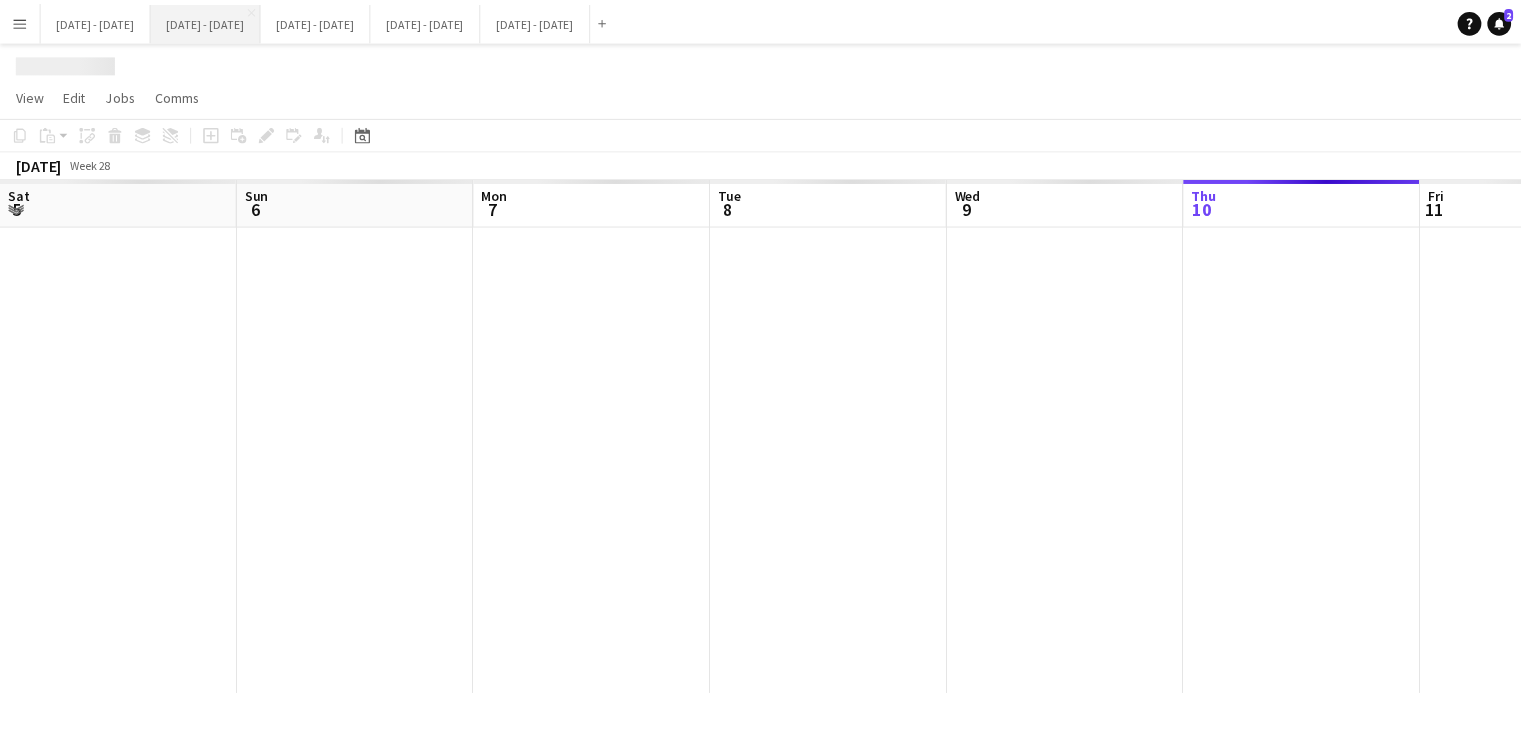 scroll, scrollTop: 0, scrollLeft: 487, axis: horizontal 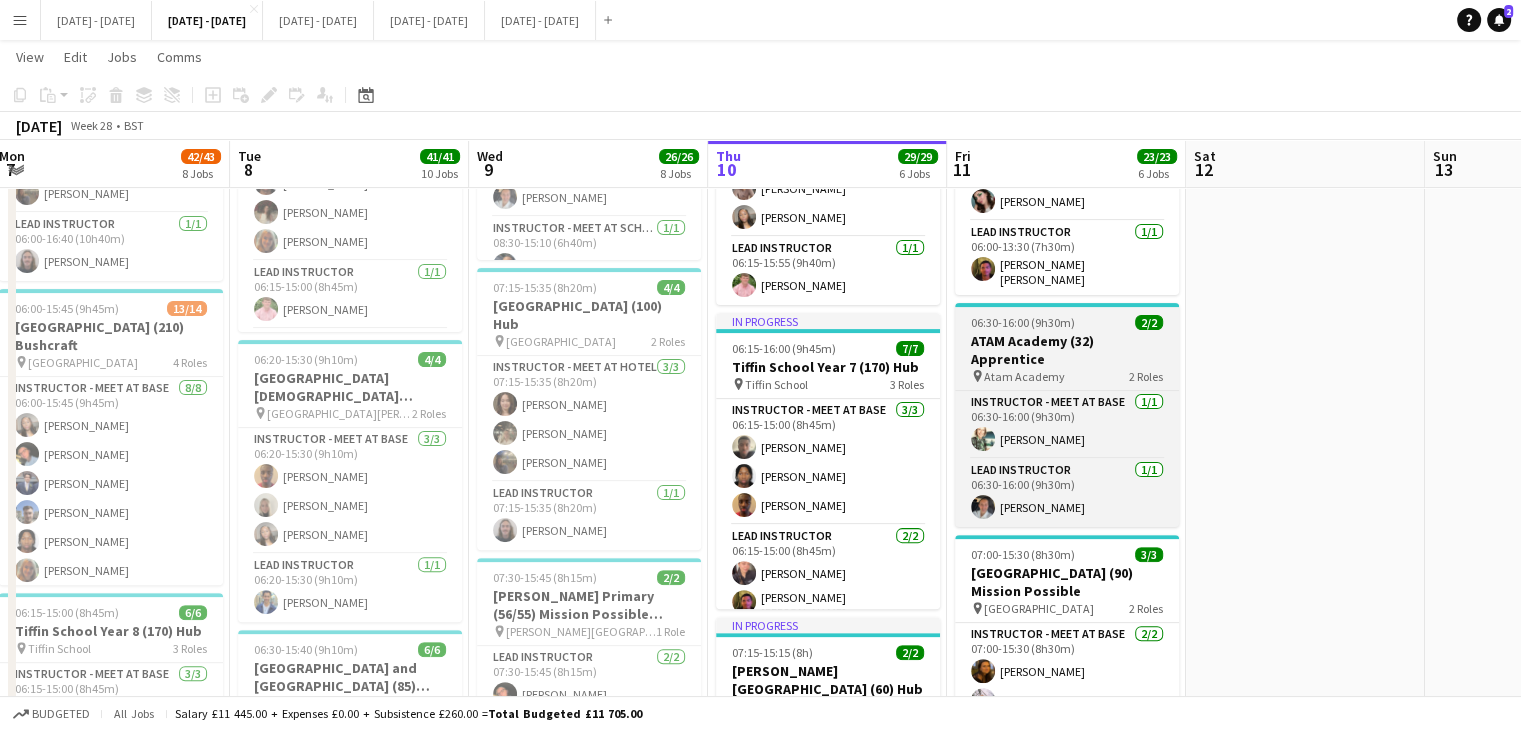 click on "ATAM Academy (32) Apprentice" at bounding box center (1067, 350) 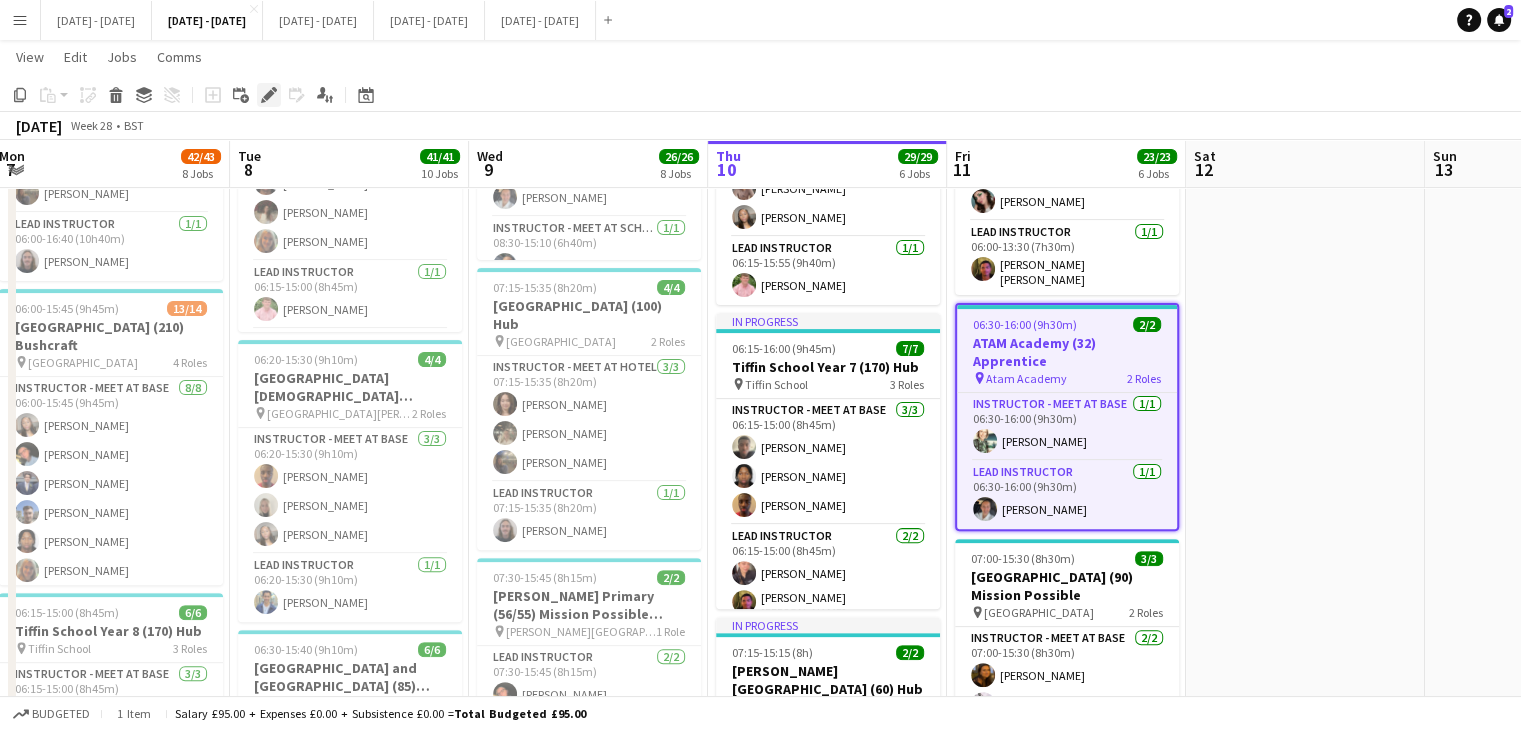 click 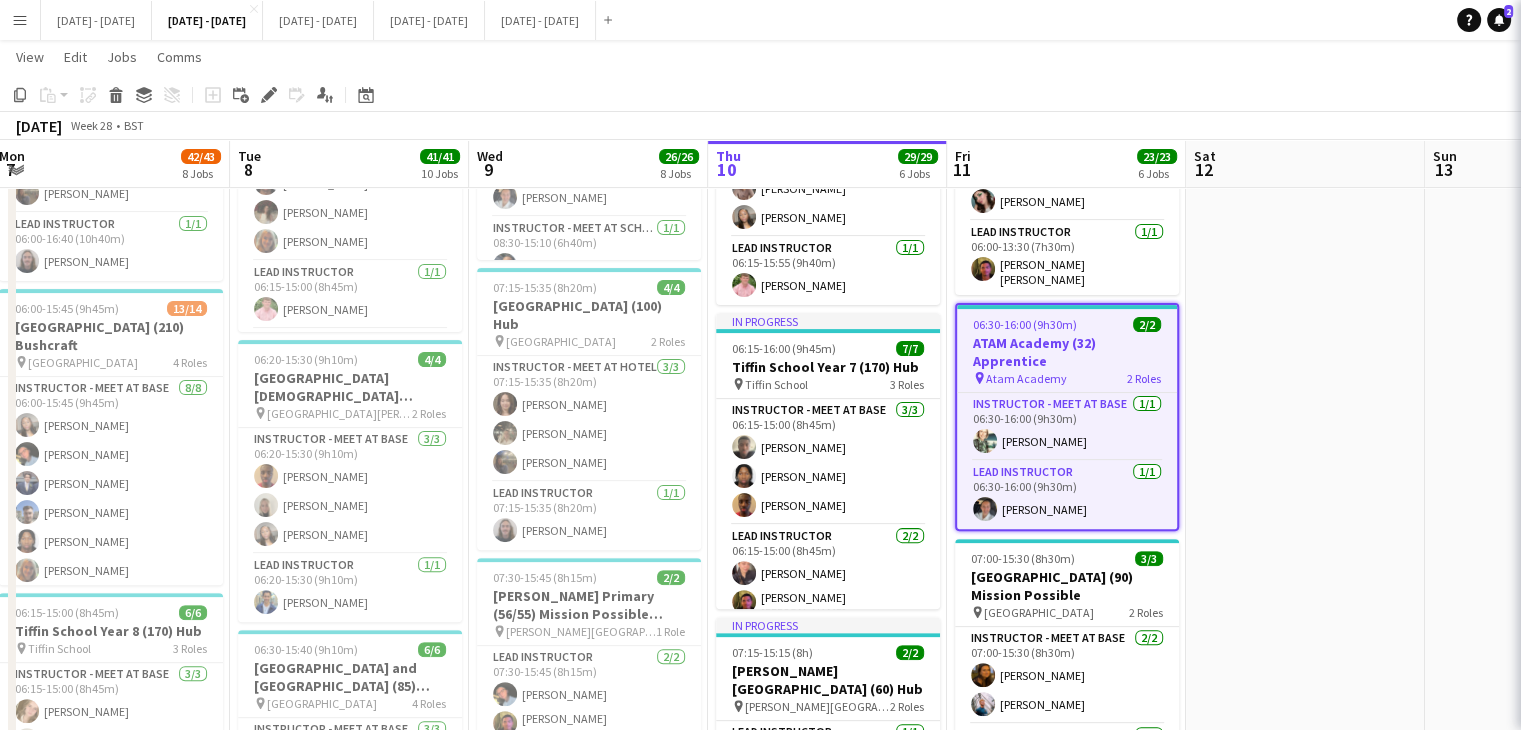 type on "**********" 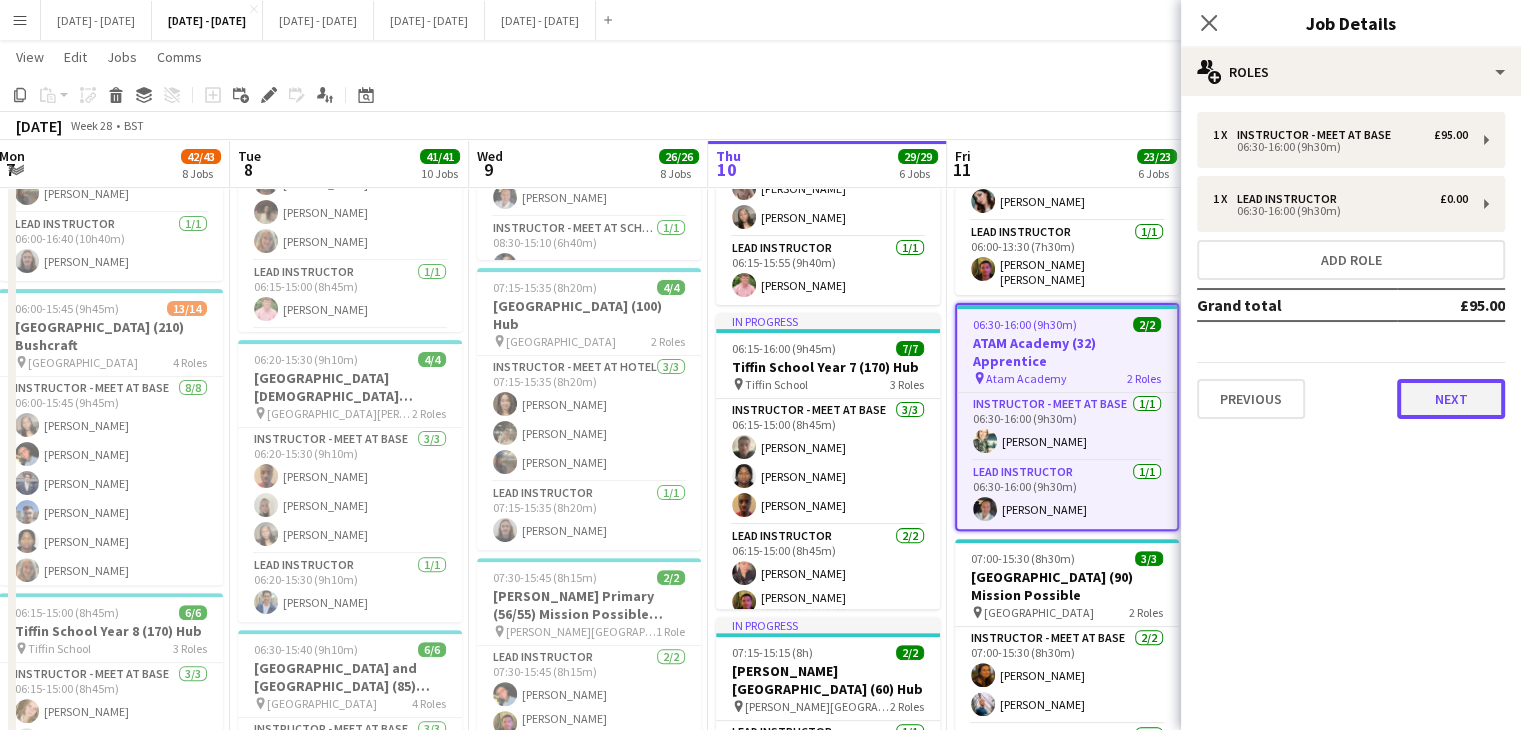 click on "Next" at bounding box center (1451, 399) 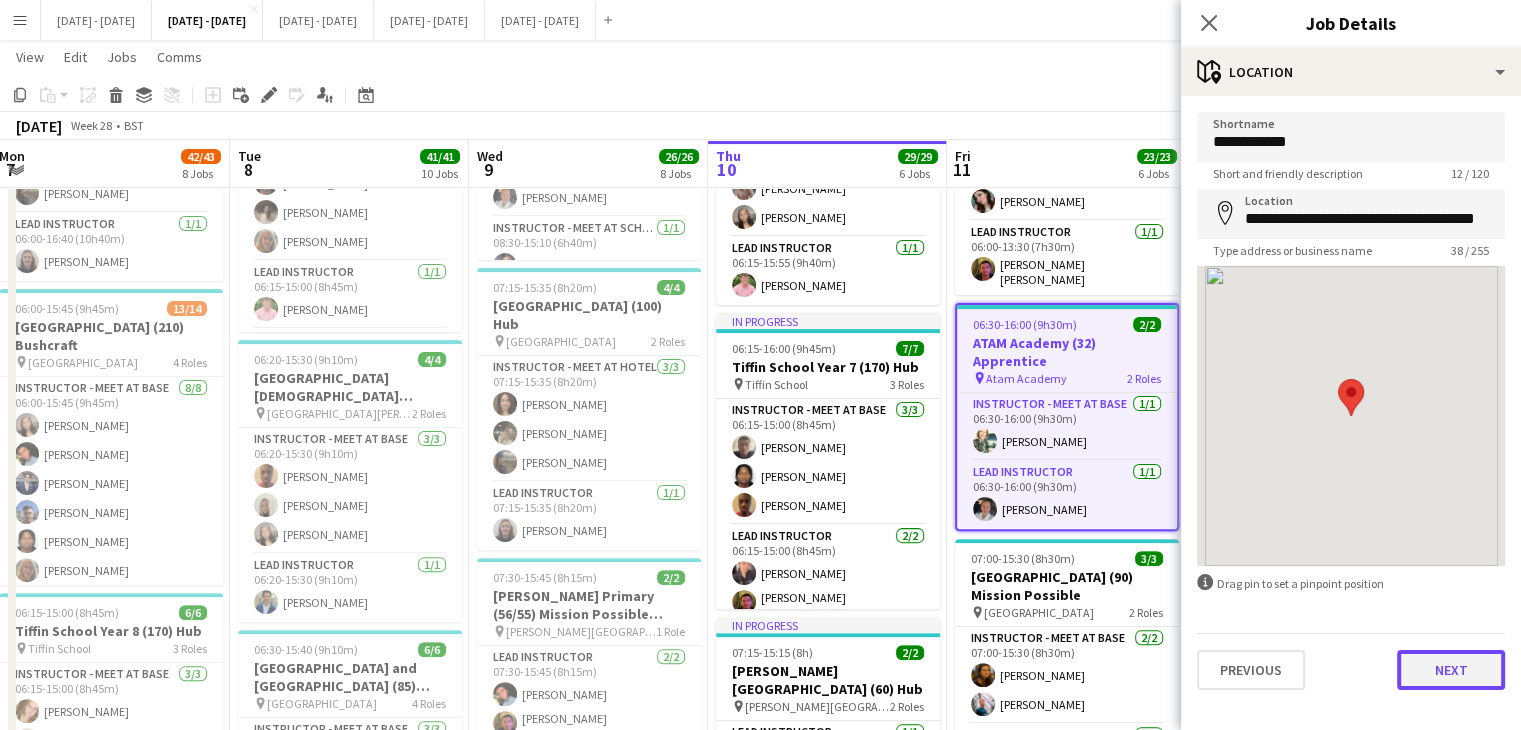 click on "Next" at bounding box center (1451, 670) 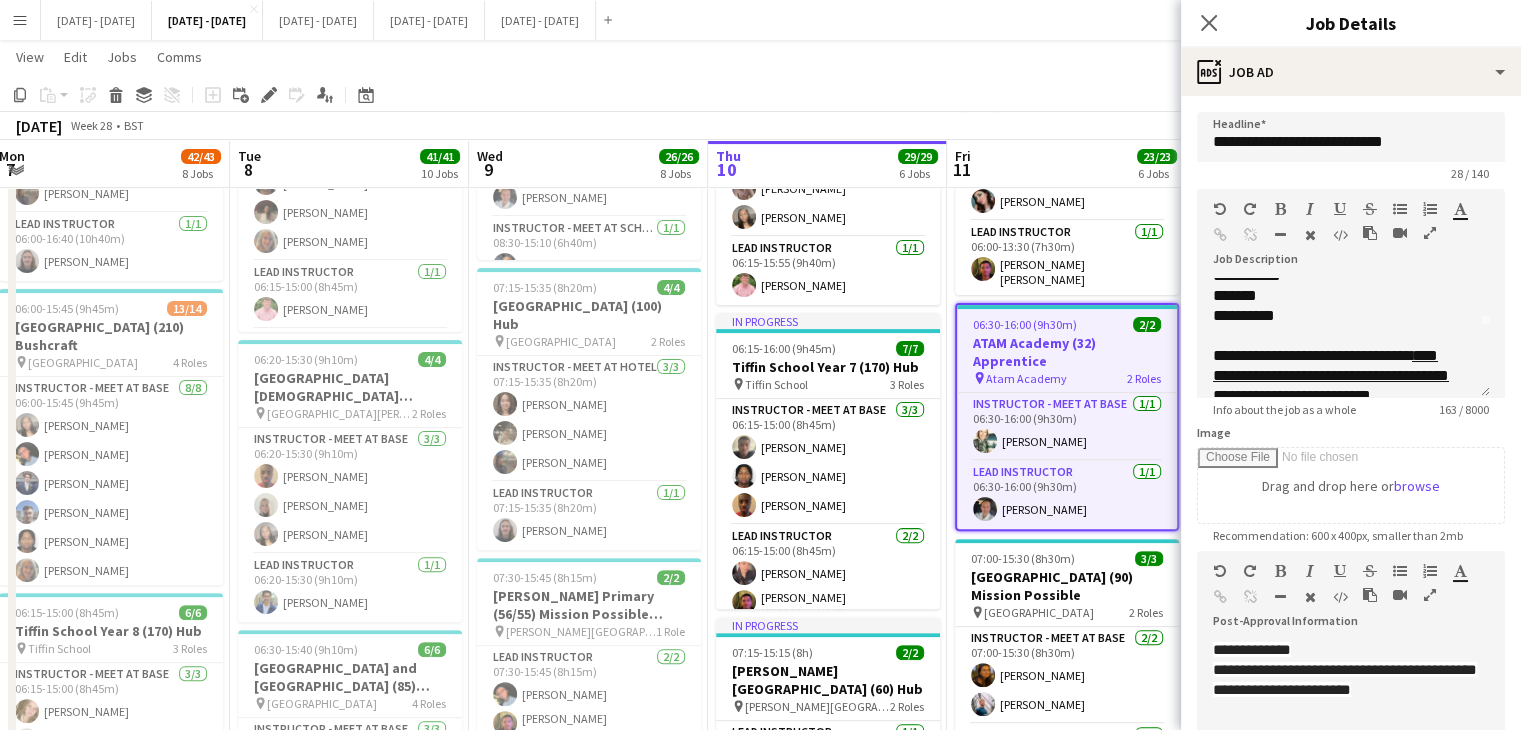 scroll, scrollTop: 100, scrollLeft: 0, axis: vertical 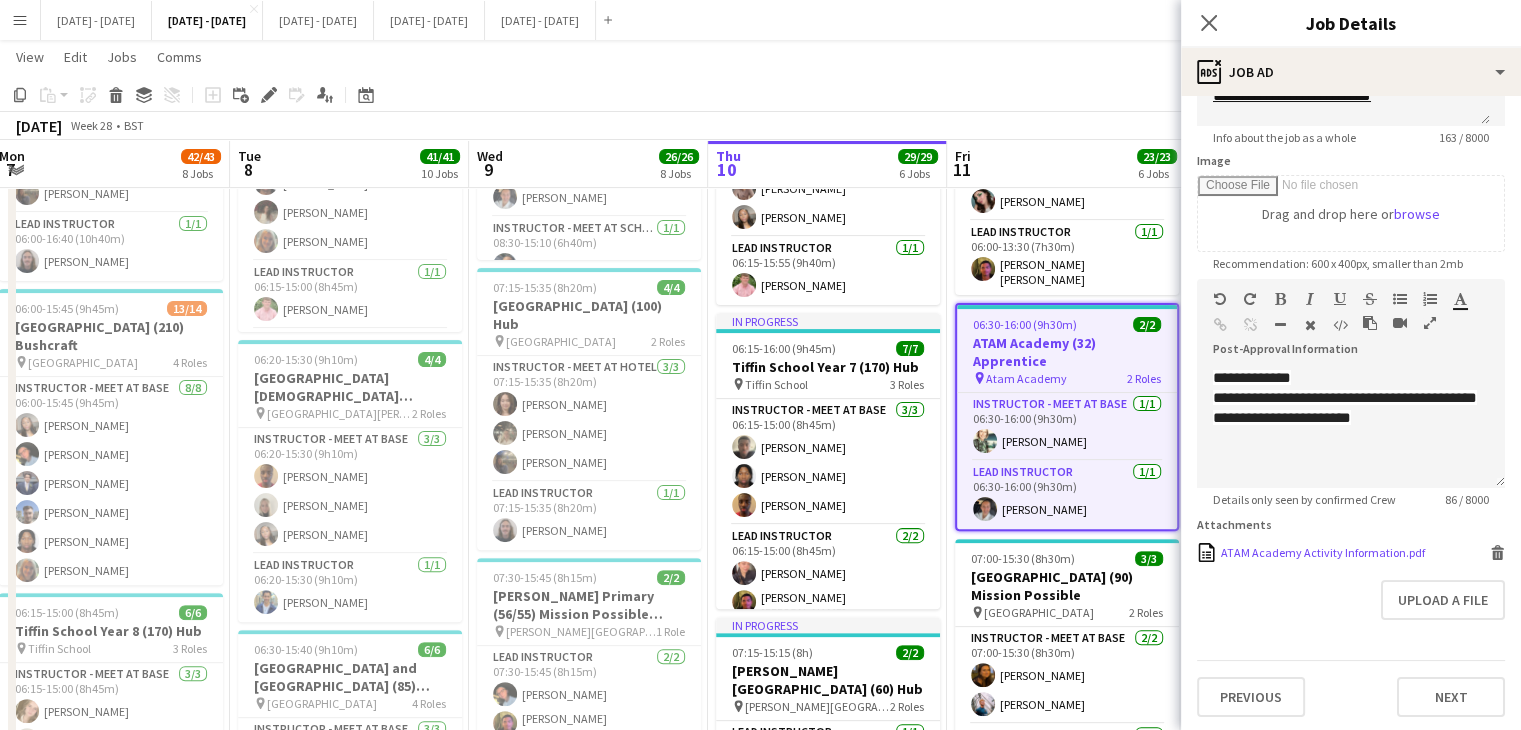 click on "ATAM Academy Activity Information.pdf" at bounding box center [1323, 552] 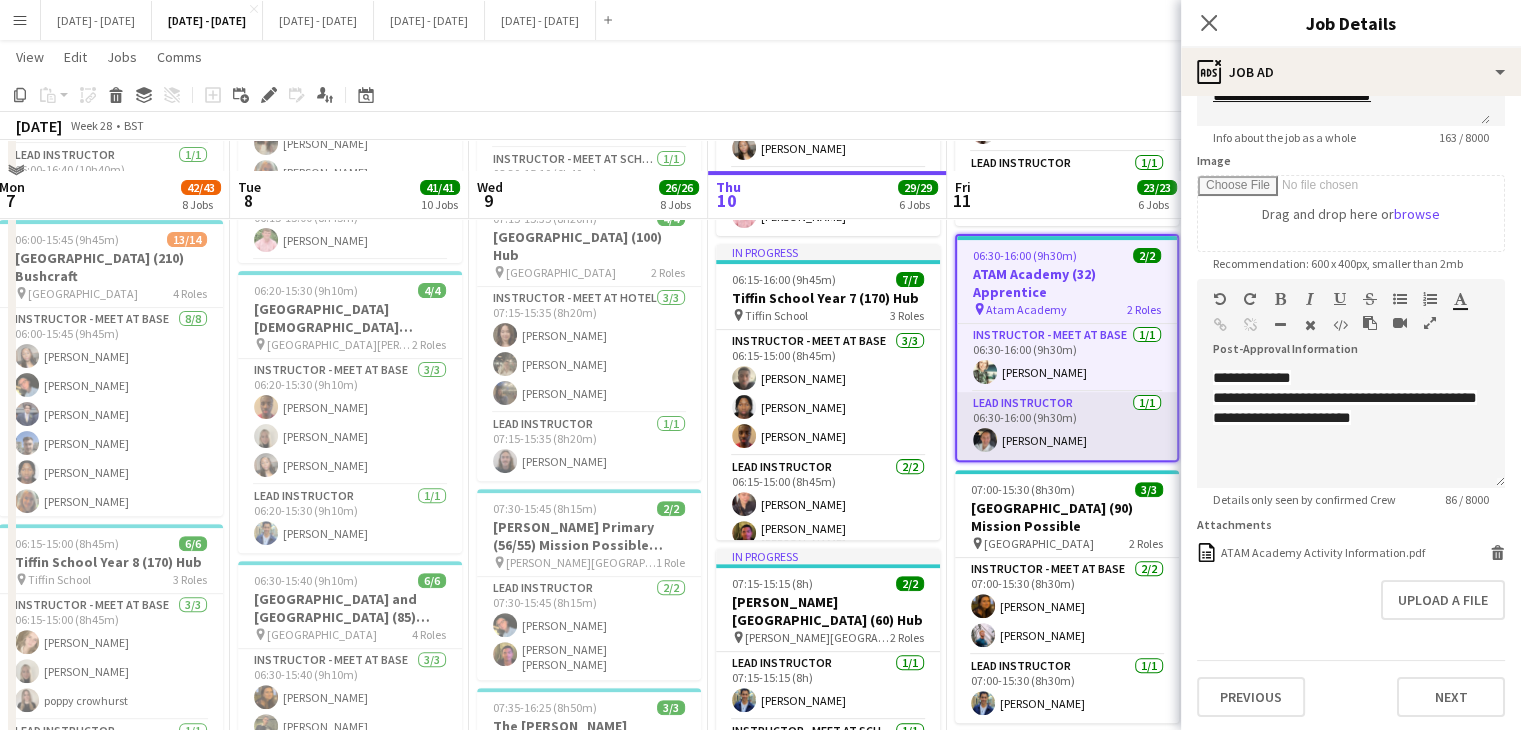 scroll, scrollTop: 600, scrollLeft: 0, axis: vertical 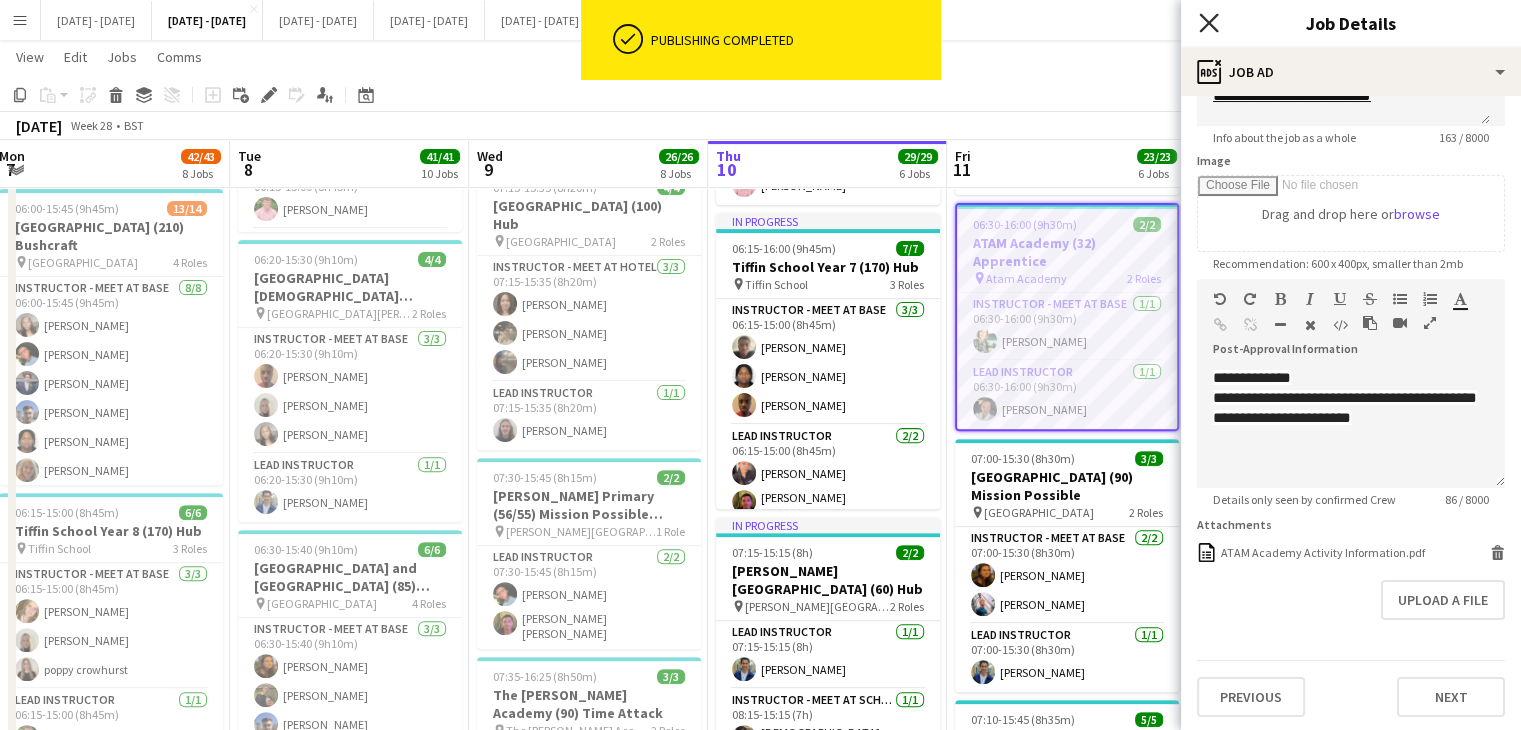 click on "Close pop-in" 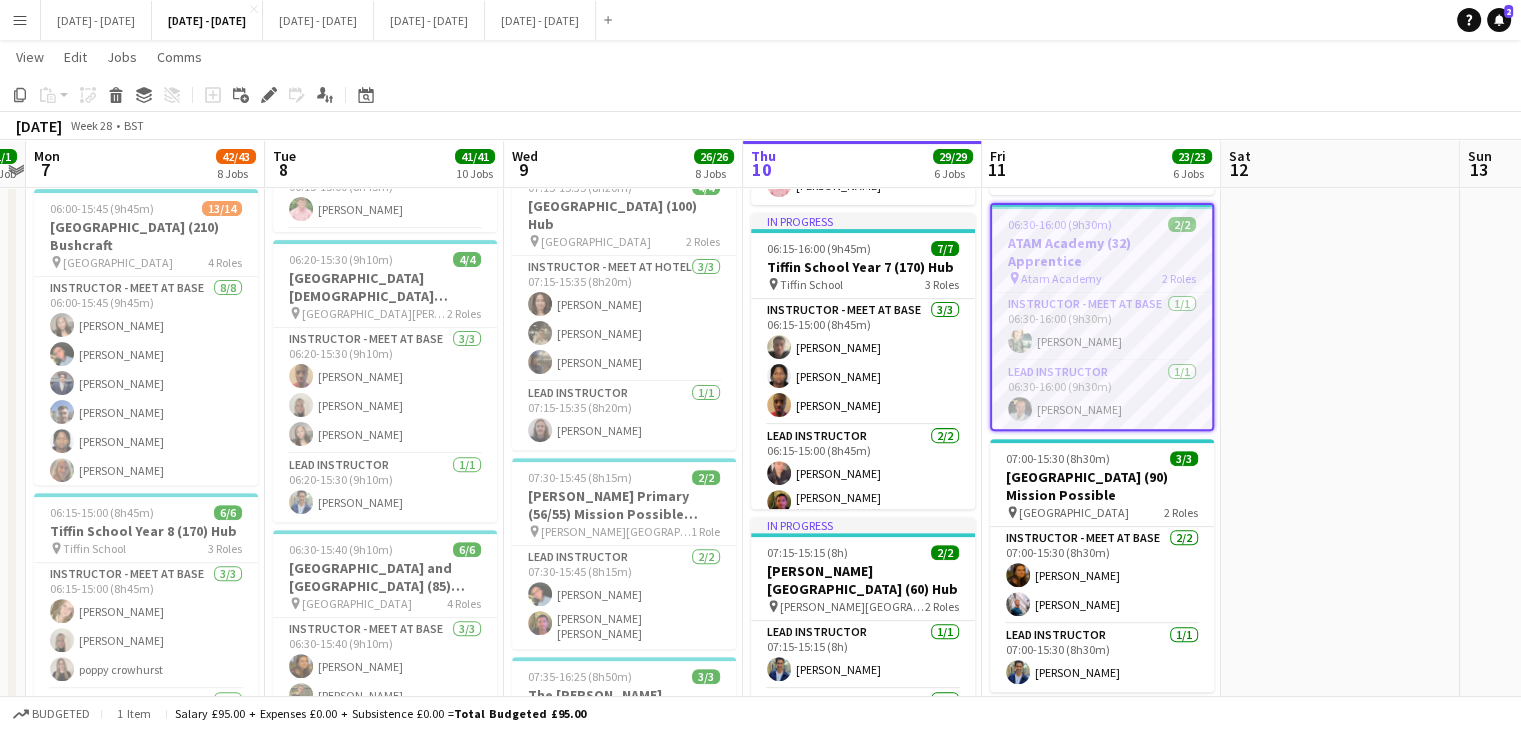 scroll, scrollTop: 0, scrollLeft: 451, axis: horizontal 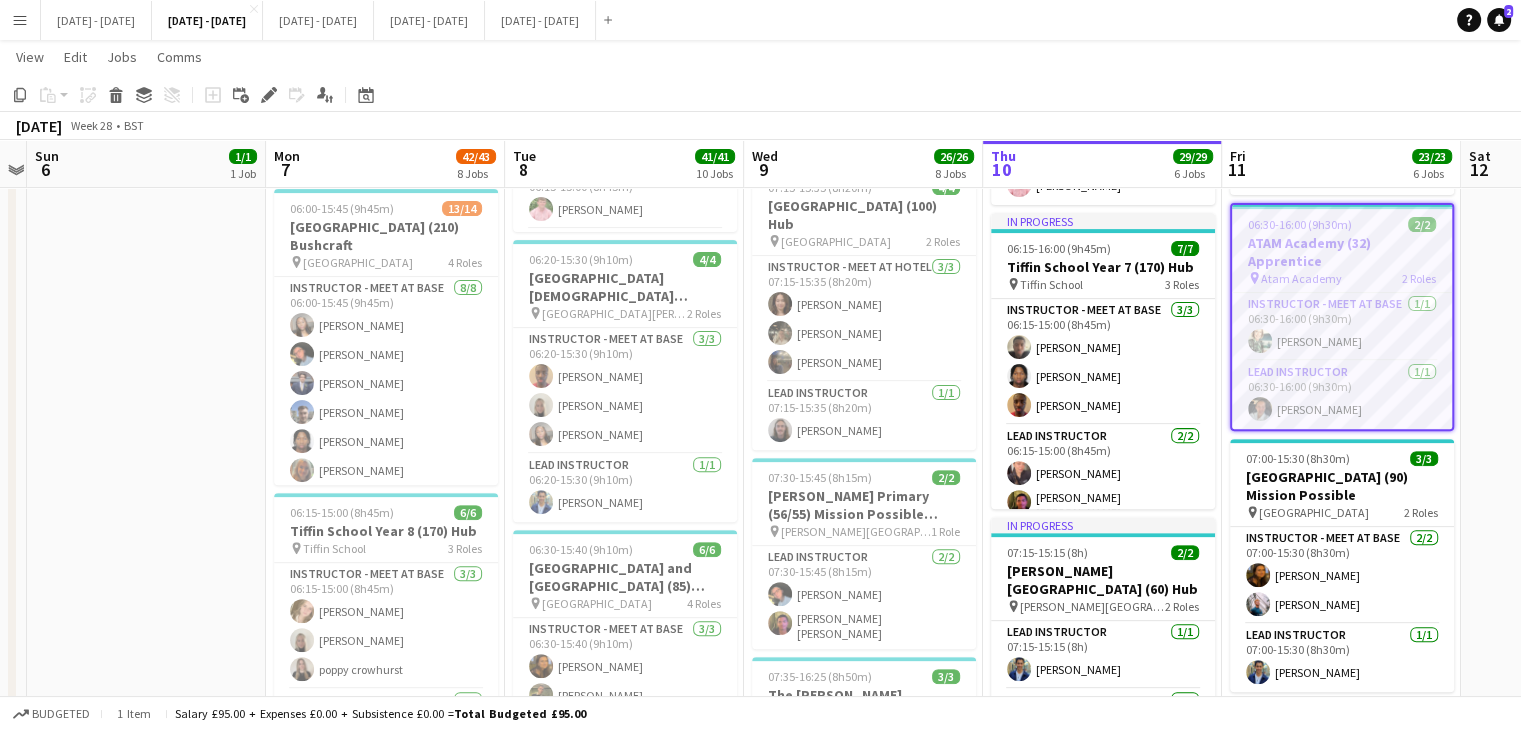 drag, startPoint x: 345, startPoint y: 160, endPoint x: 610, endPoint y: 161, distance: 265.0019 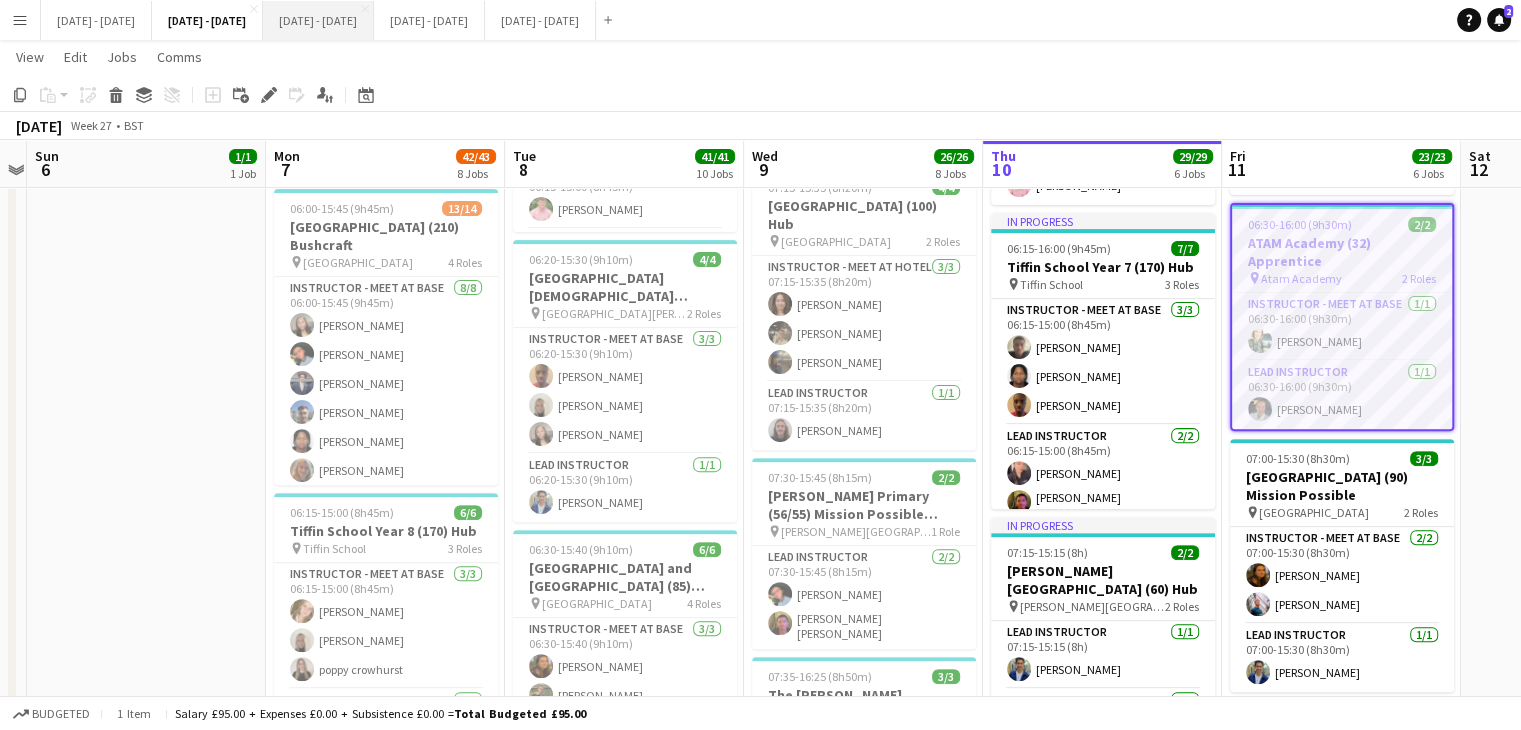 click on "[DATE] - [DATE]
Close" at bounding box center [318, 20] 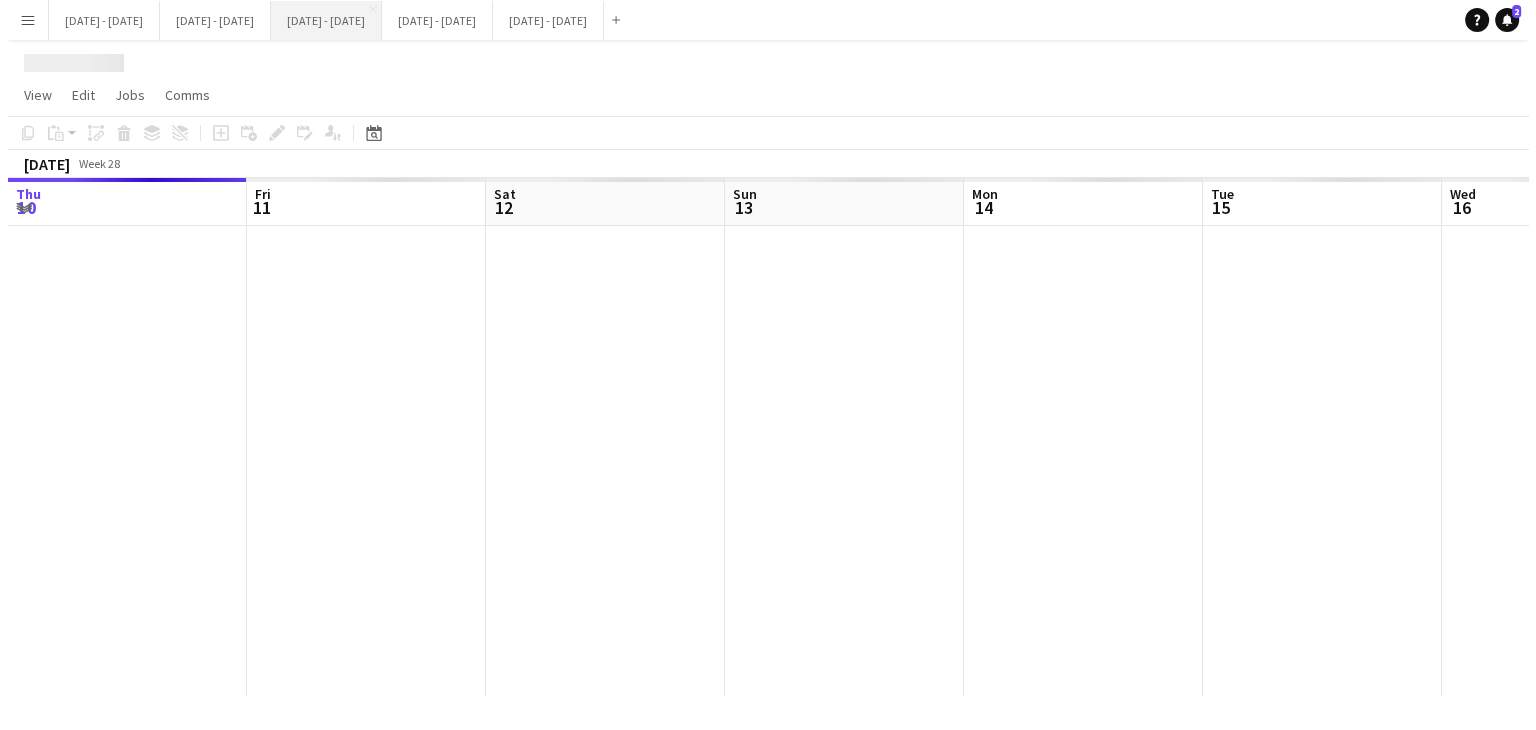 scroll, scrollTop: 0, scrollLeft: 0, axis: both 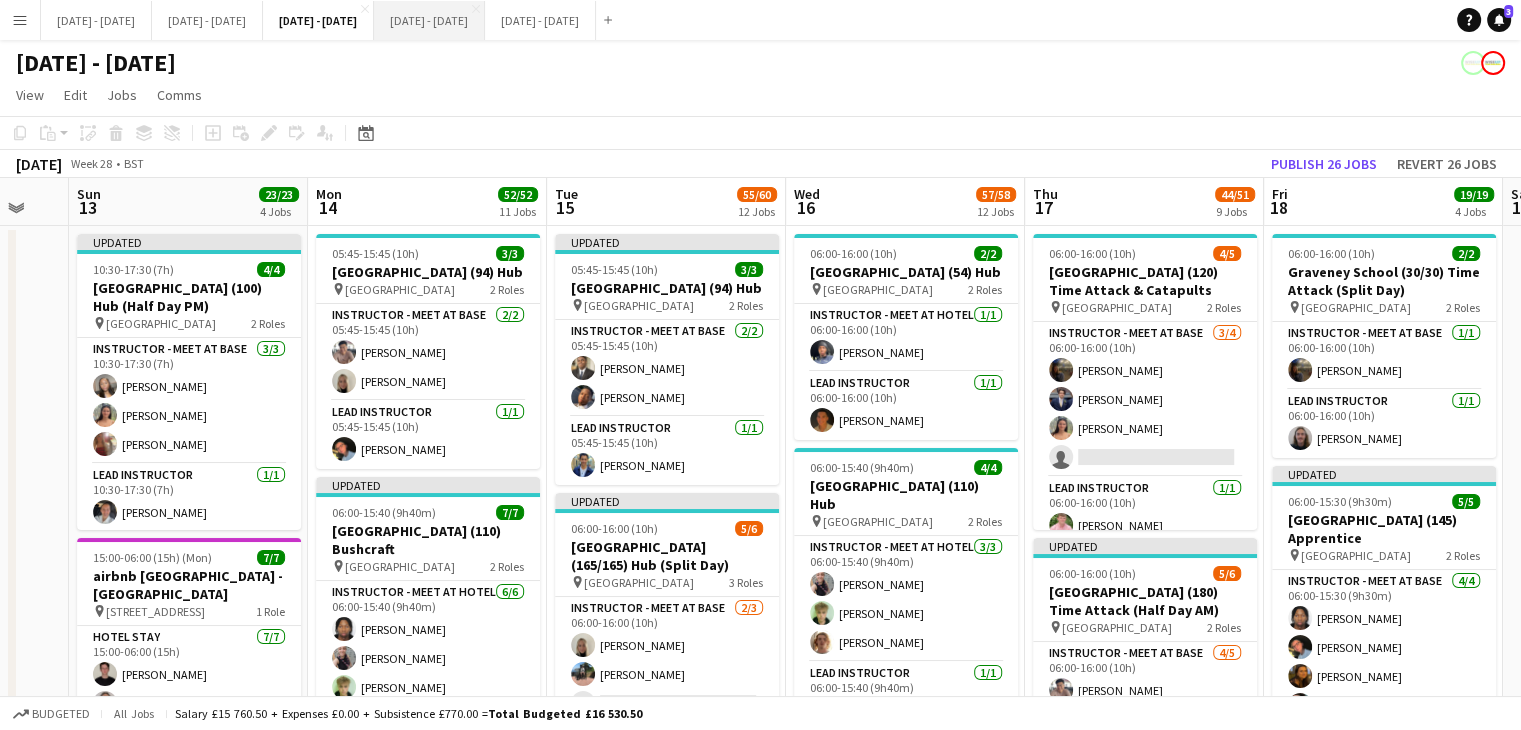click on "July 21st - 25th 2025
Close" at bounding box center (429, 20) 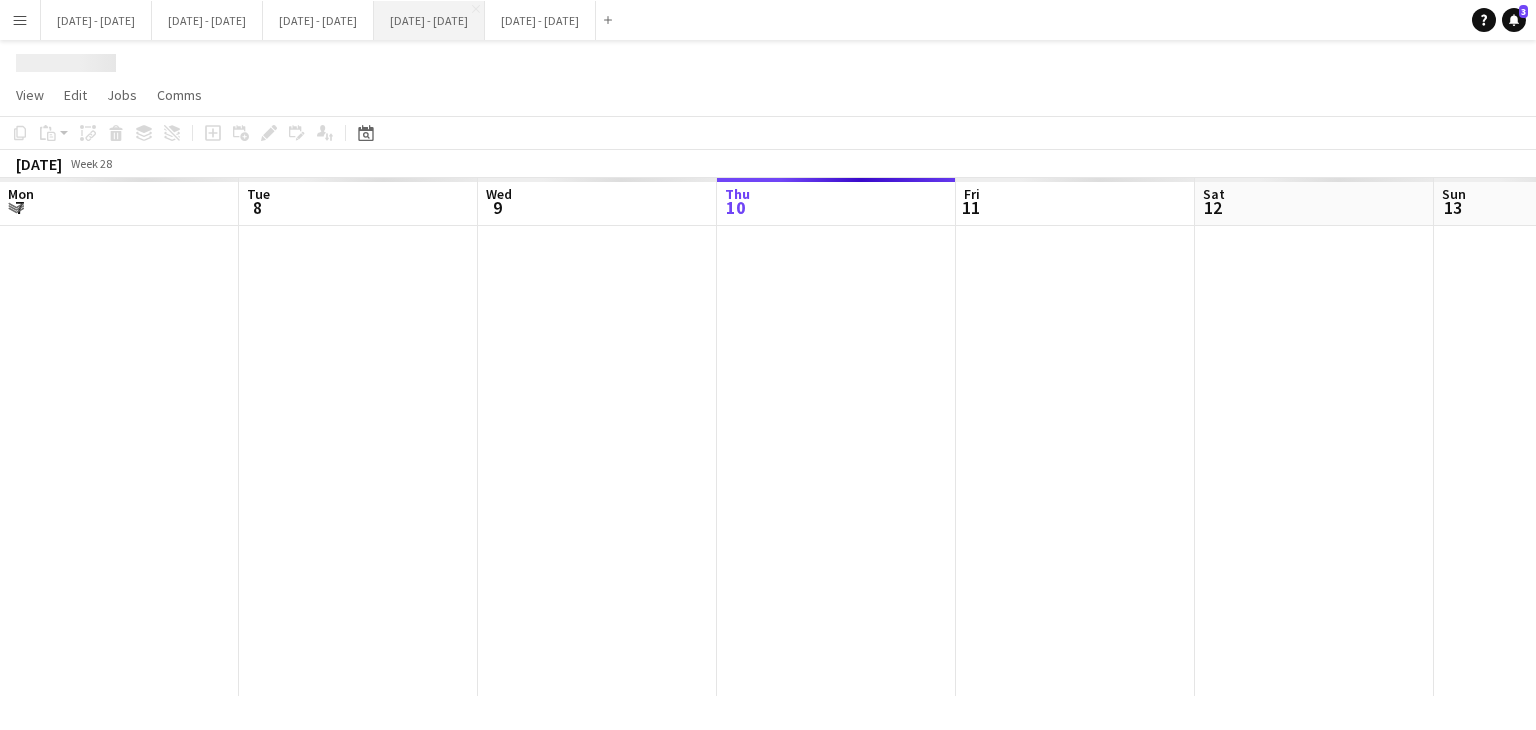 scroll, scrollTop: 0, scrollLeft: 478, axis: horizontal 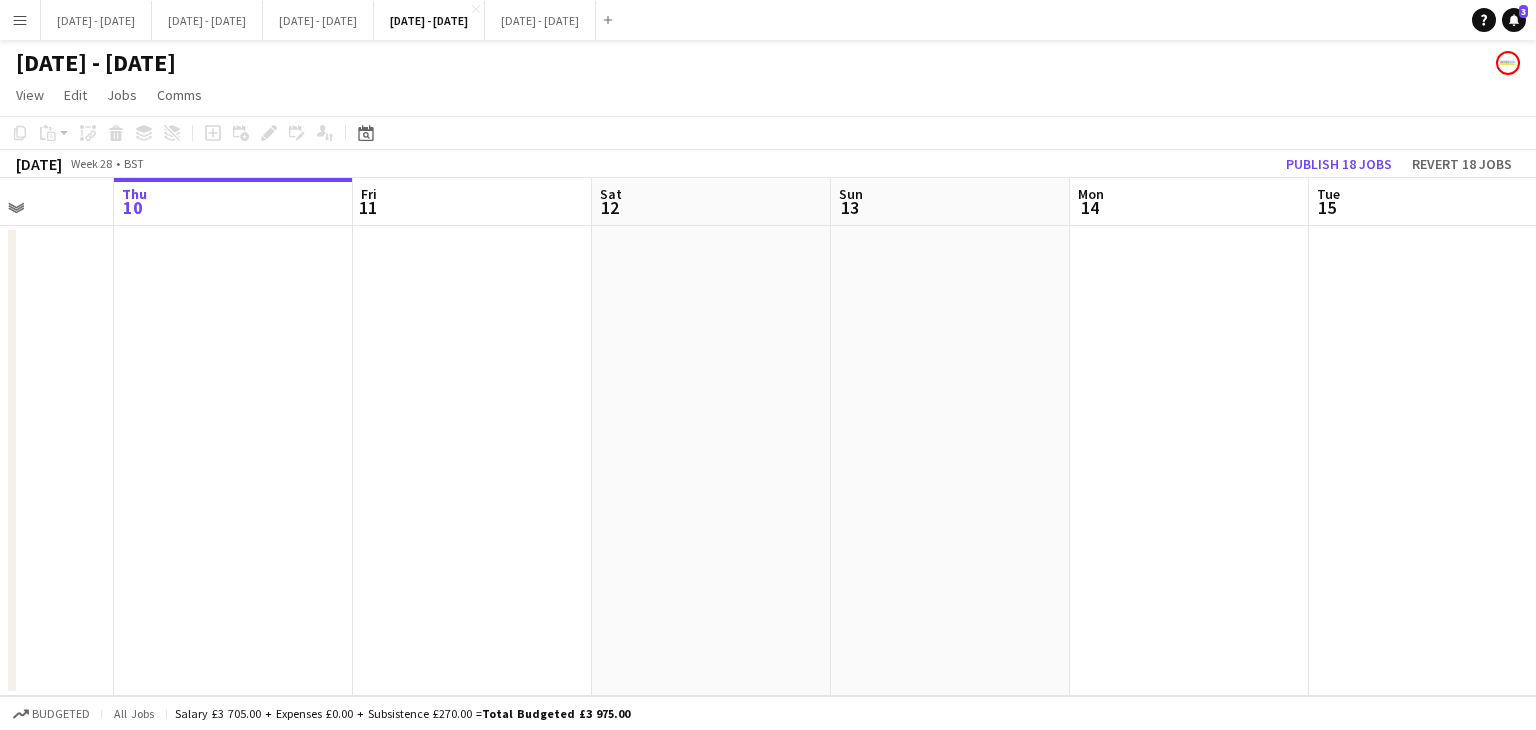 drag, startPoint x: 484, startPoint y: 377, endPoint x: 294, endPoint y: 384, distance: 190.1289 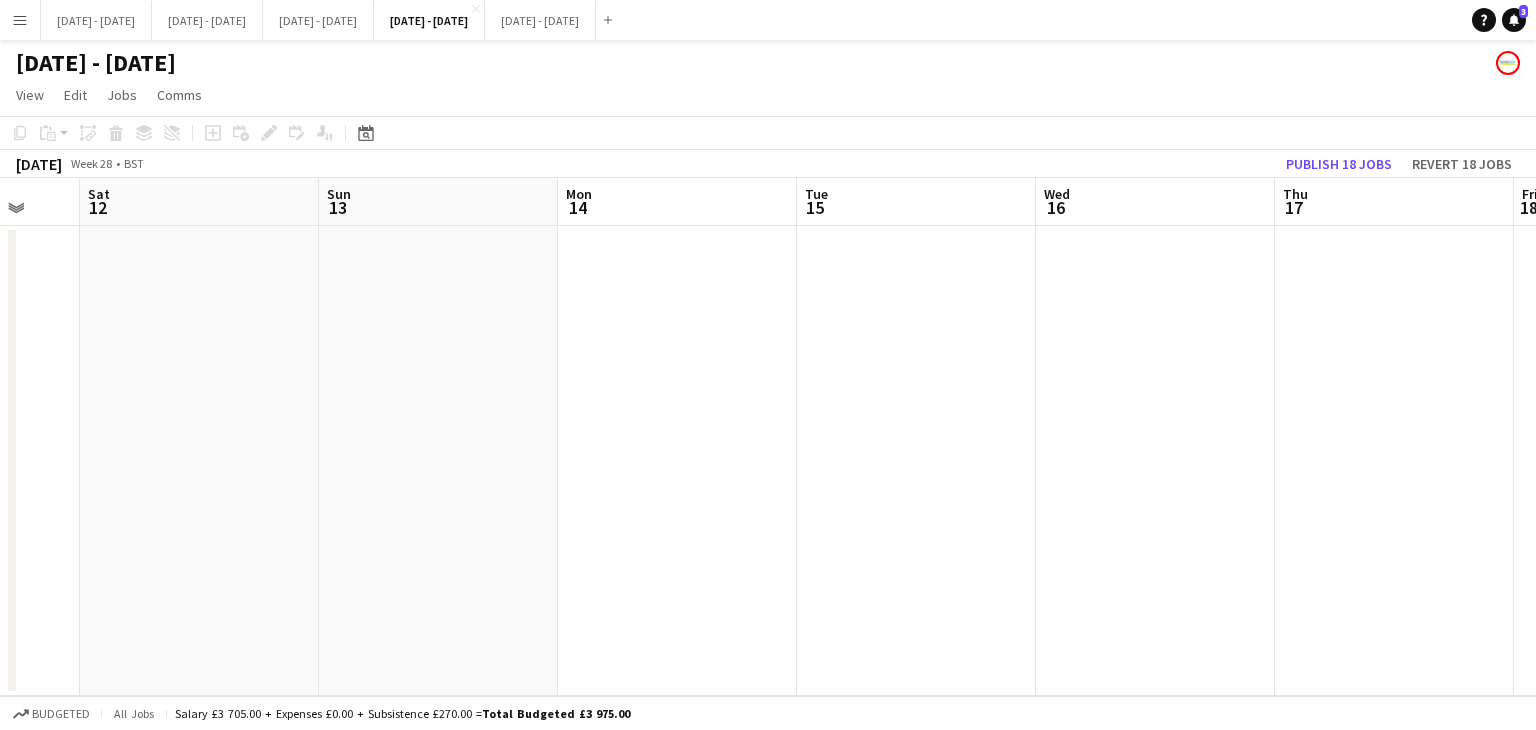 drag, startPoint x: 610, startPoint y: 411, endPoint x: 464, endPoint y: 422, distance: 146.4138 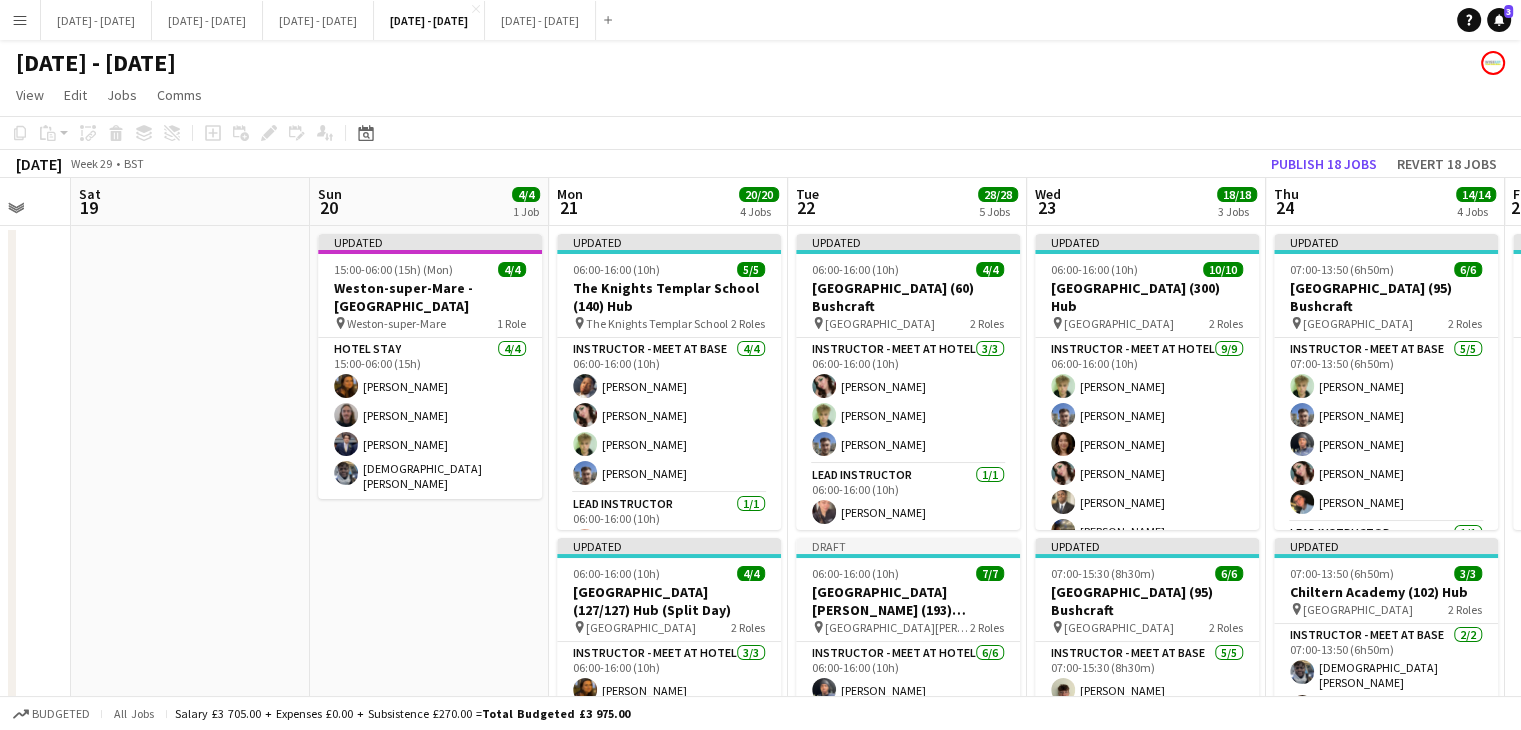 scroll, scrollTop: 0, scrollLeft: 930, axis: horizontal 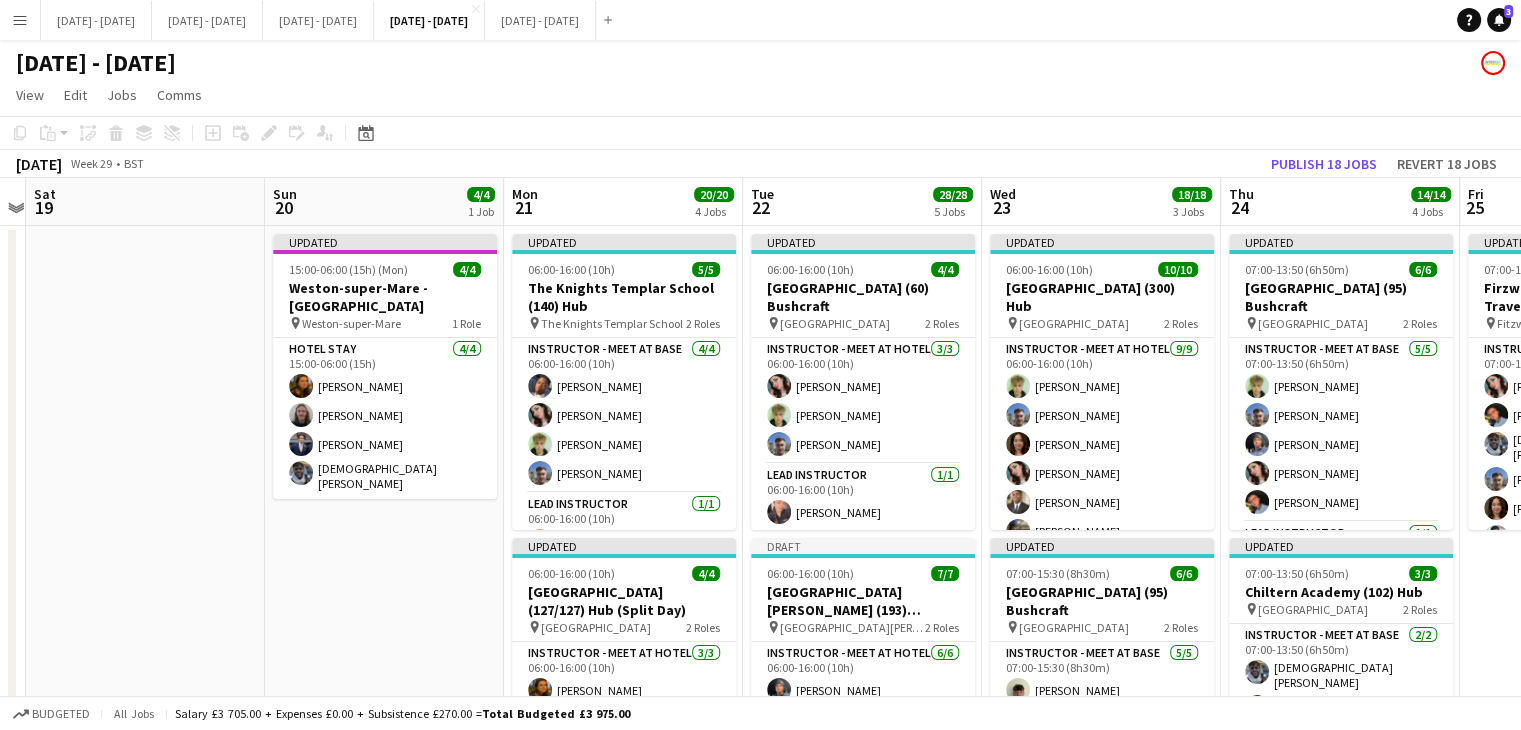 drag, startPoint x: 845, startPoint y: 461, endPoint x: 217, endPoint y: 516, distance: 630.4038 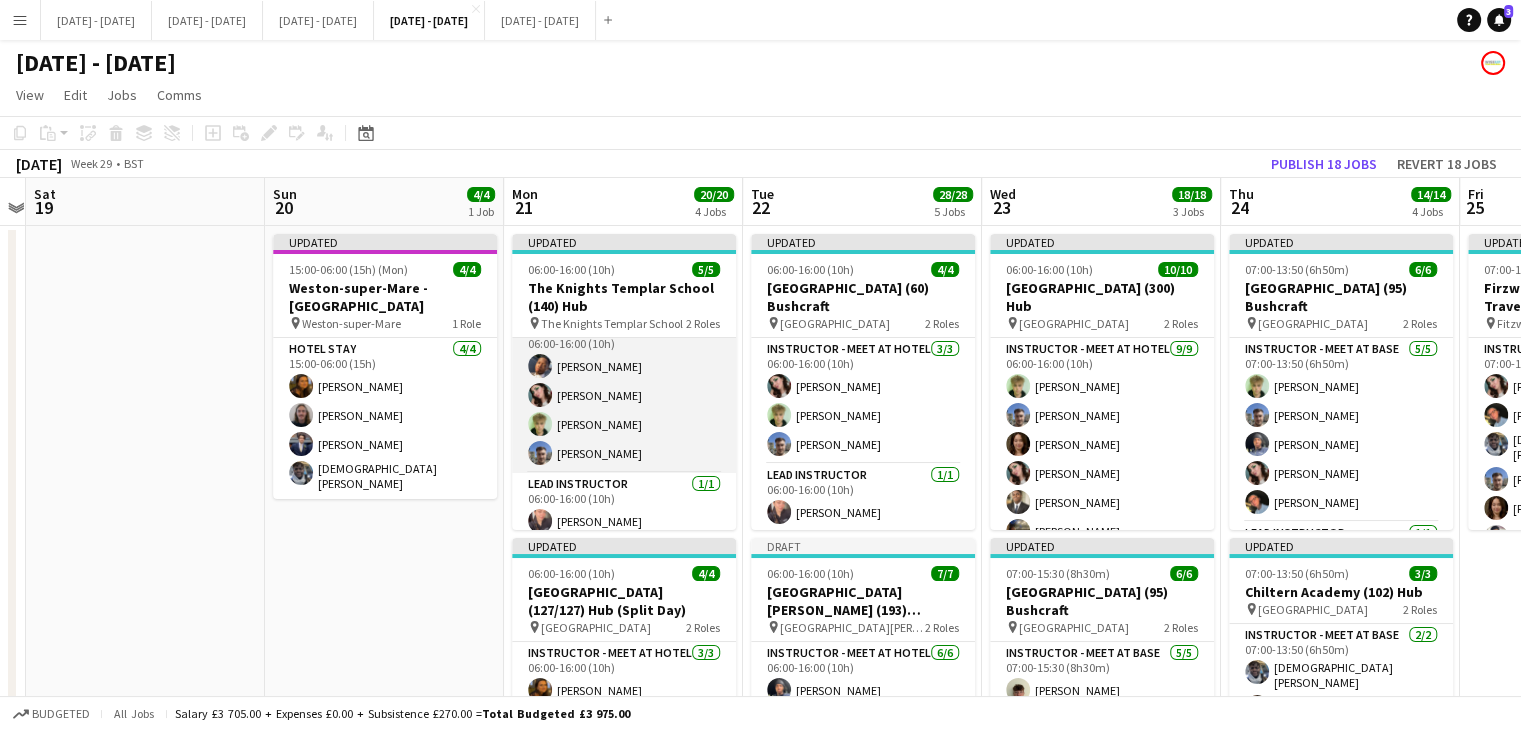 scroll, scrollTop: 31, scrollLeft: 0, axis: vertical 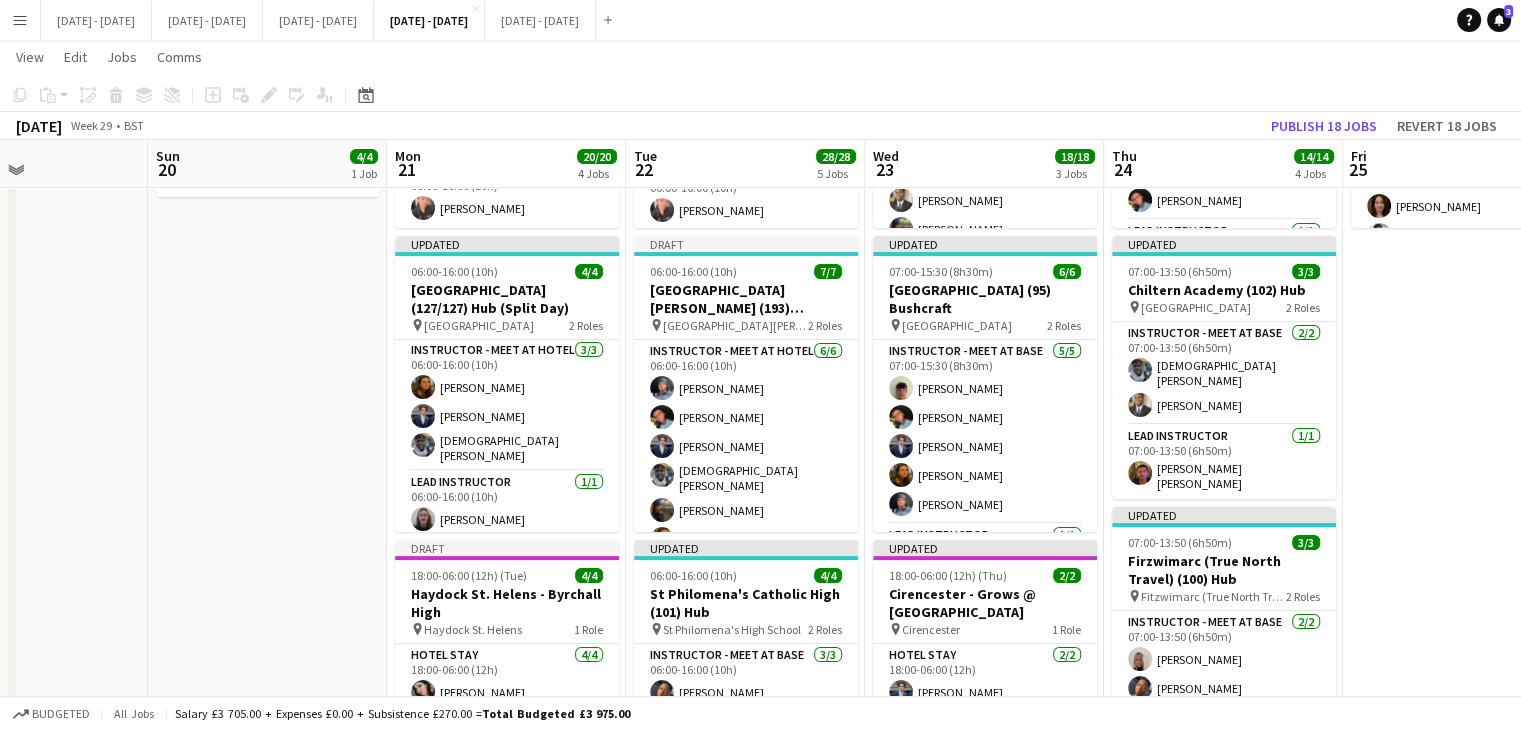 drag, startPoint x: 420, startPoint y: 544, endPoint x: 303, endPoint y: 556, distance: 117.61378 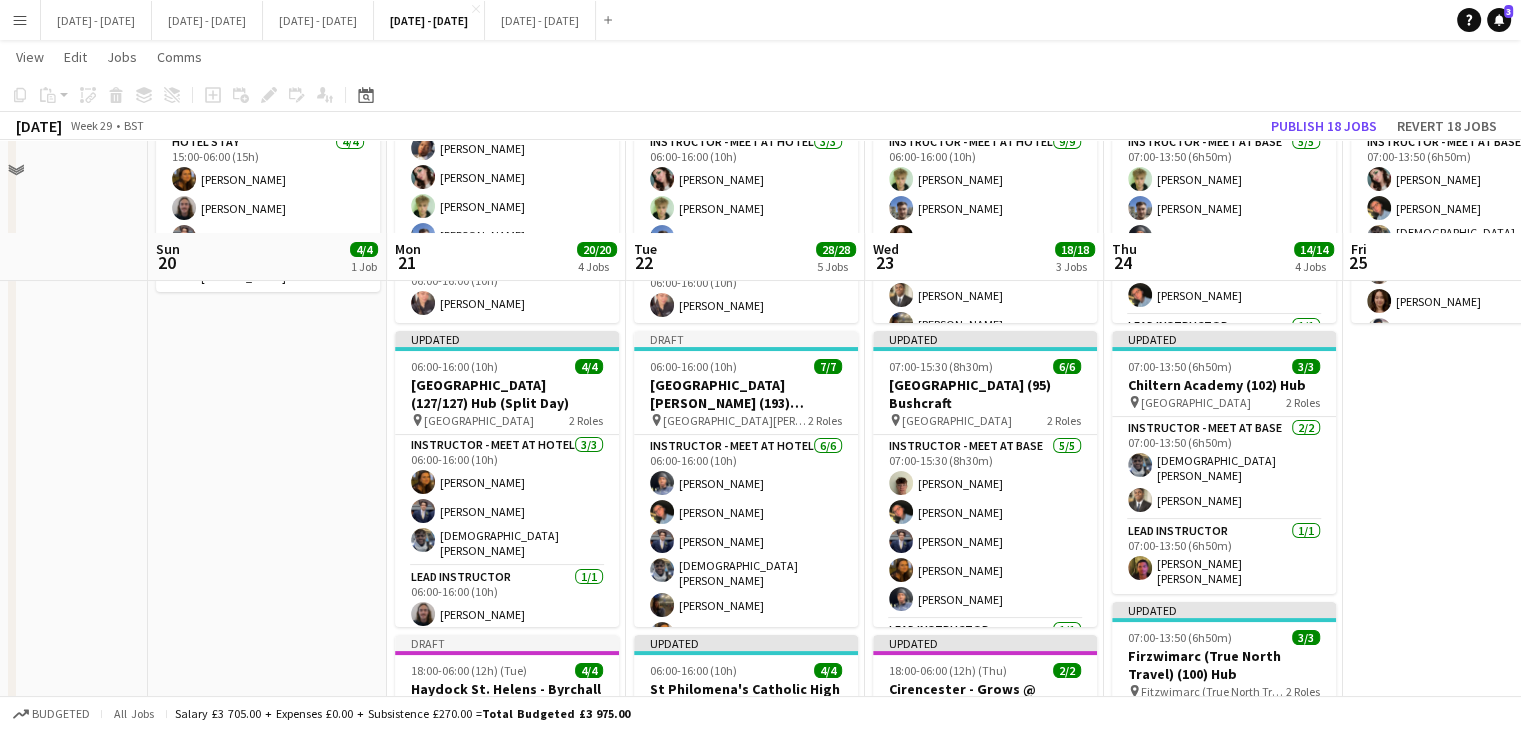 scroll, scrollTop: 0, scrollLeft: 0, axis: both 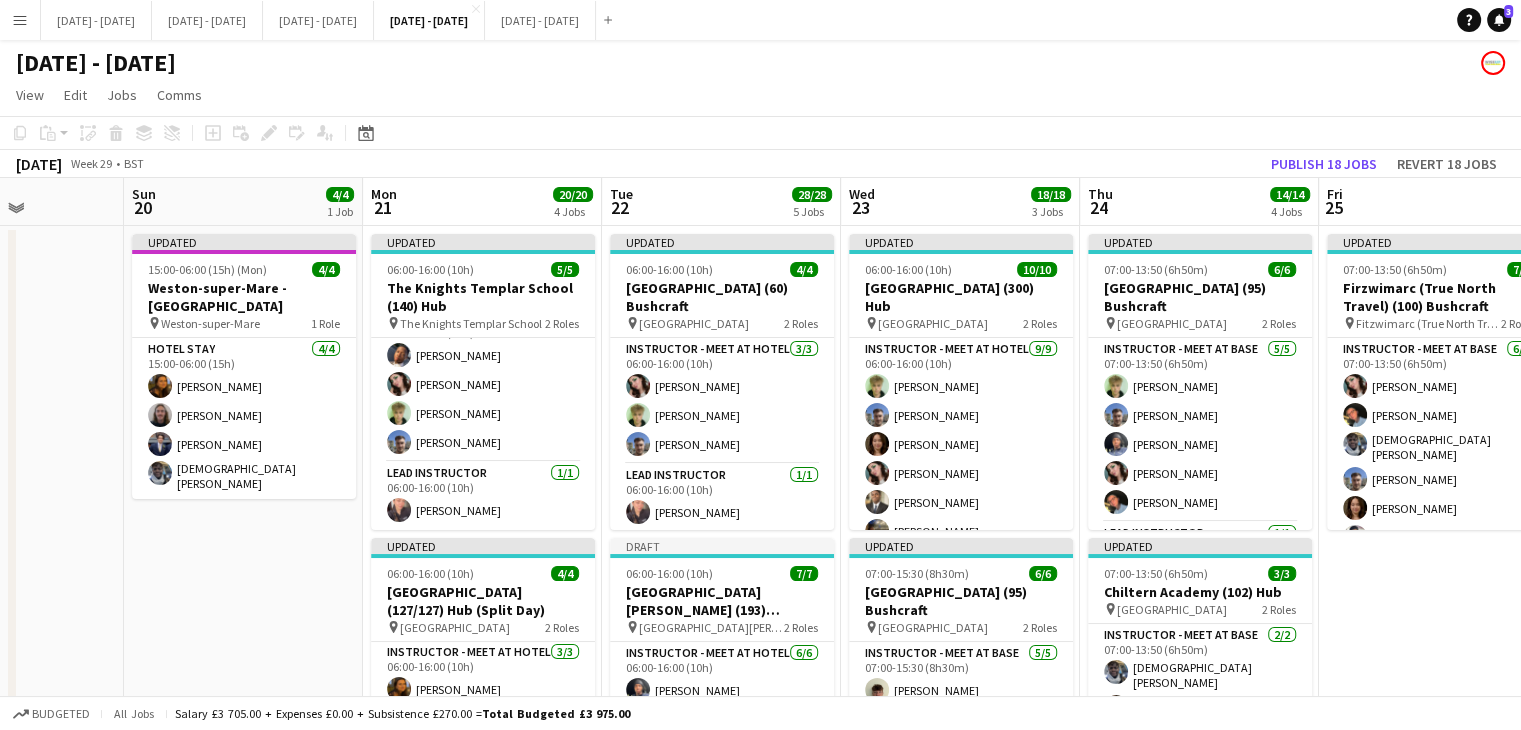 drag, startPoint x: 536, startPoint y: 203, endPoint x: 511, endPoint y: 205, distance: 25.079872 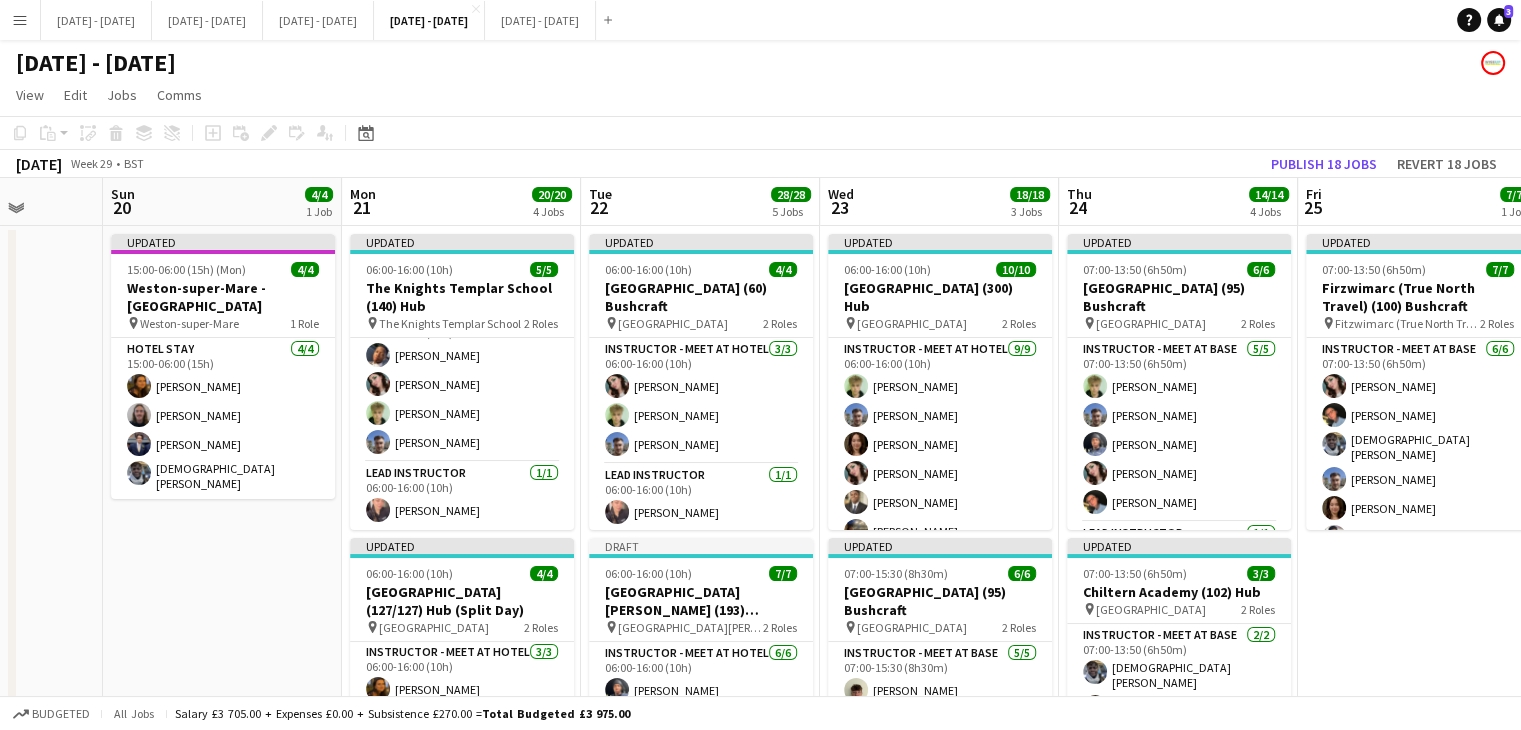 scroll, scrollTop: 0, scrollLeft: 612, axis: horizontal 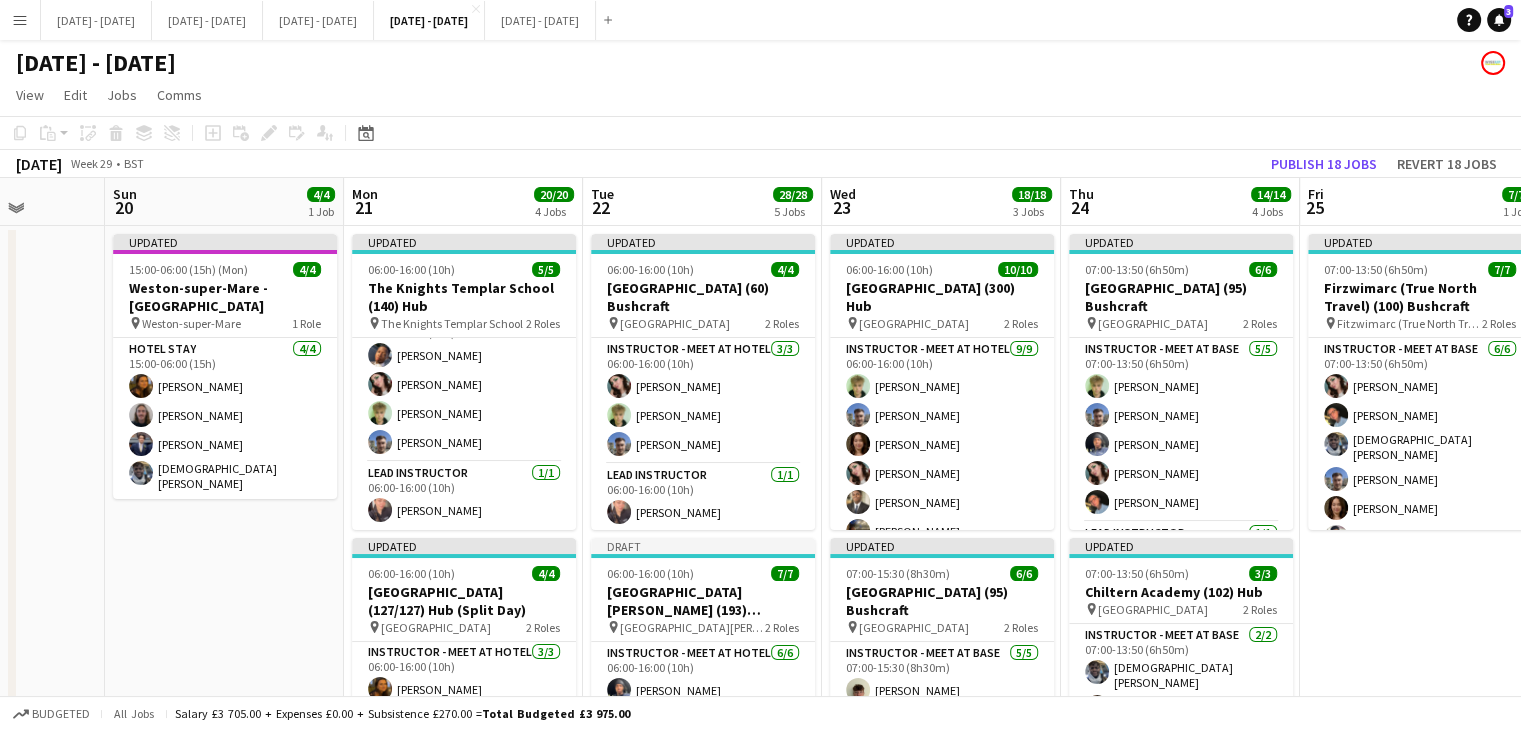drag, startPoint x: 1444, startPoint y: 612, endPoint x: 1426, endPoint y: 624, distance: 21.633308 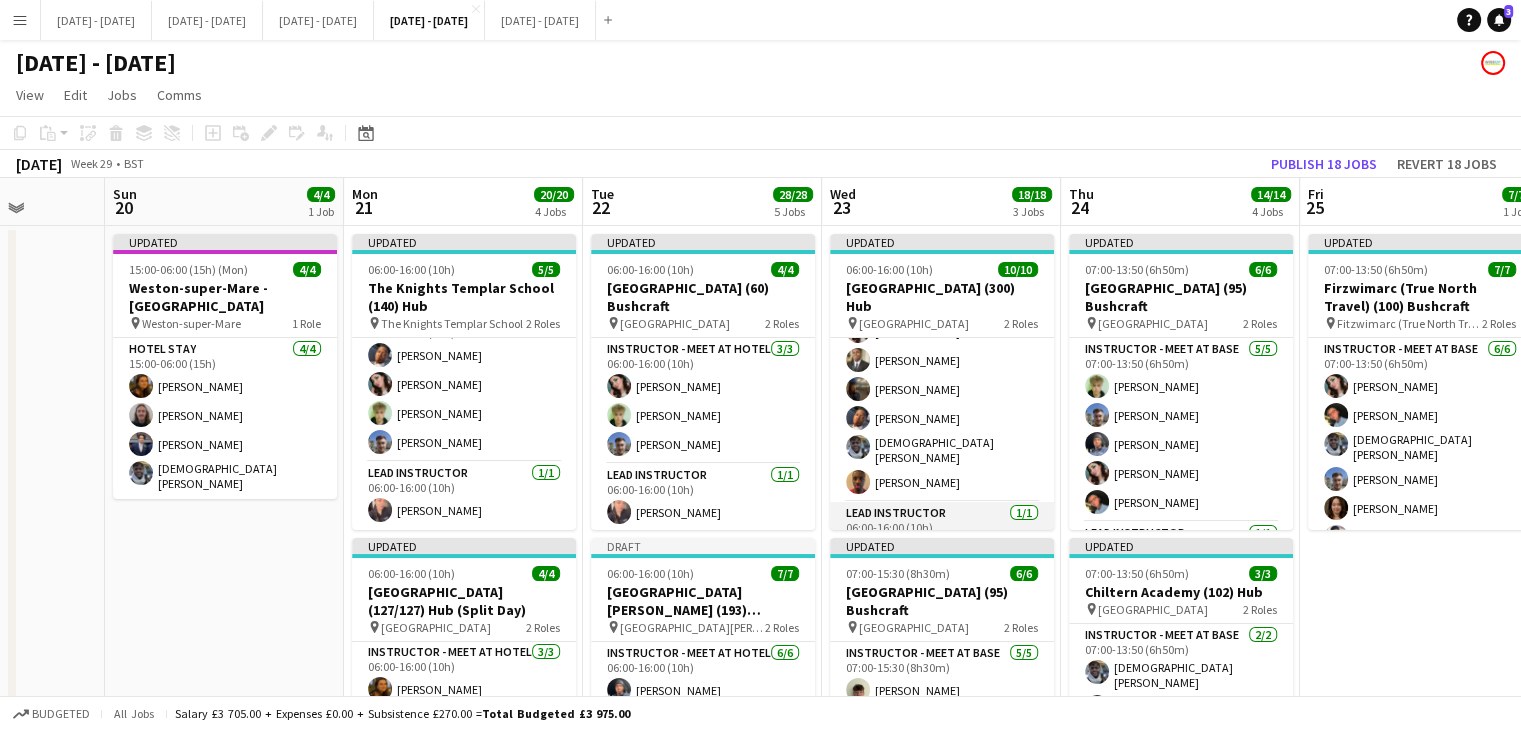 scroll, scrollTop: 176, scrollLeft: 0, axis: vertical 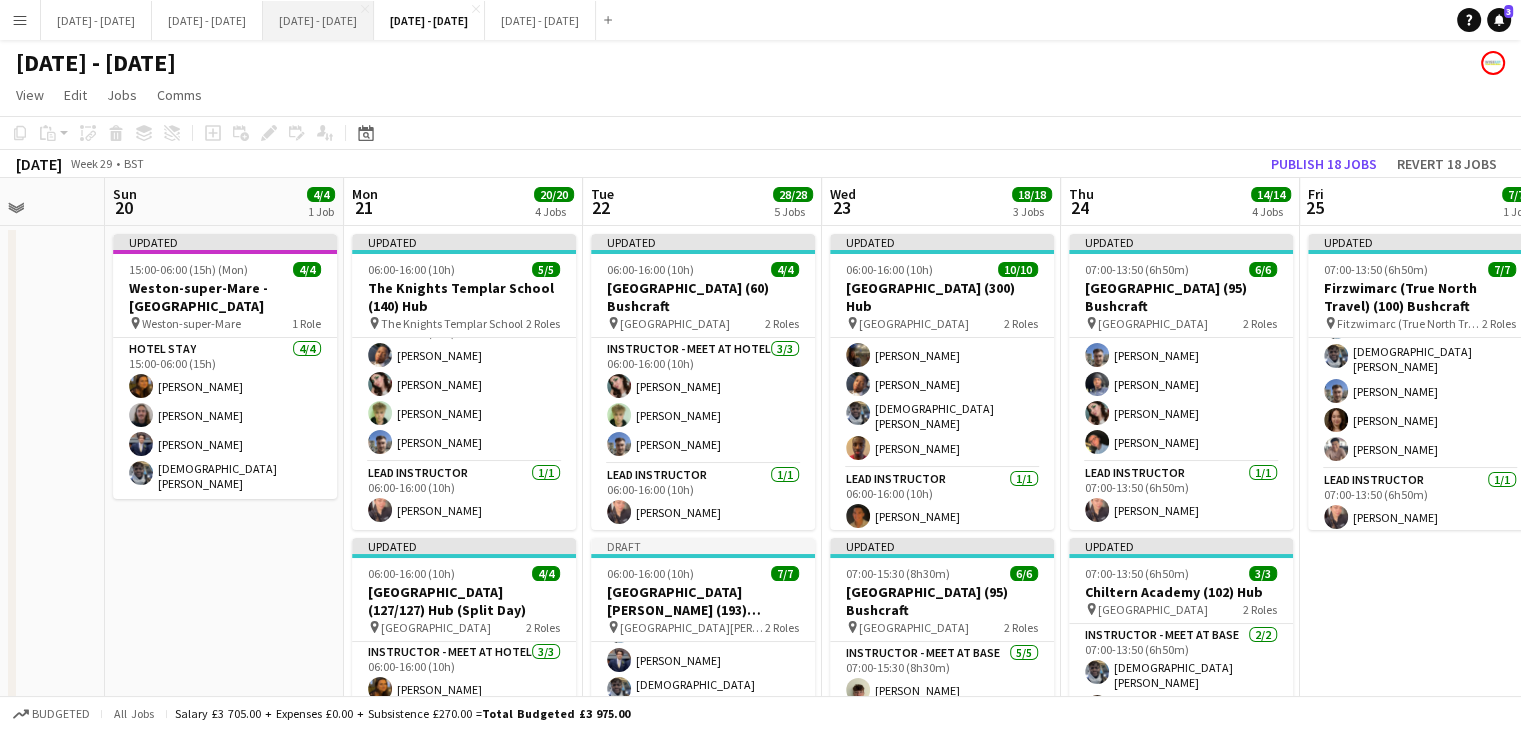 click on "[DATE] - [DATE]
Close" at bounding box center [318, 20] 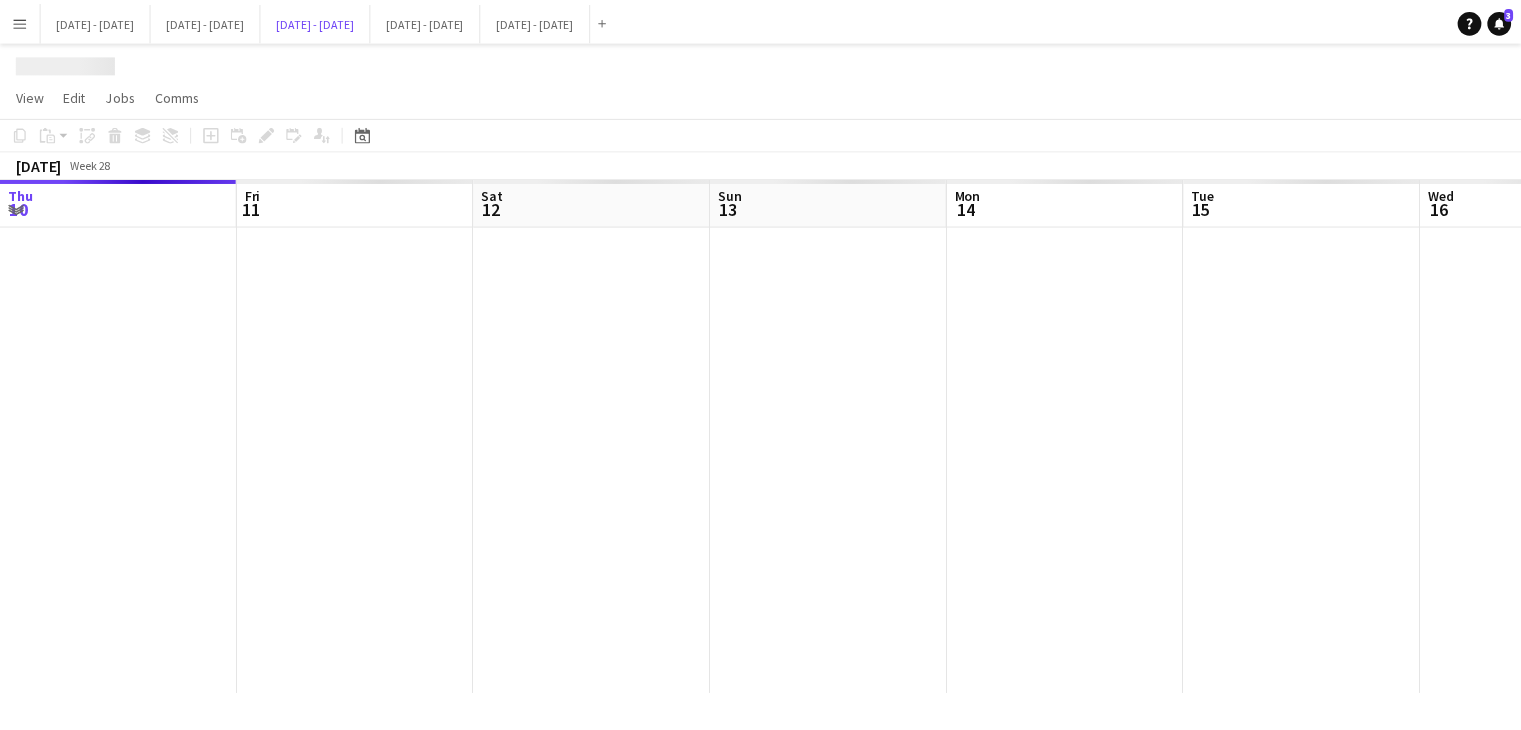 scroll, scrollTop: 0, scrollLeft: 648, axis: horizontal 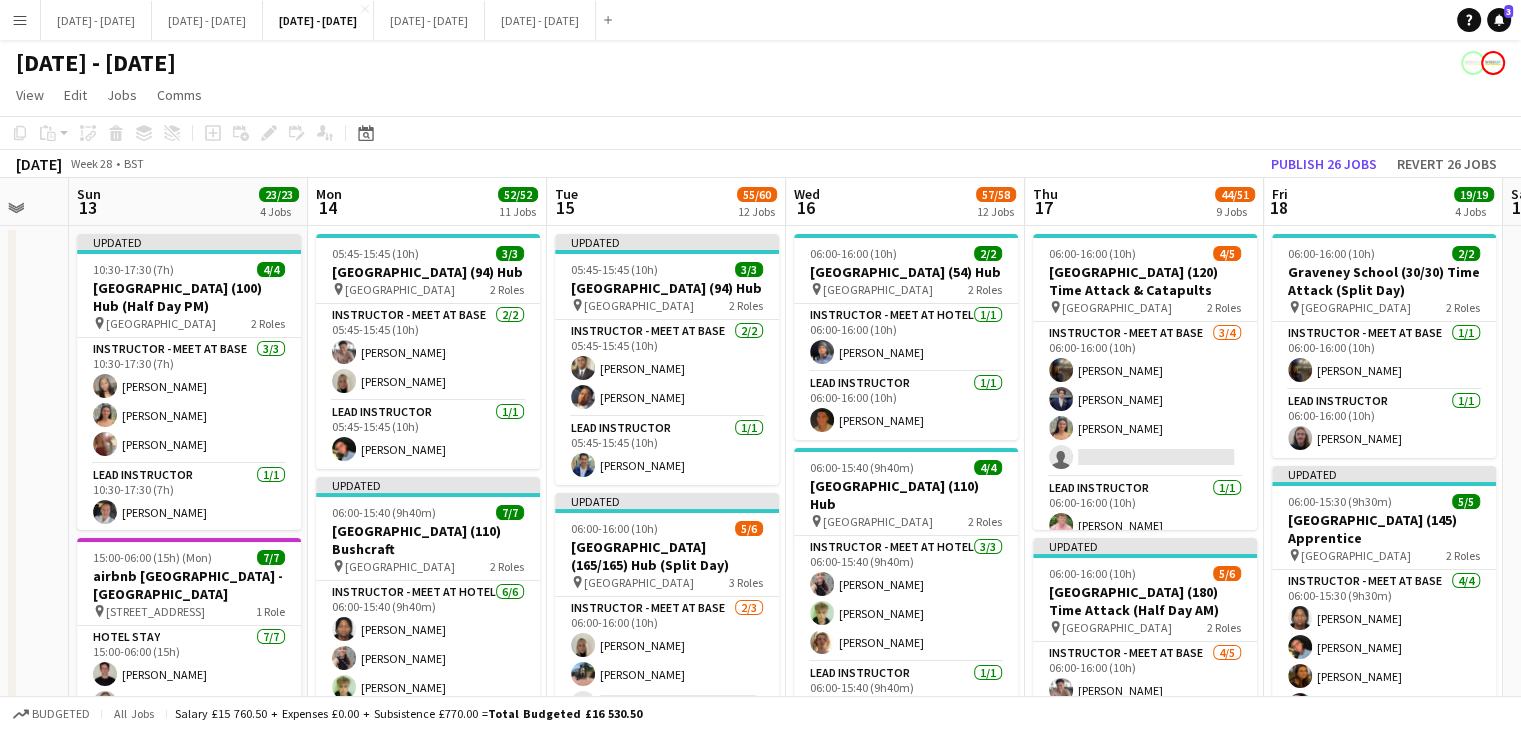 drag, startPoint x: 673, startPoint y: 173, endPoint x: 638, endPoint y: 167, distance: 35.510563 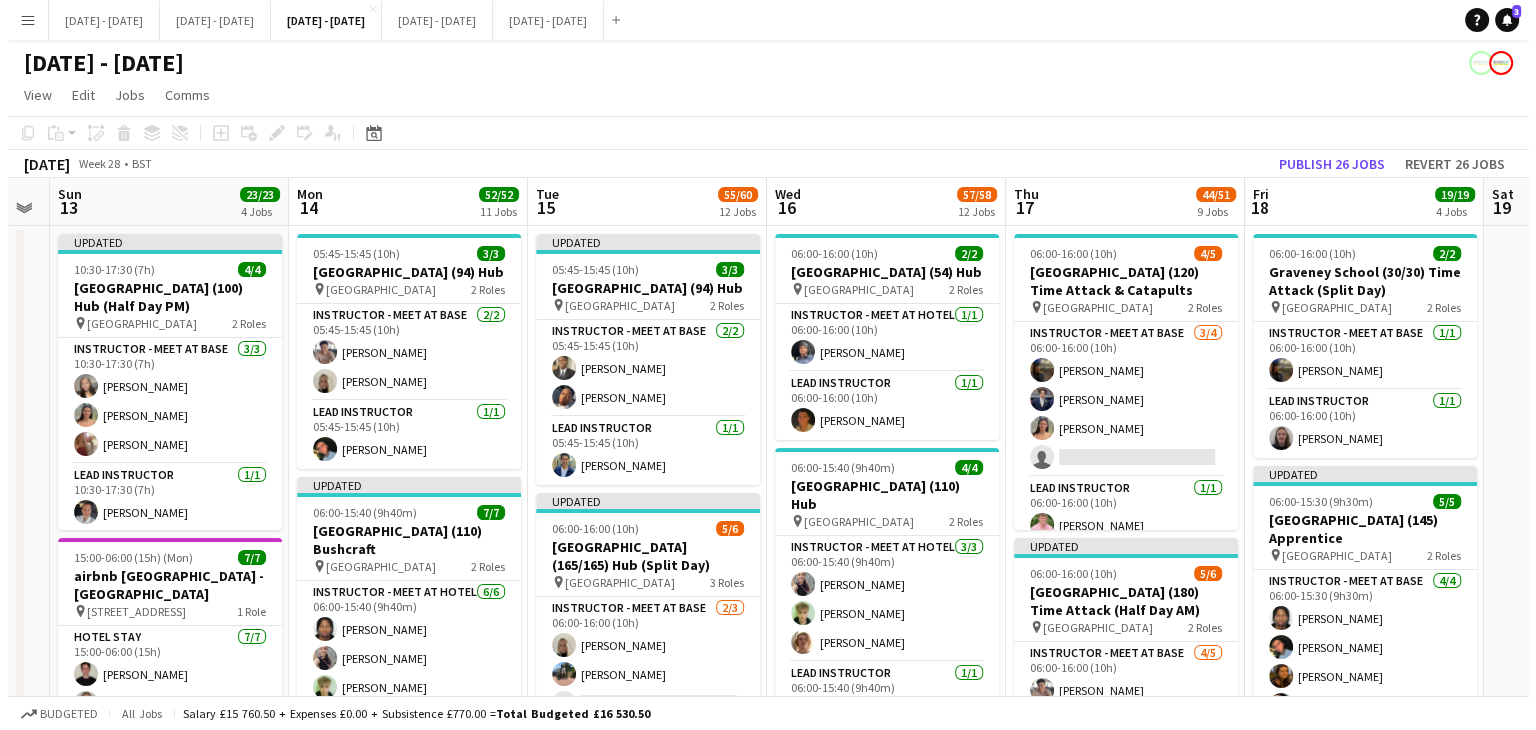scroll, scrollTop: 0, scrollLeft: 676, axis: horizontal 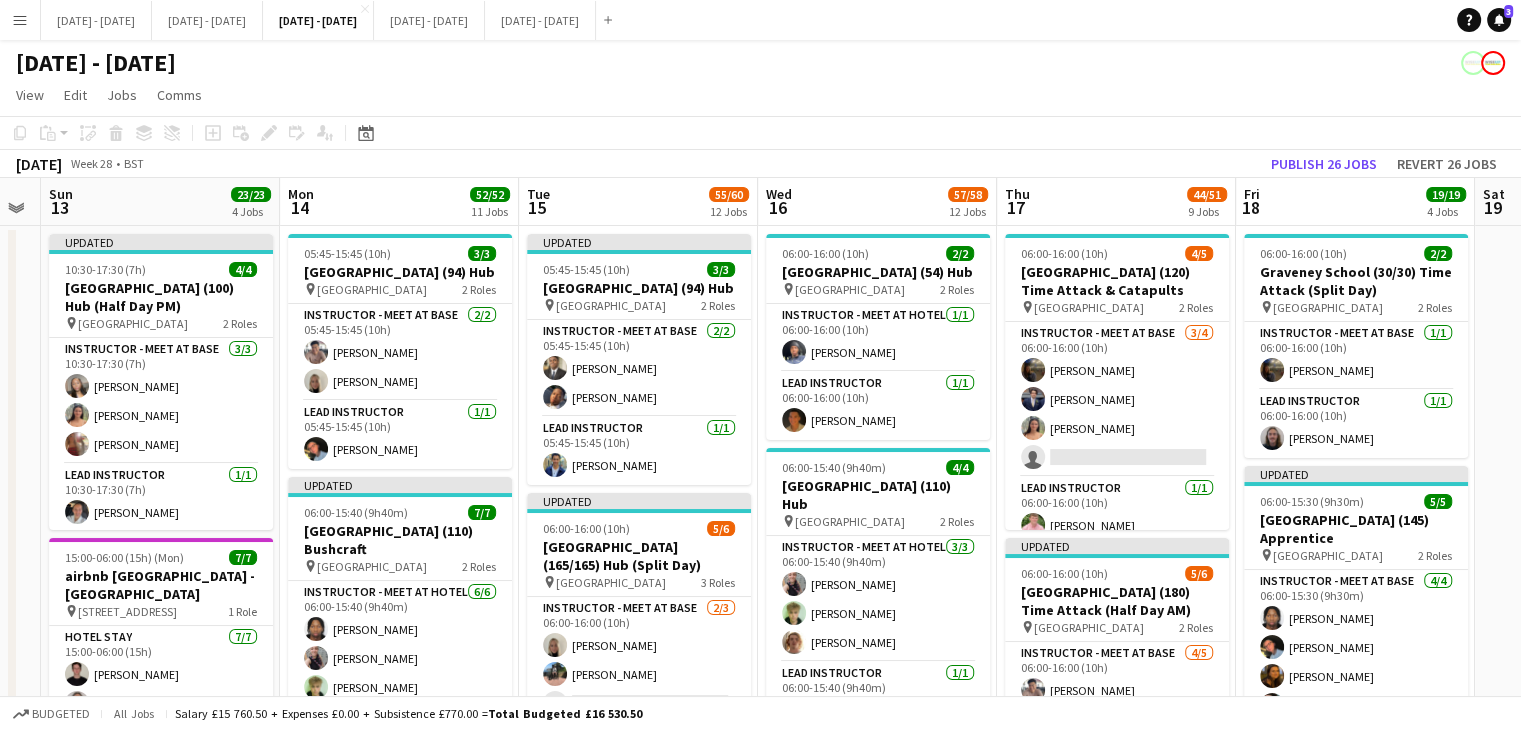 drag, startPoint x: 640, startPoint y: 192, endPoint x: 612, endPoint y: 198, distance: 28.635643 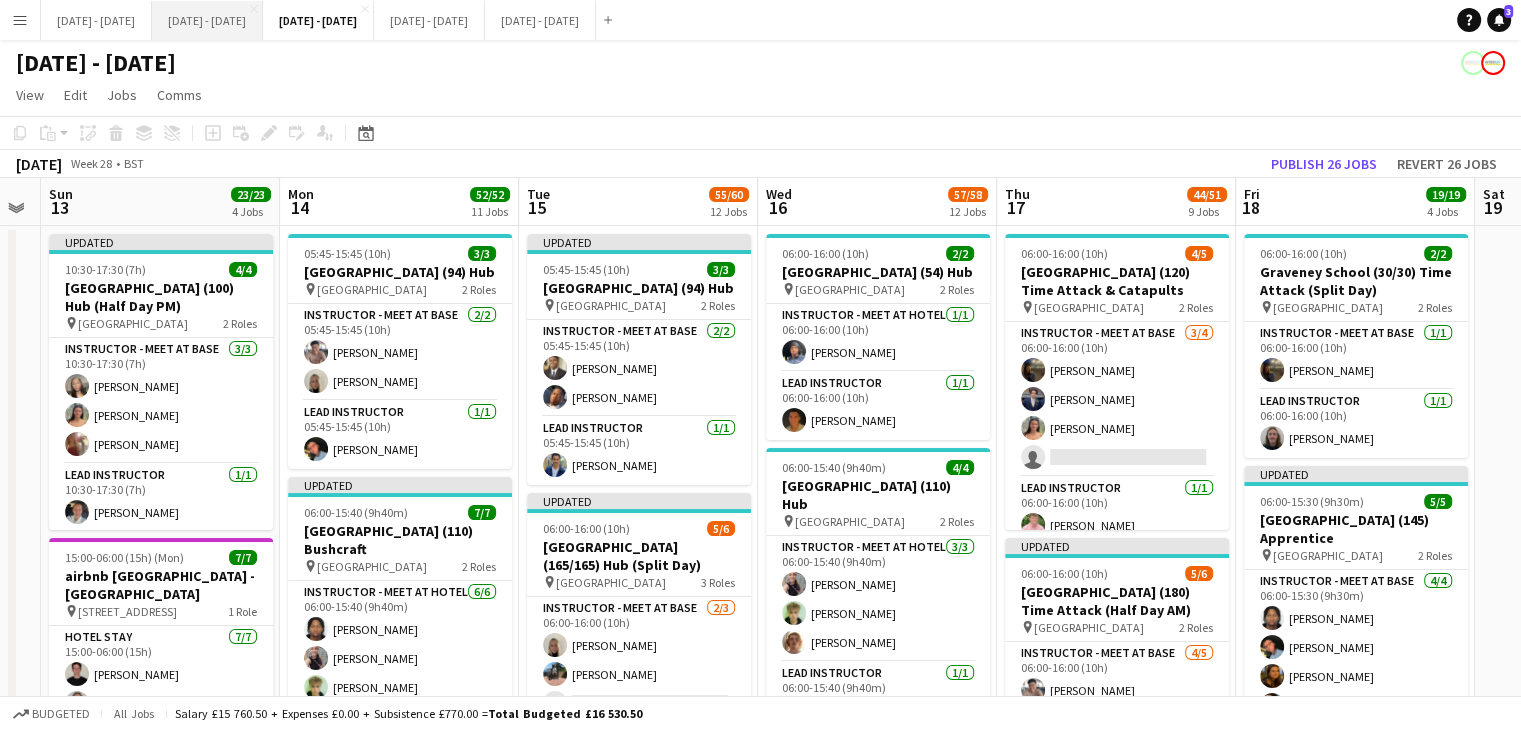click on "[DATE] - [DATE]
Close" at bounding box center (207, 20) 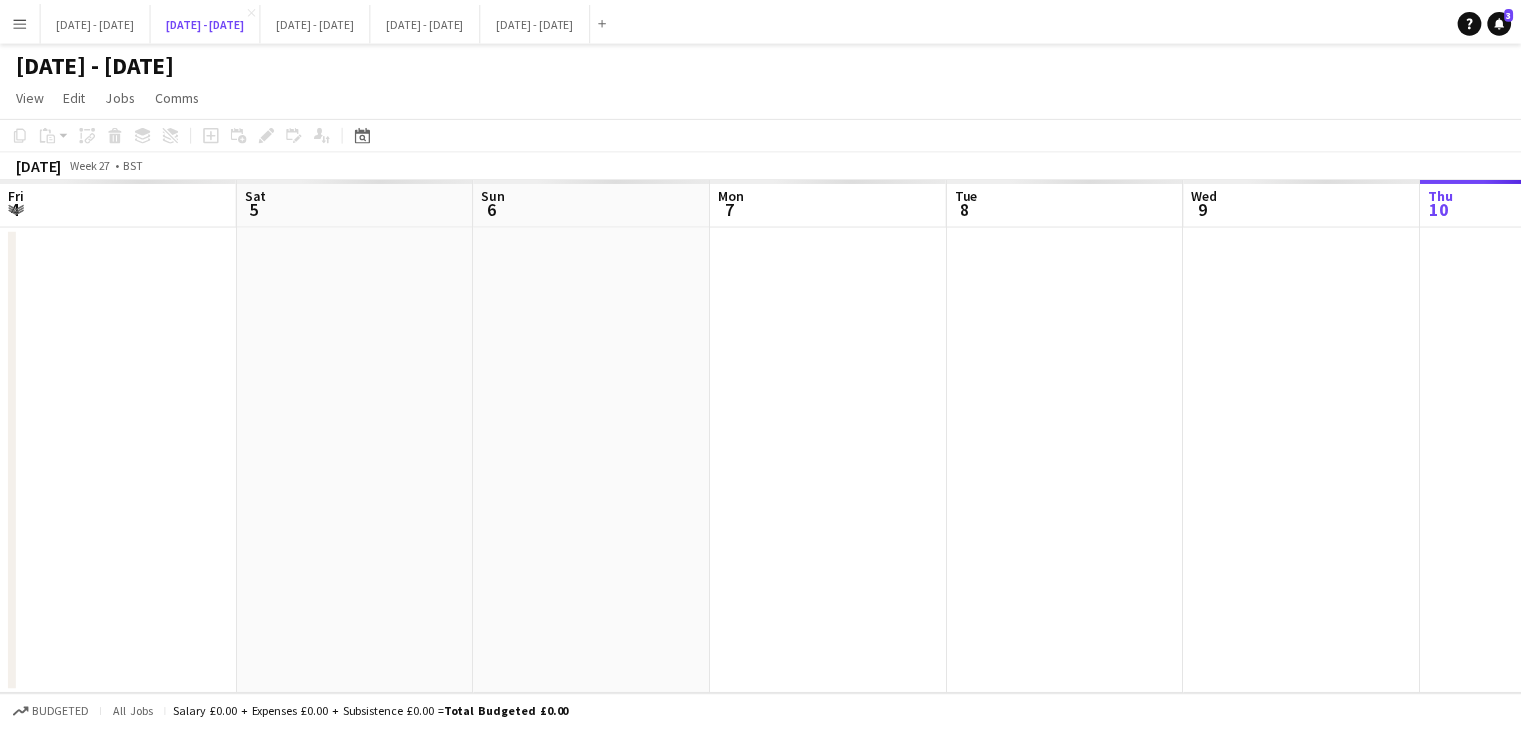 scroll, scrollTop: 0, scrollLeft: 451, axis: horizontal 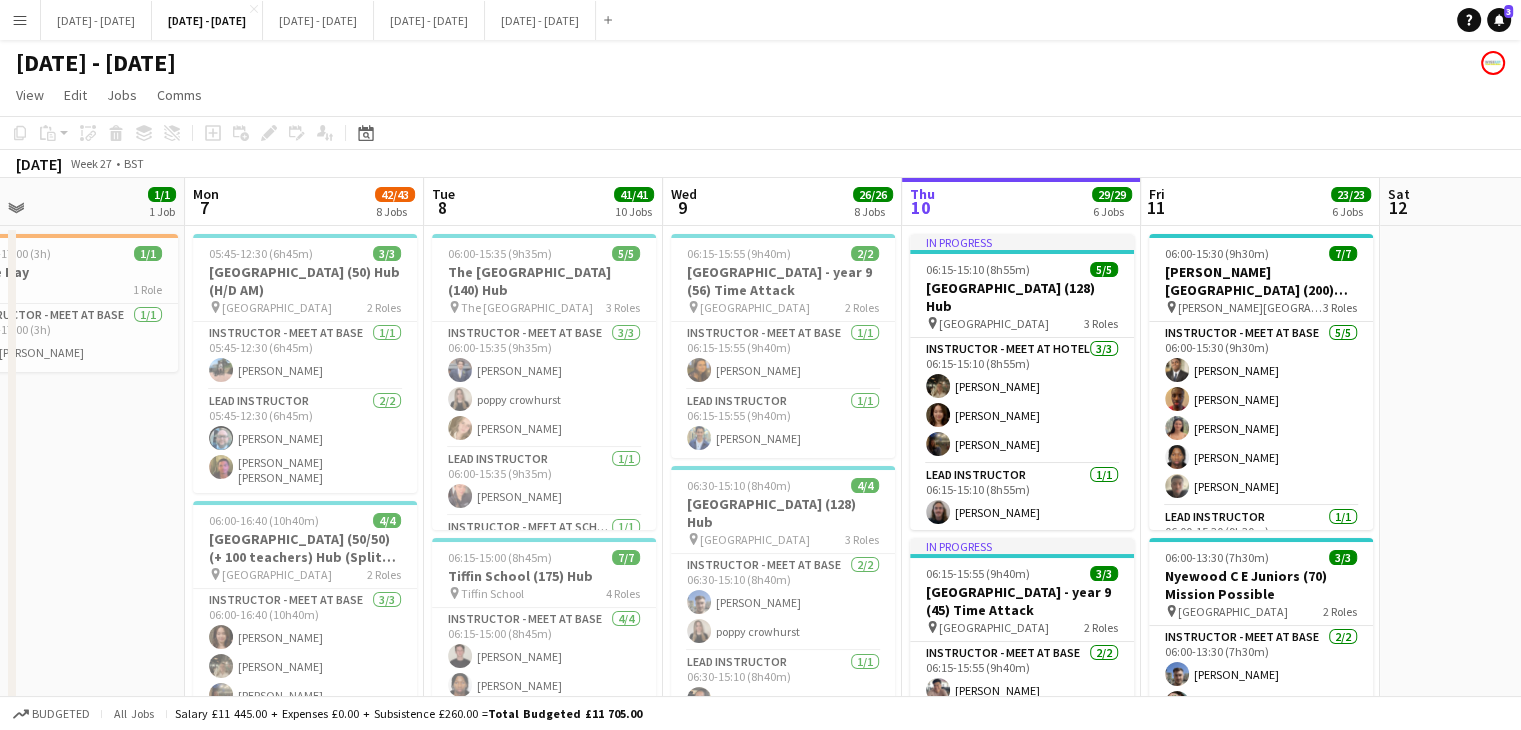 drag, startPoint x: 1493, startPoint y: 430, endPoint x: 1412, endPoint y: 478, distance: 94.15413 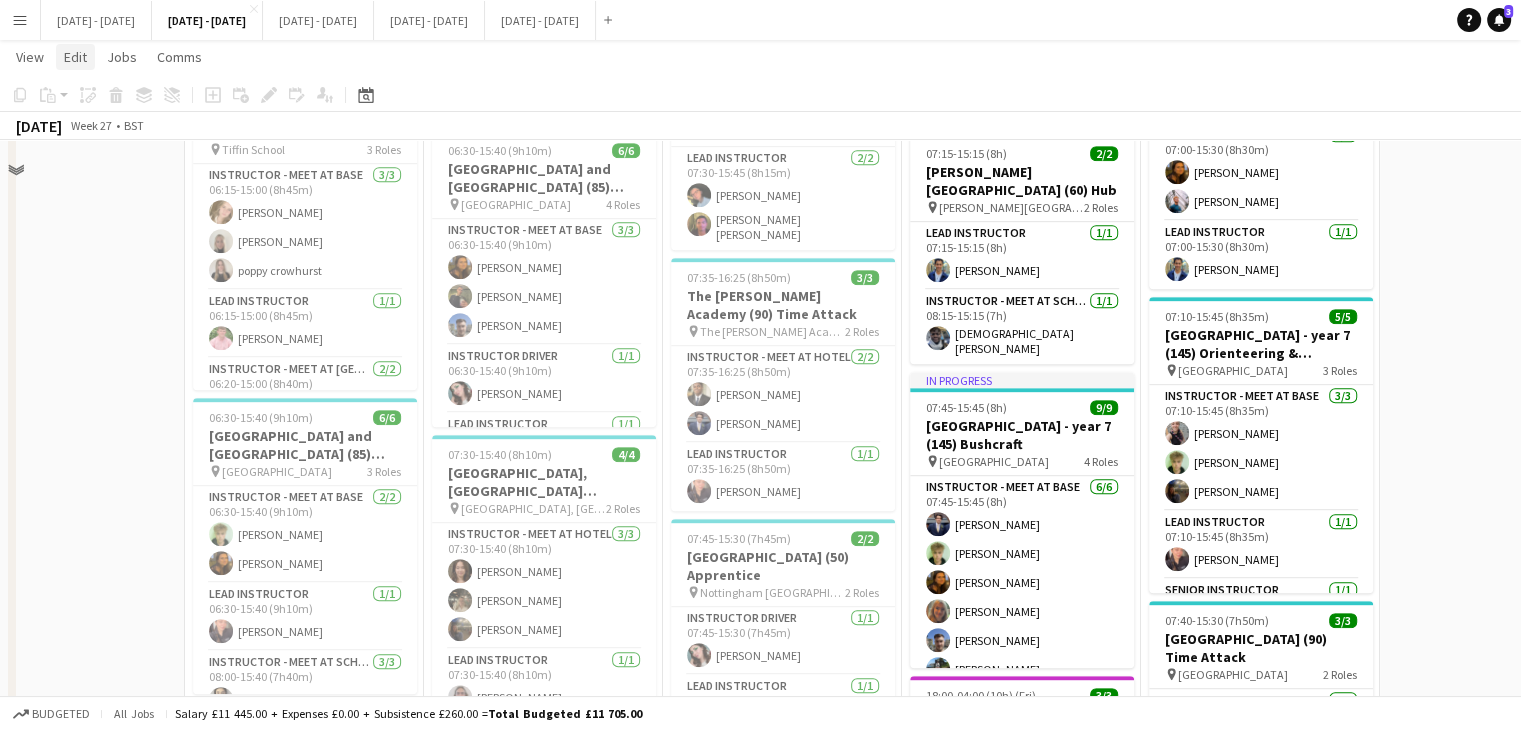 scroll, scrollTop: 800, scrollLeft: 0, axis: vertical 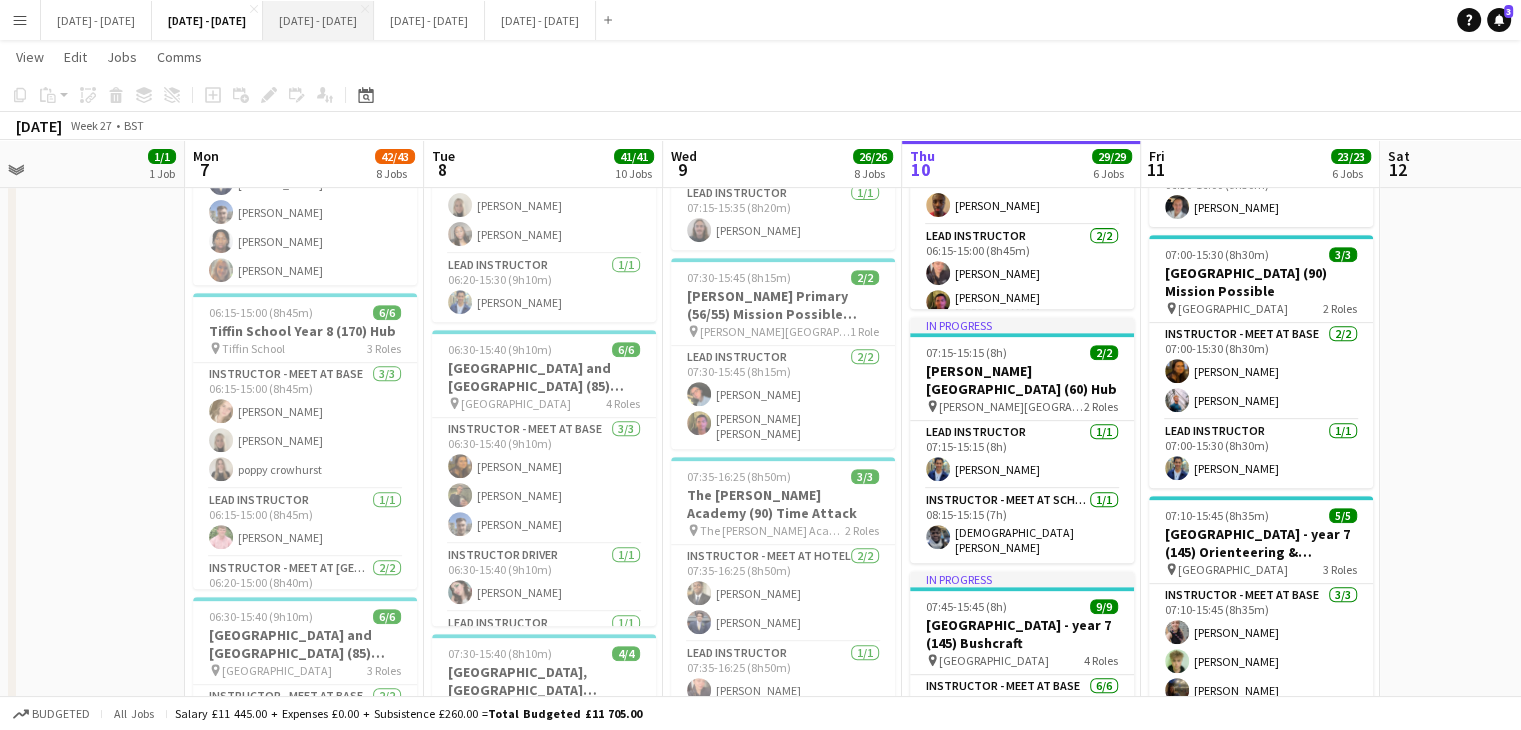 click on "[DATE] - [DATE]
Close" at bounding box center (318, 20) 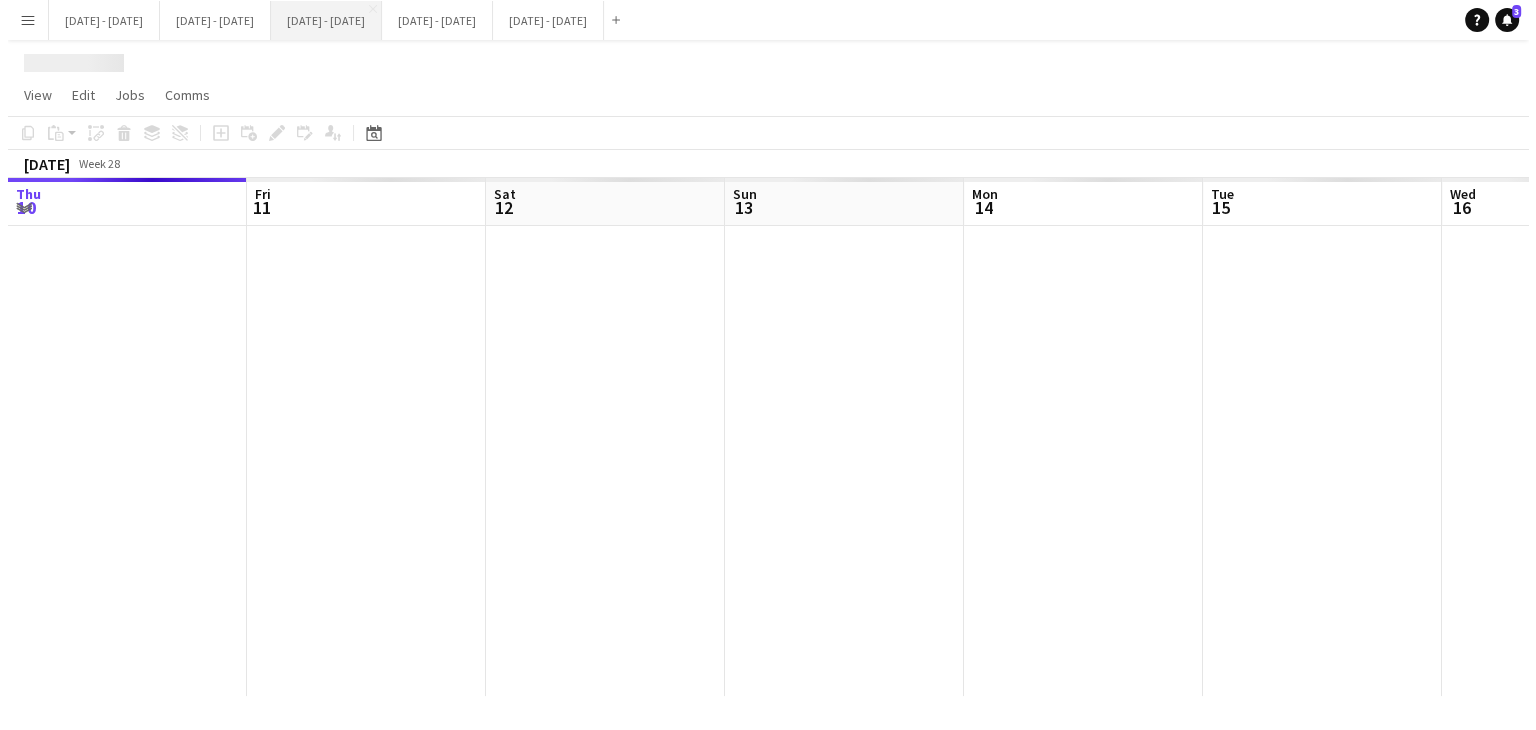 scroll, scrollTop: 0, scrollLeft: 0, axis: both 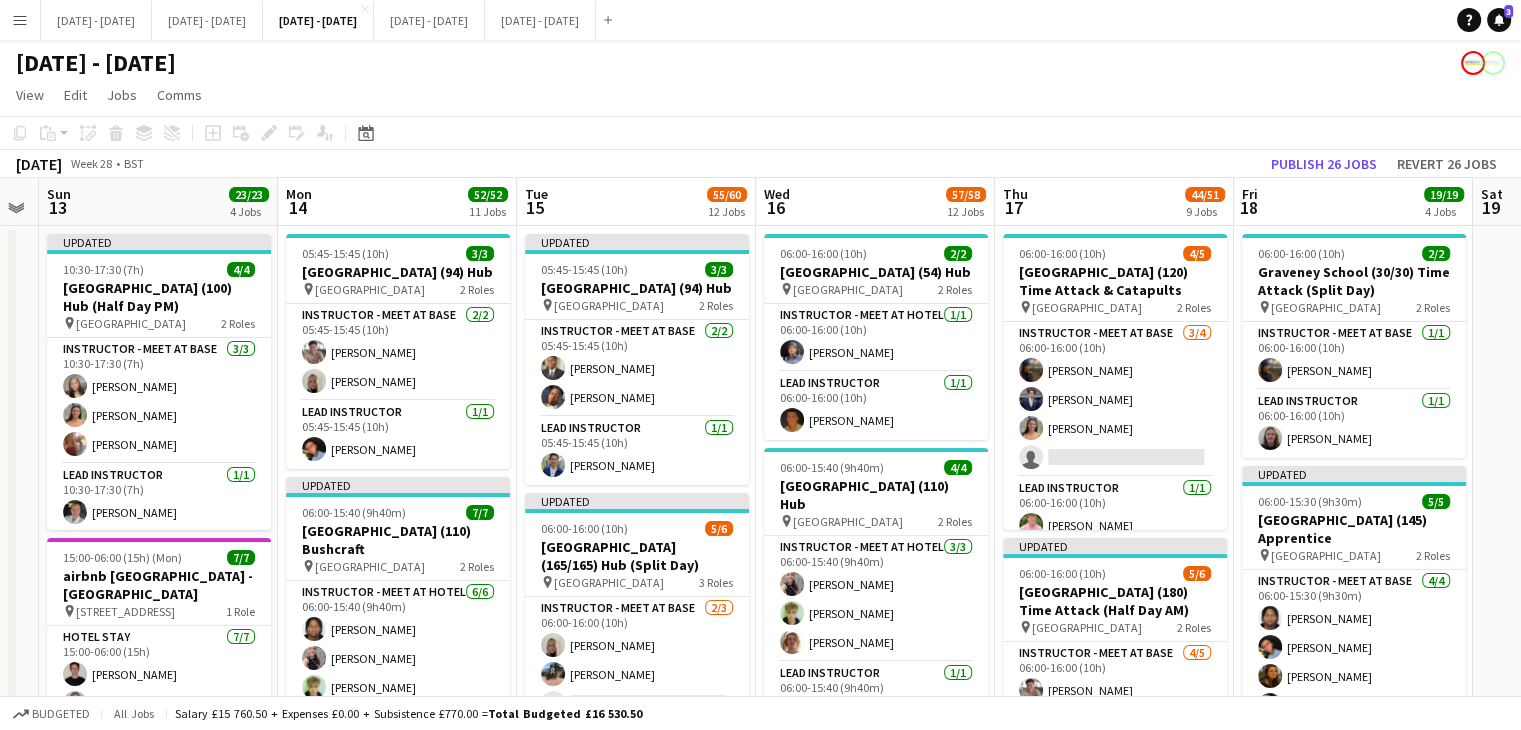 drag, startPoint x: 620, startPoint y: 213, endPoint x: 618, endPoint y: 227, distance: 14.142136 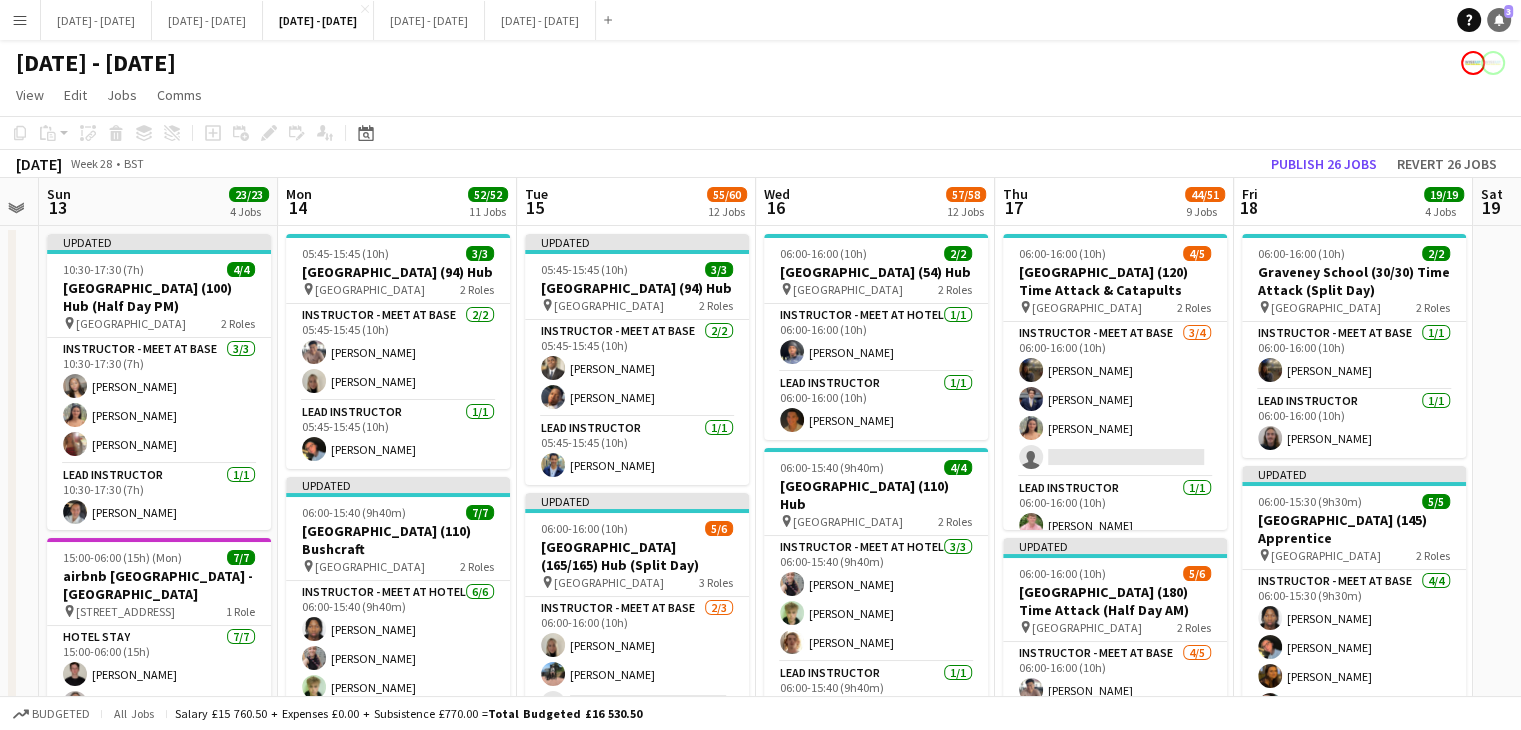click on "Notifications" 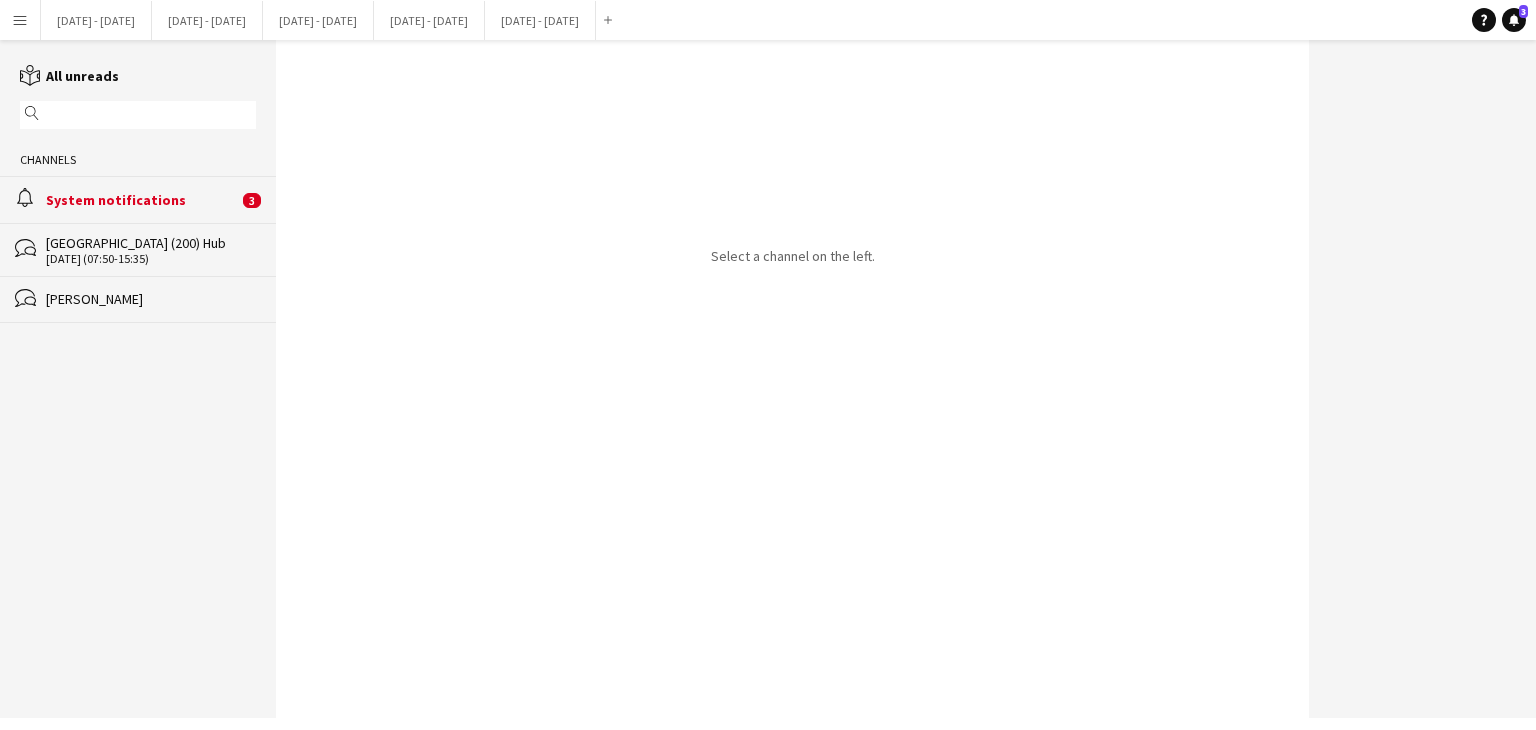 click on "[PERSON_NAME]" 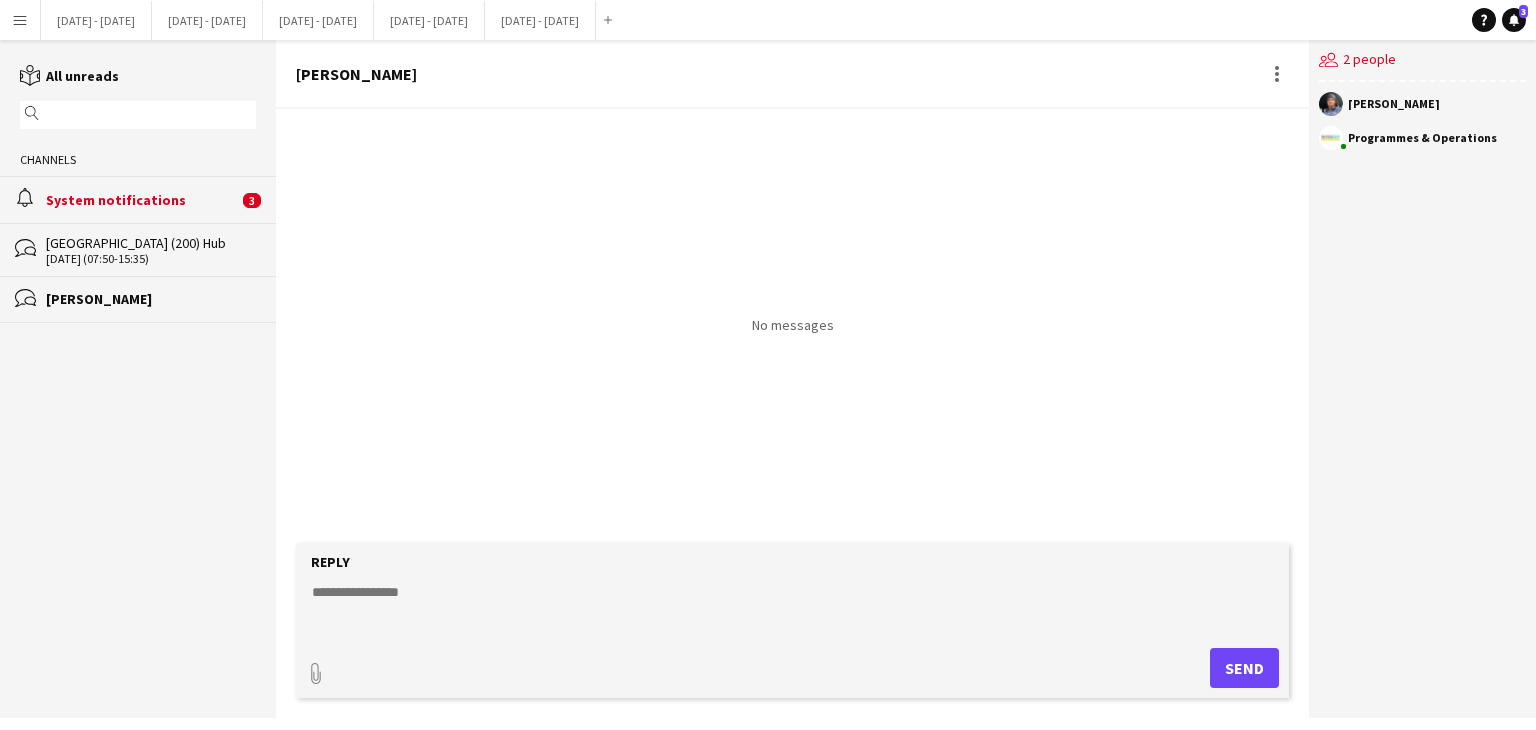 click on "[GEOGRAPHIC_DATA] (200) Hub" 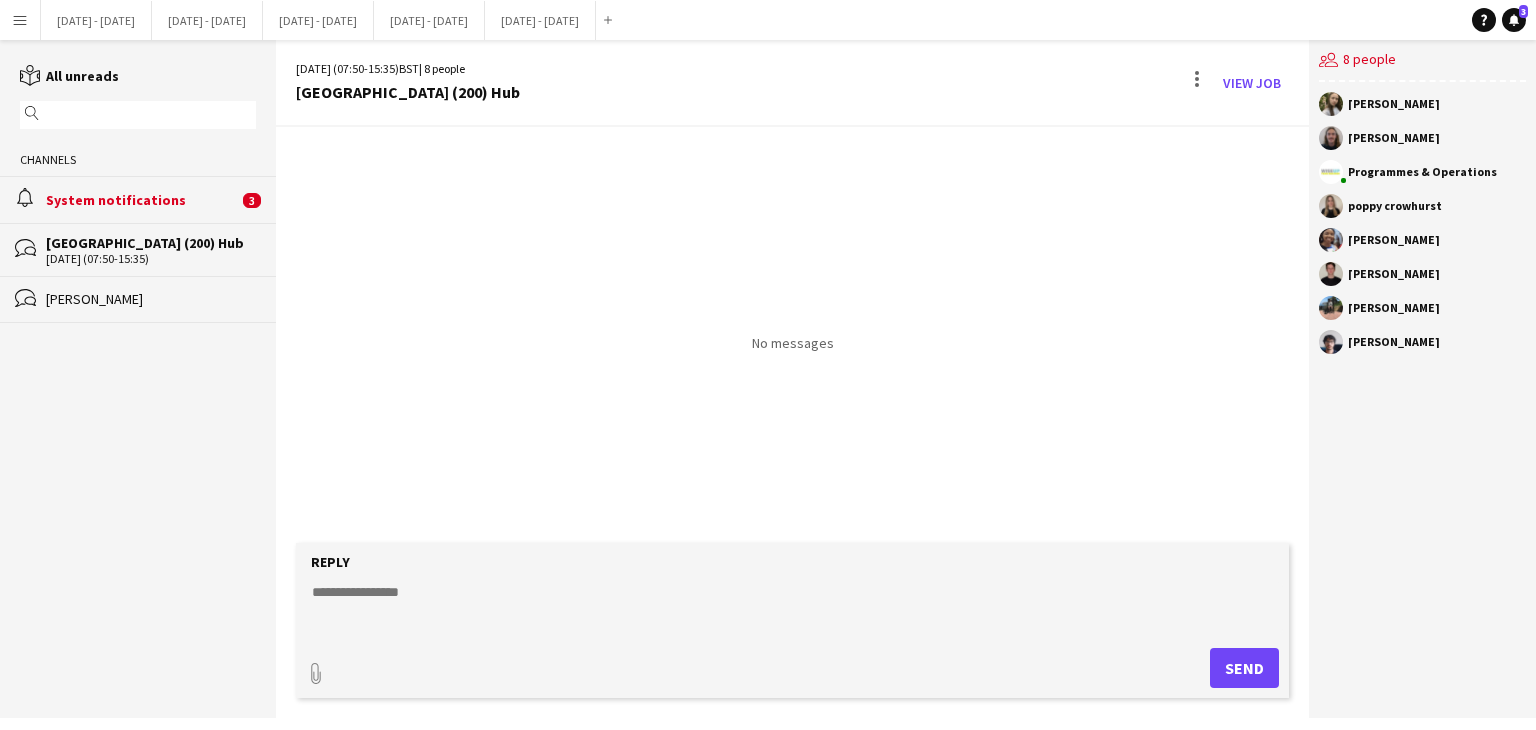 click on "alarm
System notifications   3" 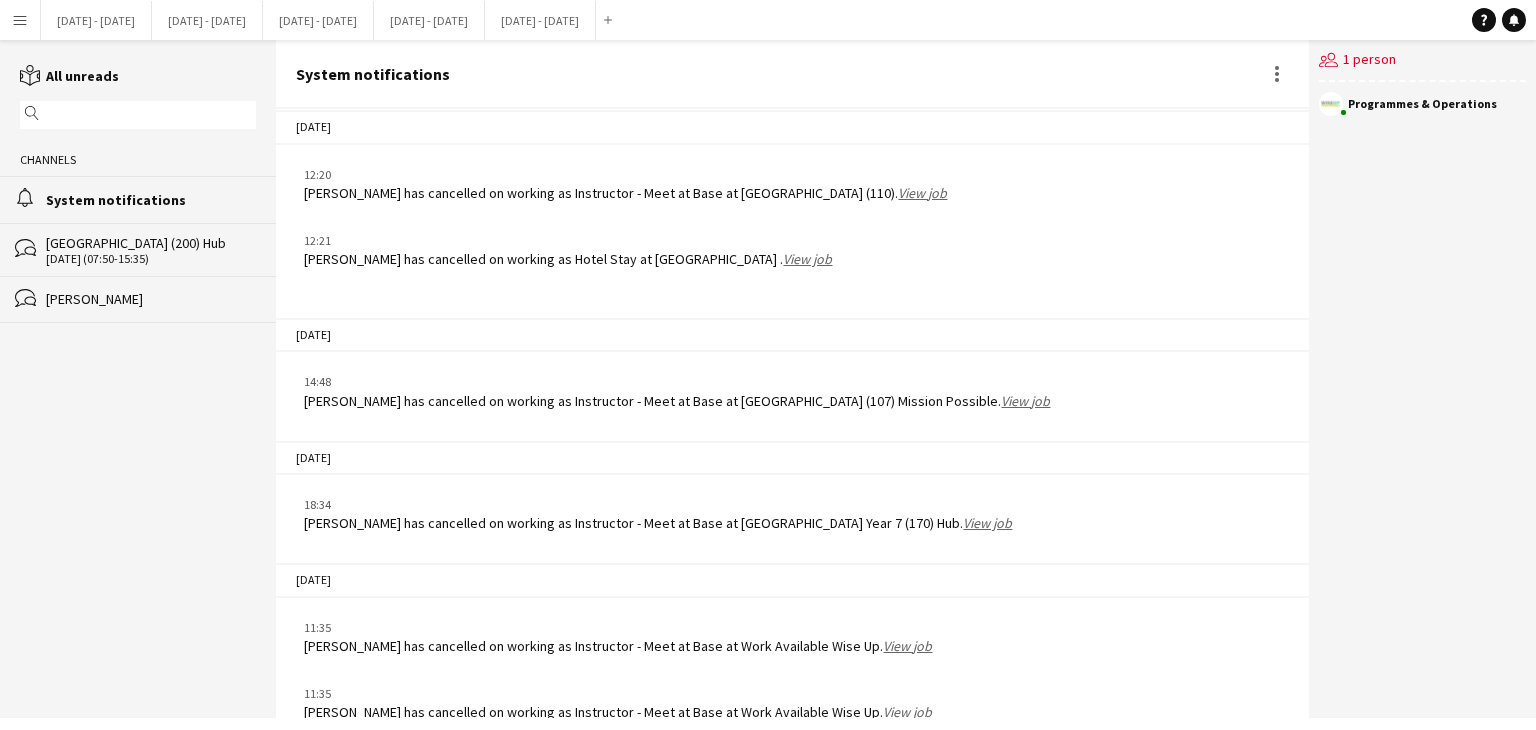 scroll, scrollTop: 2392, scrollLeft: 0, axis: vertical 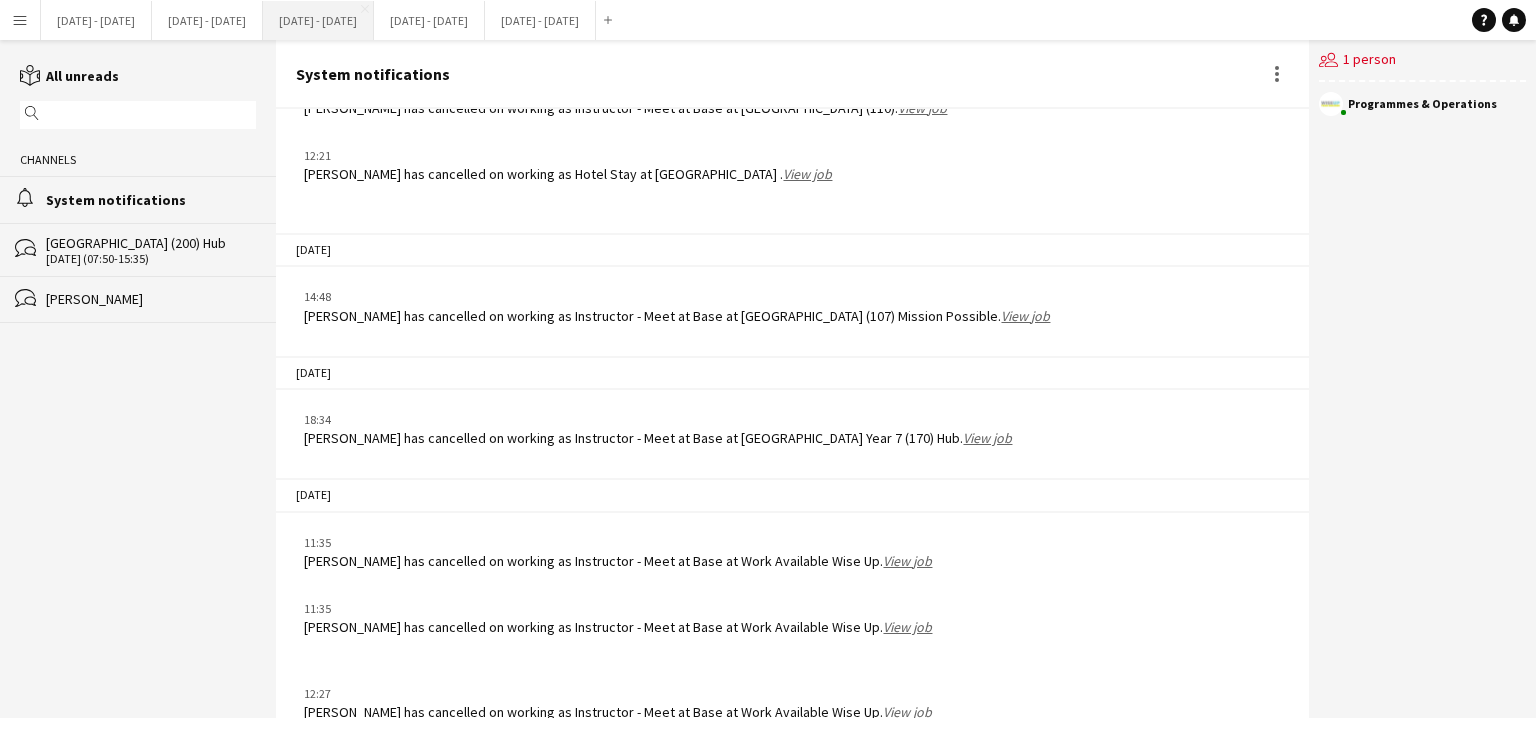 click on "[DATE] - [DATE]
Close" at bounding box center [318, 20] 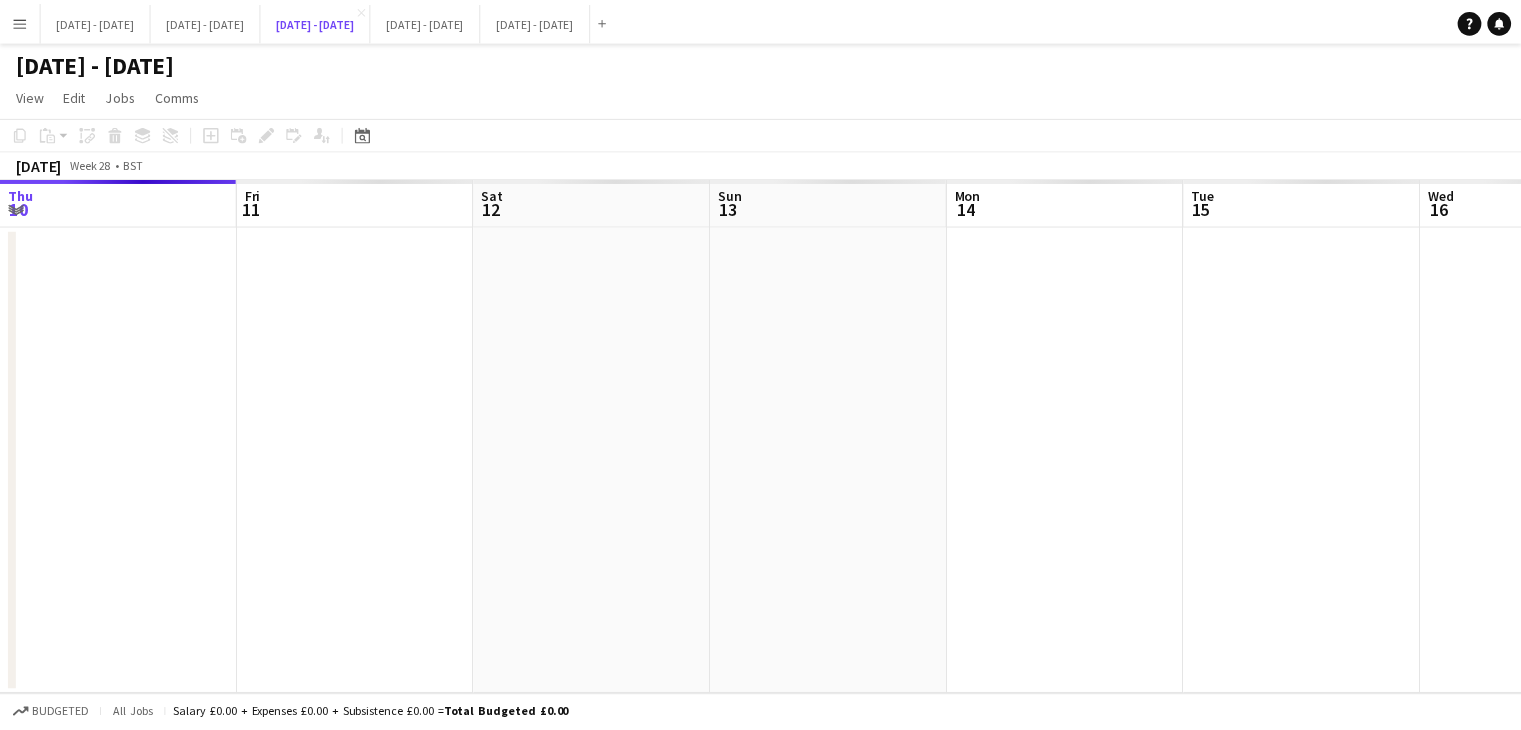 scroll, scrollTop: 0, scrollLeft: 678, axis: horizontal 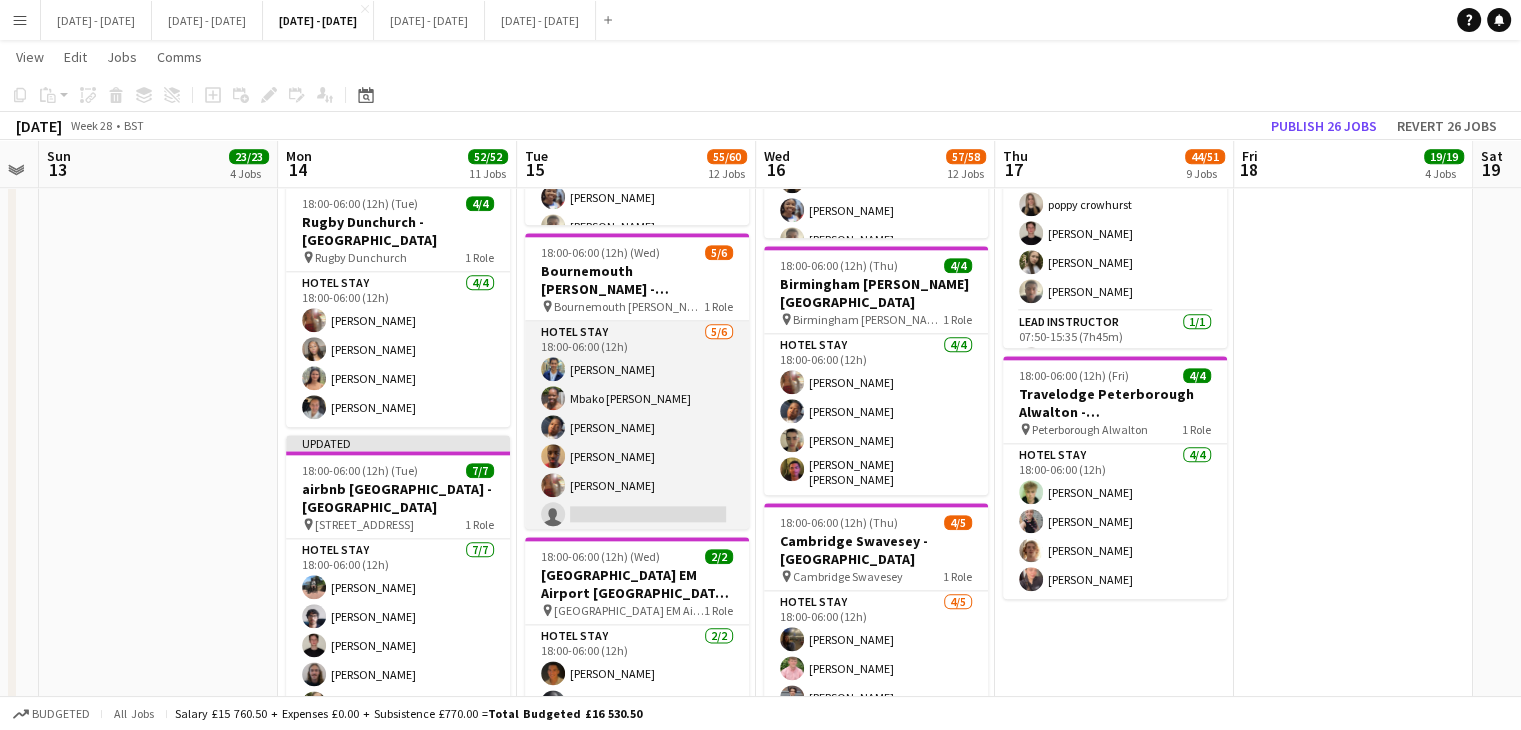 click on "Hotel Stay   5/6   18:00-06:00 (12h)
Omar Al Khina Mbako Renee Muzila Oluwapelumi Oguntunde Ethan Wambari Olivia Etherington
single-neutral-actions" at bounding box center [637, 427] 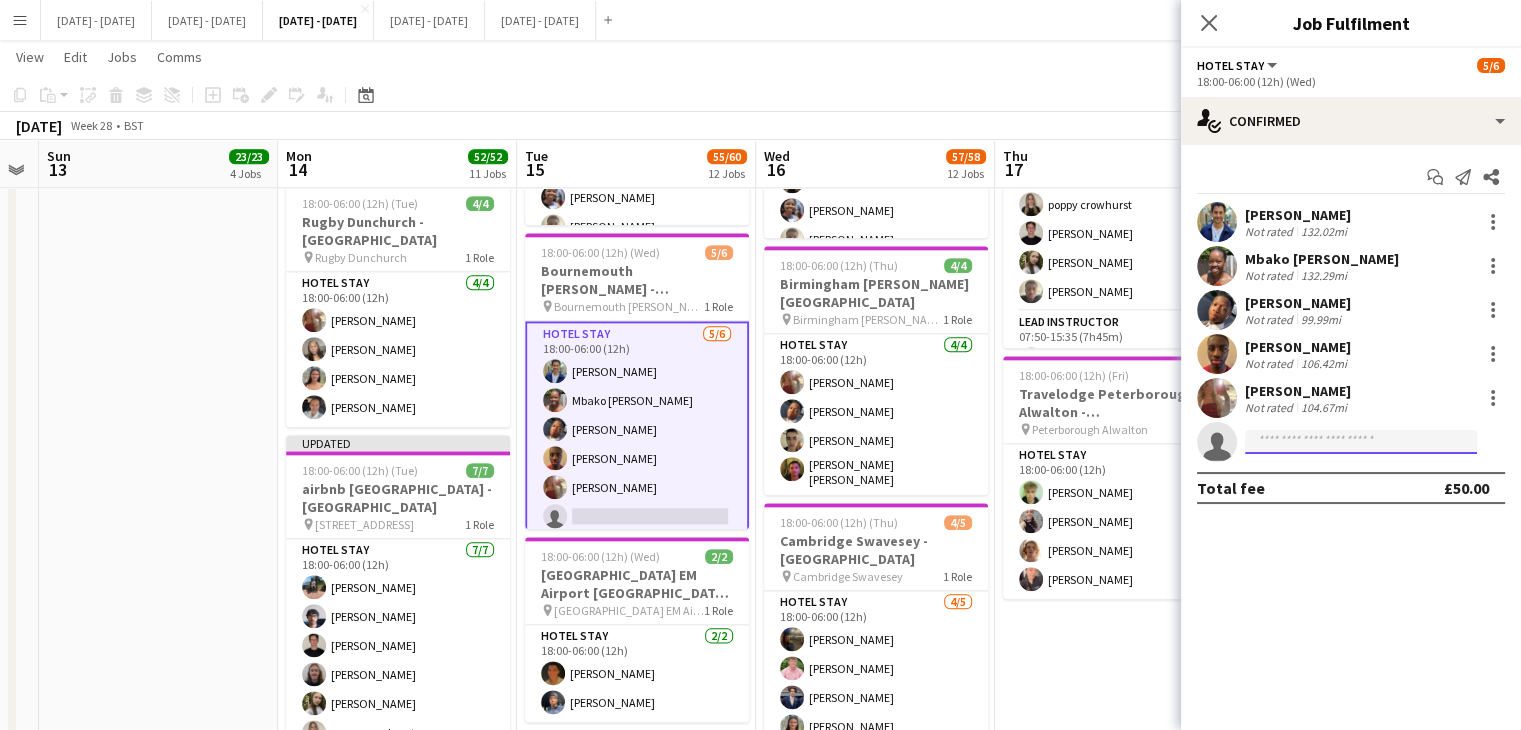 click 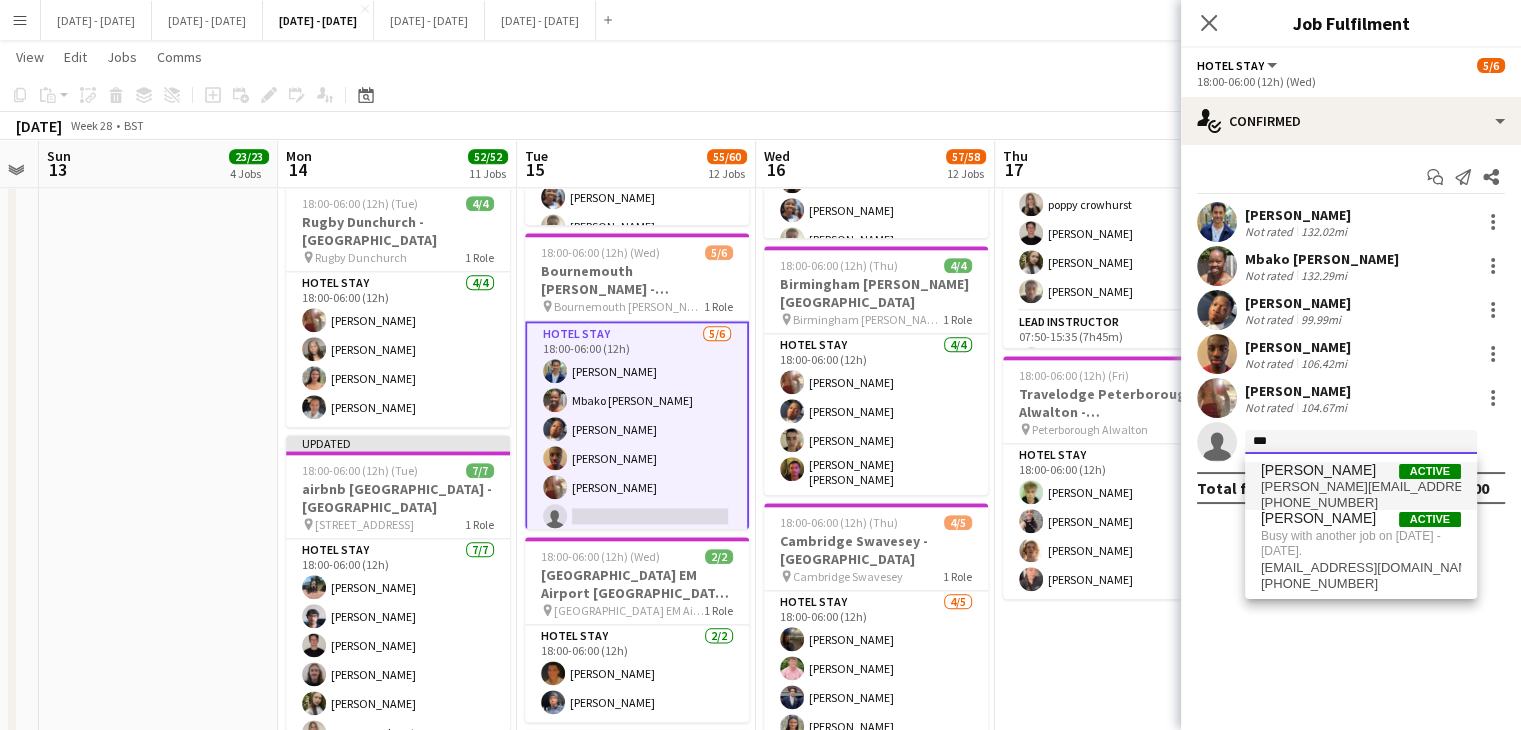 type on "***" 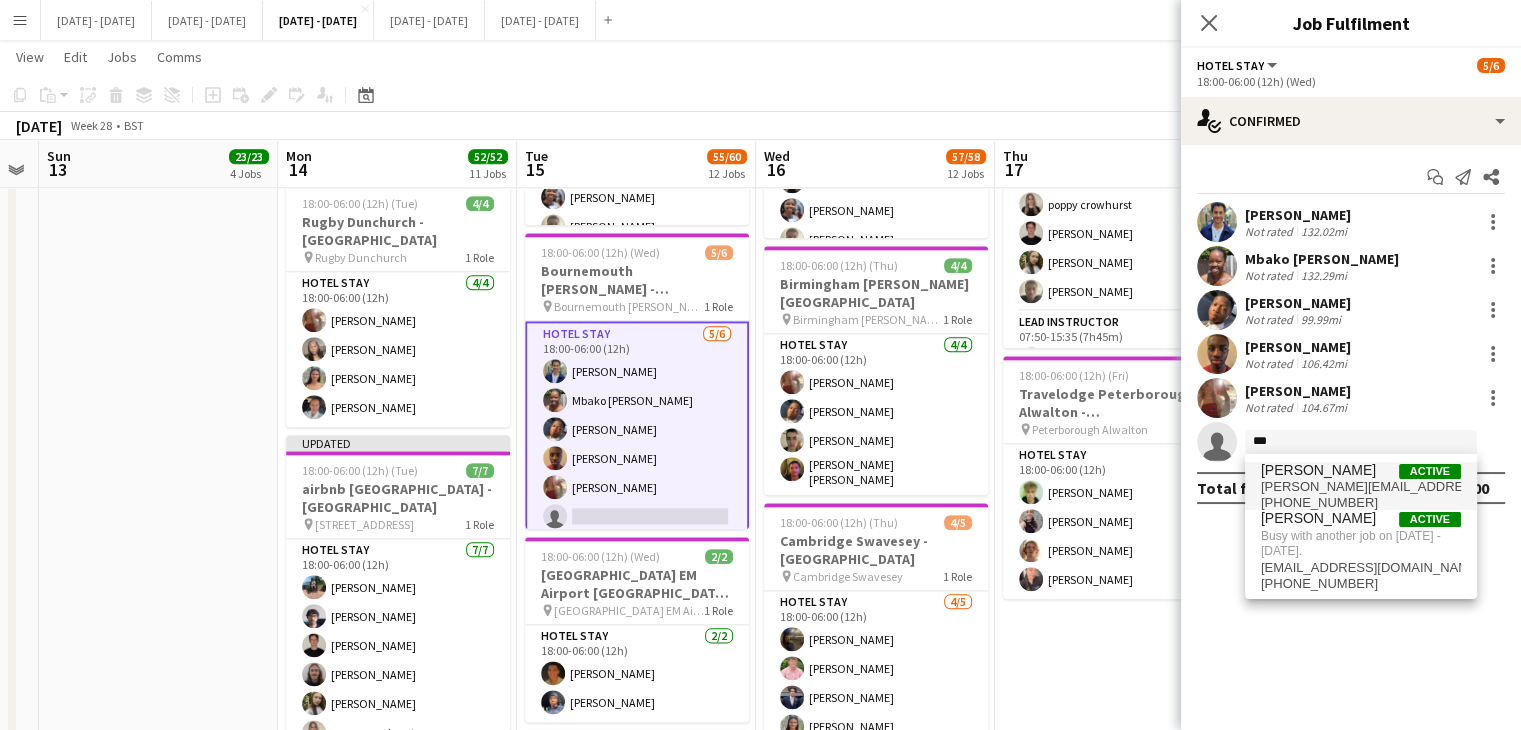 click on "[PERSON_NAME]" at bounding box center [1318, 470] 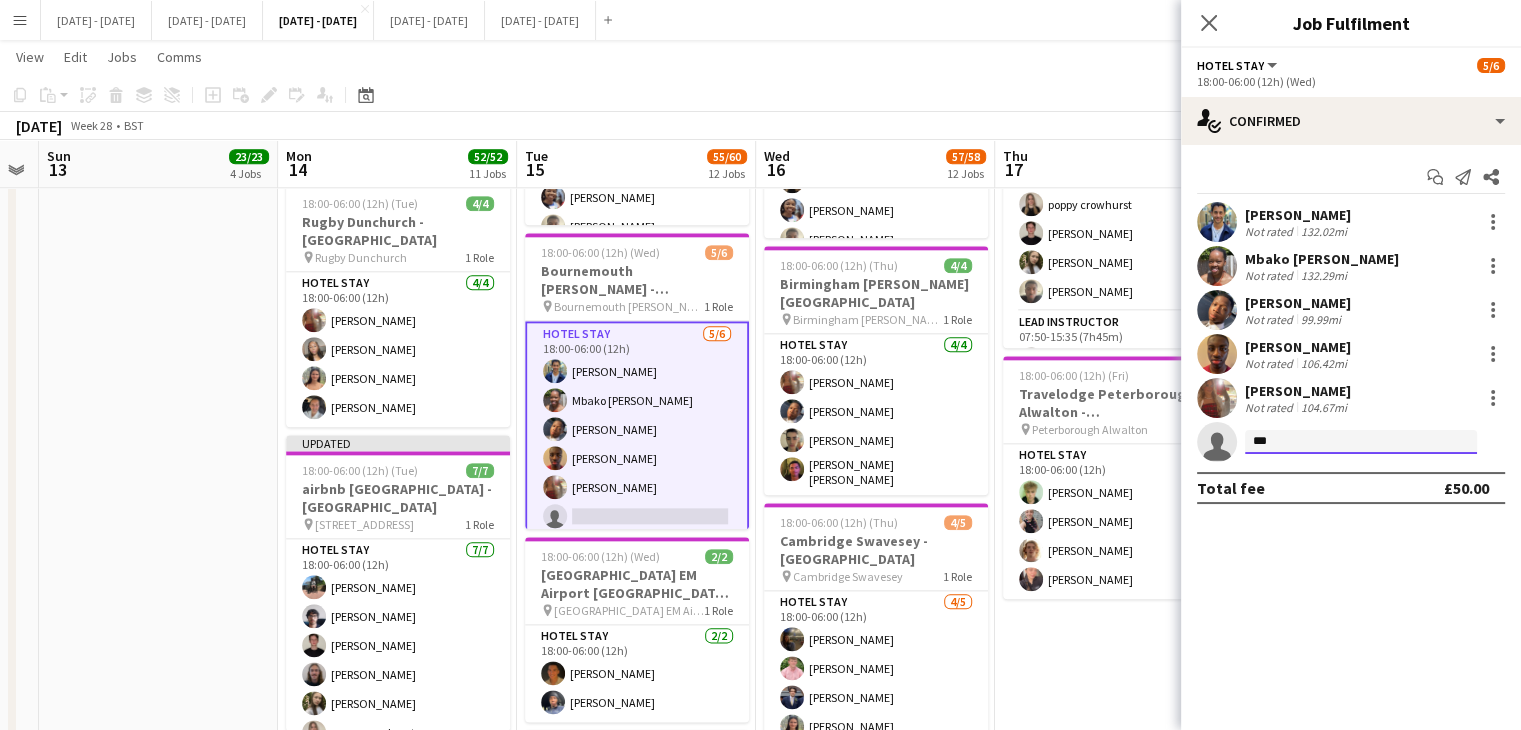 type 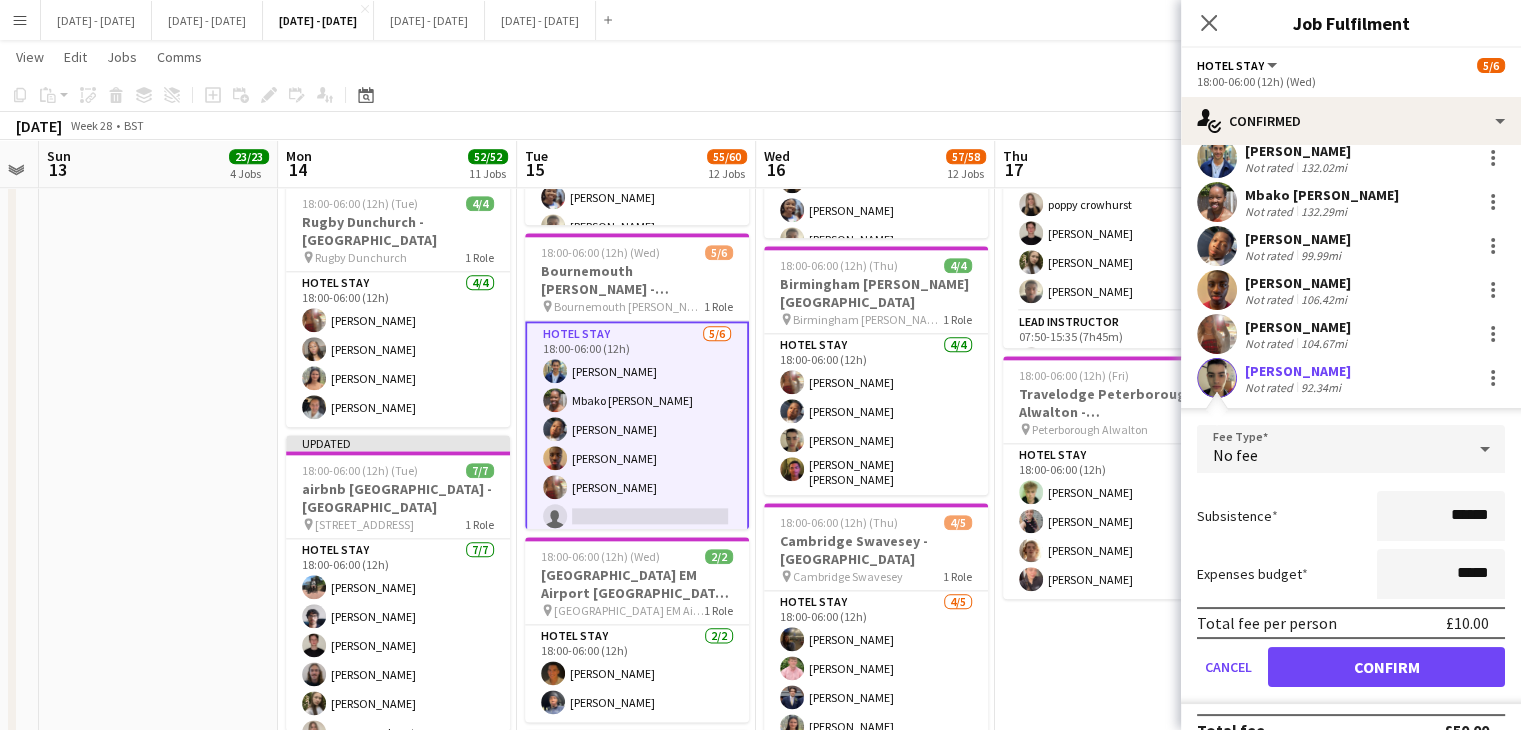 scroll, scrollTop: 94, scrollLeft: 0, axis: vertical 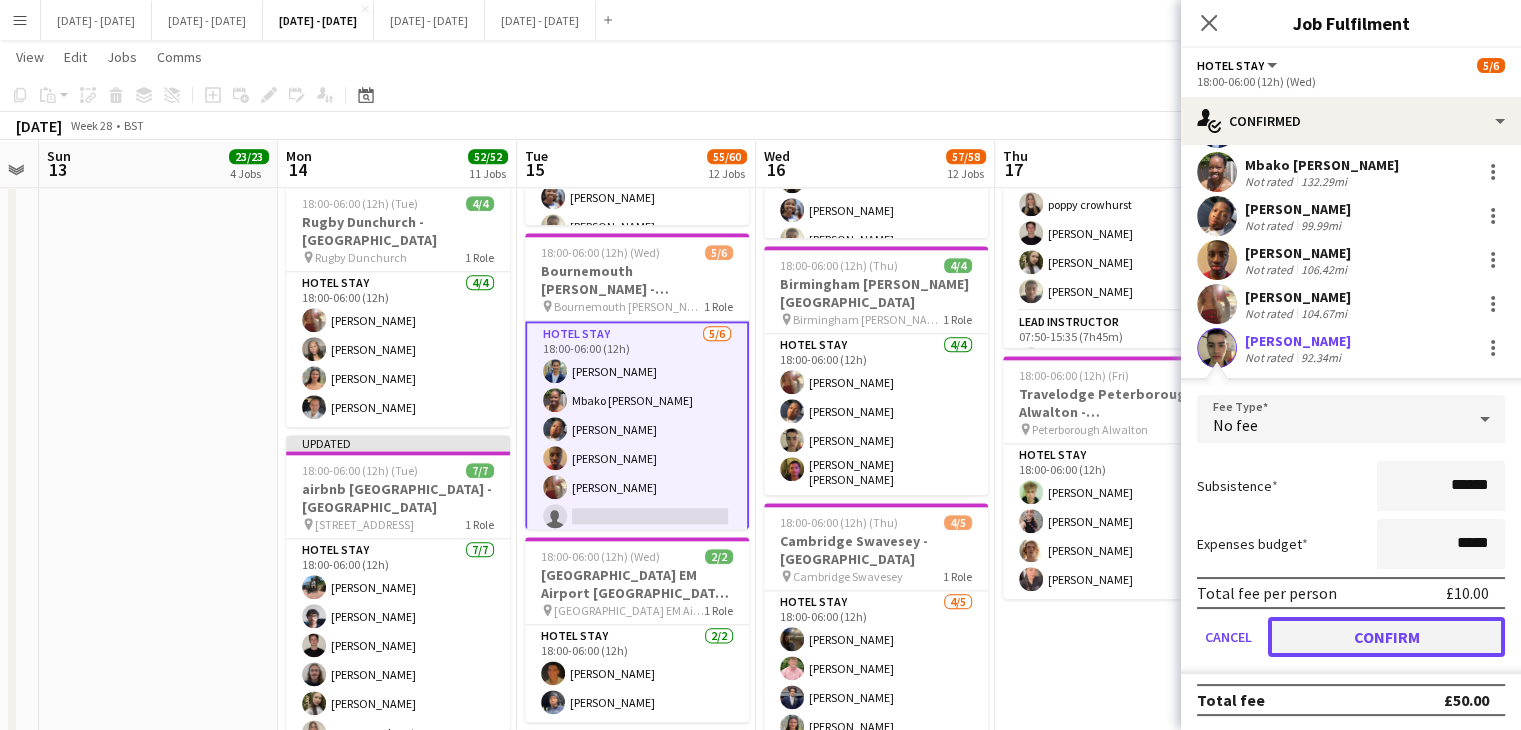 click on "Confirm" at bounding box center (1386, 637) 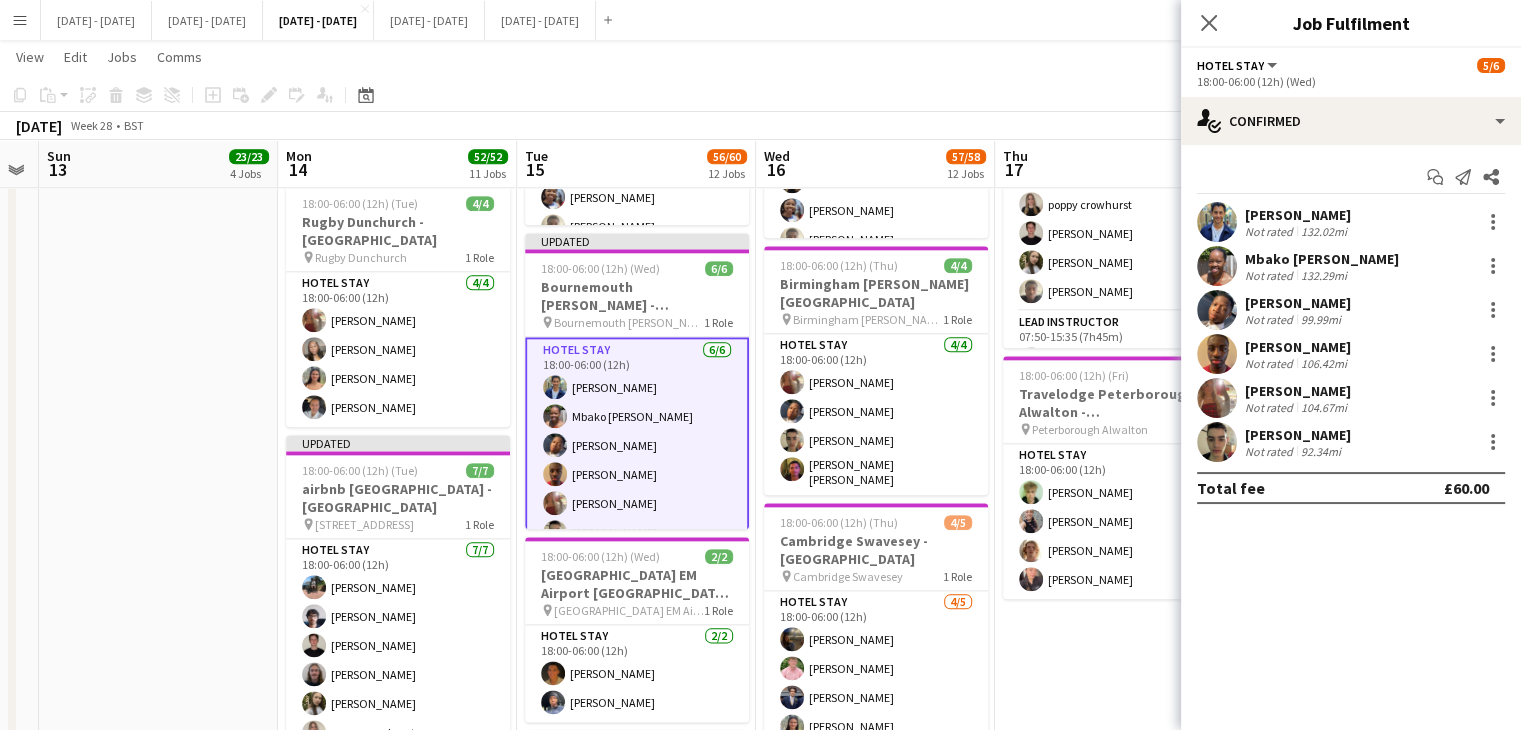 scroll, scrollTop: 0, scrollLeft: 0, axis: both 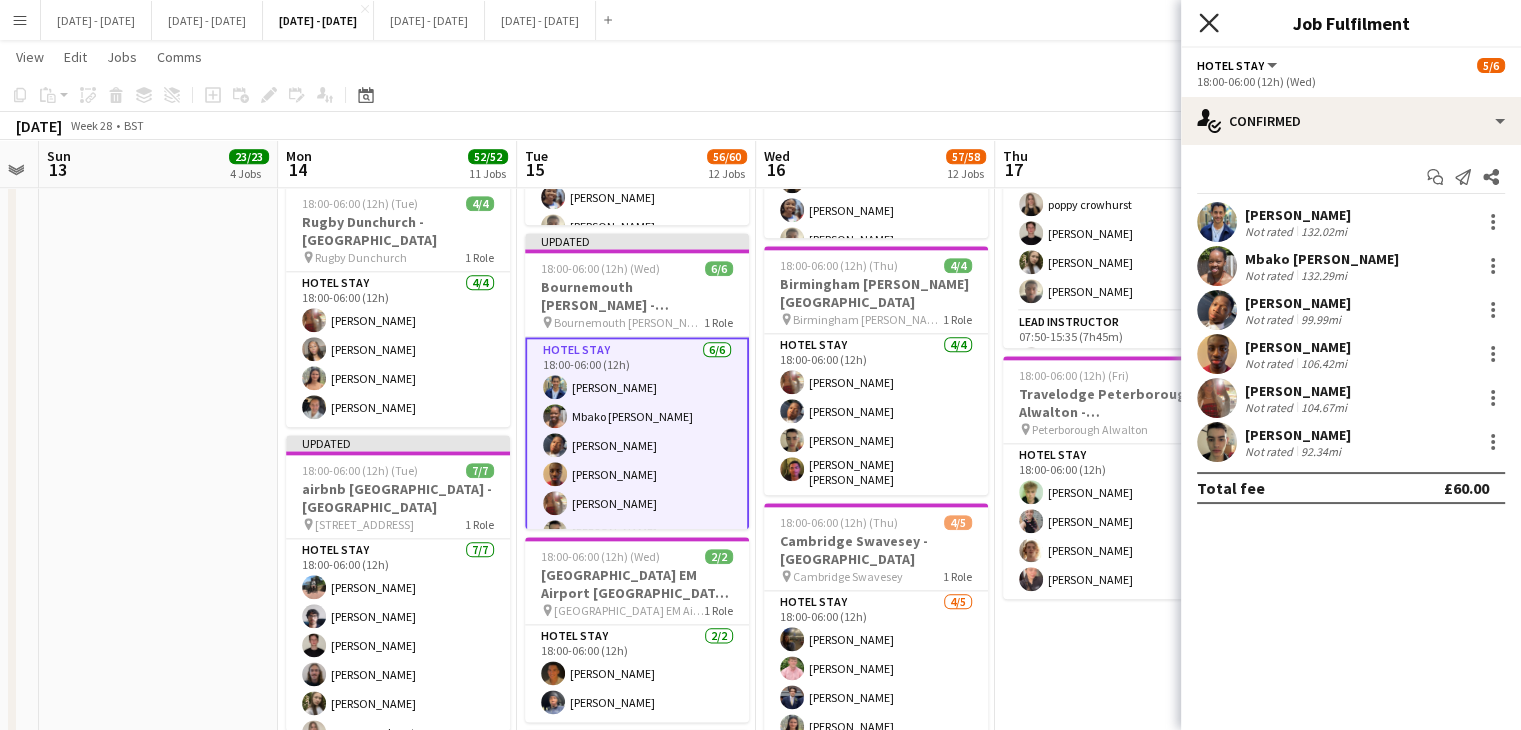 click on "Close pop-in" 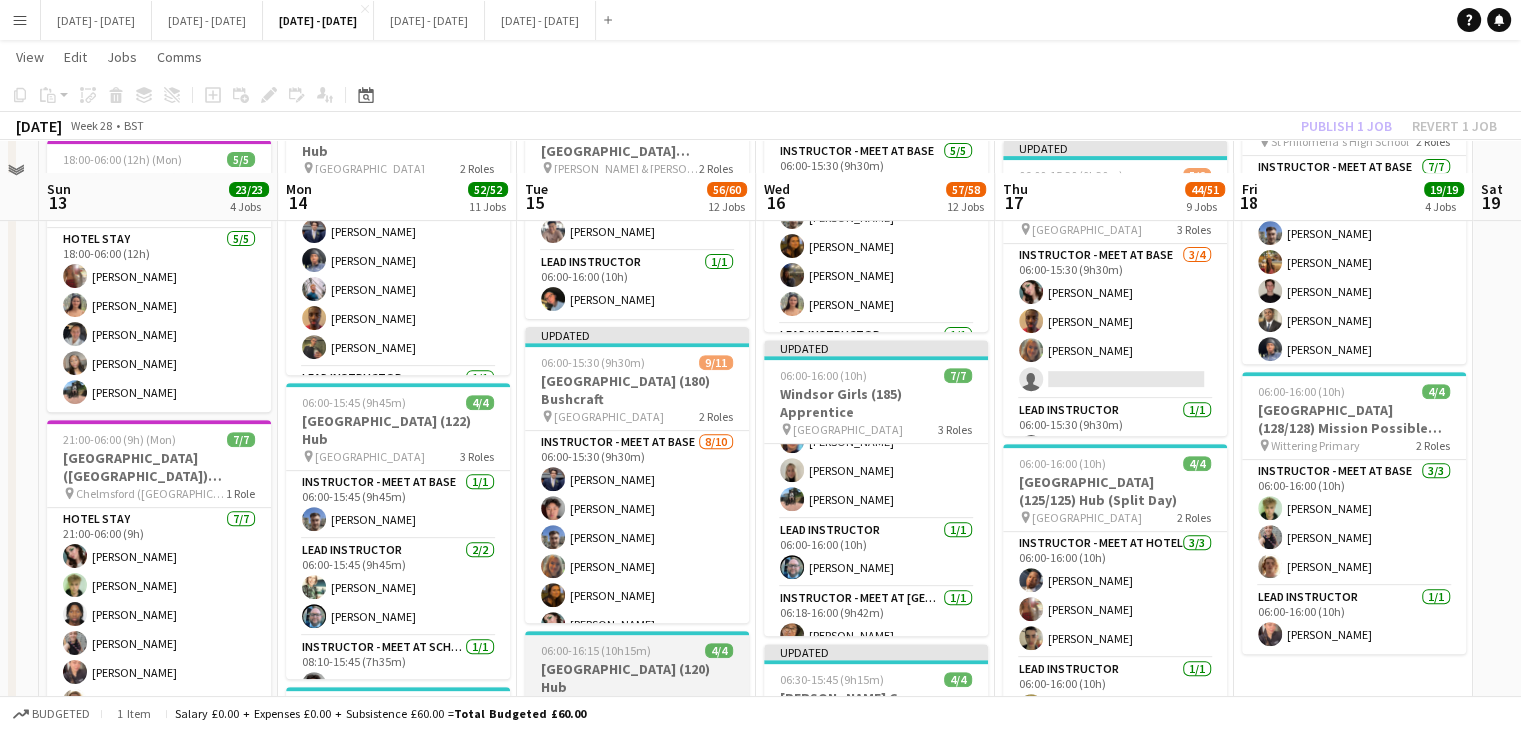 scroll, scrollTop: 700, scrollLeft: 0, axis: vertical 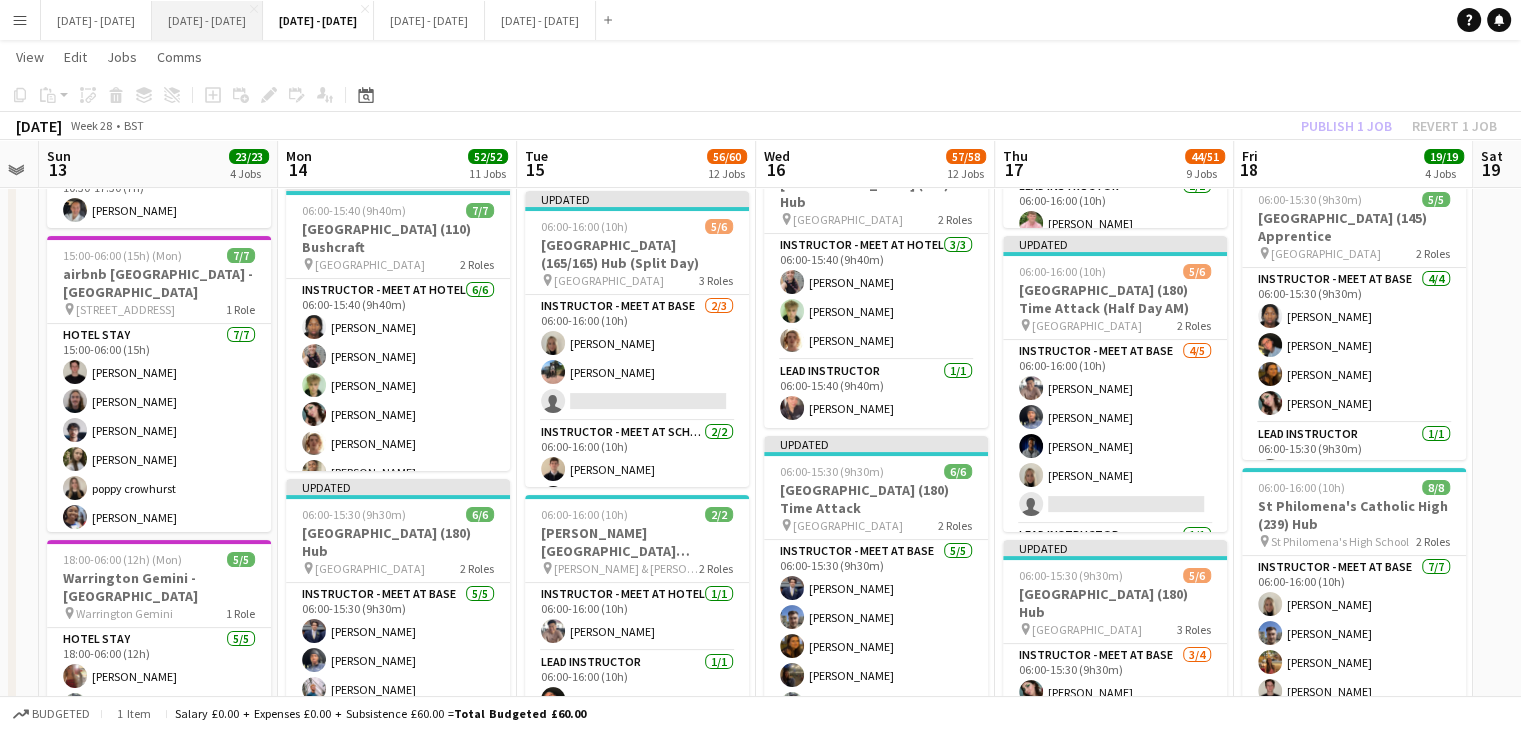 click on "[DATE] - [DATE]
Close" at bounding box center [207, 20] 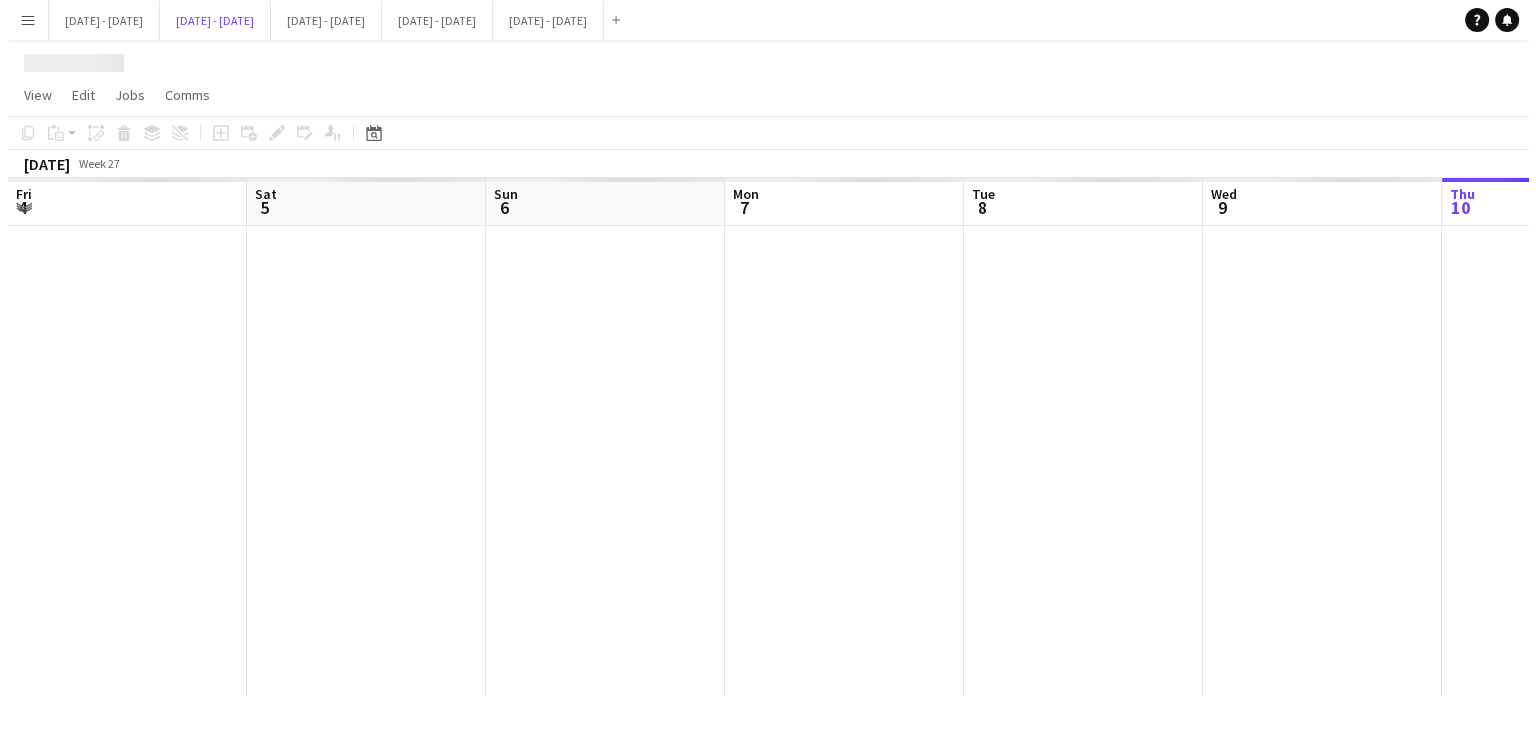 scroll, scrollTop: 0, scrollLeft: 0, axis: both 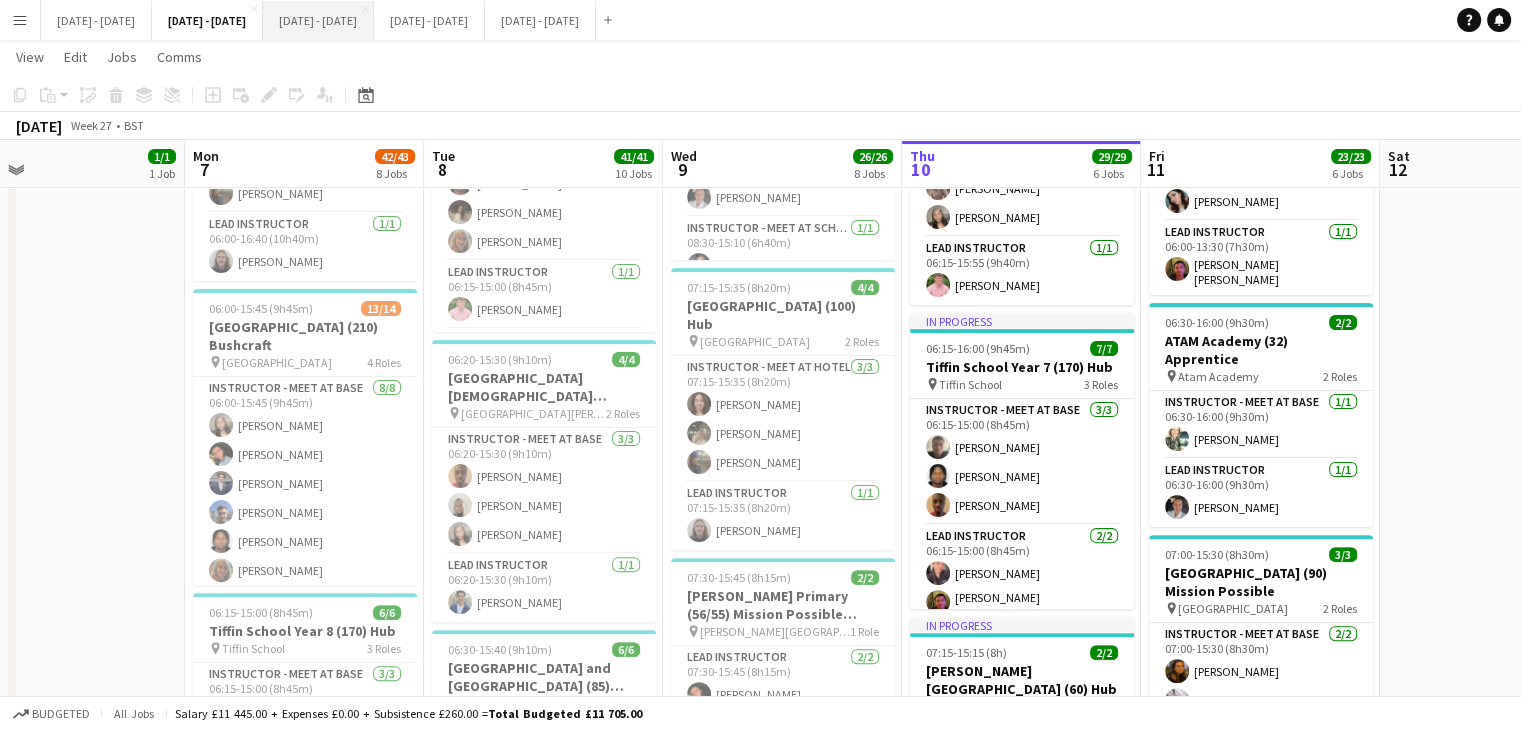 click on "[DATE] - [DATE]
Close" at bounding box center (318, 20) 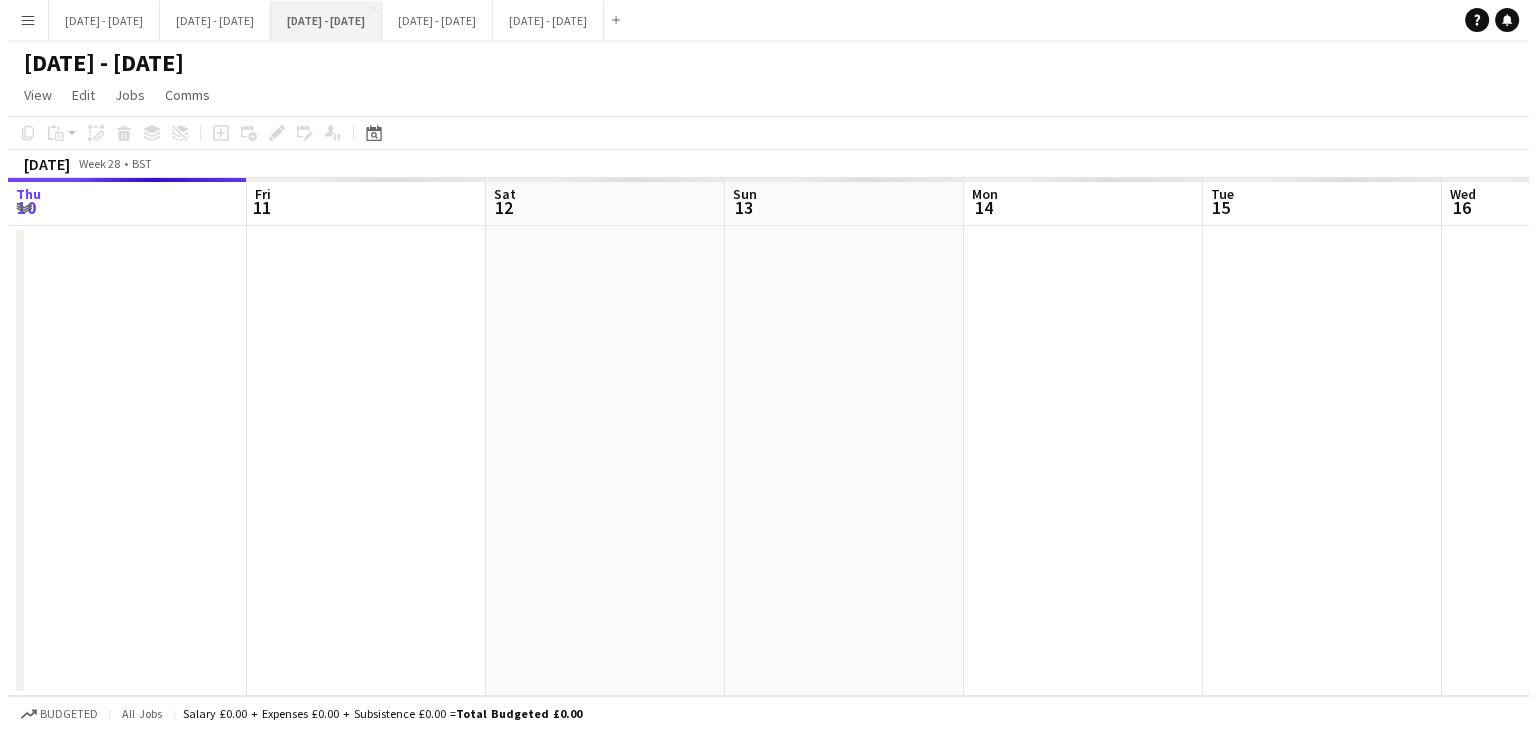 scroll, scrollTop: 0, scrollLeft: 0, axis: both 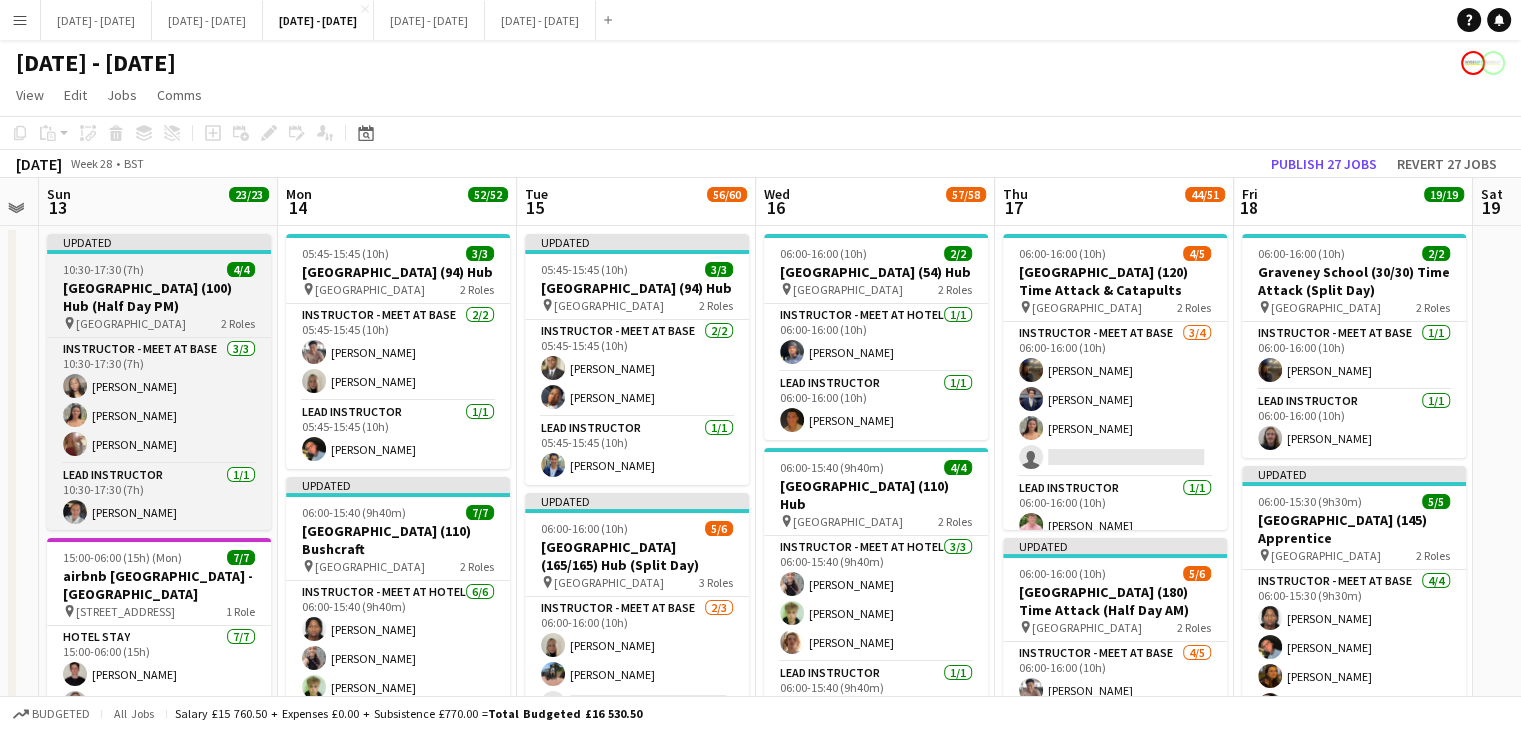 click on "10:30-17:30 (7h)    4/4" at bounding box center (159, 269) 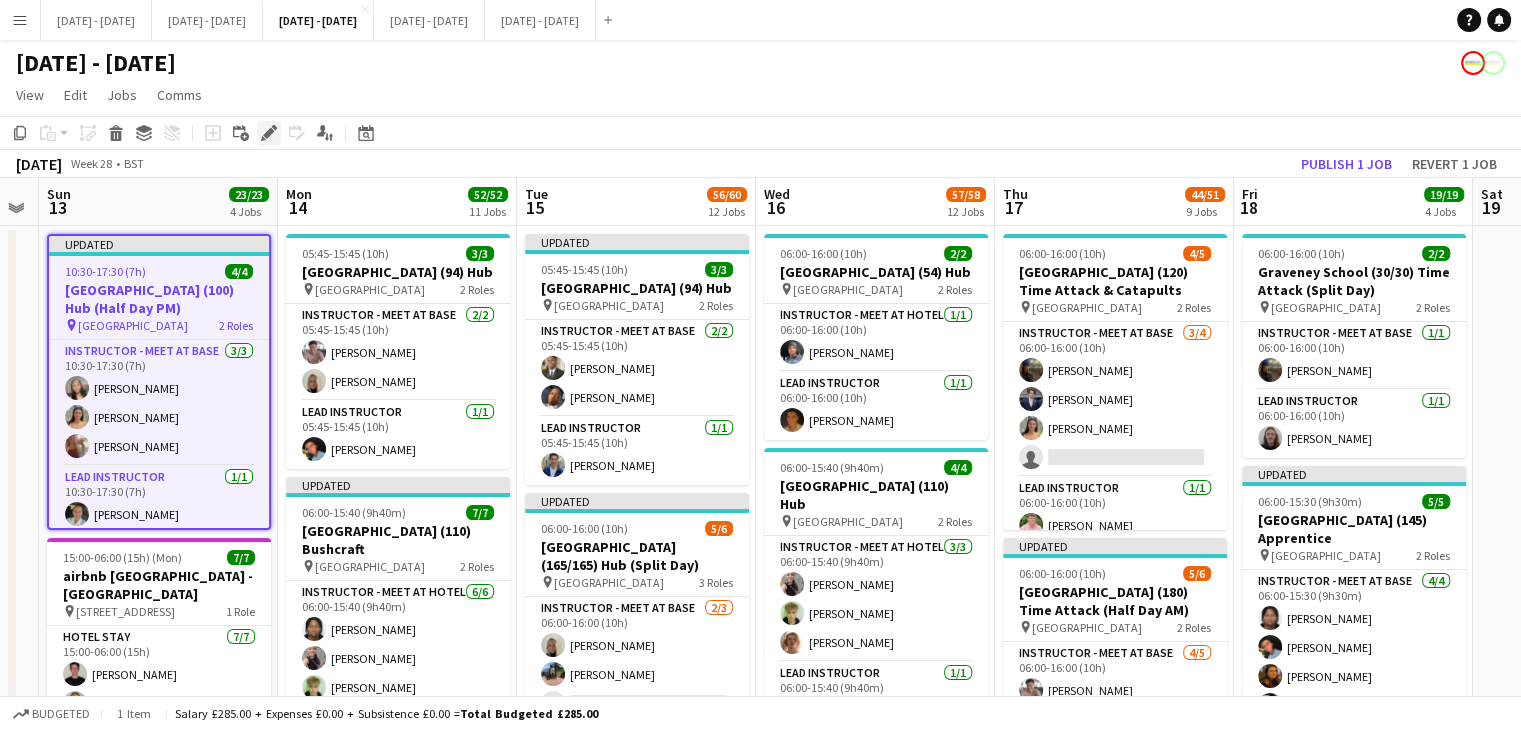 click 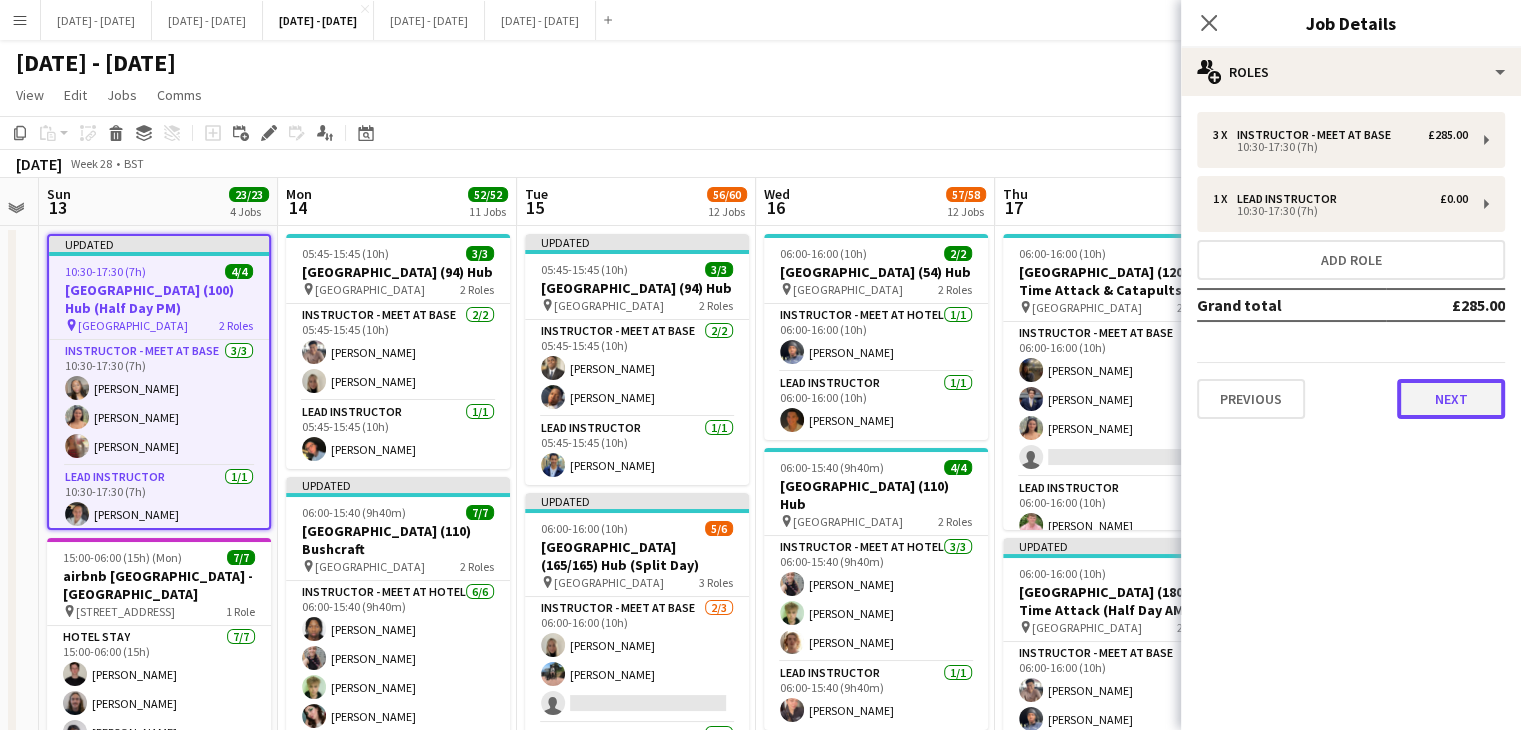 click on "Next" at bounding box center (1451, 399) 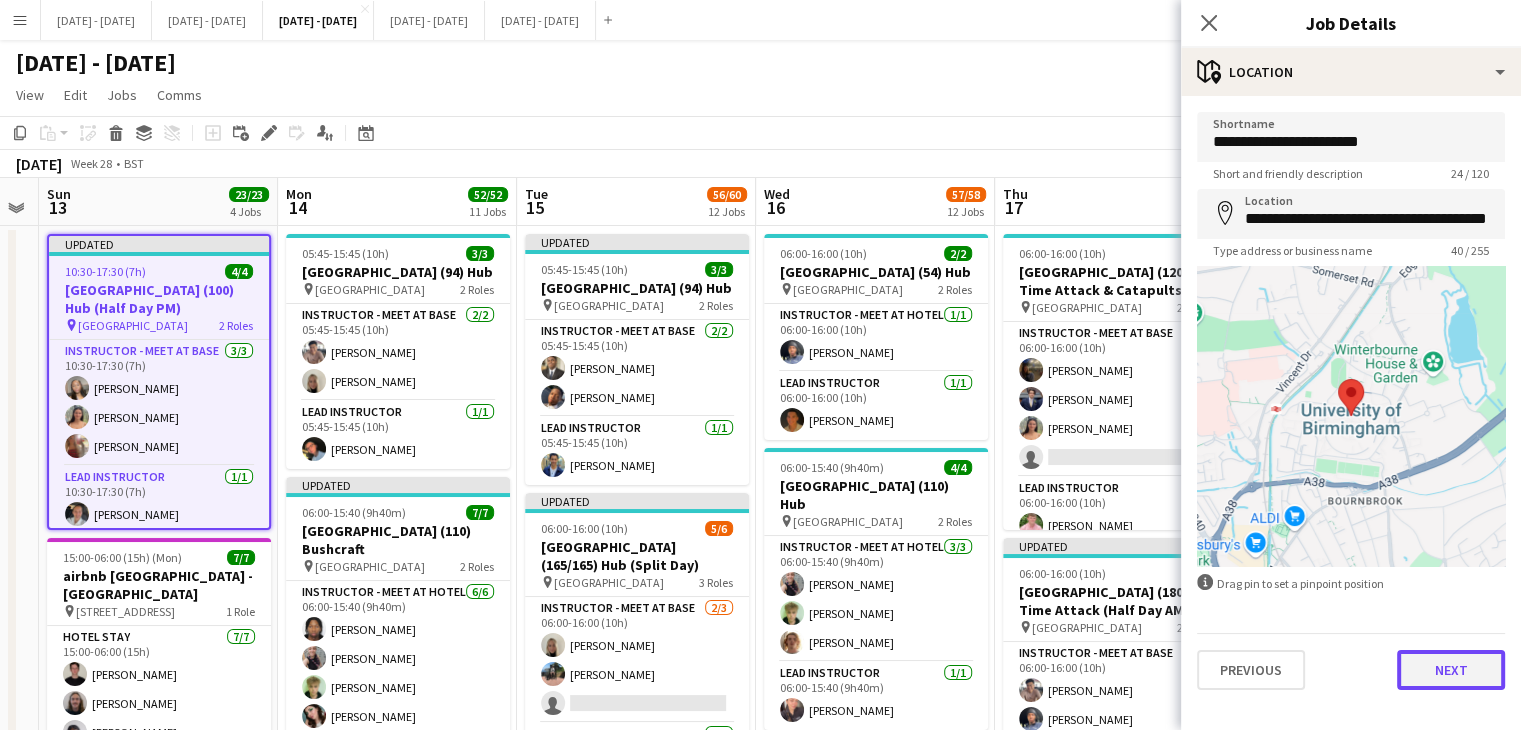 click on "Next" at bounding box center [1451, 670] 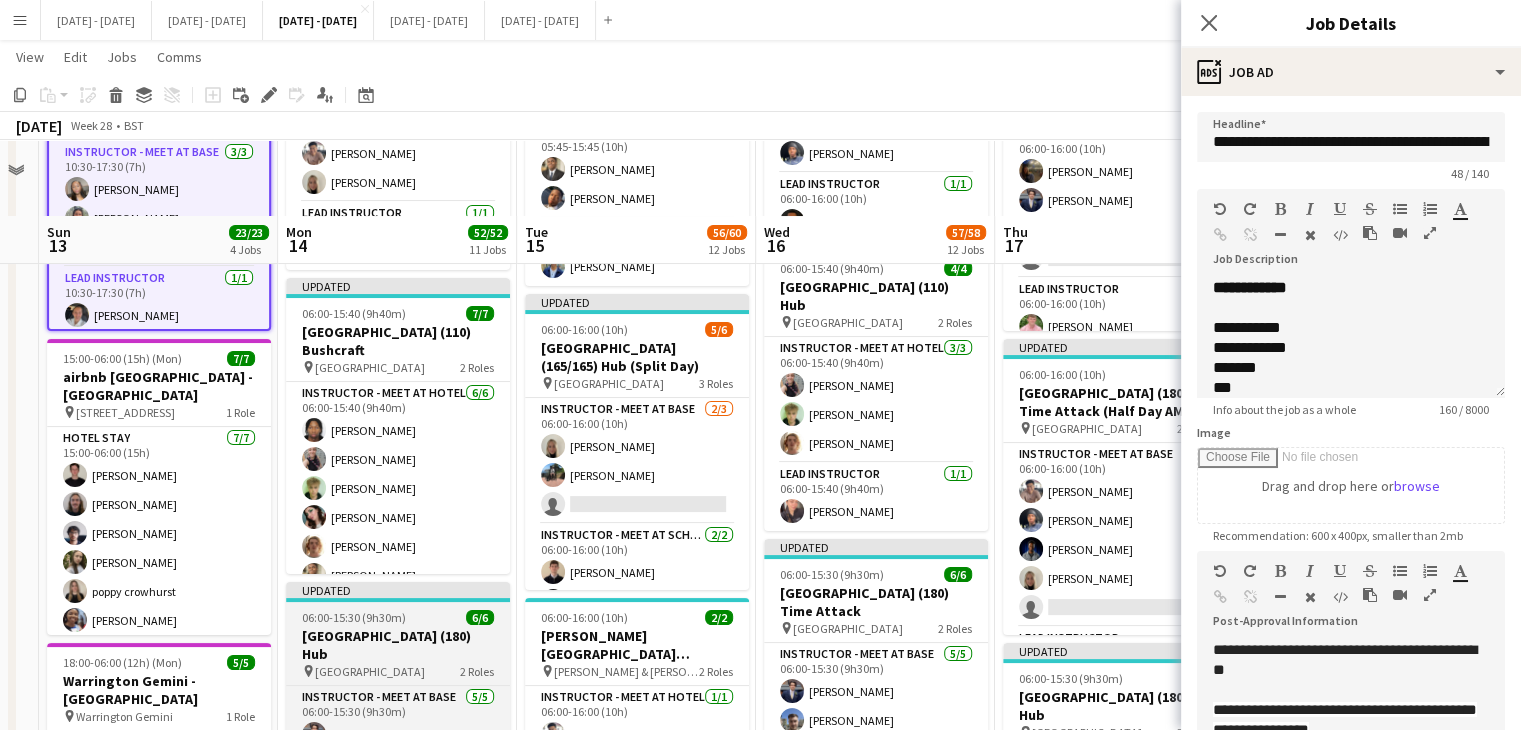 scroll, scrollTop: 300, scrollLeft: 0, axis: vertical 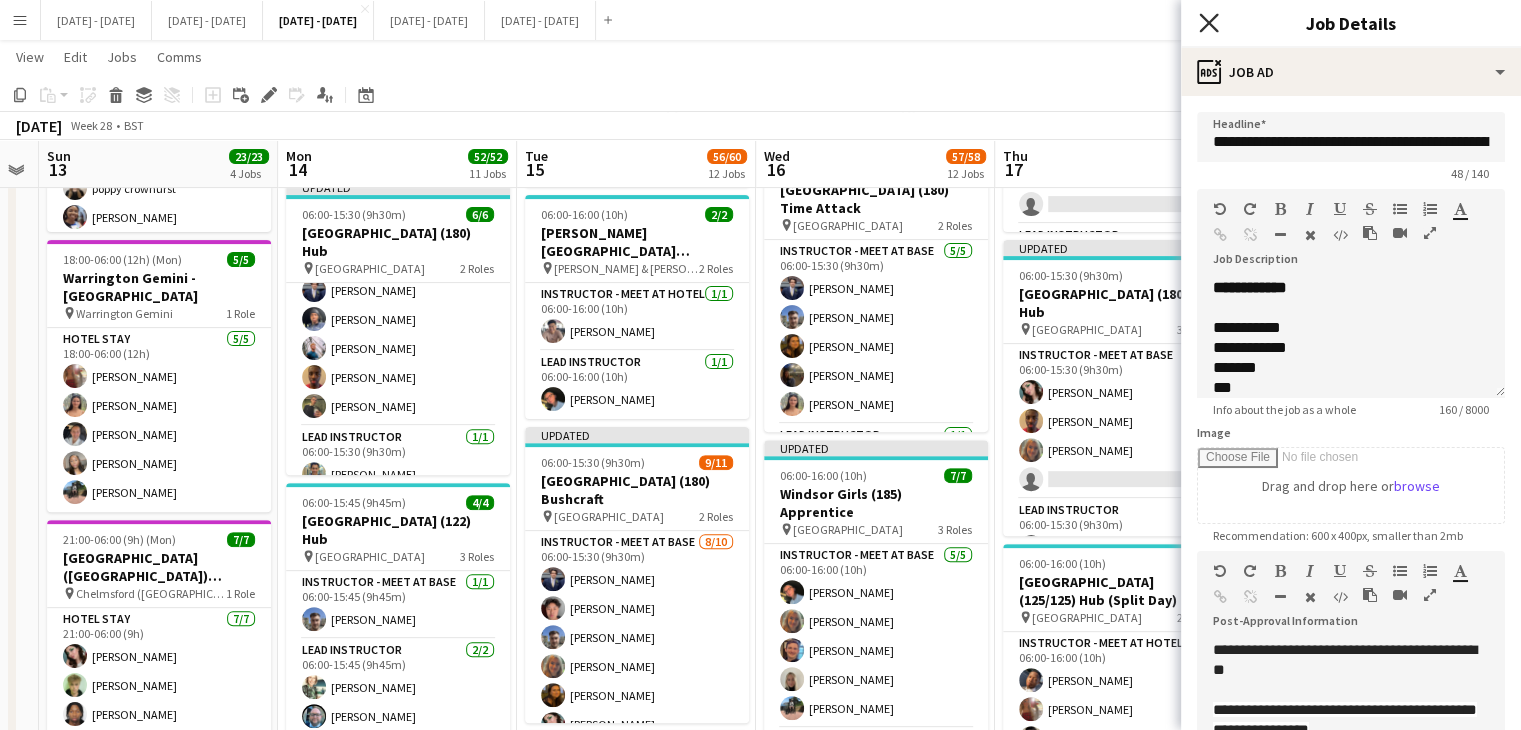 click on "Close pop-in" 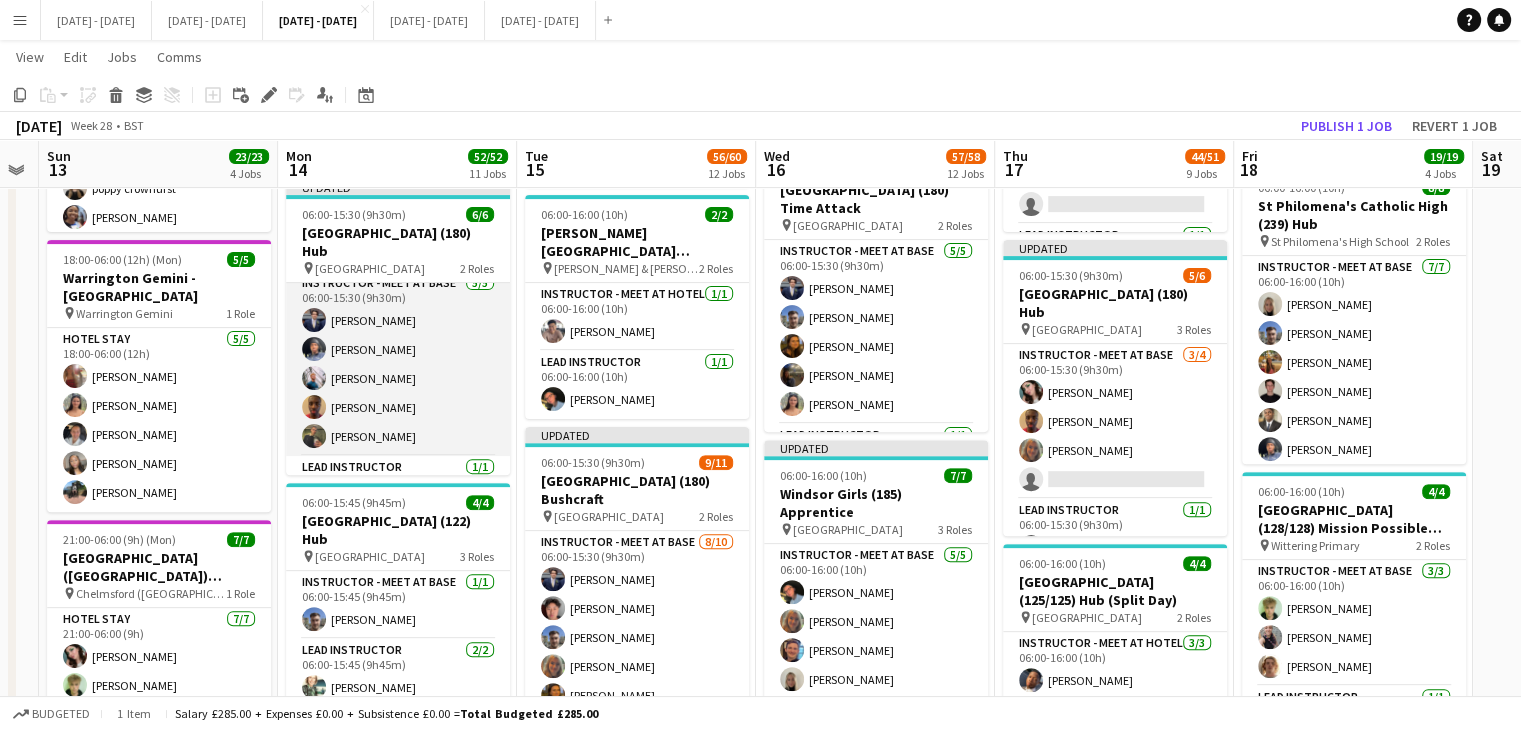 scroll, scrollTop: 0, scrollLeft: 0, axis: both 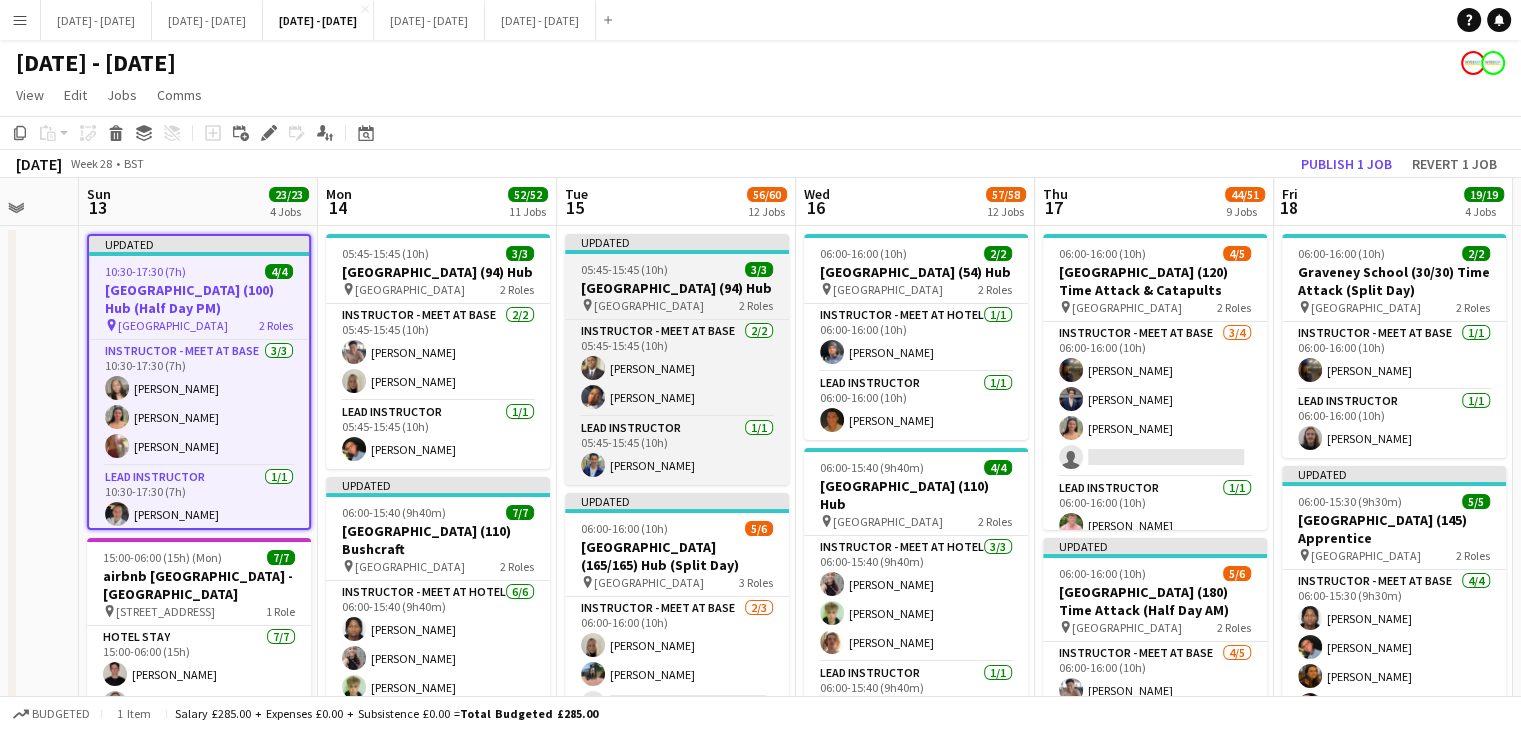 drag, startPoint x: 656, startPoint y: 204, endPoint x: 652, endPoint y: 251, distance: 47.169907 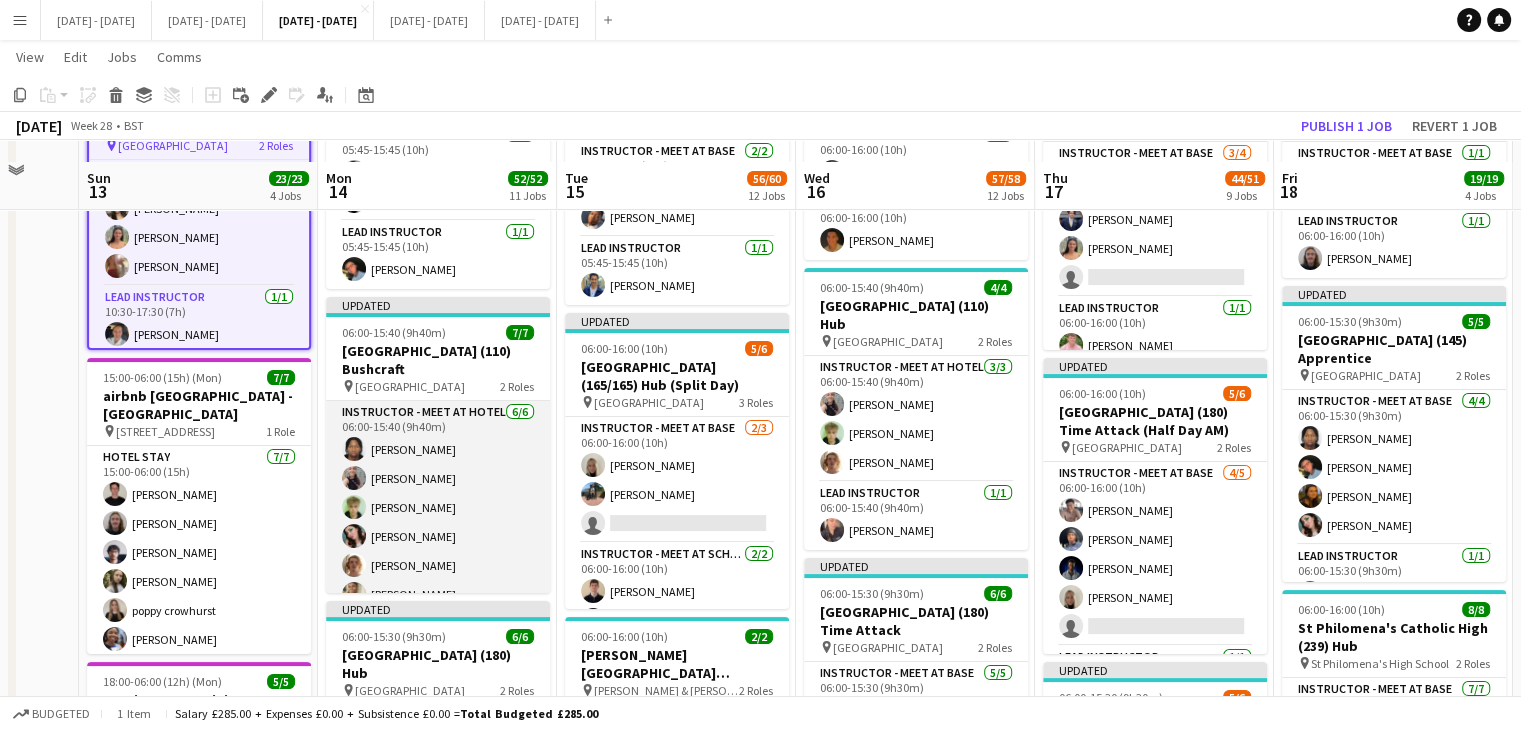 scroll, scrollTop: 0, scrollLeft: 0, axis: both 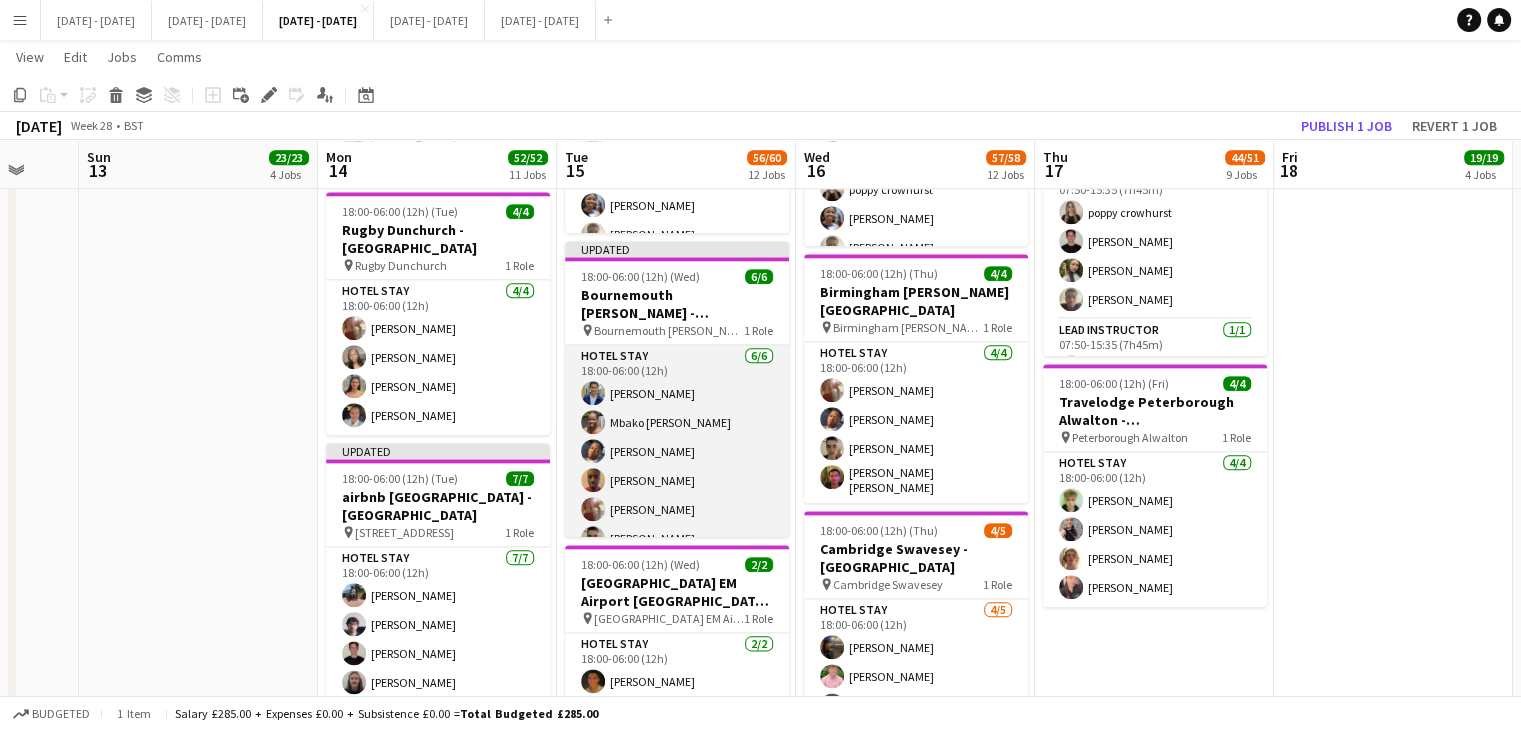 click on "Hotel Stay   6/6   18:00-06:00 (12h)
Omar Al Khina Mbako Renee Muzila Oluwapelumi Oguntunde Ethan Wambari Olivia Etherington Benjamin Bowsher" at bounding box center (677, 451) 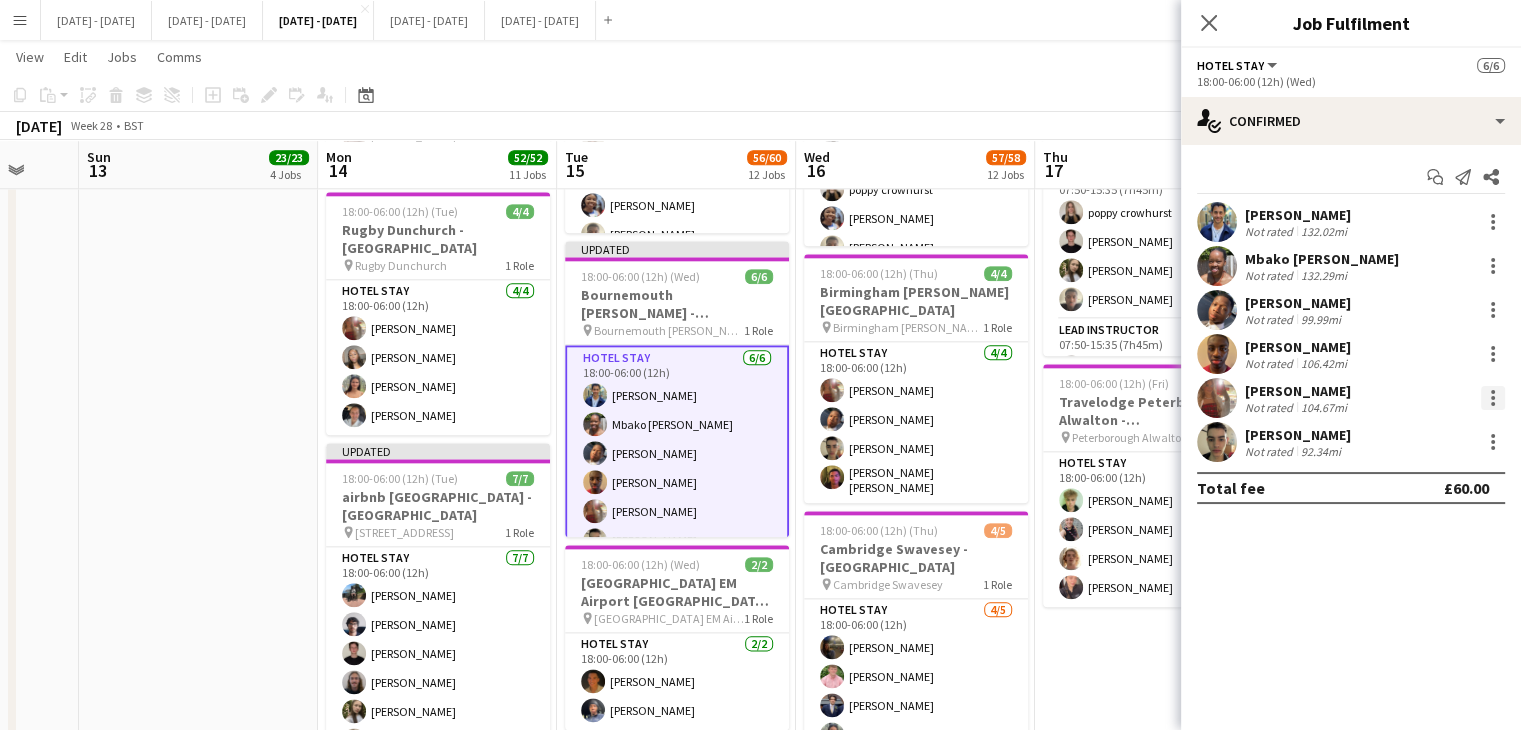 click at bounding box center (1493, 398) 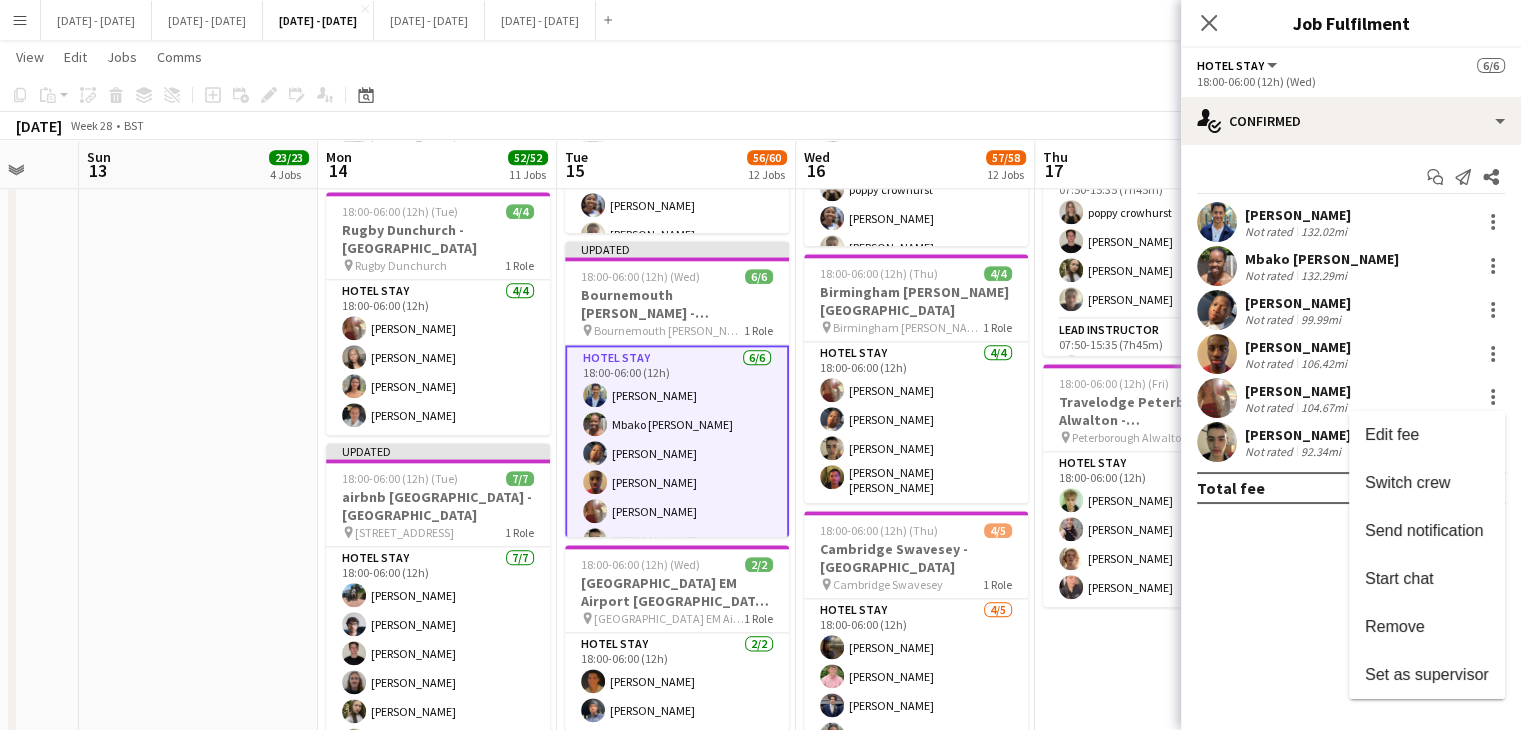 drag, startPoint x: 1434, startPoint y: 633, endPoint x: 1386, endPoint y: 569, distance: 80 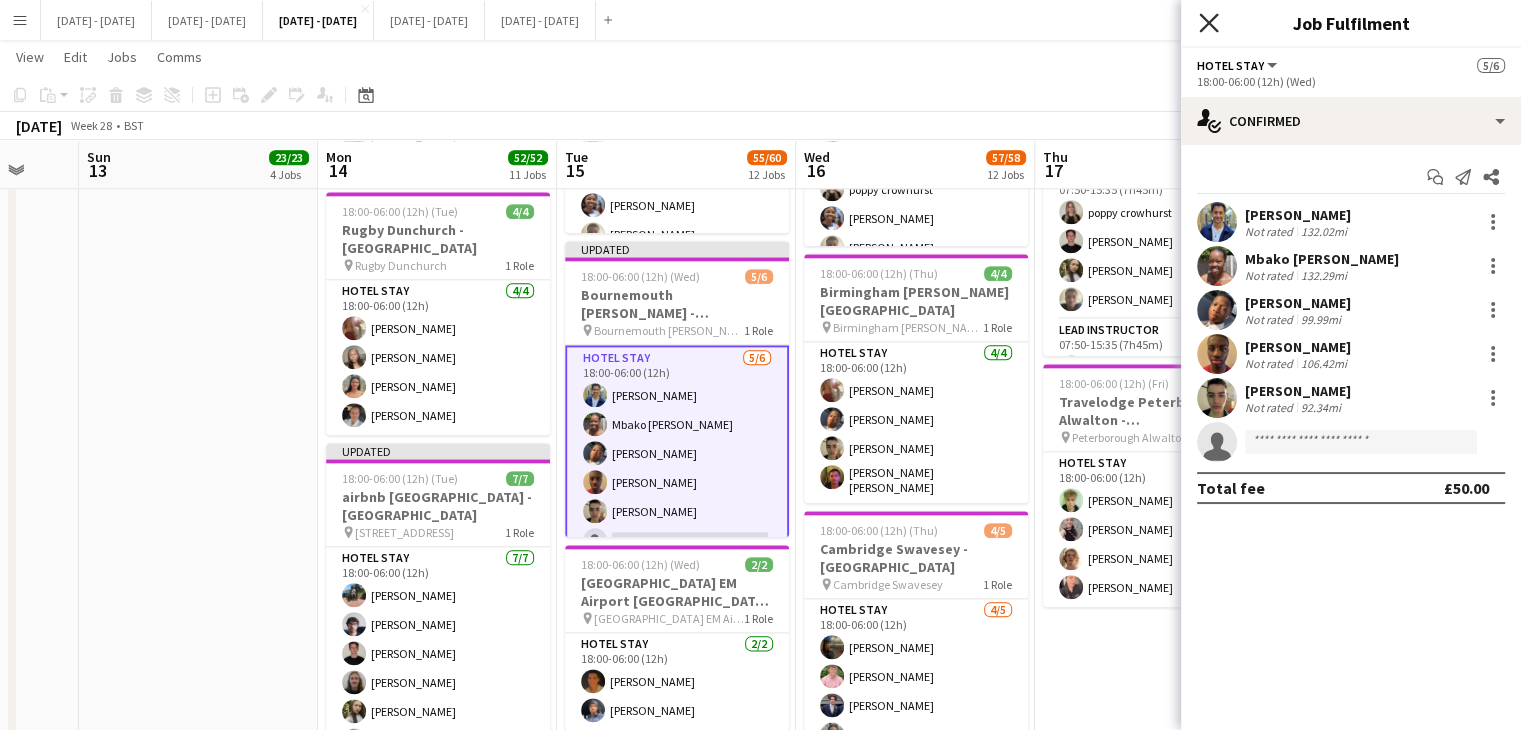 click 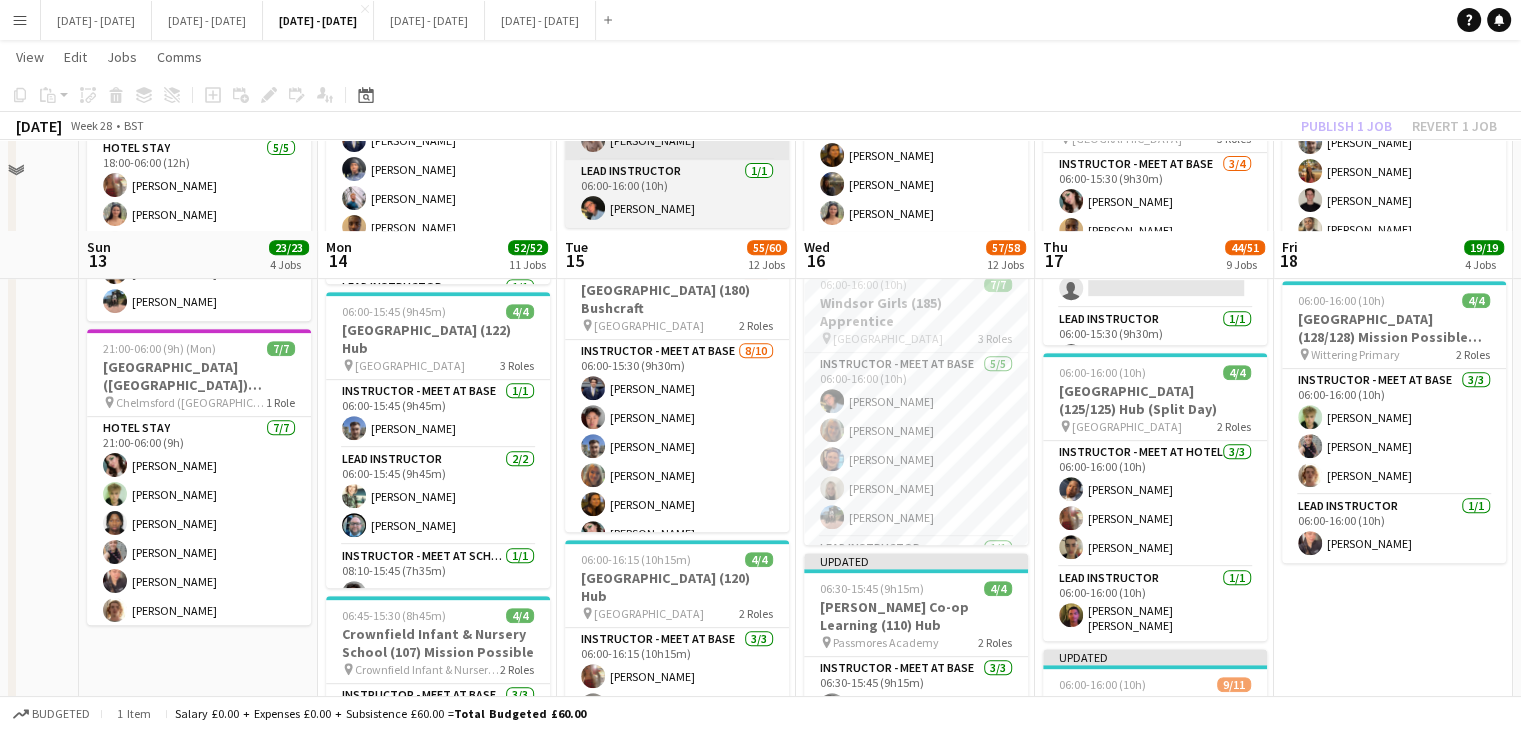 scroll, scrollTop: 900, scrollLeft: 0, axis: vertical 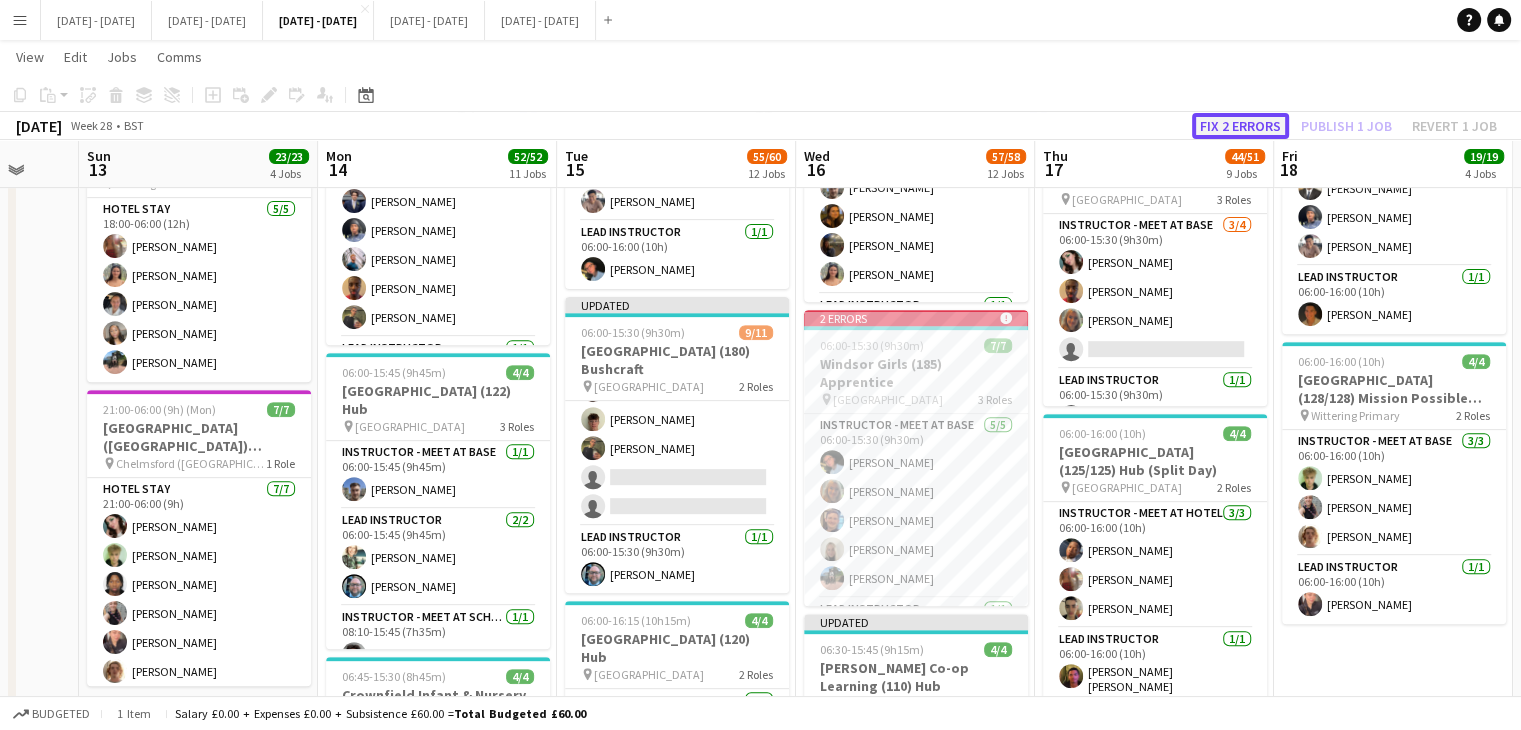 click on "Fix 2 errors" 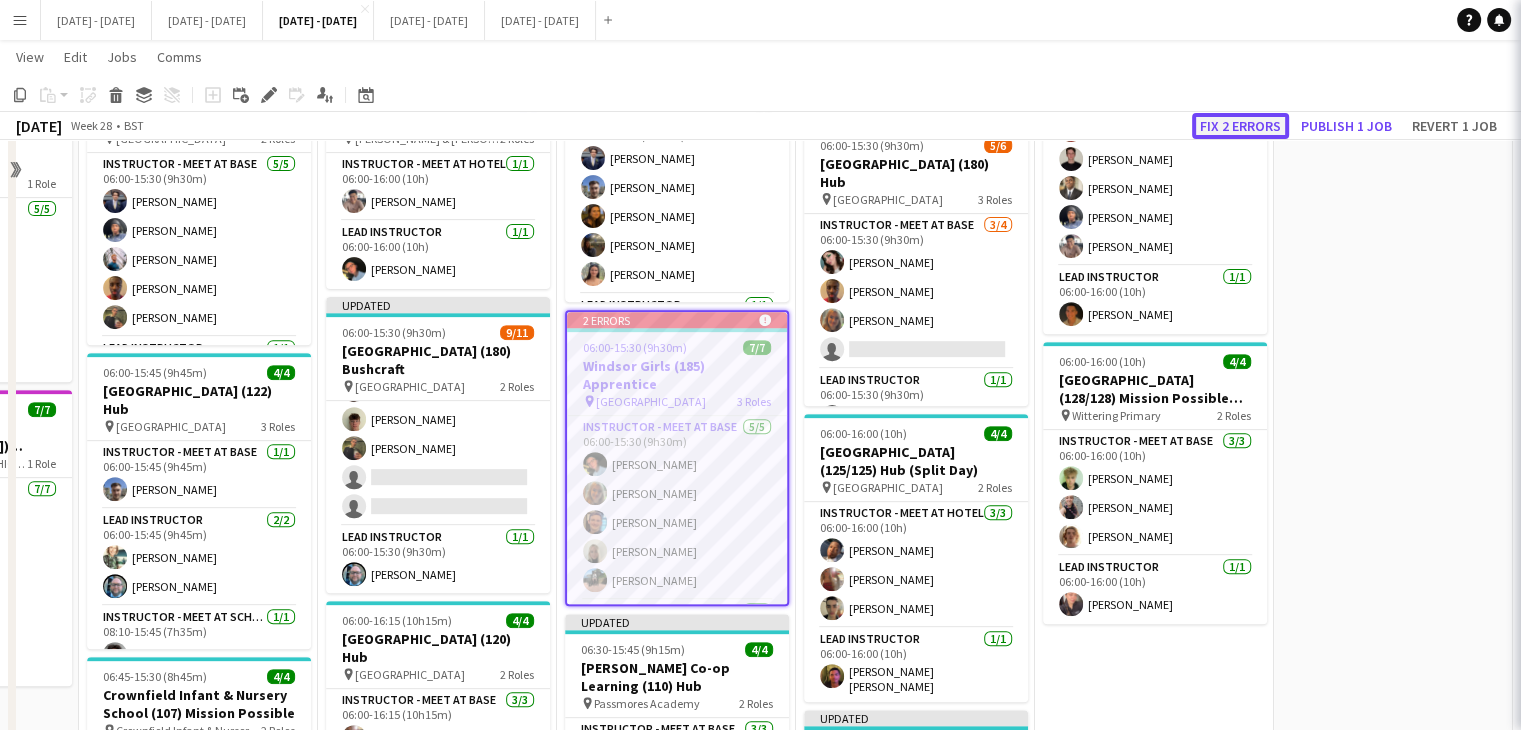 scroll, scrollTop: 3036, scrollLeft: 0, axis: vertical 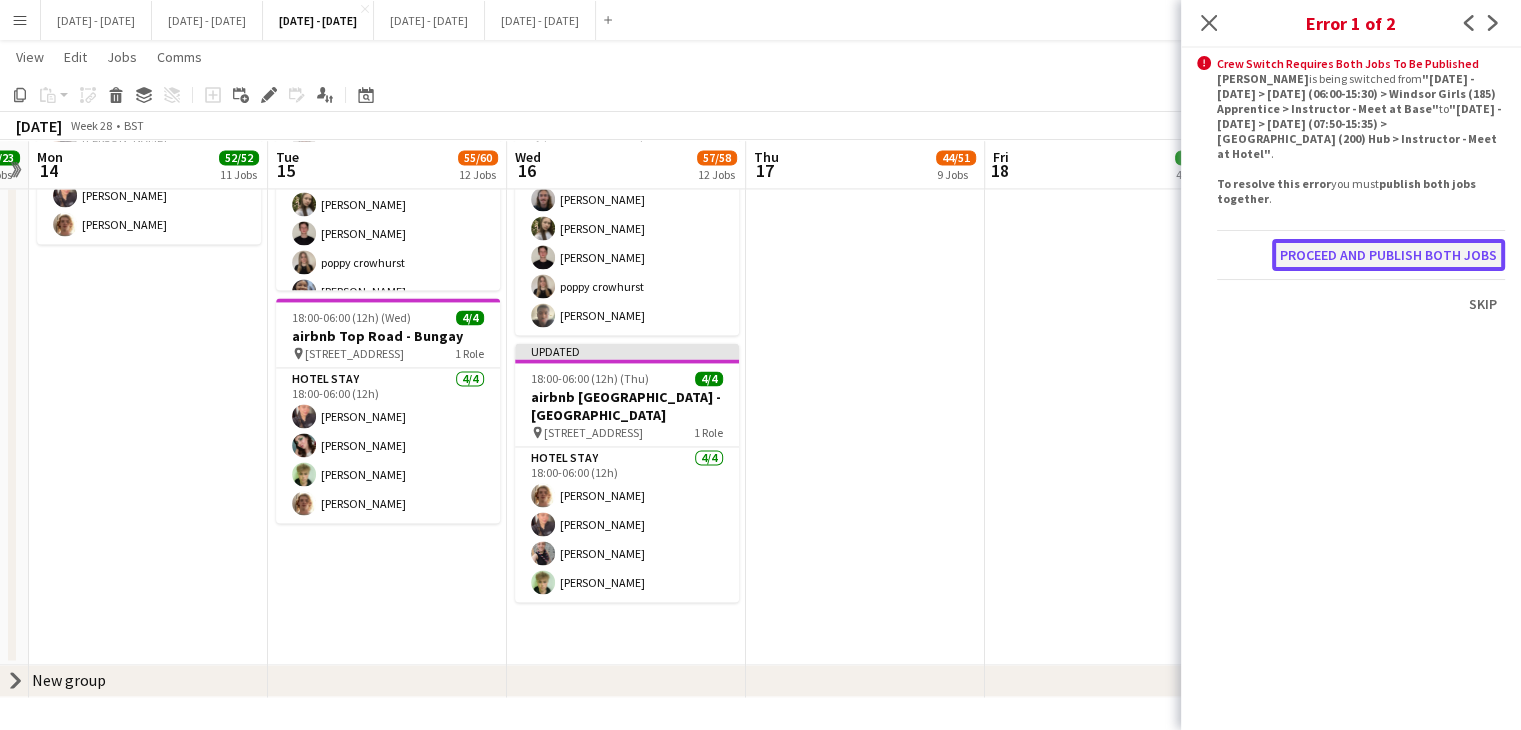 click on "Proceed and publish both jobs" 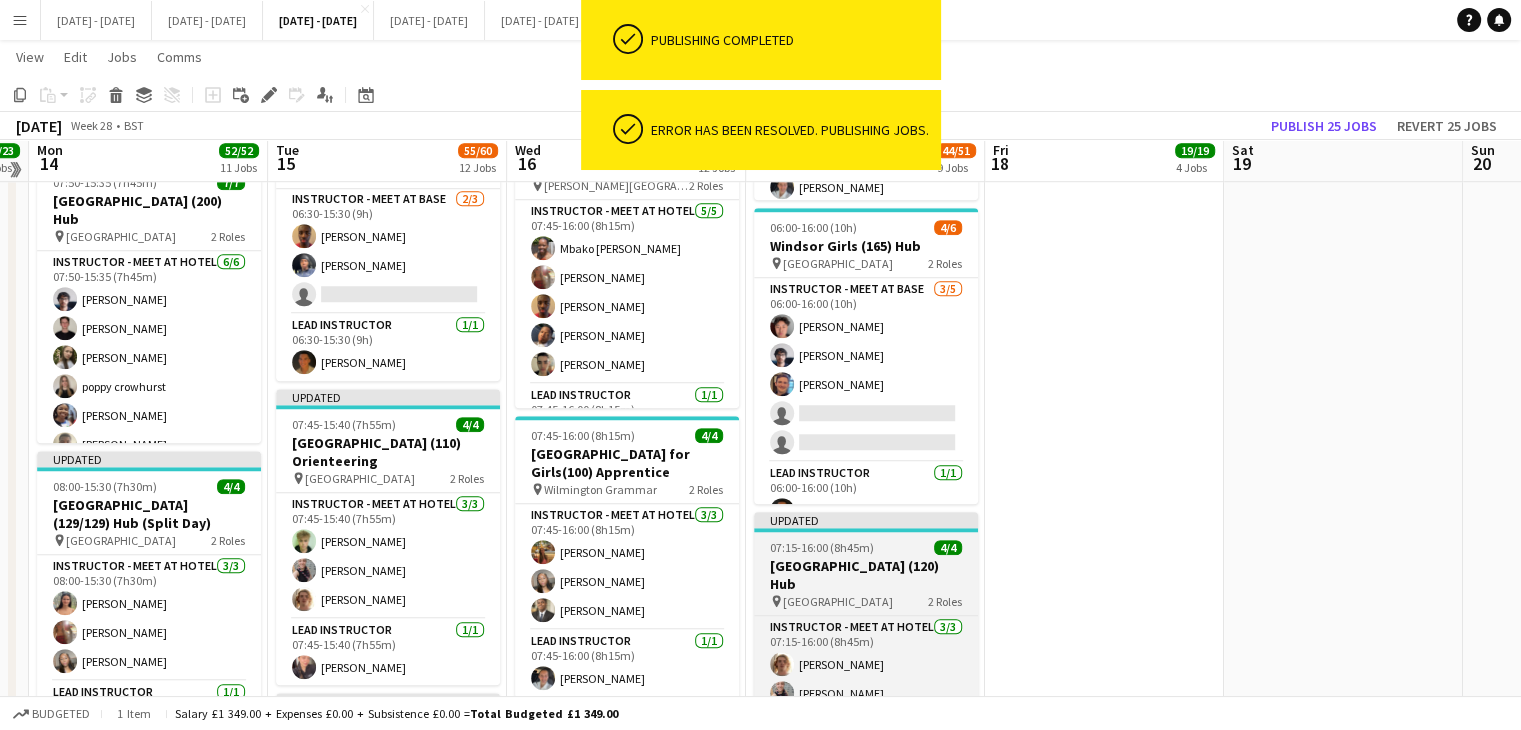 scroll, scrollTop: 1036, scrollLeft: 0, axis: vertical 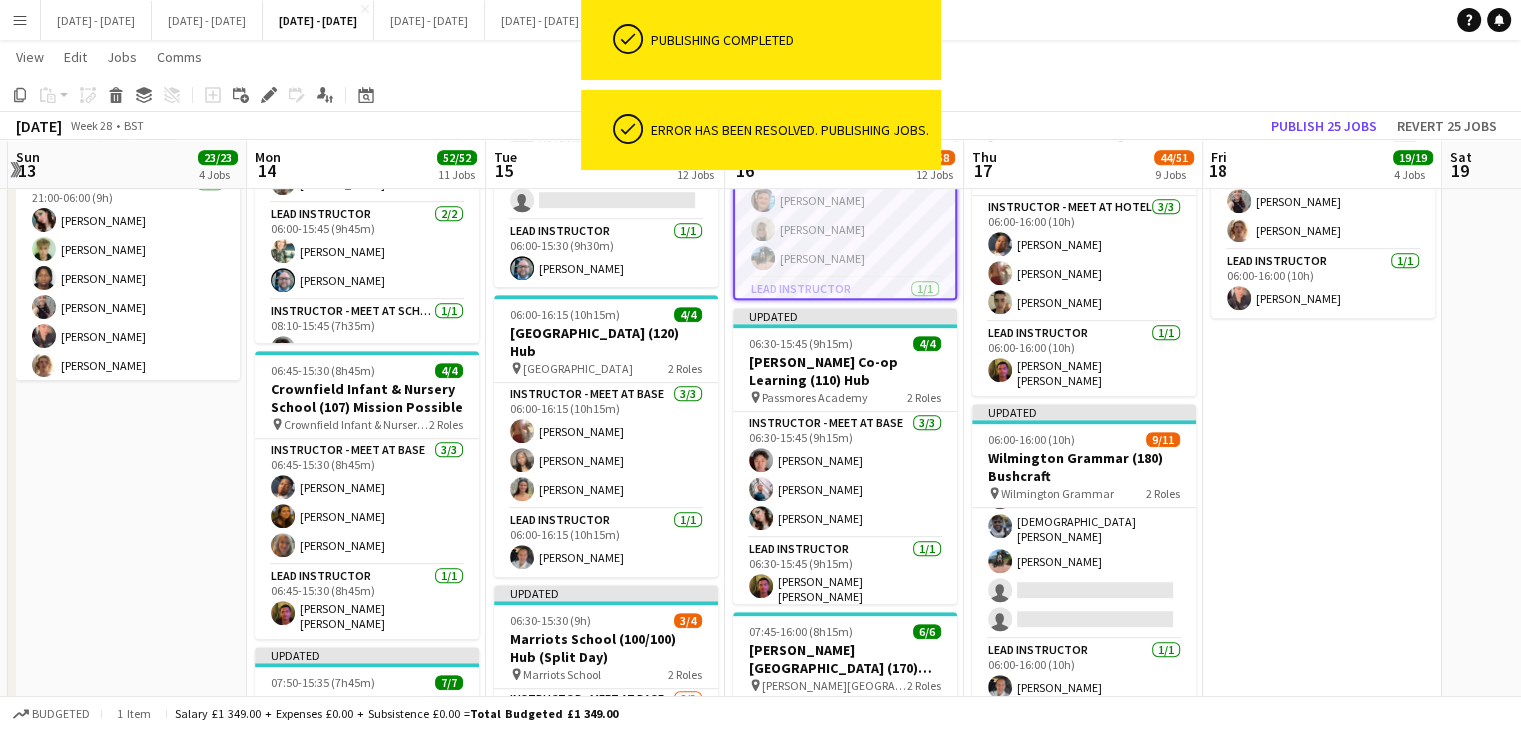 drag, startPoint x: 1040, startPoint y: 523, endPoint x: 1256, endPoint y: 509, distance: 216.45323 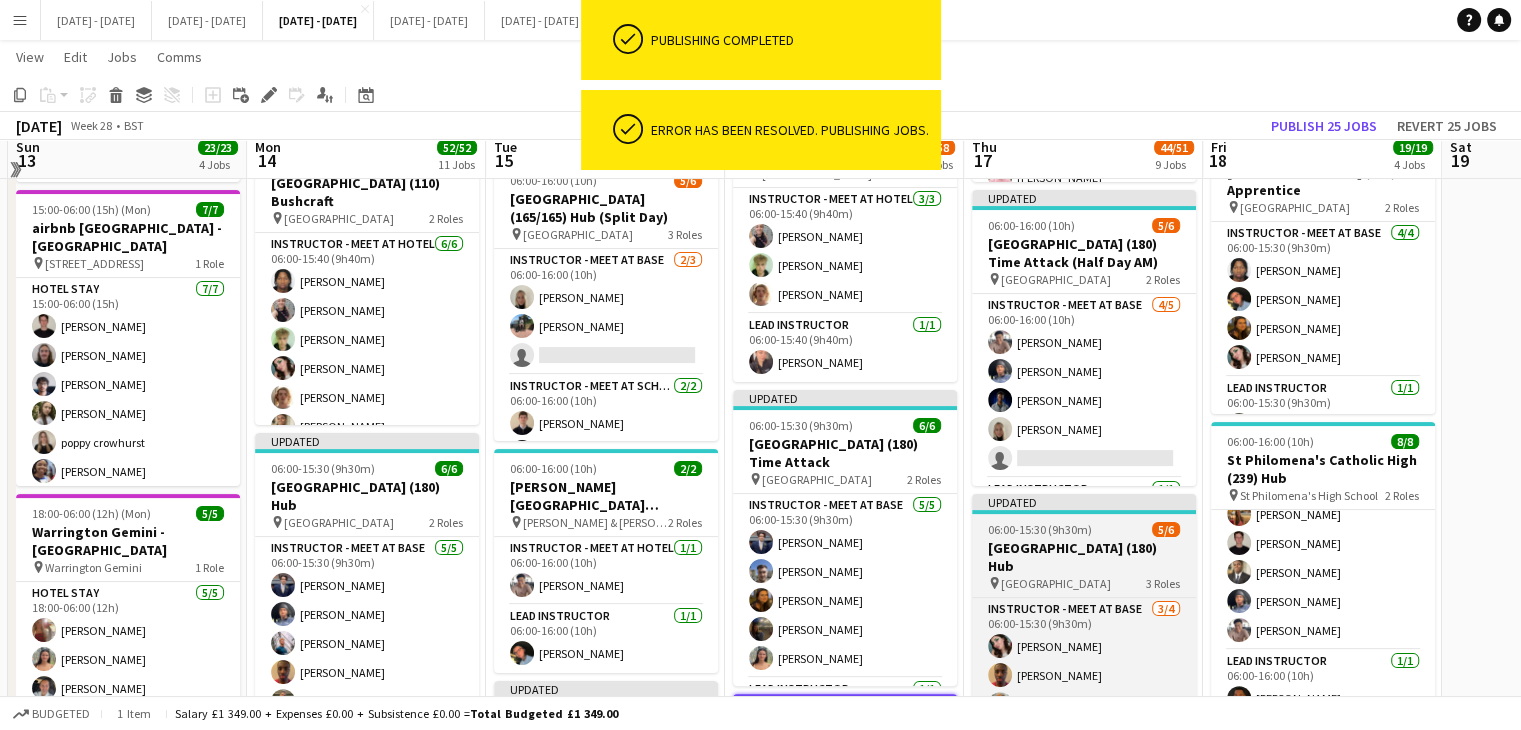 scroll, scrollTop: 336, scrollLeft: 0, axis: vertical 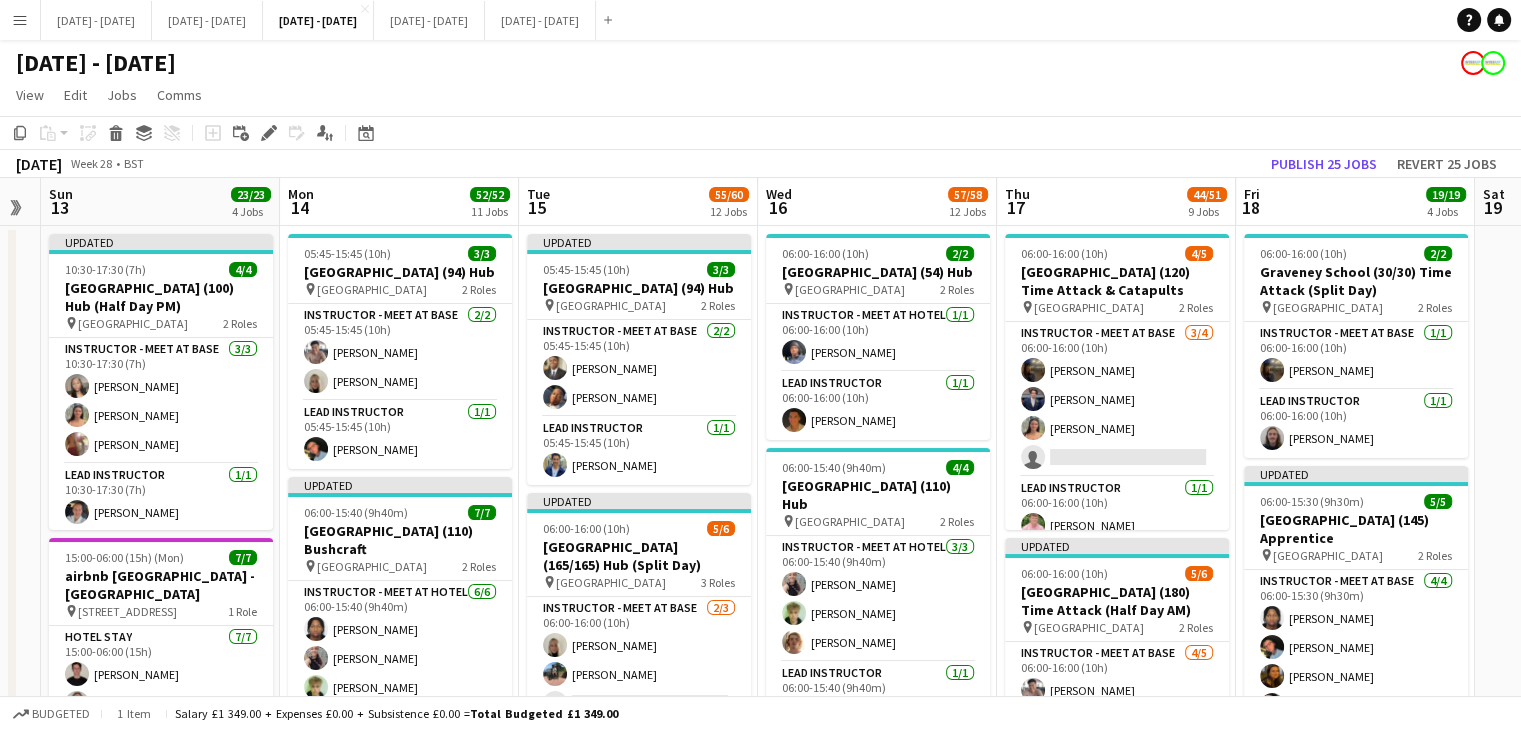 drag, startPoint x: 385, startPoint y: 209, endPoint x: 418, endPoint y: 217, distance: 33.955853 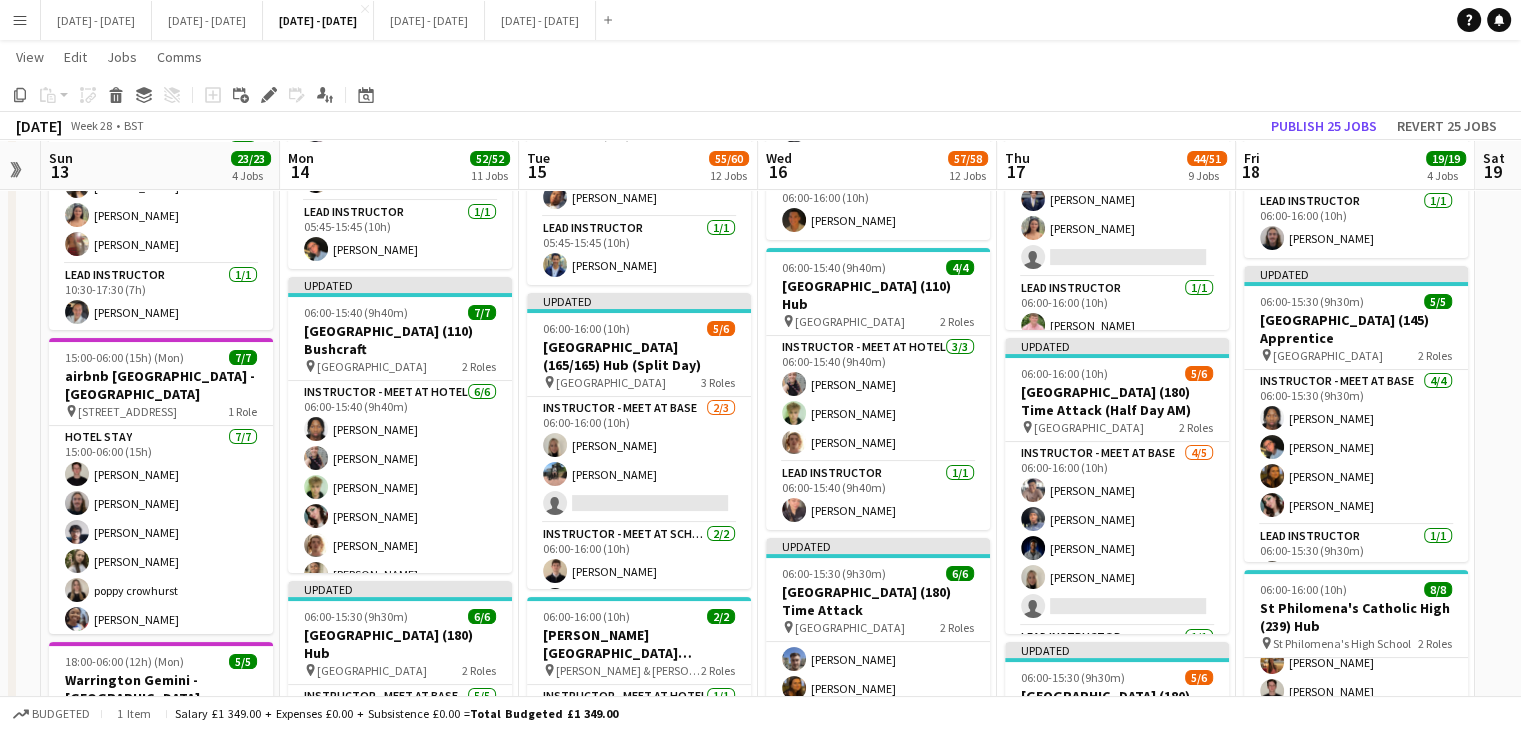 scroll, scrollTop: 200, scrollLeft: 0, axis: vertical 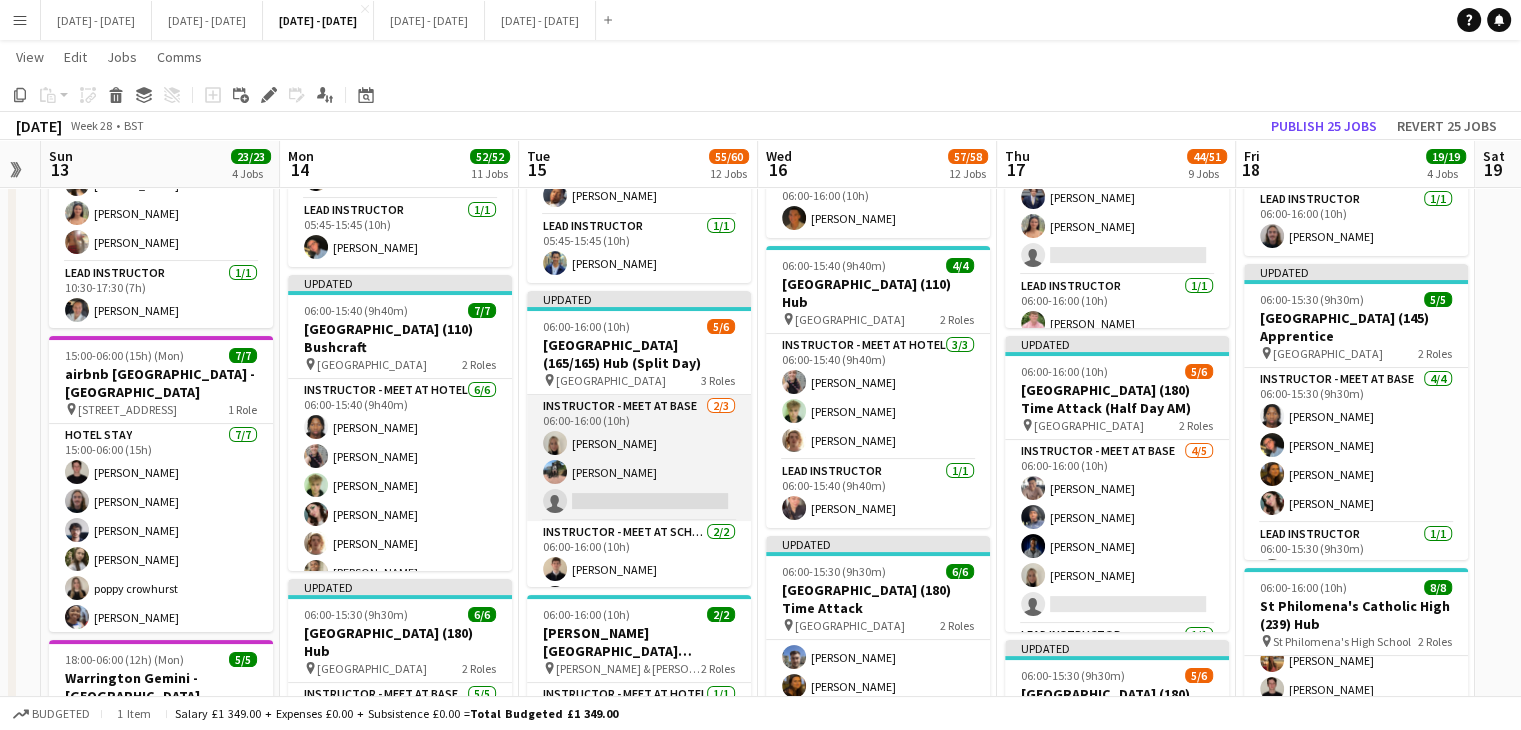 click on "Instructor - Meet at Base   2/3   06:00-16:00 (10h)
Abi cheek Jay Farley
single-neutral-actions" at bounding box center (639, 458) 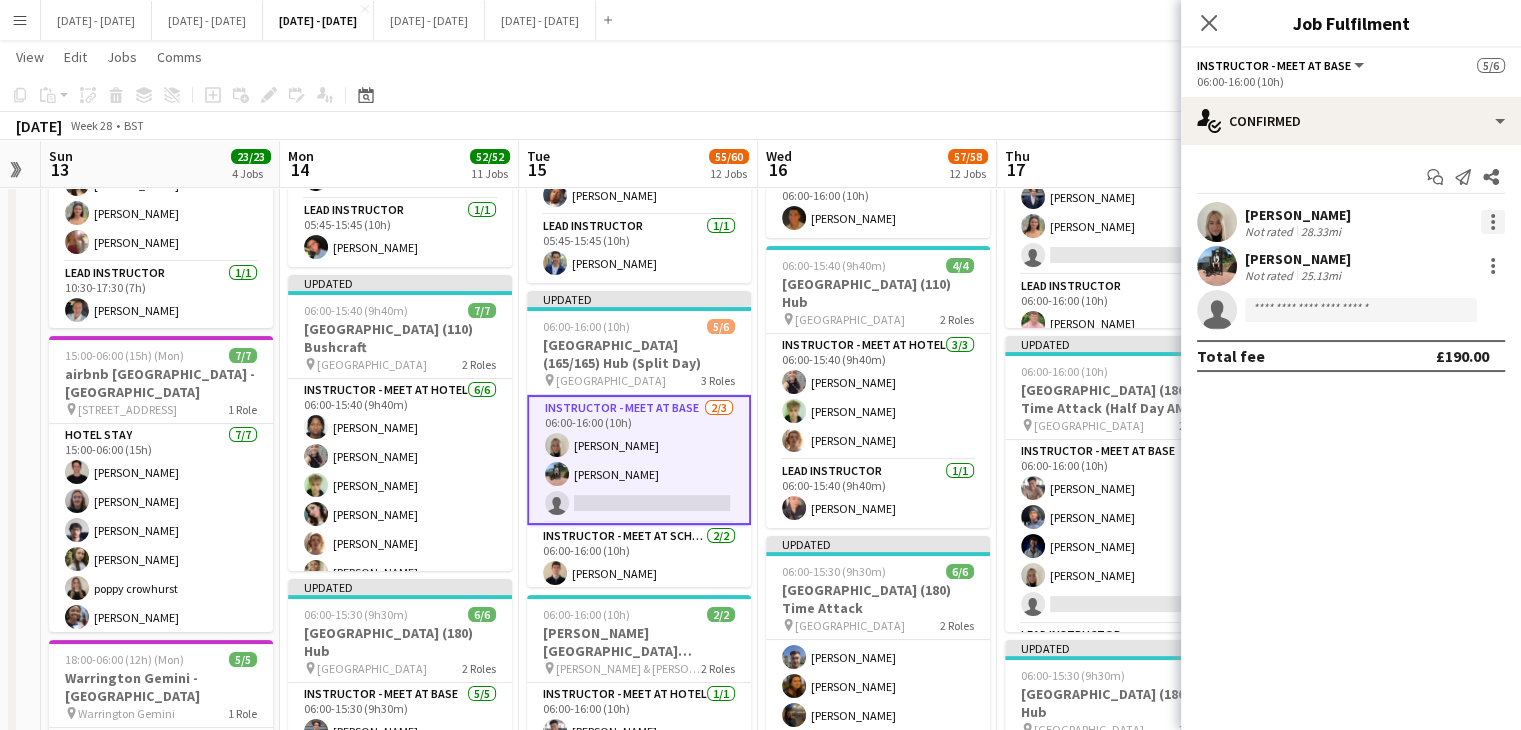 click at bounding box center [1493, 222] 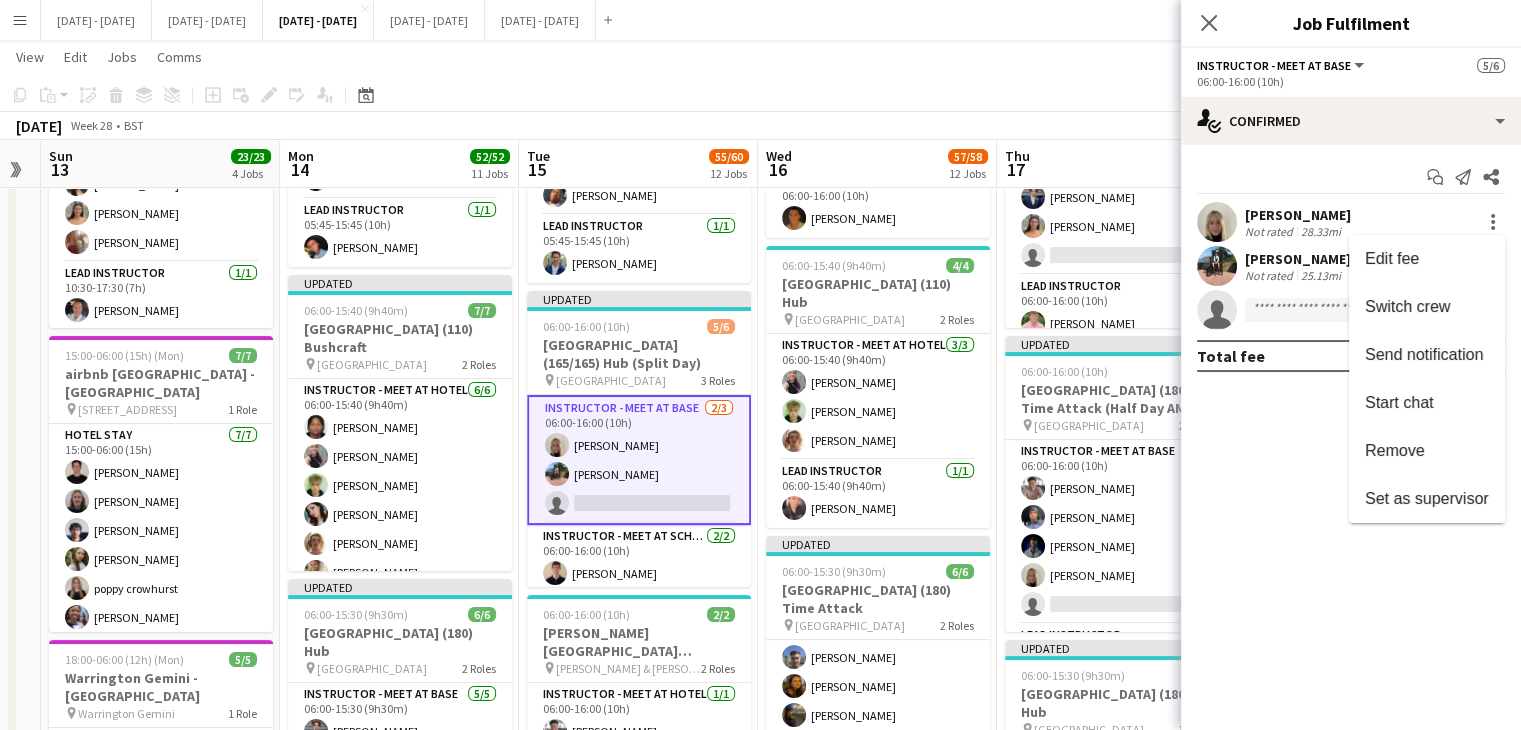 click at bounding box center [760, 365] 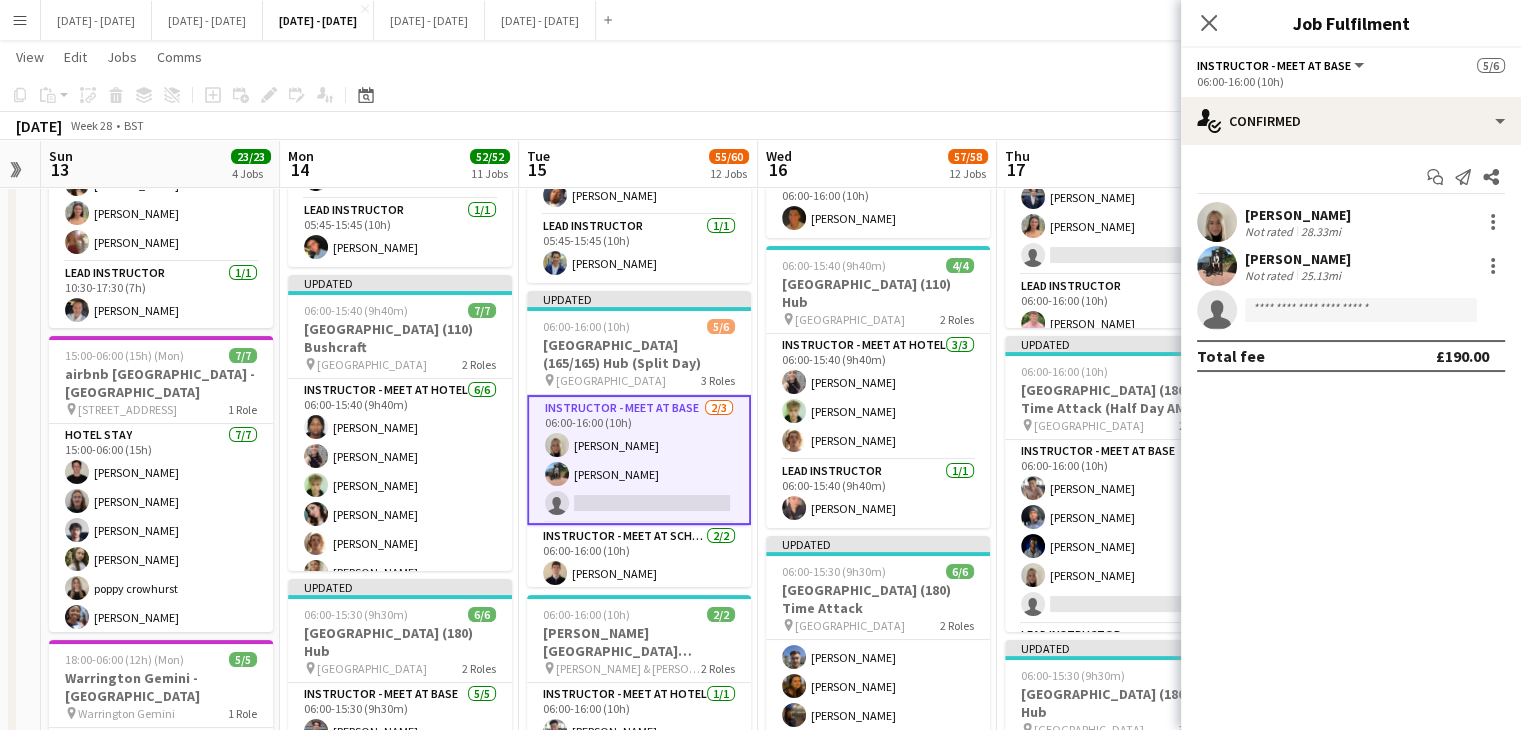 click on "[PERSON_NAME]" at bounding box center (1298, 215) 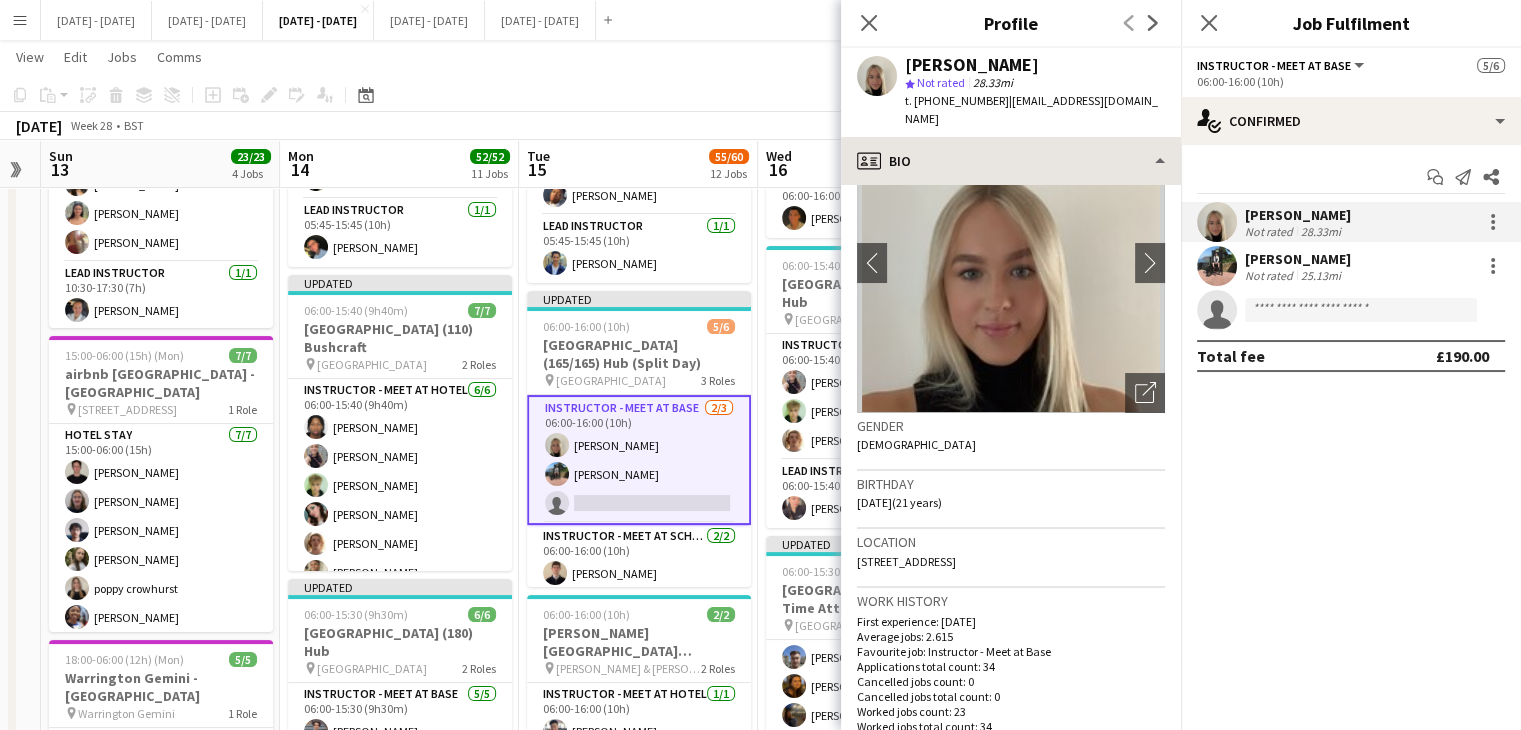 scroll, scrollTop: 0, scrollLeft: 0, axis: both 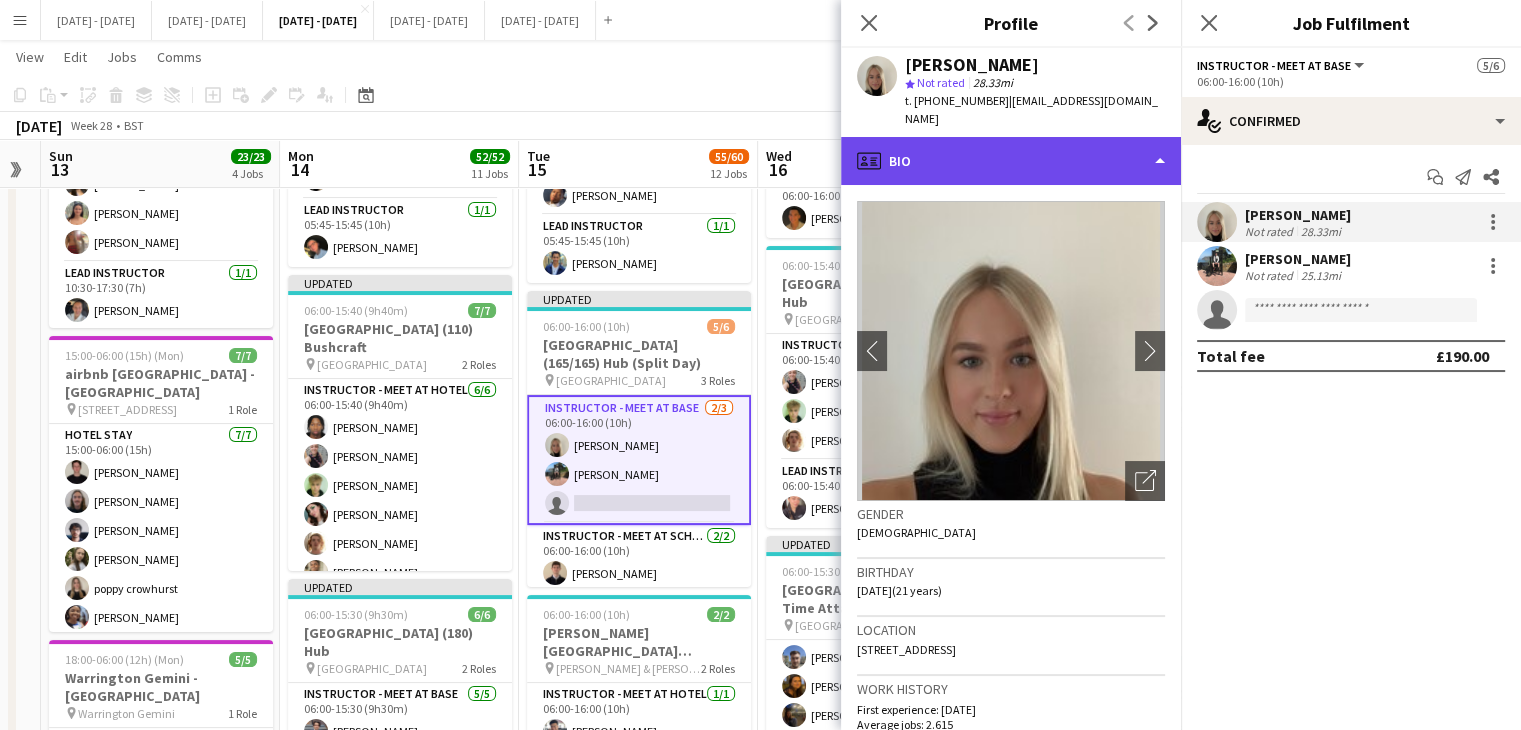 click on "profile
Bio" 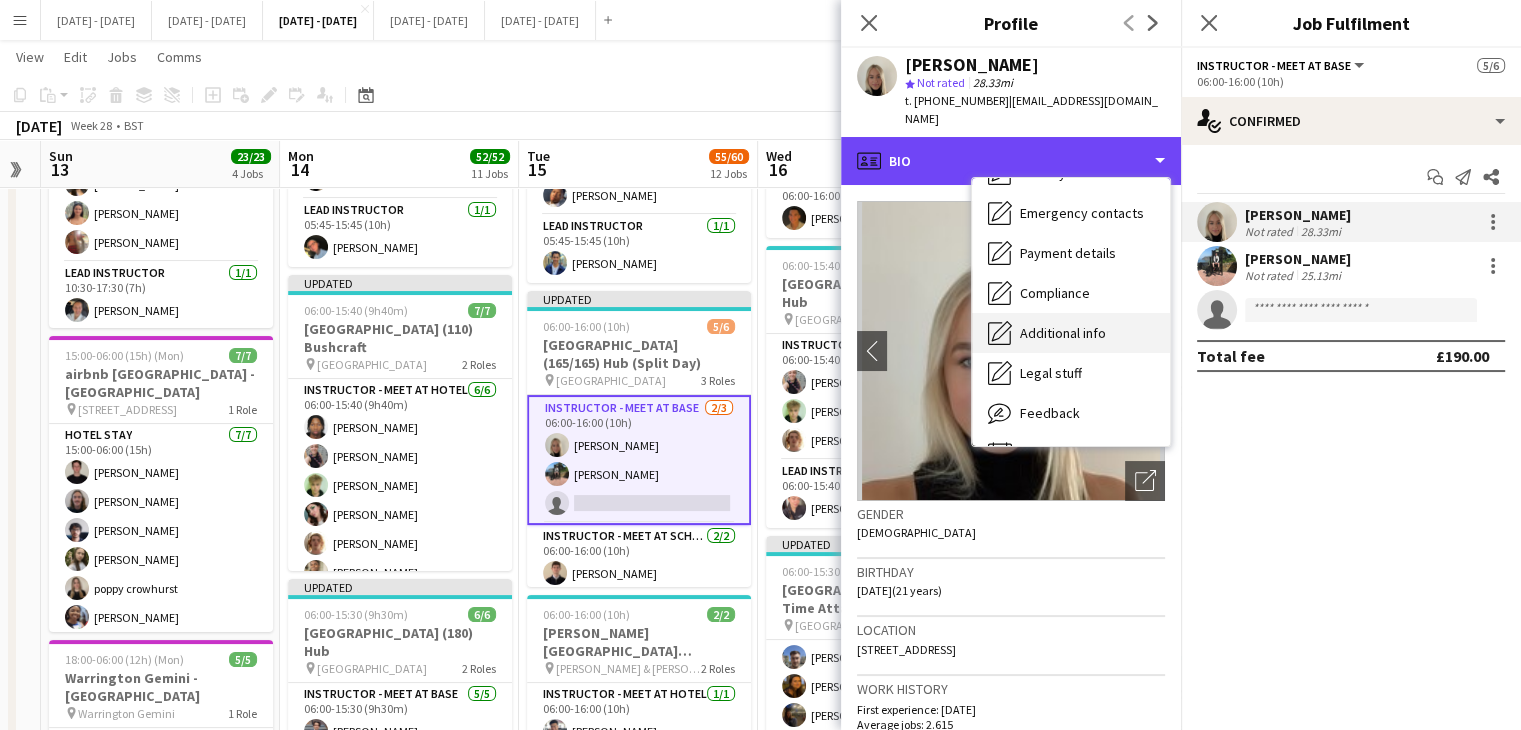 scroll, scrollTop: 188, scrollLeft: 0, axis: vertical 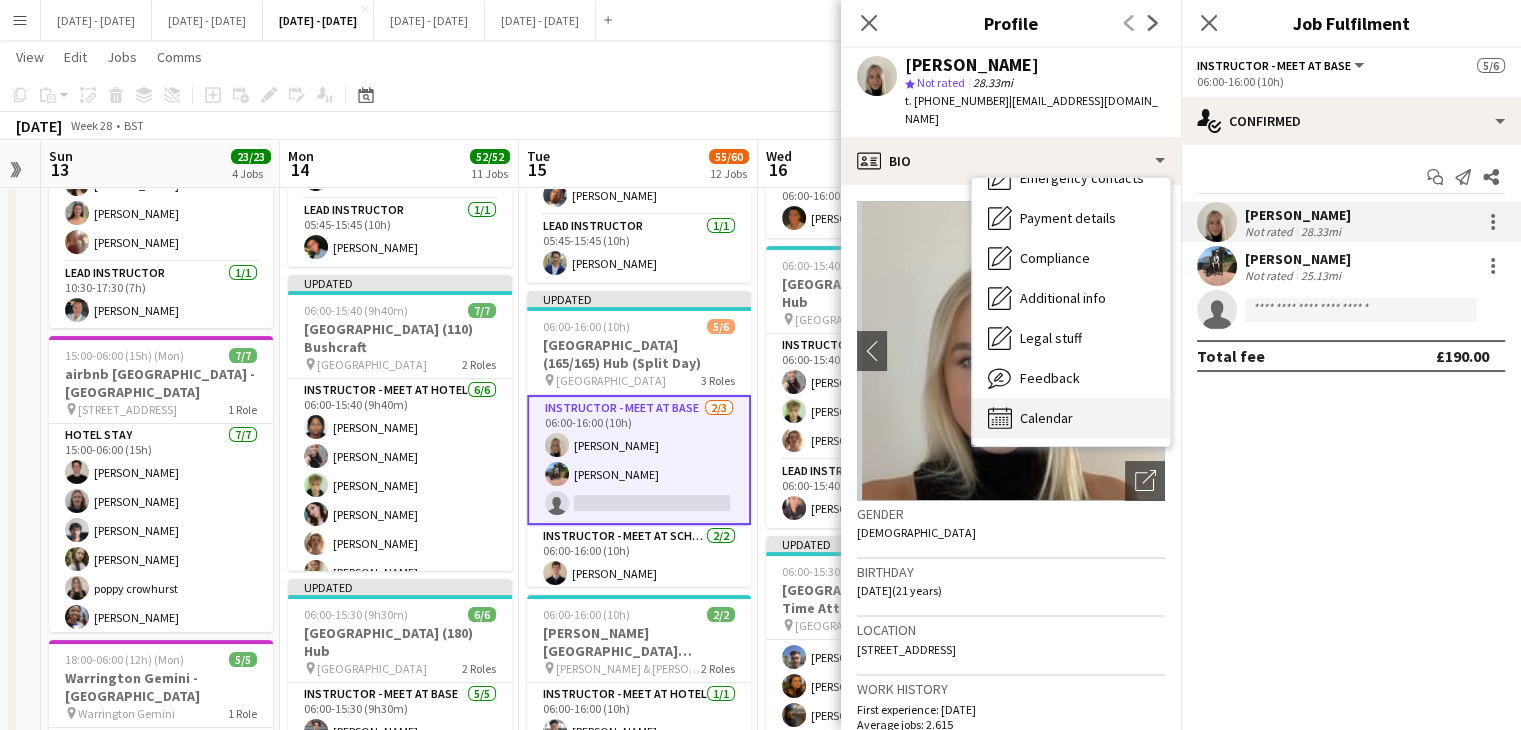 click on "Calendar" at bounding box center (1046, 418) 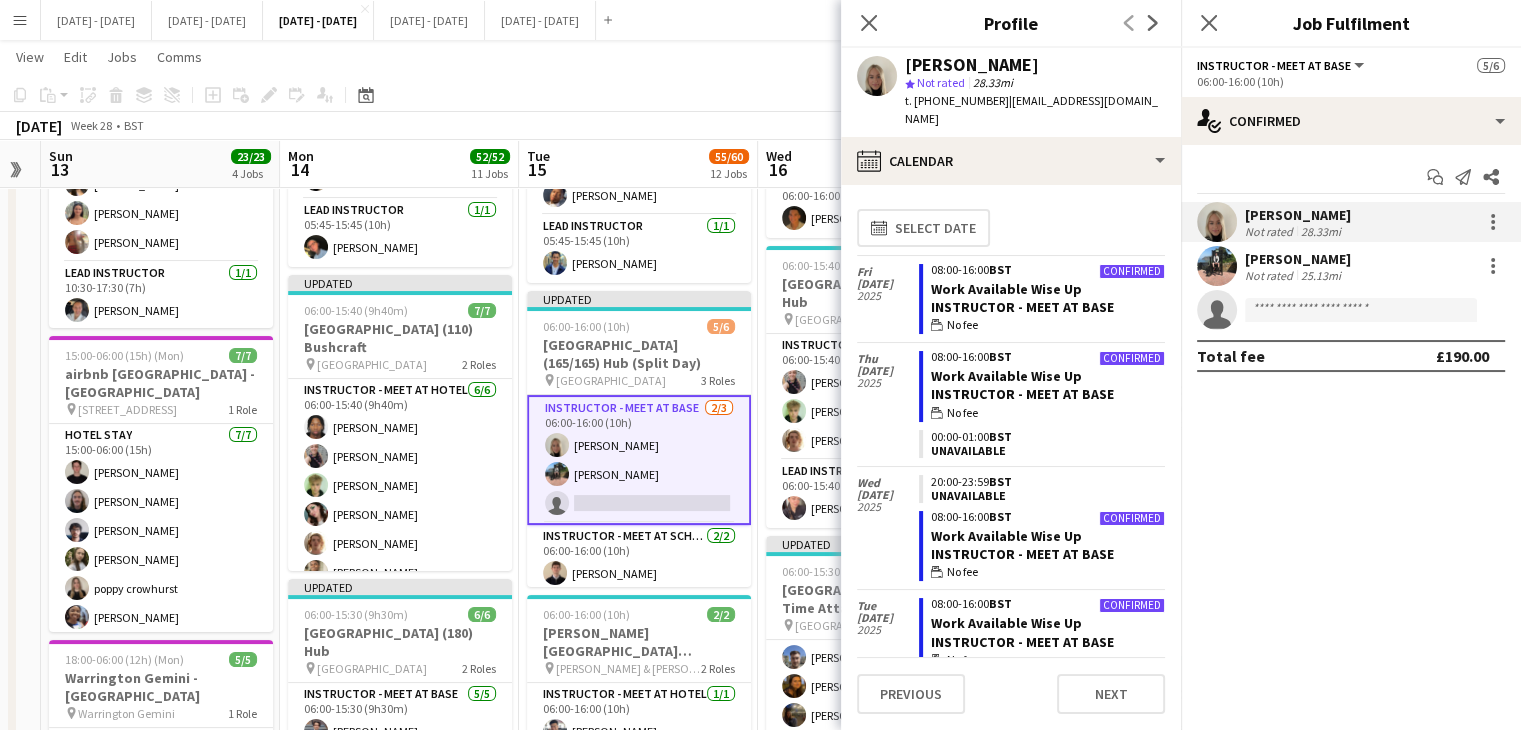 scroll, scrollTop: 200, scrollLeft: 0, axis: vertical 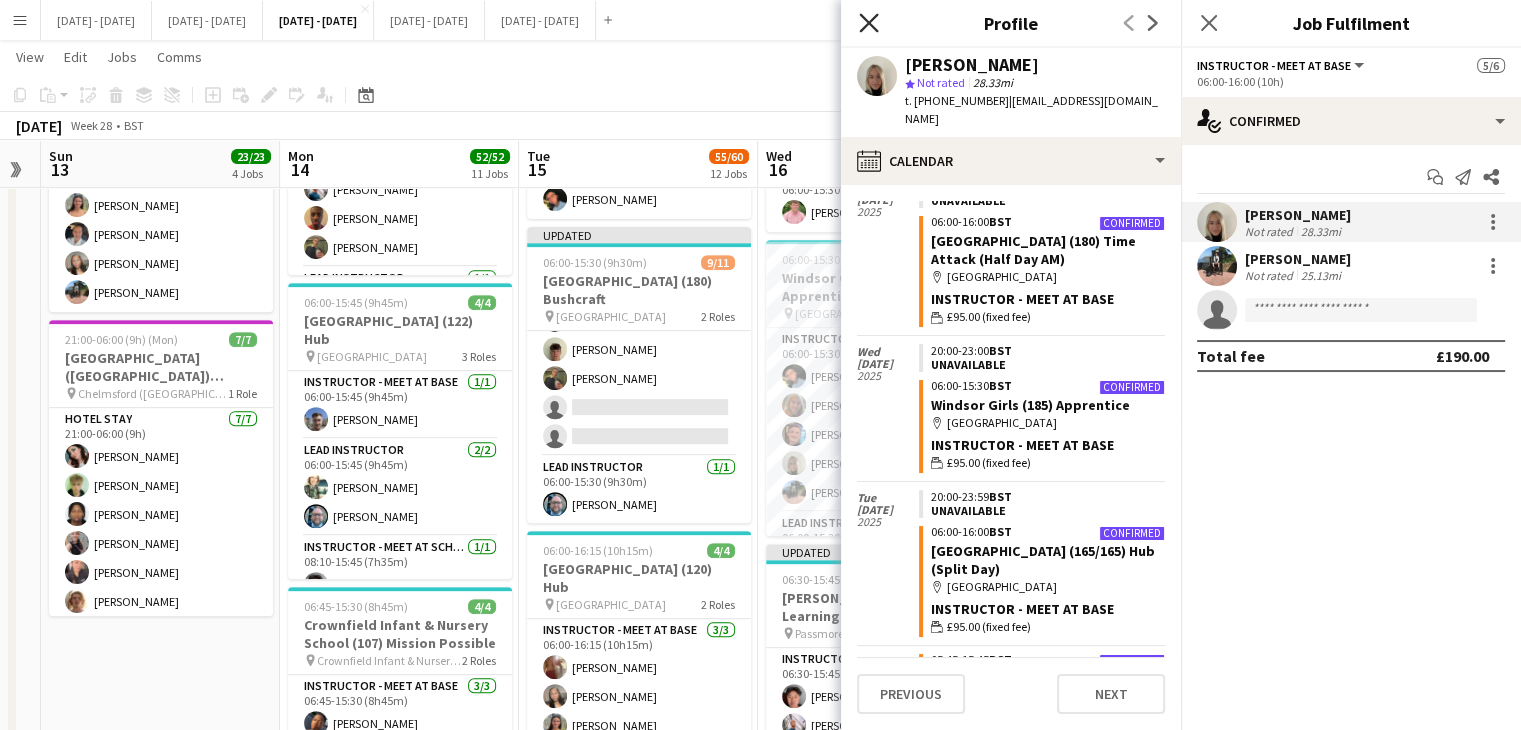 click on "Close pop-in" 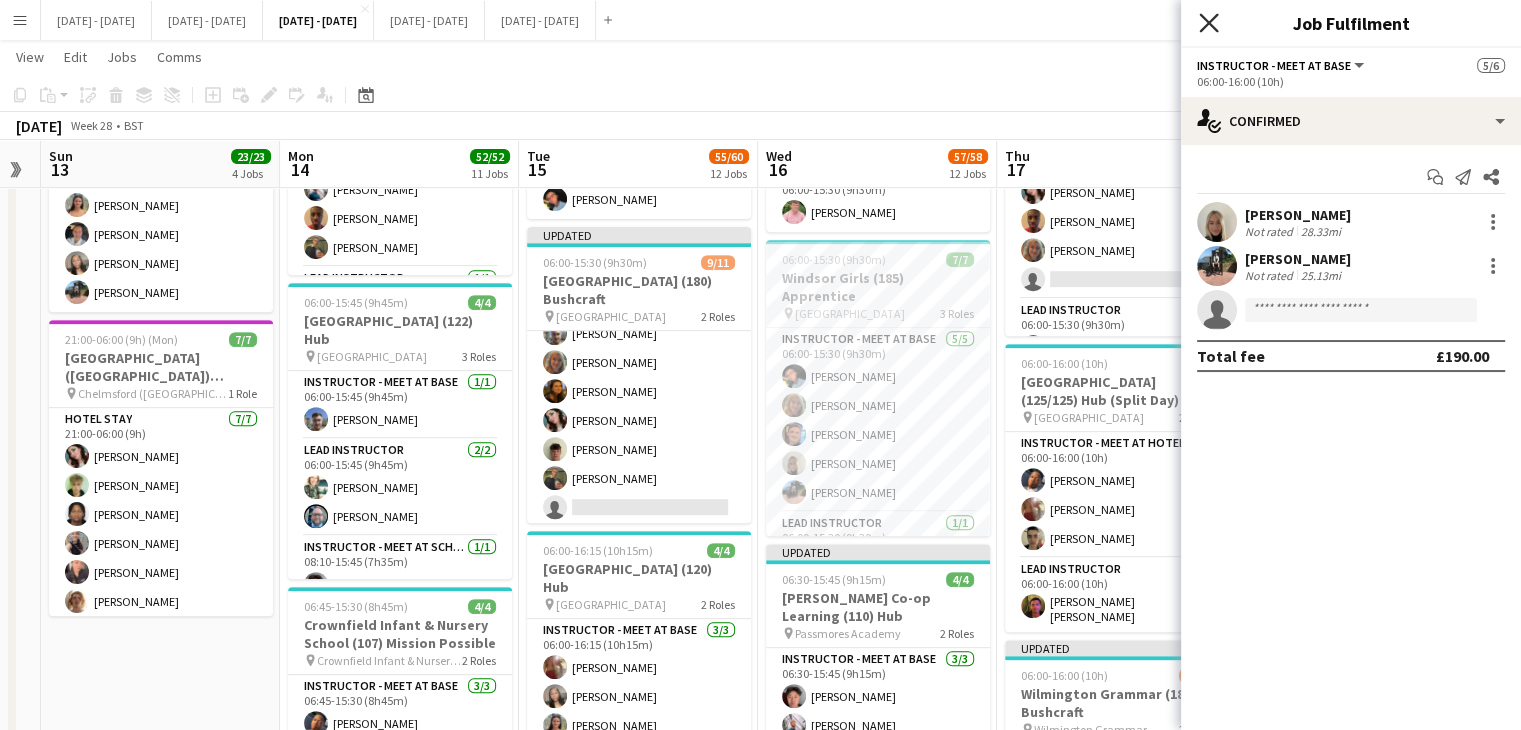 click 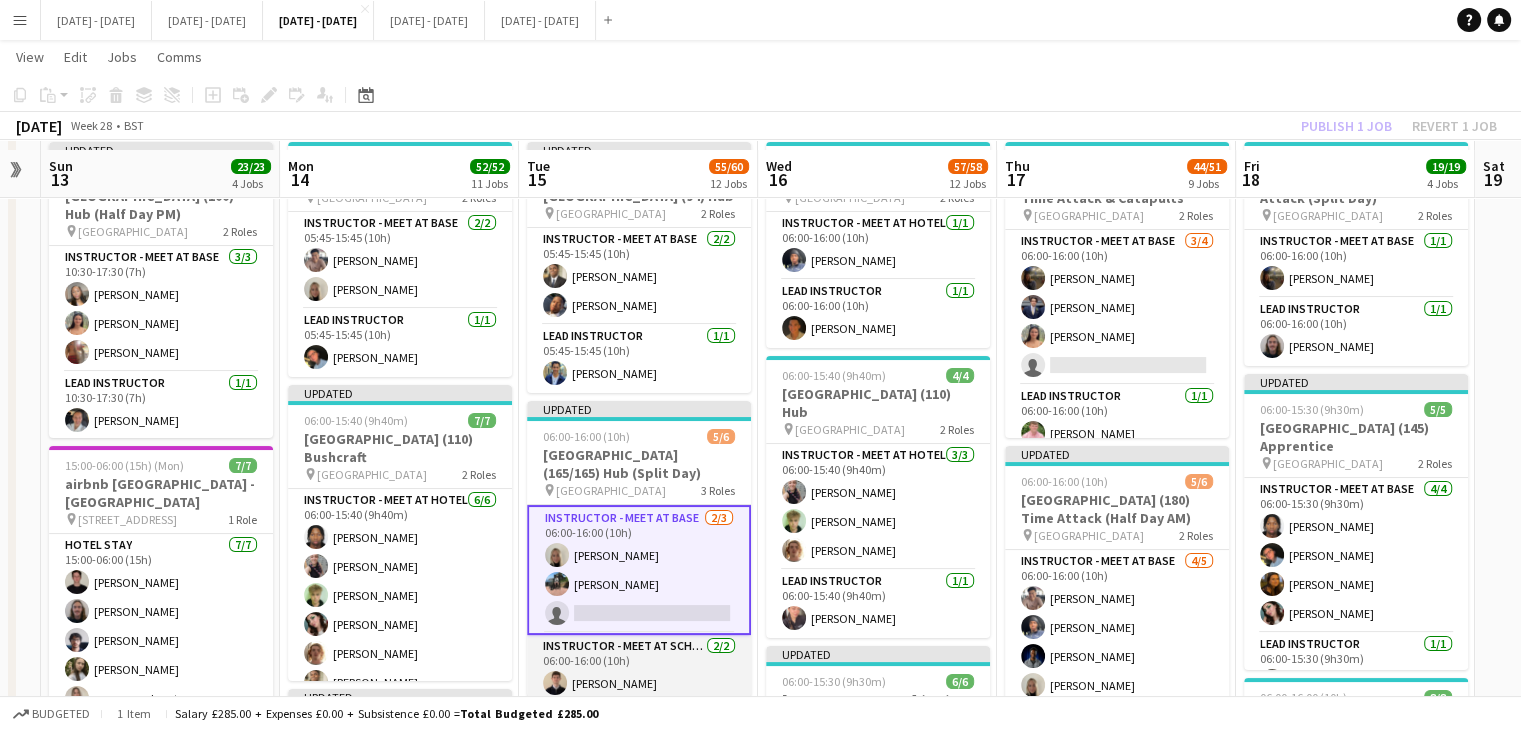 scroll, scrollTop: 100, scrollLeft: 0, axis: vertical 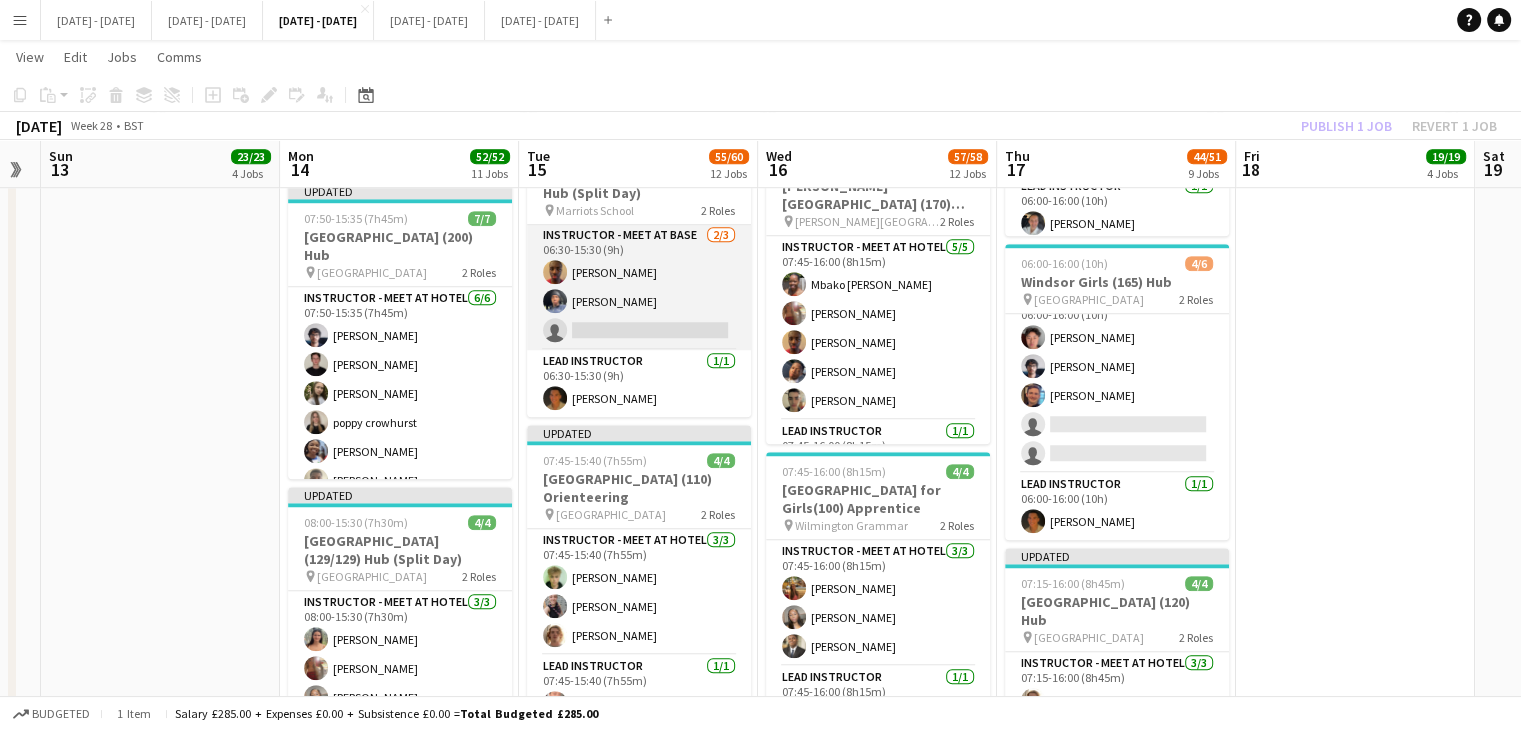 click on "Instructor - Meet at Base   2/3   06:30-15:30 (9h)
Ethan Wambari Stephane Anenou
single-neutral-actions" at bounding box center (639, 287) 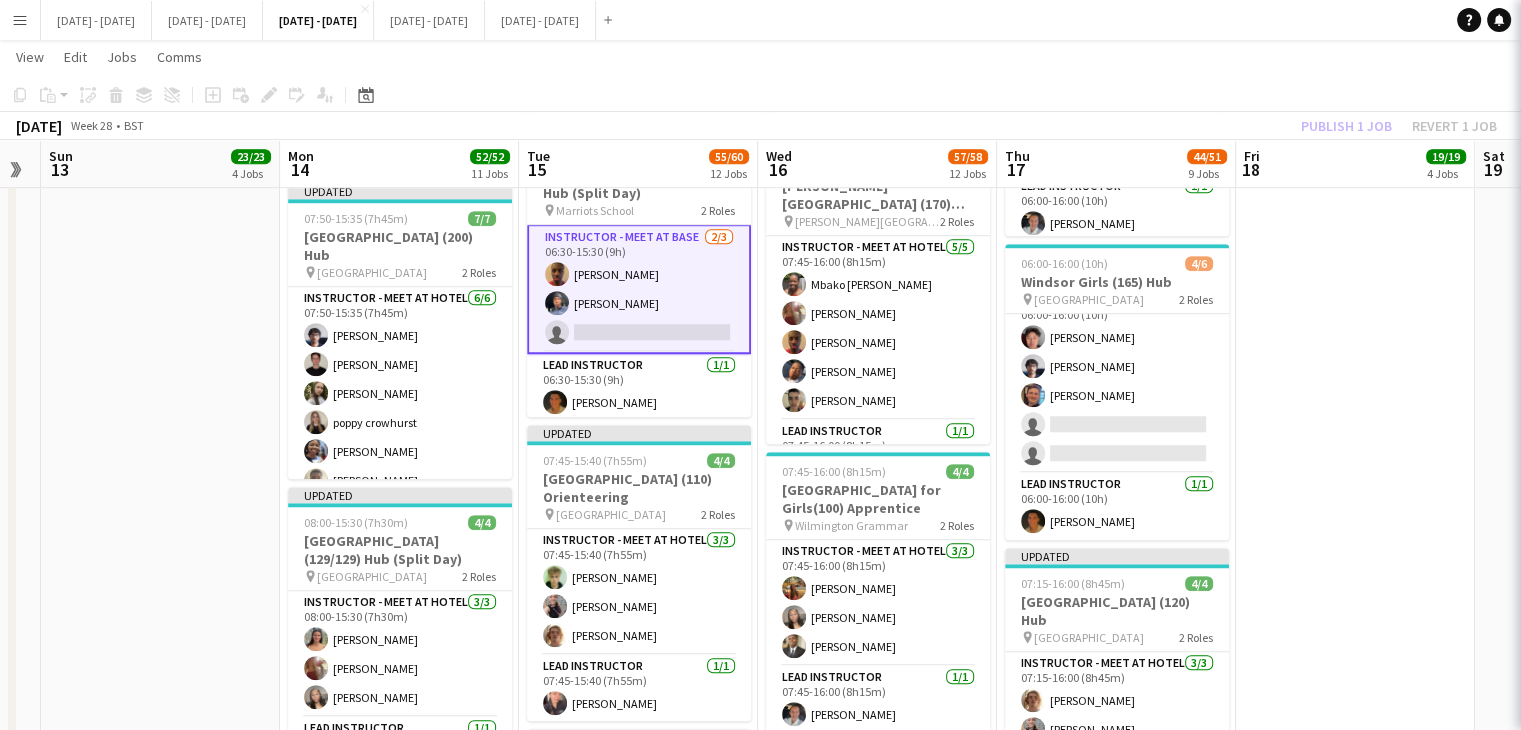 scroll, scrollTop: 99, scrollLeft: 0, axis: vertical 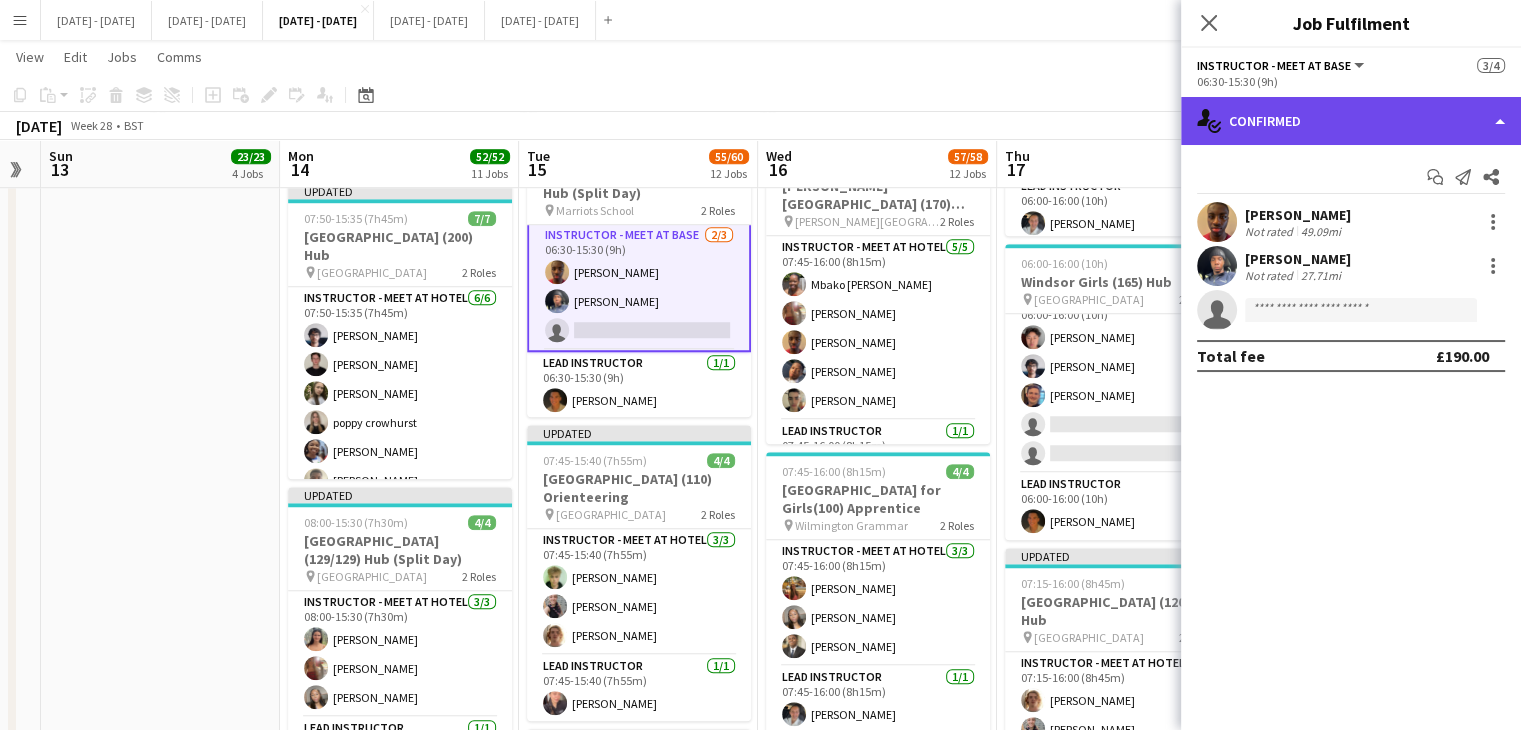 click on "single-neutral-actions-check-2
Confirmed" 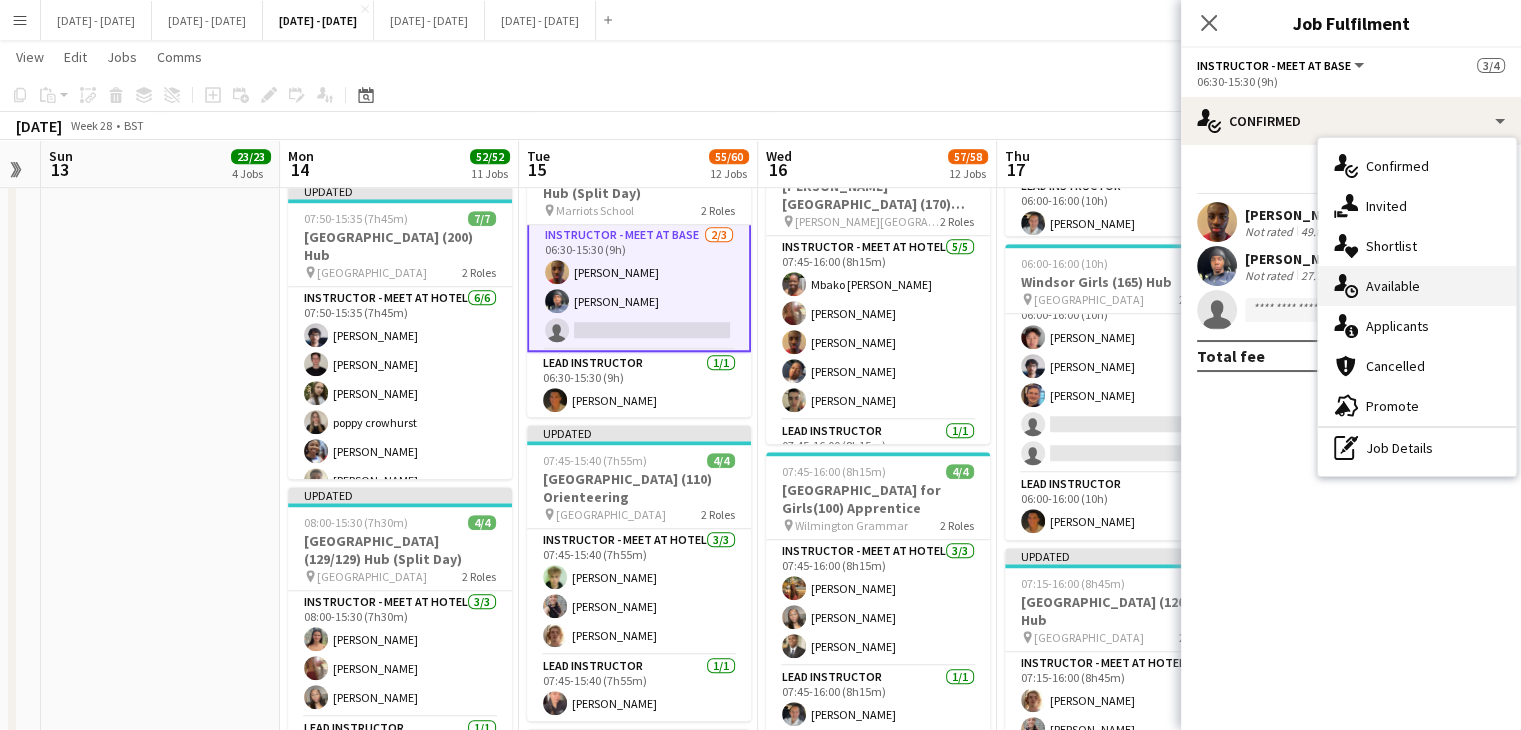 click on "single-neutral-actions-upload
Available" at bounding box center [1417, 286] 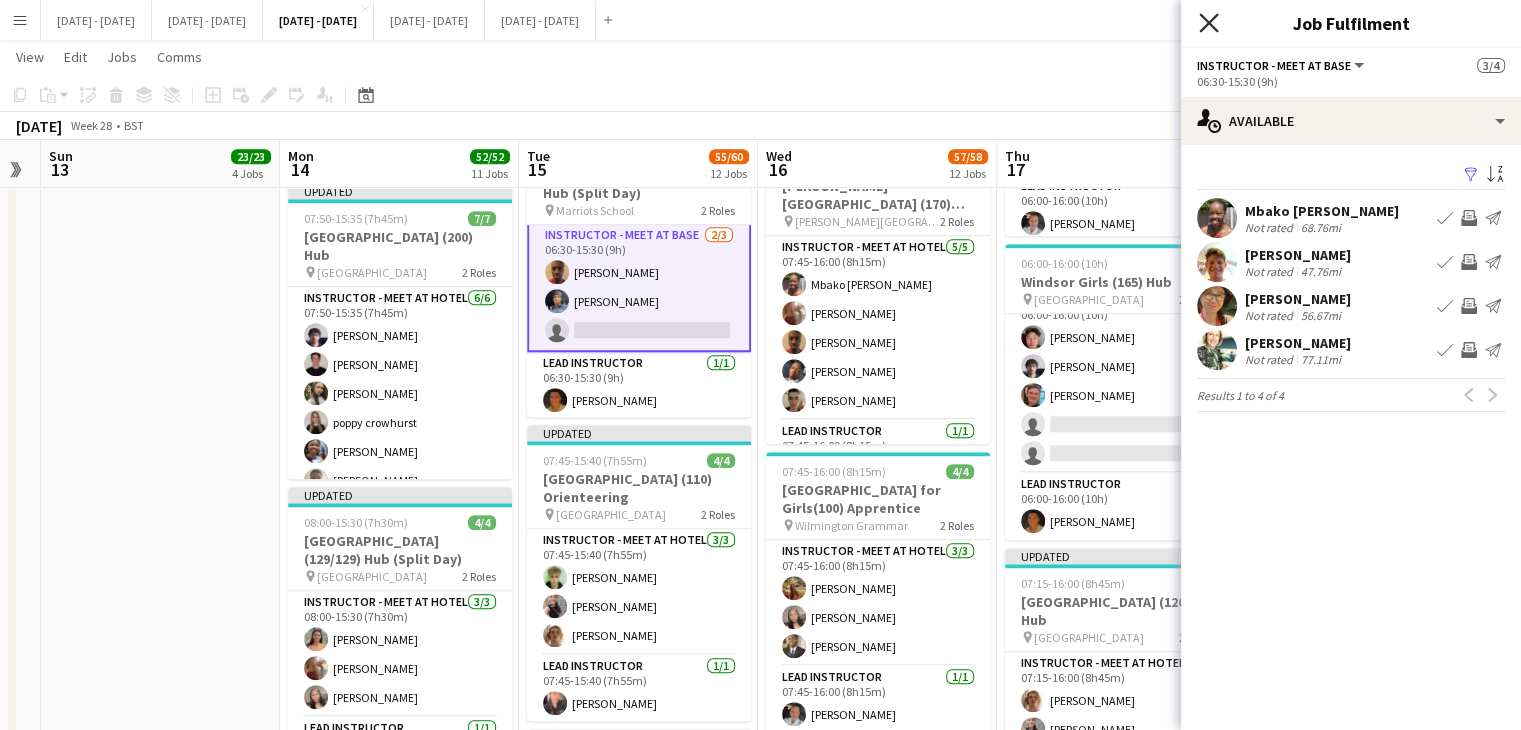 click on "Close pop-in" 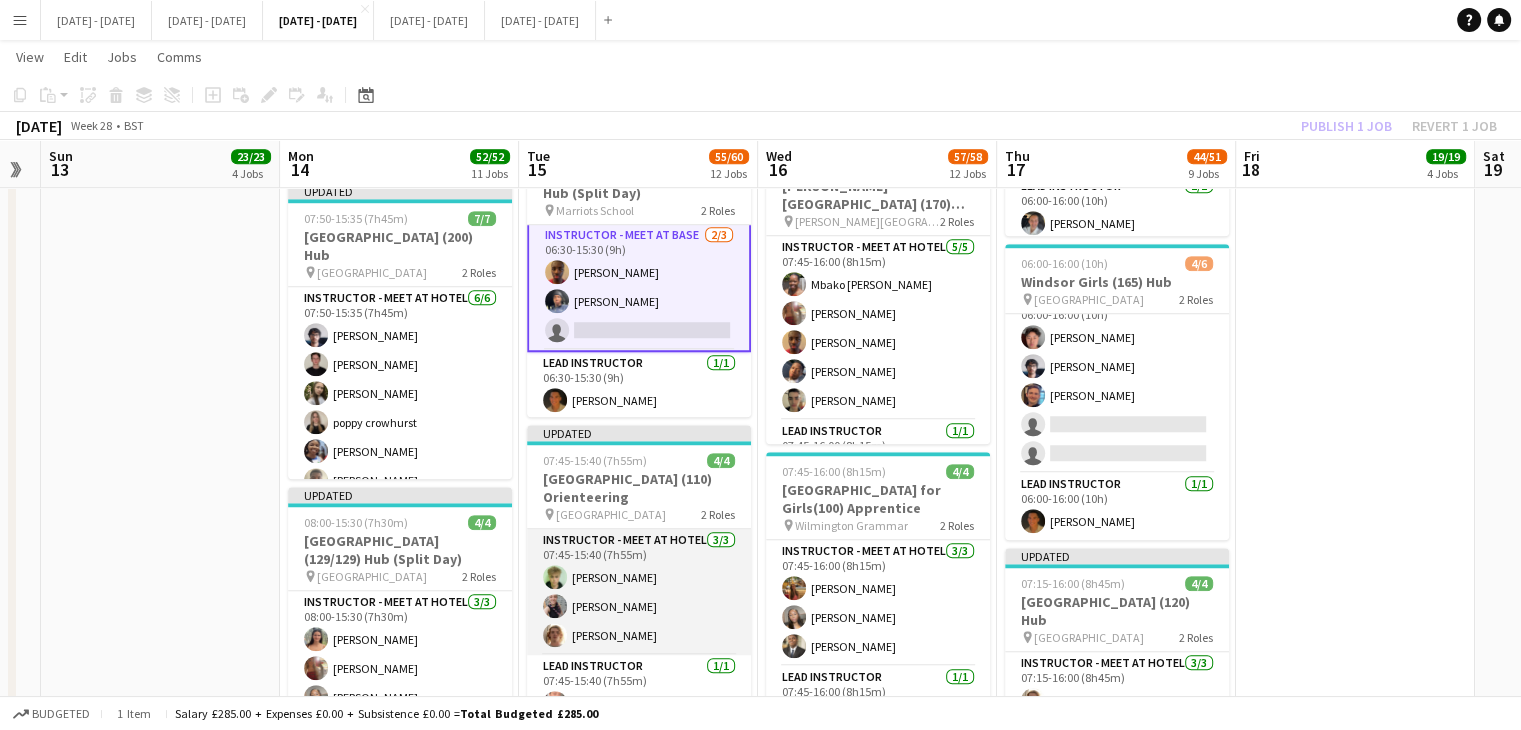 scroll, scrollTop: 1, scrollLeft: 0, axis: vertical 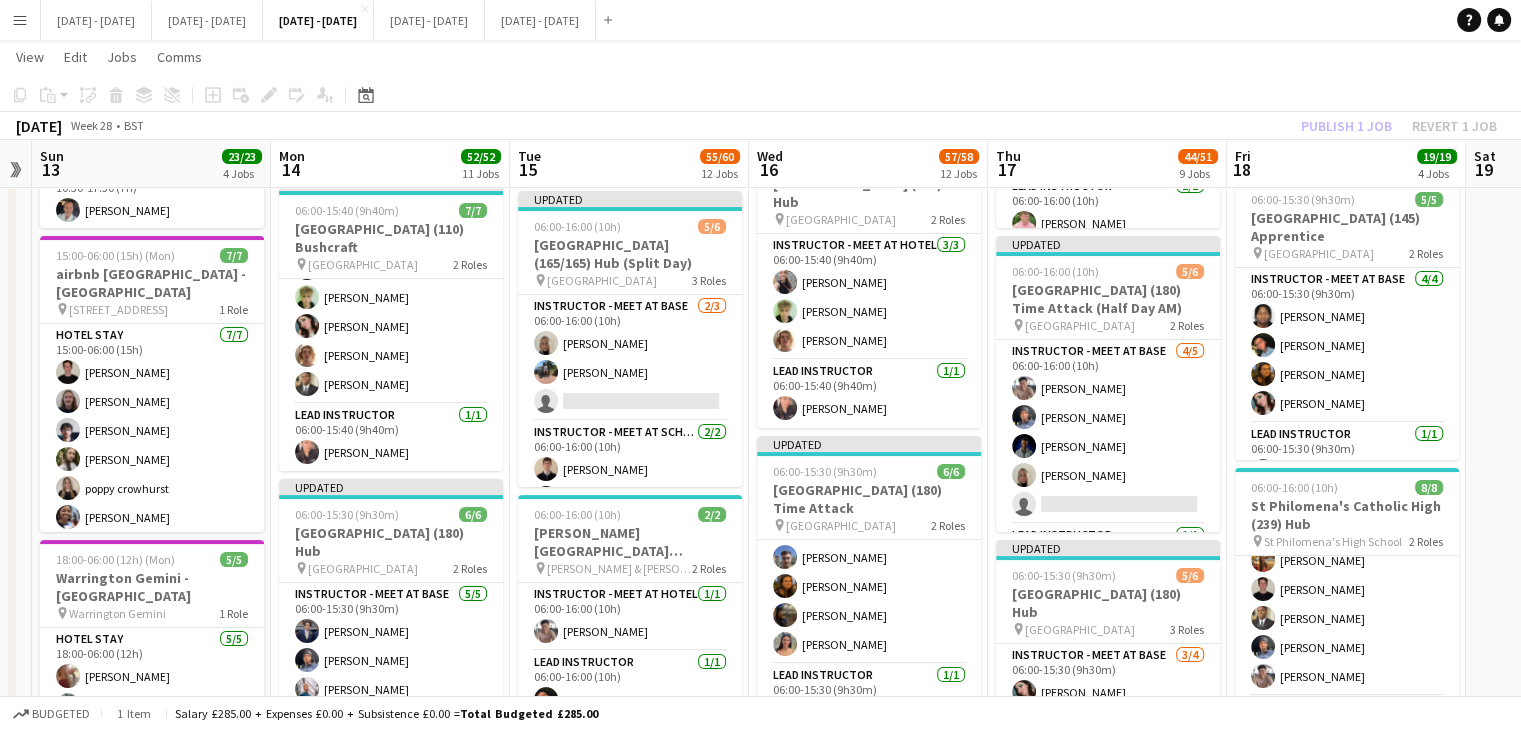 drag, startPoint x: 630, startPoint y: 151, endPoint x: 620, endPoint y: 155, distance: 10.770329 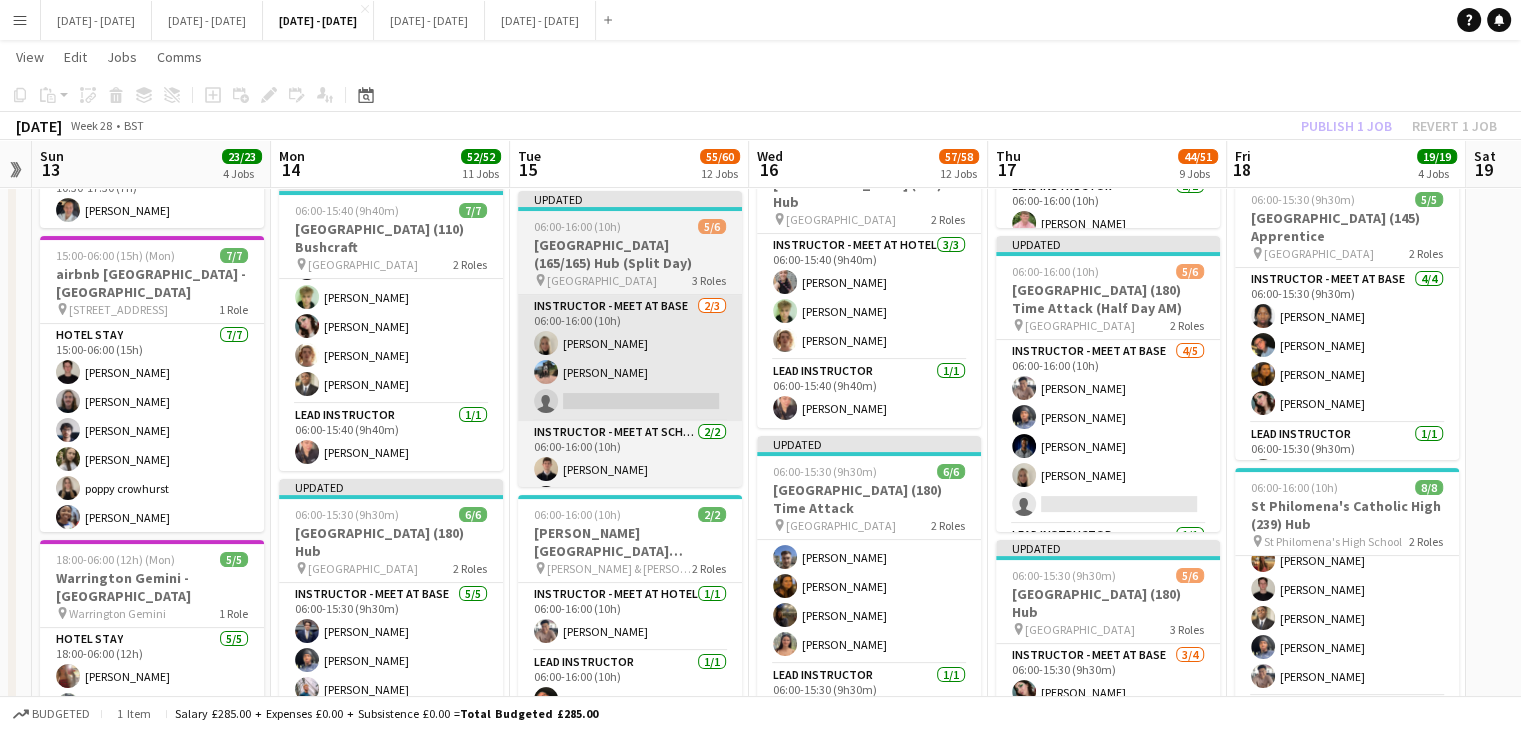 scroll, scrollTop: 0, scrollLeft: 448, axis: horizontal 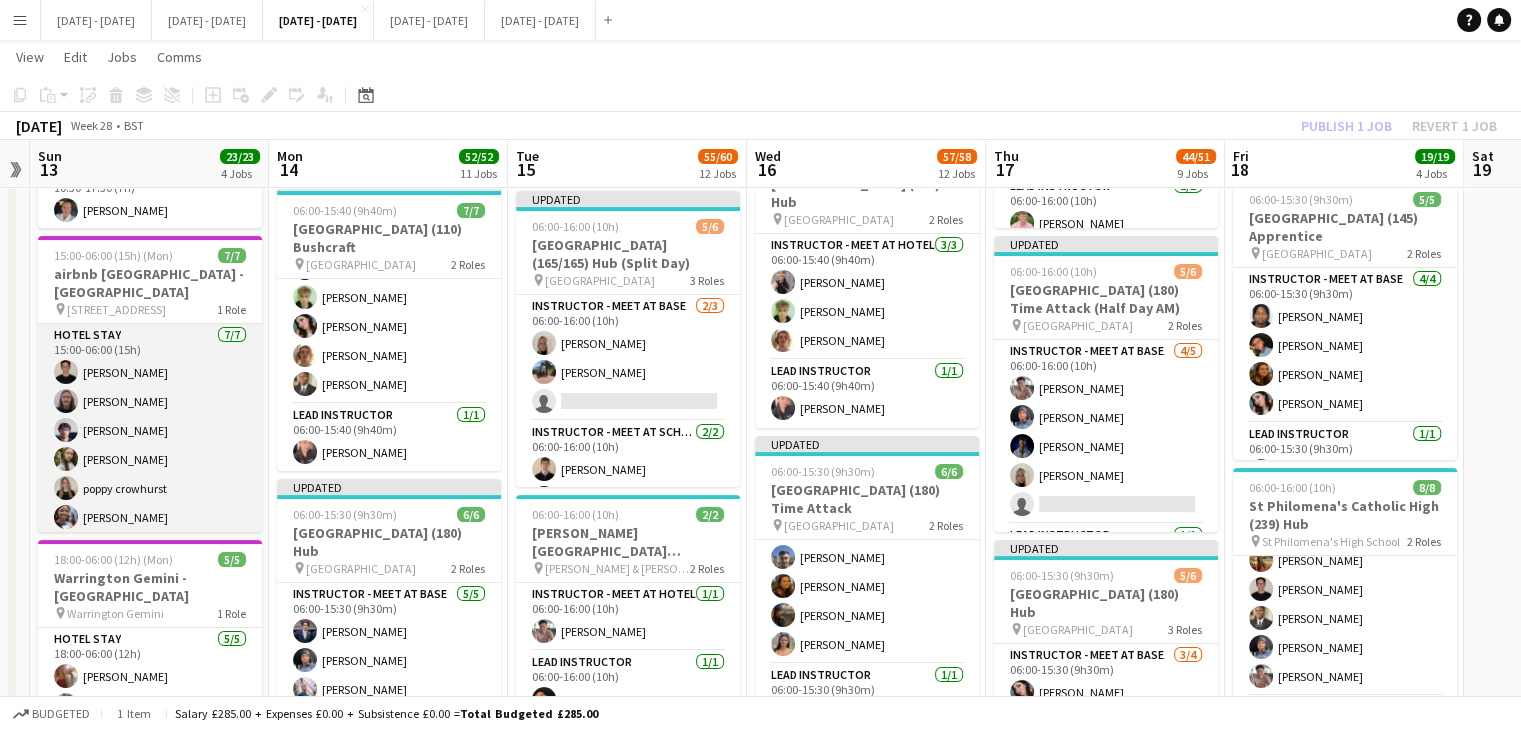 click on "Hotel Stay   7/7   15:00-06:00 (15h)
Ben Holcombe Morgan Lavery Sayed Rahimi Sophie Burman poppy crowhurst Ogechukwu Ohakwe Jediael Onasanya" at bounding box center (150, 445) 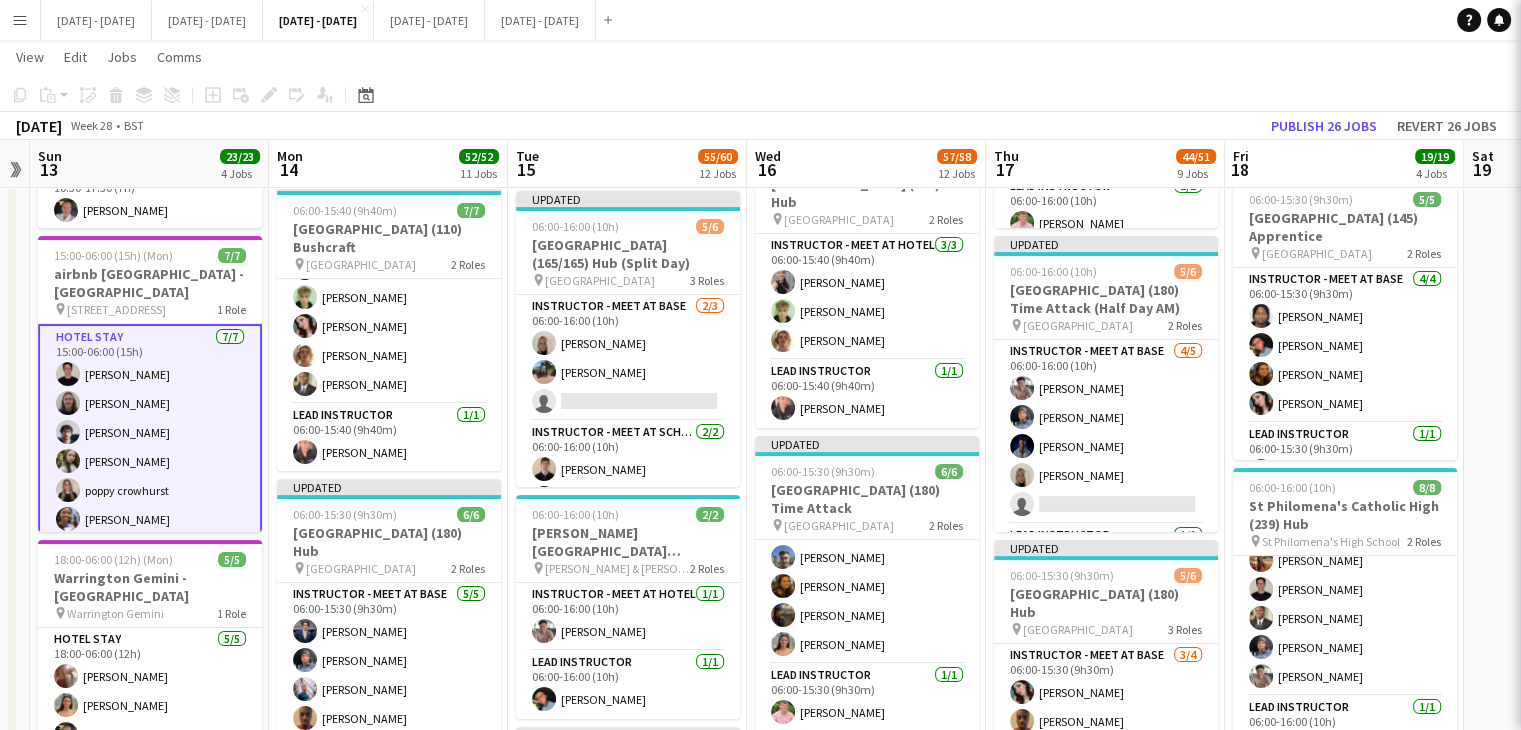 scroll, scrollTop: 1, scrollLeft: 0, axis: vertical 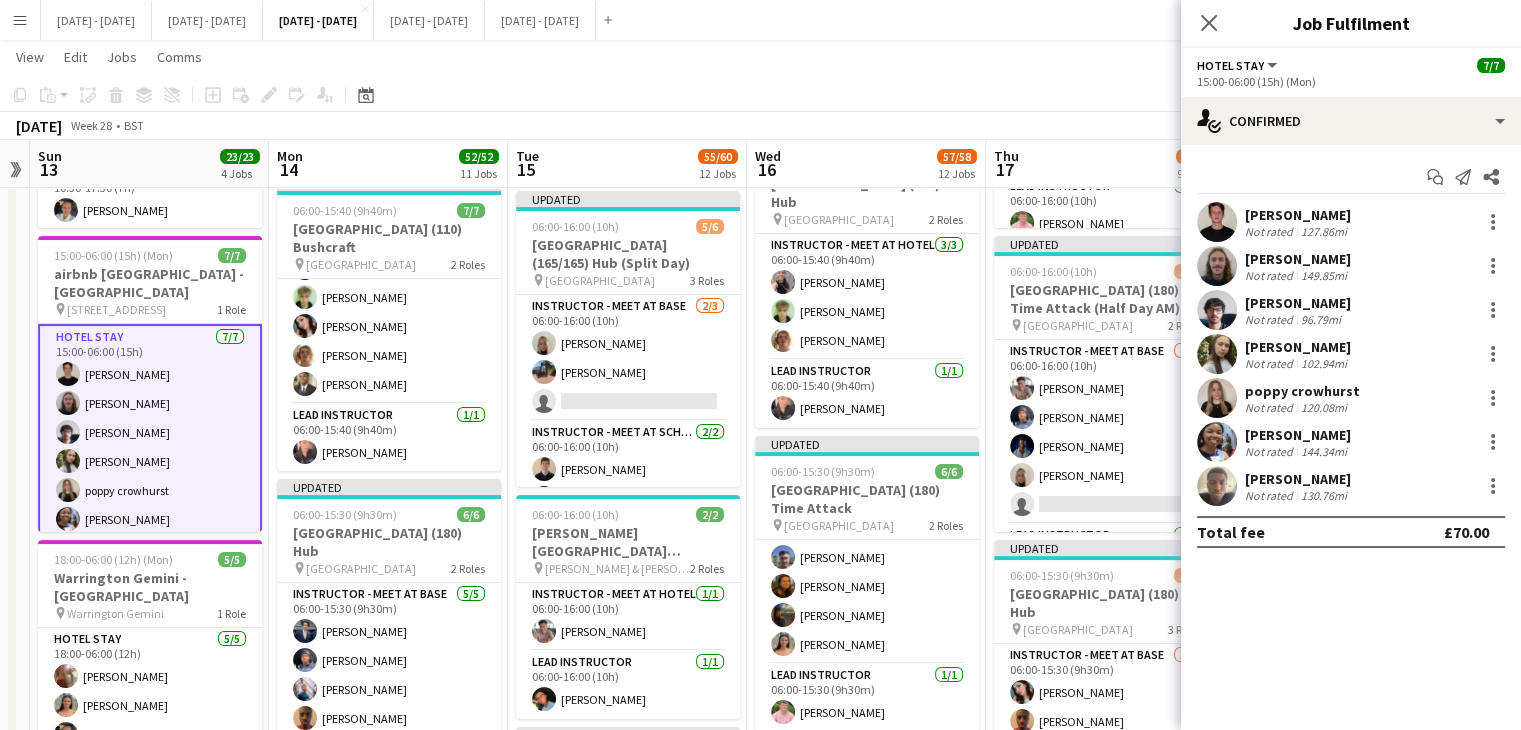 click on "Close pop-in" 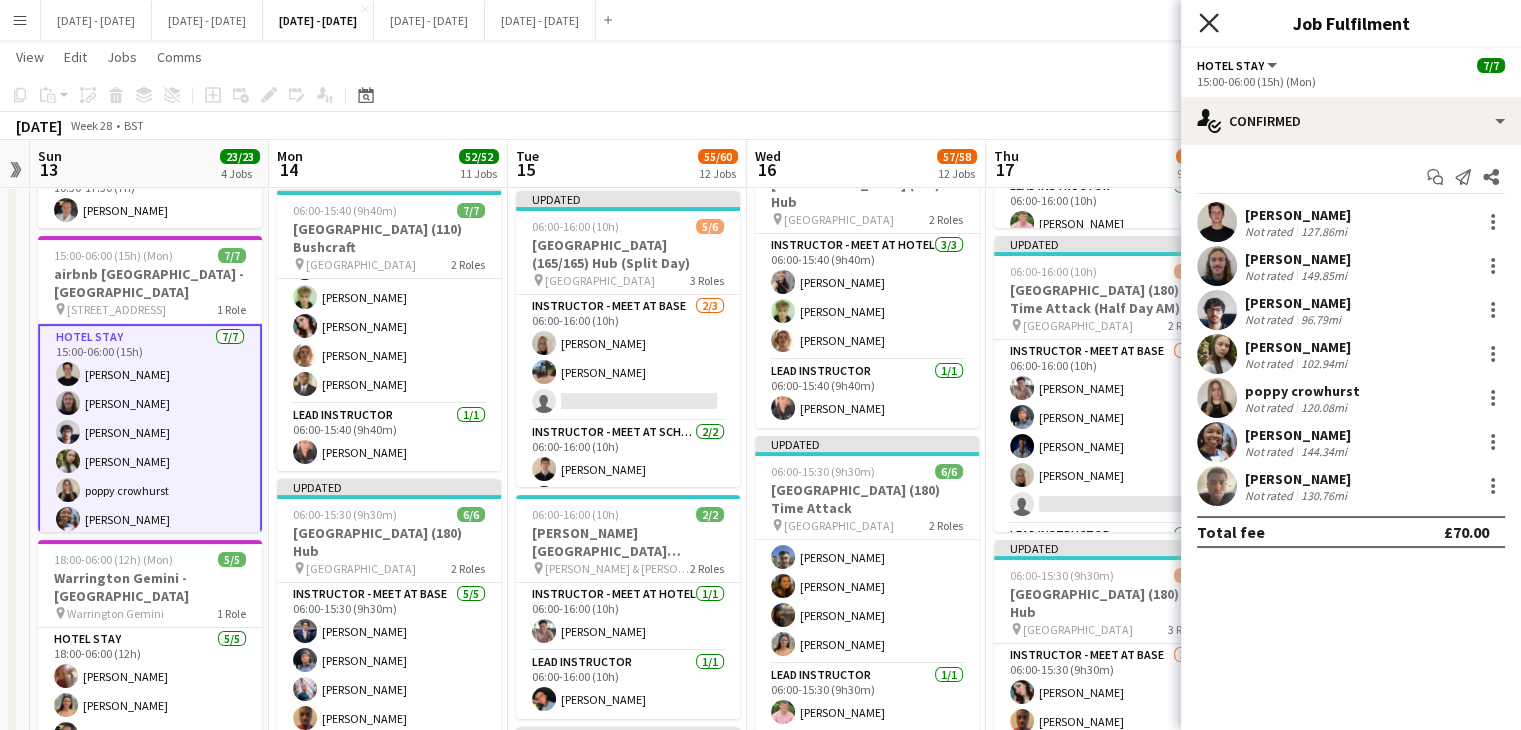click on "Close pop-in" 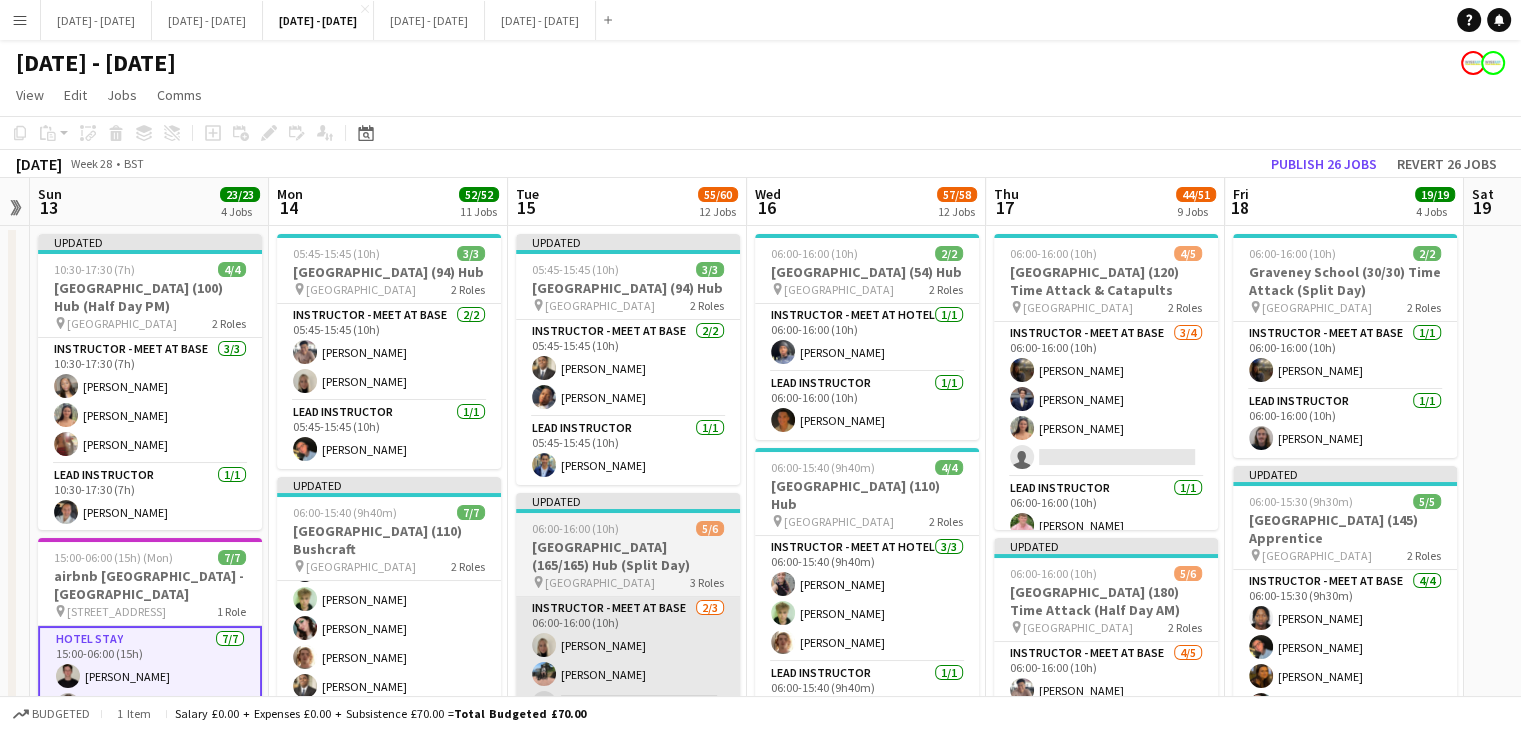 scroll, scrollTop: 0, scrollLeft: 0, axis: both 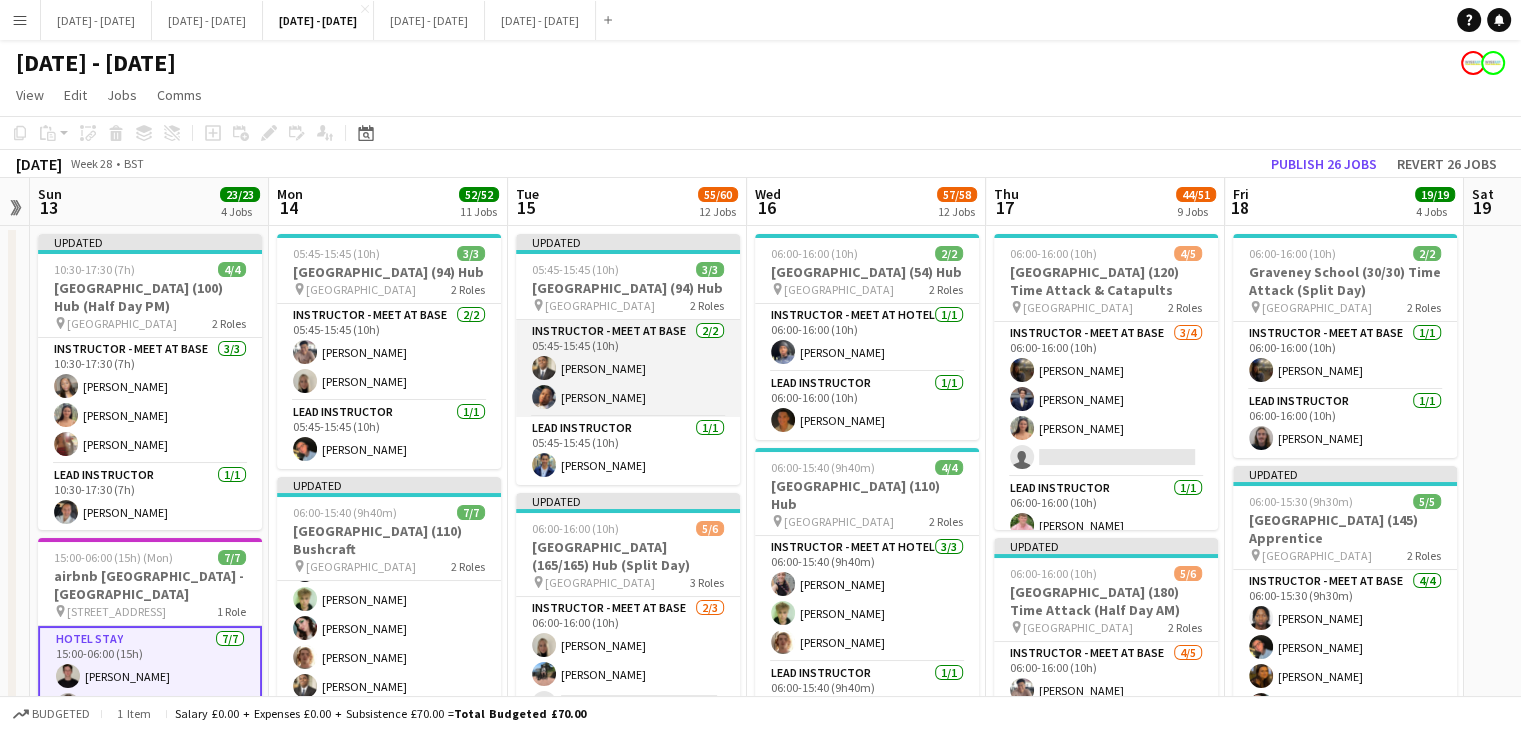 click on "Instructor - Meet at Base   2/2   05:45-15:45 (10h)
Omar Adio Oluwapelumi Oguntunde" at bounding box center [628, 368] 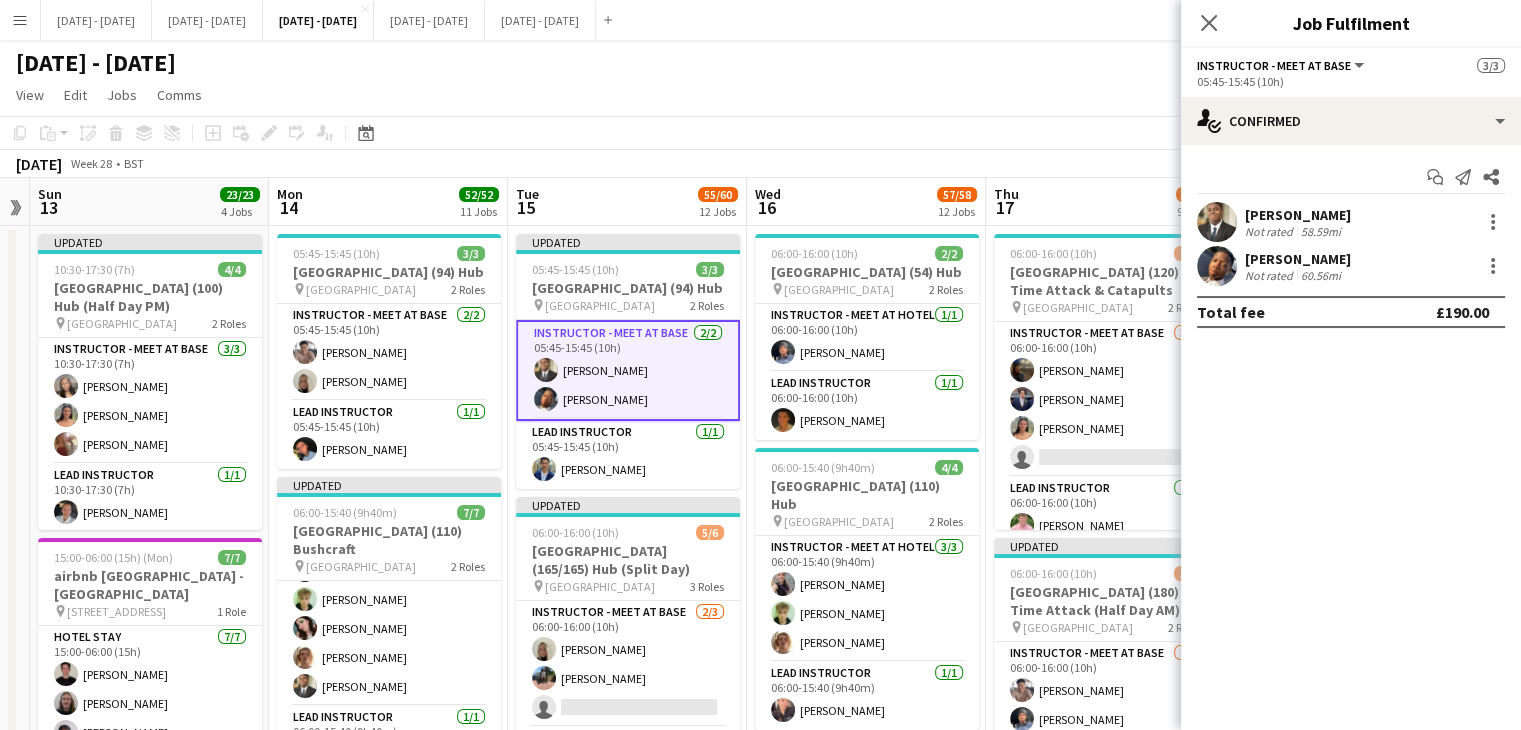 click on "[PERSON_NAME]" at bounding box center [1298, 215] 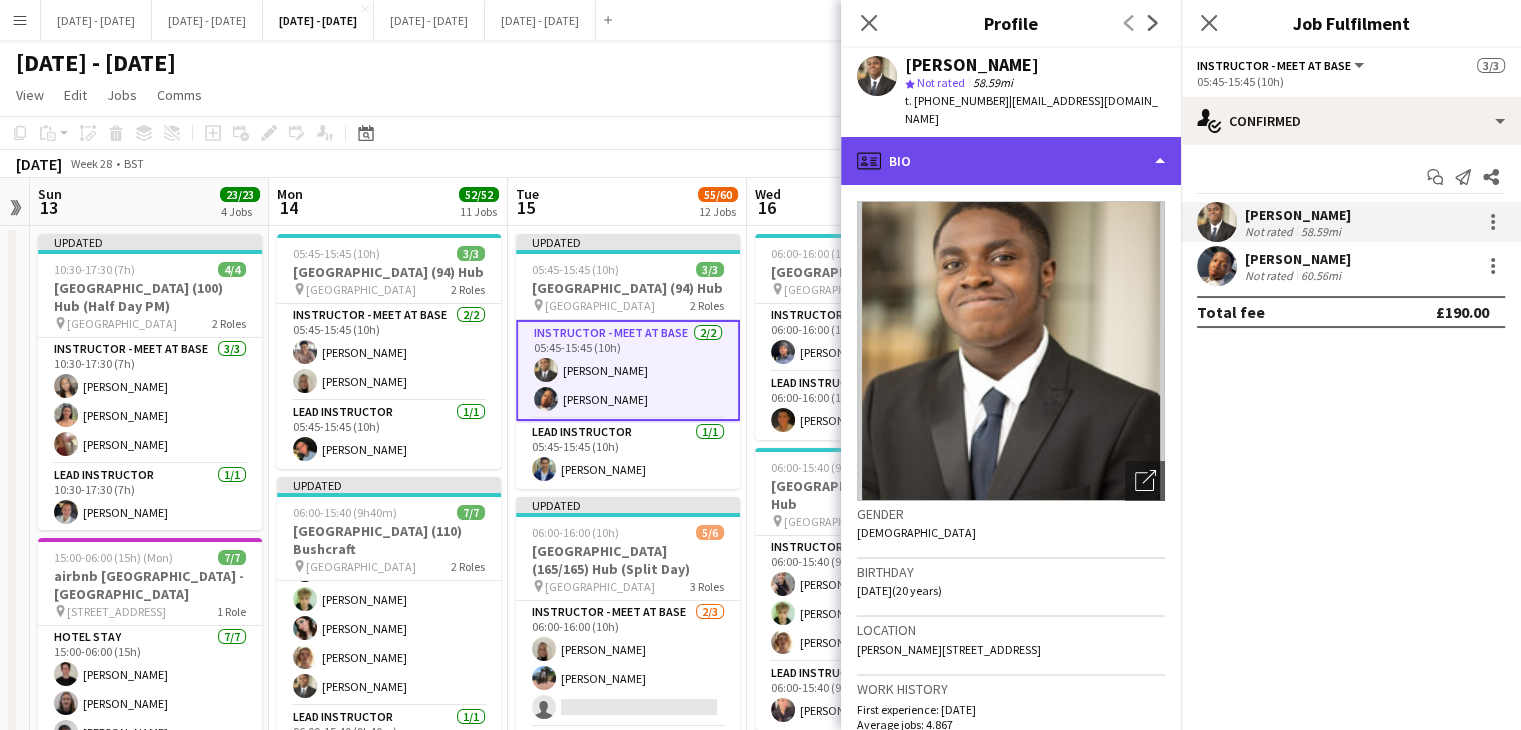 click on "profile
Bio" 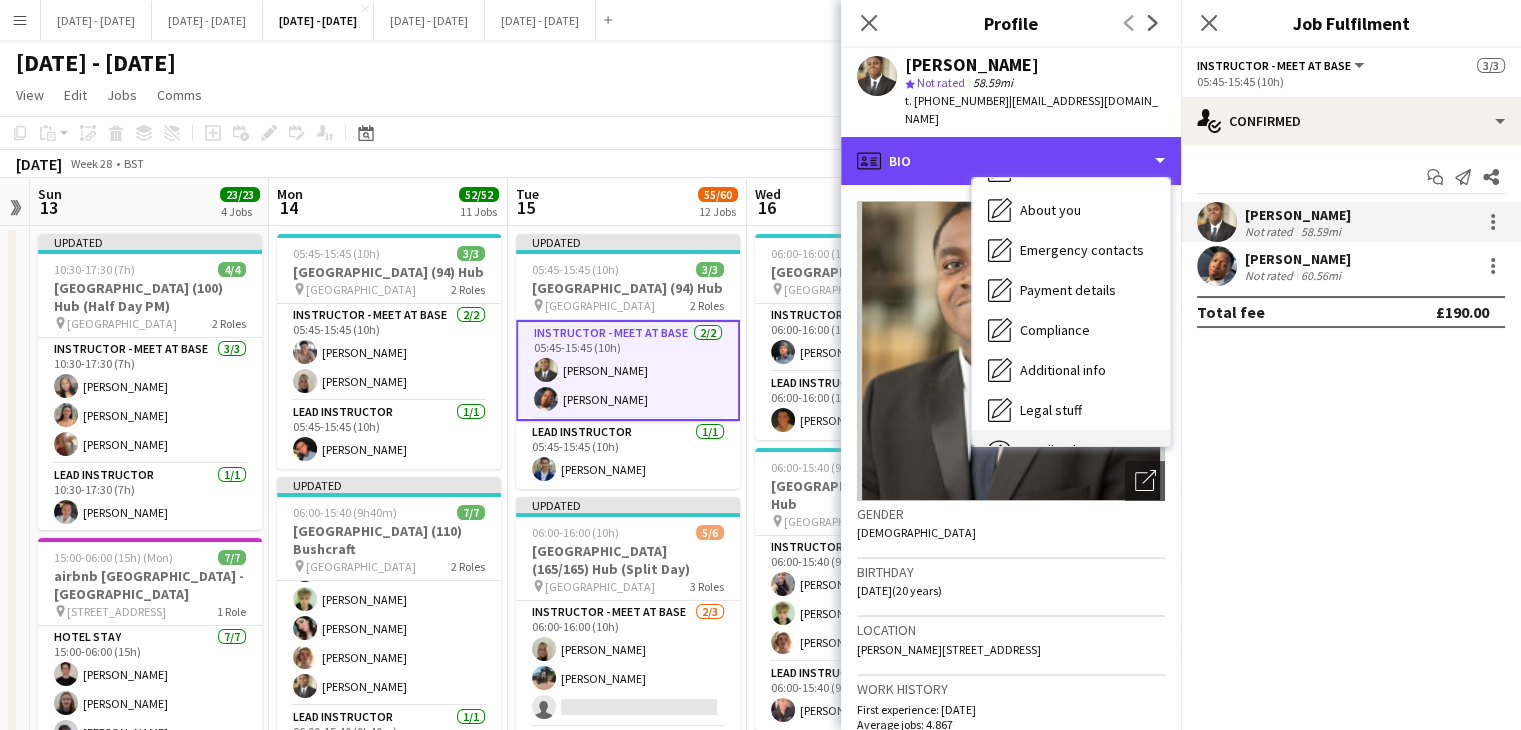 scroll, scrollTop: 188, scrollLeft: 0, axis: vertical 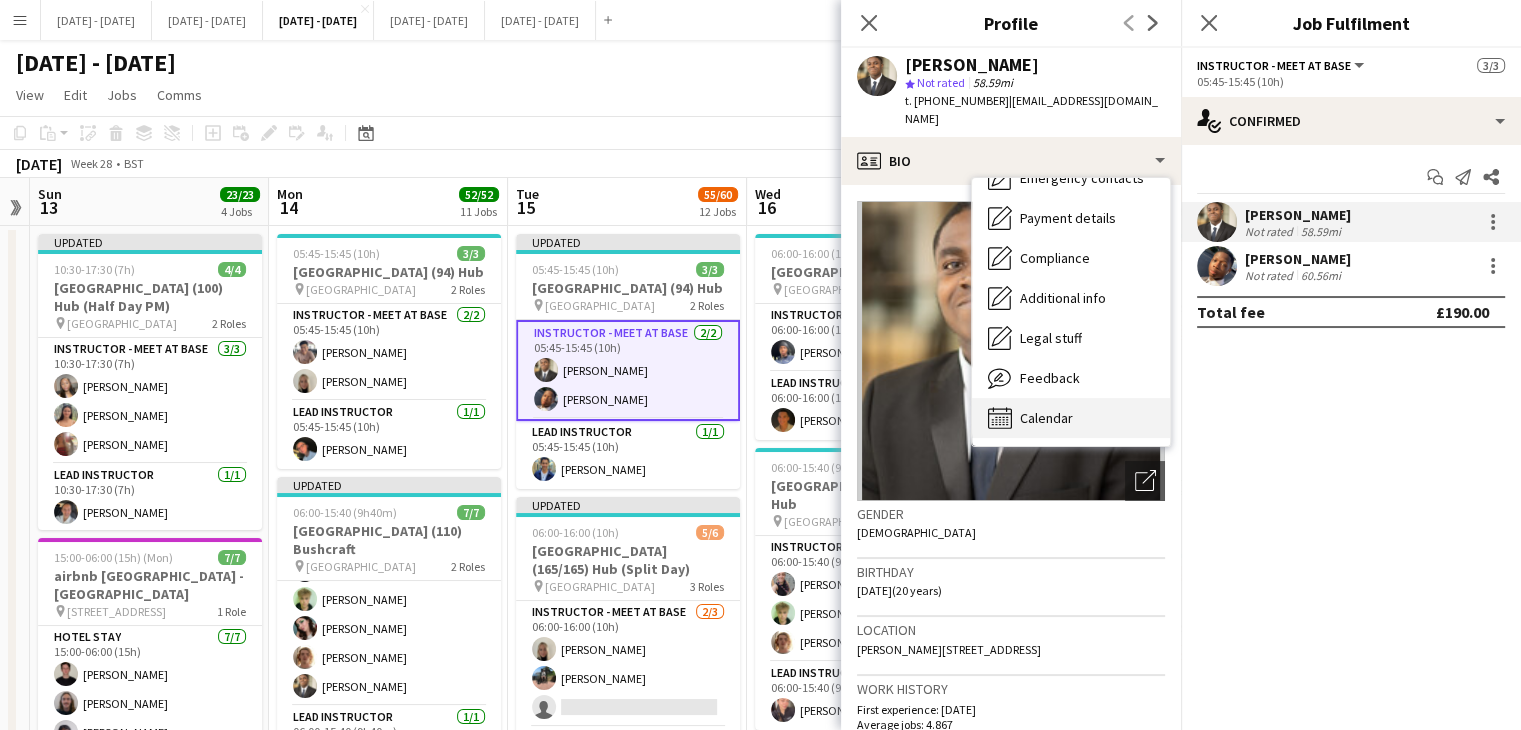 click on "Calendar" at bounding box center [1046, 418] 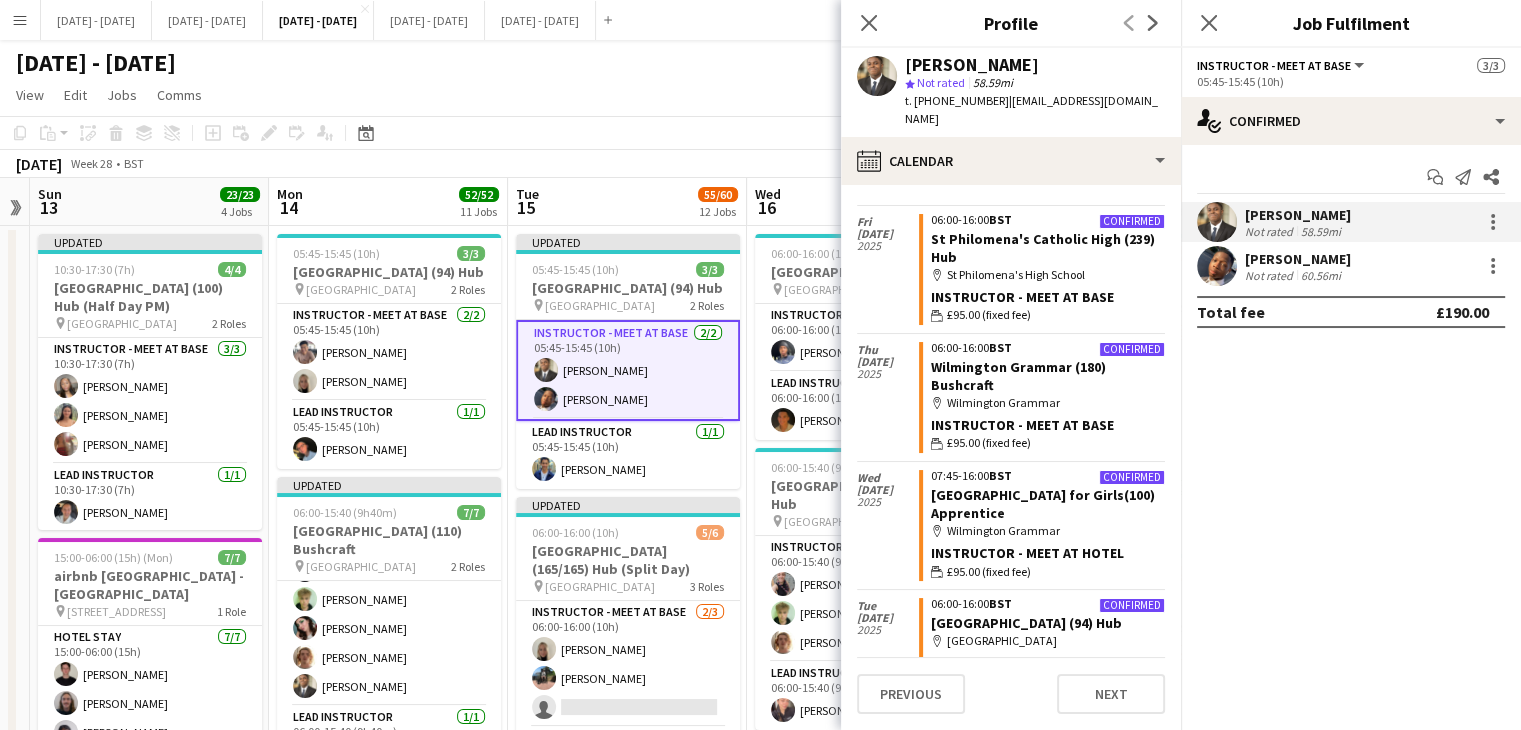 scroll, scrollTop: 613, scrollLeft: 0, axis: vertical 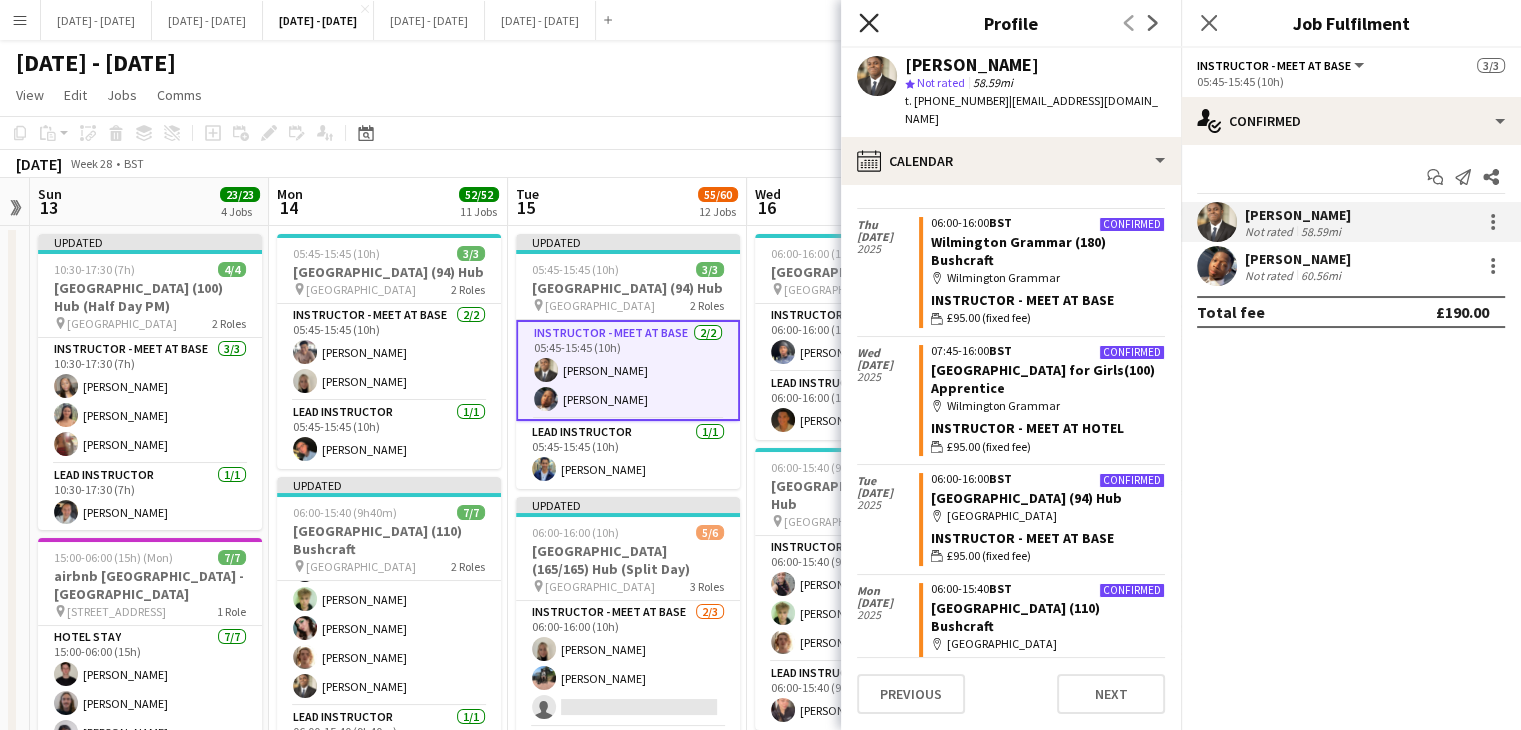 click on "Close pop-in" 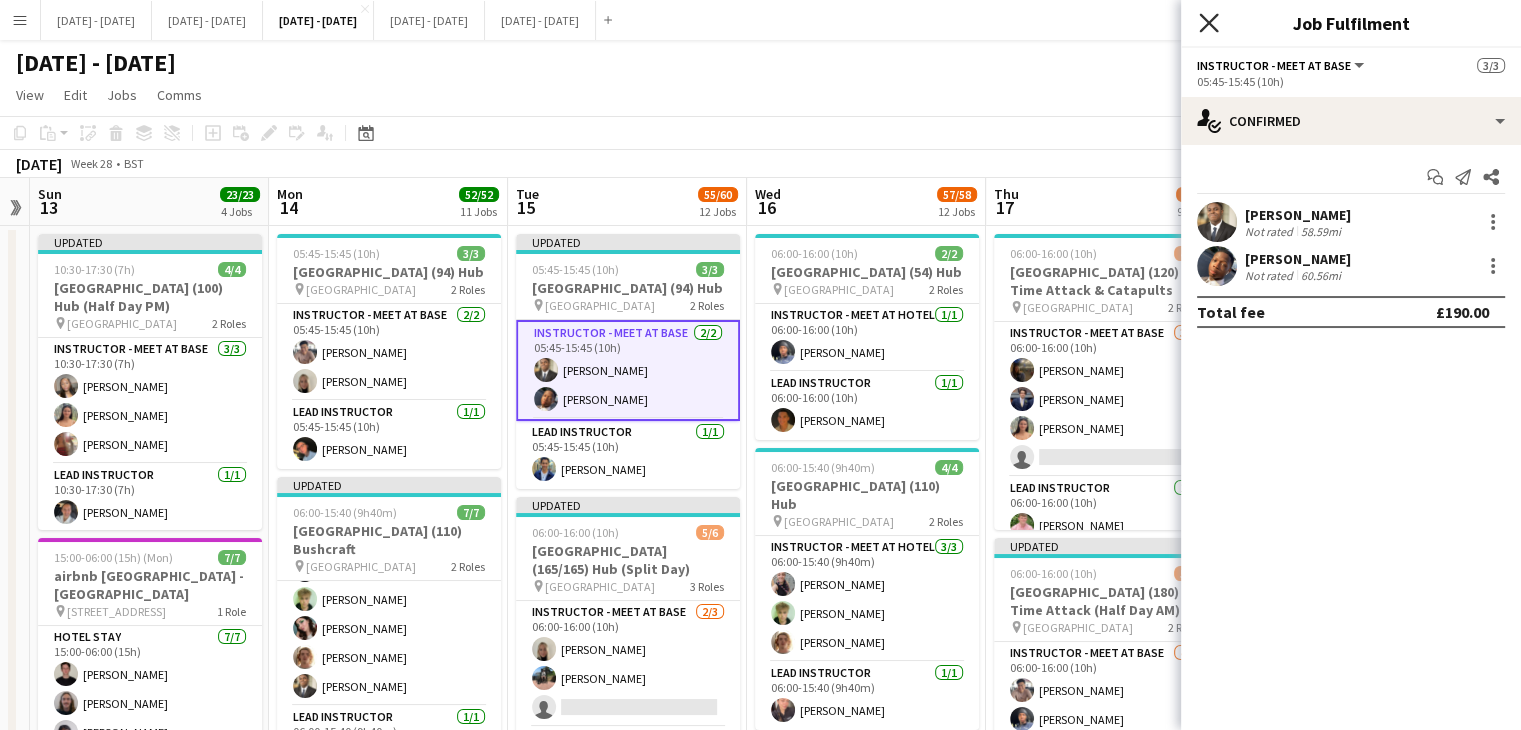 click on "Close pop-in" 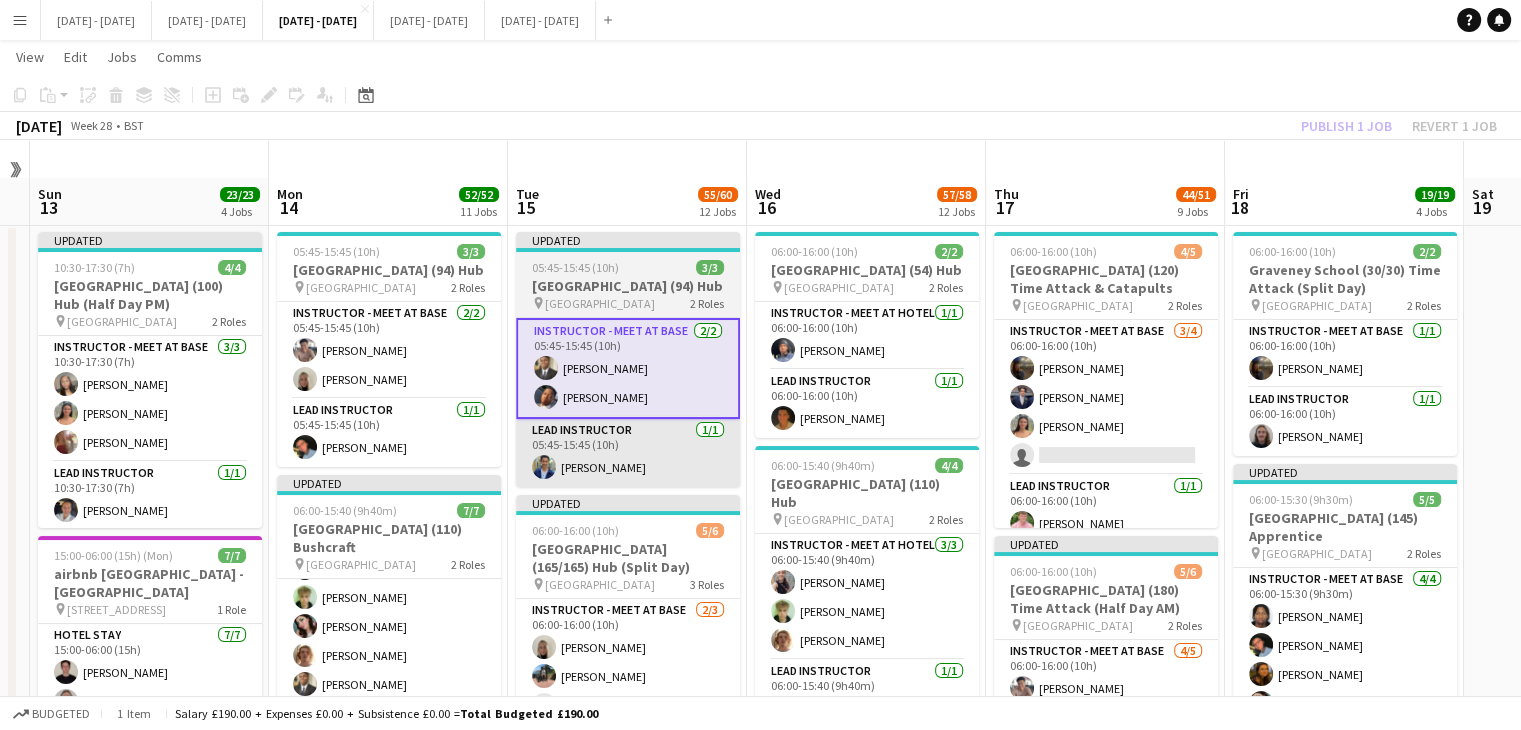 scroll, scrollTop: 0, scrollLeft: 0, axis: both 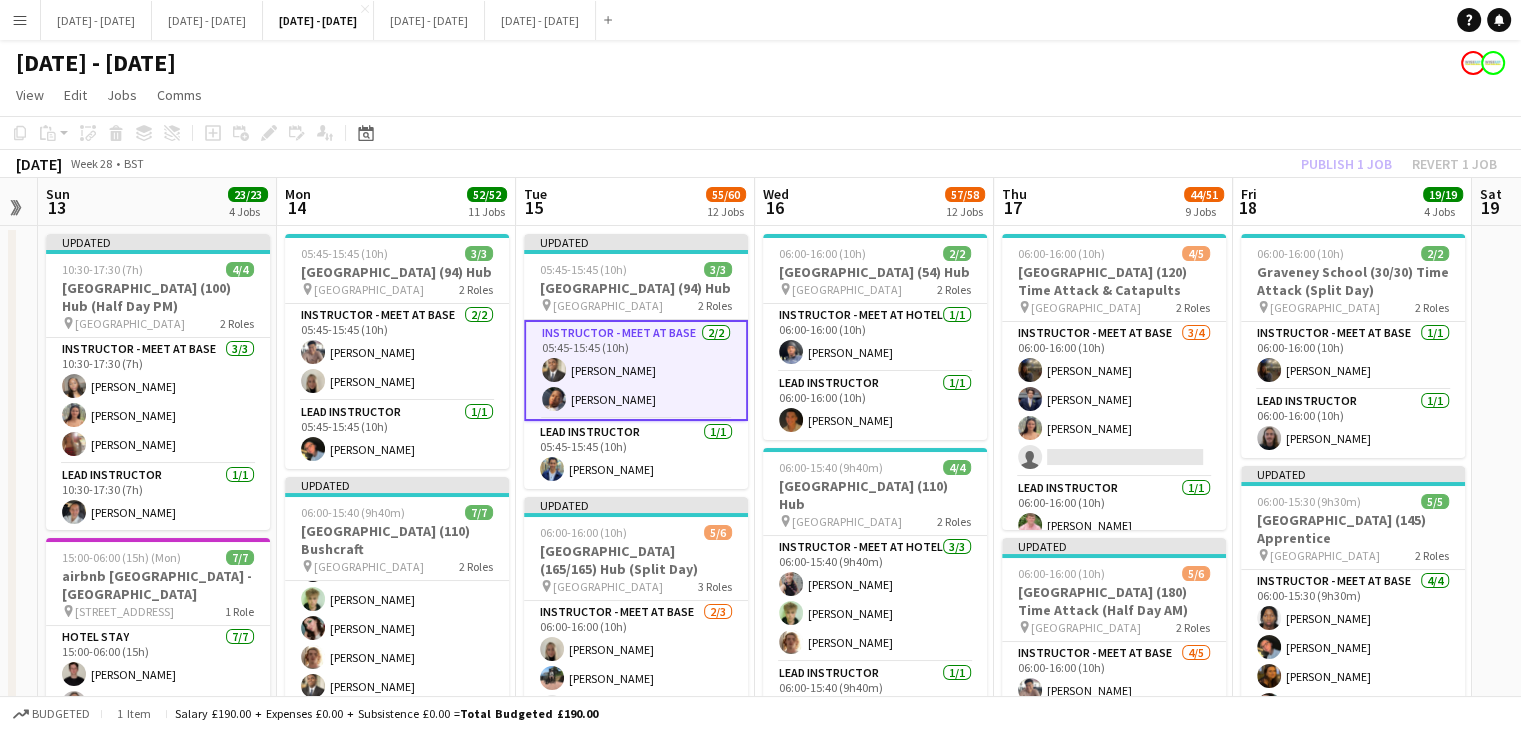 click on "Fri   11   Sat   12   Sun   13   23/23   4 Jobs   Mon   14   52/52   11 Jobs   Tue   15   55/60   12 Jobs   Wed   16   57/58   12 Jobs   Thu   17   44/51   9 Jobs   Fri   18   19/19   4 Jobs   Sat   19   Sun   20   Mon   21   Tue   22   Updated   10:30-17:30 (7h)    4/4   University of Birmingham (100) Hub (Half Day PM)
pin
University of Birmingham   2 Roles   Instructor - Meet at Base   3/3   10:30-17:30 (7h)
Grace Anieke Keira Horton Olivia Etherington  Lead Instructor   1/1   10:30-17:30 (7h)
Ella Wray     15:00-06:00 (15h) (Mon)   7/7   airbnb 96 Arbor Way  - Tudor Grange Academy
pin
96 Arbor Way West Midlands, England B37 7LD   1 Role   Hotel Stay   7/7   15:00-06:00 (15h)
Ben Holcombe Morgan Lavery Sayed Rahimi Sophie Burman poppy crowhurst Ogechukwu Ohakwe Jediael Onasanya     18:00-06:00 (12h) (Mon)   5/5   Warrington Gemini  - Alt Bridge School
pin
Warrington Gemini   1 Role   5/5" at bounding box center [760, 1956] 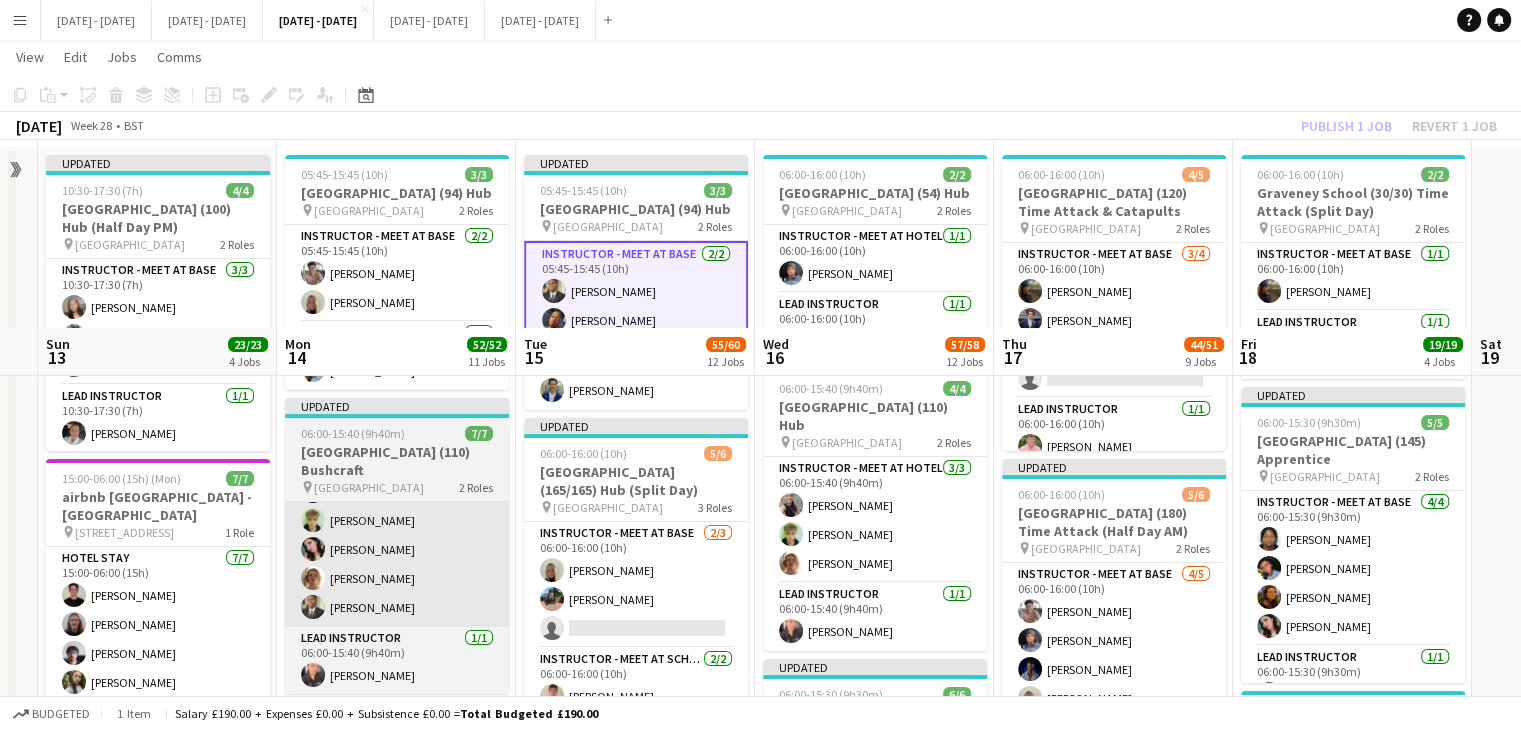 scroll, scrollTop: 300, scrollLeft: 0, axis: vertical 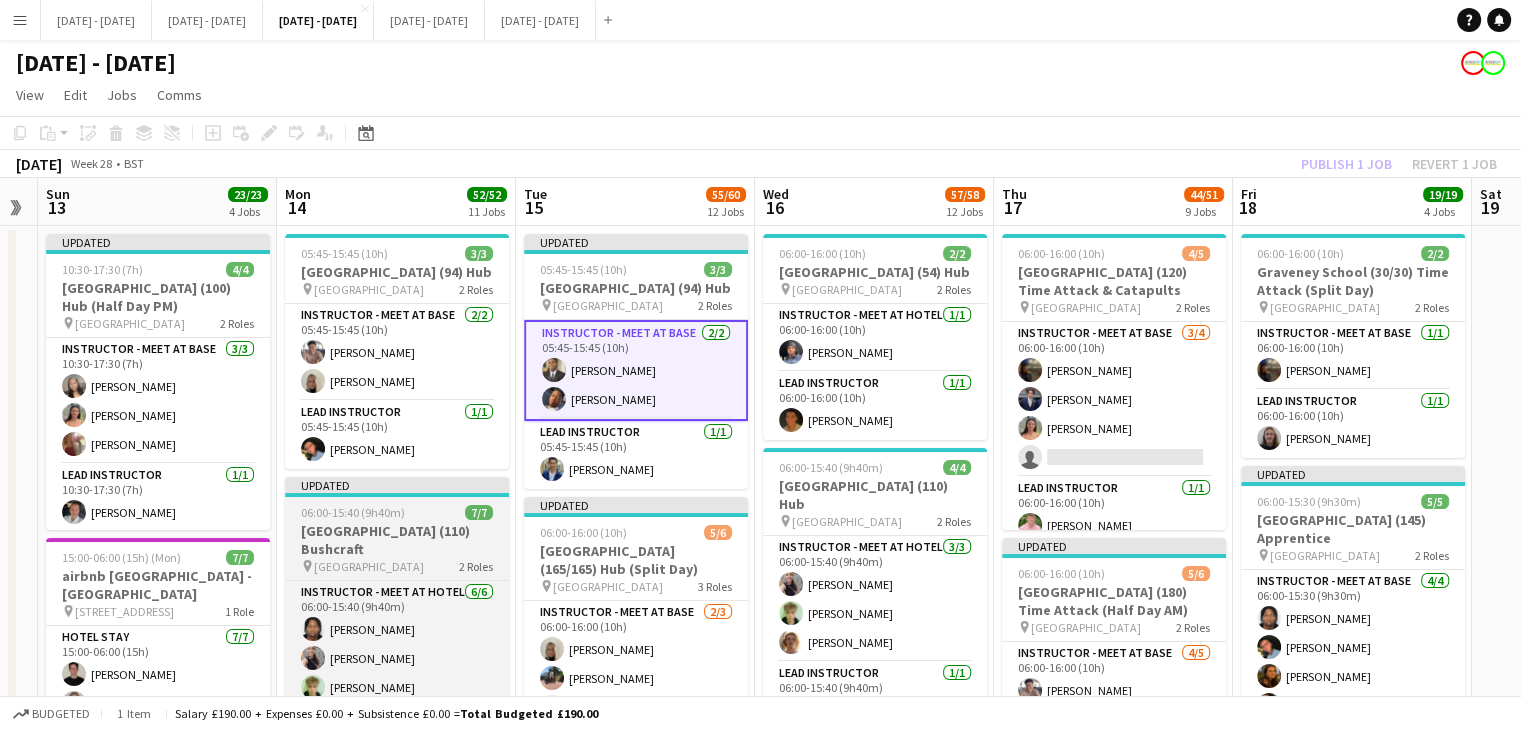 click on "[GEOGRAPHIC_DATA] (110) Bushcraft" at bounding box center (397, 540) 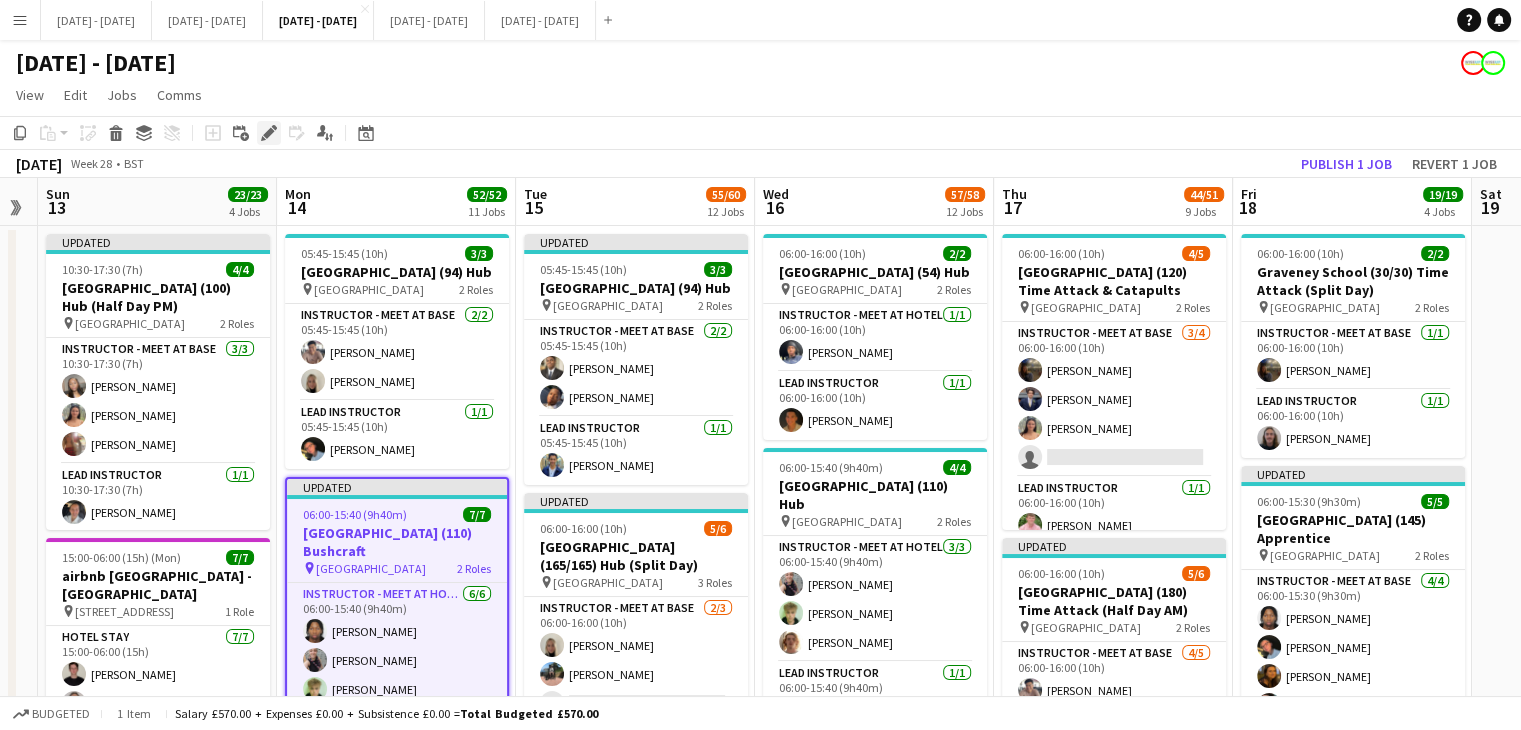 click 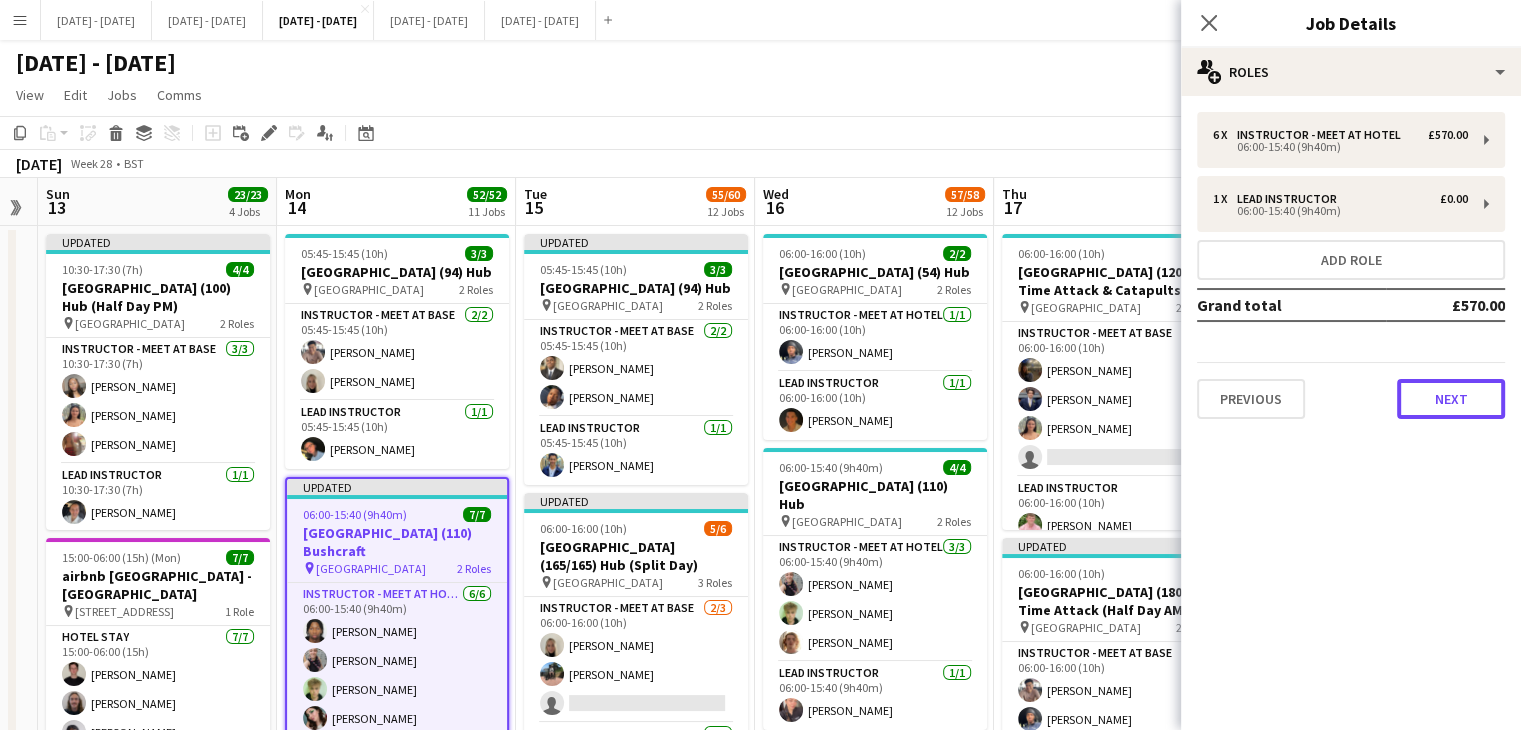 click on "Next" at bounding box center [1451, 399] 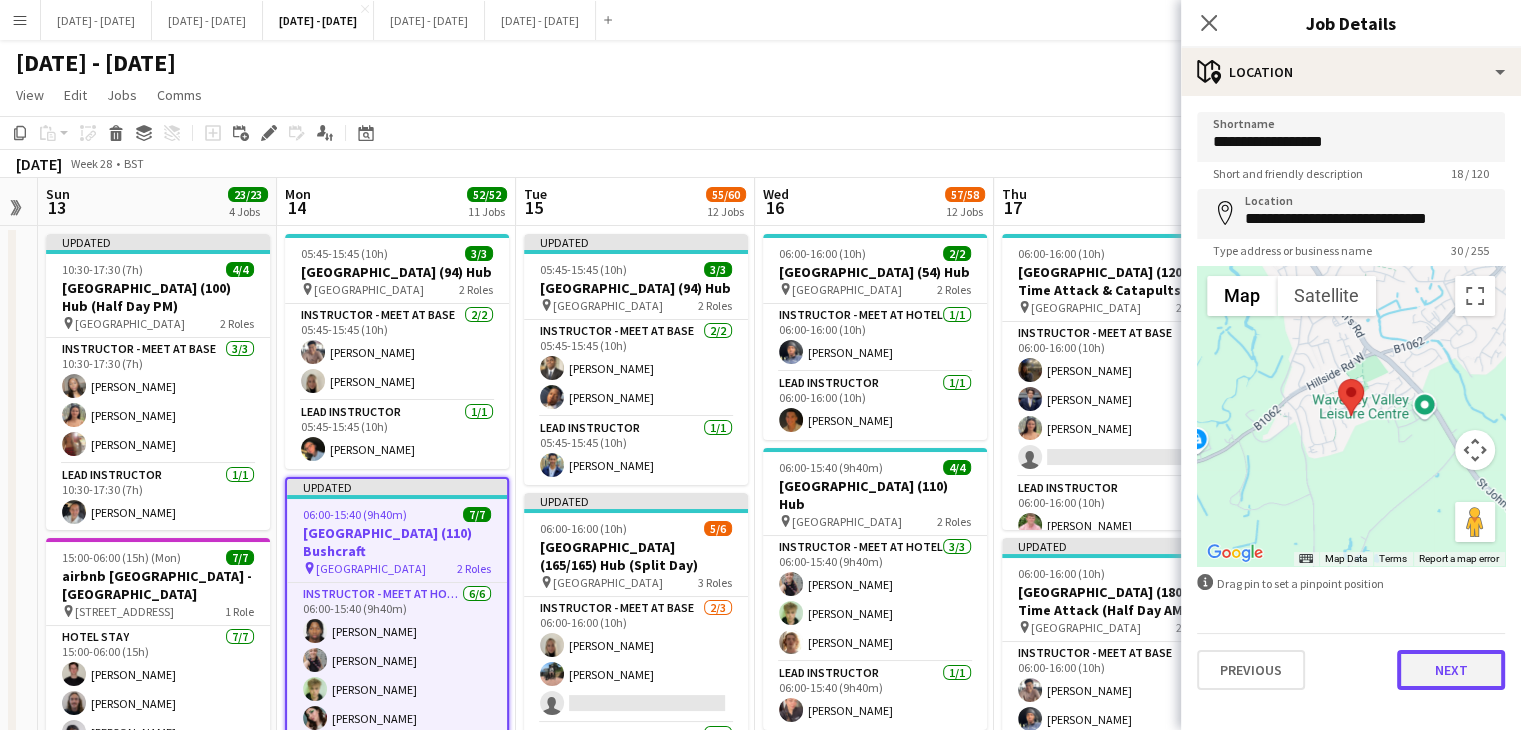 click on "Next" at bounding box center (1451, 670) 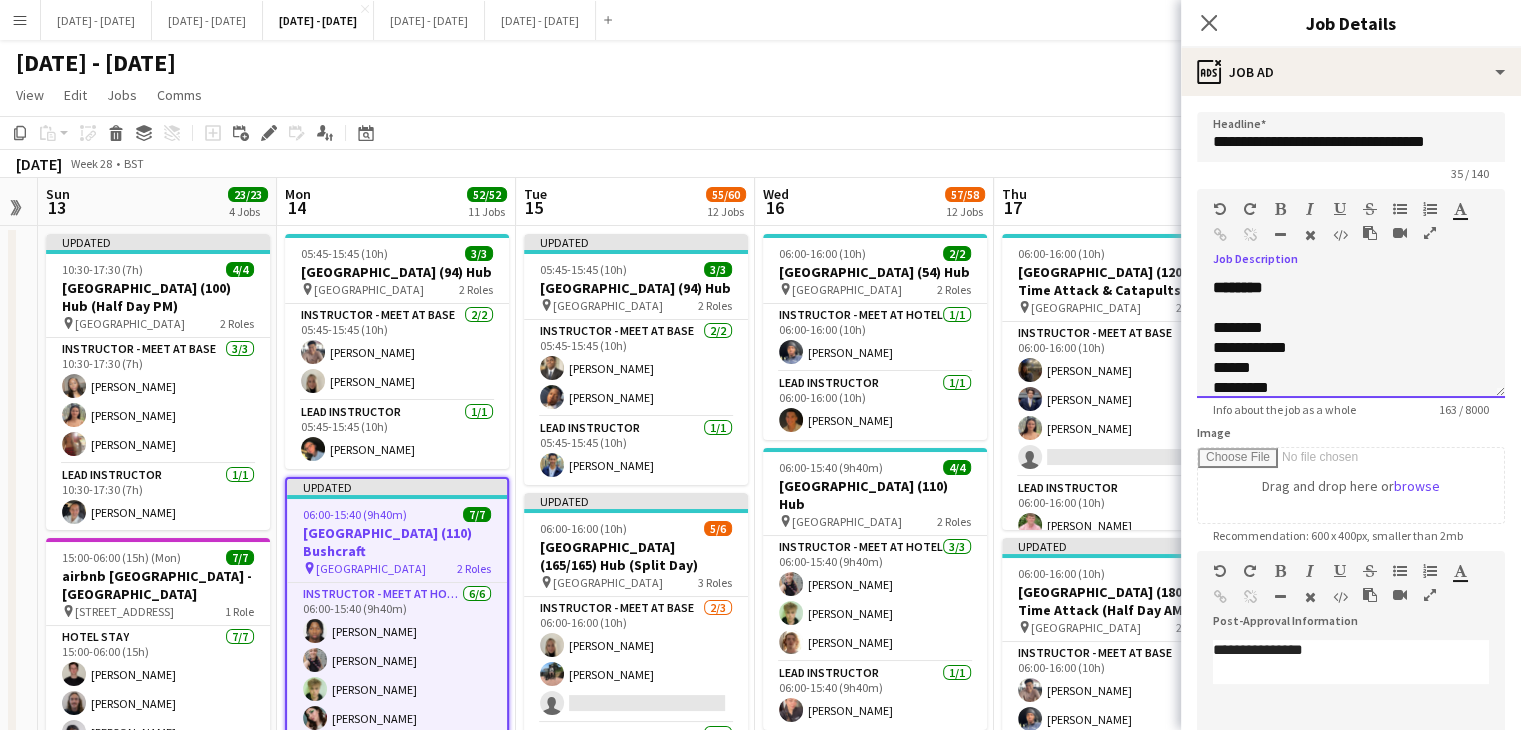 click on "**********" at bounding box center [1351, 338] 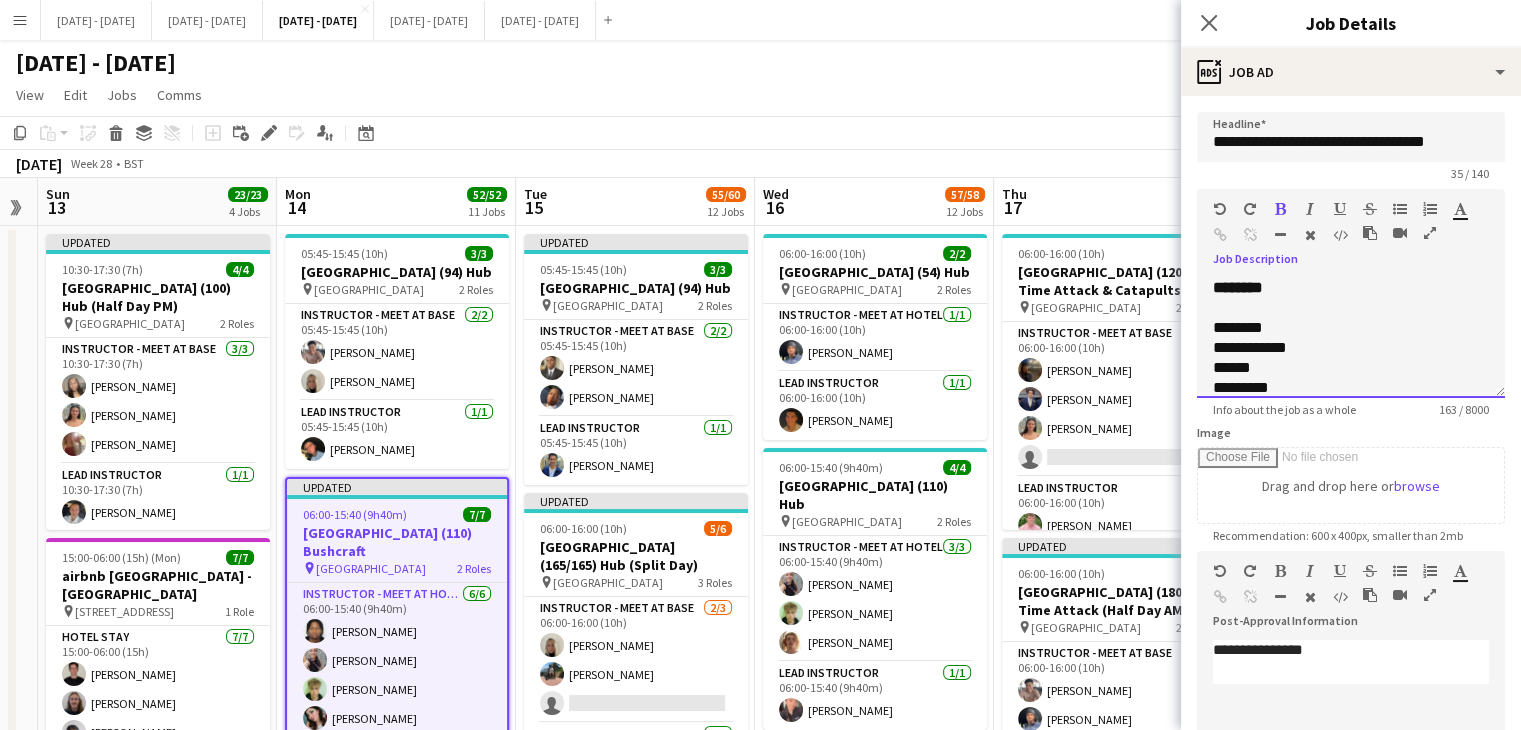 type 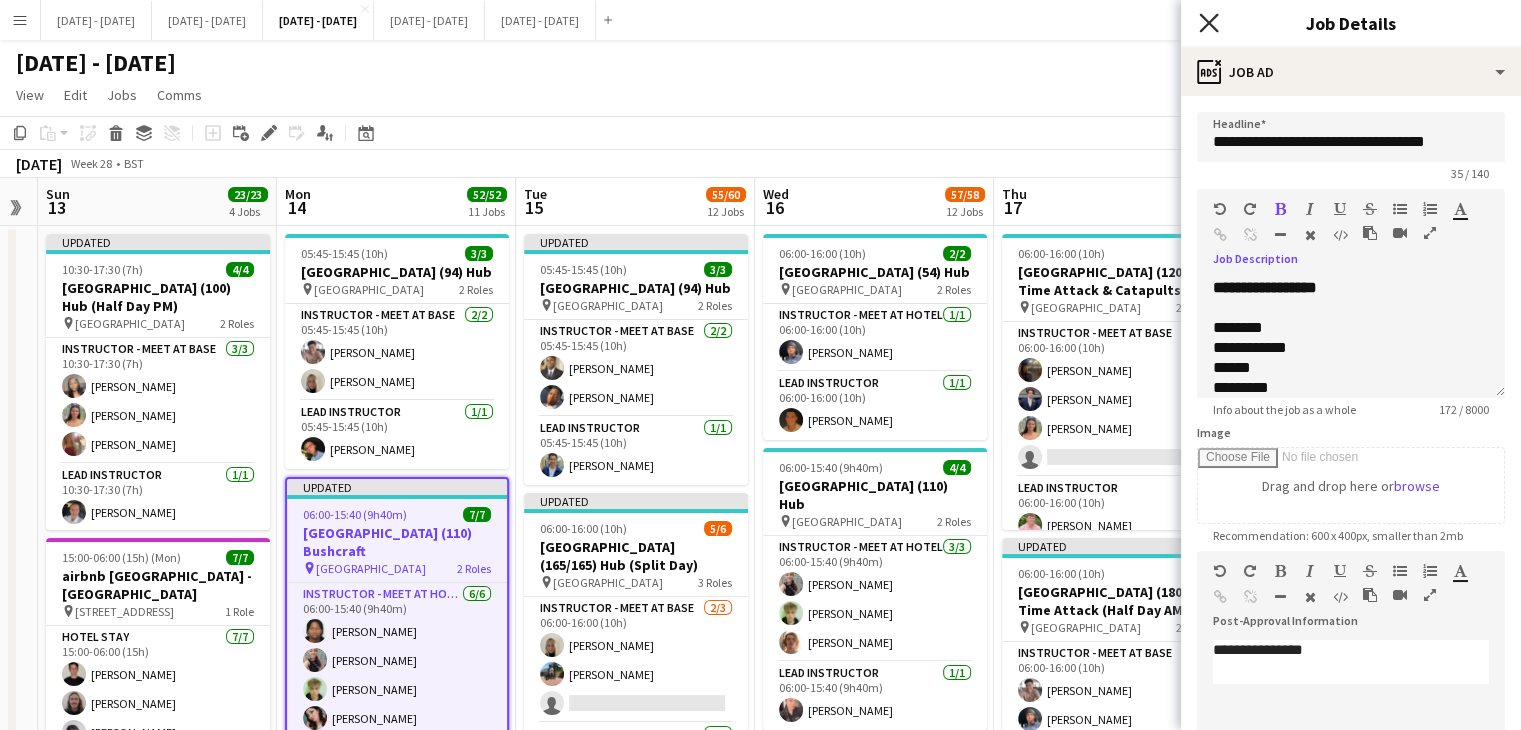 click 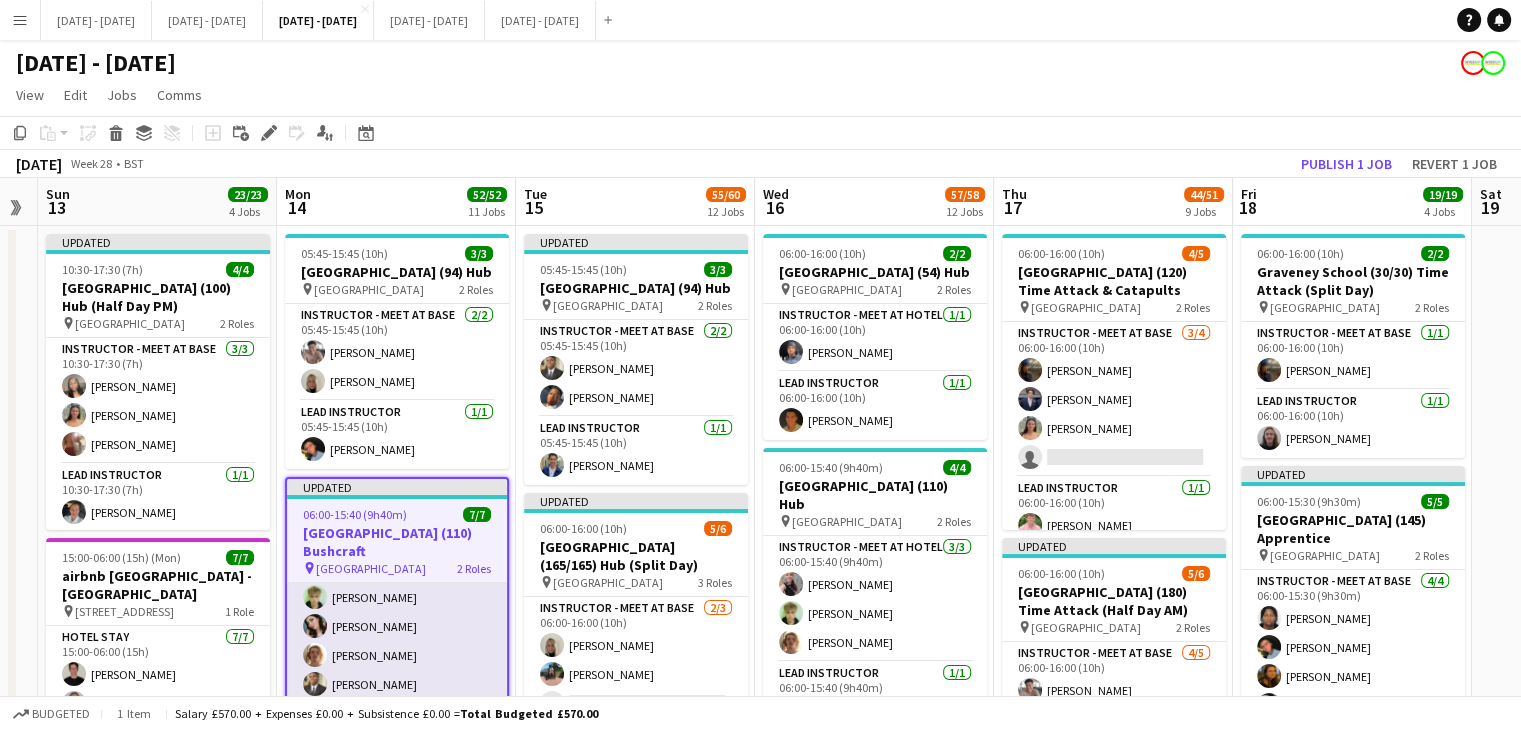 scroll, scrollTop: 0, scrollLeft: 0, axis: both 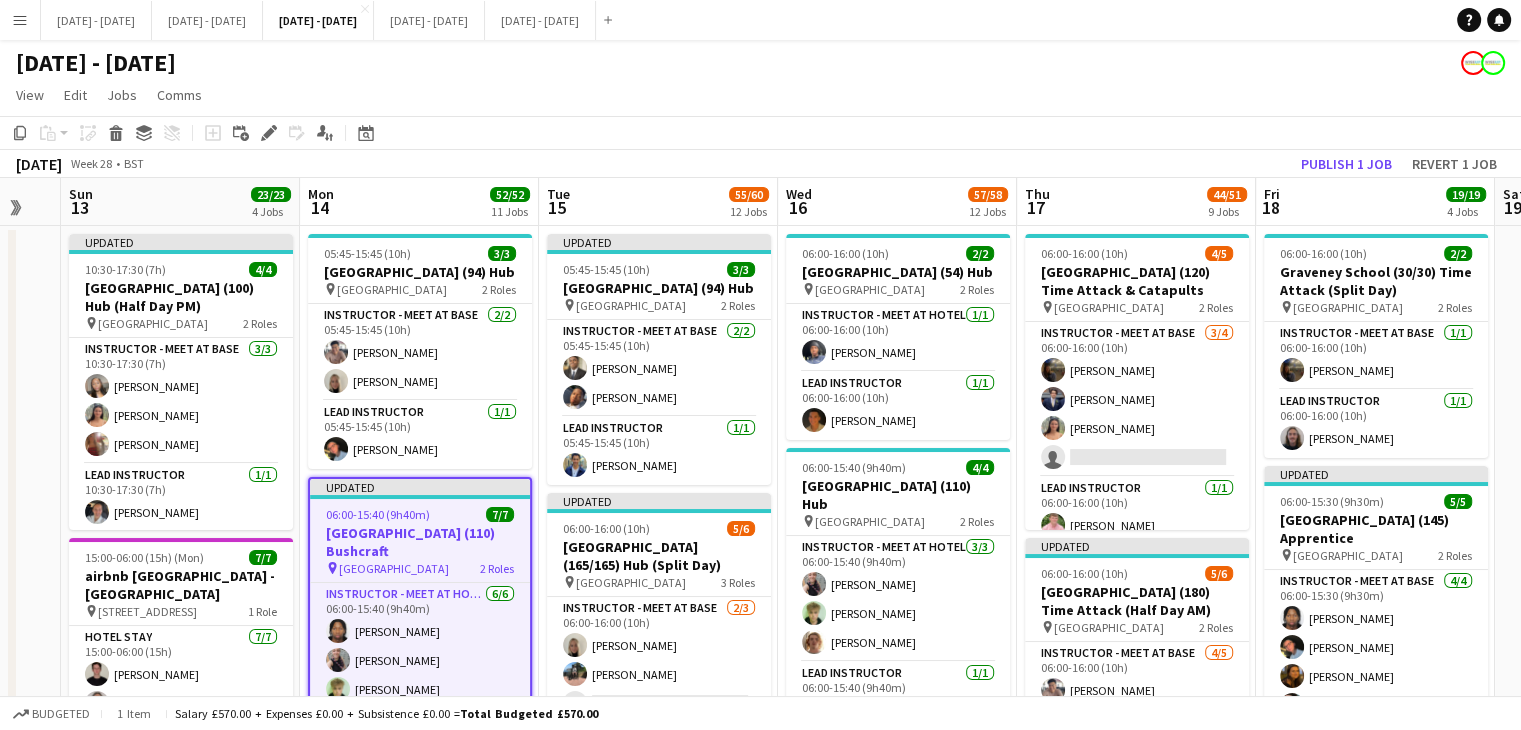 drag, startPoint x: 575, startPoint y: 183, endPoint x: 598, endPoint y: 185, distance: 23.086792 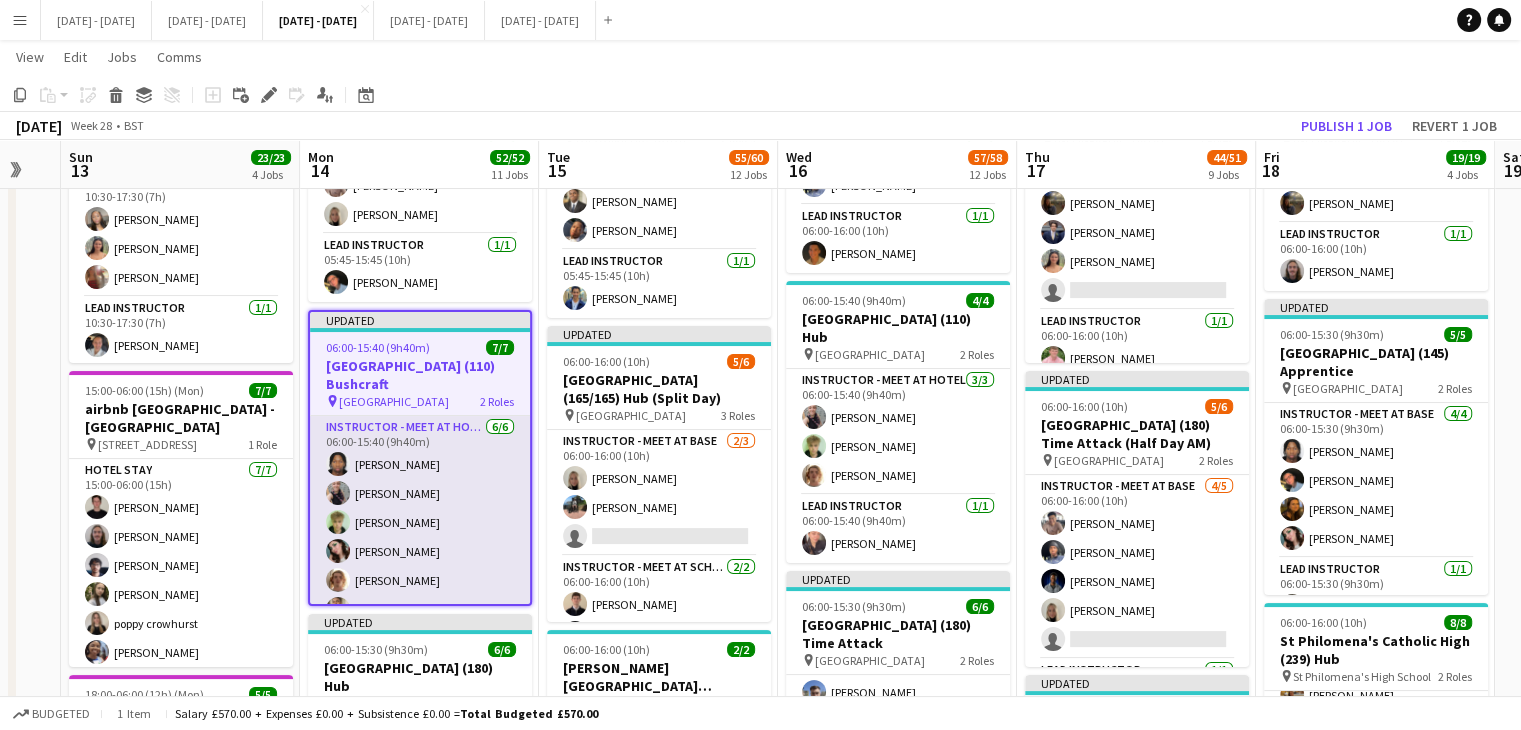 scroll, scrollTop: 200, scrollLeft: 0, axis: vertical 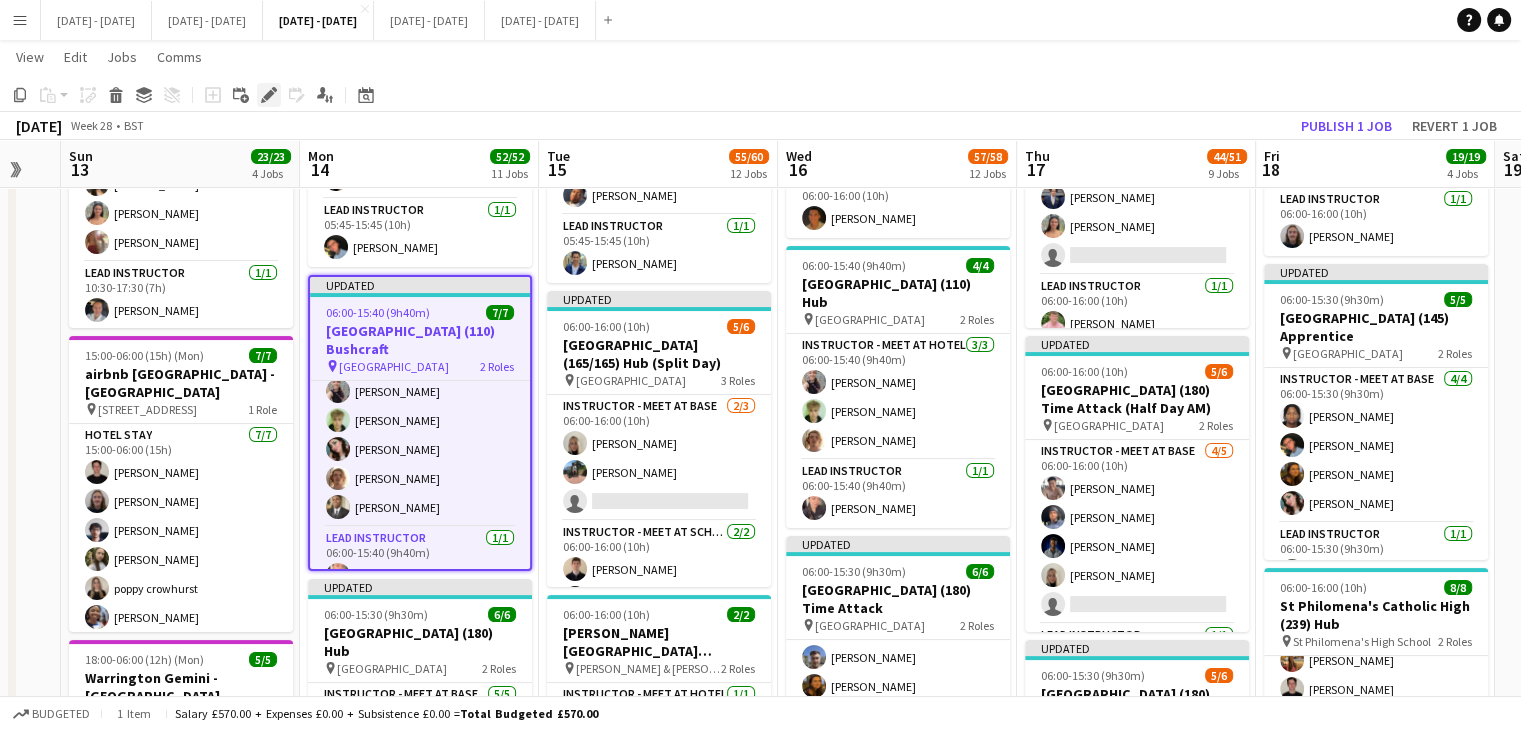 click 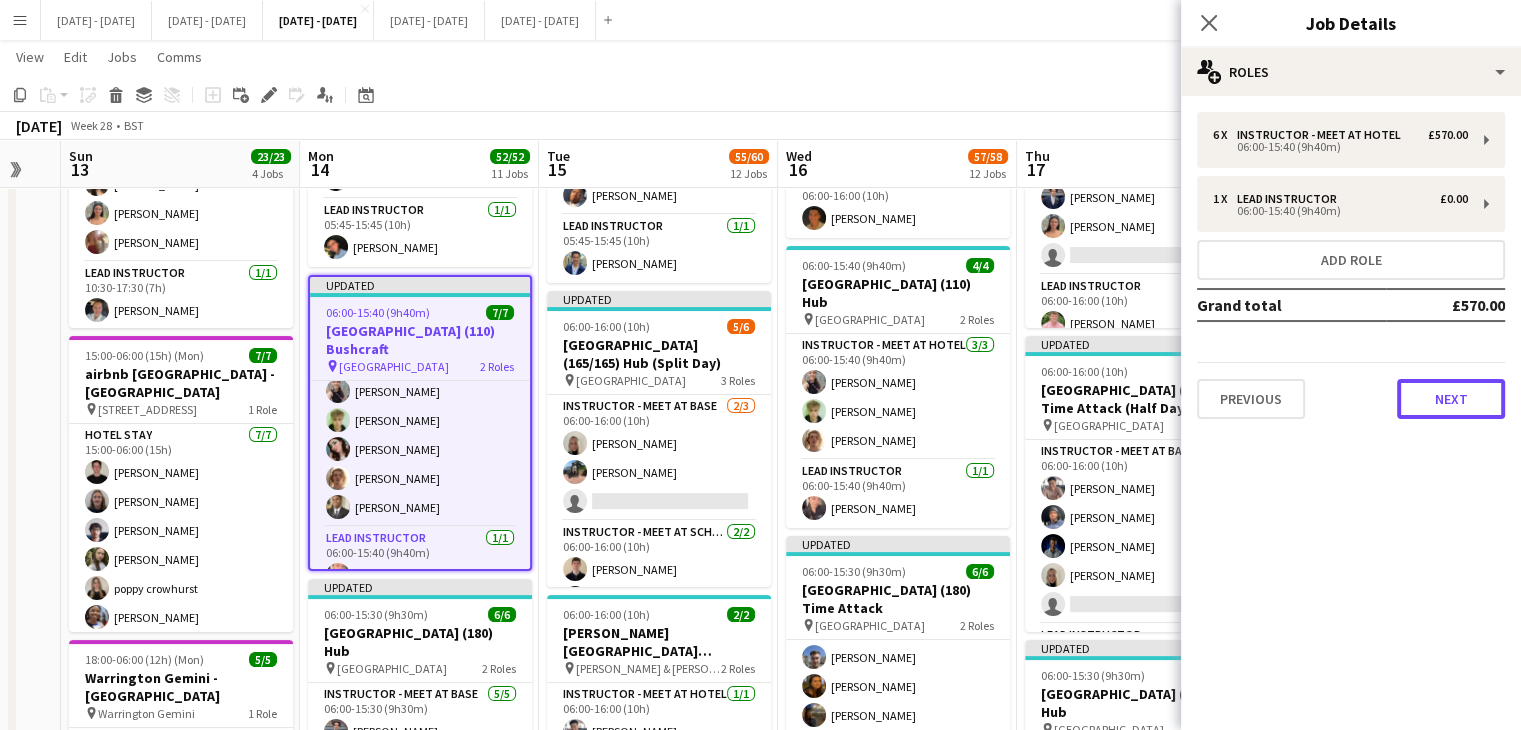 click on "Next" at bounding box center (1451, 399) 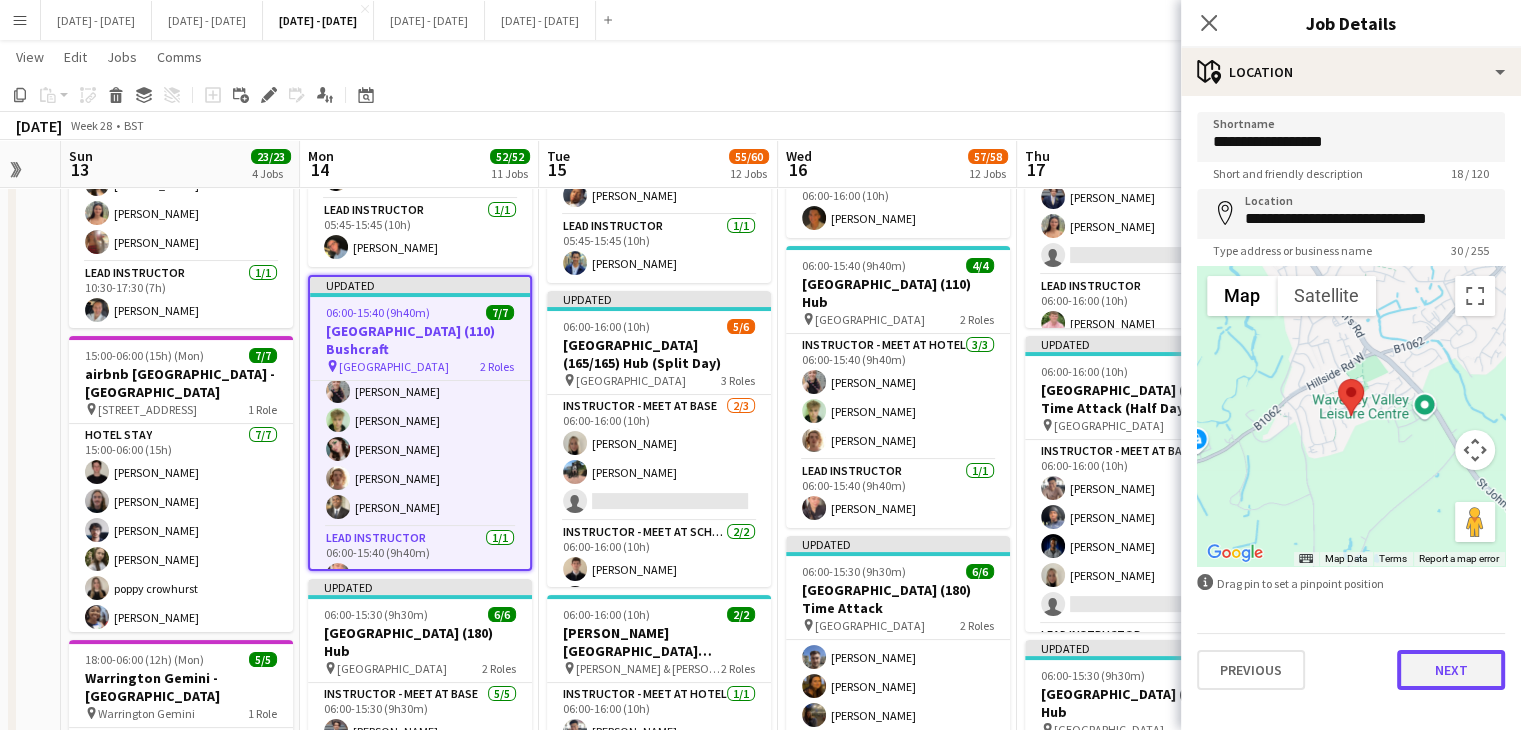 click on "Next" at bounding box center [1451, 670] 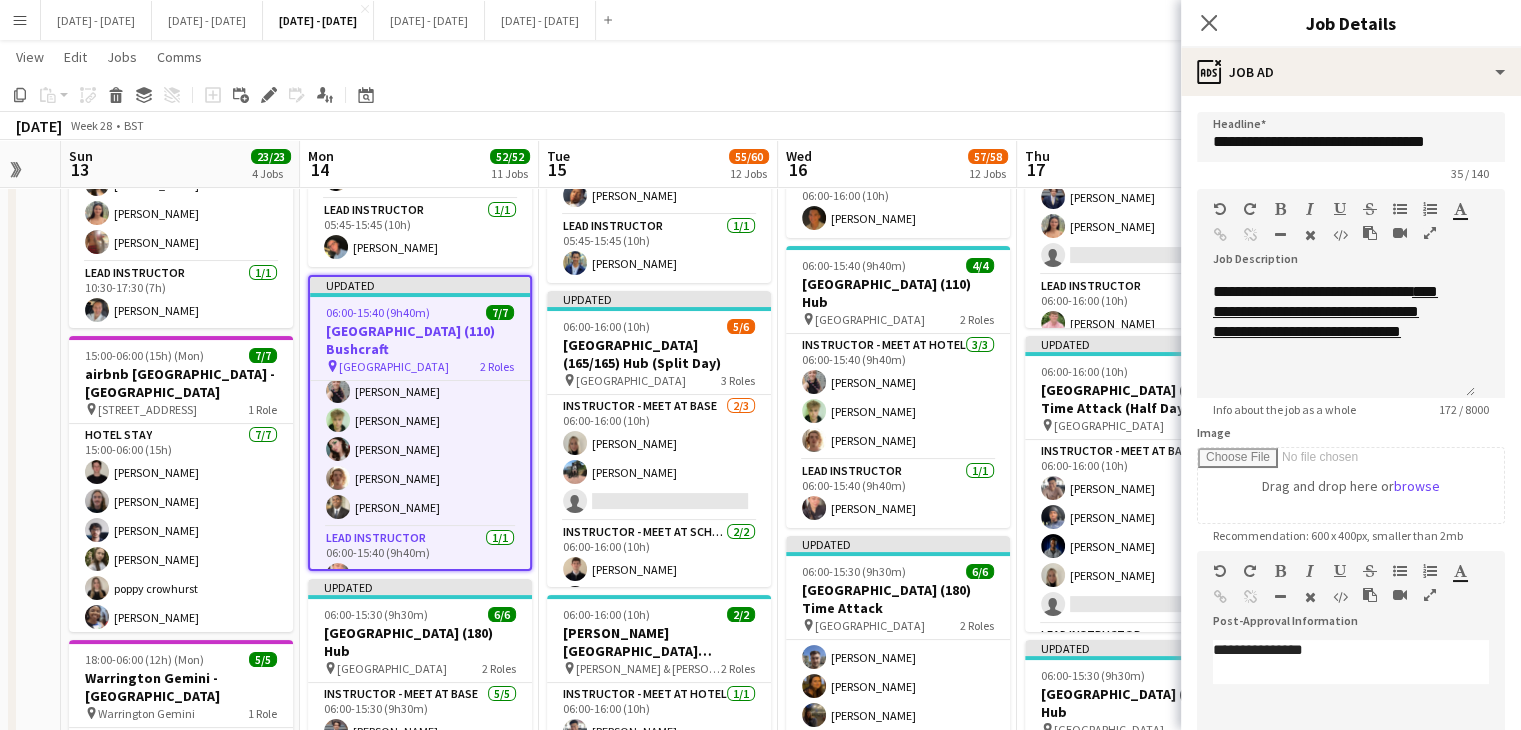 scroll, scrollTop: 76, scrollLeft: 0, axis: vertical 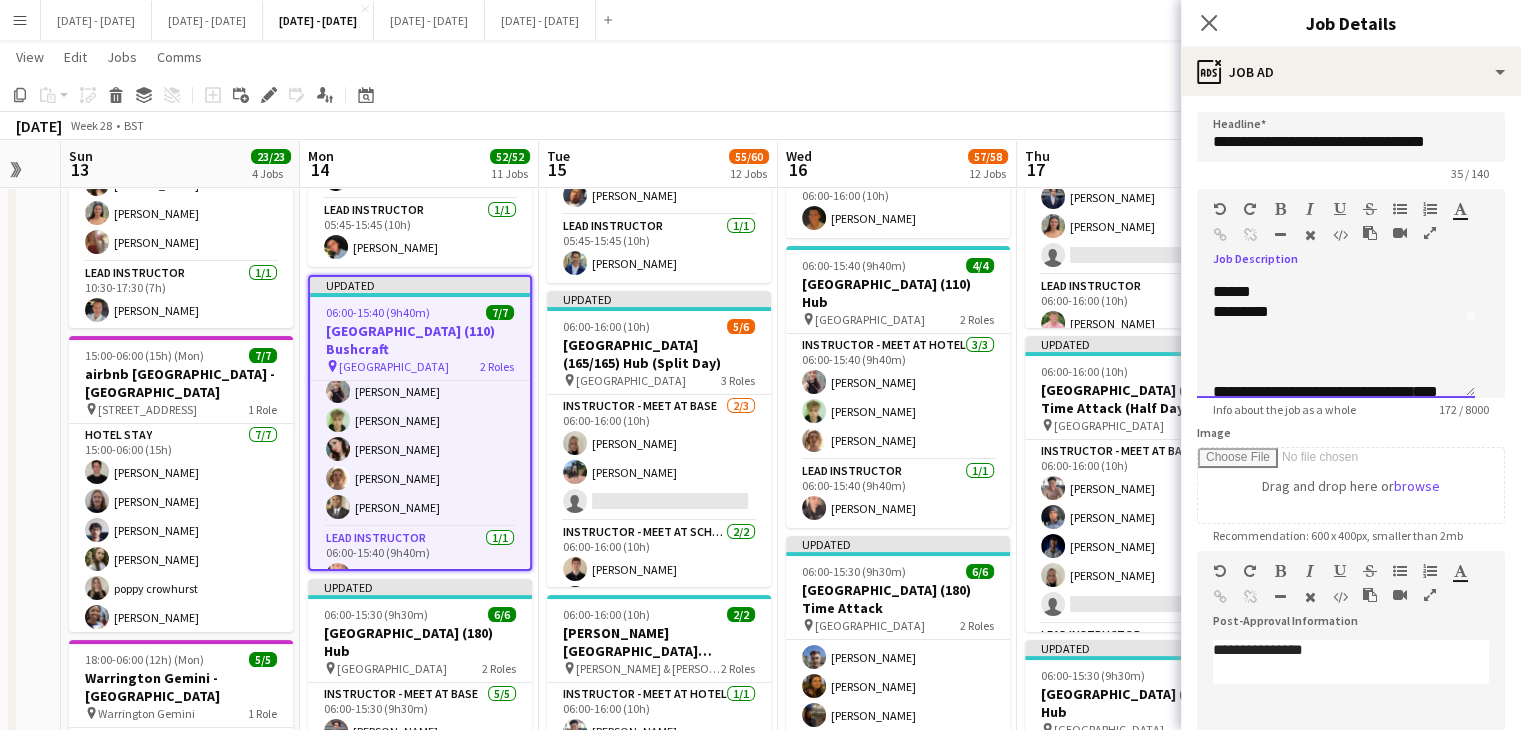 click on "*********" at bounding box center (1336, 312) 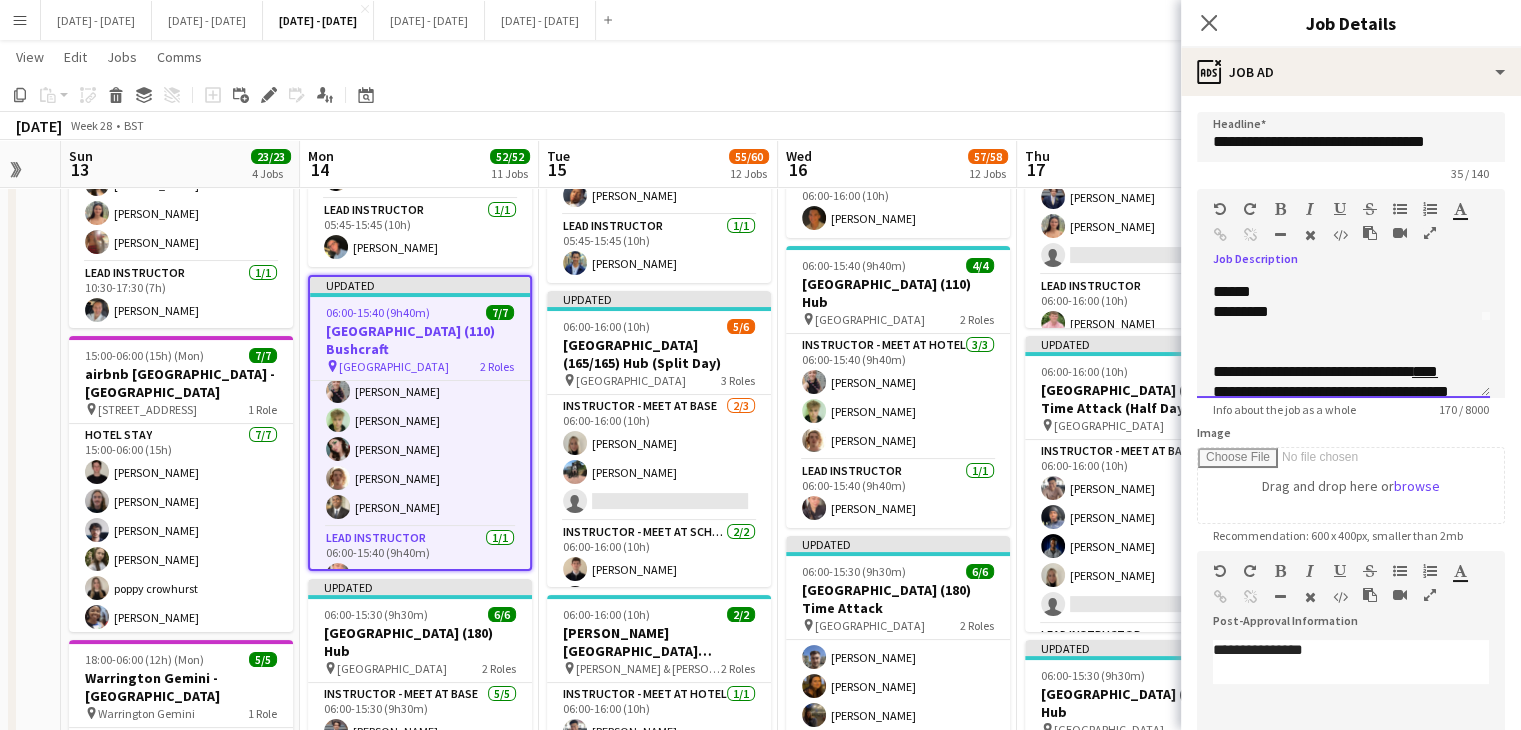 scroll, scrollTop: 156, scrollLeft: 0, axis: vertical 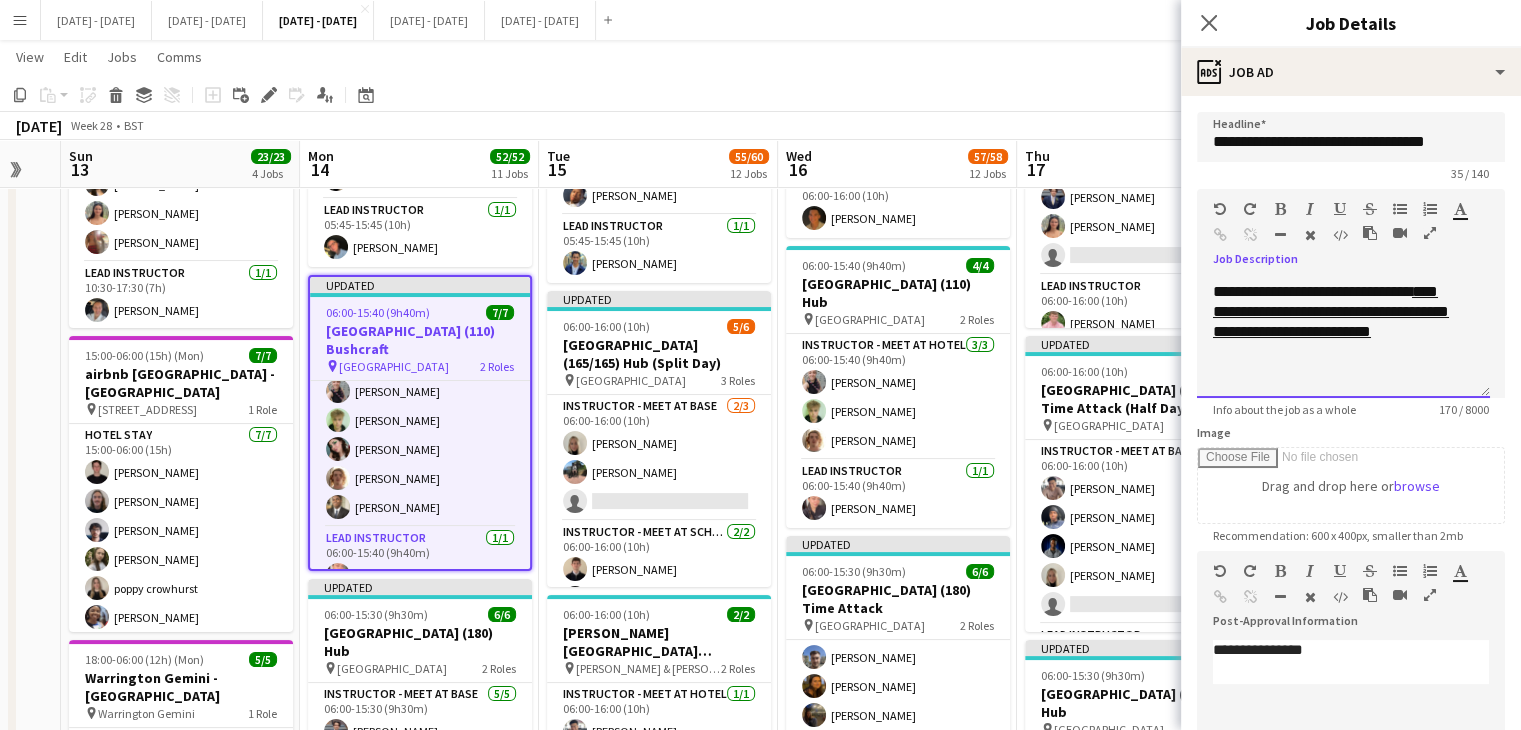 click at bounding box center (1343, 372) 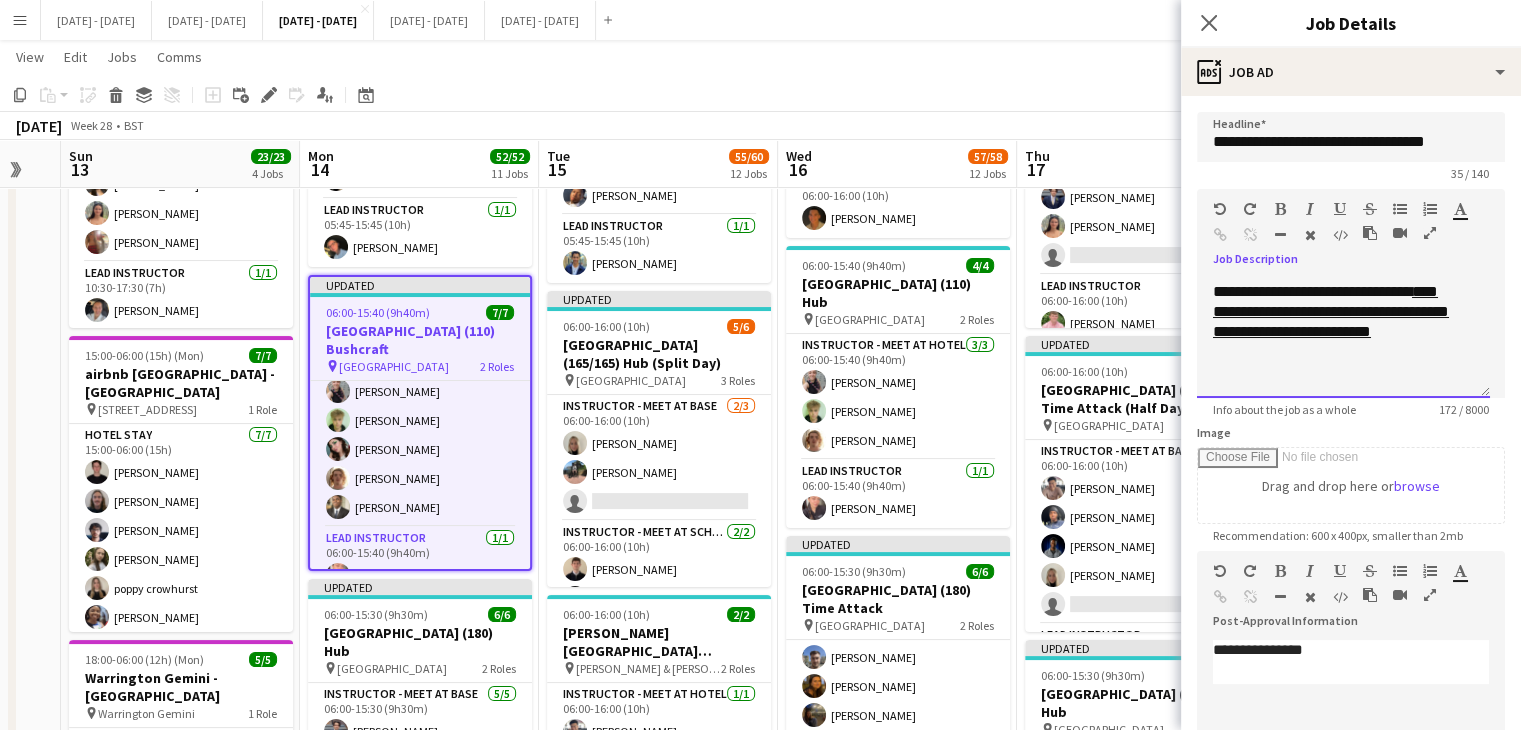 scroll, scrollTop: 162, scrollLeft: 0, axis: vertical 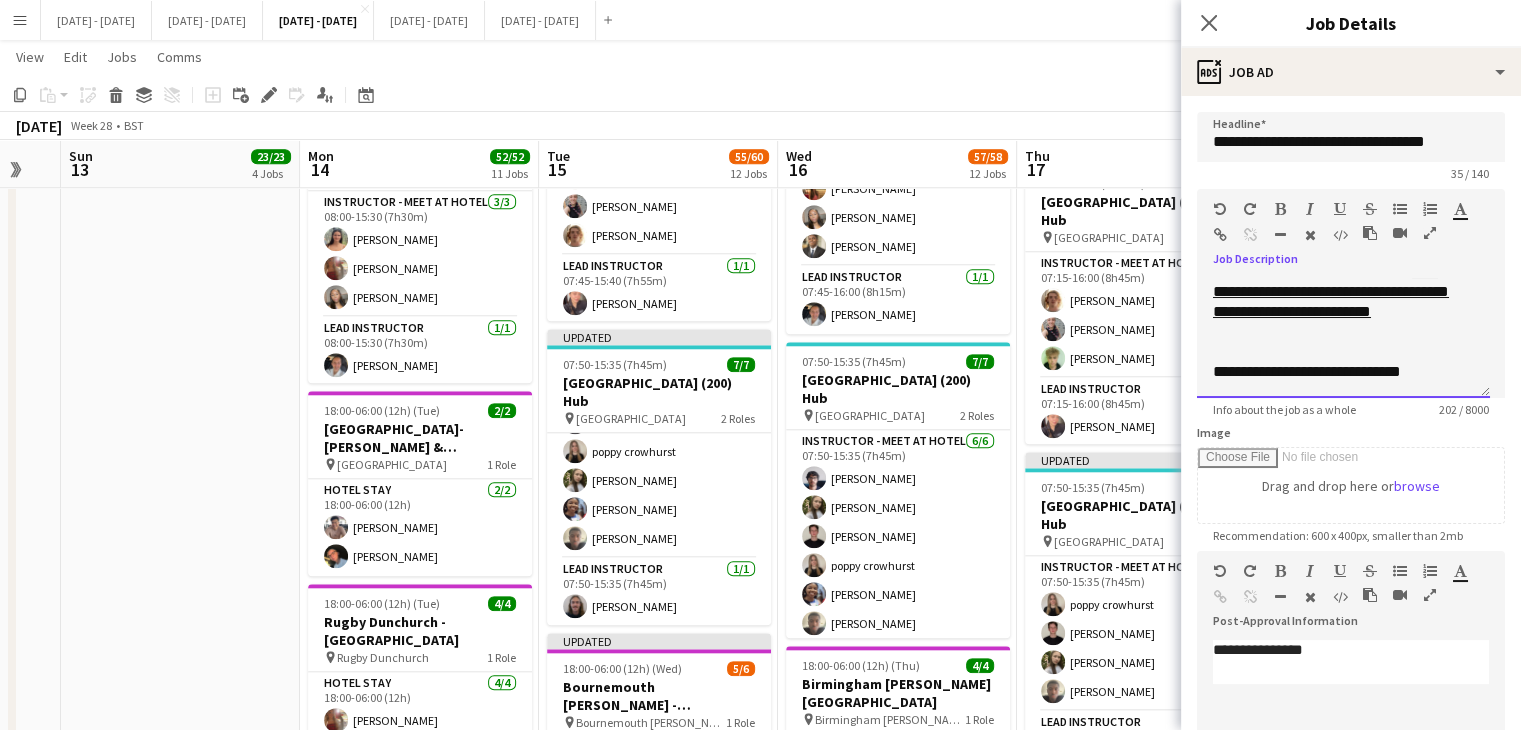 drag, startPoint x: 1428, startPoint y: 389, endPoint x: 1323, endPoint y: 389, distance: 105 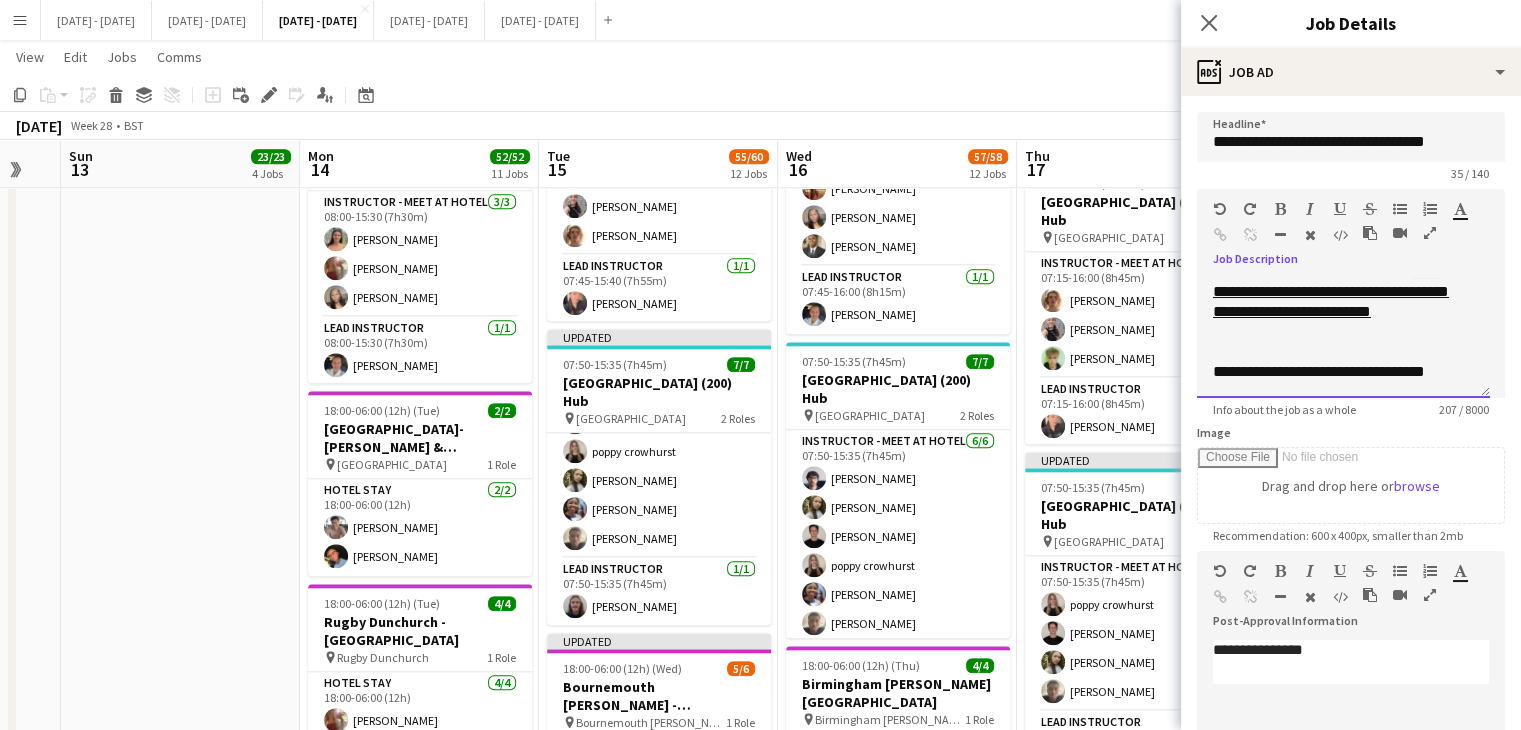scroll, scrollTop: 182, scrollLeft: 0, axis: vertical 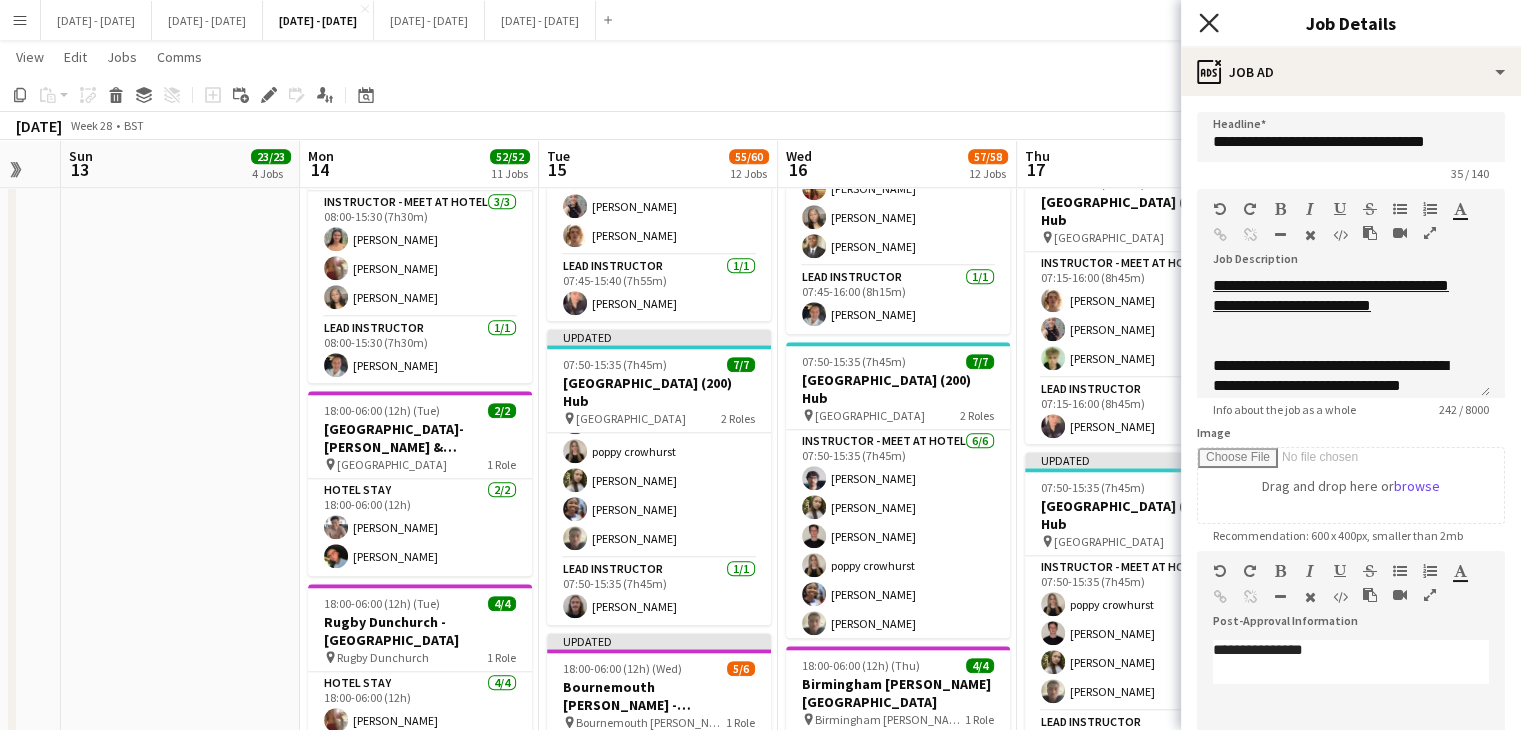 click on "Close pop-in" 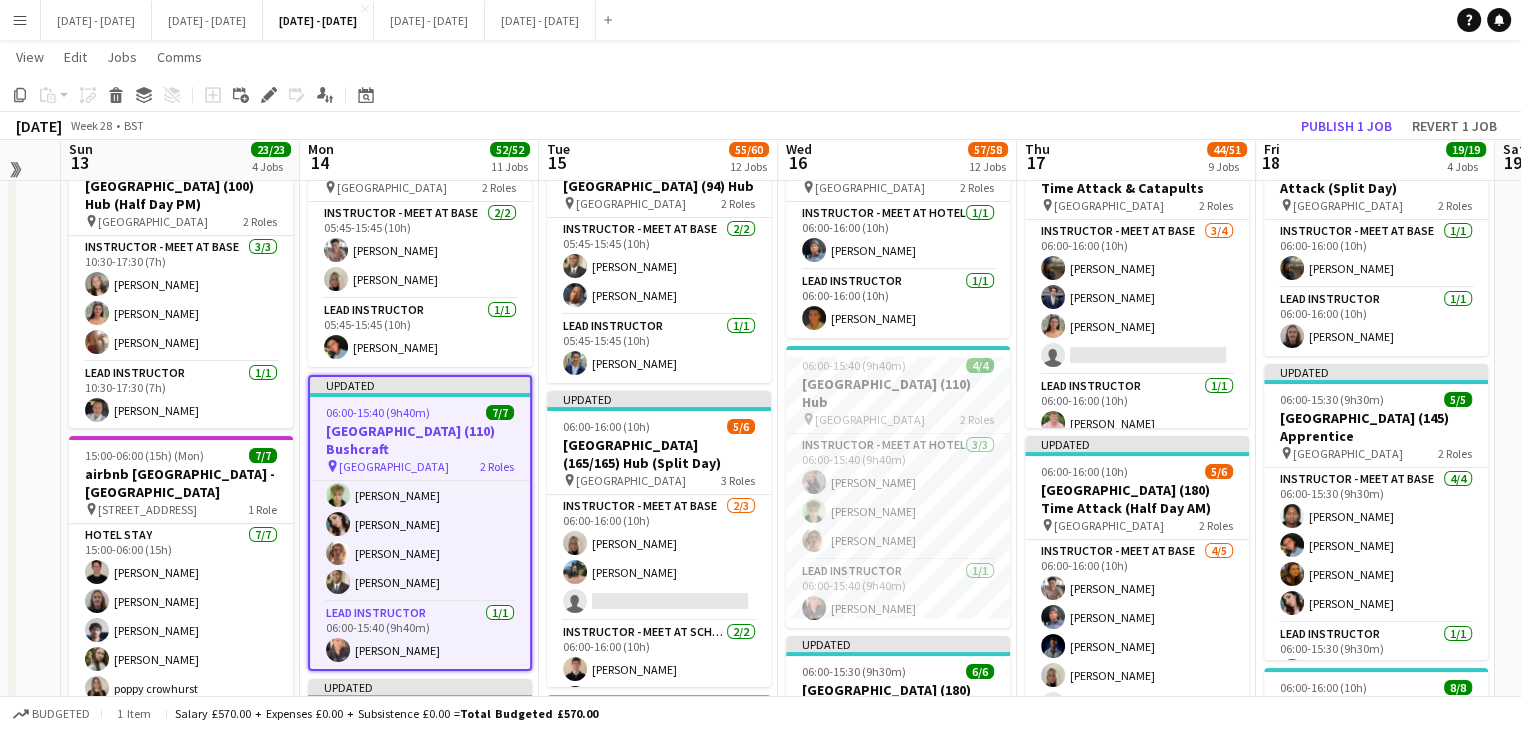 scroll, scrollTop: 0, scrollLeft: 0, axis: both 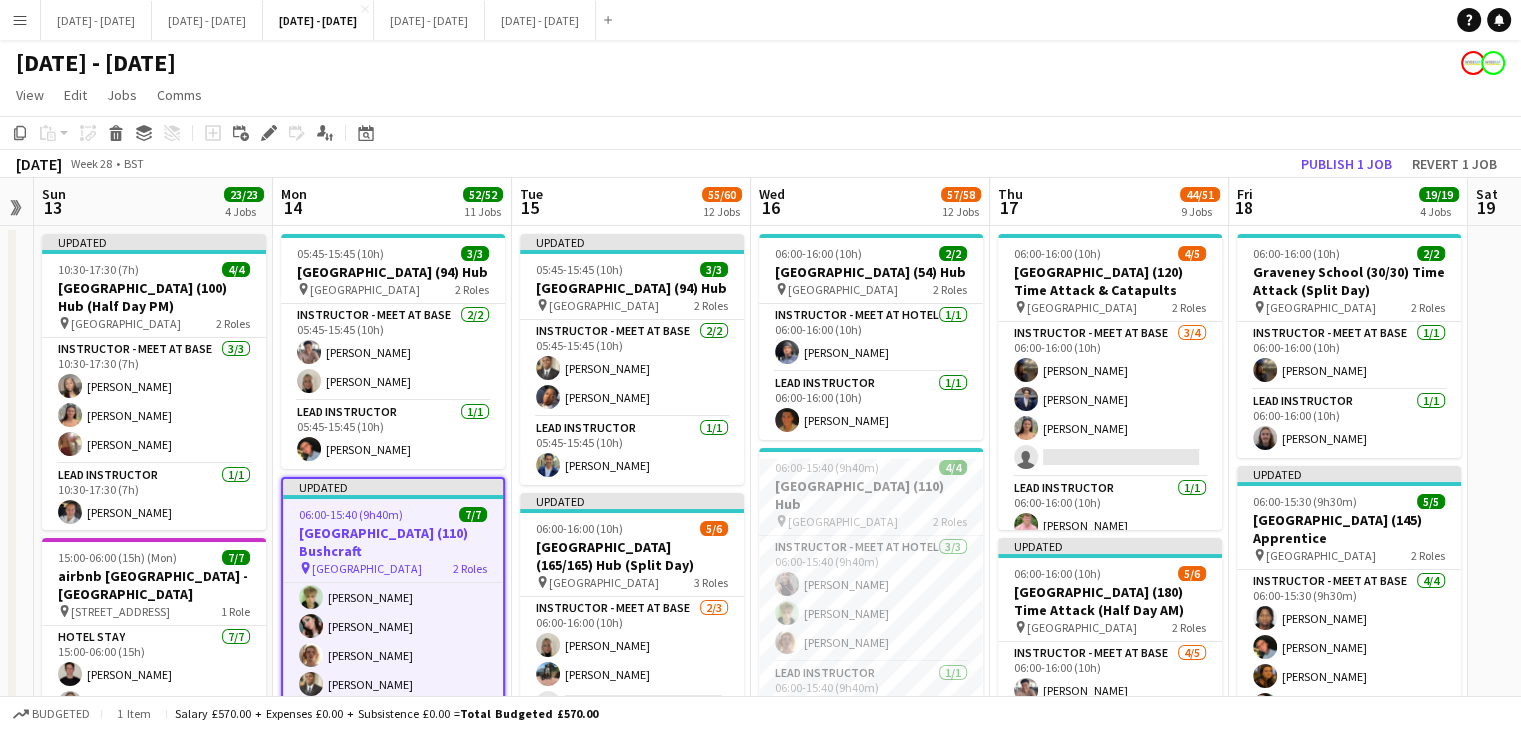 drag, startPoint x: 661, startPoint y: 197, endPoint x: 634, endPoint y: 200, distance: 27.166155 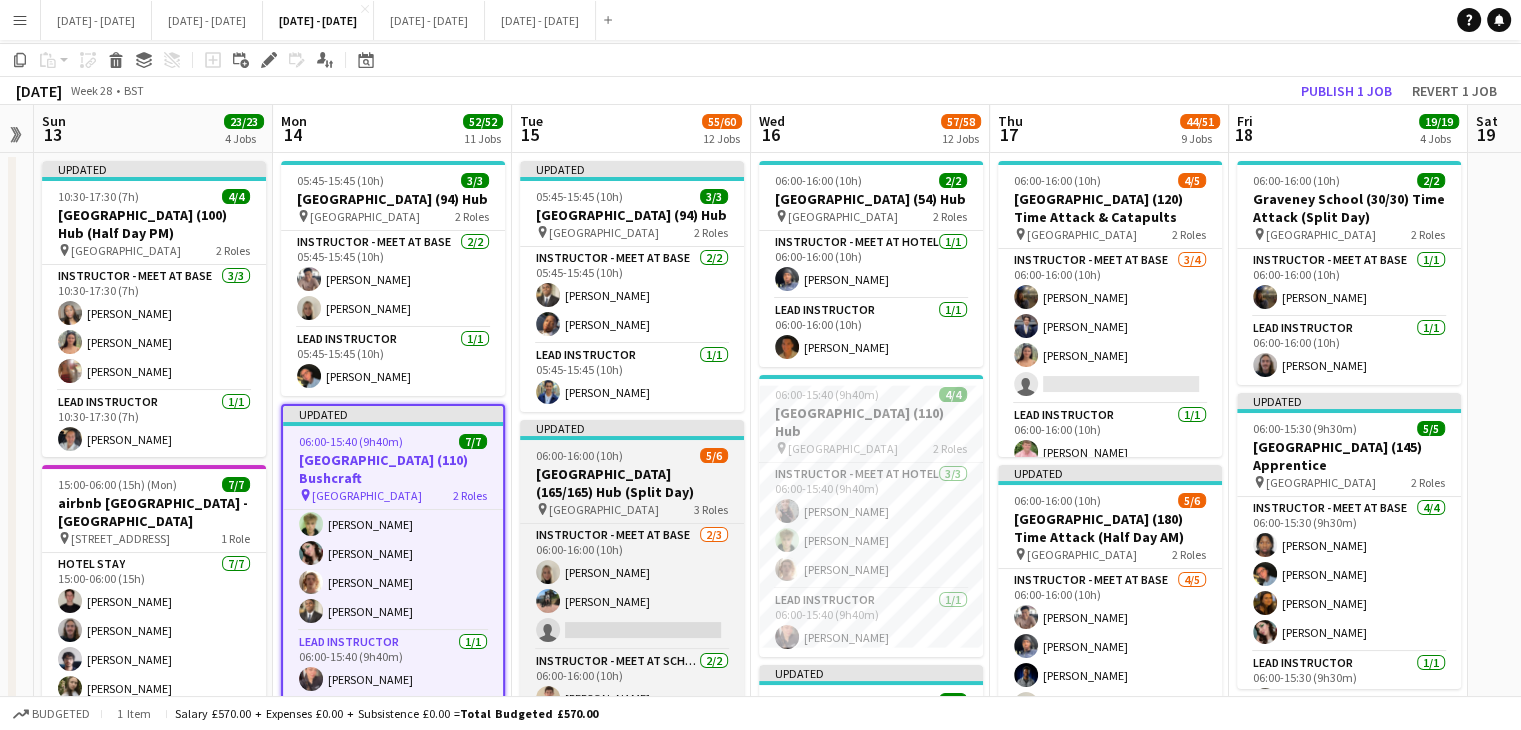scroll, scrollTop: 100, scrollLeft: 0, axis: vertical 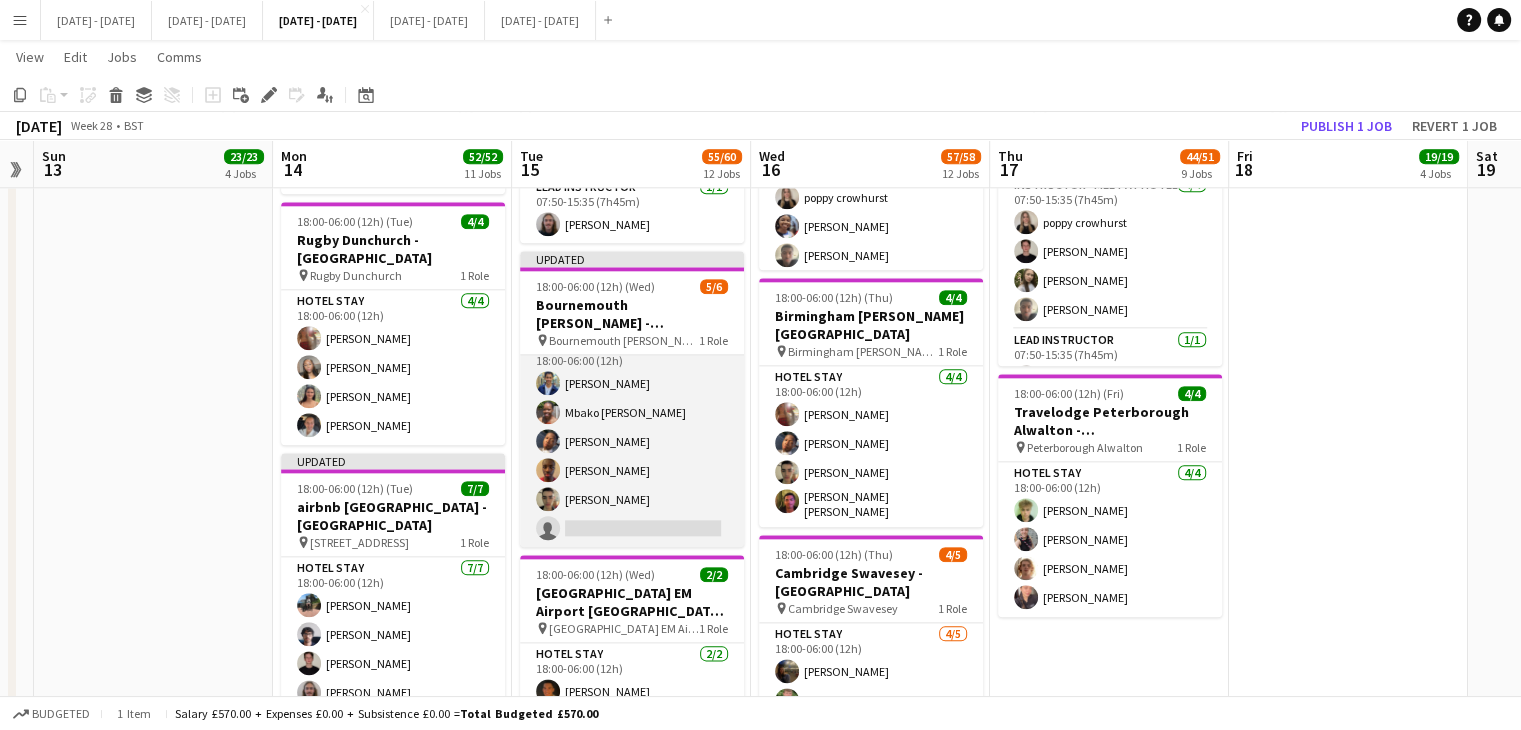 click on "Hotel Stay   5/6   18:00-06:00 (12h)
Omar Al Khina Mbako Renee Muzila Oluwapelumi Oguntunde Ethan Wambari Benjamin Bowsher
single-neutral-actions" at bounding box center [632, 441] 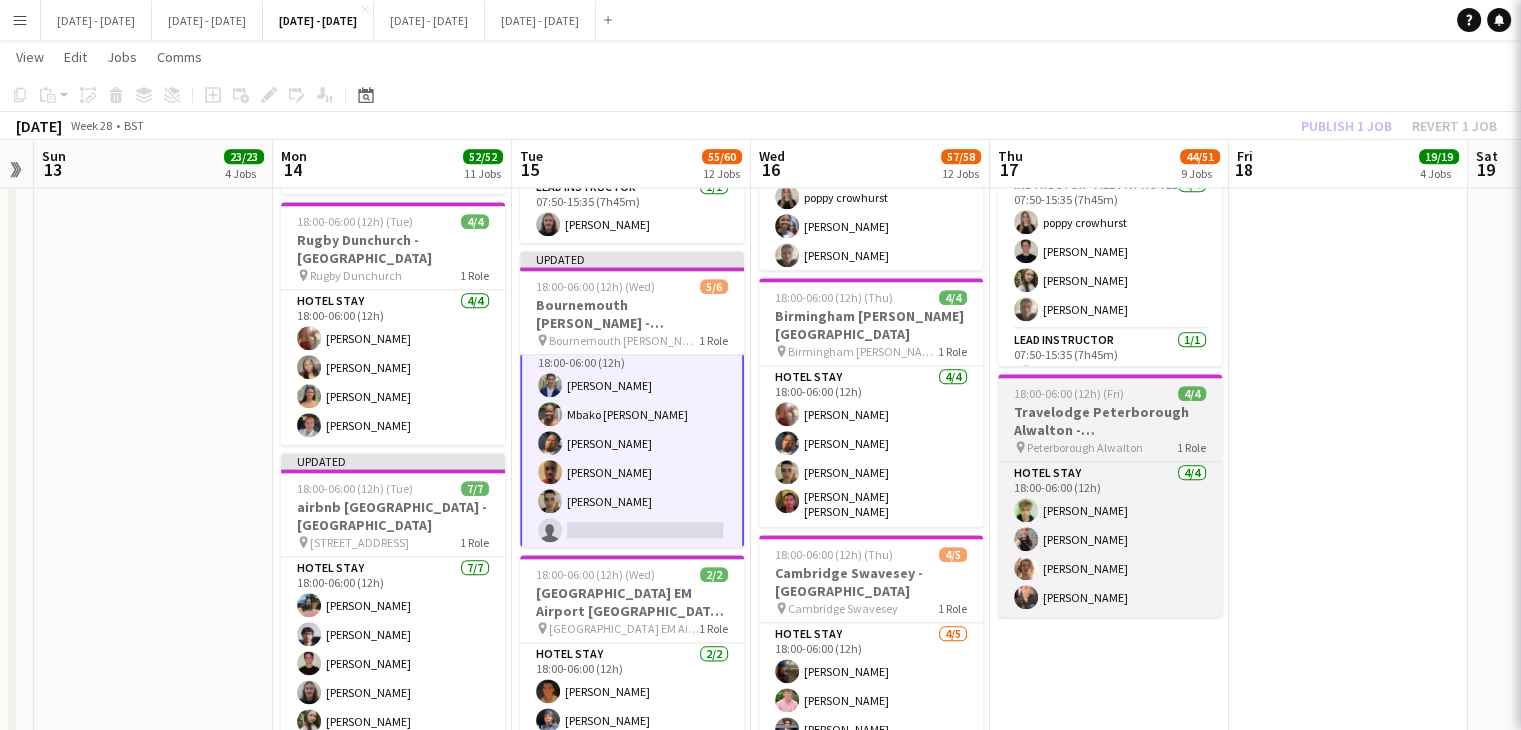 scroll, scrollTop: 22, scrollLeft: 0, axis: vertical 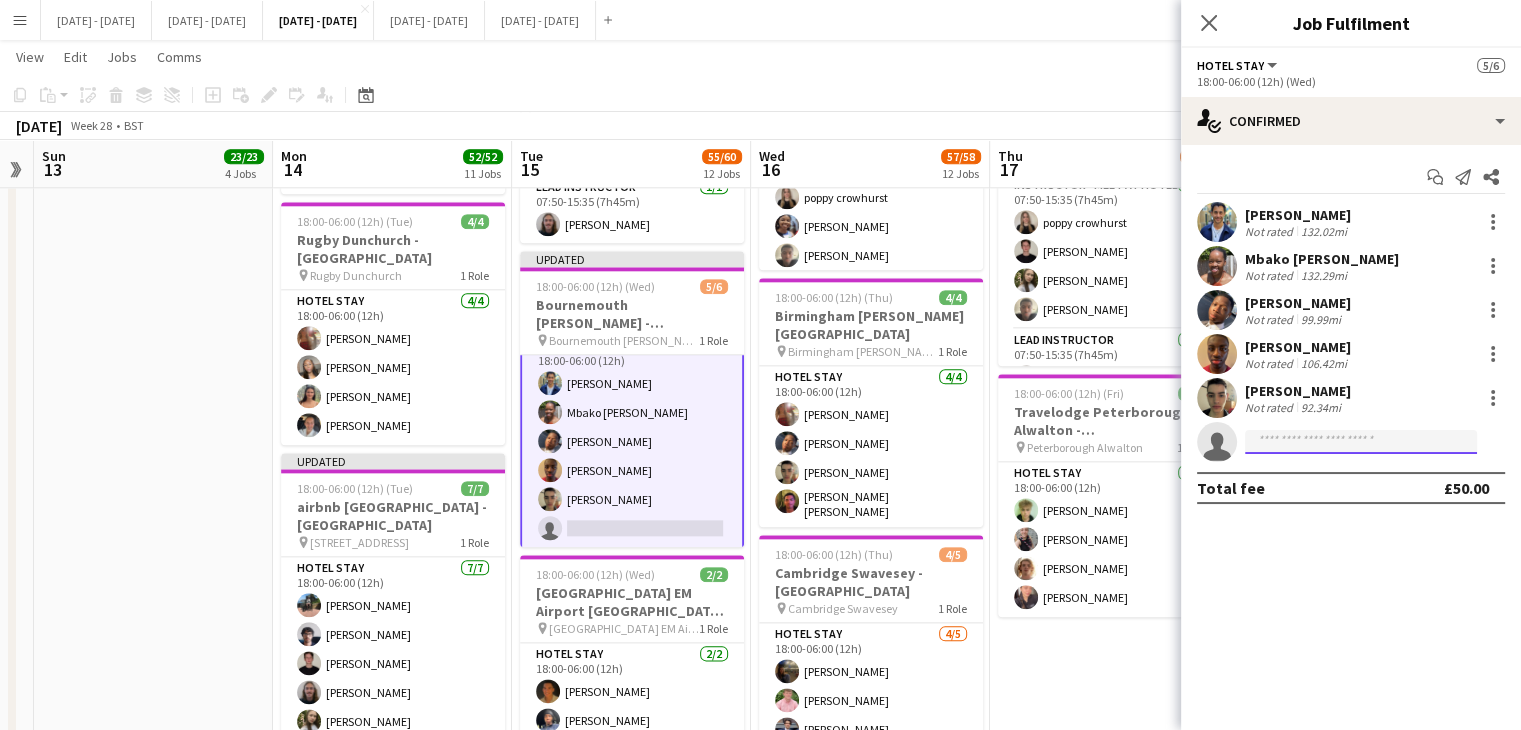 click 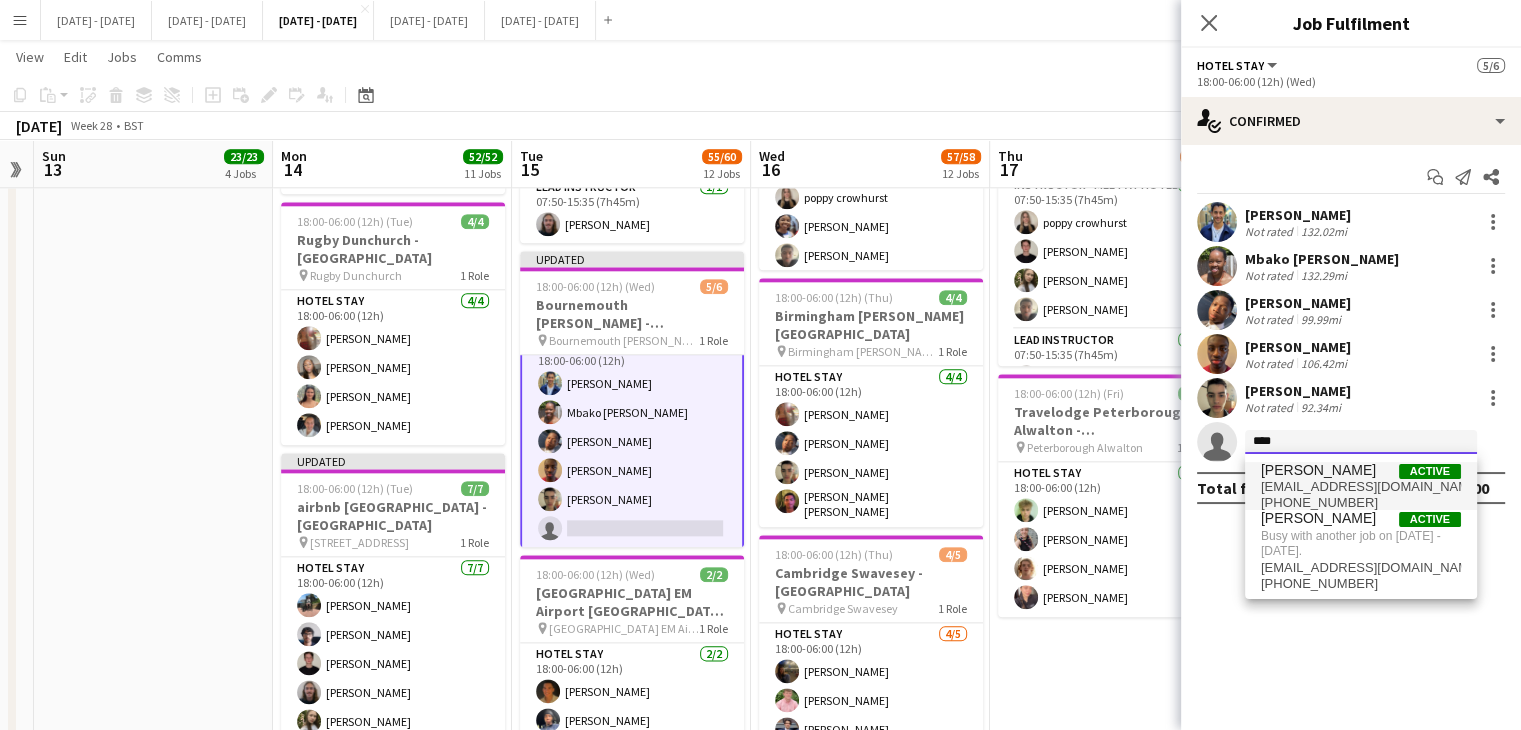type on "****" 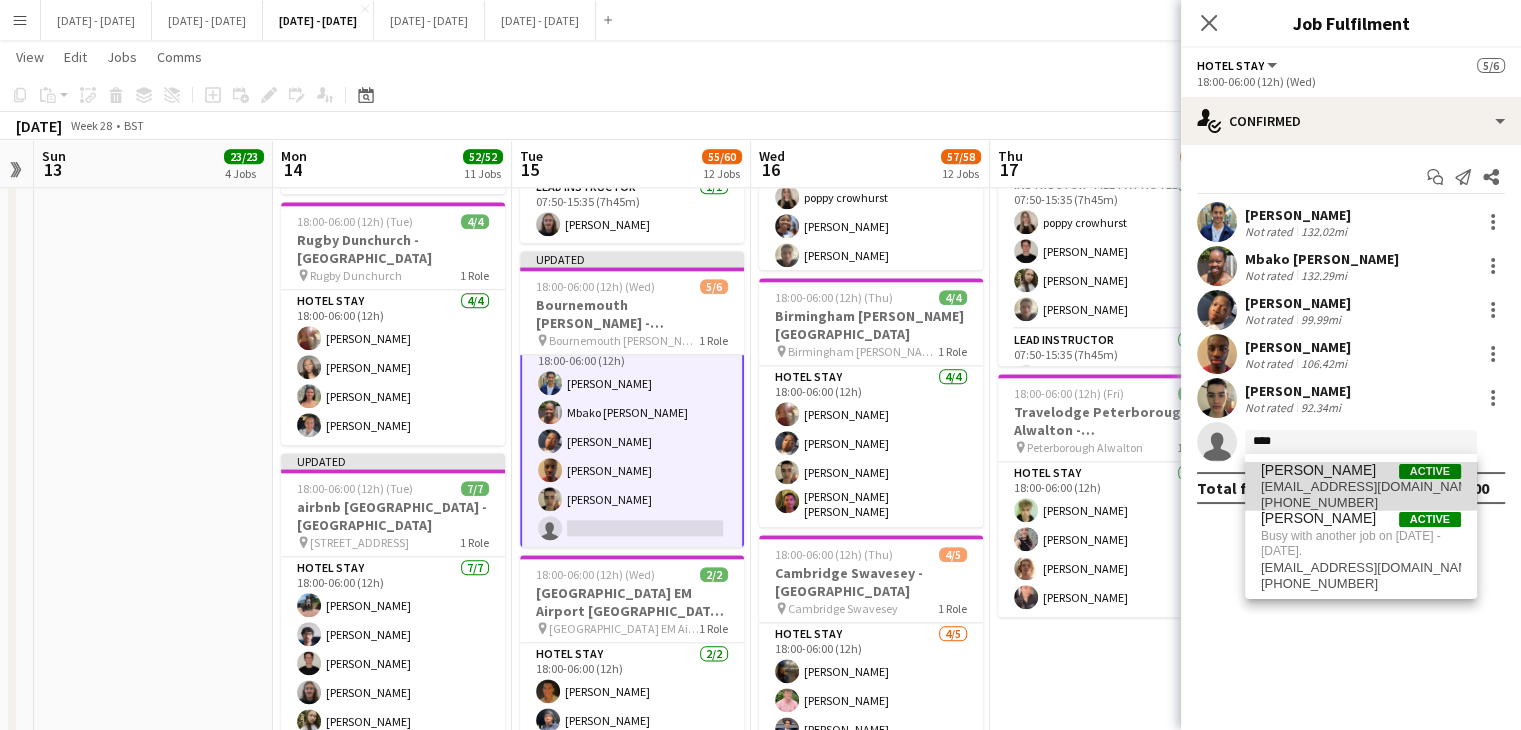 click on "[PERSON_NAME]" at bounding box center (1318, 470) 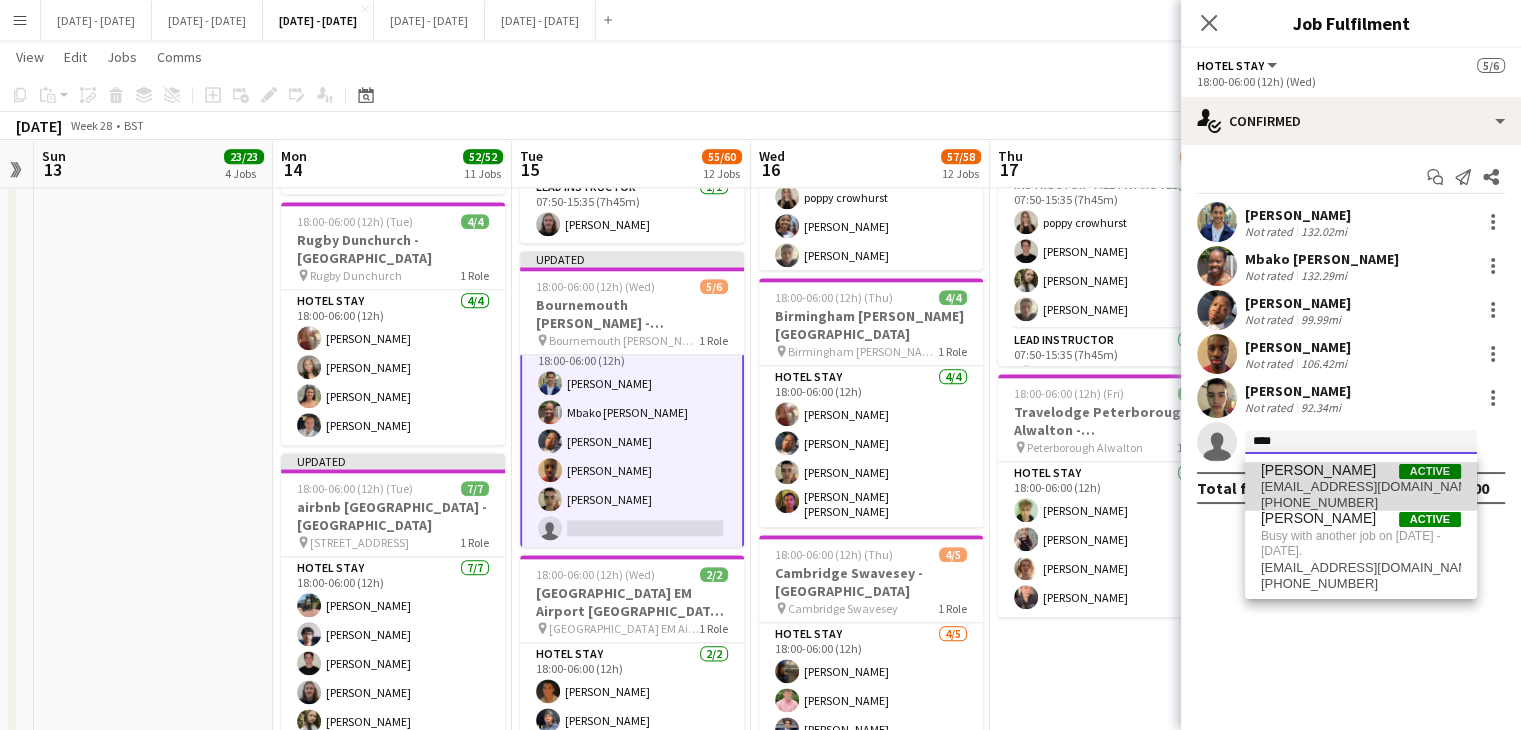 type 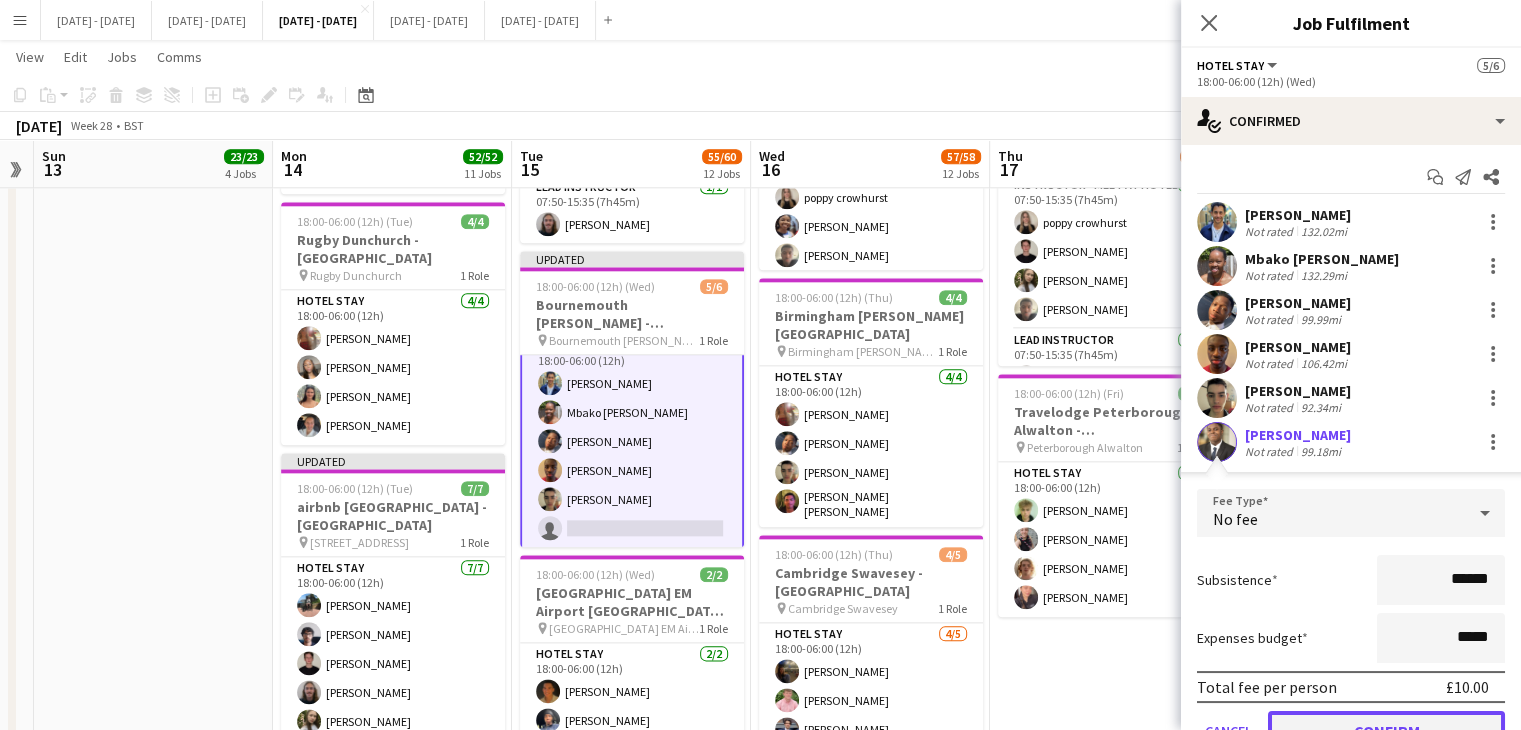 click on "Confirm" at bounding box center (1386, 731) 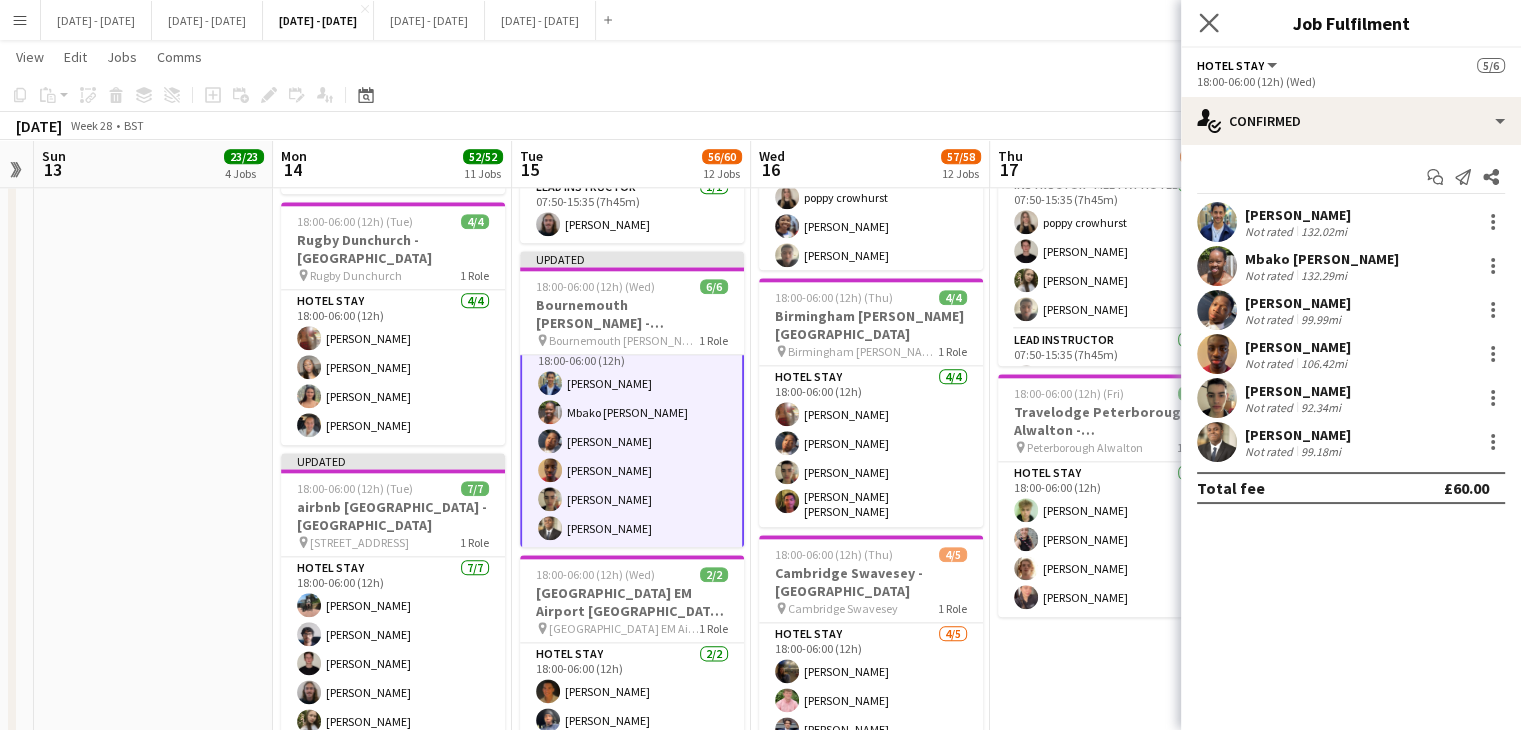 click on "Close pop-in" 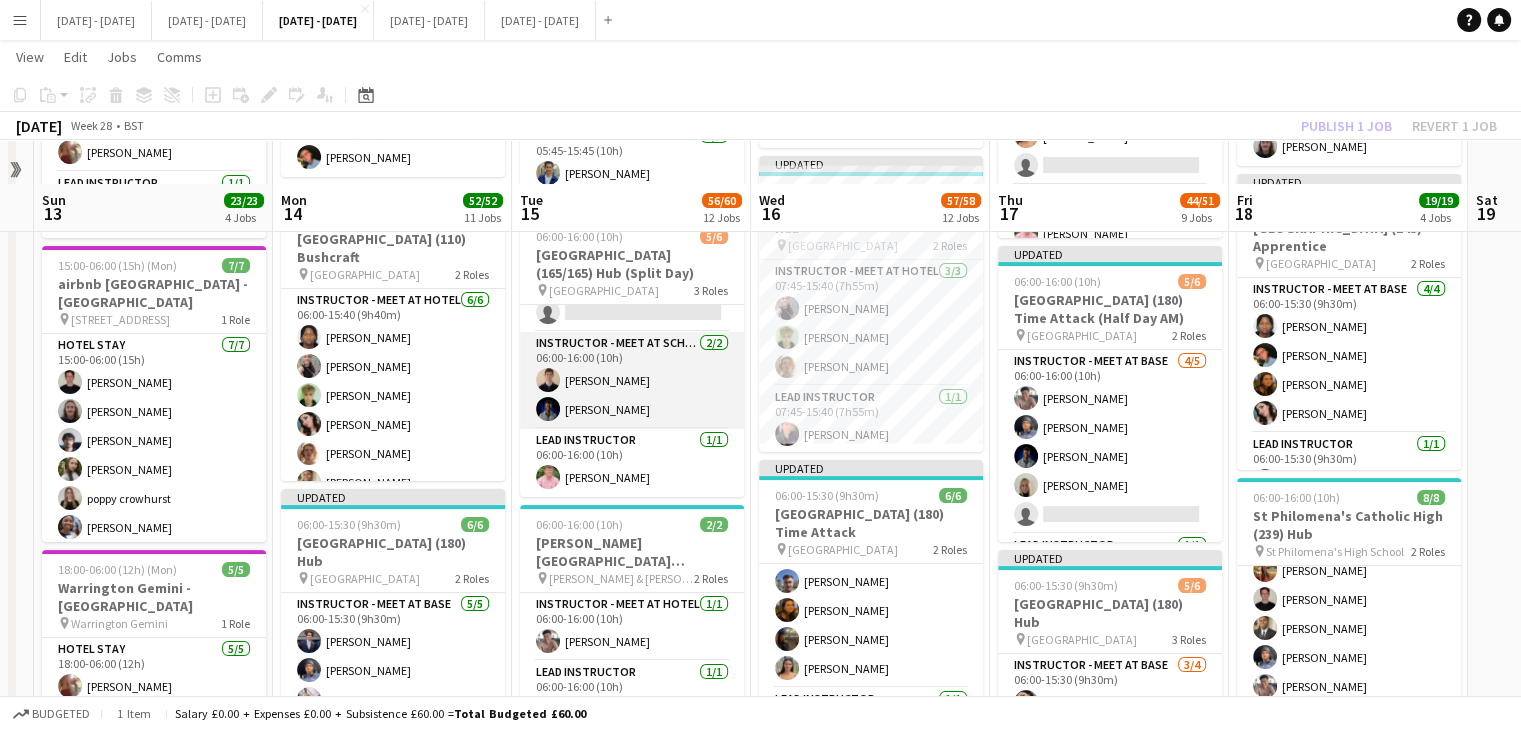 scroll, scrollTop: 282, scrollLeft: 0, axis: vertical 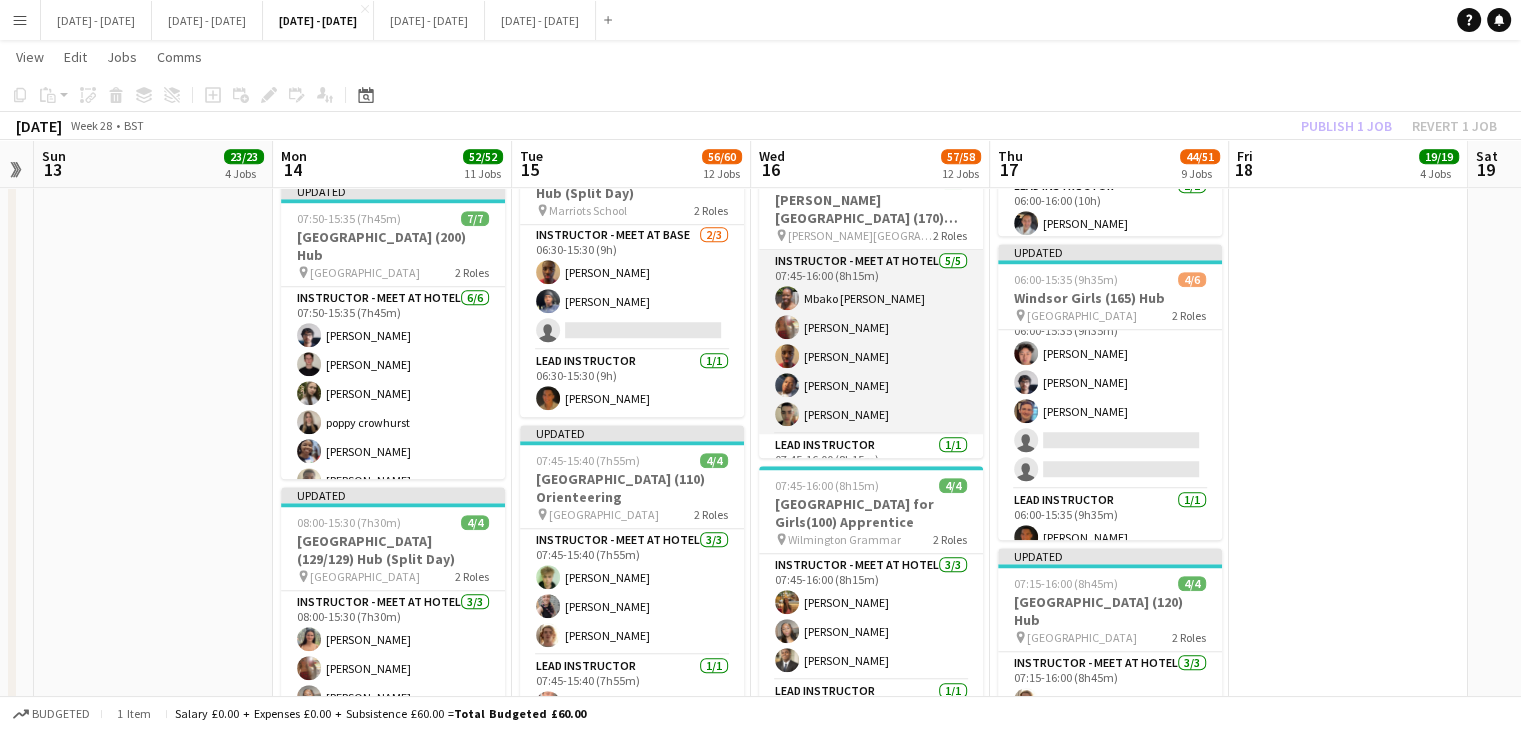 click on "Instructor - Meet at Hotel   5/5   07:45-16:00 (8h15m)
Mbako Renee Muzila Olivia Etherington Ethan Wambari Oluwapelumi Oguntunde Benjamin Bowsher" at bounding box center (871, 342) 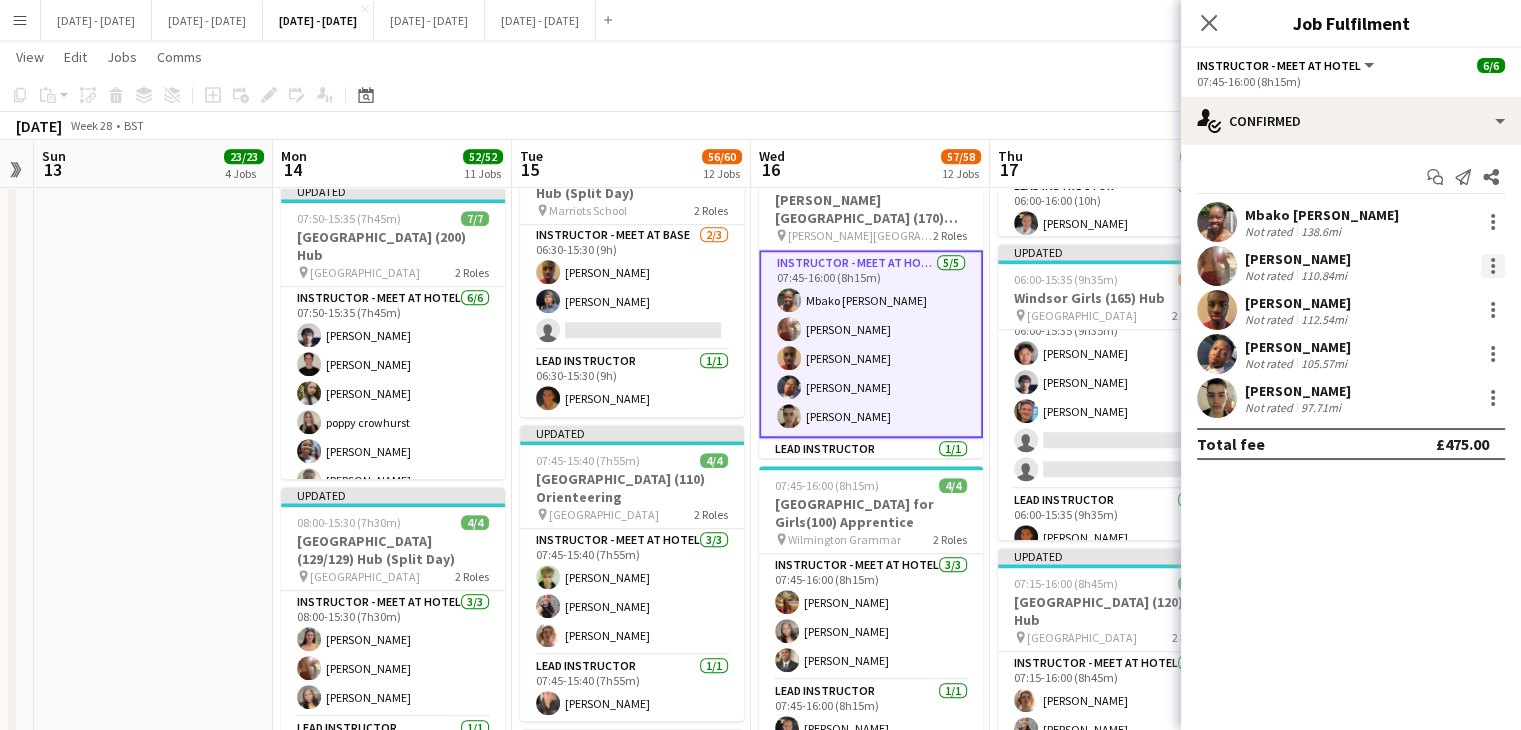 click at bounding box center (1493, 266) 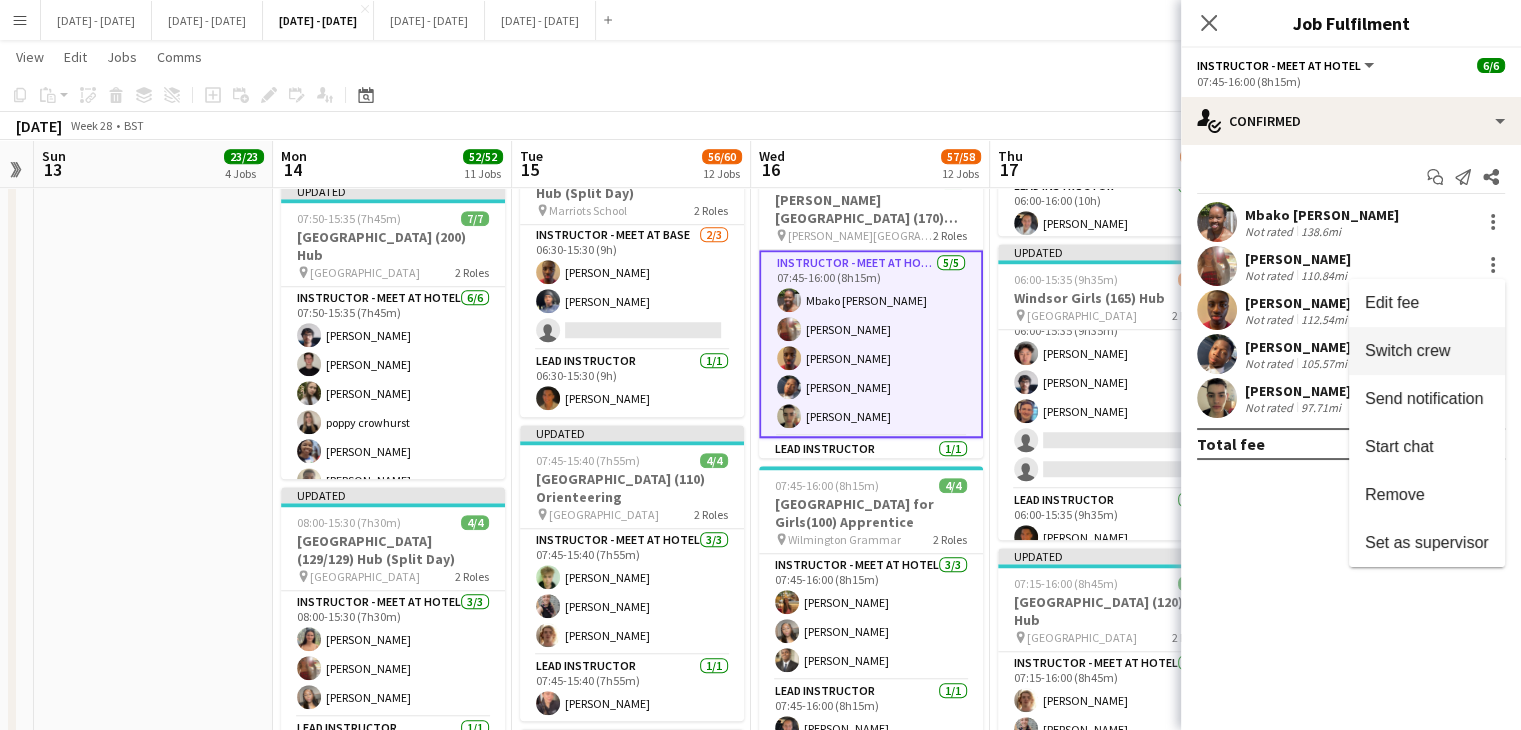 click on "Switch crew" at bounding box center [1427, 351] 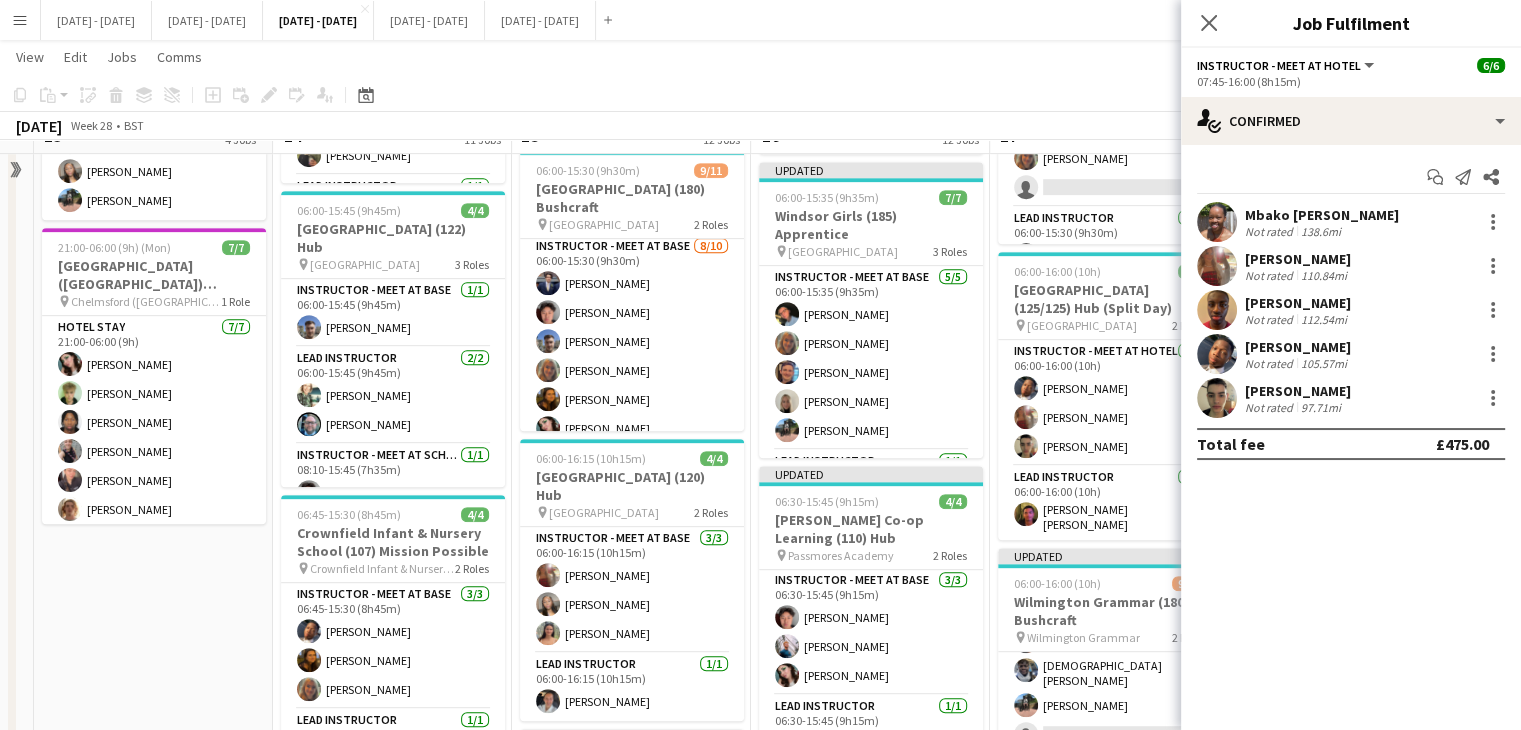 scroll, scrollTop: 900, scrollLeft: 0, axis: vertical 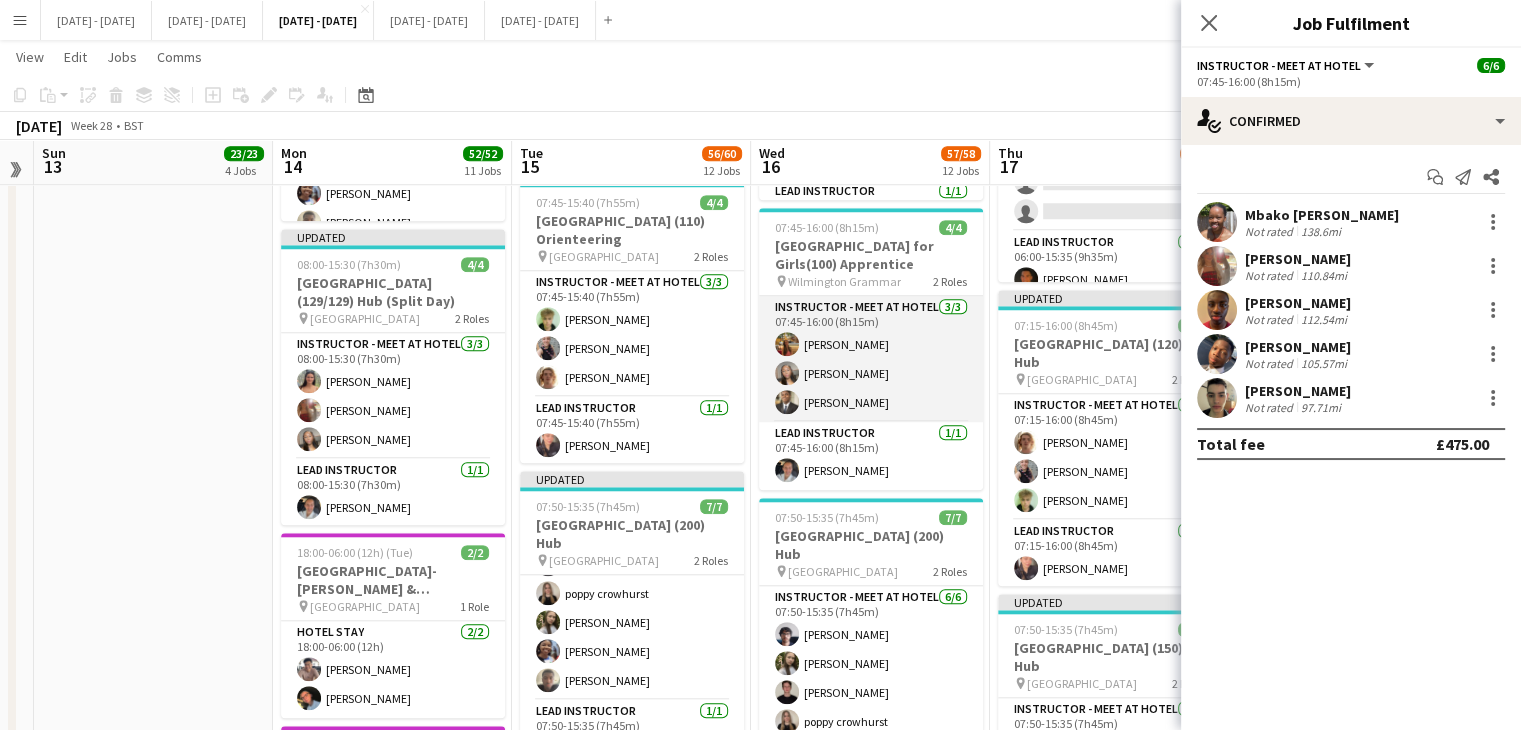 click on "Instructor - Meet at Hotel   3/3   07:45-16:00 (8h15m)
Isobel McNab Grace Anieke Omar Adio" at bounding box center (871, 359) 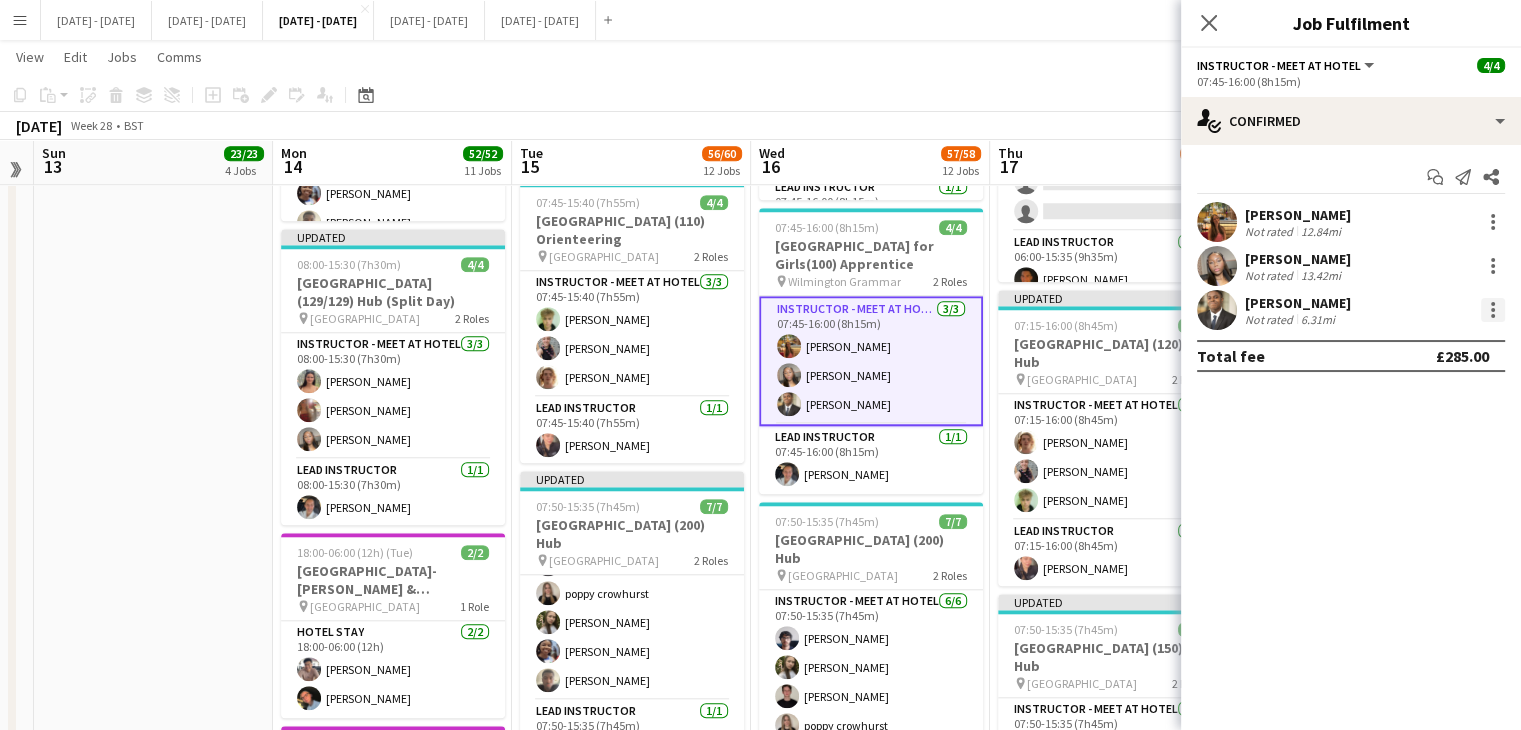 click at bounding box center (1493, 310) 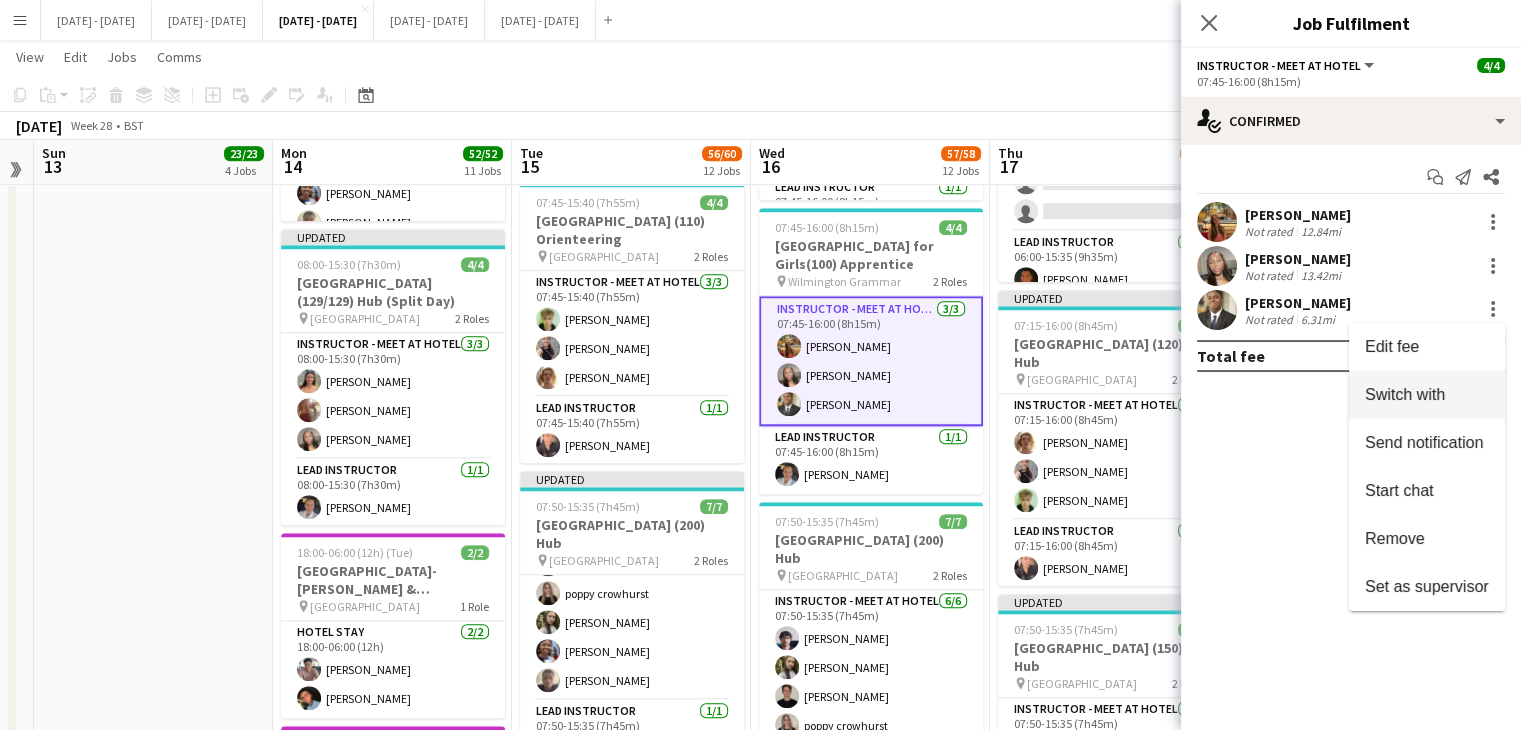 click on "Switch with" at bounding box center (1427, 395) 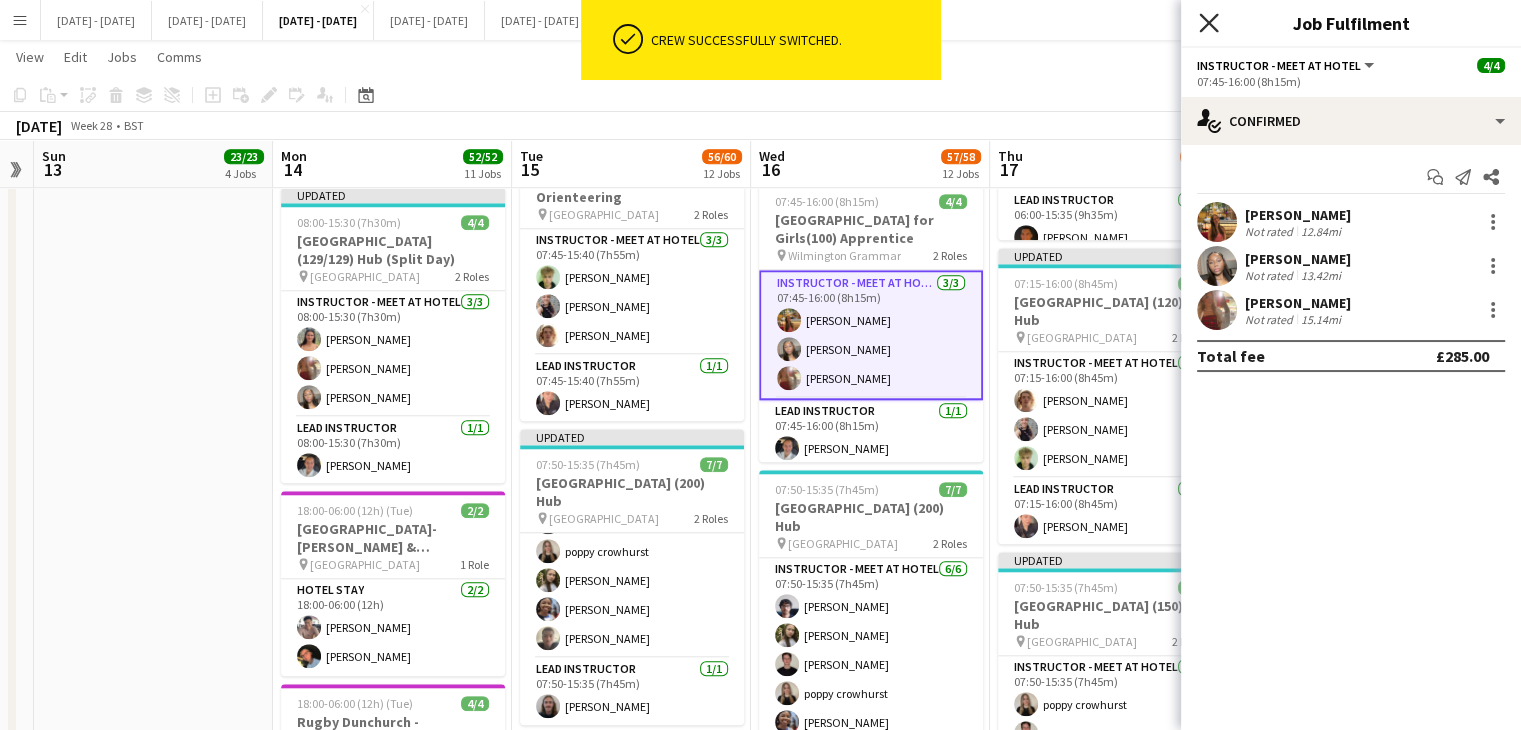 click on "Close pop-in" 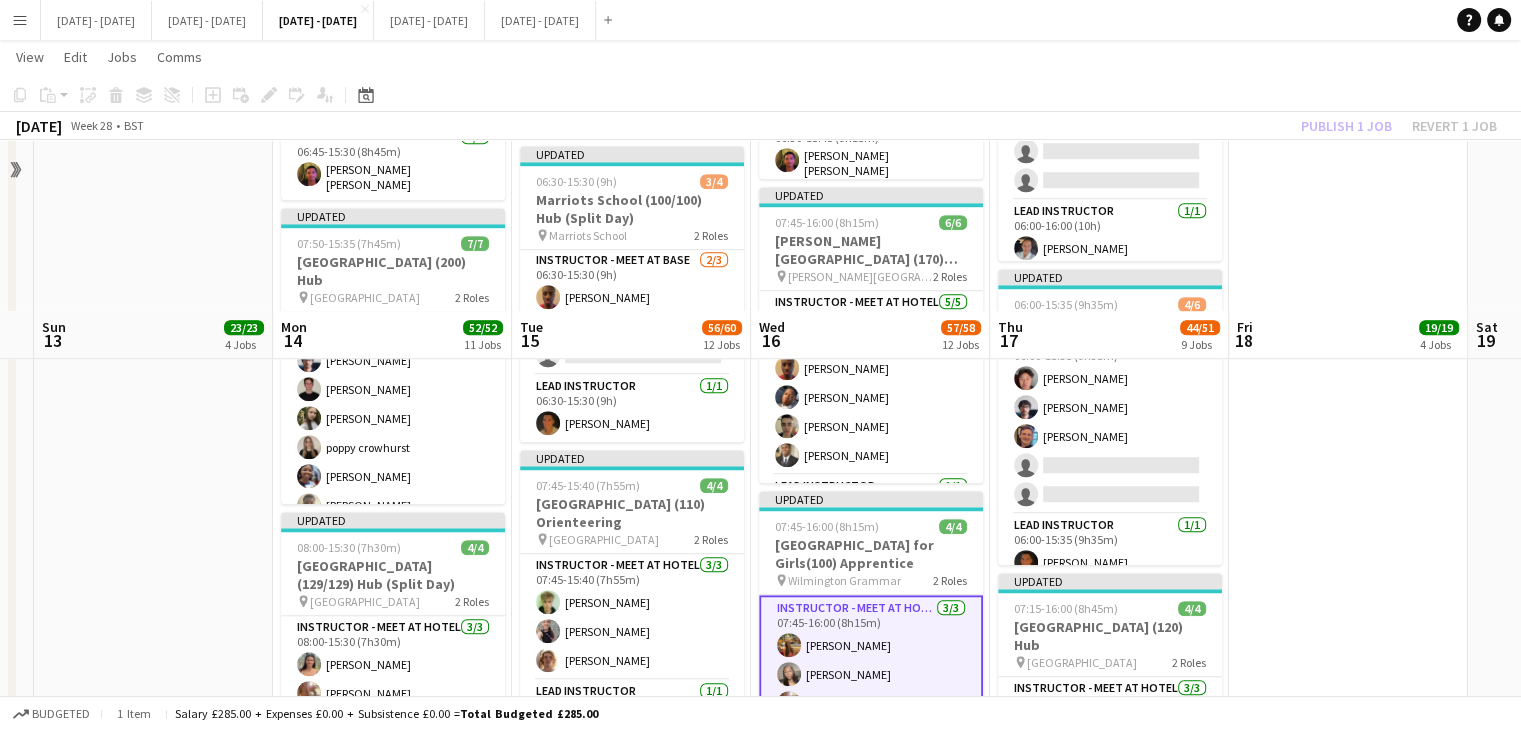 scroll, scrollTop: 1400, scrollLeft: 0, axis: vertical 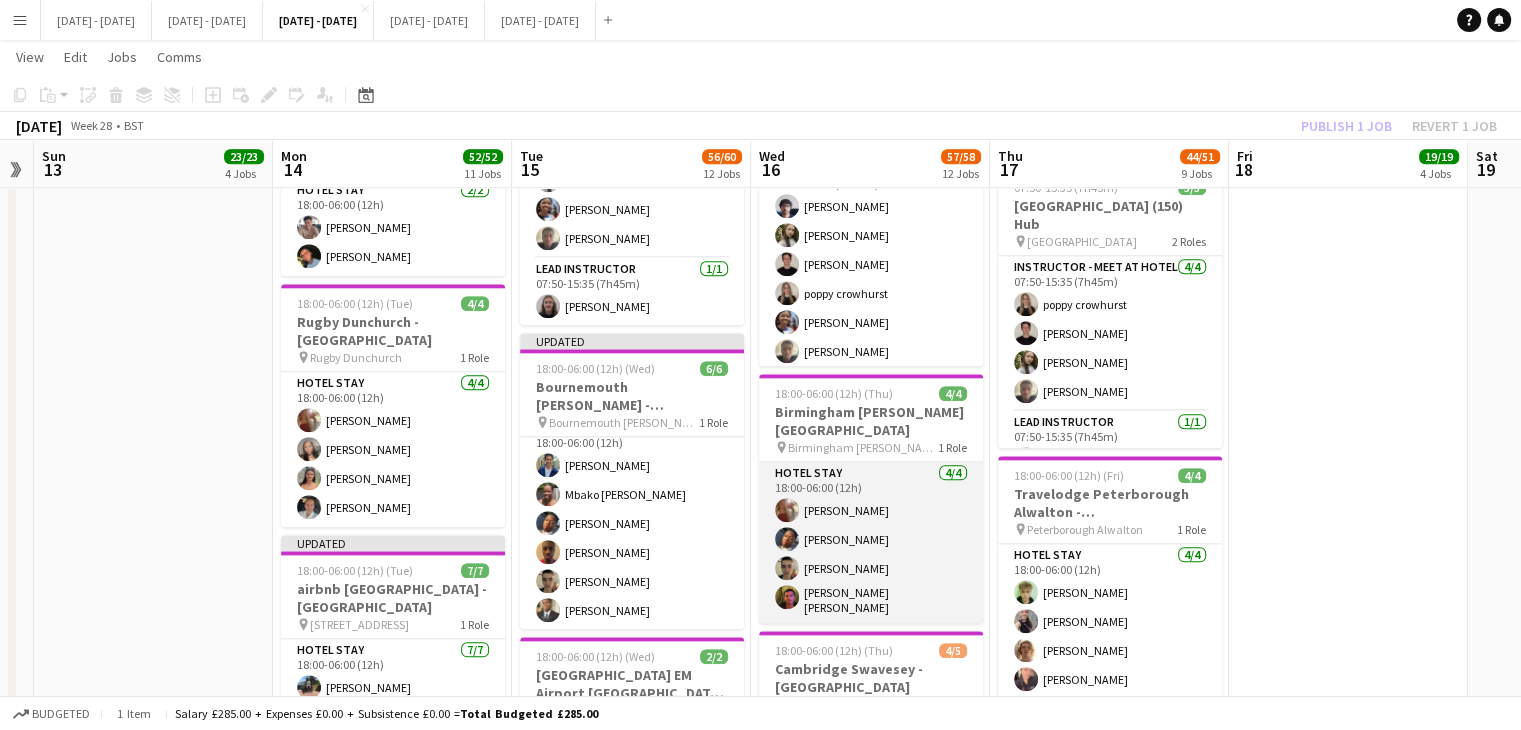 click on "Hotel Stay   4/4   18:00-06:00 (12h)
Olivia Etherington Oluwapelumi Oguntunde Benjamin Bowsher Luke Abai Haddon" at bounding box center [871, 542] 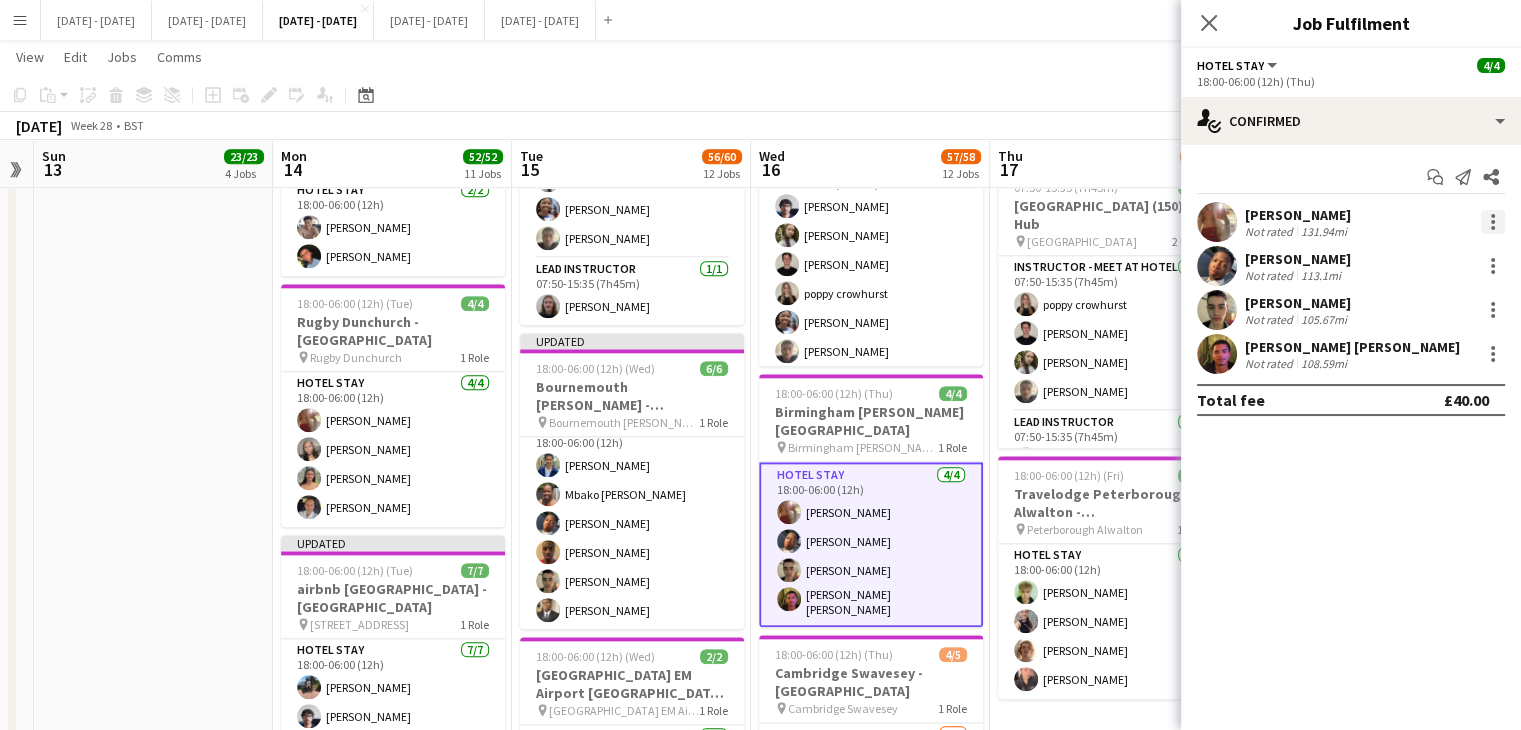 click at bounding box center (1493, 222) 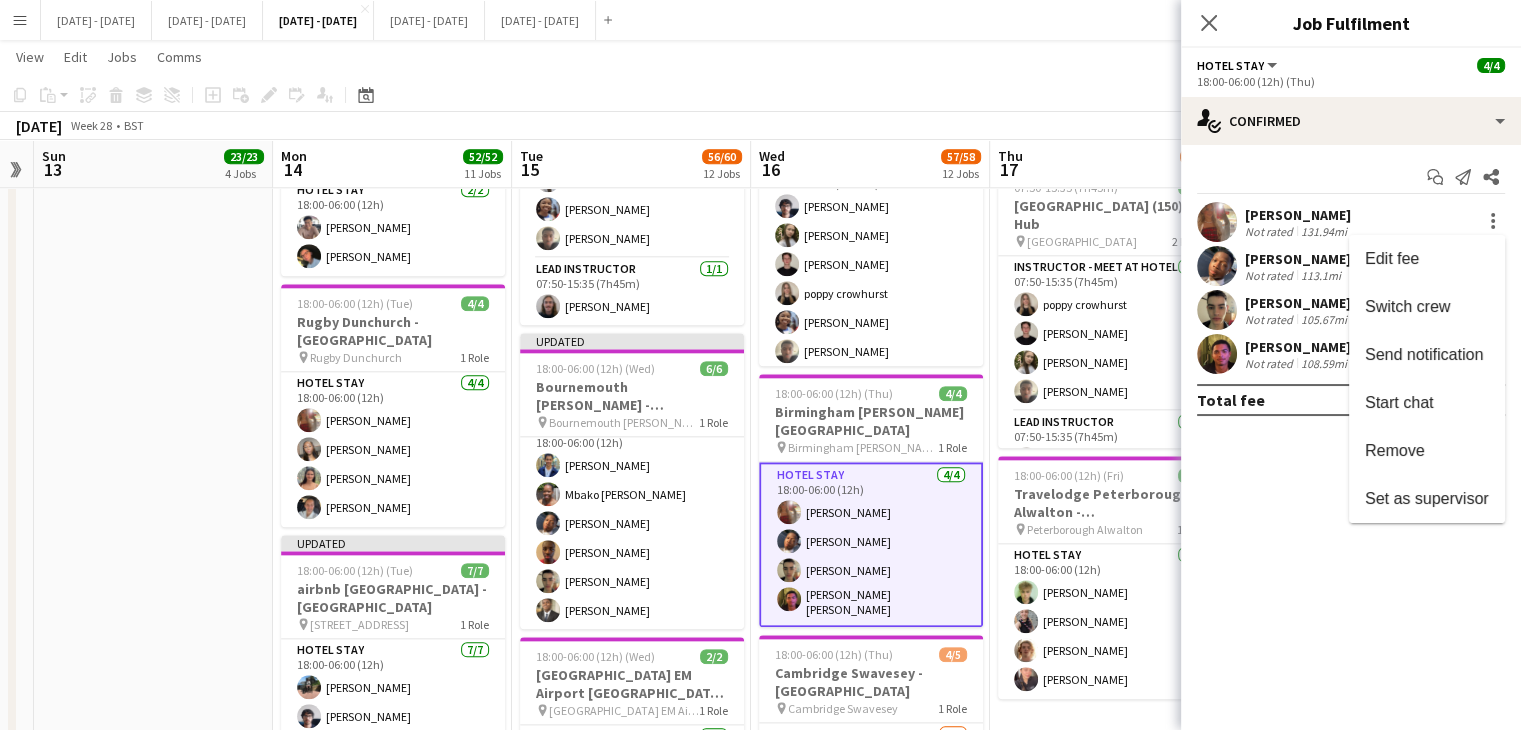 click on "Remove" at bounding box center [1427, 451] 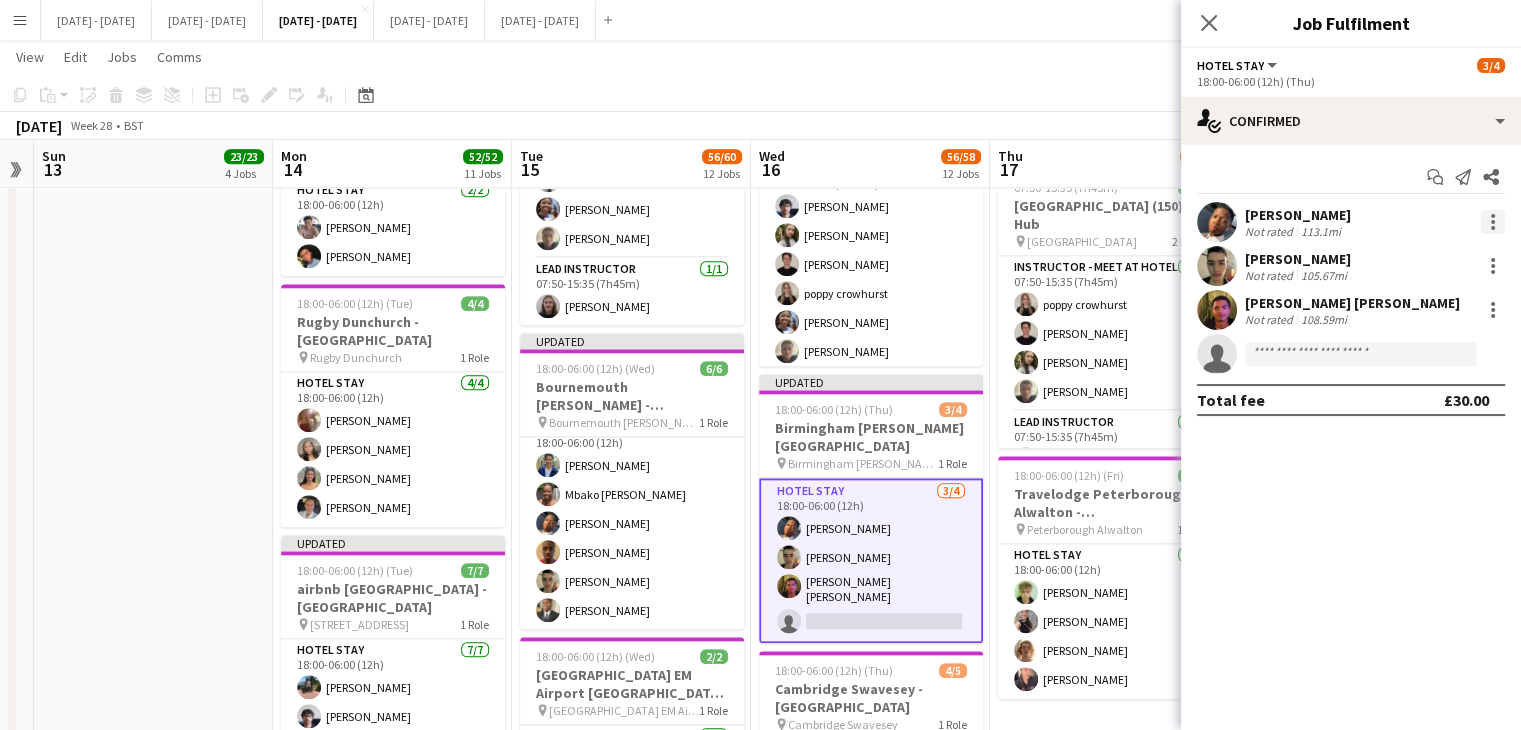 click at bounding box center (1493, 222) 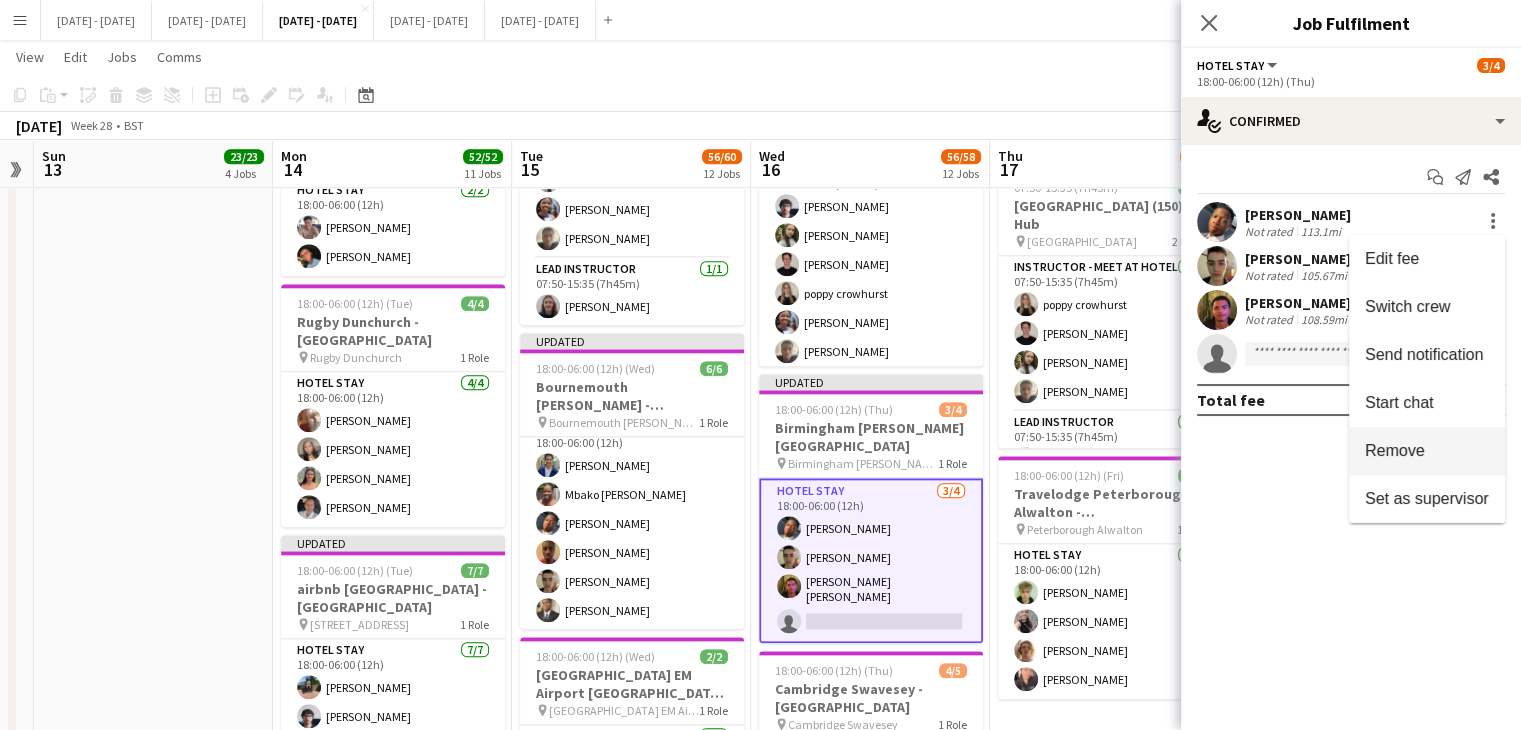 click on "Remove" at bounding box center [1427, 451] 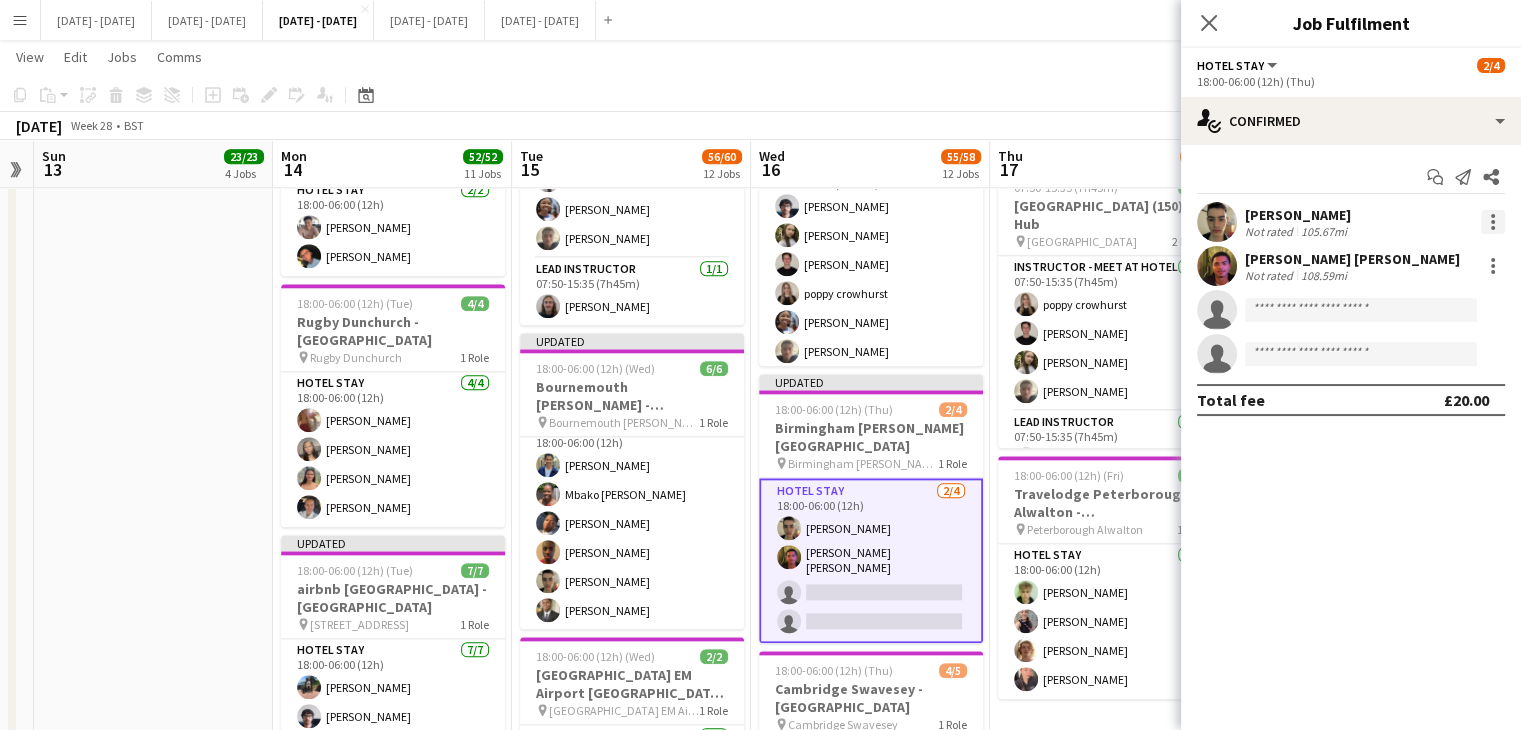 click at bounding box center (1493, 222) 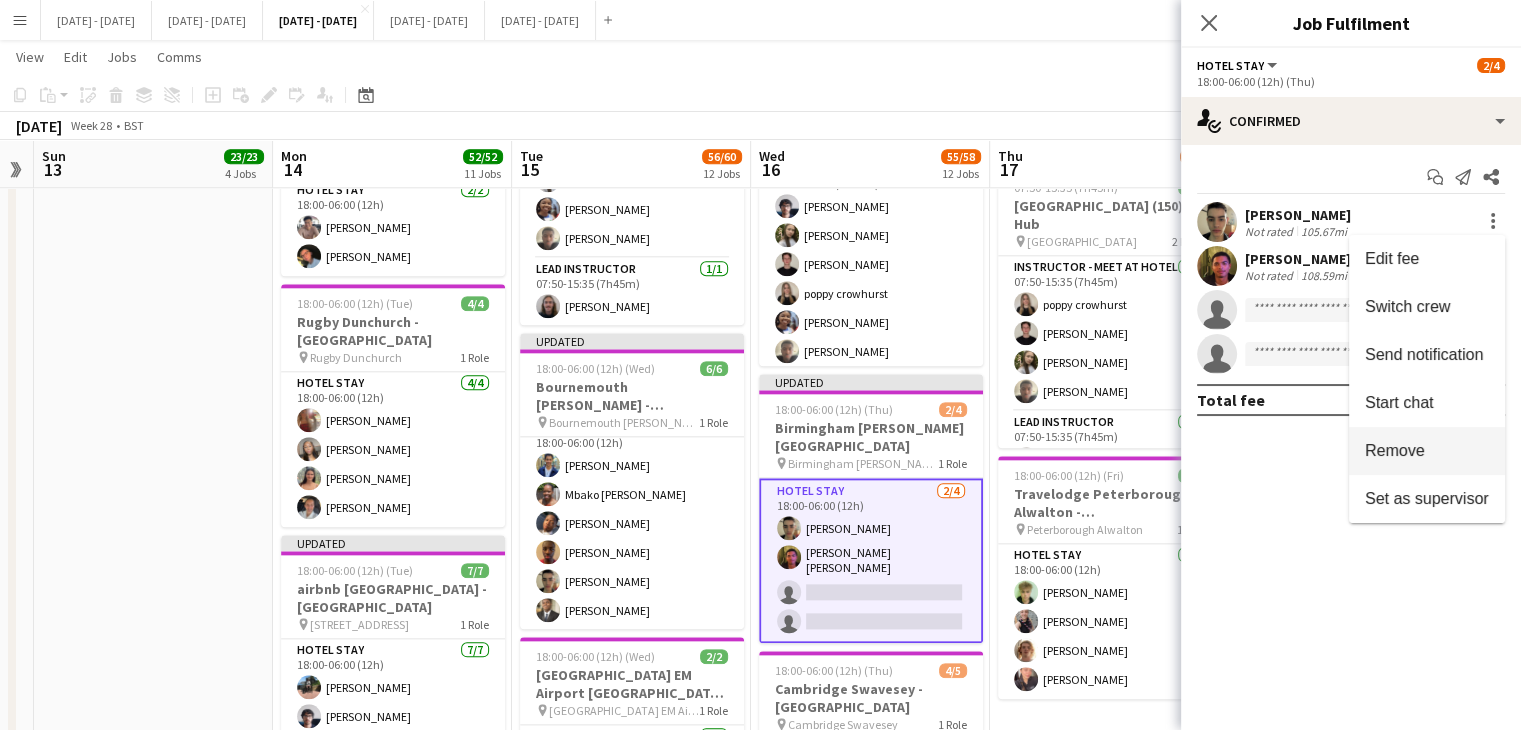 click on "Remove" at bounding box center (1427, 451) 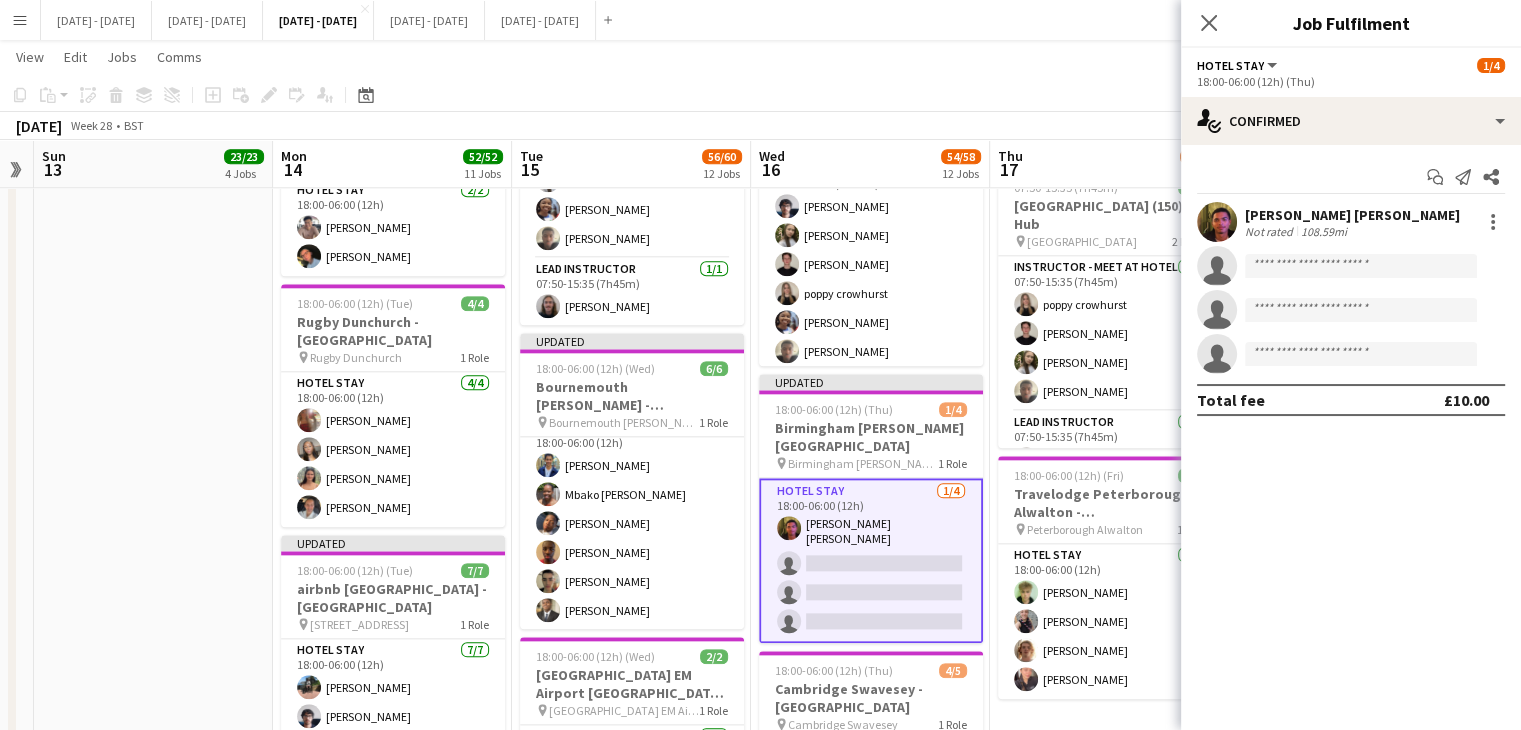 click on "single-neutral-actions" 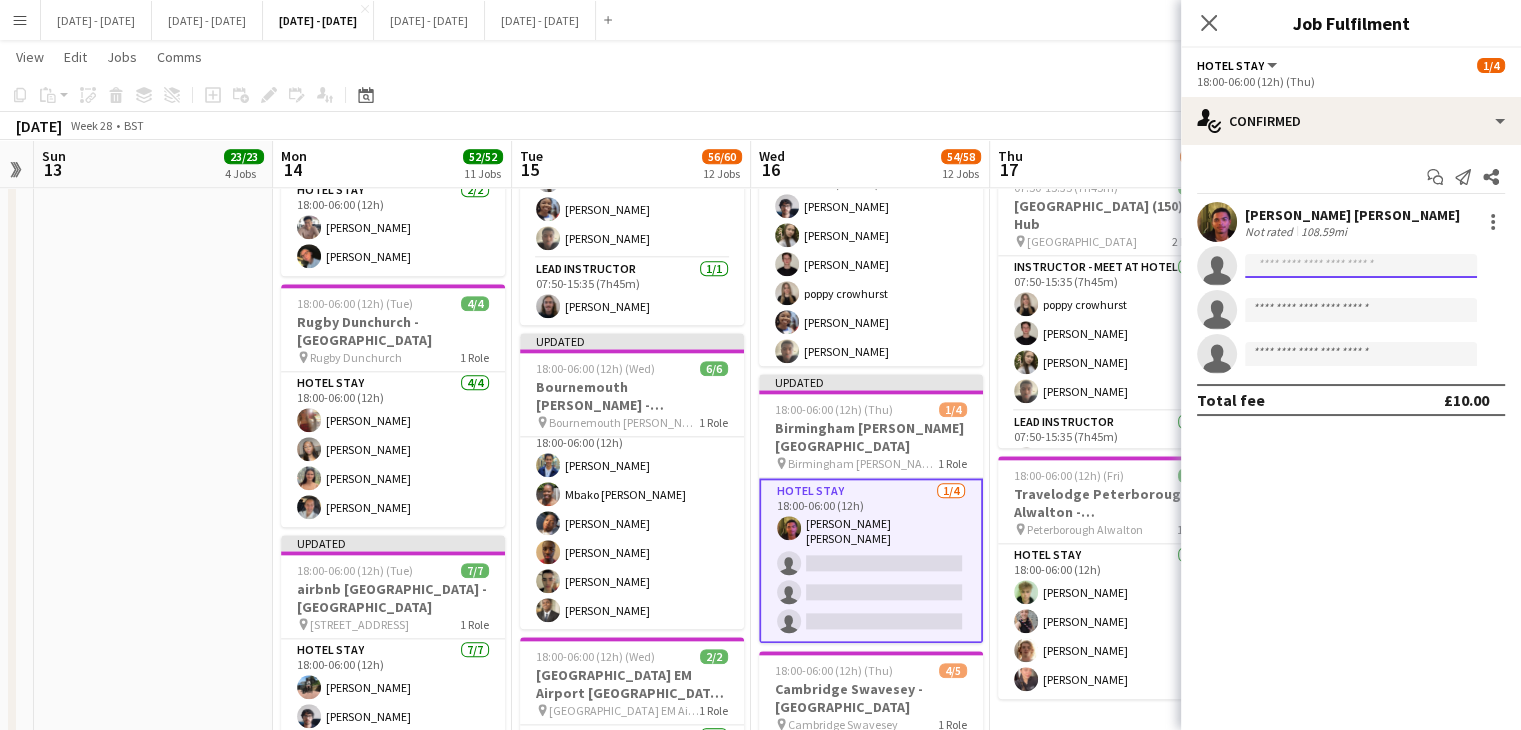 click at bounding box center (1361, 310) 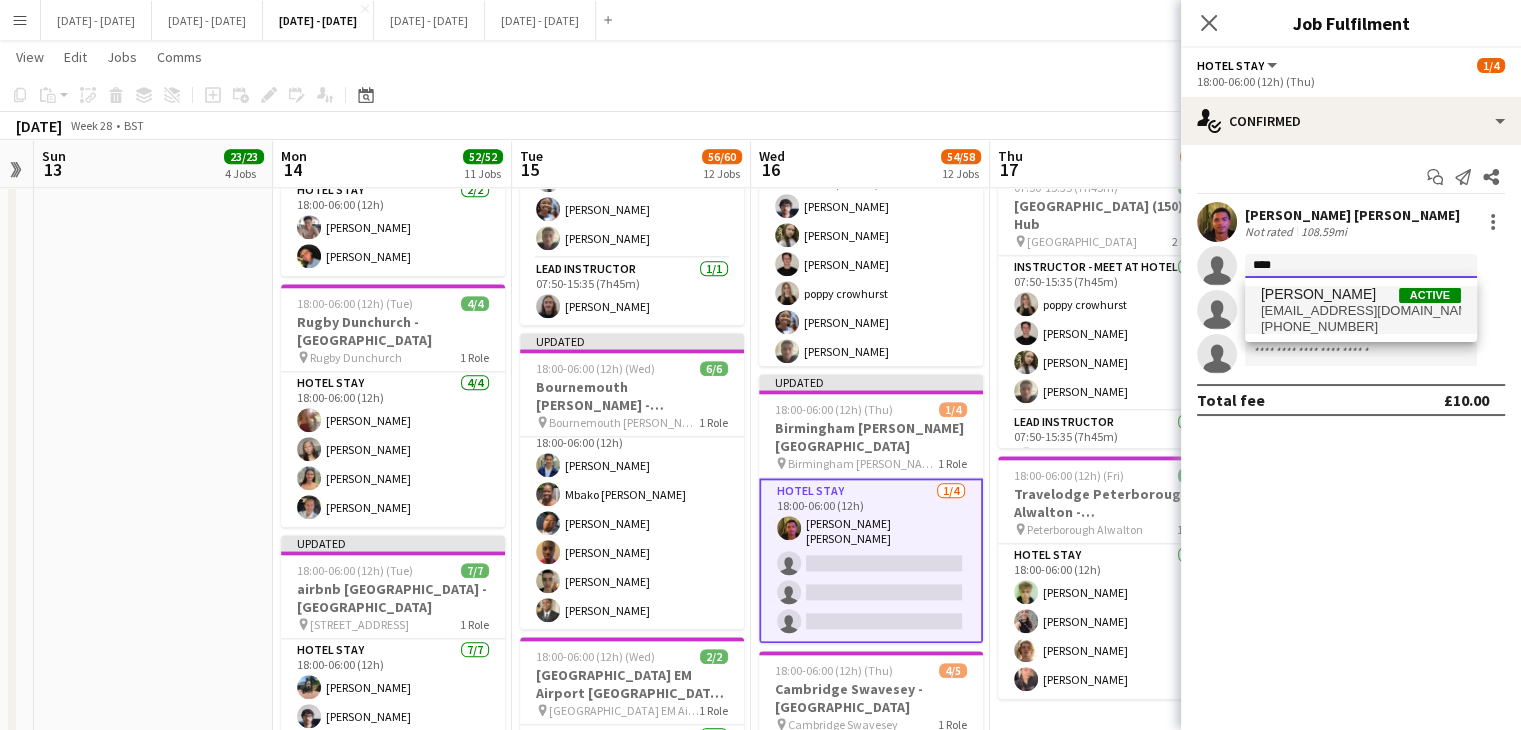 type on "****" 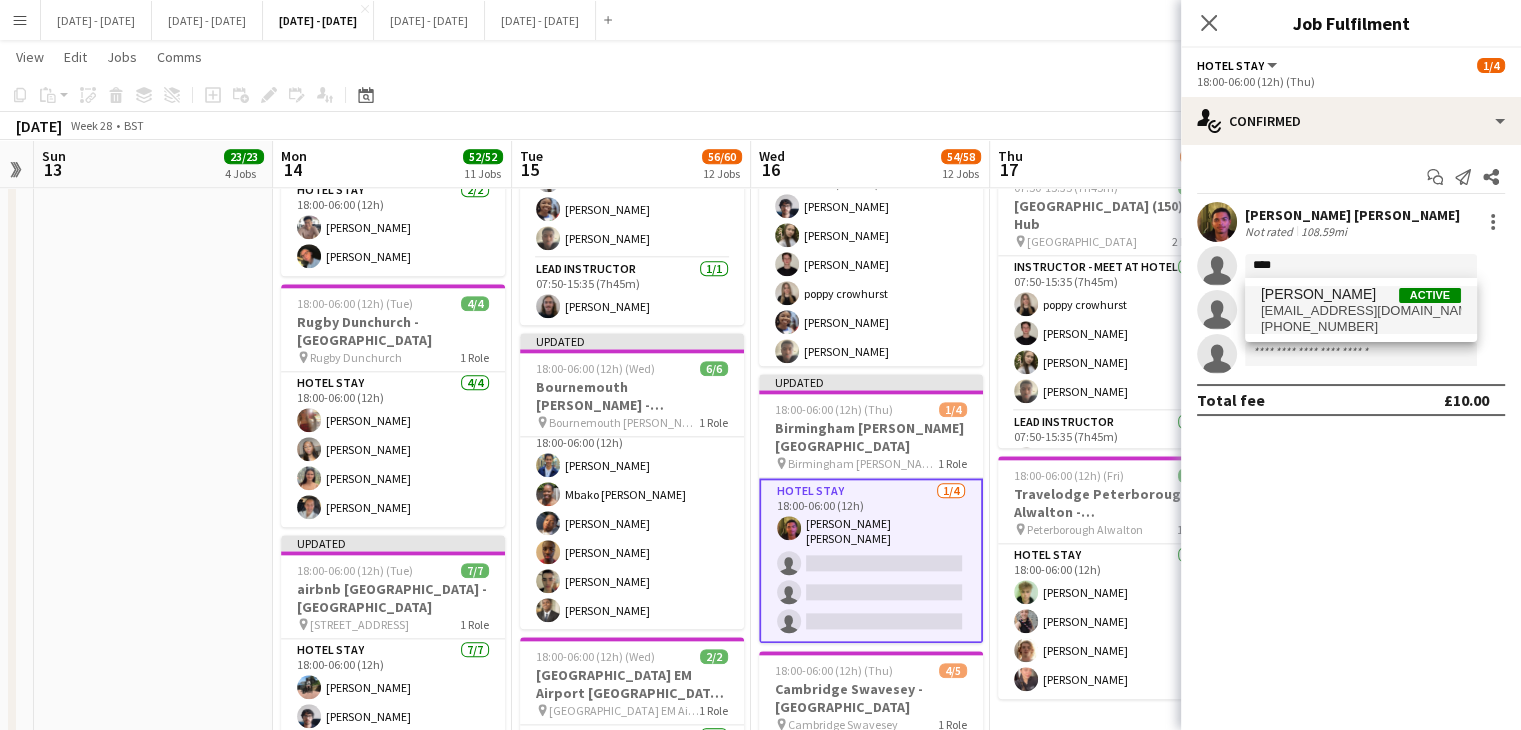 click on "[PERSON_NAME]" at bounding box center [1318, 294] 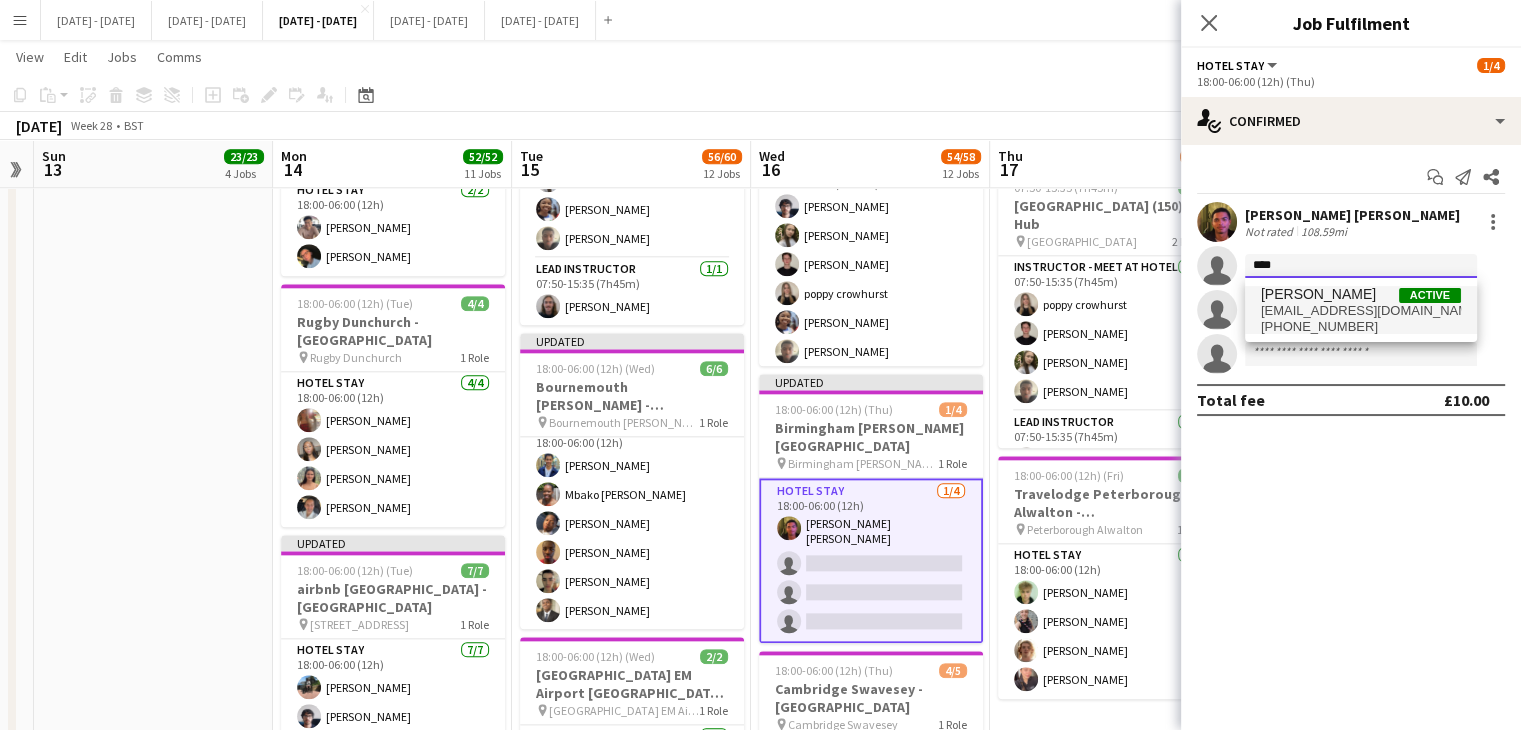 type 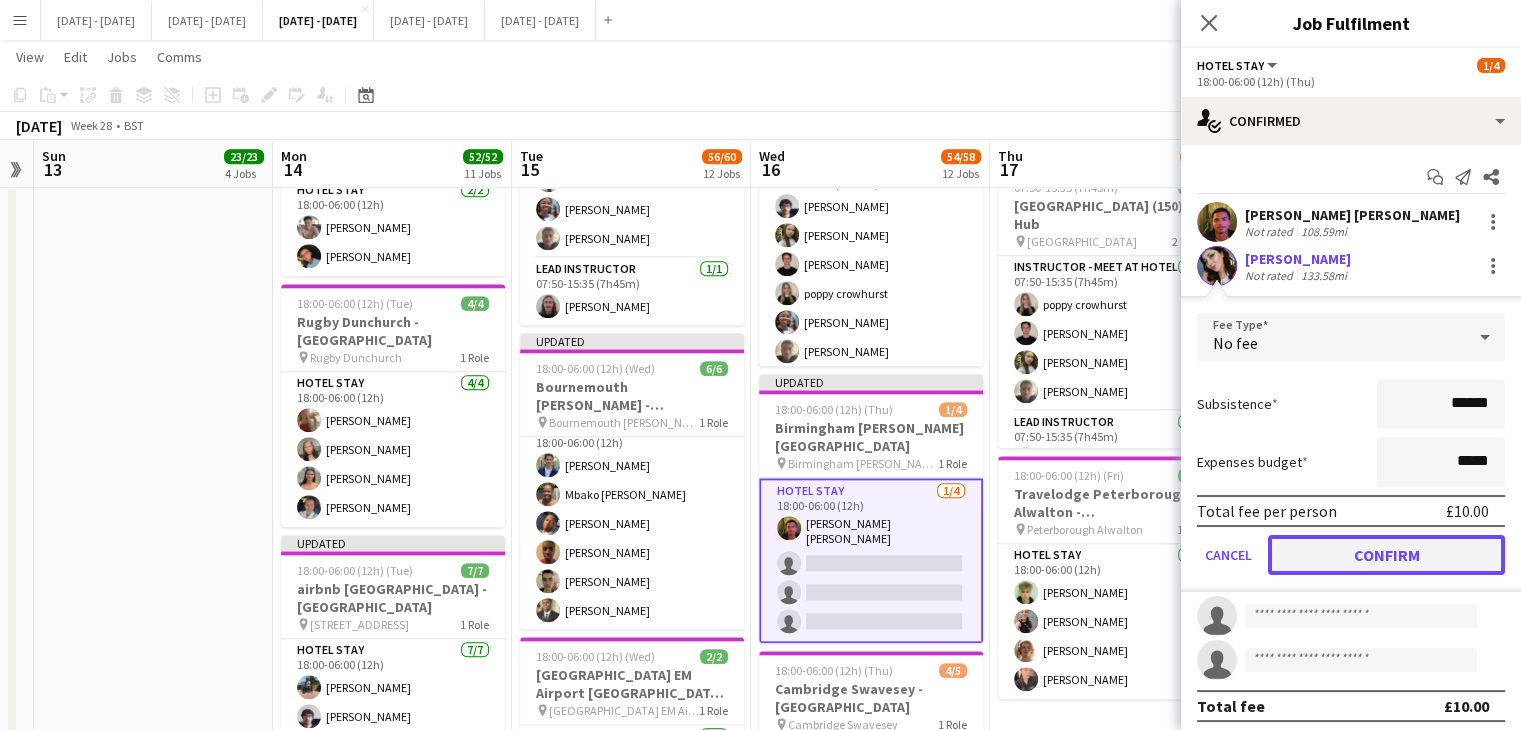 click on "Confirm" at bounding box center [1386, 555] 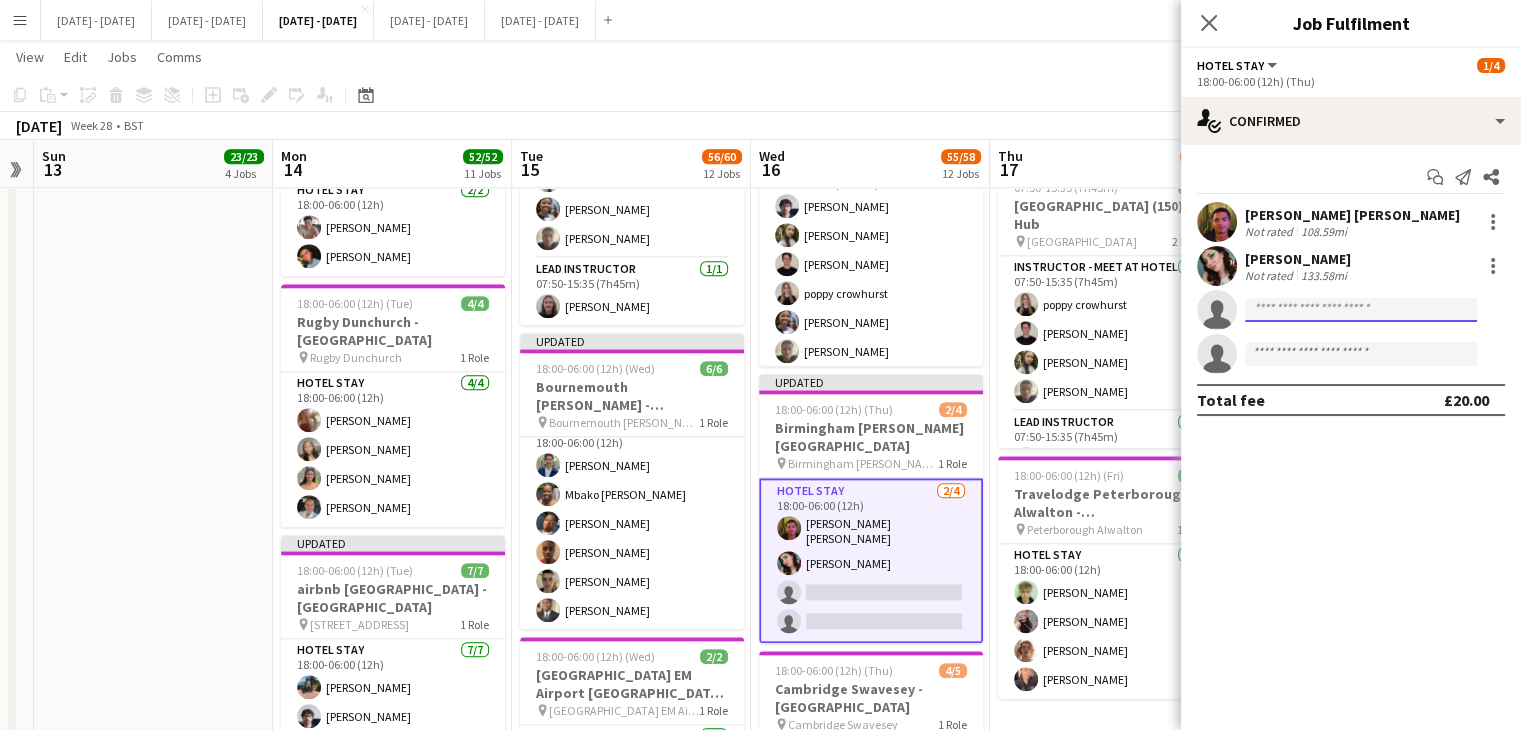 click 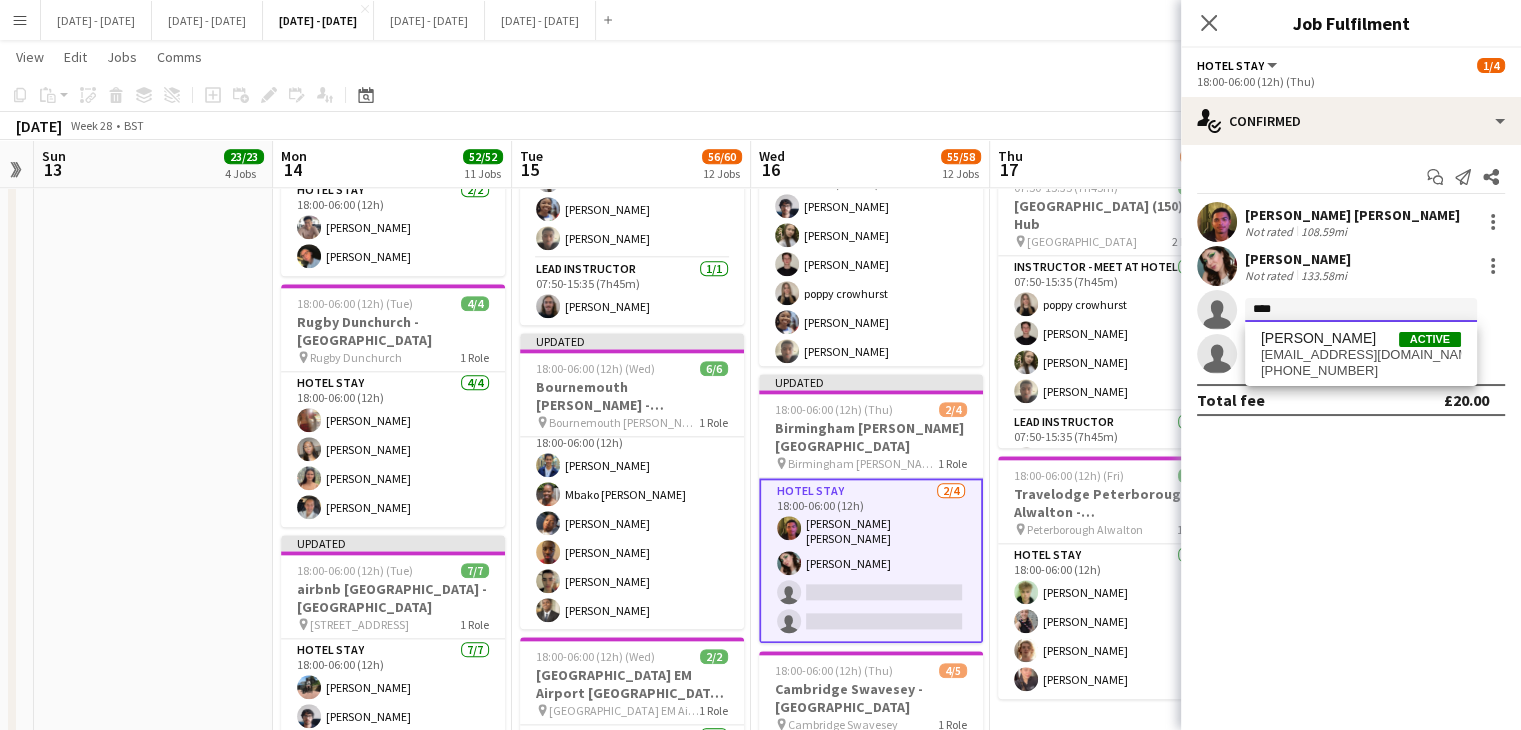 type on "****" 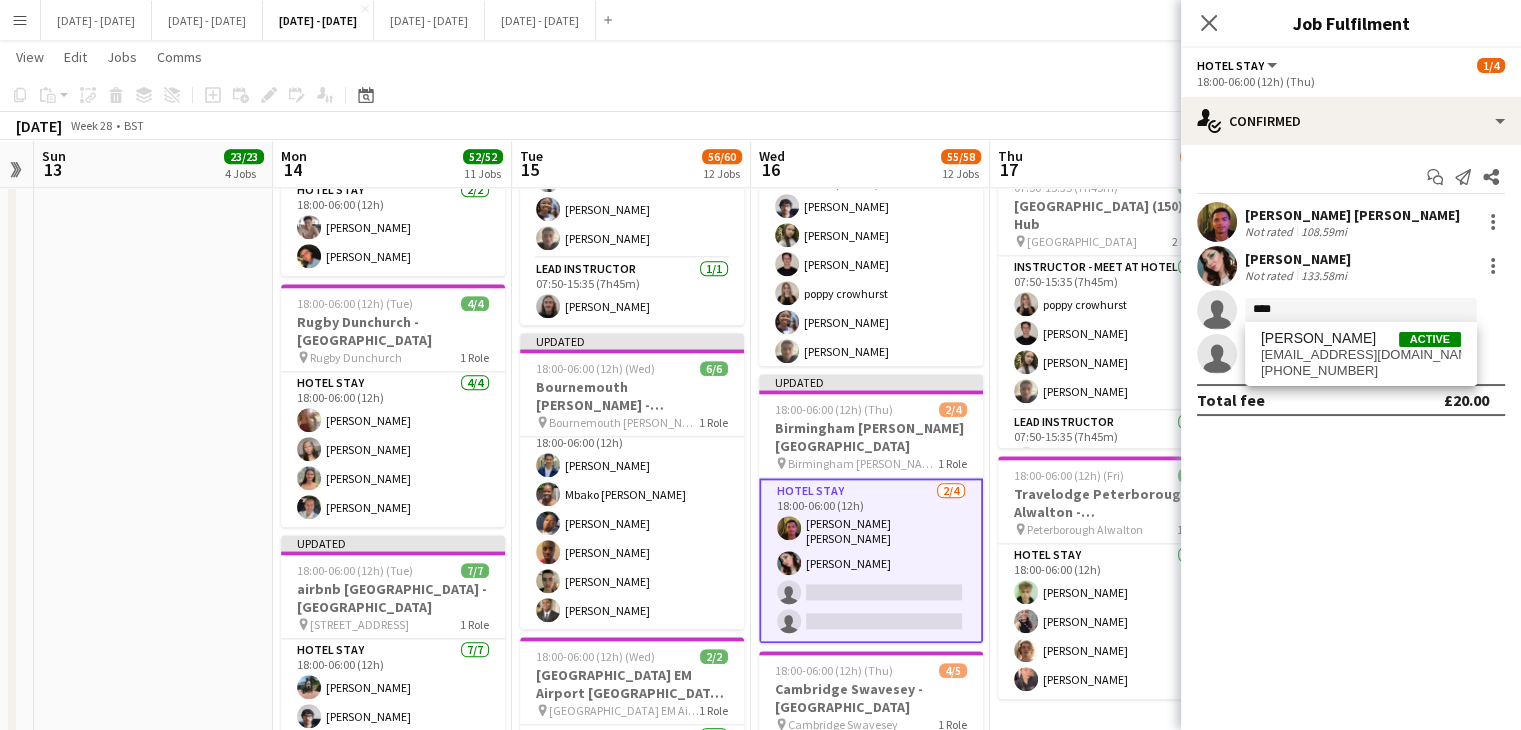 click on "victorwang652@gmail.com" at bounding box center (1361, 355) 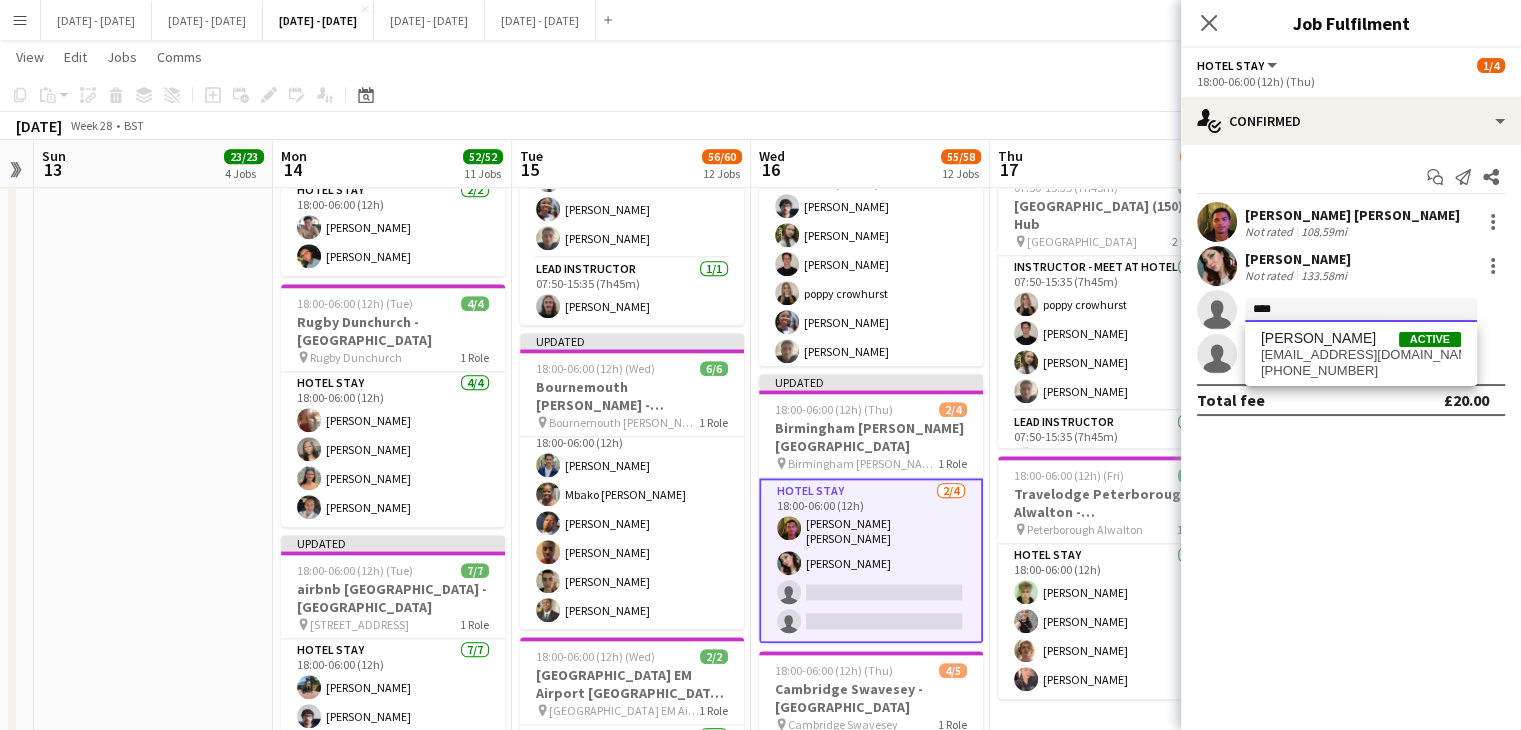 type 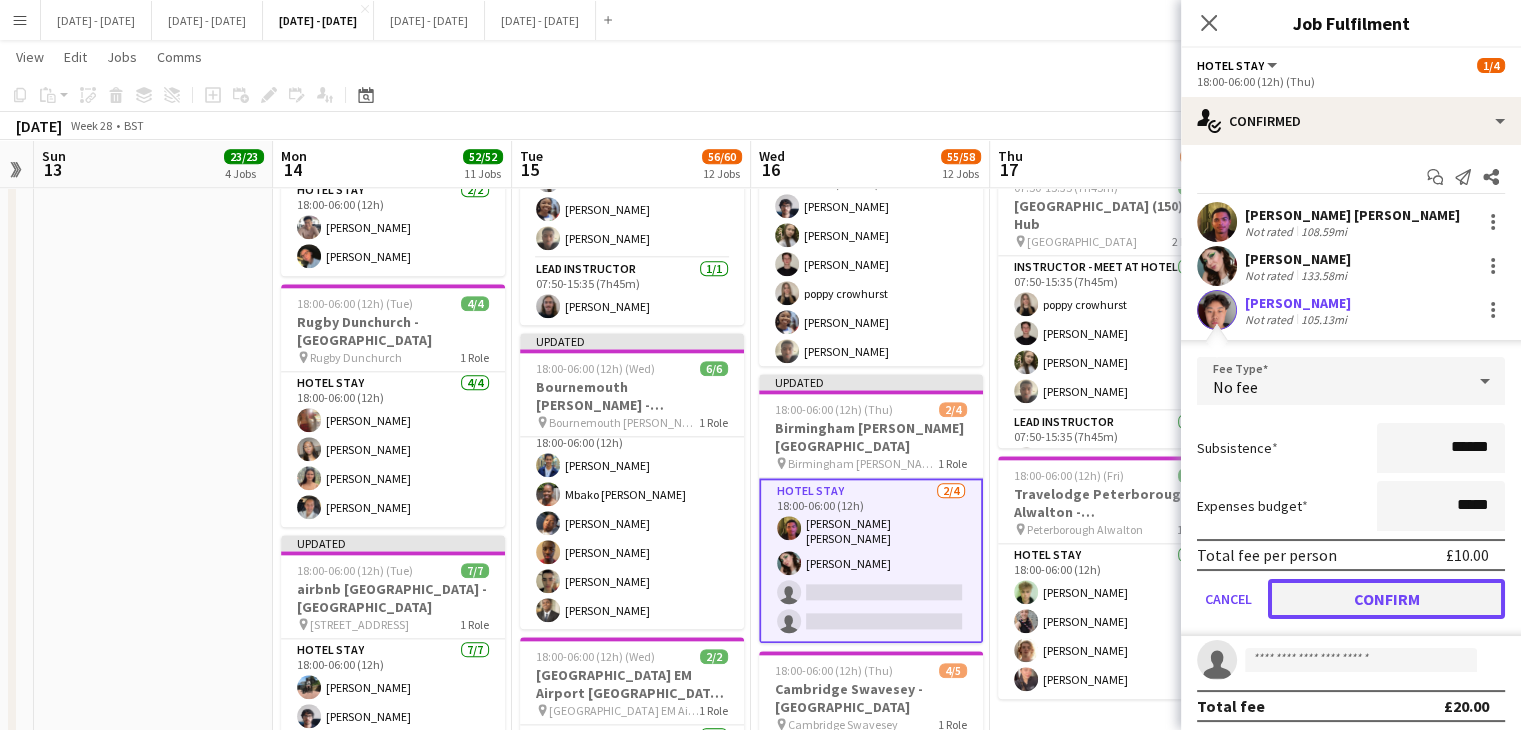 click on "Confirm" at bounding box center [1386, 599] 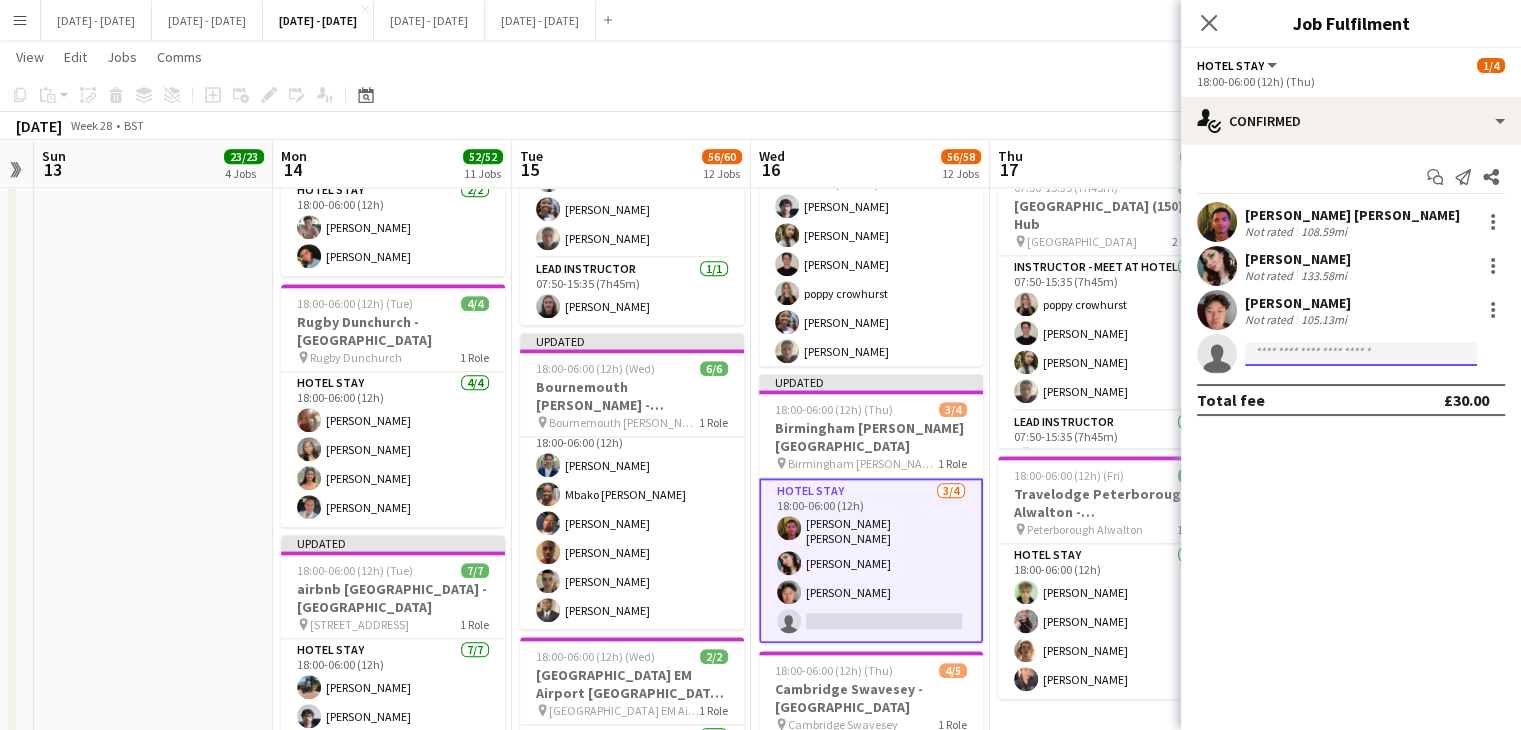 click 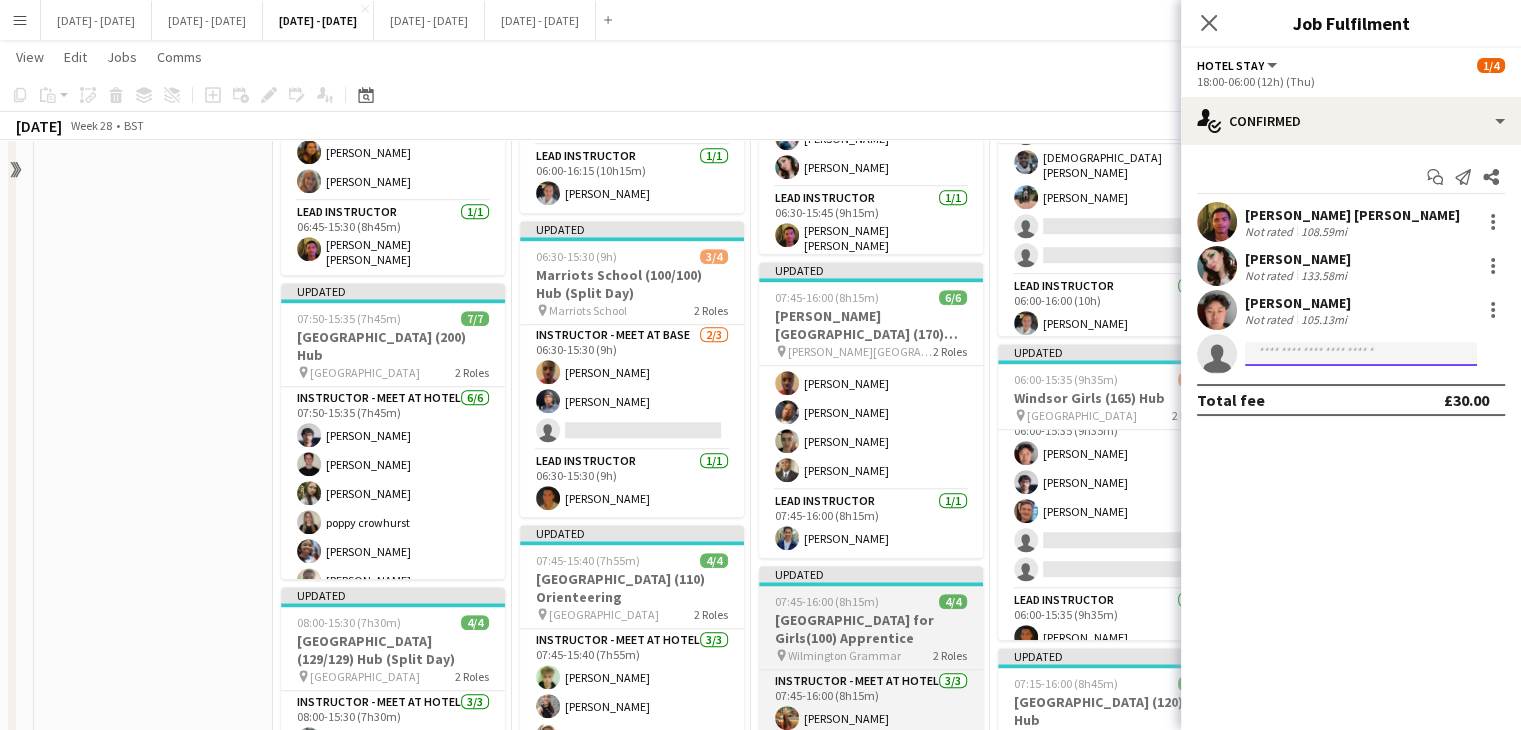 scroll, scrollTop: 1300, scrollLeft: 0, axis: vertical 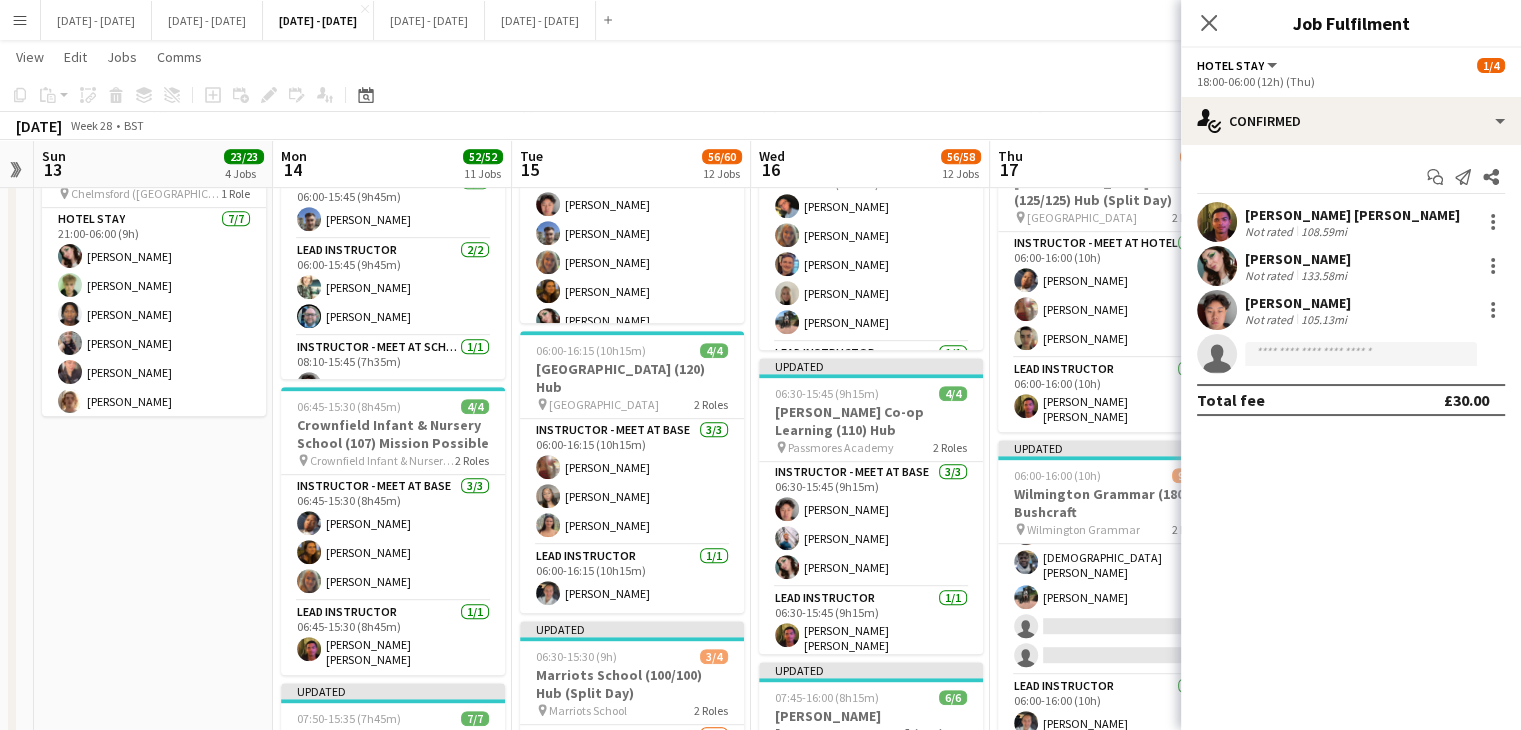 drag, startPoint x: 1300, startPoint y: 331, endPoint x: 1290, endPoint y: 345, distance: 17.20465 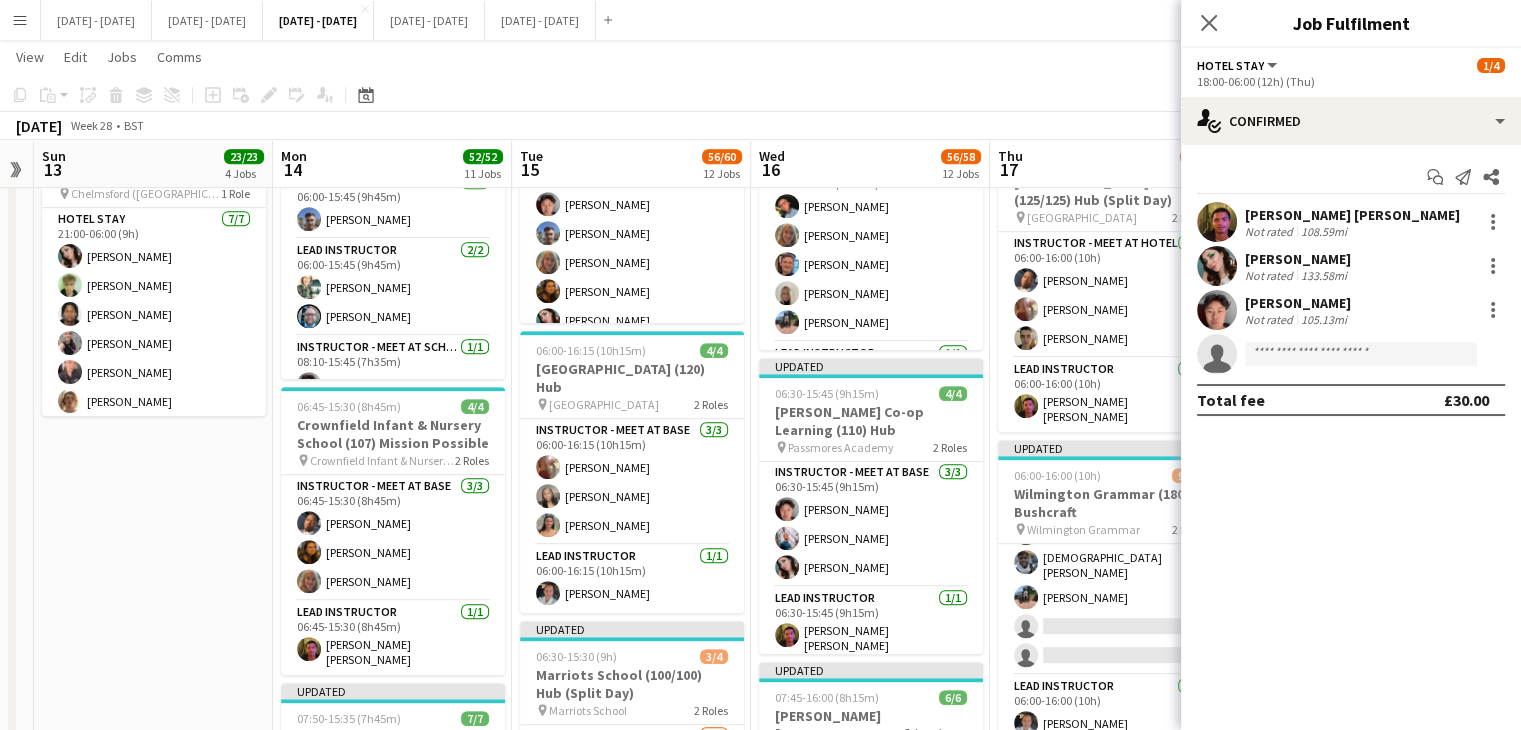 click on "Luke Abai Haddon   Not rated   108.59mi   Lucy Cork   Not rated   133.58mi   Victor Wang   Not rated   105.13mi
single-neutral-actions" at bounding box center [1351, 288] 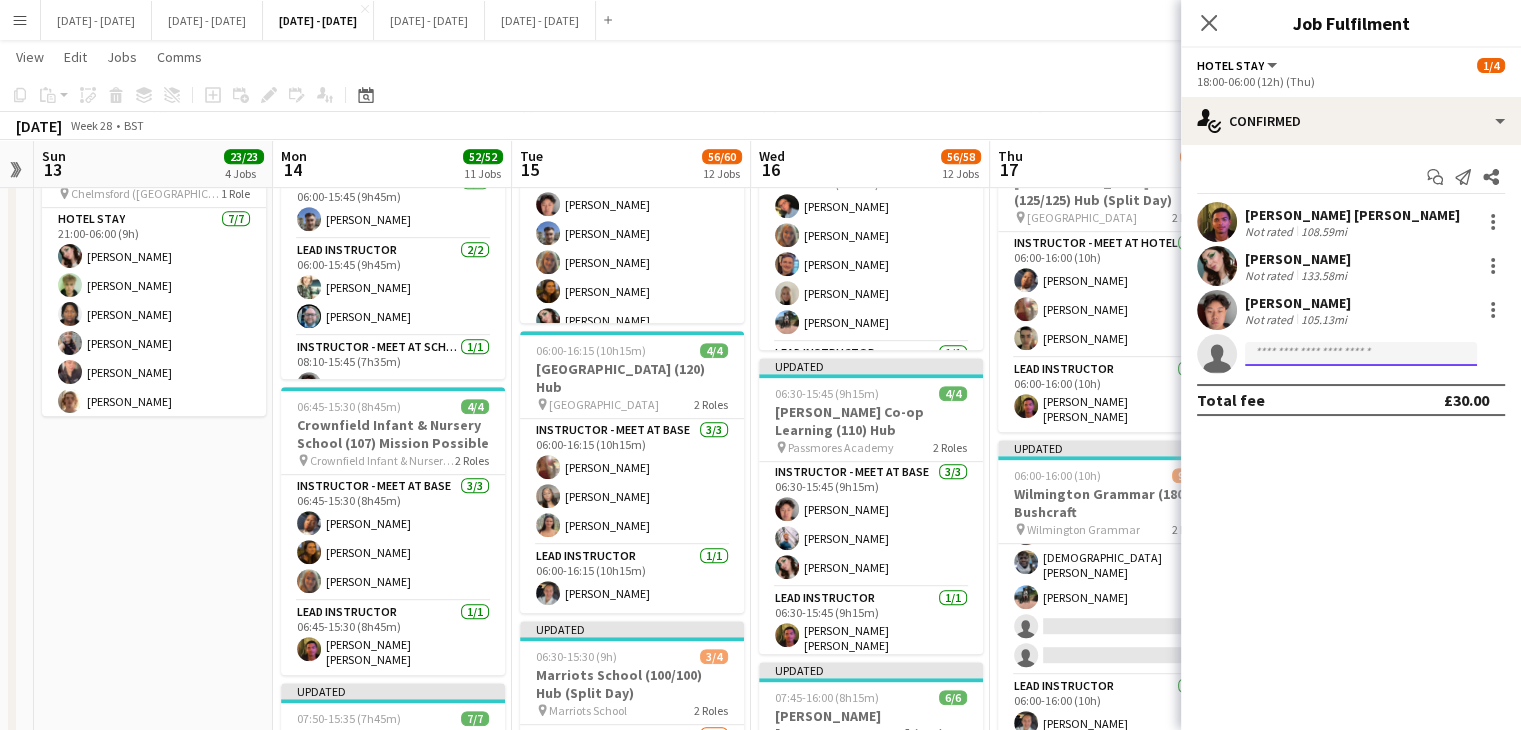 click 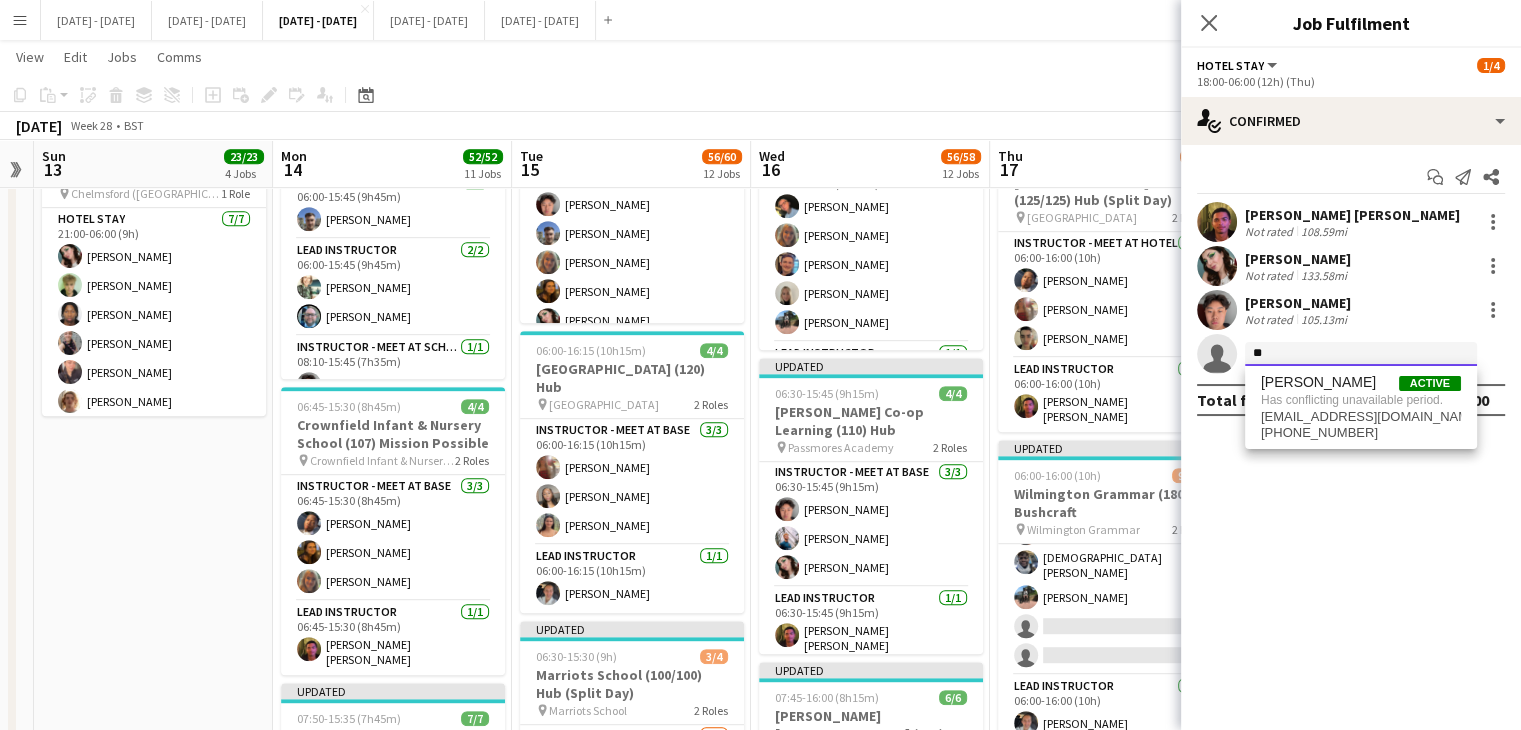 type on "*" 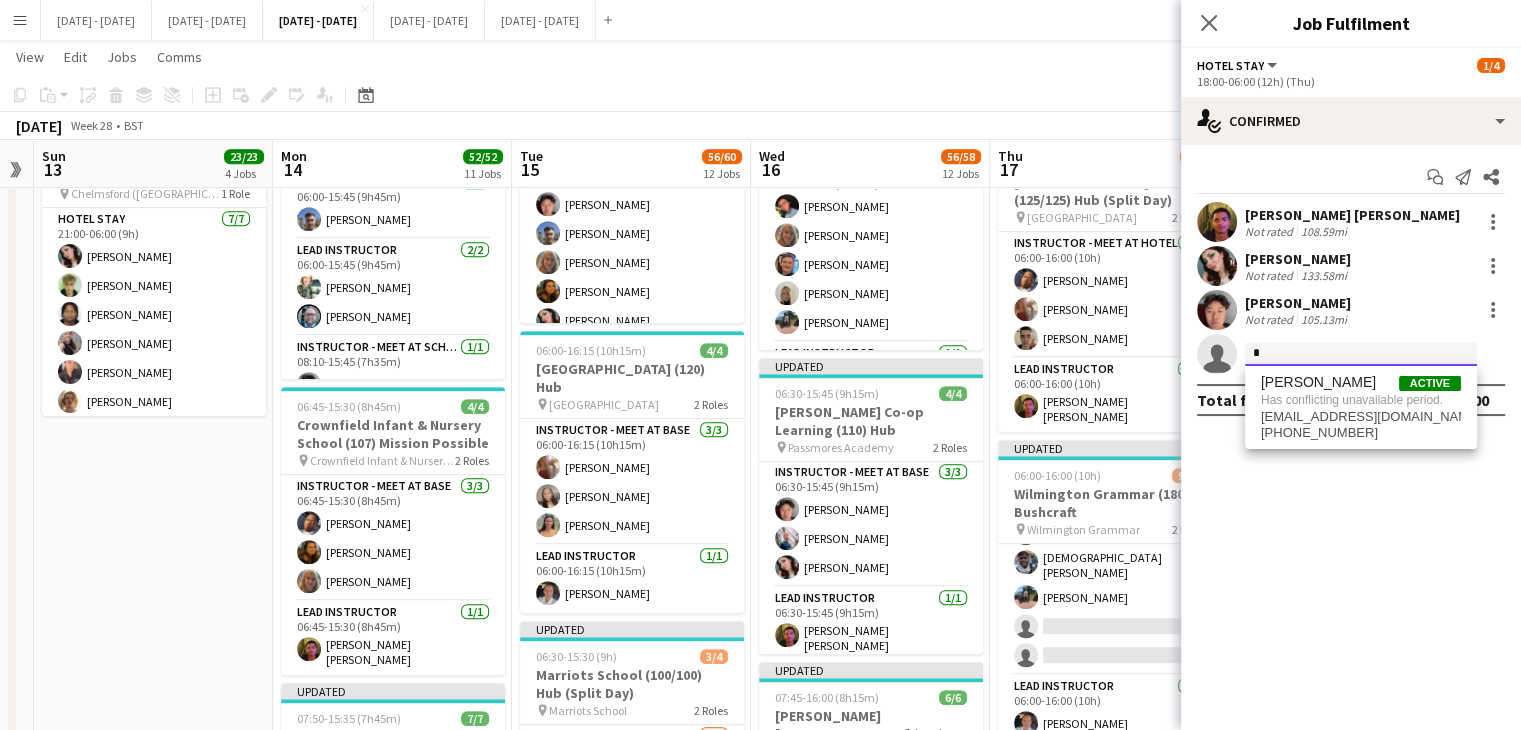 type 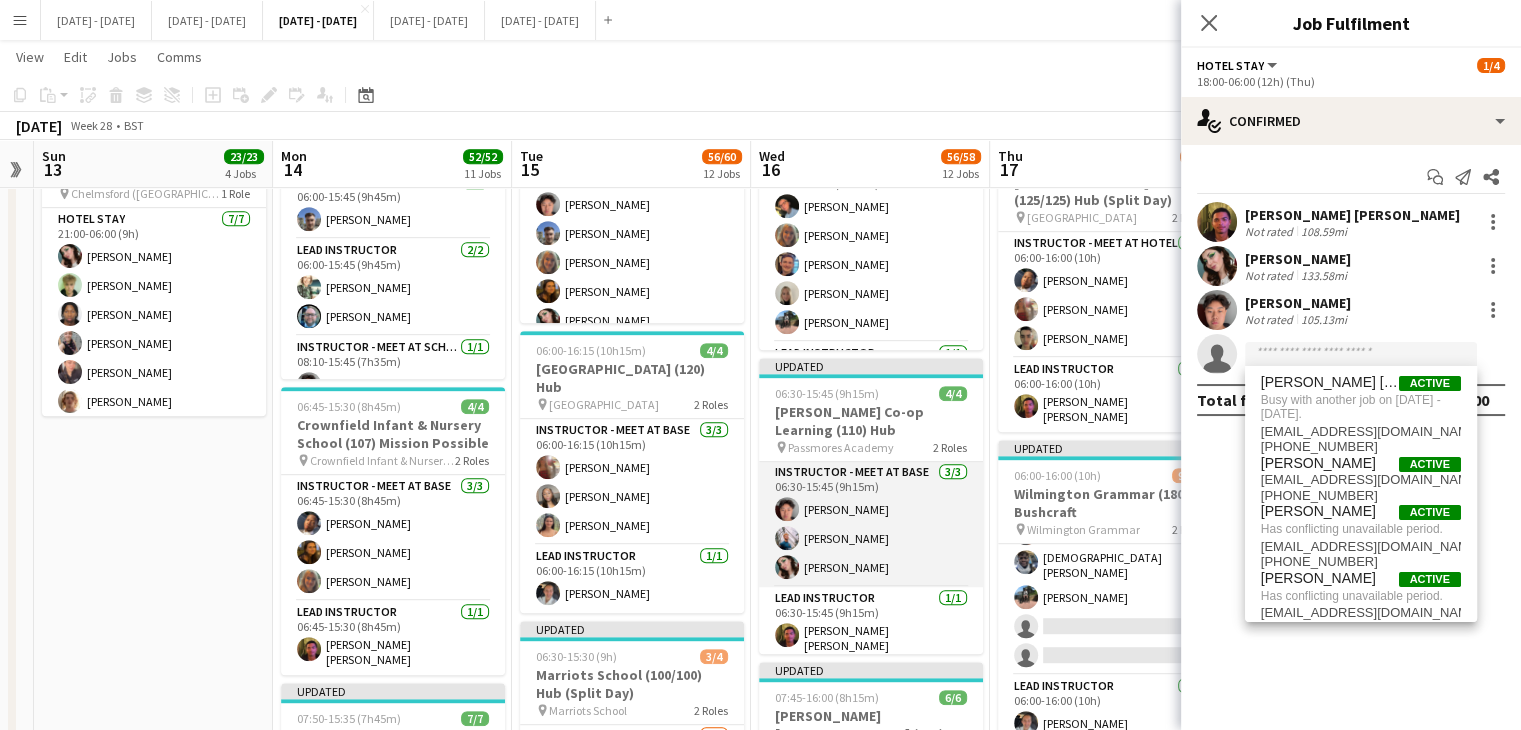 click on "Instructor - Meet at Base   3/3   06:30-15:45 (9h15m)
Victor Wang Nathan Hinckley Lucy Cork" at bounding box center [871, 524] 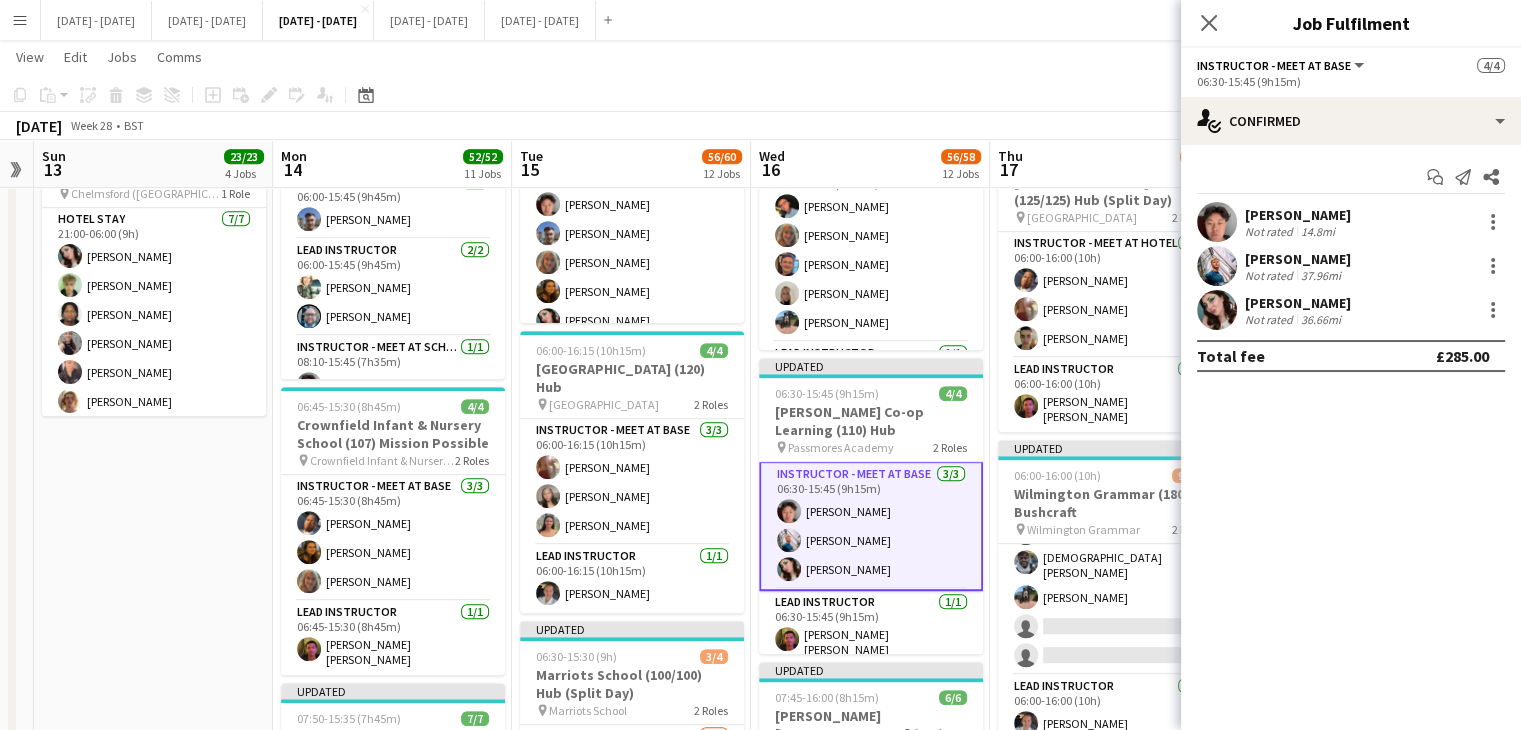 scroll, scrollTop: 3, scrollLeft: 0, axis: vertical 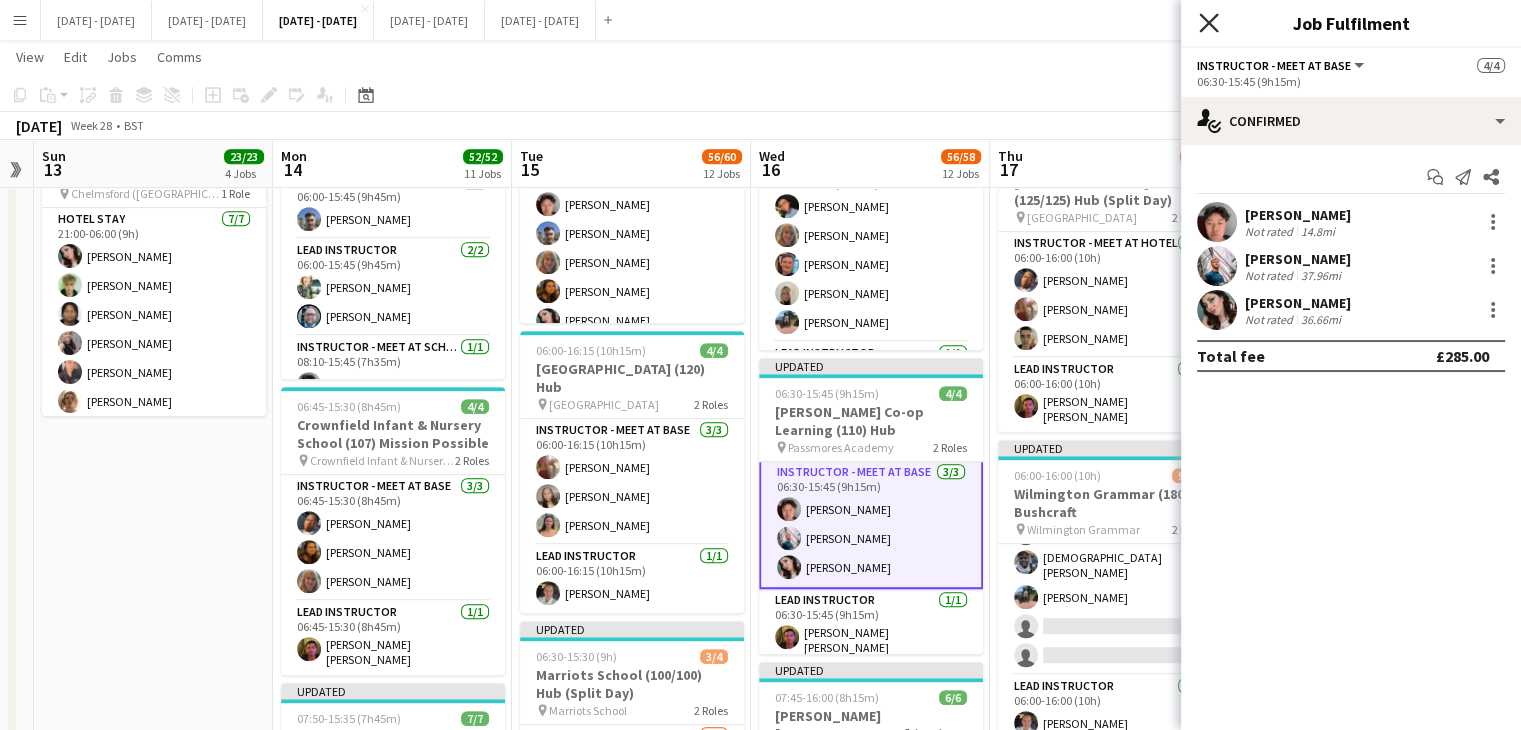 click on "Close pop-in" 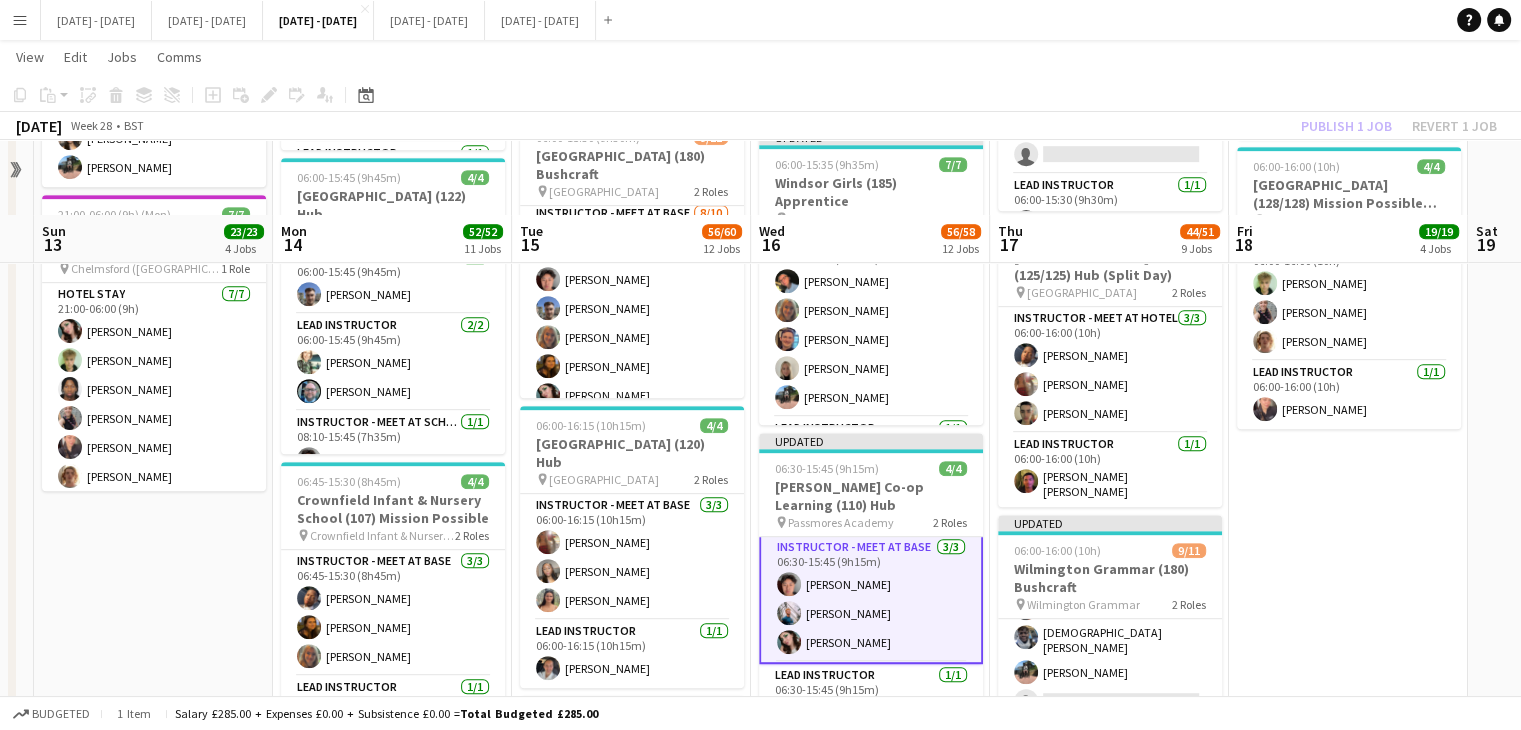 scroll, scrollTop: 900, scrollLeft: 0, axis: vertical 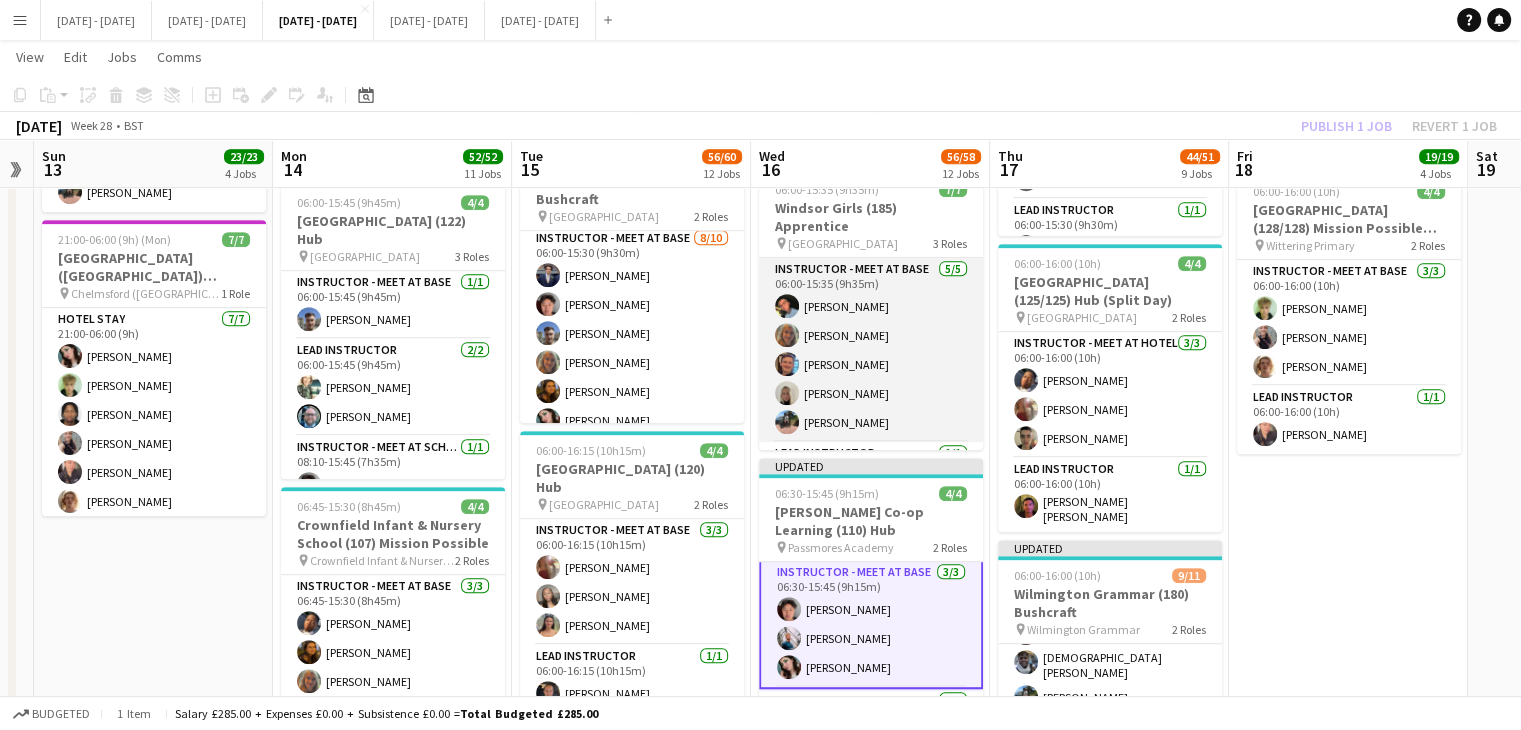 click on "Instructor - Meet at Base   [DATE]   06:00-15:35 (9h35m)
[PERSON_NAME] [PERSON_NAME] [PERSON_NAME] [PERSON_NAME] [PERSON_NAME]" at bounding box center [871, 350] 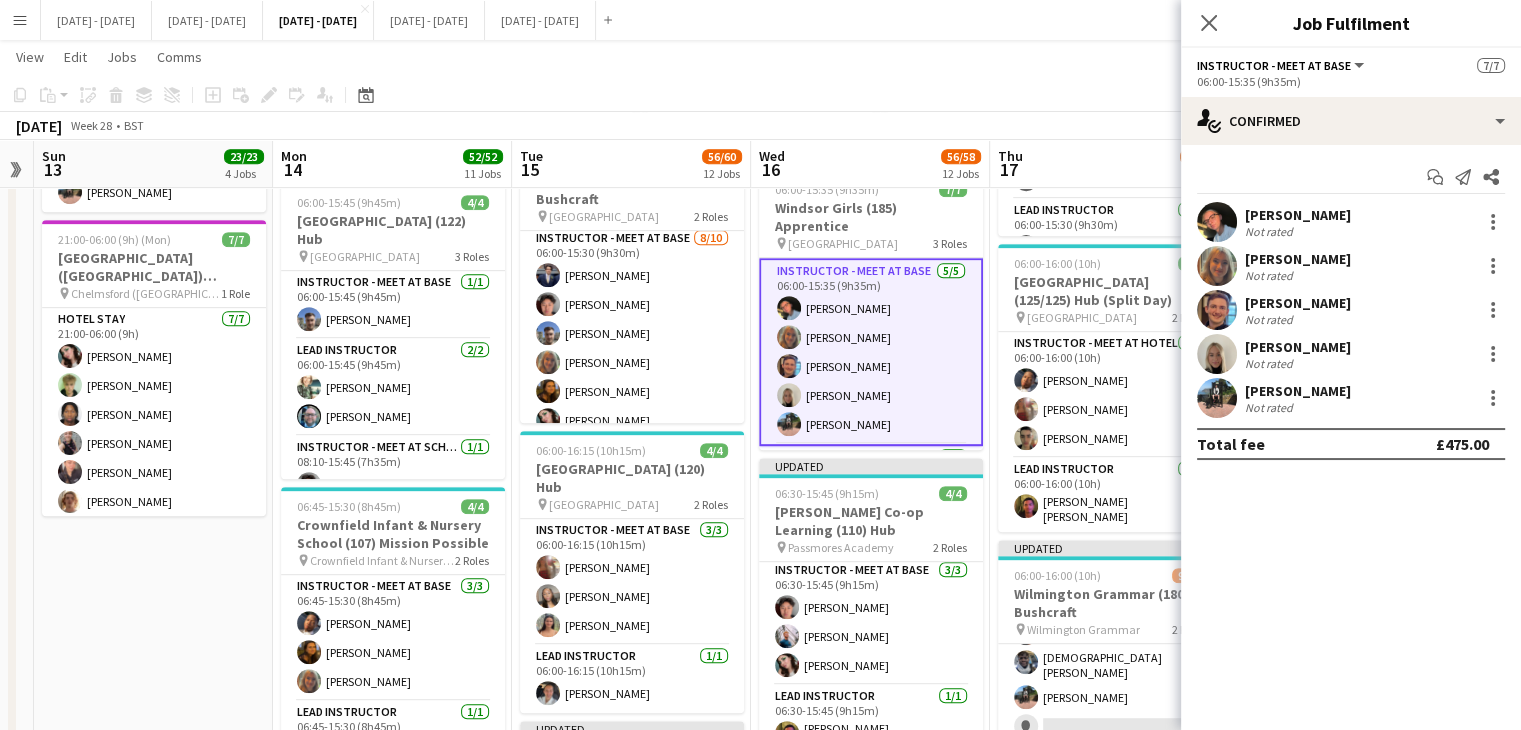 scroll, scrollTop: 1, scrollLeft: 0, axis: vertical 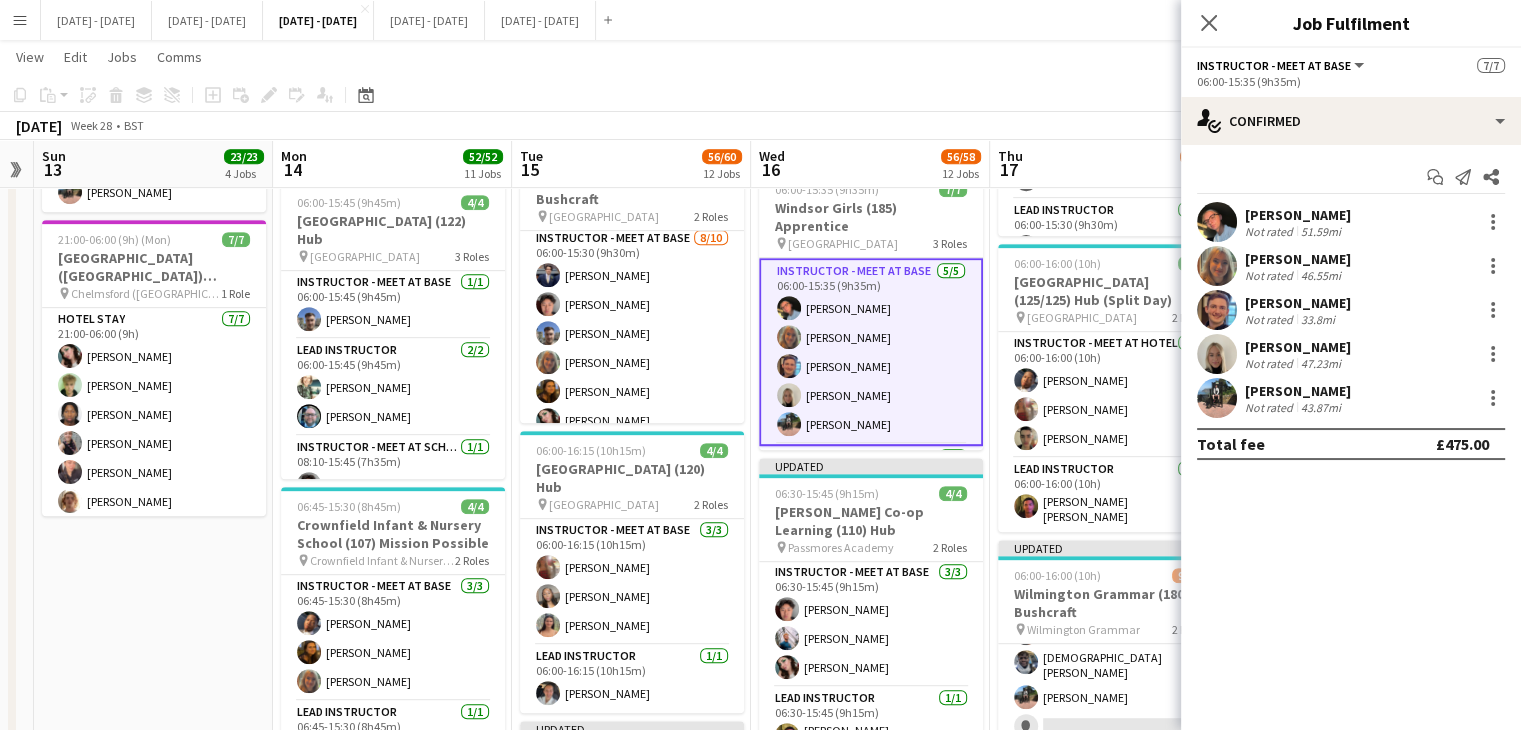 click on "[PERSON_NAME]" at bounding box center [1298, 347] 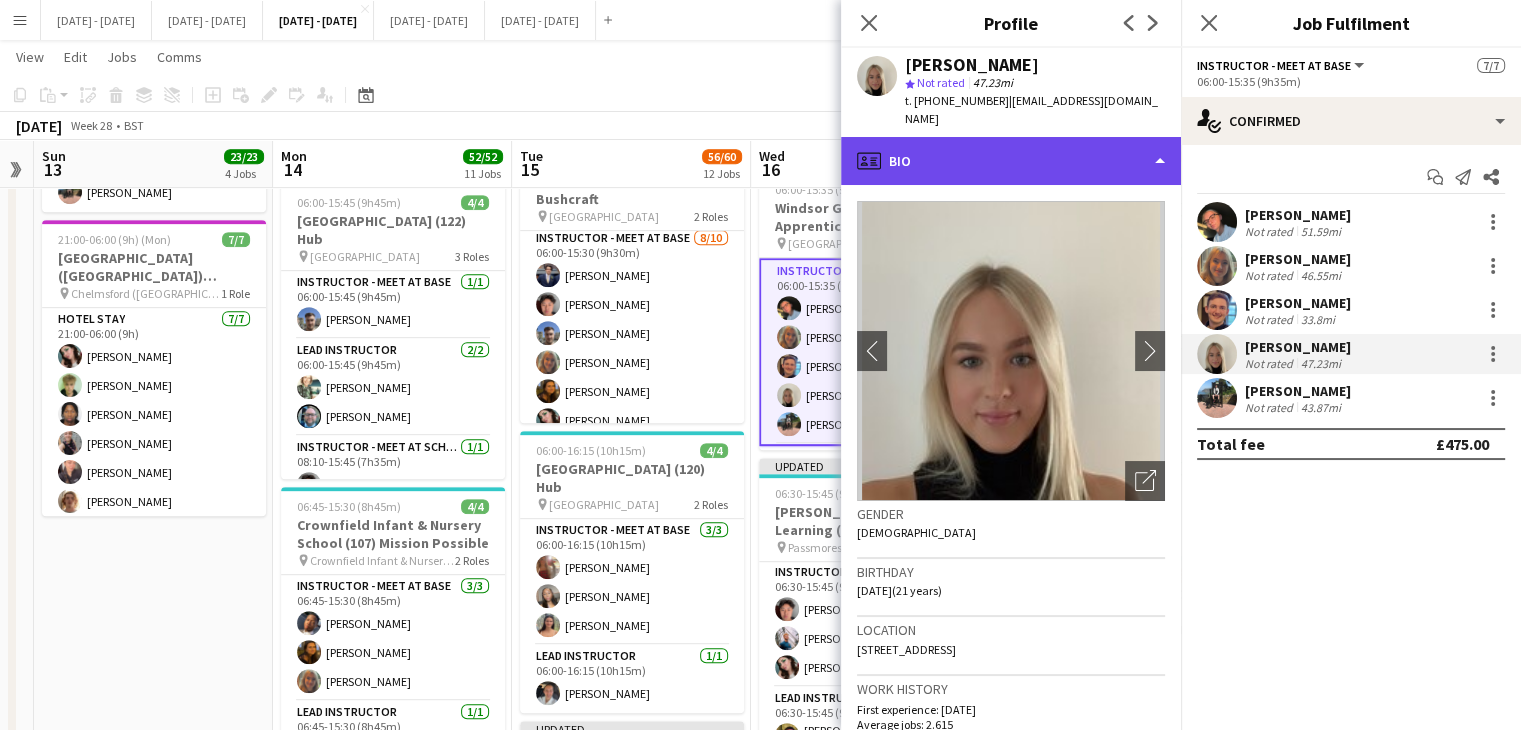 click on "profile
Bio" 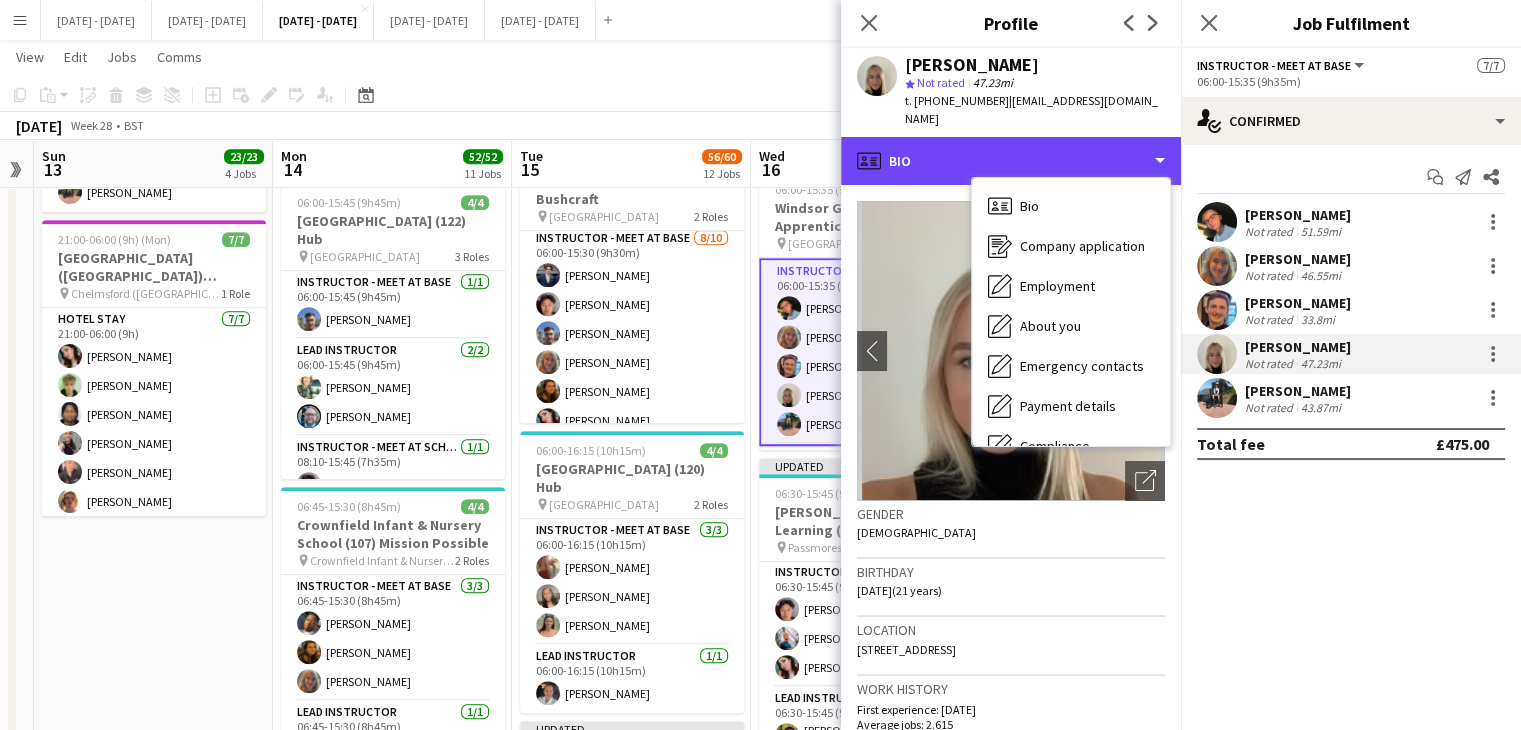 scroll, scrollTop: 188, scrollLeft: 0, axis: vertical 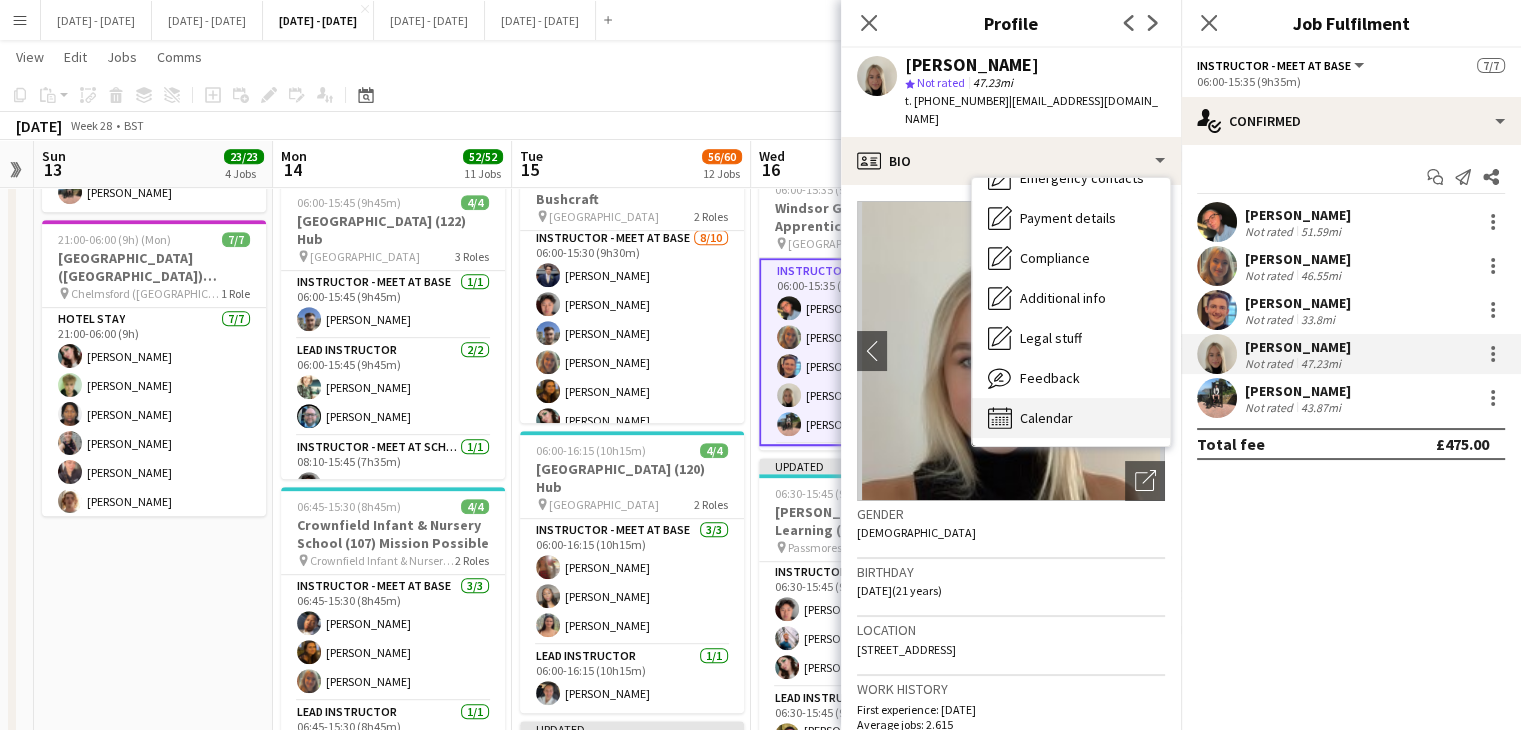 click on "Calendar" at bounding box center [1046, 418] 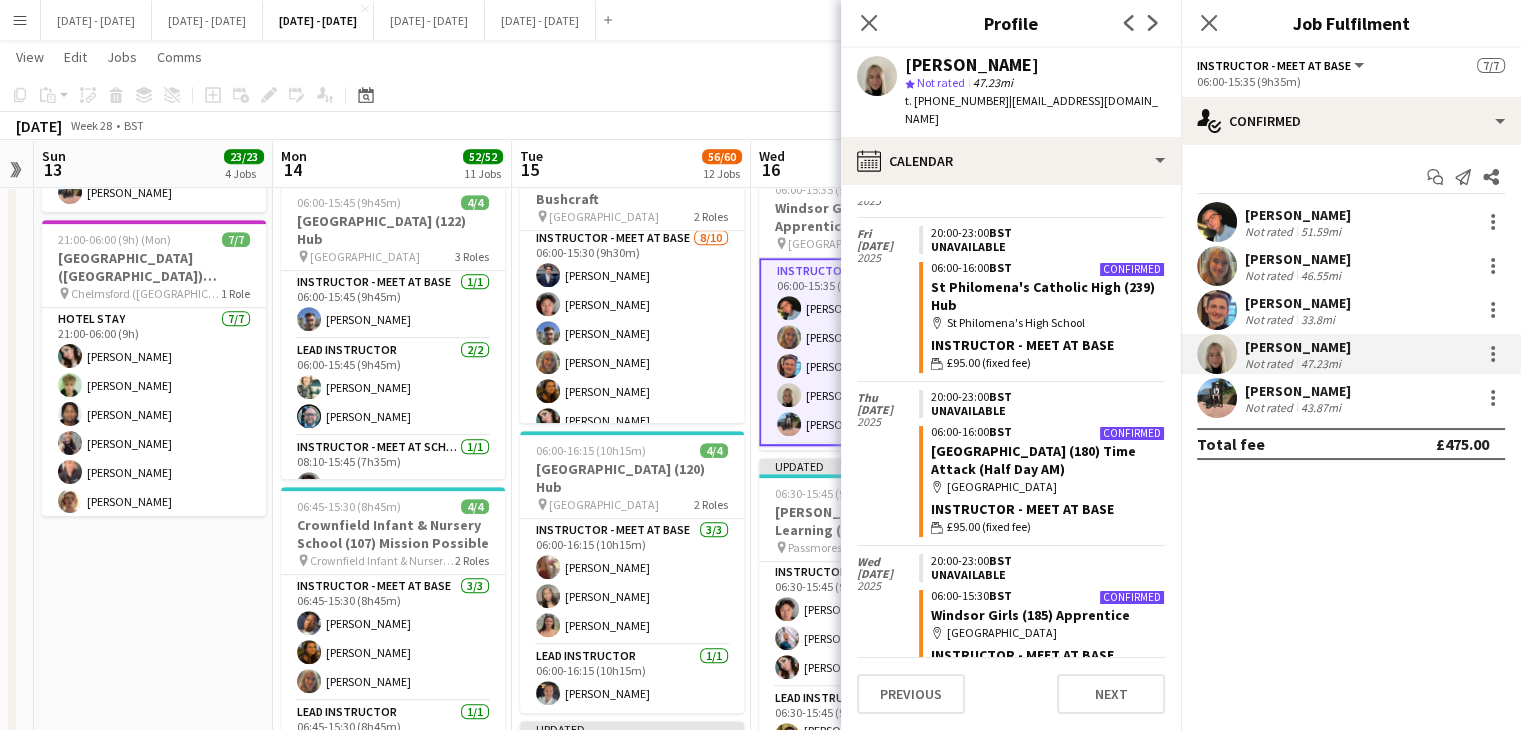 scroll, scrollTop: 1626, scrollLeft: 0, axis: vertical 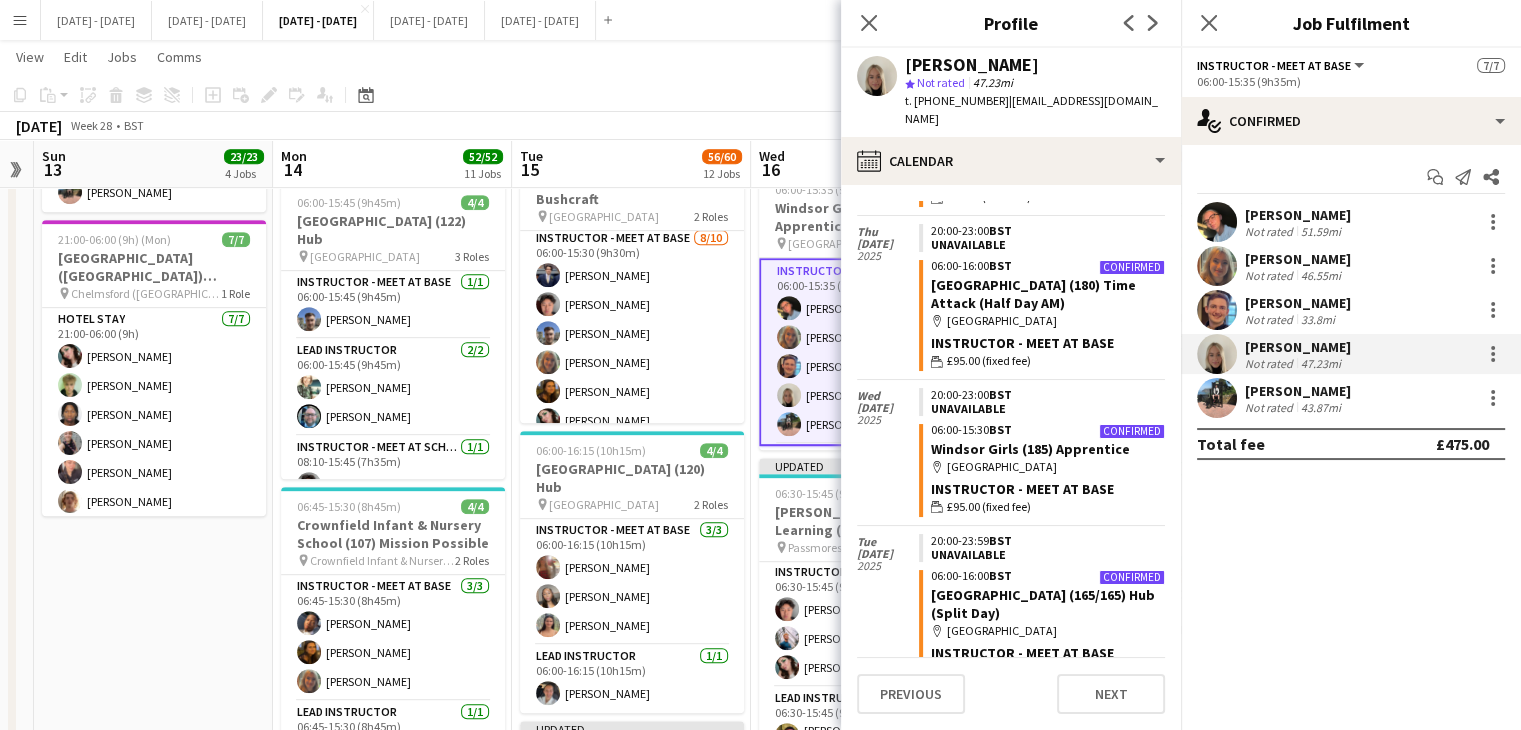 click on "Close pop-in" 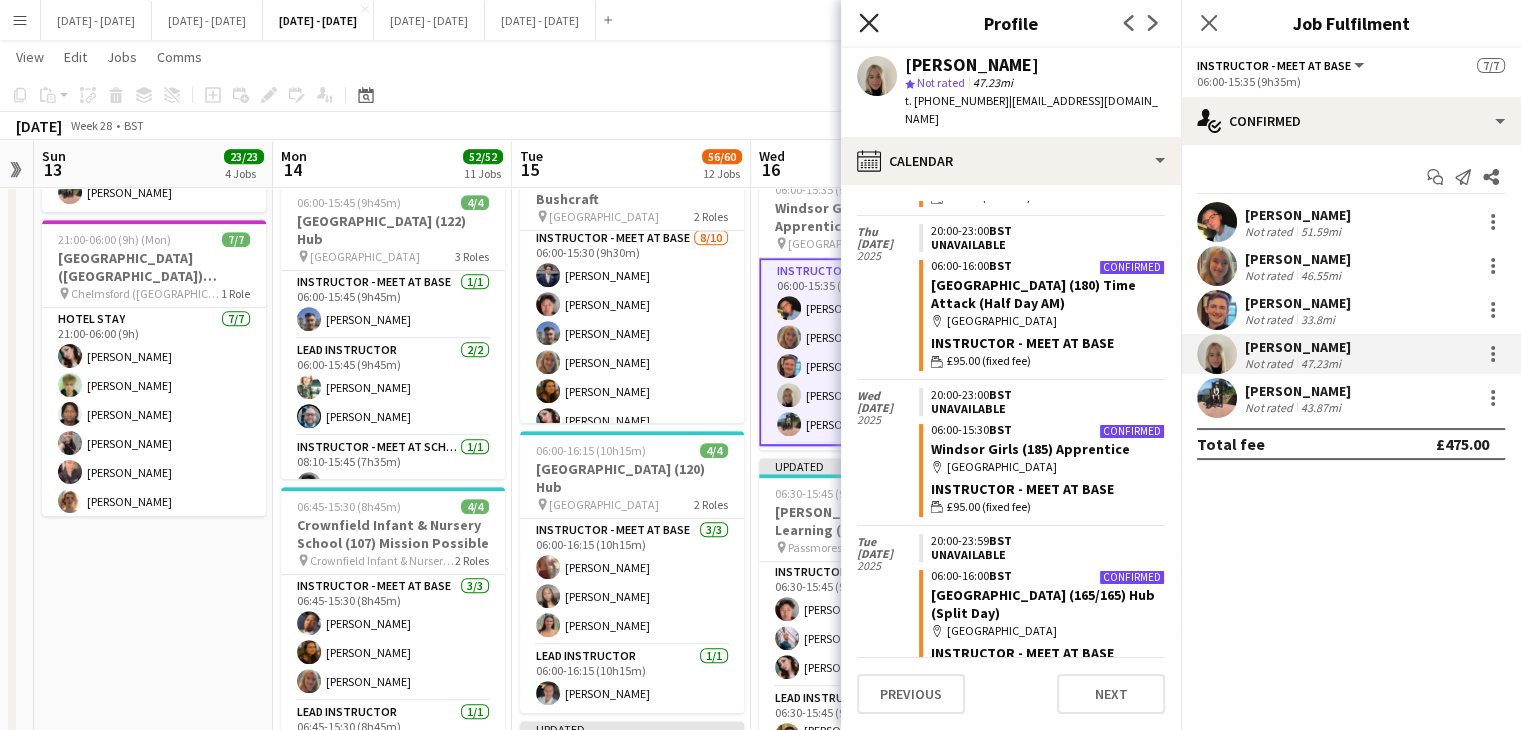 click 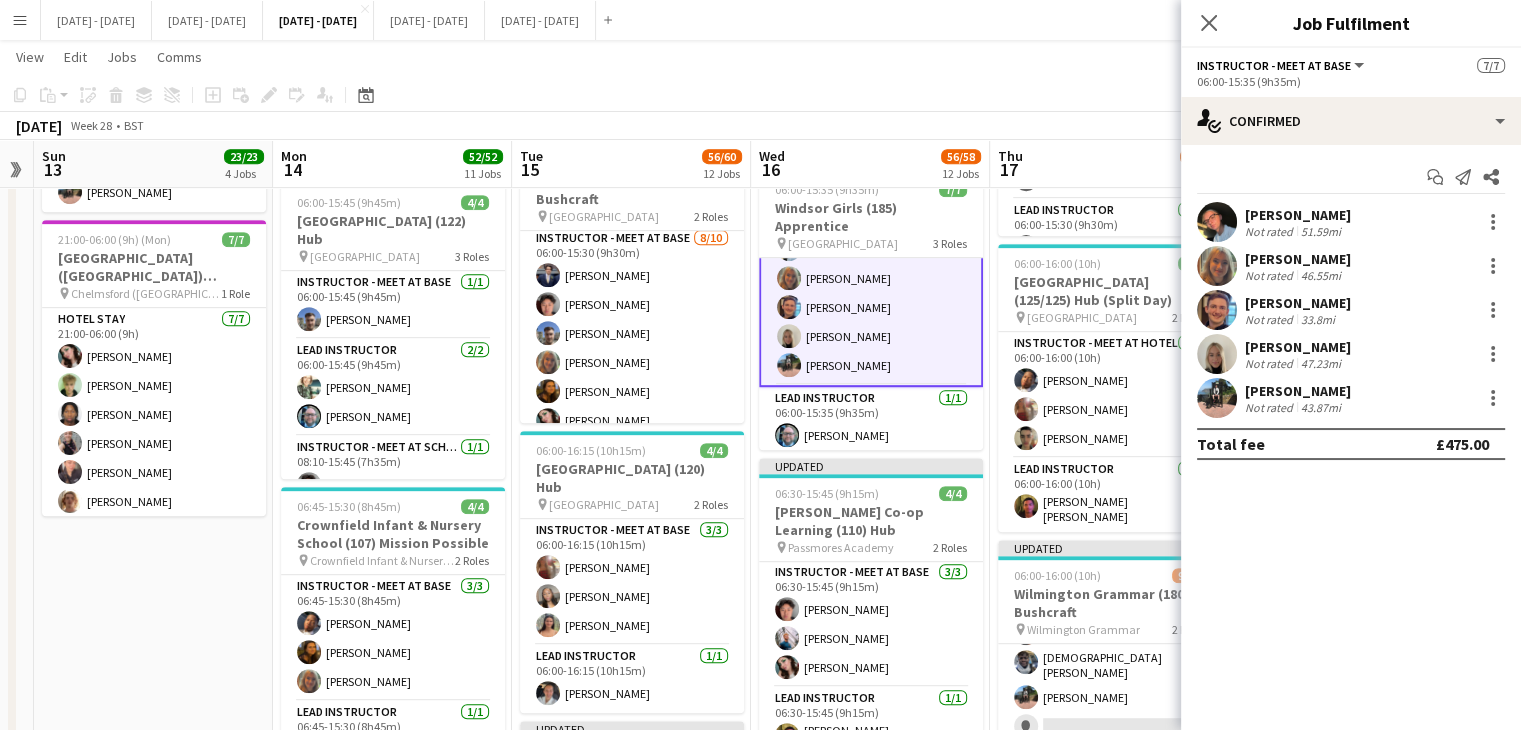 scroll, scrollTop: 112, scrollLeft: 0, axis: vertical 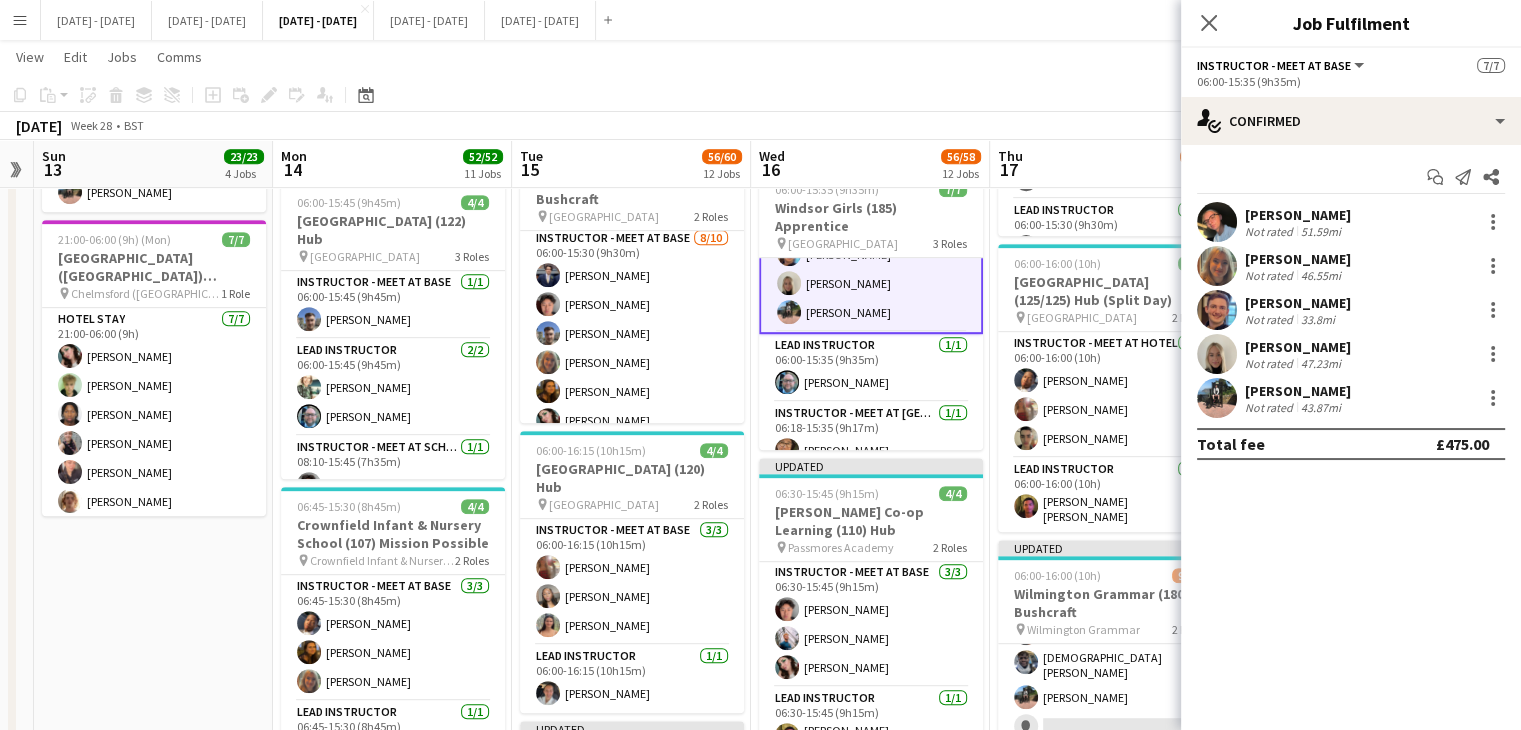 drag, startPoint x: 1213, startPoint y: 18, endPoint x: 1119, endPoint y: 102, distance: 126.06348 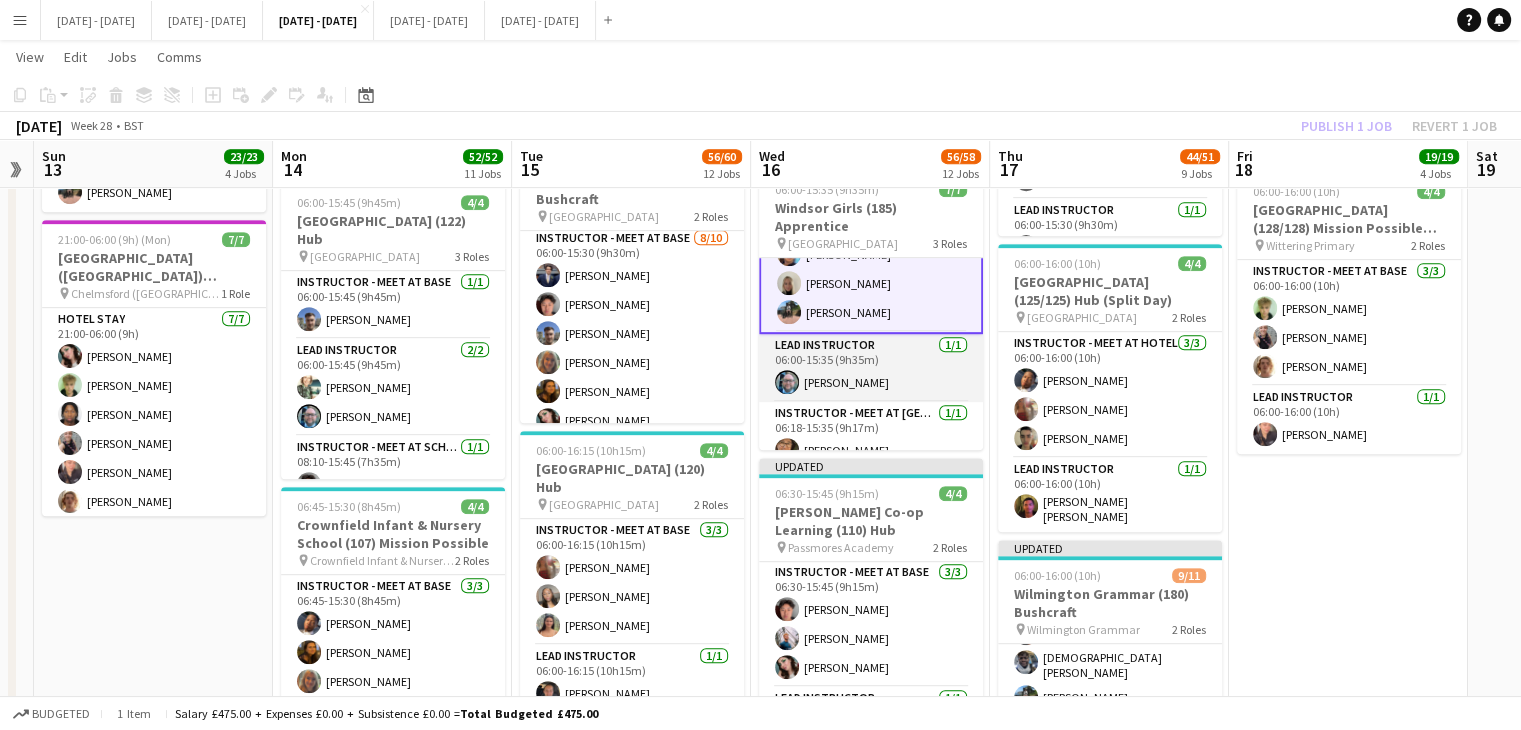 scroll, scrollTop: 0, scrollLeft: 0, axis: both 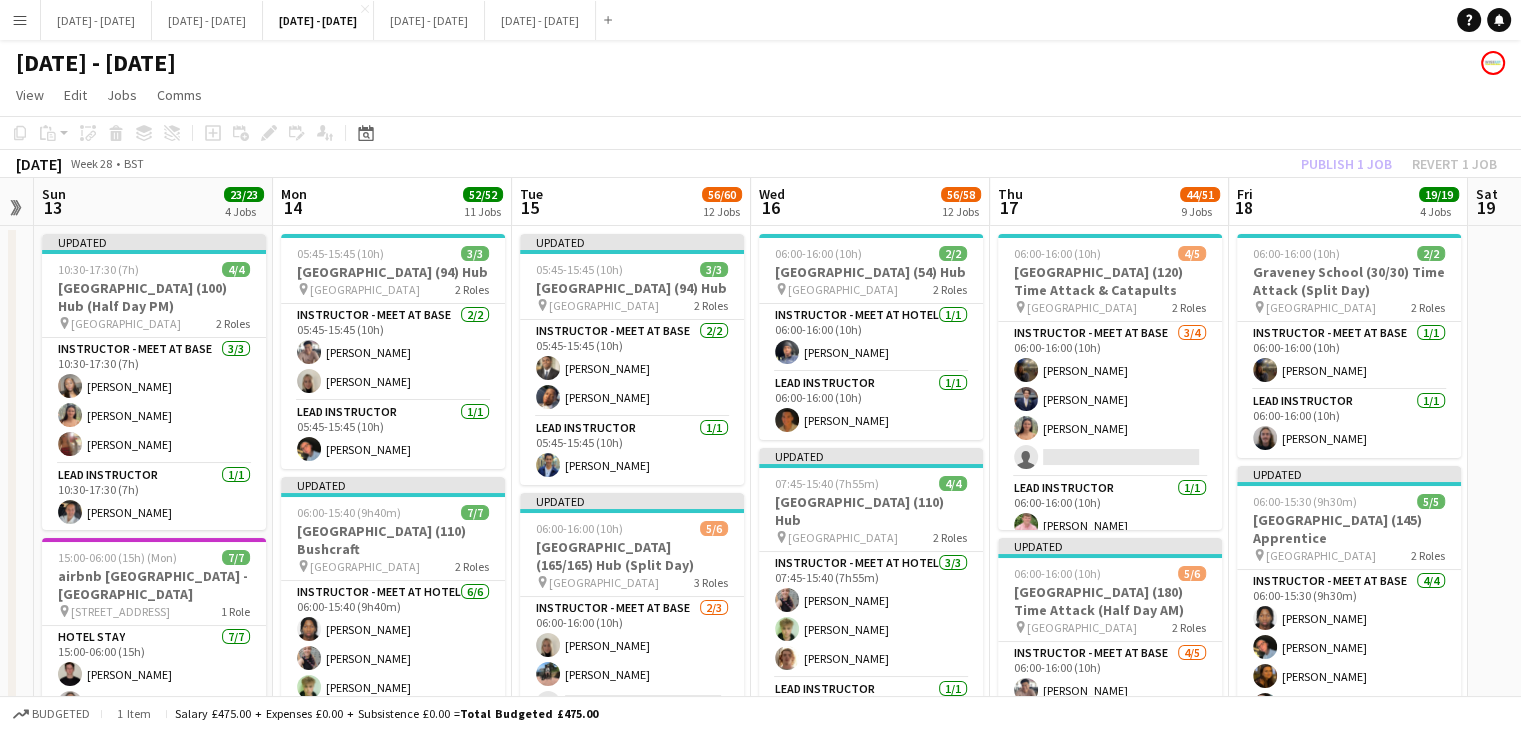 click on "Tue   15   56/60   12 Jobs" at bounding box center [631, 202] 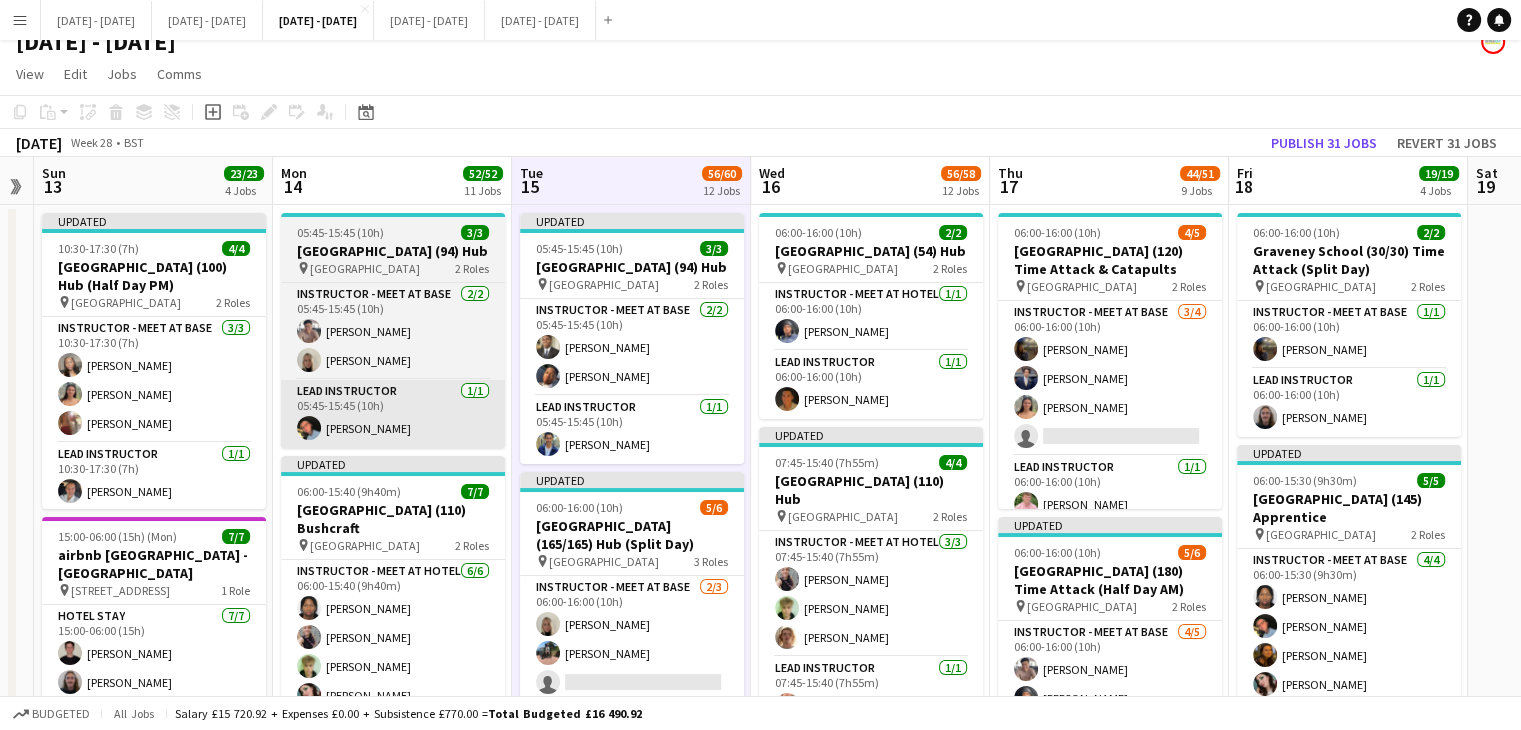 scroll, scrollTop: 0, scrollLeft: 0, axis: both 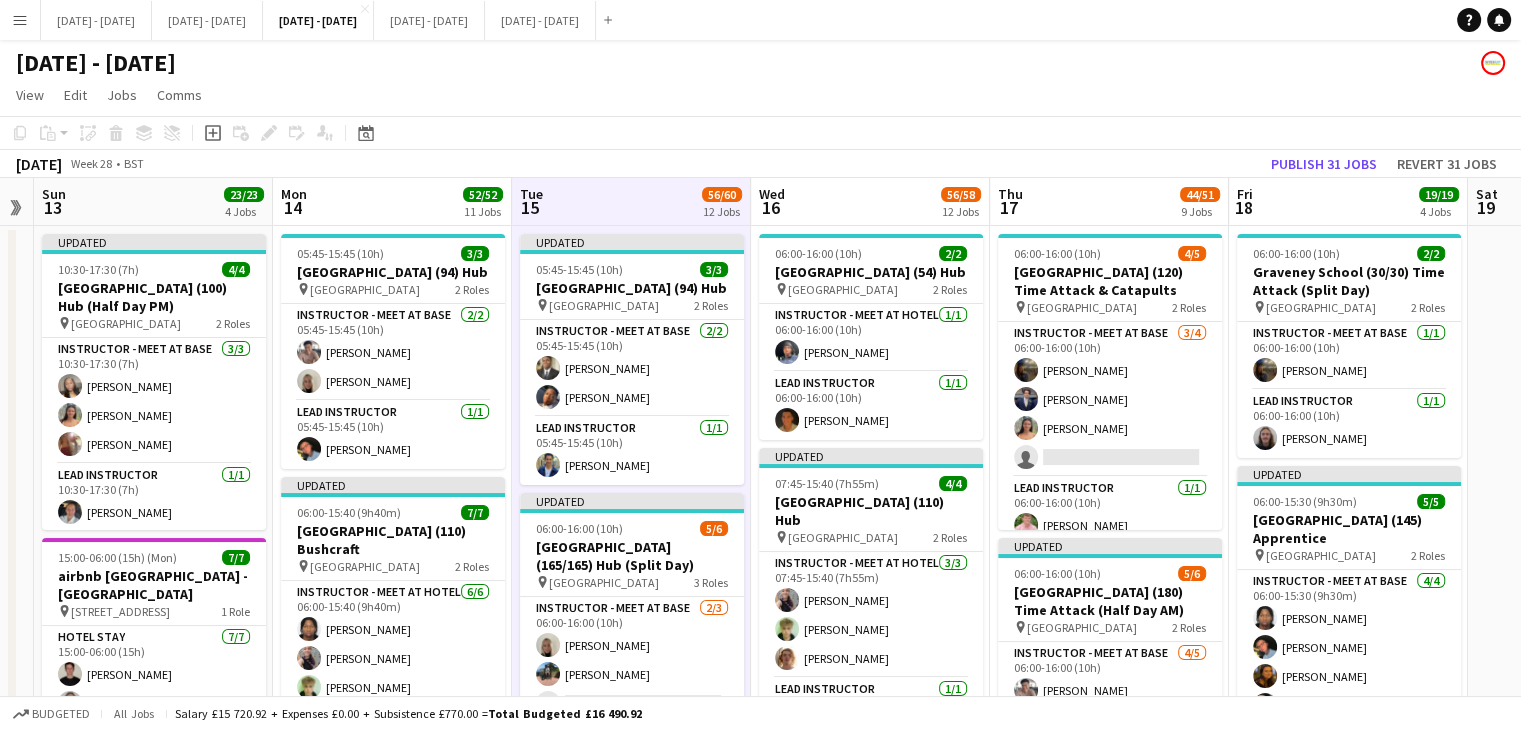 click on "05:45-15:45 (10h)    3/3   [GEOGRAPHIC_DATA] (94) Hub
pin
St Birinus School   2 Roles   Instructor - Meet at Base   [DATE]   05:45-15:45 (10h)
[PERSON_NAME] [PERSON_NAME]  Lead Instructor   [DATE]   05:45-15:45 (10h)
[PERSON_NAME]  Updated   06:00-15:40 (9h40m)    7/7   [GEOGRAPHIC_DATA] (110) Bushcraft
pin
[GEOGRAPHIC_DATA]   2 Roles   Instructor - Meet at Hotel   [DATE]   06:00-15:40 (9h40m)
[PERSON_NAME] [PERSON_NAME] [PERSON_NAME] [PERSON_NAME] [PERSON_NAME] Adio  Lead Instructor   [DATE]   06:00-15:40 (9h40m)
[PERSON_NAME]  Updated   06:00-15:30 (9h30m)    6/[GEOGRAPHIC_DATA] (180) Hub
pin
[GEOGRAPHIC_DATA]   2 Roles   Instructor - Meet at Base   [DATE]   06:00-15:30 (9h30m)
[PERSON_NAME] [PERSON_NAME] [PERSON_NAME] [PERSON_NAME] [PERSON_NAME]  Lead Instructor   [DATE]   06:00-15:30 (9h30m)
[PERSON_NAME]     06:00-15:45 (9h45m)    4/4   [GEOGRAPHIC_DATA] (122) Hub
pin" at bounding box center (392, 1964) 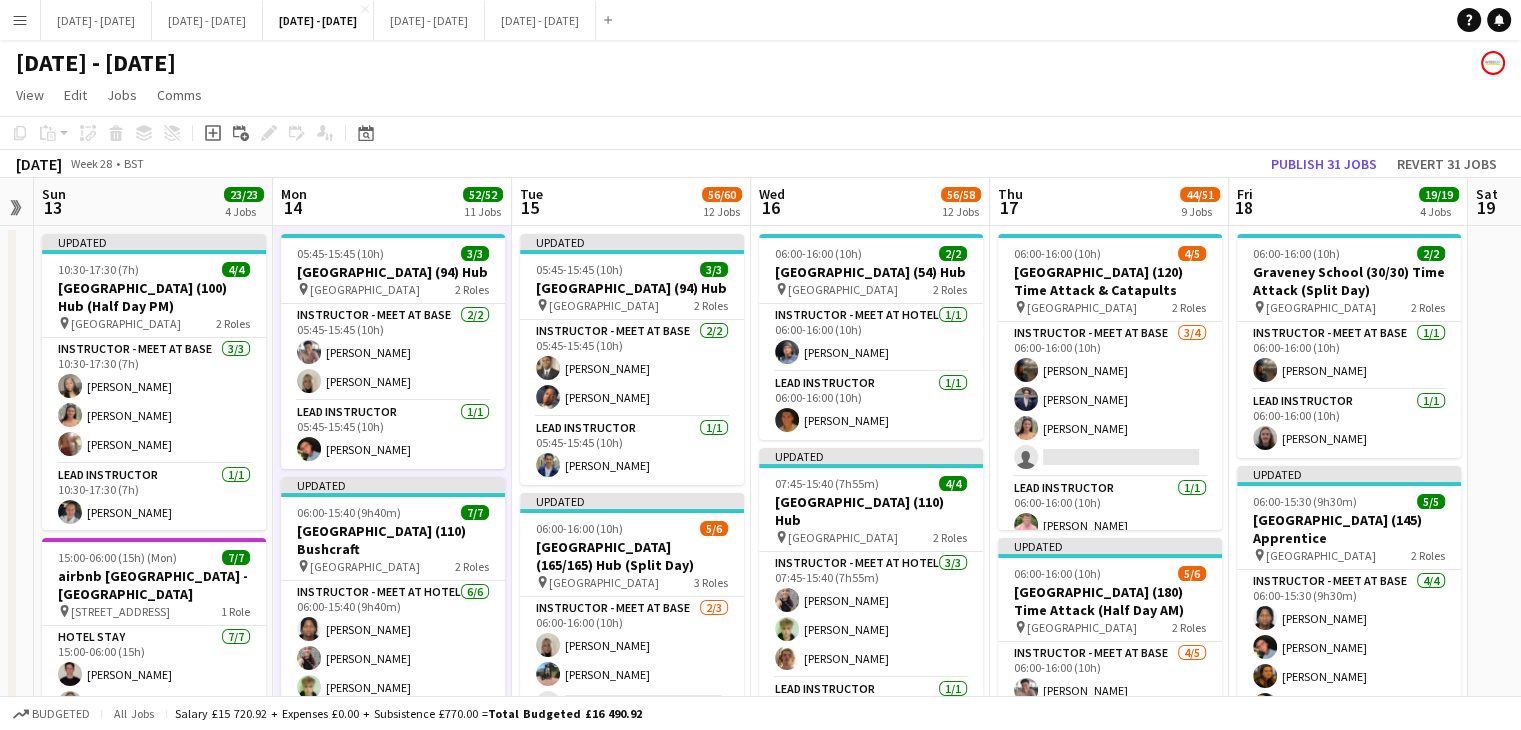 click on "Tue   15   56/60   12 Jobs" at bounding box center (631, 202) 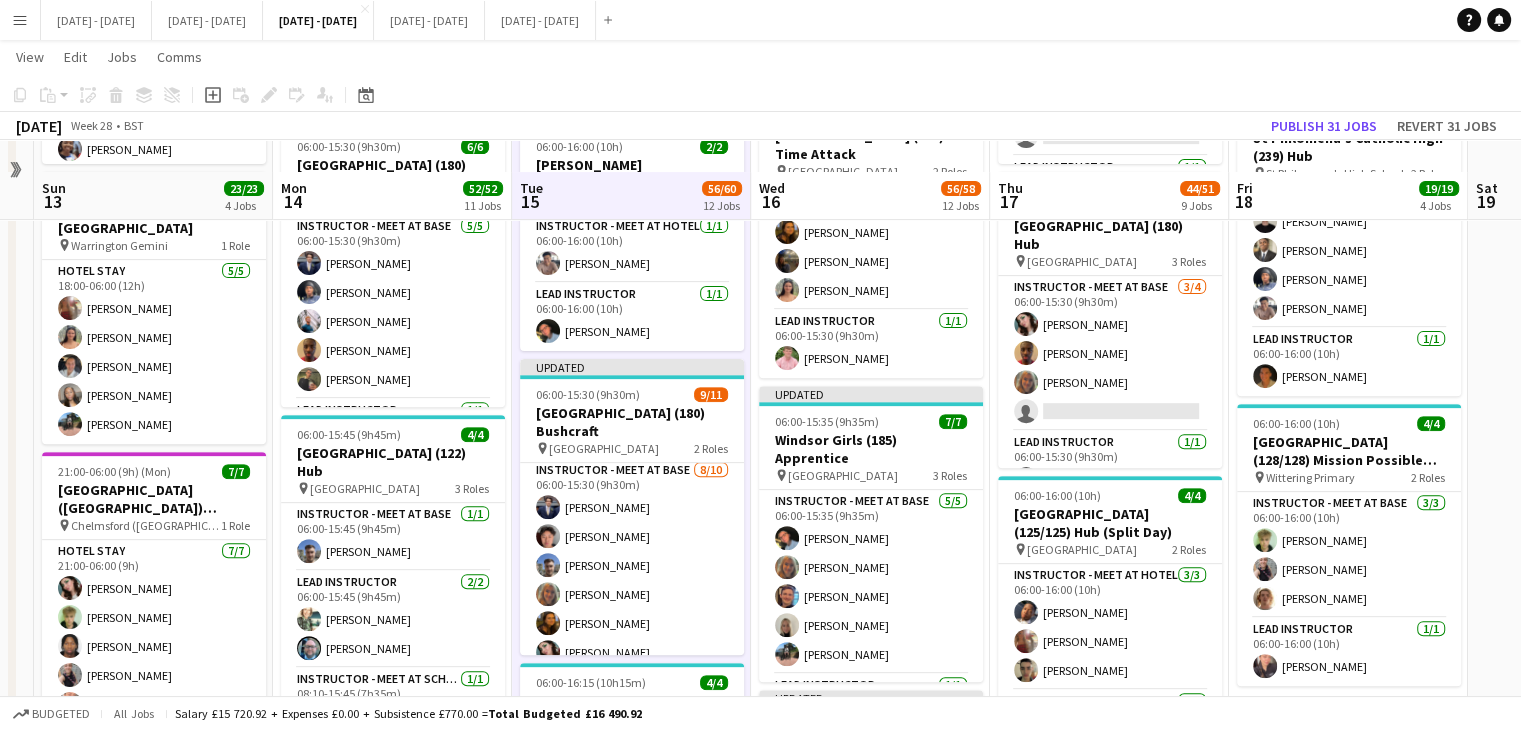 scroll, scrollTop: 700, scrollLeft: 0, axis: vertical 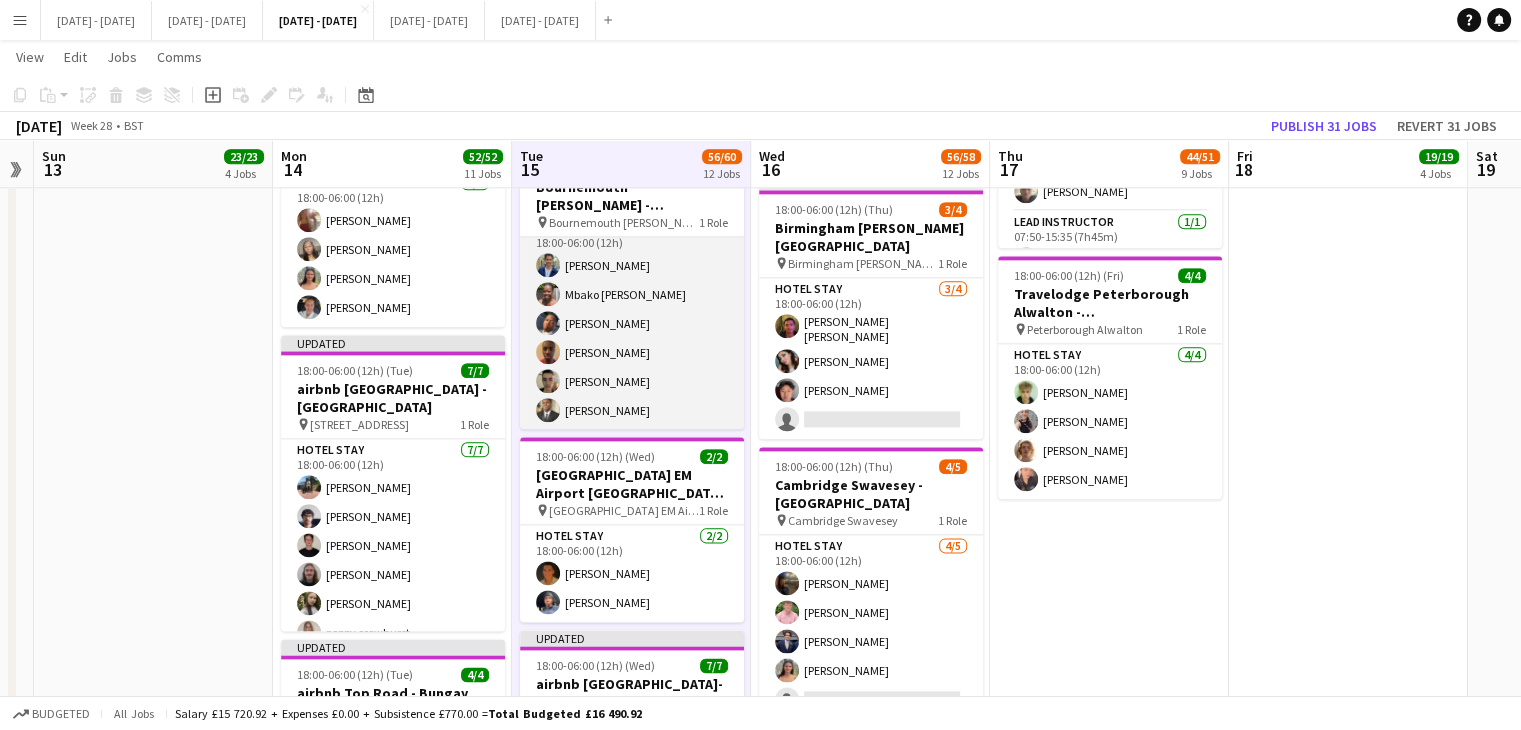 click on "Hotel Stay   [DATE]   18:00-06:00 (12h)
[PERSON_NAME] [PERSON_NAME] Oguntunde [PERSON_NAME] [PERSON_NAME] [PERSON_NAME]" at bounding box center (632, 323) 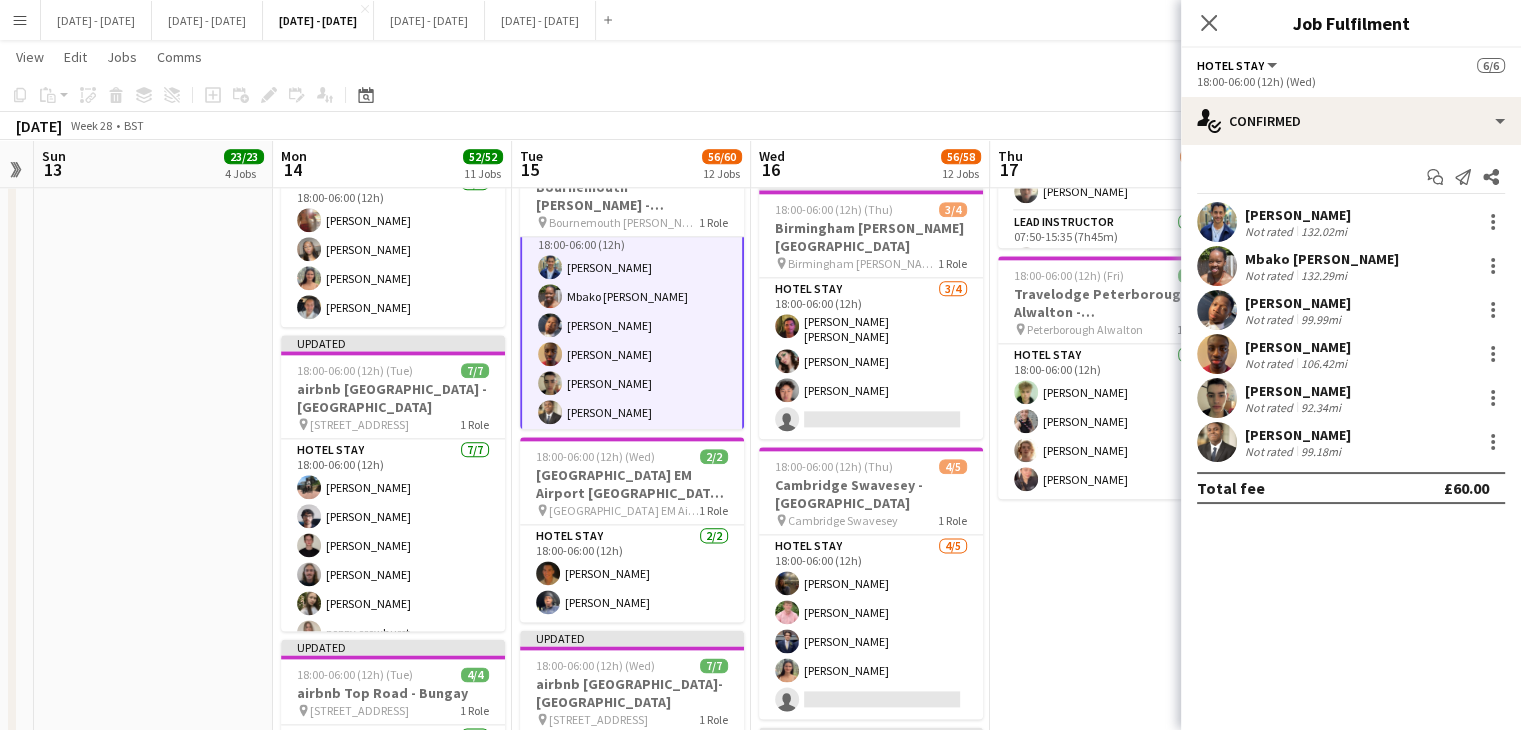 scroll, scrollTop: 22, scrollLeft: 0, axis: vertical 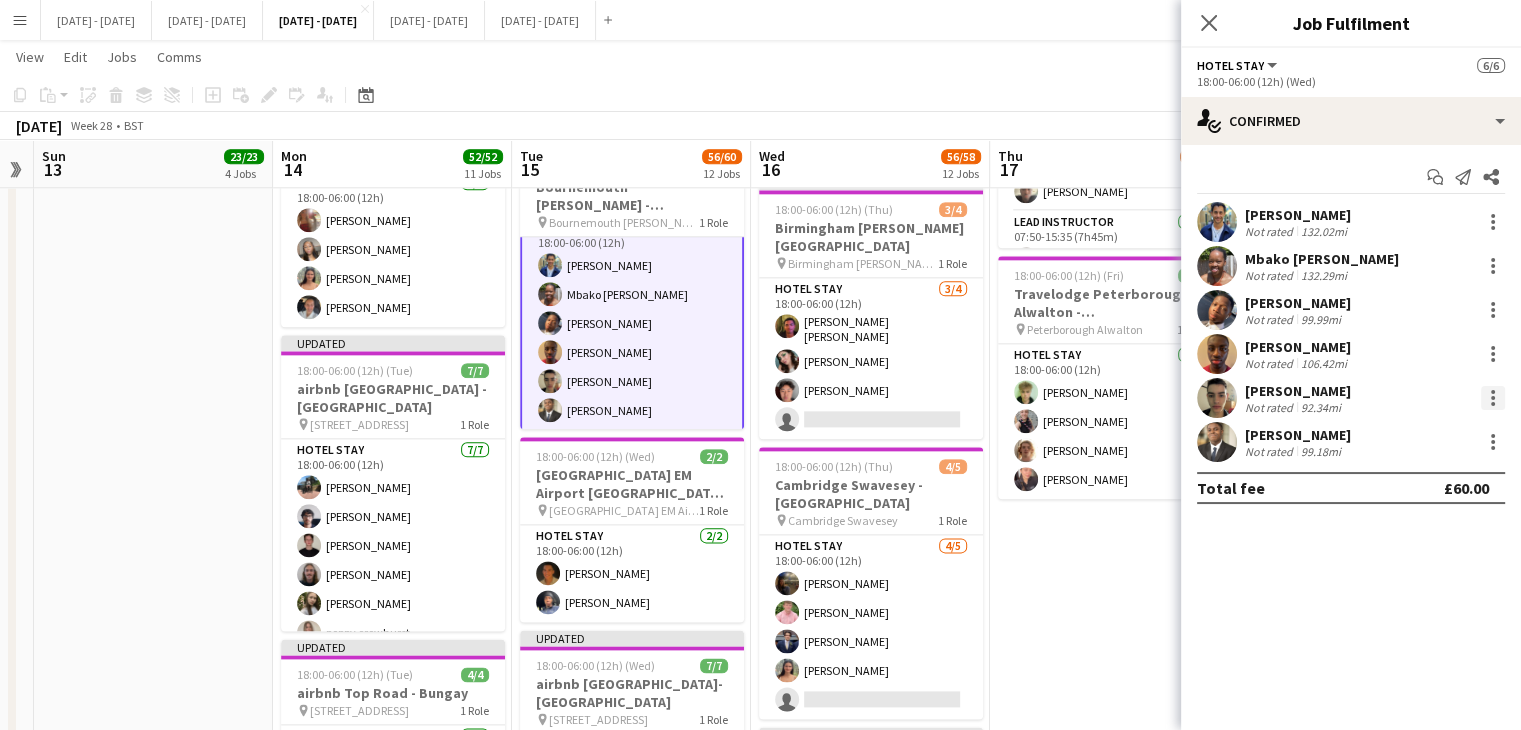 click at bounding box center [1493, 398] 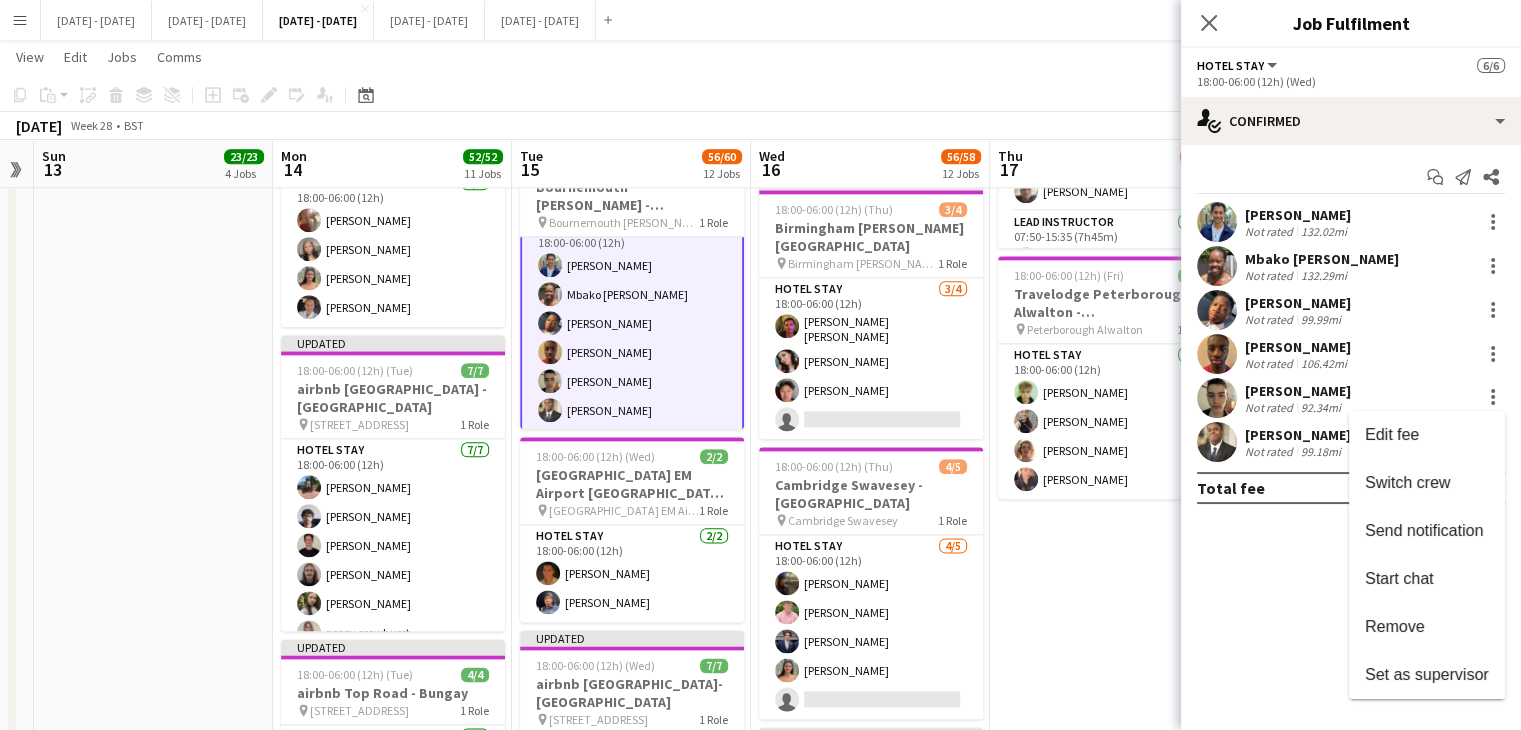 click on "Remove" at bounding box center (1427, 627) 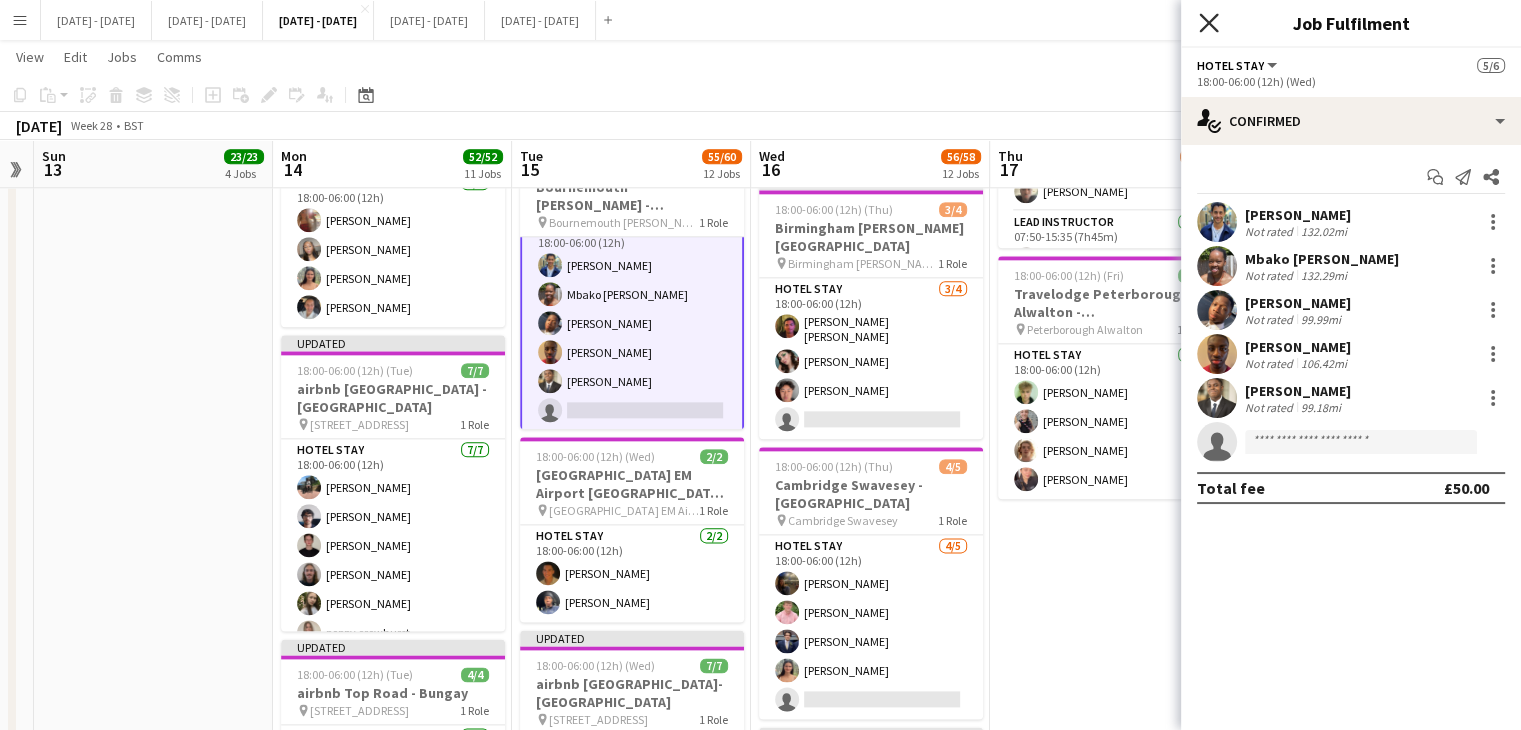 click on "Close pop-in" 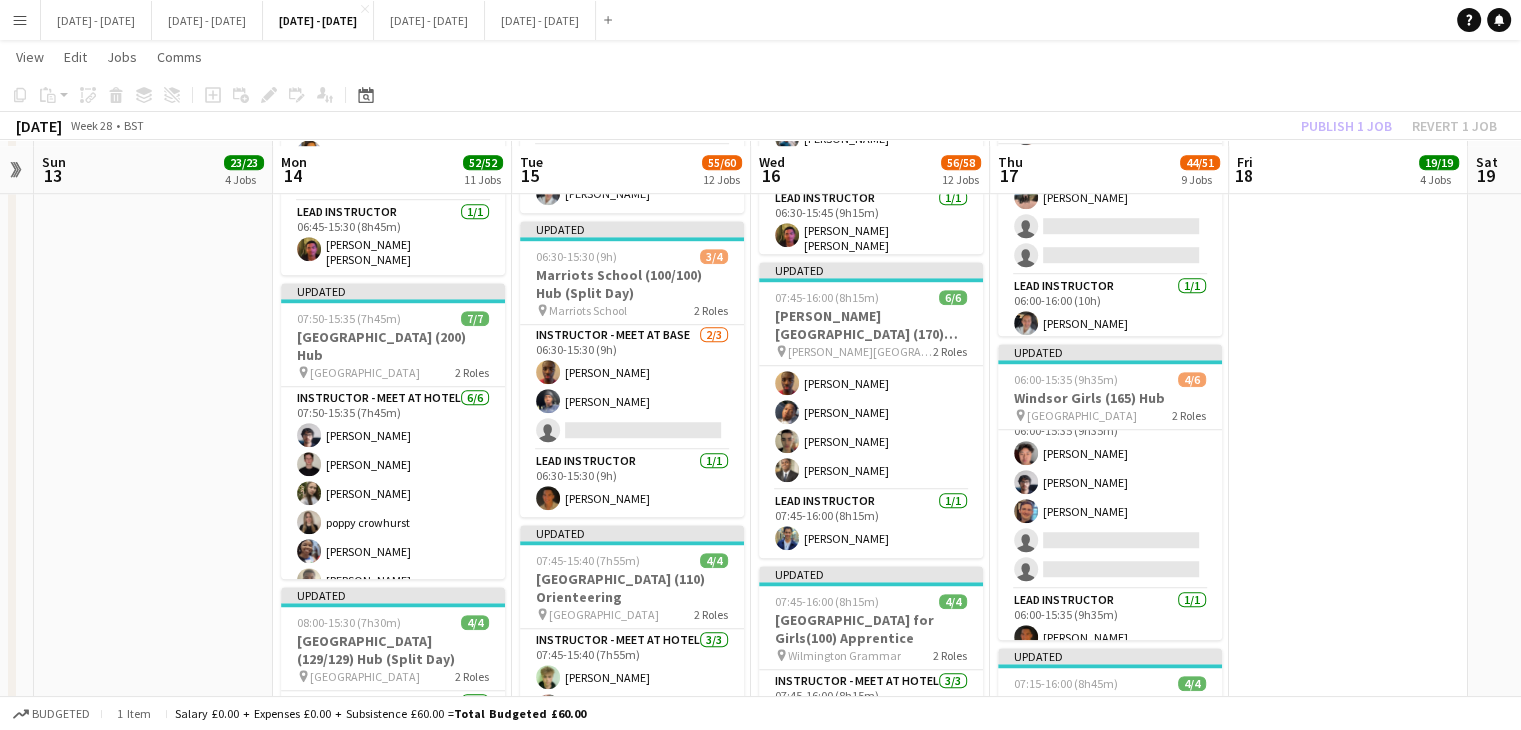 scroll, scrollTop: 1500, scrollLeft: 0, axis: vertical 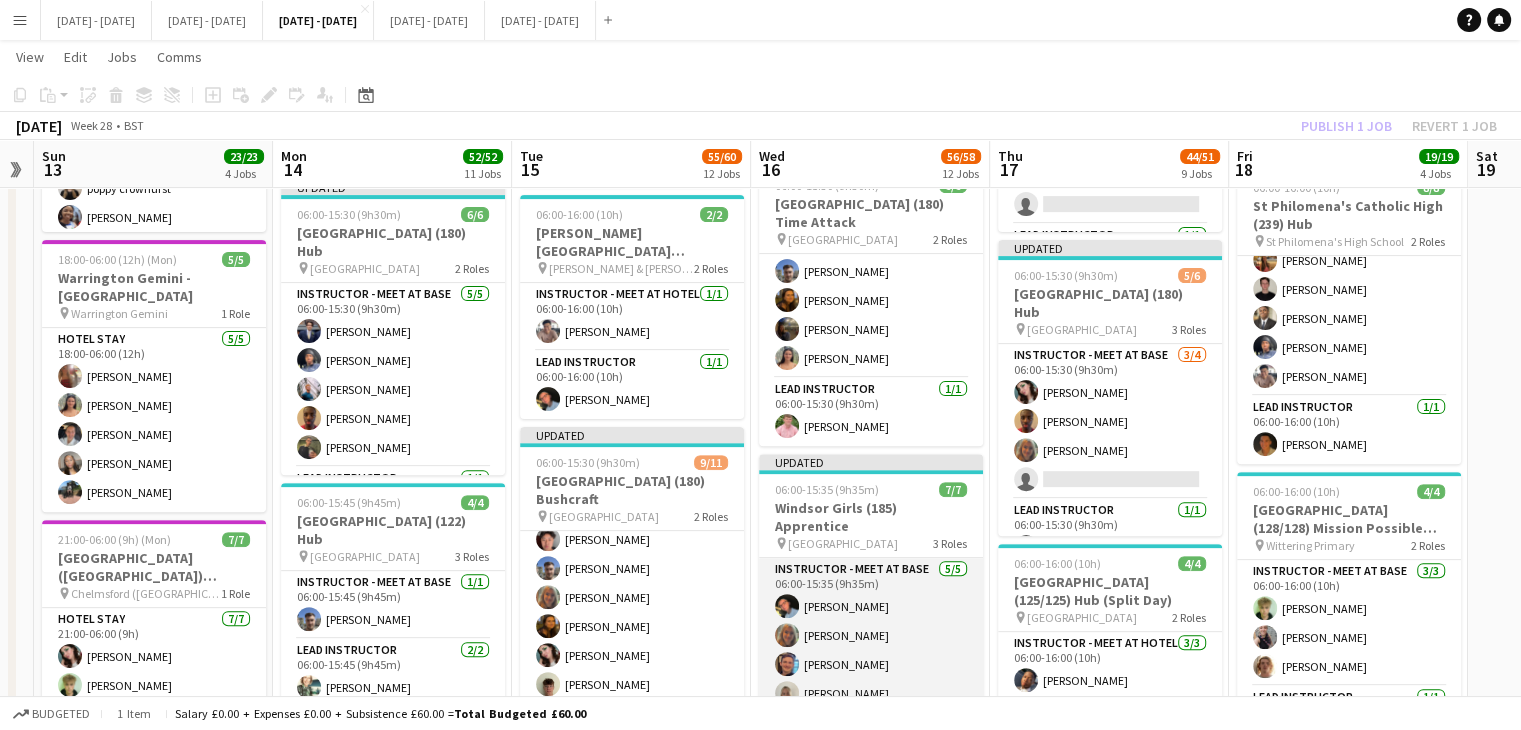 click on "Instructor - Meet at Base   [DATE]   06:00-15:35 (9h35m)
[PERSON_NAME] [PERSON_NAME] [PERSON_NAME] [PERSON_NAME] [PERSON_NAME]" at bounding box center (871, 650) 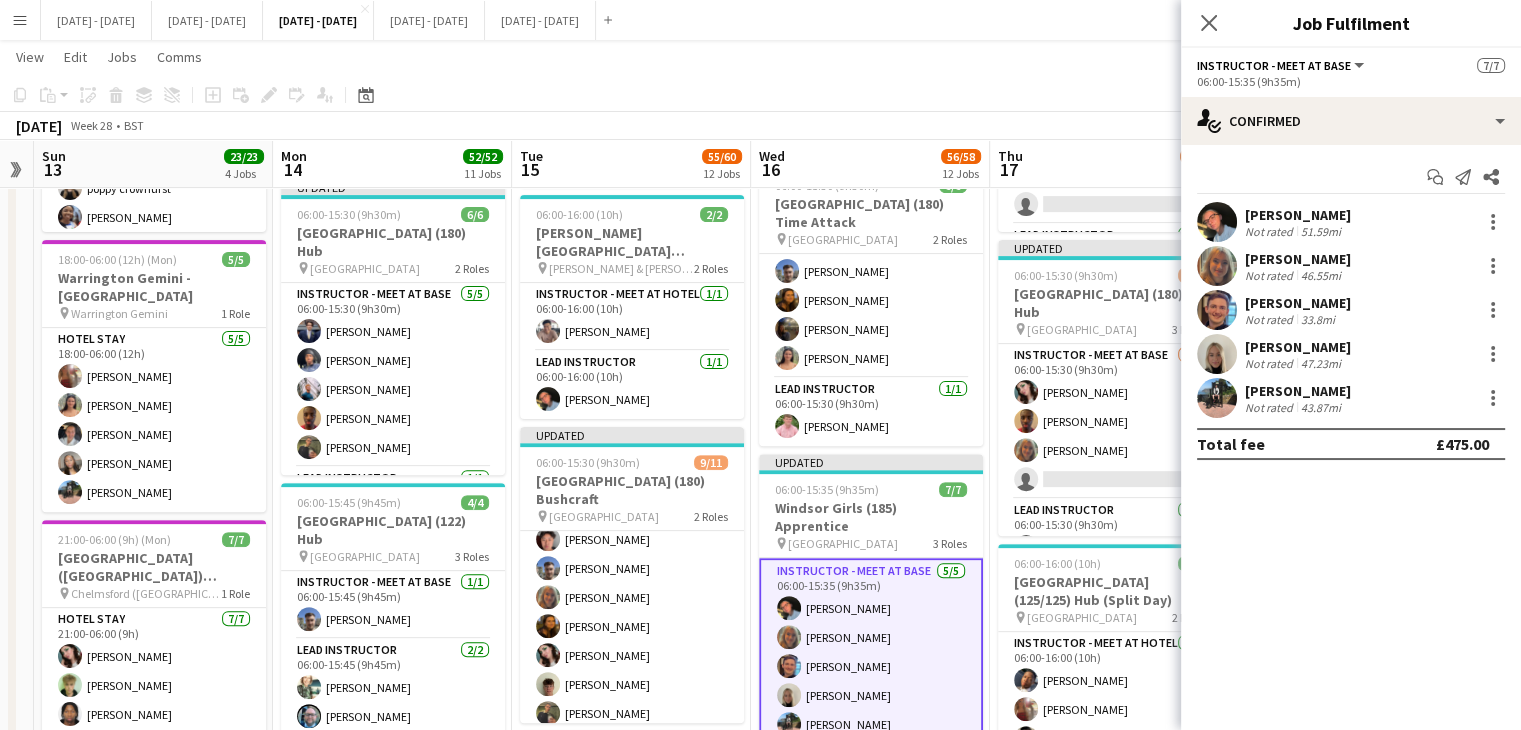 scroll, scrollTop: 20, scrollLeft: 0, axis: vertical 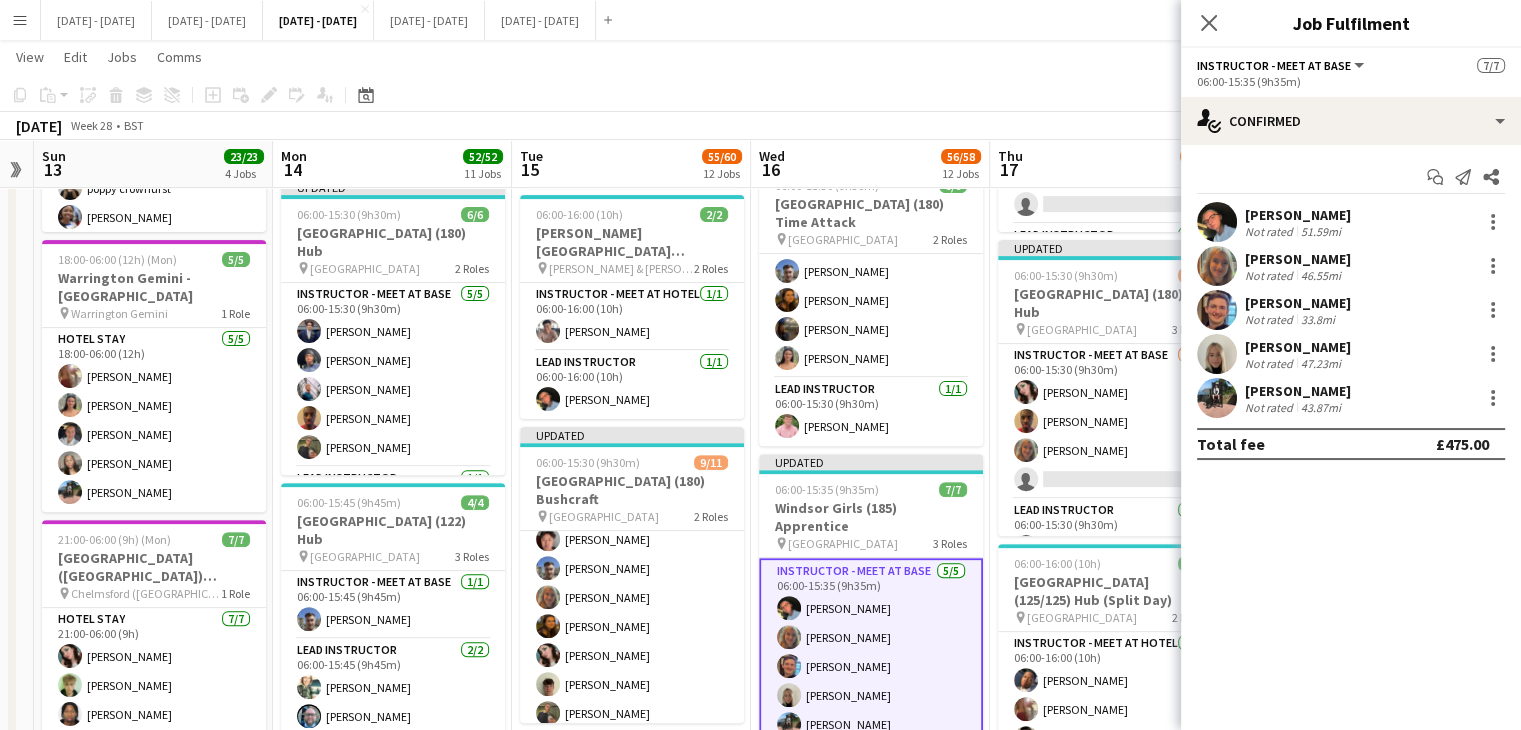 click on "[PERSON_NAME]" at bounding box center (1298, 259) 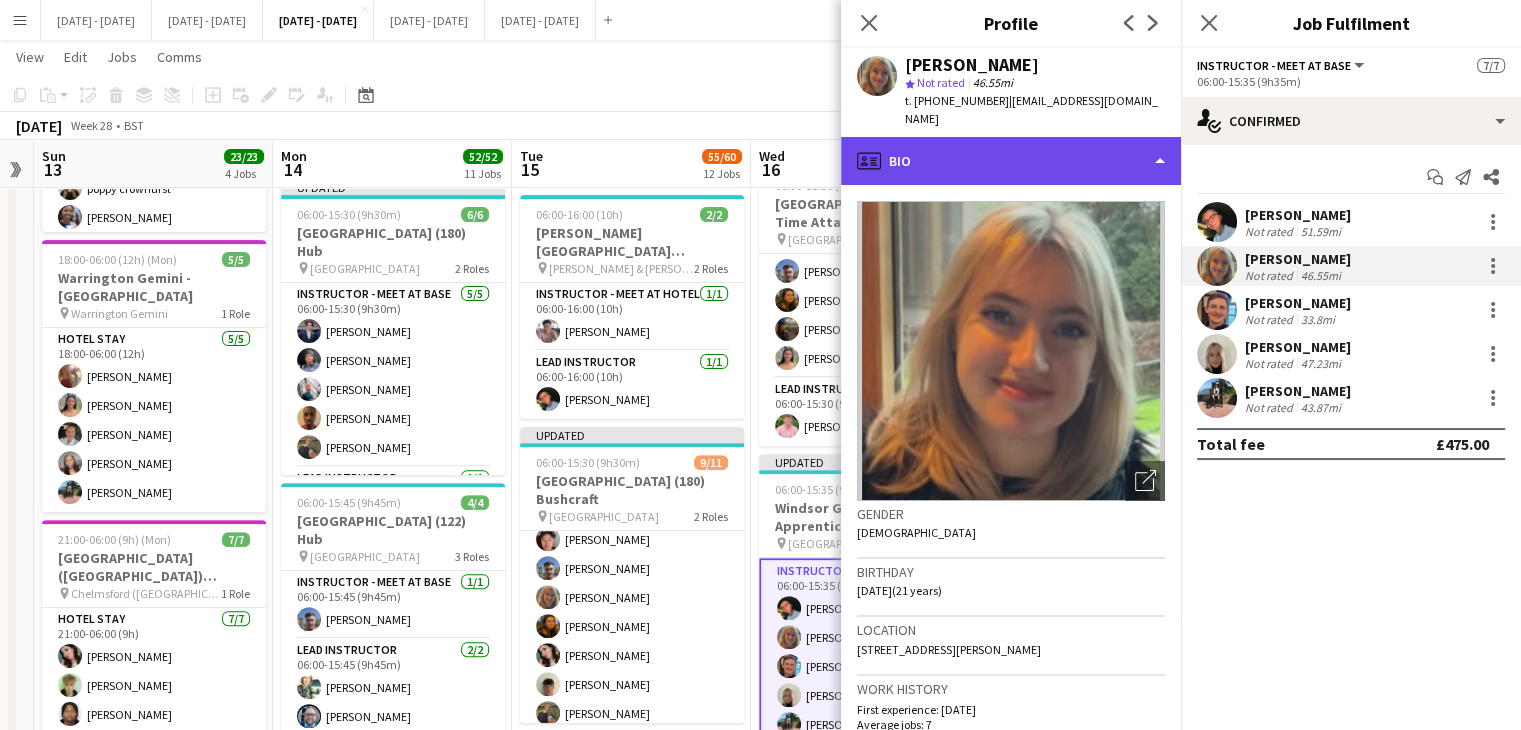 click on "profile
Bio" 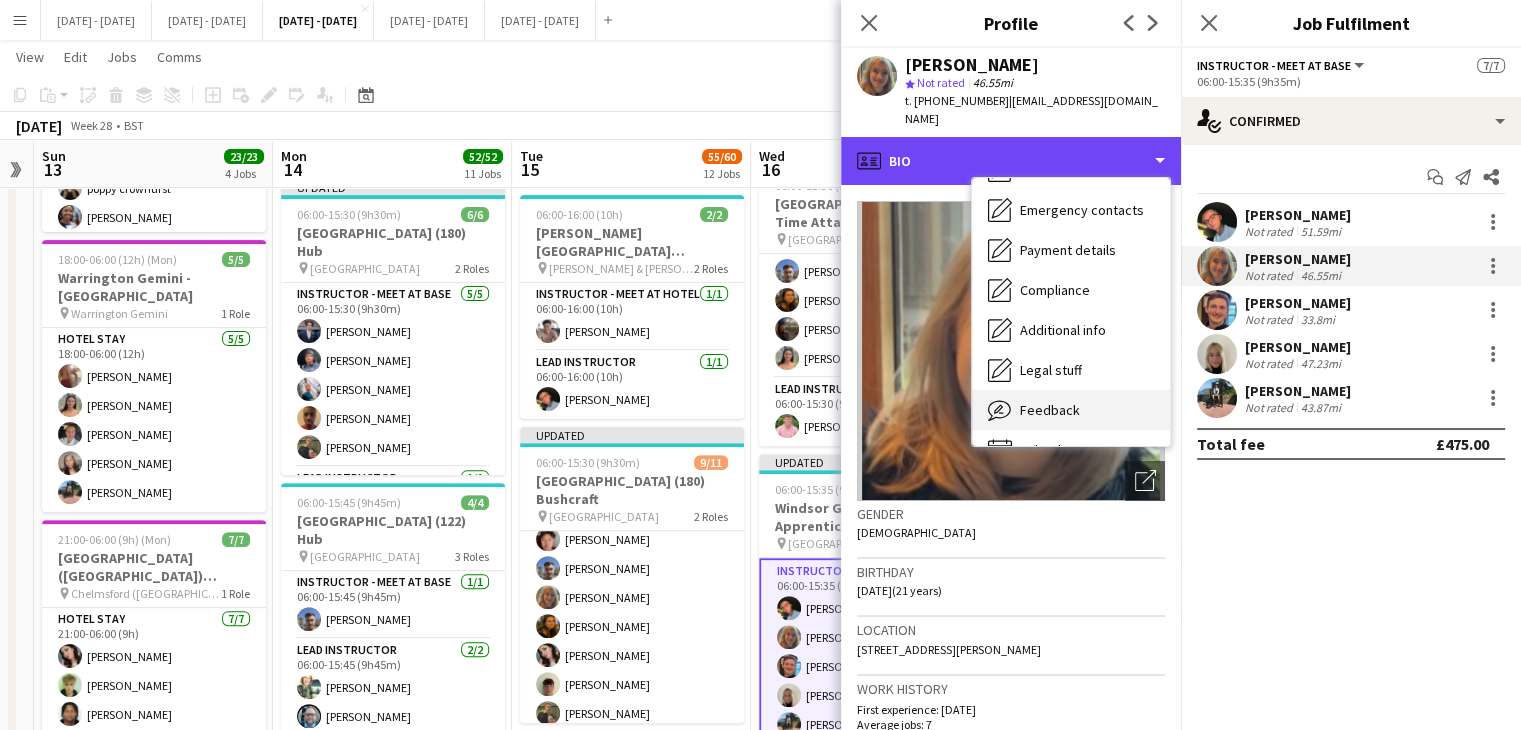 scroll, scrollTop: 188, scrollLeft: 0, axis: vertical 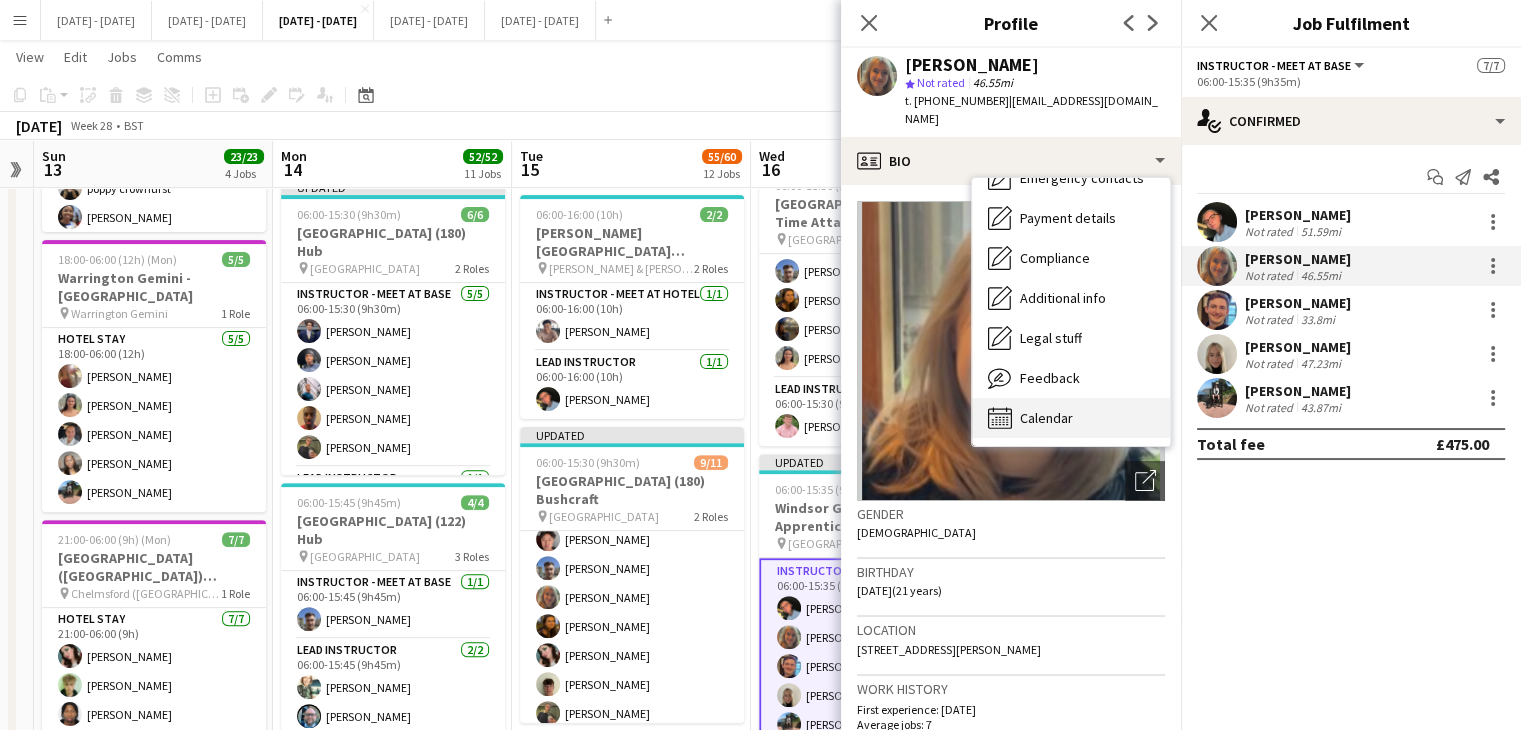 click on "Calendar" at bounding box center [1046, 418] 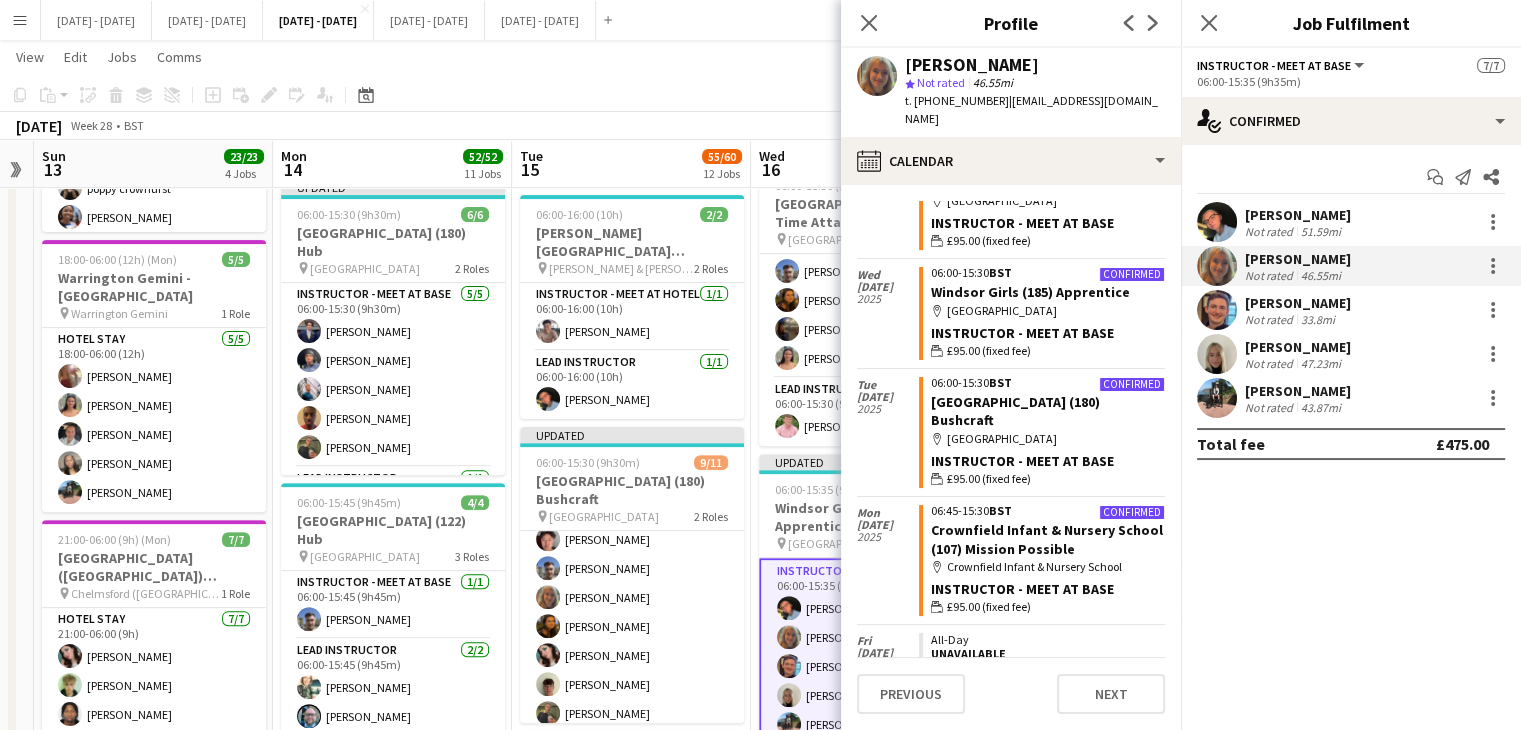 scroll, scrollTop: 1100, scrollLeft: 0, axis: vertical 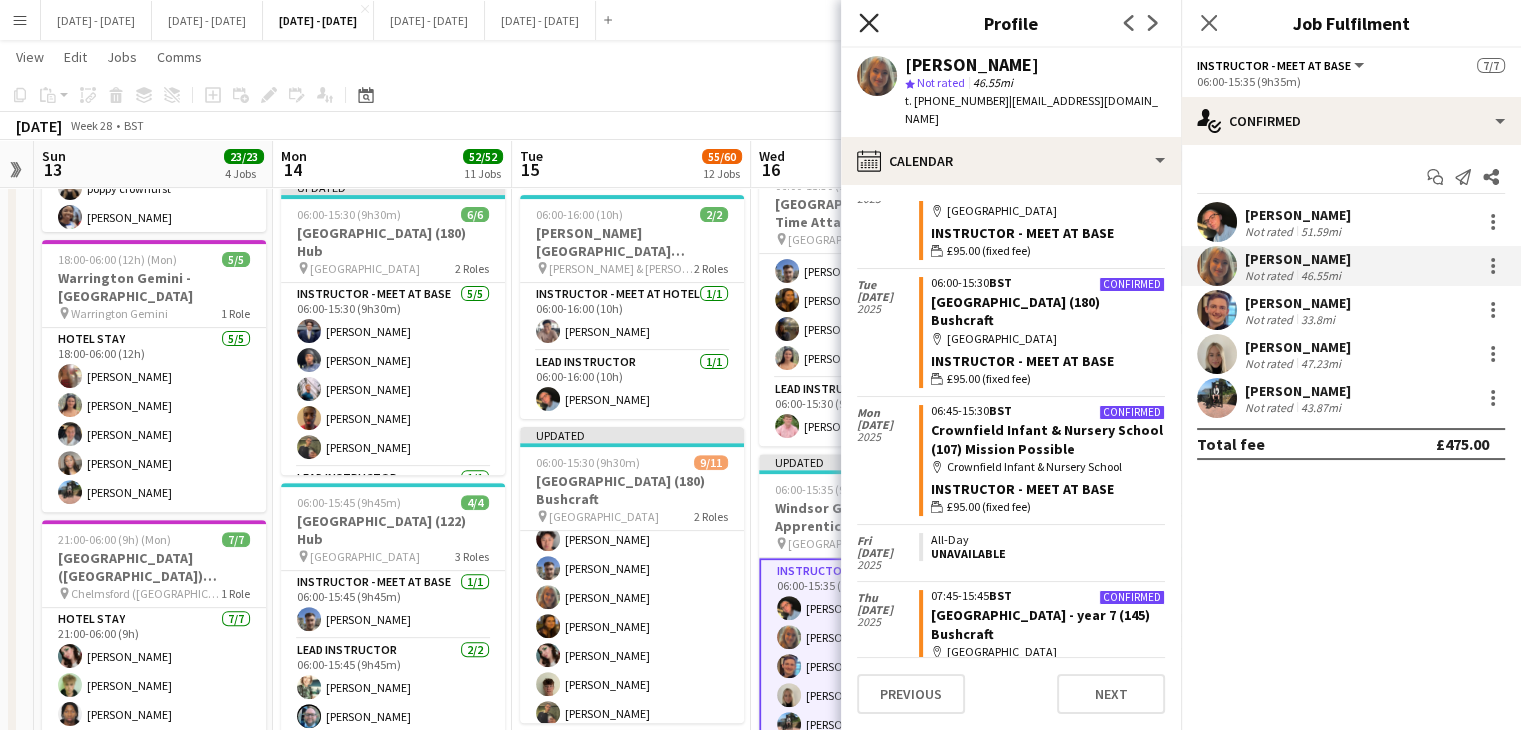 click 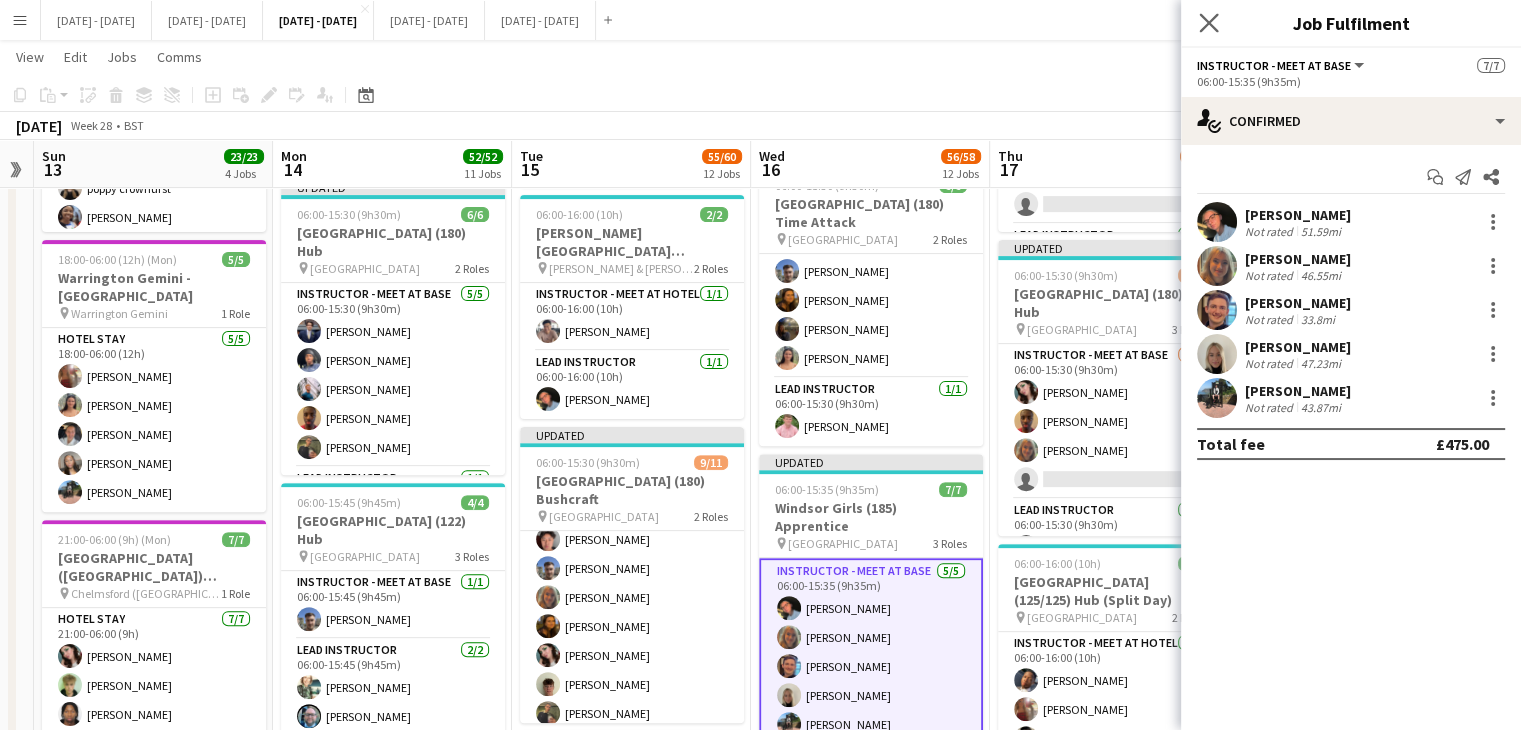 click on "Close pop-in" 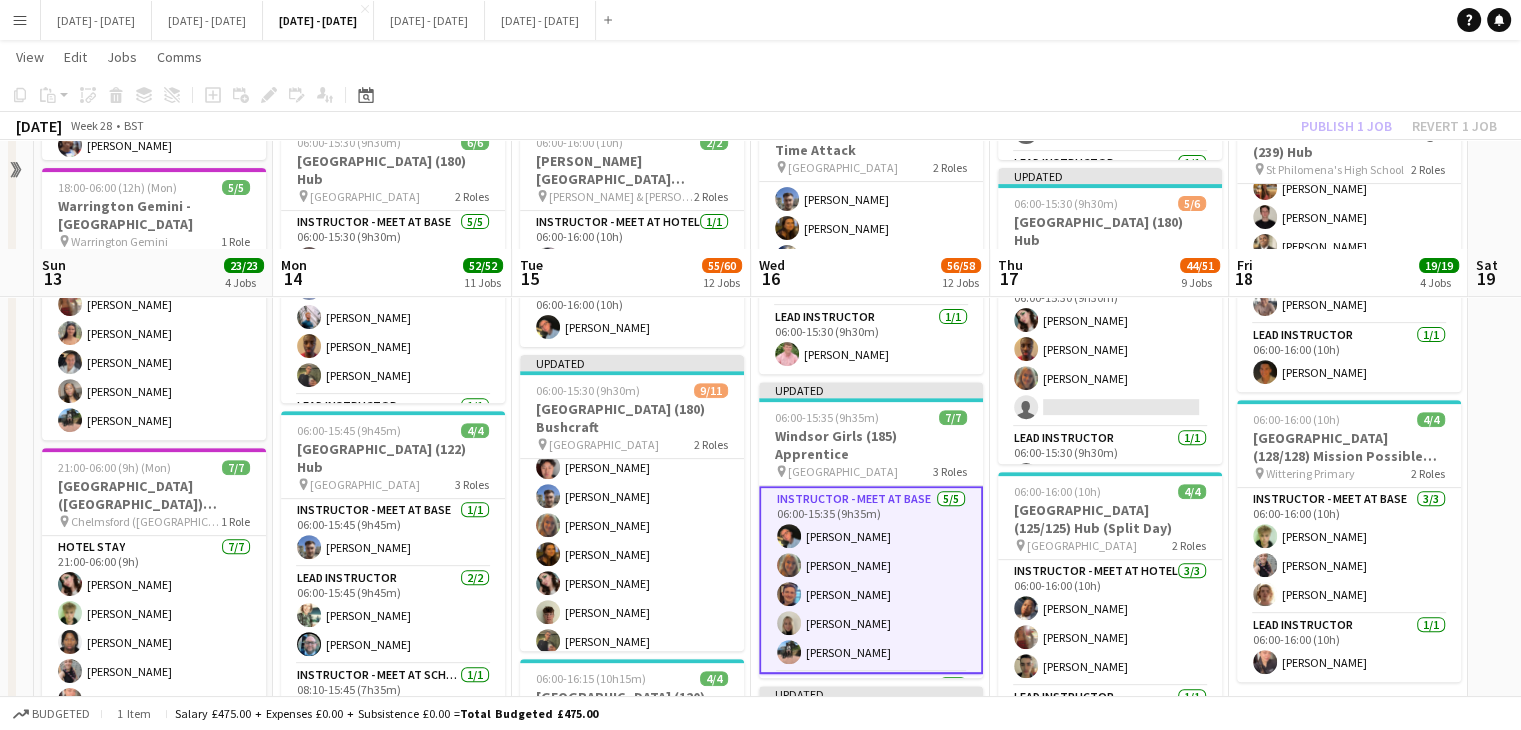 scroll, scrollTop: 800, scrollLeft: 0, axis: vertical 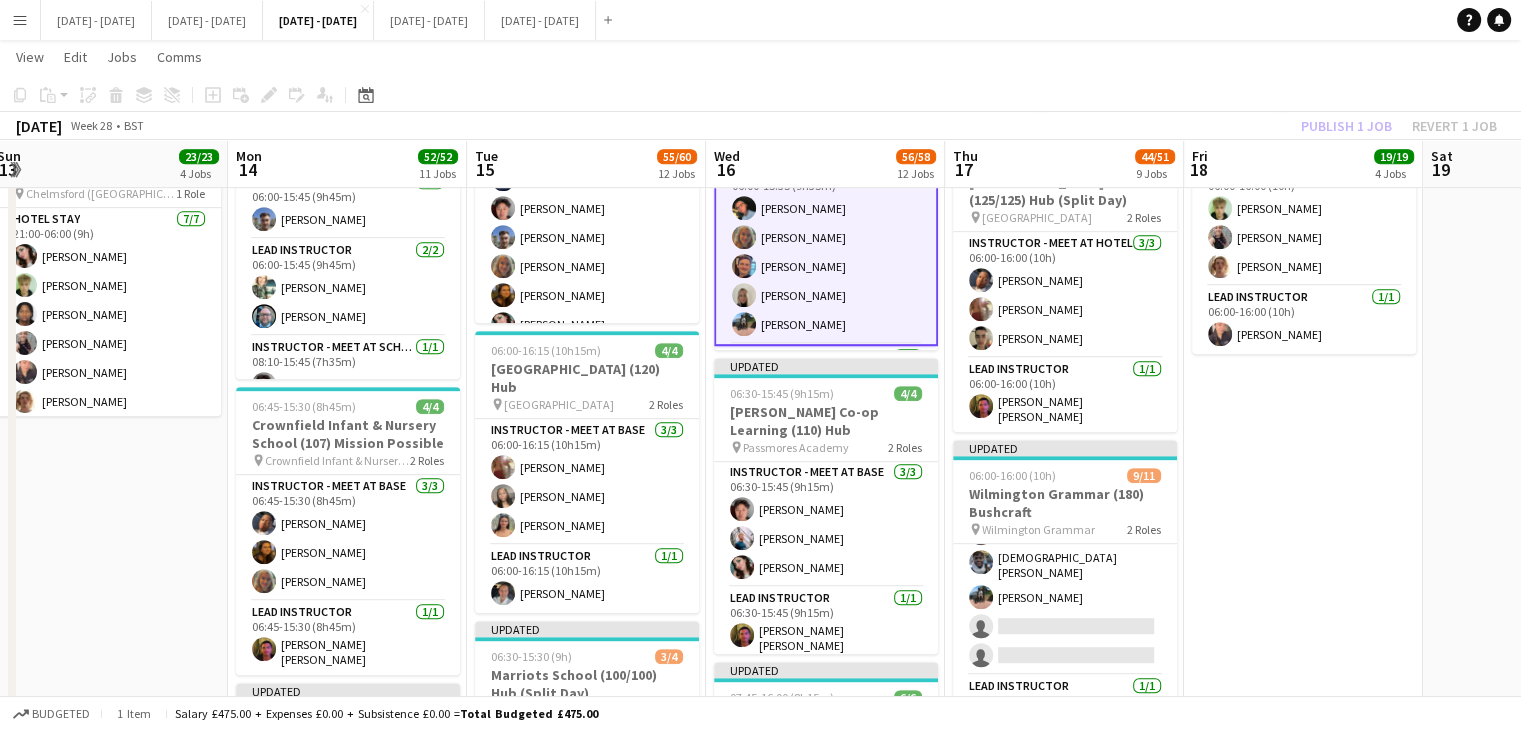 drag, startPoint x: 1387, startPoint y: 581, endPoint x: 1342, endPoint y: 611, distance: 54.08327 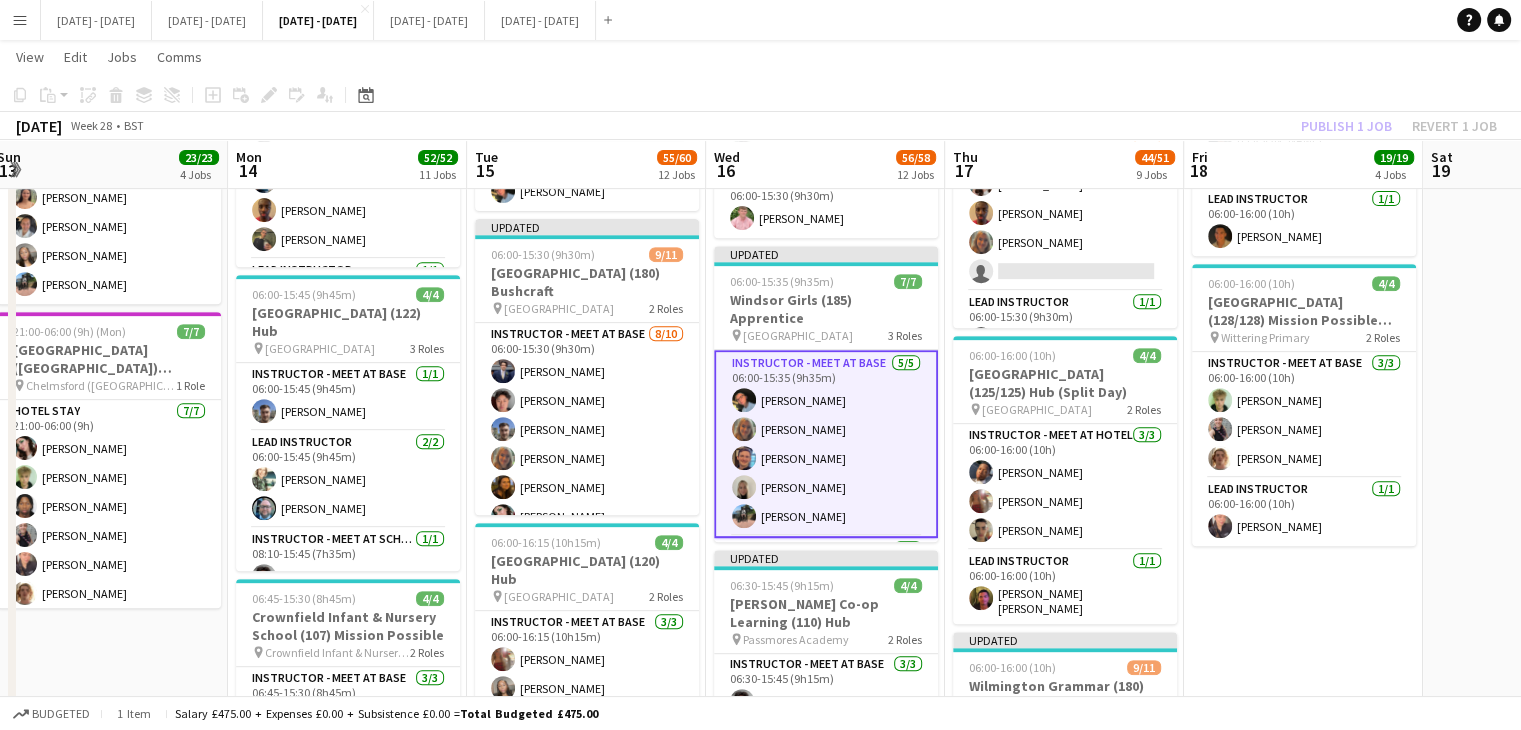 scroll, scrollTop: 700, scrollLeft: 0, axis: vertical 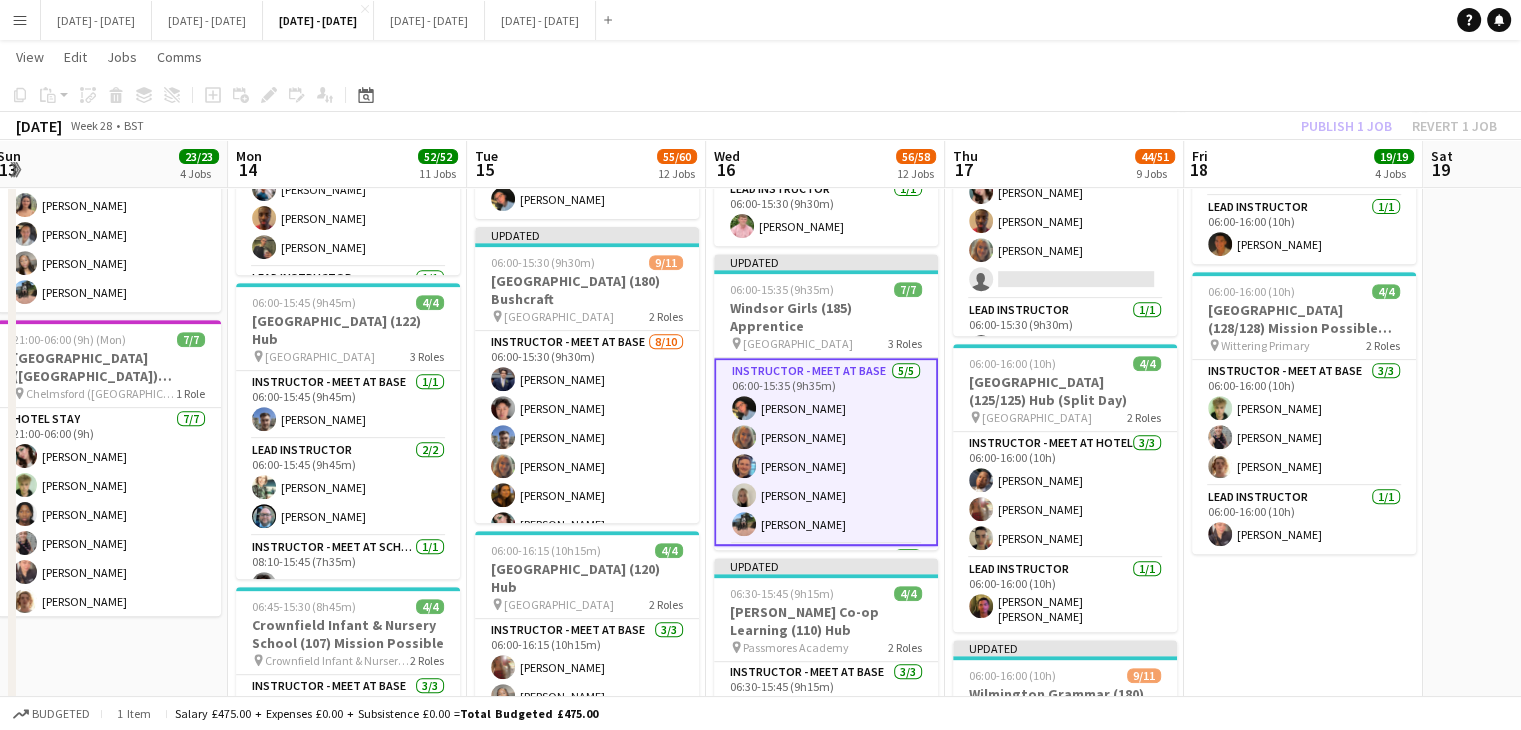 click on "06:00-16:00 (10h)    2/2   Graveney School (30/30) Time Attack (Split Day)
pin
Graveney School   2 Roles   Instructor - Meet at Base   [DATE]   06:00-16:00 (10h)
[PERSON_NAME]  Lead Instructor   [DATE]   06:00-16:00 (10h)
[PERSON_NAME]  Updated   06:00-15:30 (9h30m)    5/5   [GEOGRAPHIC_DATA] (145) Apprentice
pin
Oakmoor School   2 Roles   Instructor - Meet at Base   [DATE]   06:00-15:30 (9h30m)
[PERSON_NAME] [PERSON_NAME] [PERSON_NAME] Best [PERSON_NAME]  Lead Instructor   [DATE]   06:00-15:30 (9h30m)
[PERSON_NAME]     06:00-16:00 (10h)    8/8   St Philomena's Catholic High (239) Hub
pin
[GEOGRAPHIC_DATA]   2 Roles   Instructor - Meet at Base   [DATE]   06:00-16:00 (10h)
[PERSON_NAME] [PERSON_NAME] [PERSON_NAME] [PERSON_NAME] [PERSON_NAME] Adio [PERSON_NAME] [PERSON_NAME]  Lead Instructor   [DATE]   06:00-16:00 (10h)
[PERSON_NAME]     06:00-16:00 (10h)    4/4   [GEOGRAPHIC_DATA] (128/128) Mission Possible (Split Day)" at bounding box center (1303, 1162) 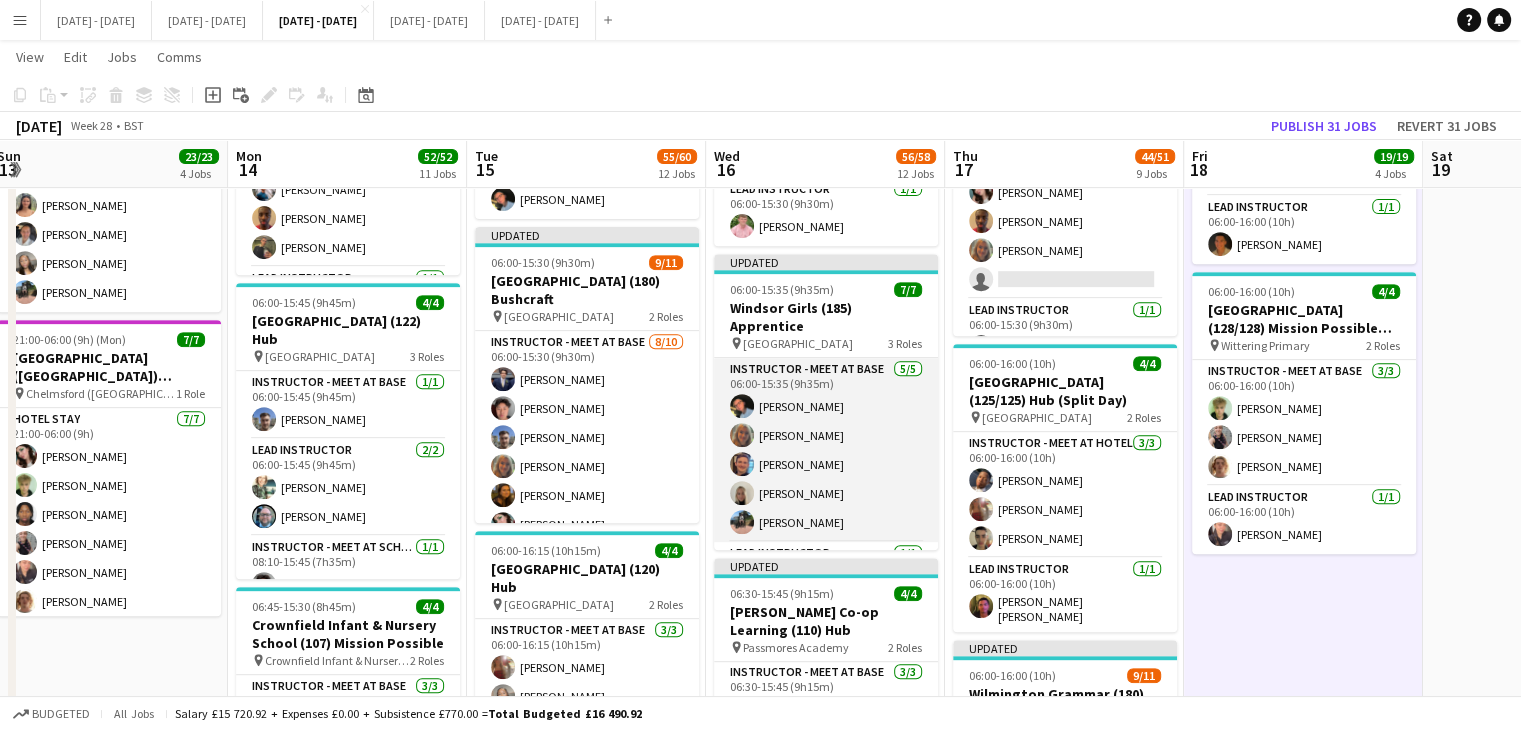 click on "Instructor - Meet at Base   [DATE]   06:00-15:35 (9h35m)
[PERSON_NAME] [PERSON_NAME] [PERSON_NAME] [PERSON_NAME] [PERSON_NAME]" at bounding box center [826, 450] 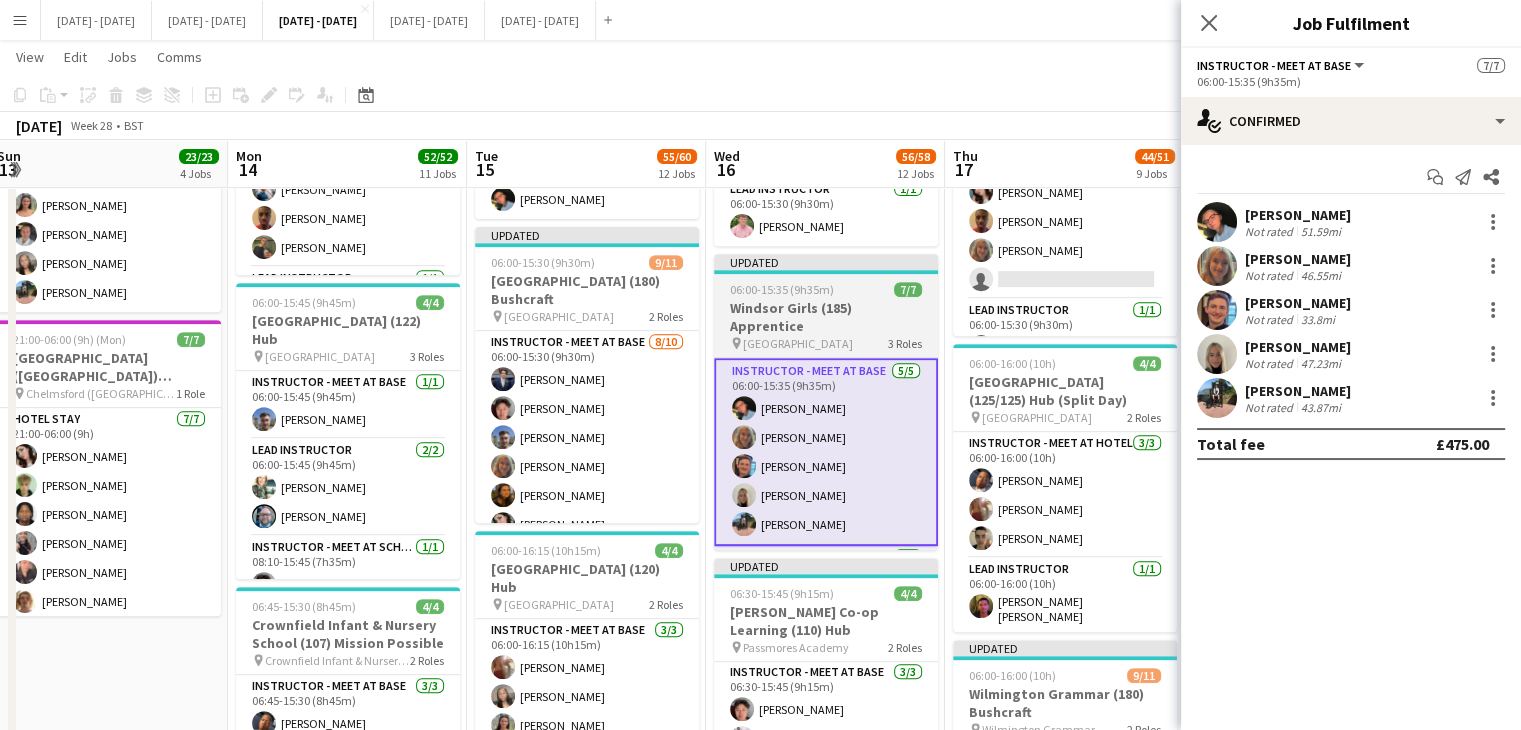 click on "pin
Windsor Girls School    3 Roles" at bounding box center [826, 343] 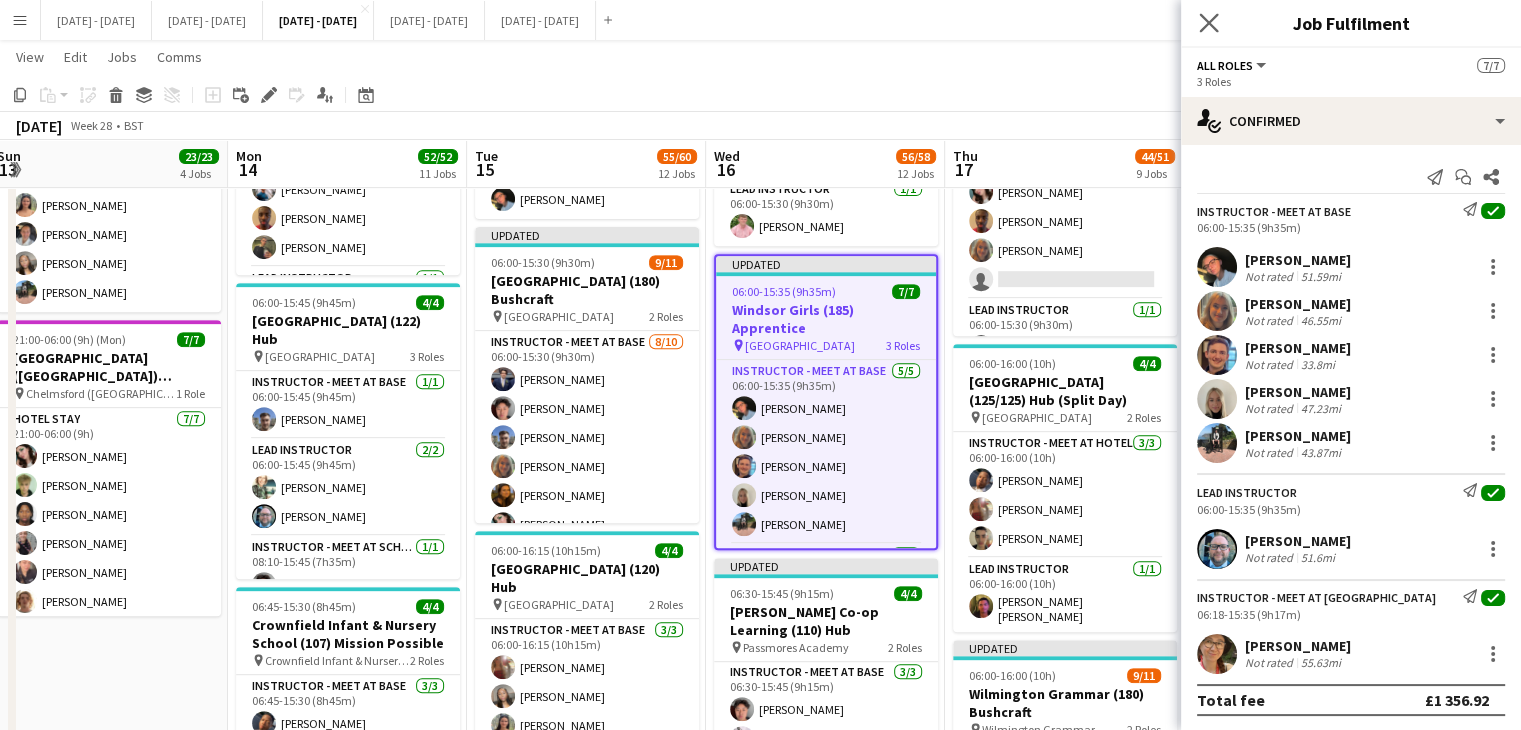 click on "Close pop-in" 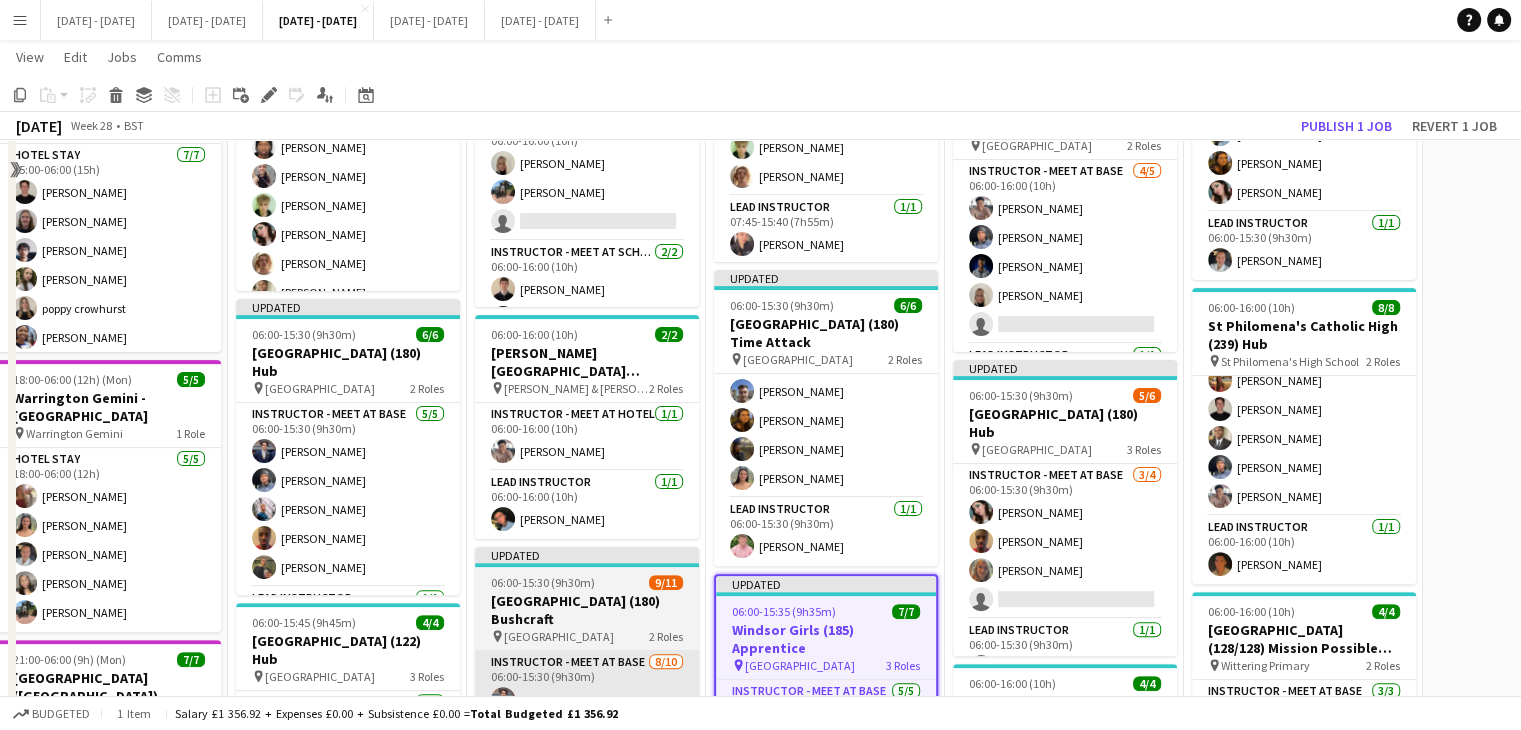 scroll, scrollTop: 600, scrollLeft: 0, axis: vertical 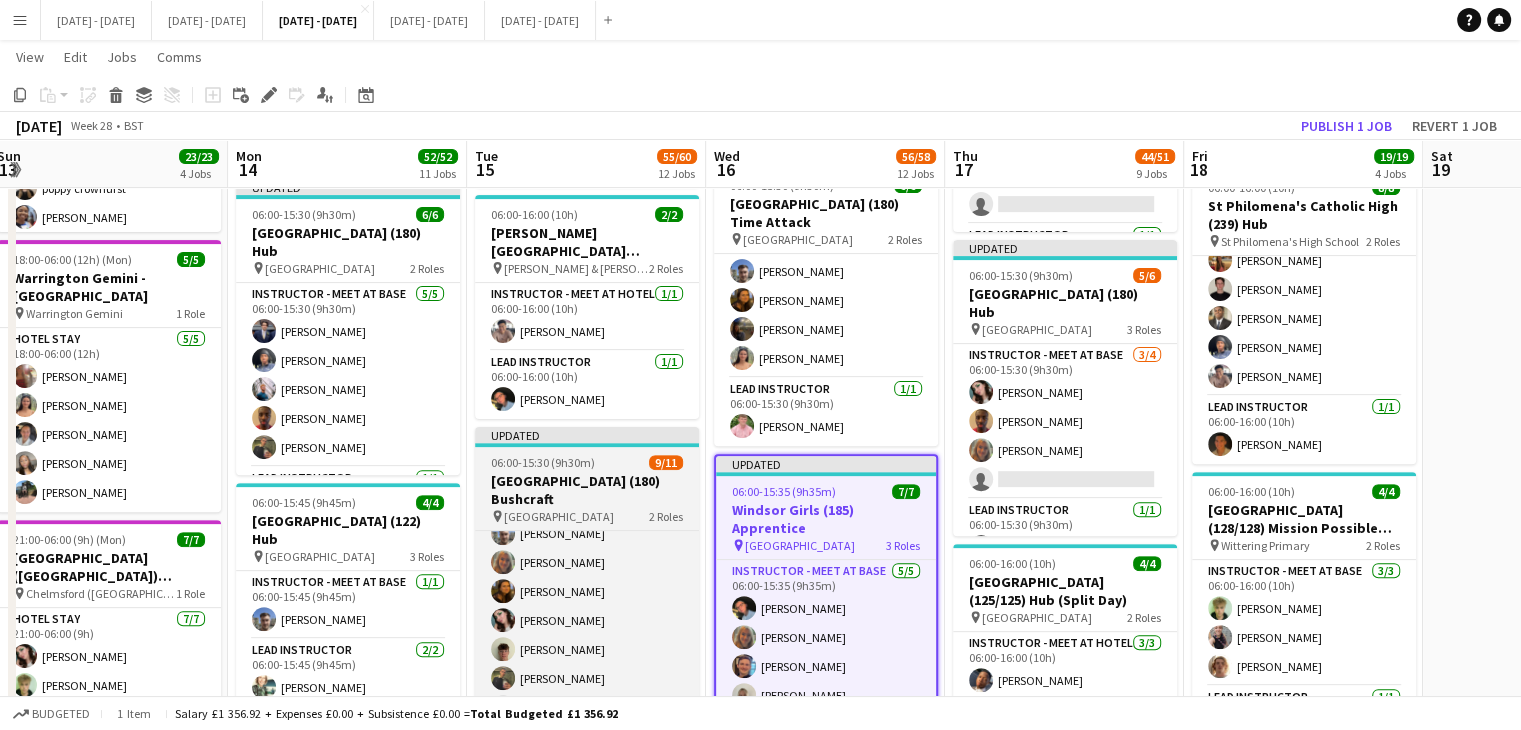 click on "[GEOGRAPHIC_DATA] (180) Bushcraft" at bounding box center [587, 490] 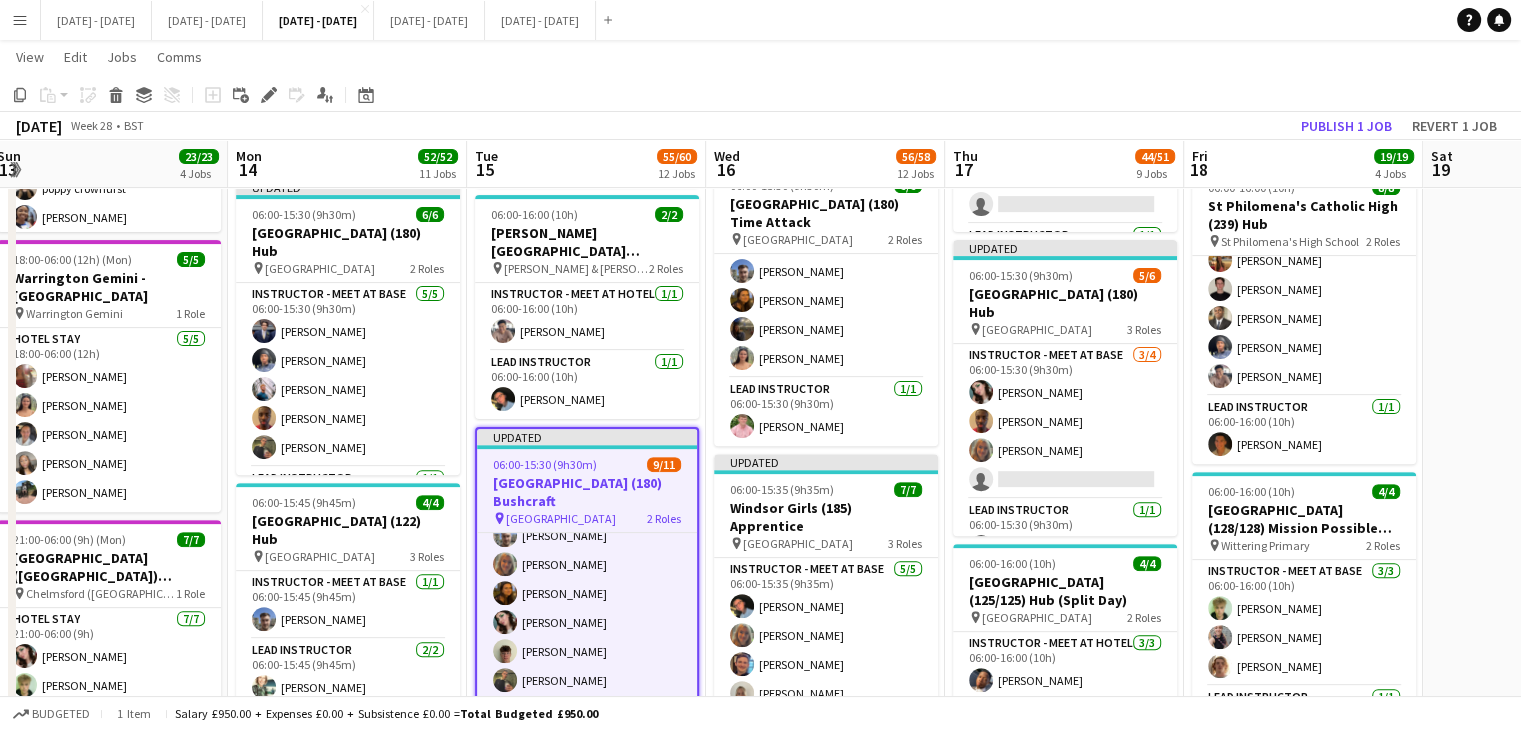 click on "Copy
Paste
Paste   Ctrl+V Paste with crew  Ctrl+Shift+V
Paste linked Job
[GEOGRAPHIC_DATA]
Group
Ungroup
Add job
Add linked Job
Edit
Edit linked Job
Applicants
Date picker
[DATE] [DATE] [DATE] M [DATE] T [DATE] W [DATE] T [DATE] F [DATE] S [DATE] S  [DATE]   2   3   4   5   6   7   8   9   10   11   12   13   14   15   16   17   18   19   20   21   22   23   24   25   26   27   28   29   30   31
Comparison range
Comparison range
[DATE]" 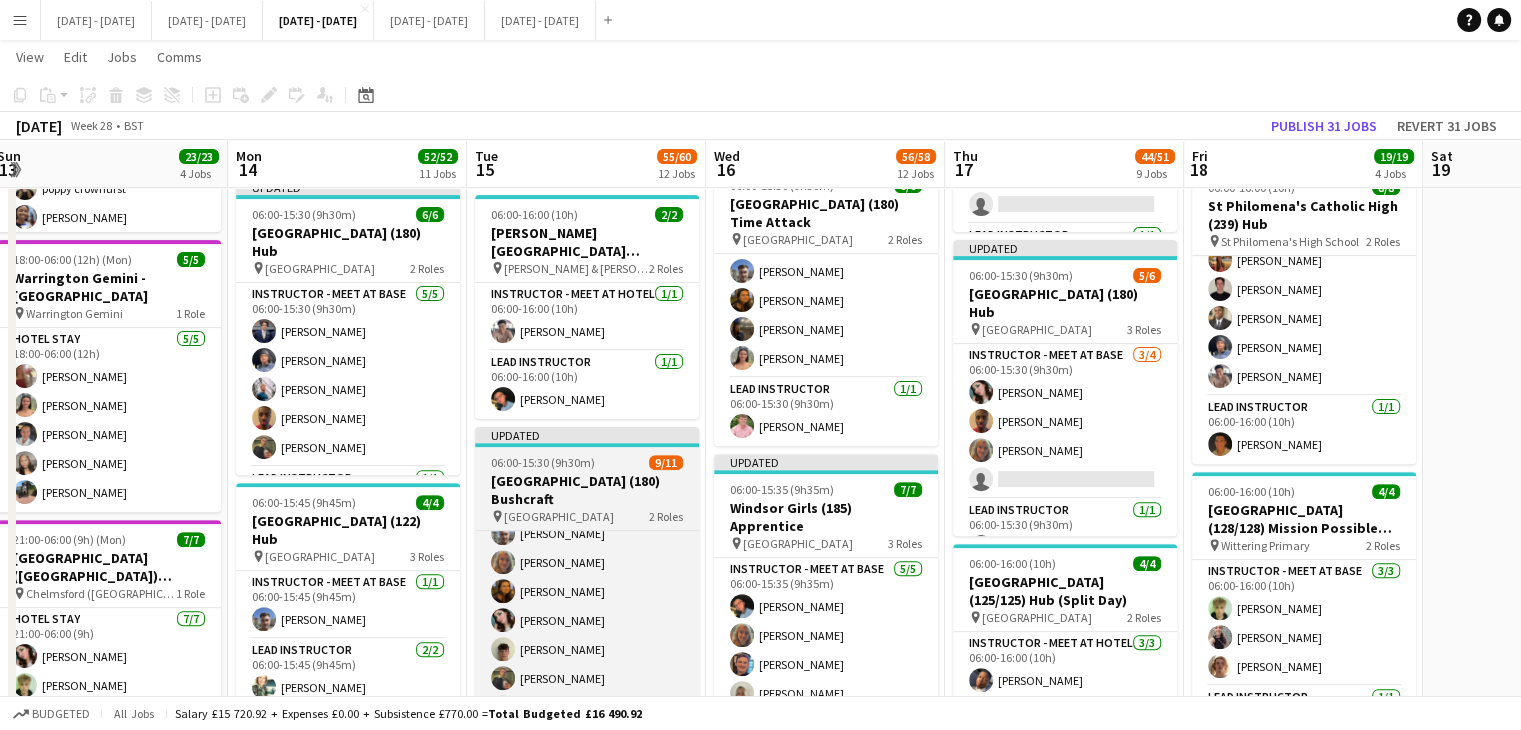 click on "06:00-15:30 (9h30m)" at bounding box center [543, 462] 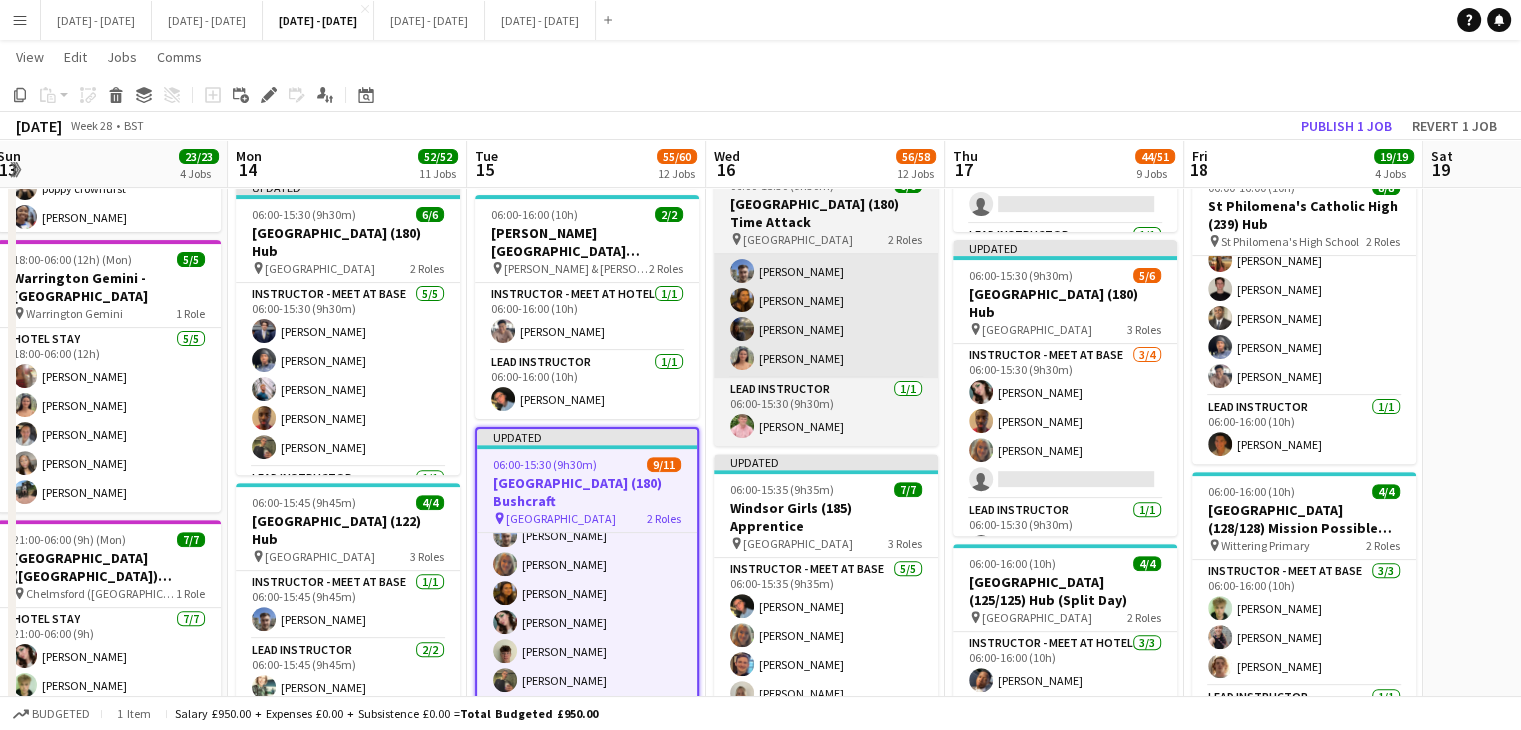 drag, startPoint x: 268, startPoint y: 93, endPoint x: 915, endPoint y: 331, distance: 689.386 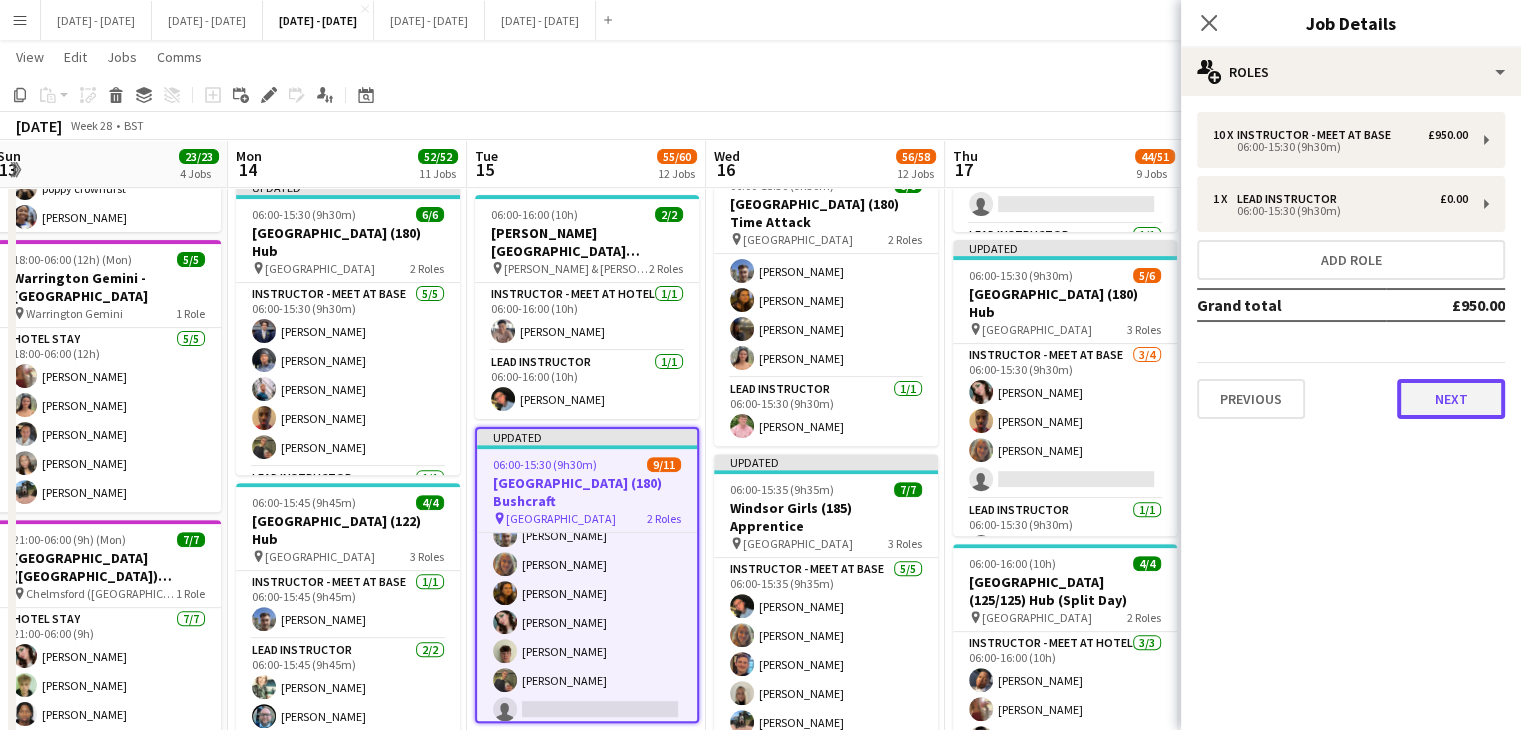 click on "Next" at bounding box center (1451, 399) 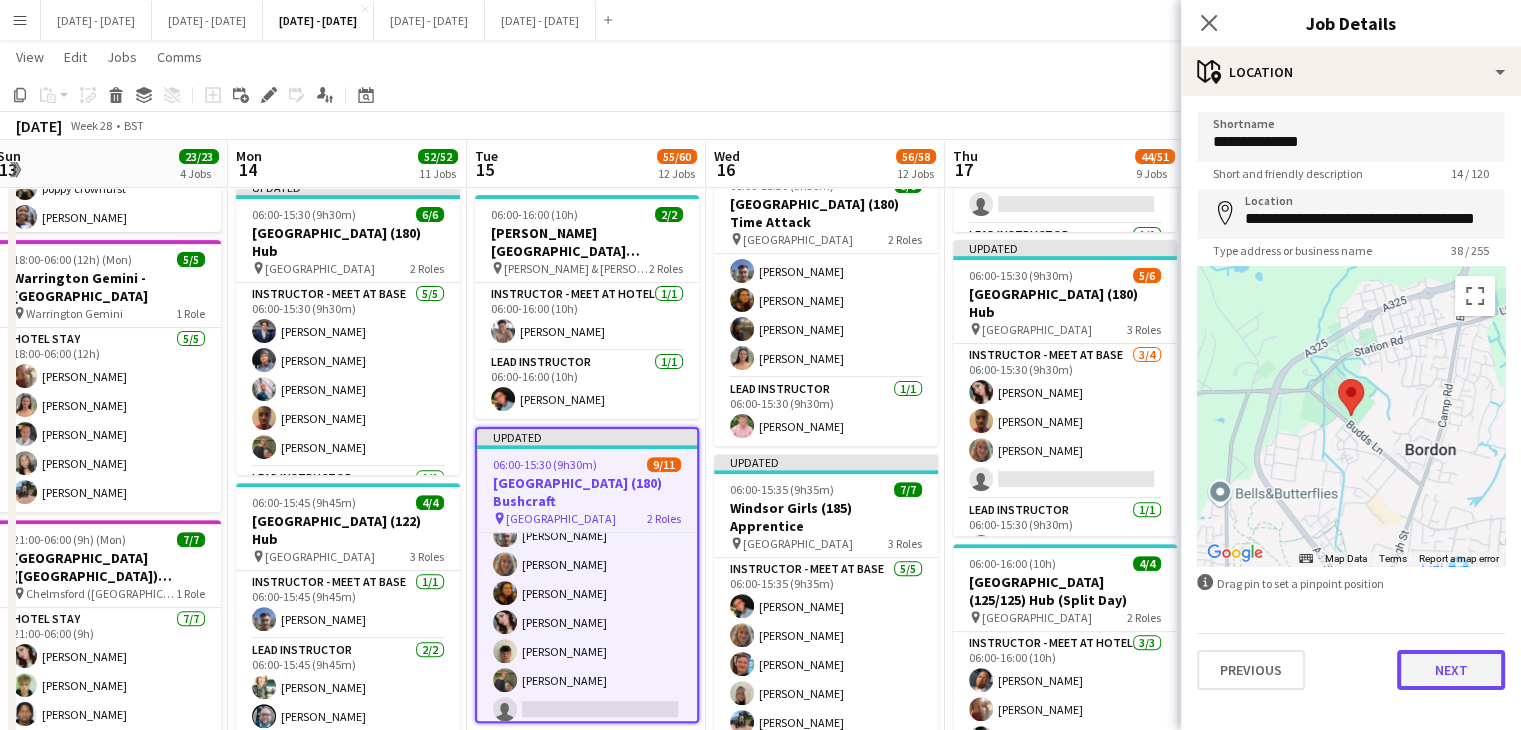click on "Next" at bounding box center [1451, 670] 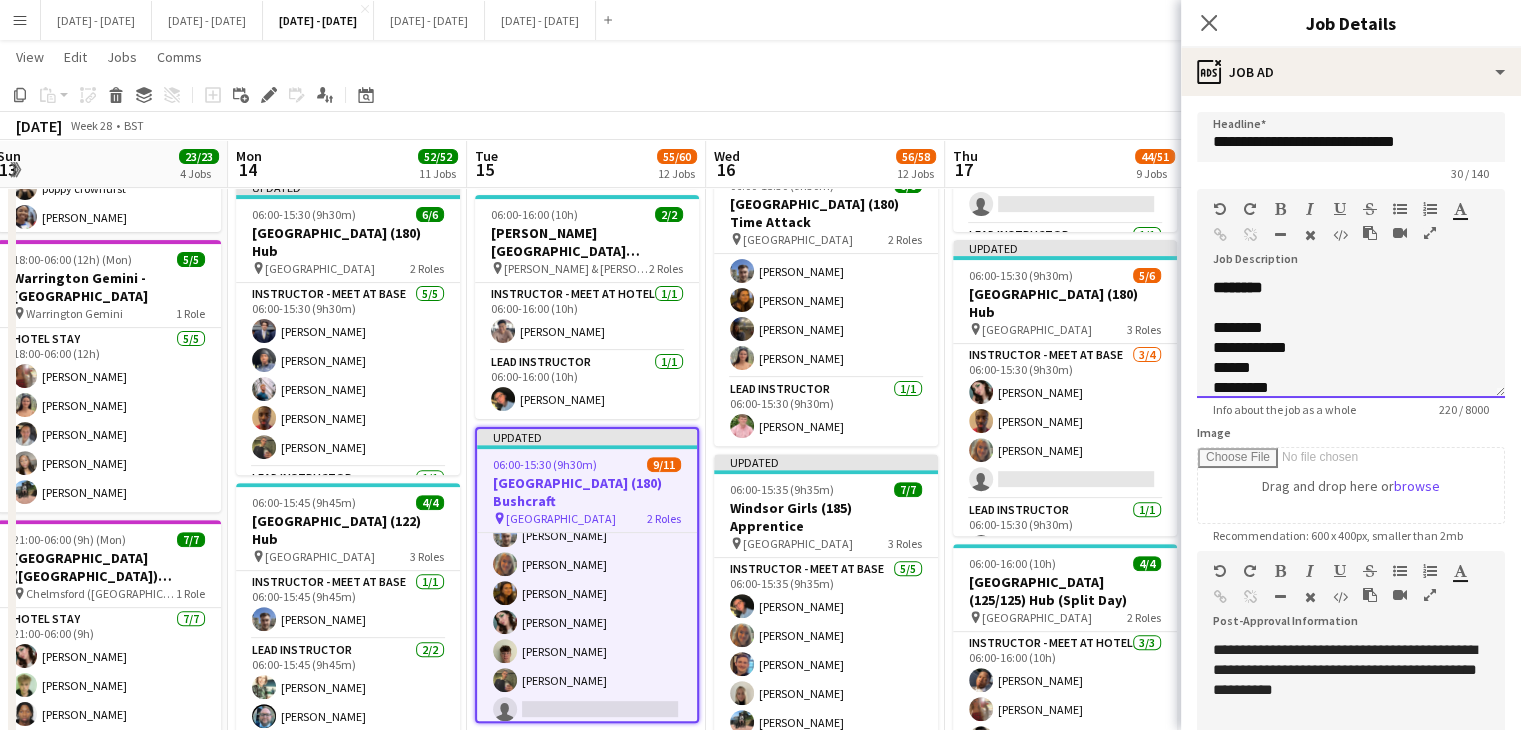 click on "**********" at bounding box center [1351, 338] 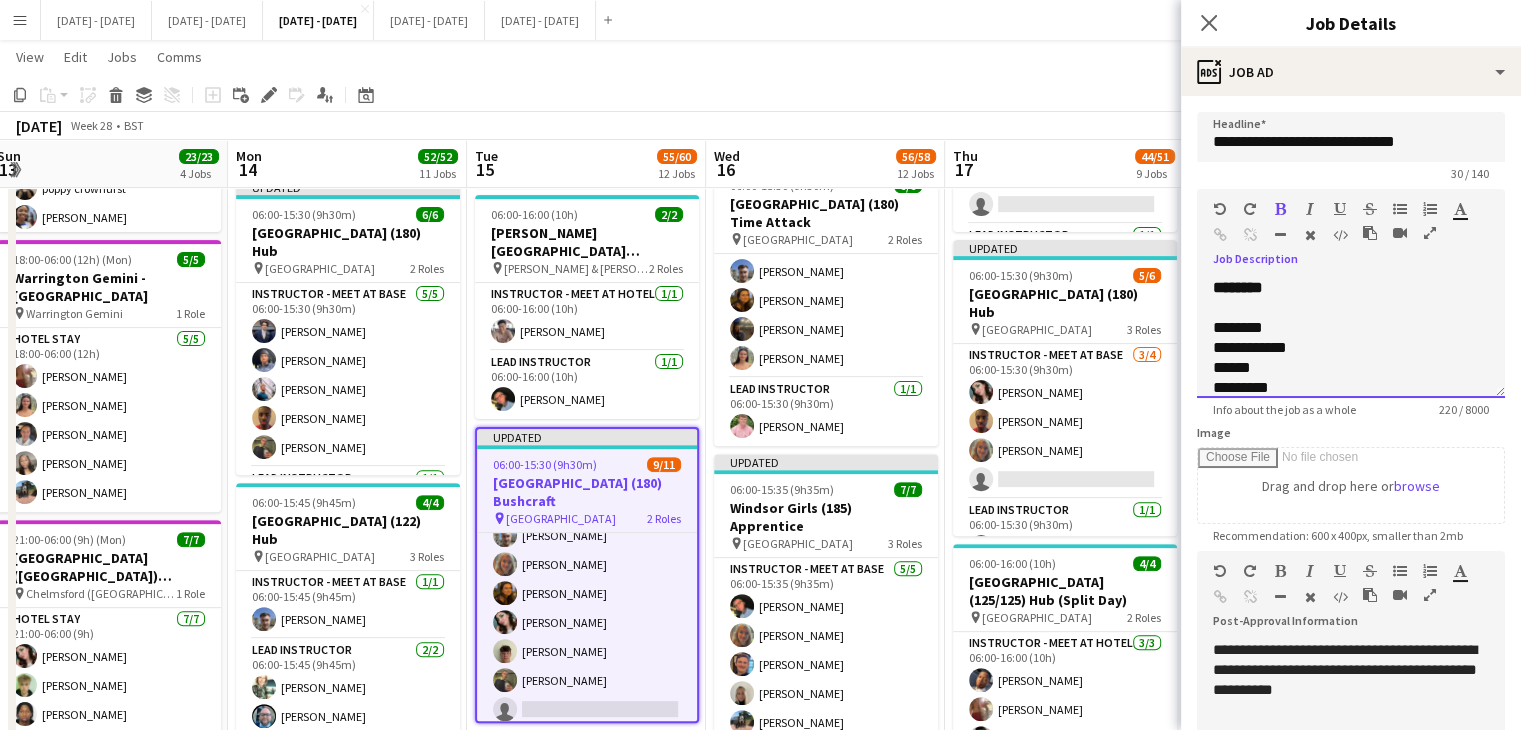 type 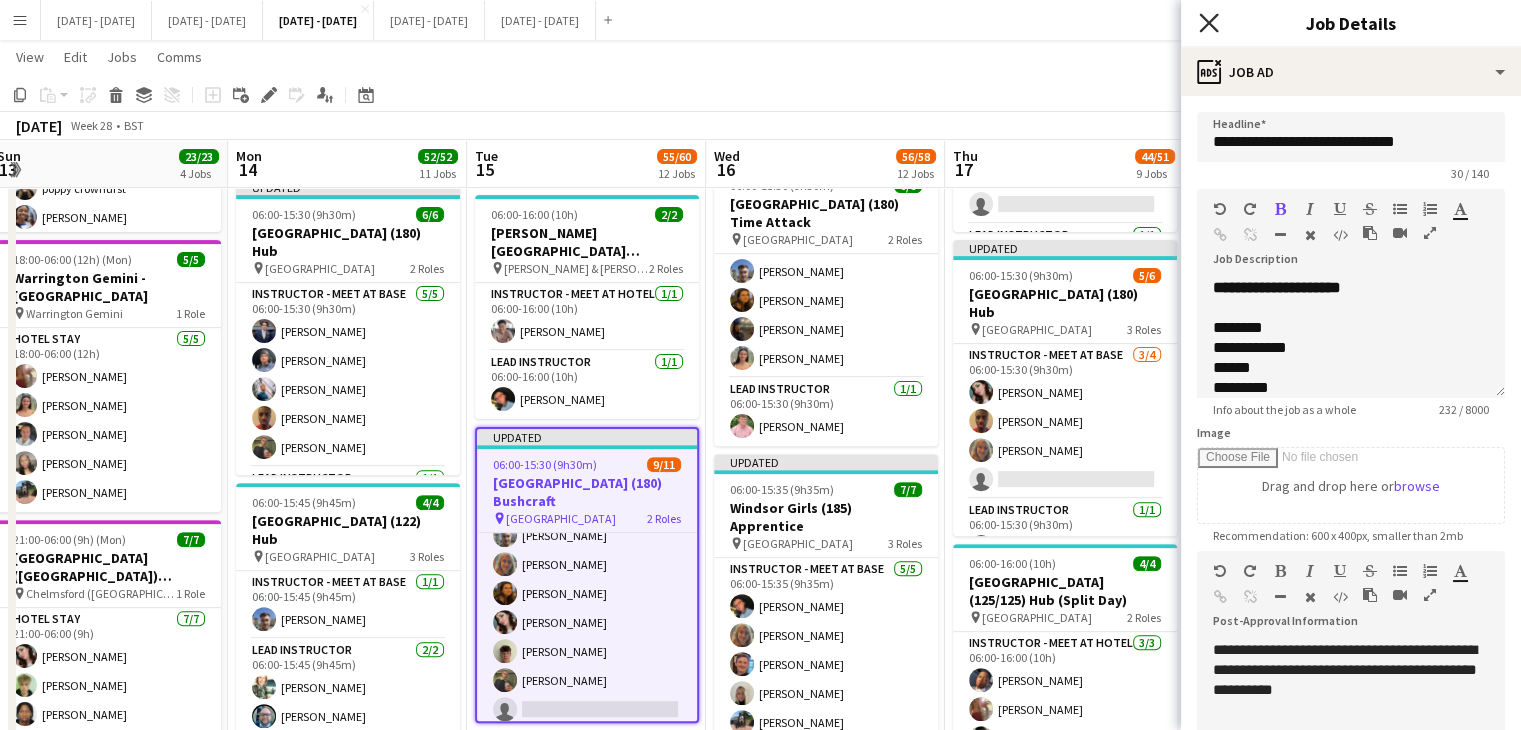 click on "Close pop-in" 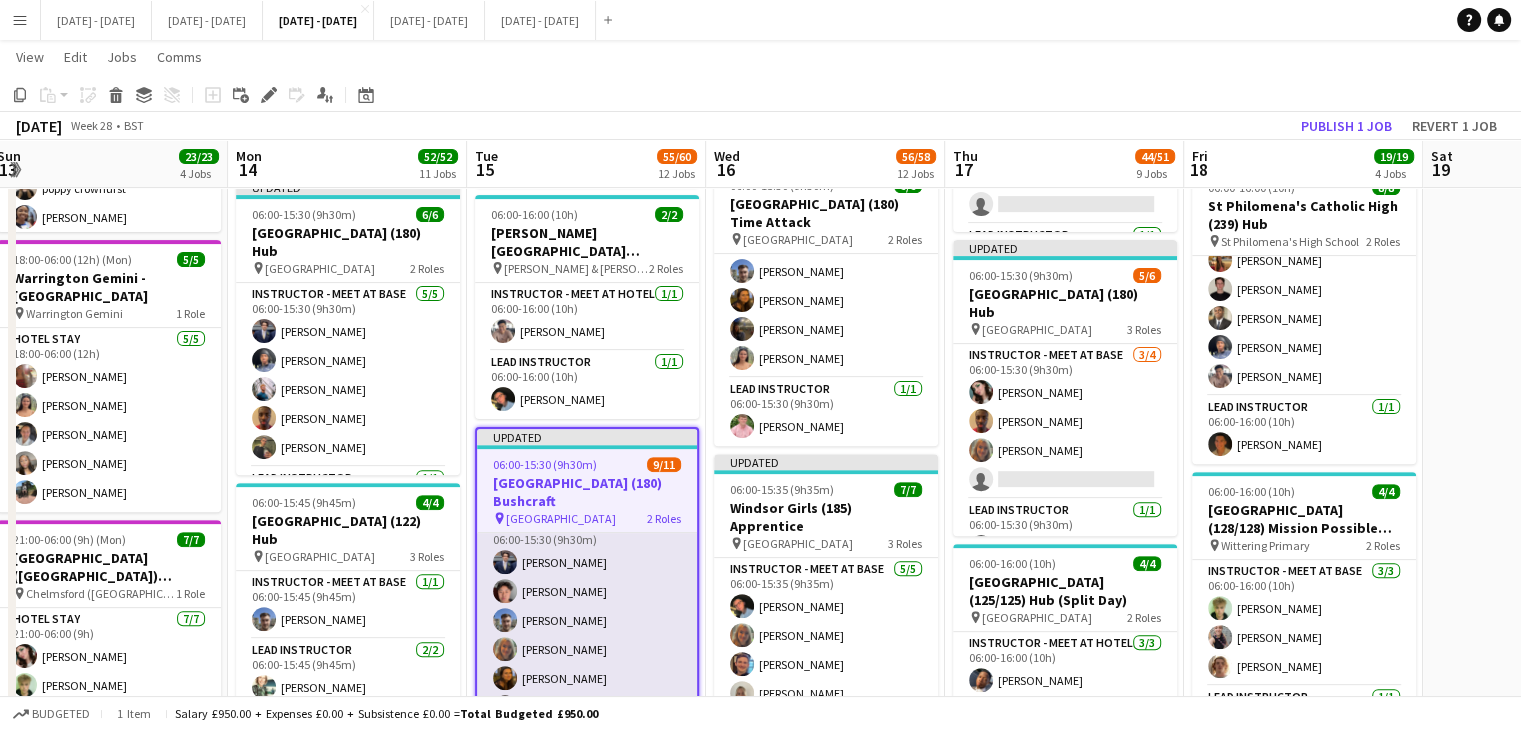 scroll, scrollTop: 8, scrollLeft: 0, axis: vertical 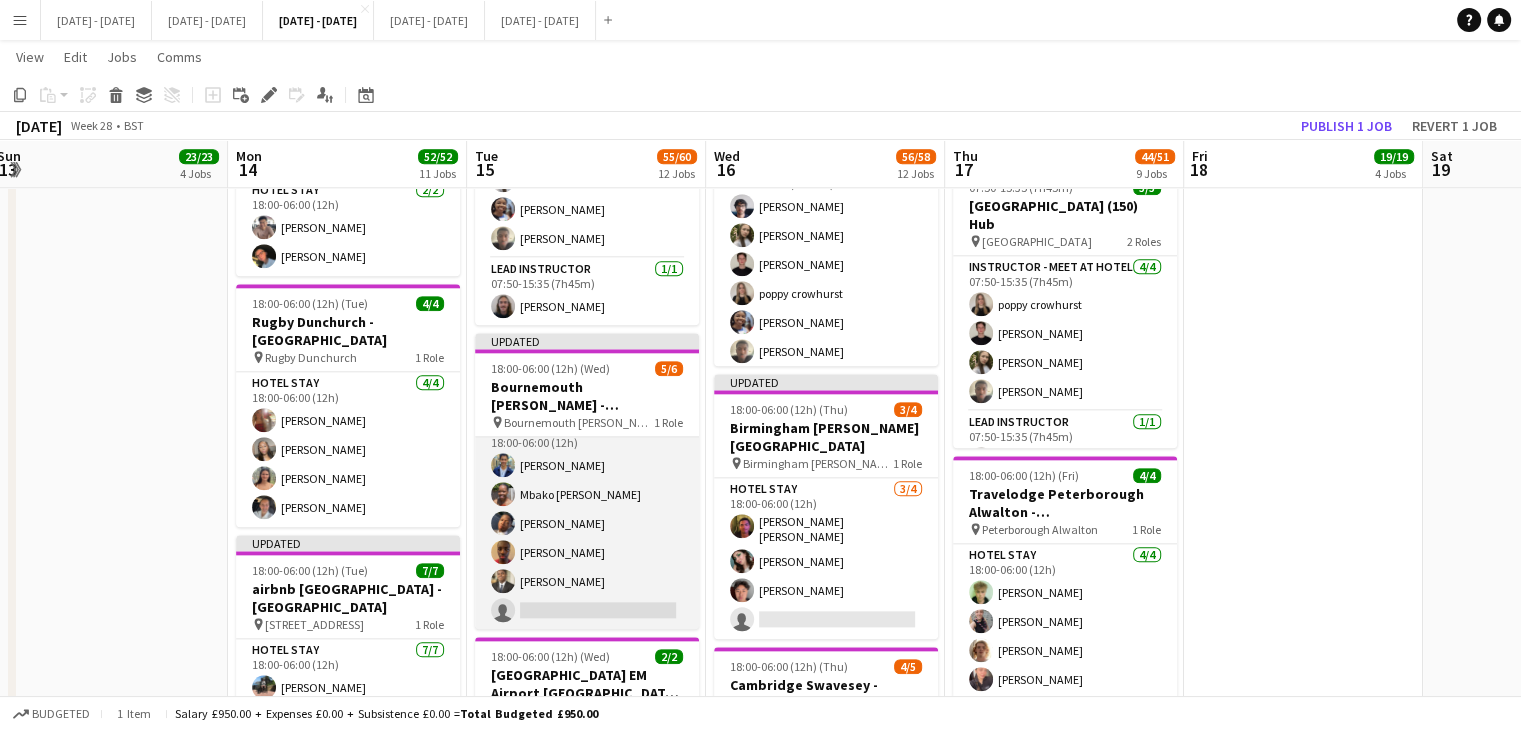 click on "Hotel Stay   5/6   18:00-06:00 (12h)
Omar Al Khina Mbako Renee Muzila Oluwapelumi Oguntunde Ethan Wambari Omar Adio
single-neutral-actions" at bounding box center [587, 523] 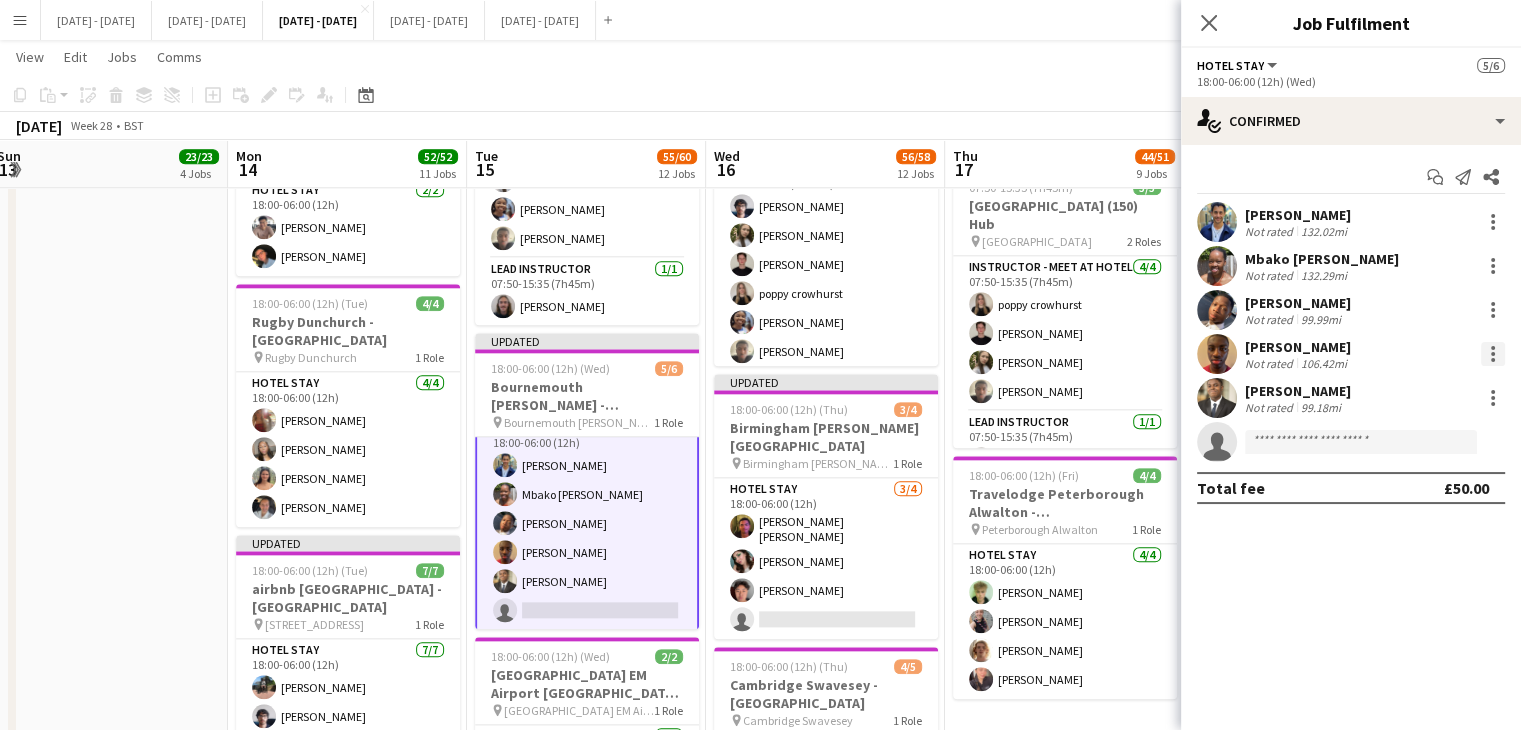 click at bounding box center (1493, 354) 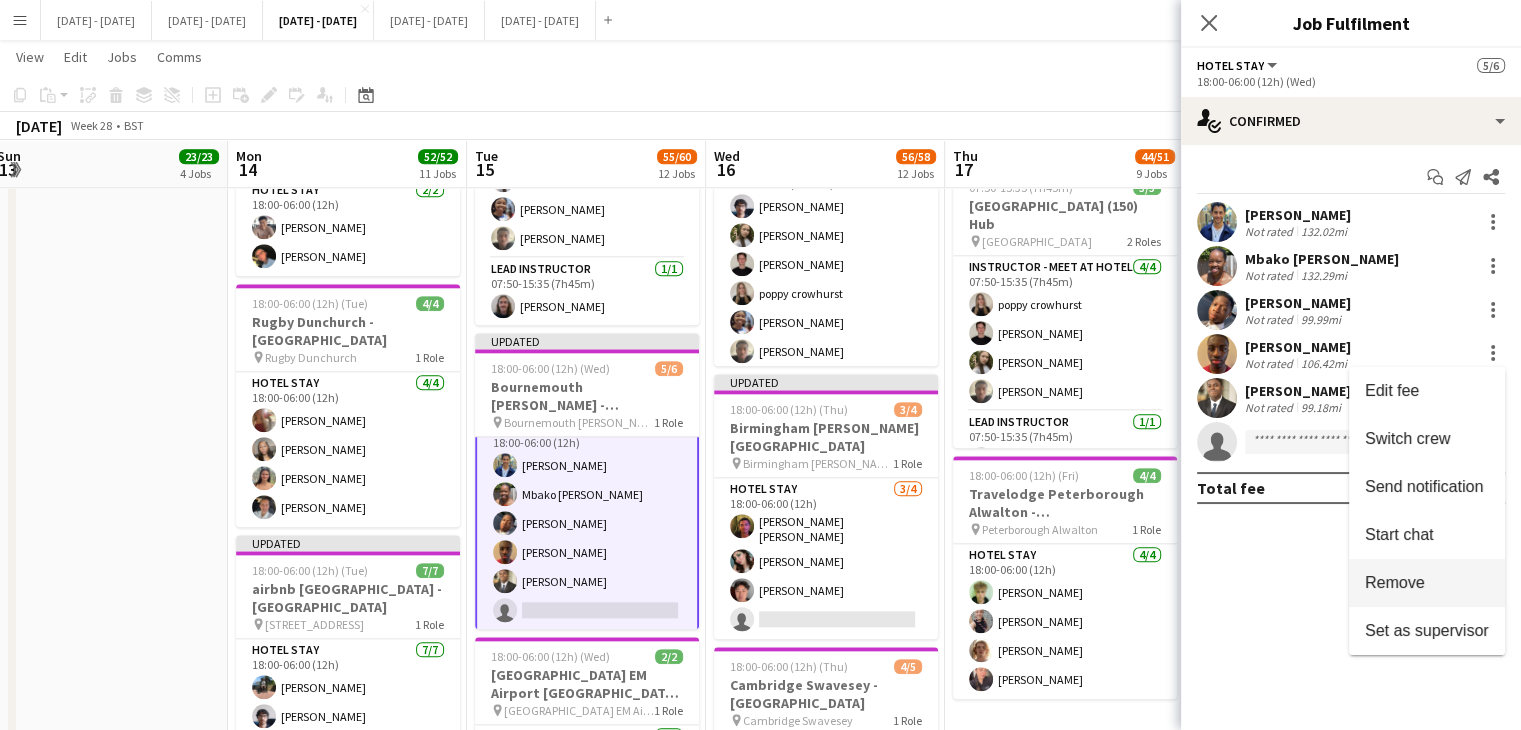 click on "Remove" at bounding box center (1427, 583) 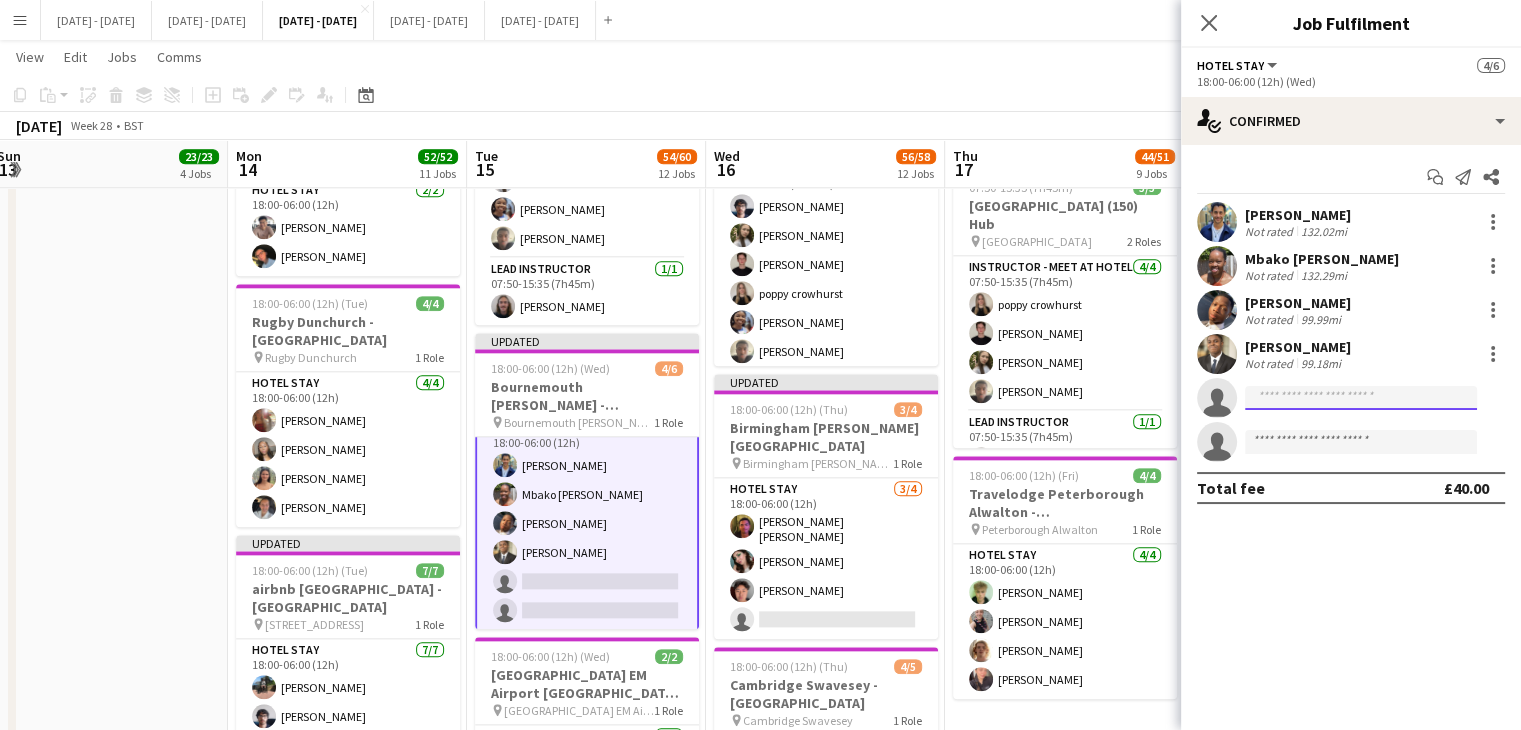 click 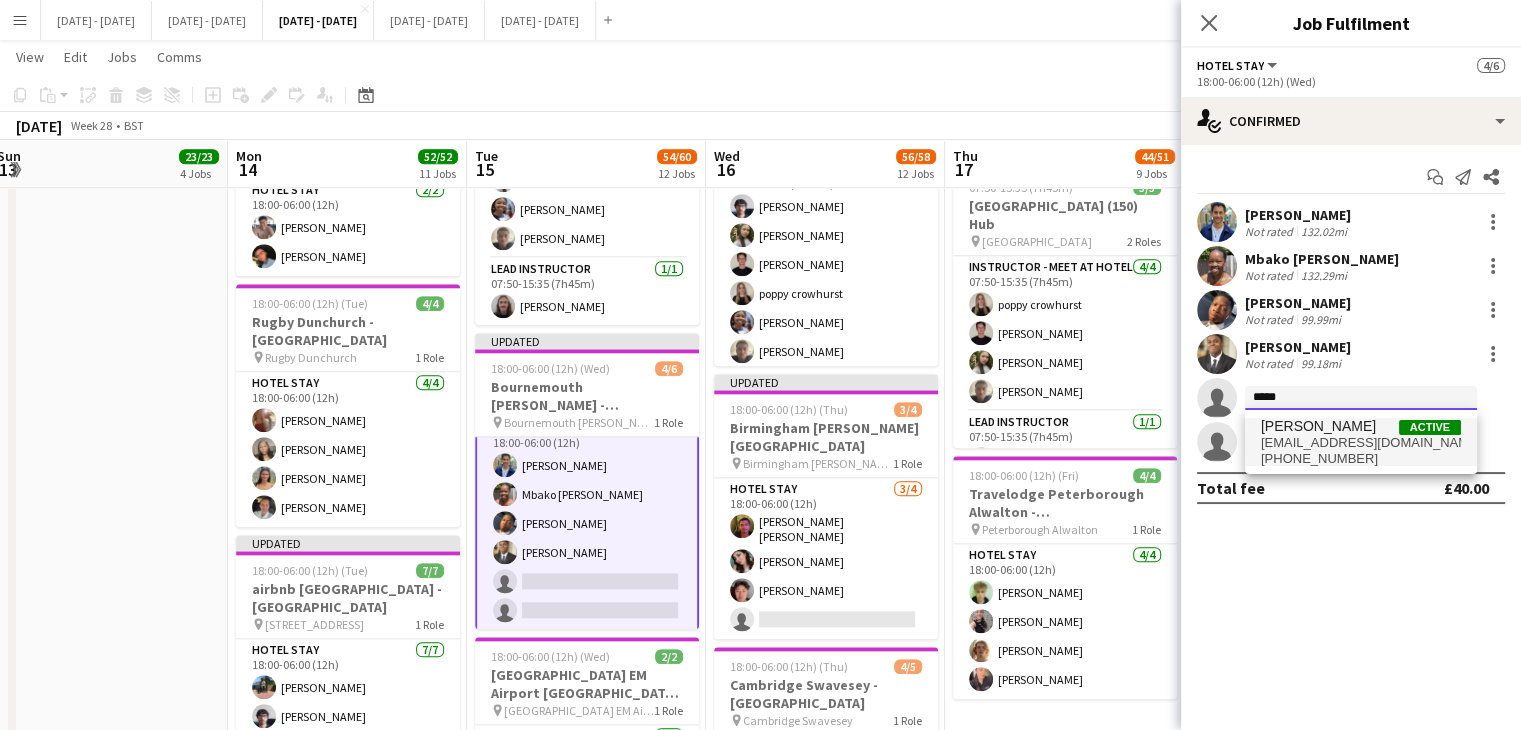 type on "*****" 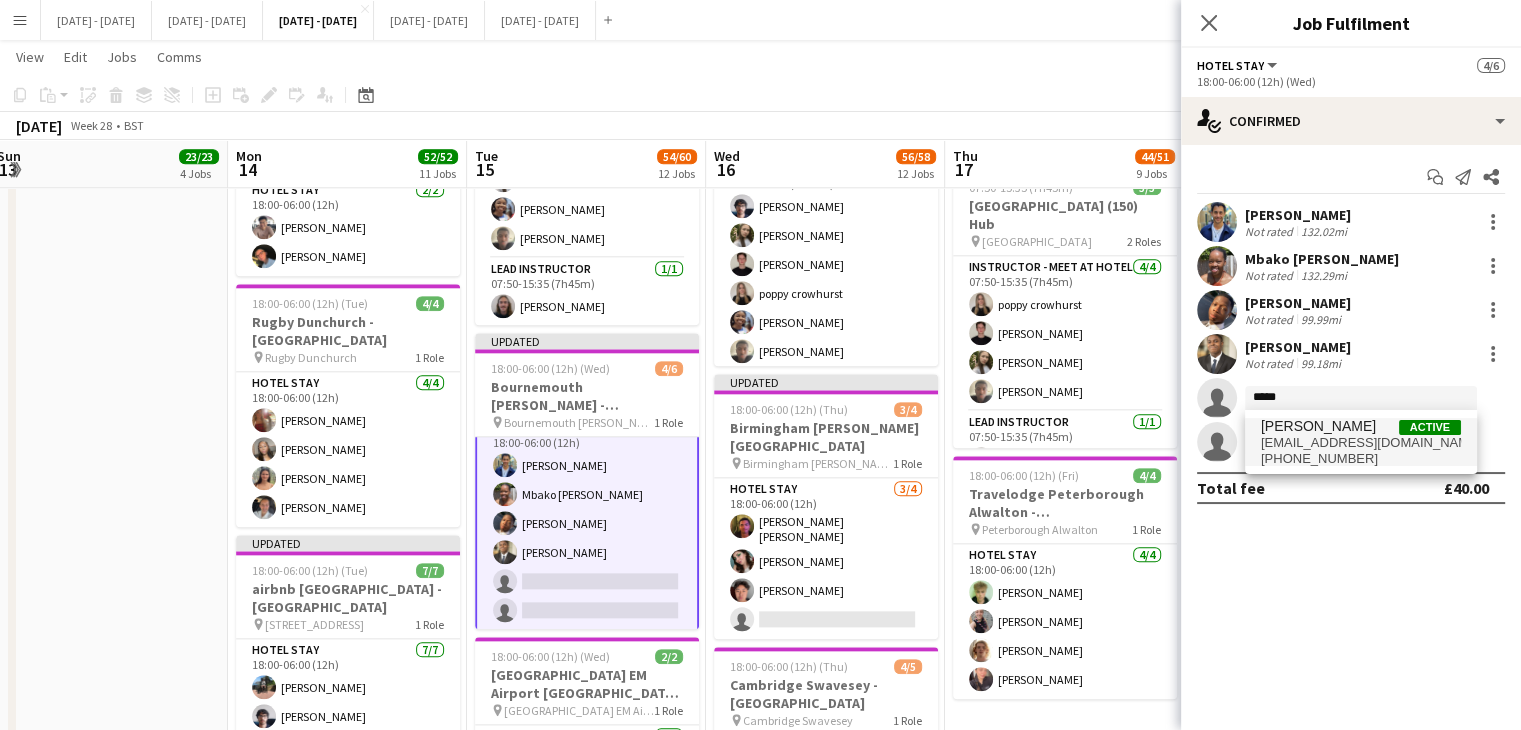 click on "chloemairice@gmail.com" at bounding box center [1361, 443] 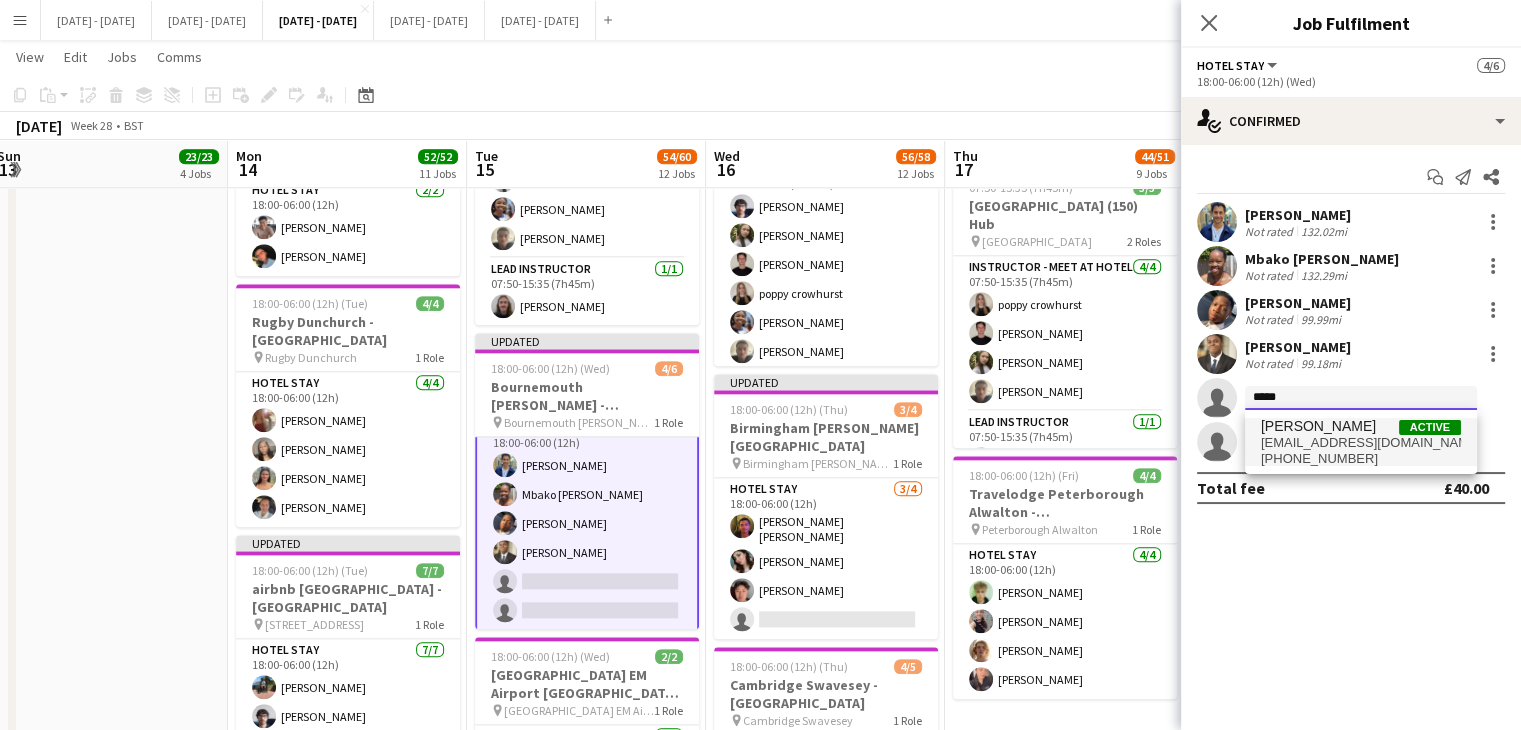 type 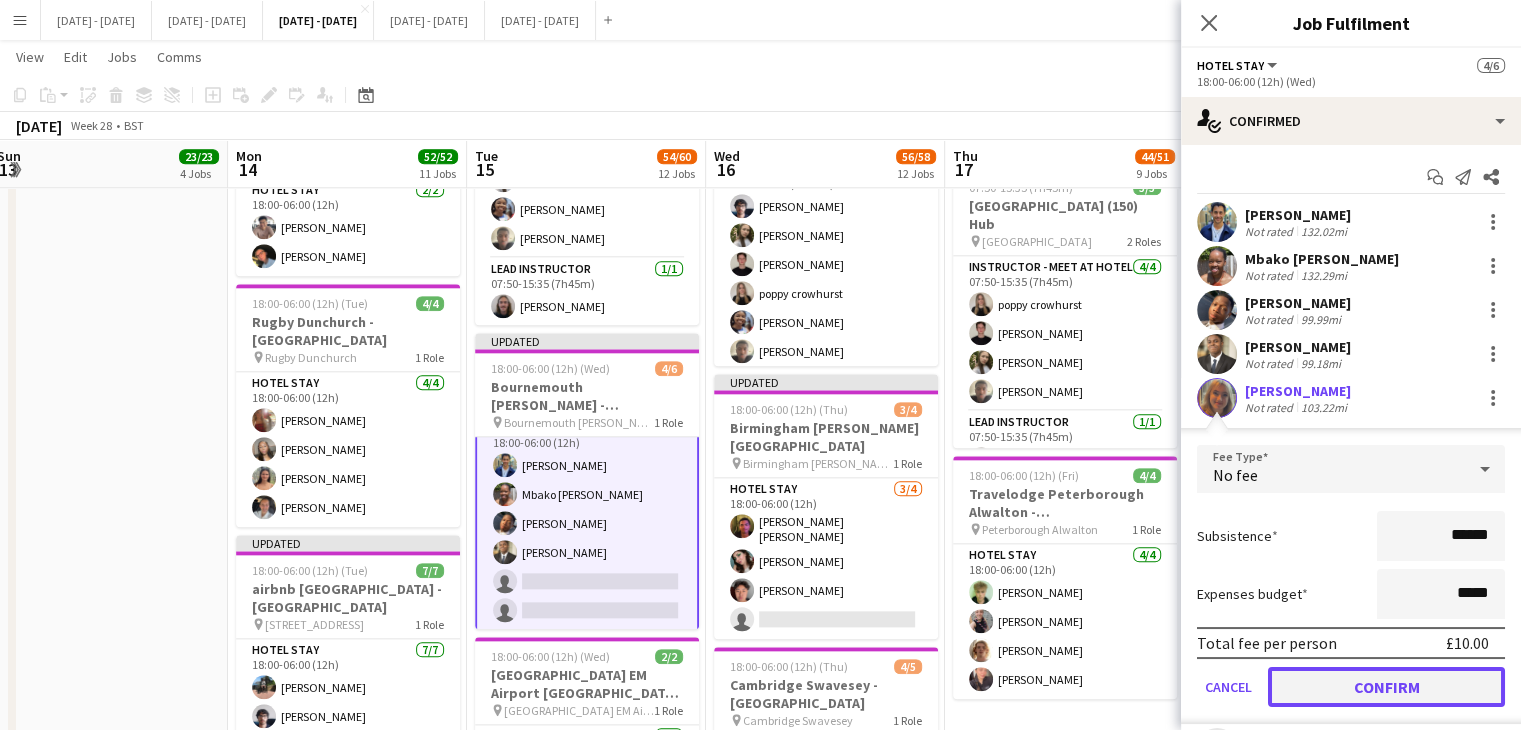 click on "Confirm" at bounding box center (1386, 687) 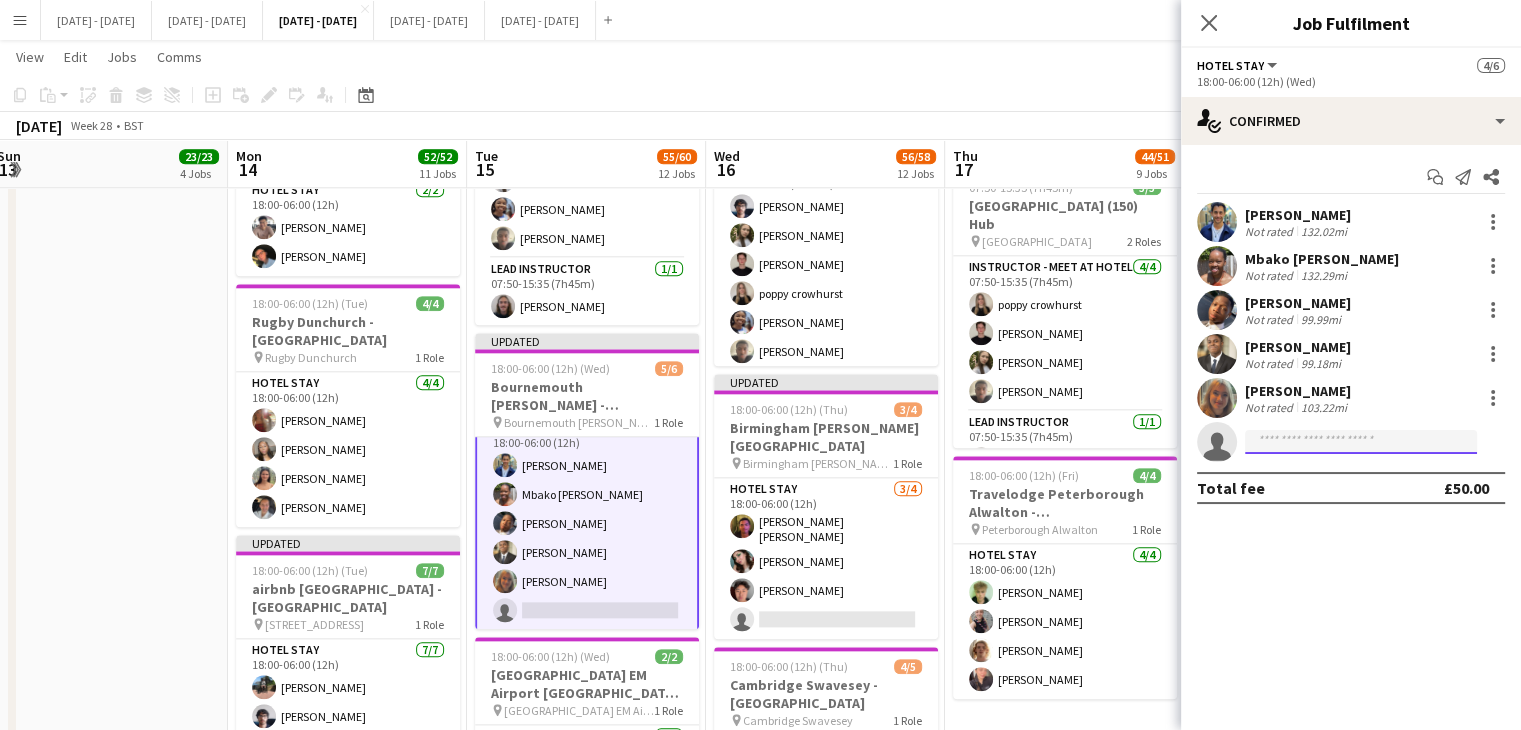 click 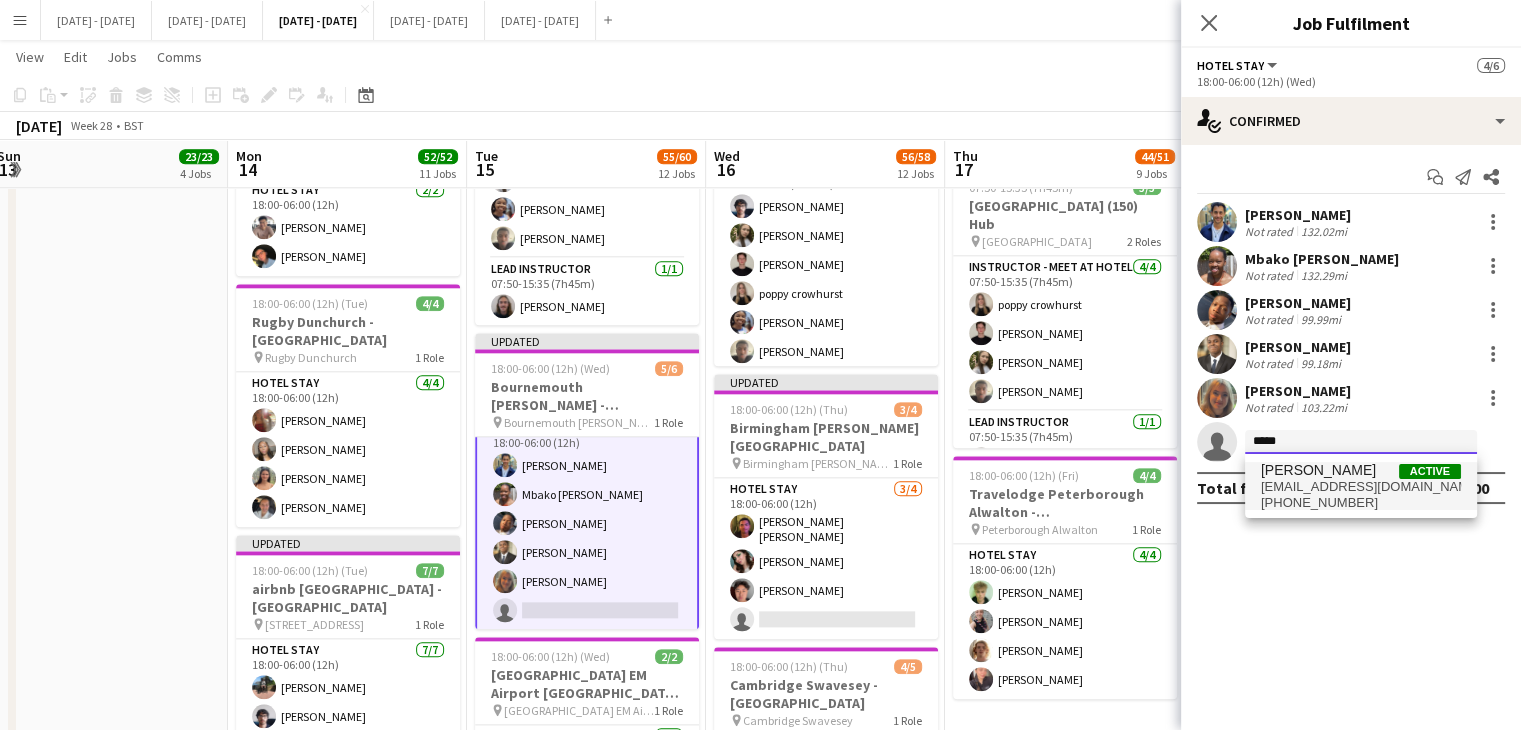 type on "*****" 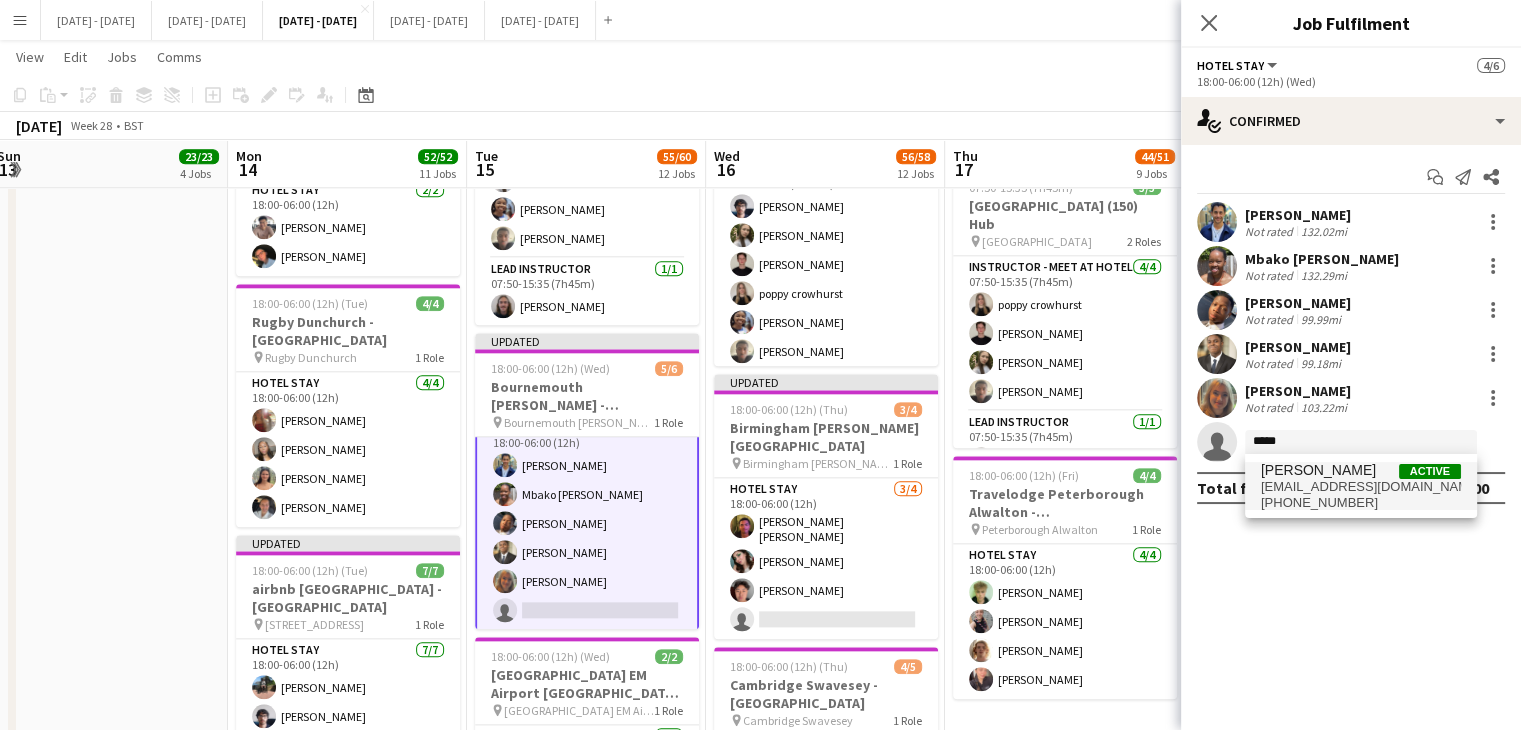 click on "+447761929396" at bounding box center [1361, 503] 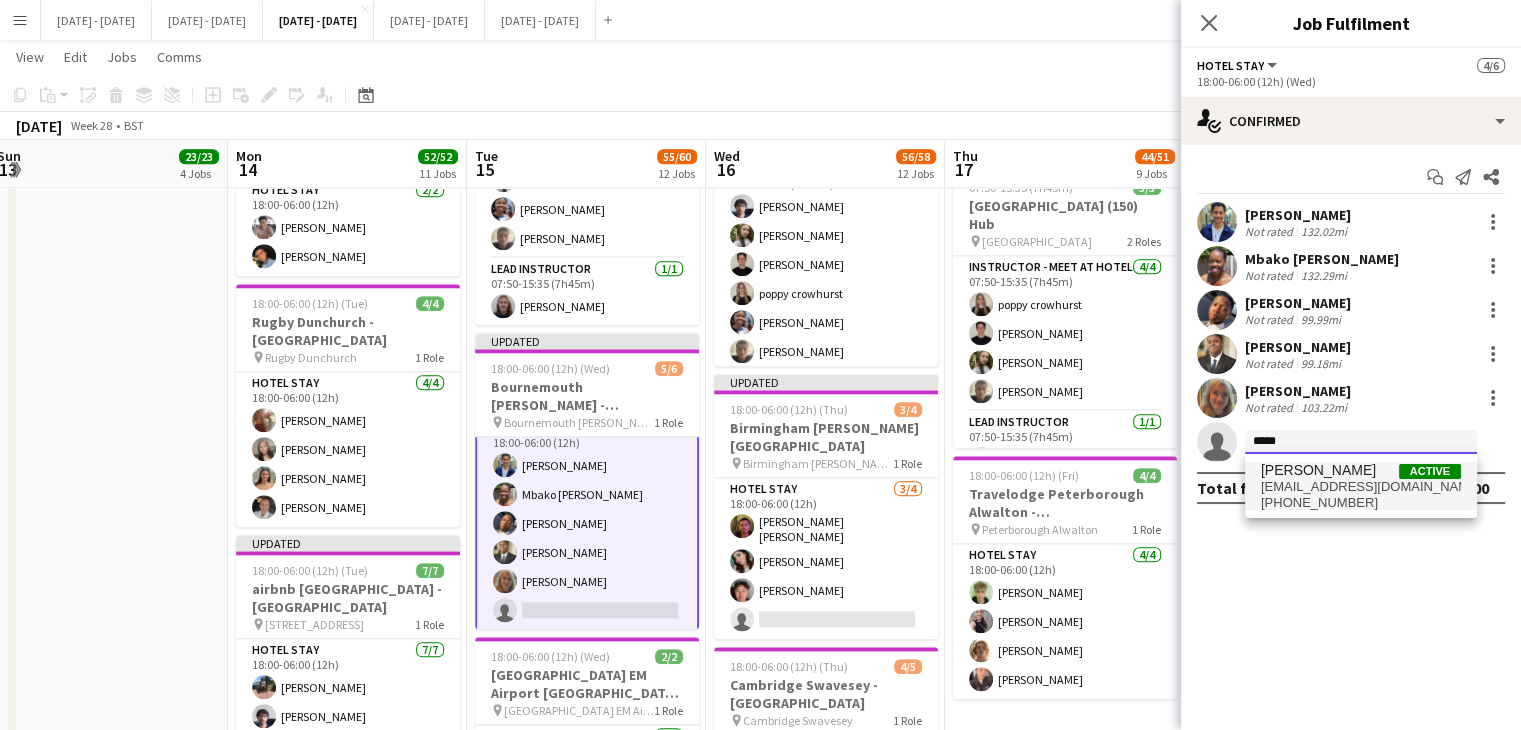 type 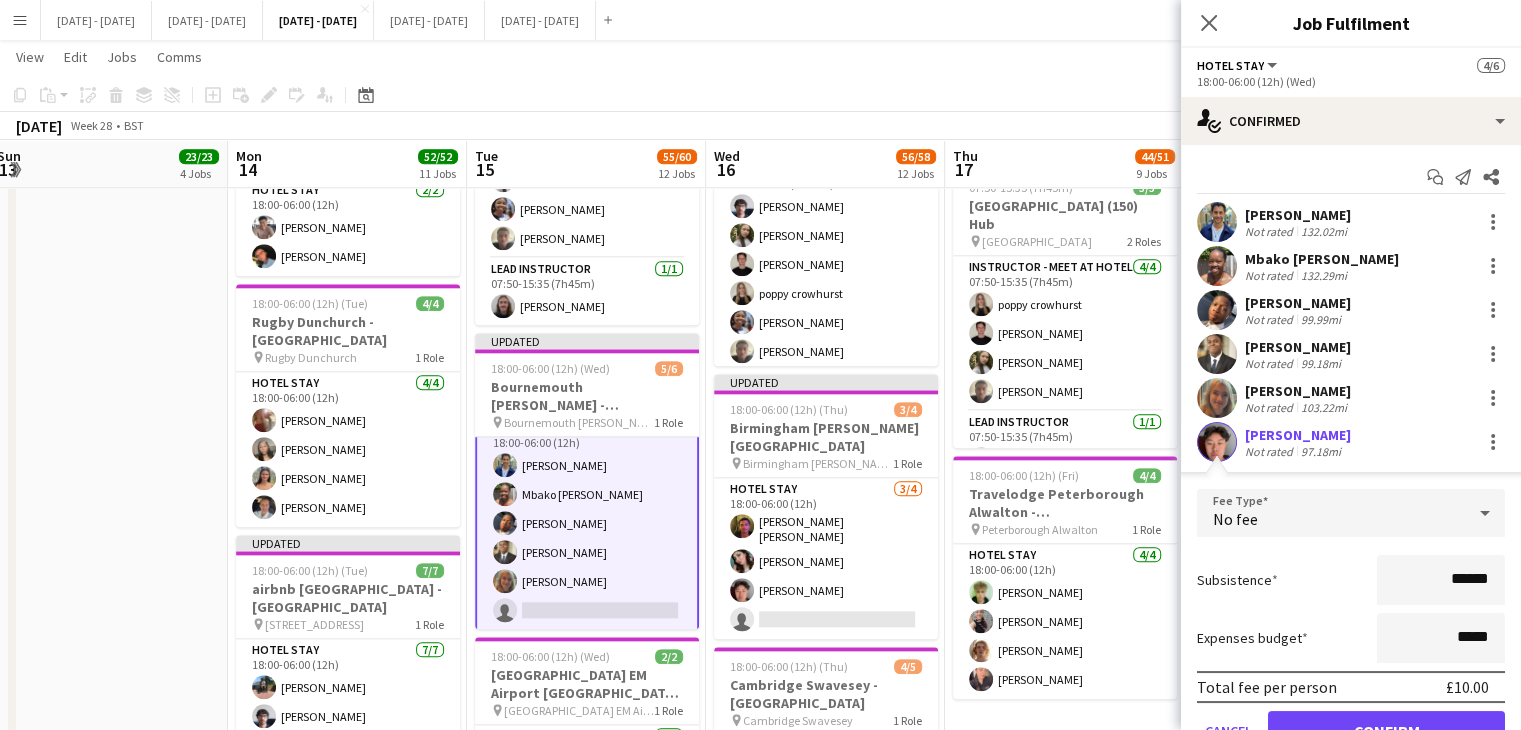 click on "Menu
Boards
Boards   Boards   All jobs   Status
Workforce
Workforce   My Workforce   Recruiting
Comms
Comms
Pay
Pay   Approvals   Payments   Reports
Platform Settings
Platform Settings   App settings   Your settings   Profiles
Training Academy
Training Academy
Knowledge Base
Knowledge Base
Product Updates
Product Updates   Log Out   Privacy   [DATE] - [DATE]
Close
[DATE] - [DATE]
Close
[DATE] - [DATE]
Close
[DATE] - [DATE]
Close
[DATE] - [DATE]
Close
Add
Help
Notifications" at bounding box center (760, 20) 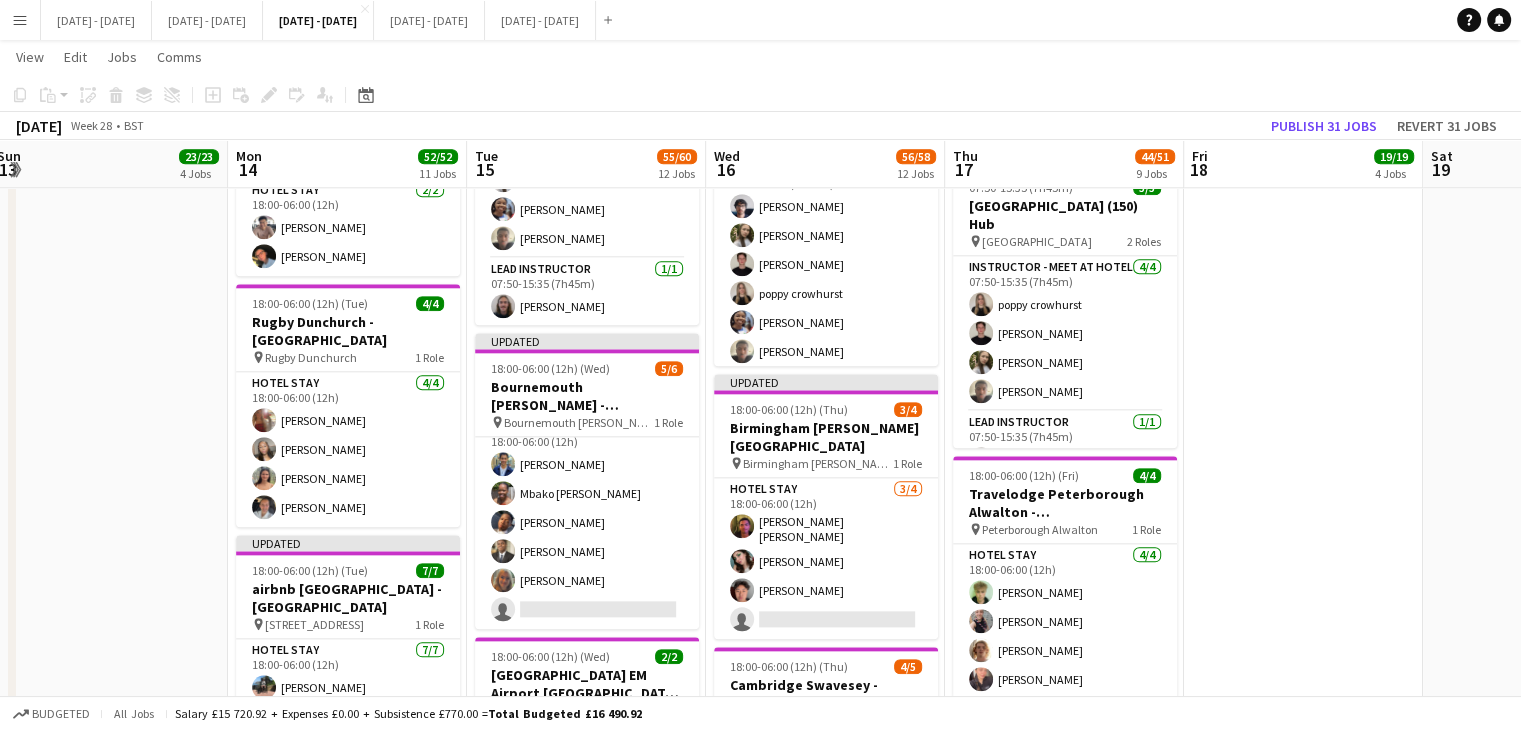 scroll, scrollTop: 20, scrollLeft: 0, axis: vertical 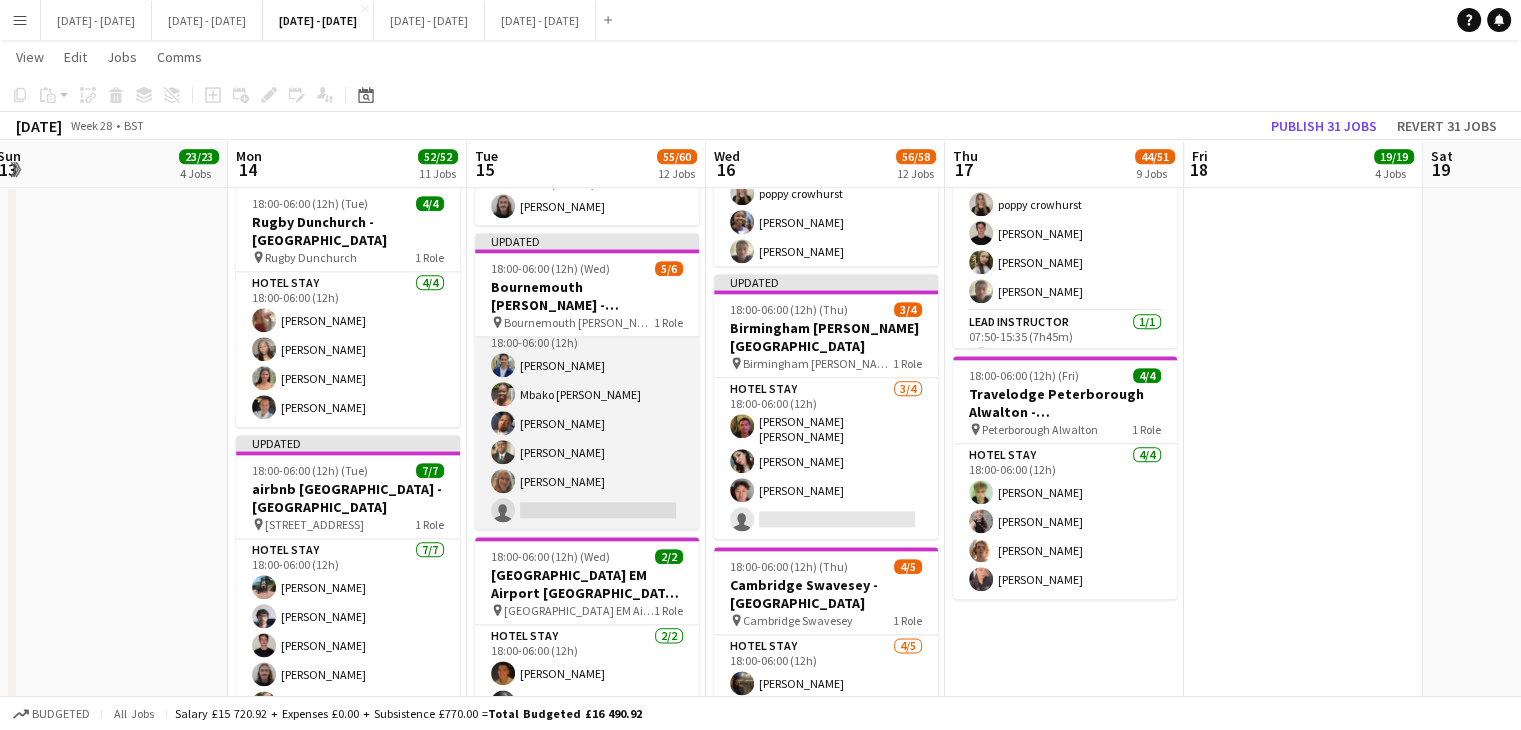 click on "Hotel Stay   5/6   18:00-06:00 (12h)
Omar Al Khina Mbako Renee Muzila Oluwapelumi Oguntunde Omar Adio Chloe Rice
single-neutral-actions" at bounding box center [587, 423] 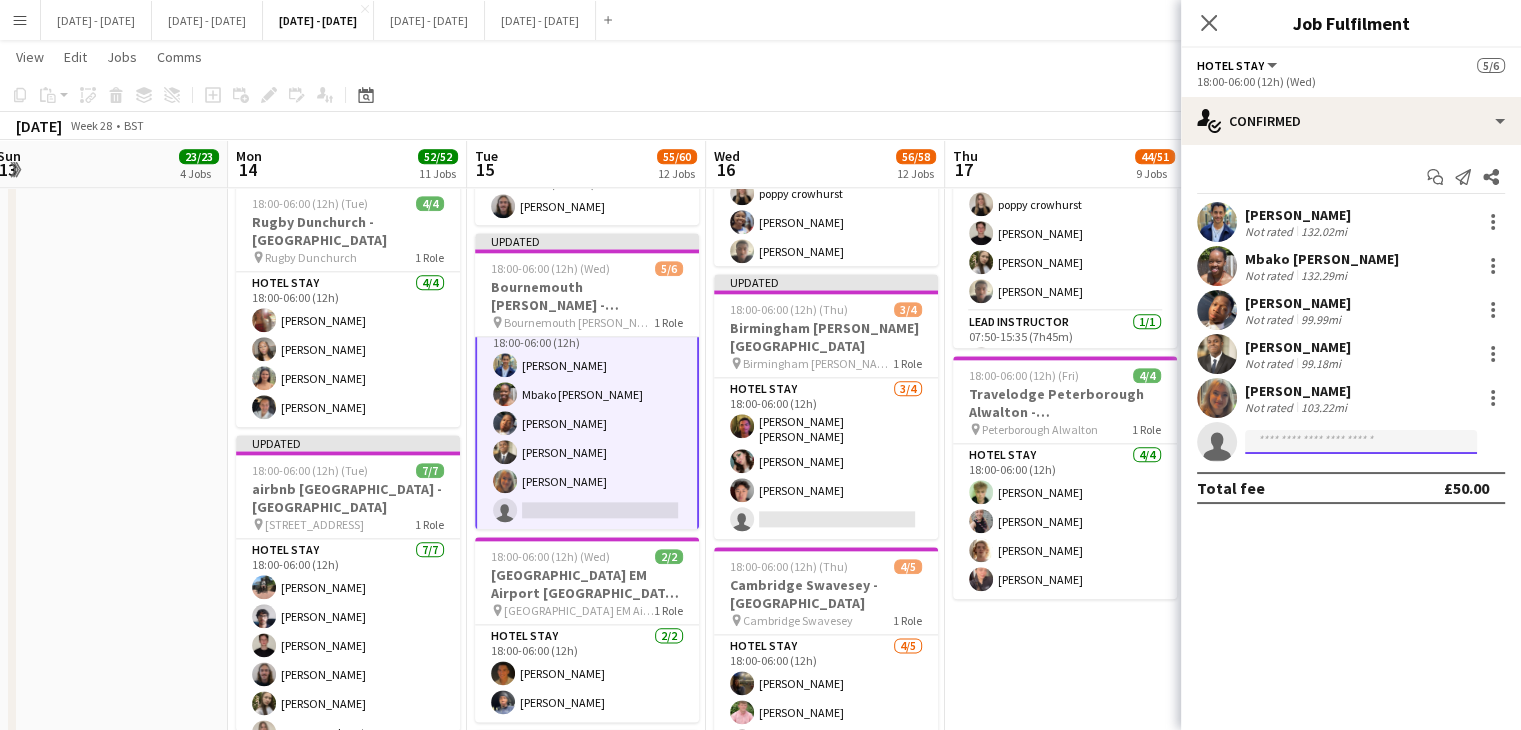 click 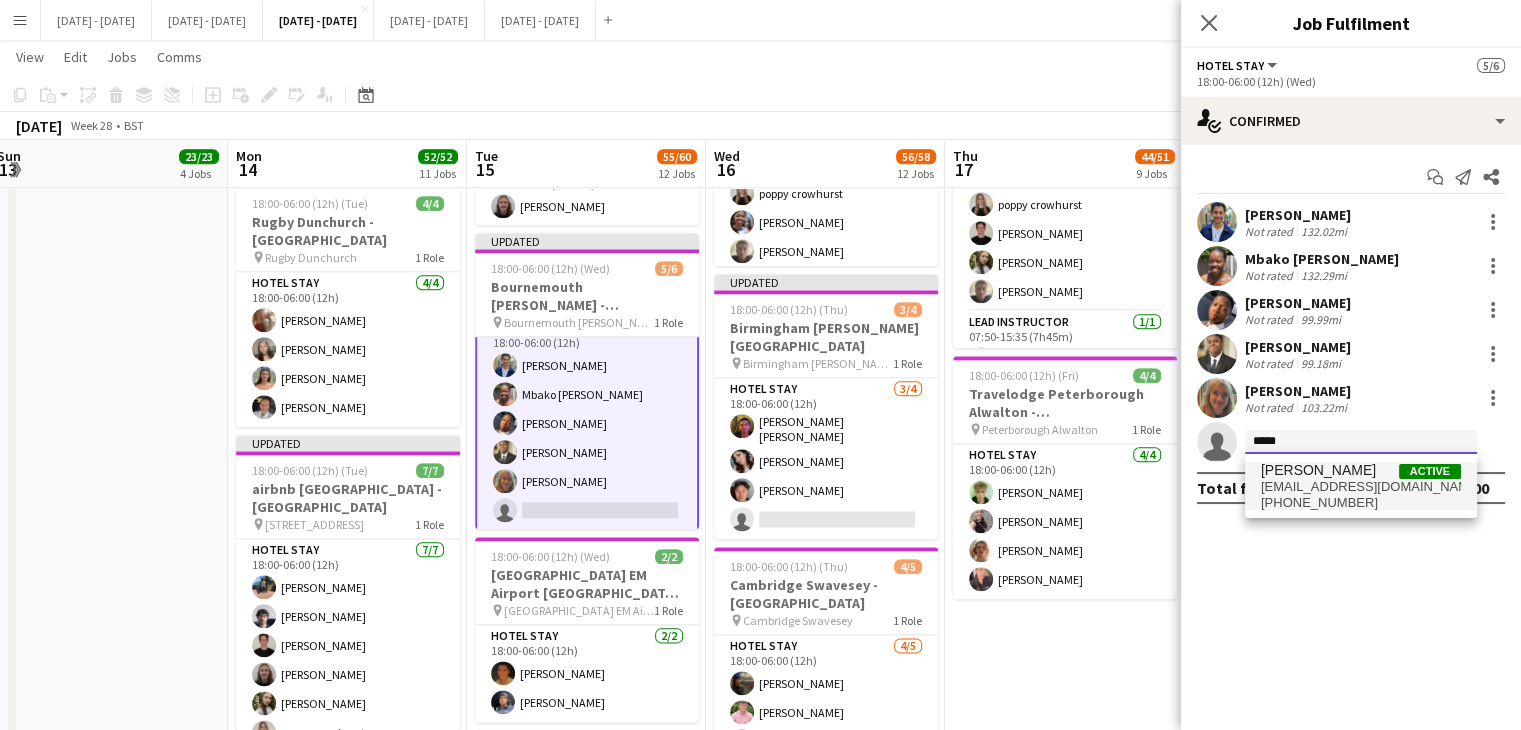 type on "*****" 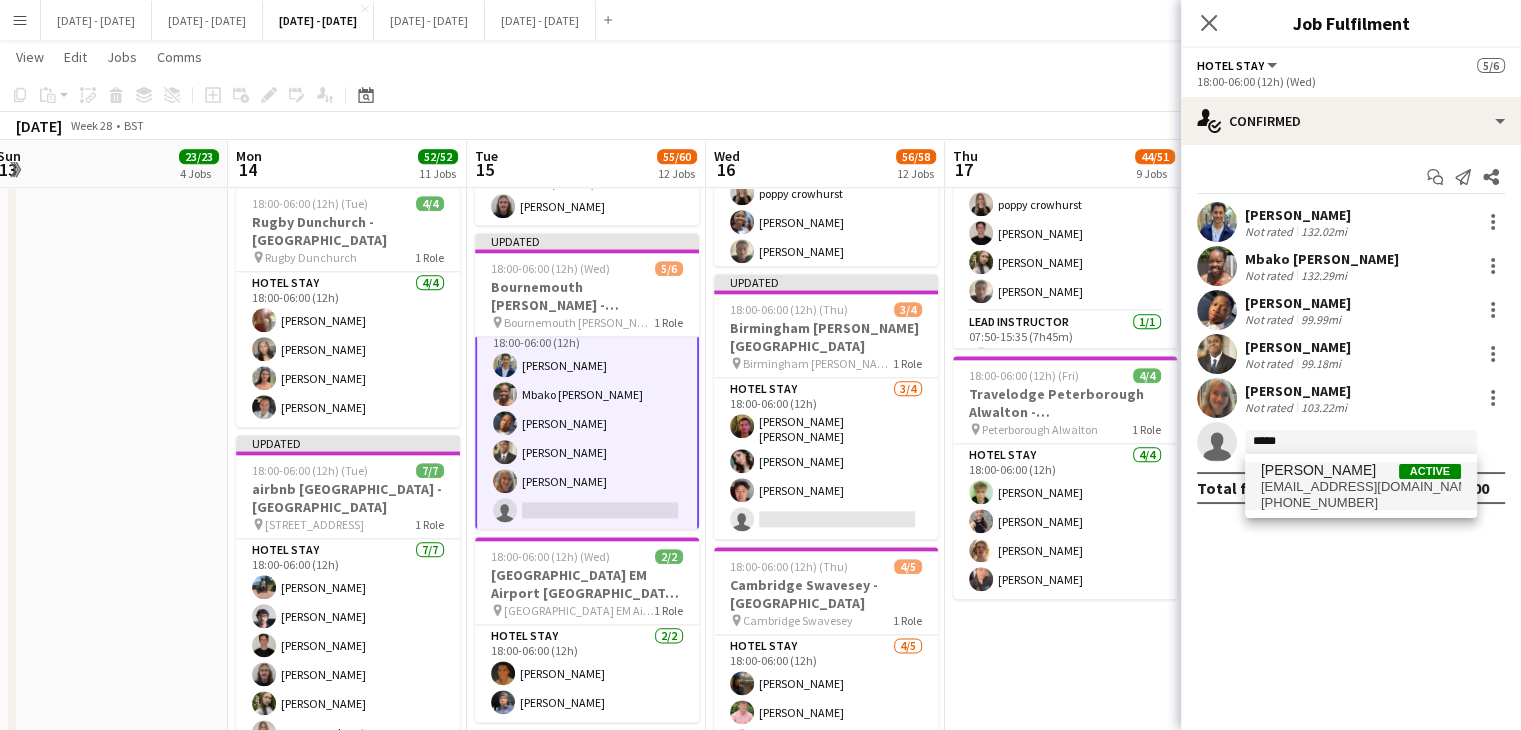click on "[PERSON_NAME]" at bounding box center (1318, 470) 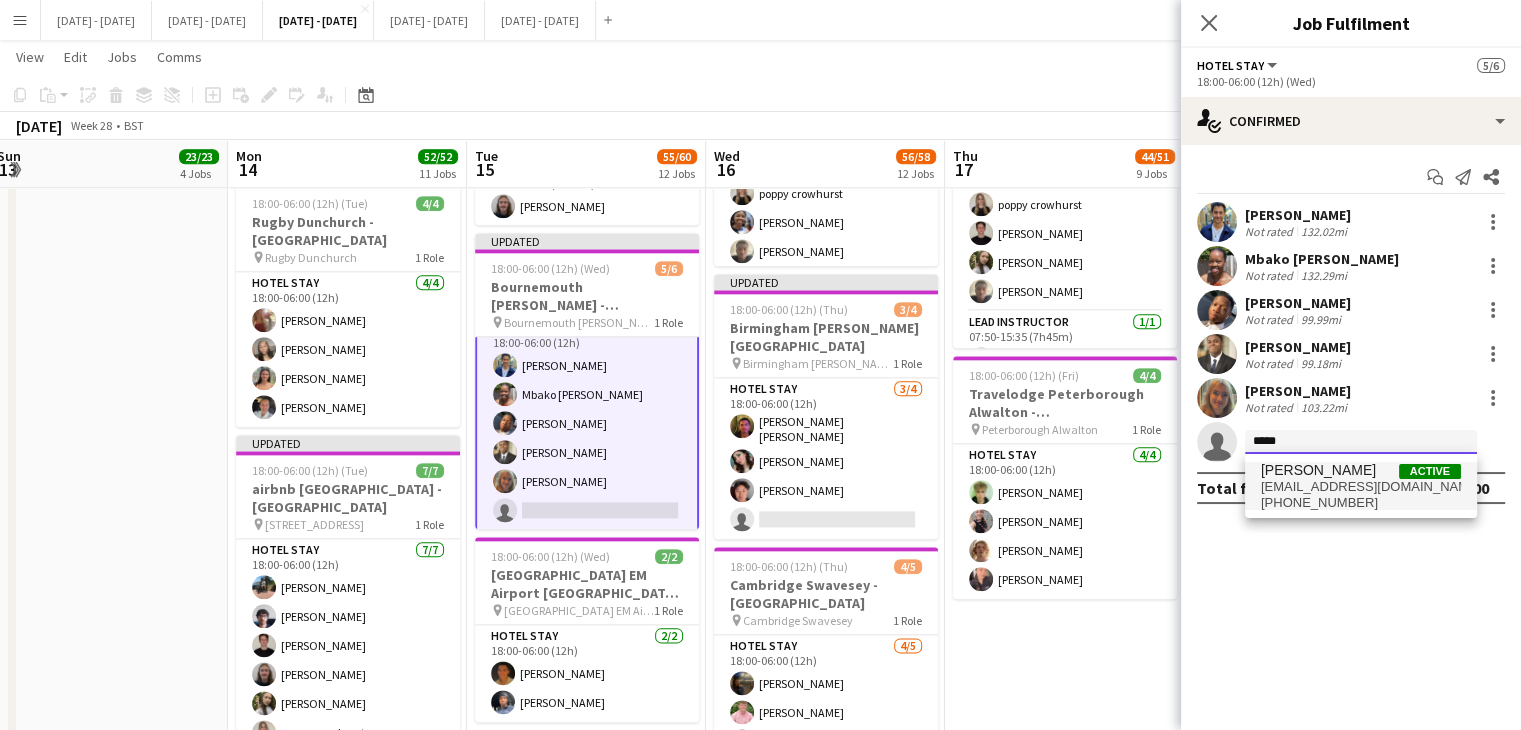 type 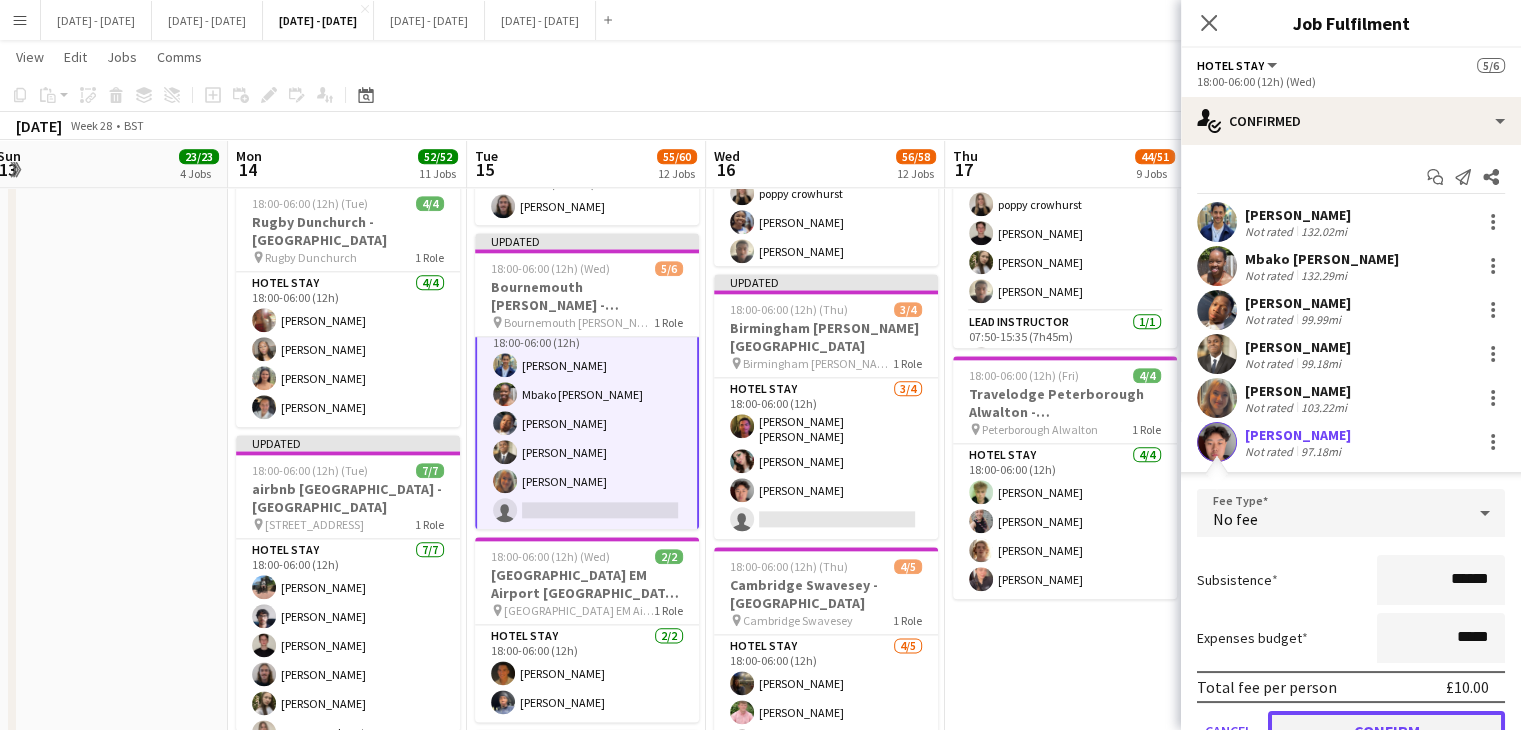 click on "Confirm" at bounding box center [1386, 731] 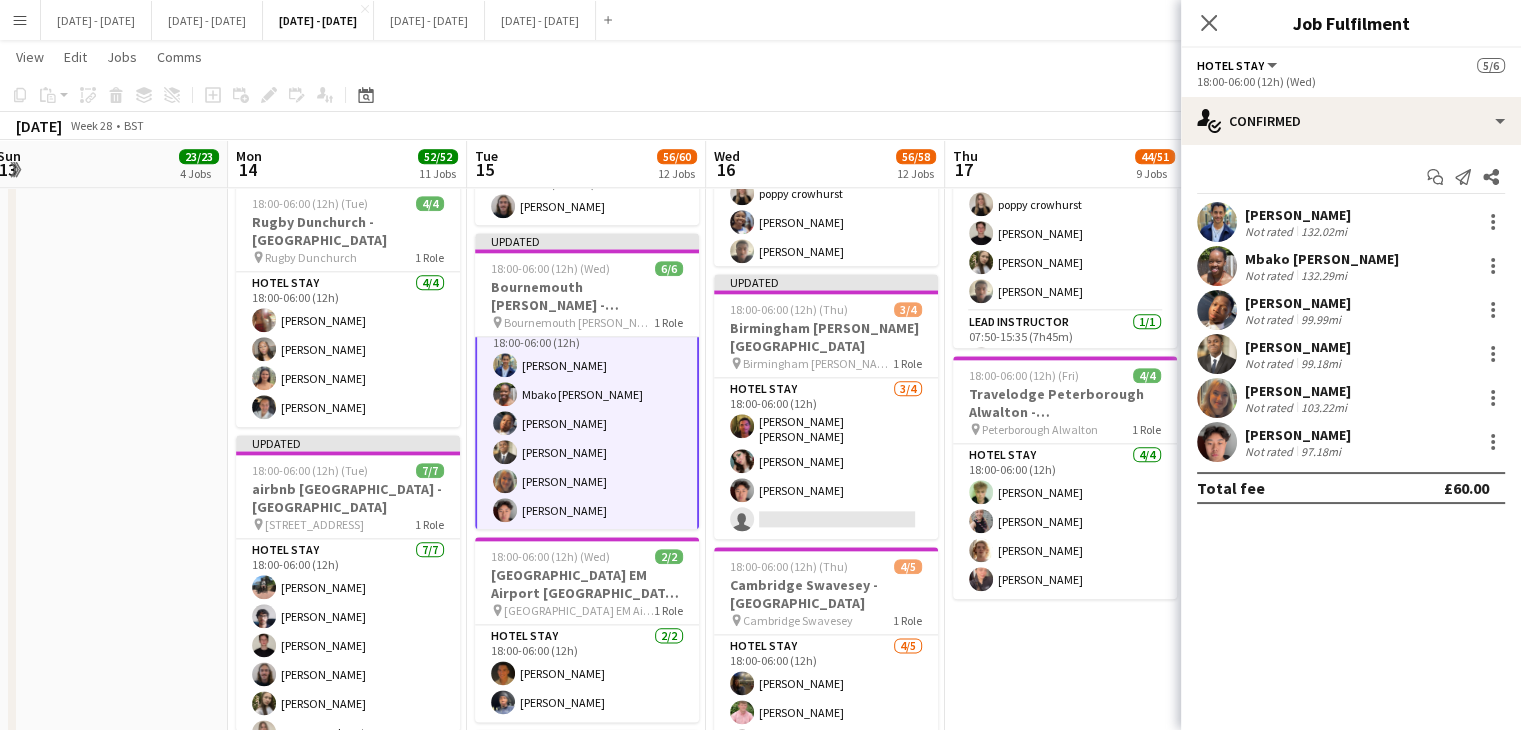 drag, startPoint x: 1207, startPoint y: 17, endPoint x: 1010, endPoint y: 55, distance: 200.6315 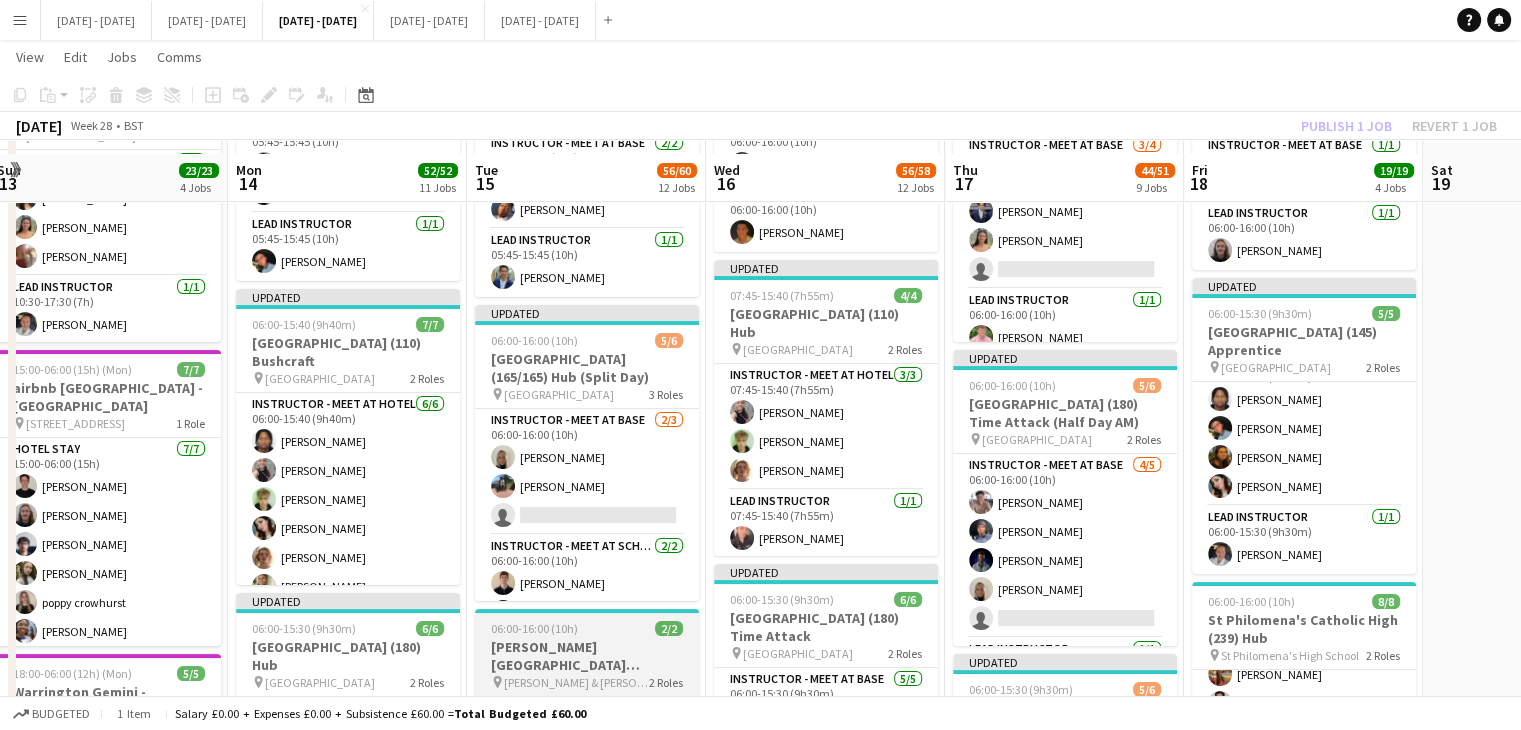 scroll, scrollTop: 200, scrollLeft: 0, axis: vertical 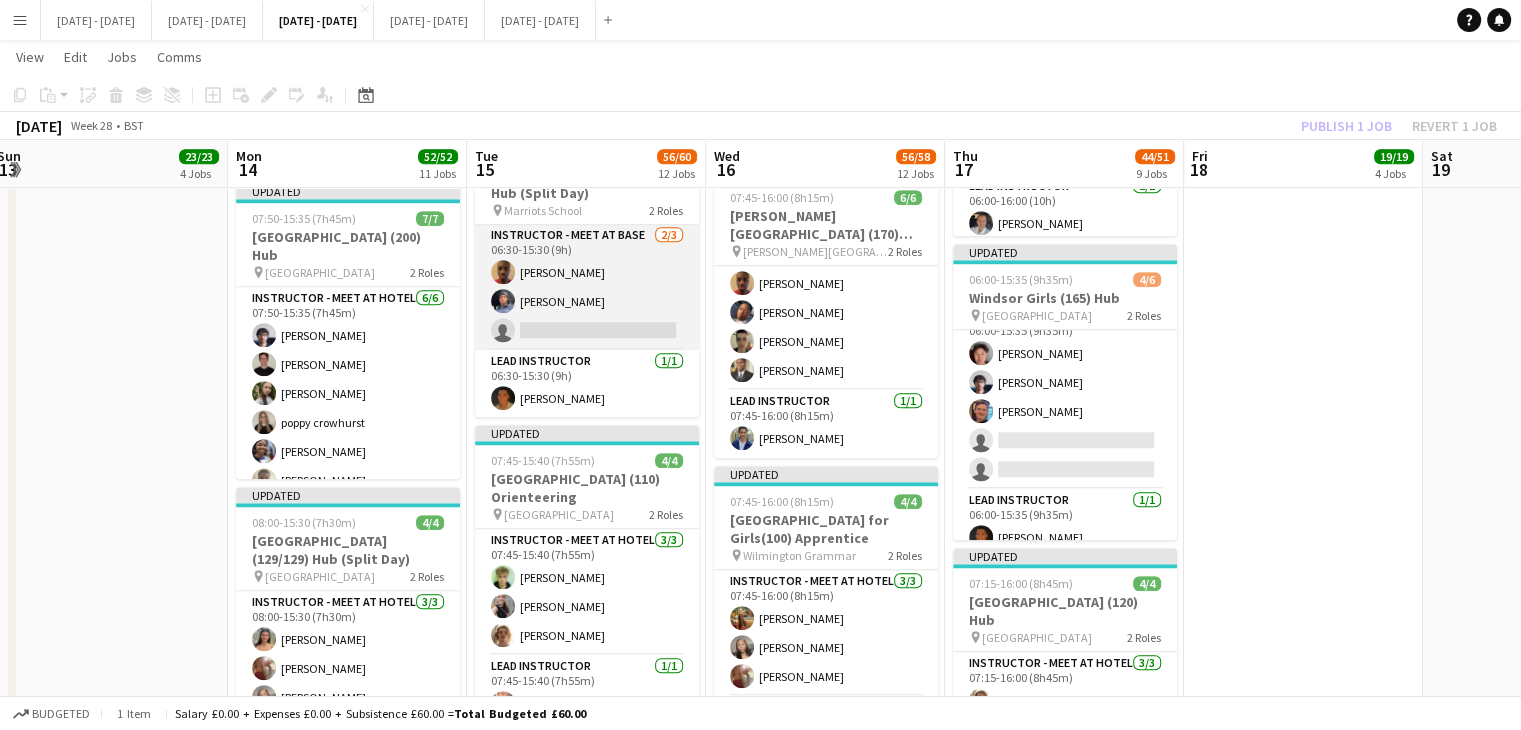 click on "Instructor - Meet at Base   2/3   06:30-15:30 (9h)
Ethan Wambari Stephane Anenou
single-neutral-actions" at bounding box center (587, 287) 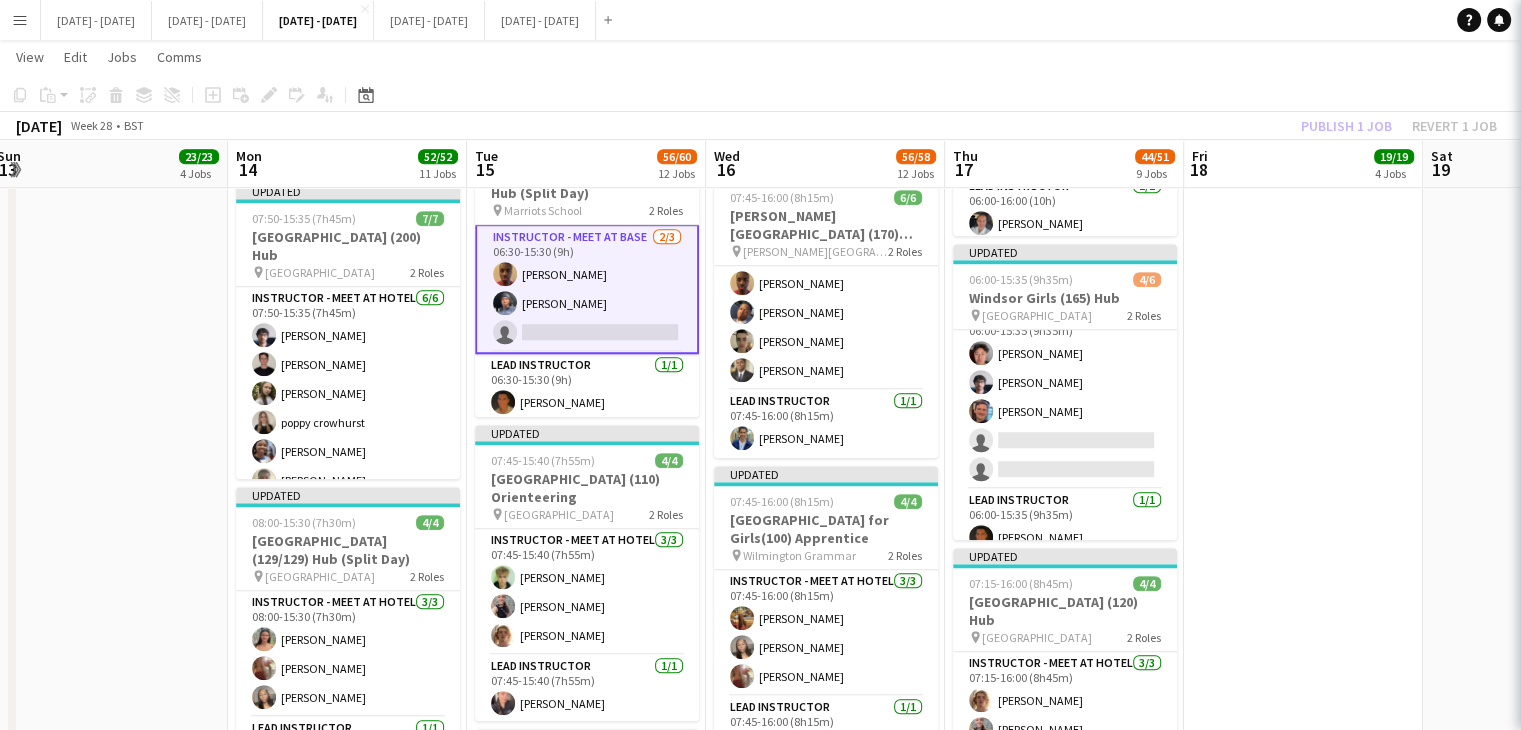 scroll, scrollTop: 20, scrollLeft: 0, axis: vertical 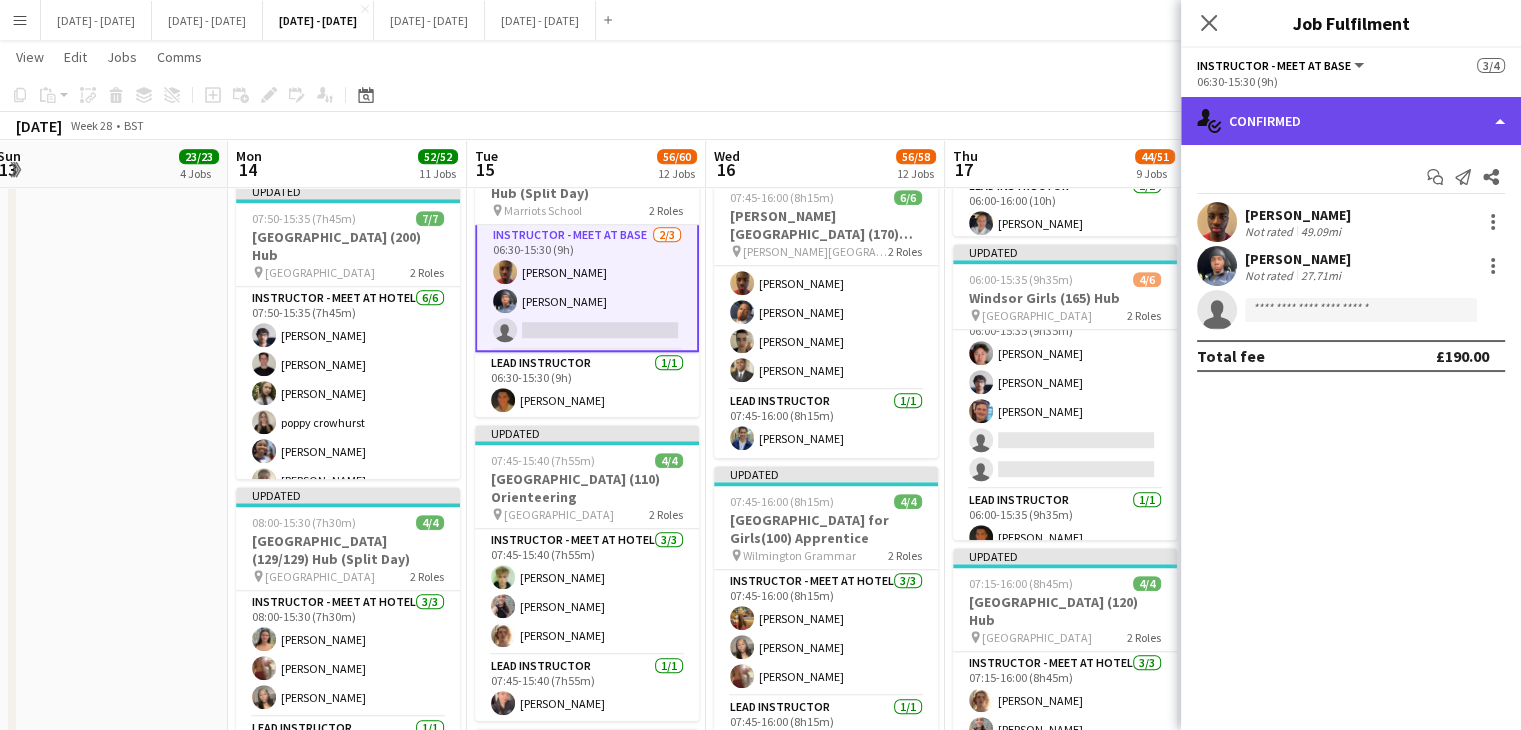 click on "single-neutral-actions-check-2
Confirmed" 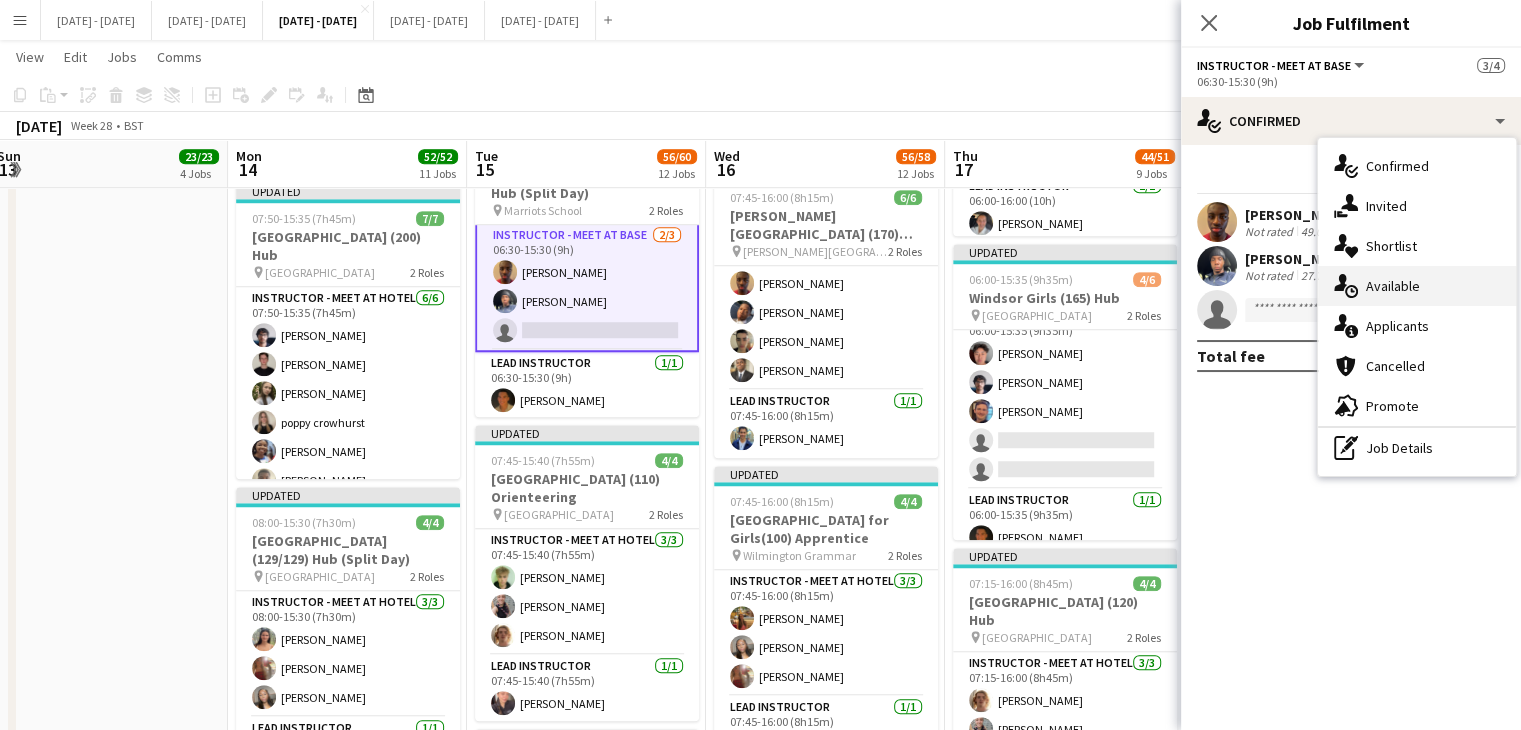 click on "single-neutral-actions-upload
Available" at bounding box center (1417, 286) 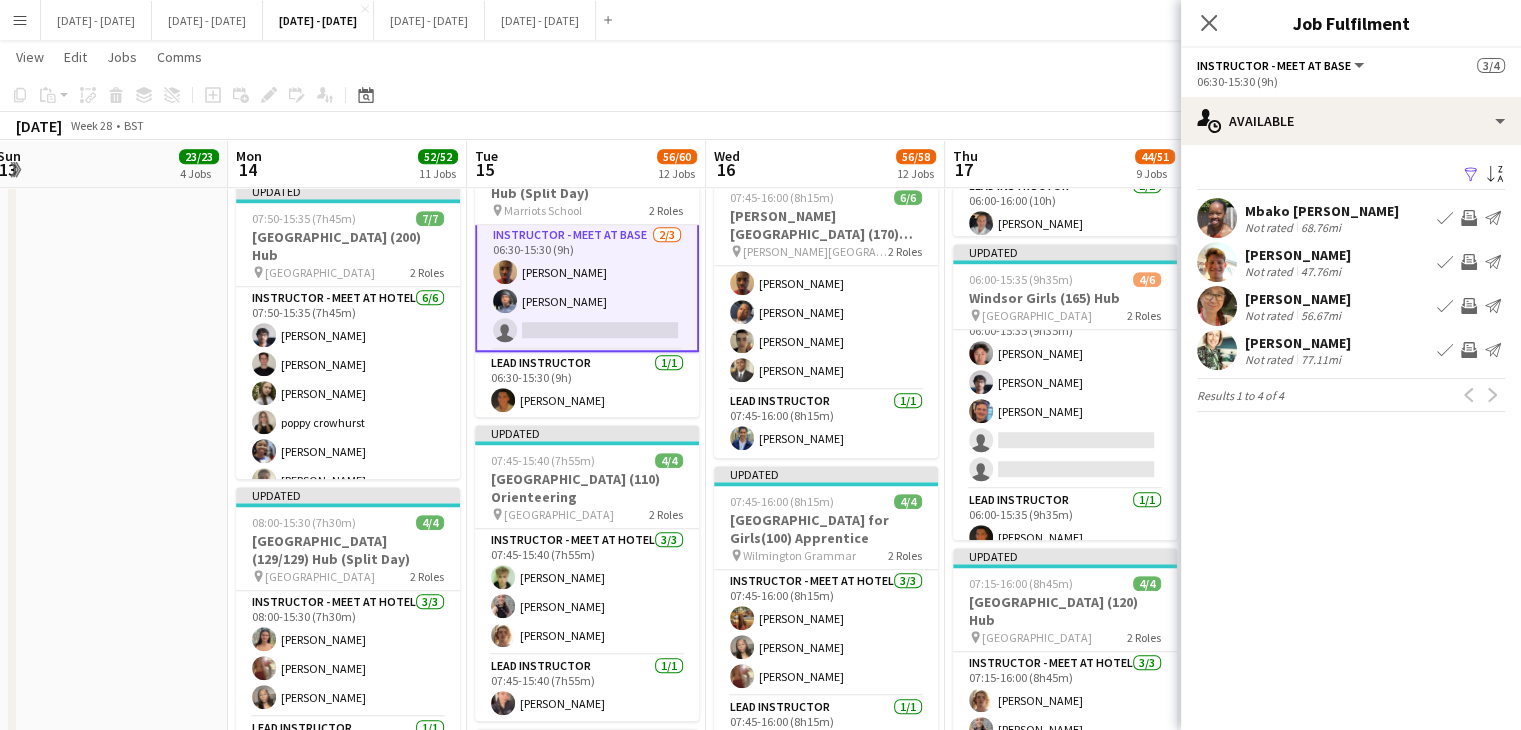 click on "Close pop-in" 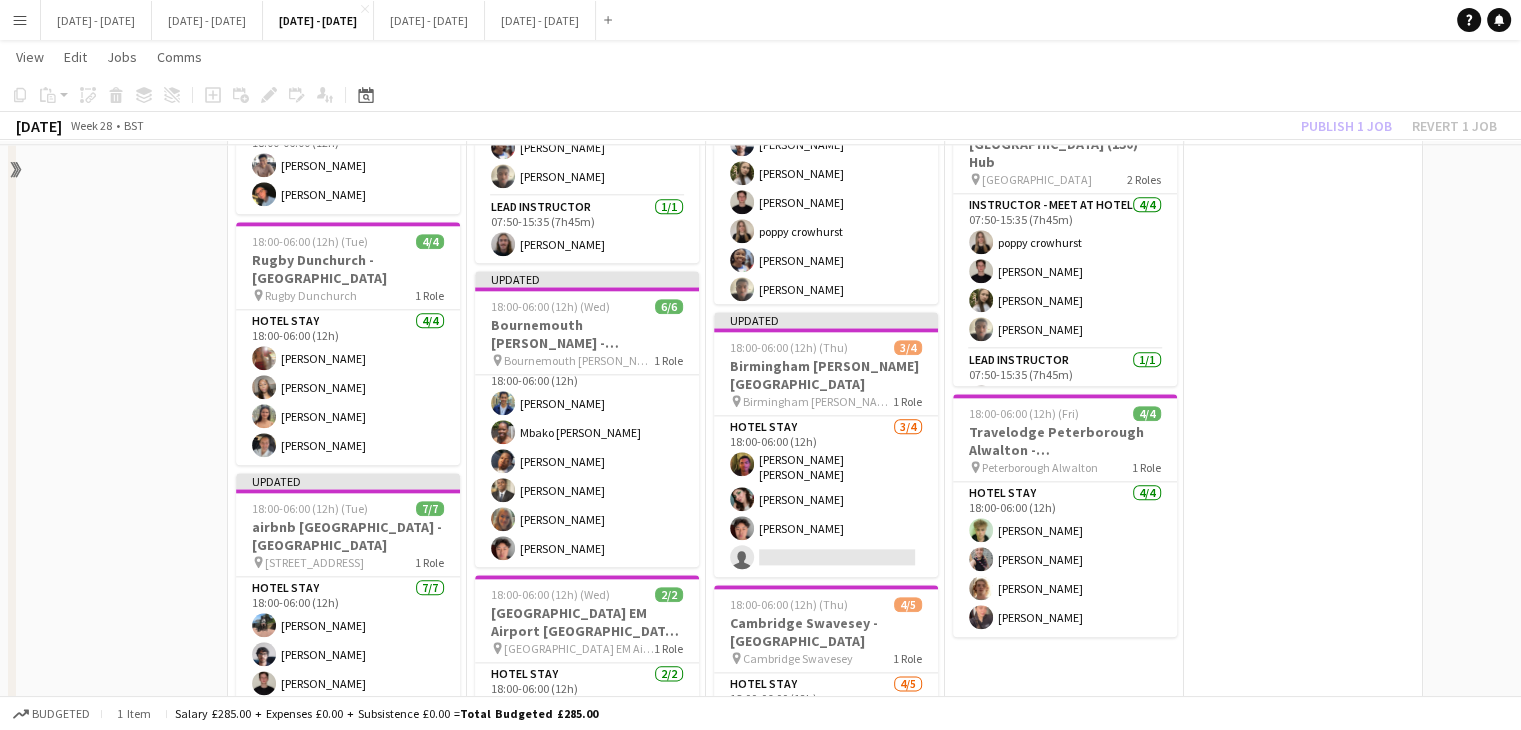 scroll, scrollTop: 2300, scrollLeft: 0, axis: vertical 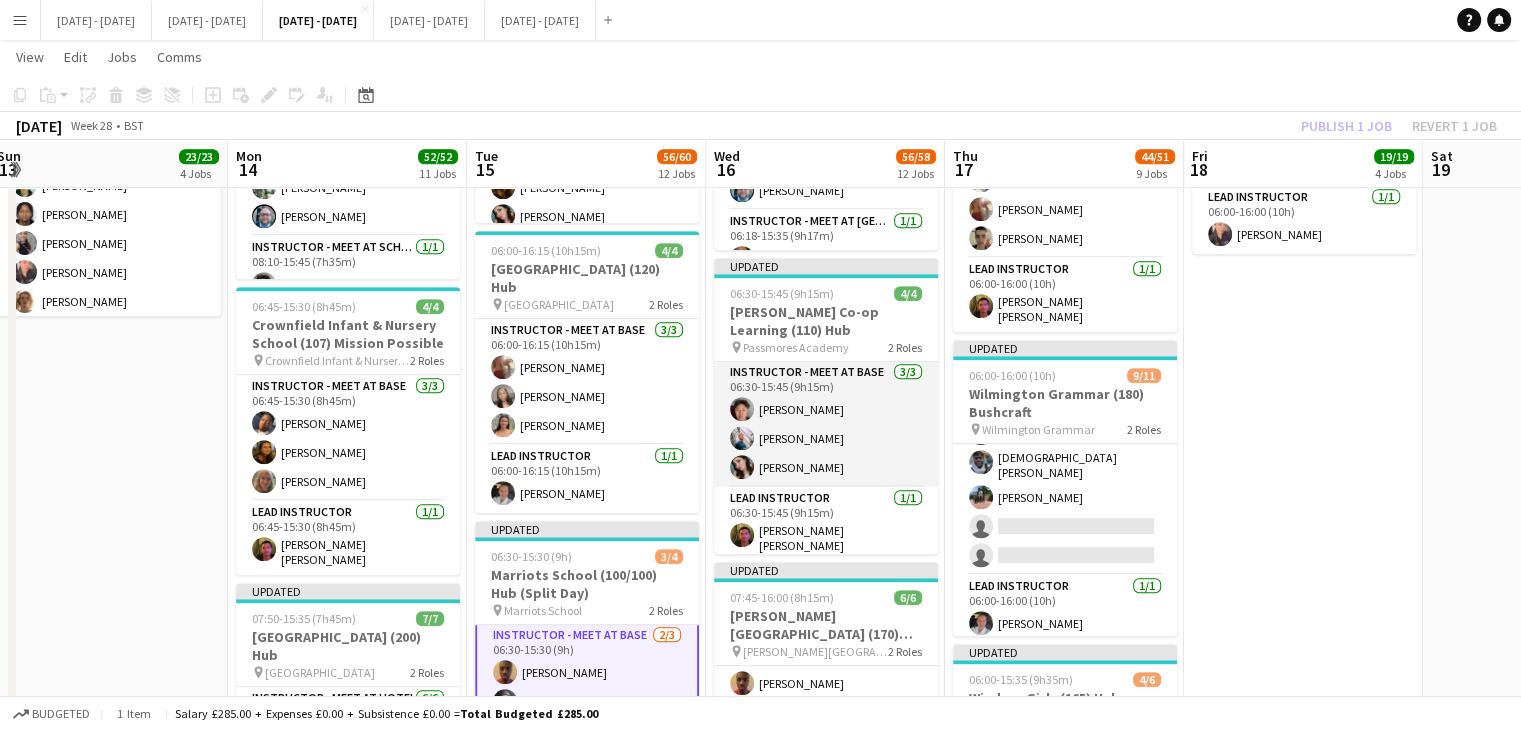 click on "Instructor - Meet at Base   3/3   06:30-15:45 (9h15m)
Victor Wang Nathan Hinckley Lucy Cork" at bounding box center (826, 424) 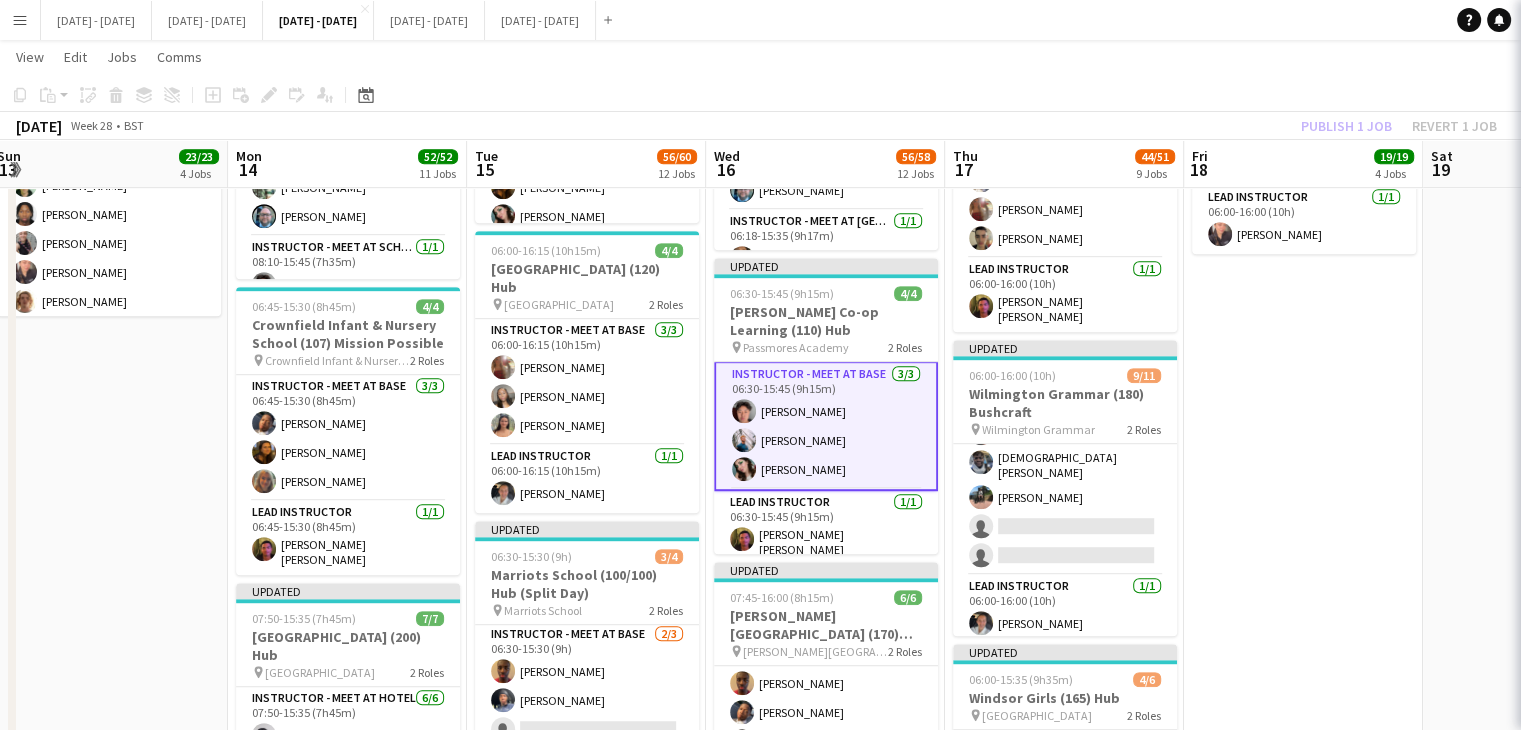 scroll, scrollTop: 1, scrollLeft: 0, axis: vertical 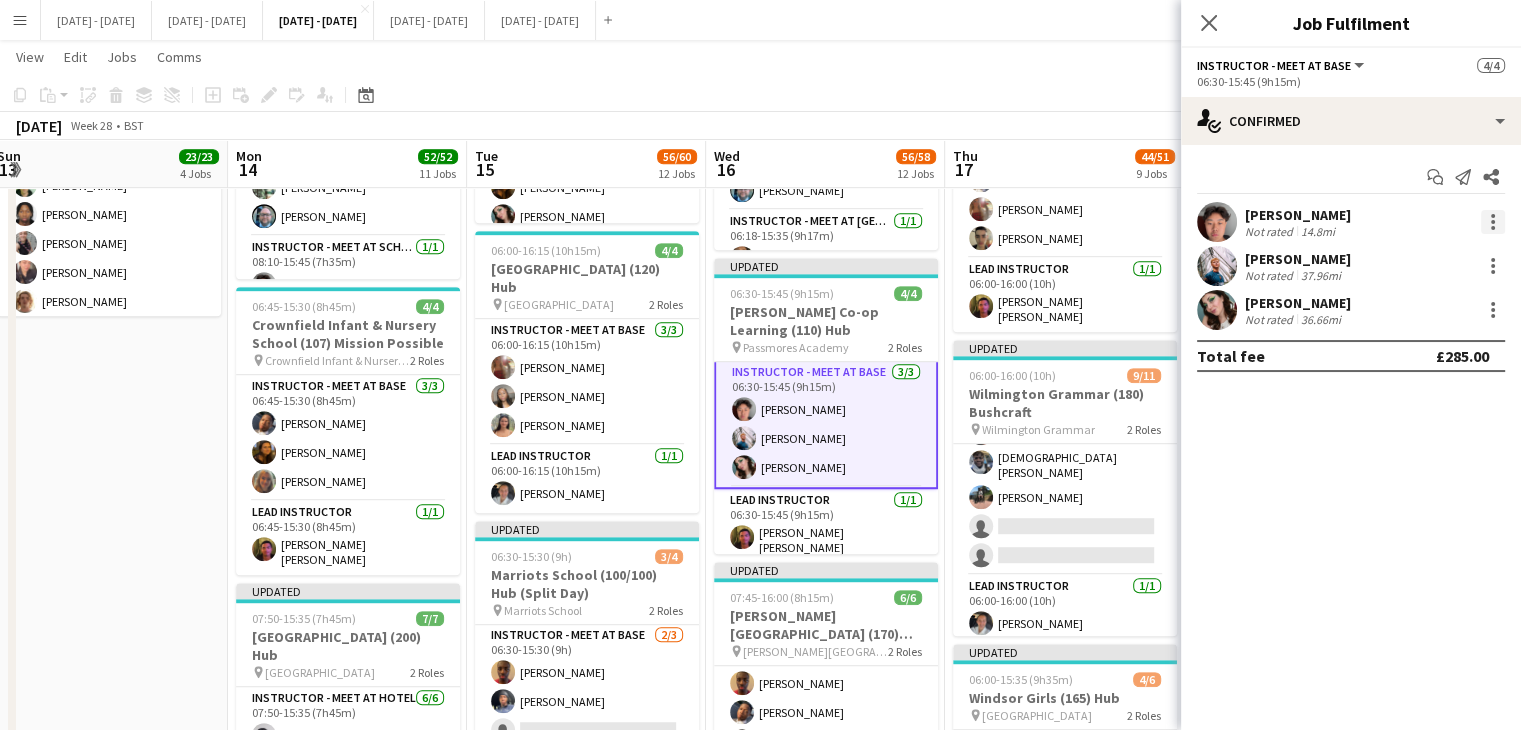 click at bounding box center [1493, 222] 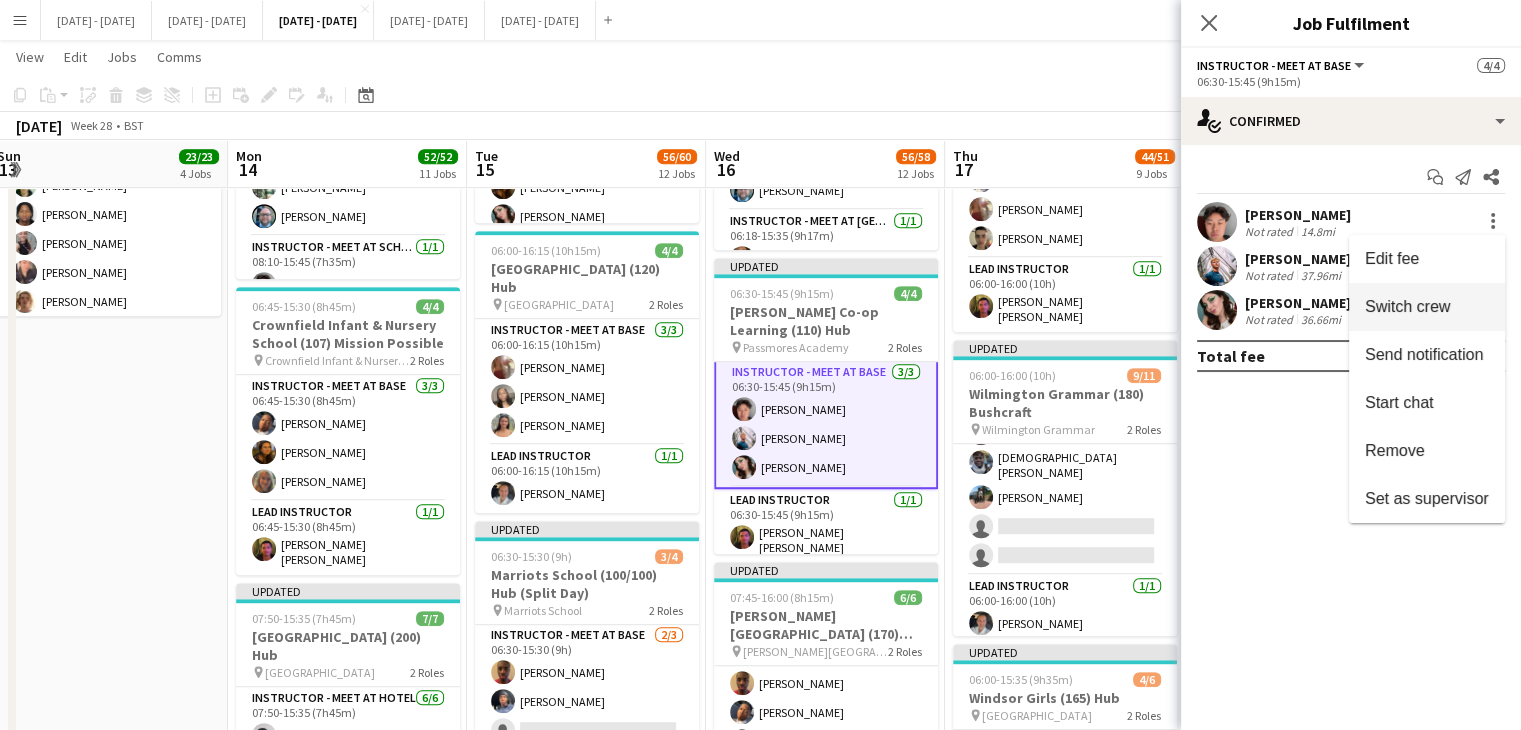 click on "Switch crew" at bounding box center (1427, 307) 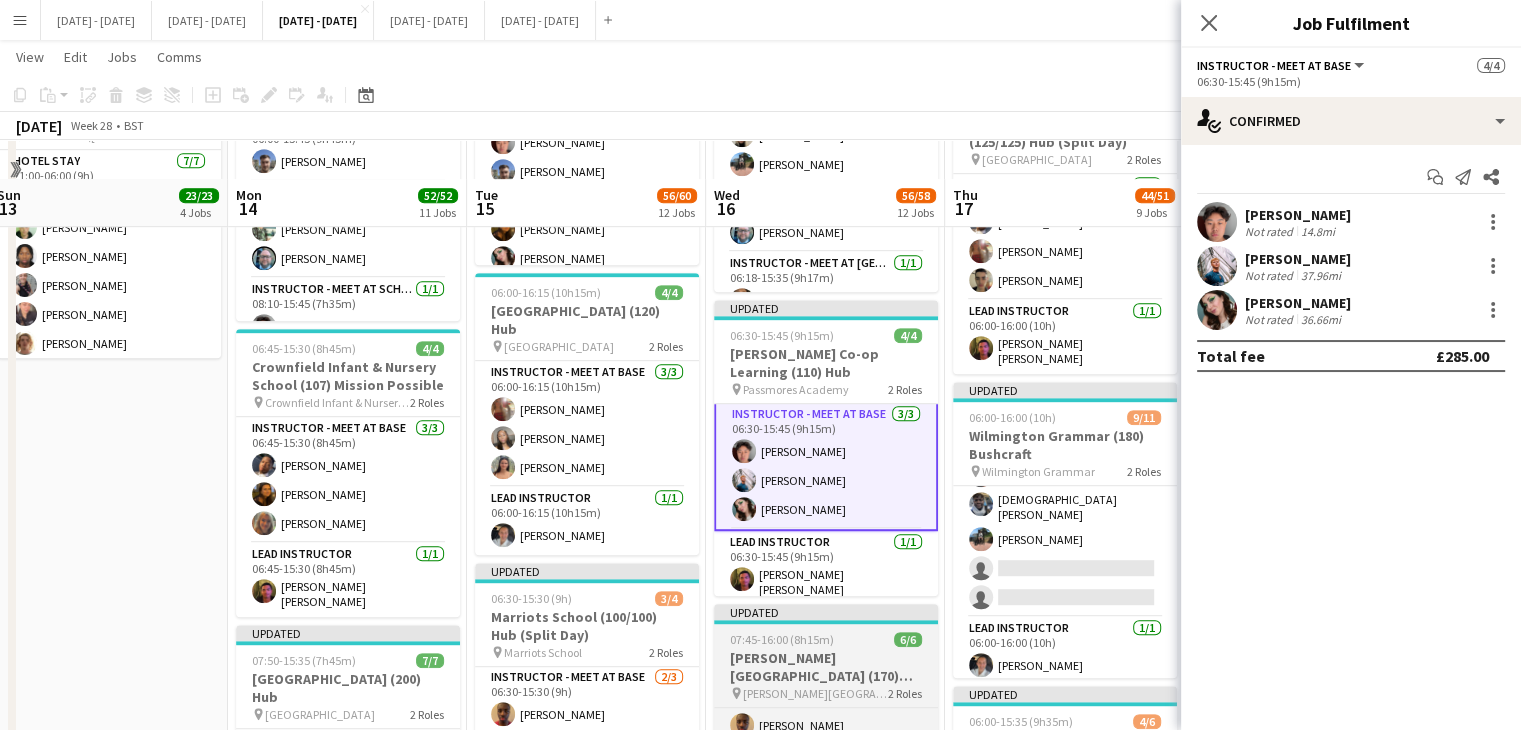 scroll, scrollTop: 1400, scrollLeft: 0, axis: vertical 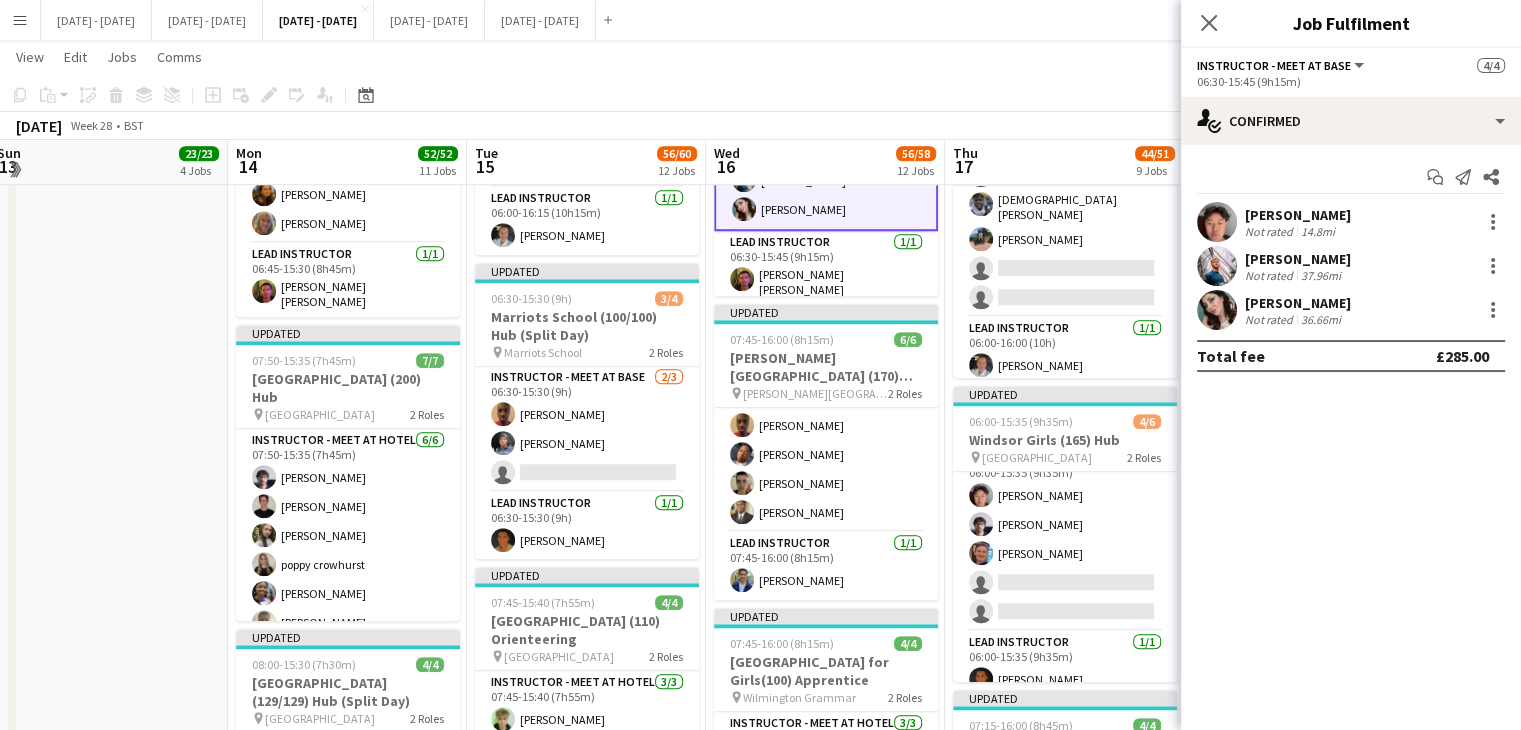 click on "Instructor - Meet at Hotel   5/5   07:45-16:00 (8h15m)
Mbako Renee Muzila Ethan Wambari Oluwapelumi Oguntunde Benjamin Bowsher Omar Adio" at bounding box center [826, 440] 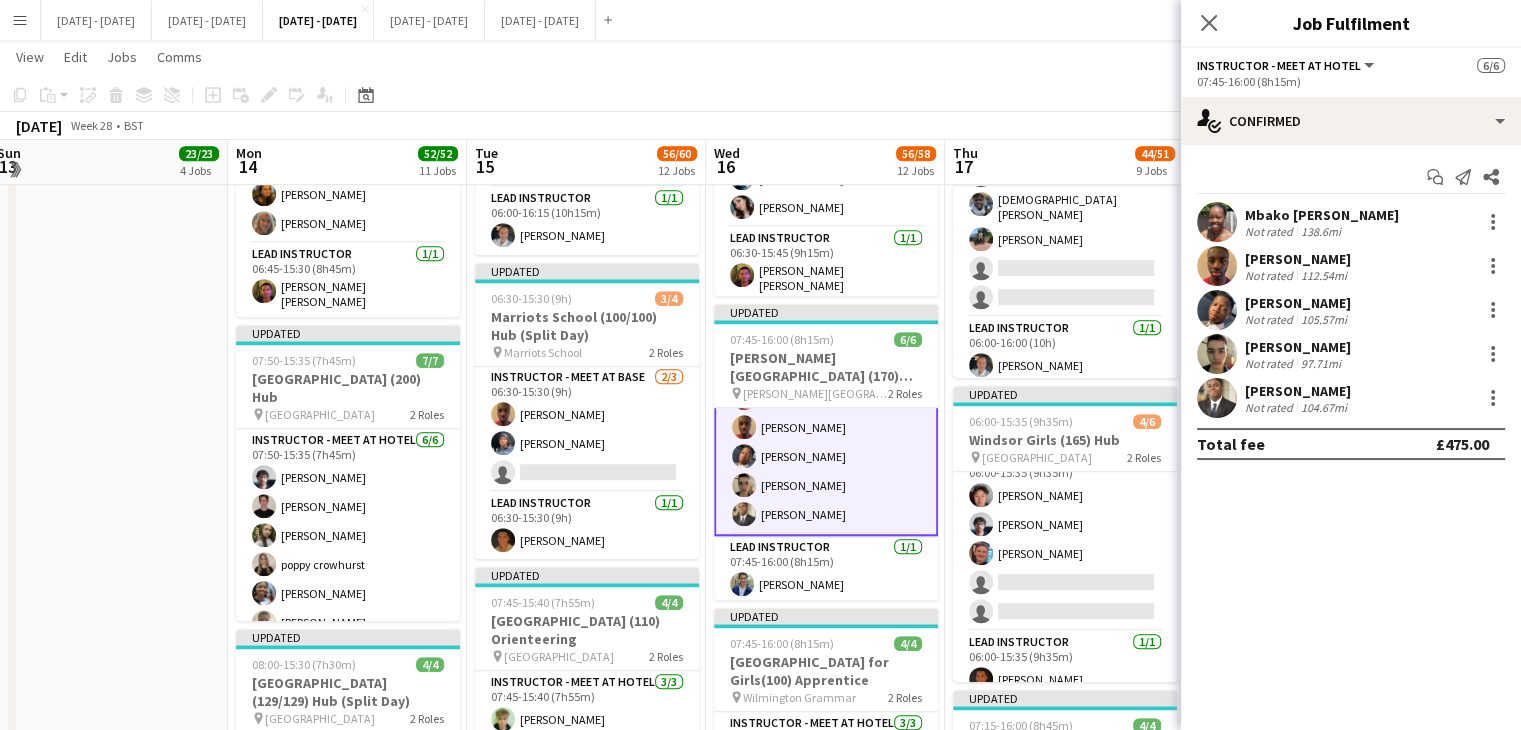 scroll, scrollTop: 1, scrollLeft: 0, axis: vertical 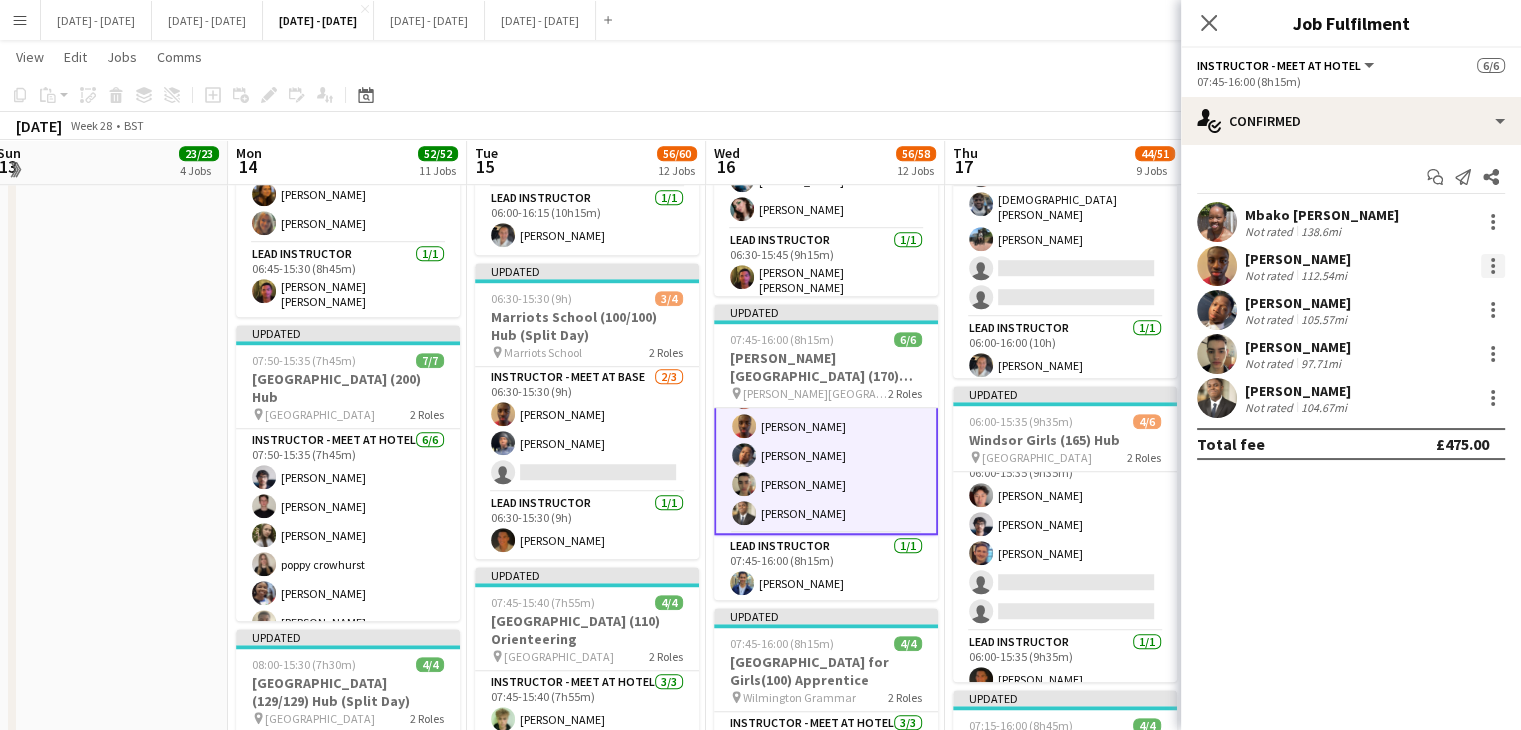 click at bounding box center [1493, 266] 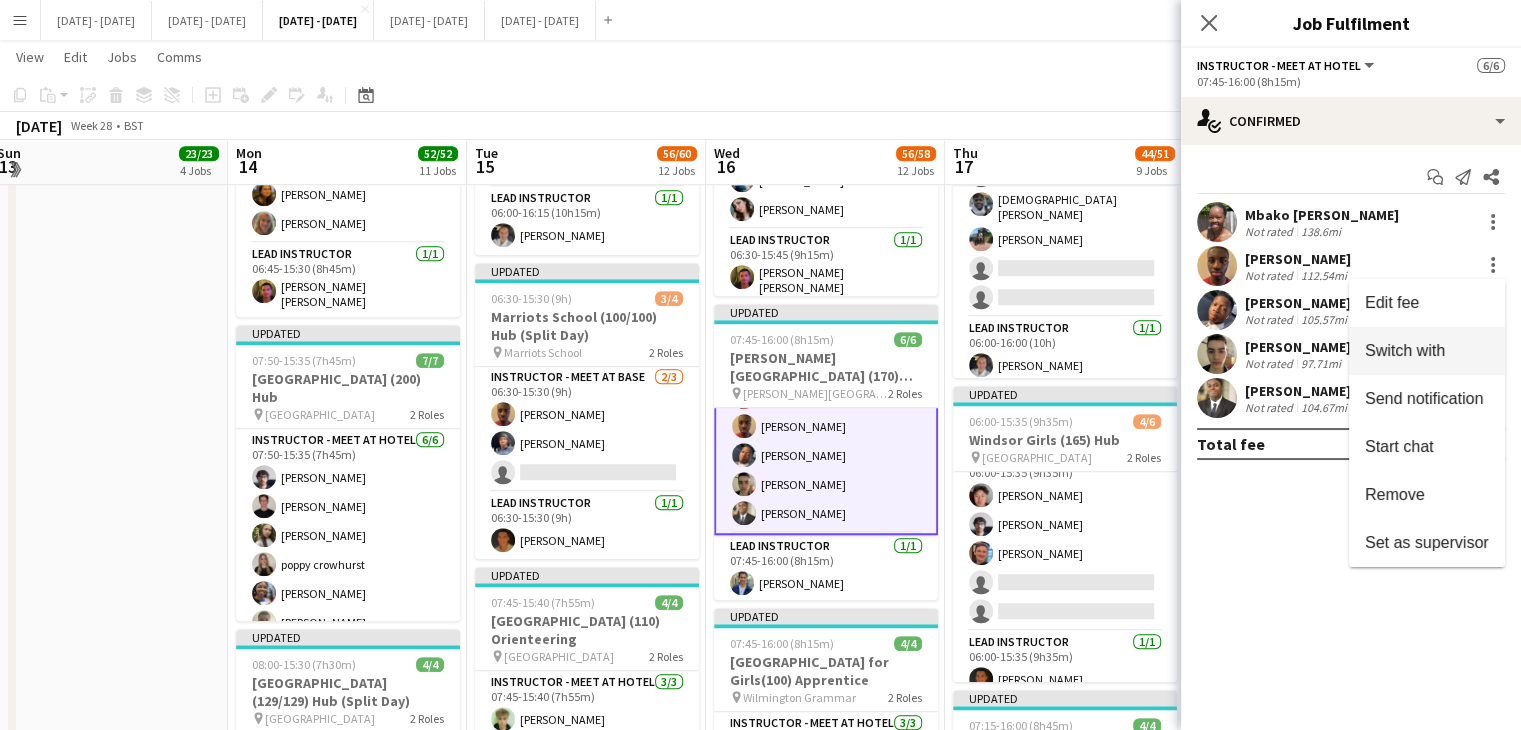 click on "Switch with" at bounding box center (1427, 351) 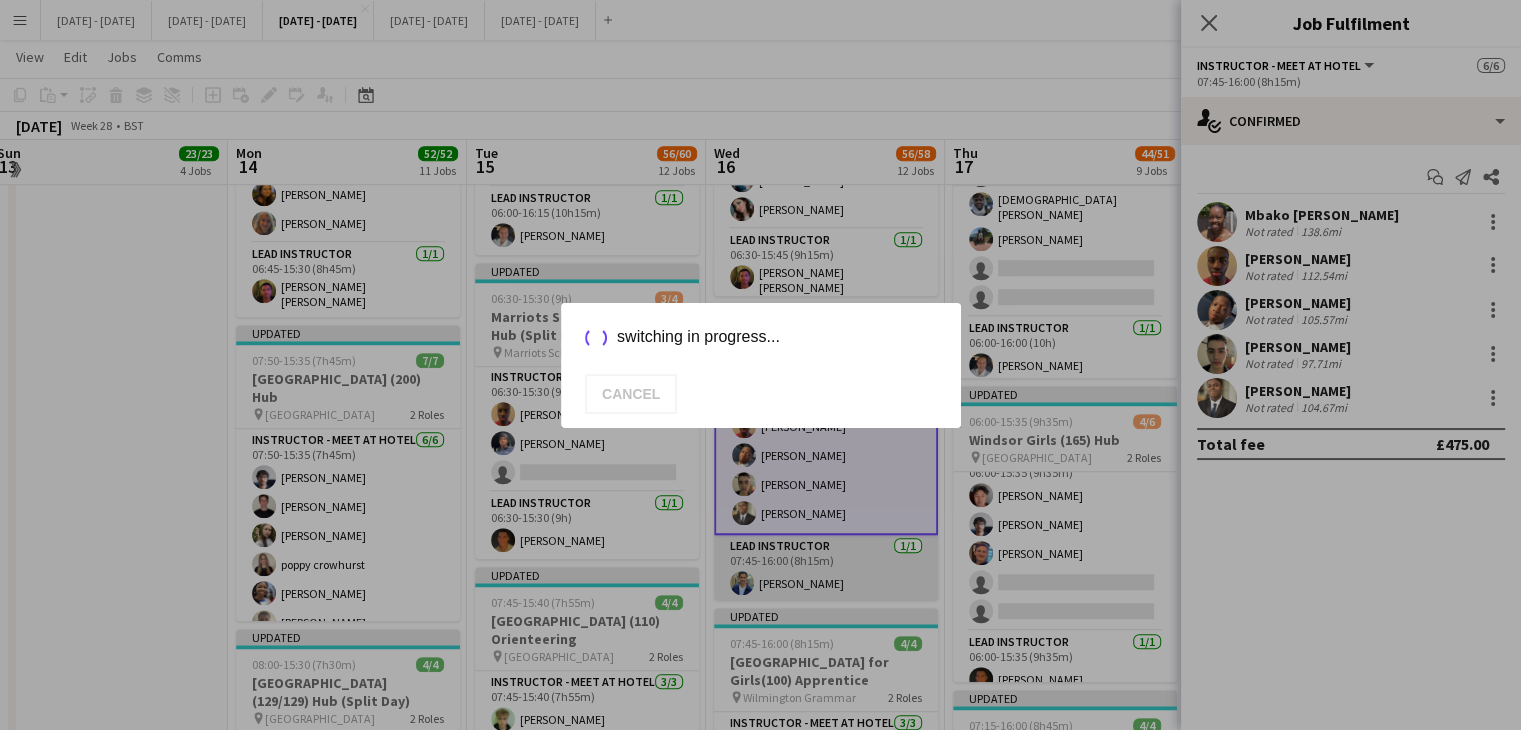 scroll, scrollTop: 1400, scrollLeft: 0, axis: vertical 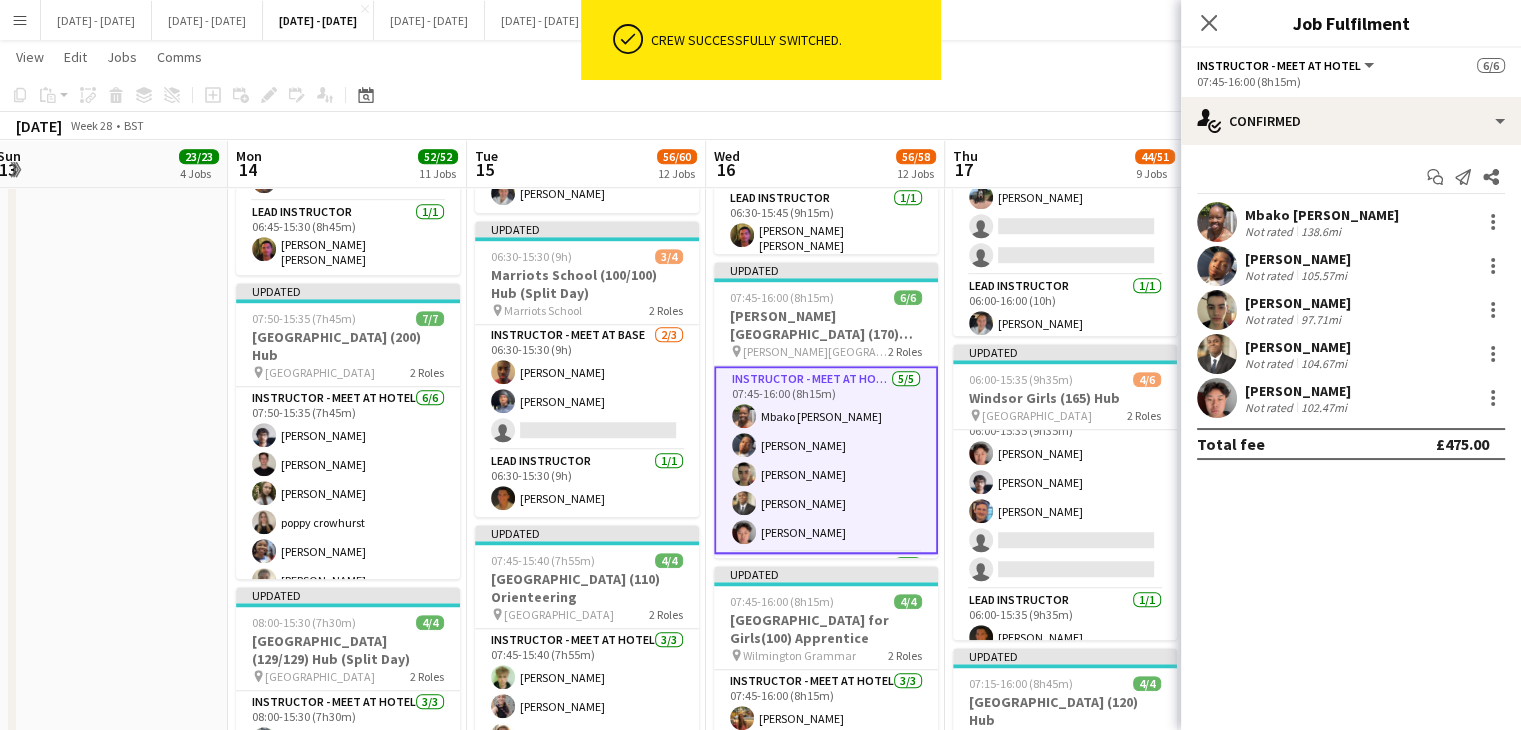 click on "Instructor - Meet at Hotel   5/5   07:45-16:00 (8h15m)
Mbako Renee Muzila Oluwapelumi Oguntunde Benjamin Bowsher Omar Adio Victor Wang" at bounding box center [826, 460] 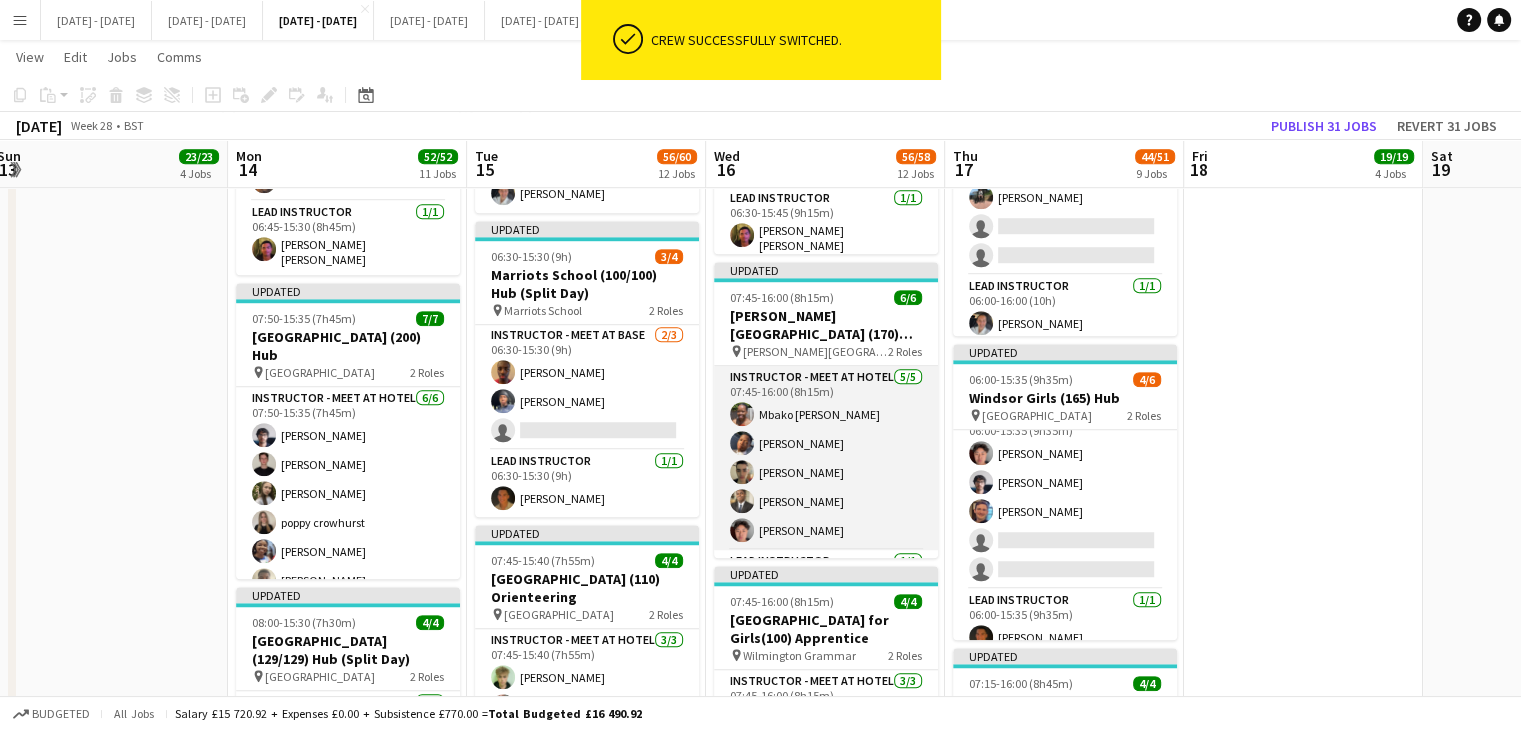 click on "Instructor - Meet at Hotel   5/5   07:45-16:00 (8h15m)
Mbako Renee Muzila Oluwapelumi Oguntunde Benjamin Bowsher Omar Adio Victor Wang" at bounding box center (826, 458) 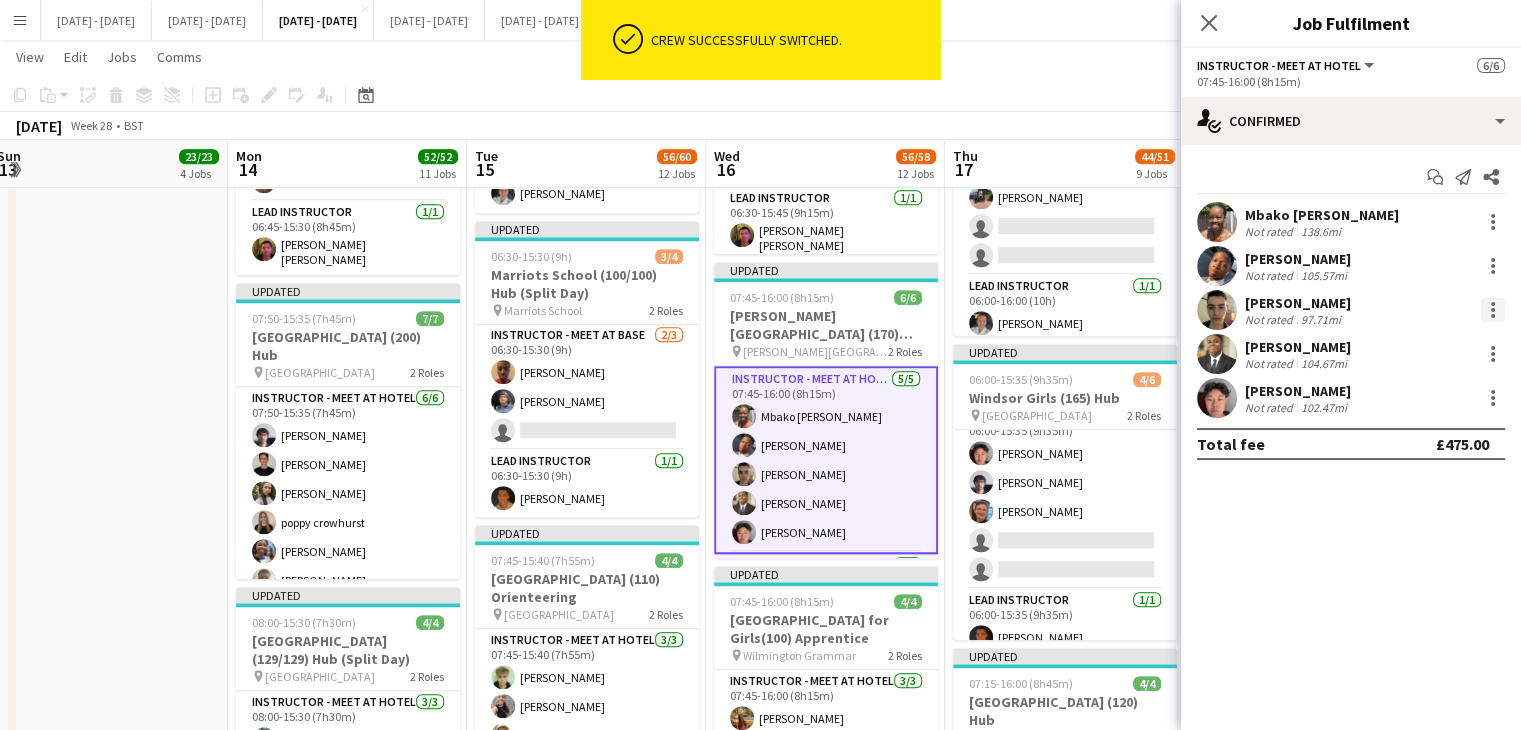 click at bounding box center [1493, 310] 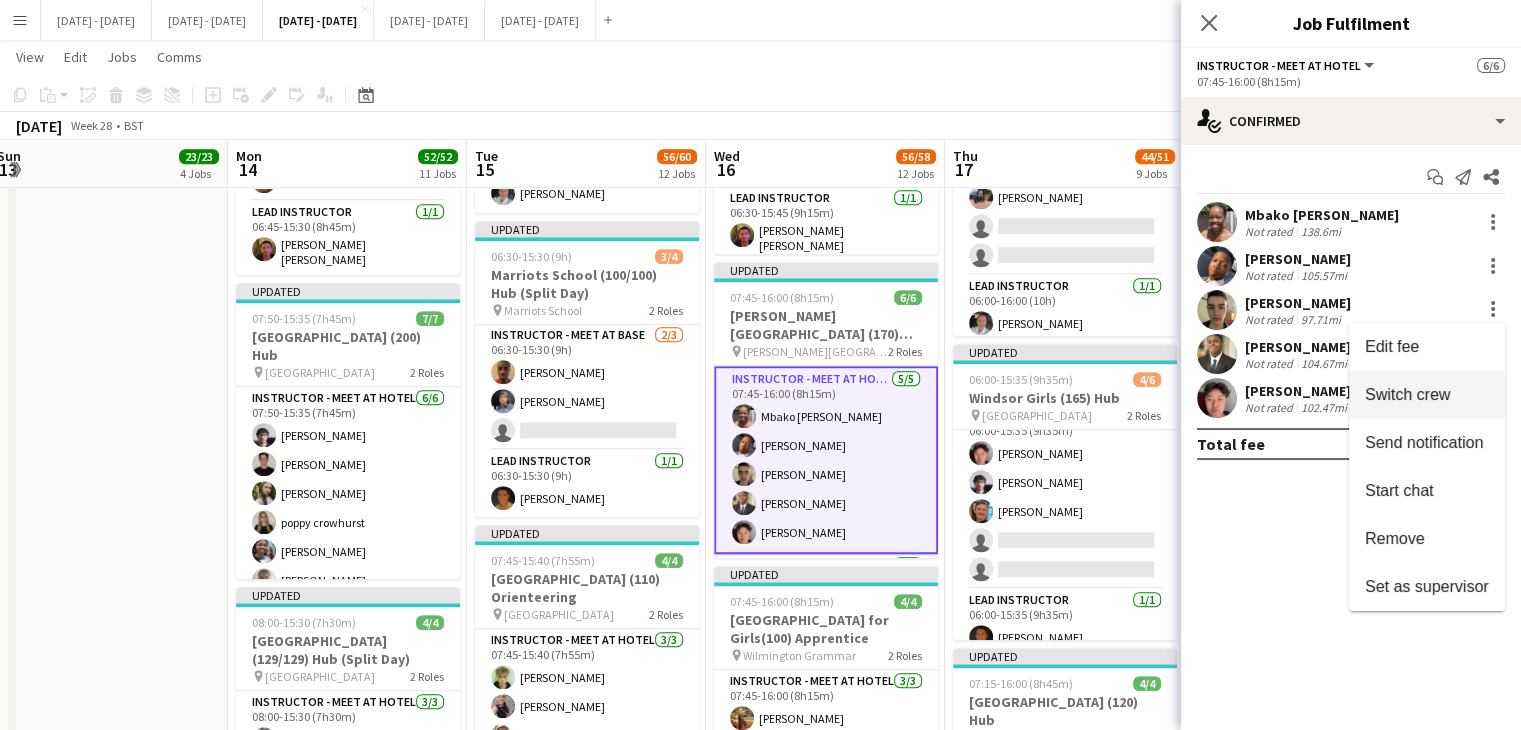 click on "Switch crew" at bounding box center [1407, 394] 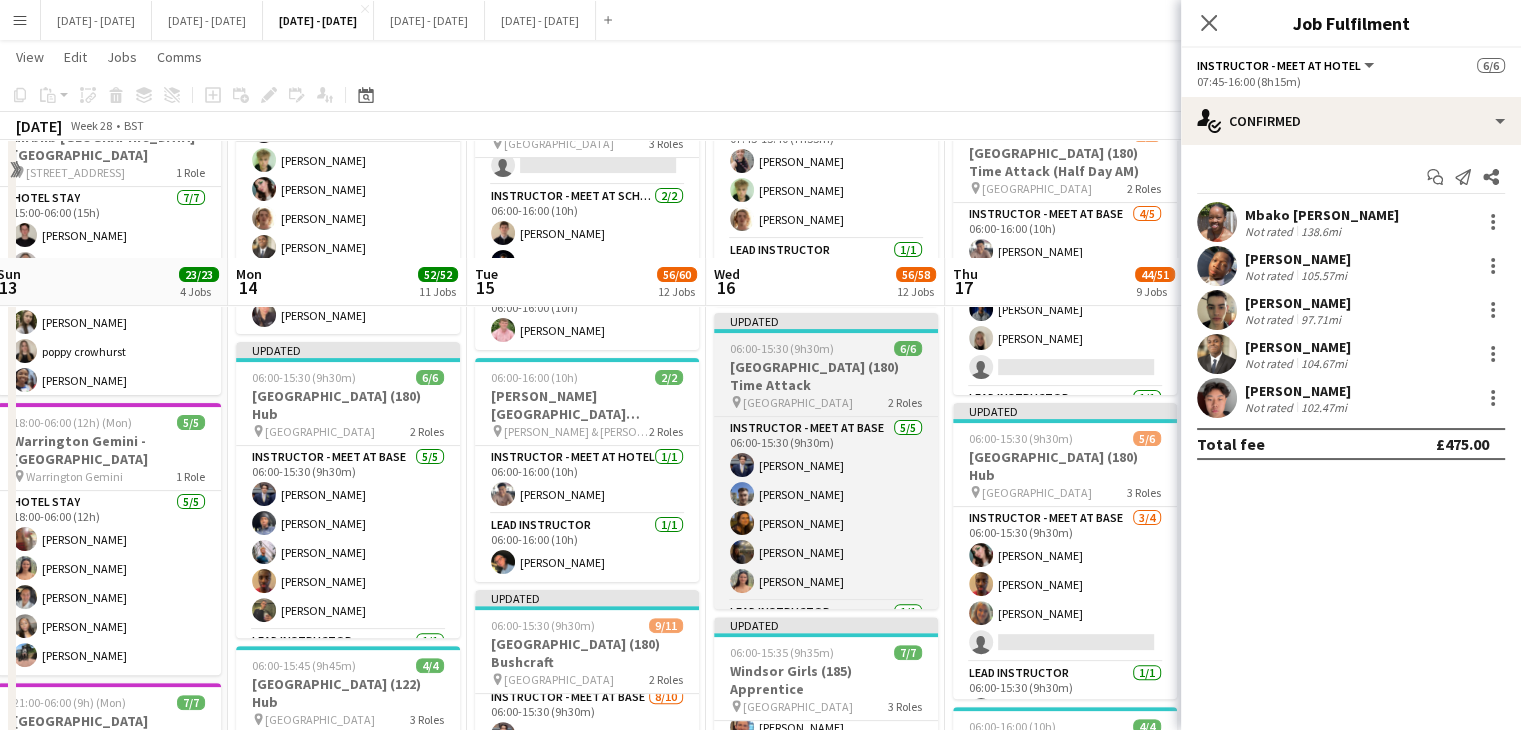 scroll, scrollTop: 600, scrollLeft: 0, axis: vertical 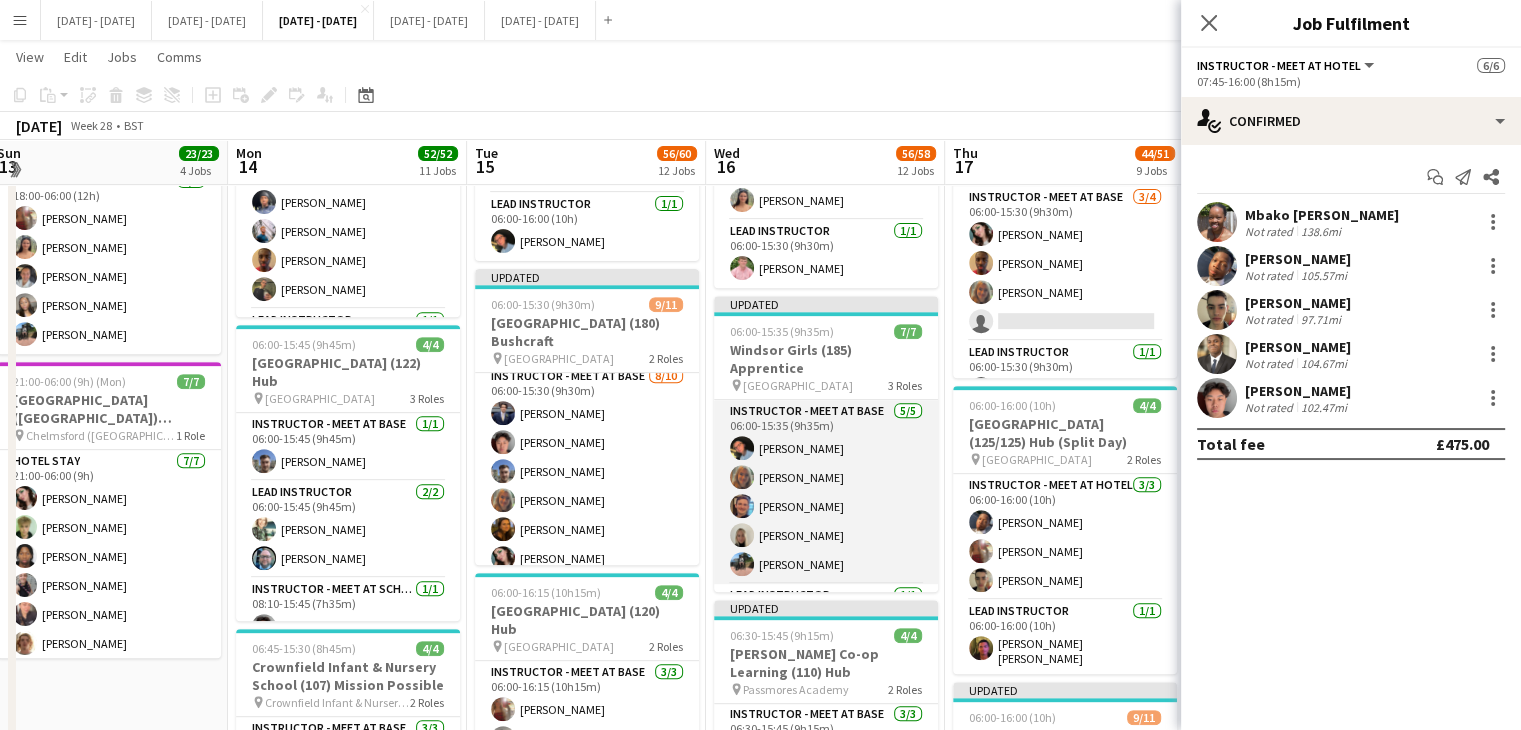 click on "Instructor - Meet at Base   5/5   06:00-15:35 (9h35m)
Eloise Cook Chloe Rice Damian Sparks Abi cheek Jay Farley" at bounding box center [826, 492] 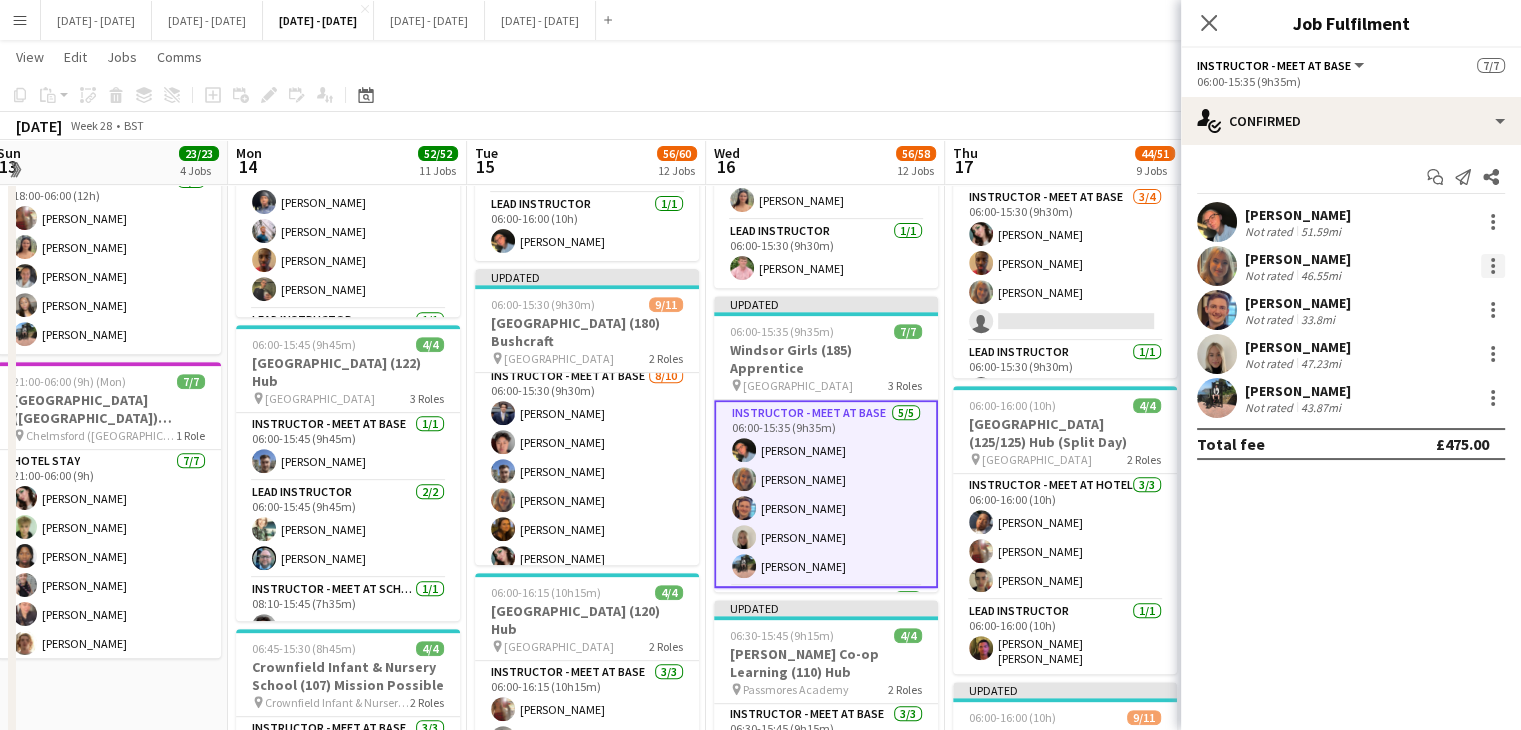 click at bounding box center (1493, 266) 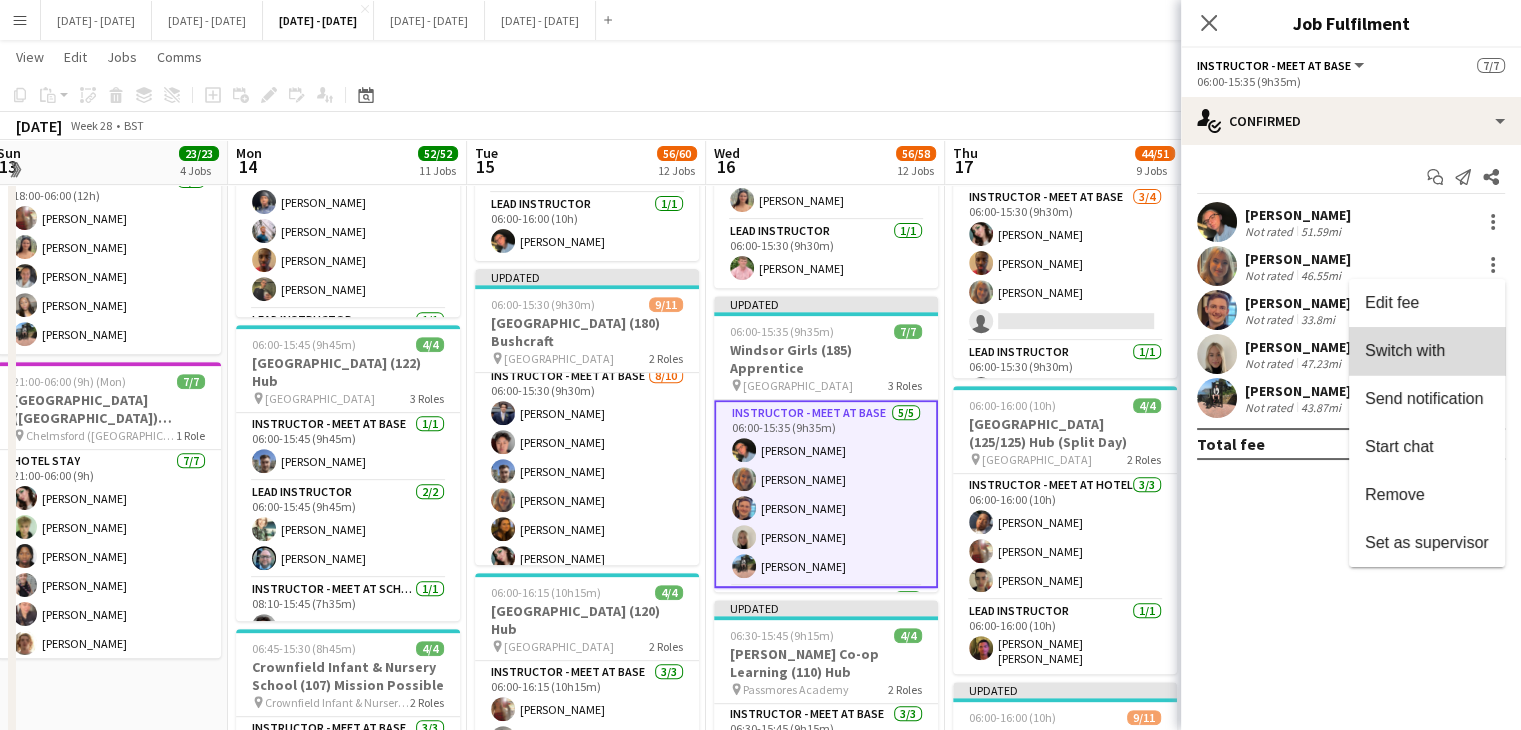 click on "Switch with" at bounding box center [1427, 351] 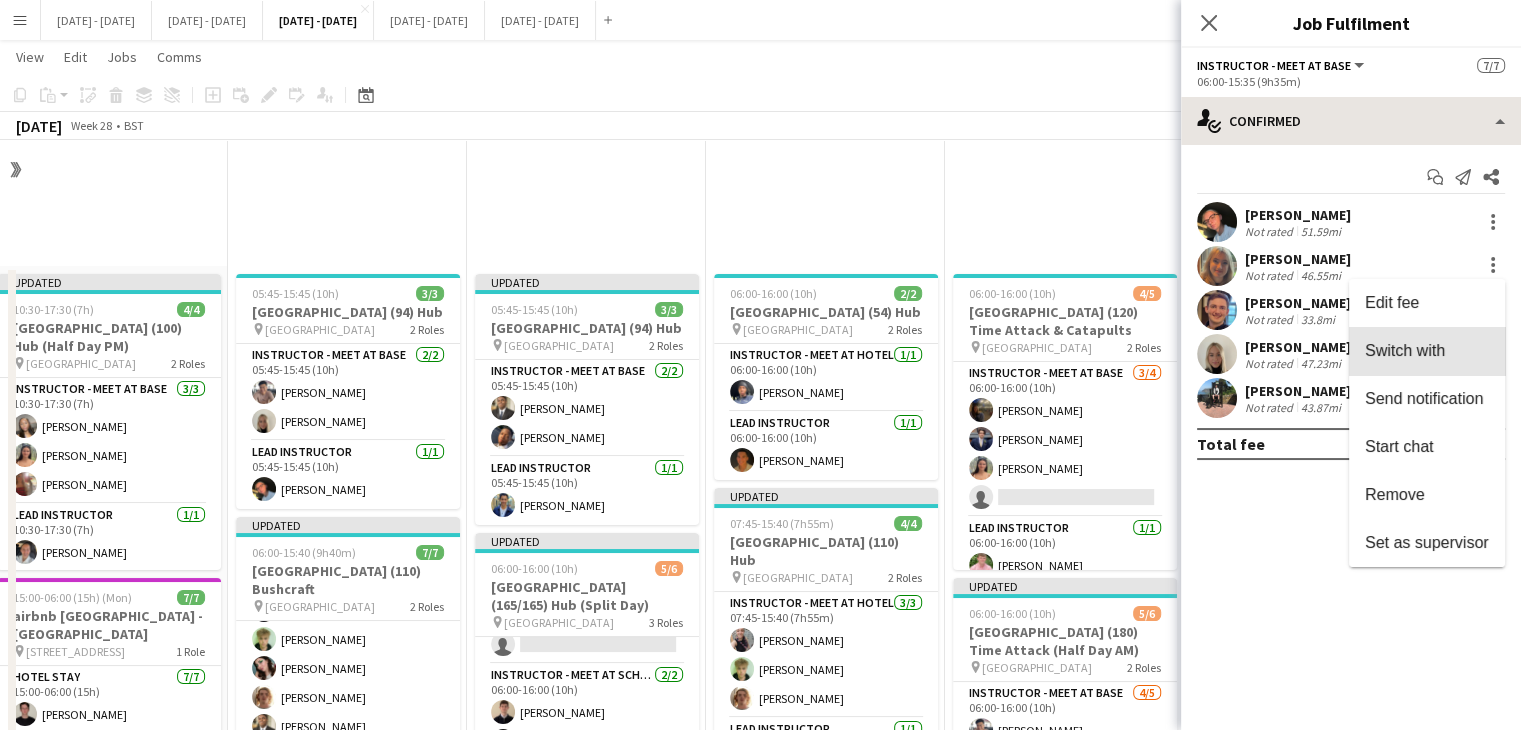 scroll, scrollTop: 800, scrollLeft: 0, axis: vertical 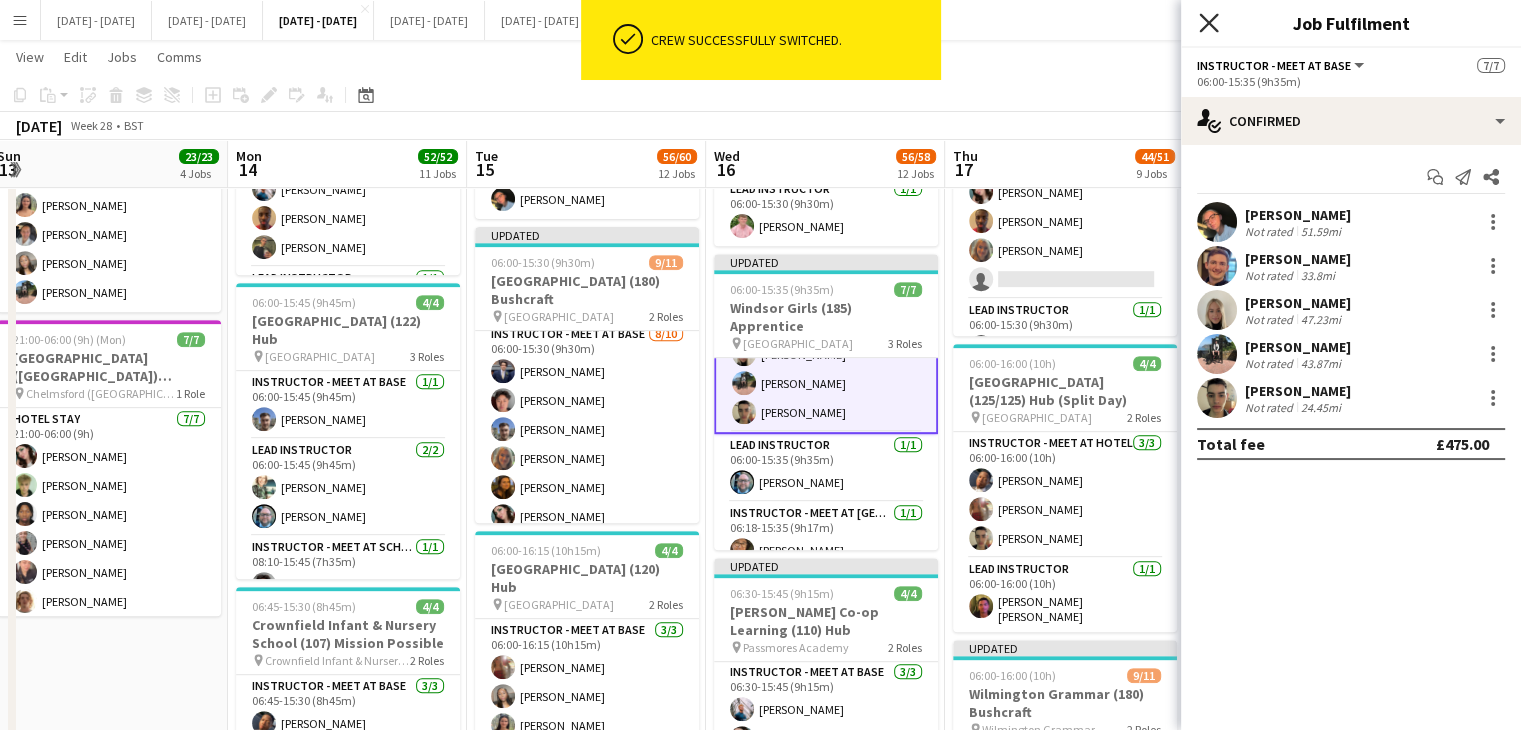 click on "Close pop-in" 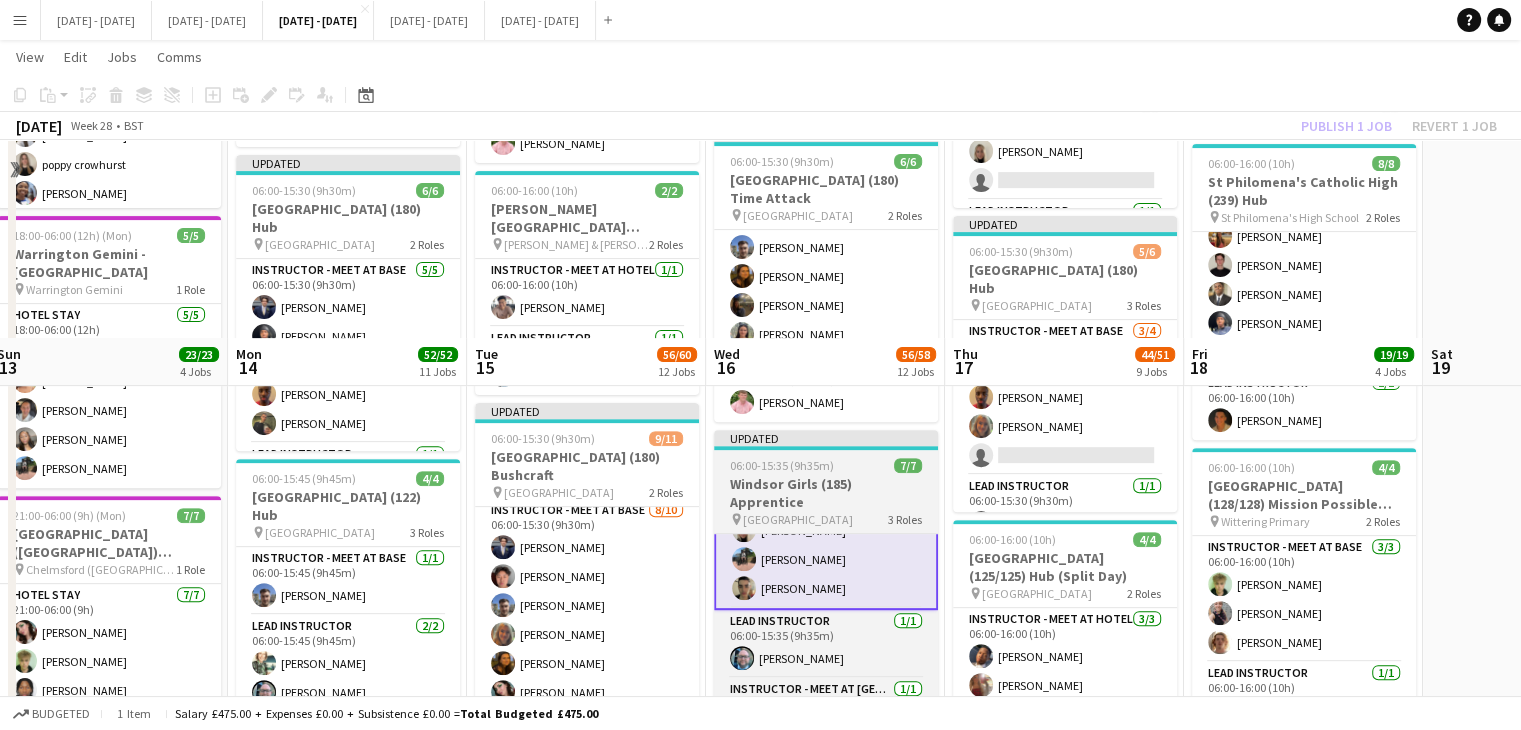 scroll, scrollTop: 600, scrollLeft: 0, axis: vertical 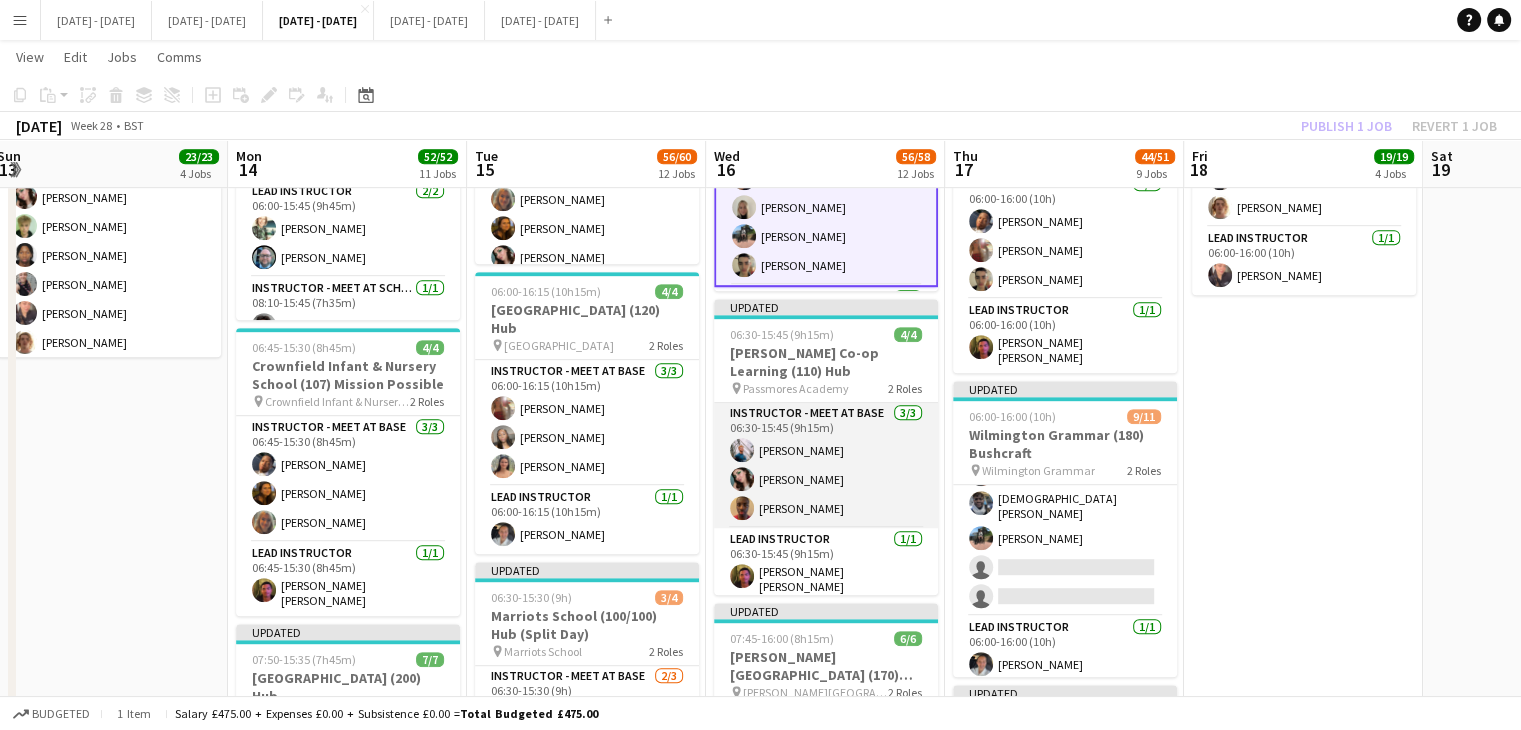 click on "Instructor - Meet at Base   3/3   06:30-15:45 (9h15m)
Nathan Hinckley Lucy Cork Ethan Wambari" at bounding box center [826, 465] 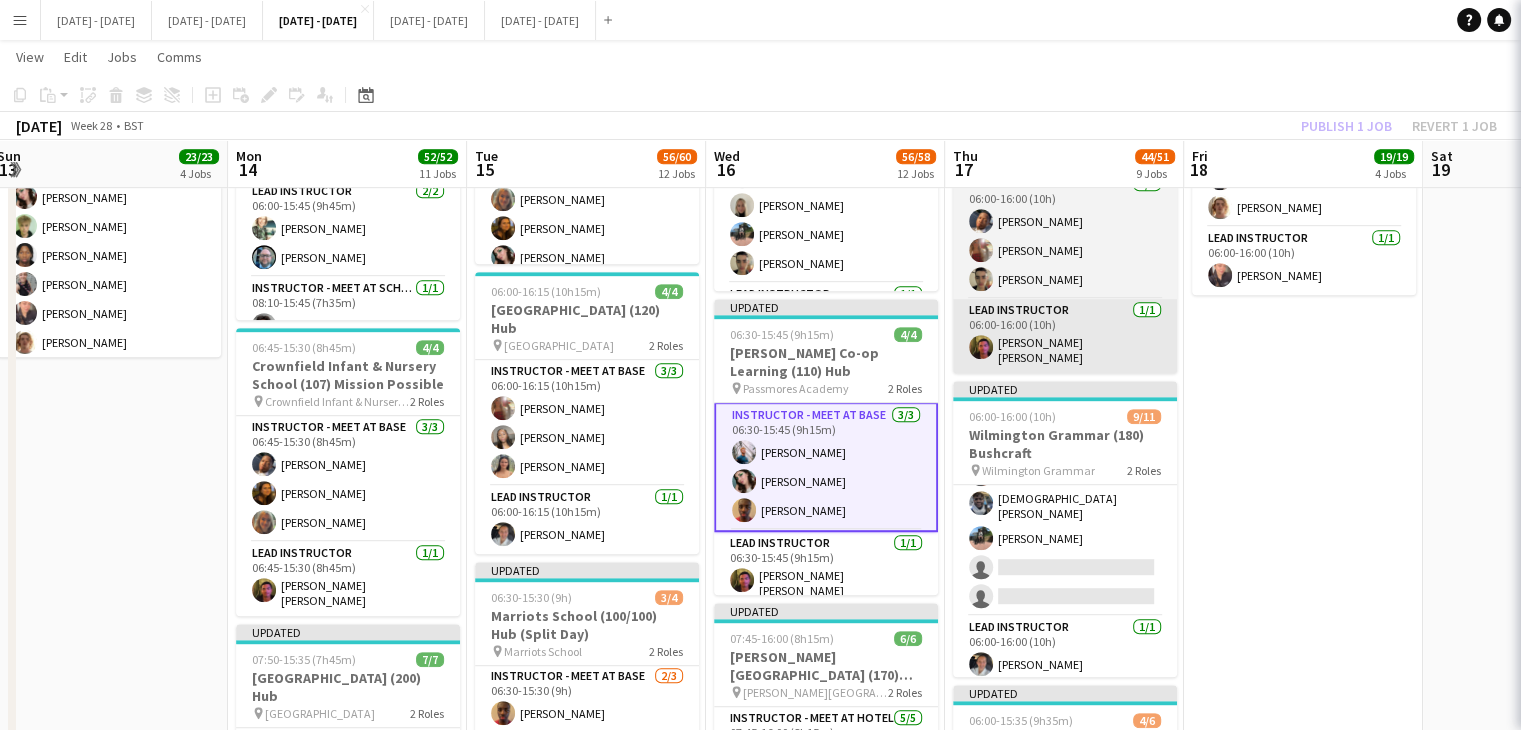 scroll, scrollTop: 3, scrollLeft: 0, axis: vertical 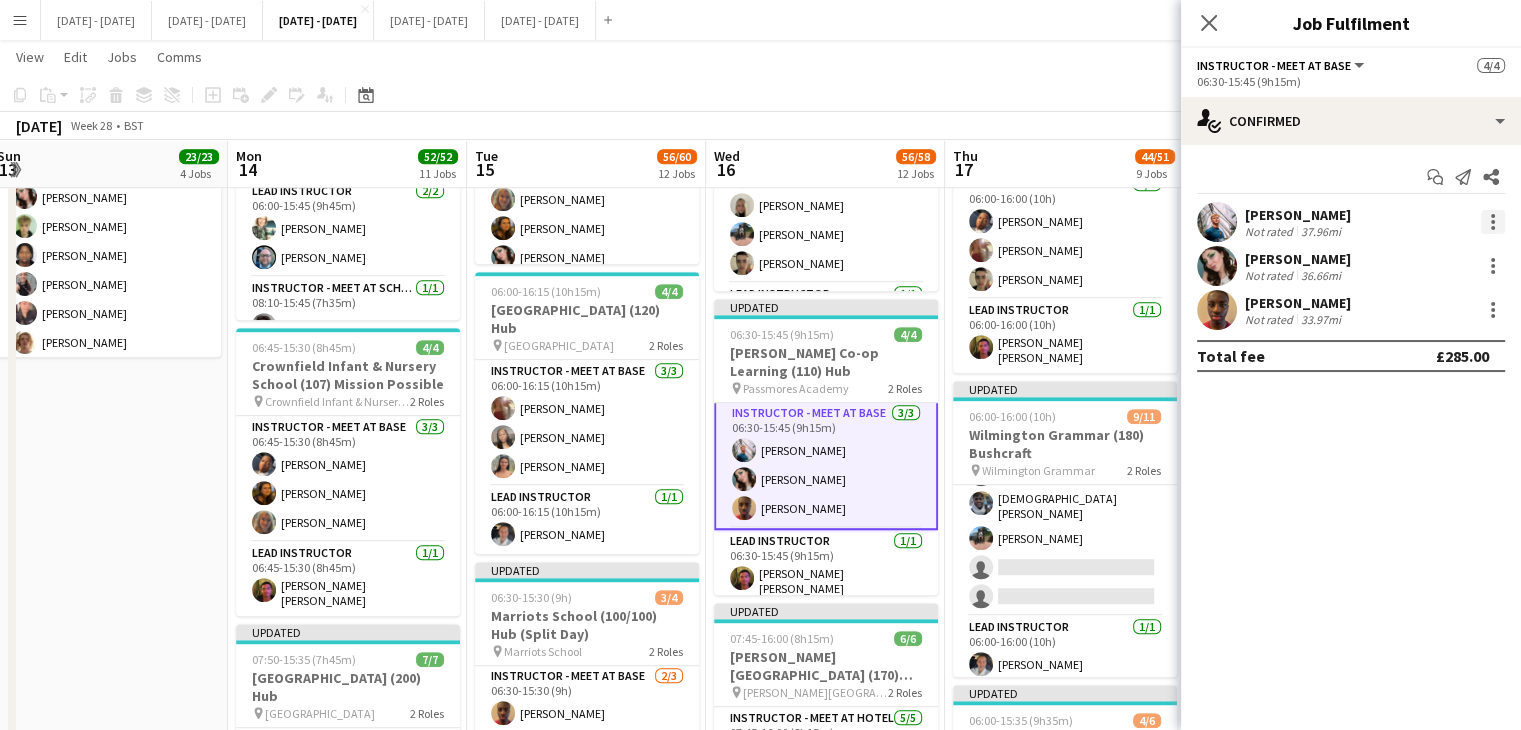 click at bounding box center [1493, 222] 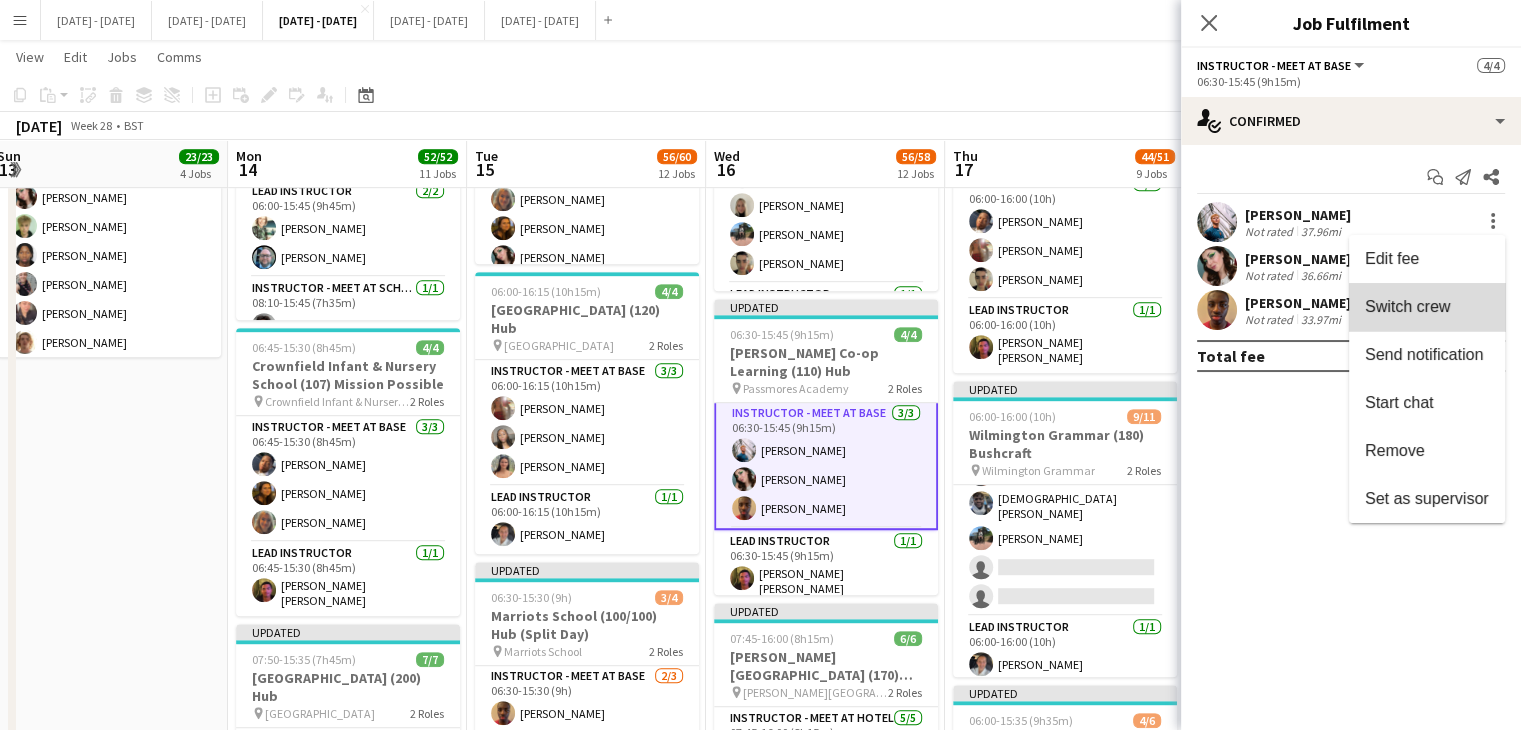 click on "Switch crew" at bounding box center (1427, 307) 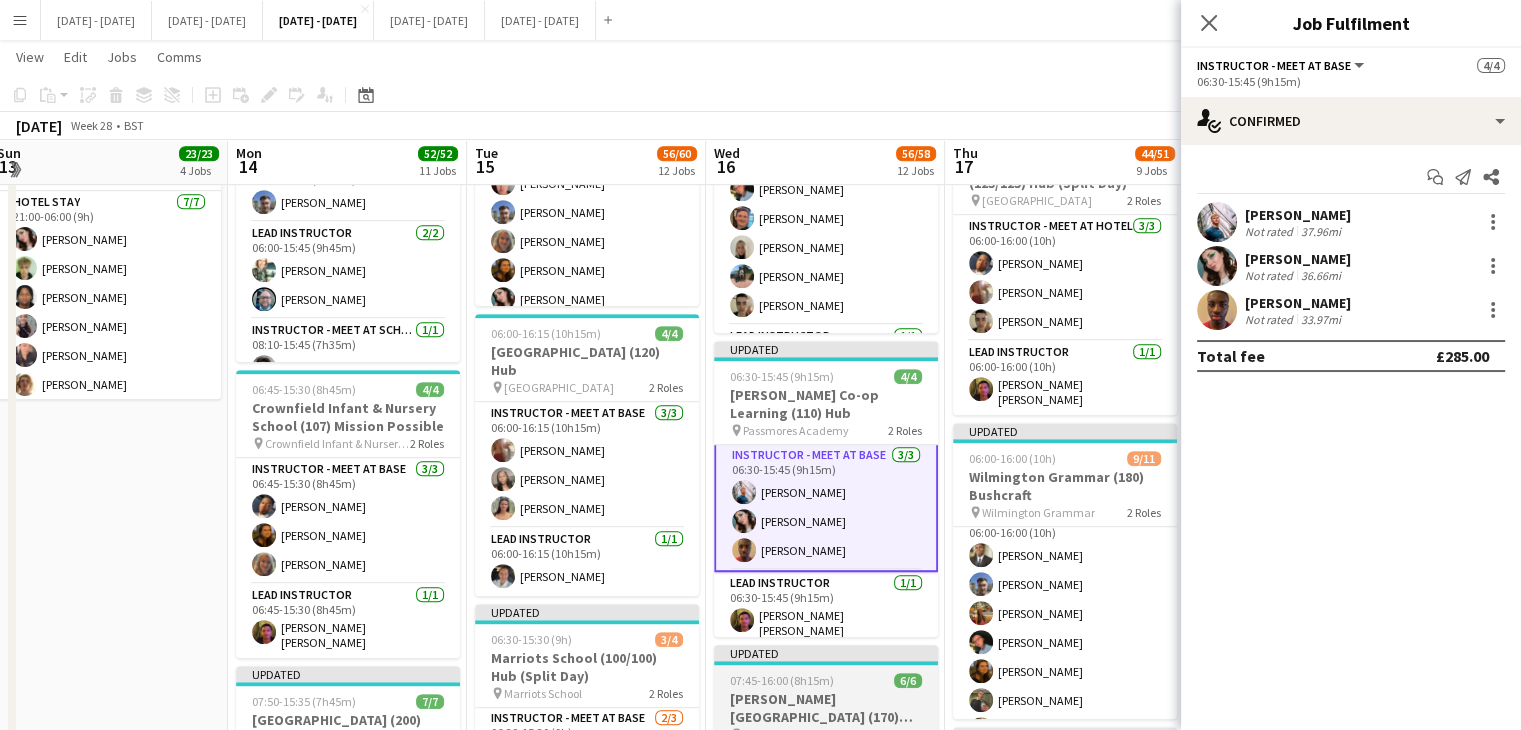 scroll, scrollTop: 0, scrollLeft: 0, axis: both 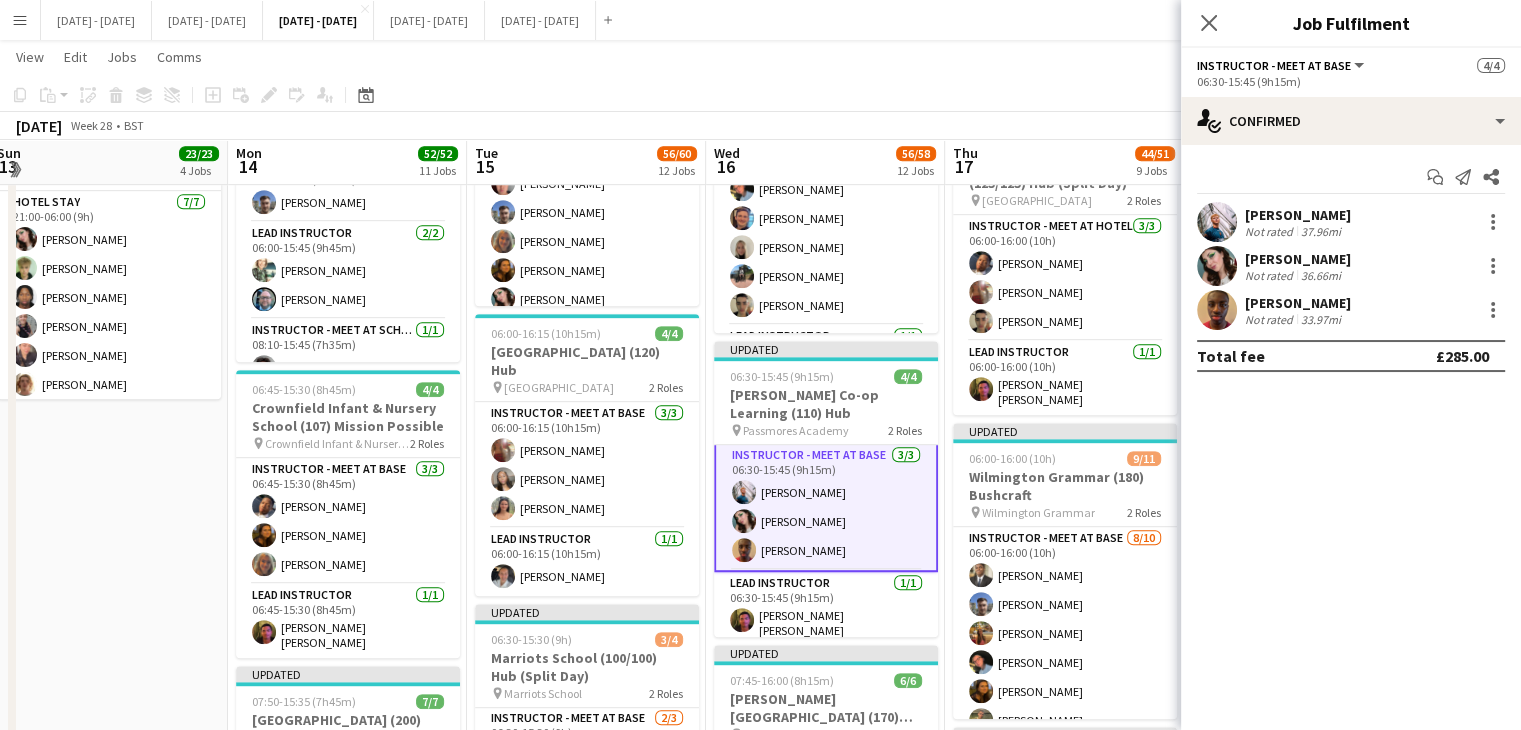 drag, startPoint x: 1212, startPoint y: 21, endPoint x: 1264, endPoint y: 262, distance: 246.54614 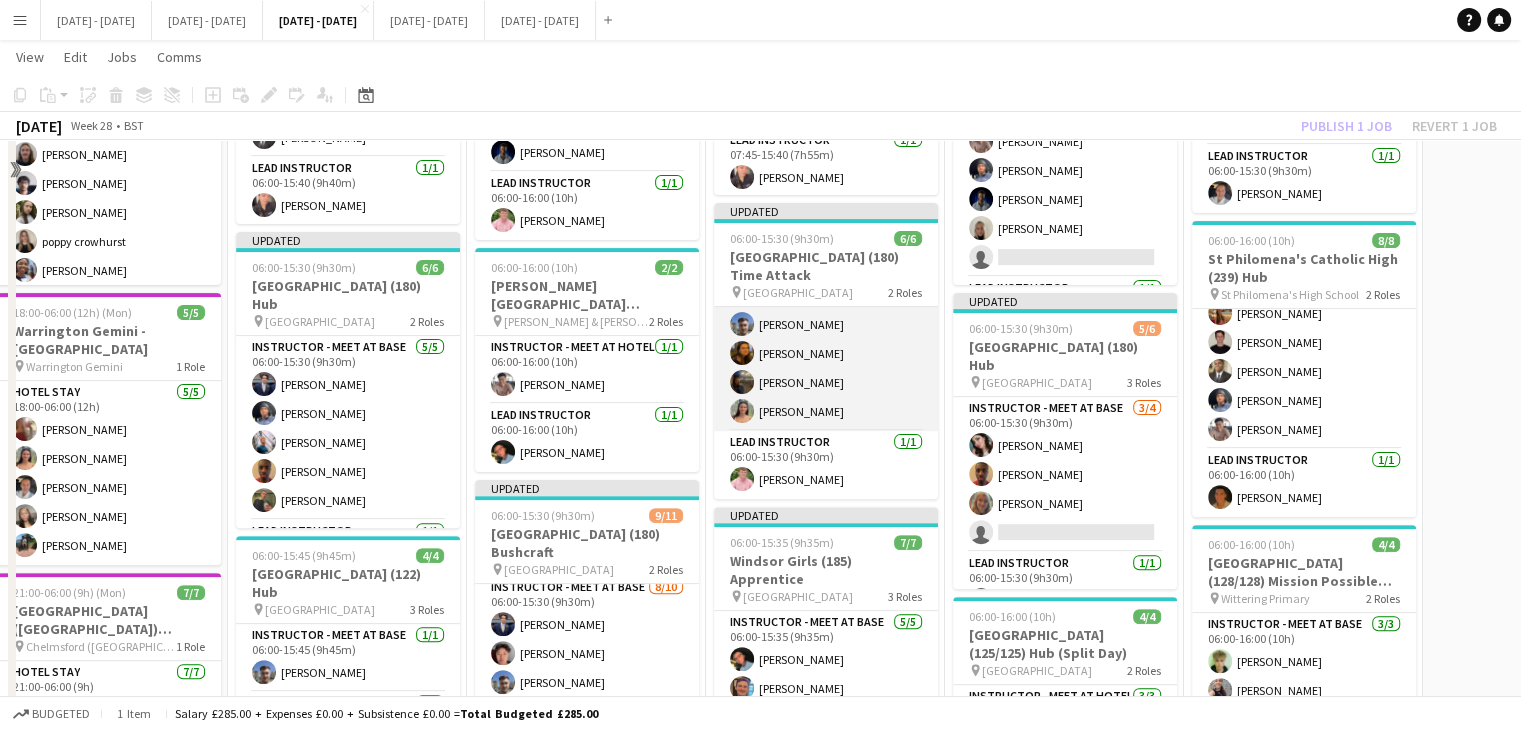 scroll, scrollTop: 600, scrollLeft: 0, axis: vertical 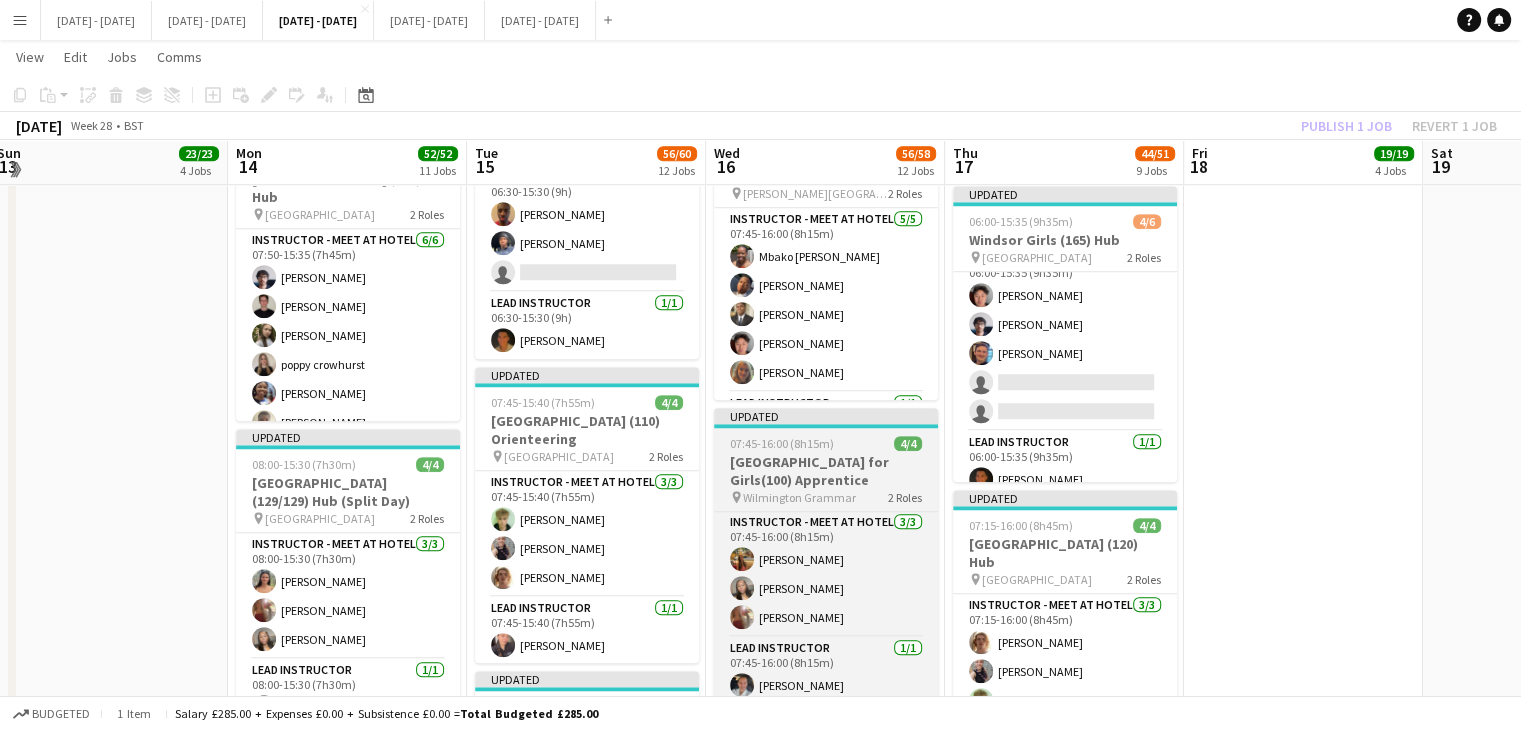 click on "[GEOGRAPHIC_DATA] for Girls(100) Apprentice" at bounding box center (826, 471) 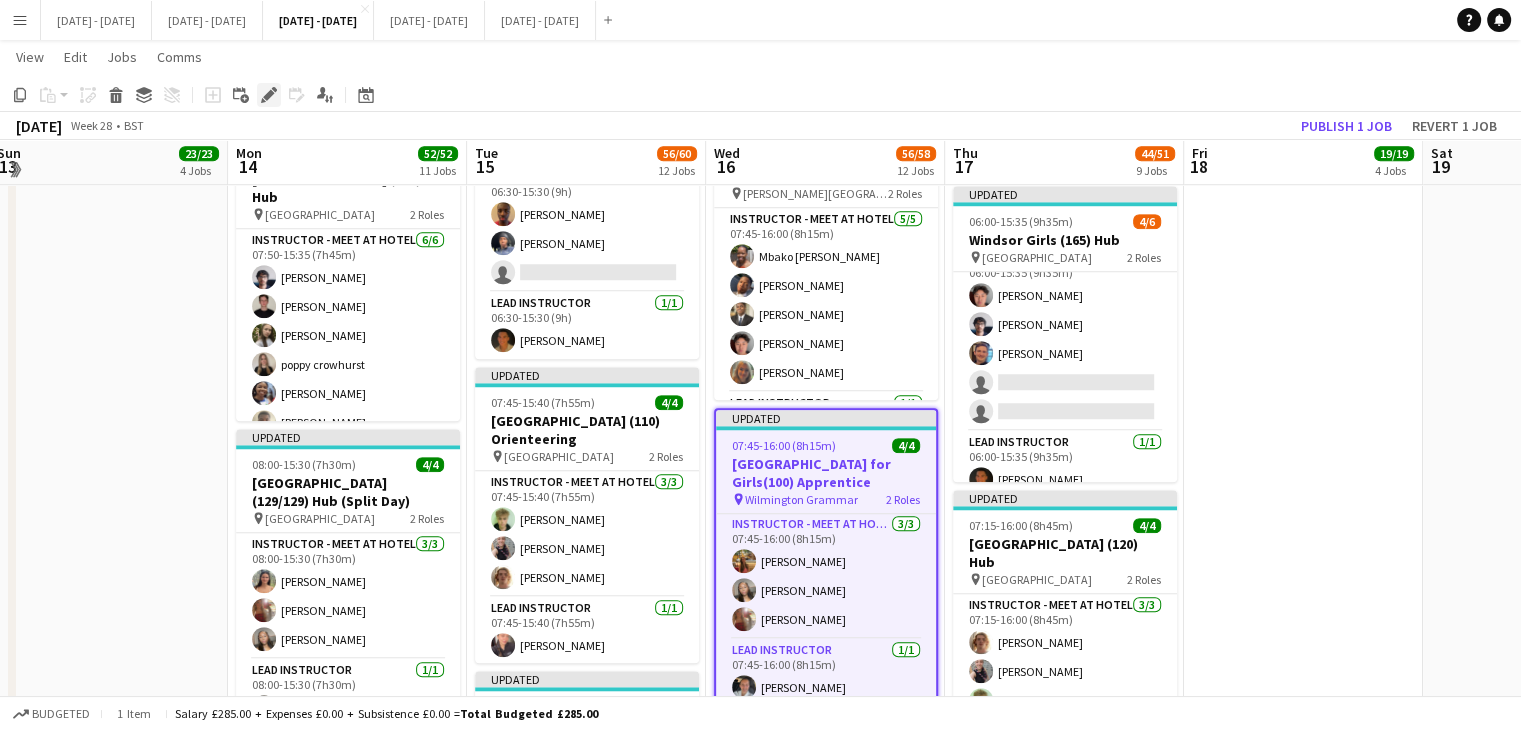 click on "Edit" 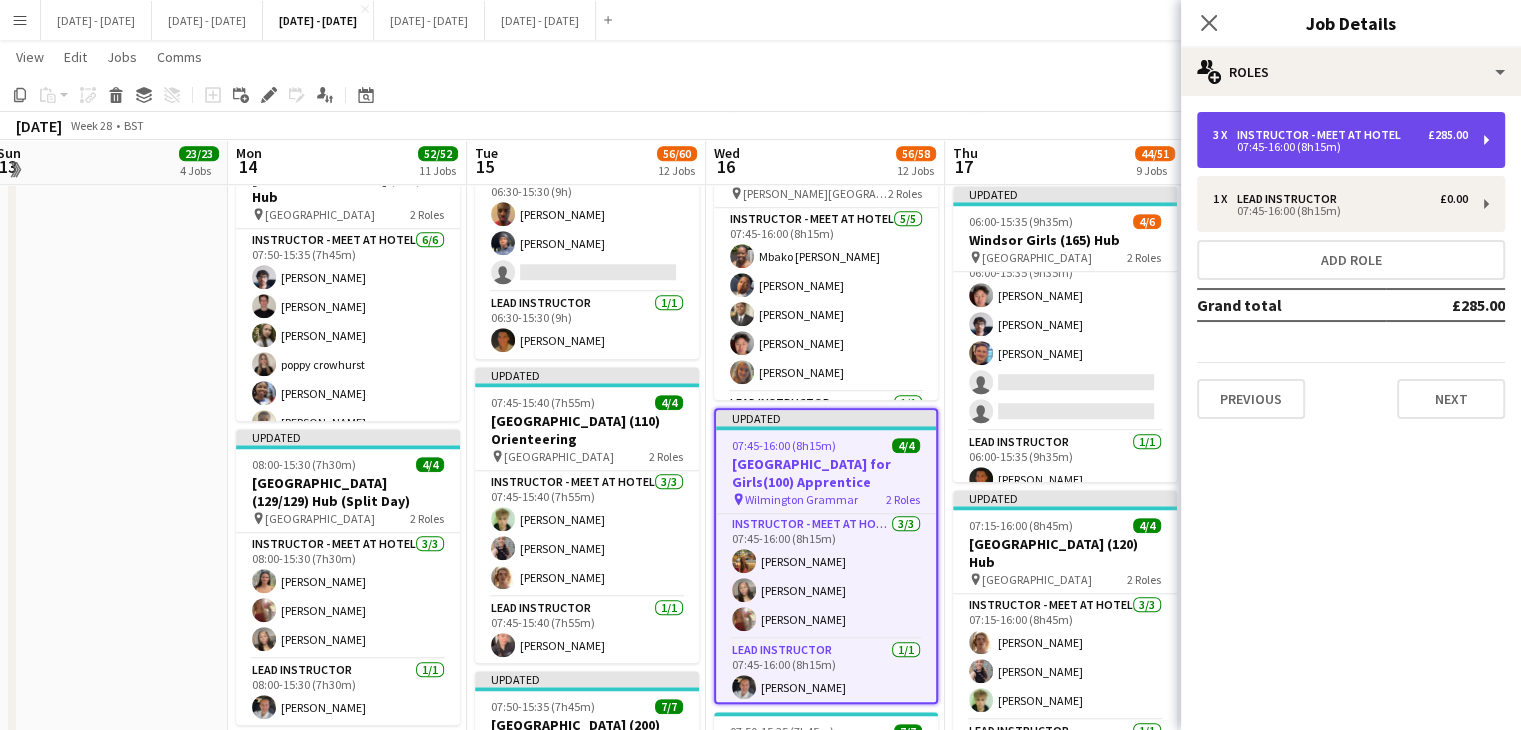 click on "Instructor - Meet at Hotel" at bounding box center (1323, 135) 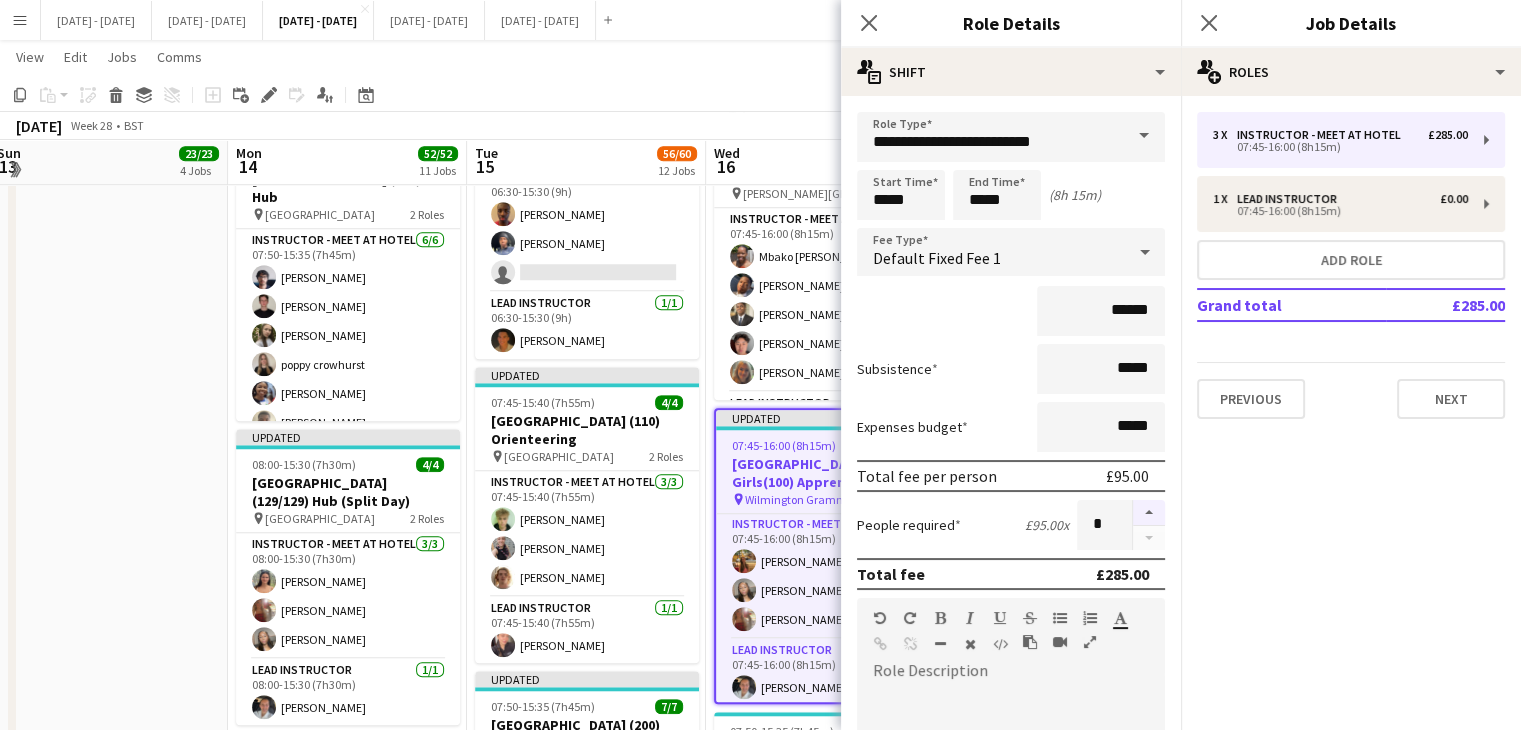 click at bounding box center [1149, 513] 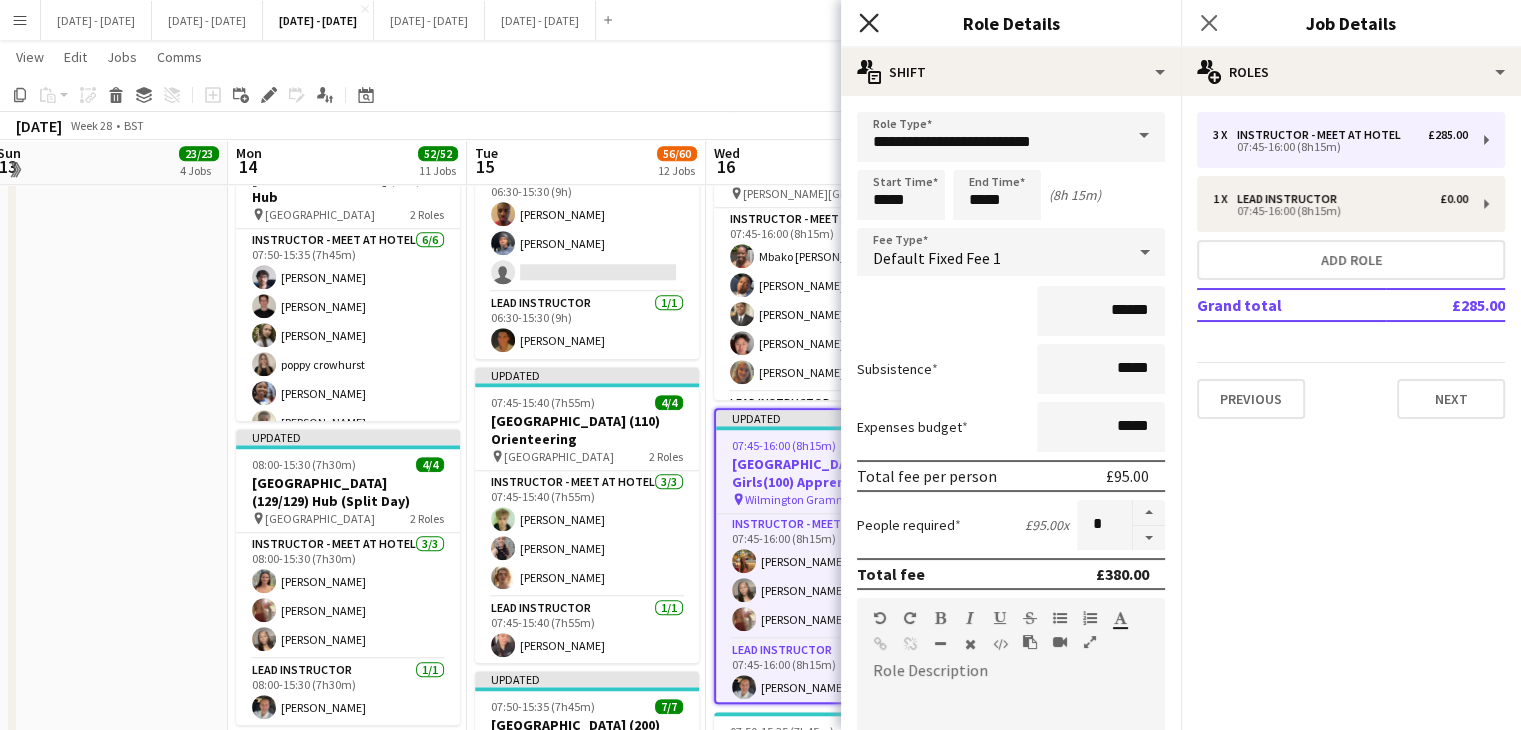 click on "Close pop-in" 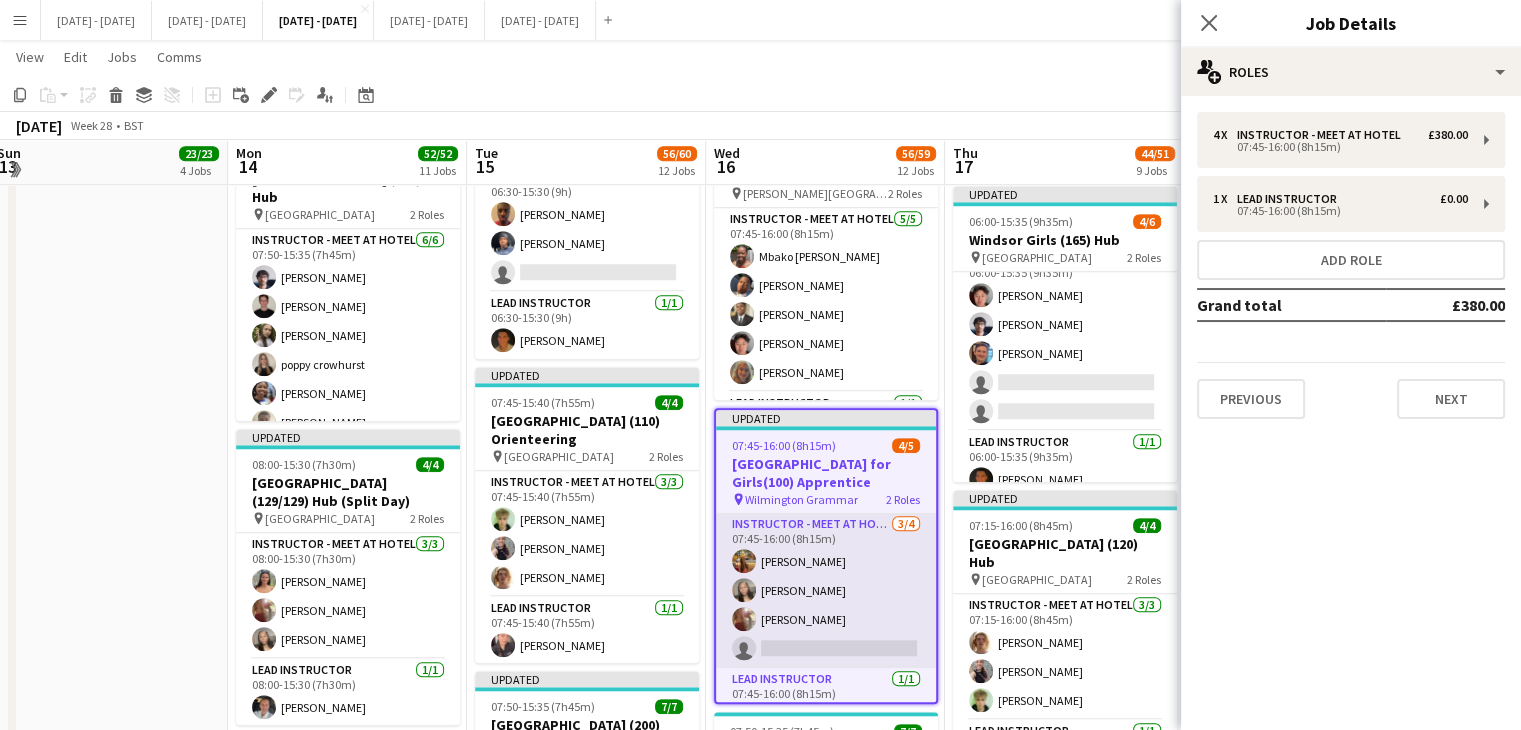 click on "Instructor - Meet at Hotel   3/4   07:45-16:00 (8h15m)
Isobel McNab Grace Anieke Olivia Etherington
single-neutral-actions" at bounding box center (826, 590) 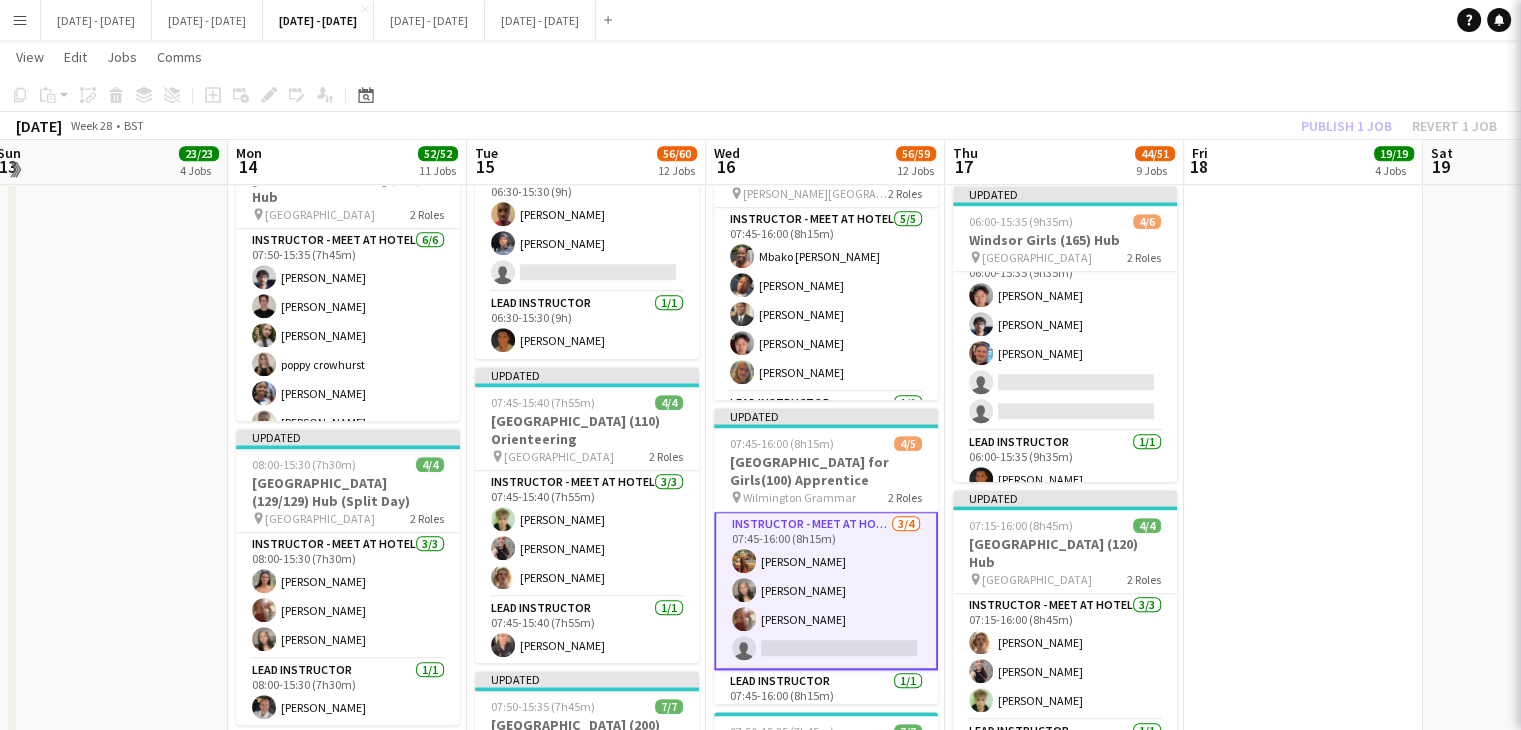 scroll, scrollTop: 3, scrollLeft: 0, axis: vertical 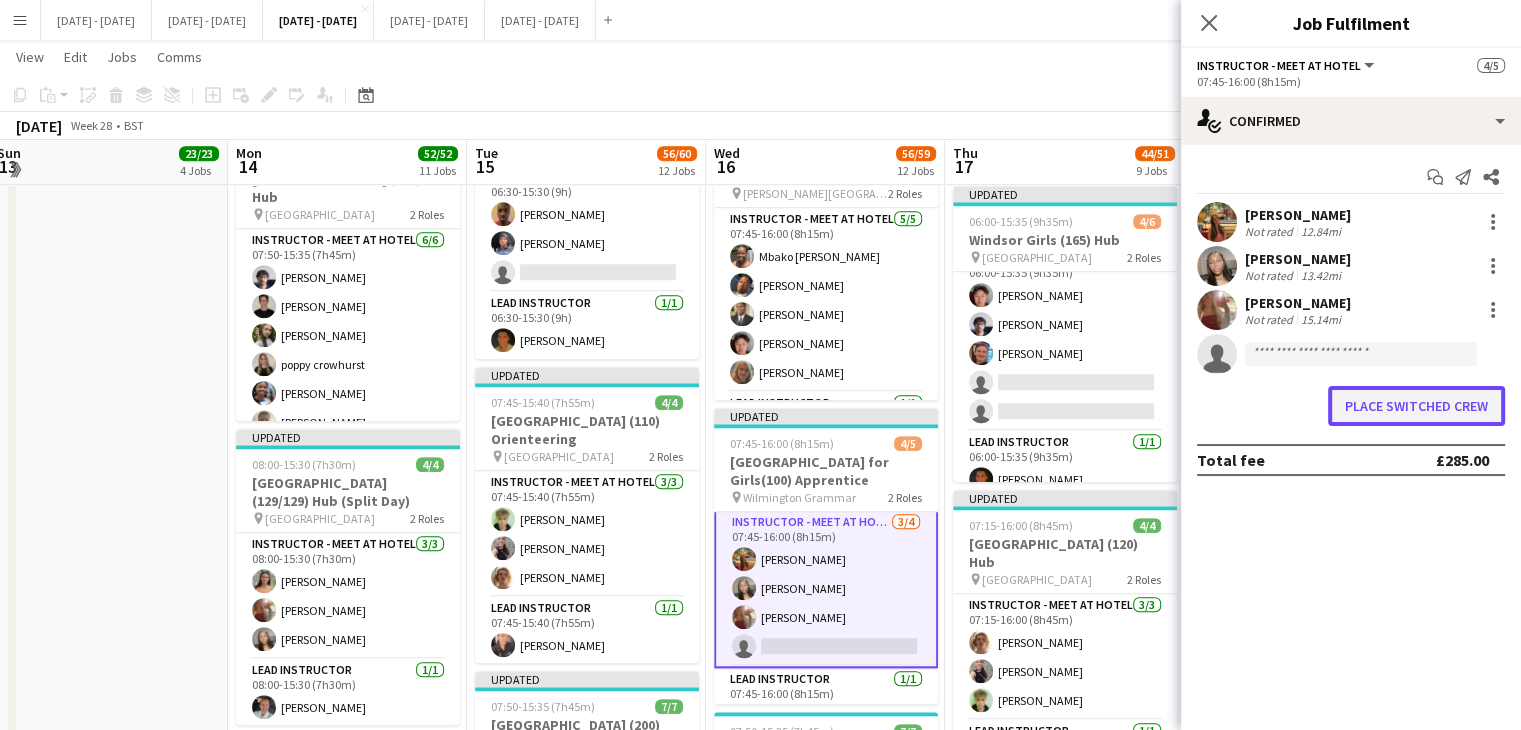click on "Place switched crew" at bounding box center (1416, 406) 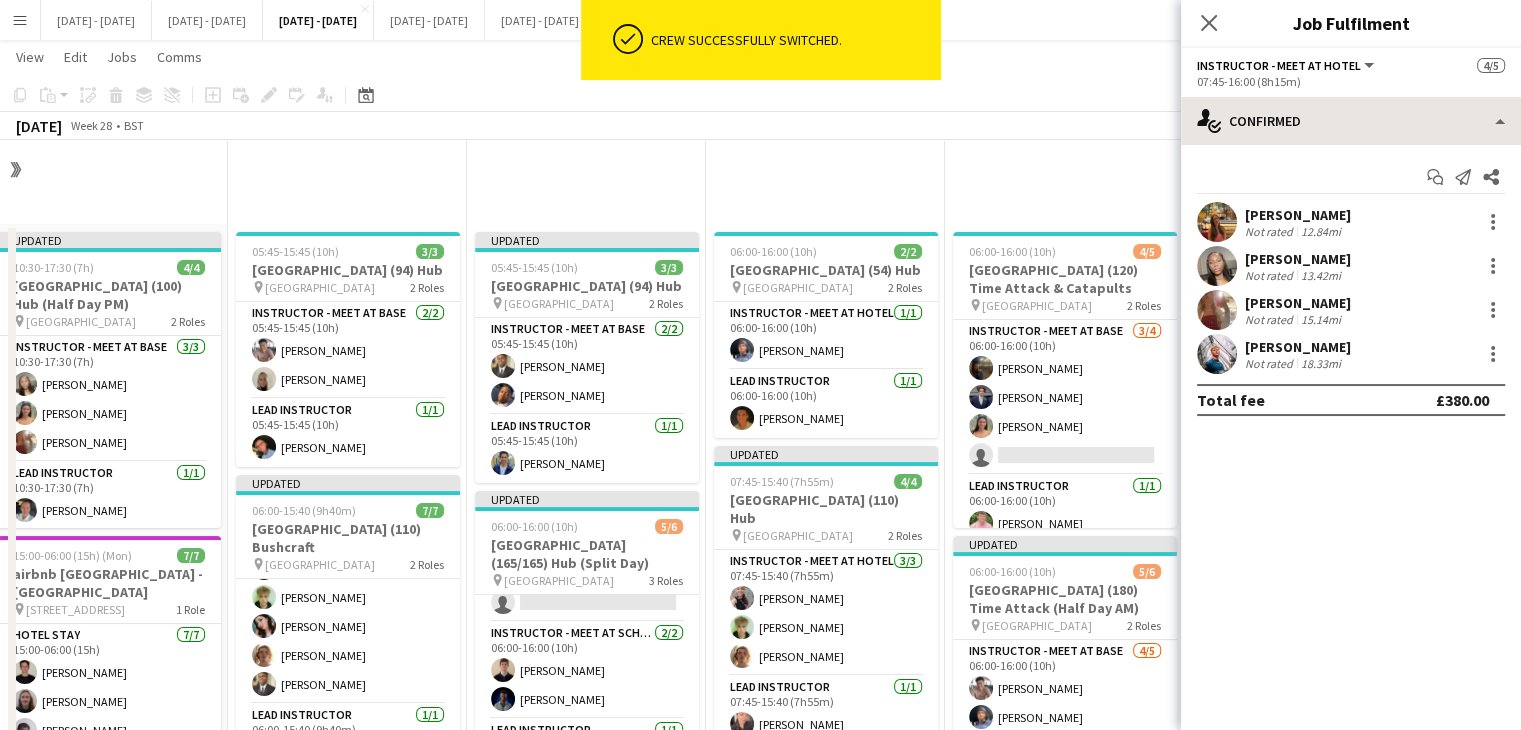 scroll, scrollTop: 1600, scrollLeft: 0, axis: vertical 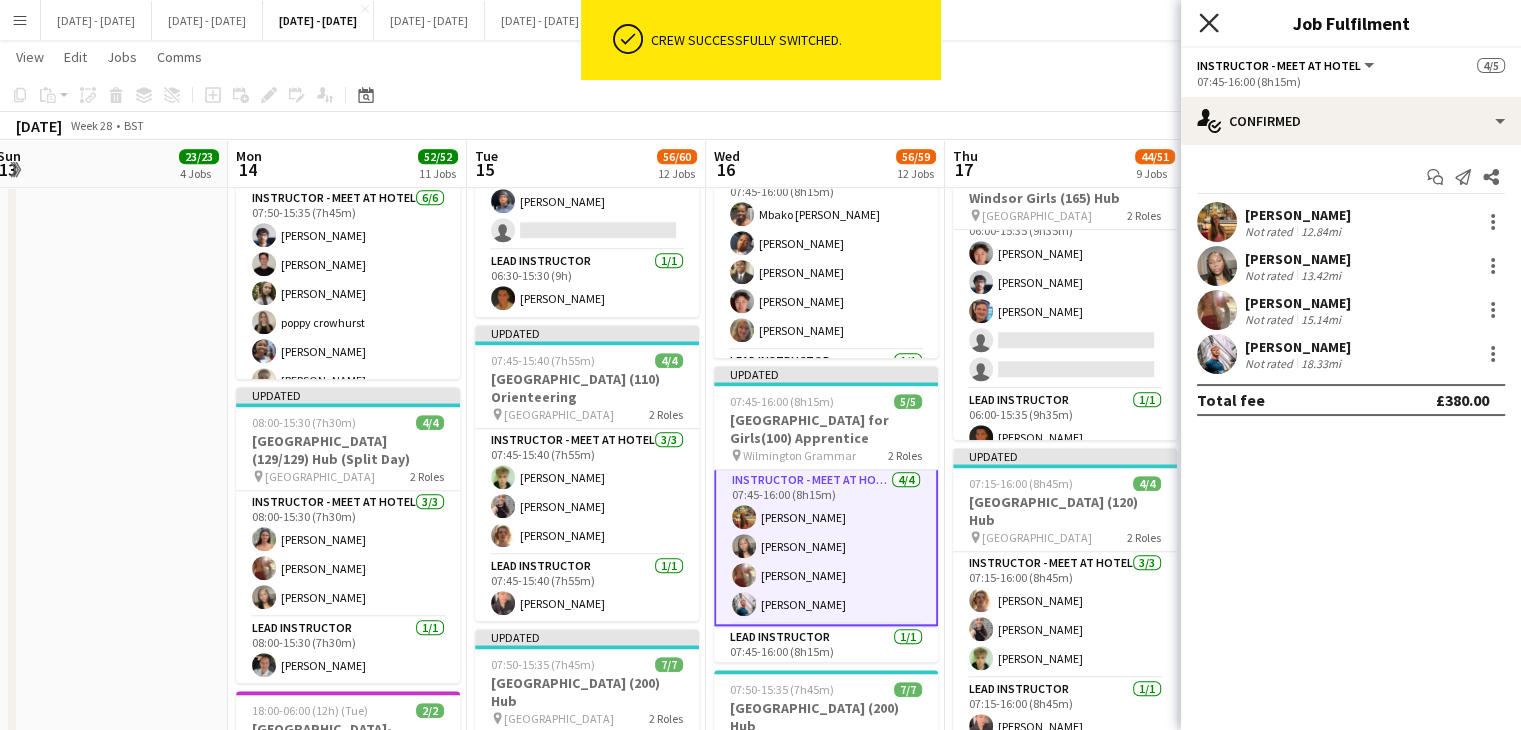 click 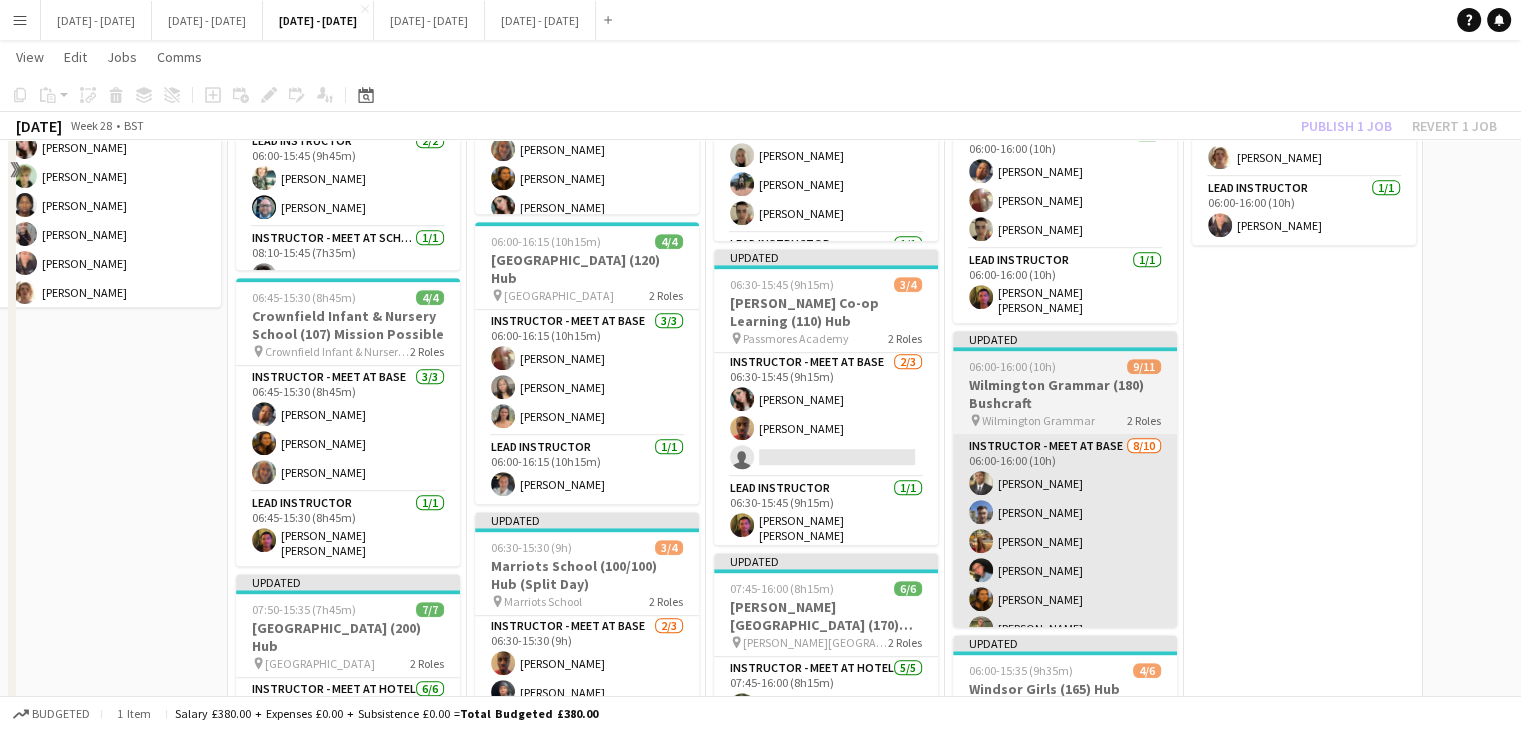 scroll, scrollTop: 1000, scrollLeft: 0, axis: vertical 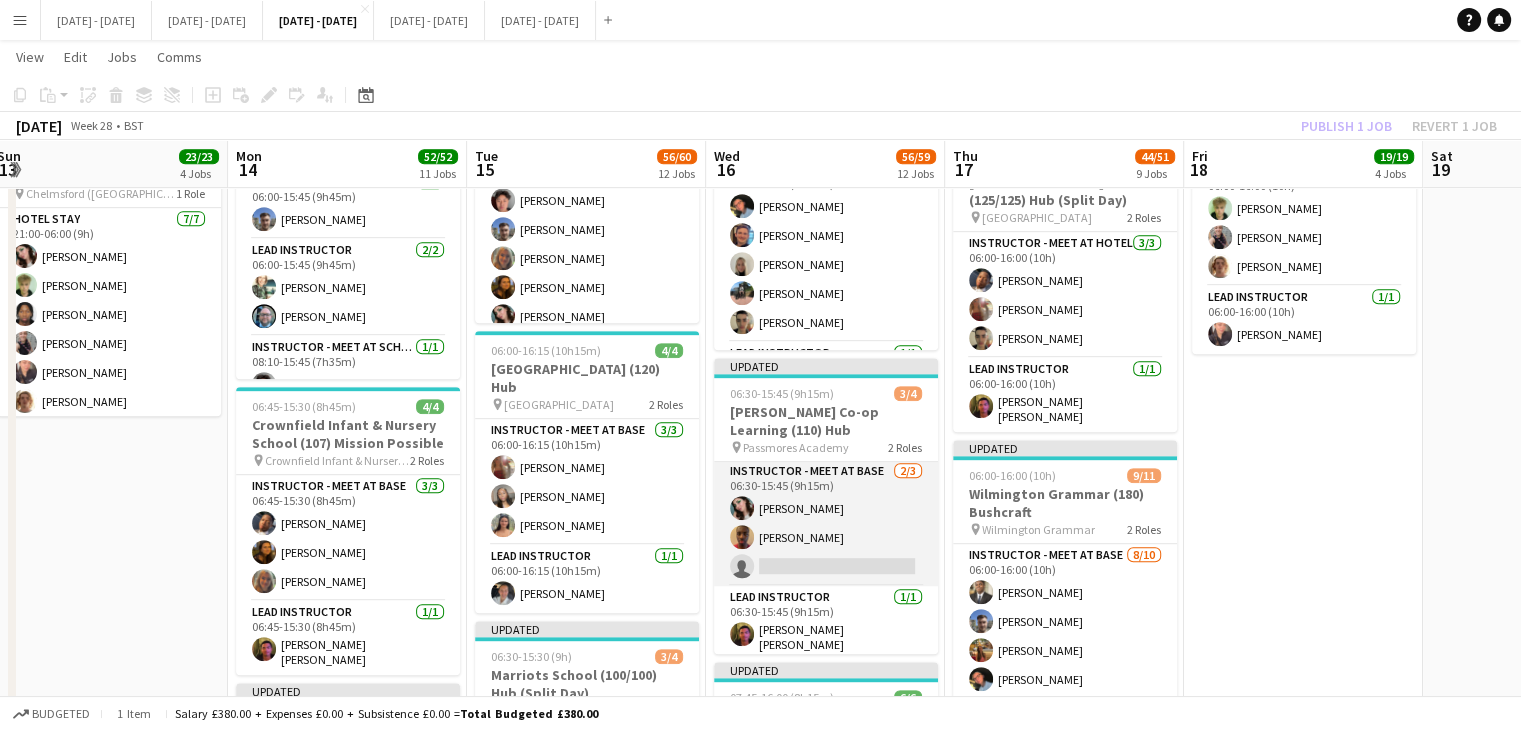 click on "Instructor - Meet at Base   2/3   06:30-15:45 (9h15m)
Lucy Cork Ethan Wambari
single-neutral-actions" at bounding box center (826, 523) 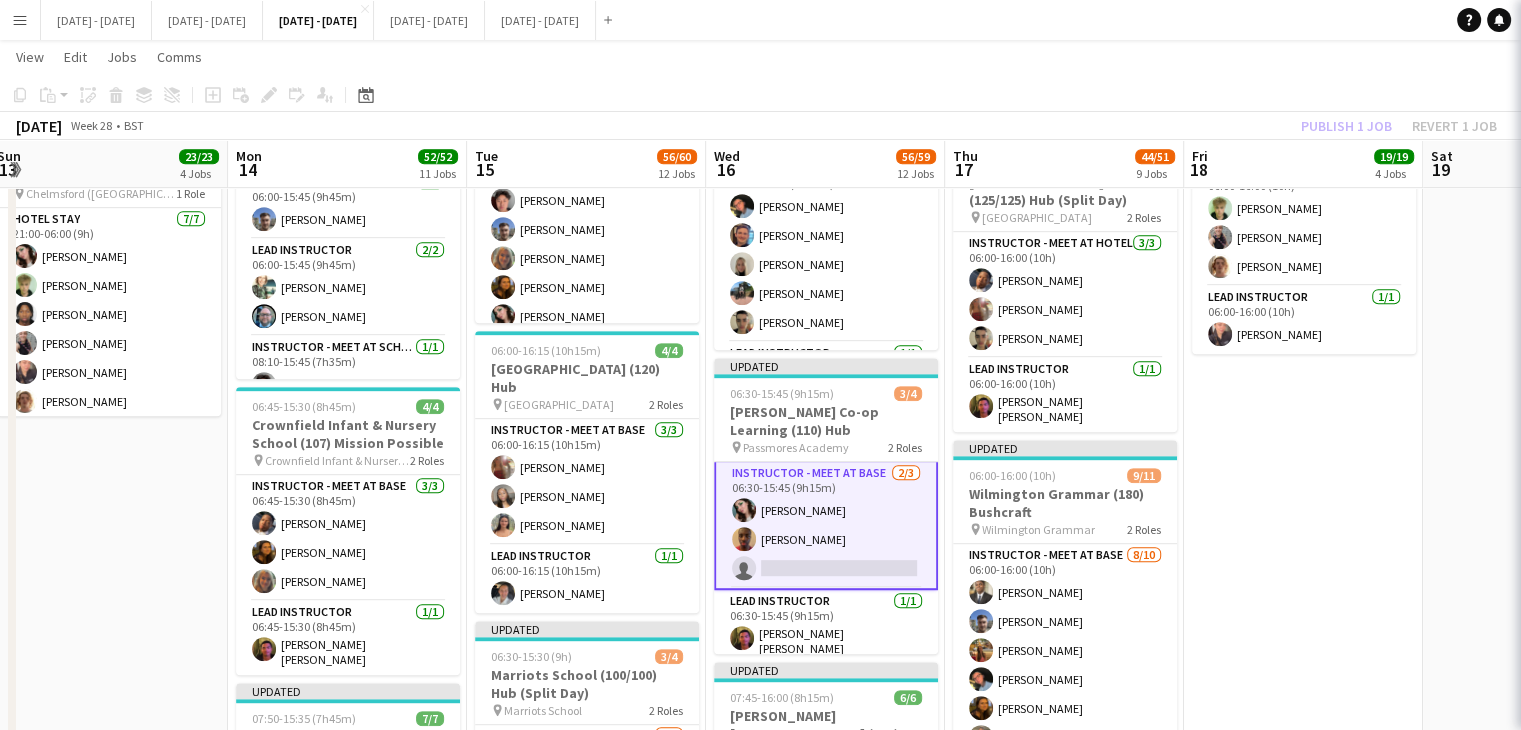 scroll, scrollTop: 4, scrollLeft: 0, axis: vertical 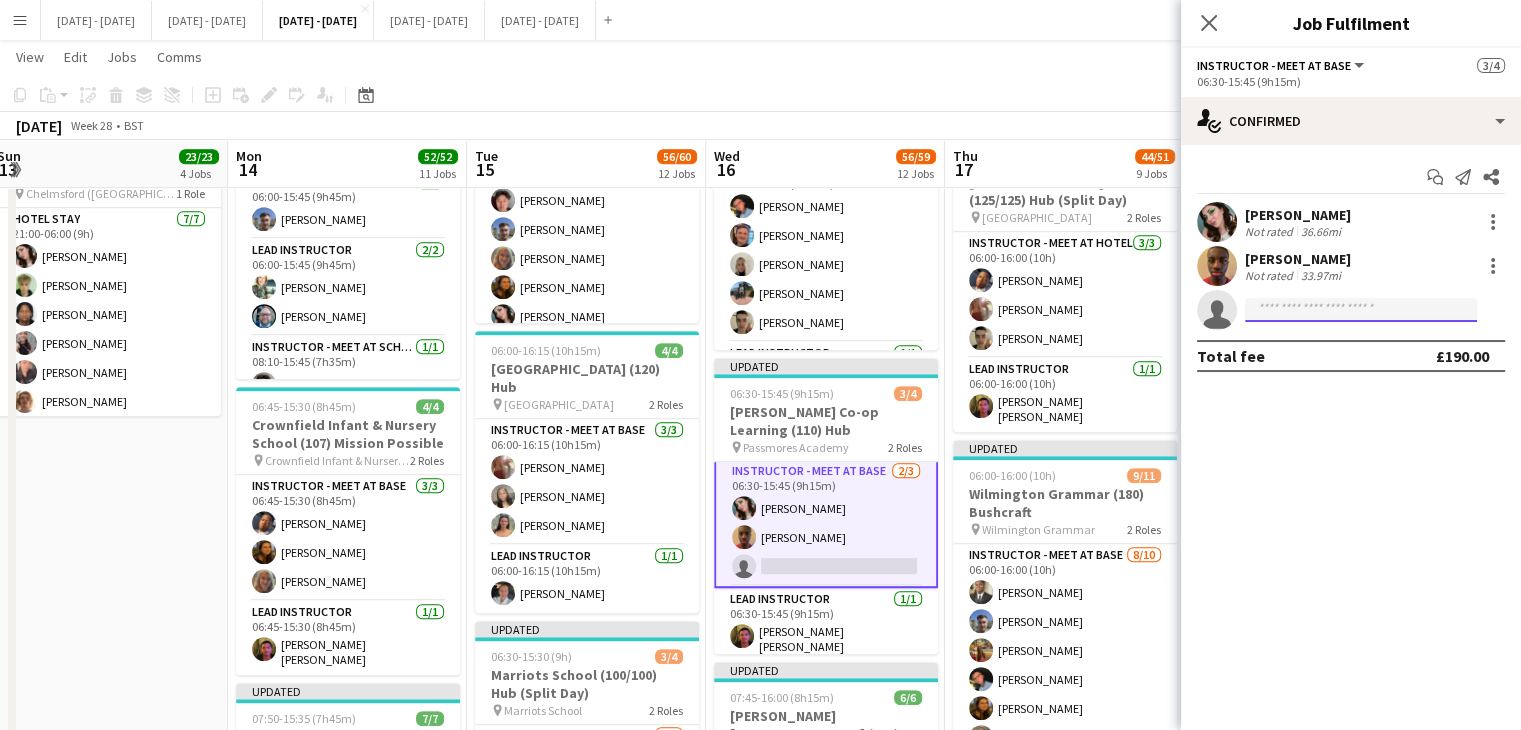 click 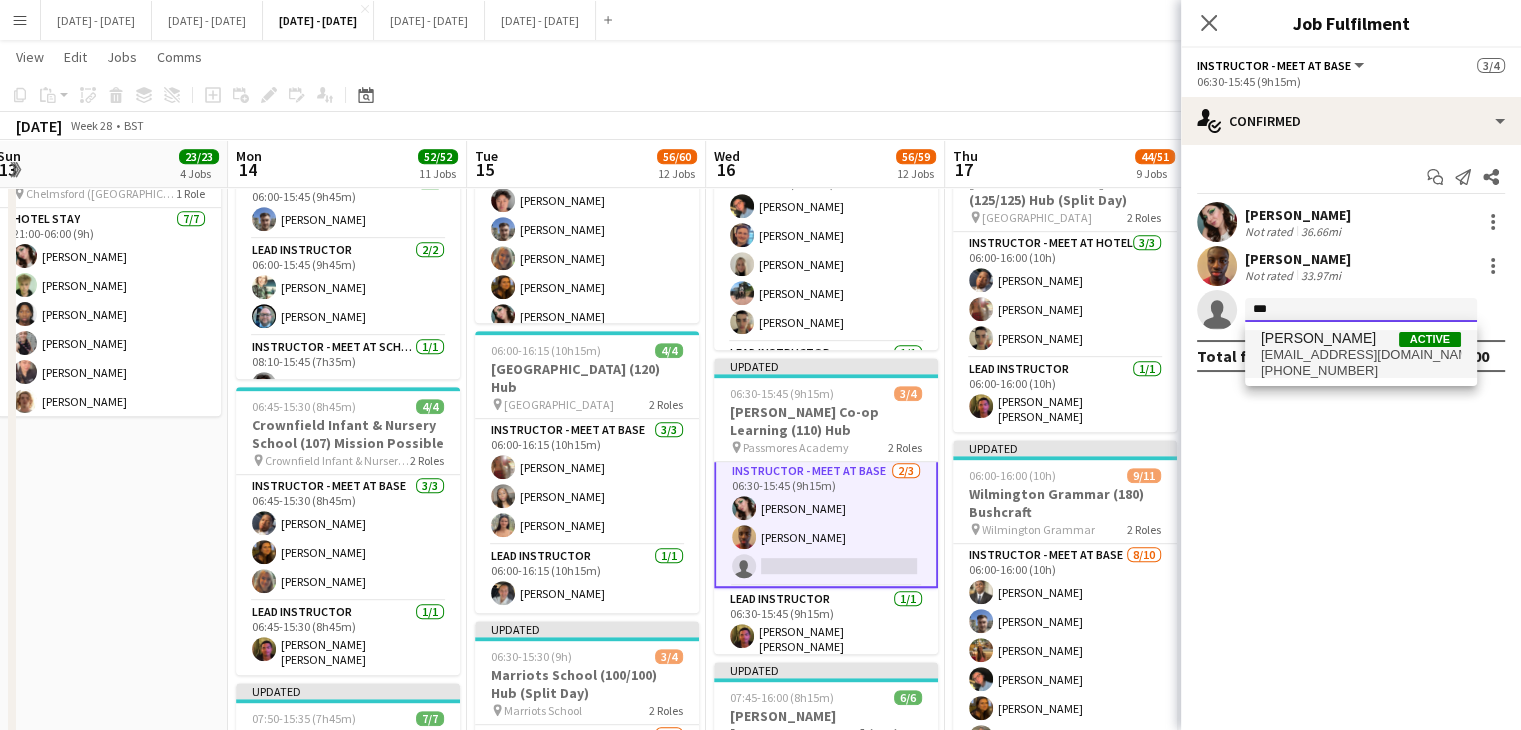 type on "***" 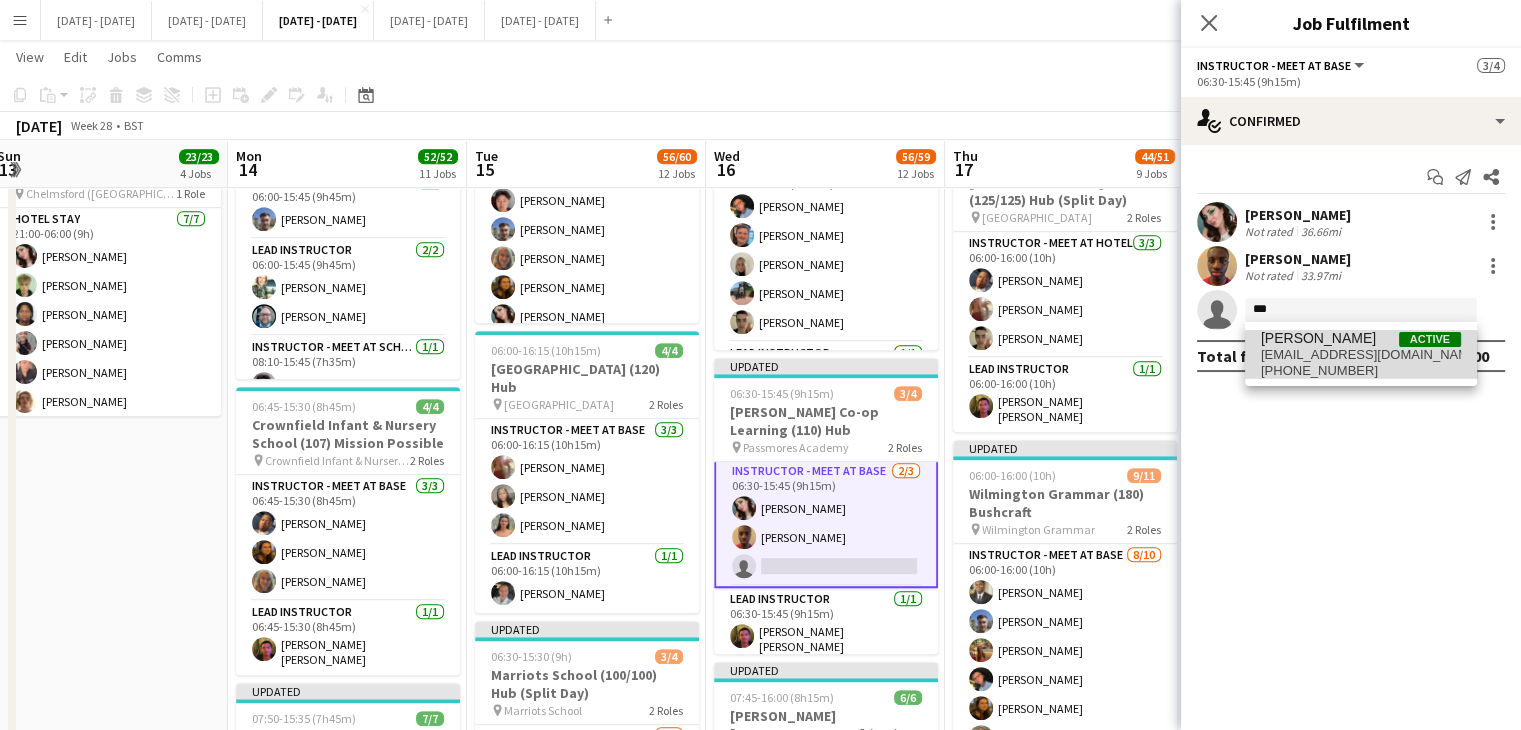 click on "+447706726275" at bounding box center [1361, 371] 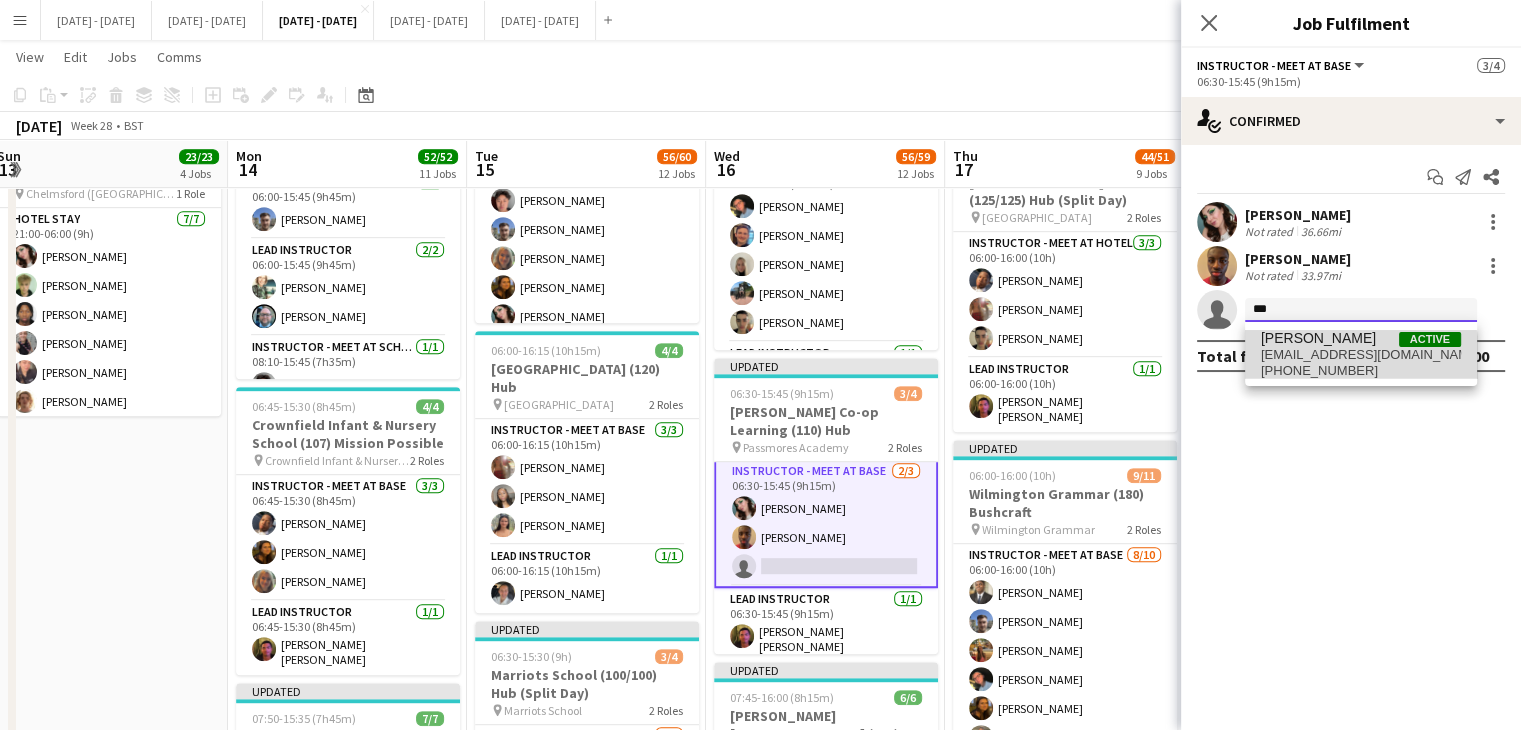 type 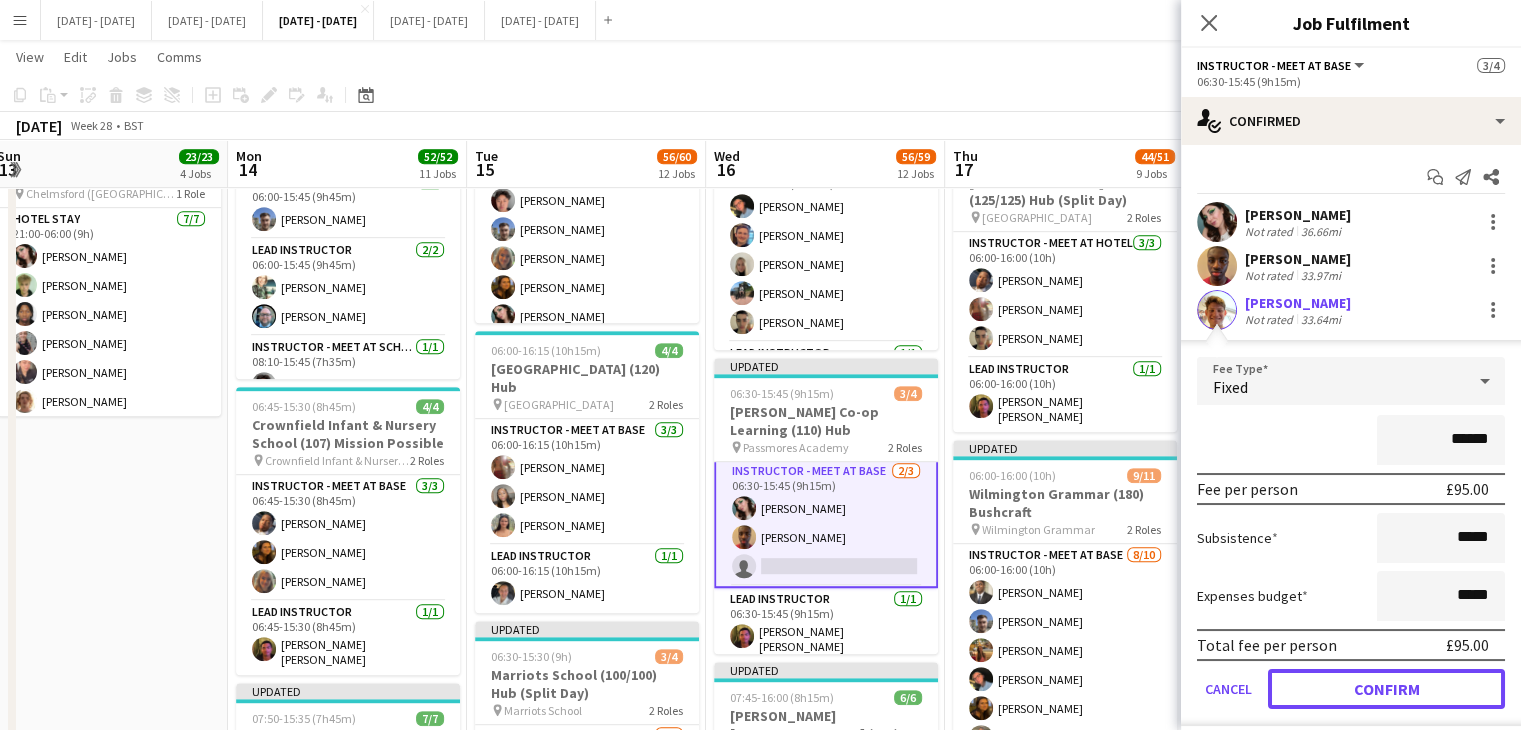 click on "Confirm" at bounding box center [1386, 689] 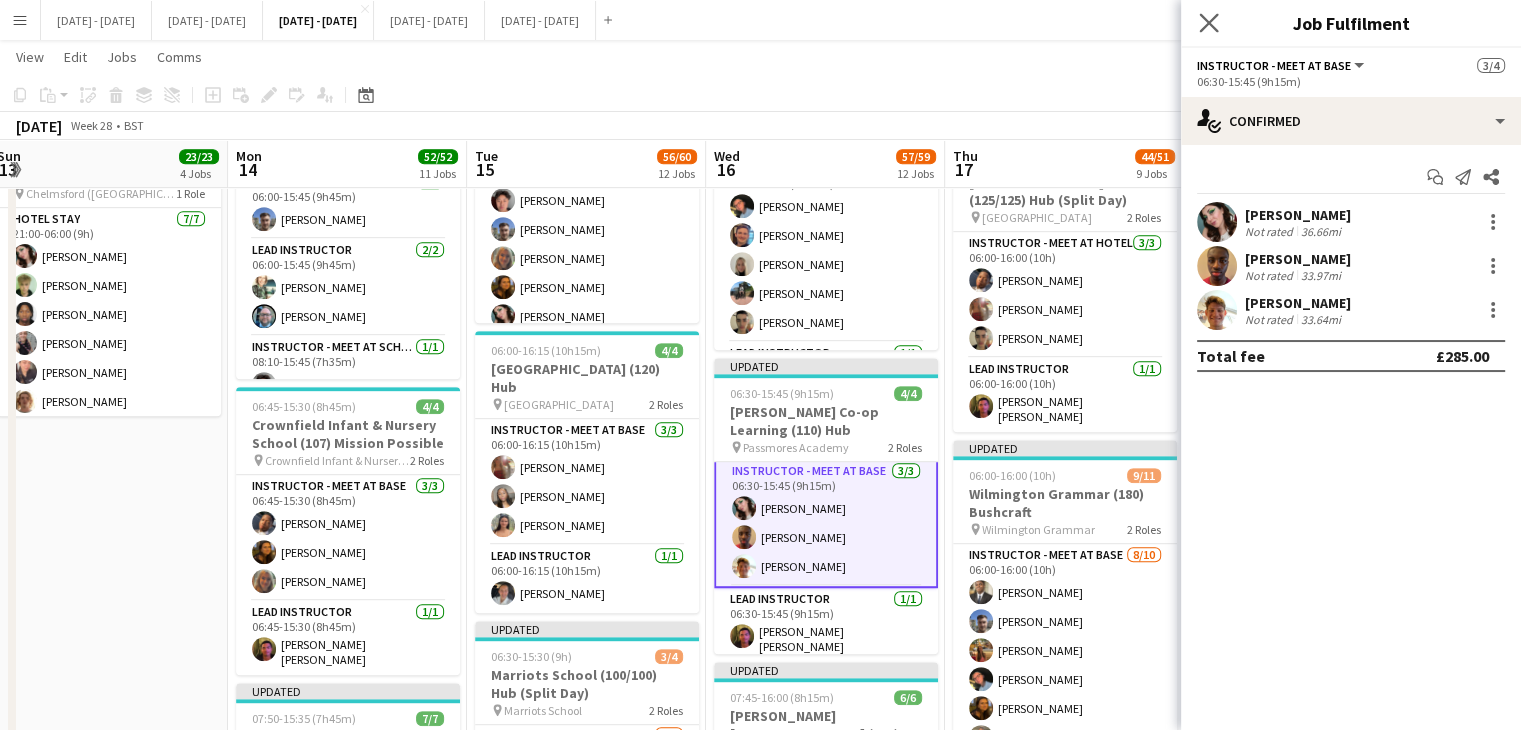 click on "Close pop-in" 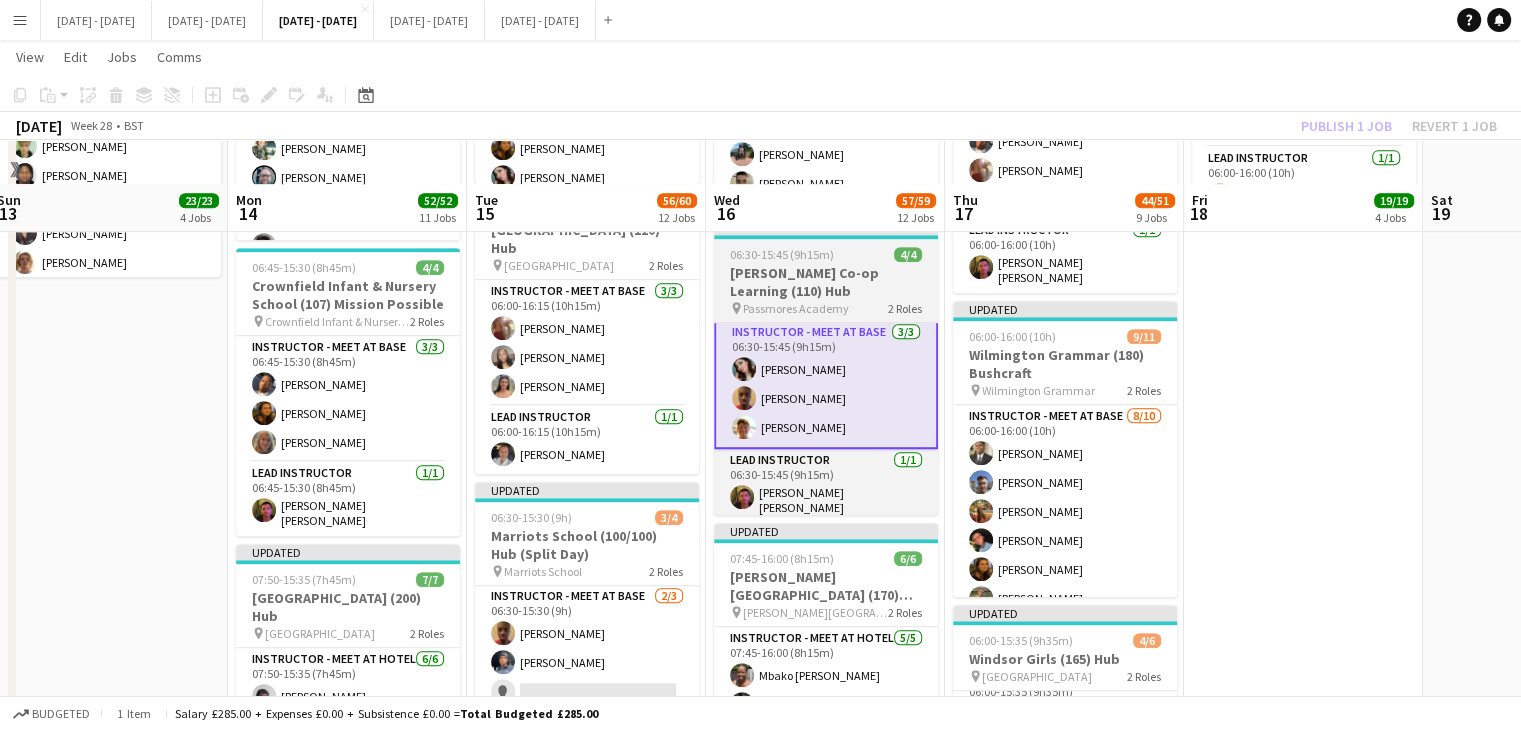 scroll, scrollTop: 1100, scrollLeft: 0, axis: vertical 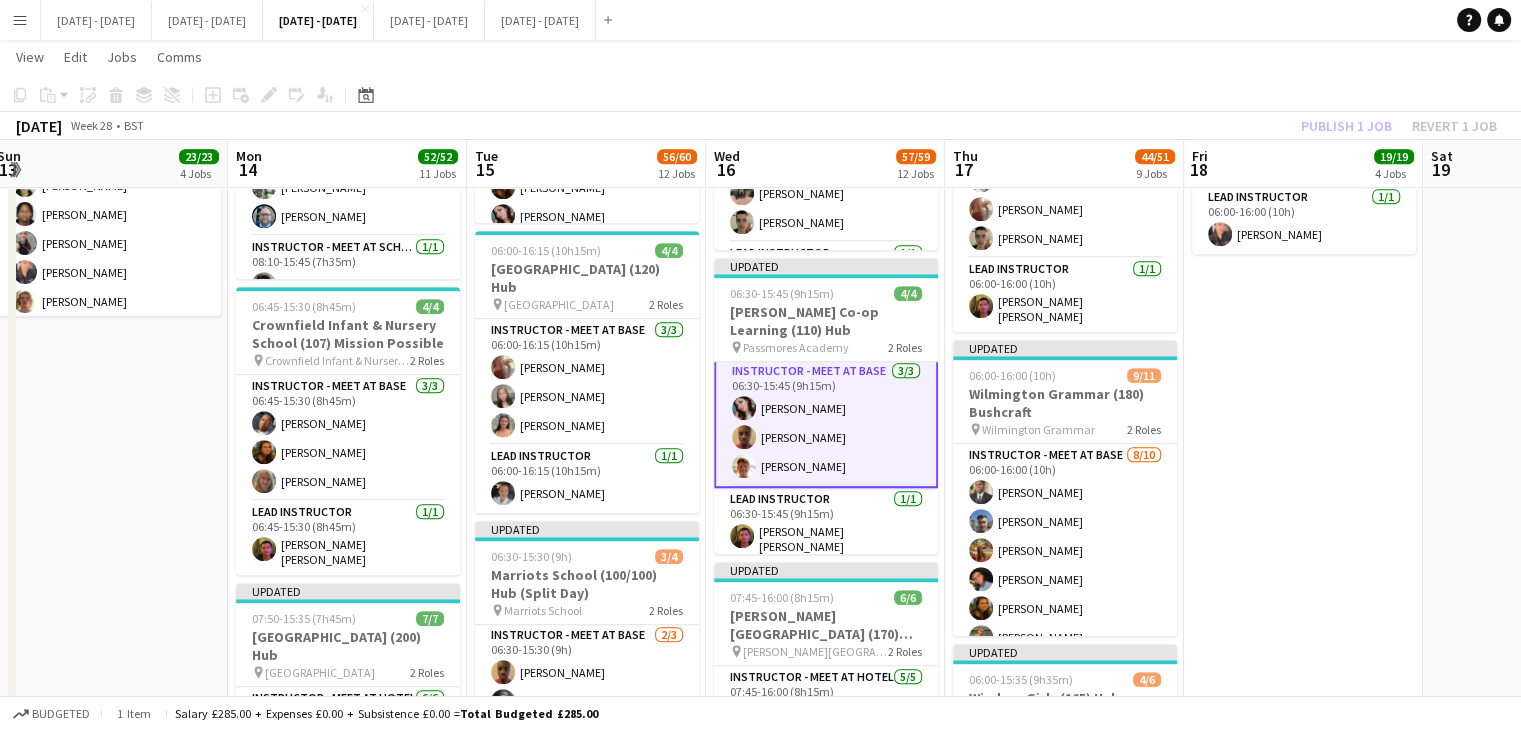 click on "Instructor - Meet at Base   3/3   06:30-15:45 (9h15m)
Lucy Cork Ethan Wambari Tom Allewell" at bounding box center [826, 423] 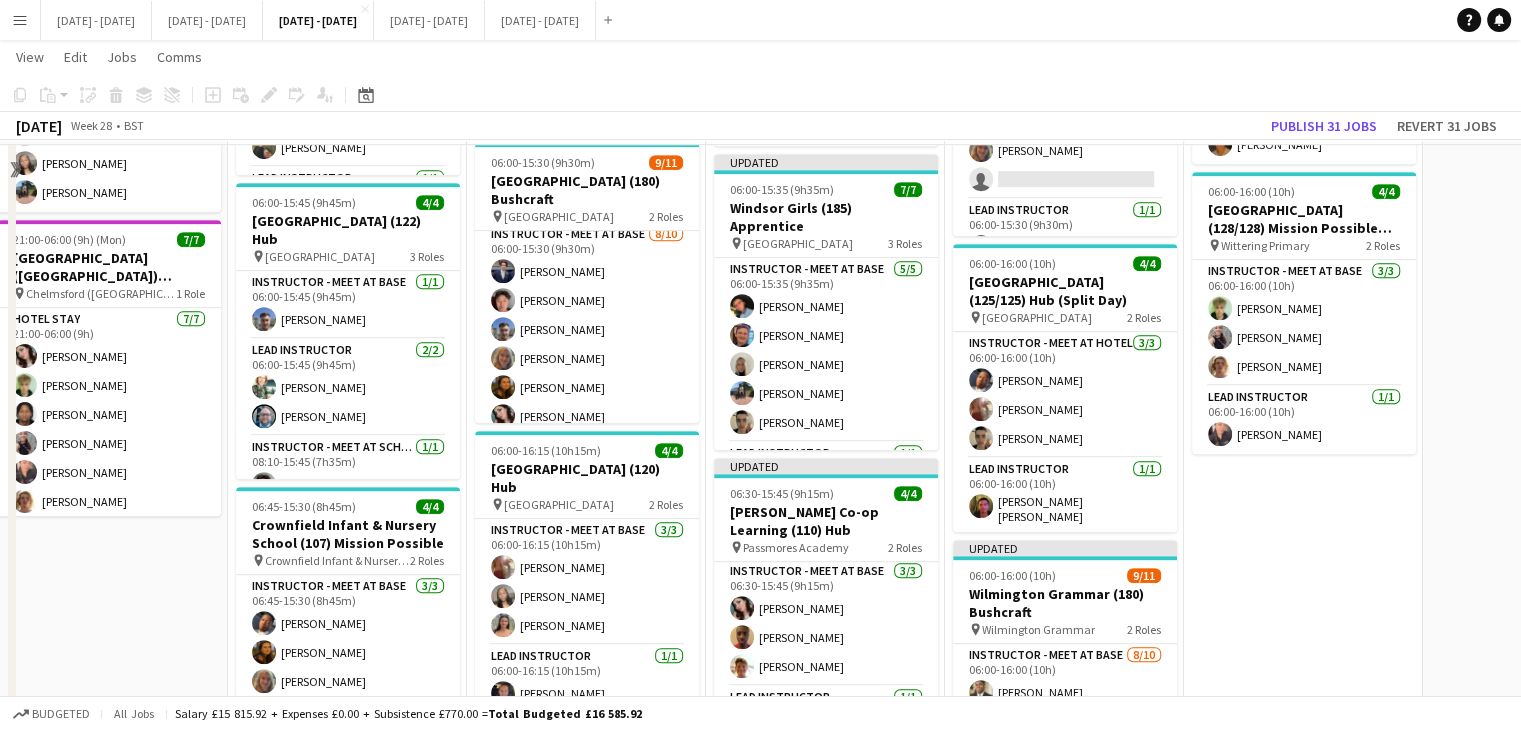scroll, scrollTop: 800, scrollLeft: 0, axis: vertical 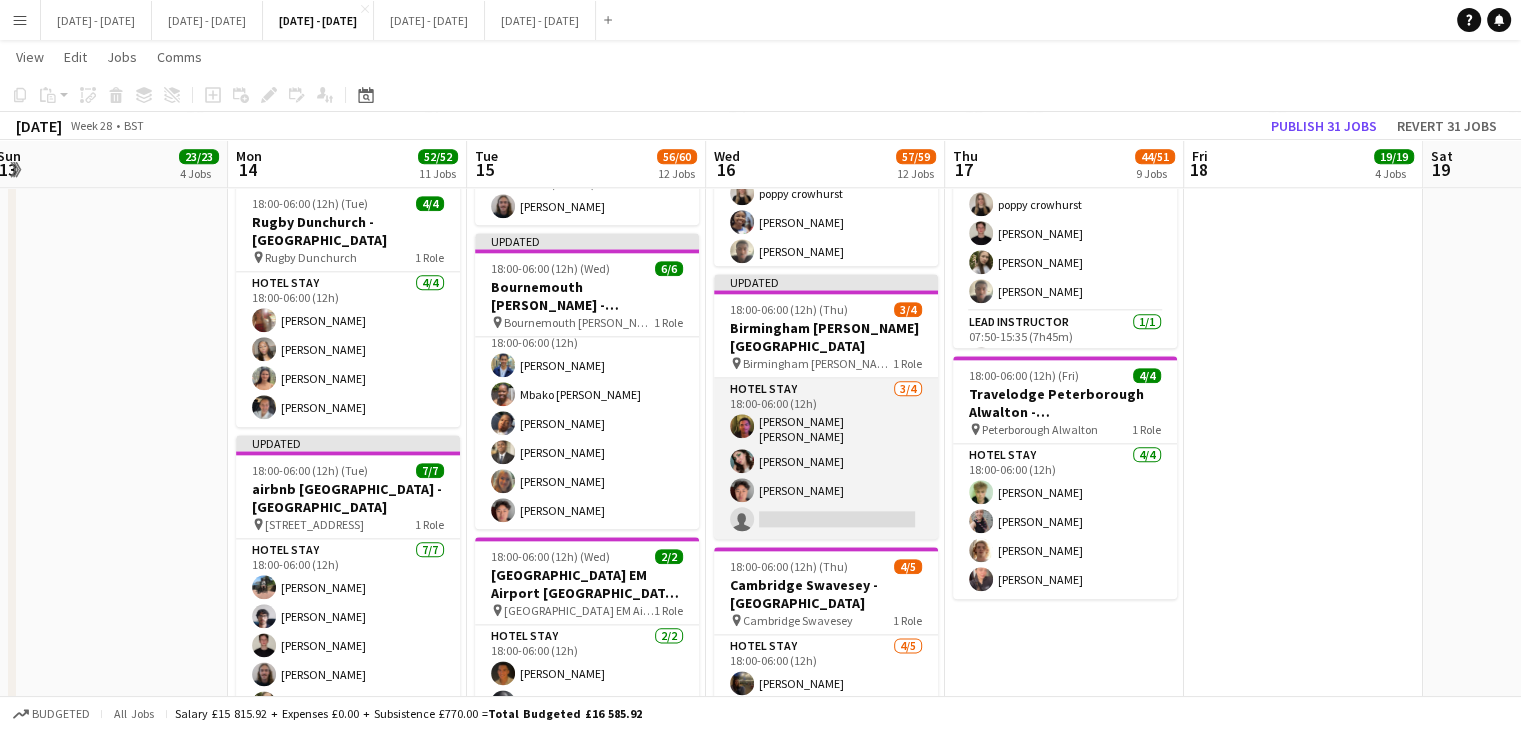 click on "Hotel Stay   3/4   18:00-06:00 (12h)
Luke Abai Haddon Lucy Cork Victor Wang
single-neutral-actions" at bounding box center (826, 458) 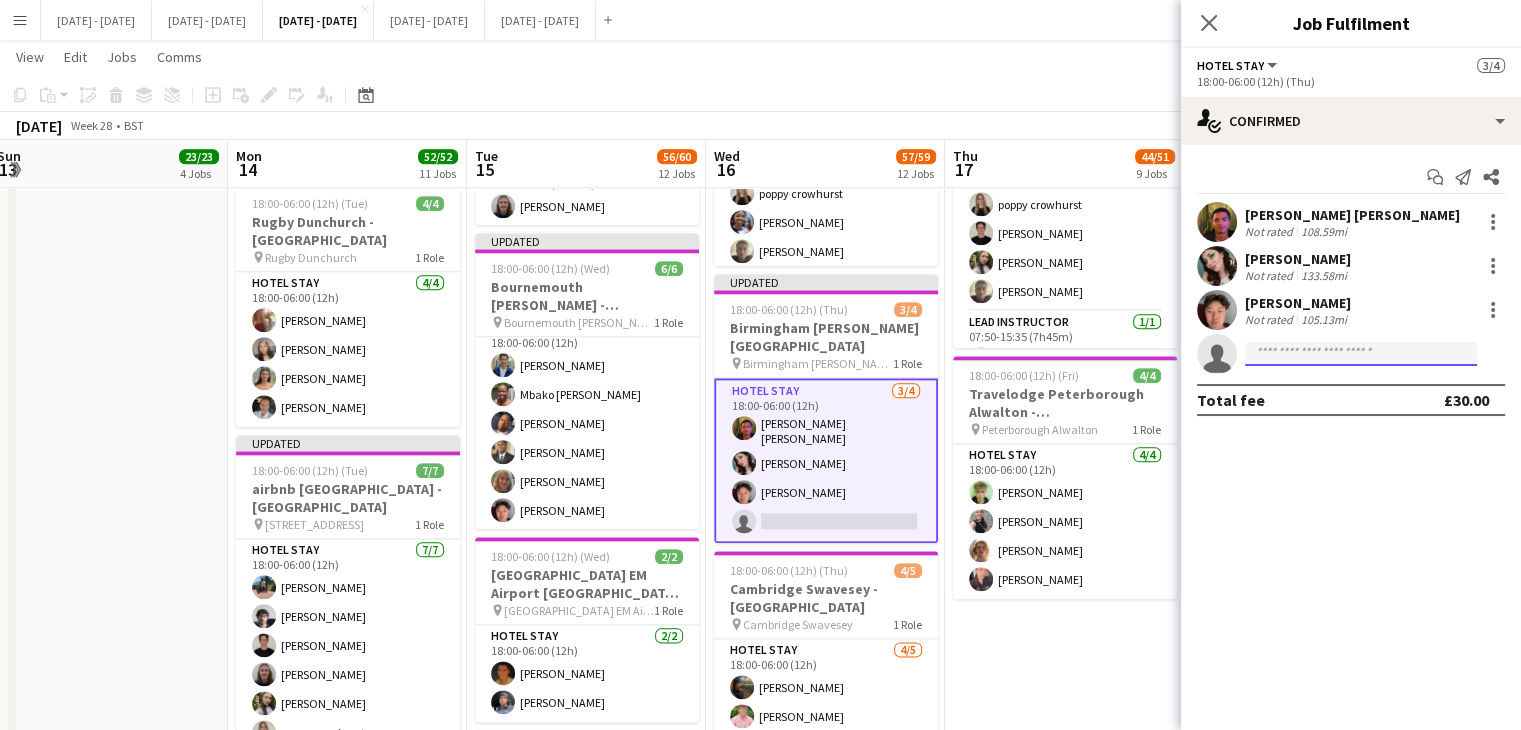 click 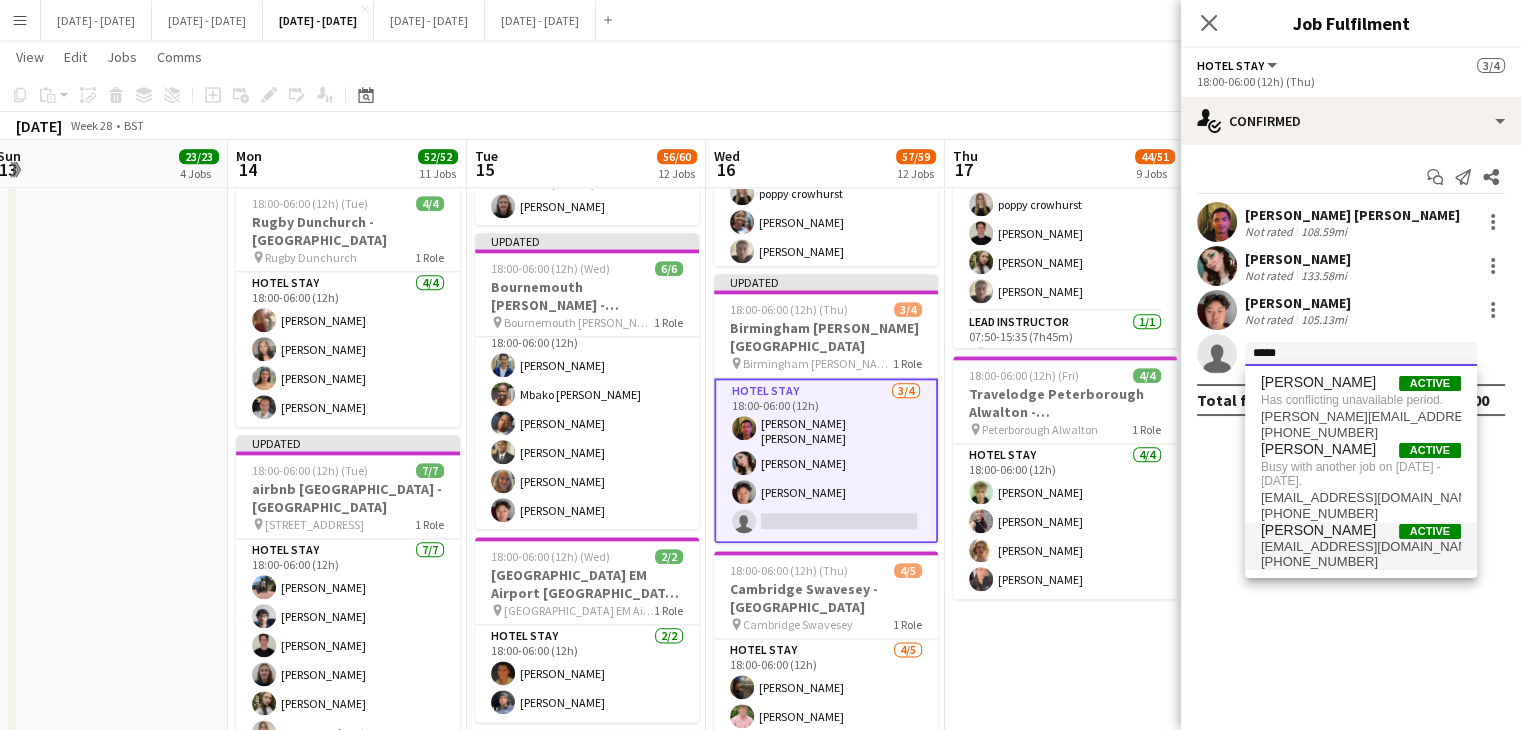type on "*****" 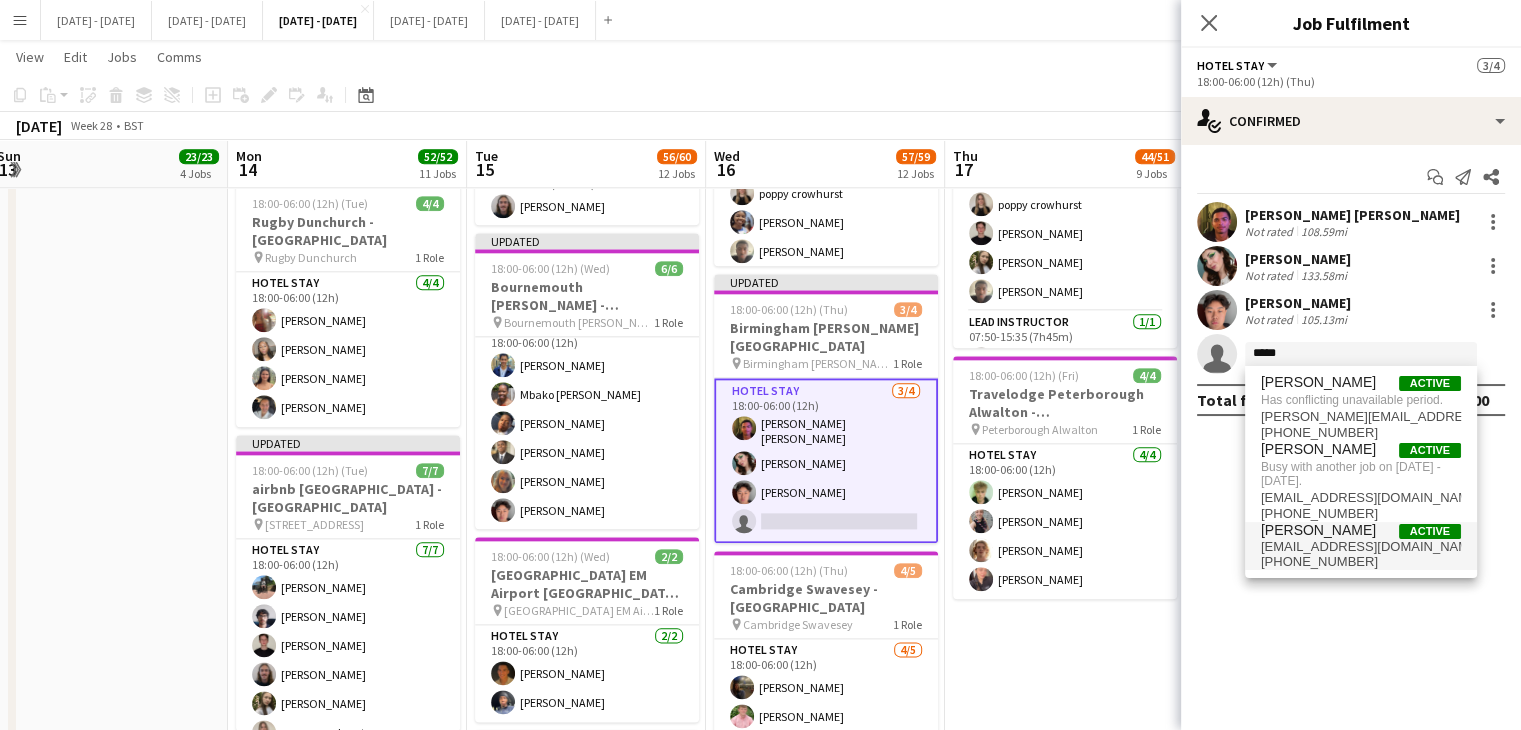 click on "[PERSON_NAME]" at bounding box center (1318, 530) 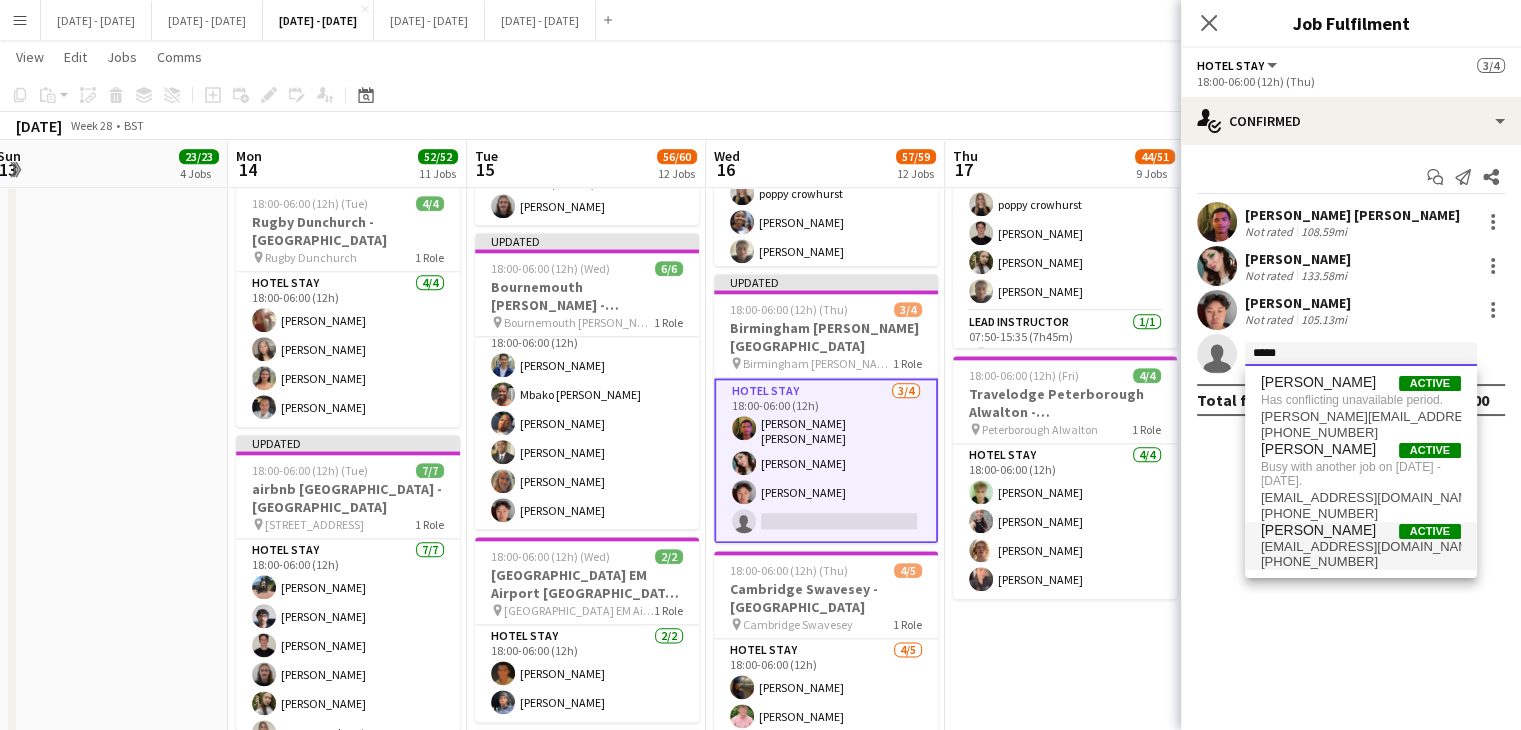 type 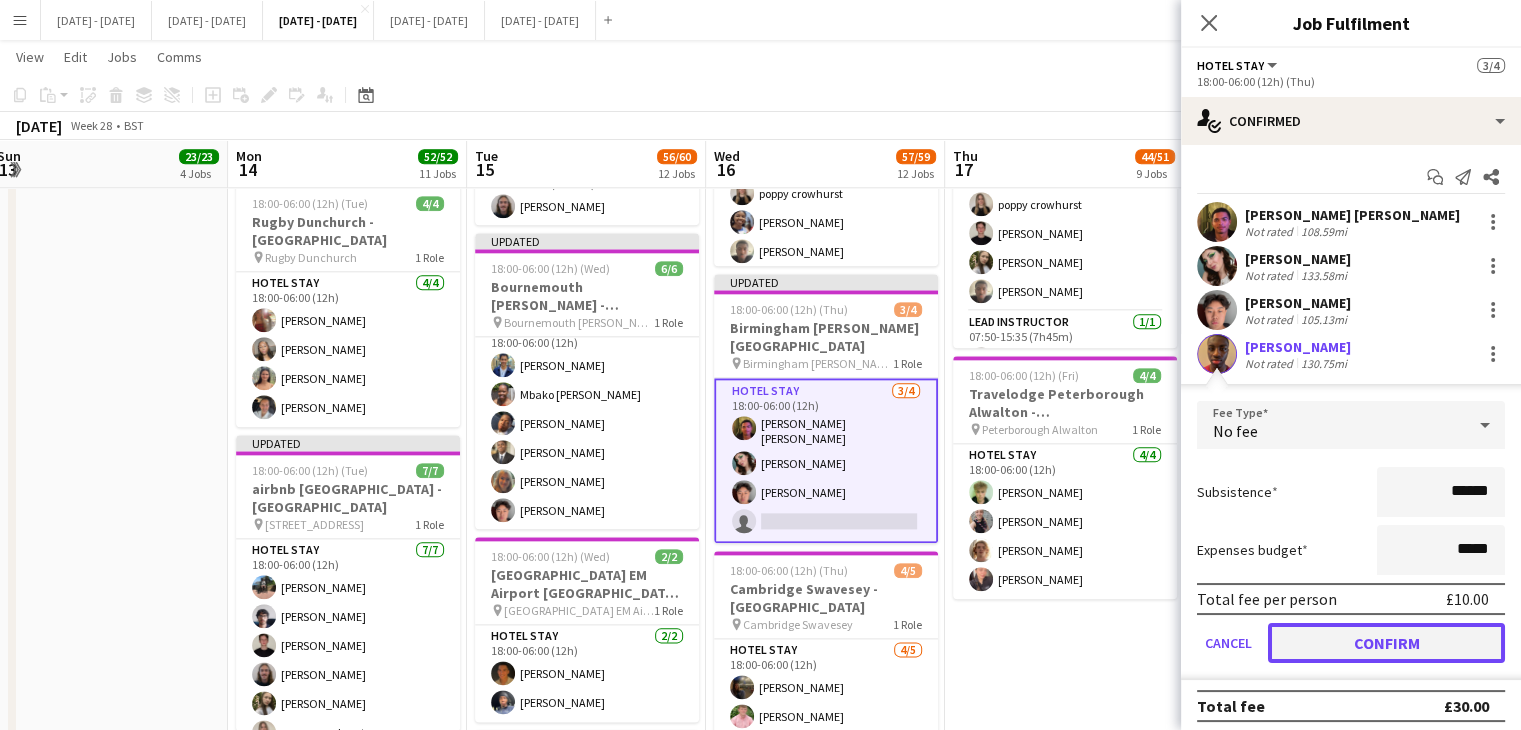 click on "Confirm" at bounding box center (1386, 643) 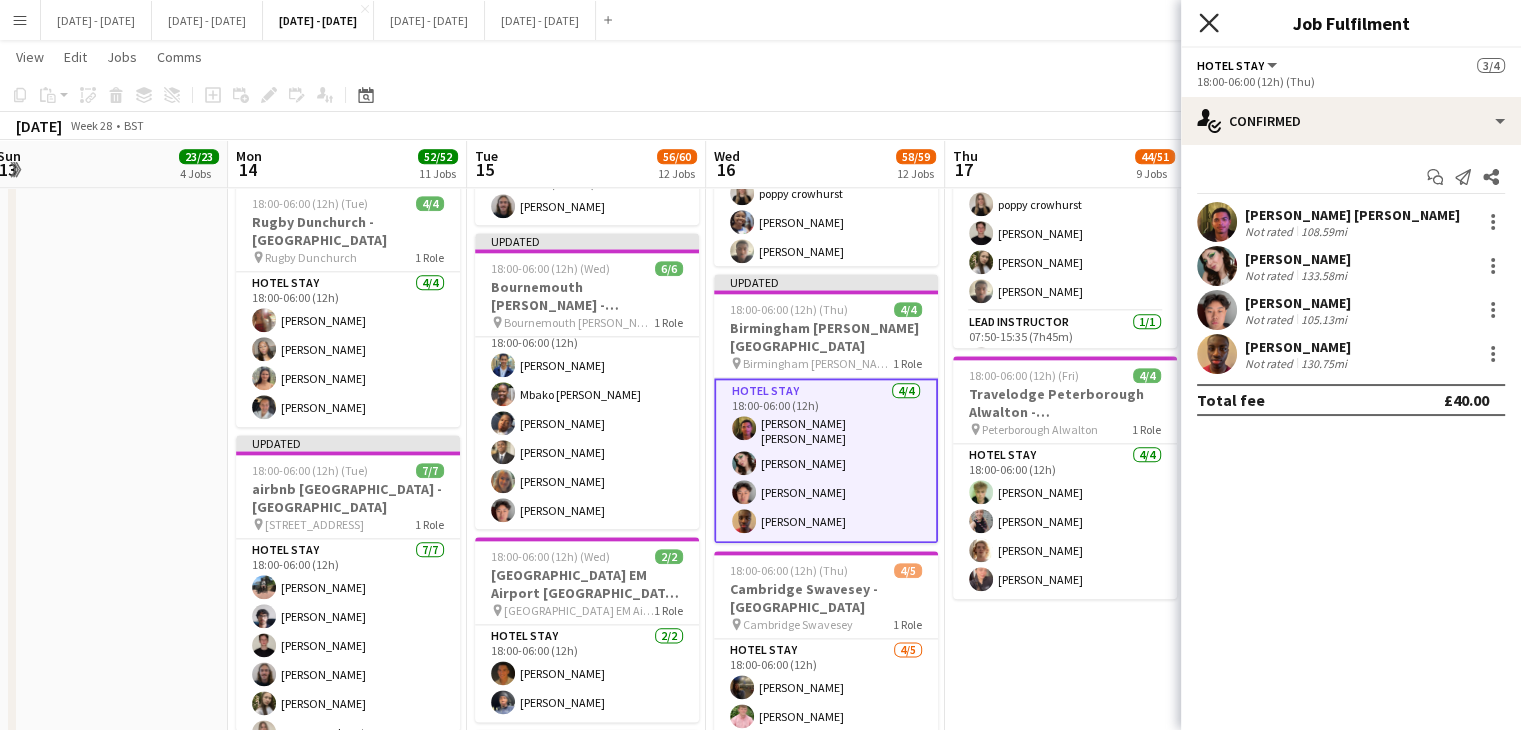 click on "Close pop-in" 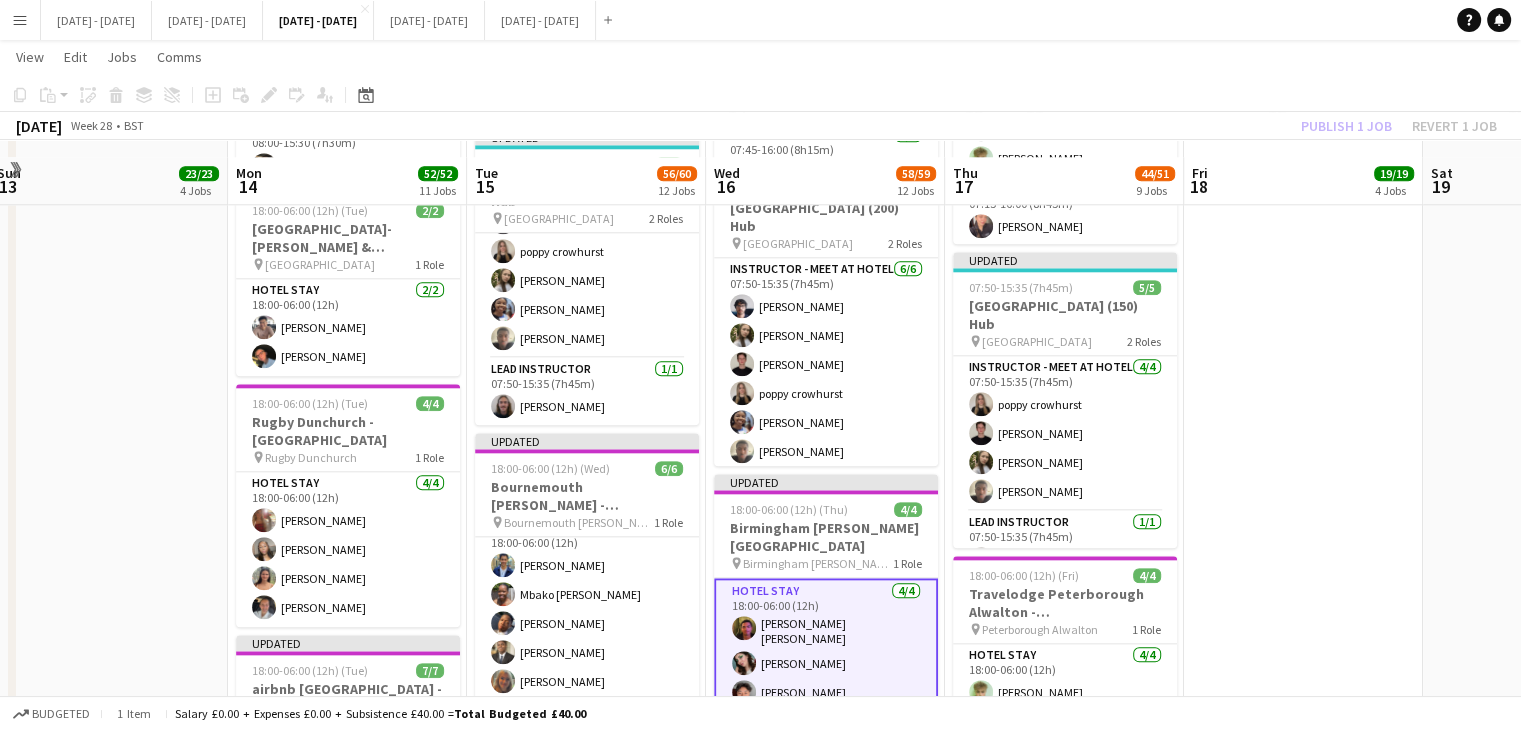 scroll, scrollTop: 2200, scrollLeft: 0, axis: vertical 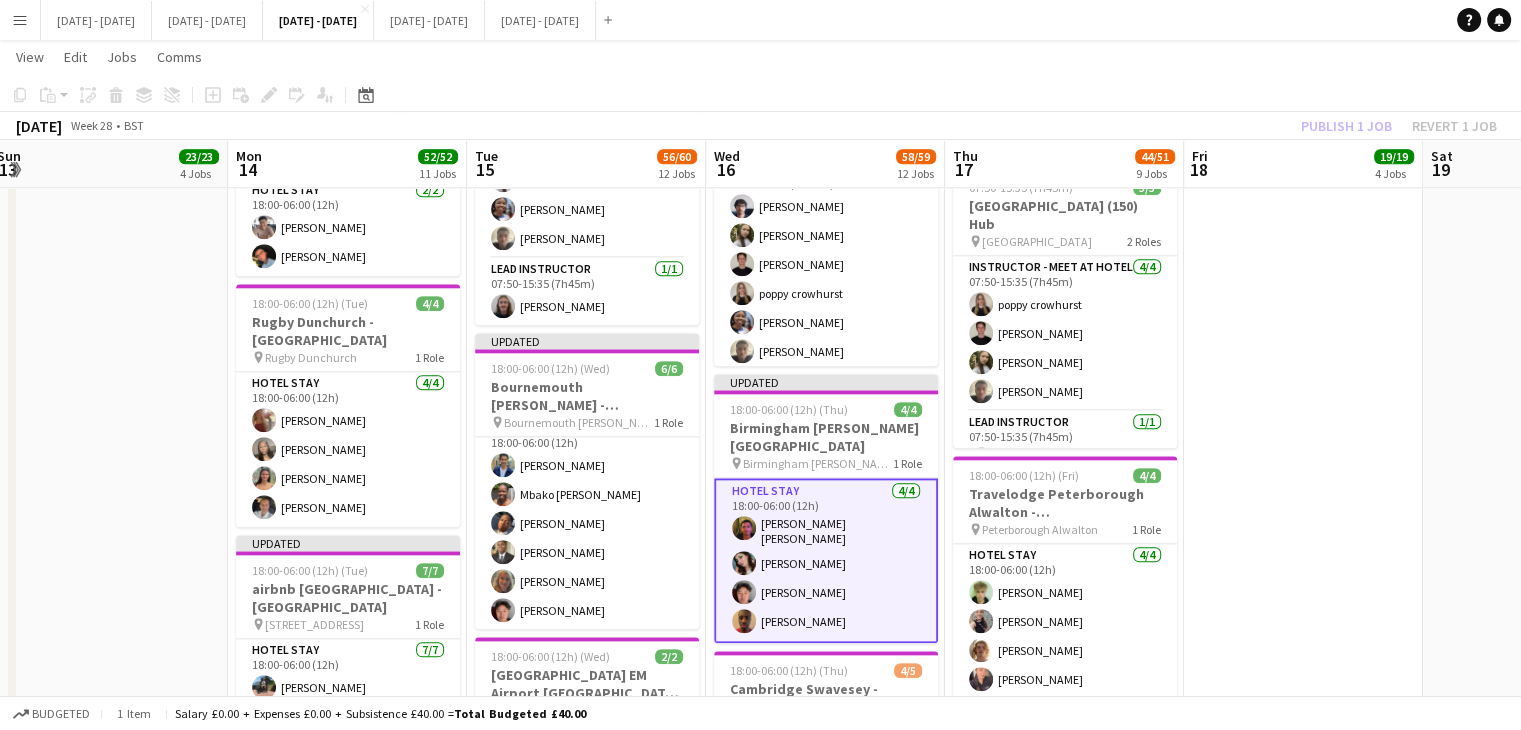 click on "Hotel Stay   4/4   18:00-06:00 (12h)
Luke Abai Haddon Lucy Cork Victor Wang Ethan Wambari" at bounding box center (826, 560) 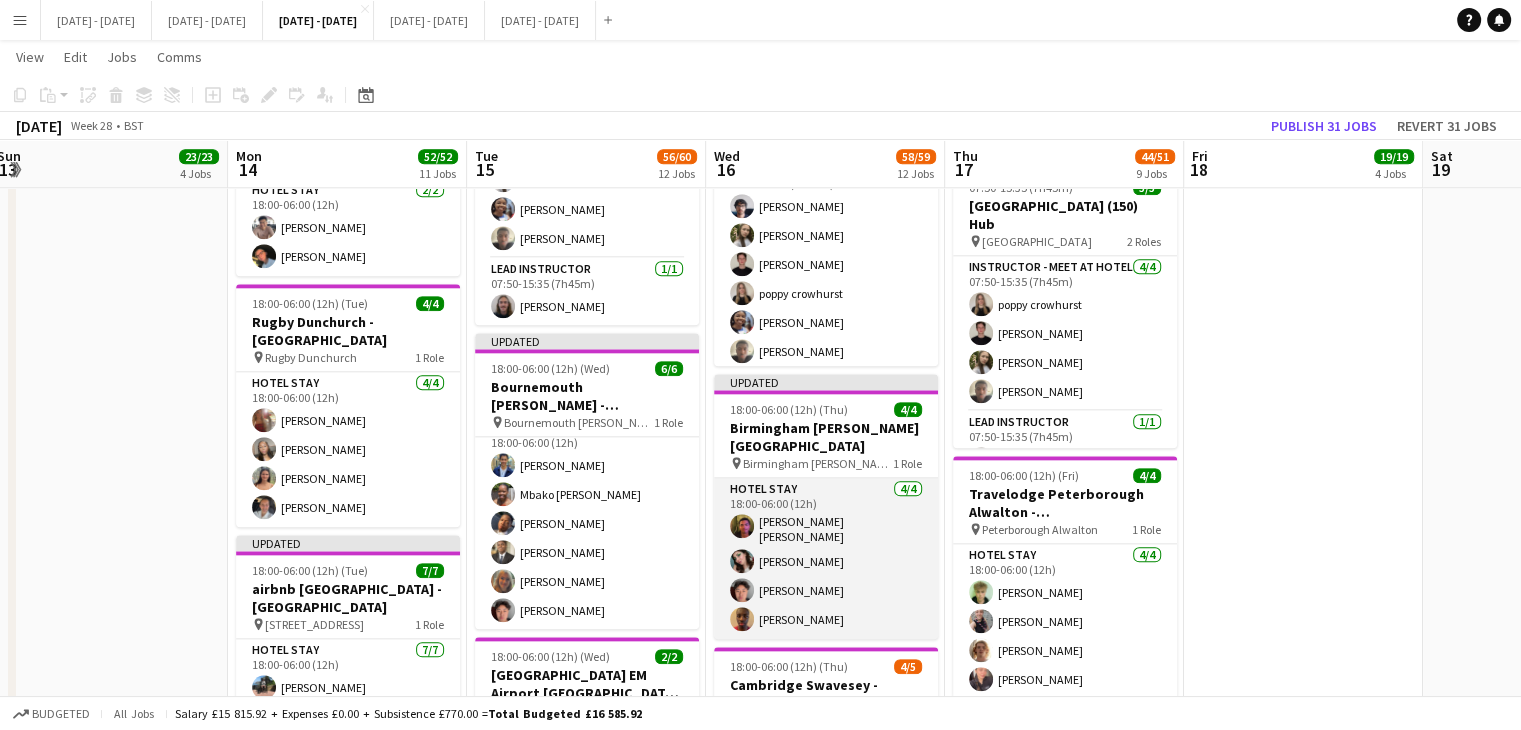 click on "Hotel Stay   4/4   18:00-06:00 (12h)
Luke Abai Haddon Lucy Cork Victor Wang Ethan Wambari" at bounding box center [826, 558] 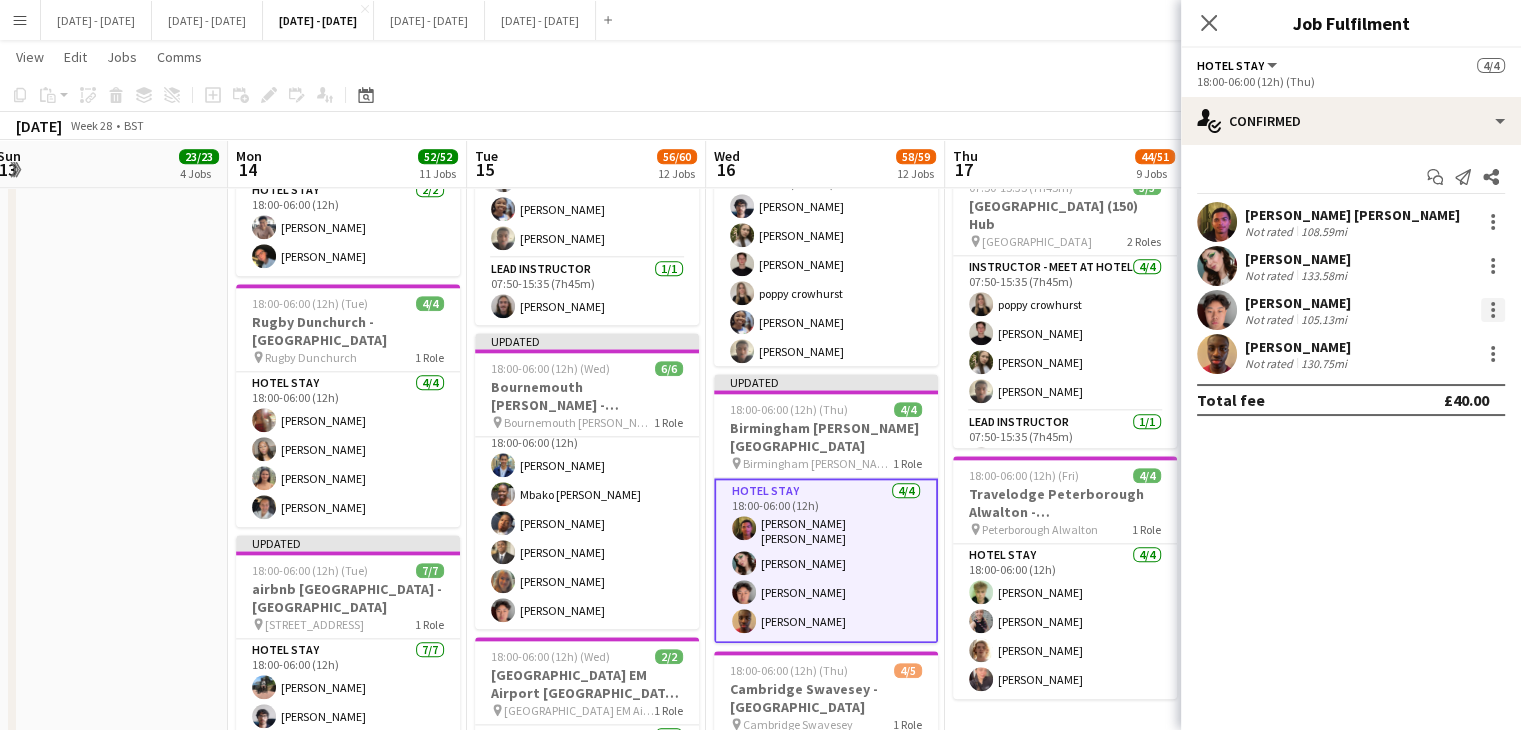 click at bounding box center [1493, 310] 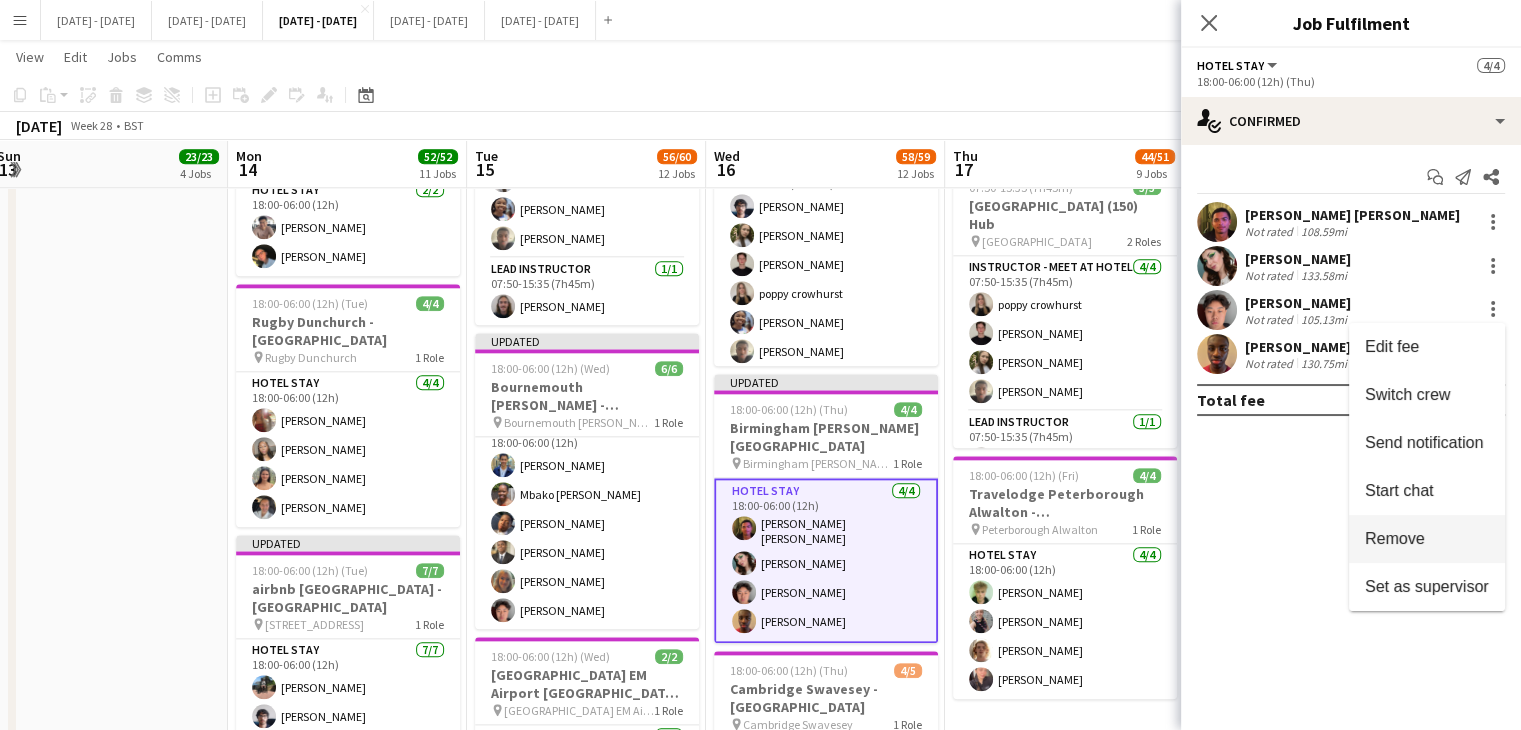 click on "Remove" at bounding box center (1395, 538) 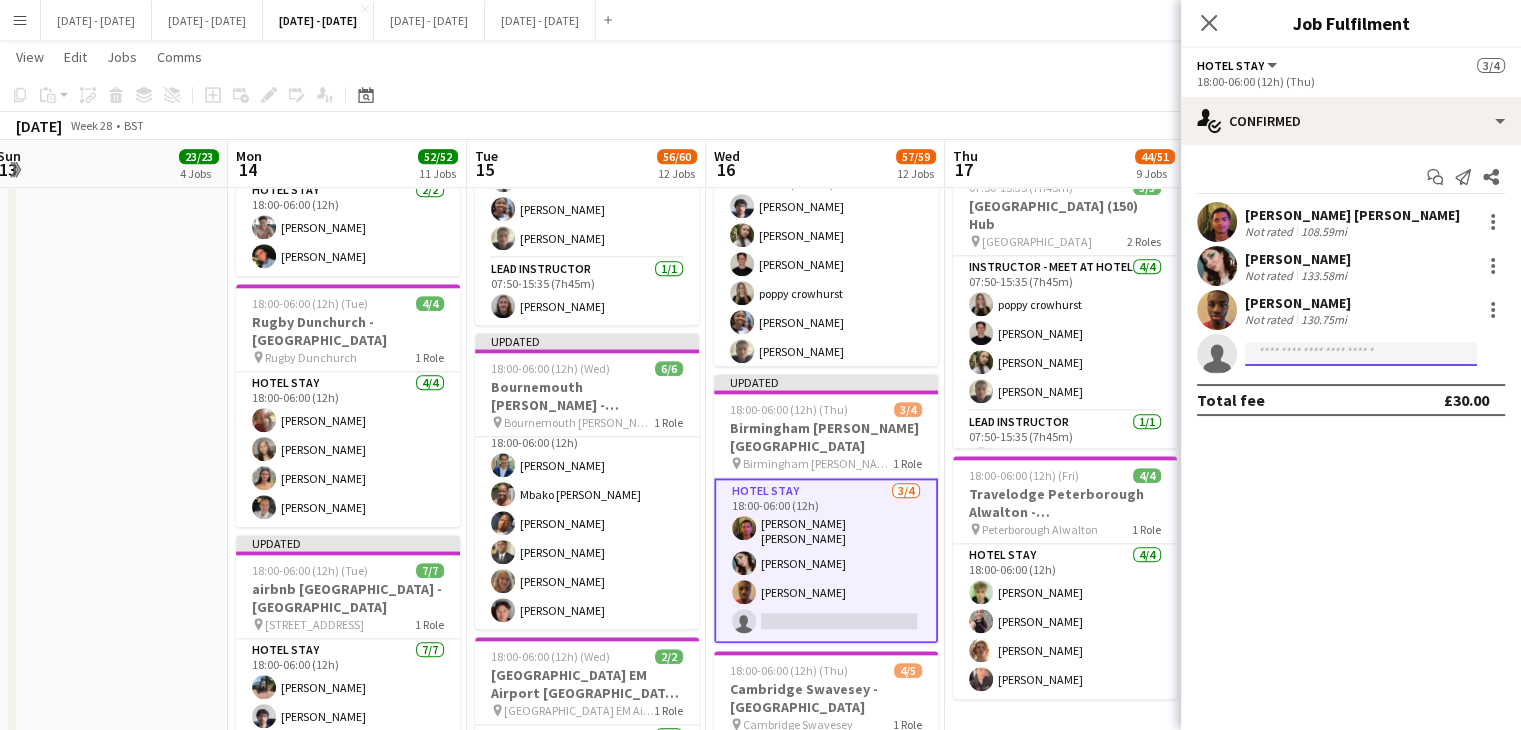 click 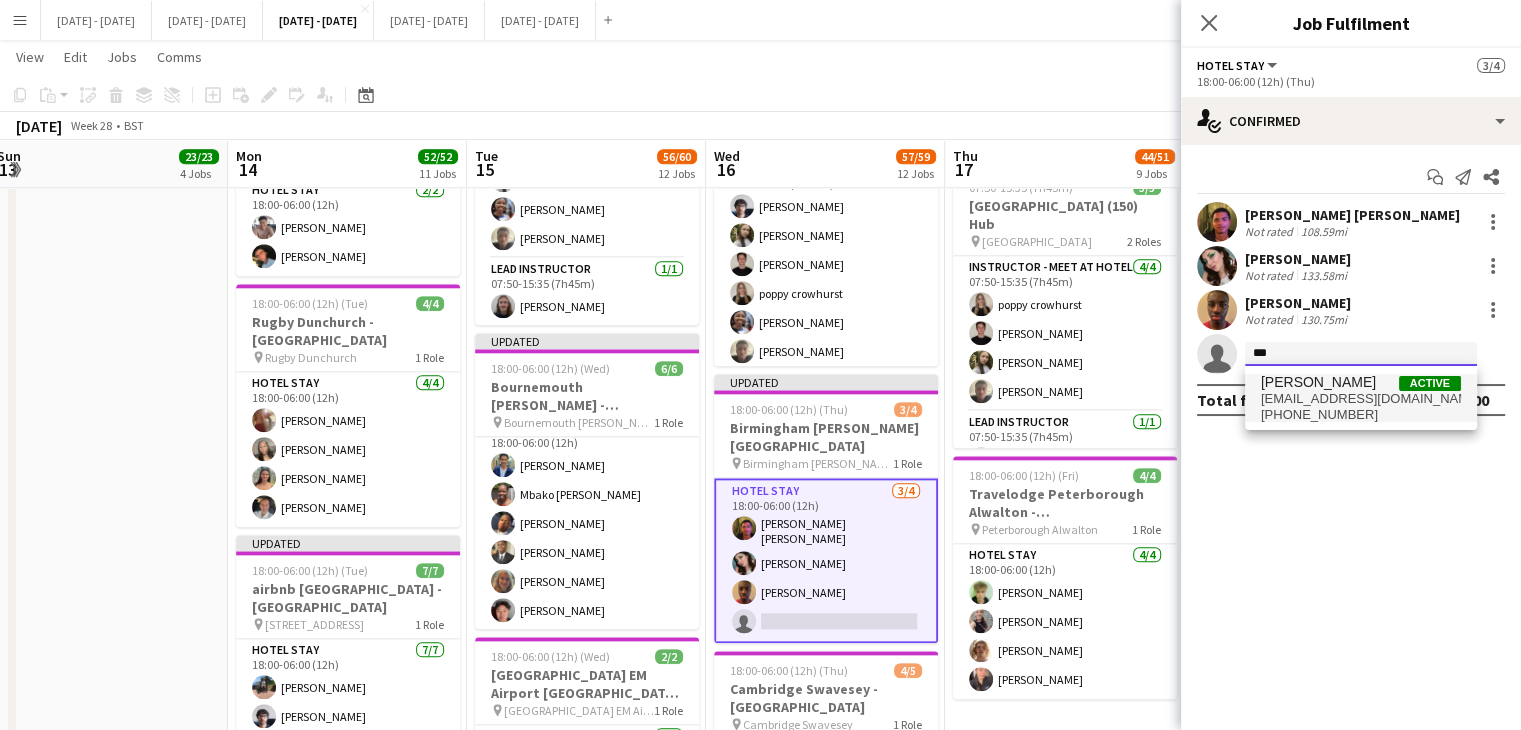 type on "***" 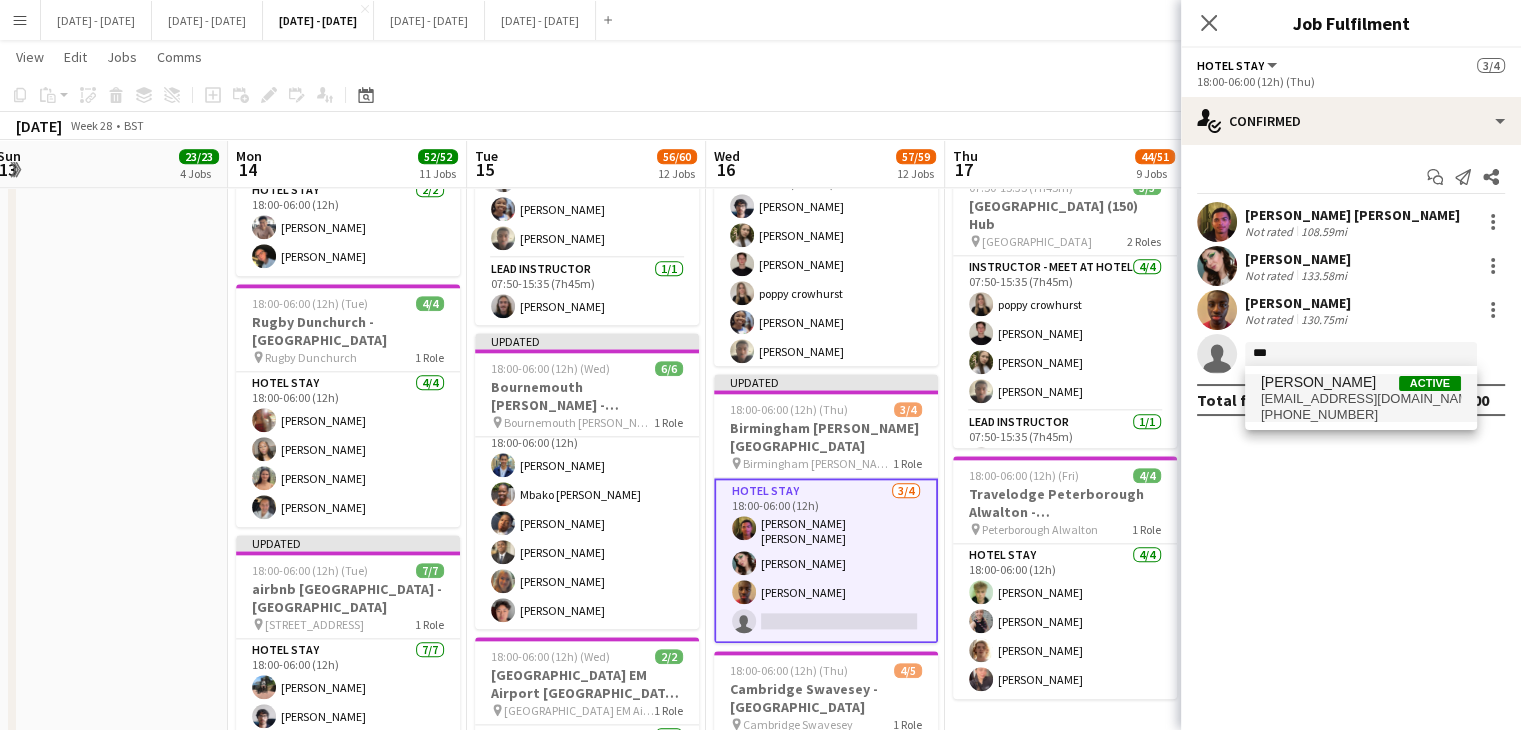 click on "tallewellt@gmail.com" at bounding box center [1361, 399] 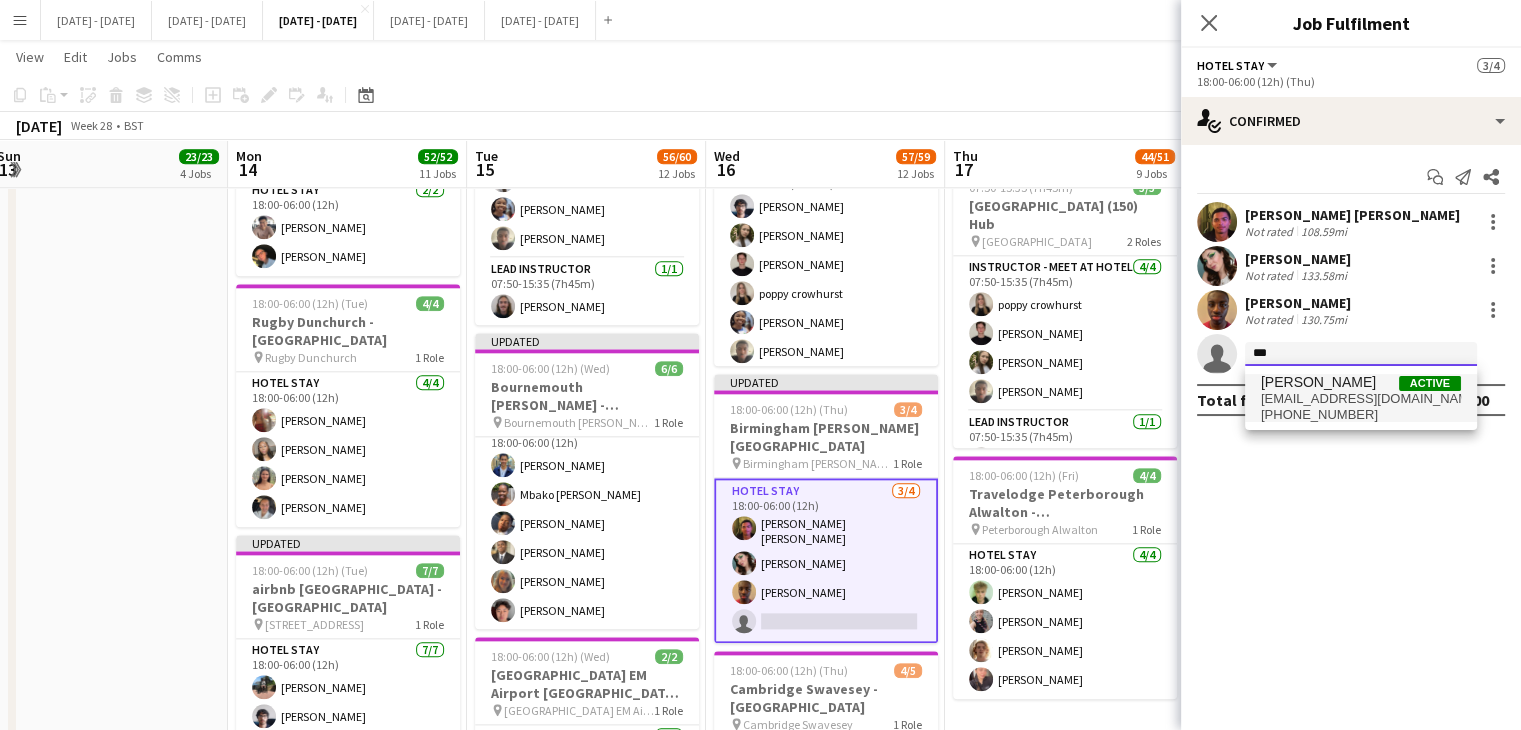 type 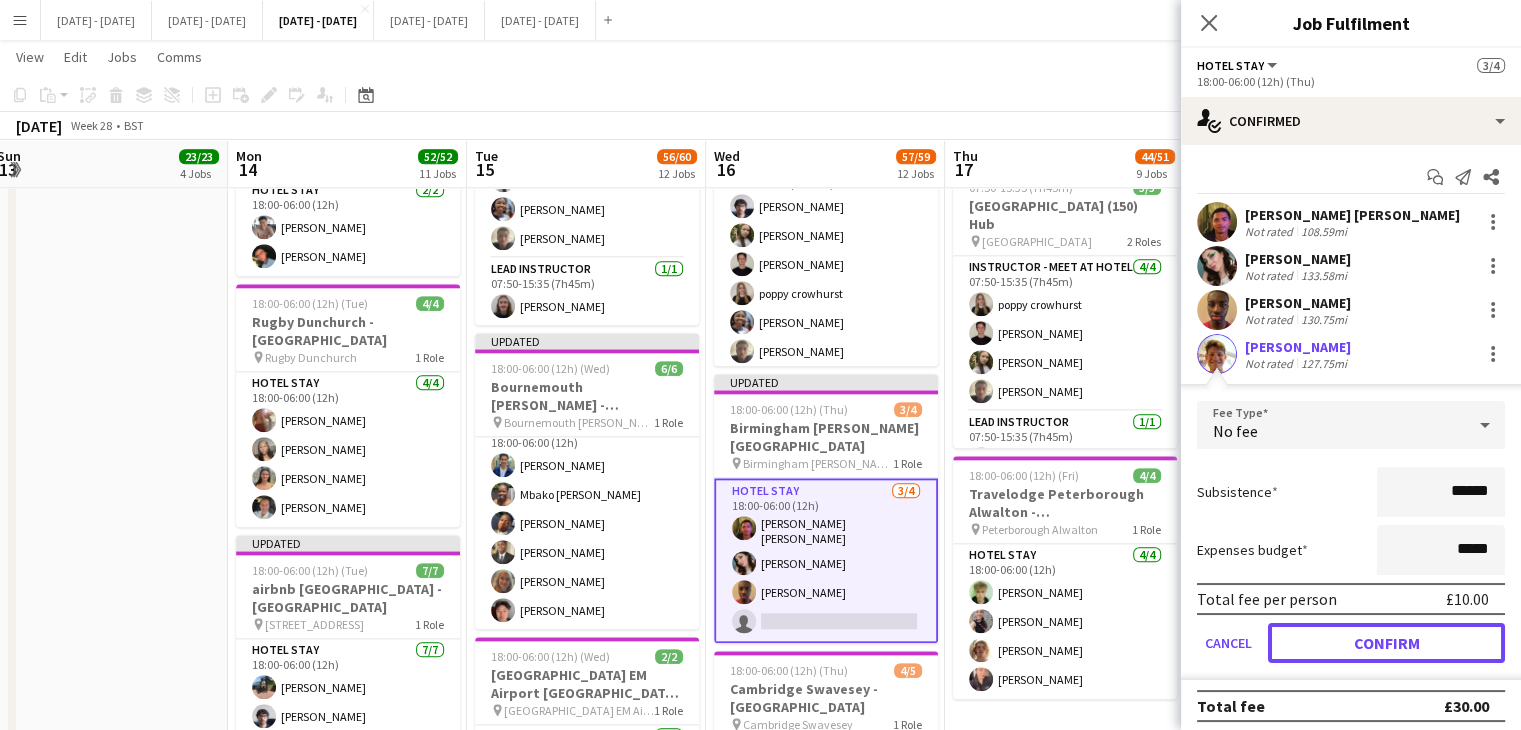 drag, startPoint x: 1332, startPoint y: 648, endPoint x: 1299, endPoint y: 408, distance: 242.25813 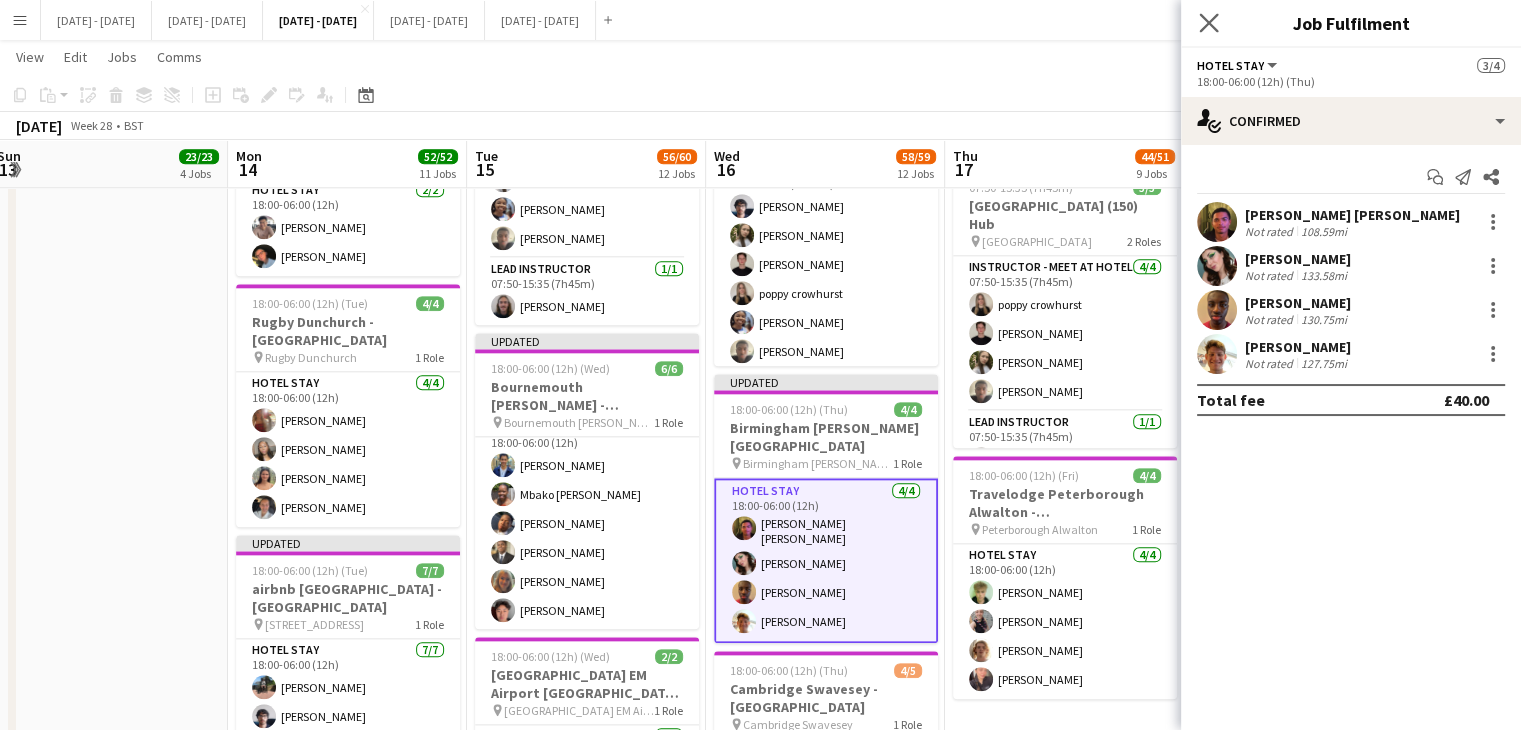 click on "Close pop-in" 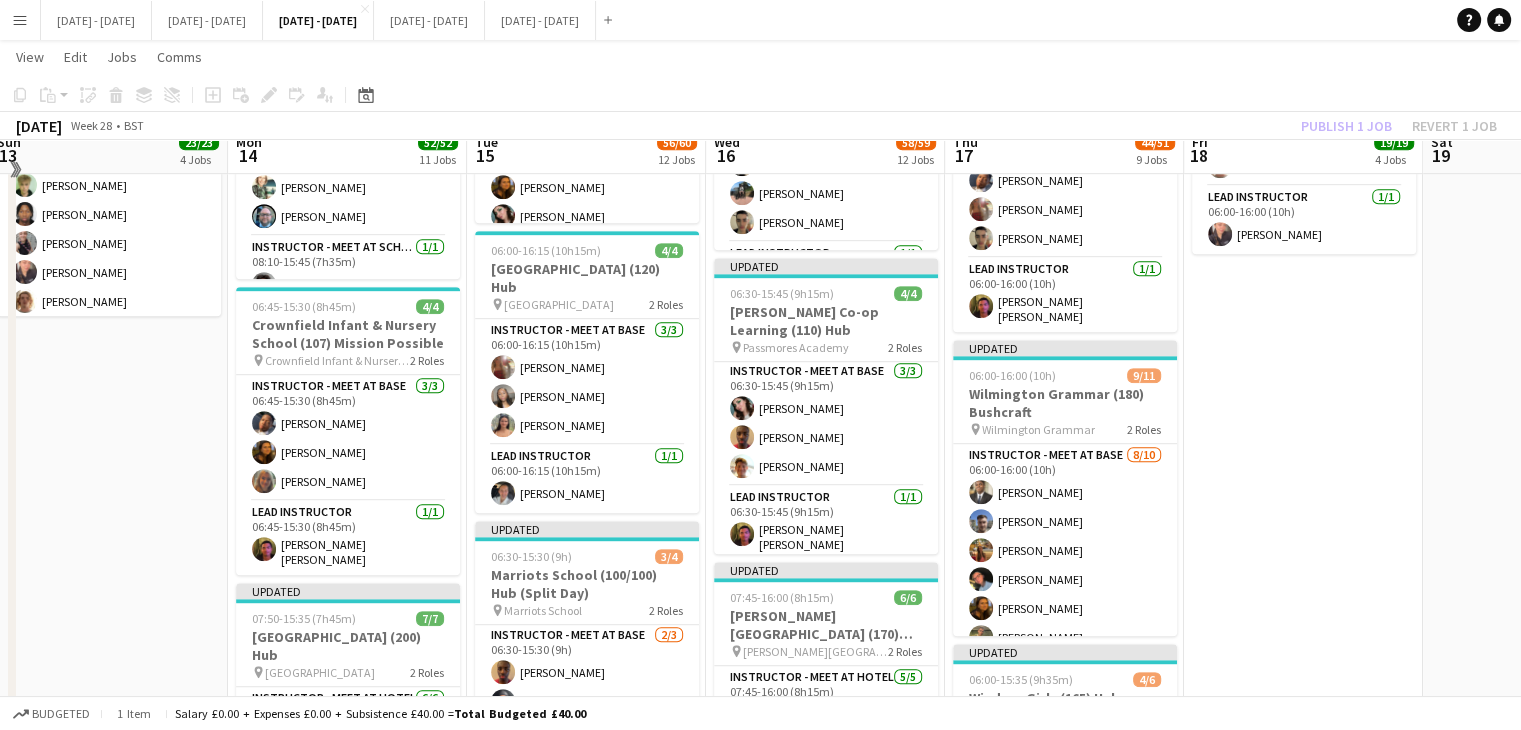 scroll, scrollTop: 900, scrollLeft: 0, axis: vertical 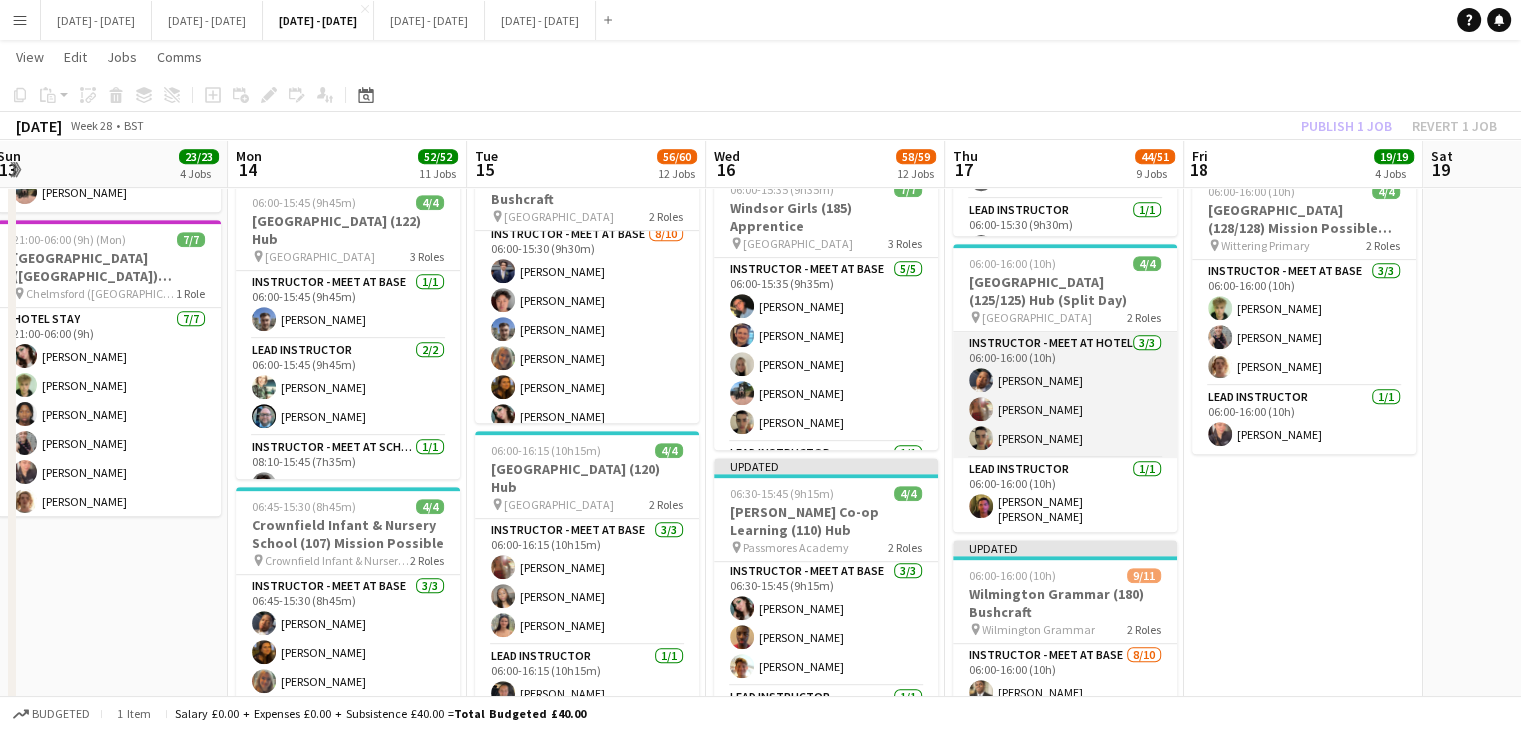 click on "Instructor - Meet at Hotel   3/3   06:00-16:00 (10h)
Oluwapelumi Oguntunde Olivia Etherington Benjamin Bowsher" at bounding box center (1065, 395) 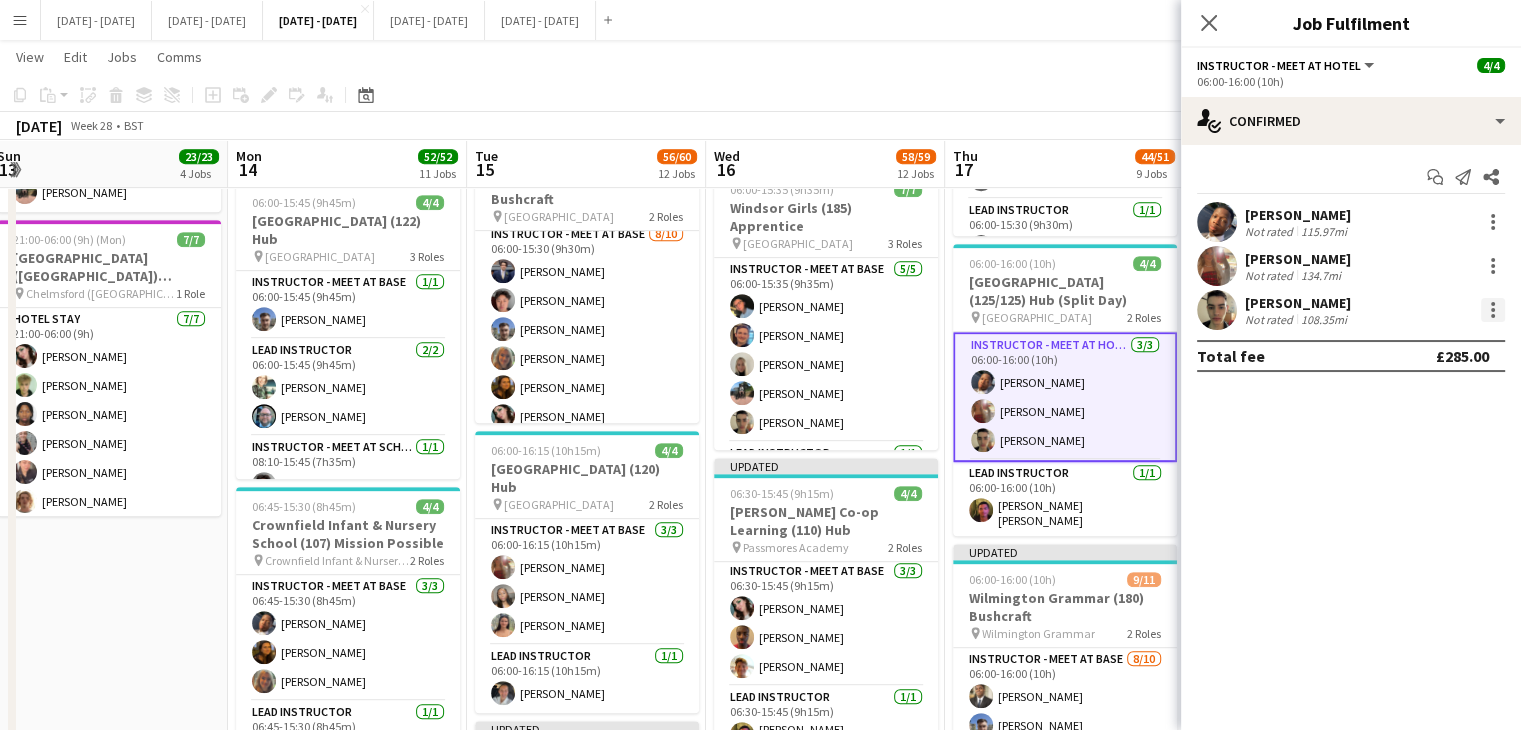 click at bounding box center [1493, 316] 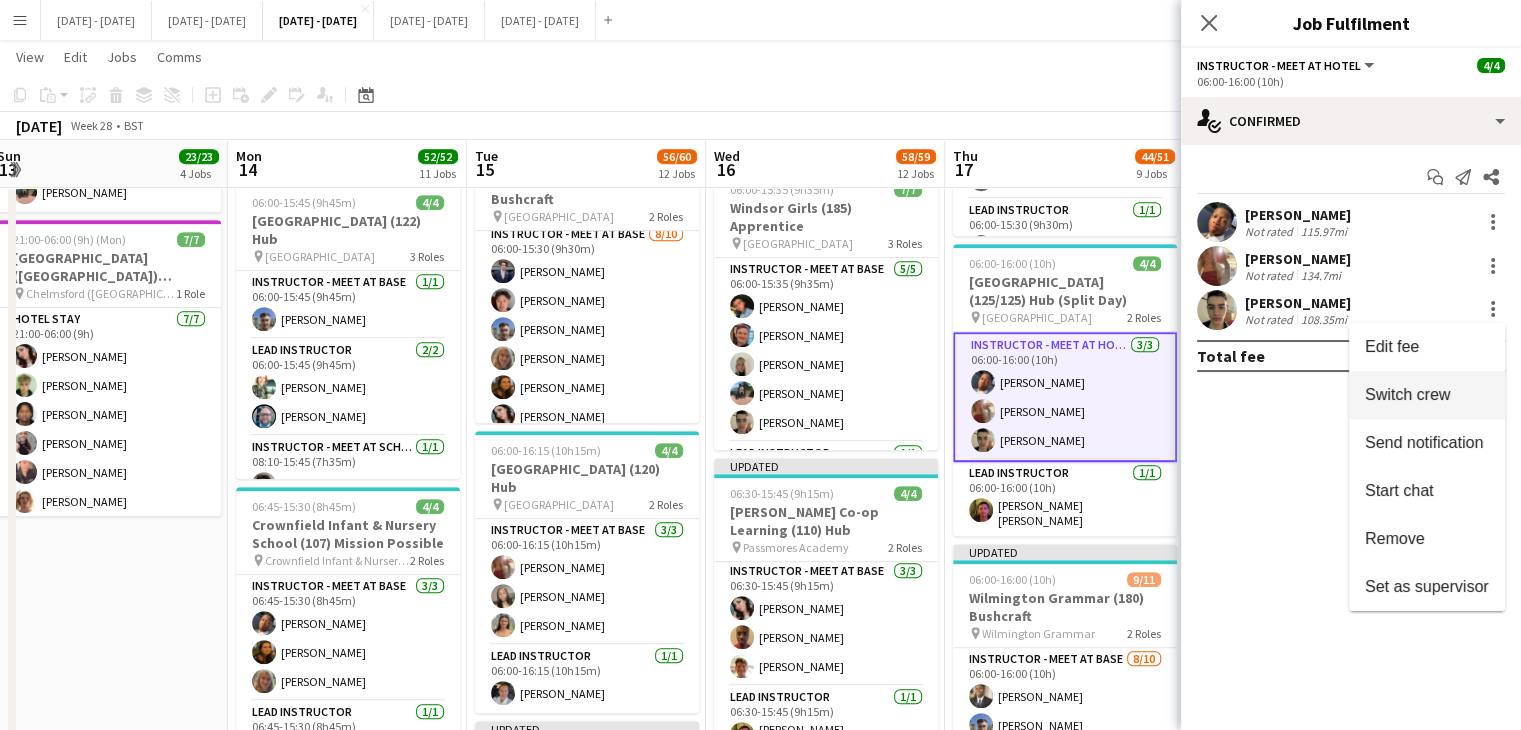 click on "Switch crew" at bounding box center (1407, 394) 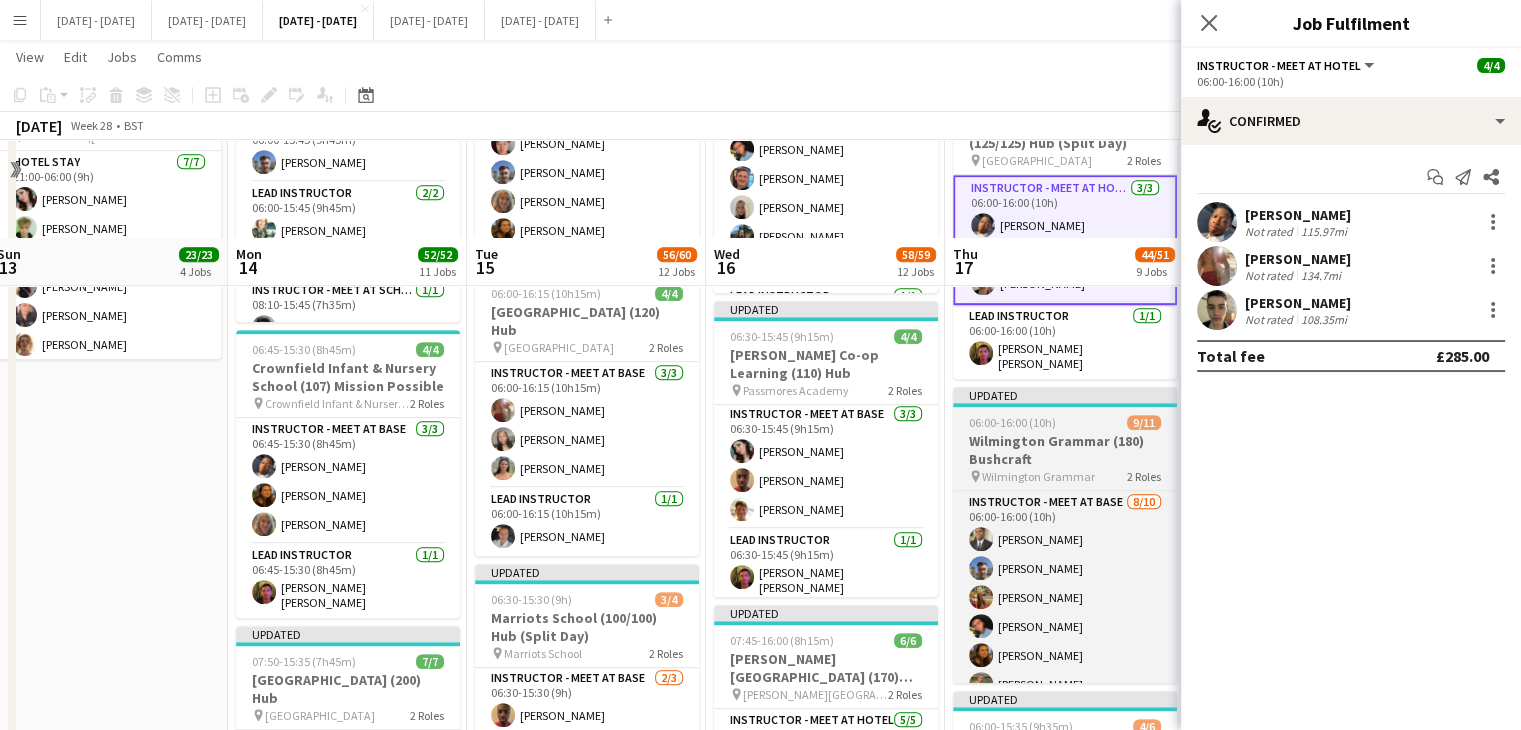 scroll, scrollTop: 1200, scrollLeft: 0, axis: vertical 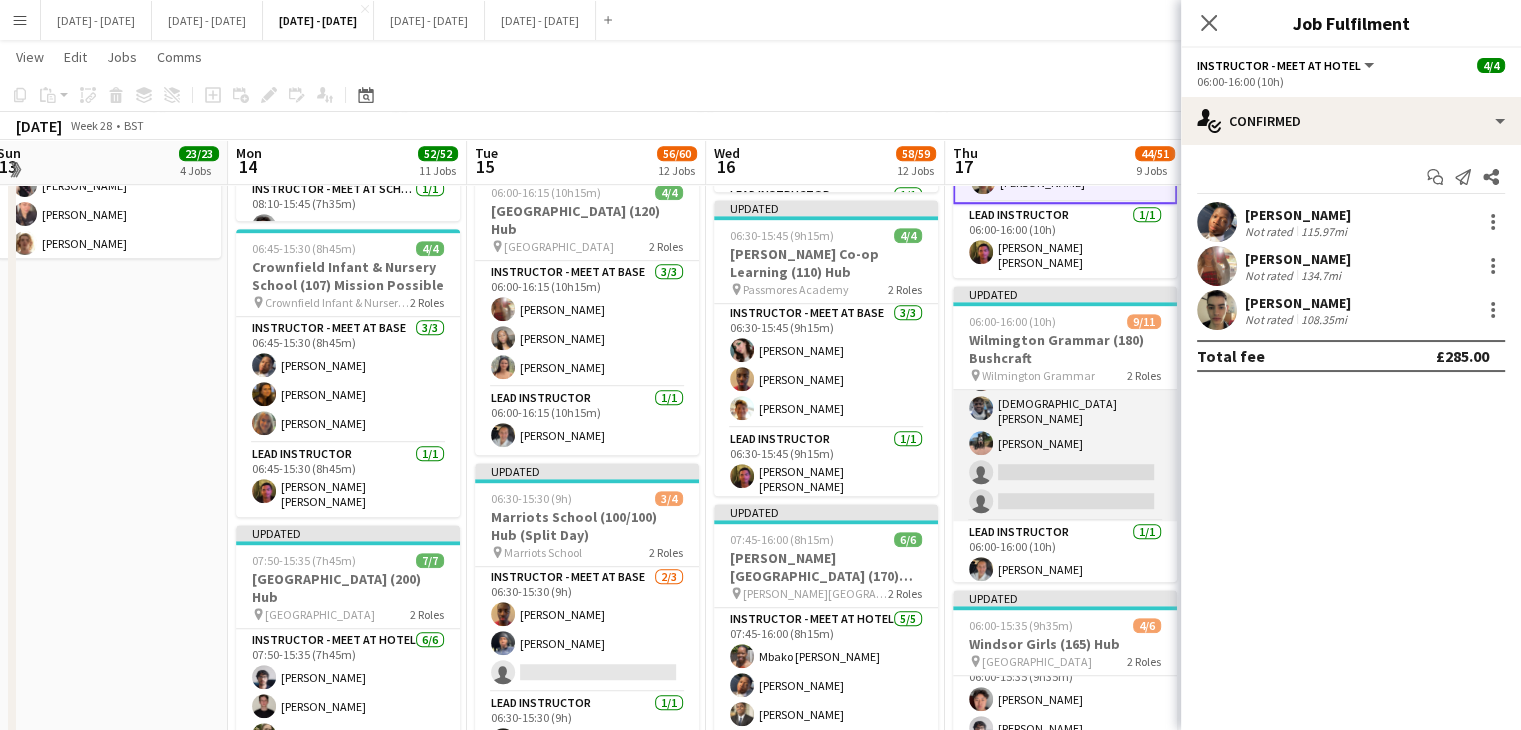 click on "Instructor - Meet at Base   8/10   06:00-16:00 (10h)
Omar Adio Matt Dailly Isobel McNab Eloise Cook Olivia Best Adam Masaryk Adesua Odidison Jay Farley
single-neutral-actions
single-neutral-actions" at bounding box center [1065, 353] 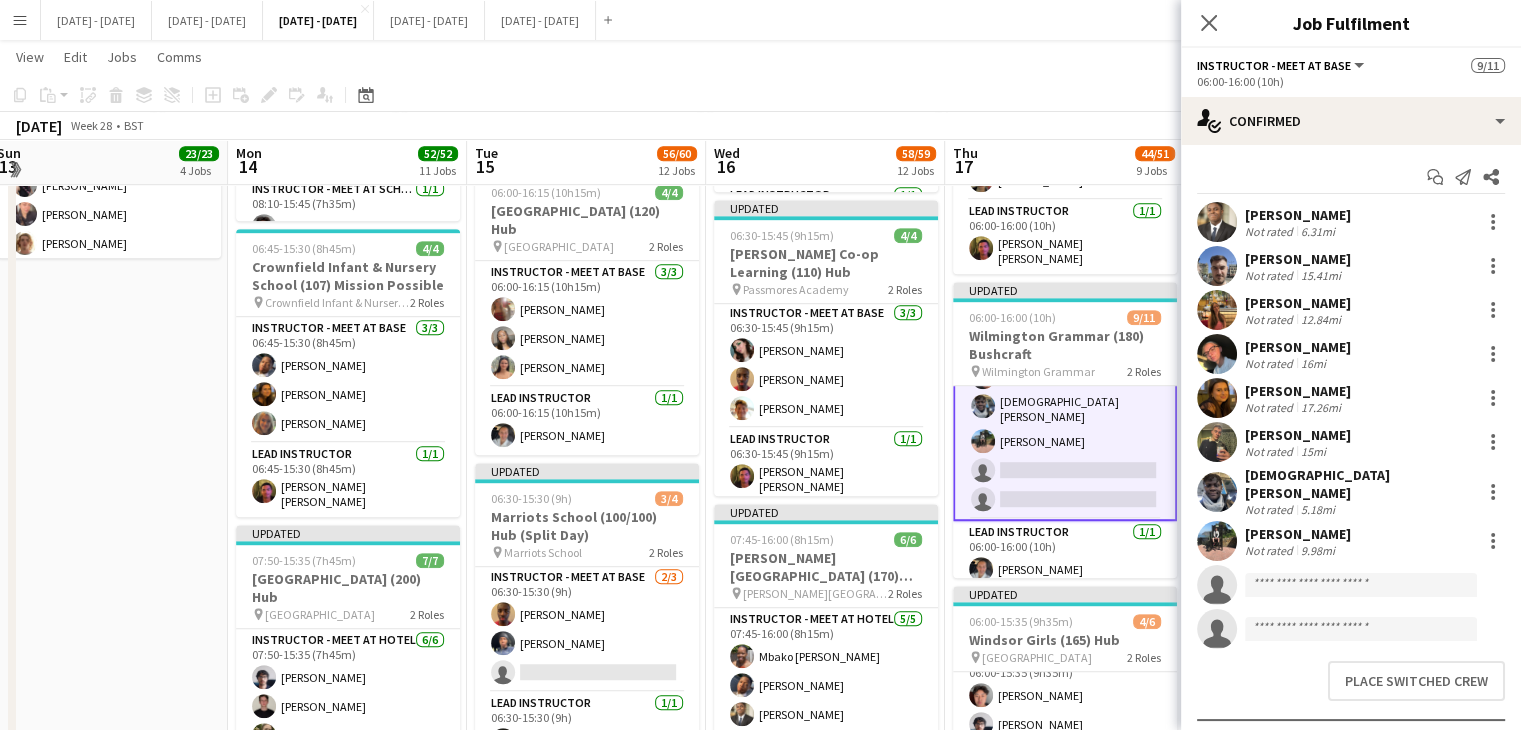 scroll, scrollTop: 206, scrollLeft: 0, axis: vertical 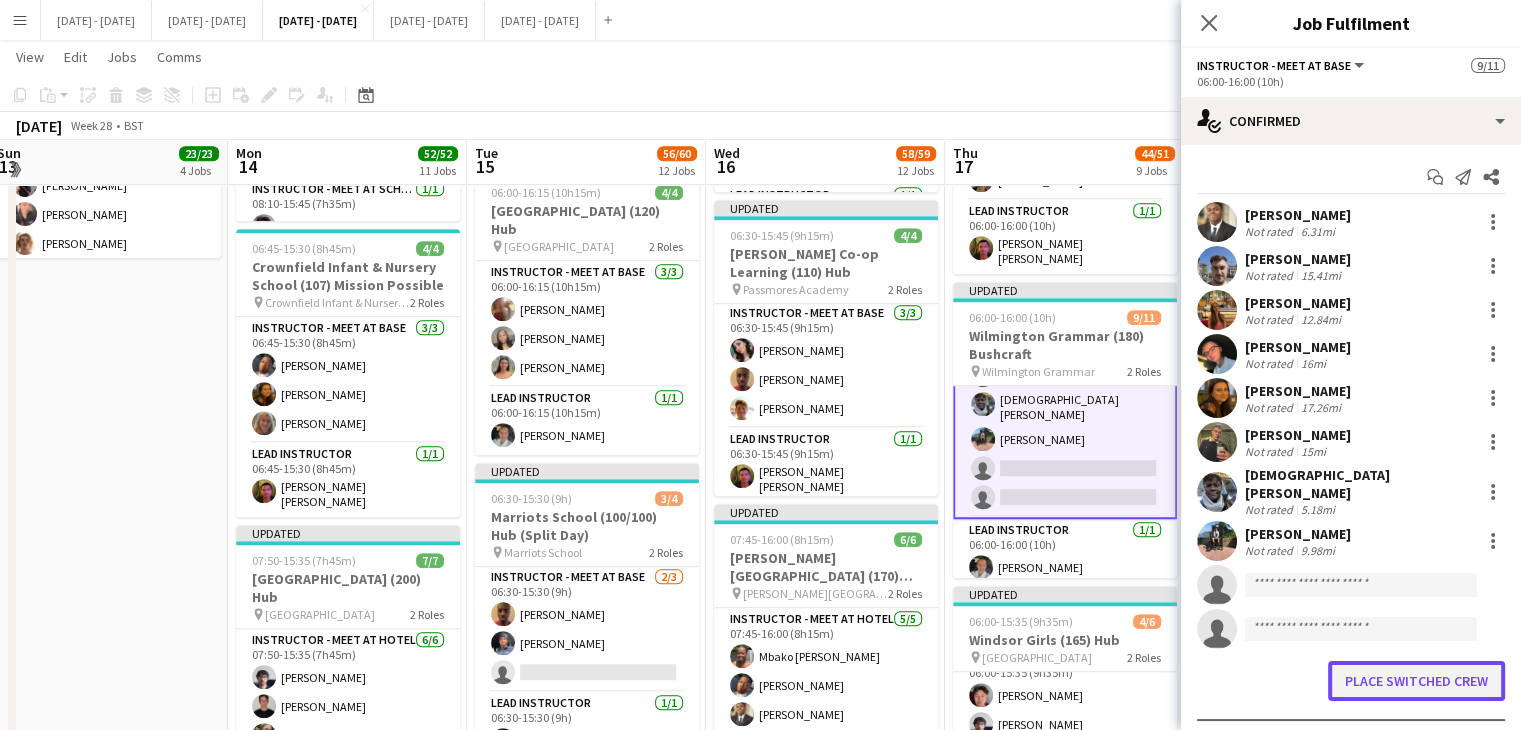 click on "Place switched crew" at bounding box center (1416, 681) 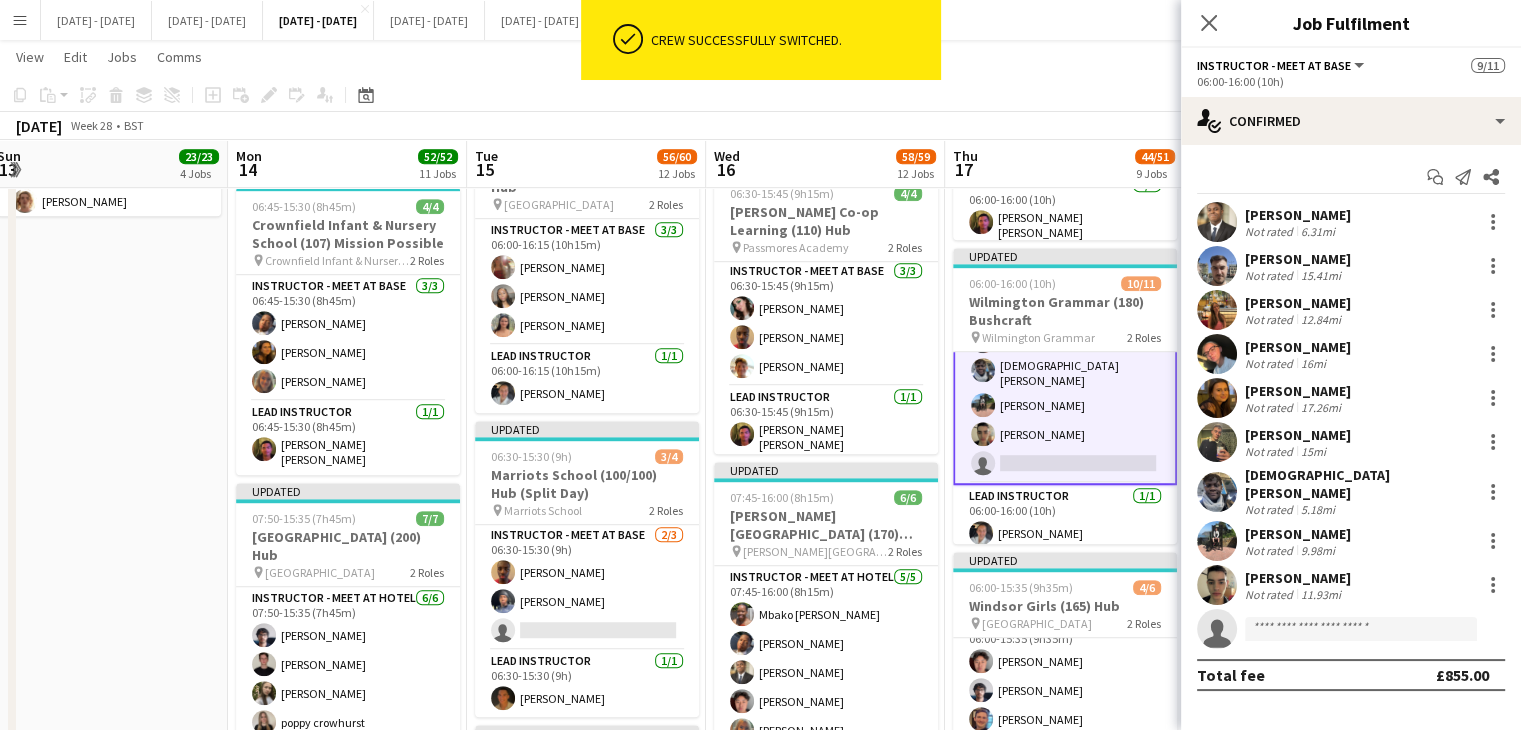 click on "Close pop-in" 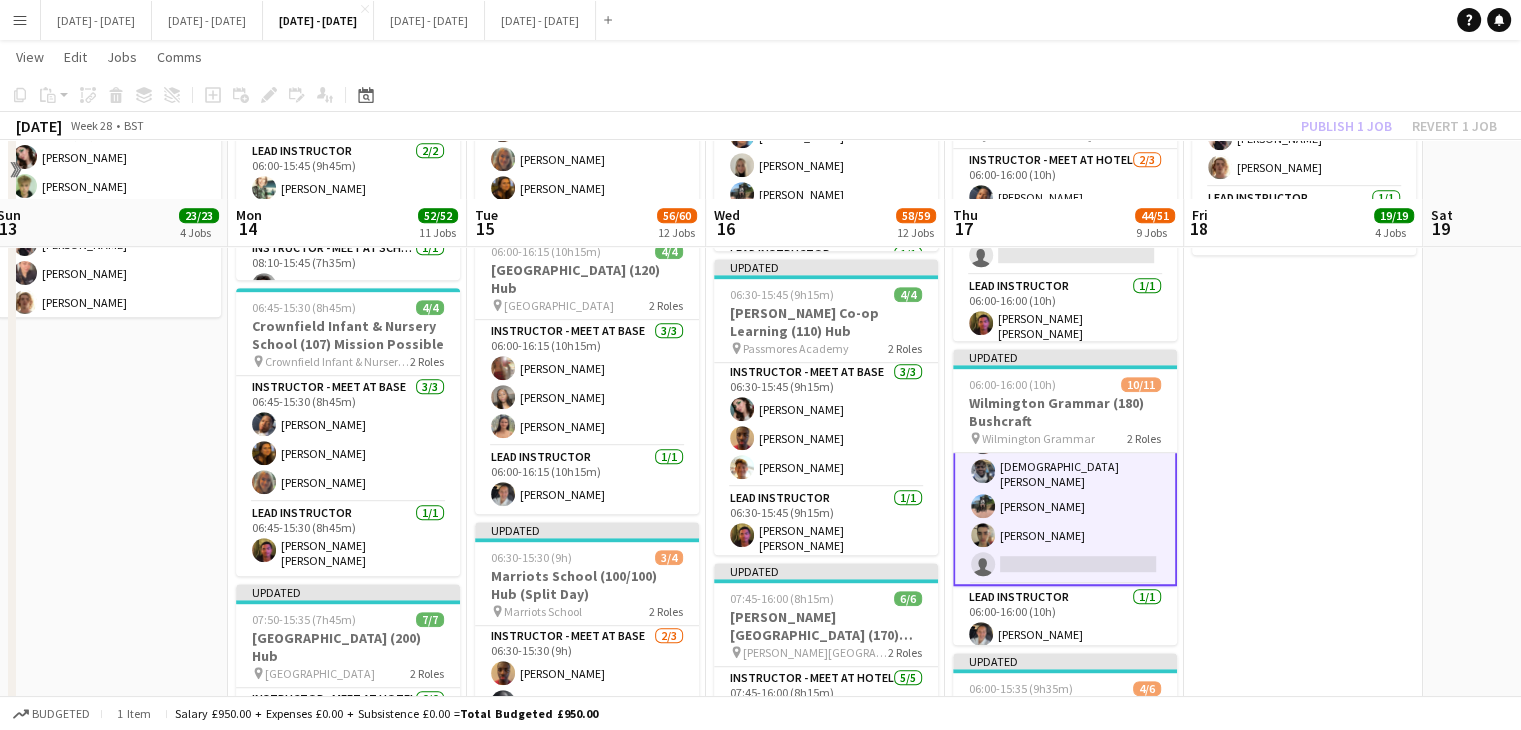 scroll, scrollTop: 900, scrollLeft: 0, axis: vertical 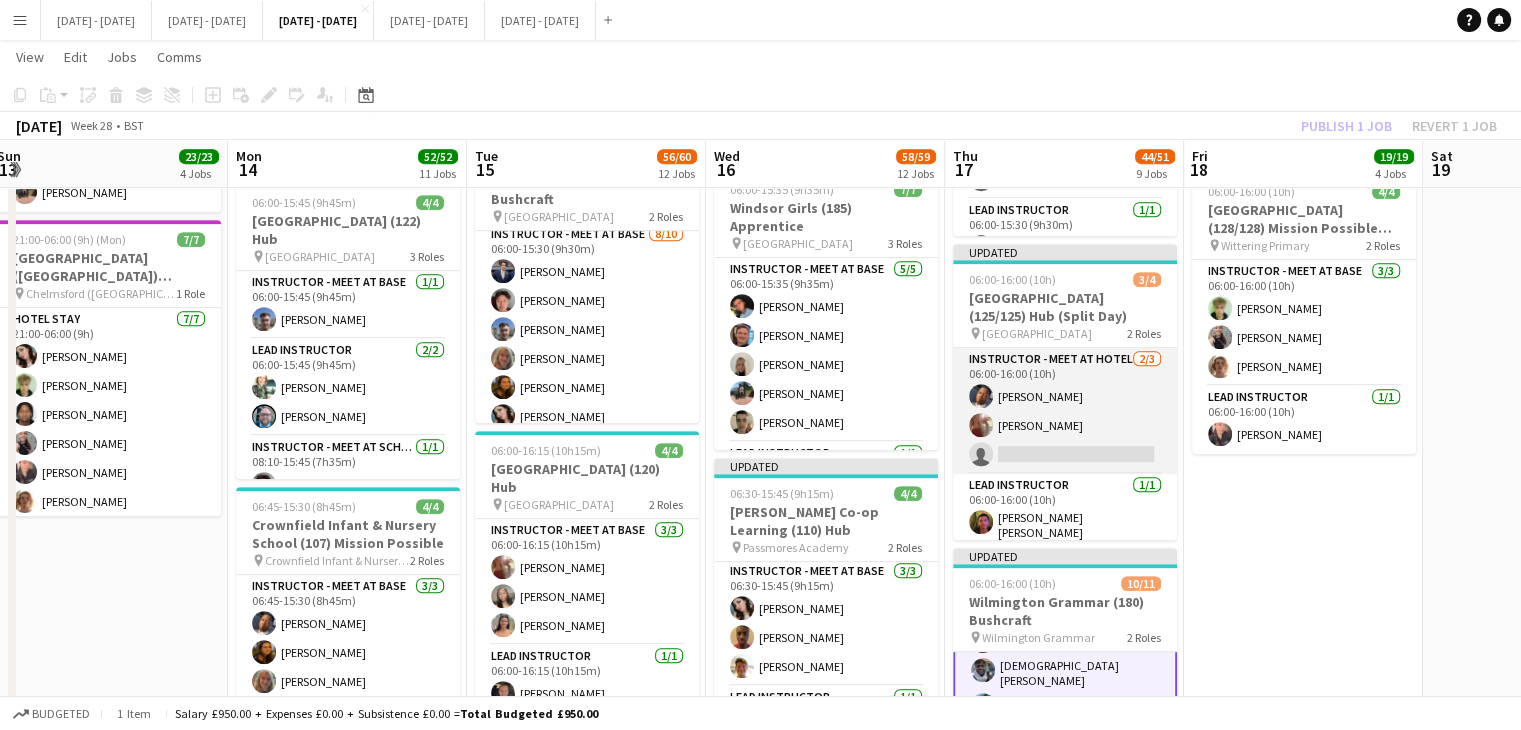 click on "Instructor - Meet at Hotel   2/3   06:00-16:00 (10h)
Oluwapelumi Oguntunde Olivia Etherington
single-neutral-actions" at bounding box center [1065, 411] 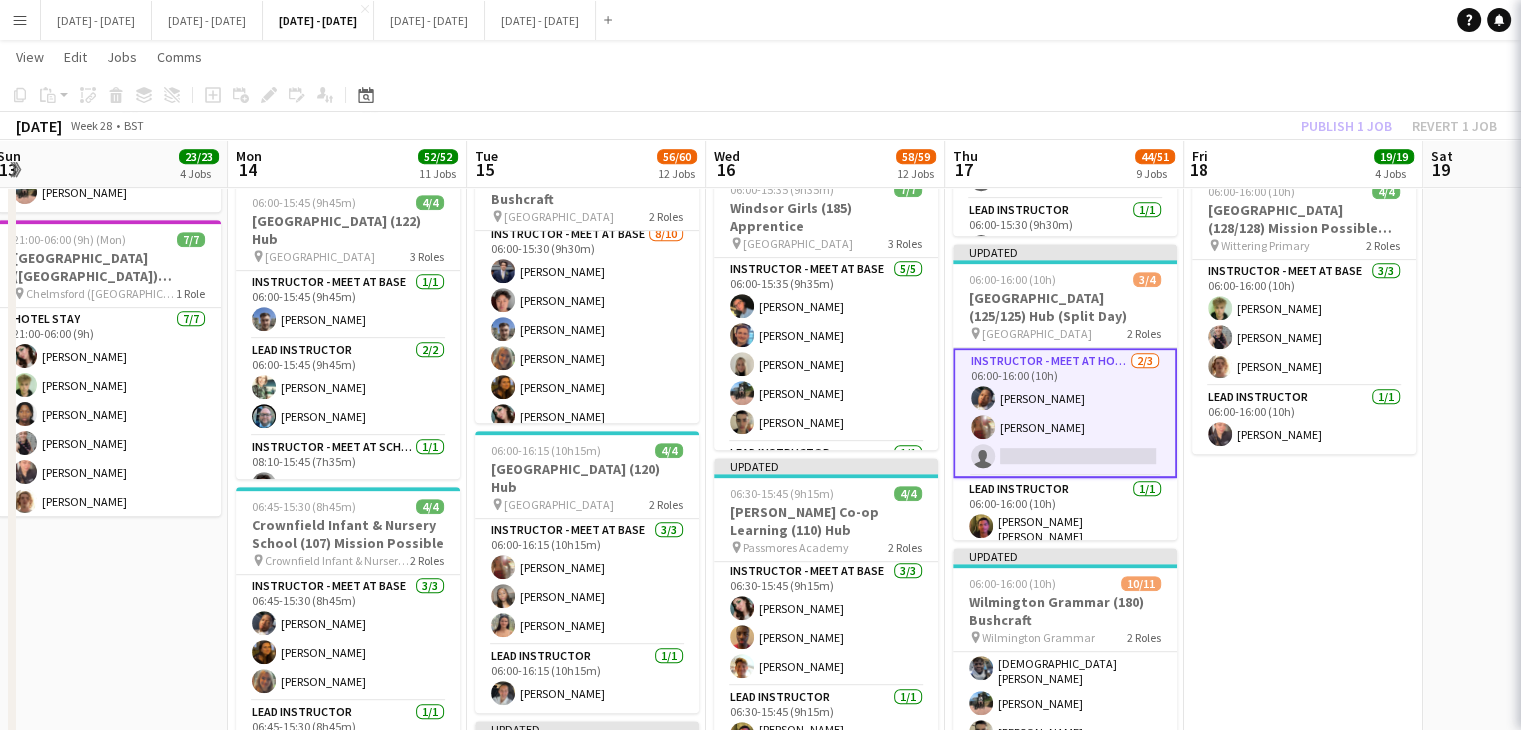 scroll, scrollTop: 204, scrollLeft: 0, axis: vertical 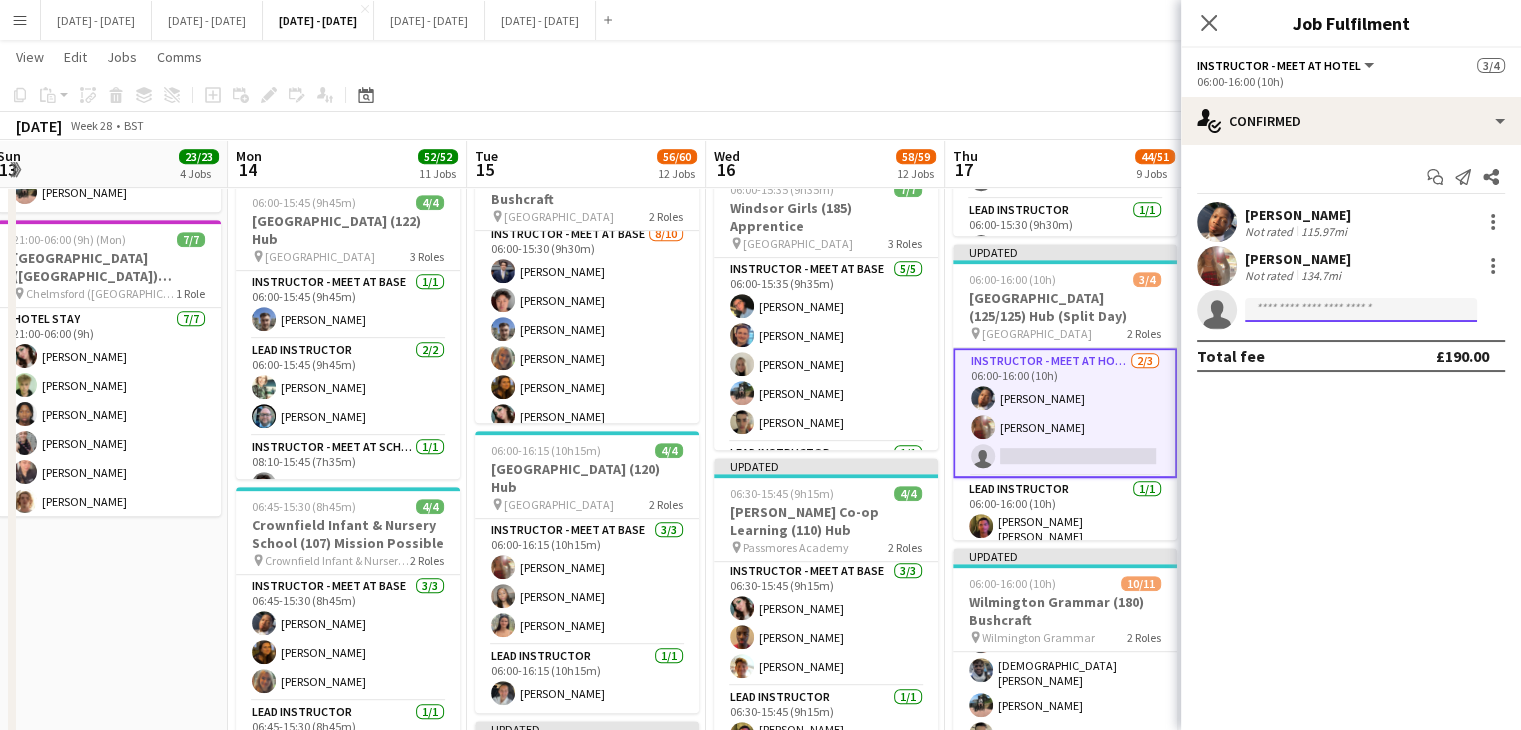 click 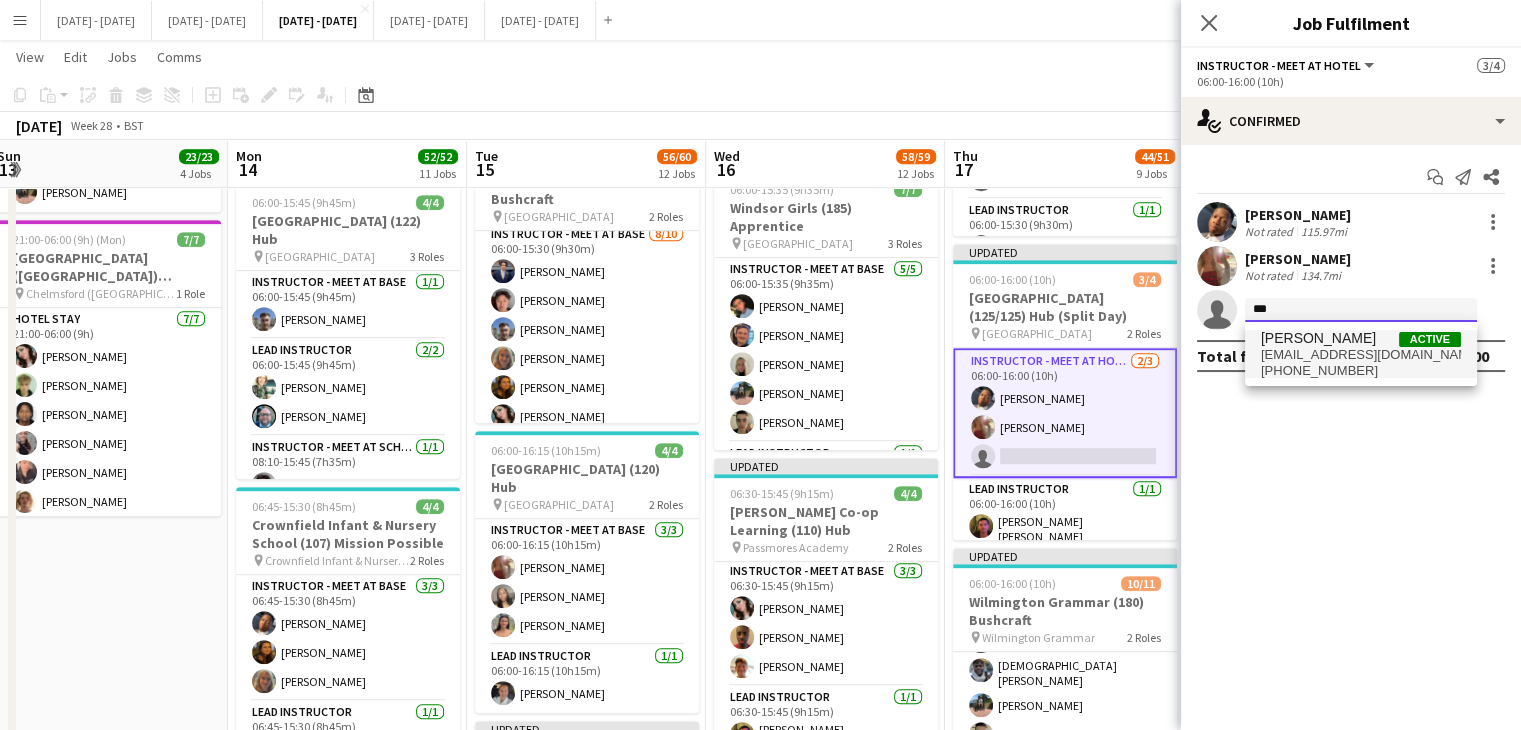 type on "***" 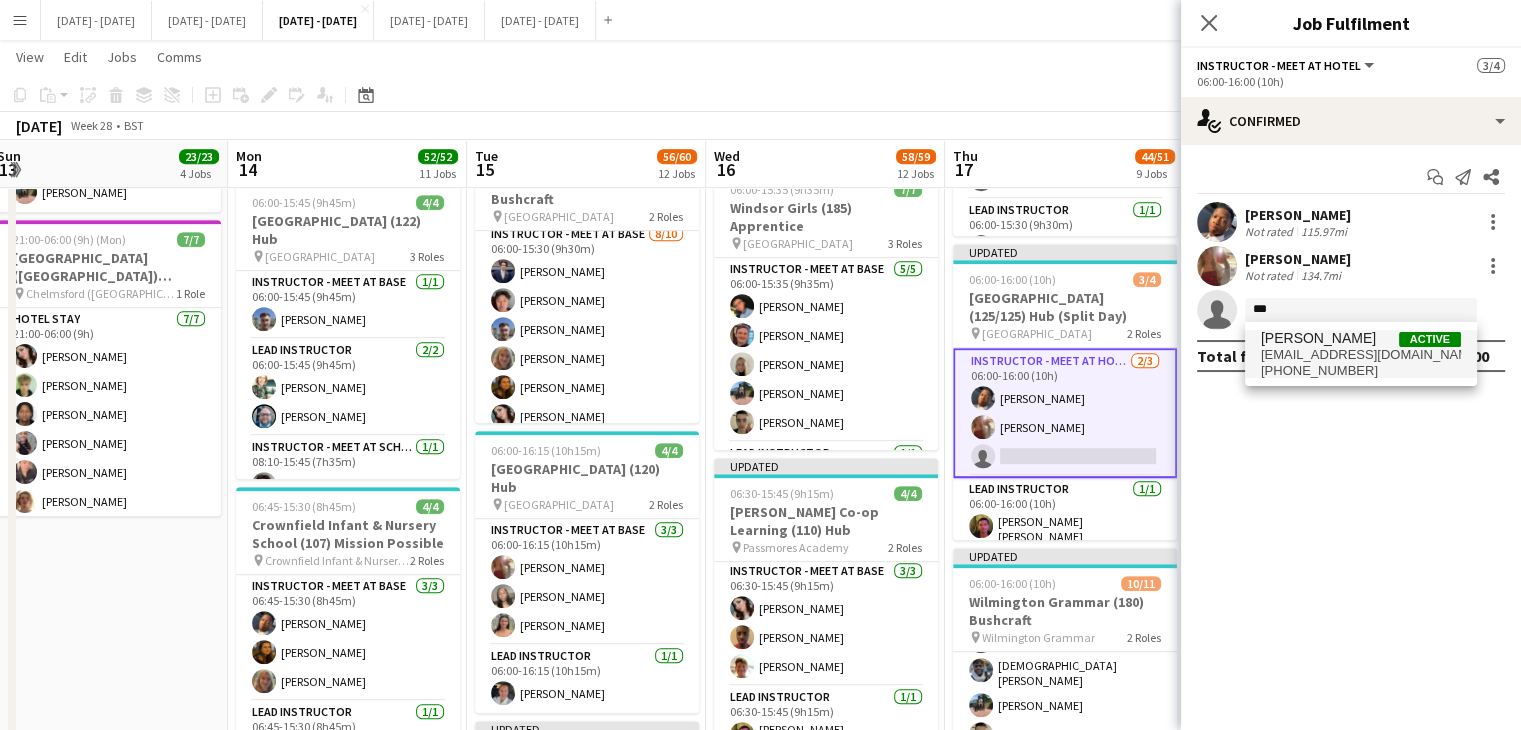 click on "+447706726275" at bounding box center (1361, 371) 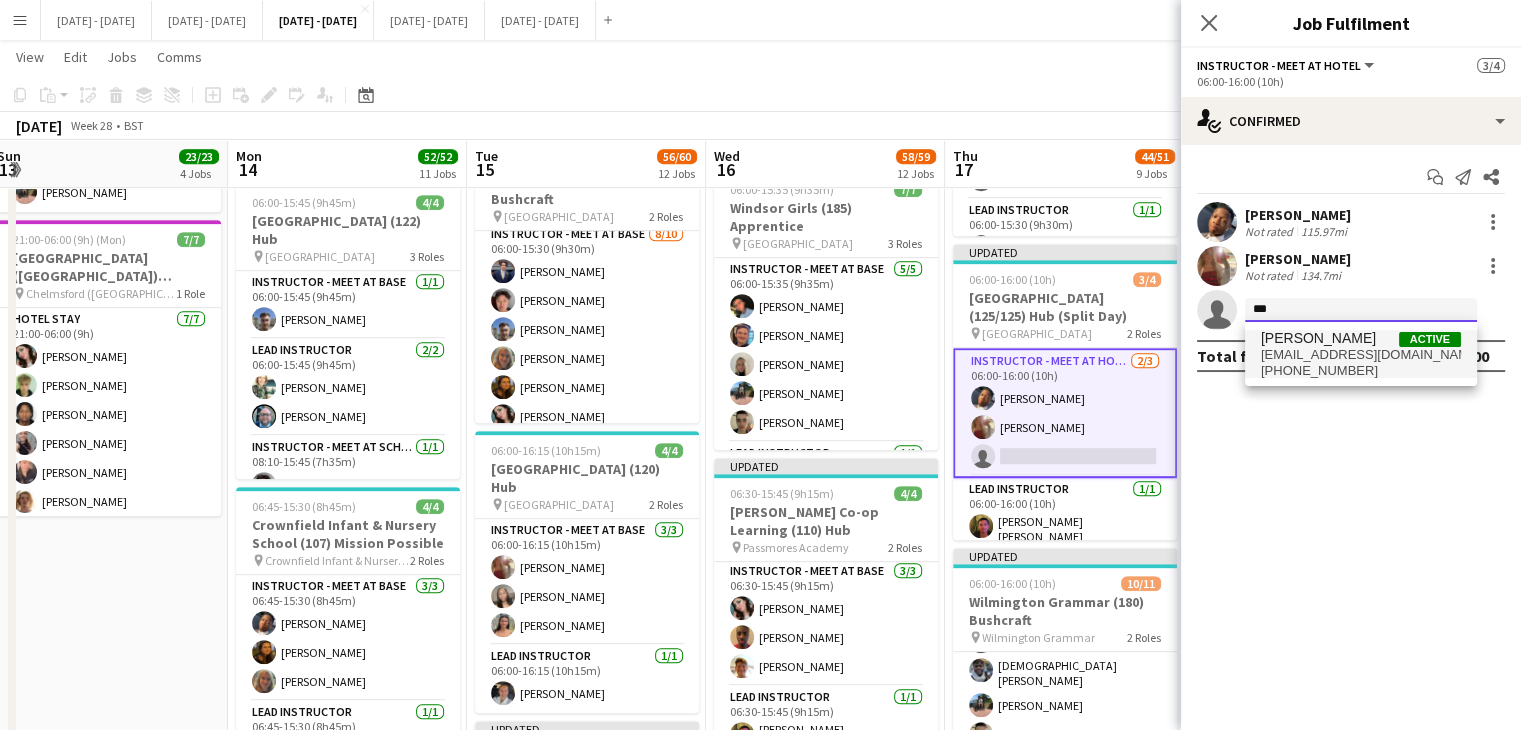 type 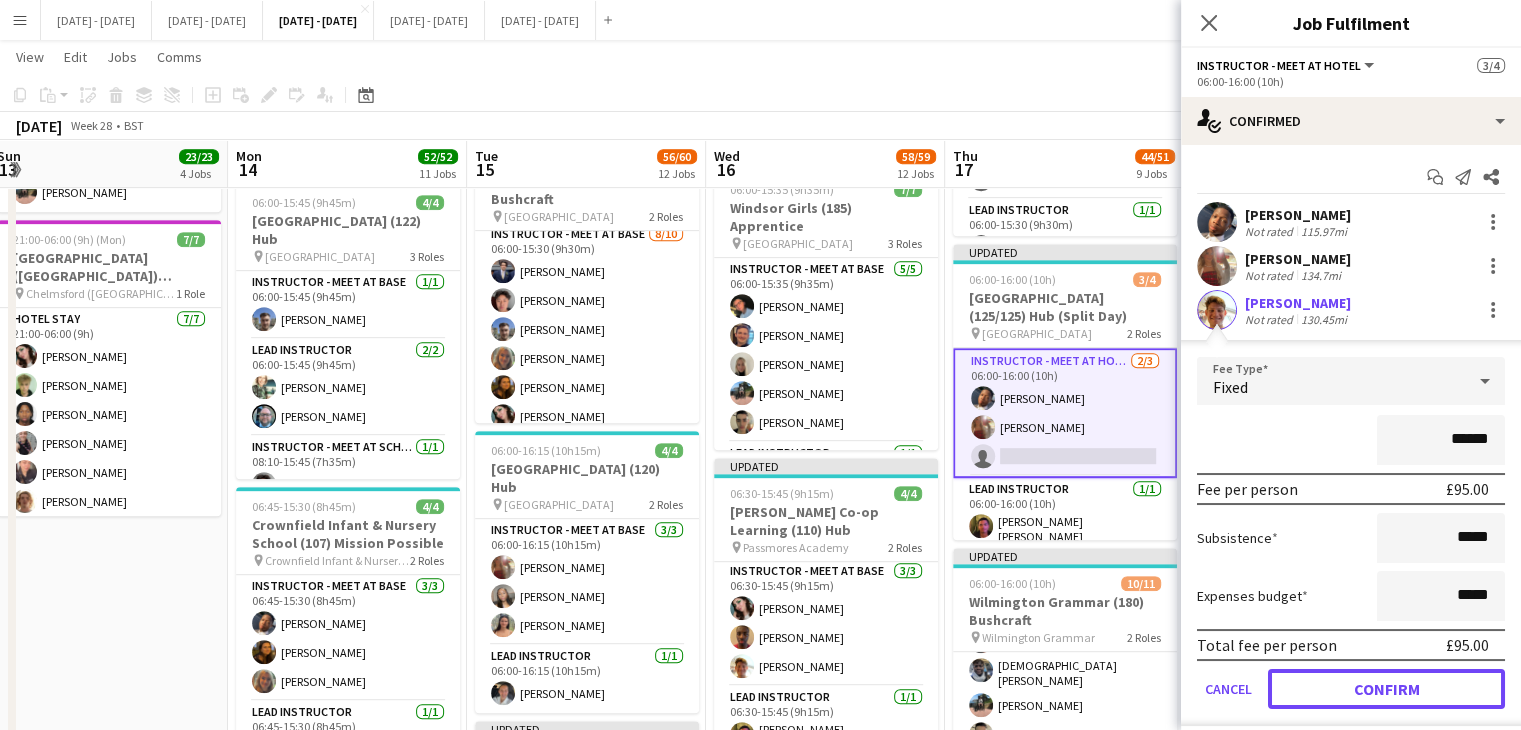 click on "Confirm" at bounding box center [1386, 689] 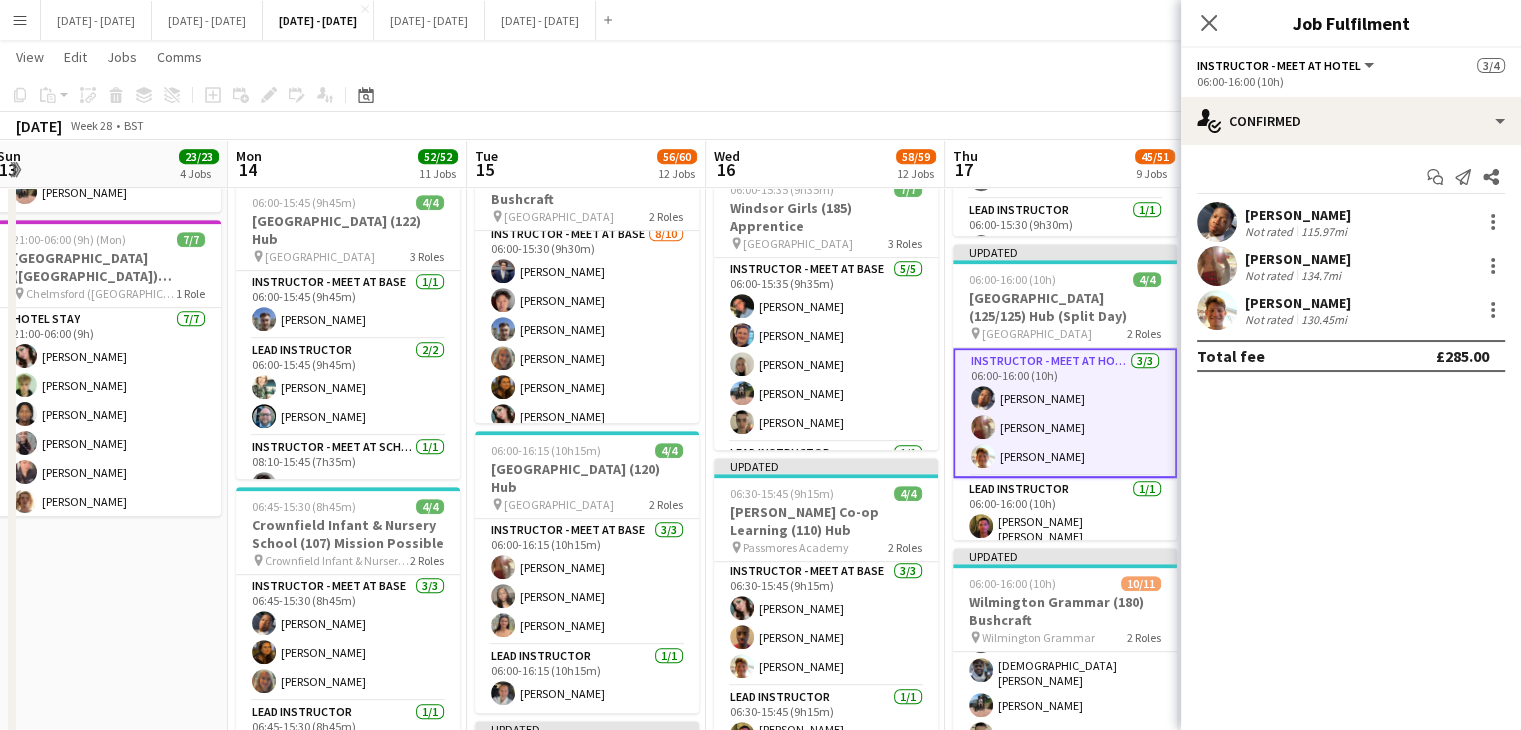 click on "Close pop-in" 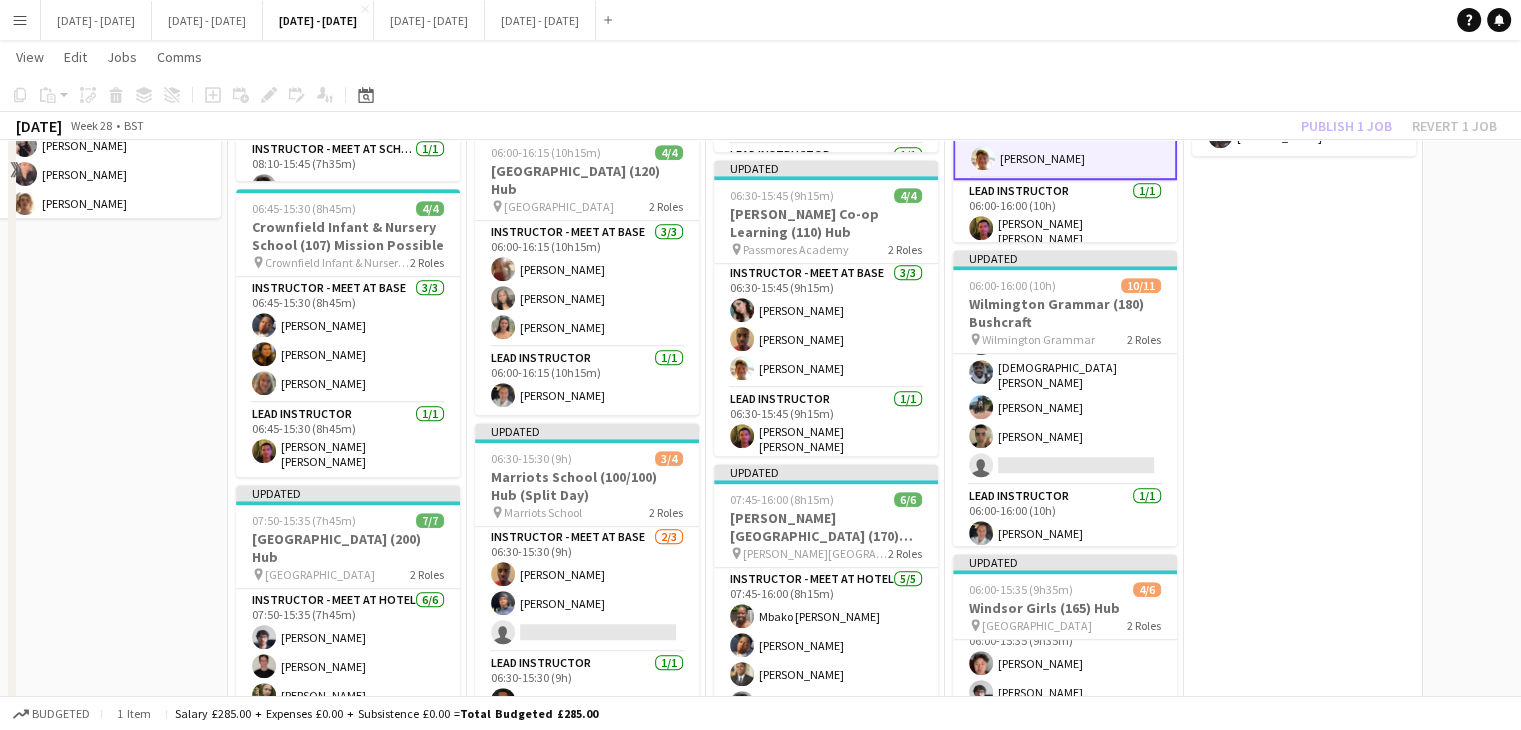 scroll, scrollTop: 1200, scrollLeft: 0, axis: vertical 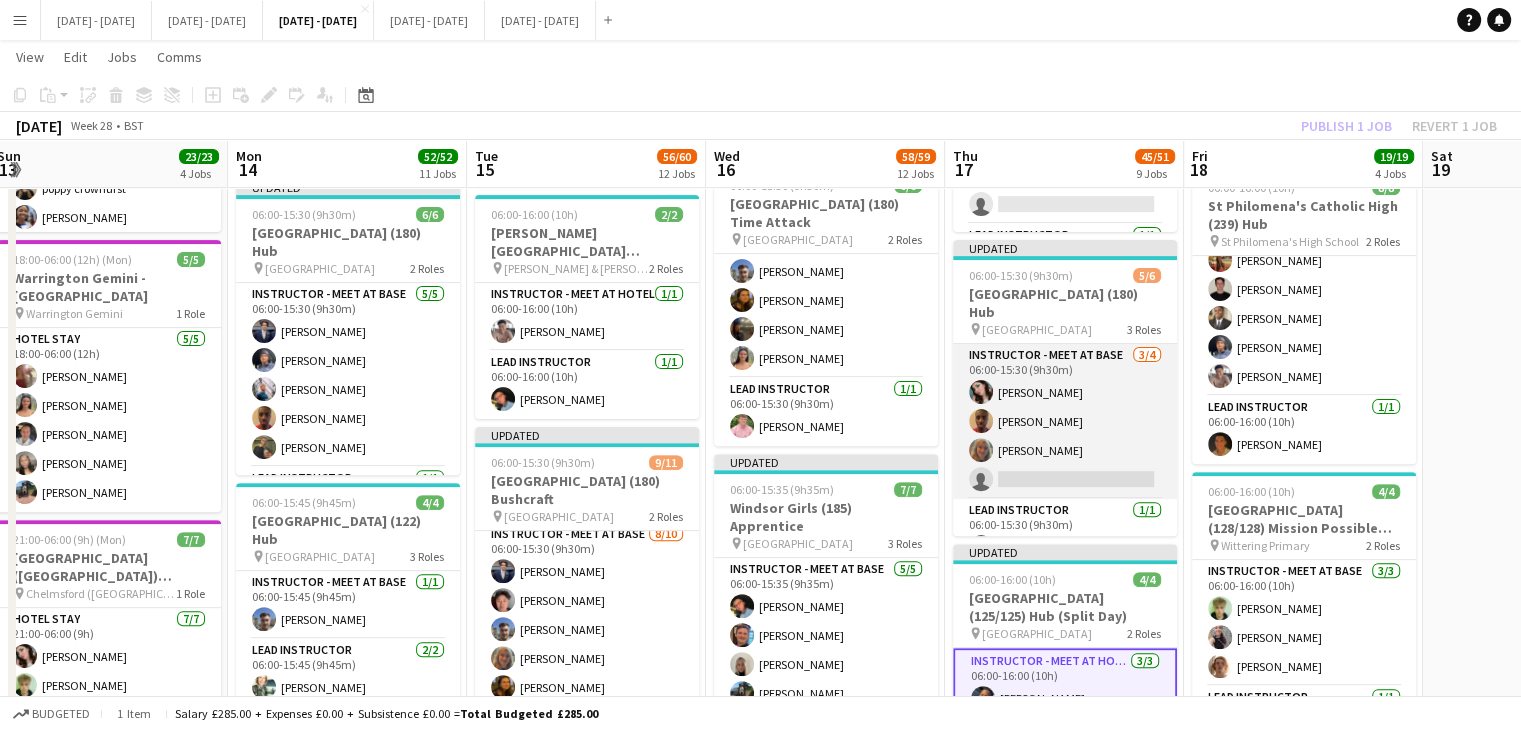 click on "Instructor - Meet at Base   3/4   06:00-15:30 (9h30m)
Lucy Cork Ethan Wambari Chloe Rice
single-neutral-actions" at bounding box center (1065, 421) 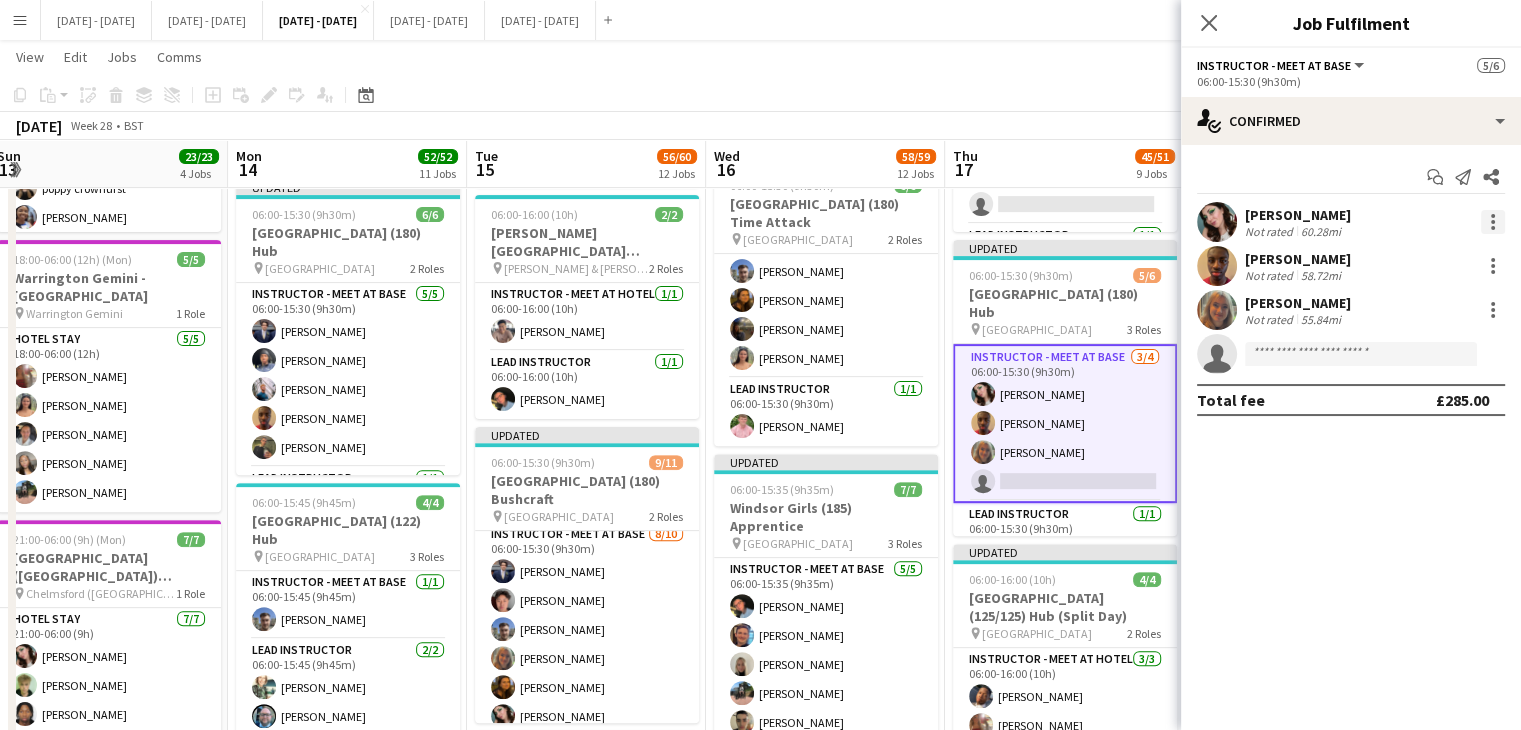 click at bounding box center [1493, 222] 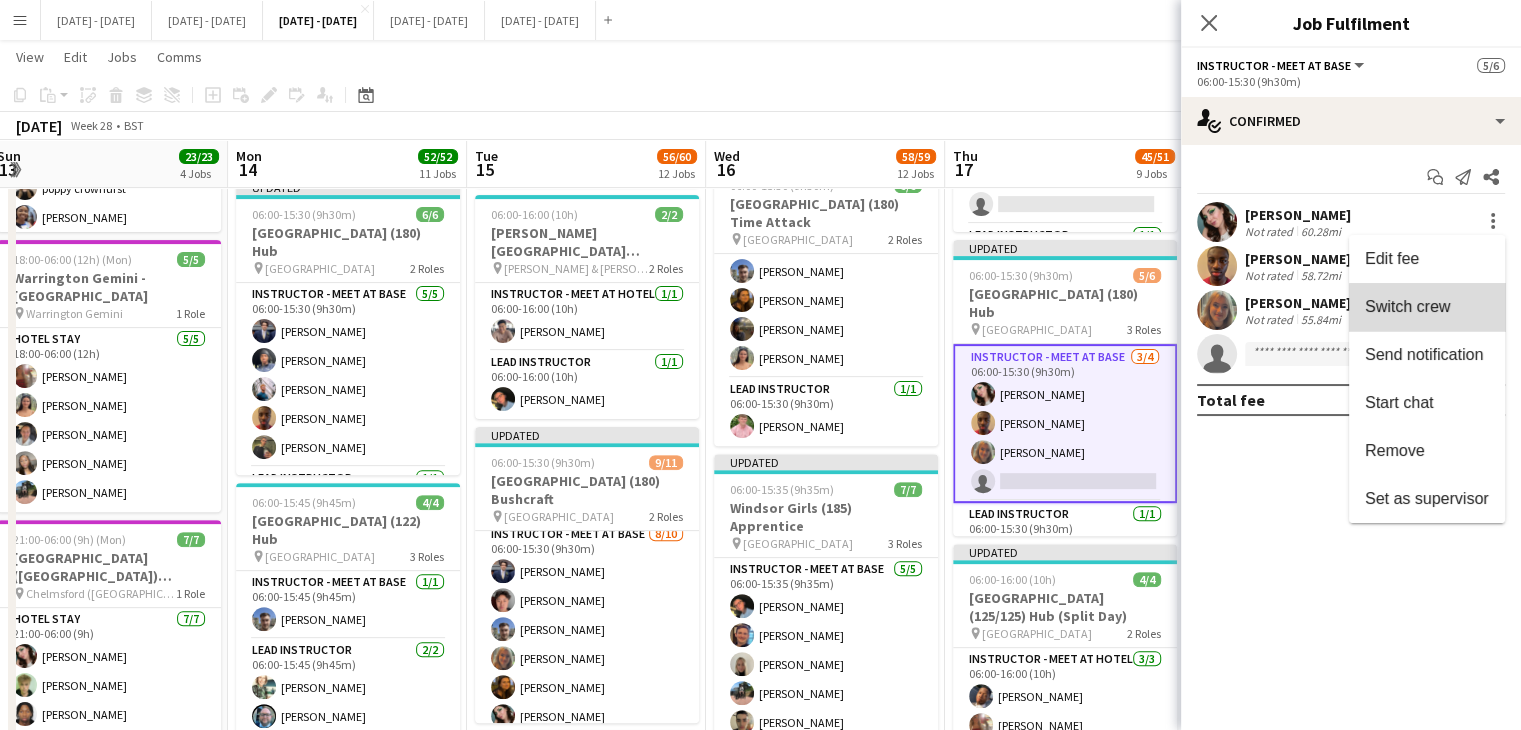 click on "Switch crew" at bounding box center (1407, 306) 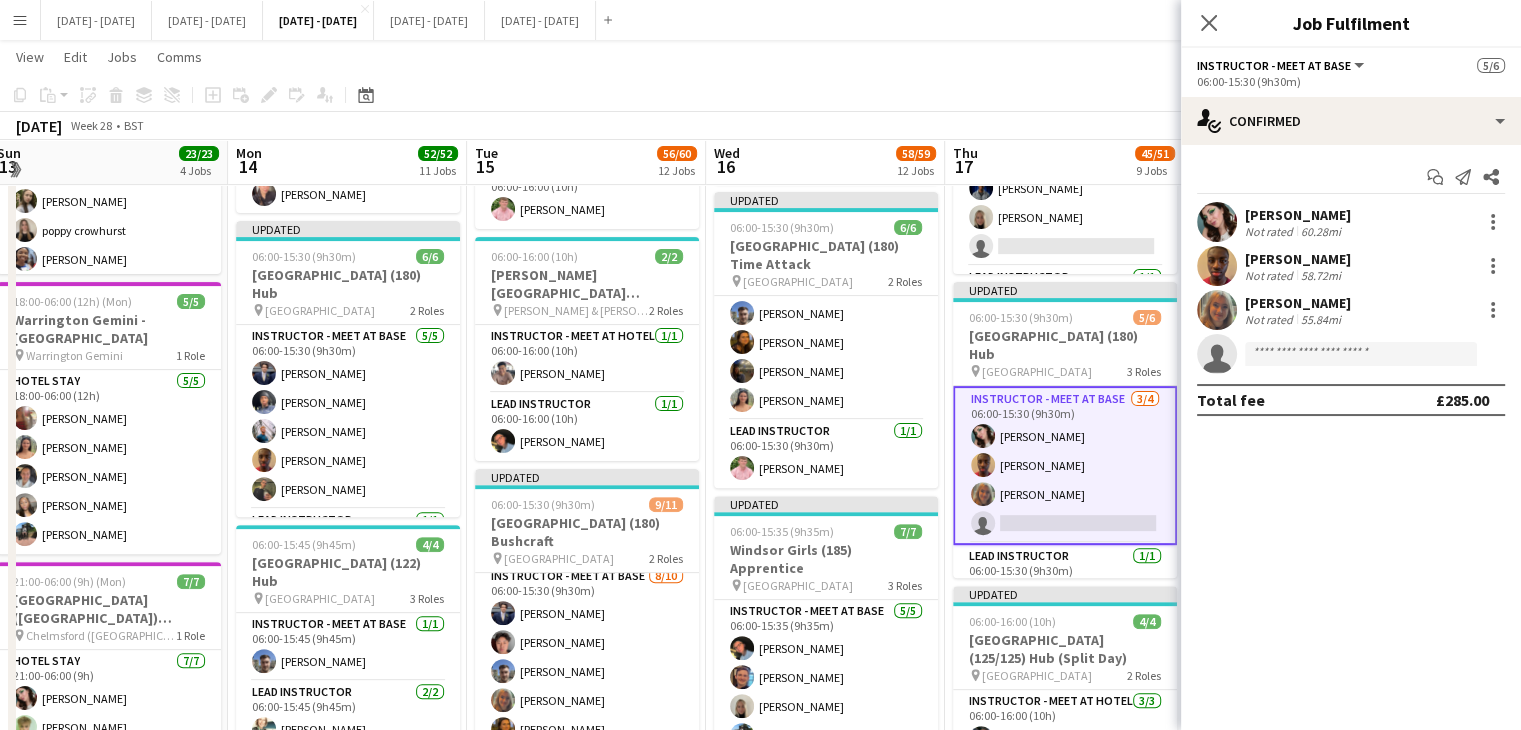 click on "Close pop-in" 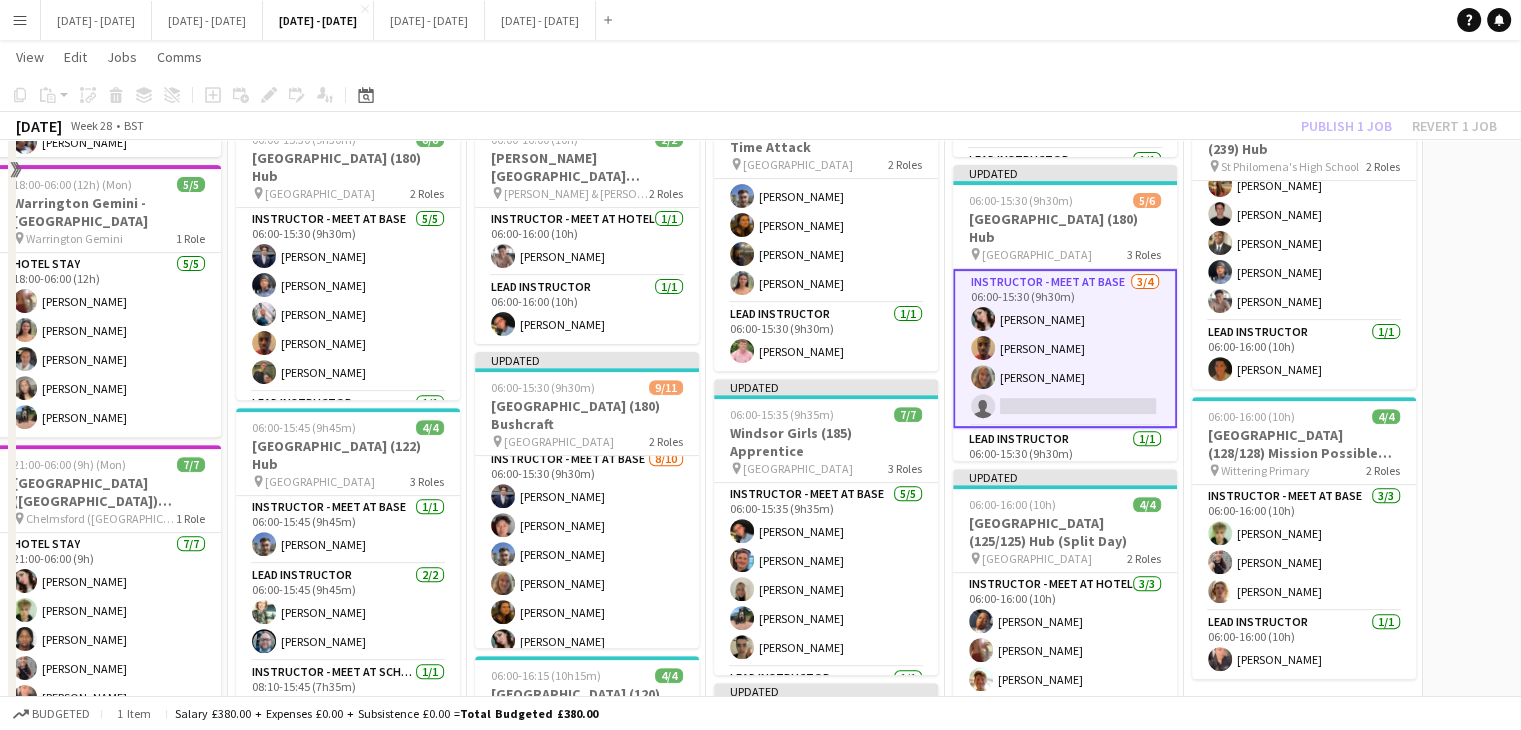 scroll, scrollTop: 800, scrollLeft: 0, axis: vertical 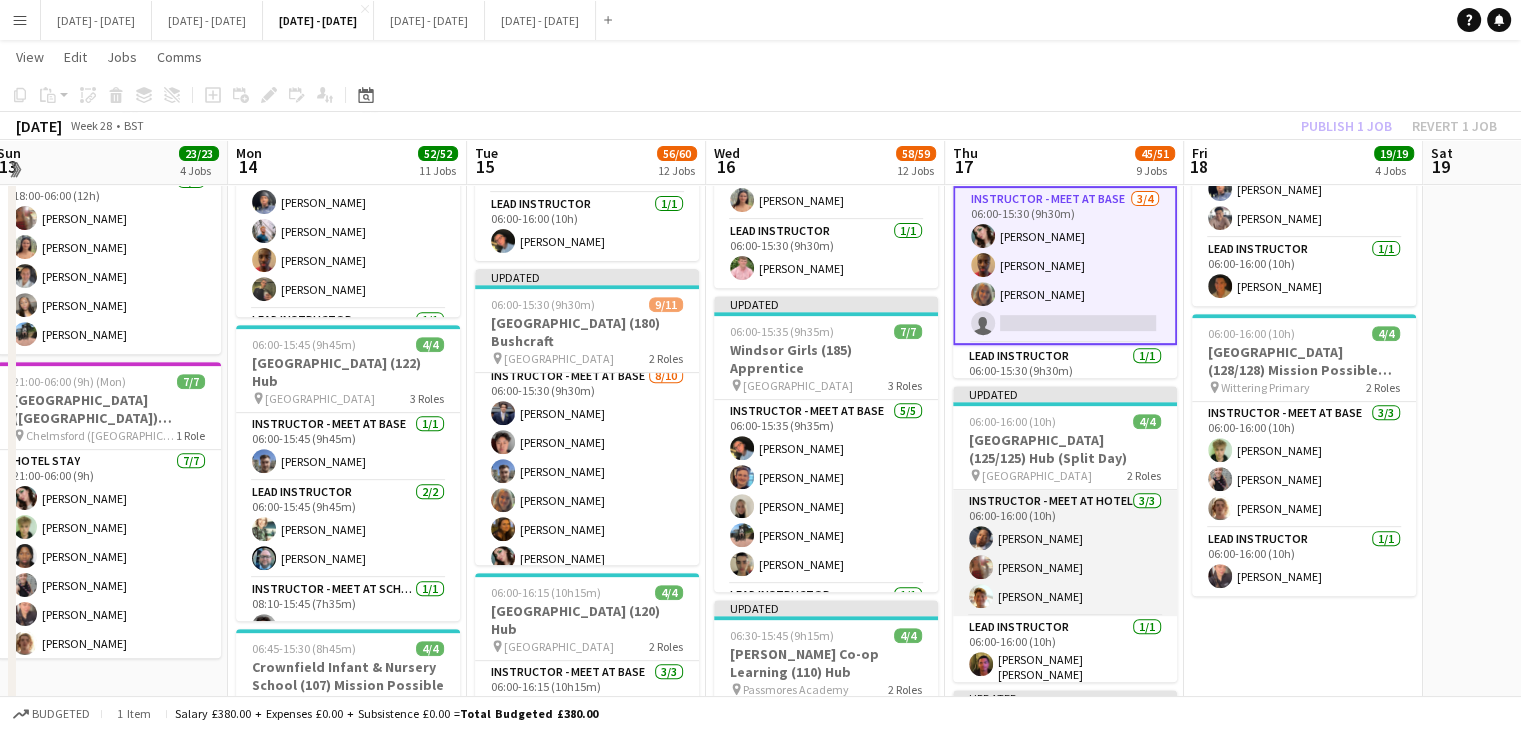 click on "Instructor - Meet at Hotel   3/3   06:00-16:00 (10h)
Oluwapelumi Oguntunde Olivia Etherington Tom Allewell" at bounding box center (1065, 553) 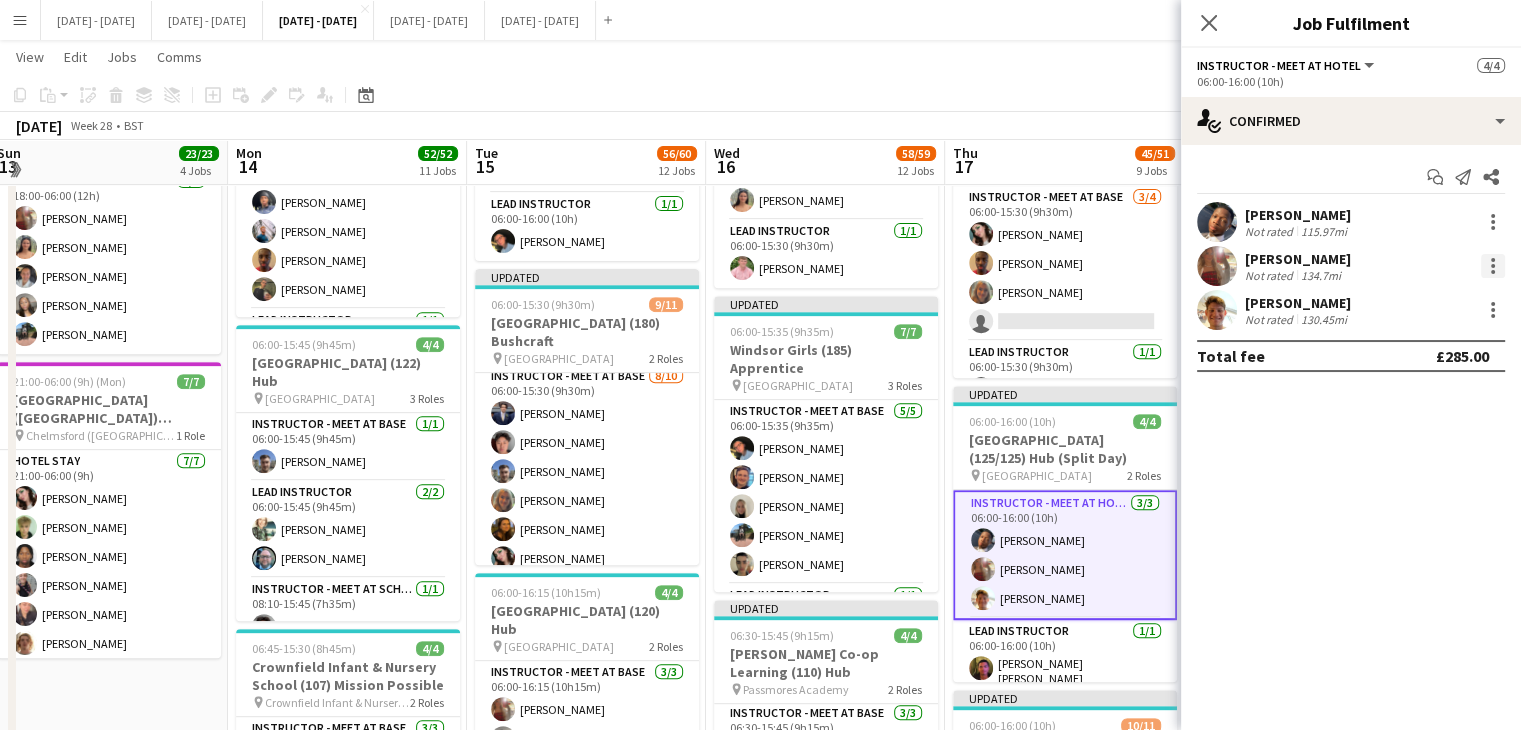 click at bounding box center (1493, 266) 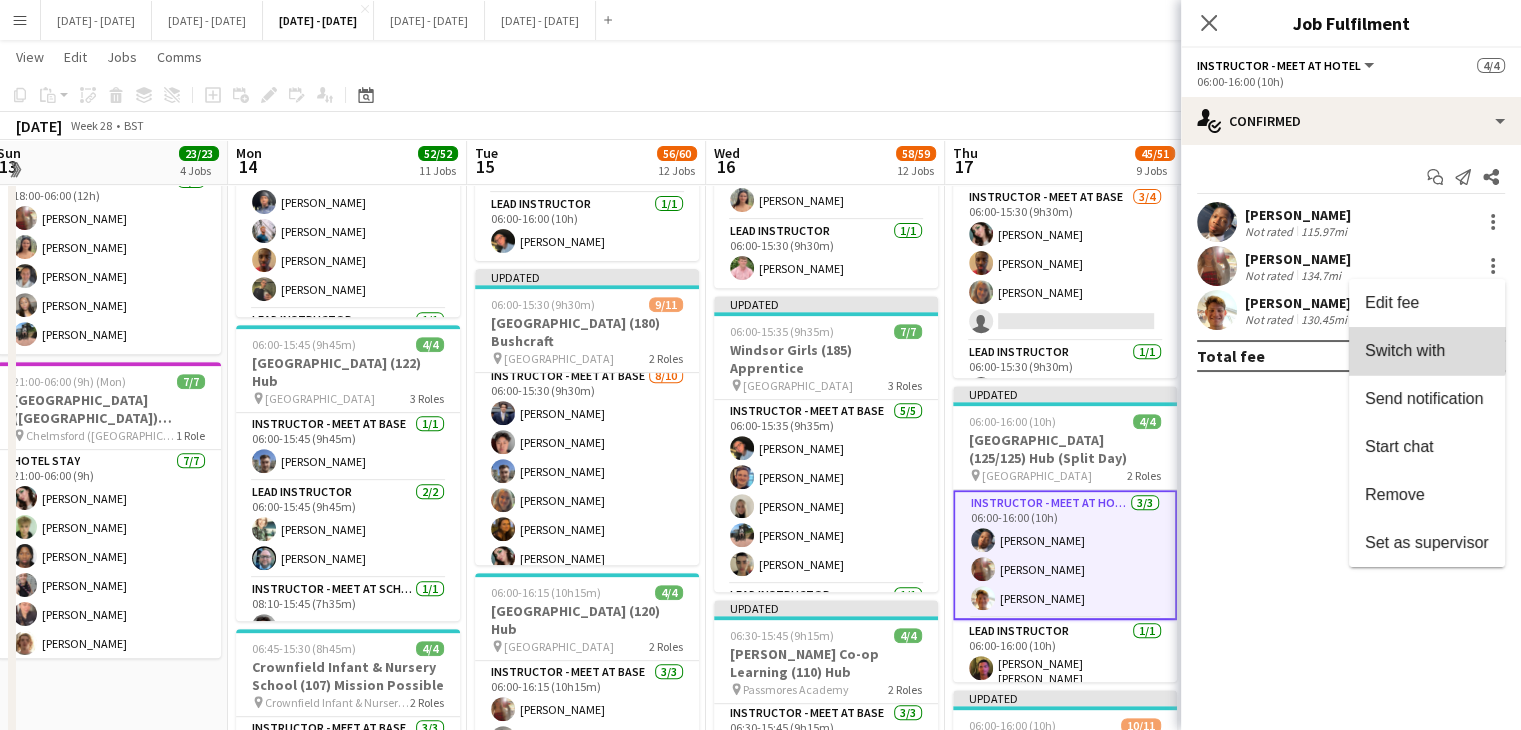 click on "Switch with" at bounding box center [1427, 351] 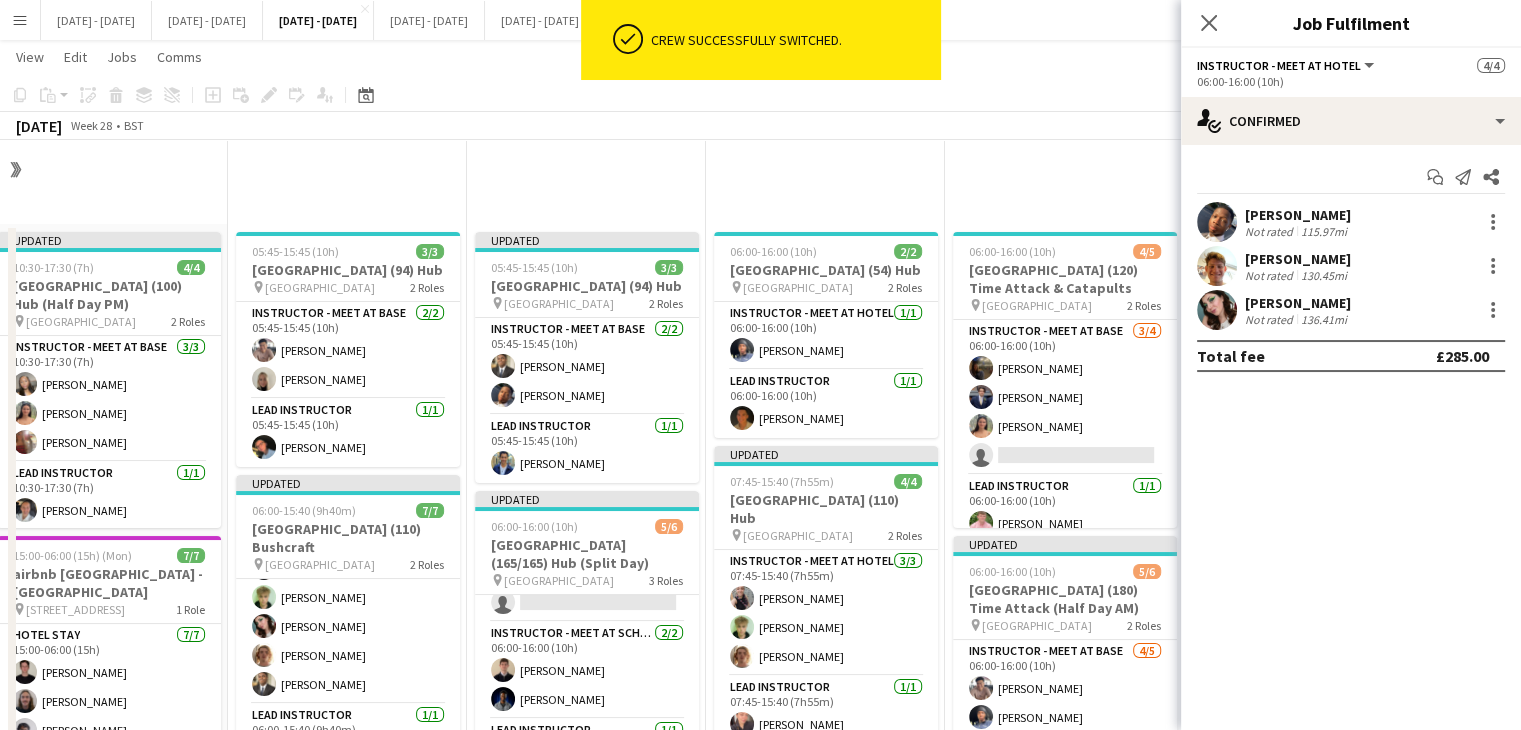 scroll, scrollTop: 800, scrollLeft: 0, axis: vertical 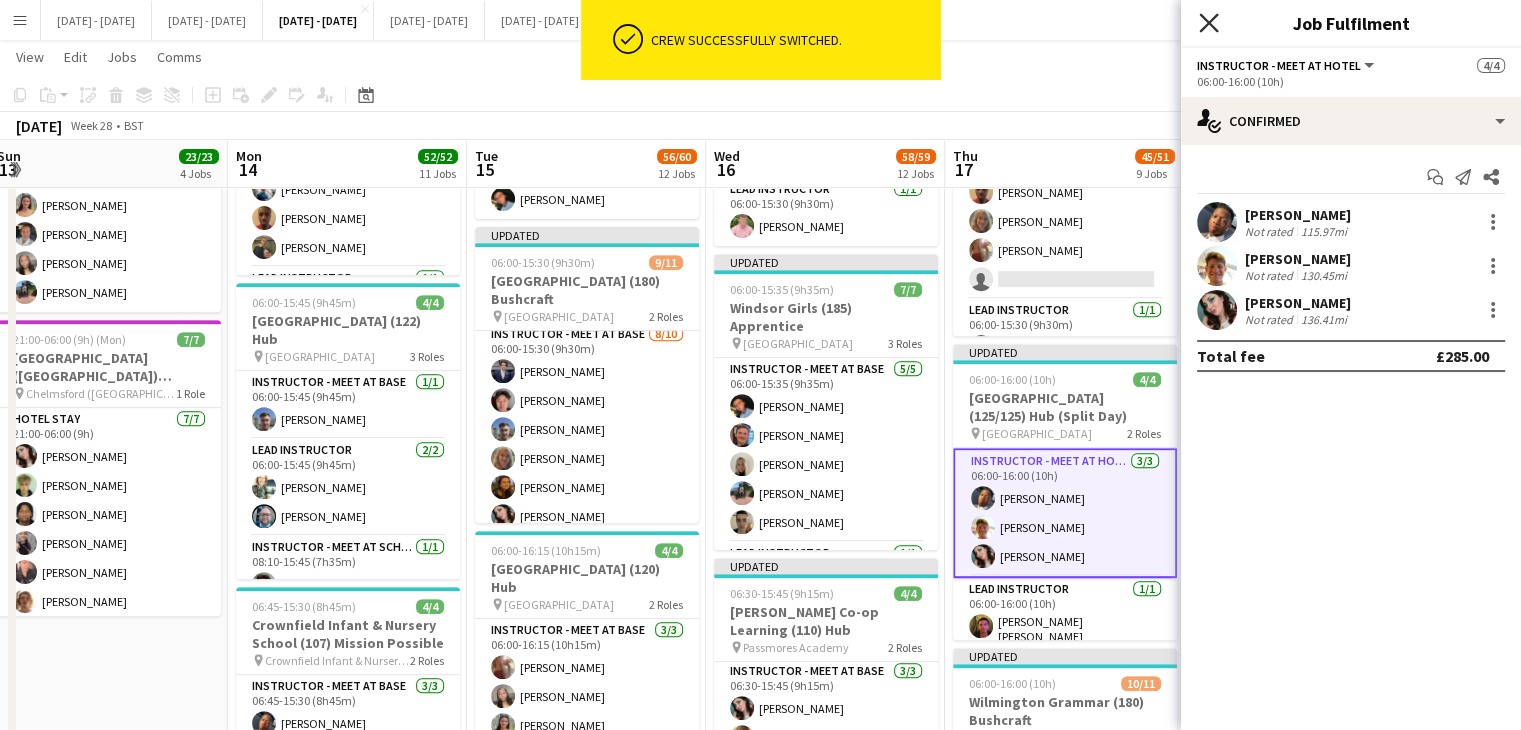 click on "Close pop-in" 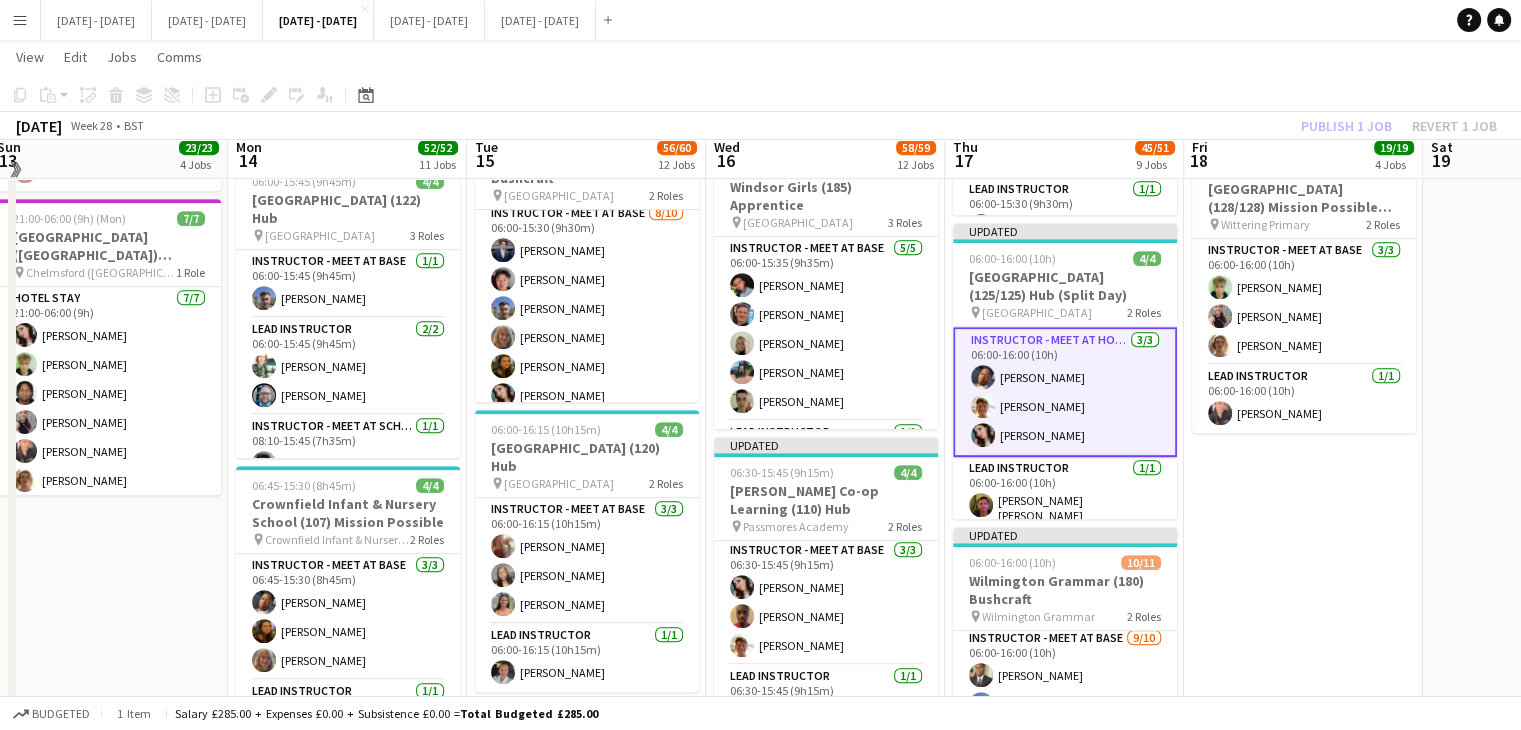 scroll, scrollTop: 900, scrollLeft: 0, axis: vertical 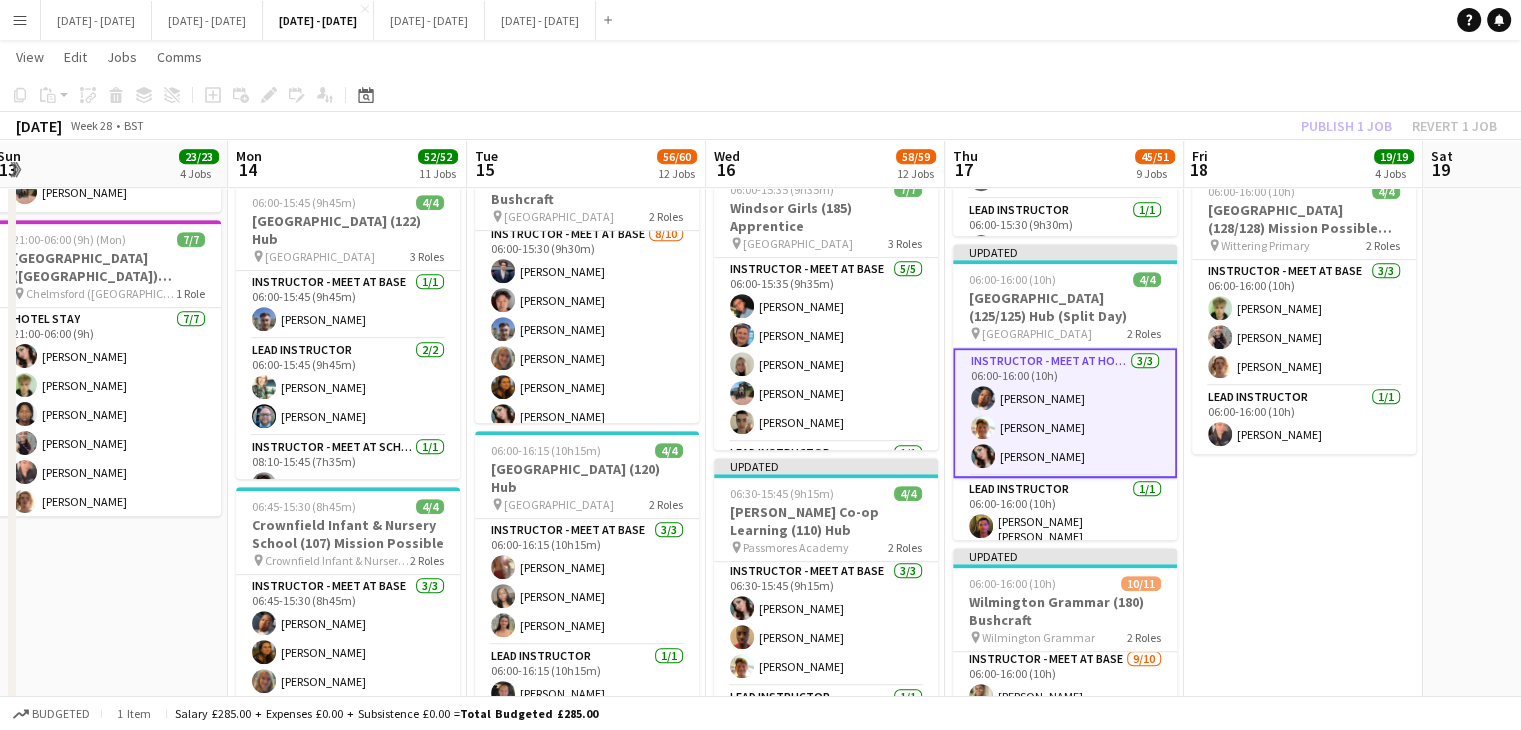 click on "Instructor - Meet at Hotel   3/3   06:00-16:00 (10h)
Oluwapelumi Oguntunde Tom Allewell Lucy Cork" at bounding box center [1065, 413] 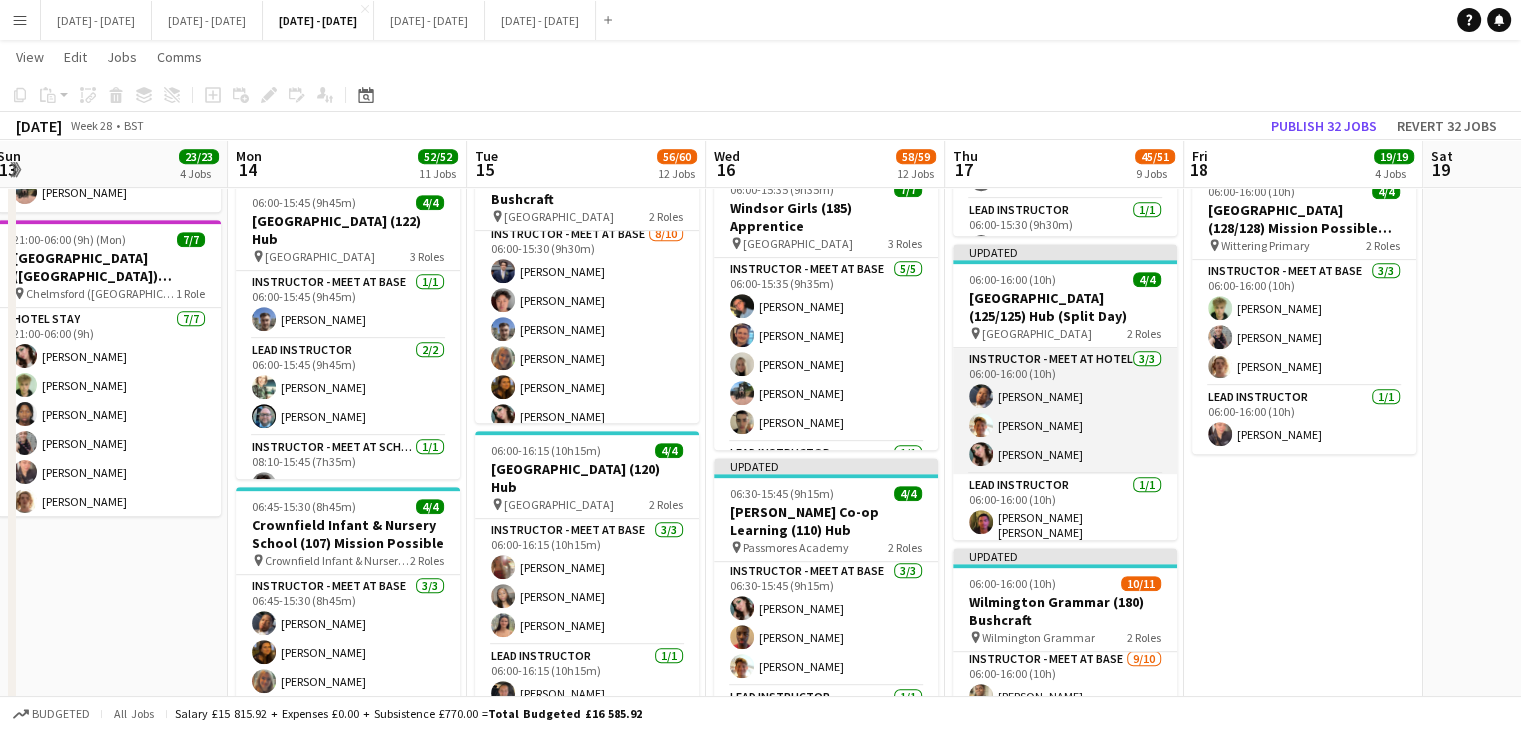 click on "Instructor - Meet at Hotel   3/3   06:00-16:00 (10h)
Oluwapelumi Oguntunde Tom Allewell Lucy Cork" at bounding box center [1065, 411] 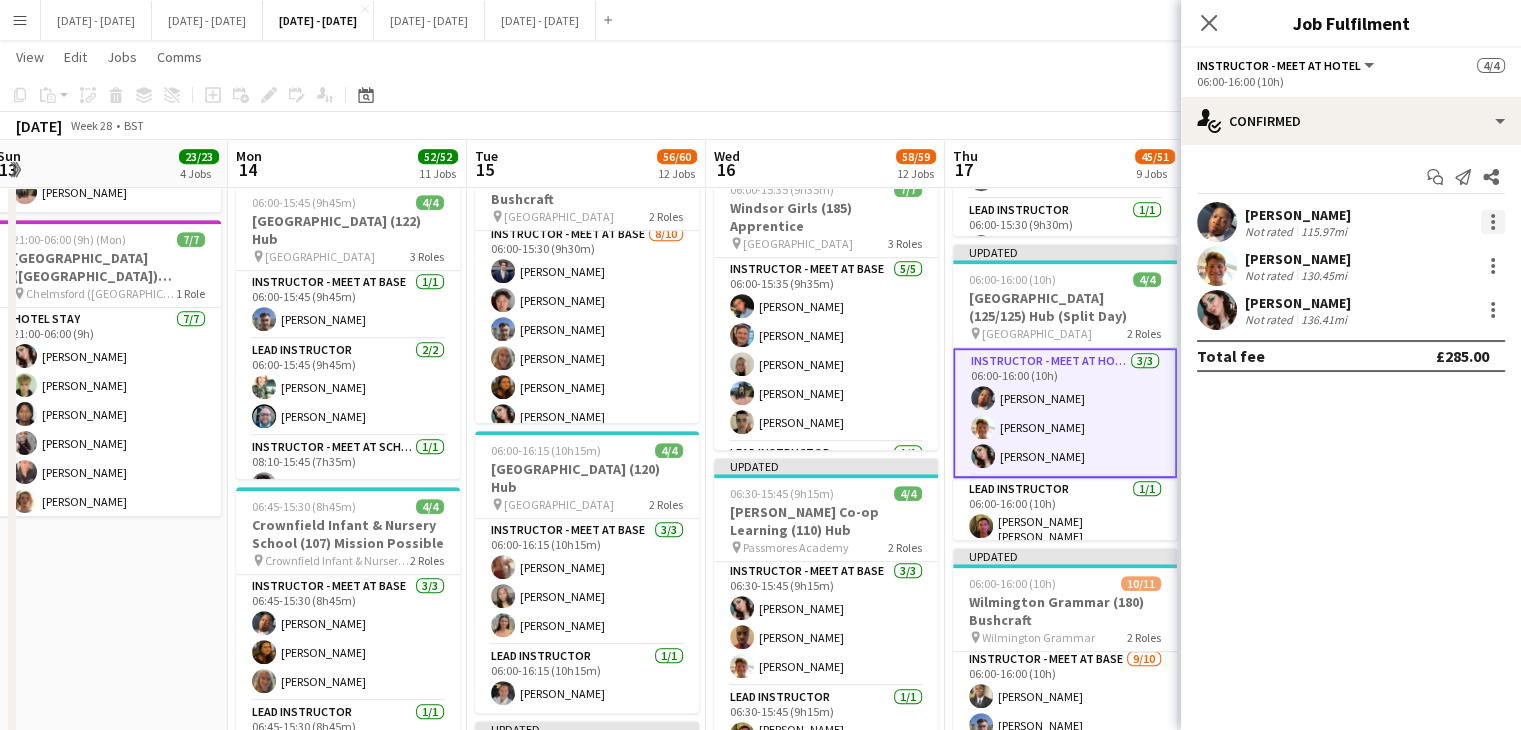 click at bounding box center [1493, 222] 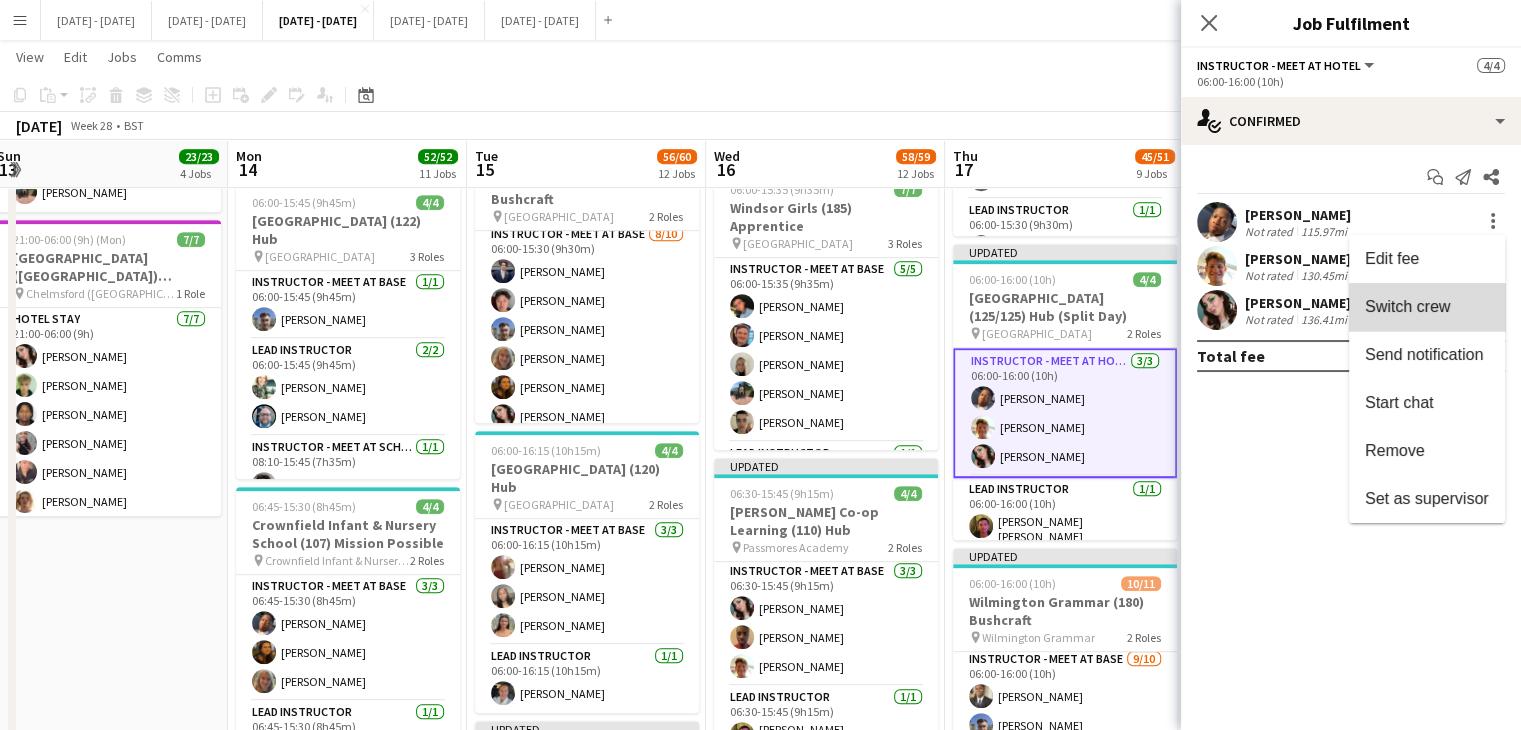 click on "Switch crew" at bounding box center (1427, 307) 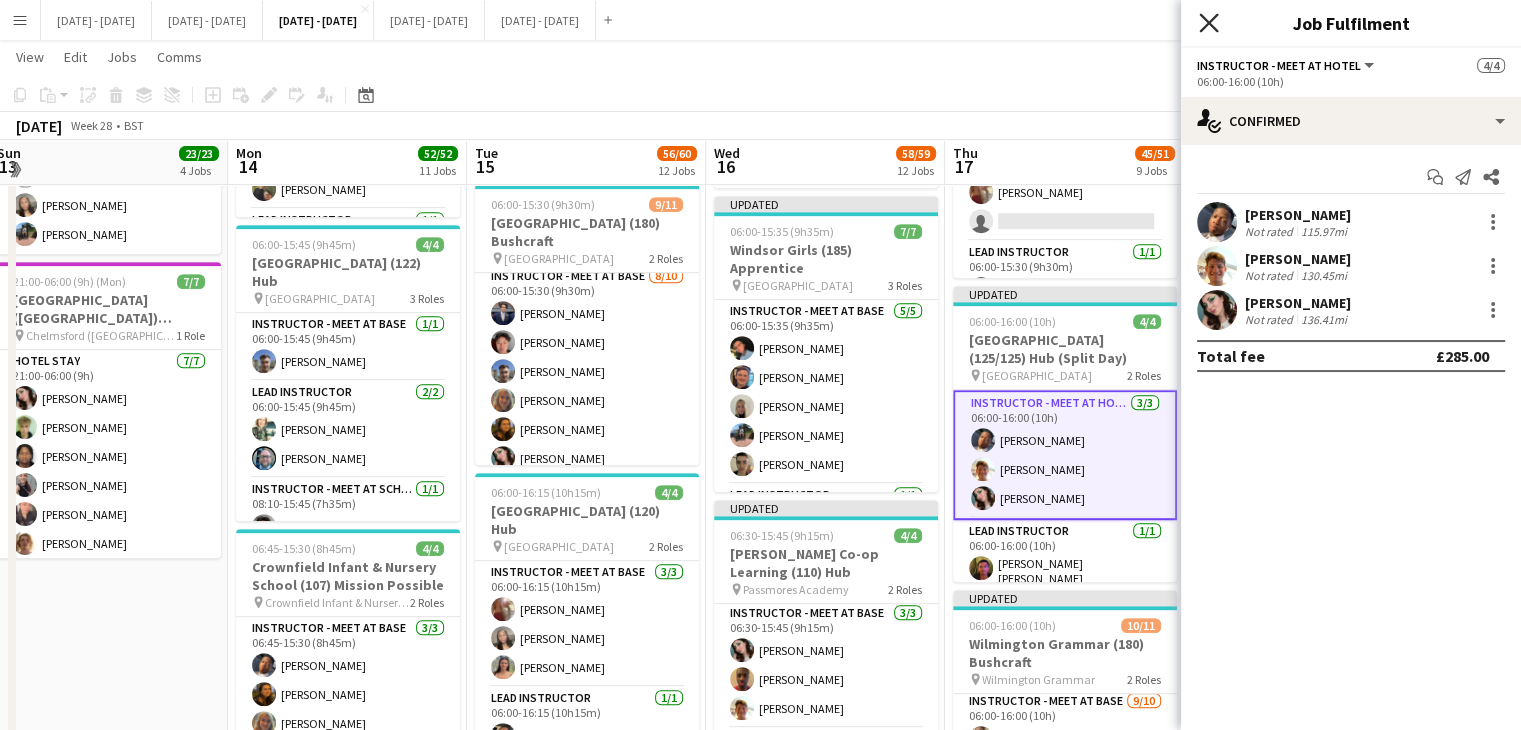 click on "Close pop-in" 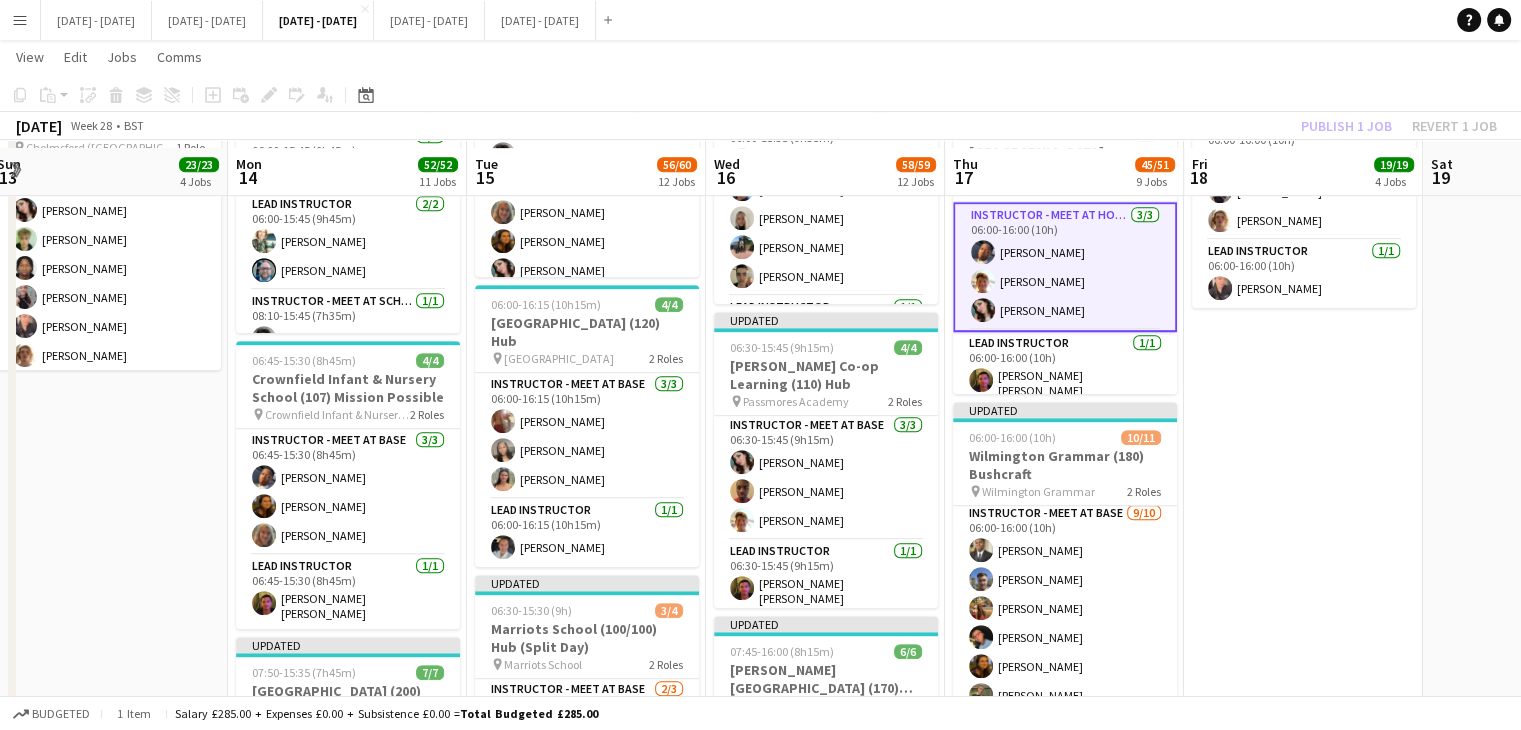 scroll, scrollTop: 1100, scrollLeft: 0, axis: vertical 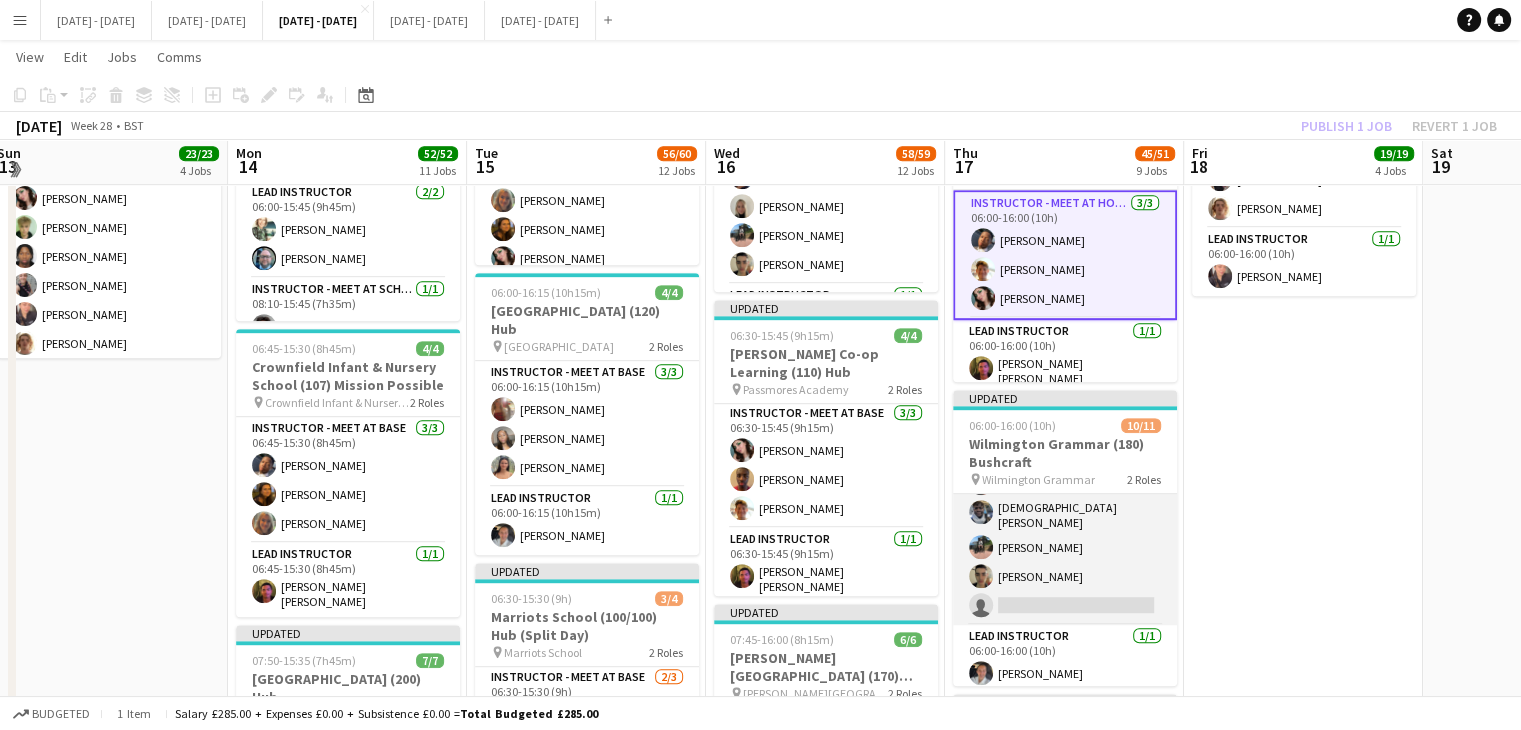 click on "Instructor - Meet at Base   9/10   06:00-16:00 (10h)
Omar Adio Matt Dailly Isobel McNab Eloise Cook Olivia Best Adam Masaryk Adesua Odidison Jay Farley Benjamin Bowsher
single-neutral-actions" at bounding box center [1065, 457] 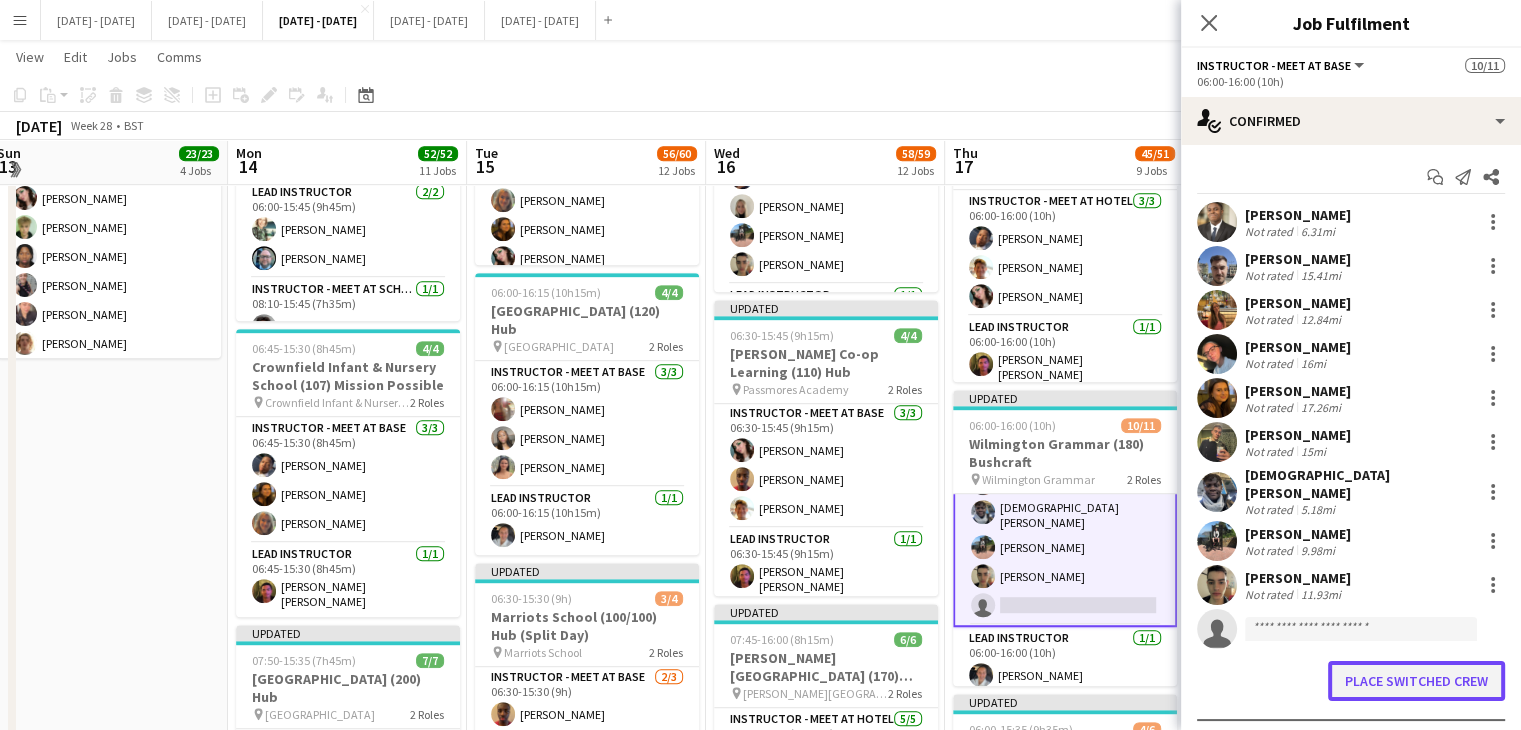 click on "Place switched crew" at bounding box center [1416, 681] 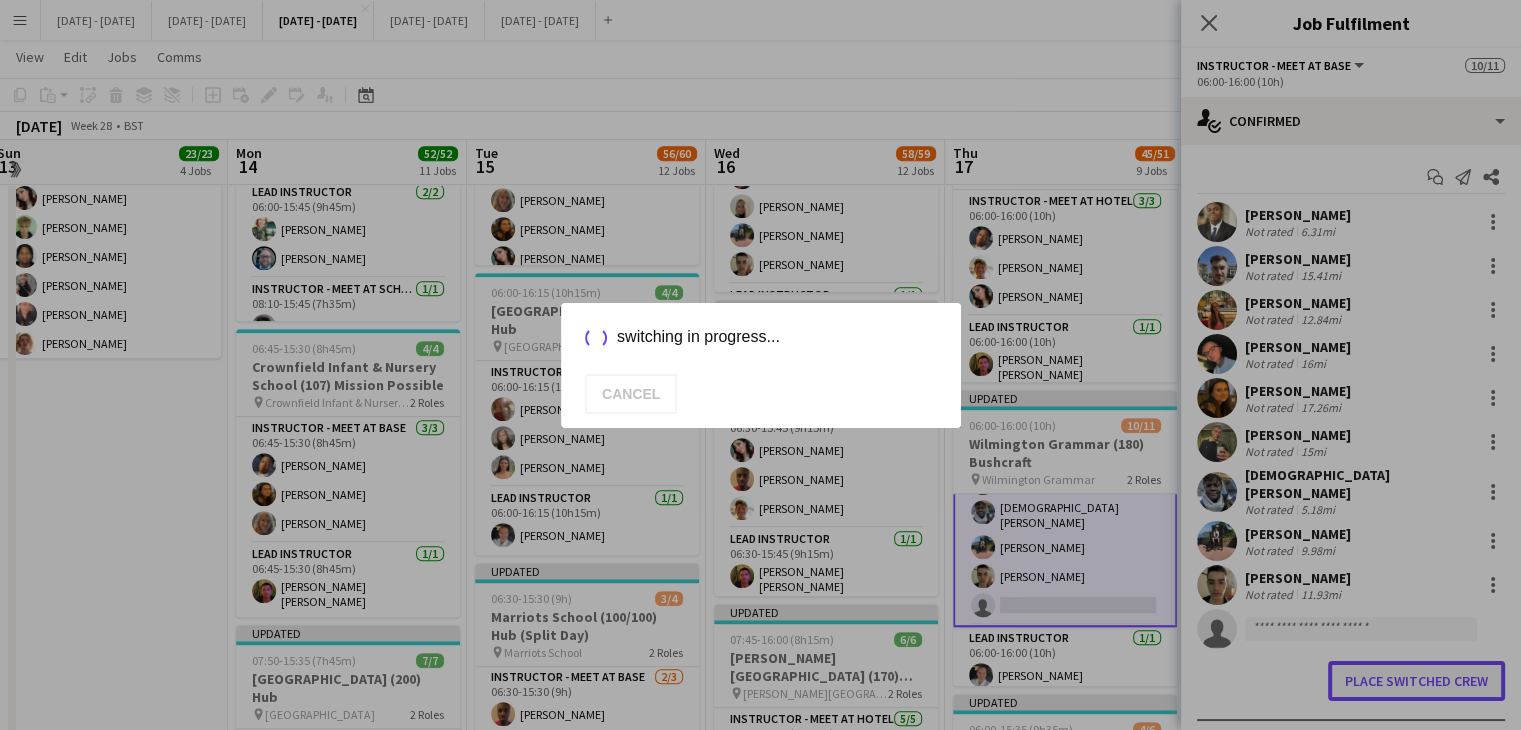 scroll, scrollTop: 1100, scrollLeft: 0, axis: vertical 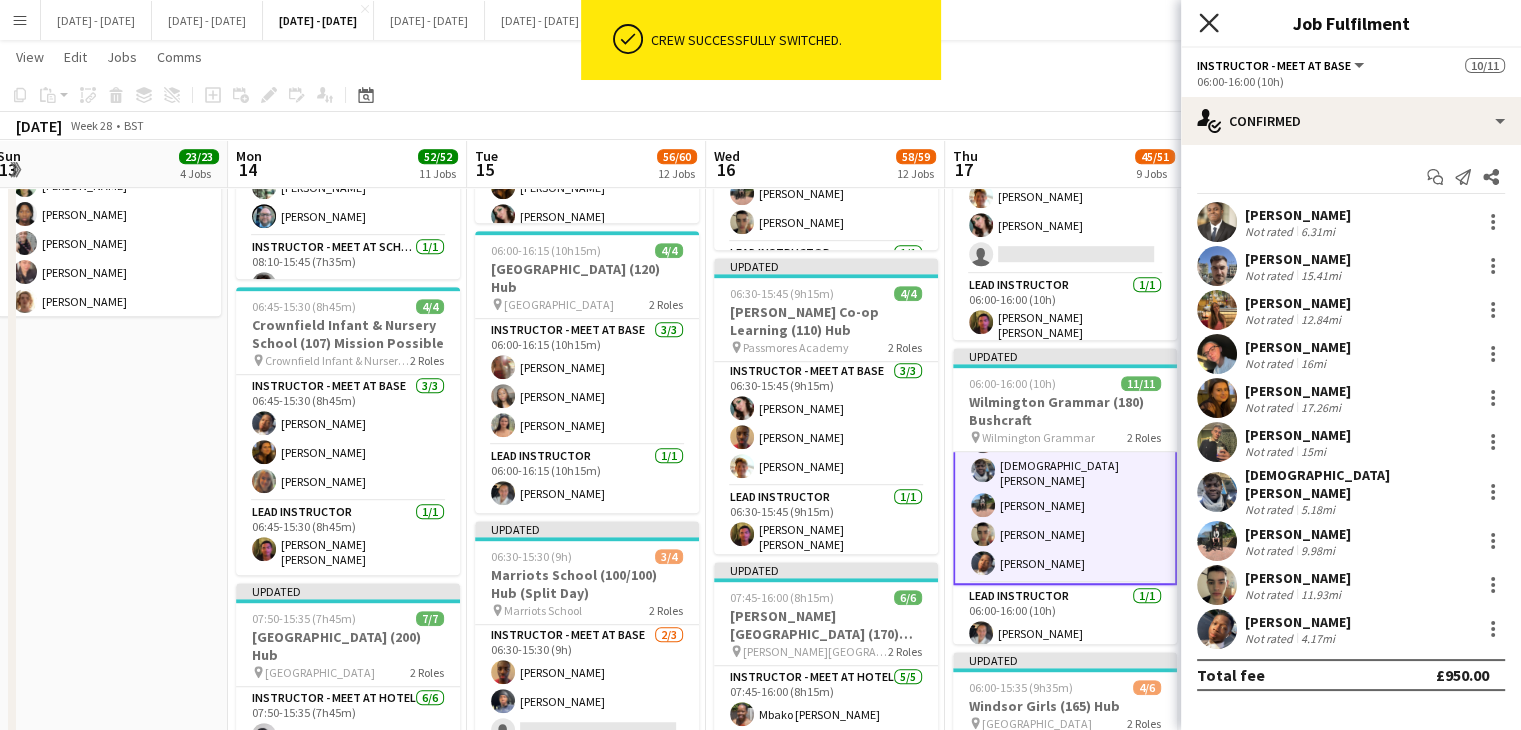 click 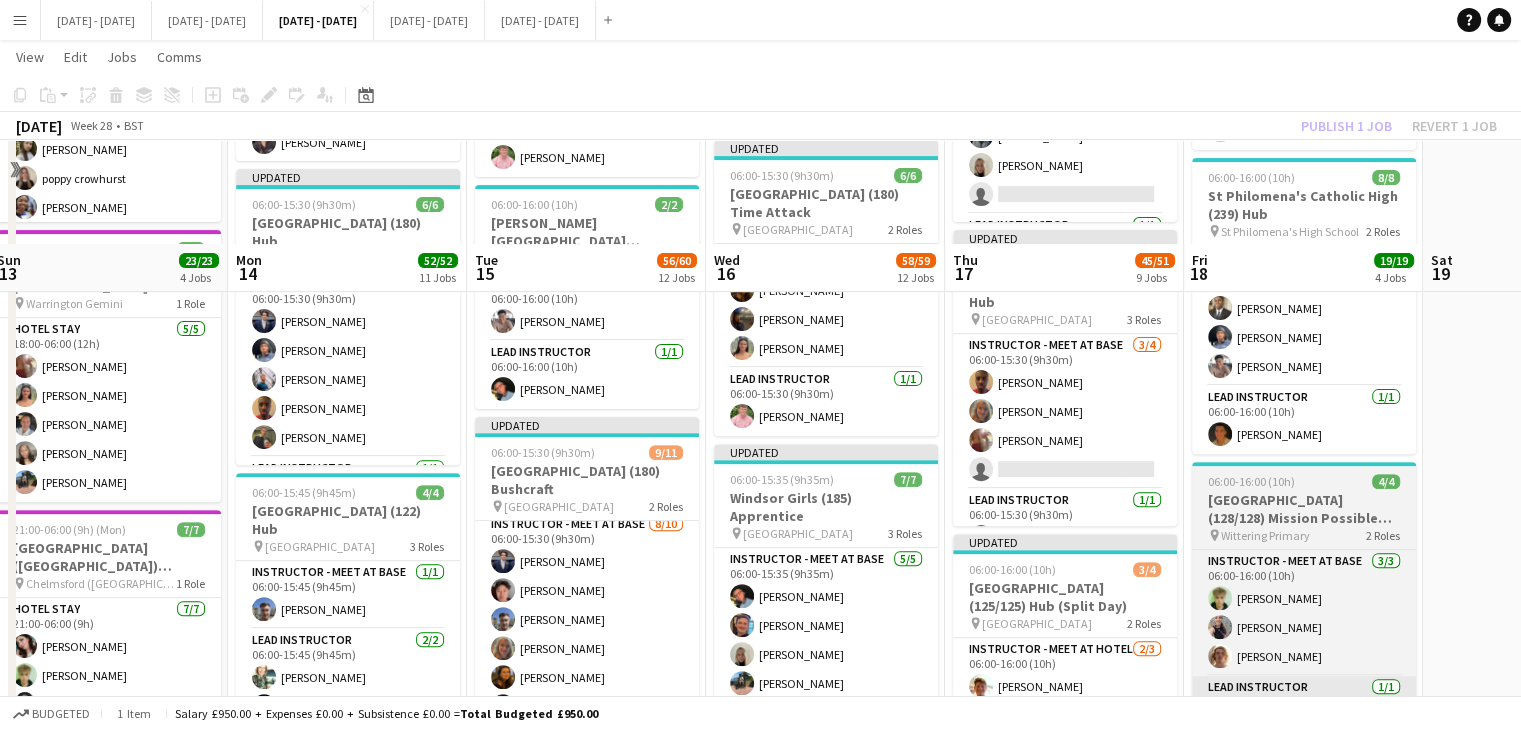 scroll, scrollTop: 600, scrollLeft: 0, axis: vertical 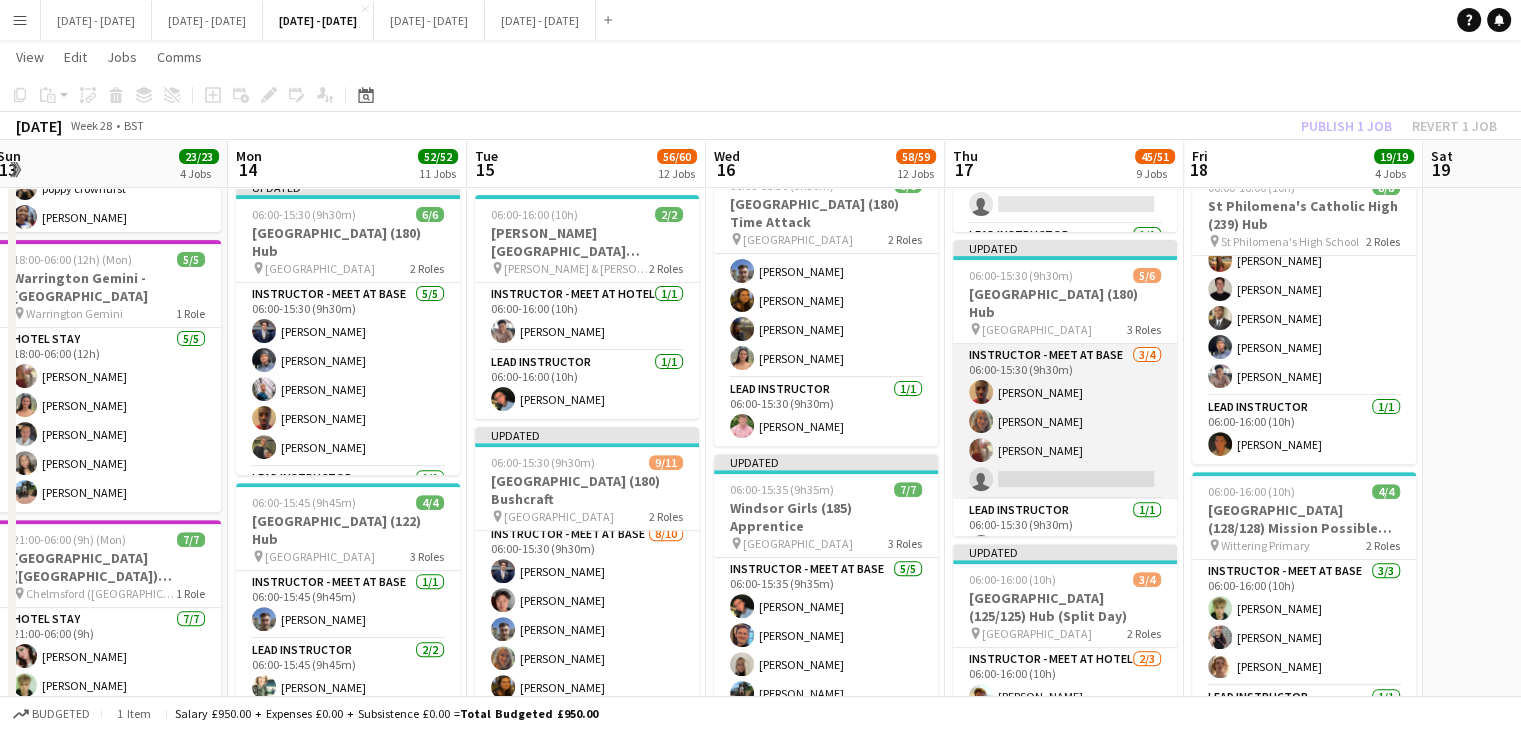 click on "Instructor - Meet at Base   3/4   06:00-15:30 (9h30m)
Ethan Wambari Chloe Rice Olivia Etherington
single-neutral-actions" at bounding box center (1065, 421) 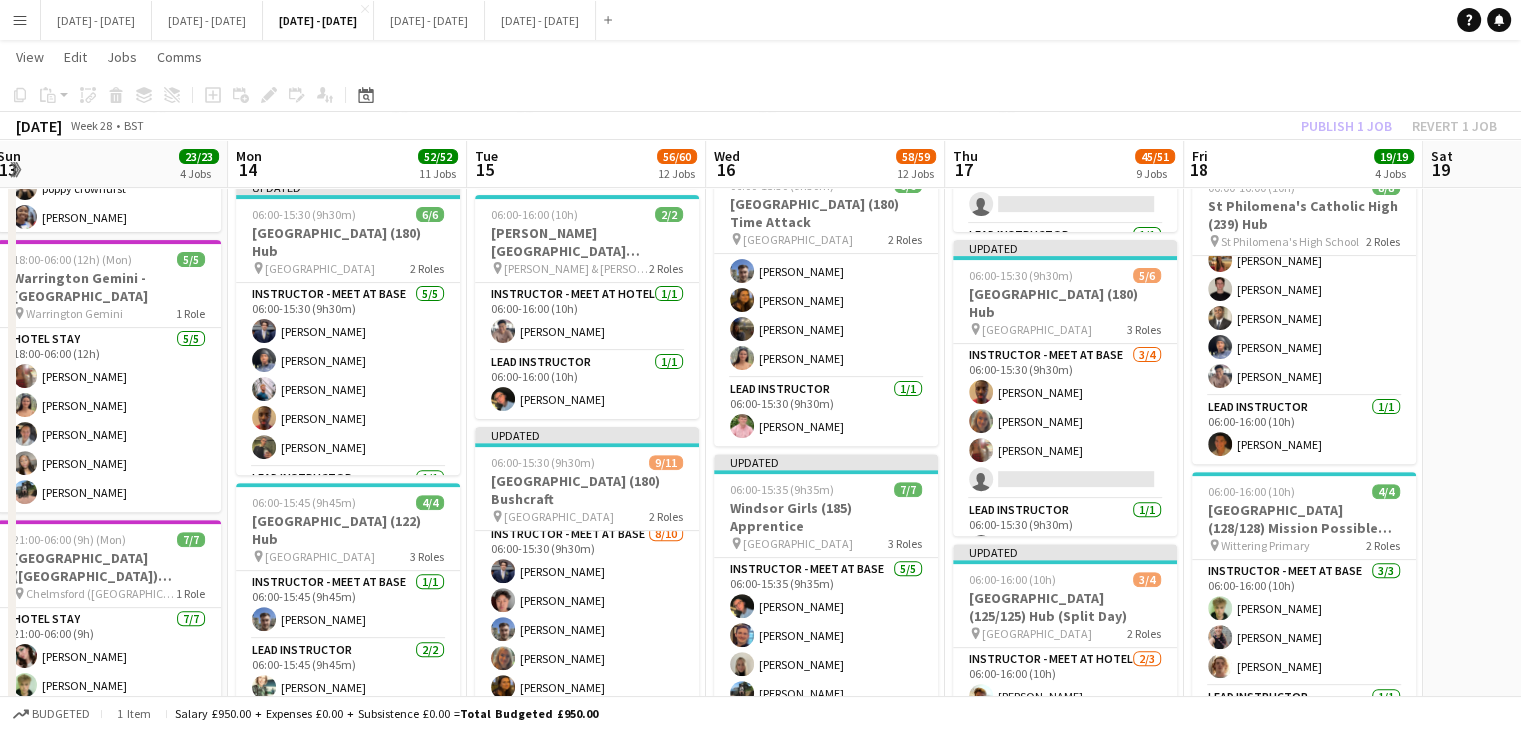 scroll, scrollTop: 204, scrollLeft: 0, axis: vertical 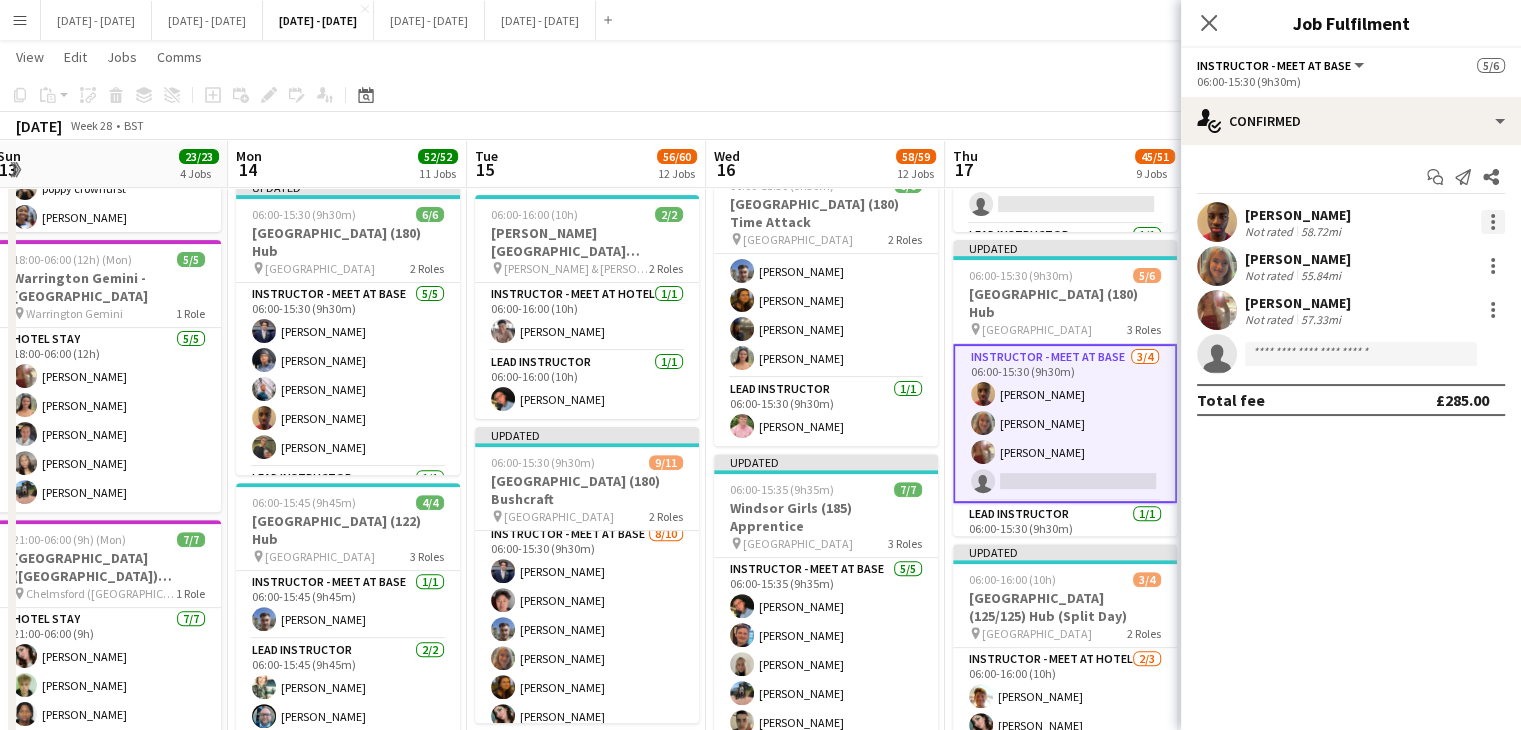 click at bounding box center (1493, 222) 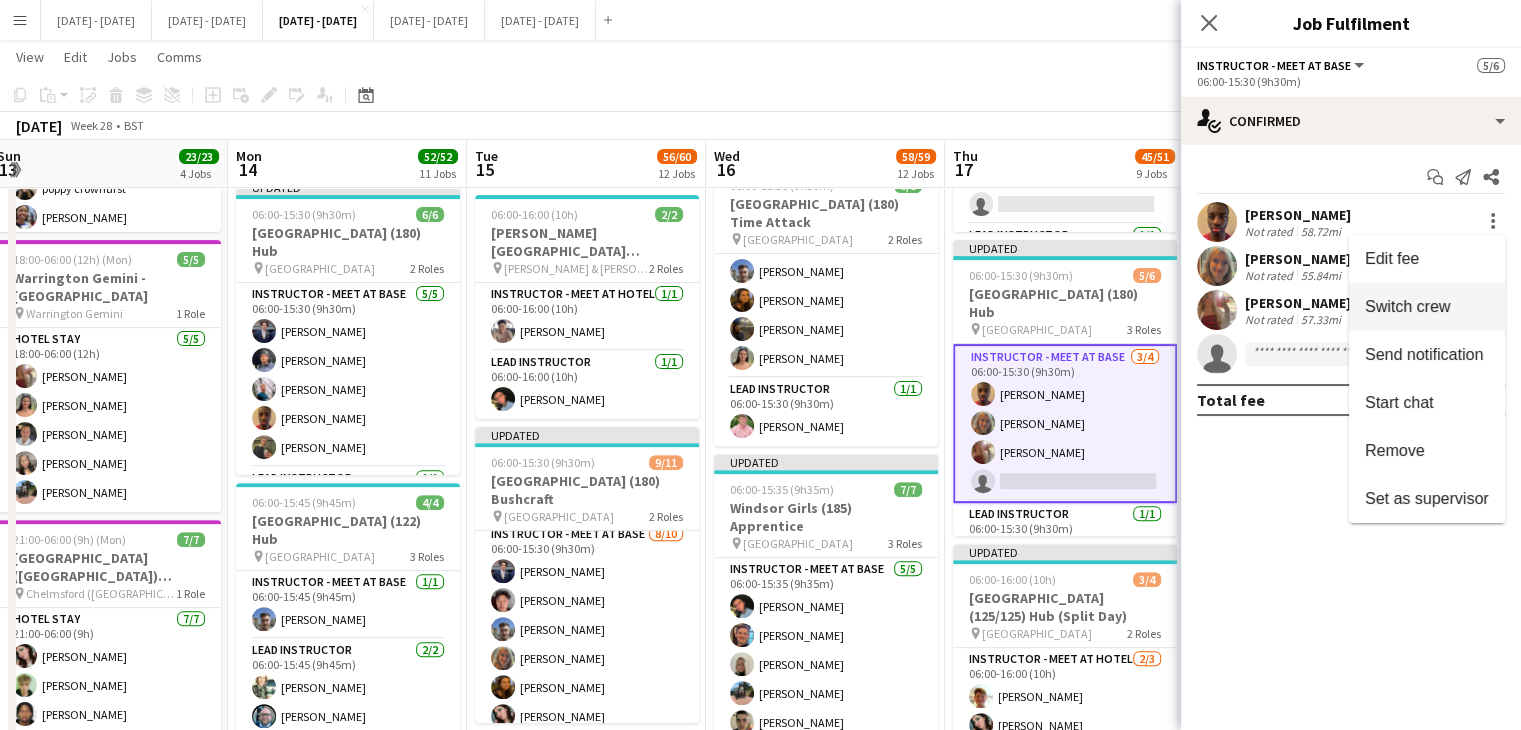 click on "Switch crew" at bounding box center [1427, 307] 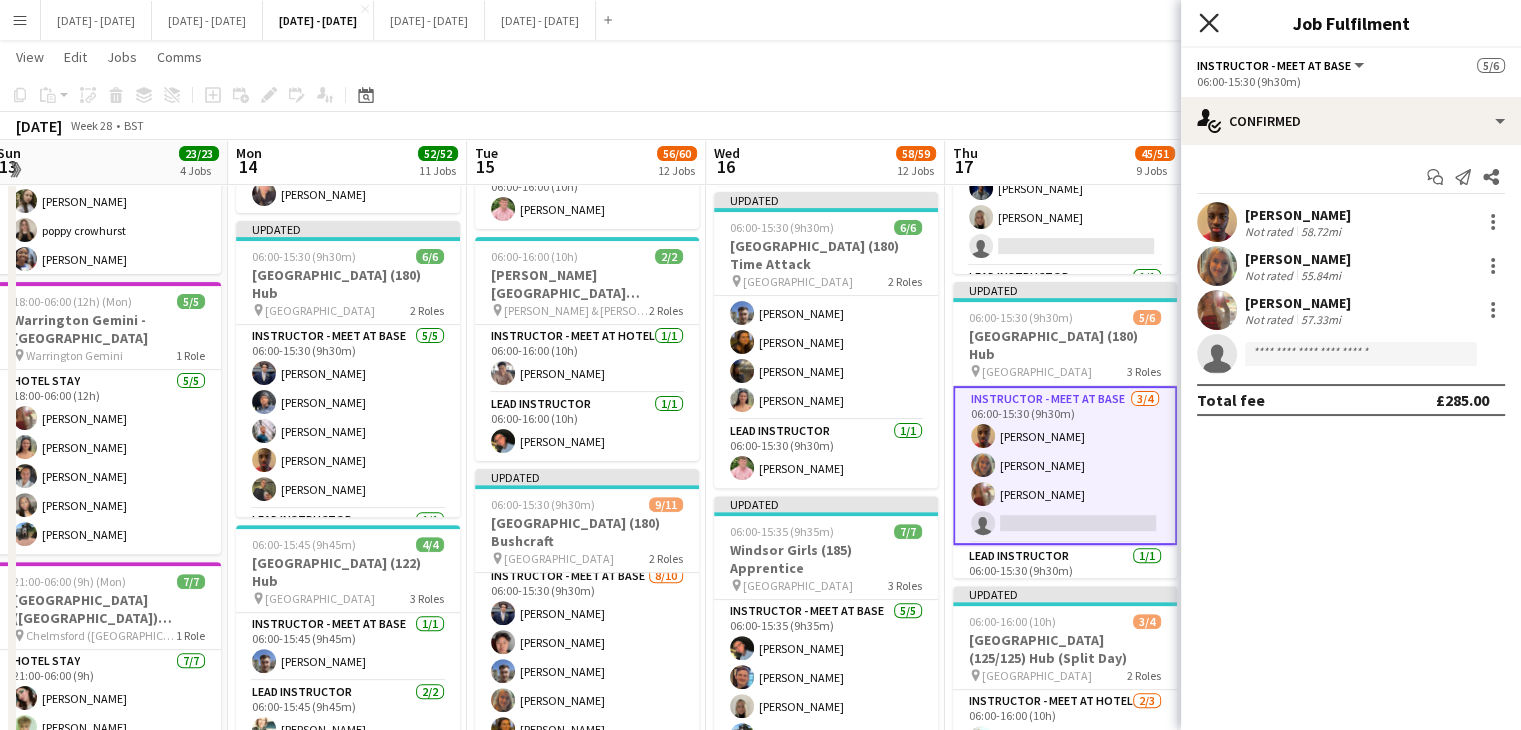 click 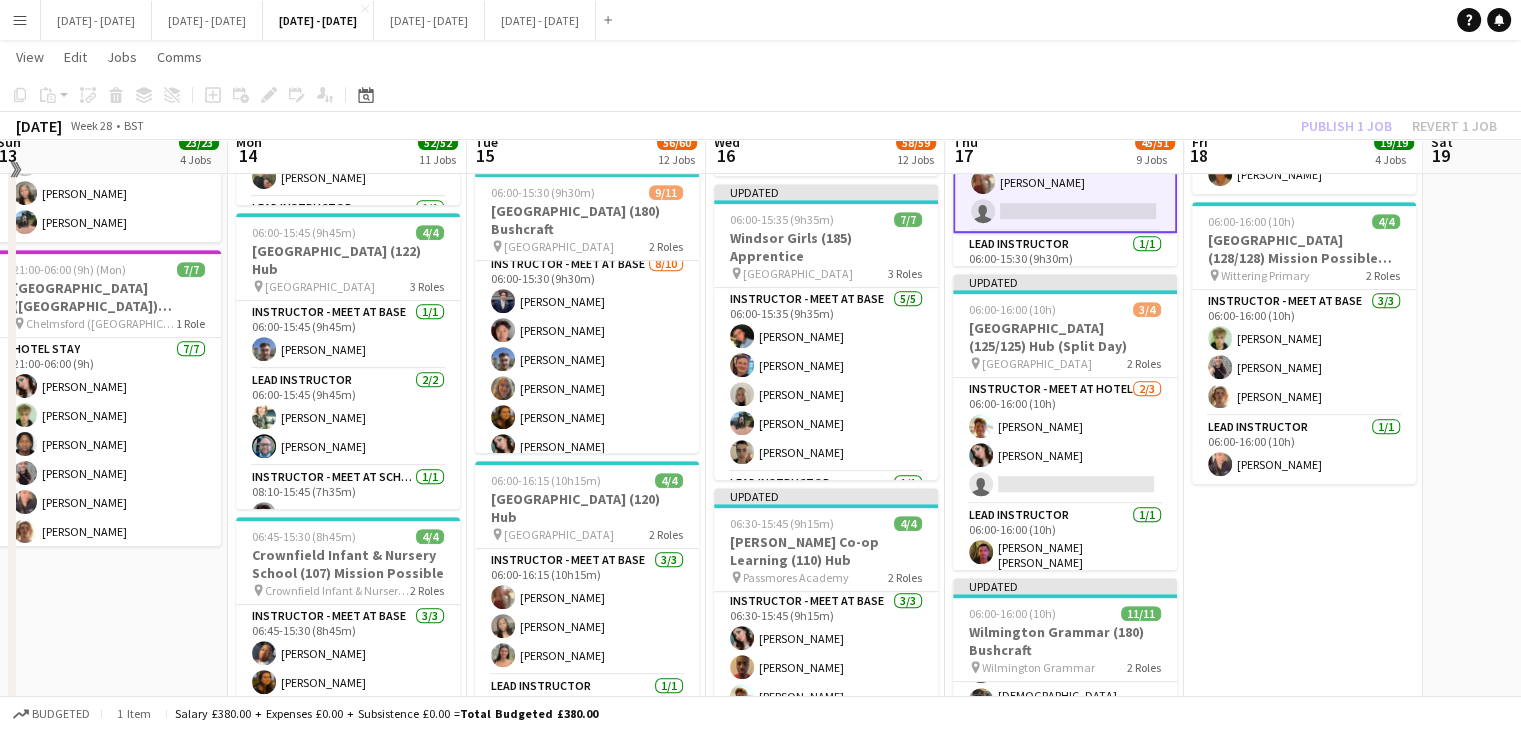 scroll, scrollTop: 900, scrollLeft: 0, axis: vertical 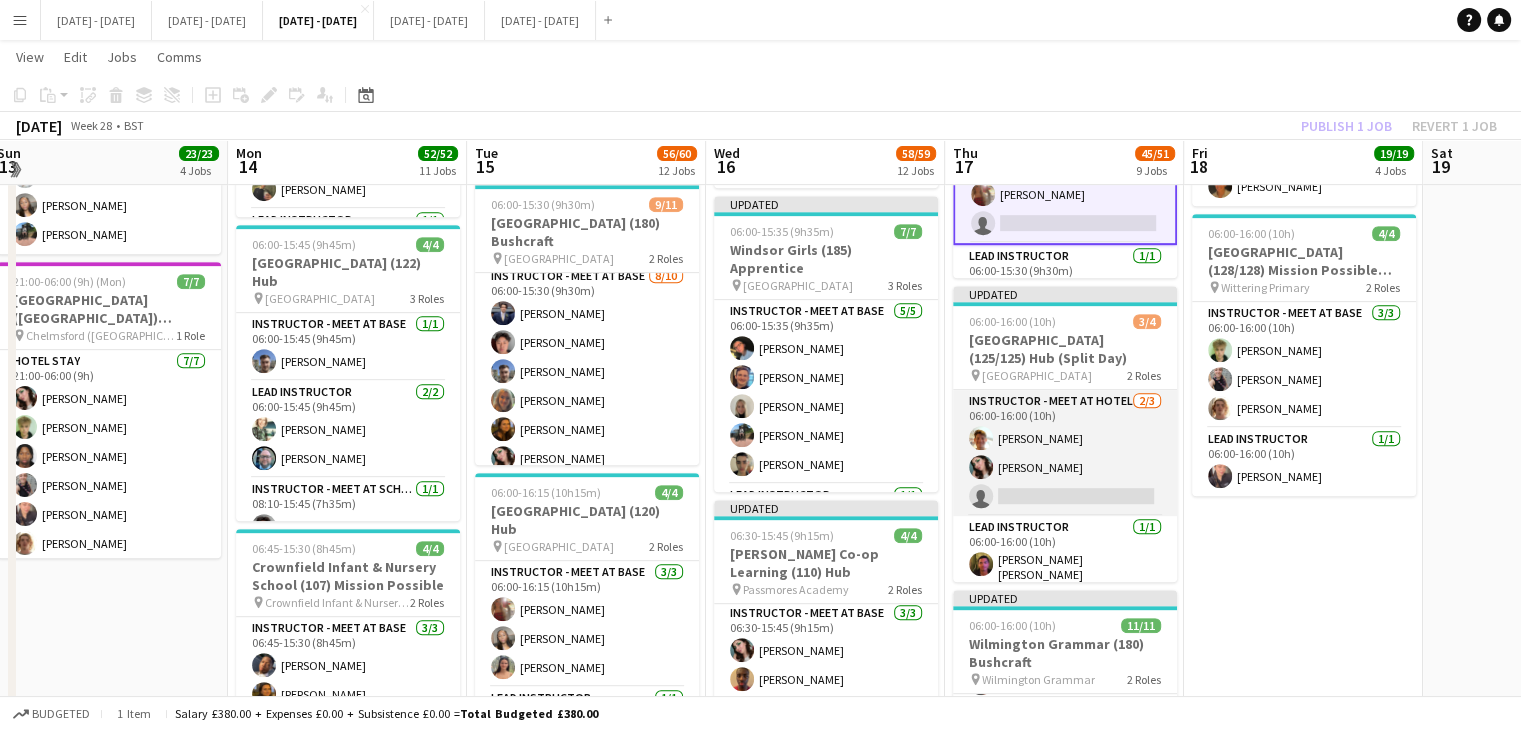click on "Instructor - Meet at Hotel   2/3   06:00-16:00 (10h)
Tom Allewell Lucy Cork
single-neutral-actions" at bounding box center [1065, 453] 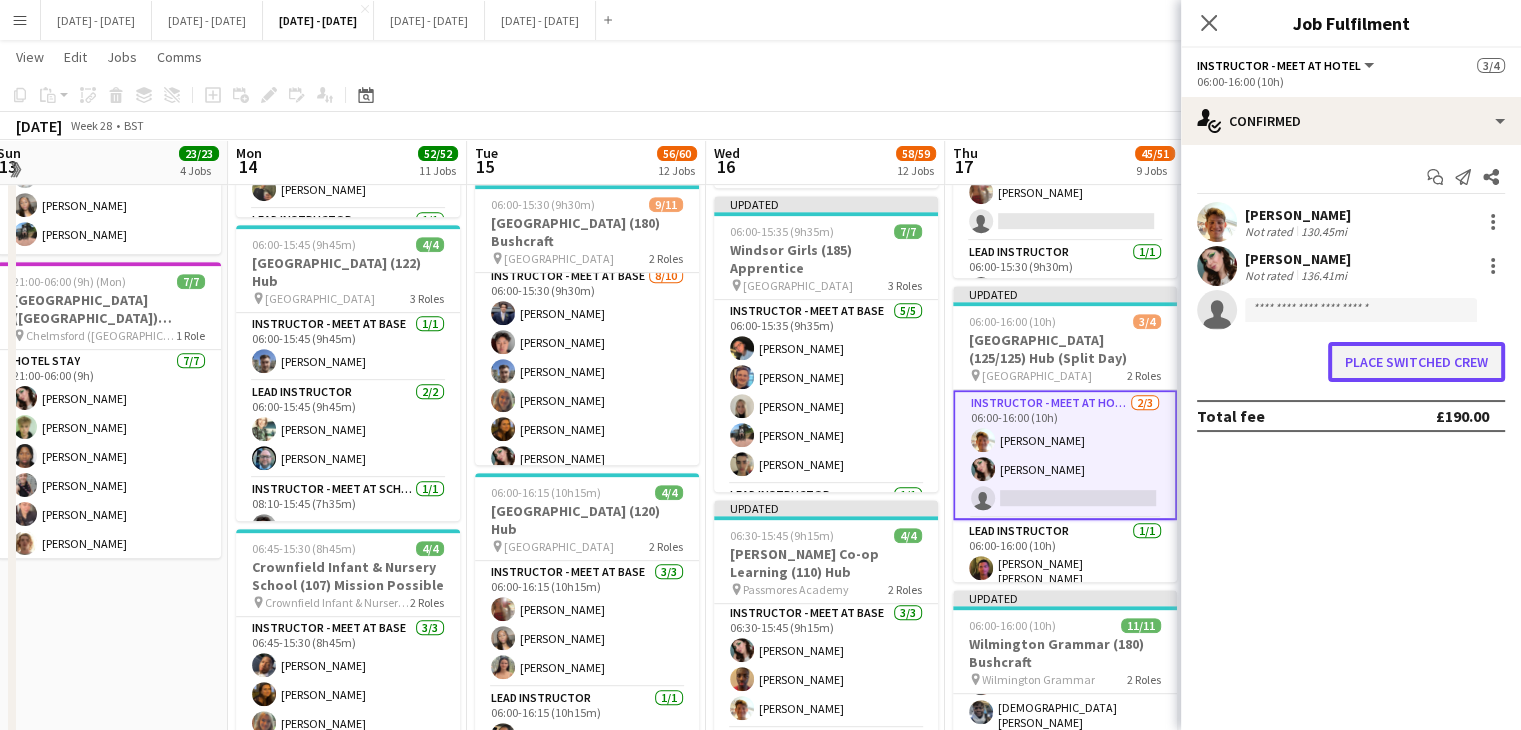 click on "Place switched crew" at bounding box center (1416, 362) 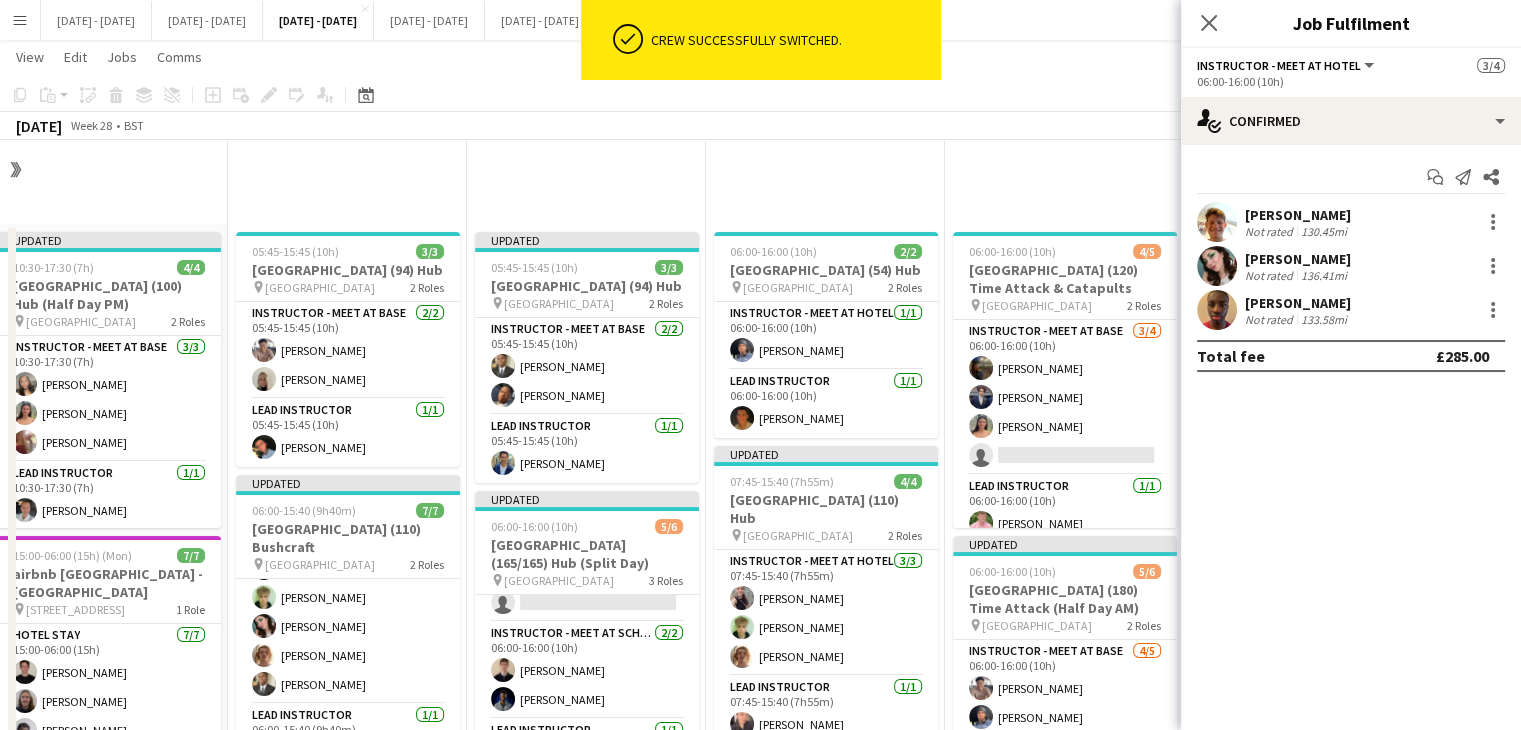 scroll, scrollTop: 900, scrollLeft: 0, axis: vertical 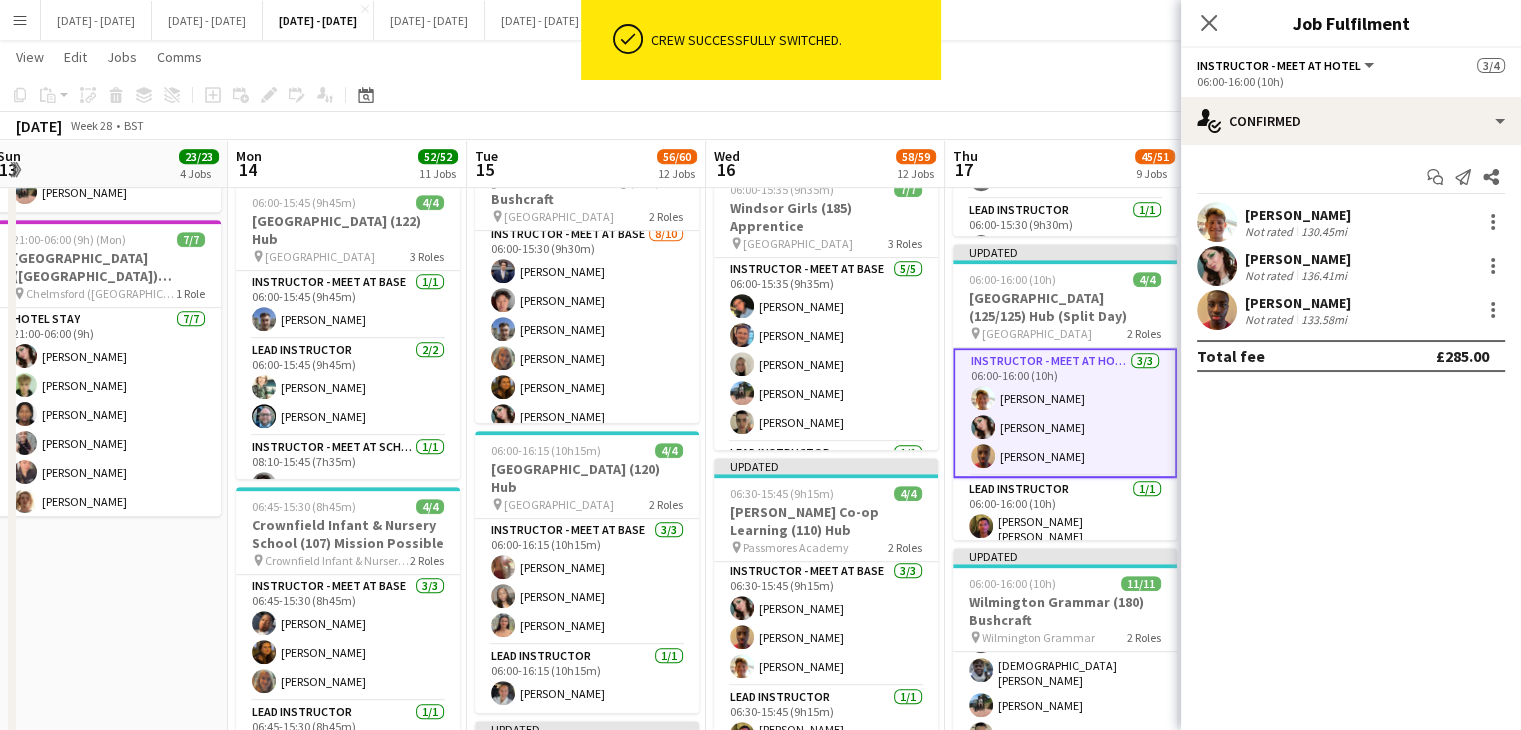 drag, startPoint x: 1208, startPoint y: 23, endPoint x: 1388, endPoint y: 473, distance: 484.66483 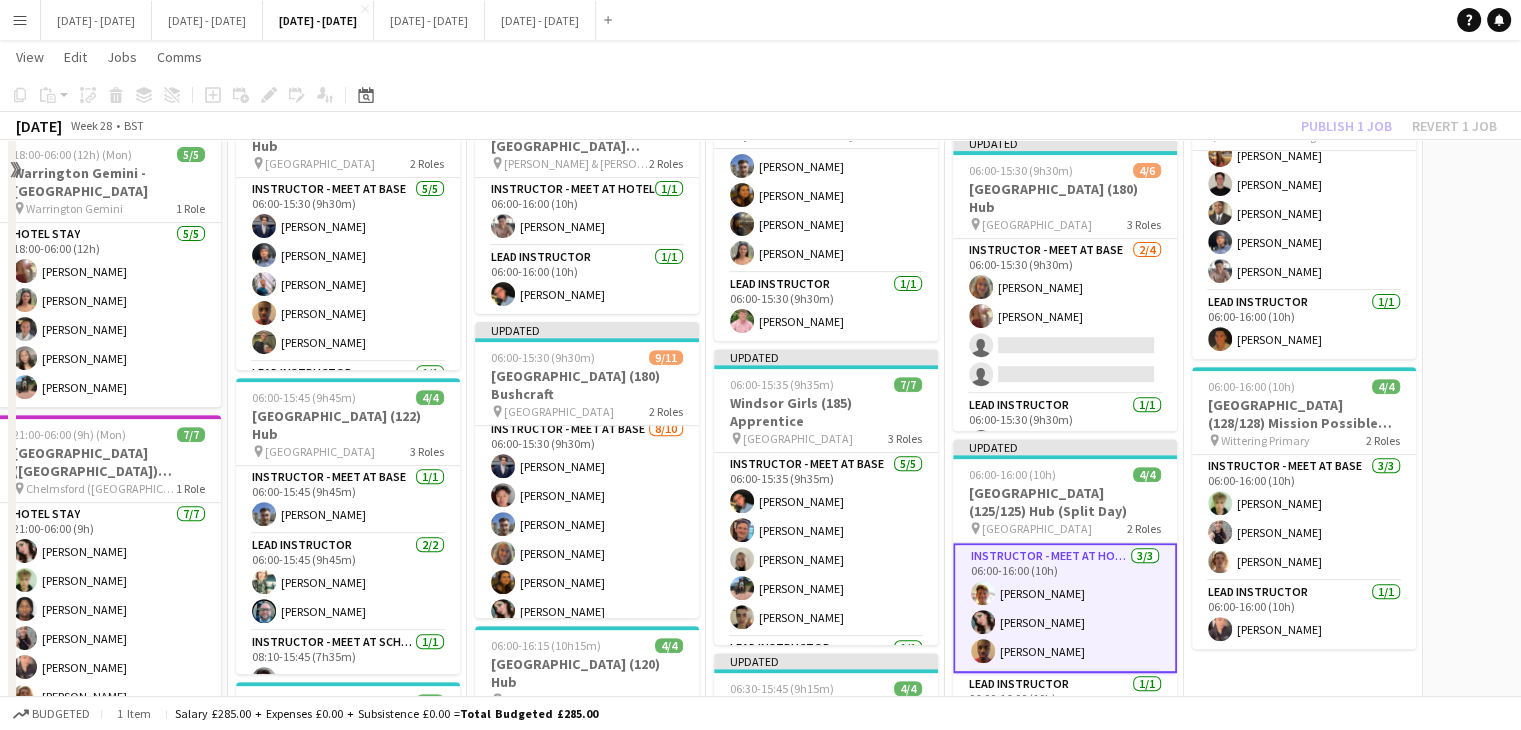 scroll, scrollTop: 800, scrollLeft: 0, axis: vertical 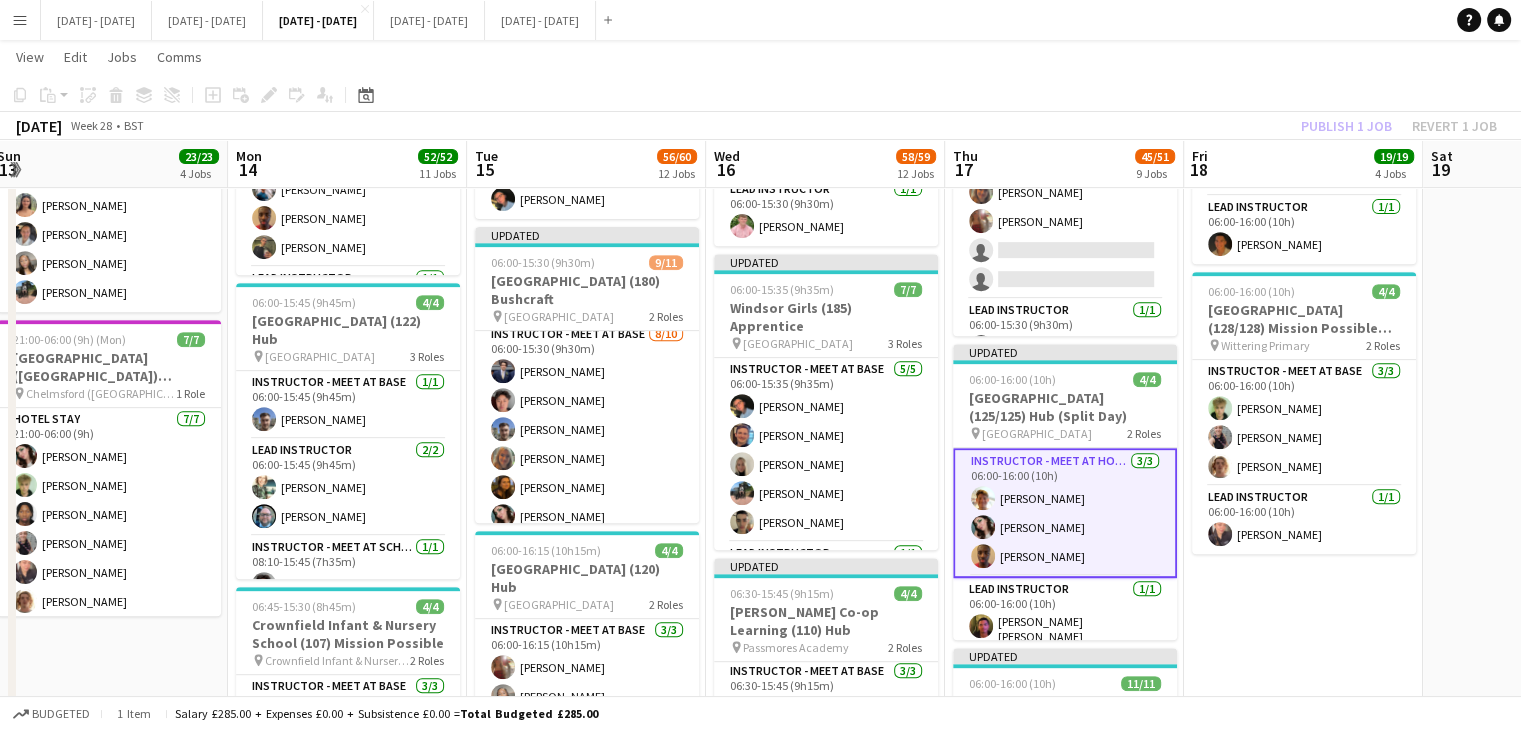 click on "06:00-16:00 (10h)    2/2   Graveney School (30/30) Time Attack (Split Day)
pin
Graveney School   2 Roles   Instructor - Meet at Base   1/1   06:00-16:00 (10h)
Evie Pratt  Lead Instructor   1/1   06:00-16:00 (10h)
Morgan Lavery  Updated   06:00-15:30 (9h30m)    5/5   Oakmoor School (145) Apprentice
pin
Oakmoor School   2 Roles   Instructor - Meet at Base   4/4   06:00-15:30 (9h30m)
Gabriel Akinfaderin Eloise Cook Olivia Best Lucy Cork  Lead Instructor   1/1   06:00-15:30 (9h30m)
Ella Wray     06:00-16:00 (10h)    8/8   St Philomena's Catholic High (239) Hub
pin
St Philomena's High School   2 Roles   Instructor - Meet at Base   7/7   06:00-16:00 (10h)
Abi cheek Matt Dailly Isobel McNab Ben Holcombe Omar Adio Stephane Anenou Chenxi Wu  Lead Instructor   1/1   06:00-16:00 (10h)
Matthew Penollar     06:00-16:00 (10h)    4/4   Wittering Primary School (128/128) Mission Possible (Split Day)" at bounding box center [1303, 1162] 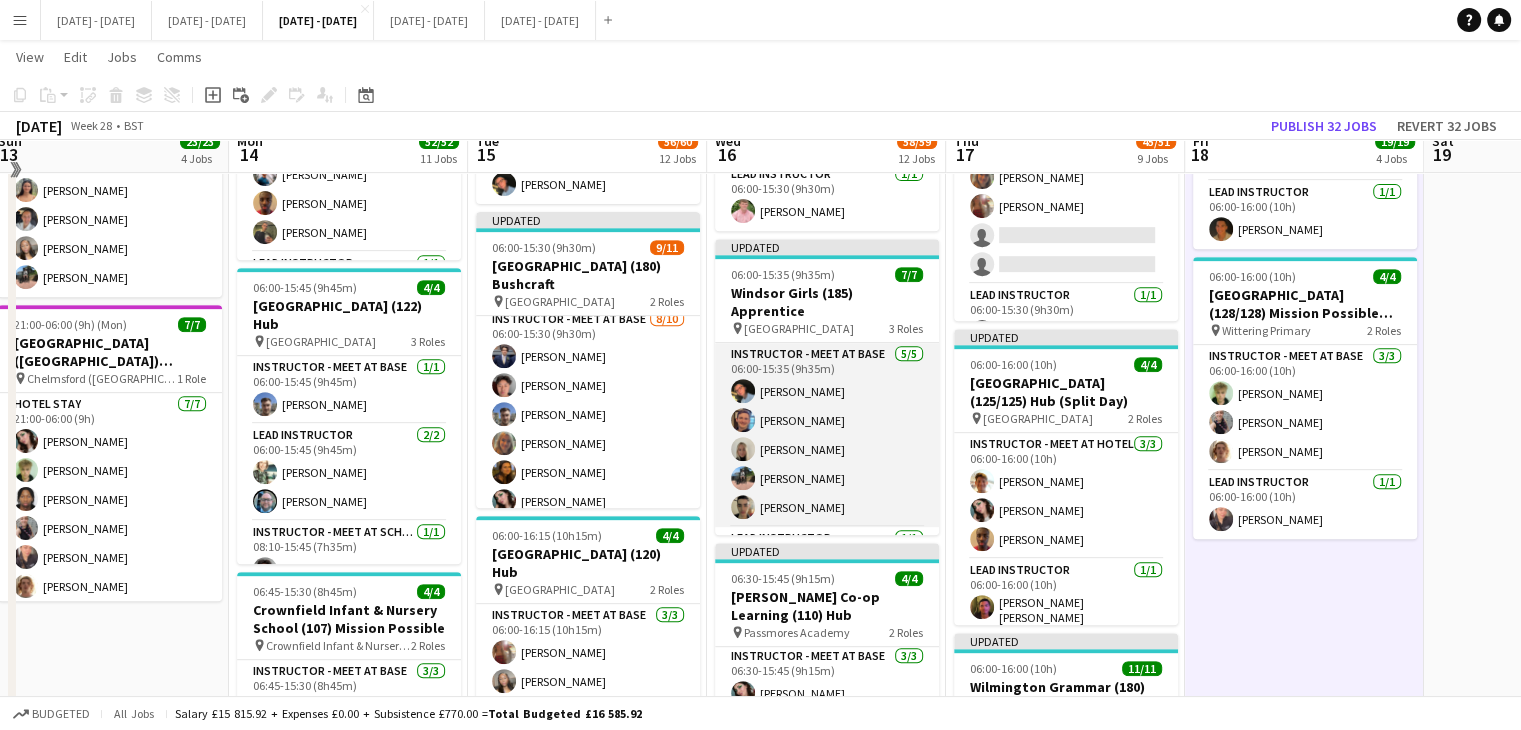 scroll, scrollTop: 800, scrollLeft: 0, axis: vertical 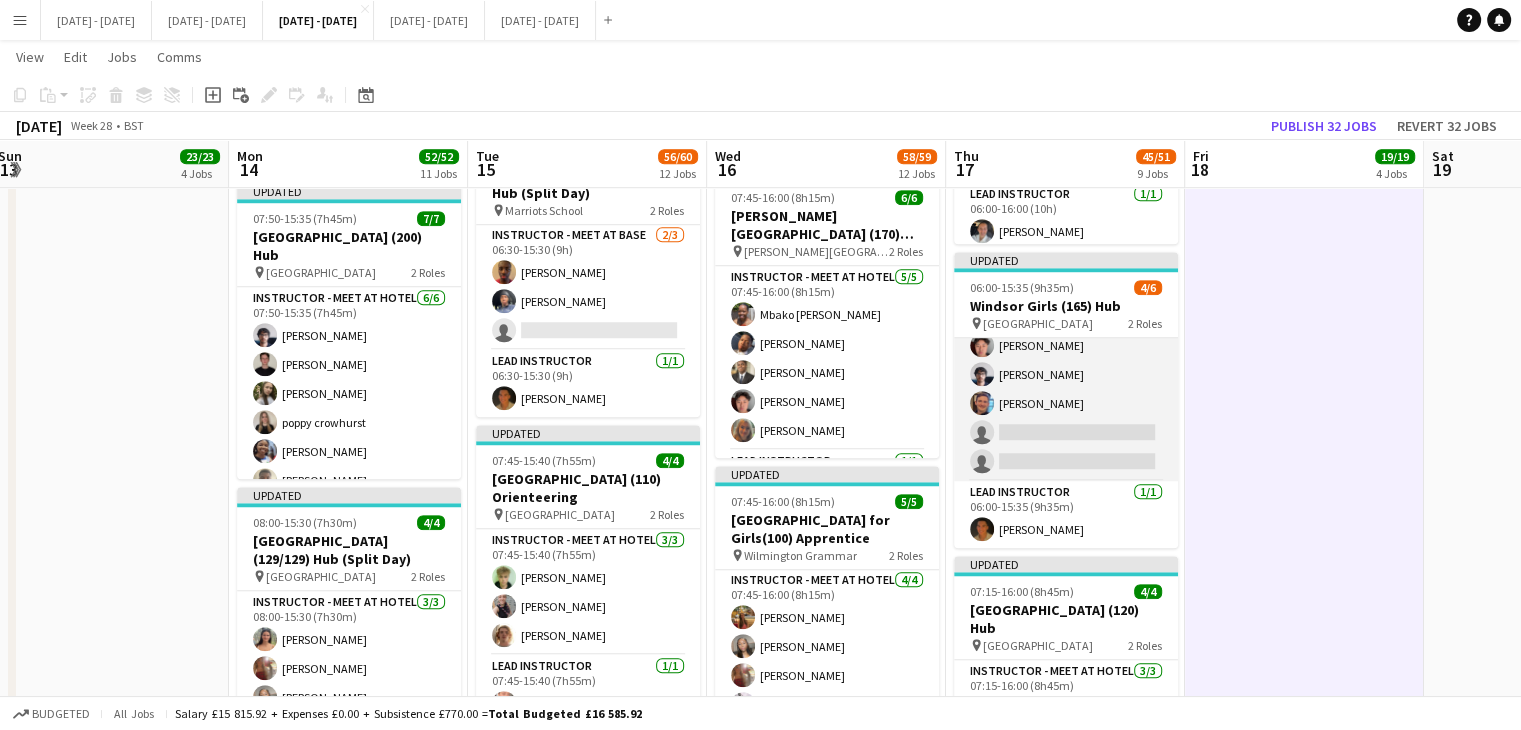 click on "Instructor - Meet at Base   3/5   06:00-15:35 (9h35m)
Victor Wang Sayed Rahimi Damian Sparks
single-neutral-actions
single-neutral-actions" at bounding box center (1066, 389) 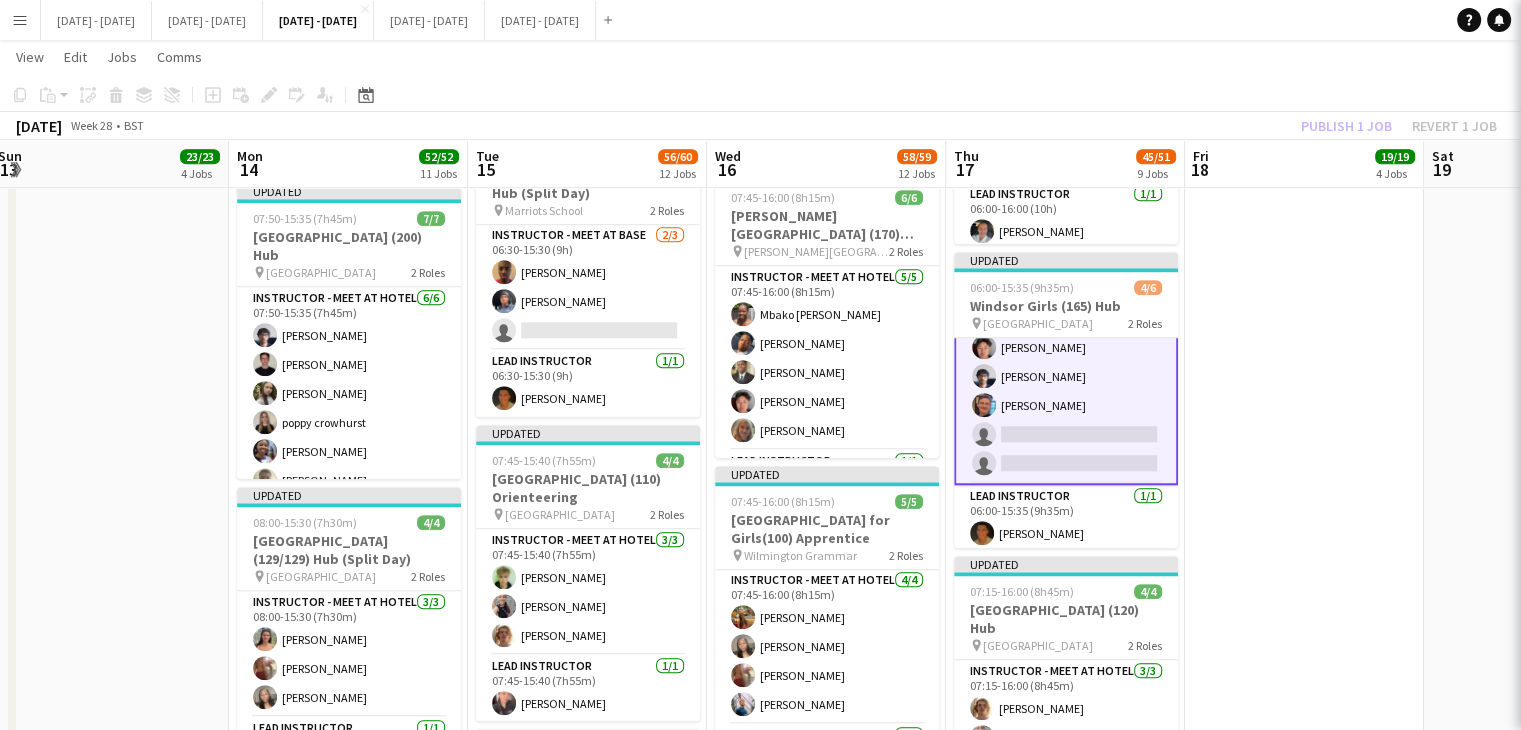 scroll, scrollTop: 43, scrollLeft: 0, axis: vertical 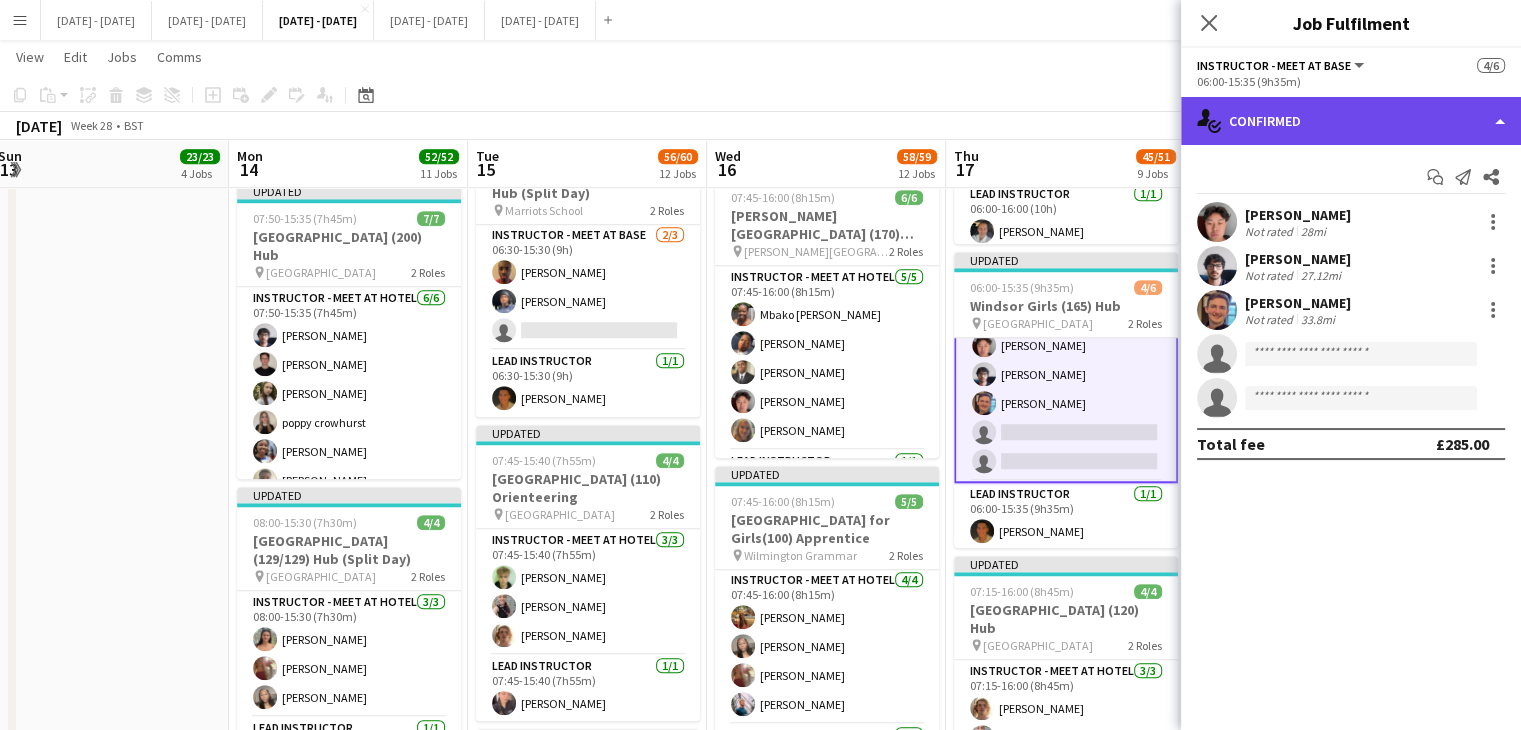 click on "single-neutral-actions-check-2
Confirmed" 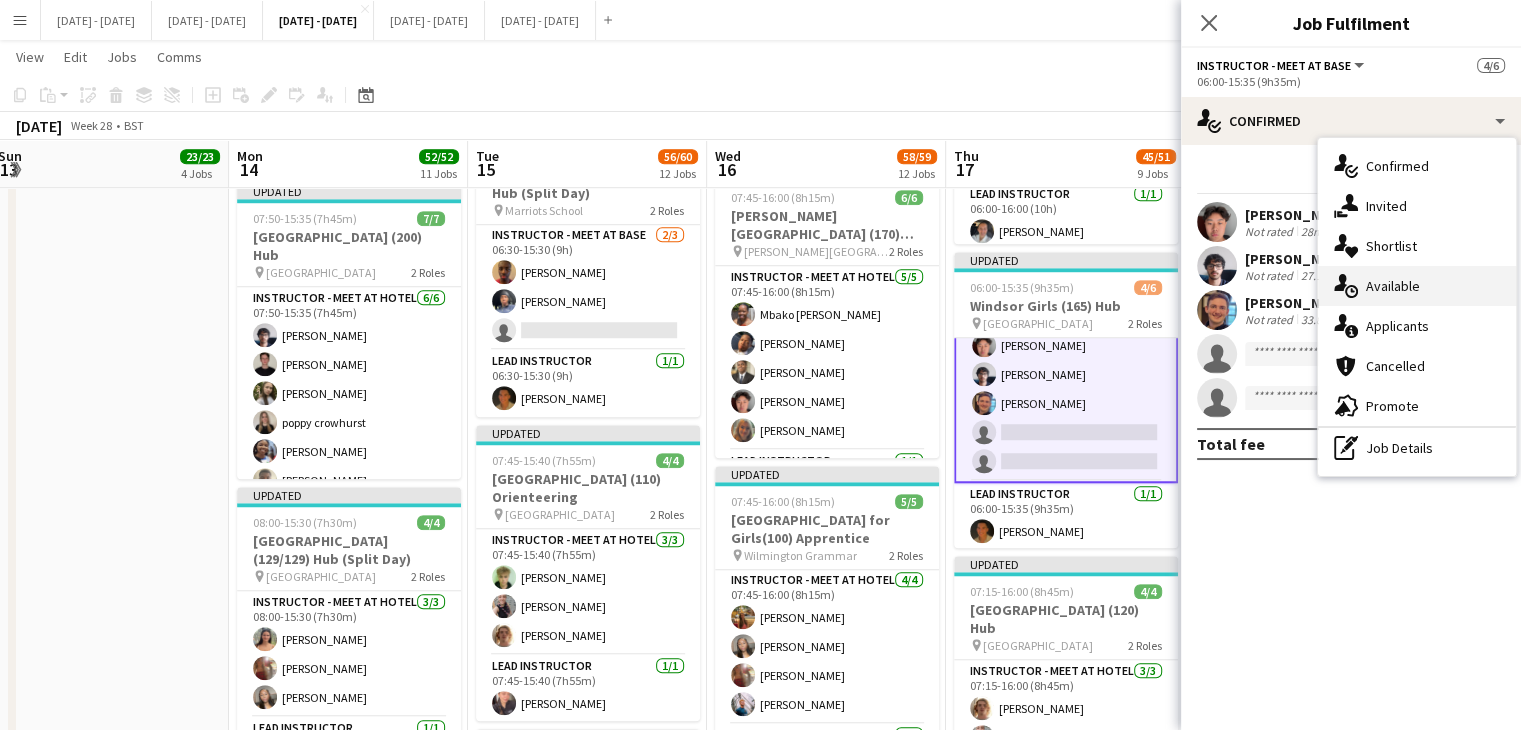 click on "single-neutral-actions-upload
Available" at bounding box center (1417, 286) 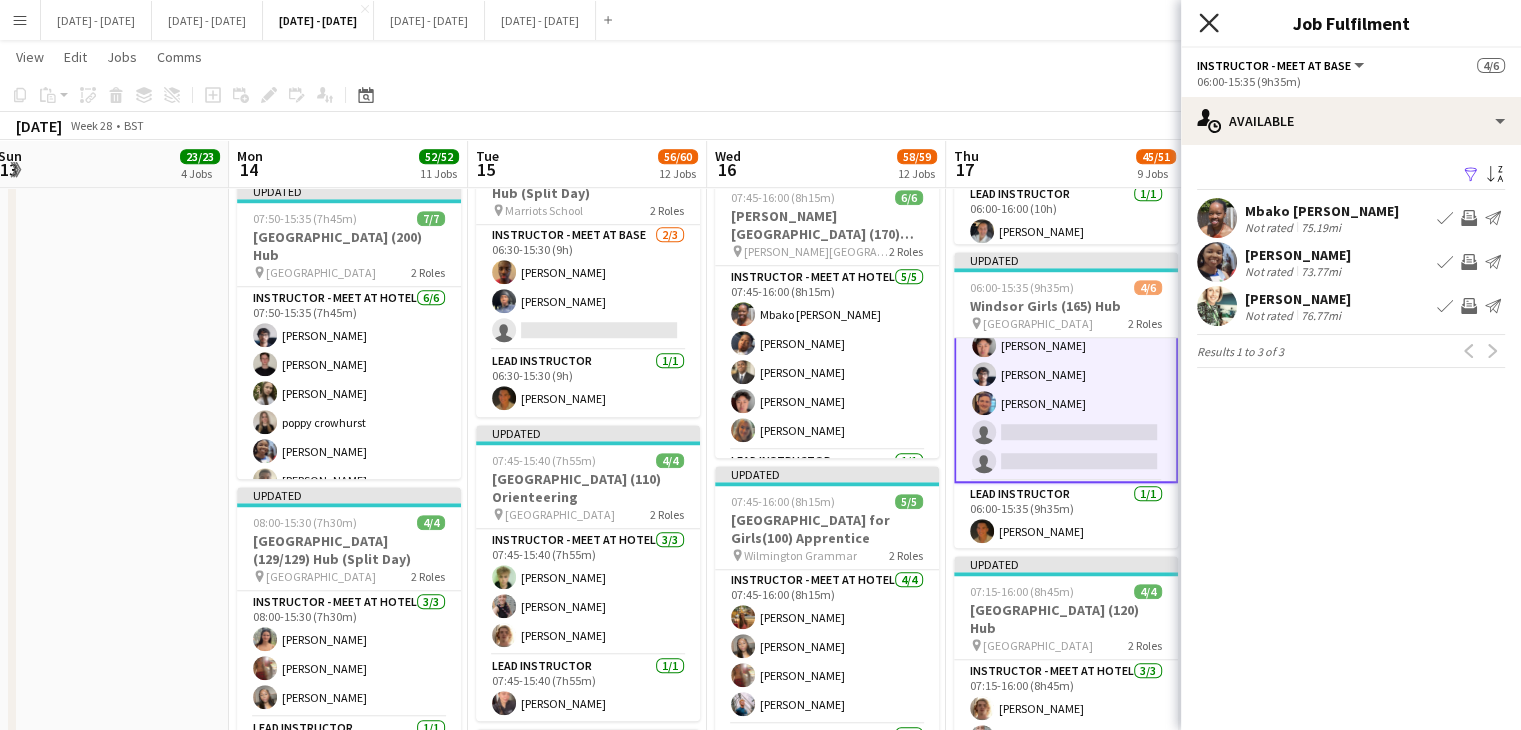 click on "Close pop-in" 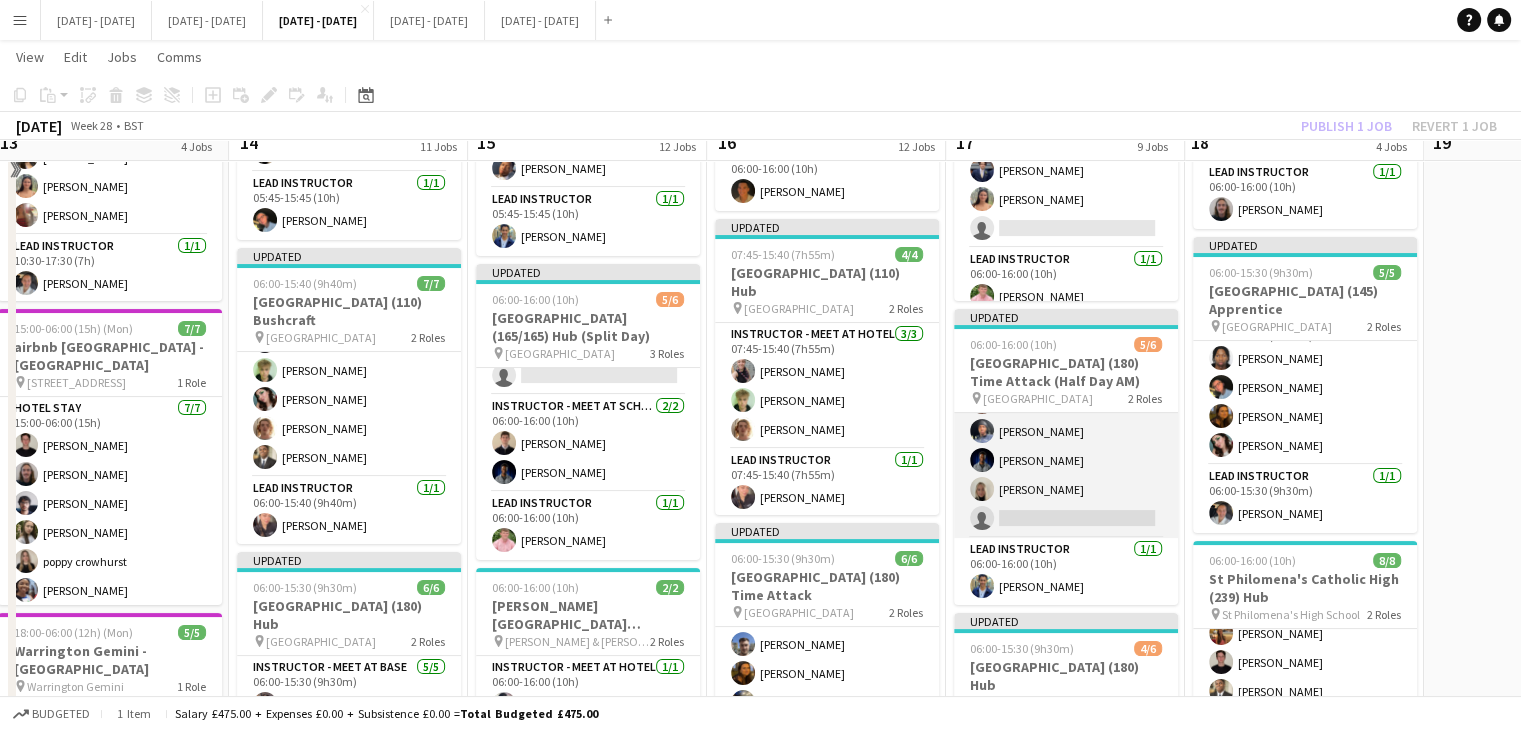 scroll, scrollTop: 200, scrollLeft: 0, axis: vertical 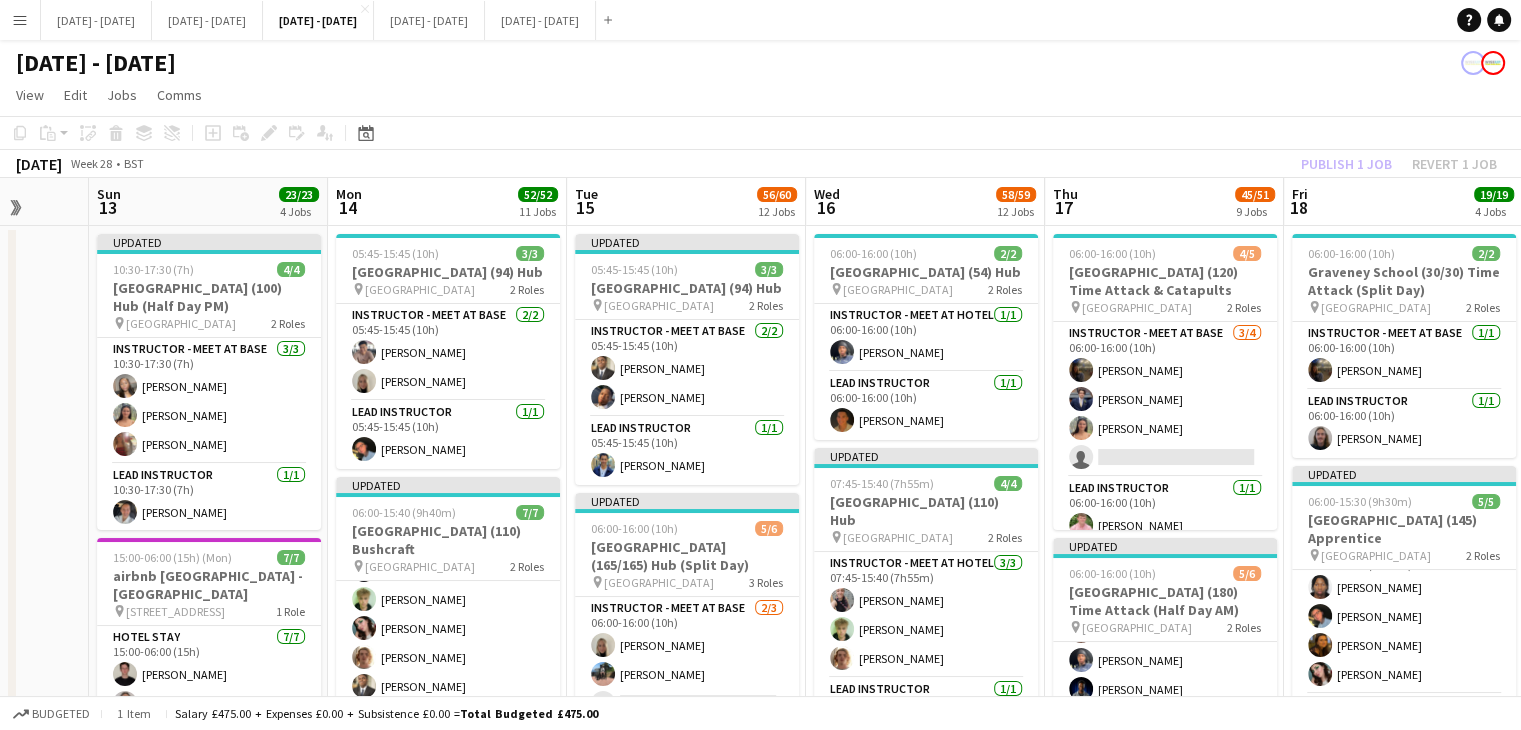 drag, startPoint x: 1079, startPoint y: 201, endPoint x: 1178, endPoint y: 192, distance: 99.40825 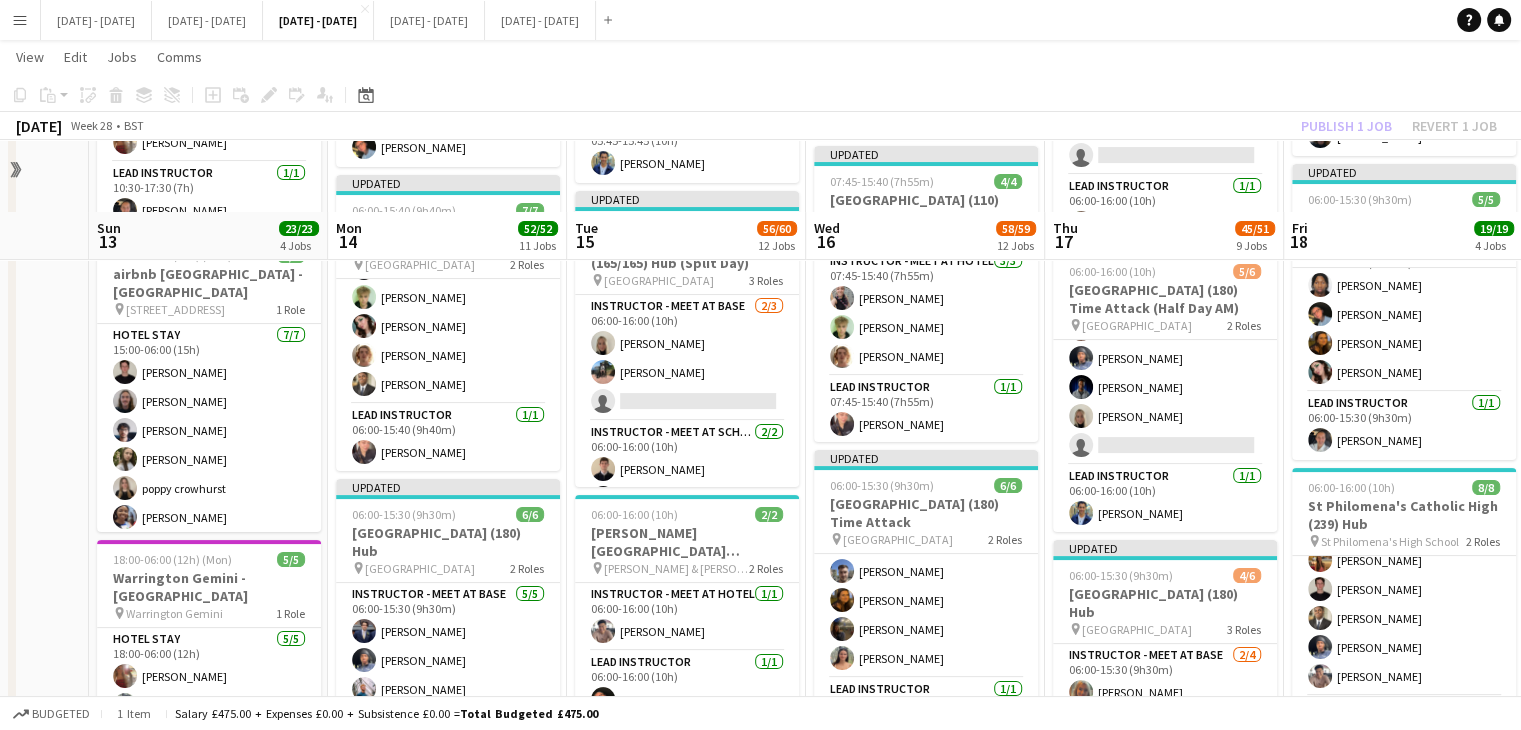 scroll, scrollTop: 500, scrollLeft: 0, axis: vertical 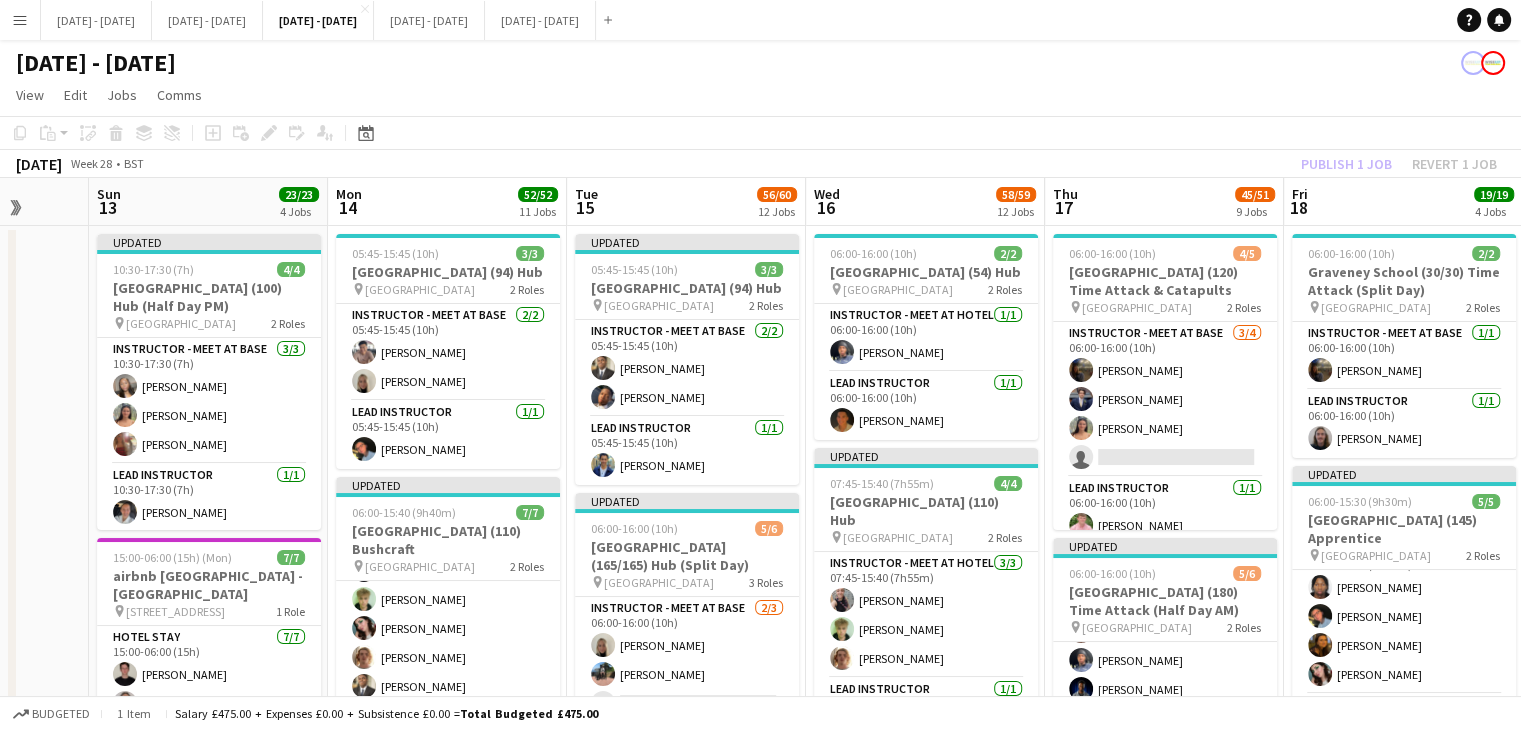 click on "Tue   15   56/60   12 Jobs" at bounding box center [686, 202] 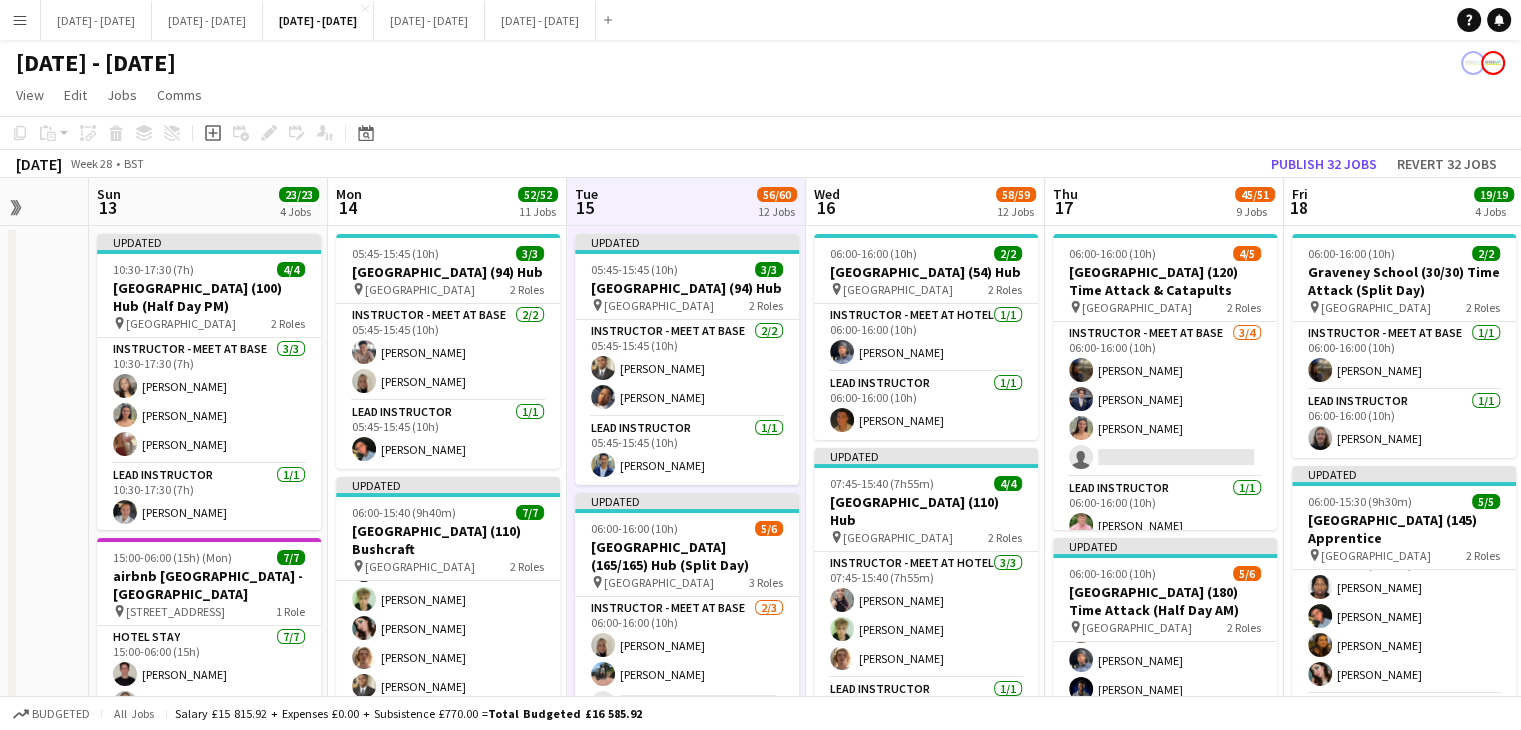 scroll, scrollTop: 41, scrollLeft: 0, axis: vertical 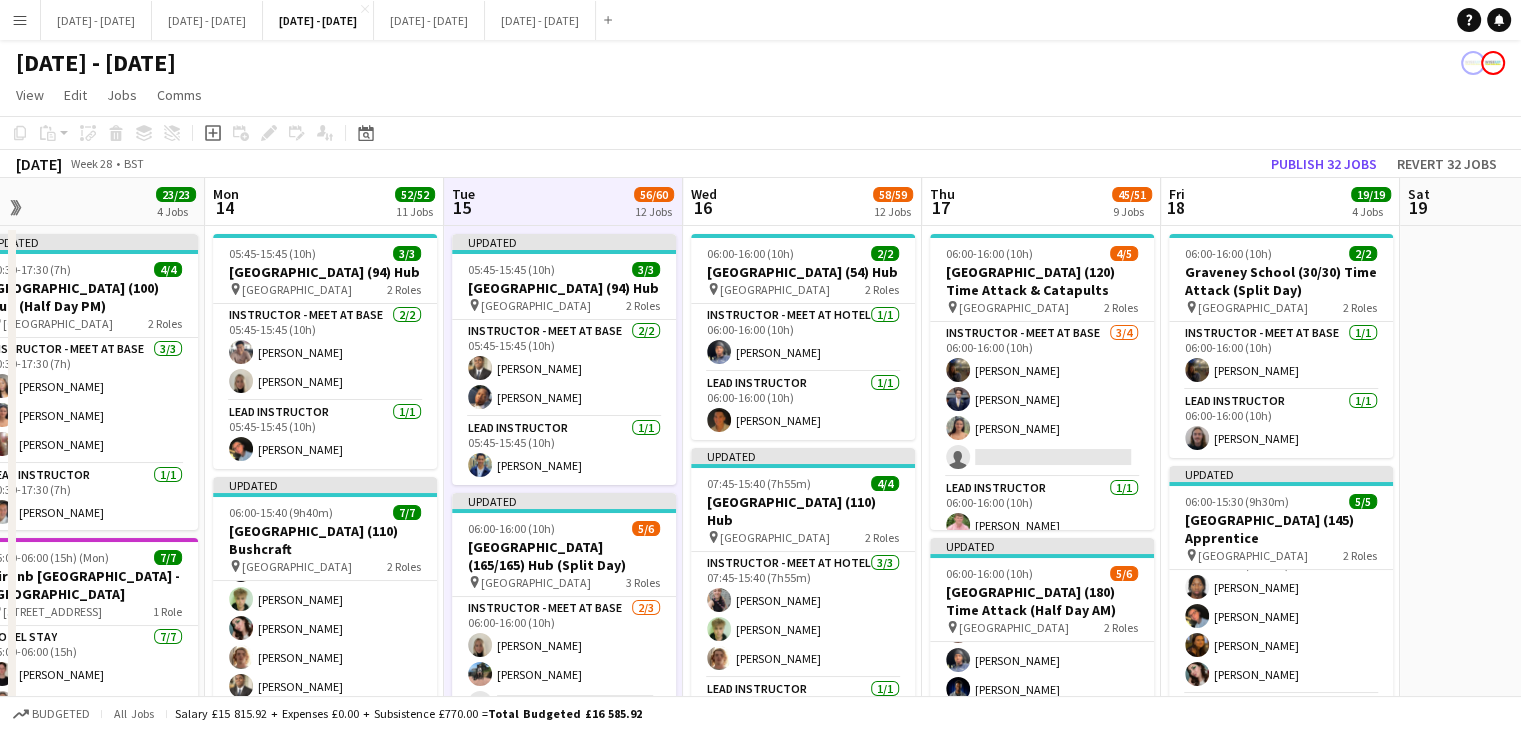 drag, startPoint x: 1126, startPoint y: 181, endPoint x: 1003, endPoint y: 200, distance: 124.45883 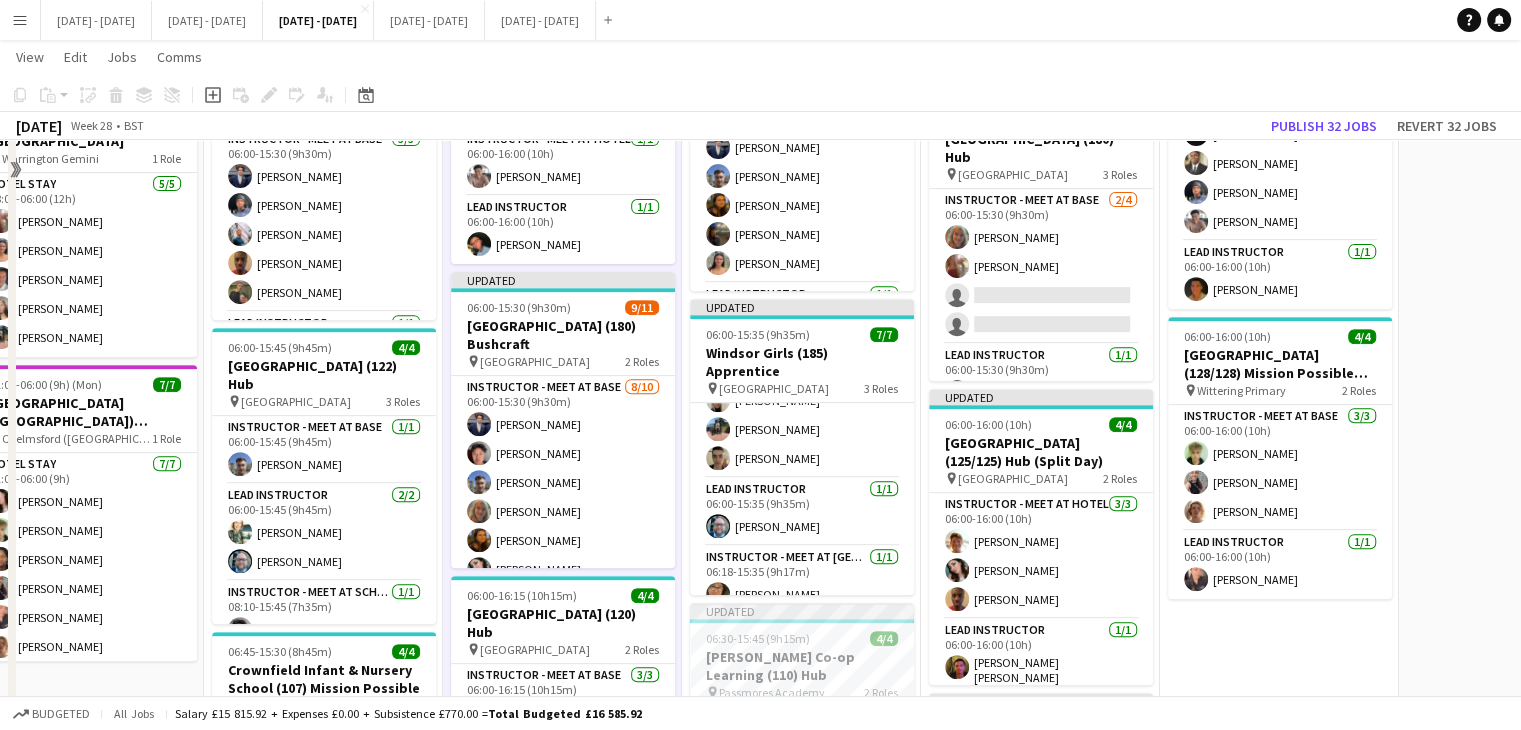 scroll, scrollTop: 700, scrollLeft: 0, axis: vertical 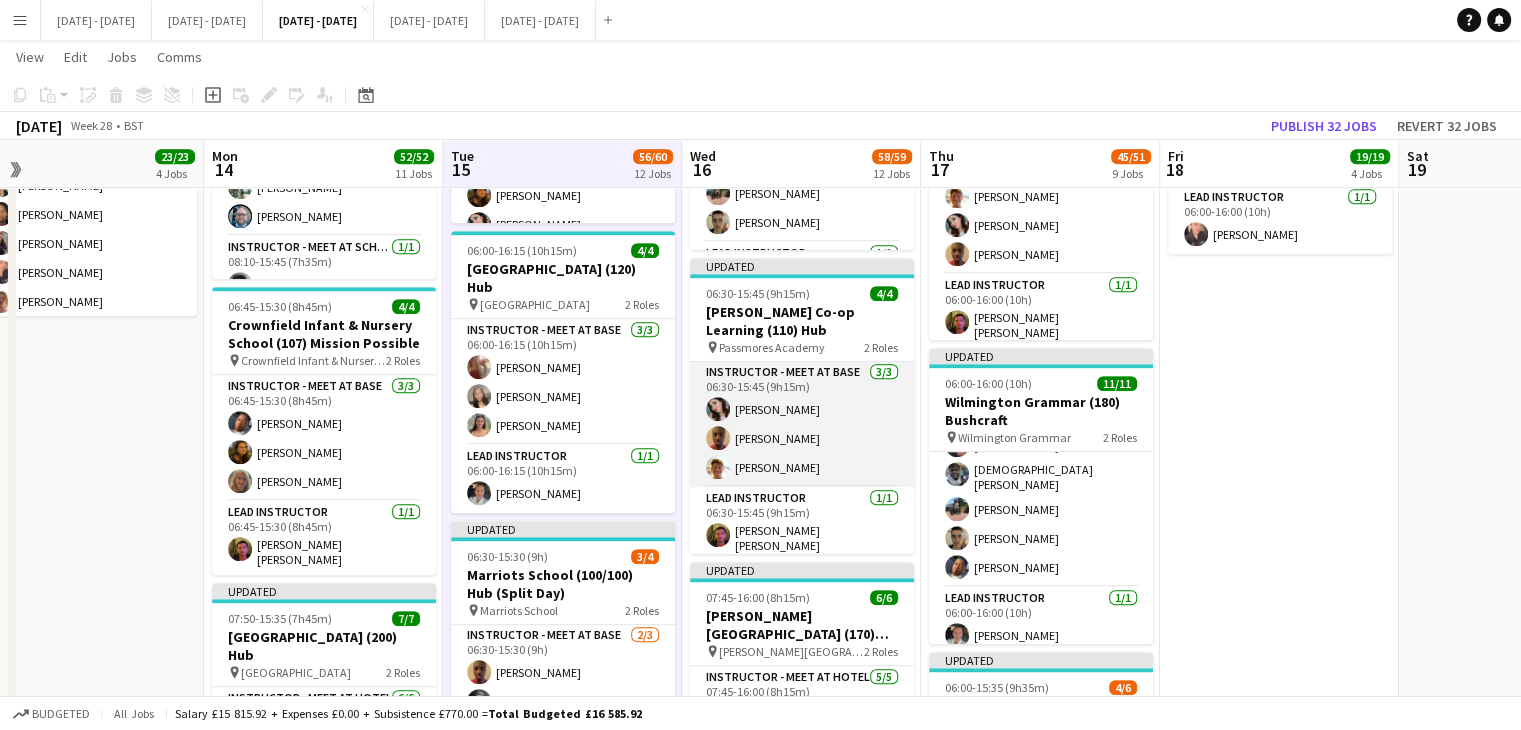 click on "Instructor - Meet at Base   3/3   06:30-15:45 (9h15m)
Lucy Cork Ethan Wambari Tom Allewell" at bounding box center [802, 424] 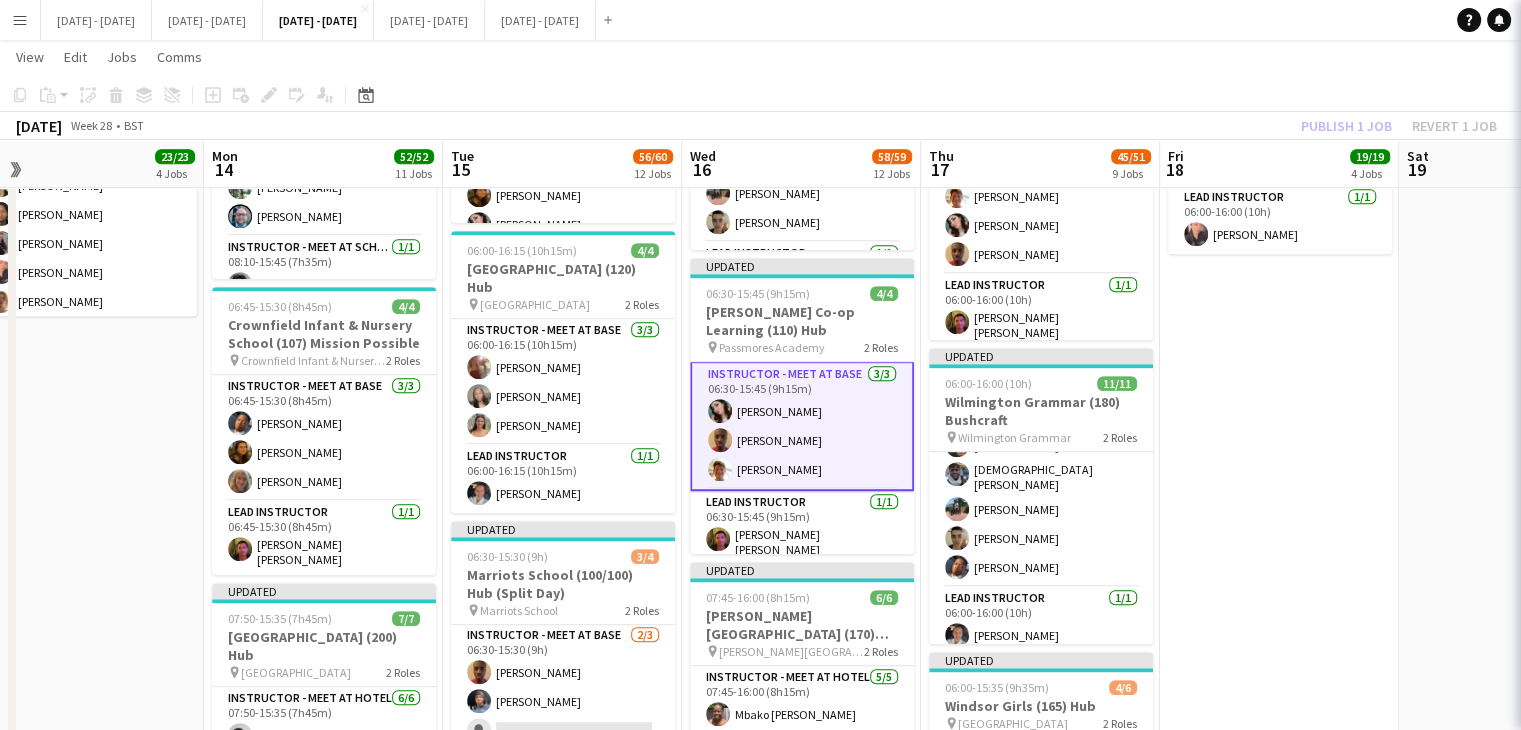 scroll, scrollTop: 3, scrollLeft: 0, axis: vertical 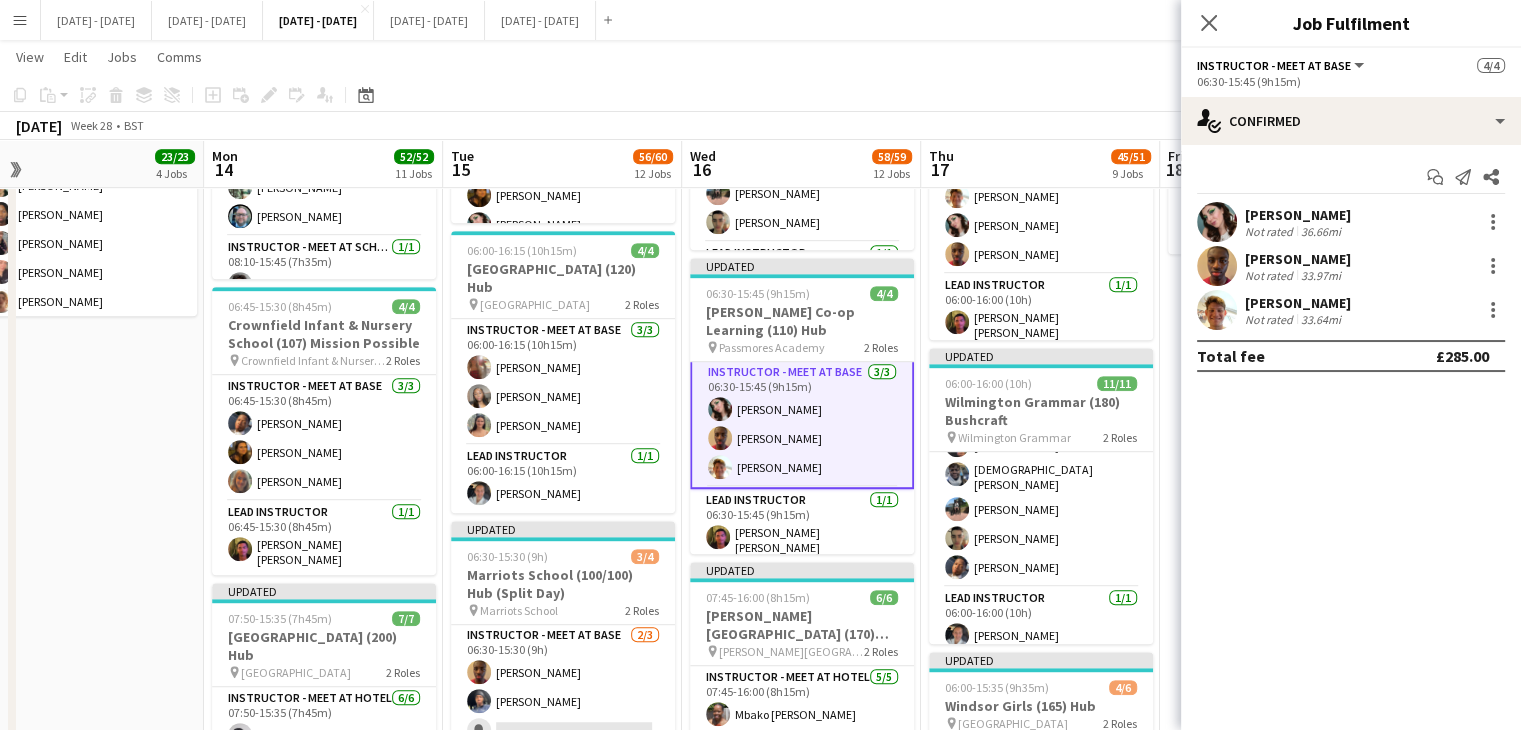 click at bounding box center [1493, 310] 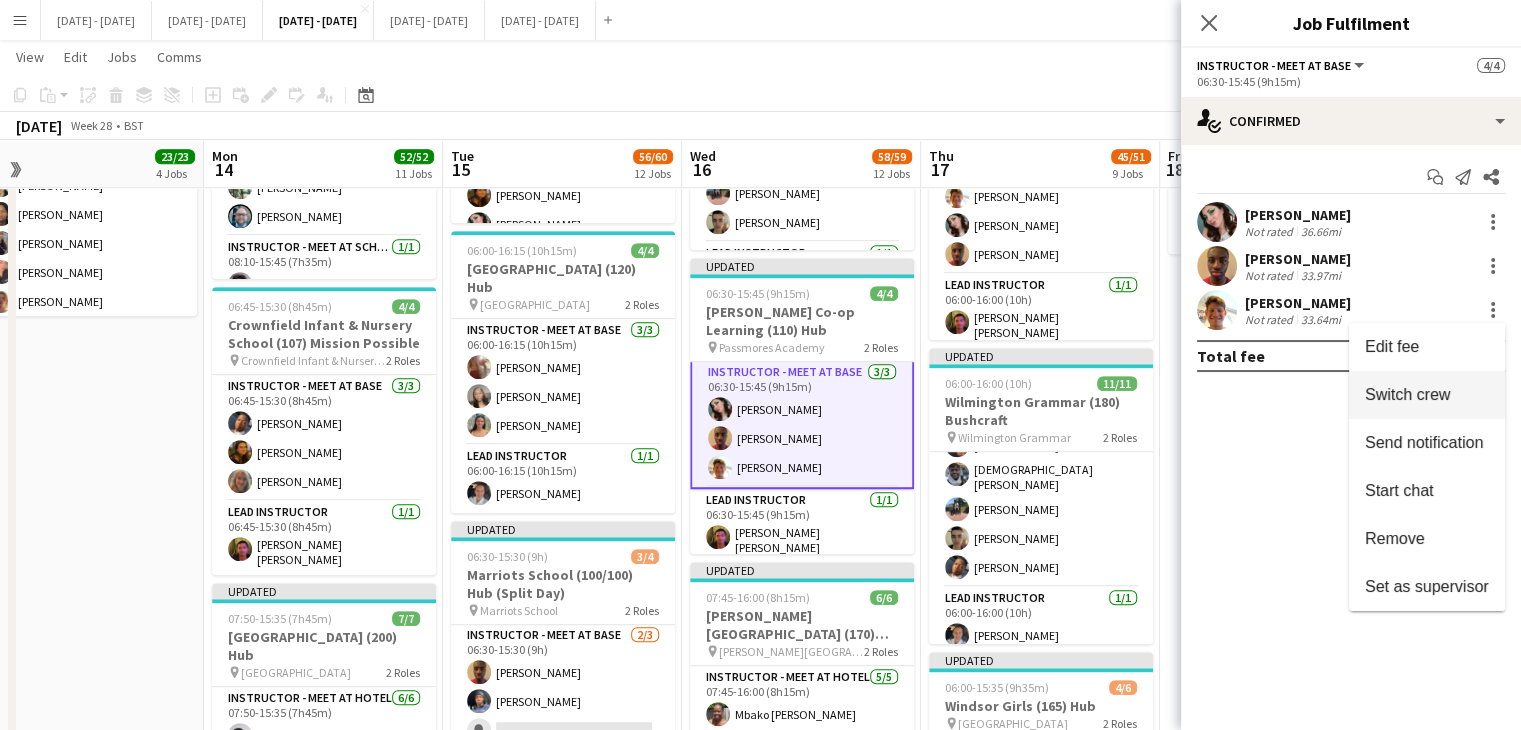 click on "Switch crew" at bounding box center [1427, 395] 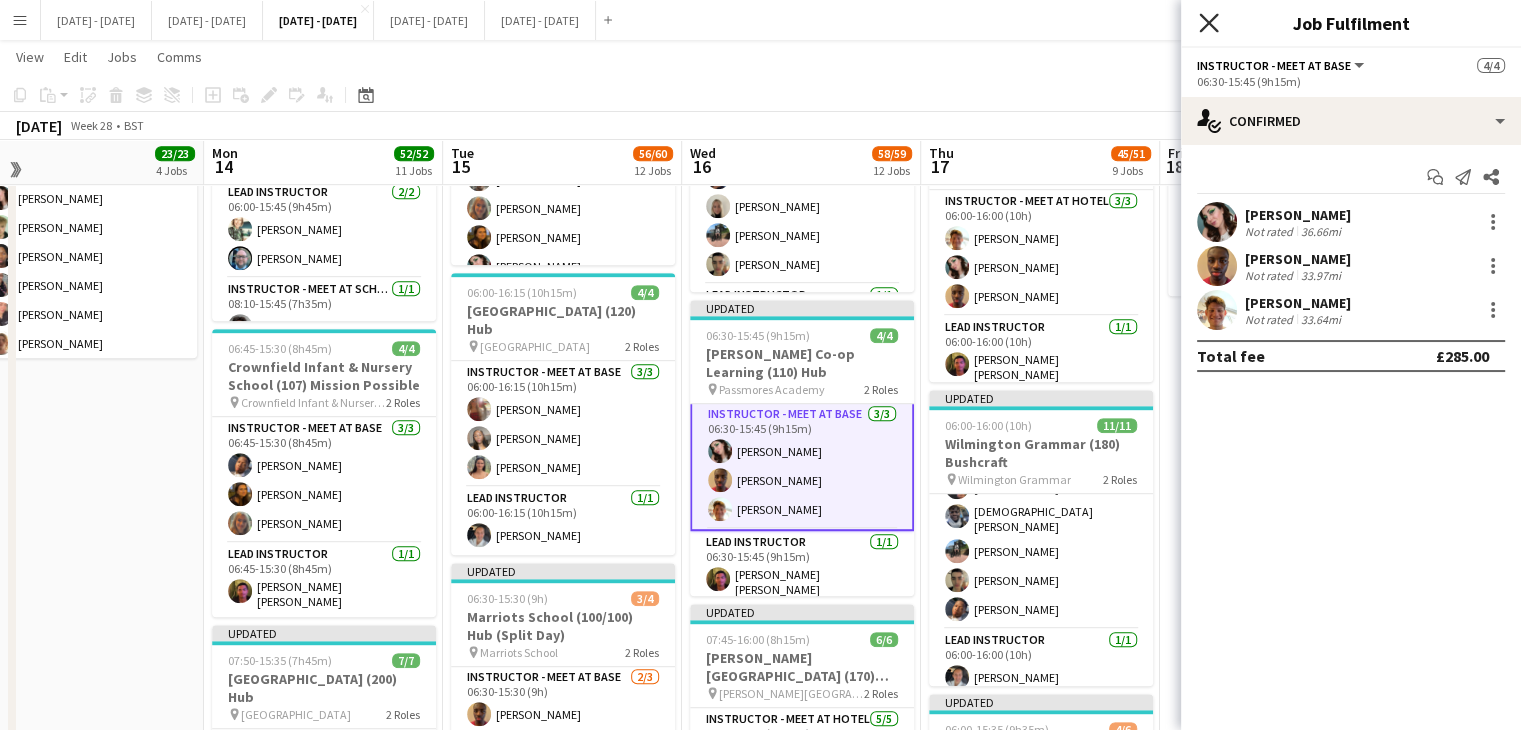 click on "Close pop-in" 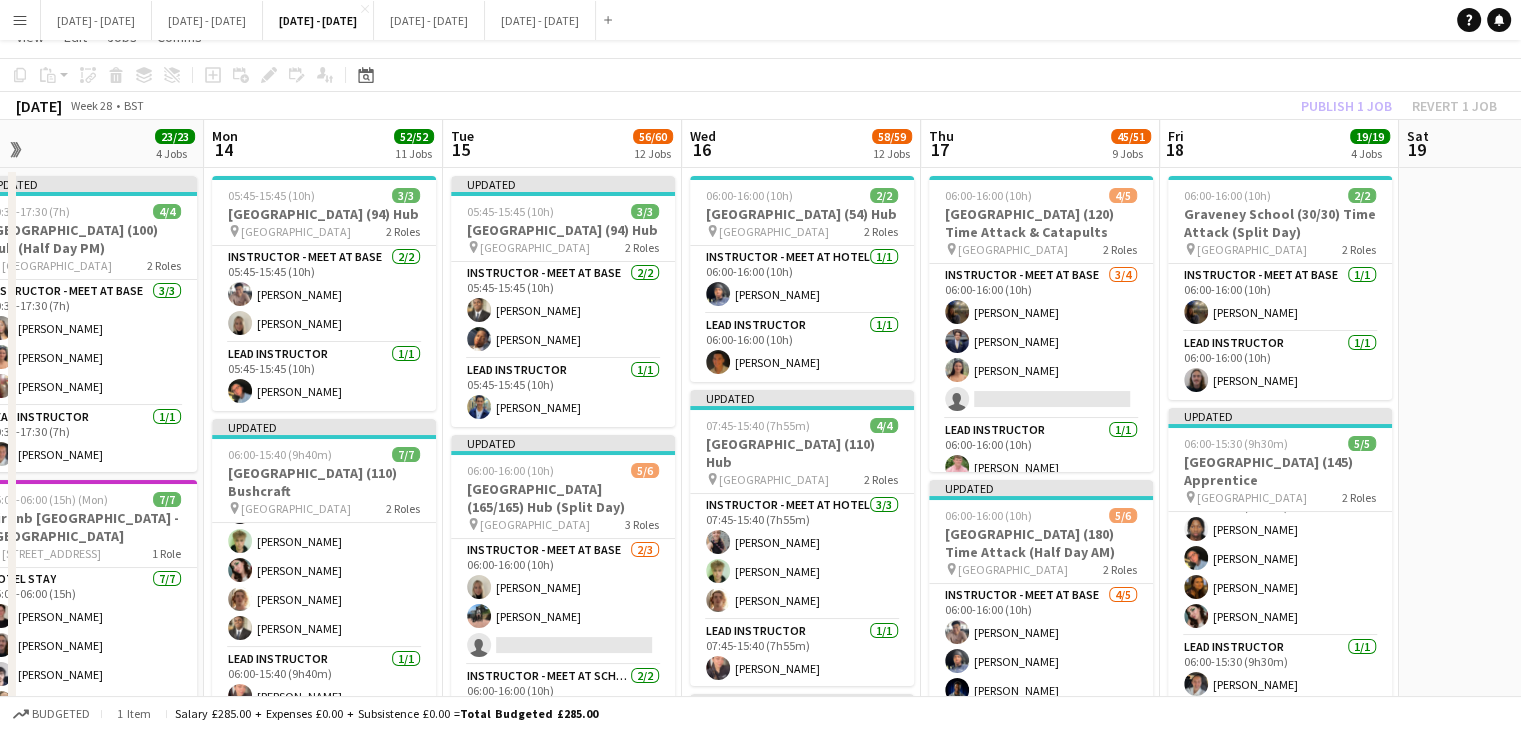 scroll, scrollTop: 0, scrollLeft: 0, axis: both 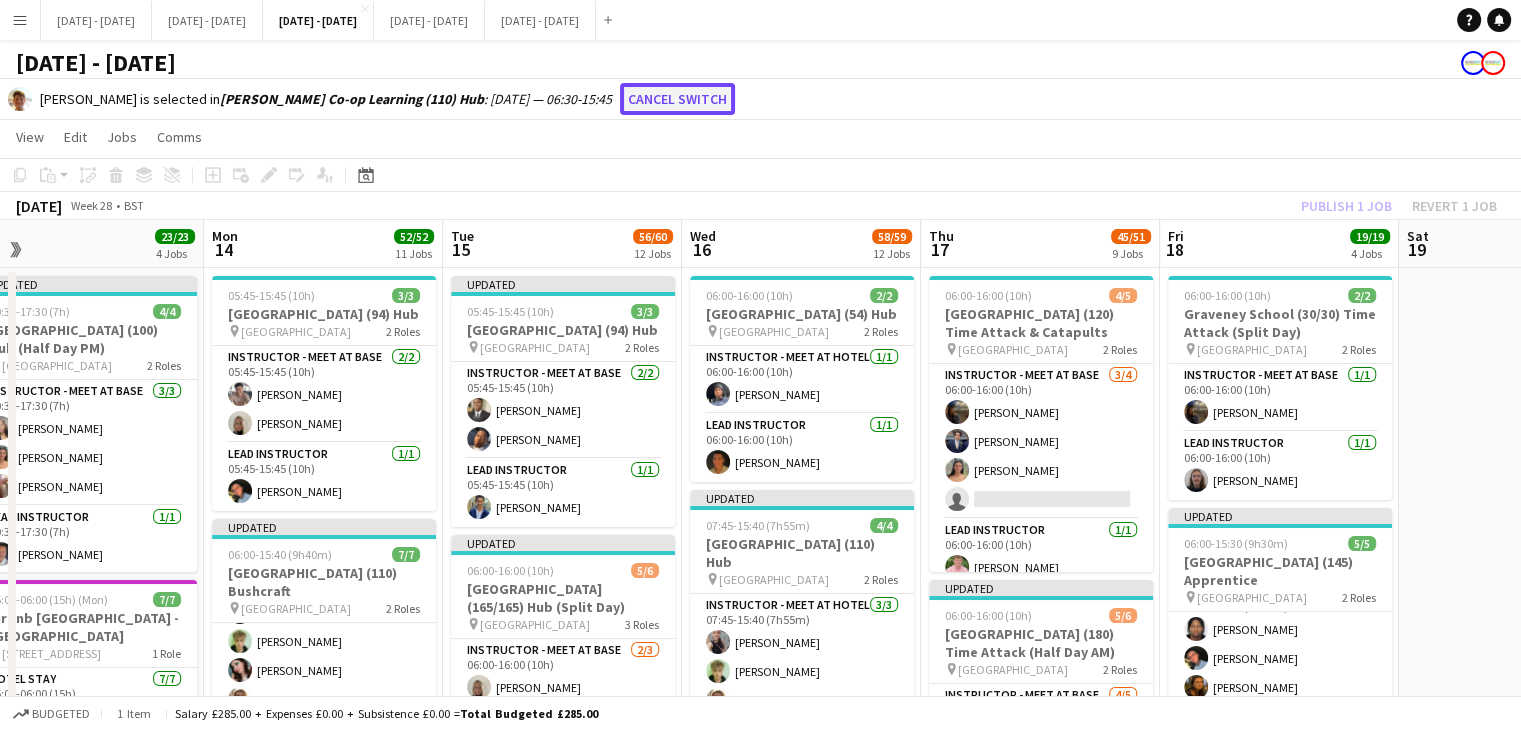 click on "Cancel switch" 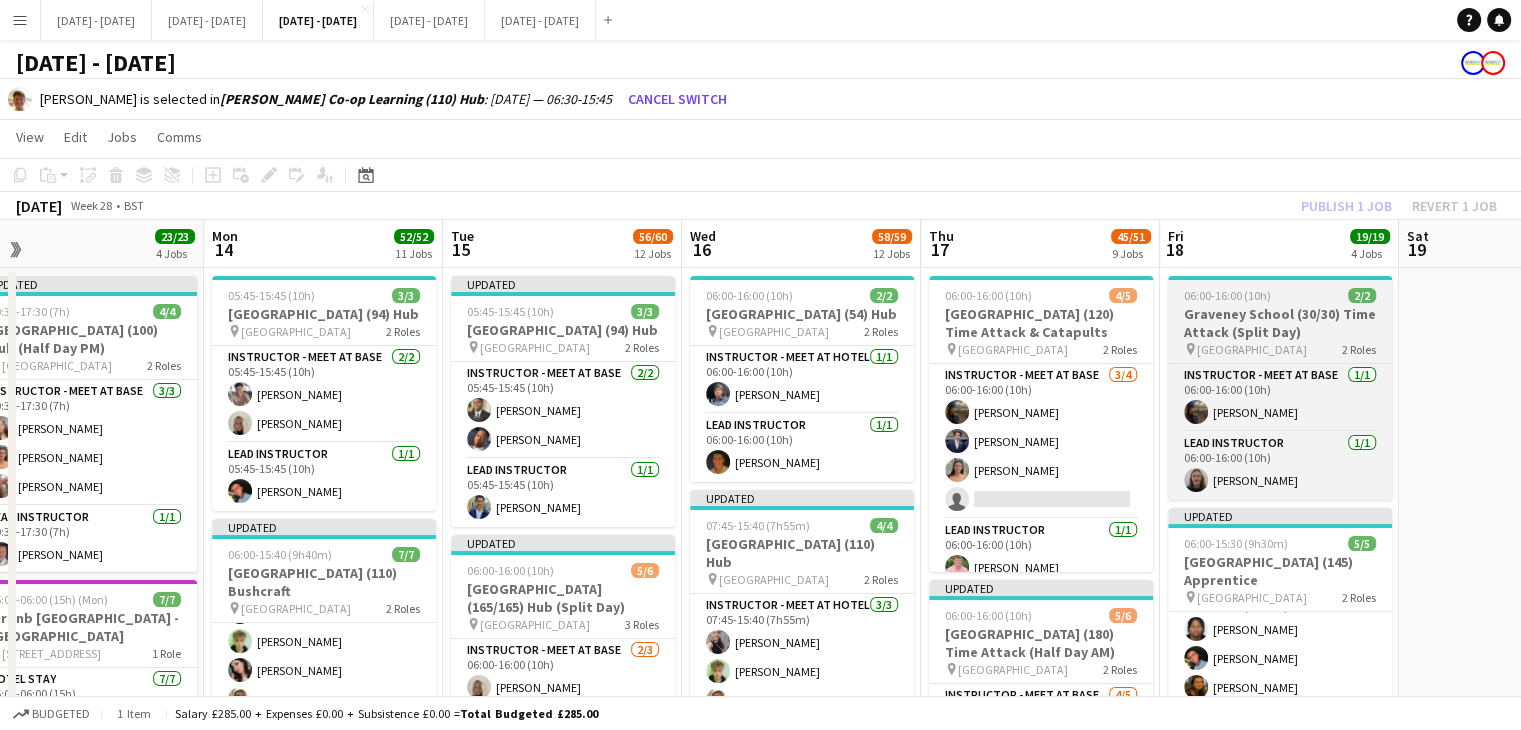scroll, scrollTop: 1, scrollLeft: 0, axis: vertical 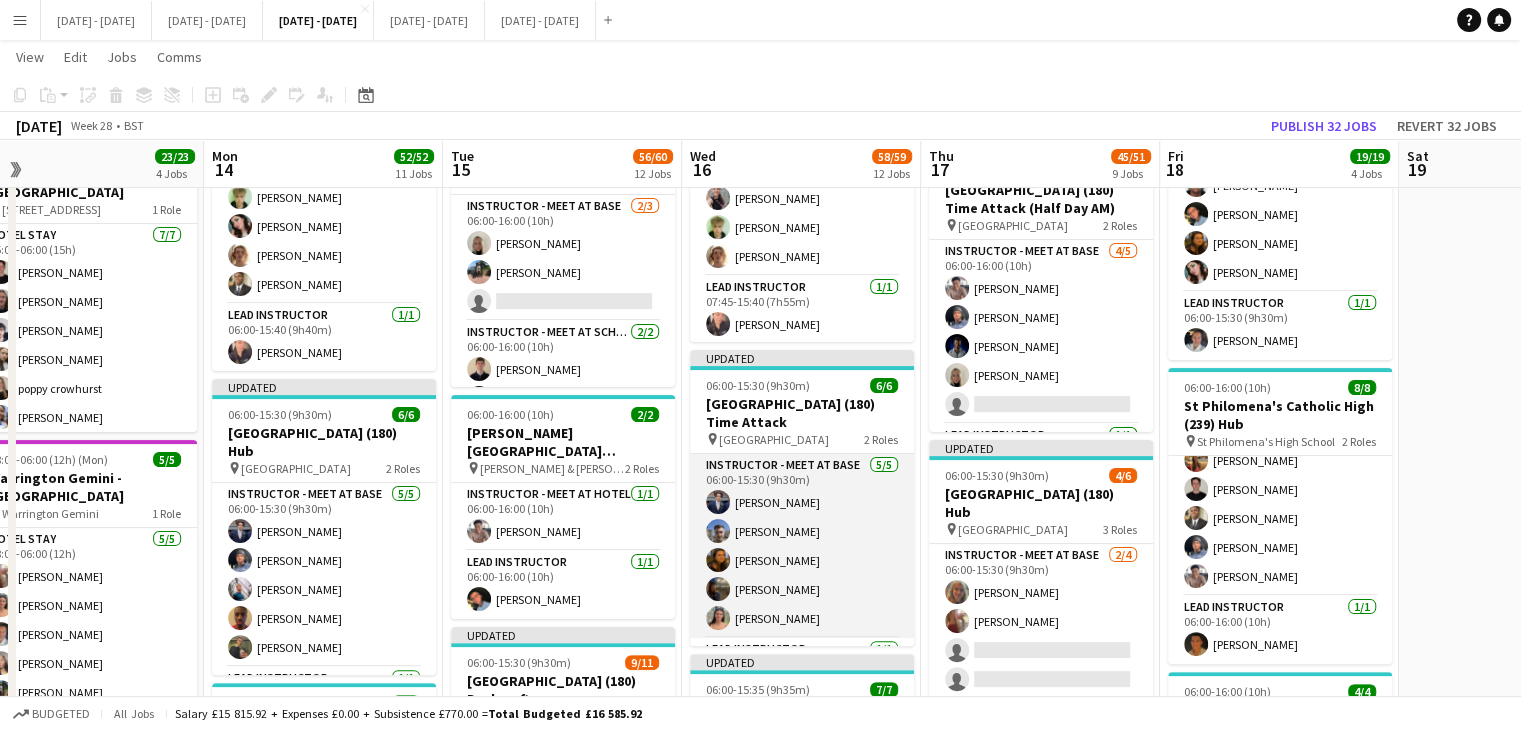 click on "Instructor - Meet at Base   5/5   06:00-15:30 (9h30m)
Drew Shelley-Winfield Matt Dailly Olivia Best Evie Pratt Keira Horton" at bounding box center [802, 546] 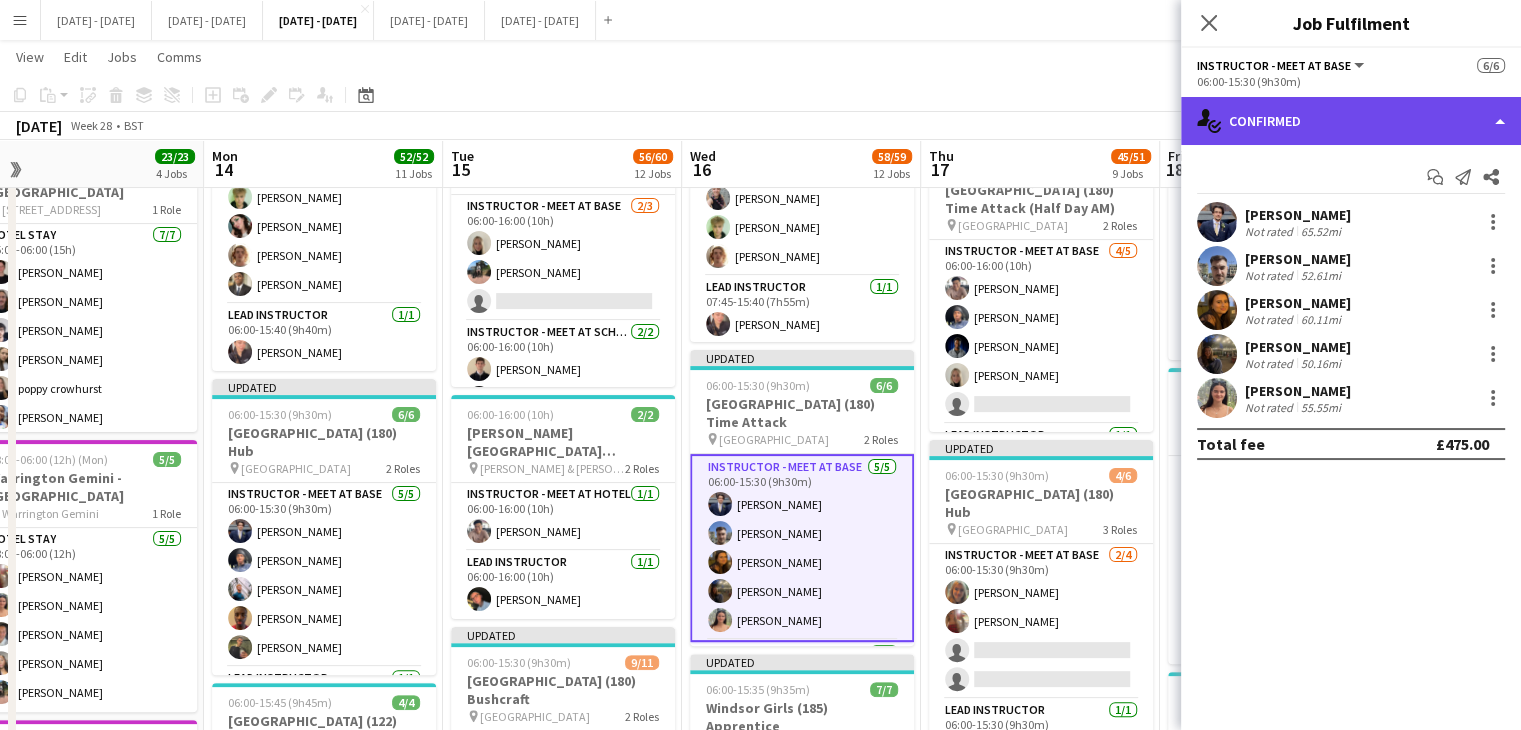 click on "single-neutral-actions-check-2
Confirmed" 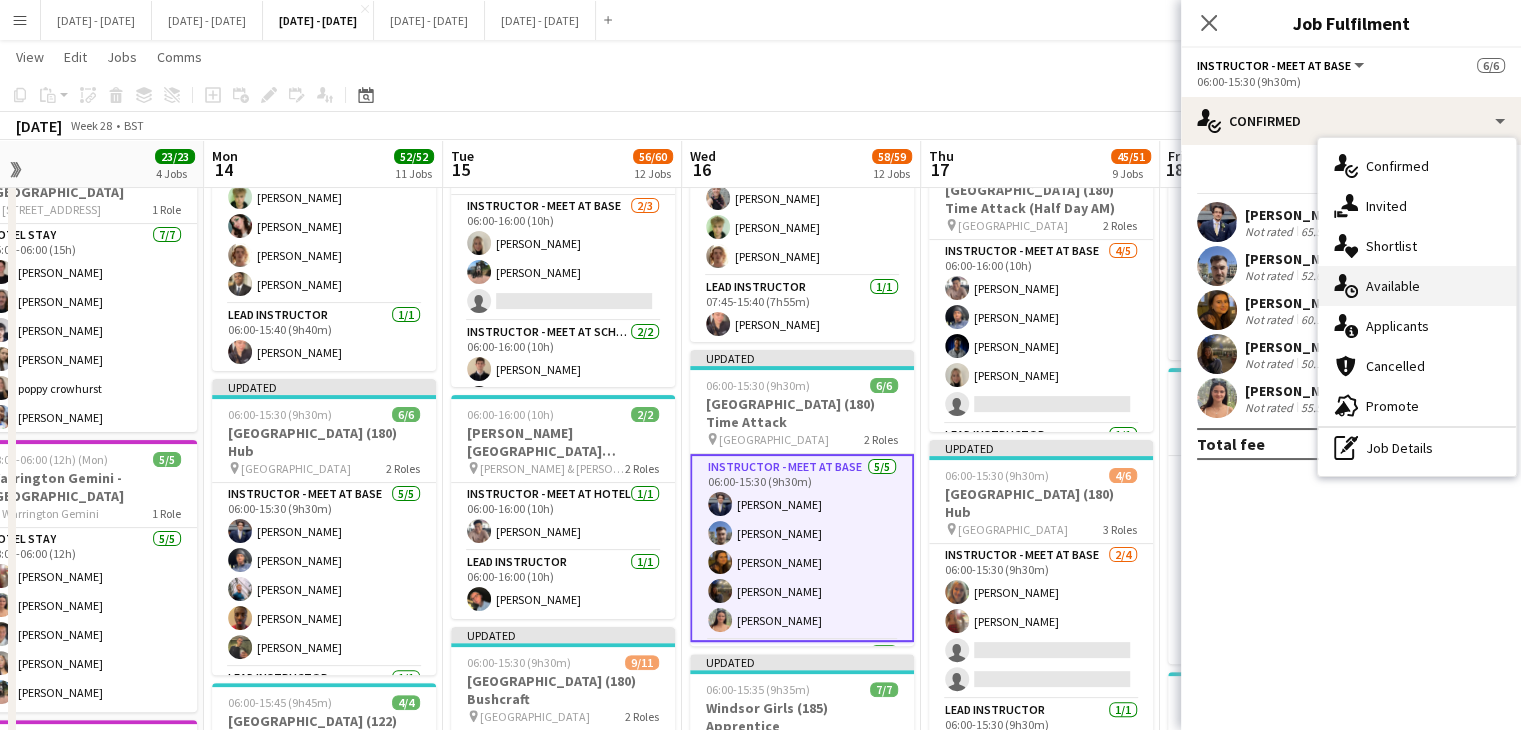 click on "single-neutral-actions-upload
Available" at bounding box center (1417, 286) 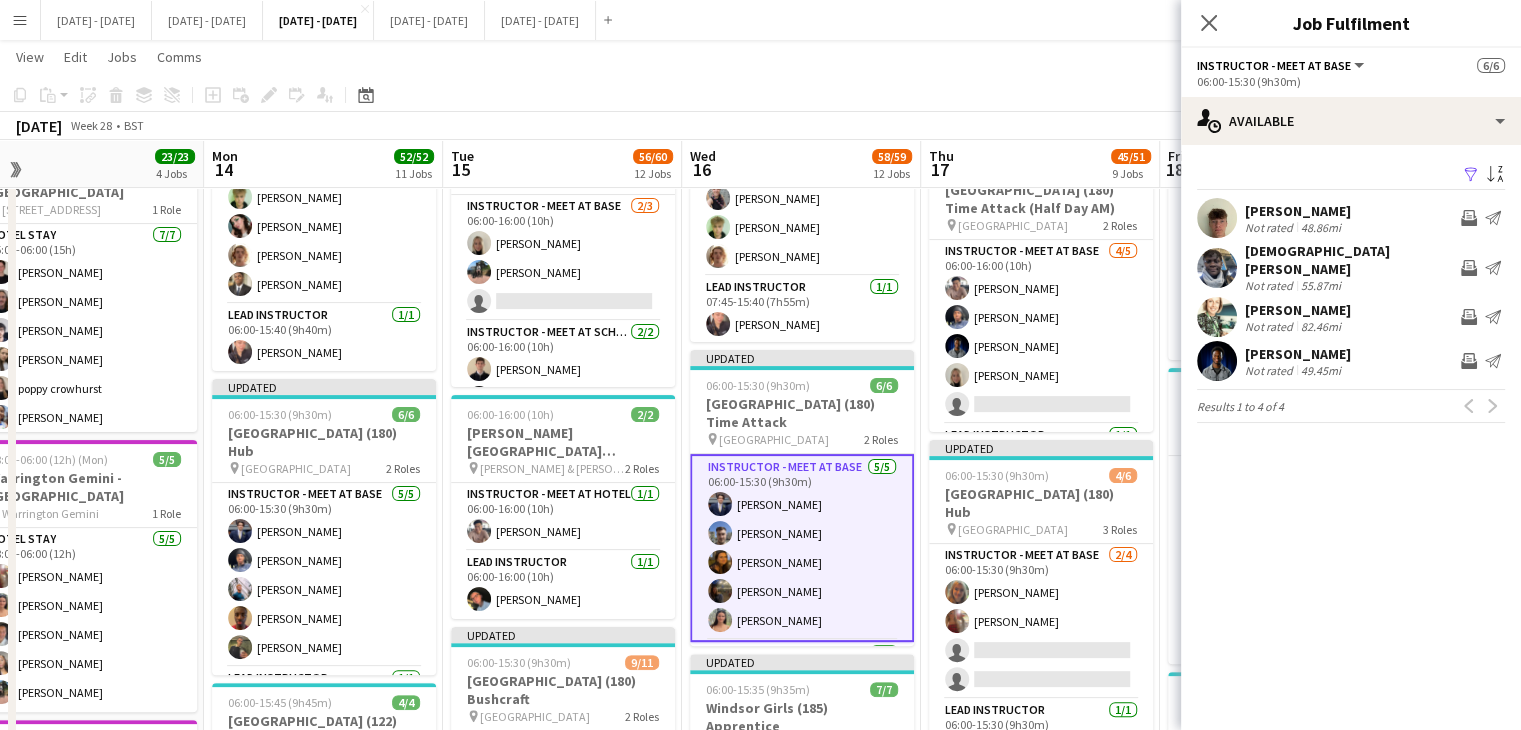 click on "48.86mi" at bounding box center (1321, 227) 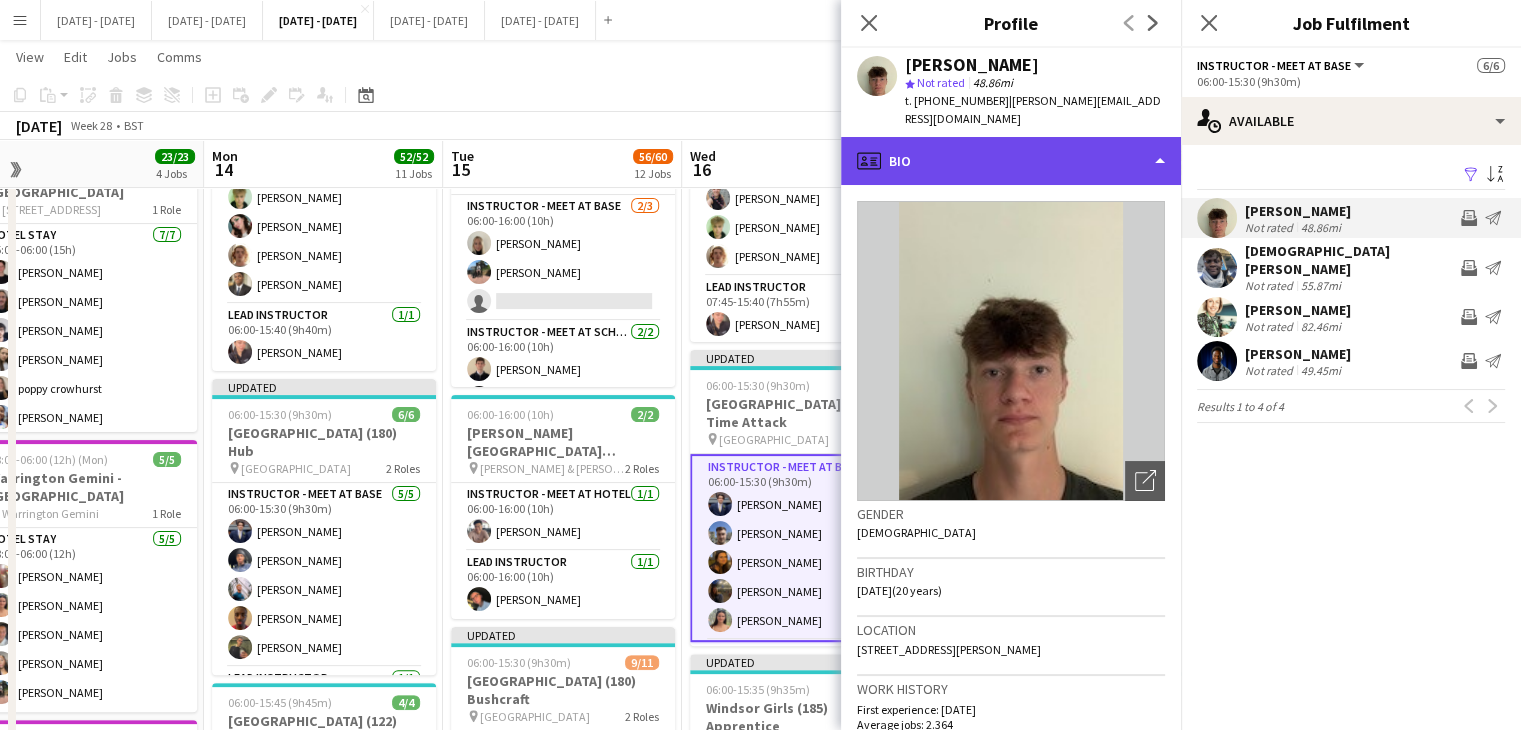click on "profile
Bio" 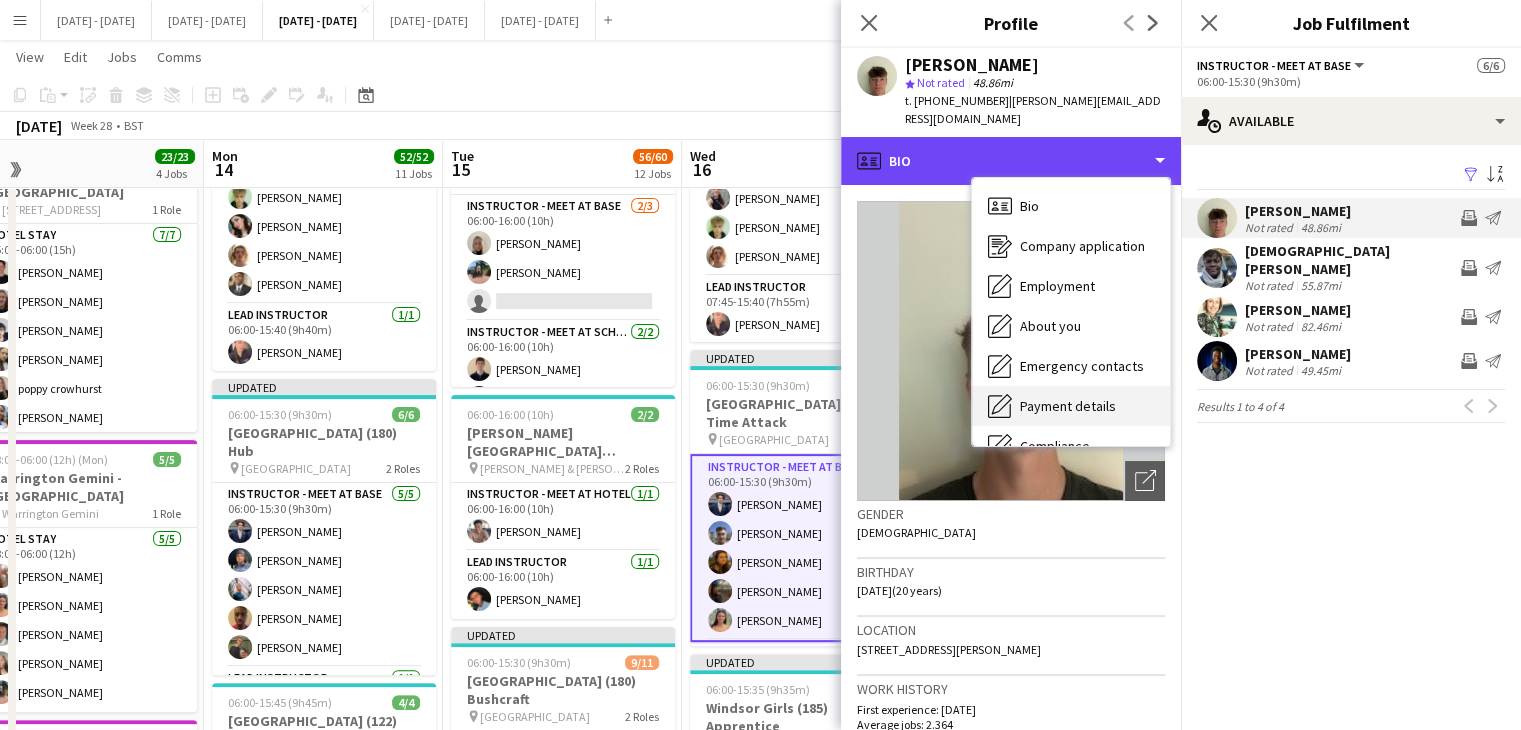 scroll, scrollTop: 188, scrollLeft: 0, axis: vertical 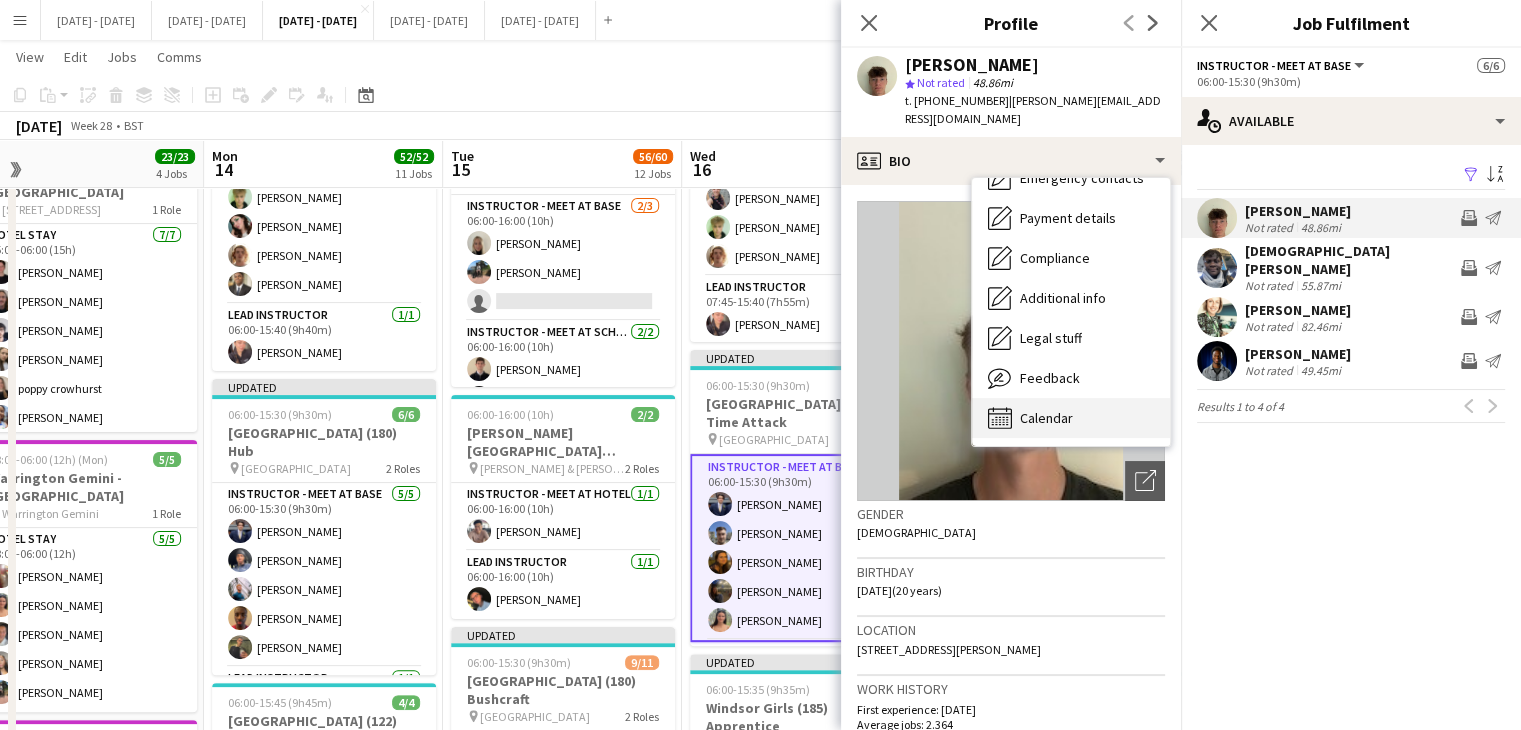 click on "Calendar" at bounding box center (1046, 418) 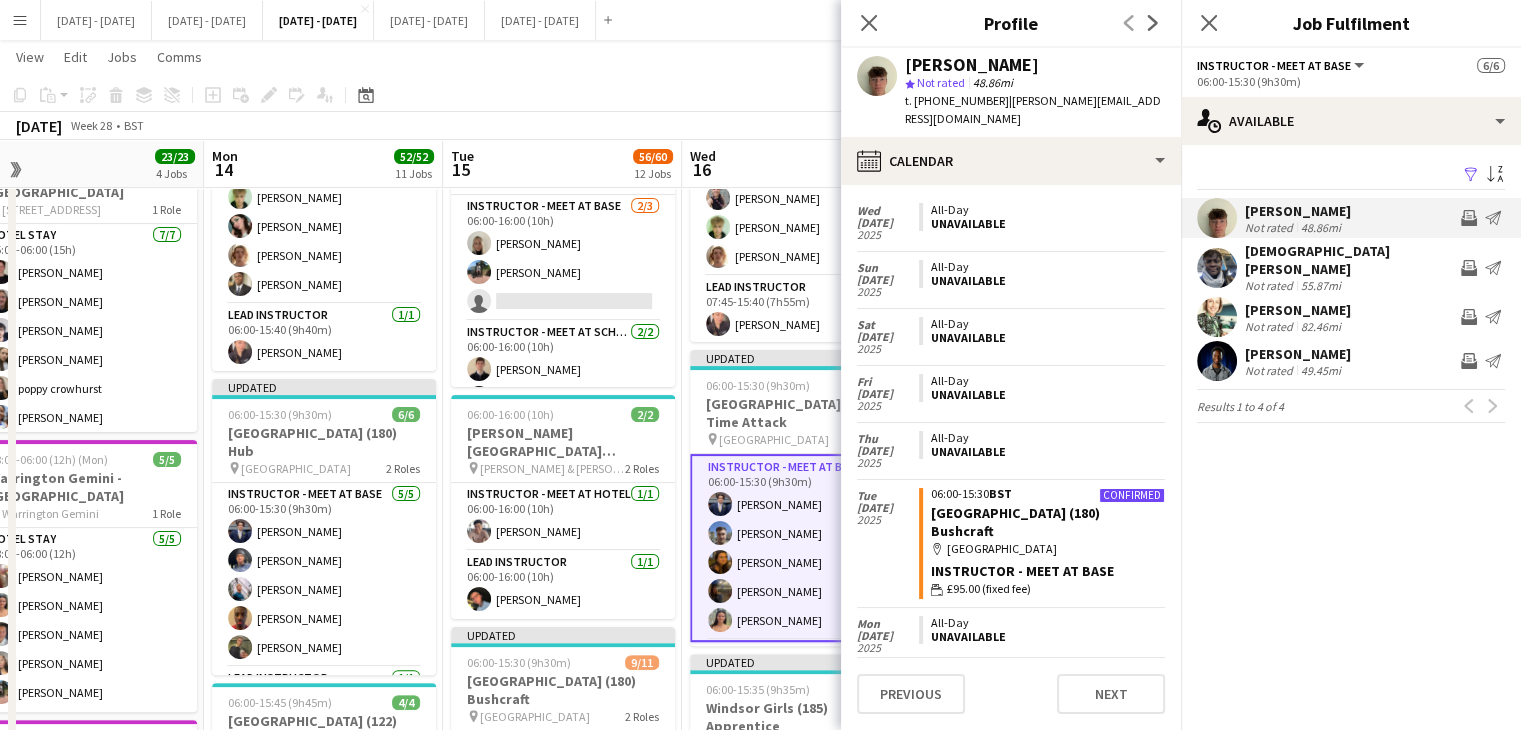 scroll, scrollTop: 5547, scrollLeft: 0, axis: vertical 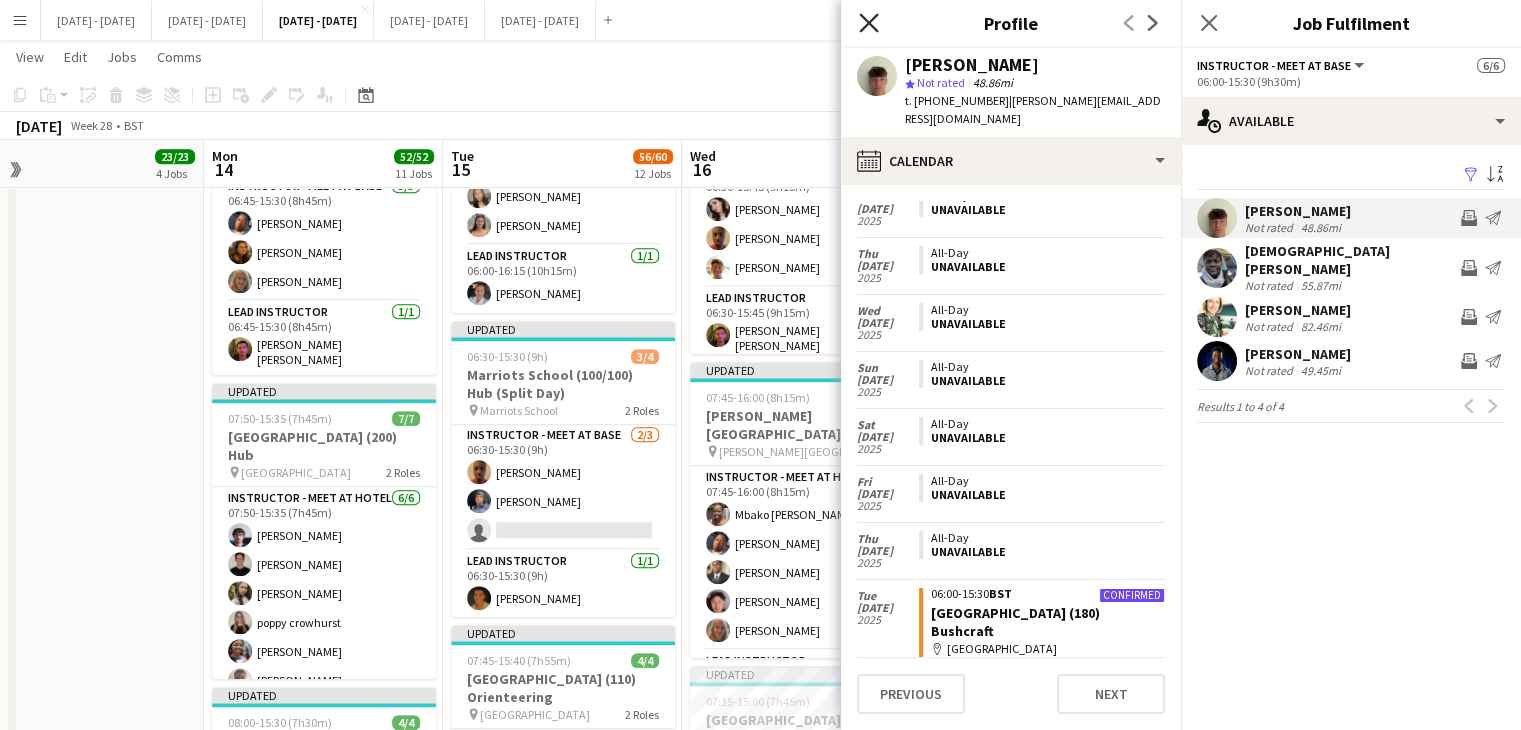 click on "Close pop-in" 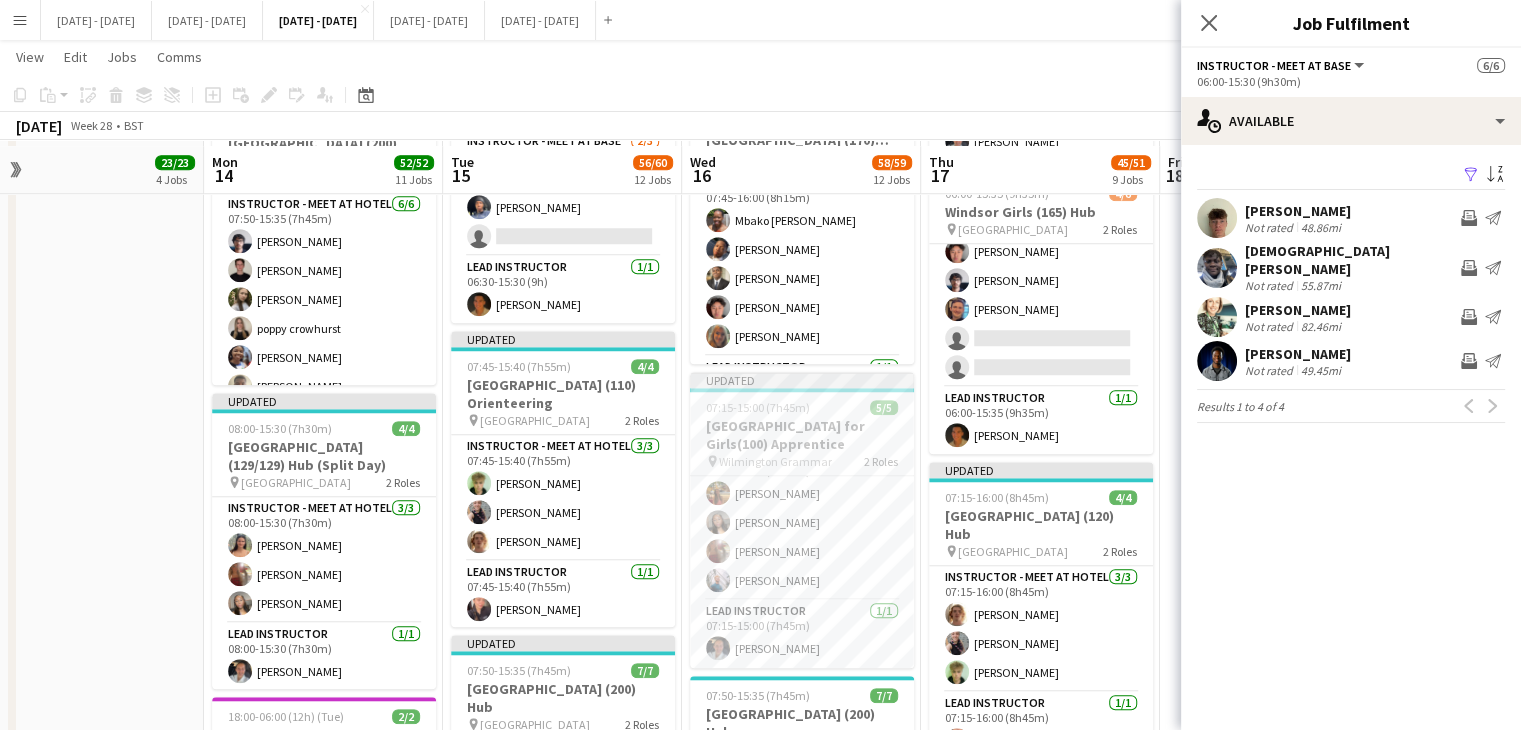 scroll, scrollTop: 1600, scrollLeft: 0, axis: vertical 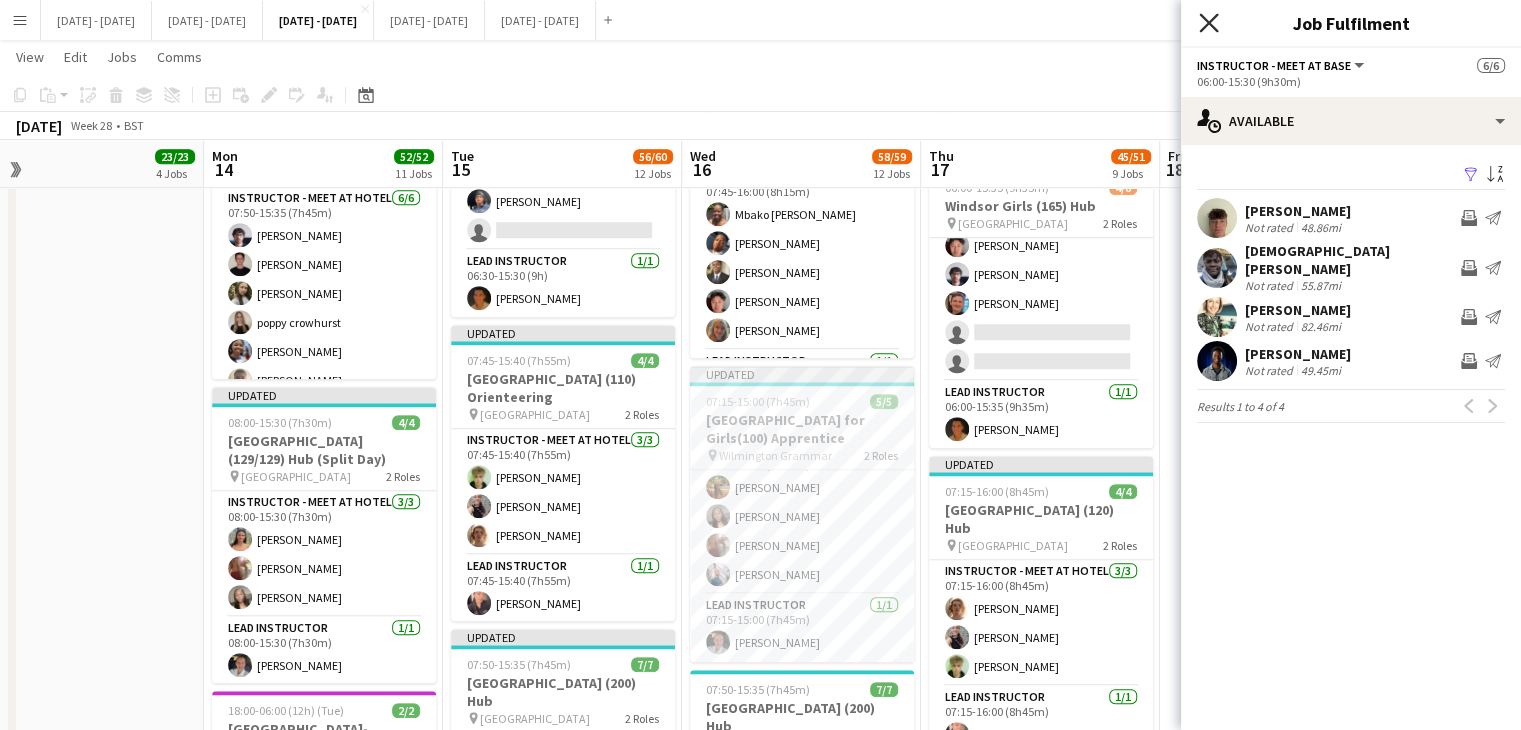 click 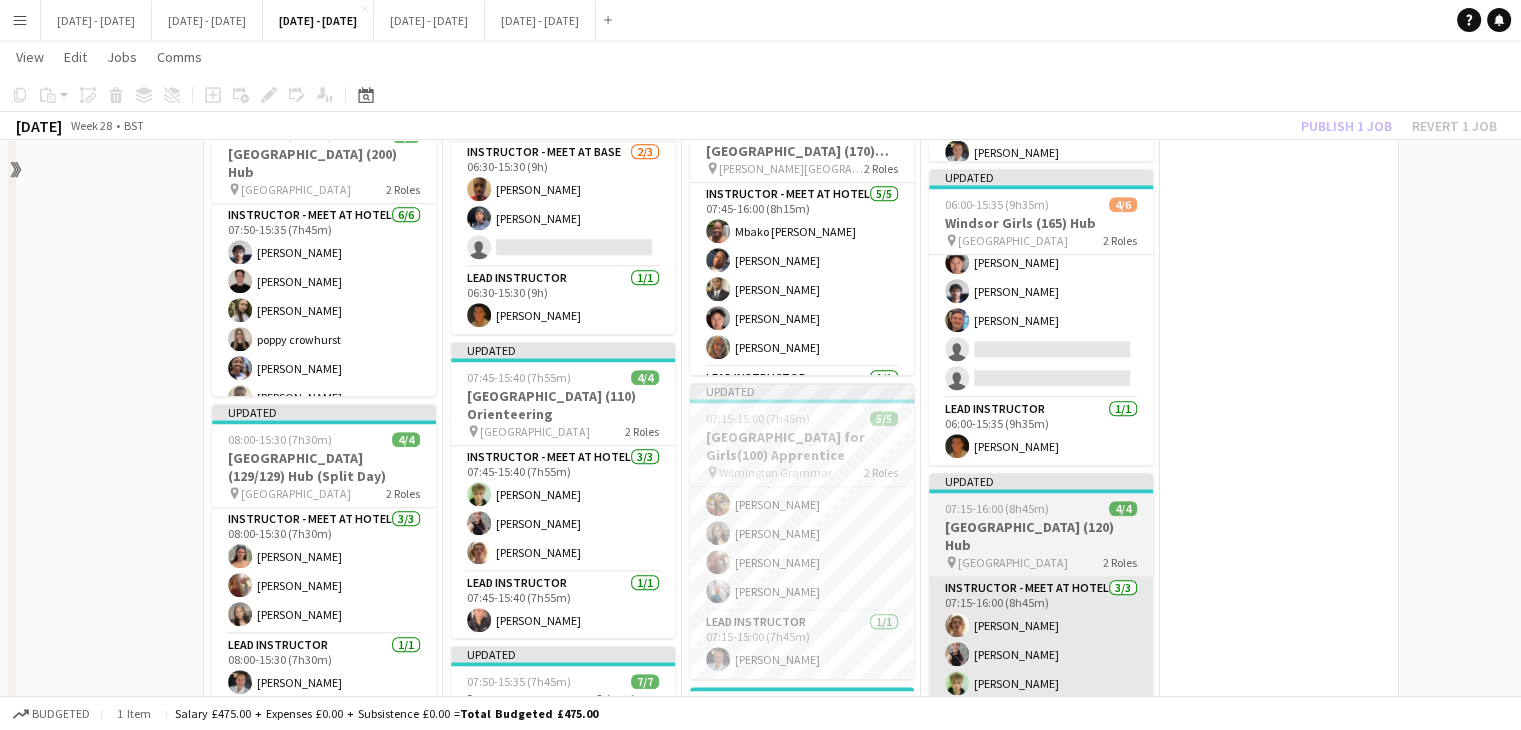 scroll, scrollTop: 1600, scrollLeft: 0, axis: vertical 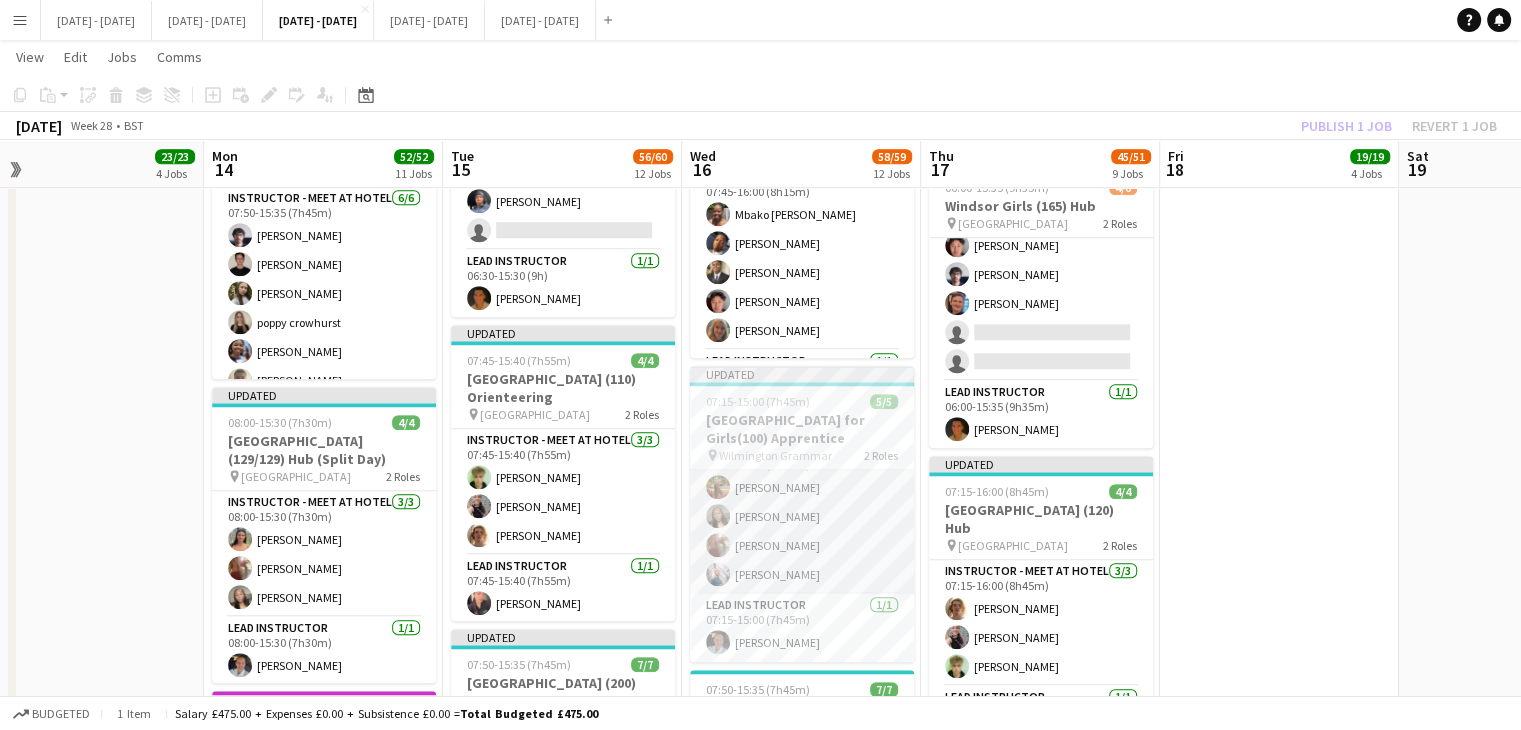 click on "Instructor - Meet at Hotel   4/4   07:15-15:00 (7h45m)
Isobel McNab Grace Anieke Olivia Etherington Nathan Hinckley" at bounding box center [802, 516] 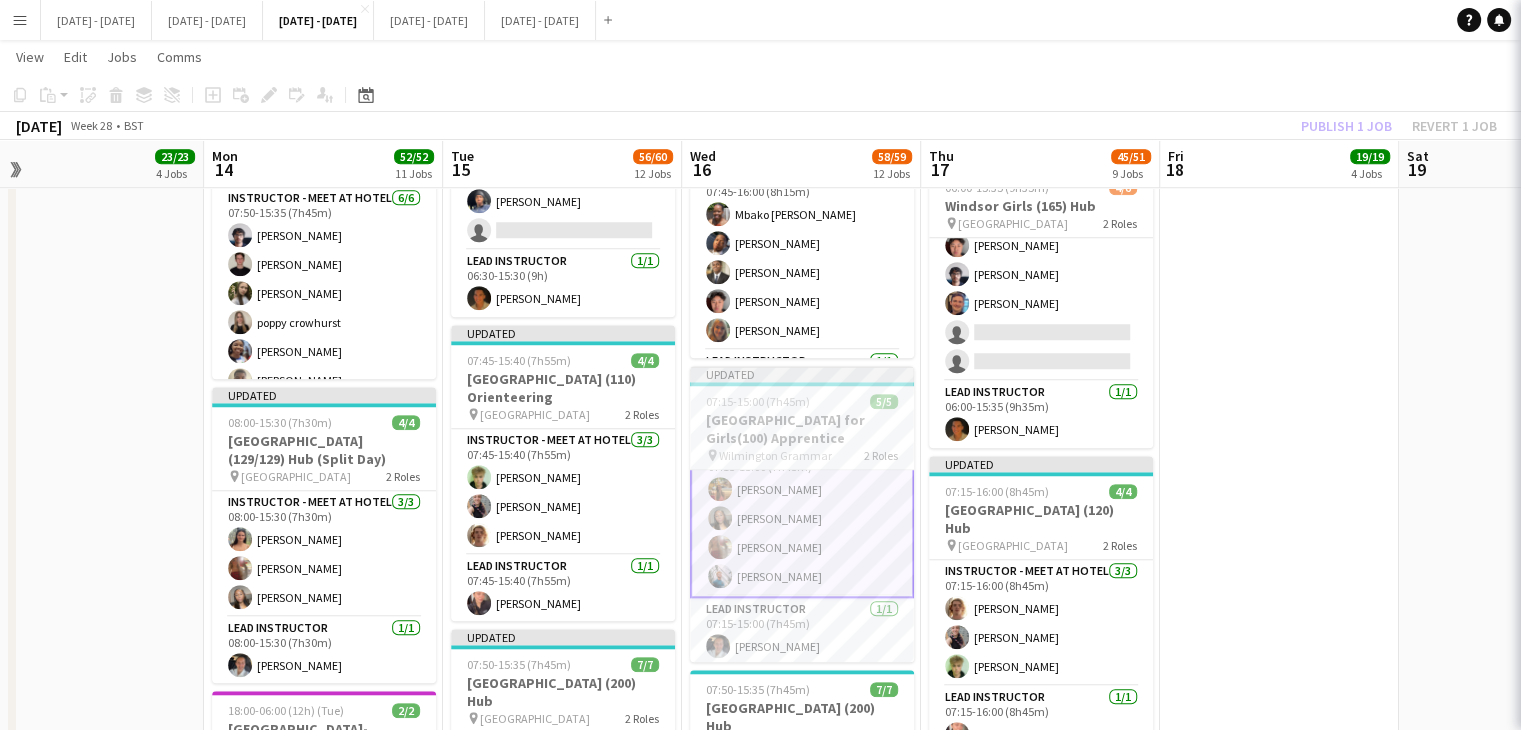 scroll, scrollTop: 32, scrollLeft: 0, axis: vertical 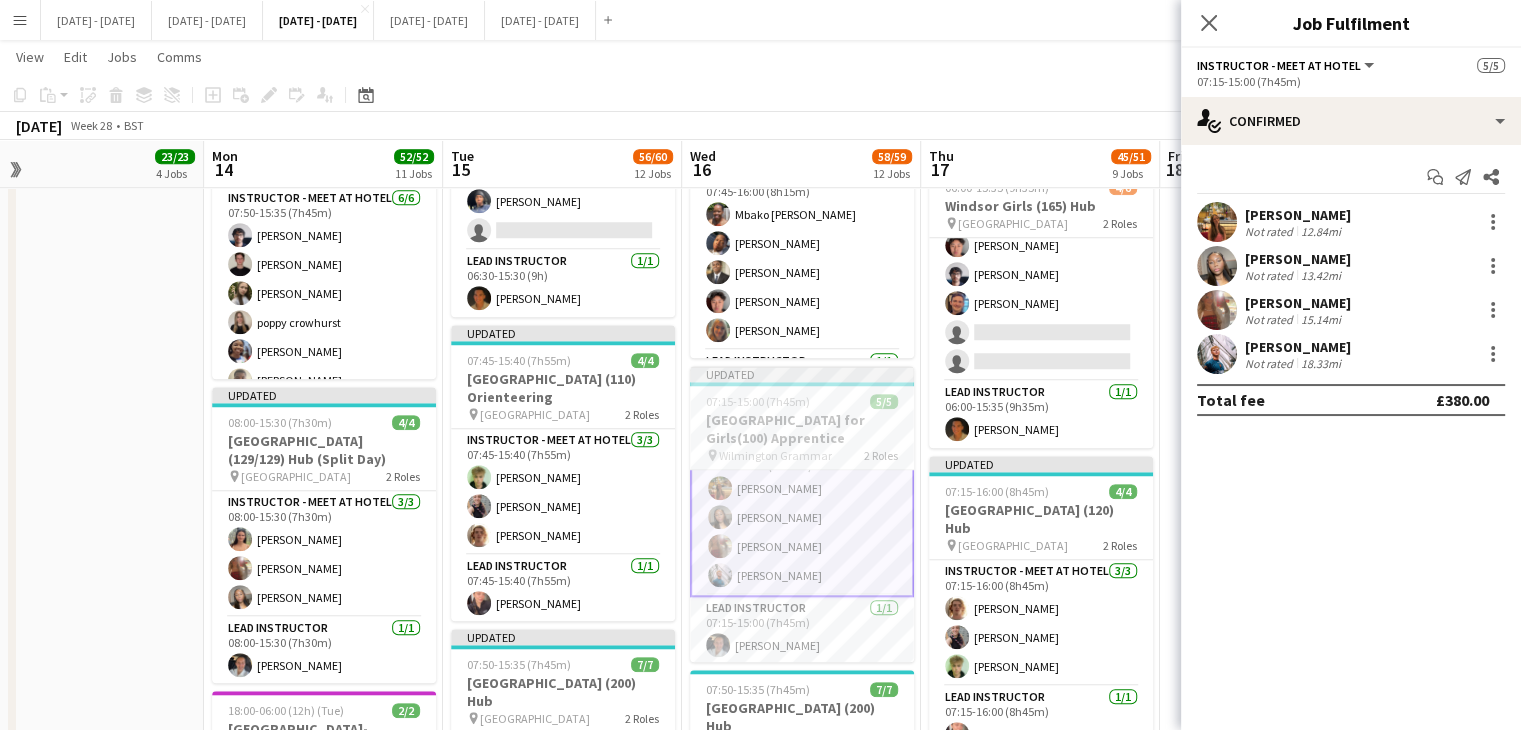 click on "[PERSON_NAME]" at bounding box center [1298, 215] 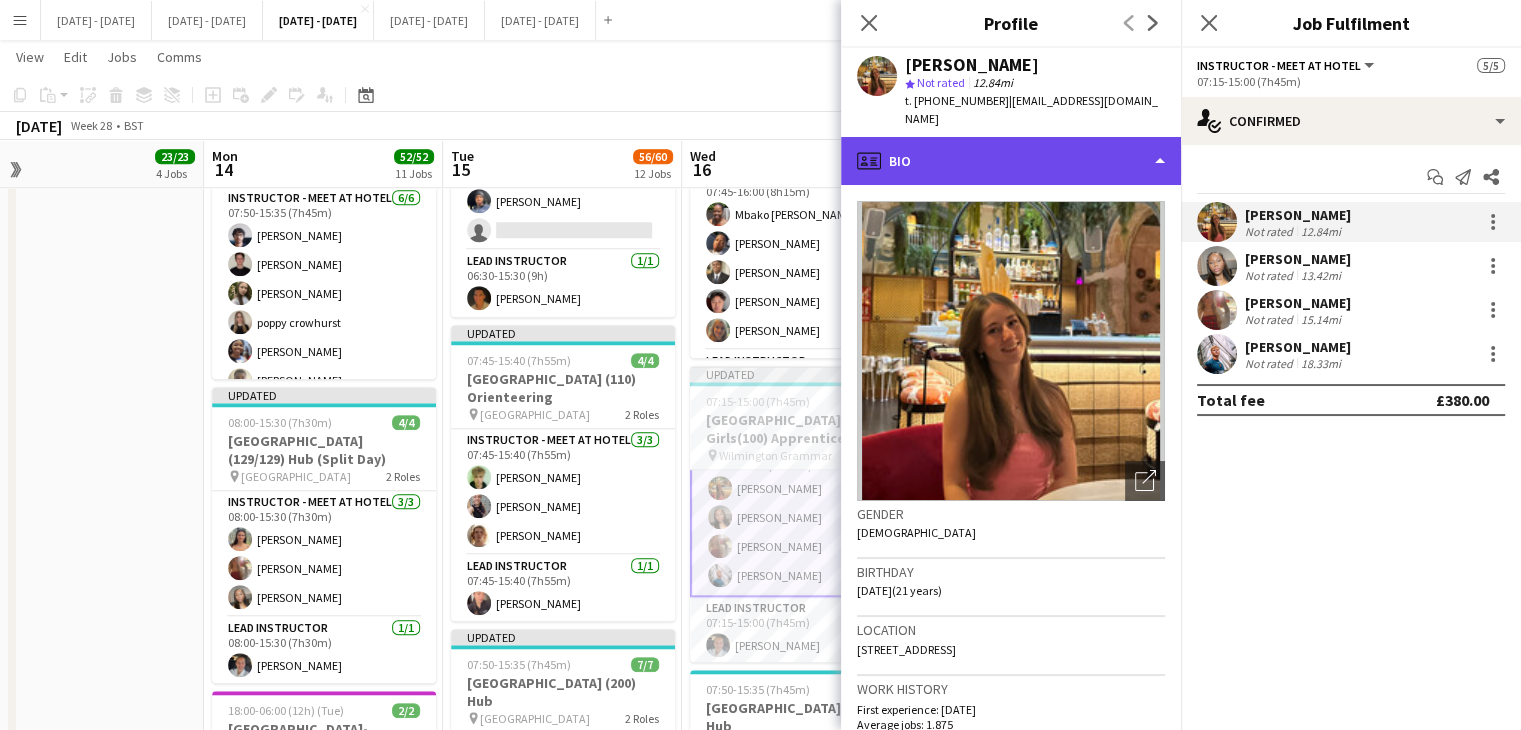 click on "profile
Bio" 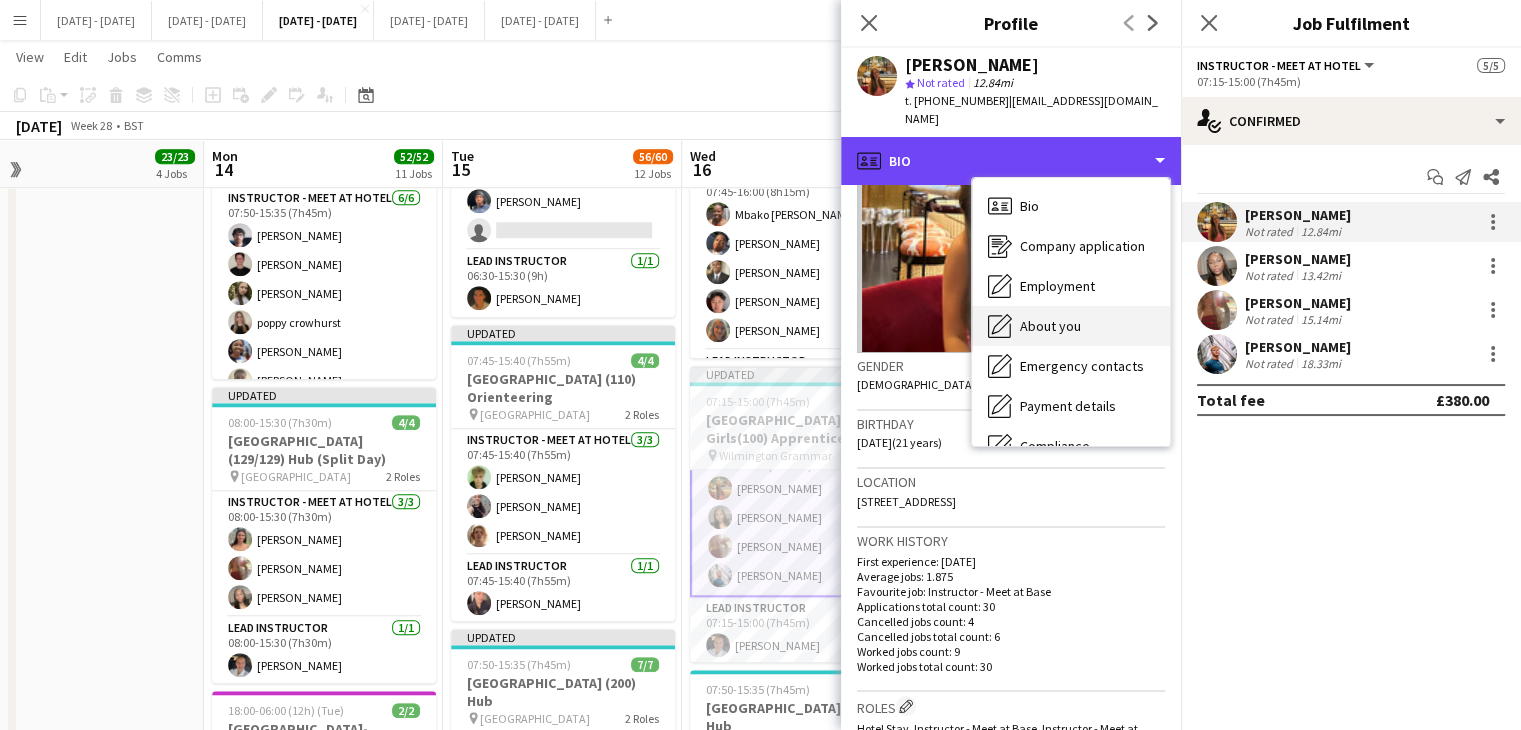 scroll, scrollTop: 300, scrollLeft: 0, axis: vertical 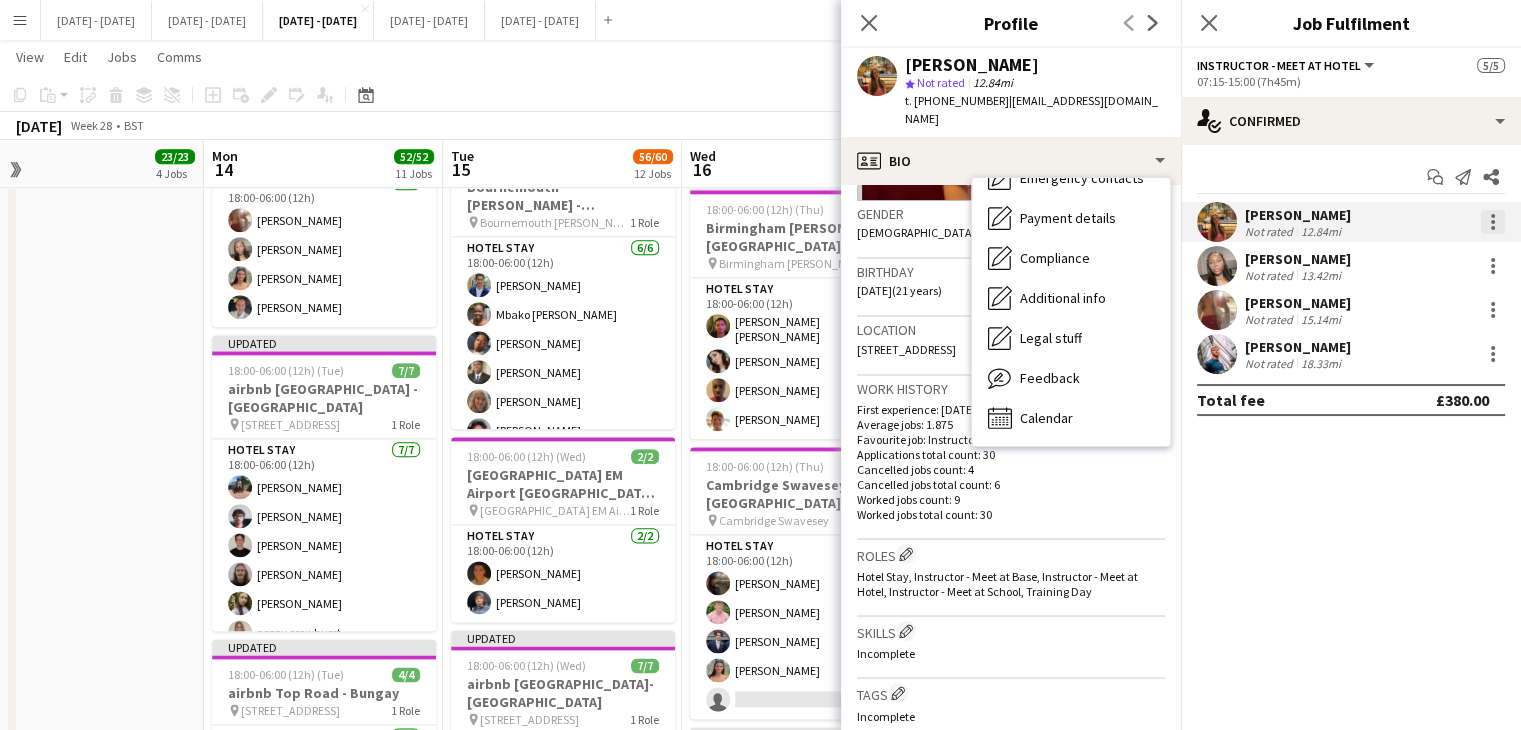 click at bounding box center (1493, 222) 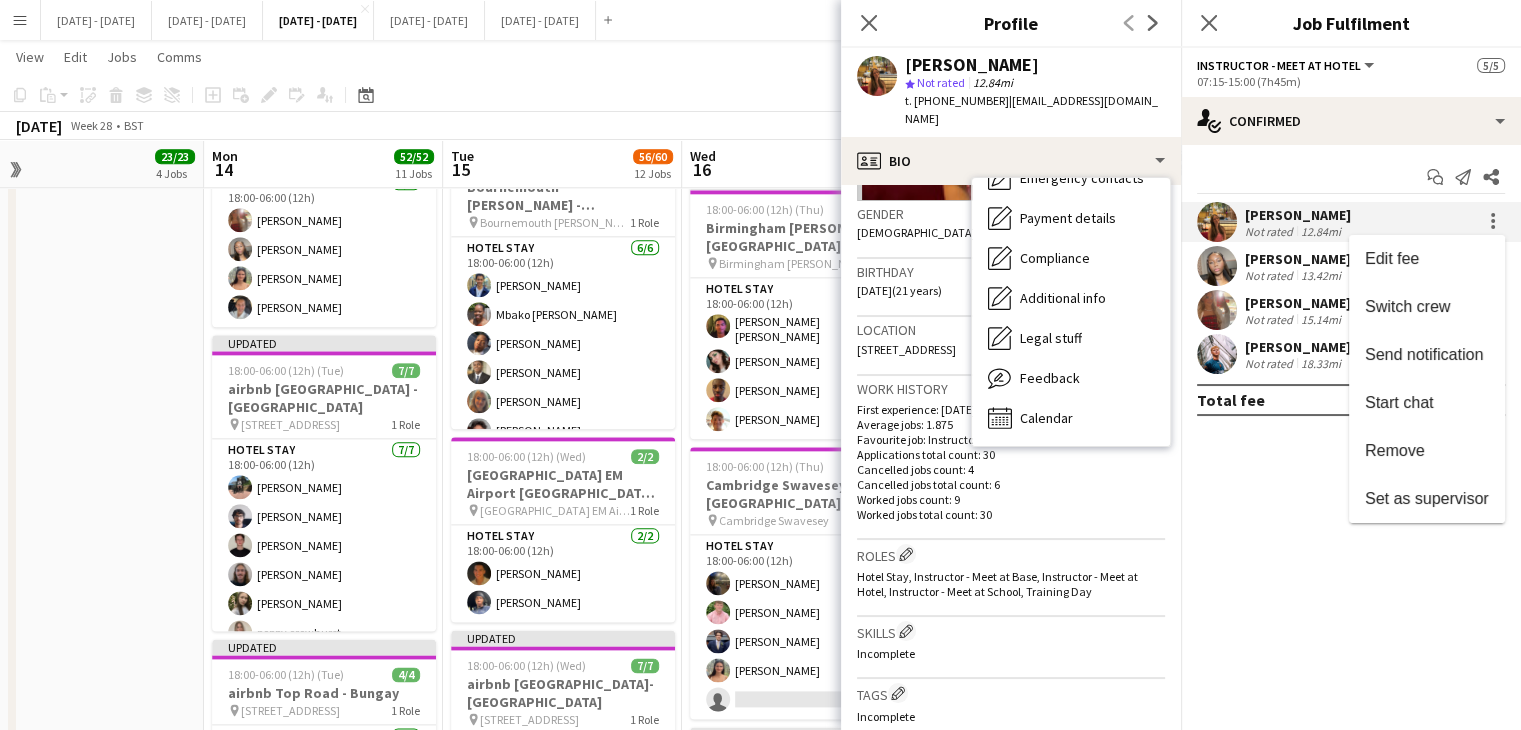click at bounding box center [760, 365] 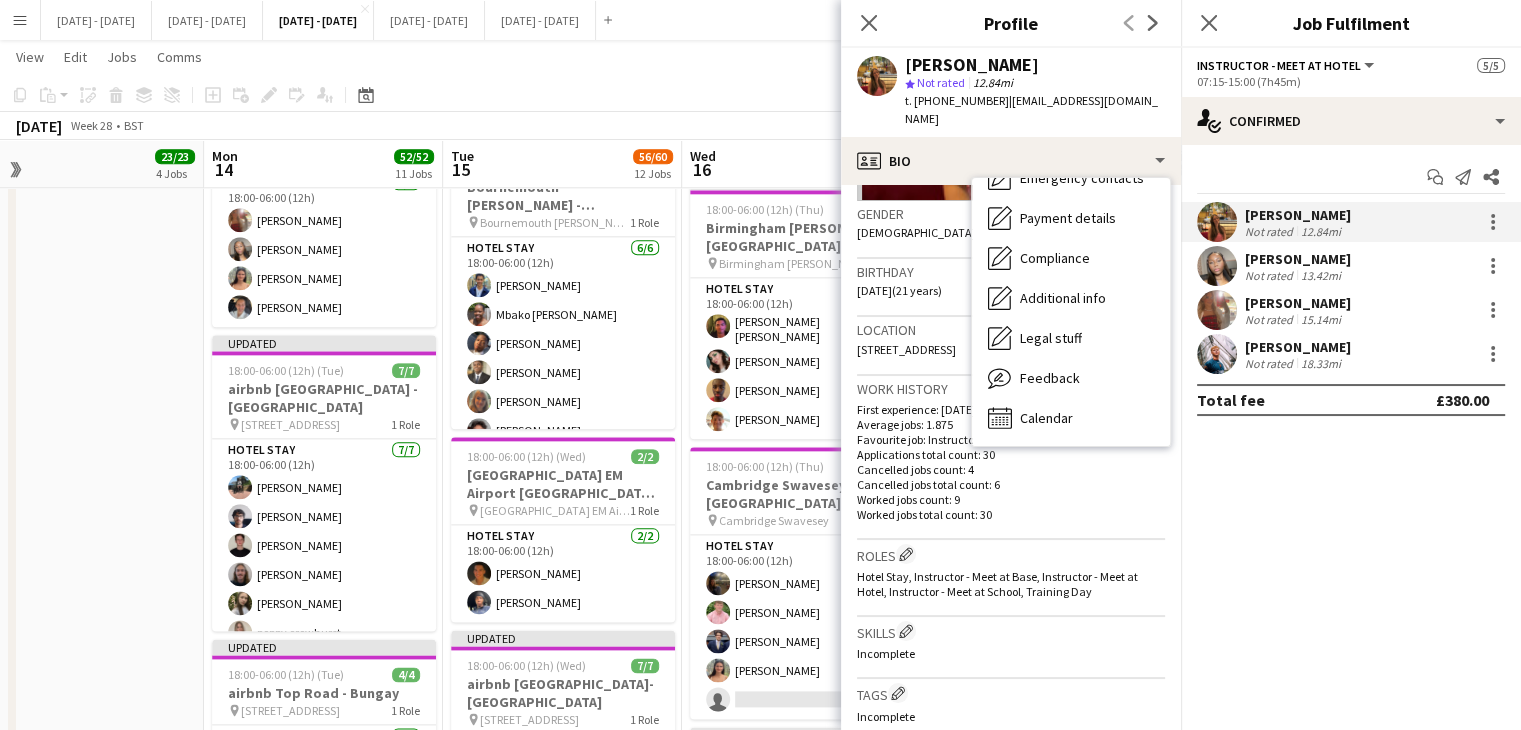 click on "[PERSON_NAME]" at bounding box center (1298, 215) 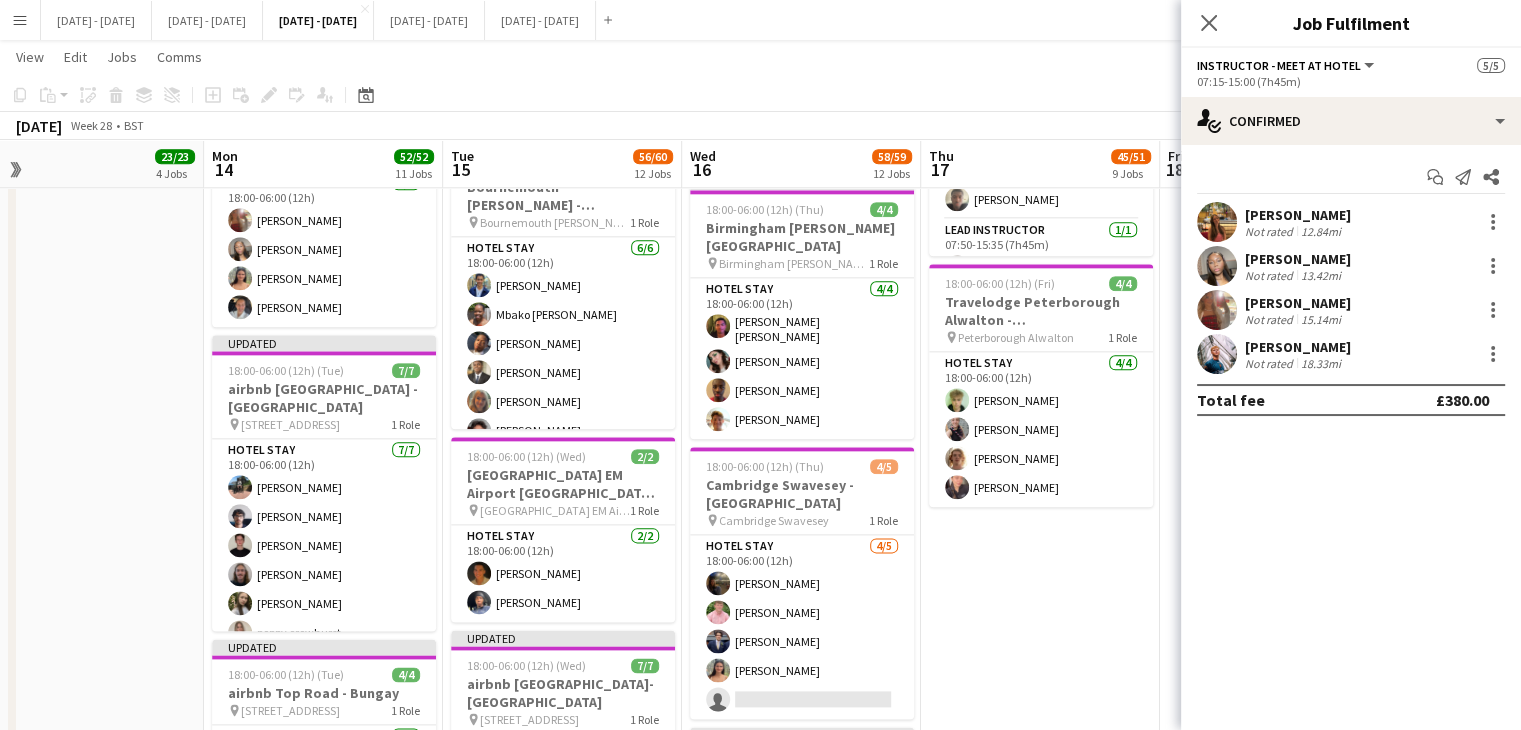 click on "[PERSON_NAME]" at bounding box center [1298, 215] 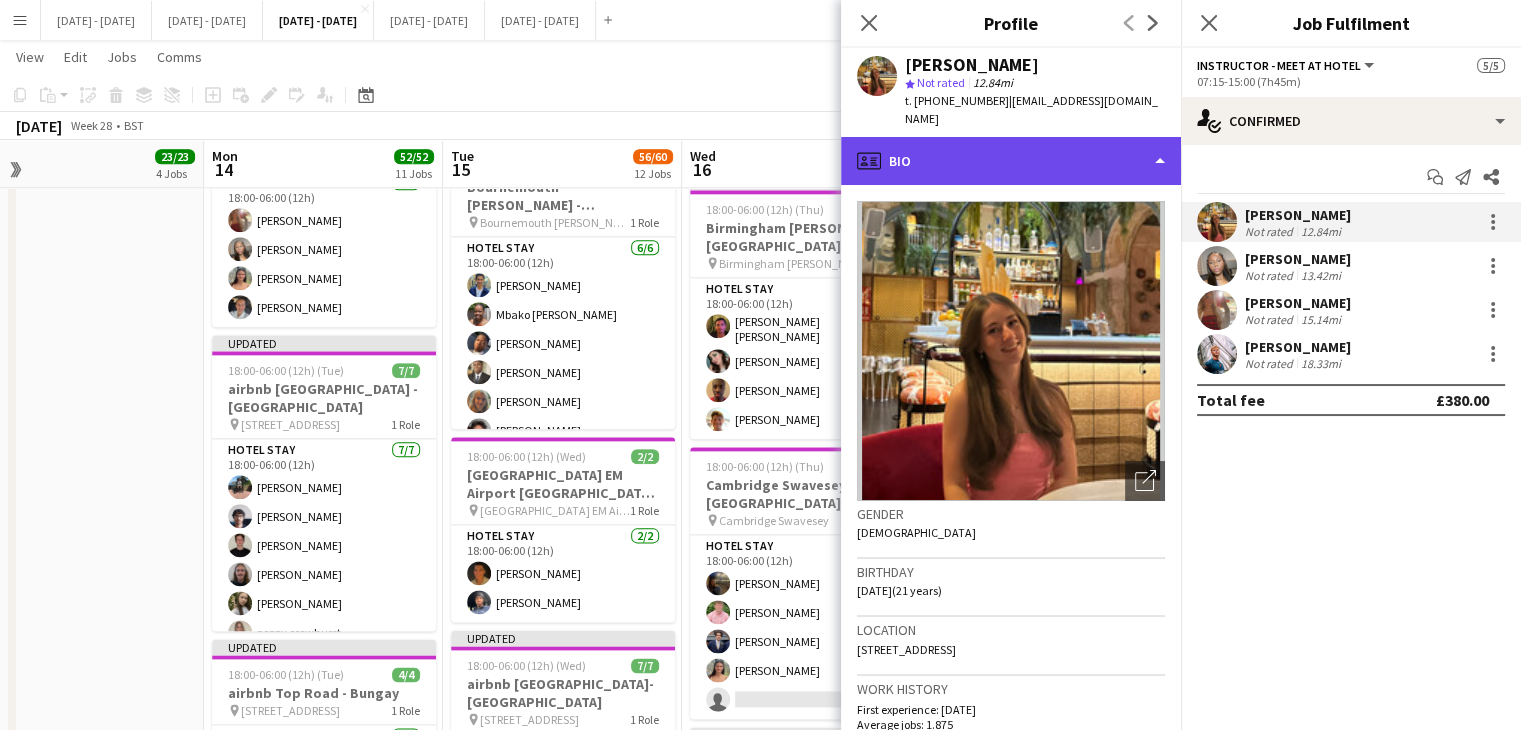 click on "profile
Bio" 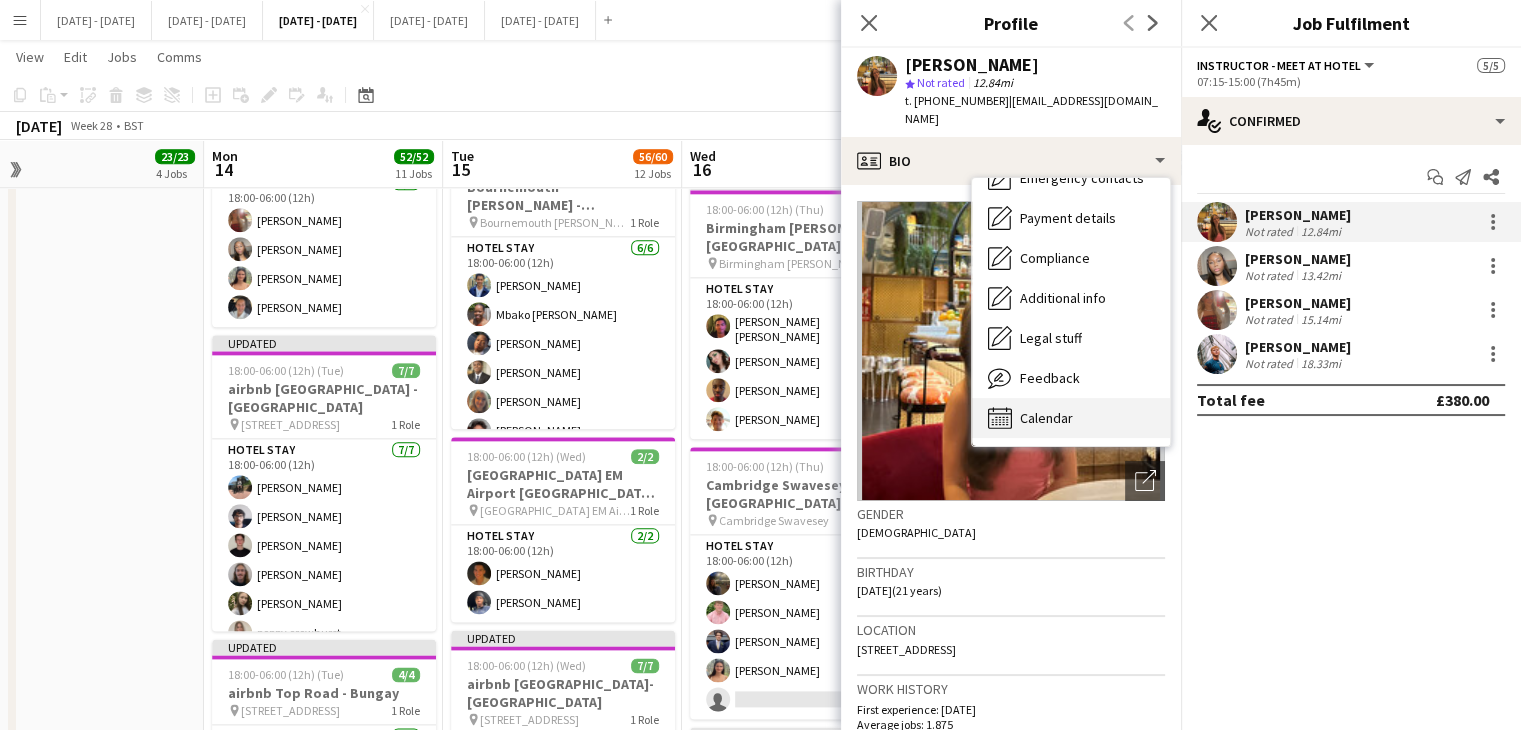 click on "Calendar" at bounding box center (1046, 418) 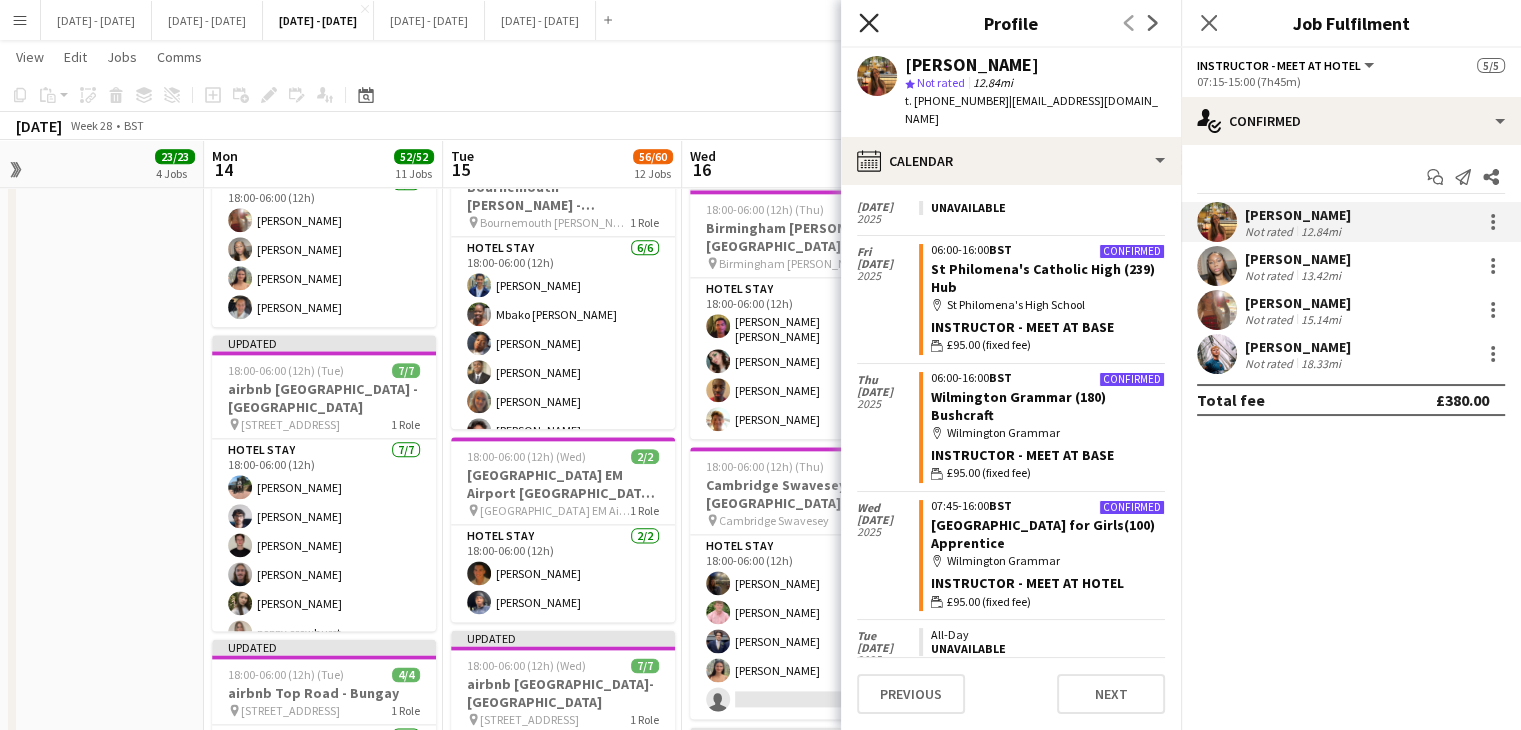 click on "Close pop-in" 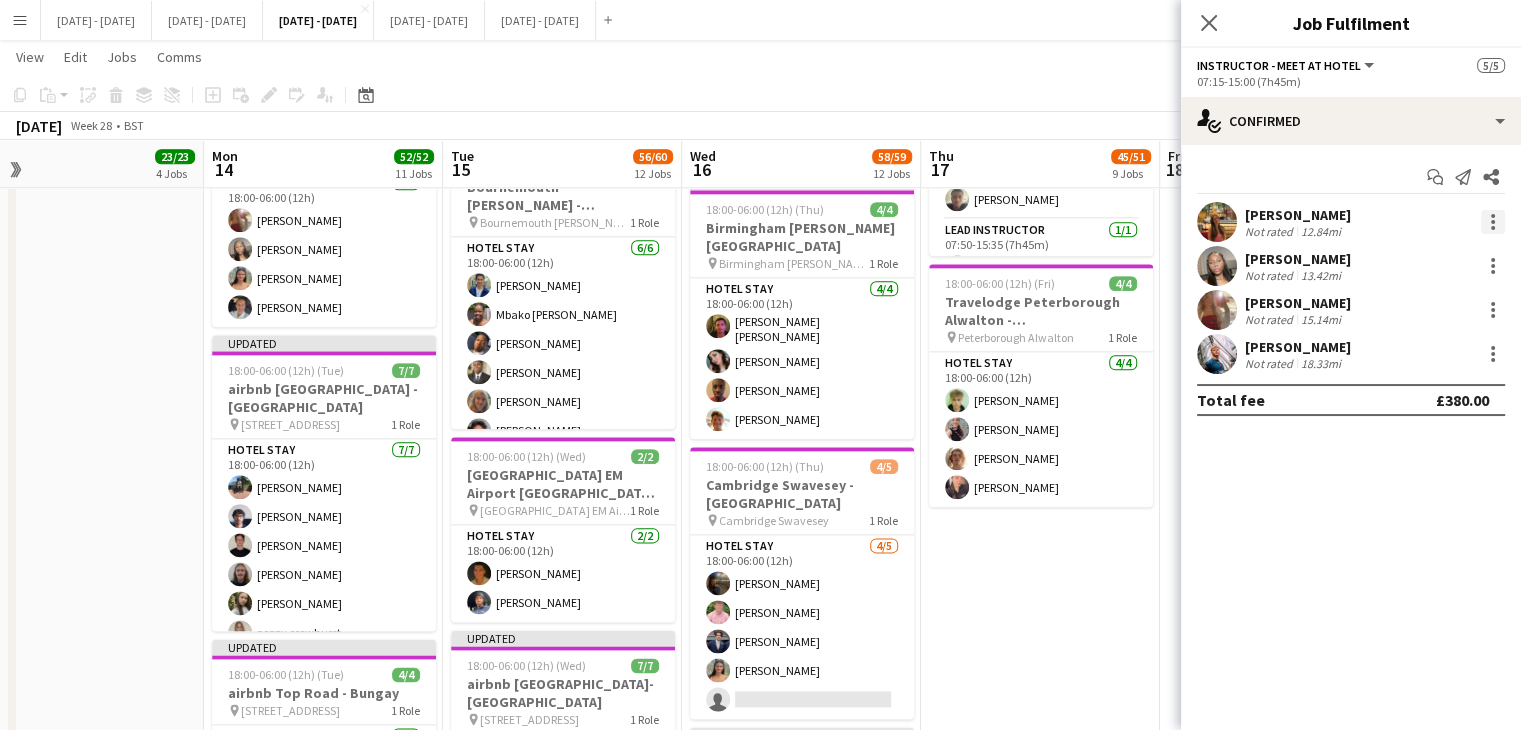 click at bounding box center (1493, 222) 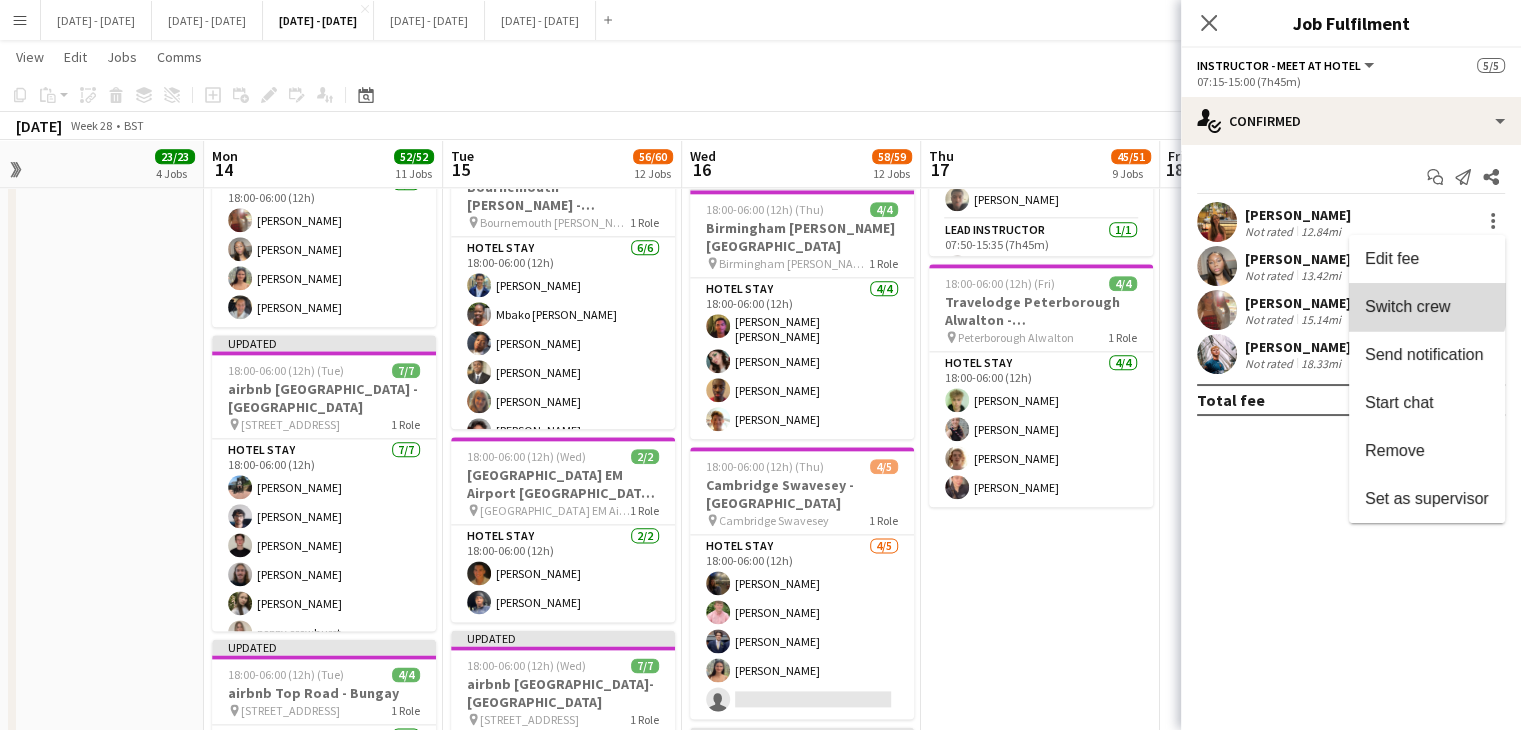 click on "Switch crew" at bounding box center [1407, 306] 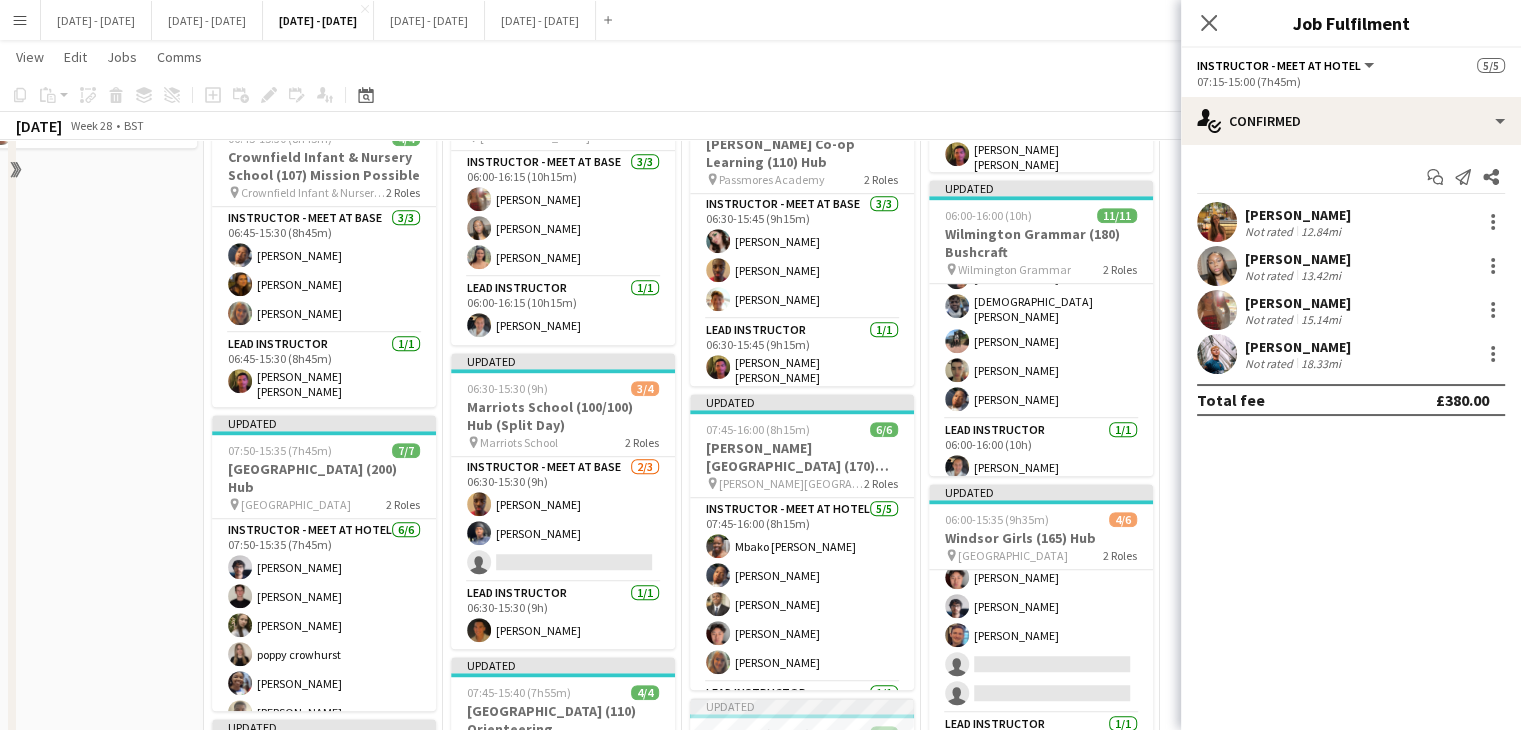 scroll, scrollTop: 1200, scrollLeft: 0, axis: vertical 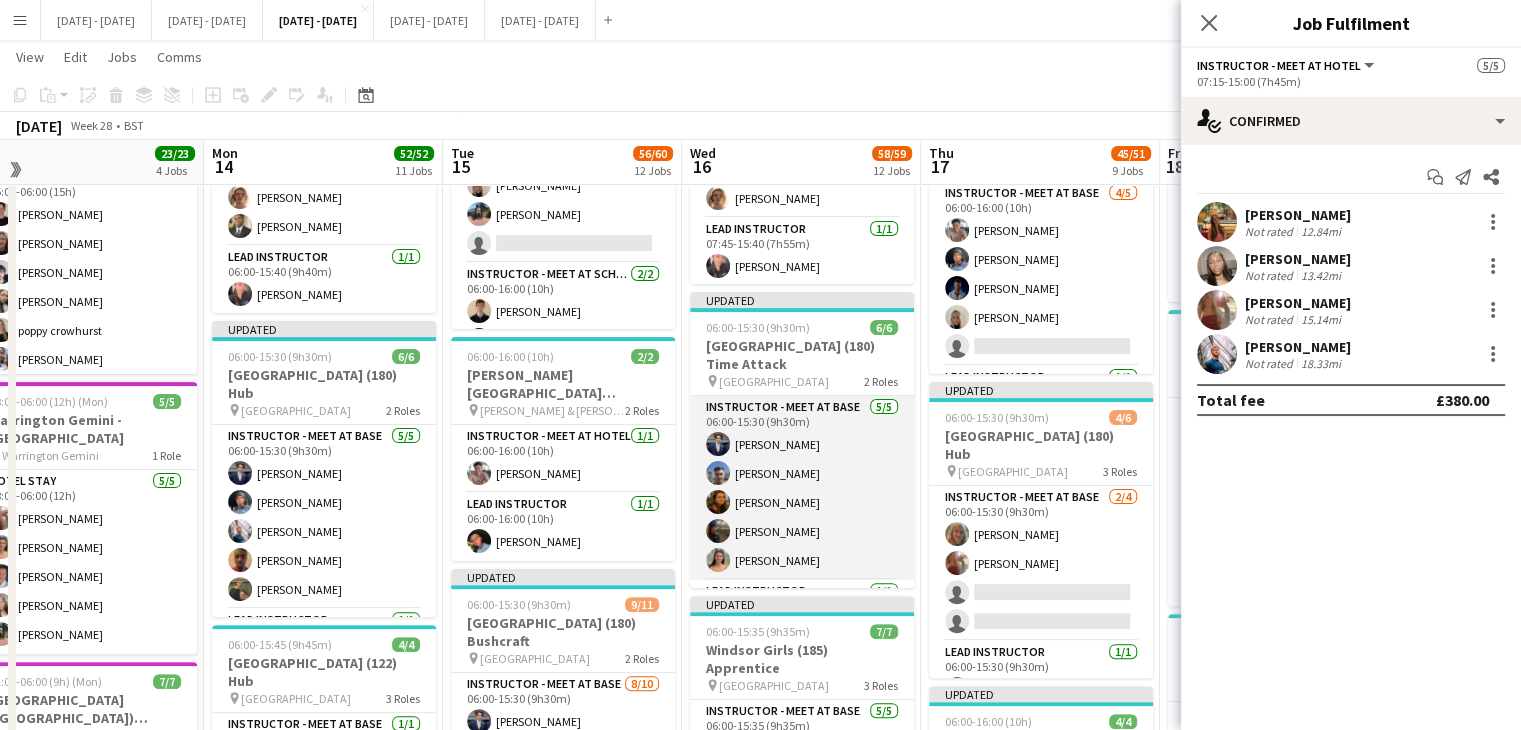 click on "Instructor - Meet at Base   5/5   06:00-15:30 (9h30m)
Drew Shelley-Winfield Matt Dailly Olivia Best Evie Pratt Keira Horton" at bounding box center [802, 488] 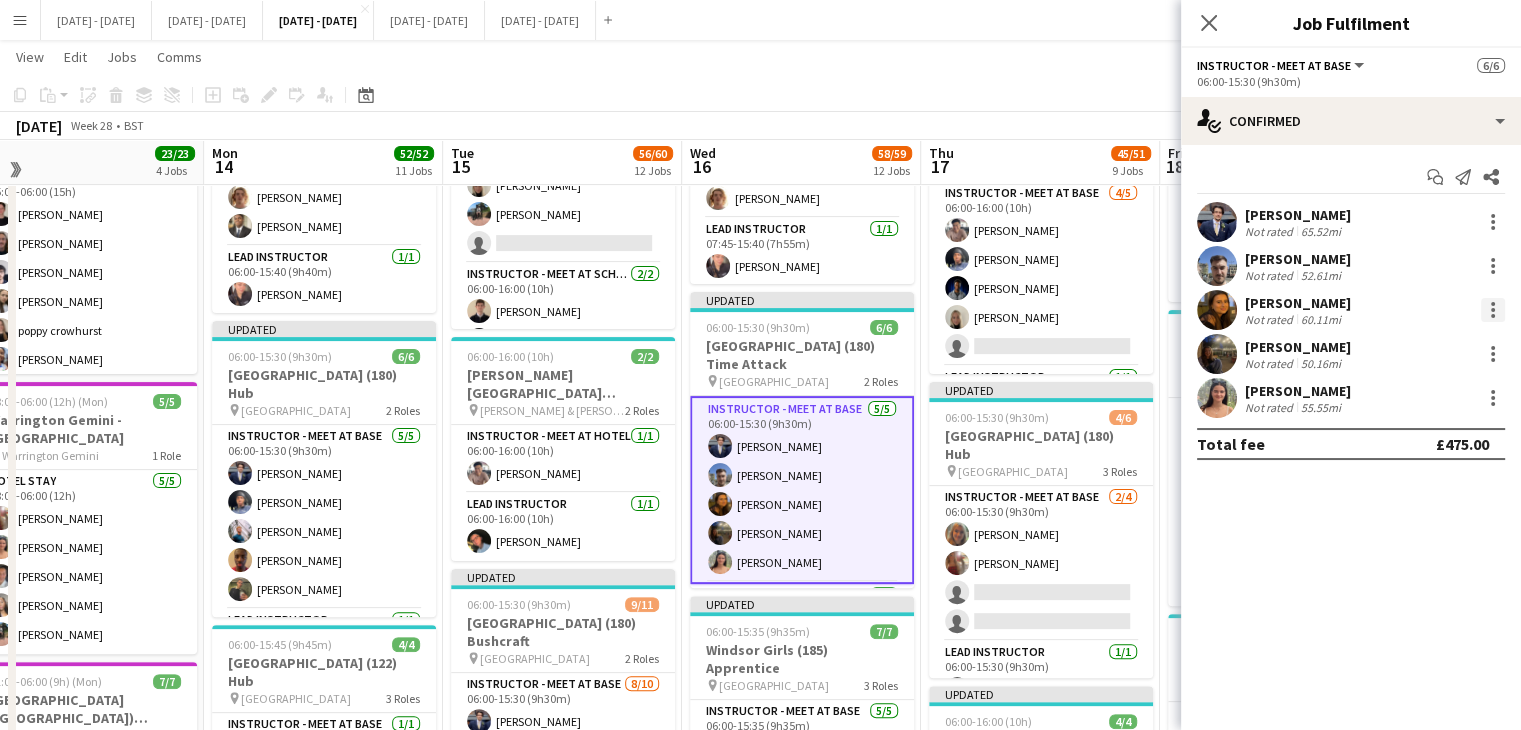 click at bounding box center [1493, 310] 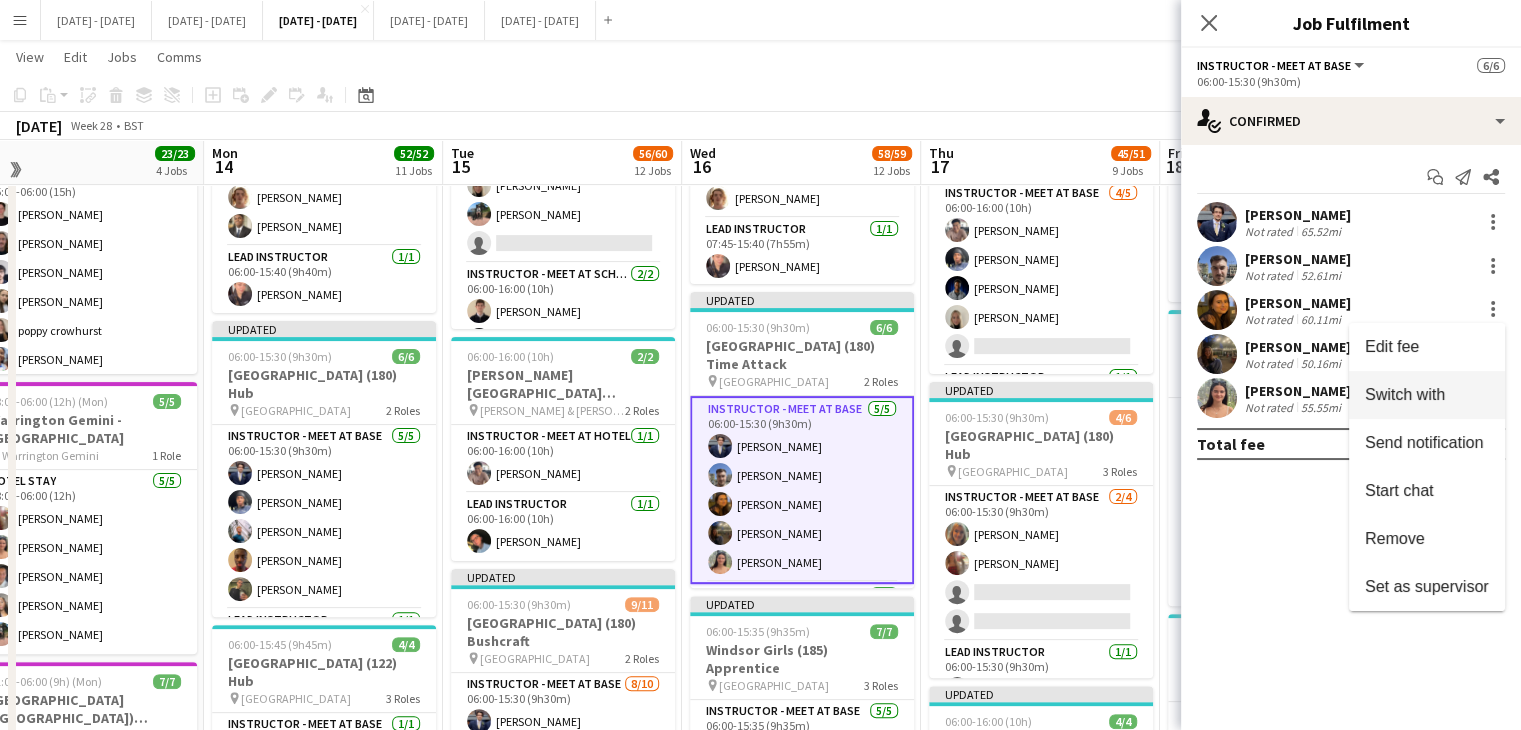 click on "Switch with" at bounding box center (1405, 394) 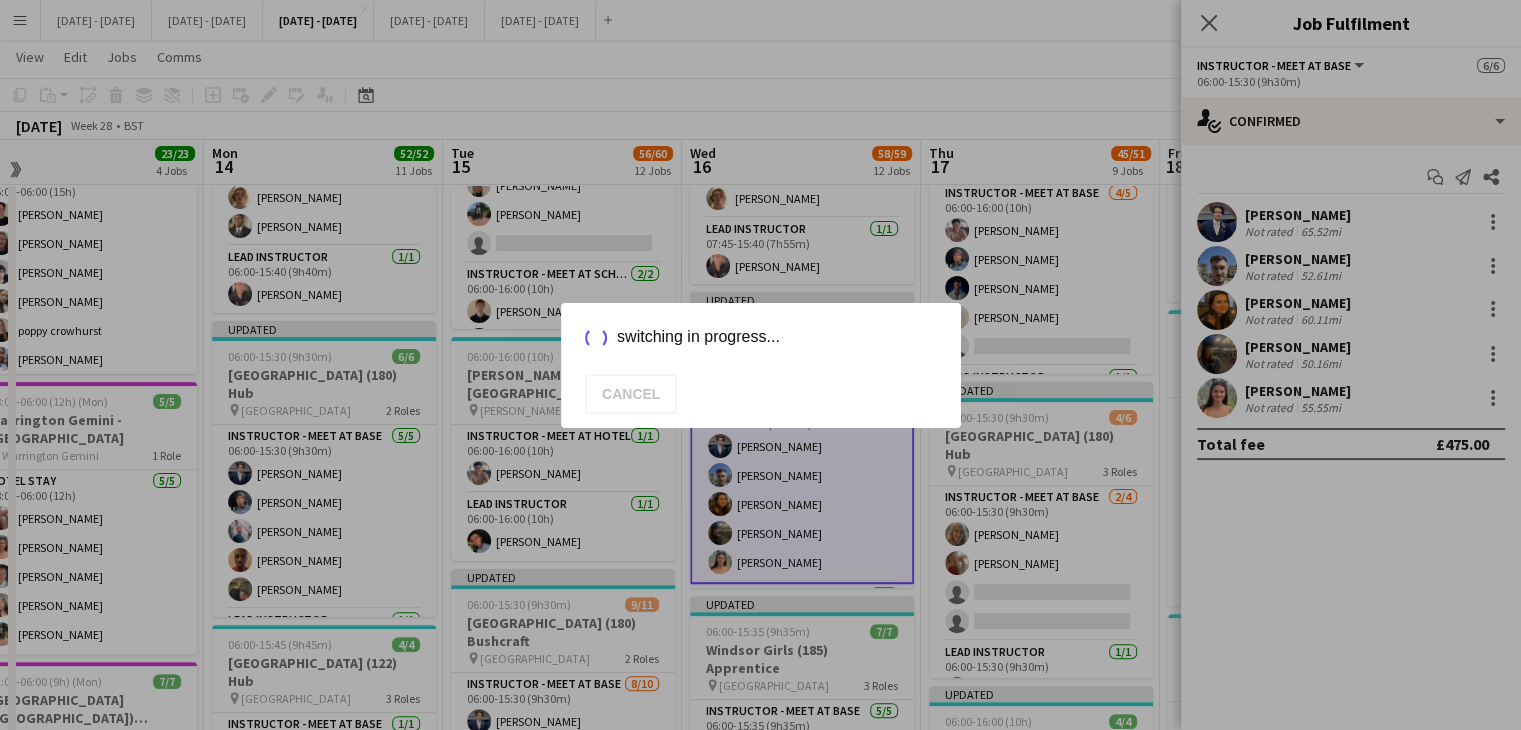 scroll, scrollTop: 0, scrollLeft: 0, axis: both 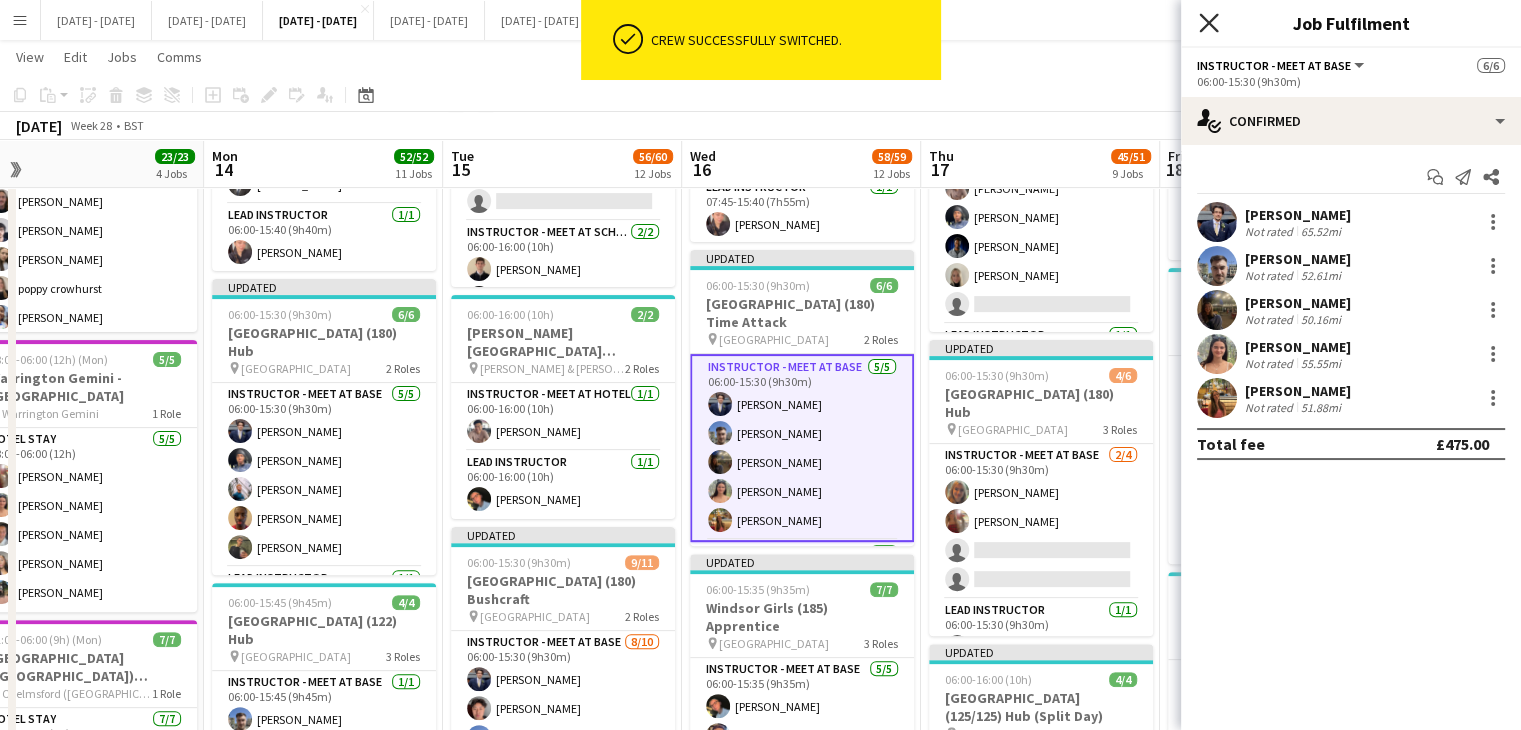 click on "Close pop-in" 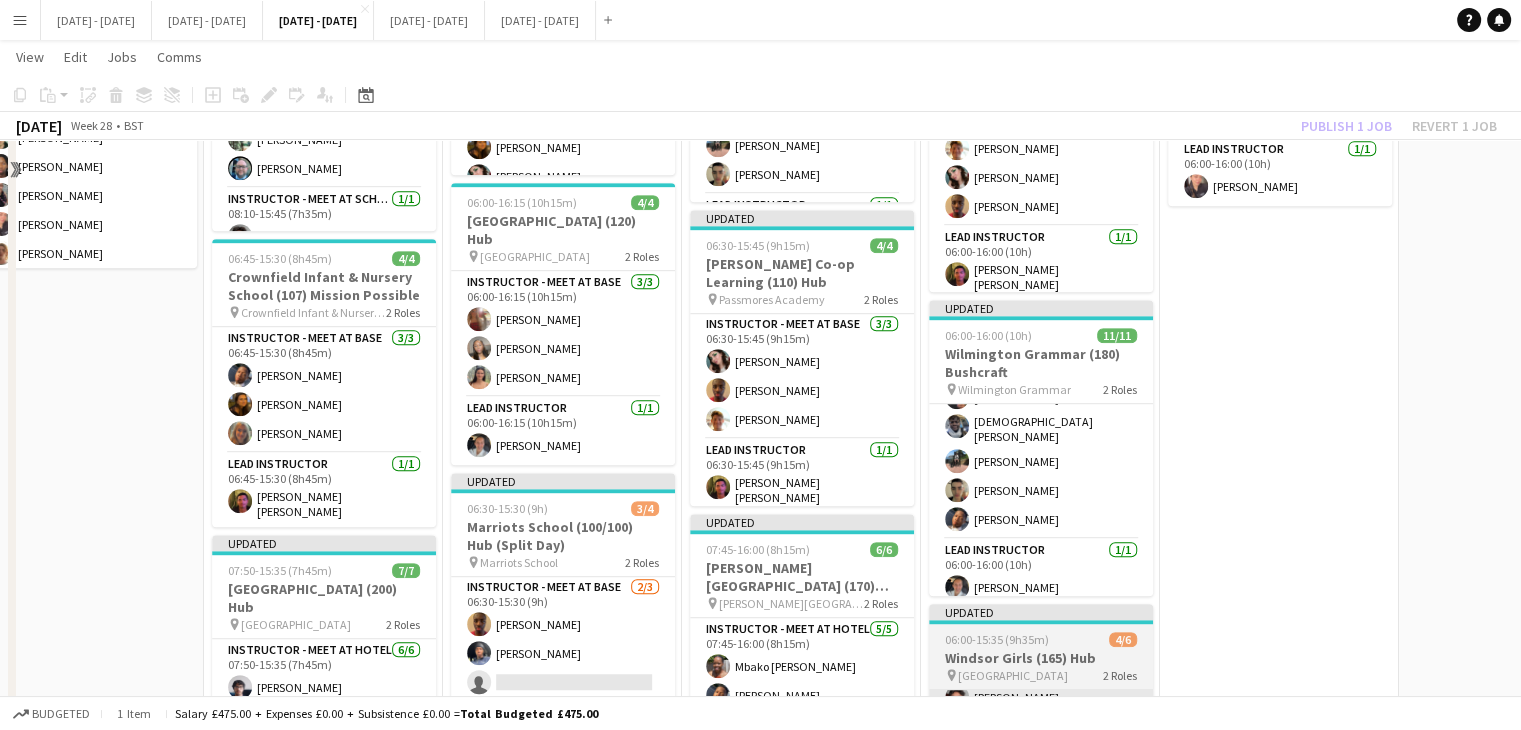 scroll, scrollTop: 1300, scrollLeft: 0, axis: vertical 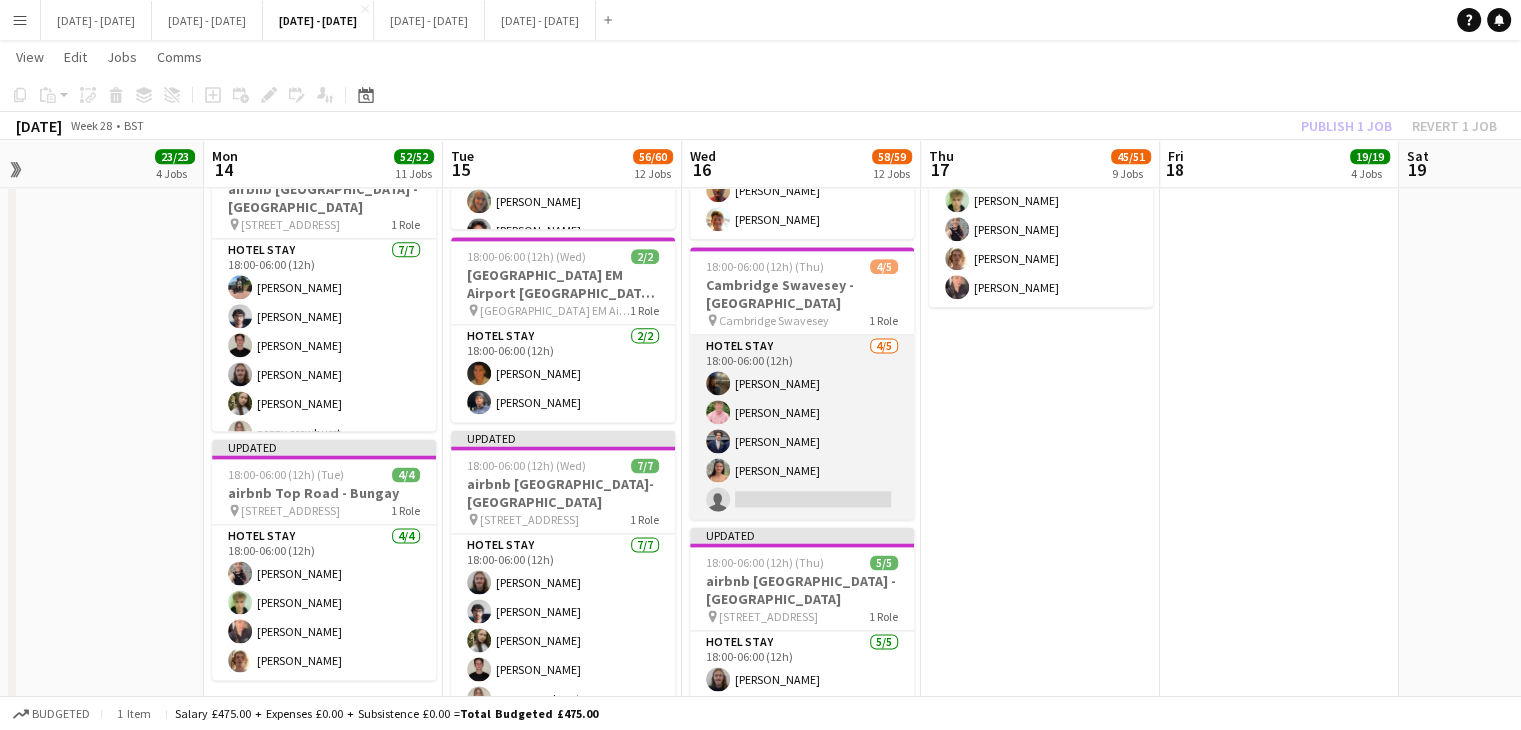 click on "Hotel Stay   4/5   18:00-06:00 (12h)
Evie Pratt Ryan Dewhurst Drew Shelley-Winfield Keira Horton
single-neutral-actions" at bounding box center [802, 427] 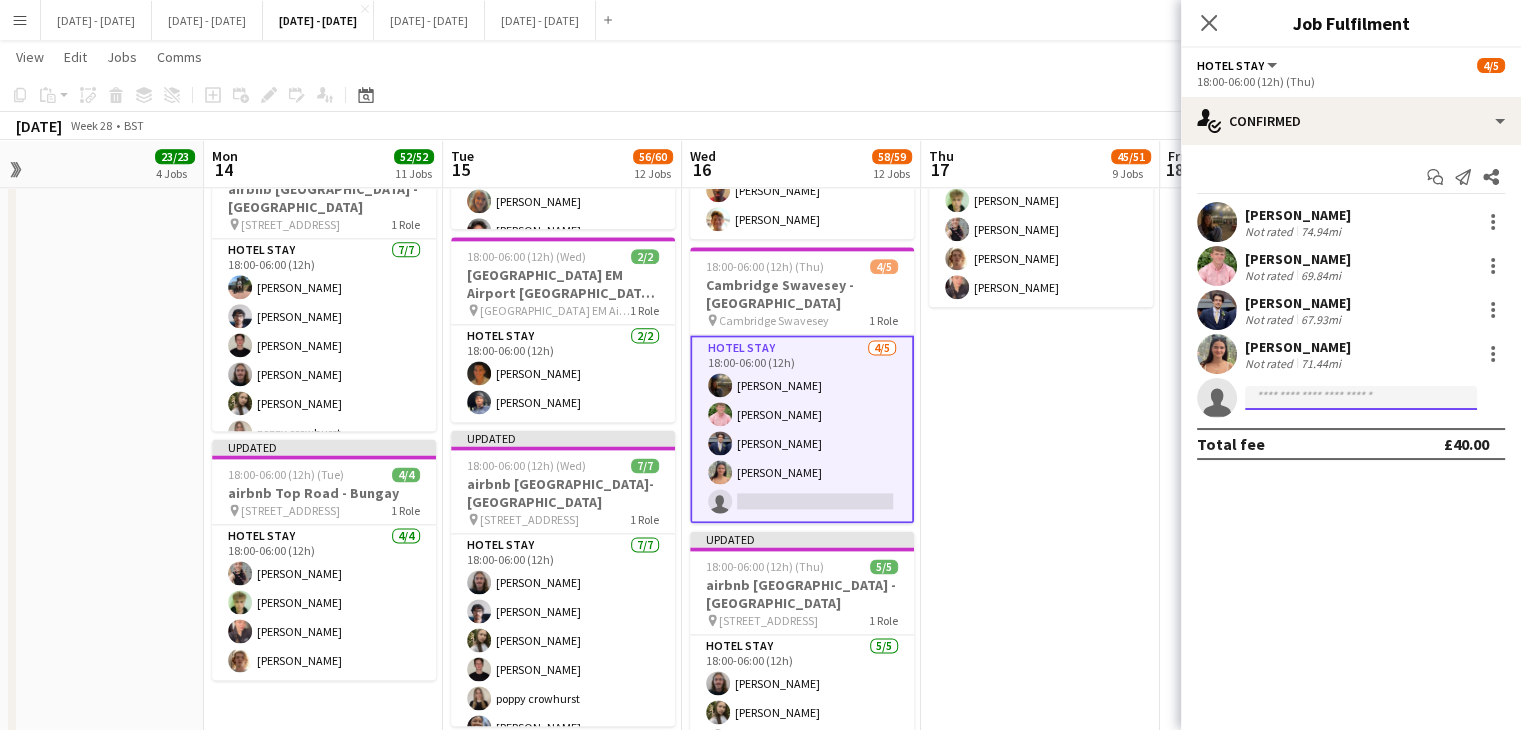 click 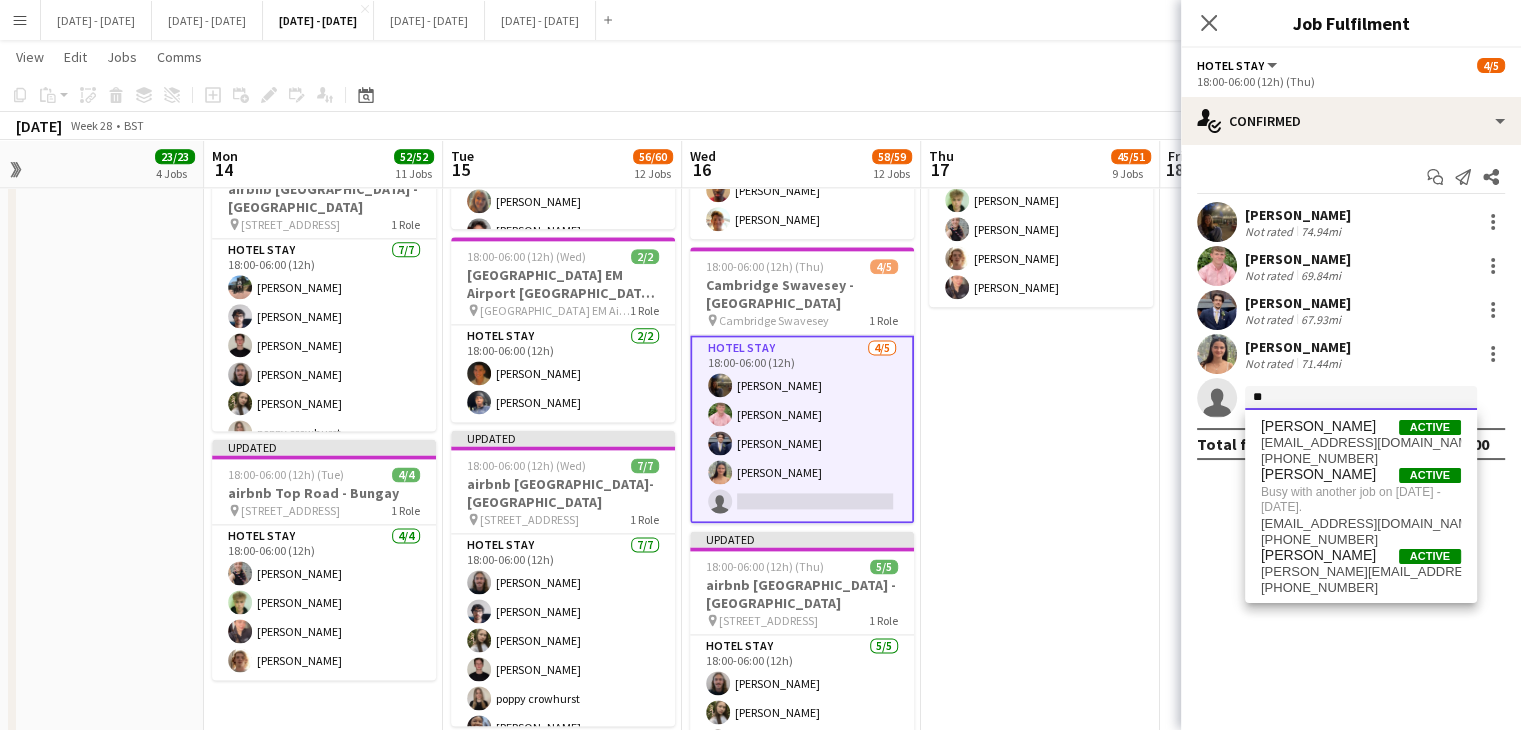 type on "*" 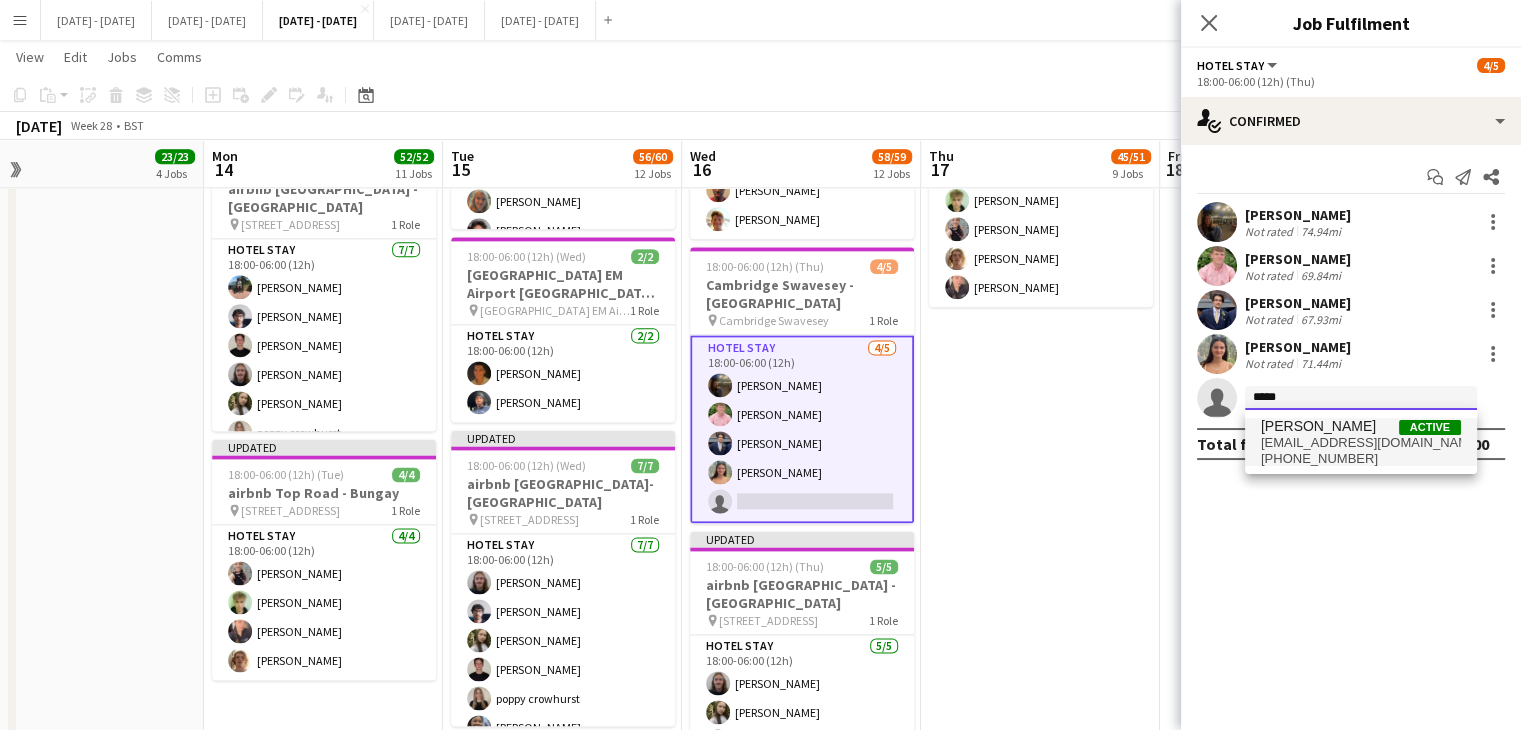 type on "*****" 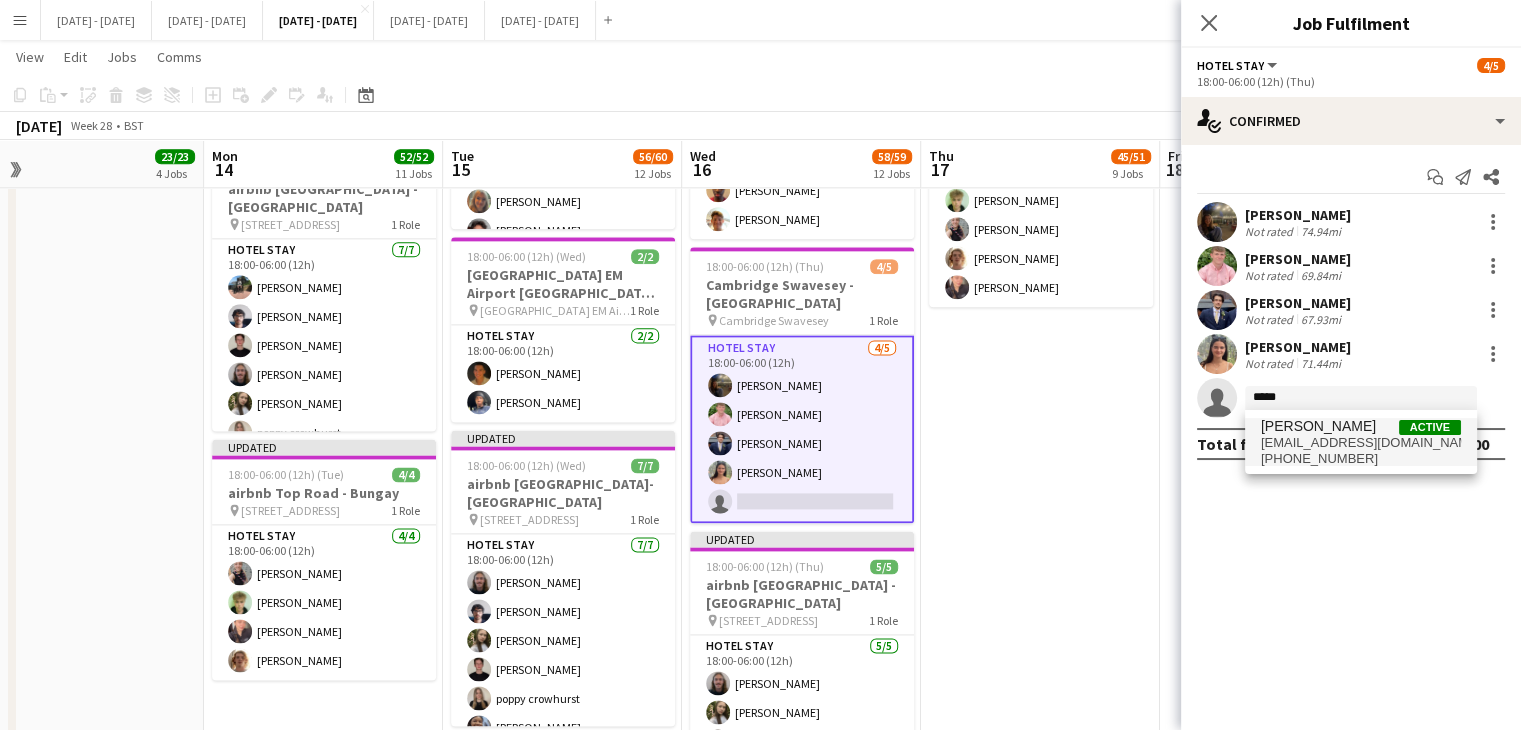 click on "+447477580734" at bounding box center (1361, 459) 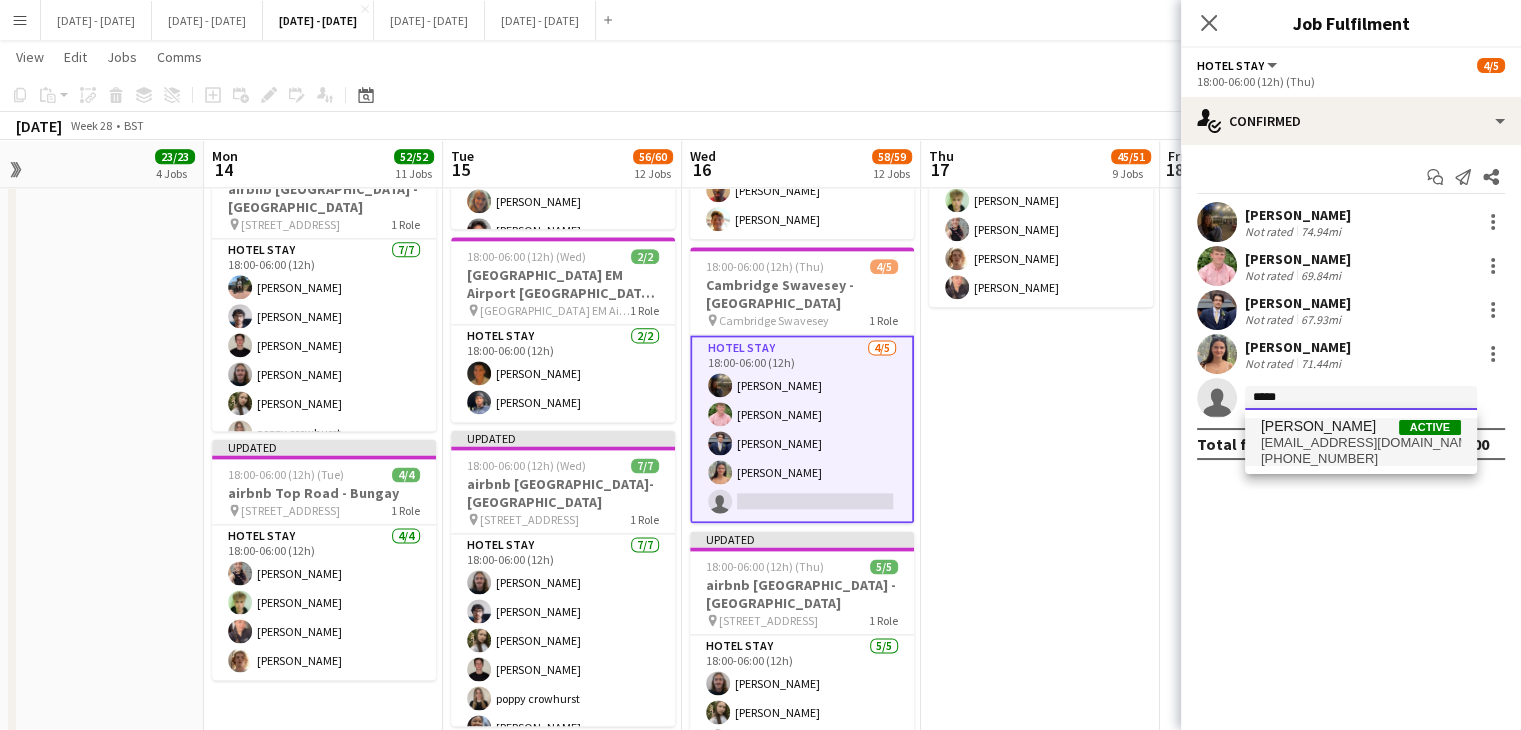 type 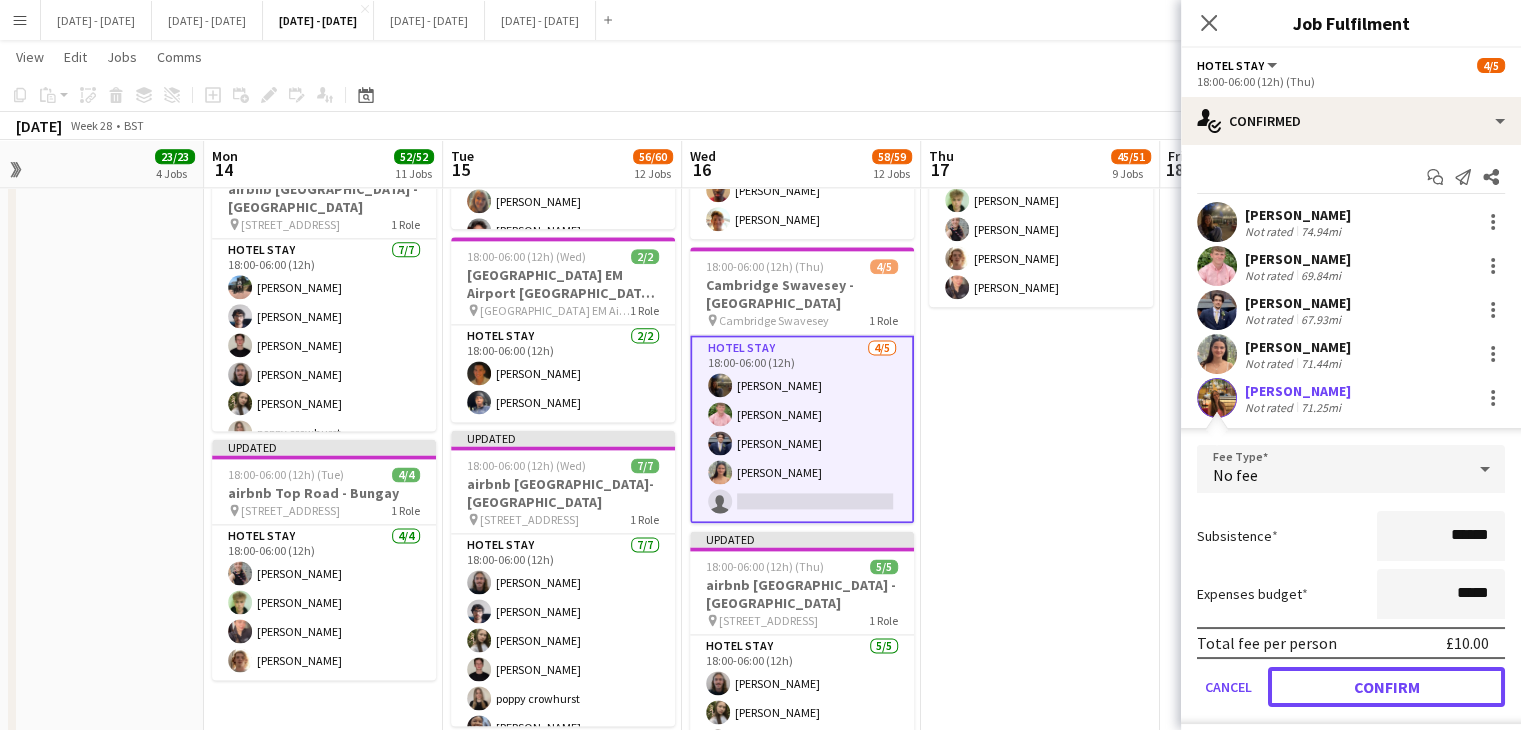 drag, startPoint x: 1348, startPoint y: 678, endPoint x: 1273, endPoint y: 273, distance: 411.8859 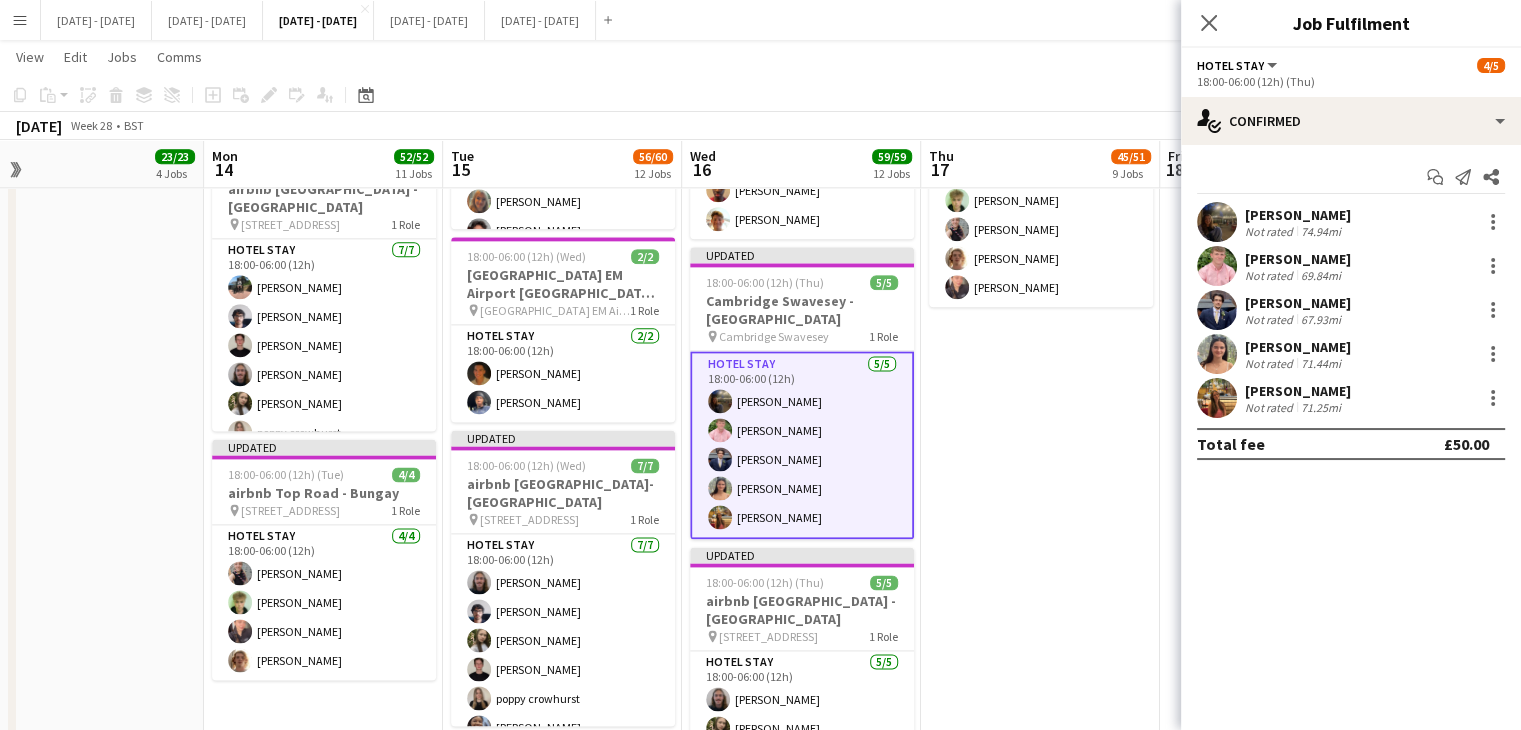 click 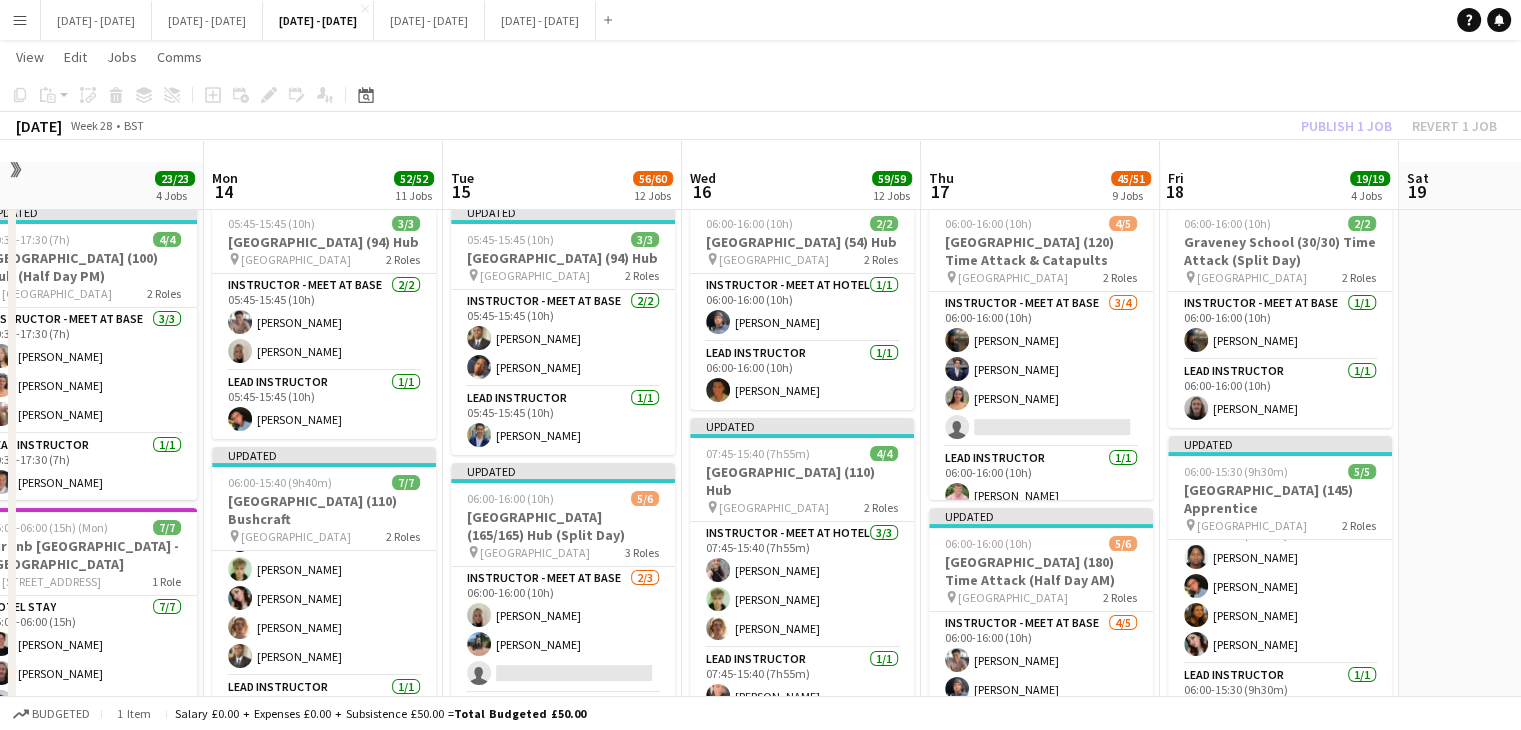 scroll, scrollTop: 0, scrollLeft: 0, axis: both 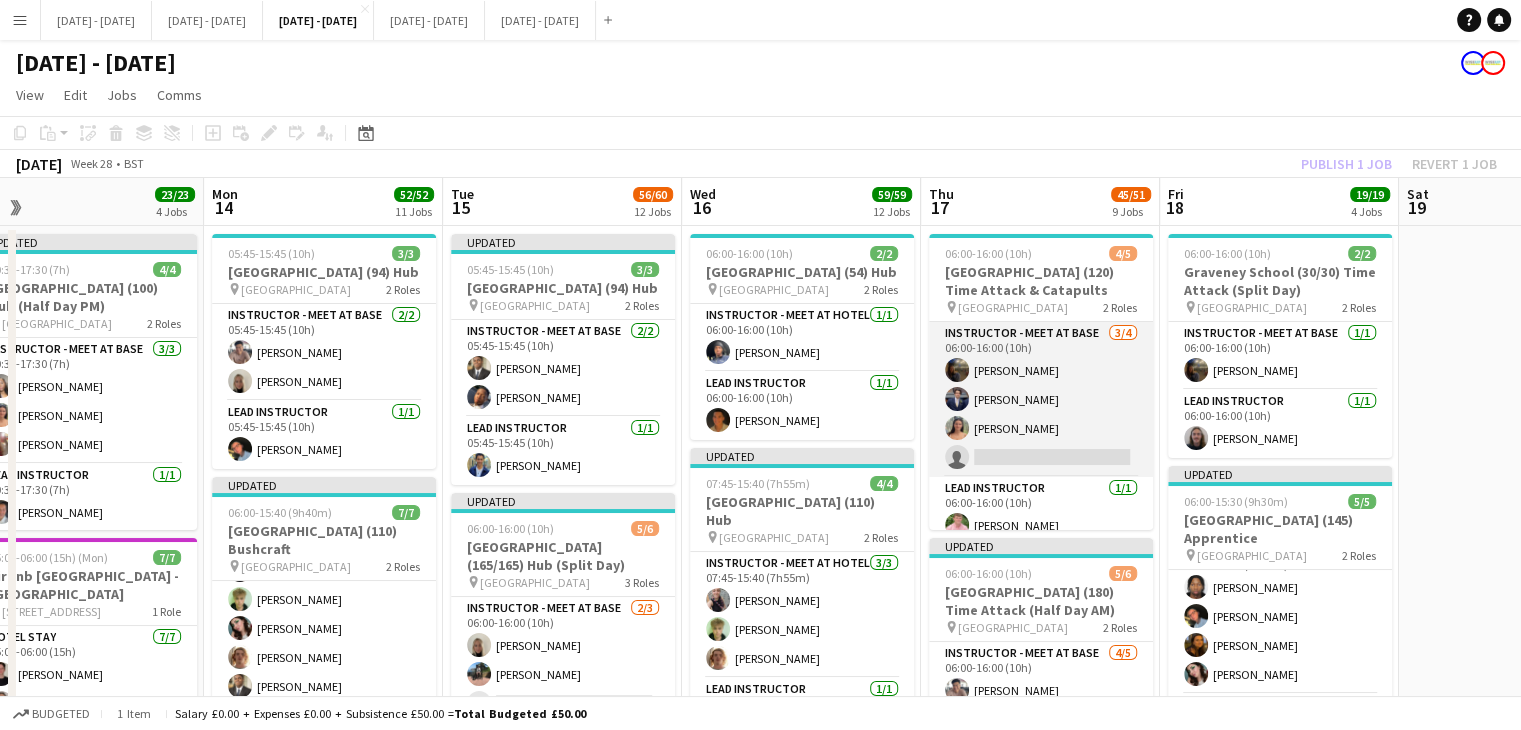 click on "Instructor - Meet at Base   3/4   06:00-16:00 (10h)
Evie Pratt Drew Shelley-Winfield Keira Horton
single-neutral-actions" at bounding box center (1041, 399) 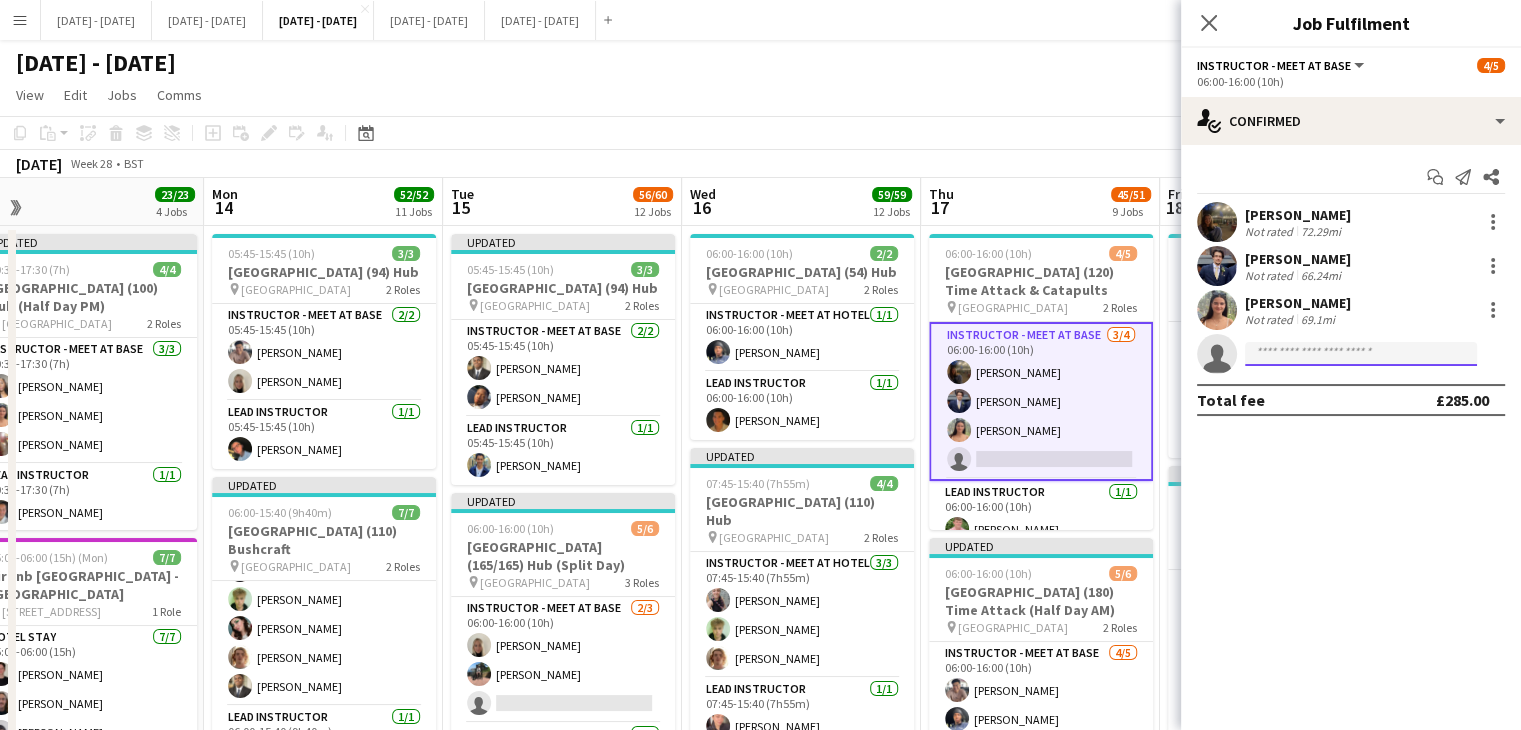 click 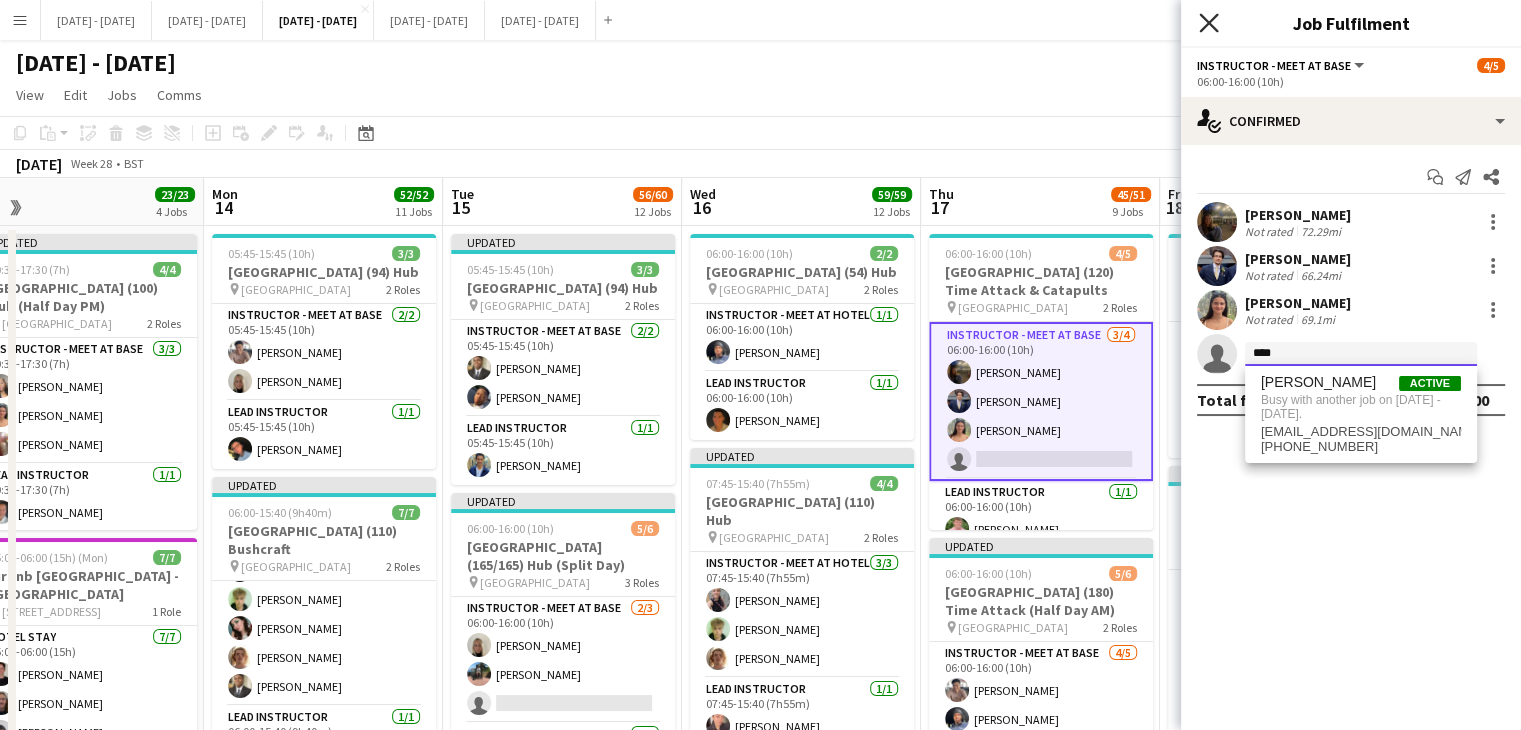 type on "****" 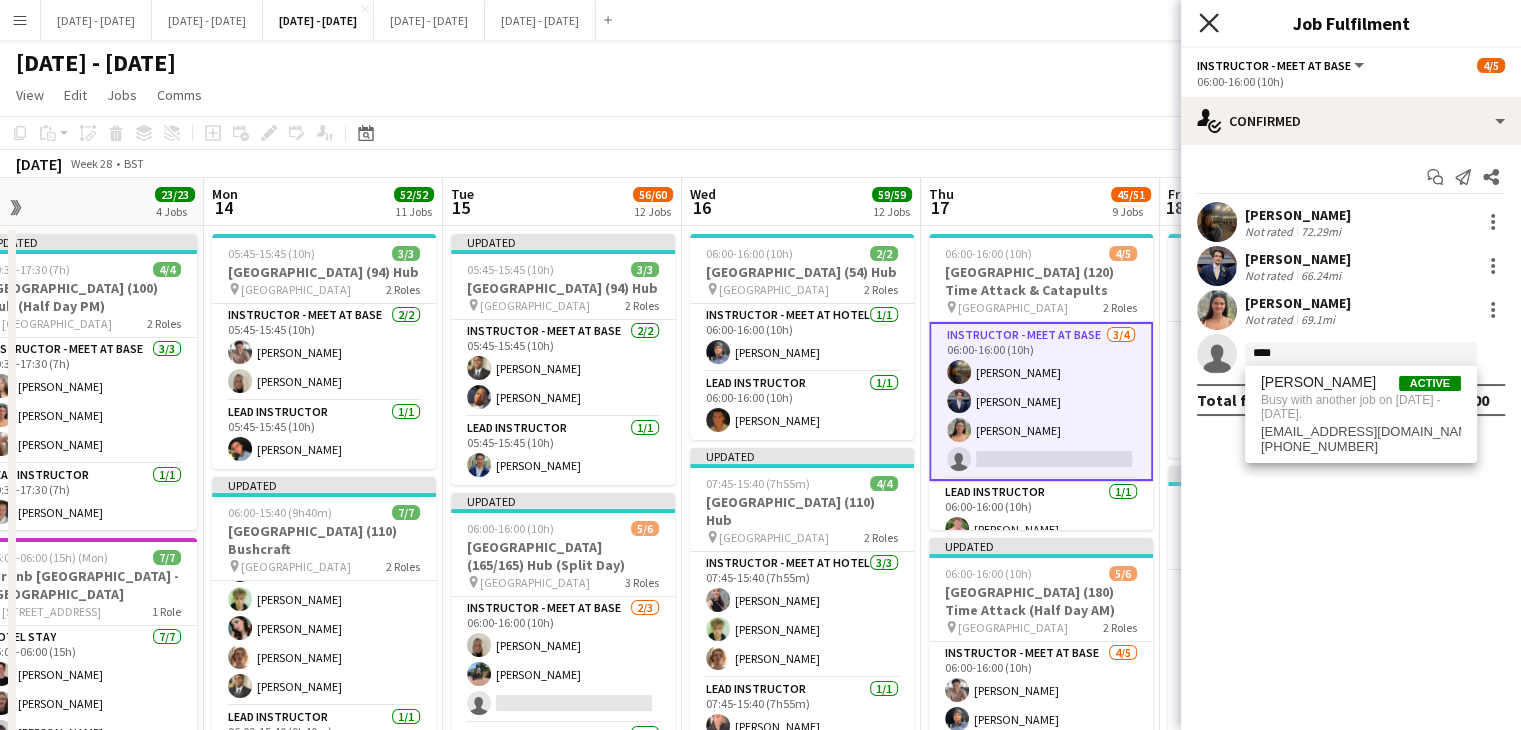 click on "Close pop-in" 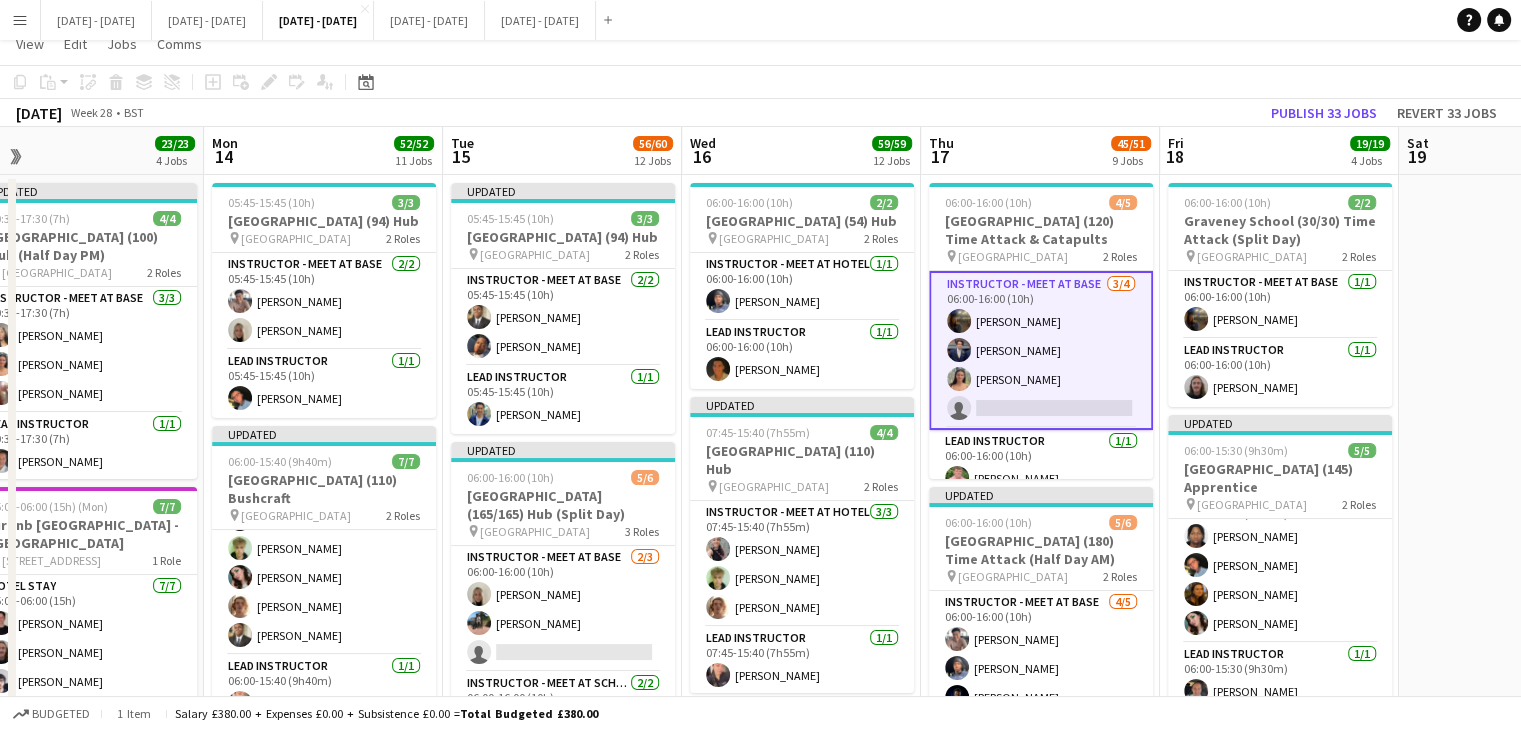 scroll, scrollTop: 100, scrollLeft: 0, axis: vertical 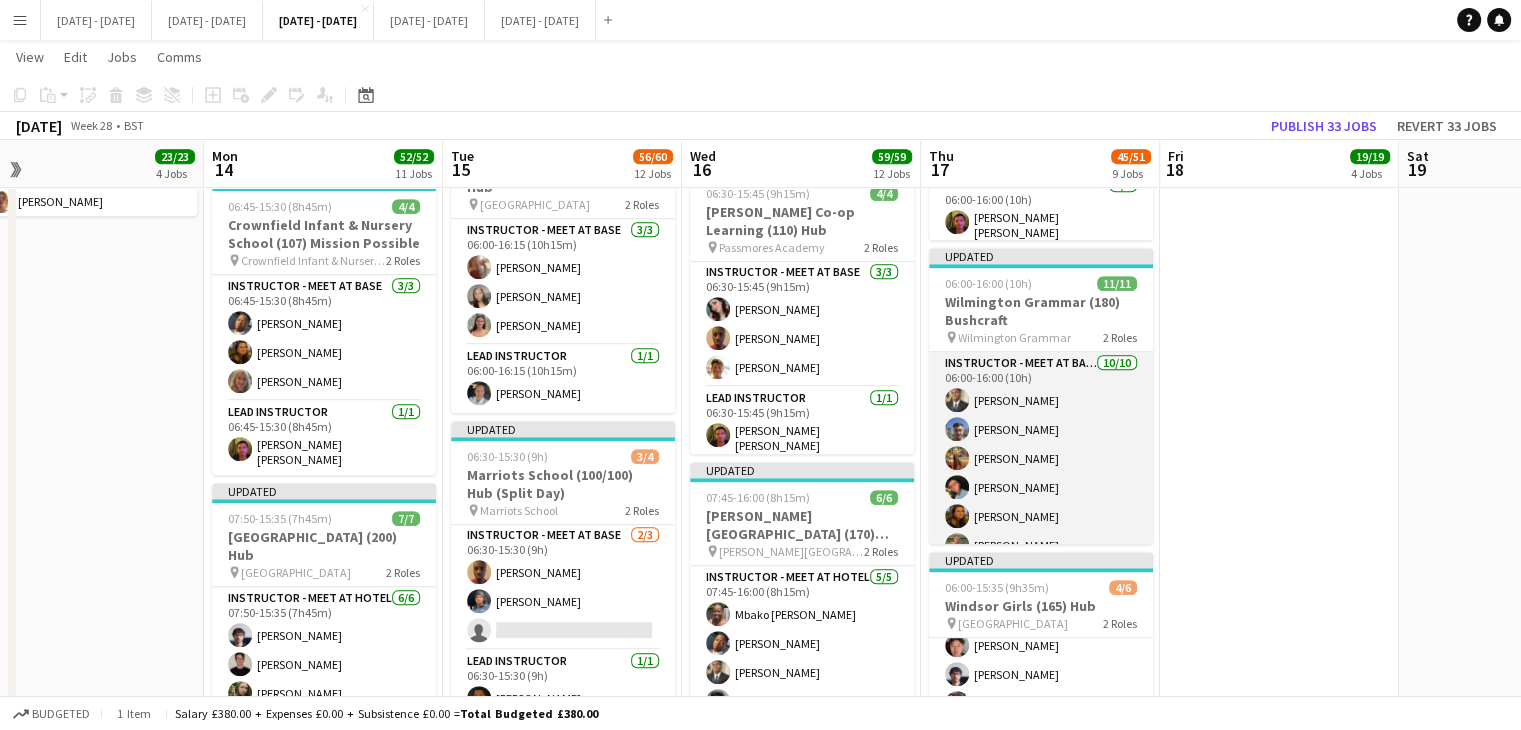 click on "Instructor - Meet at Base   10/10   06:00-16:00 (10h)
Omar Adio Matt Dailly Isobel McNab Eloise Cook Olivia Best Adam Masaryk Adesua Odidison Jay Farley Benjamin Bowsher Oluwapelumi Oguntunde" at bounding box center (1041, 519) 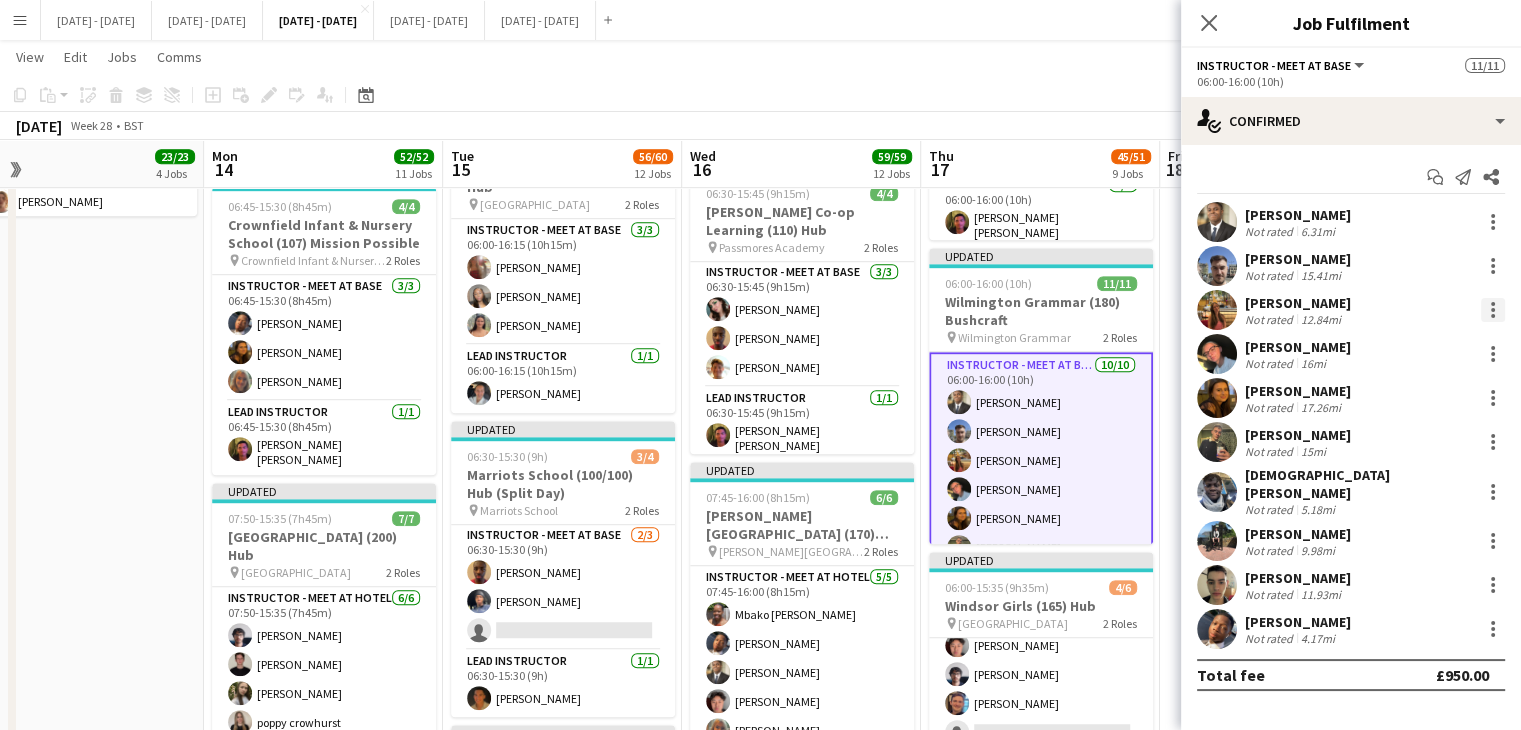 click at bounding box center [1493, 310] 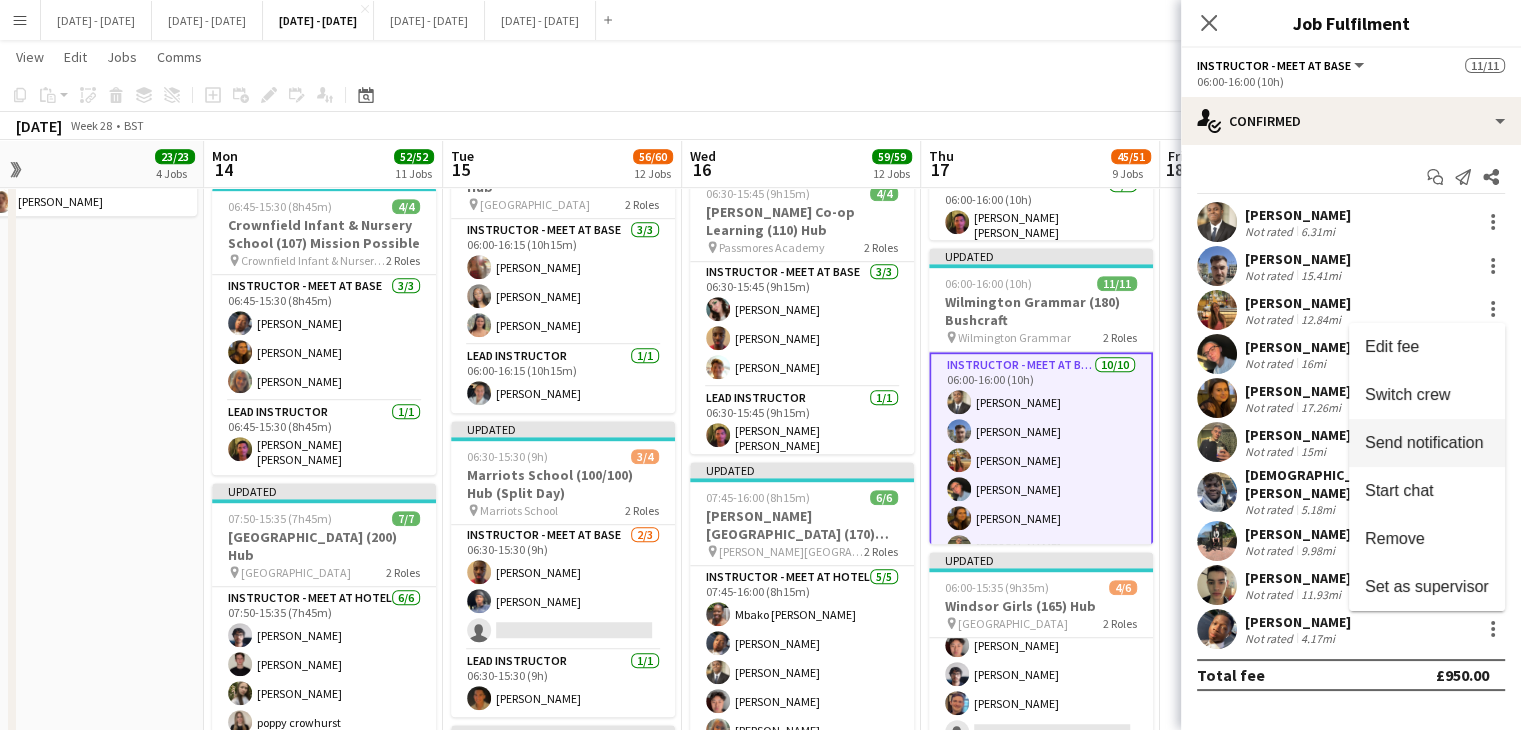 click on "Switch crew" at bounding box center [1407, 394] 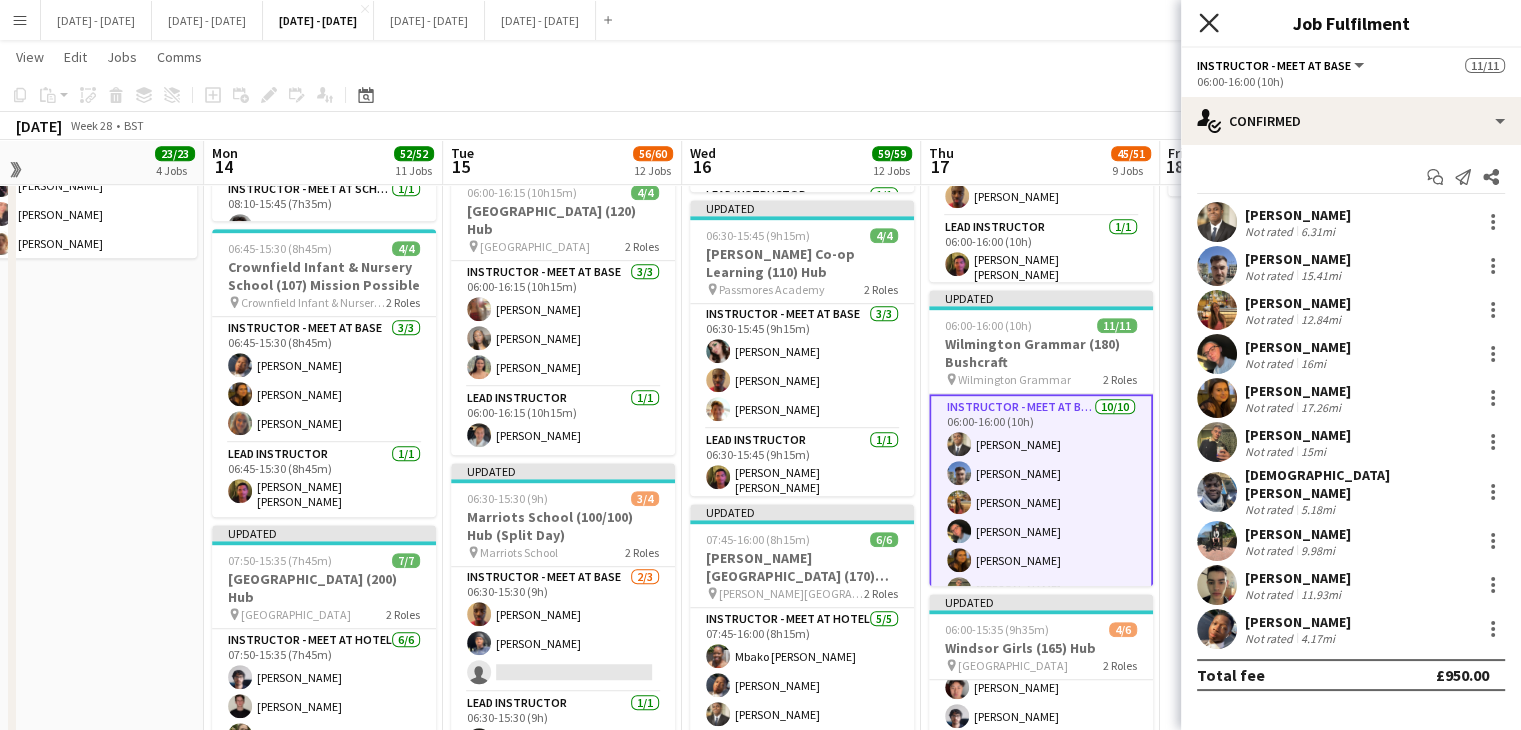 click on "Close pop-in" 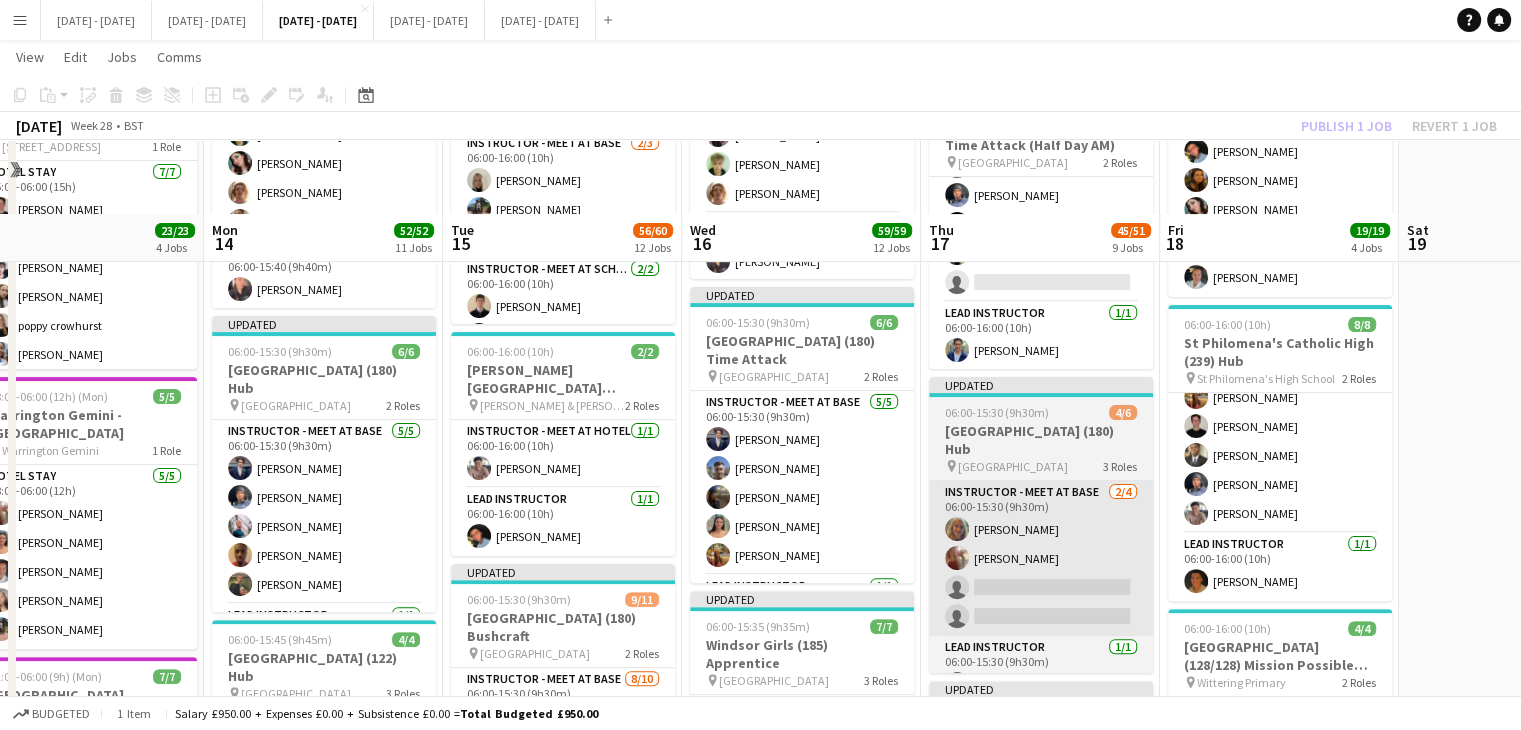 scroll, scrollTop: 500, scrollLeft: 0, axis: vertical 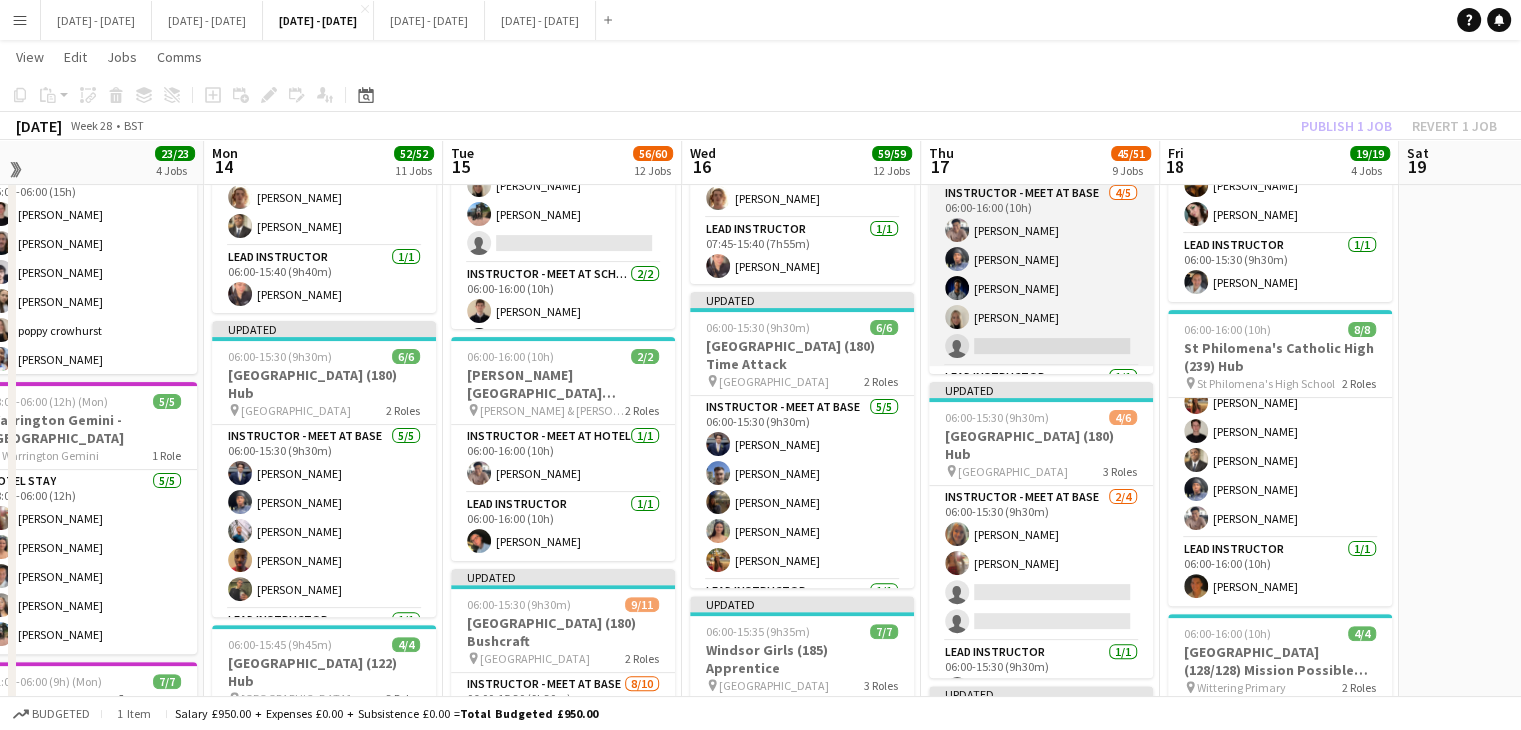 click on "Instructor - Meet at Base   4/5   06:00-16:00 (10h)
Chenxi Wu Stephane Anenou Daniel Anenou Abi cheek
single-neutral-actions" at bounding box center (1041, 274) 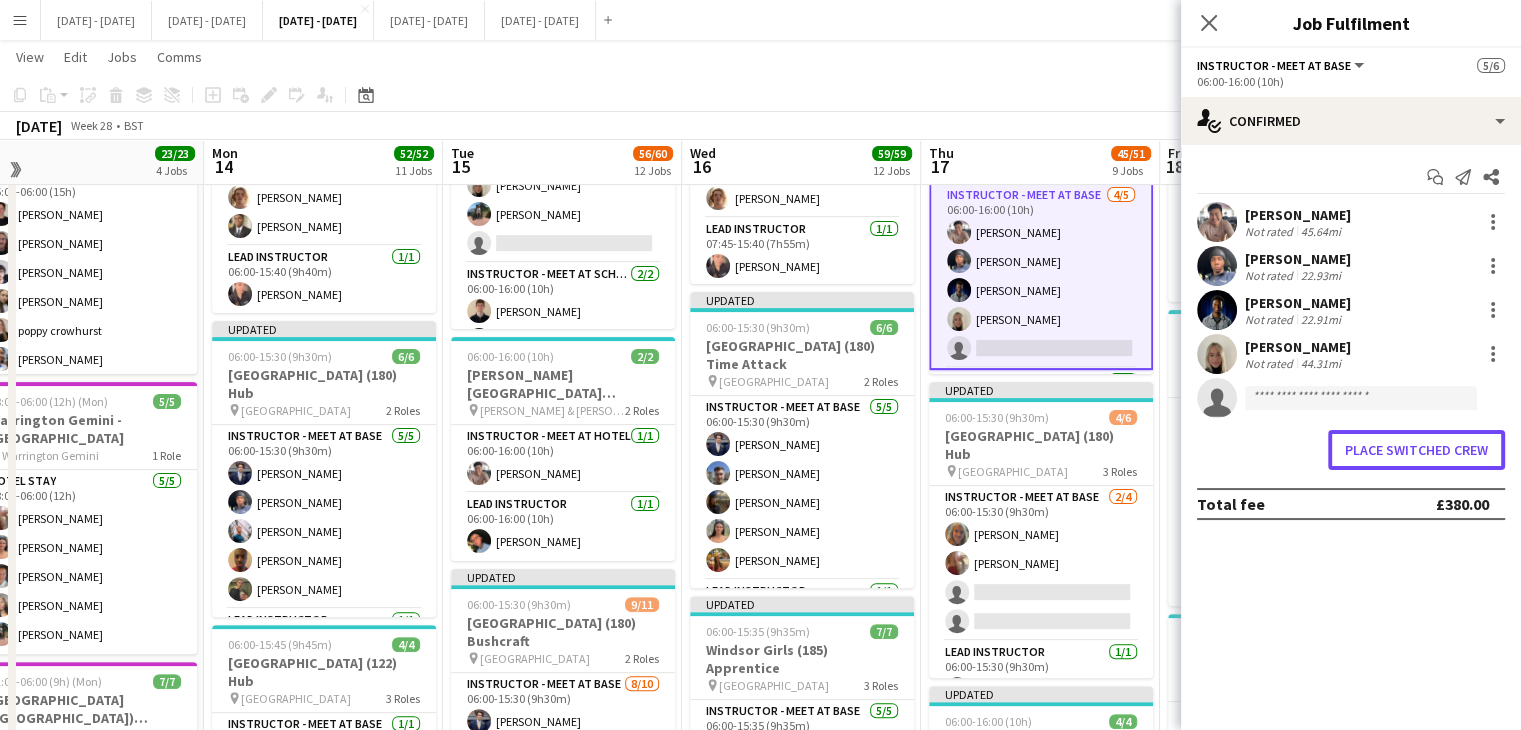 drag, startPoint x: 1464, startPoint y: 449, endPoint x: 1232, endPoint y: 85, distance: 431.648 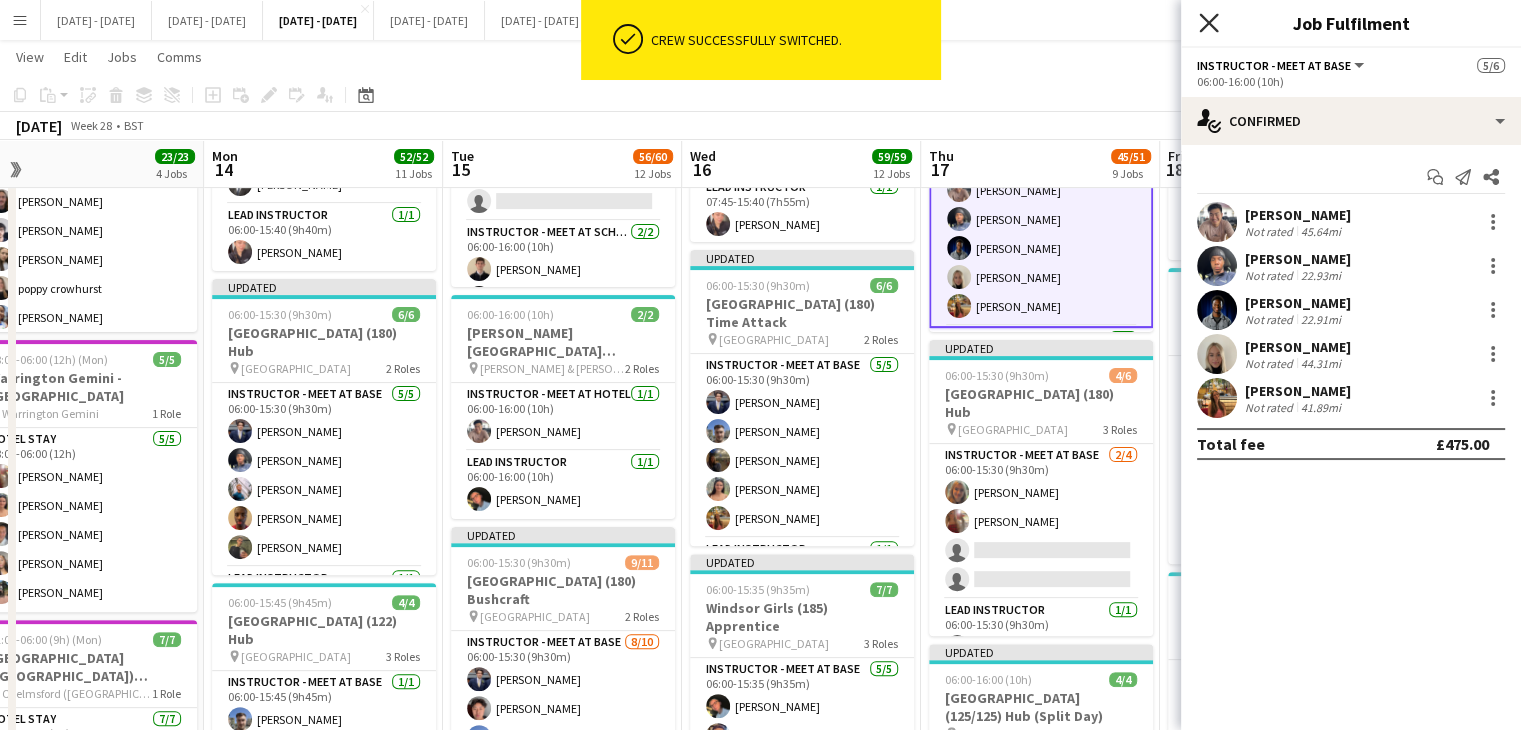 click on "Close pop-in" 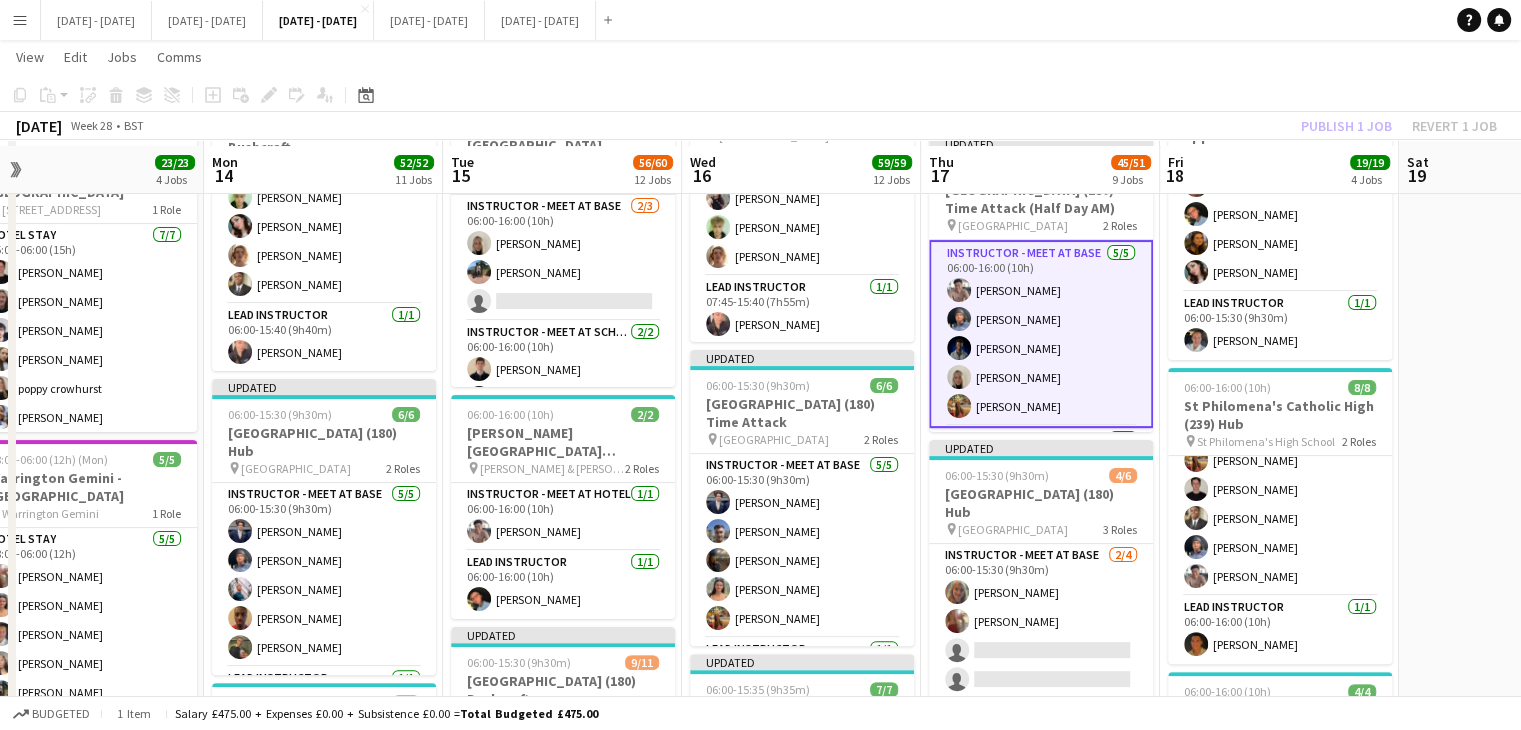 scroll, scrollTop: 500, scrollLeft: 0, axis: vertical 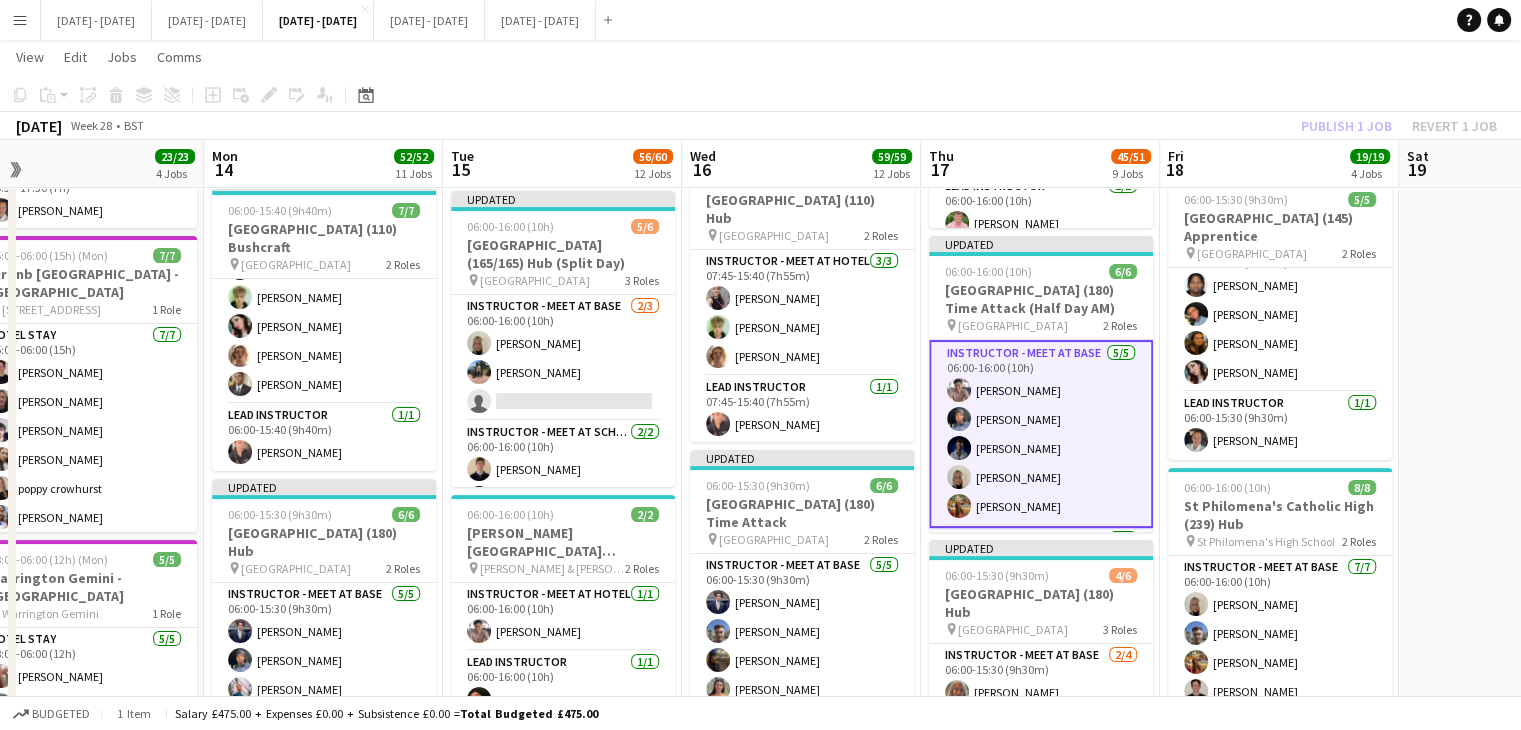 click at bounding box center [1518, 1662] 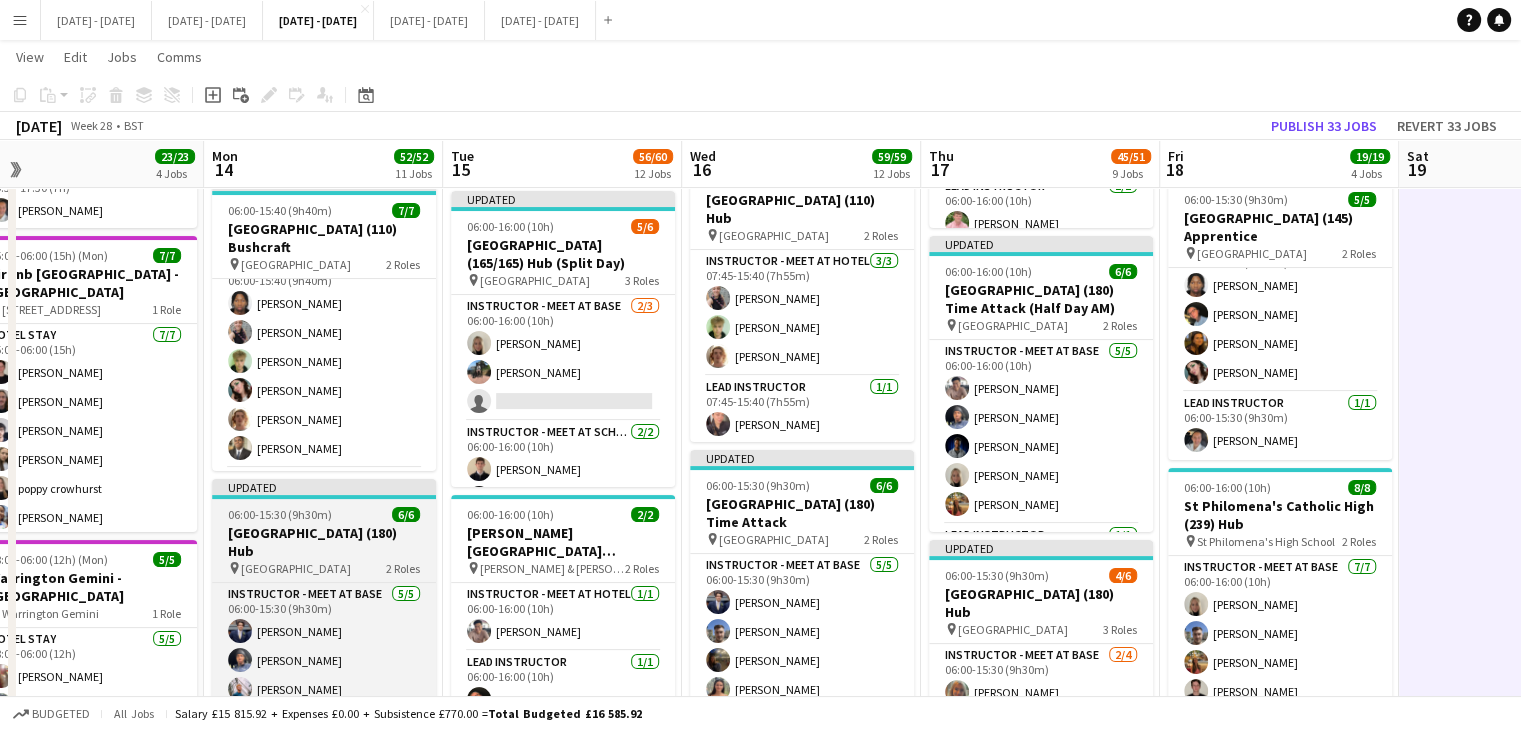 scroll, scrollTop: 0, scrollLeft: 0, axis: both 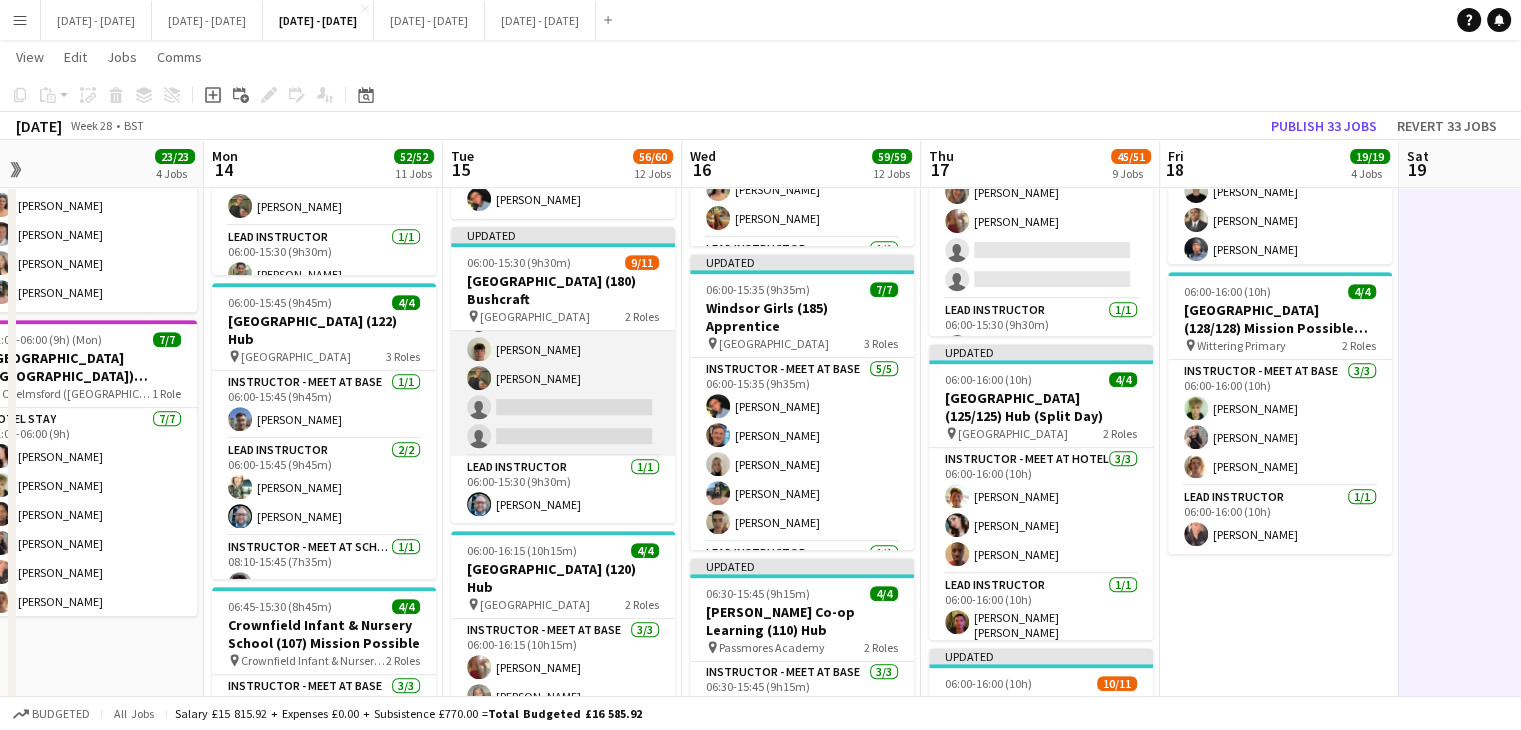 click on "Instructor - Meet at Base   [DATE]   06:00-15:30 (9h30m)
[PERSON_NAME] [PERSON_NAME] [PERSON_NAME] [PERSON_NAME] Best [PERSON_NAME] Cork [PERSON_NAME] [PERSON_NAME]
single-neutral-actions
single-neutral-actions" at bounding box center [563, 291] 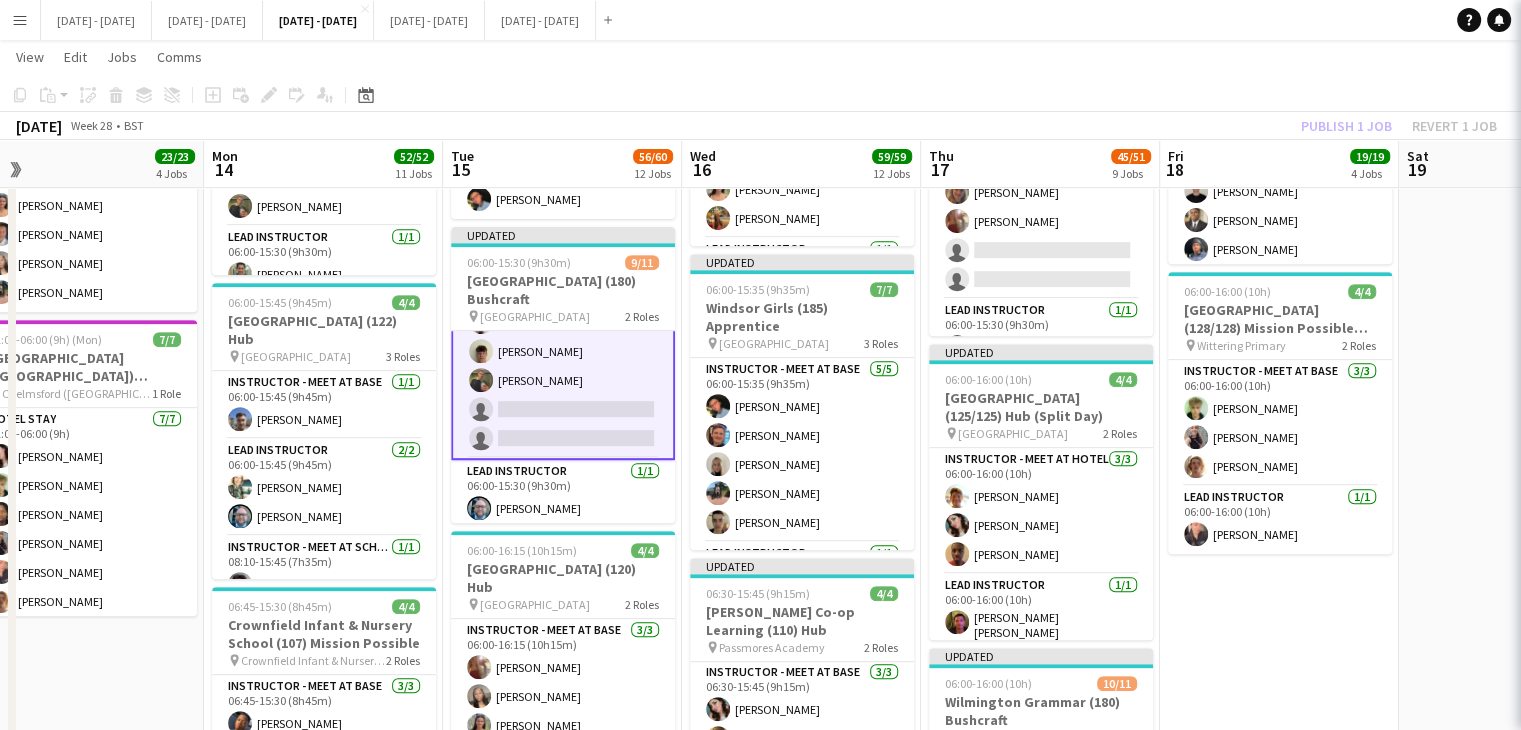 scroll, scrollTop: 206, scrollLeft: 0, axis: vertical 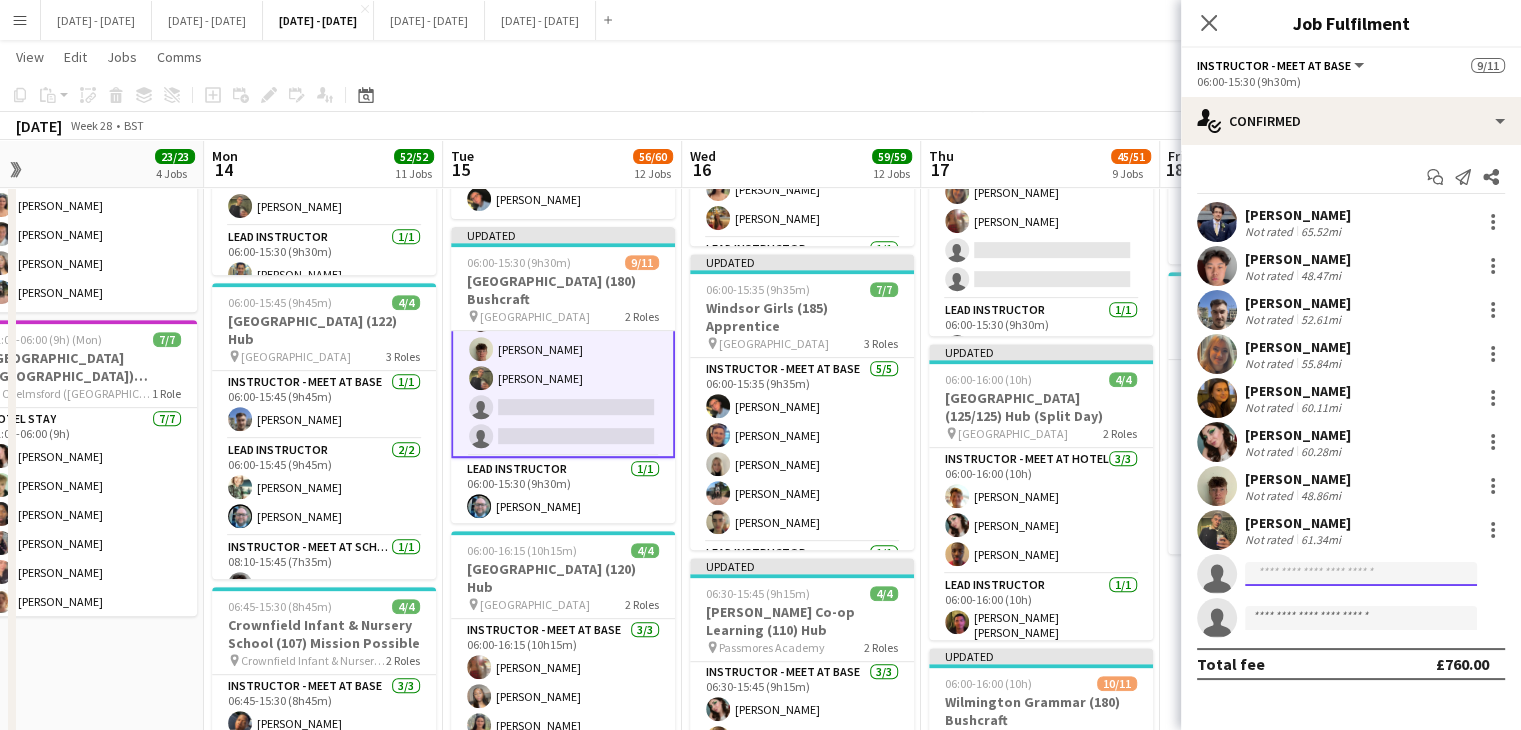 click 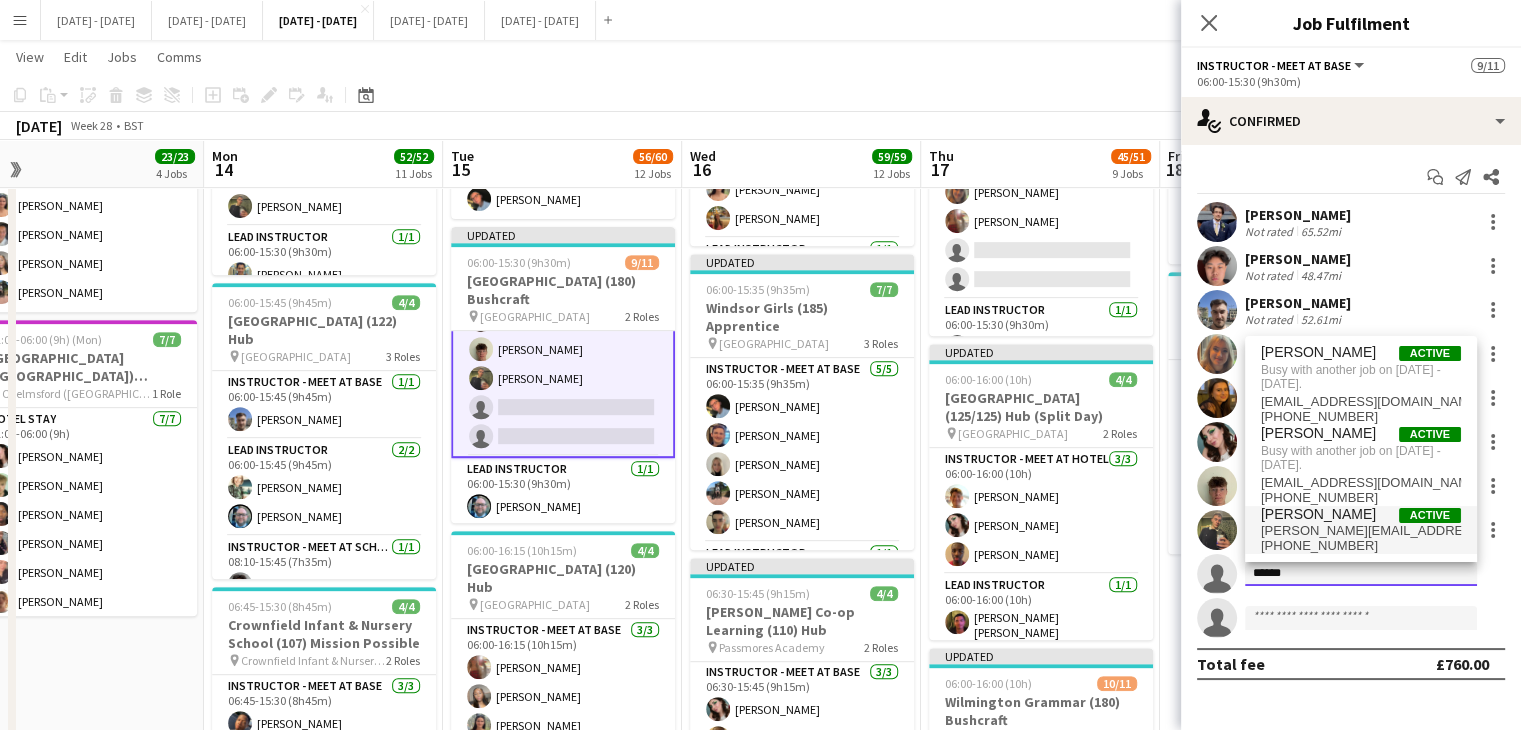 type on "******" 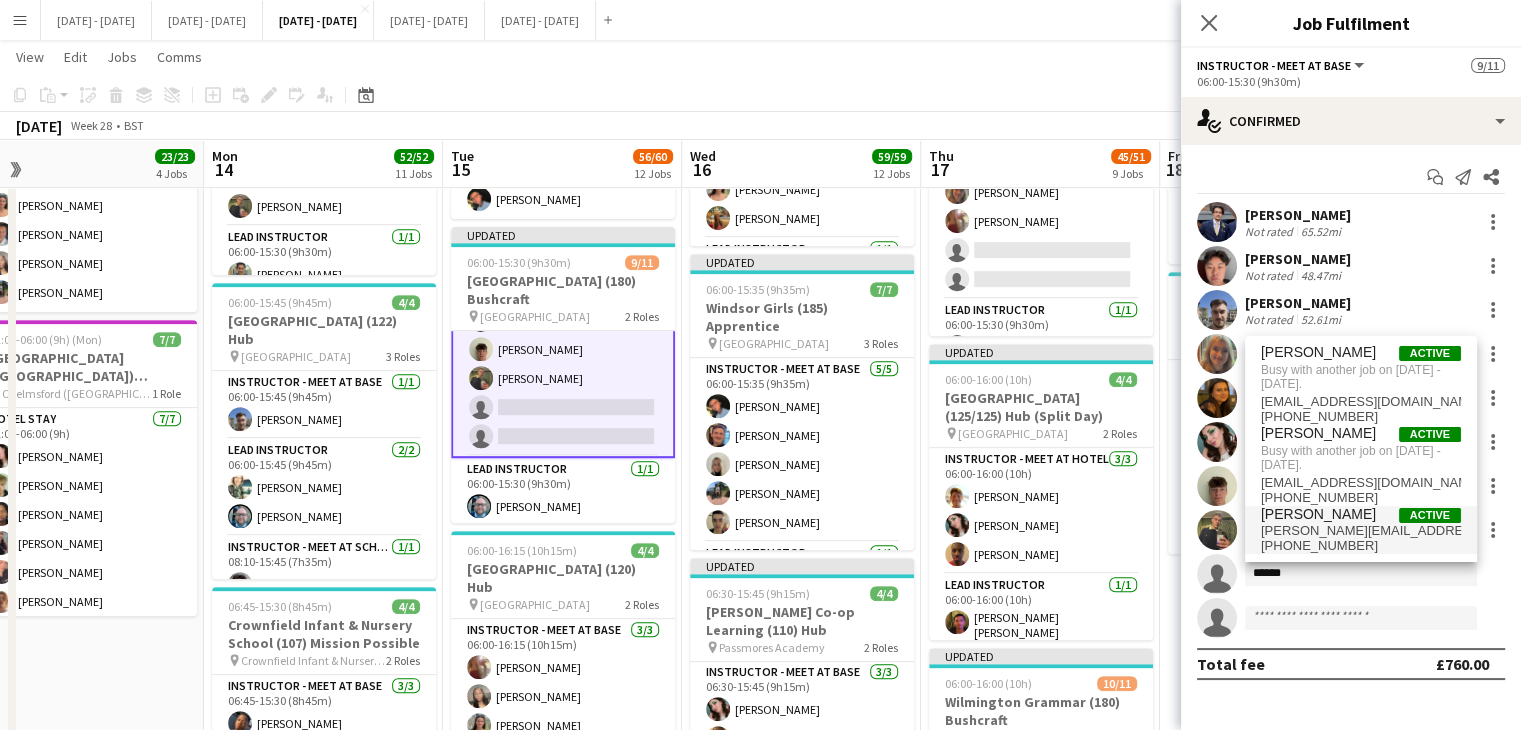 click on "+447583197975" at bounding box center [1361, 546] 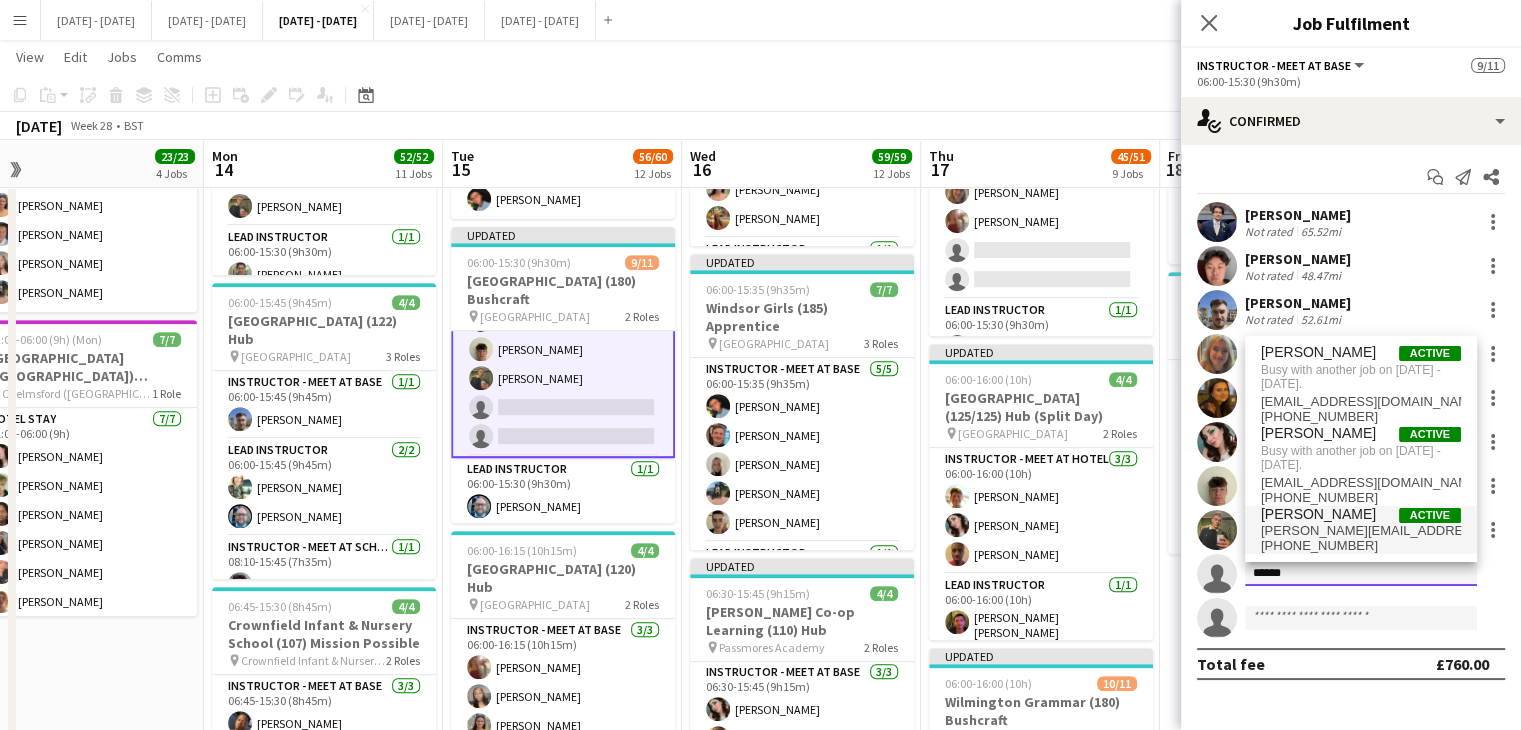 type 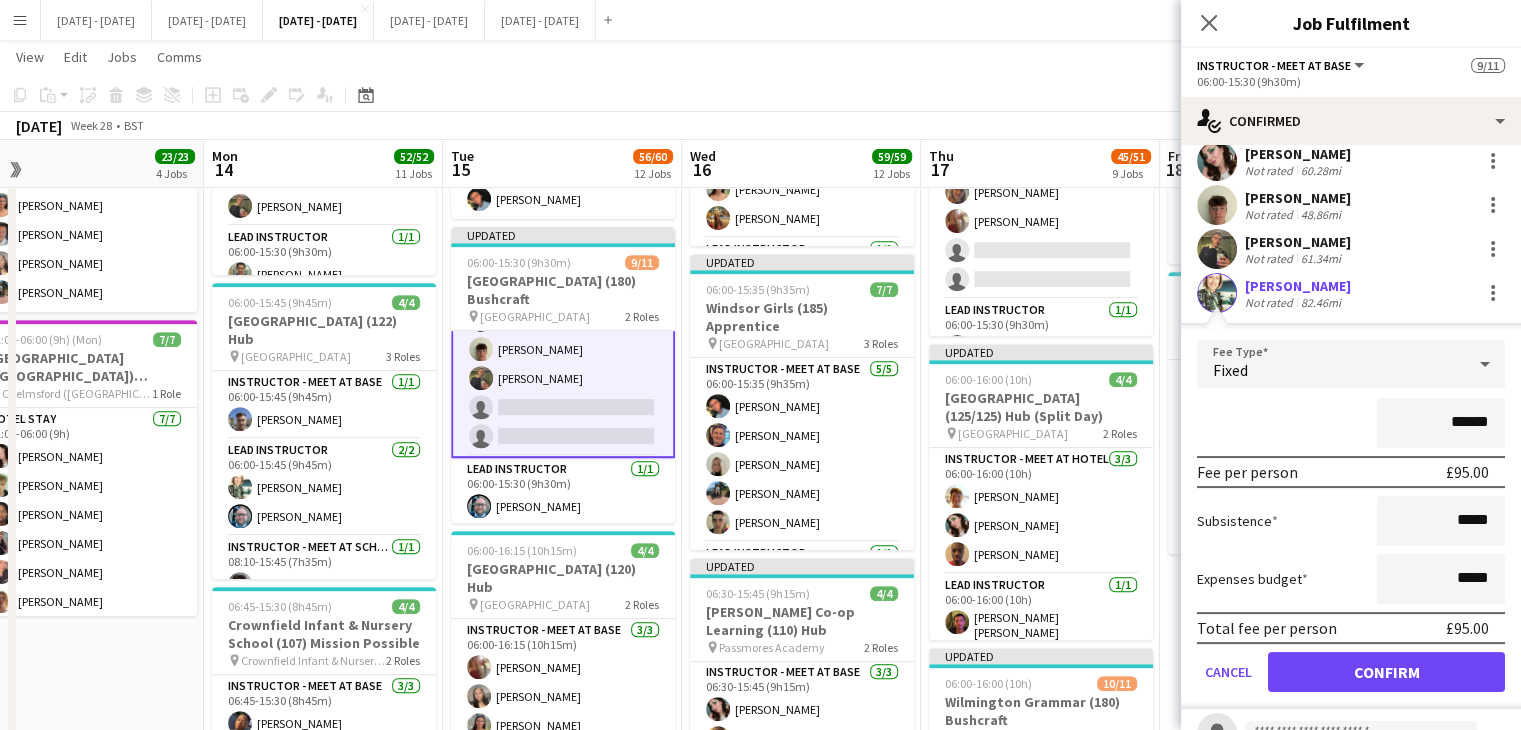 scroll, scrollTop: 360, scrollLeft: 0, axis: vertical 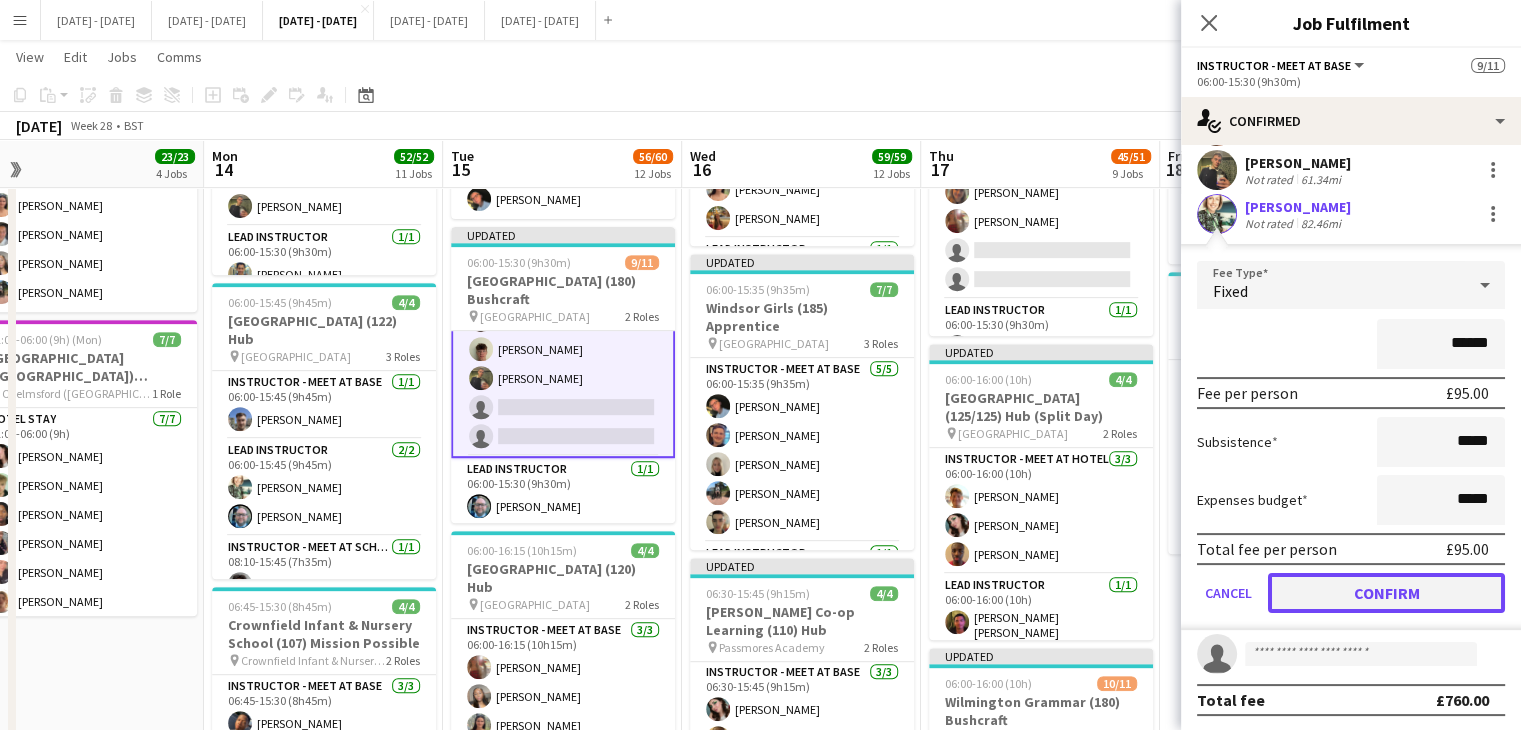click on "Confirm" at bounding box center [1386, 593] 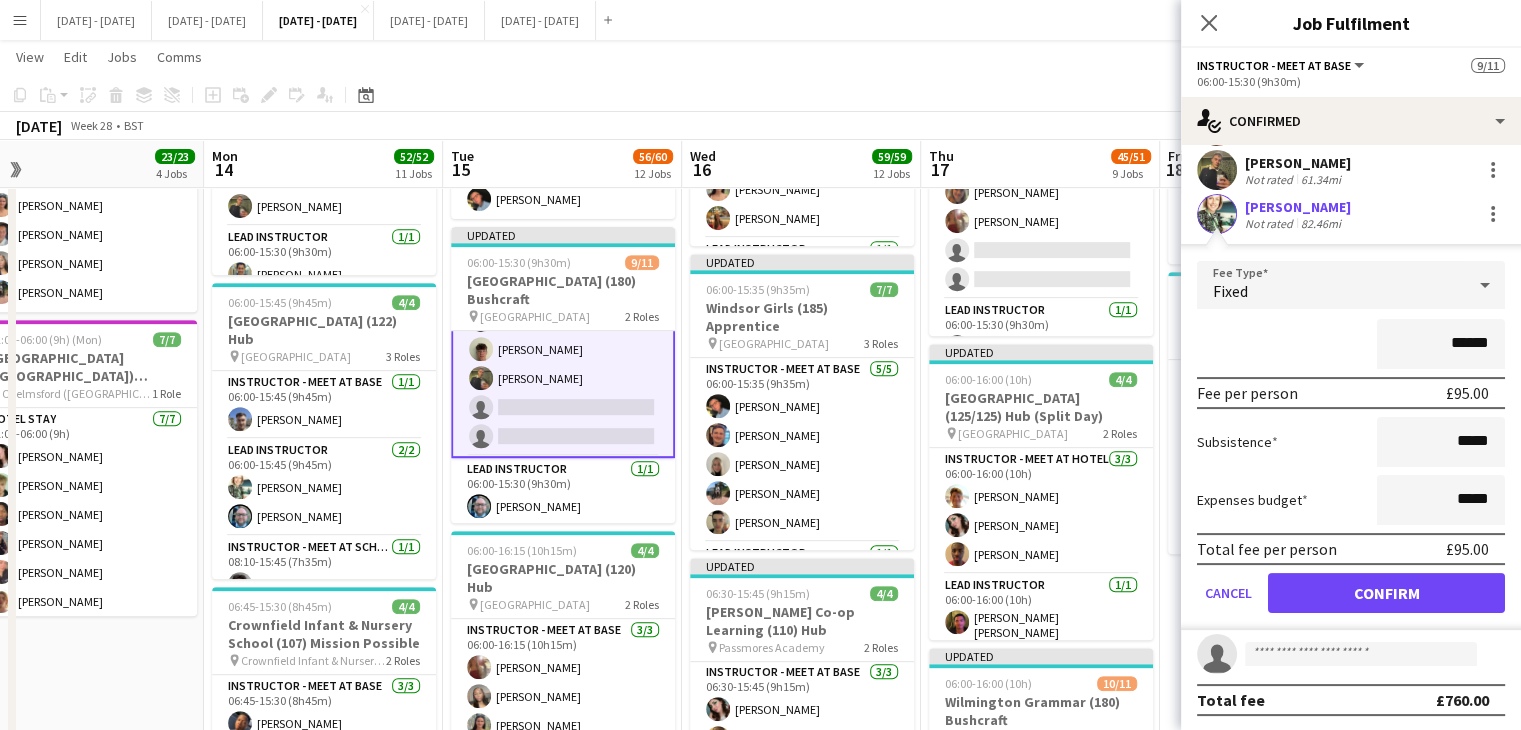scroll, scrollTop: 0, scrollLeft: 0, axis: both 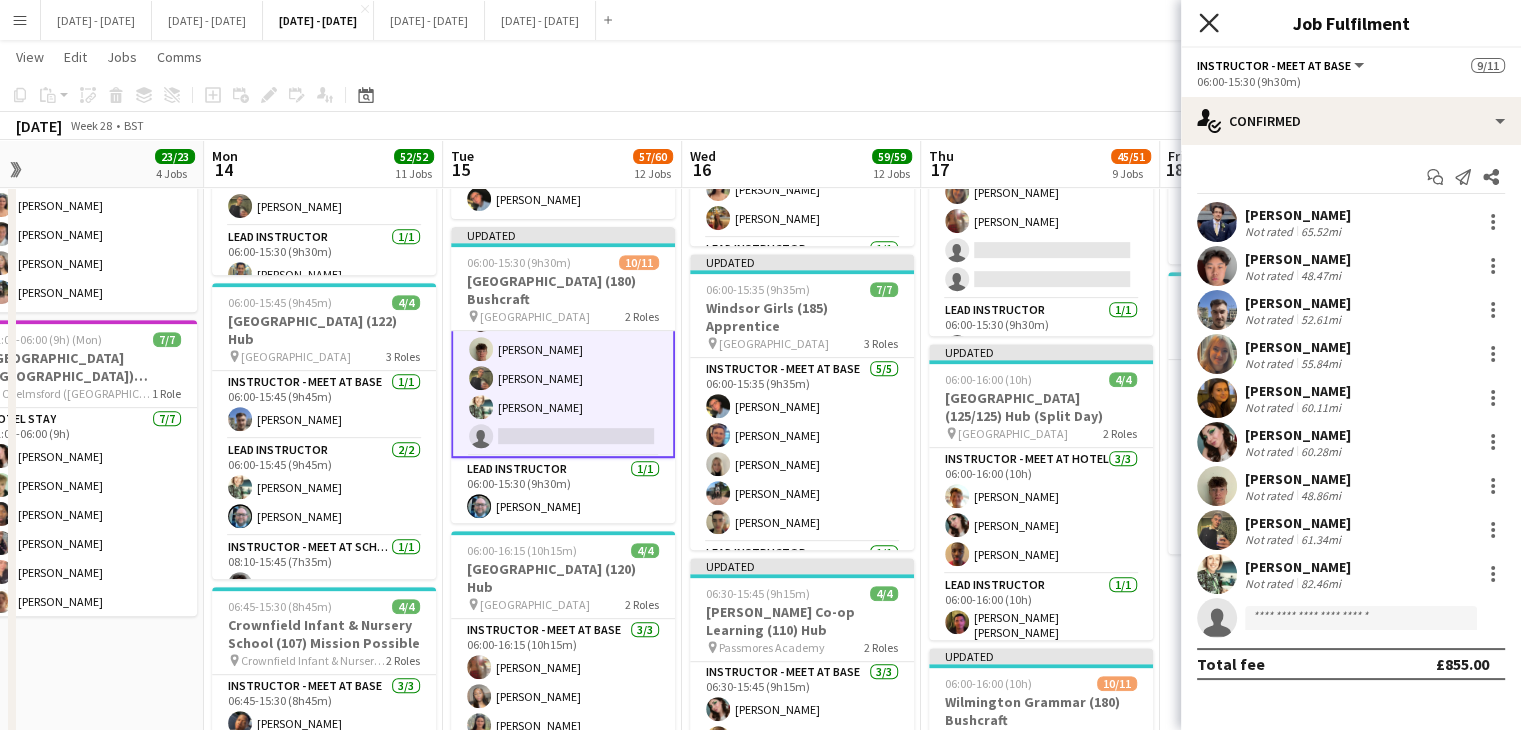 click on "Close pop-in" 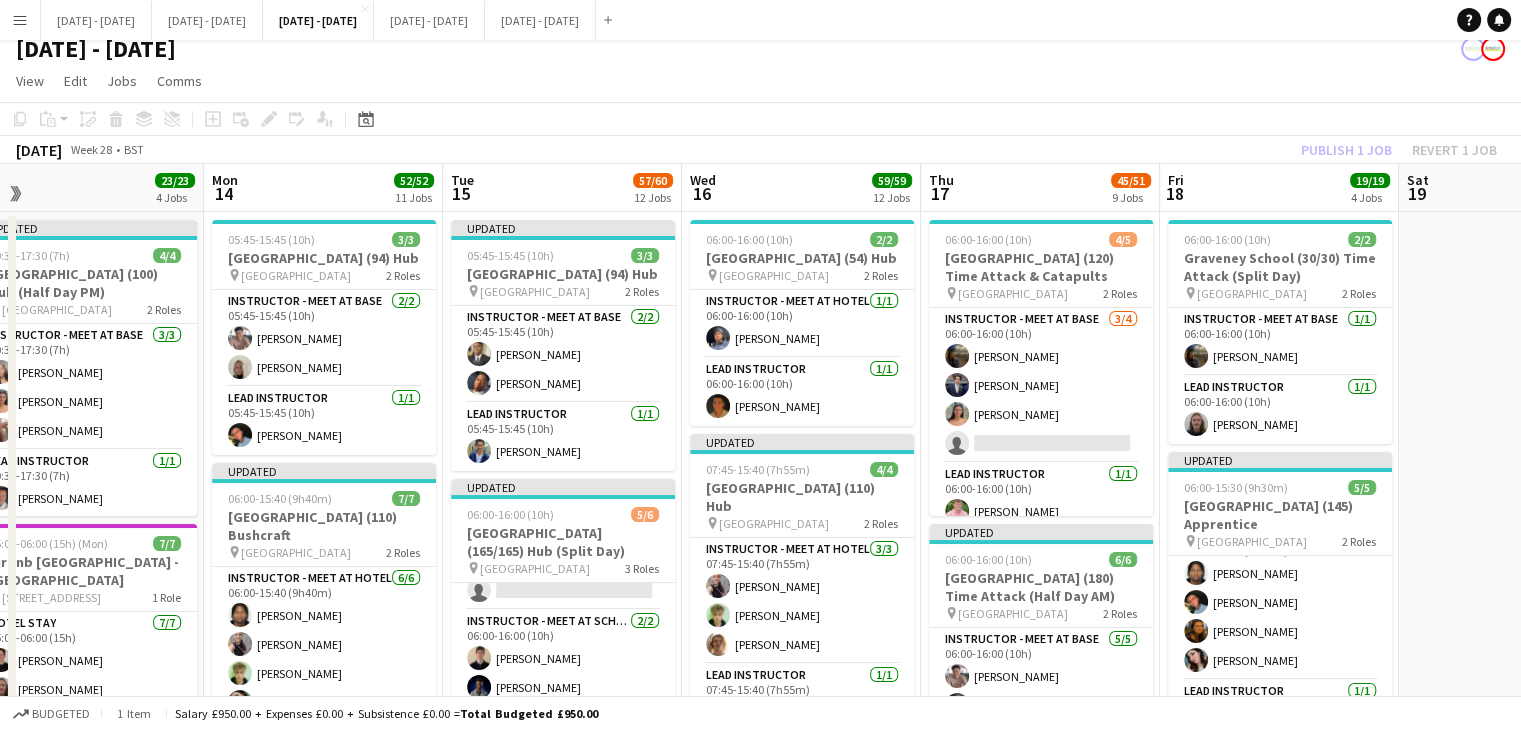 scroll, scrollTop: 0, scrollLeft: 0, axis: both 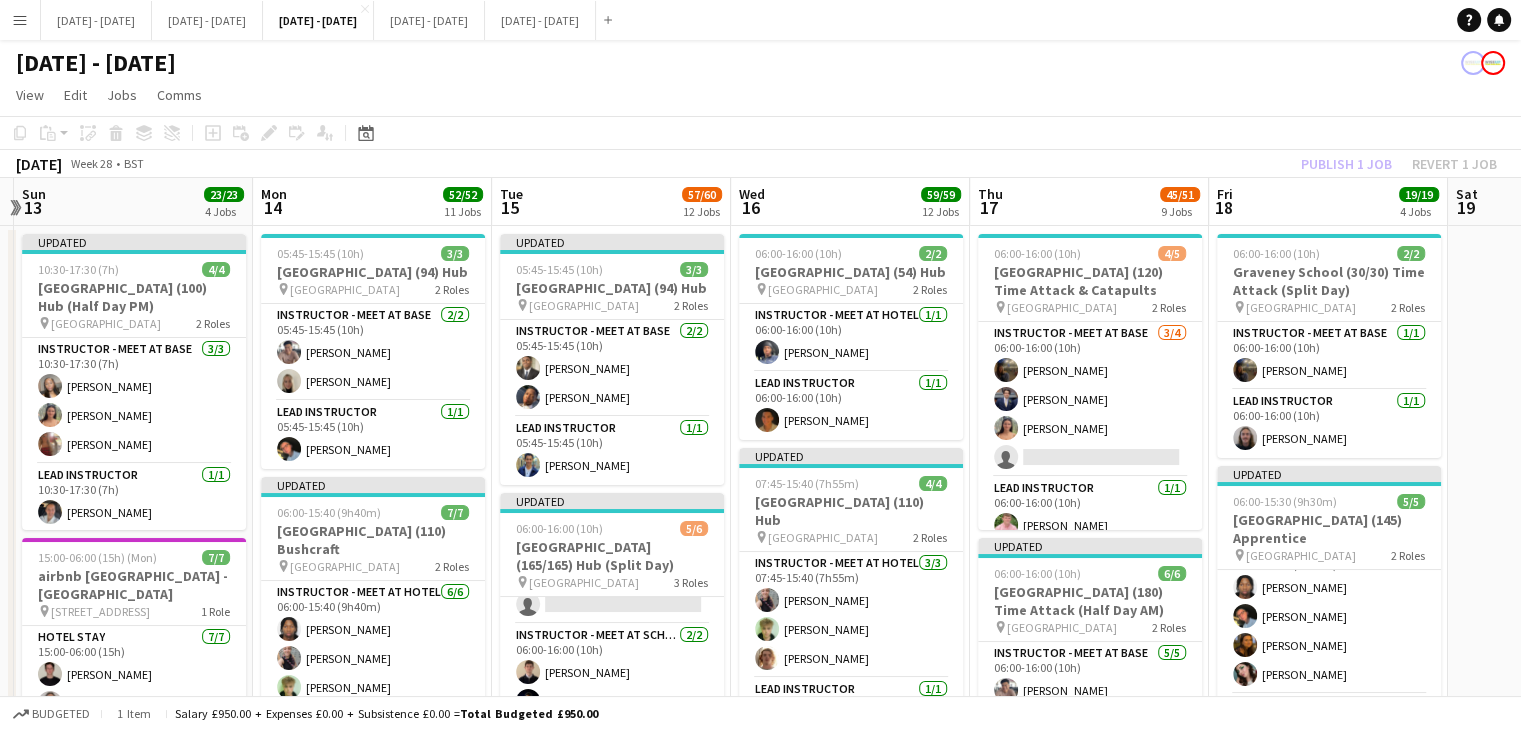 drag, startPoint x: 1467, startPoint y: 509, endPoint x: 1545, endPoint y: 495, distance: 79.24645 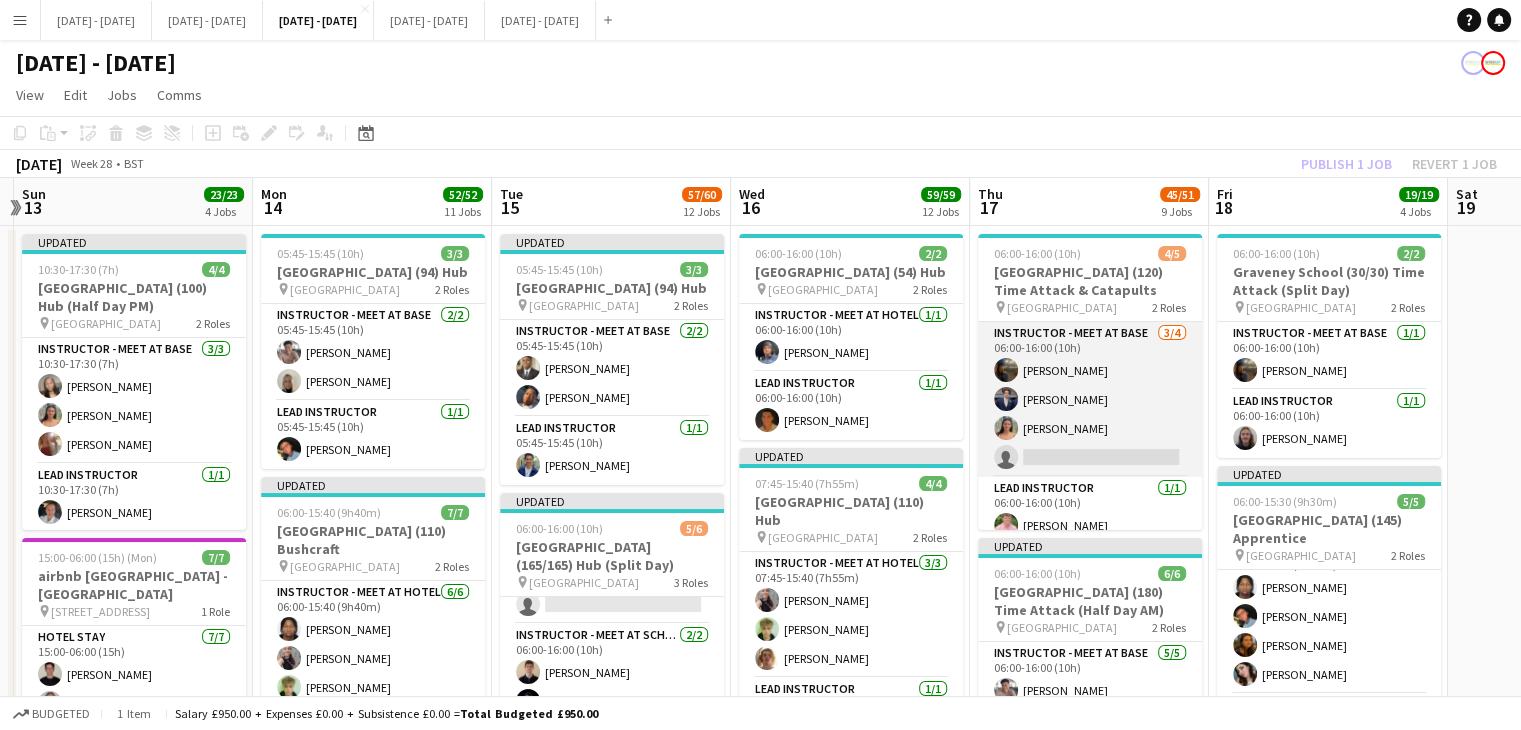 click on "Instructor - Meet at Base   3/4   06:00-16:00 (10h)
Evie Pratt Drew Shelley-Winfield Keira Horton
single-neutral-actions" at bounding box center [1090, 399] 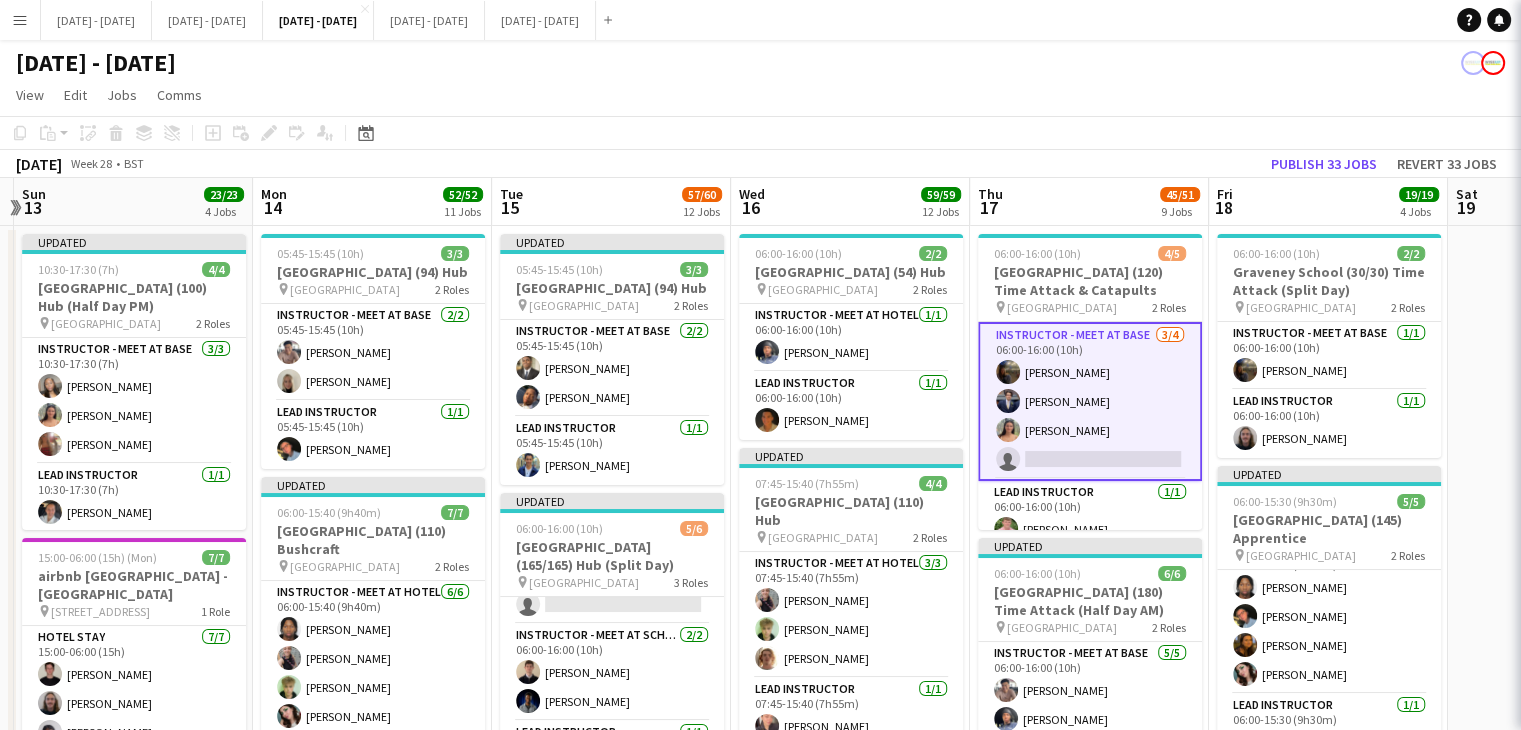 scroll, scrollTop: 204, scrollLeft: 0, axis: vertical 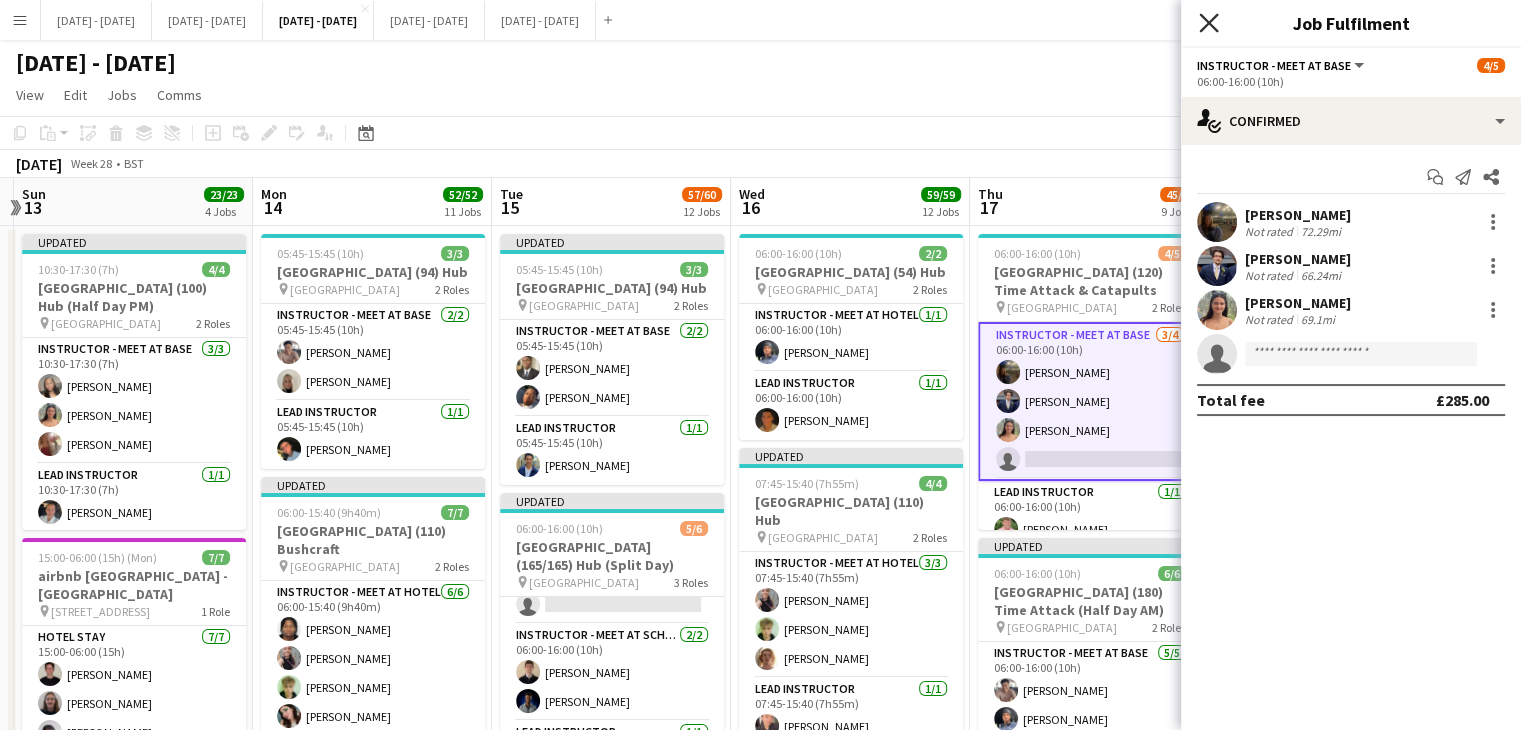 click on "Close pop-in" 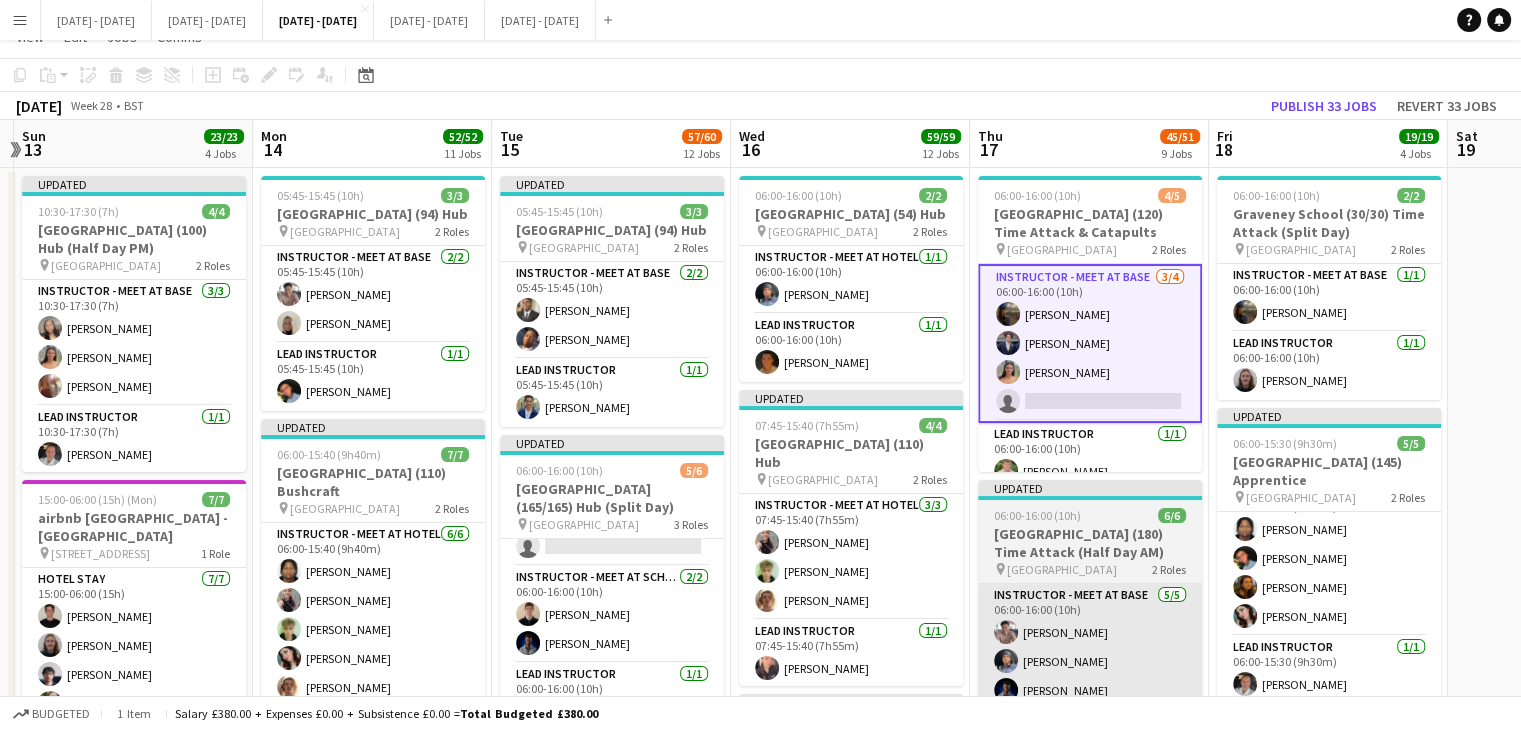 scroll, scrollTop: 100, scrollLeft: 0, axis: vertical 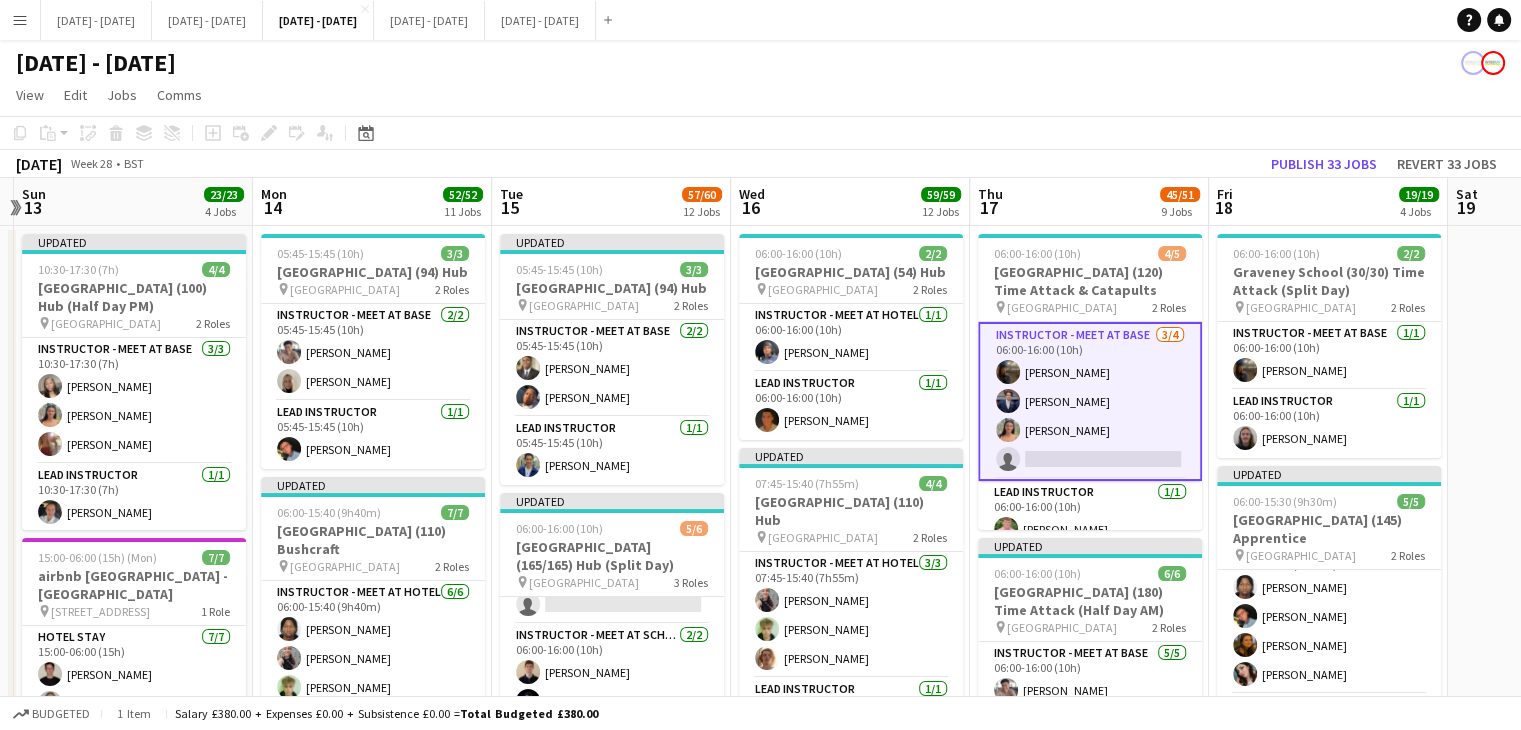 click on "Instructor - Meet at Base   3/4   06:00-16:00 (10h)
Evie Pratt Drew Shelley-Winfield Keira Horton
single-neutral-actions" at bounding box center [1090, 401] 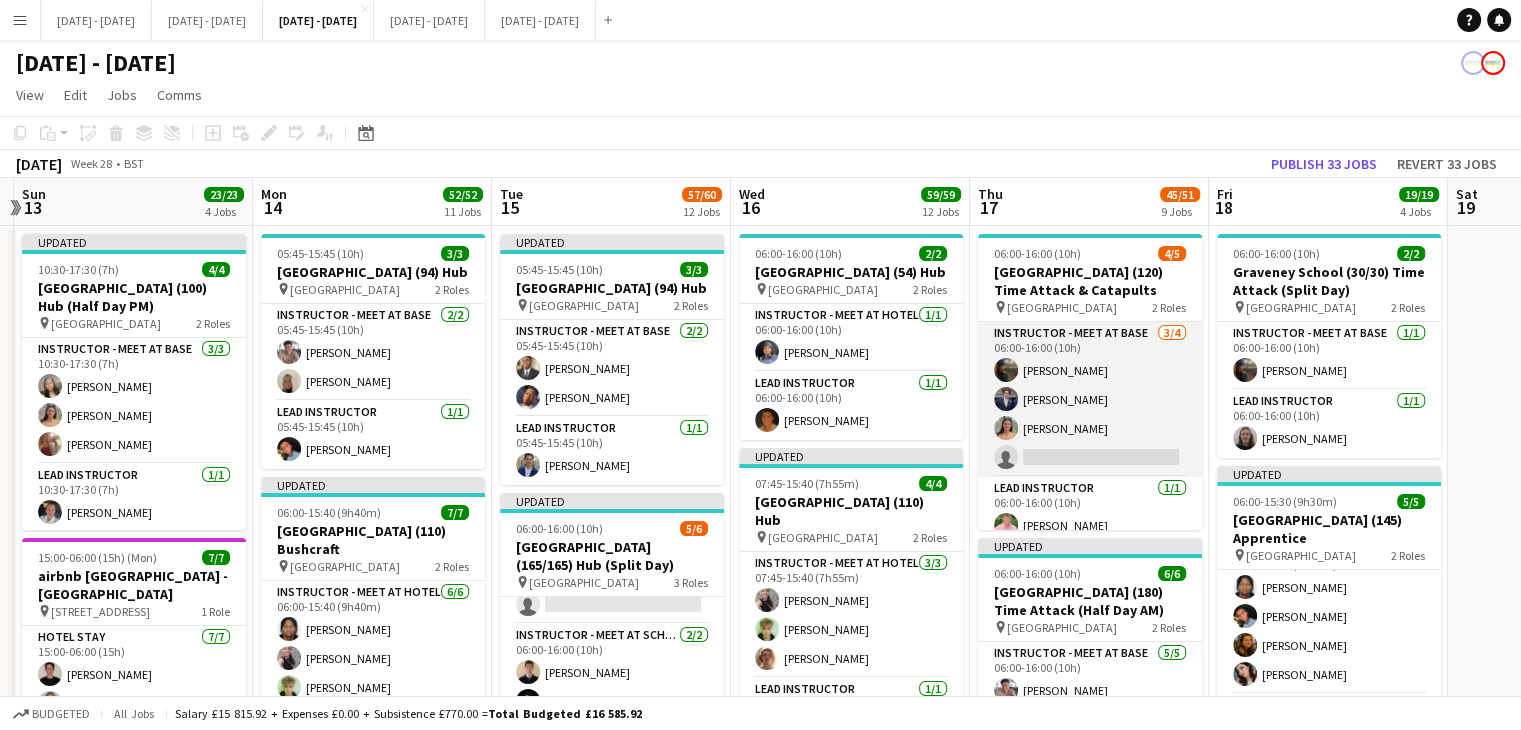 click on "Instructor - Meet at Base   3/4   06:00-16:00 (10h)
Evie Pratt Drew Shelley-Winfield Keira Horton
single-neutral-actions" at bounding box center (1090, 399) 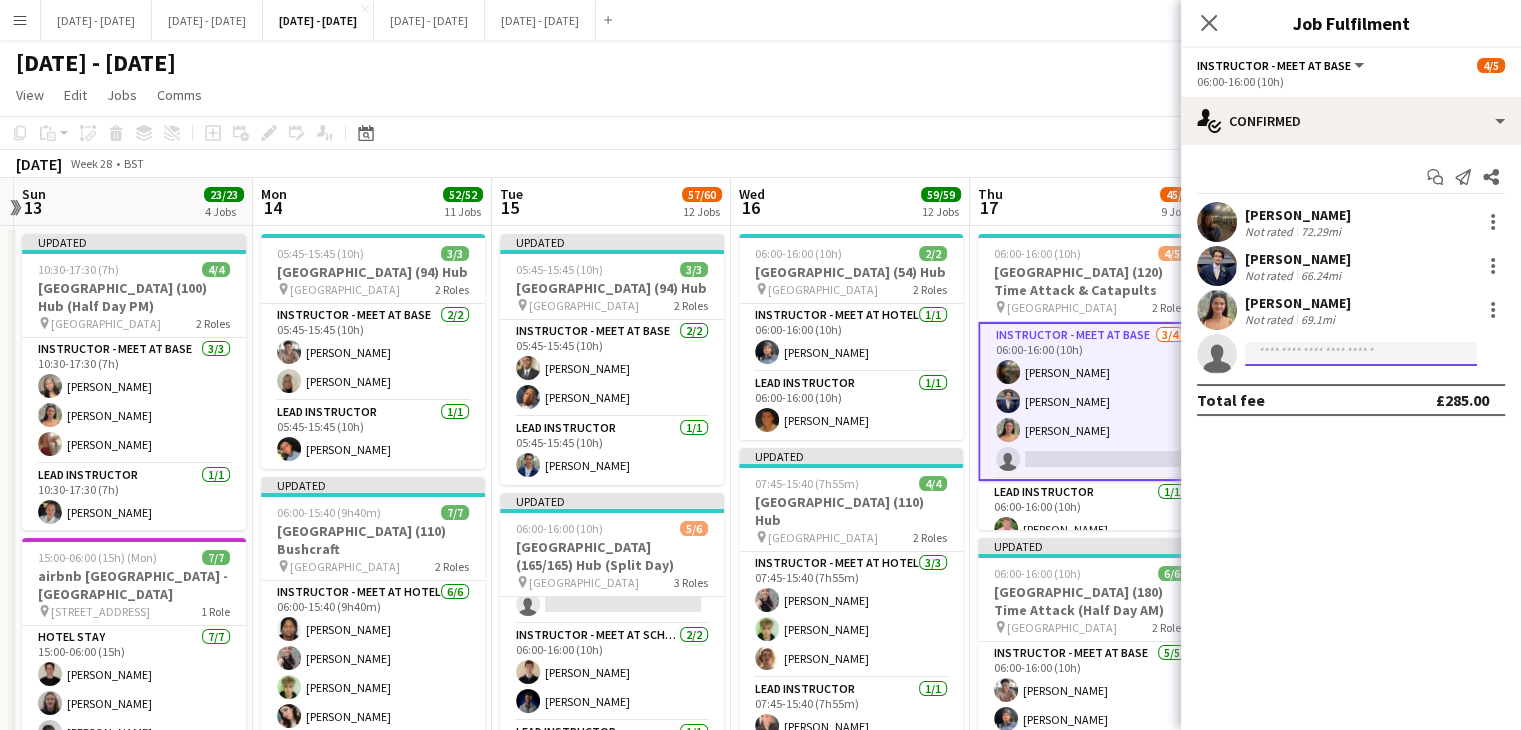 click 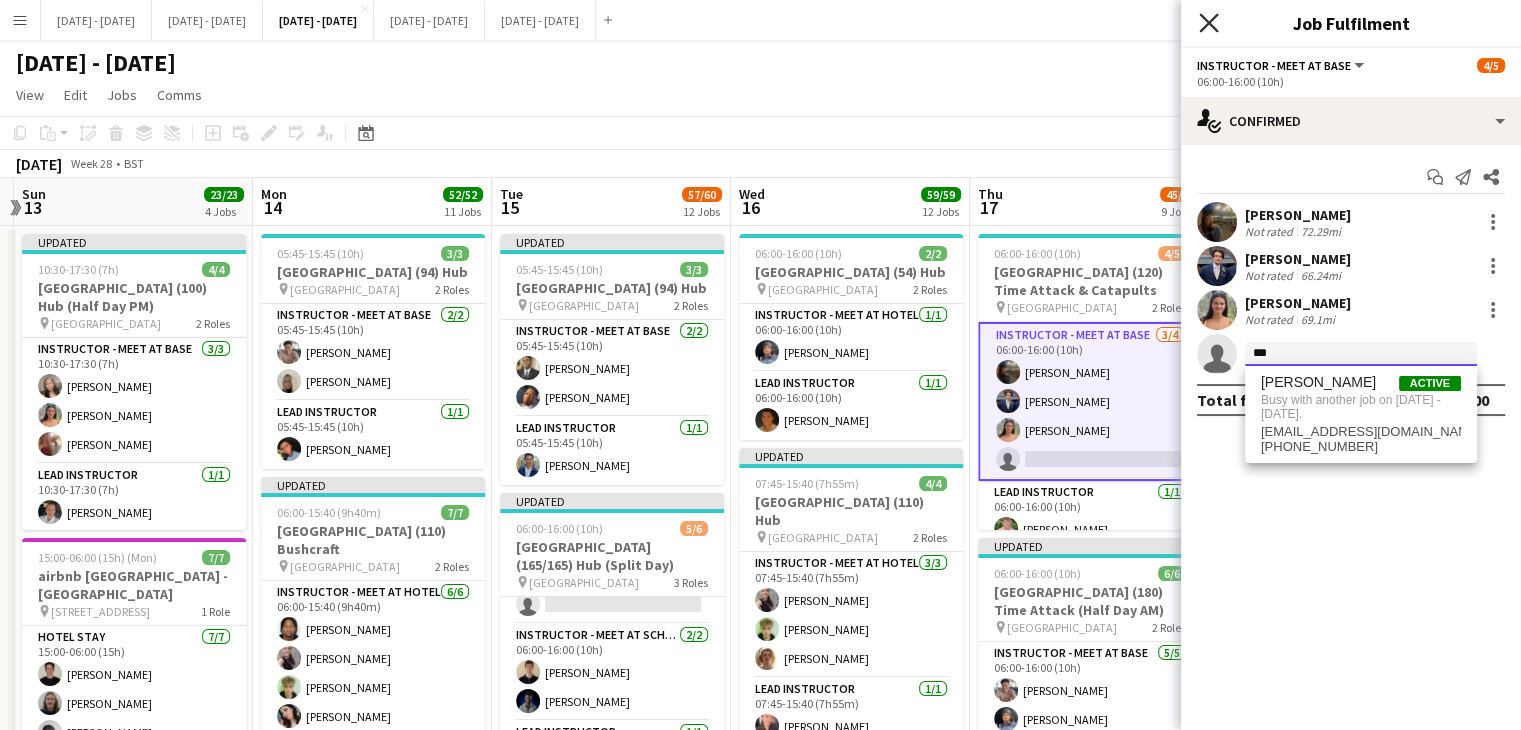 type on "***" 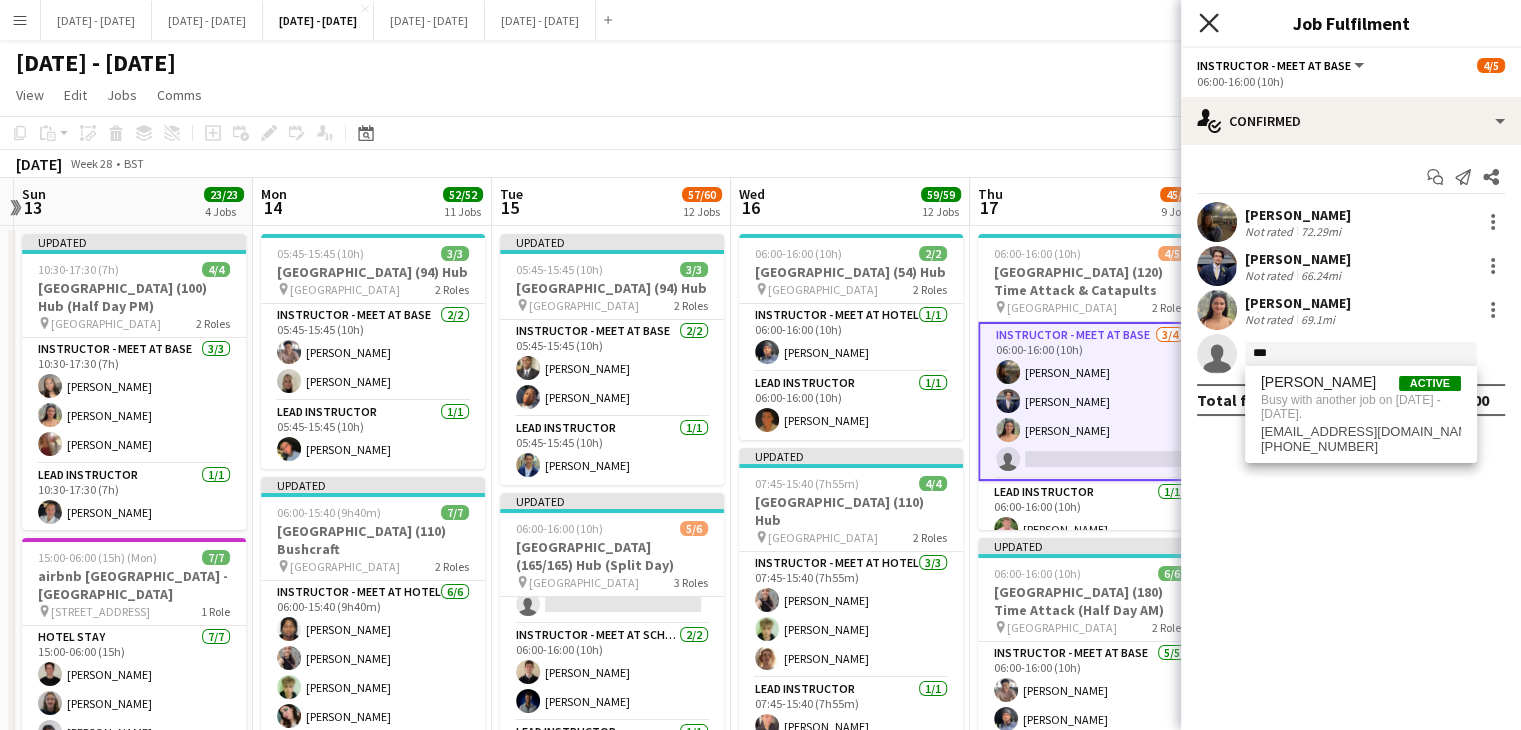 click on "Close pop-in" 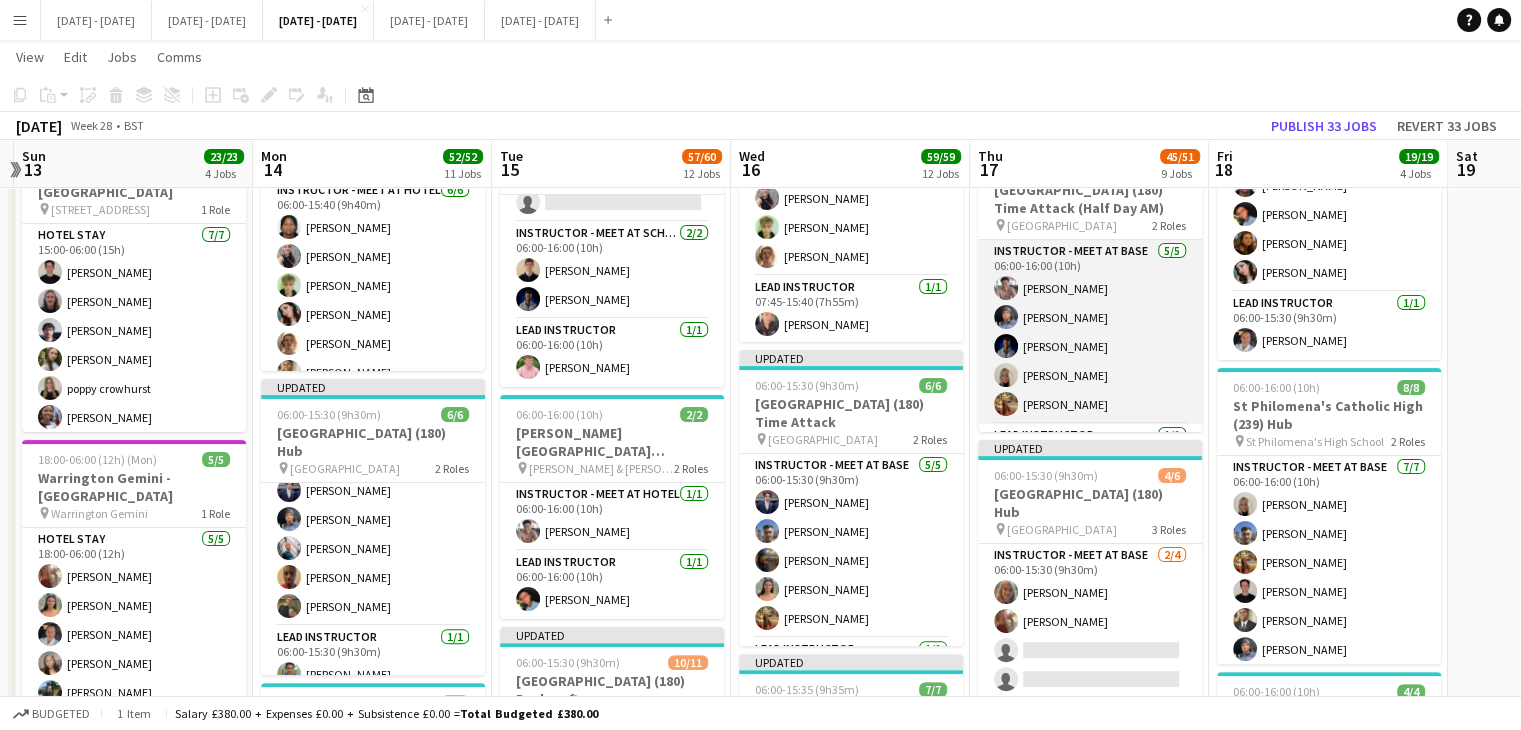click on "Instructor - Meet at Base   5/5   06:00-16:00 (10h)
Chenxi Wu Stephane Anenou Daniel Anenou Abi cheek Isobel McNab" at bounding box center (1090, 332) 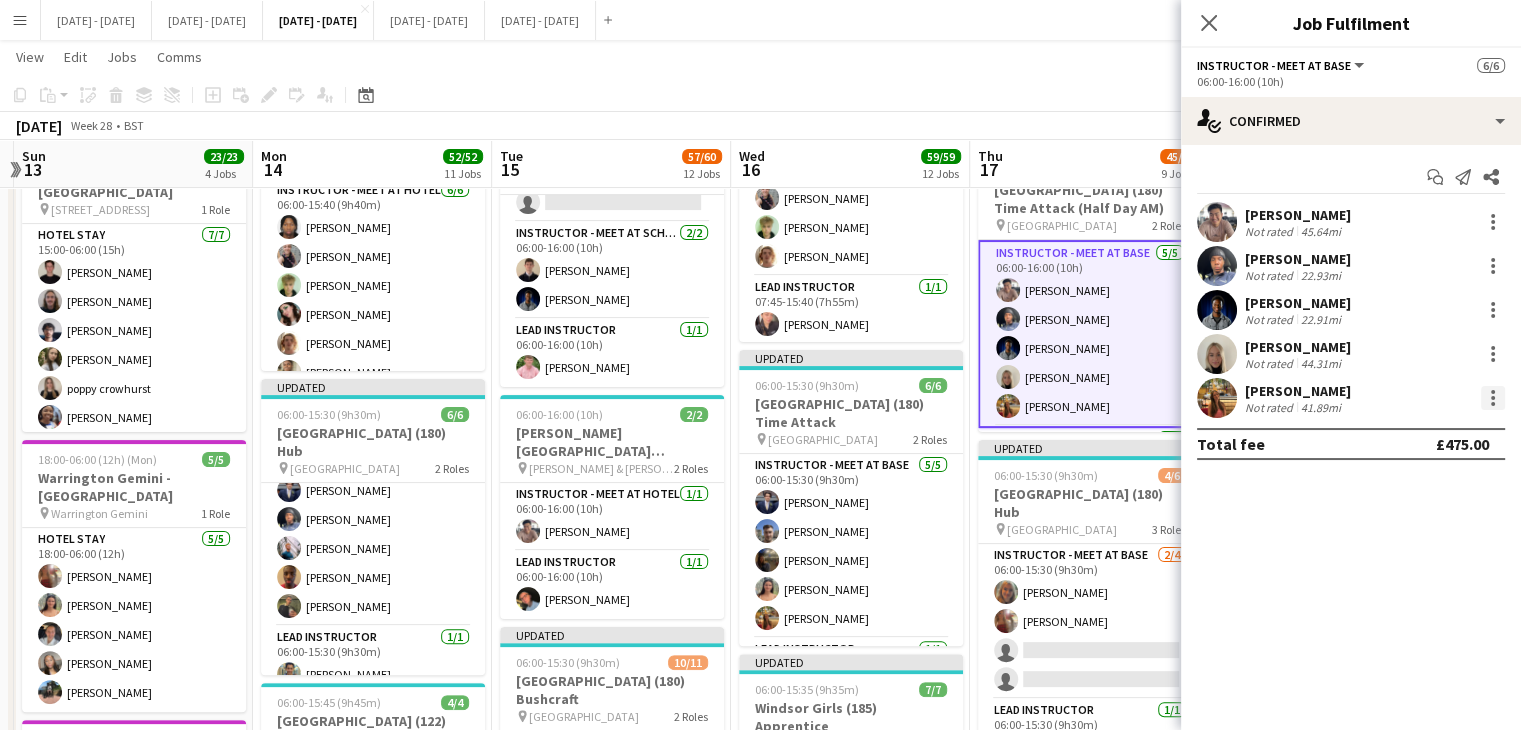 click at bounding box center [1493, 398] 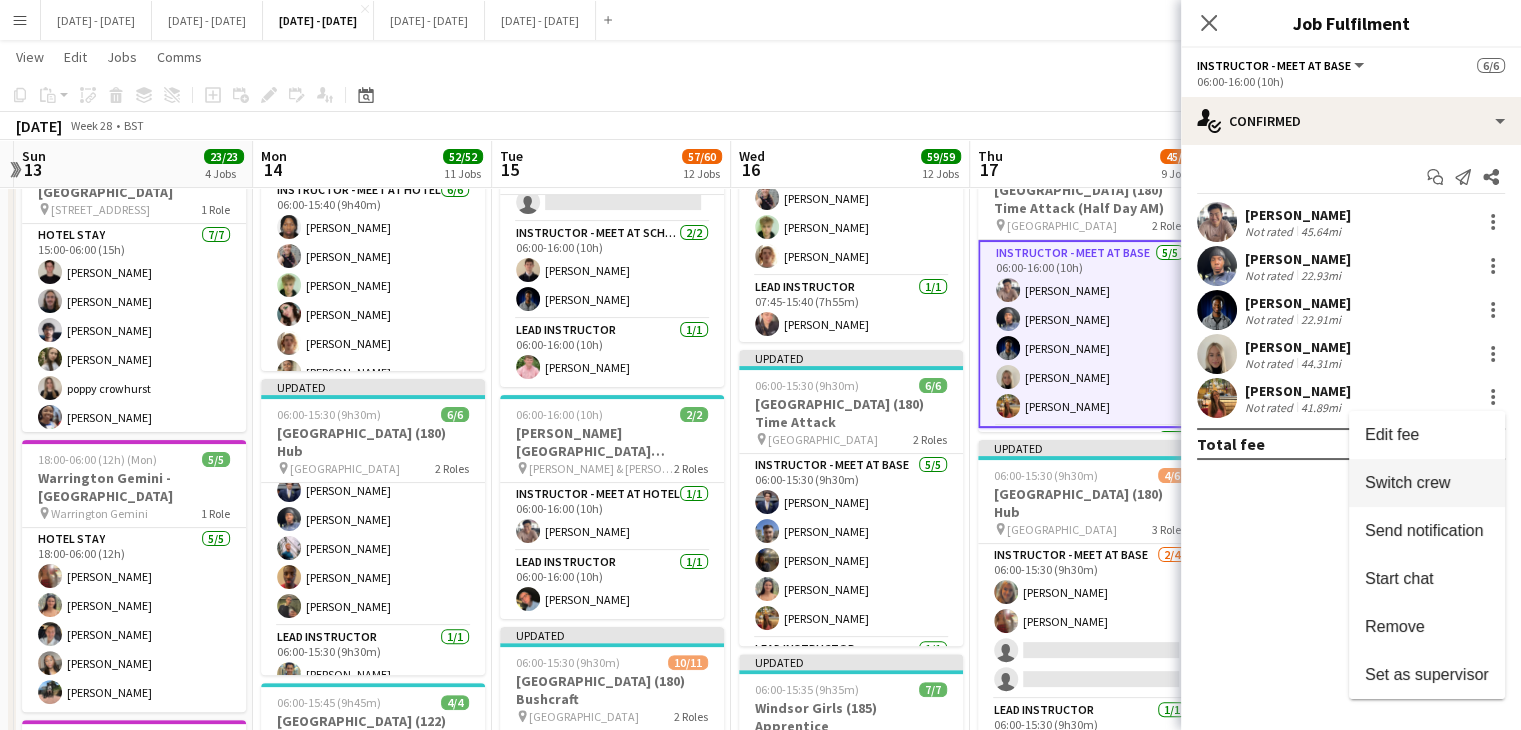 click on "Switch crew" at bounding box center [1407, 482] 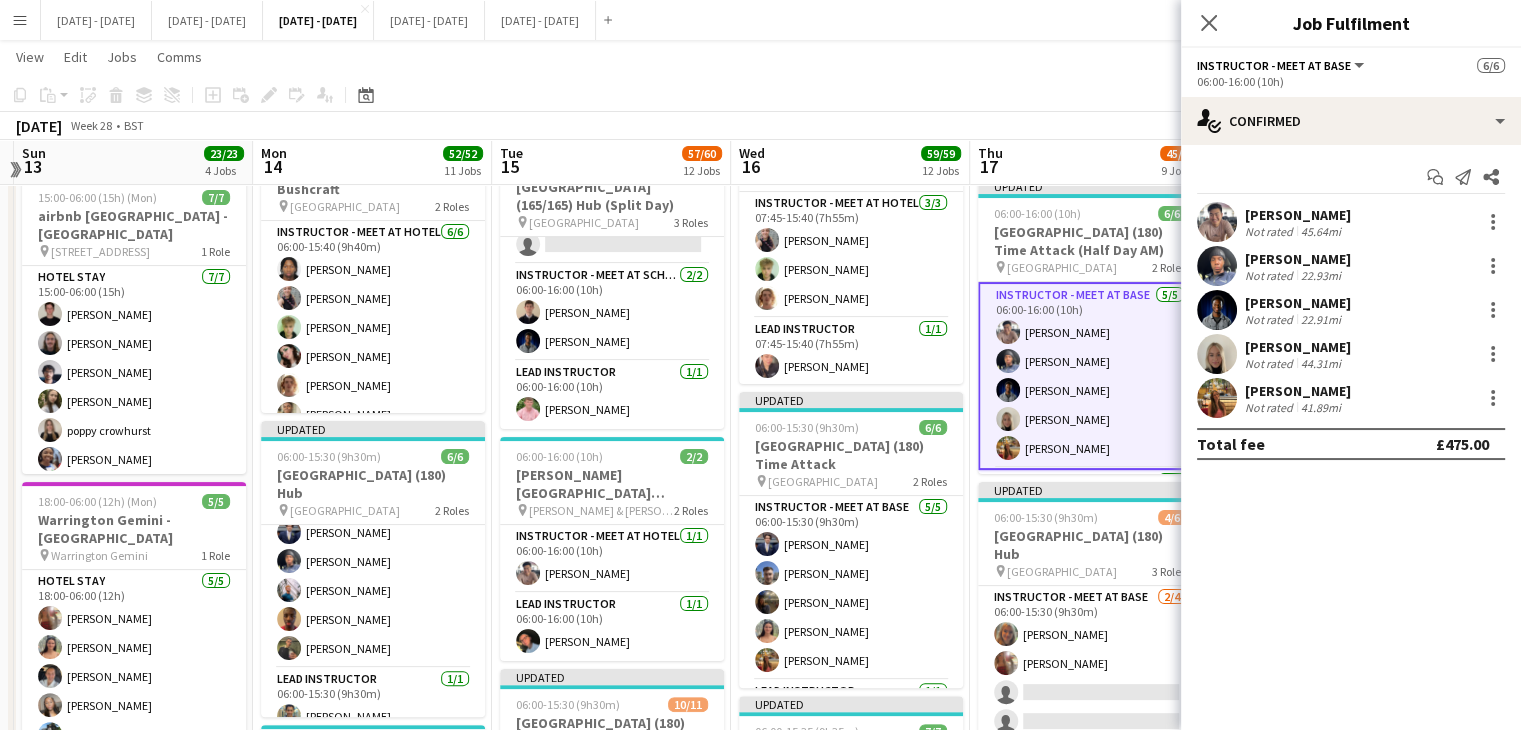 click on "Close pop-in" 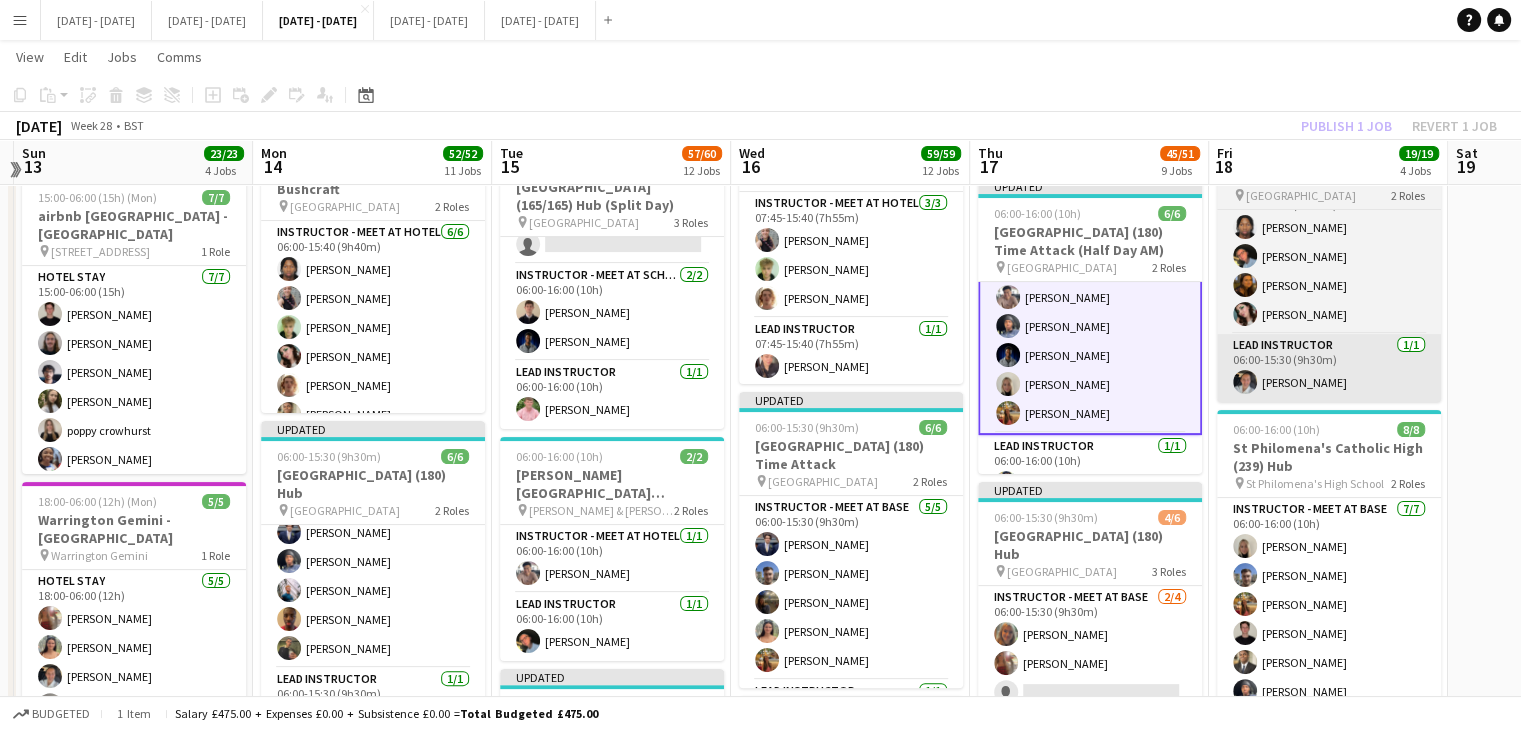 scroll, scrollTop: 62, scrollLeft: 0, axis: vertical 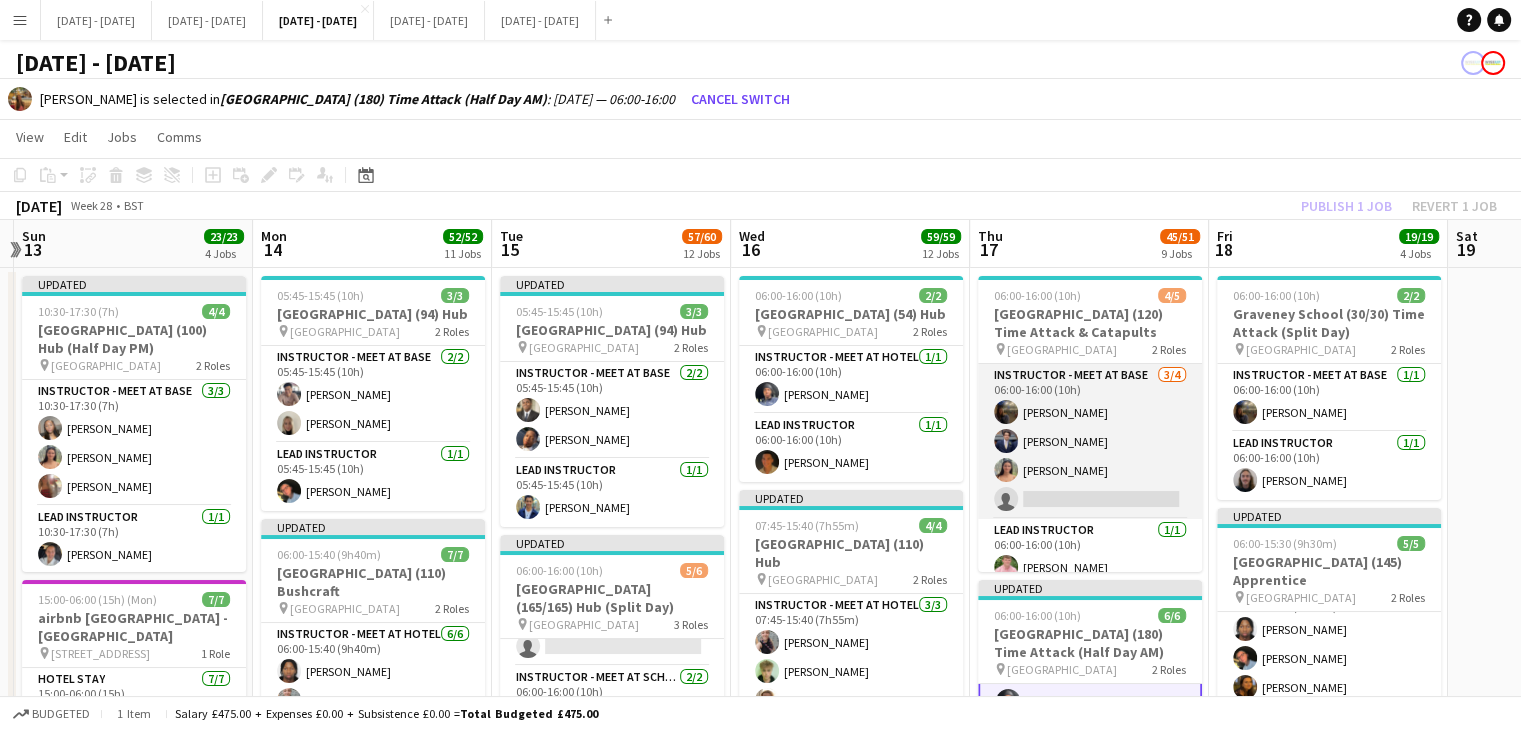 click on "Instructor - Meet at Base   3/4   06:00-16:00 (10h)
Evie Pratt Drew Shelley-Winfield Keira Horton
single-neutral-actions" at bounding box center (1090, 441) 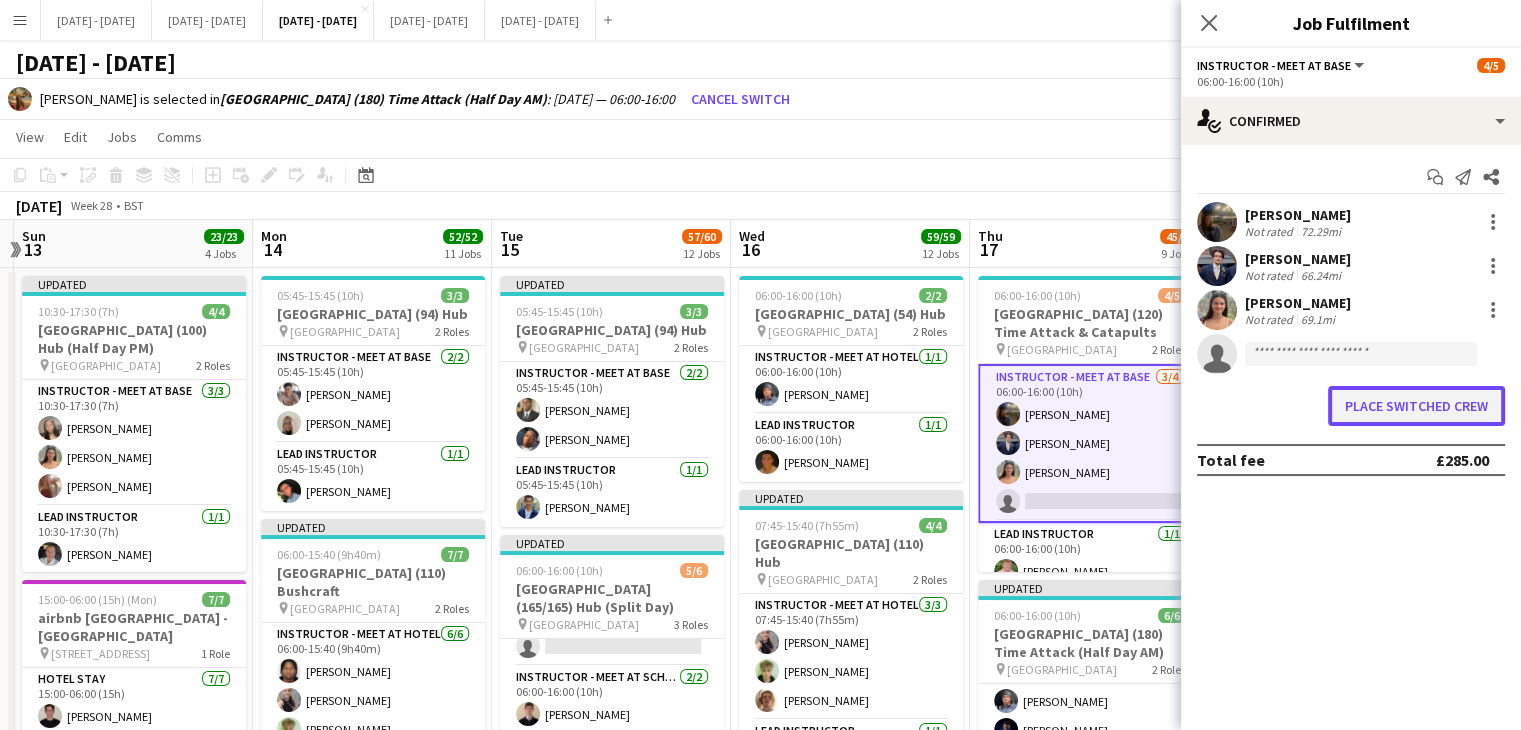 click on "Place switched crew" at bounding box center [1416, 406] 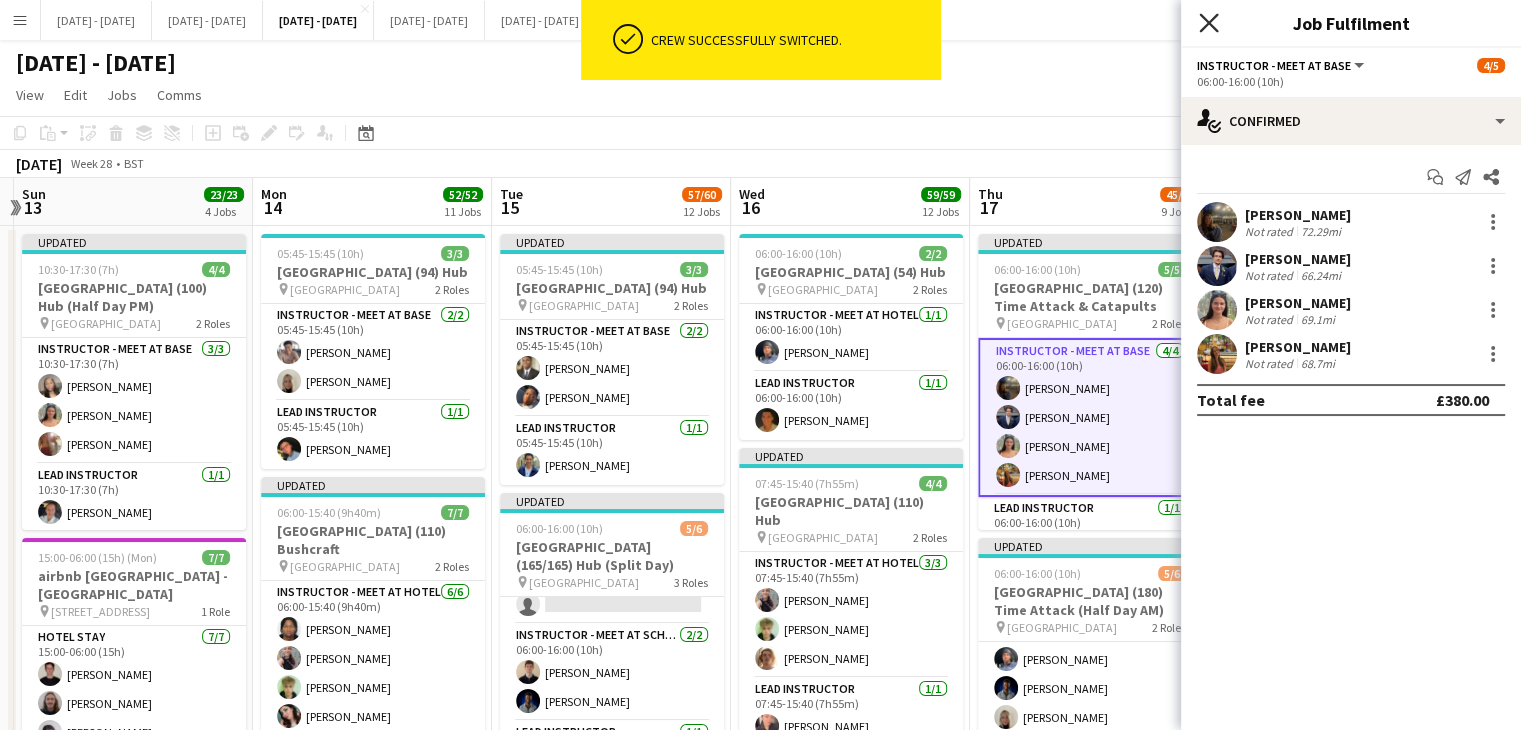 click 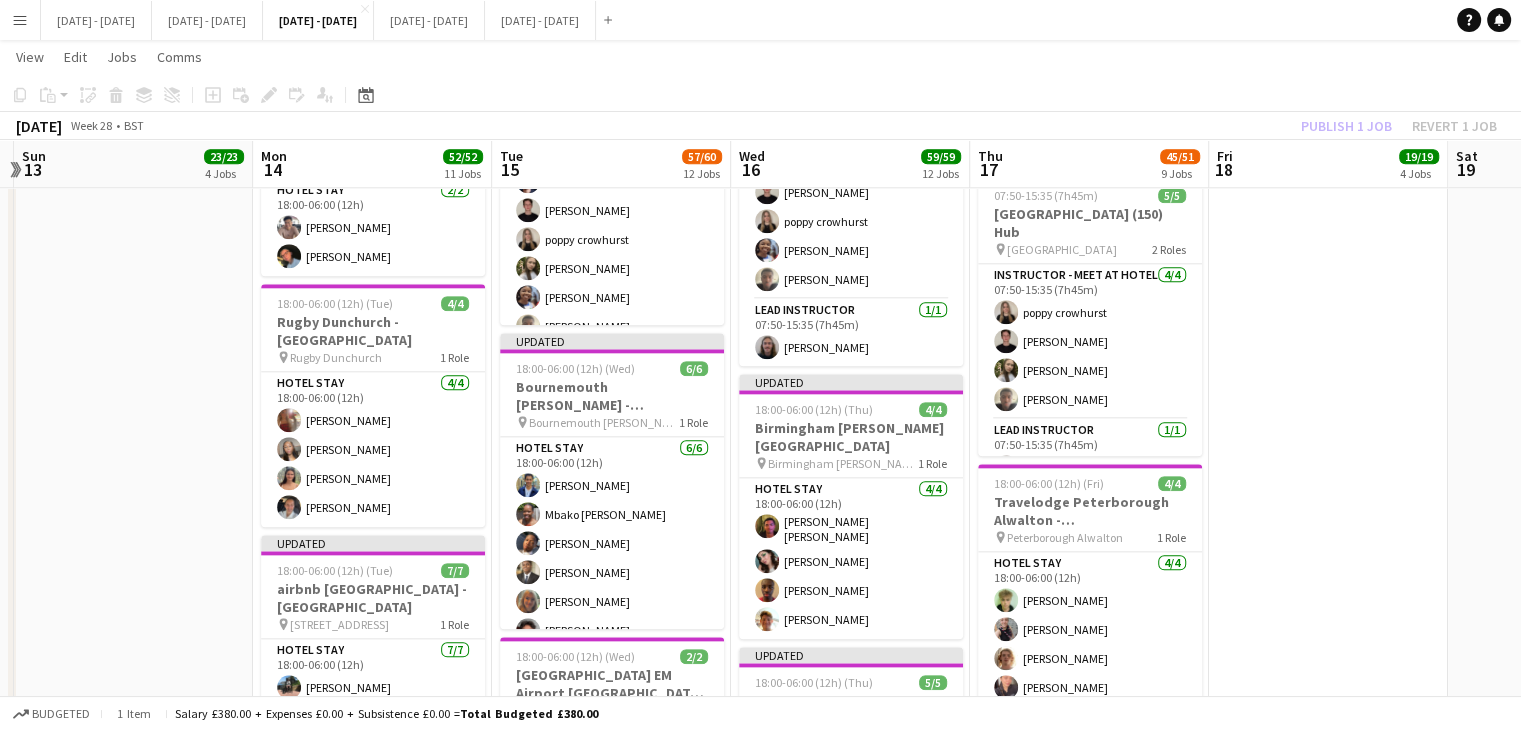 click on "06:00-16:00 (10h)    2/2   Graveney School (30/30) Time Attack (Split Day)
pin
Graveney School   2 Roles   Instructor - Meet at Base   1/1   06:00-16:00 (10h)
Evie Pratt  Lead Instructor   1/1   06:00-16:00 (10h)
Morgan Lavery  Updated   06:00-15:30 (9h30m)    5/5   Oakmoor School (145) Apprentice
pin
Oakmoor School   2 Roles   Instructor - Meet at Base   4/4   06:00-15:30 (9h30m)
Gabriel Akinfaderin Eloise Cook Olivia Best Lucy Cork  Lead Instructor   1/1   06:00-15:30 (9h30m)
Ella Wray     06:00-16:00 (10h)    8/8   St Philomena's Catholic High (239) Hub
pin
St Philomena's High School   2 Roles   Instructor - Meet at Base   7/7   06:00-16:00 (10h)
Abi cheek Matt Dailly Isobel McNab Ben Holcombe Omar Adio Stephane Anenou Chenxi Wu  Lead Instructor   1/1   06:00-16:00 (10h)
Matthew Penollar     06:00-16:00 (10h)    4/4   Wittering Primary School (128/128) Mission Possible (Split Day)" at bounding box center (1328, -238) 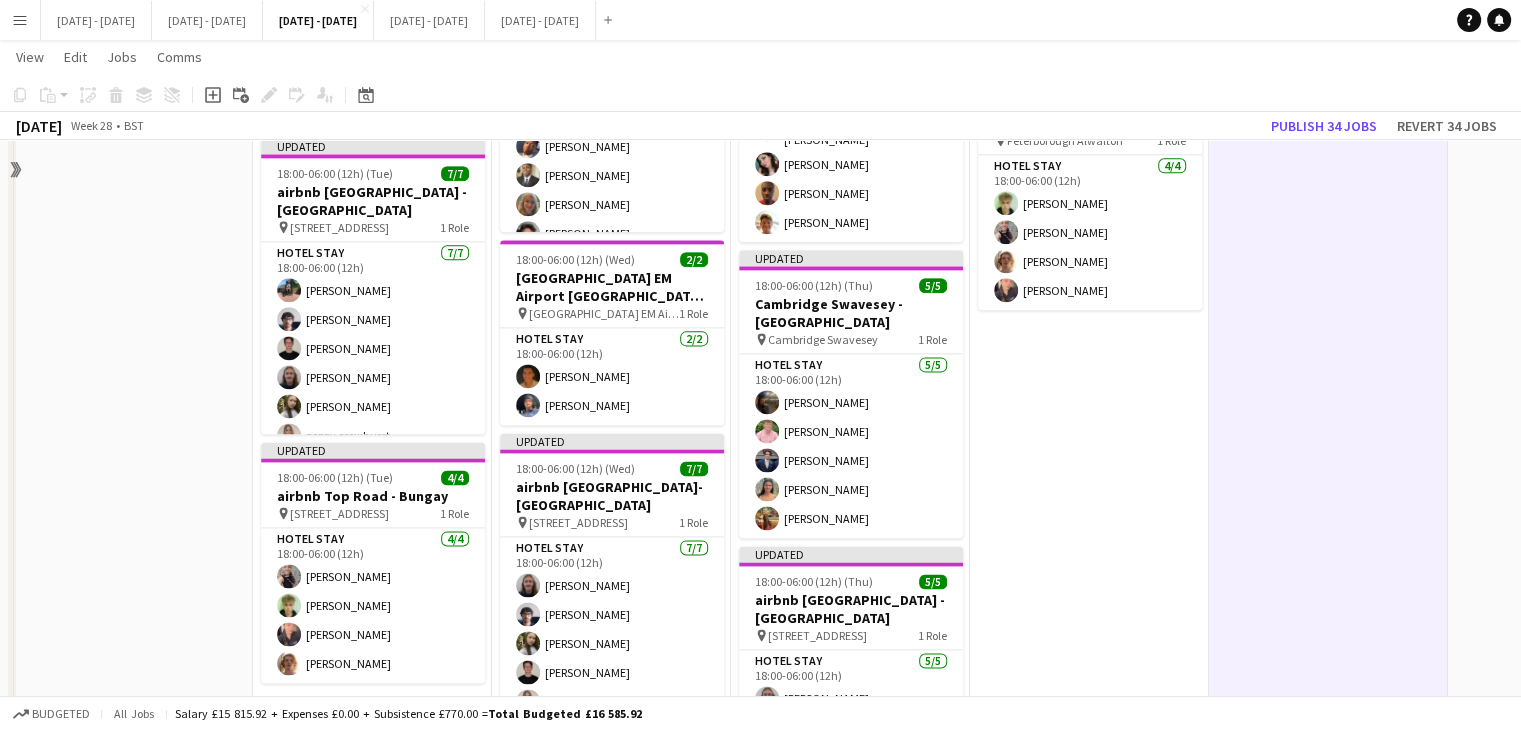 scroll, scrollTop: 2600, scrollLeft: 0, axis: vertical 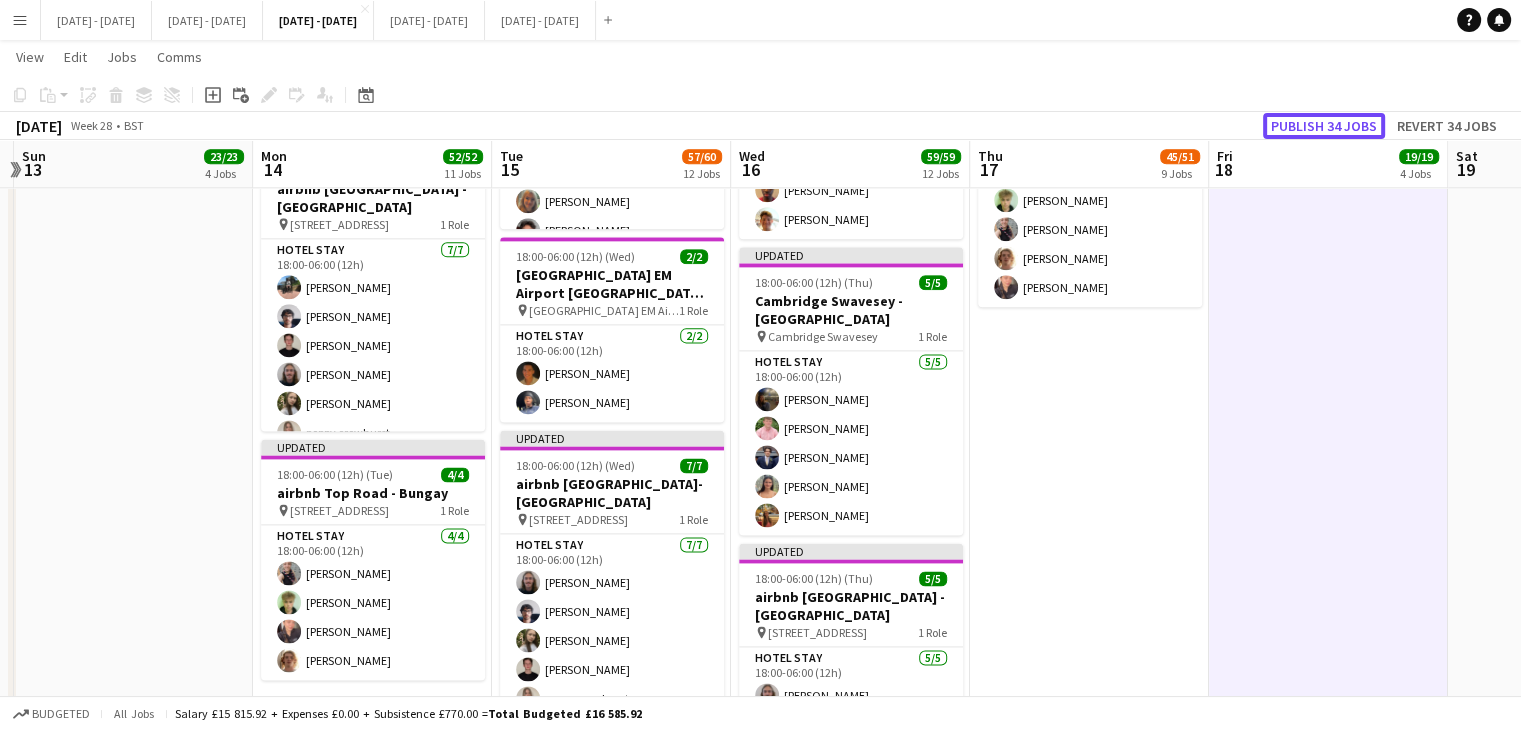 click on "Publish 34 jobs" 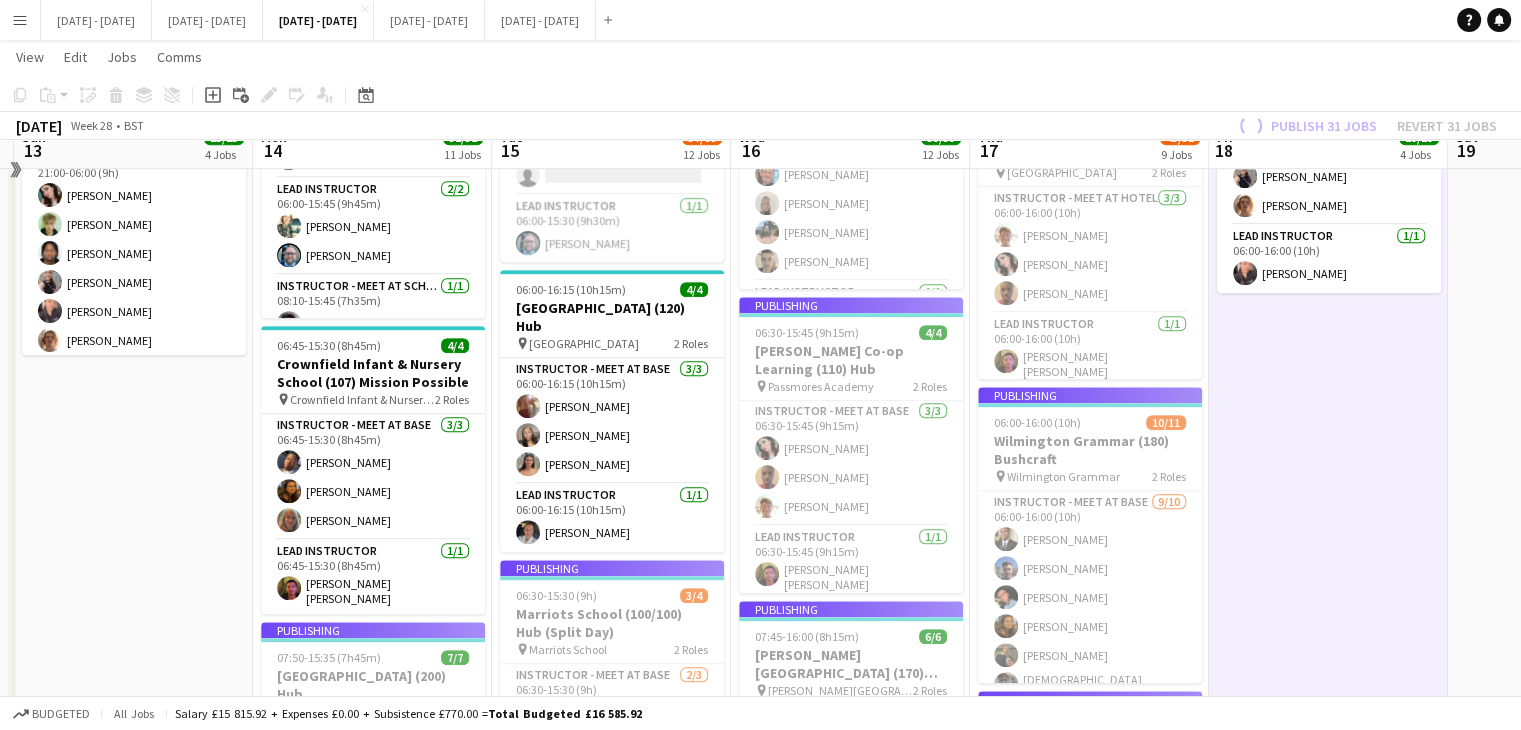 scroll, scrollTop: 800, scrollLeft: 0, axis: vertical 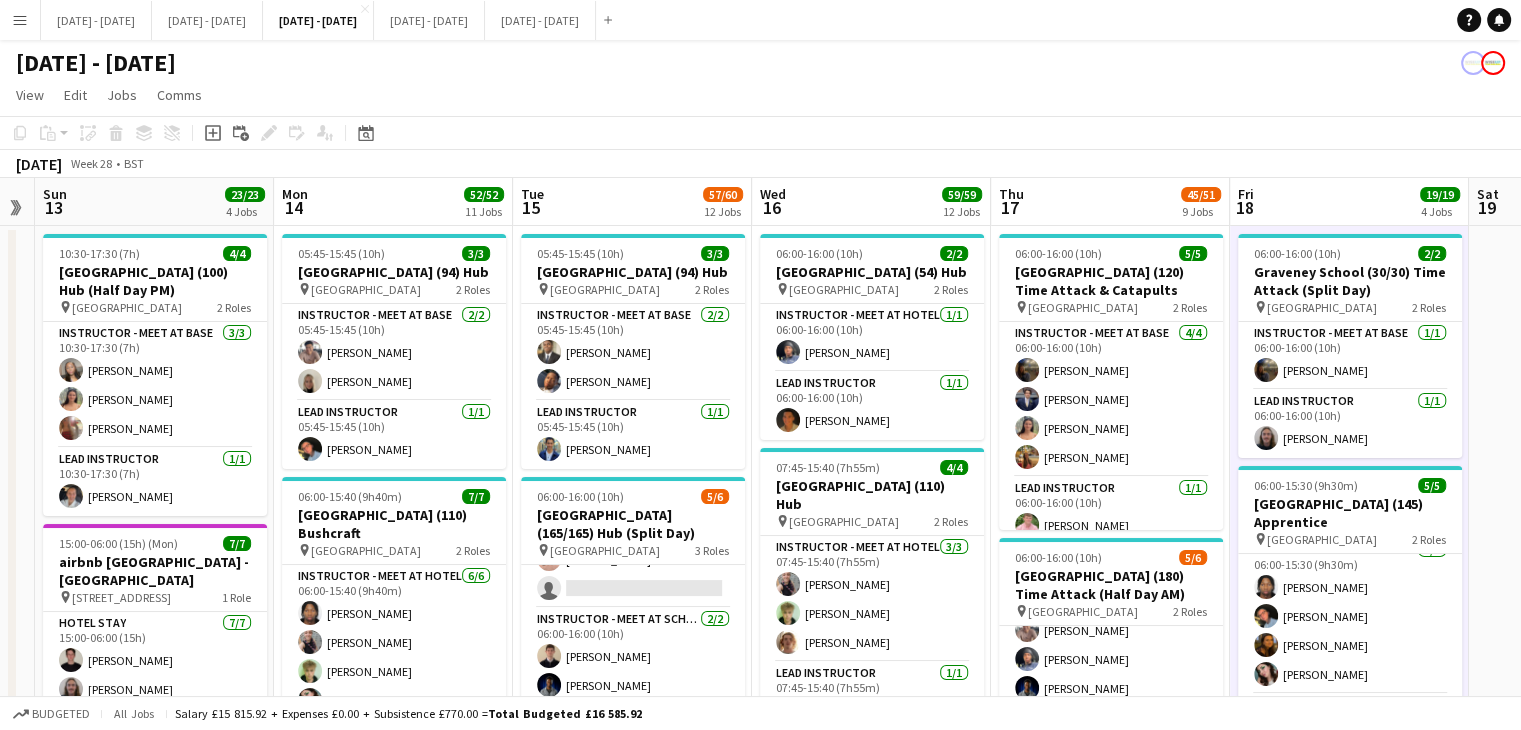 drag, startPoint x: 367, startPoint y: 261, endPoint x: 388, endPoint y: 279, distance: 27.658634 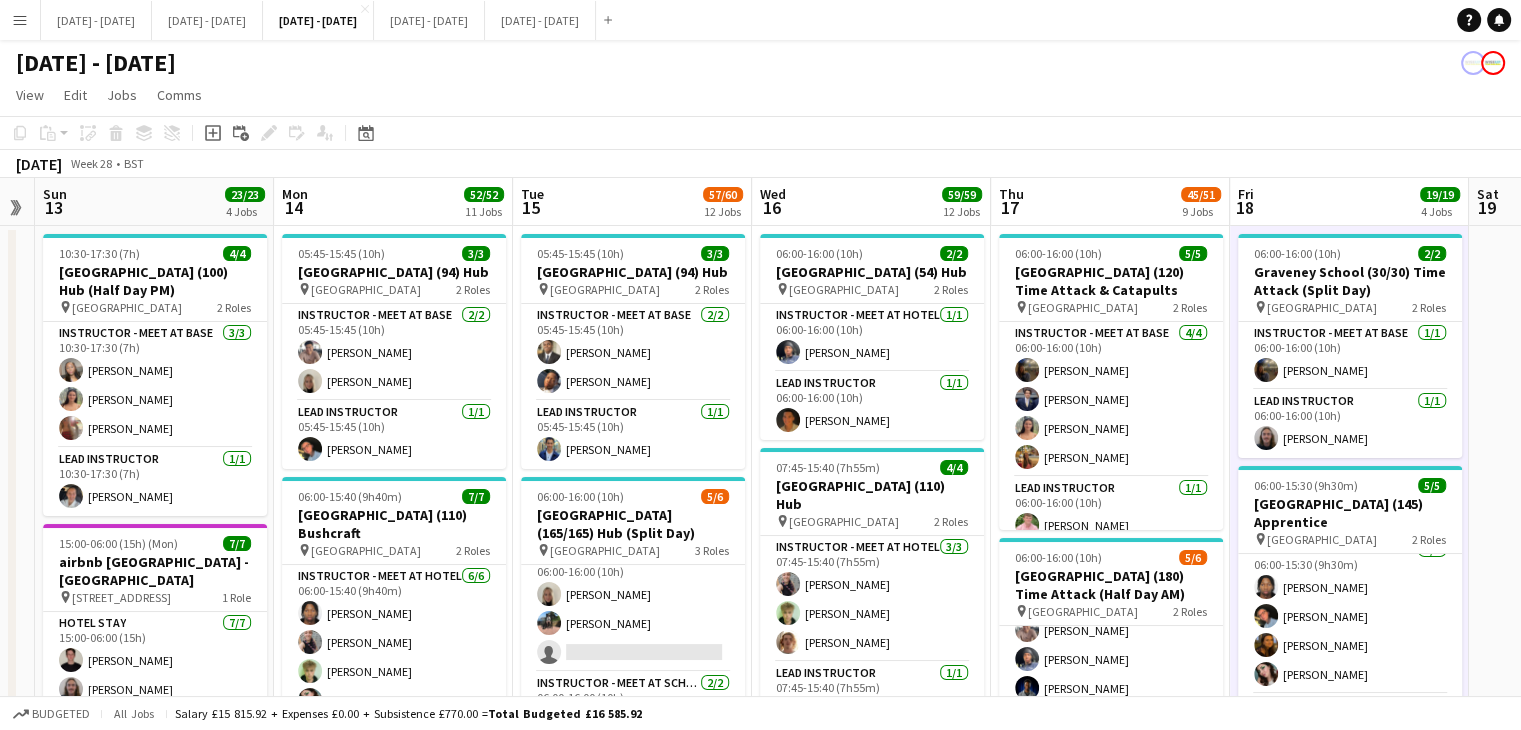 scroll, scrollTop: 0, scrollLeft: 0, axis: both 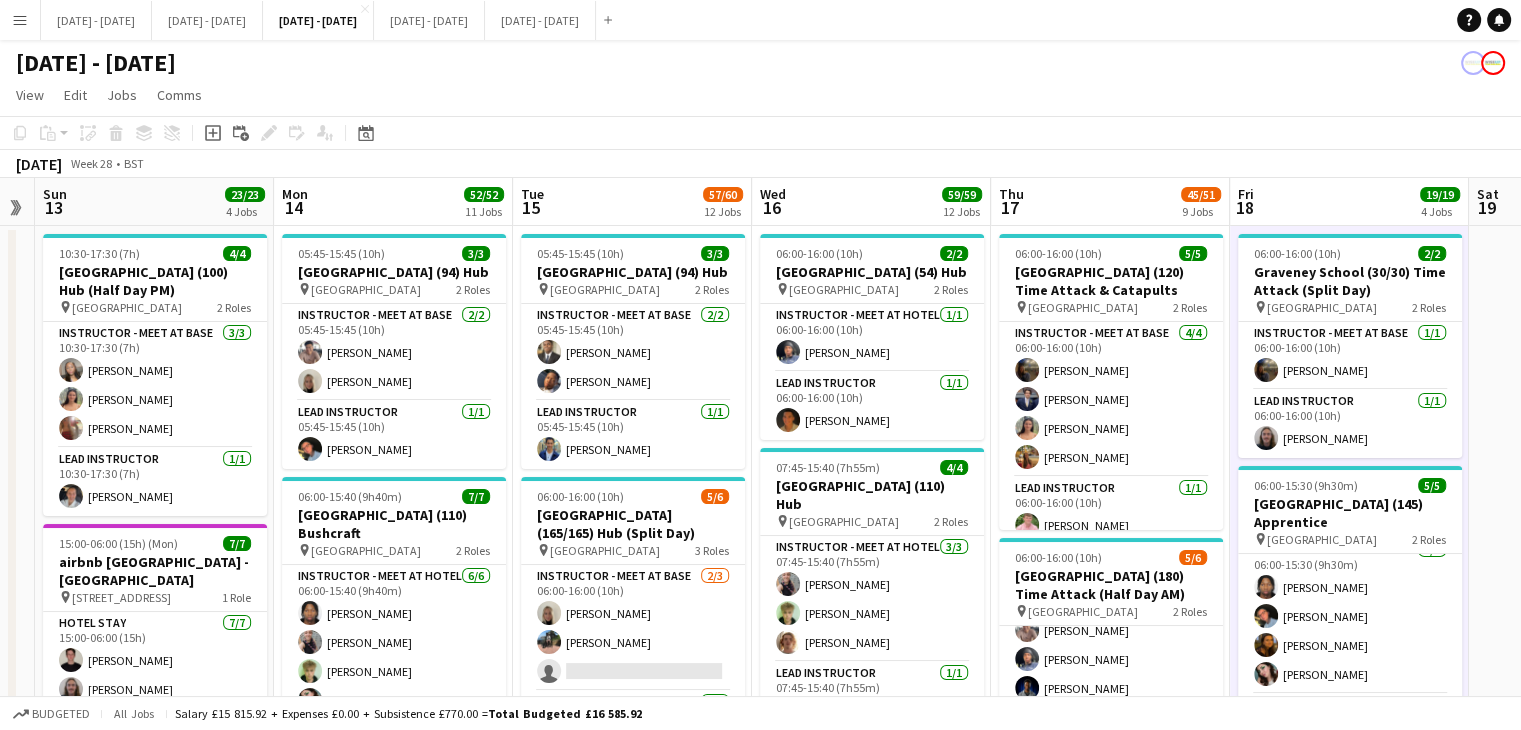 drag, startPoint x: 1126, startPoint y: 199, endPoint x: 1139, endPoint y: 195, distance: 13.601471 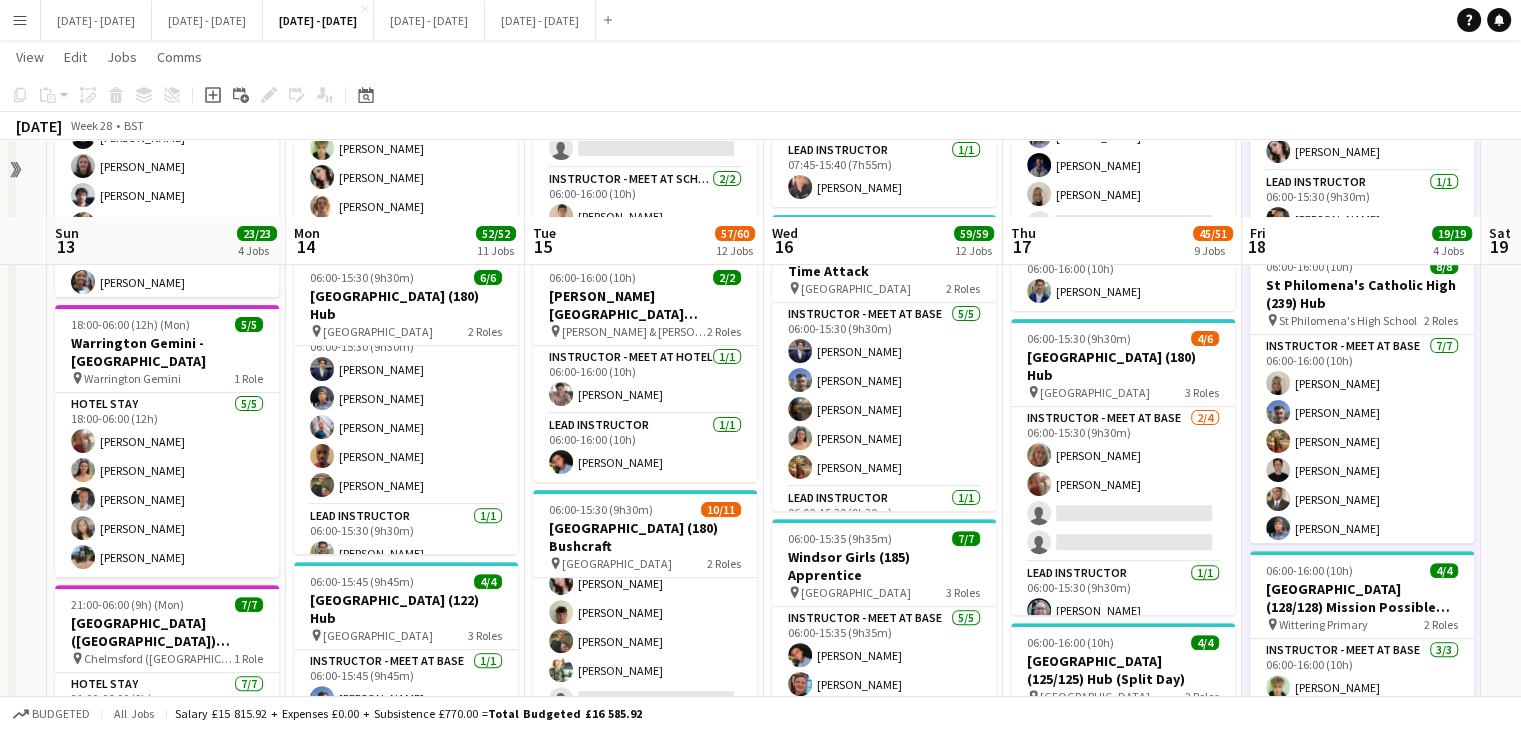 scroll, scrollTop: 600, scrollLeft: 0, axis: vertical 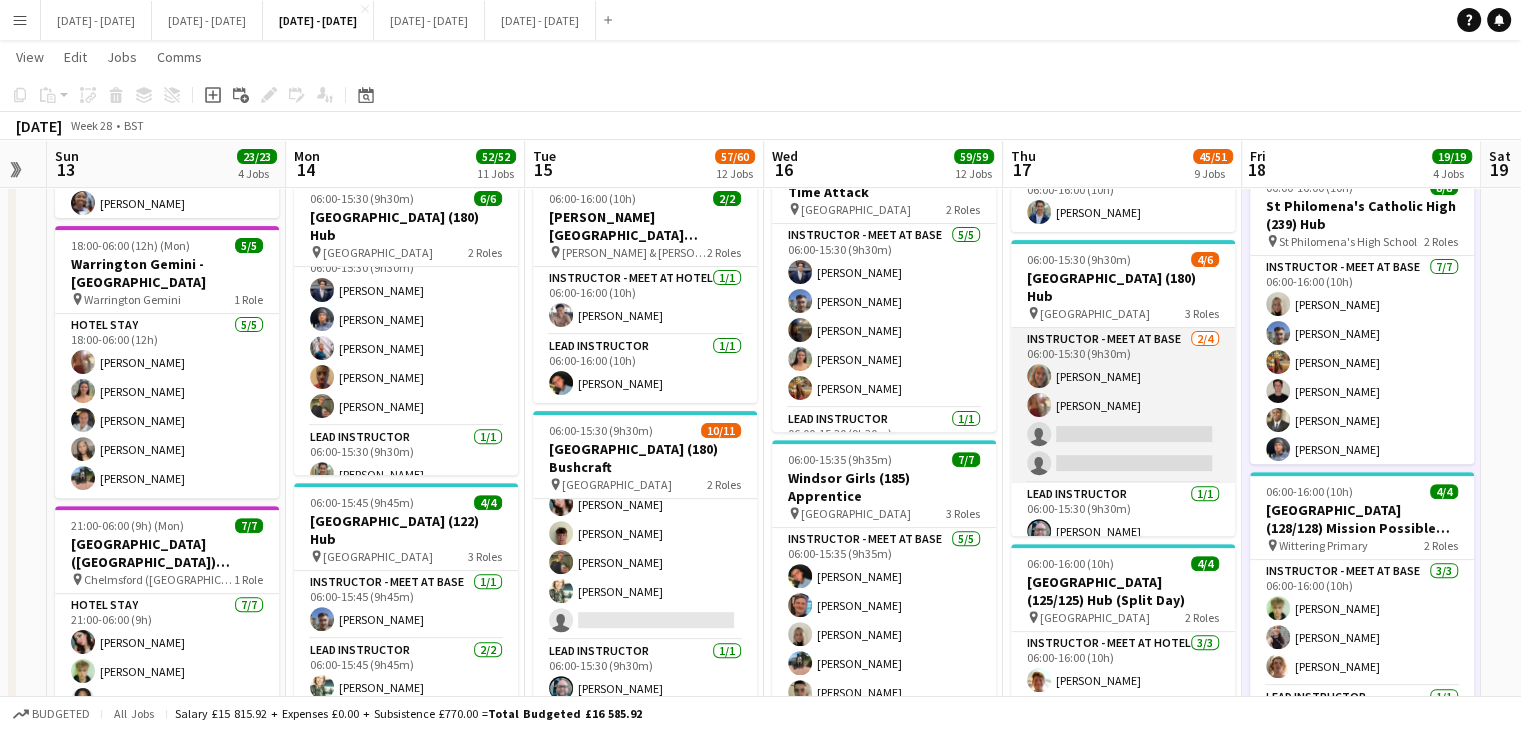 click on "Instructor - Meet at Base   [DATE]   06:00-15:30 (9h30m)
[PERSON_NAME] [PERSON_NAME]
single-neutral-actions
single-neutral-actions" at bounding box center [1123, 405] 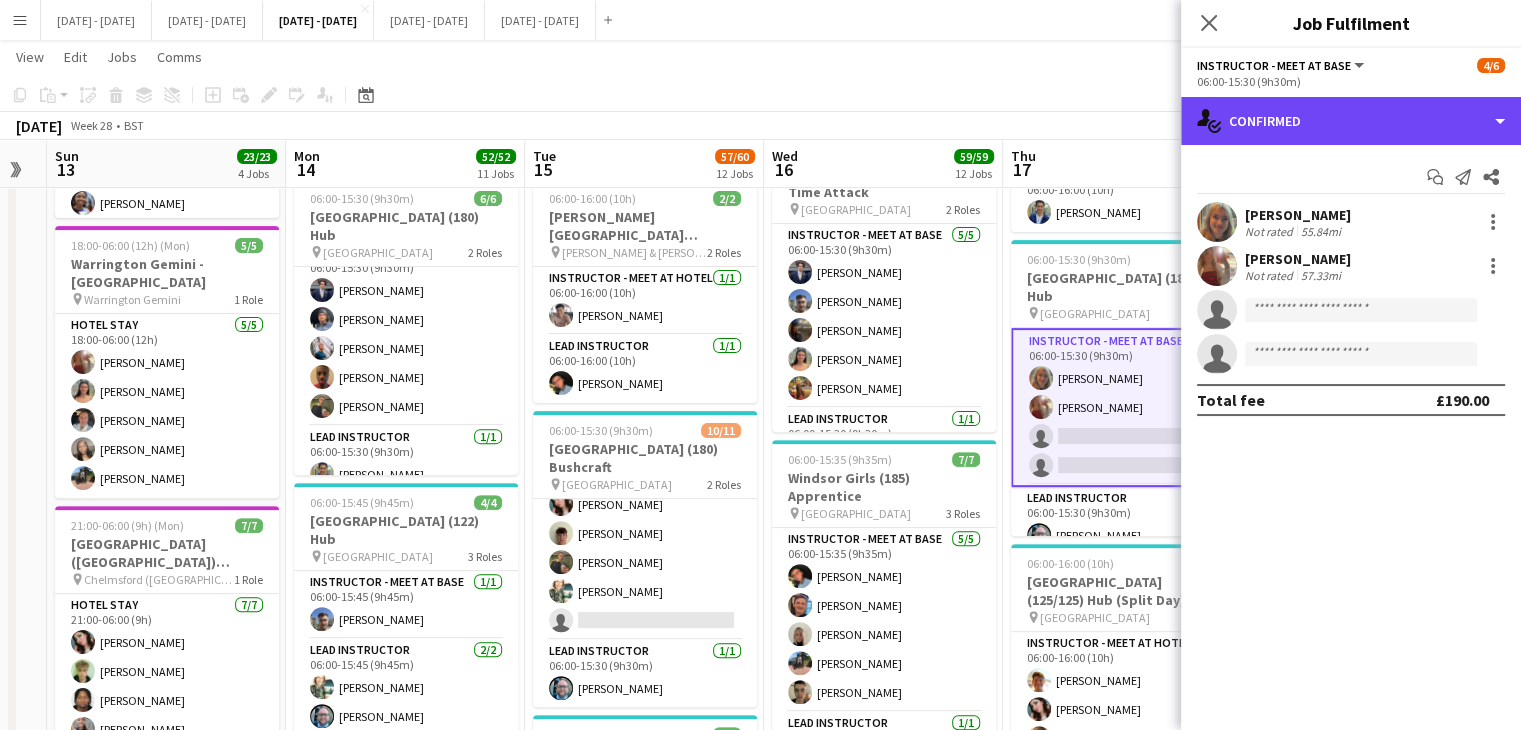 drag, startPoint x: 1333, startPoint y: 127, endPoint x: 1336, endPoint y: 138, distance: 11.401754 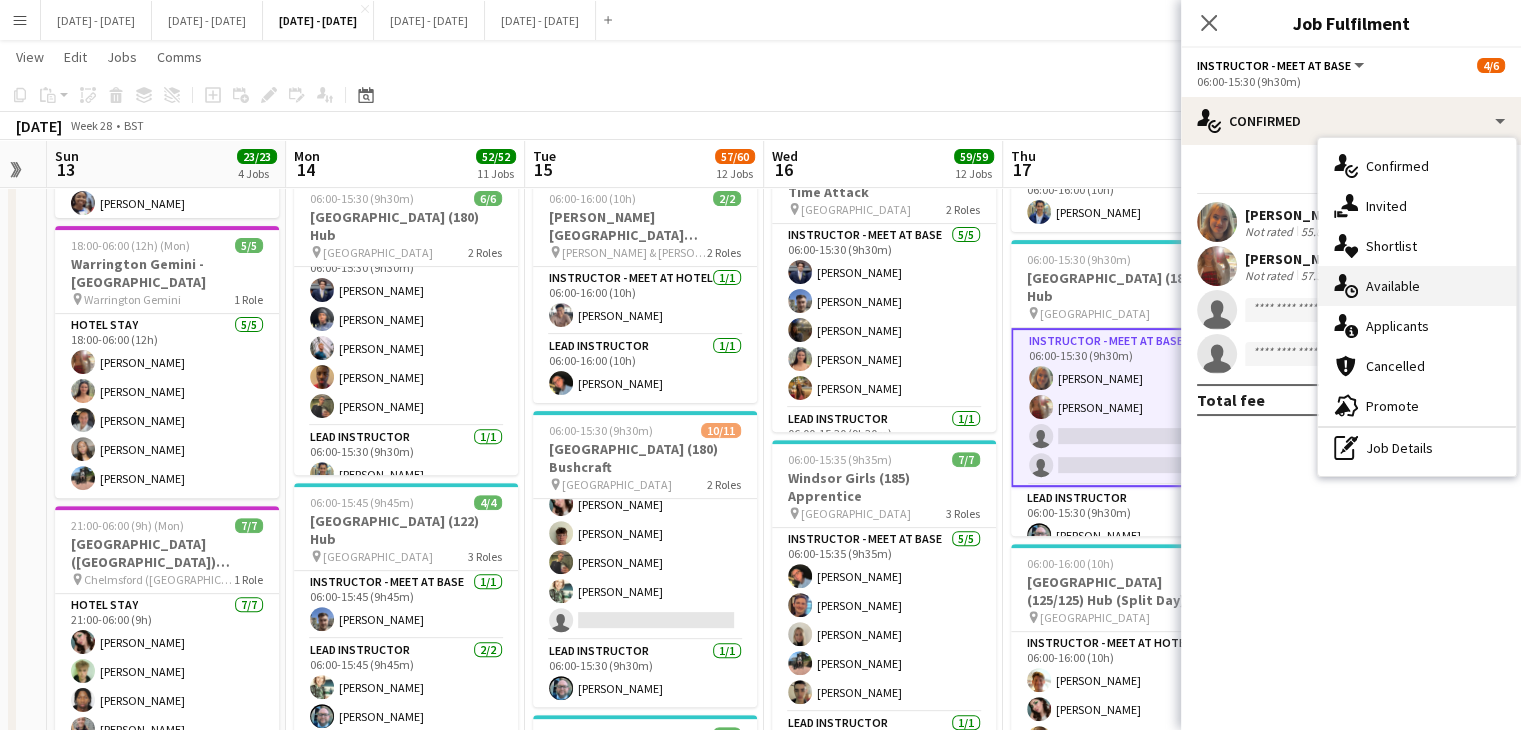 click on "single-neutral-actions-upload
Available" at bounding box center [1417, 286] 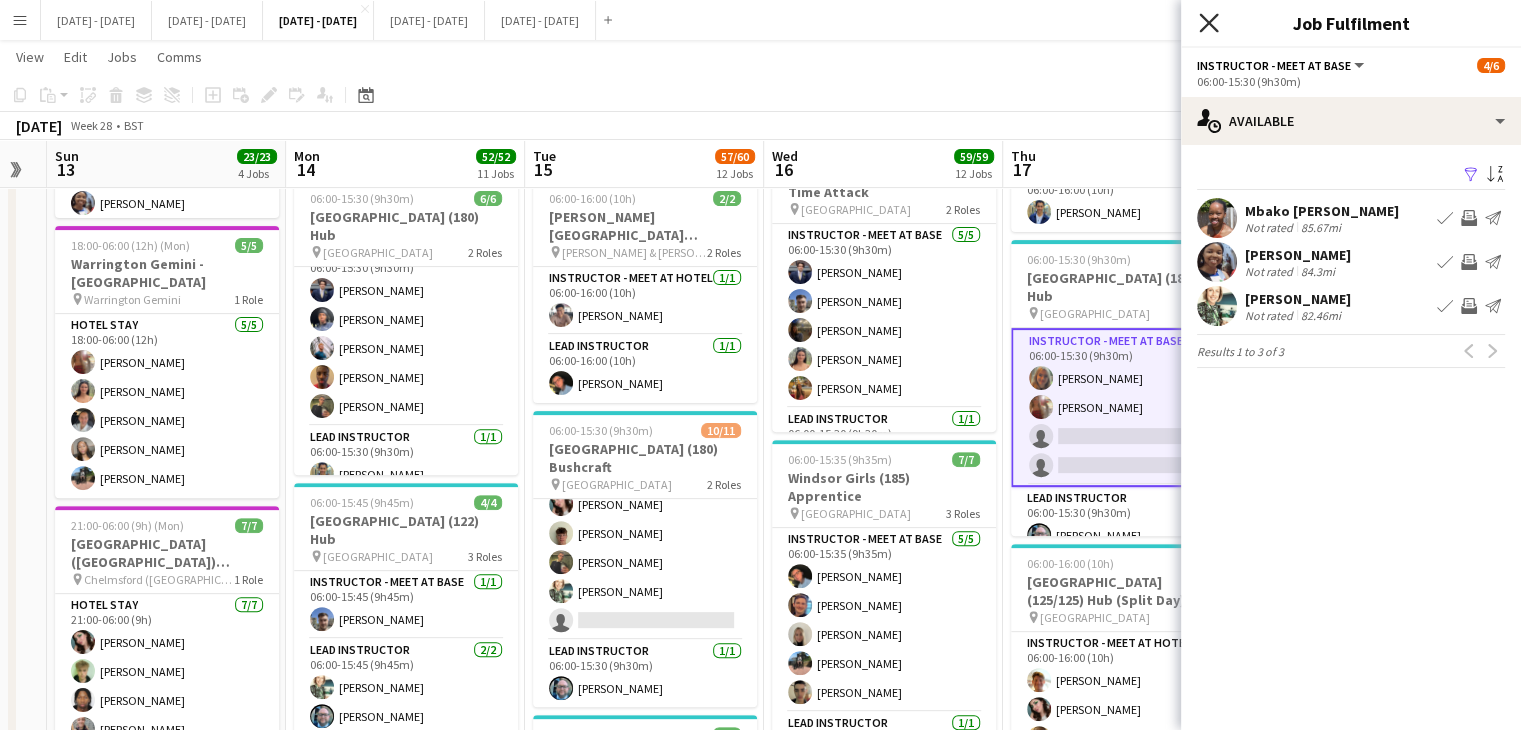 click on "Close pop-in" 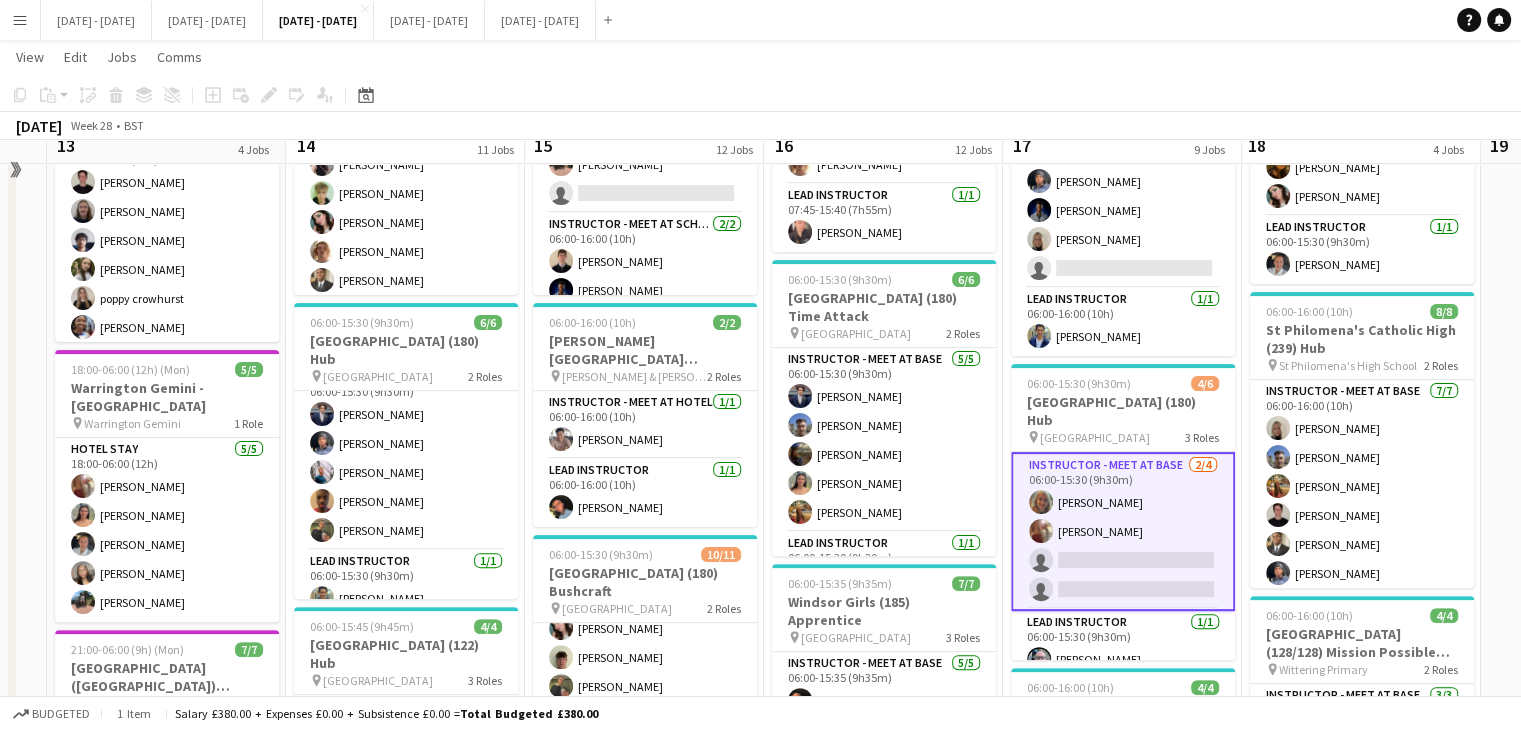 scroll, scrollTop: 400, scrollLeft: 0, axis: vertical 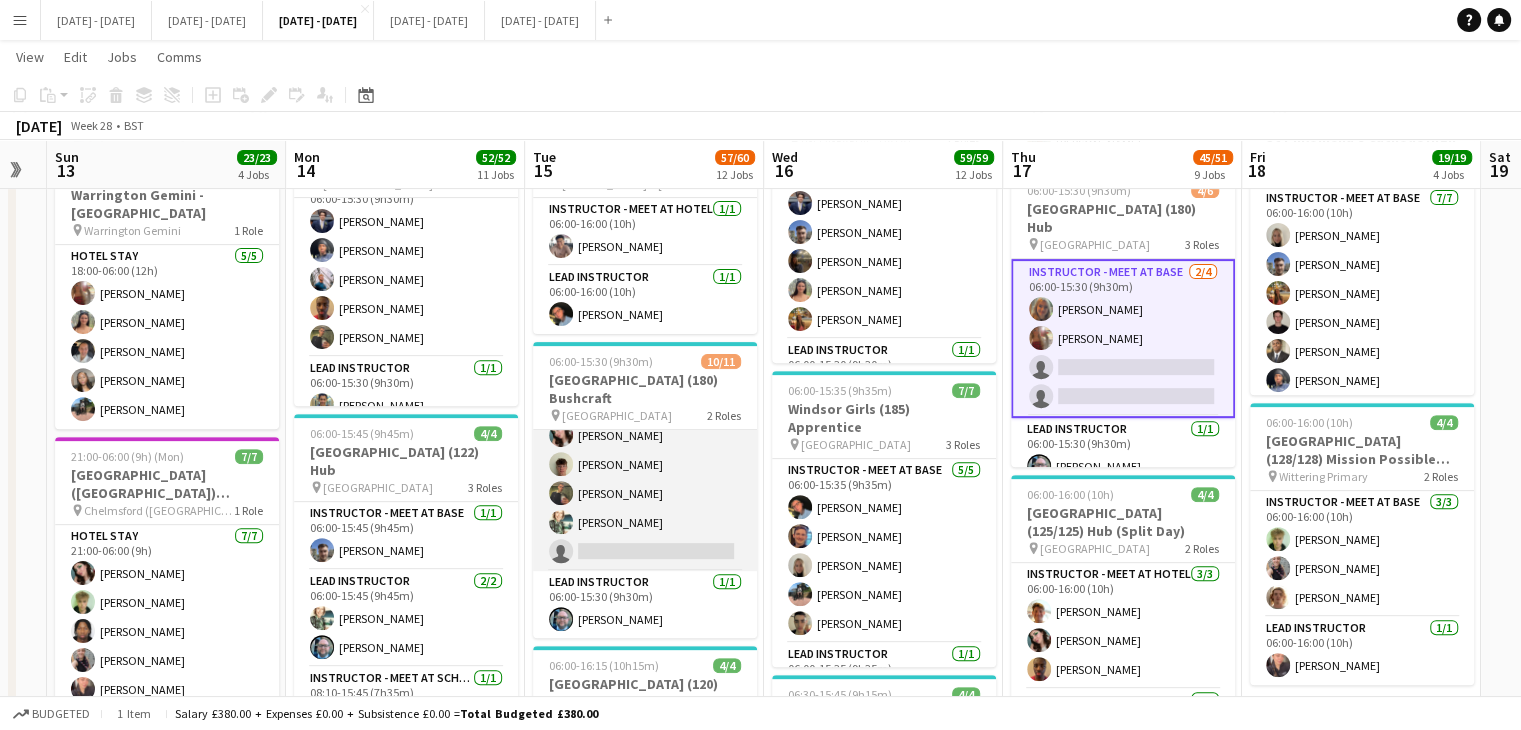 click on "Instructor - Meet at Base   9/10   06:00-15:30 (9h30m)
Drew Shelley-Winfield Victor Wang Matt Dailly Chloe Rice Olivia Best Lucy Cork Rufus Lambert Adam Masaryk Olivia Roe
single-neutral-actions" at bounding box center [645, 406] 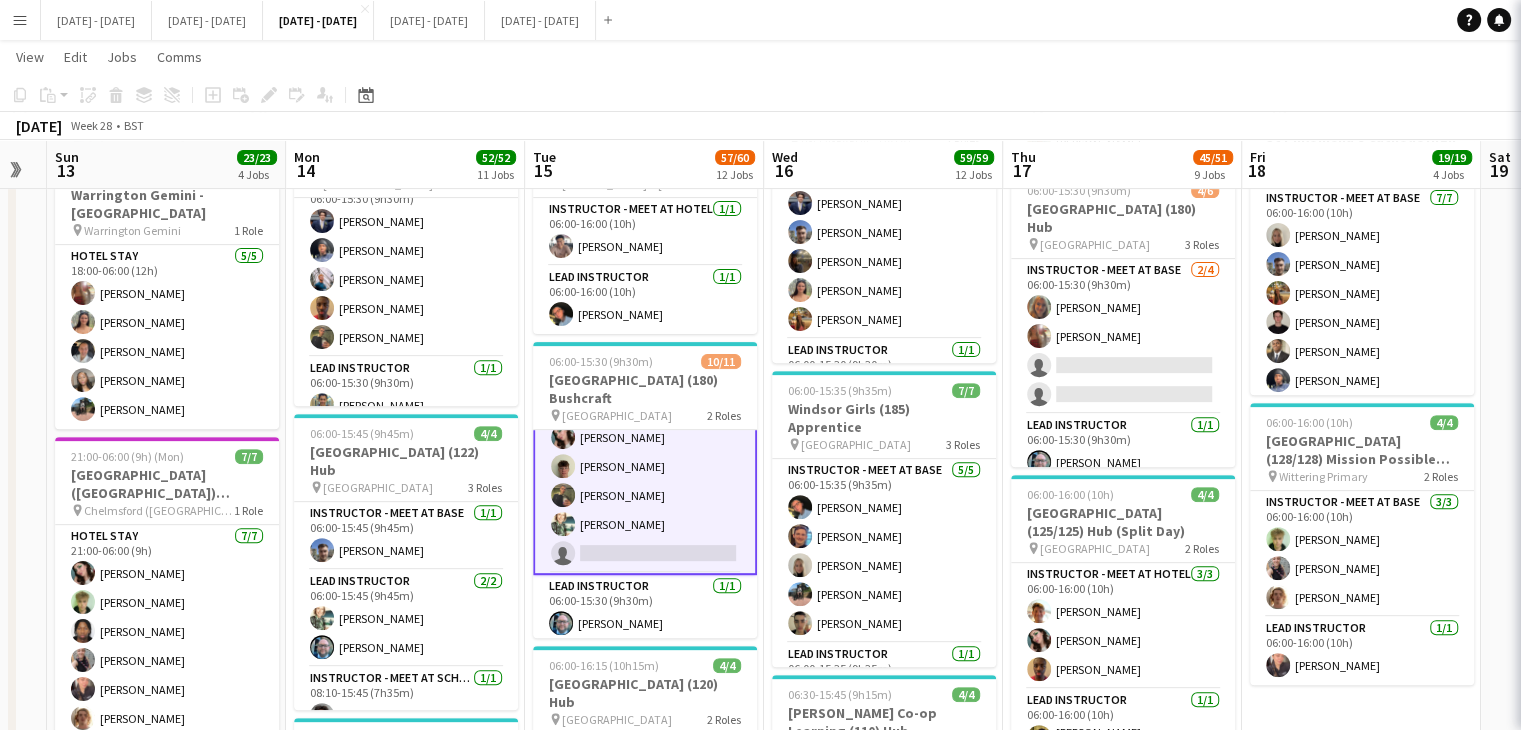 scroll, scrollTop: 190, scrollLeft: 0, axis: vertical 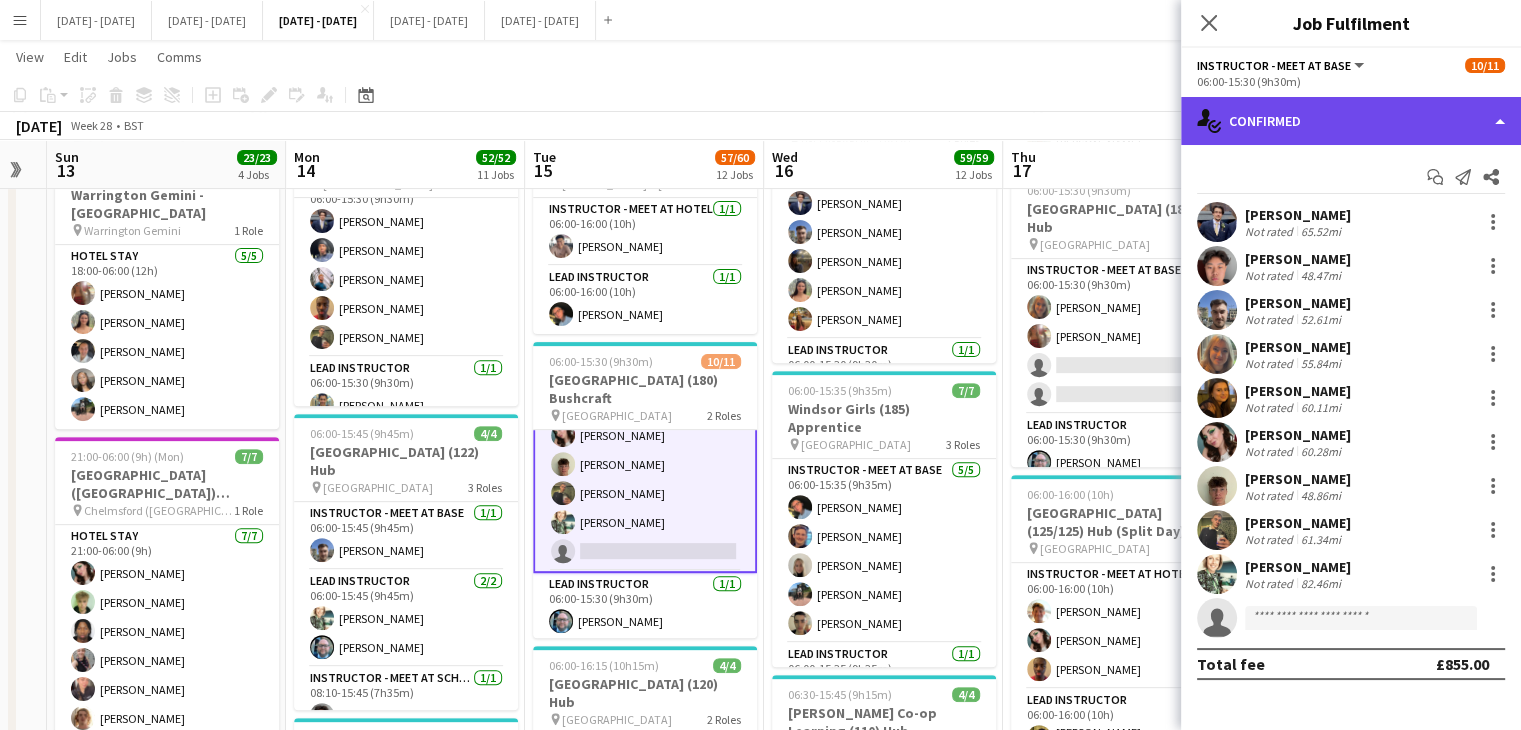 click on "single-neutral-actions-check-2
Confirmed" 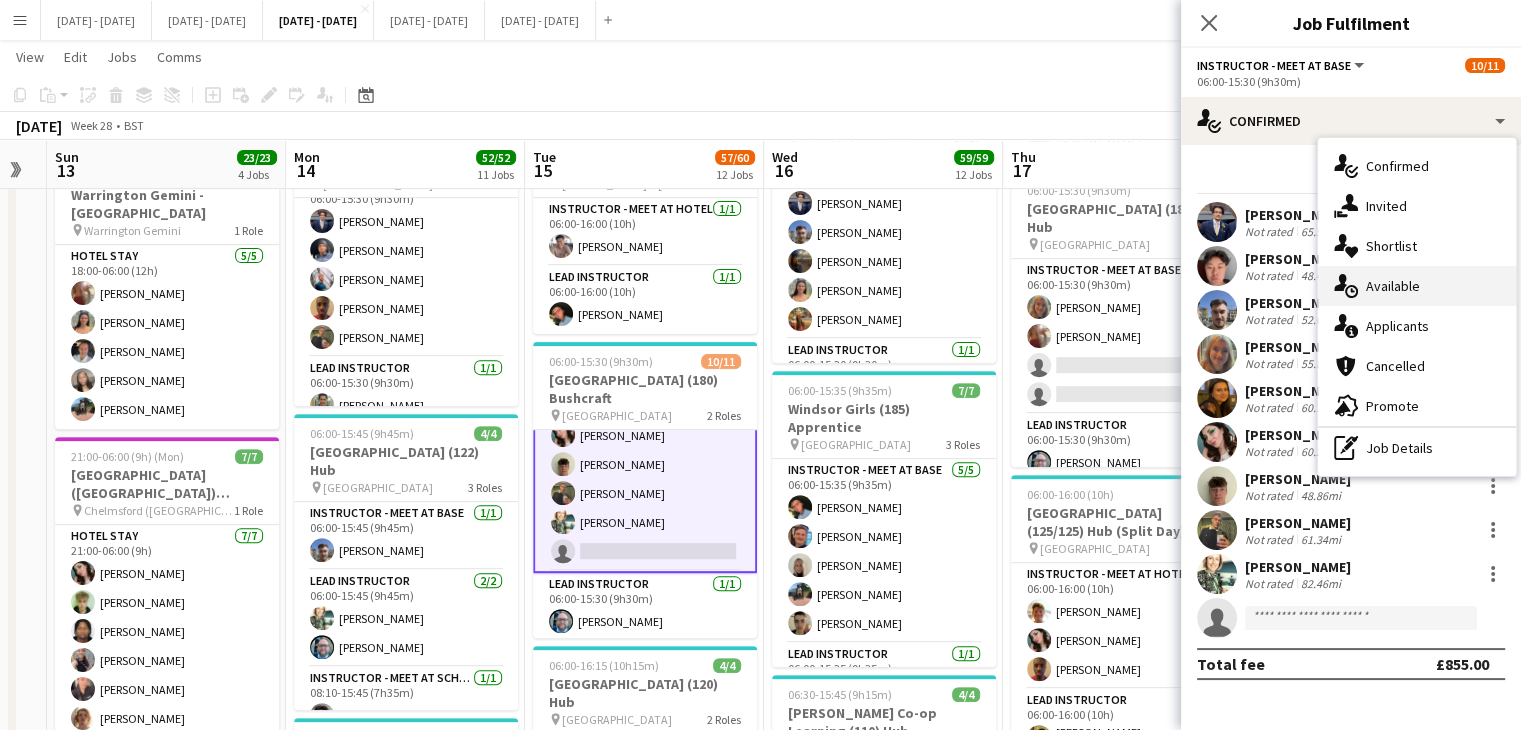 click on "single-neutral-actions-upload" 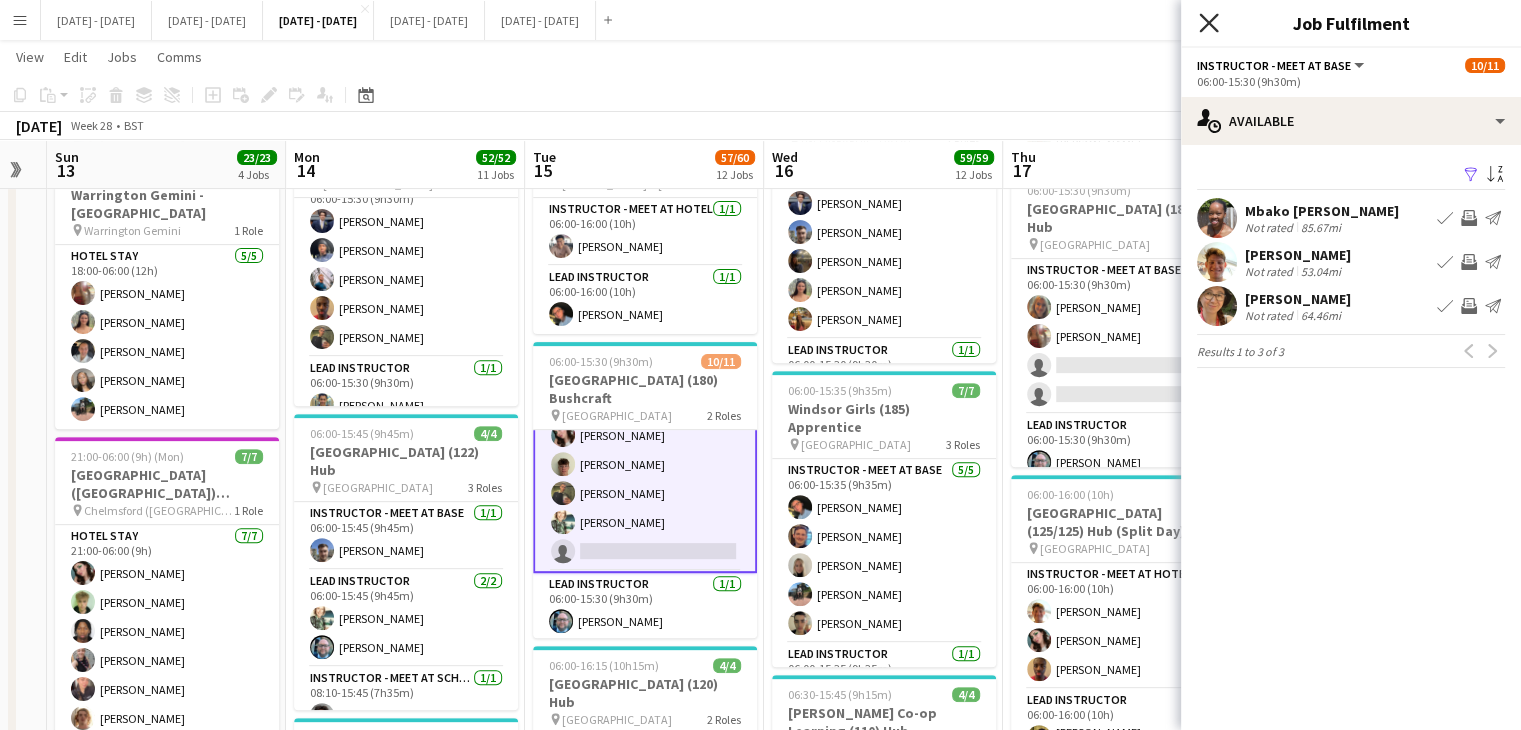 click 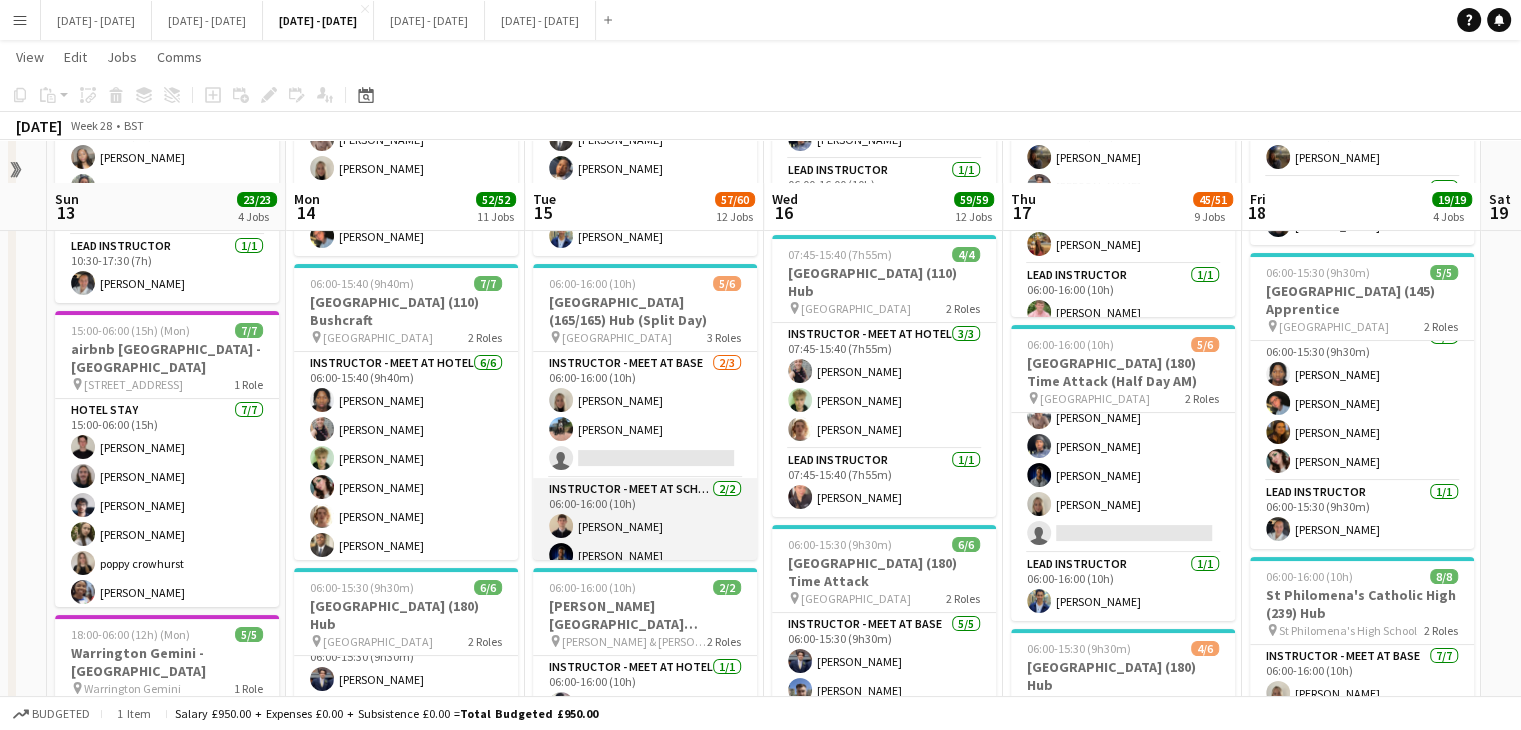 scroll, scrollTop: 169, scrollLeft: 0, axis: vertical 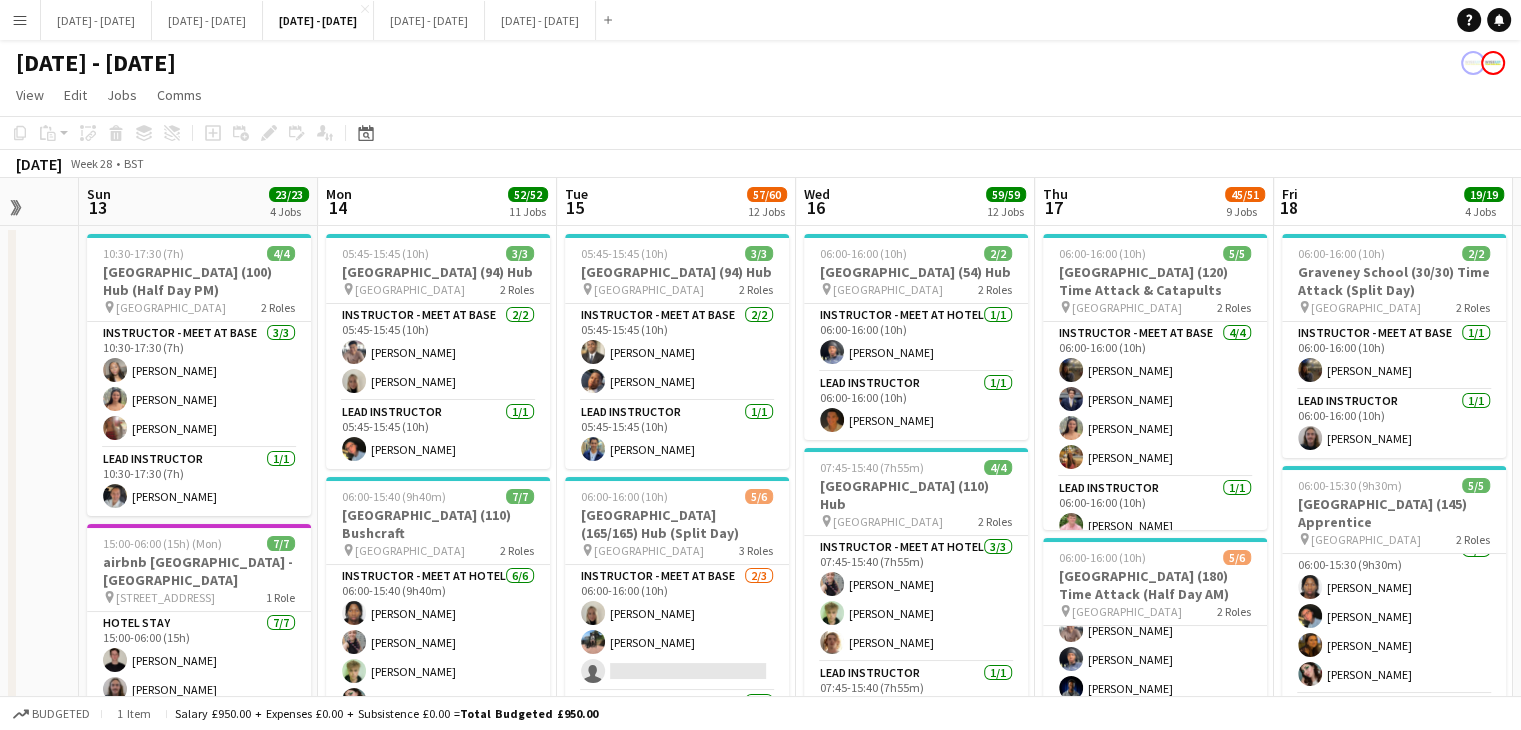 drag, startPoint x: 333, startPoint y: 194, endPoint x: 365, endPoint y: 204, distance: 33.526108 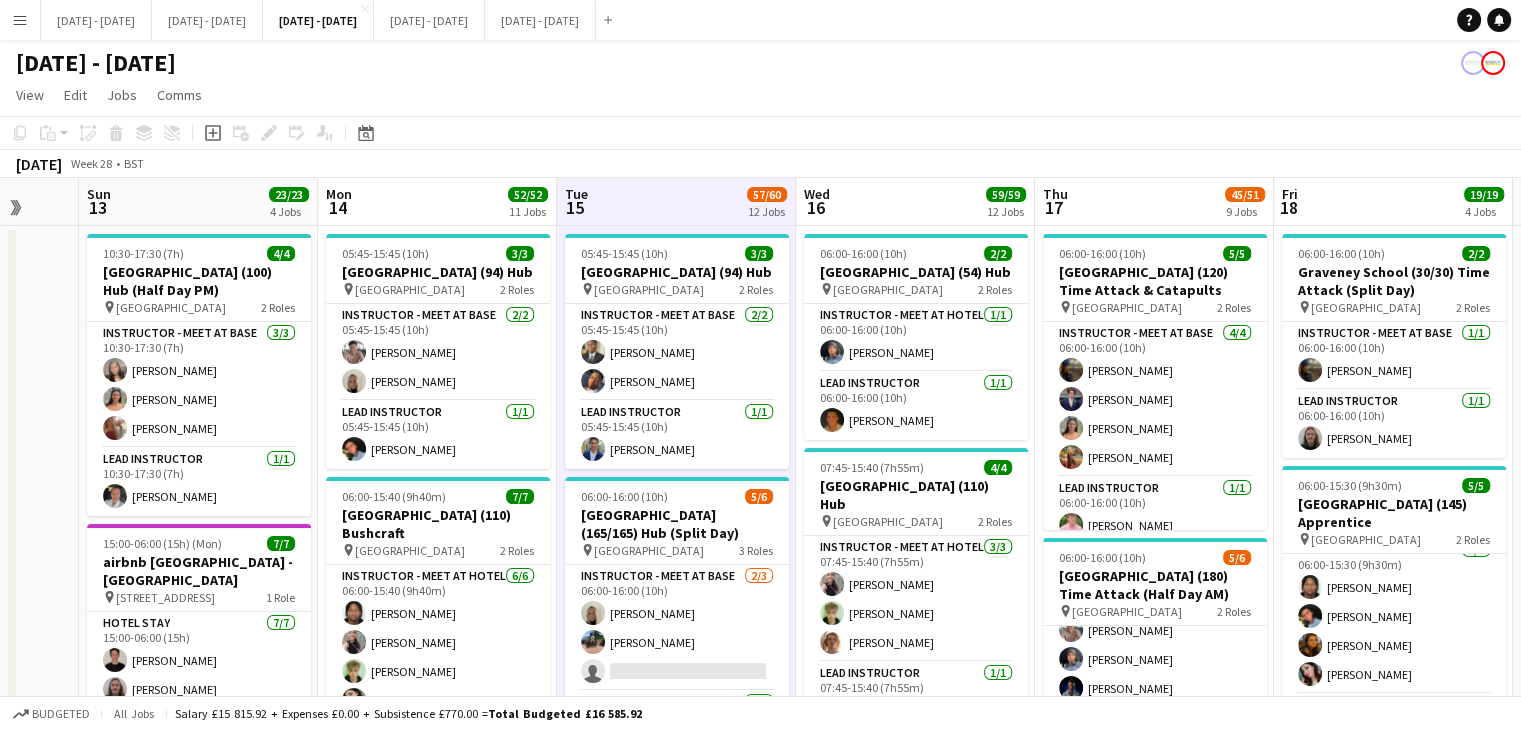 scroll, scrollTop: 188, scrollLeft: 0, axis: vertical 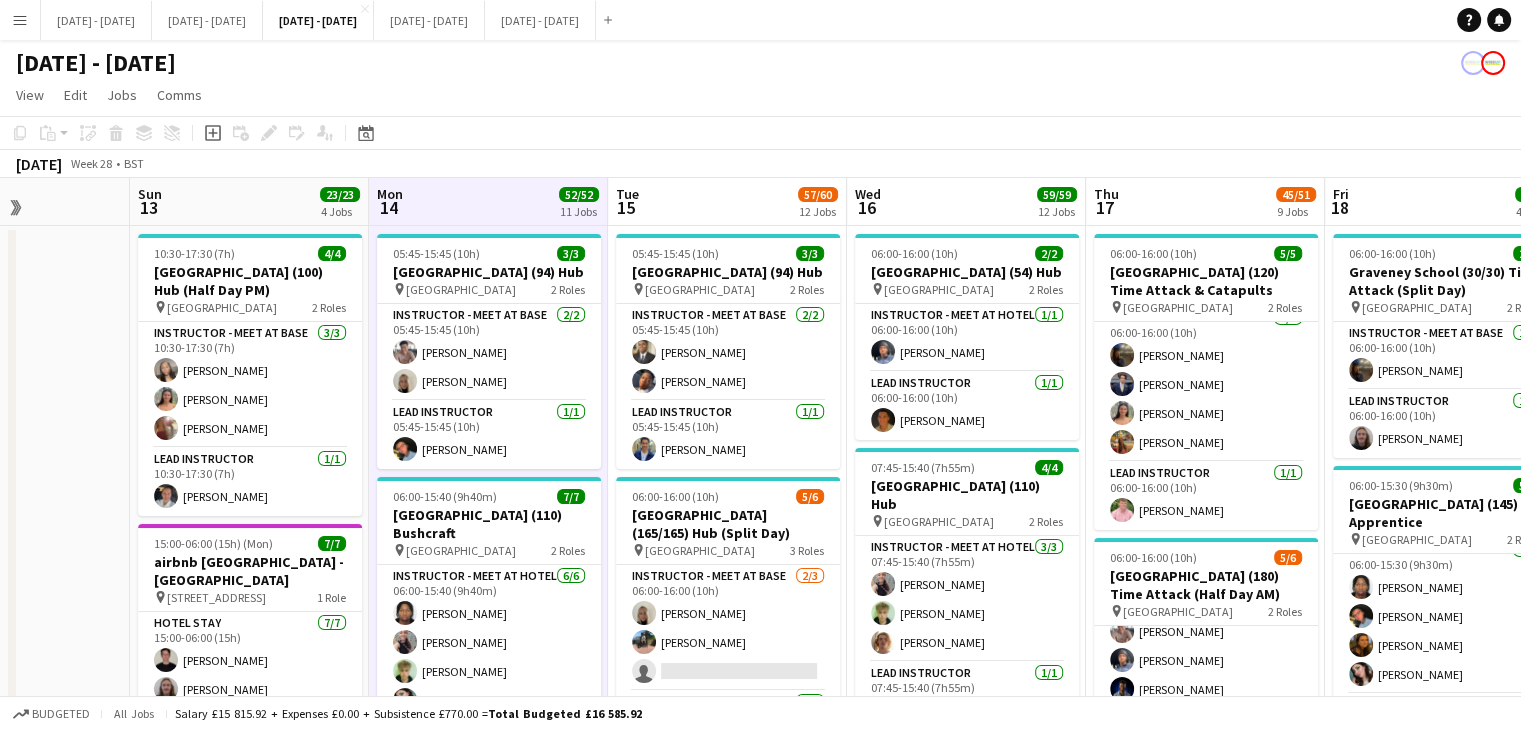 drag, startPoint x: 449, startPoint y: 192, endPoint x: 500, endPoint y: 193, distance: 51.009804 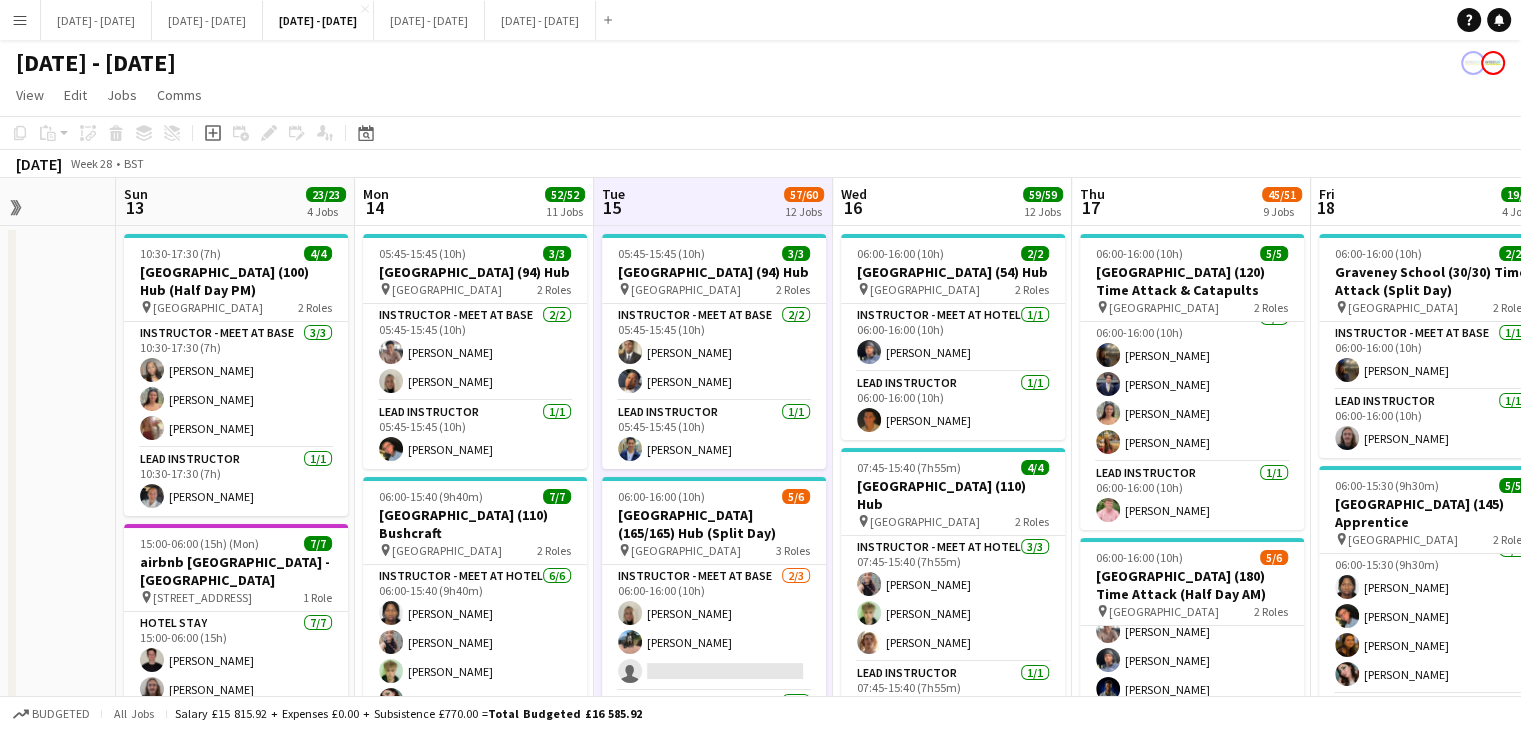 scroll, scrollTop: 0, scrollLeft: 602, axis: horizontal 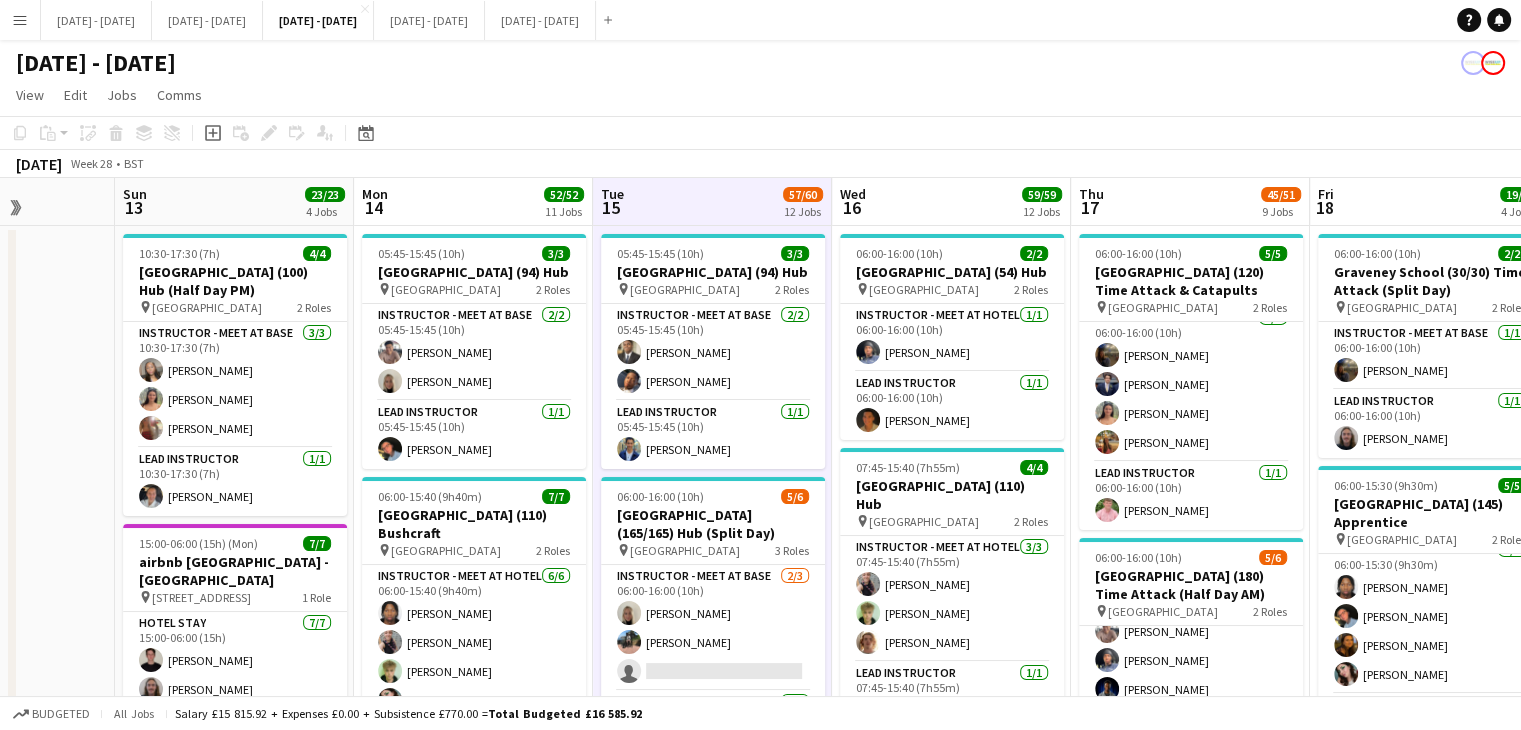drag, startPoint x: 982, startPoint y: 197, endPoint x: 967, endPoint y: 202, distance: 15.811388 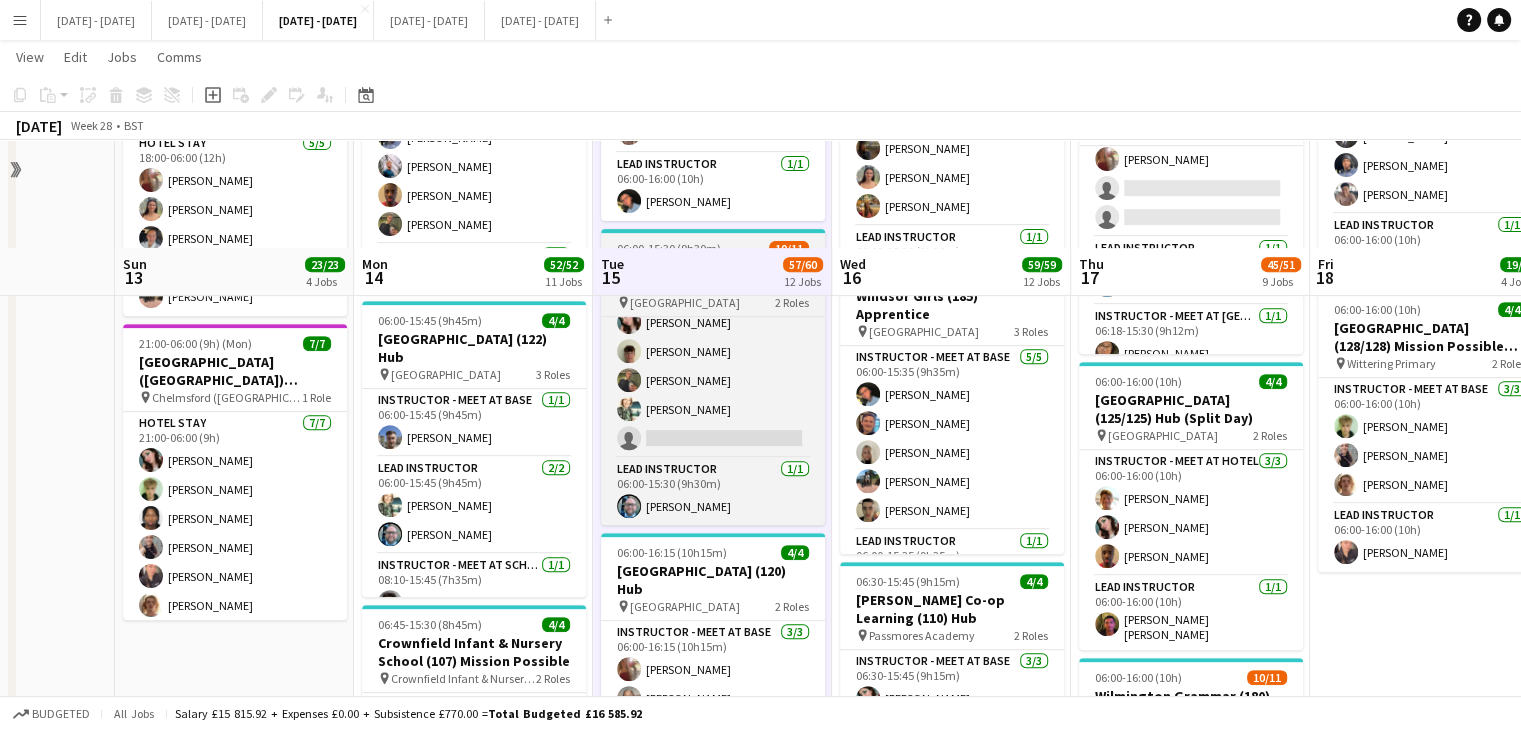 scroll, scrollTop: 900, scrollLeft: 0, axis: vertical 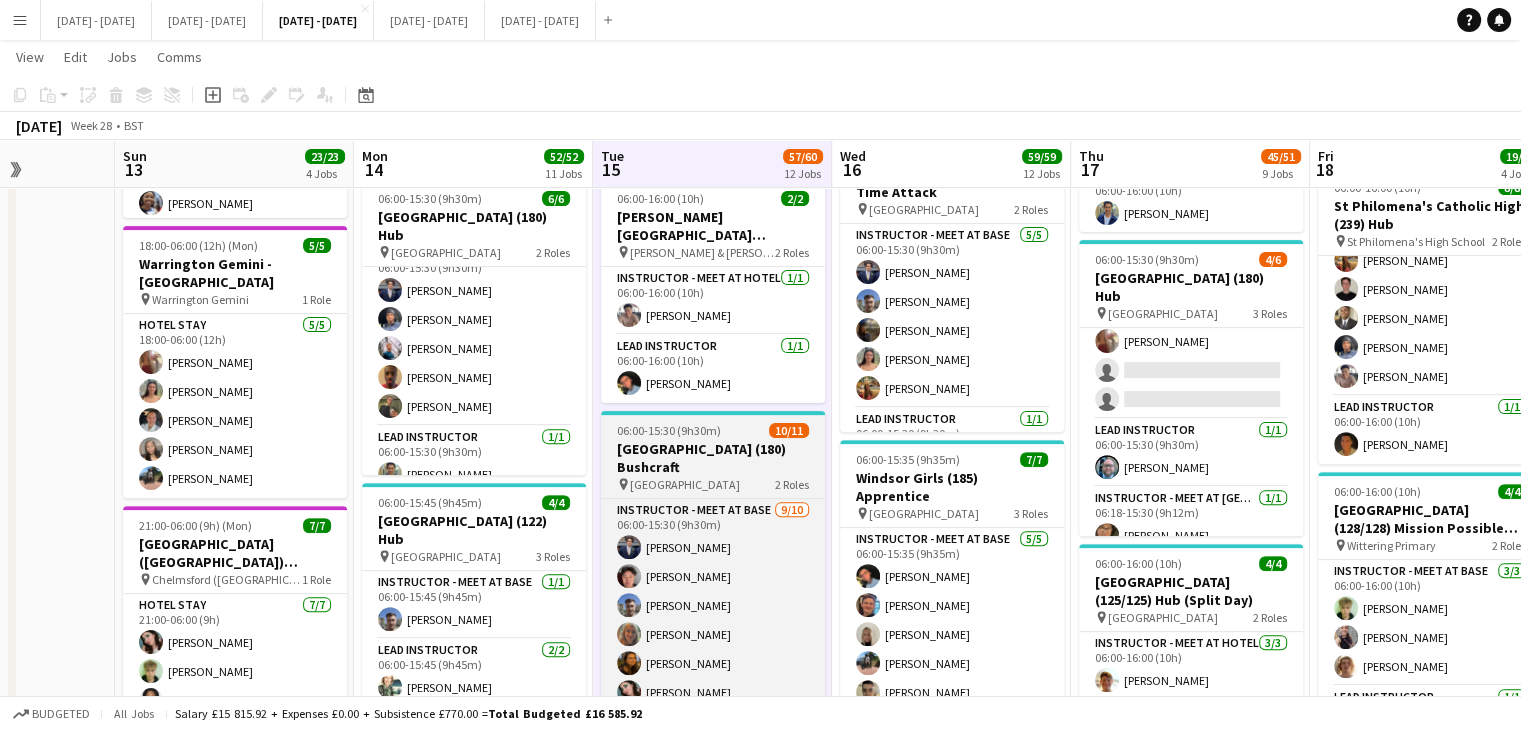 click on "[GEOGRAPHIC_DATA] (180) Bushcraft" at bounding box center [713, 458] 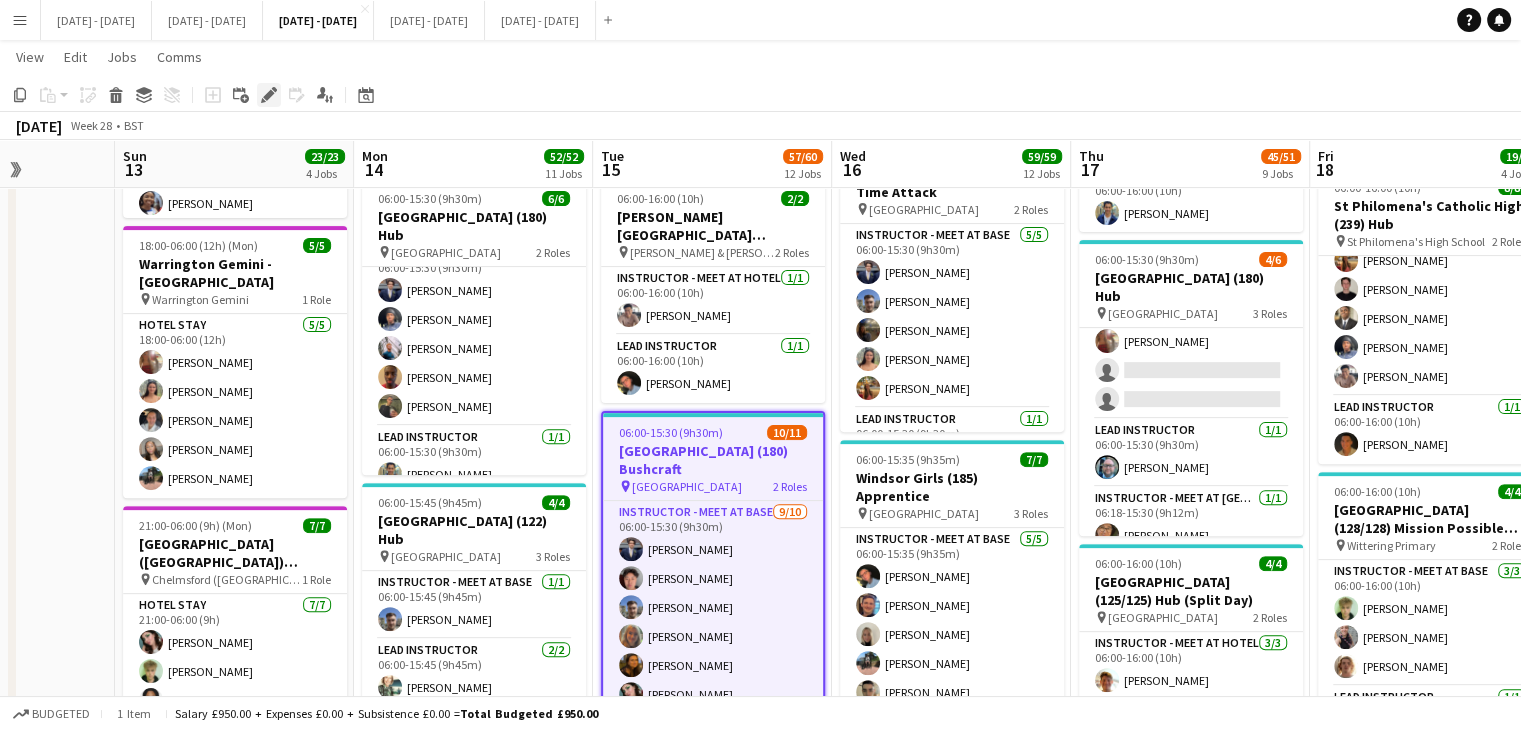 click 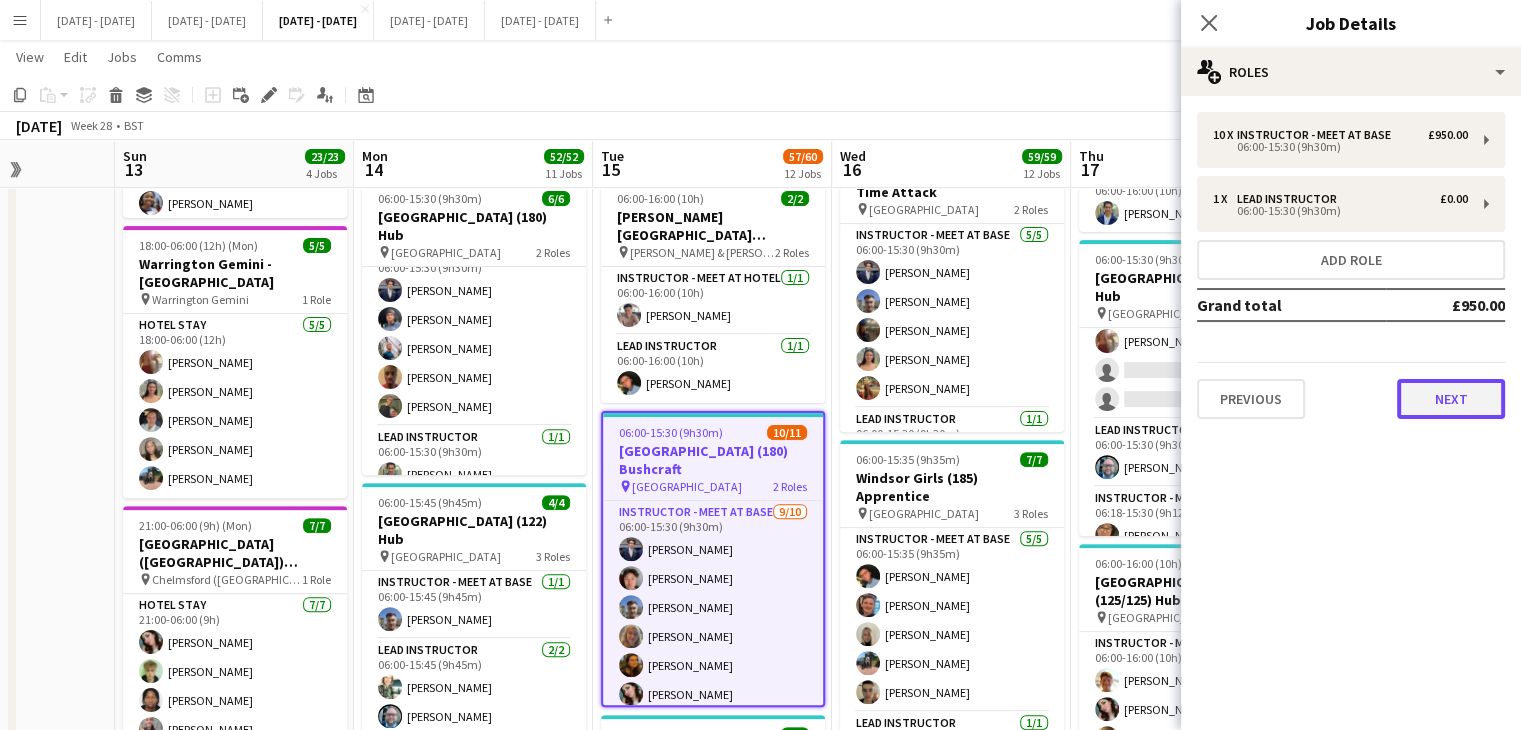click on "Next" at bounding box center (1451, 399) 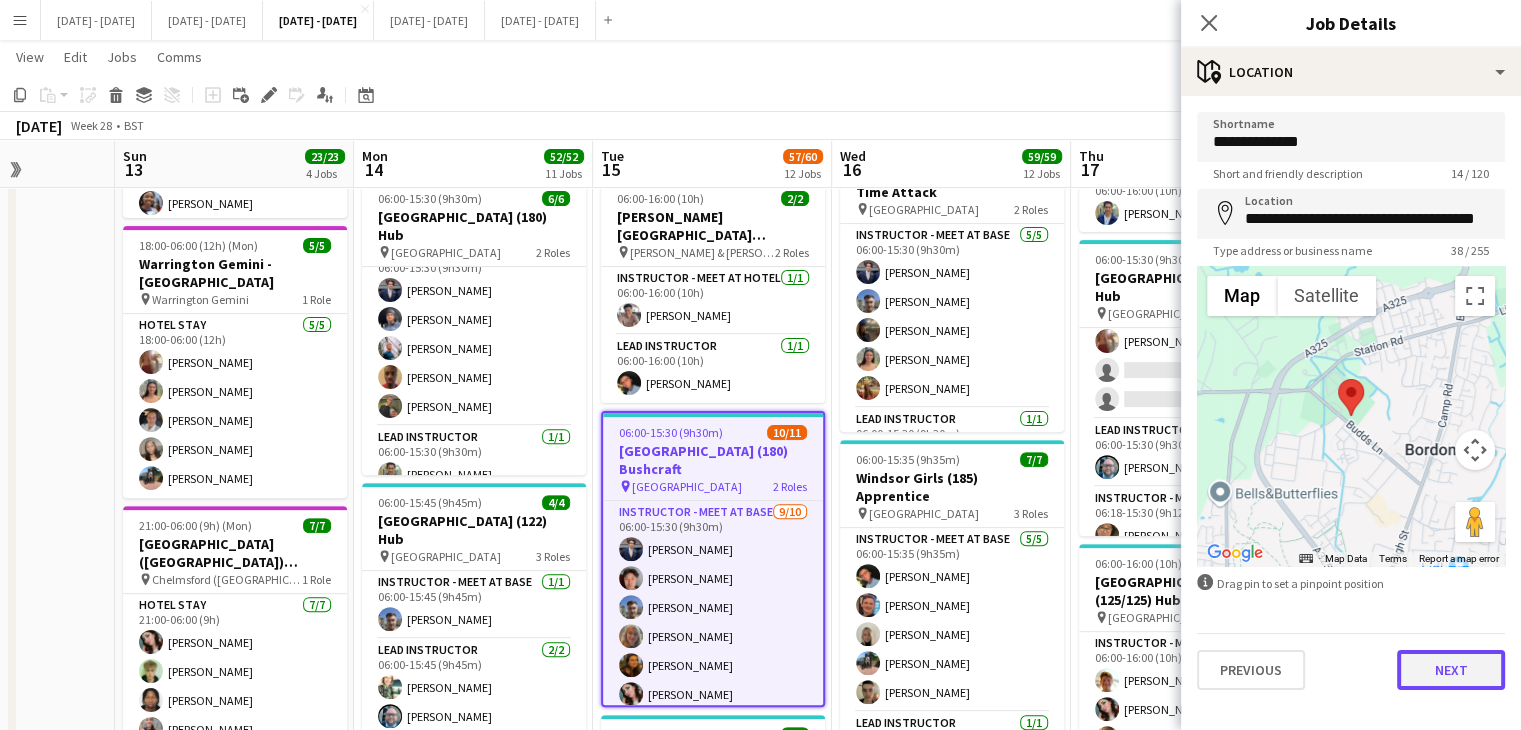 click on "Next" at bounding box center (1451, 670) 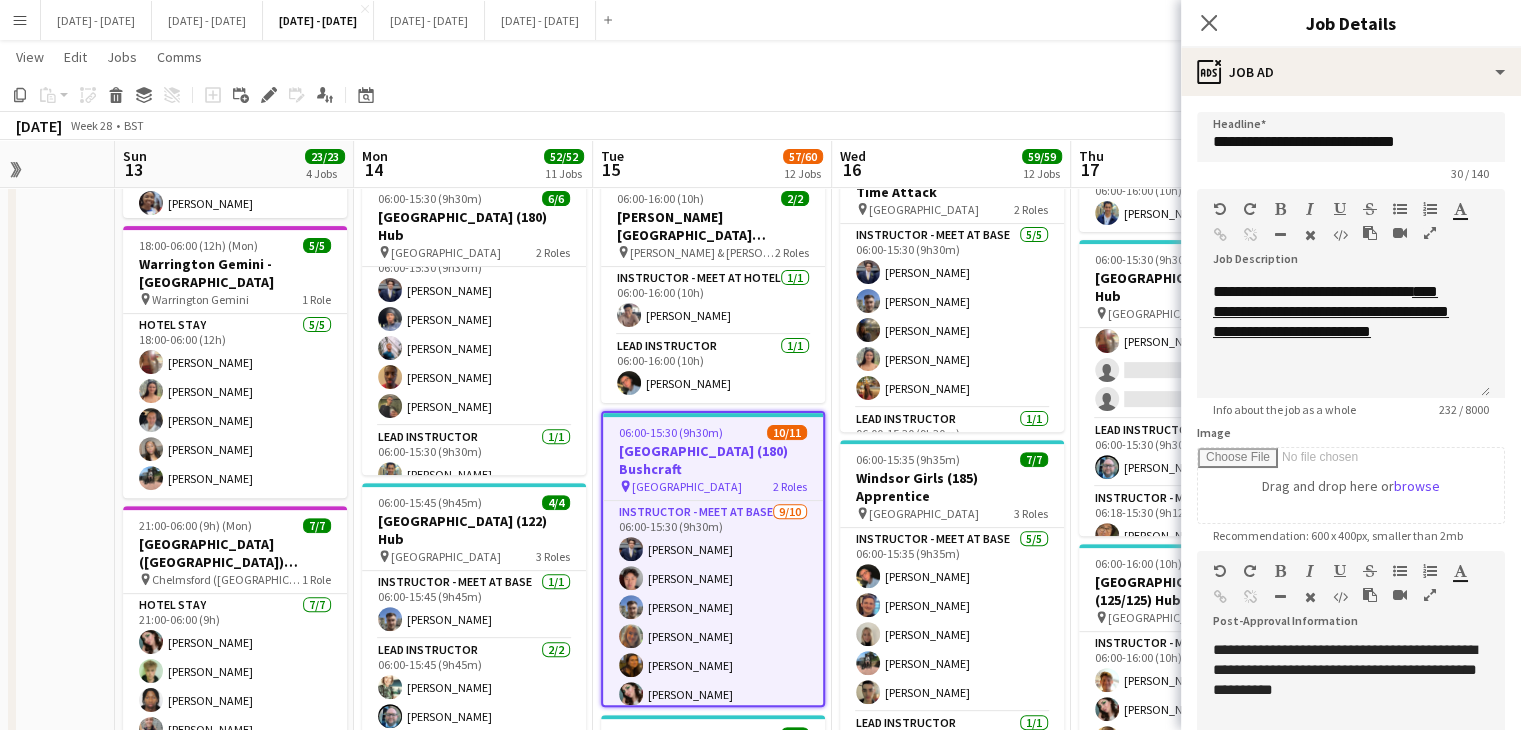 scroll, scrollTop: 236, scrollLeft: 0, axis: vertical 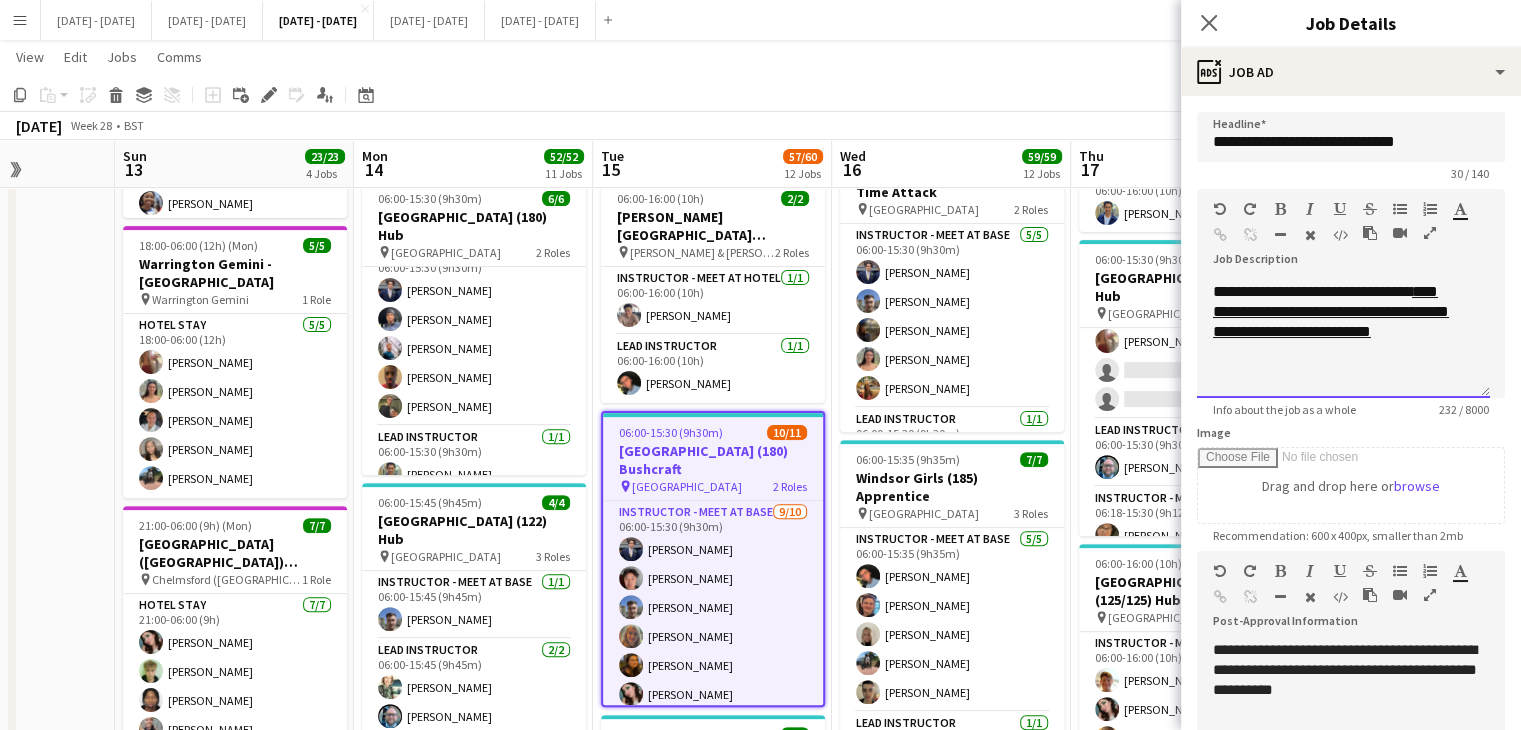 click on "**********" at bounding box center (1336, 322) 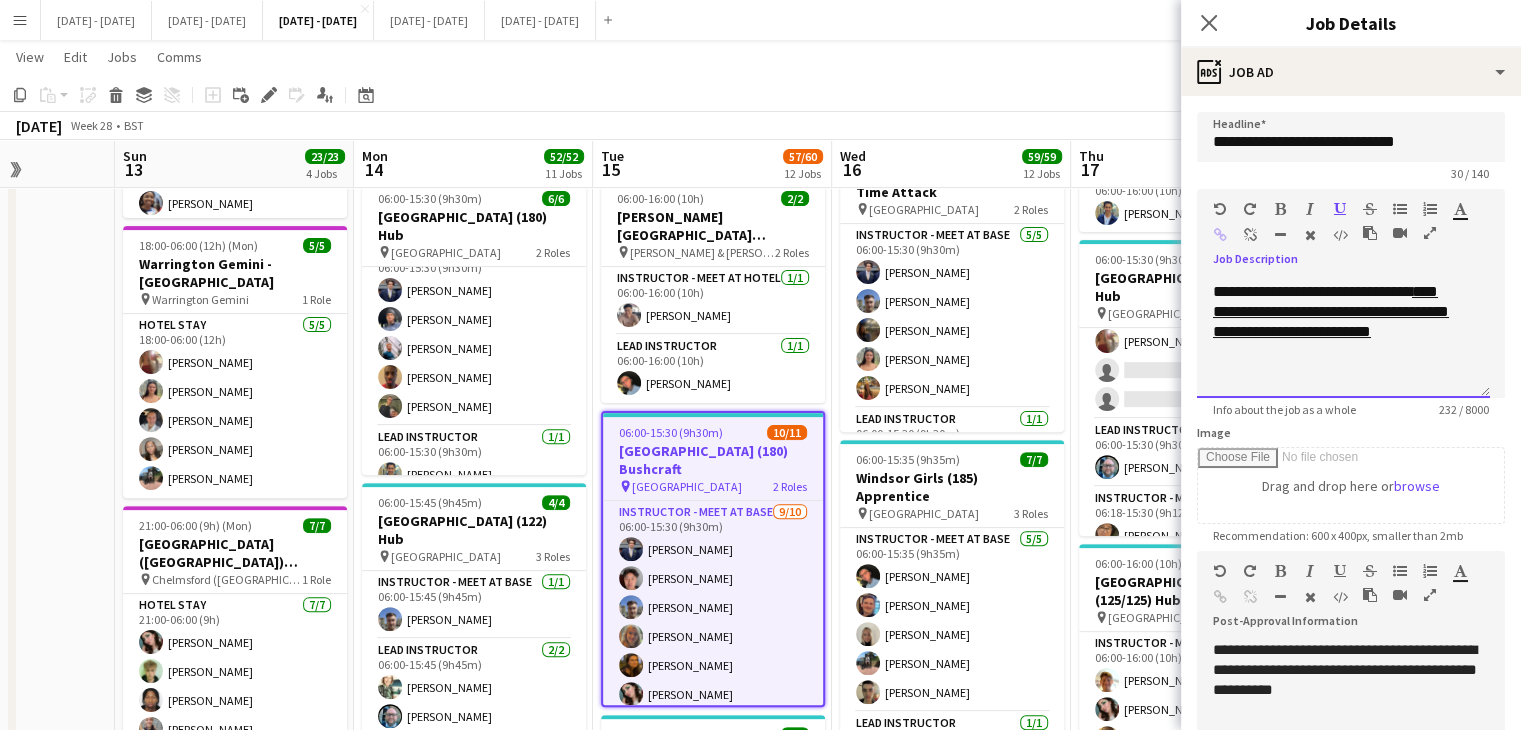 type 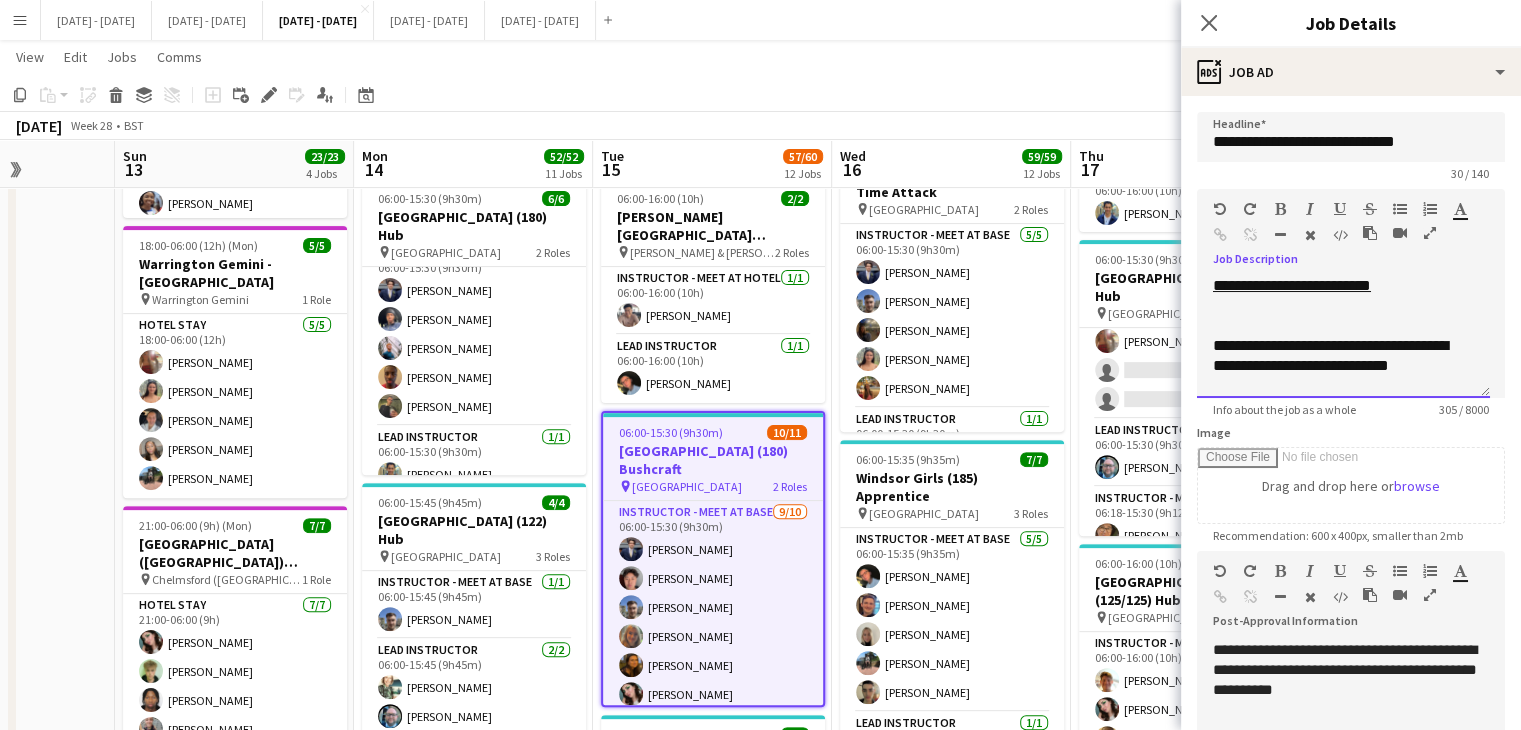 scroll, scrollTop: 282, scrollLeft: 0, axis: vertical 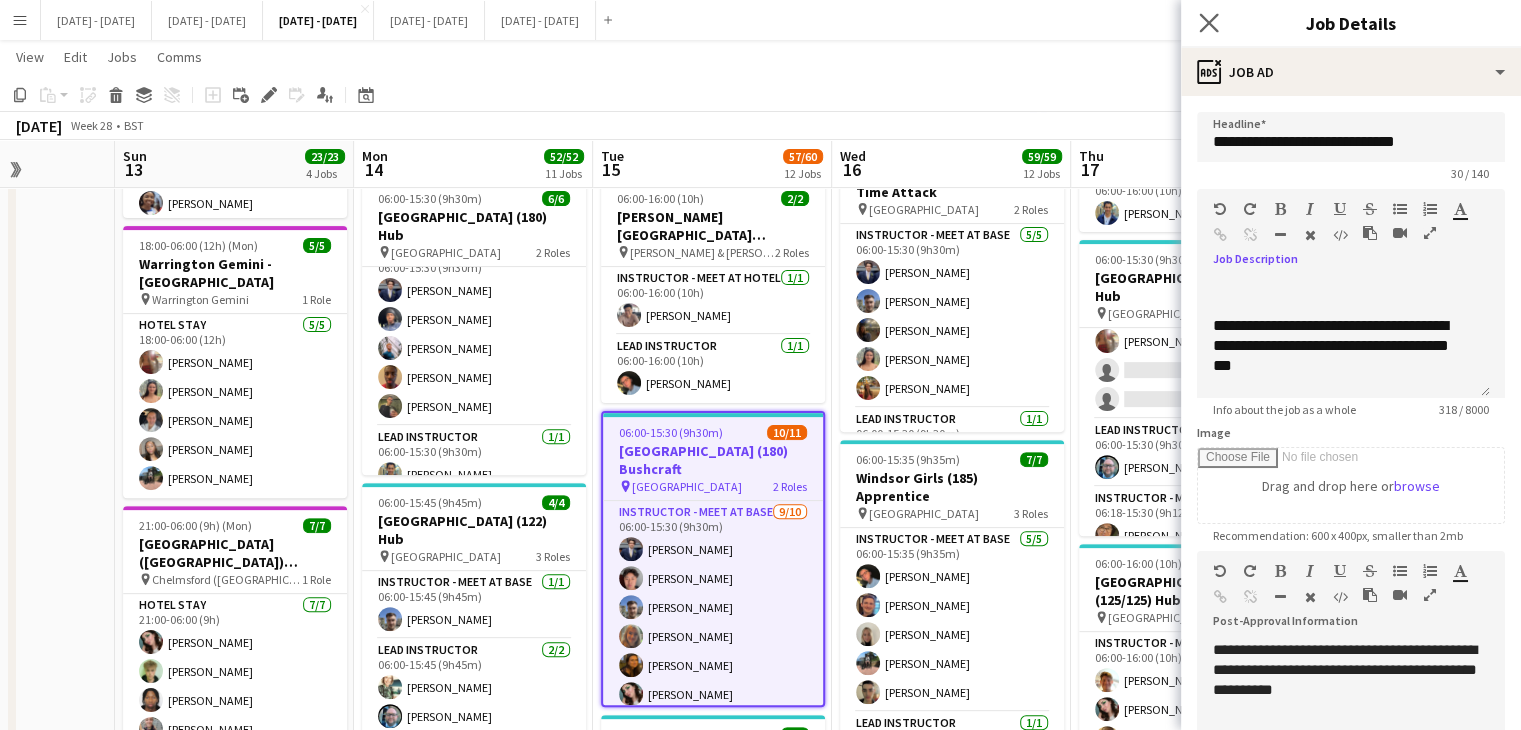 click on "Close pop-in" 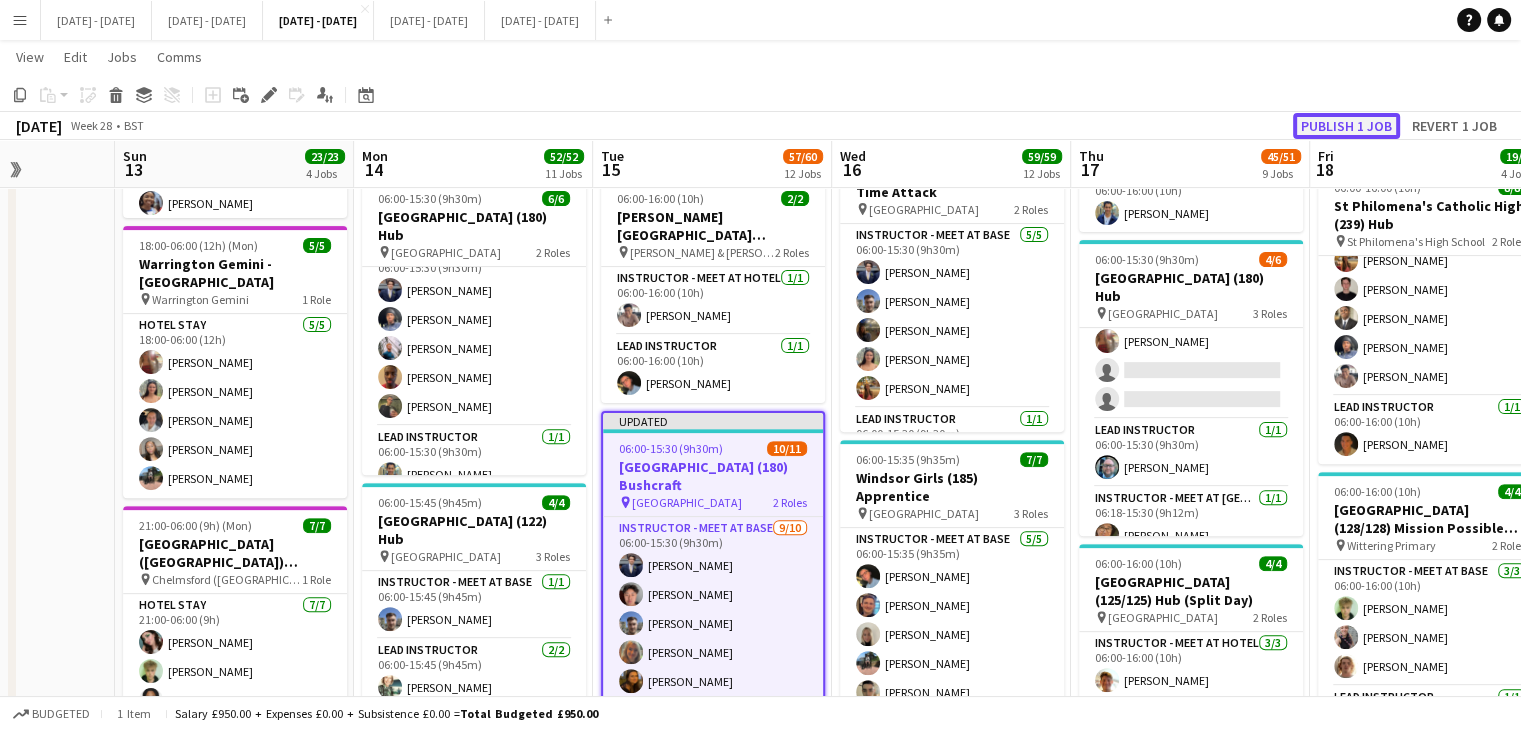 click on "Publish 1 job" 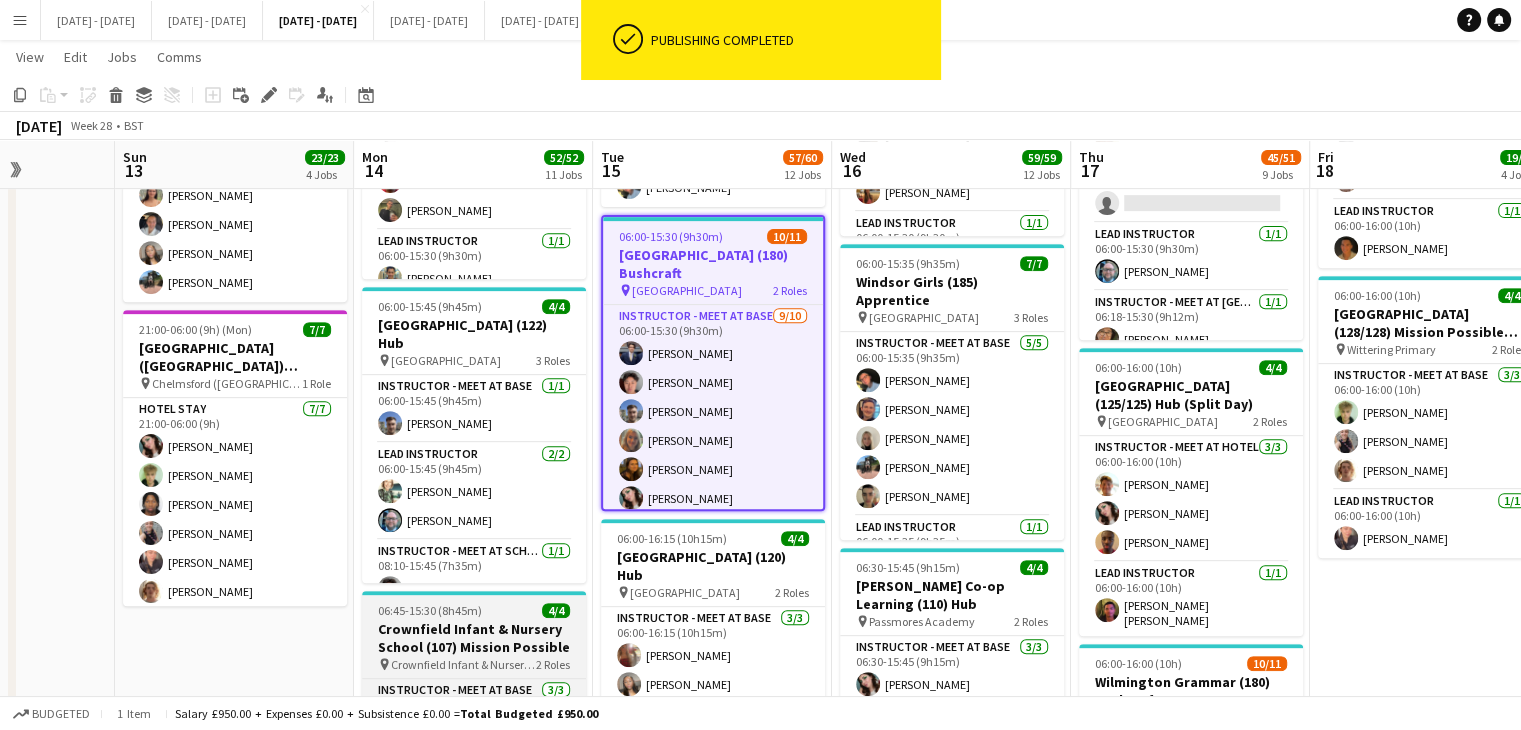 scroll, scrollTop: 800, scrollLeft: 0, axis: vertical 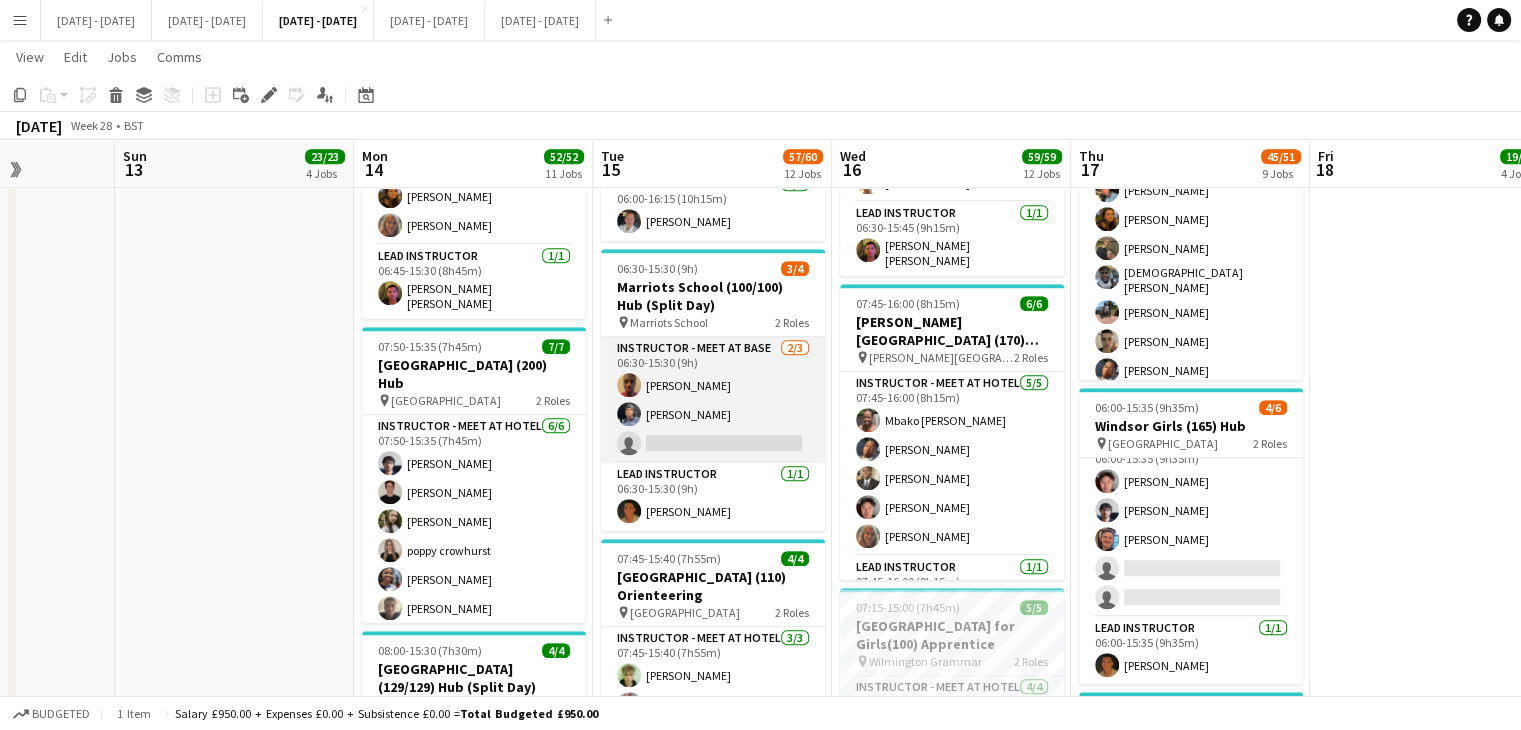 click on "Instructor - Meet at Base   2/3   06:30-15:30 (9h)
Ethan Wambari Stephane Anenou
single-neutral-actions" at bounding box center [713, 400] 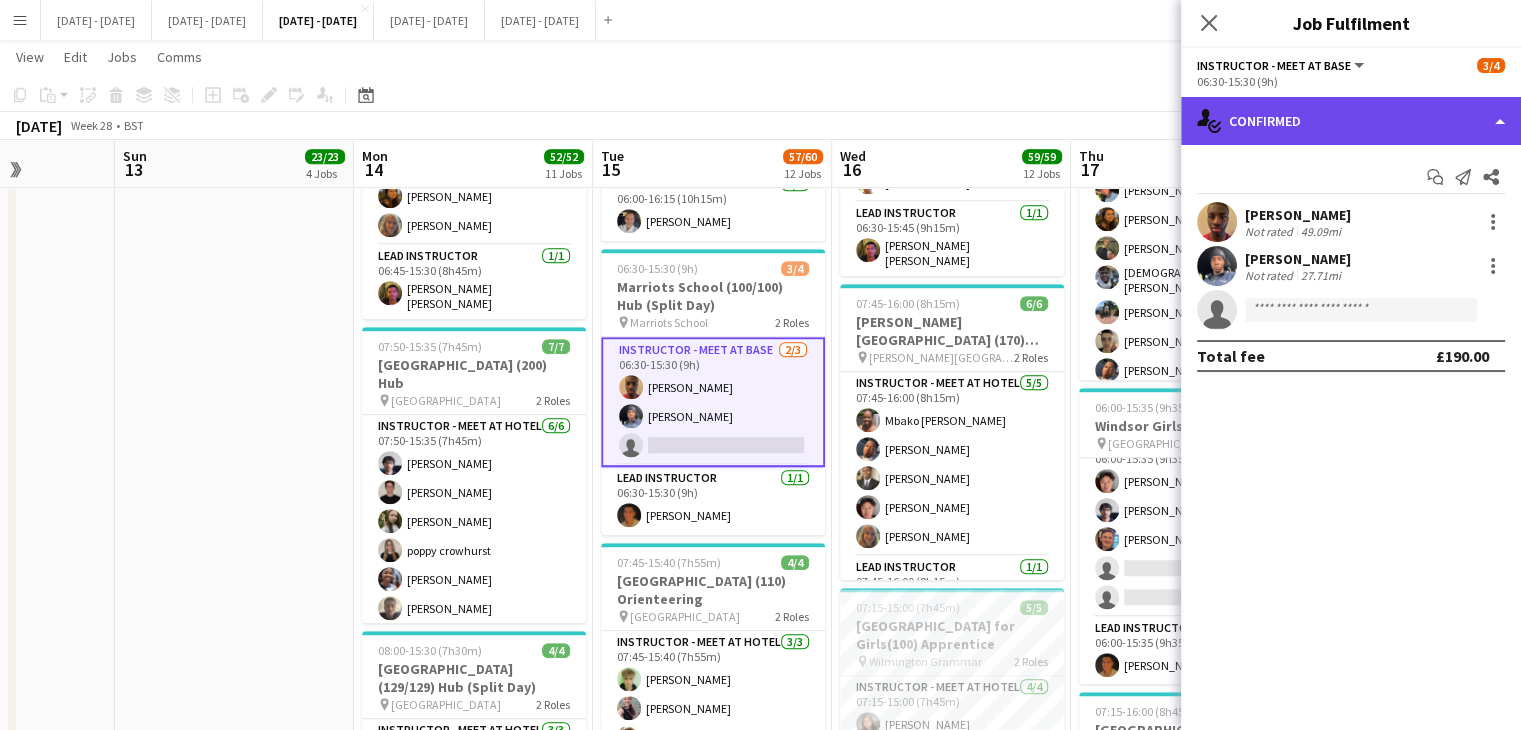 click on "single-neutral-actions-check-2
Confirmed" 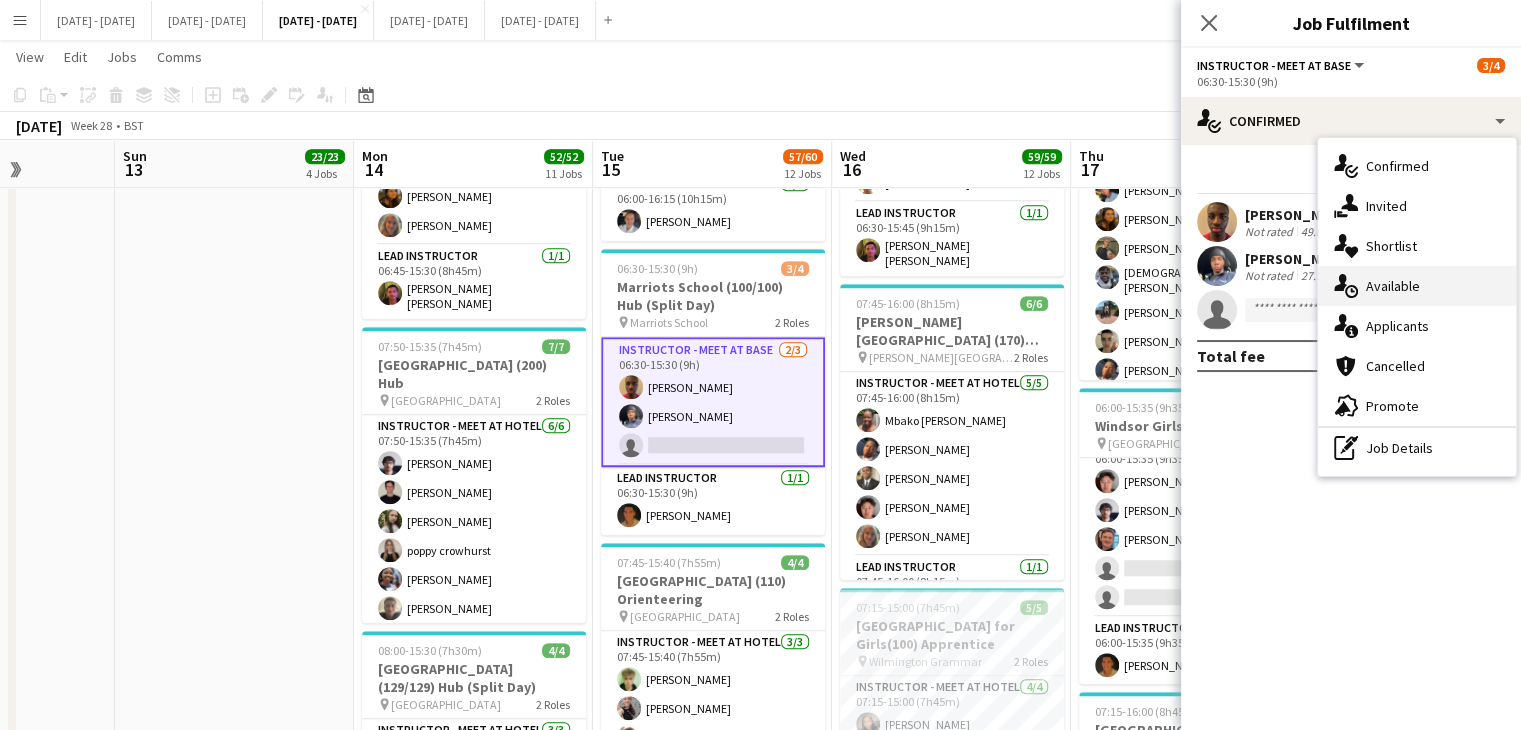 click on "single-neutral-actions-upload
Available" at bounding box center [1417, 286] 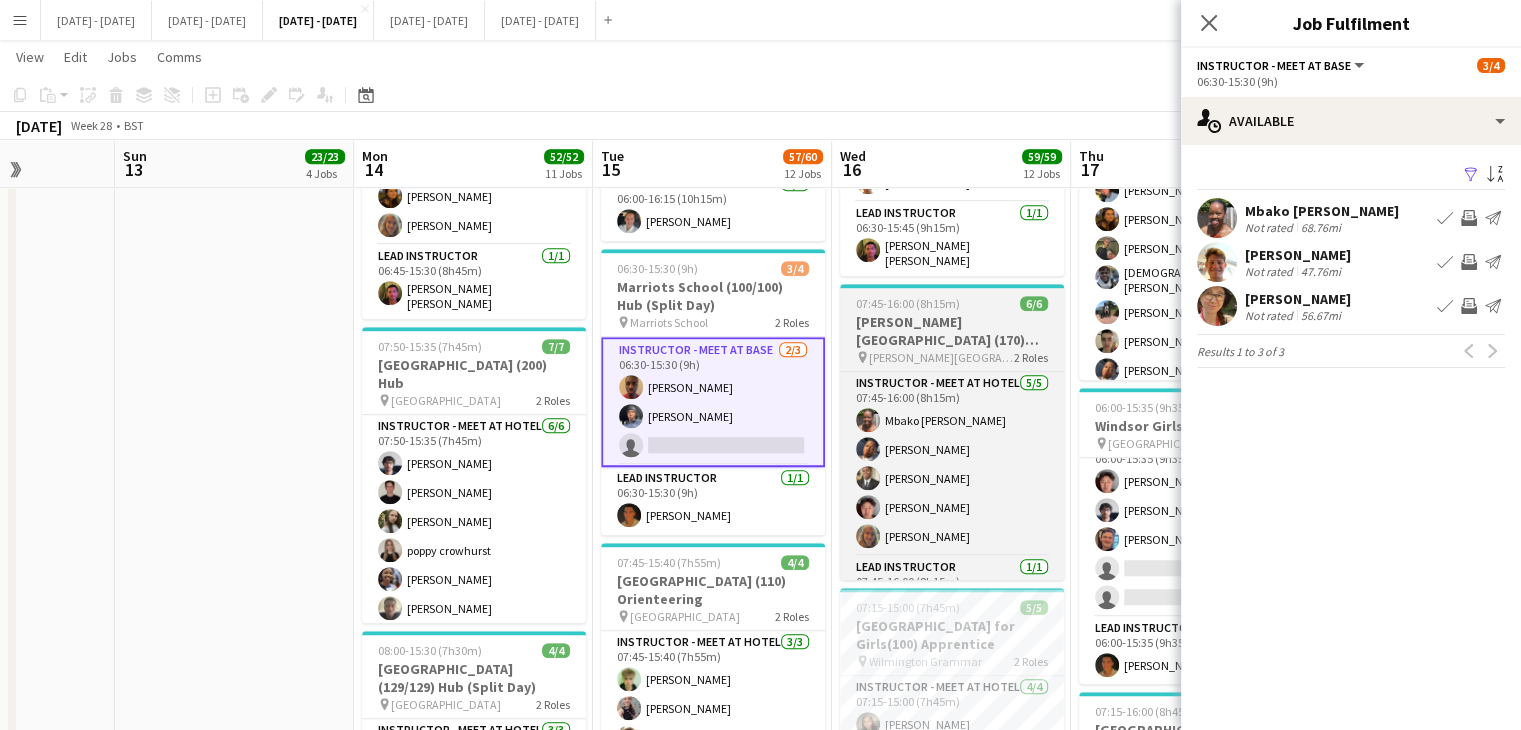 click on "[PERSON_NAME][GEOGRAPHIC_DATA] (170) Hub" at bounding box center [952, 331] 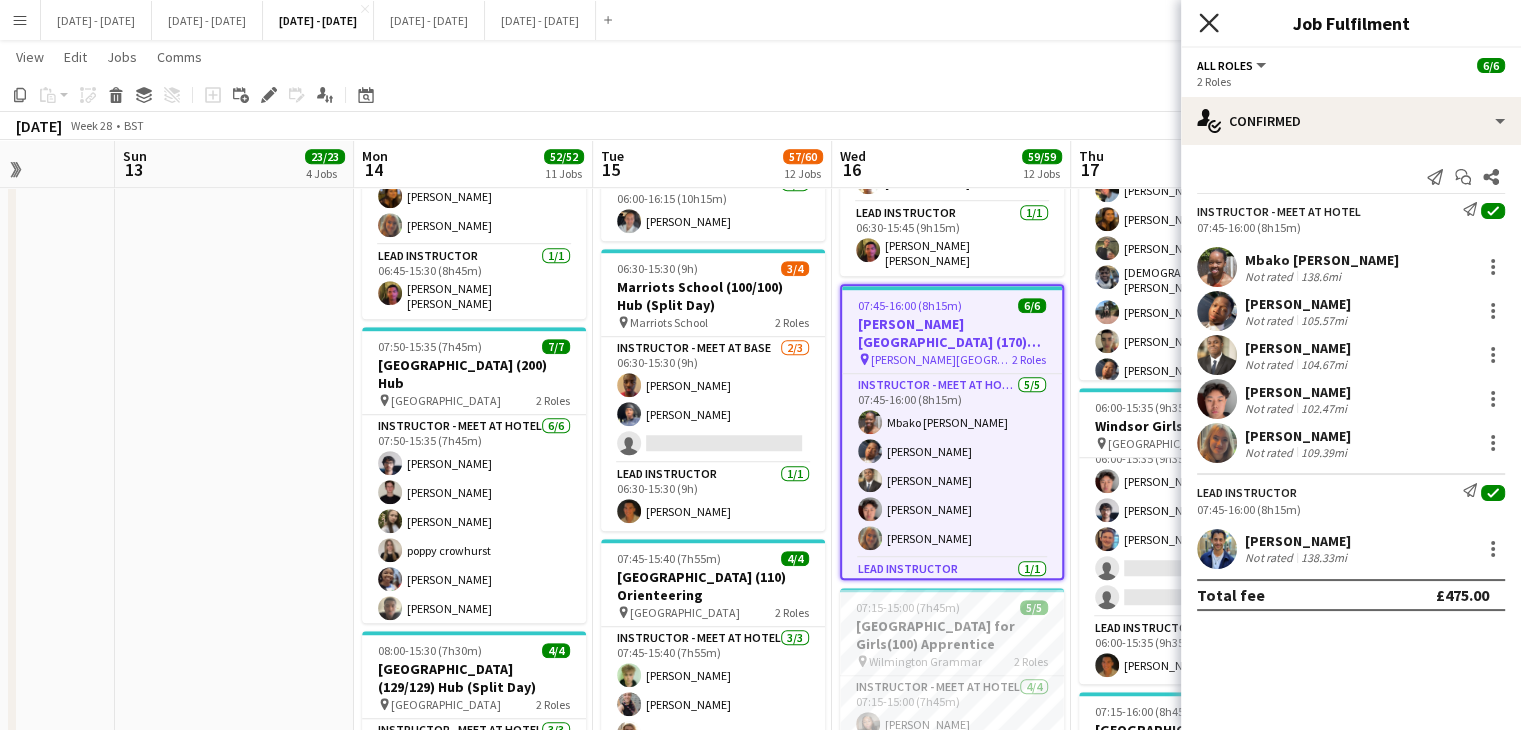click on "Close pop-in" 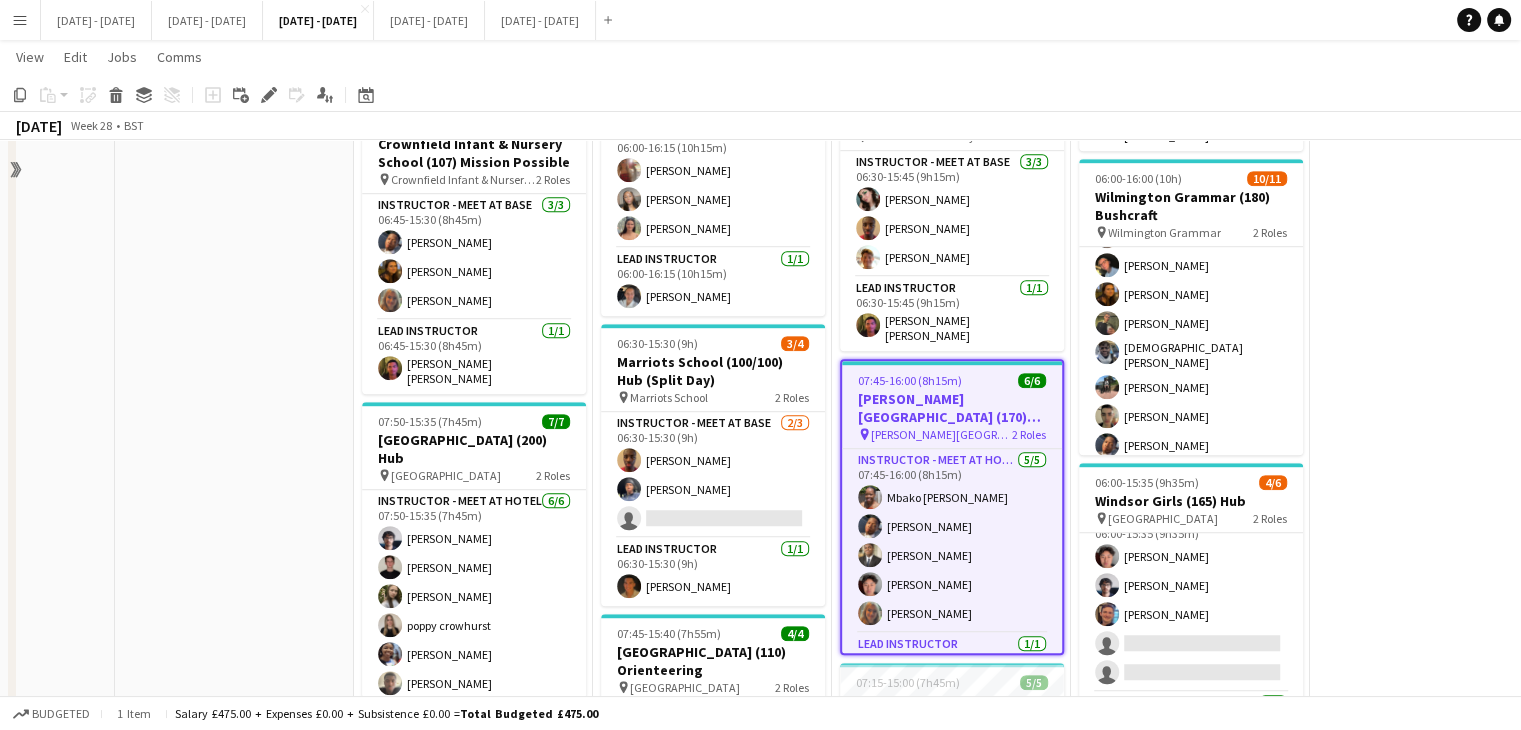 scroll, scrollTop: 1156, scrollLeft: 0, axis: vertical 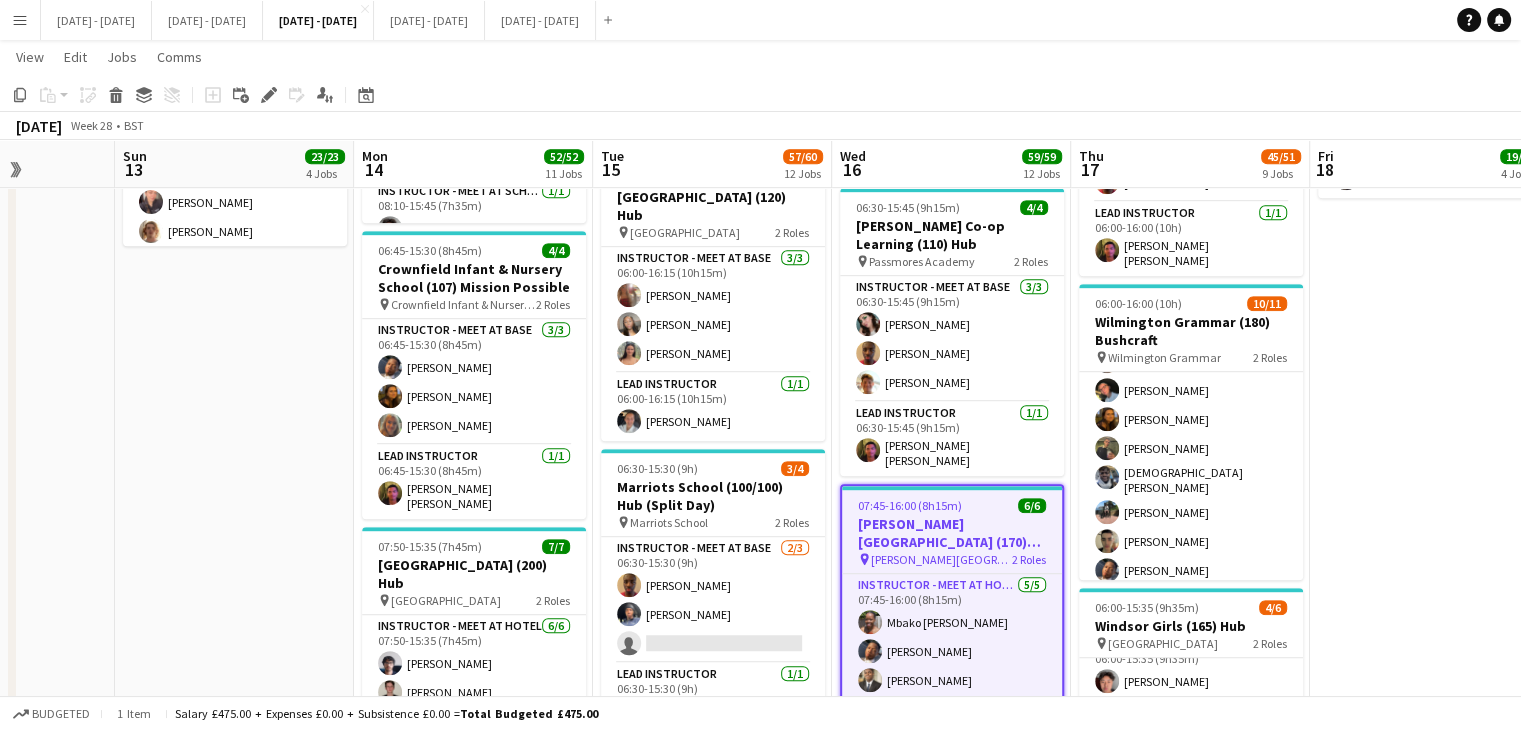 click on "06:00-16:00 (10h)    2/2   Graveney School (30/30) Time Attack (Split Day)
pin
Graveney School   2 Roles   Instructor - Meet at Base   1/1   06:00-16:00 (10h)
Evie Pratt  Lead Instructor   1/1   06:00-16:00 (10h)
Morgan Lavery     06:00-15:30 (9h30m)    5/5   Oakmoor School (145) Apprentice
pin
Oakmoor School   2 Roles   Instructor - Meet at Base   4/4   06:00-15:30 (9h30m)
Gabriel Akinfaderin Eloise Cook Olivia Best Lucy Cork  Lead Instructor   1/1   06:00-15:30 (9h30m)
Ella Wray     06:00-16:00 (10h)    8/8   St Philomena's Catholic High (239) Hub
pin
St Philomena's High School   2 Roles   Instructor - Meet at Base   7/7   06:00-16:00 (10h)
Abi cheek Matt Dailly Isobel McNab Ben Holcombe Omar Adio Stephane Anenou Chenxi Wu  Lead Instructor   1/1   06:00-16:00 (10h)
Matthew Penollar     06:00-16:00 (10h)    4/4   Wittering Primary School (128/128) Mission Possible (Split Day)
pin" at bounding box center [1429, 806] 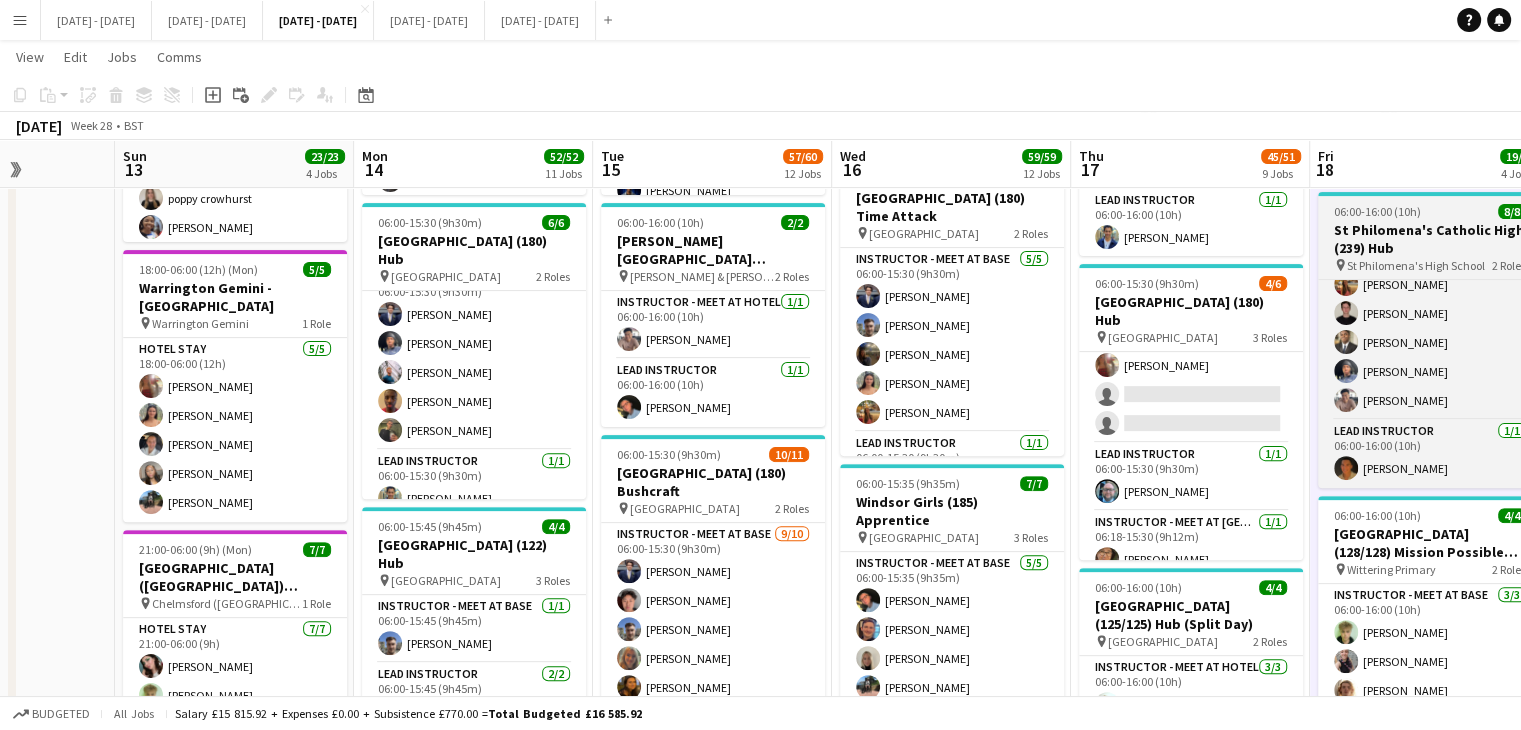 scroll, scrollTop: 571, scrollLeft: 0, axis: vertical 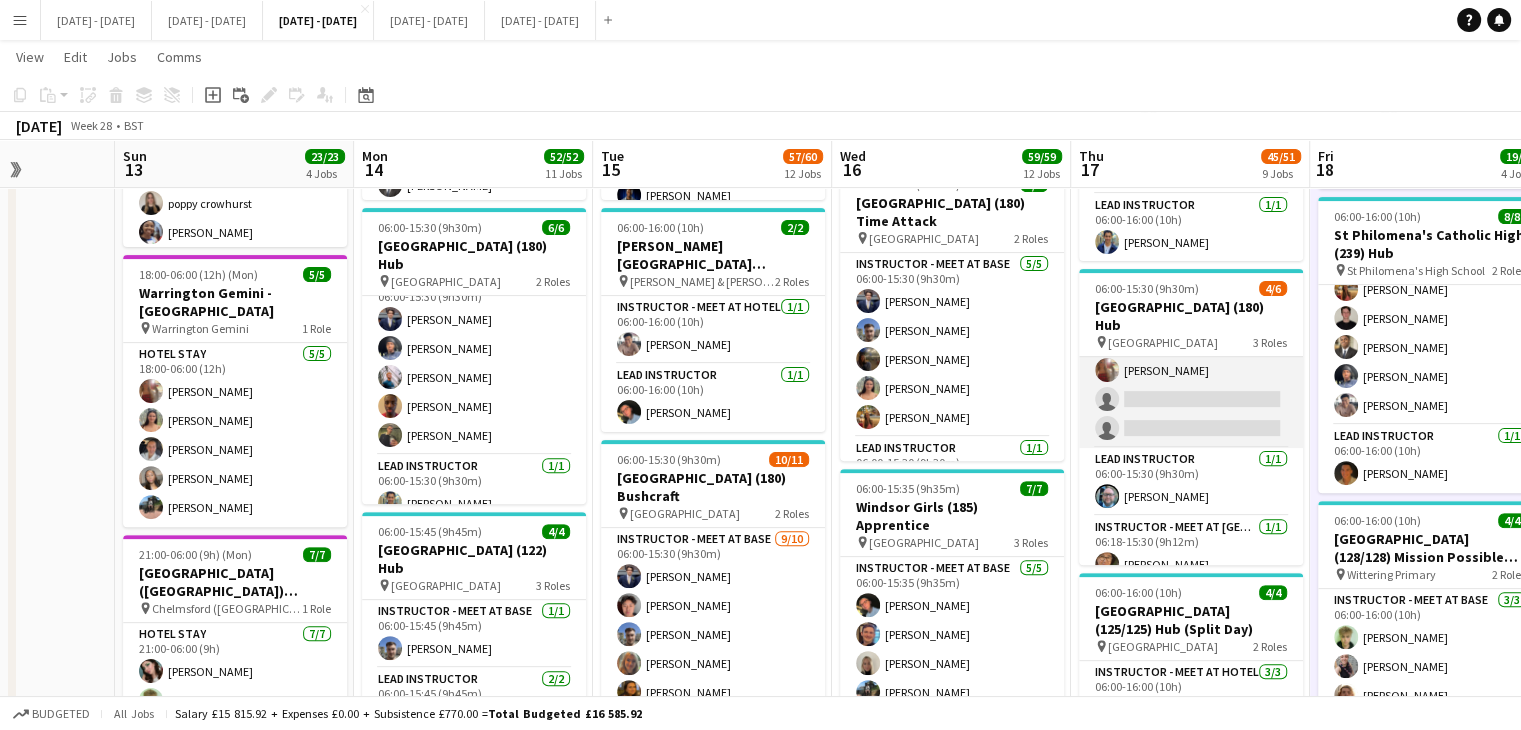 click on "Instructor - Meet at Base   [DATE]   06:00-15:30 (9h30m)
[PERSON_NAME] [PERSON_NAME]
single-neutral-actions
single-neutral-actions" at bounding box center (1191, 370) 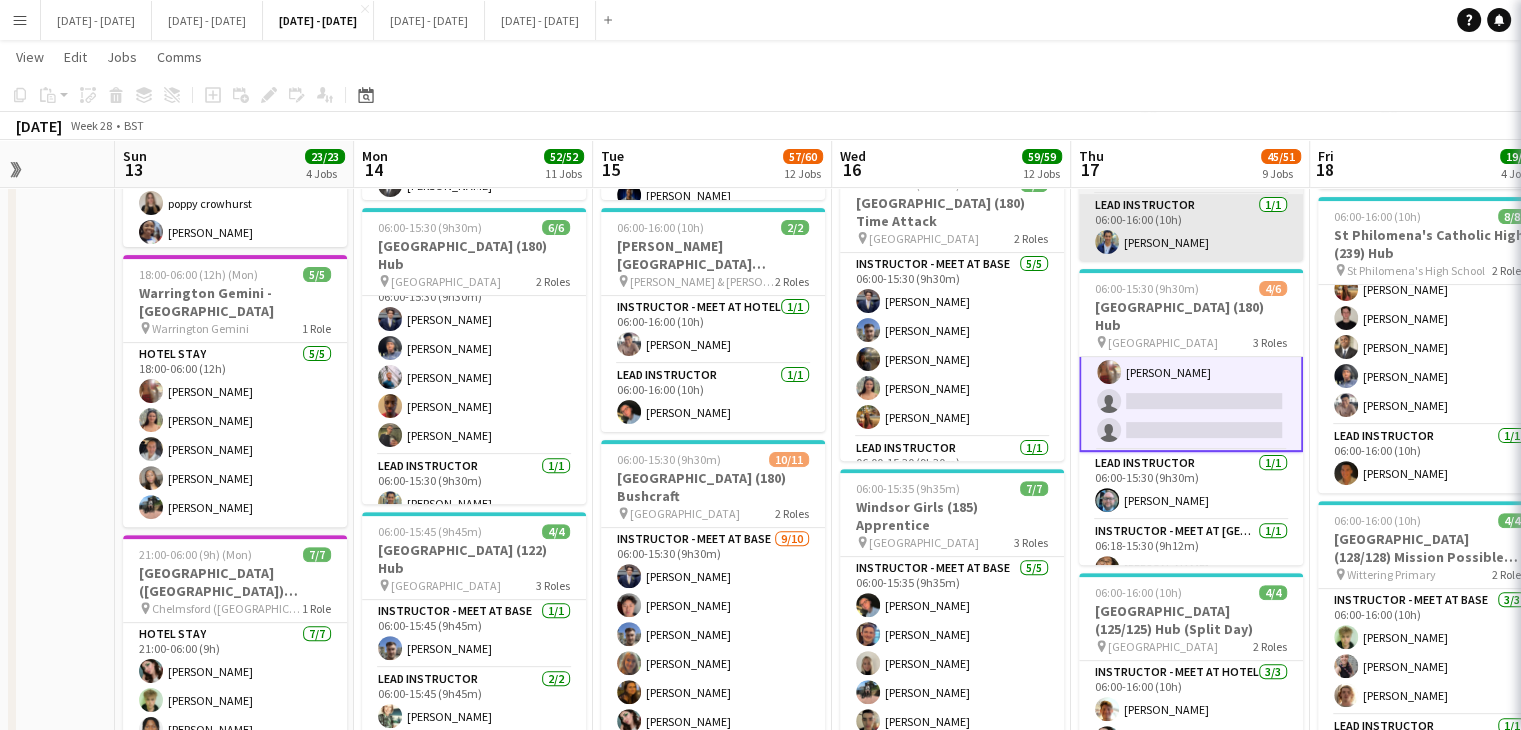 scroll, scrollTop: 66, scrollLeft: 0, axis: vertical 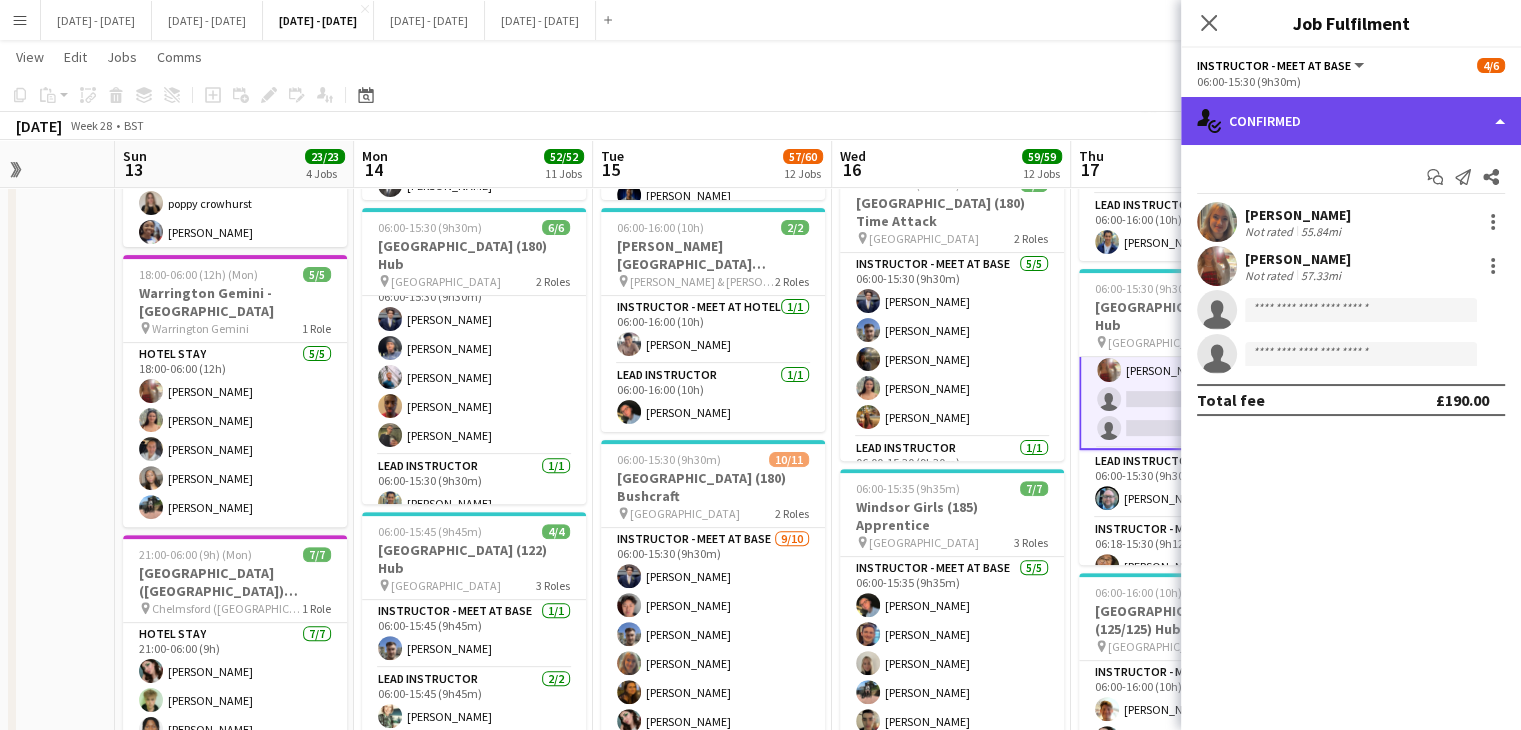 click on "single-neutral-actions-check-2
Confirmed" 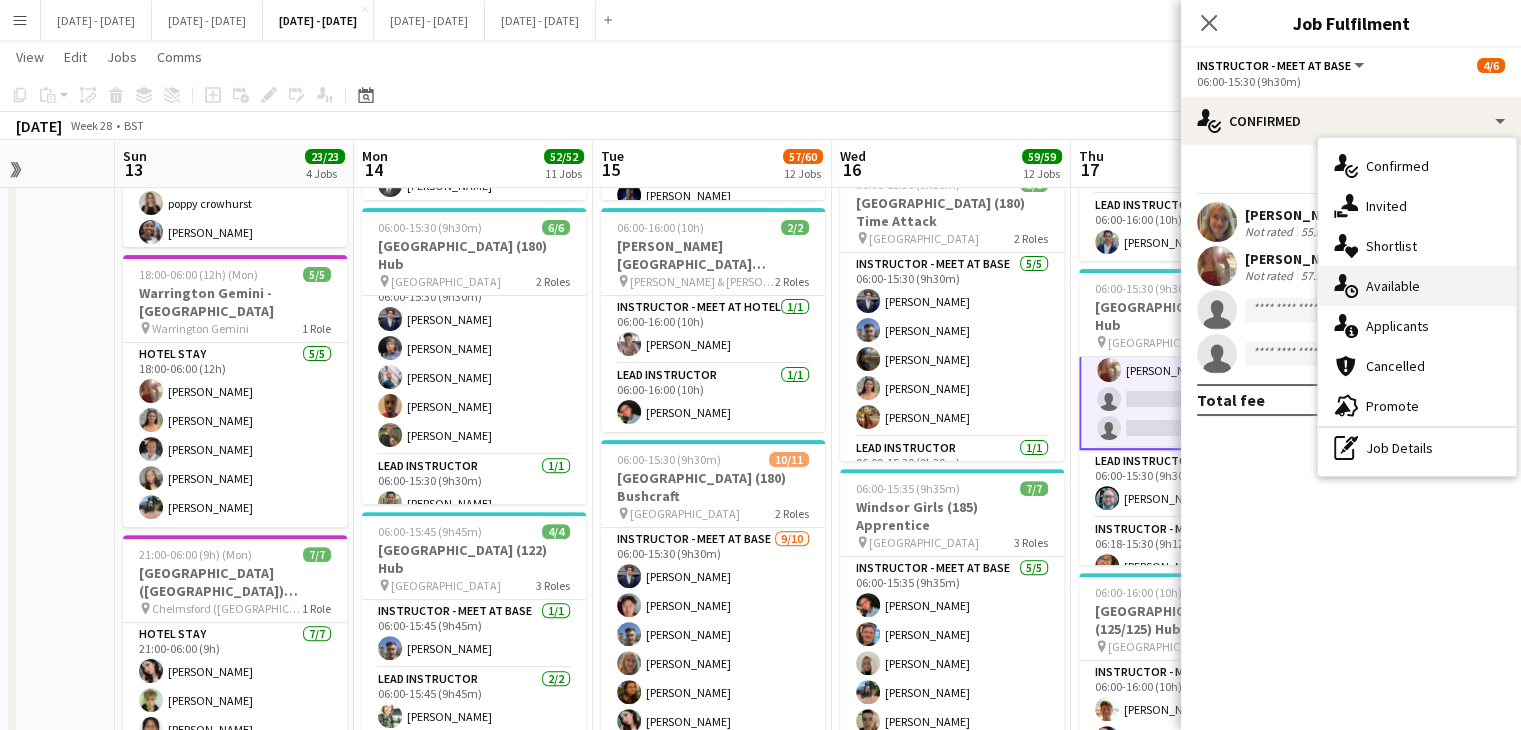 click on "single-neutral-actions-upload
Available" at bounding box center (1417, 286) 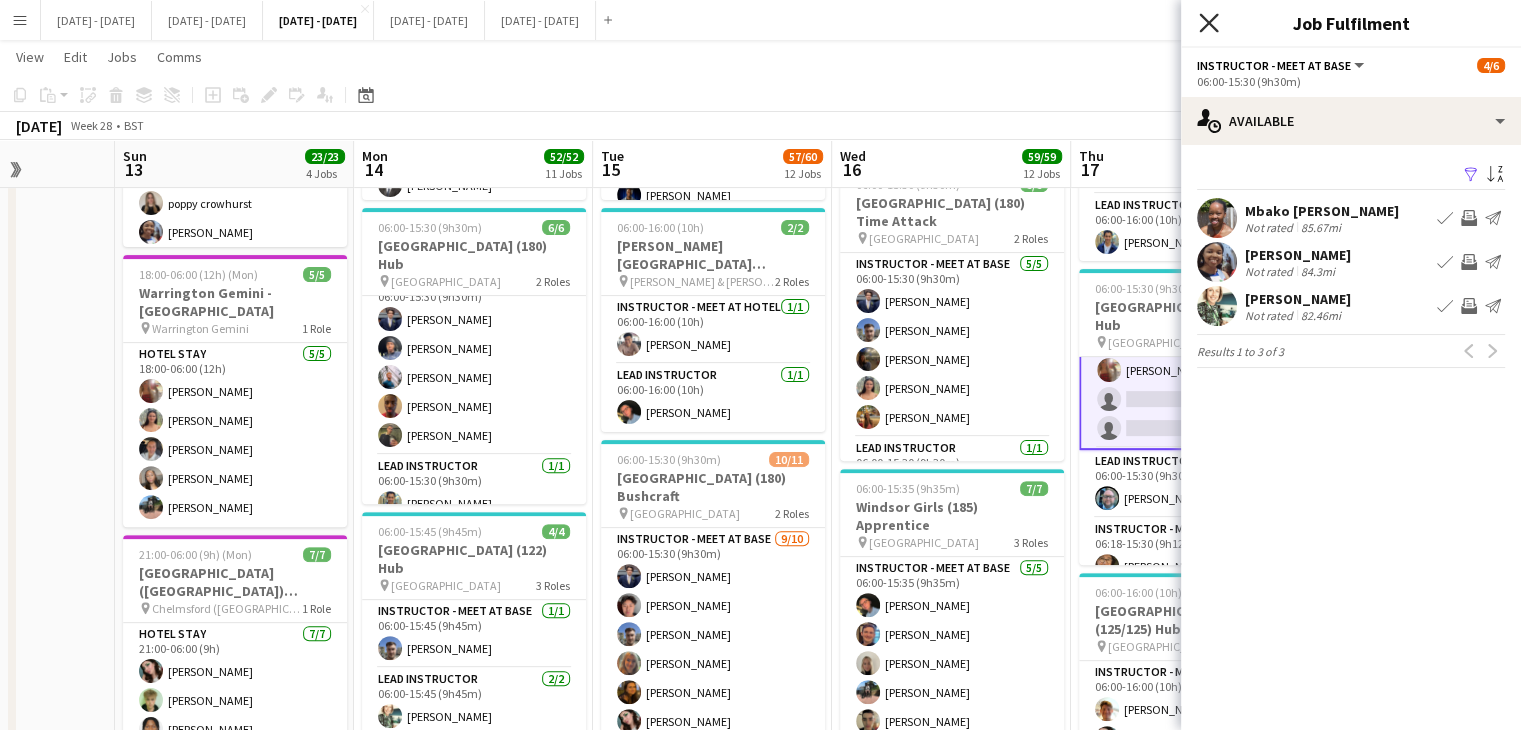 click 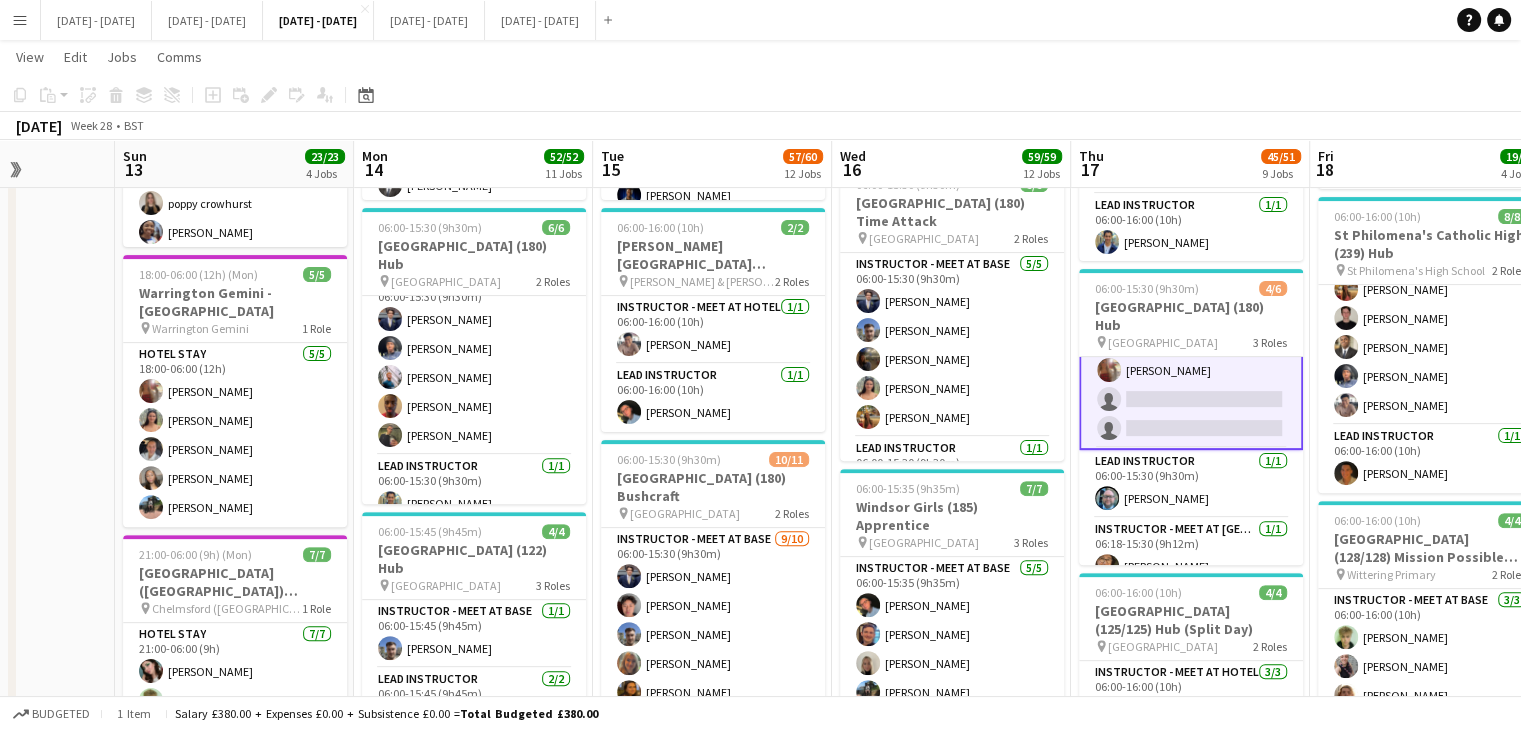 scroll, scrollTop: 0, scrollLeft: 0, axis: both 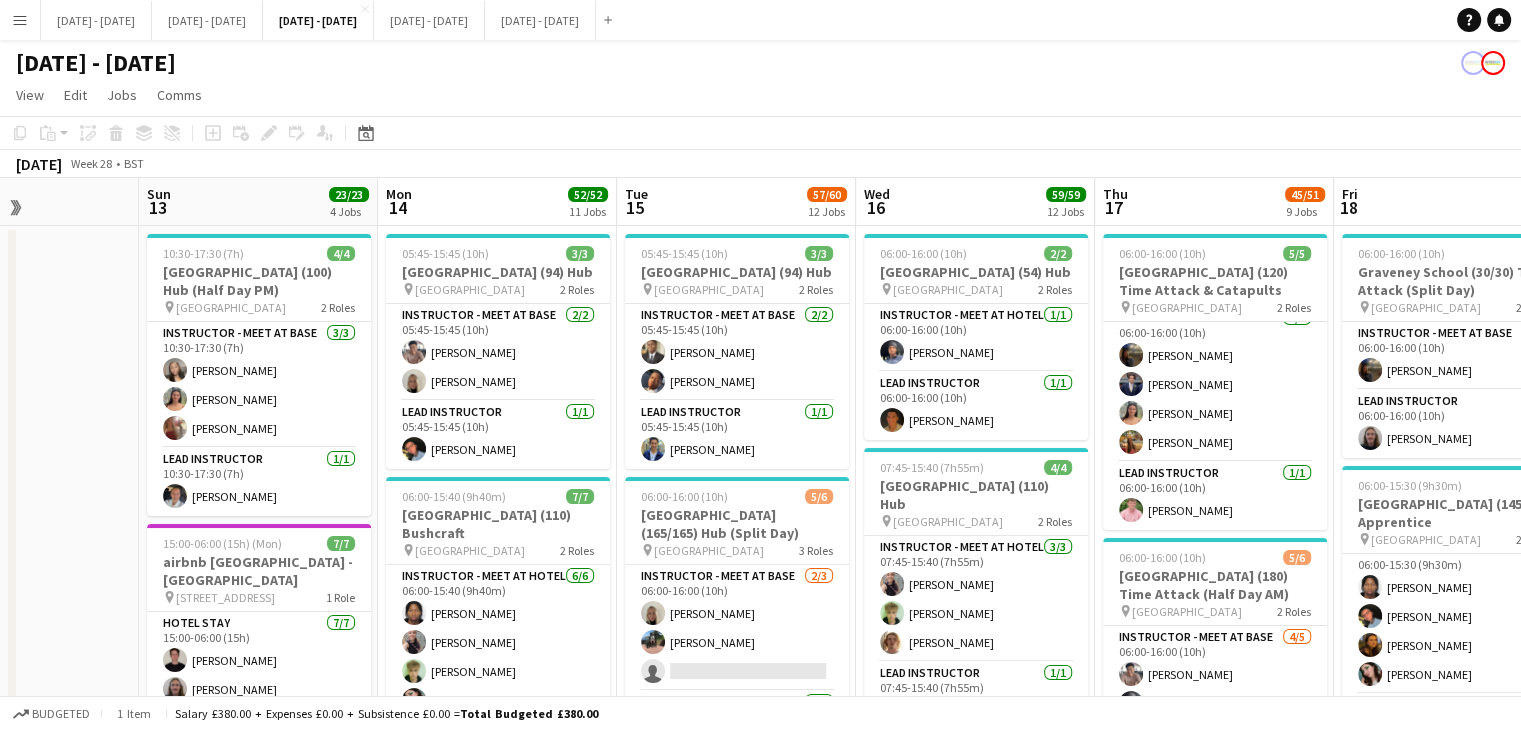 drag, startPoint x: 86, startPoint y: 421, endPoint x: 111, endPoint y: 420, distance: 25.019993 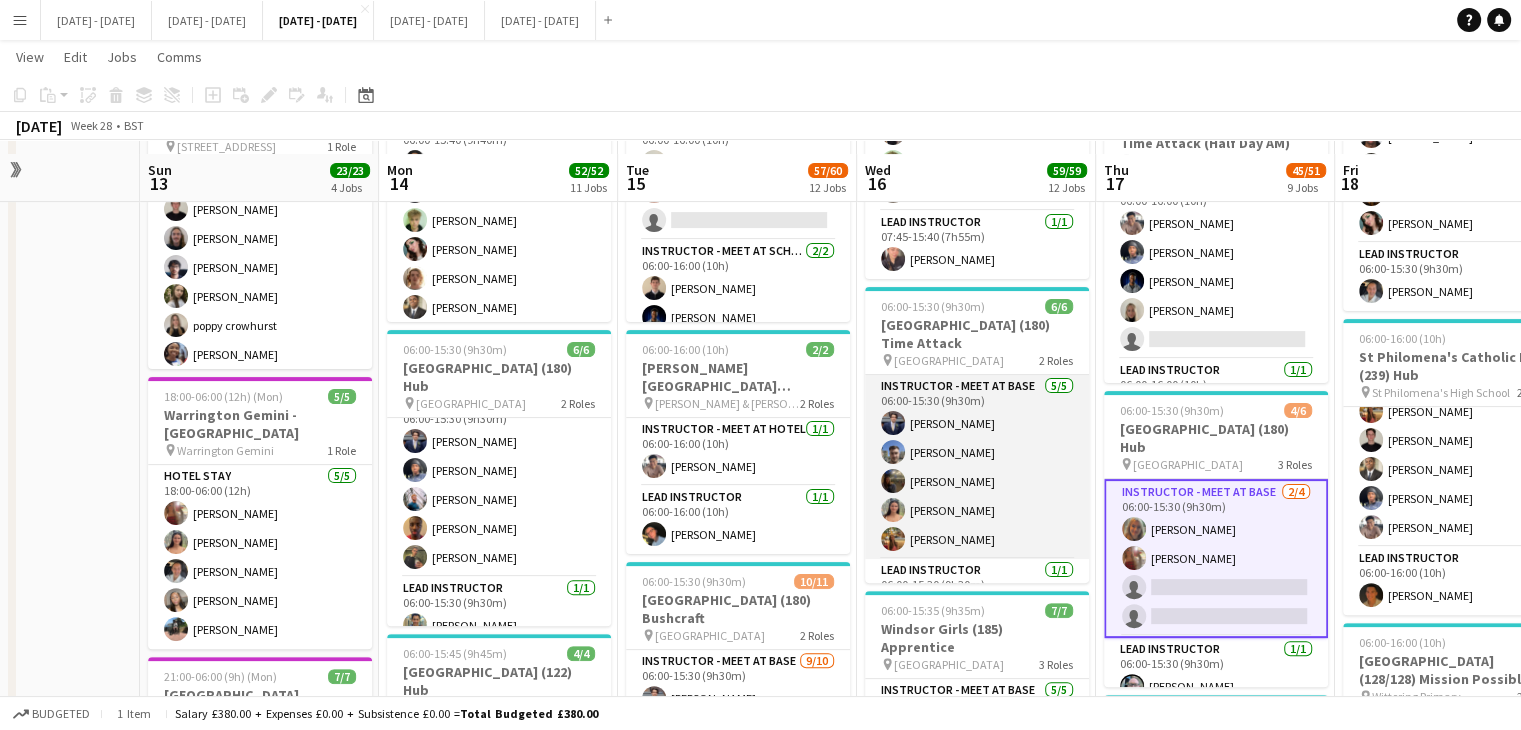 scroll, scrollTop: 400, scrollLeft: 0, axis: vertical 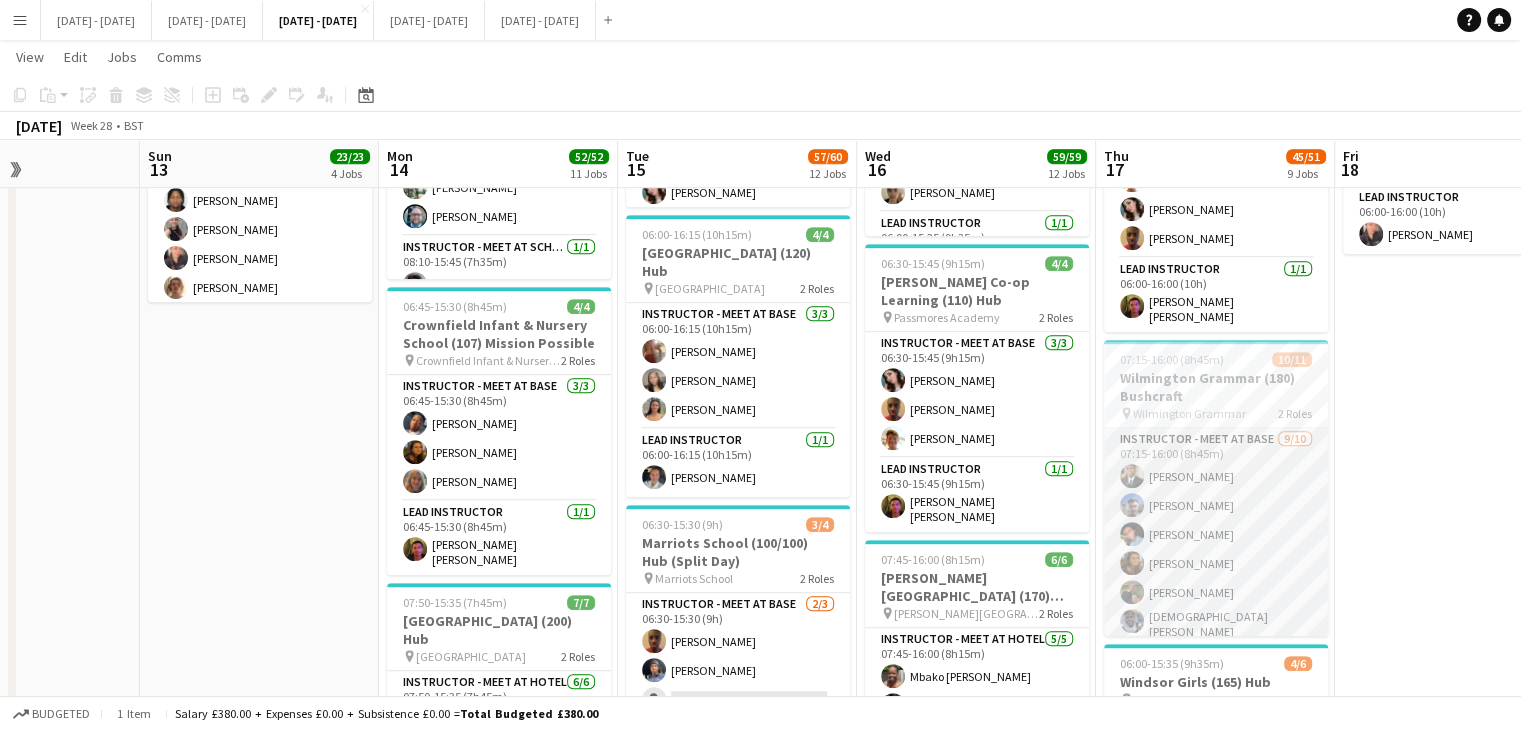 click on "Instructor - Meet at Base   9/10   07:15-16:00 (8h45m)
Omar Adio Matt Dailly Eloise Cook Olivia Best Adam Masaryk Adesua Odidison Jay Farley Benjamin Bowsher Oluwapelumi Oguntunde
single-neutral-actions" at bounding box center [1216, 595] 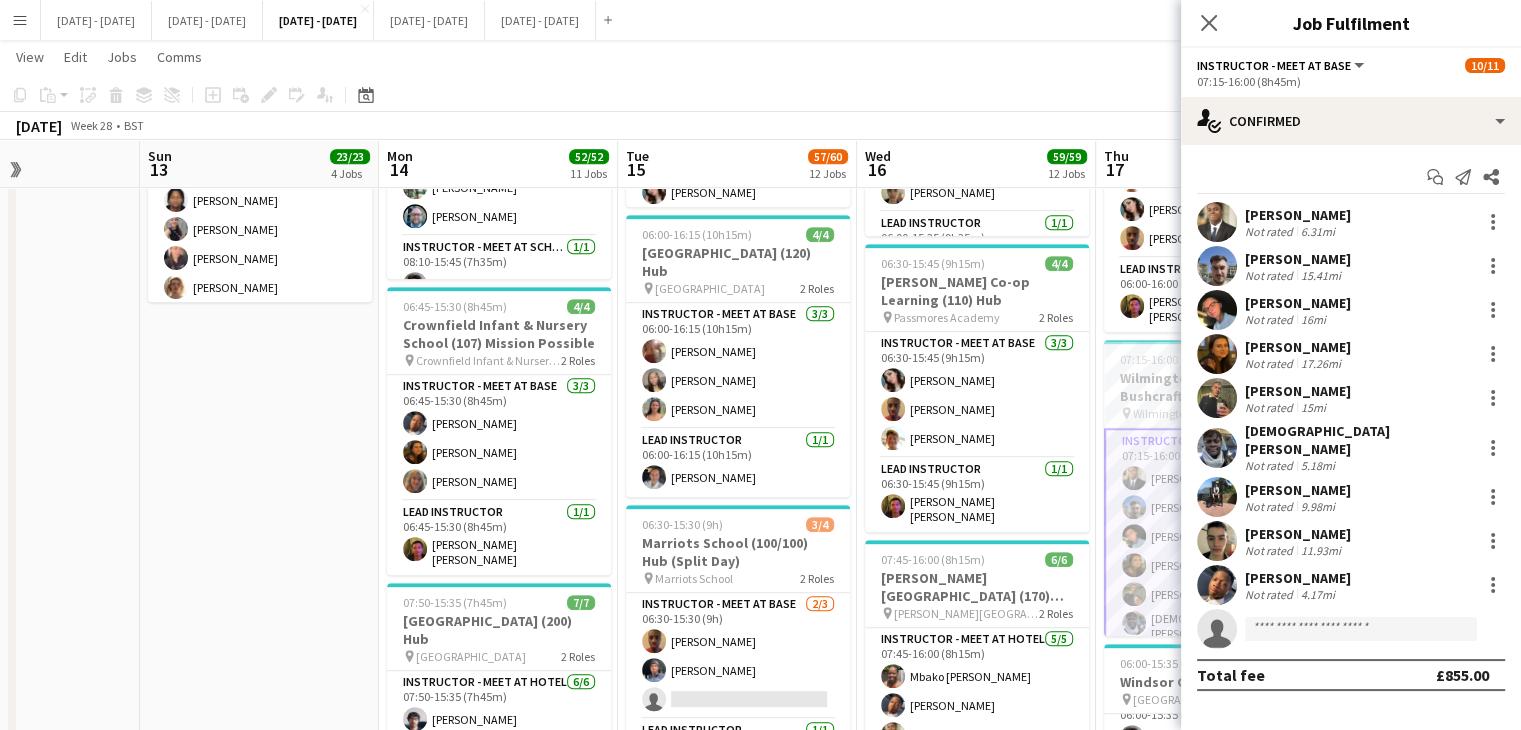 click on "Not rated" at bounding box center [1271, 275] 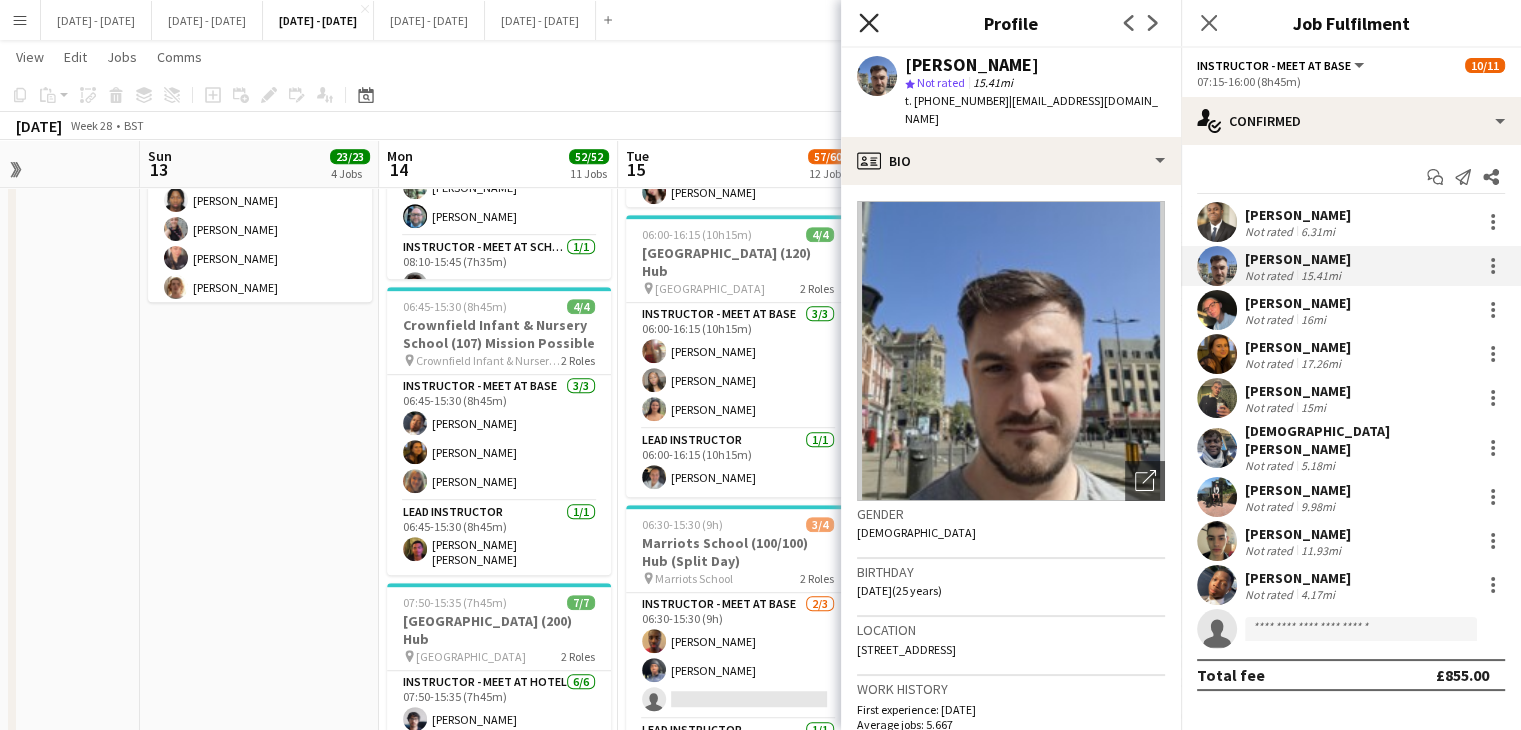 click on "Close pop-in" 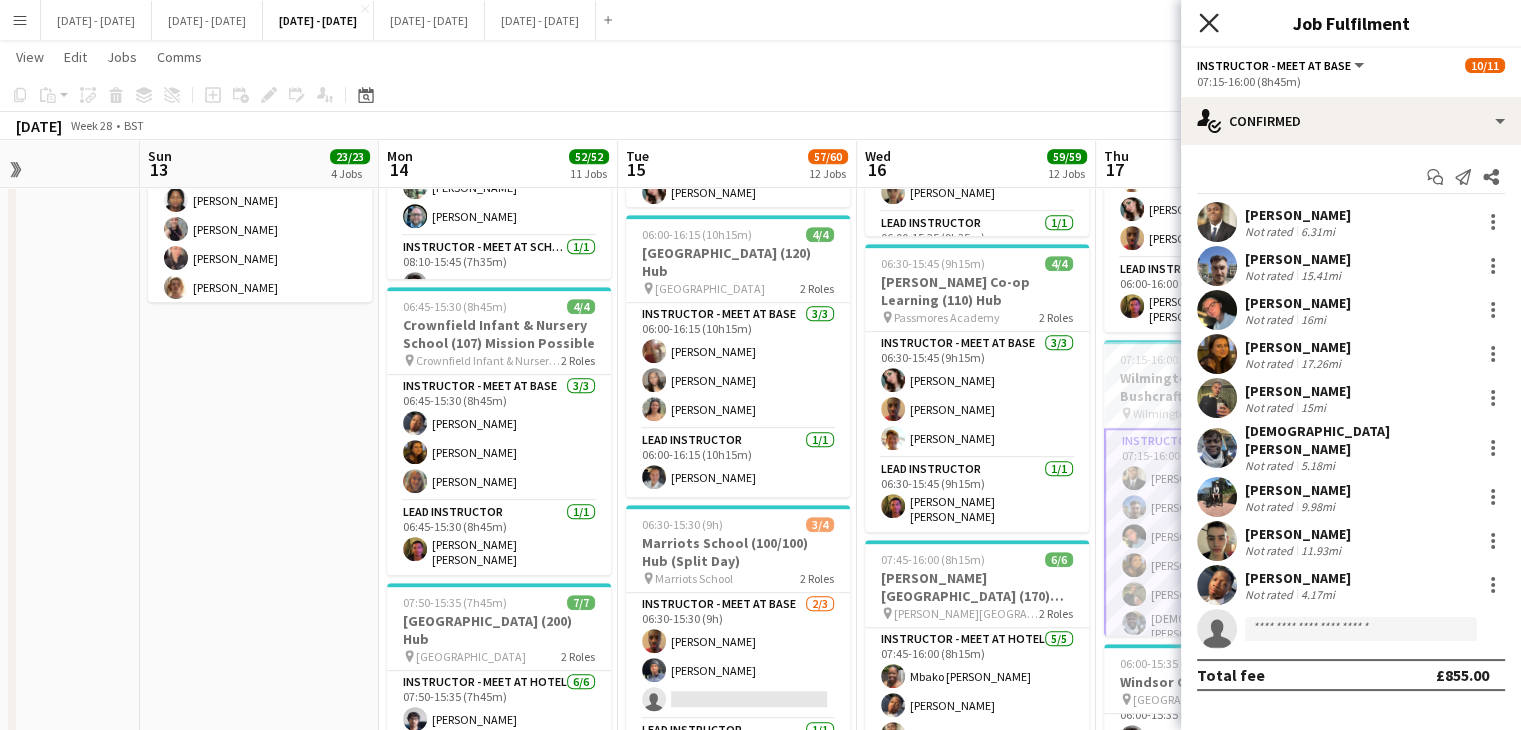click on "Close pop-in" 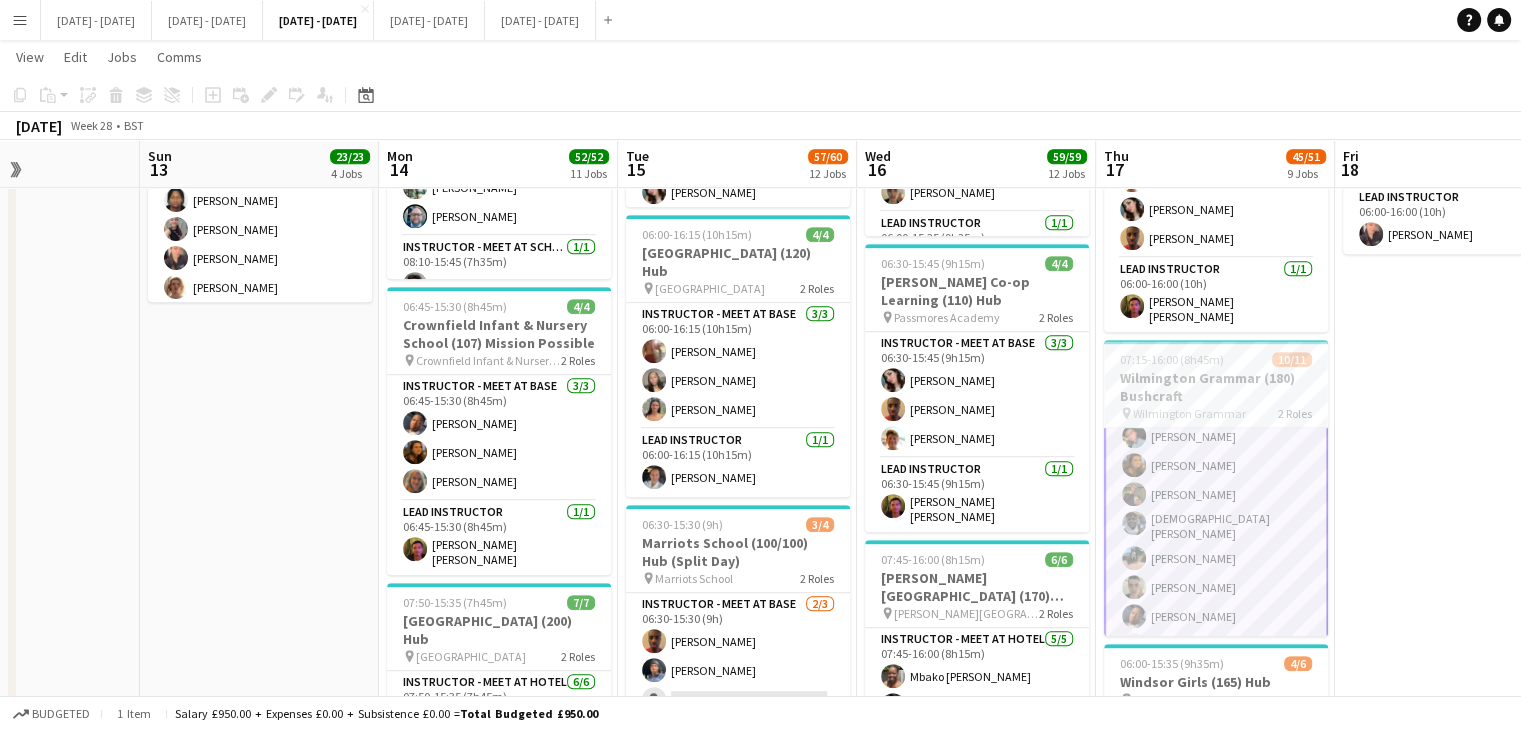 scroll, scrollTop: 192, scrollLeft: 0, axis: vertical 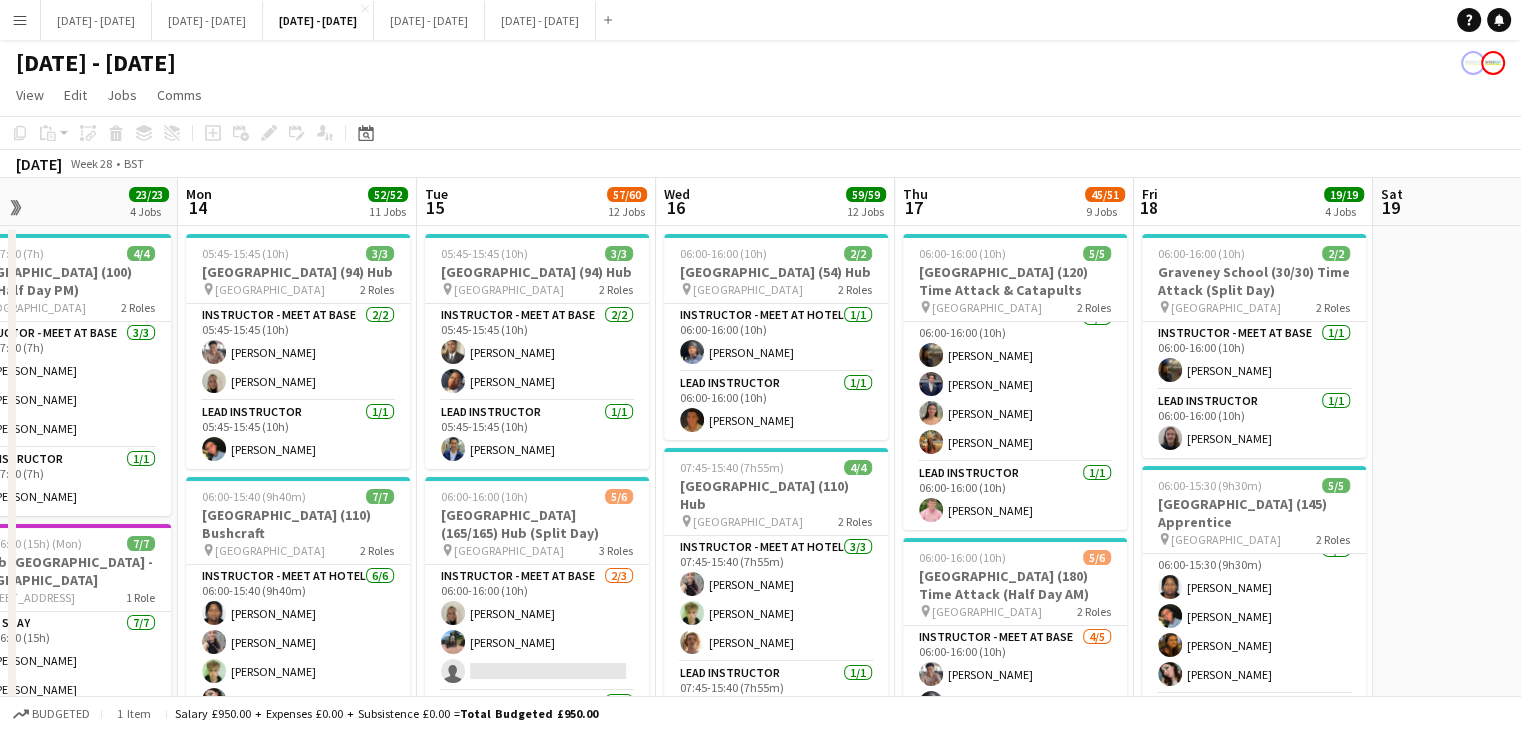 drag, startPoint x: 1041, startPoint y: 553, endPoint x: 840, endPoint y: 573, distance: 201.99257 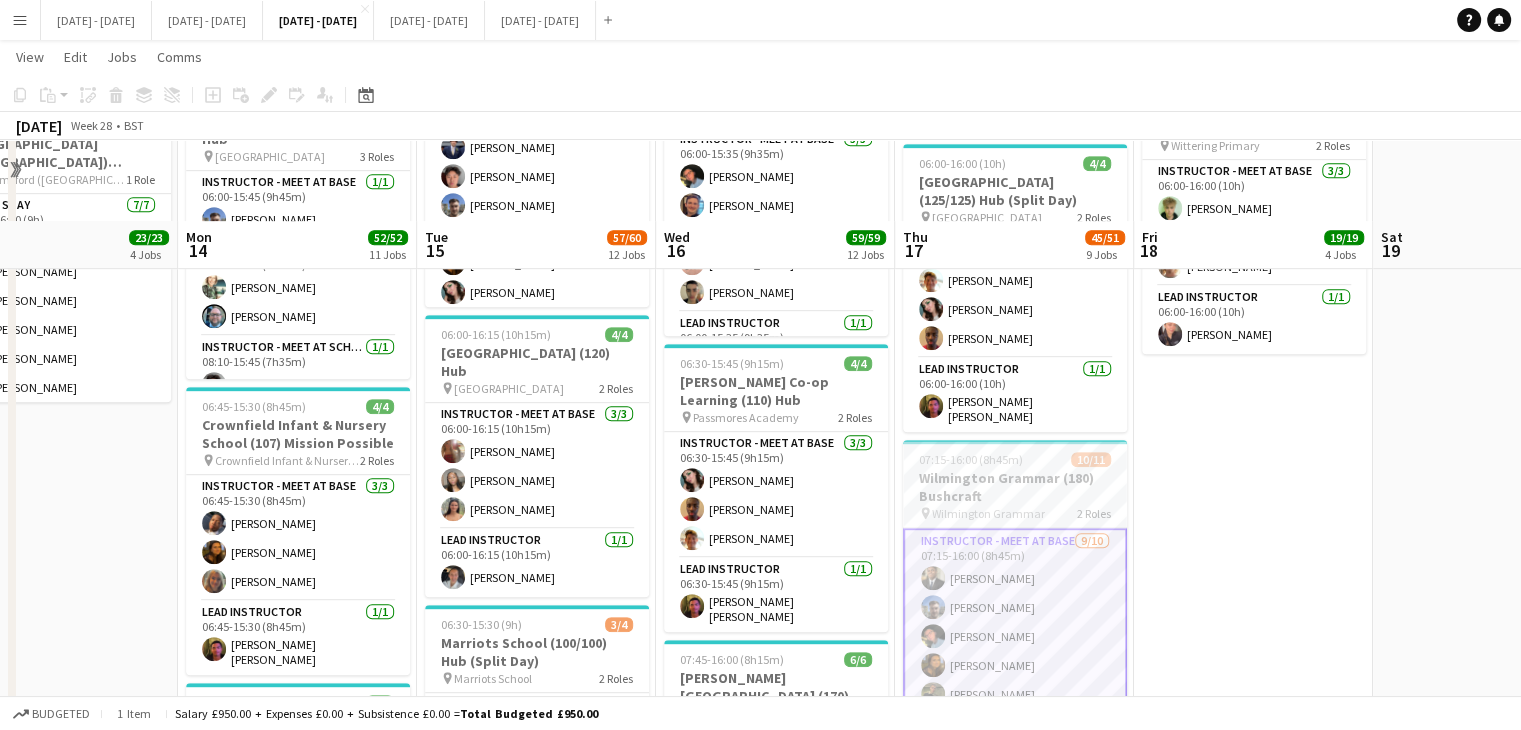 scroll, scrollTop: 1200, scrollLeft: 0, axis: vertical 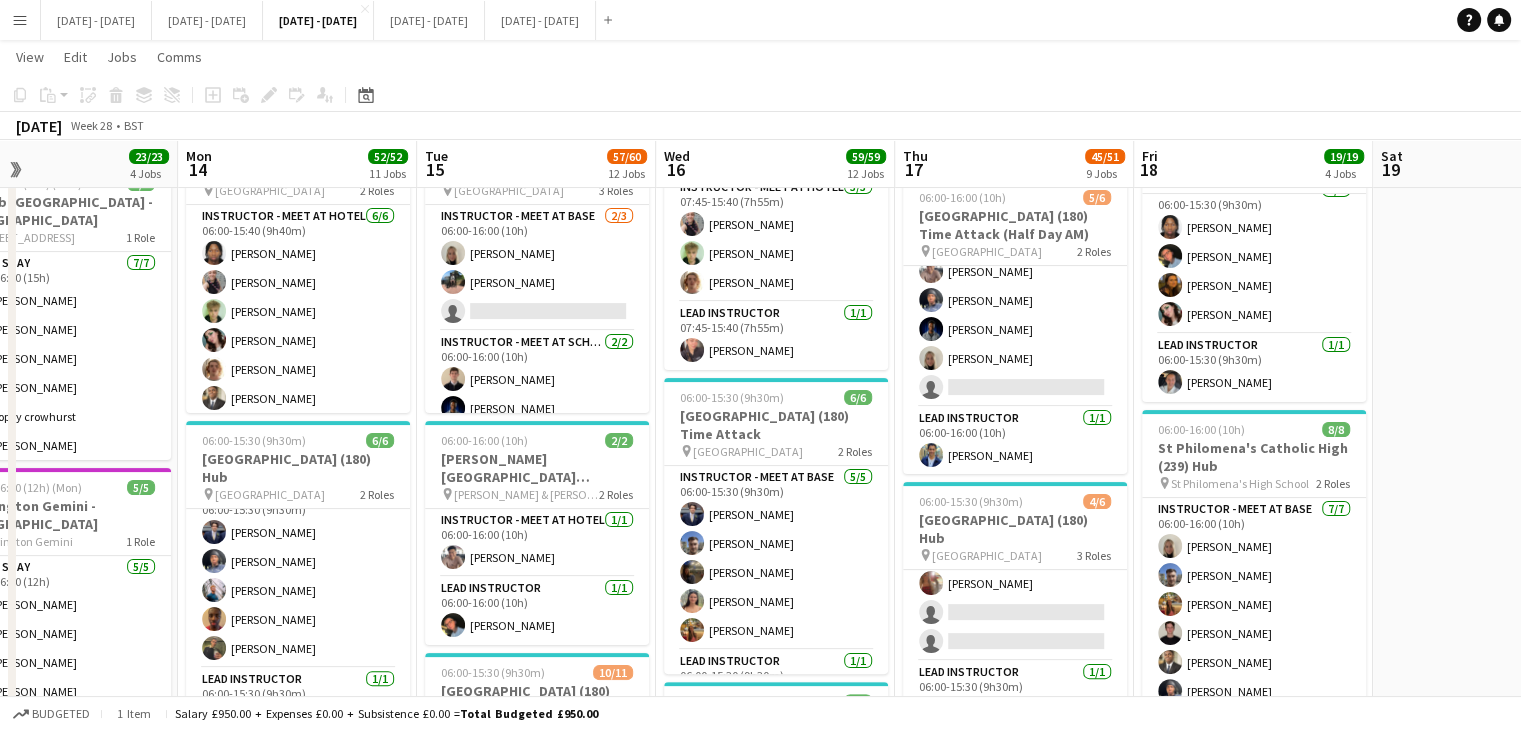 click on "Menu
Boards
Boards   Boards   All jobs   Status
Workforce
Workforce   My Workforce   Recruiting
Comms
Comms
Pay
Pay   Approvals   Payments   Reports
Platform Settings
Platform Settings   App settings   Your settings   Profiles
Training Academy
Training Academy
Knowledge Base
Knowledge Base
Product Updates
Product Updates   Log Out   Privacy   July 1st - 4th 2025
Close
July 7th - 11th 2025
Close
July 14th - 18th 2025
Close
July 21st - 25th 2025
Close
Sept 1st - 5th 2025
Close
Add
Help
Notifications" at bounding box center [760, 20] 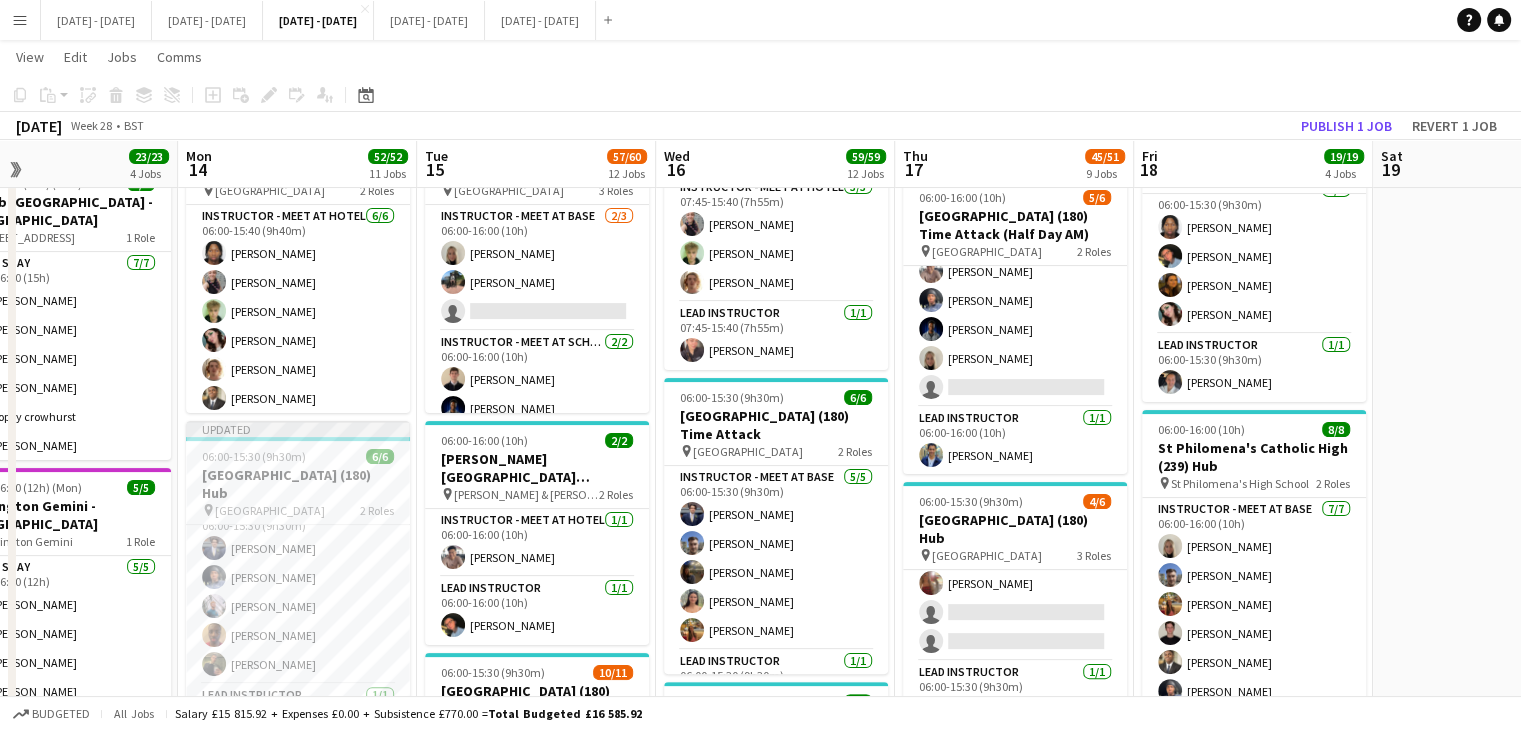 scroll, scrollTop: 41, scrollLeft: 0, axis: vertical 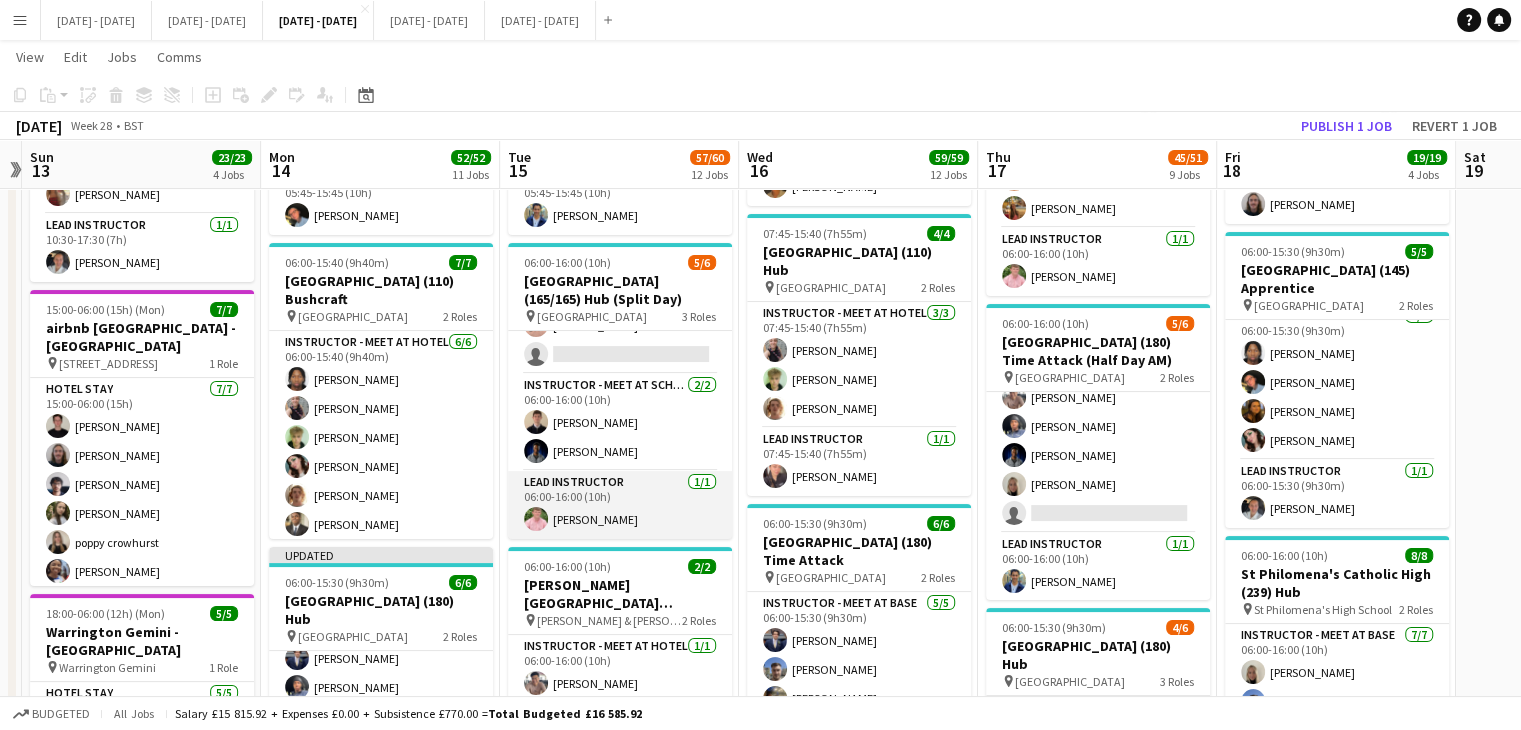 click on "Lead Instructor   1/1   06:00-16:00 (10h)
Ryan Dewhurst" at bounding box center [620, 505] 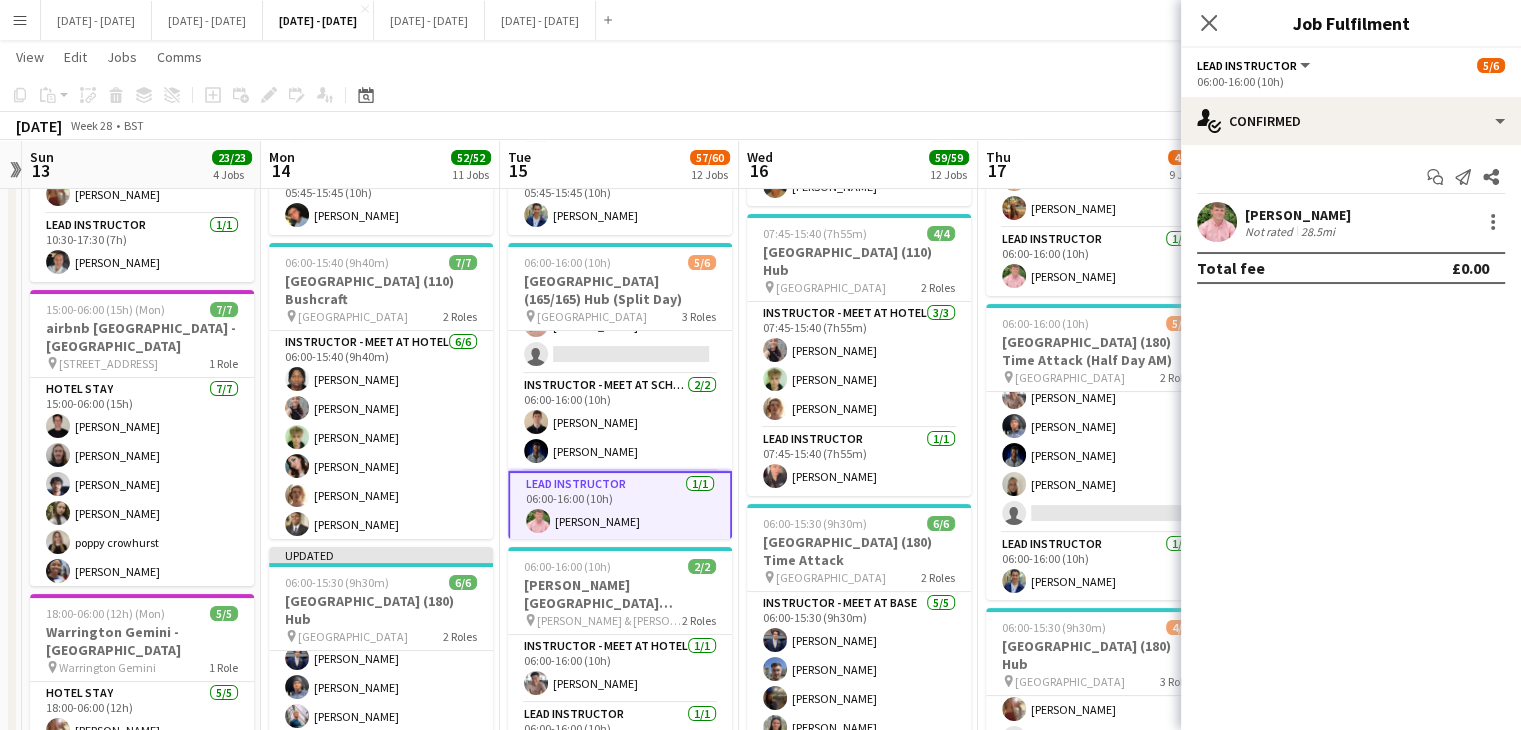 click on "[PERSON_NAME]" at bounding box center (1298, 215) 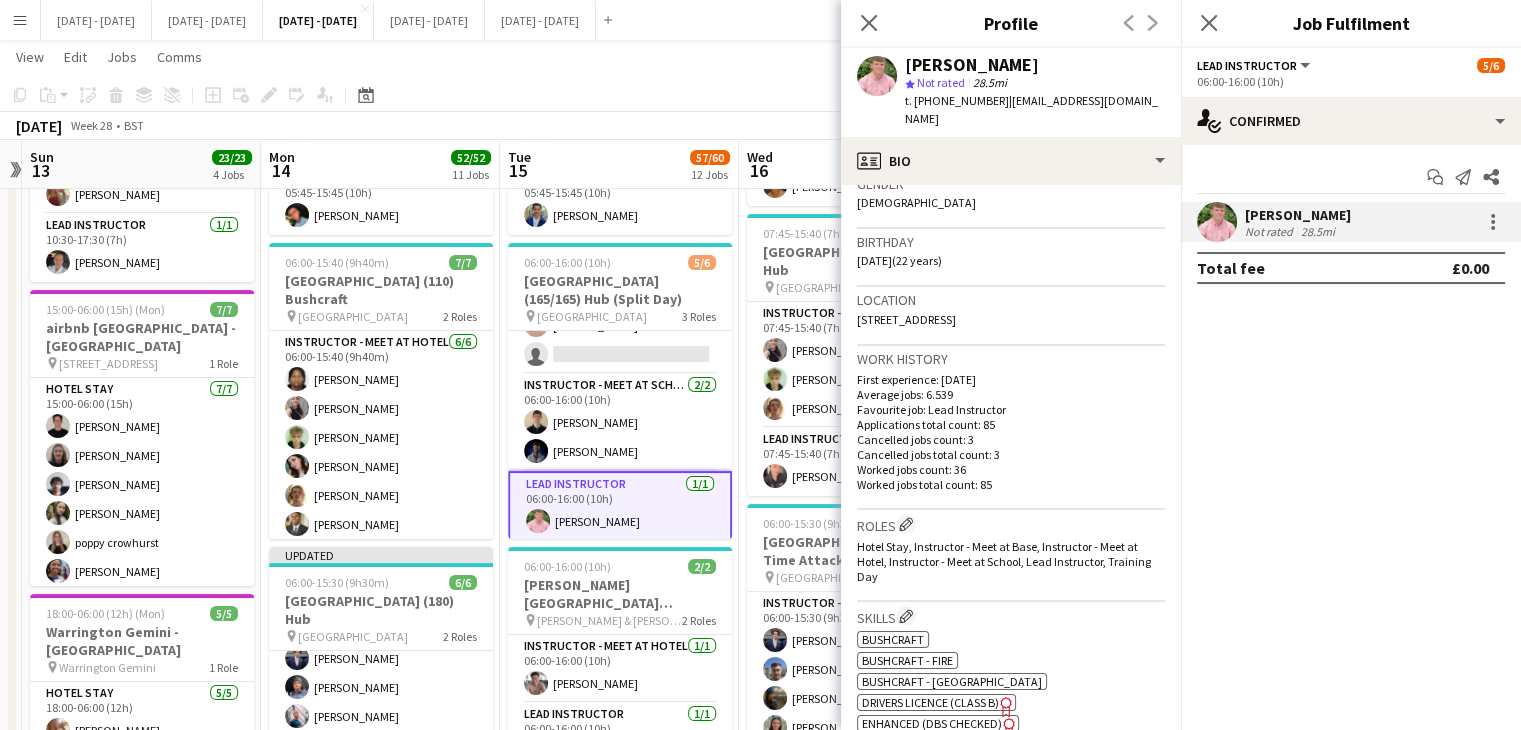 scroll, scrollTop: 300, scrollLeft: 0, axis: vertical 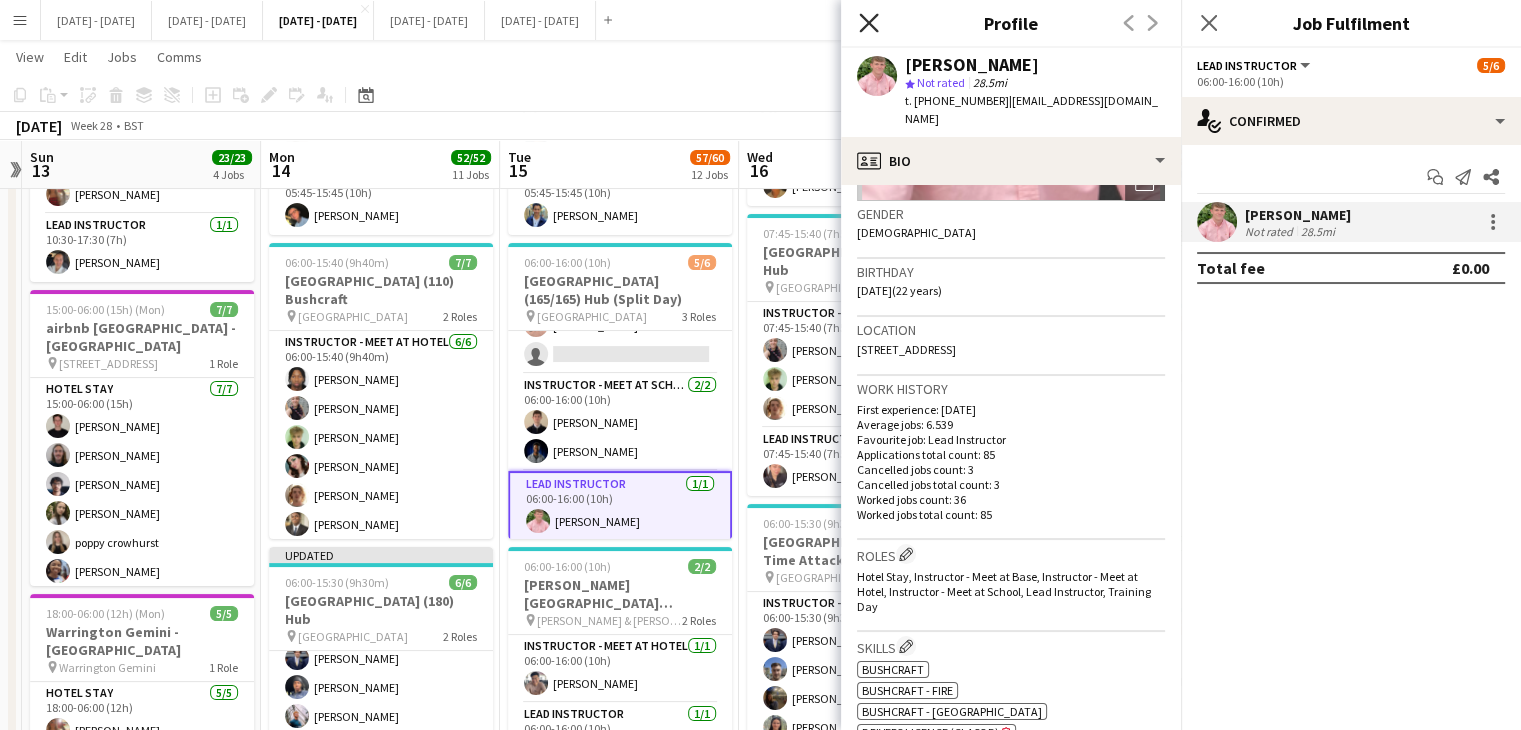 click 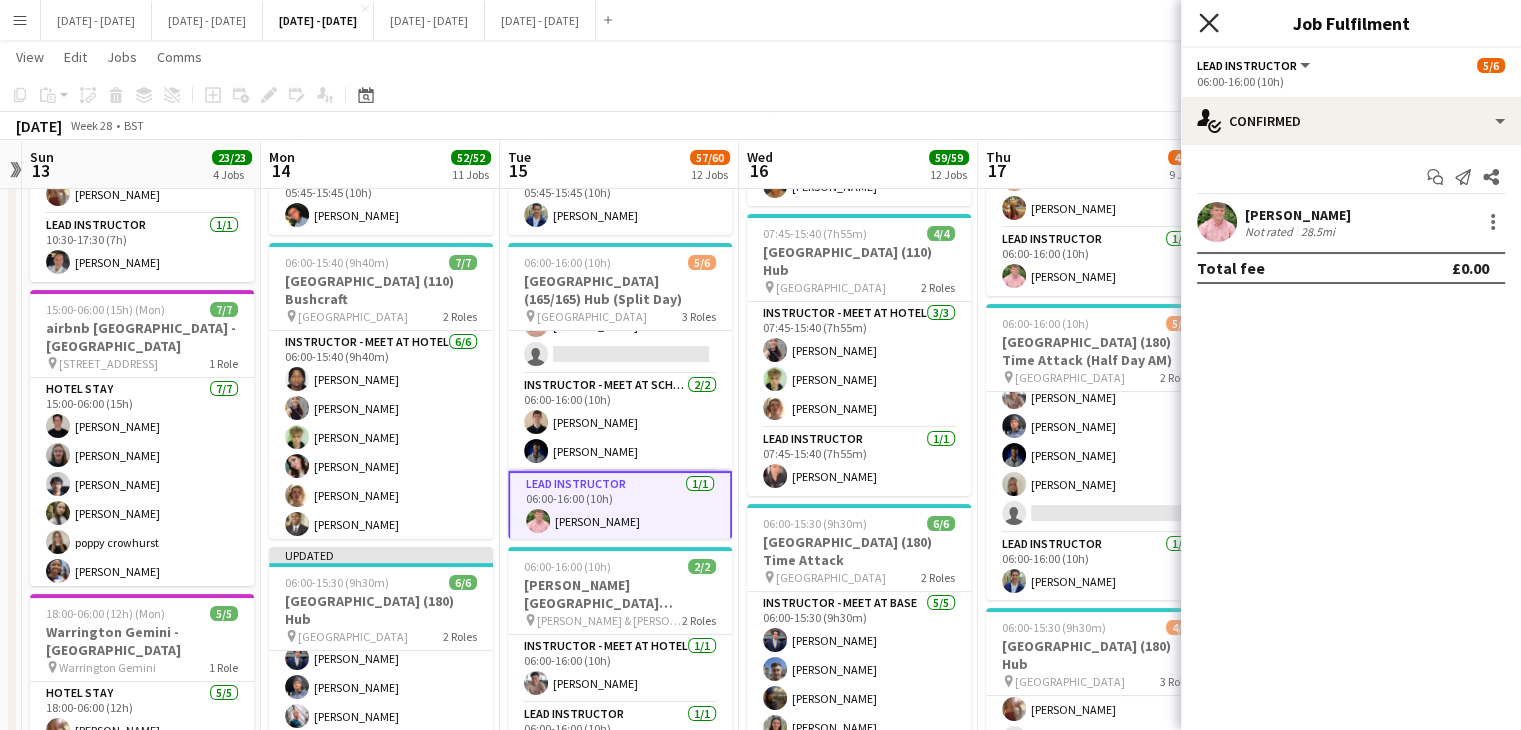 click 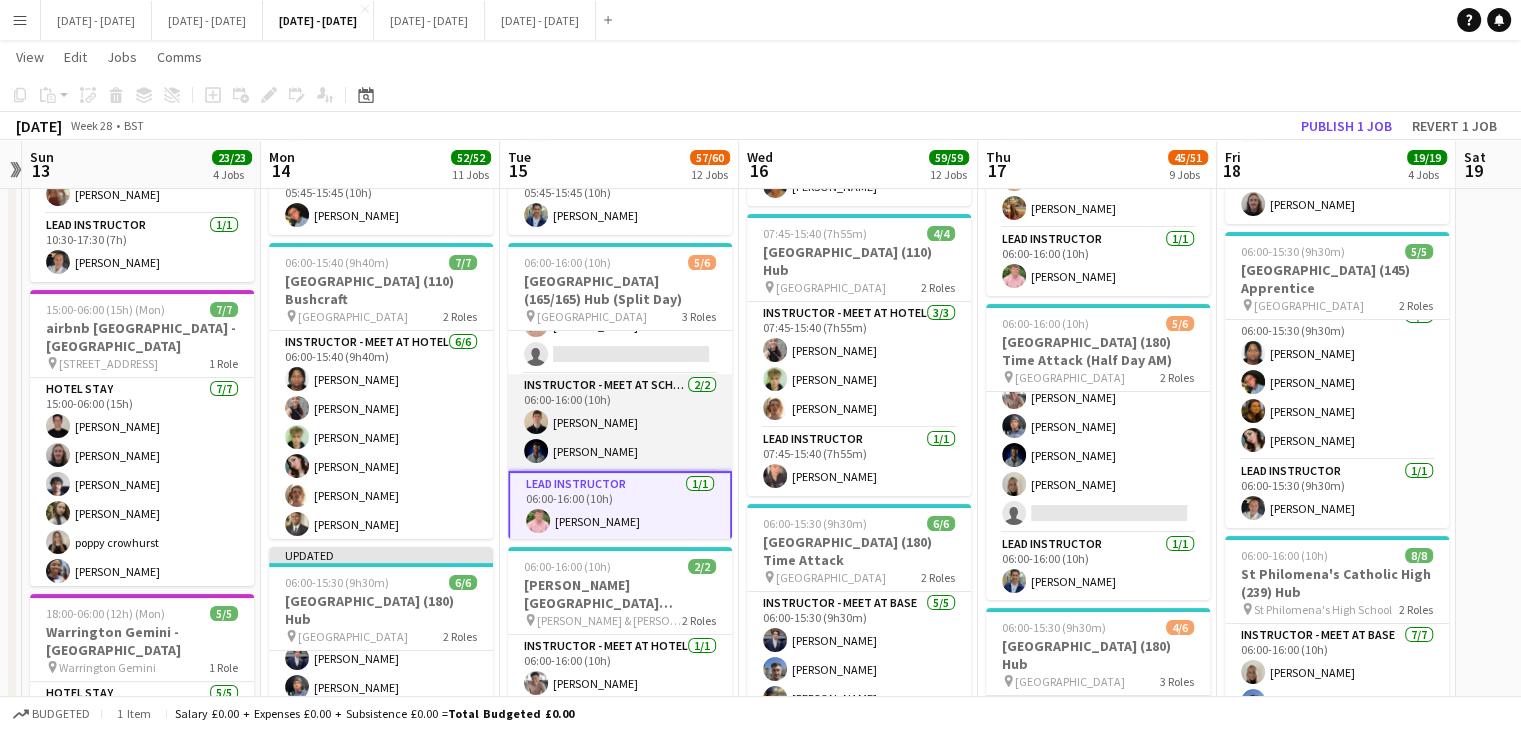 scroll, scrollTop: 0, scrollLeft: 0, axis: both 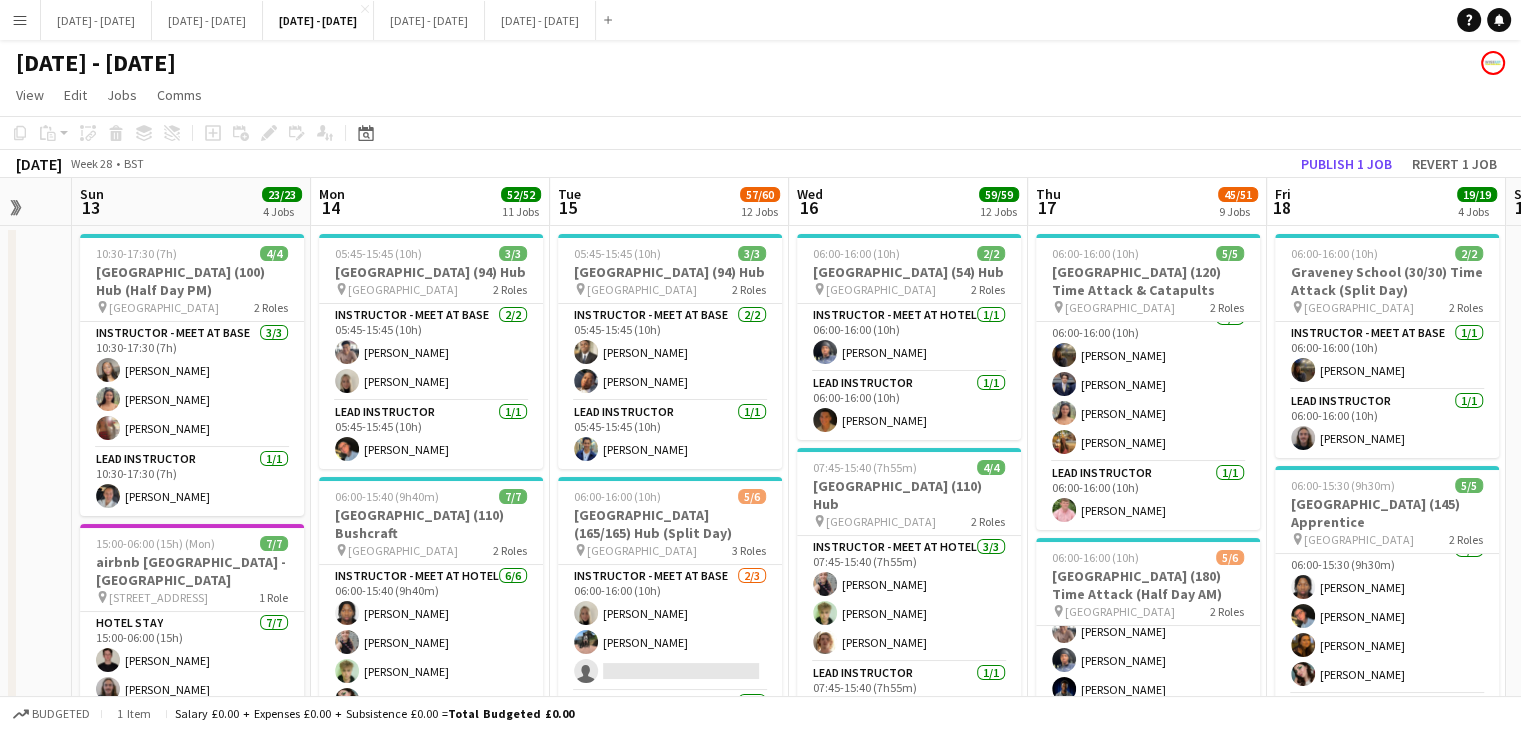 drag, startPoint x: 628, startPoint y: 200, endPoint x: 678, endPoint y: 205, distance: 50.24938 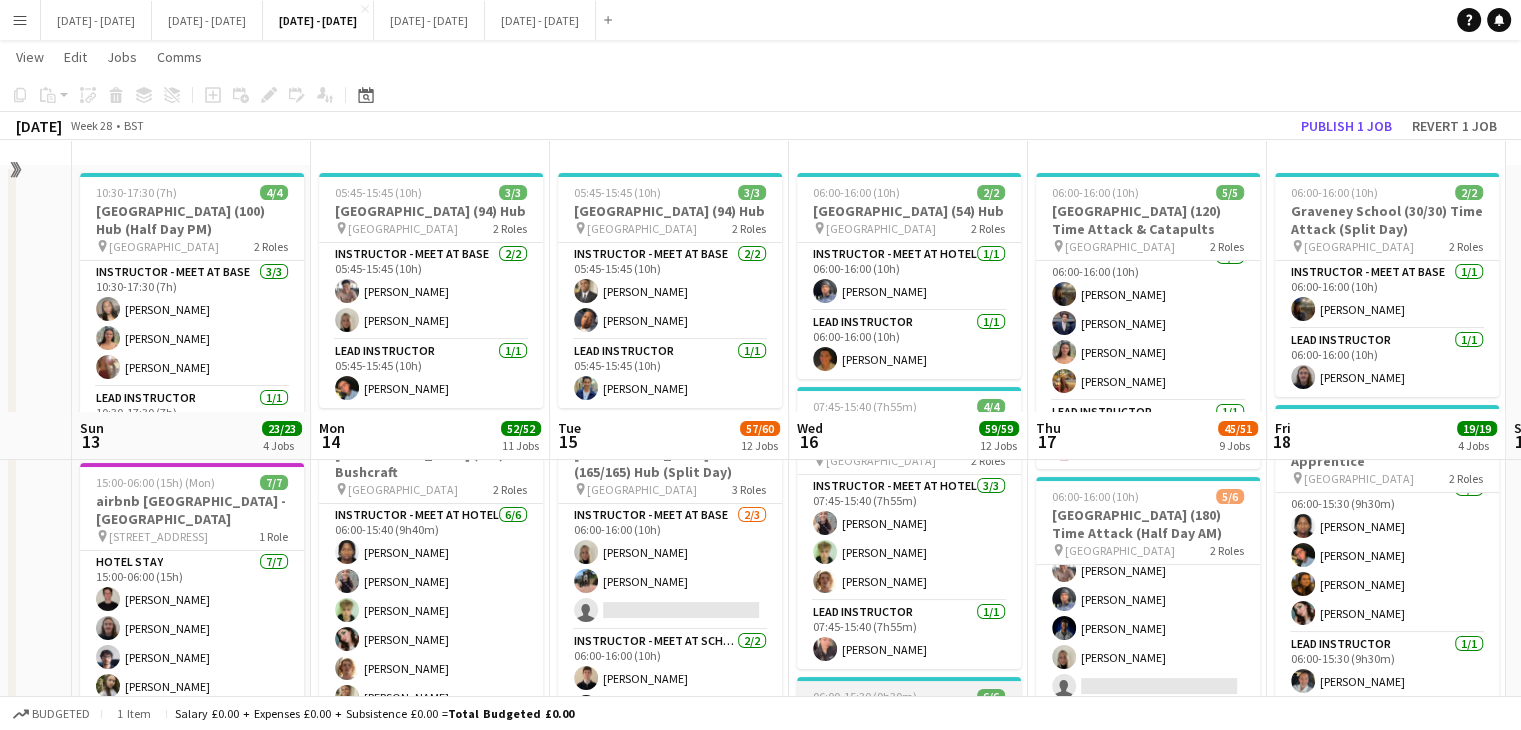 scroll, scrollTop: 0, scrollLeft: 0, axis: both 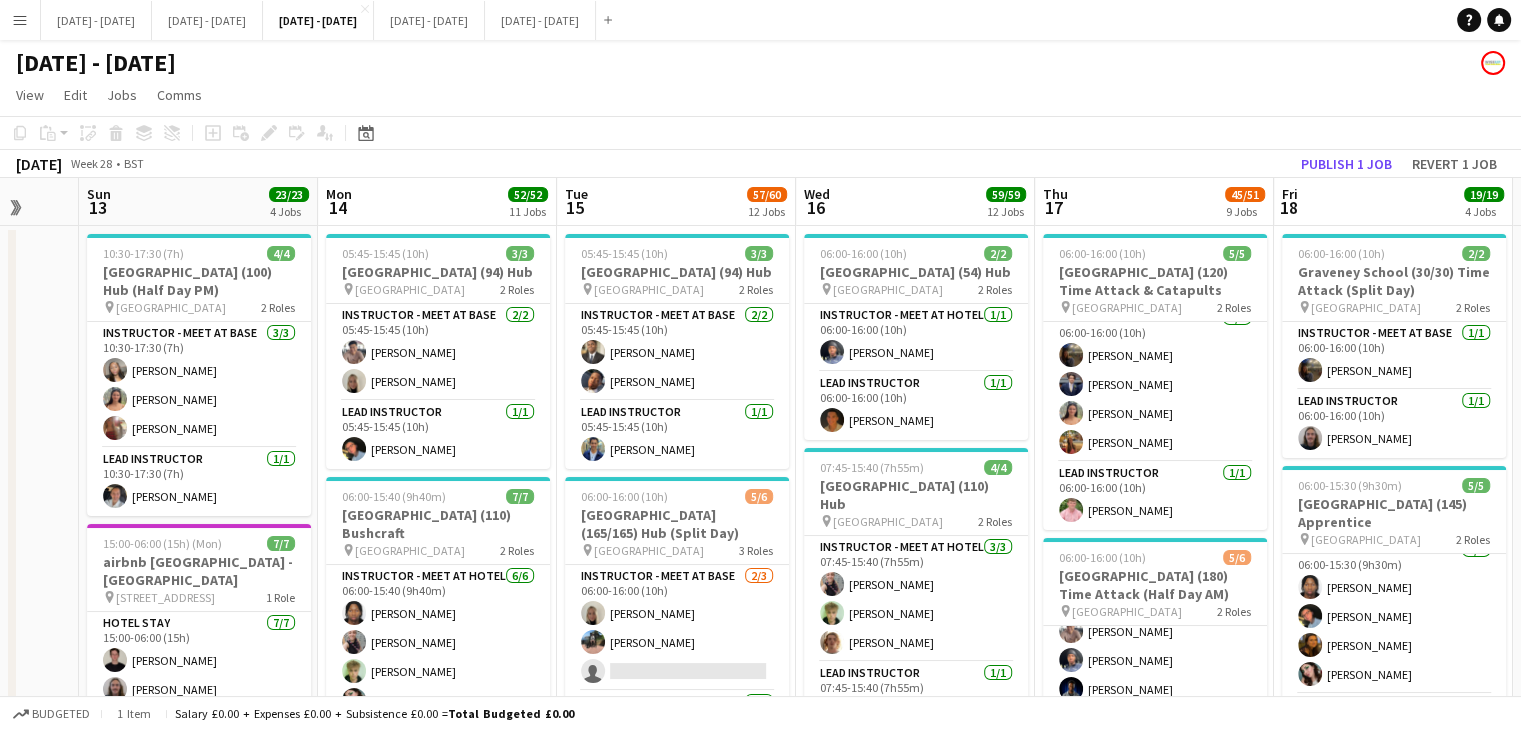 drag, startPoint x: 646, startPoint y: 205, endPoint x: 653, endPoint y: 216, distance: 13.038404 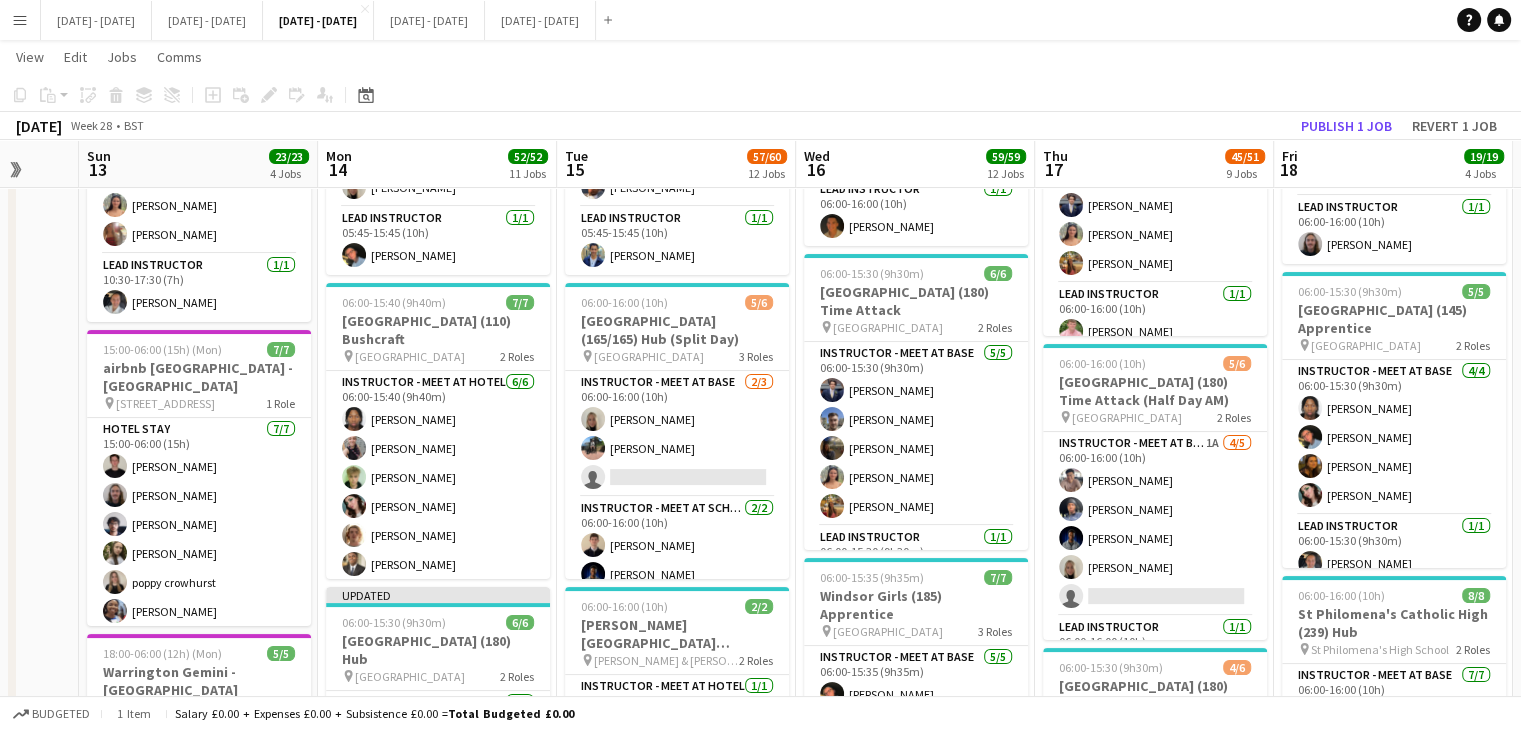 scroll, scrollTop: 200, scrollLeft: 0, axis: vertical 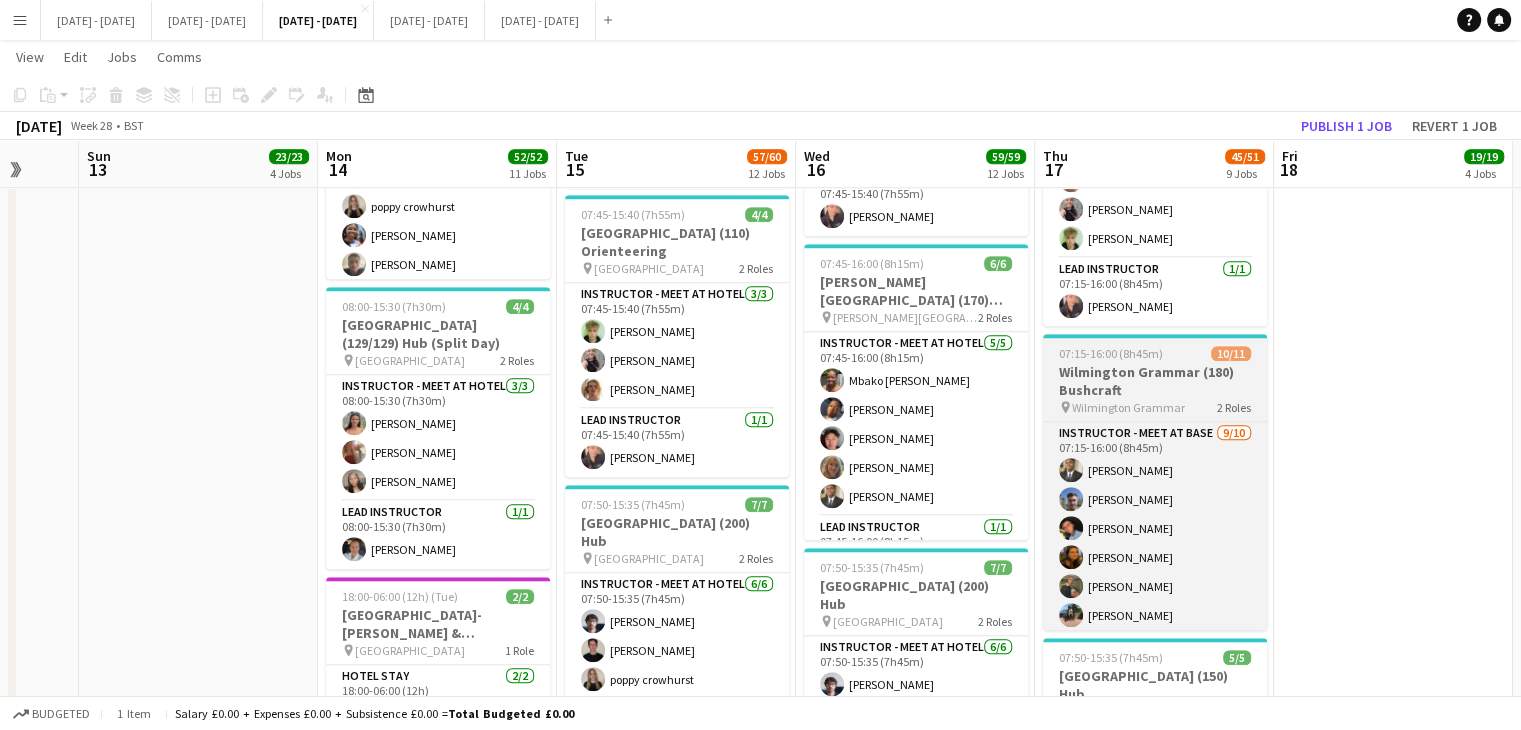 click on "Wilmington Grammar (180) Bushcraft" at bounding box center [1155, 381] 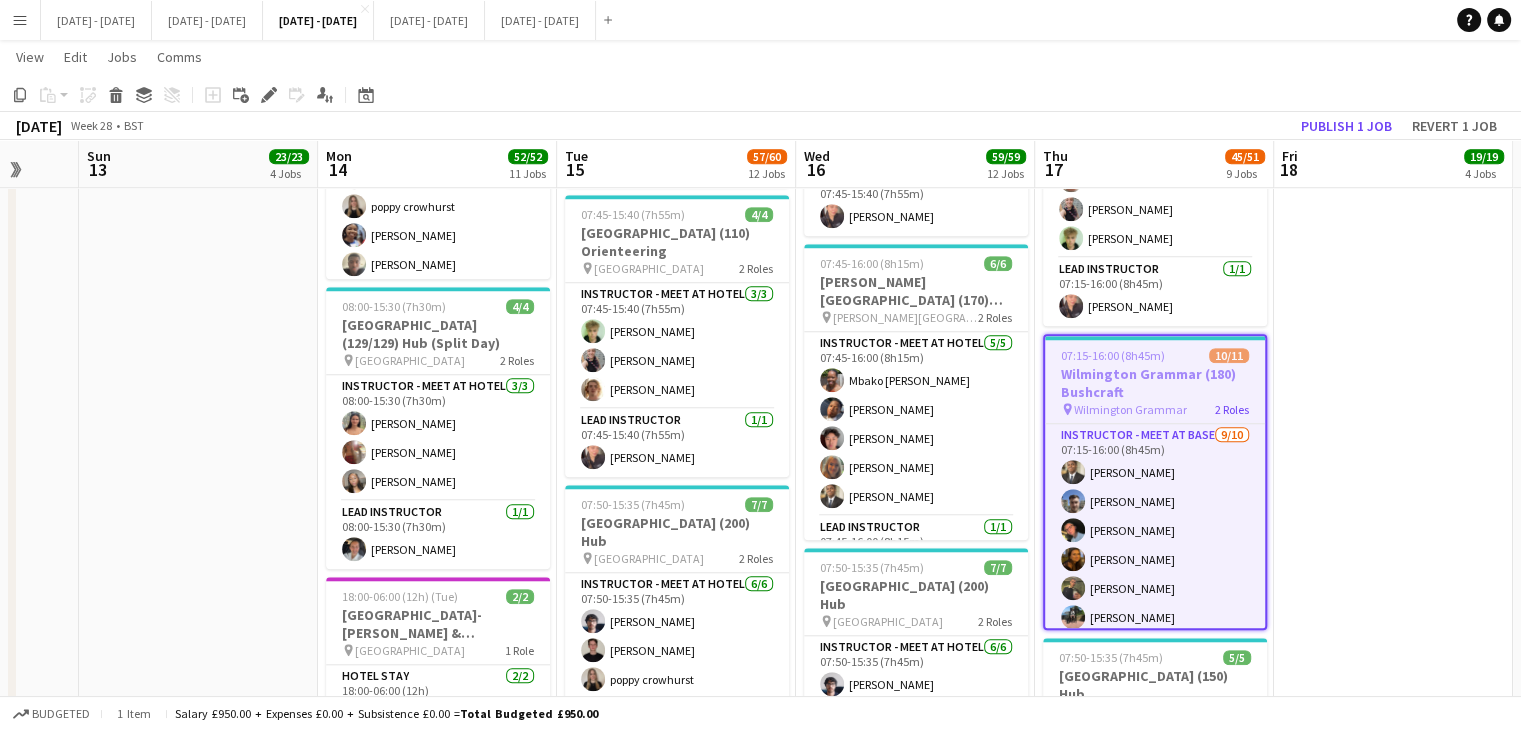 click on "06:00-16:00 (10h)    2/2   Graveney School (30/30) Time Attack (Split Day)
pin
Graveney School   2 Roles   Instructor - Meet at Base   1/1   06:00-16:00 (10h)
Evie Pratt  Lead Instructor   1/1   06:00-16:00 (10h)
Morgan Lavery     06:00-15:30 (9h30m)    5/5   Oakmoor School (145) Apprentice
pin
Oakmoor School   2 Roles   Instructor - Meet at Base   4/4   06:00-15:30 (9h30m)
Gabriel Akinfaderin Eloise Cook Olivia Best Lucy Cork  Lead Instructor   1/1   06:00-15:30 (9h30m)
Ella Wray     06:00-16:00 (10h)    8/8   St Philomena's Catholic High (239) Hub
pin
St Philomena's High School   2 Roles   Instructor - Meet at Base   7/7   06:00-16:00 (10h)
Abi cheek Matt Dailly Isobel McNab Ben Holcombe Omar Adio Stephane Anenou Chenxi Wu  Lead Instructor   1/1   06:00-16:00 (10h)
Matthew Penollar     06:00-16:00 (10h)    4/4   Wittering Primary School (128/128) Mission Possible (Split Day)
pin" at bounding box center [1393, 246] 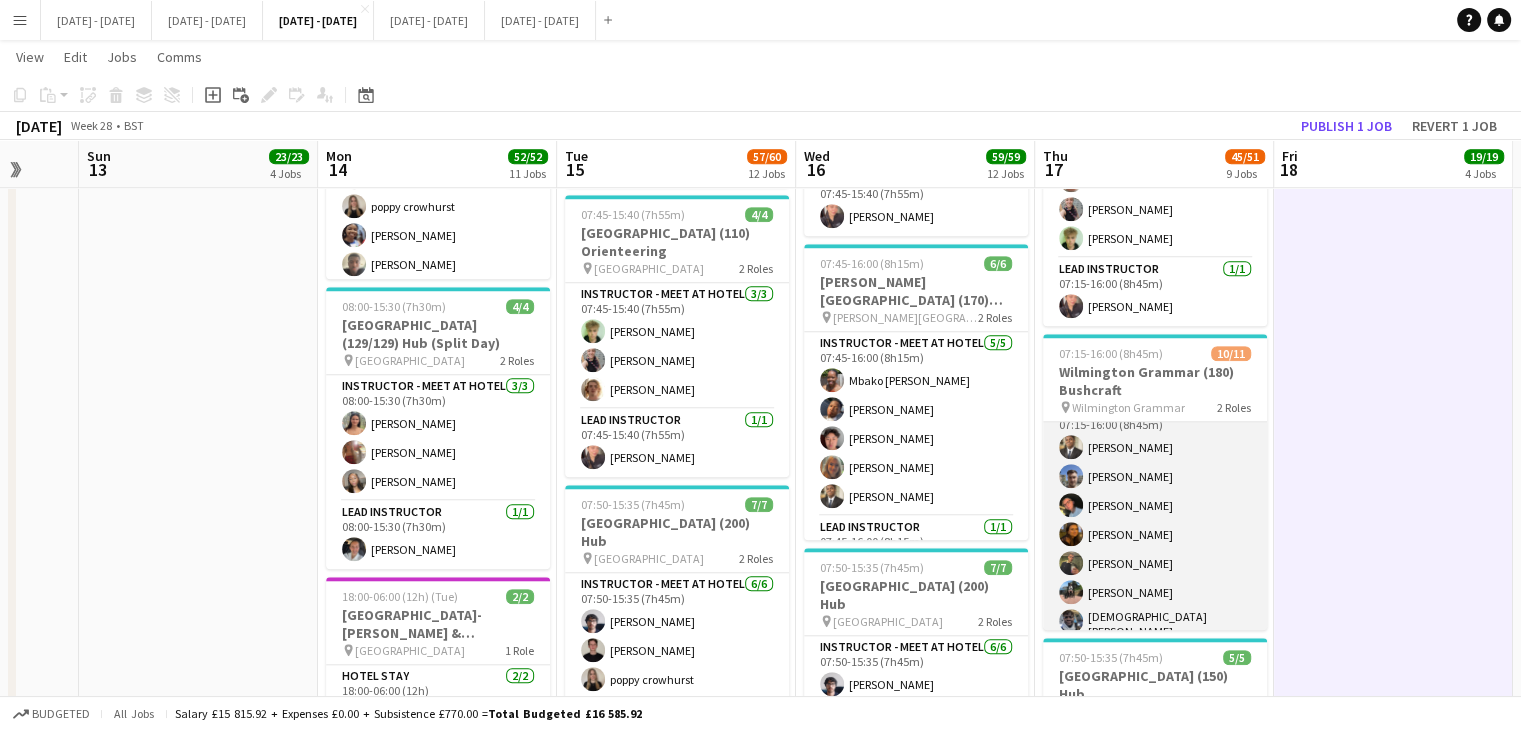 scroll, scrollTop: 0, scrollLeft: 0, axis: both 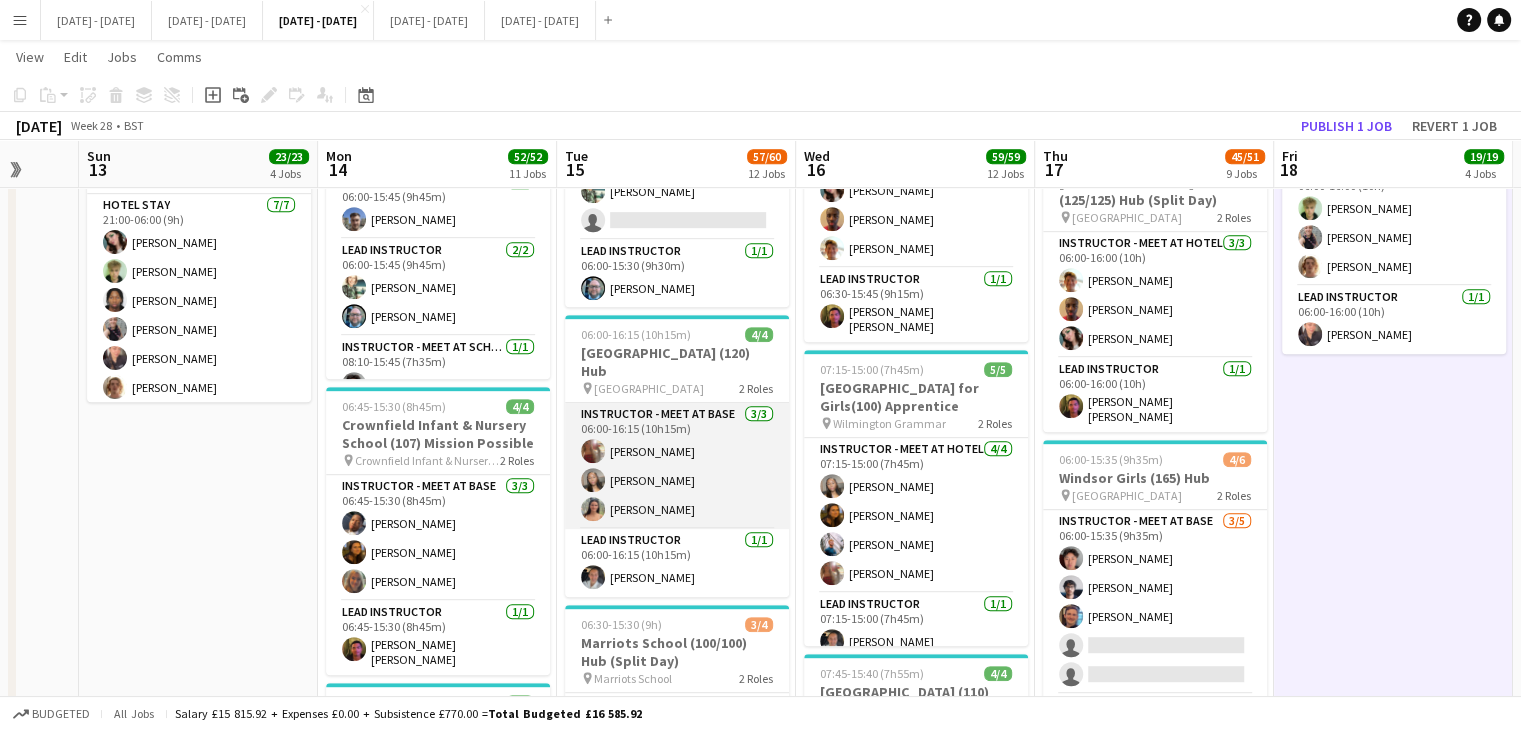 click on "Instructor - Meet at Base   3/3   06:00-16:15 (10h15m)
Olivia Etherington Grace Anieke Keira Horton" at bounding box center (677, 466) 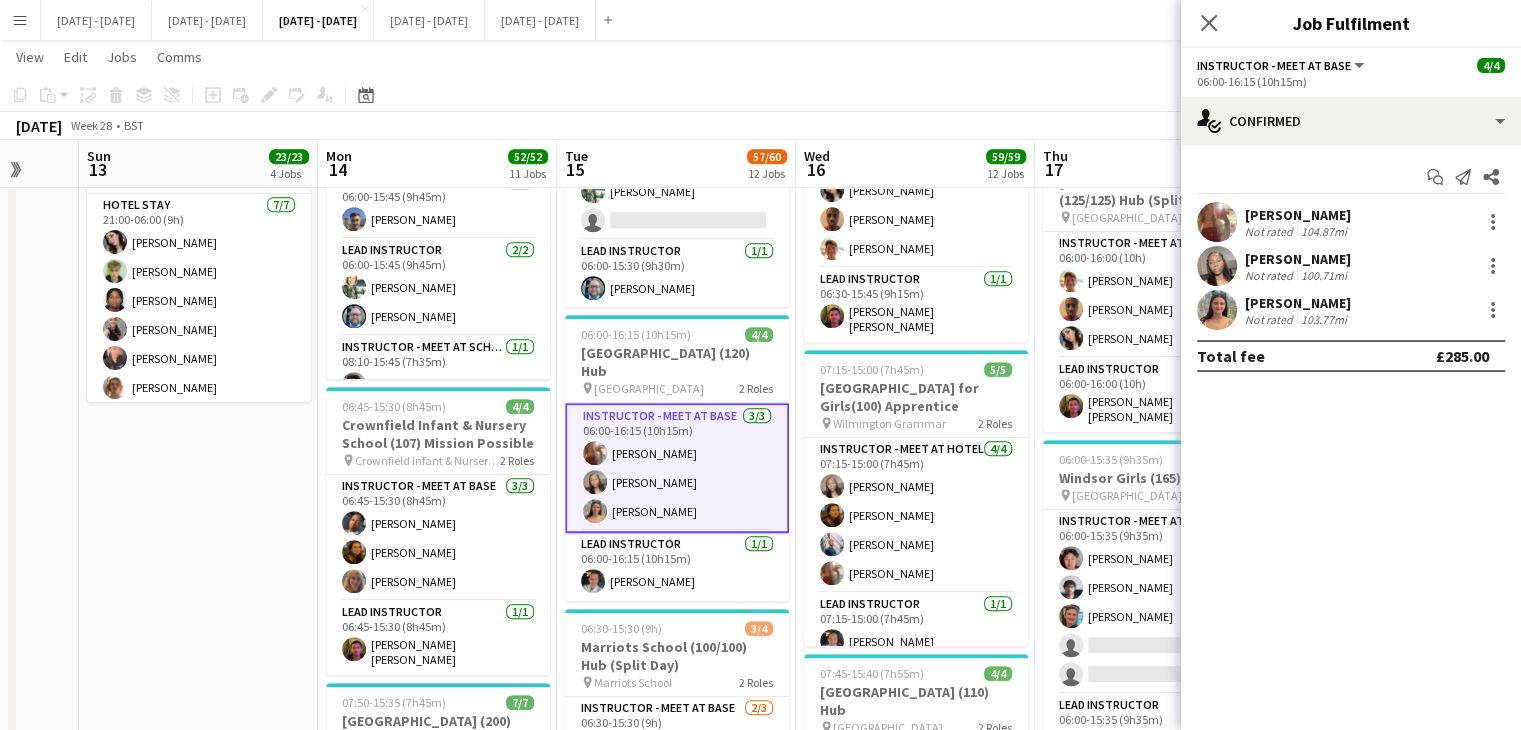 click on "[PERSON_NAME]" at bounding box center (1298, 303) 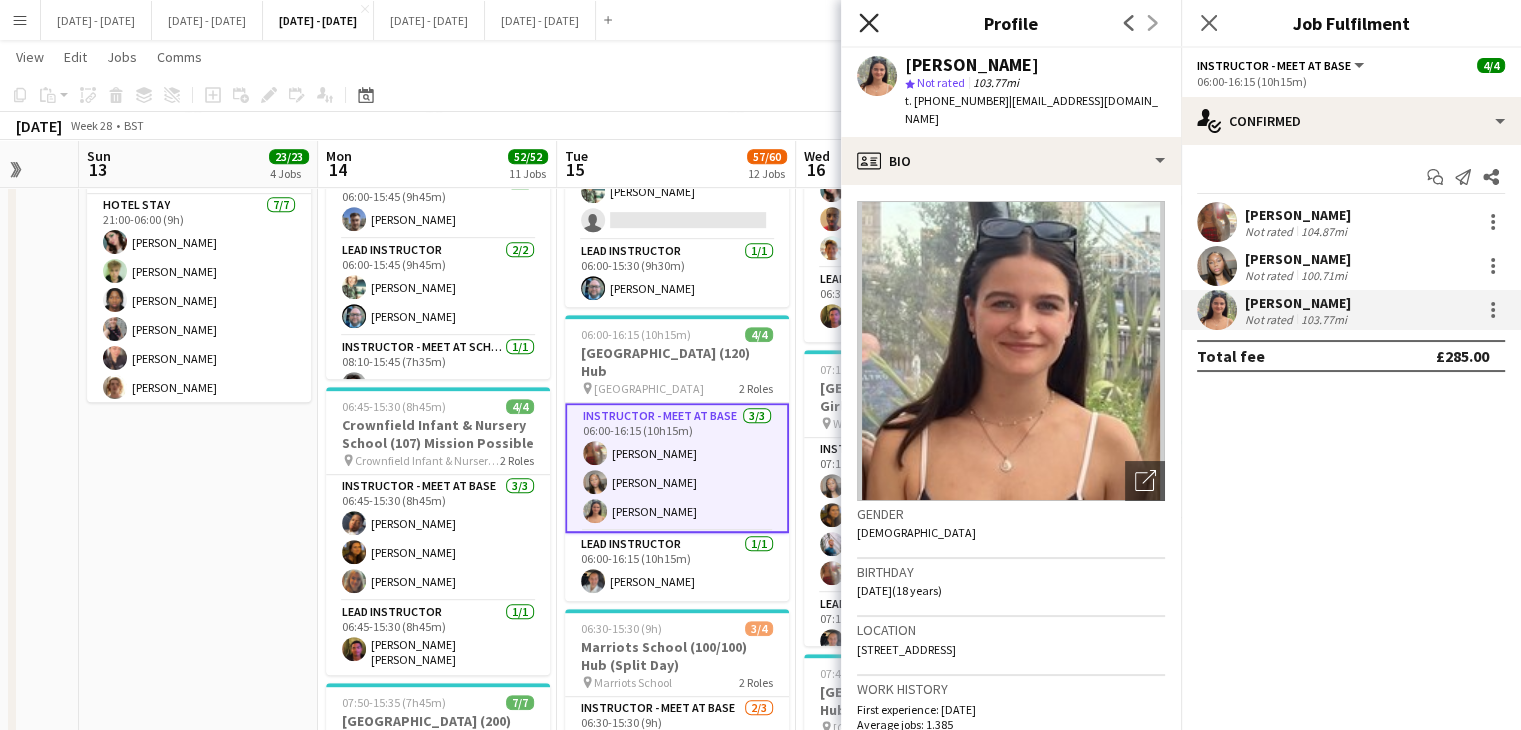 click on "Close pop-in" 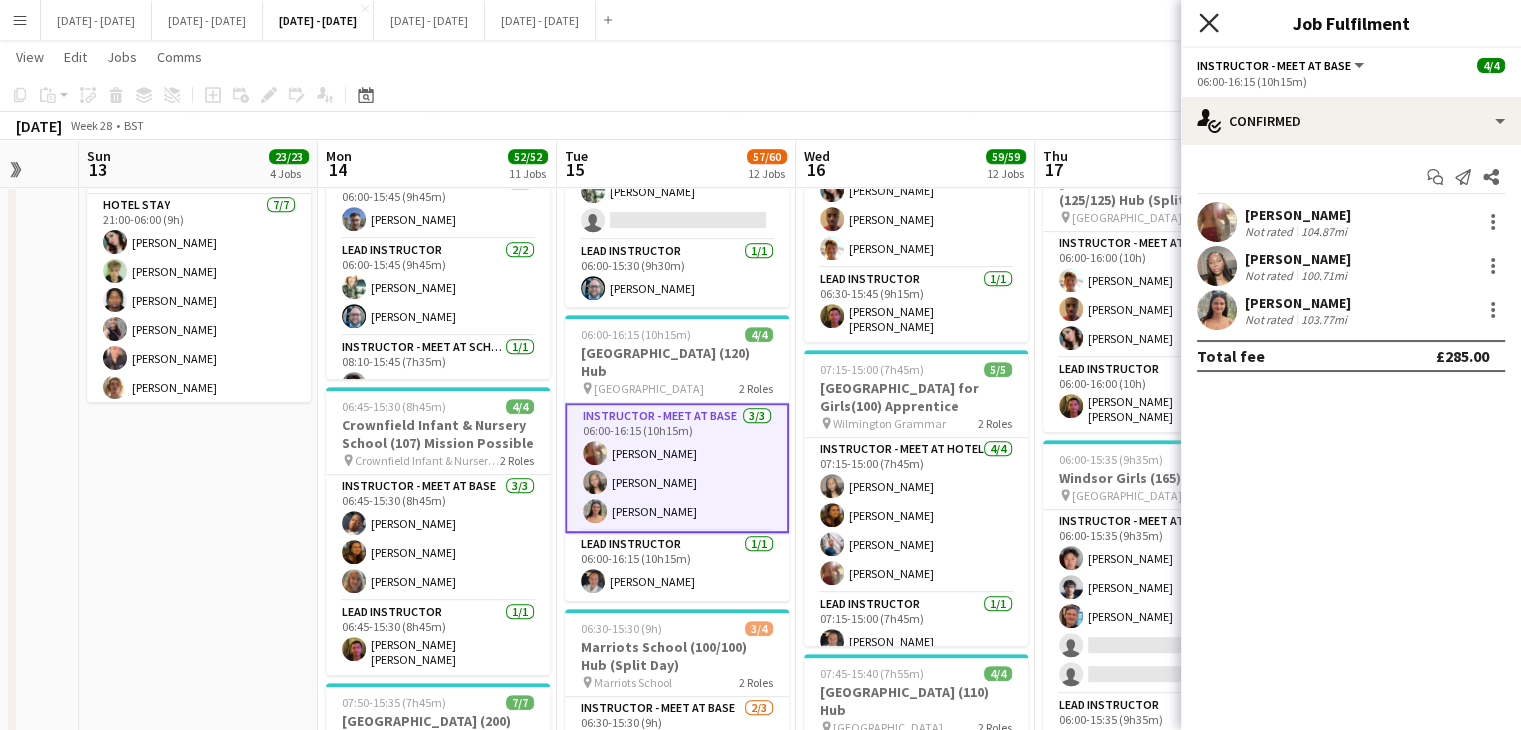 click 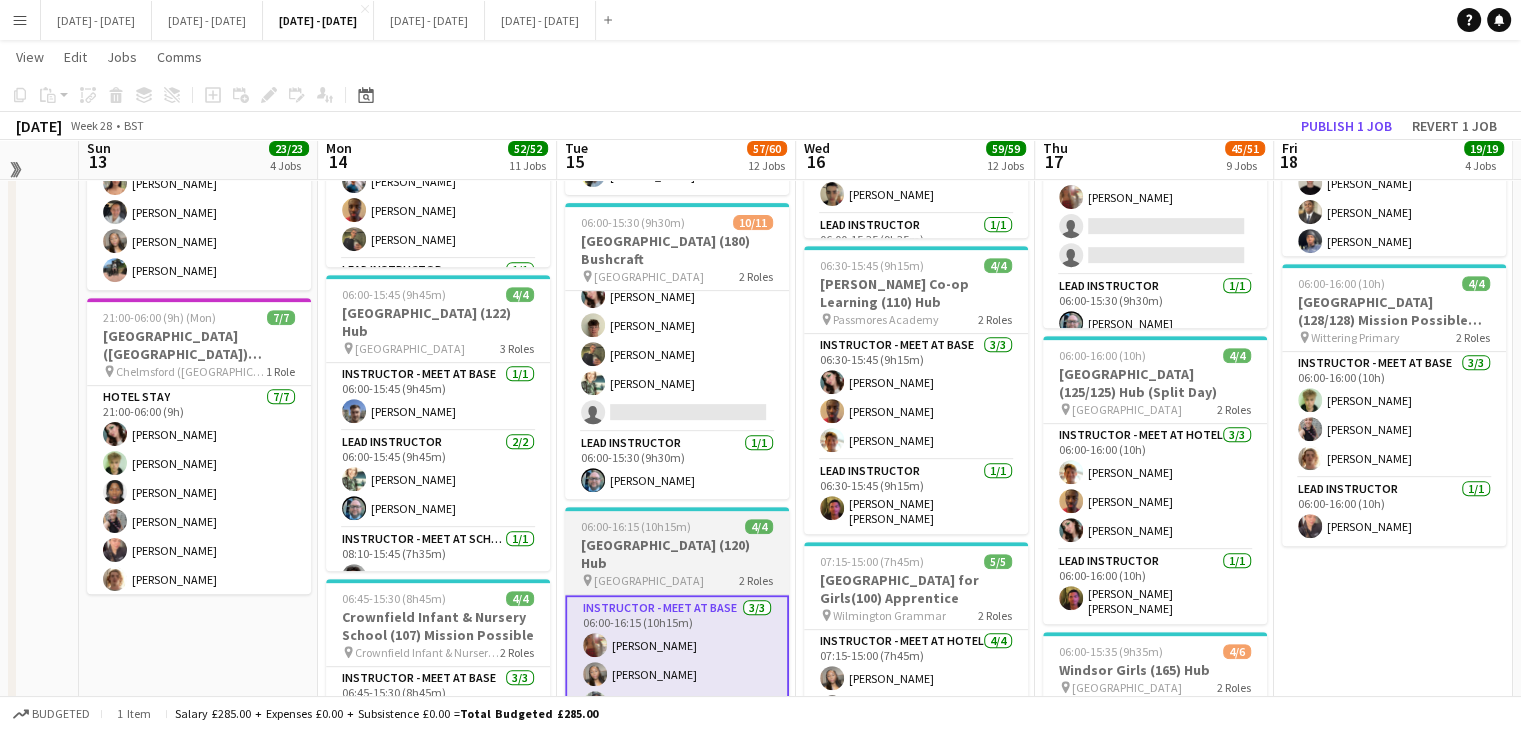 scroll, scrollTop: 800, scrollLeft: 0, axis: vertical 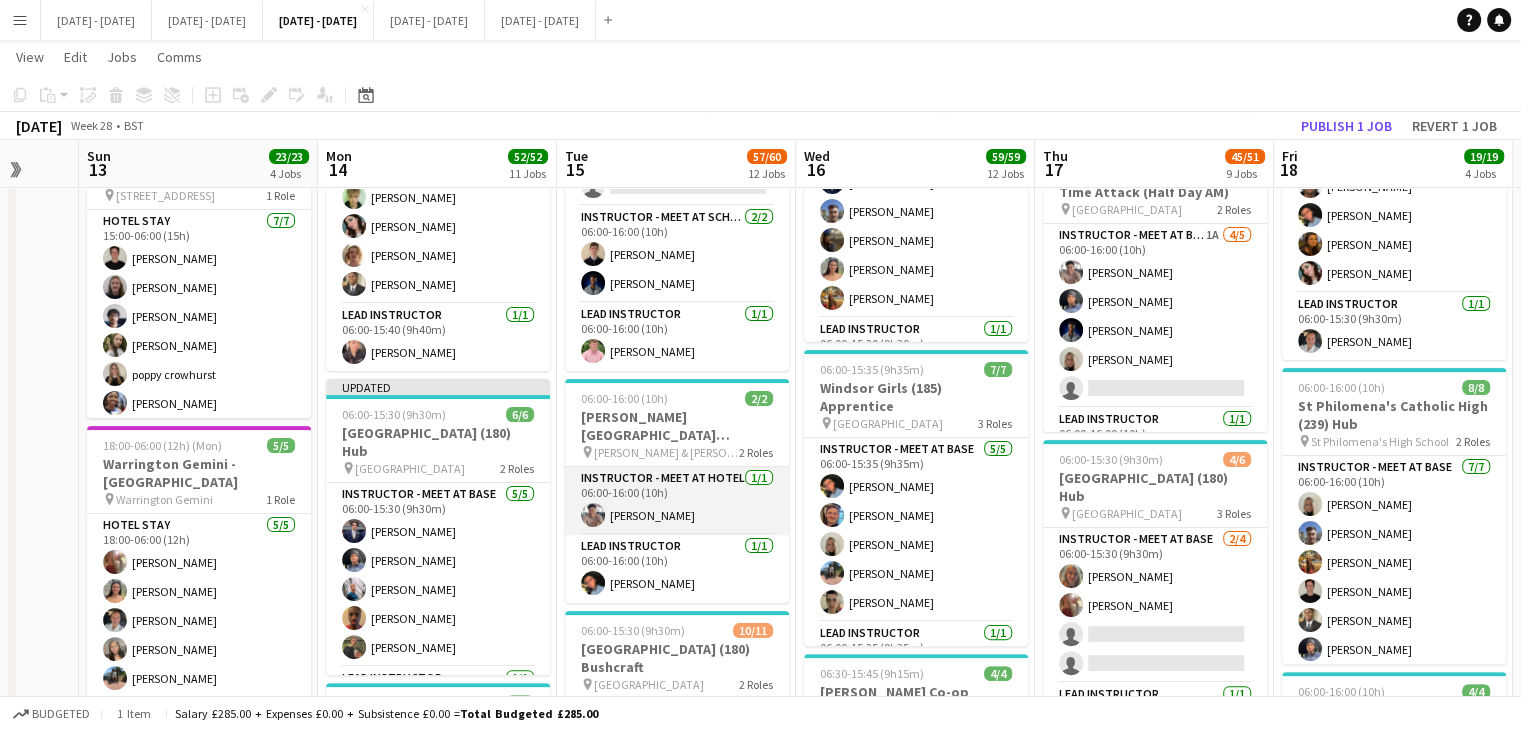 click on "Instructor - Meet at Hotel   1/1   06:00-16:00 (10h)
Chenxi Wu" at bounding box center [677, 501] 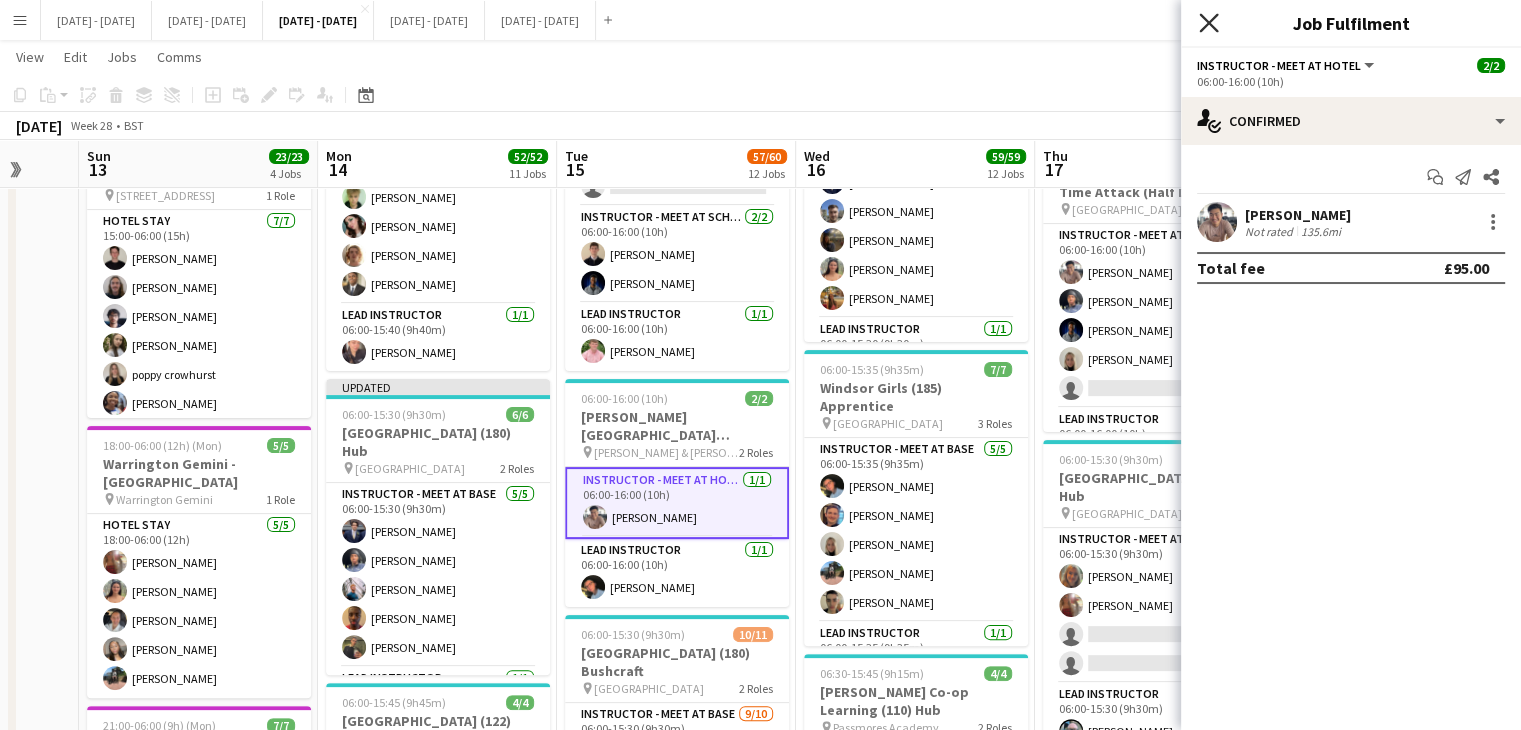 click on "Close pop-in" 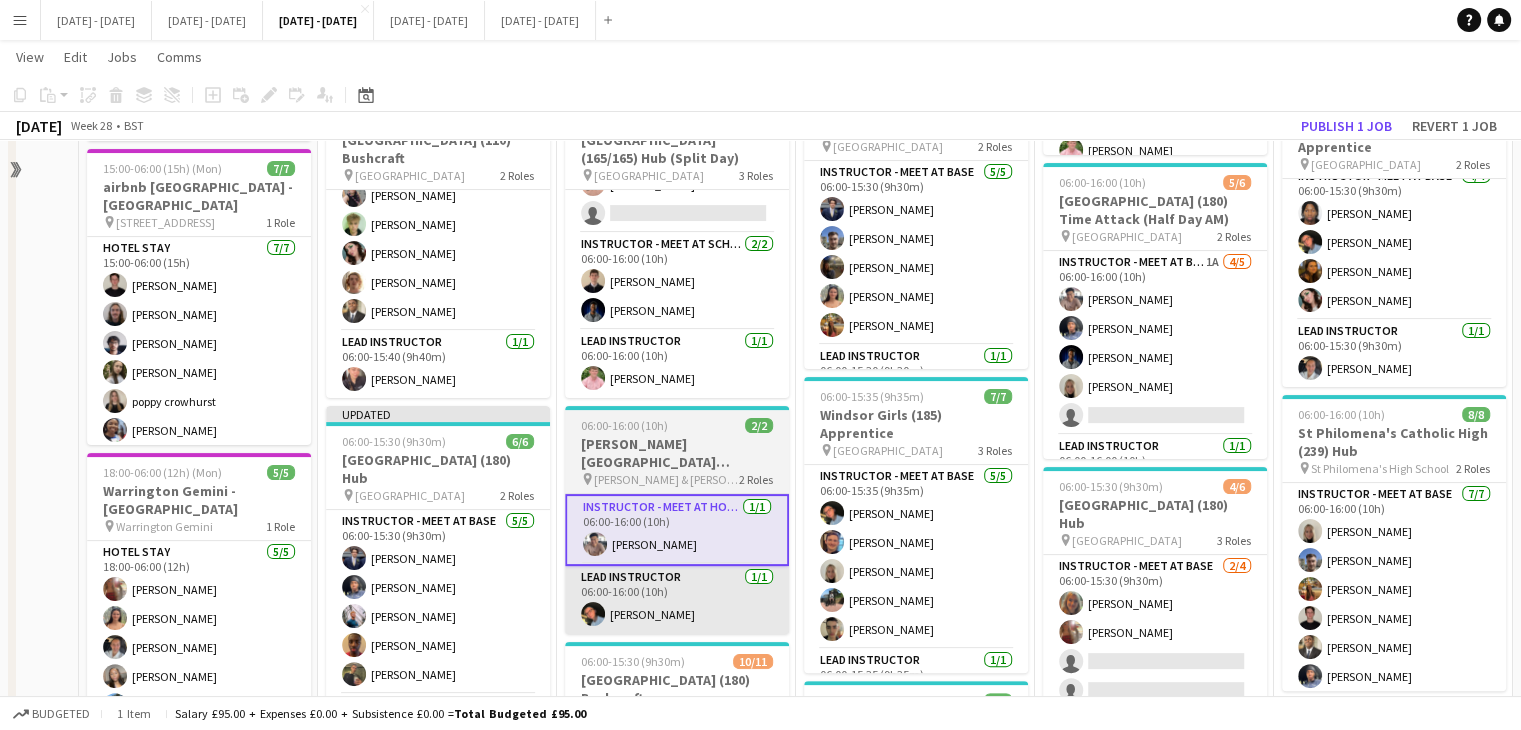 scroll, scrollTop: 400, scrollLeft: 0, axis: vertical 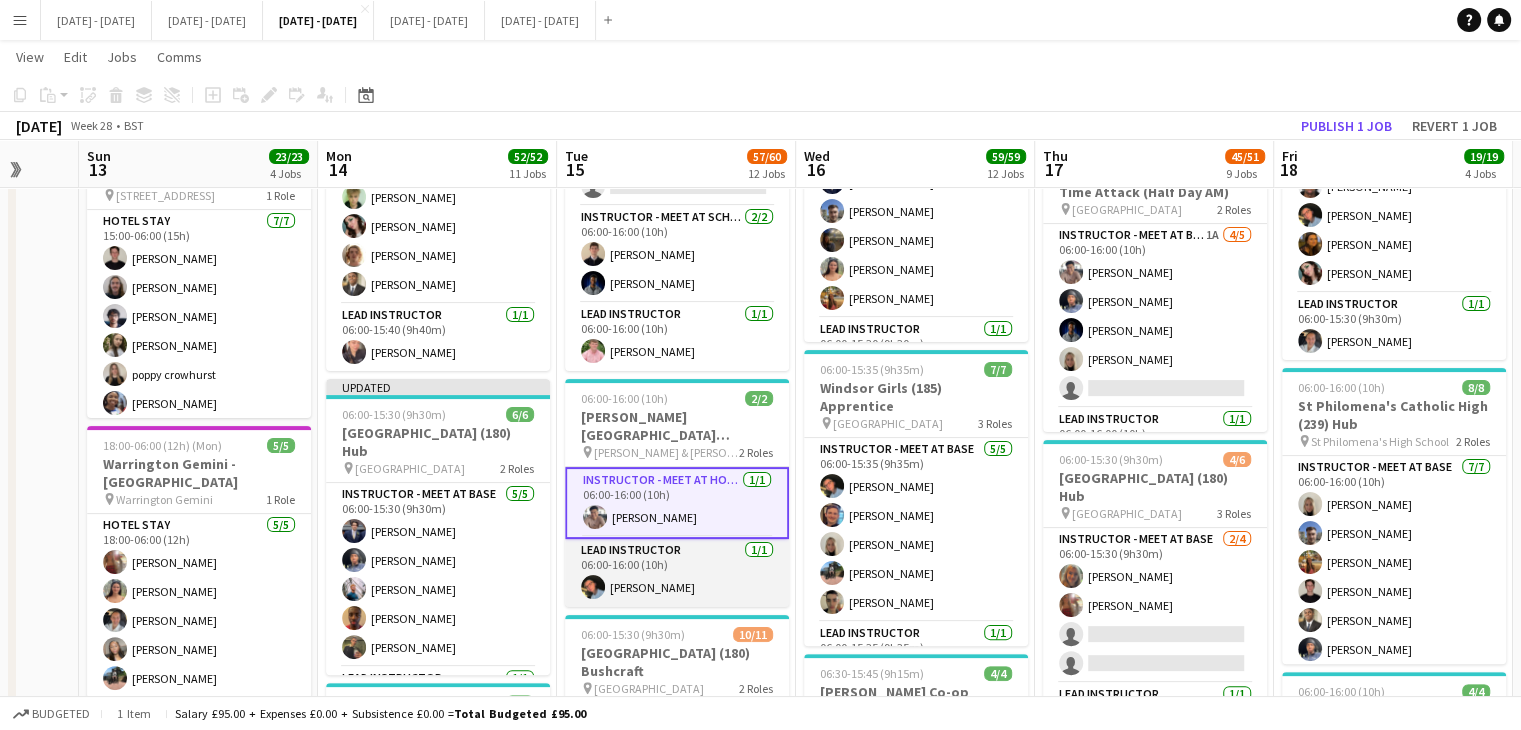 click on "Lead Instructor   1/1   06:00-16:00 (10h)
Eloise Cook" at bounding box center (677, 573) 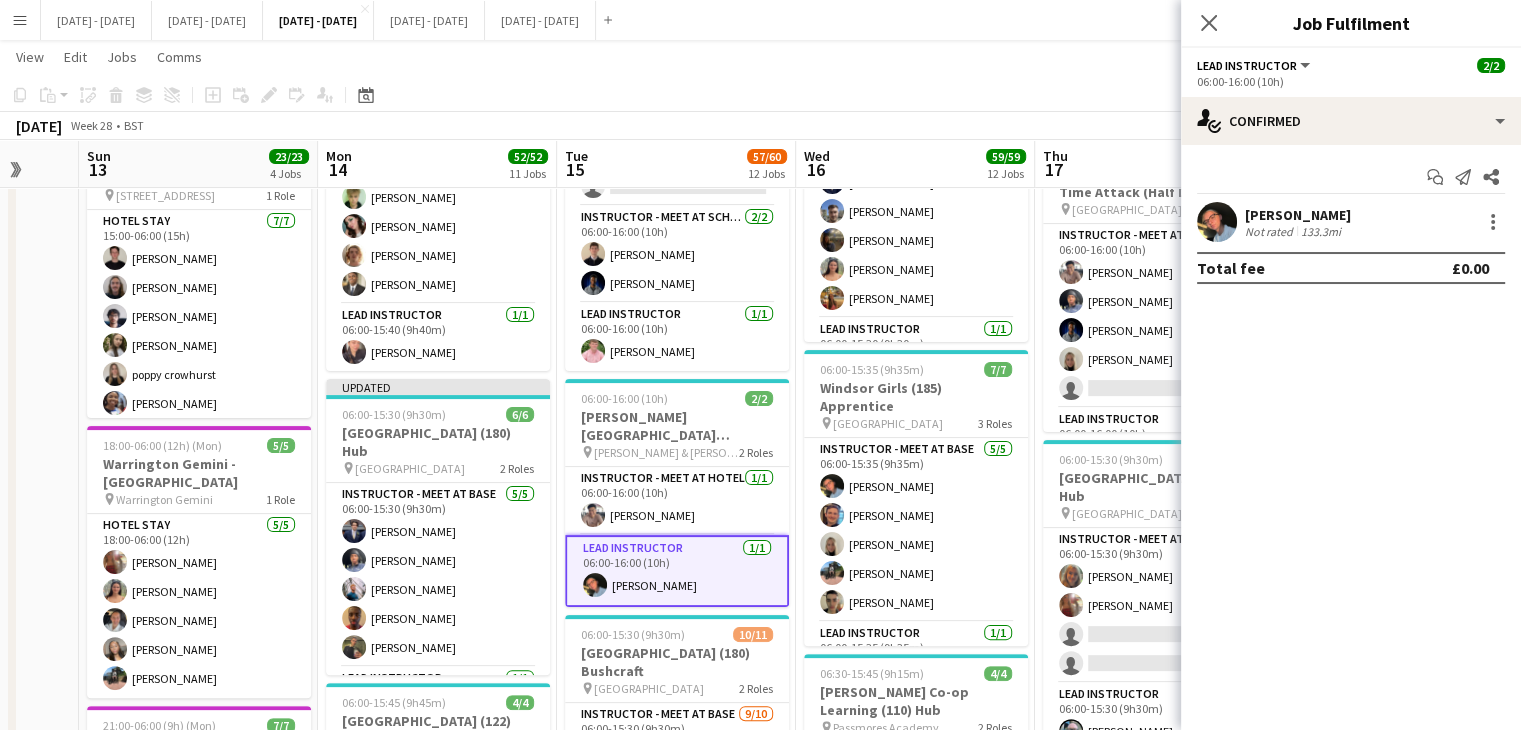 click on "[PERSON_NAME]" at bounding box center (1298, 215) 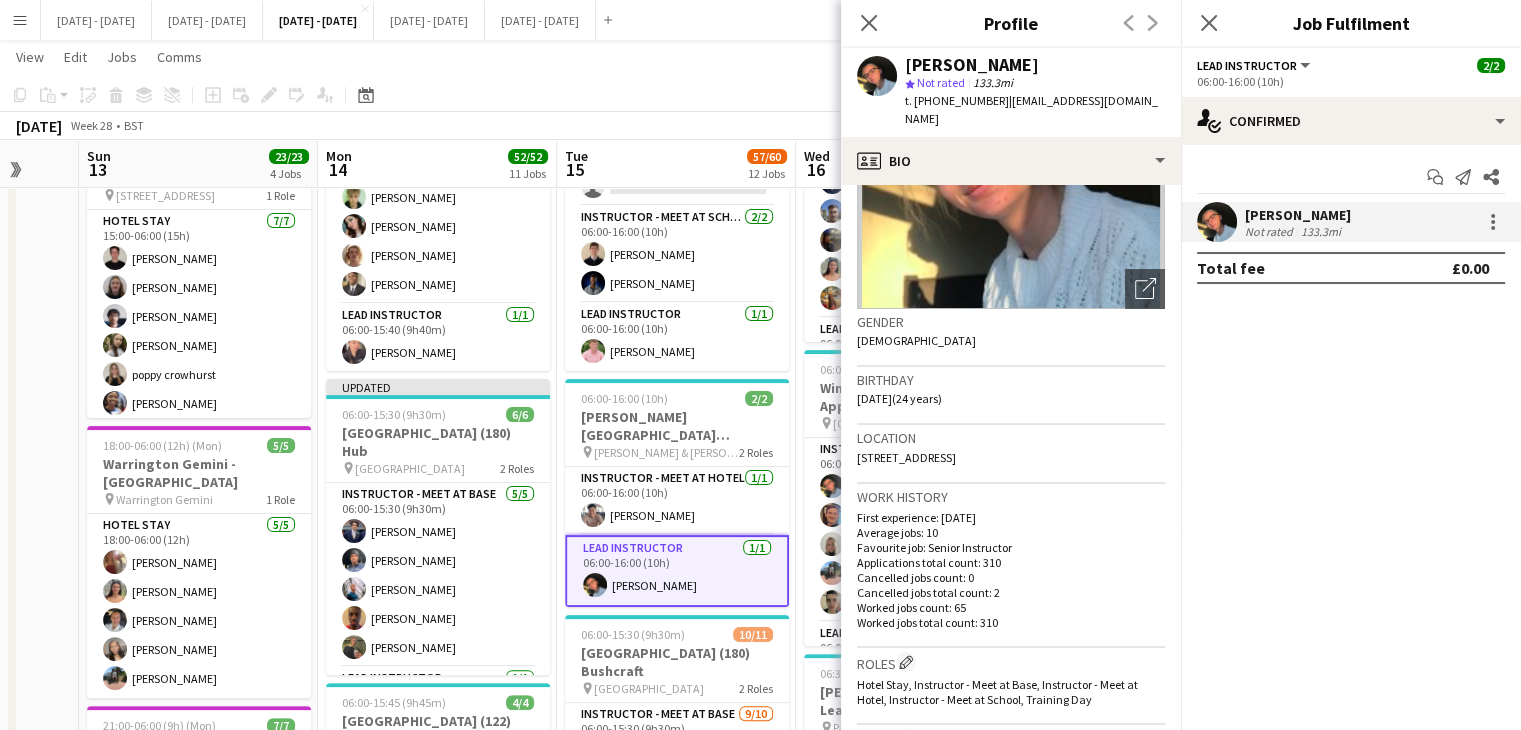 scroll, scrollTop: 200, scrollLeft: 0, axis: vertical 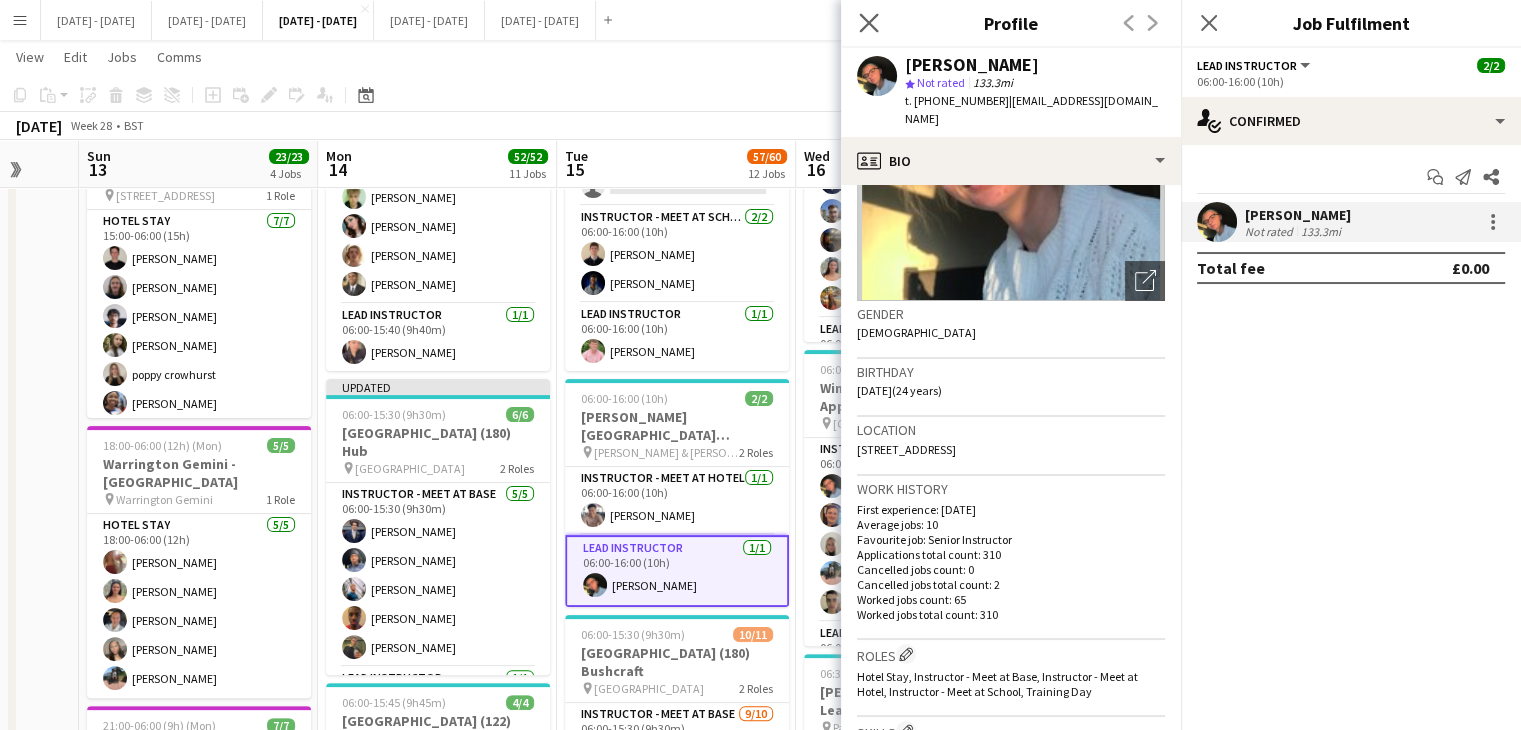 click on "Close pop-in" 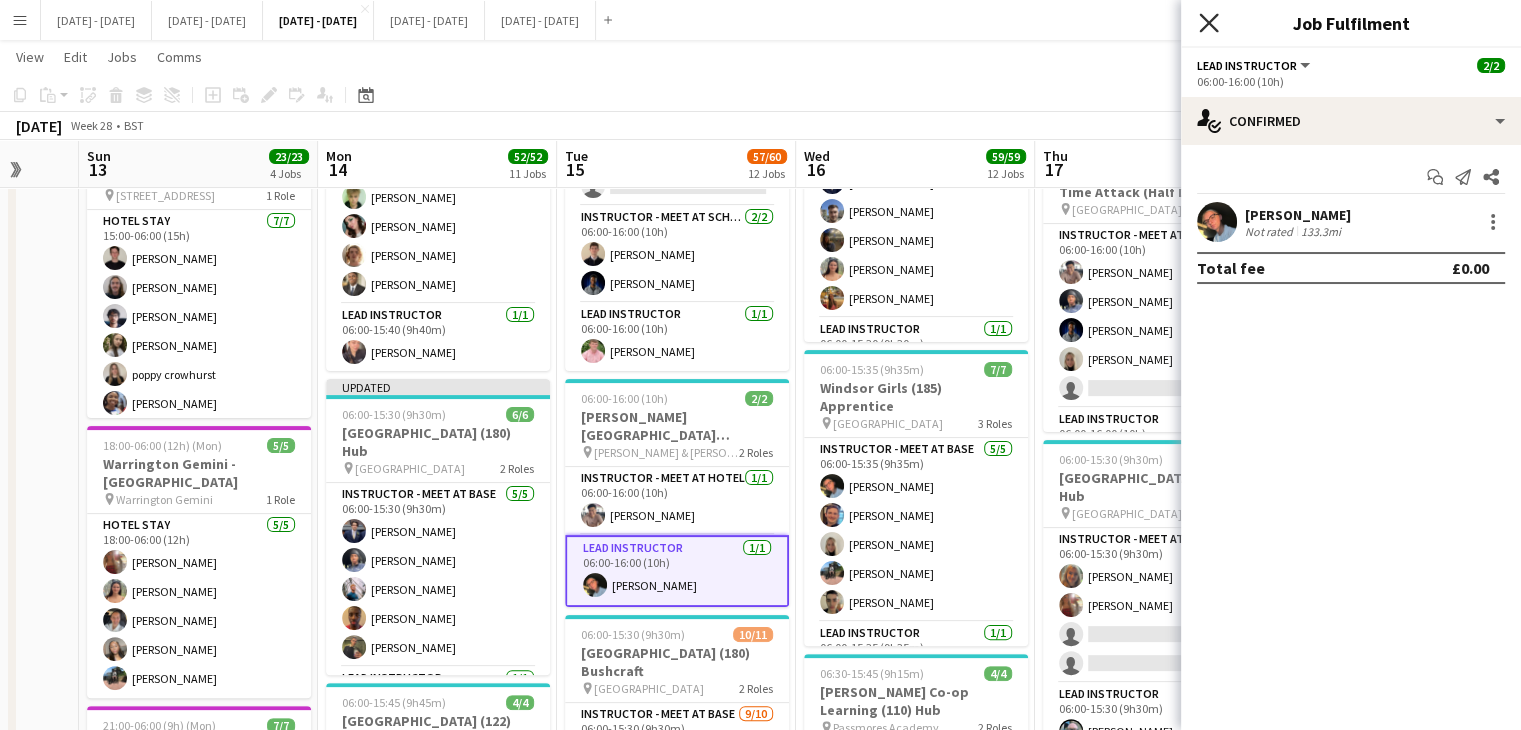 click on "Close pop-in" 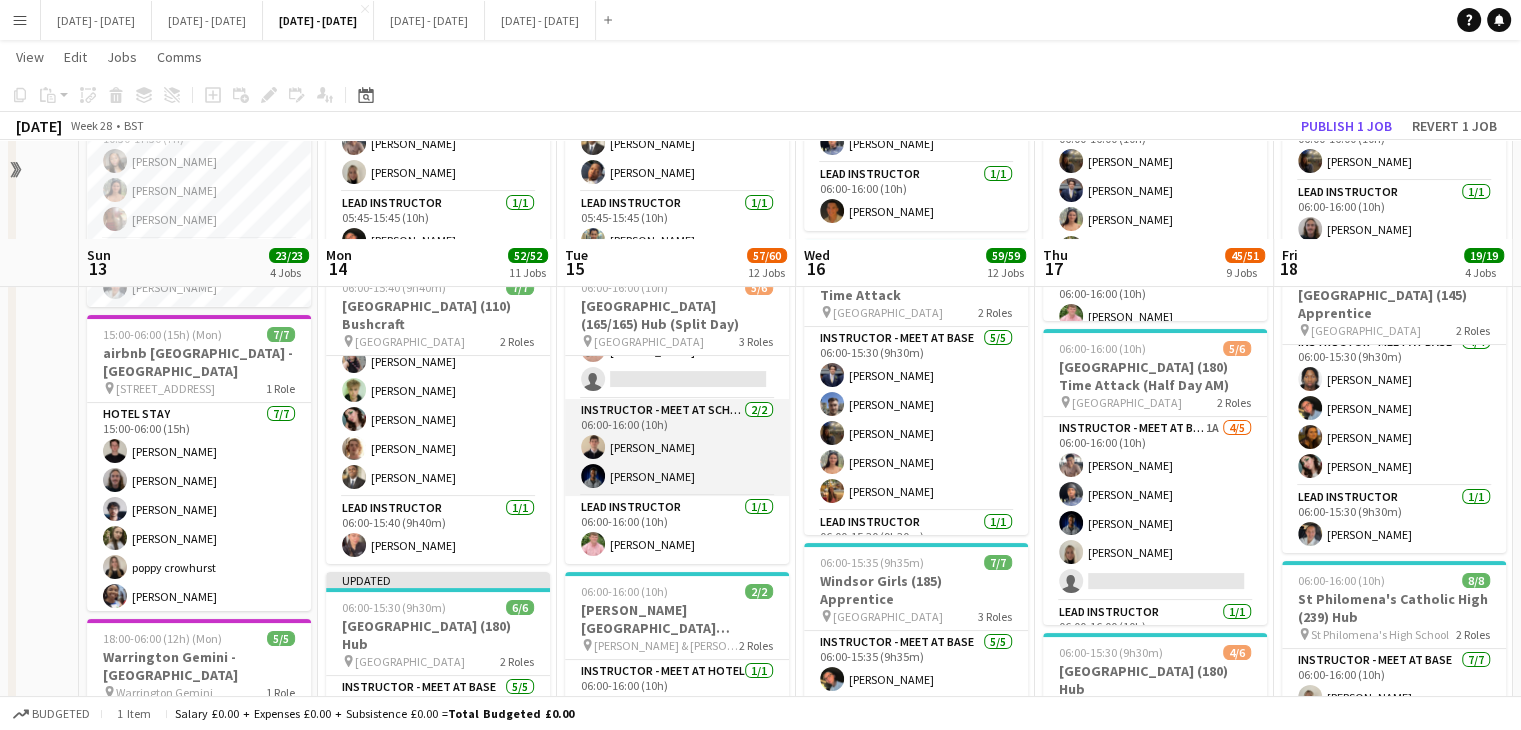scroll, scrollTop: 200, scrollLeft: 0, axis: vertical 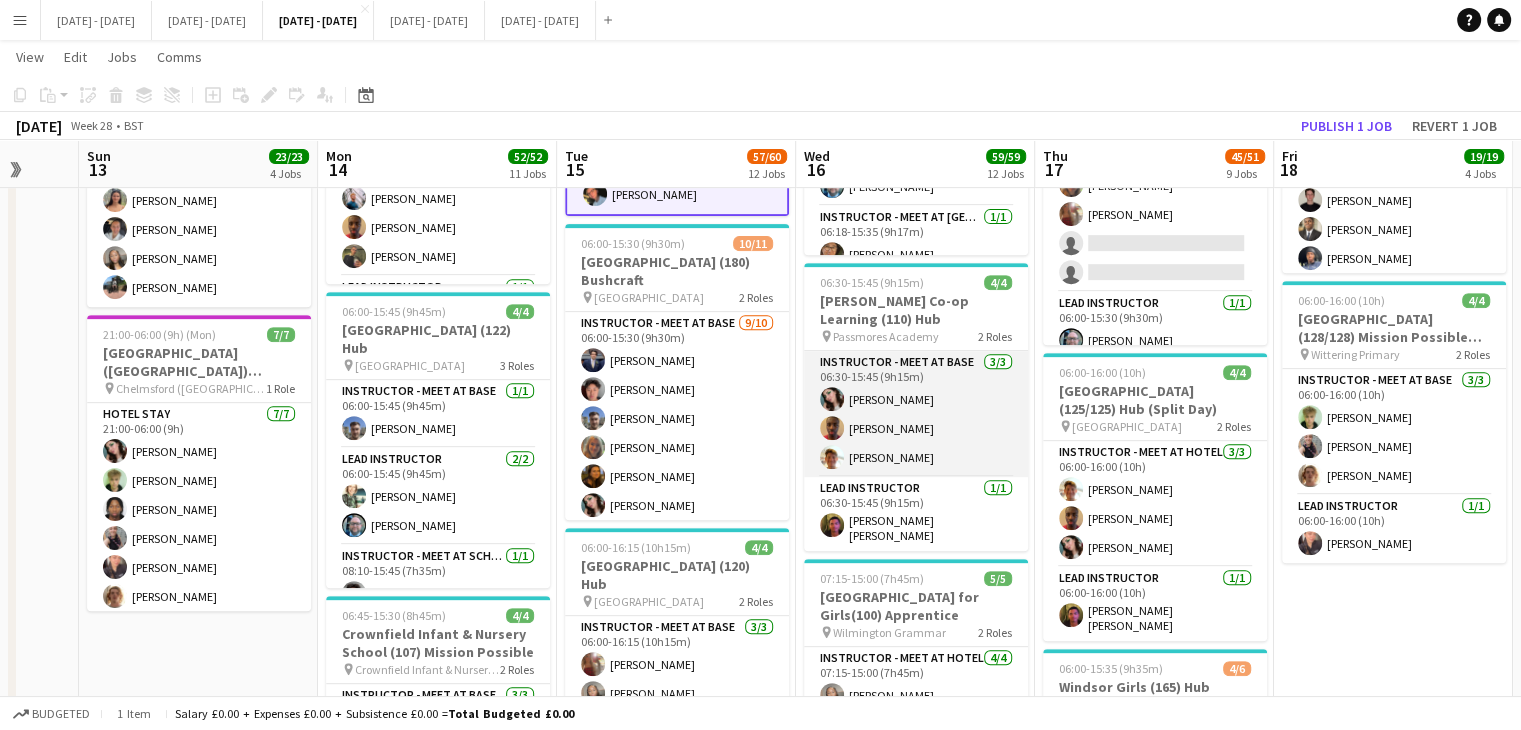 click on "Instructor - Meet at Base   3/3   06:30-15:45 (9h15m)
Lucy Cork Ethan Wambari Tom Allewell" at bounding box center (916, 414) 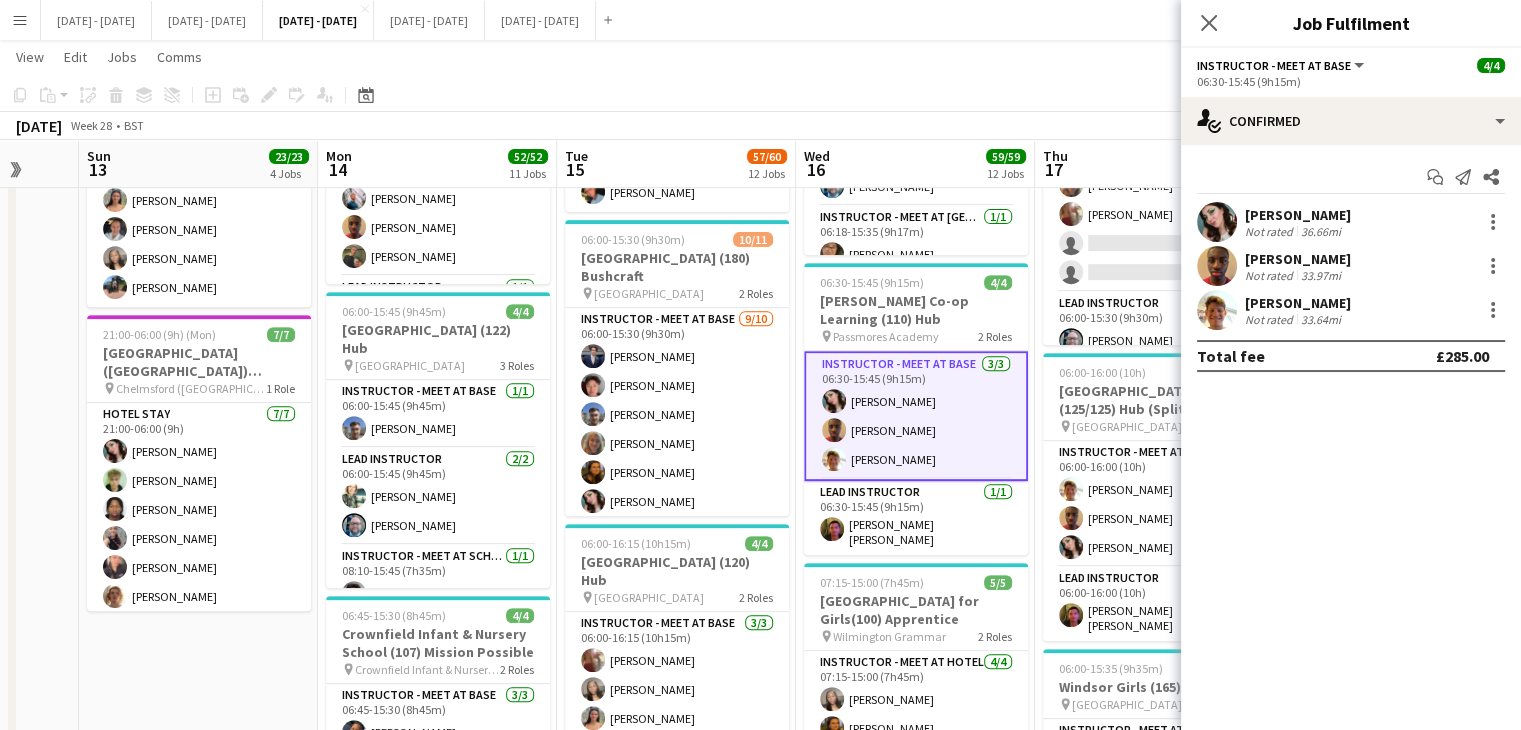 click on "[PERSON_NAME]" at bounding box center (1298, 303) 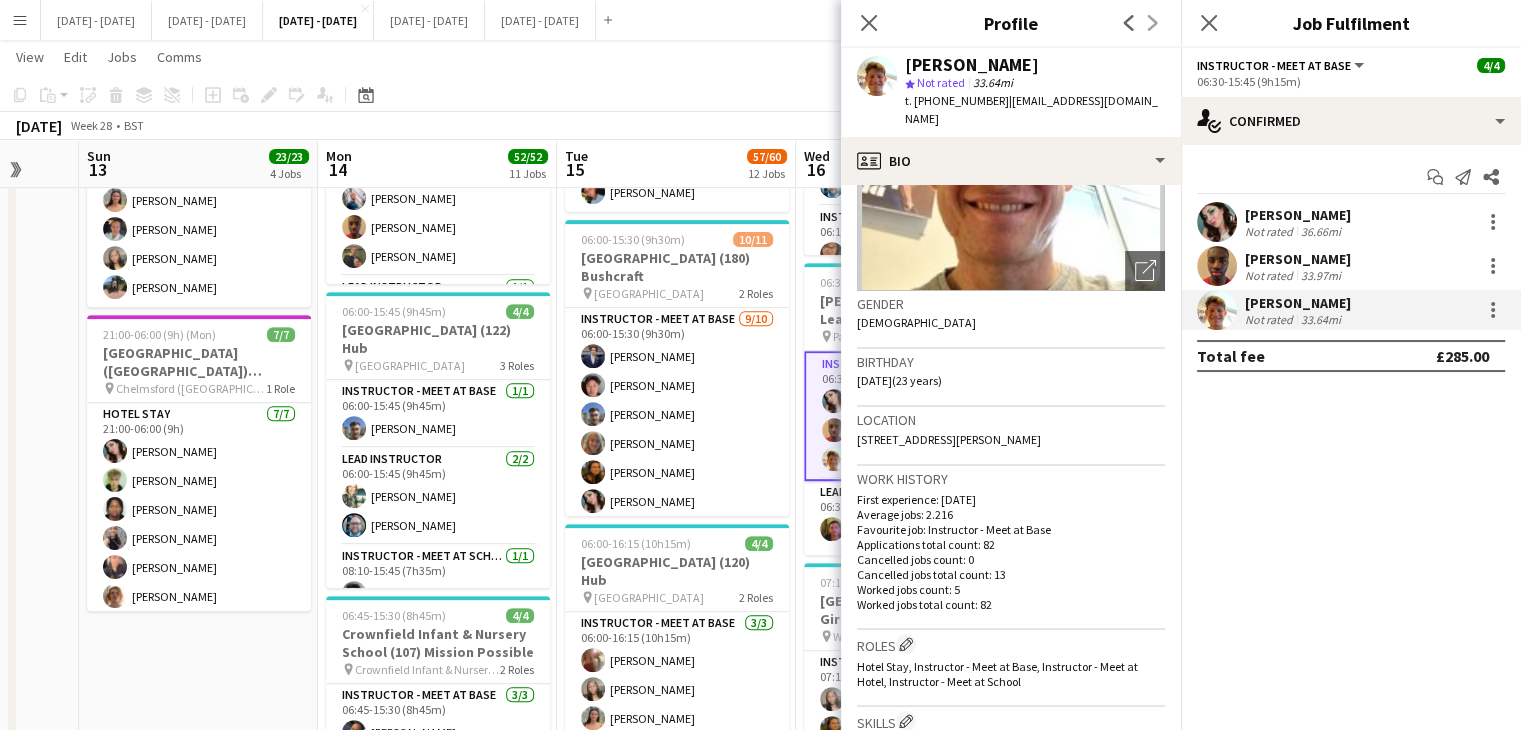 scroll, scrollTop: 300, scrollLeft: 0, axis: vertical 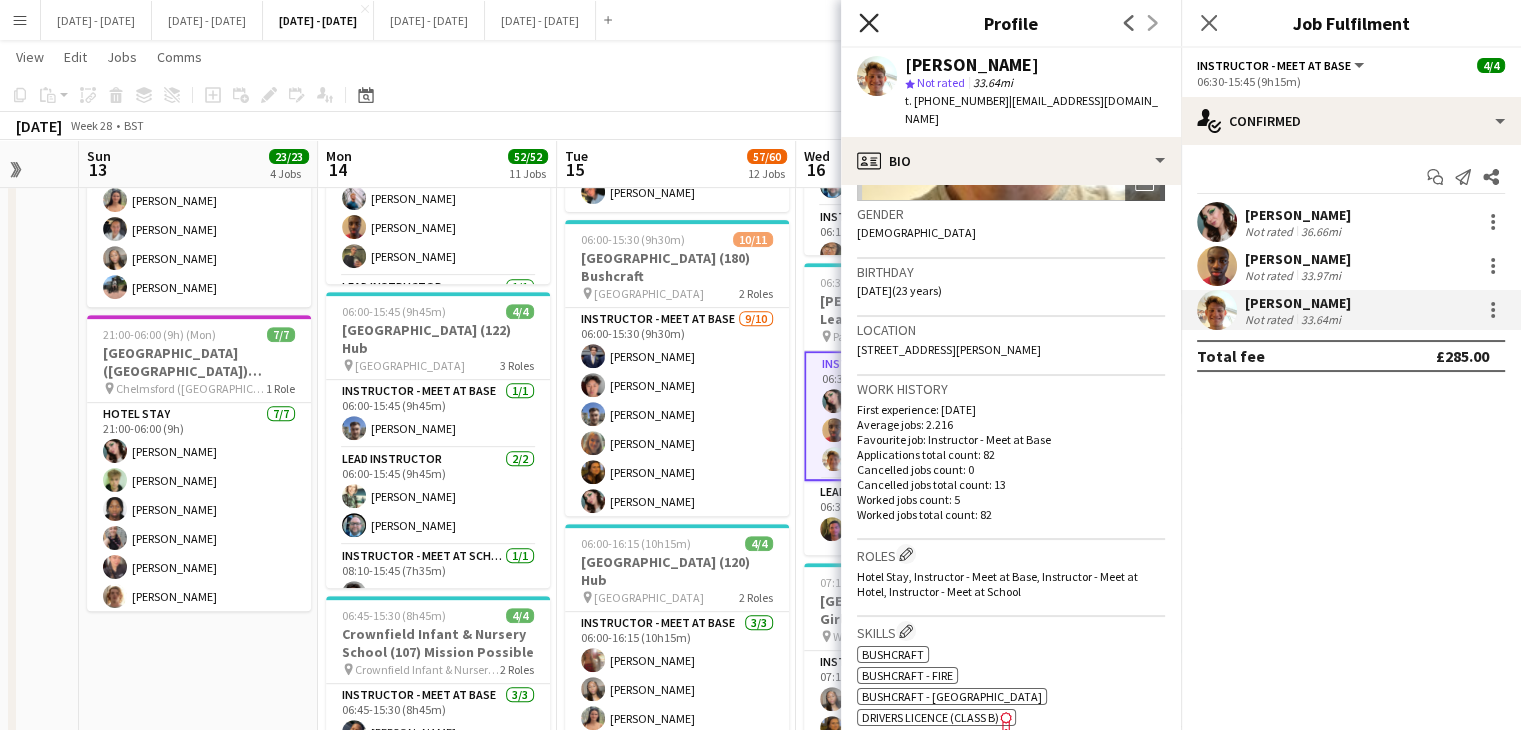 click on "Close pop-in" 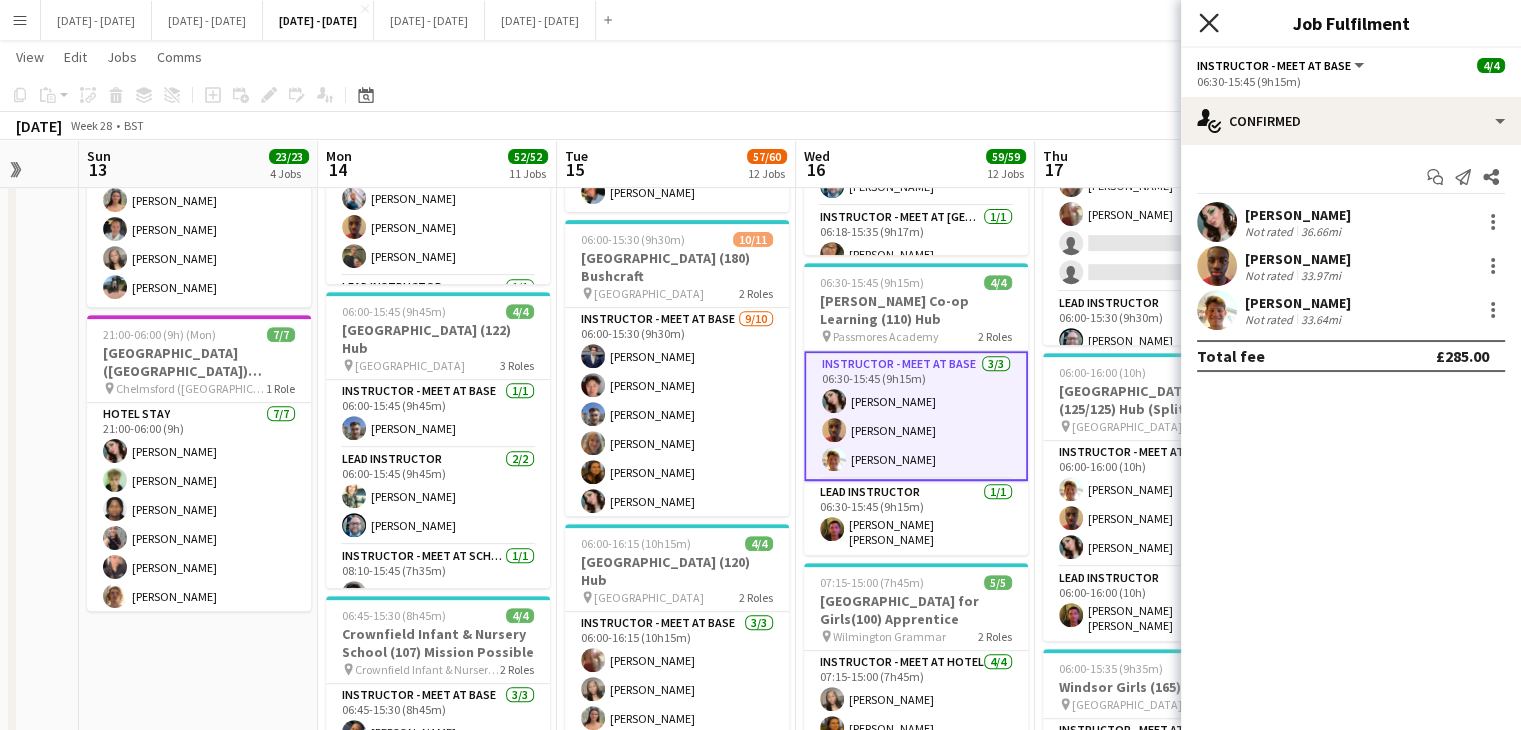 click 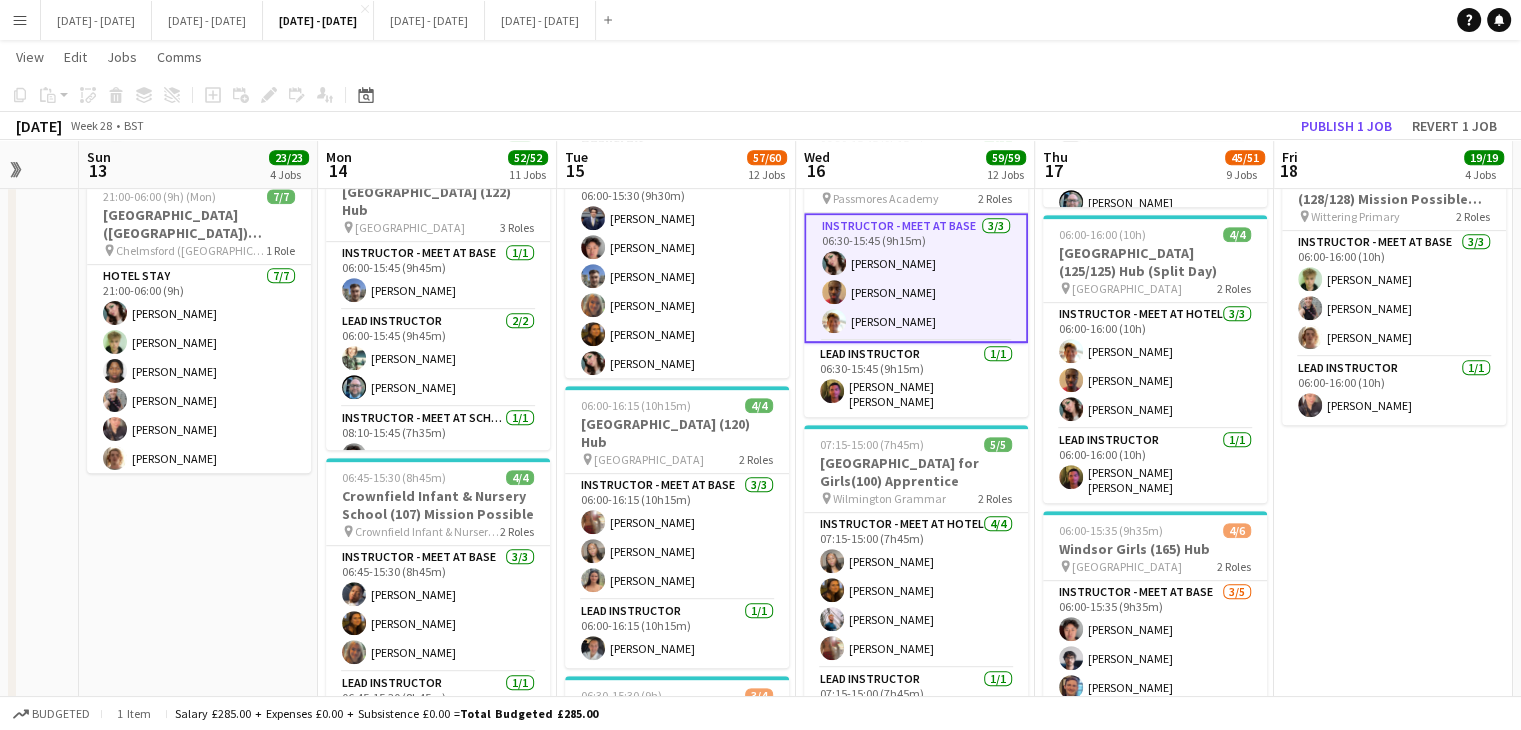 scroll, scrollTop: 991, scrollLeft: 0, axis: vertical 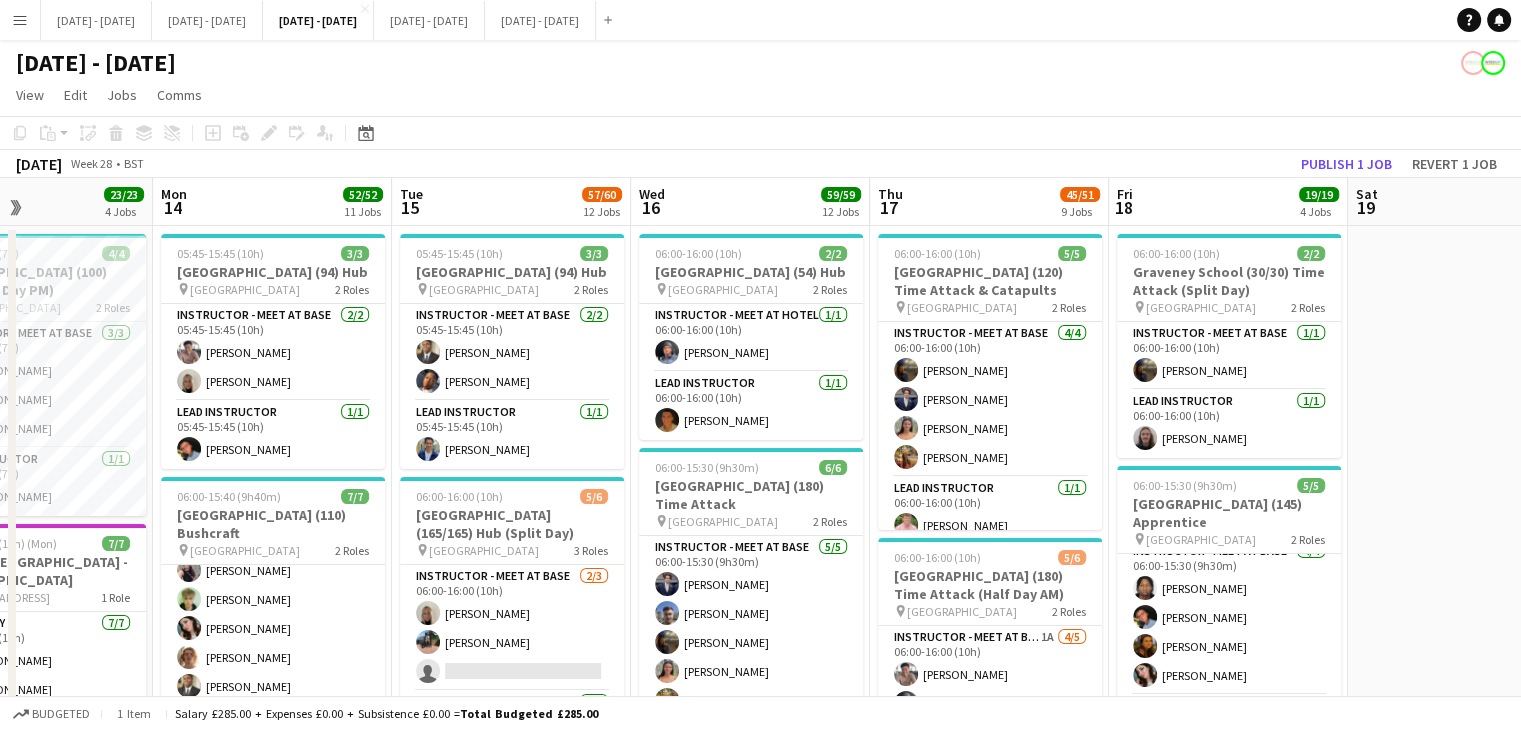 drag, startPoint x: 1132, startPoint y: 495, endPoint x: 967, endPoint y: 528, distance: 168.26764 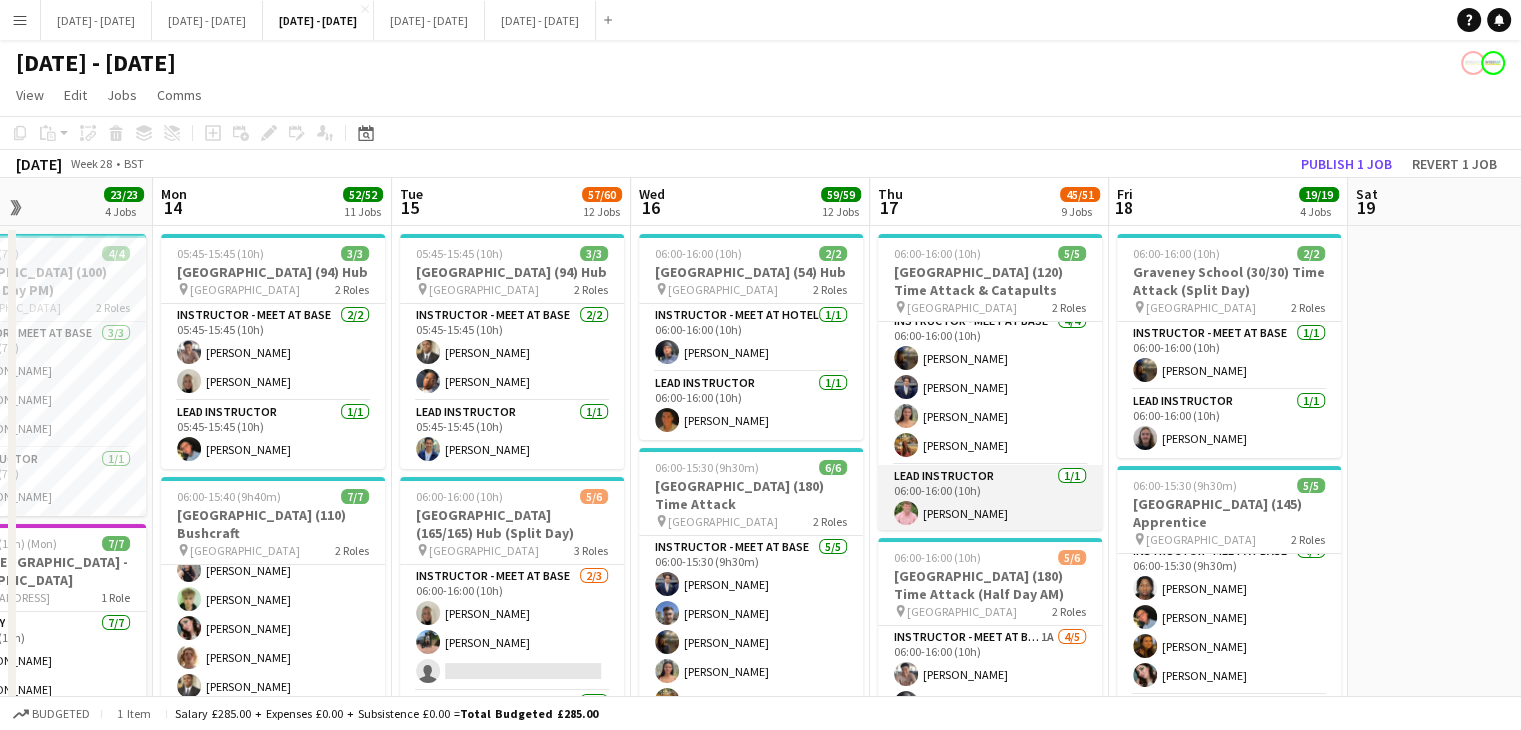 scroll, scrollTop: 15, scrollLeft: 0, axis: vertical 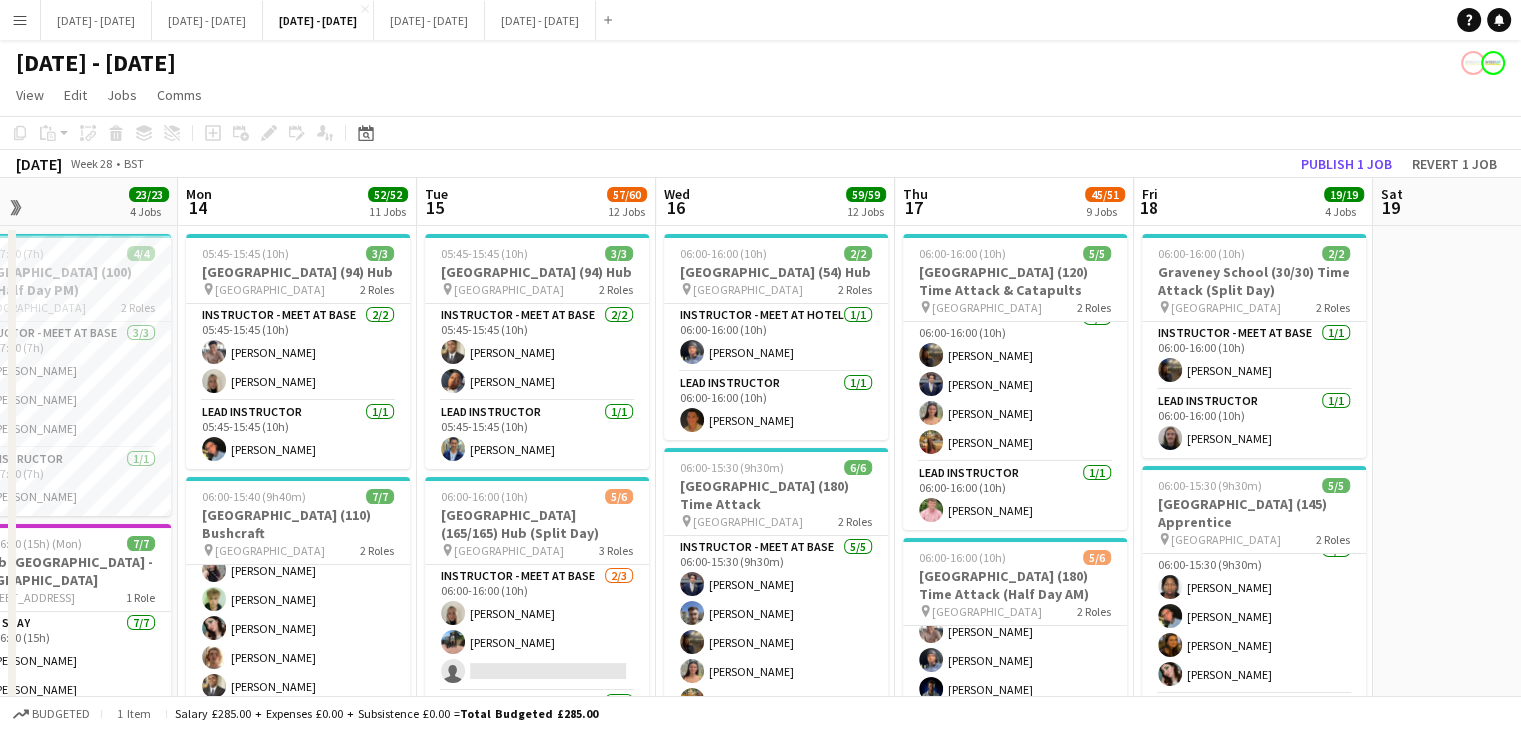 drag, startPoint x: 468, startPoint y: 300, endPoint x: 492, endPoint y: 337, distance: 44.102154 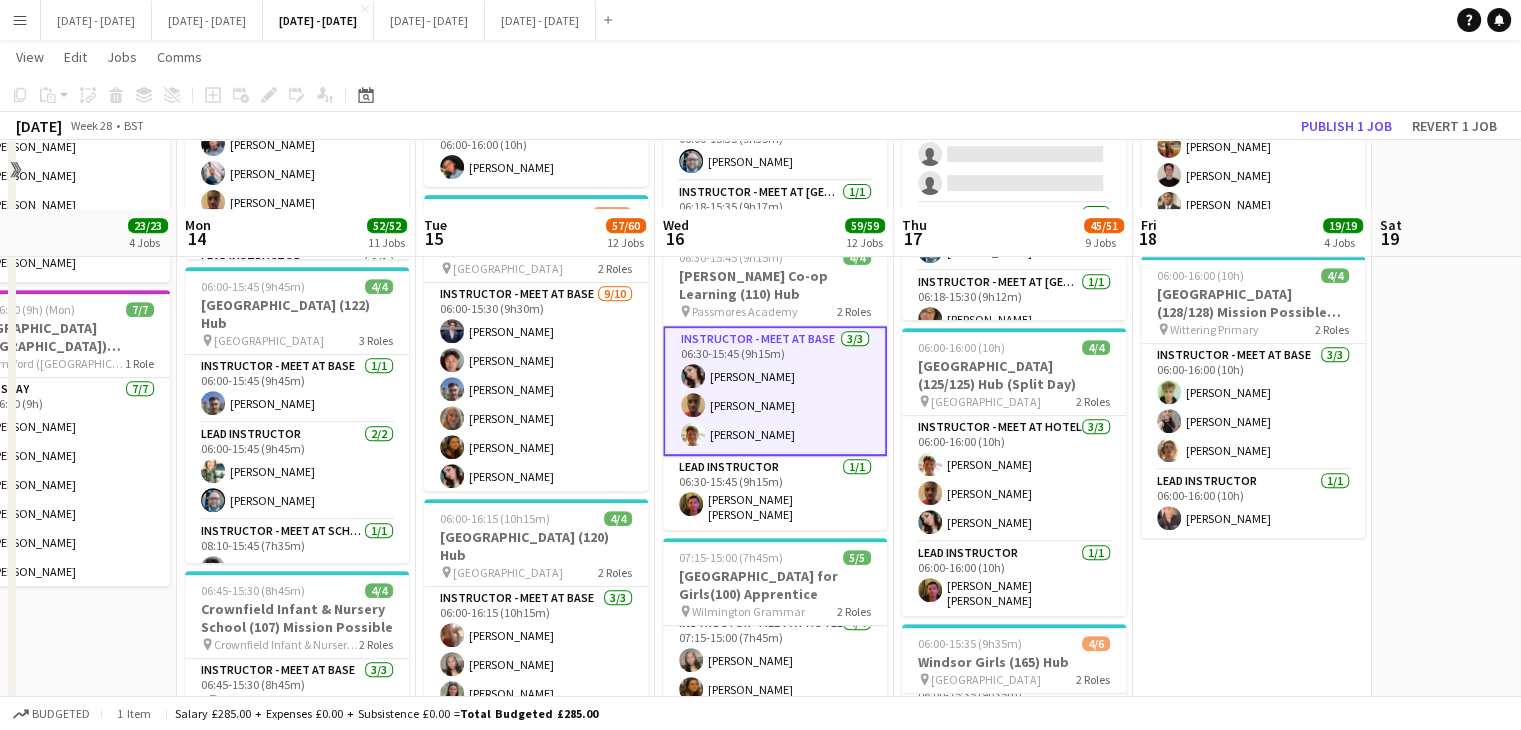 scroll, scrollTop: 800, scrollLeft: 0, axis: vertical 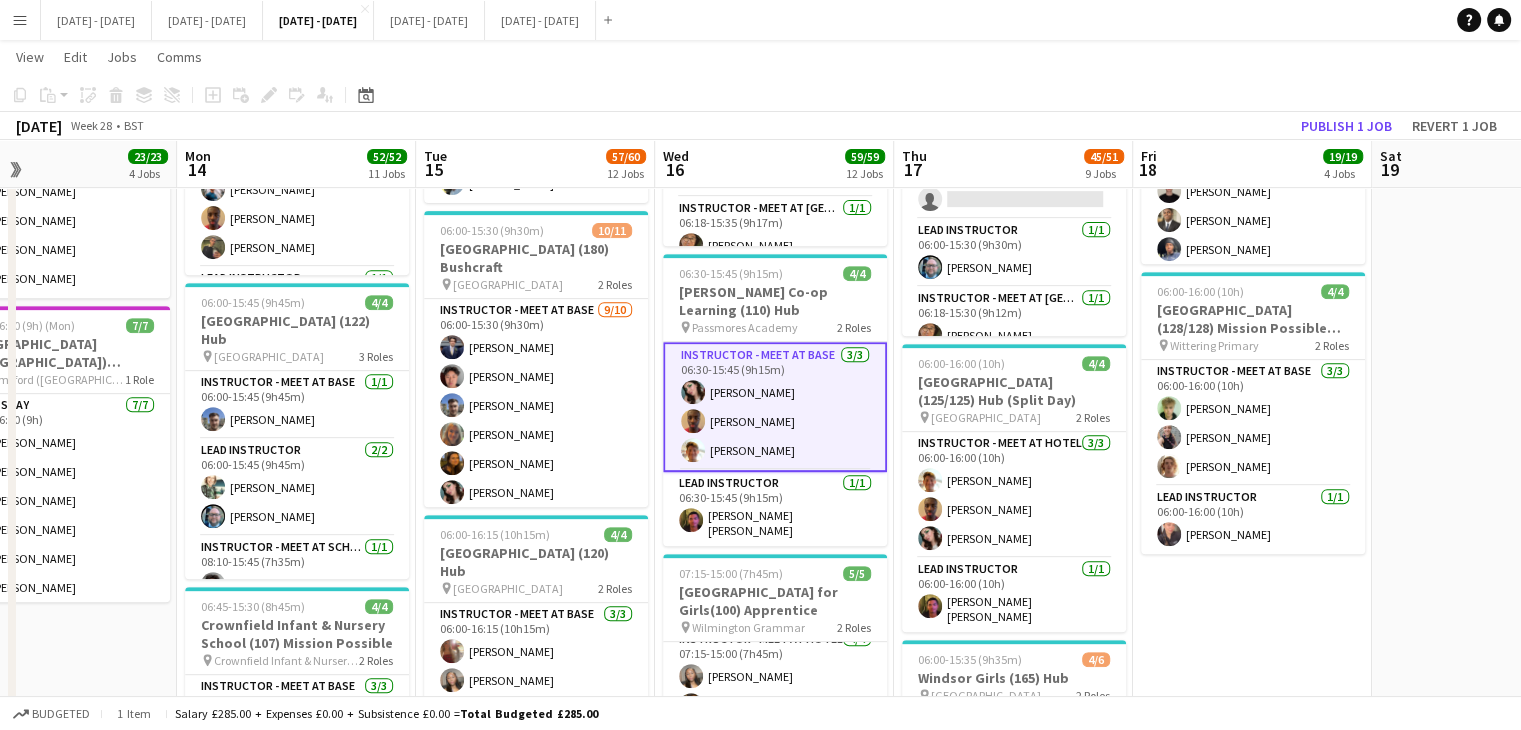 click on "Copy
Paste
Paste   Ctrl+V Paste with crew  Ctrl+Shift+V
Paste linked Job
Delete
Group
Ungroup
Add job
Add linked Job
Edit
Edit linked Job
Applicants
Date picker
JUL 2025 JUL 2025 Monday M Tuesday T Wednesday W Thursday T Friday F Saturday S Sunday S  JUL      1   2   3   4   5   6   7   8   9   10   11   12   13   14   15   16   17   18   19   20   21   22   23   24   25   26   27   28   29   30   31
Comparison range
Comparison range
Today" 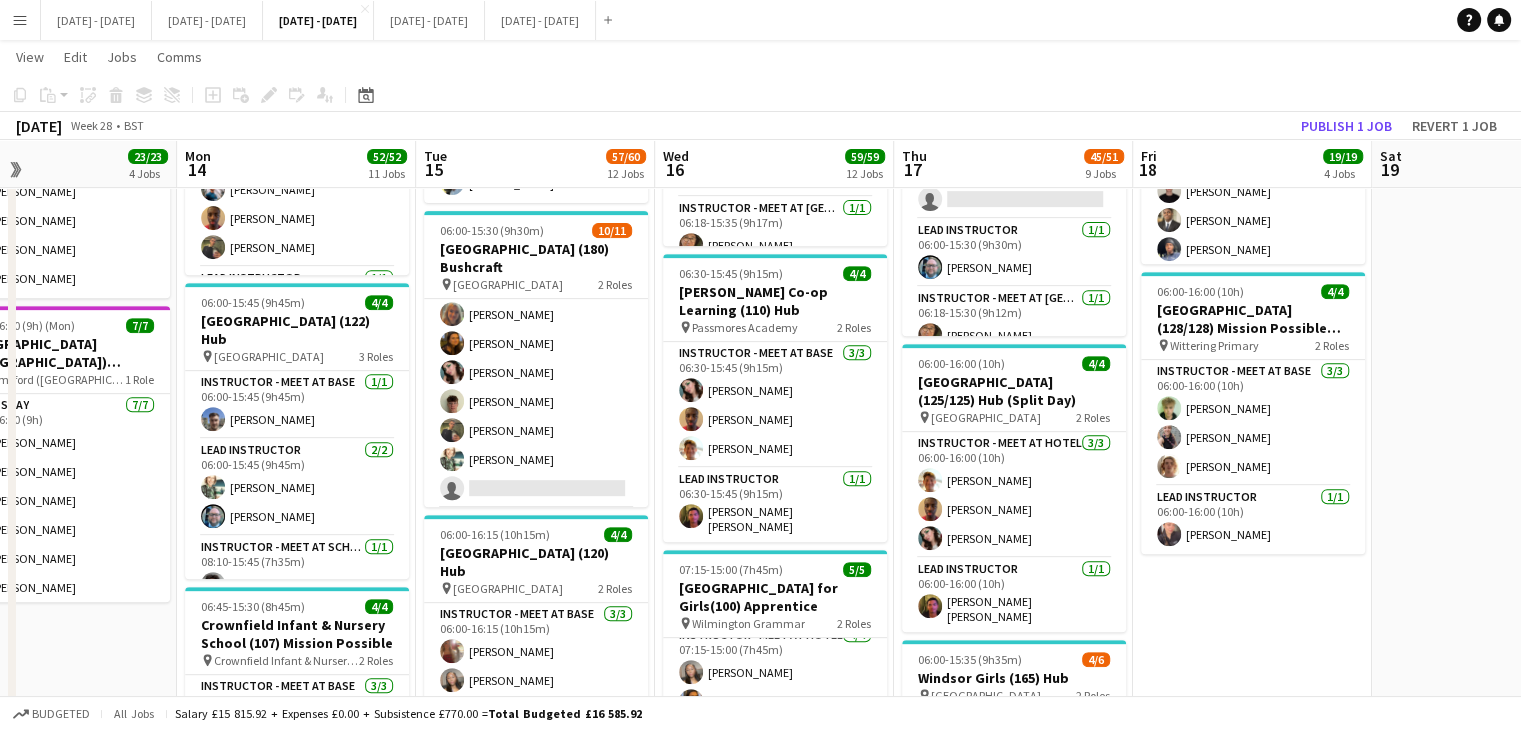 scroll, scrollTop: 188, scrollLeft: 0, axis: vertical 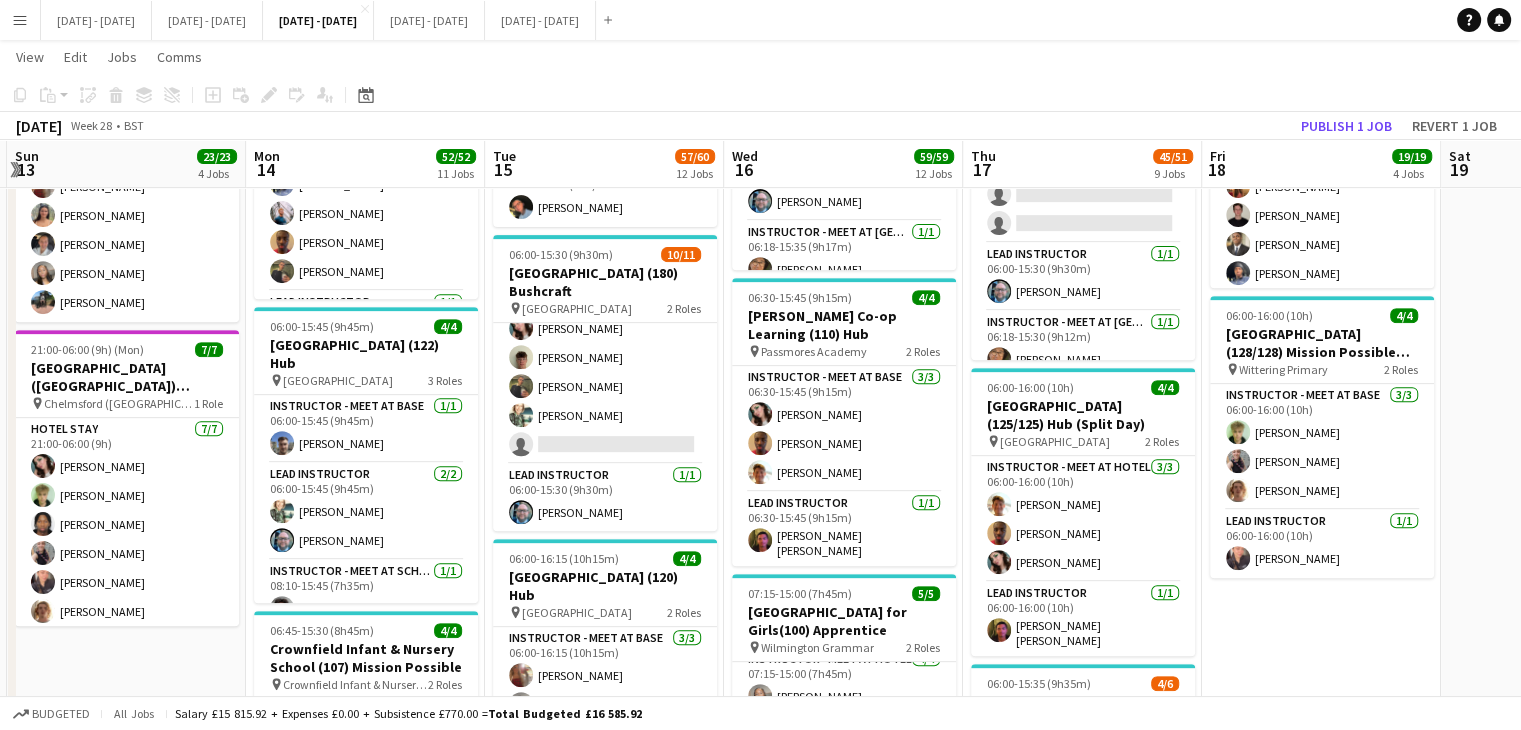 drag, startPoint x: 244, startPoint y: 517, endPoint x: 302, endPoint y: 543, distance: 63.560993 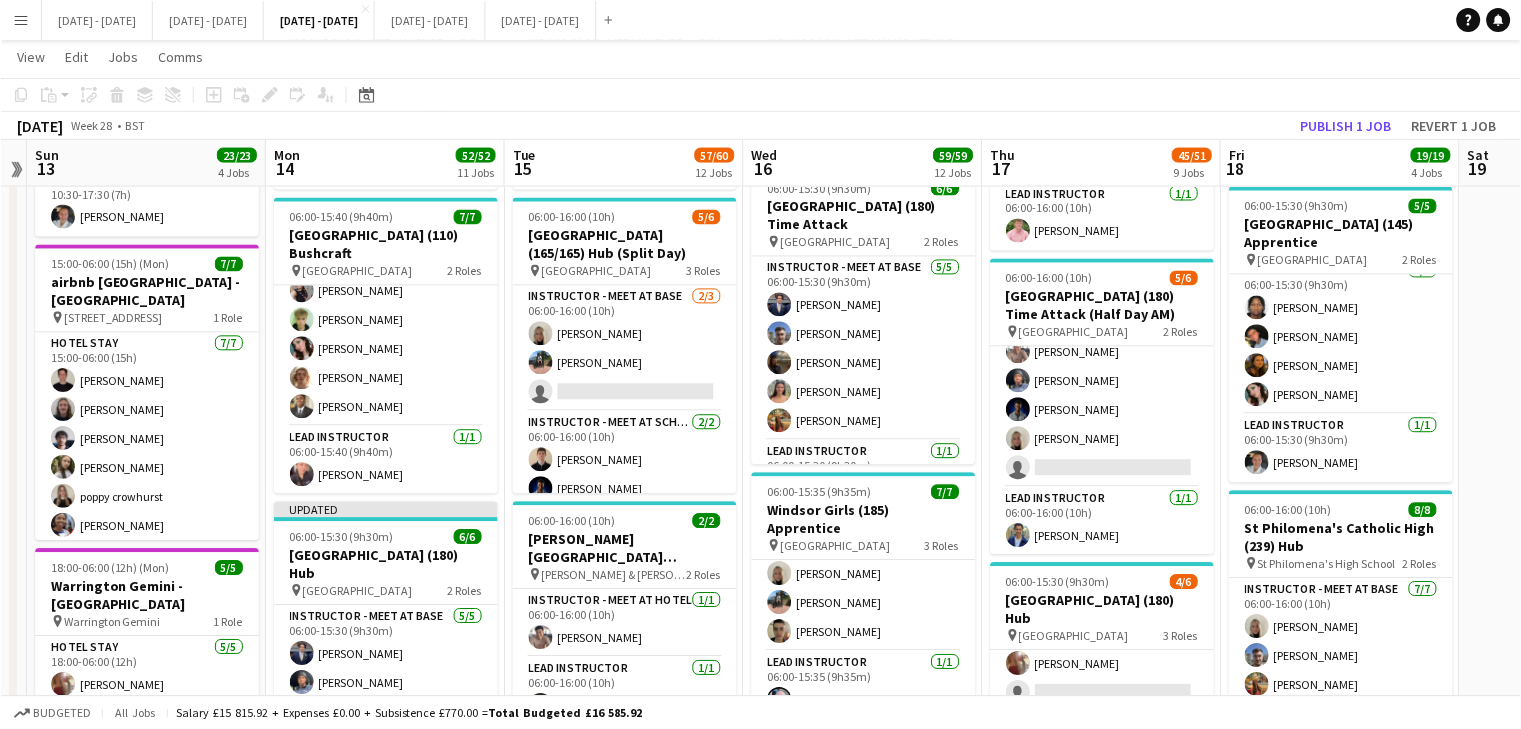 scroll, scrollTop: 276, scrollLeft: 0, axis: vertical 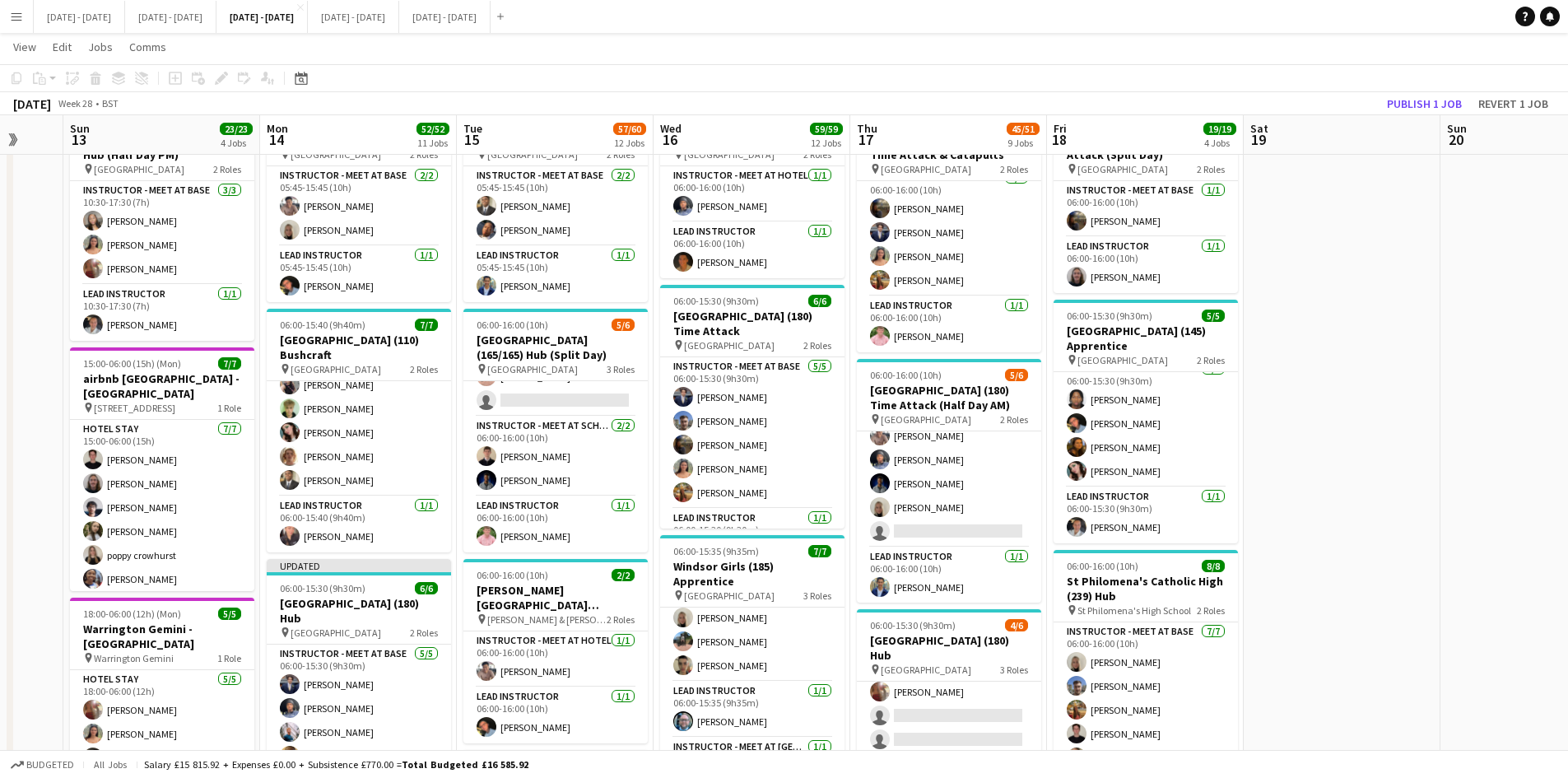 drag, startPoint x: 1324, startPoint y: 514, endPoint x: 1366, endPoint y: 511, distance: 42.107007 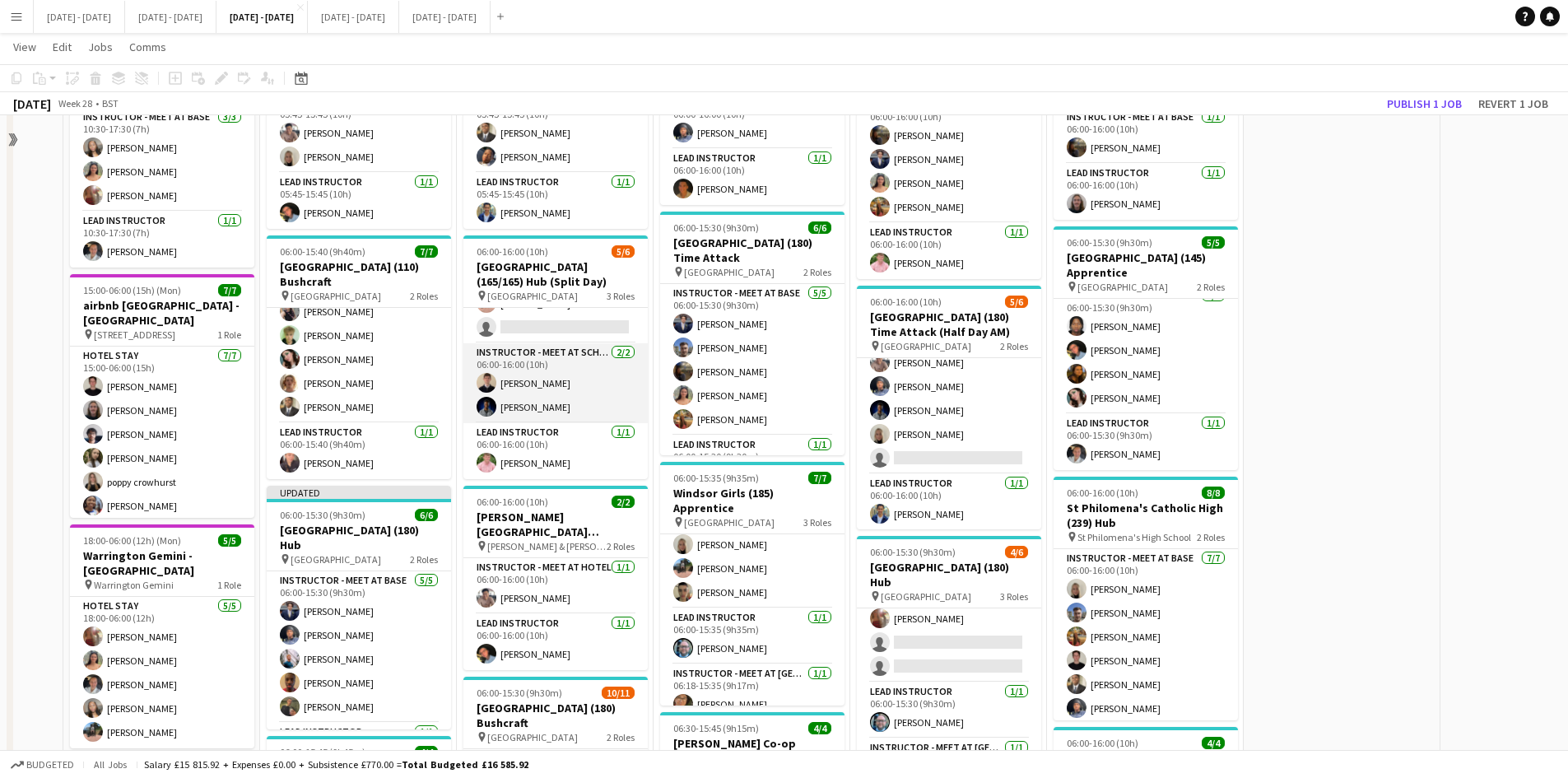 scroll, scrollTop: 247, scrollLeft: 0, axis: vertical 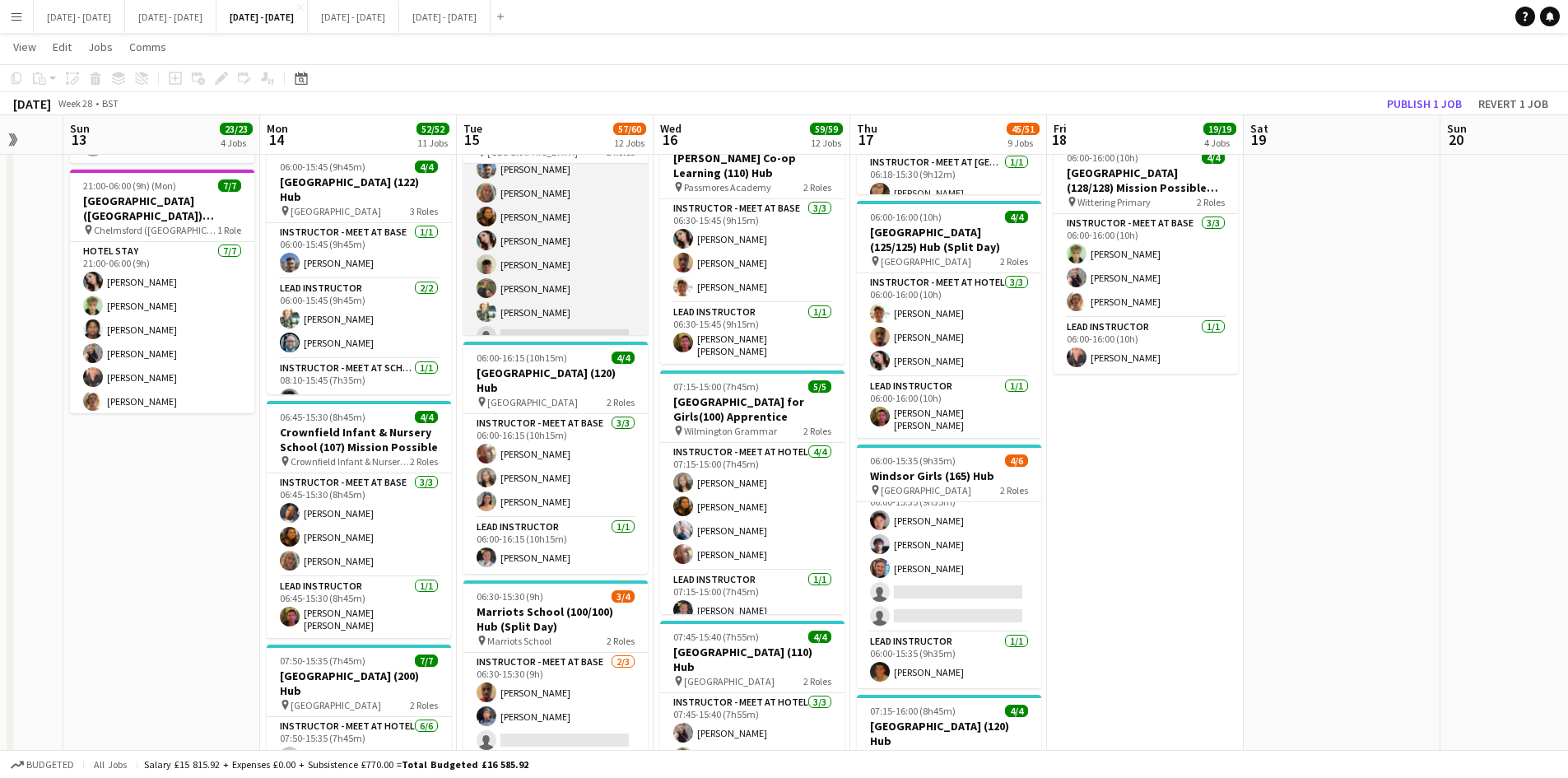click on "Instructor - Meet at Base   9/10   06:00-15:30 (9h30m)
Drew Shelley-Winfield Victor Wang Matt Dailly Chloe Rice Olivia Best Lucy Cork Rufus Lambert Adam Masaryk Olivia Roe
single-neutral-actions" at bounding box center [556, 217] 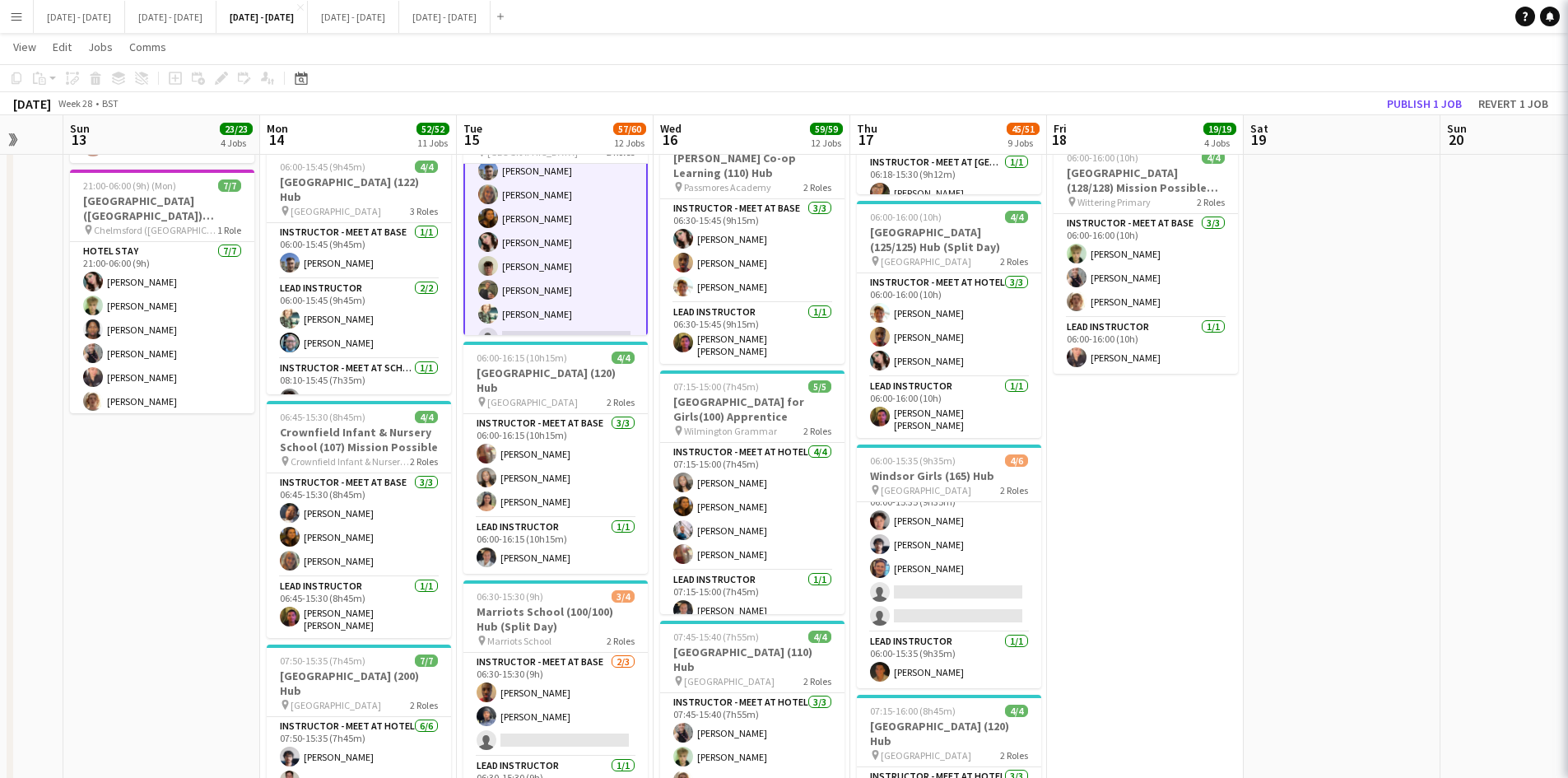 scroll, scrollTop: 84, scrollLeft: 0, axis: vertical 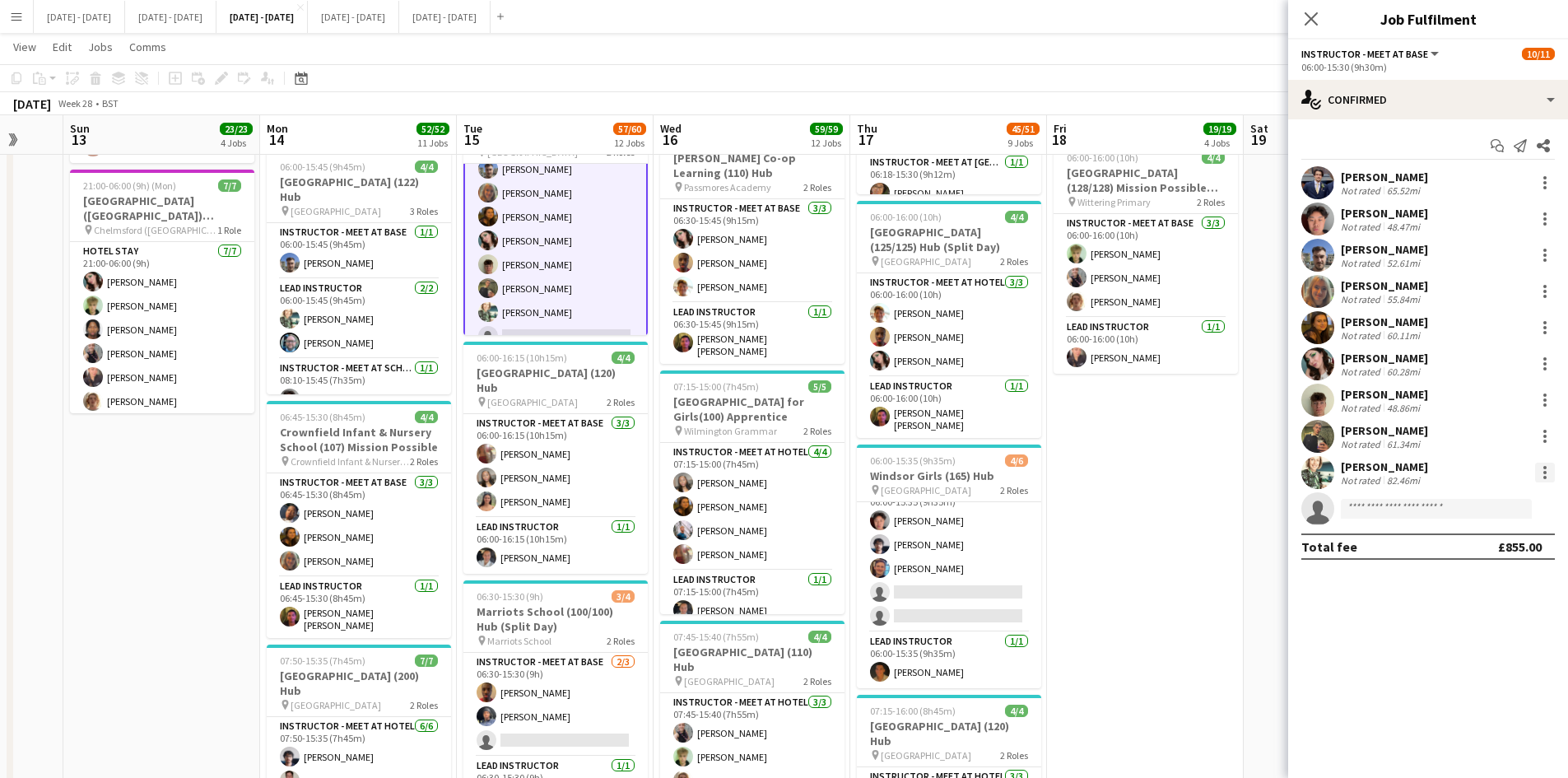 click at bounding box center [1545, 473] 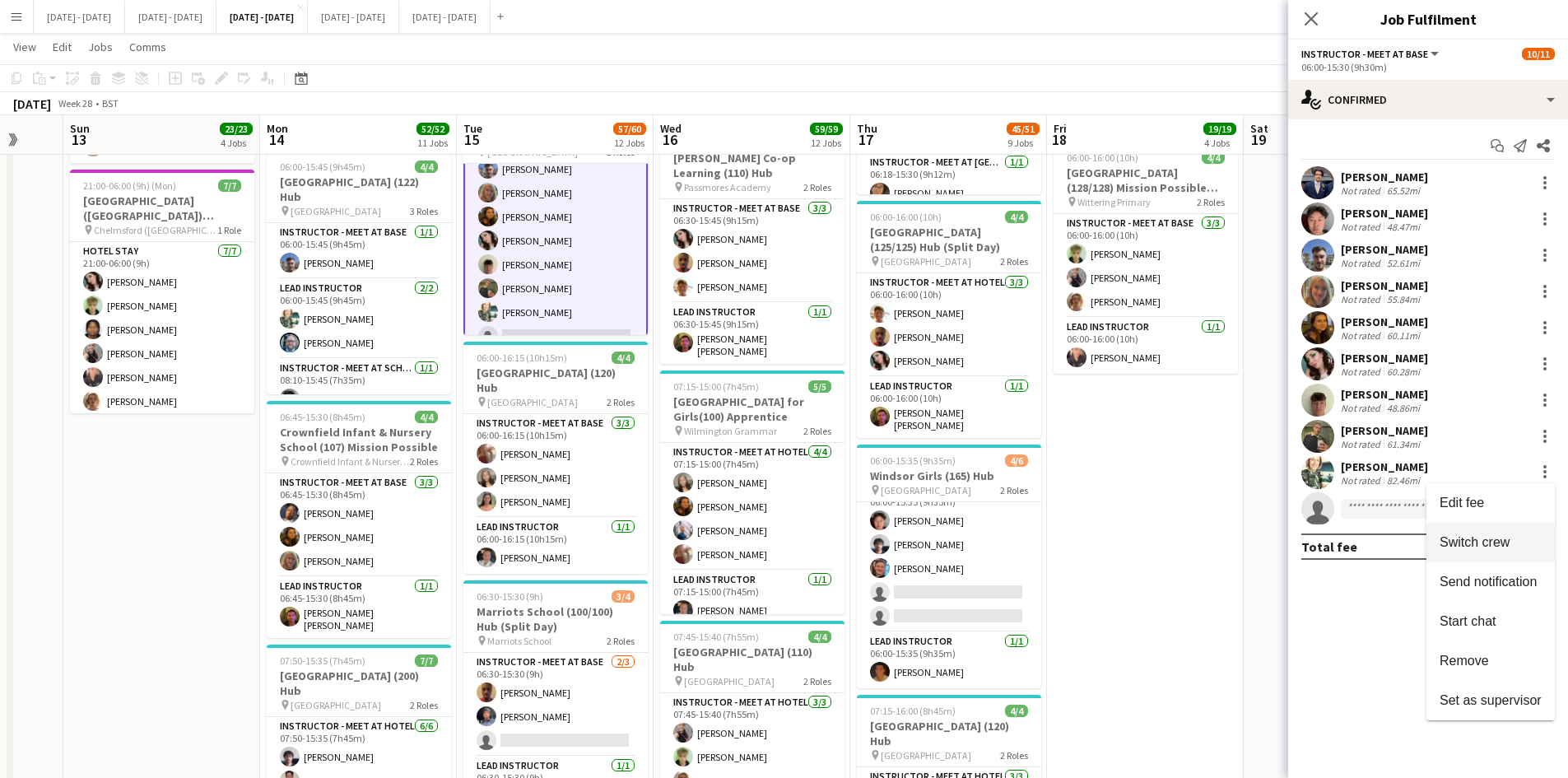 click on "Switch crew" at bounding box center (1474, 542) 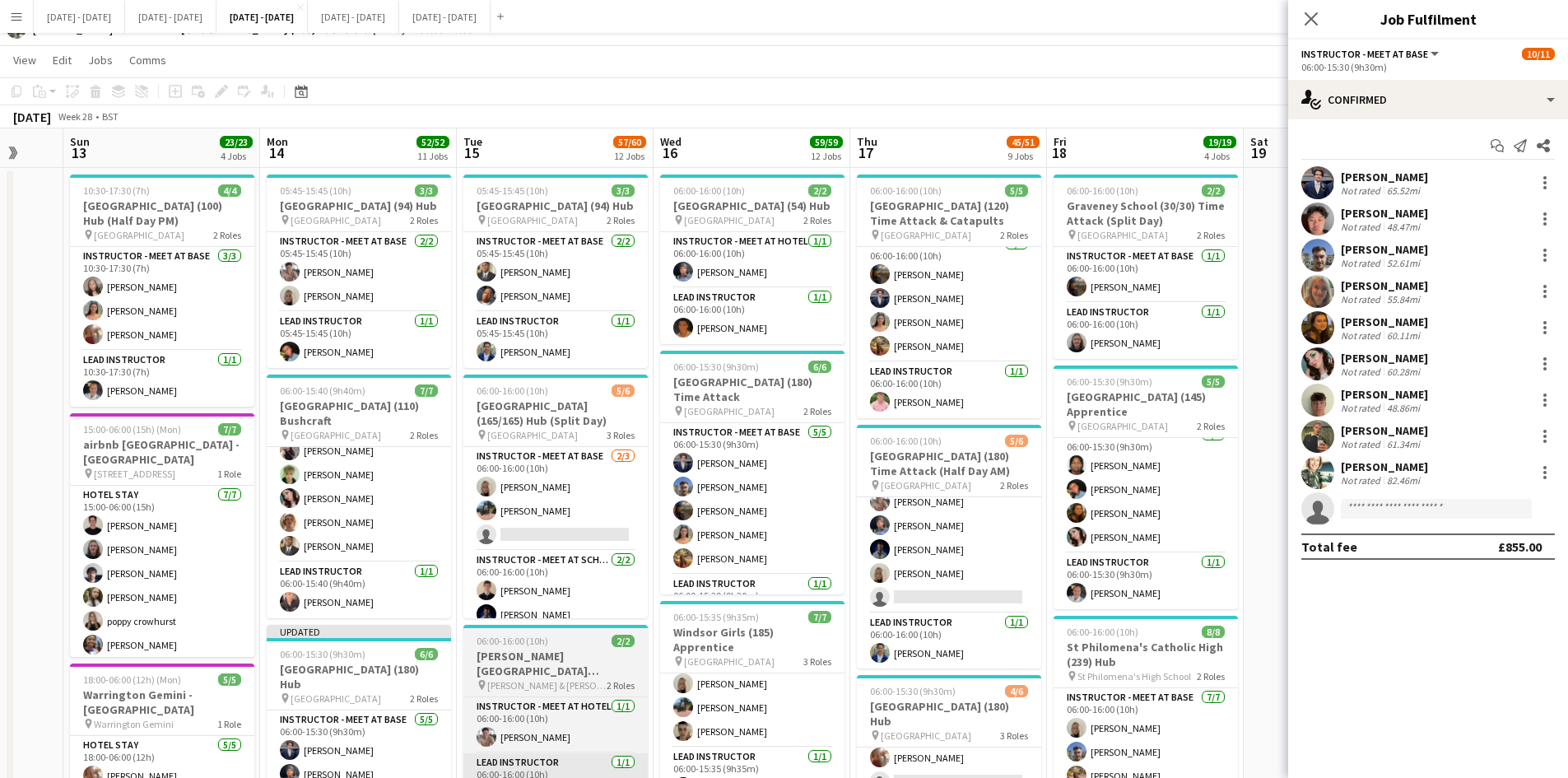 scroll, scrollTop: 0, scrollLeft: 0, axis: both 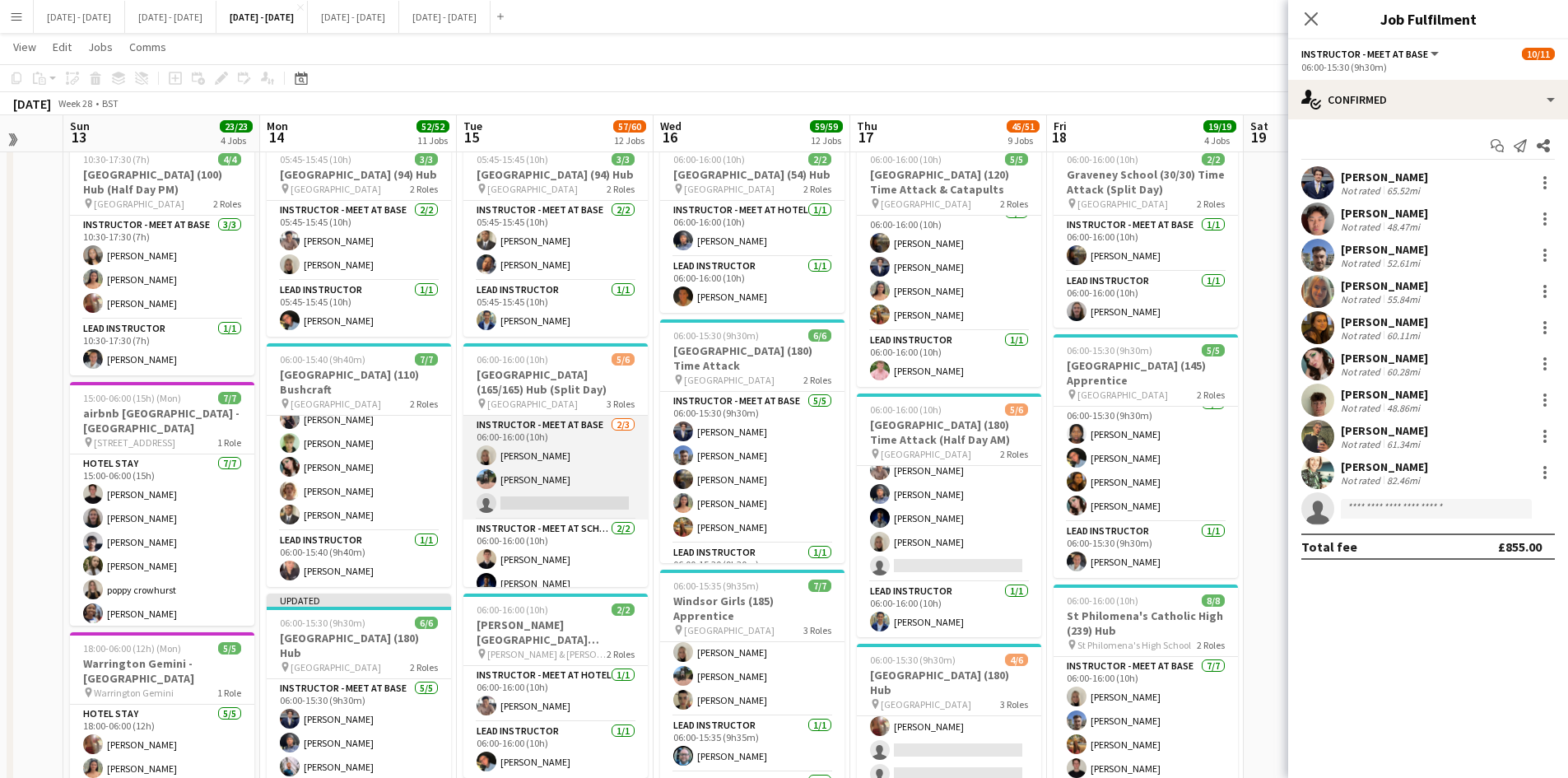 click on "Instructor - Meet at Base   2/3   06:00-16:00 (10h)
Abi cheek Jay Farley
single-neutral-actions" at bounding box center [556, 468] 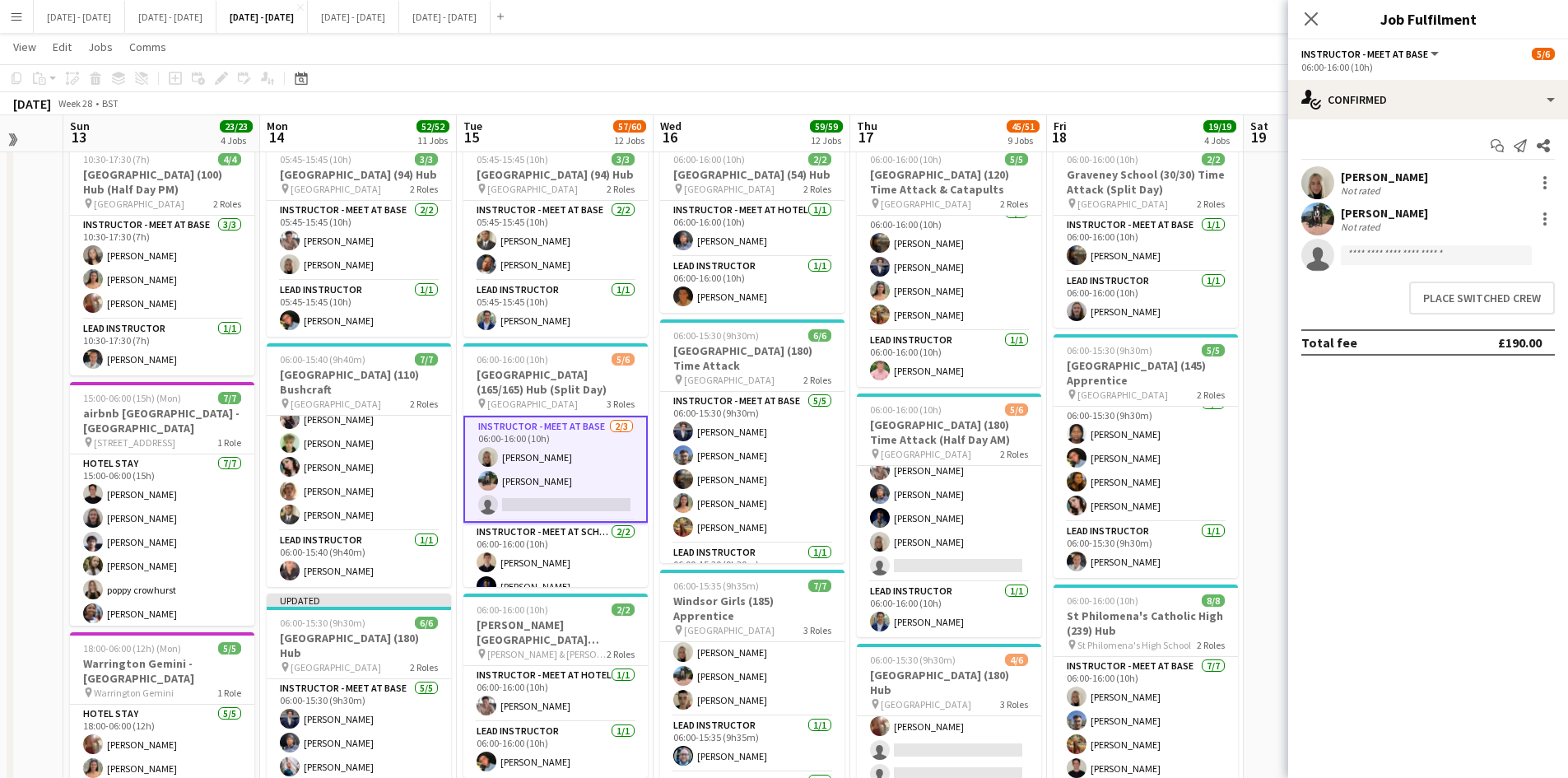 scroll, scrollTop: 82, scrollLeft: 0, axis: vertical 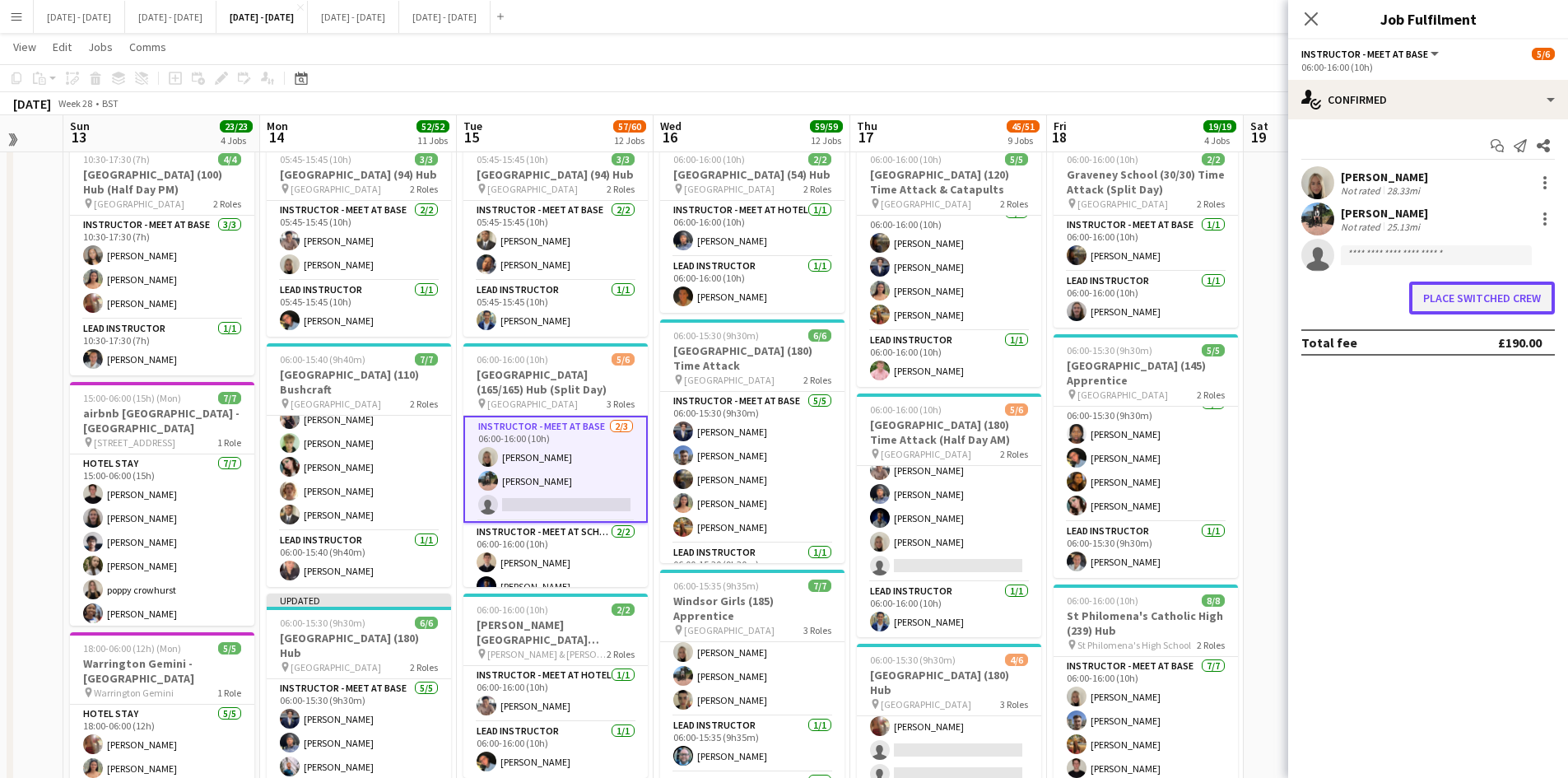 click on "Place switched crew" at bounding box center [1482, 298] 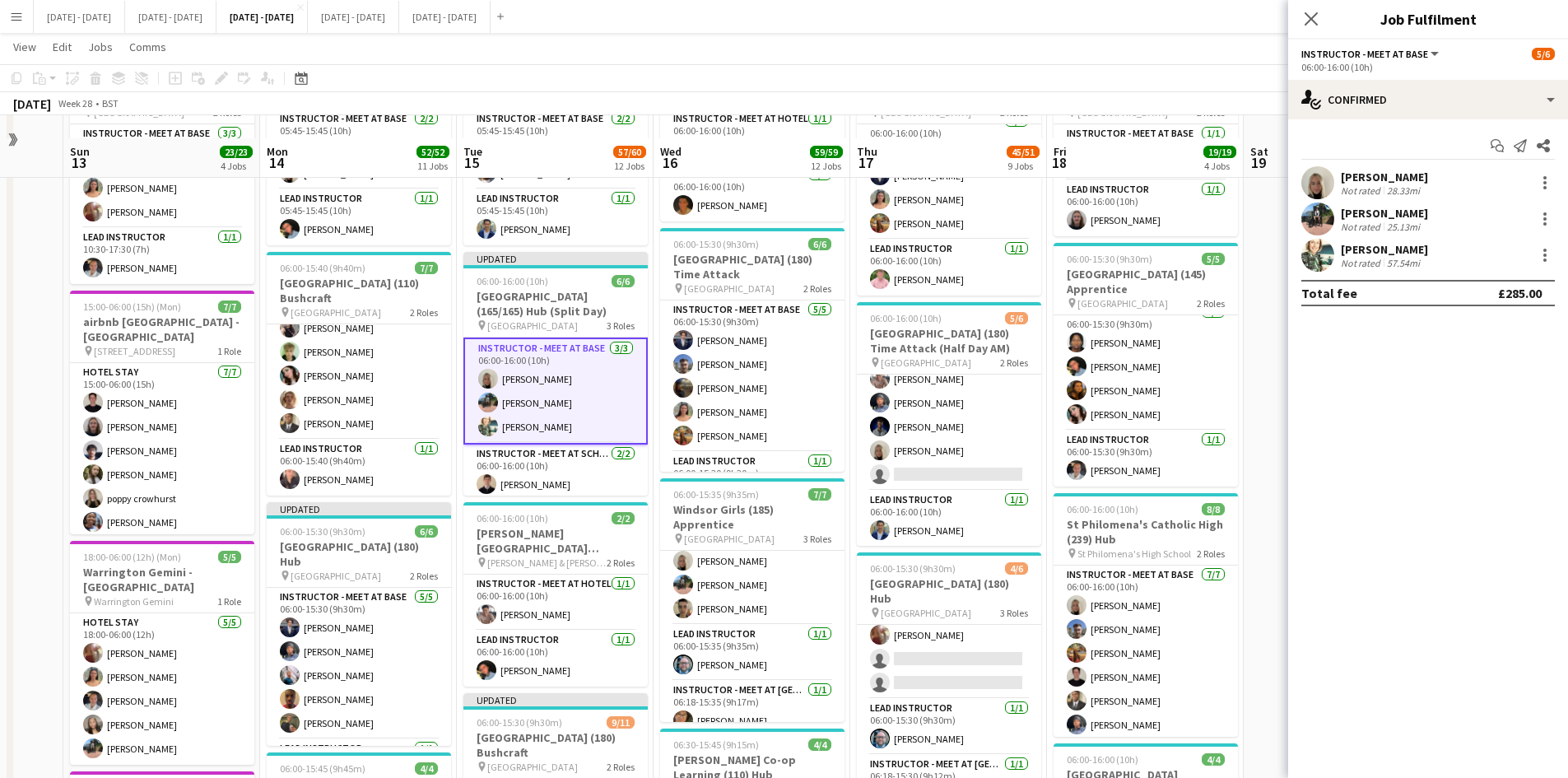 scroll, scrollTop: 165, scrollLeft: 0, axis: vertical 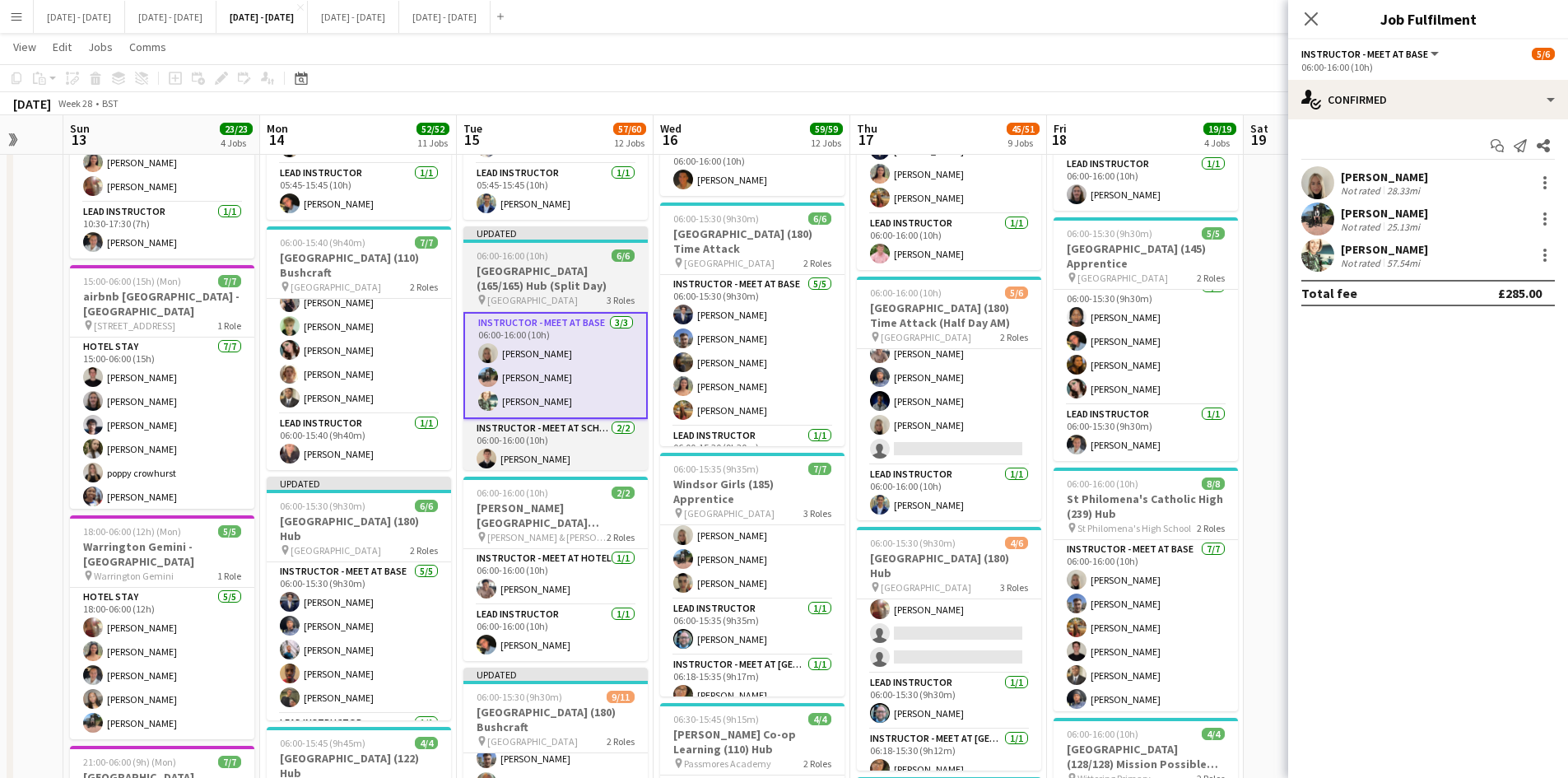 click on "[GEOGRAPHIC_DATA] (165/165) Hub (Split Day)" at bounding box center [556, 278] 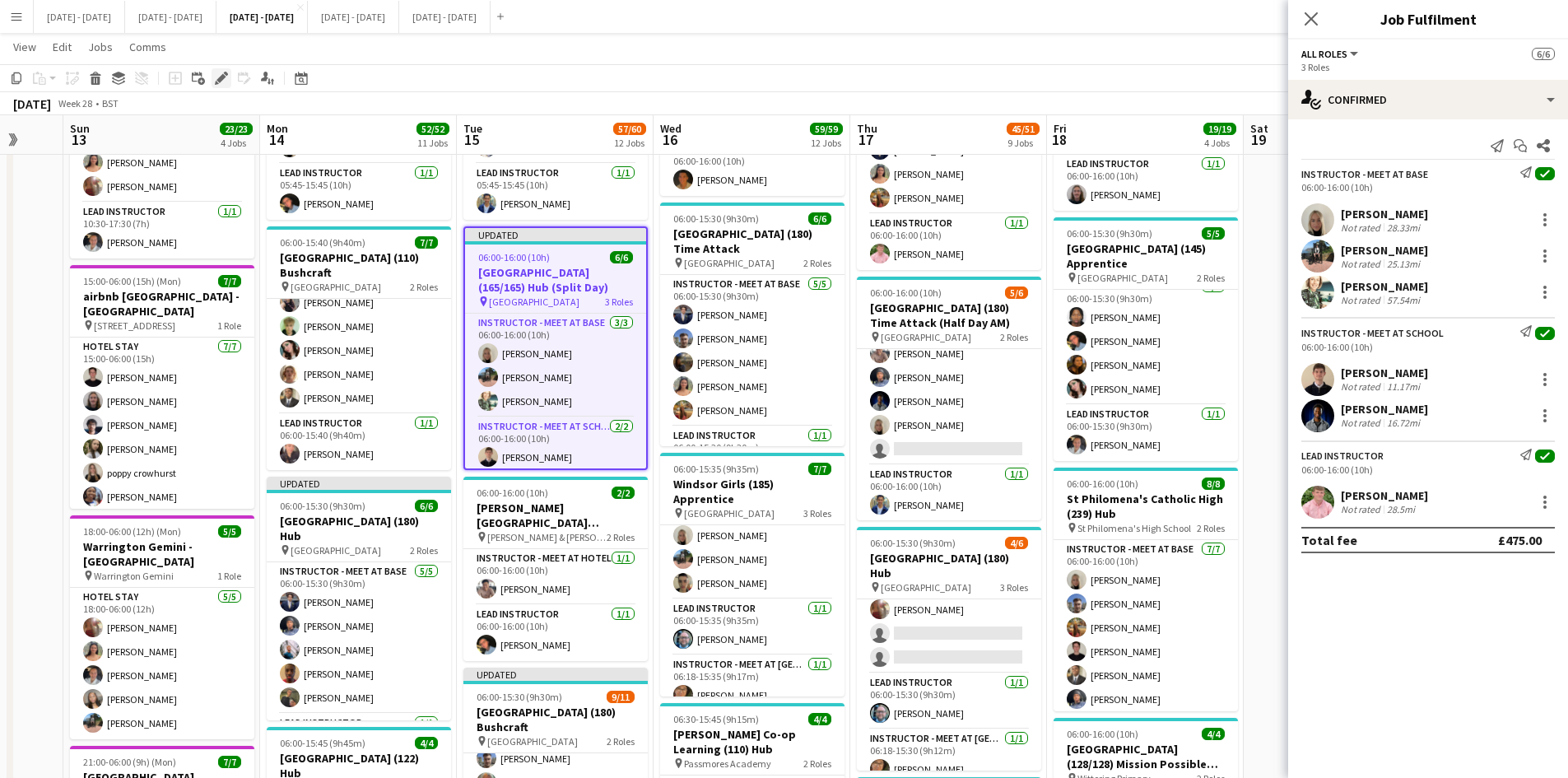 click on "Edit" 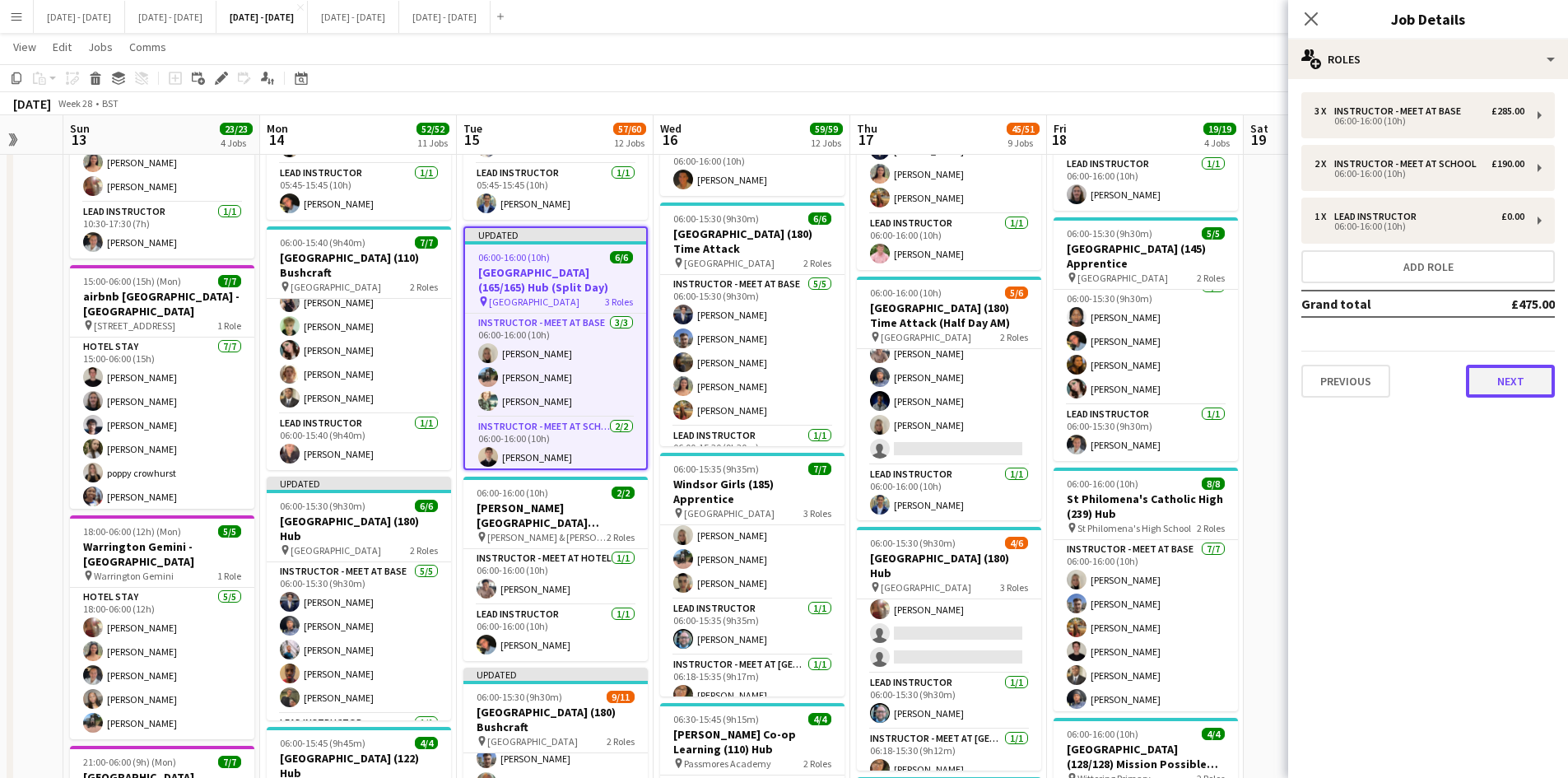 click on "Next" at bounding box center (1510, 381) 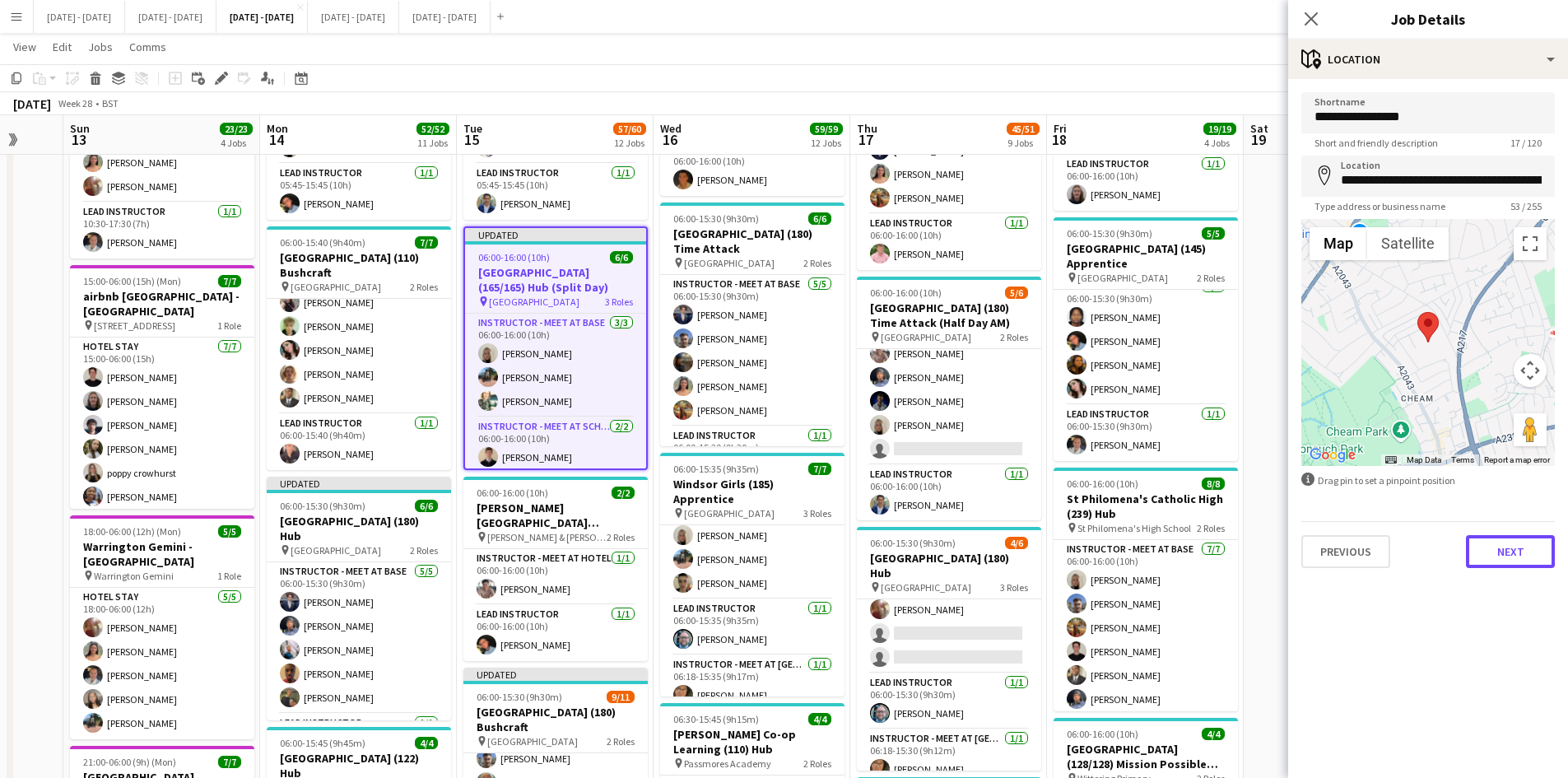click on "Next" at bounding box center (1510, 552) 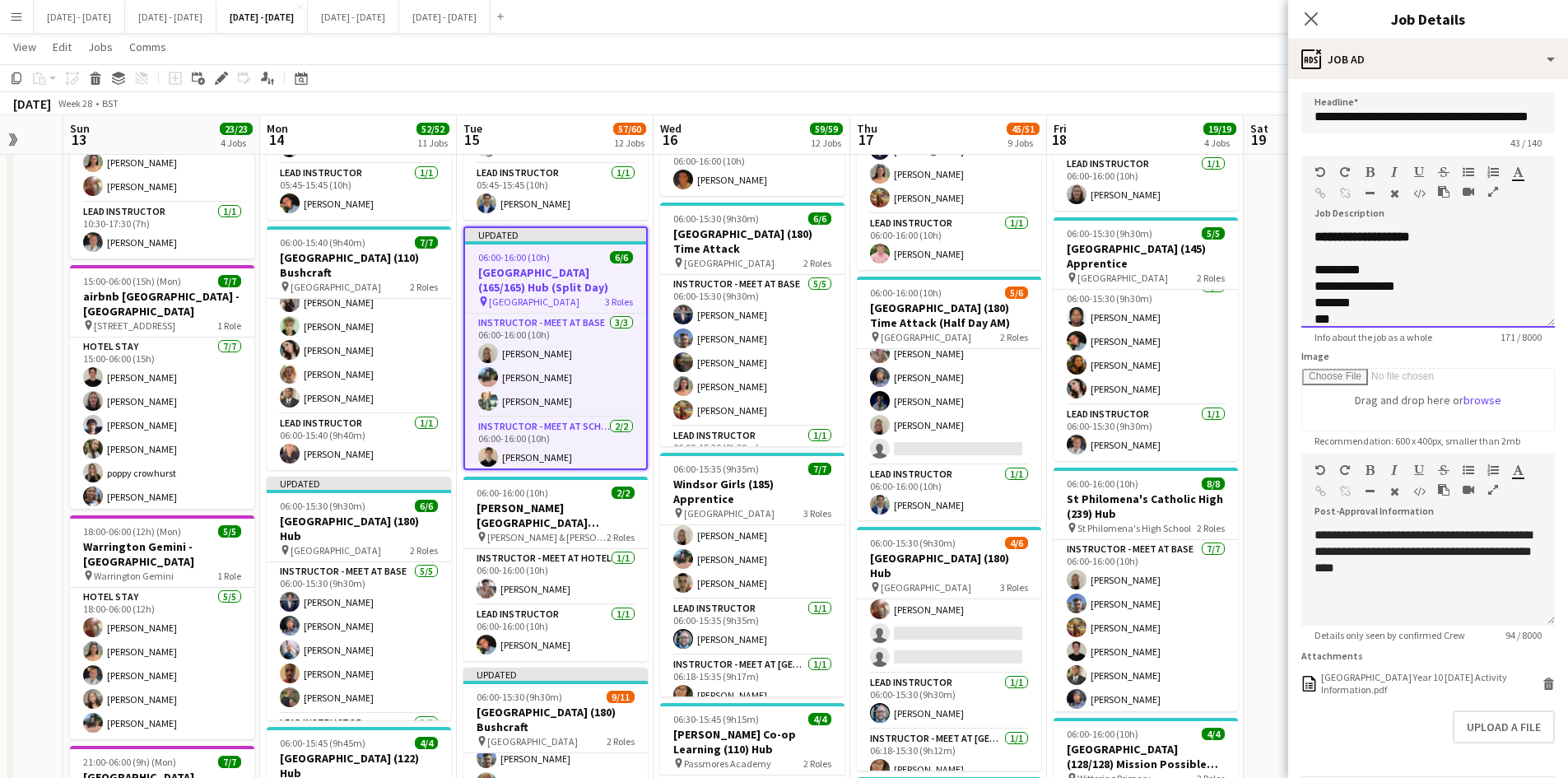 click on "**********" at bounding box center (1428, 278) 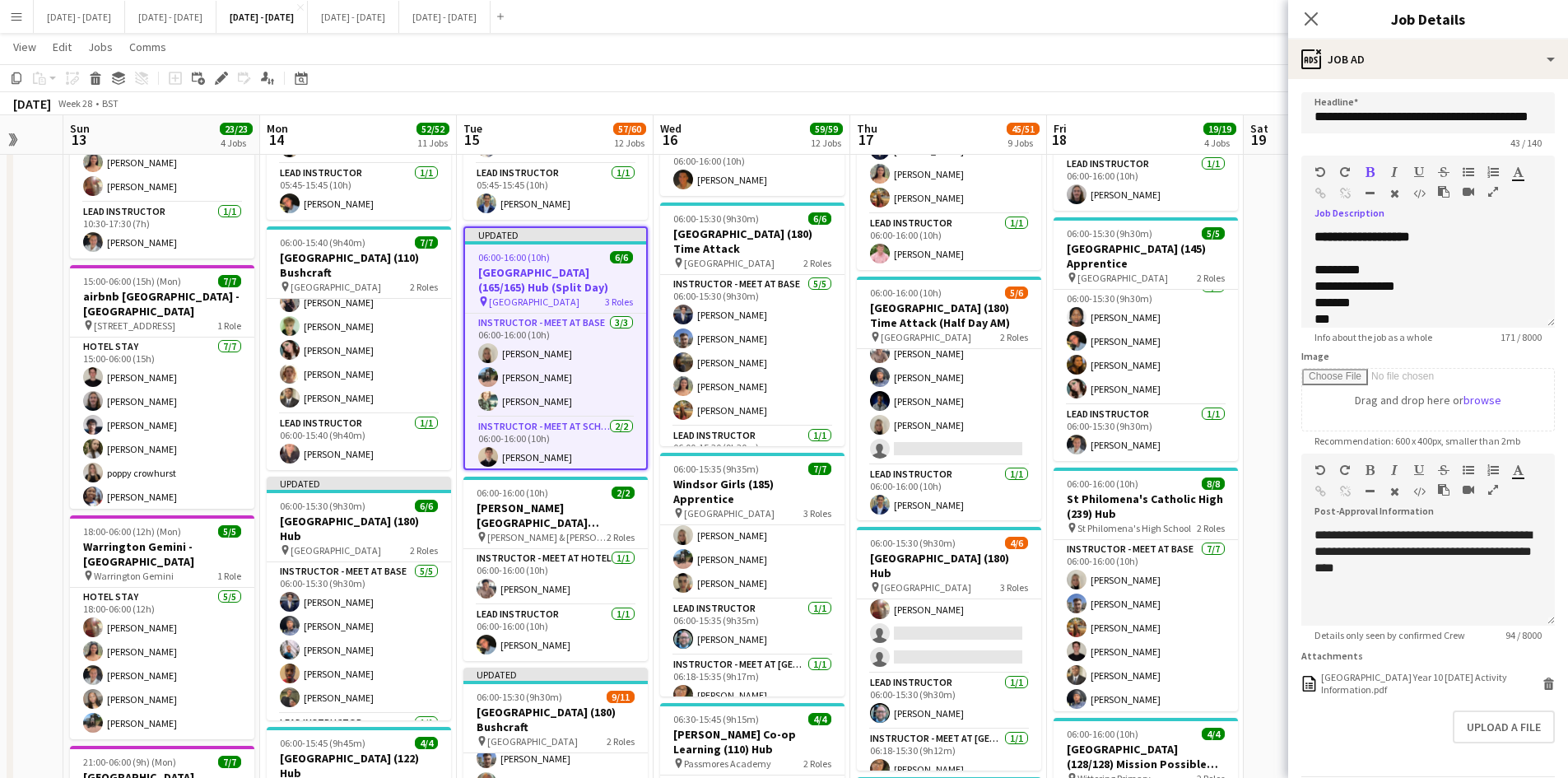 click on "[GEOGRAPHIC_DATA] (165/165) Hub (Split Day)" at bounding box center (556, 280) 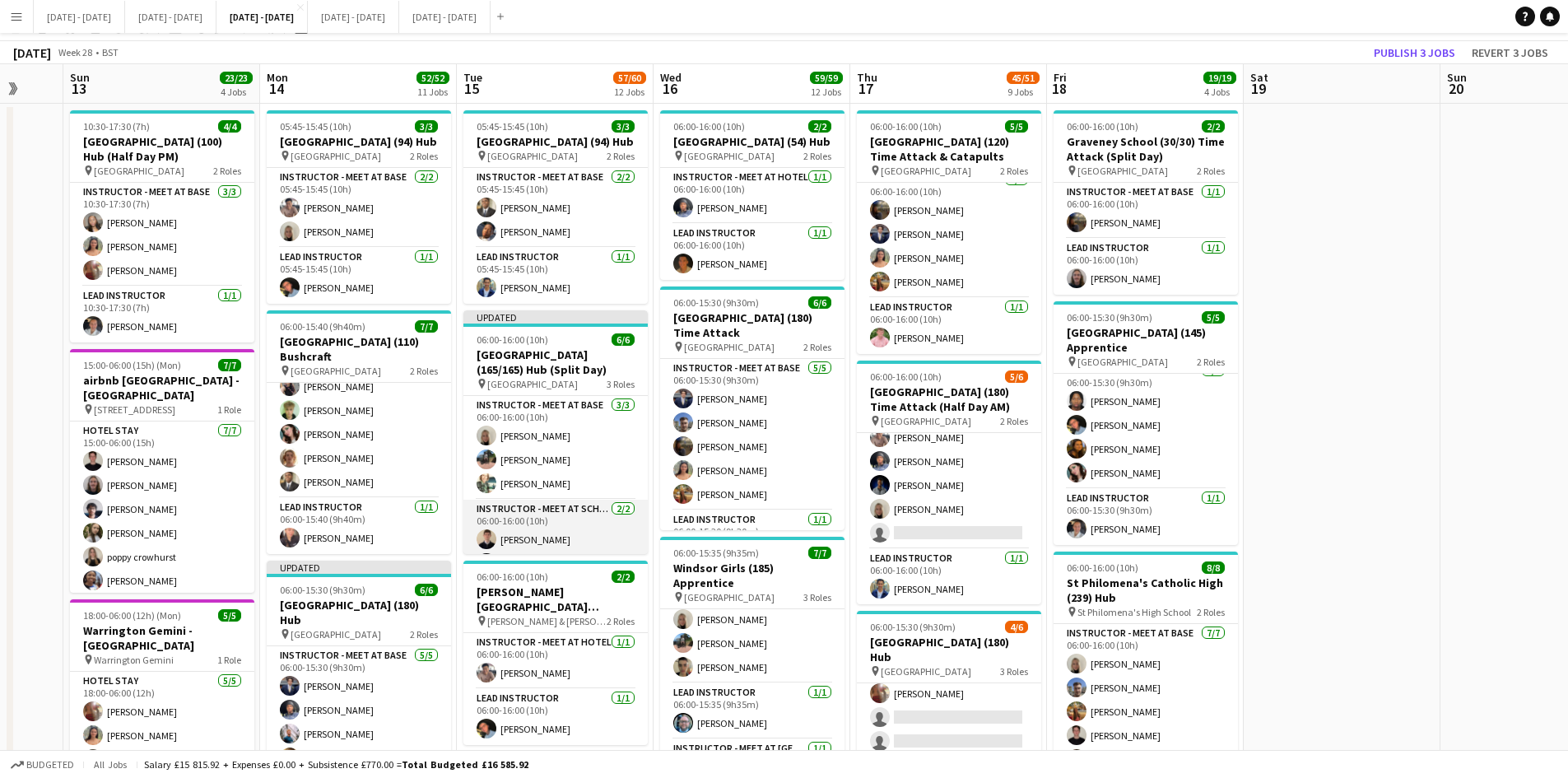 scroll, scrollTop: 0, scrollLeft: 0, axis: both 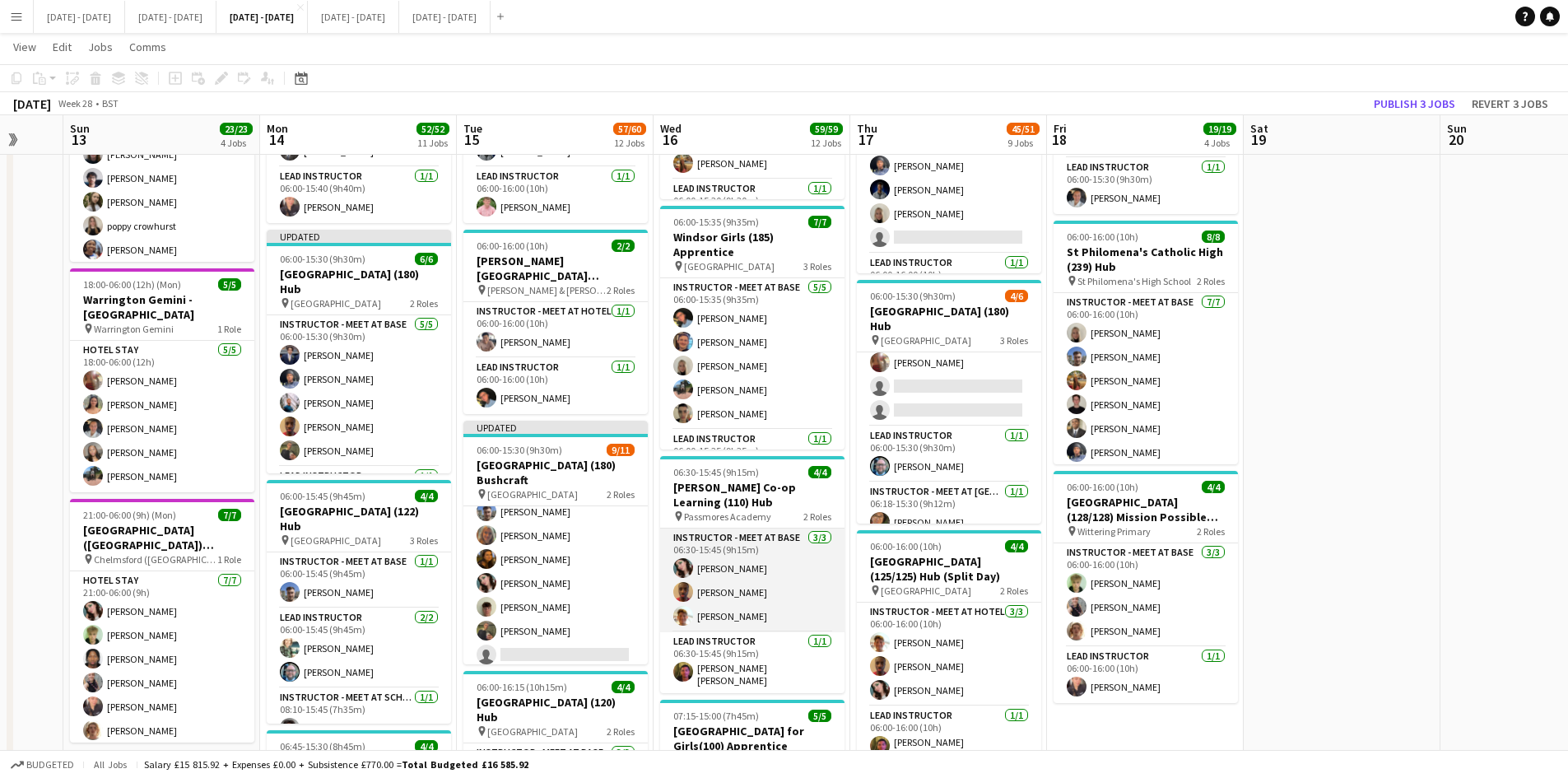 click on "Instructor - Meet at Base   3/3   06:30-15:45 (9h15m)
Lucy Cork Ethan Wambari Tom Allewell" at bounding box center (752, 580) 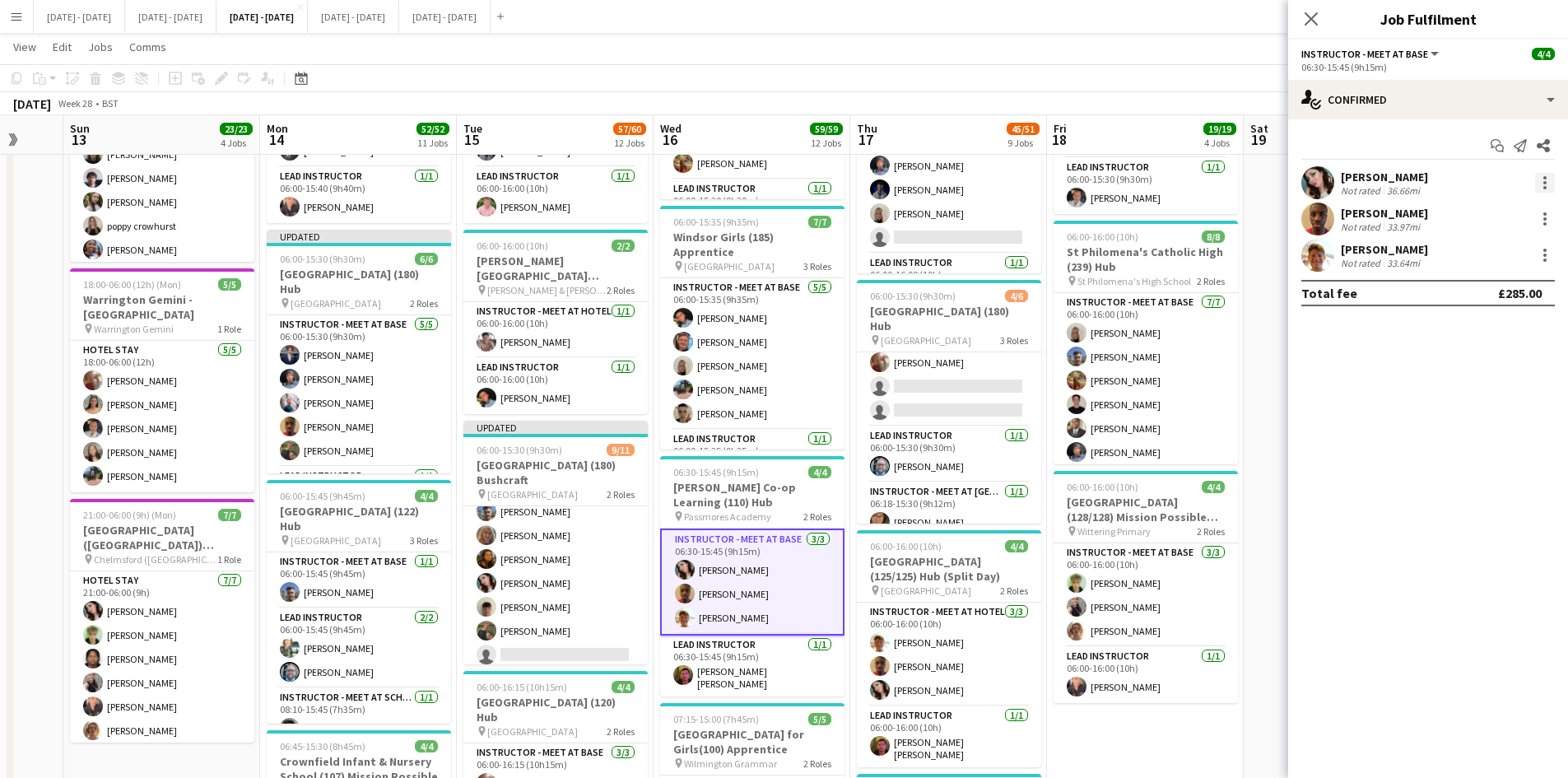 click at bounding box center (1545, 183) 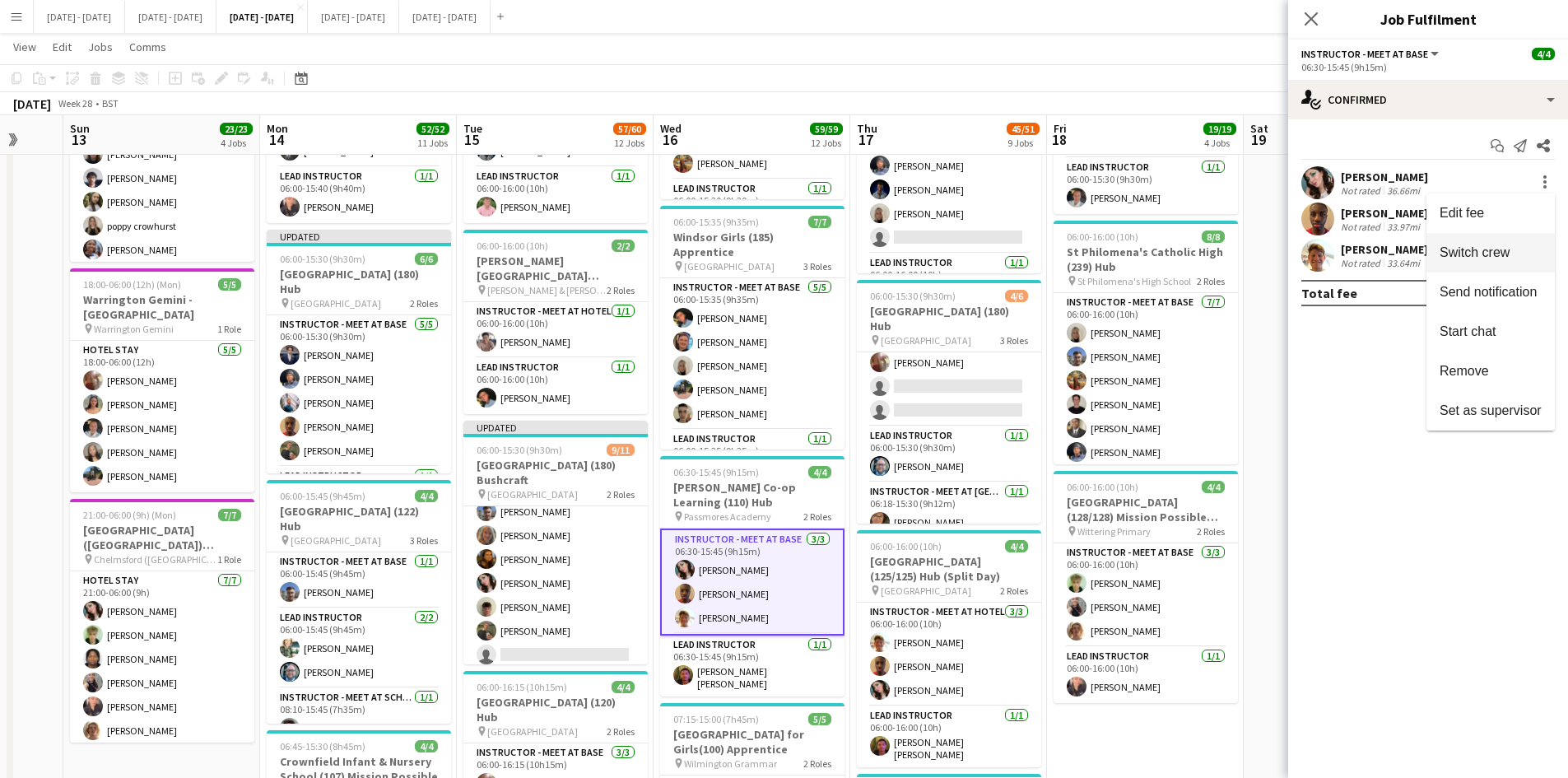 click on "Switch crew" at bounding box center [1491, 253] 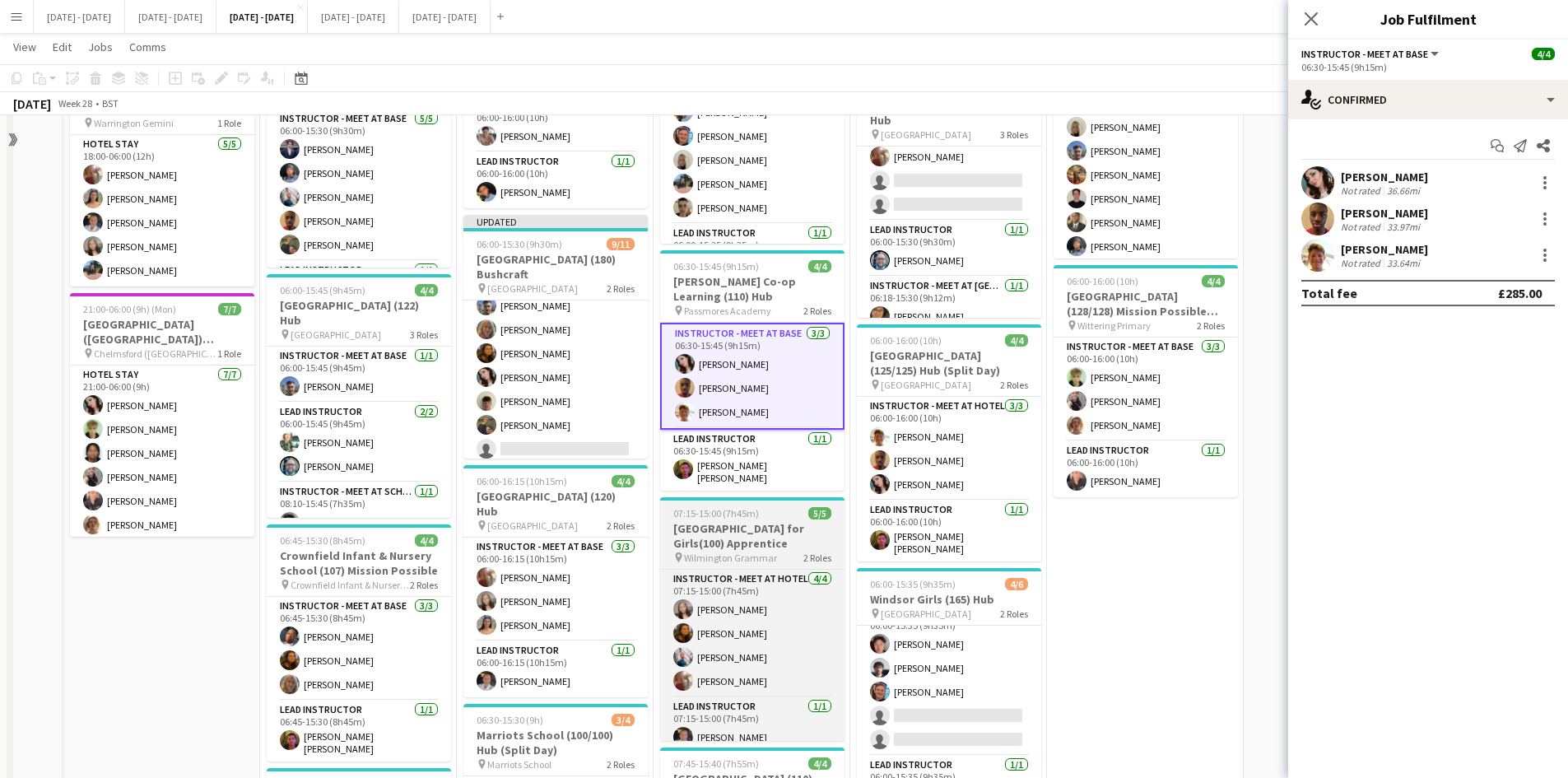 scroll, scrollTop: 659, scrollLeft: 0, axis: vertical 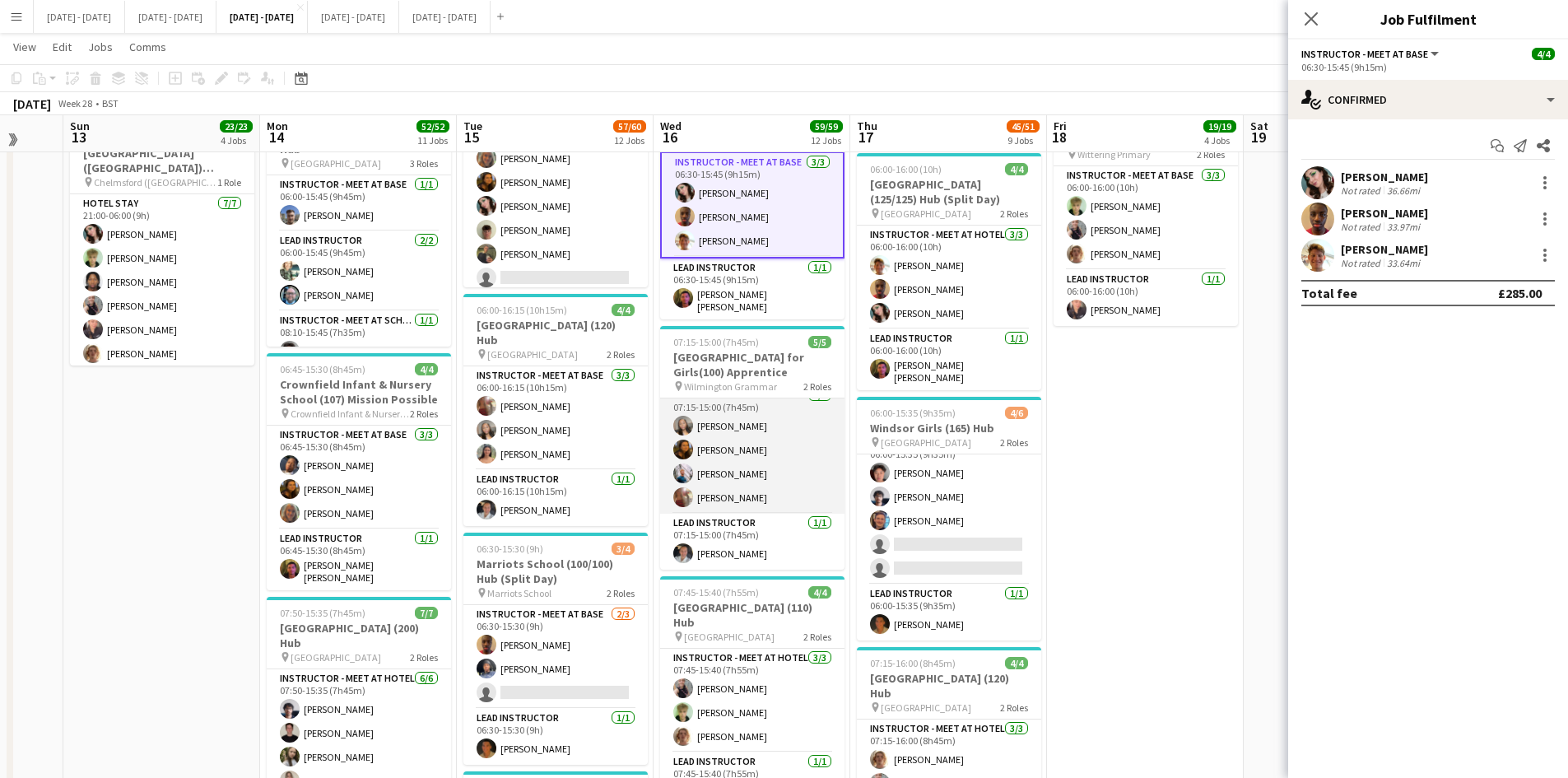 click on "Instructor - Meet at Hotel   4/4   07:15-15:00 (7h45m)
Grace Anieke Olivia Best Nathan Hinckley Olivia Etherington" at bounding box center [752, 450] 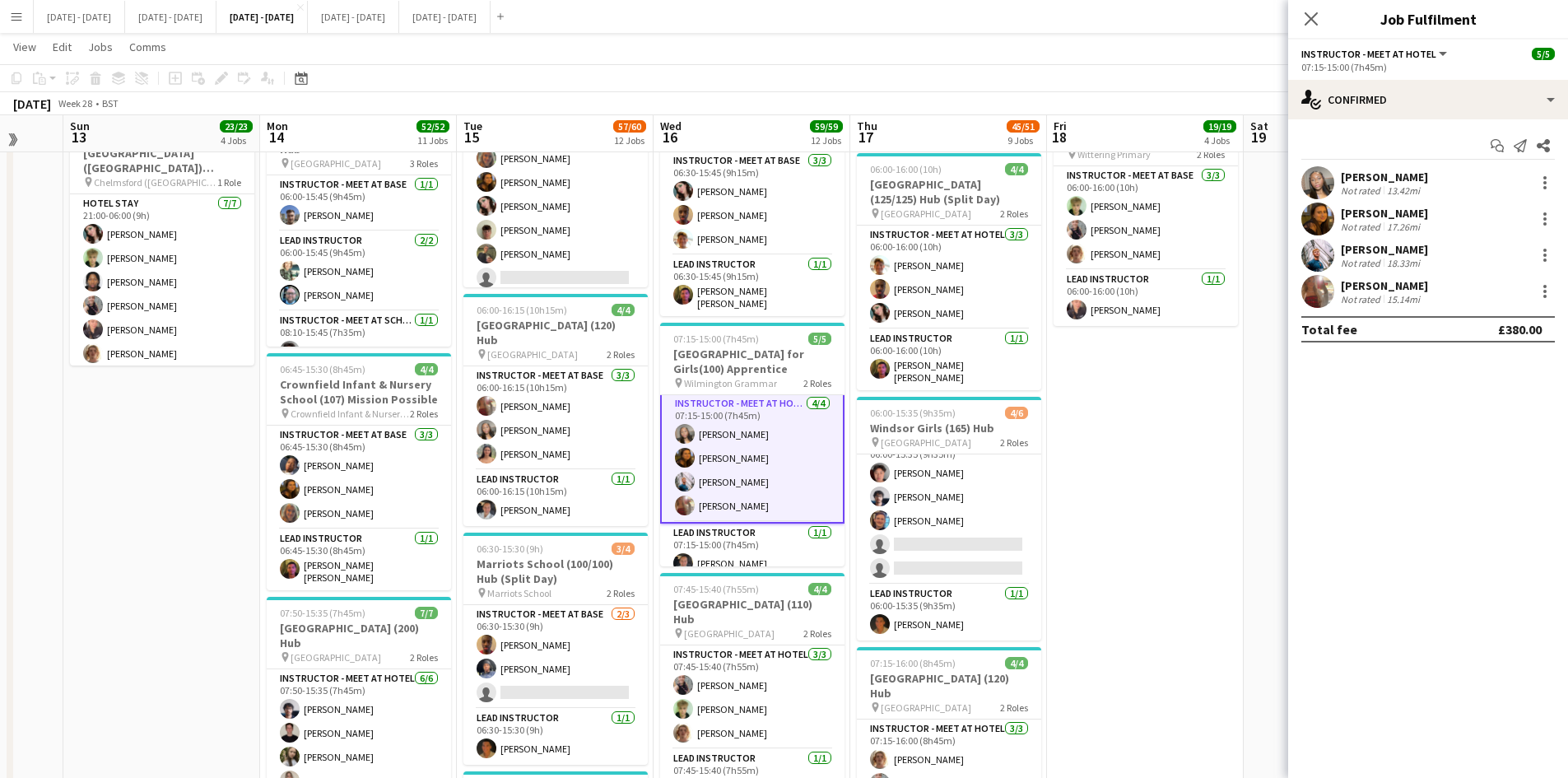 scroll, scrollTop: 0, scrollLeft: 0, axis: both 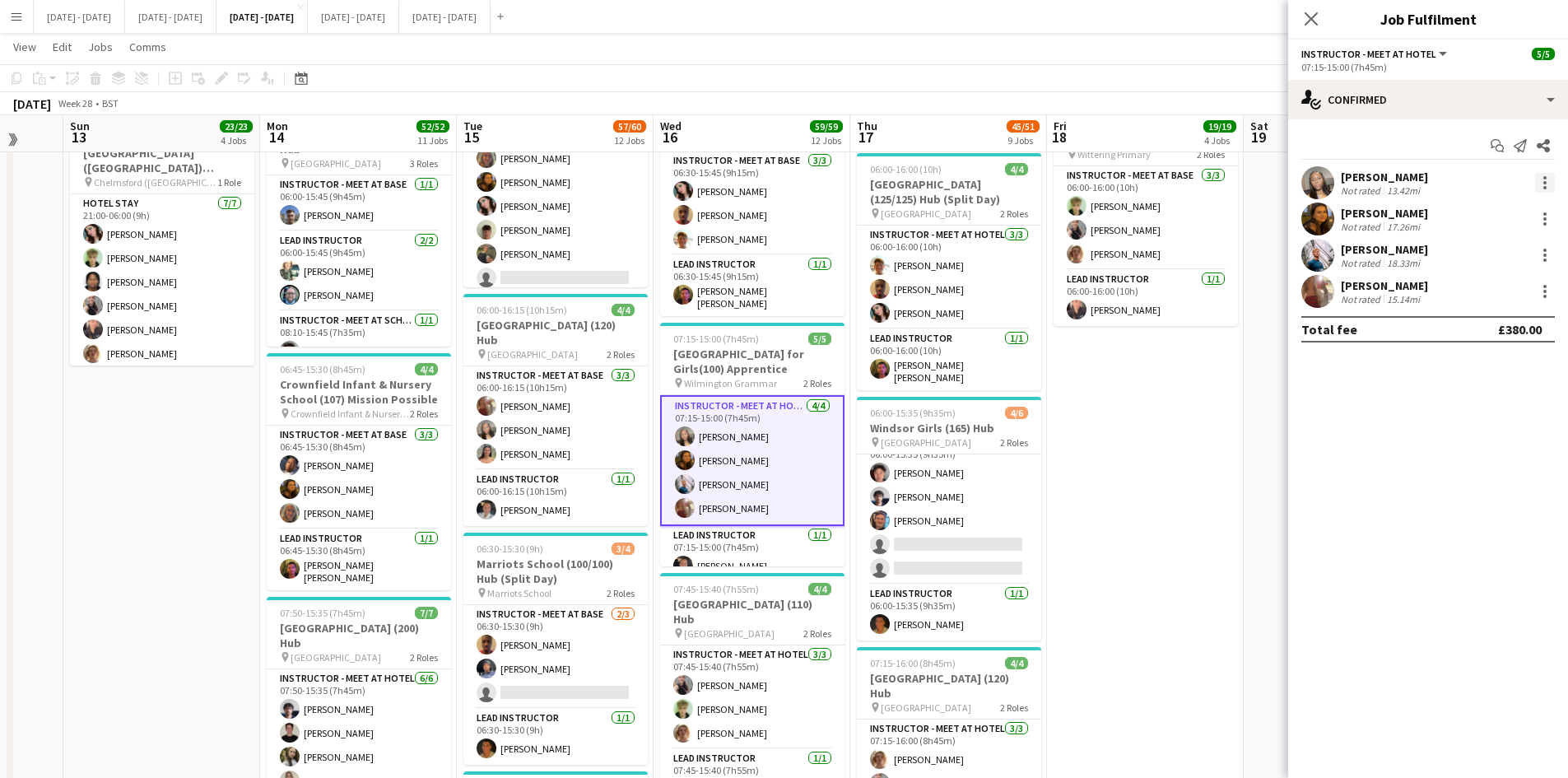 click at bounding box center (1545, 183) 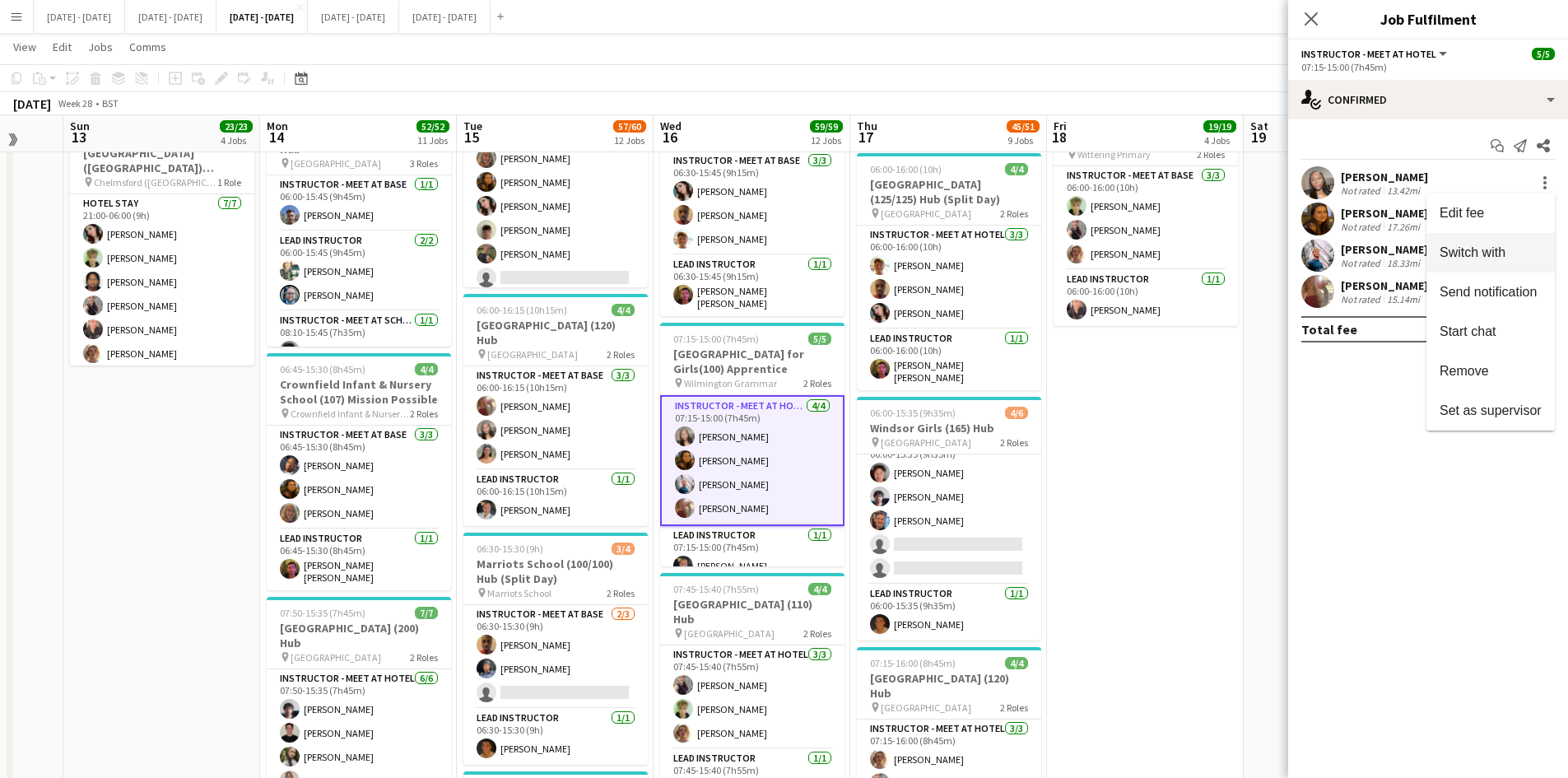 click on "Switch with" at bounding box center (1491, 253) 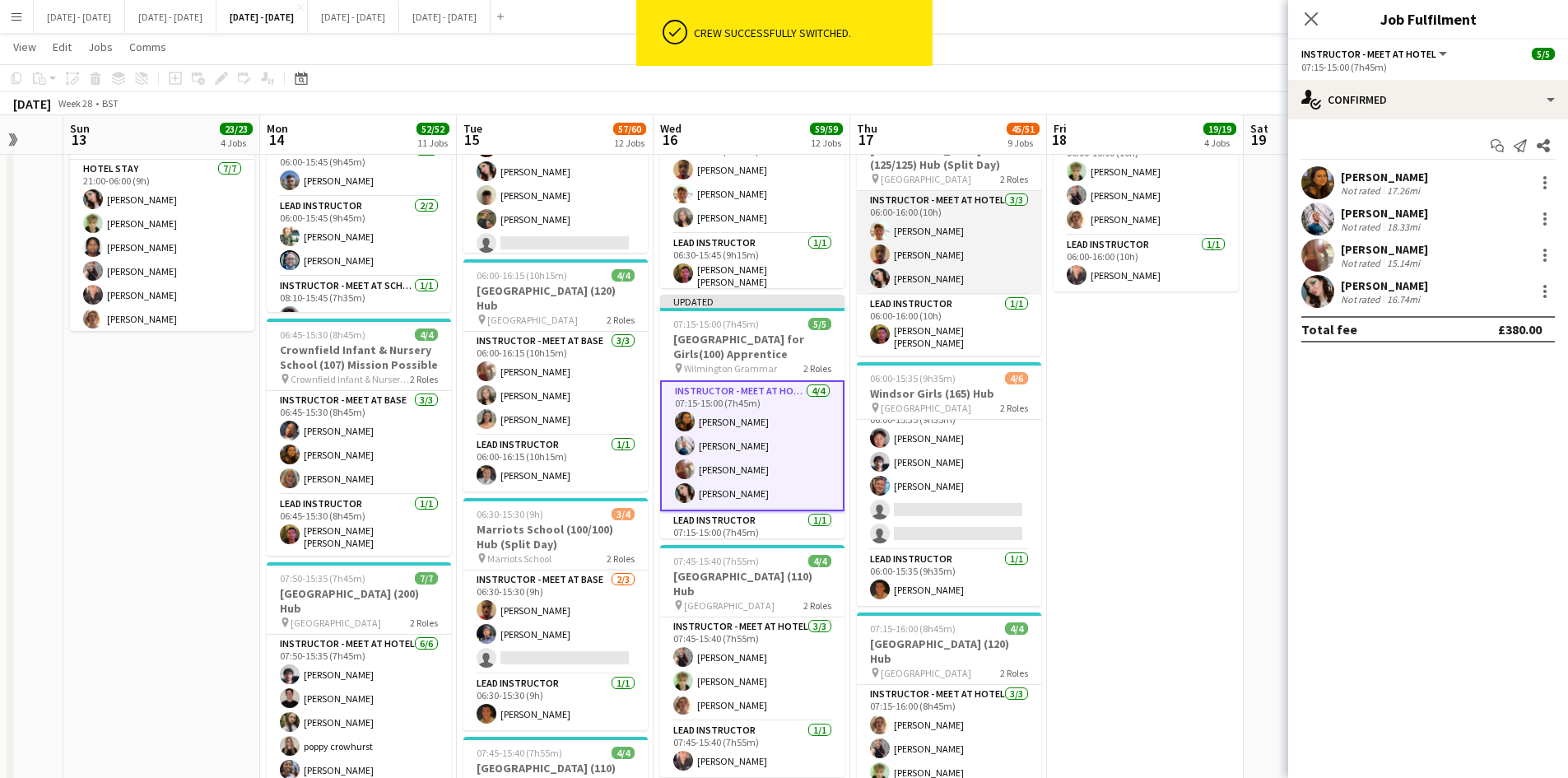 click on "Instructor - Meet at Hotel   3/3   06:00-16:00 (10h)
Tom Allewell Ethan Wambari Lucy Cork" at bounding box center [949, 243] 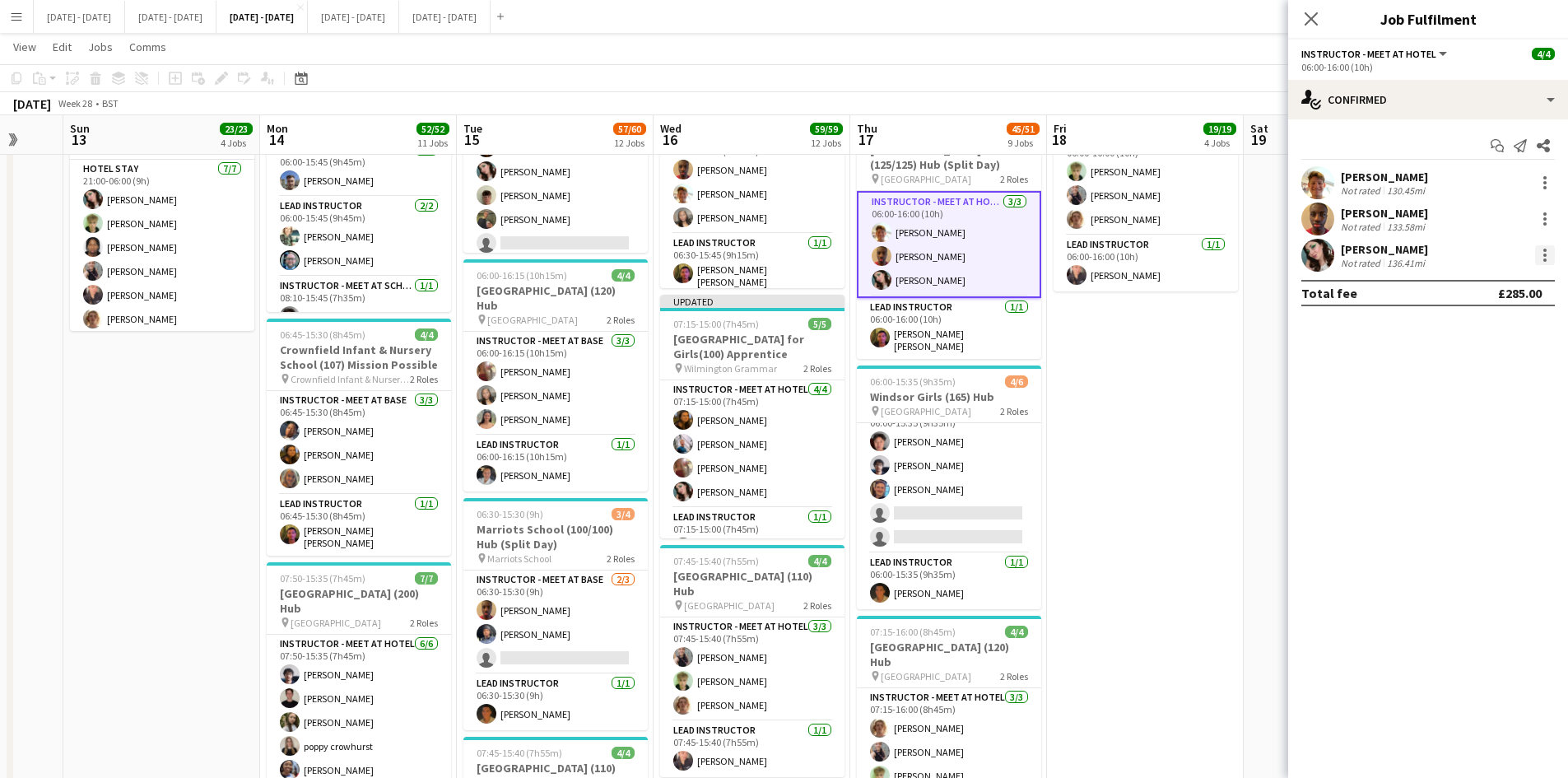 click at bounding box center [1543, 255] 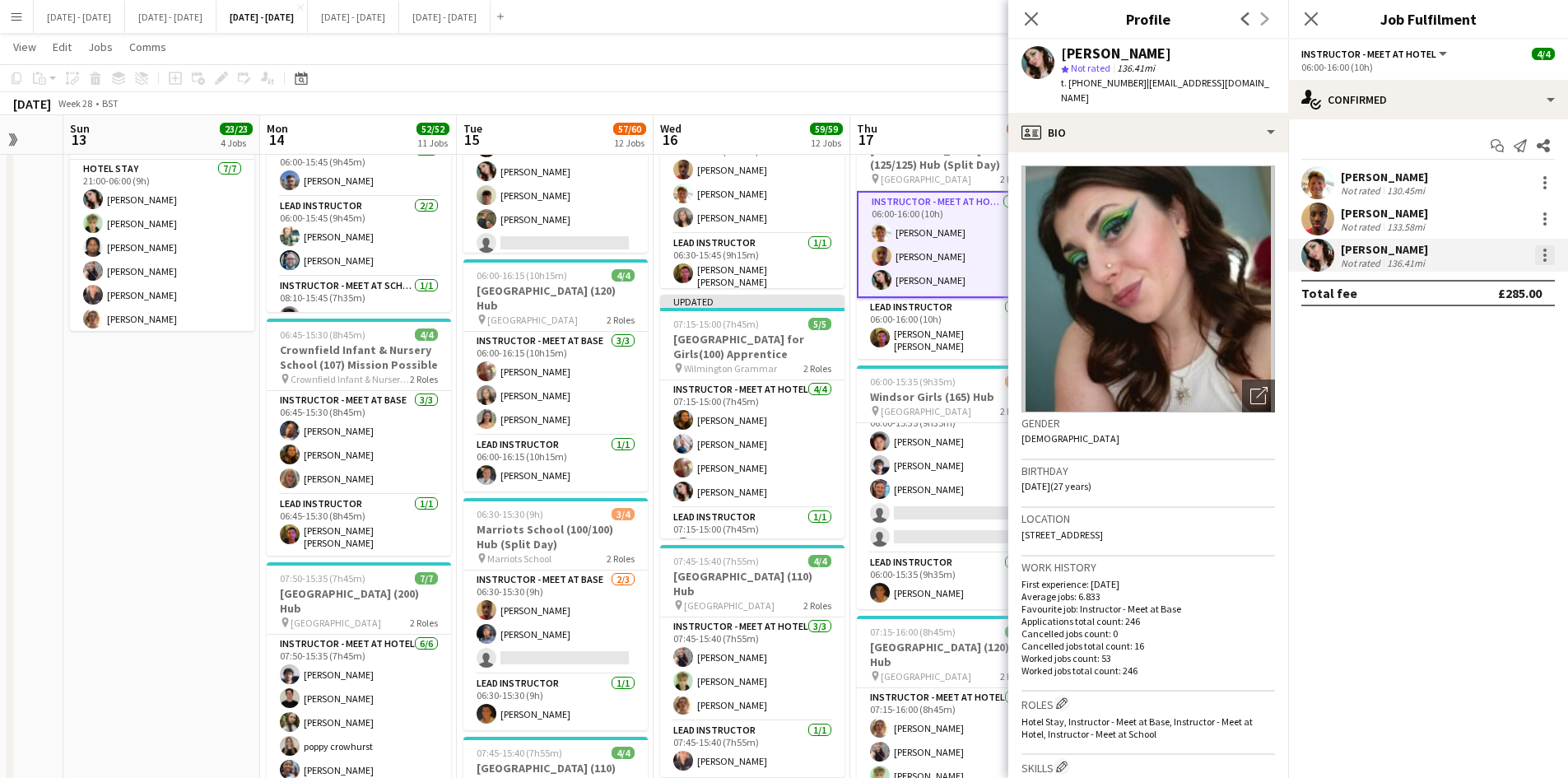 click at bounding box center (1545, 255) 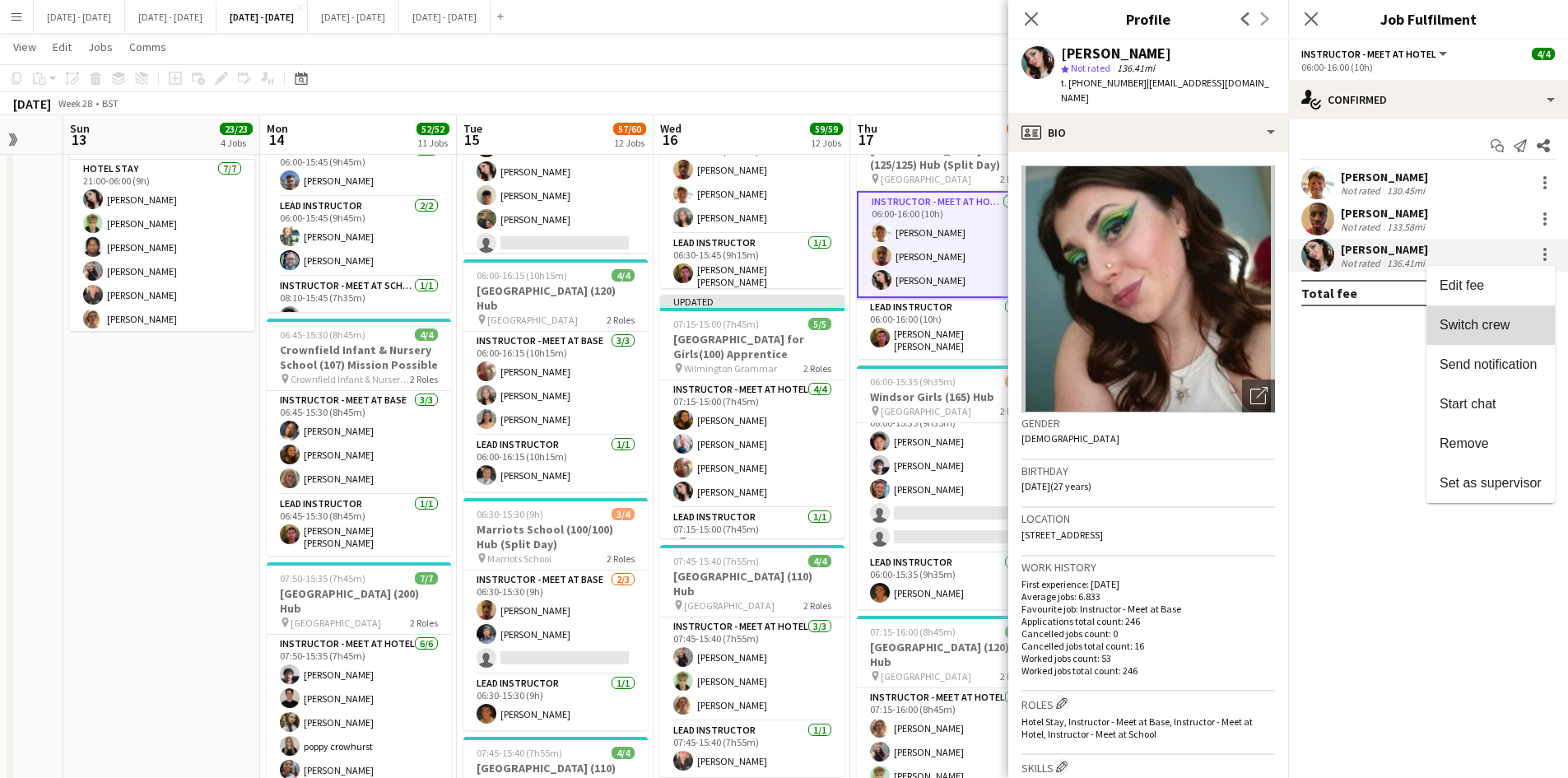click on "Switch crew" at bounding box center [1474, 324] 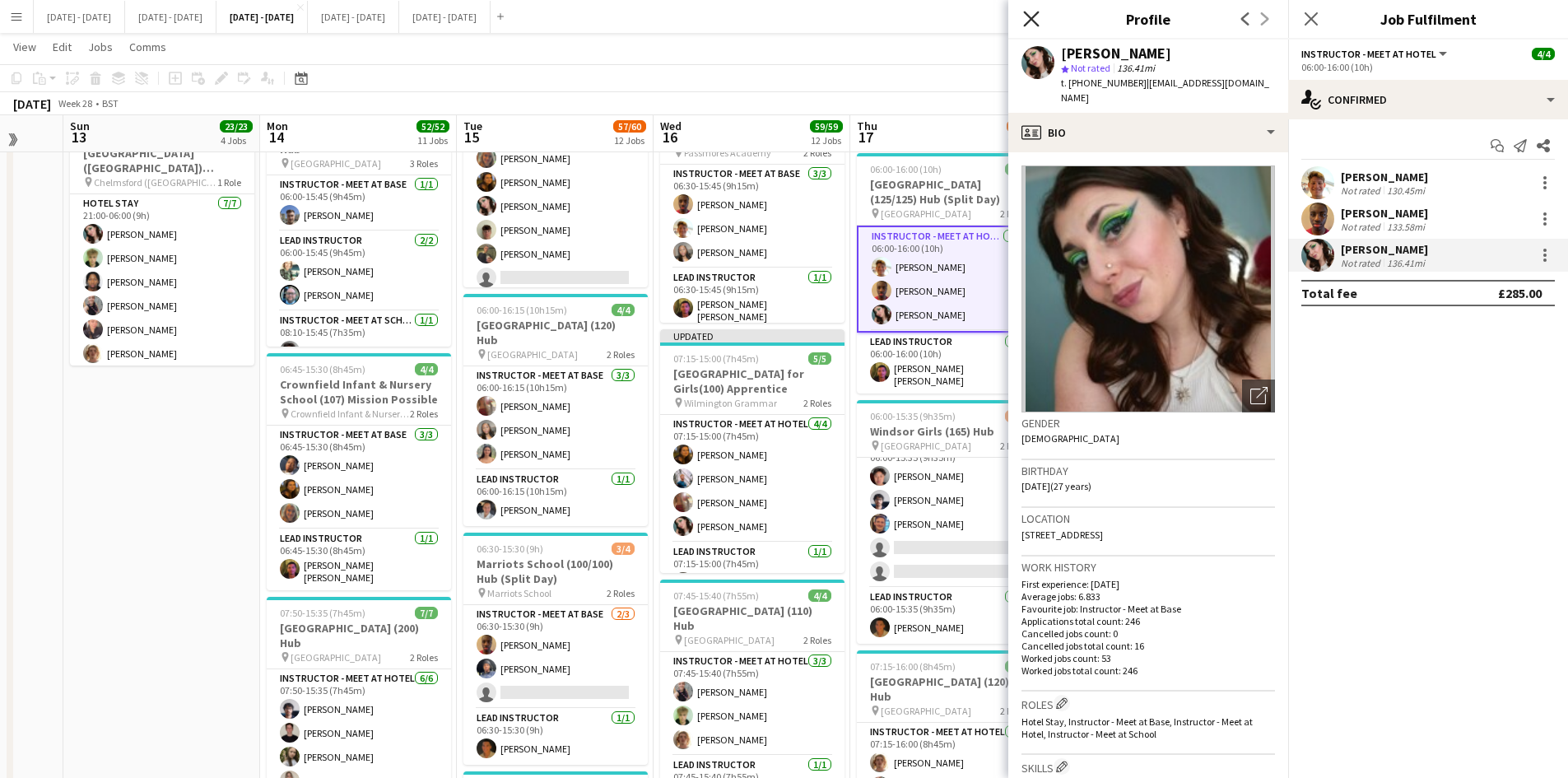 click 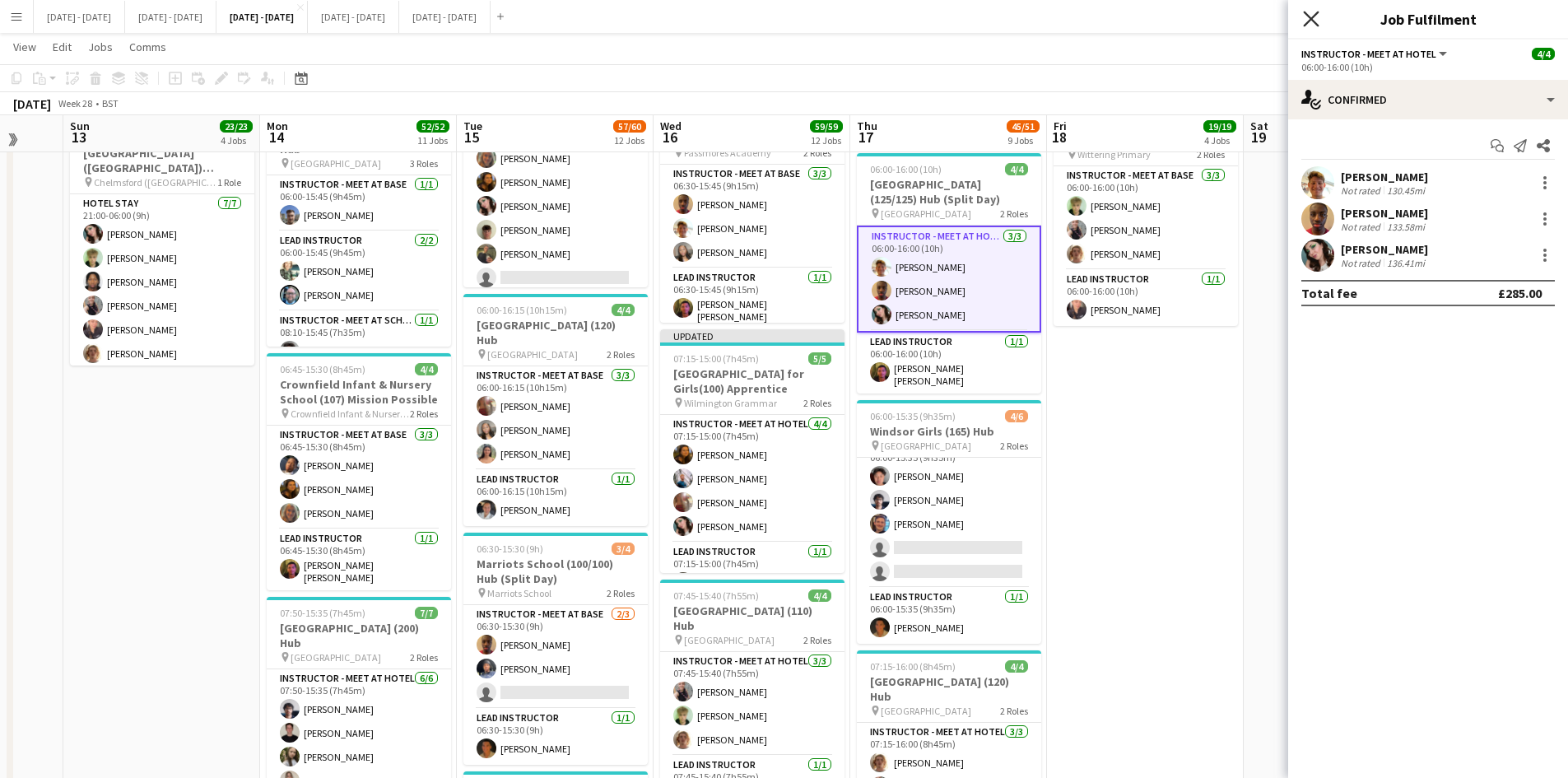 click on "Close pop-in" 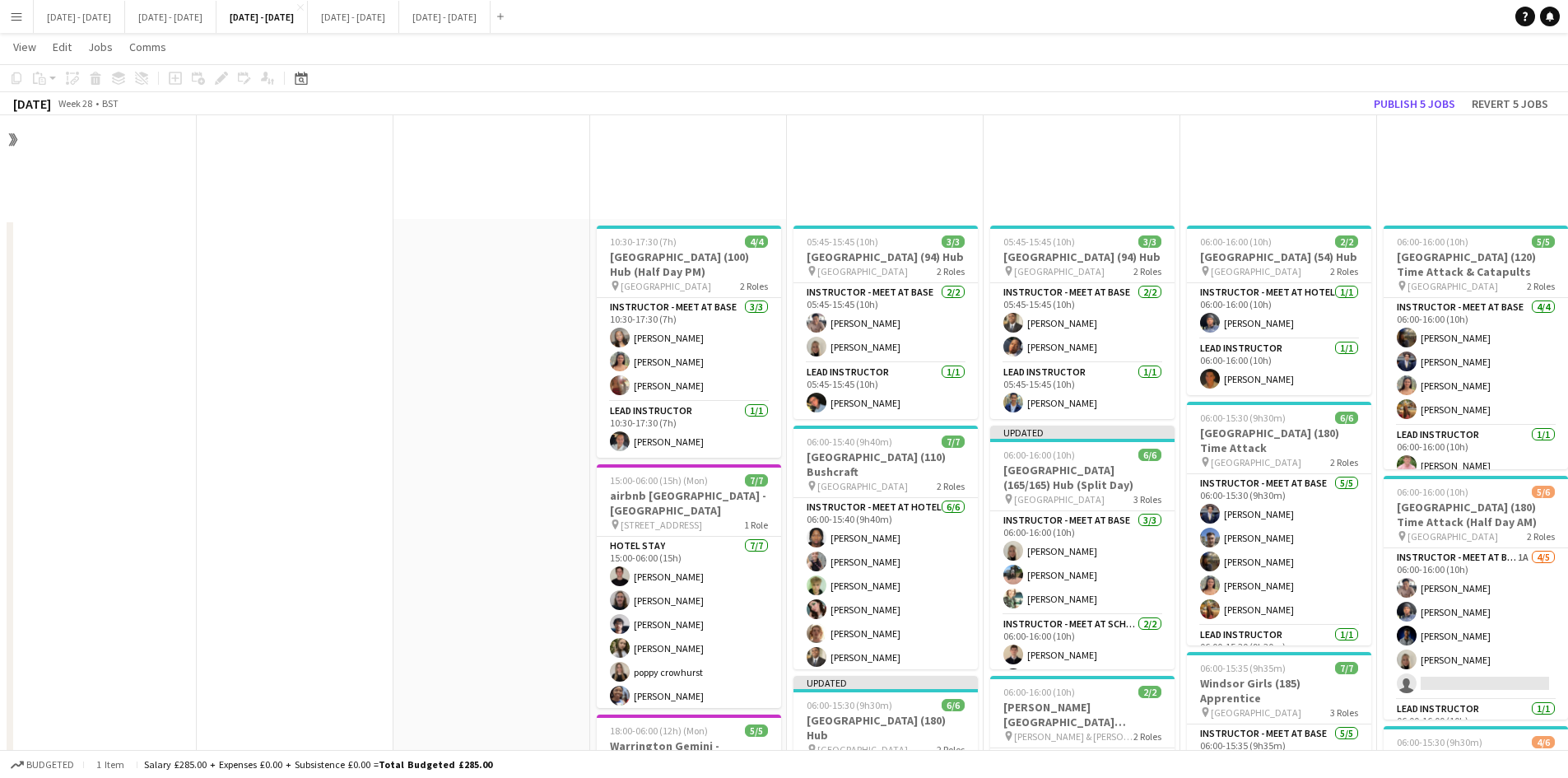 scroll, scrollTop: 823, scrollLeft: 0, axis: vertical 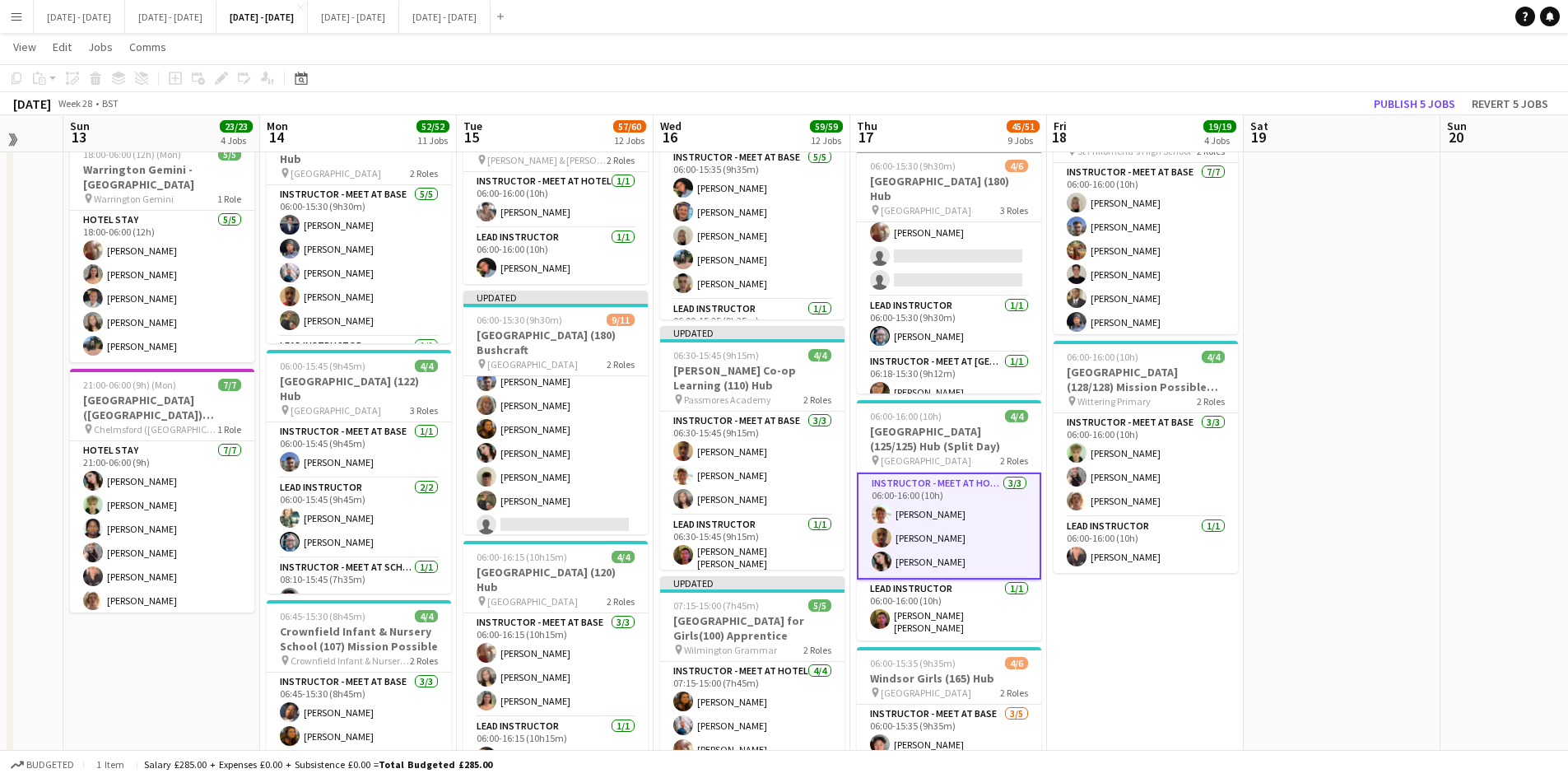 click on "Instructor - Meet at Hotel   [DATE]   06:00-16:00 (10h)
[PERSON_NAME] [PERSON_NAME] [PERSON_NAME]" at bounding box center (949, 526) 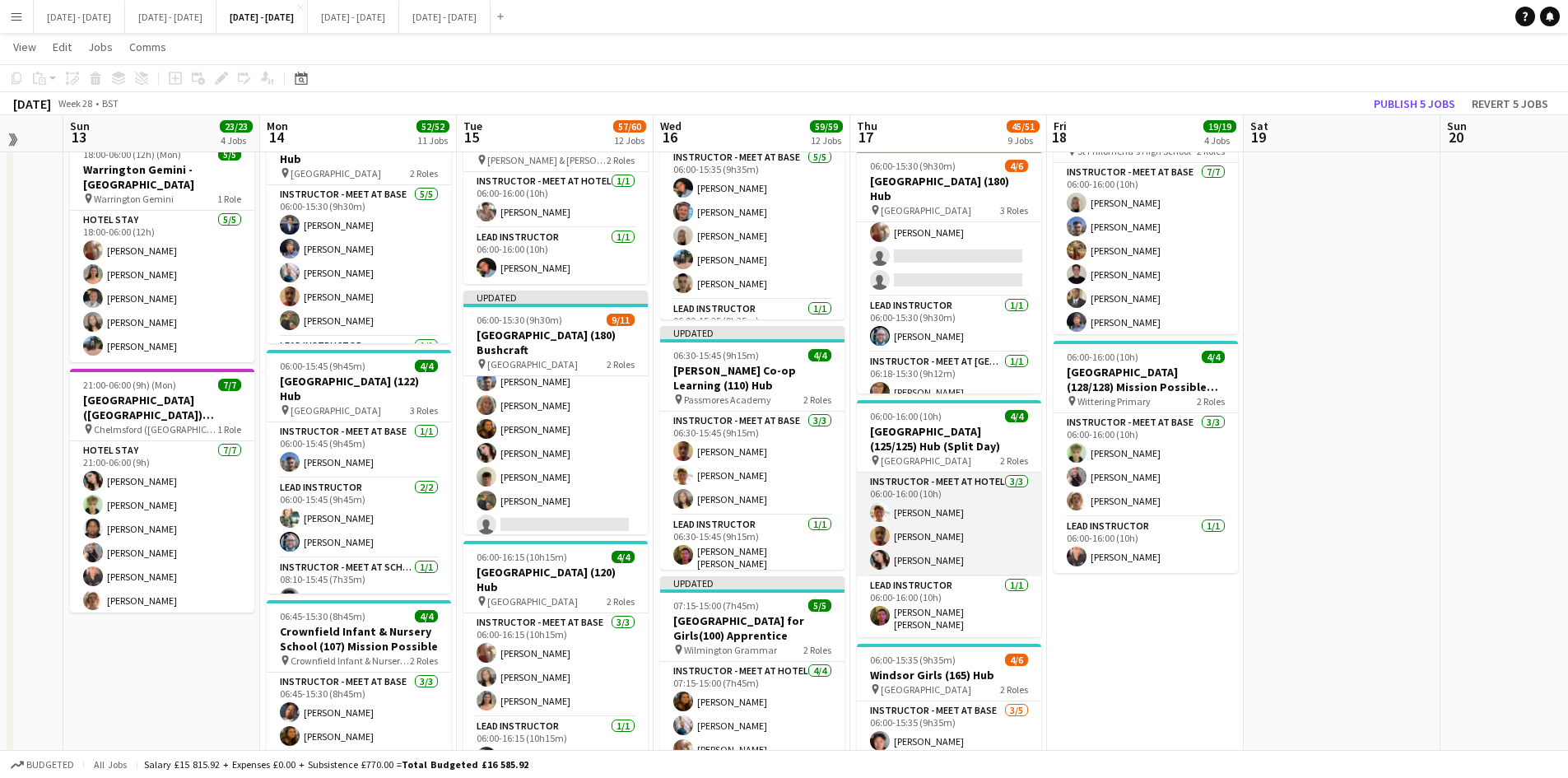 click on "Instructor - Meet at Hotel   [DATE]   06:00-16:00 (10h)
[PERSON_NAME] [PERSON_NAME] [PERSON_NAME]" at bounding box center (949, 524) 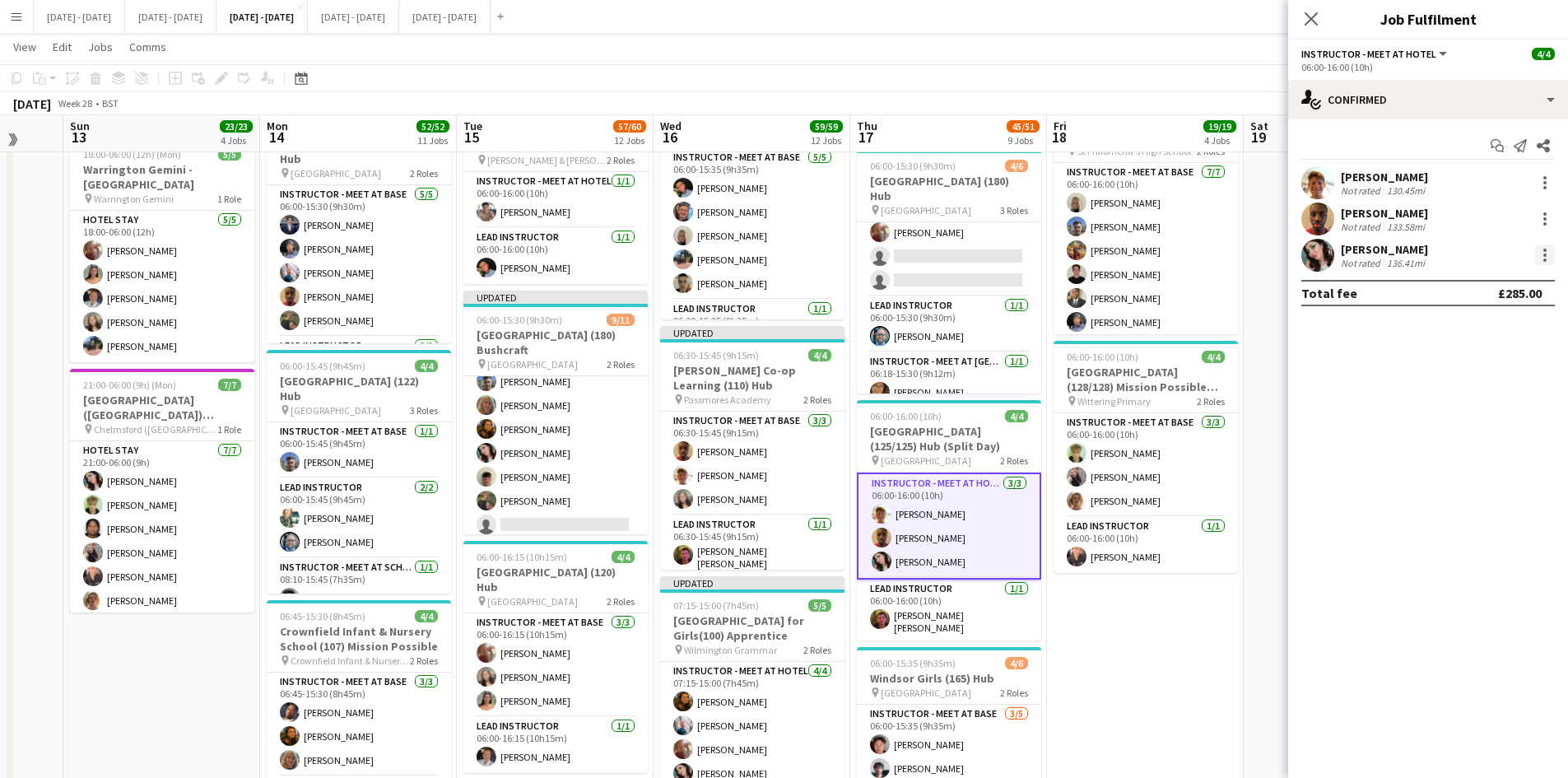 click at bounding box center (1545, 255) 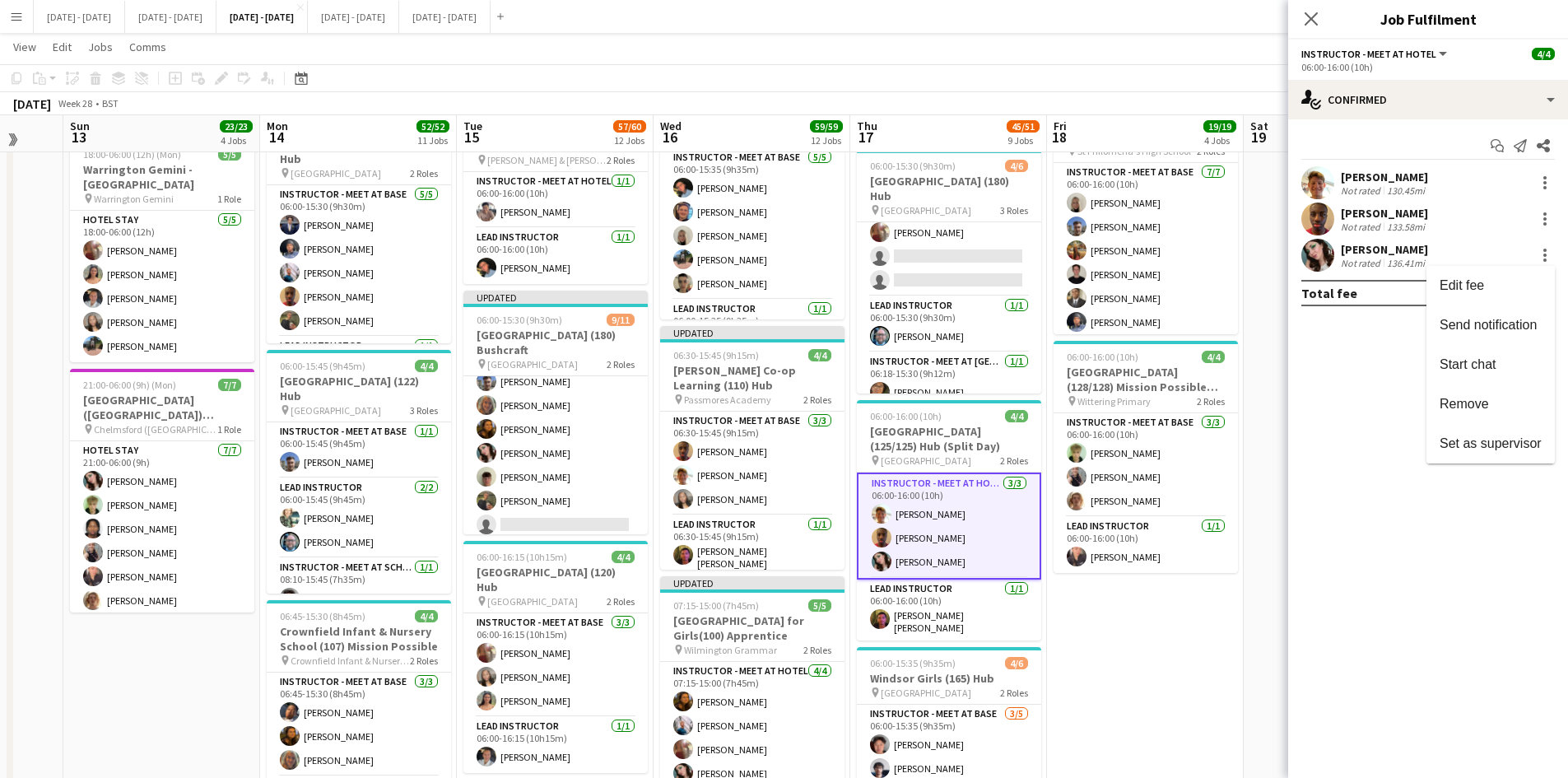click at bounding box center [784, 389] 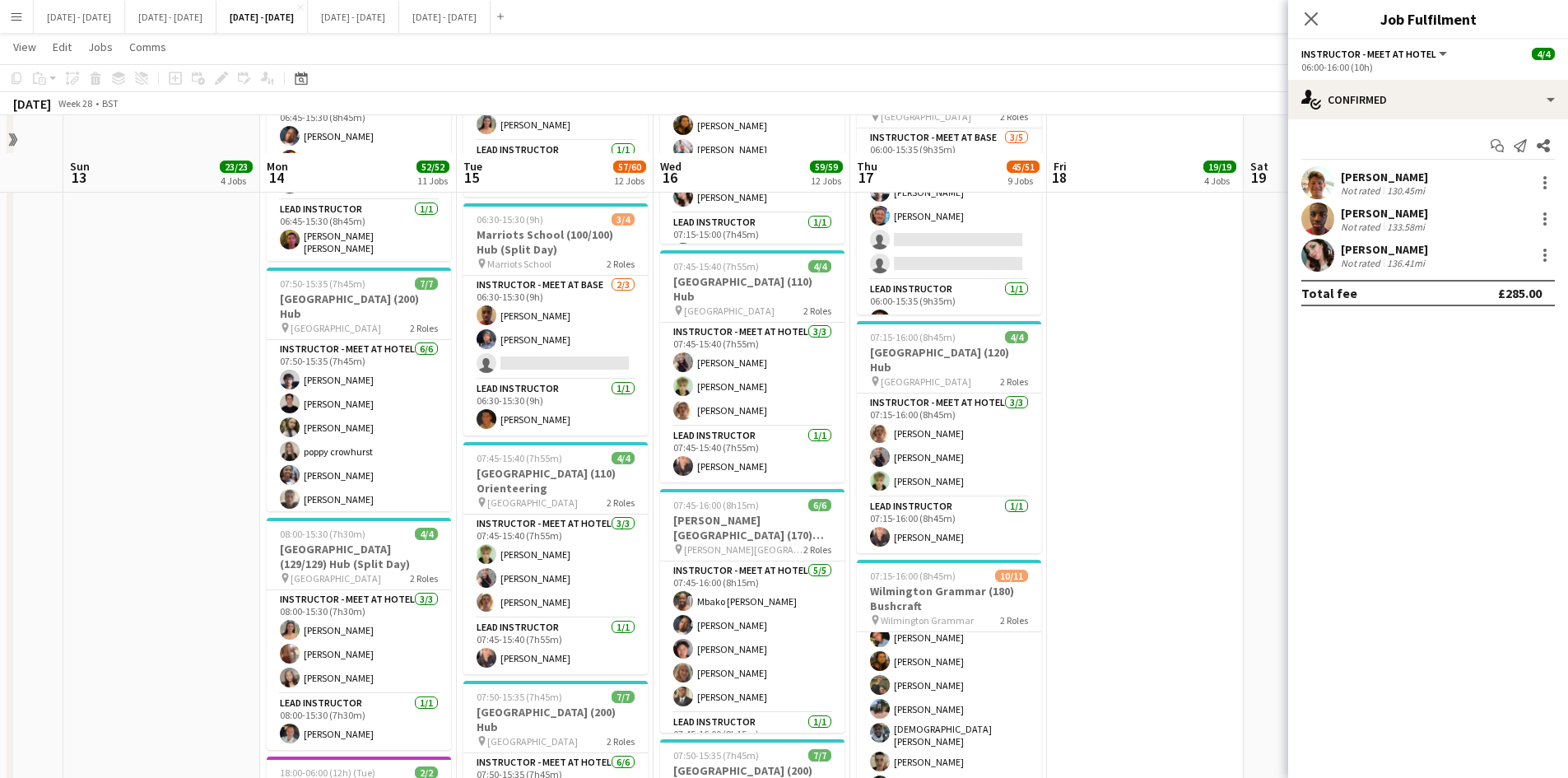 scroll, scrollTop: 1317, scrollLeft: 0, axis: vertical 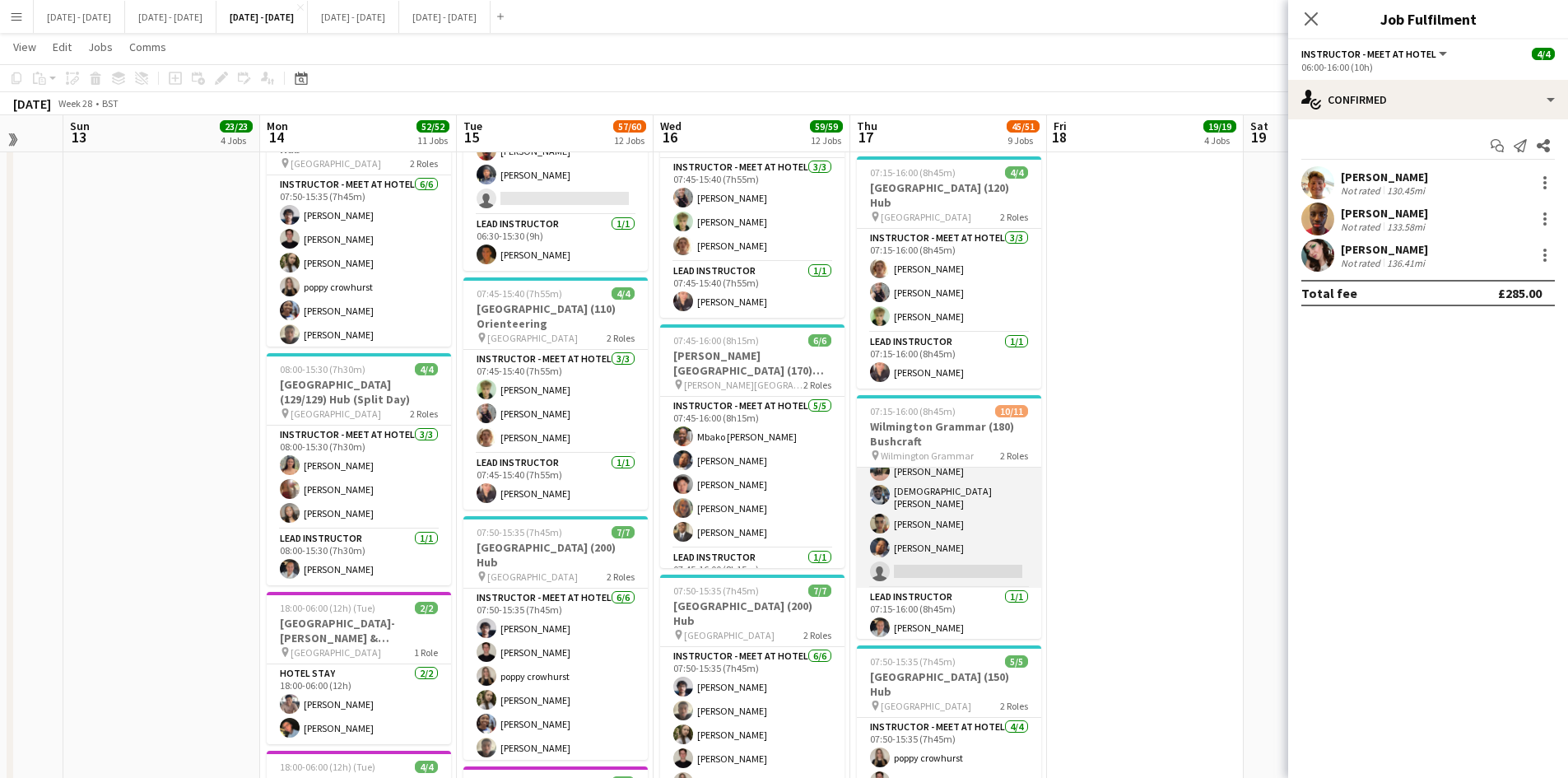 click on "Instructor - Meet at Base   [DATE]   07:15-16:00 (8h45m)
[PERSON_NAME] [PERSON_NAME] [PERSON_NAME] [PERSON_NAME] [PERSON_NAME] [PERSON_NAME] [PERSON_NAME] [PERSON_NAME] [PERSON_NAME]
single-neutral-actions" at bounding box center [949, 450] 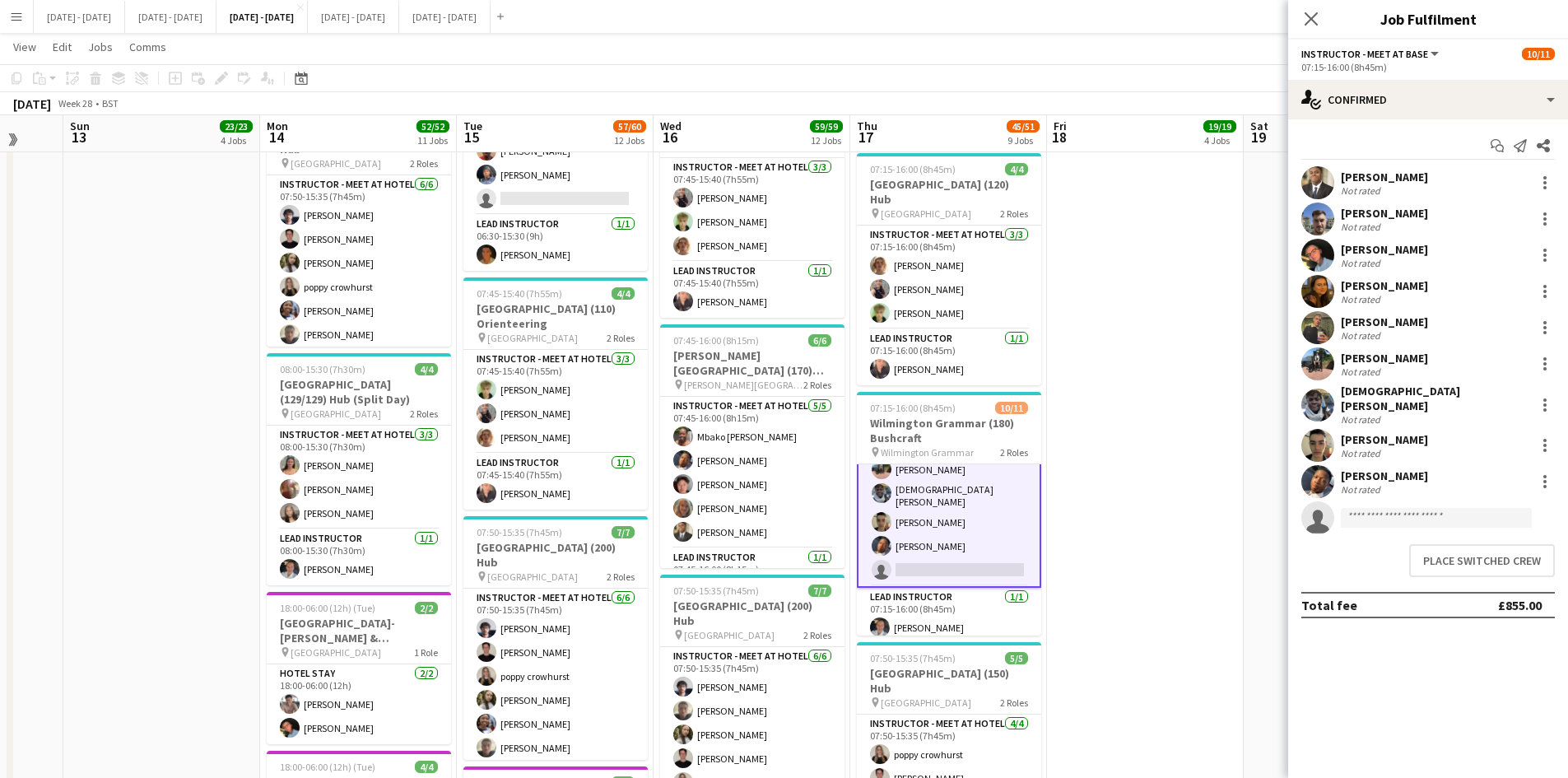 scroll, scrollTop: 157, scrollLeft: 0, axis: vertical 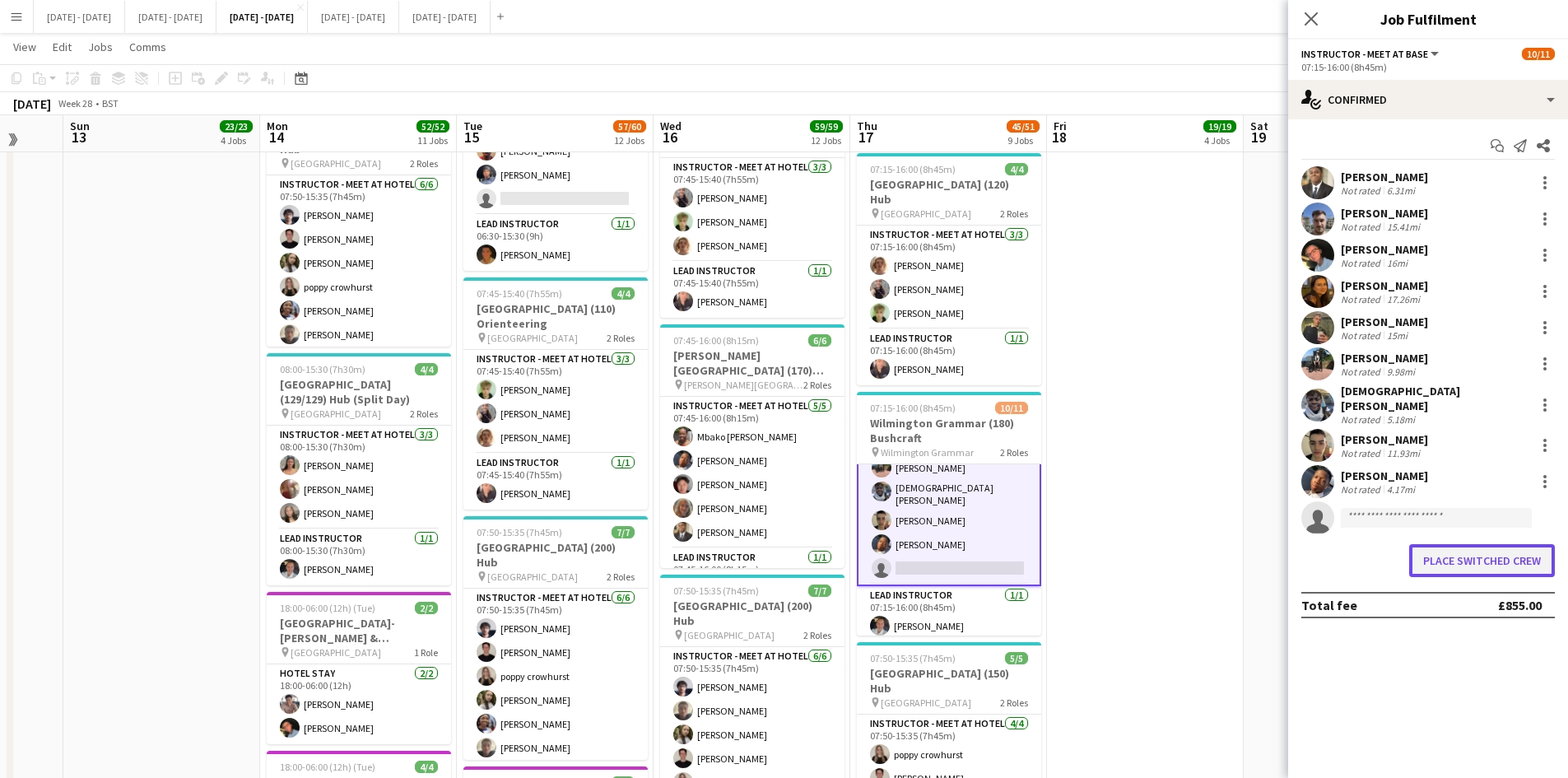 click on "Place switched crew" at bounding box center (1482, 561) 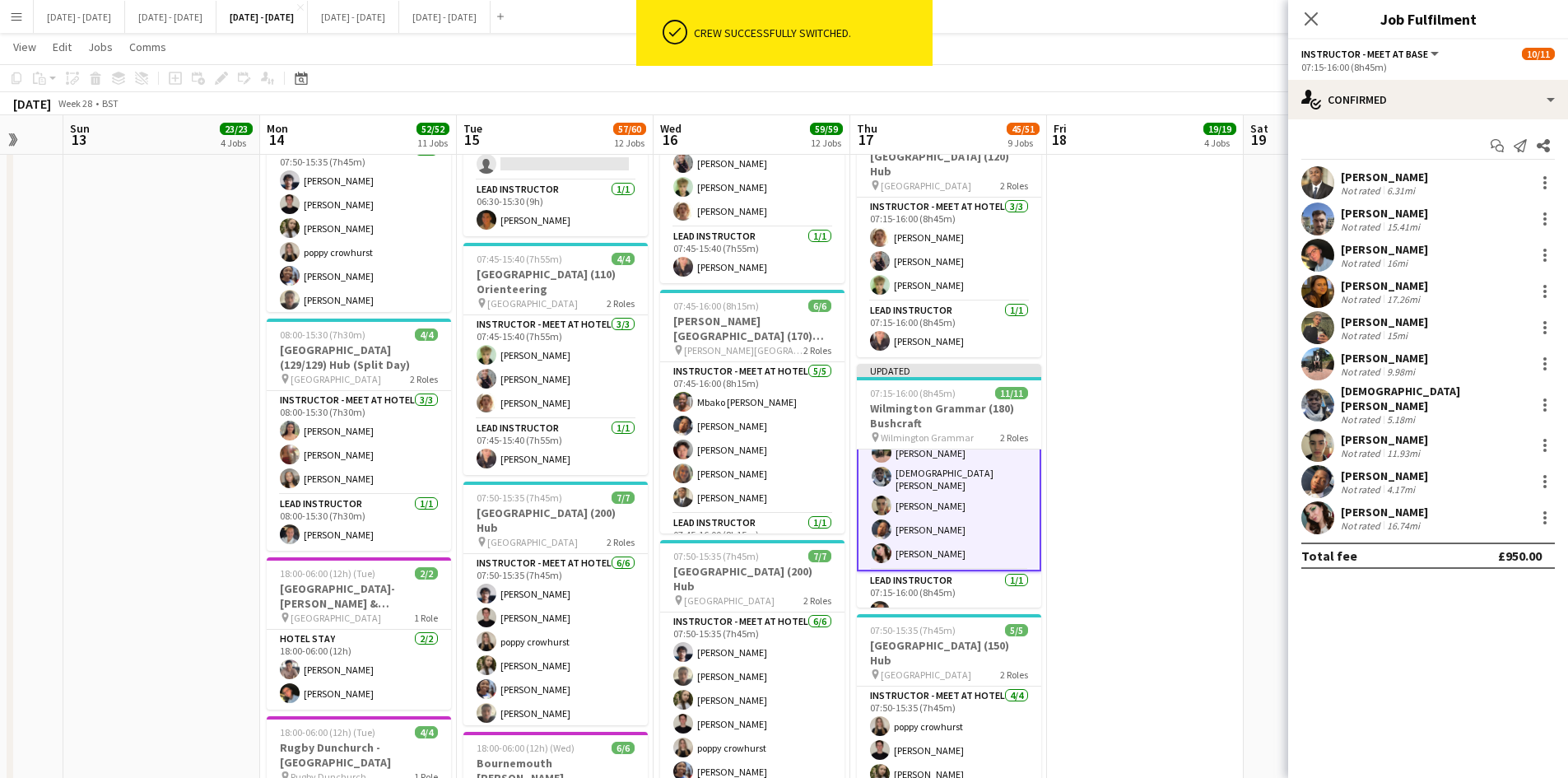 scroll, scrollTop: 1317, scrollLeft: 0, axis: vertical 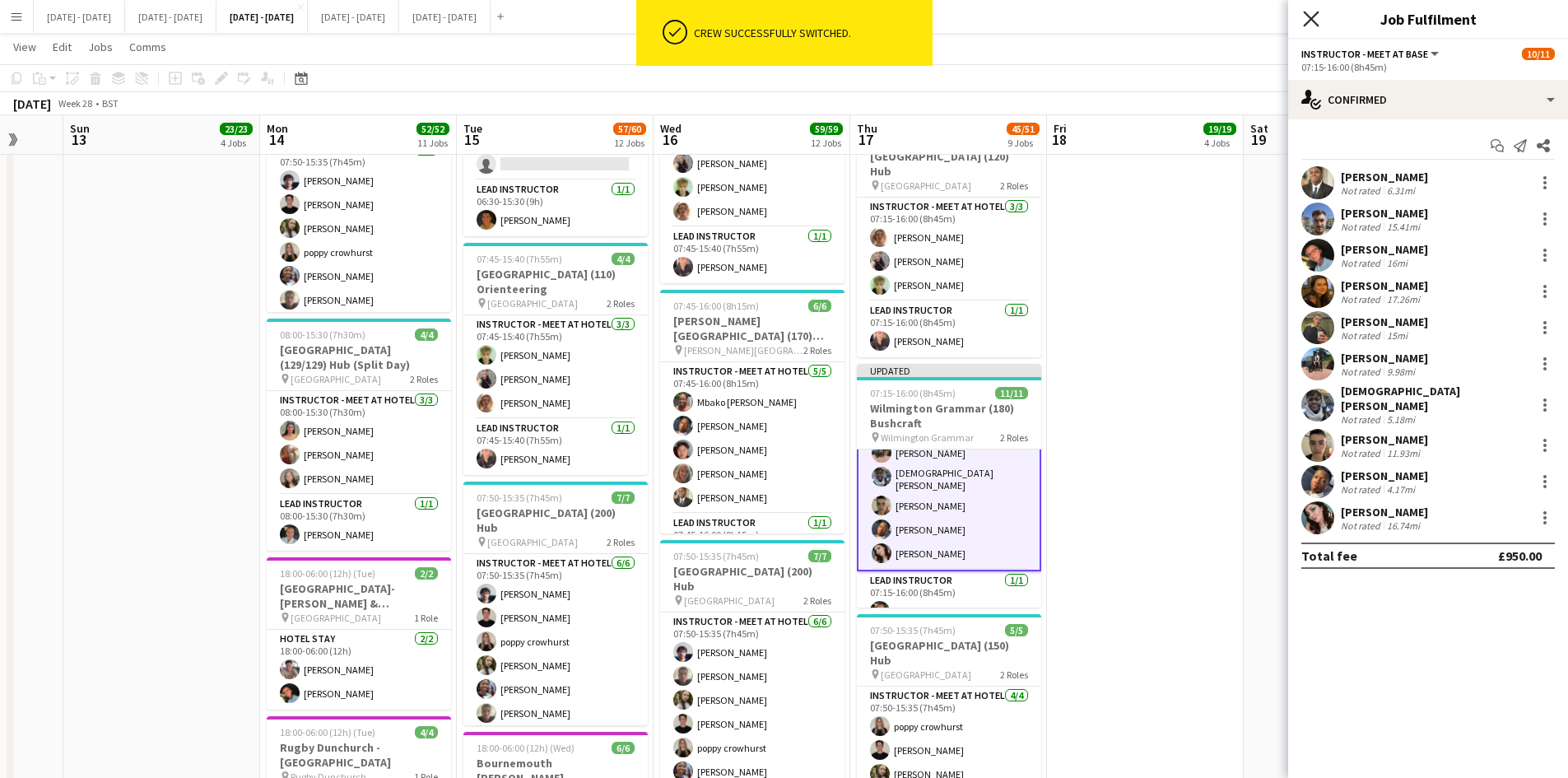 click 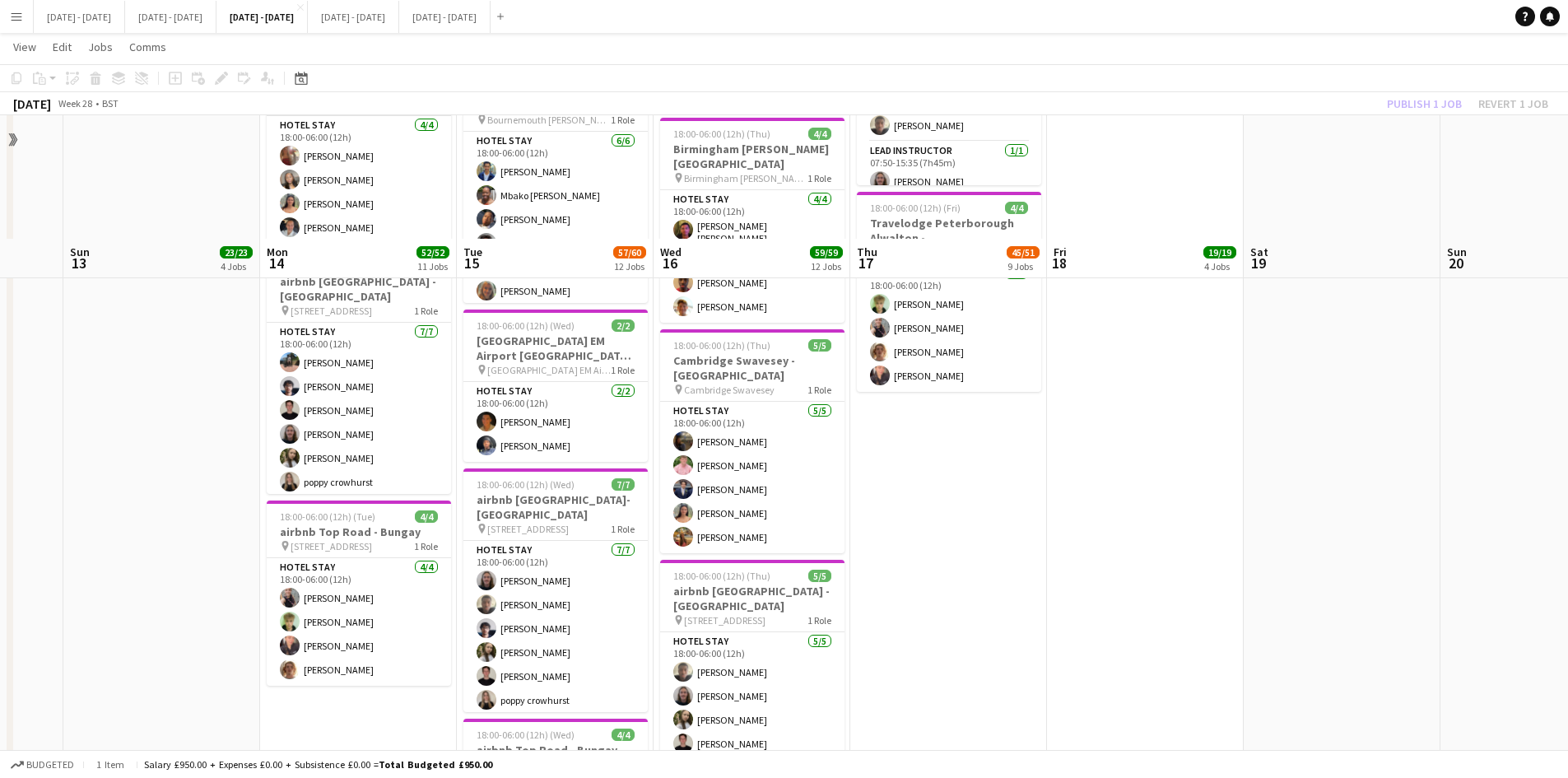 scroll, scrollTop: 1968, scrollLeft: 0, axis: vertical 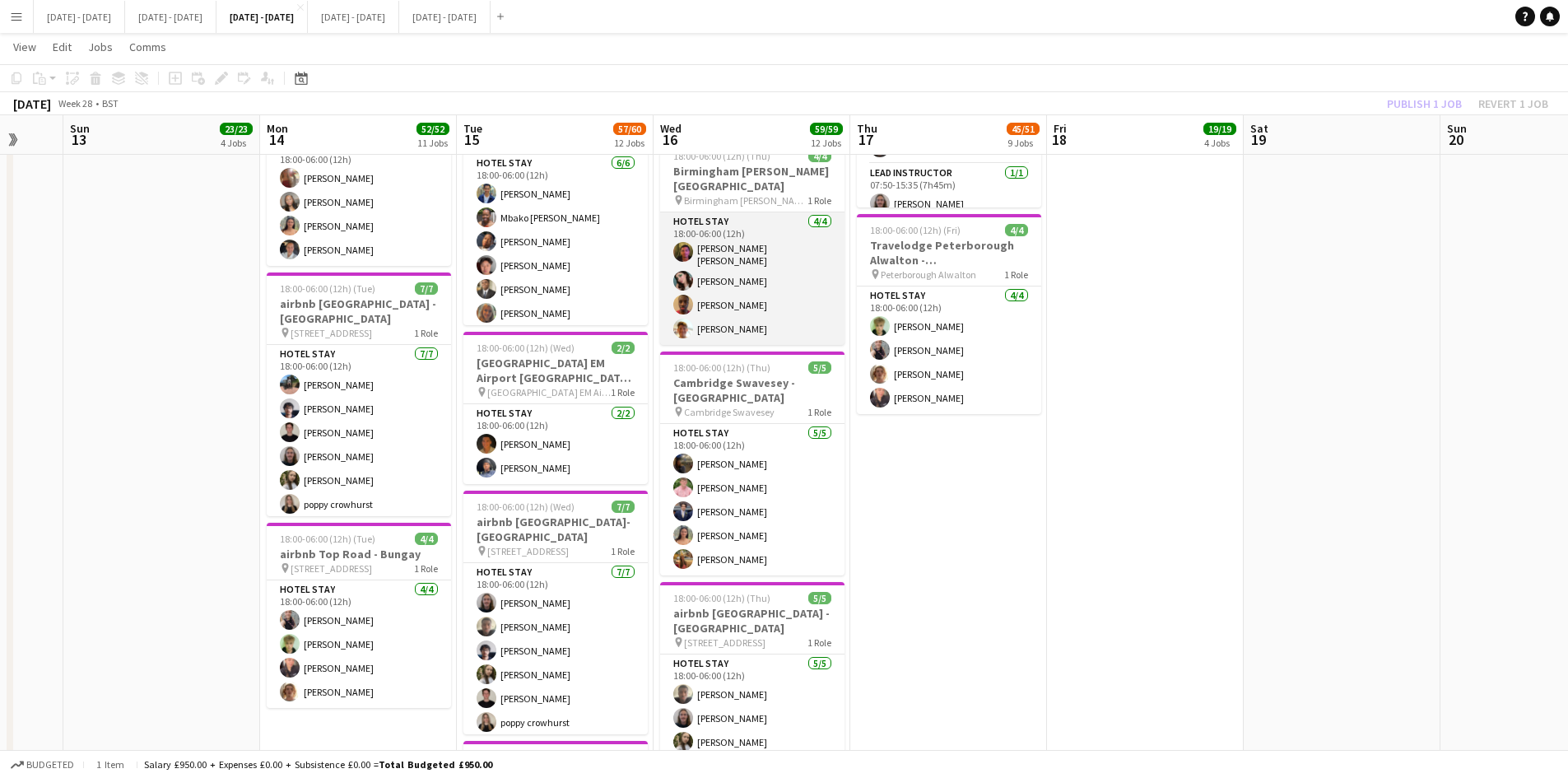 click on "Hotel Stay   [DATE]   18:00-06:00 (12h)
[PERSON_NAME] [PERSON_NAME] [PERSON_NAME] [PERSON_NAME]" at bounding box center (752, 278) 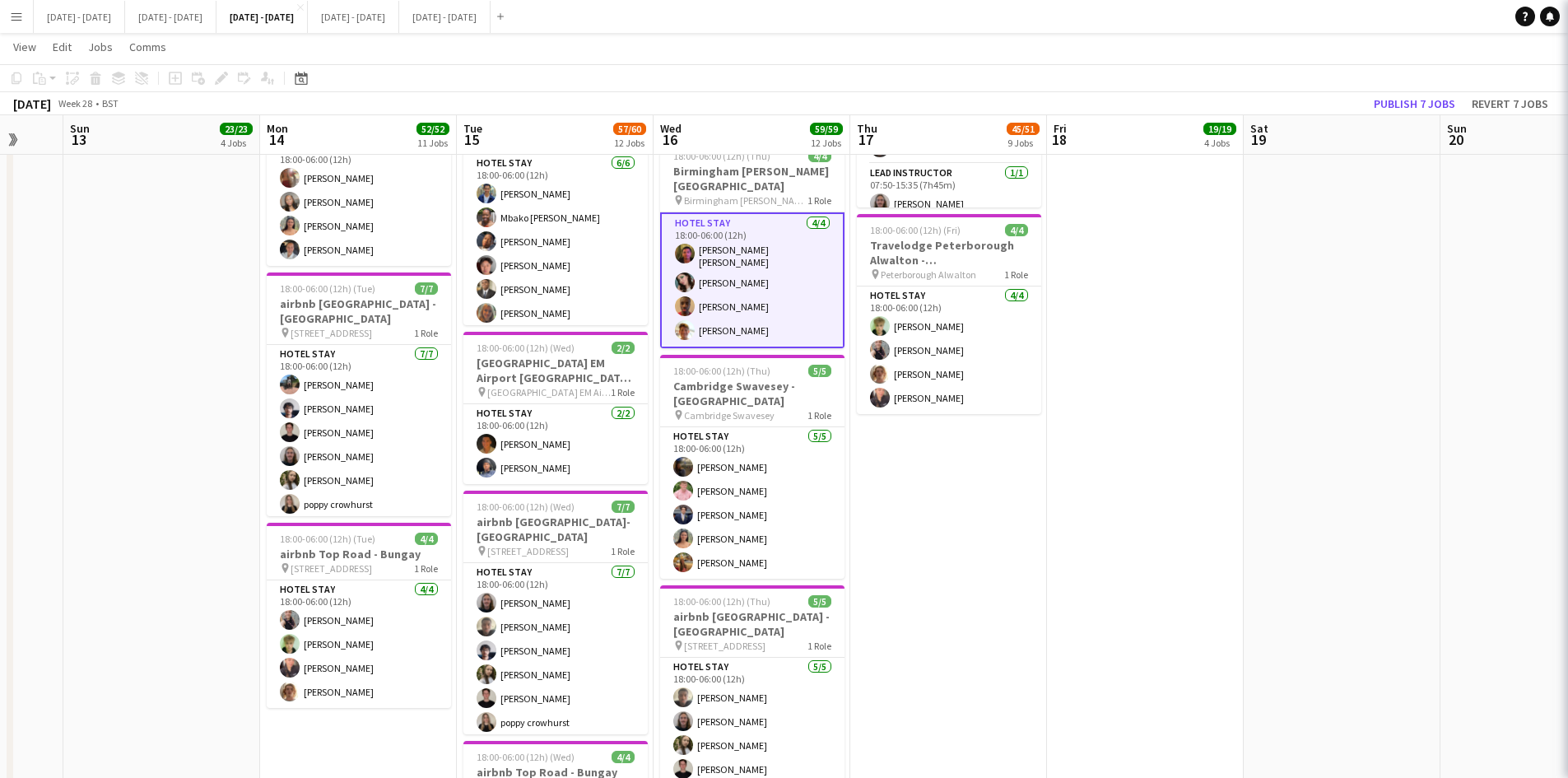 scroll, scrollTop: 156, scrollLeft: 0, axis: vertical 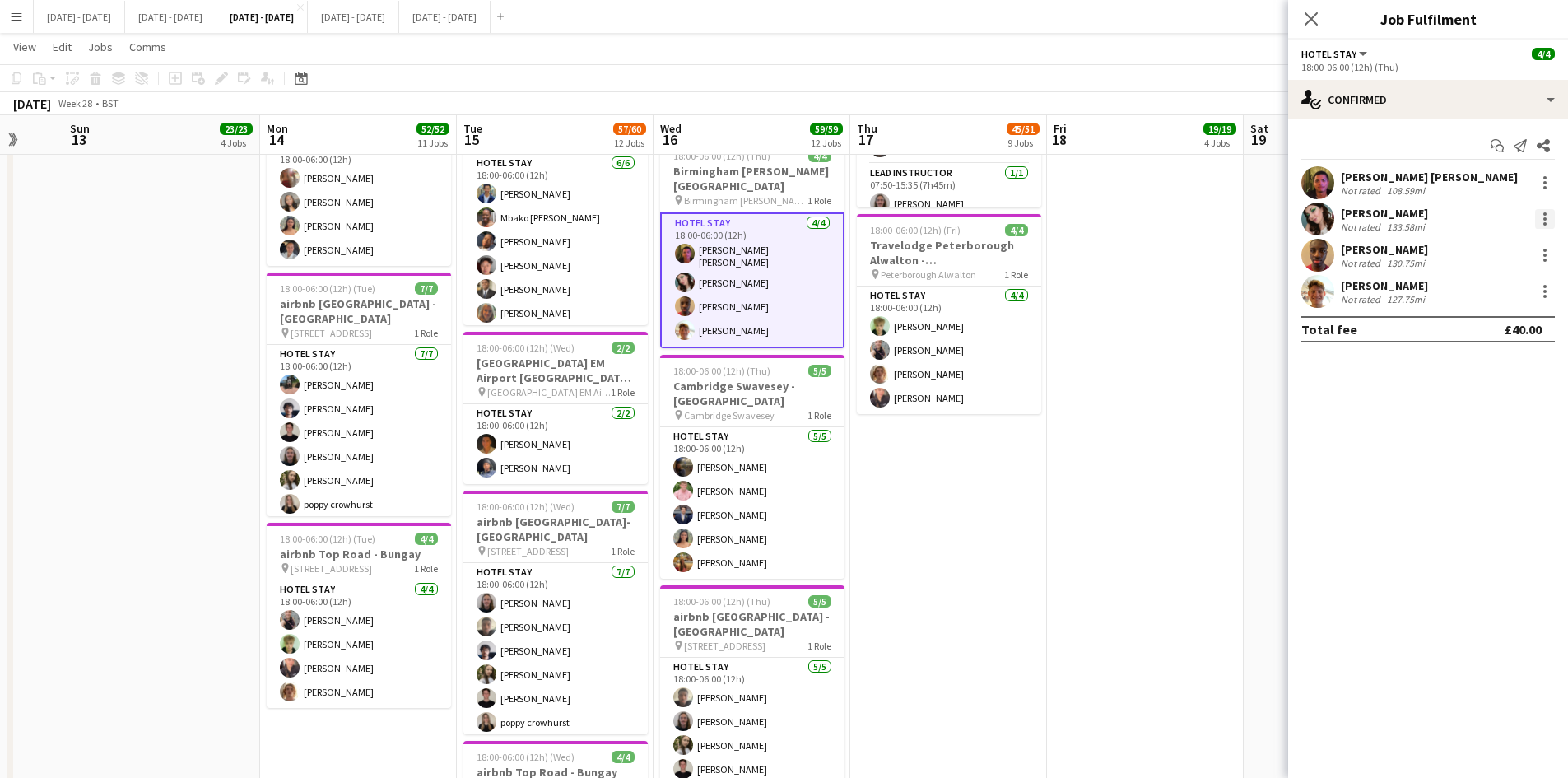 click at bounding box center (1545, 219) 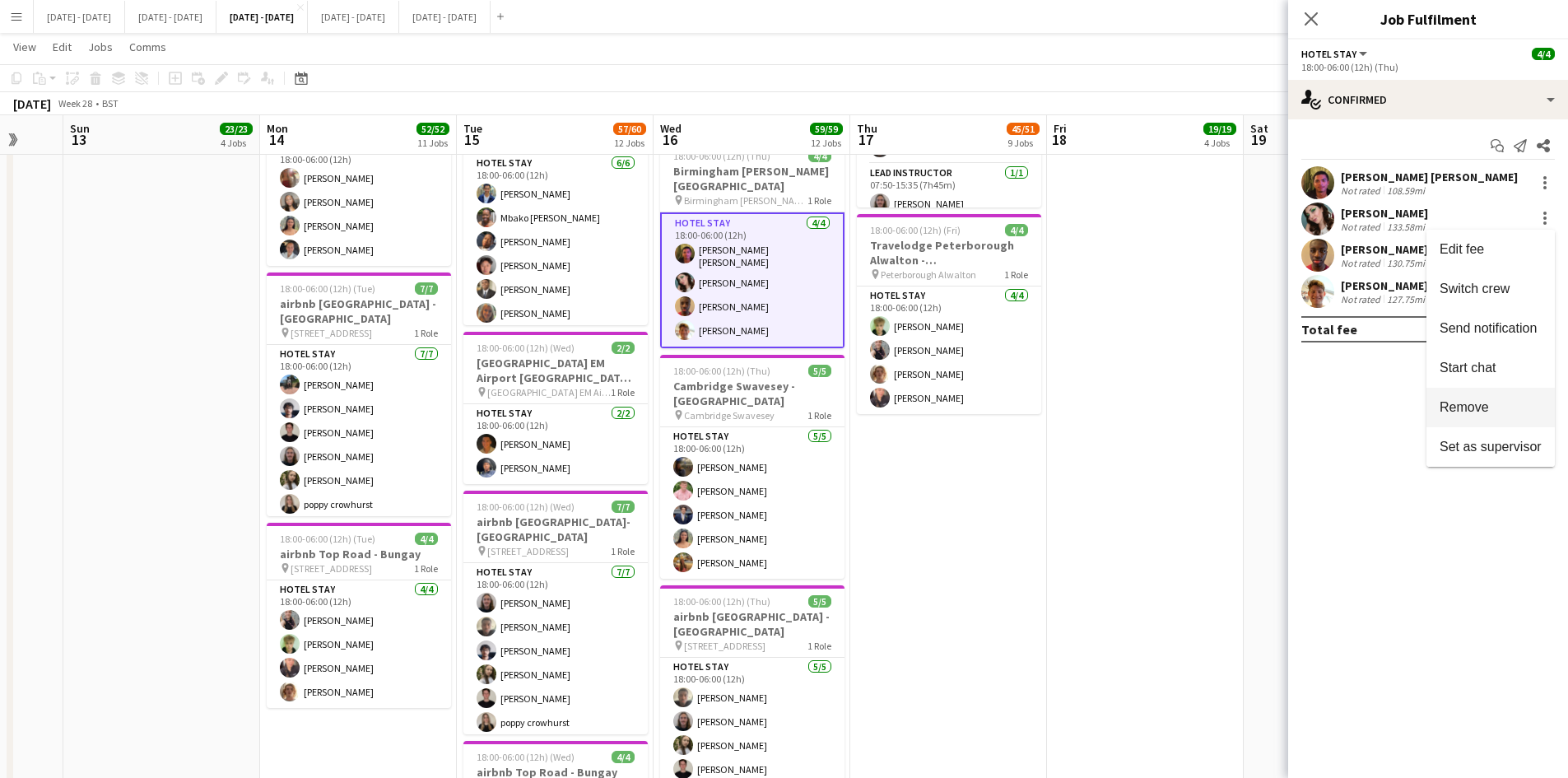click on "Remove" at bounding box center (1491, 408) 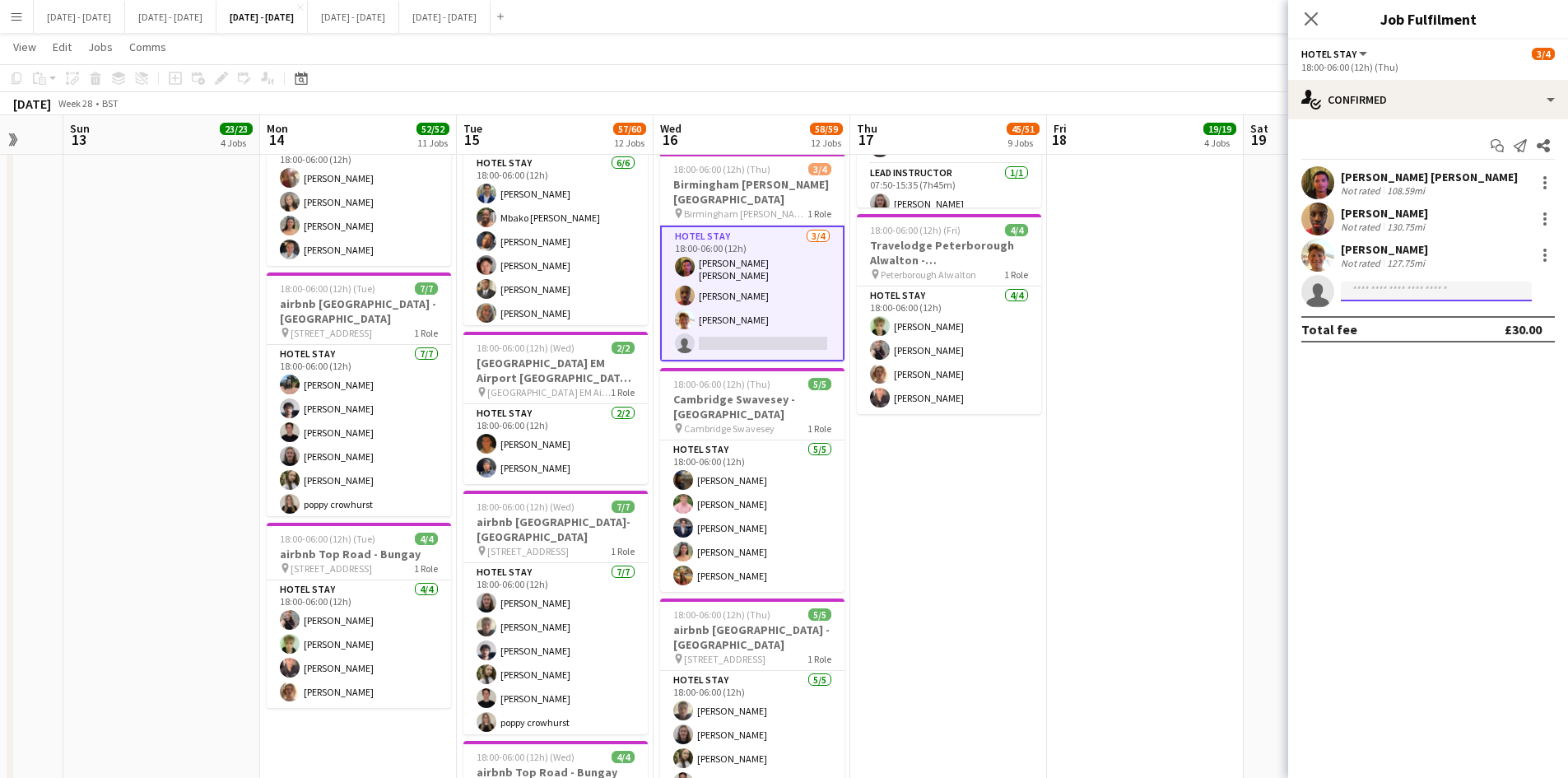 click 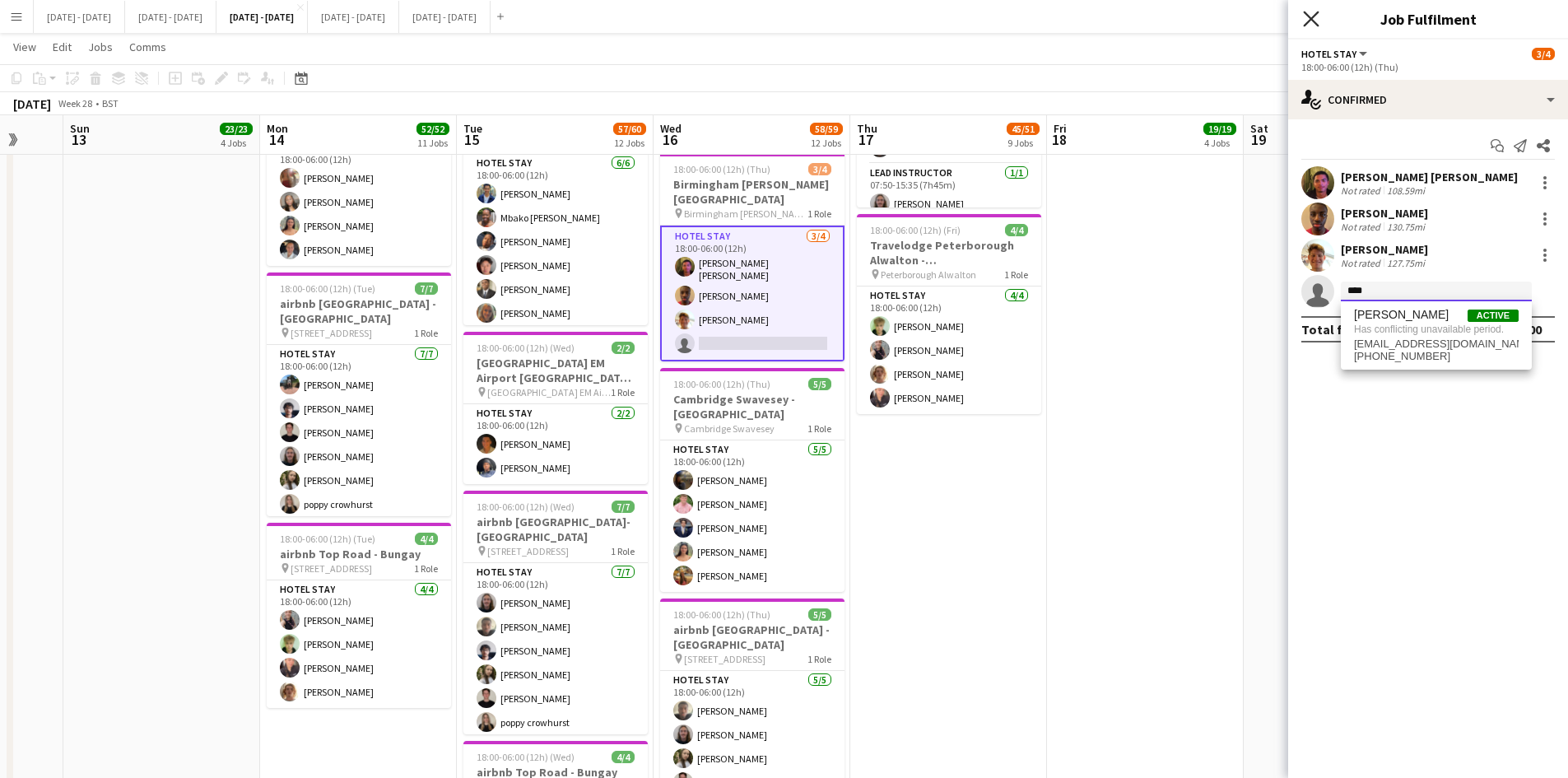 type on "****" 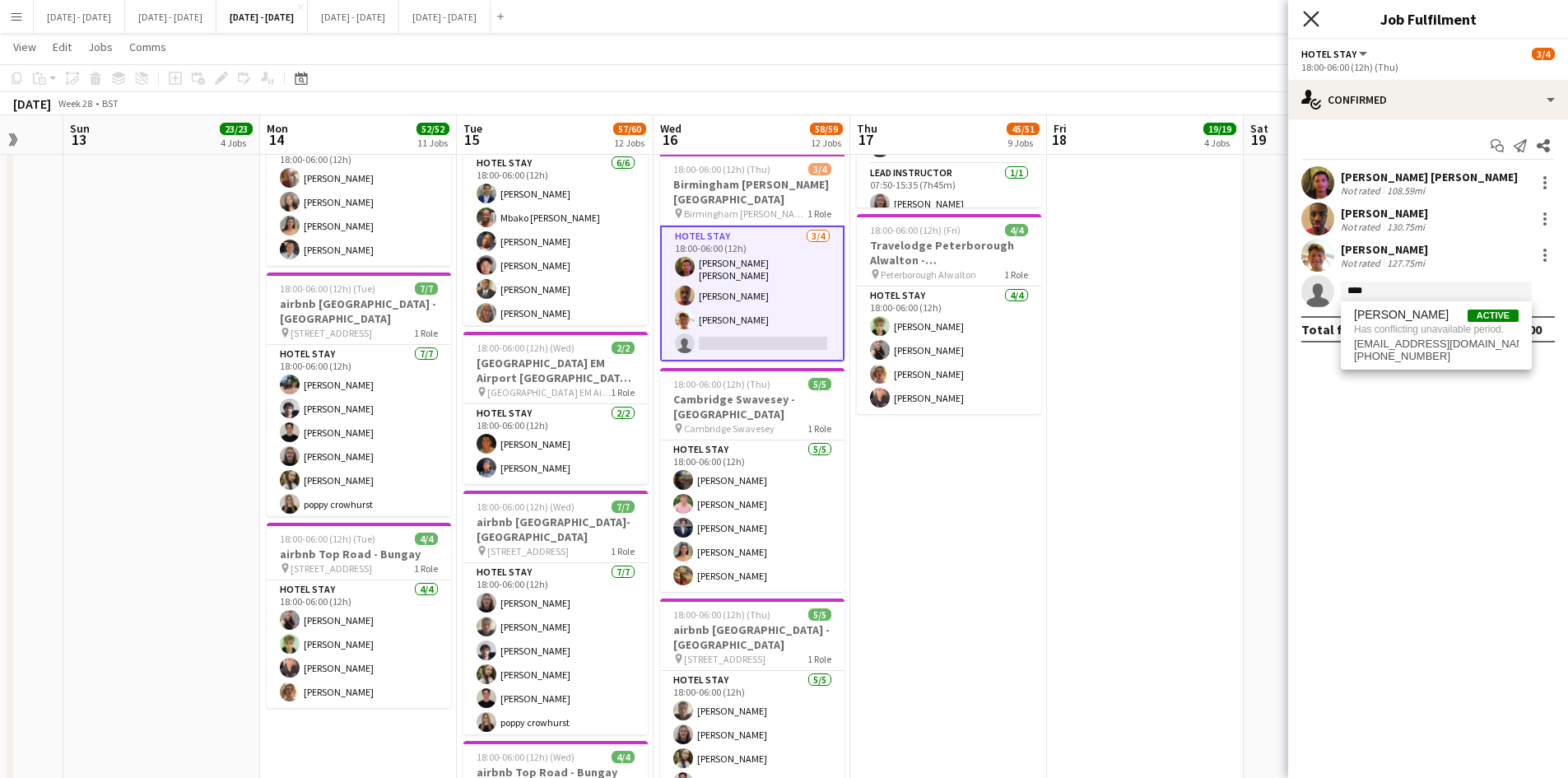 click on "Close pop-in" 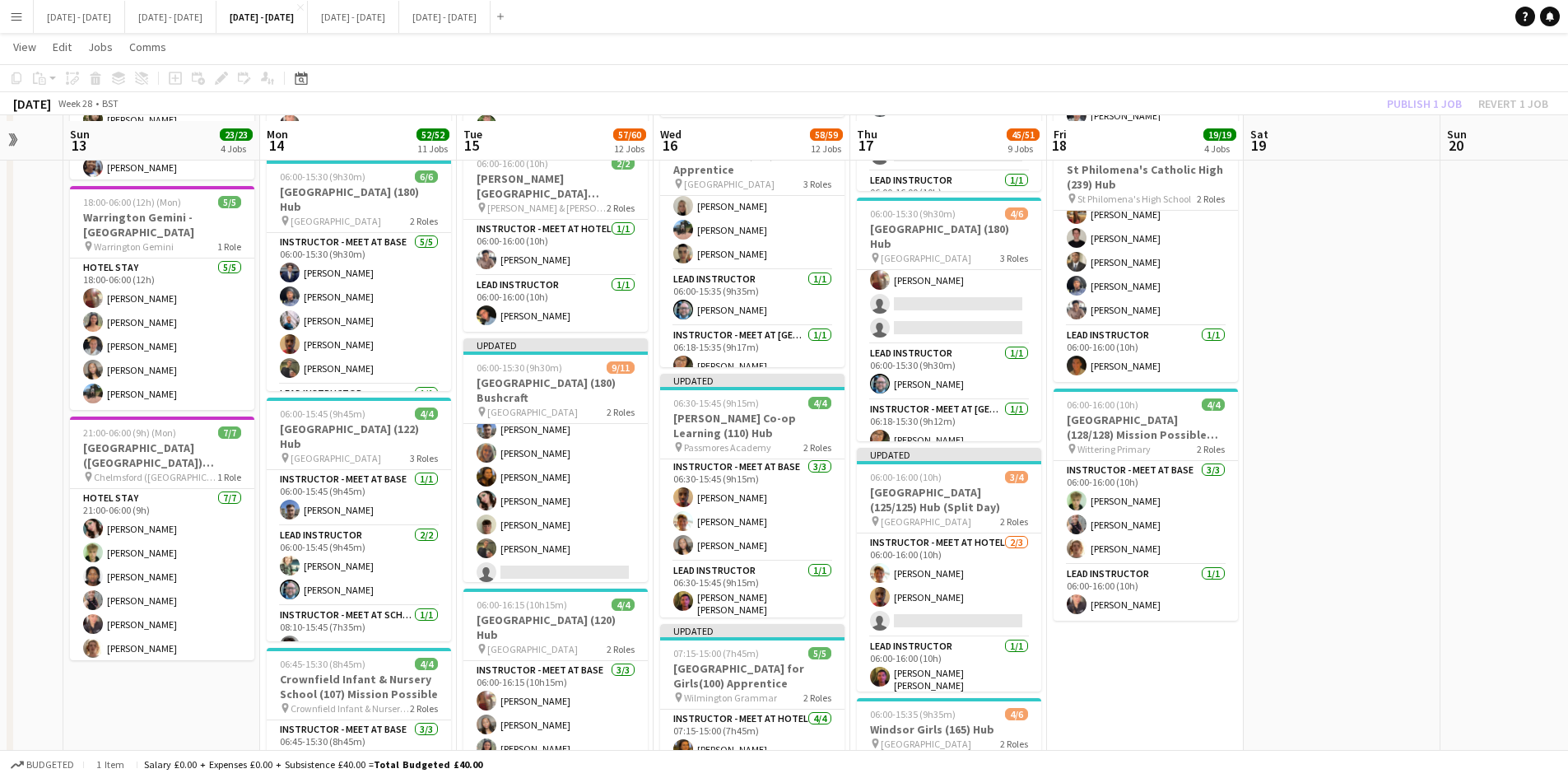 scroll, scrollTop: 576, scrollLeft: 0, axis: vertical 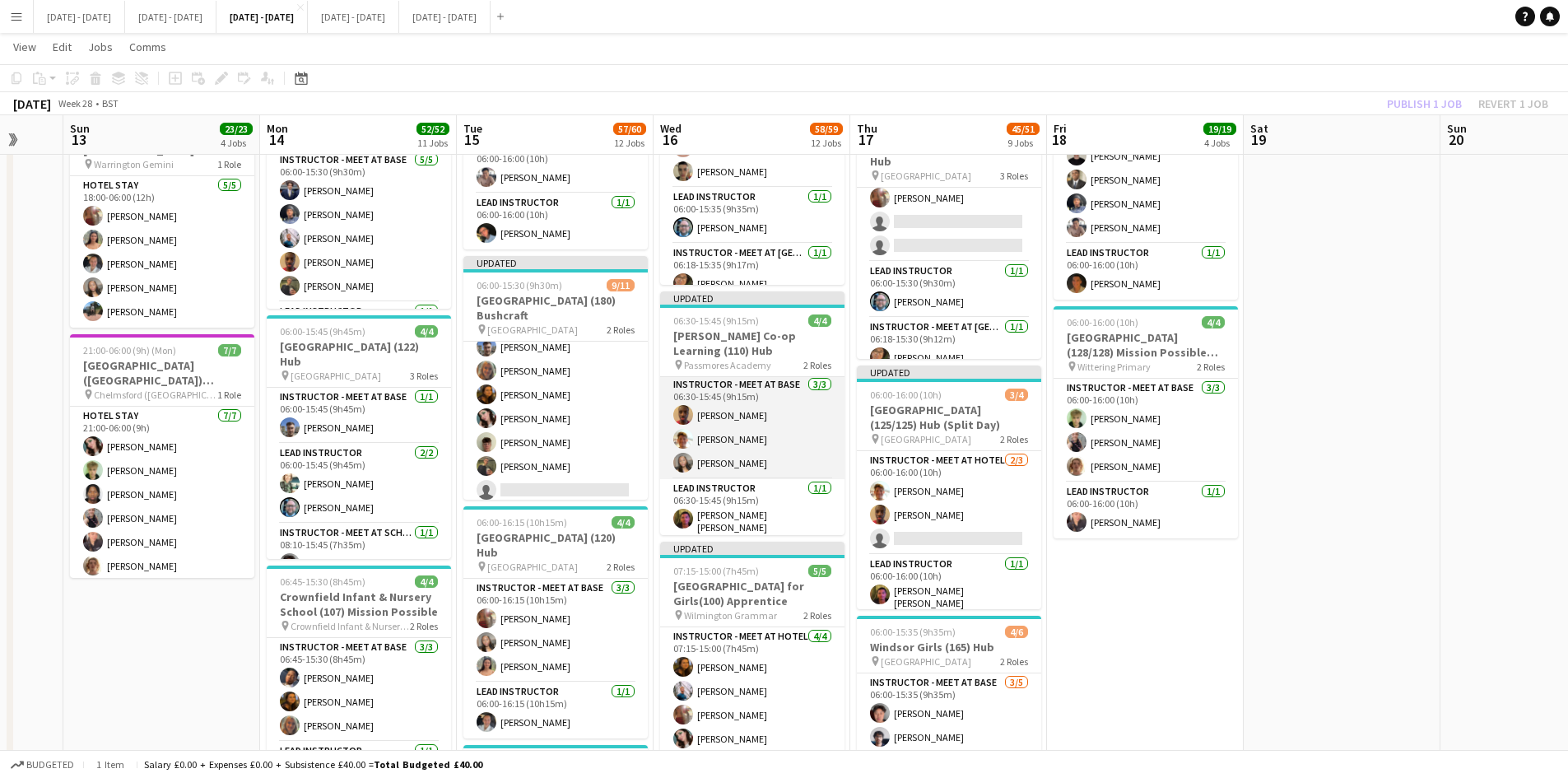 click on "Instructor - Meet at Base   [DATE]   06:30-15:45 (9h15m)
[PERSON_NAME] [PERSON_NAME] [PERSON_NAME]" at bounding box center (752, 427) 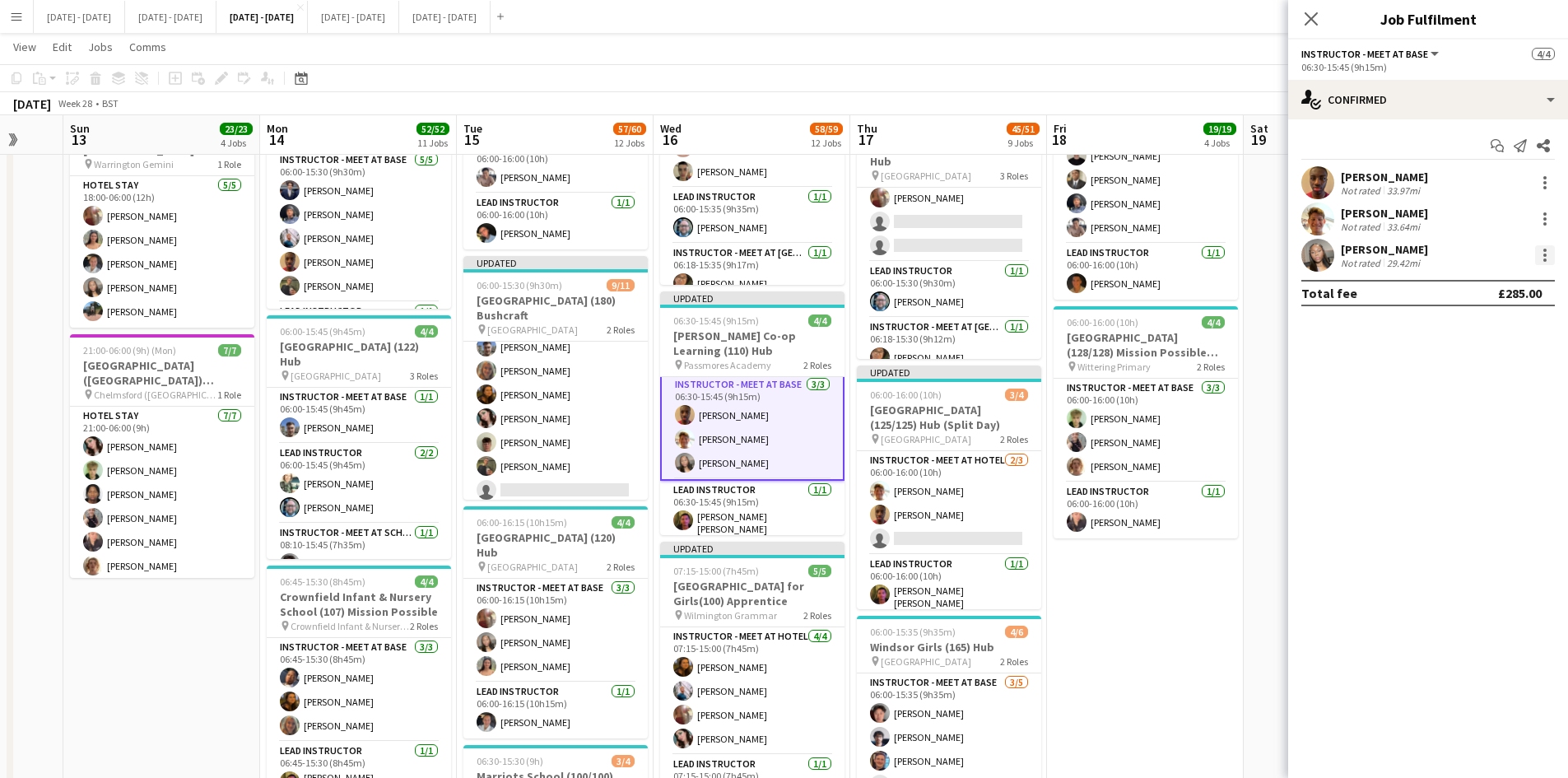 click at bounding box center (1545, 255) 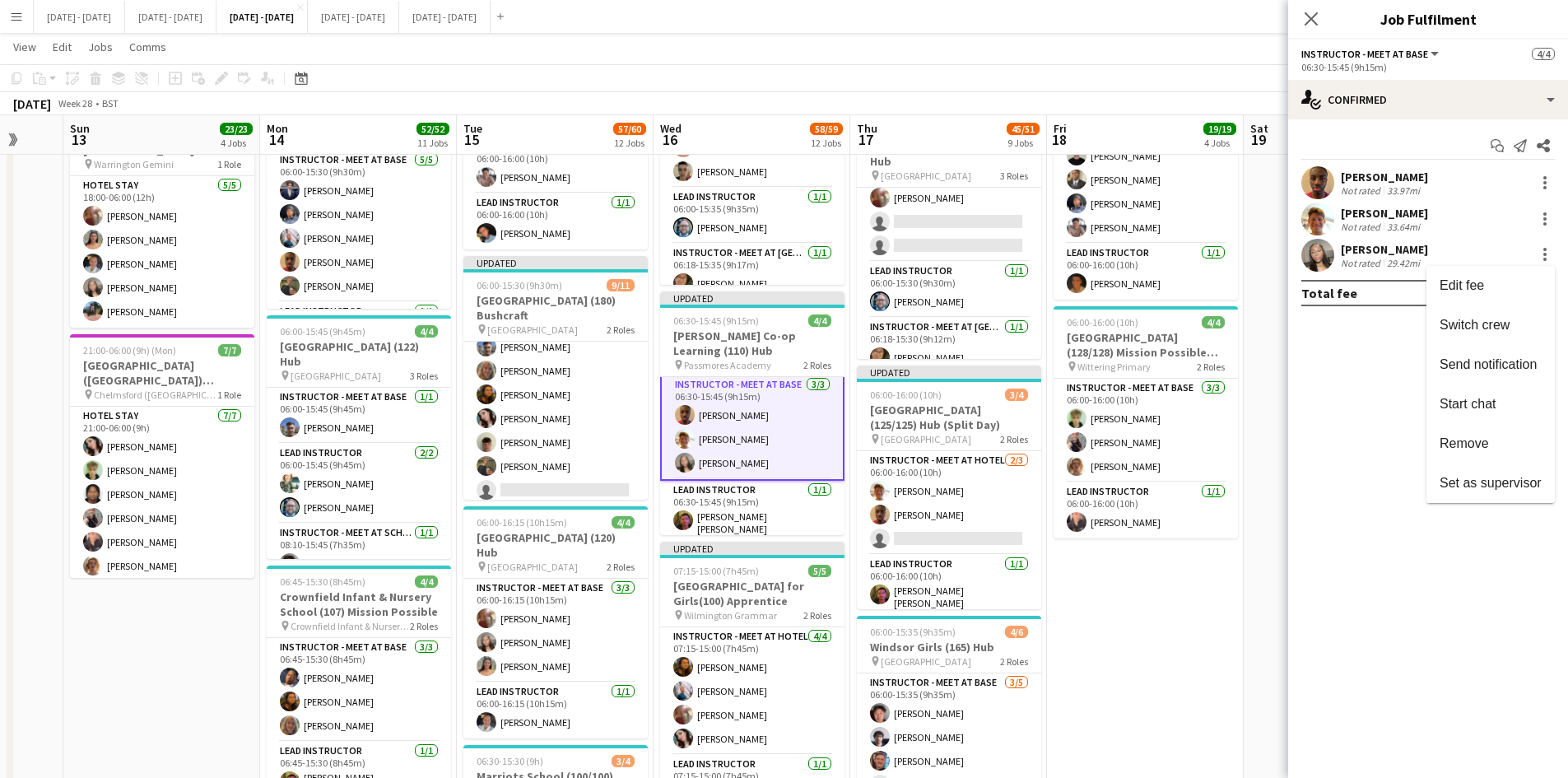 drag, startPoint x: 1520, startPoint y: 312, endPoint x: 1481, endPoint y: 344, distance: 50.447993 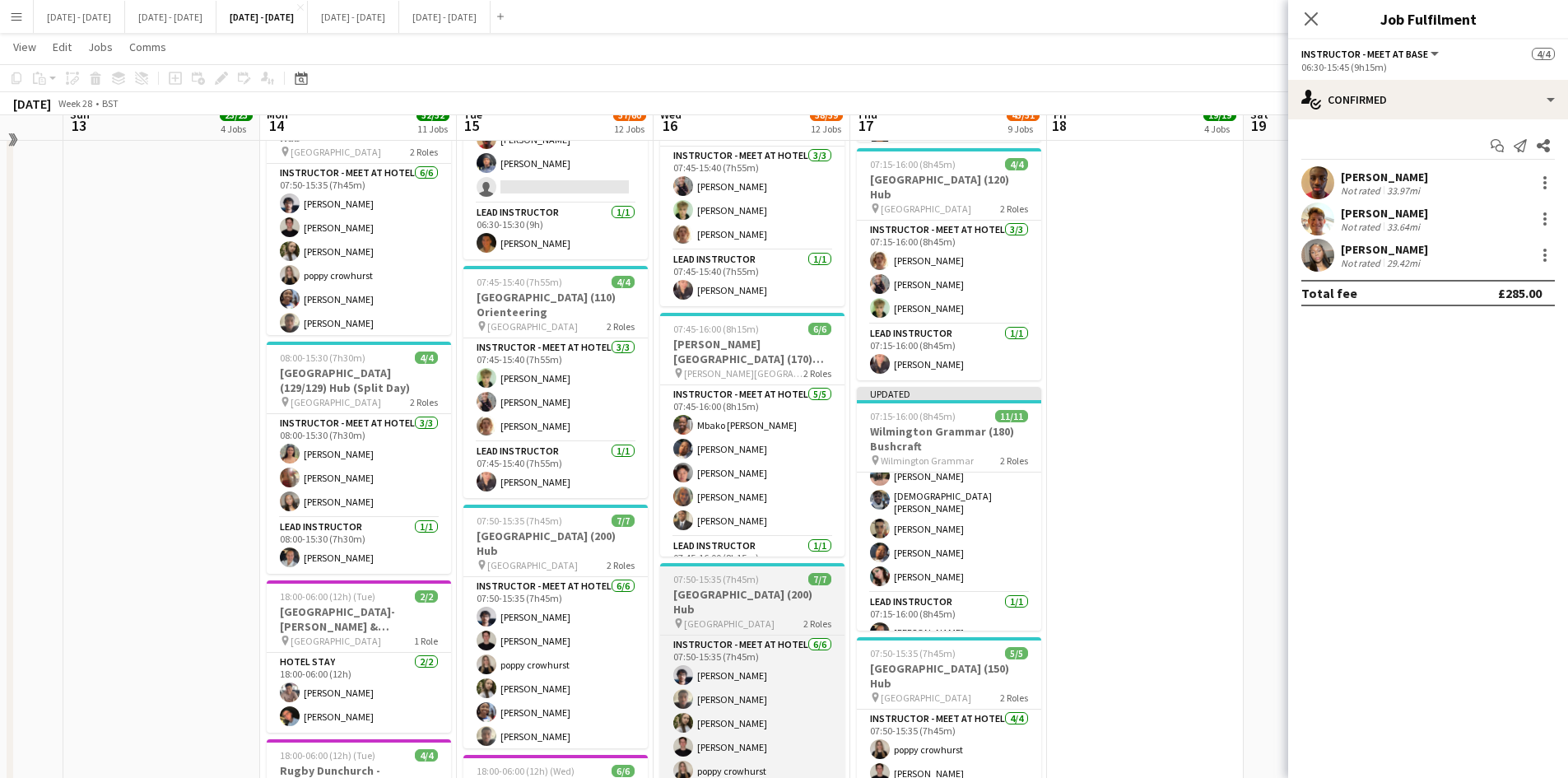 scroll, scrollTop: 1400, scrollLeft: 0, axis: vertical 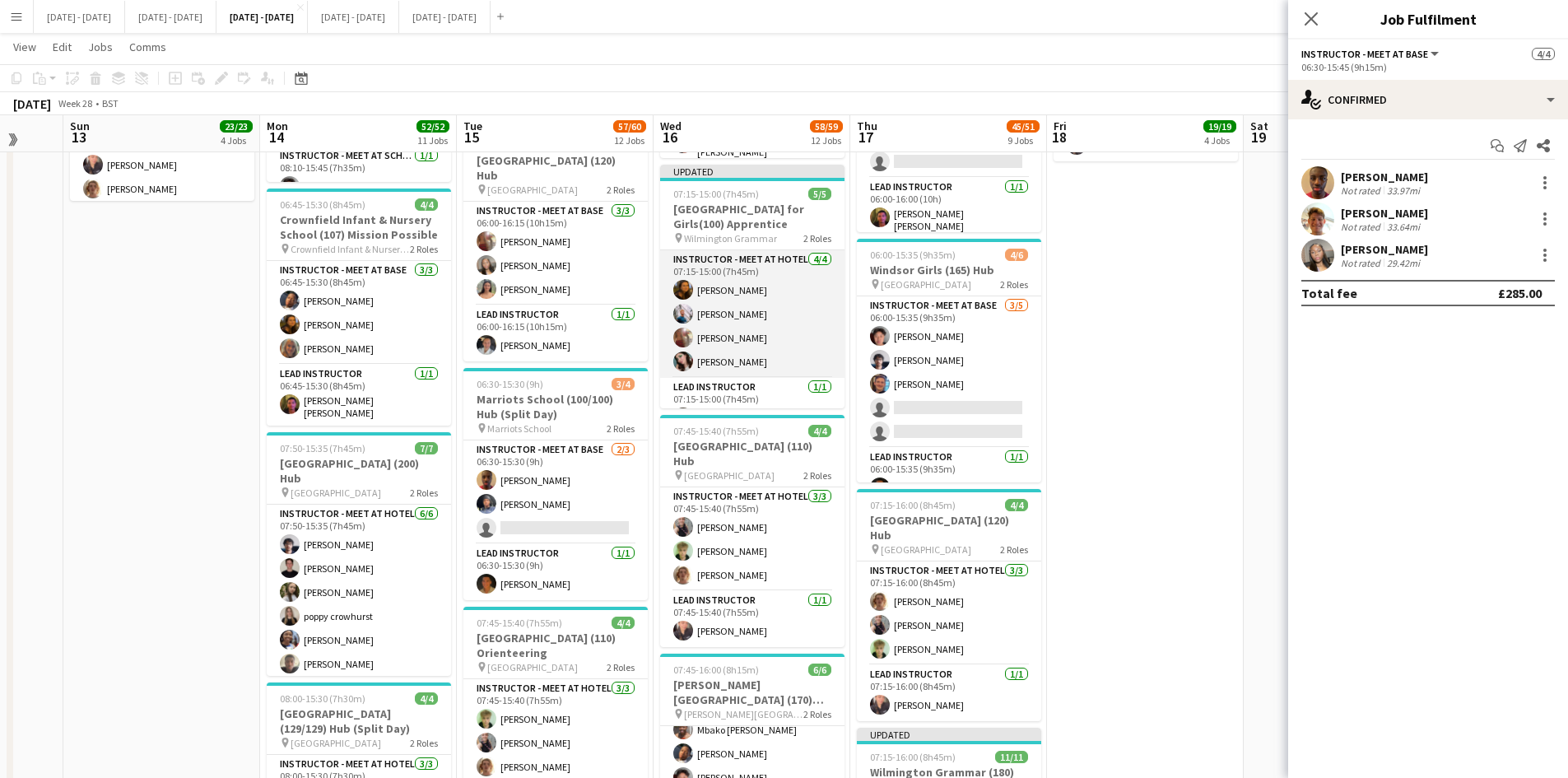 click on "Instructor - Meet at Hotel   [DATE]   07:15-15:00 (7h45m)
[PERSON_NAME] [PERSON_NAME] [PERSON_NAME] [PERSON_NAME]" at bounding box center (752, 314) 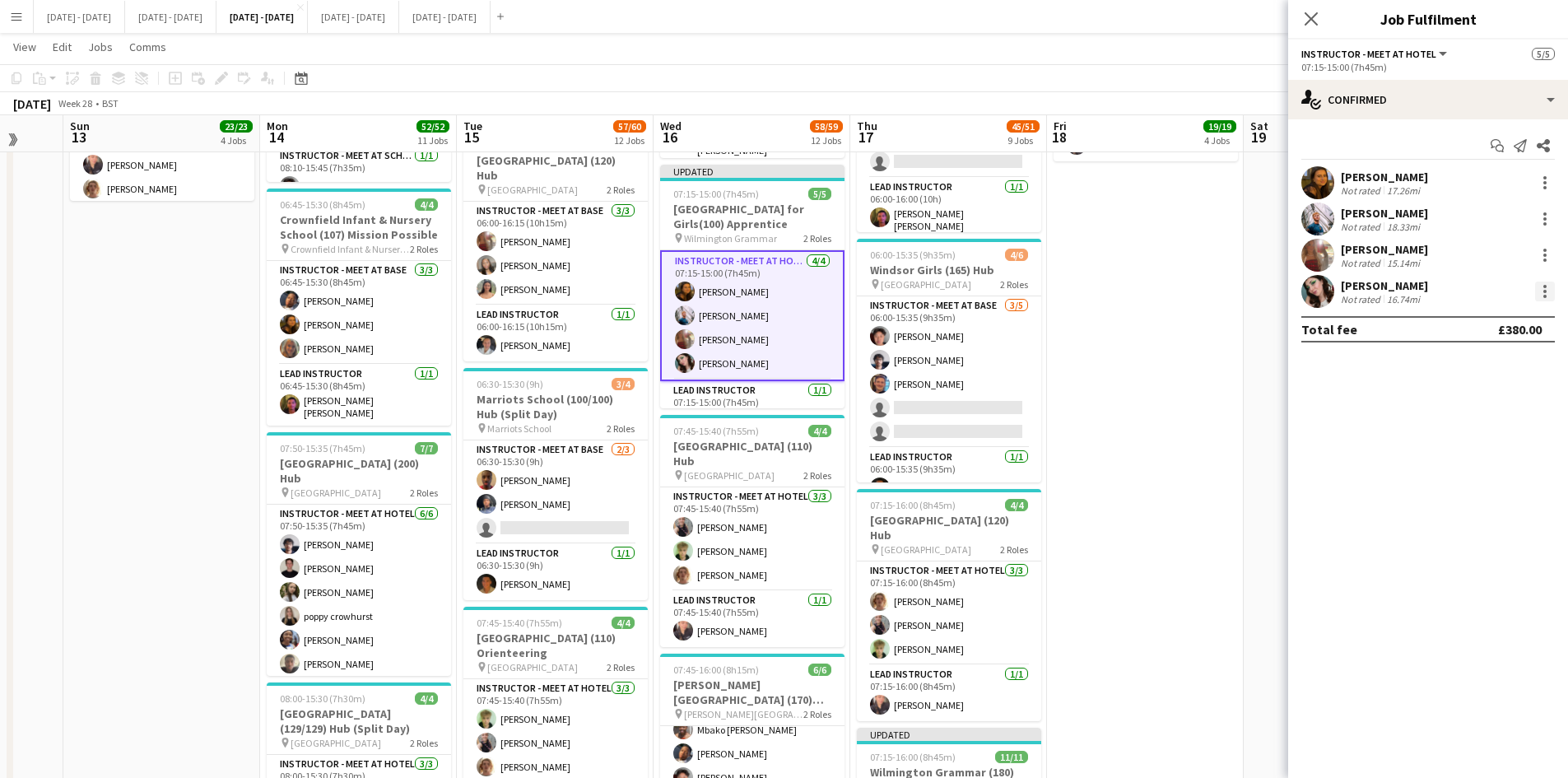 click at bounding box center (1545, 291) 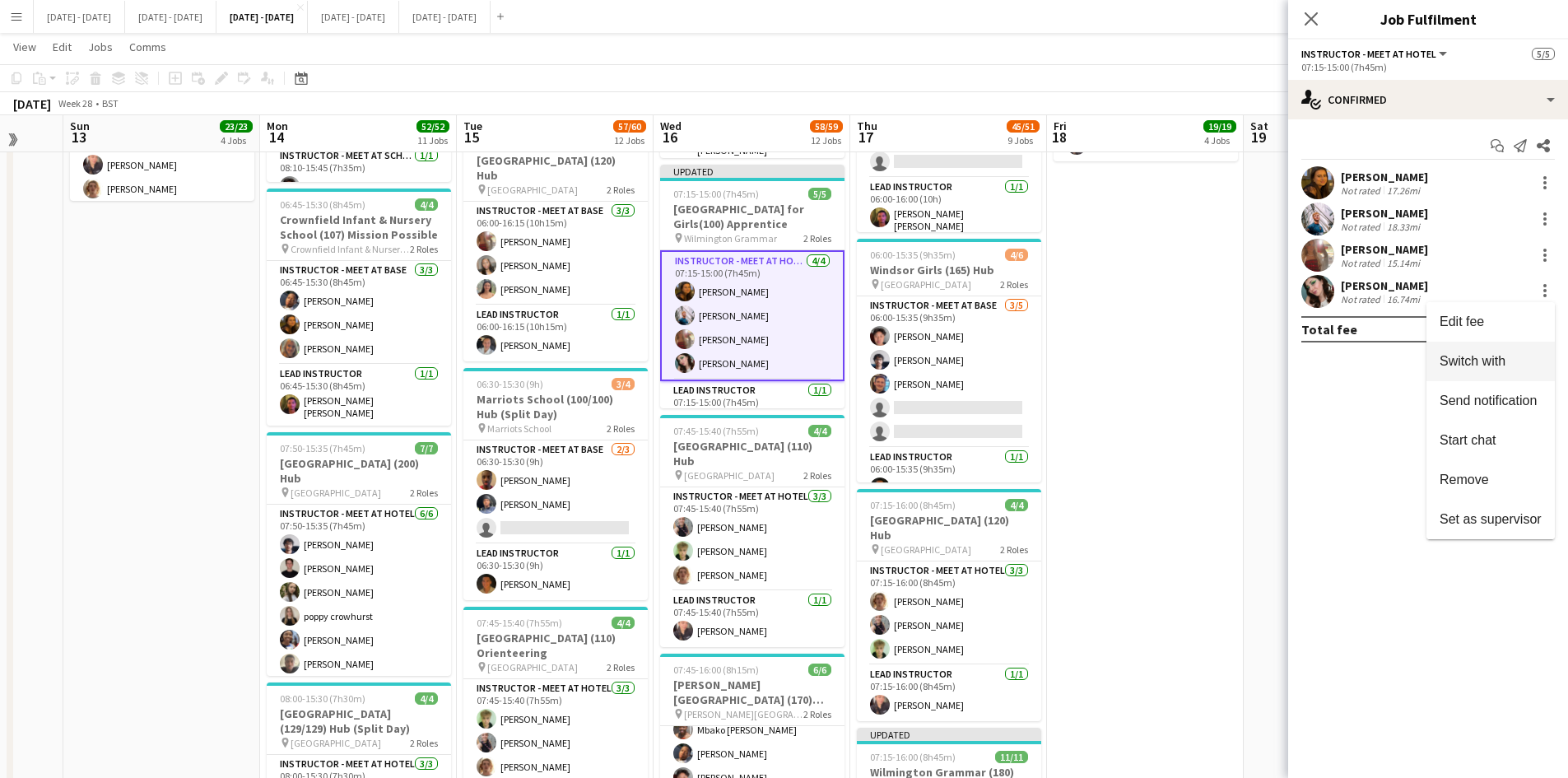 click on "Switch with" at bounding box center [1491, 361] 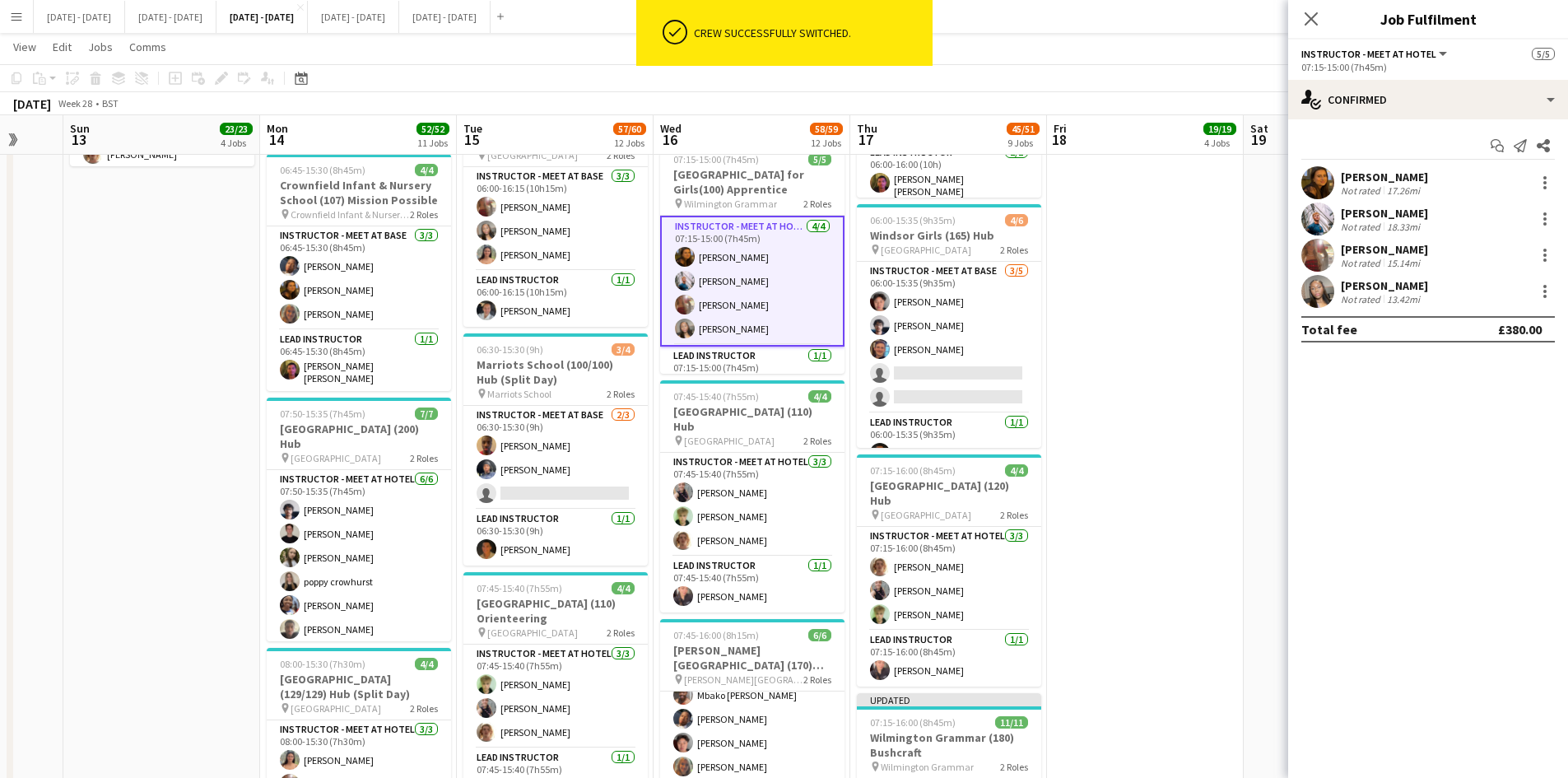 click on "Instructor - Meet at Hotel   4/4   07:15-15:00 (7h45m)
Olivia Best Nathan Hinckley Olivia Etherington Grace Anieke" at bounding box center [752, 281] 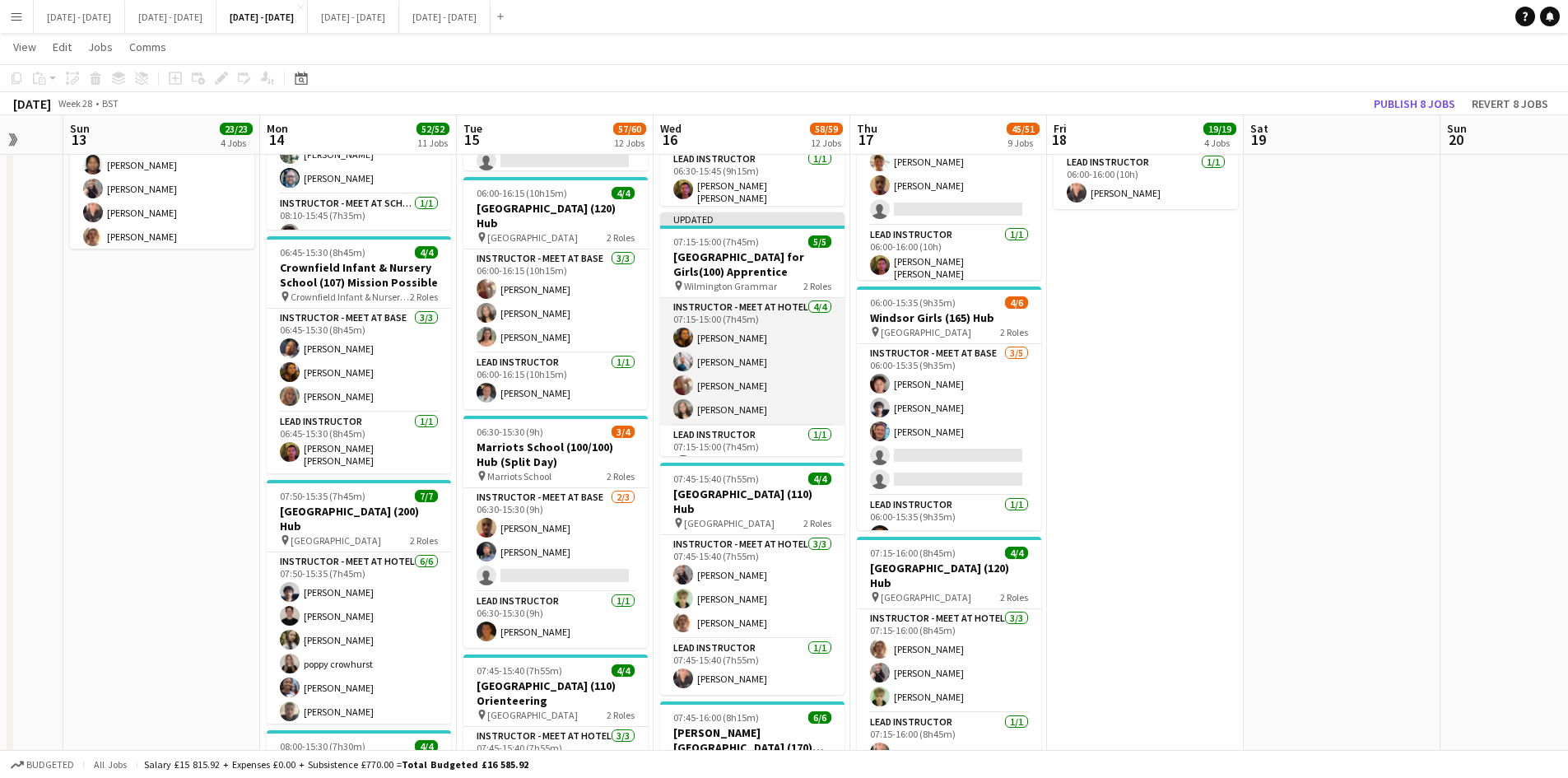 click on "Instructor - Meet at Hotel   4/4   07:15-15:00 (7h45m)
Olivia Best Nathan Hinckley Olivia Etherington Grace Anieke" at bounding box center (752, 361) 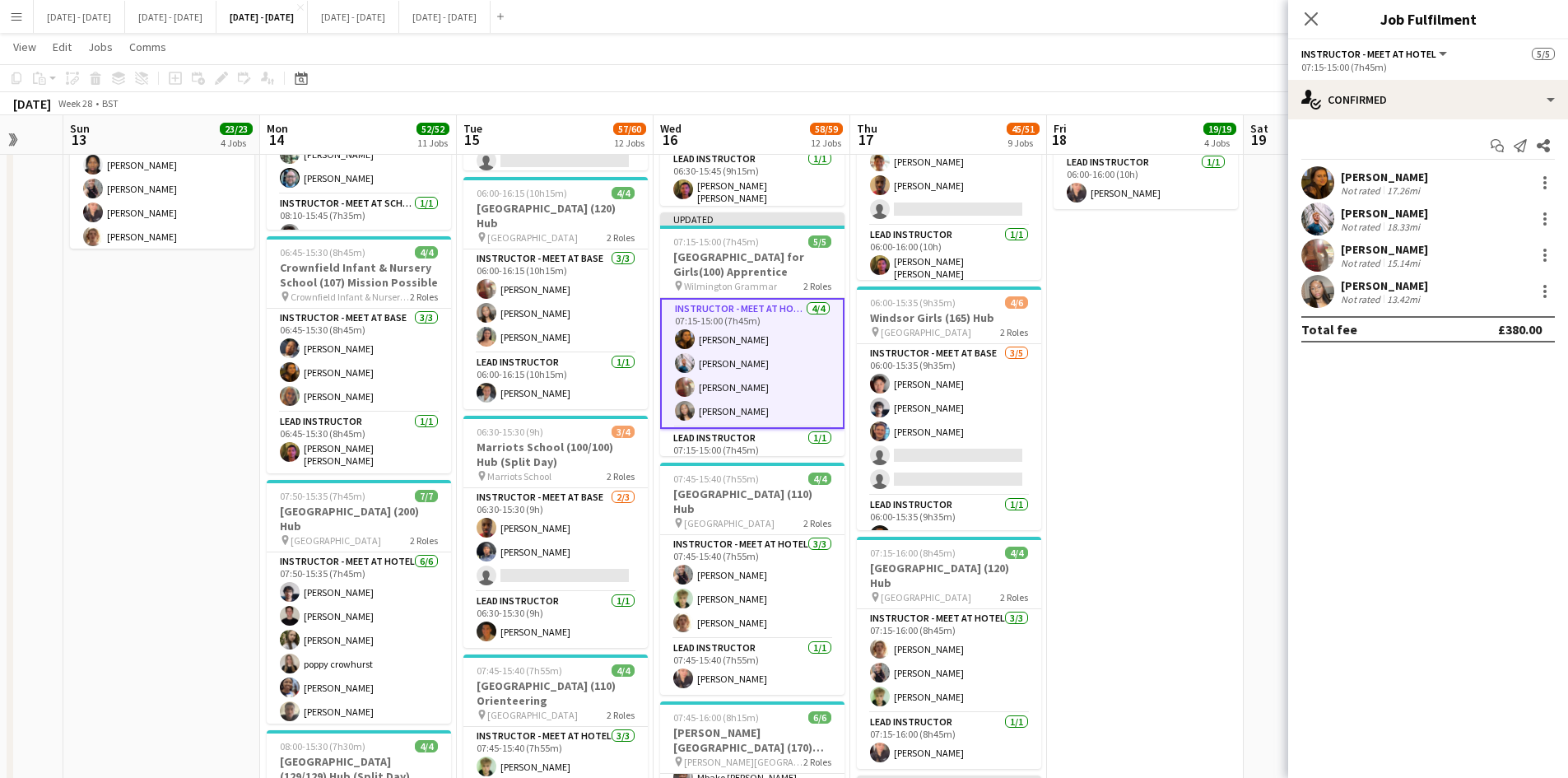 click on "[PERSON_NAME]" at bounding box center [1384, 177] 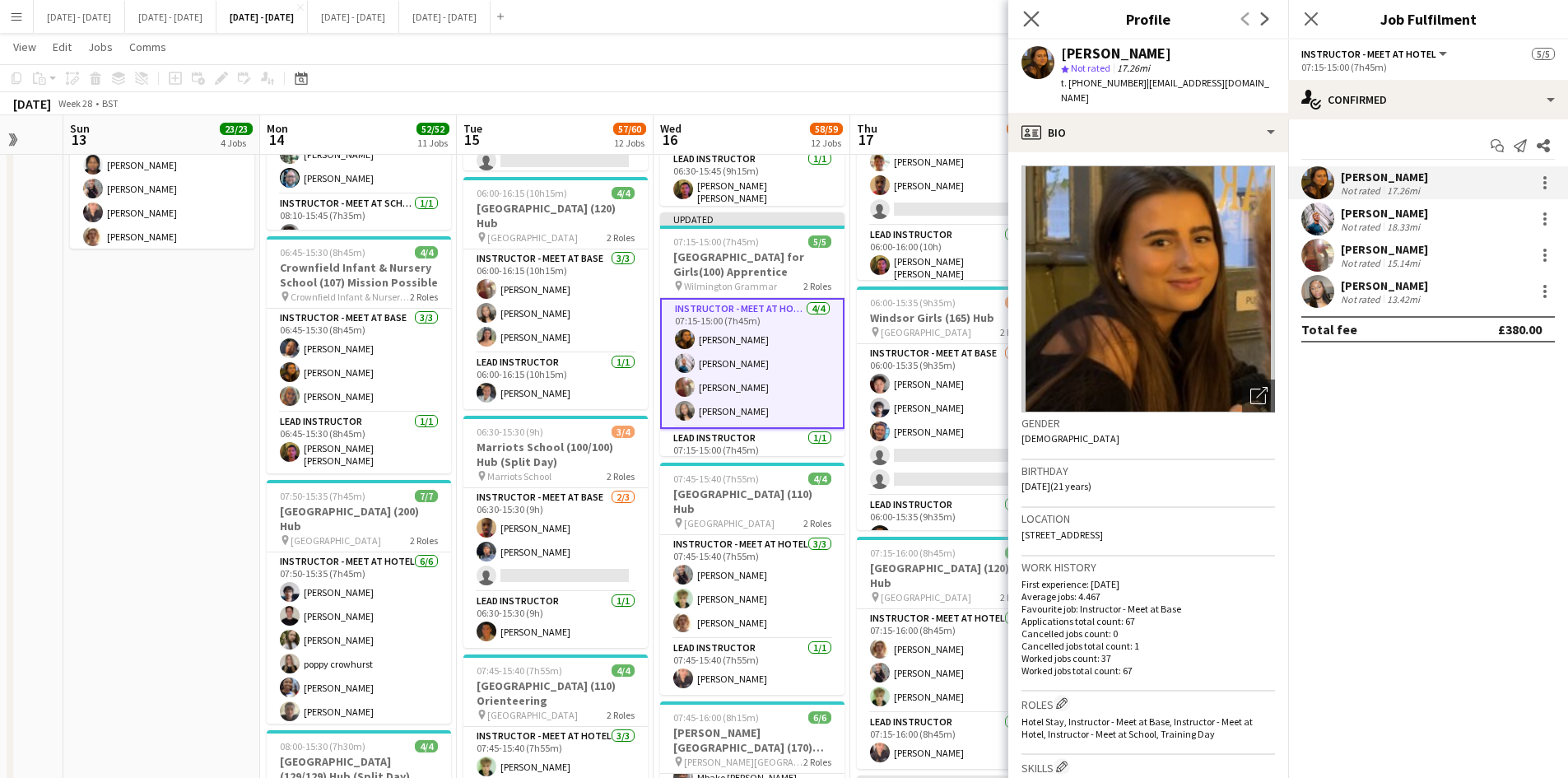 click on "Close pop-in" 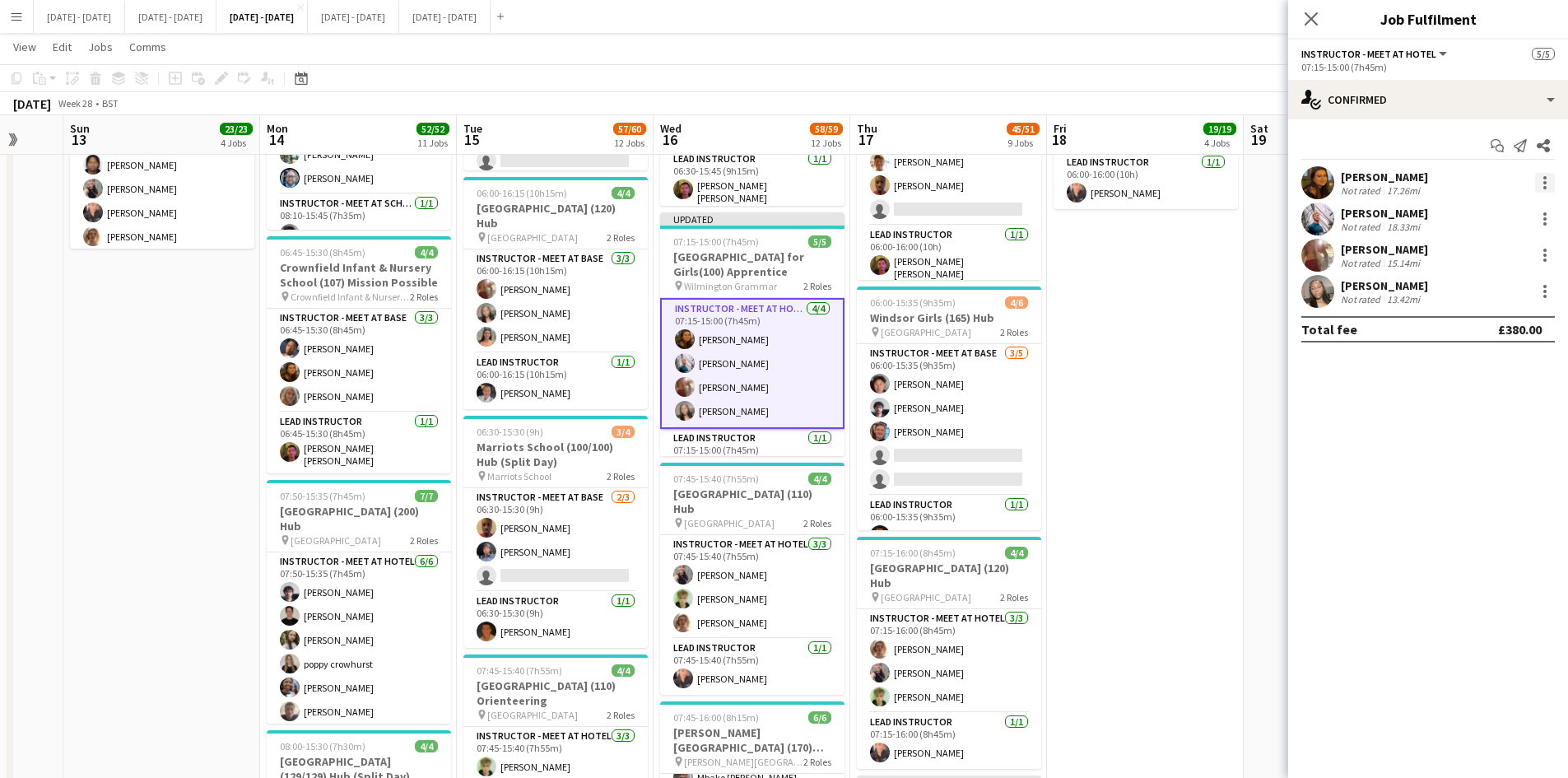 click at bounding box center (1545, 183) 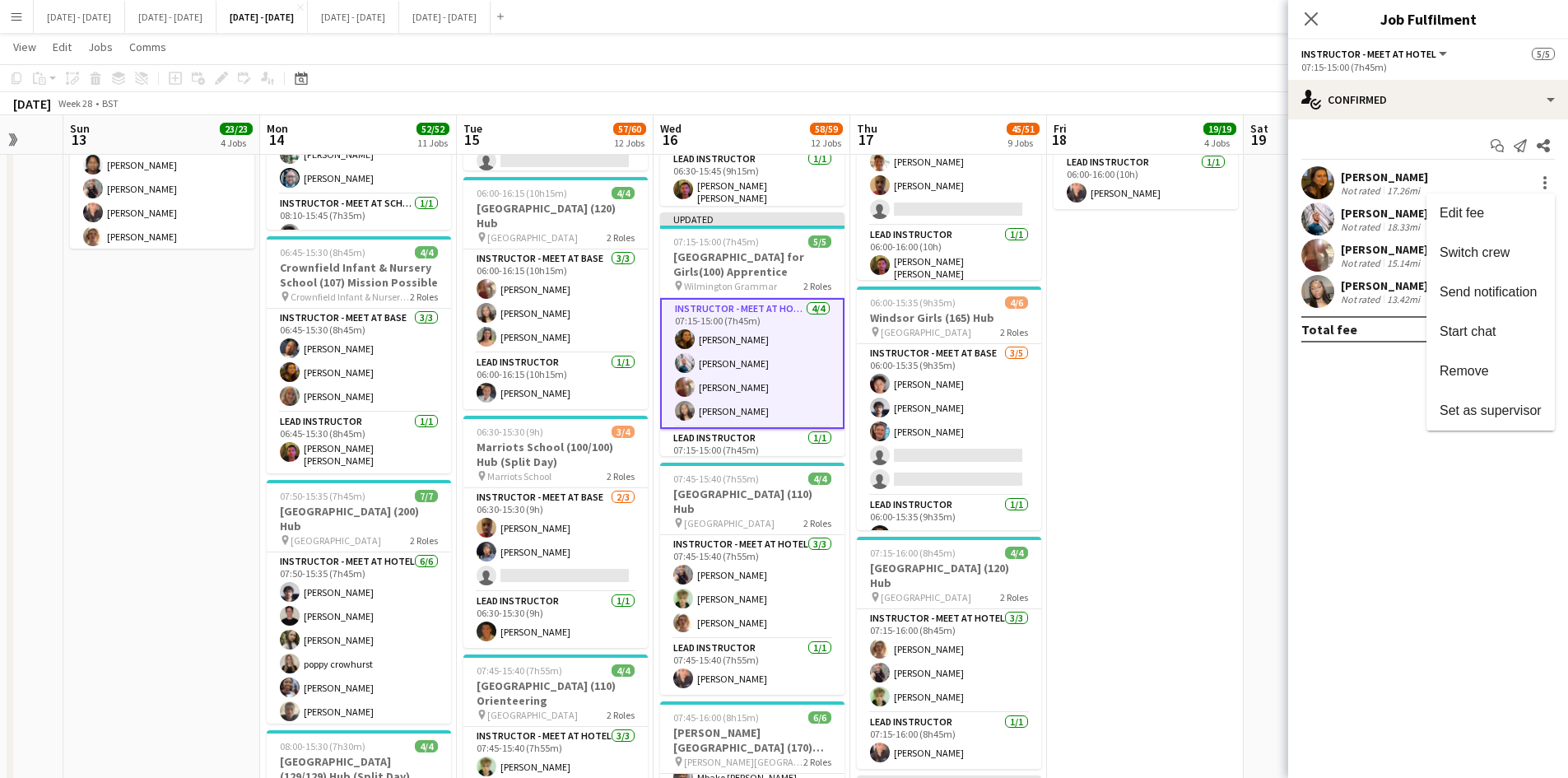 click at bounding box center (784, 389) 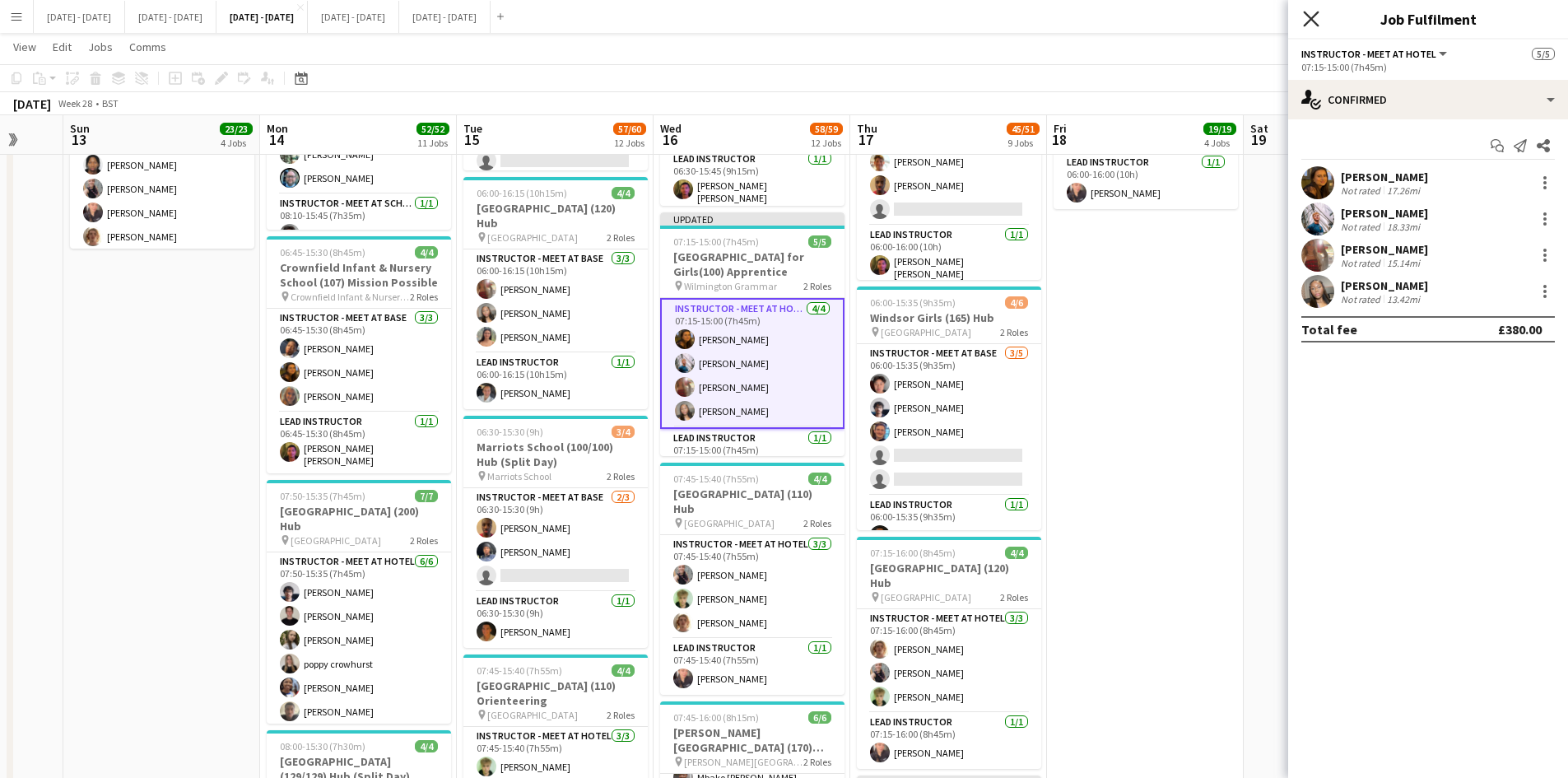 click 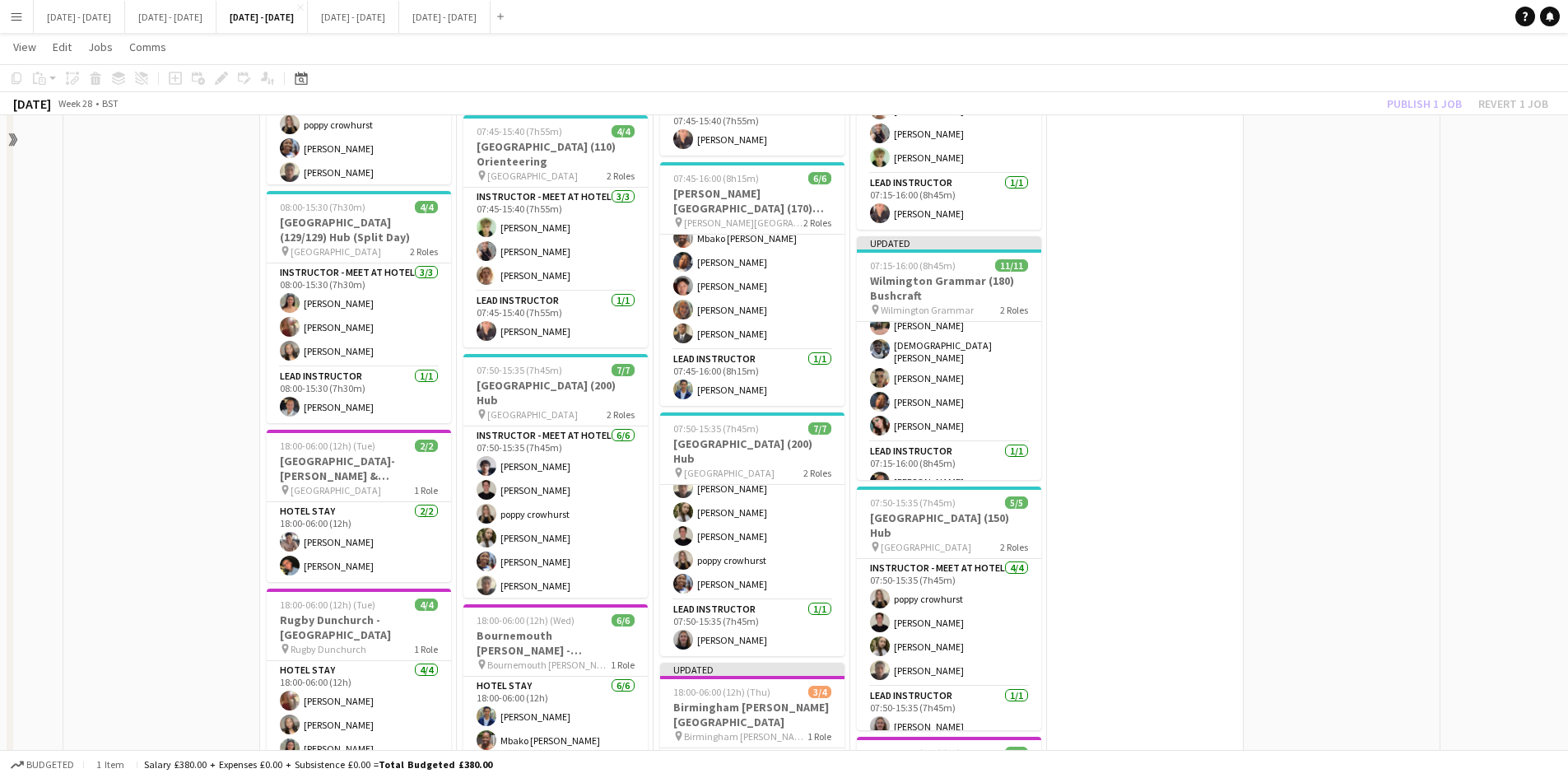 scroll, scrollTop: 1400, scrollLeft: 0, axis: vertical 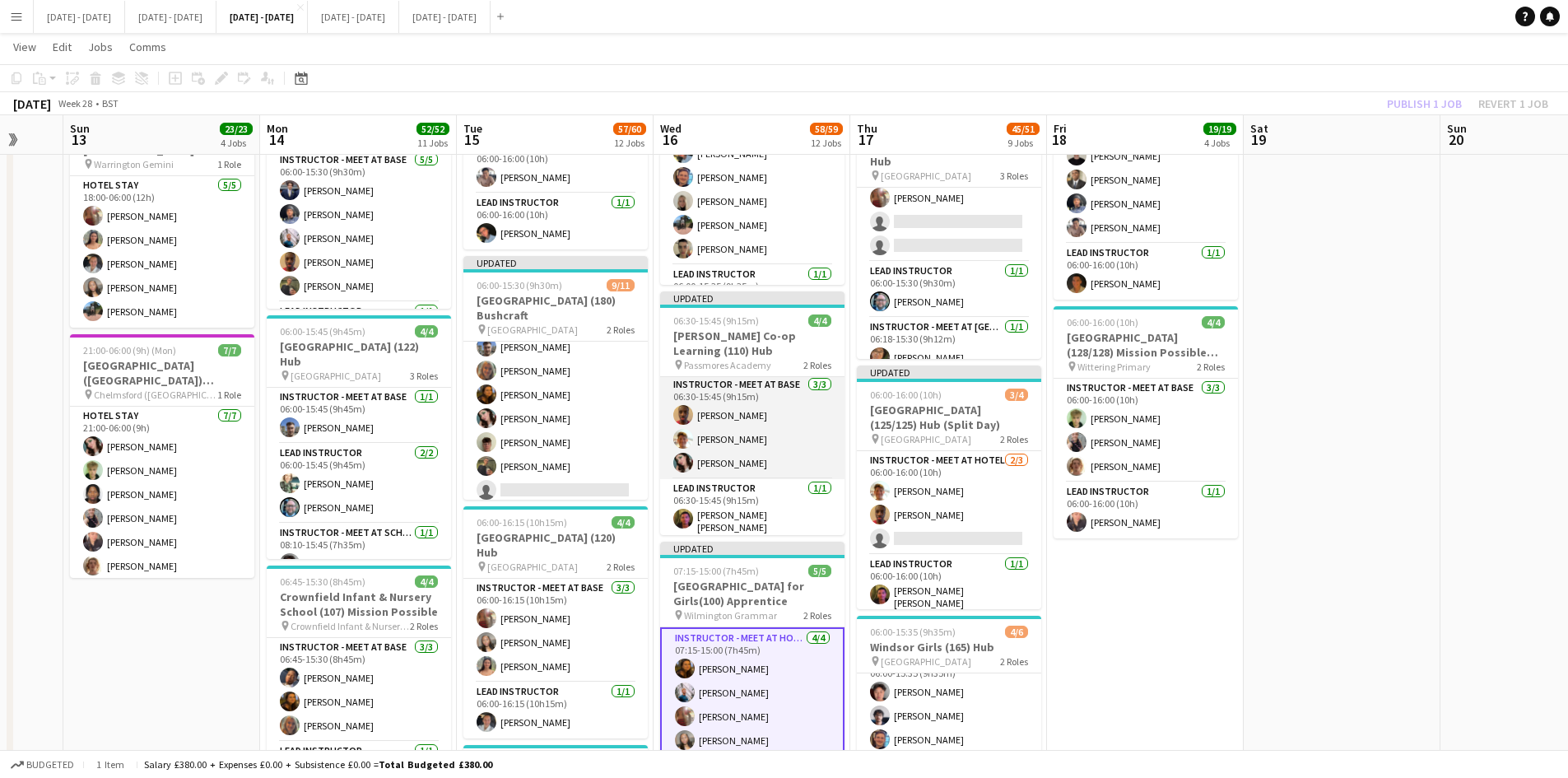 click on "Instructor - Meet at Base   3/3   06:30-15:45 (9h15m)
Ethan Wambari Tom Allewell Lucy Cork" at bounding box center (752, 427) 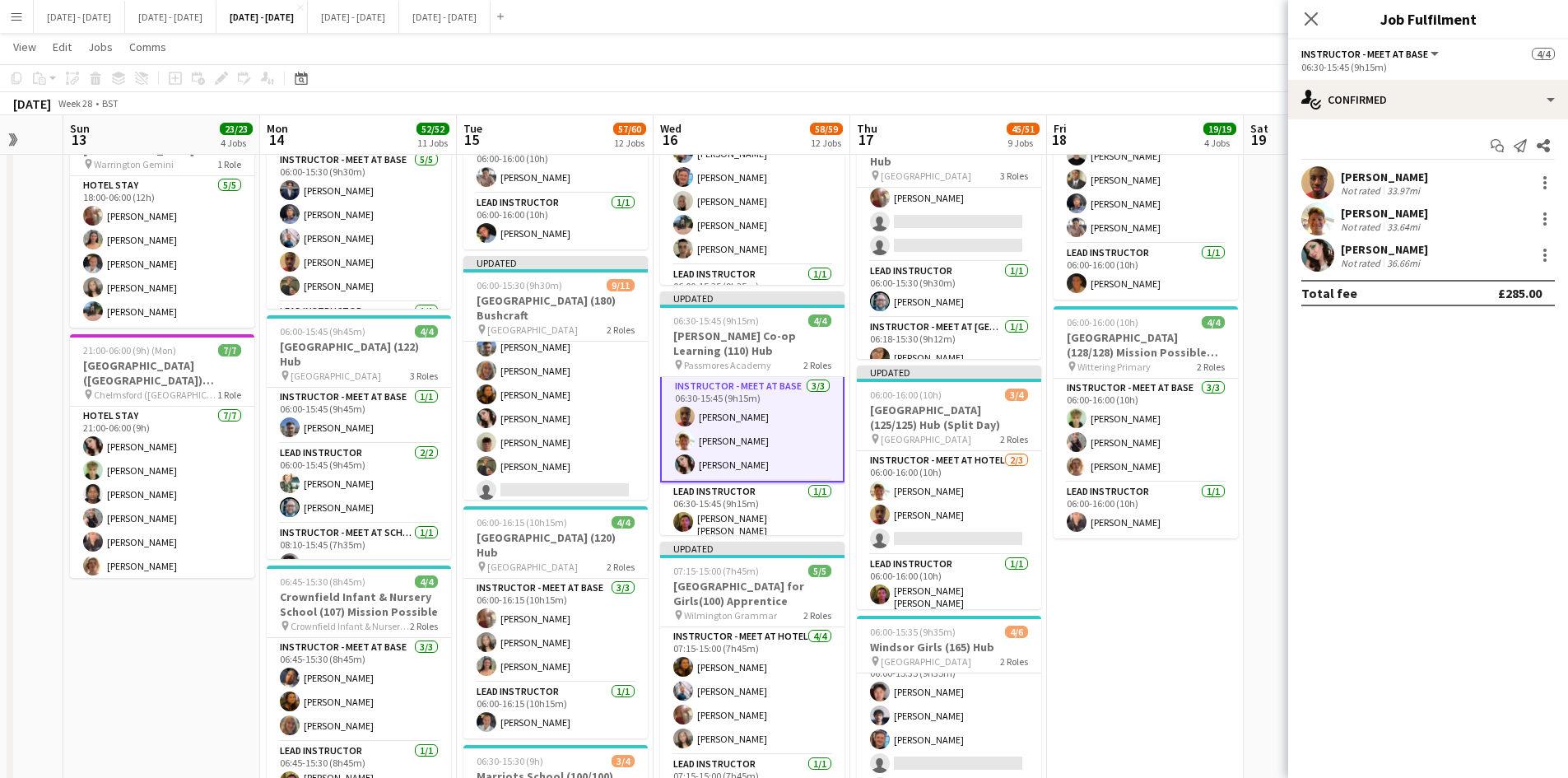 scroll, scrollTop: 3, scrollLeft: 0, axis: vertical 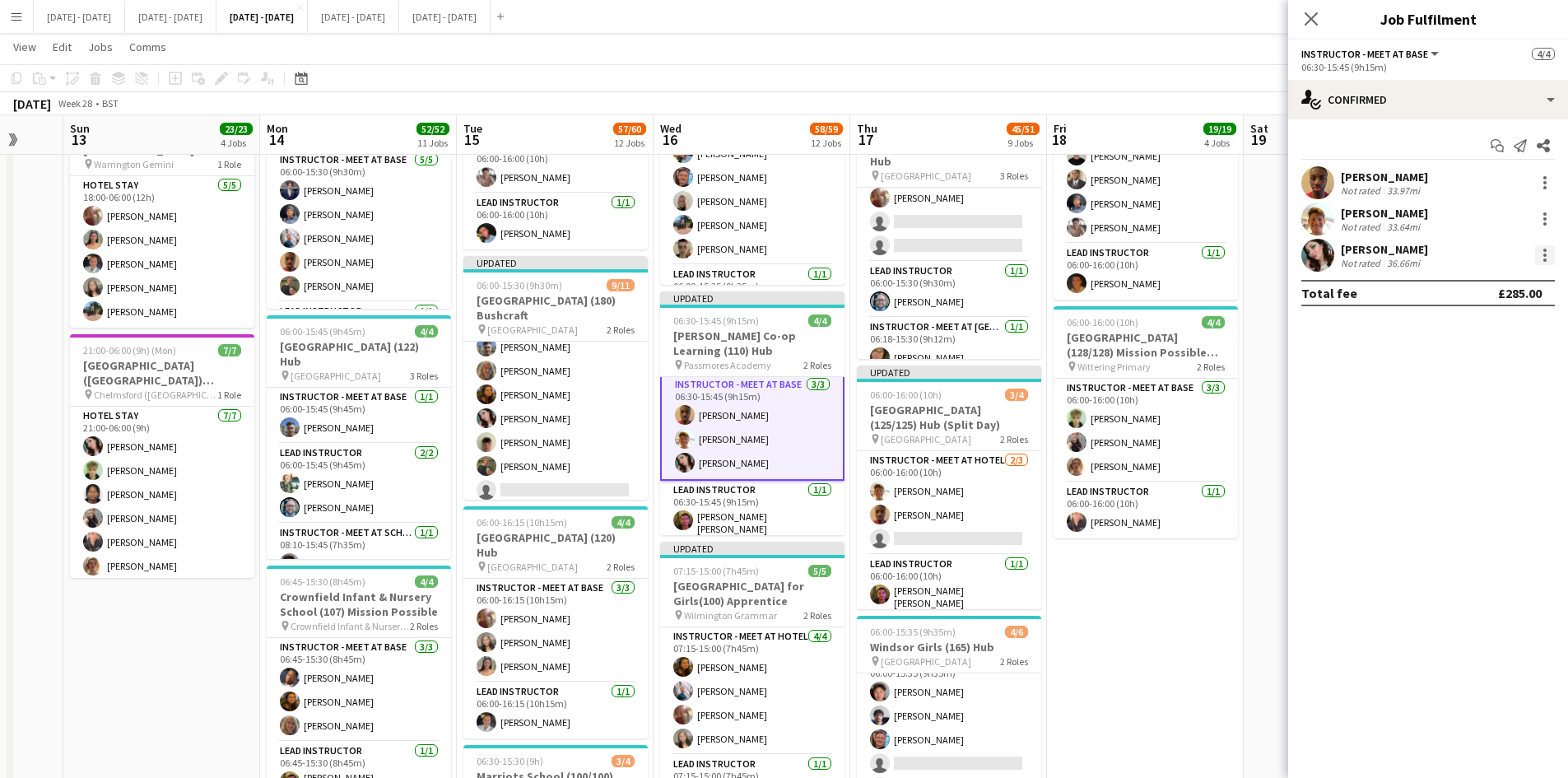 click at bounding box center [1545, 255] 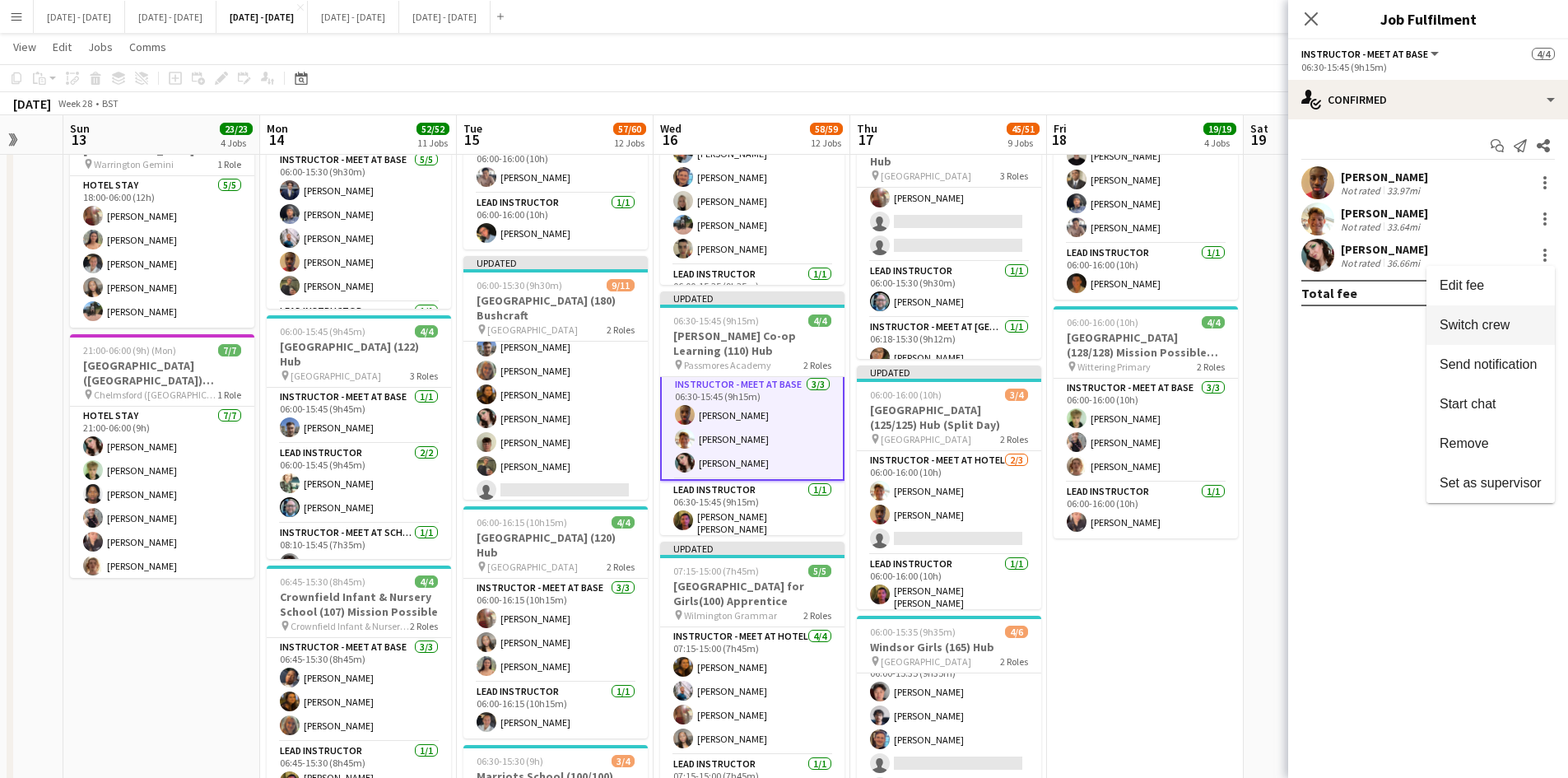 click on "Switch crew" at bounding box center [1491, 325] 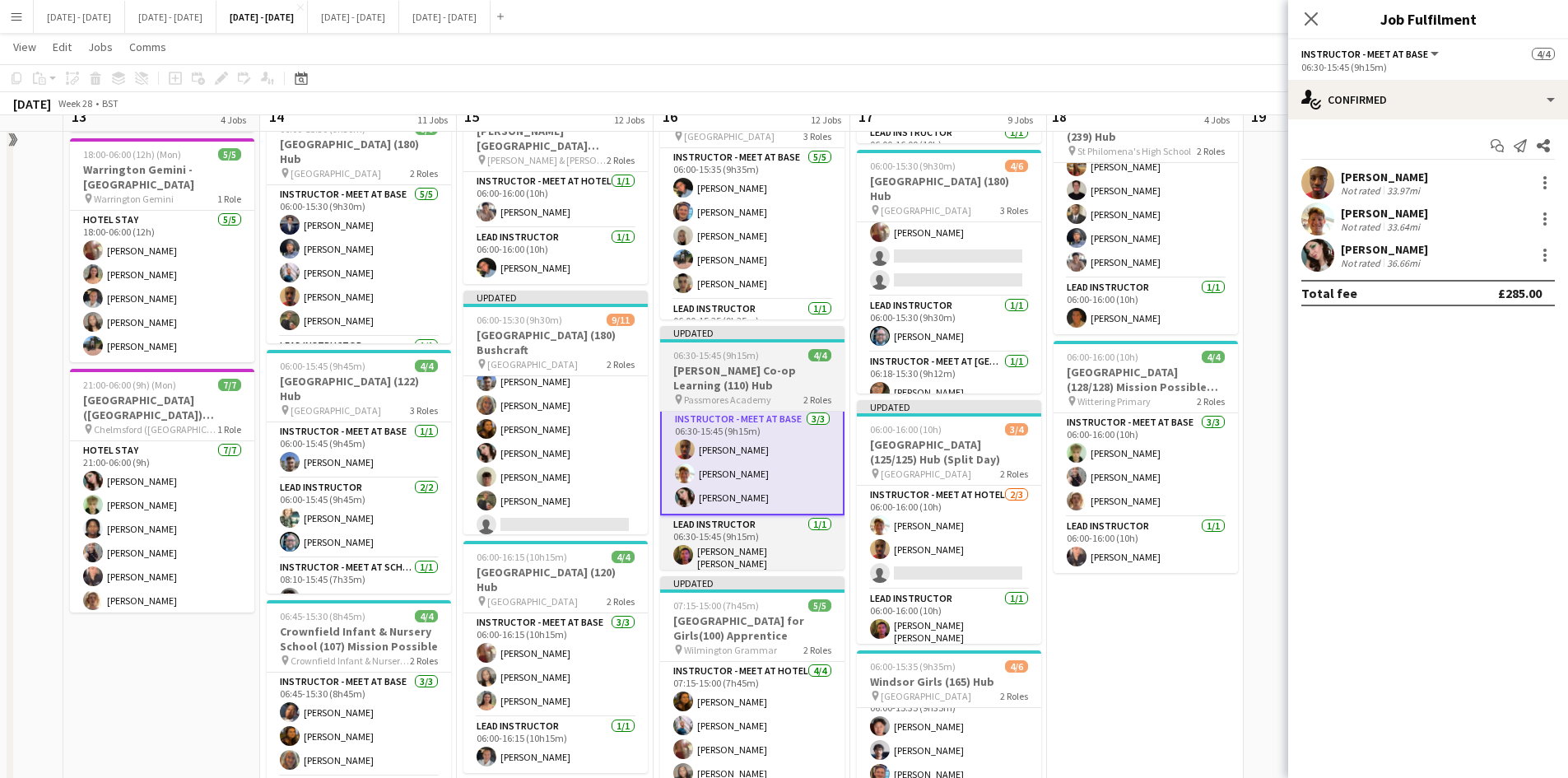 scroll, scrollTop: 412, scrollLeft: 0, axis: vertical 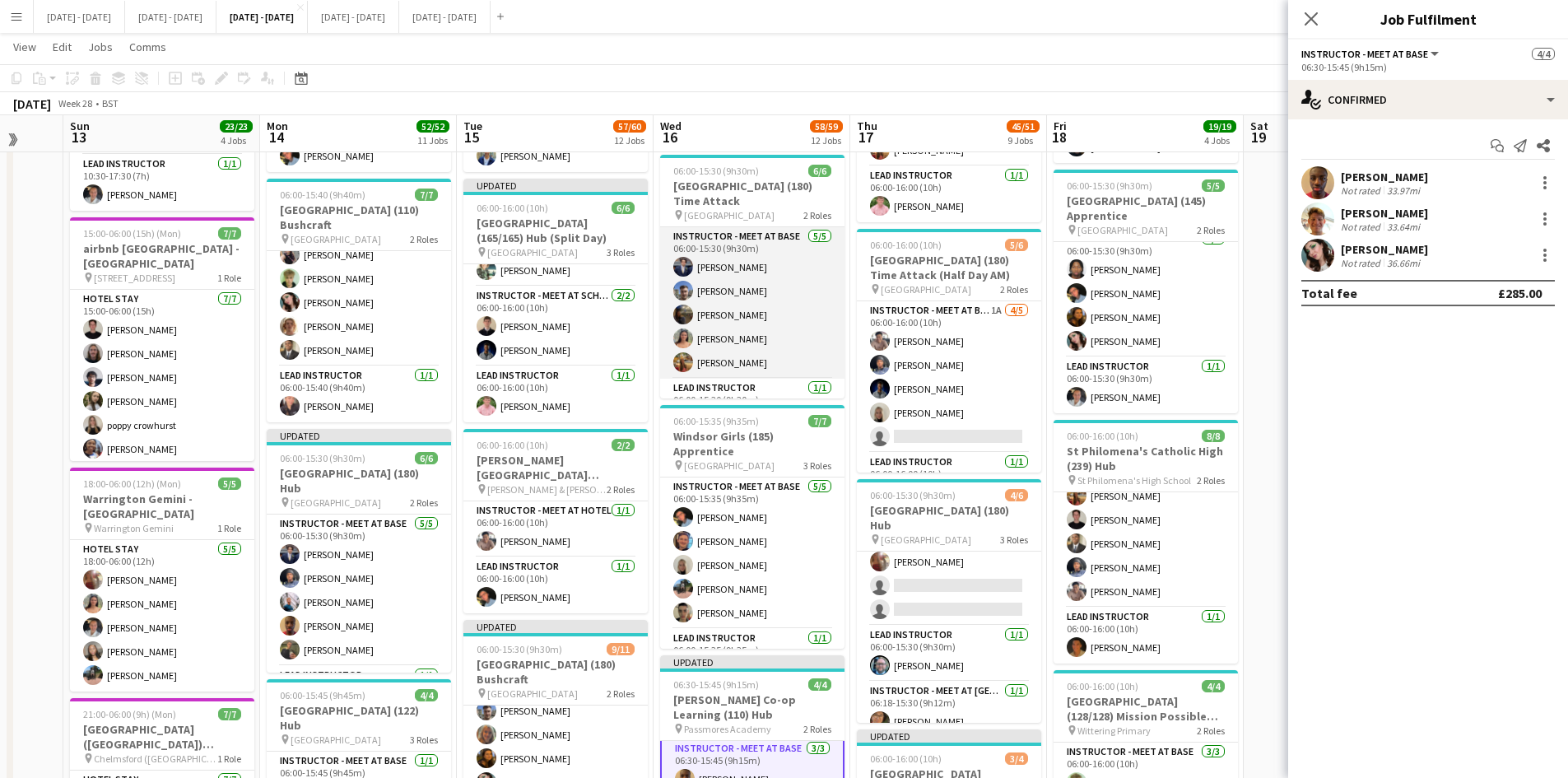click on "Instructor - Meet at Base   5/5   06:00-15:30 (9h30m)
Drew Shelley-Winfield Matt Dailly Evie Pratt Keira Horton Isobel McNab" at bounding box center (752, 303) 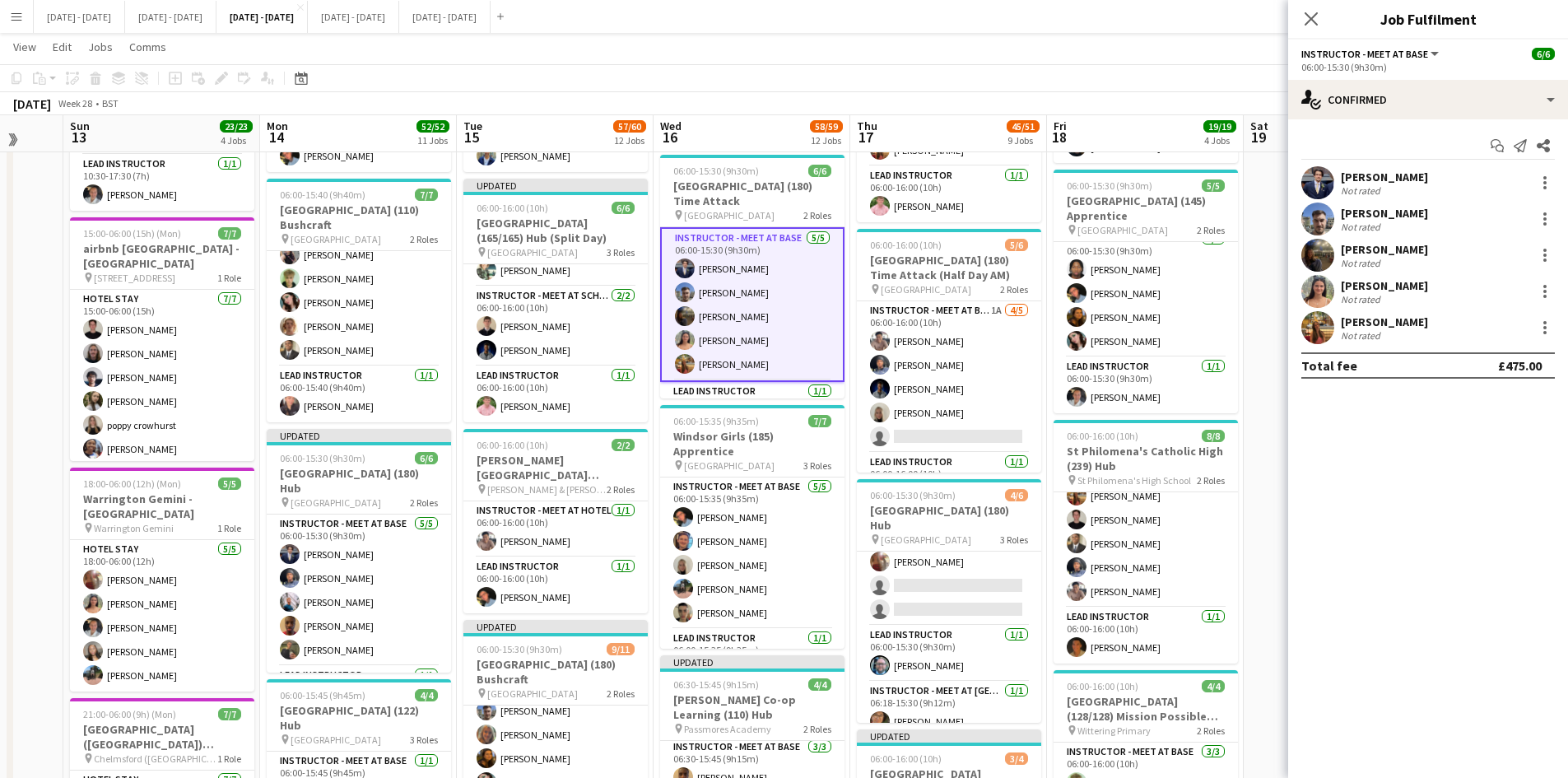 scroll, scrollTop: 2, scrollLeft: 0, axis: vertical 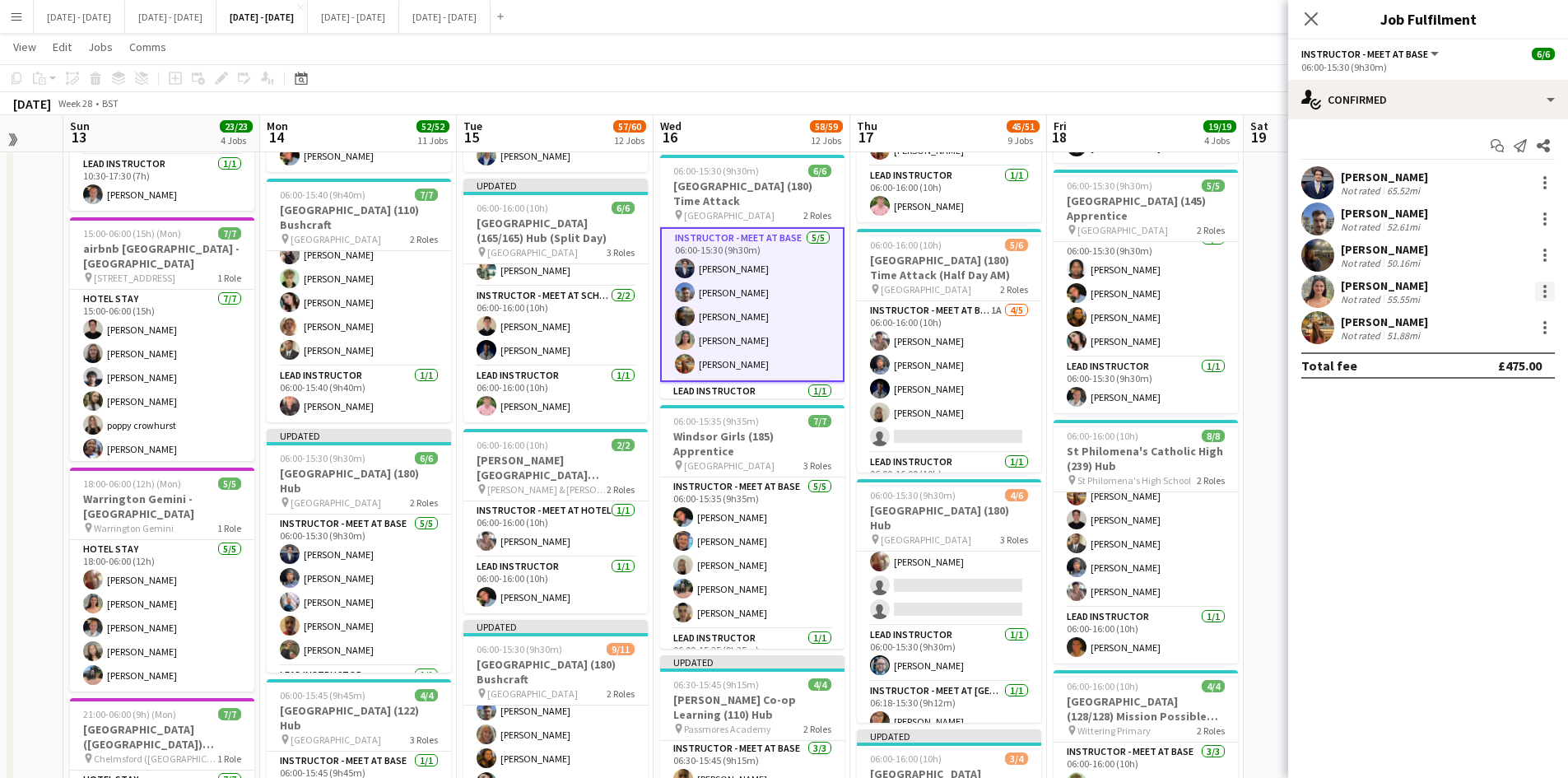 click at bounding box center [1545, 291] 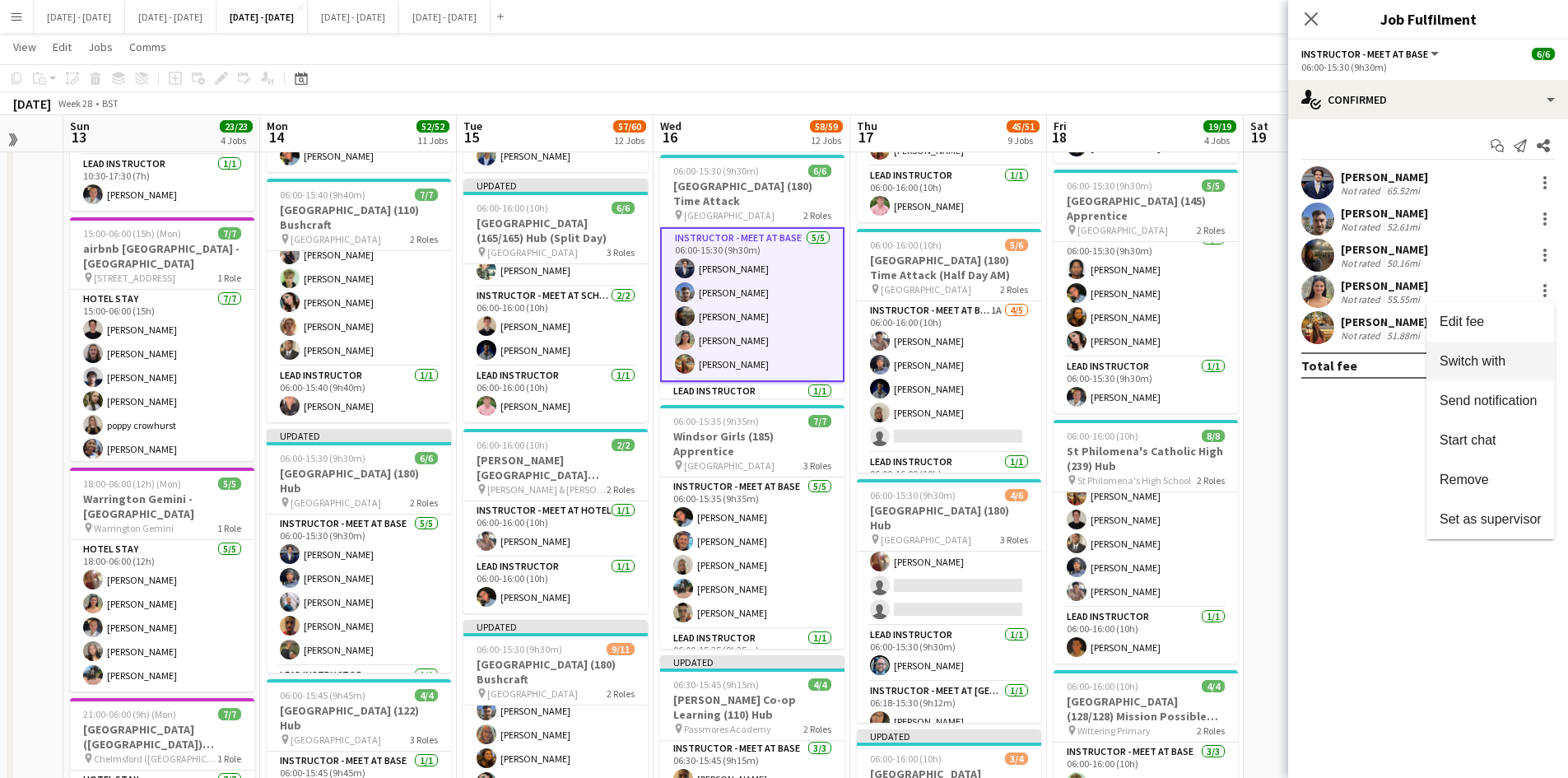 click on "Switch with" at bounding box center (1491, 361) 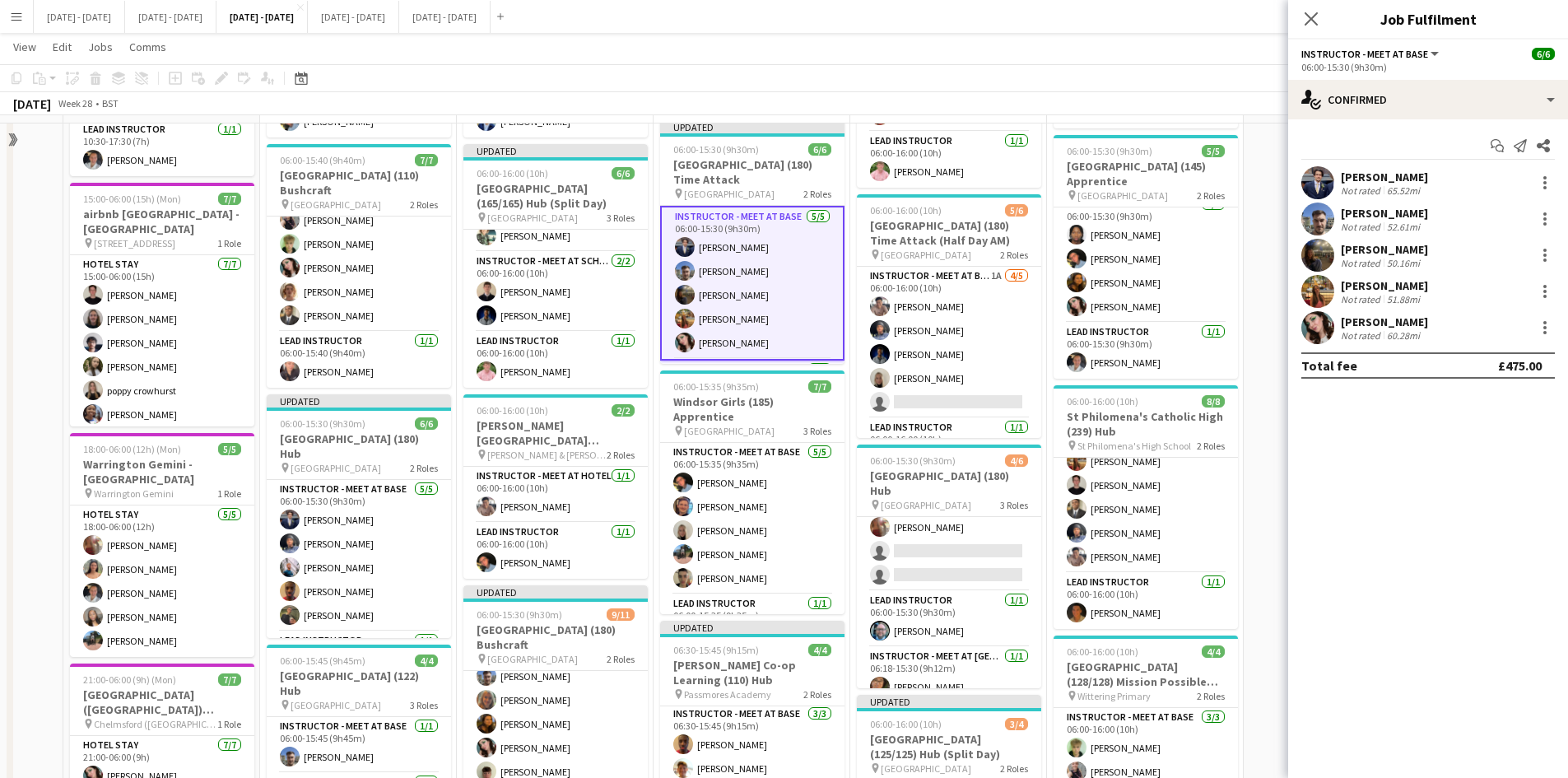 scroll, scrollTop: 165, scrollLeft: 0, axis: vertical 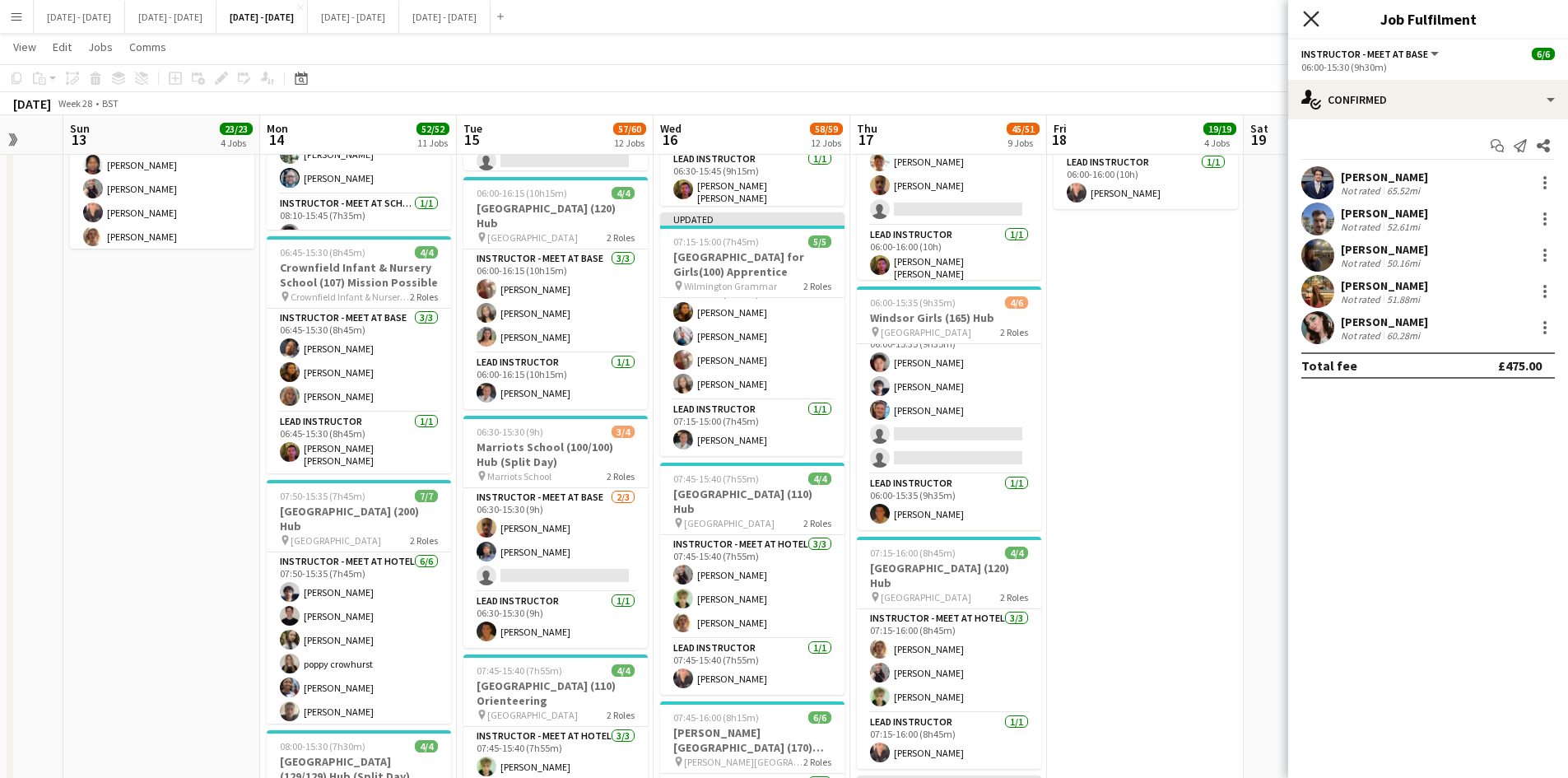 click 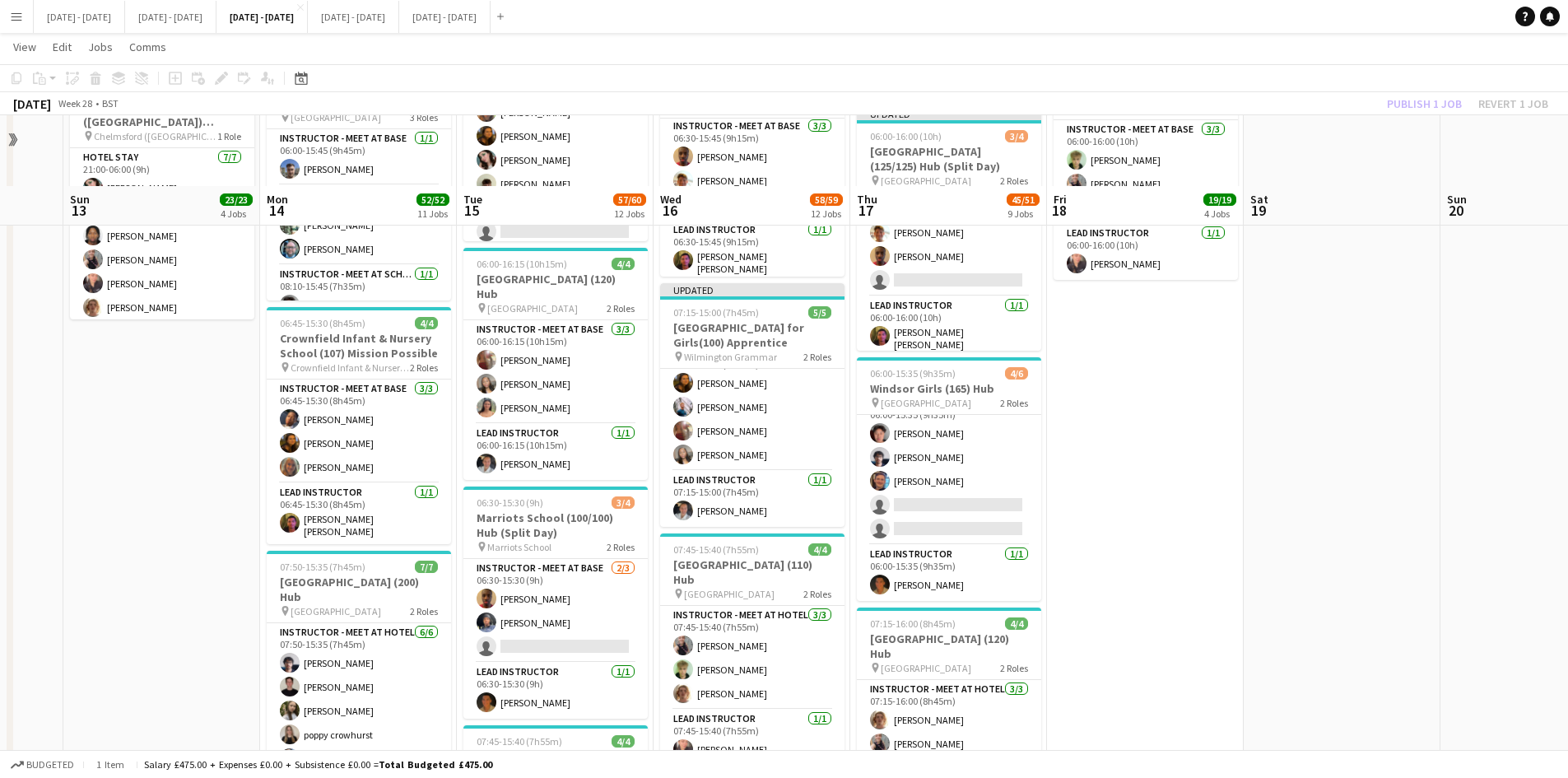 scroll, scrollTop: 906, scrollLeft: 0, axis: vertical 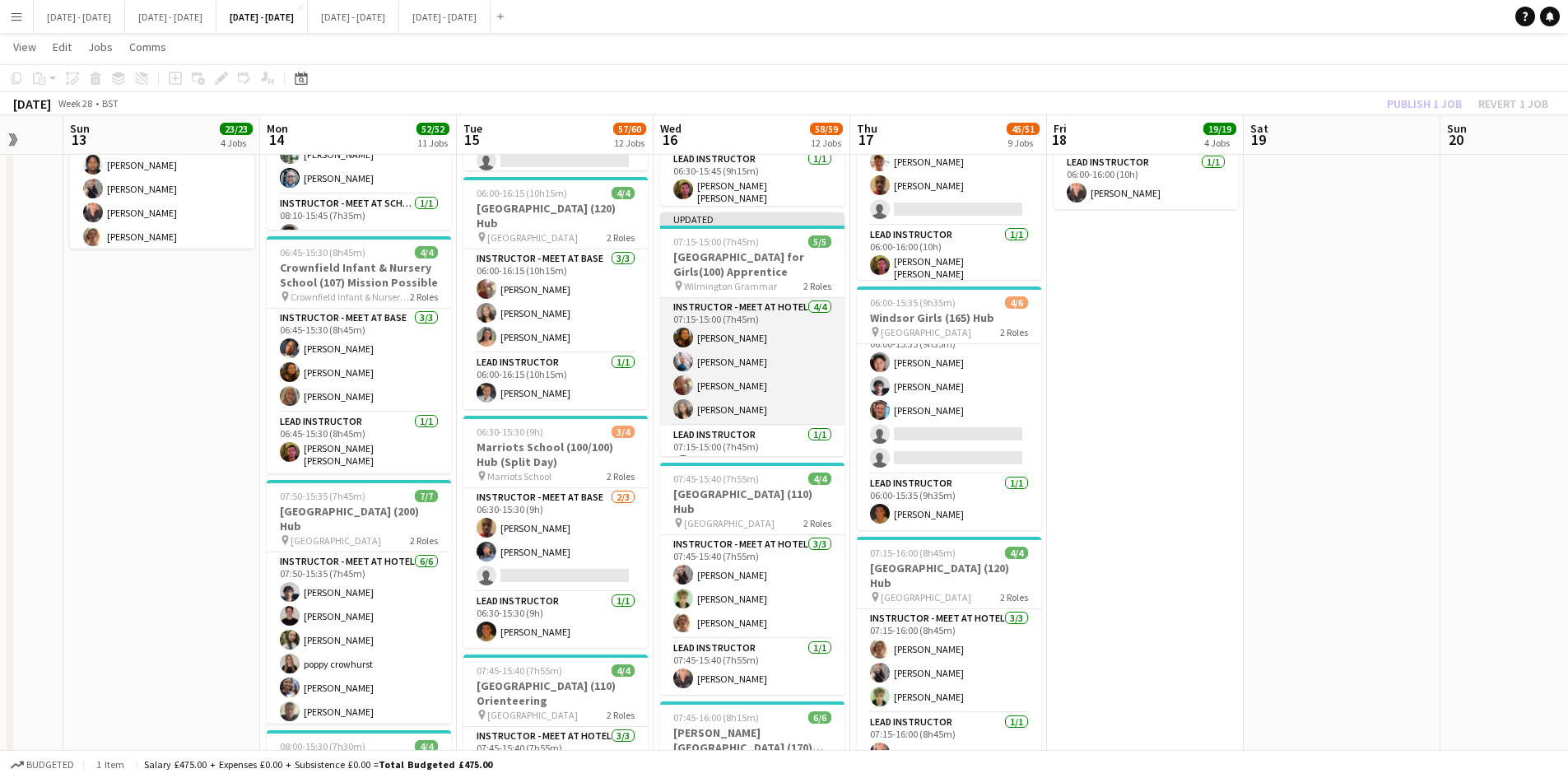 click on "Instructor - Meet at Hotel   4/4   07:15-15:00 (7h45m)
Olivia Best Nathan Hinckley Olivia Etherington Grace Anieke" at bounding box center (752, 361) 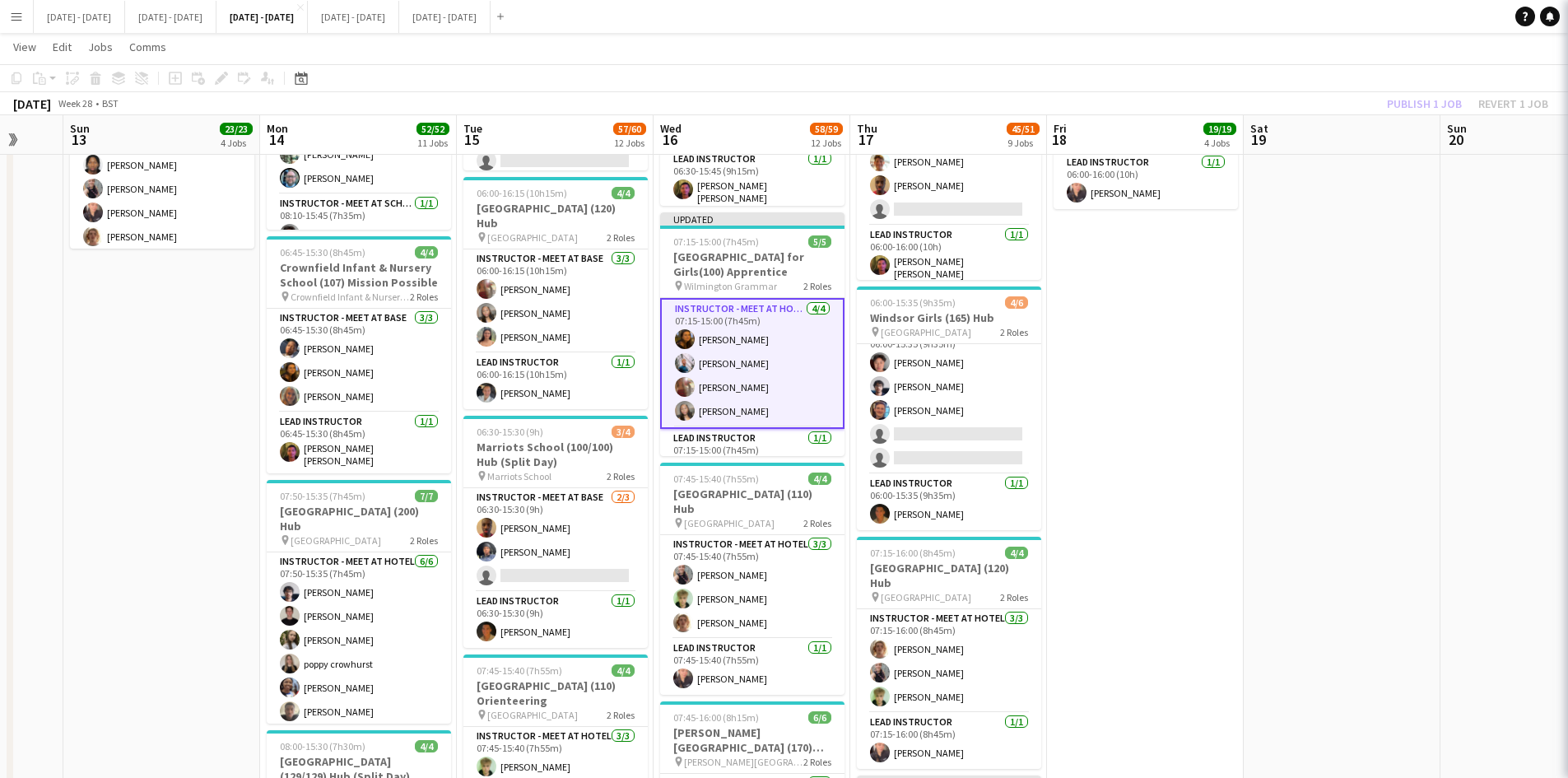 scroll, scrollTop: 49, scrollLeft: 0, axis: vertical 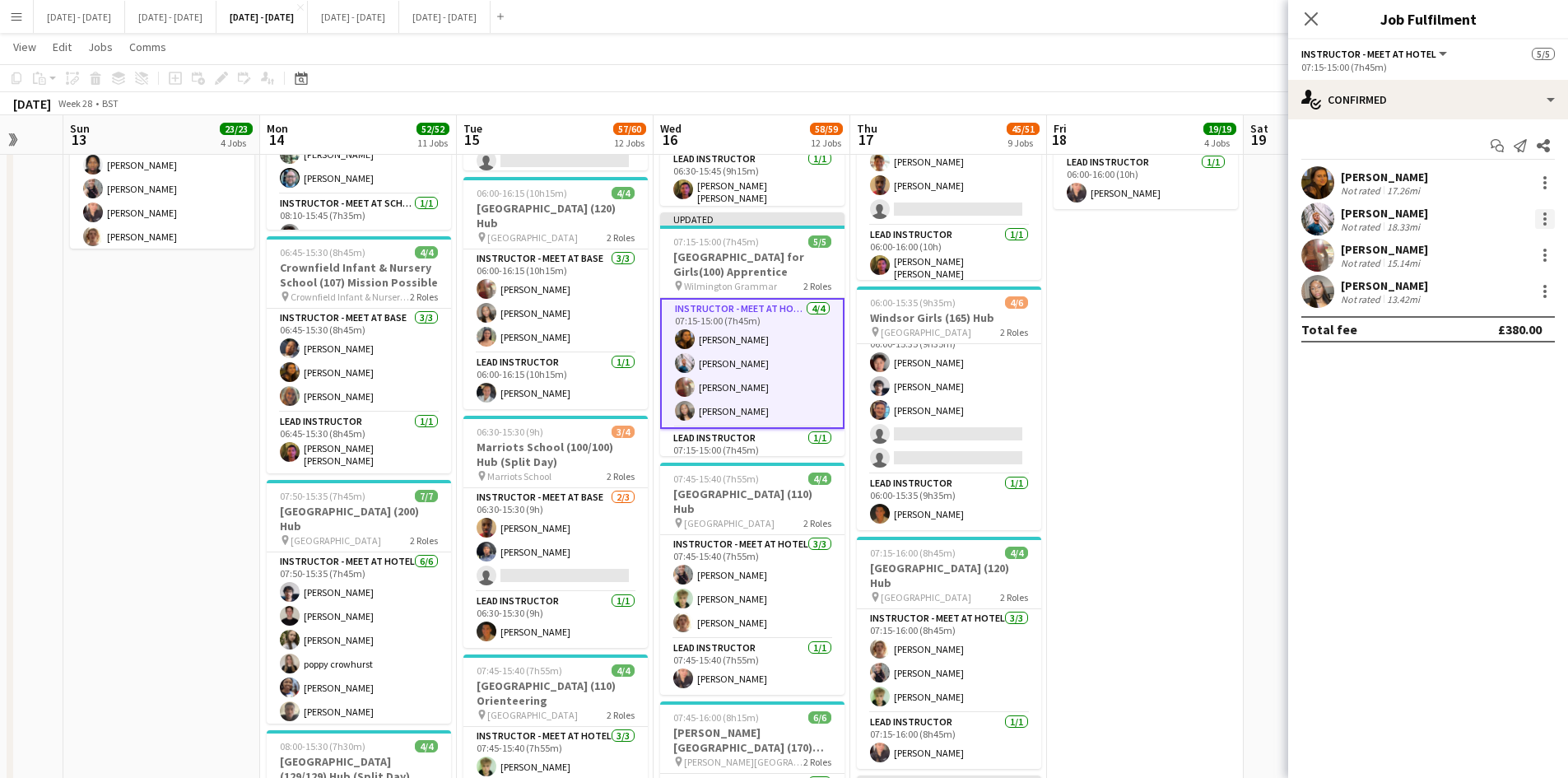 click at bounding box center (1545, 219) 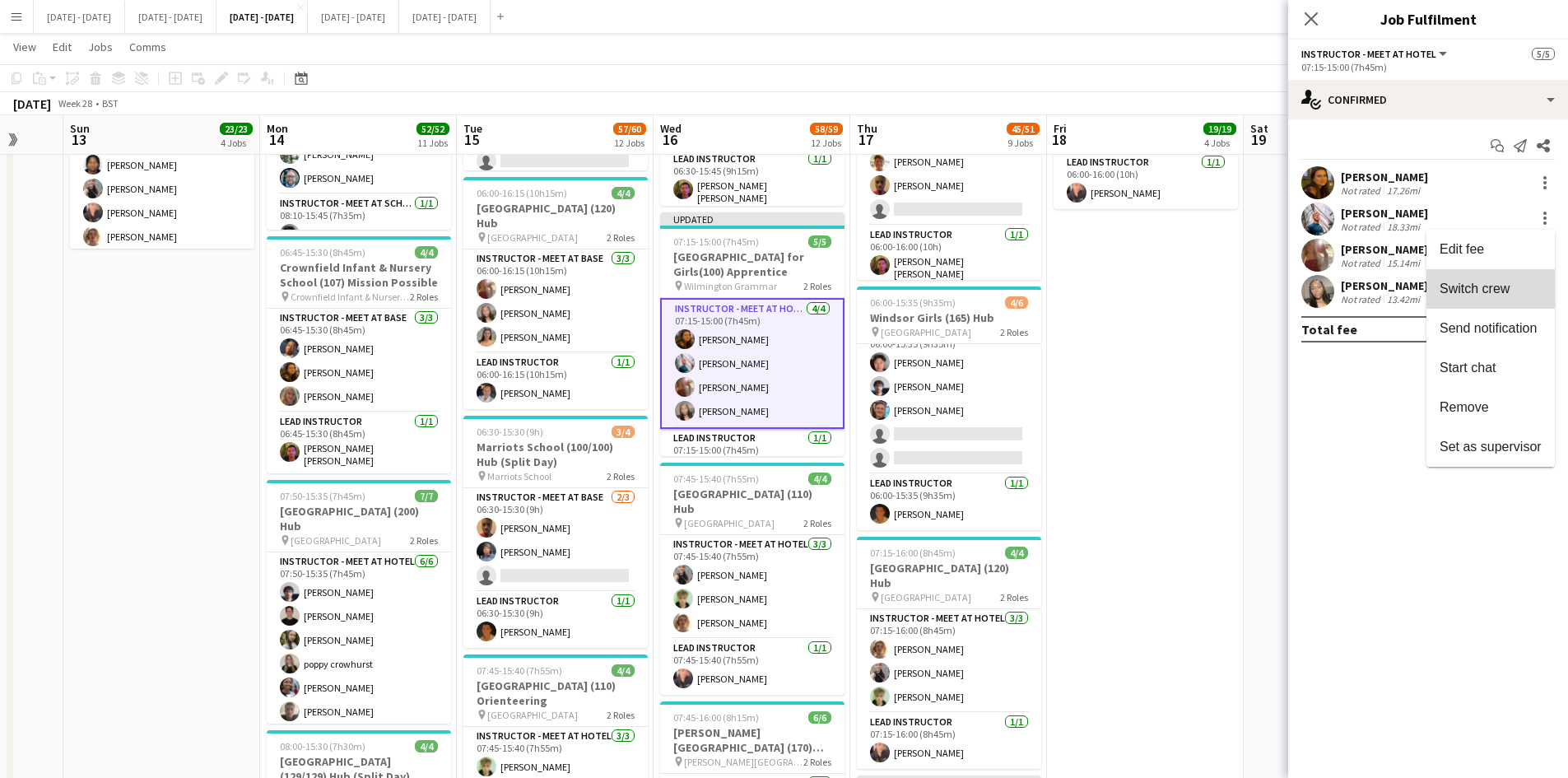 click on "Switch crew" at bounding box center (1474, 288) 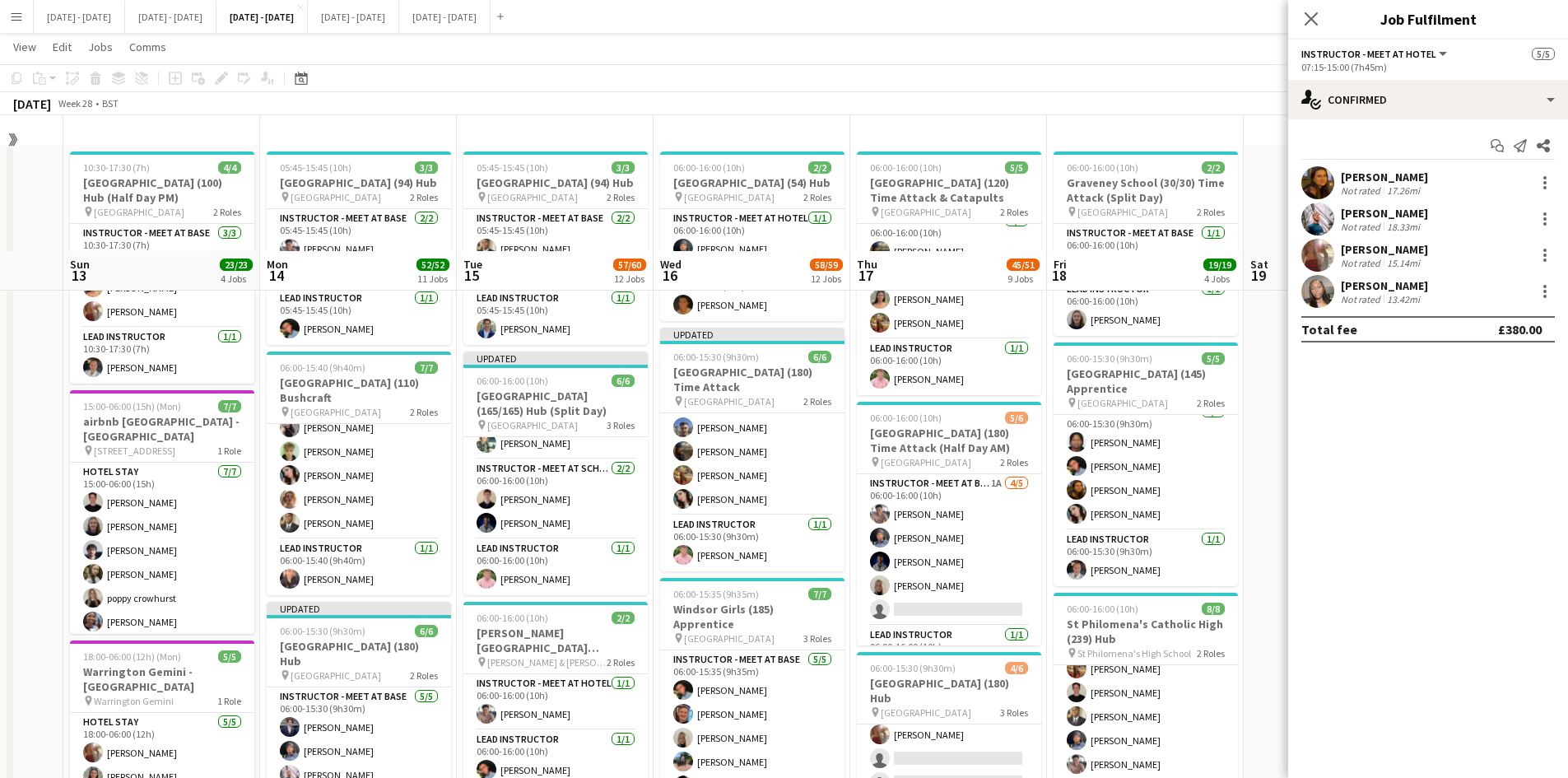 scroll, scrollTop: 0, scrollLeft: 0, axis: both 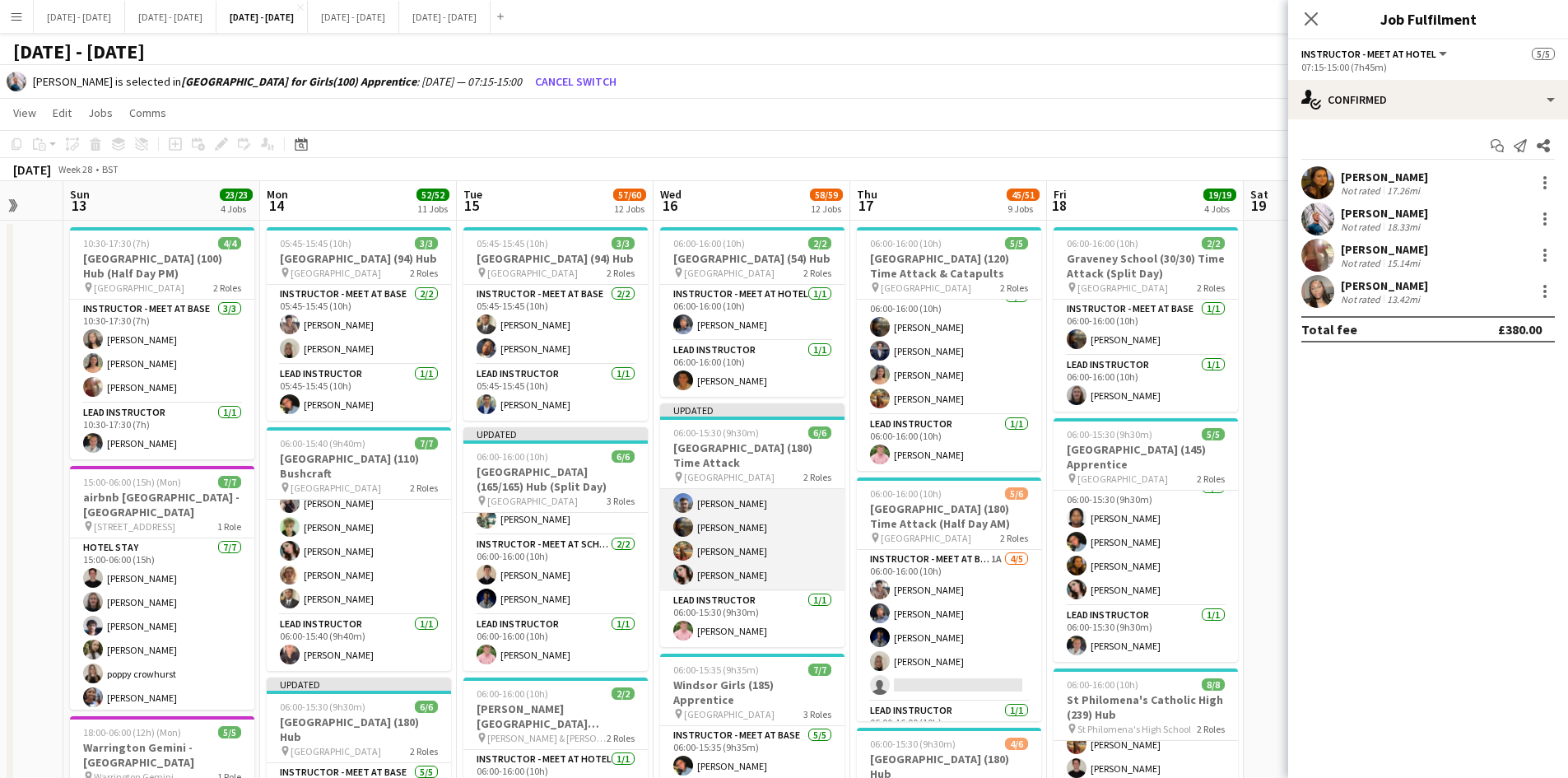 click on "Instructor - Meet at Base   5/5   06:00-15:30 (9h30m)
Drew Shelley-Winfield Matt Dailly Evie Pratt Isobel McNab Lucy Cork" at bounding box center [752, 515] 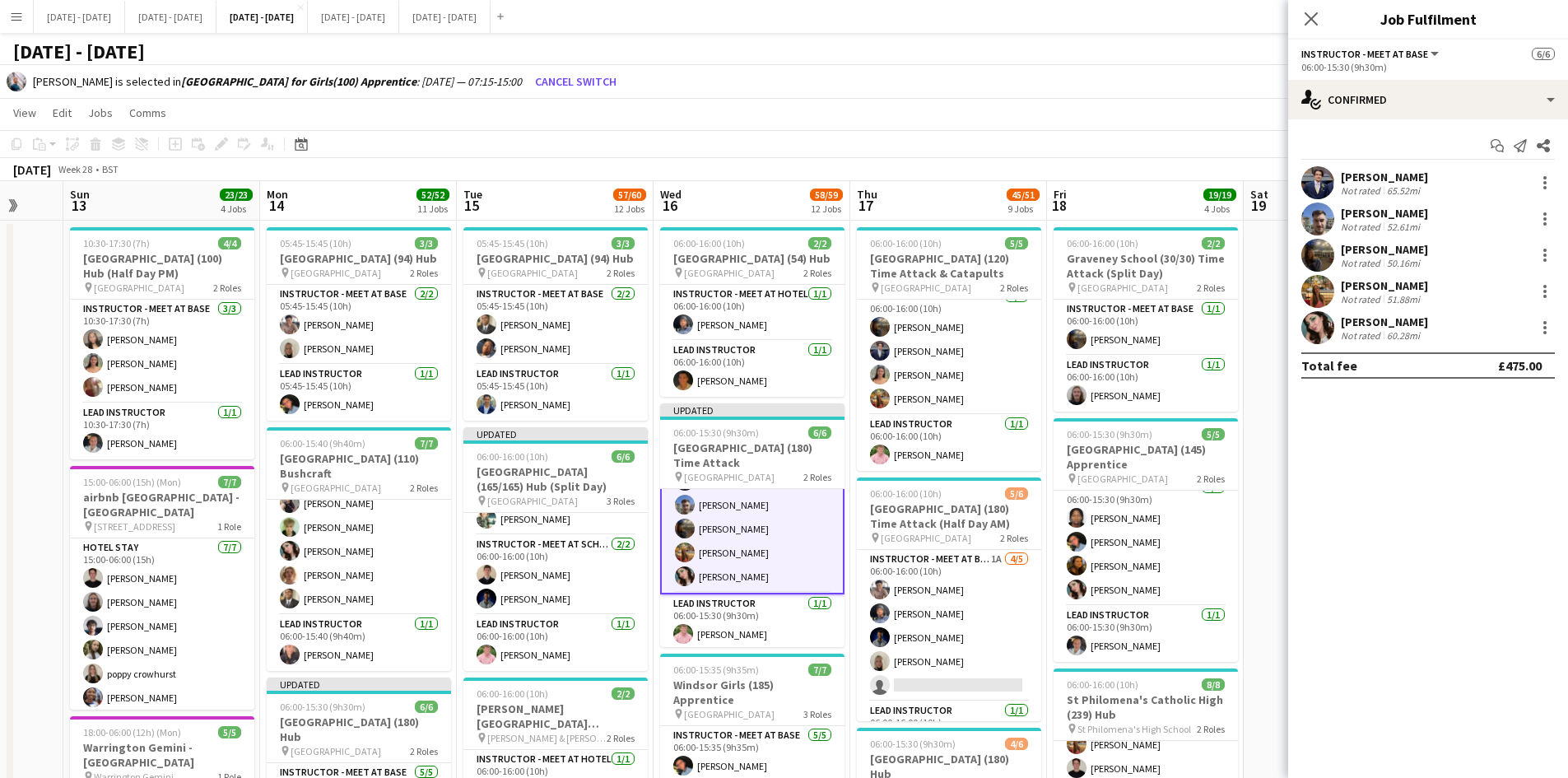 scroll, scrollTop: 51, scrollLeft: 0, axis: vertical 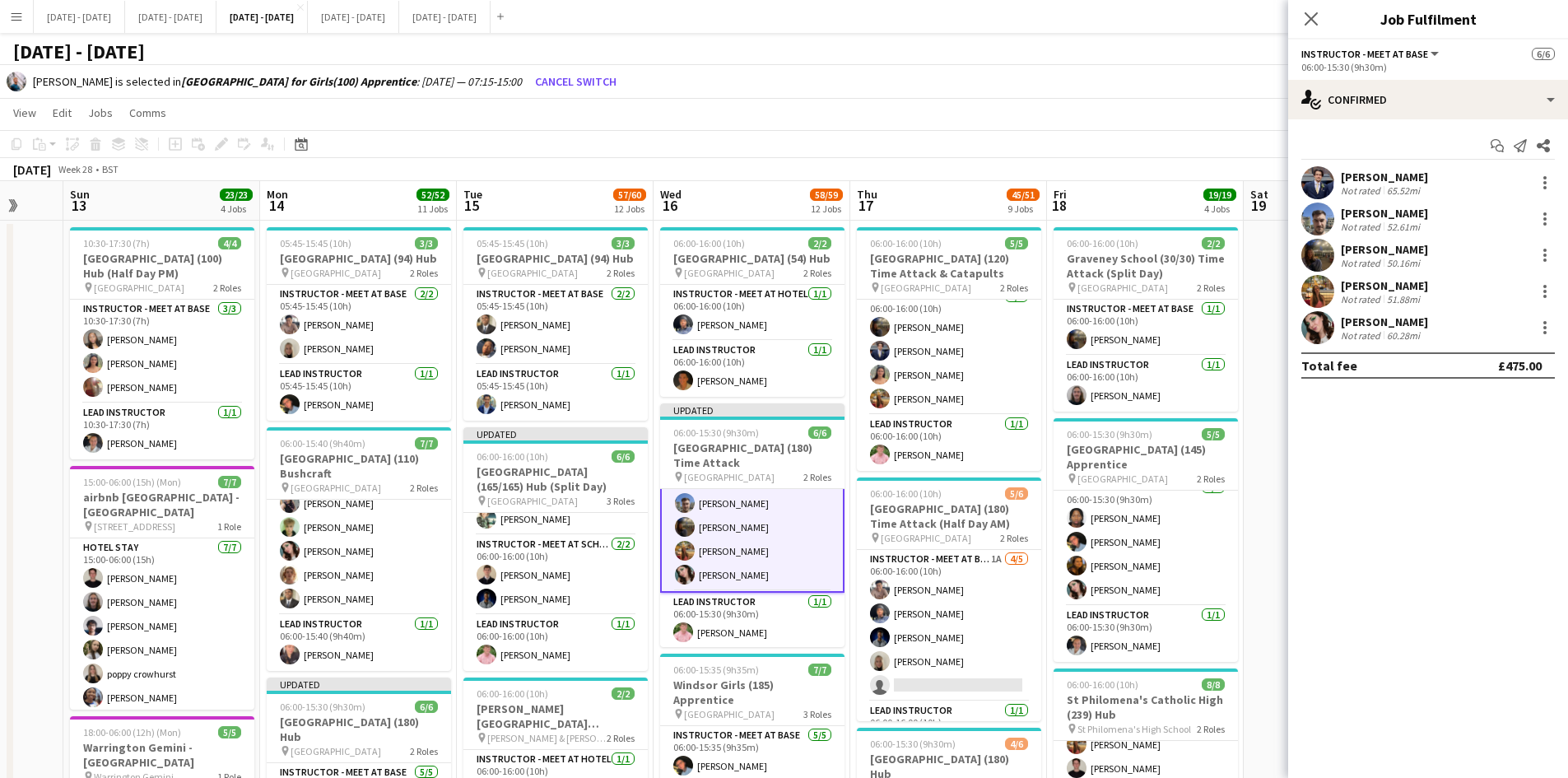 click on "[PERSON_NAME]" at bounding box center (1384, 286) 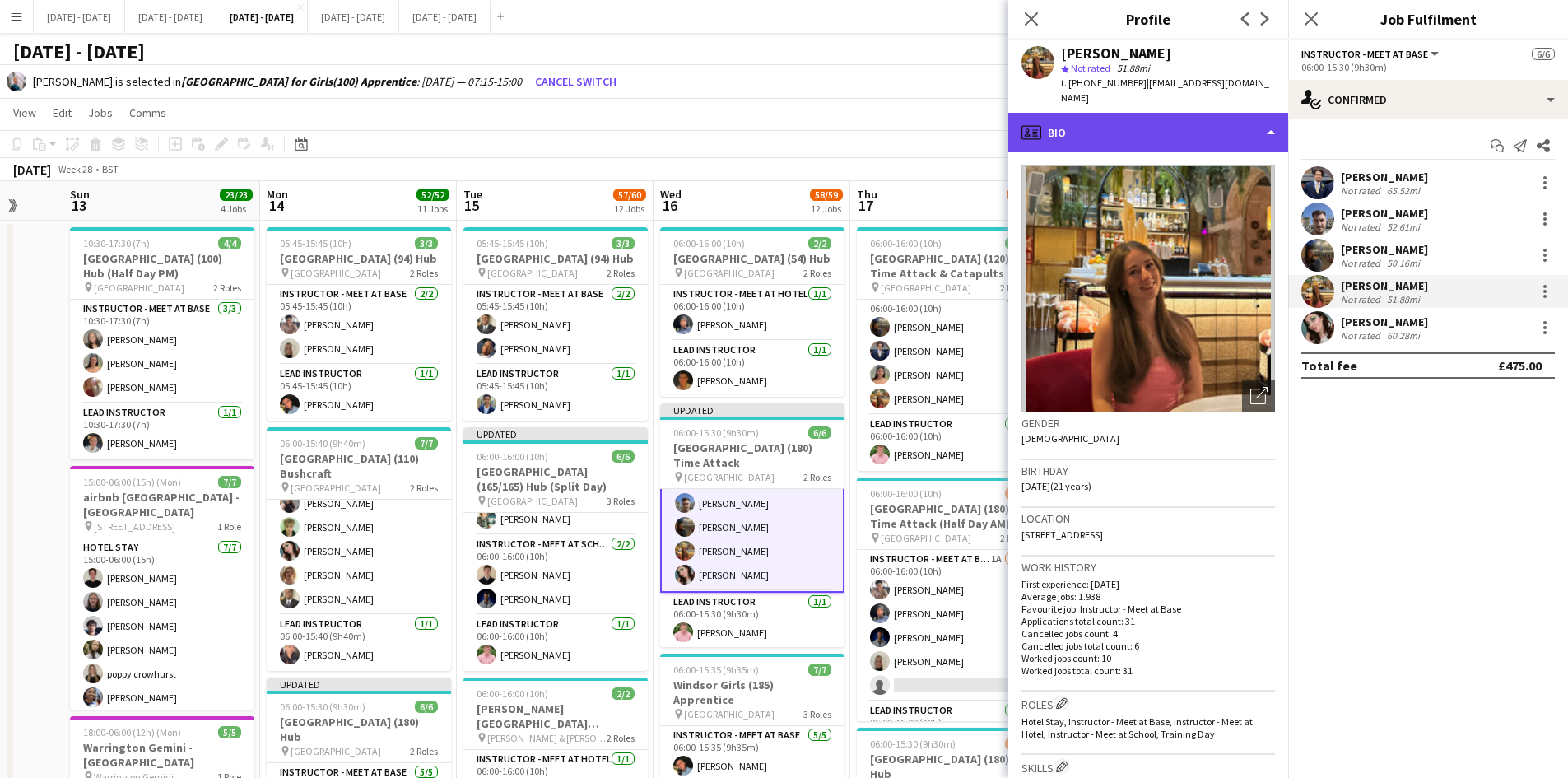 click on "profile
Bio" 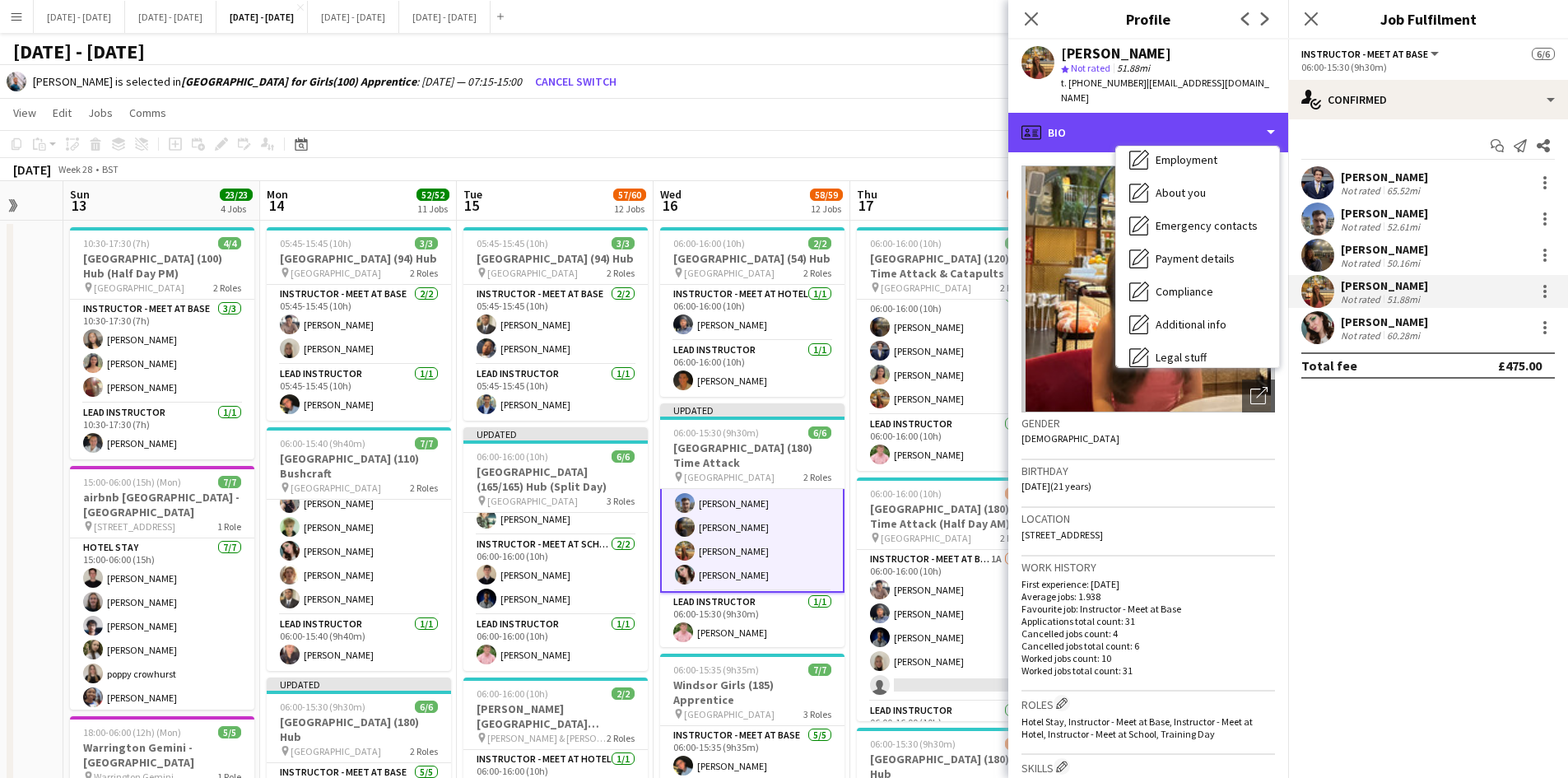 scroll, scrollTop: 155, scrollLeft: 0, axis: vertical 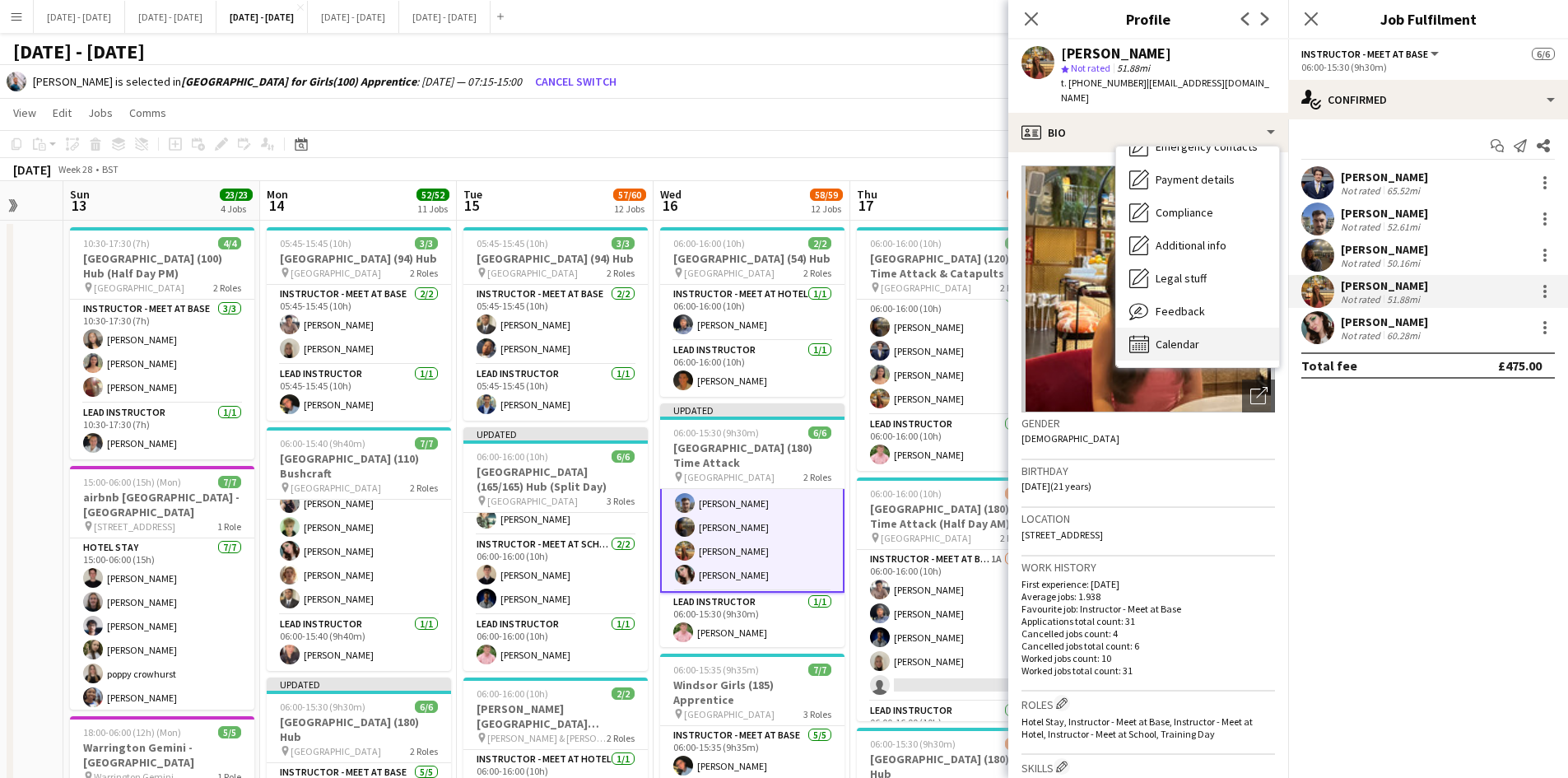 click on "Calendar
Calendar" at bounding box center [1198, 344] 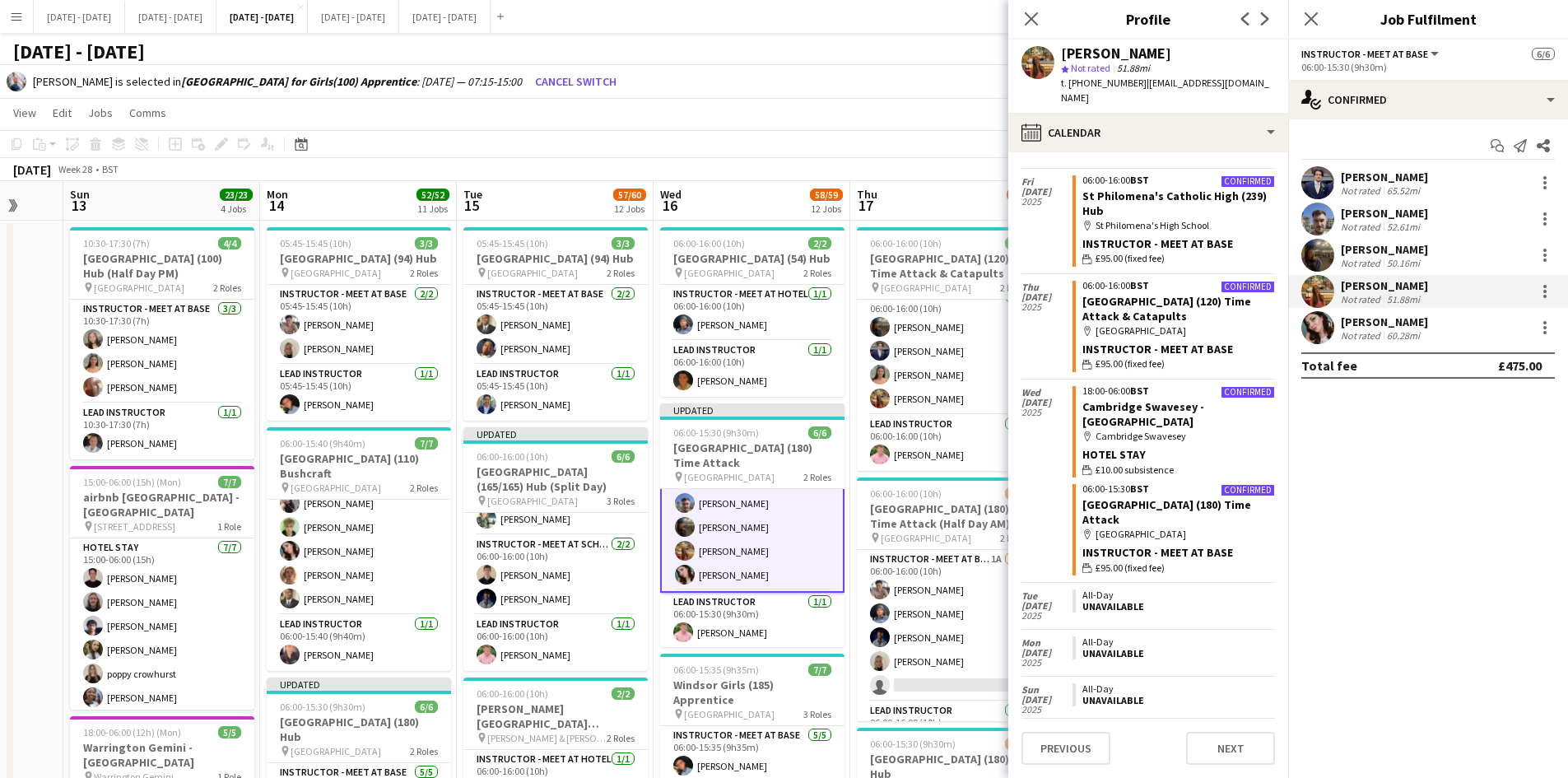 scroll, scrollTop: 602, scrollLeft: 0, axis: vertical 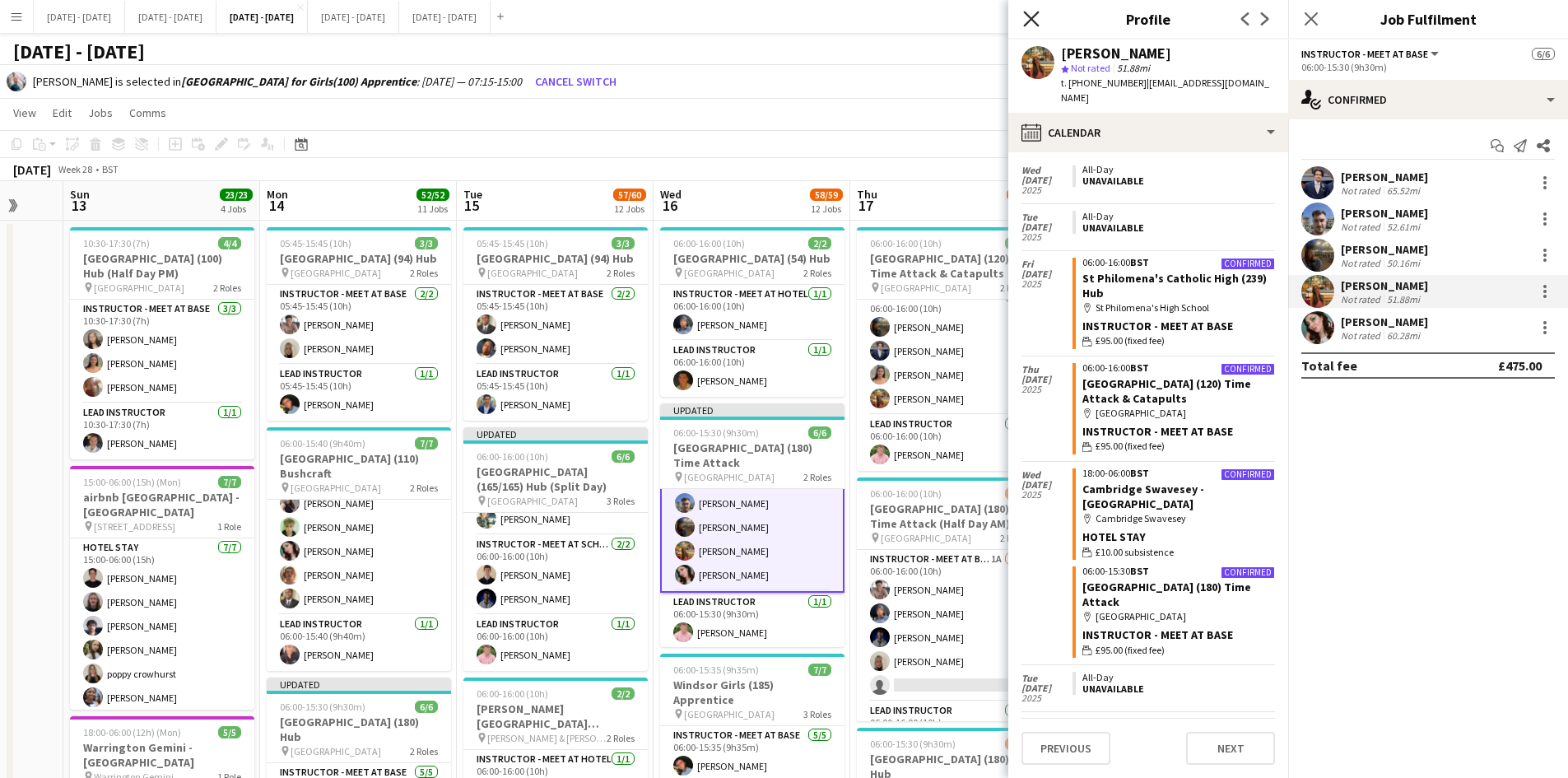 click 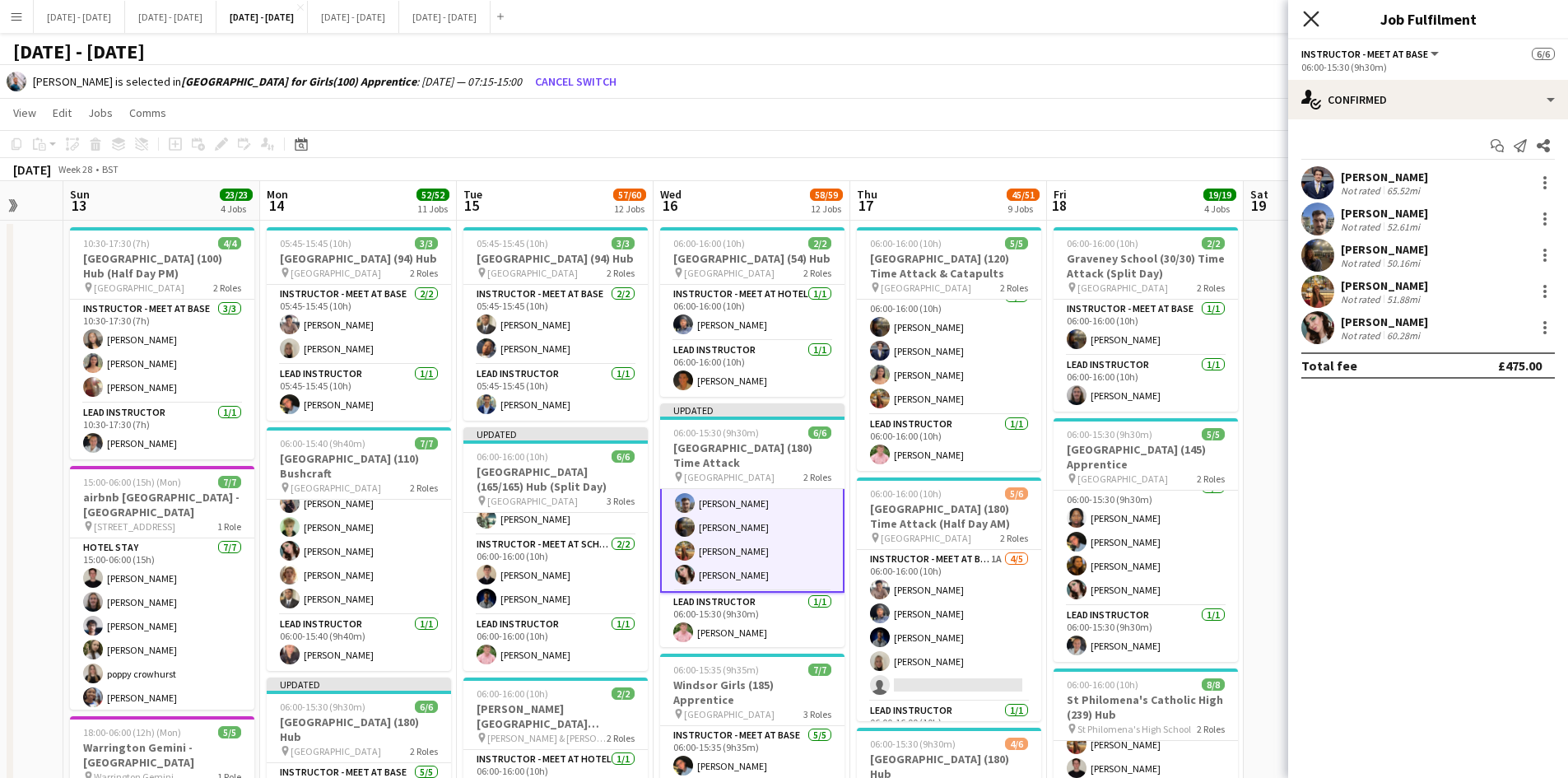 click on "Close pop-in" 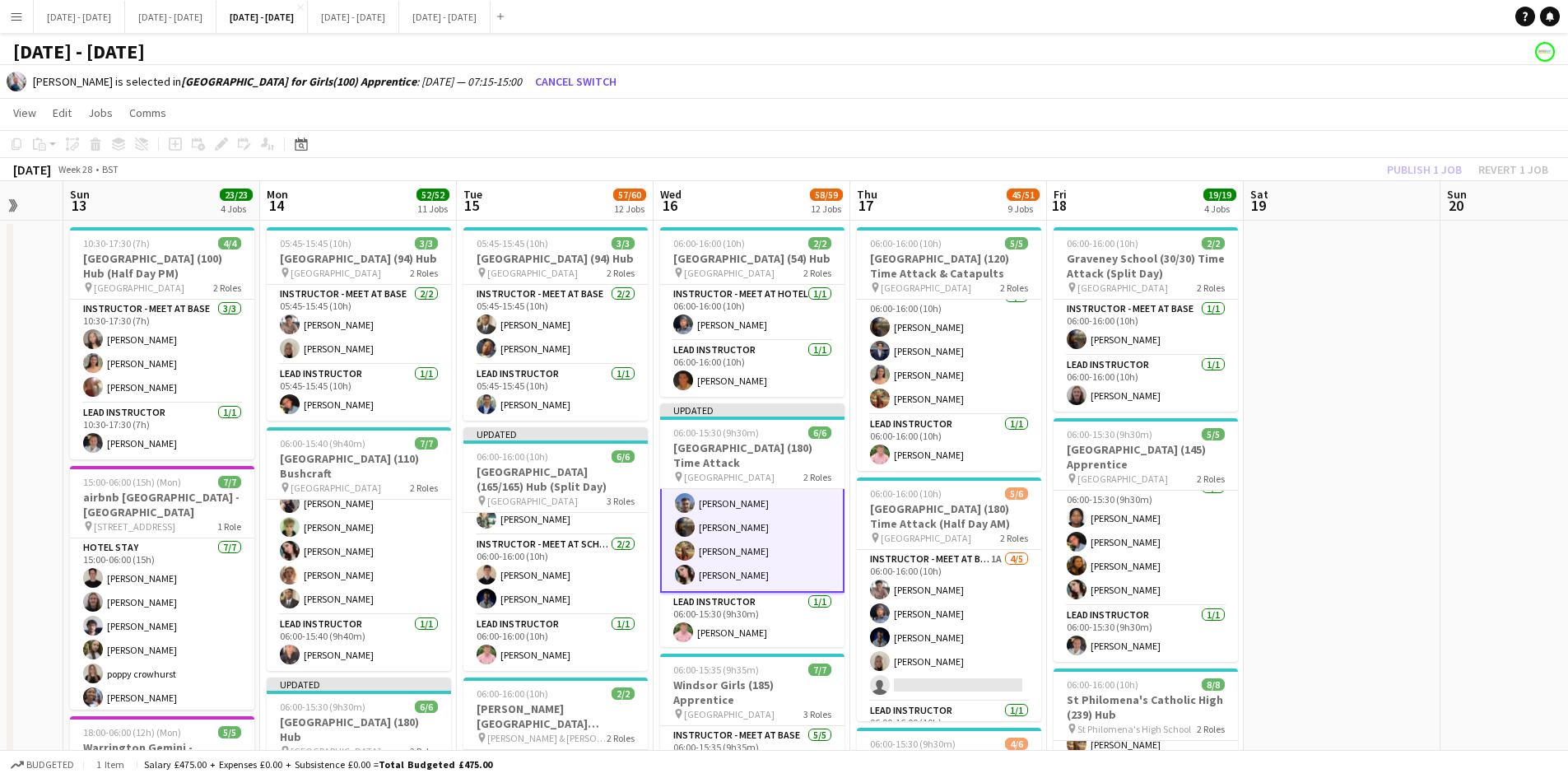 click on "Instructor - Meet at Base   5/5   06:00-15:30 (9h30m)
Drew Shelley-Winfield Matt Dailly Evie Pratt Isobel McNab Lucy Cork" at bounding box center [752, 515] 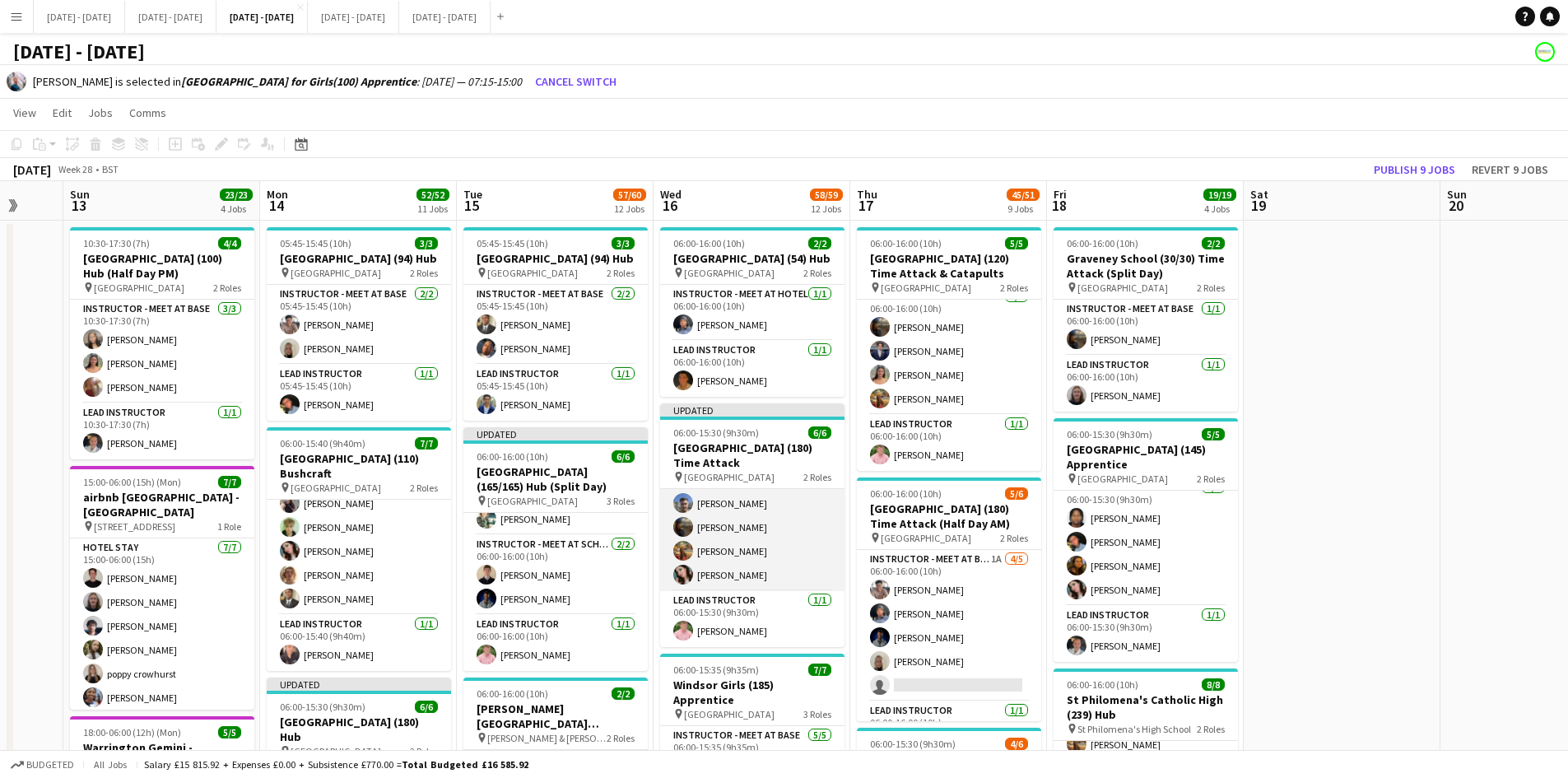 click on "Instructor - Meet at Base   5/5   06:00-15:30 (9h30m)
Drew Shelley-Winfield Matt Dailly Evie Pratt Isobel McNab Lucy Cork" at bounding box center [752, 515] 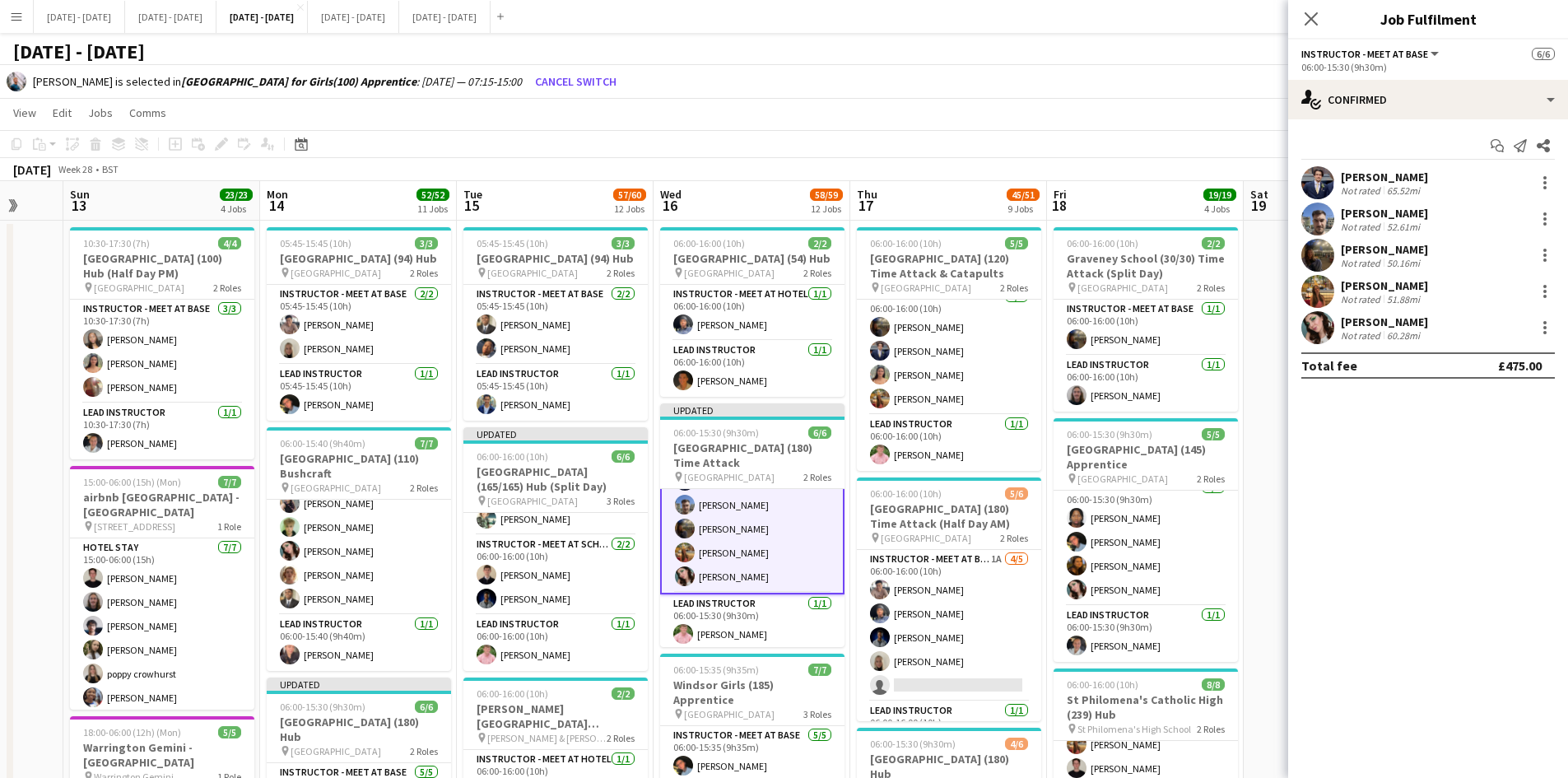 scroll, scrollTop: 51, scrollLeft: 0, axis: vertical 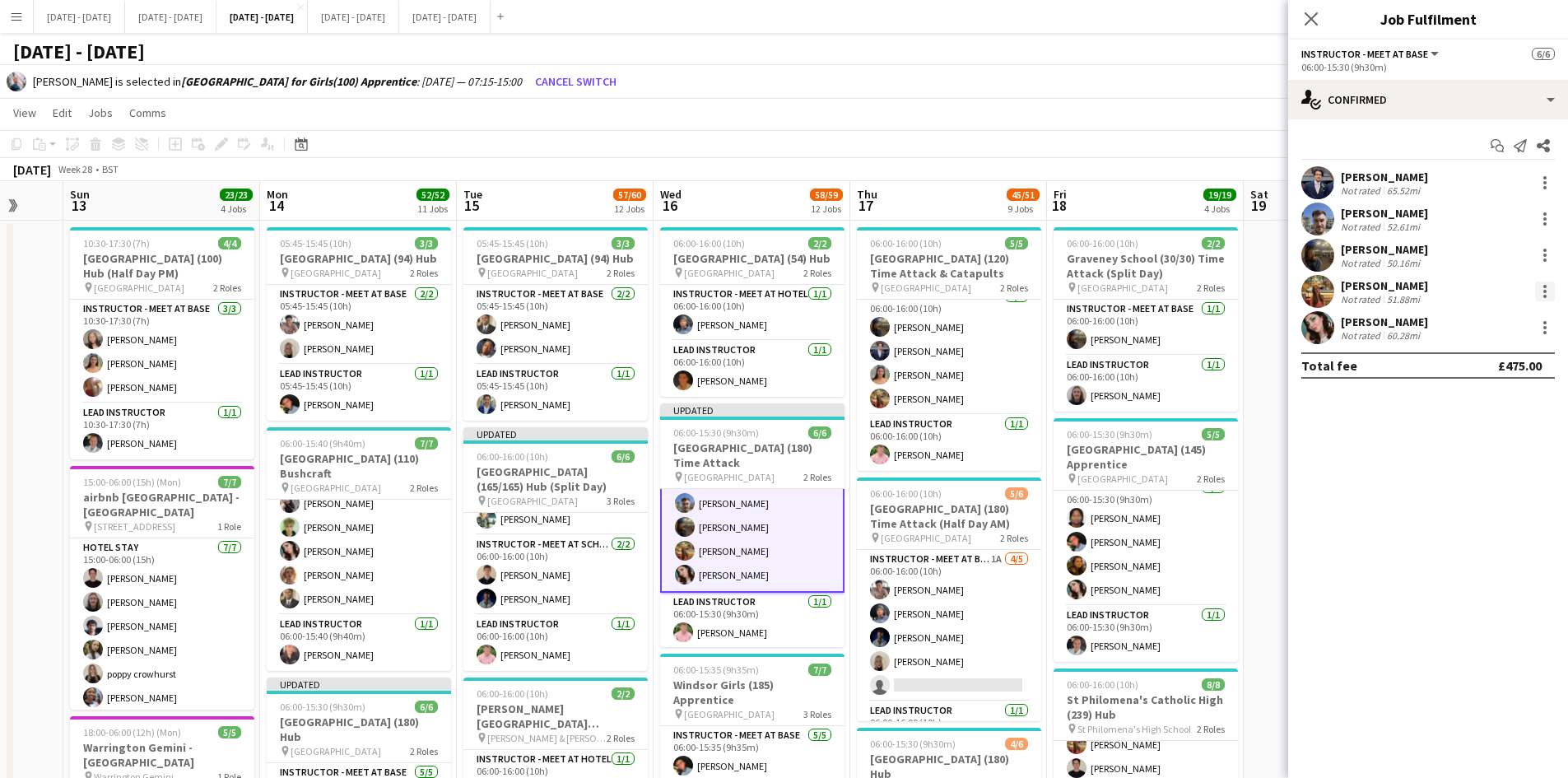 click at bounding box center (1545, 287) 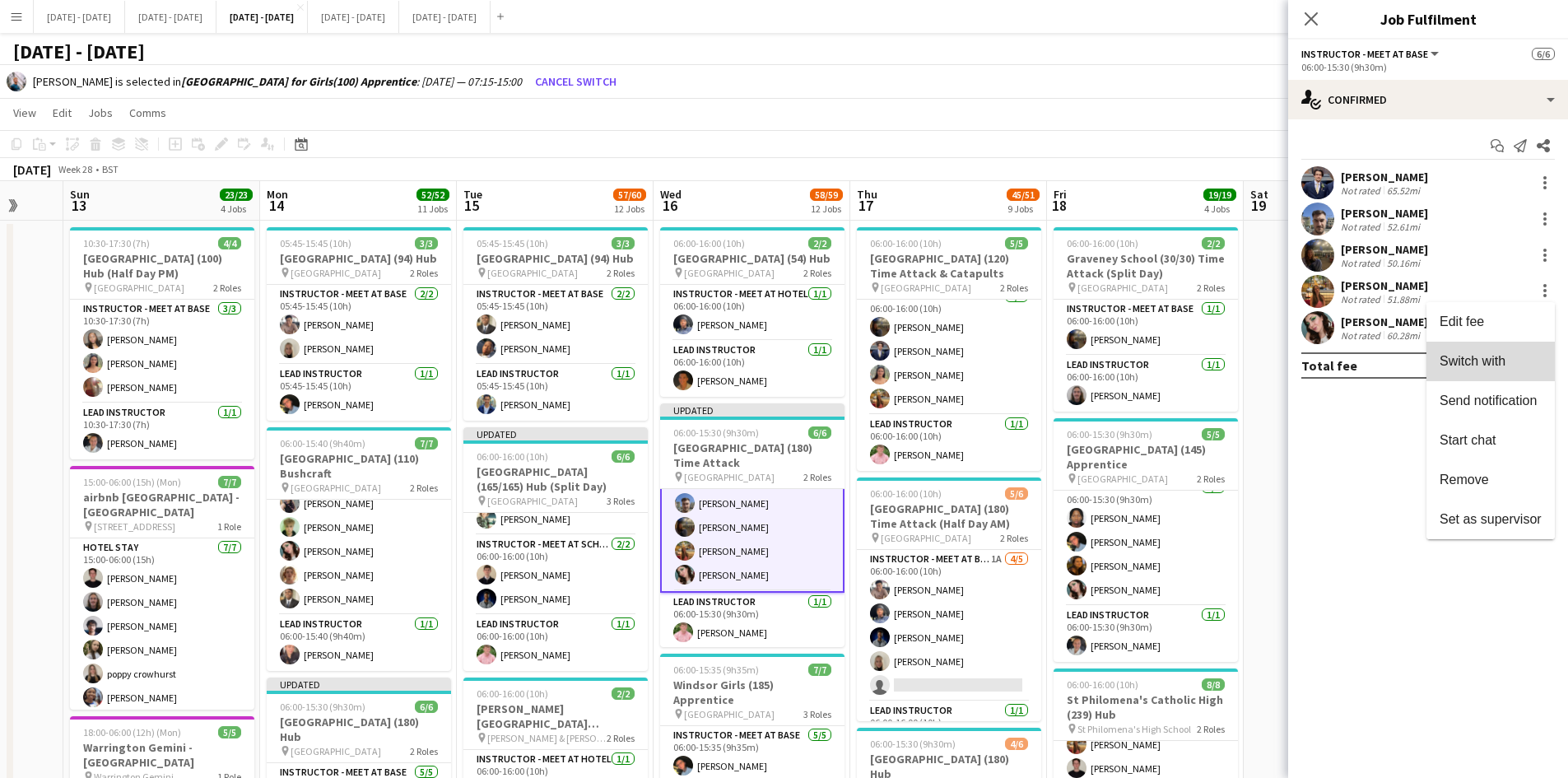 click on "Switch with" at bounding box center (1473, 361) 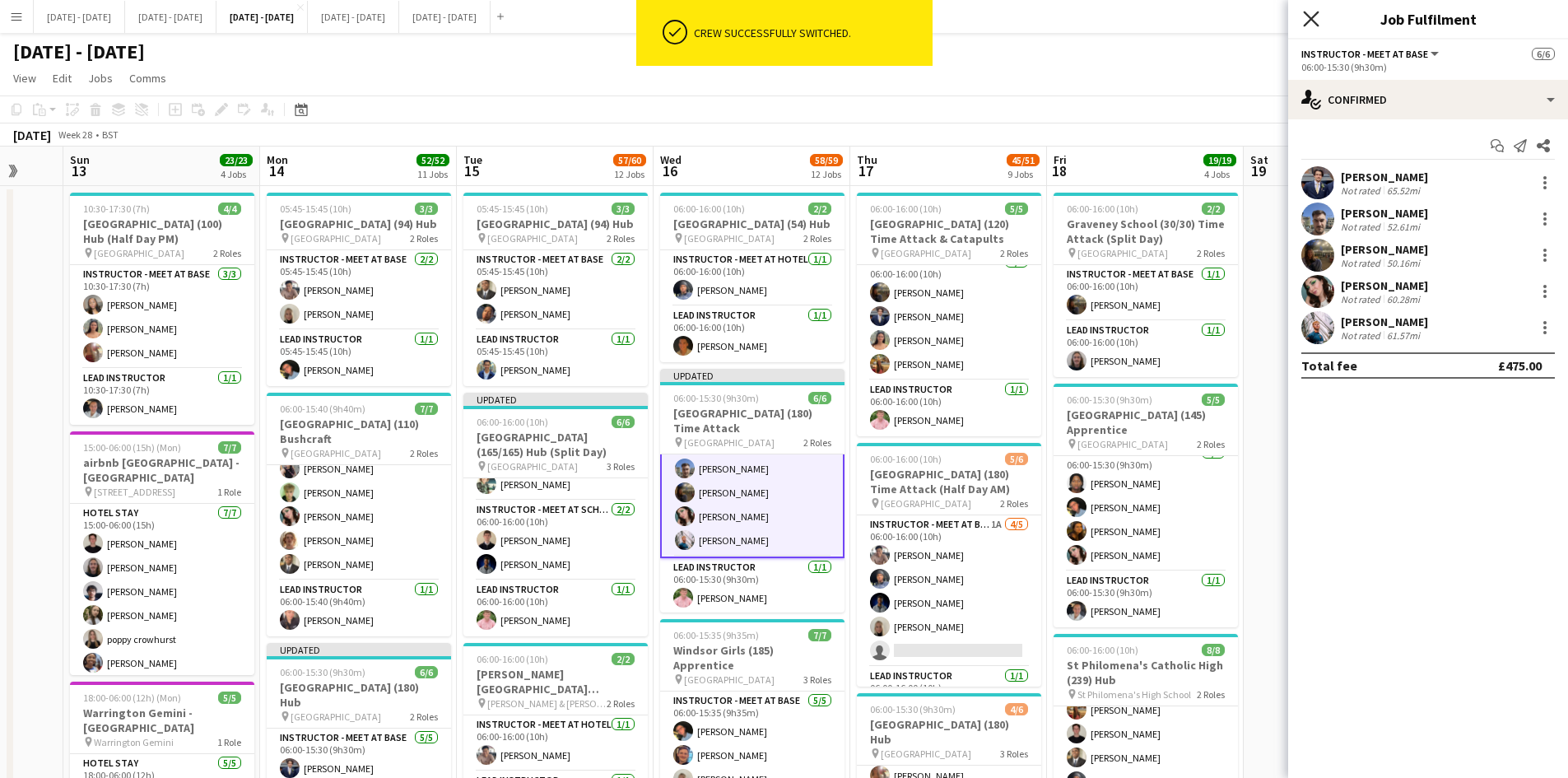 click on "Close pop-in" 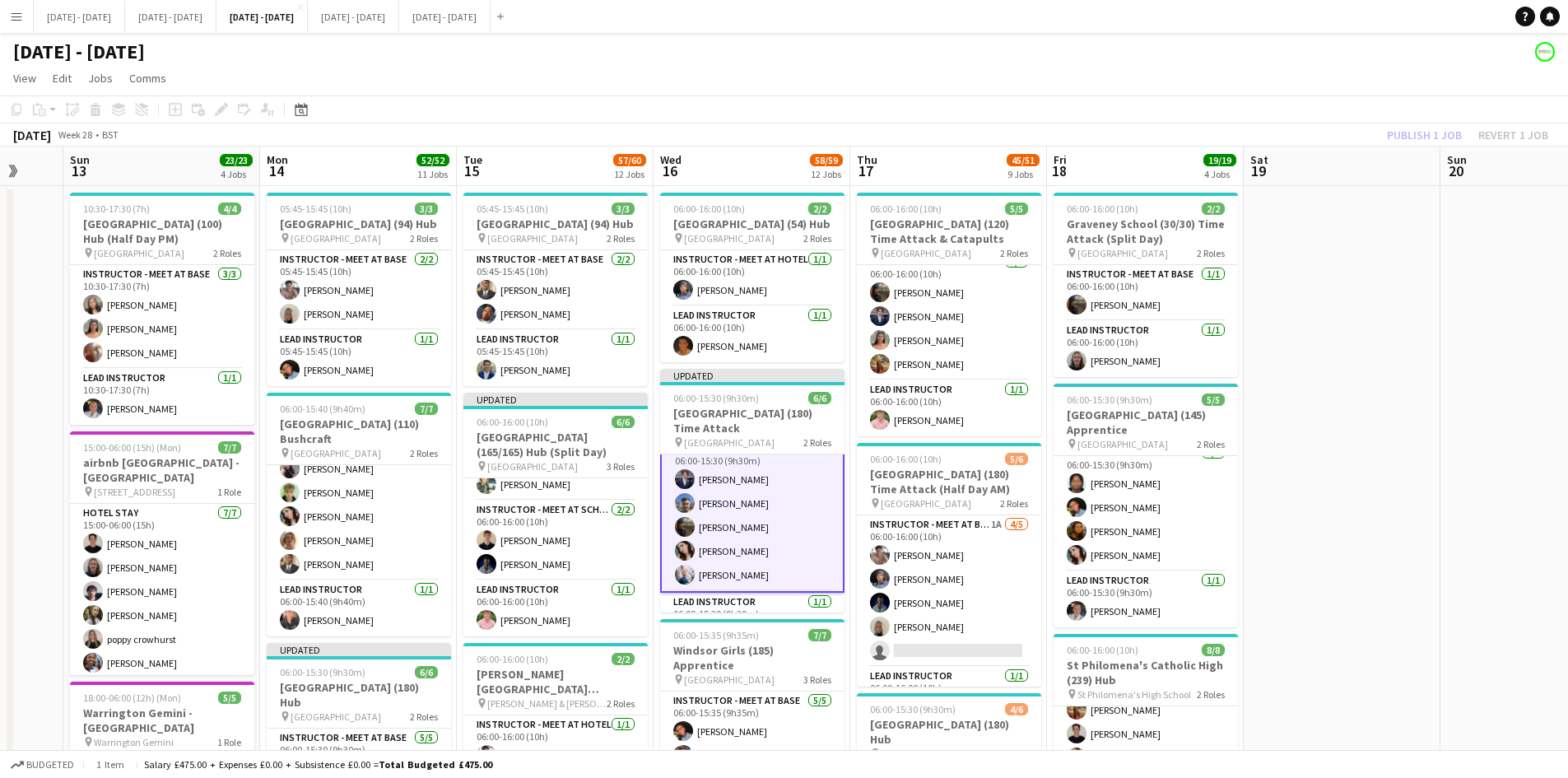 scroll, scrollTop: 0, scrollLeft: 0, axis: both 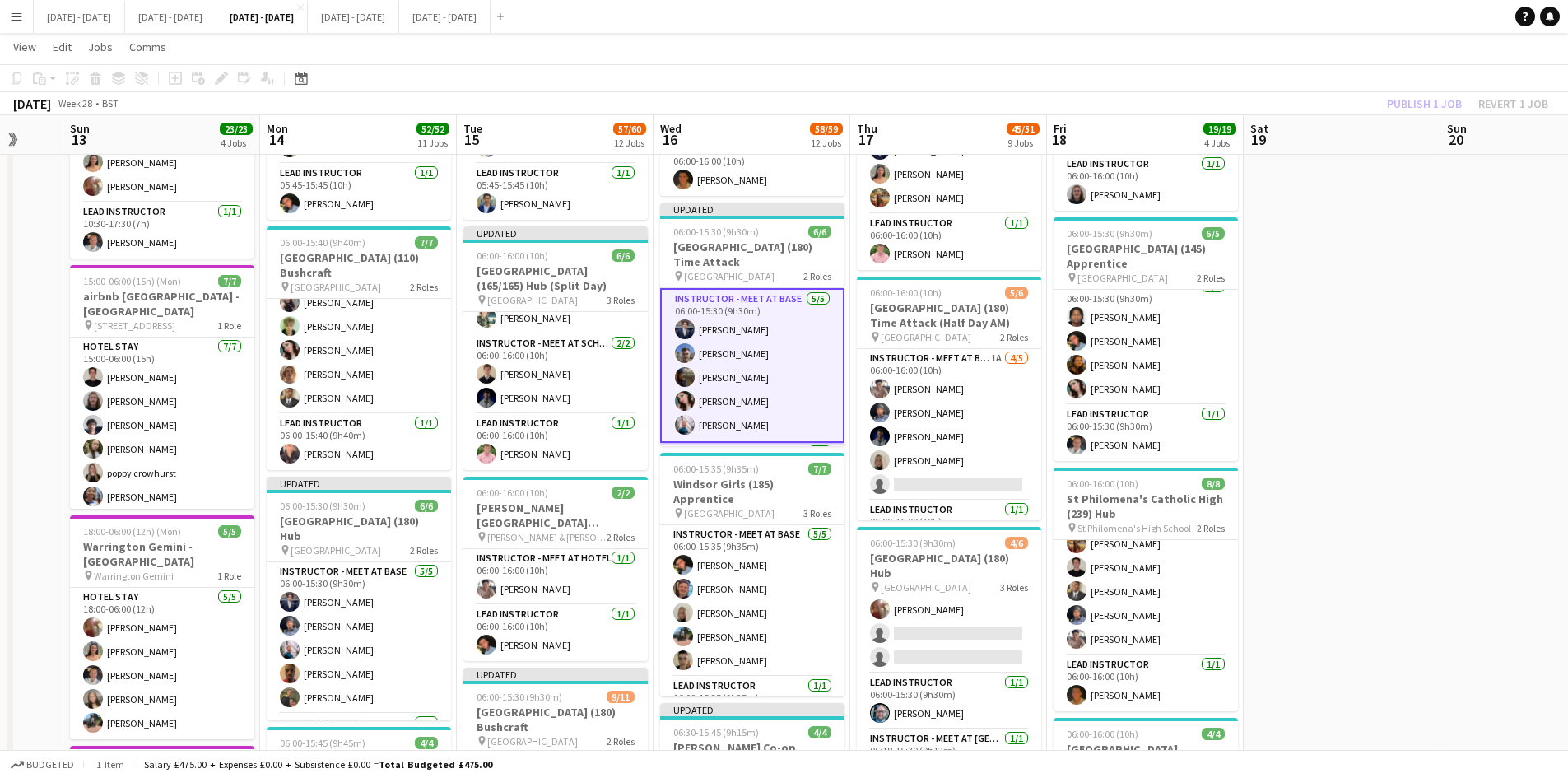 click on "Instructor - Meet at Base   5/5   06:00-15:30 (9h30m)
Drew Shelley-Winfield Matt Dailly Evie Pratt Lucy Cork Nathan Hinckley" at bounding box center [752, 366] 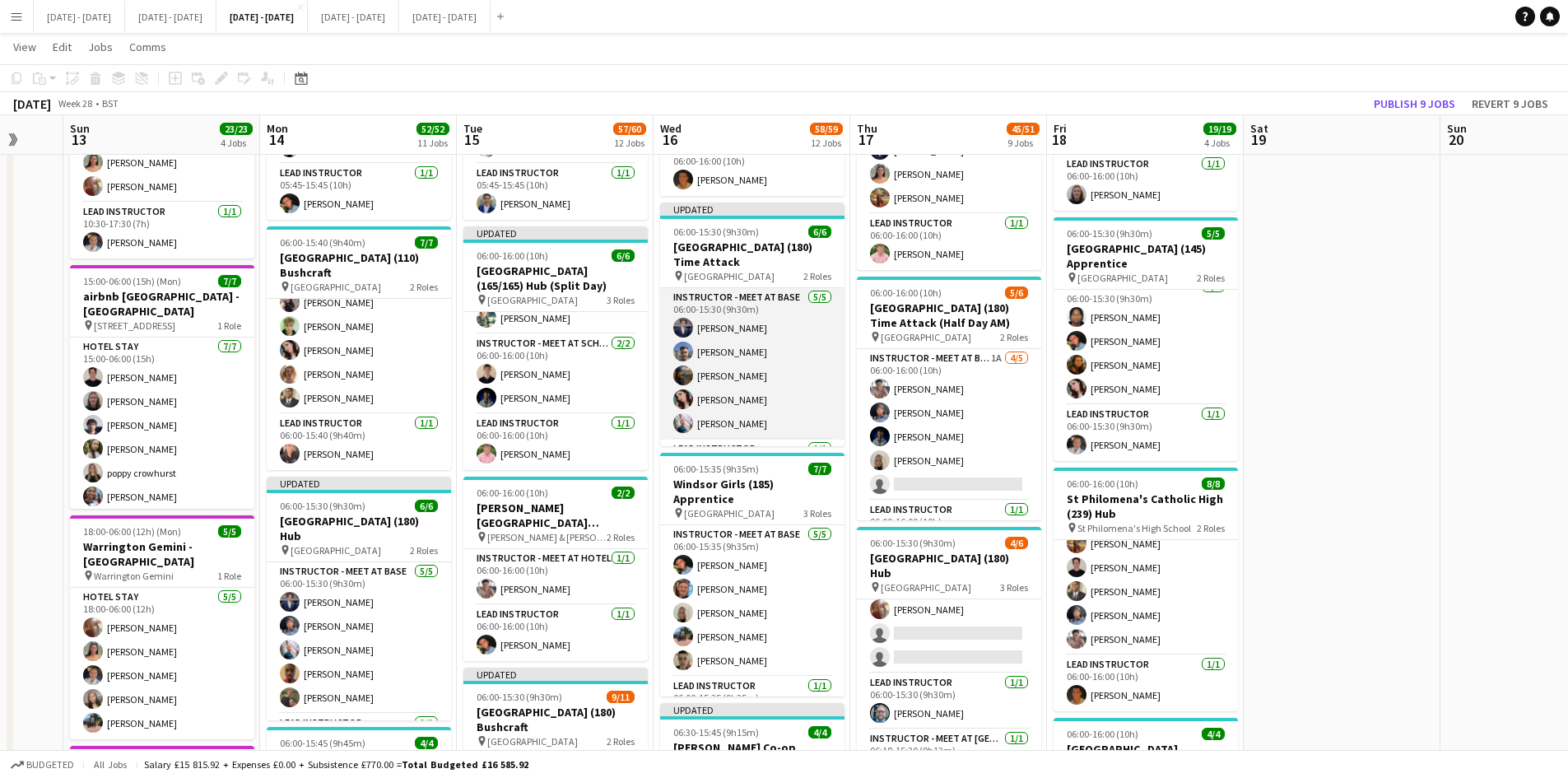 click on "Instructor - Meet at Base   5/5   06:00-15:30 (9h30m)
Drew Shelley-Winfield Matt Dailly Evie Pratt Lucy Cork Nathan Hinckley" at bounding box center [752, 364] 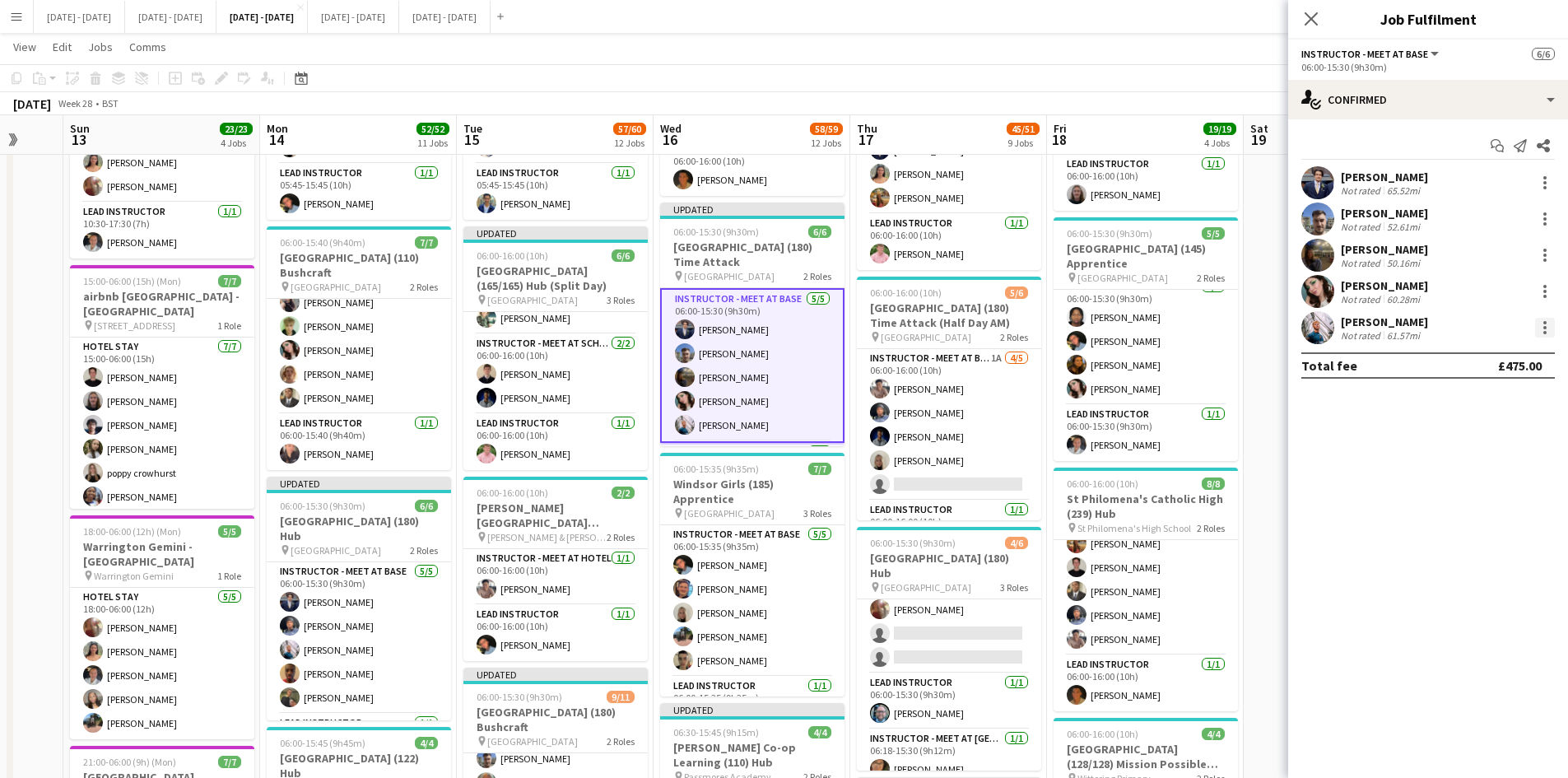 click at bounding box center [1545, 328] 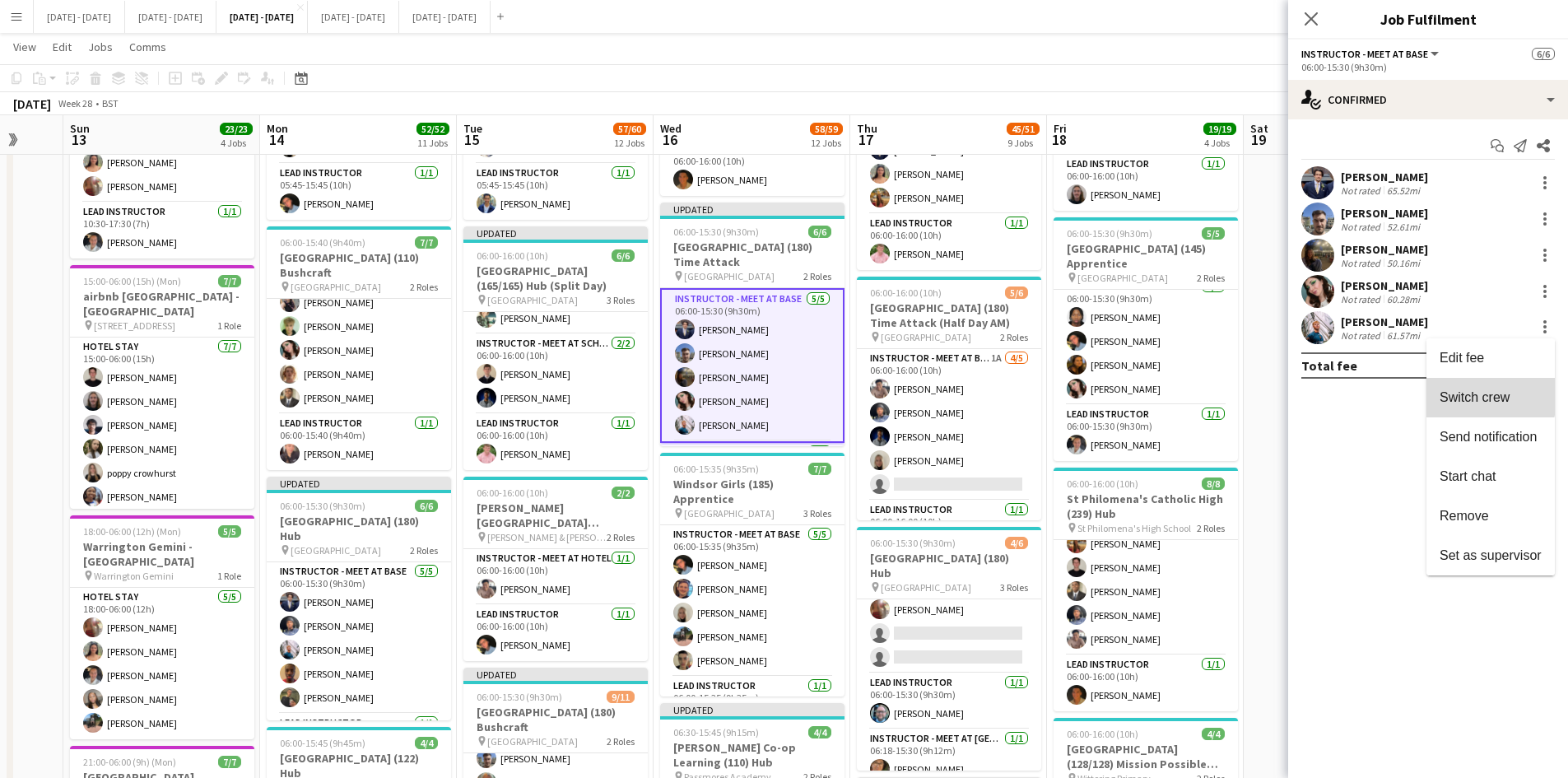 click on "Switch crew" at bounding box center (1474, 397) 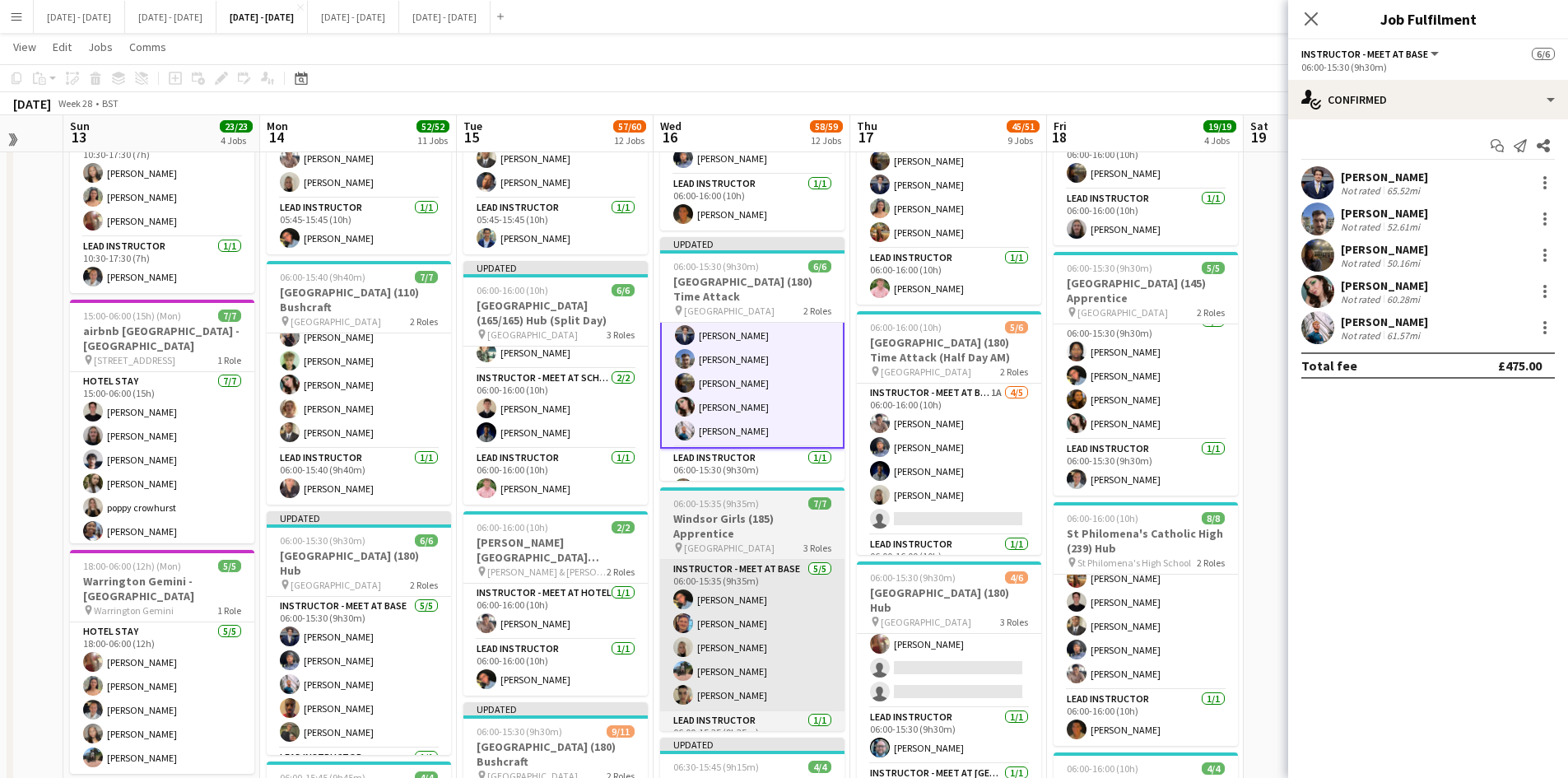 scroll, scrollTop: 53, scrollLeft: 0, axis: vertical 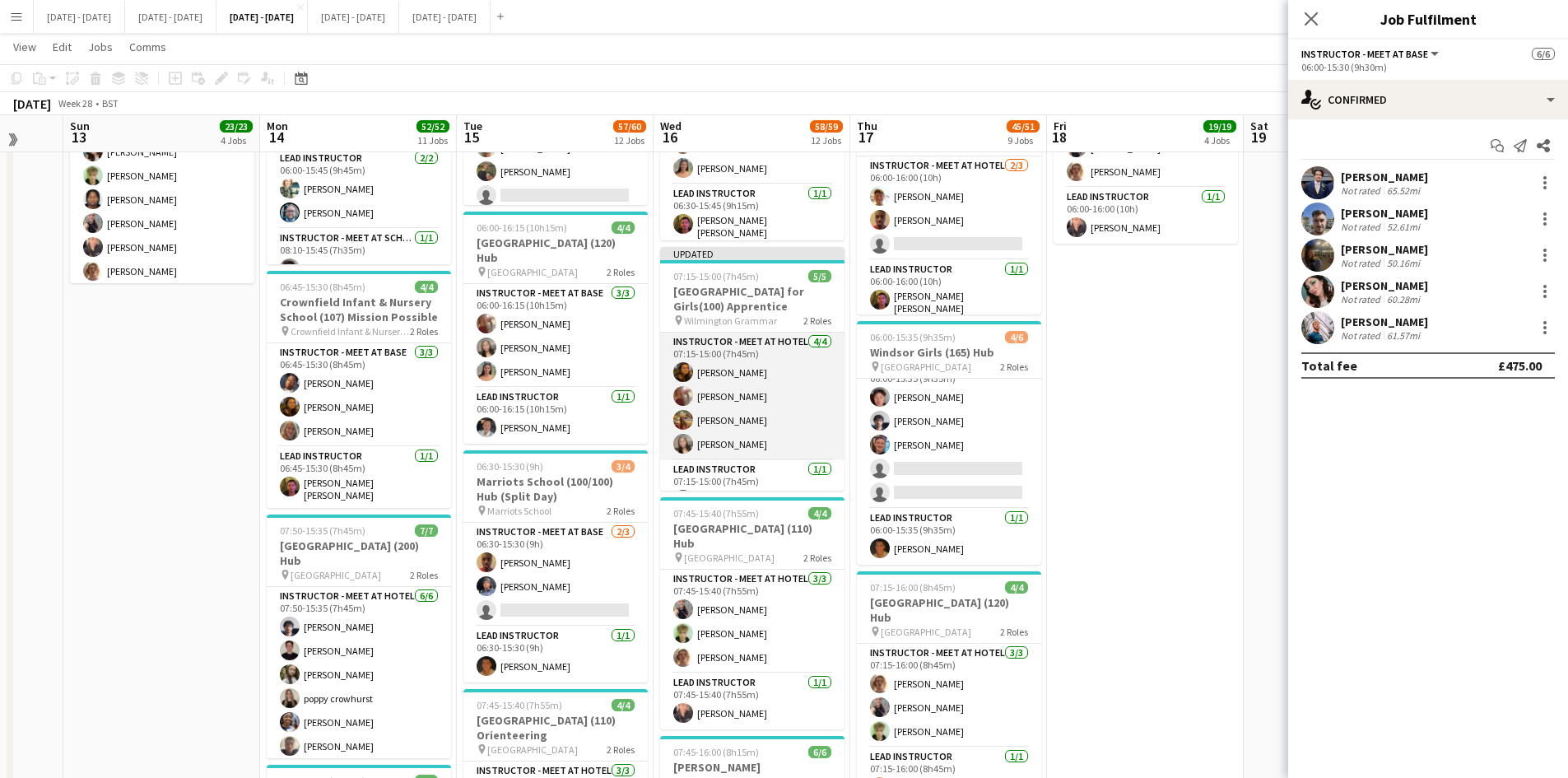 click on "Instructor - Meet at Hotel   4/4   07:15-15:00 (7h45m)
Olivia Best Olivia Etherington Isobel McNab Grace Anieke" at bounding box center [752, 396] 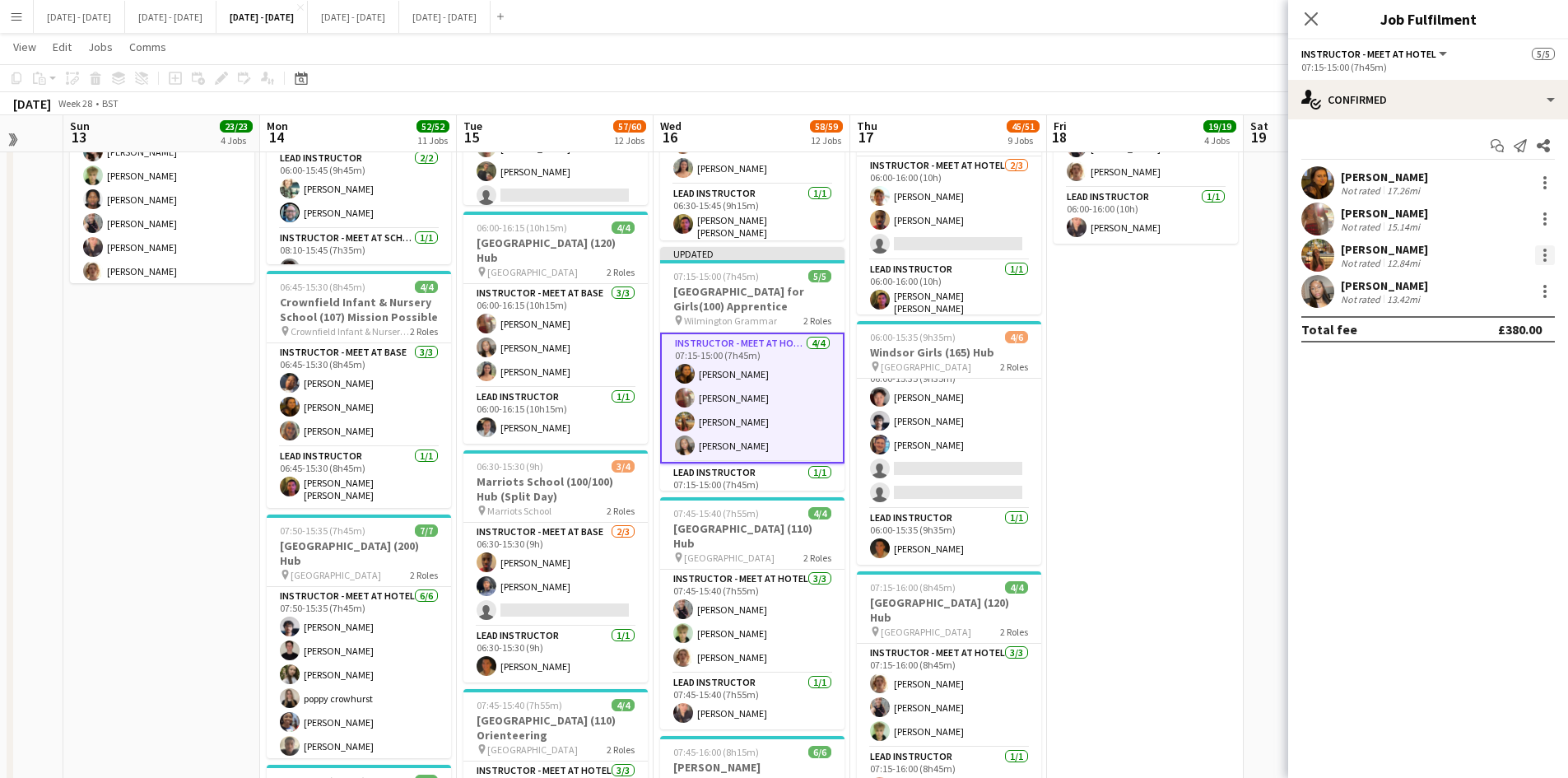 click at bounding box center [1545, 255] 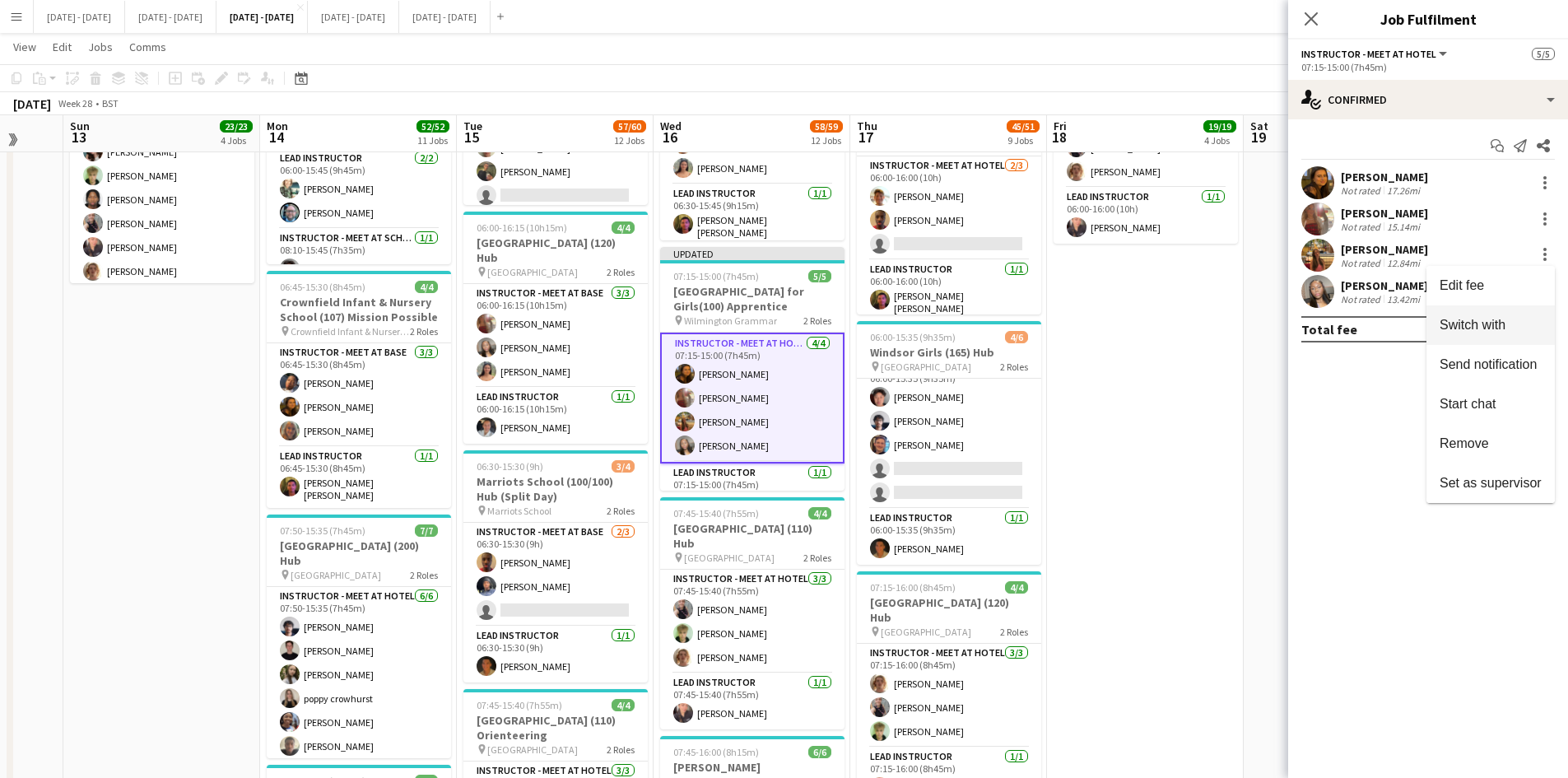 click on "Switch with" at bounding box center [1491, 325] 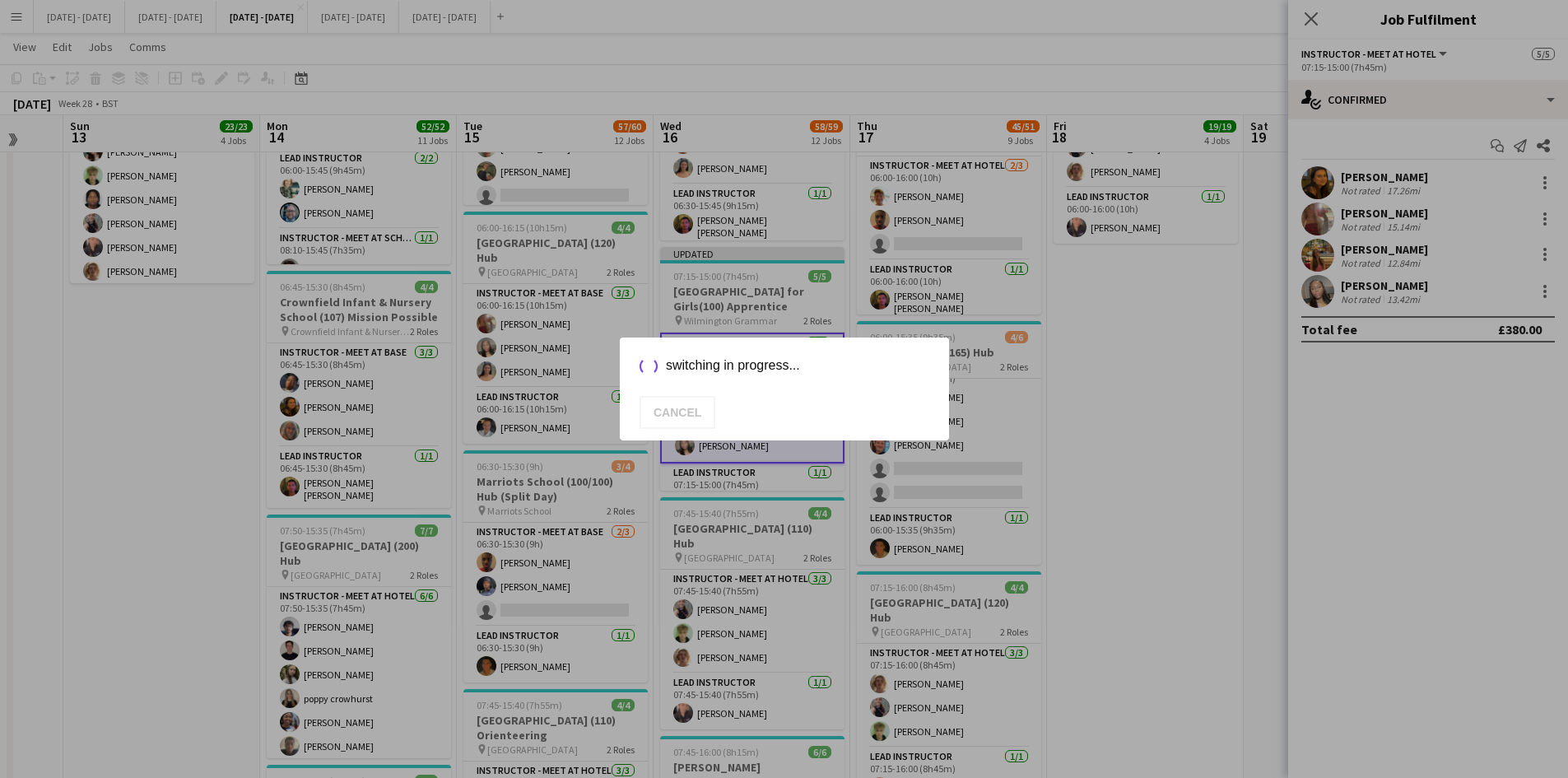 scroll, scrollTop: 906, scrollLeft: 0, axis: vertical 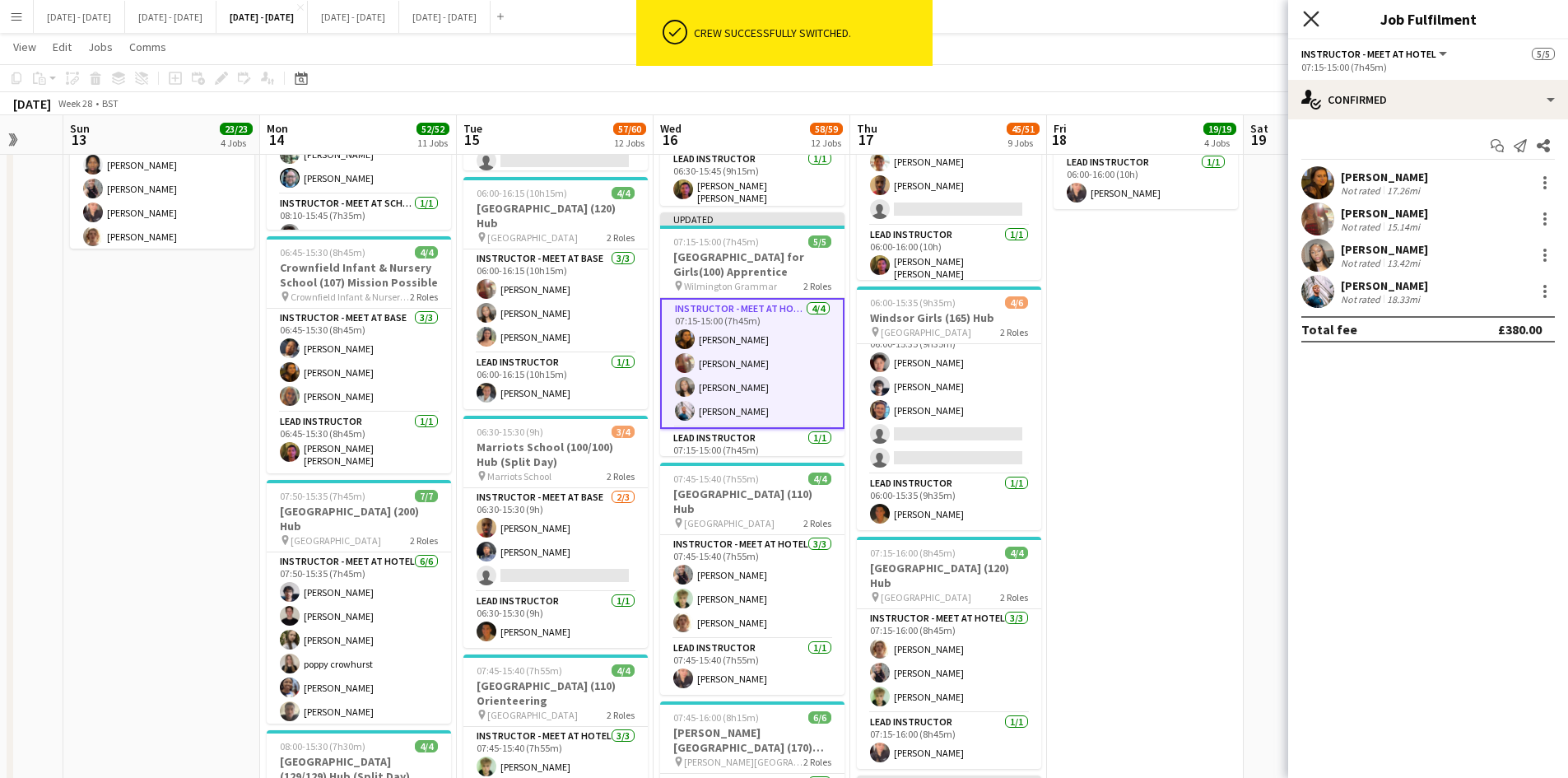 click on "Close pop-in" 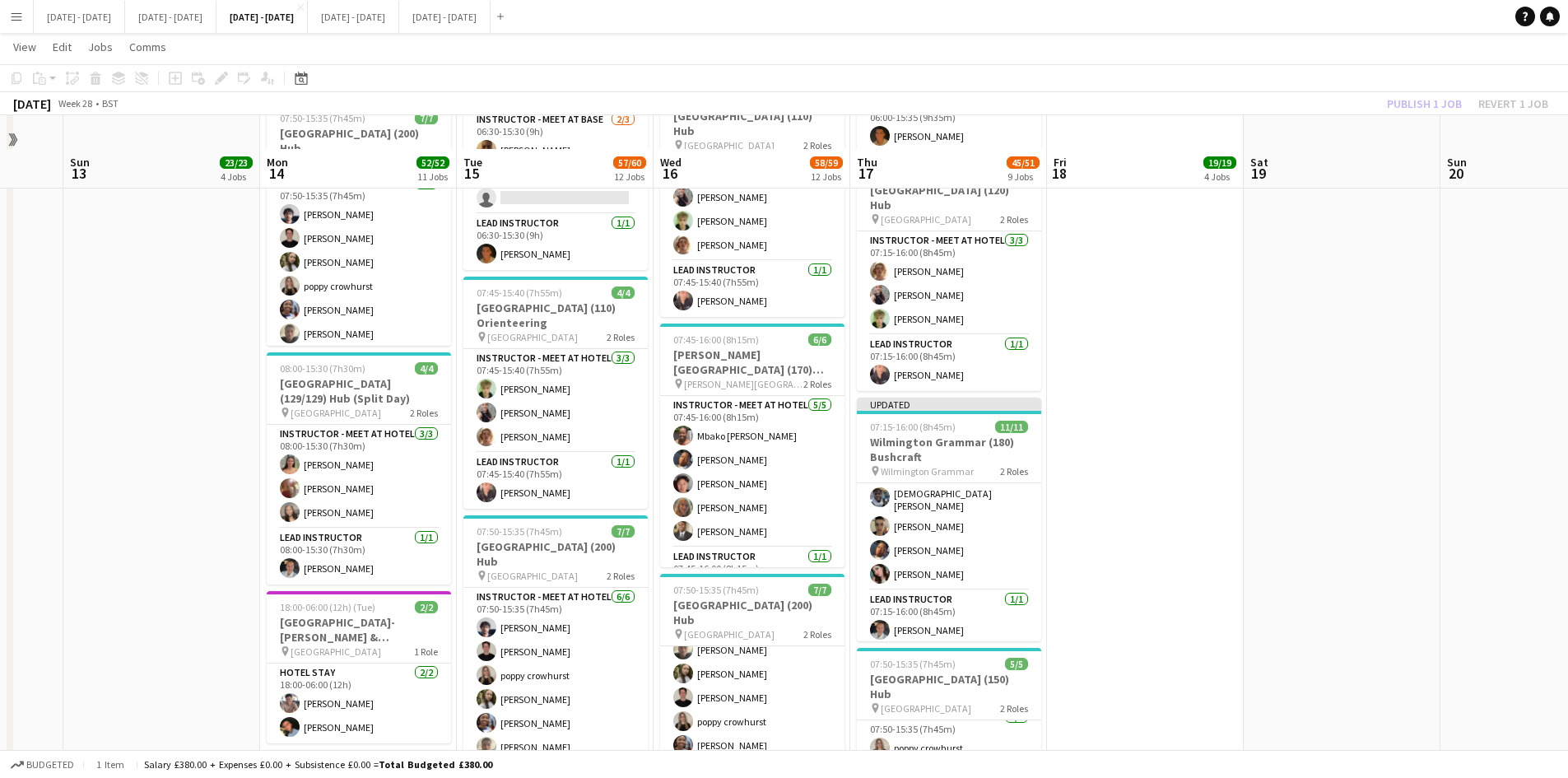 scroll, scrollTop: 1317, scrollLeft: 0, axis: vertical 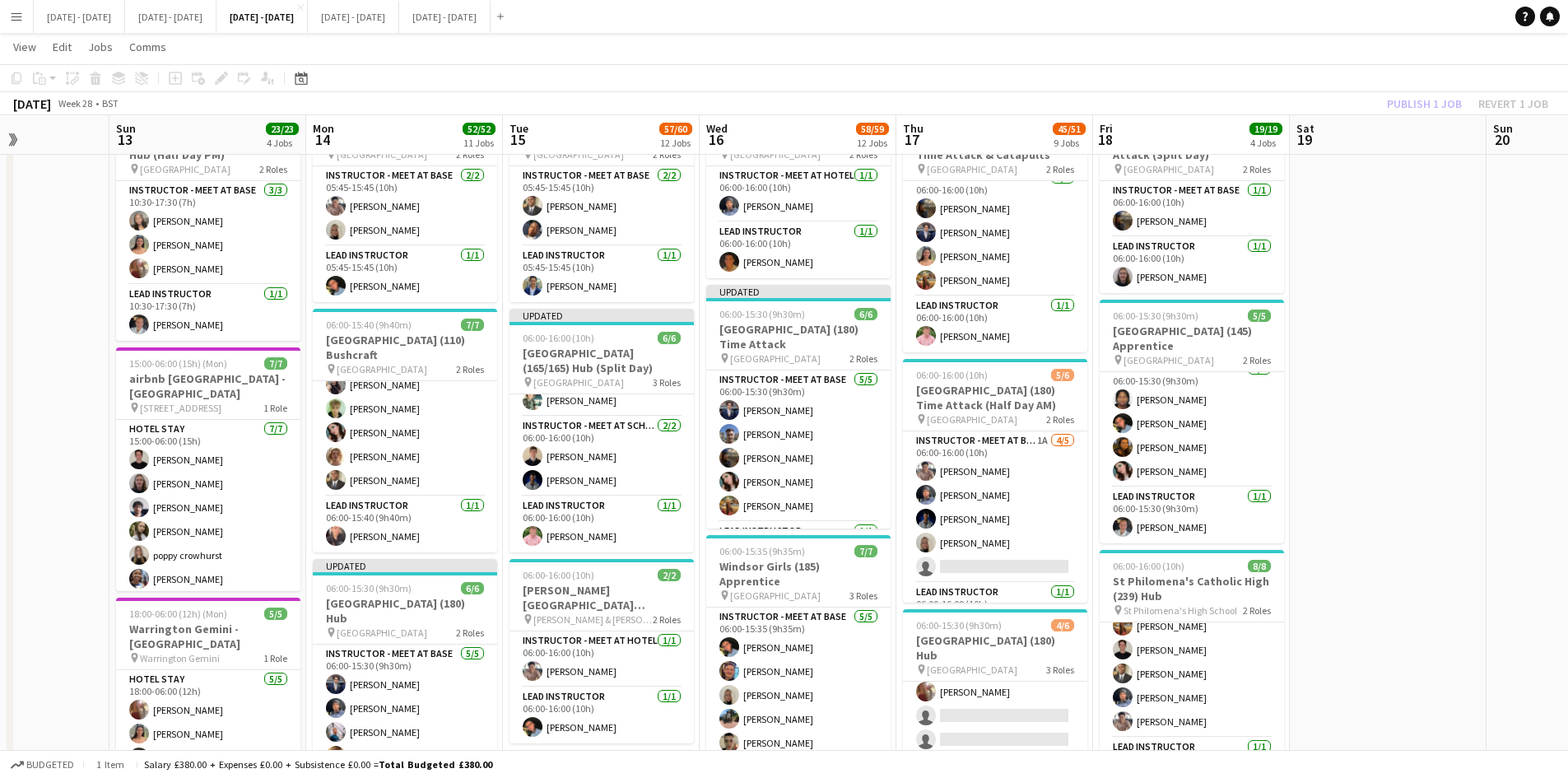 drag, startPoint x: 1315, startPoint y: 385, endPoint x: 1362, endPoint y: 361, distance: 52.773099 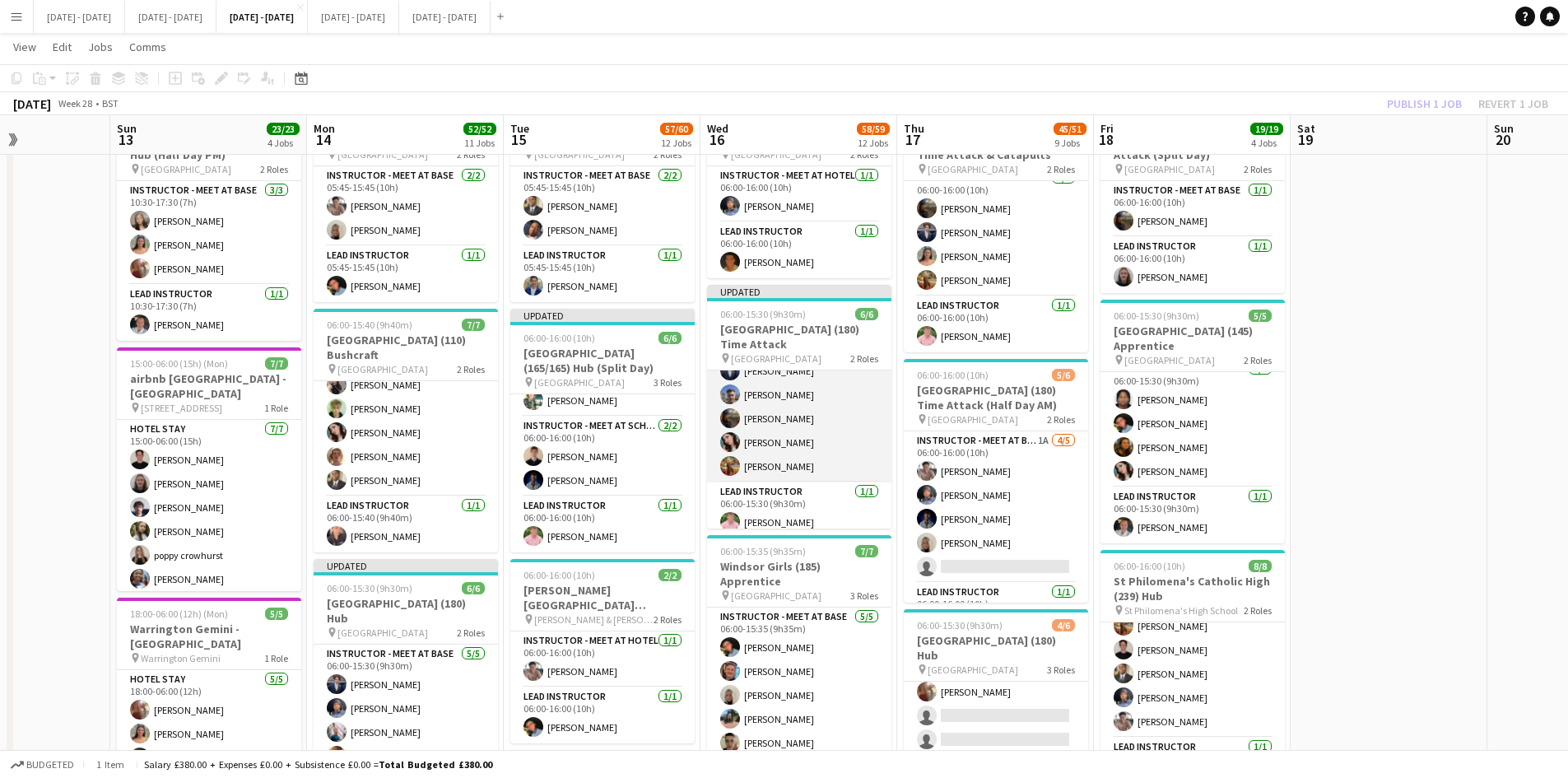 scroll, scrollTop: 49, scrollLeft: 0, axis: vertical 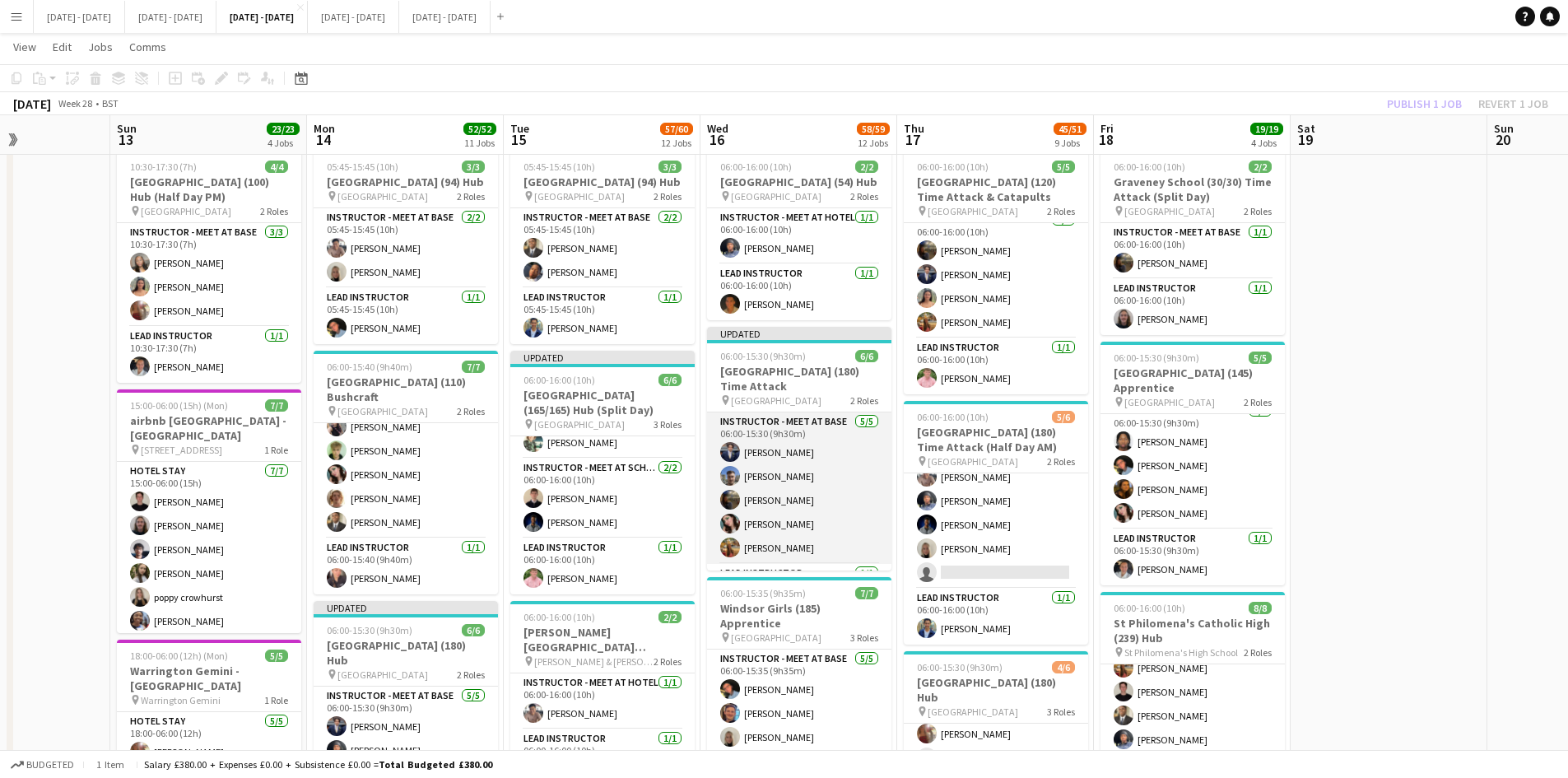 click on "Instructor - Meet at Base   5/5   06:00-15:30 (9h30m)
Drew Shelley-Winfield Matt Dailly Evie Pratt Lucy Cork Isobel McNab" at bounding box center (799, 488) 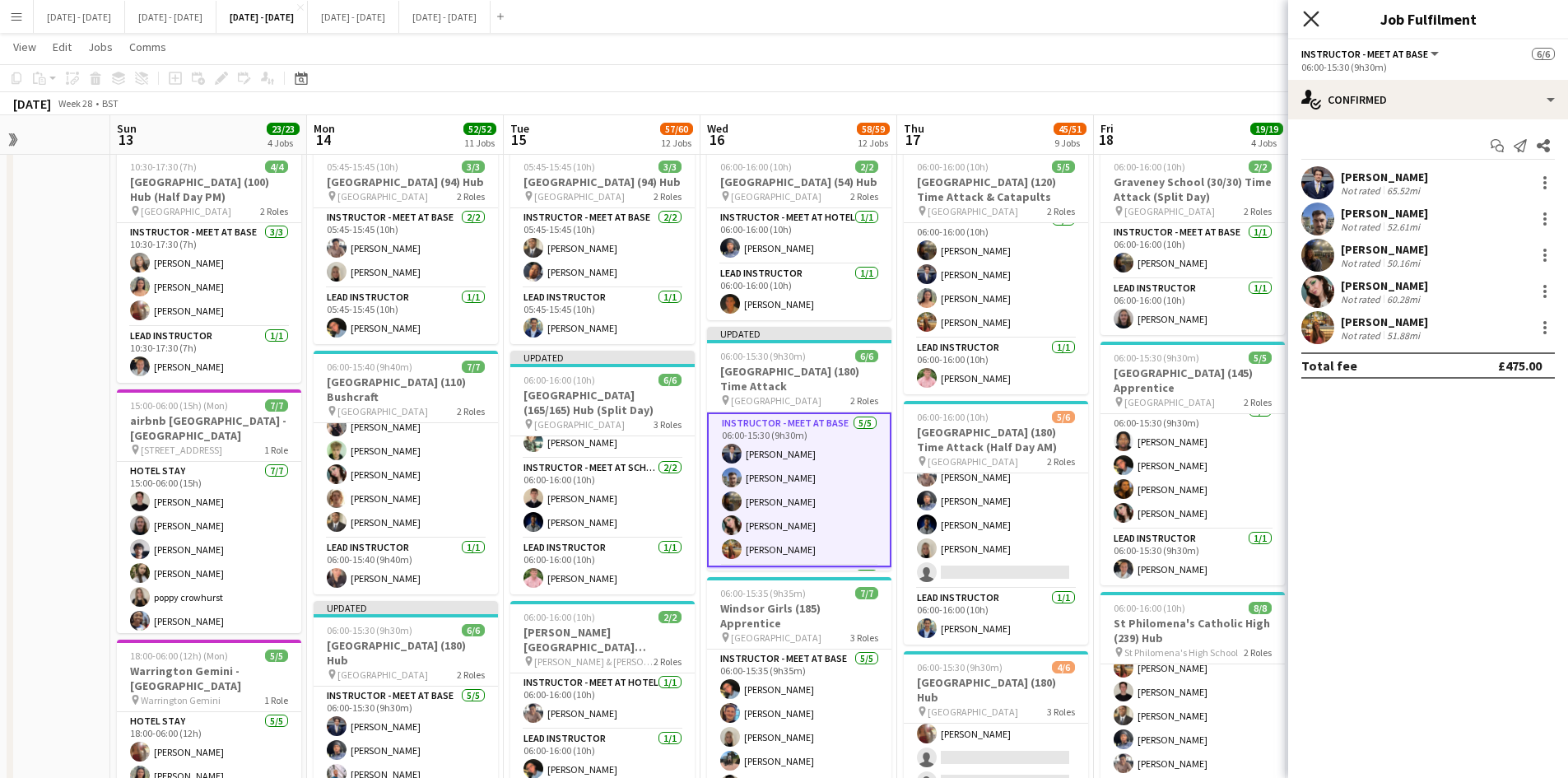 click on "Close pop-in" 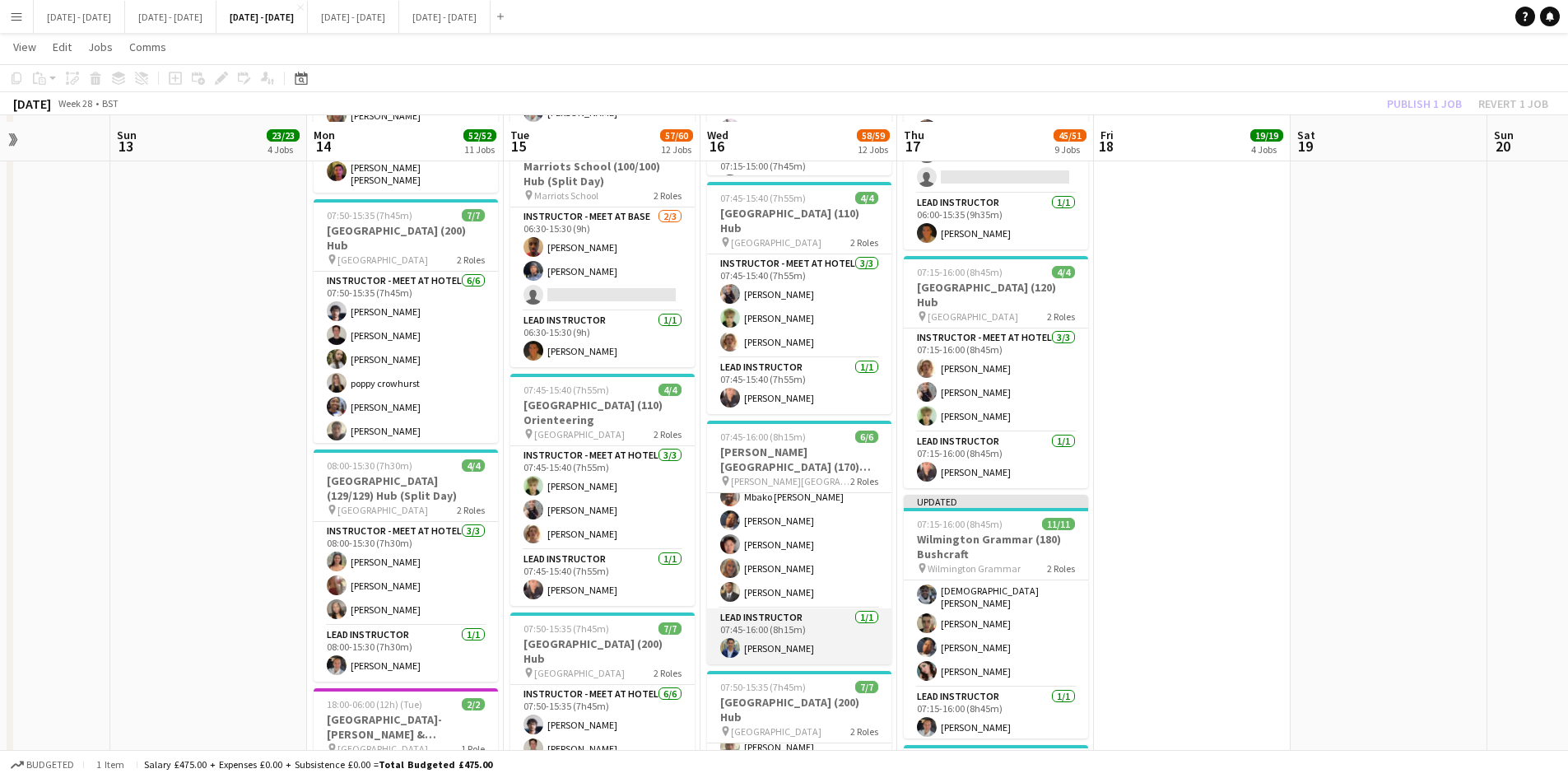 scroll, scrollTop: 1193, scrollLeft: 0, axis: vertical 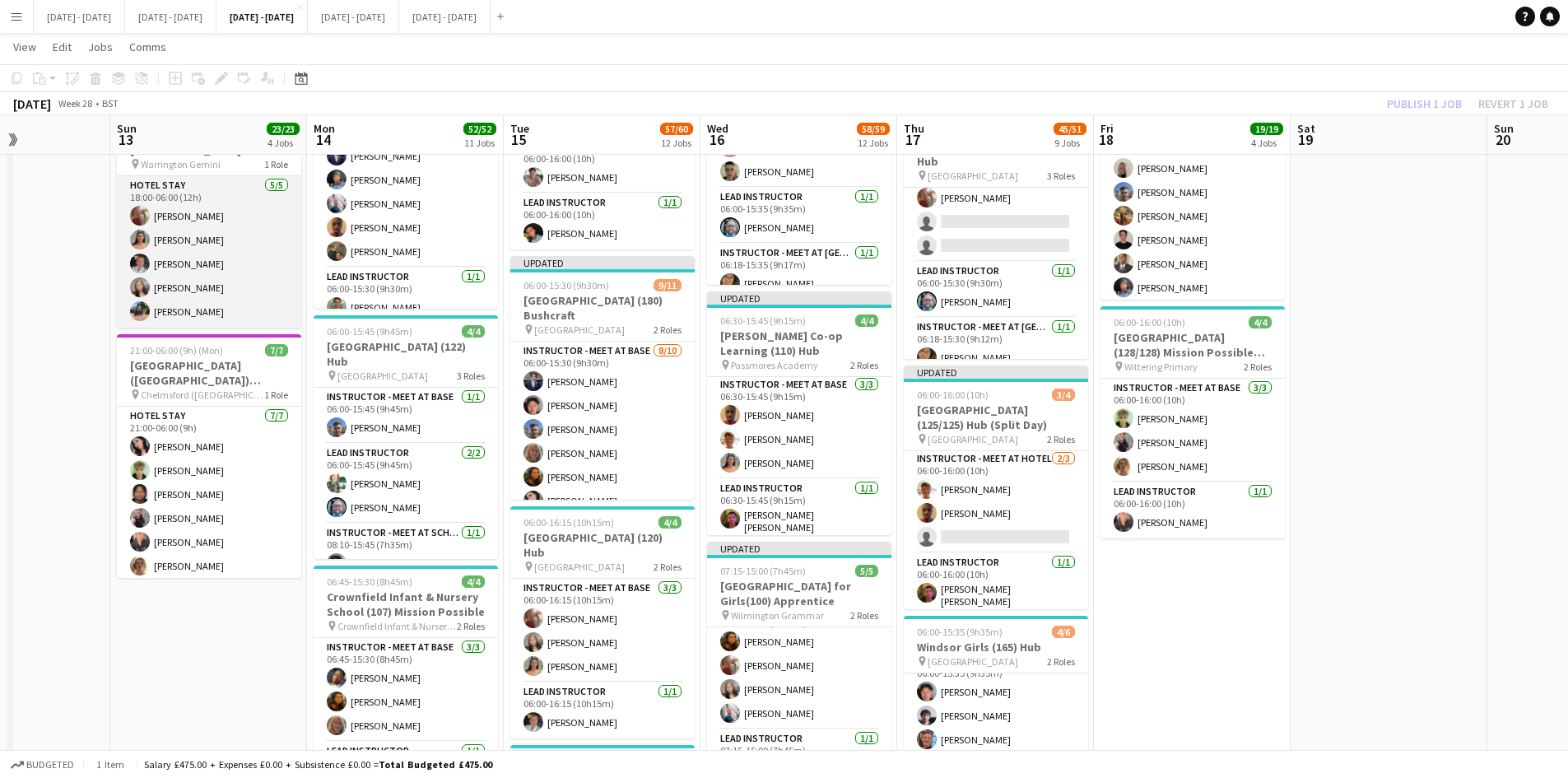 drag, startPoint x: 162, startPoint y: 314, endPoint x: 149, endPoint y: 309, distance: 13.928388 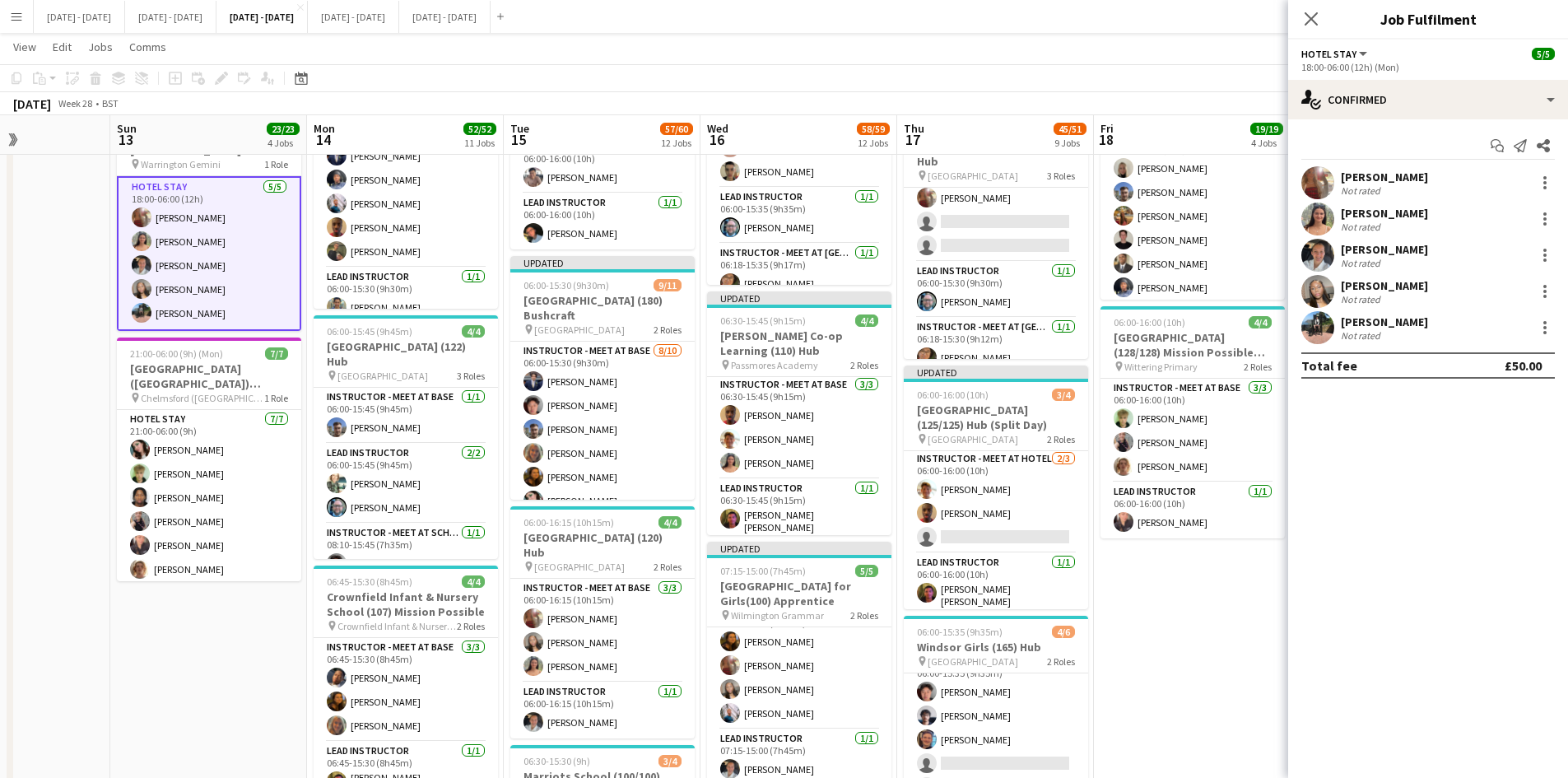 scroll, scrollTop: 49, scrollLeft: 0, axis: vertical 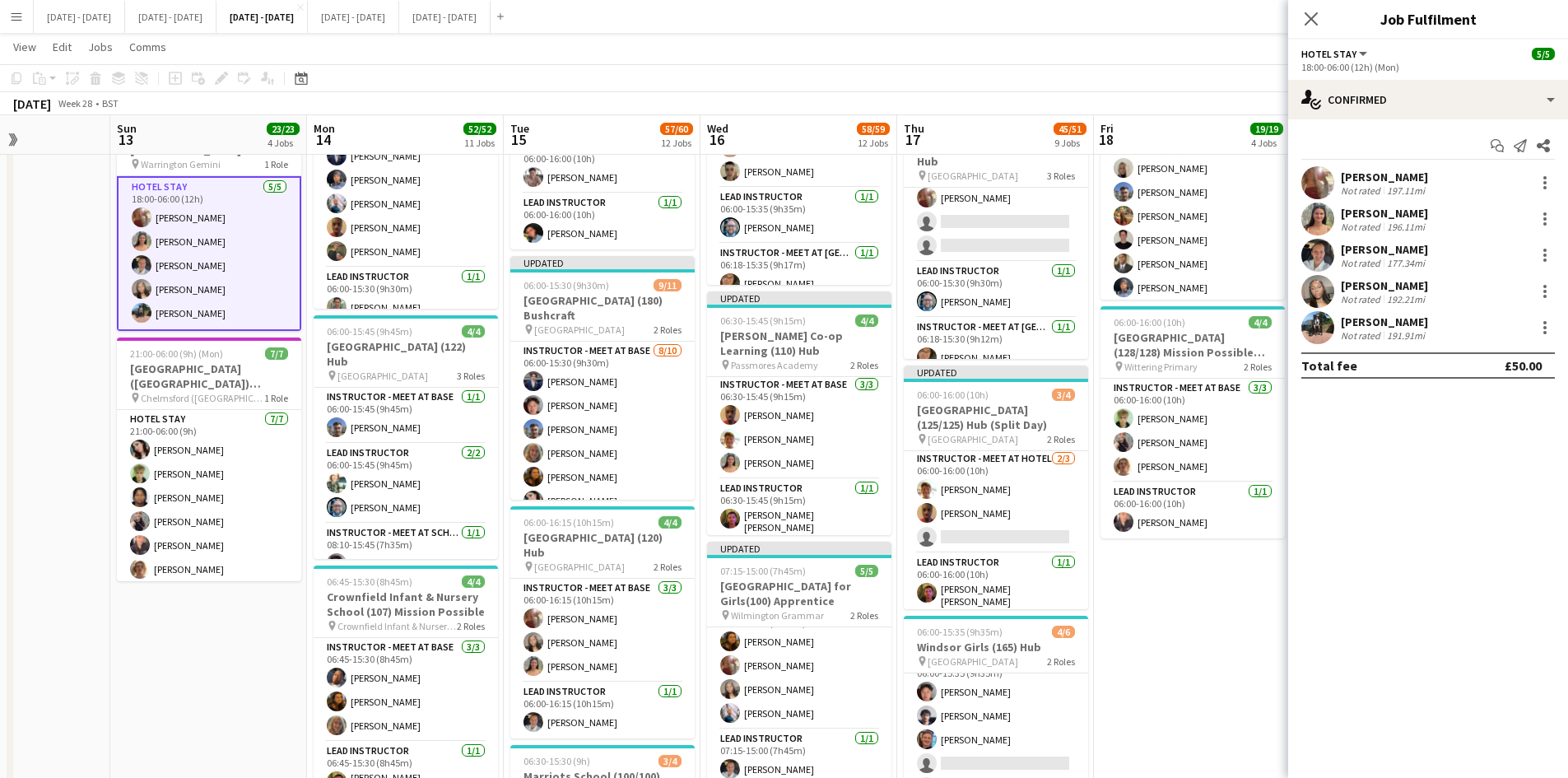 click on "Jay Farley   Not rated   191.91mi" at bounding box center (1428, 328) 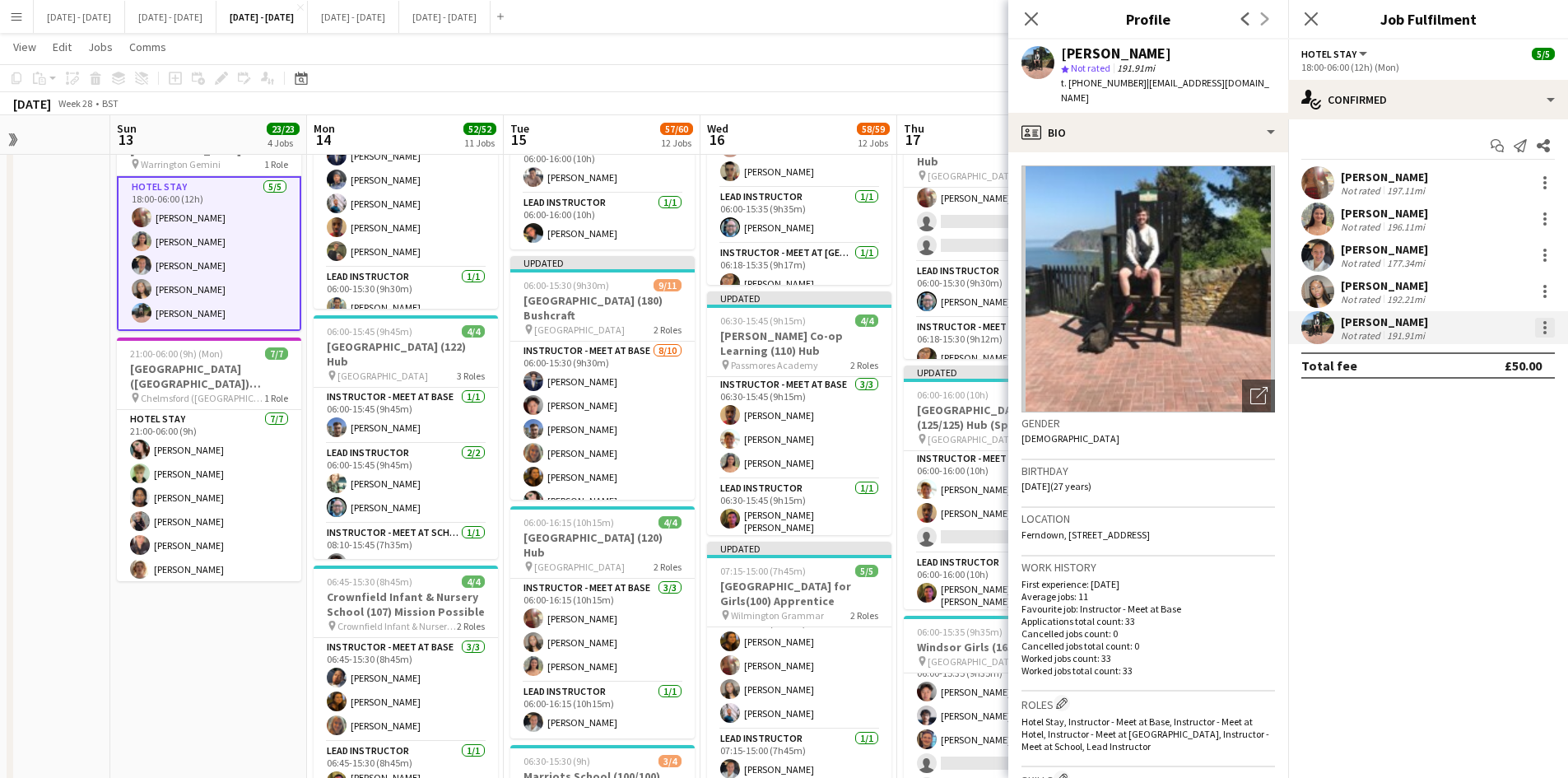 click at bounding box center [1545, 328] 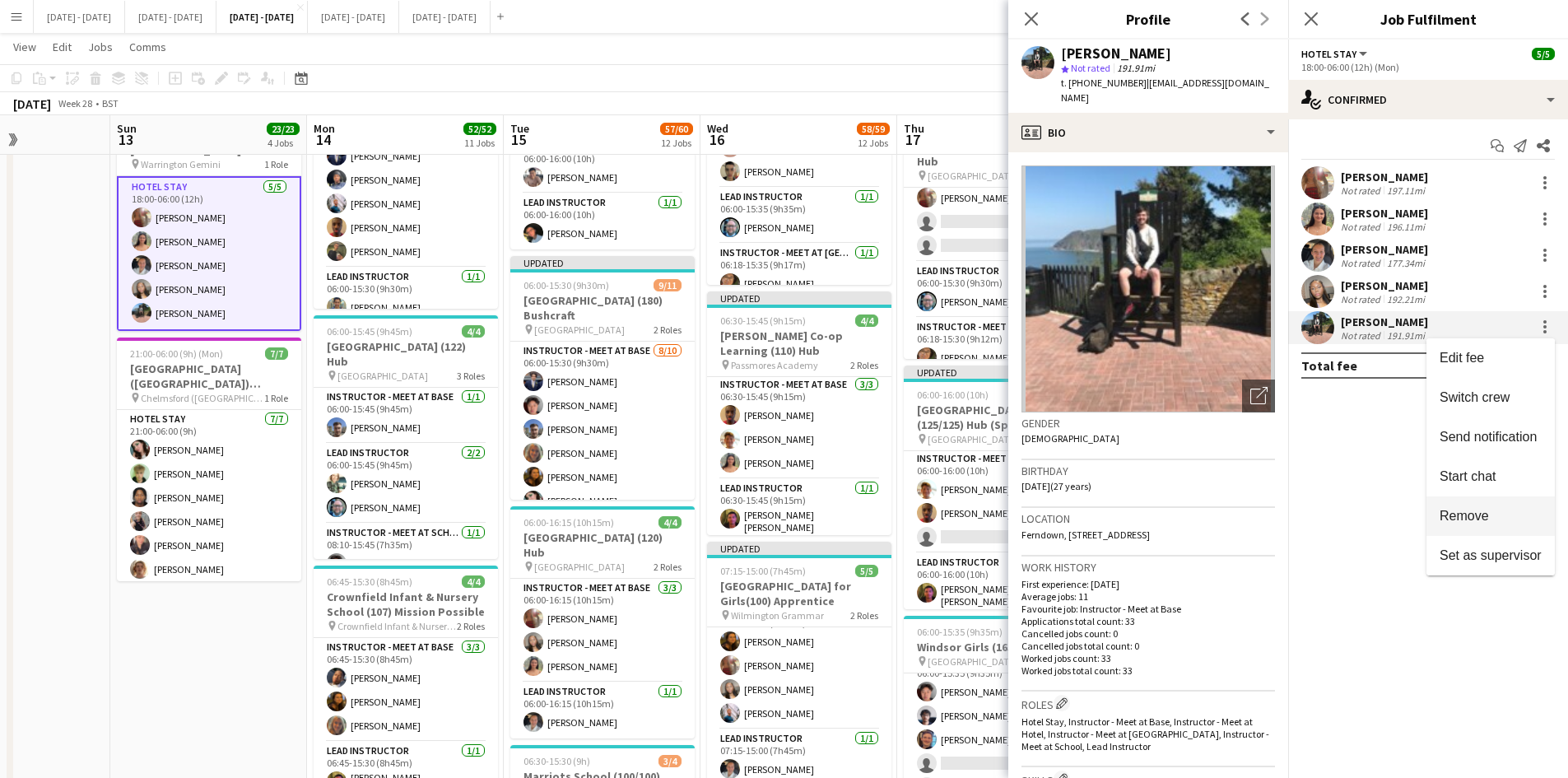click on "Remove" at bounding box center [1491, 516] 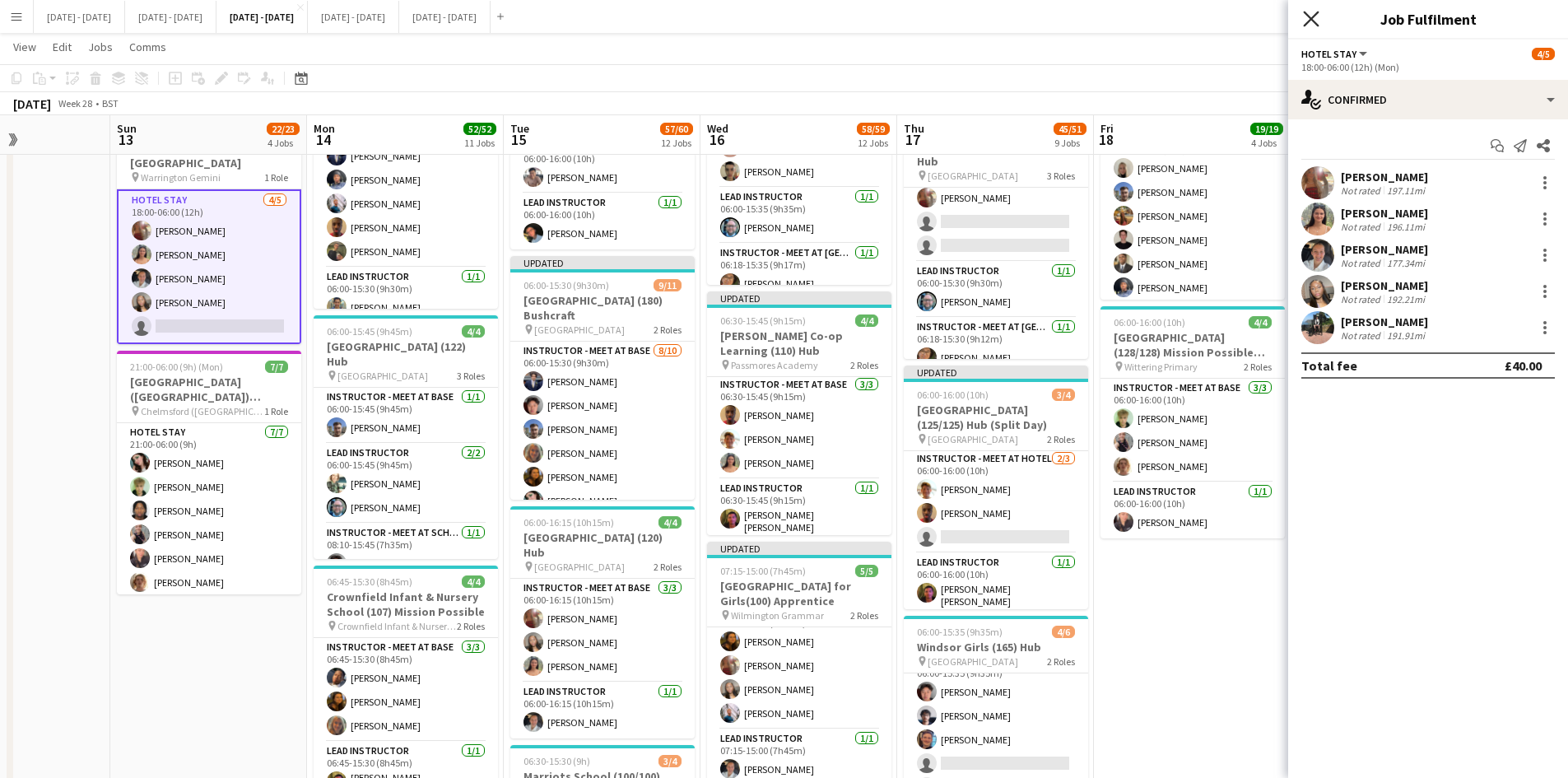 click on "Close pop-in" 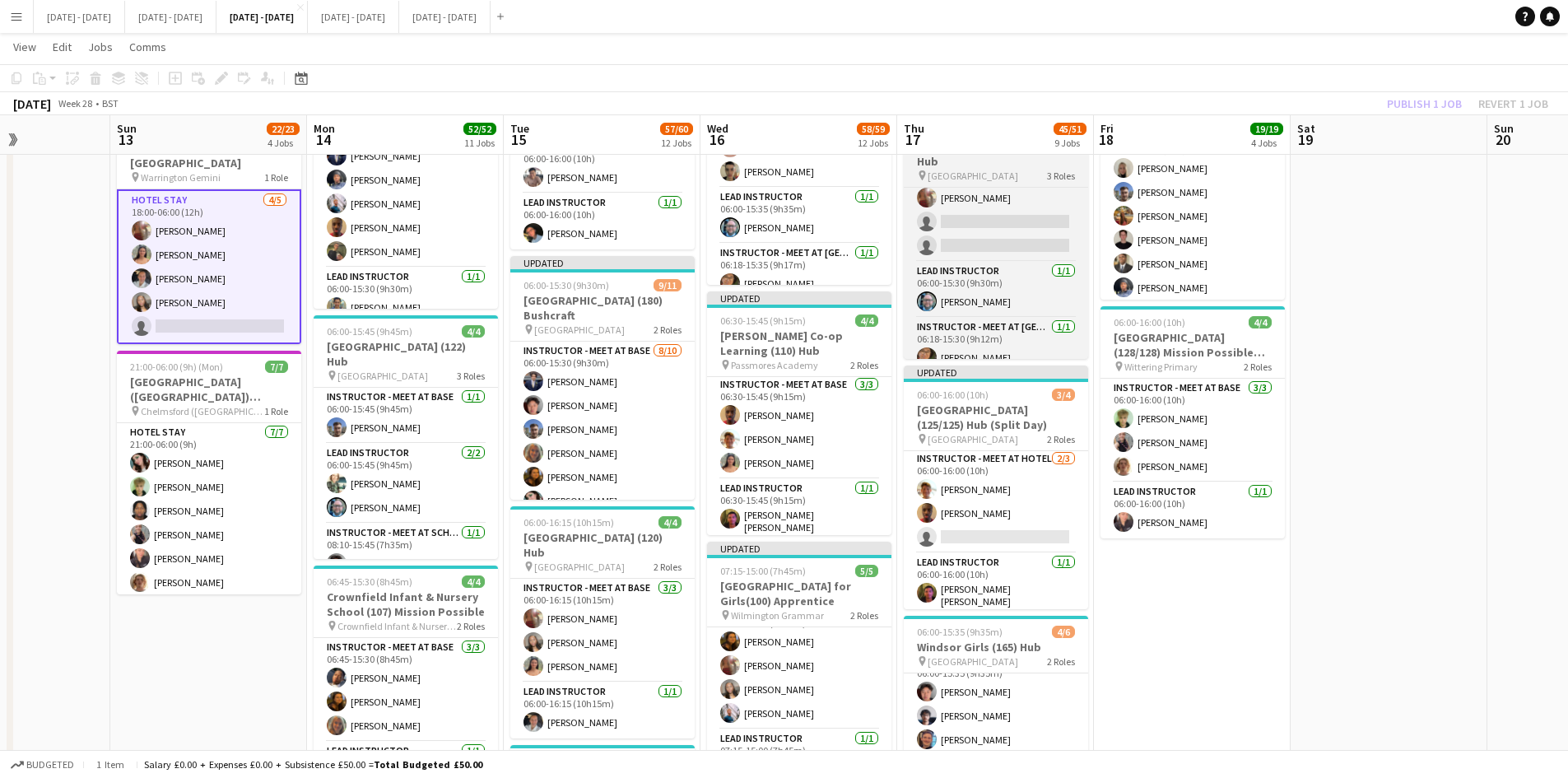 drag, startPoint x: 1366, startPoint y: 195, endPoint x: 1084, endPoint y: 209, distance: 282.3473 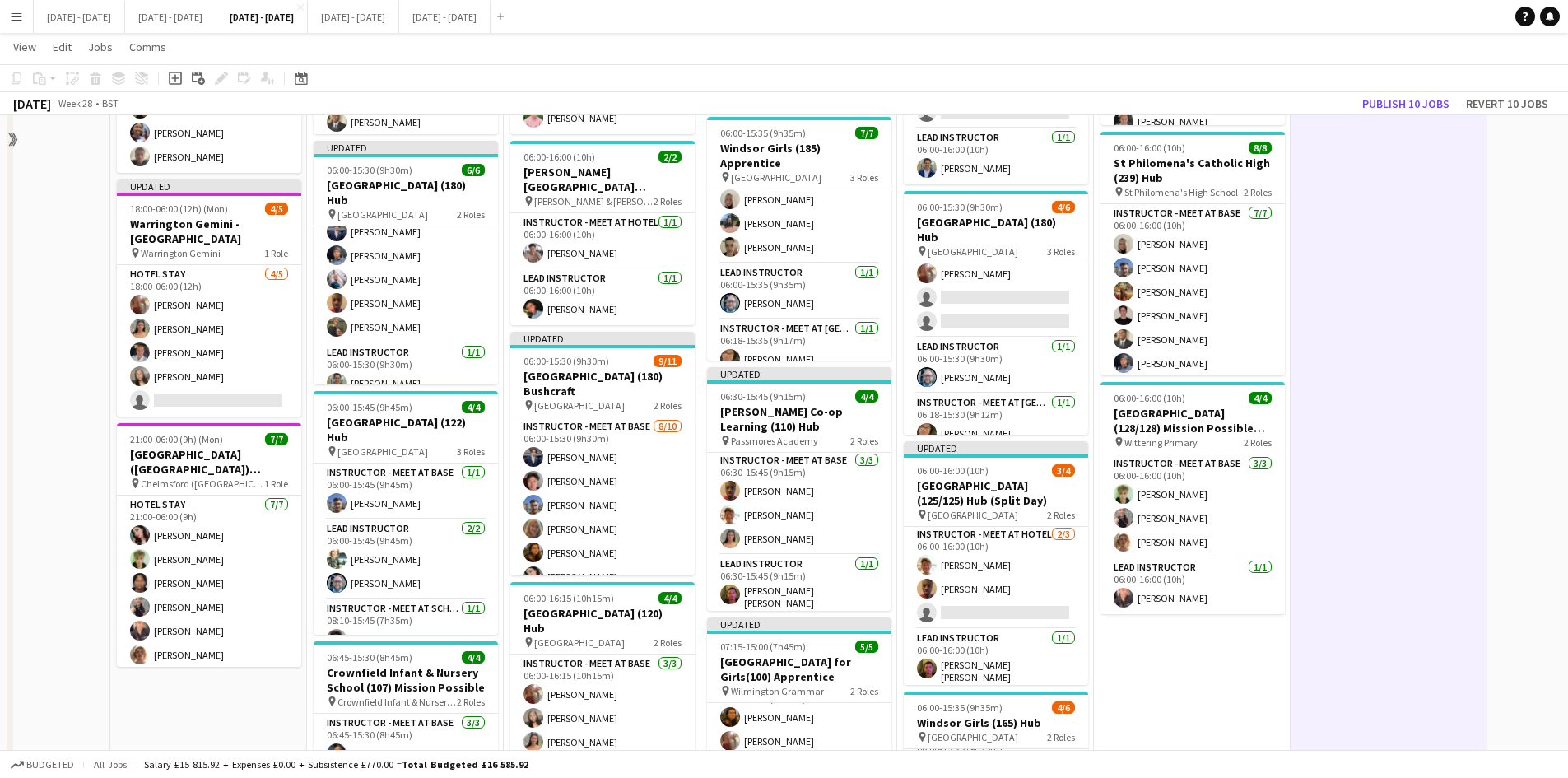 scroll, scrollTop: 412, scrollLeft: 0, axis: vertical 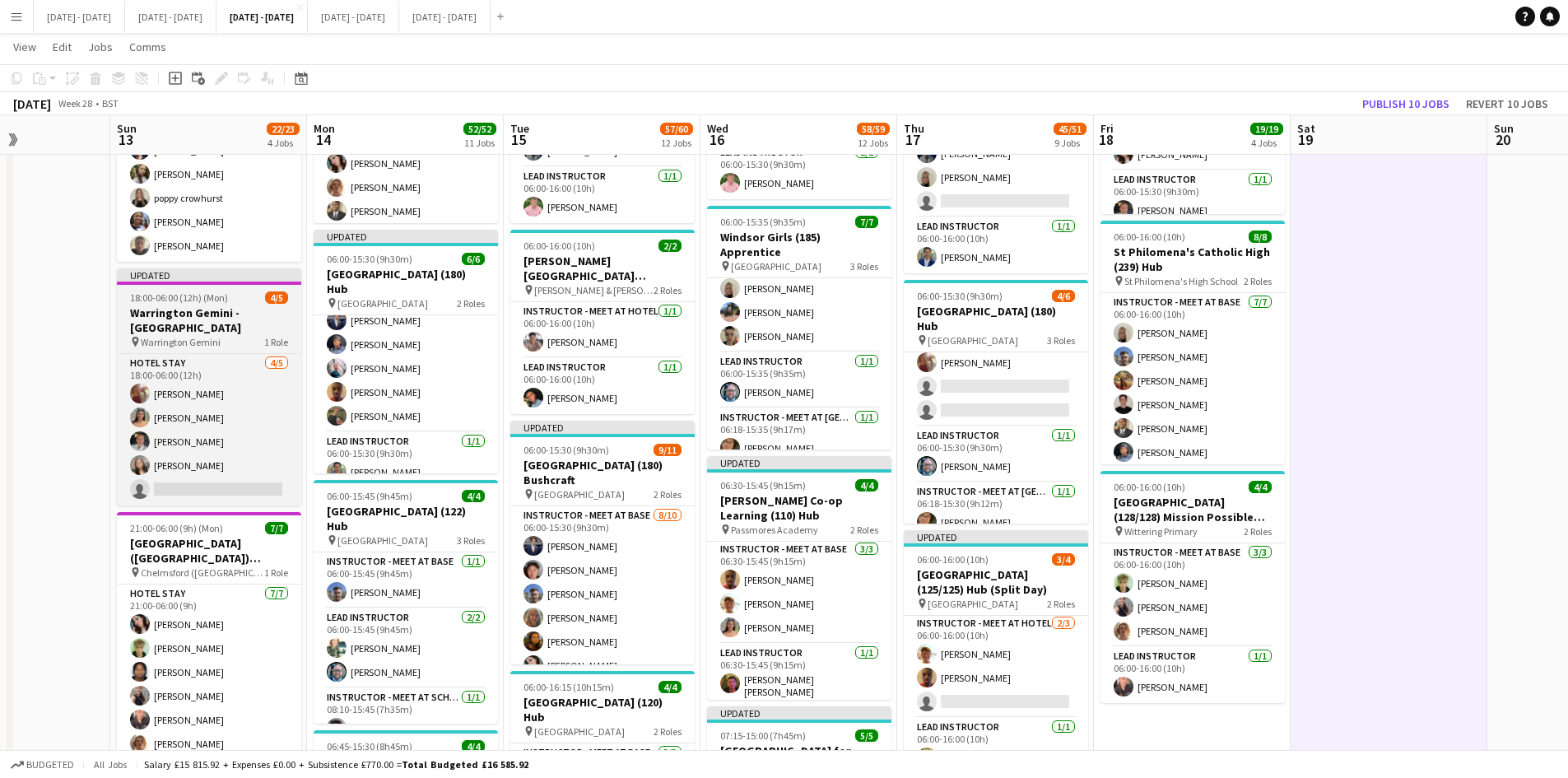 click on "Warrington Gemini  - [GEOGRAPHIC_DATA]" at bounding box center (209, 320) 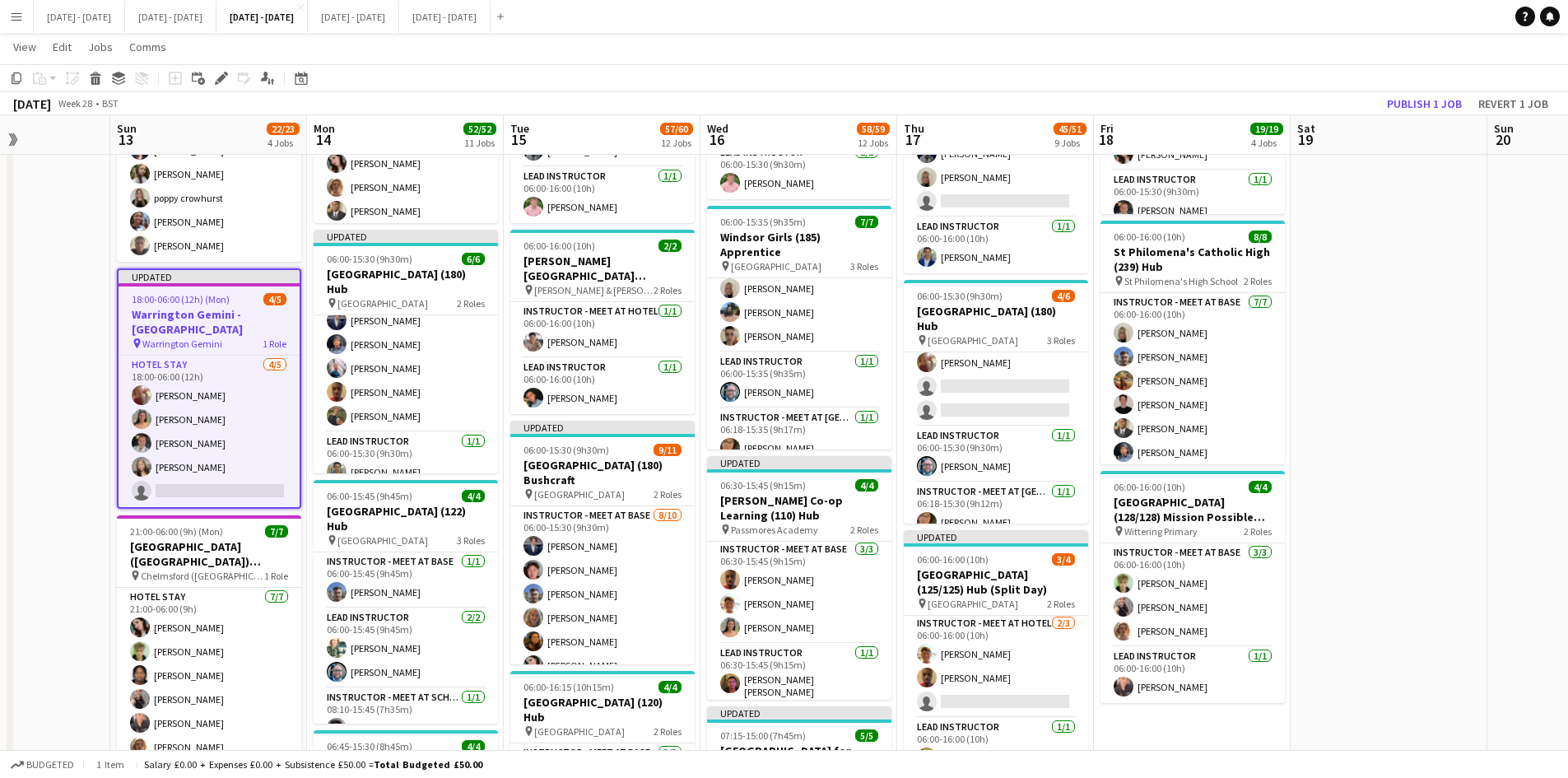 scroll, scrollTop: 0, scrollLeft: 479, axis: horizontal 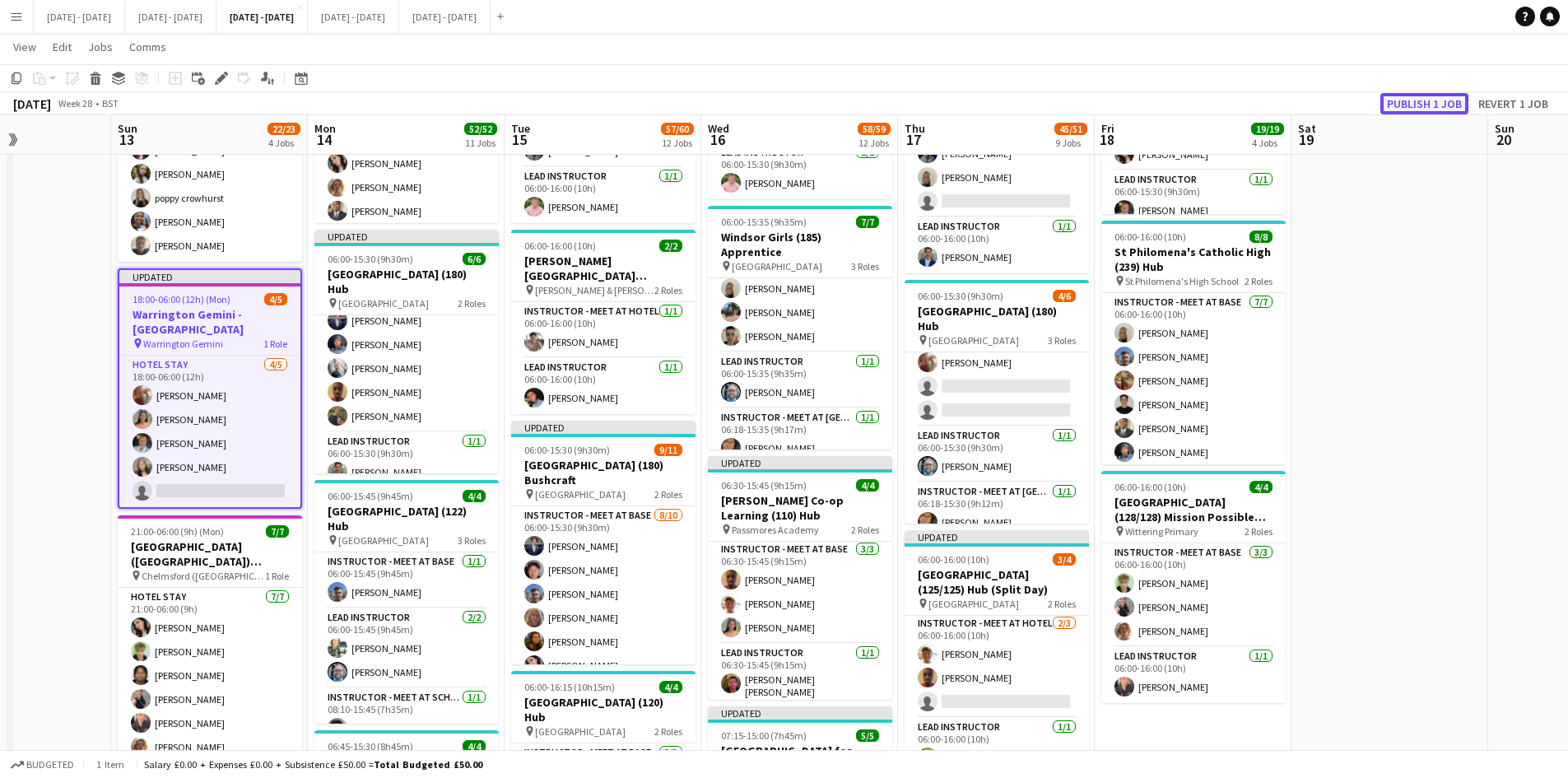 click on "Publish 1 job" 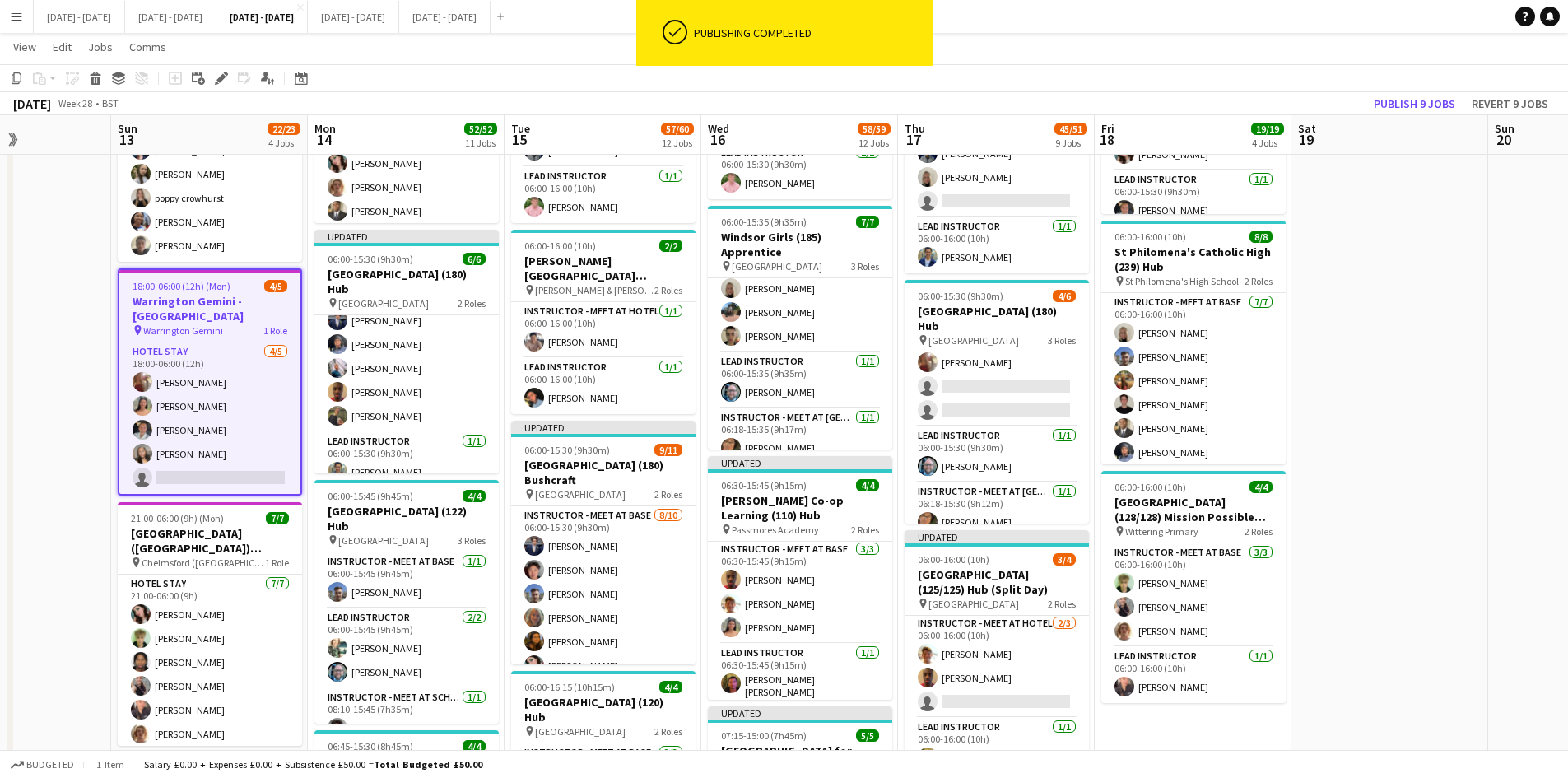 click on "Warrington Gemini  - [GEOGRAPHIC_DATA]" at bounding box center (210, 309) 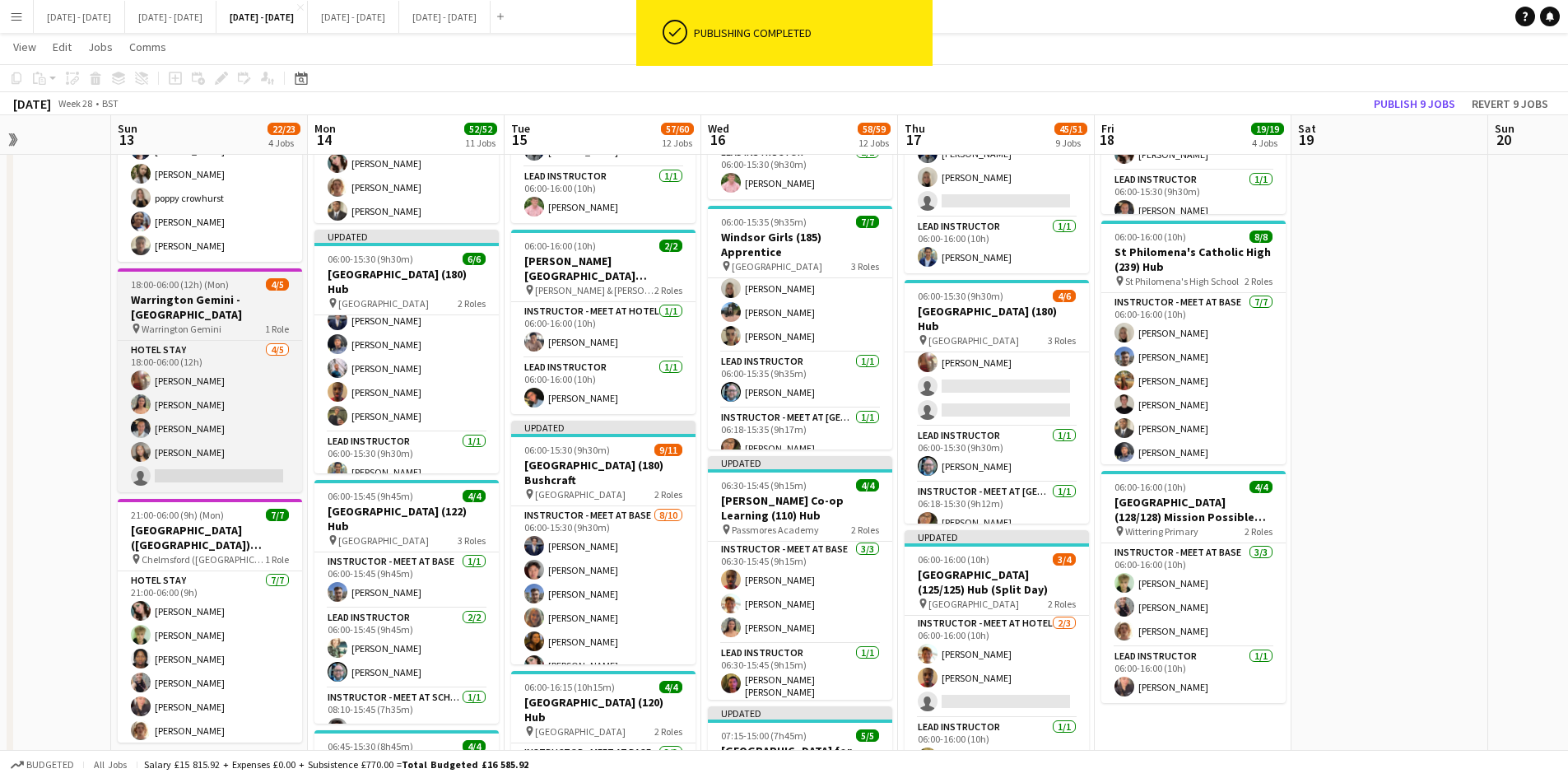 click on "Warrington Gemini  - [GEOGRAPHIC_DATA]" at bounding box center (210, 307) 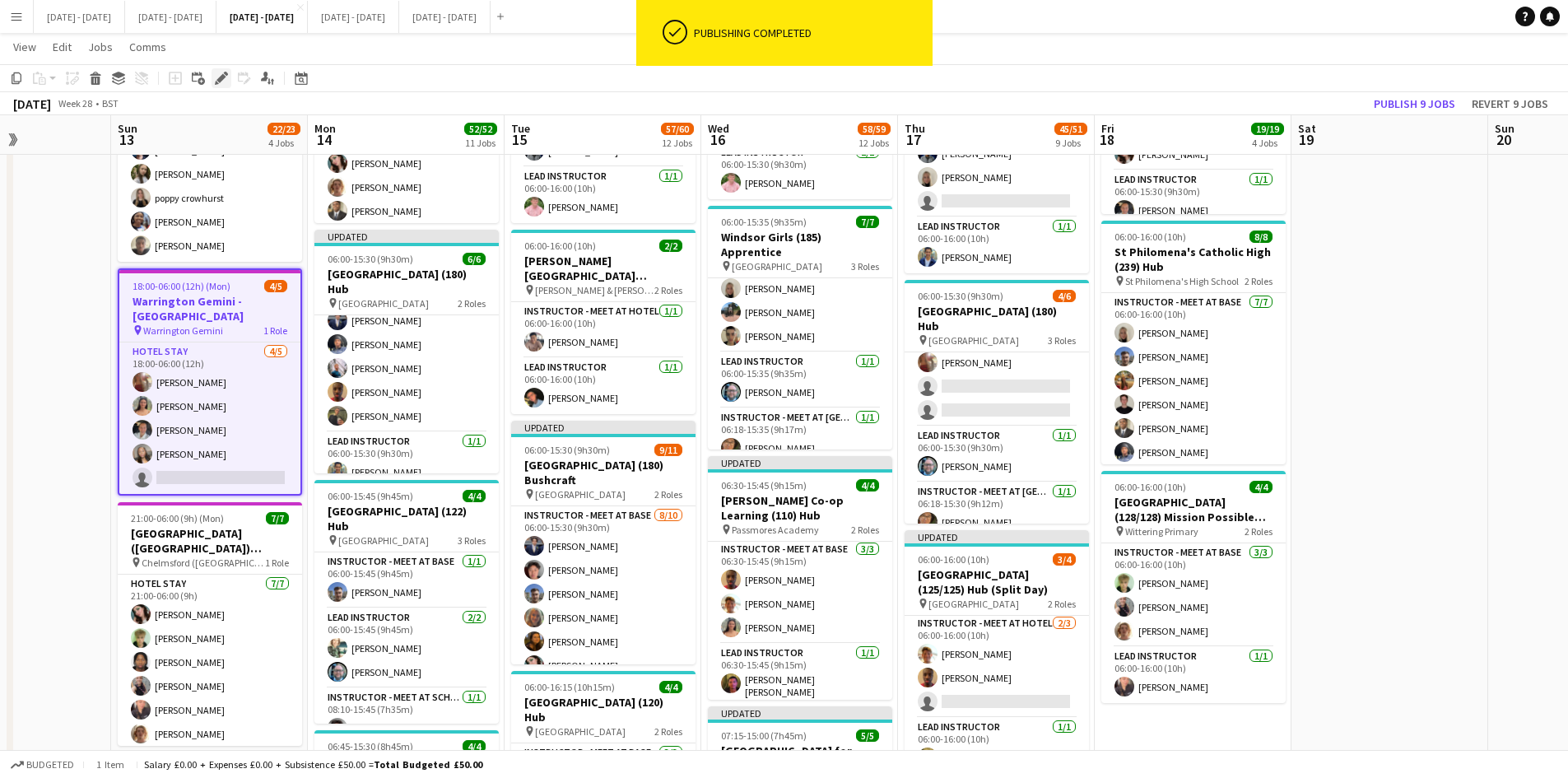 click 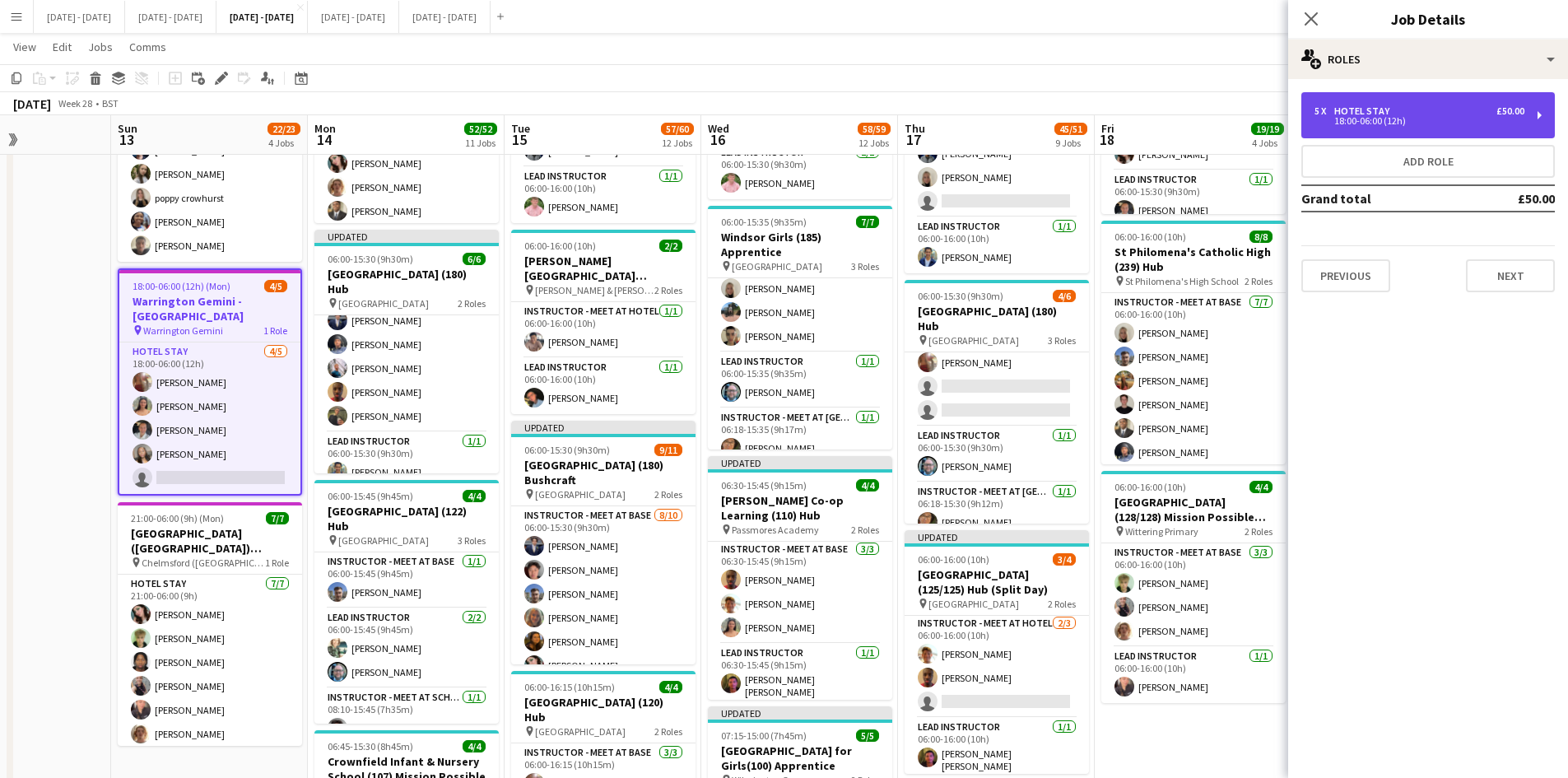 click on "18:00-06:00 (12h)" at bounding box center (1419, 121) 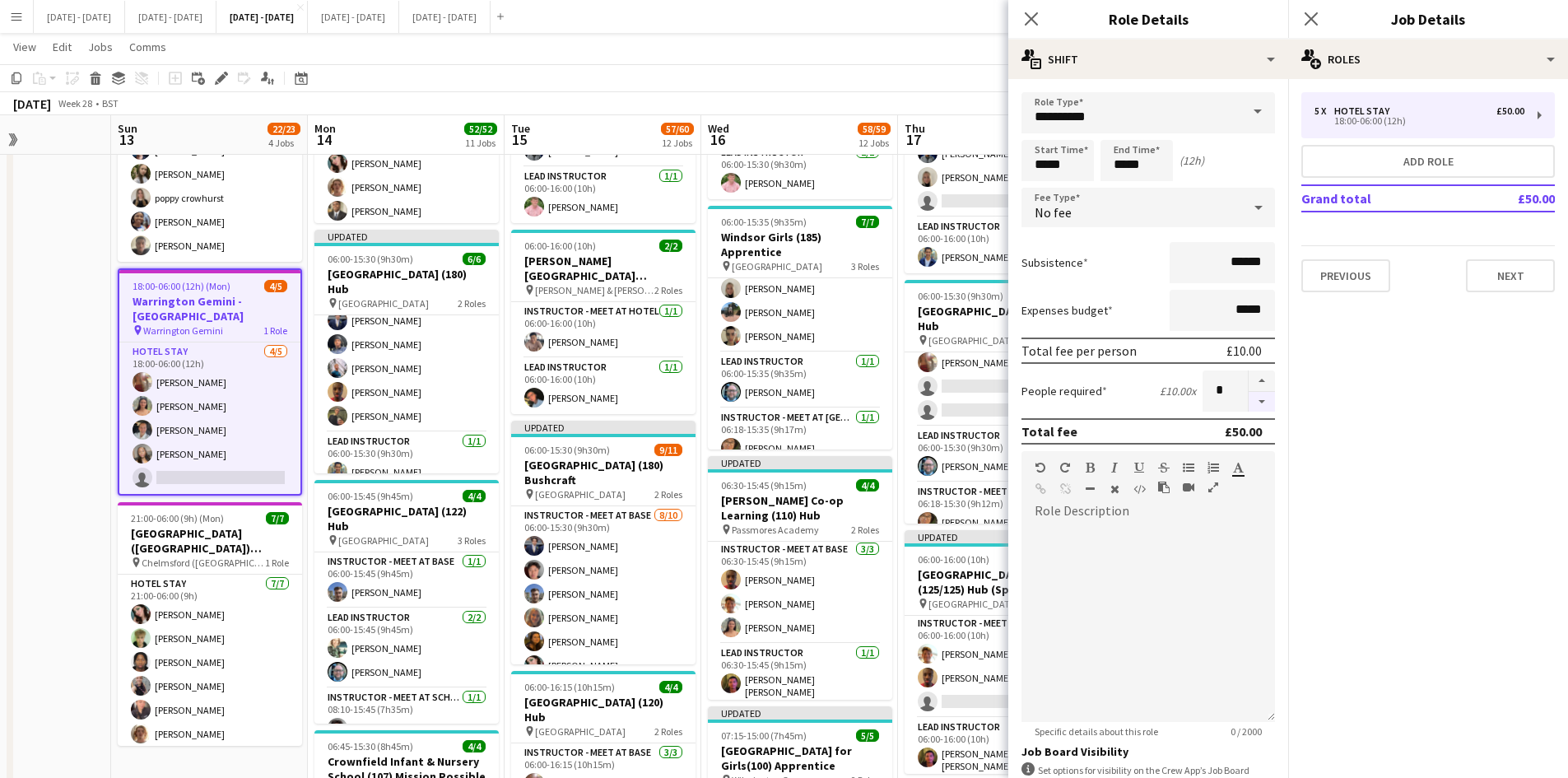 click at bounding box center [1262, 402] 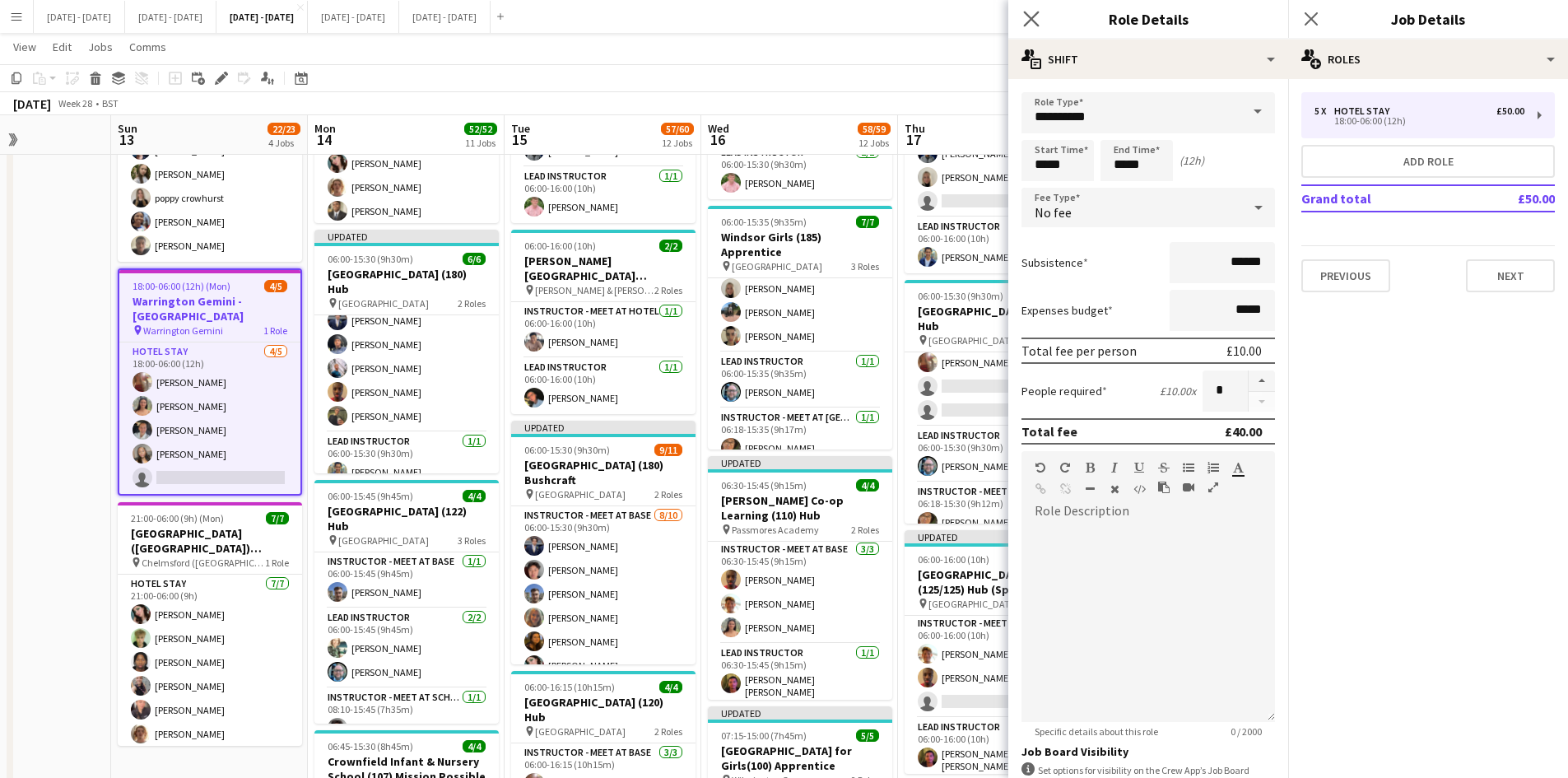 click on "Close pop-in" 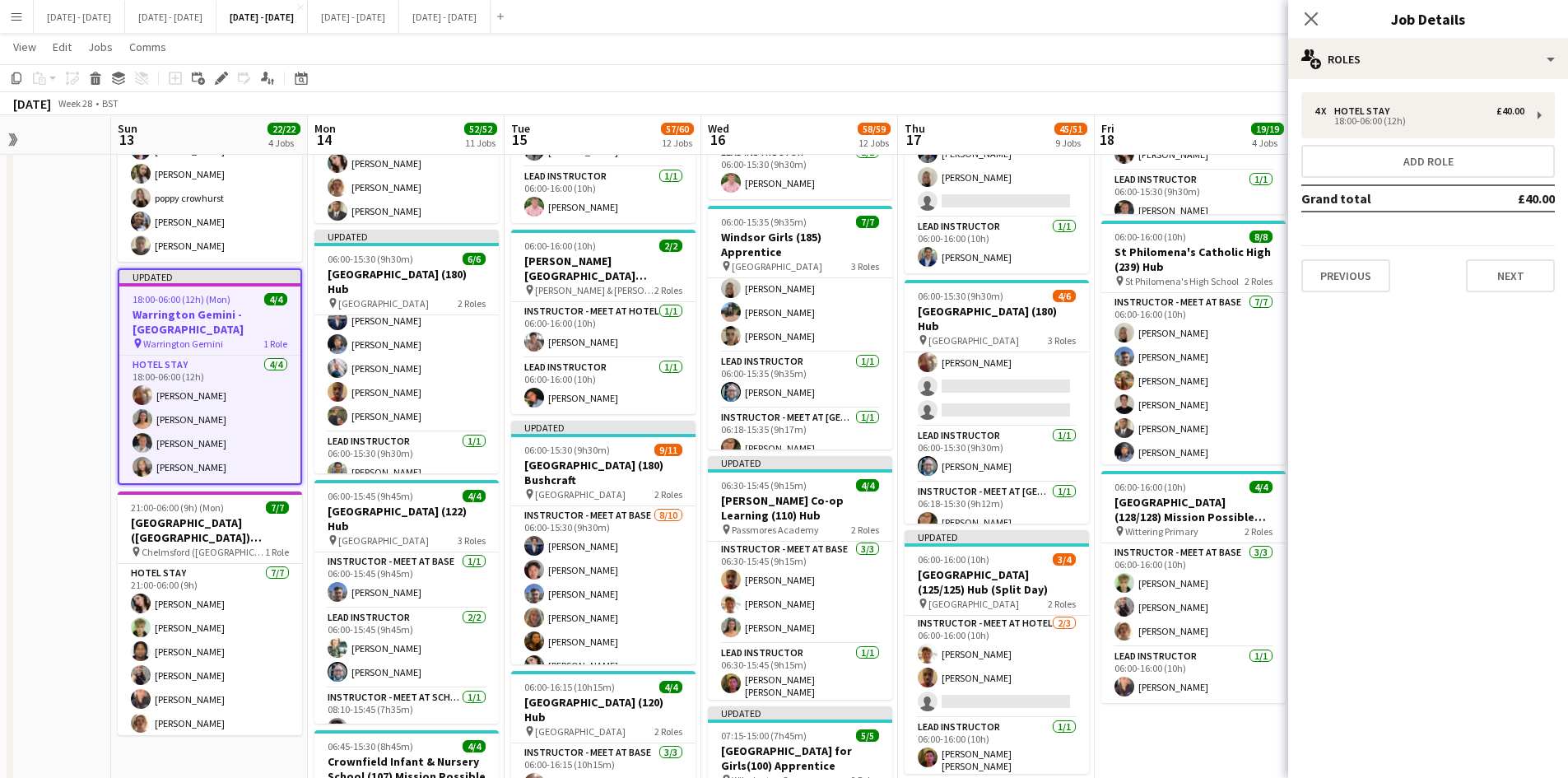click on "Warrington Gemini  - [GEOGRAPHIC_DATA]" at bounding box center (210, 322) 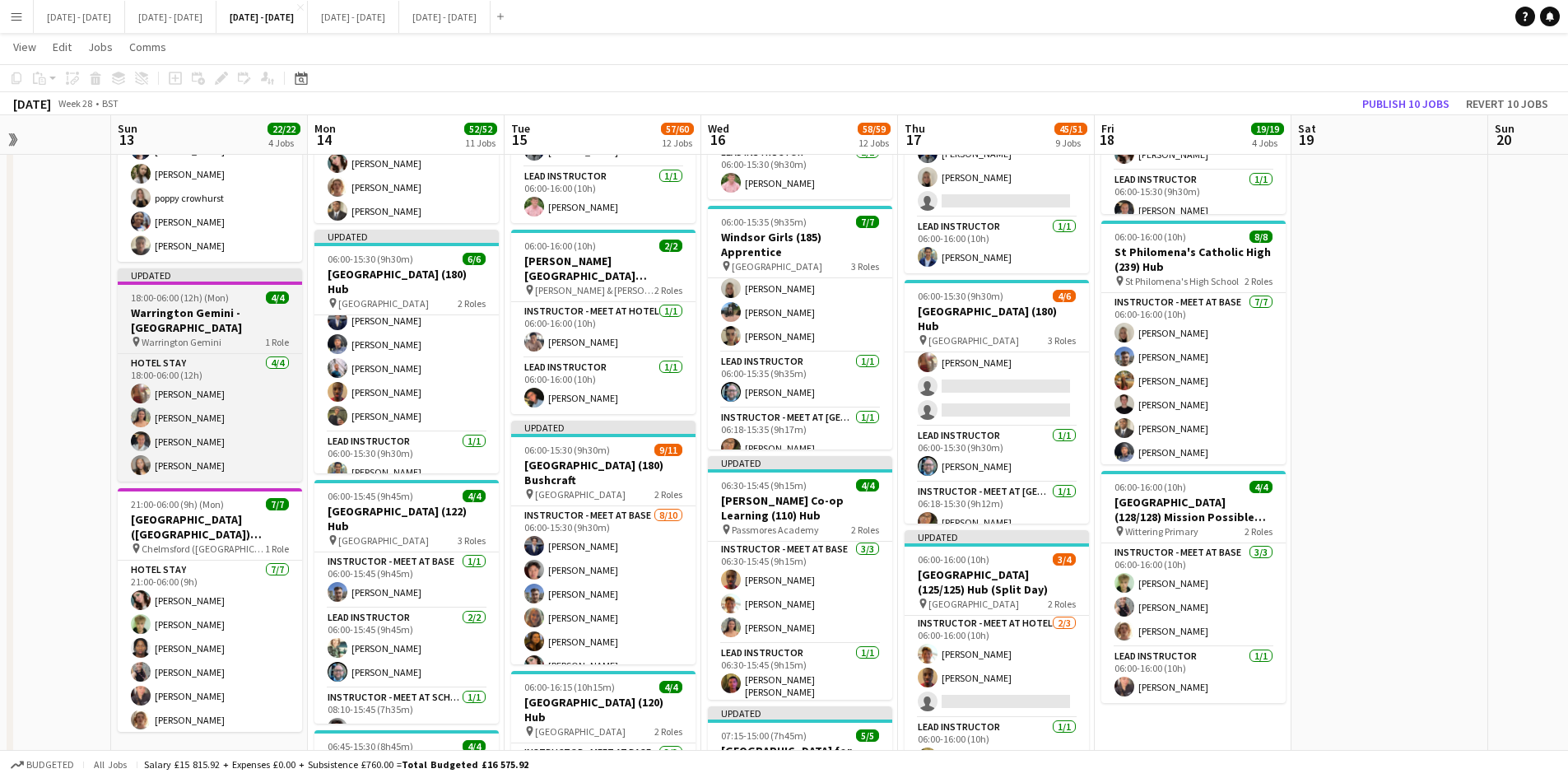 click on "Warrington Gemini  - [GEOGRAPHIC_DATA]" at bounding box center [210, 320] 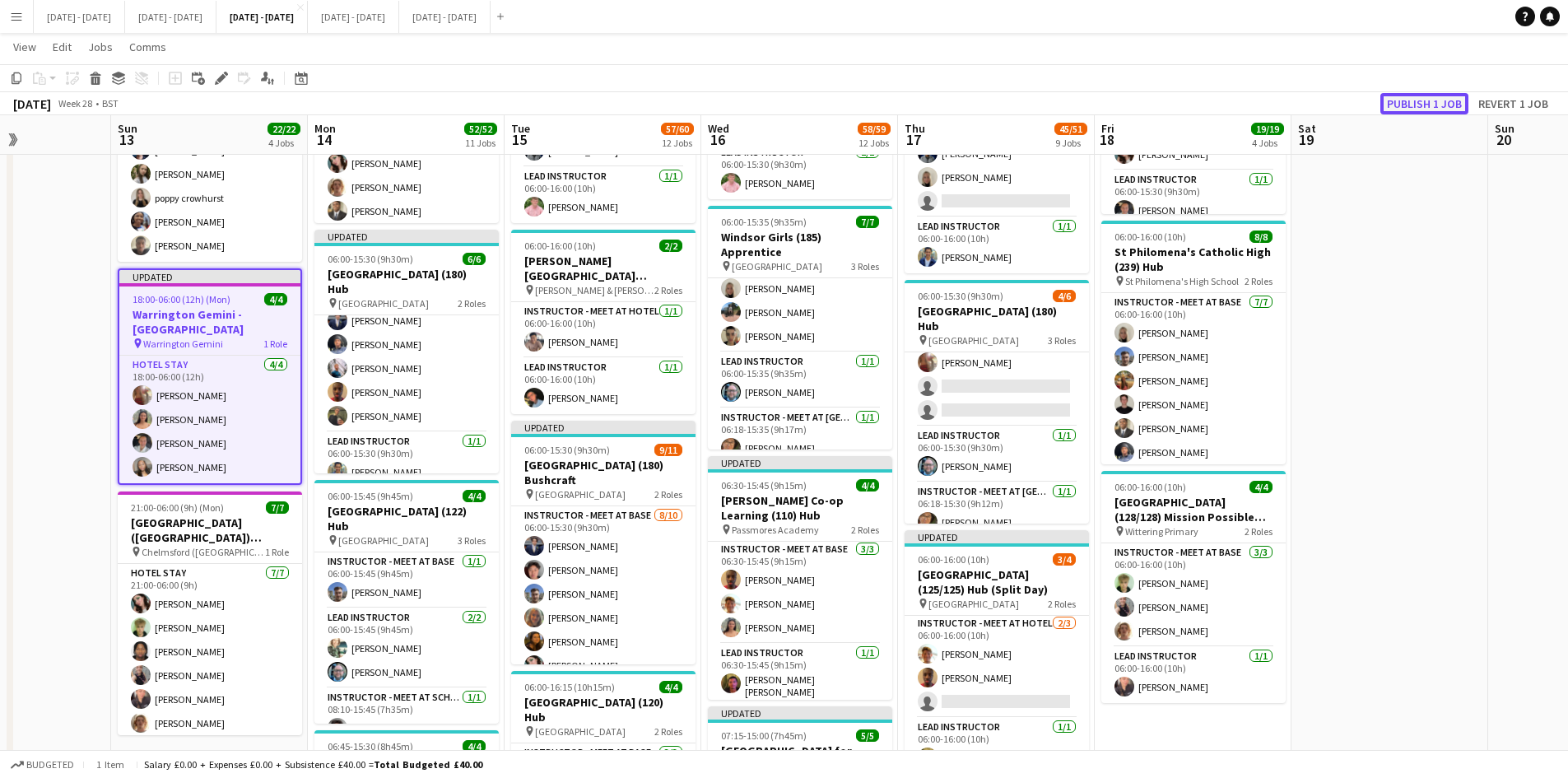 click on "Publish 1 job" 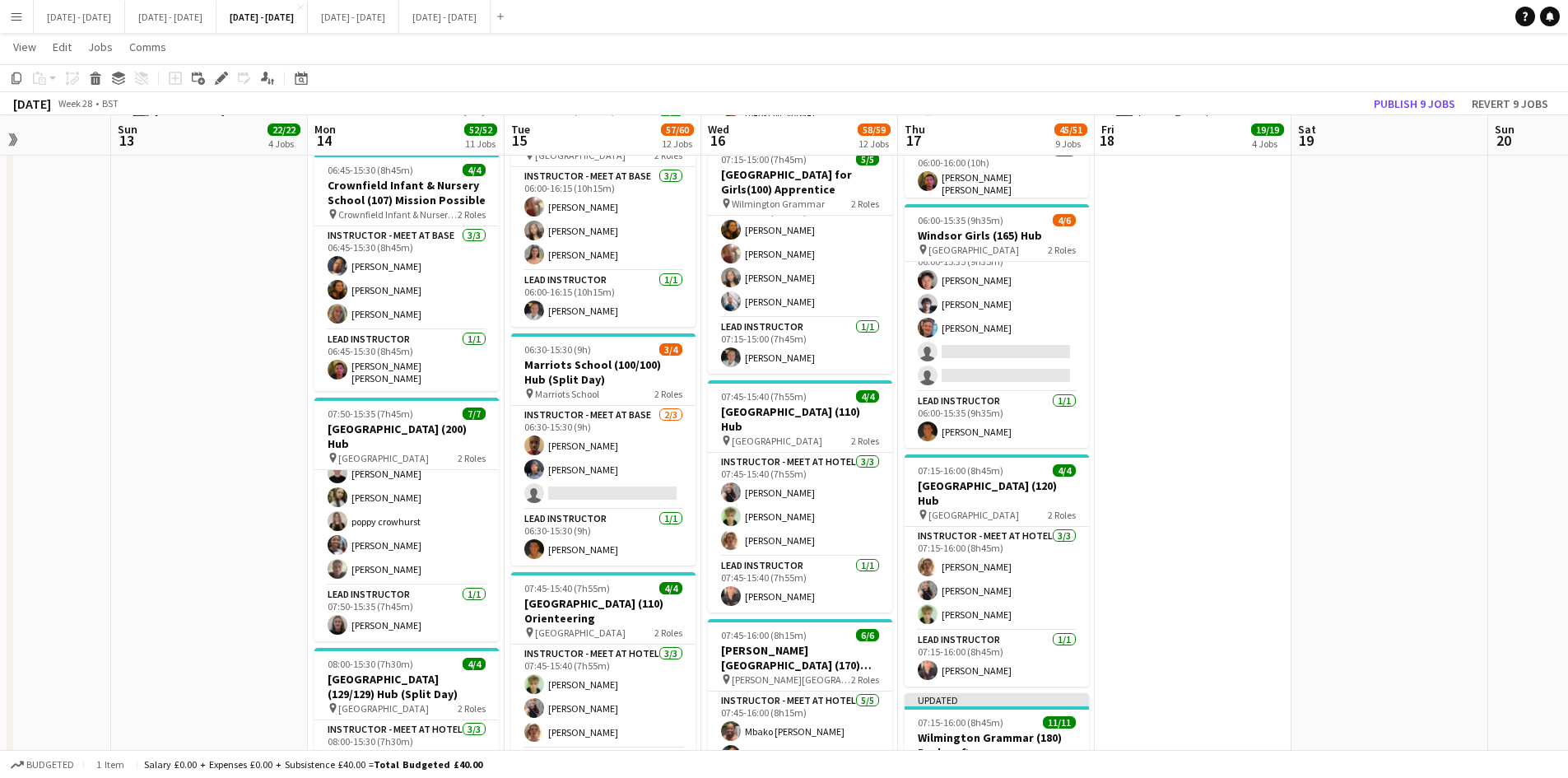 scroll, scrollTop: 1070, scrollLeft: 0, axis: vertical 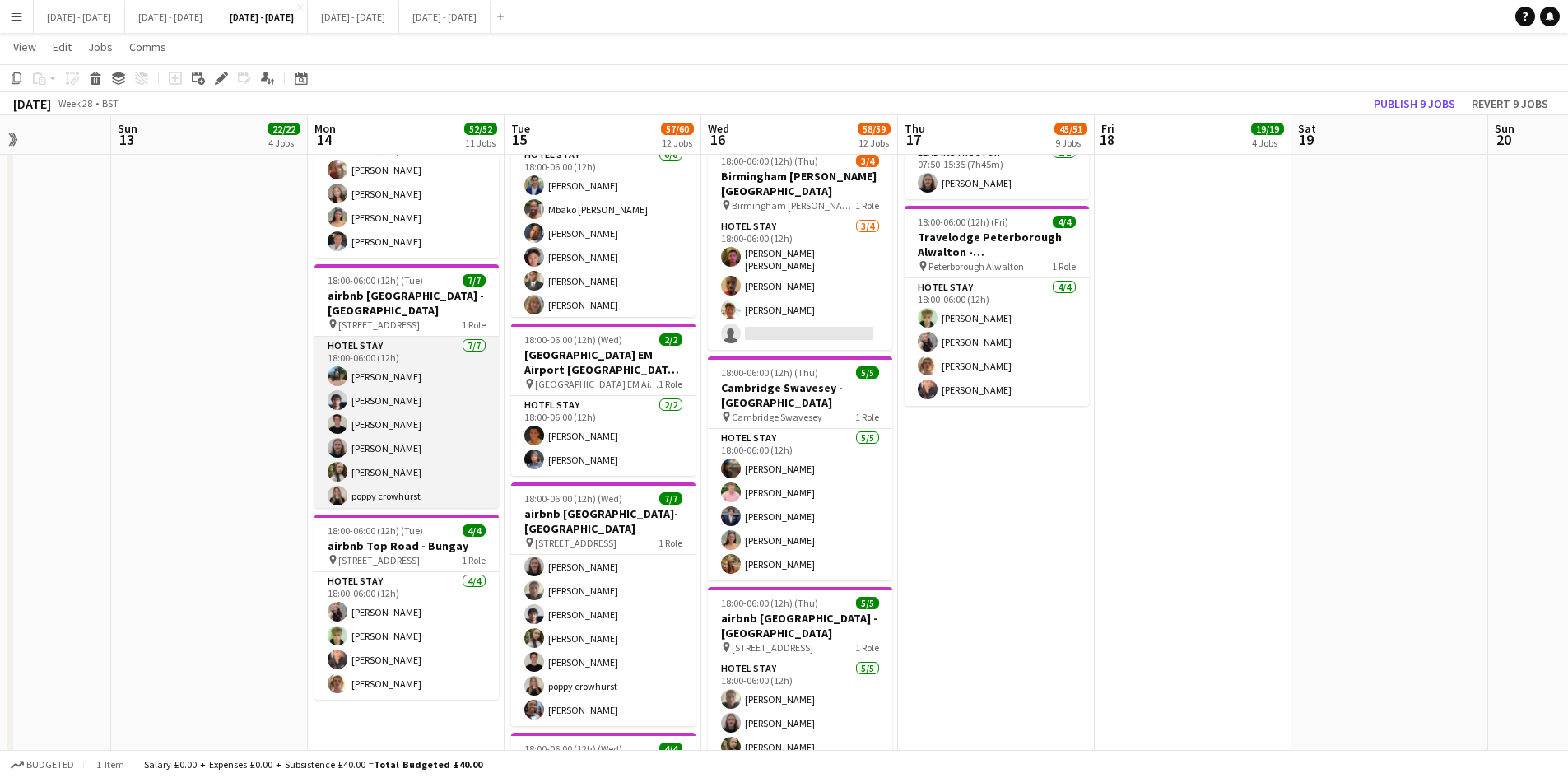 click on "Hotel Stay   7/7   18:00-06:00 (12h)
Jay Farley Sayed Rahimi Ben Holcombe Morgan Lavery Sophie Burman poppy crowhurst Ogechukwu Ohakwe" at bounding box center (407, 436) 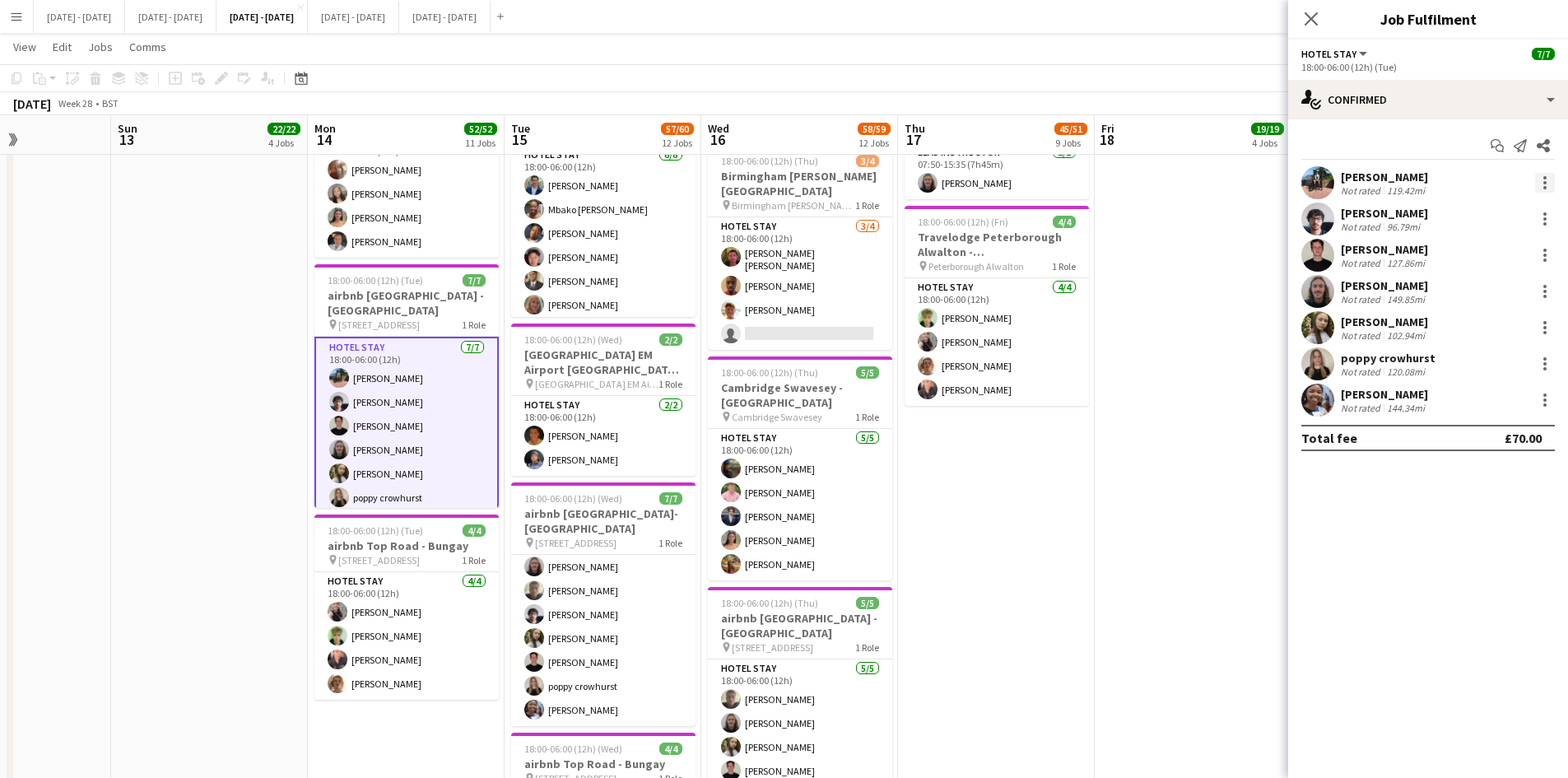 click at bounding box center [1545, 183] 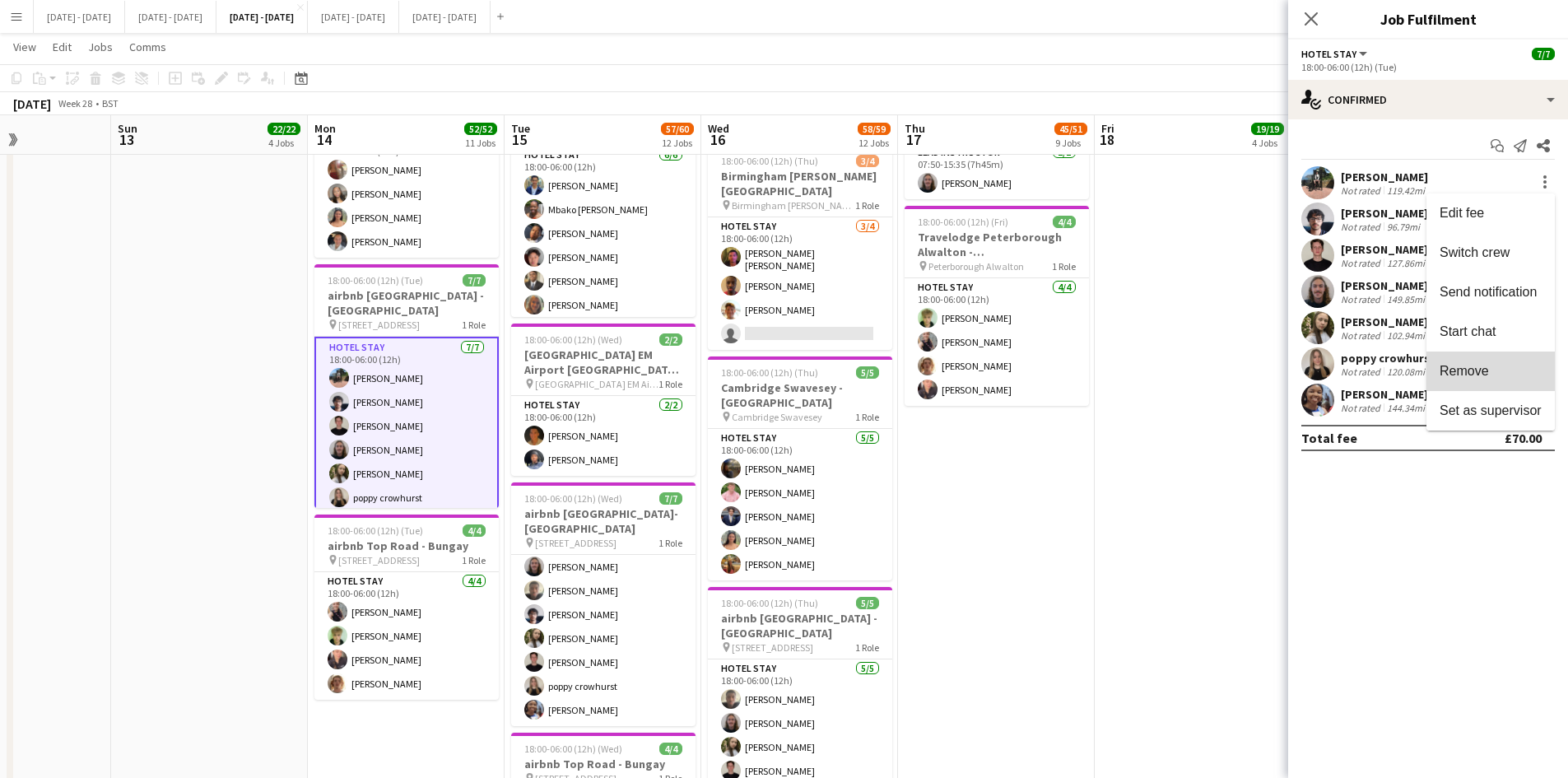click on "Remove" at bounding box center [1491, 371] 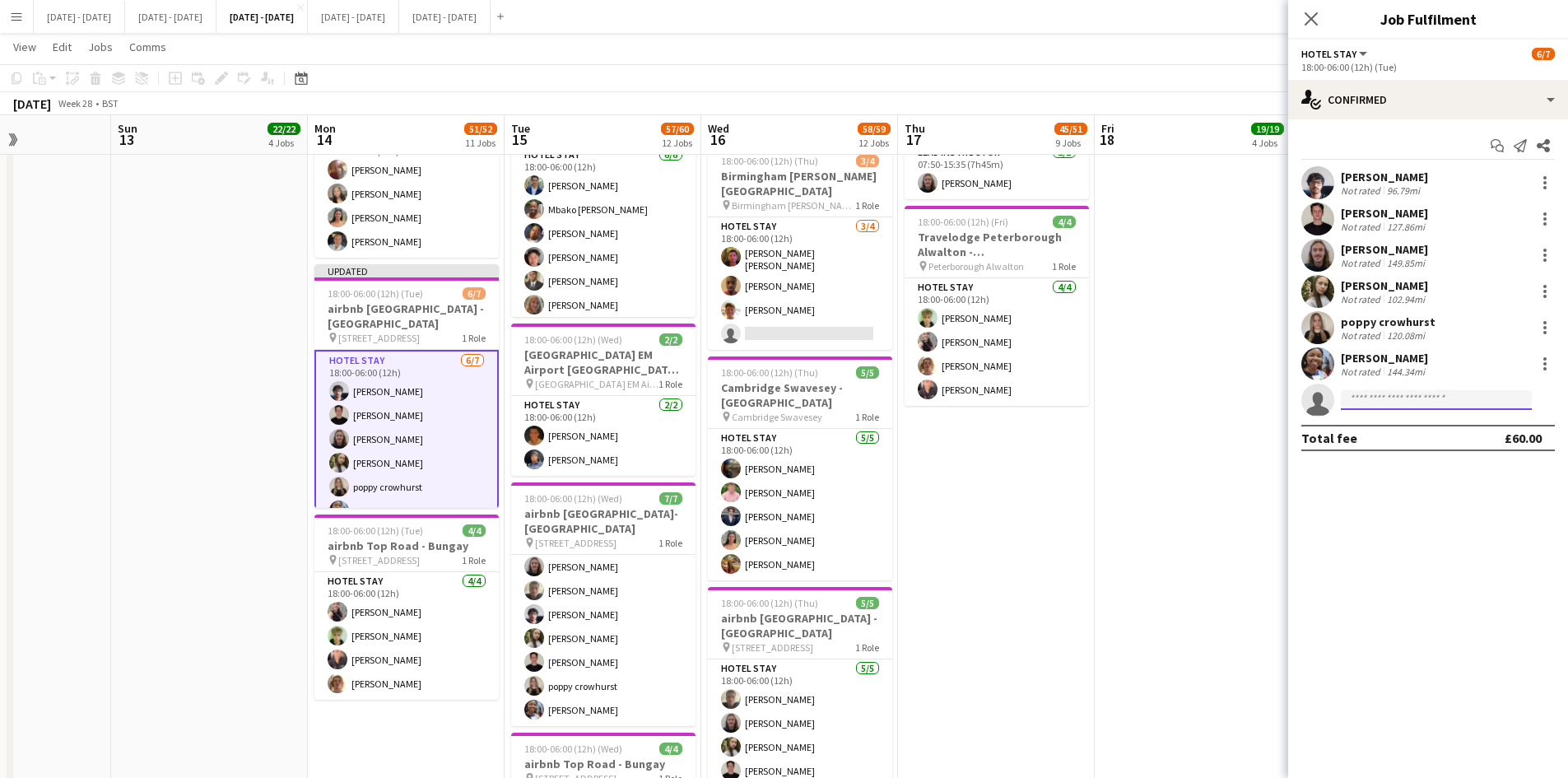 click 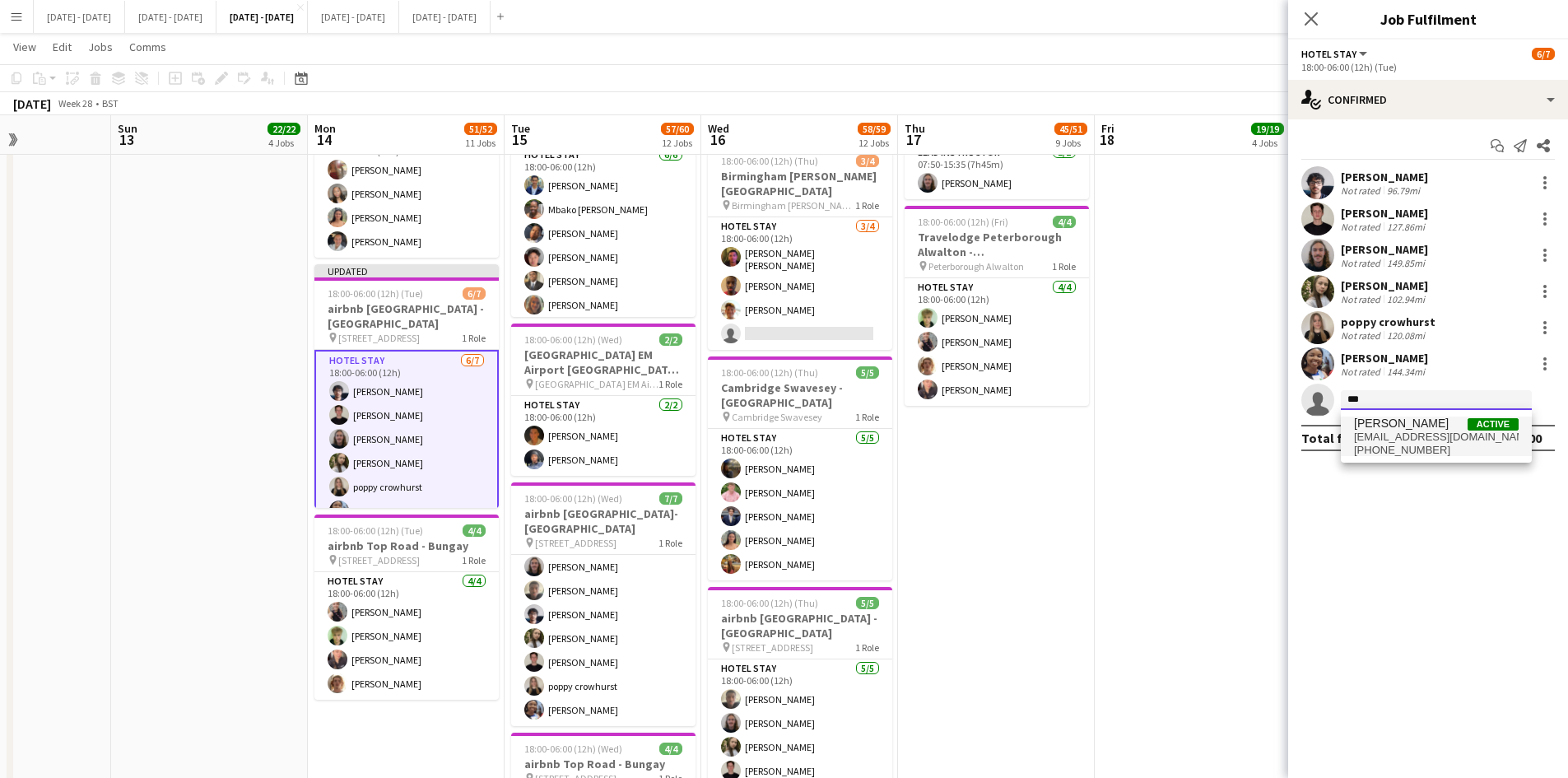 type on "***" 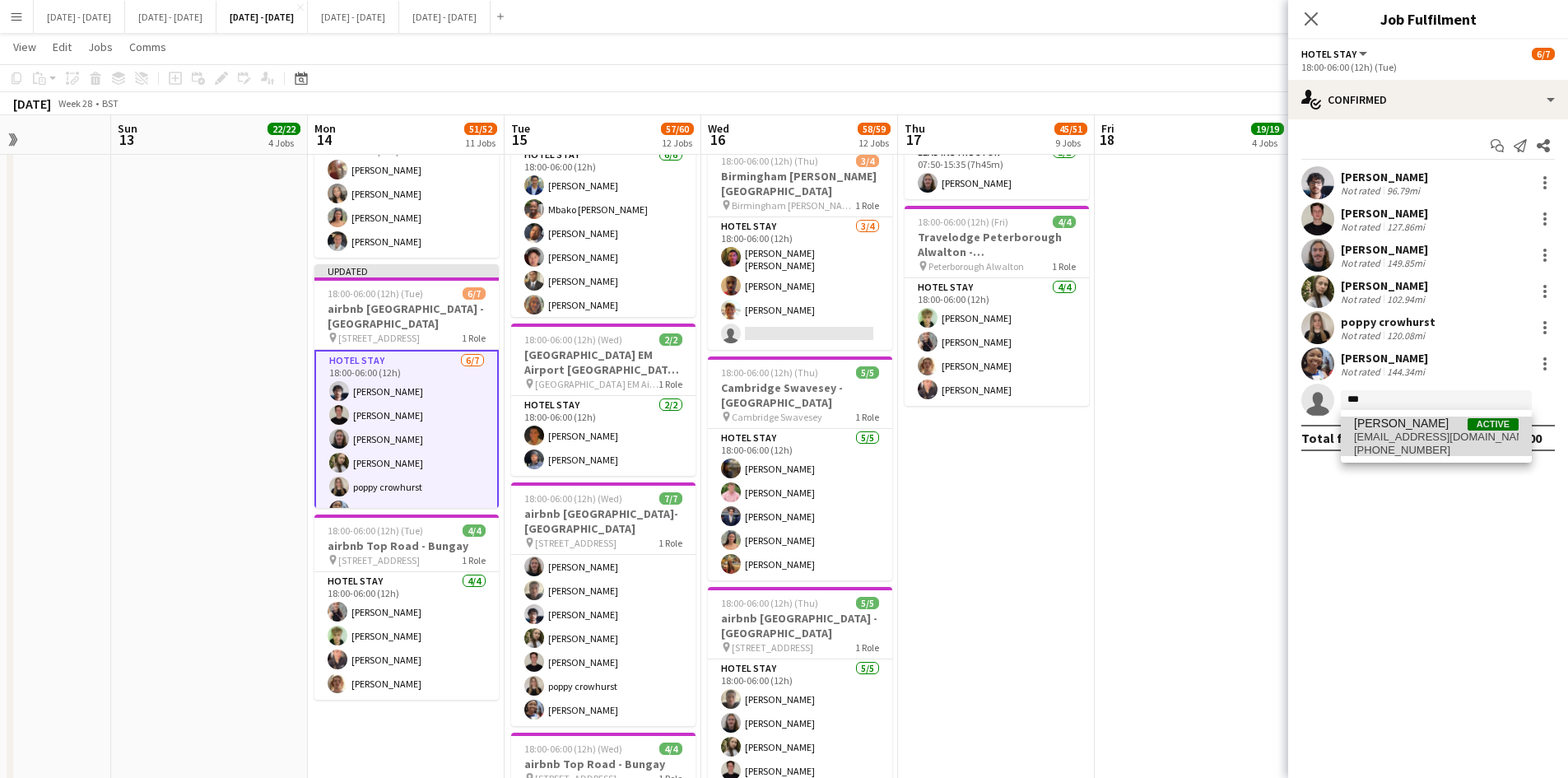 click on "[PERSON_NAME]" at bounding box center [1401, 423] 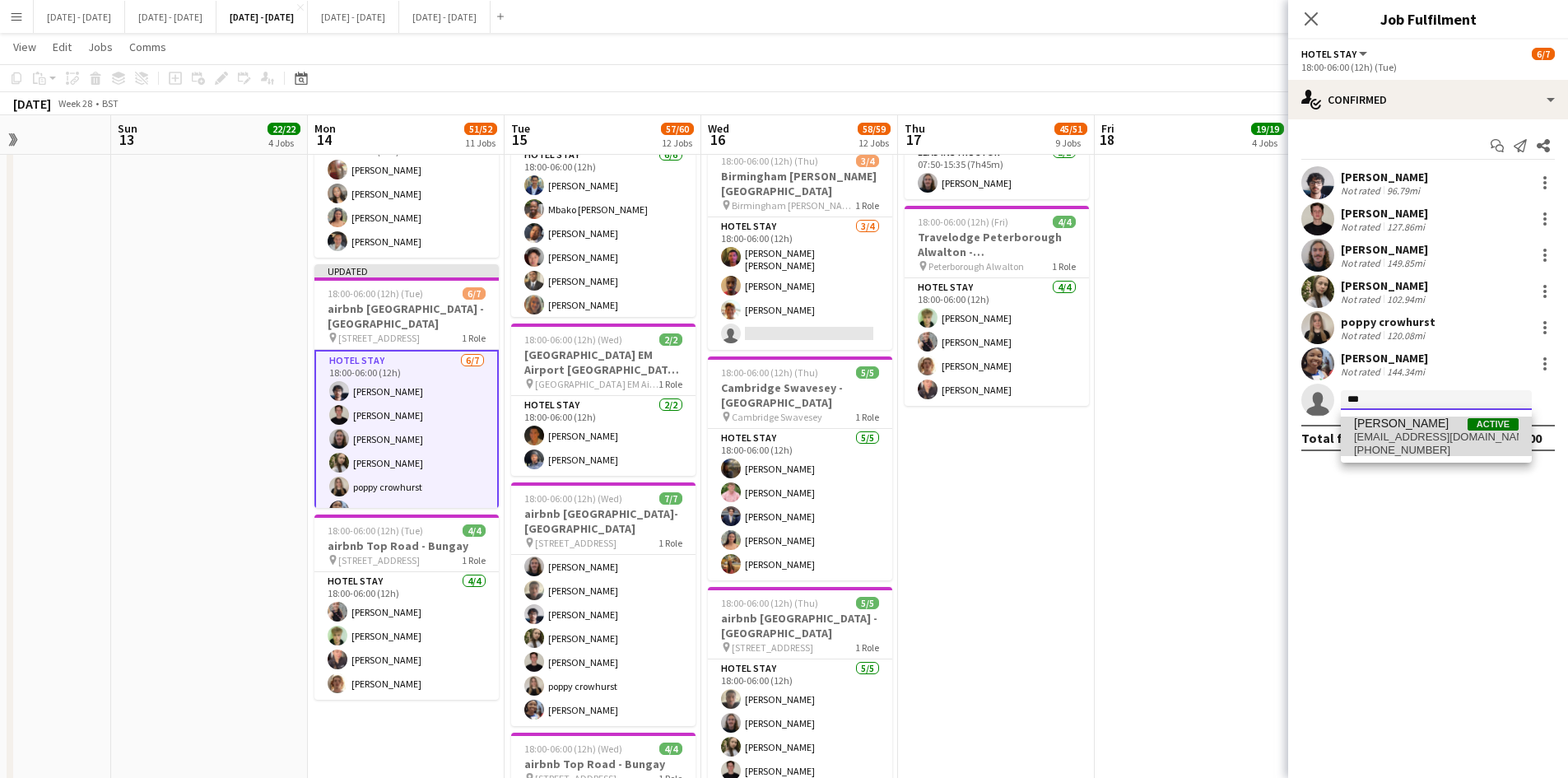type 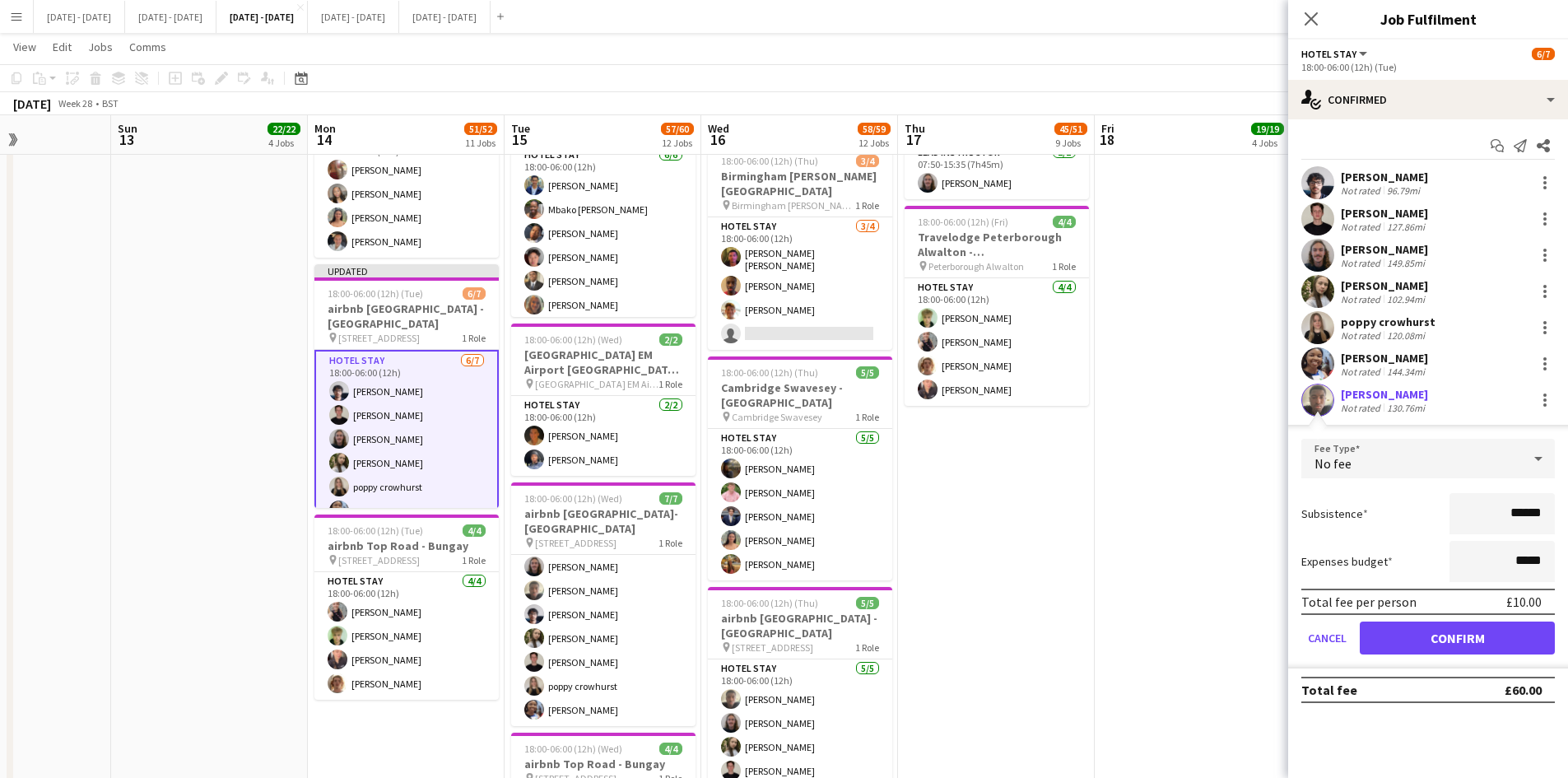 click on "Fee Type  No fee  Subsistence  ******  Expenses budget  *****  Total fee per person   £10.00   Cancel   Confirm" at bounding box center [1428, 553] 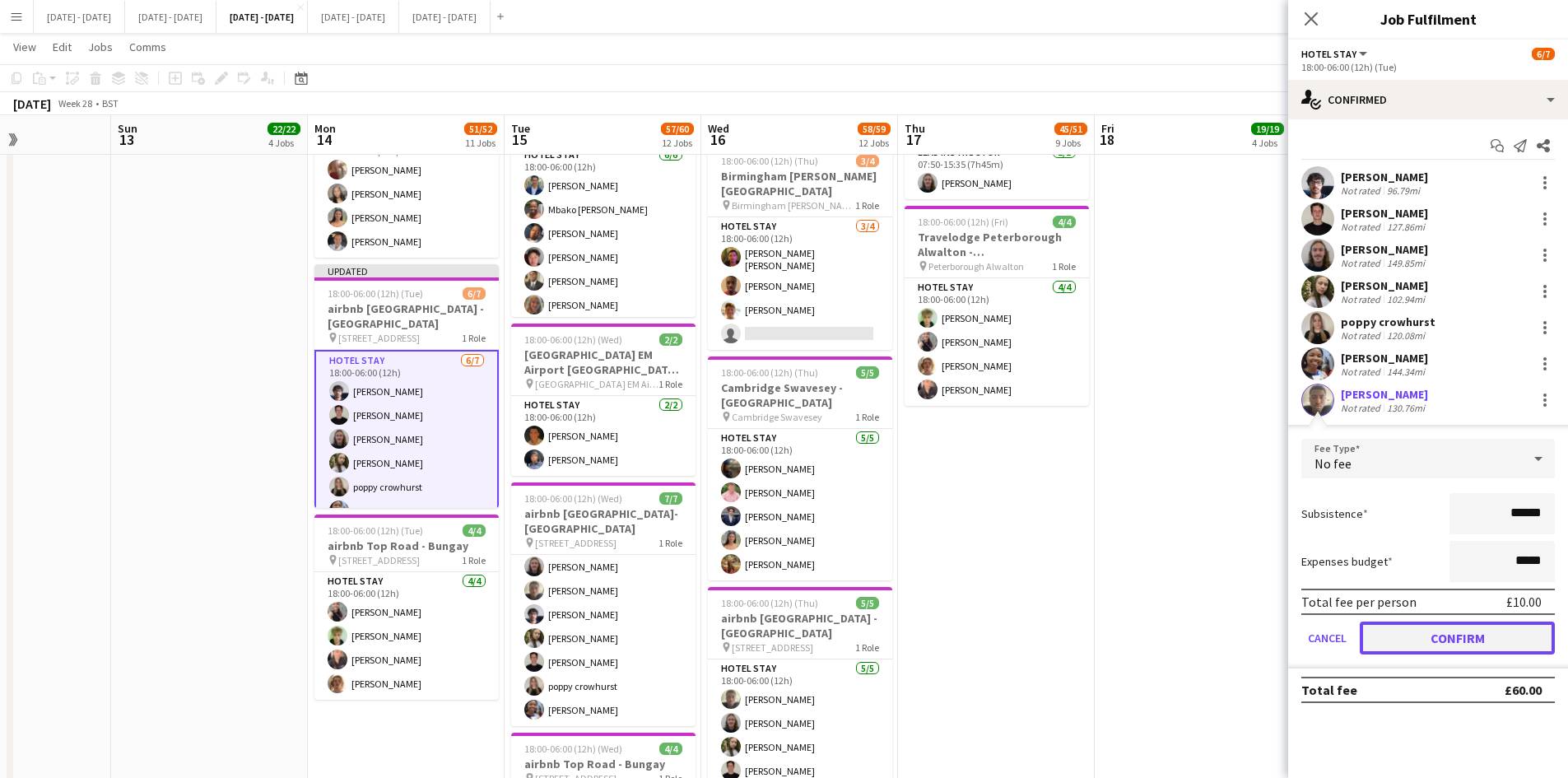 click on "Confirm" at bounding box center (1457, 638) 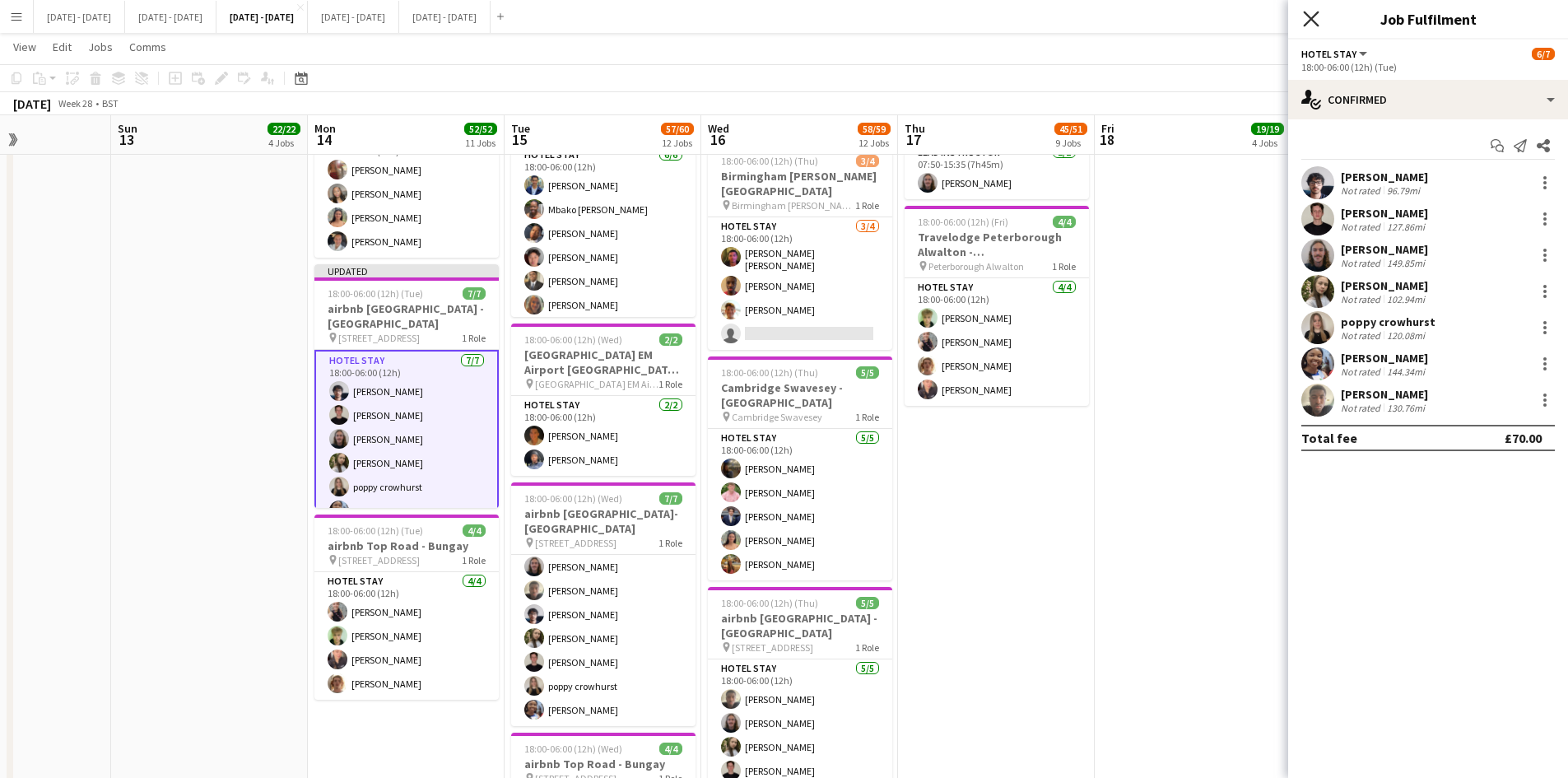 click on "Close pop-in" 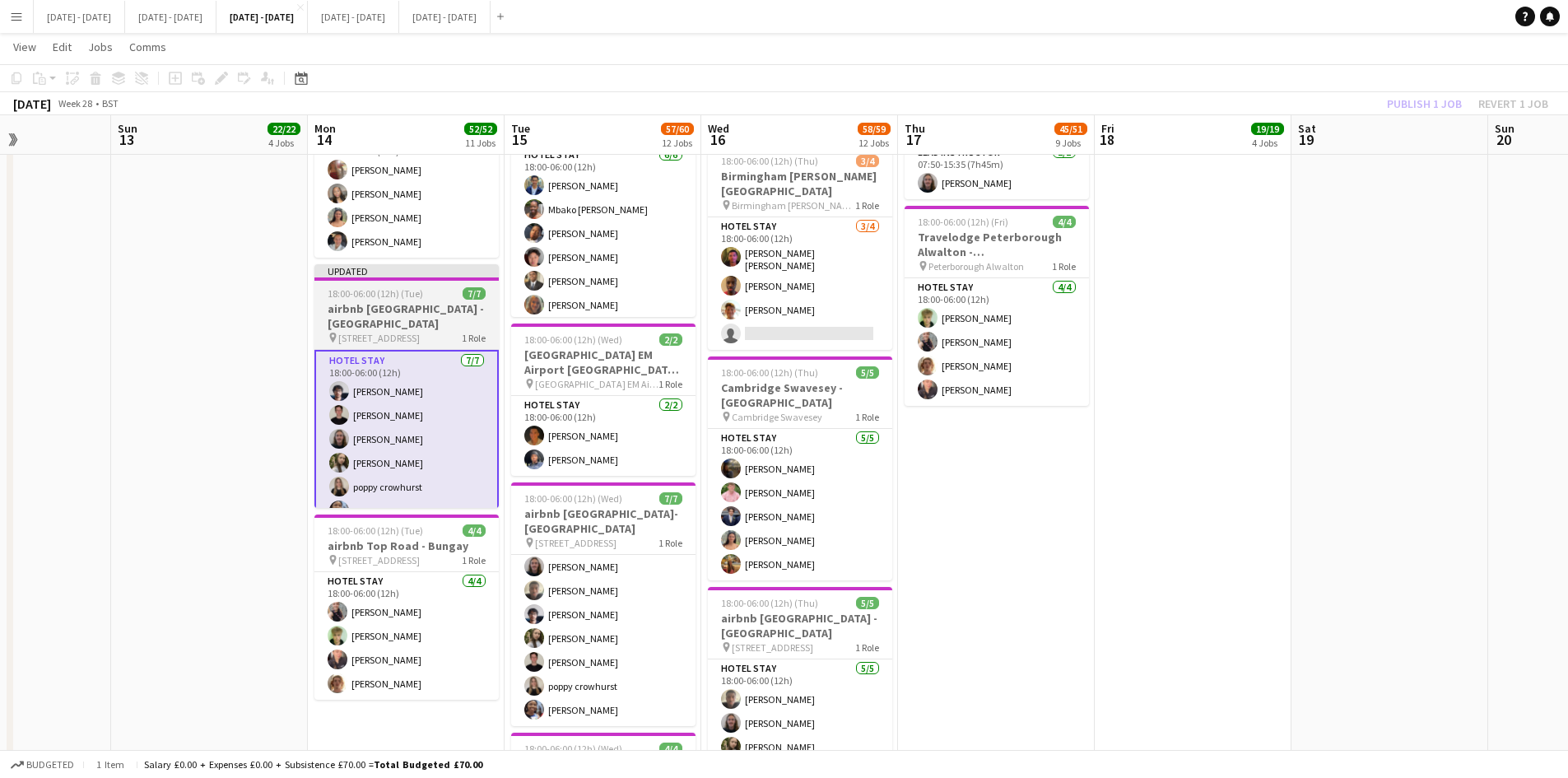click on "airbnb [GEOGRAPHIC_DATA] - [GEOGRAPHIC_DATA]" at bounding box center [407, 316] 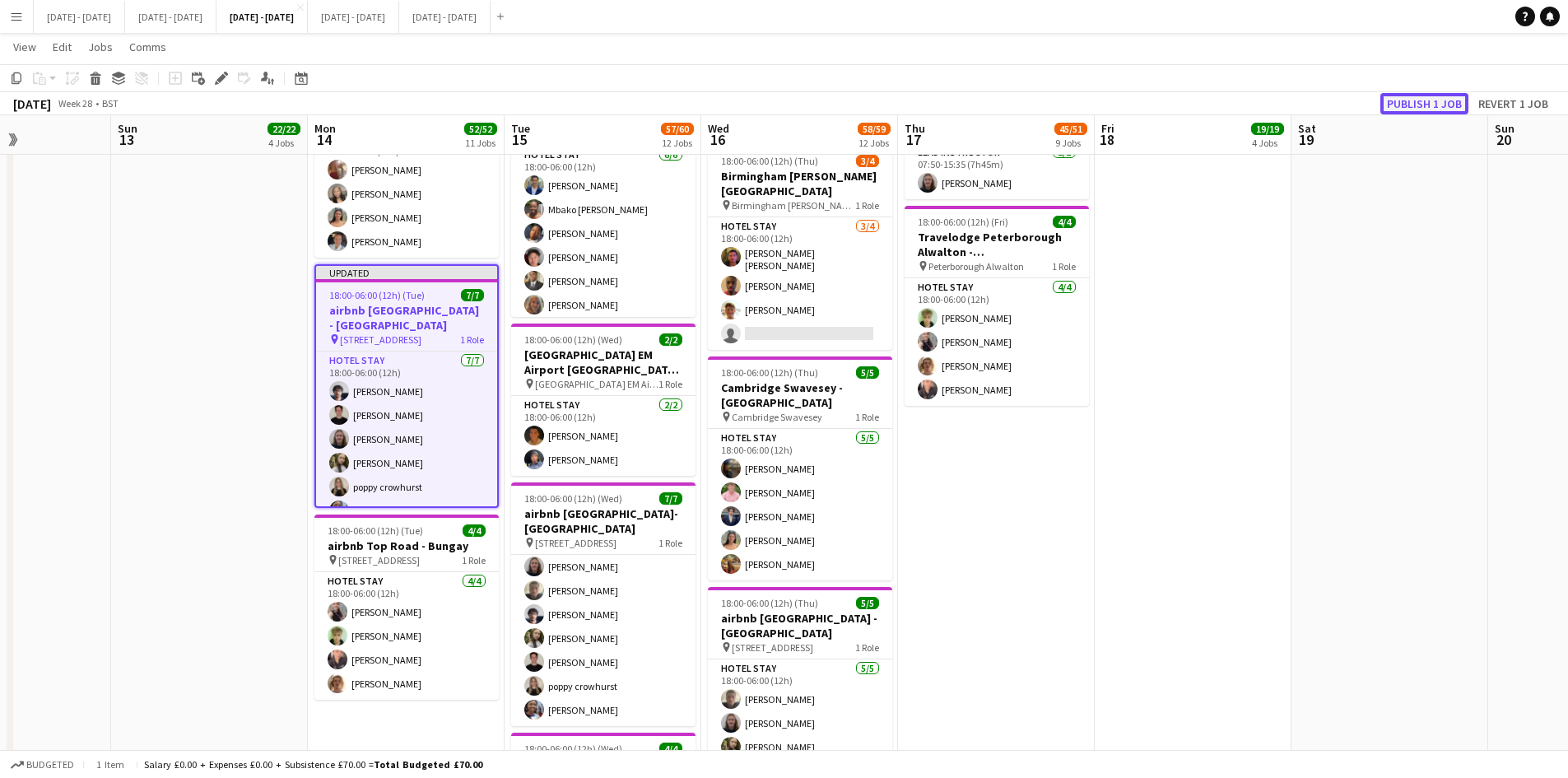 click on "Publish 1 job" 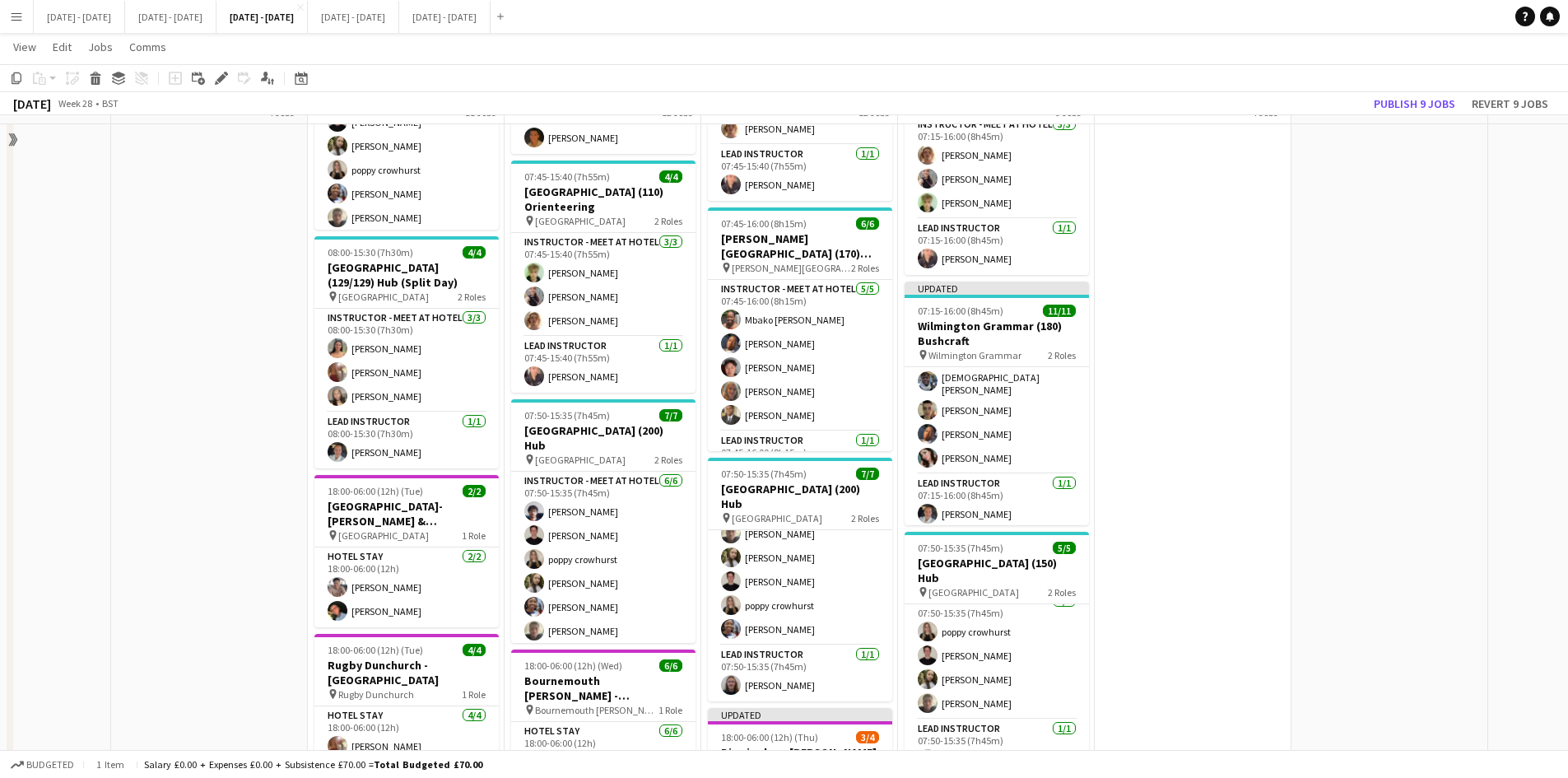 scroll, scrollTop: 1317, scrollLeft: 0, axis: vertical 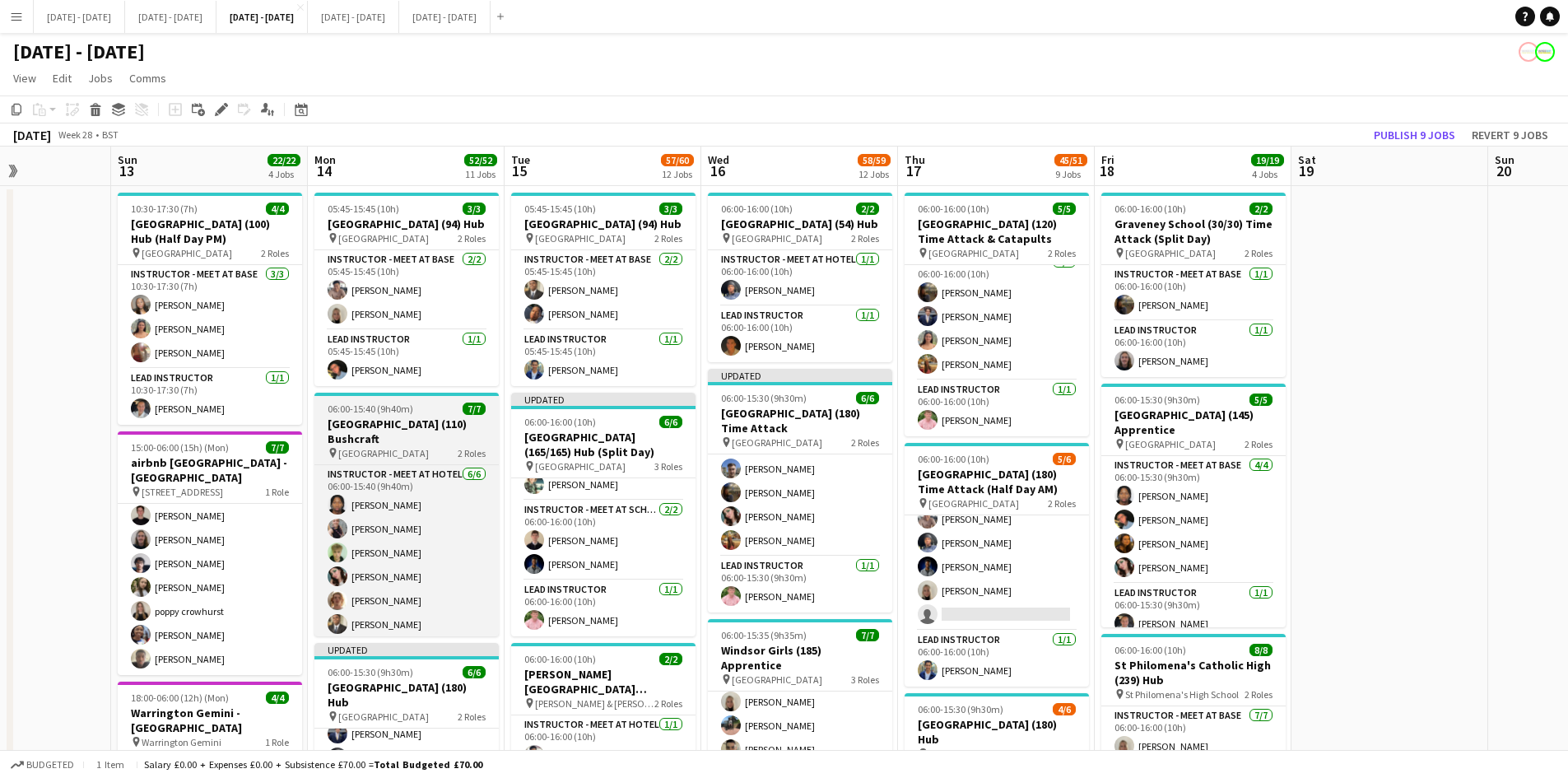 click on "06:00-15:40 (9h40m)    7/7   Bungay High School (110) Bushcraft
pin
Bungay High School   2 Roles   Instructor - Meet at Hotel   6/6   06:00-15:40 (9h40m)
Gabriel Akinfaderin Mia Glyn-Jones Ethan Holcombe Lucy Cork William Taylor Omar Adio  Lead Instructor   1/1   06:00-15:40 (9h40m)
Ellie-Marie Mankelow" at bounding box center [407, 515] 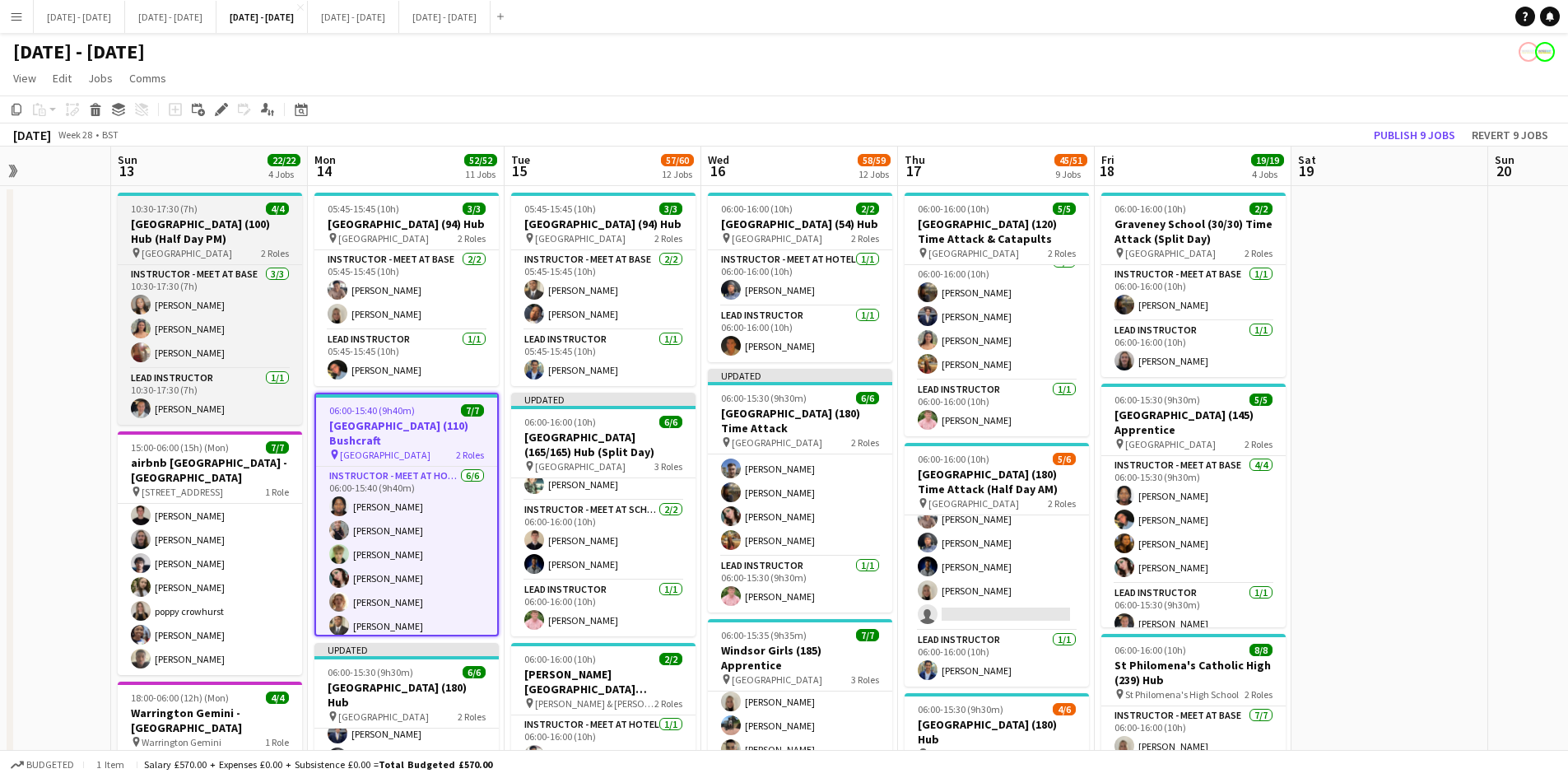 click on "[GEOGRAPHIC_DATA] (100) Hub (Half Day PM)" at bounding box center (210, 231) 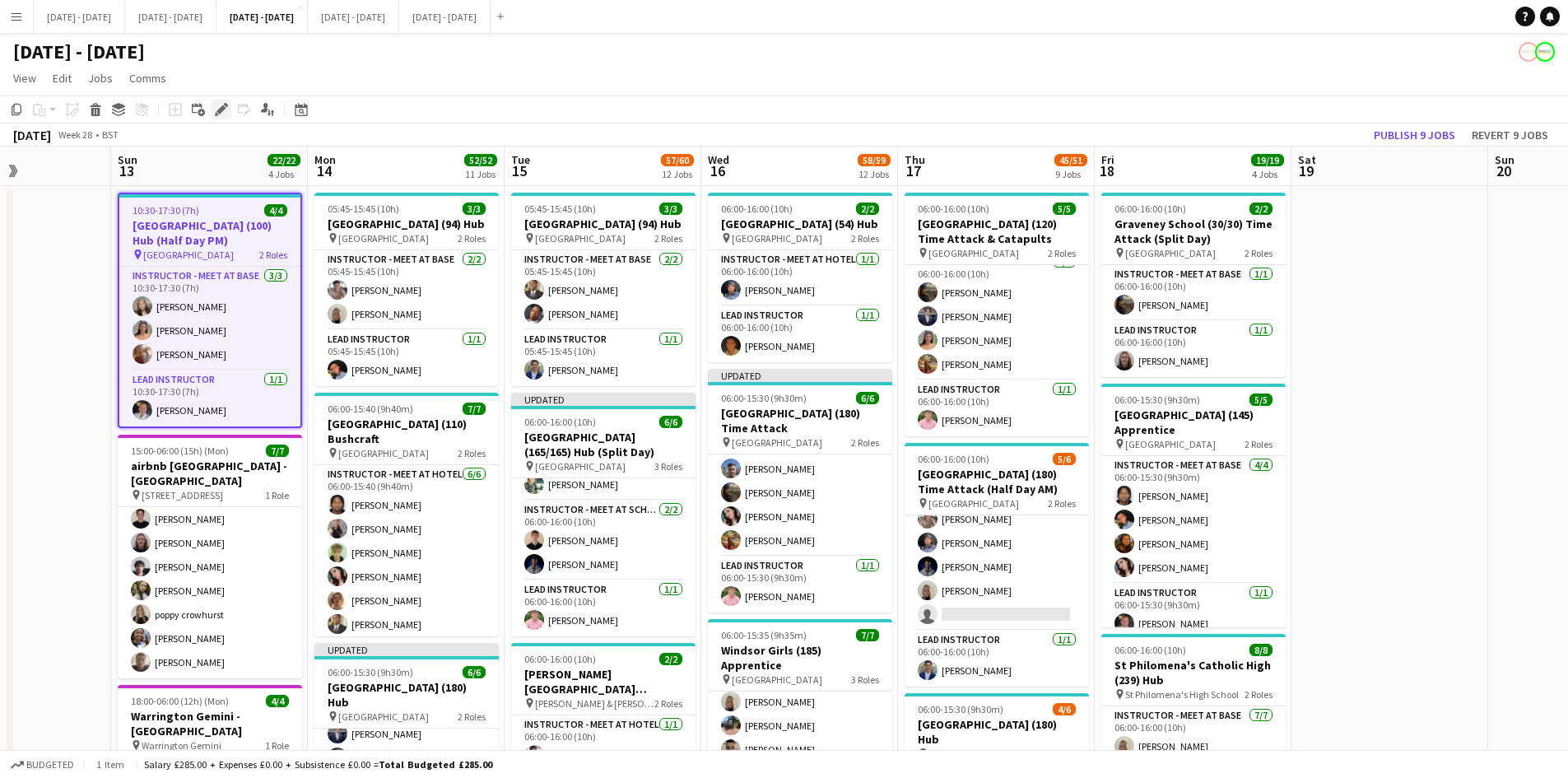 click on "Edit" at bounding box center [221, 109] 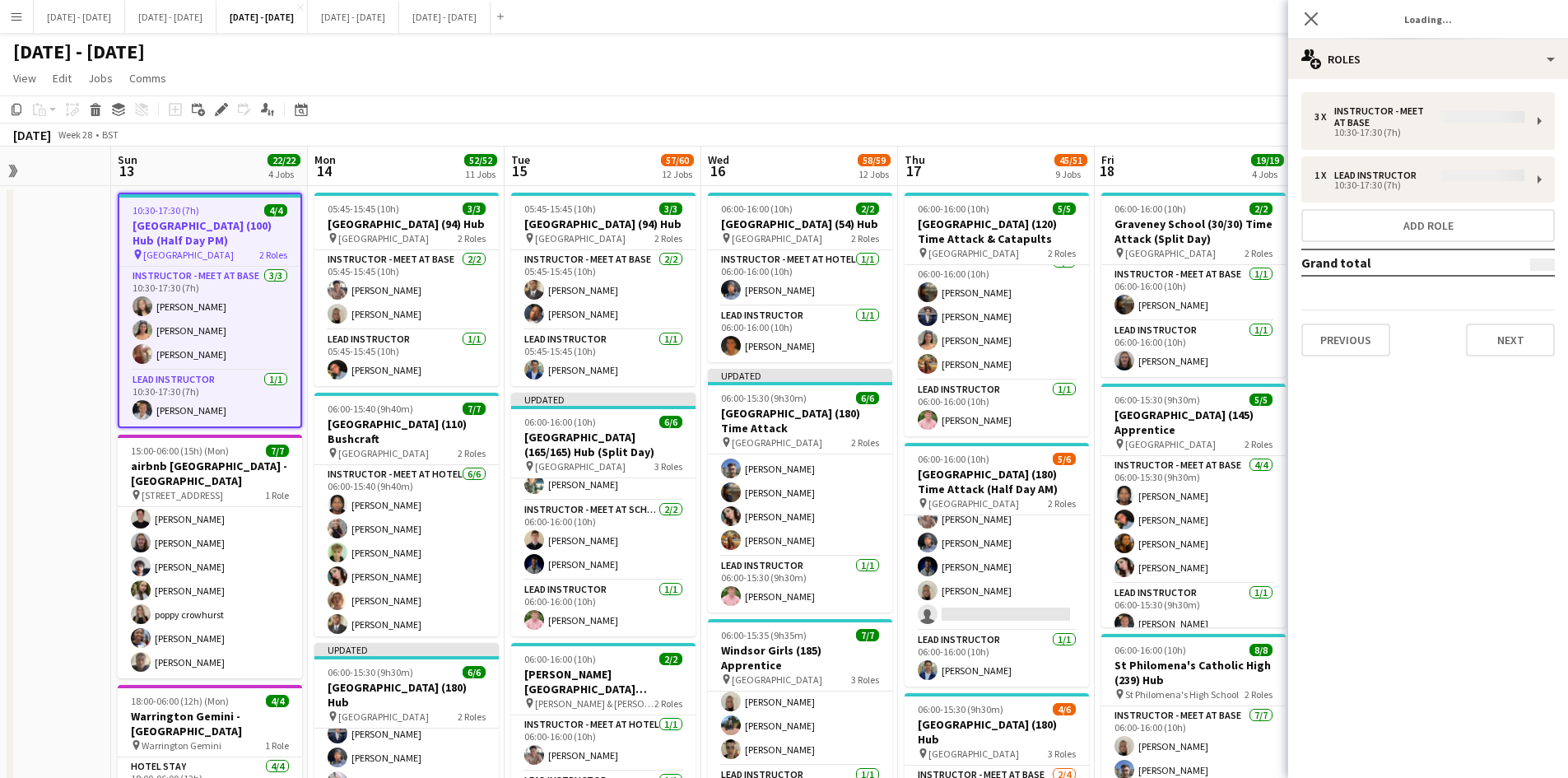 type on "**********" 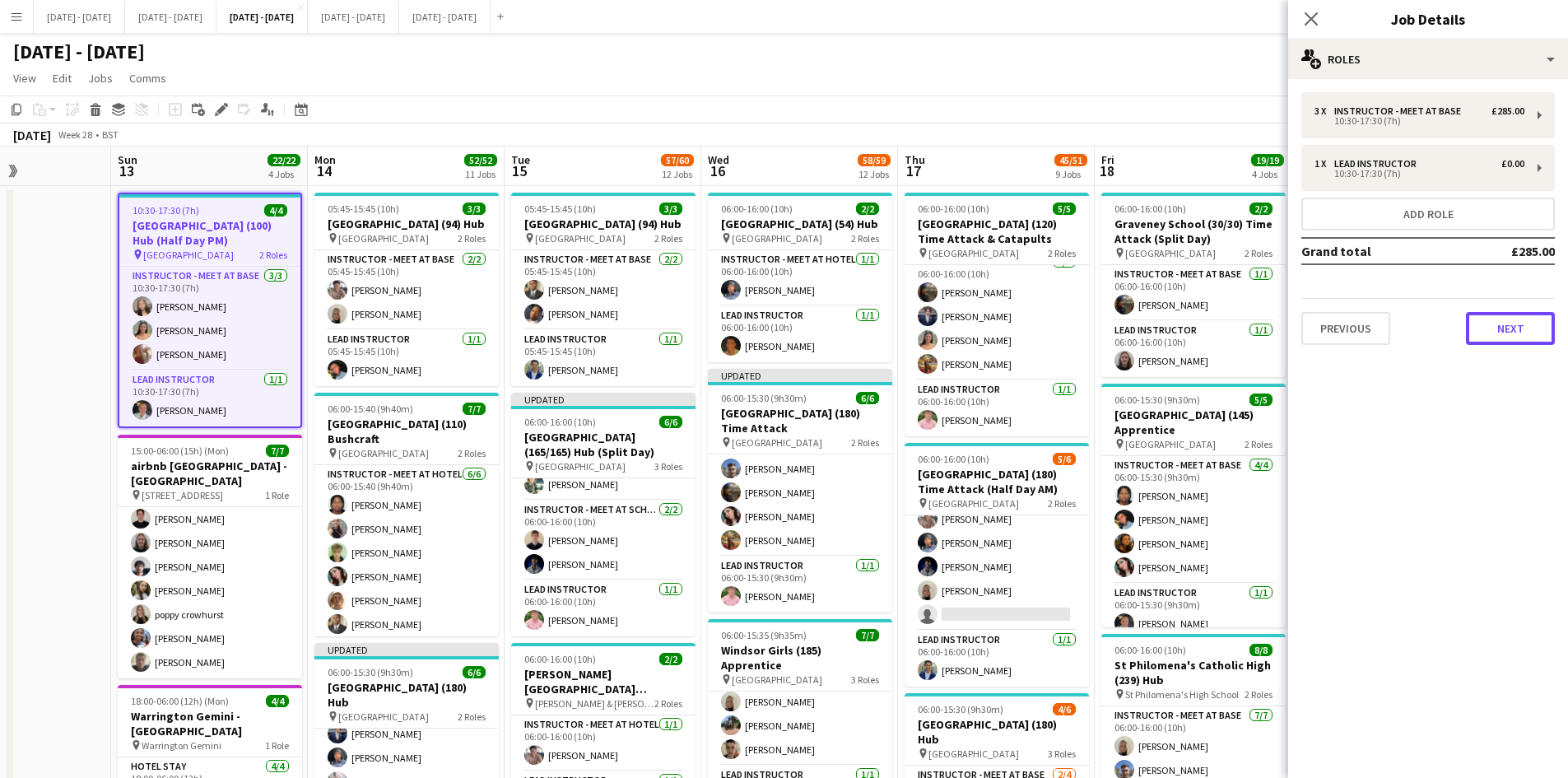 click on "Next" at bounding box center [1510, 328] 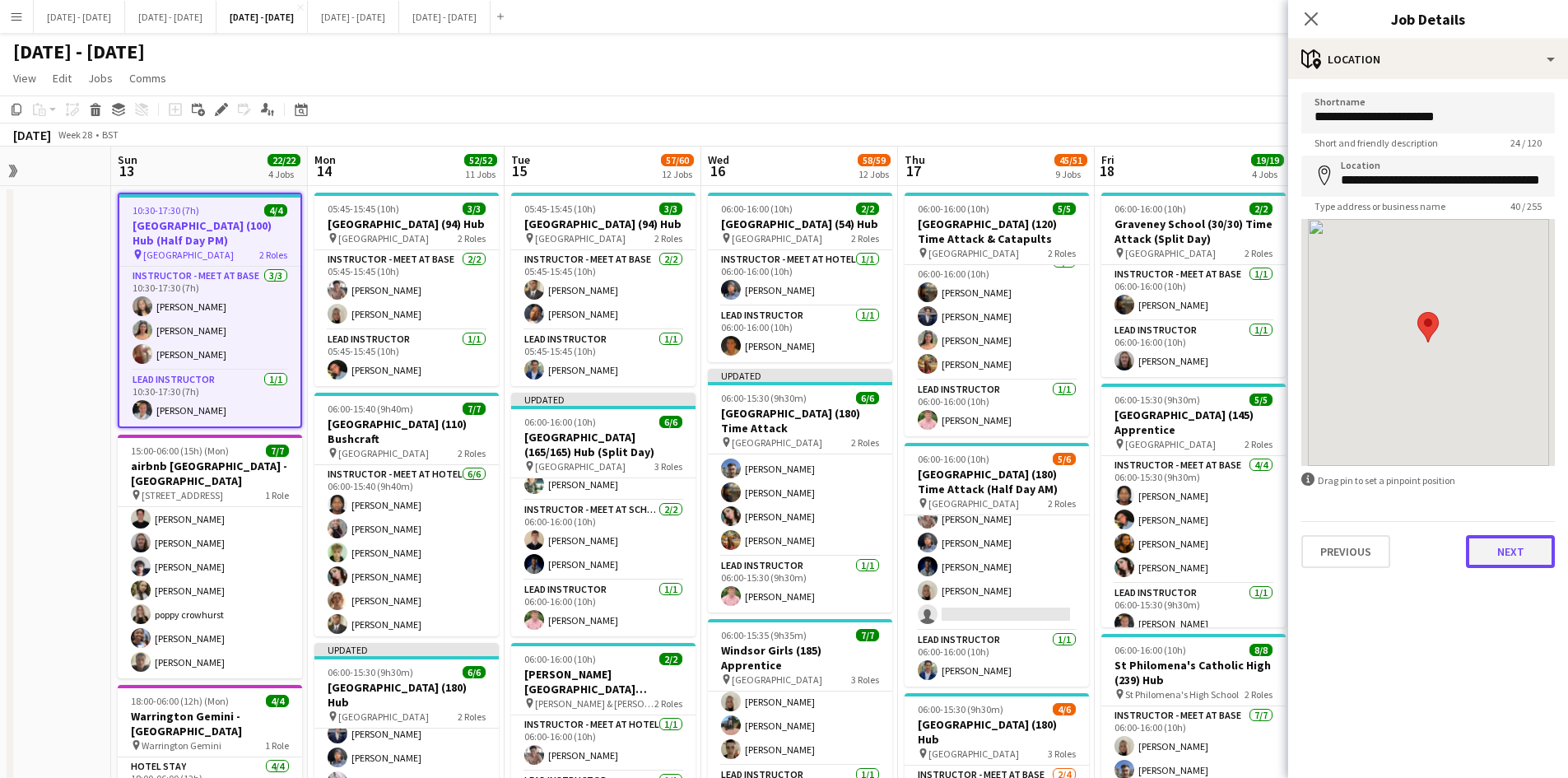 click on "Next" at bounding box center [1510, 552] 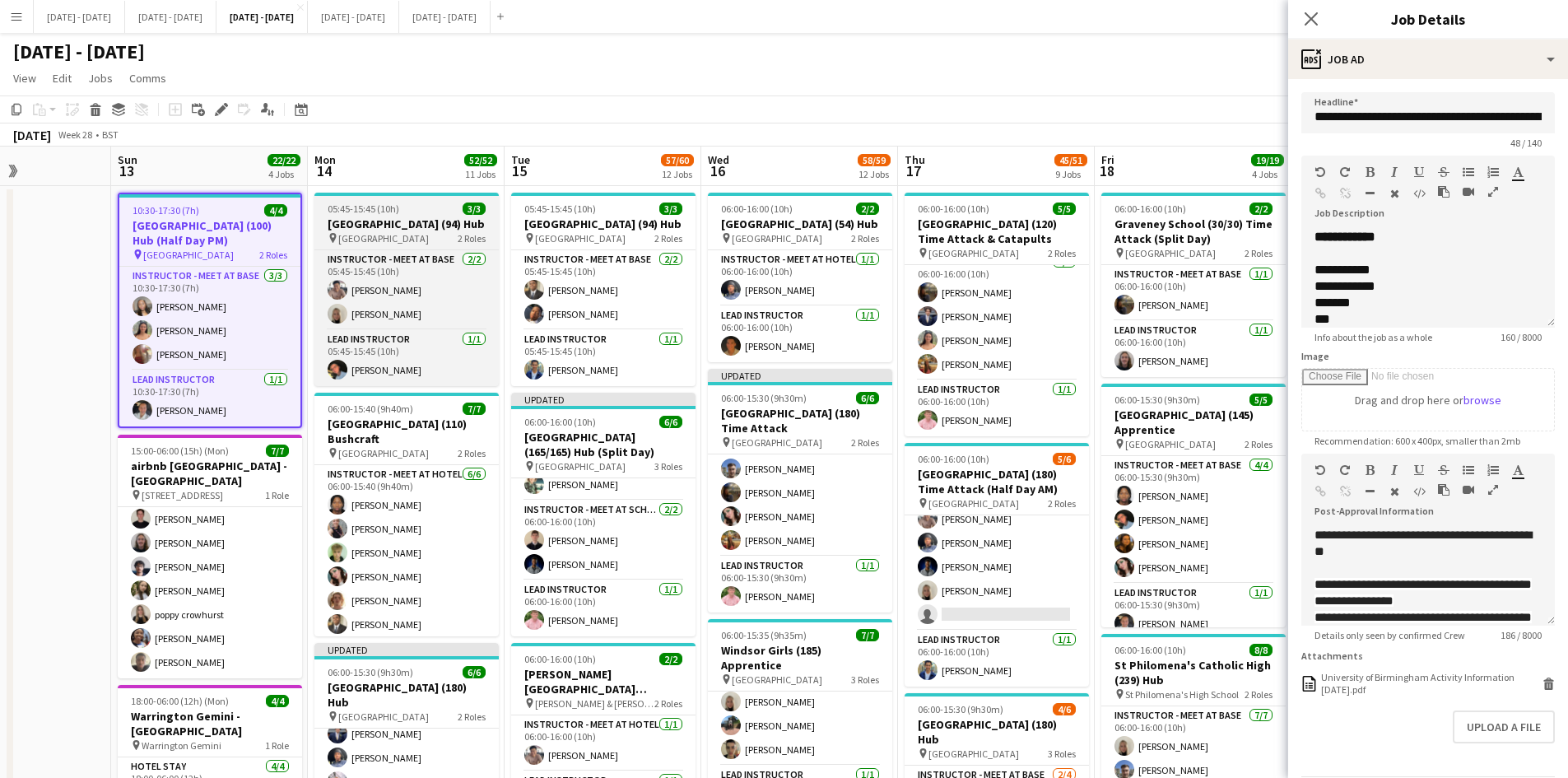 click on "[GEOGRAPHIC_DATA] (94) Hub" at bounding box center [407, 224] 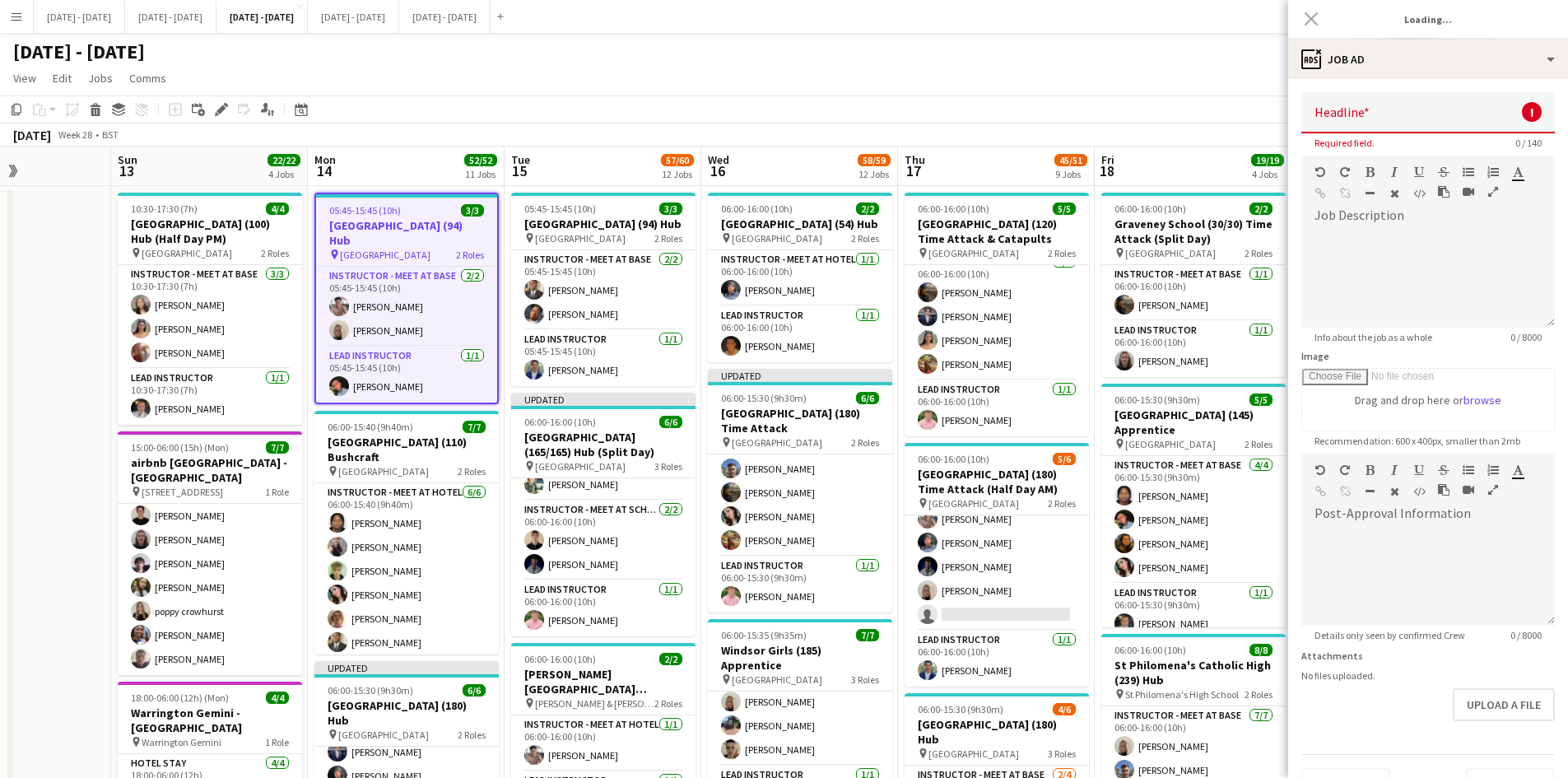 type on "**********" 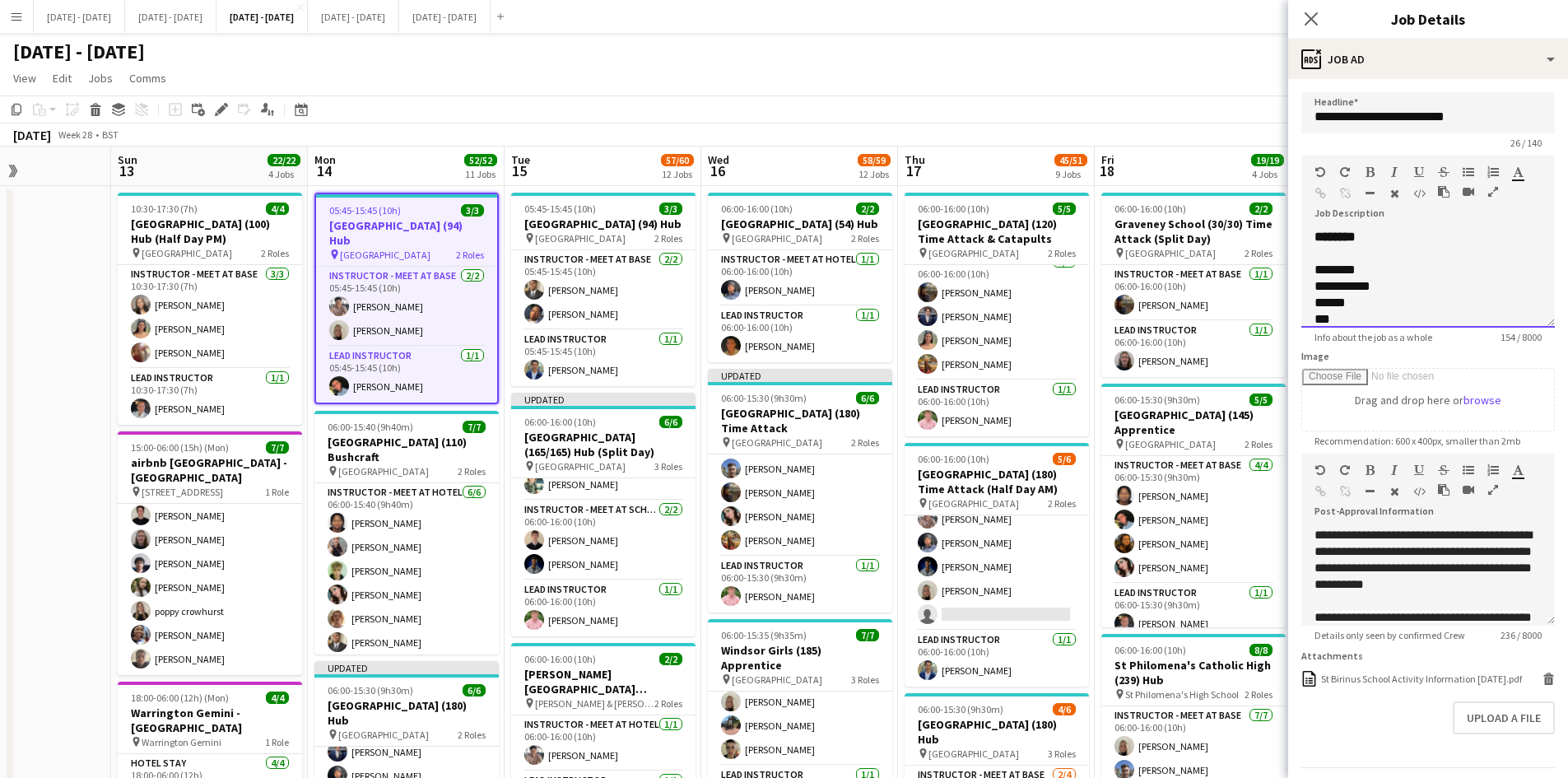 click at bounding box center (1428, 254) 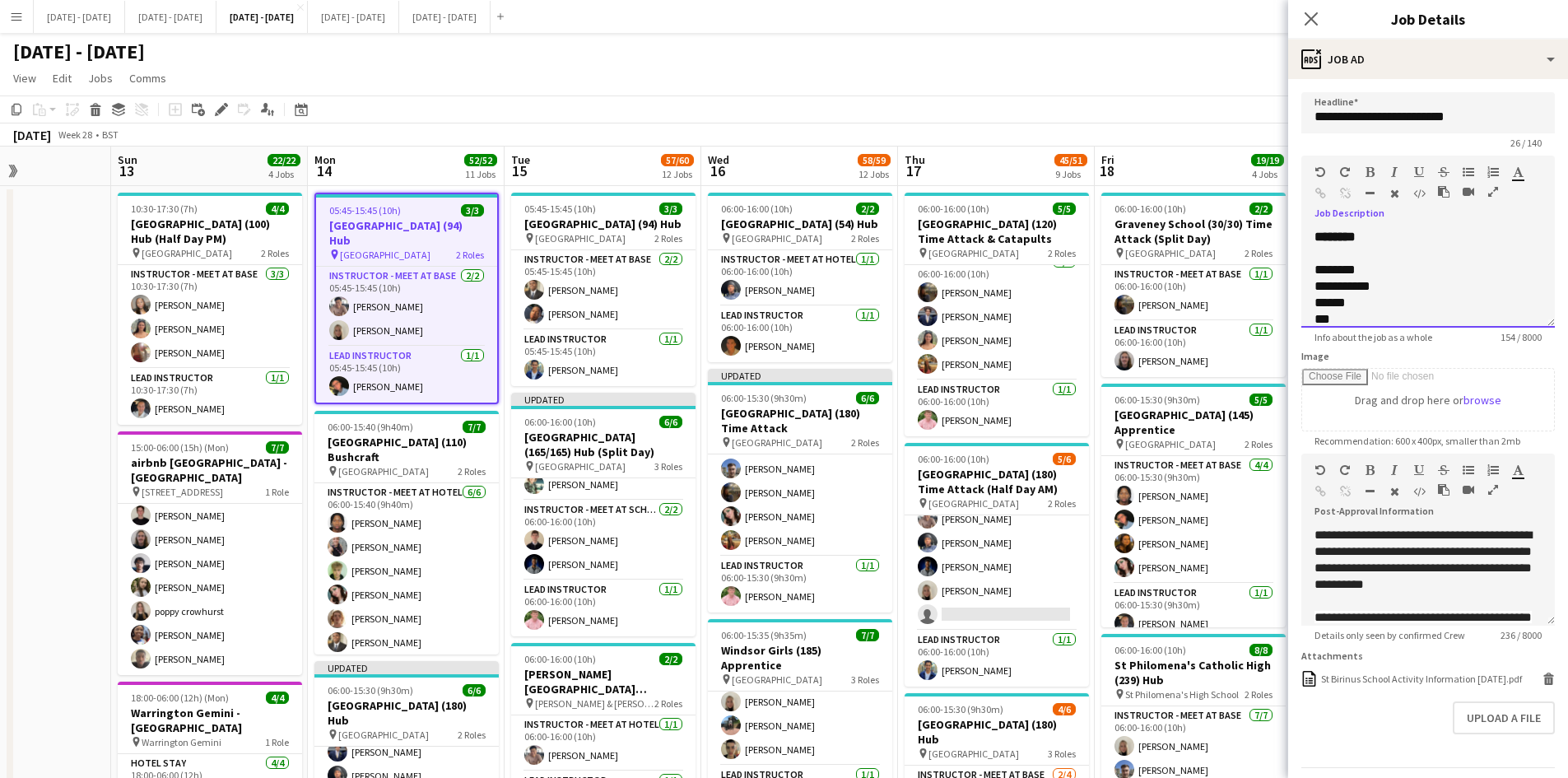 click on "**********" at bounding box center (1428, 278) 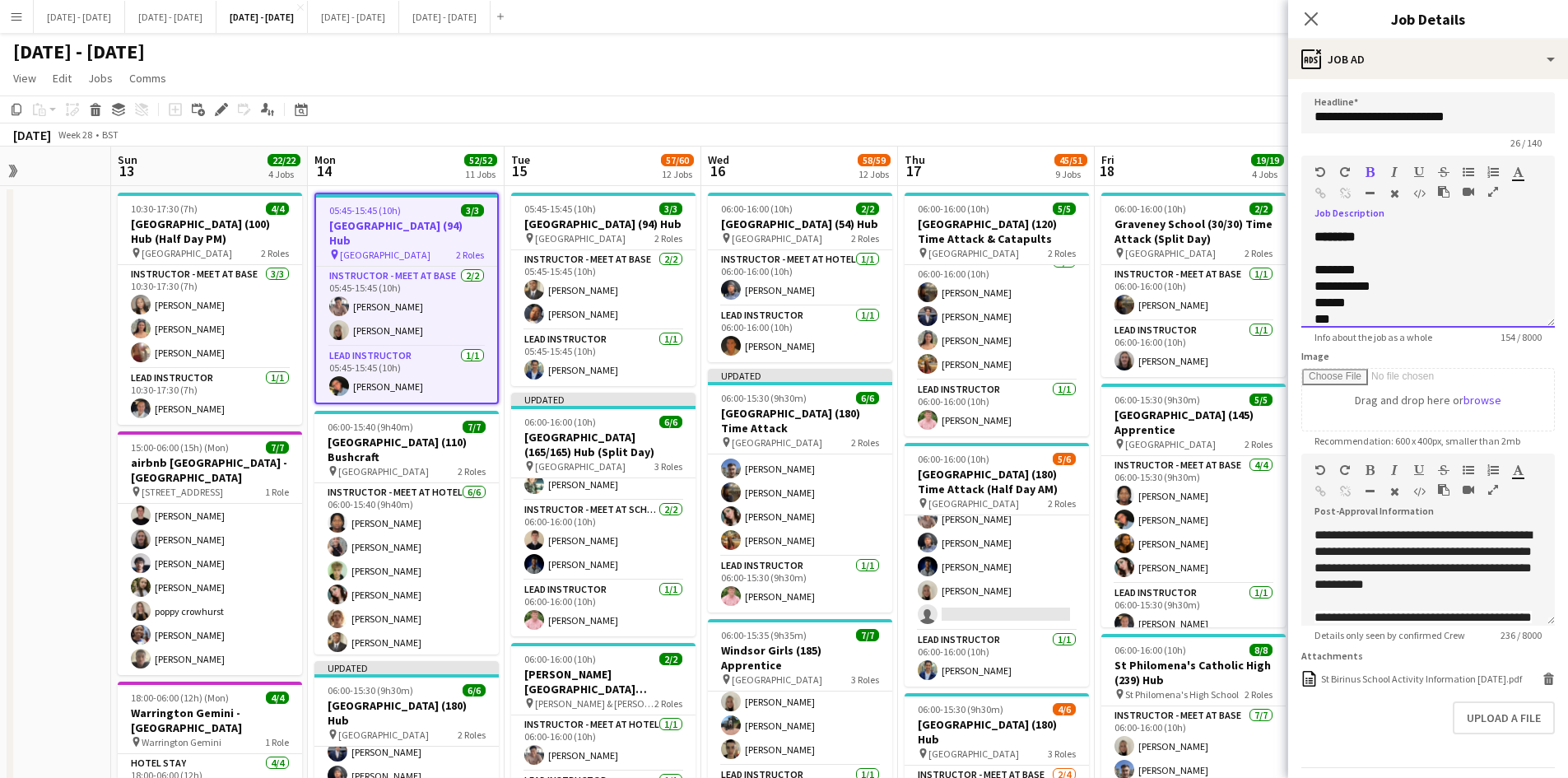 type 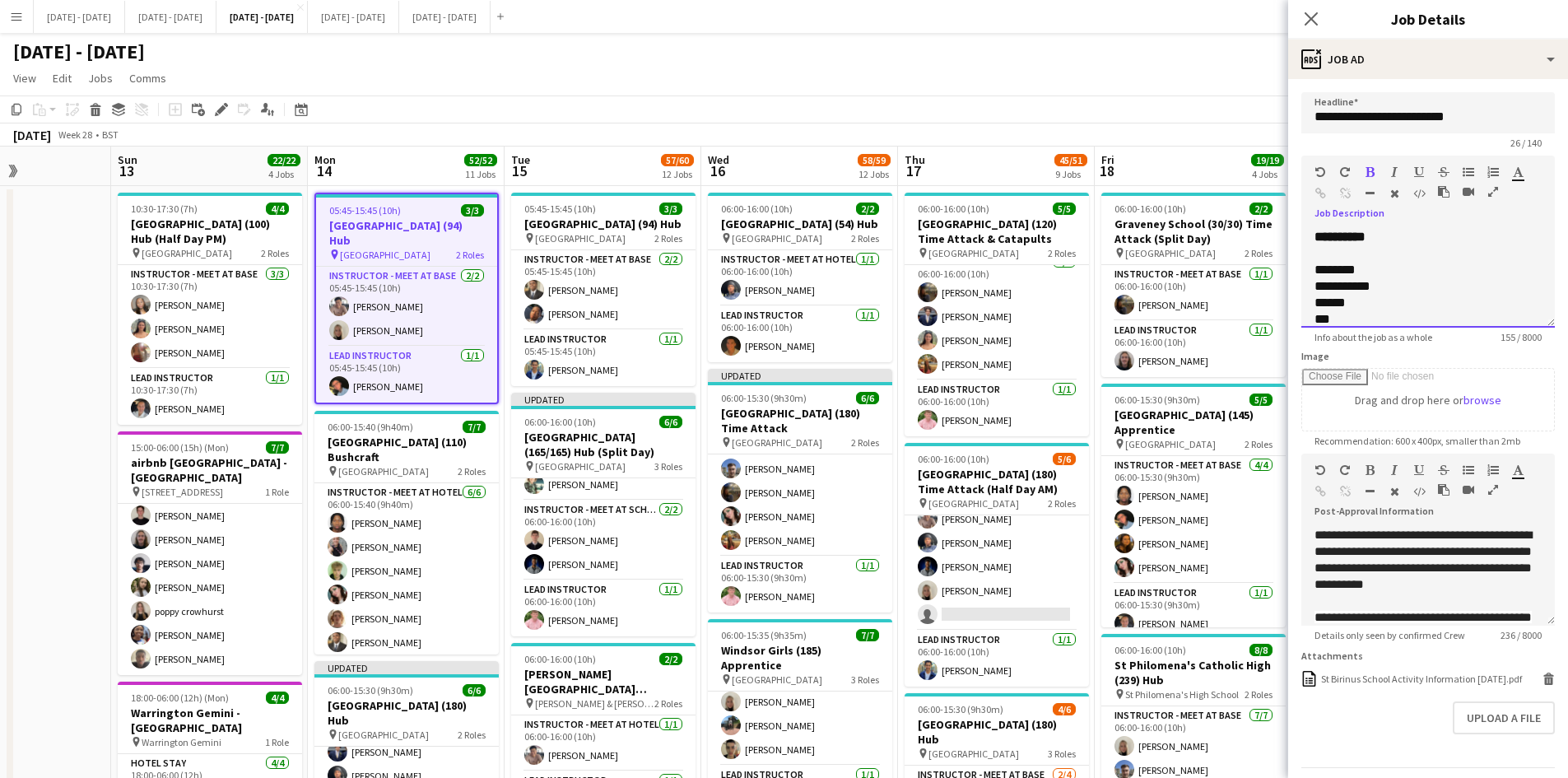 click on "**********" at bounding box center (1428, 278) 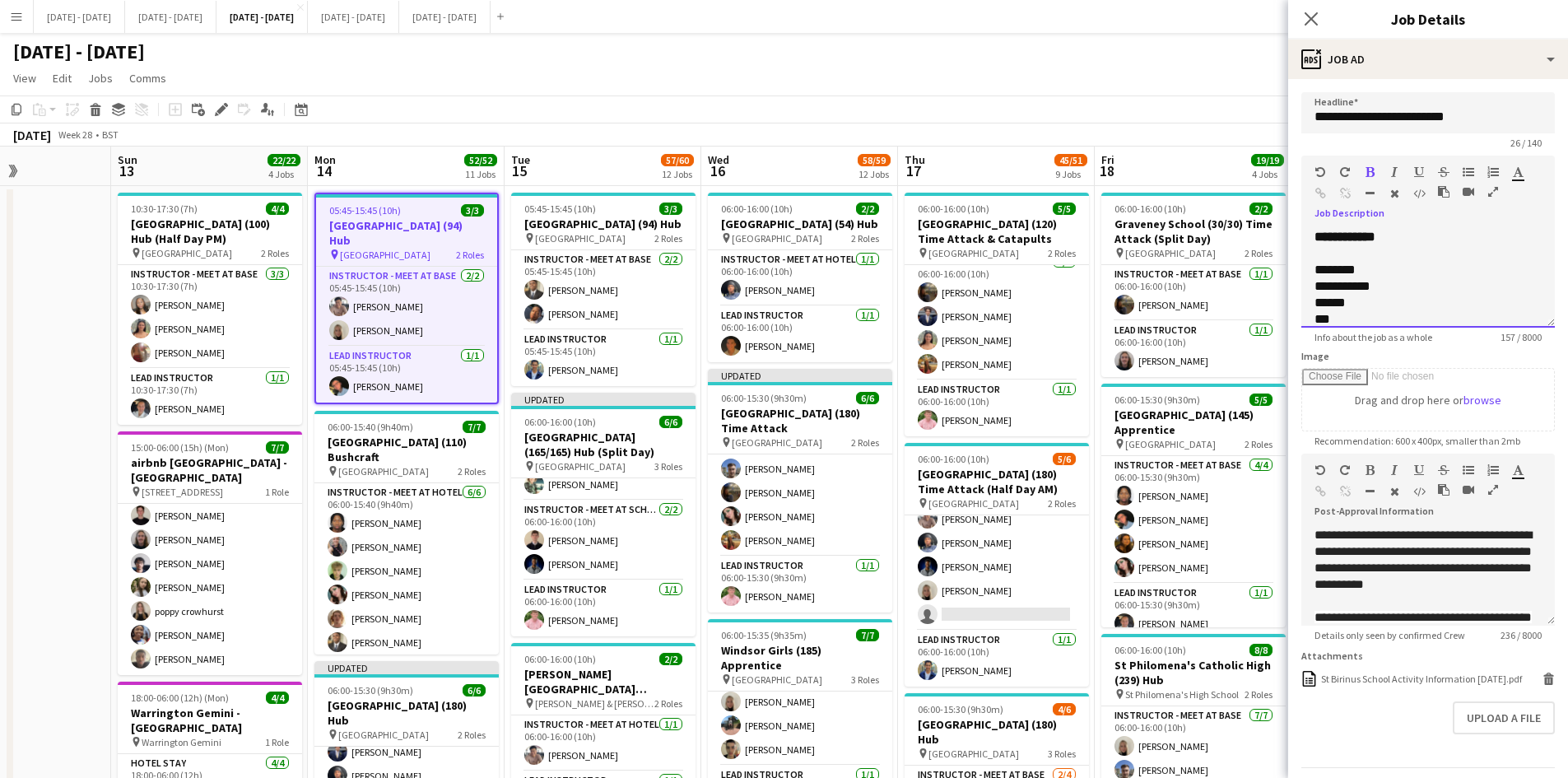 scroll, scrollTop: 82, scrollLeft: 0, axis: vertical 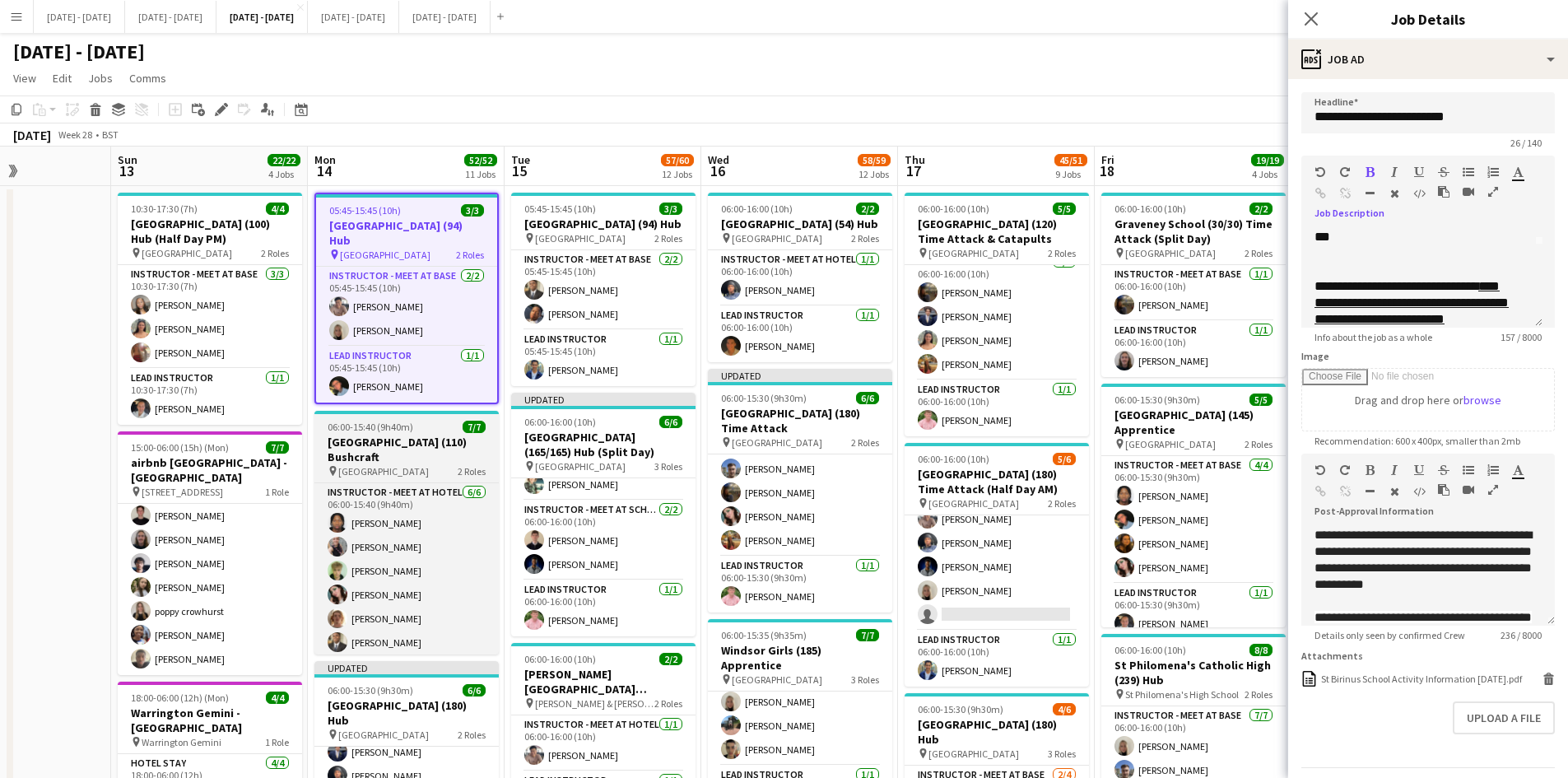 click on "06:00-15:40 (9h40m)" at bounding box center (370, 426) 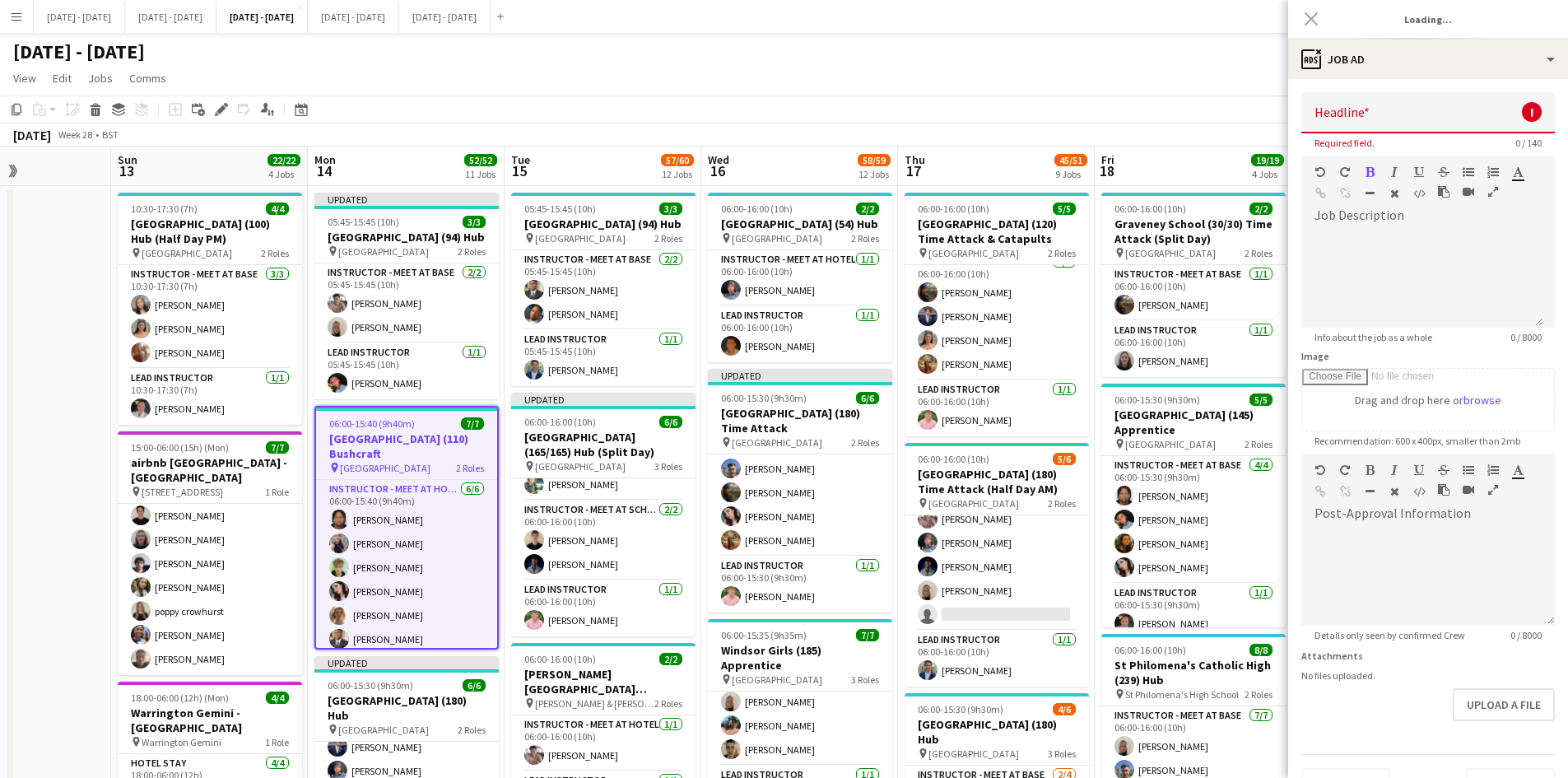 type on "**********" 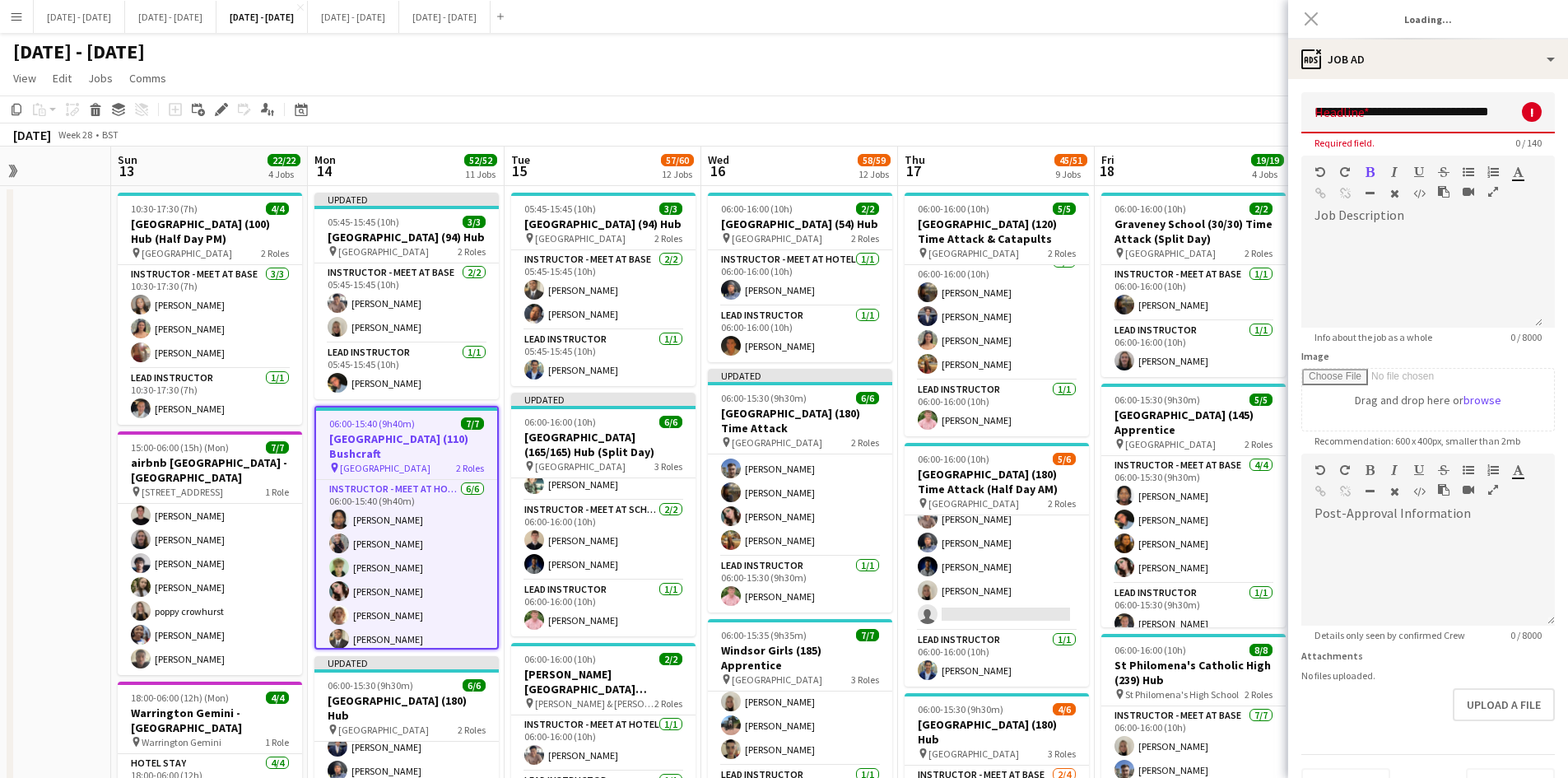 scroll, scrollTop: 0, scrollLeft: 0, axis: both 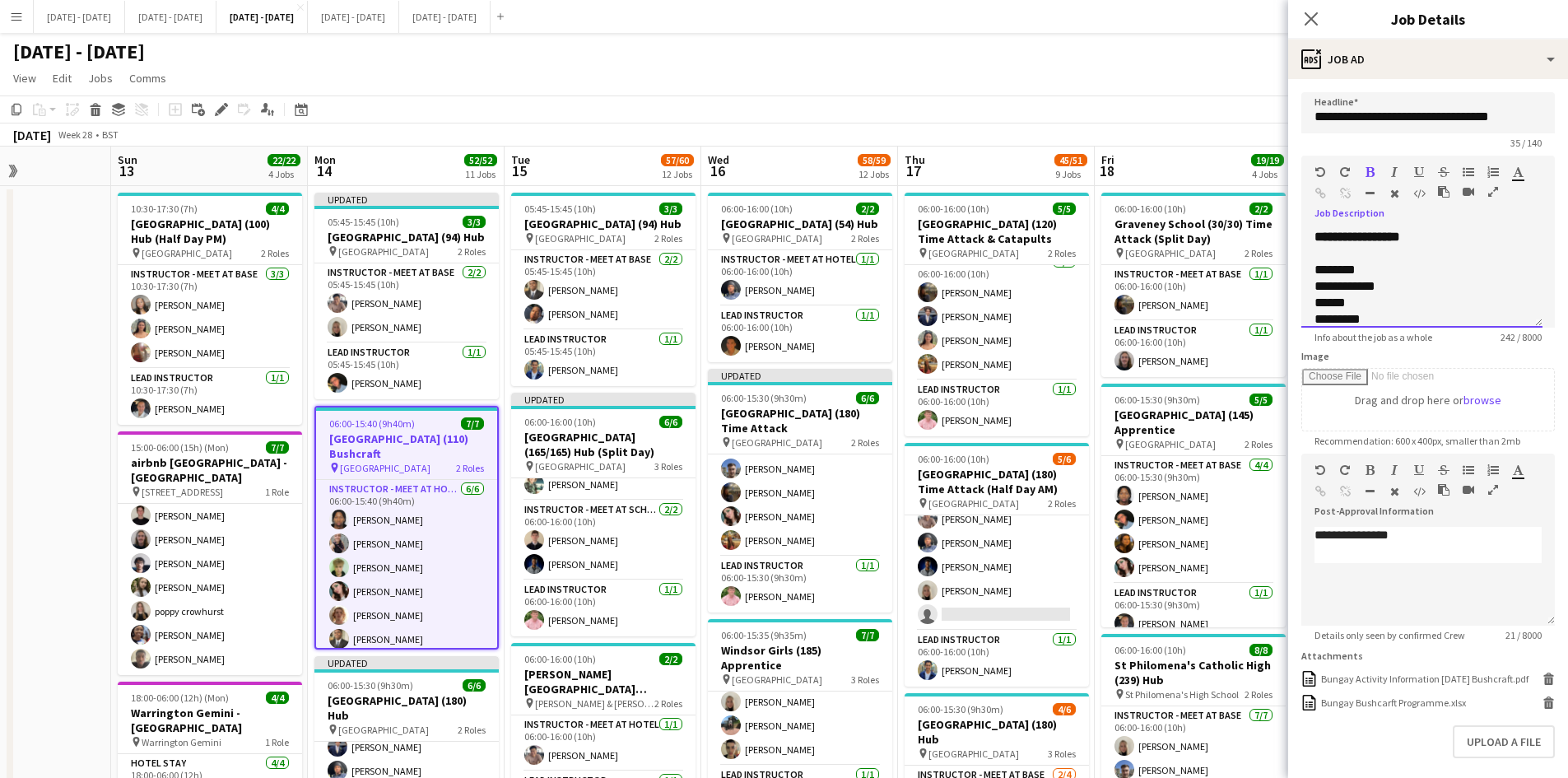 click on "**********" at bounding box center [1421, 278] 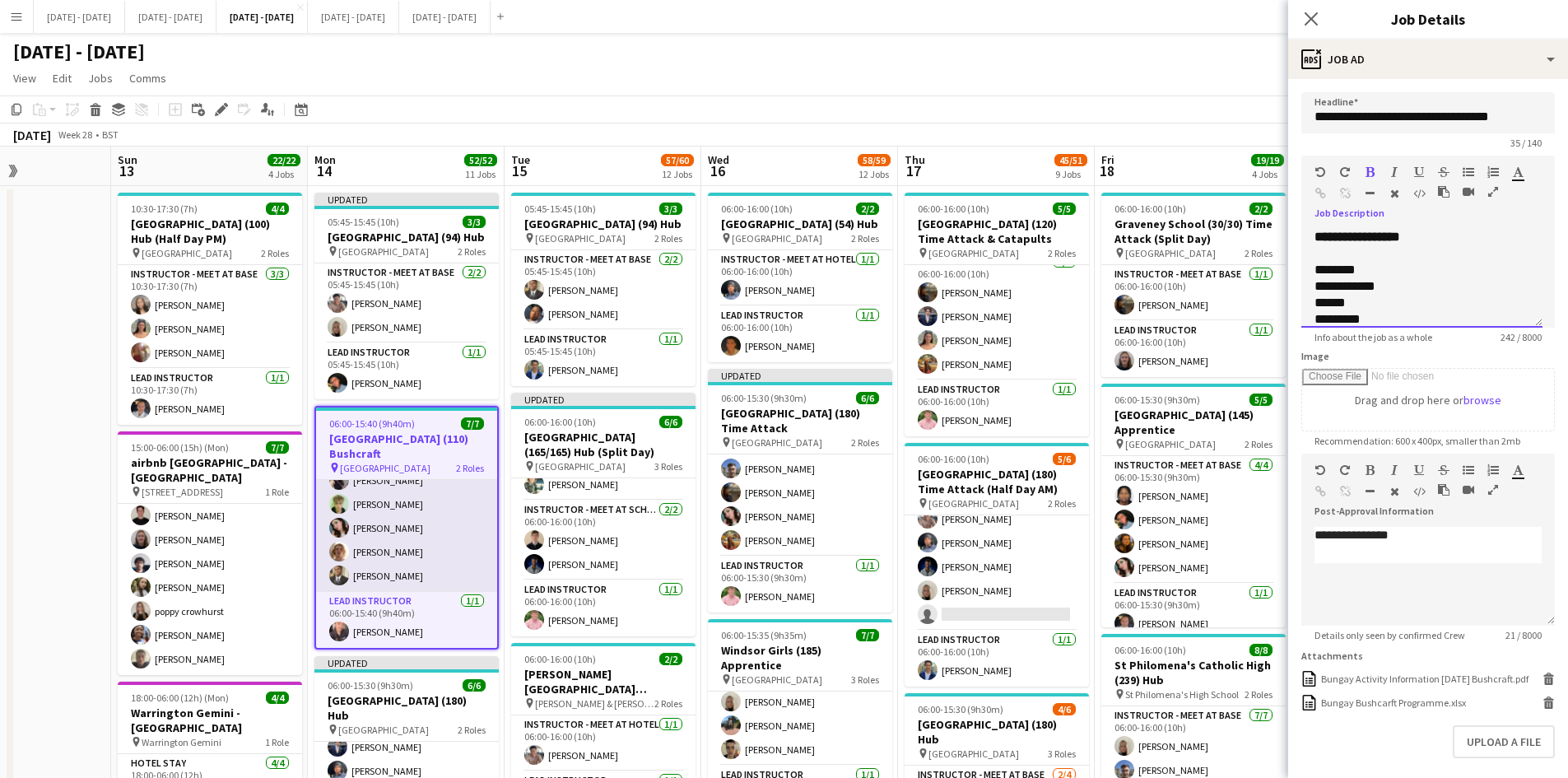 scroll, scrollTop: 0, scrollLeft: 0, axis: both 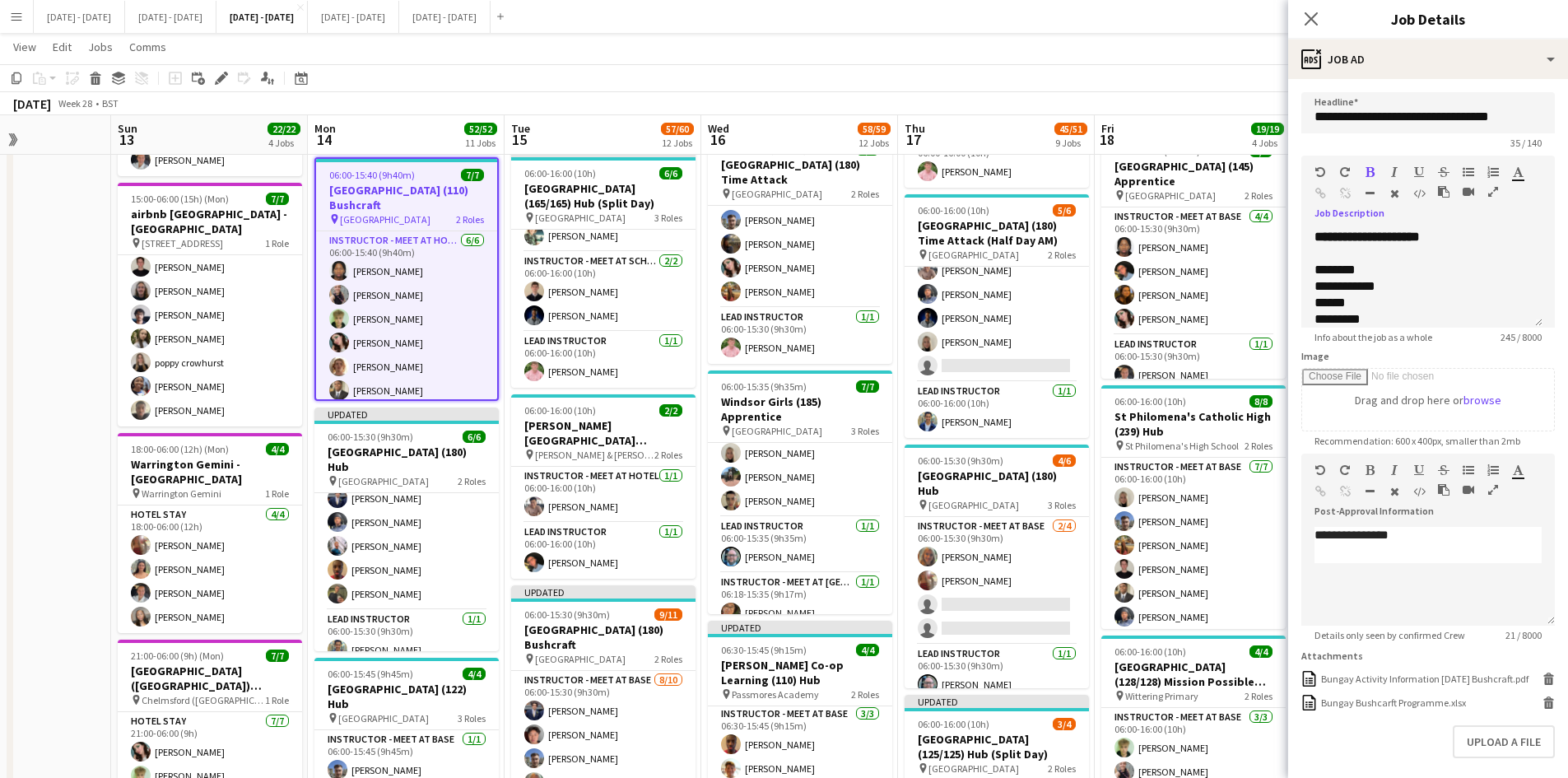 click on "[GEOGRAPHIC_DATA]" at bounding box center [384, 481] 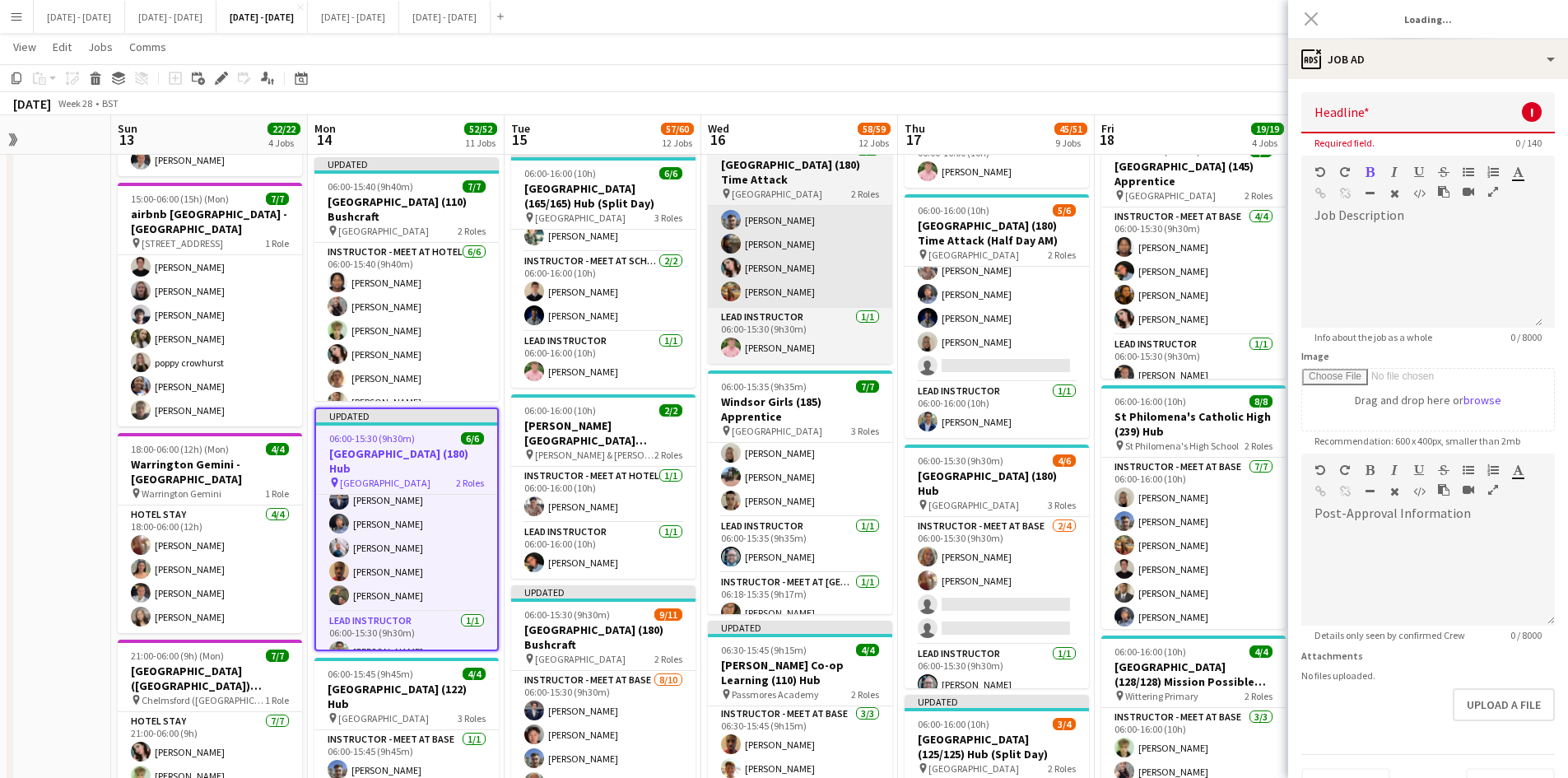 type on "**********" 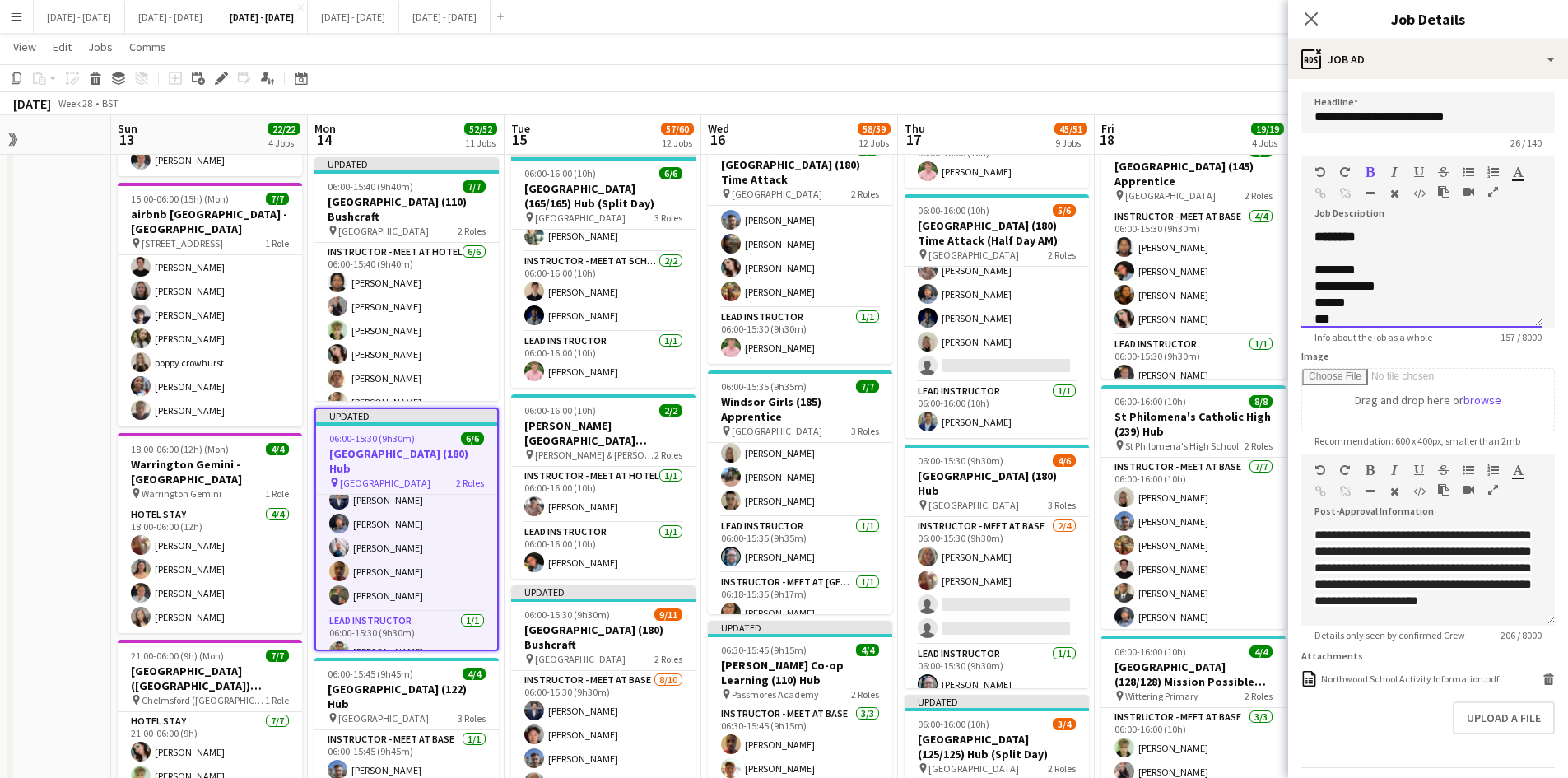 click on "**********" at bounding box center (1421, 278) 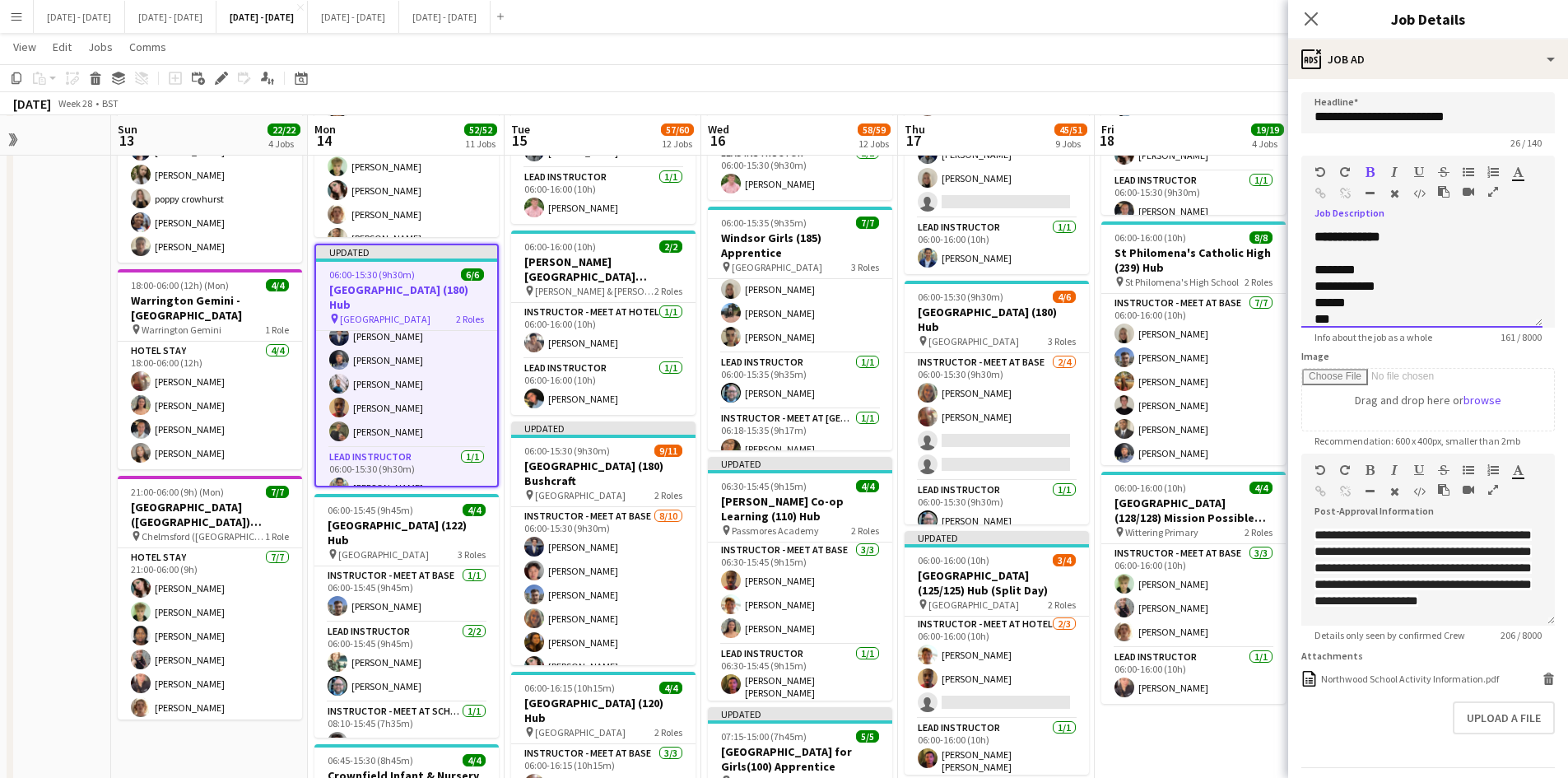 scroll, scrollTop: 412, scrollLeft: 0, axis: vertical 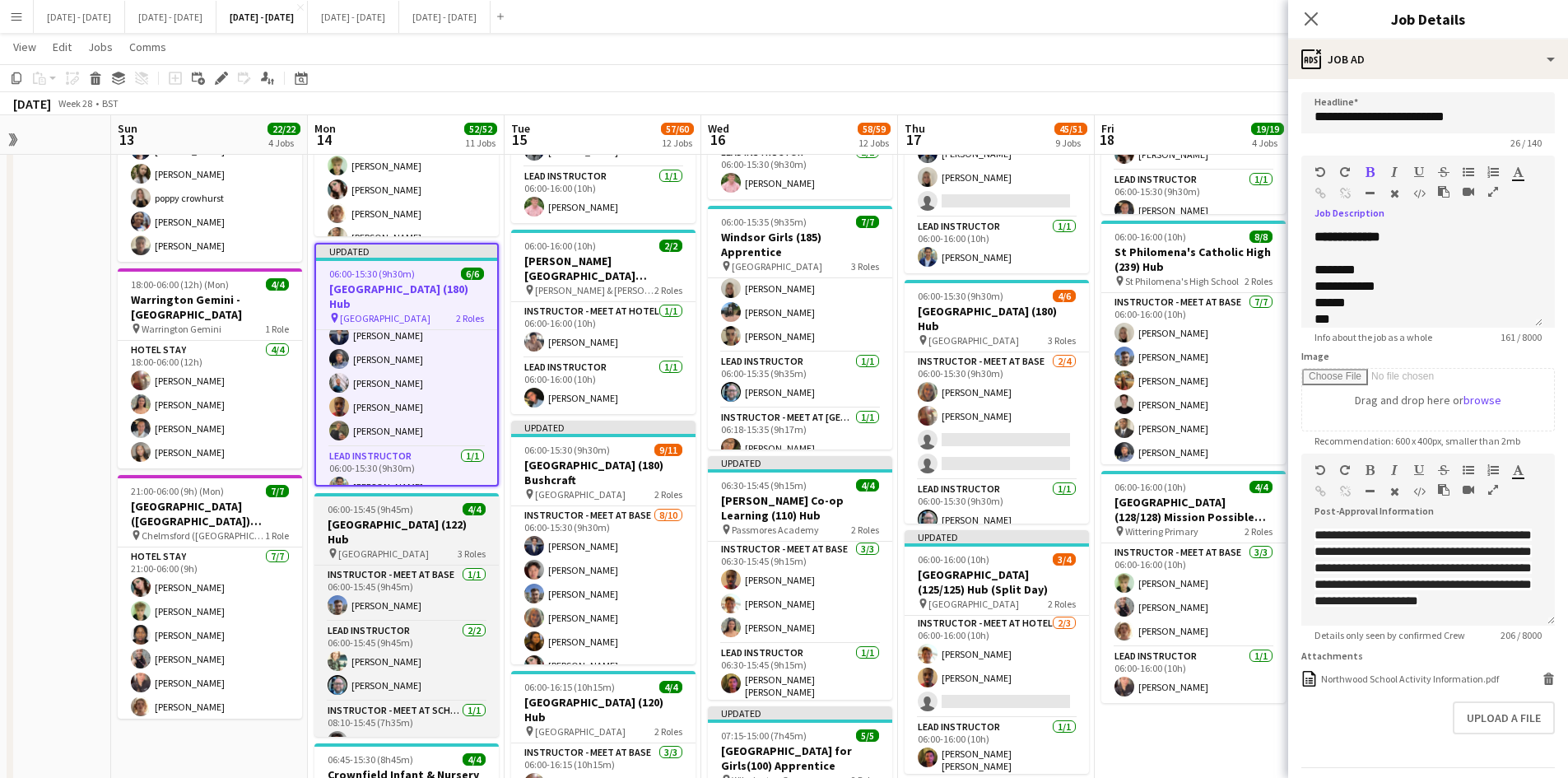 click on "[GEOGRAPHIC_DATA] (122) Hub" at bounding box center [407, 532] 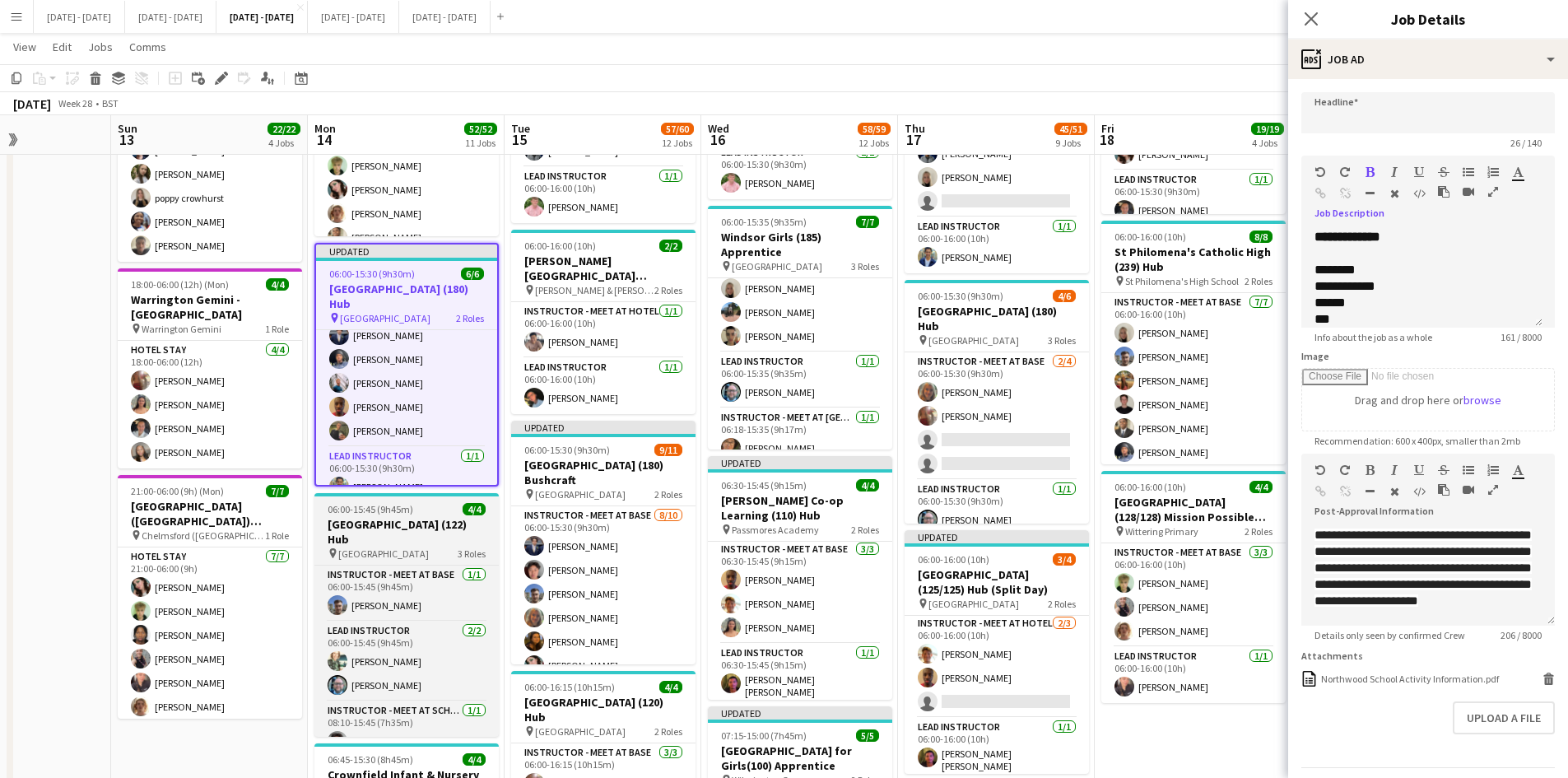 type on "**********" 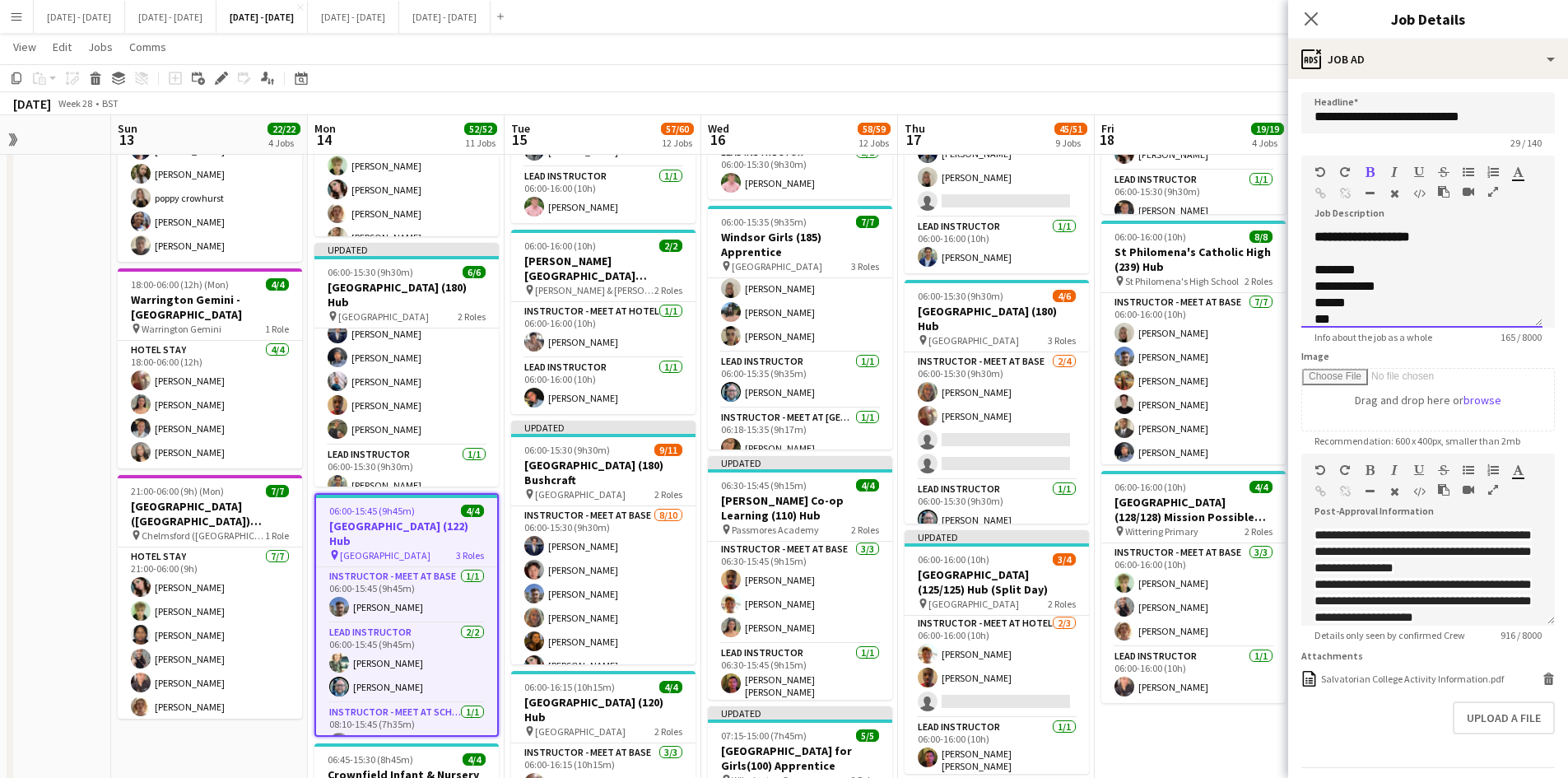 click on "**********" at bounding box center (1428, 273) 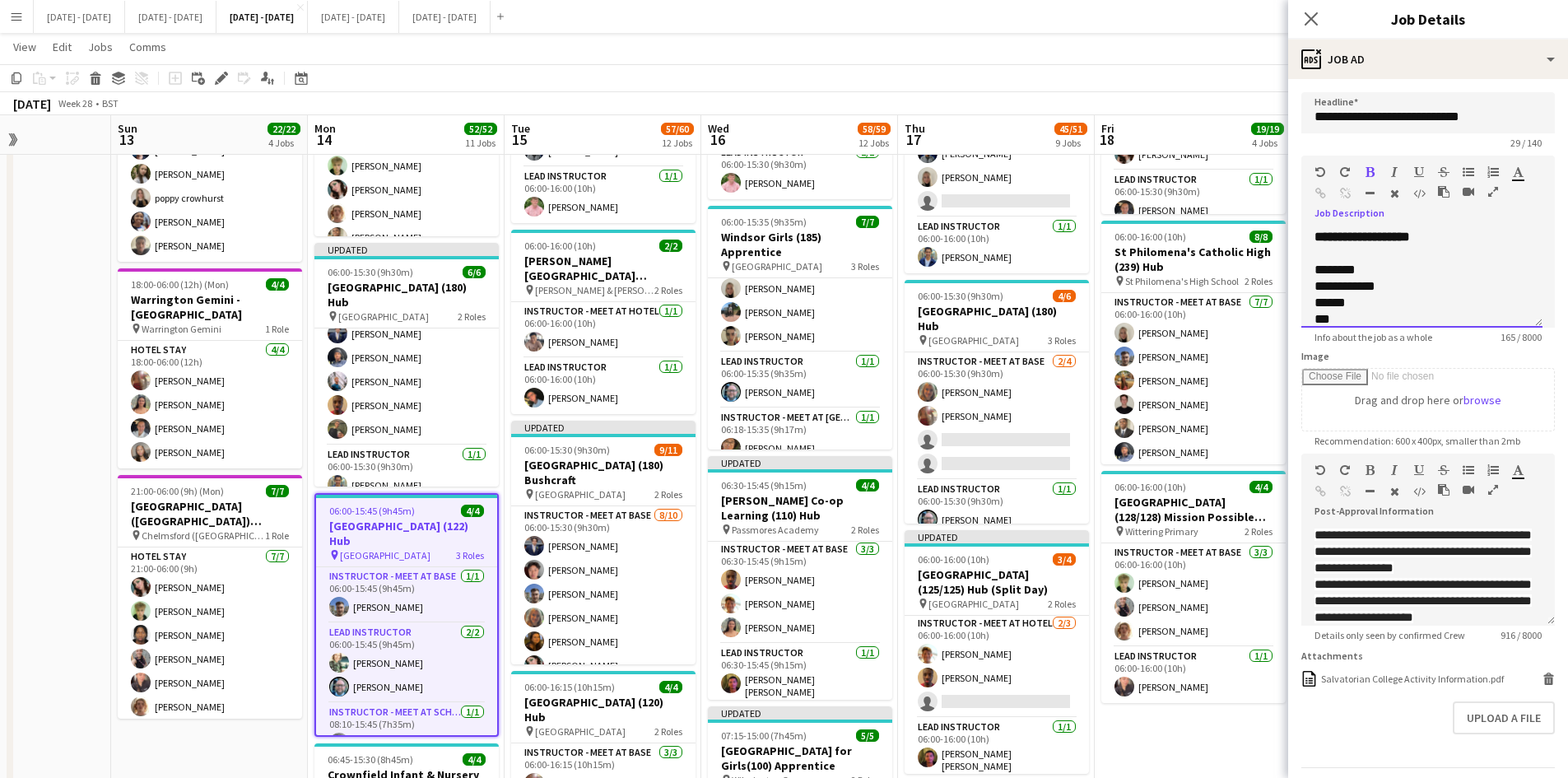 click on "**********" at bounding box center [1421, 278] 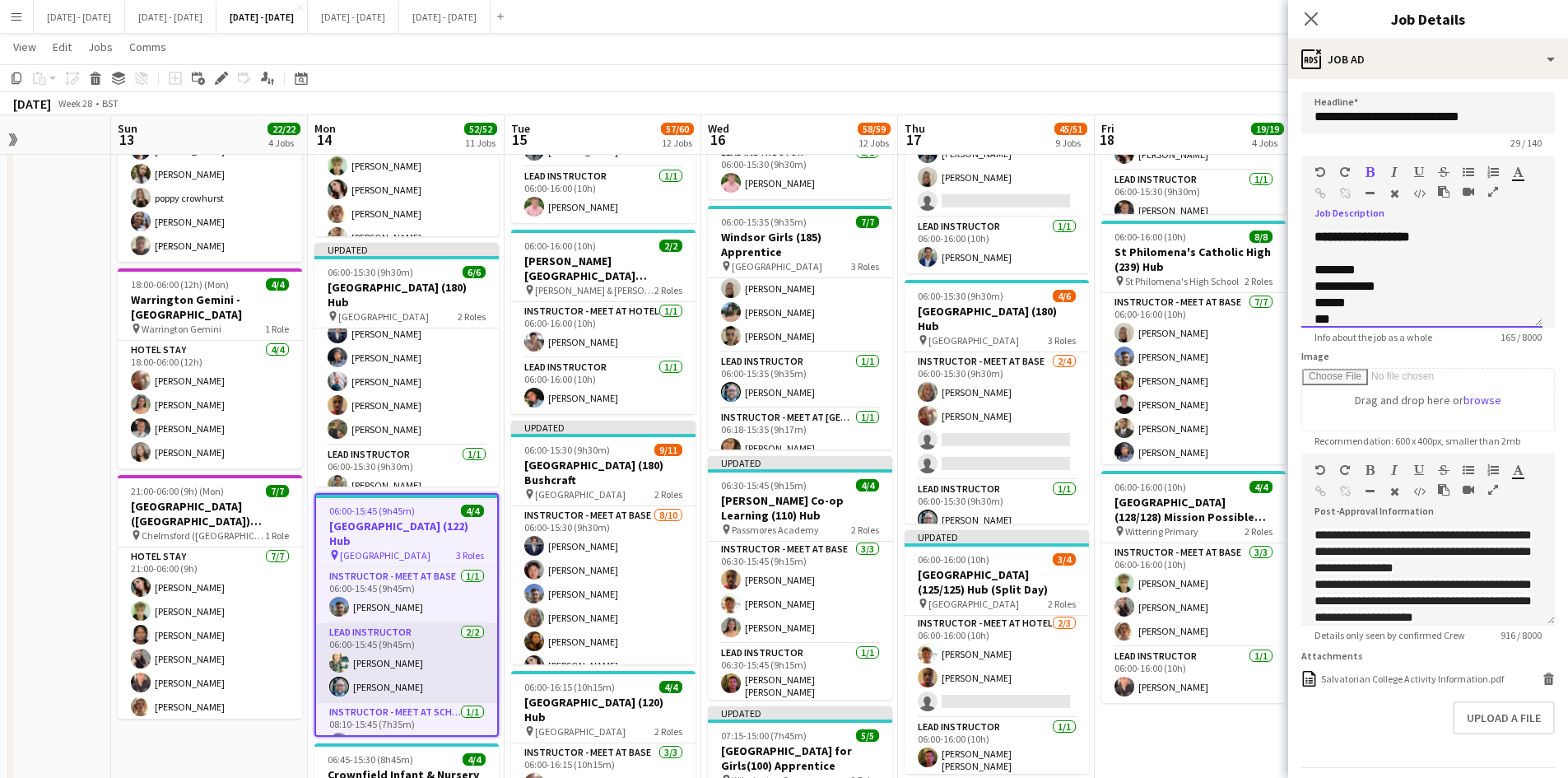 scroll, scrollTop: 9, scrollLeft: 0, axis: vertical 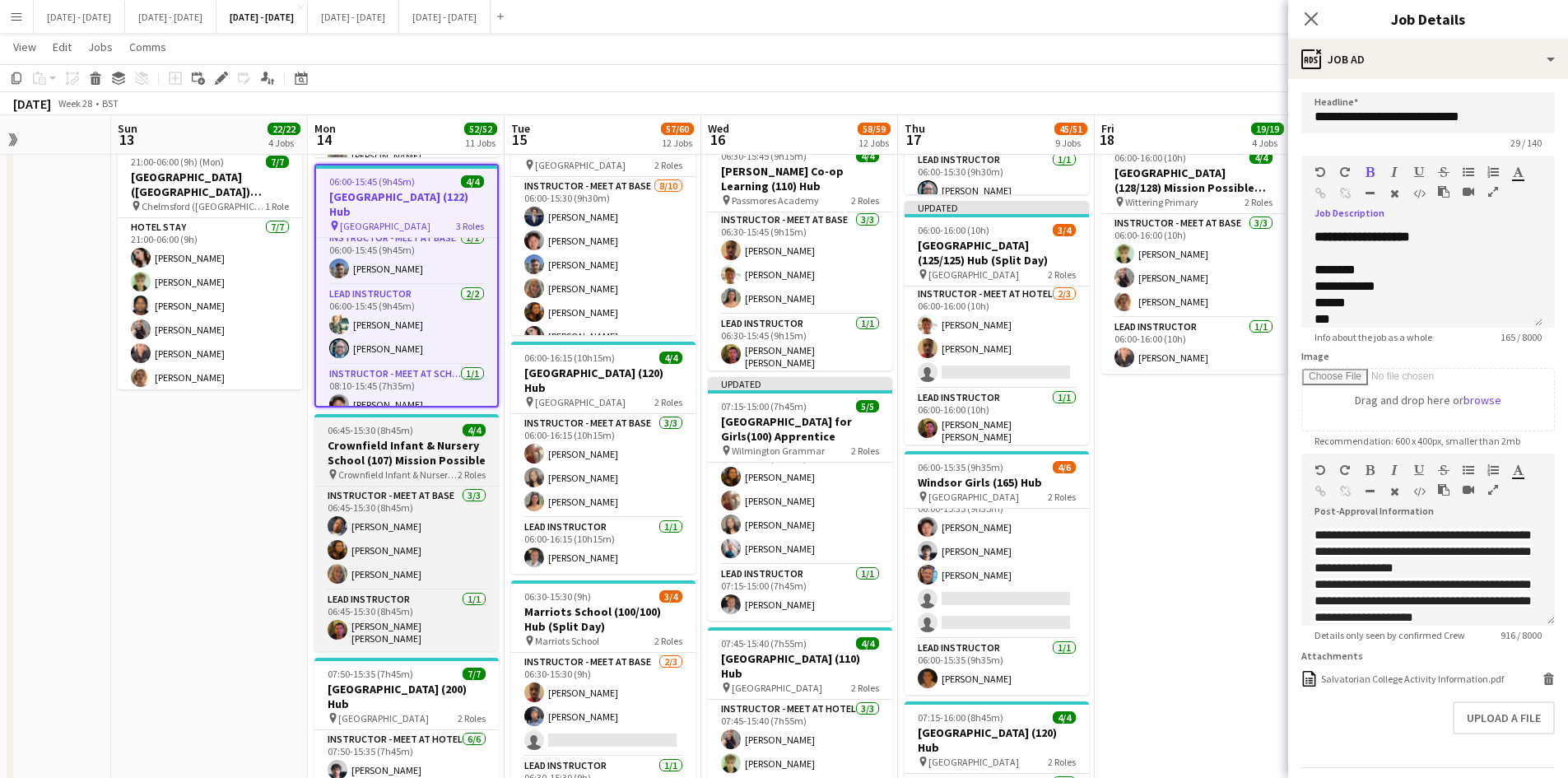 click on "Crownfield Infant & Nursery School (107) Mission Possible" at bounding box center [407, 453] 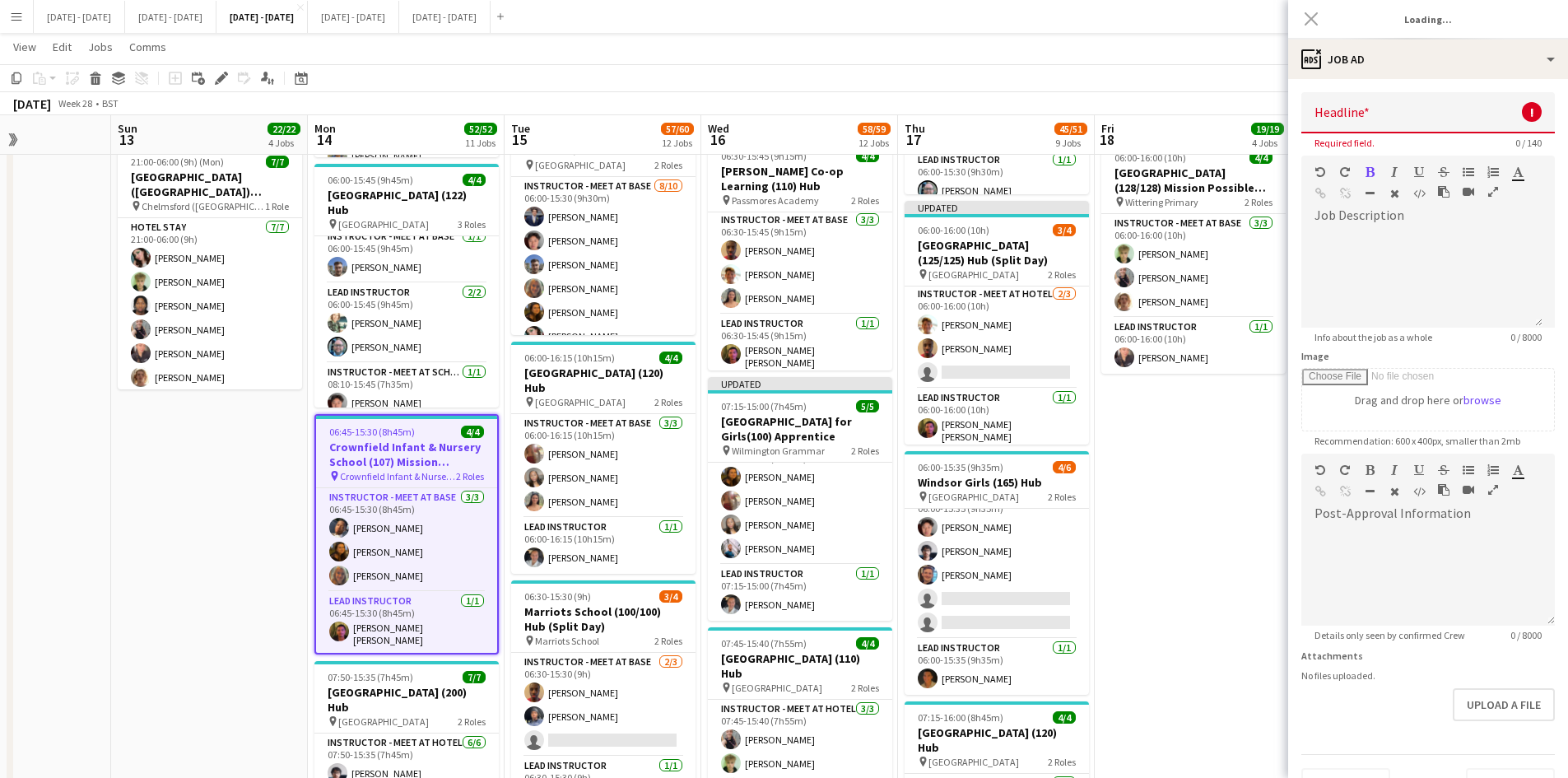 type on "**********" 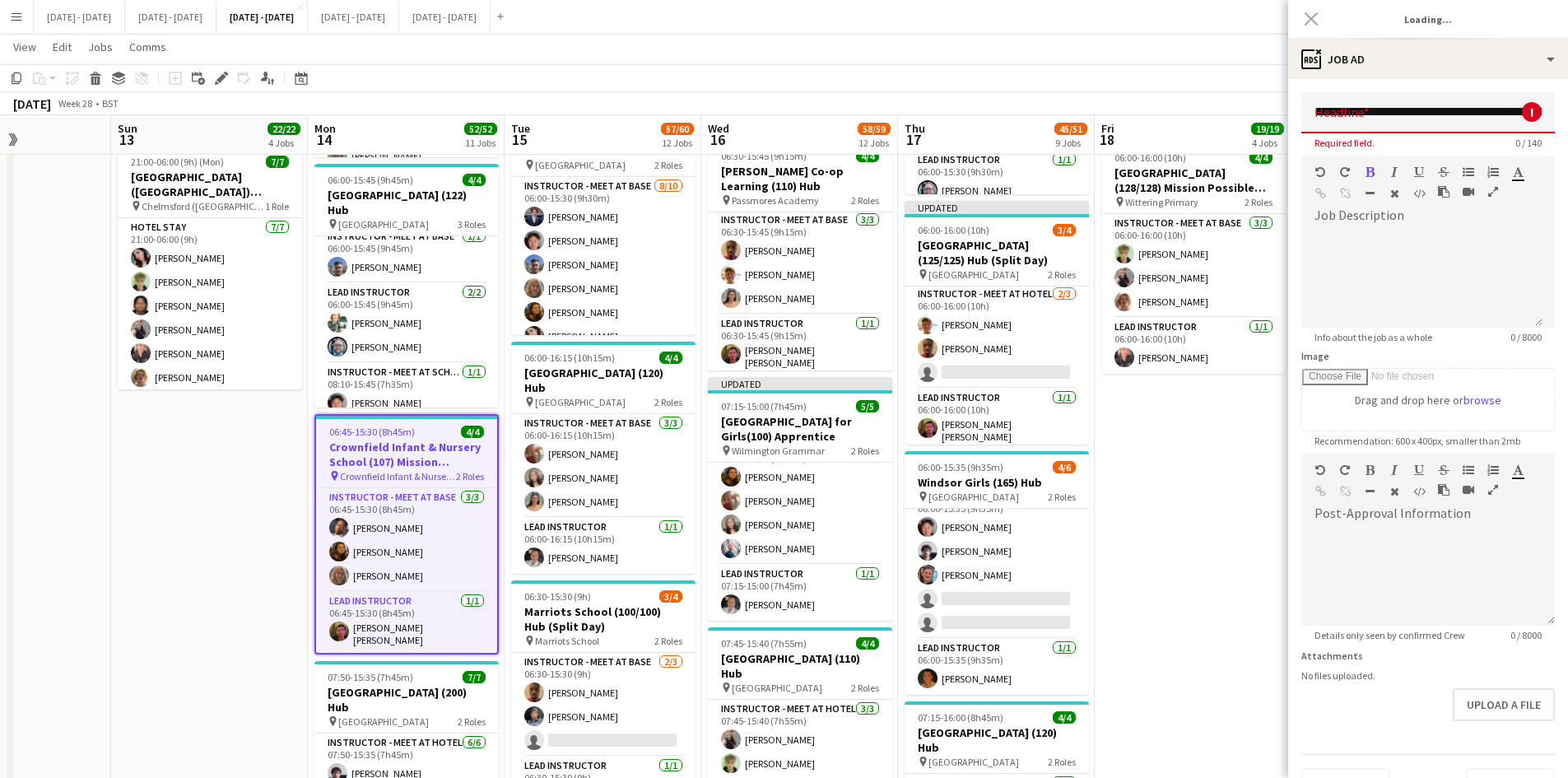 scroll, scrollTop: 6, scrollLeft: 0, axis: vertical 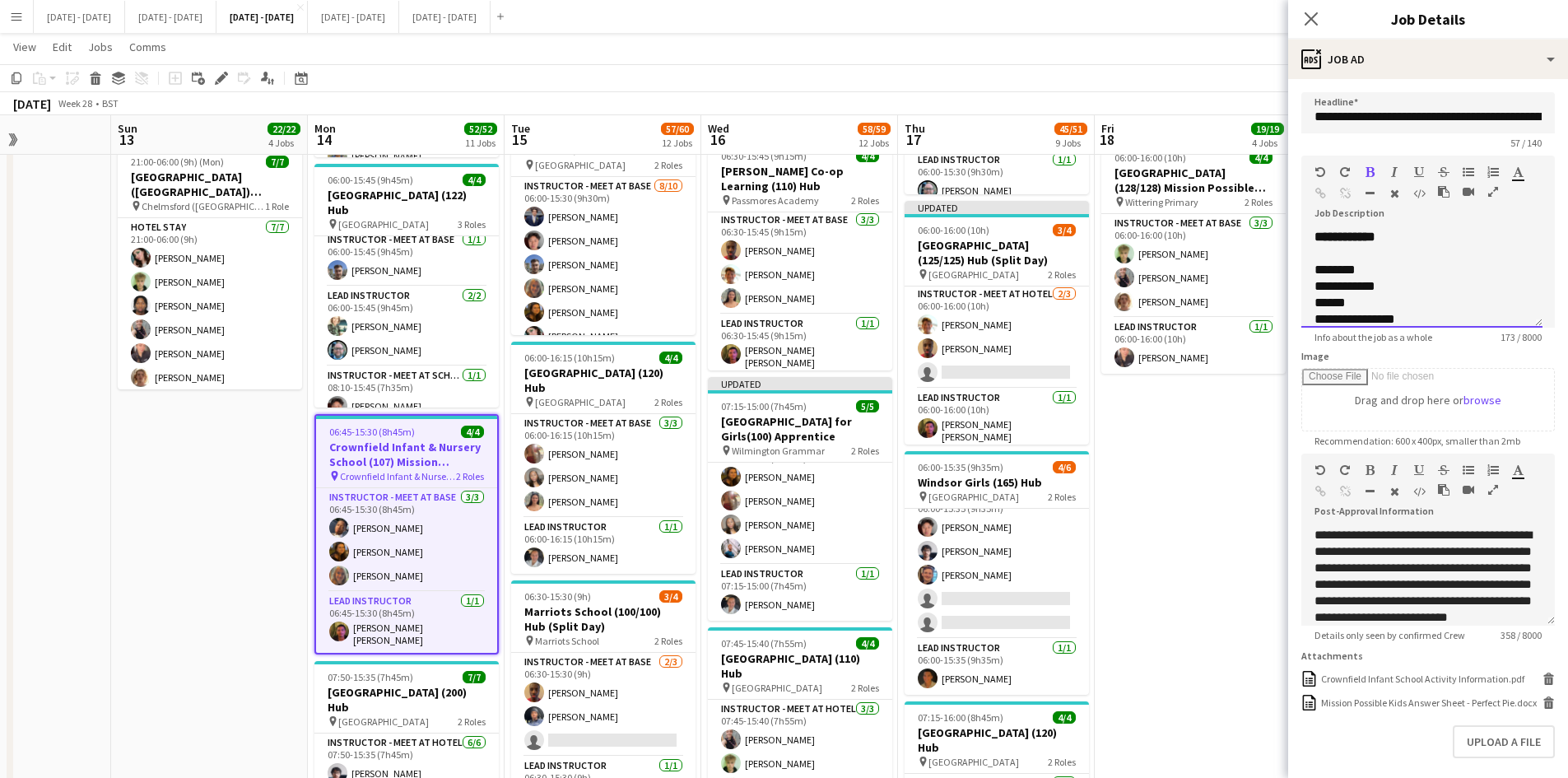 click on "**********" at bounding box center [1421, 278] 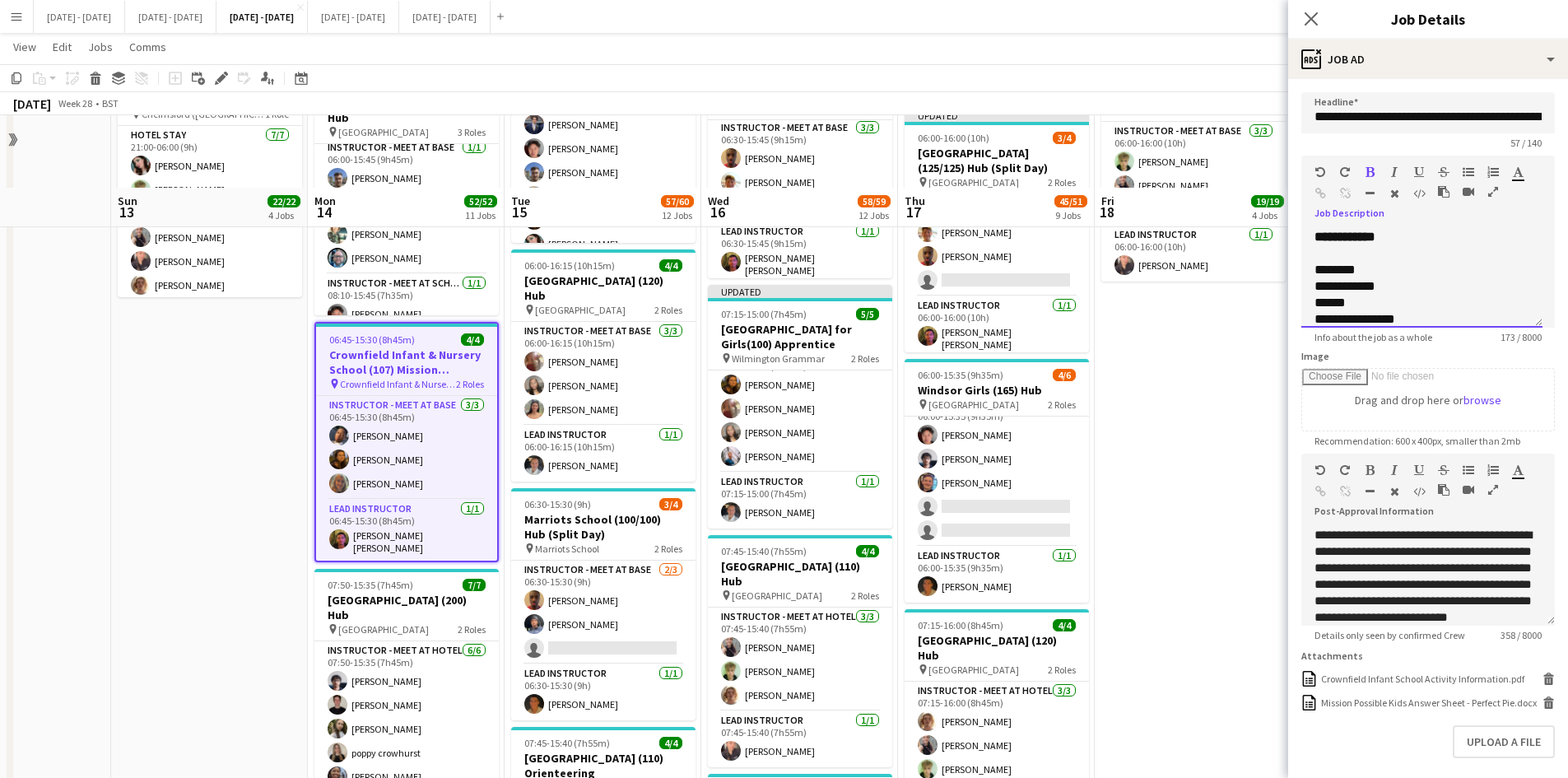 scroll, scrollTop: 906, scrollLeft: 0, axis: vertical 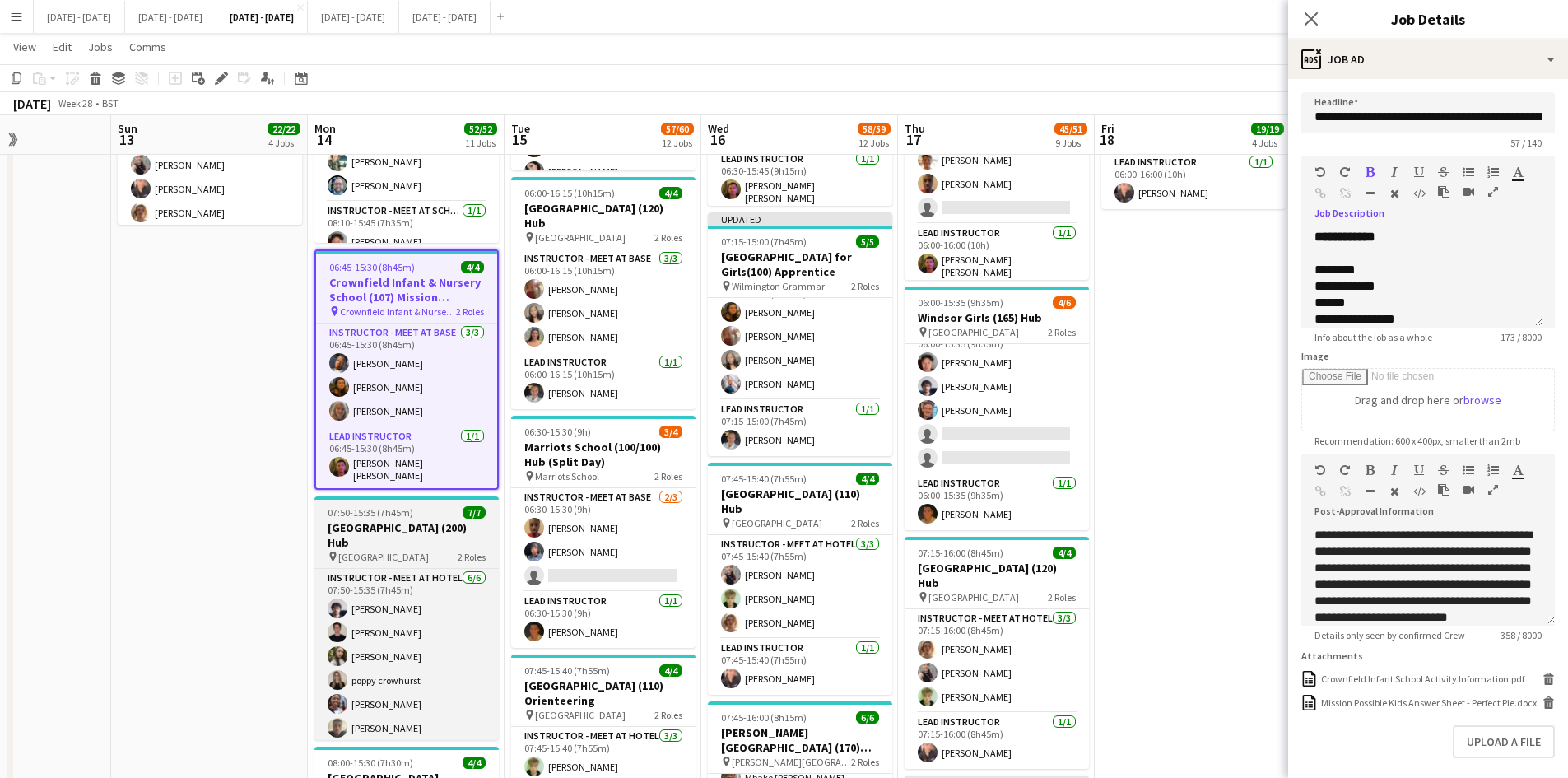 click on "[GEOGRAPHIC_DATA] (200) Hub" at bounding box center [407, 535] 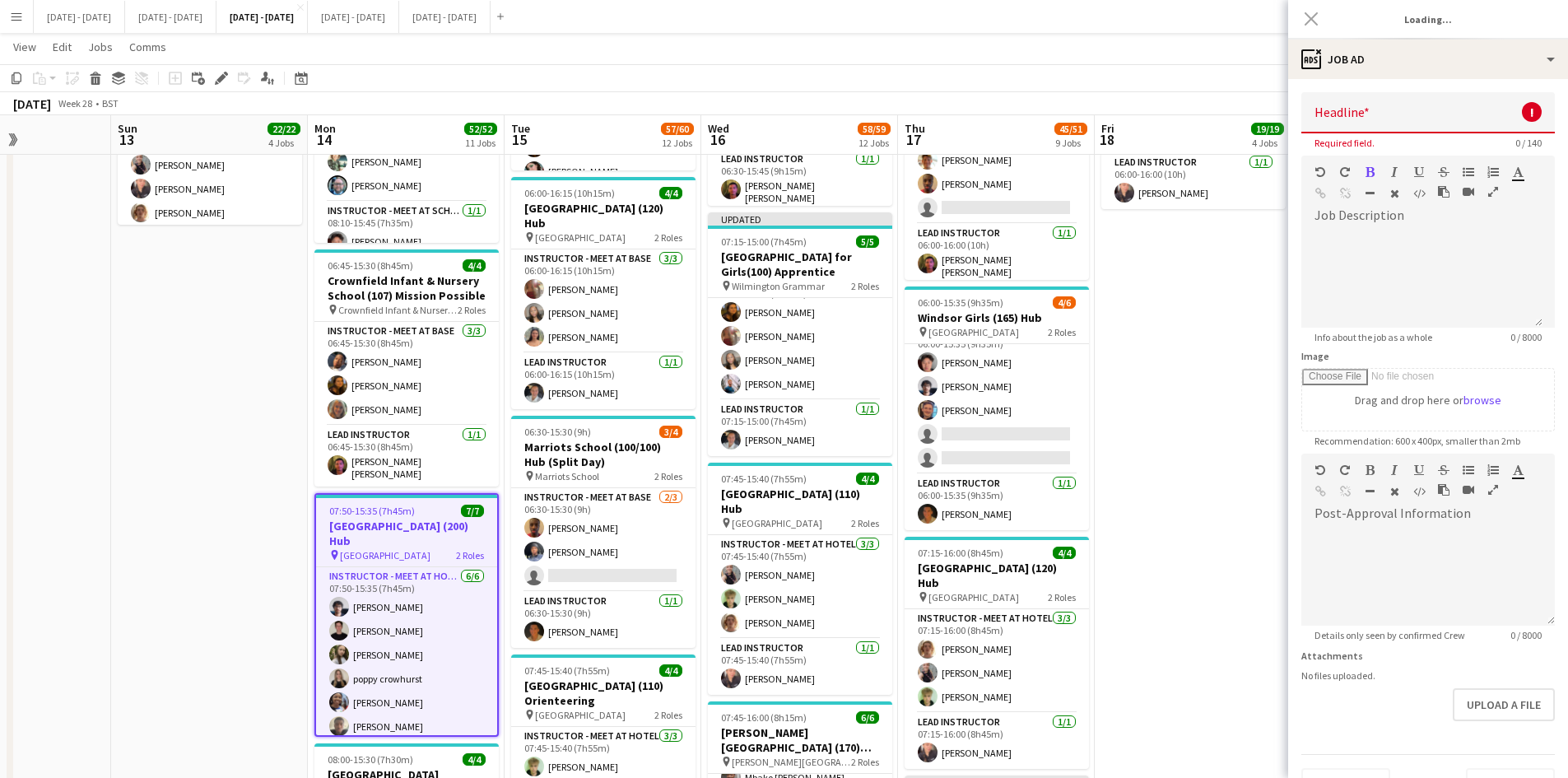 type on "**********" 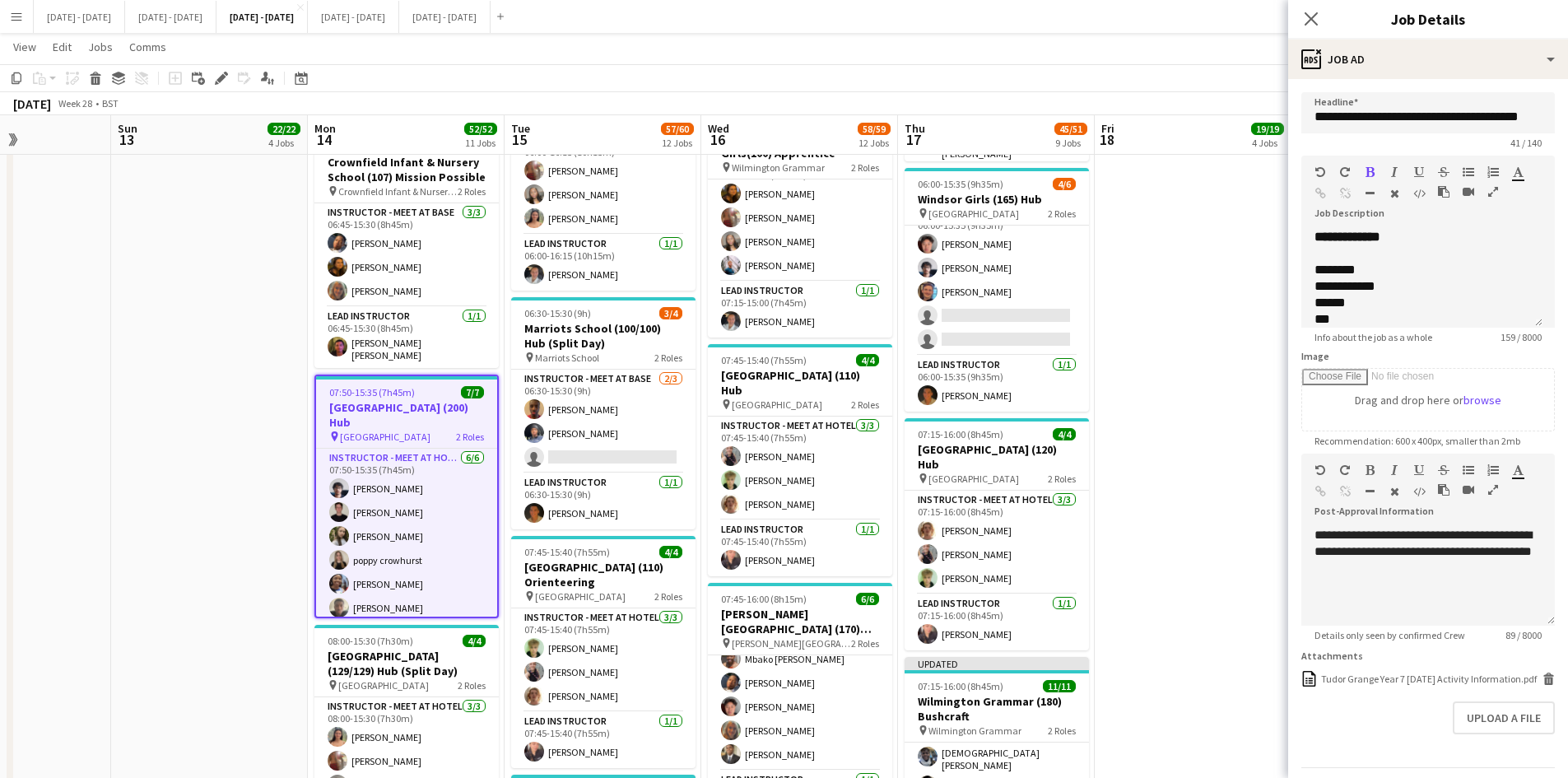 scroll, scrollTop: 1153, scrollLeft: 0, axis: vertical 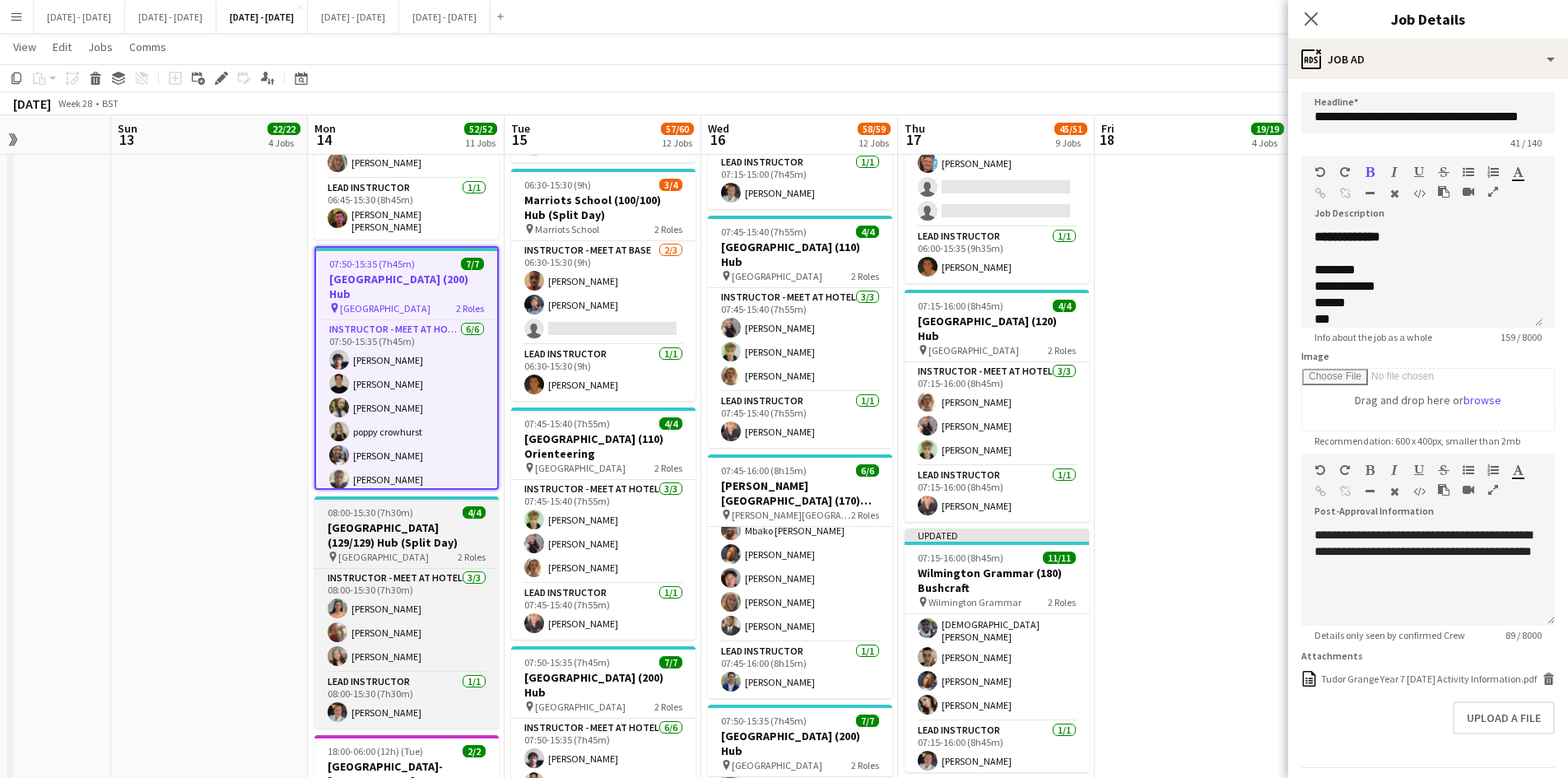 click on "[GEOGRAPHIC_DATA] (129/129) Hub (Split Day)" at bounding box center [407, 535] 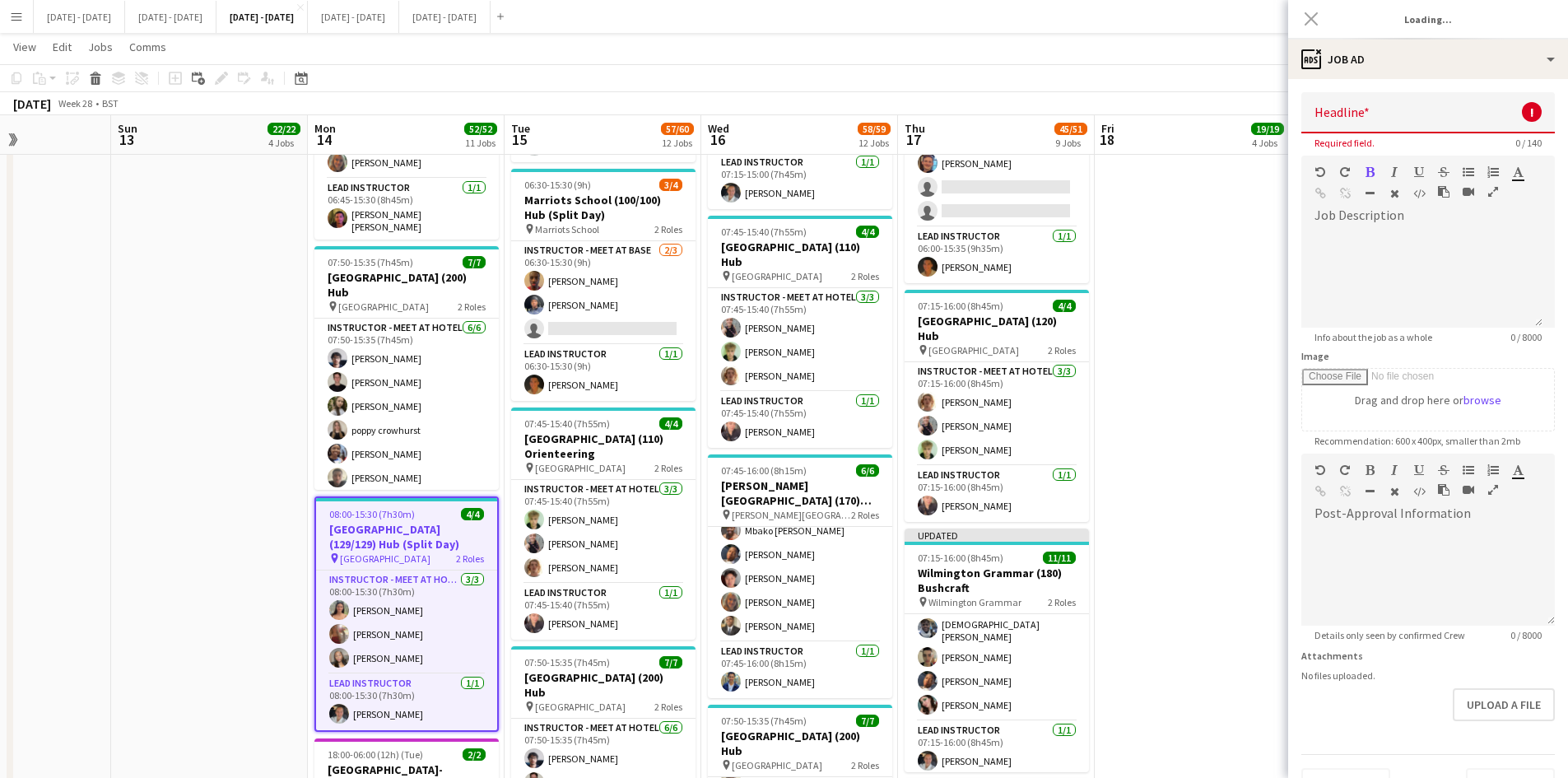 type on "**********" 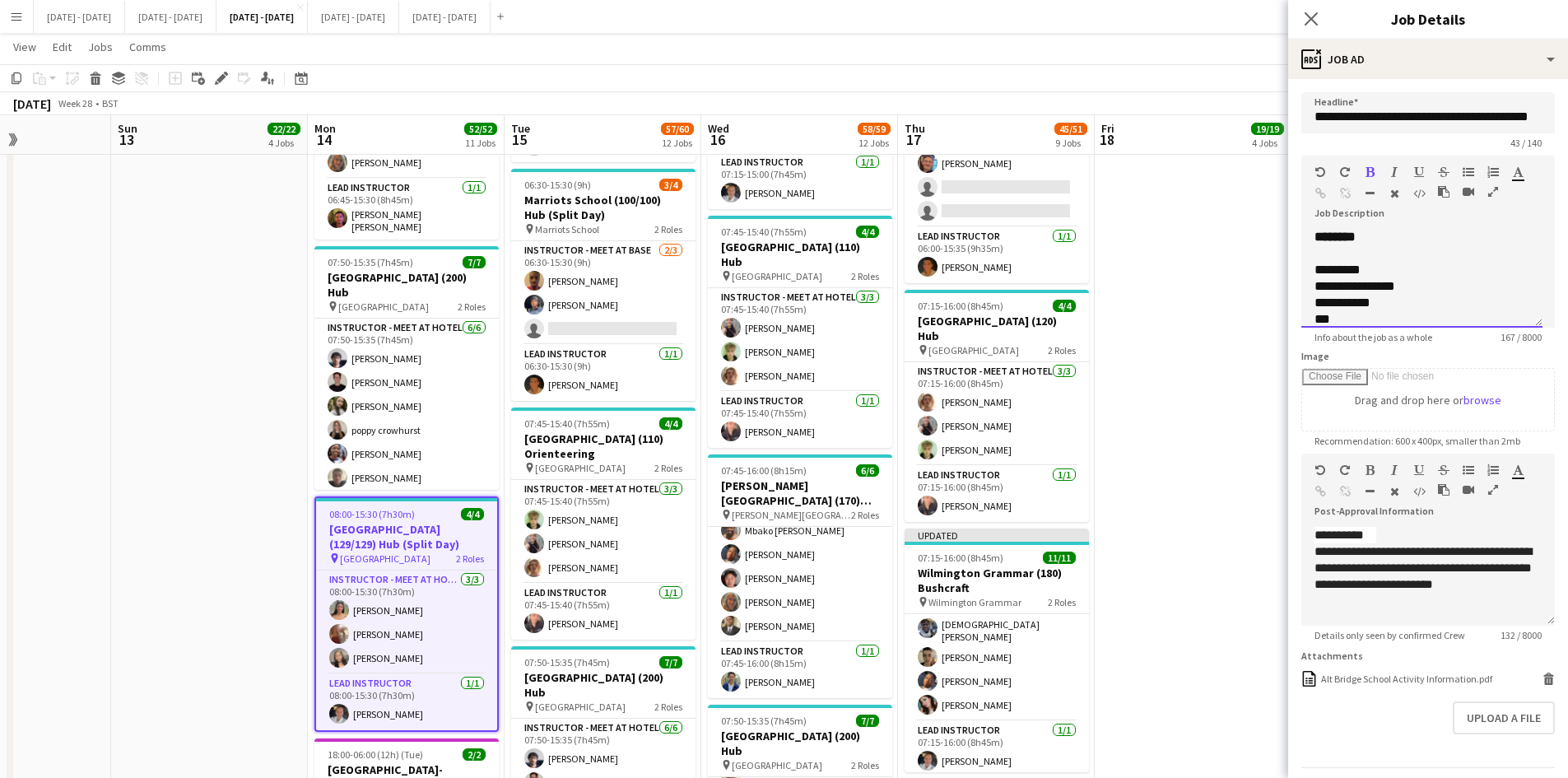 click on "**********" at bounding box center [1421, 278] 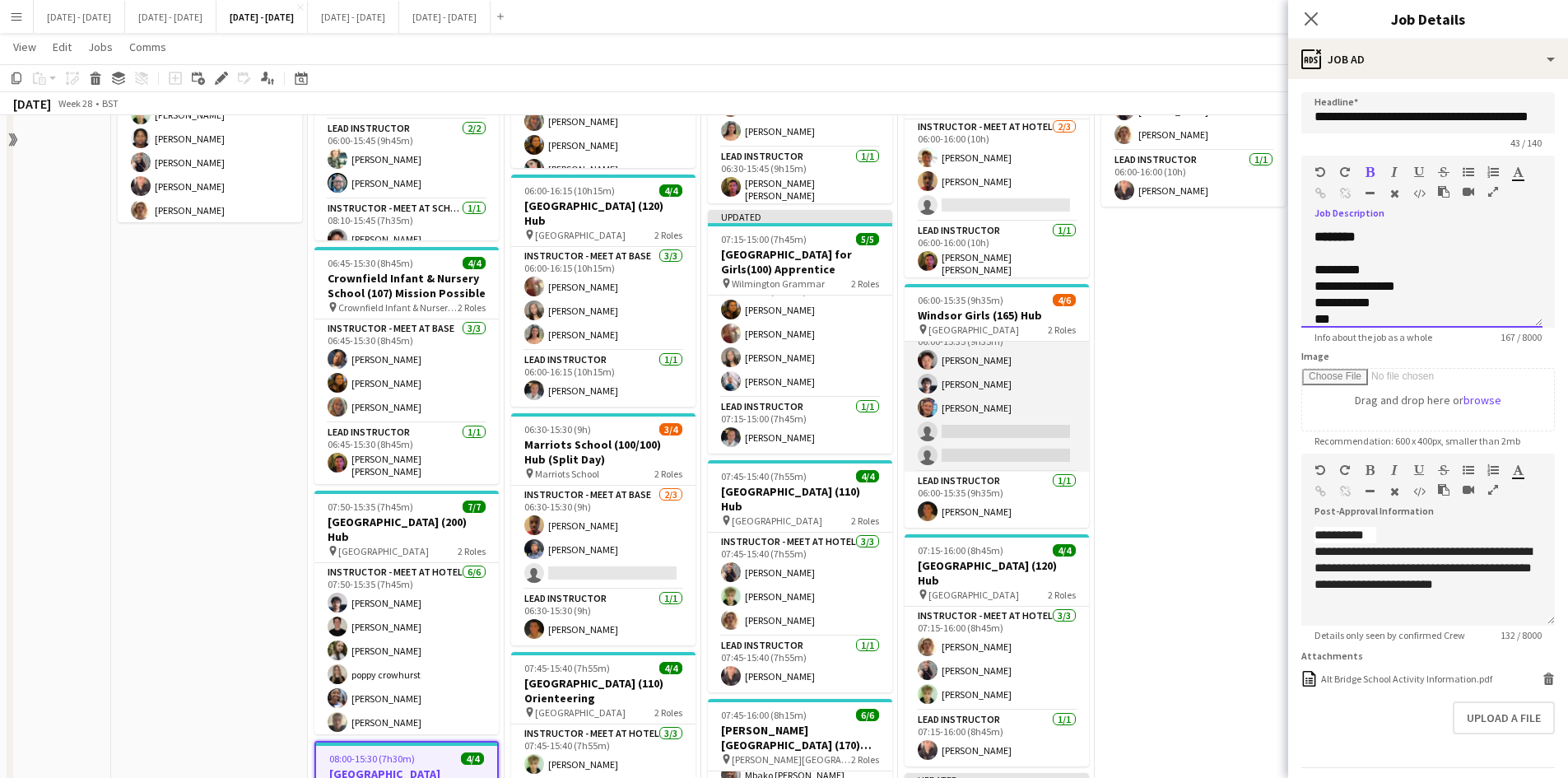 scroll, scrollTop: 823, scrollLeft: 0, axis: vertical 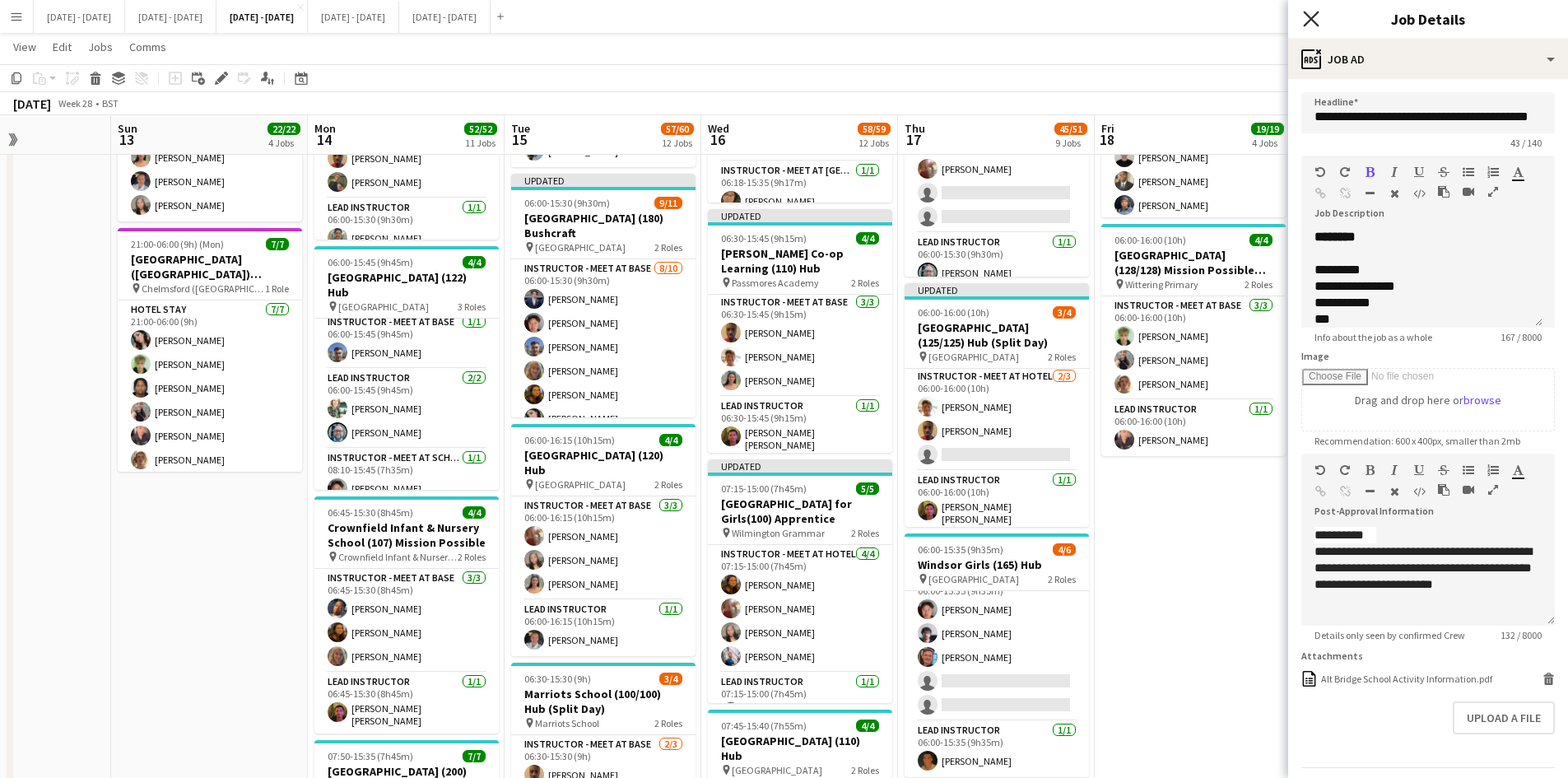 click on "Close pop-in" 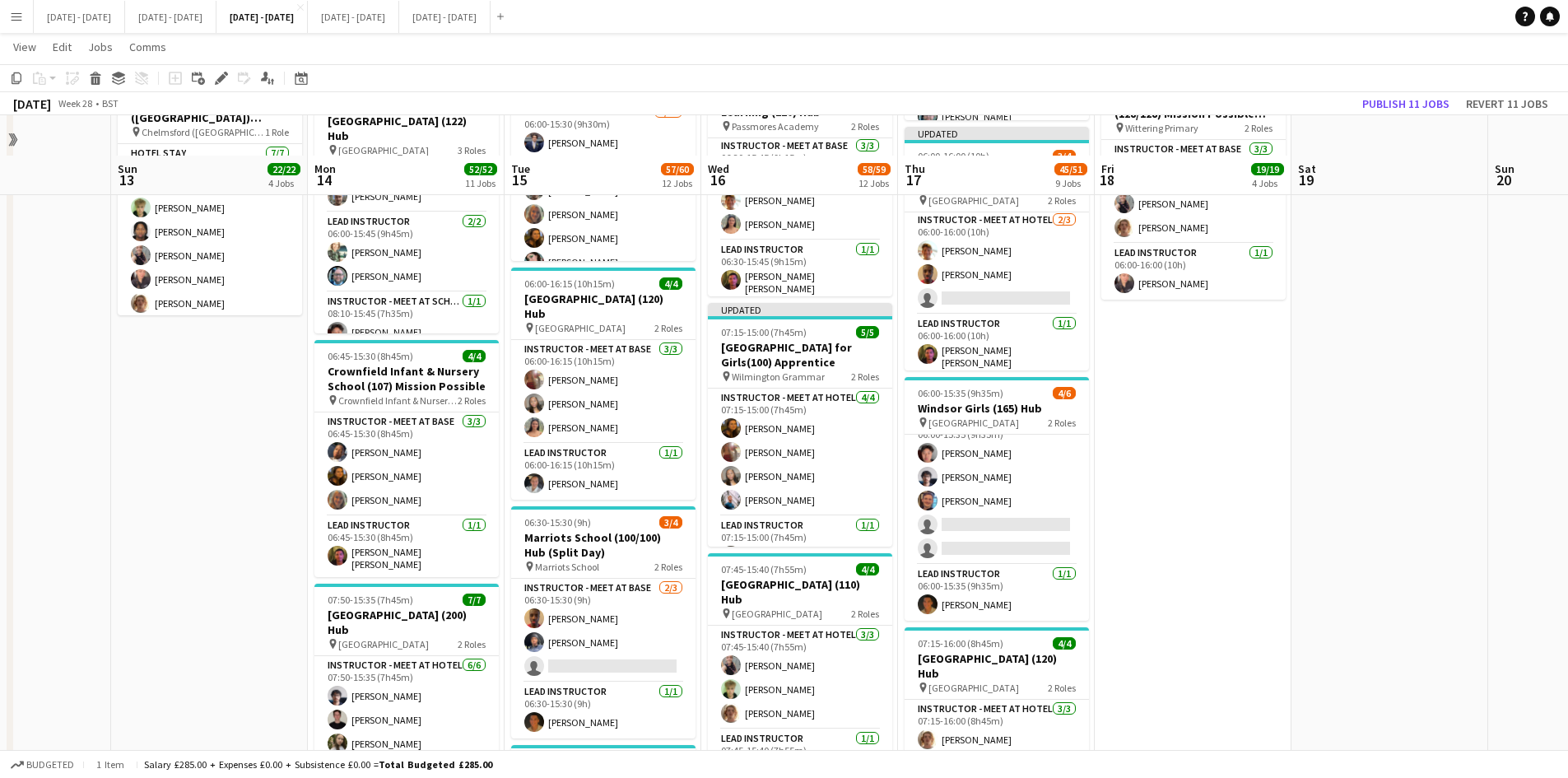 scroll, scrollTop: 741, scrollLeft: 0, axis: vertical 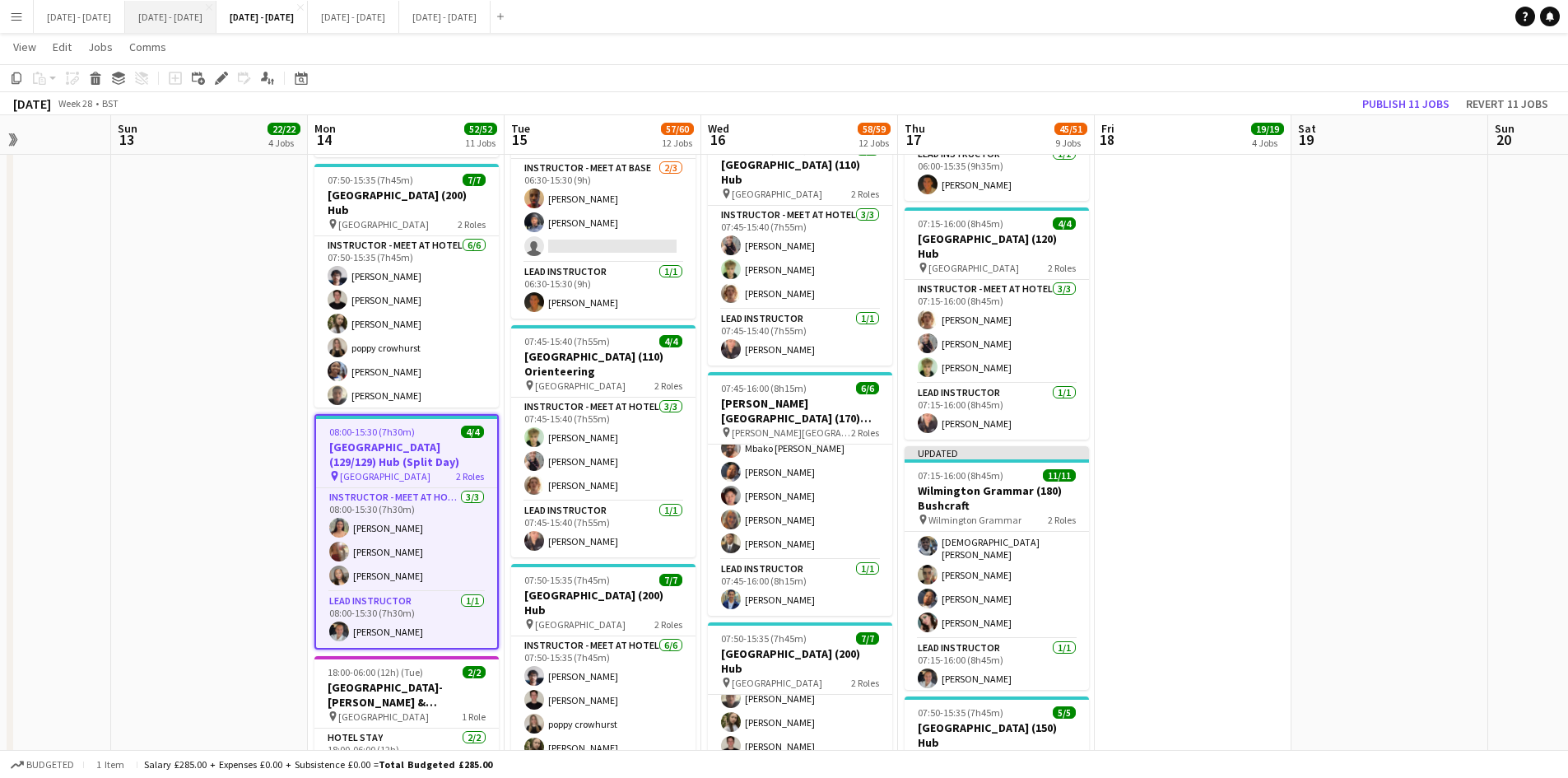 click on "[DATE] - [DATE]
Close" at bounding box center (170, 16) 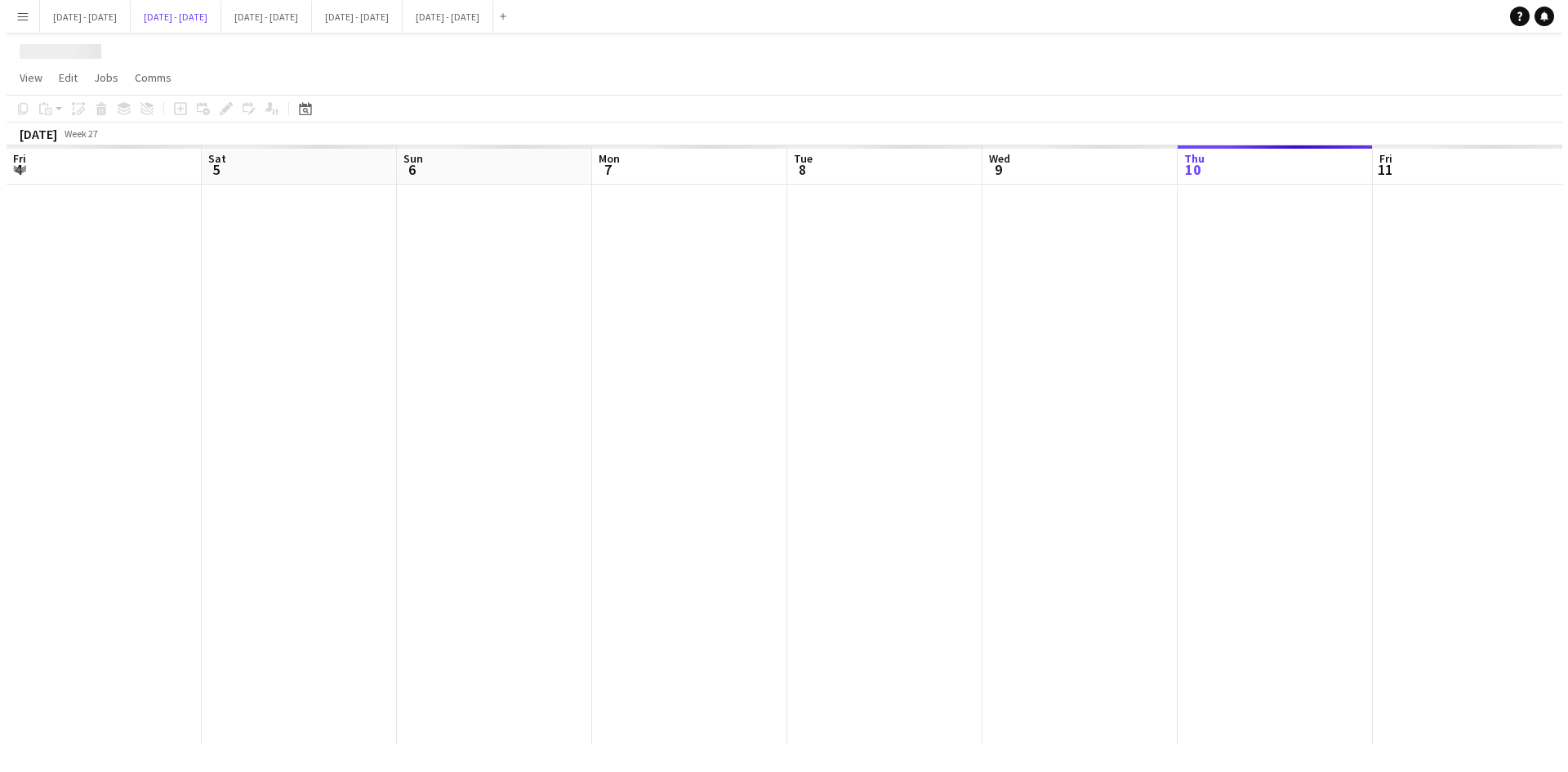 scroll, scrollTop: 0, scrollLeft: 0, axis: both 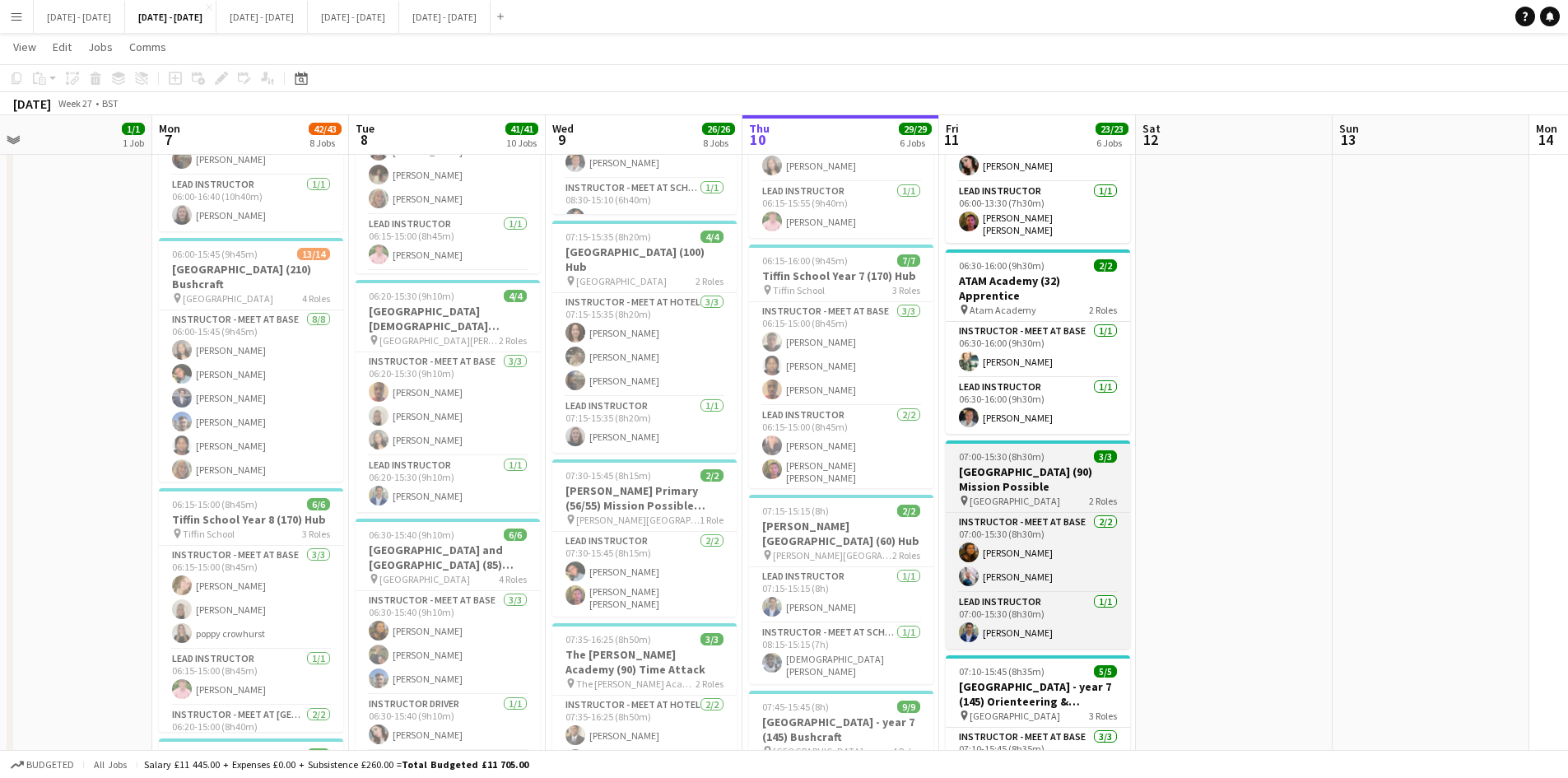 click on "[GEOGRAPHIC_DATA] (90) Mission Possible" at bounding box center (1038, 479) 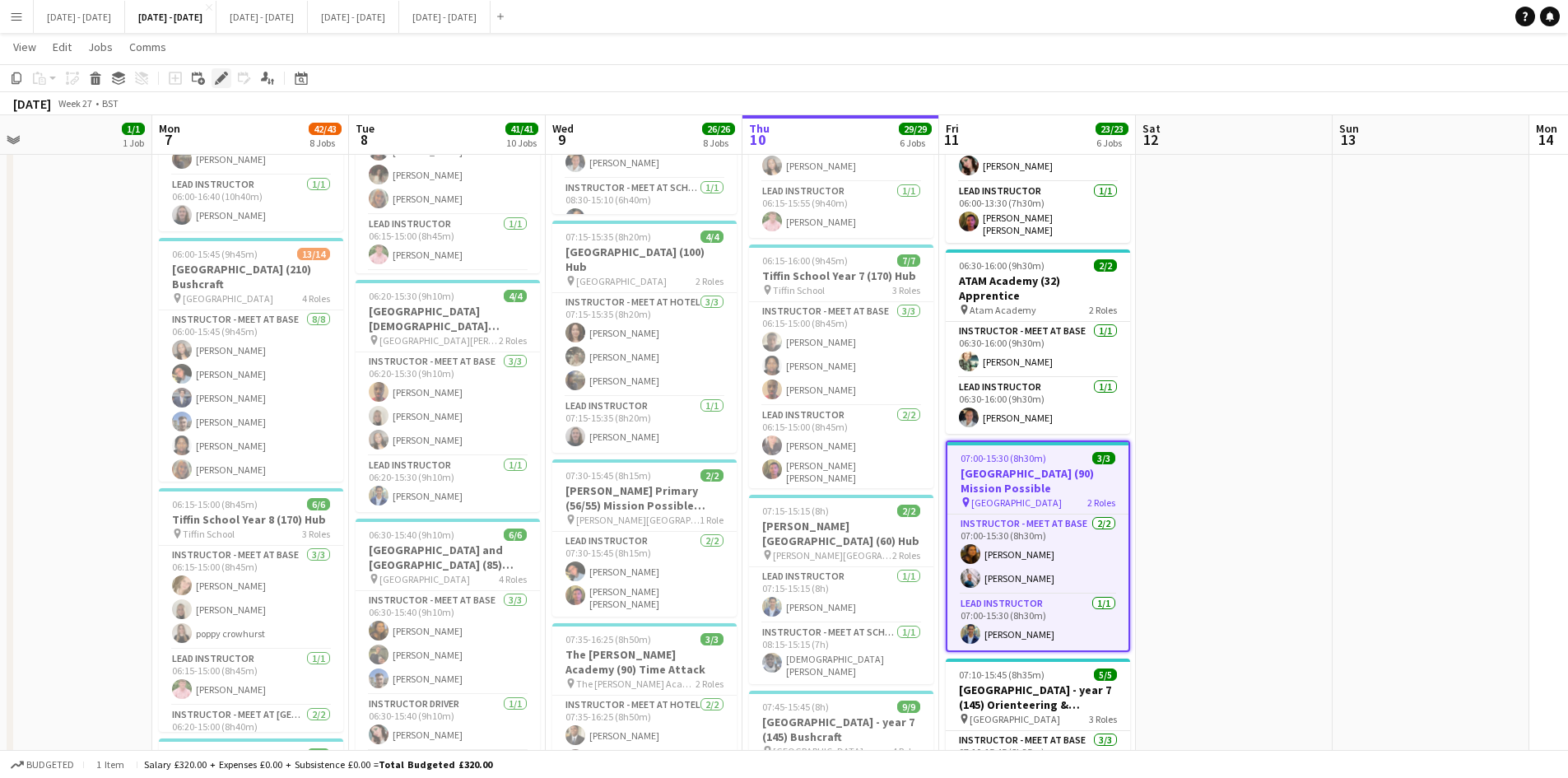 click 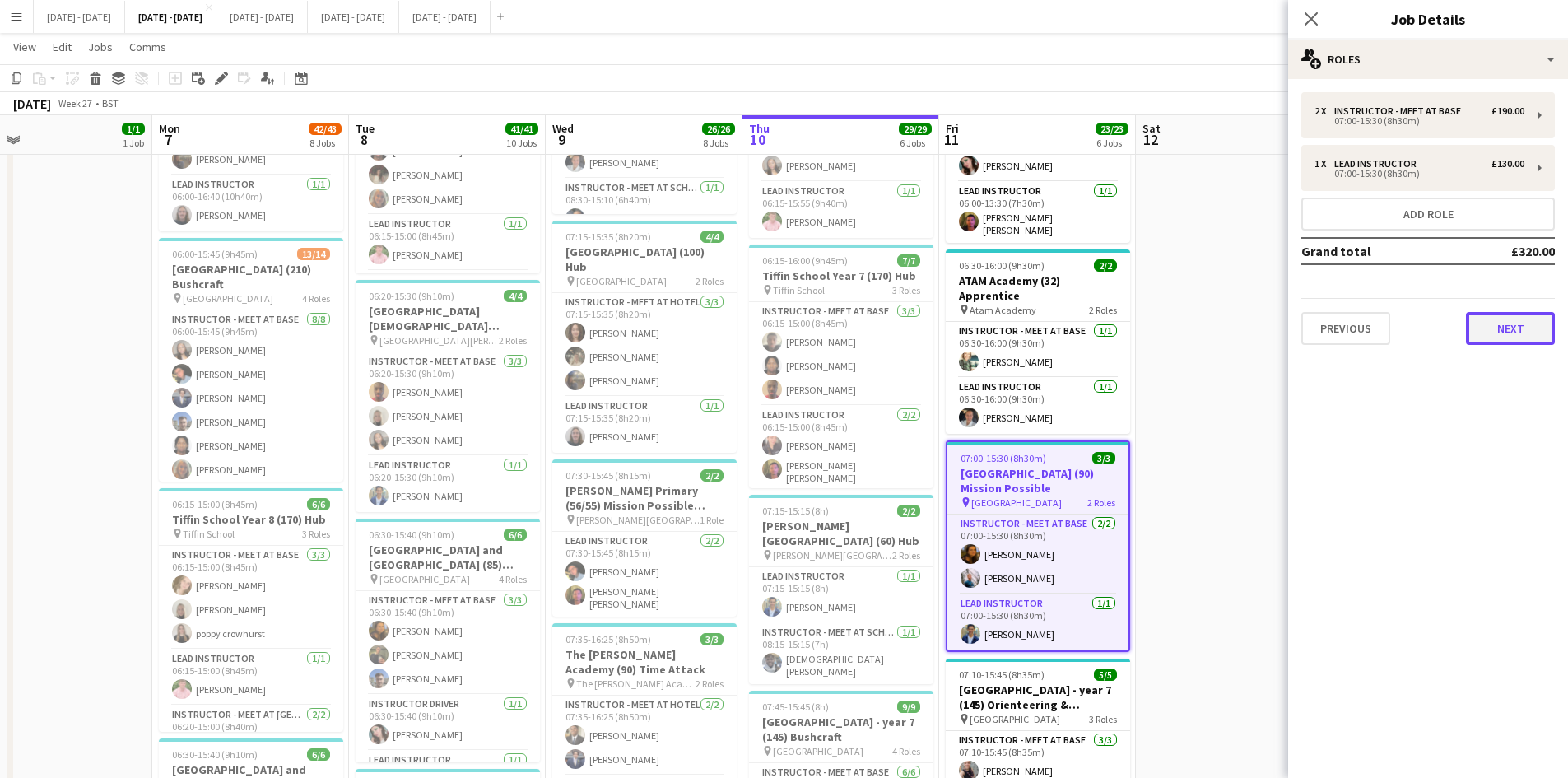 click on "Next" at bounding box center [1510, 328] 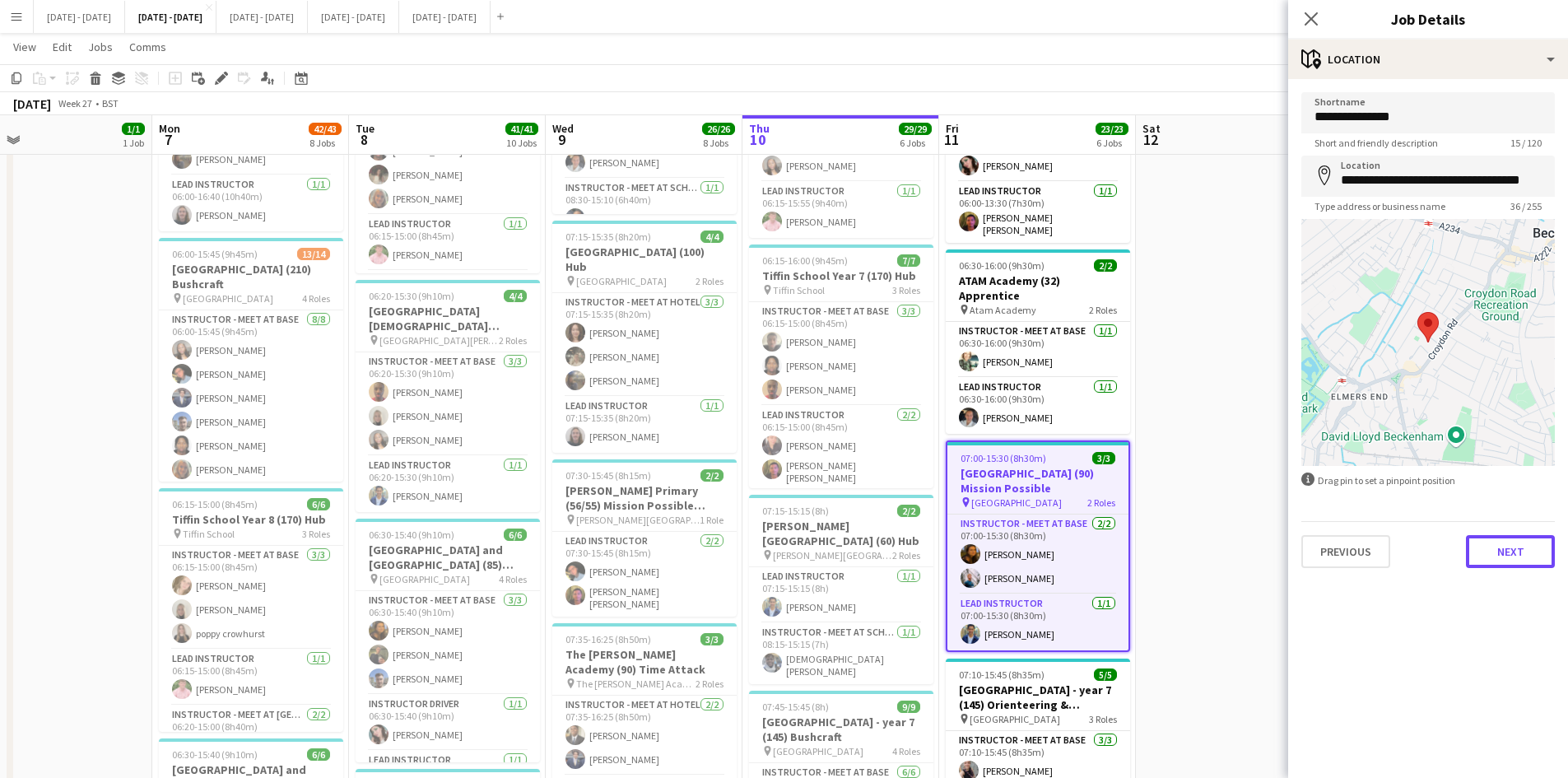 click on "Next" at bounding box center (1510, 552) 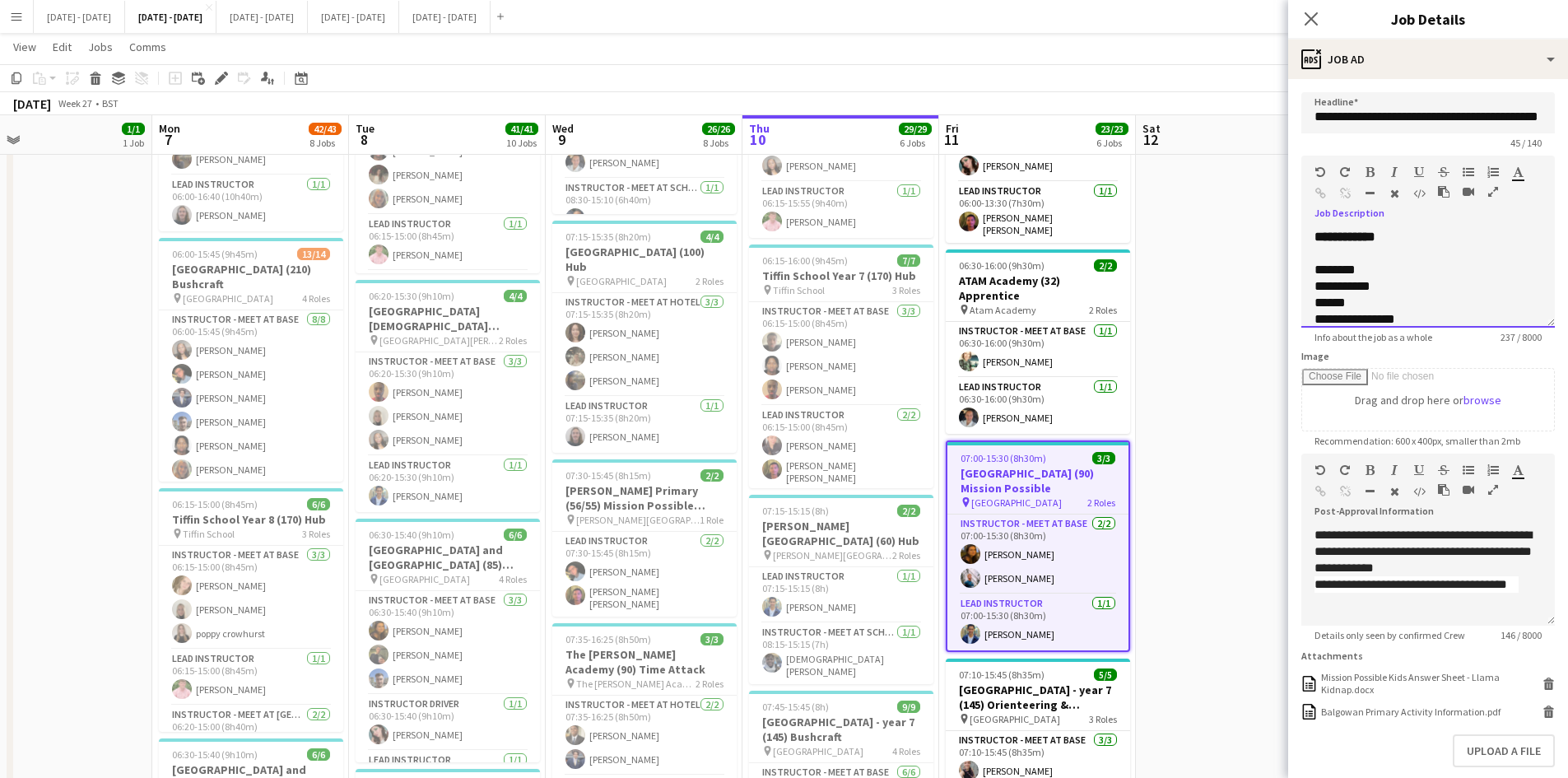 click on "**********" at bounding box center (1428, 278) 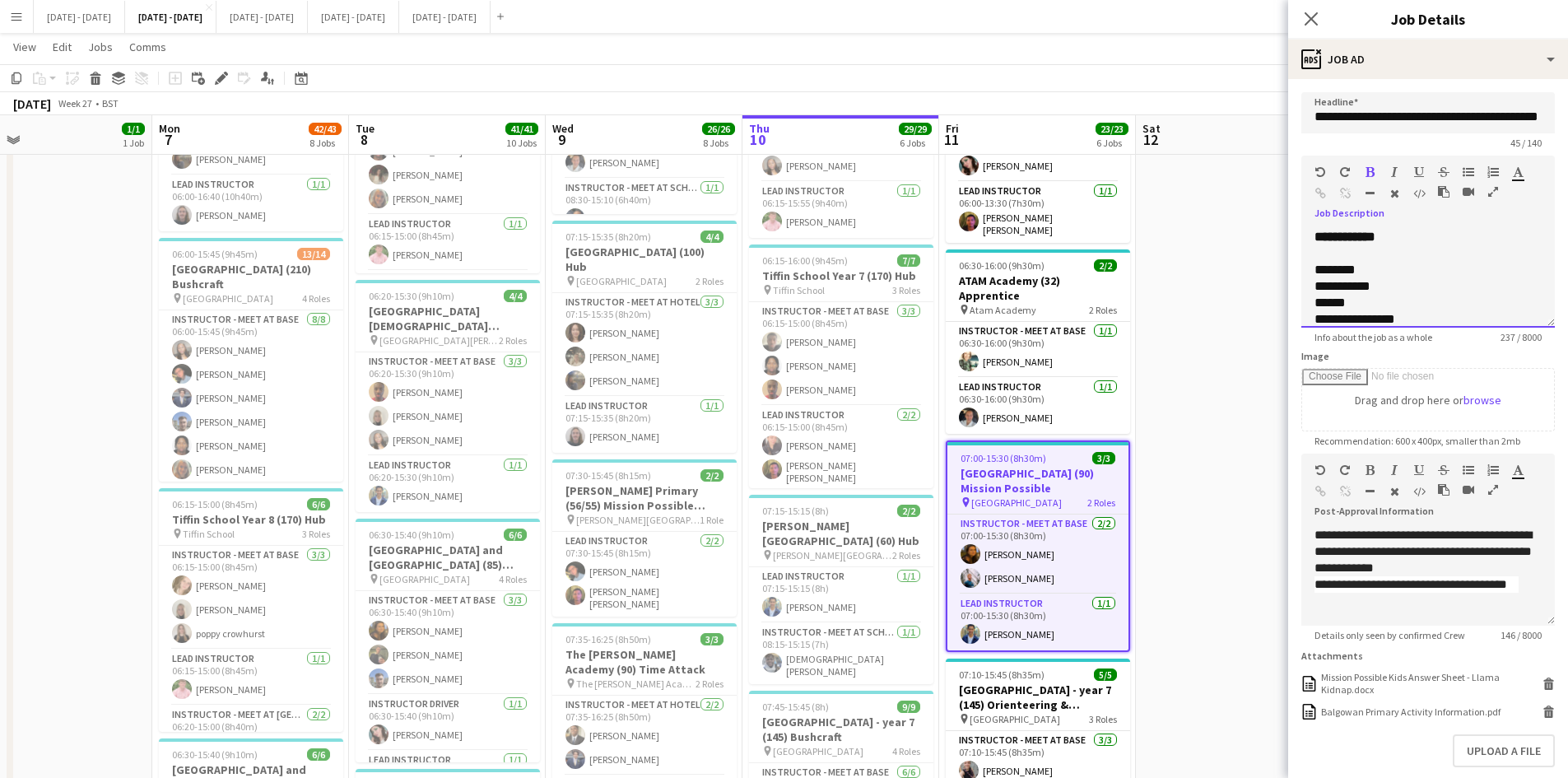 type 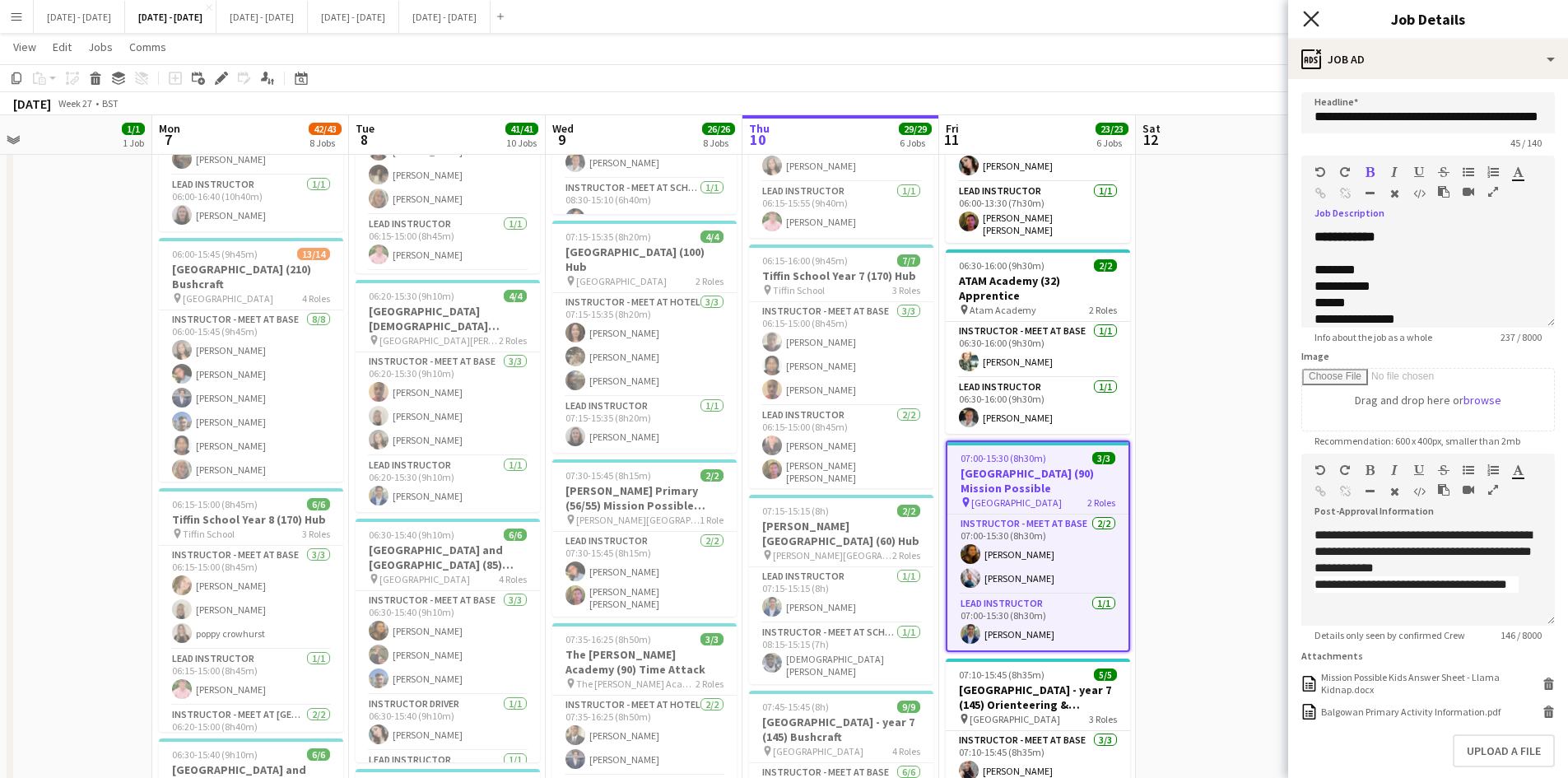 click 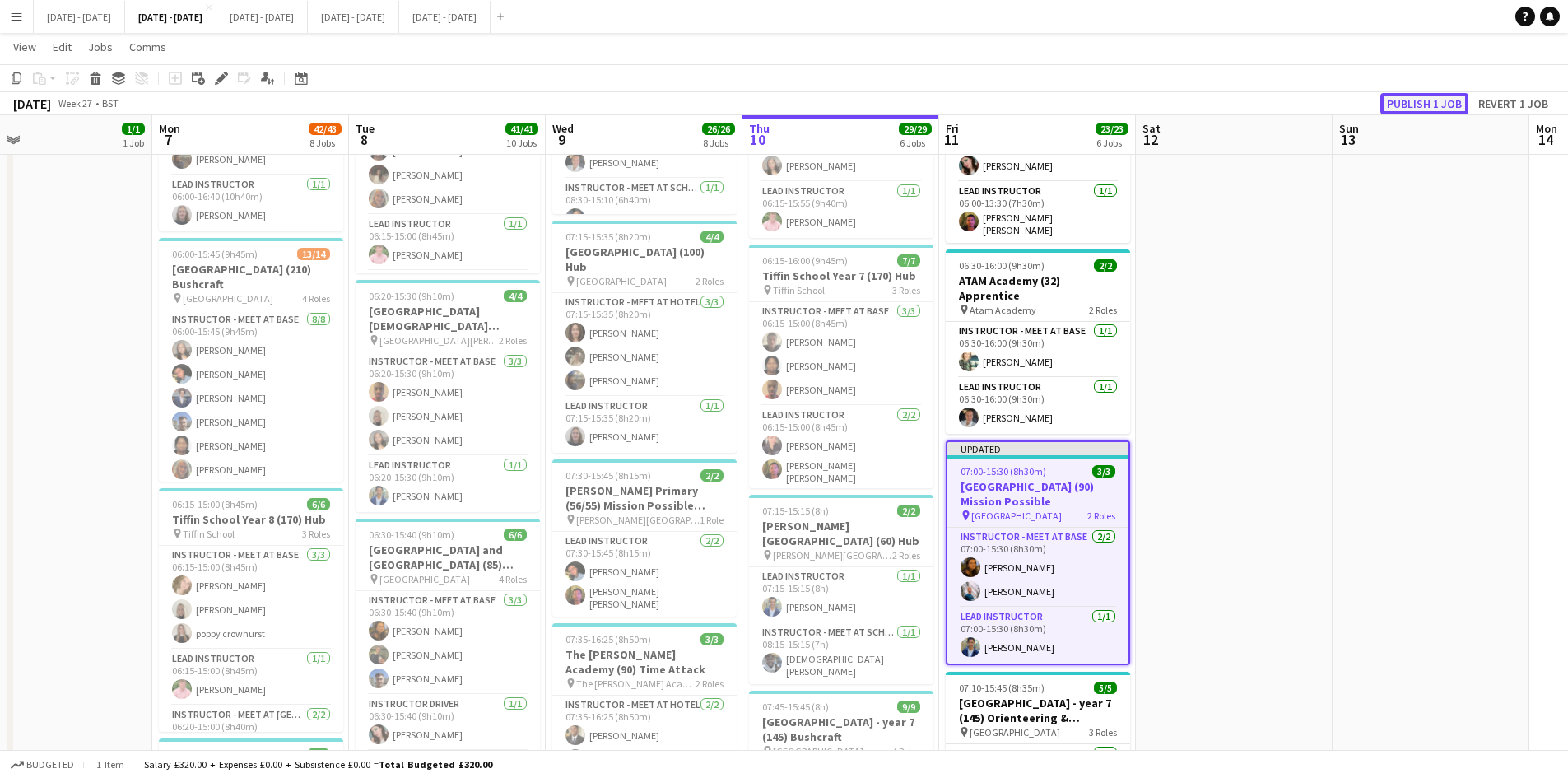 click on "Publish 1 job" 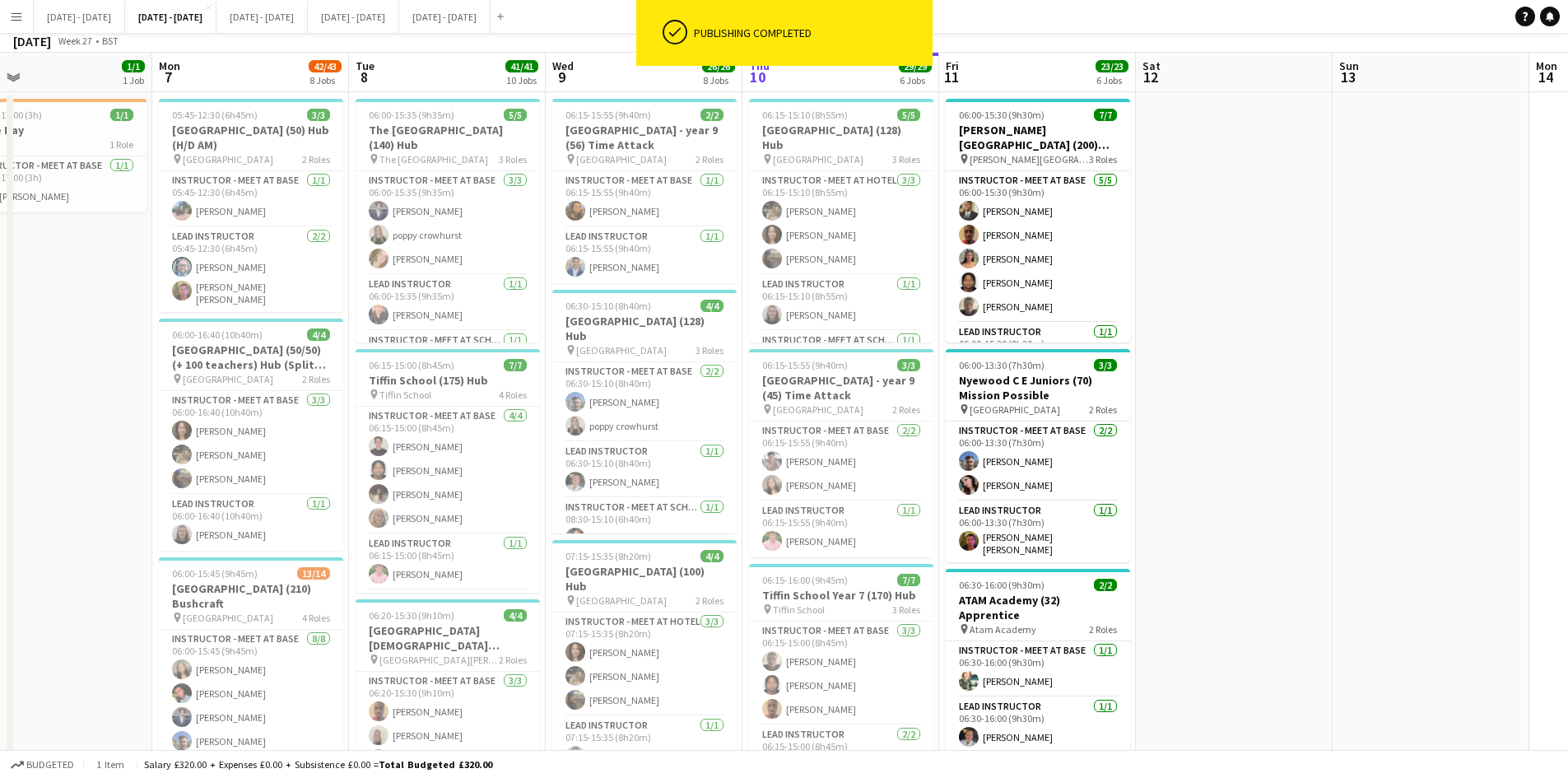 scroll, scrollTop: 0, scrollLeft: 0, axis: both 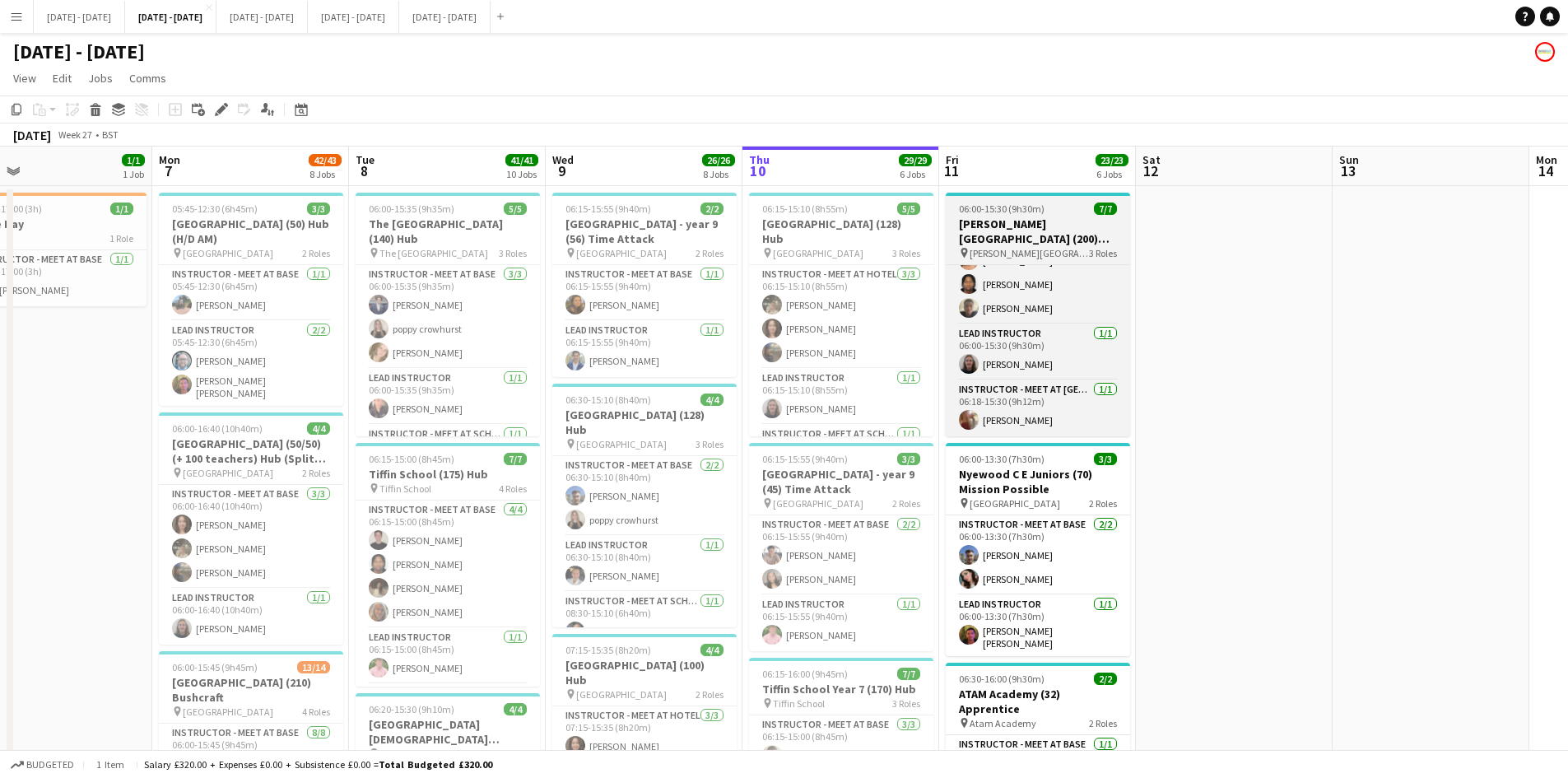 click on "[PERSON_NAME][GEOGRAPHIC_DATA] (200) Hub" at bounding box center [1038, 231] 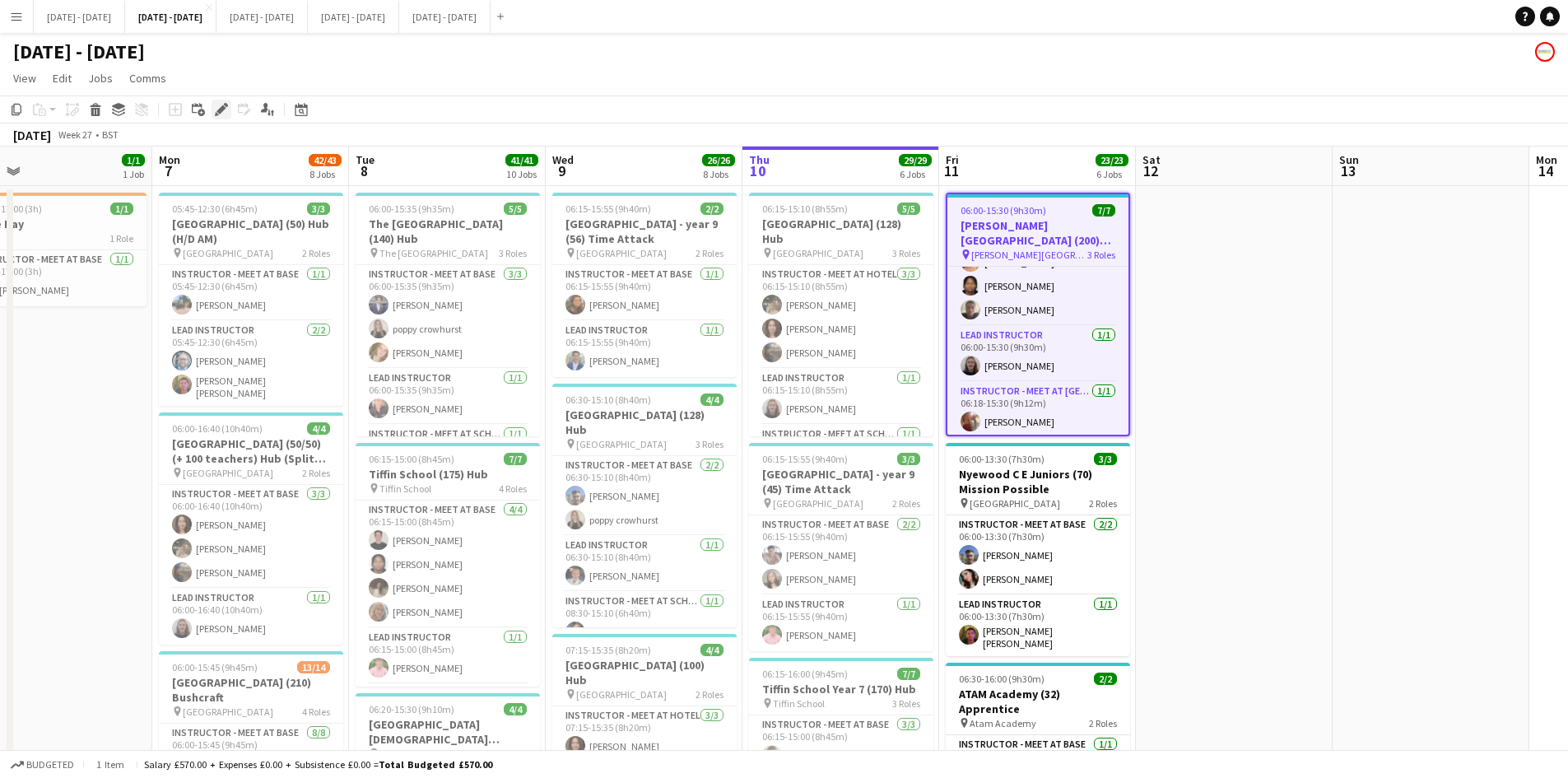 click on "Edit" at bounding box center (221, 109) 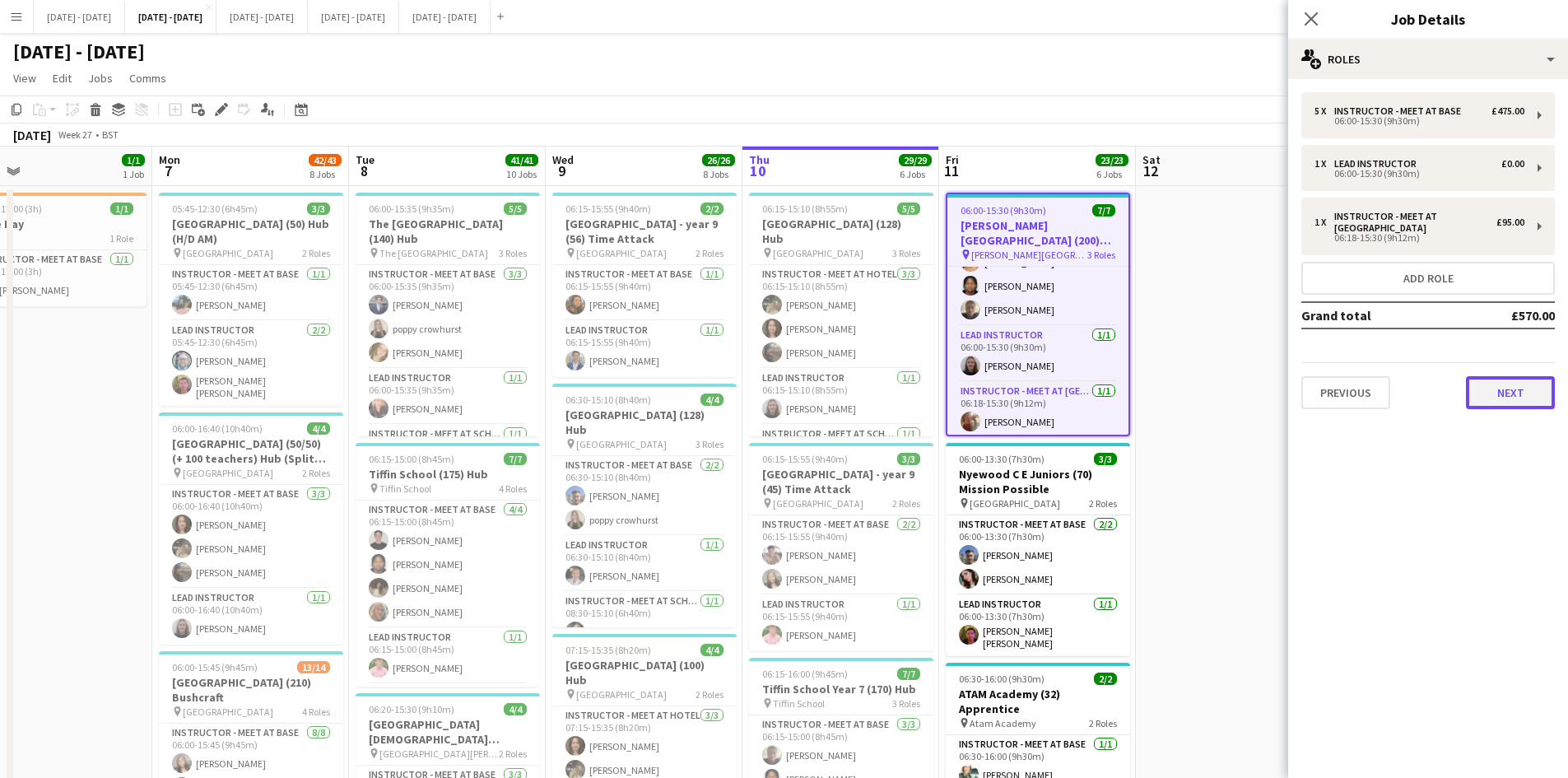 click on "Next" at bounding box center [1510, 393] 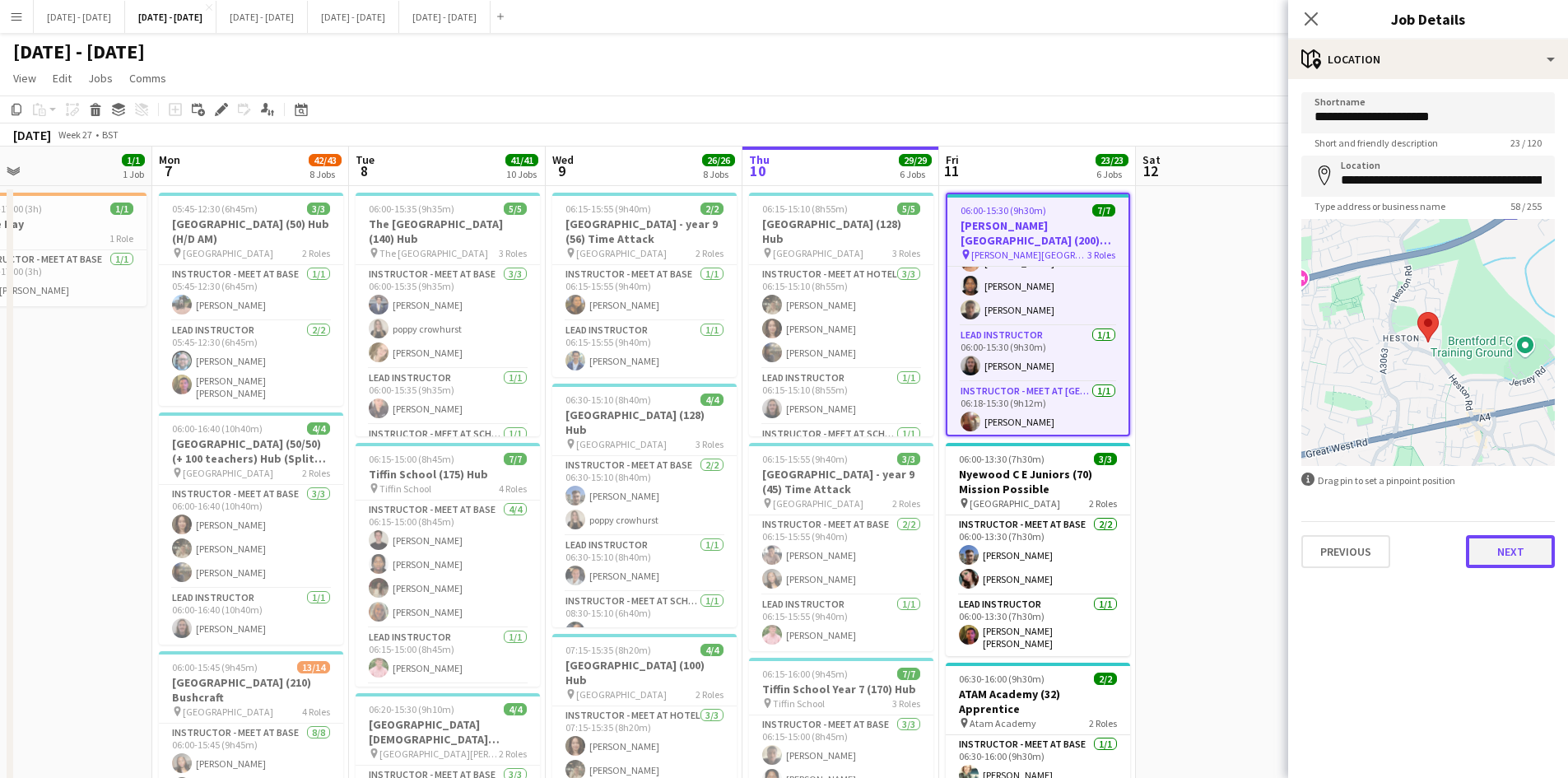 click on "Next" at bounding box center [1510, 552] 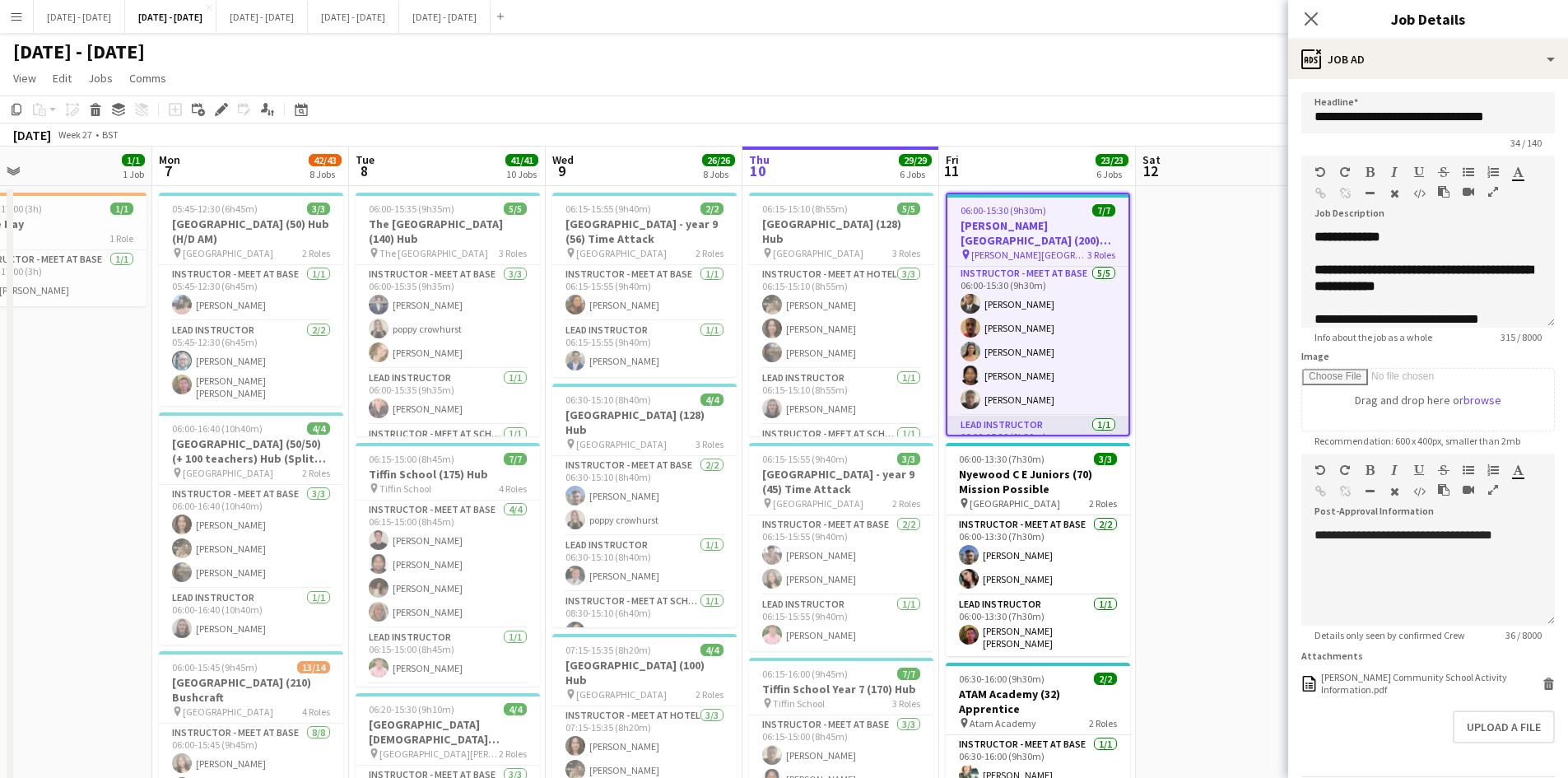 scroll, scrollTop: 0, scrollLeft: 0, axis: both 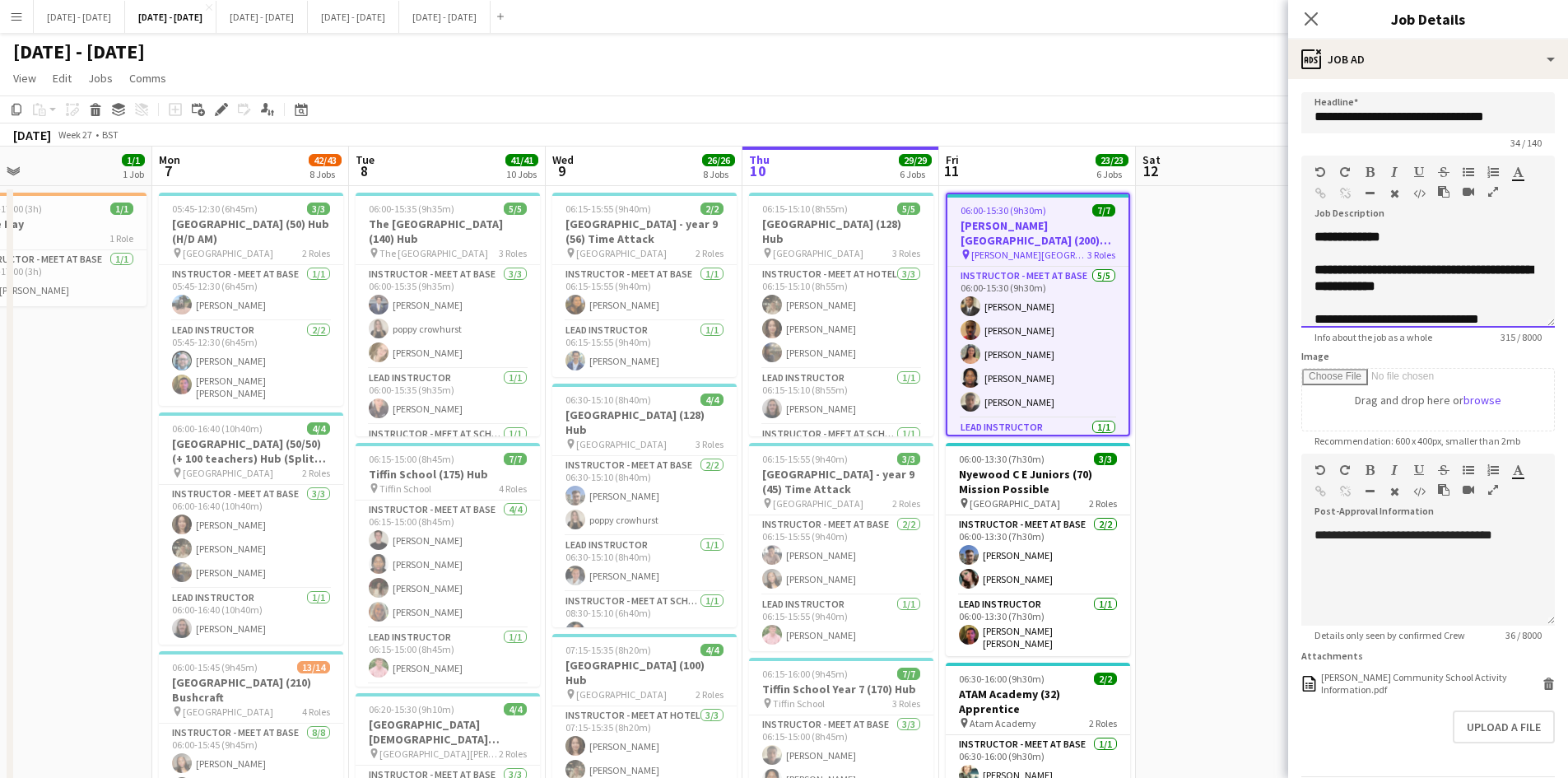 click on "**********" at bounding box center (1428, 278) 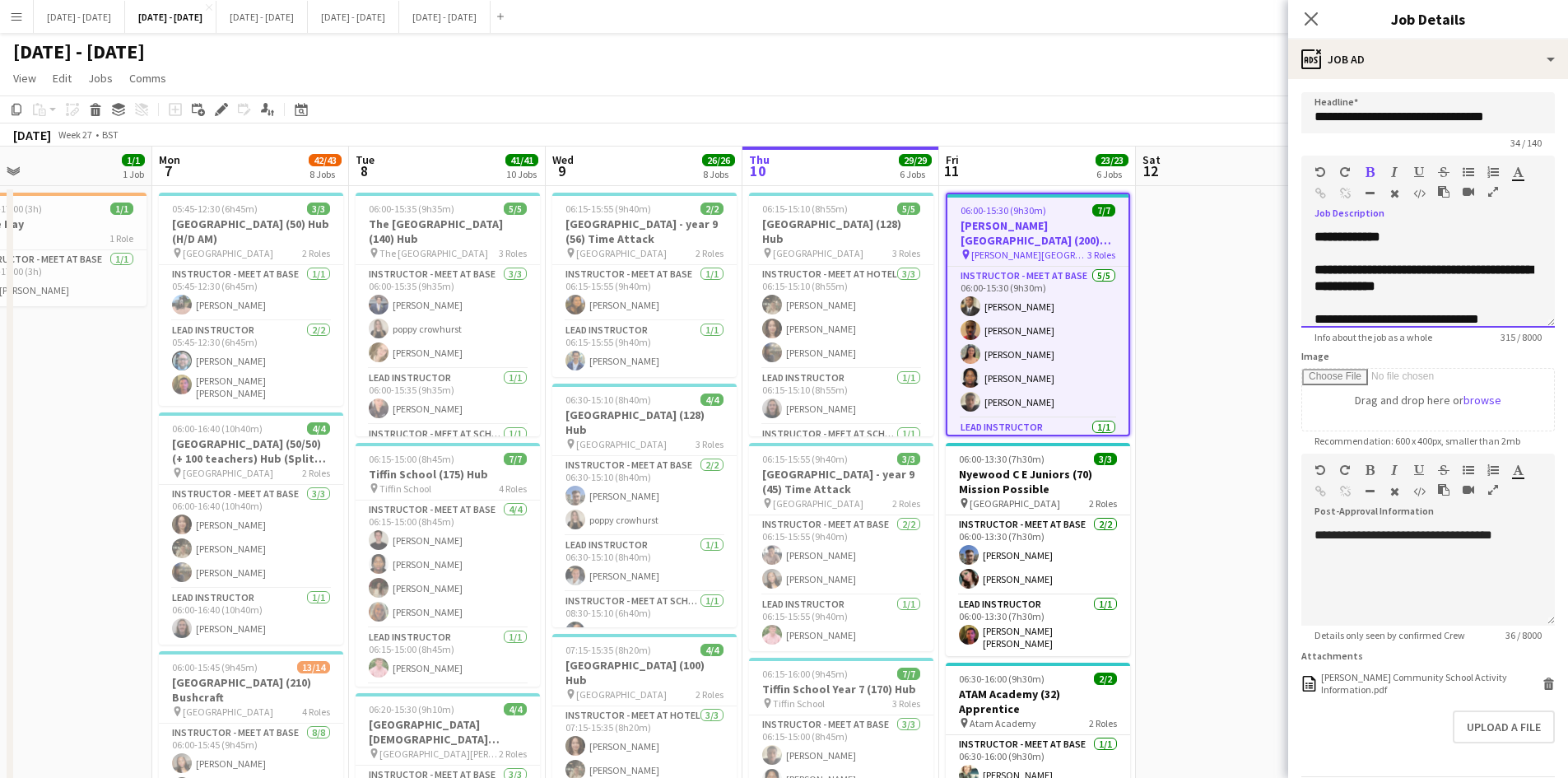 type 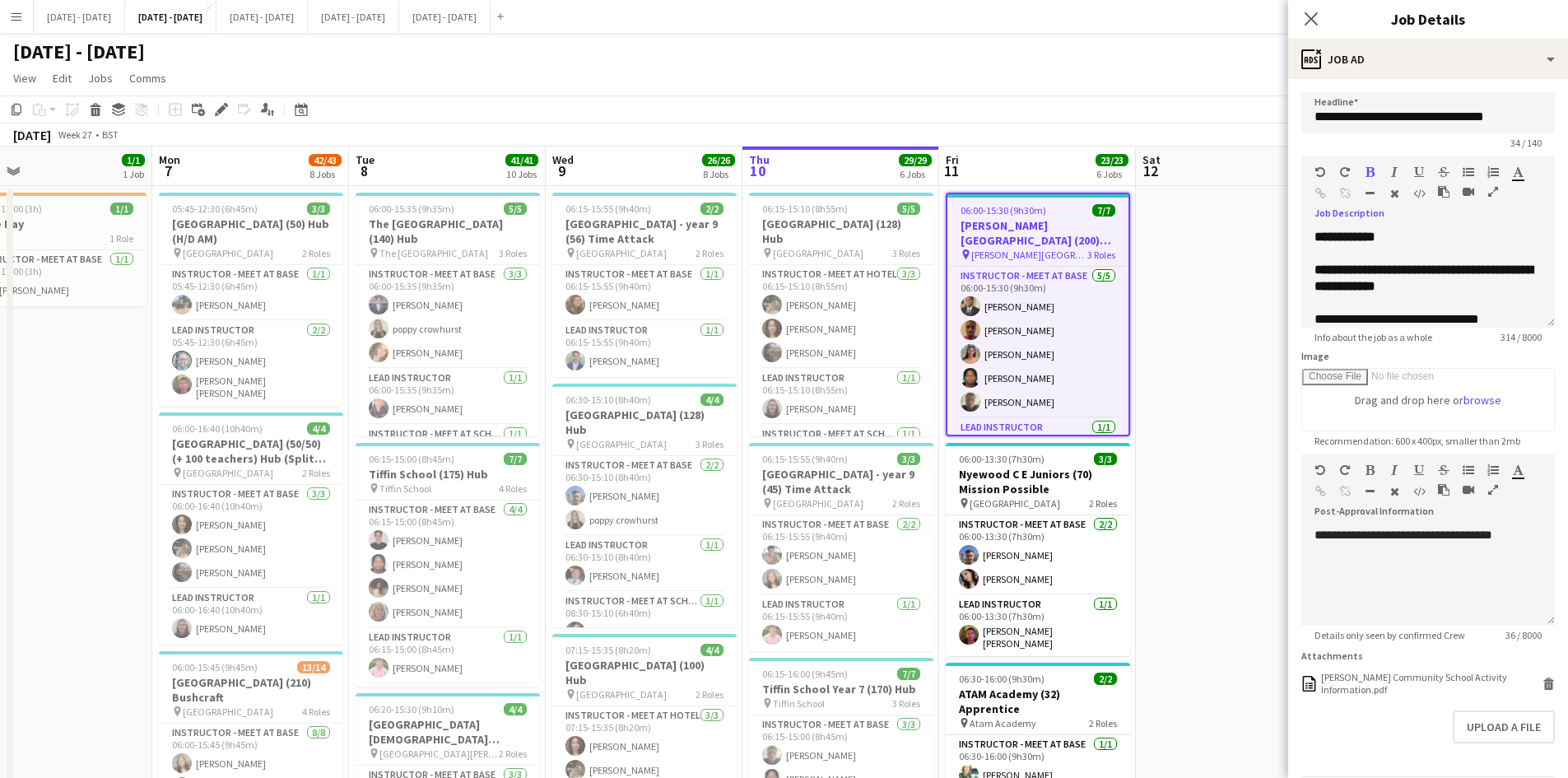 click on "3 Roles" at bounding box center (1101, 254) 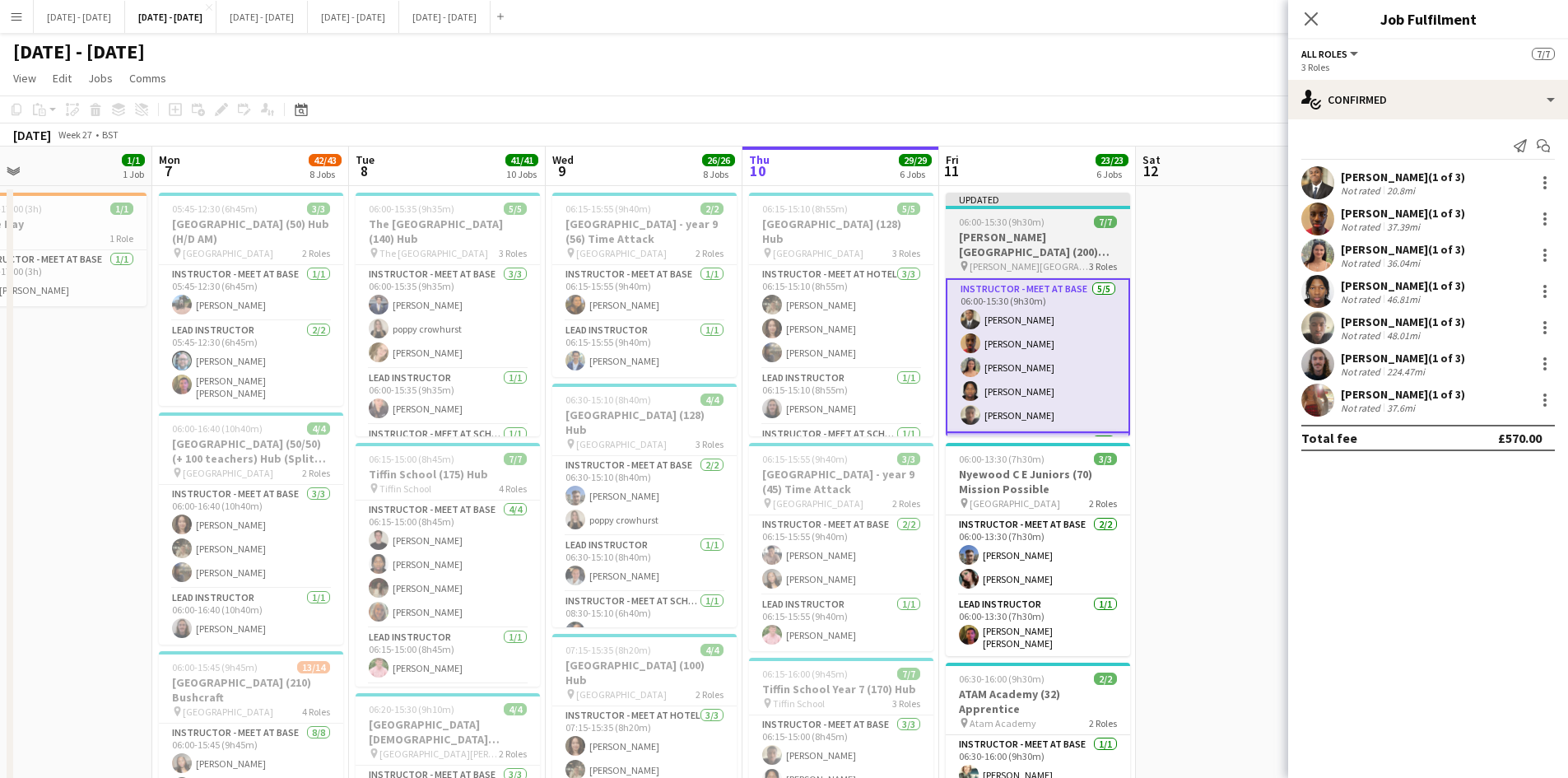 click on "06:00-15:30 (9h30m)    7/7" at bounding box center (1038, 221) 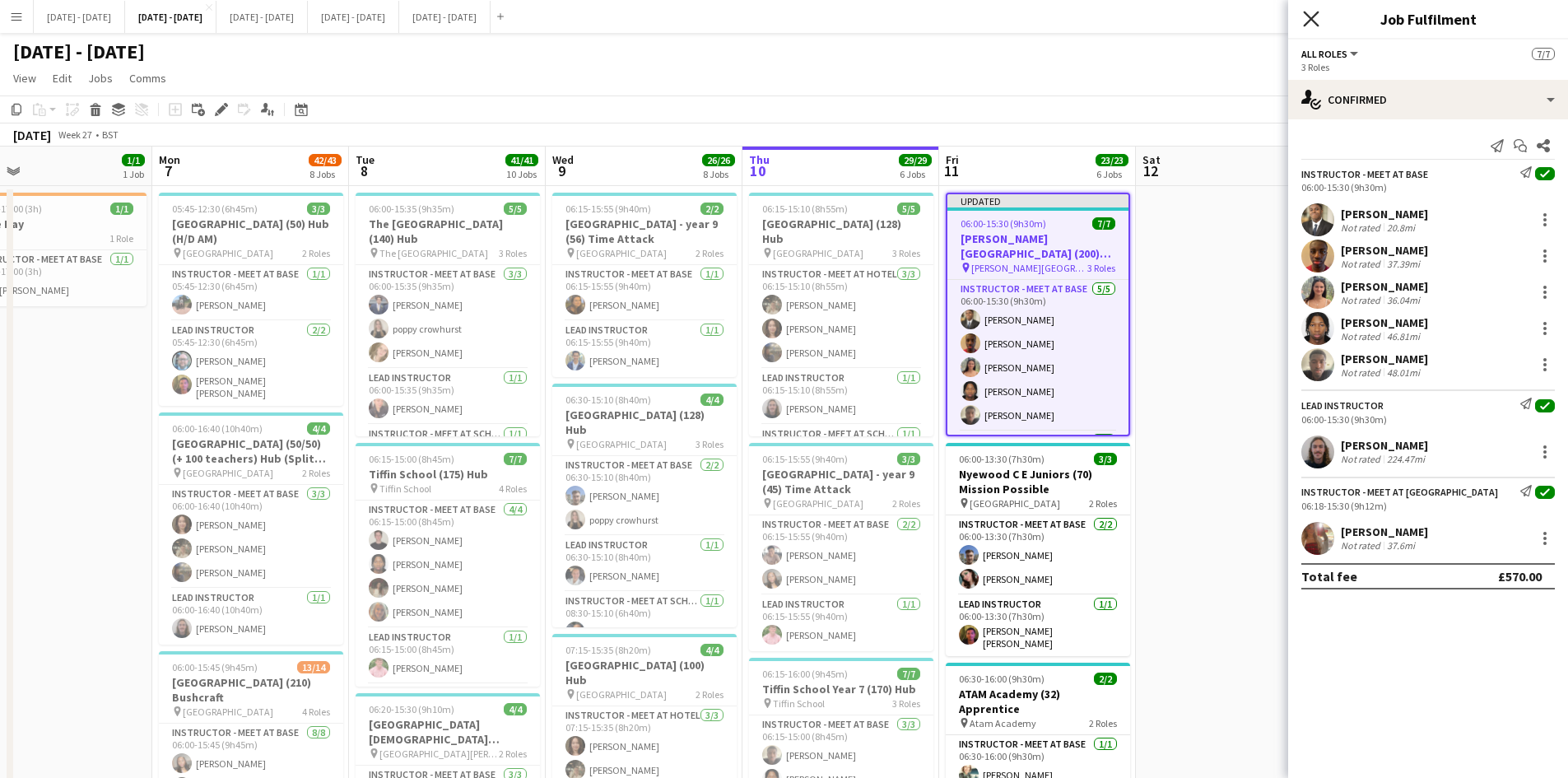 click on "Close pop-in" 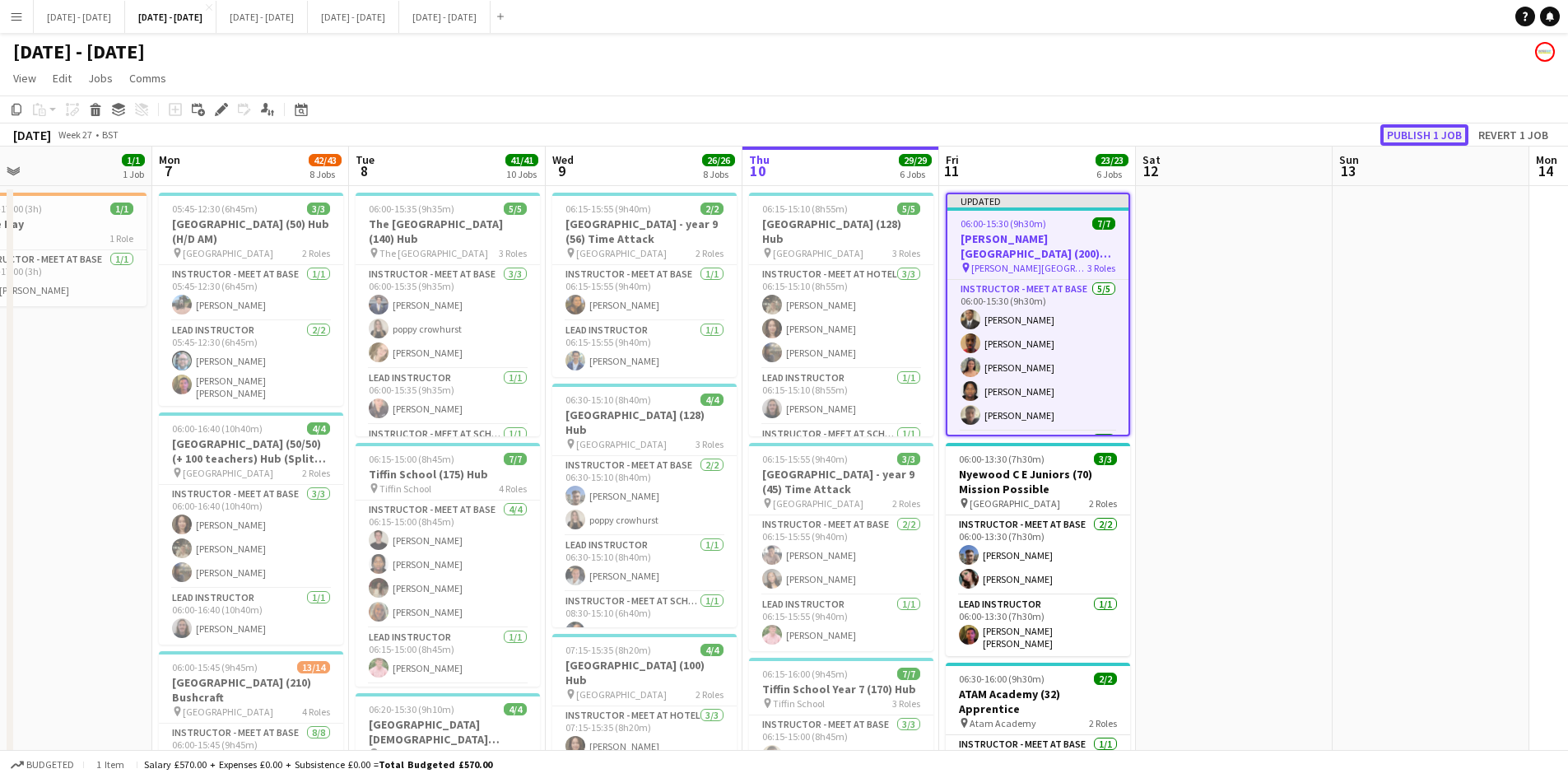 click on "Publish 1 job" 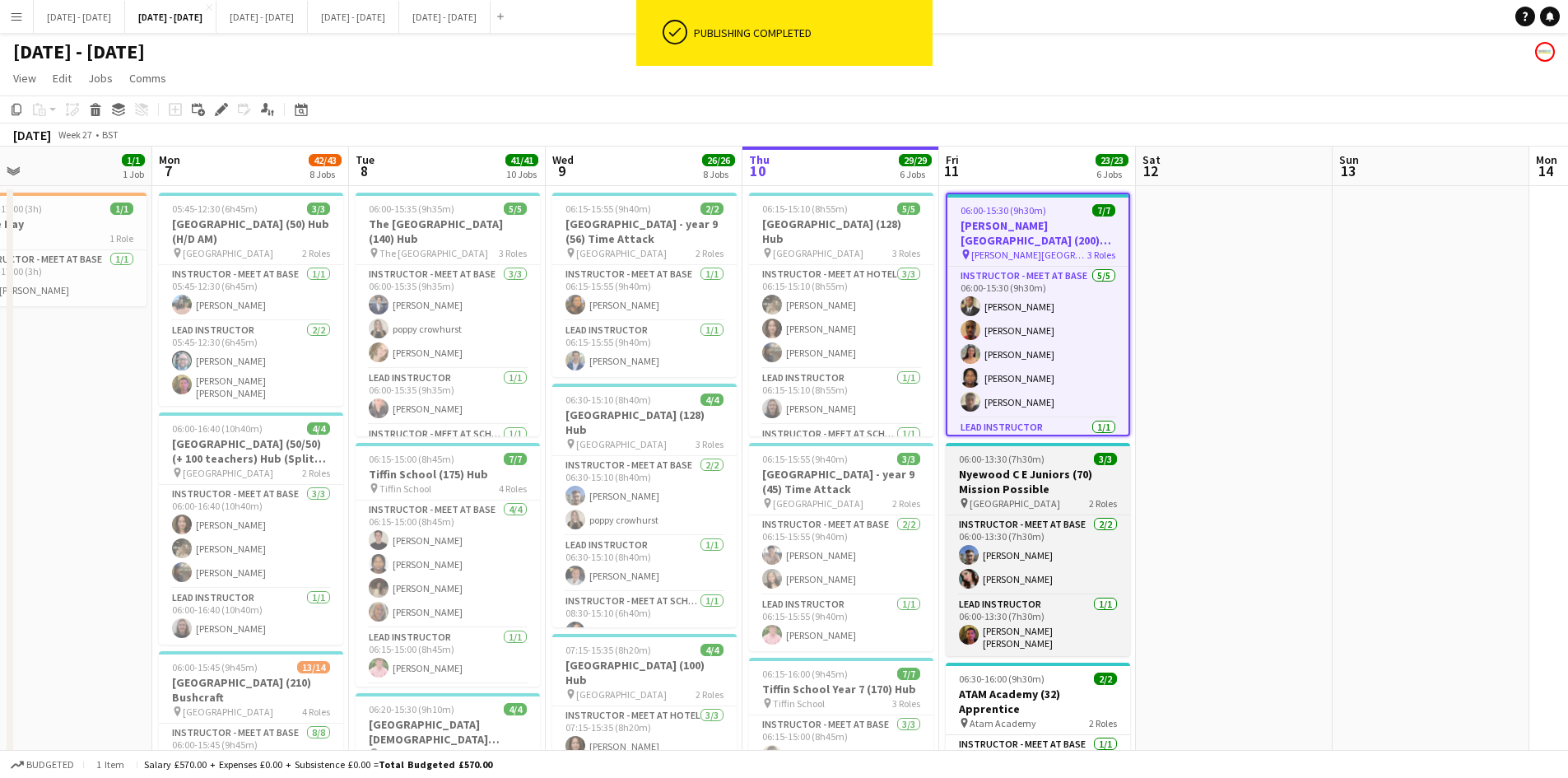 click on "Nyewood C E Juniors (70) Mission Possible" at bounding box center [1038, 482] 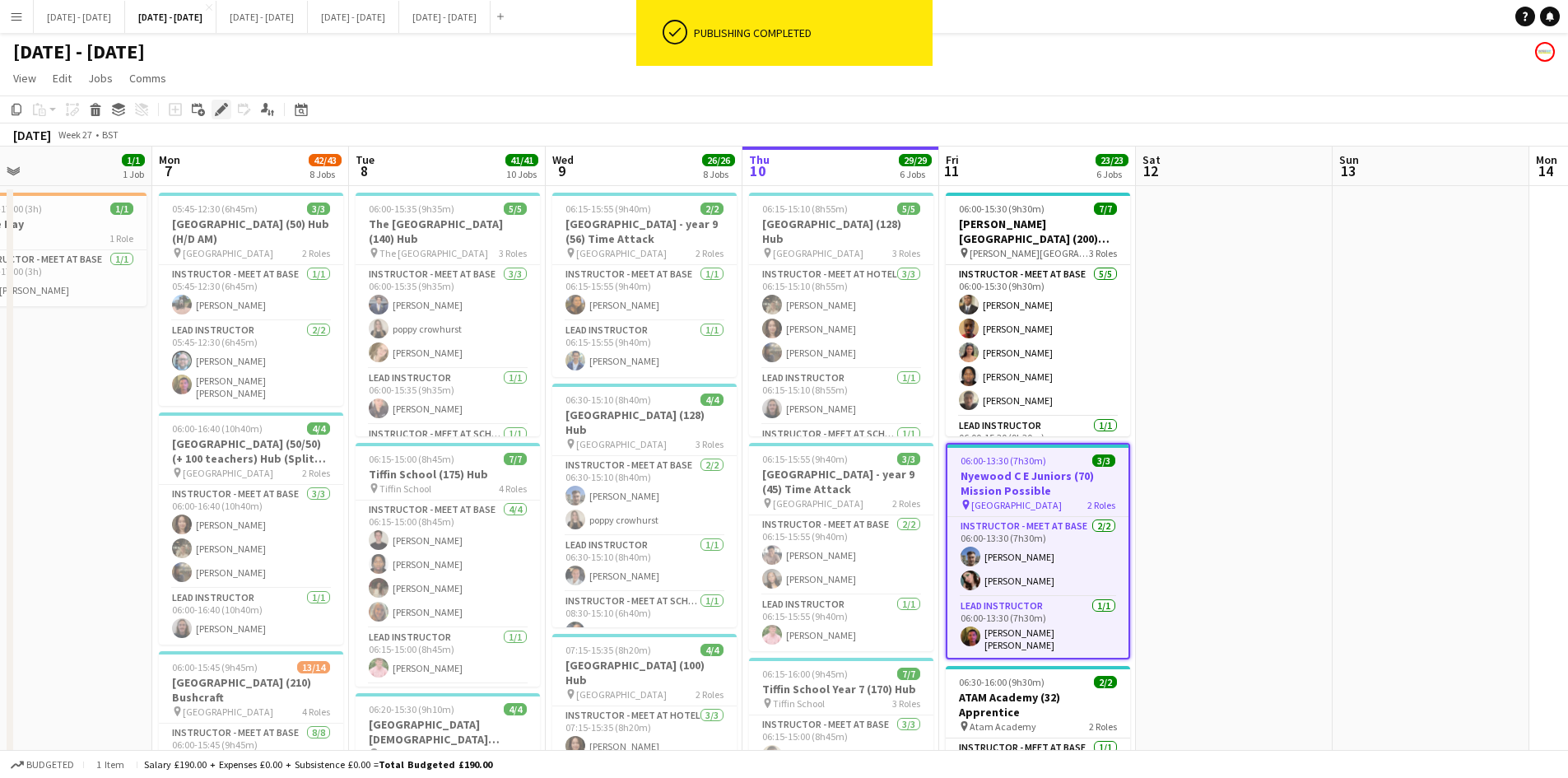 click 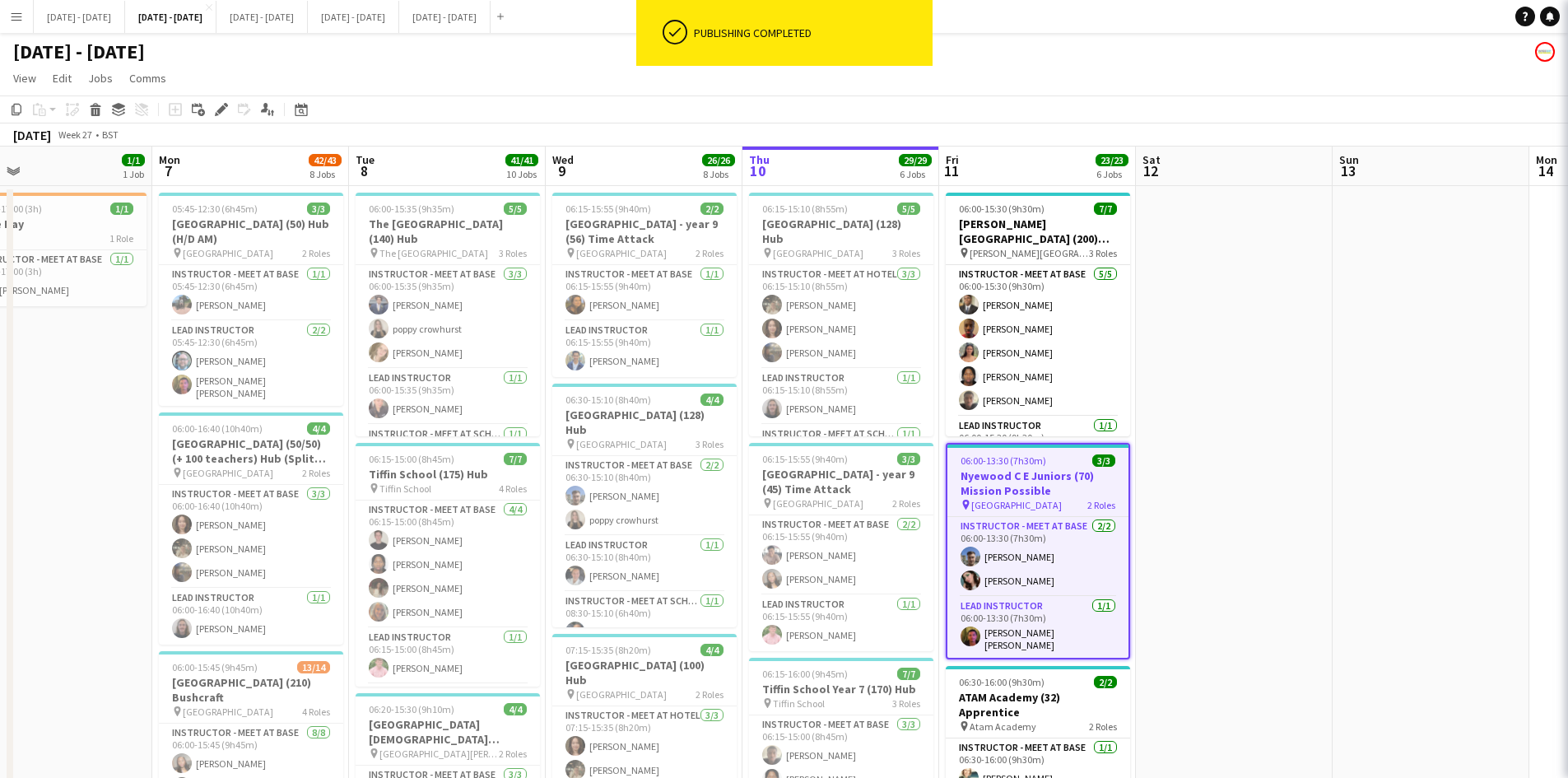 type on "**********" 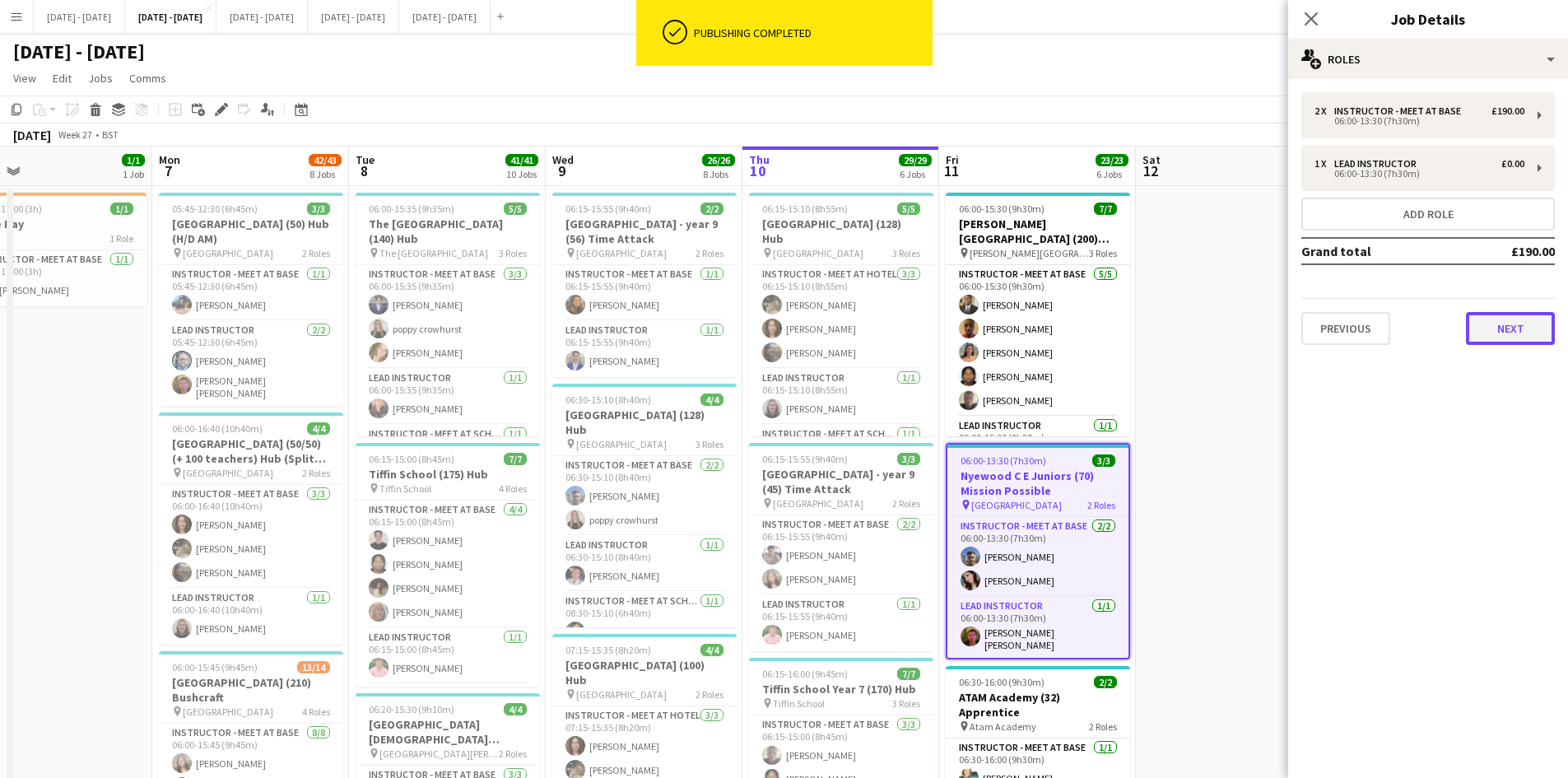 click on "Next" at bounding box center [1510, 328] 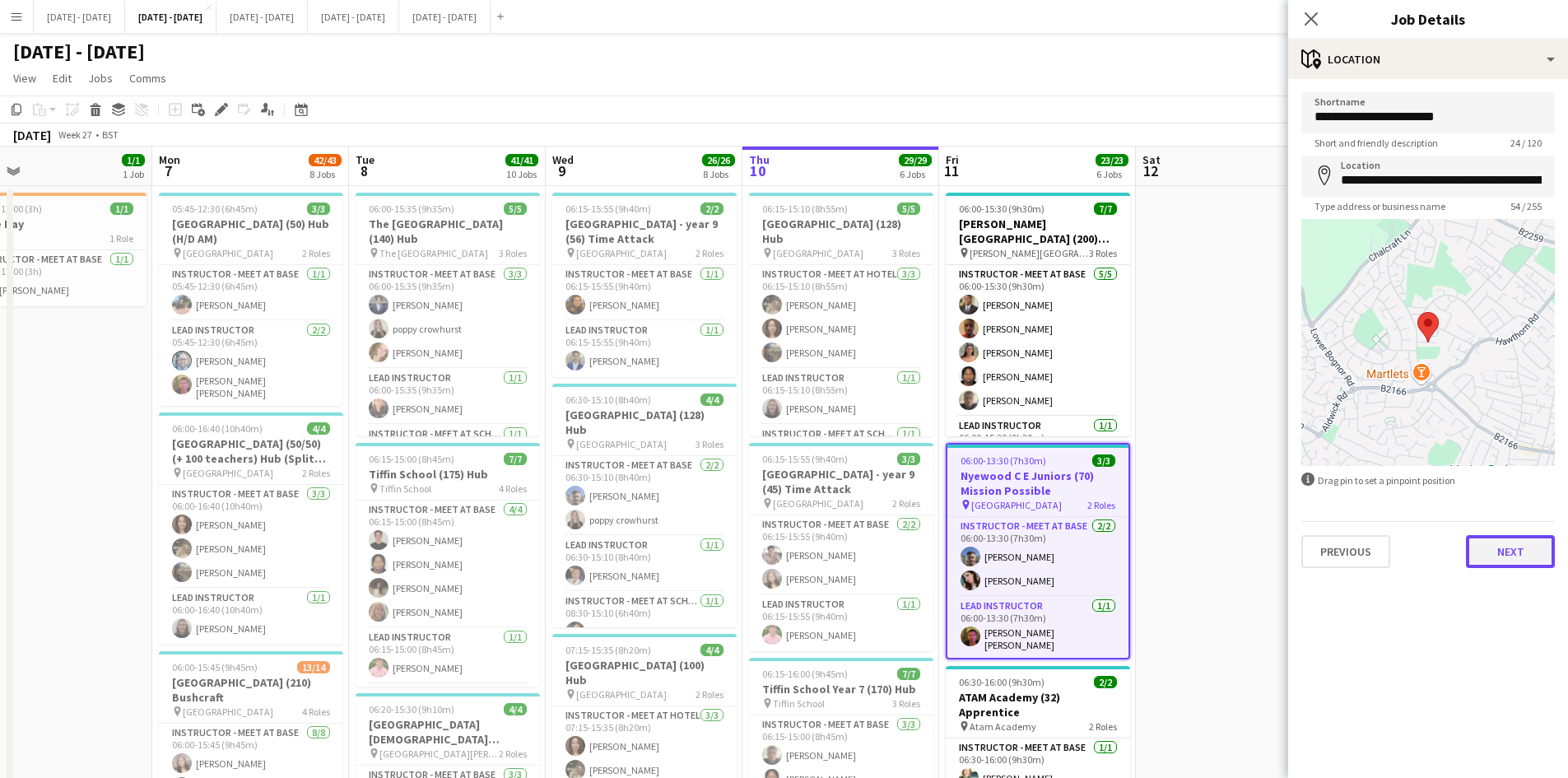 click on "Next" at bounding box center [1510, 552] 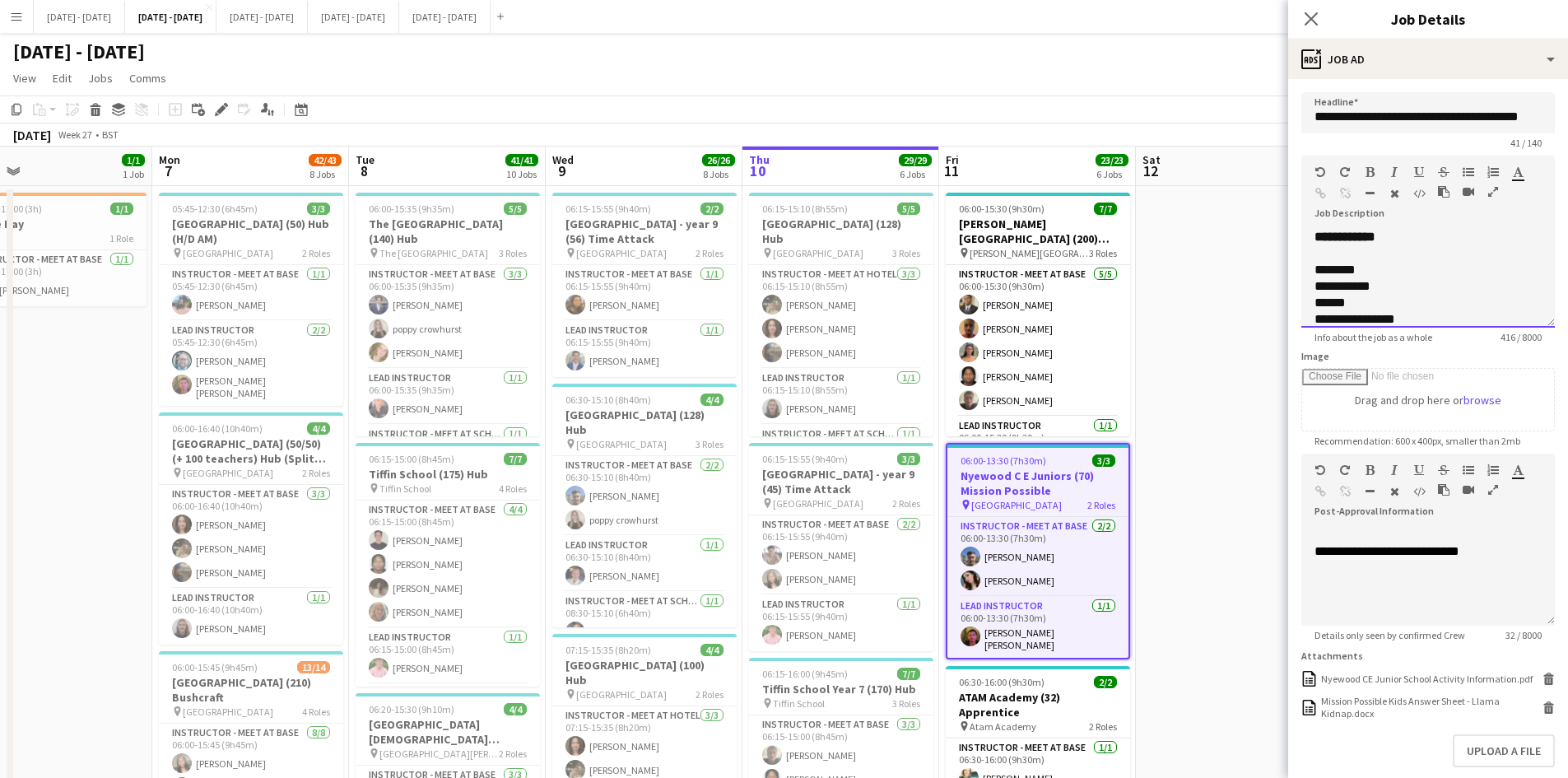 click on "**********" at bounding box center (1428, 278) 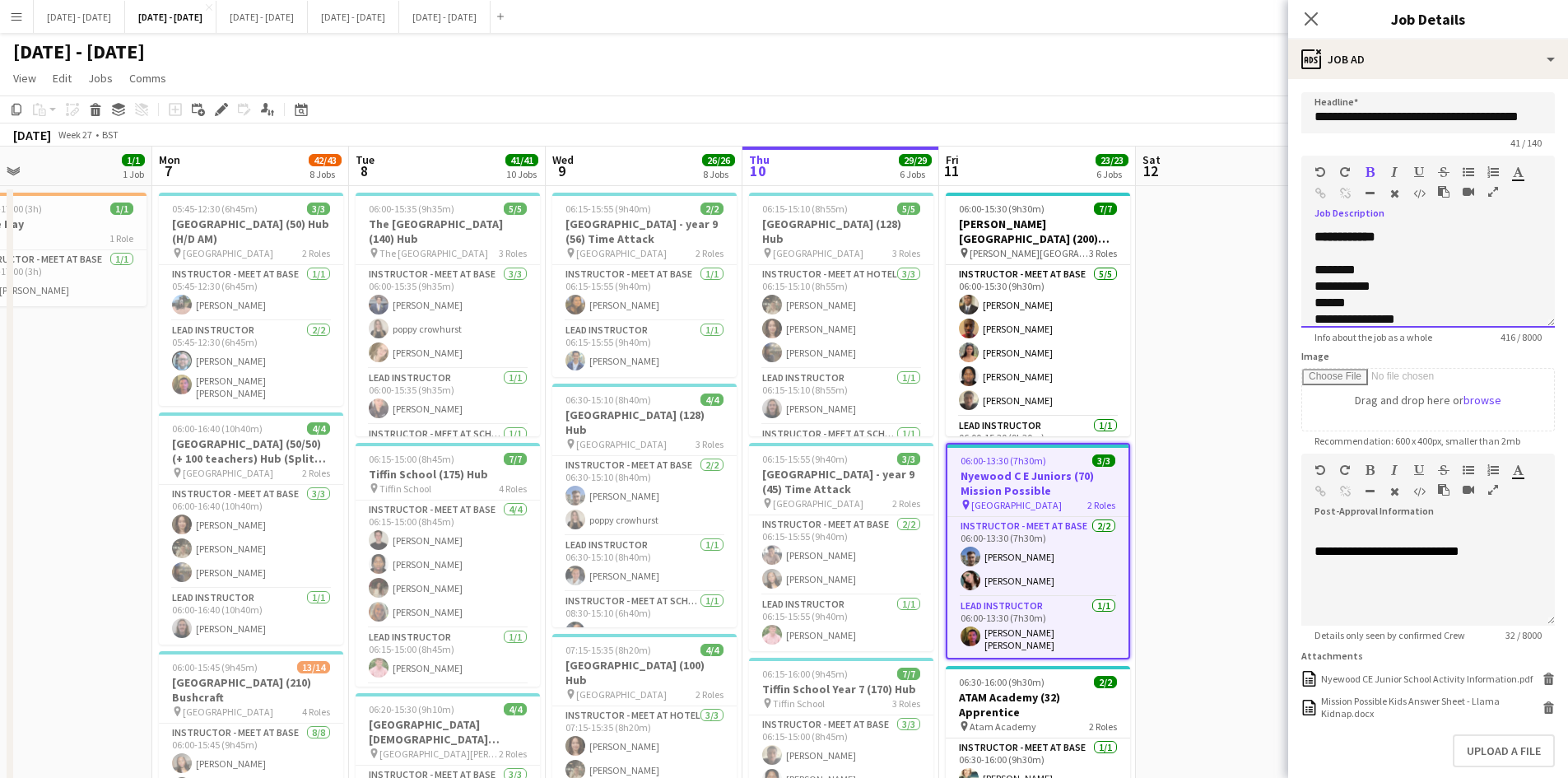 type 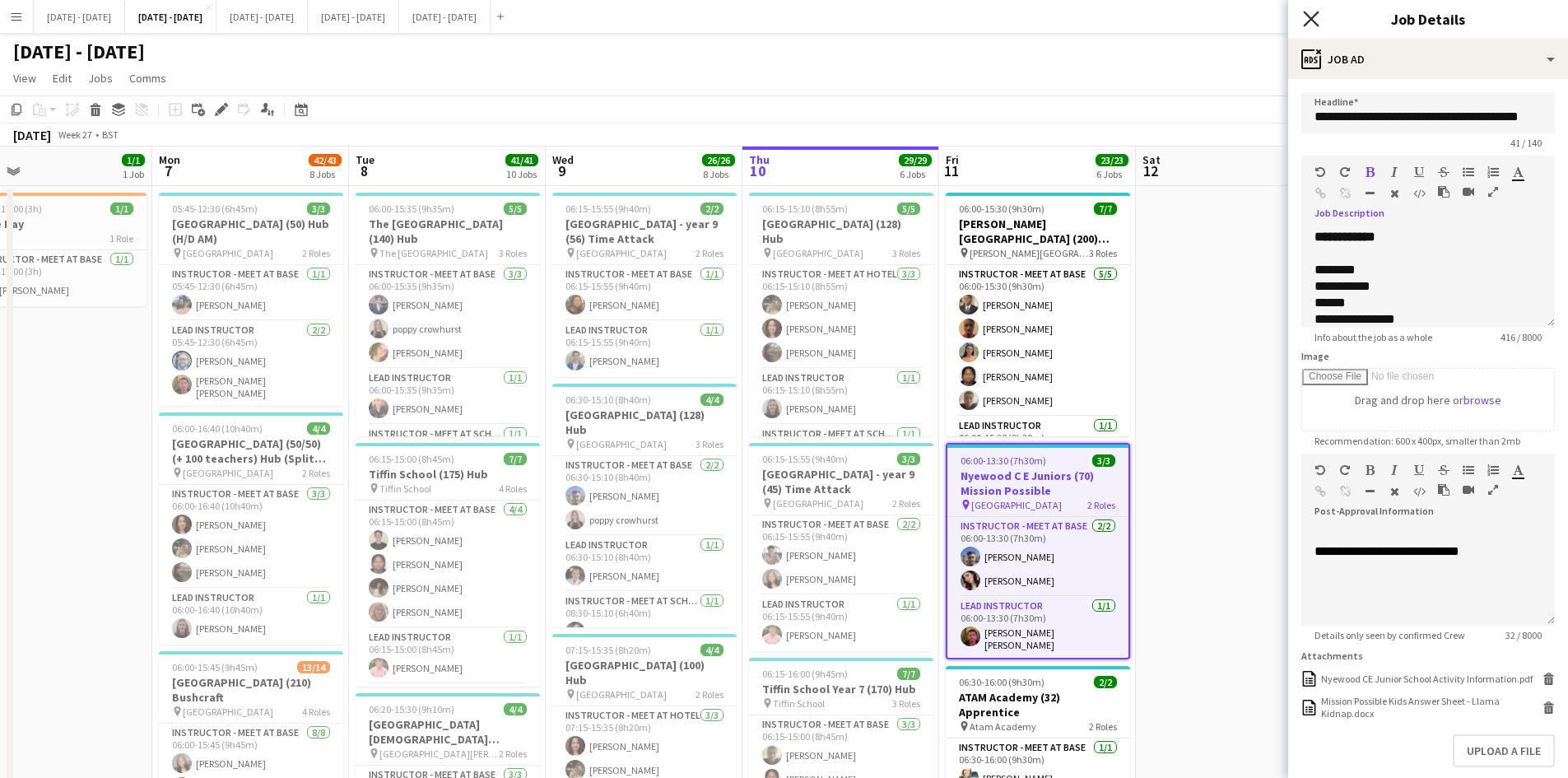 click on "Close pop-in" 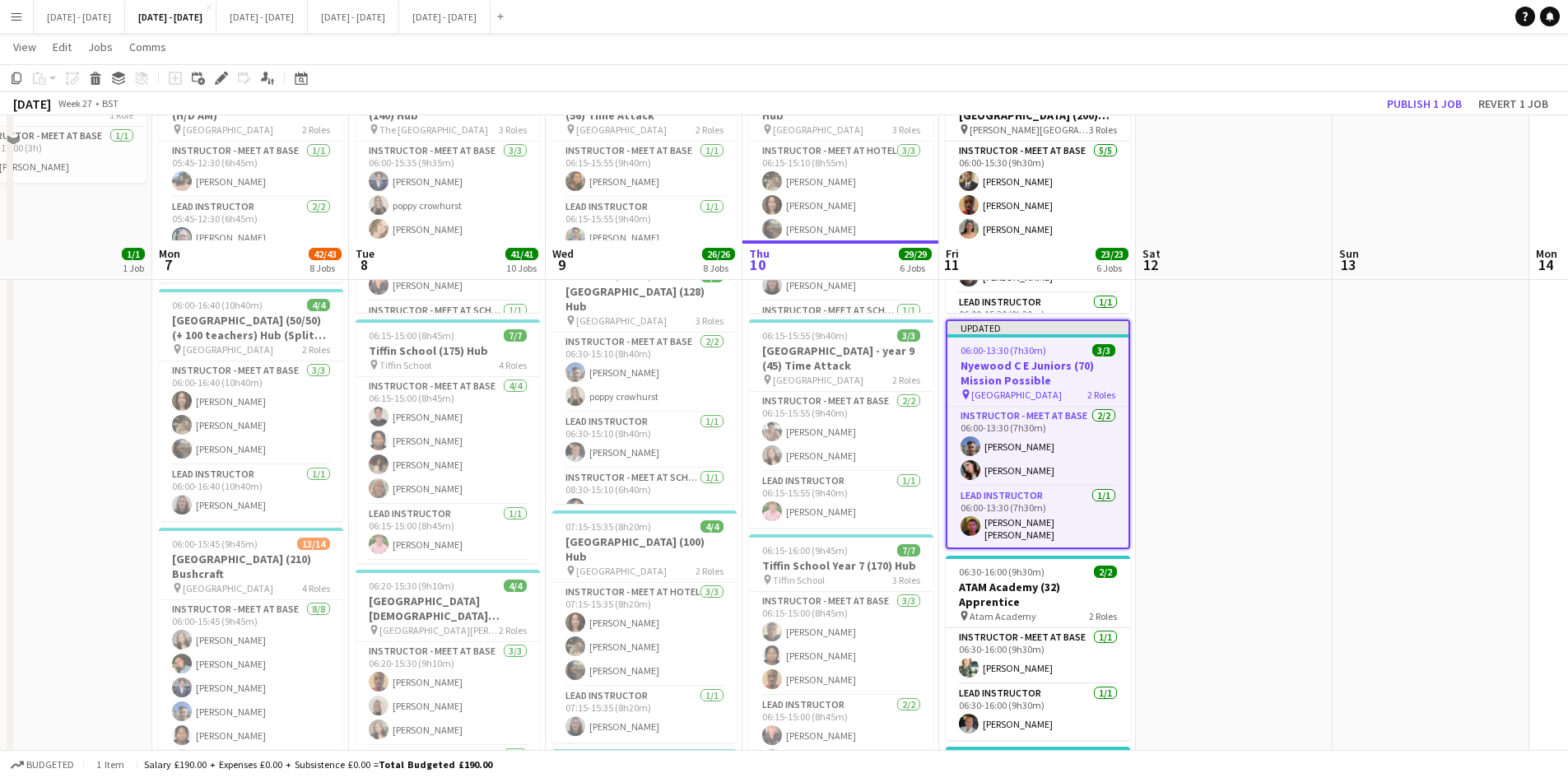scroll, scrollTop: 247, scrollLeft: 0, axis: vertical 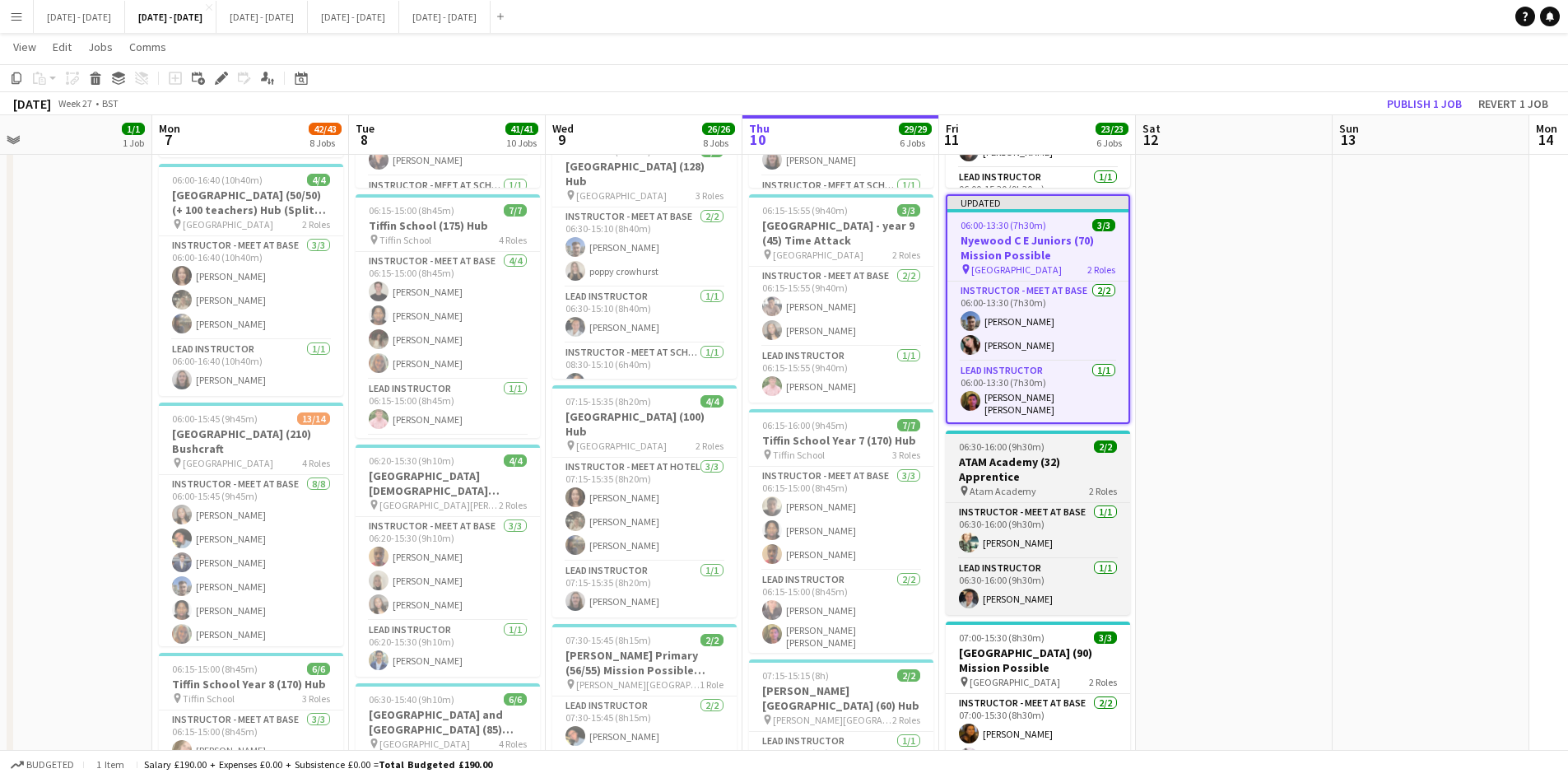 click on "06:30-16:00 (9h30m)" at bounding box center (1002, 446) 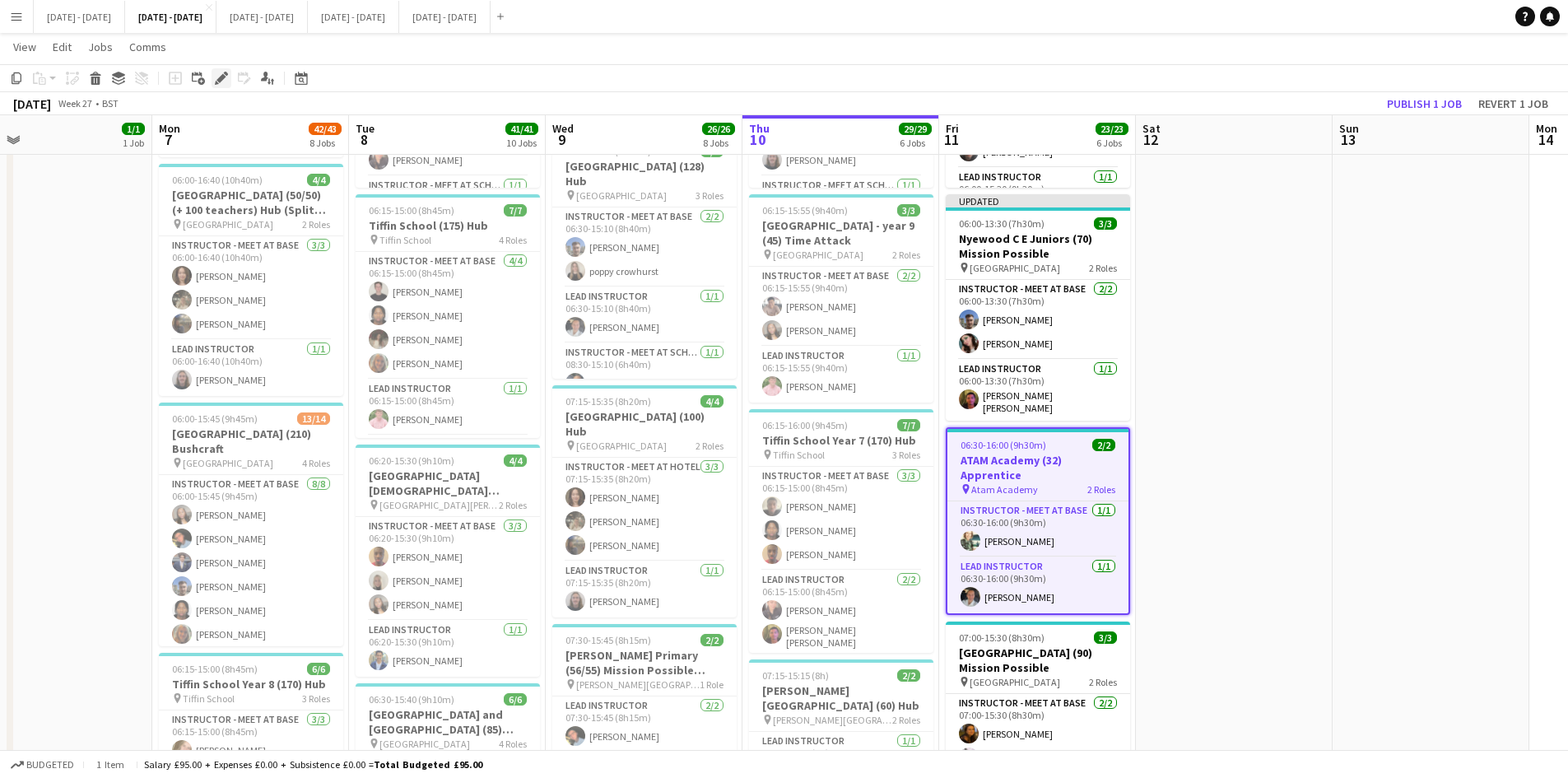 click on "Edit" at bounding box center [221, 78] 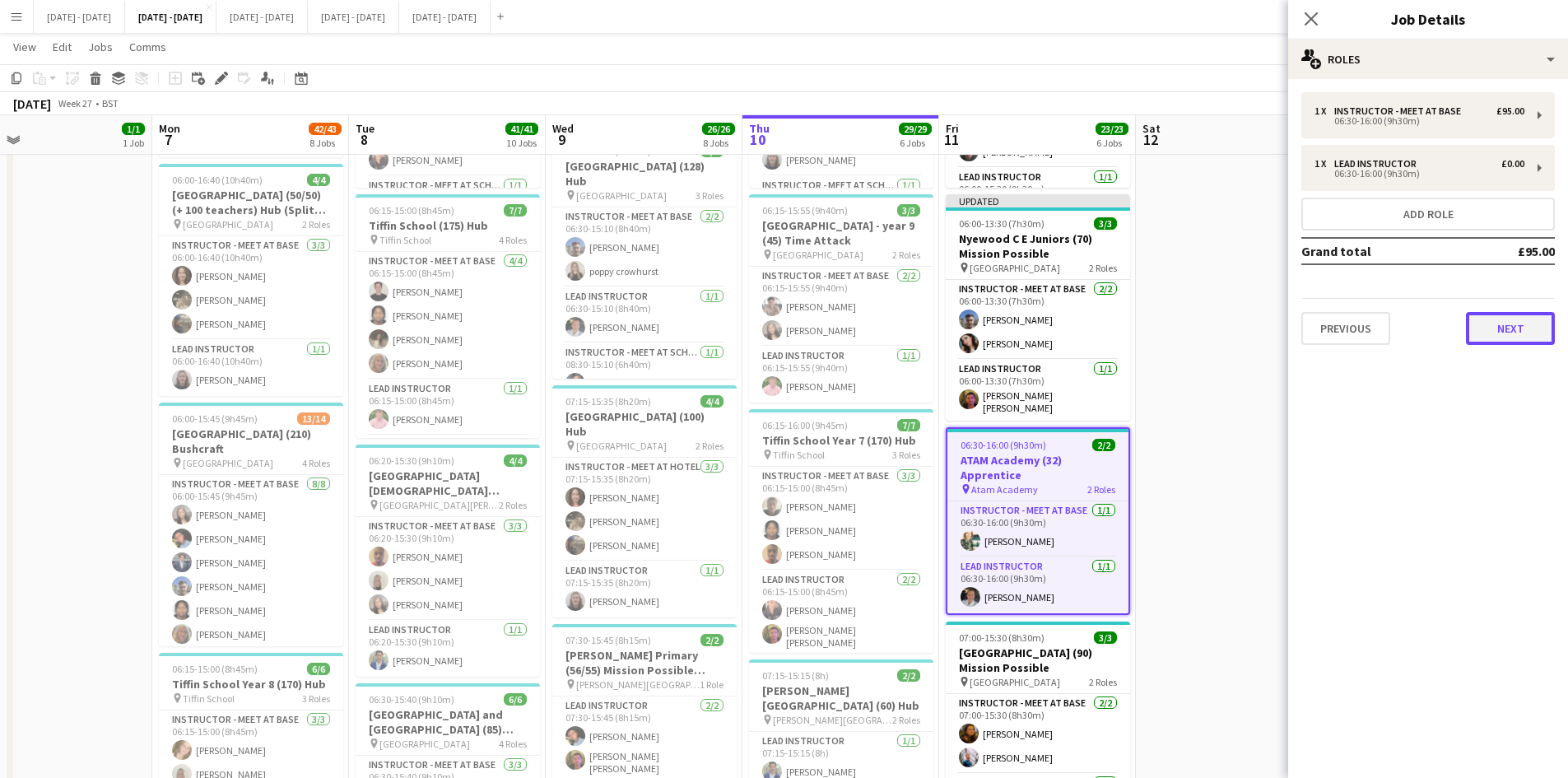 click on "Next" at bounding box center (1510, 328) 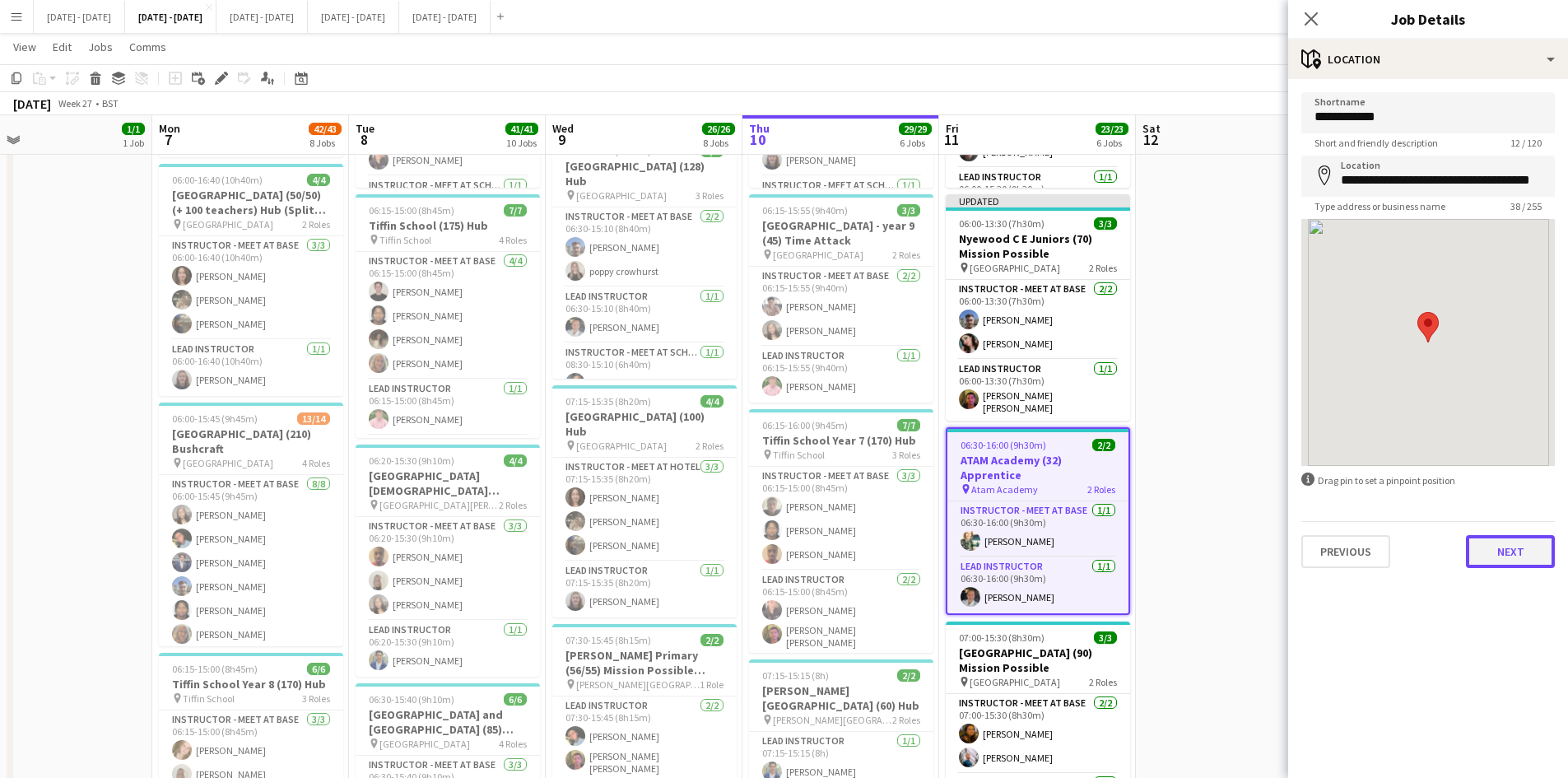click on "Next" at bounding box center (1510, 552) 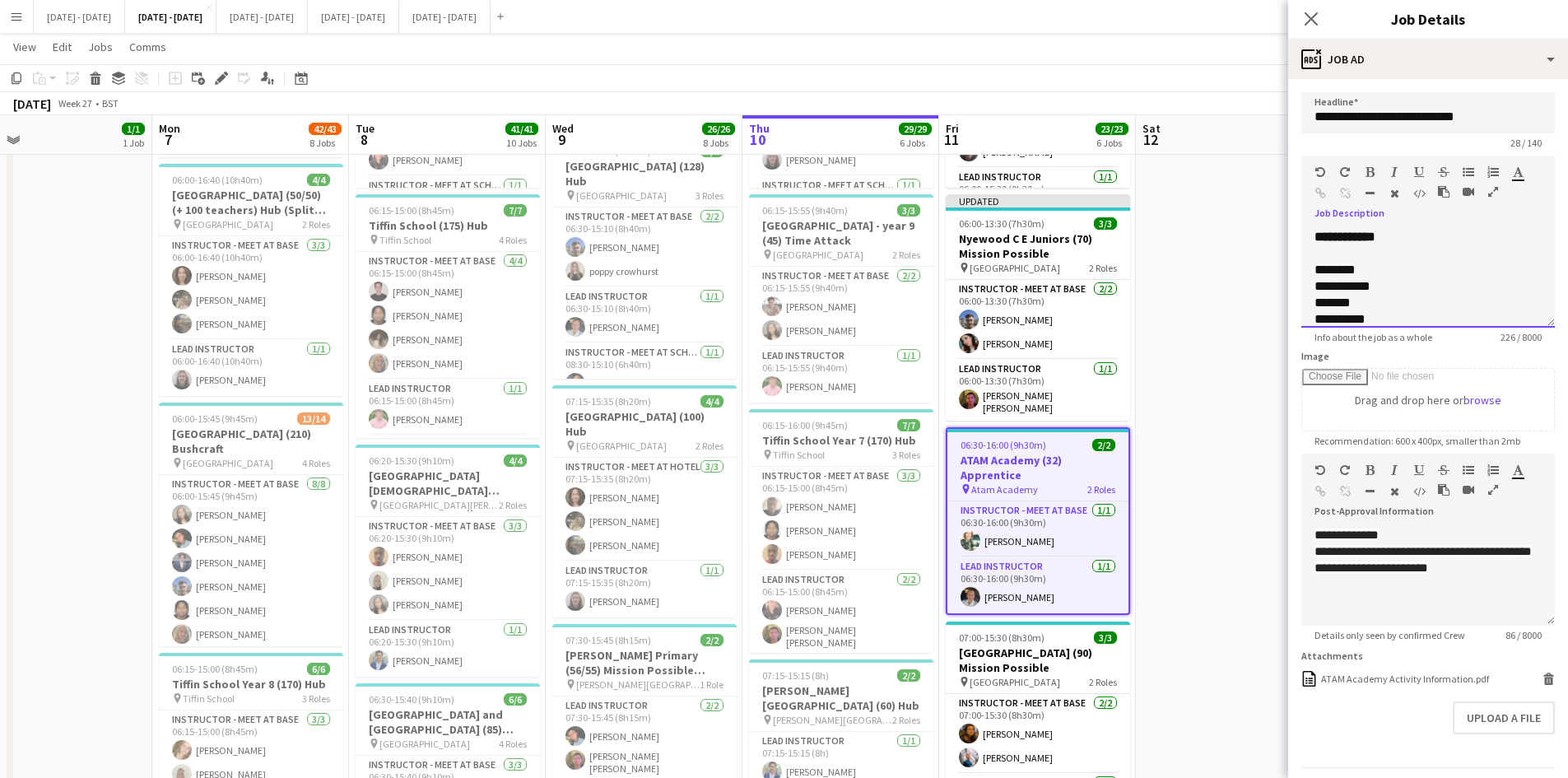 click at bounding box center [1428, 254] 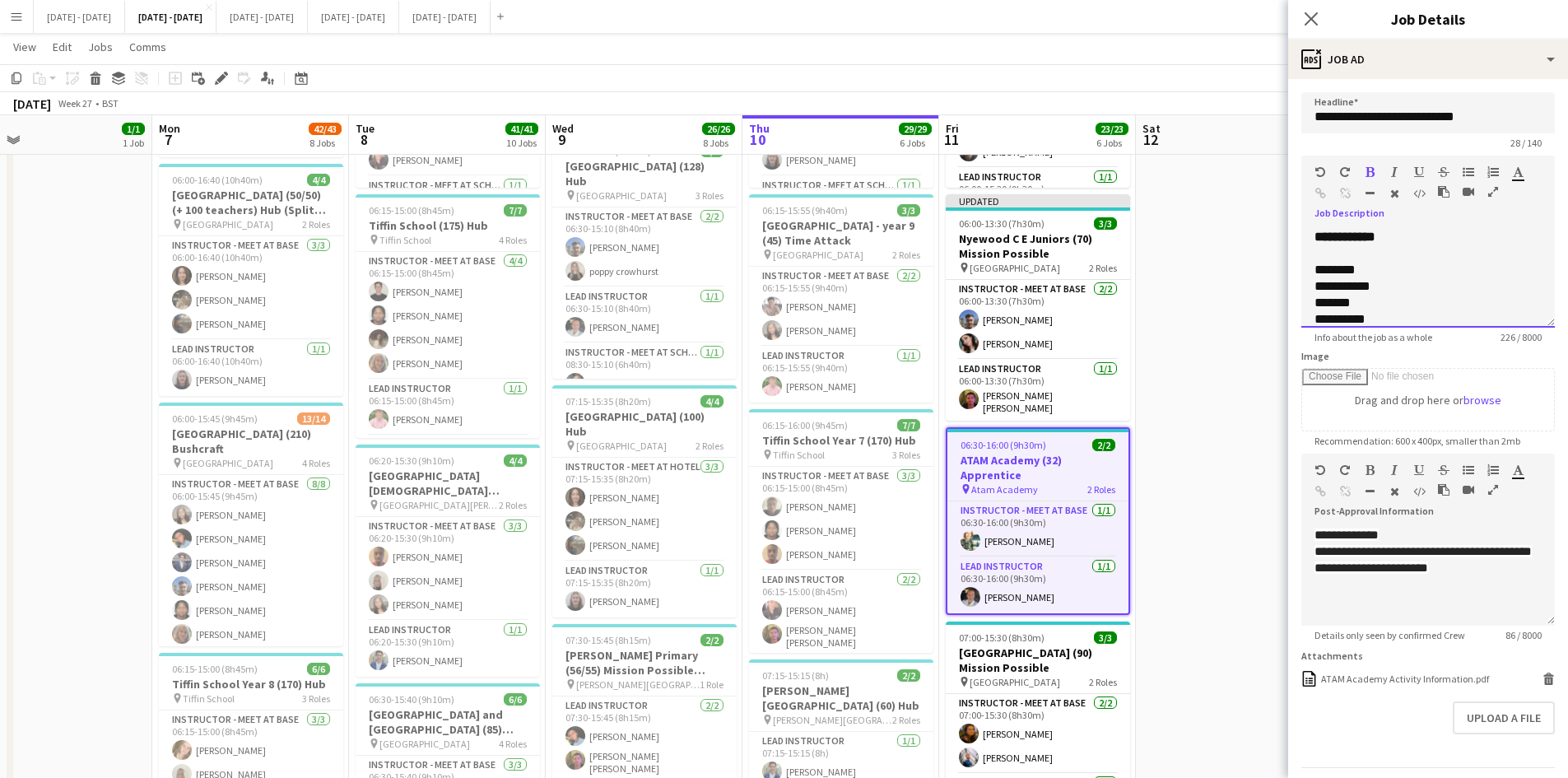 type 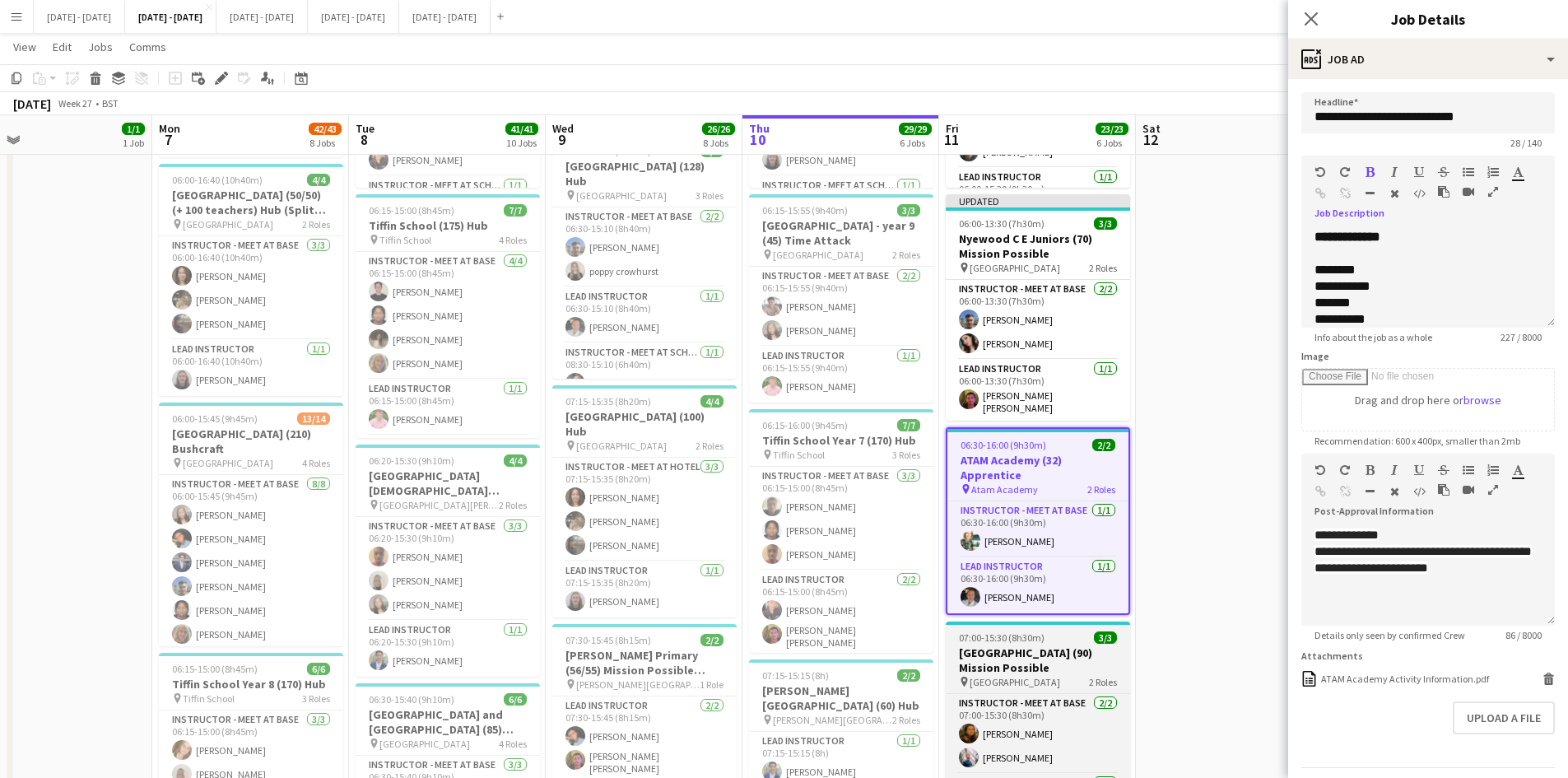 click on "[GEOGRAPHIC_DATA] (90) Mission Possible" at bounding box center [1038, 660] 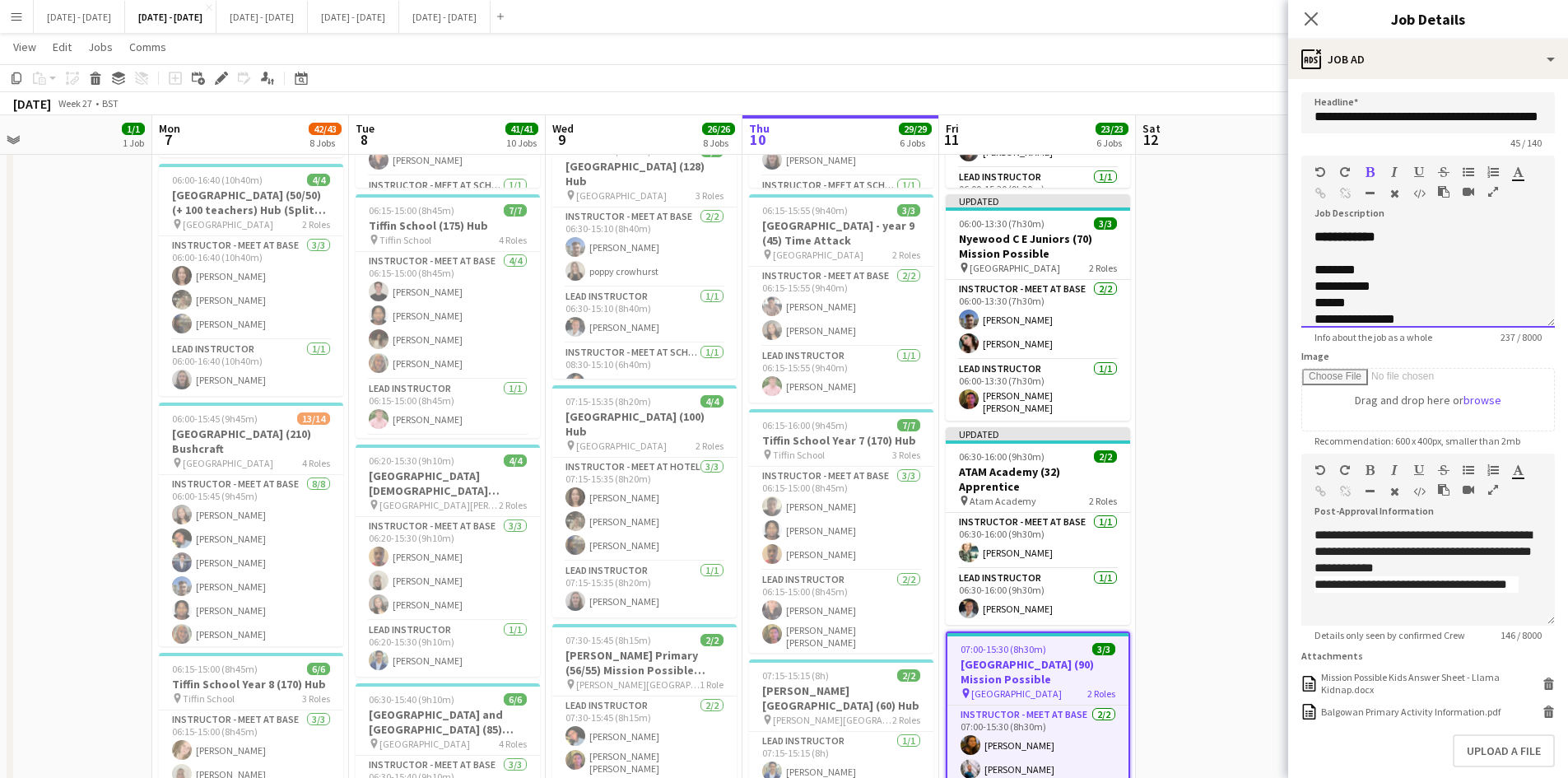click on "**********" at bounding box center (1428, 278) 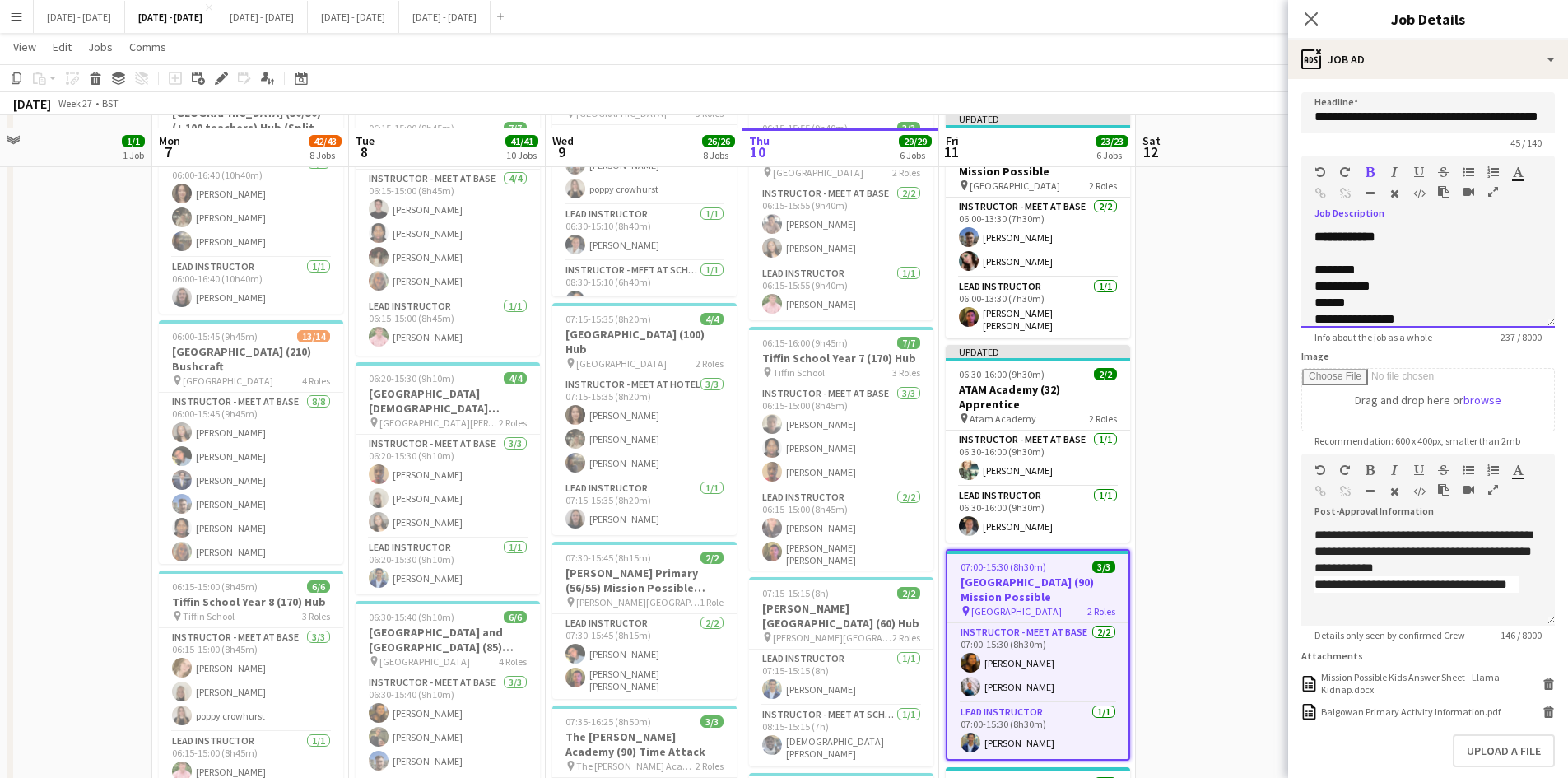 scroll, scrollTop: 576, scrollLeft: 0, axis: vertical 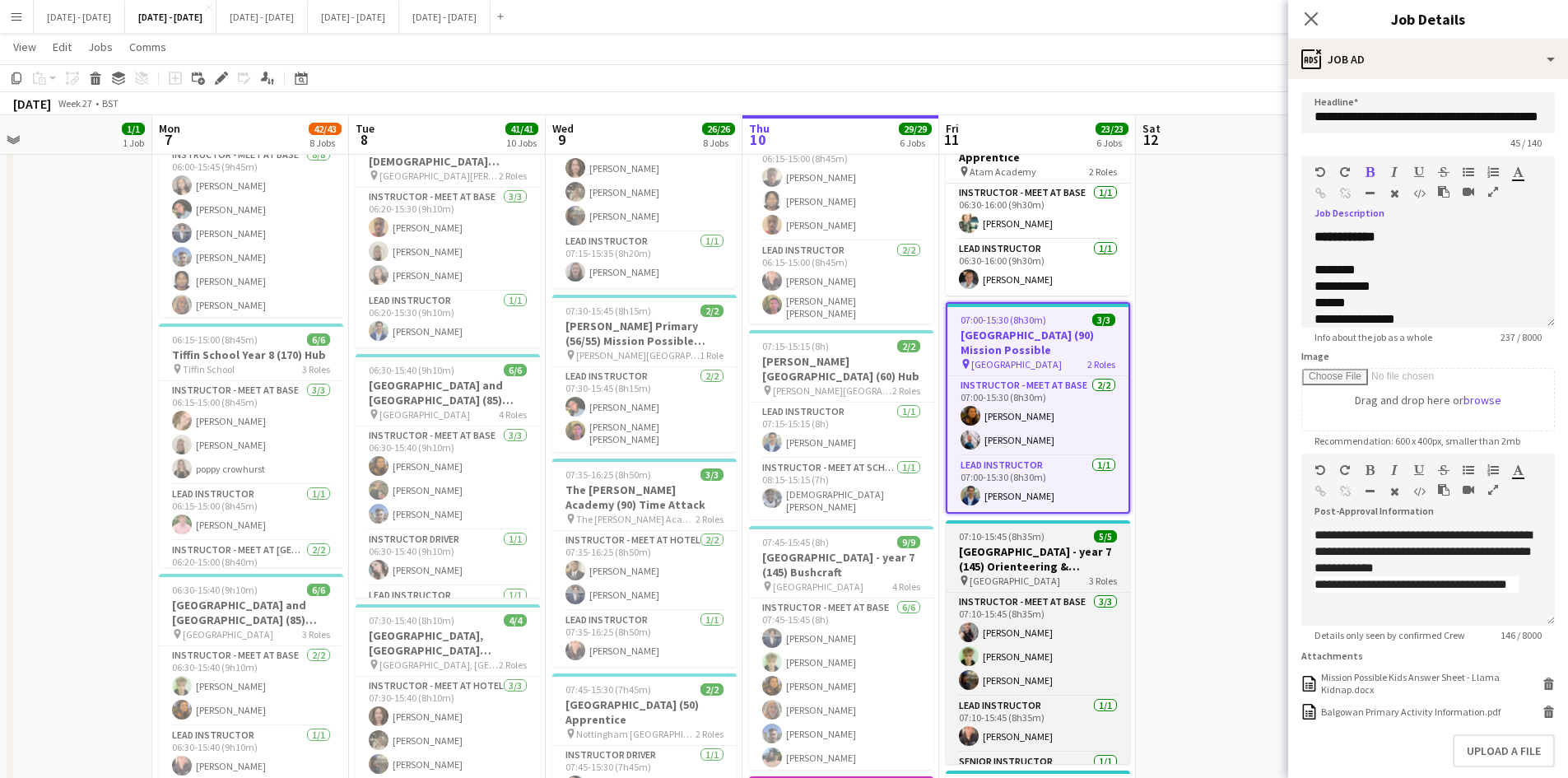 click on "[GEOGRAPHIC_DATA] - year 7 (145) Orienteering & Catapults" at bounding box center (1038, 559) 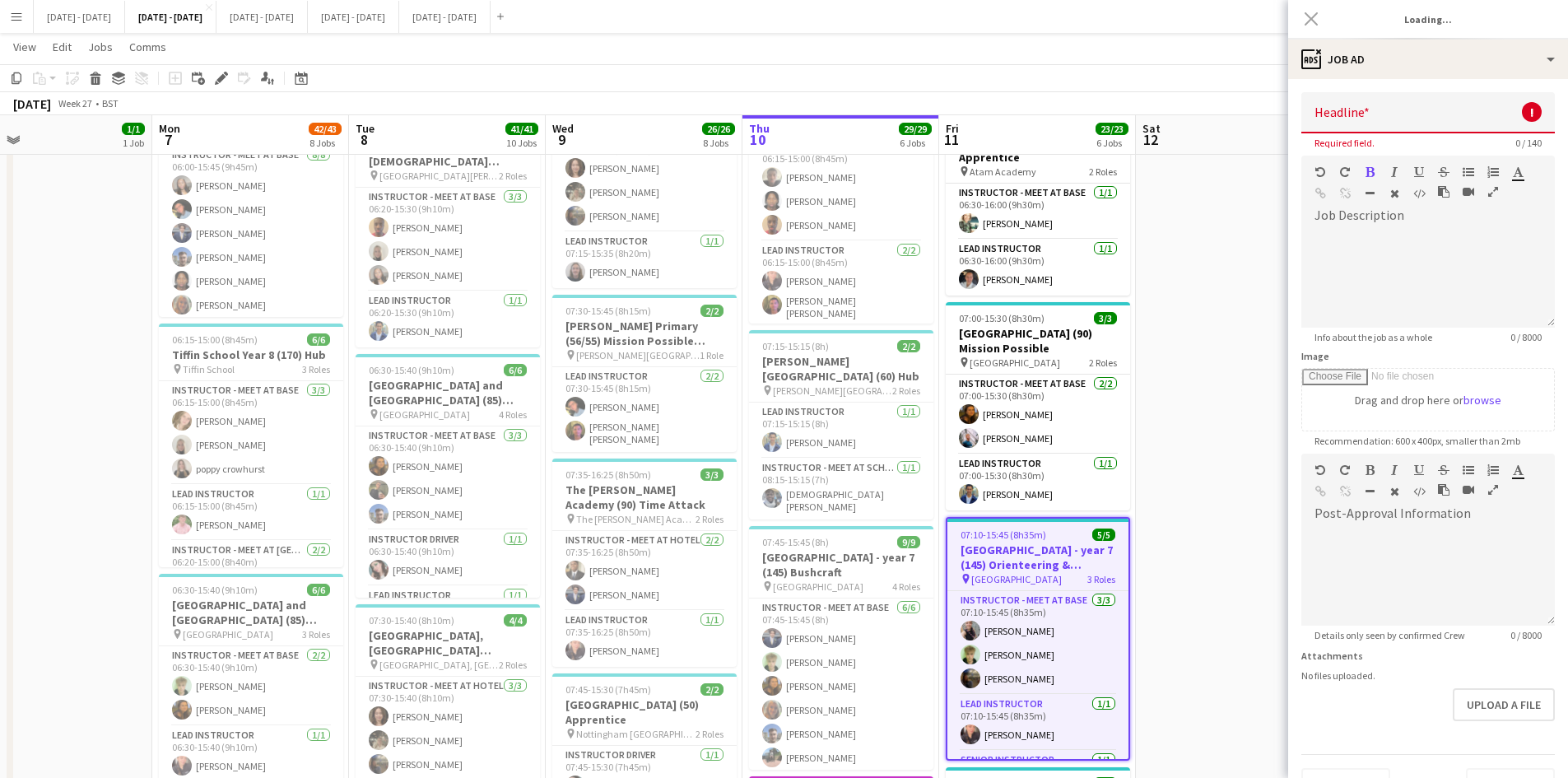 type on "**********" 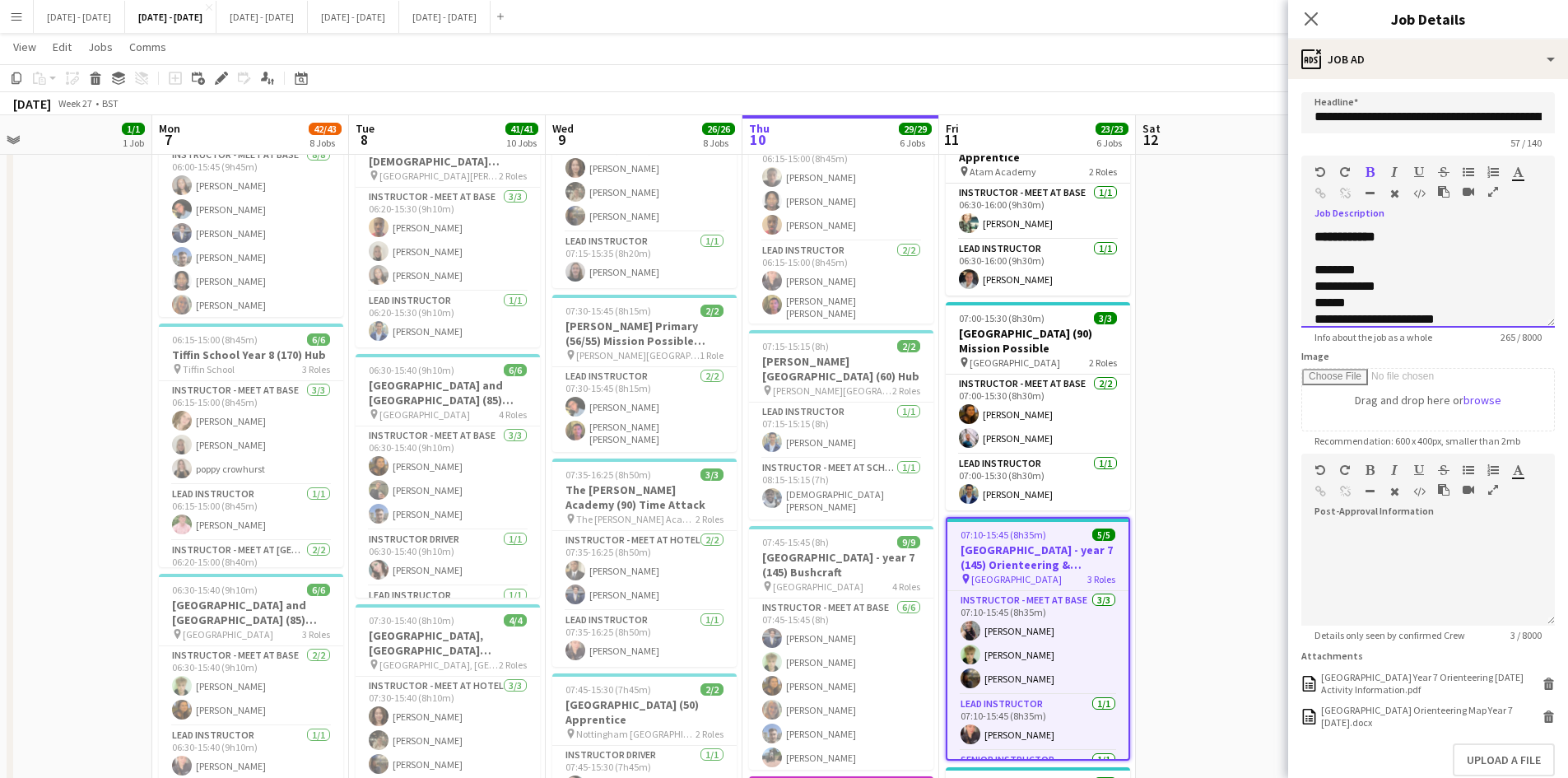 click at bounding box center (1428, 254) 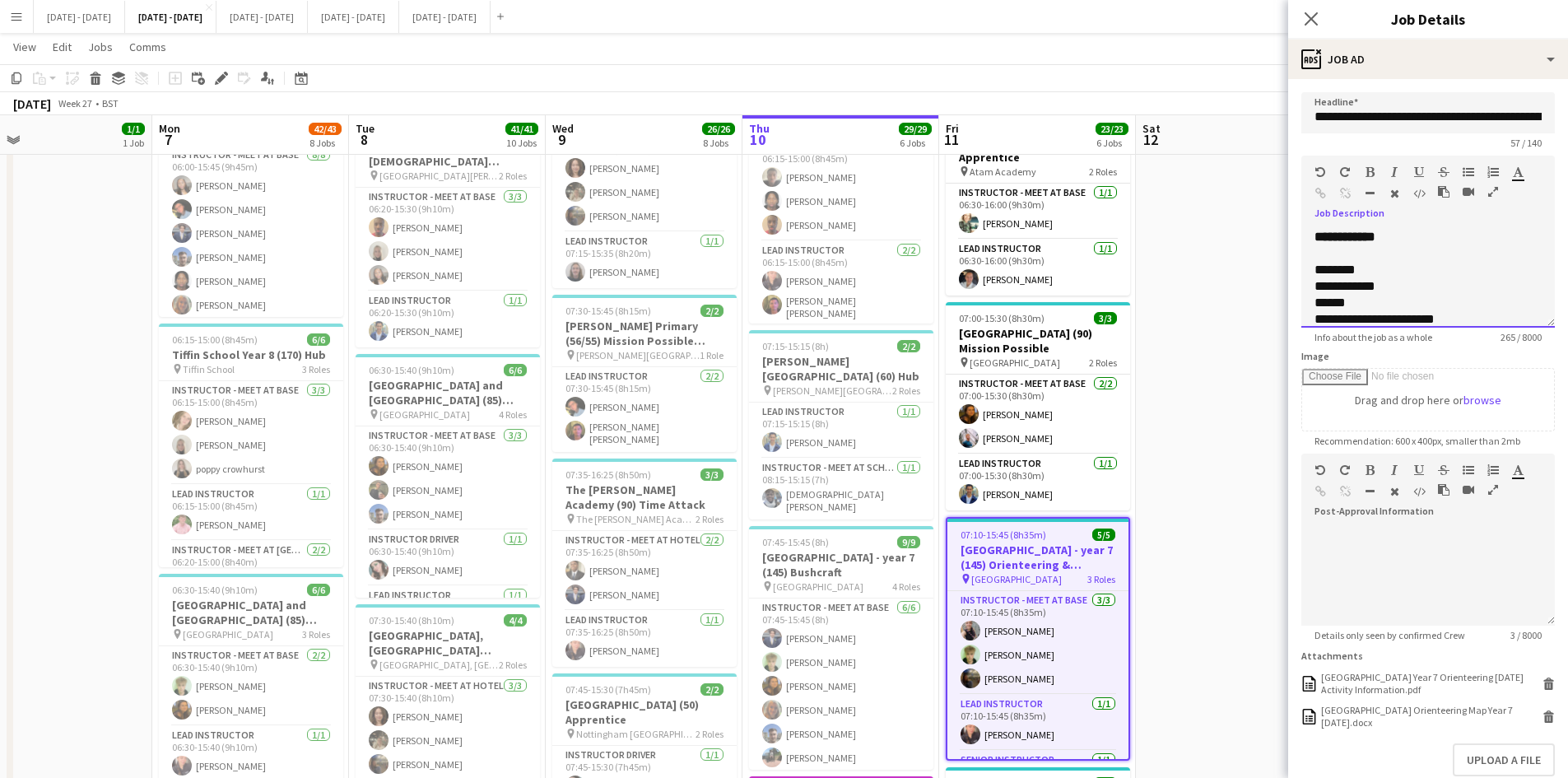 click on "**********" at bounding box center (1428, 278) 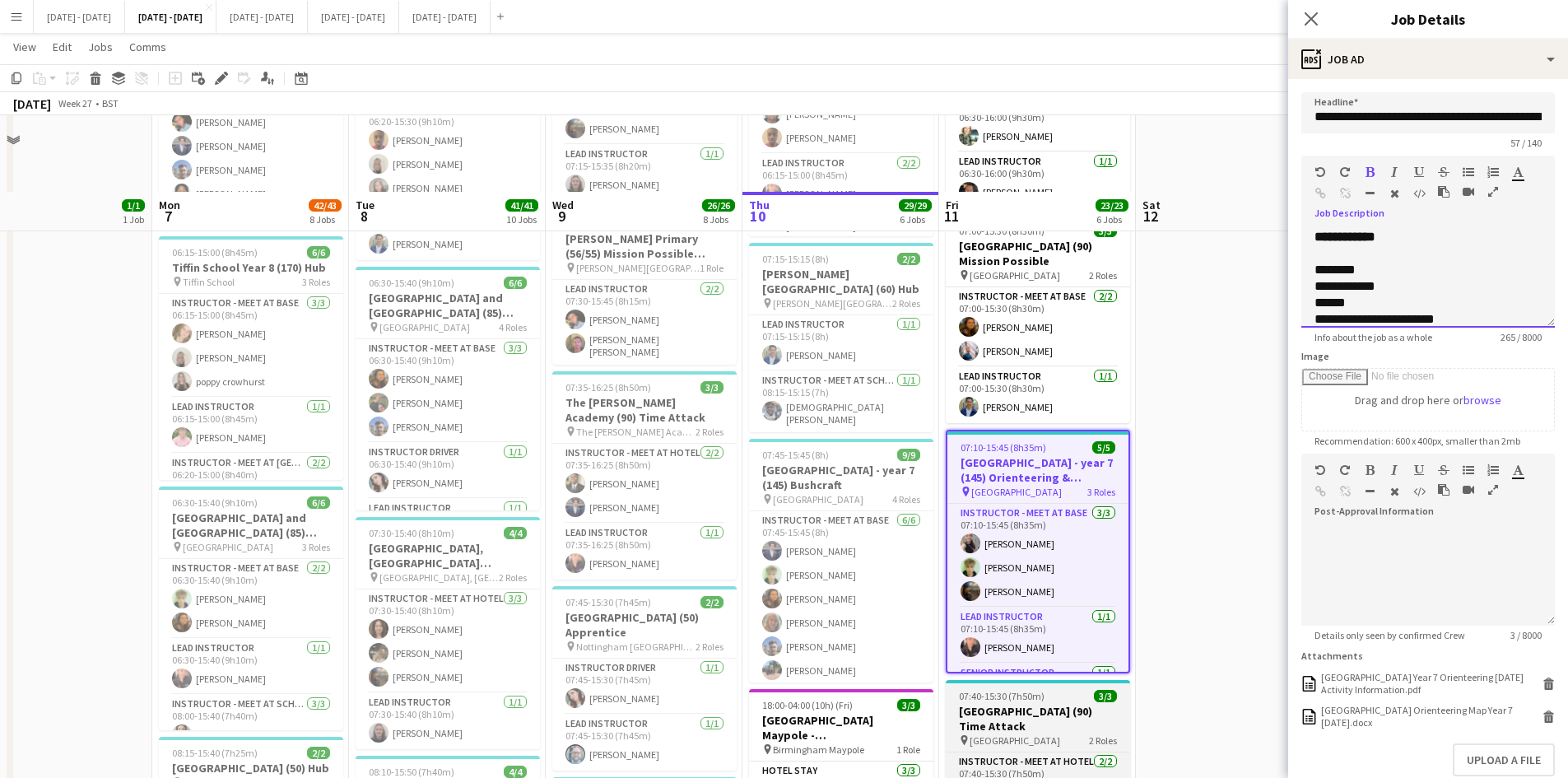 scroll, scrollTop: 741, scrollLeft: 0, axis: vertical 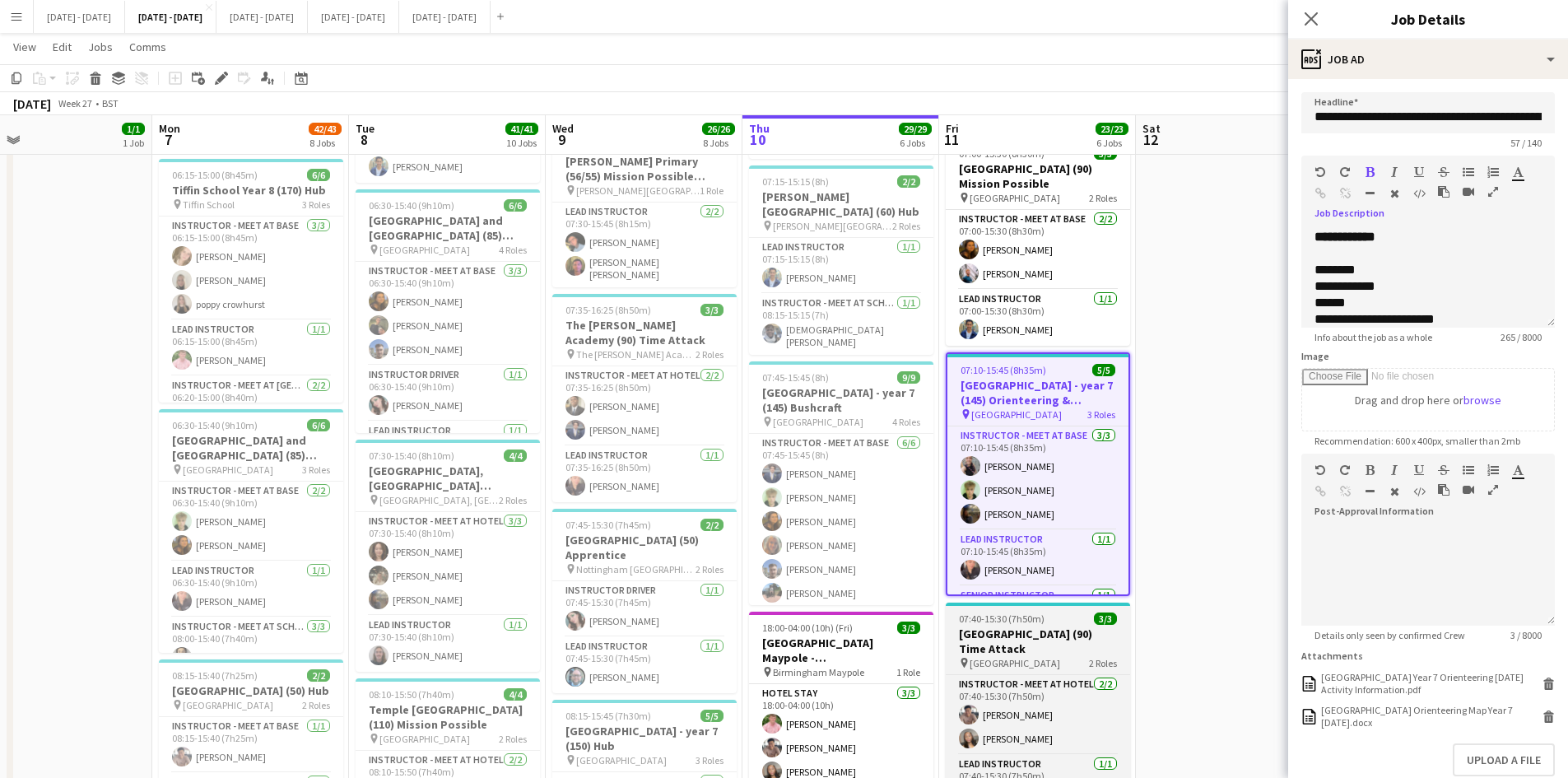 click on "[GEOGRAPHIC_DATA]" at bounding box center [1015, 663] 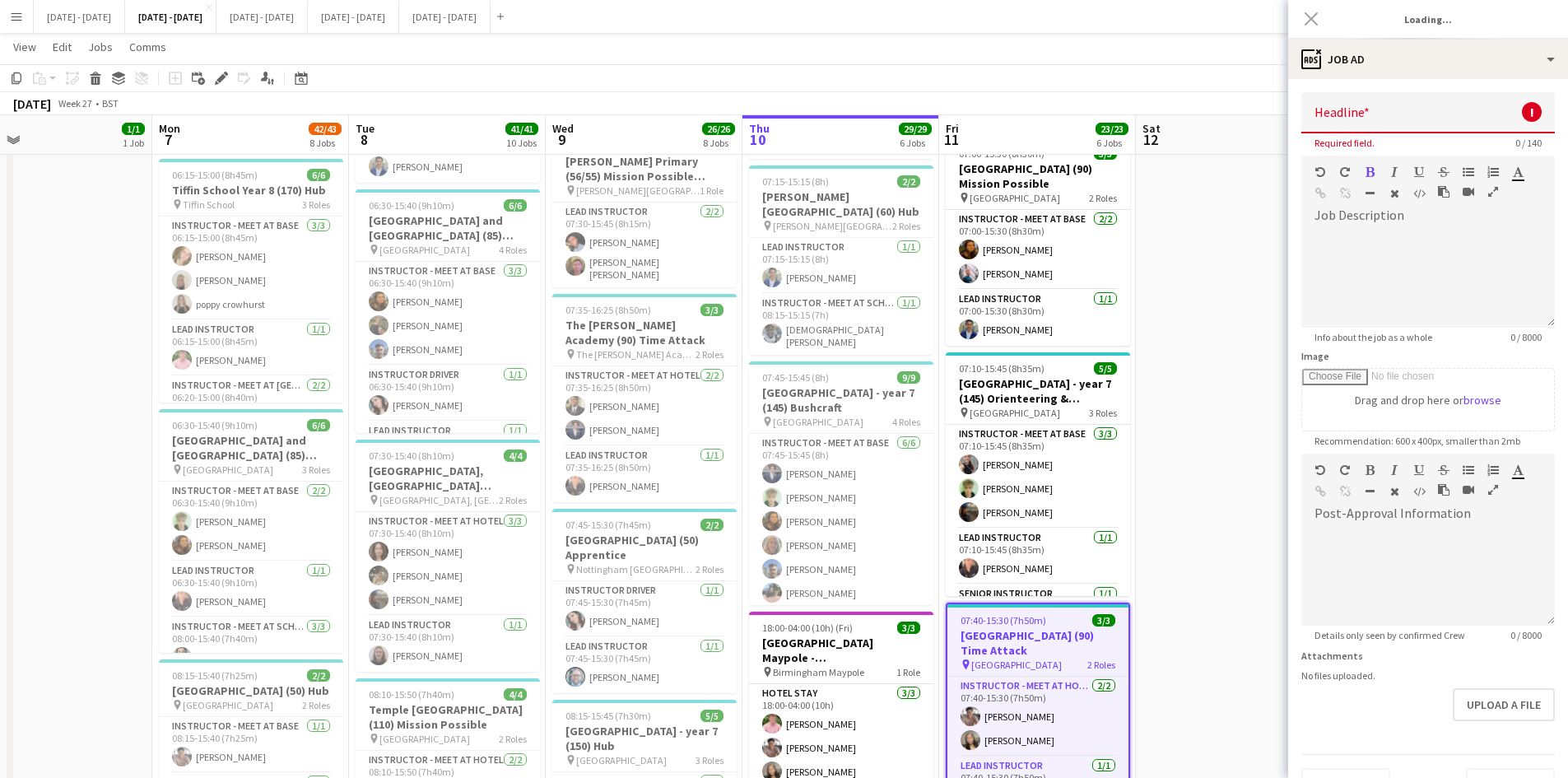 type on "**********" 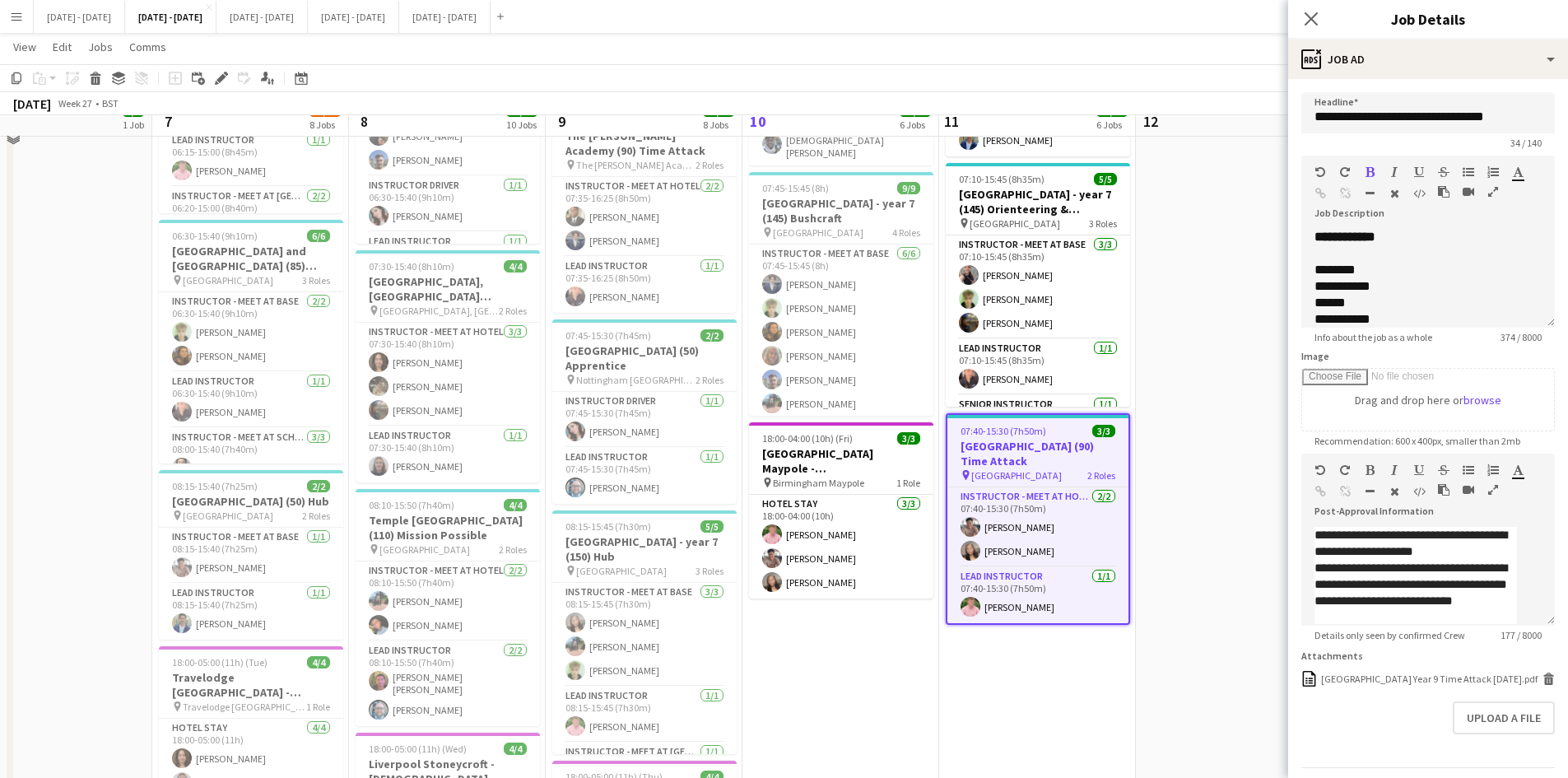 scroll, scrollTop: 906, scrollLeft: 0, axis: vertical 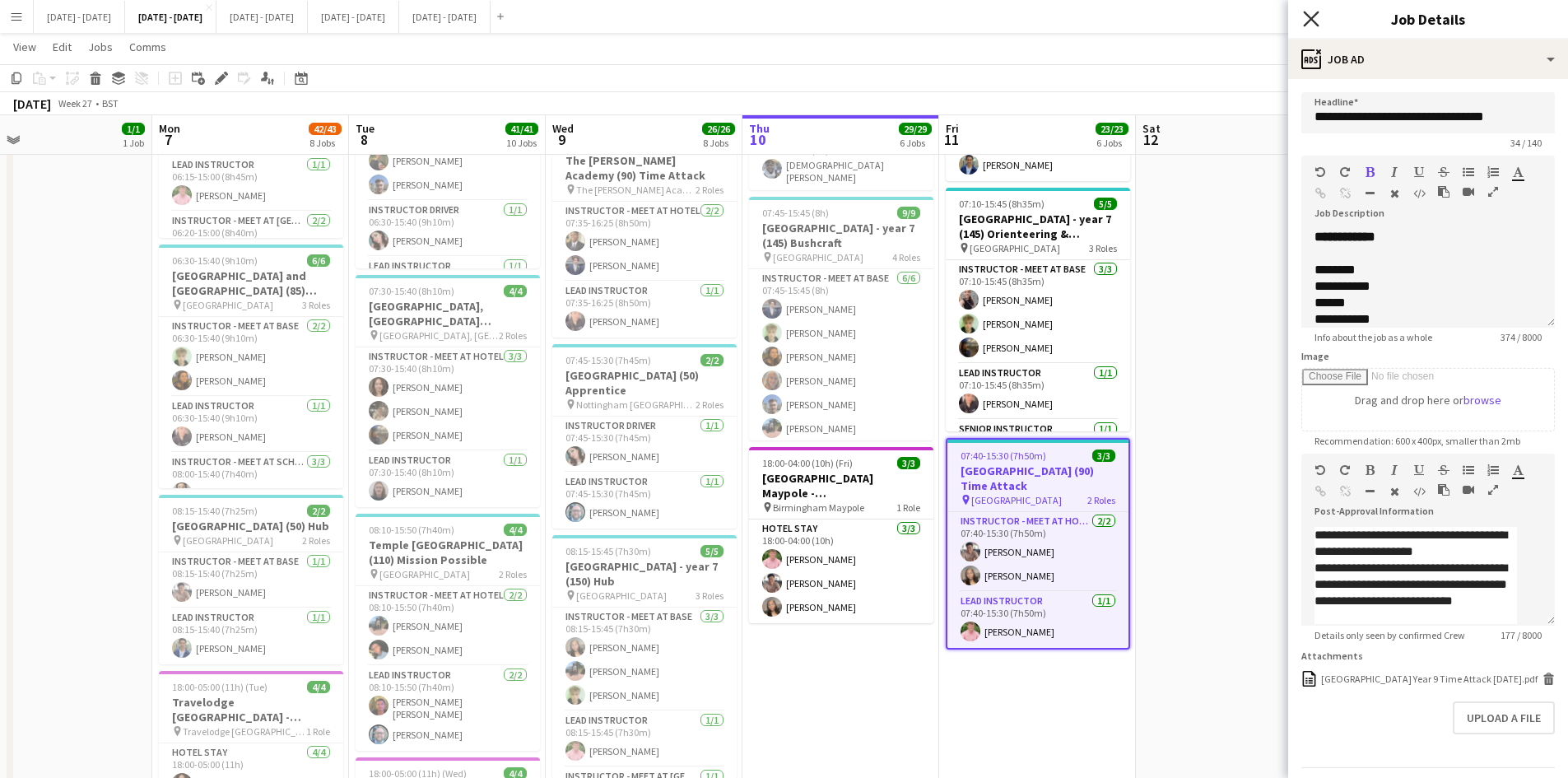click on "Close pop-in" 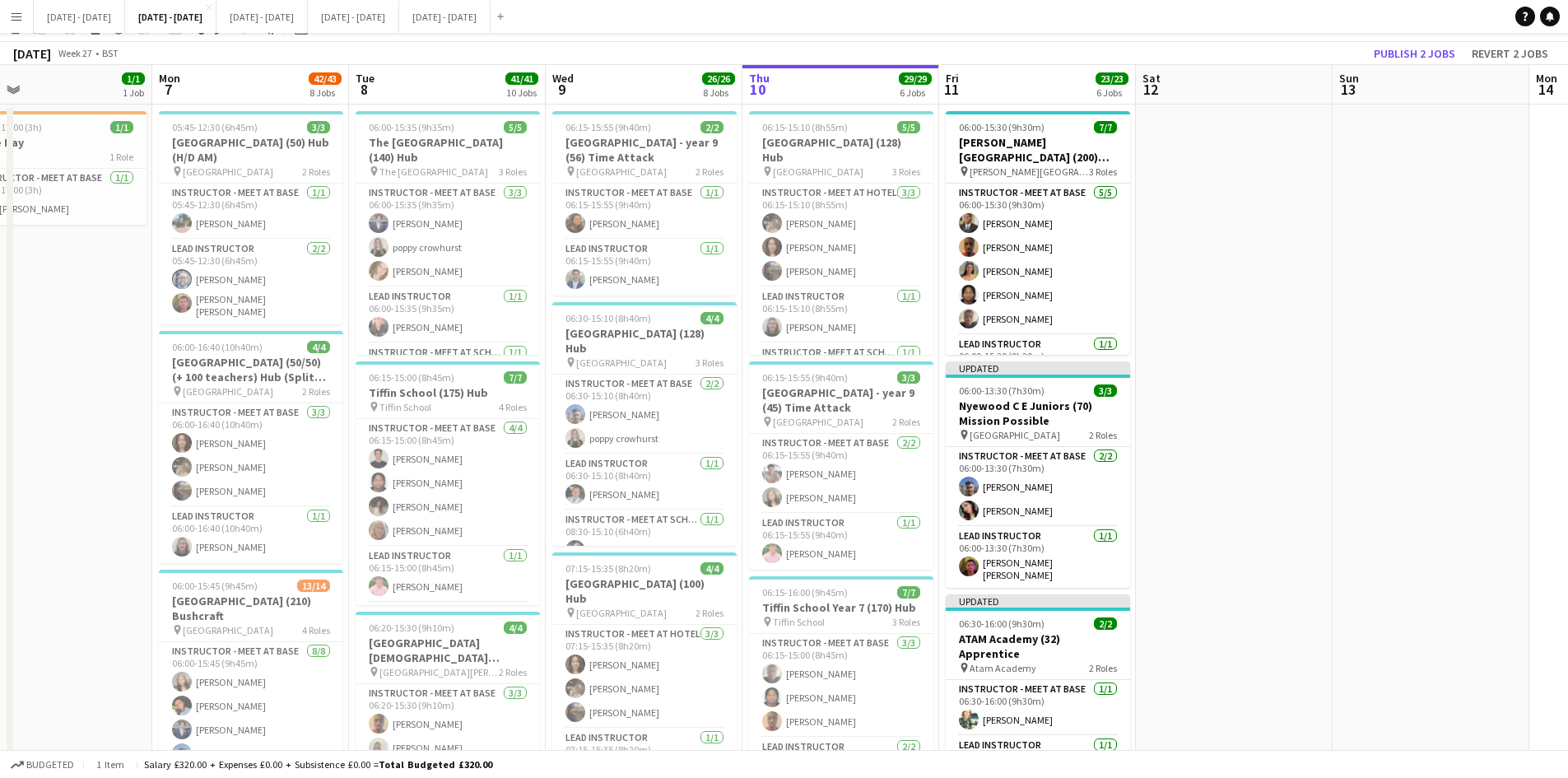scroll, scrollTop: 0, scrollLeft: 0, axis: both 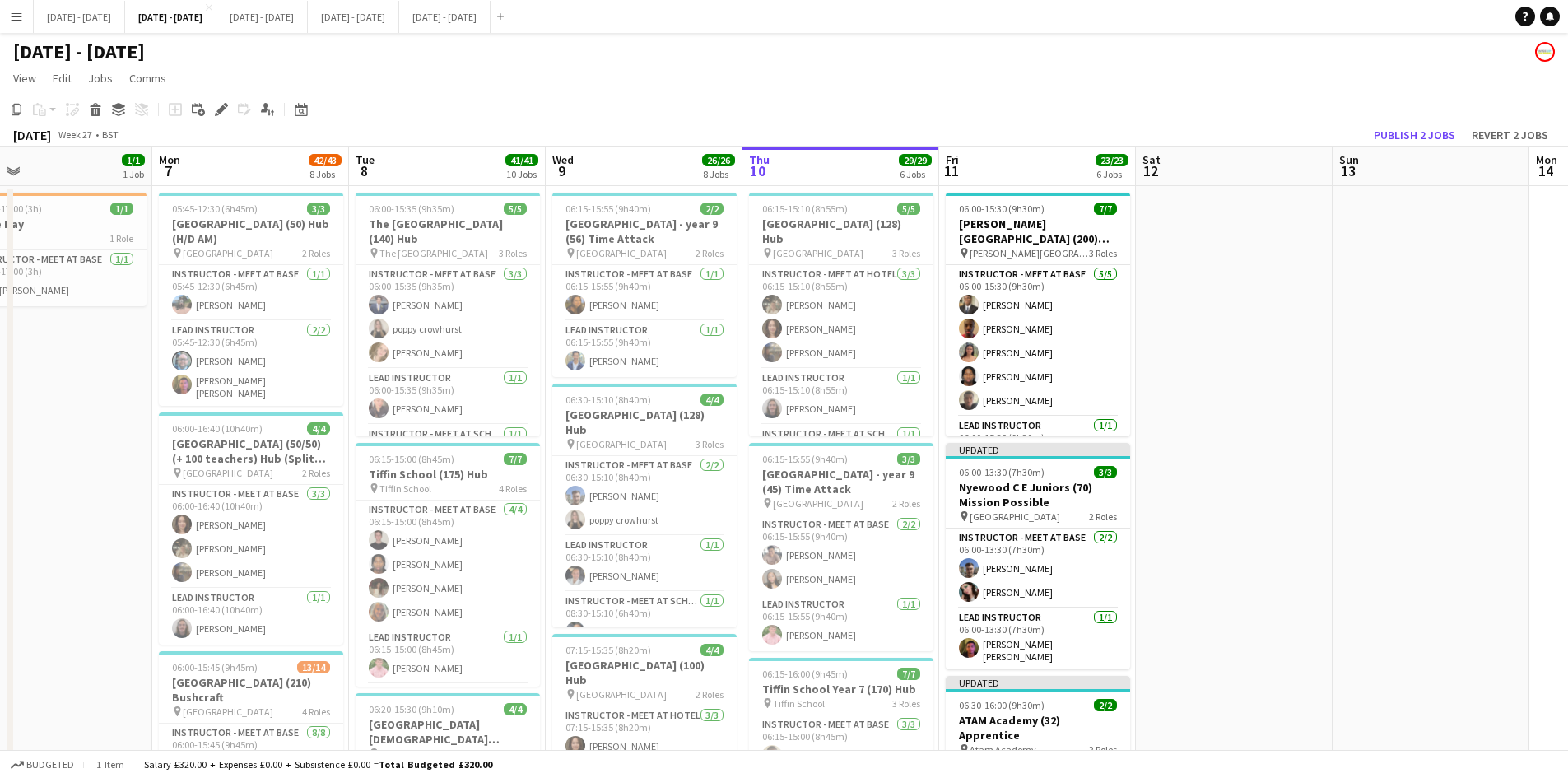 click at bounding box center [1234, 1294] 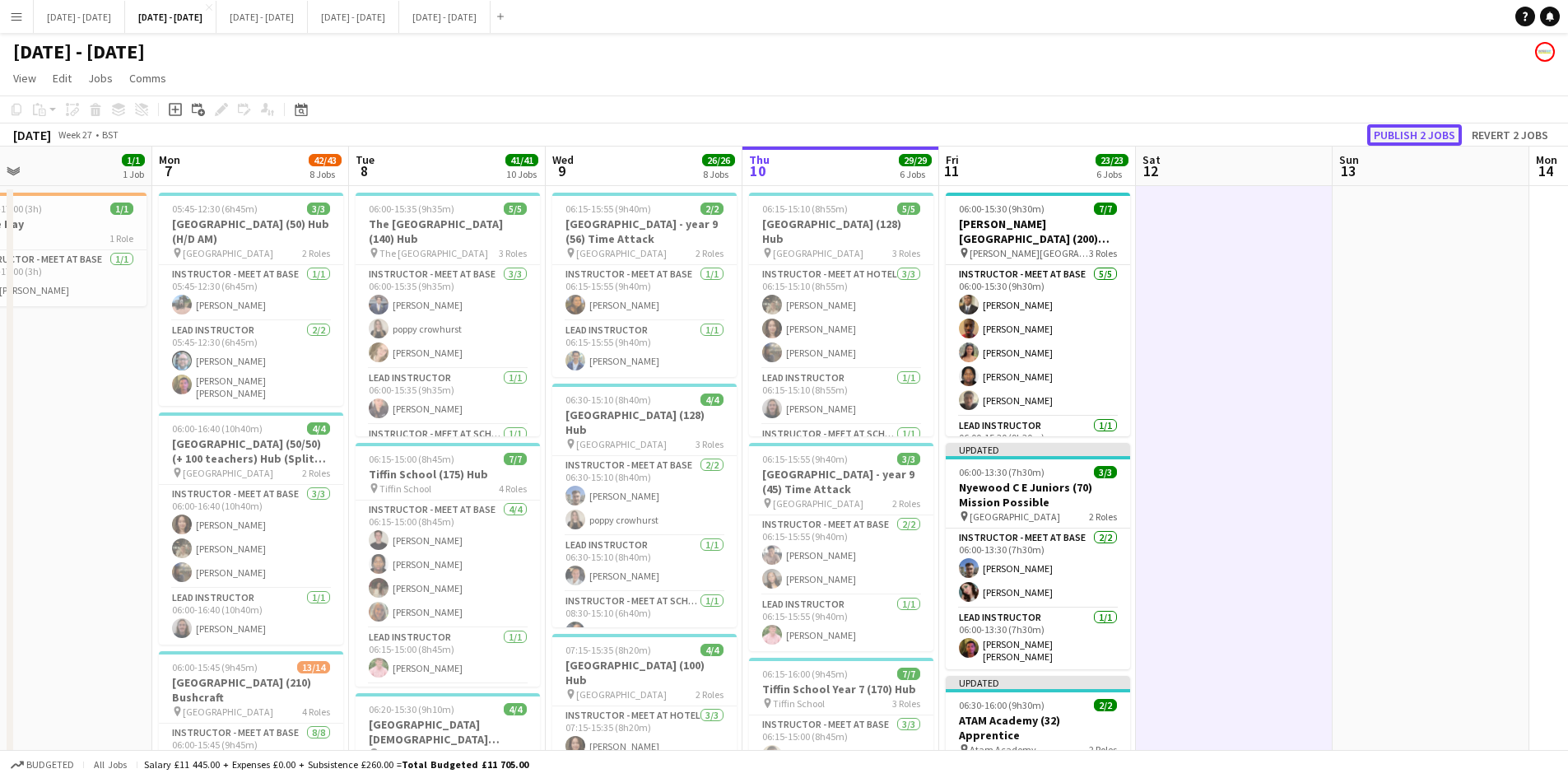 click on "Publish 2 jobs" 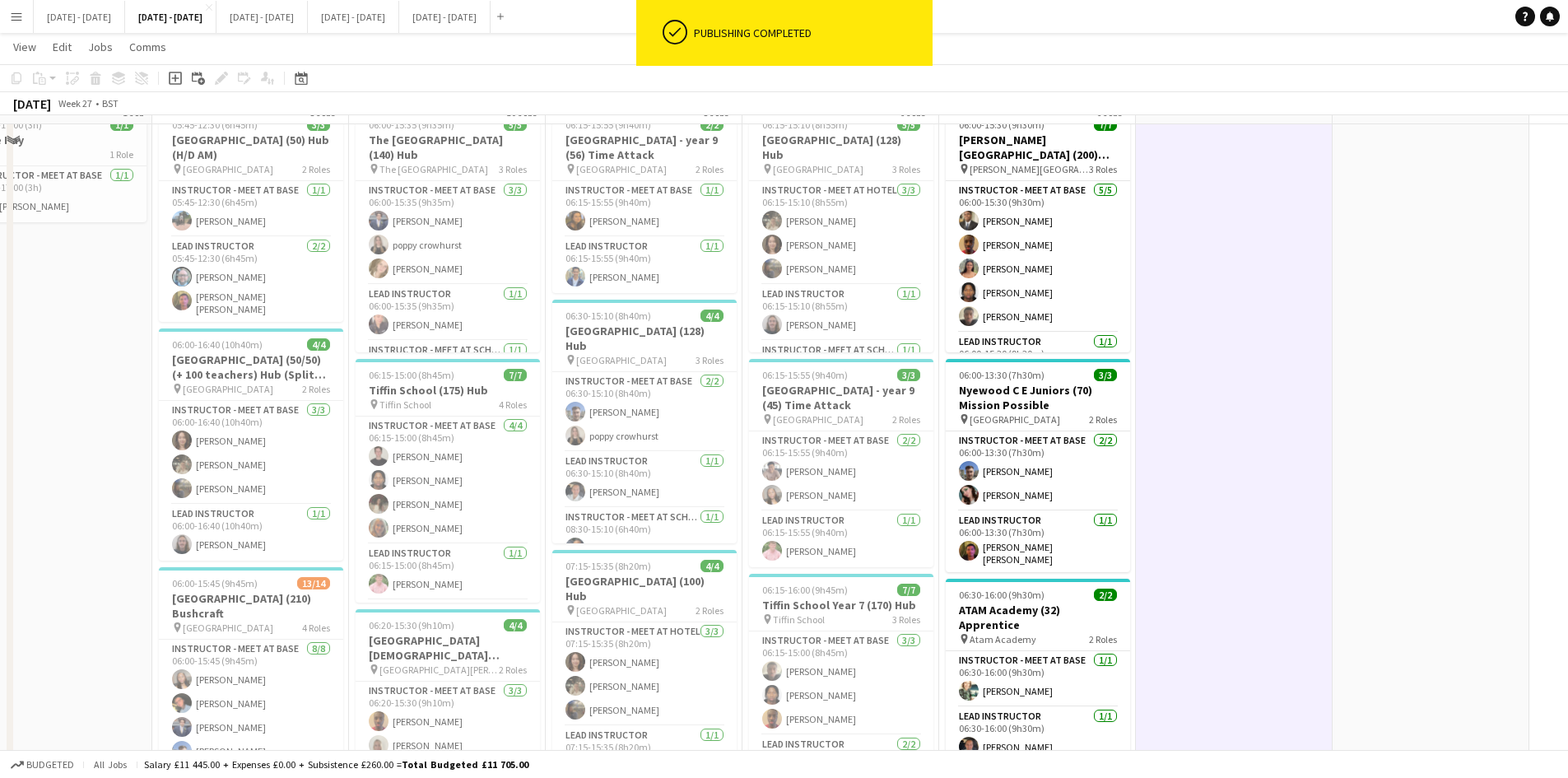scroll, scrollTop: 0, scrollLeft: 0, axis: both 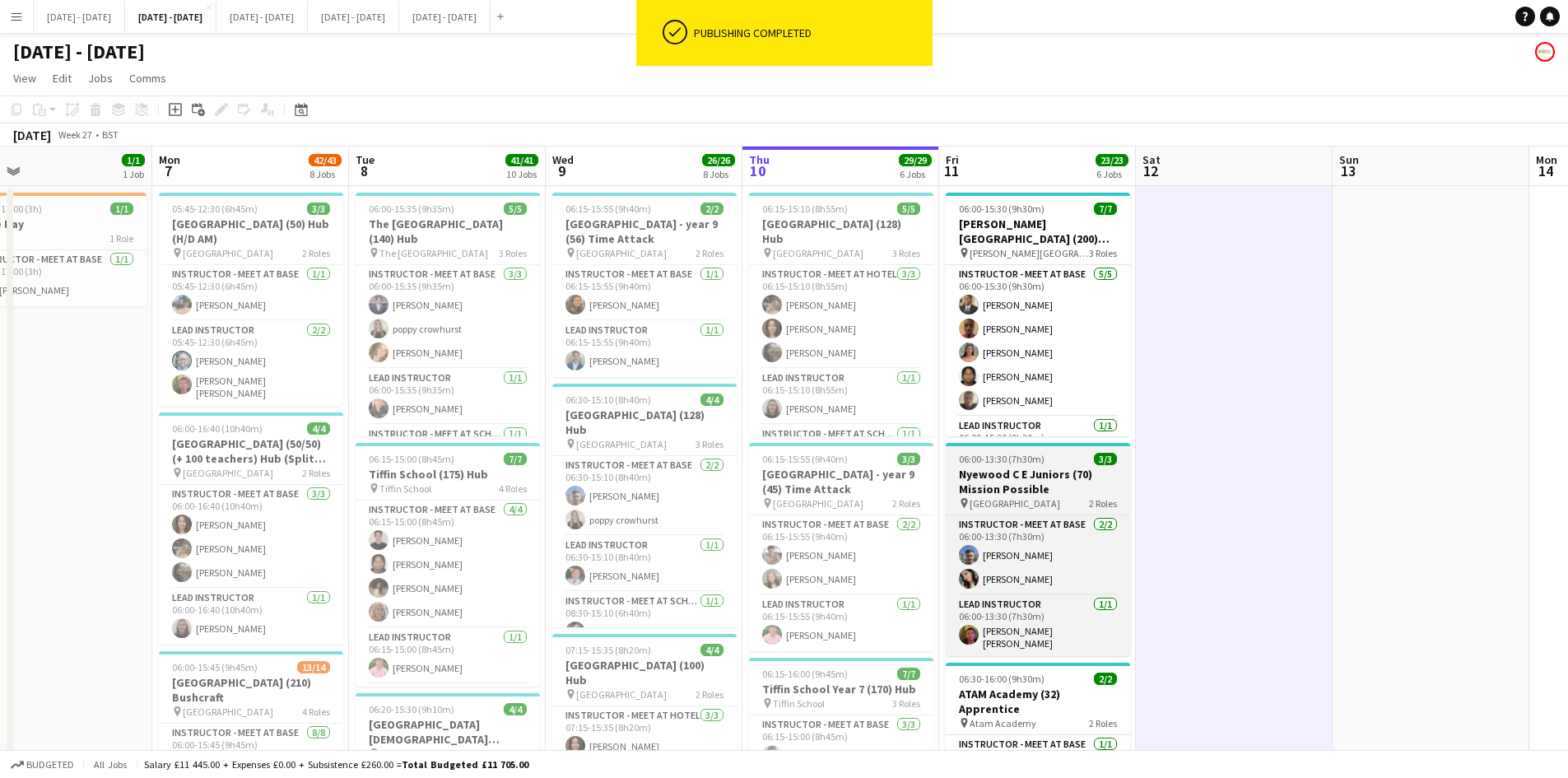 click on "Nyewood C E Juniors (70) Mission Possible" at bounding box center [1038, 482] 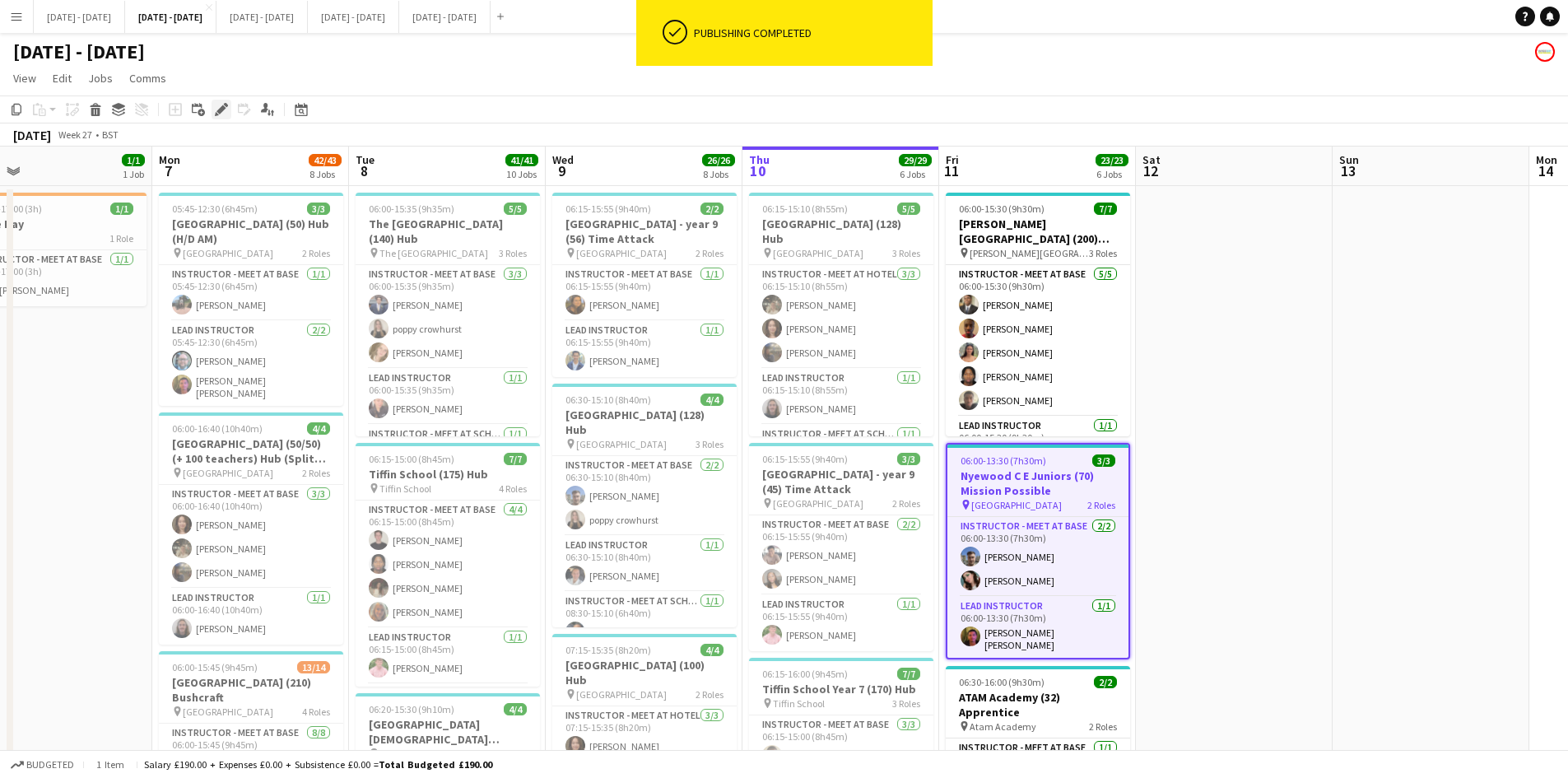 click 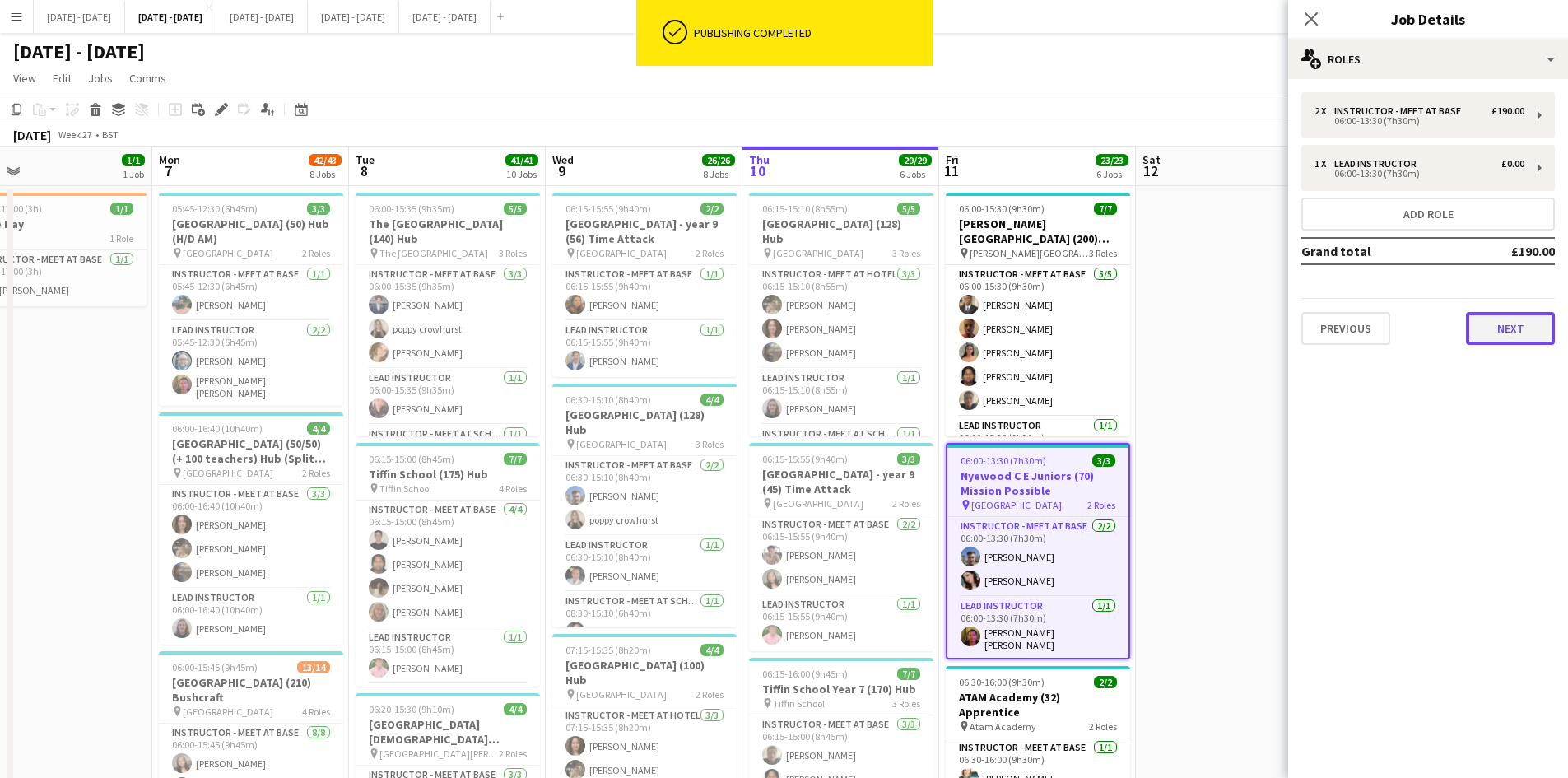 click on "Next" at bounding box center [1510, 328] 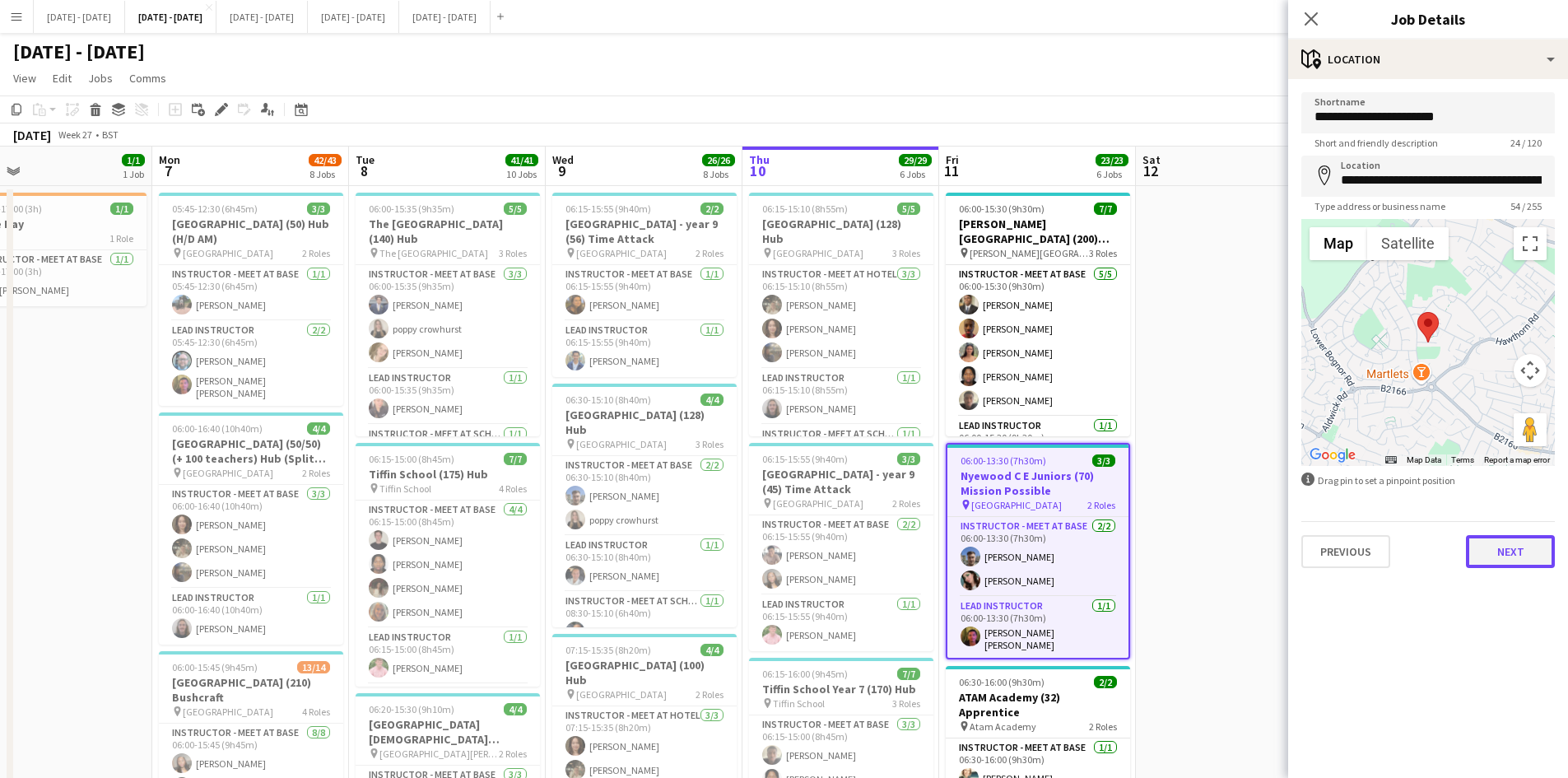 click on "Next" at bounding box center [1510, 552] 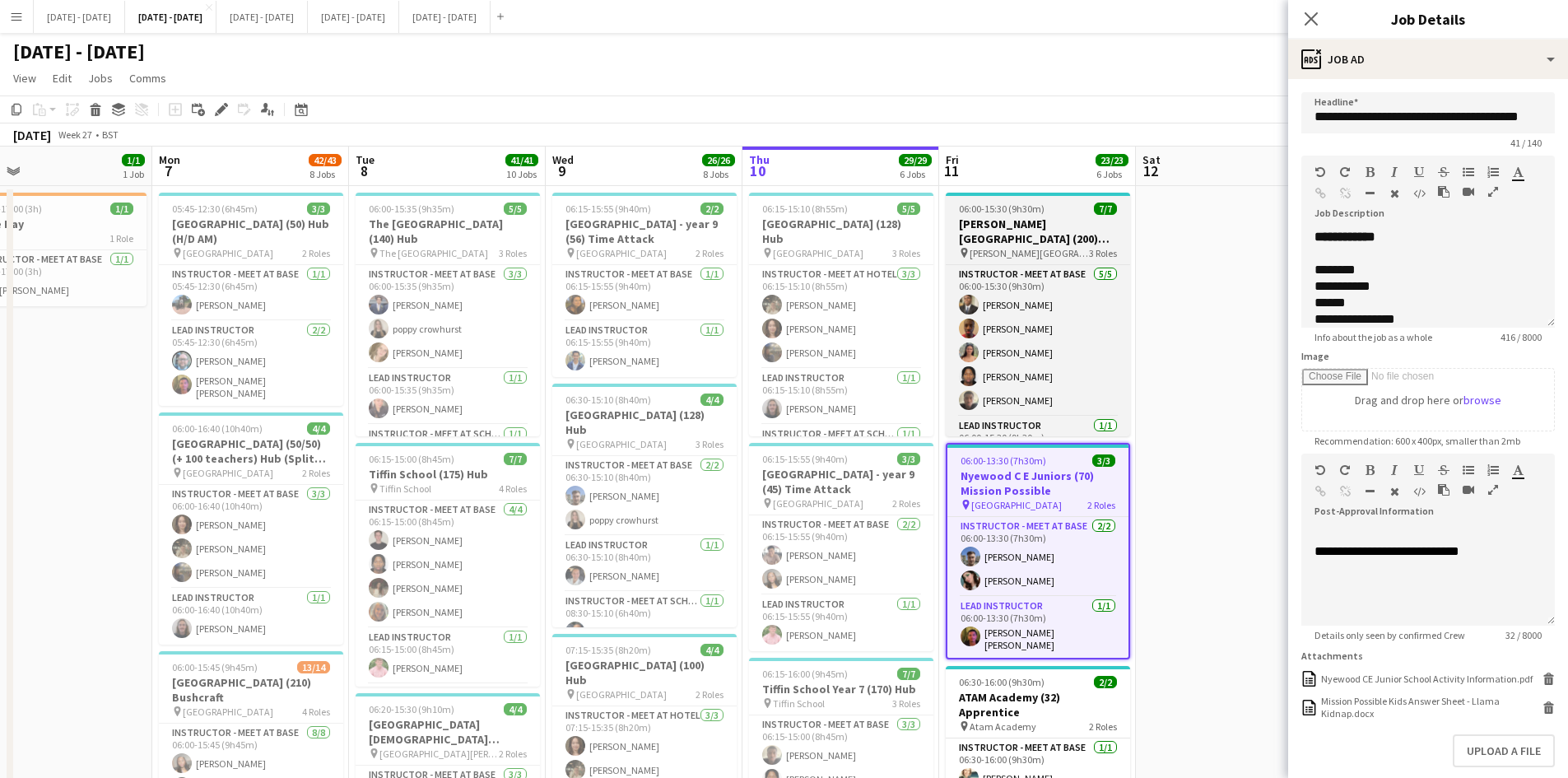 click on "[PERSON_NAME][GEOGRAPHIC_DATA] (200) Hub" at bounding box center (1038, 231) 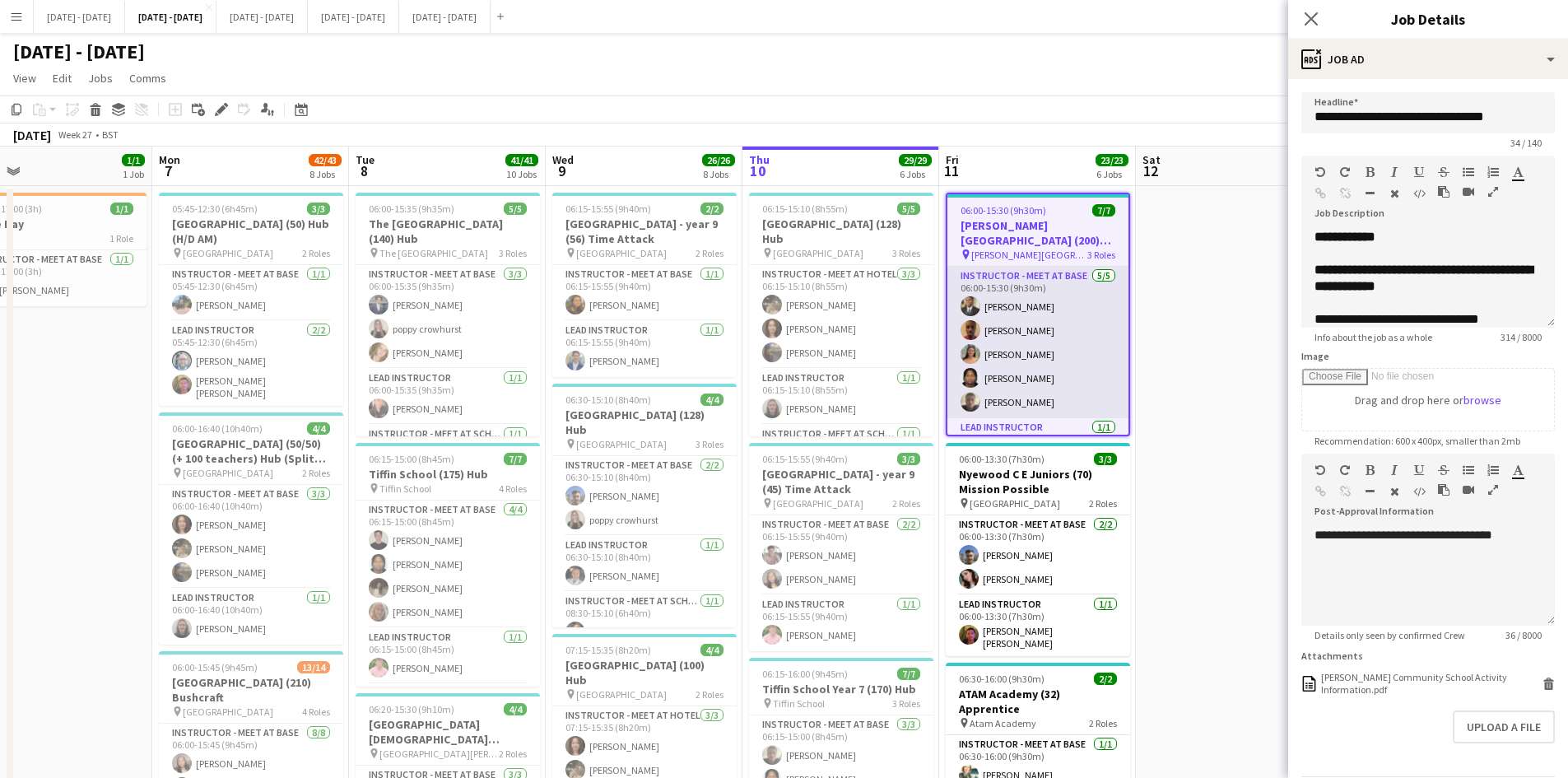 scroll, scrollTop: 82, scrollLeft: 0, axis: vertical 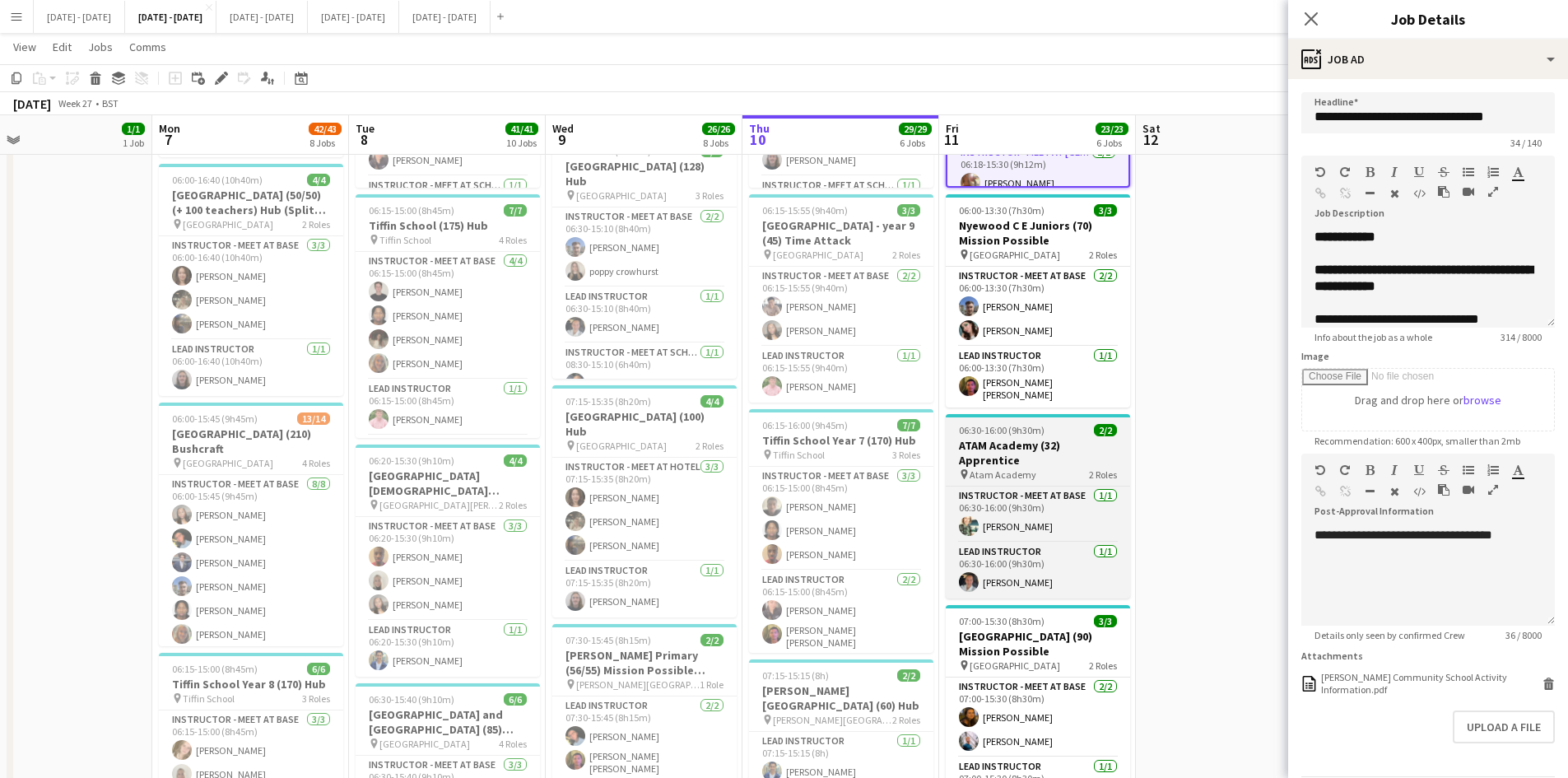 click on "pin
Atam Academy   2 Roles" at bounding box center (1038, 474) 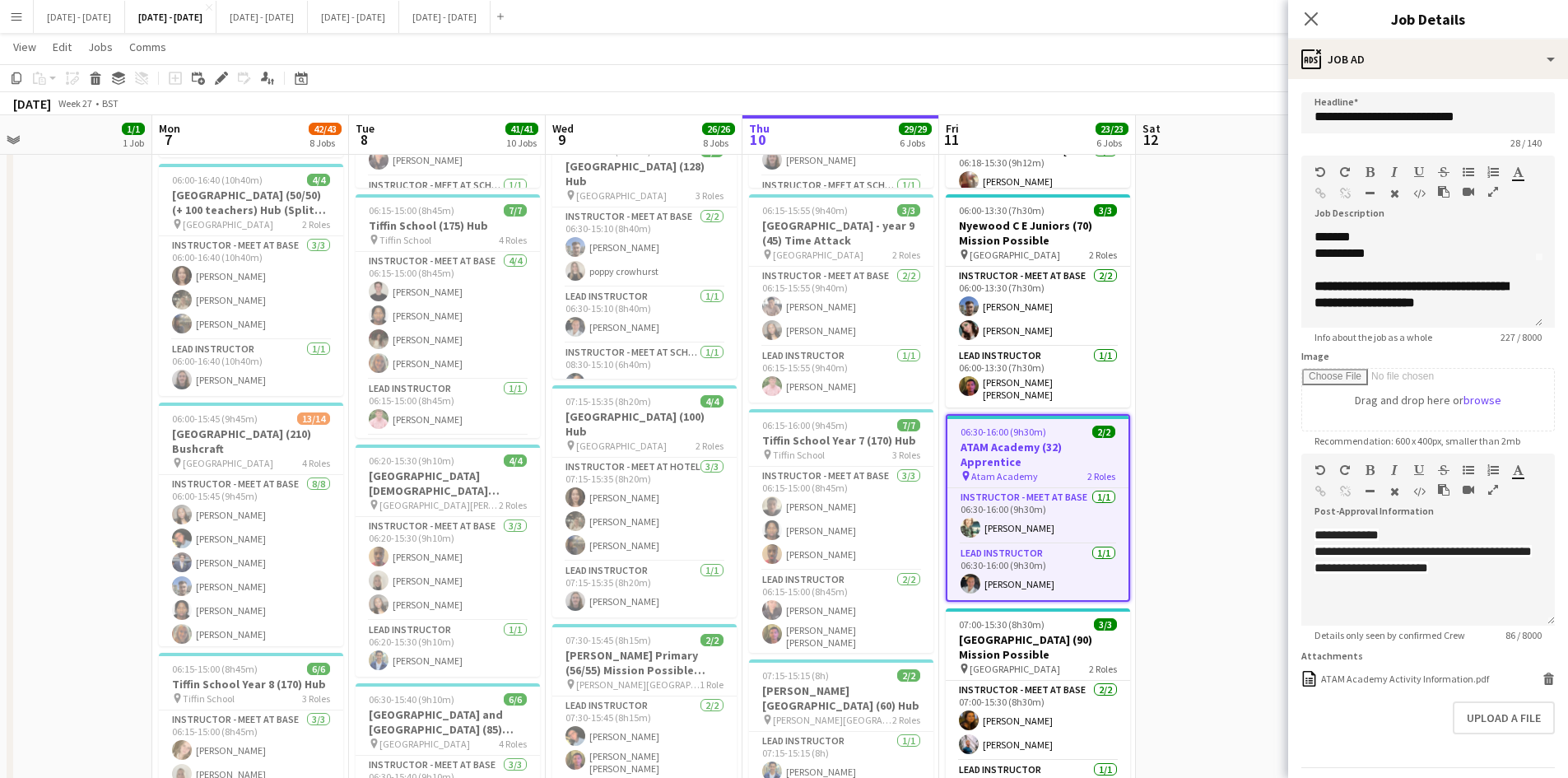 scroll, scrollTop: 82, scrollLeft: 0, axis: vertical 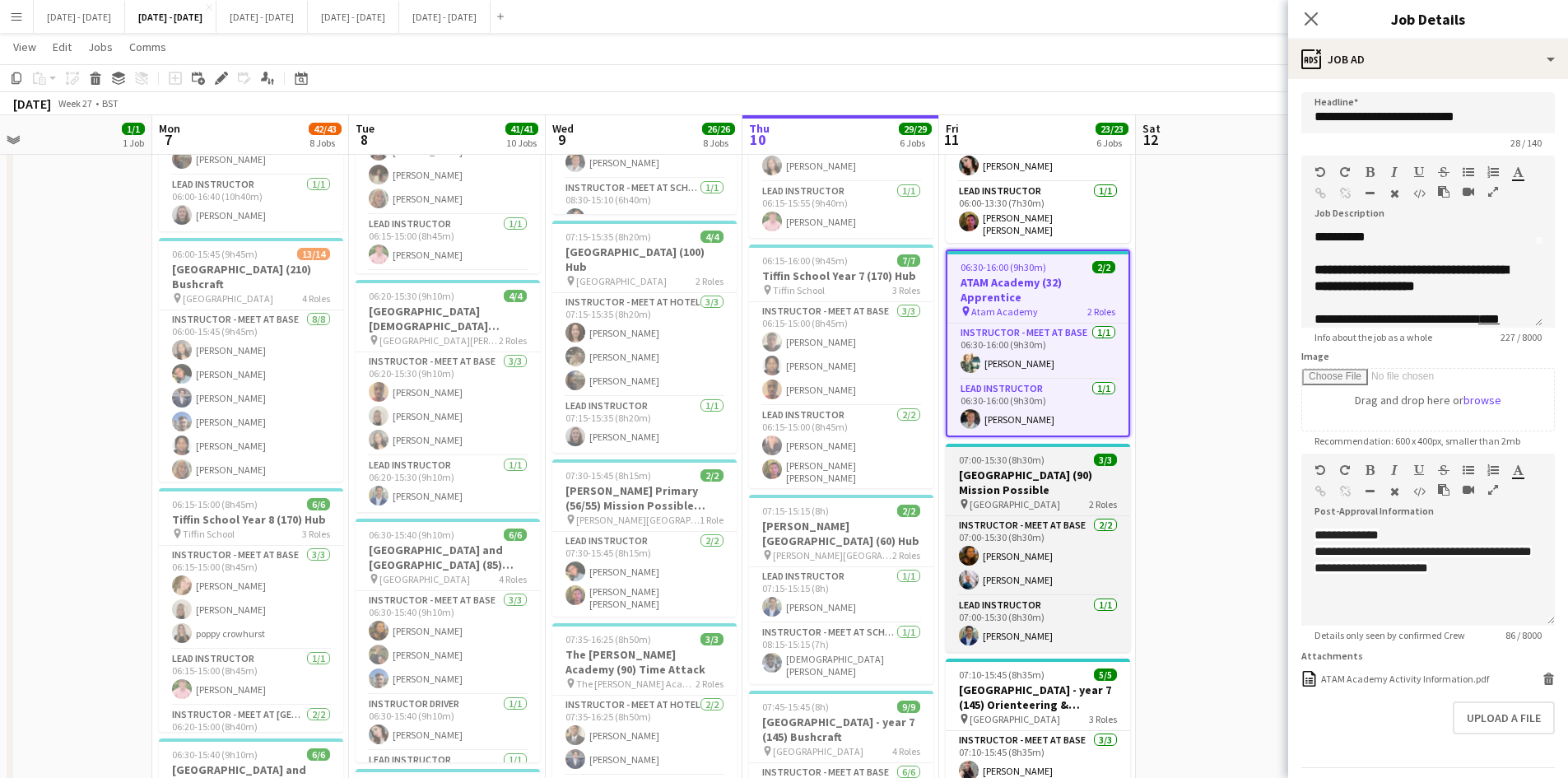 click on "[GEOGRAPHIC_DATA] (90) Mission Possible" at bounding box center (1038, 482) 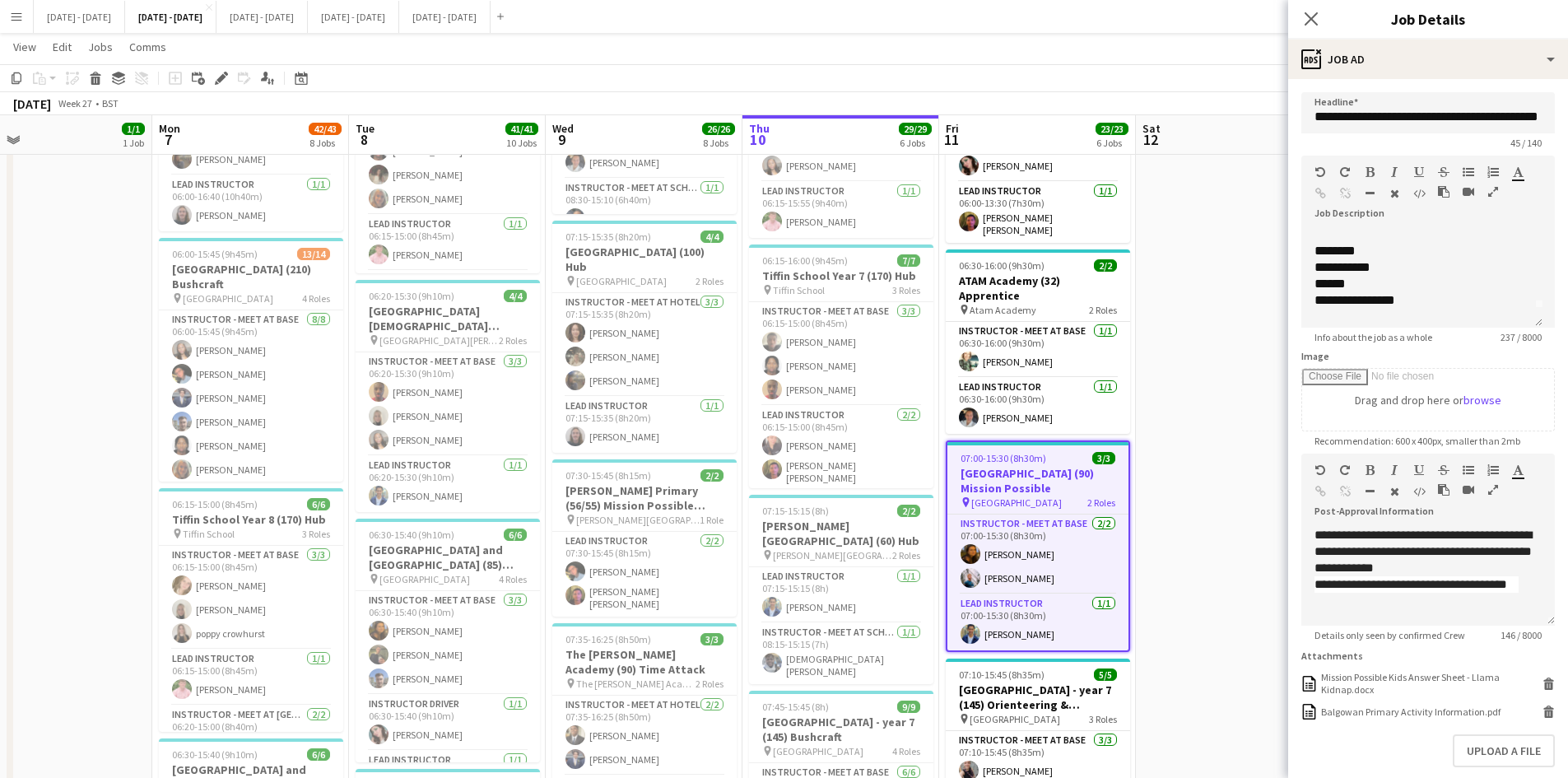 scroll, scrollTop: 0, scrollLeft: 0, axis: both 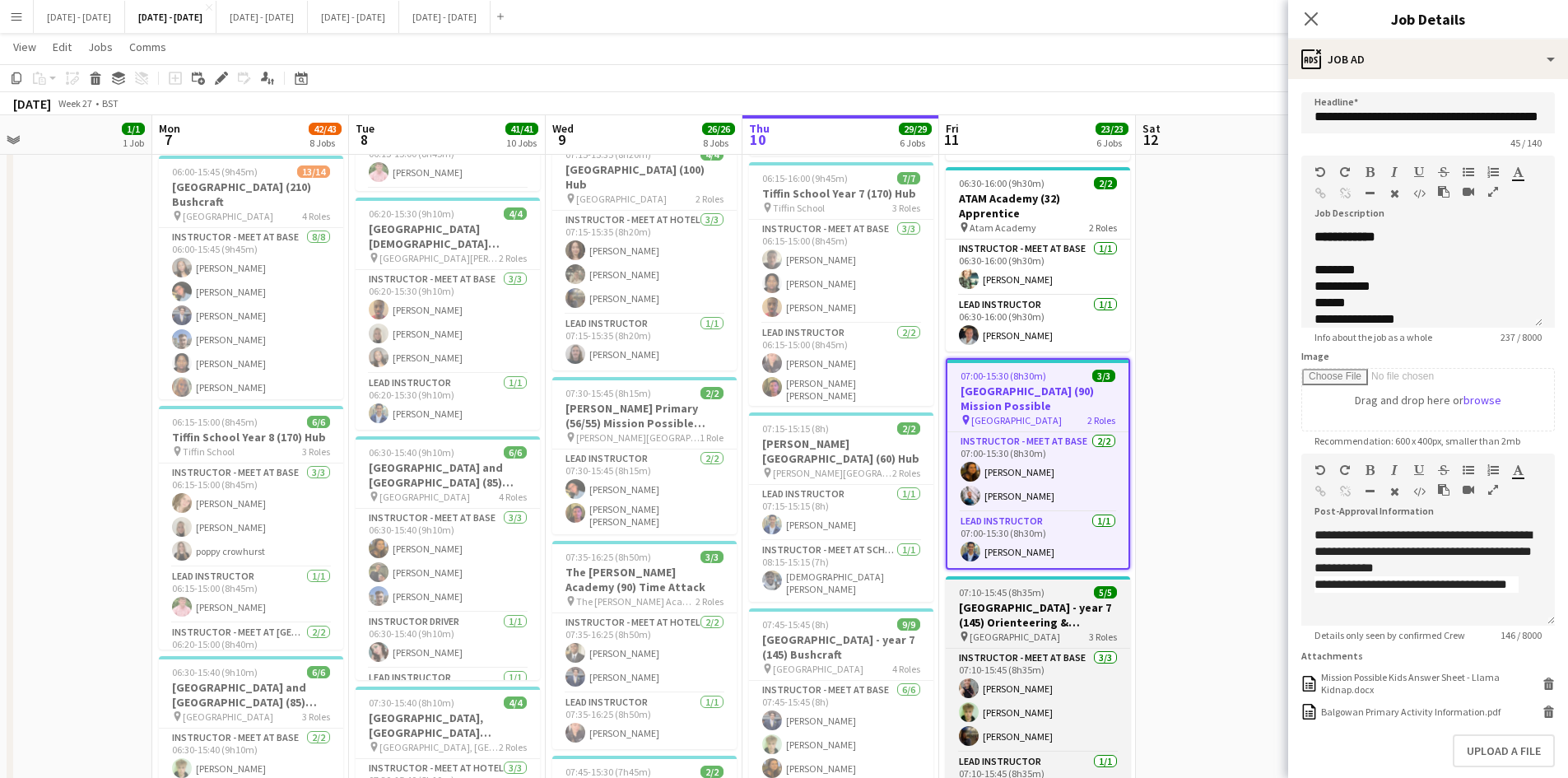click on "[GEOGRAPHIC_DATA] - year 7 (145) Orienteering & Catapults" at bounding box center [1038, 615] 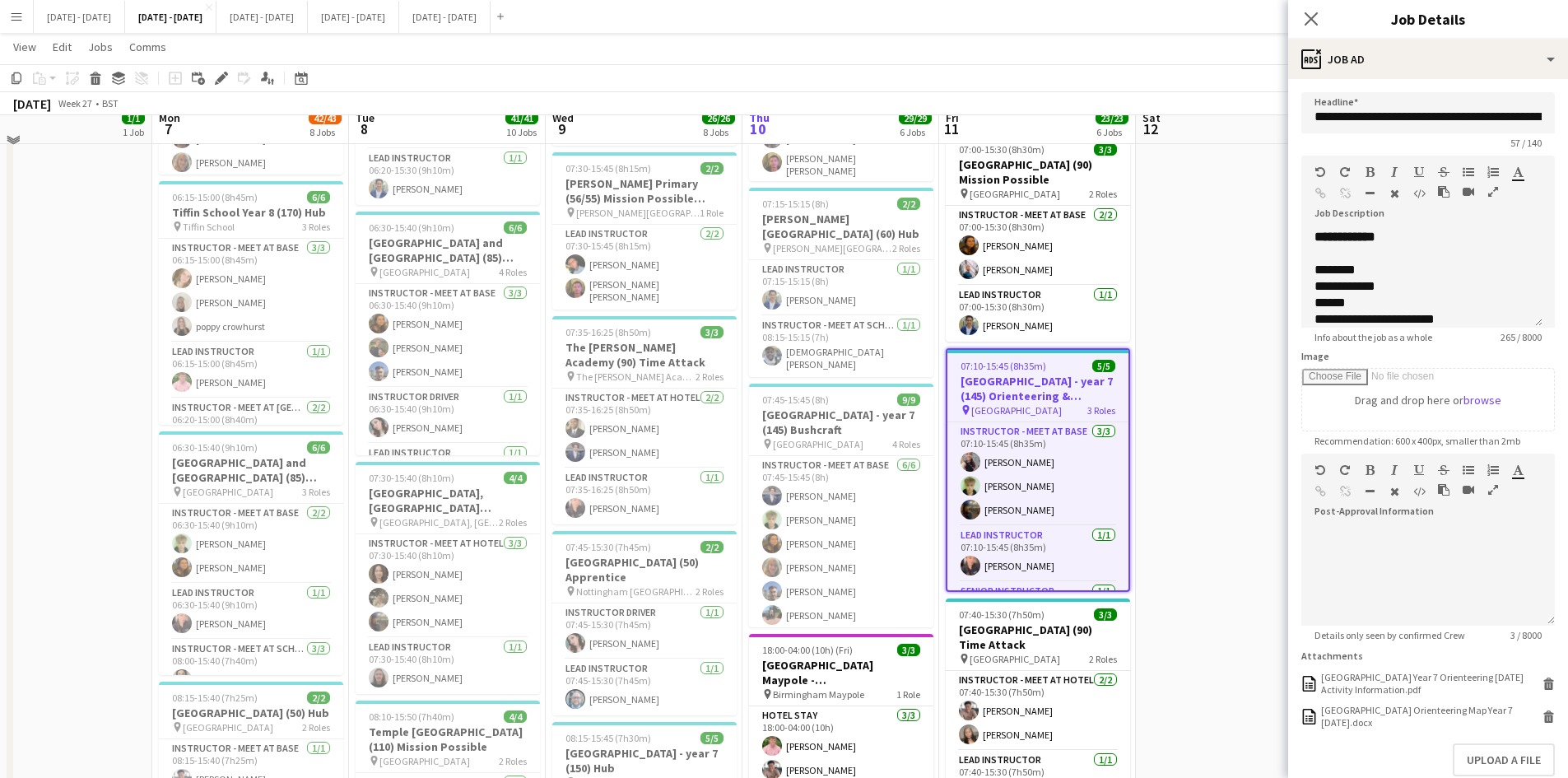 scroll, scrollTop: 741, scrollLeft: 0, axis: vertical 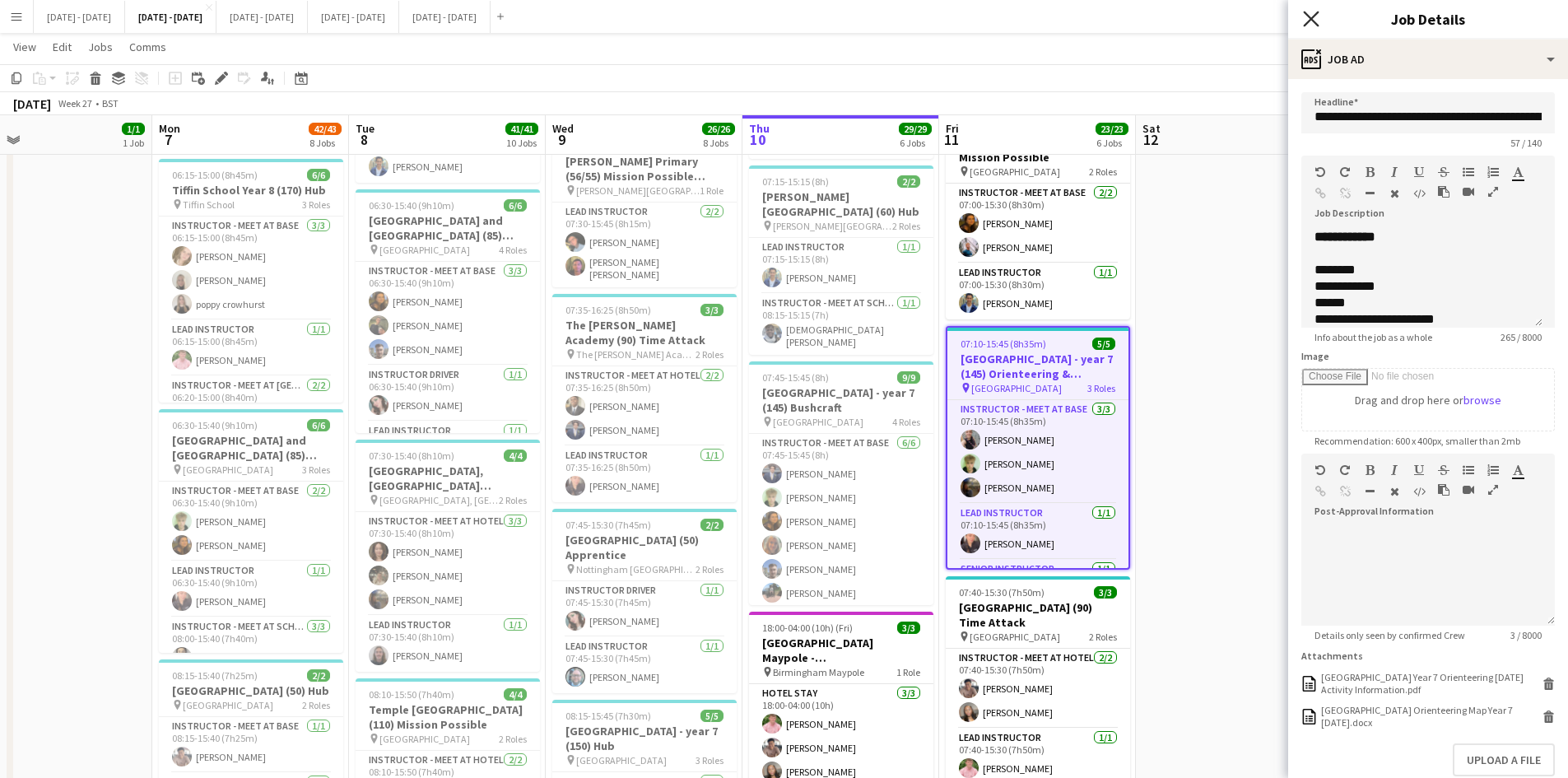 click 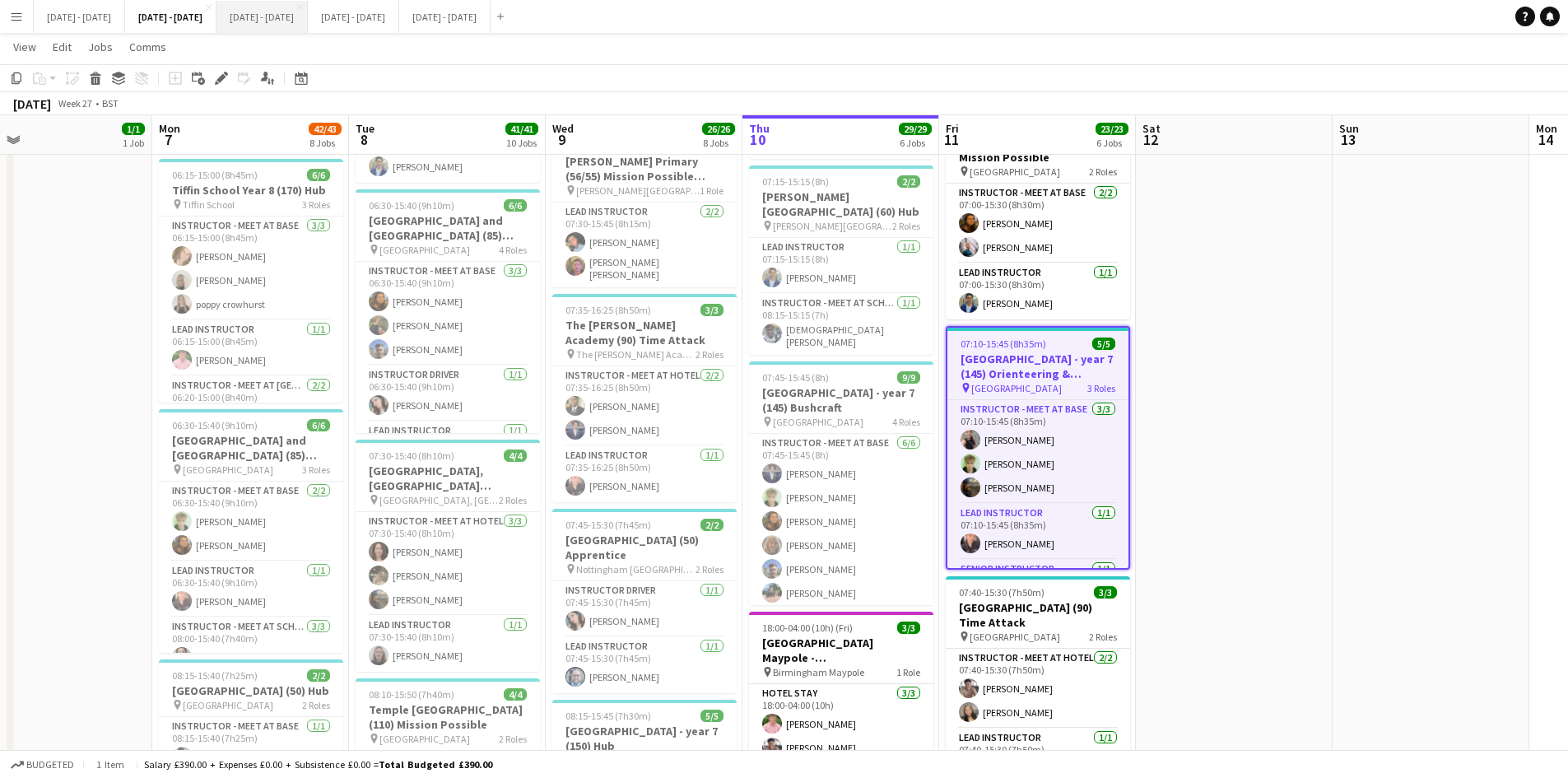 click on "[DATE] - [DATE]
Close" at bounding box center (262, 16) 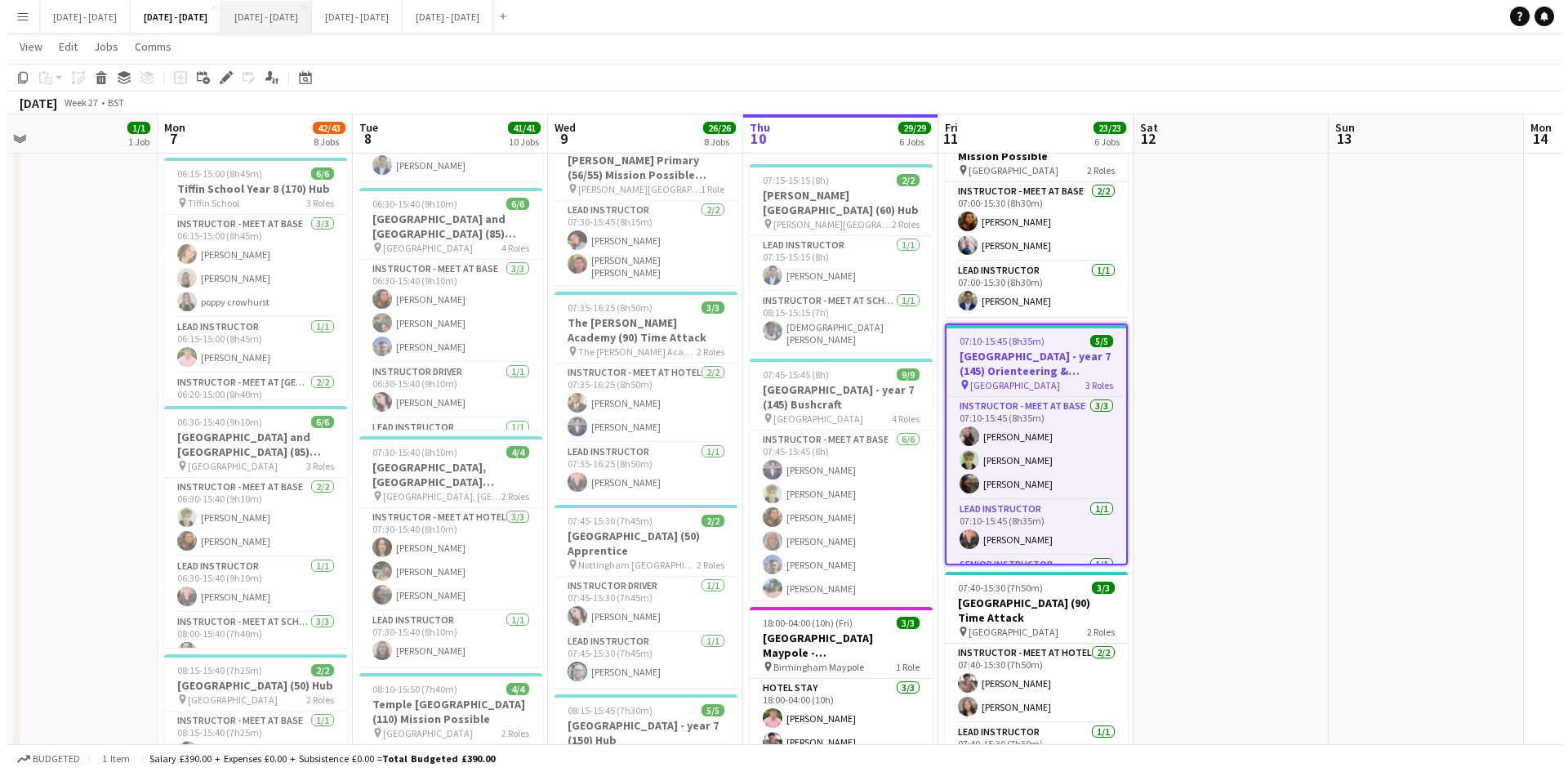 scroll, scrollTop: 0, scrollLeft: 0, axis: both 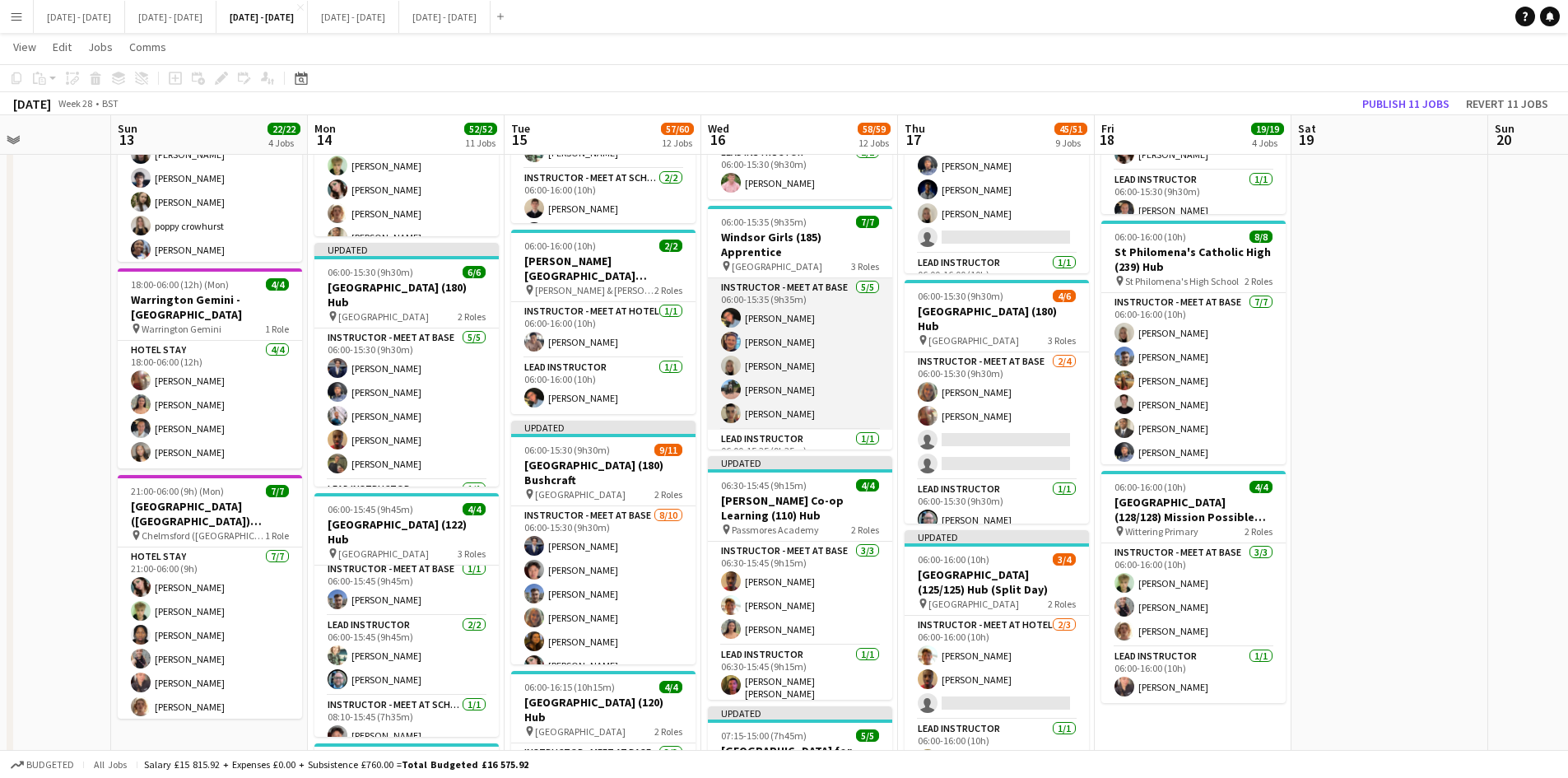 click on "Instructor - Meet at Base   5/5   06:00-15:35 (9h35m)
Eloise Cook Damian Sparks Abi cheek Jay Farley Benjamin Bowsher" at bounding box center [800, 354] 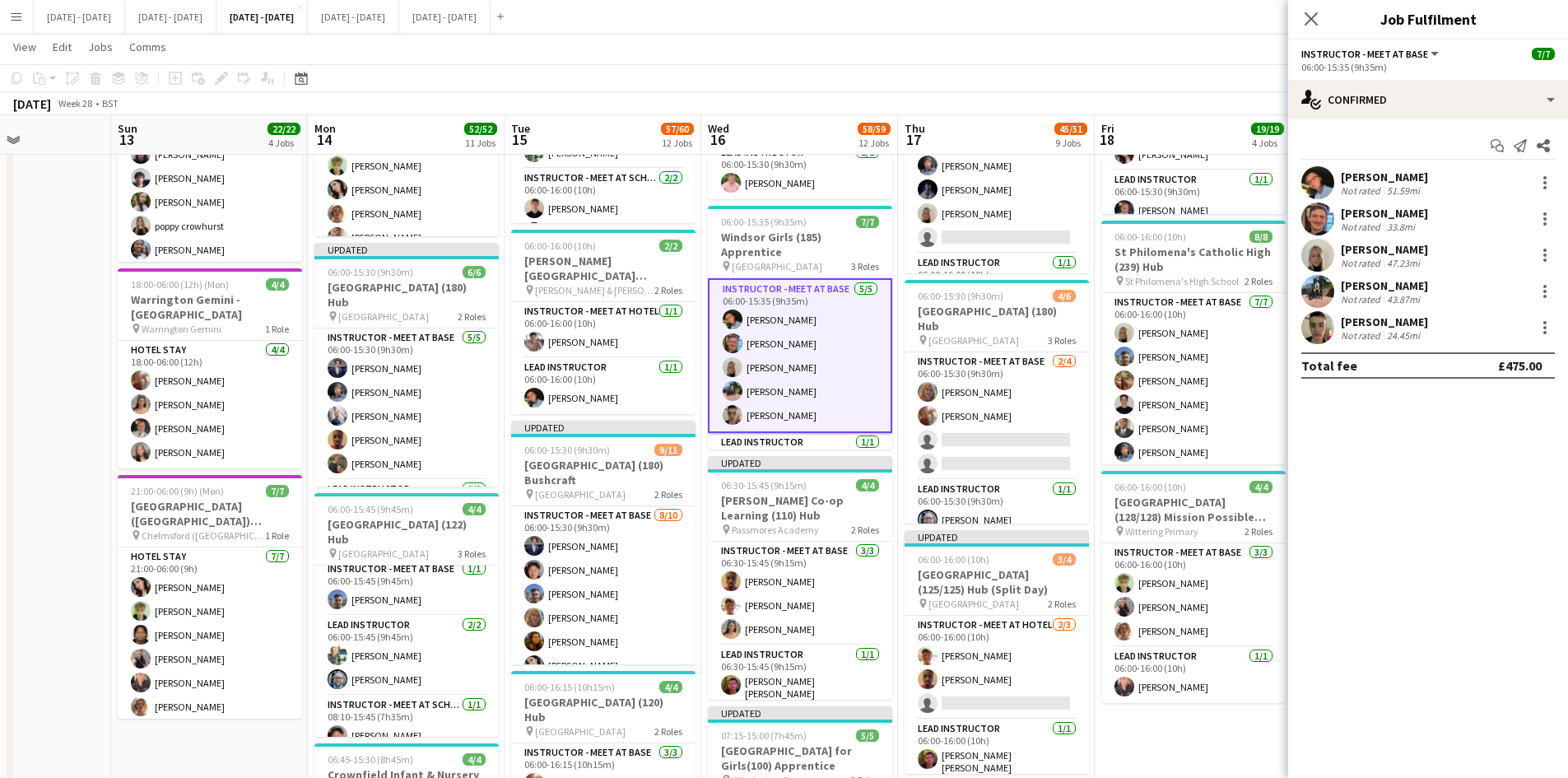click on "[PERSON_NAME]" at bounding box center [1384, 213] 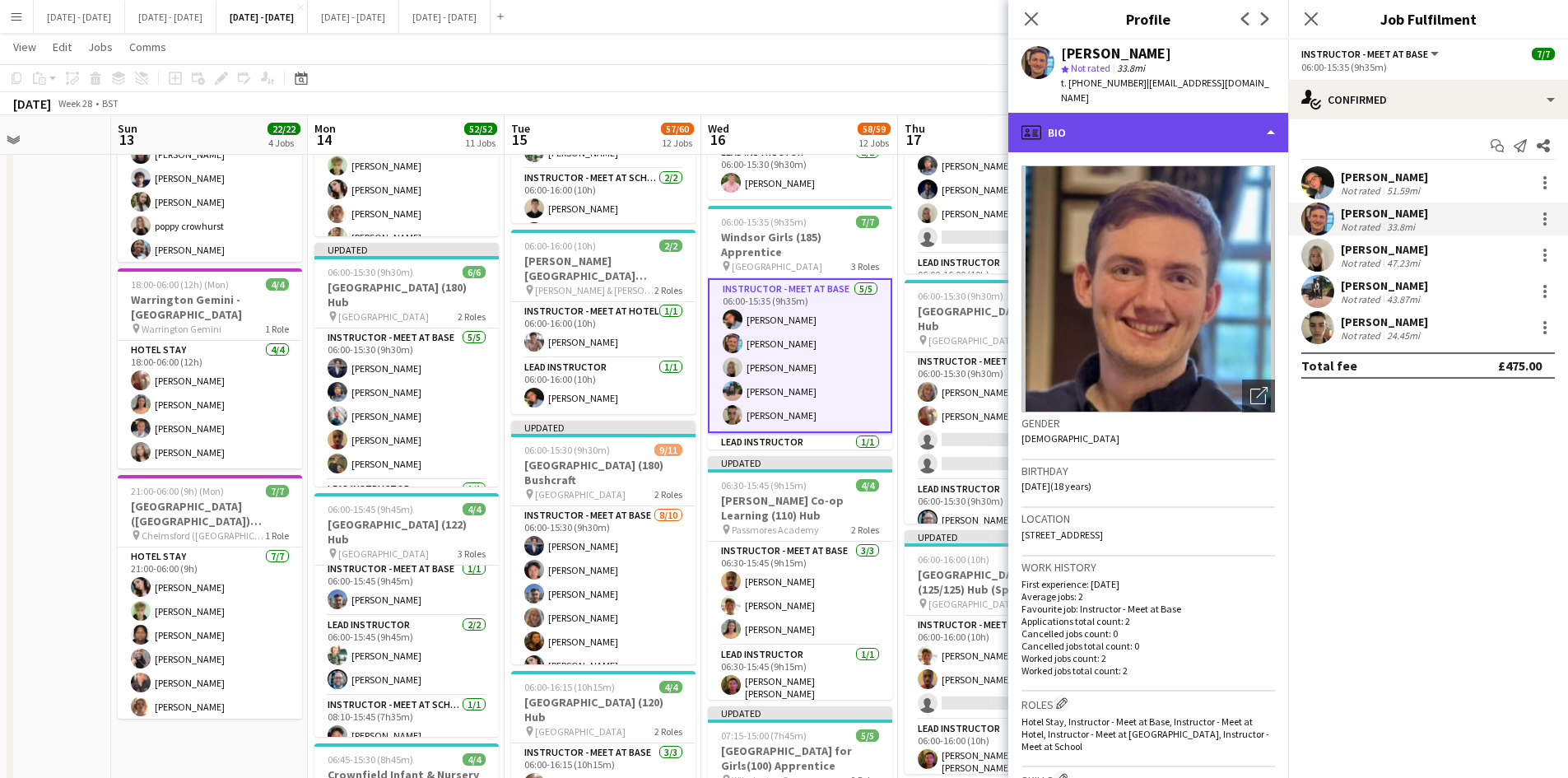 click on "profile
Bio" 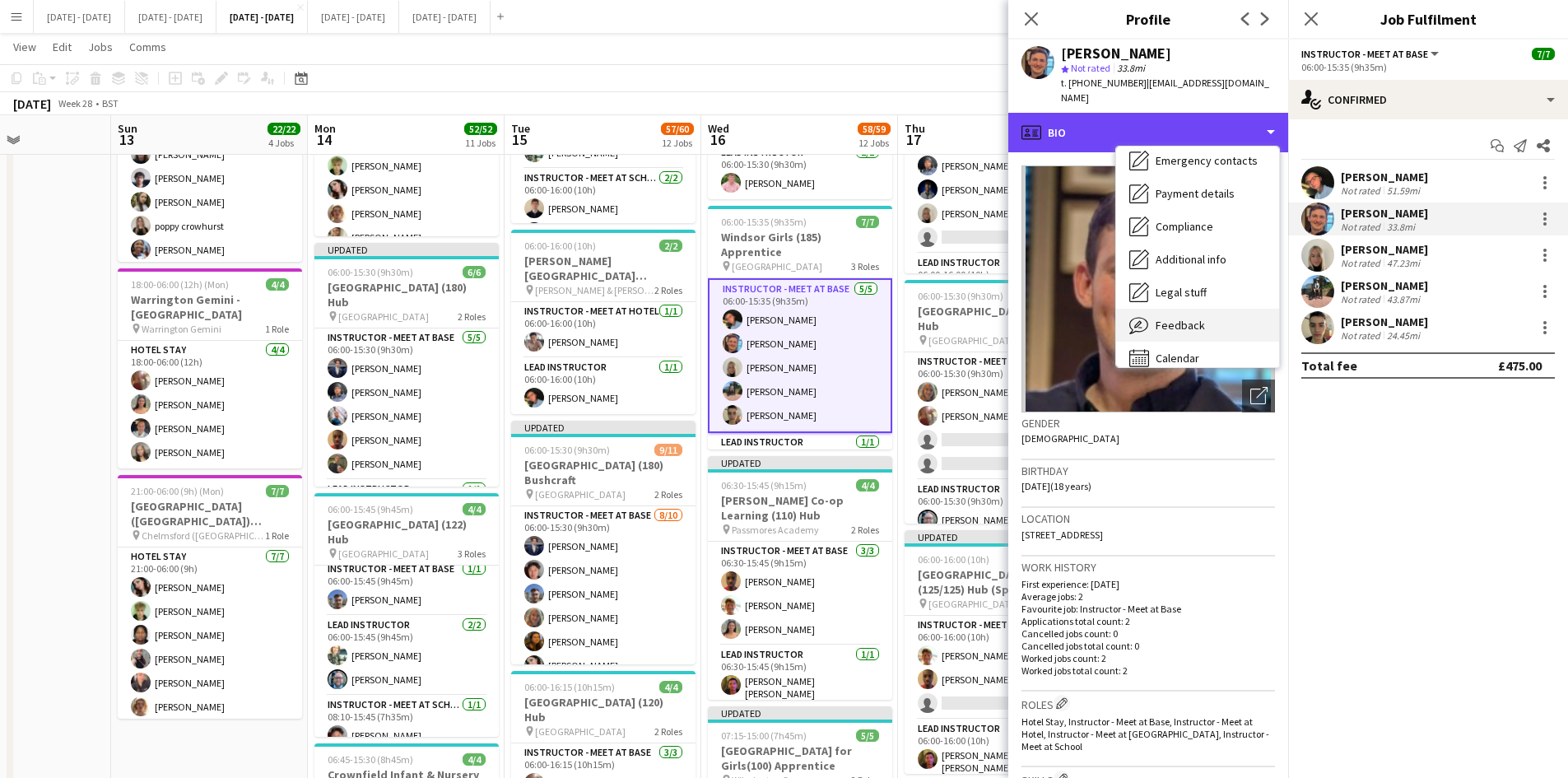 scroll, scrollTop: 155, scrollLeft: 0, axis: vertical 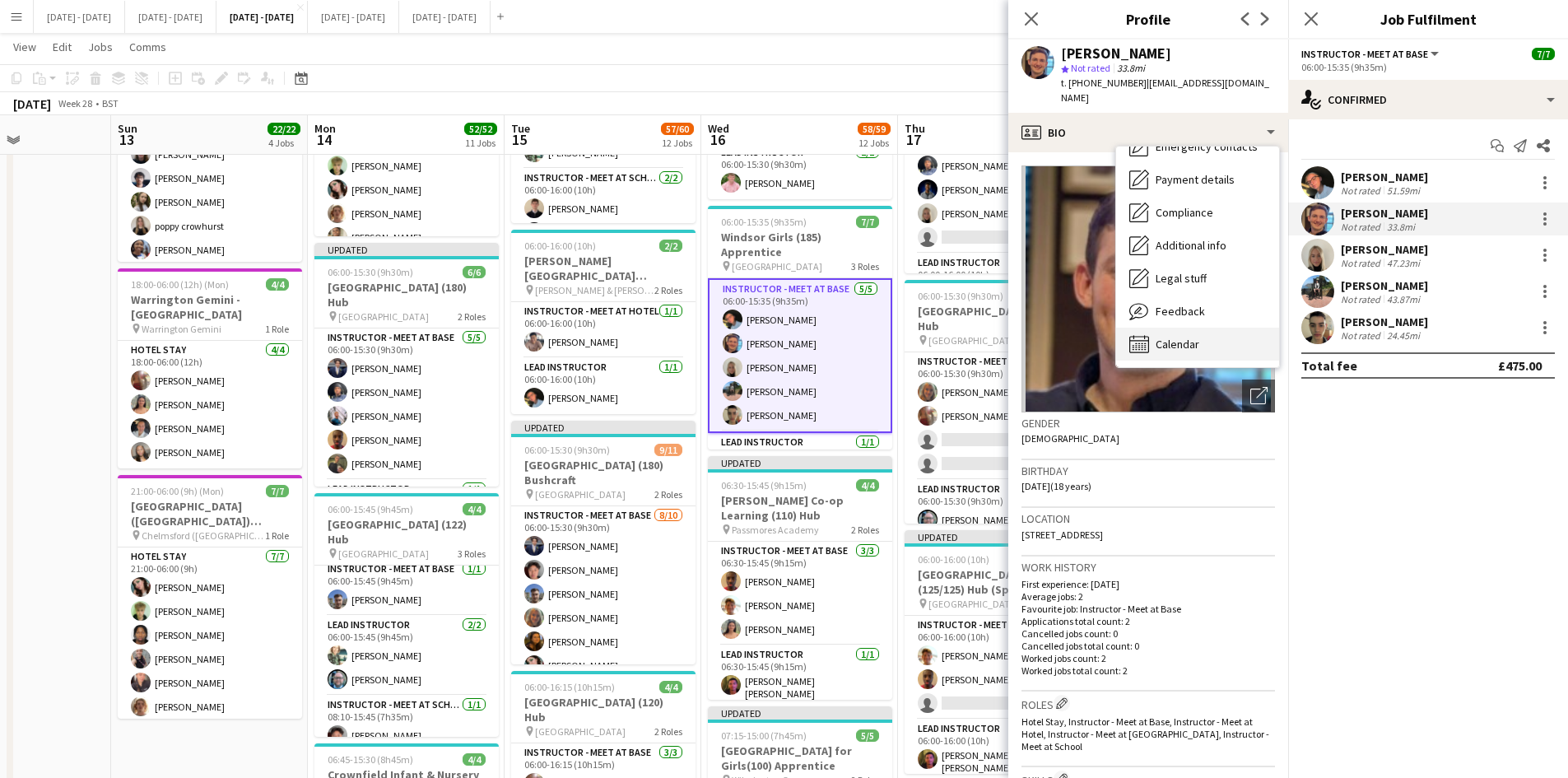 click on "Calendar" at bounding box center [1177, 344] 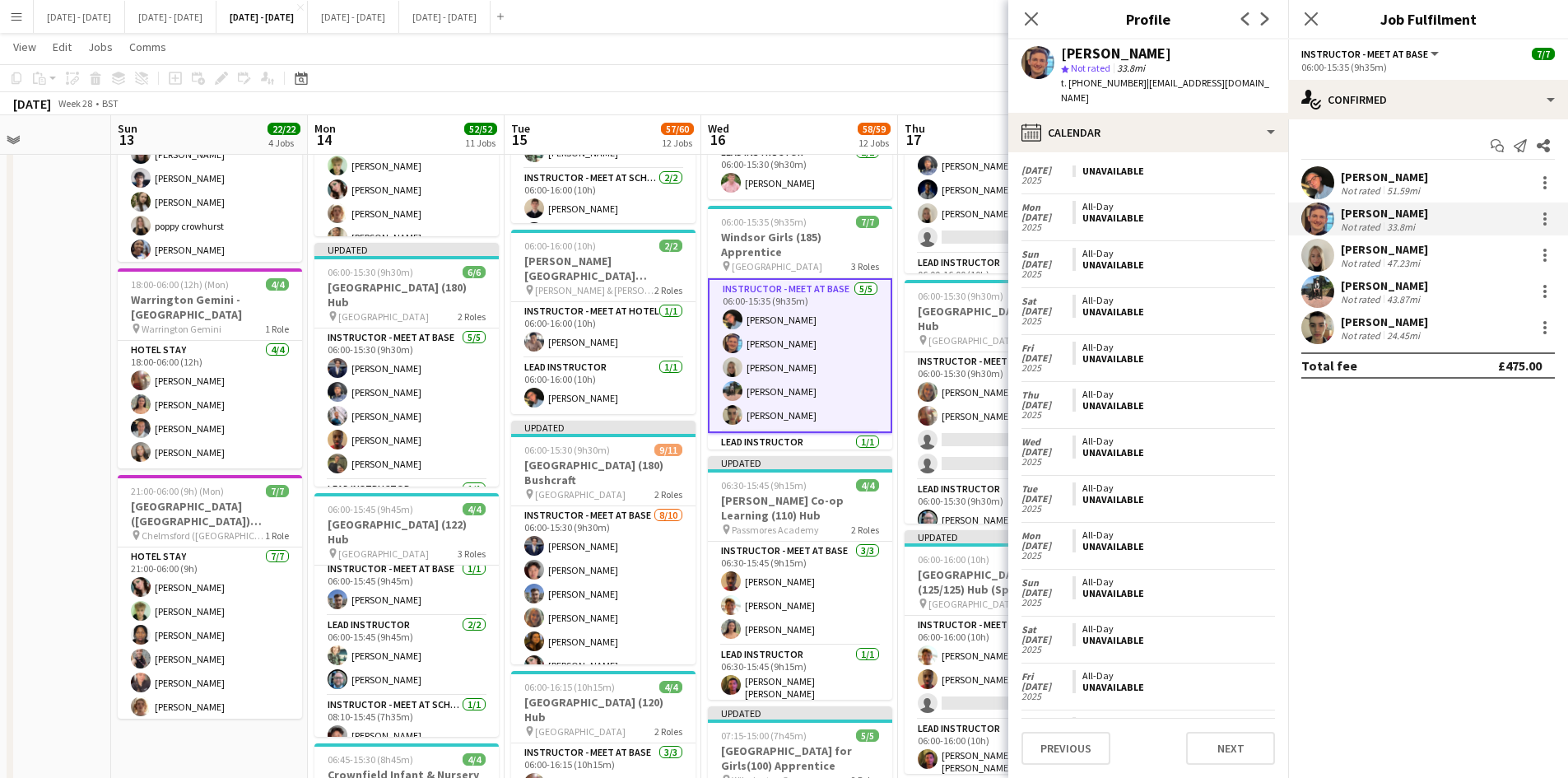scroll, scrollTop: 805, scrollLeft: 0, axis: vertical 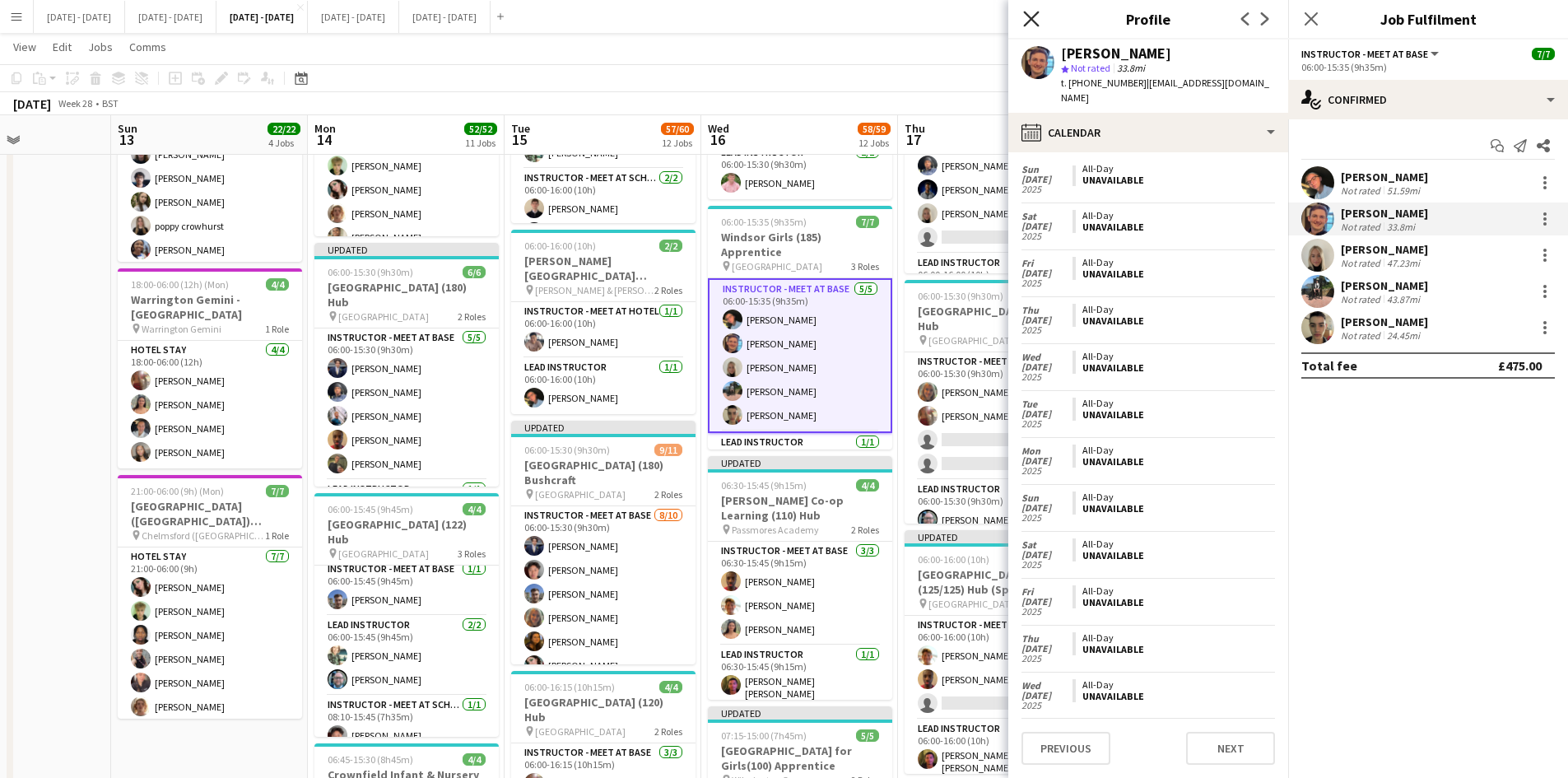 click on "Close pop-in" 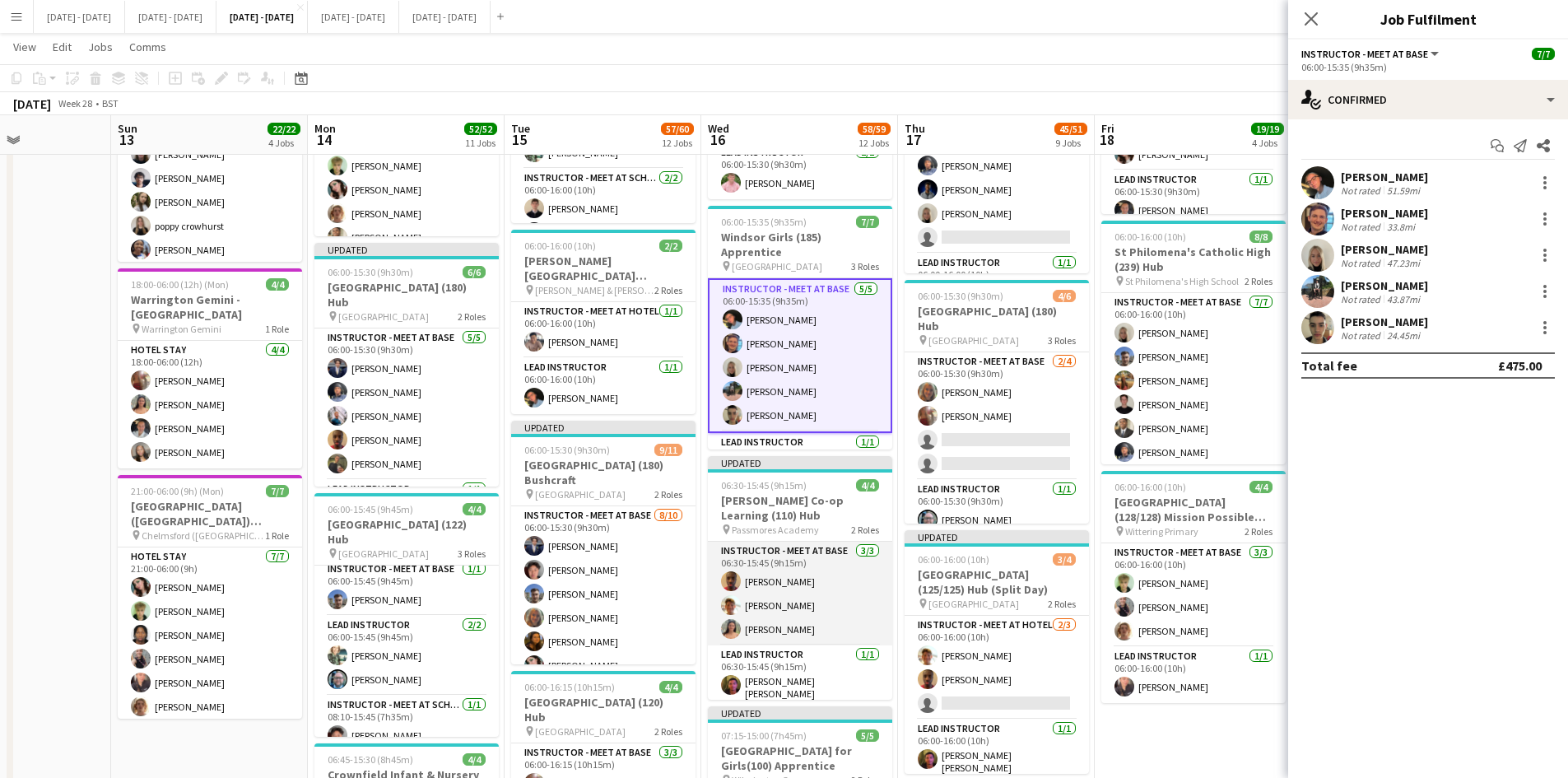 click on "Instructor - Meet at Base   3/3   06:30-15:45 (9h15m)
Ethan Wambari Tom Allewell Keira Horton" at bounding box center (800, 594) 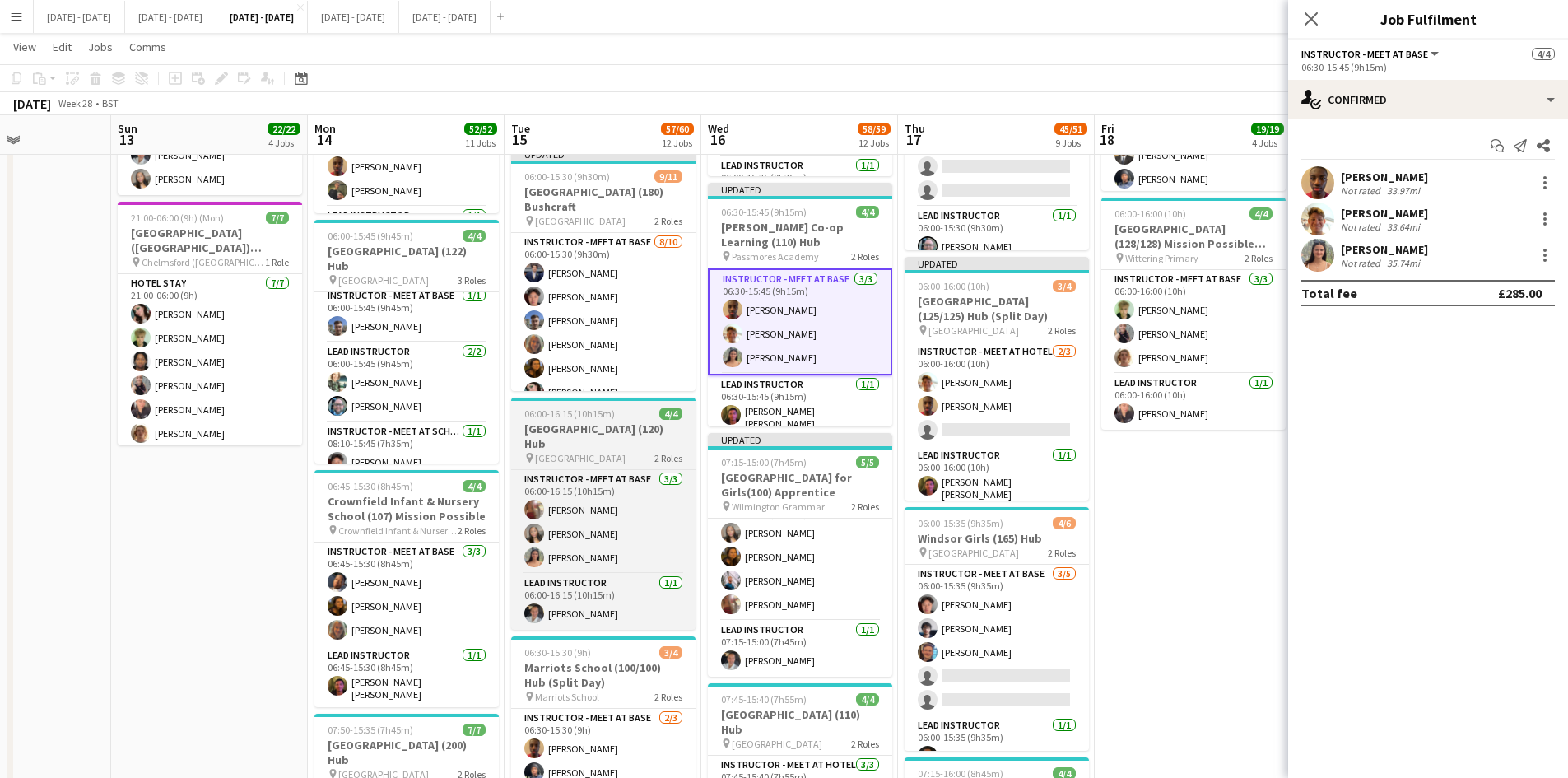 scroll, scrollTop: 659, scrollLeft: 0, axis: vertical 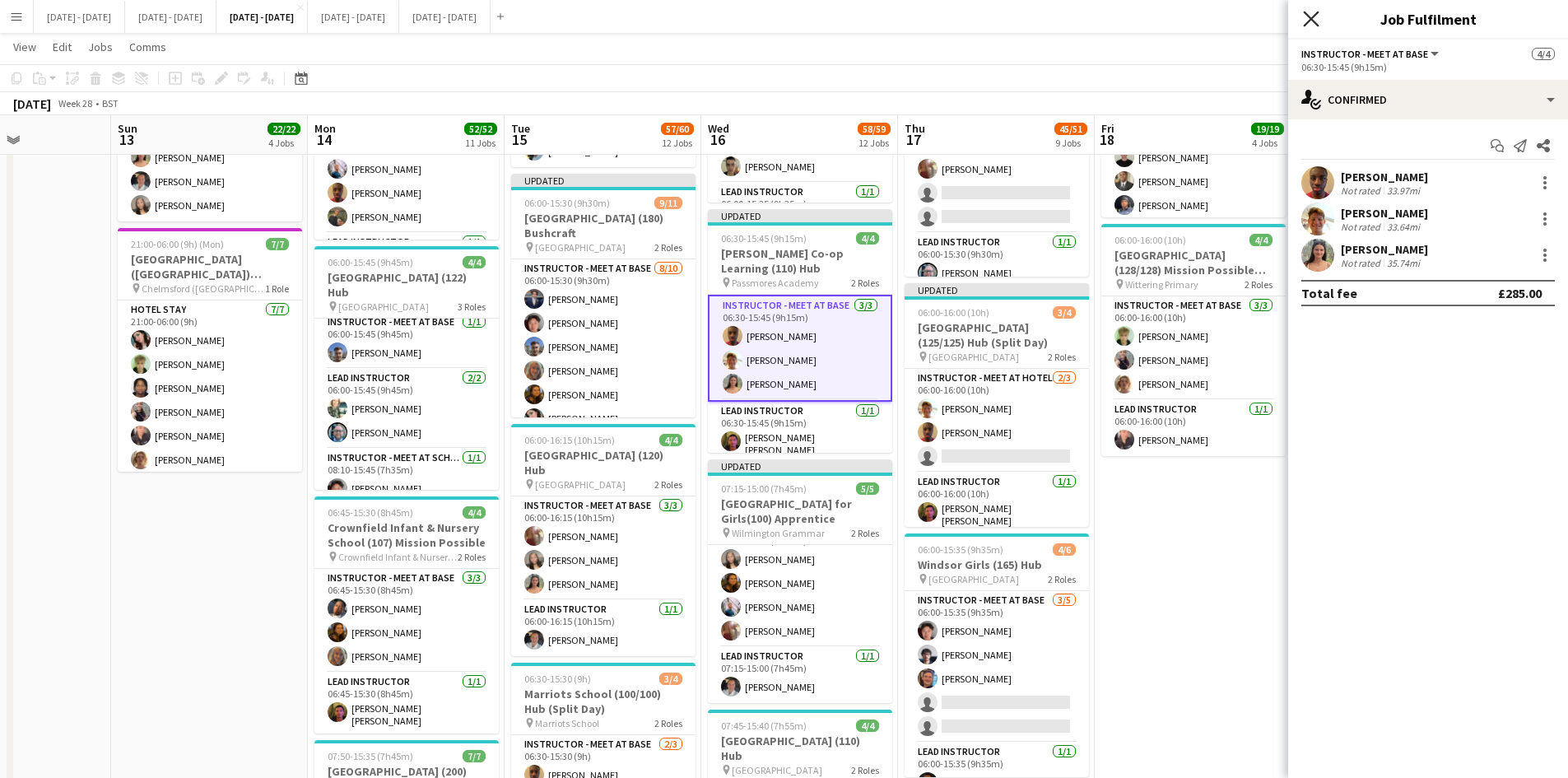 click on "Close pop-in" 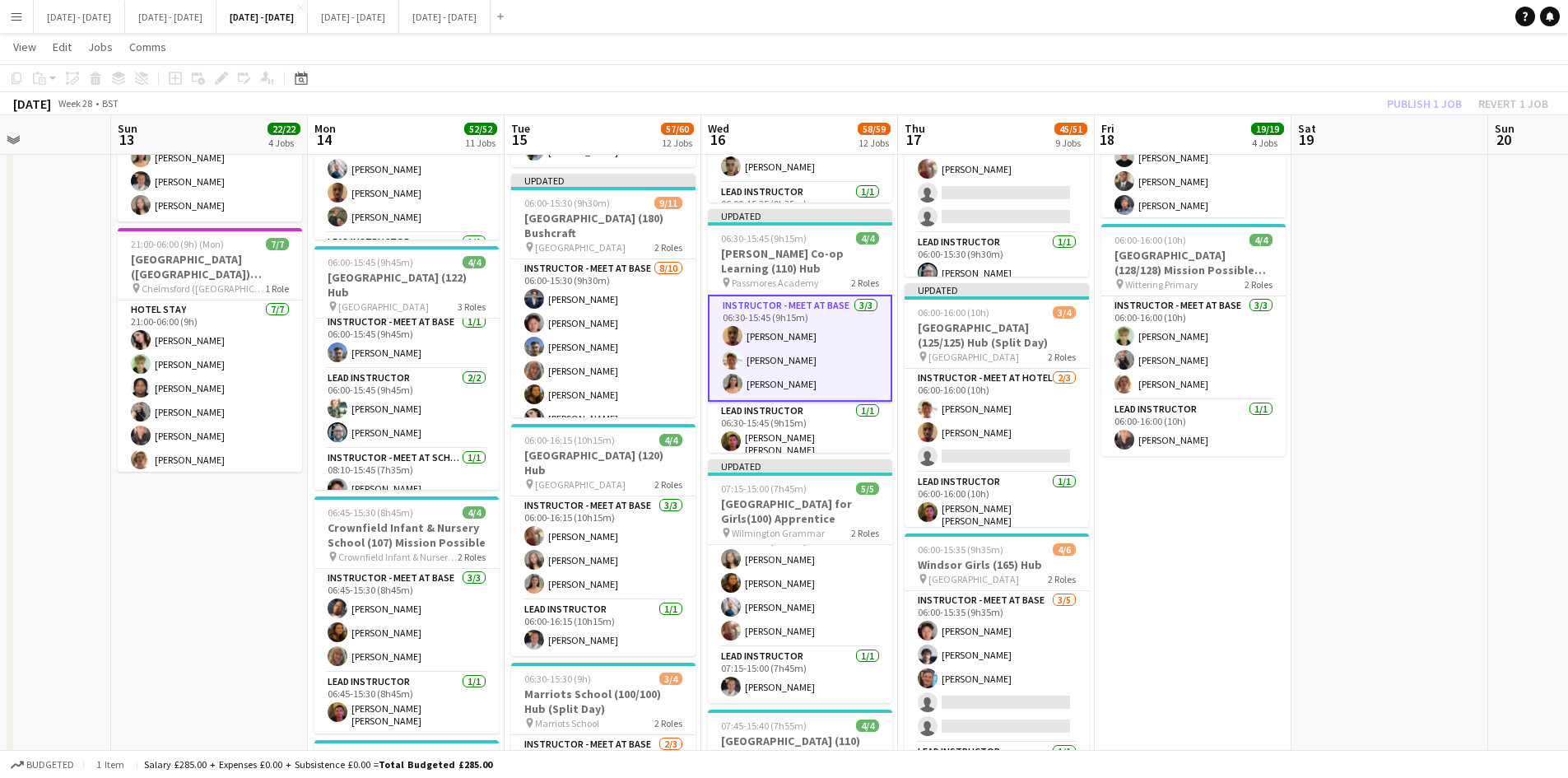 click on "Instructor - Meet at Base   3/3   06:30-15:45 (9h15m)
Ethan Wambari Tom Allewell Keira Horton" at bounding box center [800, 348] 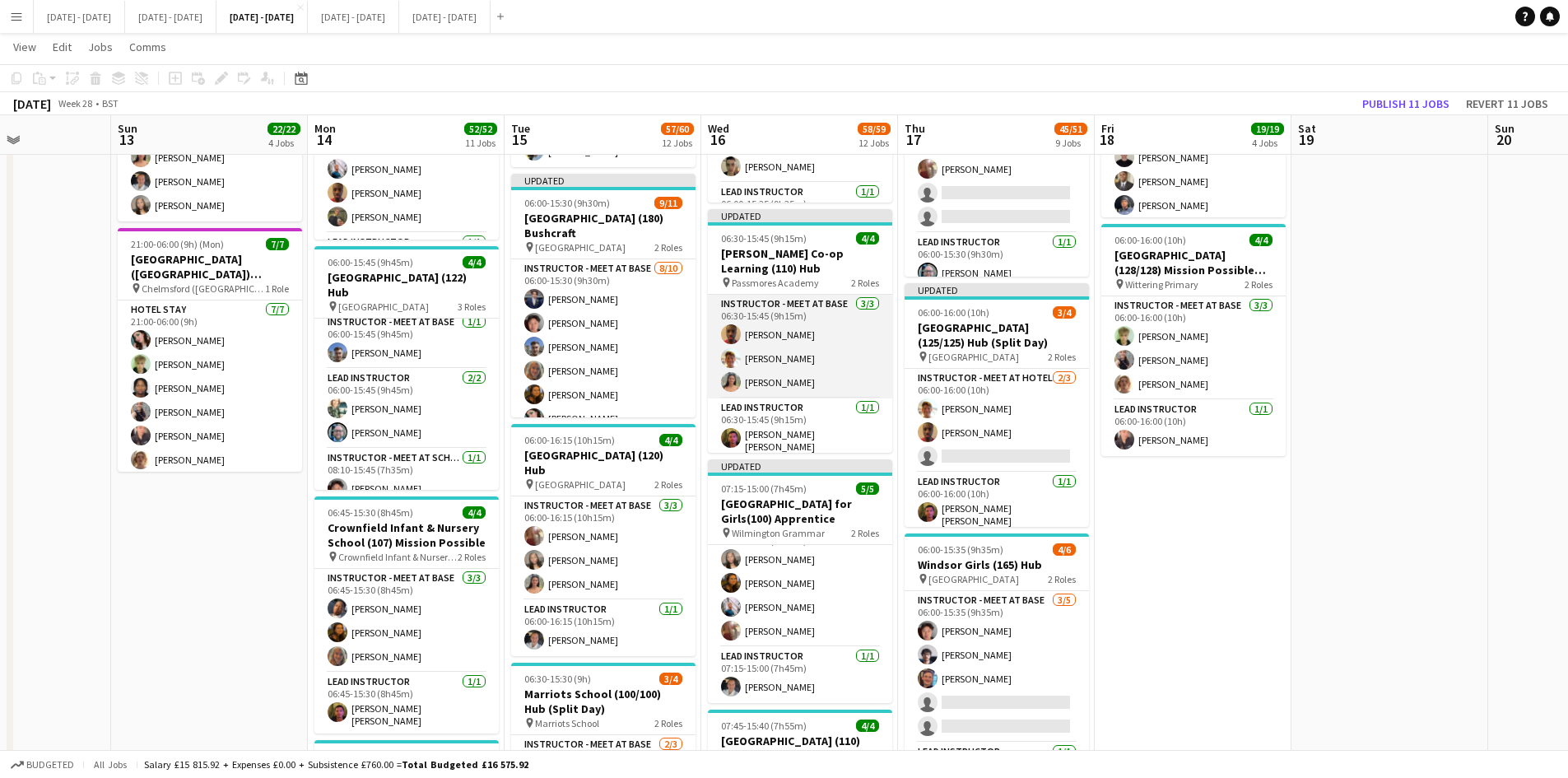 click on "Instructor - Meet at Base   3/3   06:30-15:45 (9h15m)
Ethan Wambari Tom Allewell Keira Horton" at bounding box center [800, 347] 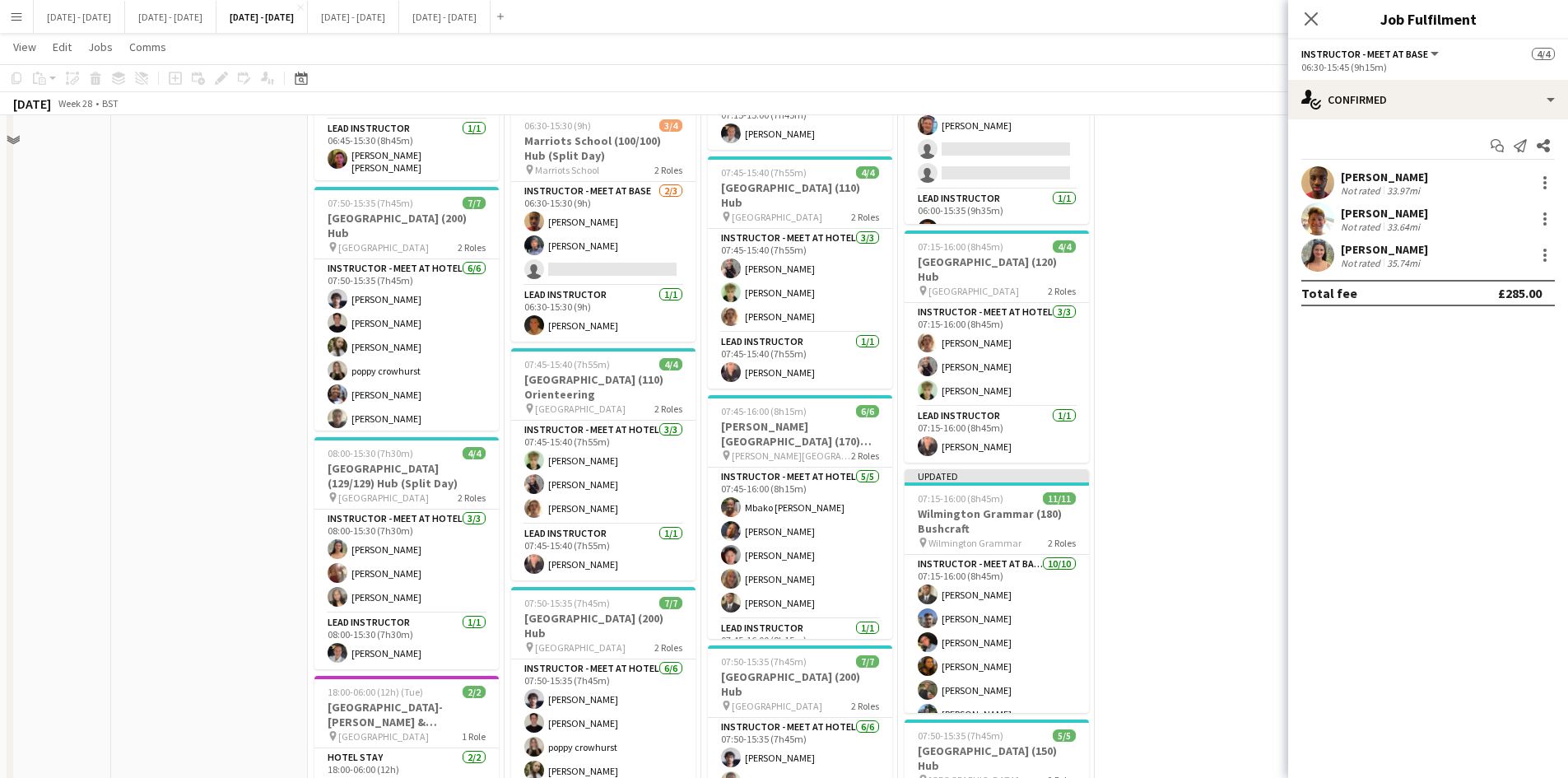 scroll, scrollTop: 1235, scrollLeft: 0, axis: vertical 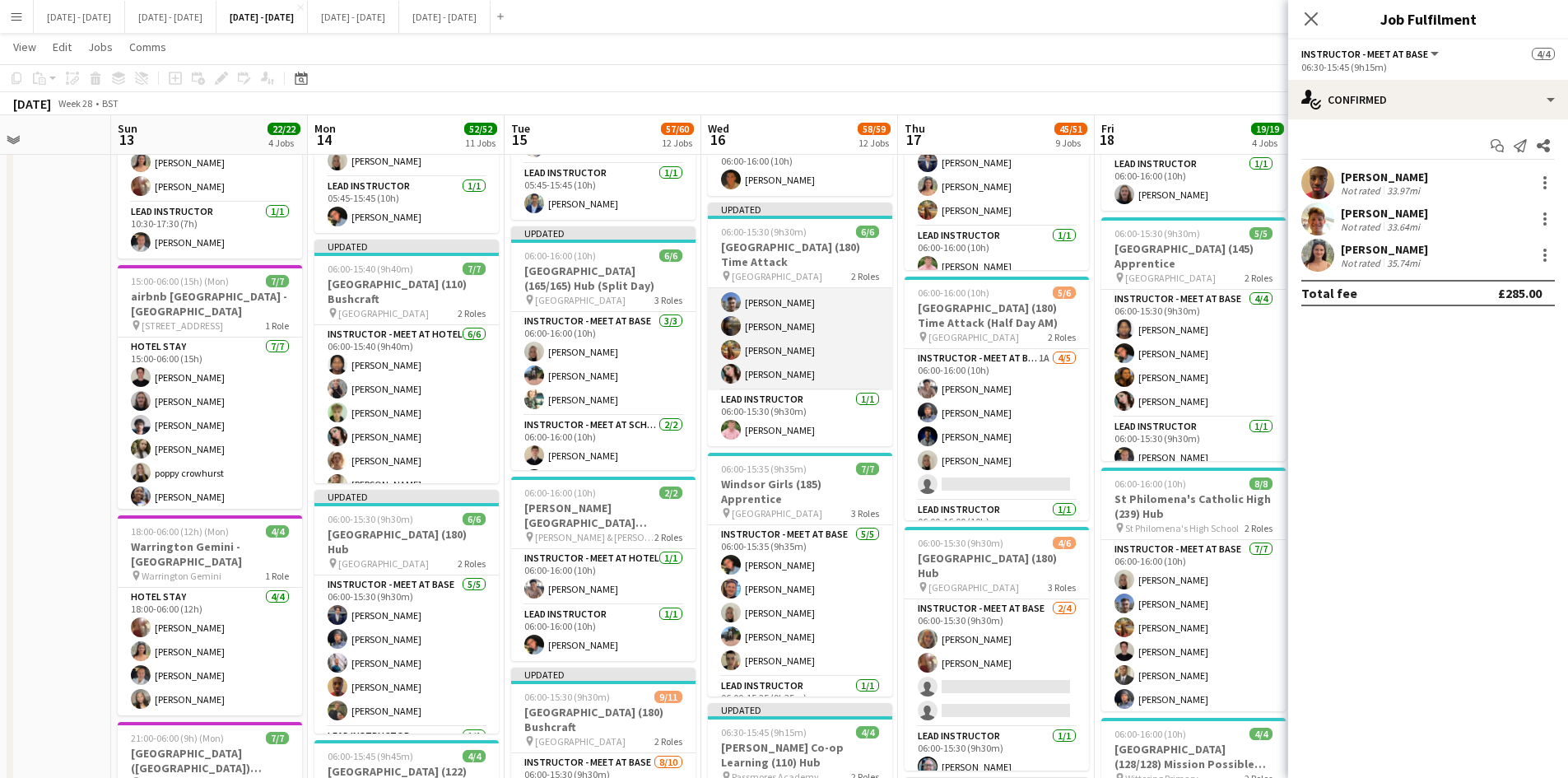 click on "Instructor - Meet at Base   5/5   06:00-15:30 (9h30m)
Drew Shelley-Winfield Matt Dailly Evie Pratt Isobel McNab Lucy Cork" at bounding box center (800, 314) 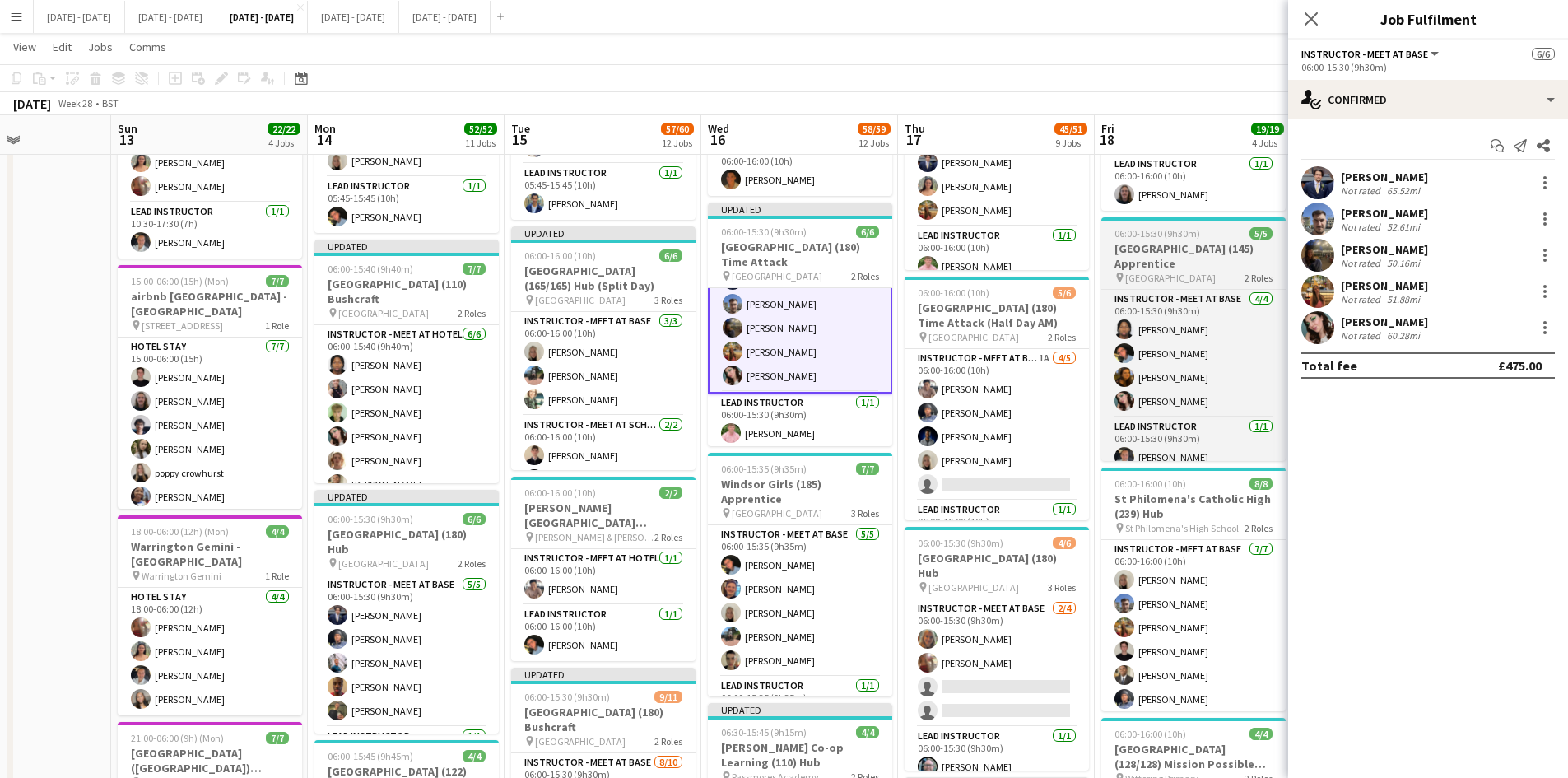 scroll, scrollTop: 51, scrollLeft: 0, axis: vertical 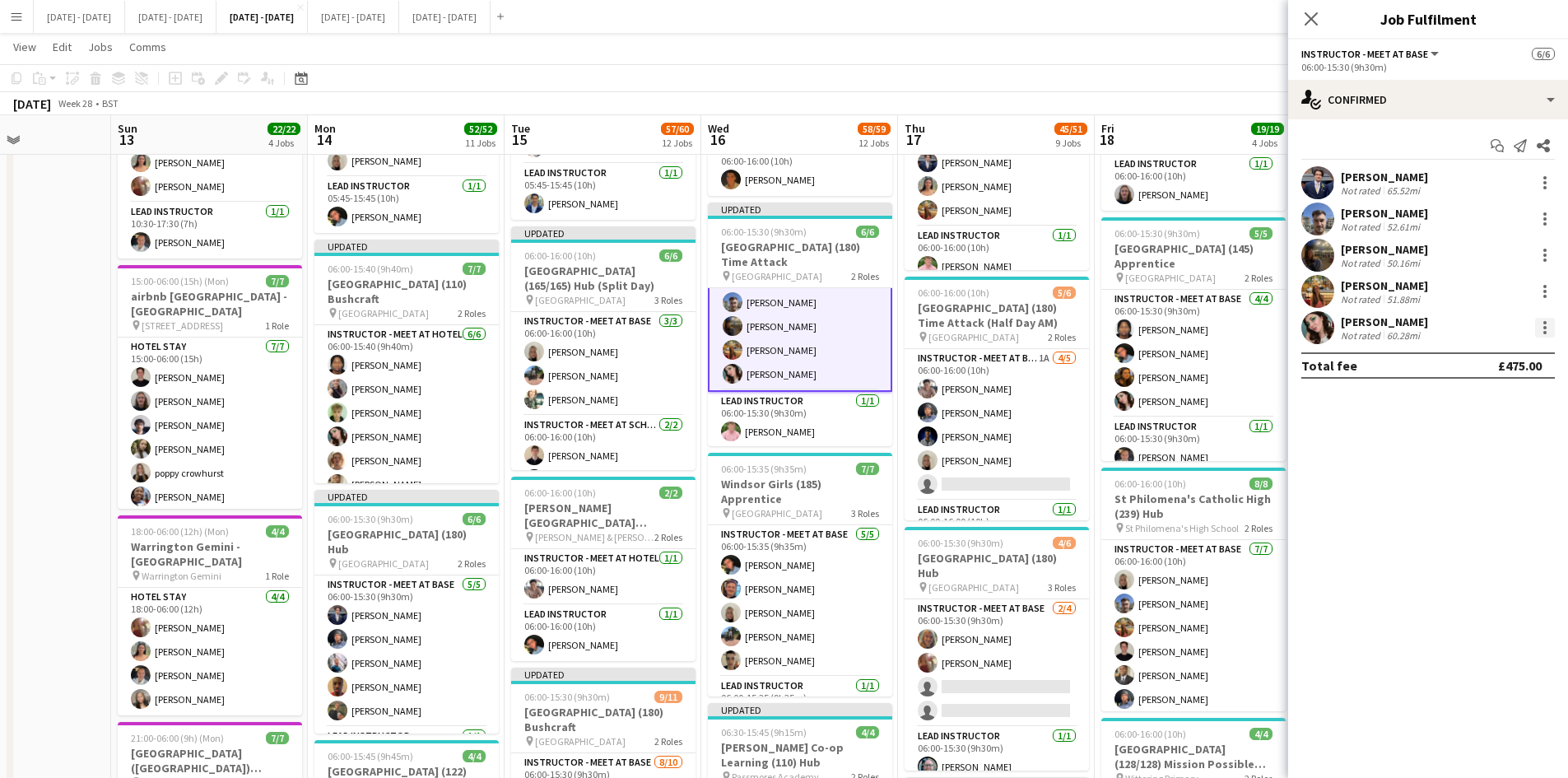 click at bounding box center (1545, 328) 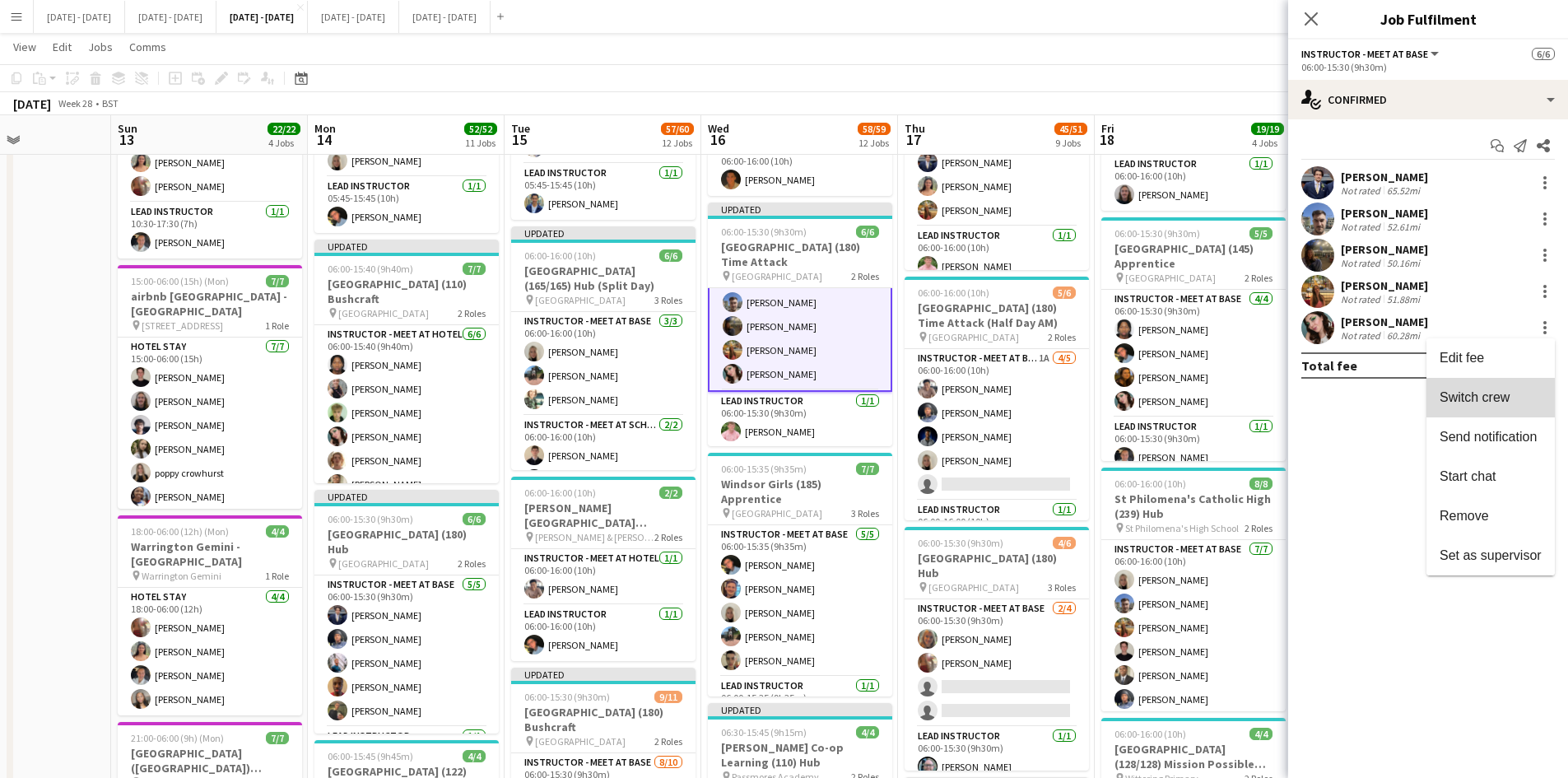 click on "Switch crew" at bounding box center (1474, 397) 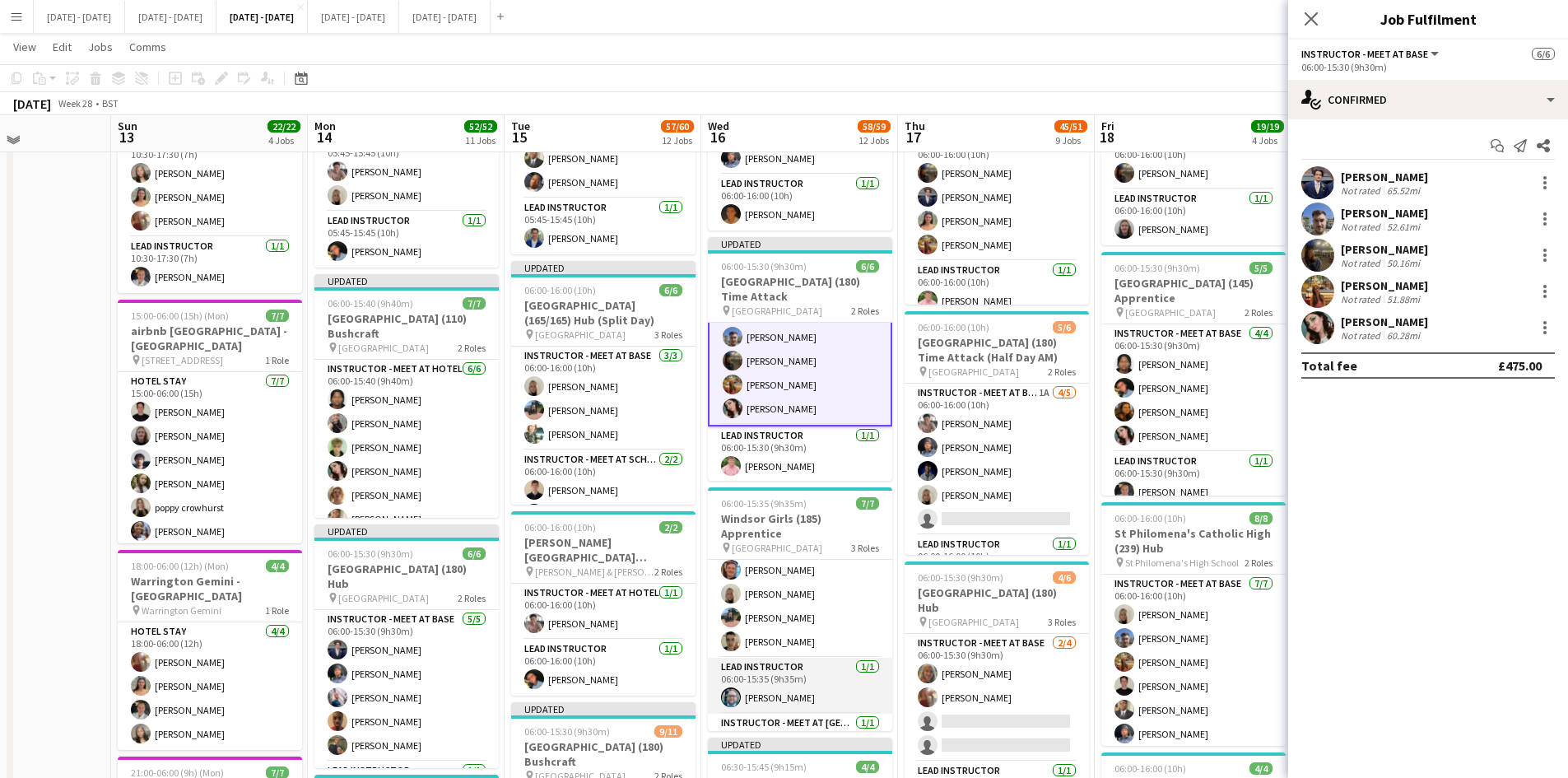 scroll, scrollTop: 77, scrollLeft: 0, axis: vertical 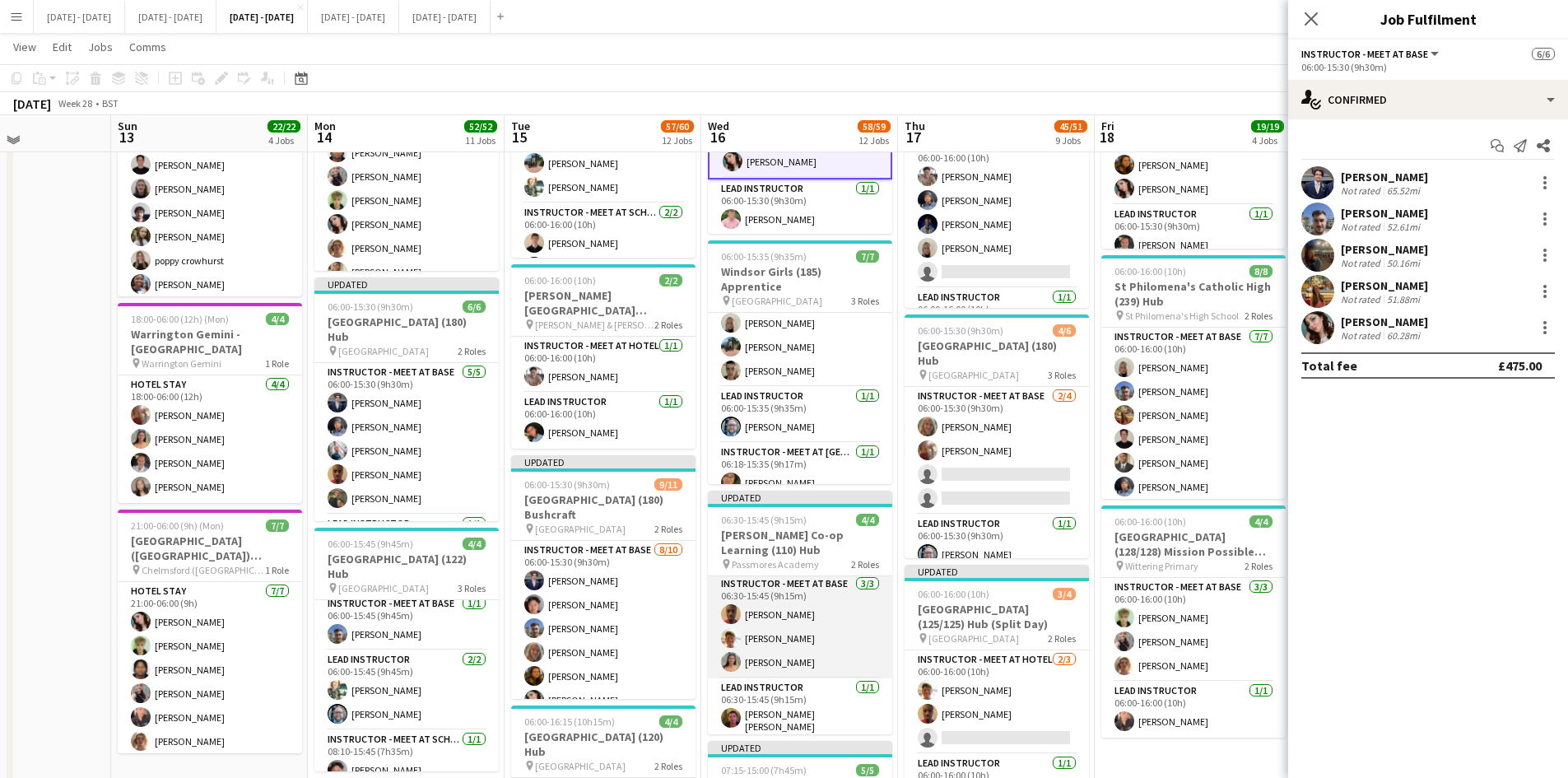 click on "Instructor - Meet at Base   3/3   06:30-15:45 (9h15m)
Ethan Wambari Tom Allewell Keira Horton" at bounding box center [800, 627] 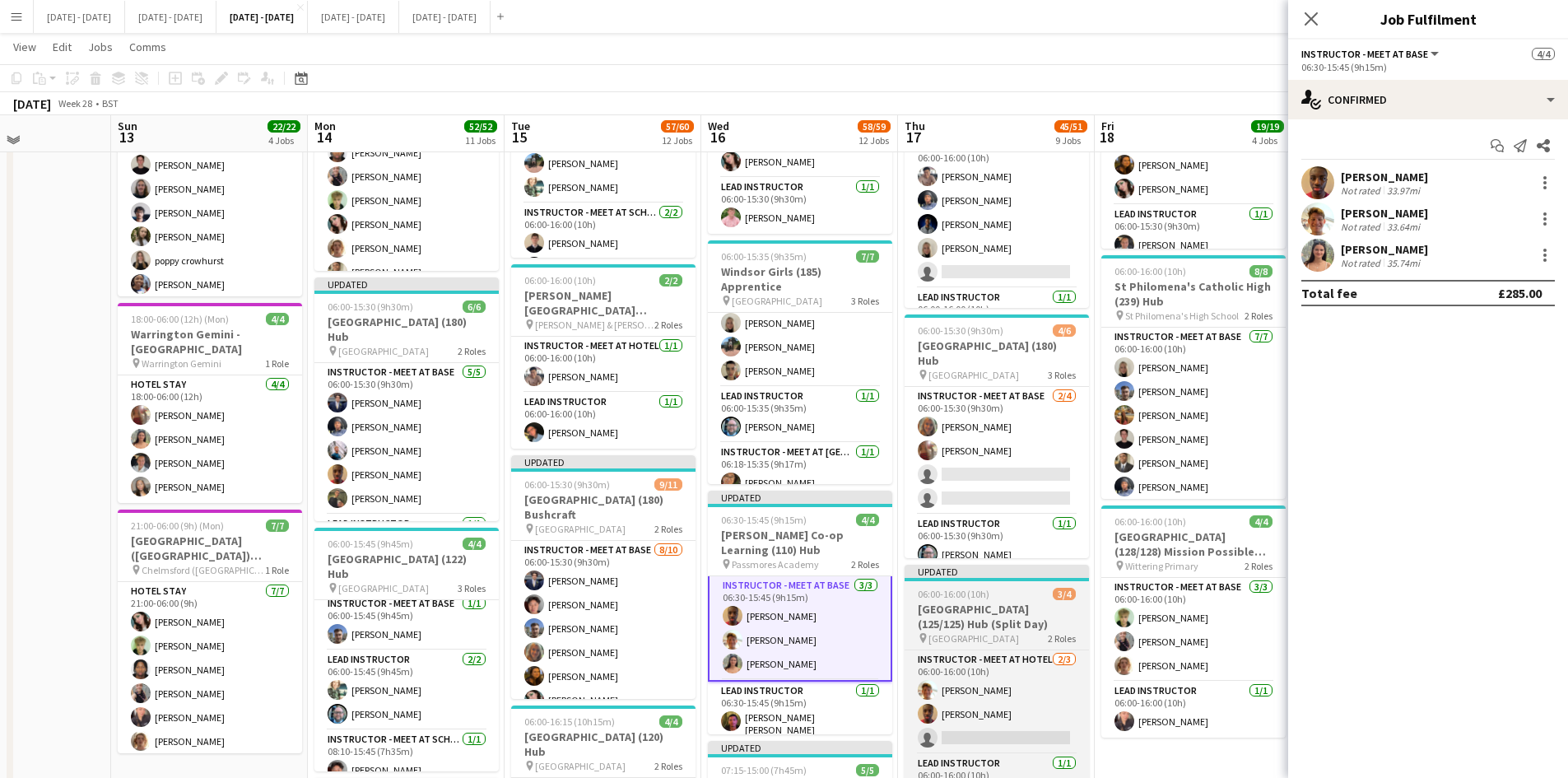 scroll, scrollTop: 49, scrollLeft: 0, axis: vertical 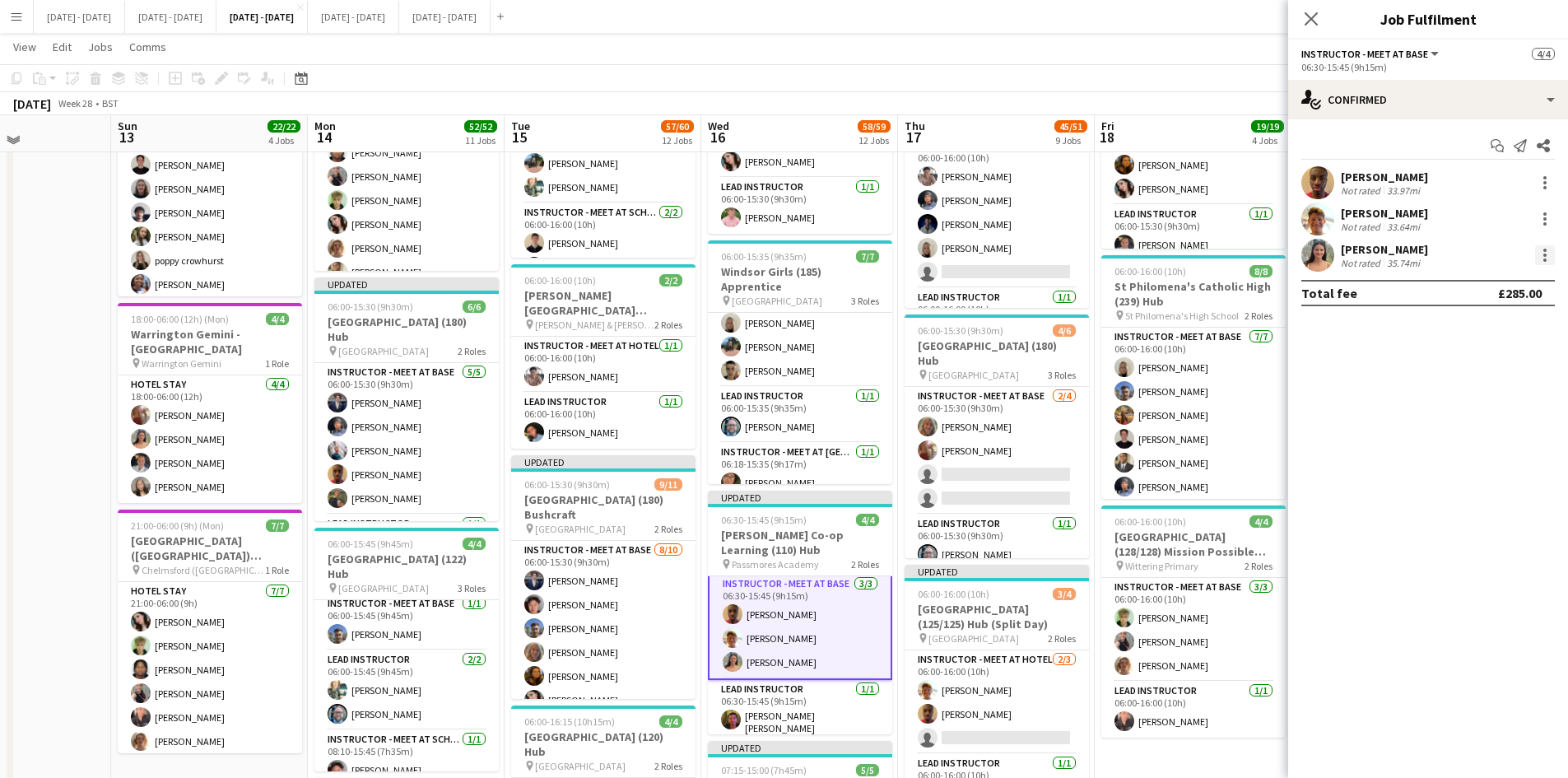 click at bounding box center (1545, 255) 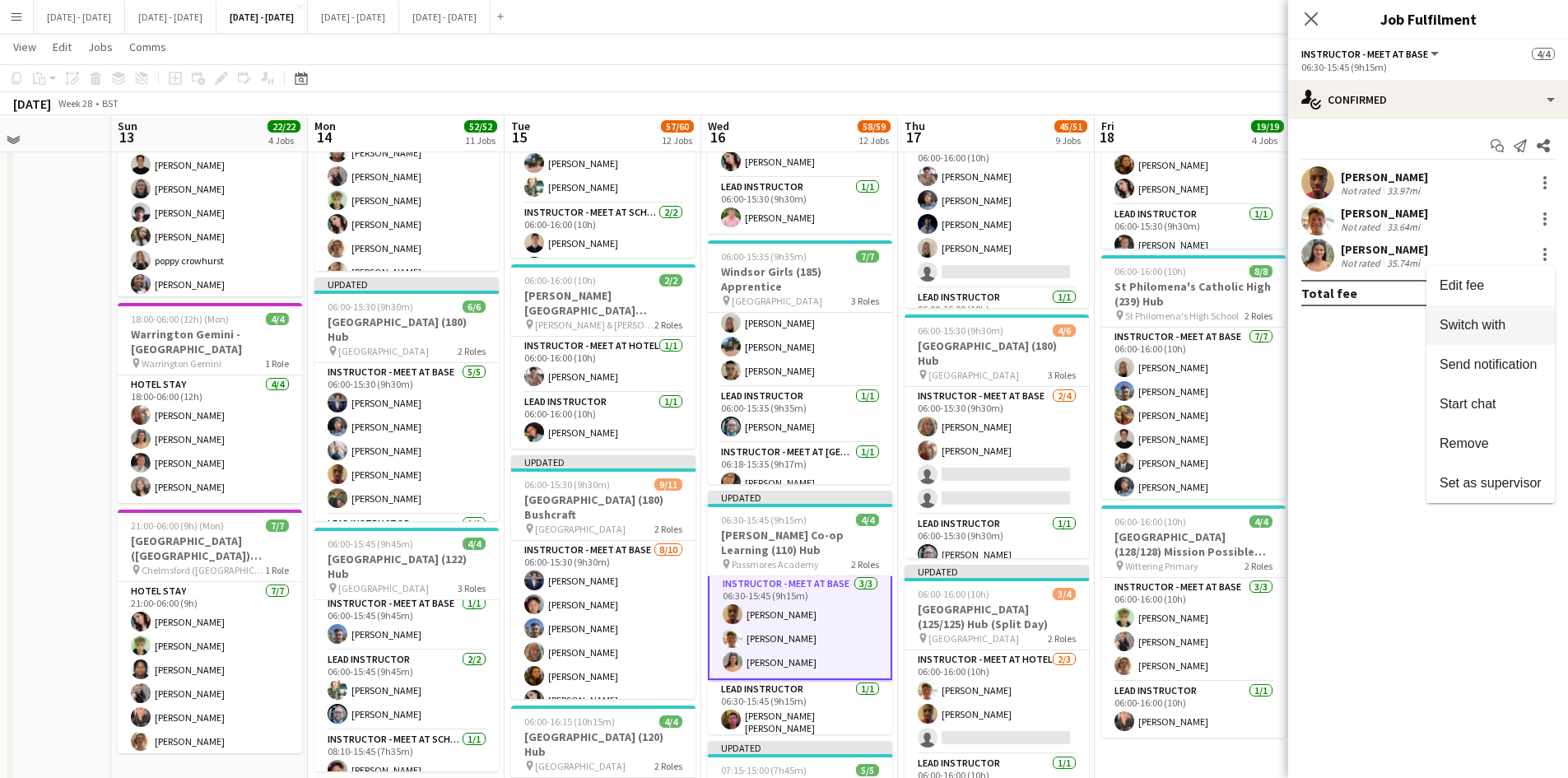 click on "Switch with" at bounding box center [1491, 325] 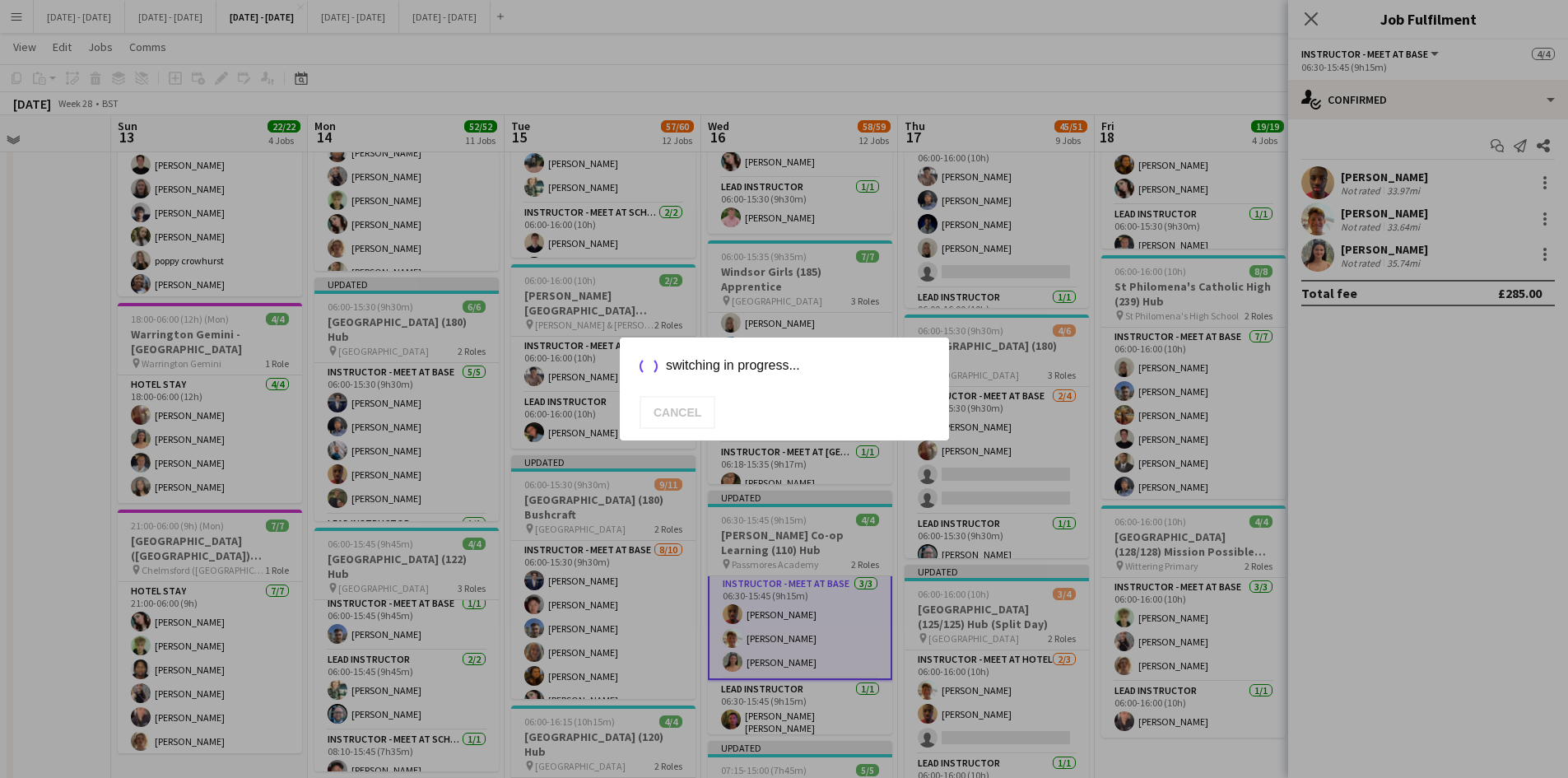 scroll, scrollTop: 0, scrollLeft: 0, axis: both 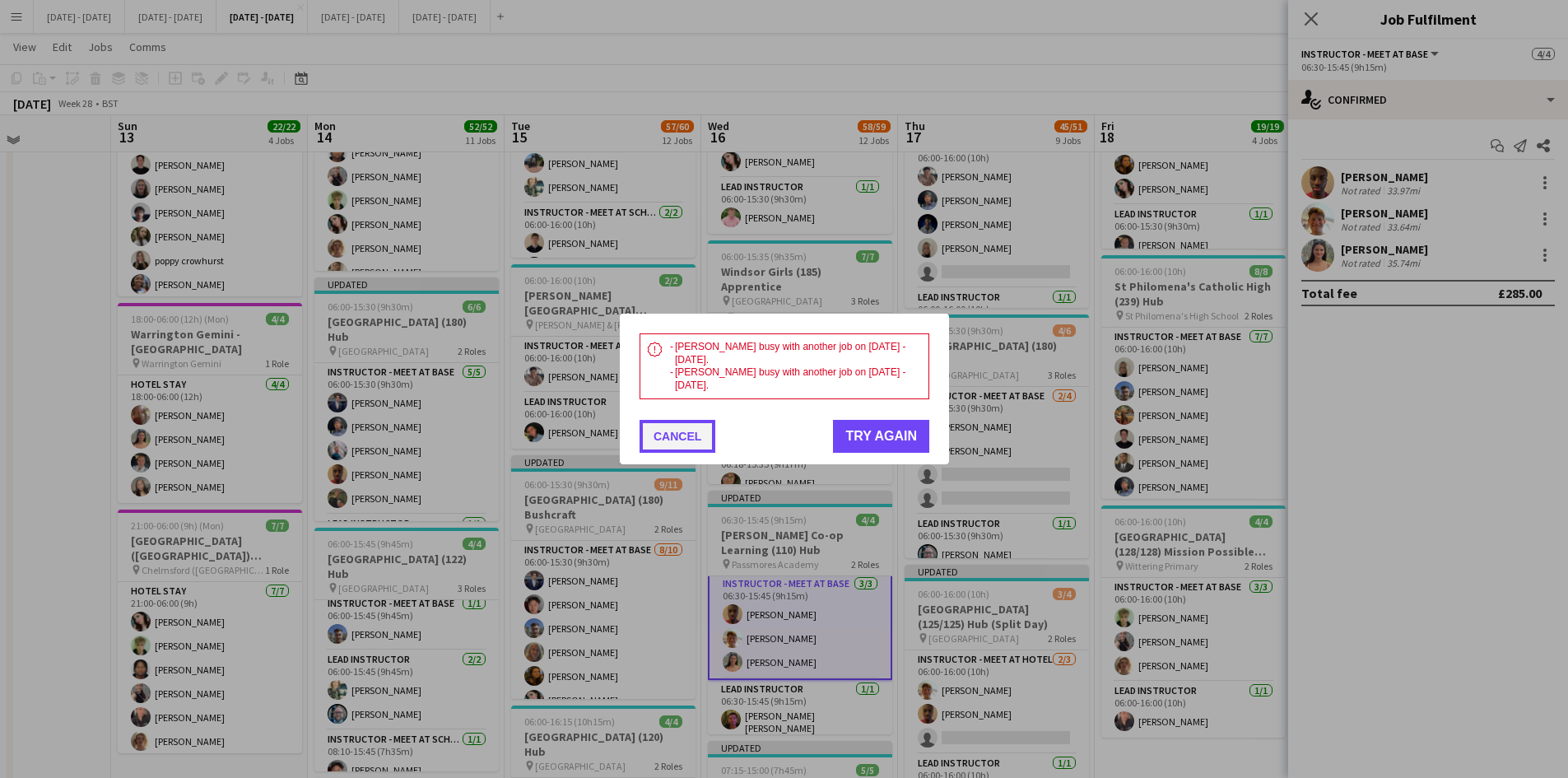 click on "Cancel" 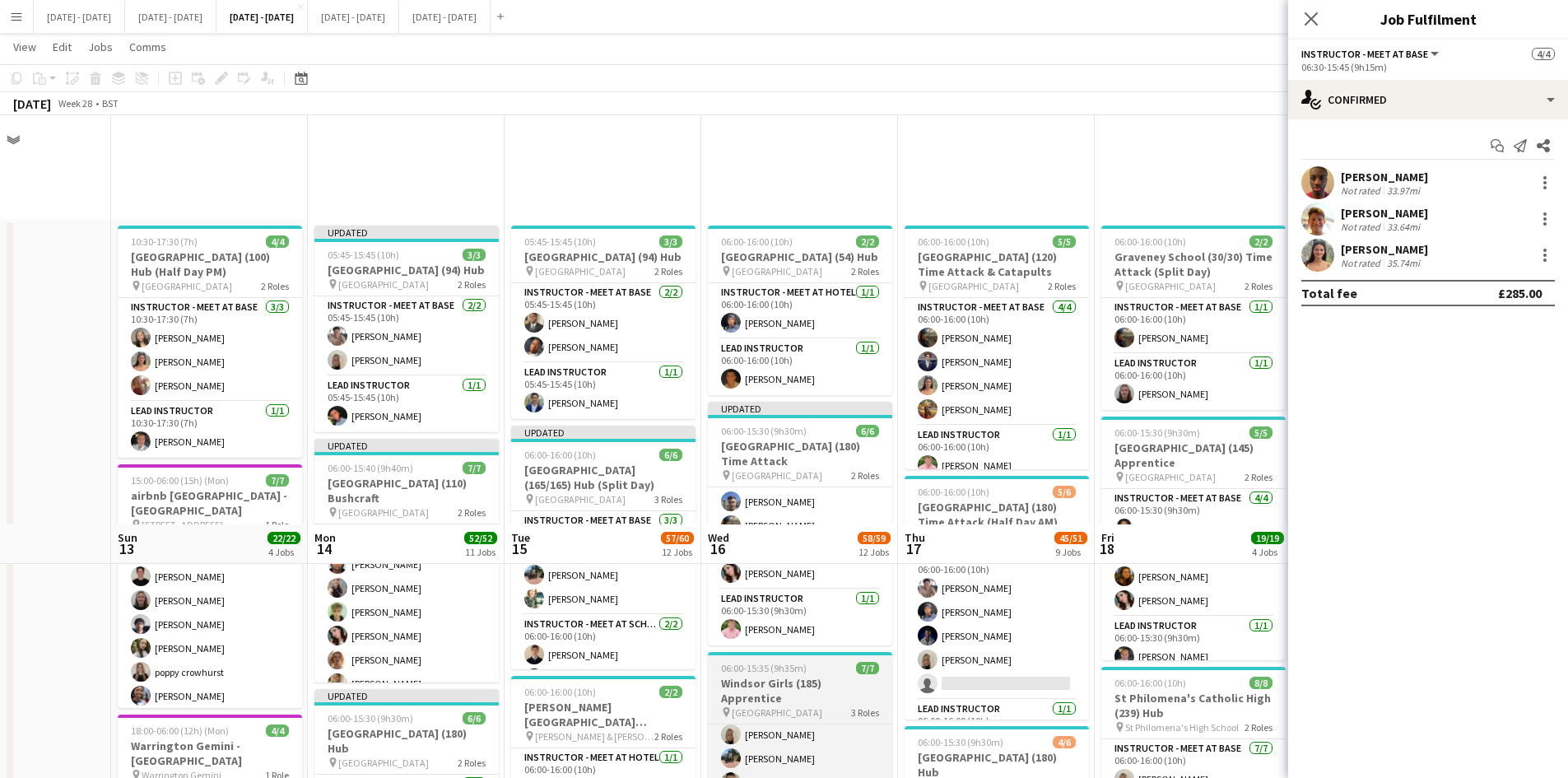 scroll, scrollTop: 412, scrollLeft: 0, axis: vertical 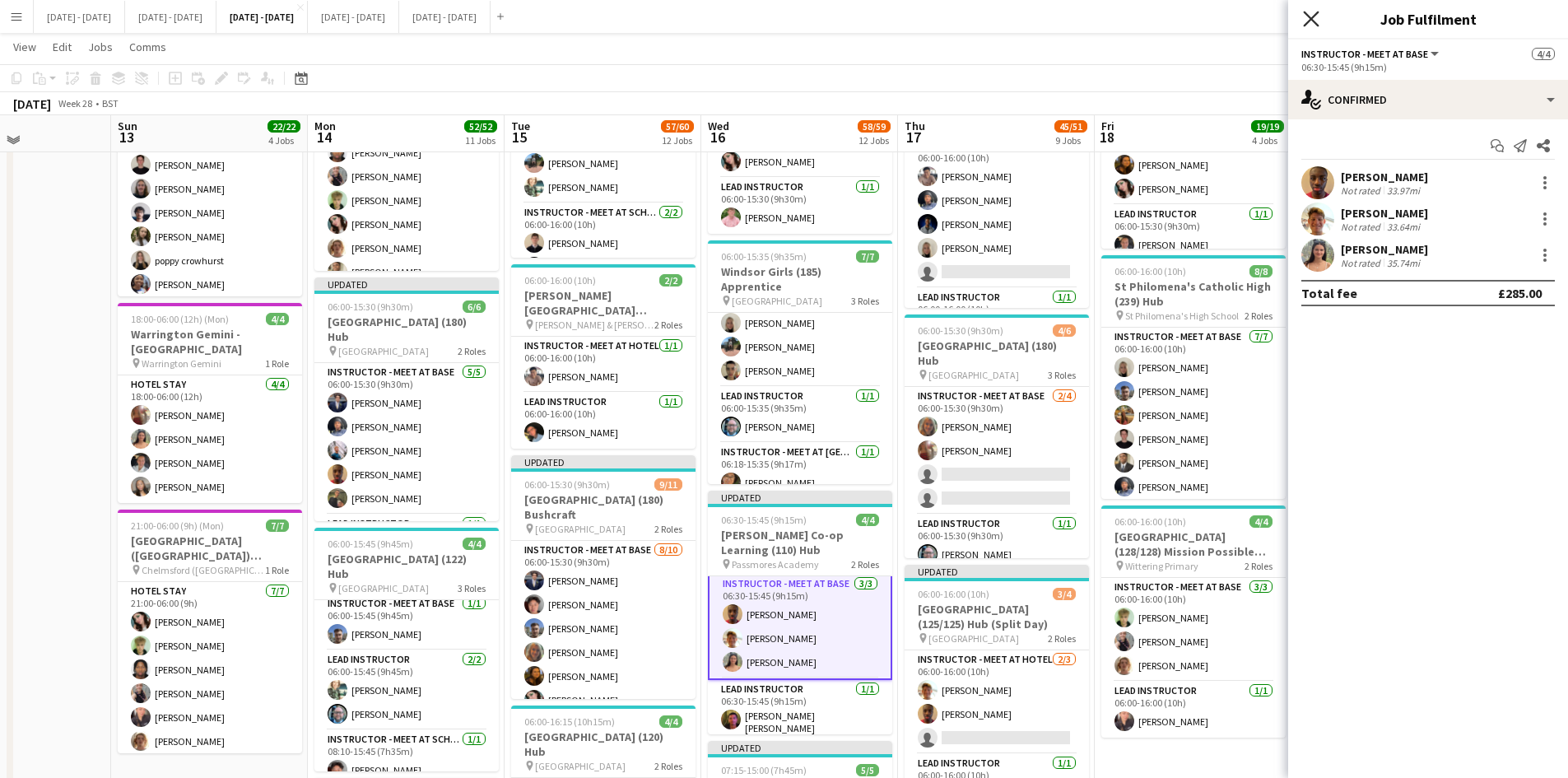 click on "Close pop-in" 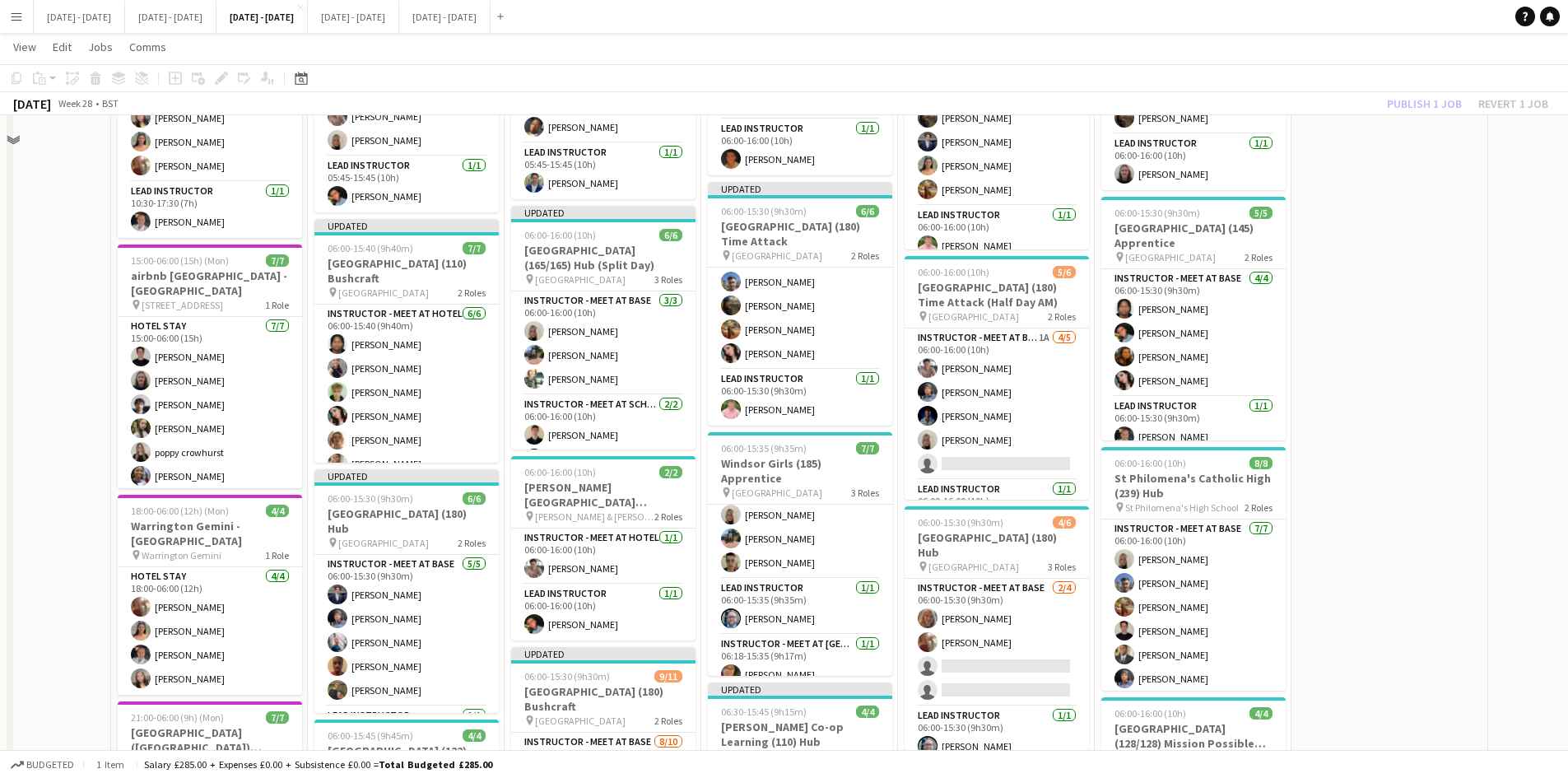 scroll, scrollTop: 247, scrollLeft: 0, axis: vertical 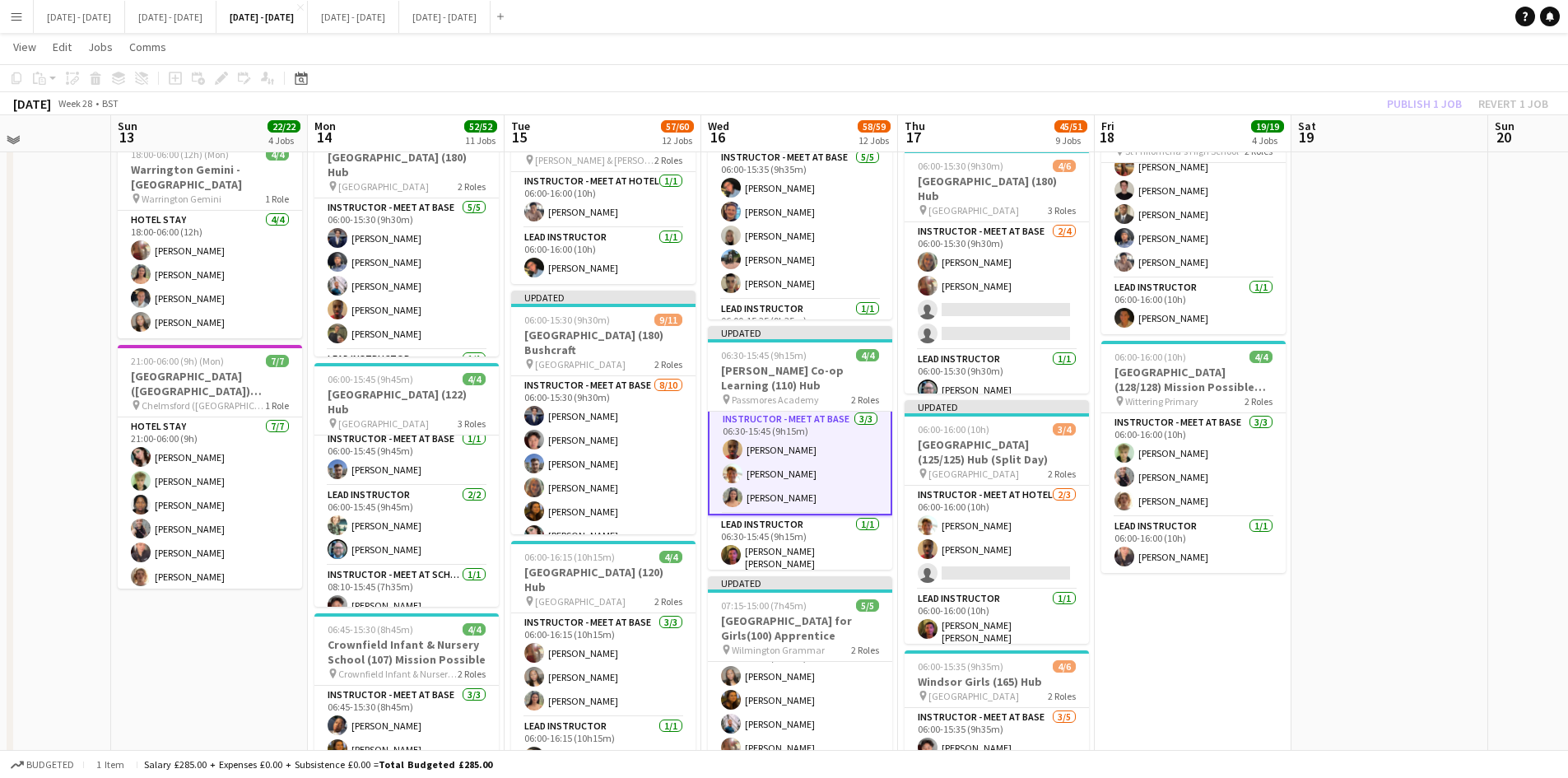 click on "Instructor - Meet at Base   3/3   06:30-15:45 (9h15m)
Ethan Wambari Tom Allewell Keira Horton" at bounding box center [800, 462] 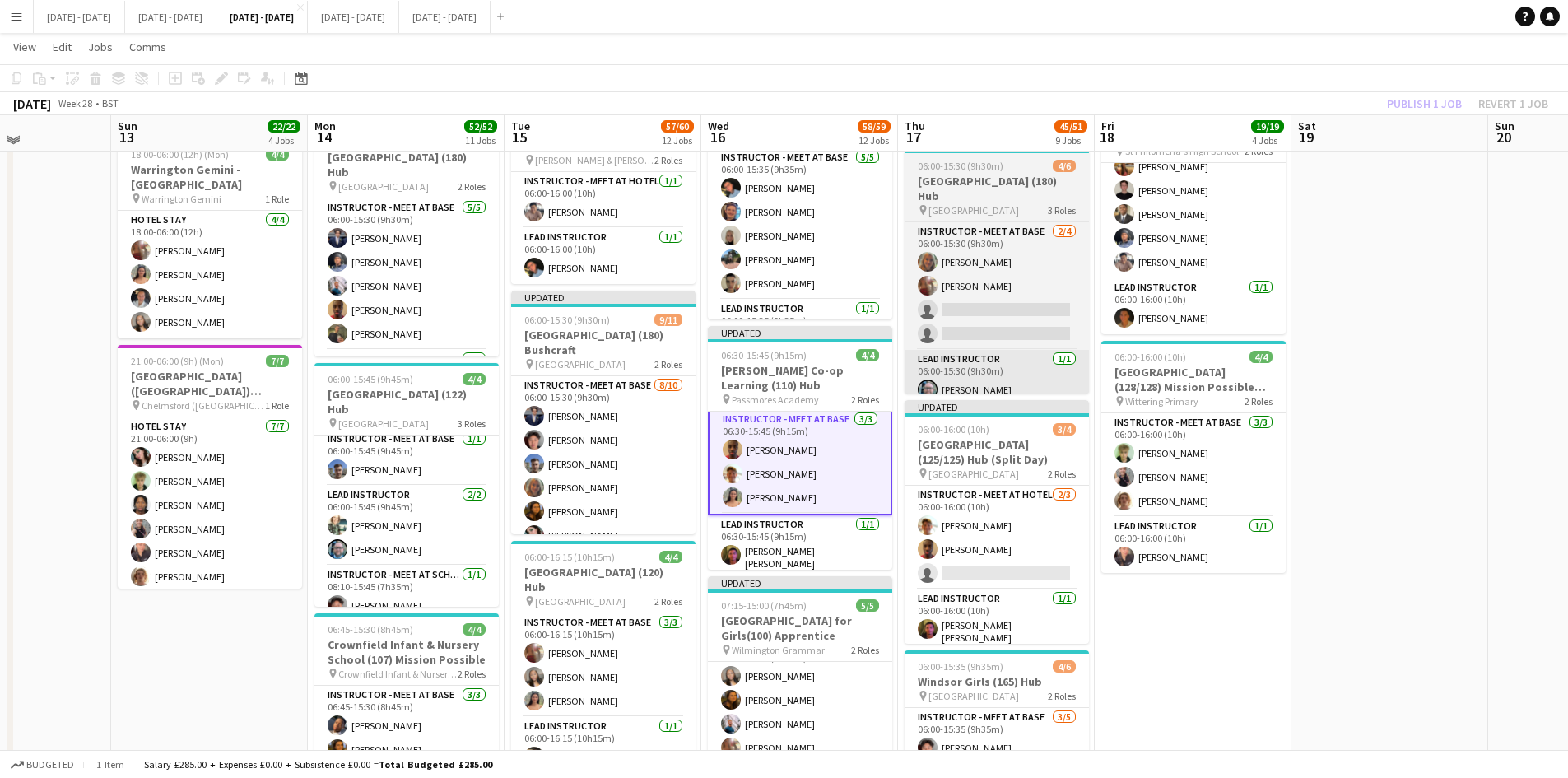 scroll, scrollTop: 2, scrollLeft: 0, axis: vertical 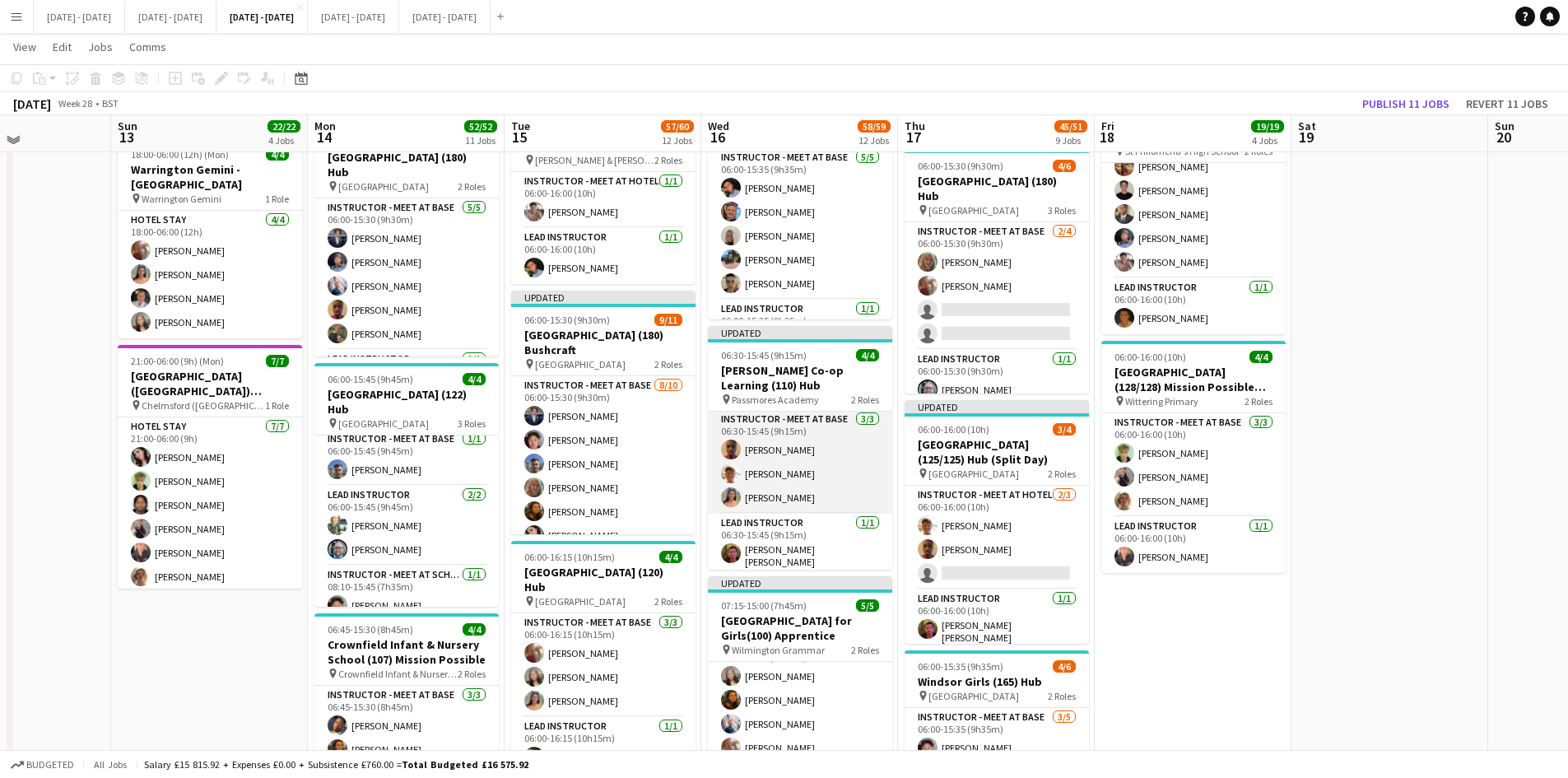 click on "Instructor - Meet at Base   3/3   06:30-15:45 (9h15m)
Ethan Wambari Tom Allewell Keira Horton" at bounding box center [800, 462] 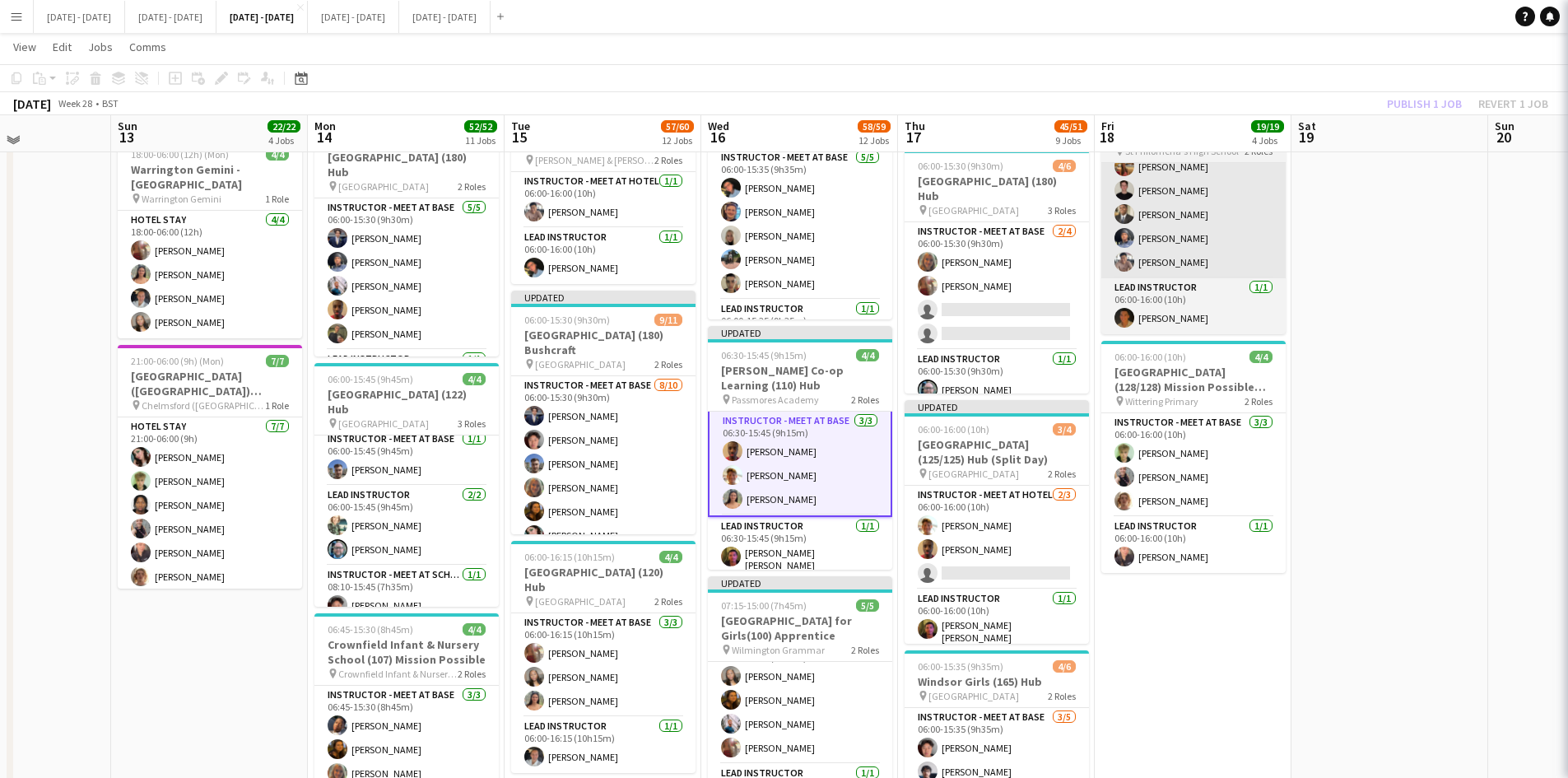 scroll, scrollTop: 3, scrollLeft: 0, axis: vertical 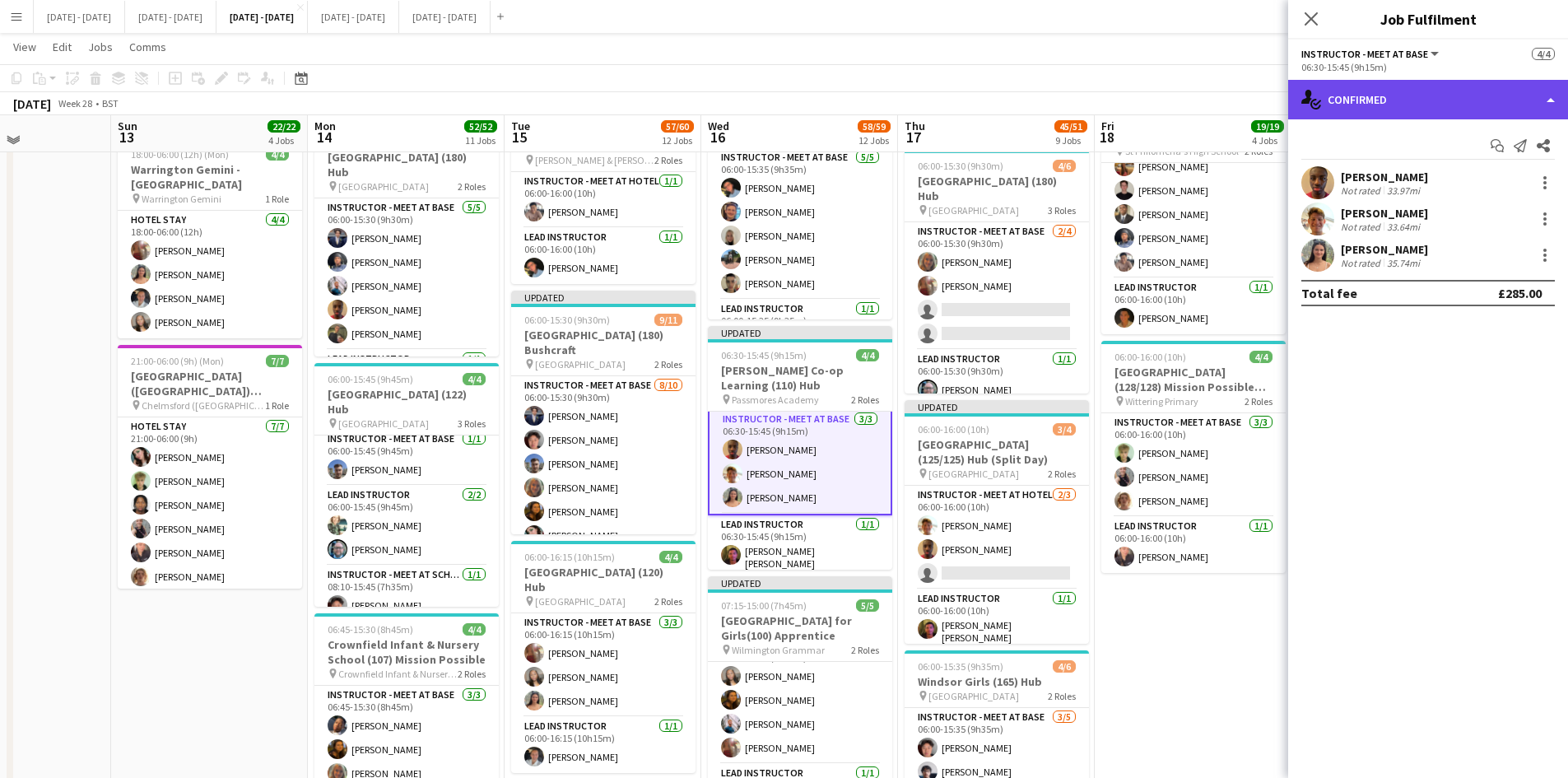 click on "single-neutral-actions-check-2
Confirmed" 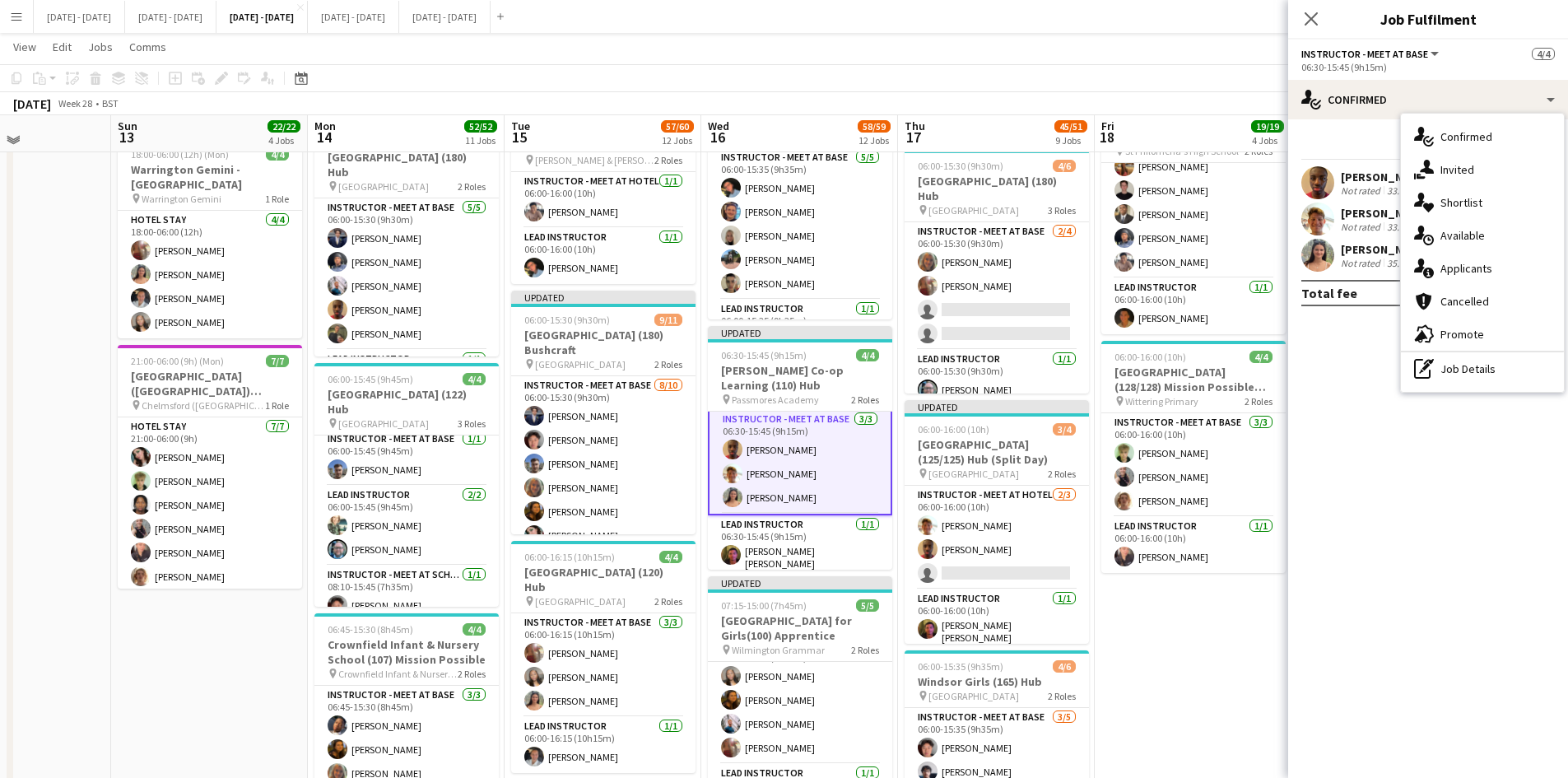 click on "single-neutral-actions-upload
Available" at bounding box center [1482, 235] 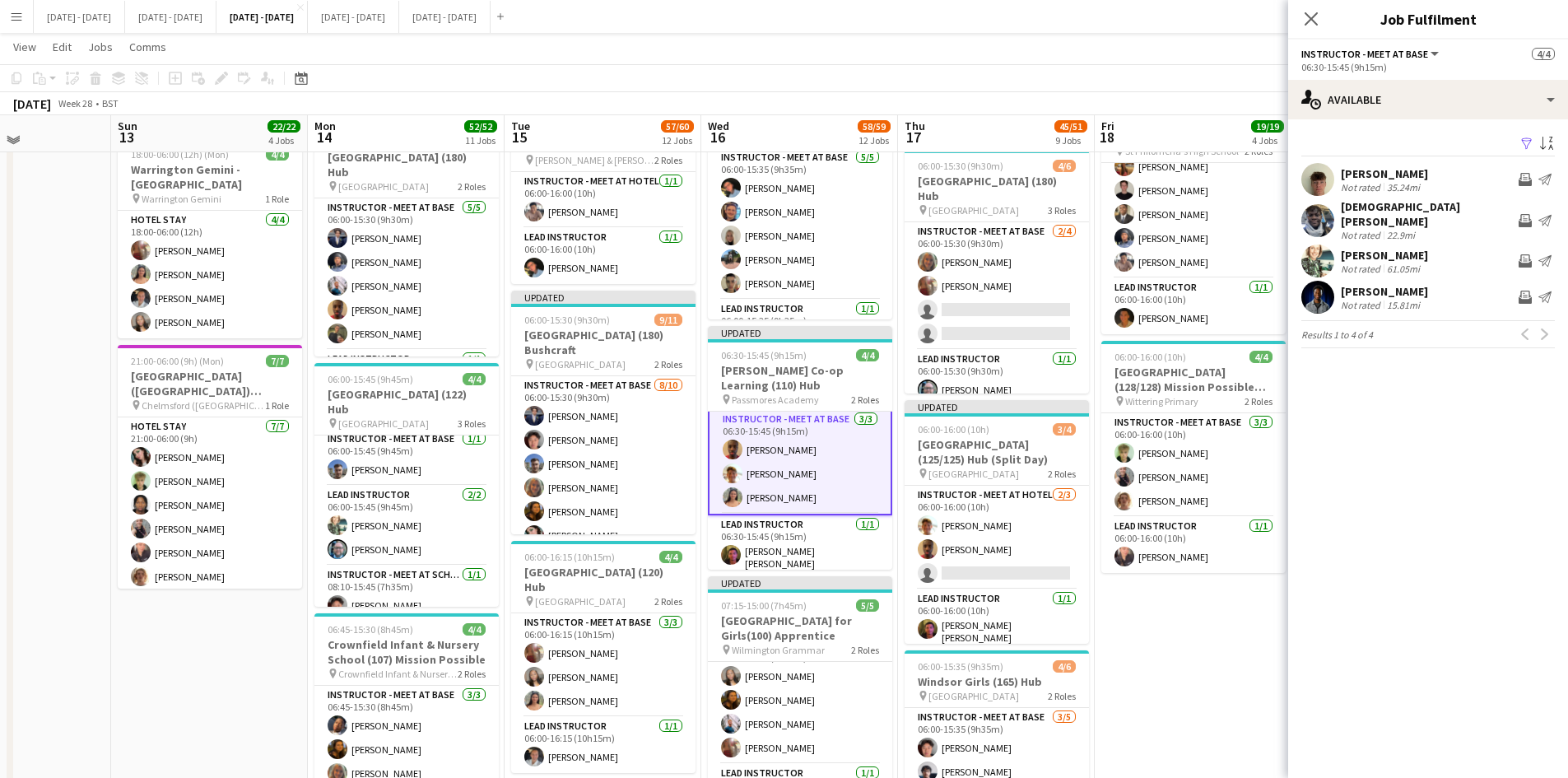 click on "[PERSON_NAME]" at bounding box center [1384, 174] 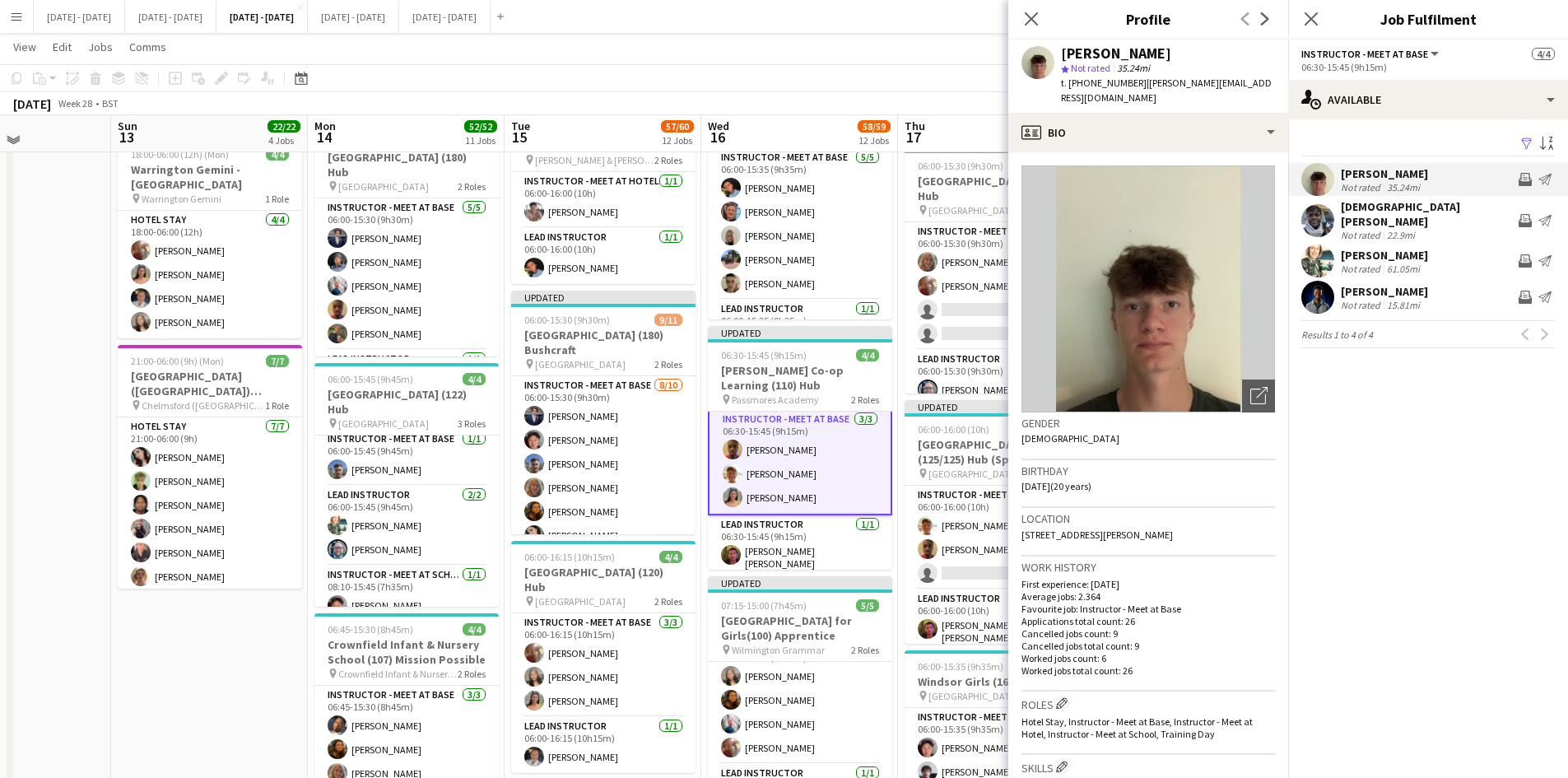 click on "[DEMOGRAPHIC_DATA][PERSON_NAME]" at bounding box center [1426, 214] 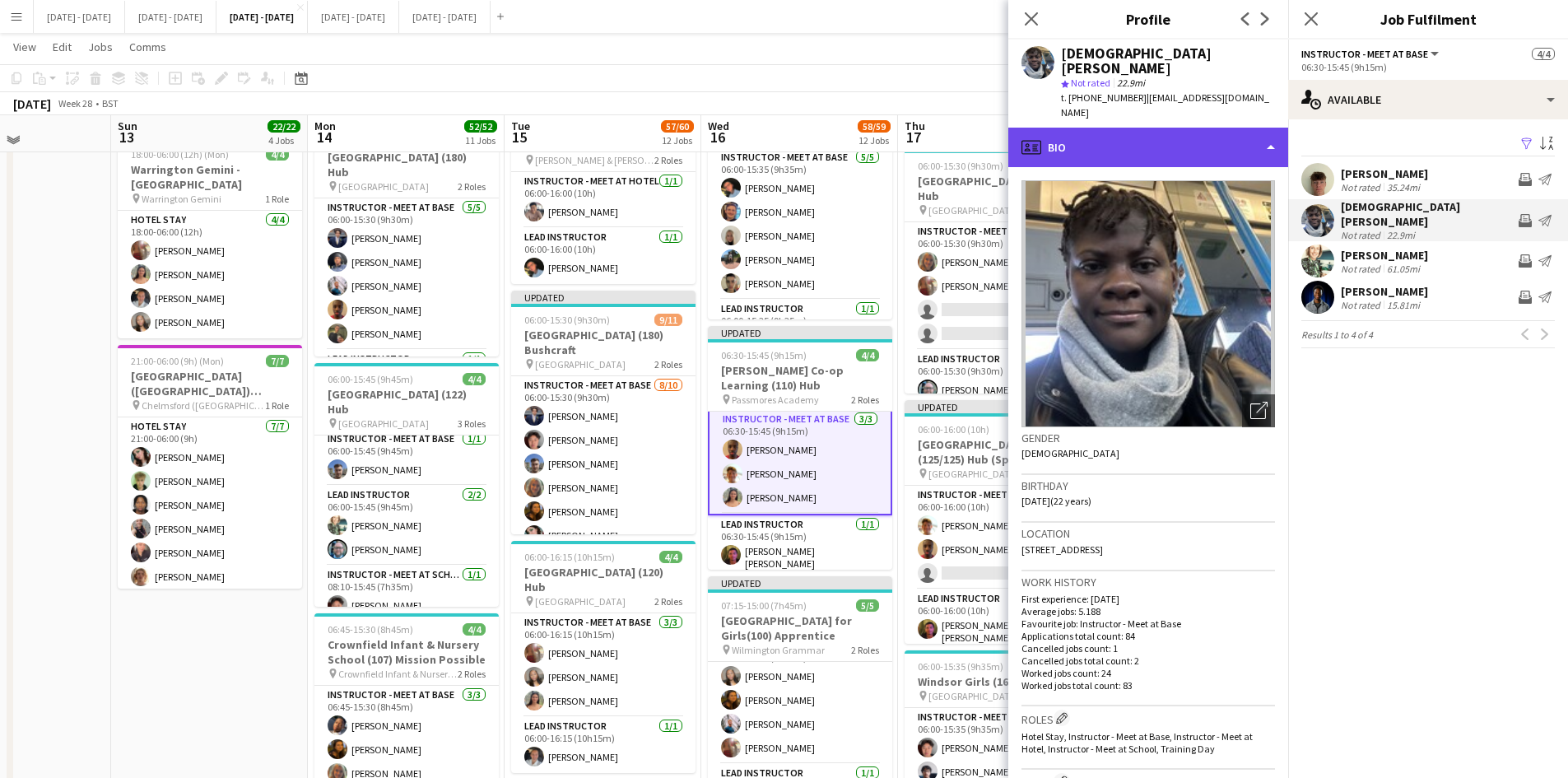 click on "profile
Bio" 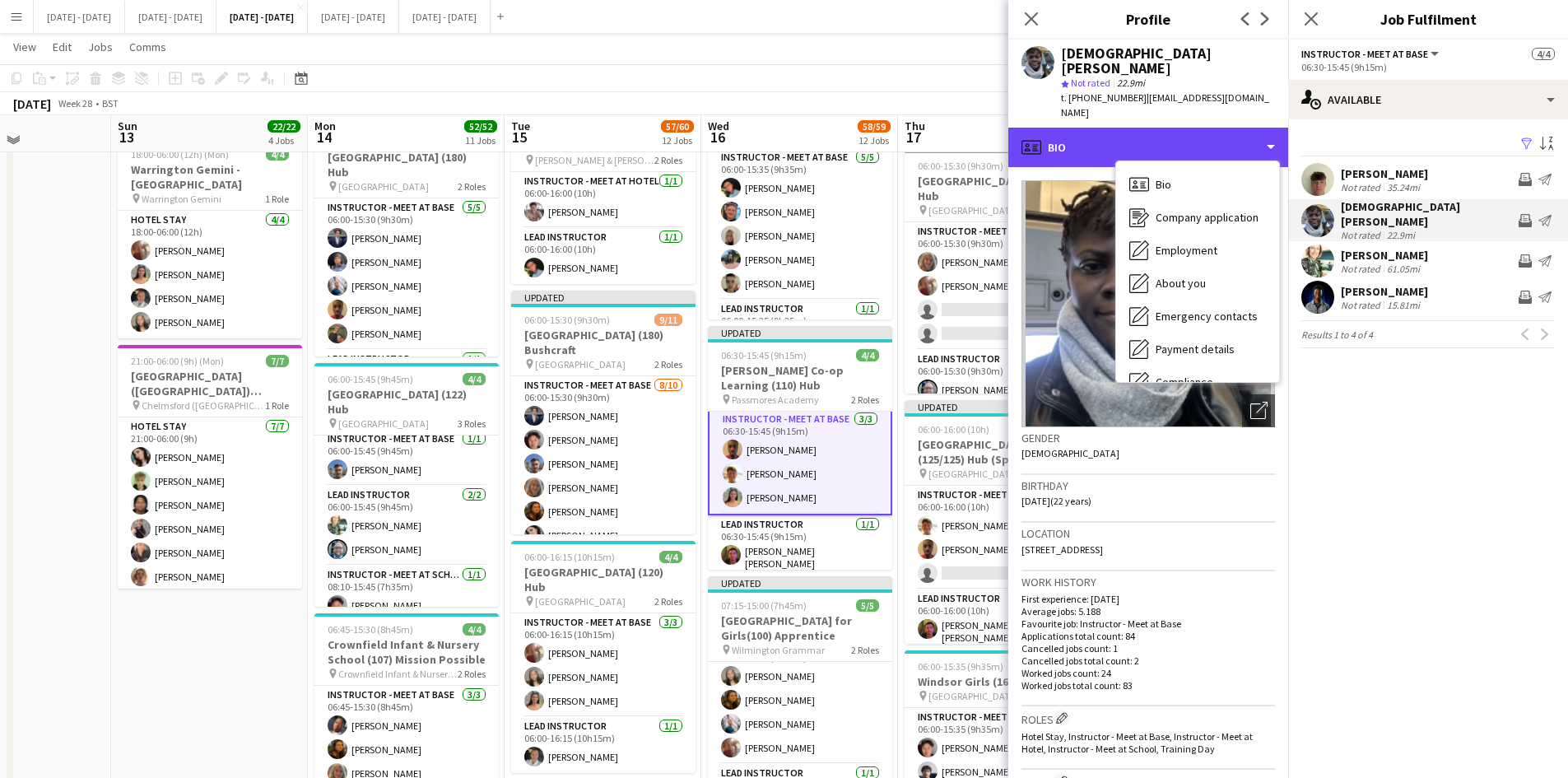 scroll, scrollTop: 155, scrollLeft: 0, axis: vertical 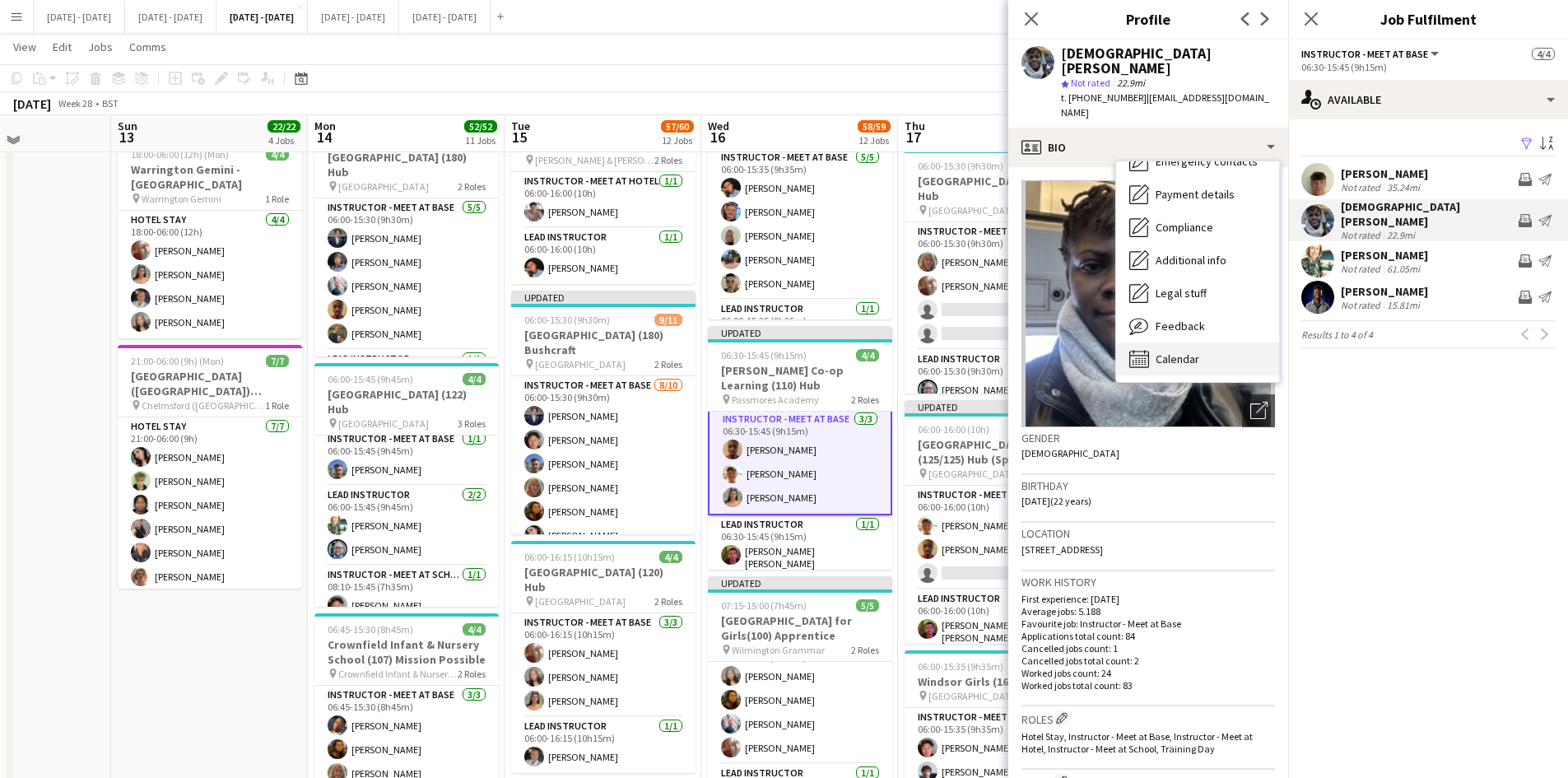 click on "Calendar" at bounding box center [1177, 359] 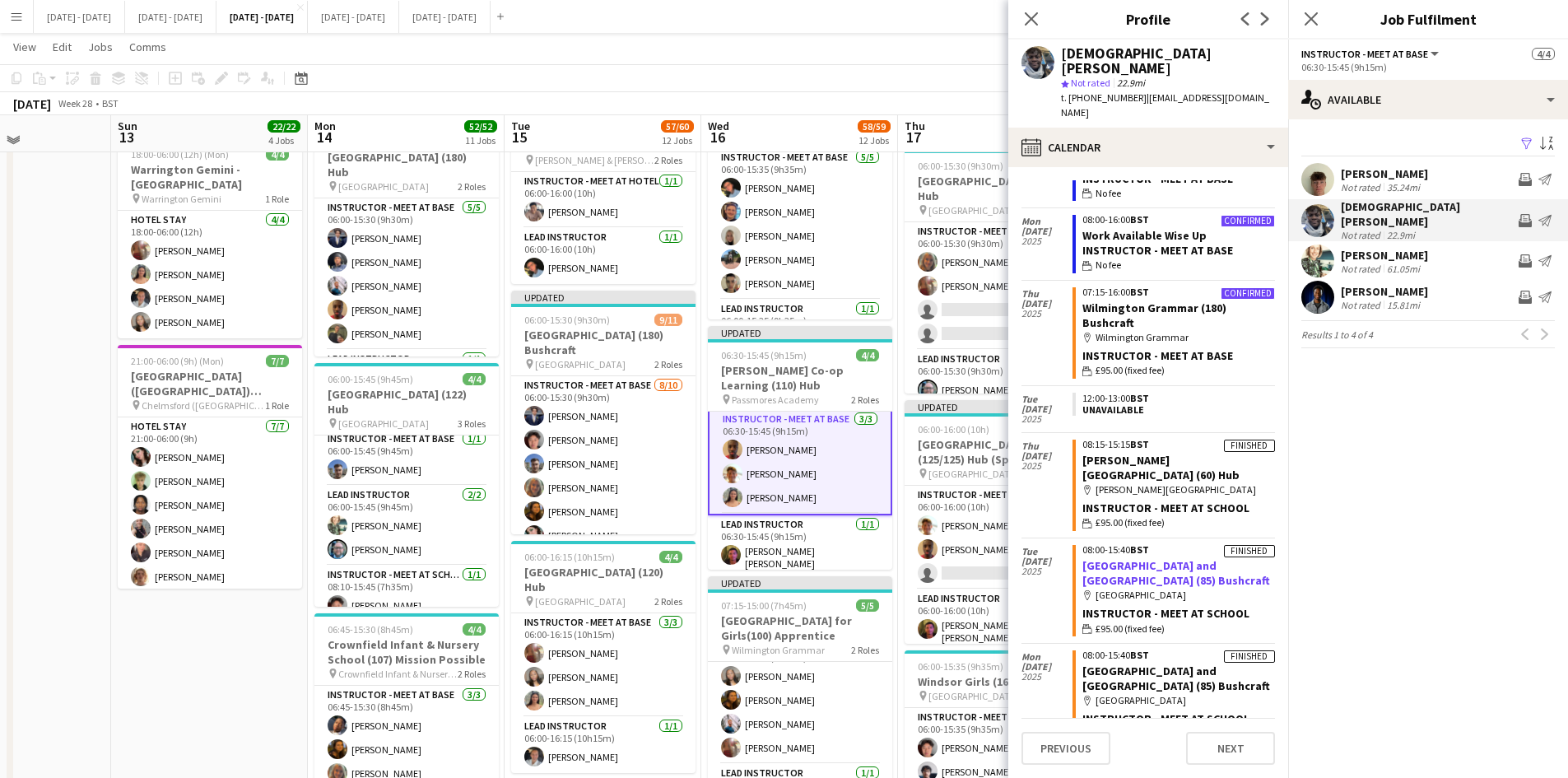 scroll, scrollTop: 306, scrollLeft: 0, axis: vertical 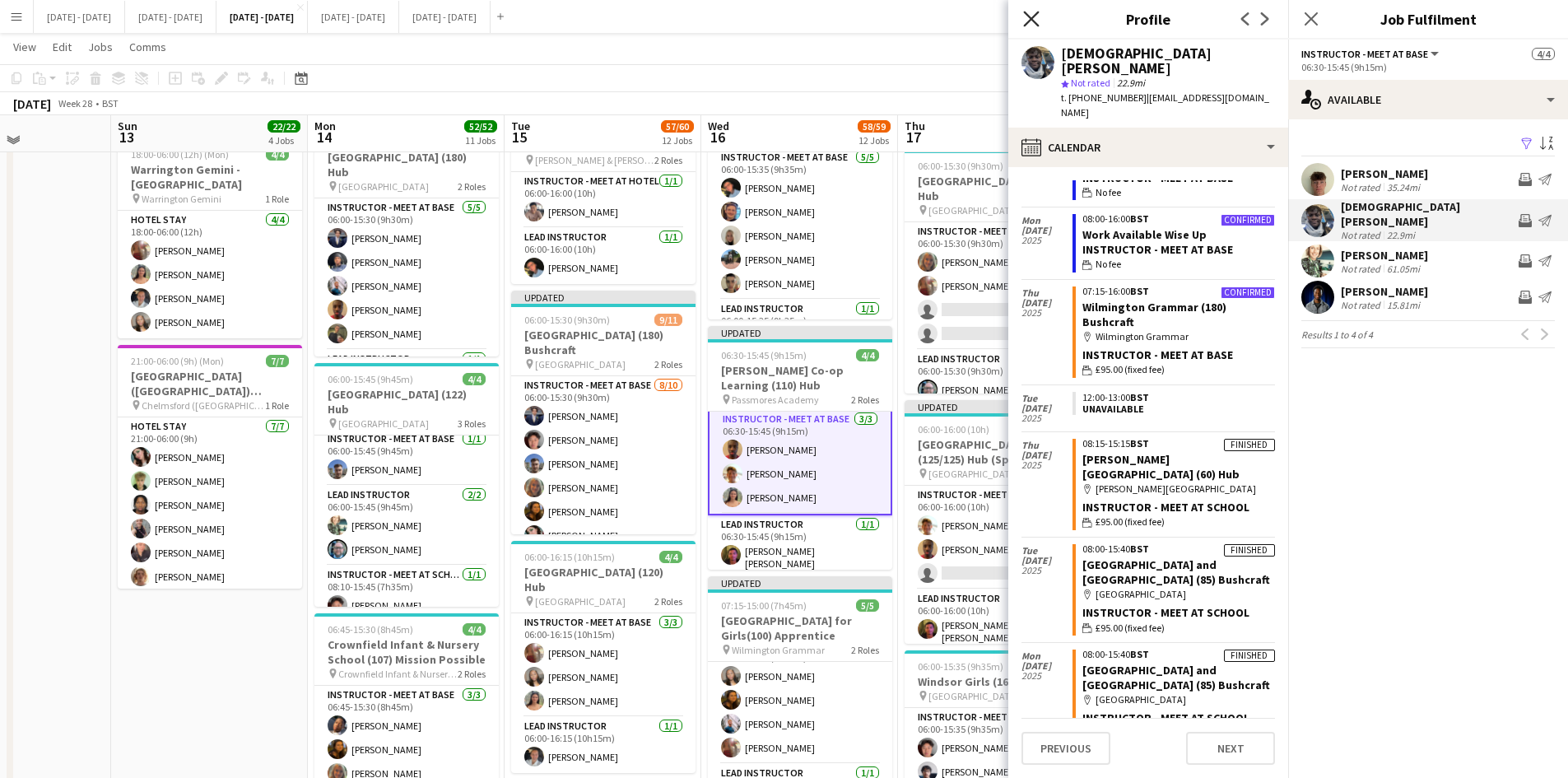 click on "Close pop-in" 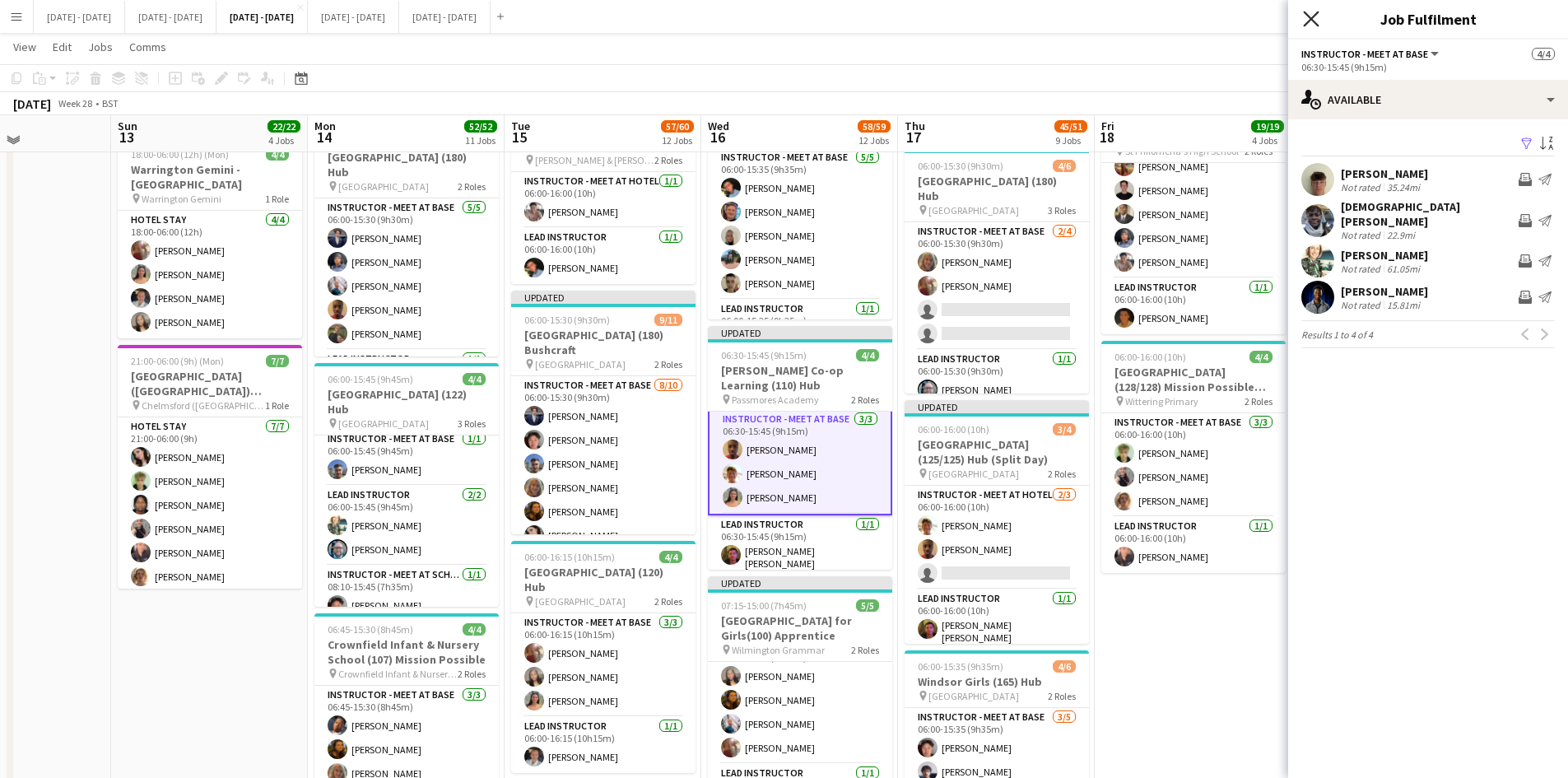 click on "Close pop-in" 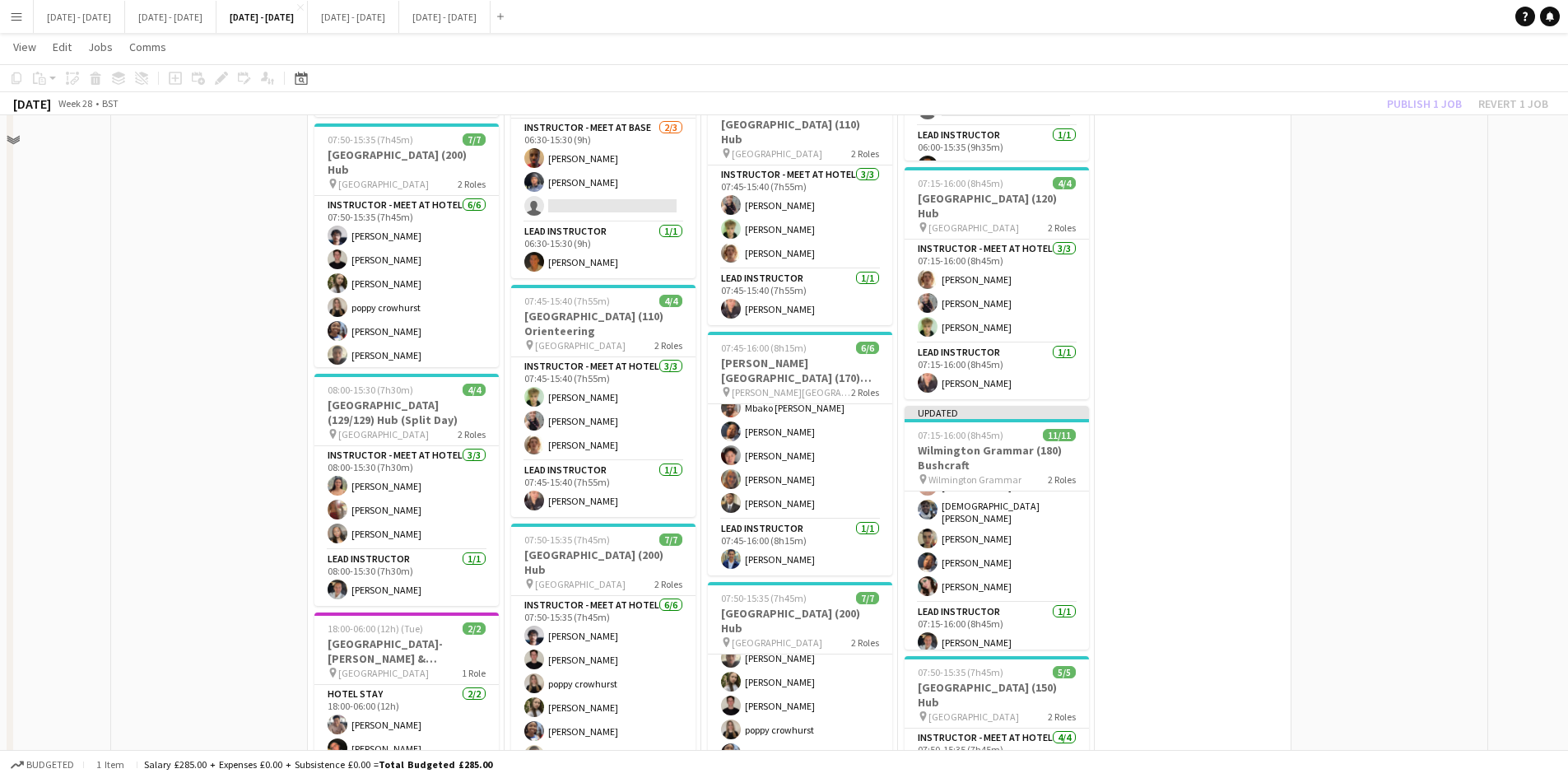 scroll, scrollTop: 1317, scrollLeft: 0, axis: vertical 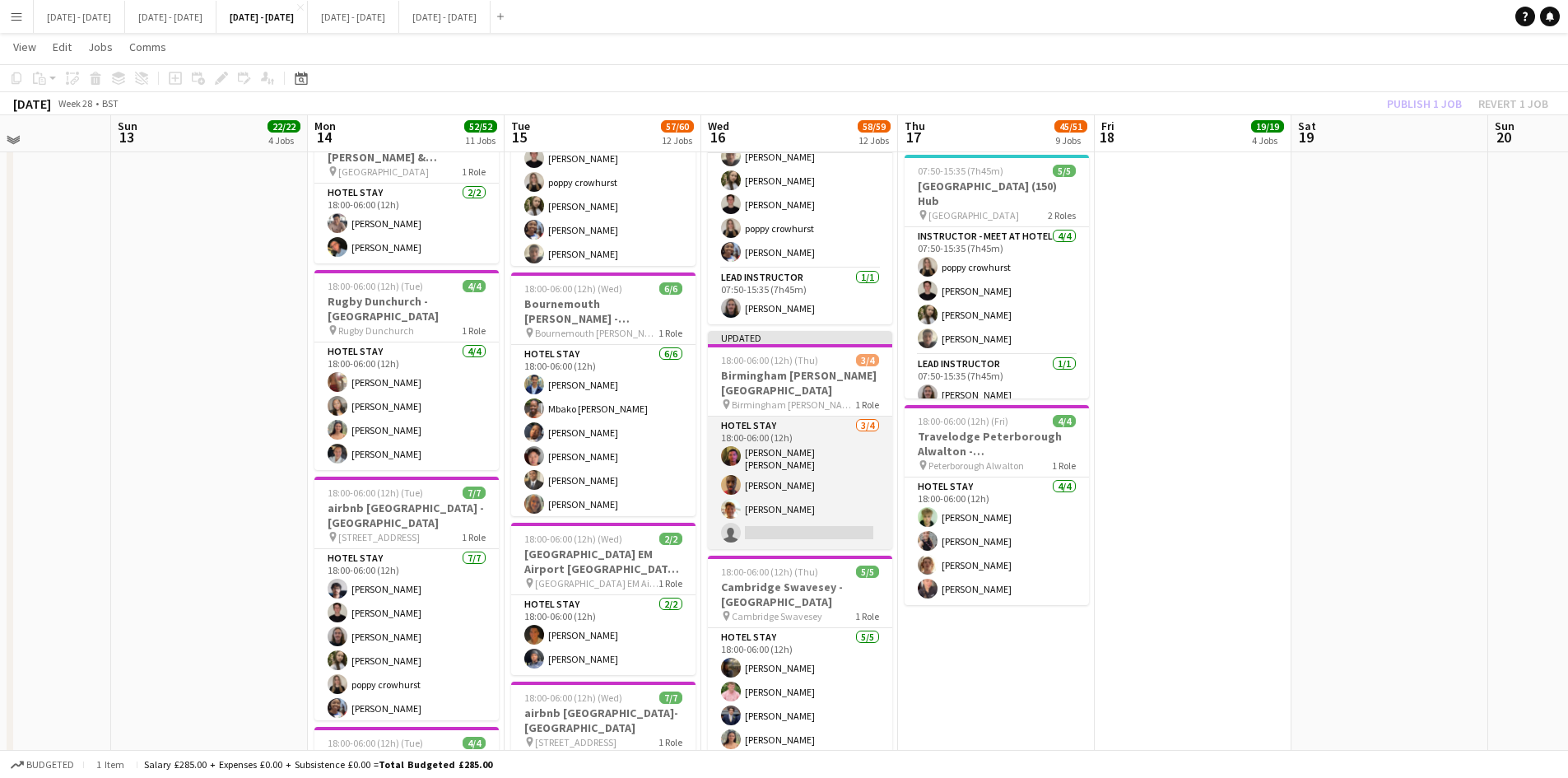 click on "Hotel Stay   3/4   18:00-06:00 (12h)
Luke Abai Haddon Ethan Wambari Tom Allewell
single-neutral-actions" at bounding box center (800, 482) 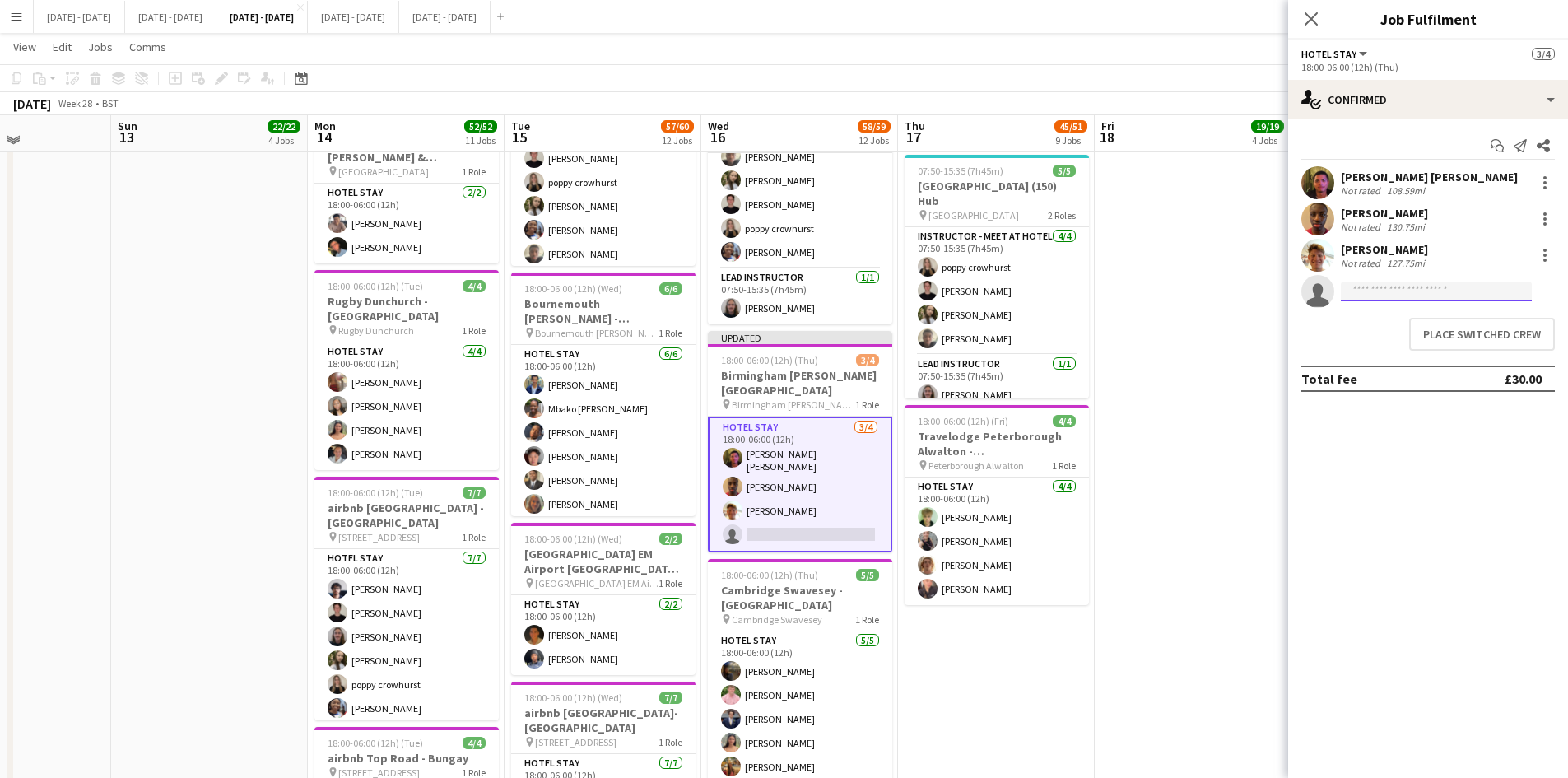 click 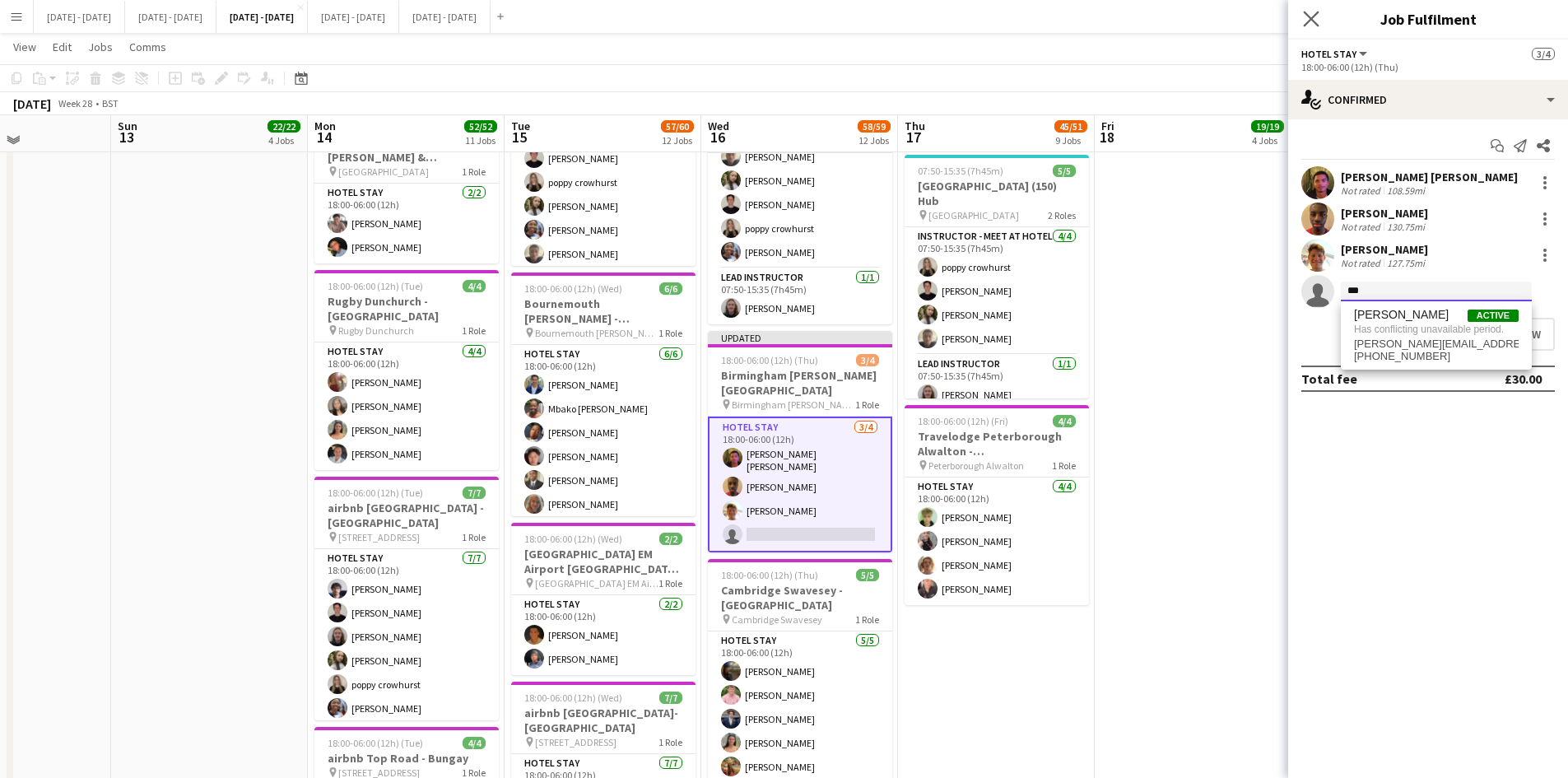 type on "***" 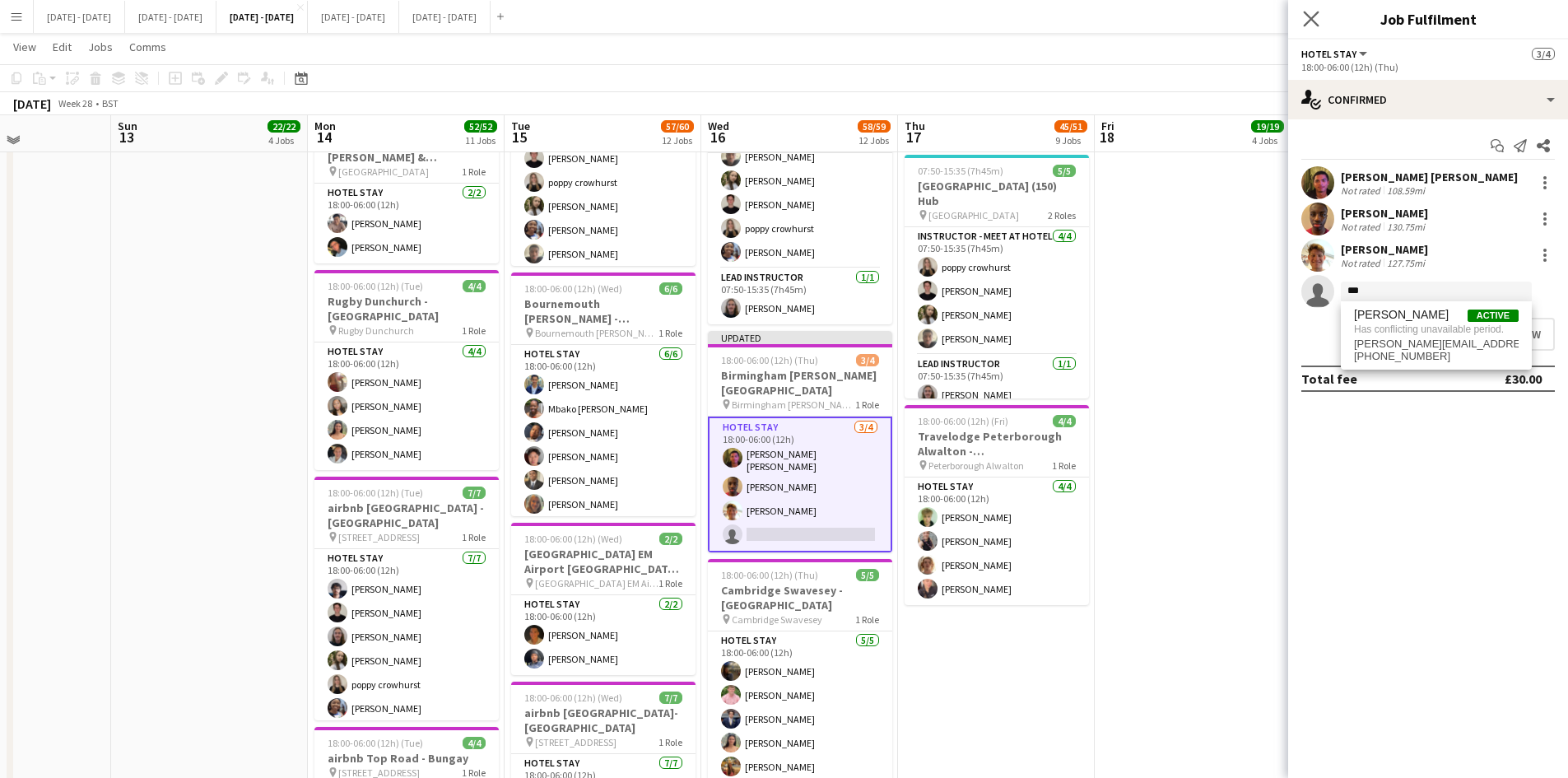 click on "Close pop-in" 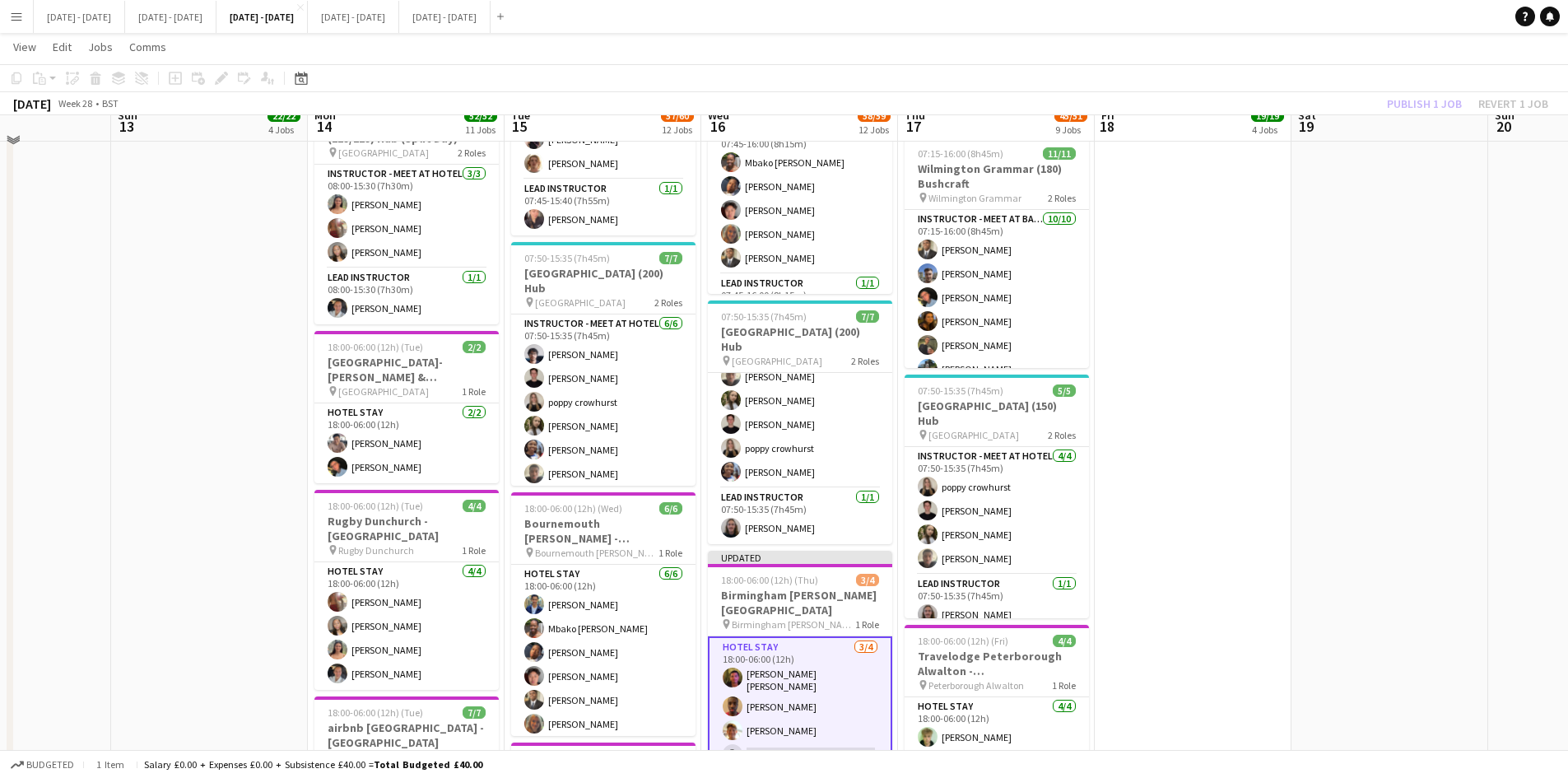 scroll, scrollTop: 1564, scrollLeft: 0, axis: vertical 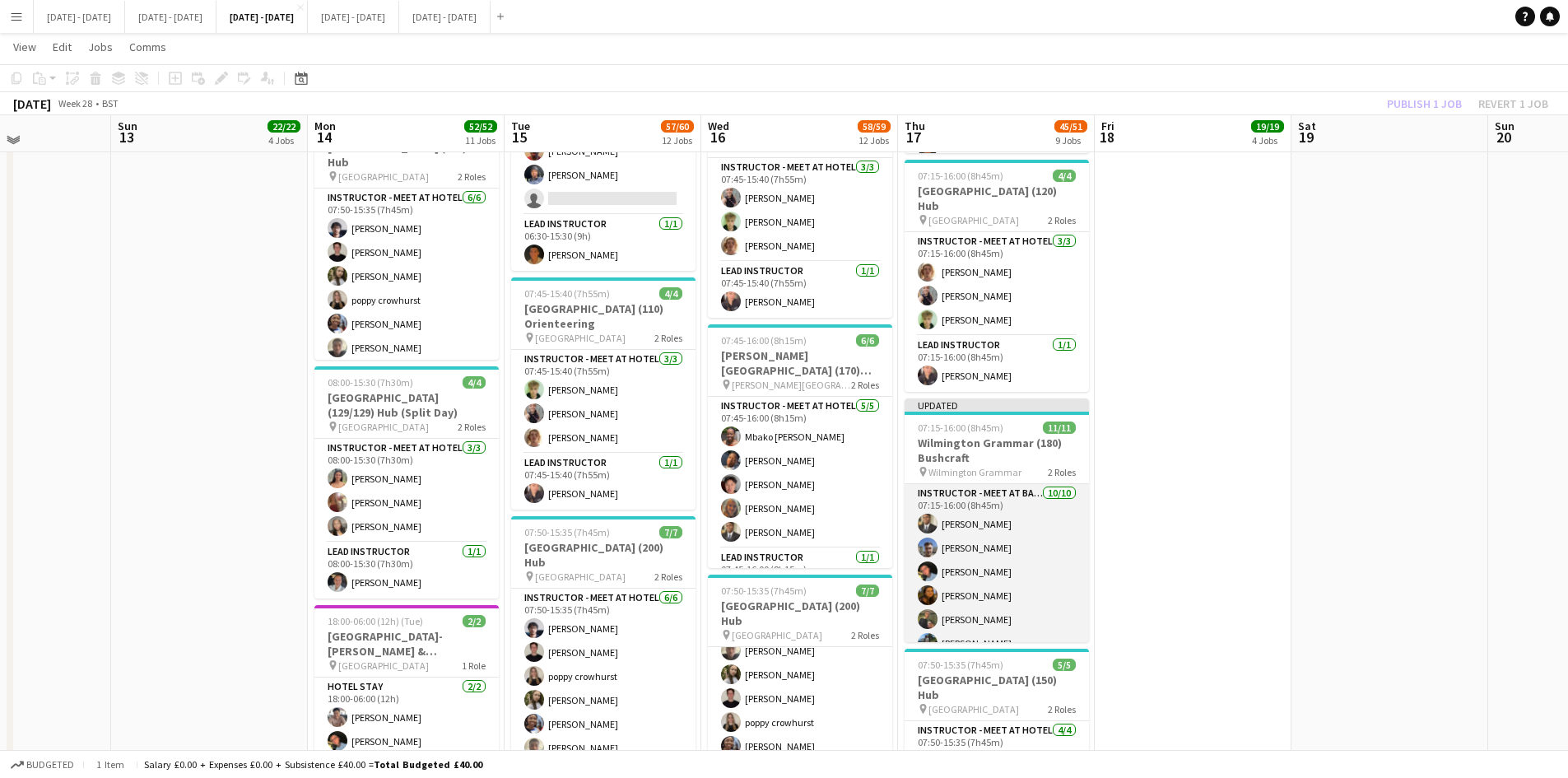 click on "Instructor - Meet at Base   10/10   07:15-16:00 (8h45m)
Omar Adio Matt Dailly Eloise Cook Olivia Best Adam Masaryk Jay Farley Adesua Odidison Benjamin Bowsher Oluwapelumi Oguntunde Lucy Cork" at bounding box center [997, 622] 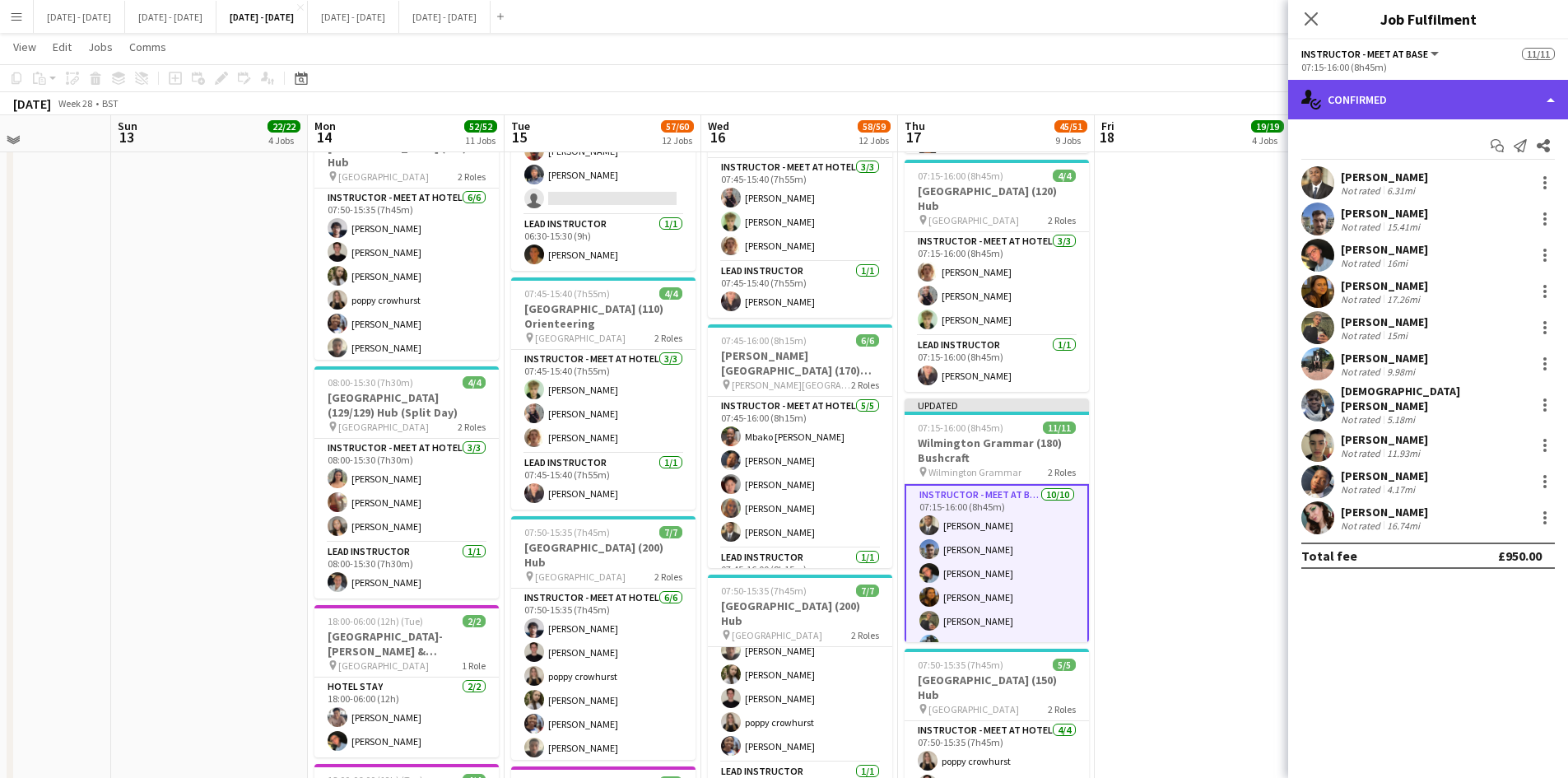 click on "single-neutral-actions-check-2
Confirmed" 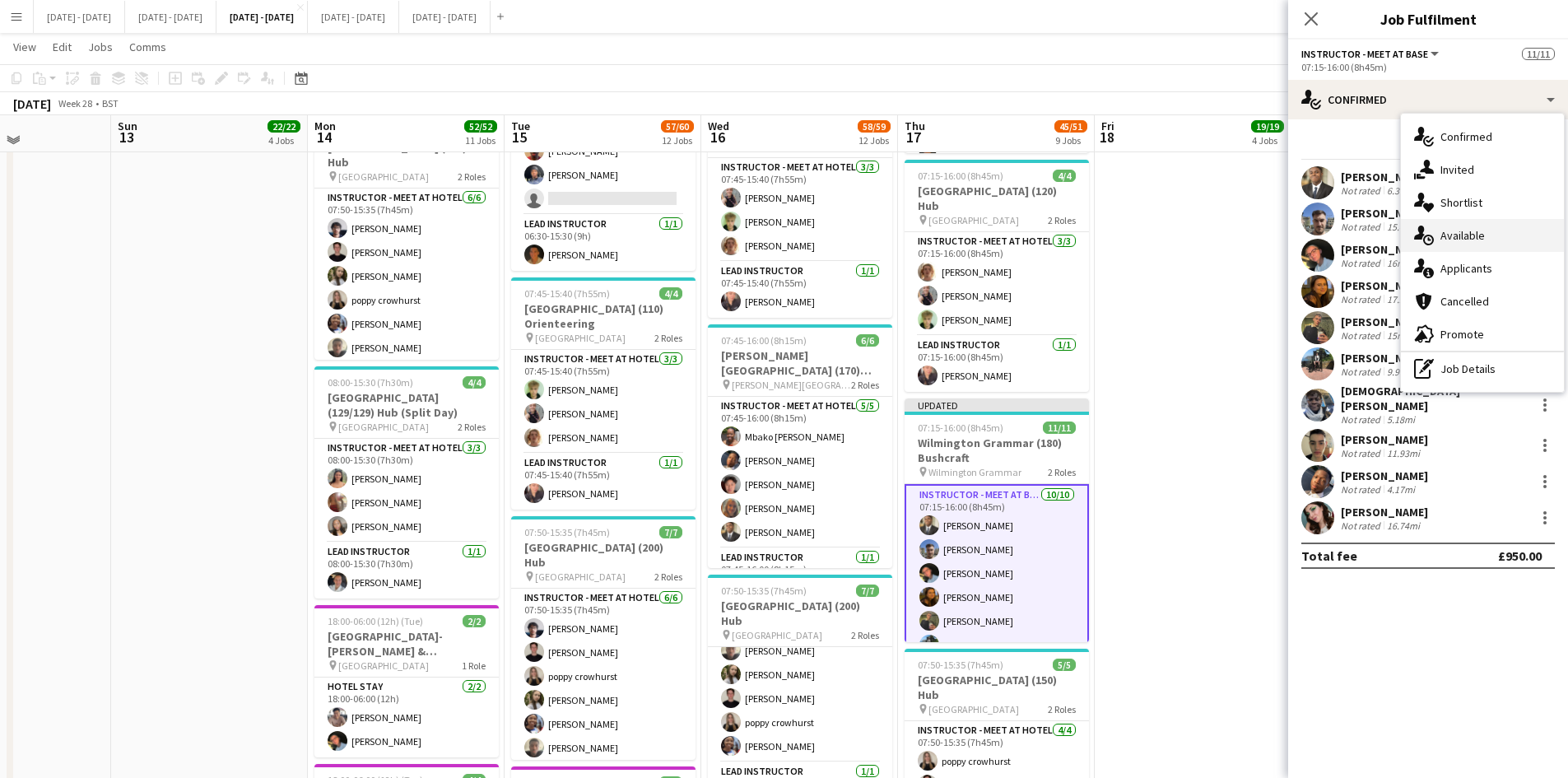 click on "single-neutral-actions-upload
Available" at bounding box center (1482, 235) 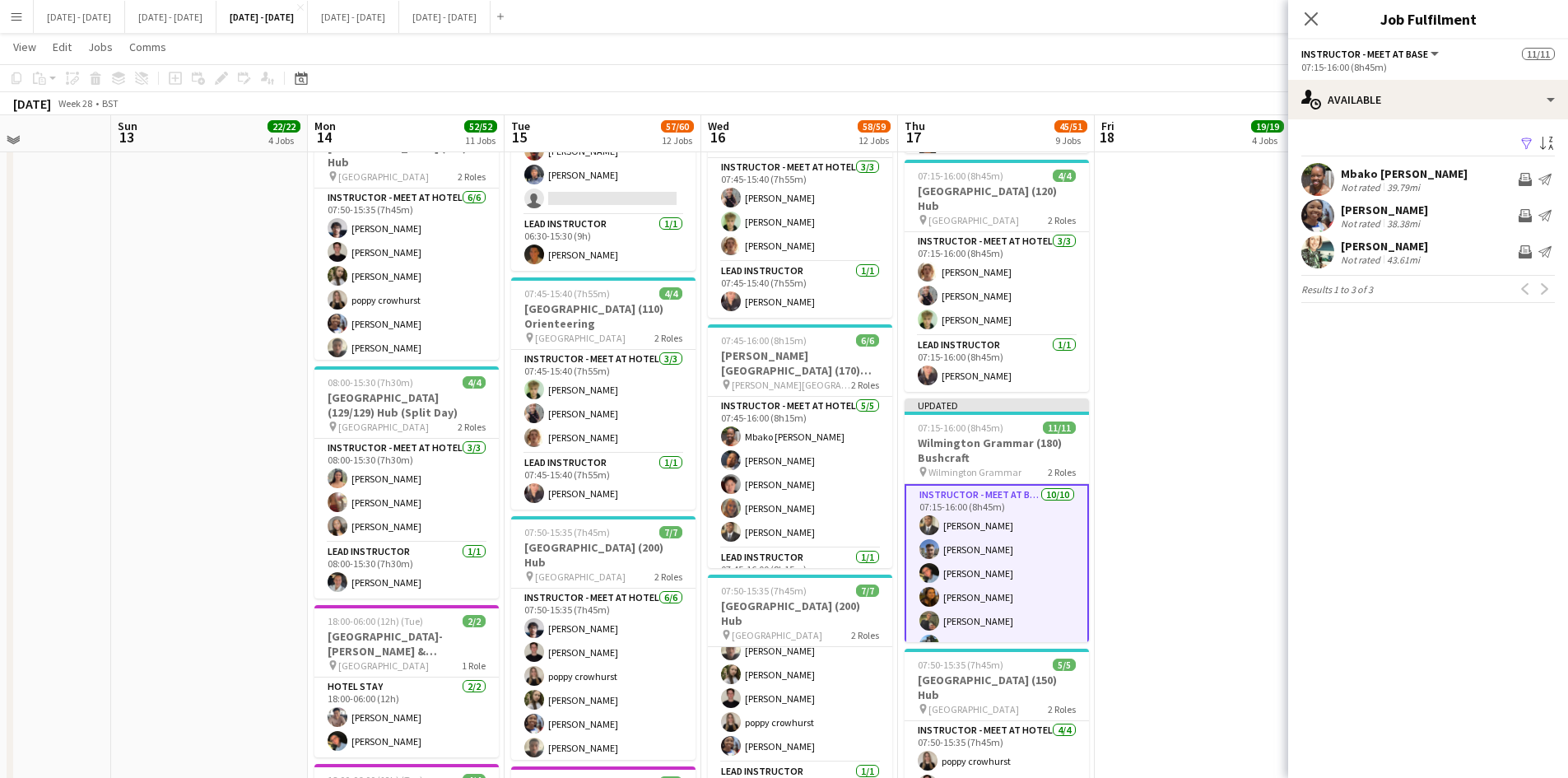 click on "[PERSON_NAME]" at bounding box center [1384, 210] 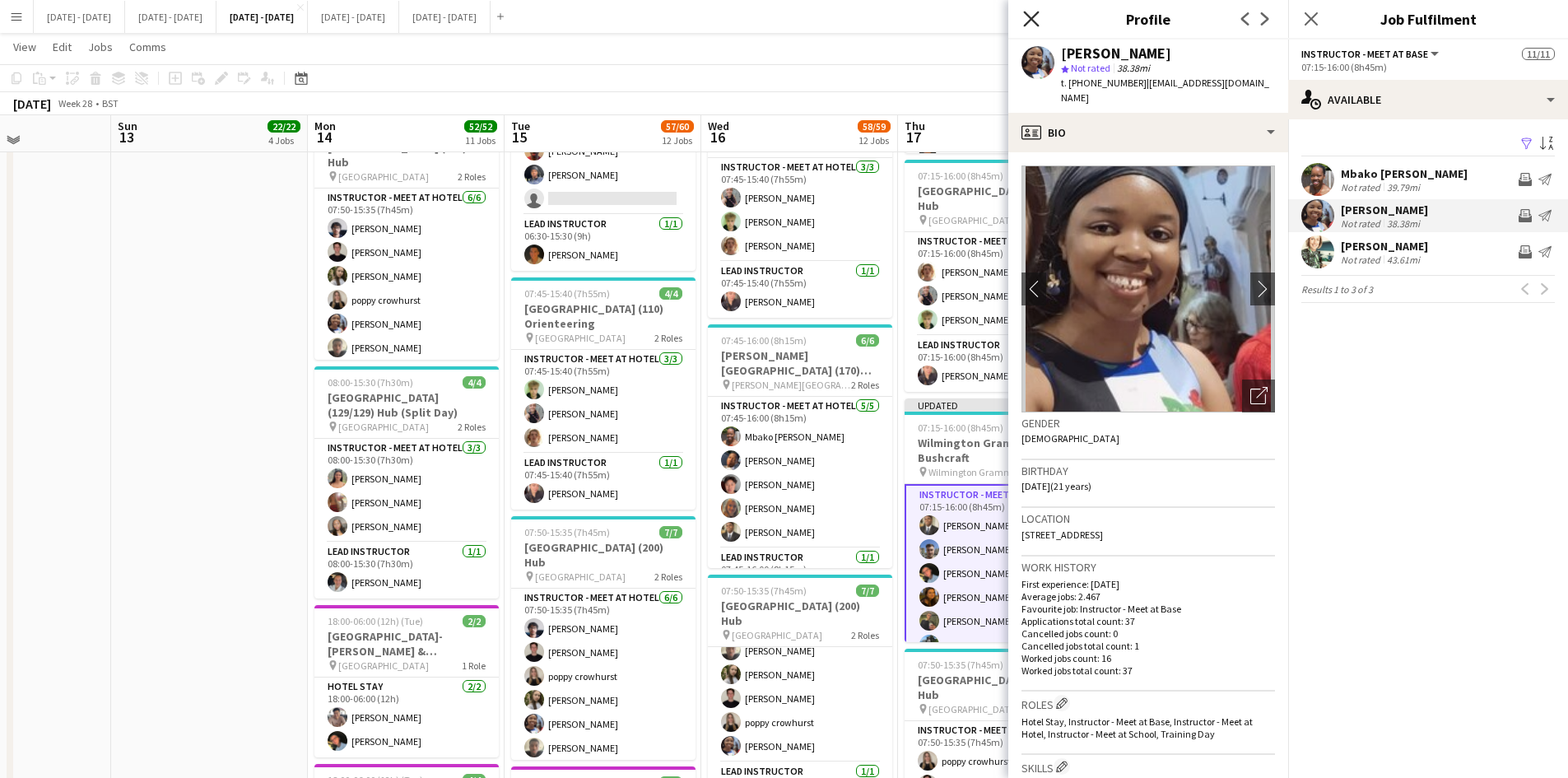 click 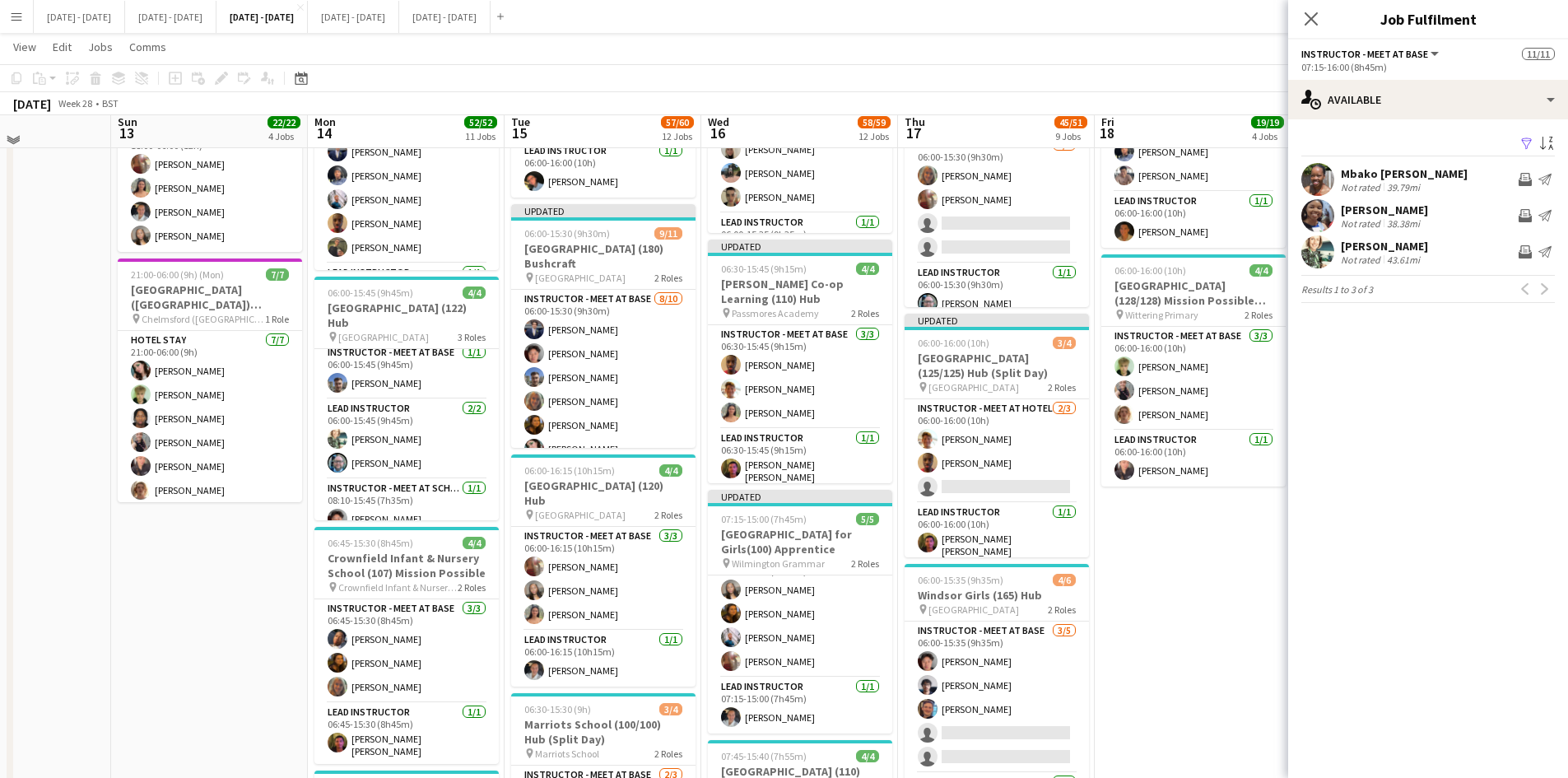 scroll, scrollTop: 659, scrollLeft: 0, axis: vertical 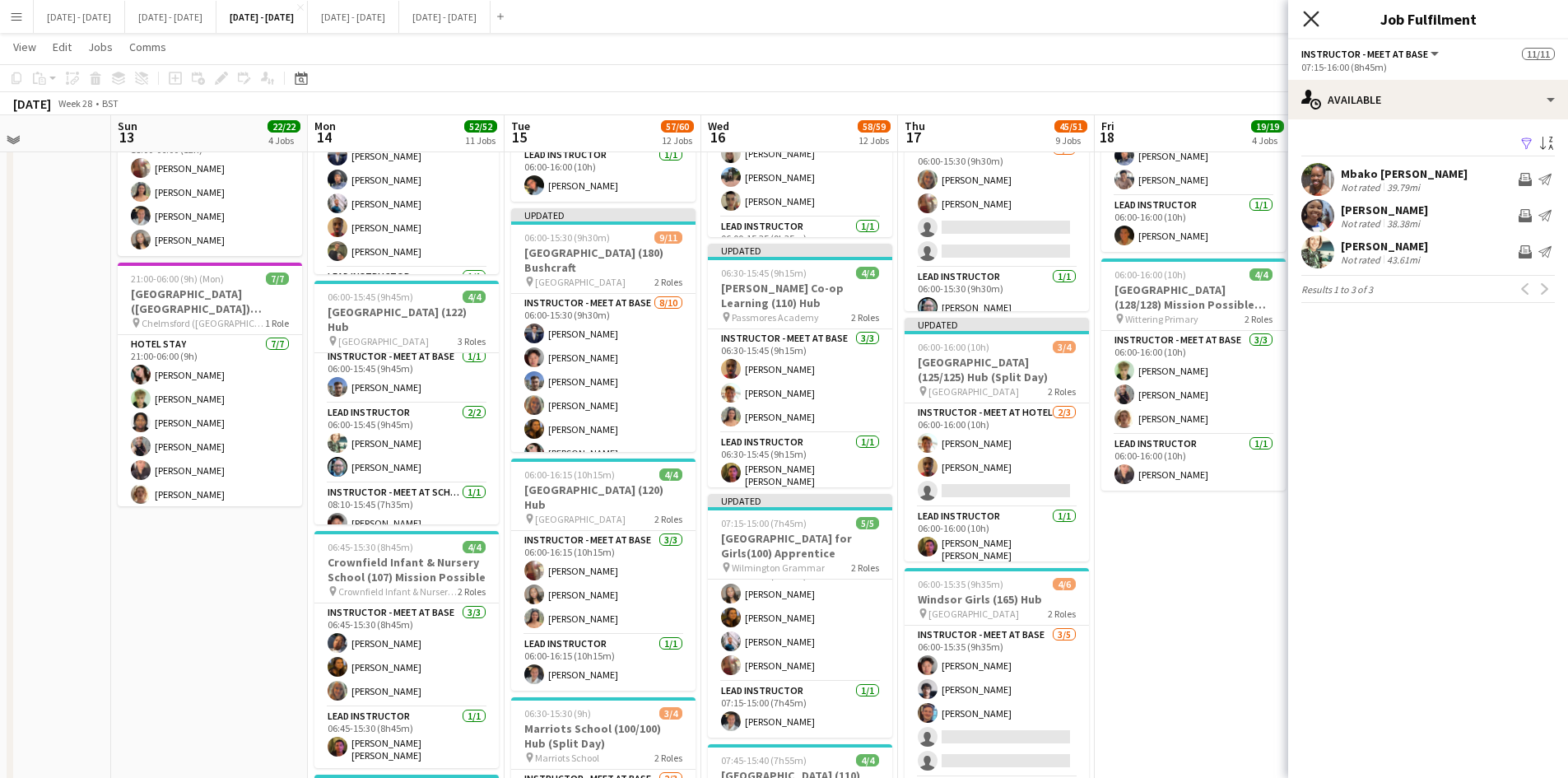 click 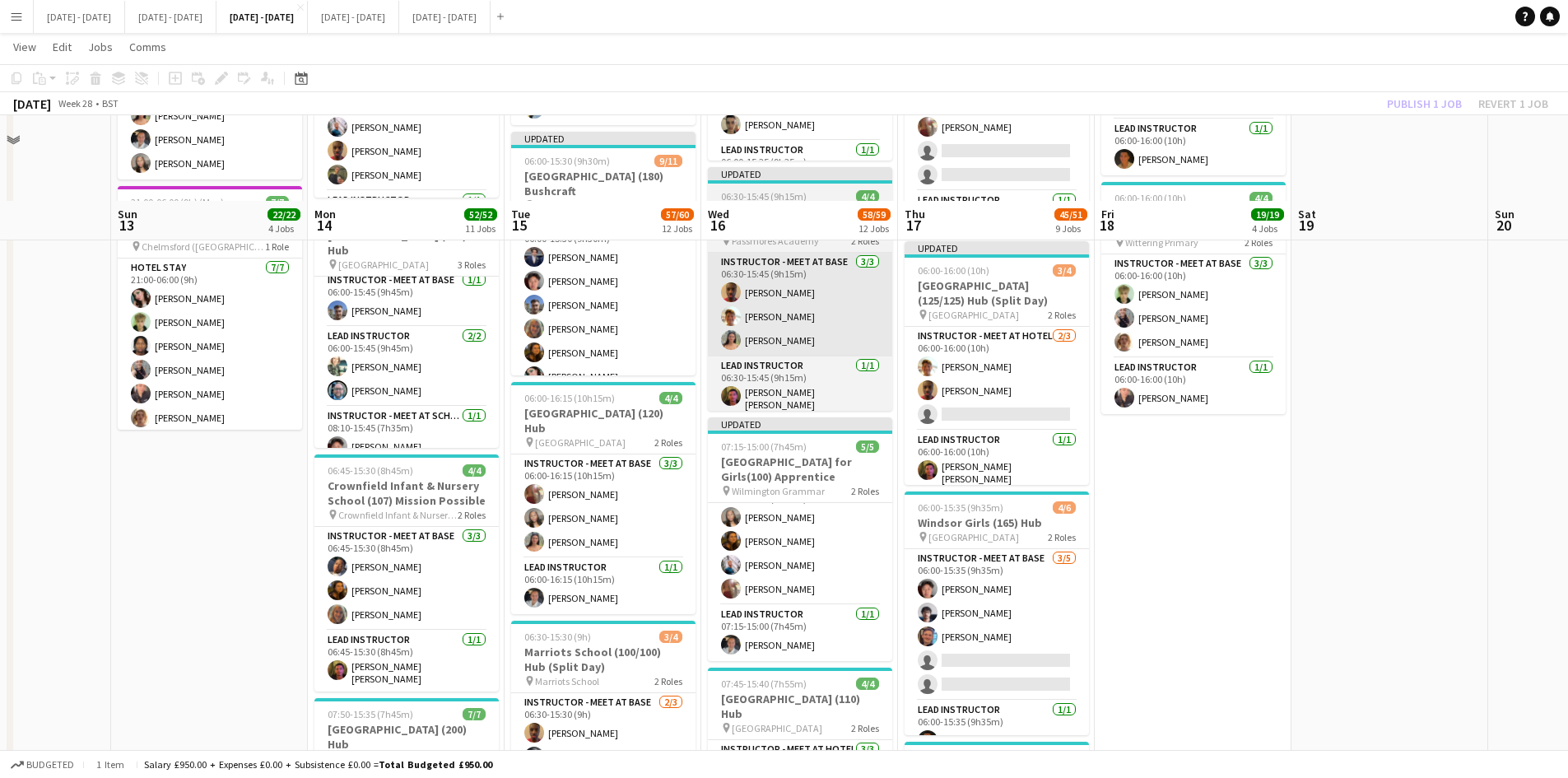 scroll, scrollTop: 659, scrollLeft: 0, axis: vertical 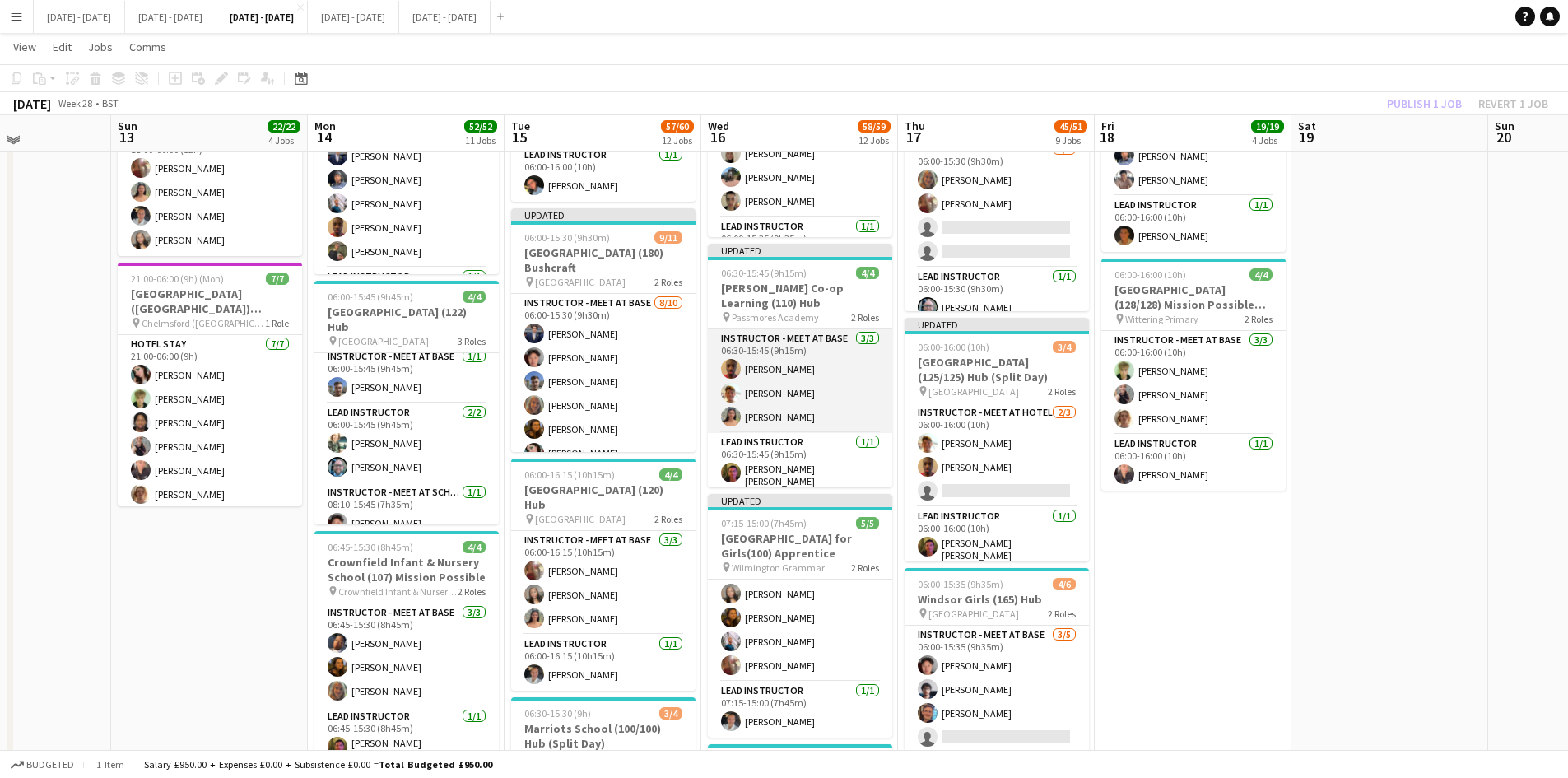 click on "Instructor - Meet at Base   3/3   06:30-15:45 (9h15m)
Ethan Wambari Tom Allewell Keira Horton" at bounding box center [800, 381] 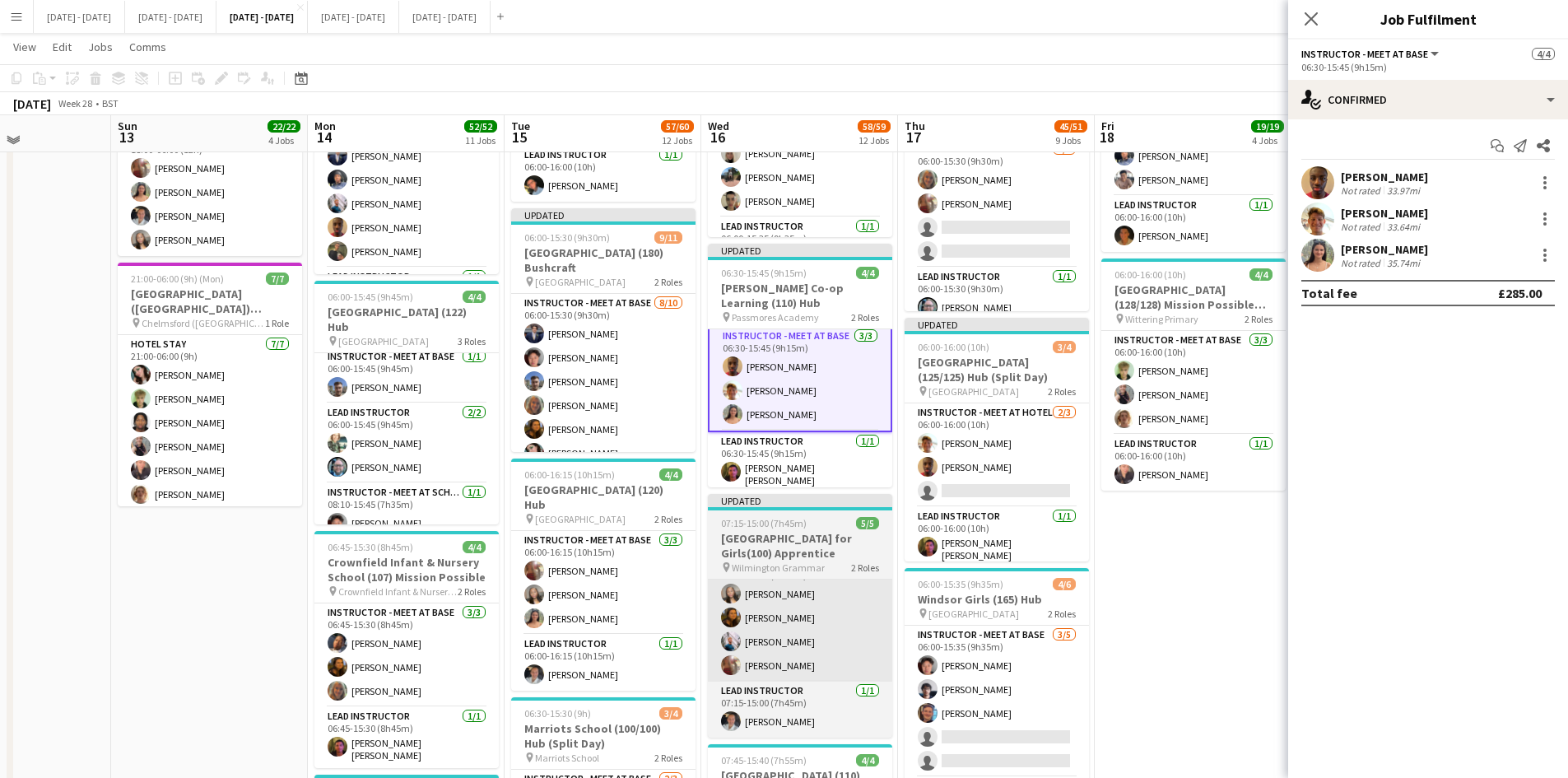 scroll, scrollTop: 5, scrollLeft: 0, axis: vertical 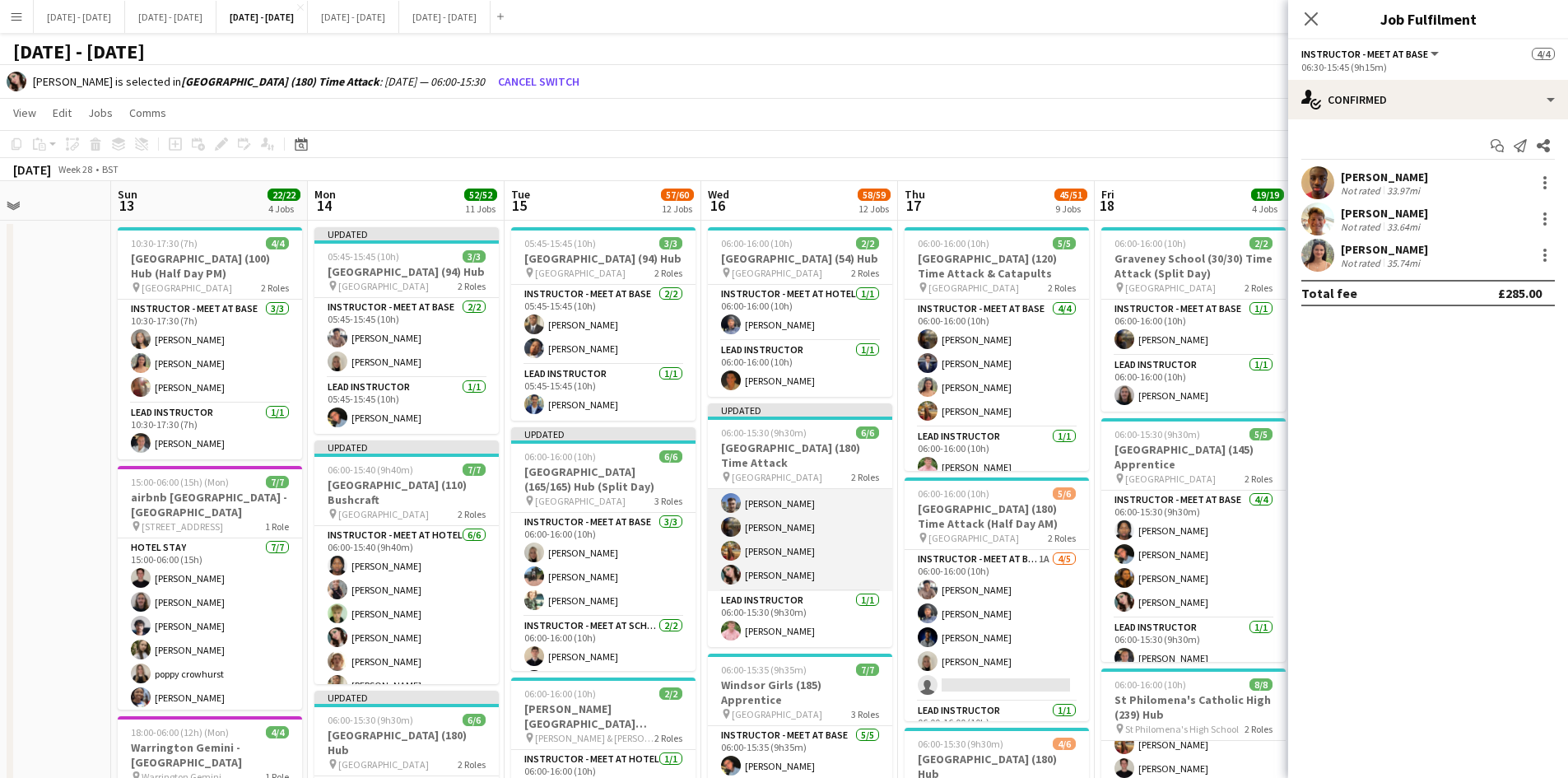 click on "Instructor - Meet at Base   5/5   06:00-15:30 (9h30m)
Drew Shelley-Winfield Matt Dailly Evie Pratt Isobel McNab Lucy Cork" at bounding box center (800, 515) 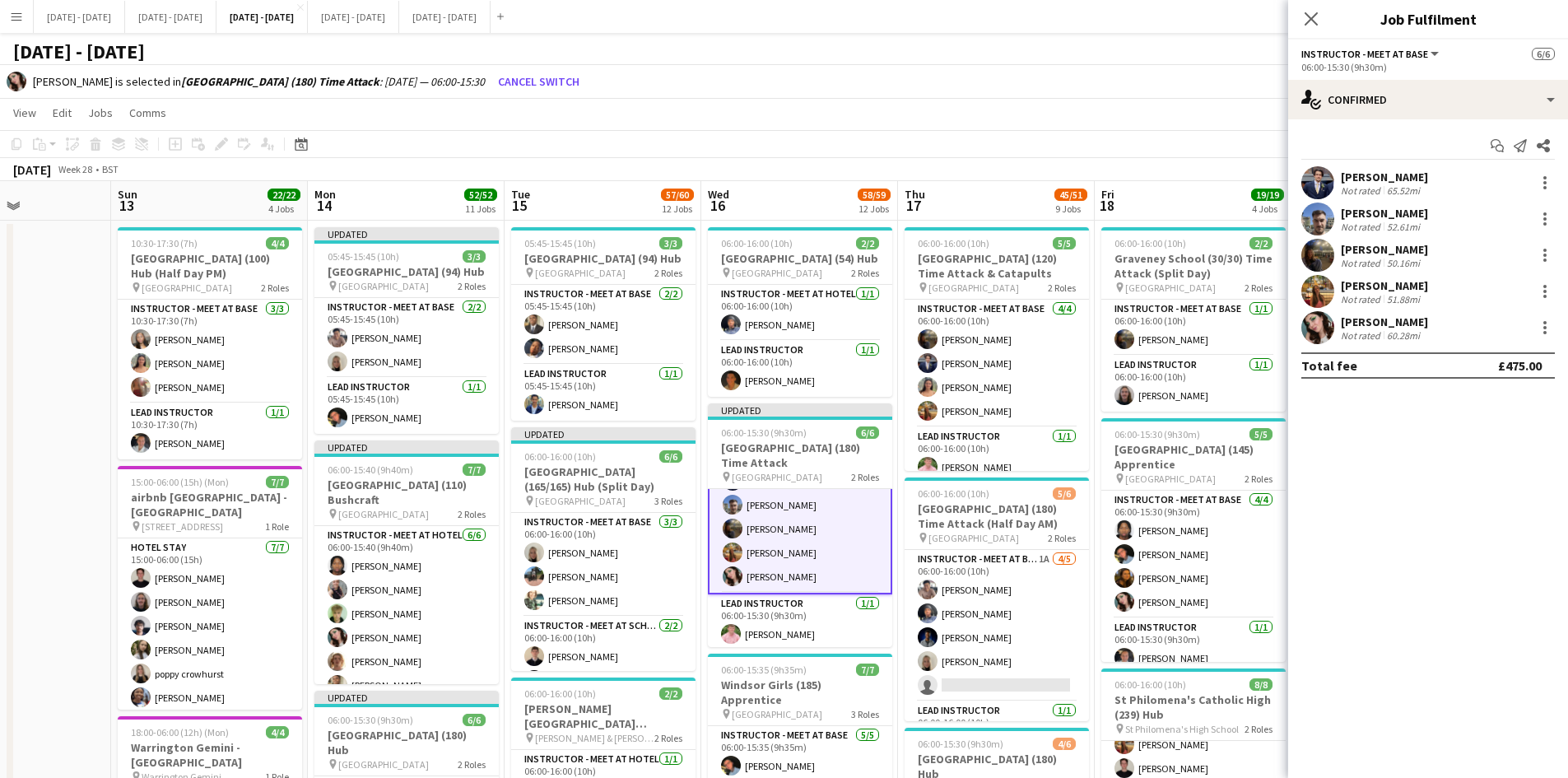 scroll, scrollTop: 2, scrollLeft: 0, axis: vertical 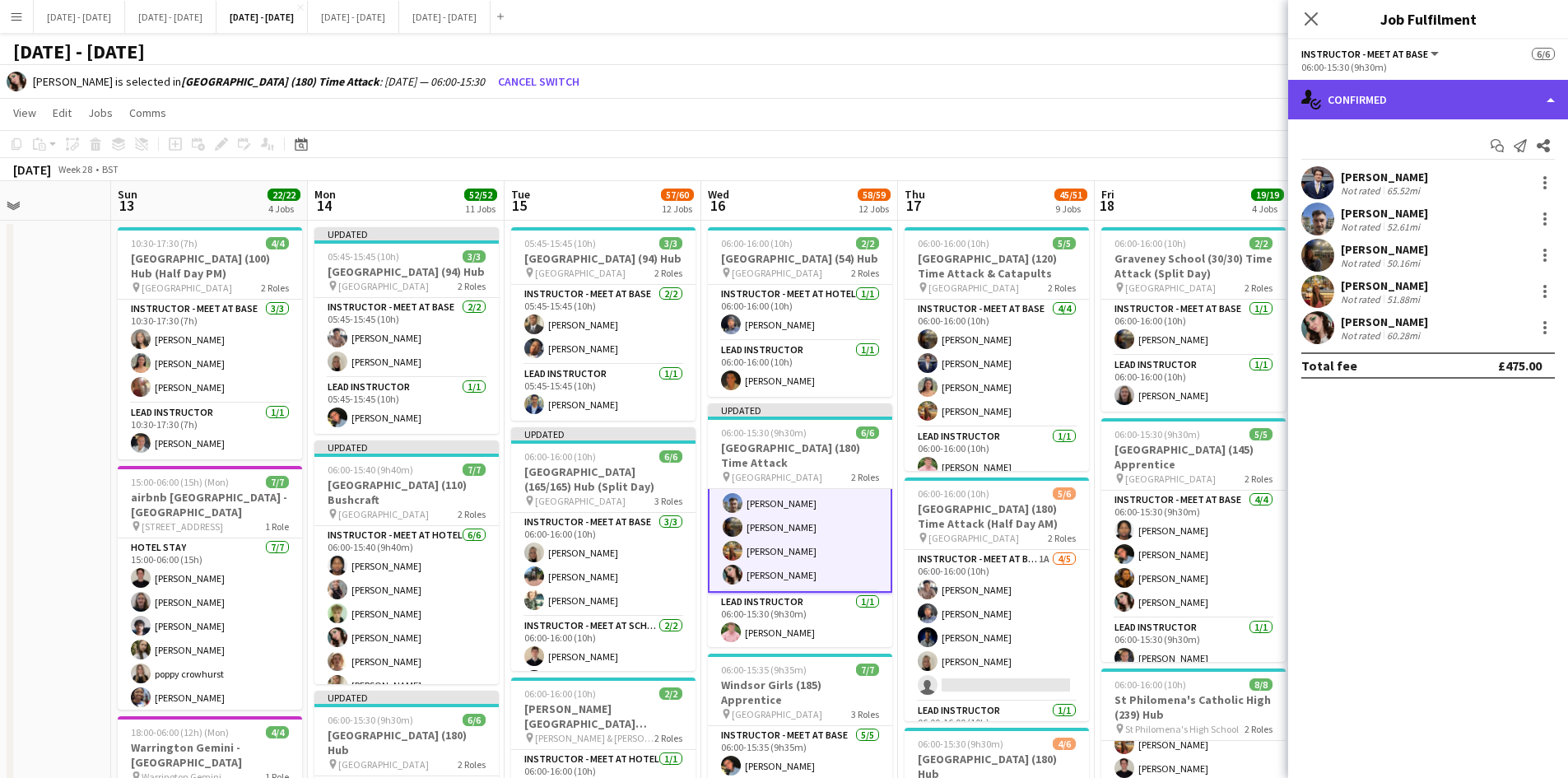 click on "single-neutral-actions-check-2
Confirmed" 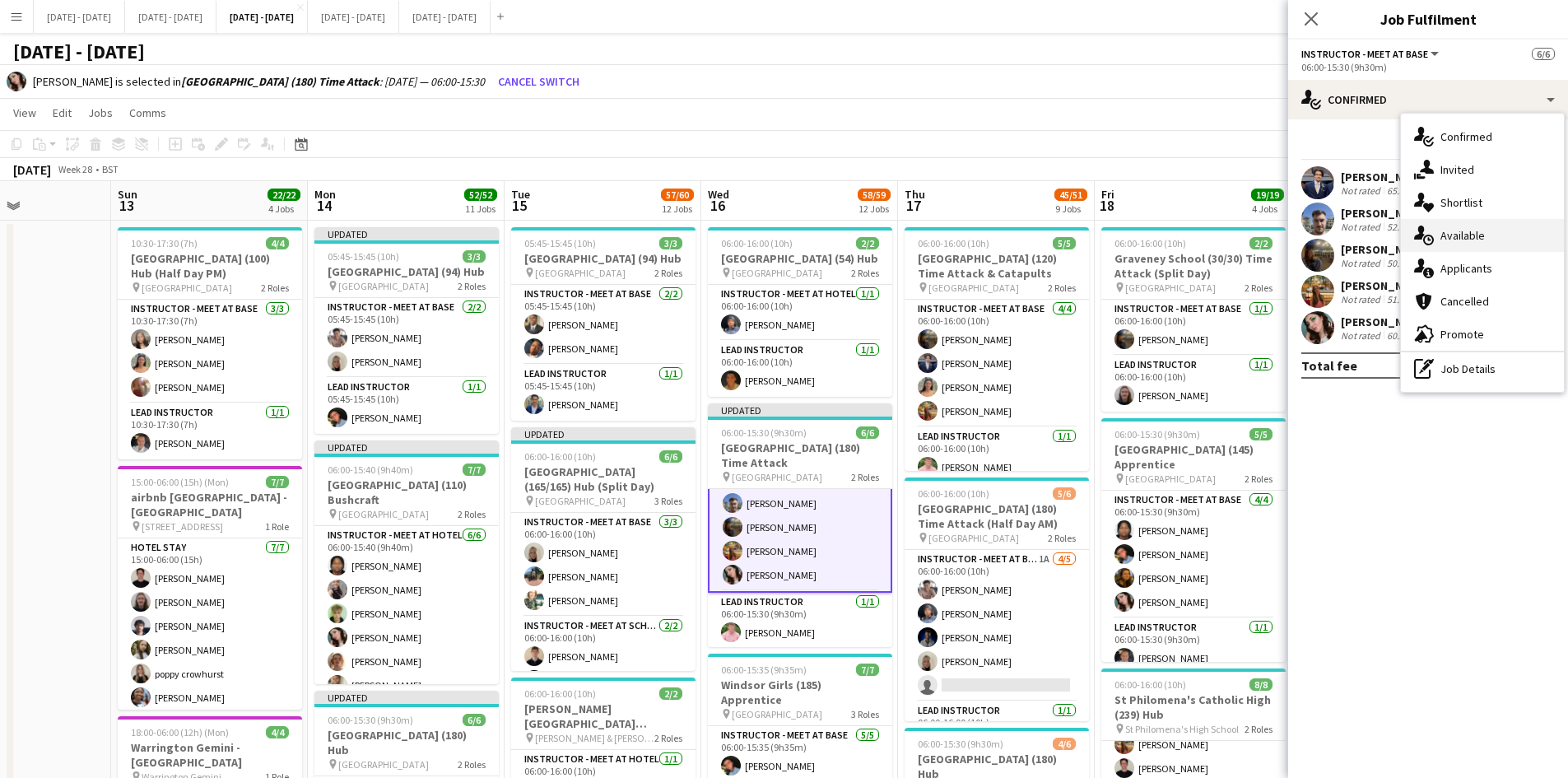 click on "single-neutral-actions-upload
Available" at bounding box center [1482, 235] 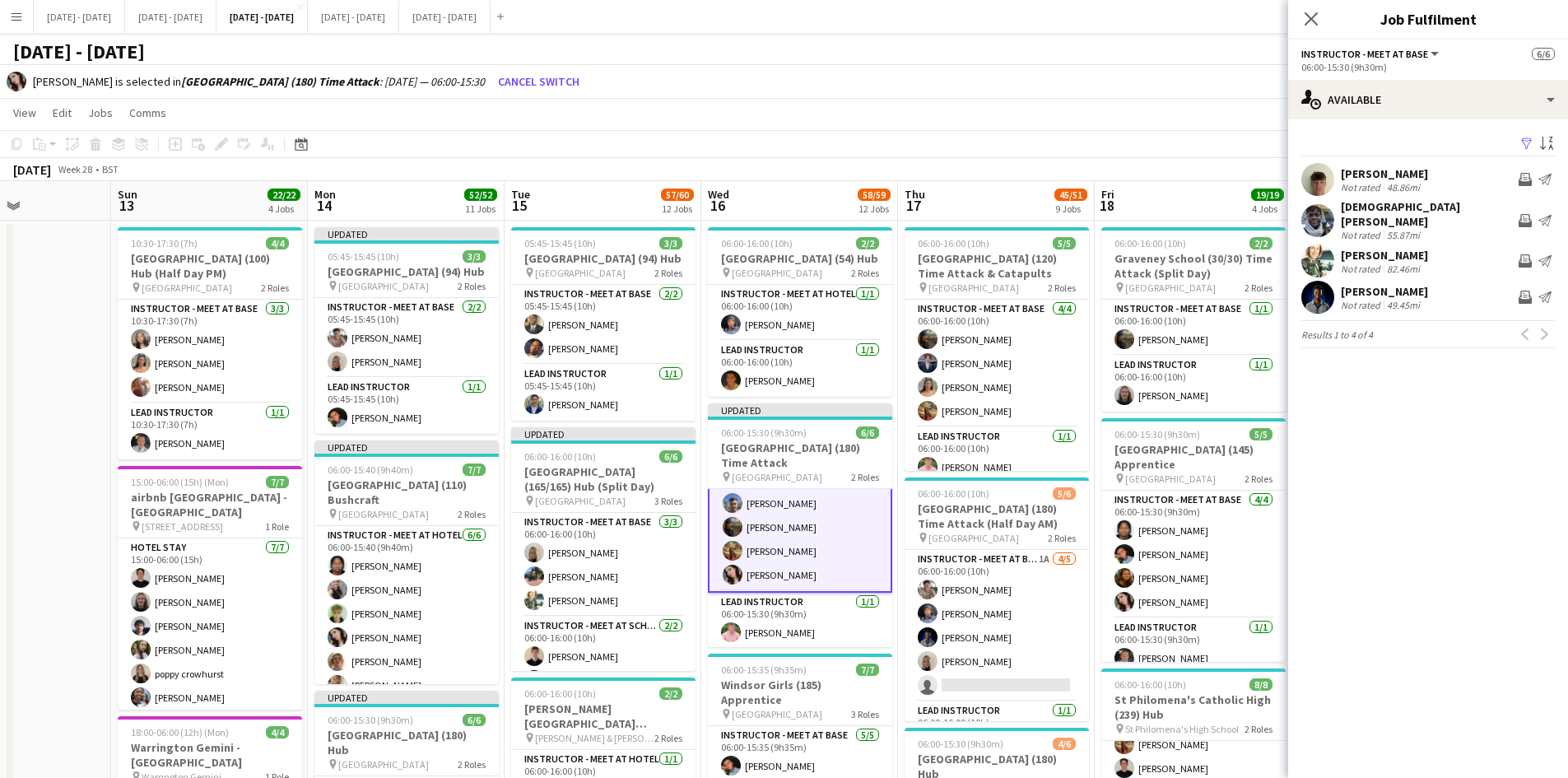 click on "Close pop-in" 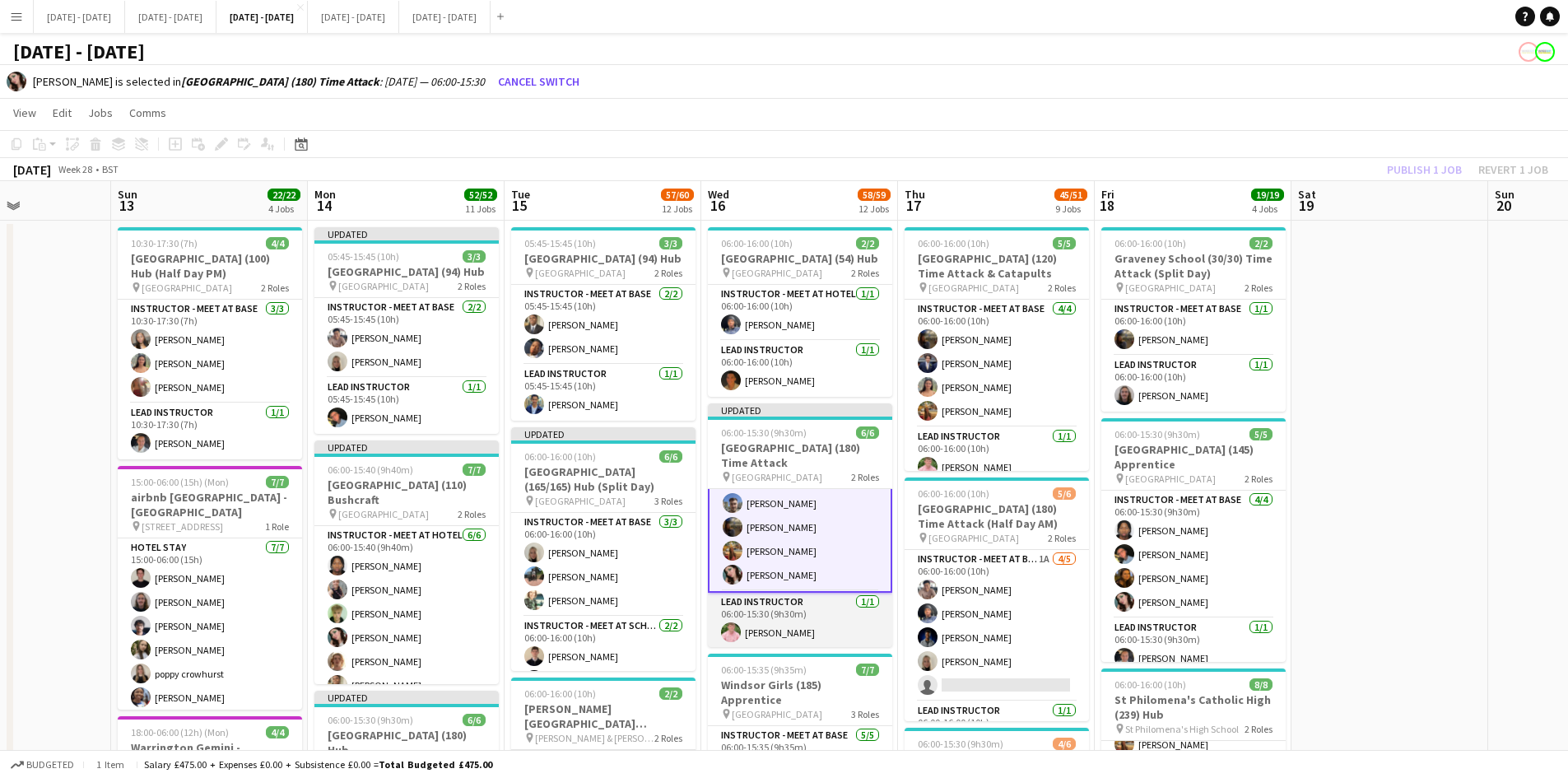 scroll, scrollTop: 53, scrollLeft: 0, axis: vertical 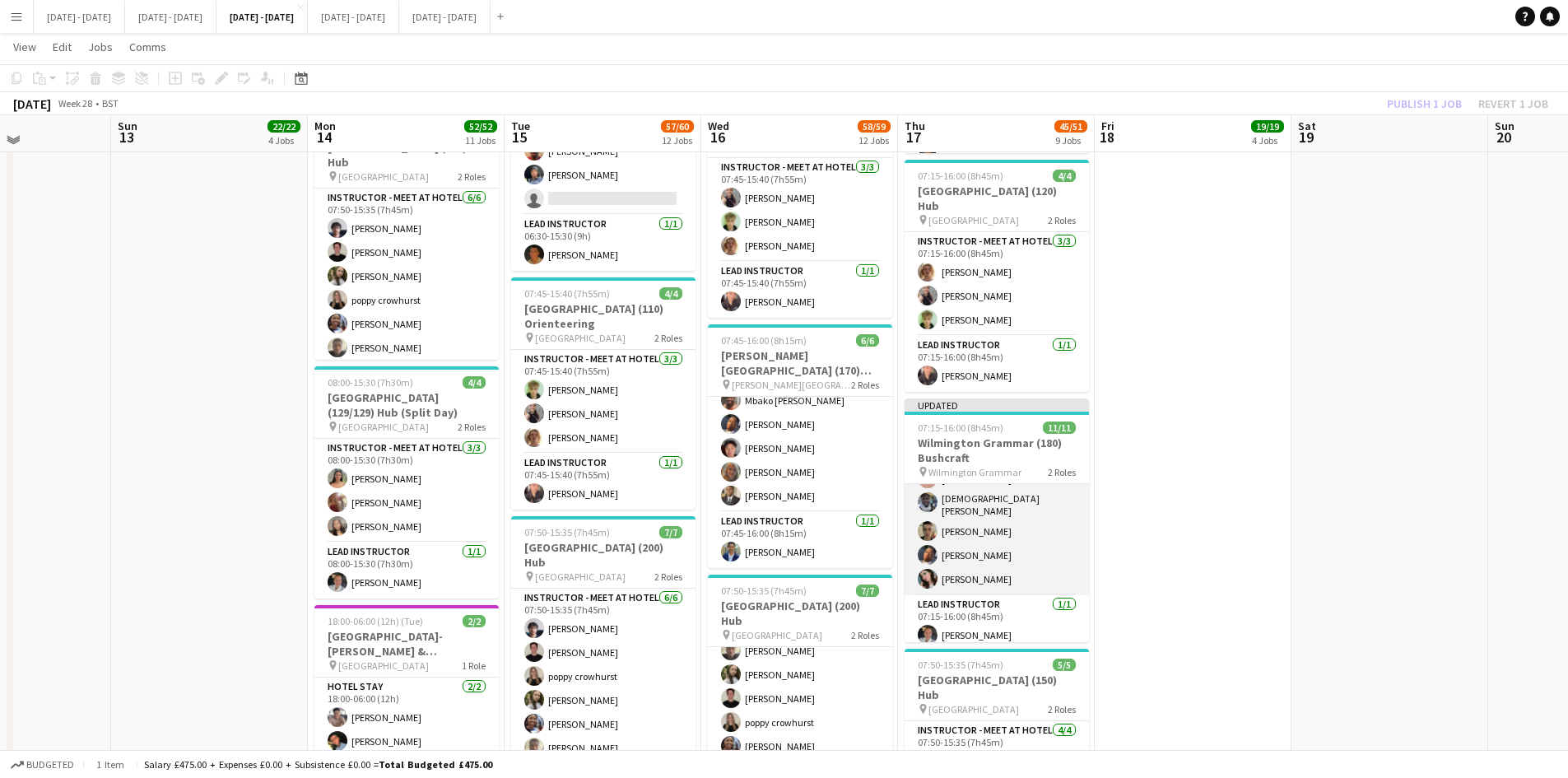 click on "Instructor - Meet at Base   10/10   07:15-16:00 (8h45m)
Omar Adio Matt Dailly Eloise Cook Olivia Best Adam Masaryk Jay Farley Adesua Odidison Benjamin Bowsher Oluwapelumi Oguntunde Lucy Cork" at bounding box center [997, 457] 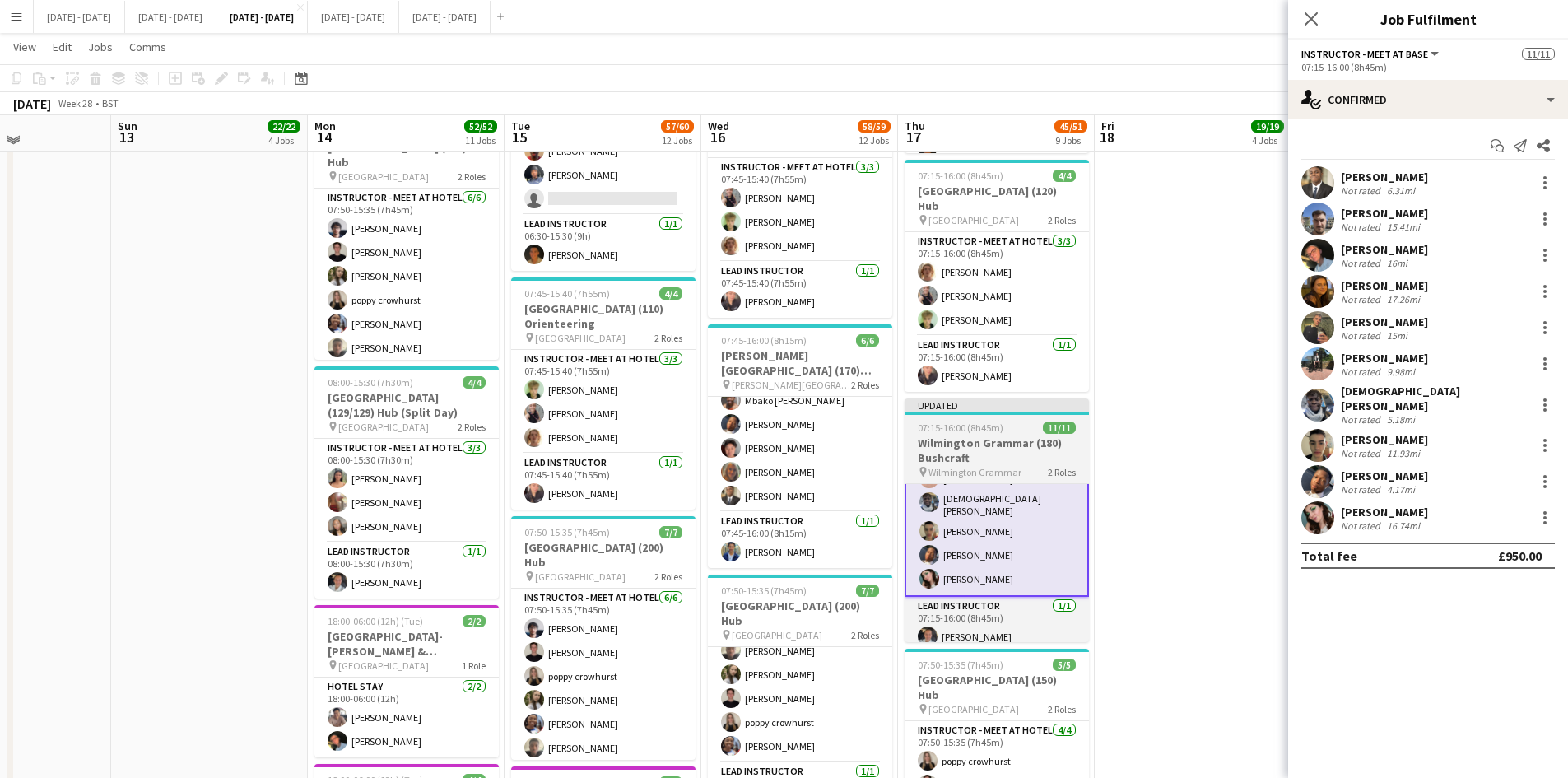 click on "Wilmington Grammar (180) Bushcraft" at bounding box center (997, 450) 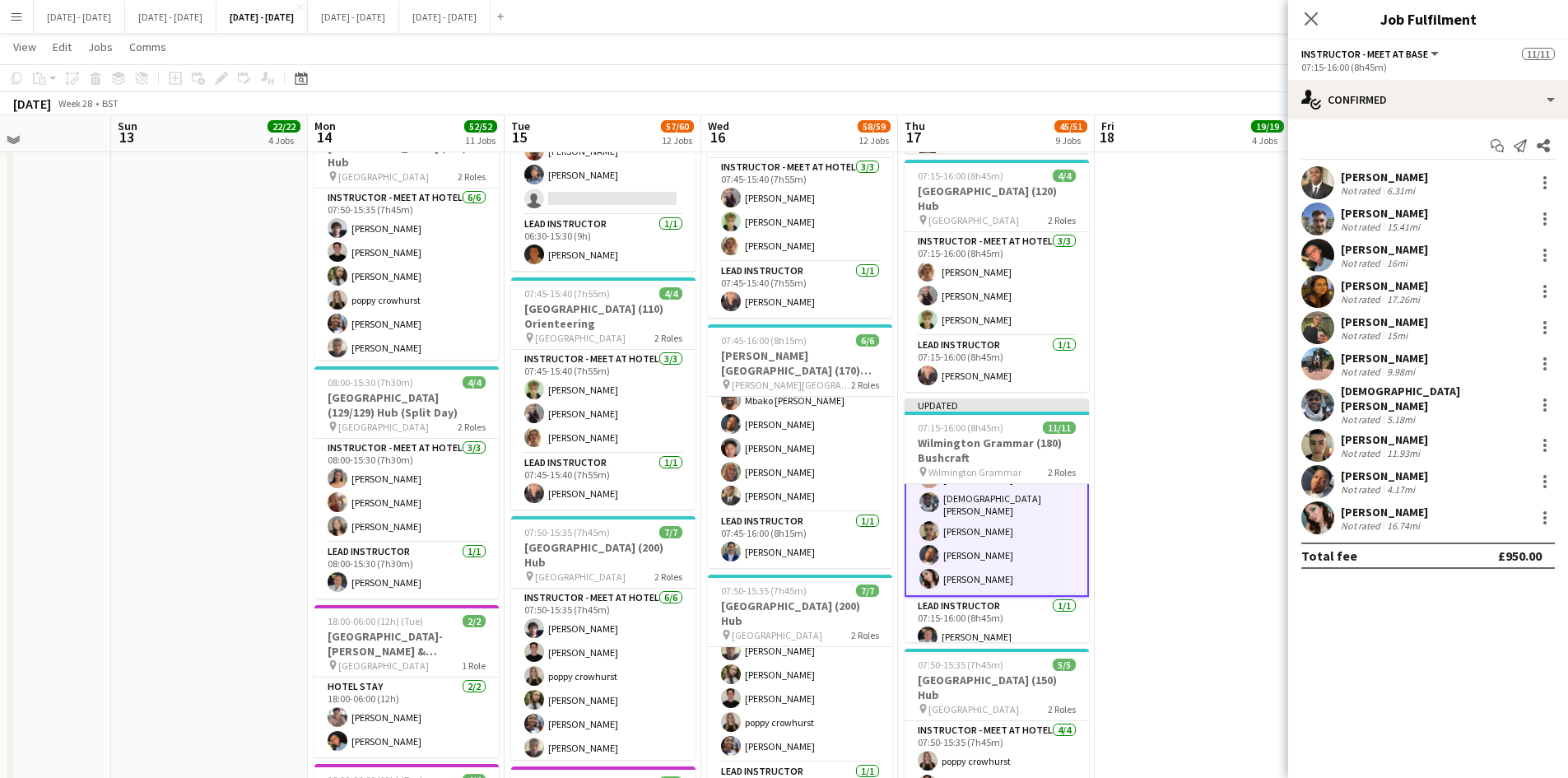scroll, scrollTop: 165, scrollLeft: 0, axis: vertical 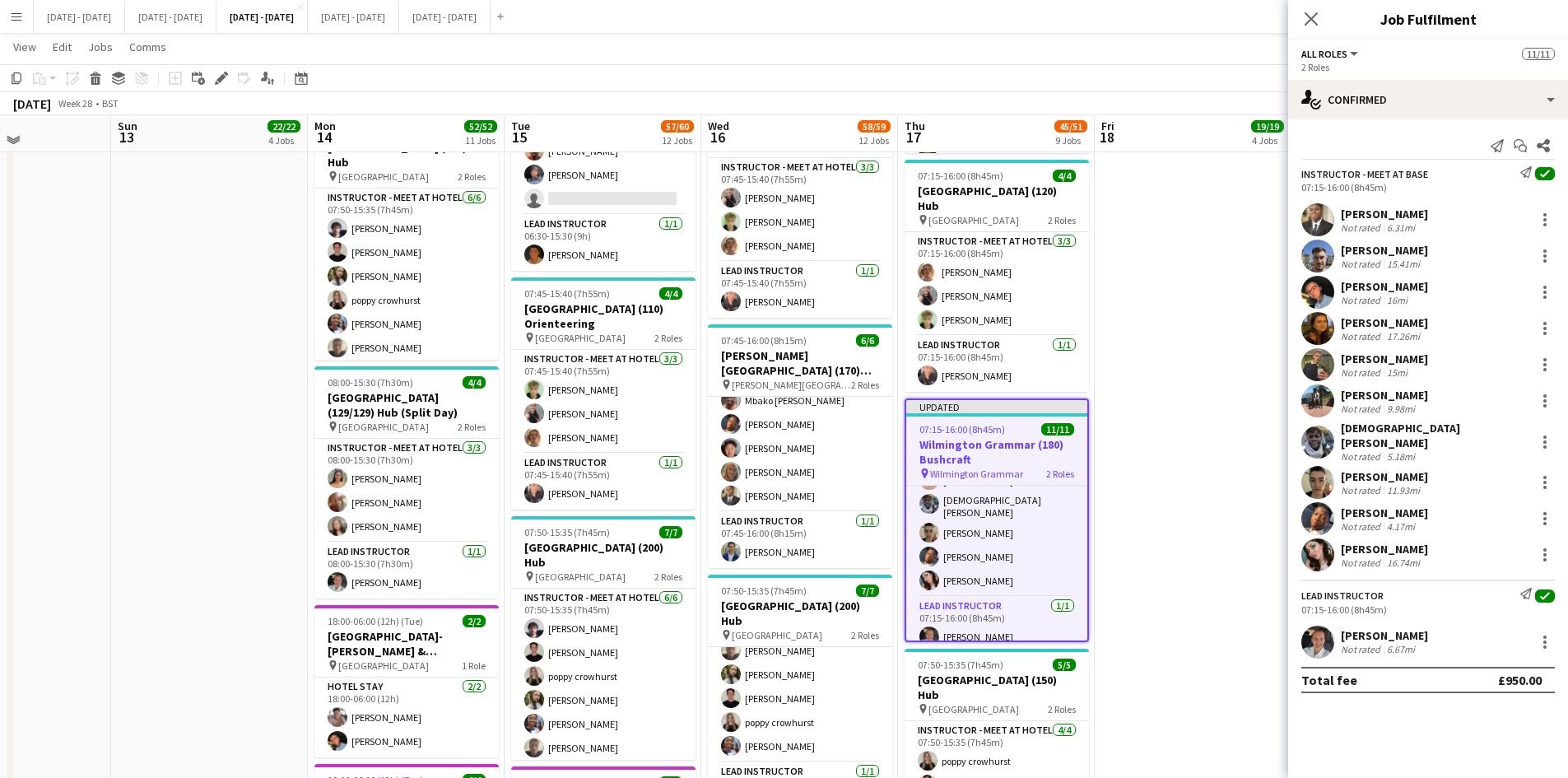 click on "07:15-16:00 (8h45m)" at bounding box center [962, 429] 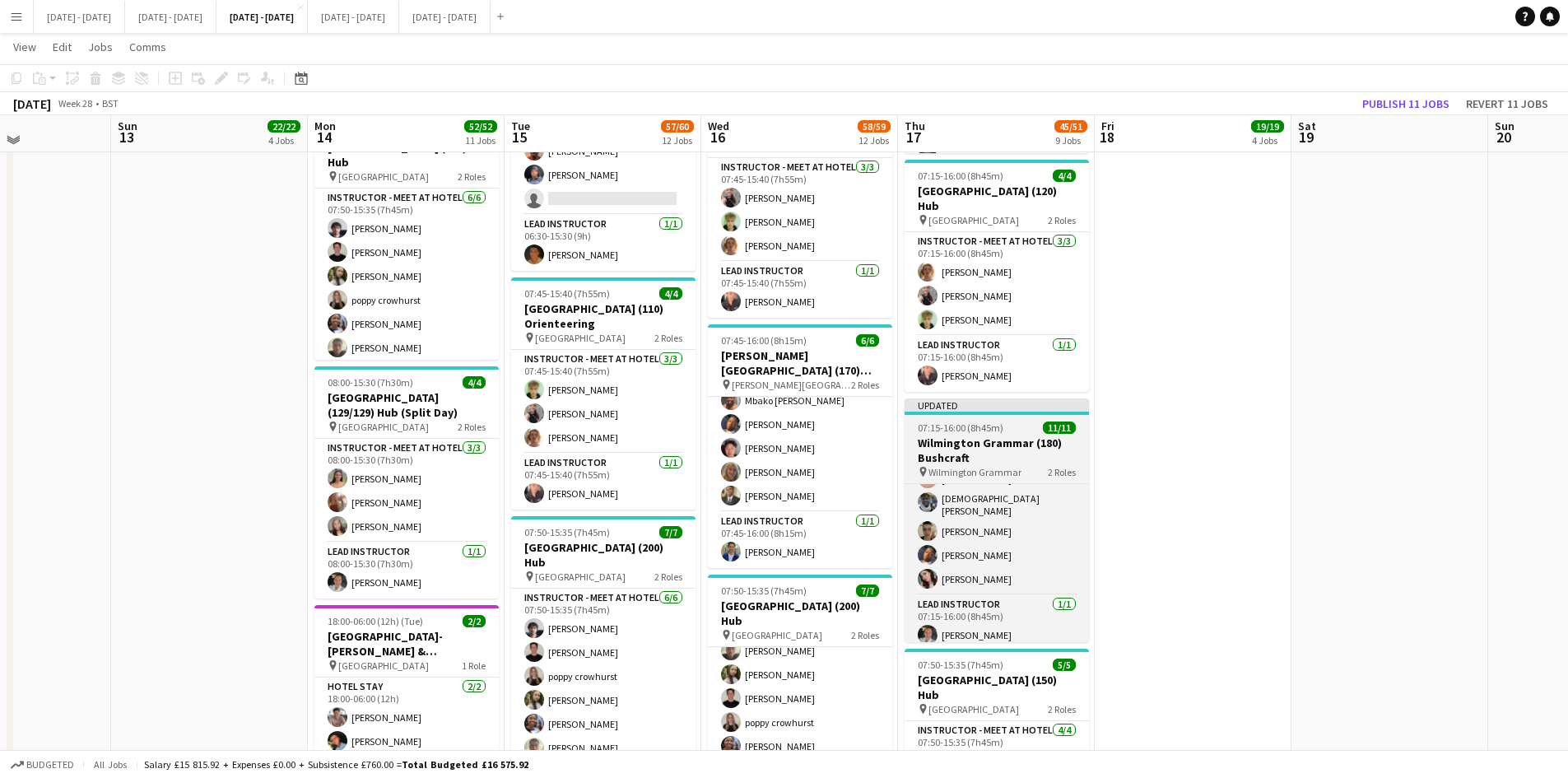 click on "07:15-16:00 (8h45m)" at bounding box center [961, 427] 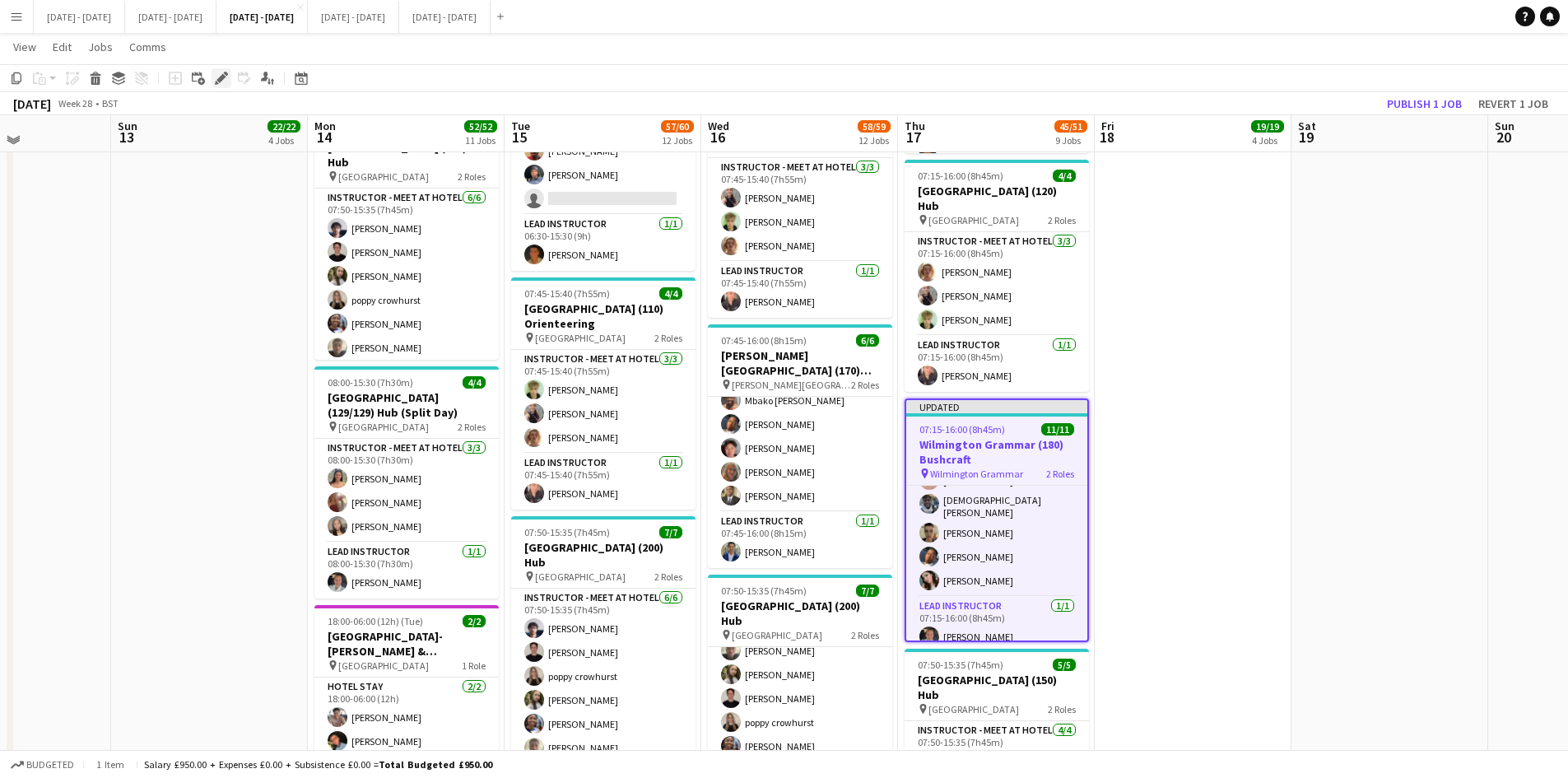 click on "Edit" 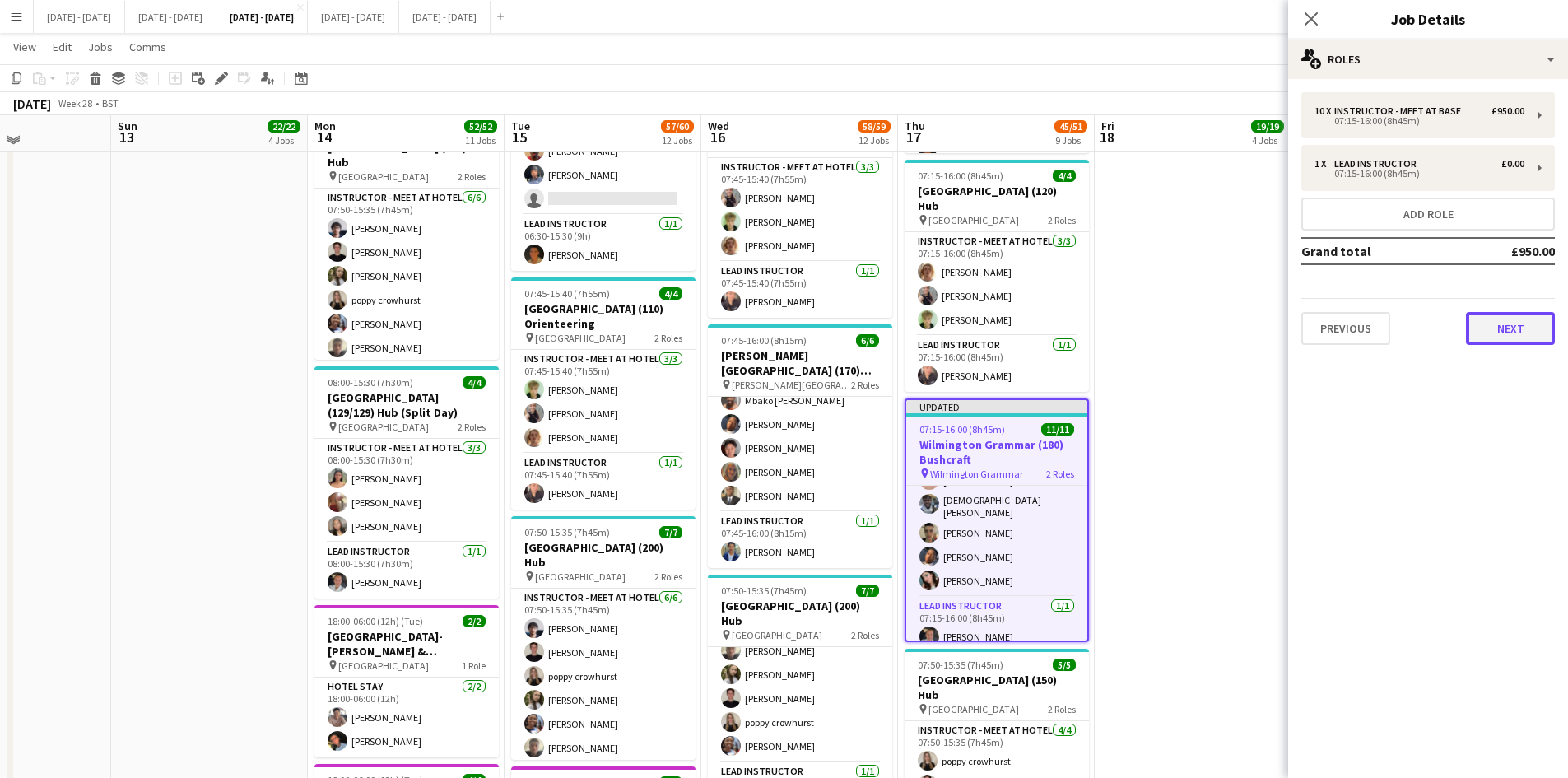click on "Next" at bounding box center [1510, 328] 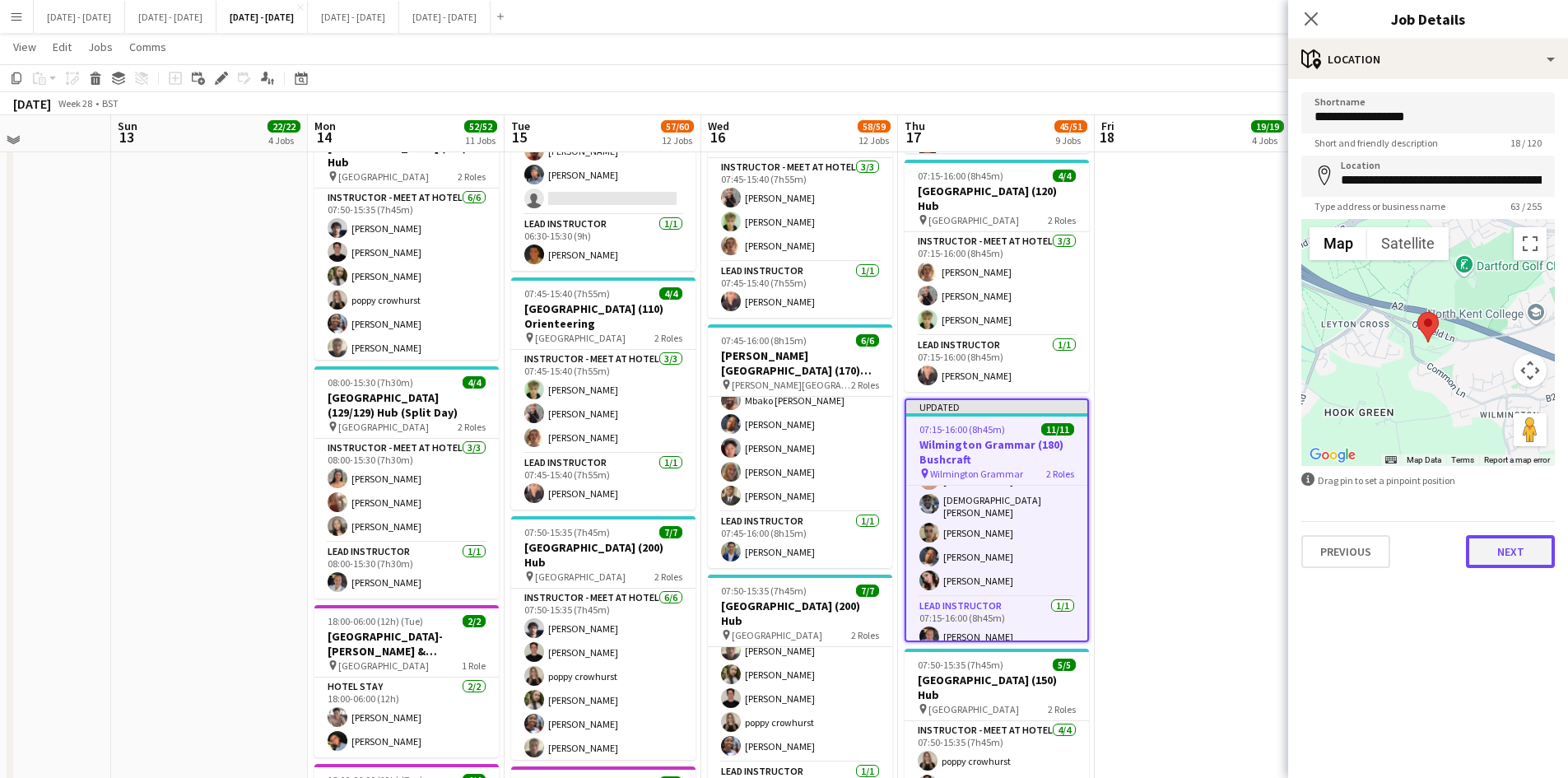 click on "Next" at bounding box center (1510, 552) 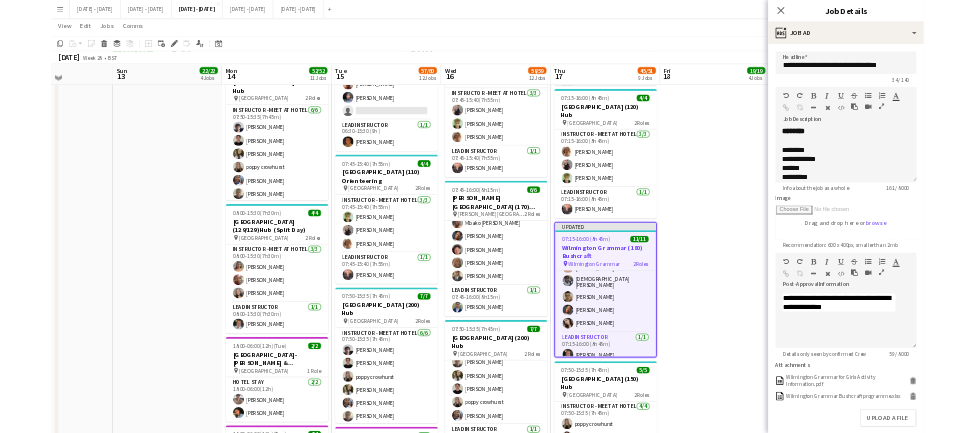 scroll, scrollTop: 74, scrollLeft: 0, axis: vertical 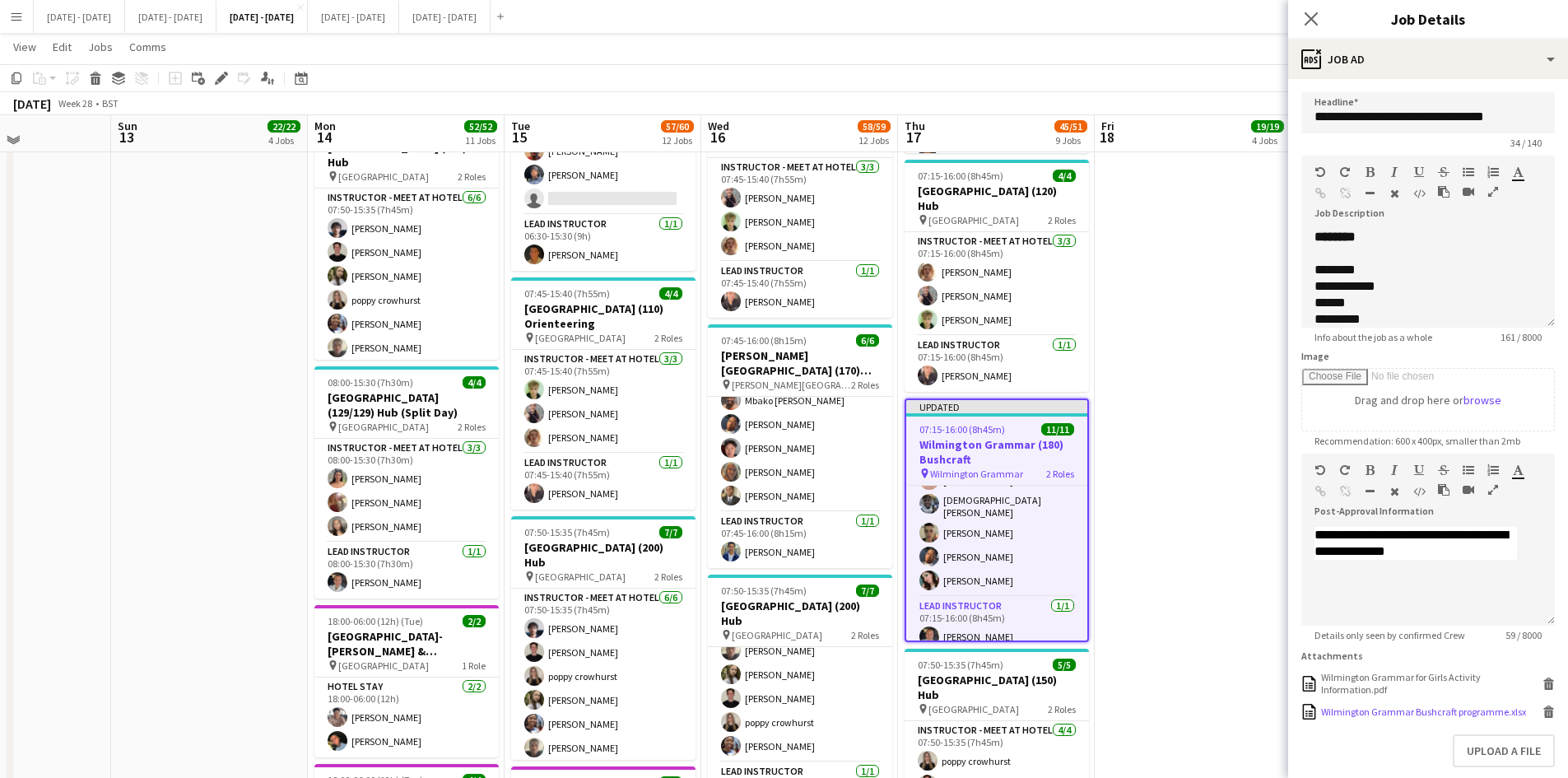 click on "Wilmington Grammar Bushcraft programme.xlsx" at bounding box center [1423, 711] 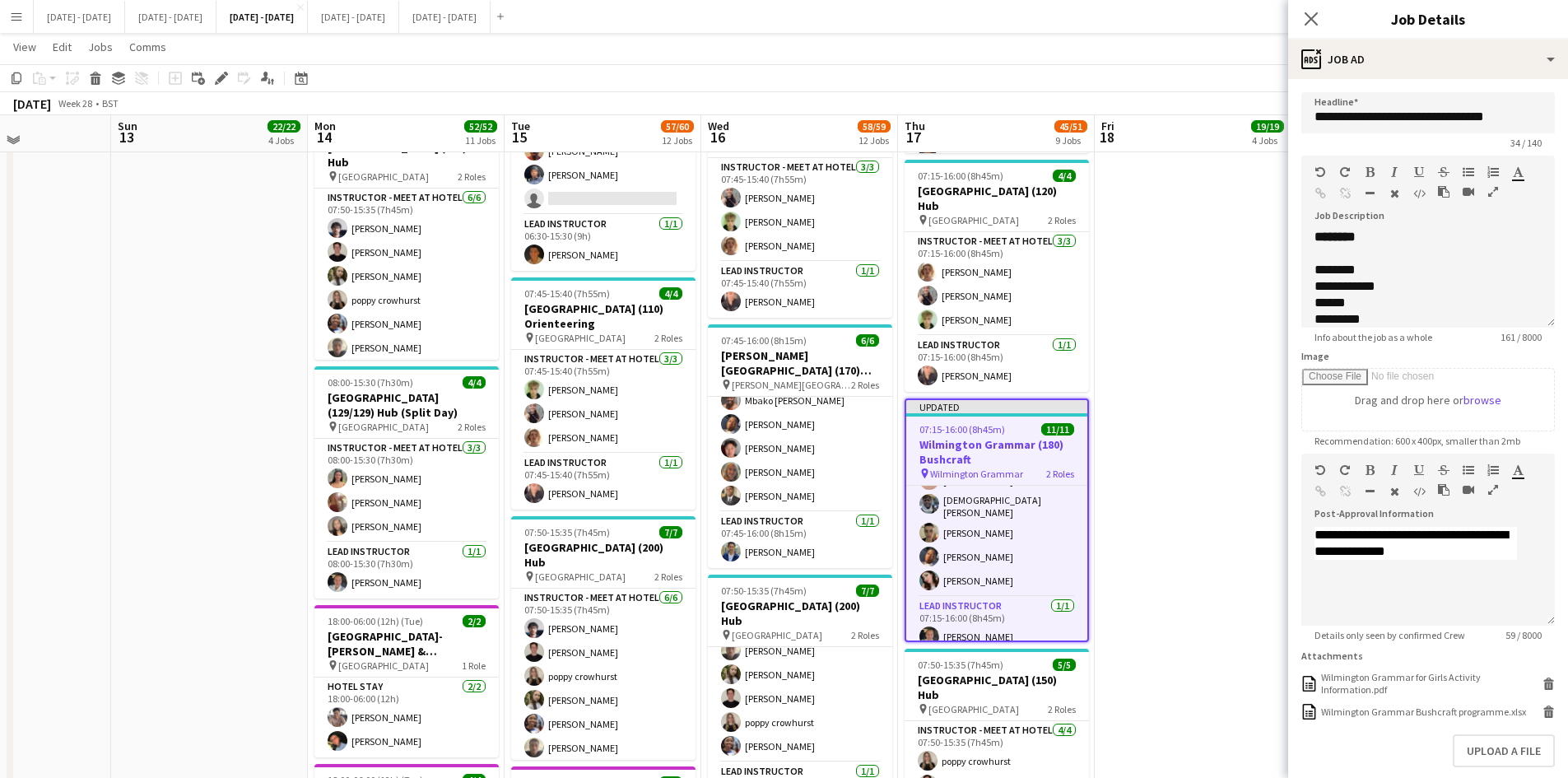 scroll, scrollTop: 0, scrollLeft: 0, axis: both 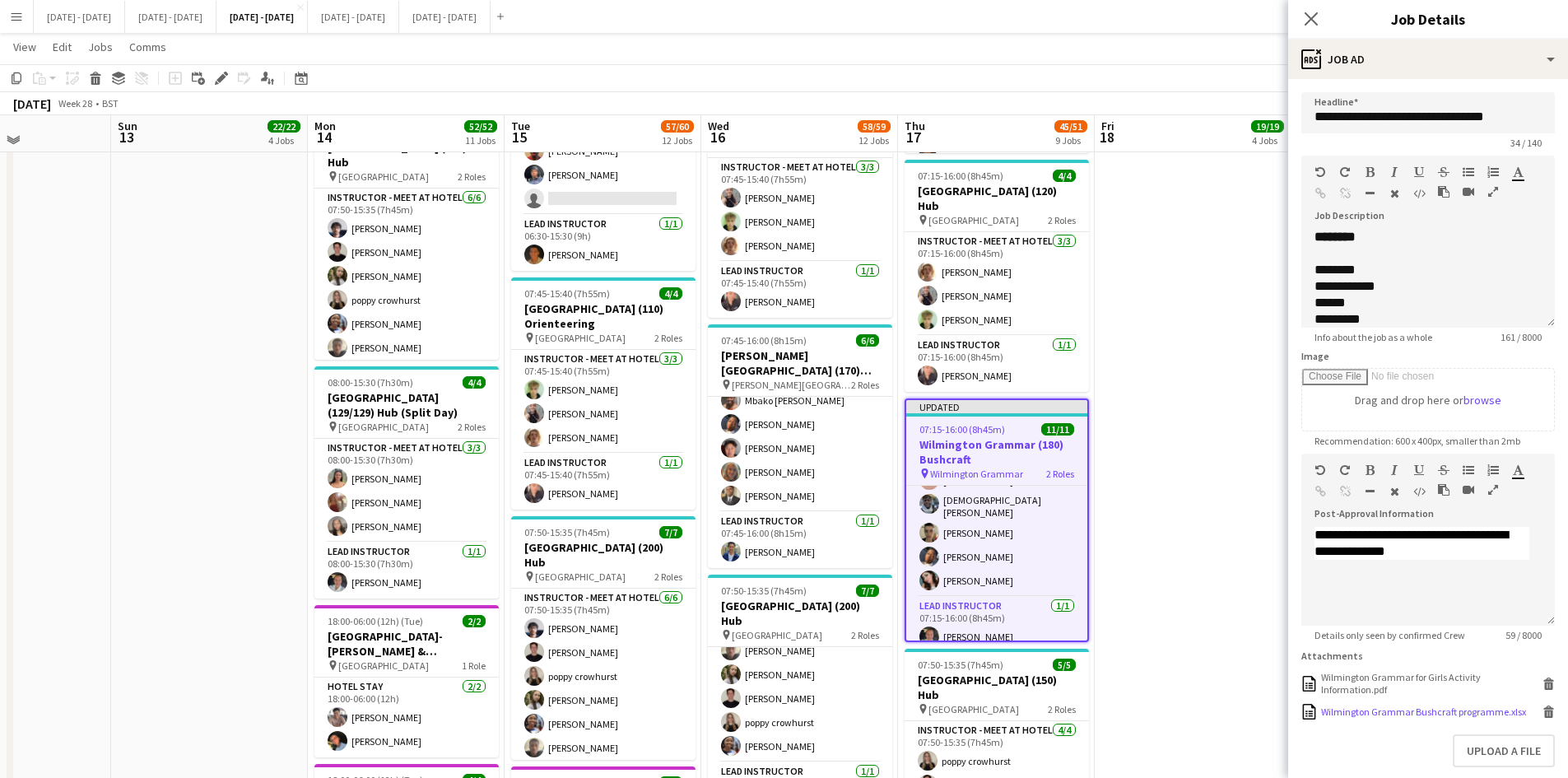 click on "Wilmington Grammar Bushcraft programme.xlsx" at bounding box center [1423, 711] 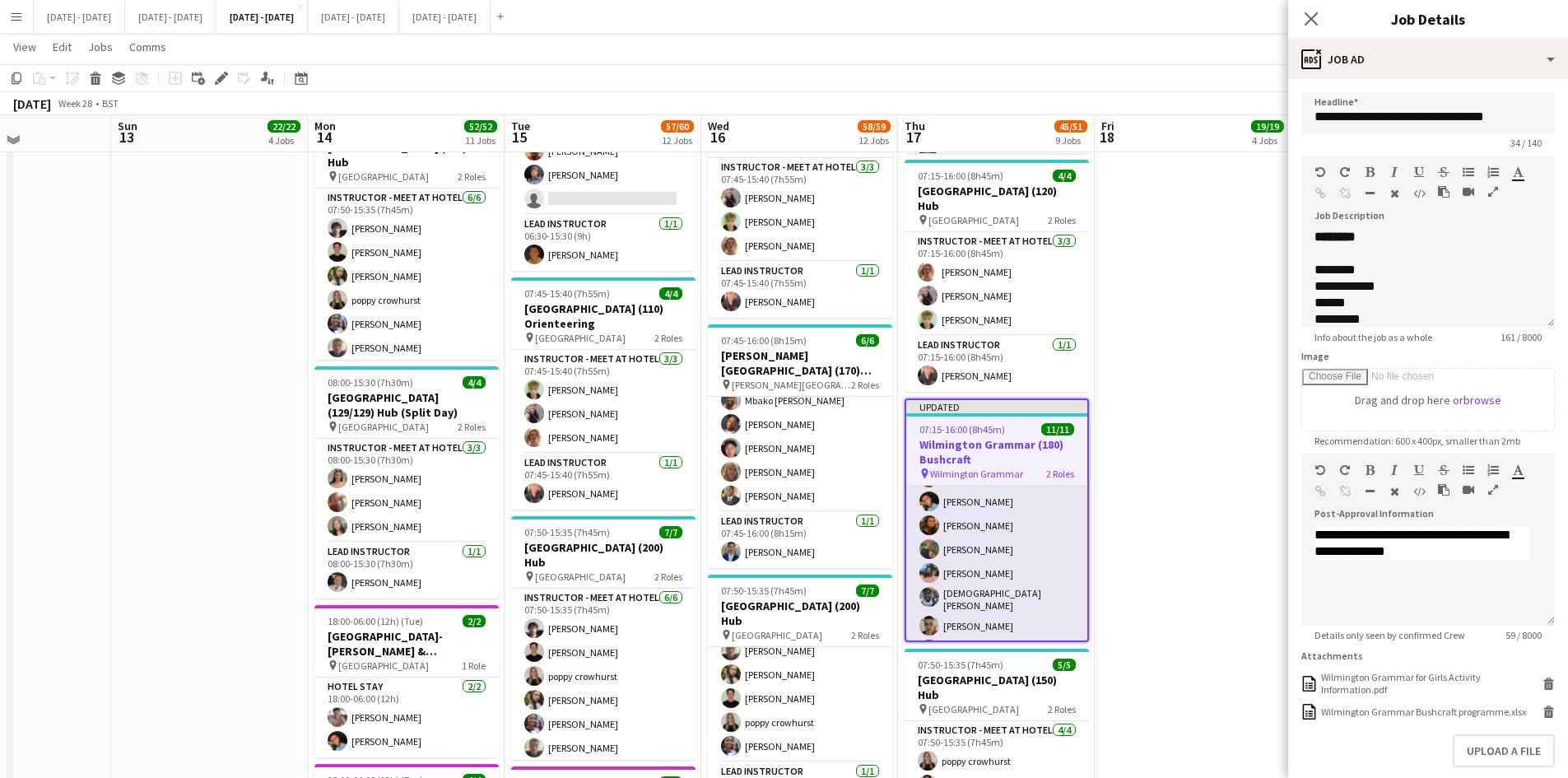 scroll, scrollTop: 0, scrollLeft: 0, axis: both 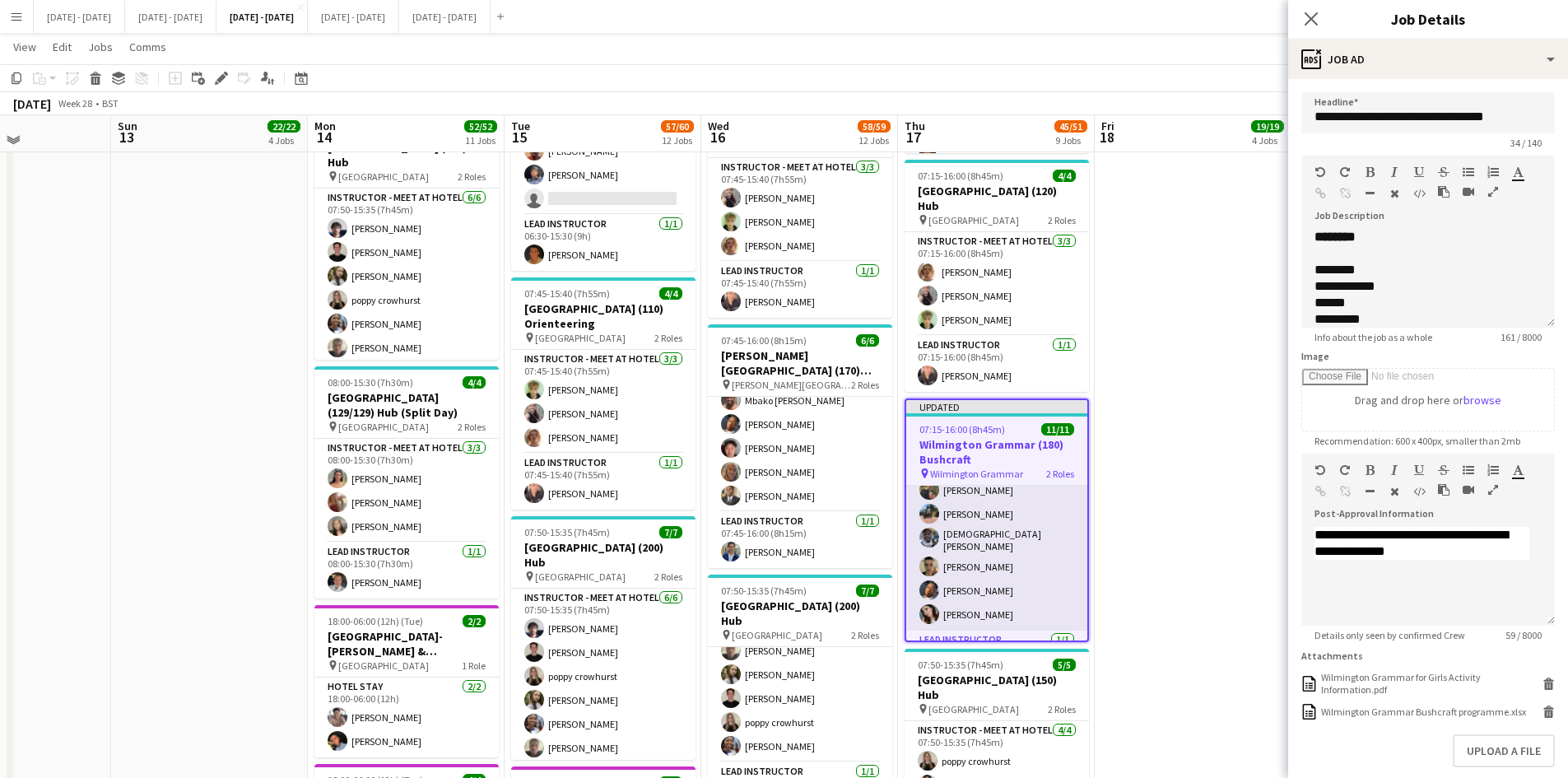 click on "Instructor - Meet at Base   10/10   07:15-16:00 (8h45m)
Omar Adio Matt Dailly Eloise Cook Olivia Best Adam Masaryk Jay Farley Adesua Odidison Benjamin Bowsher Oluwapelumi Oguntunde Lucy Cork" at bounding box center (997, 492) 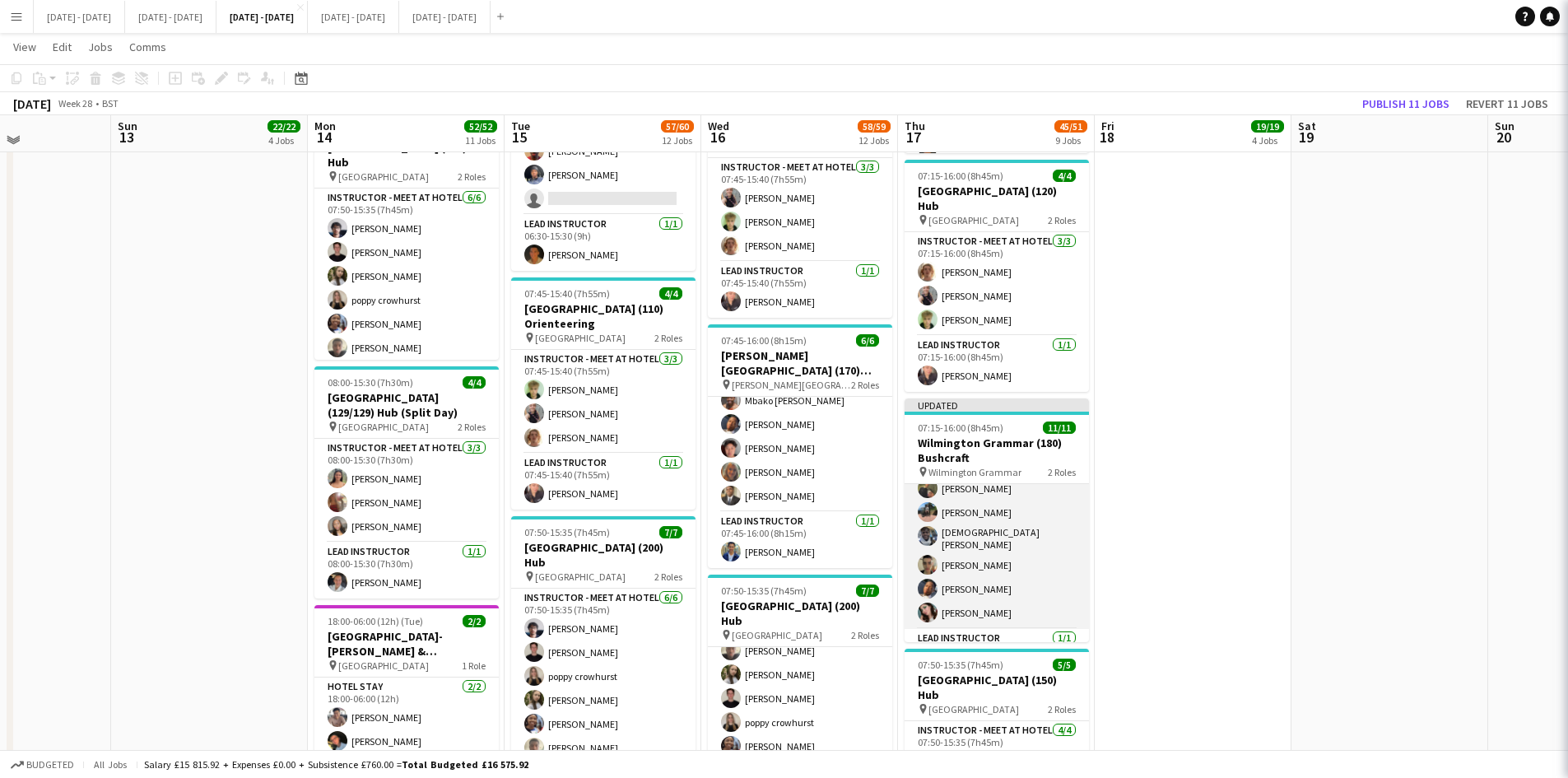 click on "Instructor - Meet at Base   10/10   07:15-16:00 (8h45m)
Omar Adio Matt Dailly Eloise Cook Olivia Best Adam Masaryk Jay Farley Adesua Odidison Benjamin Bowsher Oluwapelumi Oguntunde Lucy Cork" at bounding box center (997, 491) 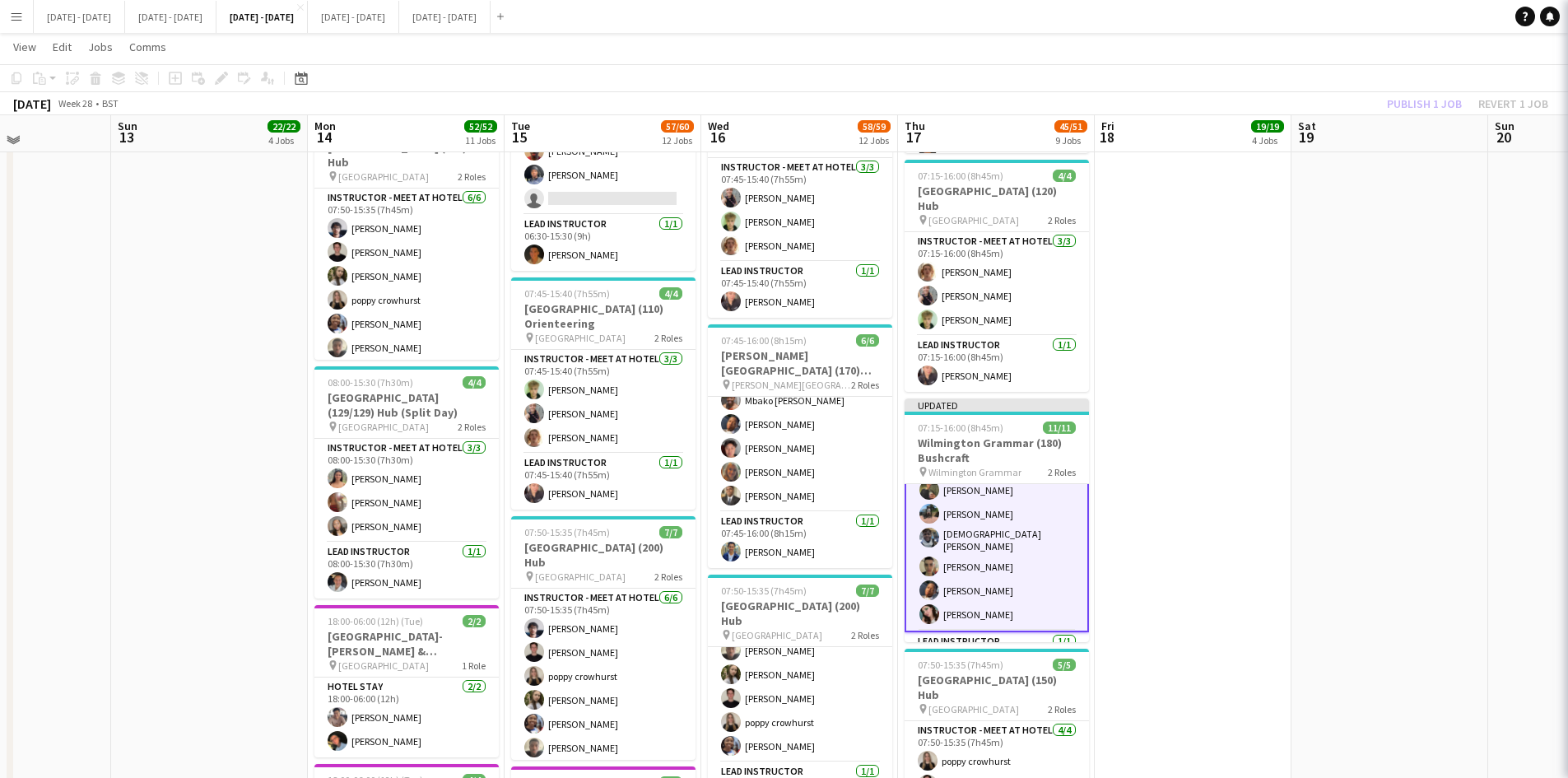 scroll, scrollTop: 133, scrollLeft: 0, axis: vertical 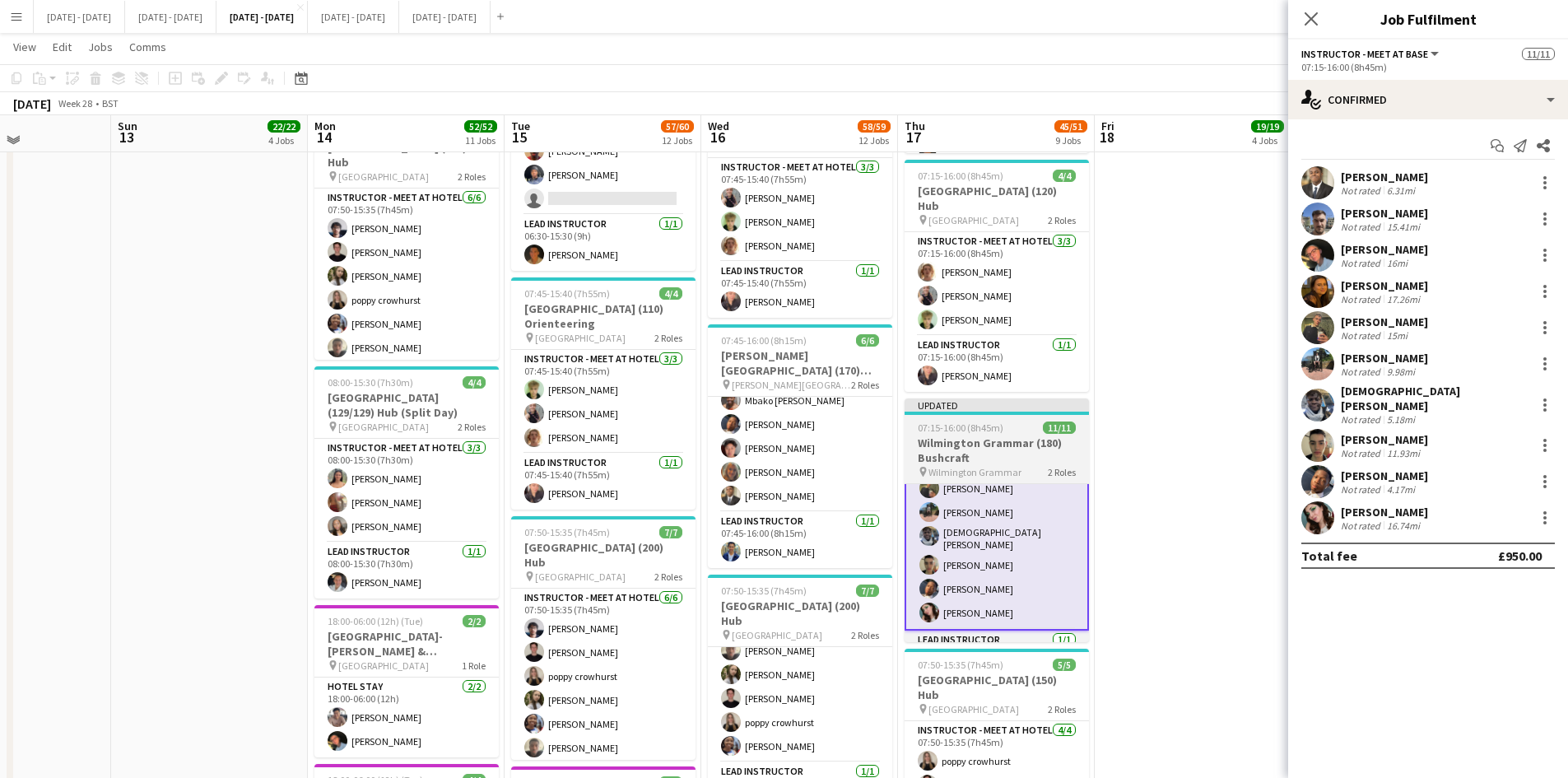 click on "Wilmington Grammar (180) Bushcraft" at bounding box center (997, 450) 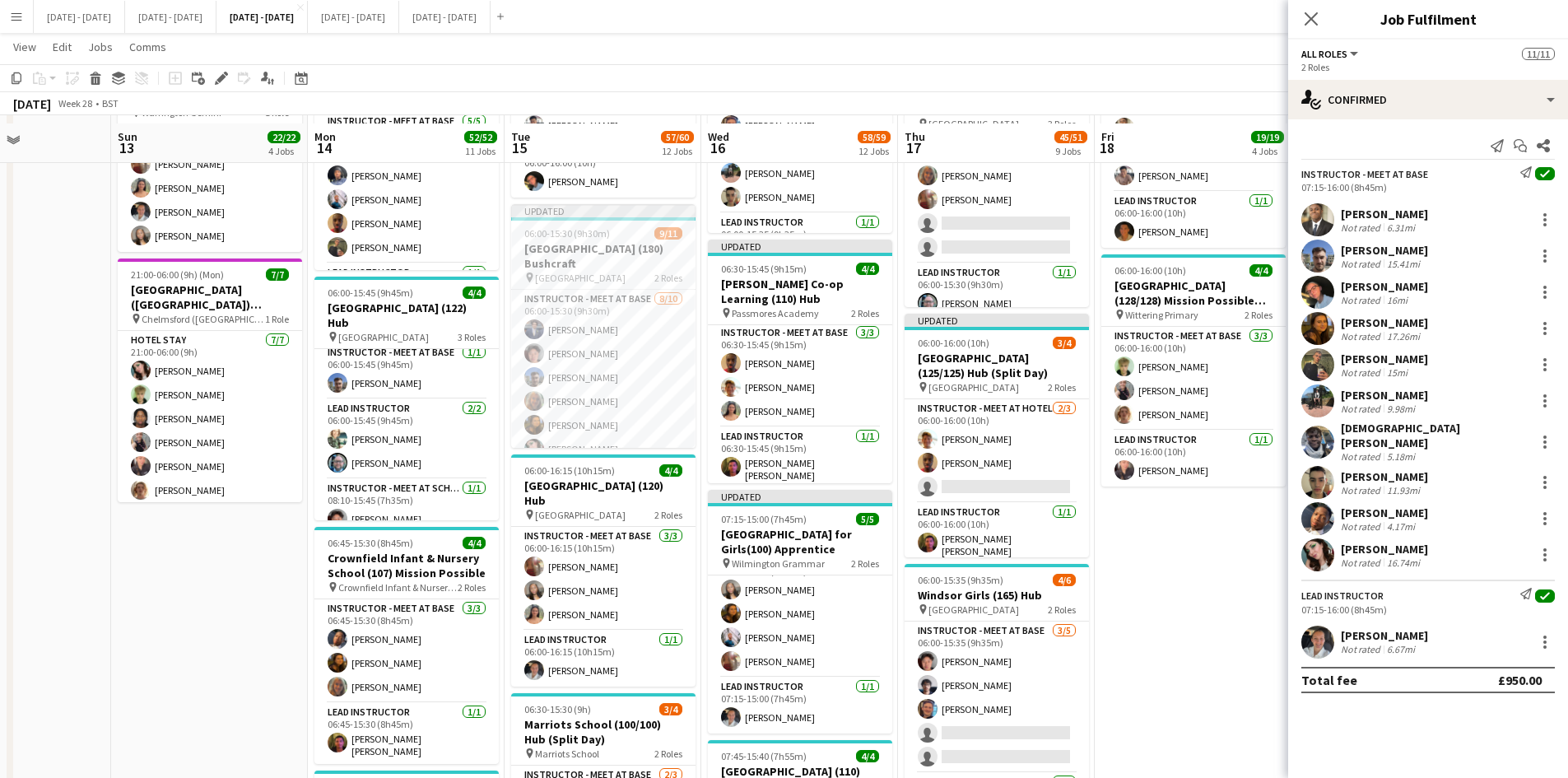 scroll, scrollTop: 659, scrollLeft: 0, axis: vertical 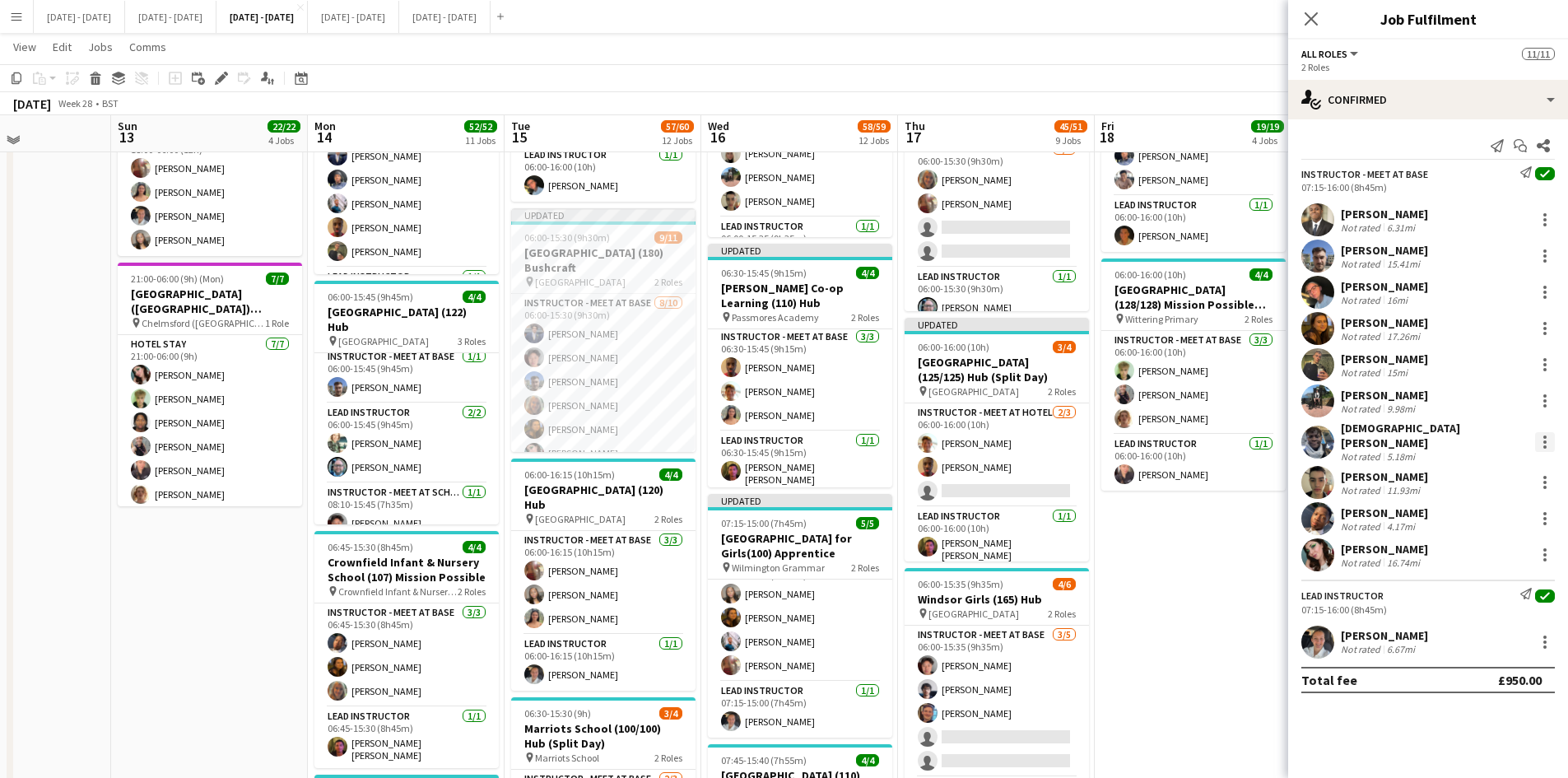 click at bounding box center [1545, 442] 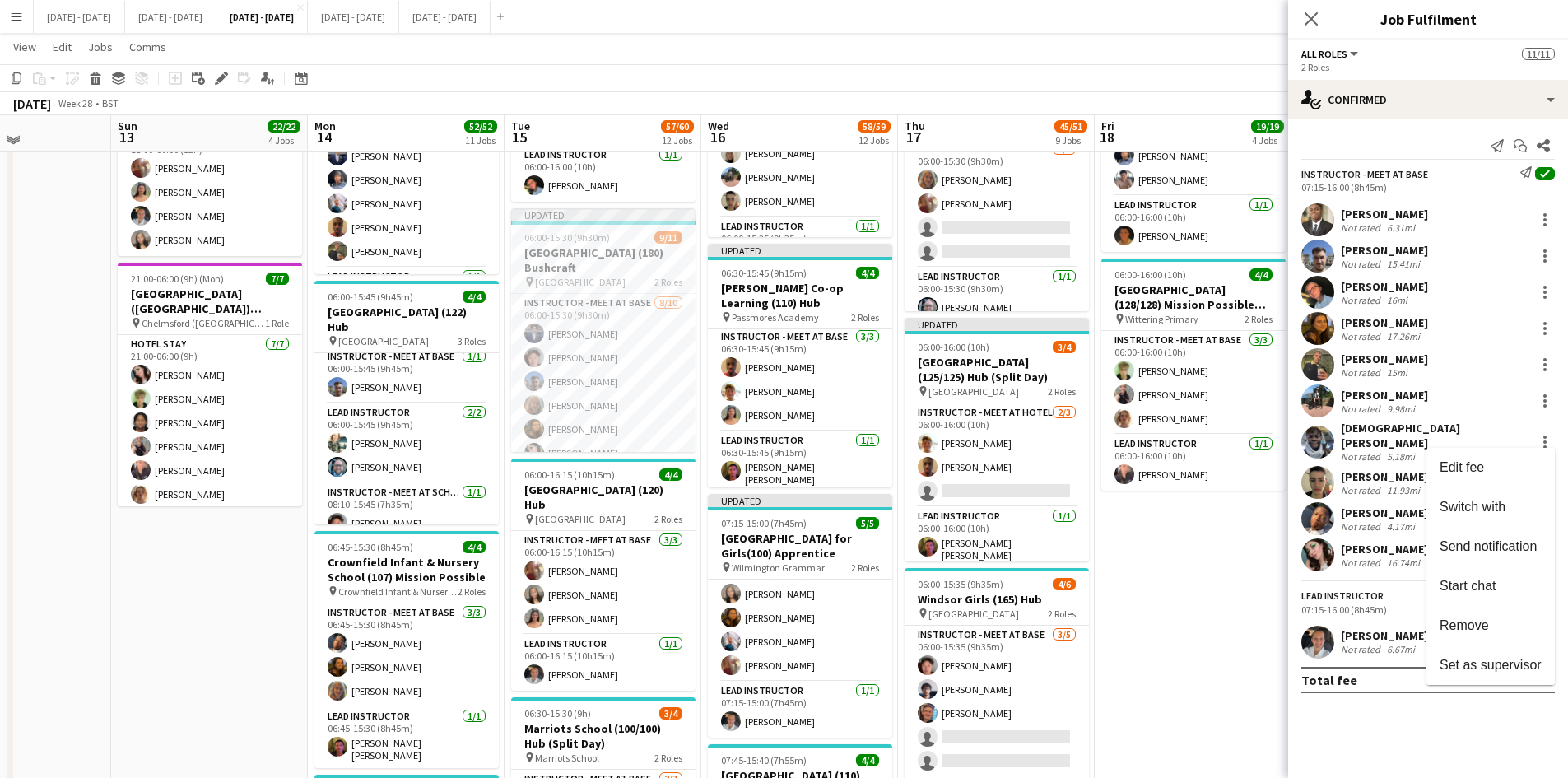 drag, startPoint x: 1188, startPoint y: 572, endPoint x: 1151, endPoint y: 520, distance: 63.82006 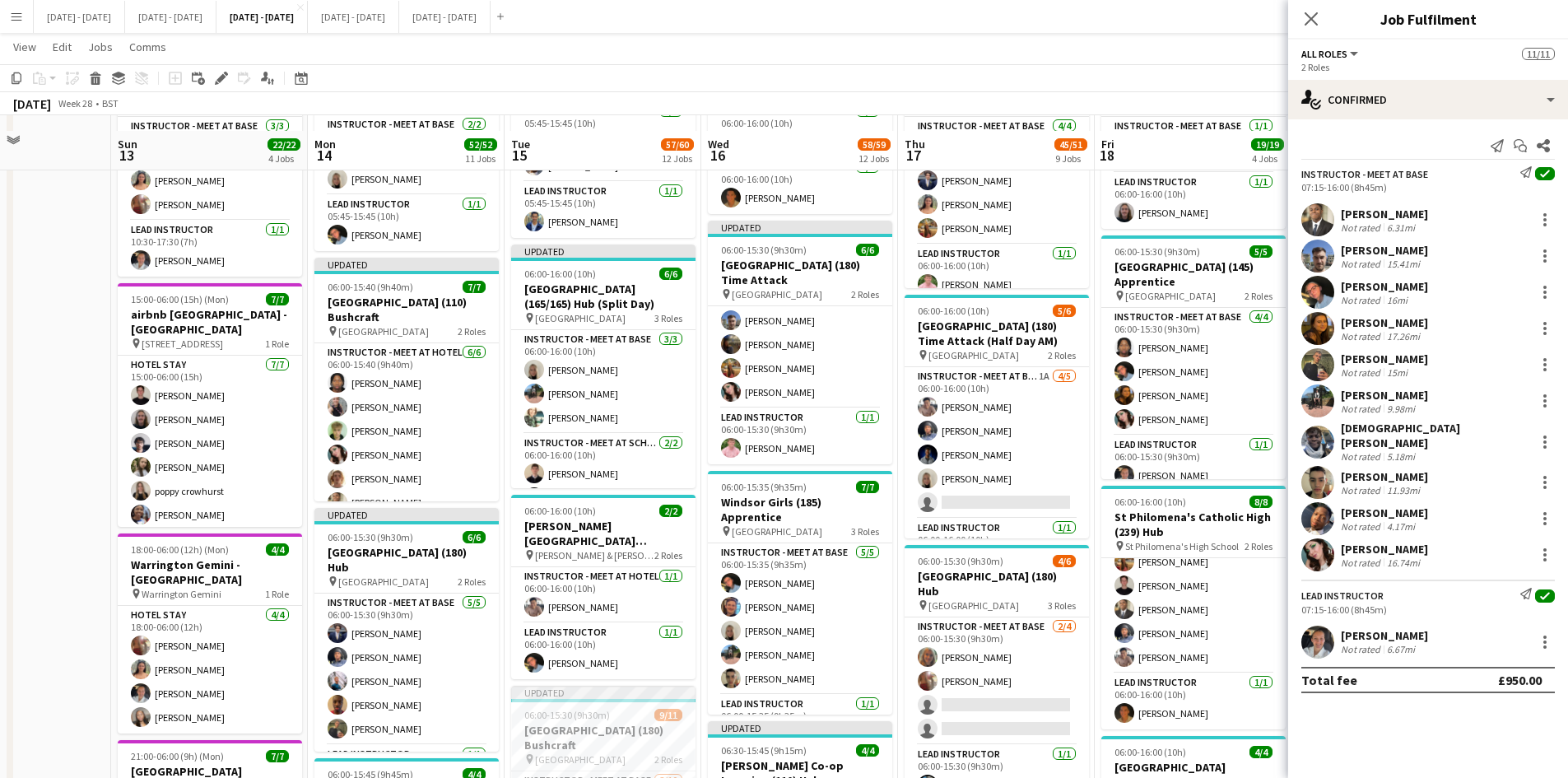 scroll, scrollTop: 0, scrollLeft: 0, axis: both 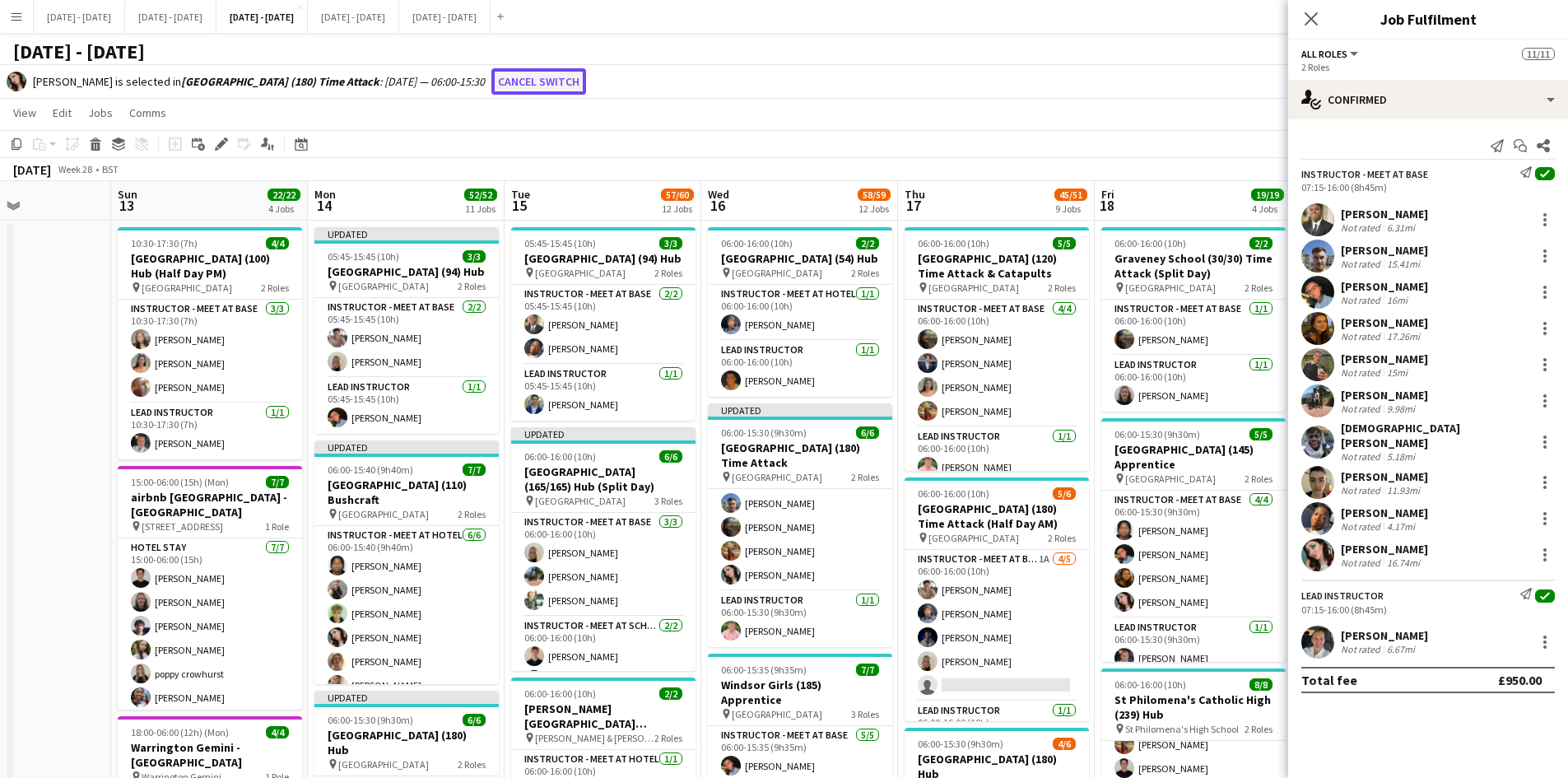 click on "Cancel switch" 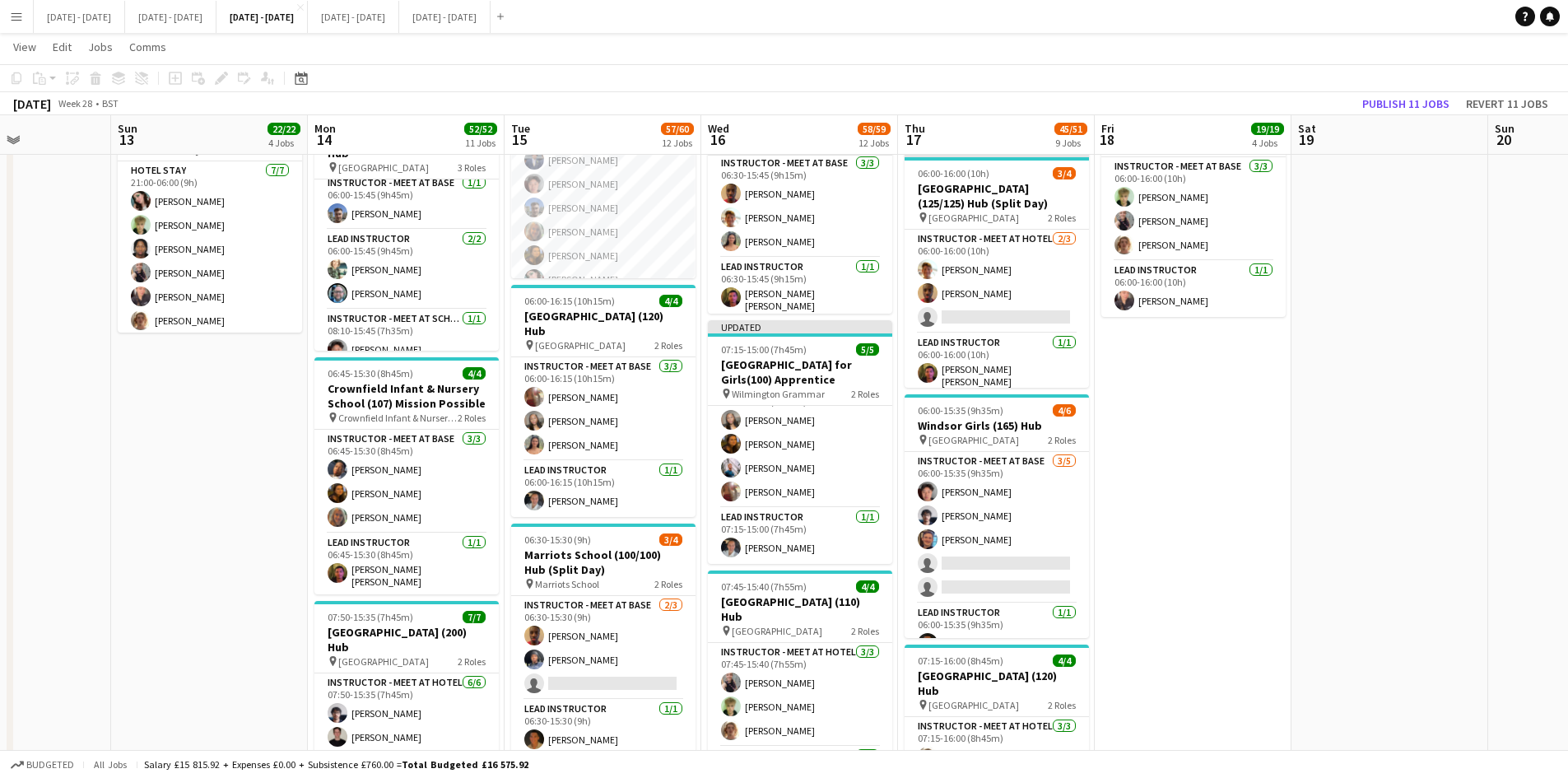 scroll, scrollTop: 823, scrollLeft: 0, axis: vertical 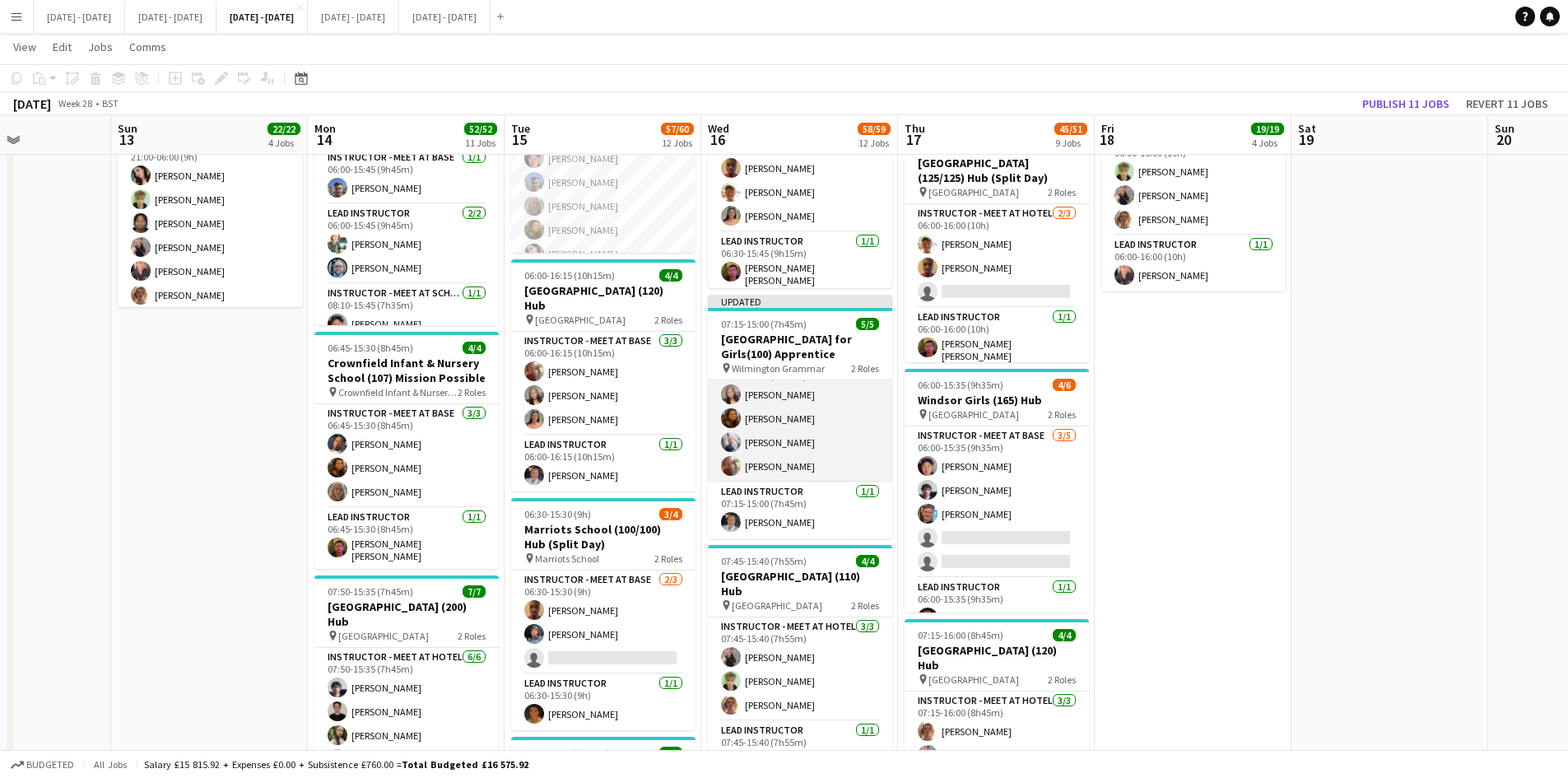 click on "Instructor - Meet at Hotel   4/4   07:15-15:00 (7h45m)
Grace Anieke Olivia Best Nathan Hinckley Olivia Etherington" at bounding box center [800, 418] 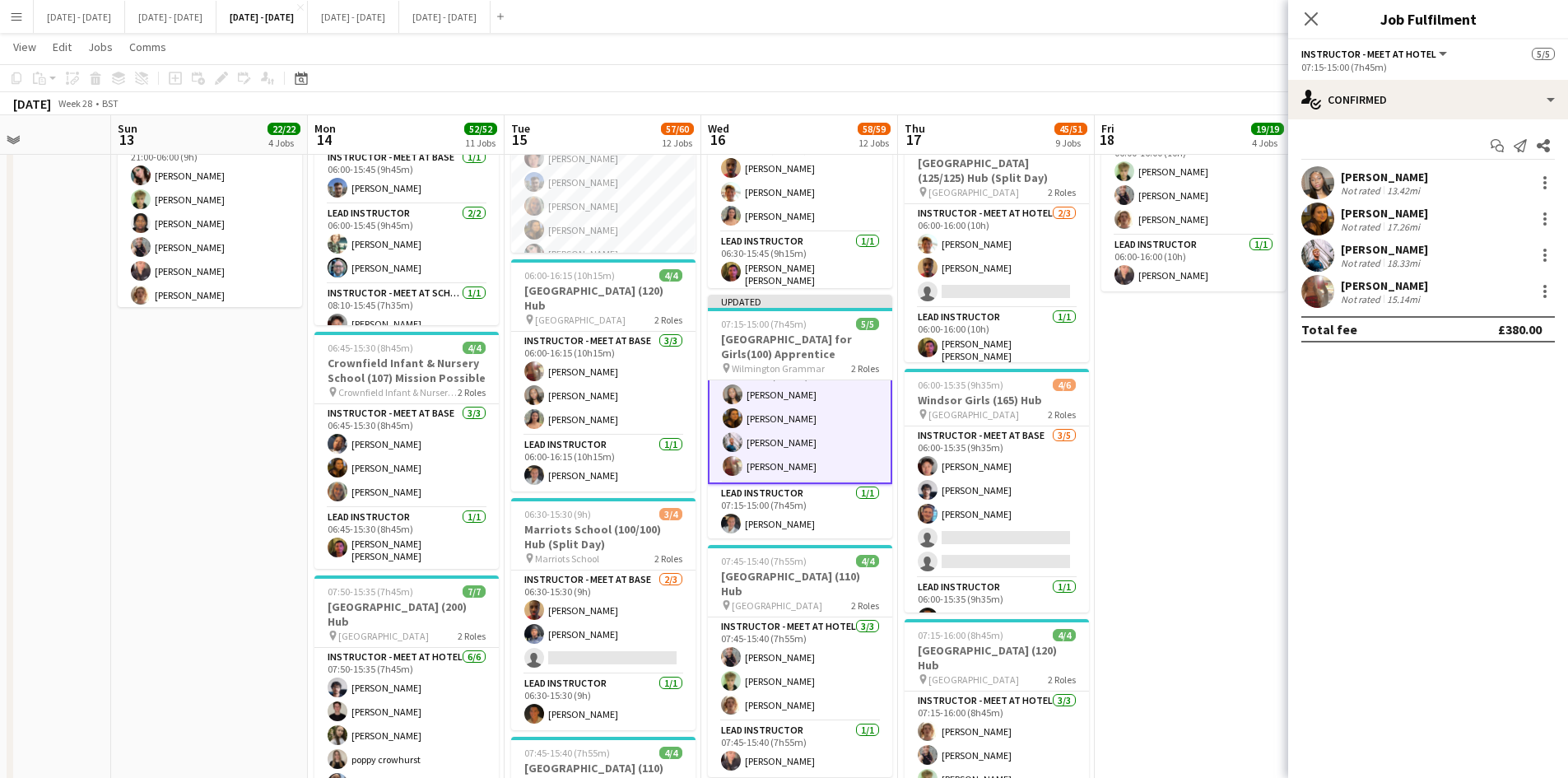 click on "[PERSON_NAME]" at bounding box center (1384, 286) 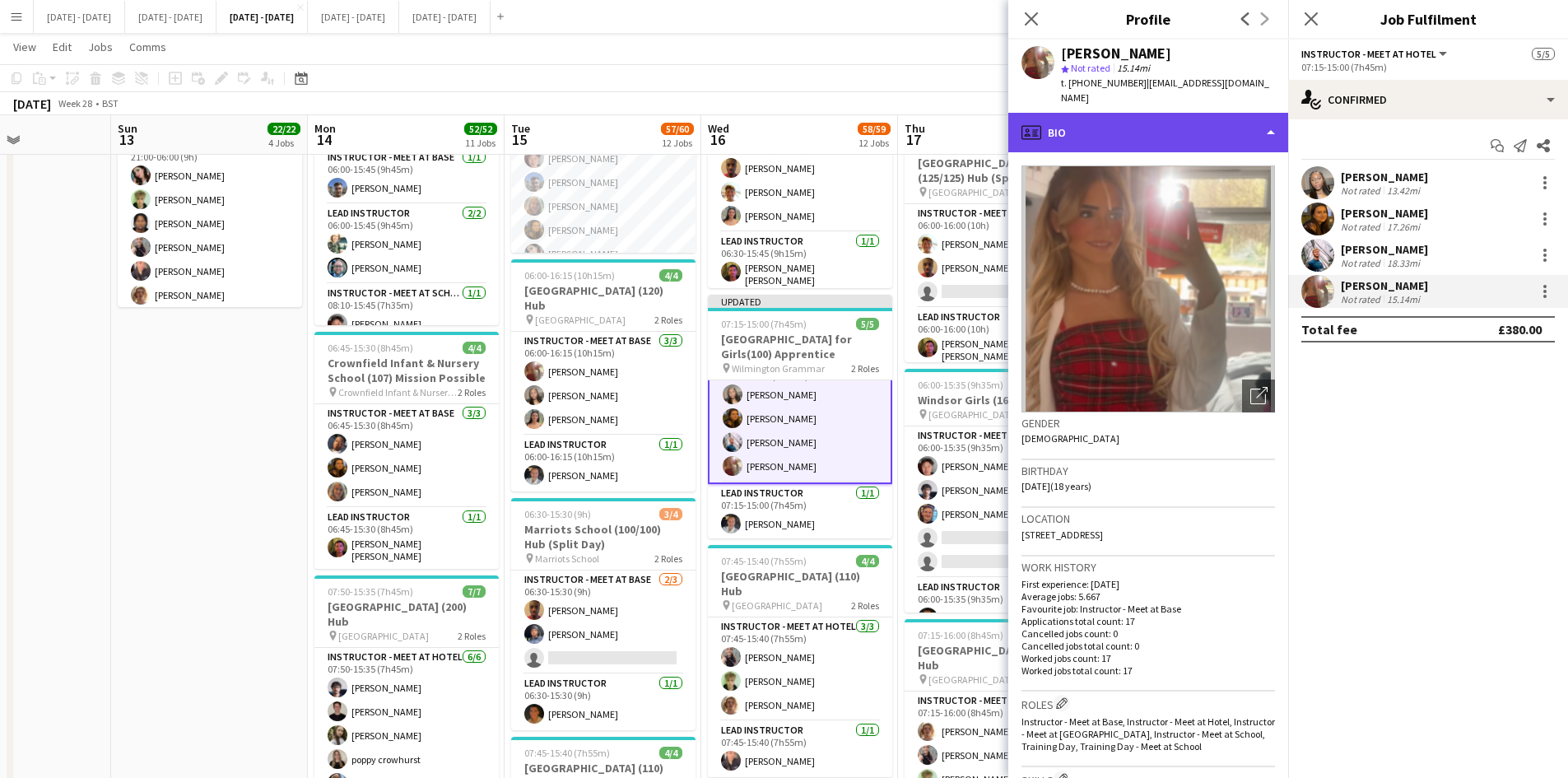 click on "profile
Bio" 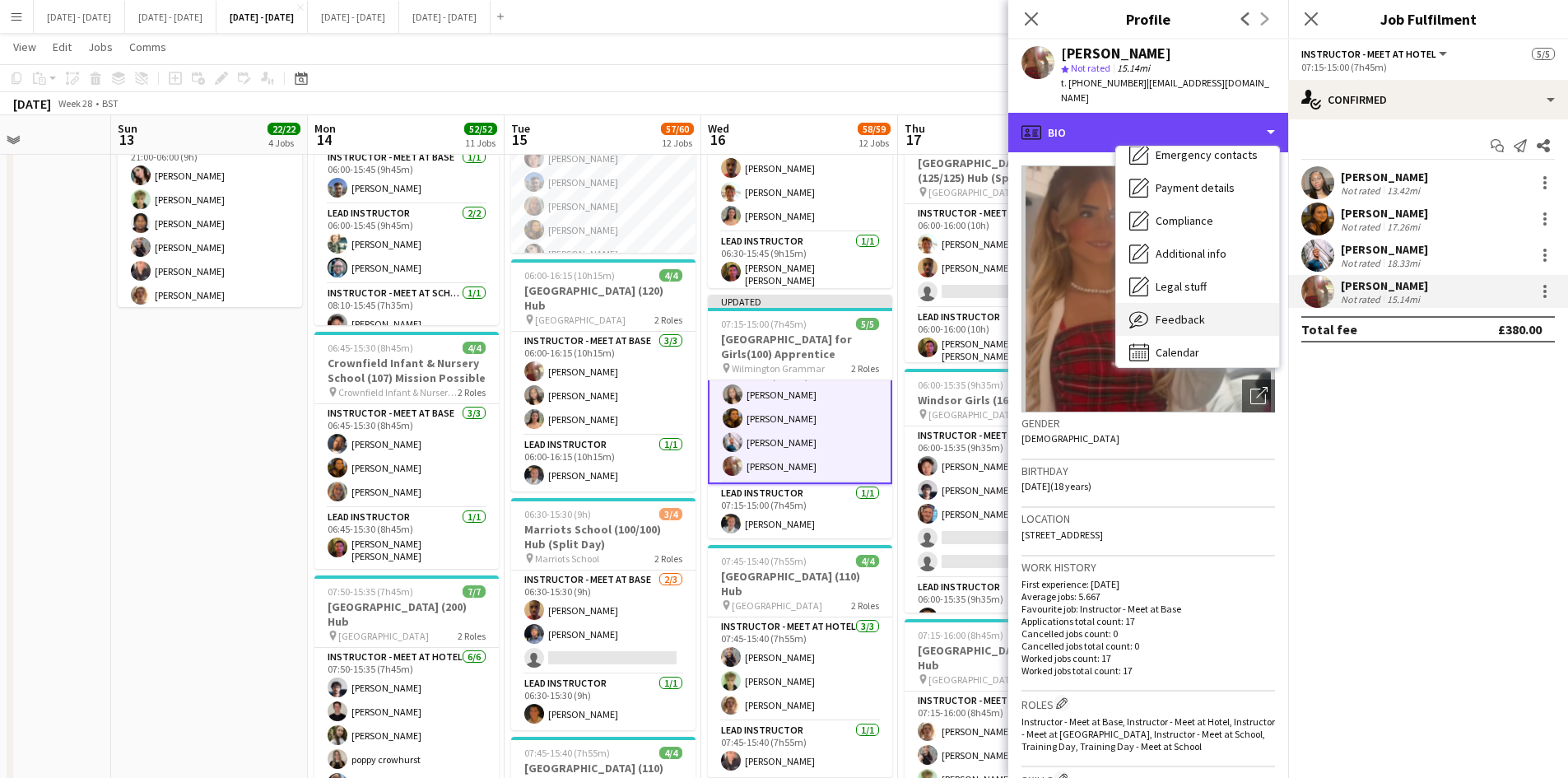 scroll, scrollTop: 155, scrollLeft: 0, axis: vertical 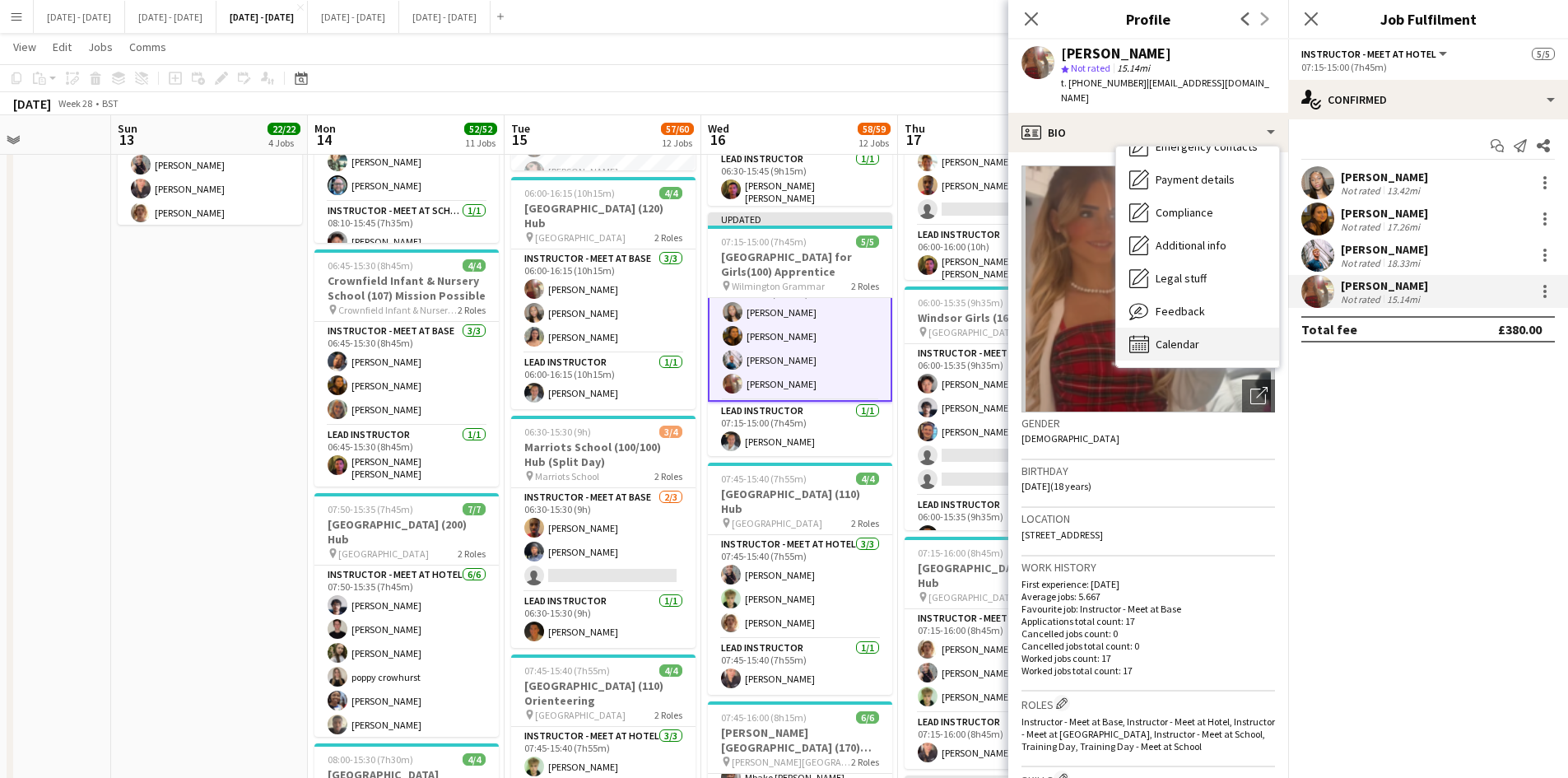 click on "Calendar
Calendar" at bounding box center (1198, 344) 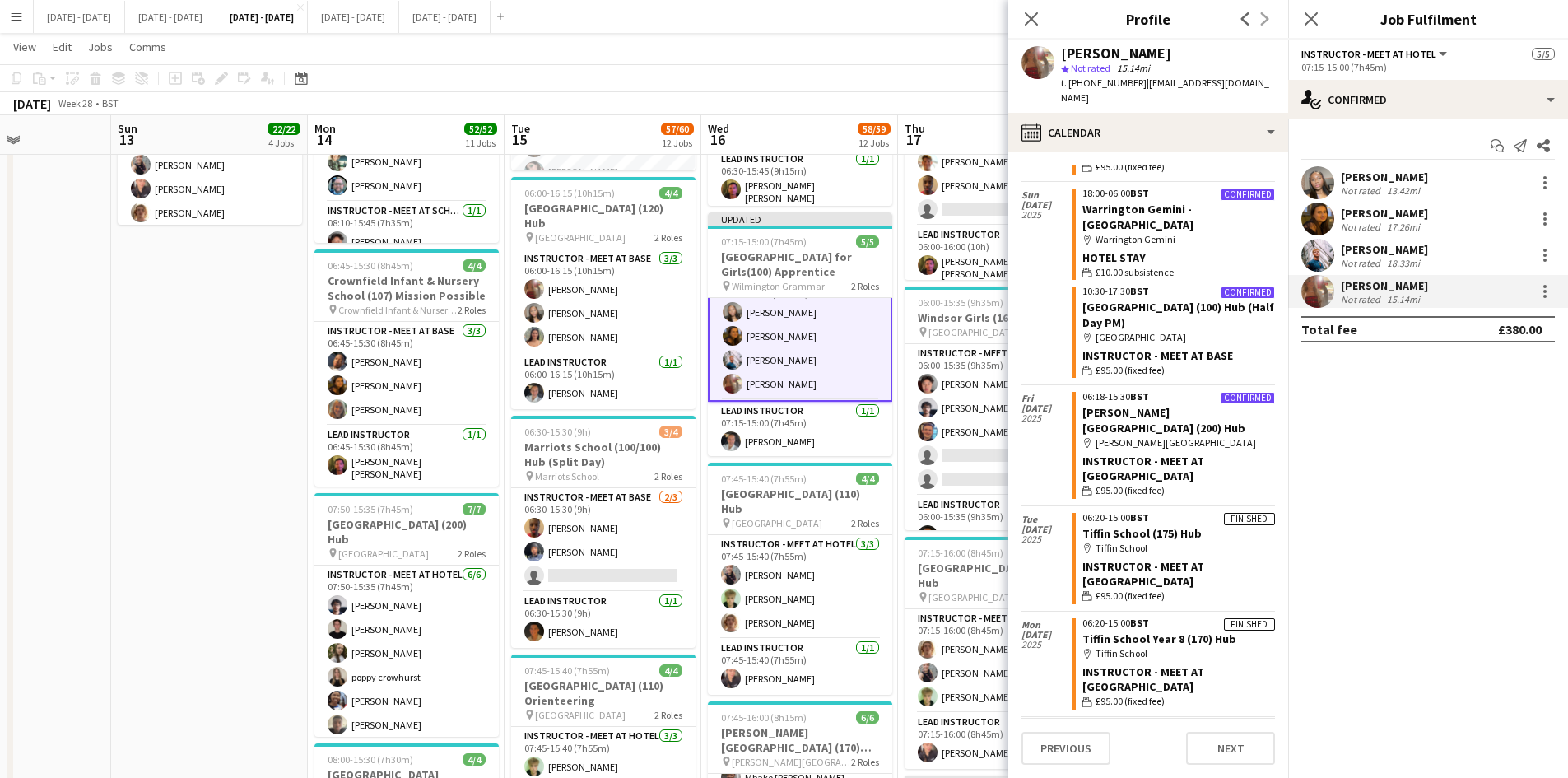 scroll, scrollTop: 906, scrollLeft: 0, axis: vertical 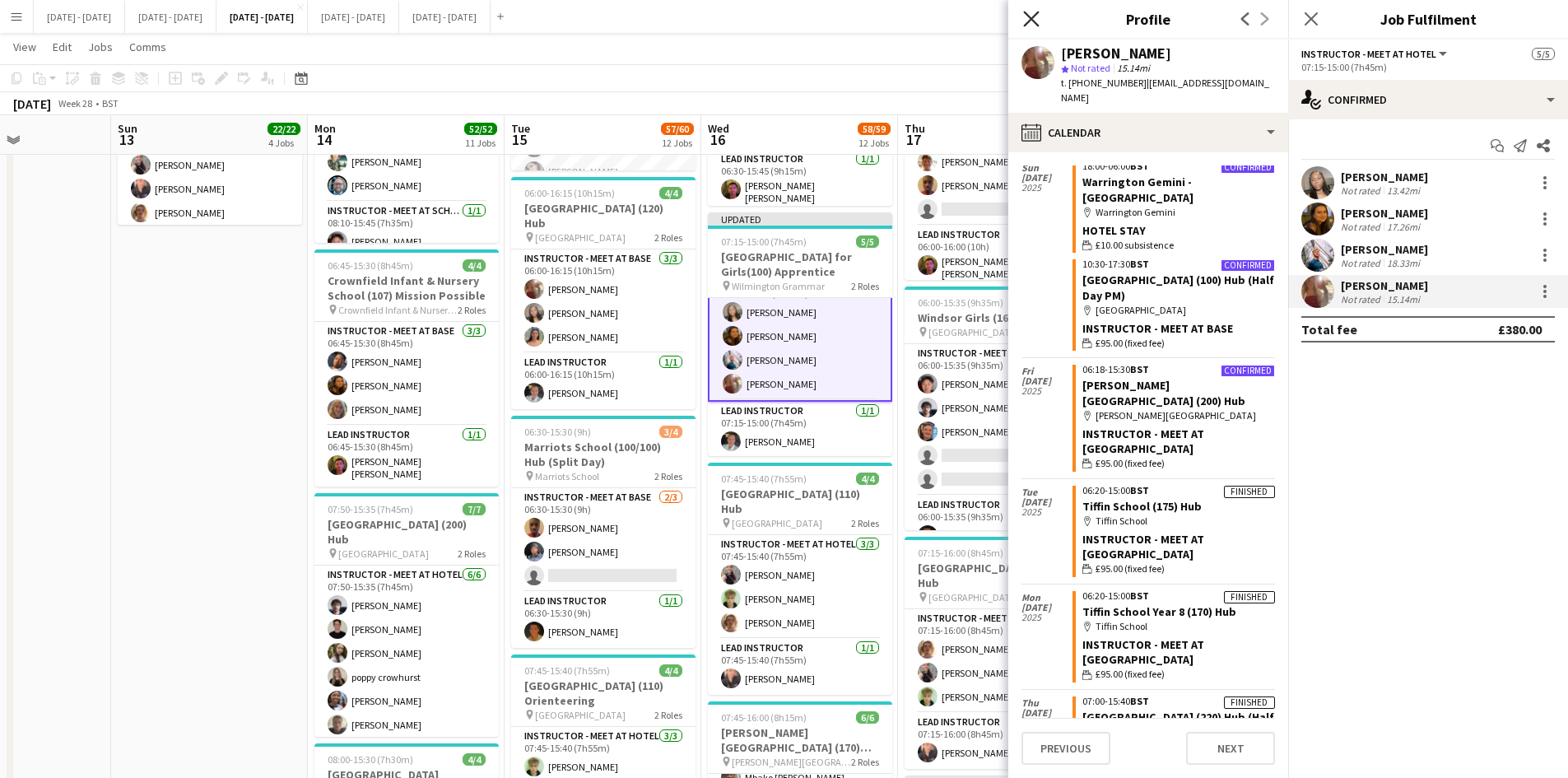 click on "Close pop-in" 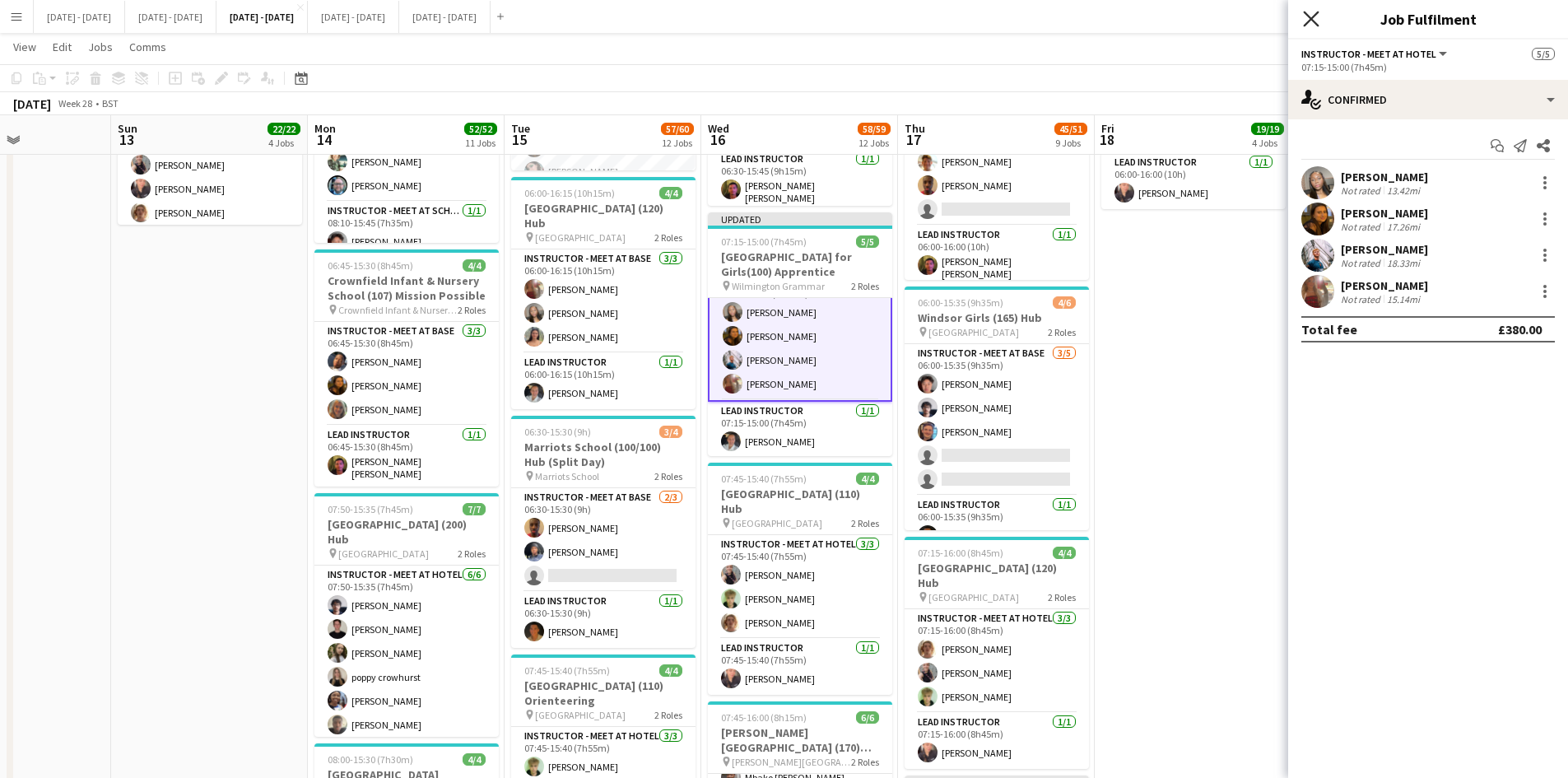 click on "Close pop-in" 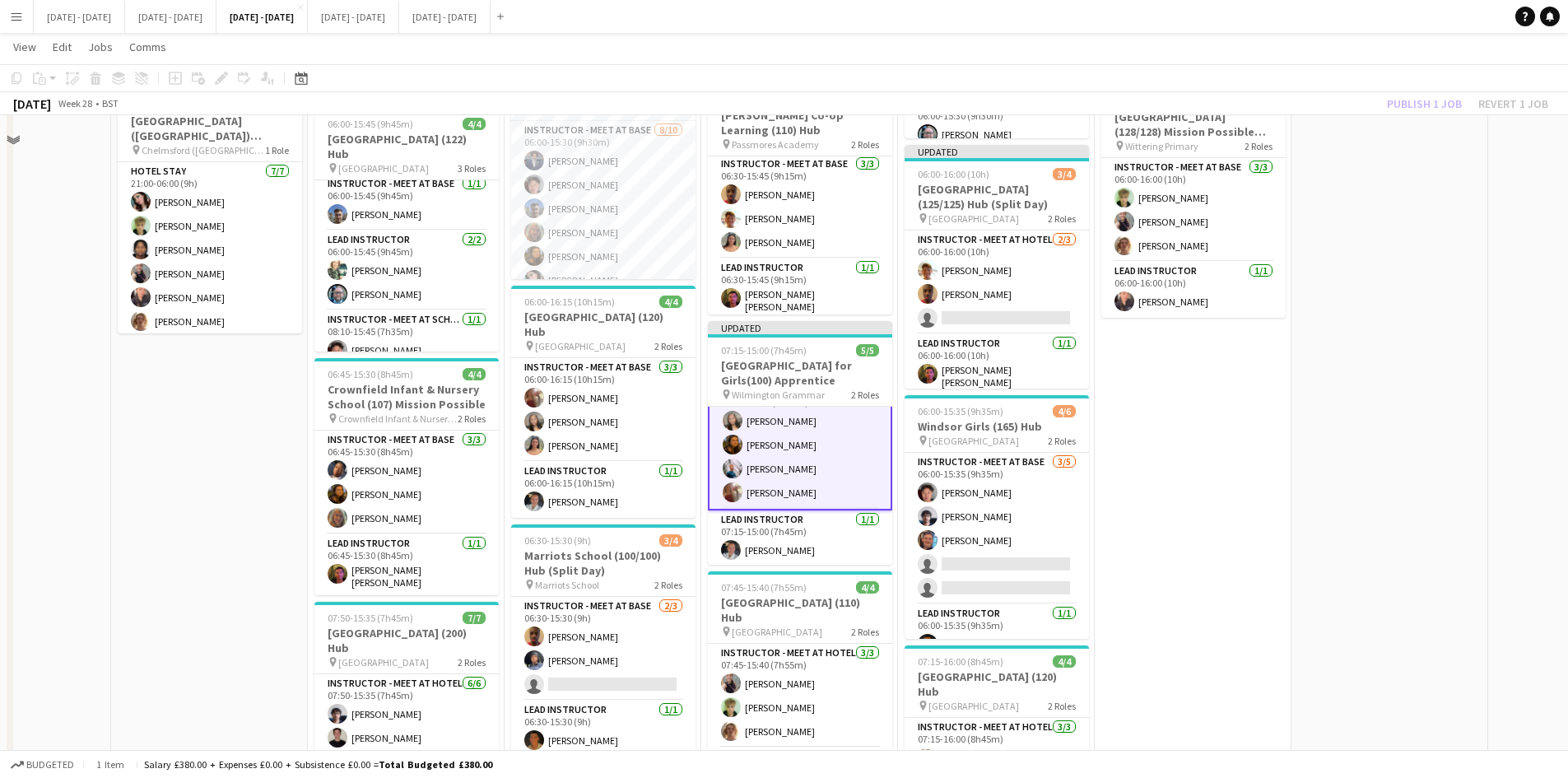 scroll, scrollTop: 823, scrollLeft: 0, axis: vertical 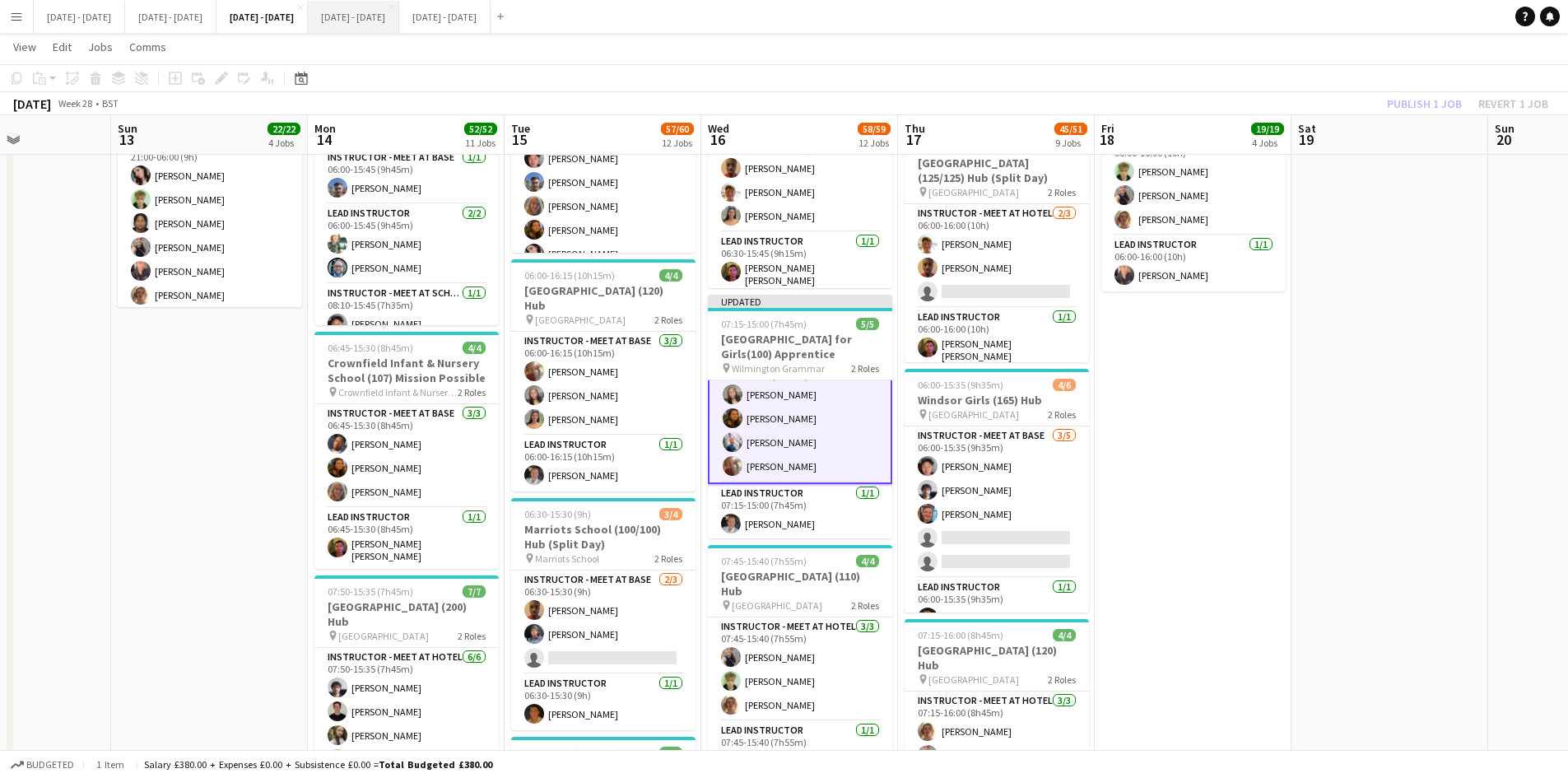 click on "July 21st - 25th 2025
Close" at bounding box center [353, 16] 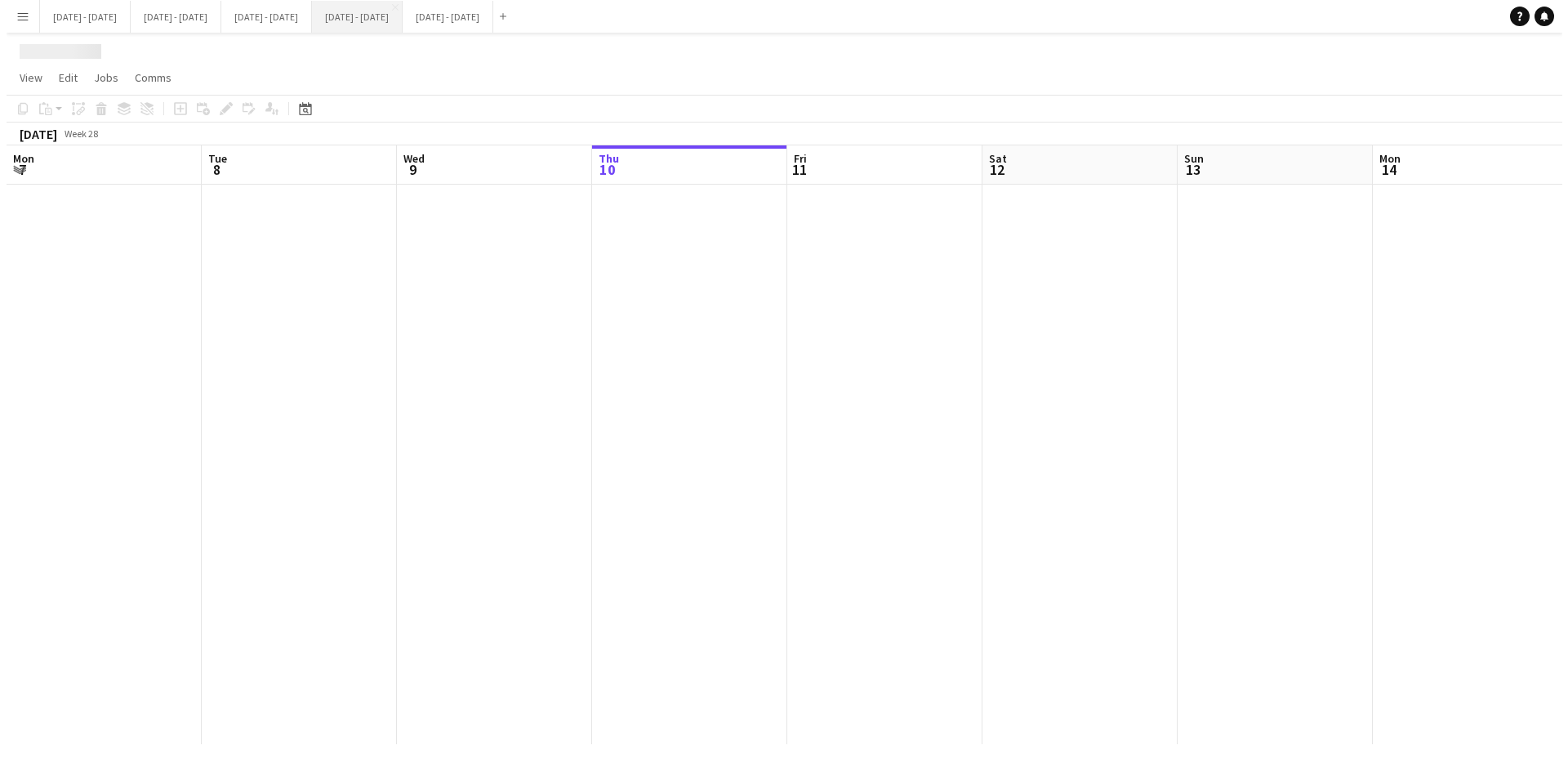 scroll, scrollTop: 0, scrollLeft: 0, axis: both 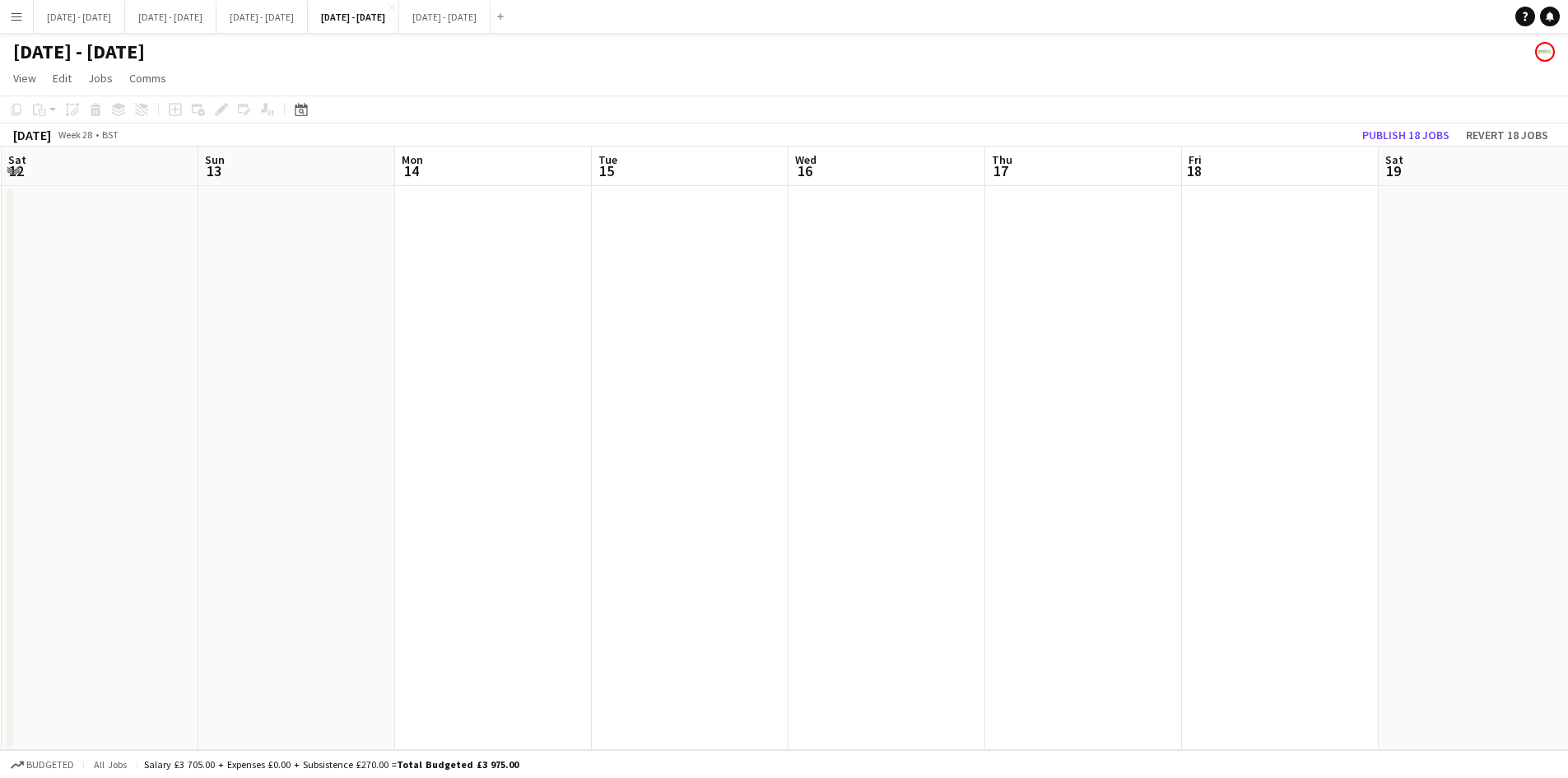 drag, startPoint x: 1458, startPoint y: 422, endPoint x: 307, endPoint y: 420, distance: 1151.0017 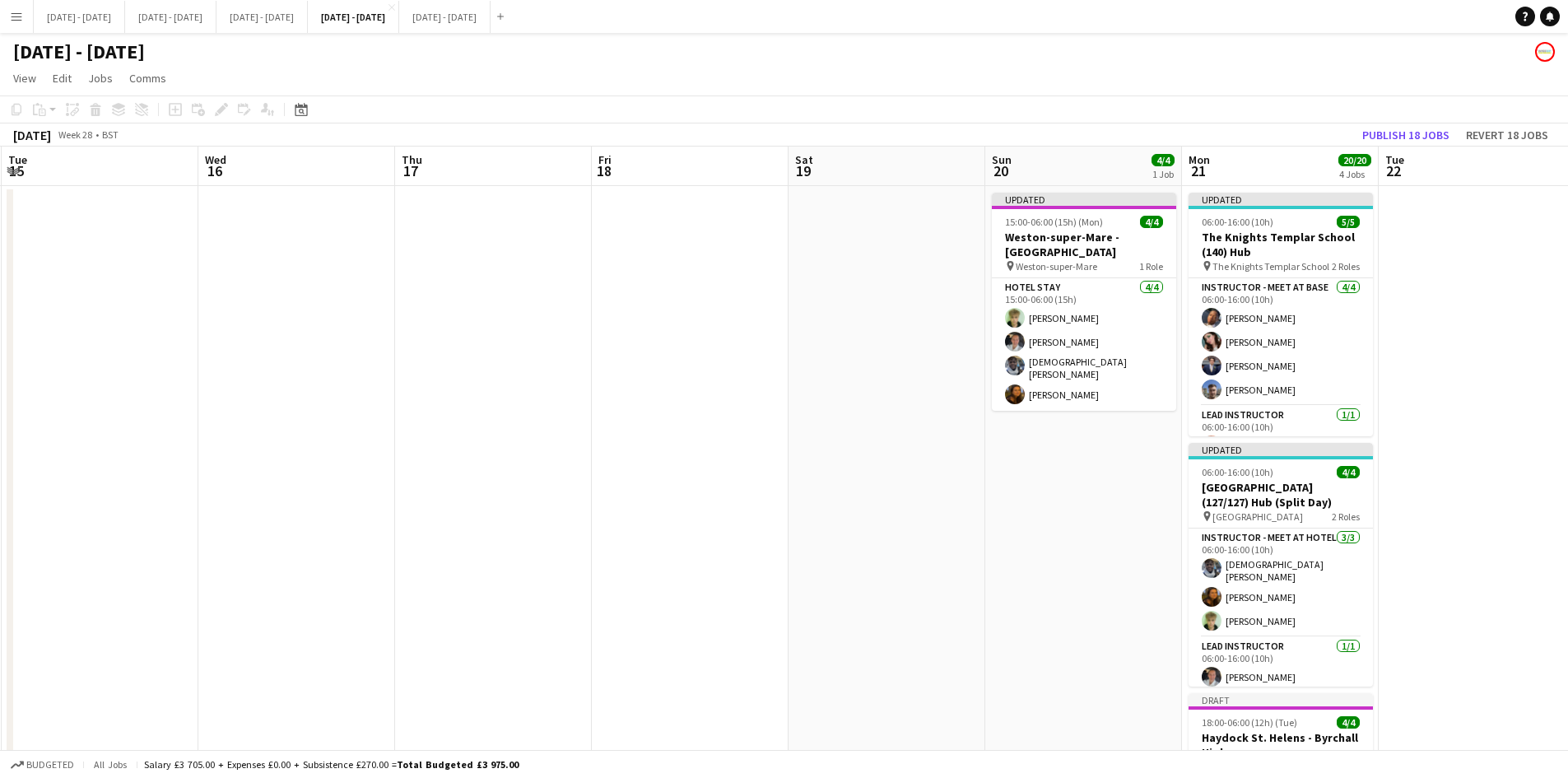 scroll, scrollTop: 0, scrollLeft: 399, axis: horizontal 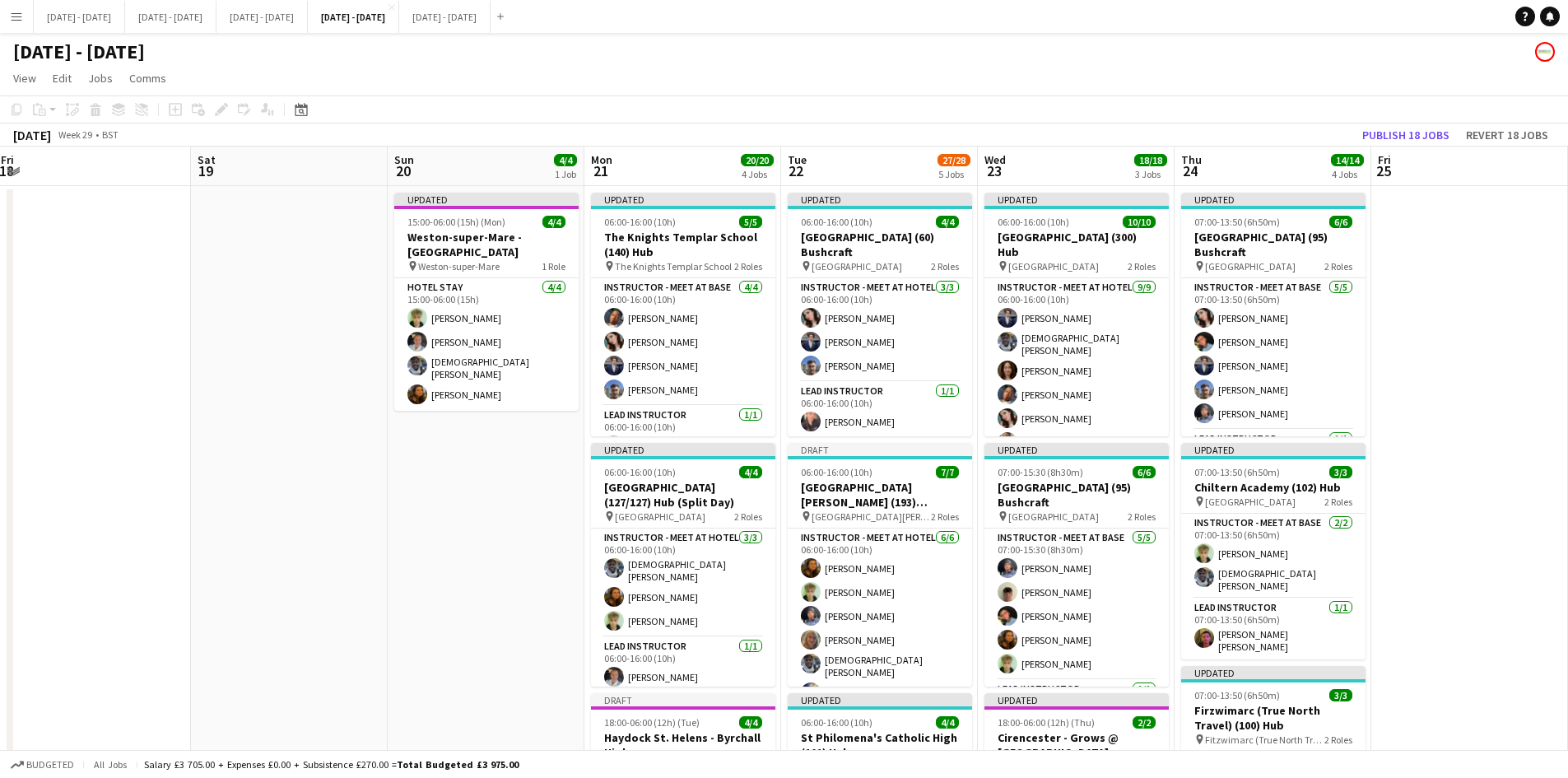 drag, startPoint x: 662, startPoint y: 454, endPoint x: 253, endPoint y: 456, distance: 409.00489 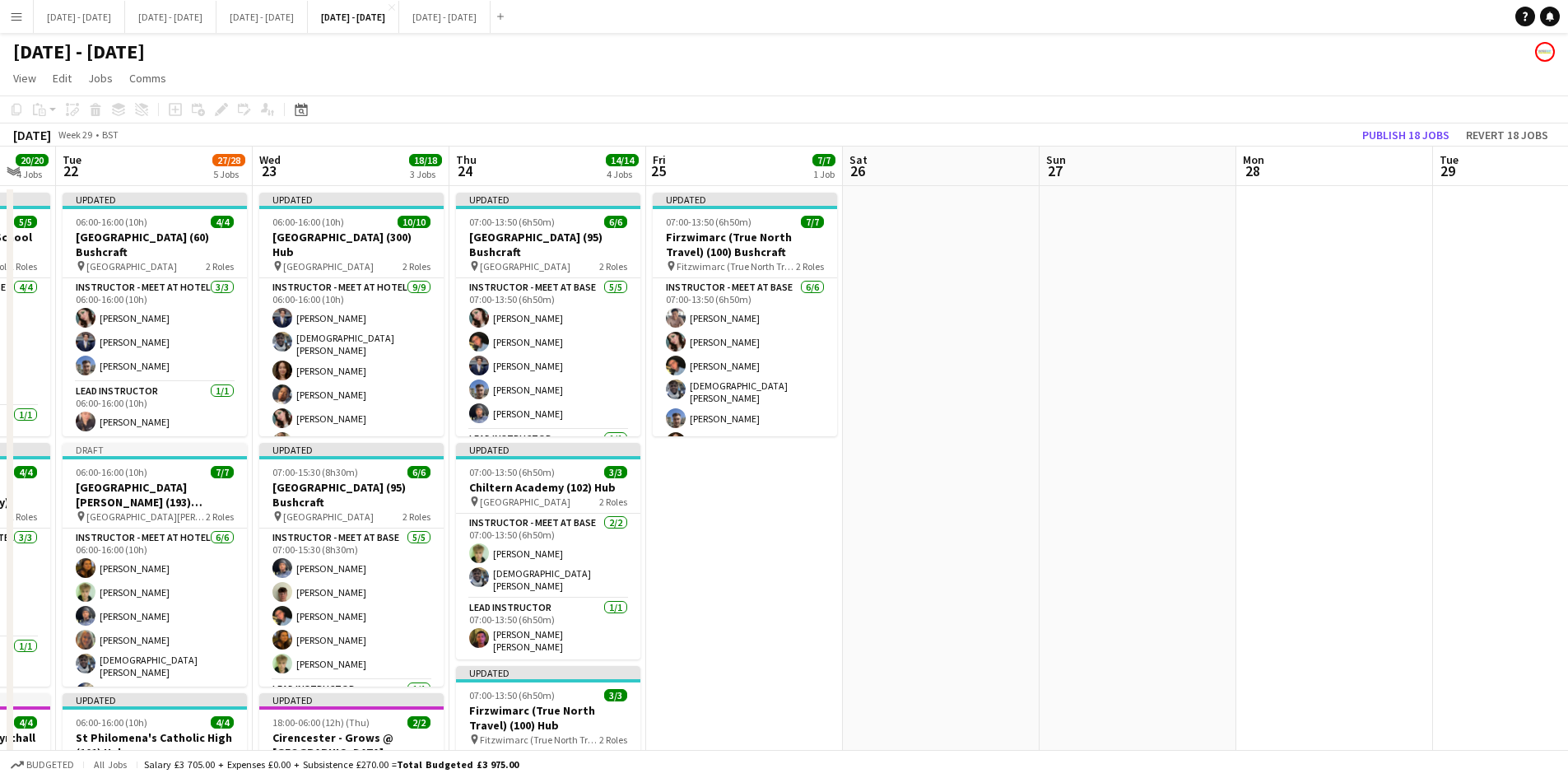 drag, startPoint x: 1282, startPoint y: 521, endPoint x: 783, endPoint y: 542, distance: 499.44169 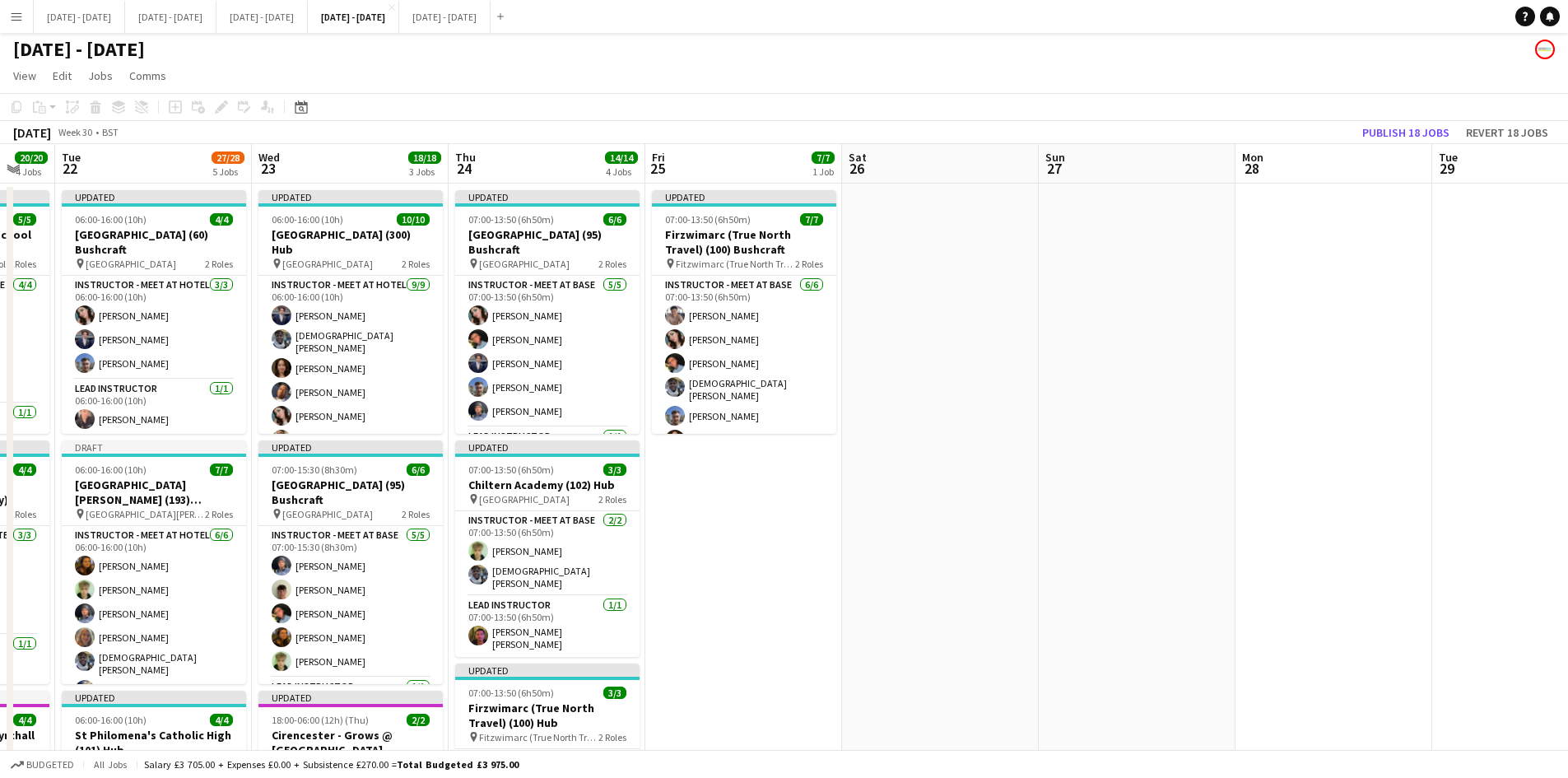 scroll, scrollTop: 0, scrollLeft: 0, axis: both 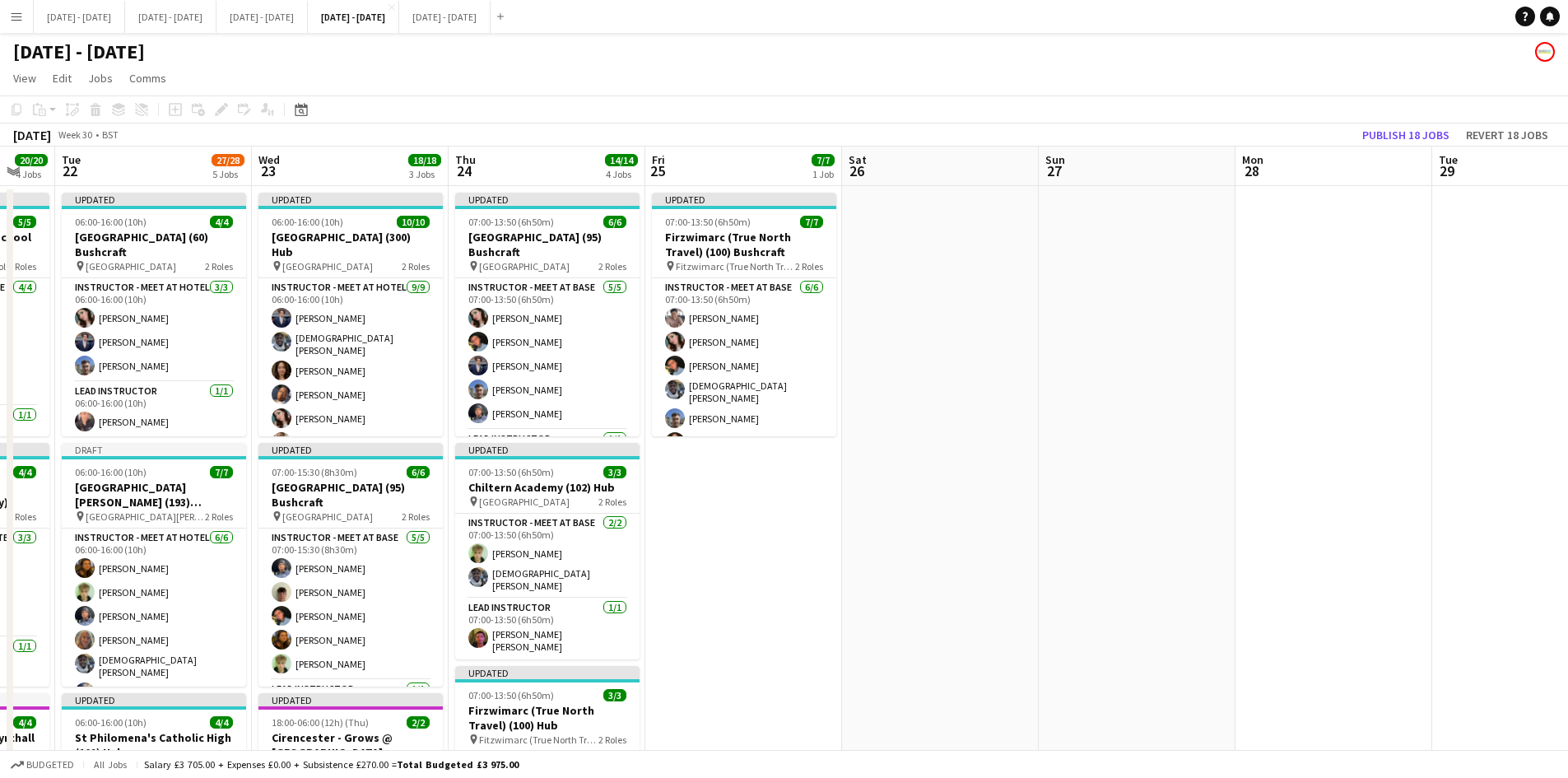 click on "Copy
Paste
Paste   Ctrl+V Paste with crew  Ctrl+Shift+V
Paste linked Job
Delete
Group
Ungroup
Add job
Add linked Job
Edit
Edit linked Job
Applicants
Date picker
JUL 2025 JUL 2025 Monday M Tuesday T Wednesday W Thursday T Friday F Saturday S Sunday S  JUL      1   2   3   4   5   6   7   8   9   10   11   12   13   14   15   16   17   18   19   20   21   22   23   24   25   26   27   28   29   30   31
Comparison range
Comparison range
Today" 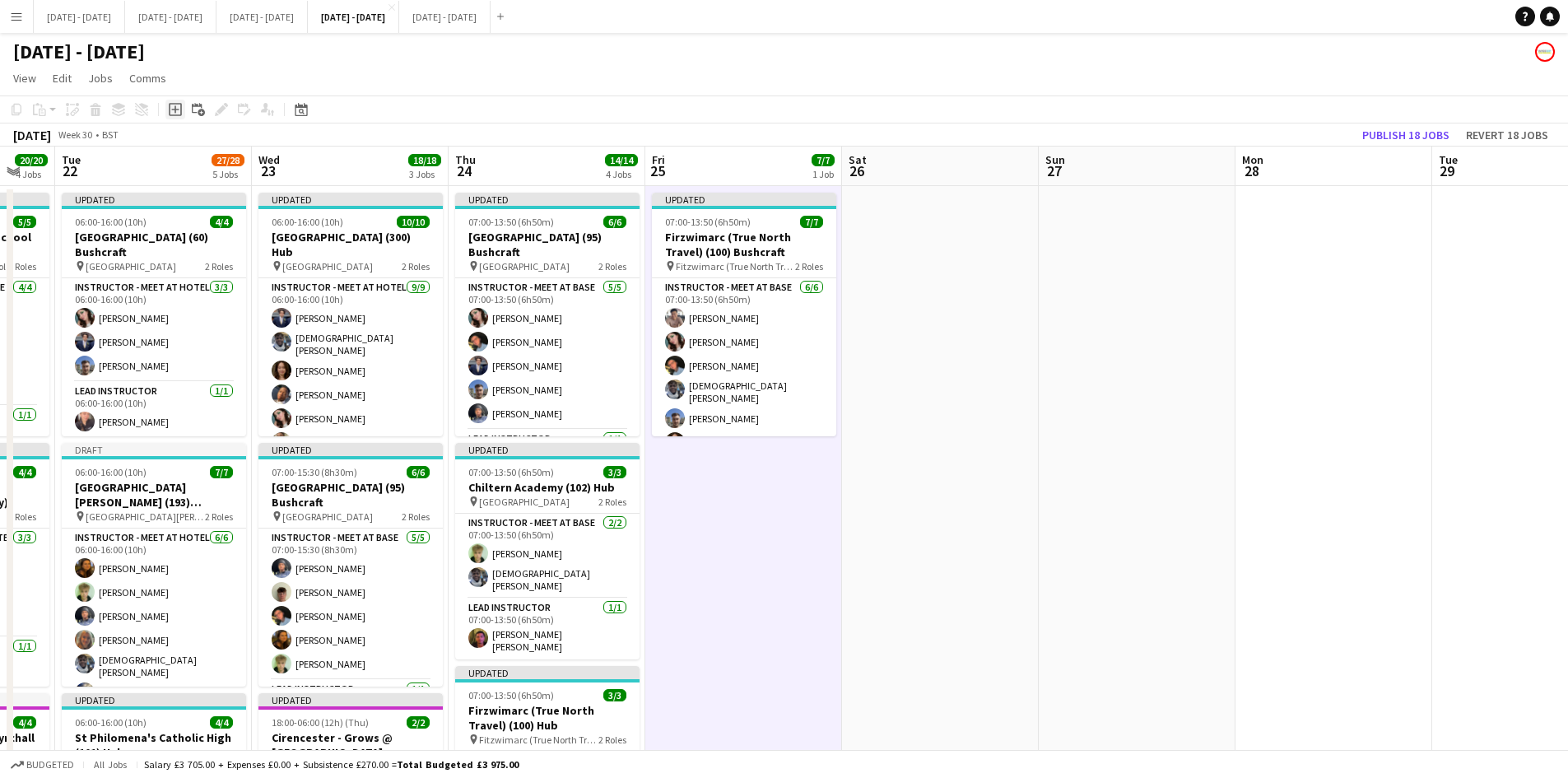 click on "Add job" 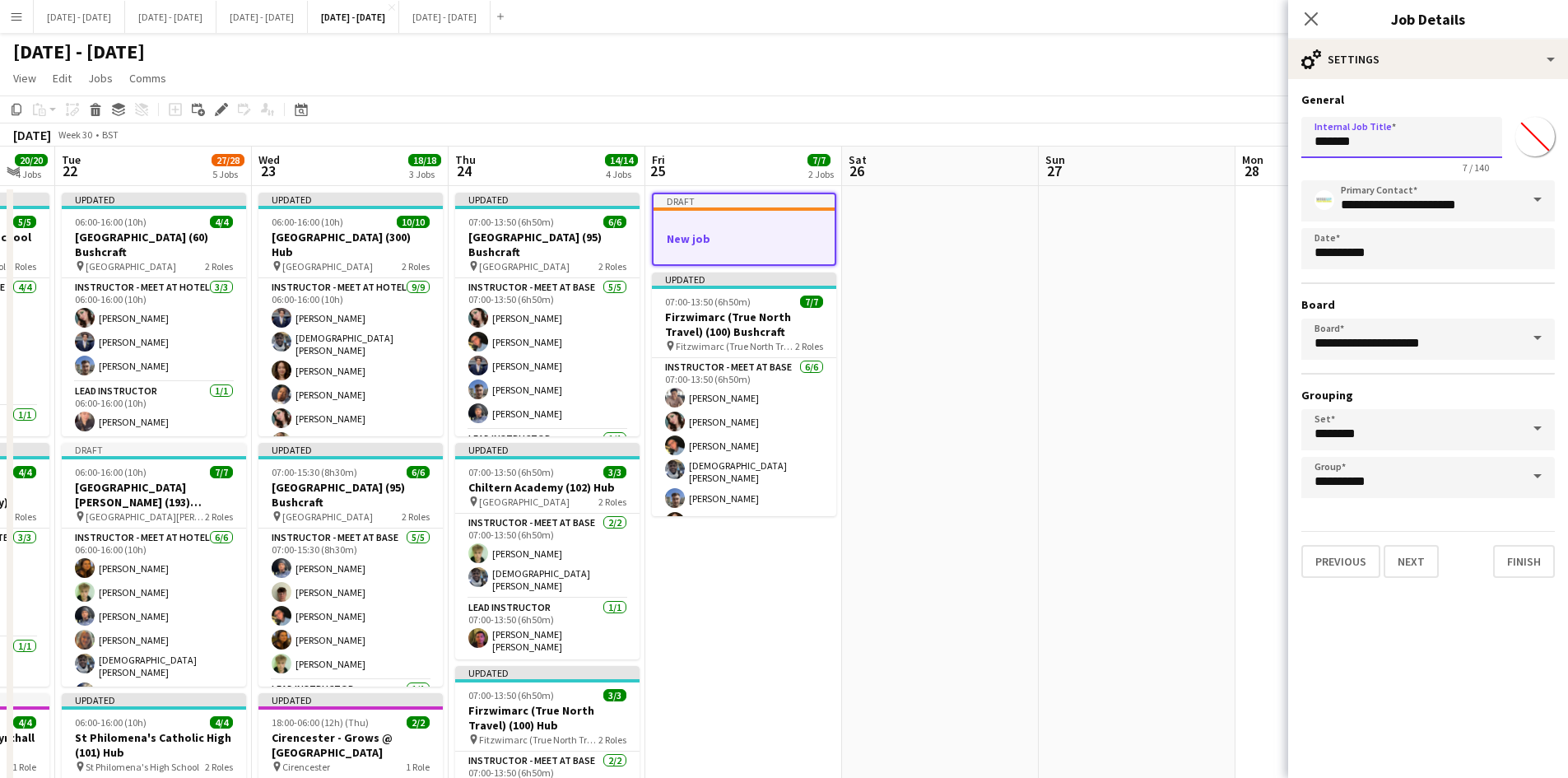drag, startPoint x: 1384, startPoint y: 141, endPoint x: 1246, endPoint y: 151, distance: 138.36184 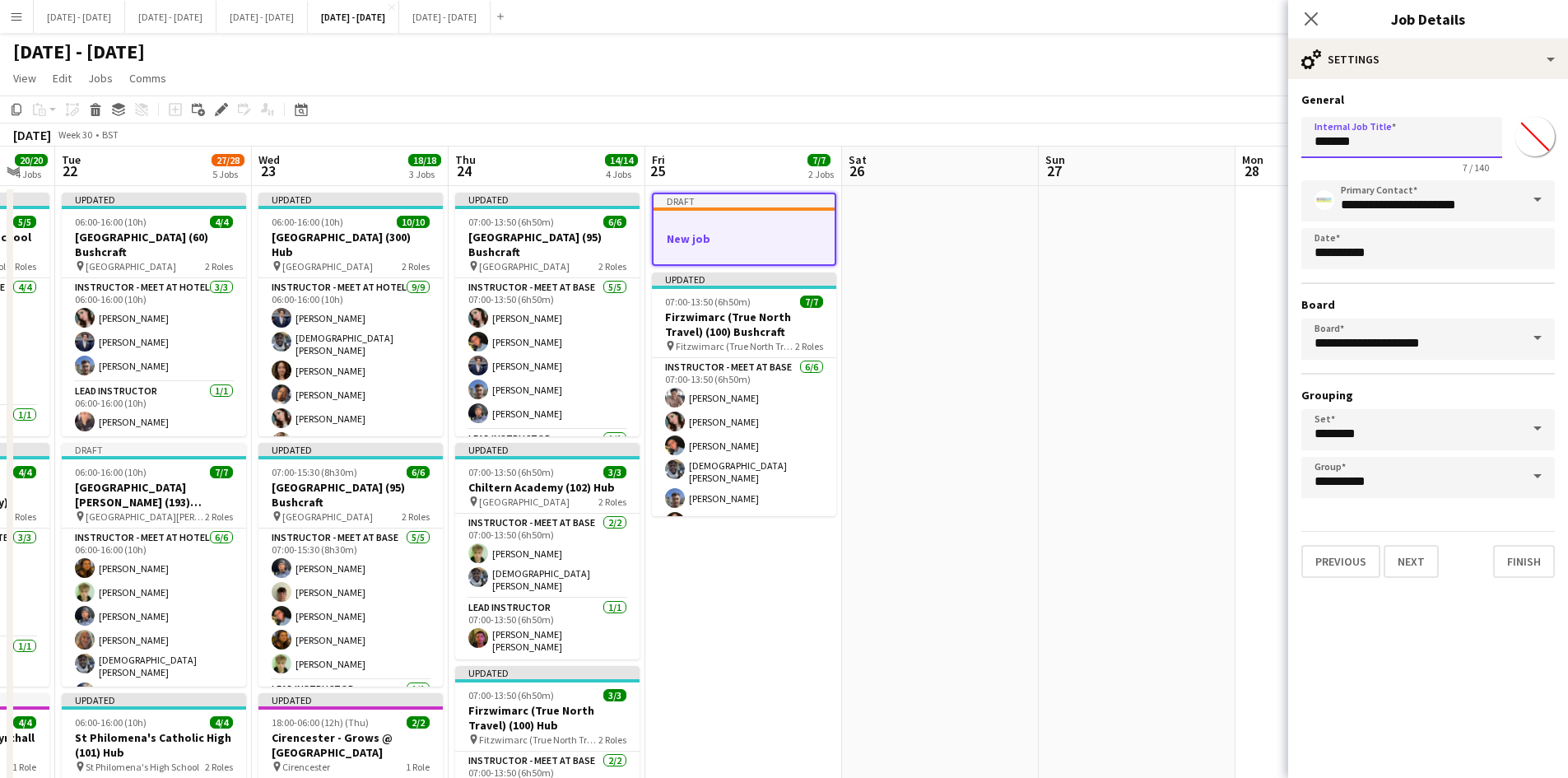 click on "Menu
Boards
Boards   Boards   All jobs   Status
Workforce
Workforce   My Workforce   Recruiting
Comms
Comms
Pay
Pay   Approvals   Payments   Reports
Platform Settings
Platform Settings   App settings   Your settings   Profiles
Training Academy
Training Academy
Knowledge Base
Knowledge Base
Product Updates
Product Updates   Log Out   Privacy   July 1st - 4th 2025
Close
July 7th - 11th 2025
Close
July 14th - 18th 2025
Close
July 21st - 25th 2025
Close
Sept 1st - 5th 2025
Close
Add
Help
Notifications" at bounding box center [784, 738] 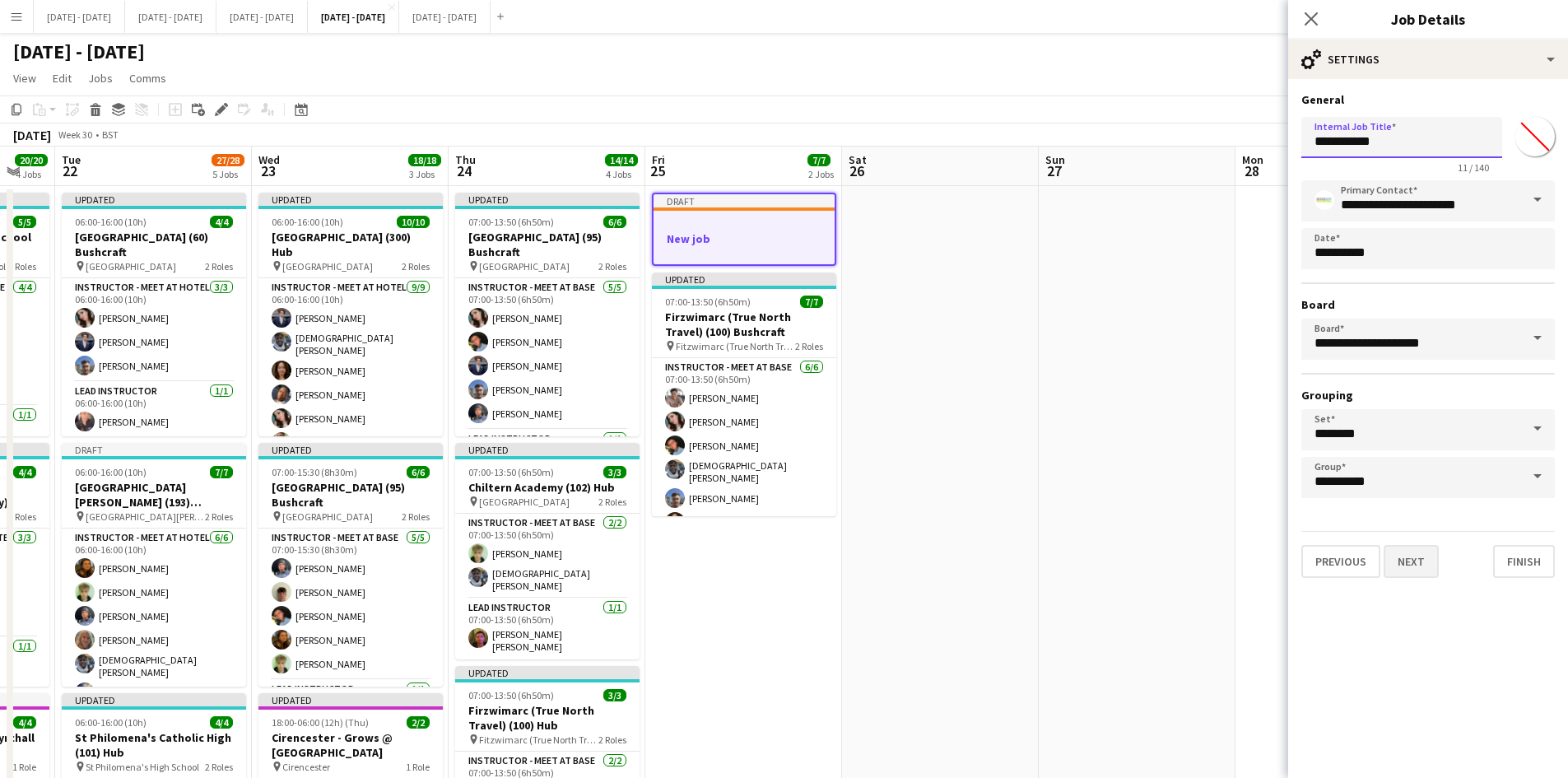 type on "**********" 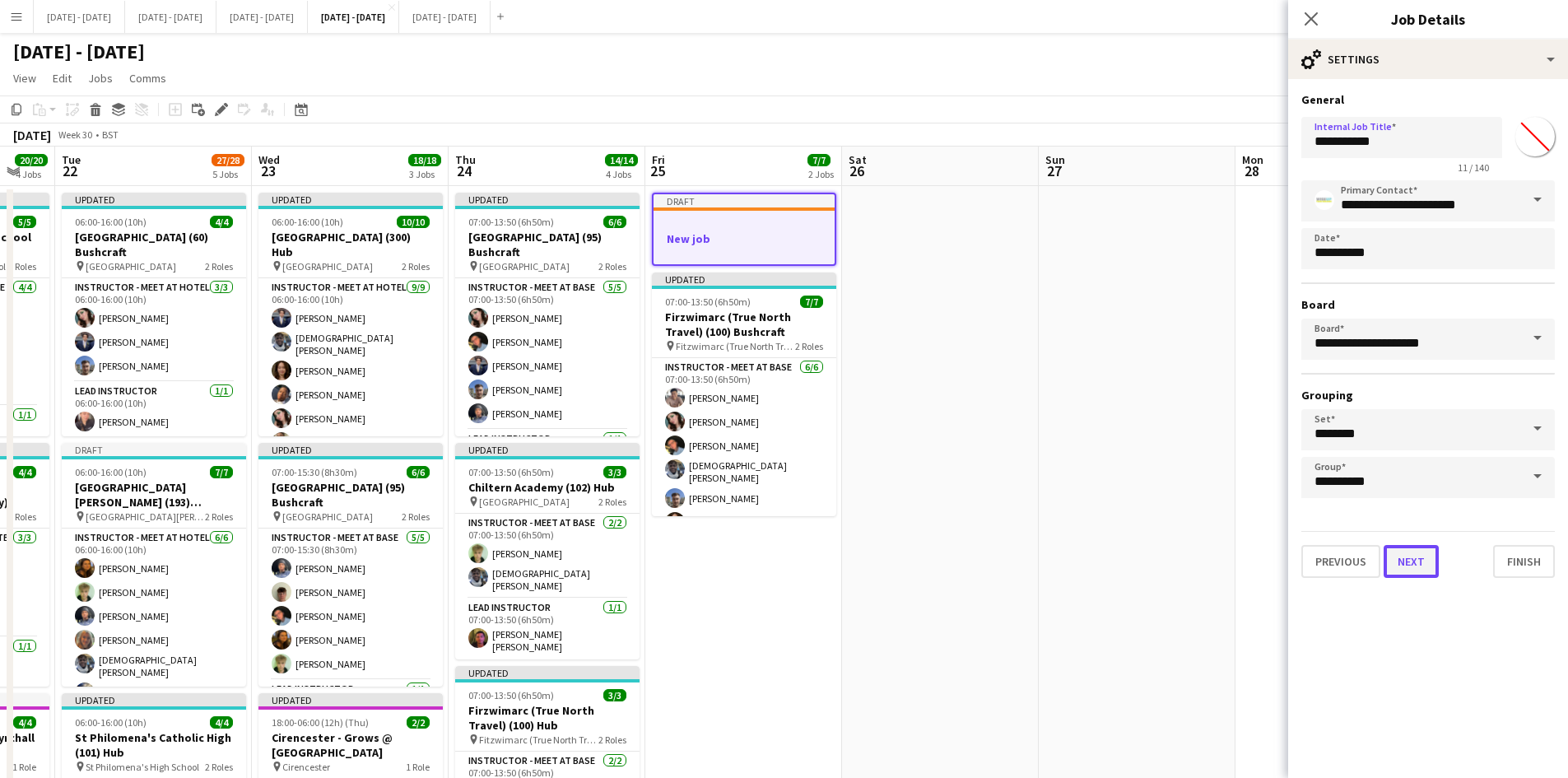 click on "Next" at bounding box center (1411, 561) 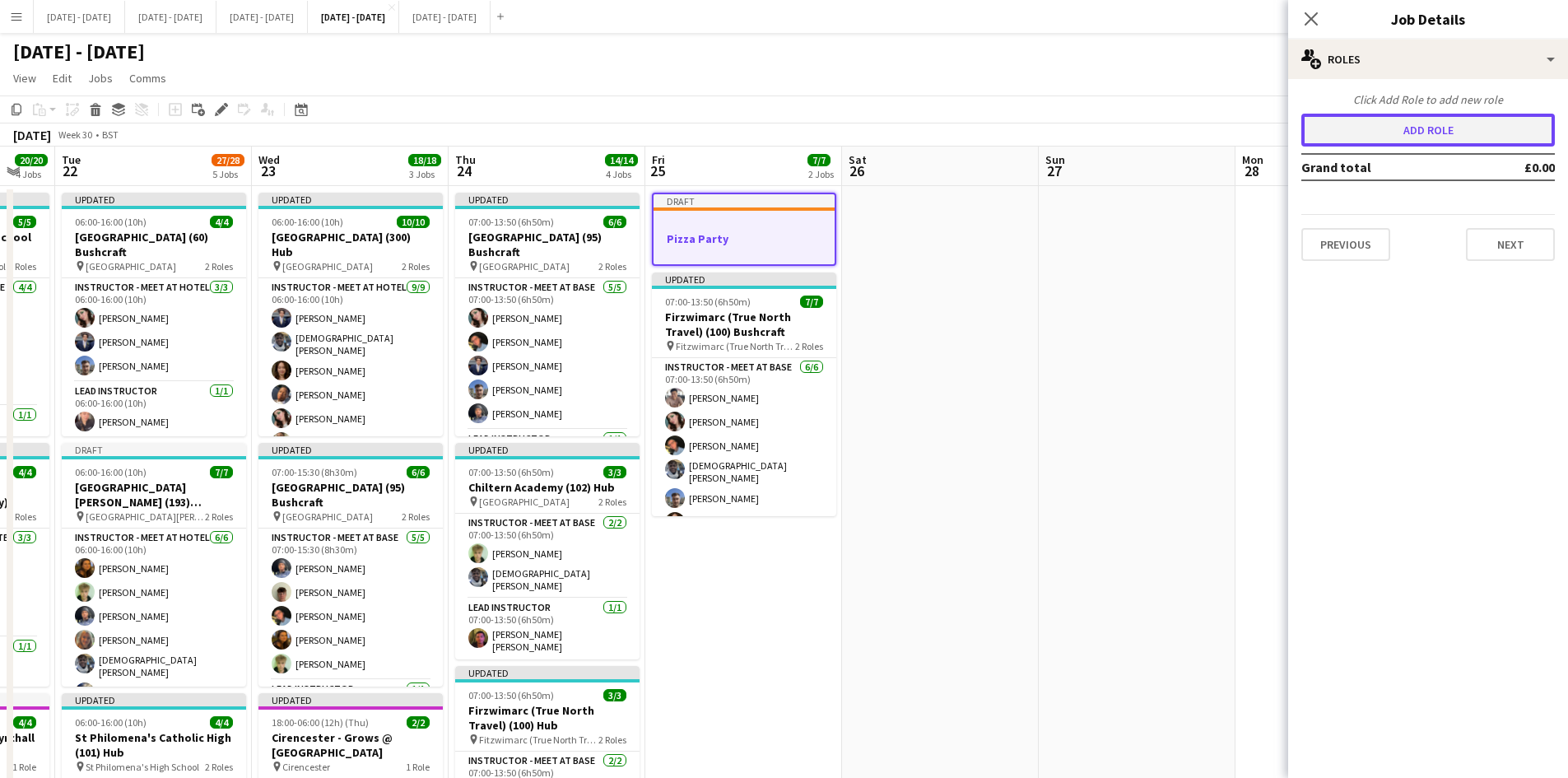 click on "Add role" at bounding box center (1428, 130) 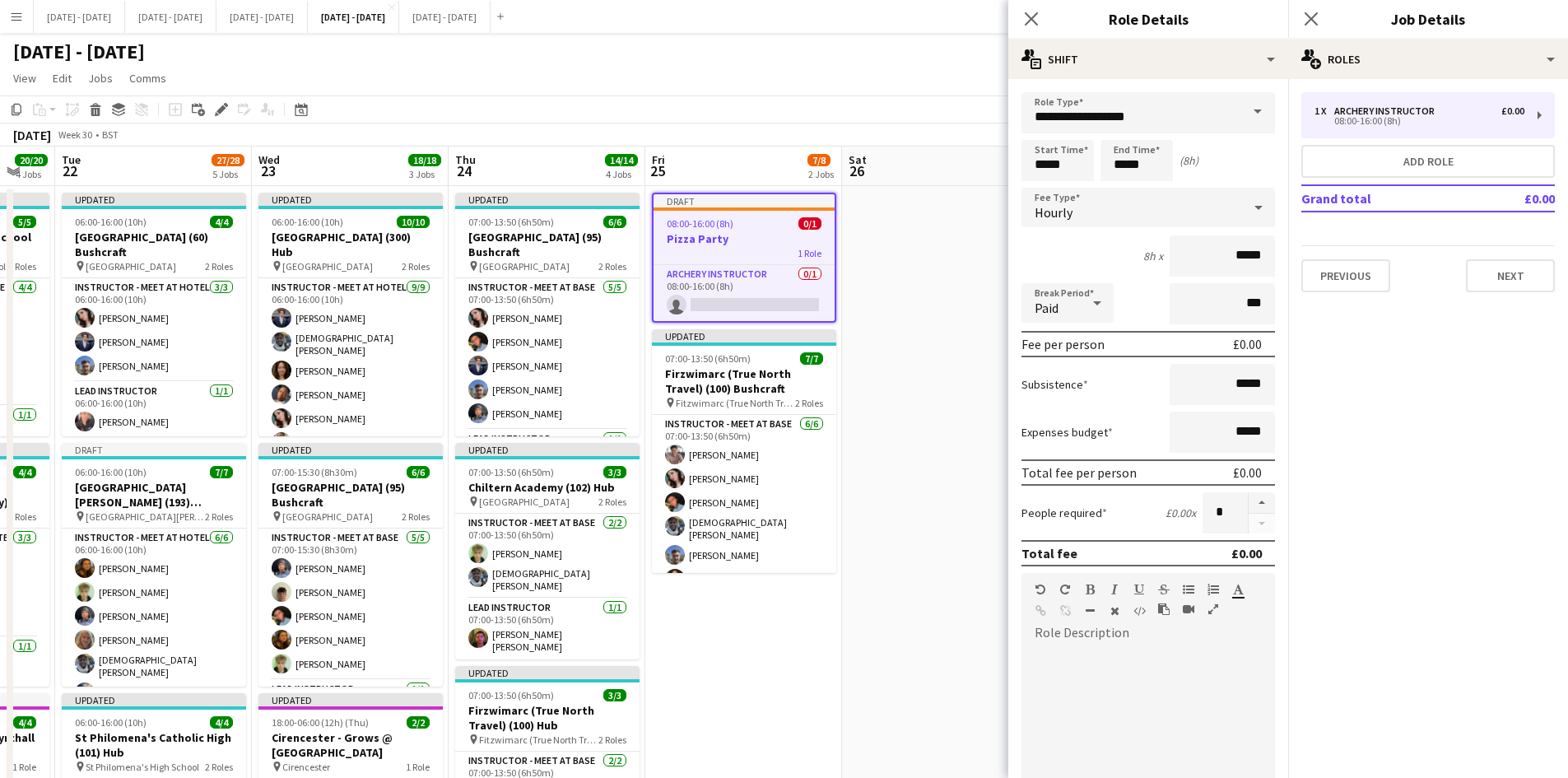 click at bounding box center [1258, 112] 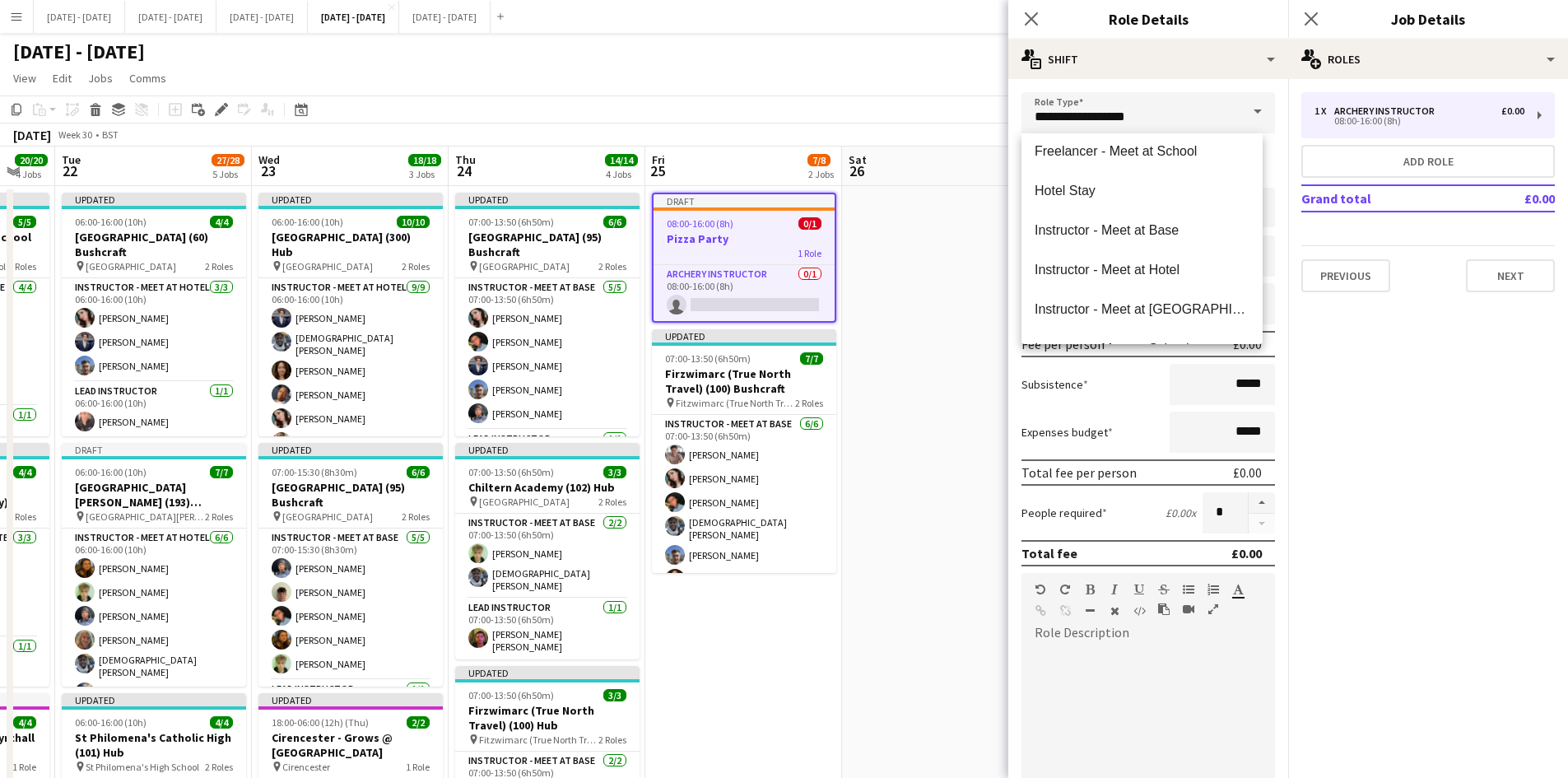 scroll, scrollTop: 297, scrollLeft: 0, axis: vertical 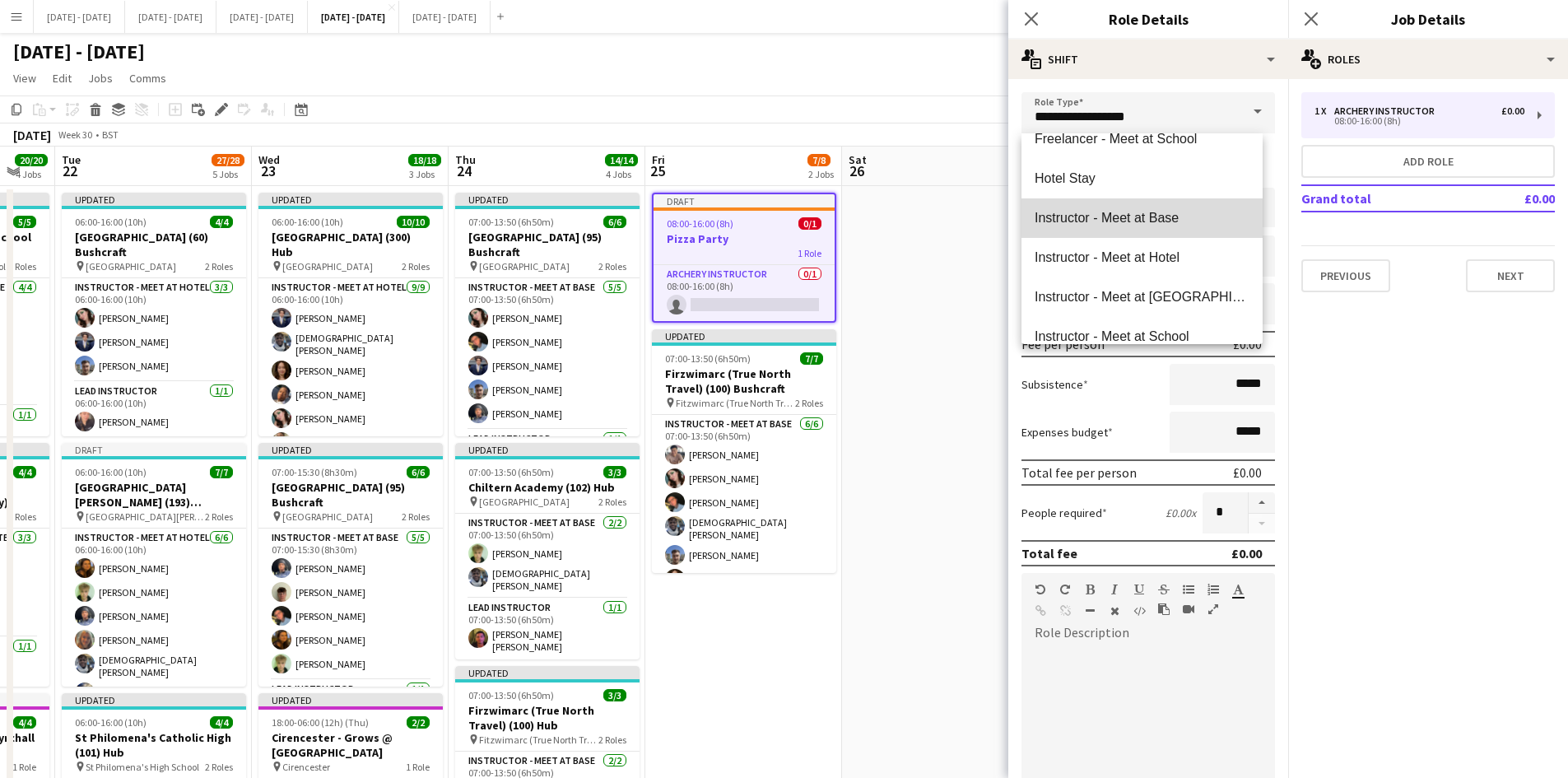 click on "Instructor - Meet at Base" at bounding box center [1142, 217] 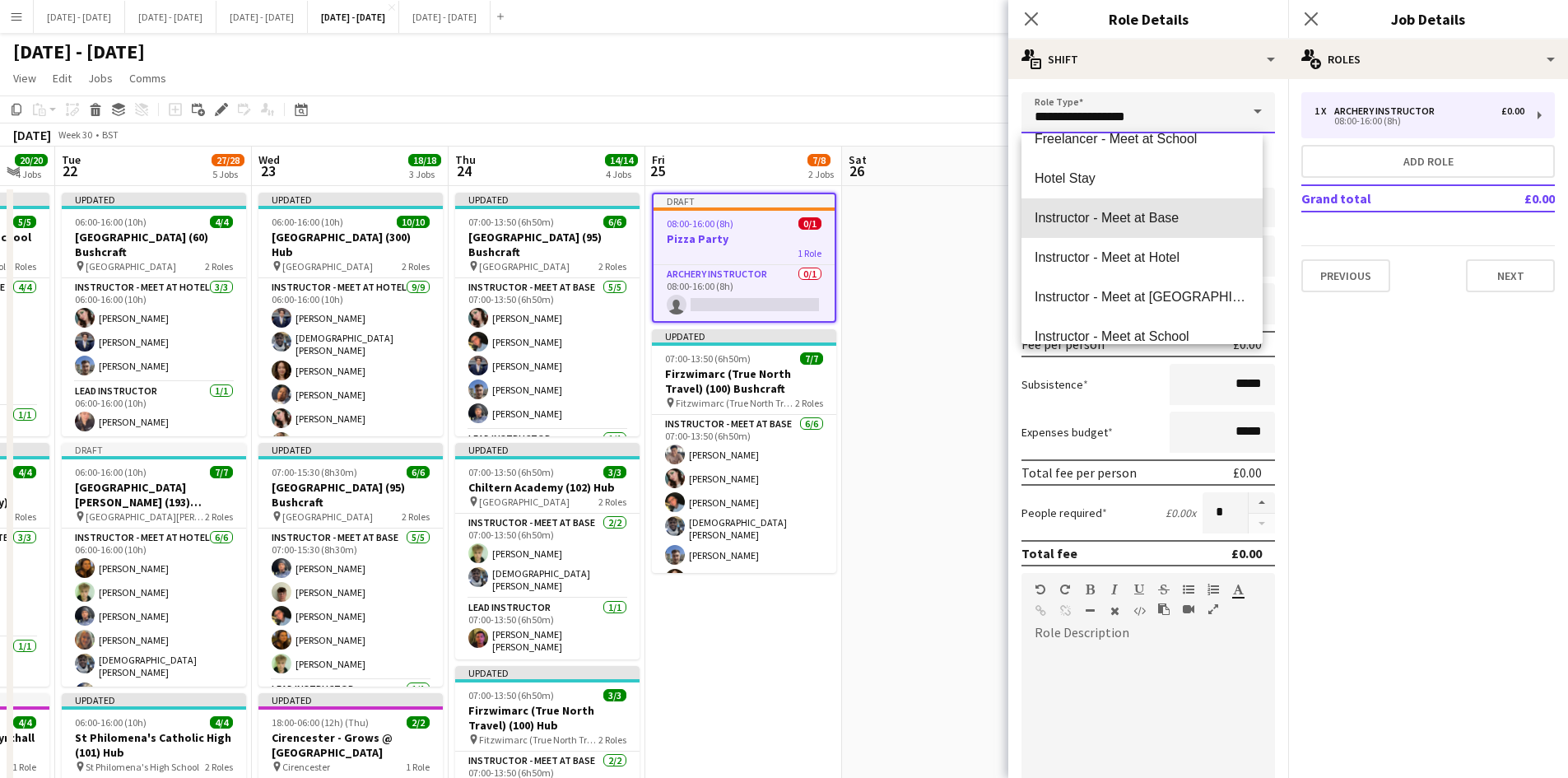 type on "**********" 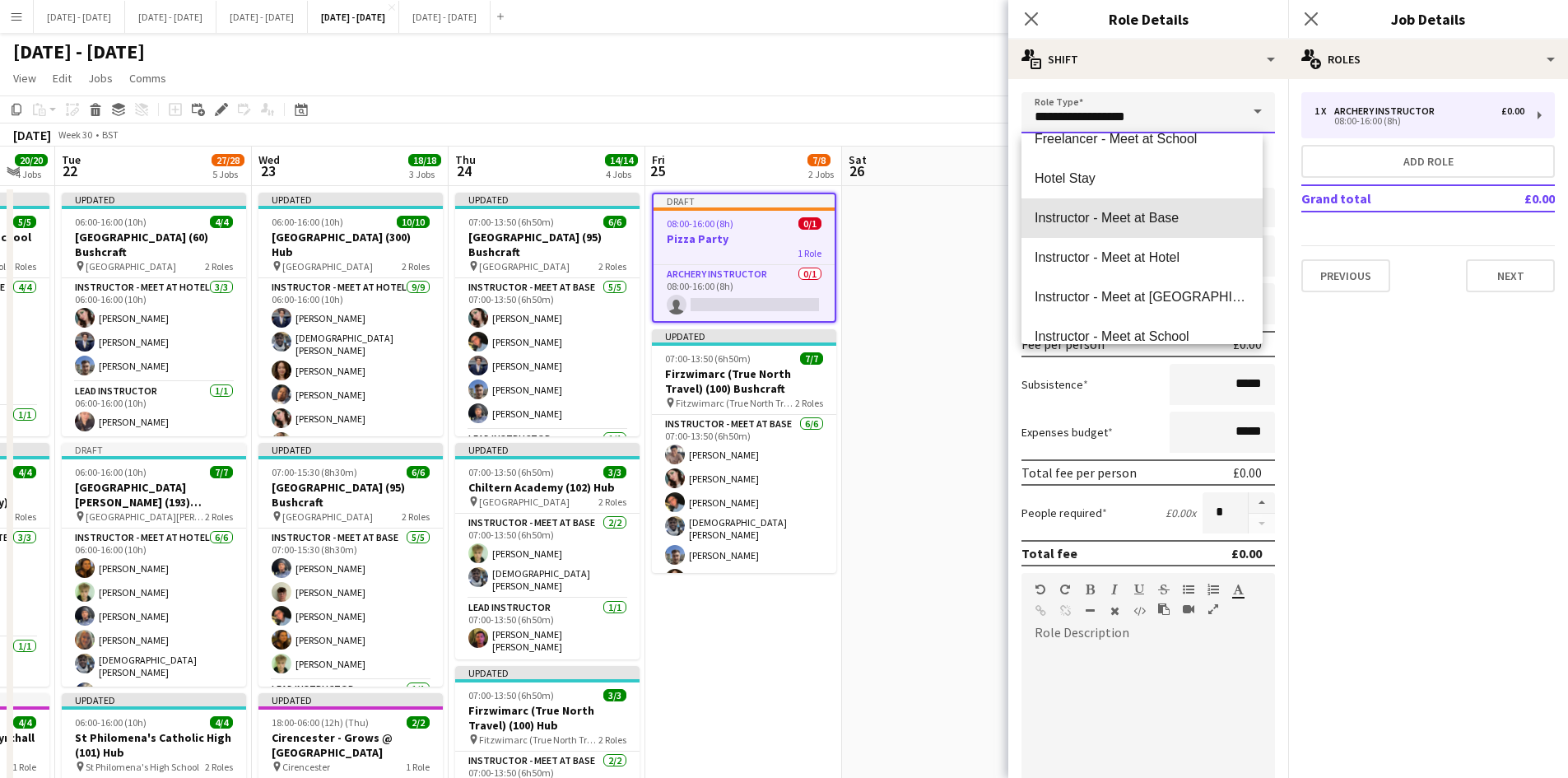 type on "******" 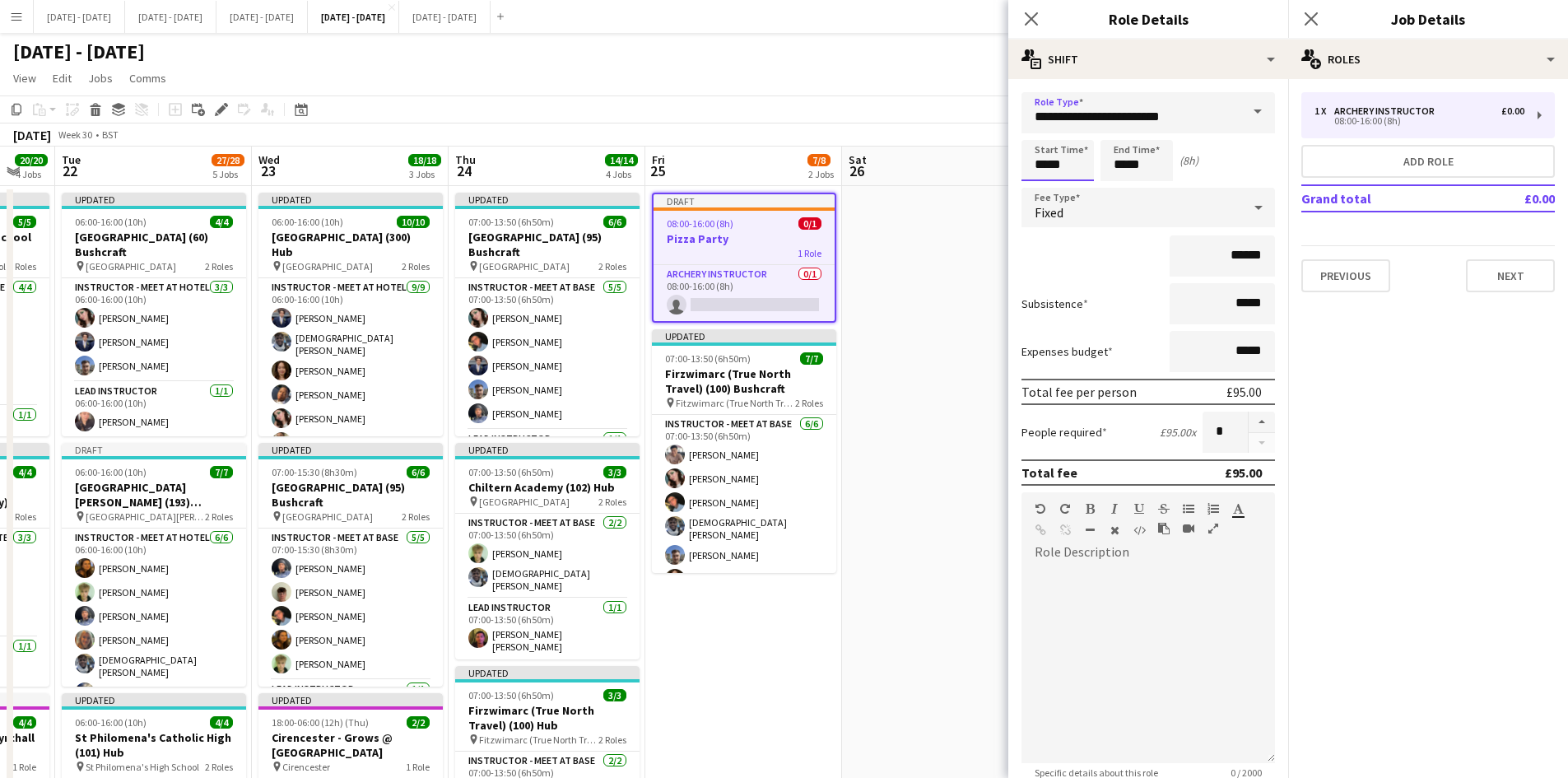 click on "*****" at bounding box center [1058, 161] 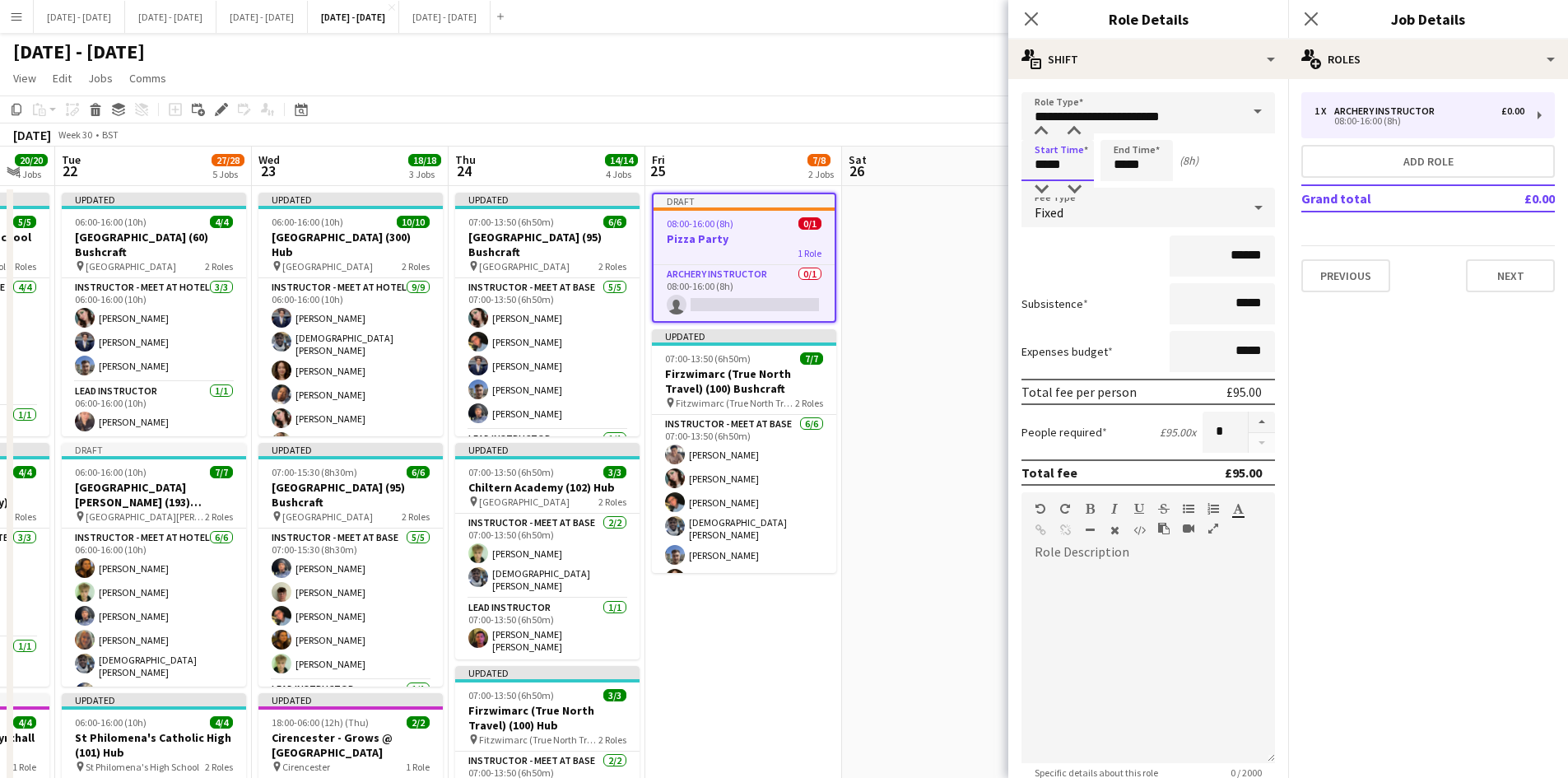 drag, startPoint x: 1077, startPoint y: 166, endPoint x: 935, endPoint y: 188, distance: 143.69412 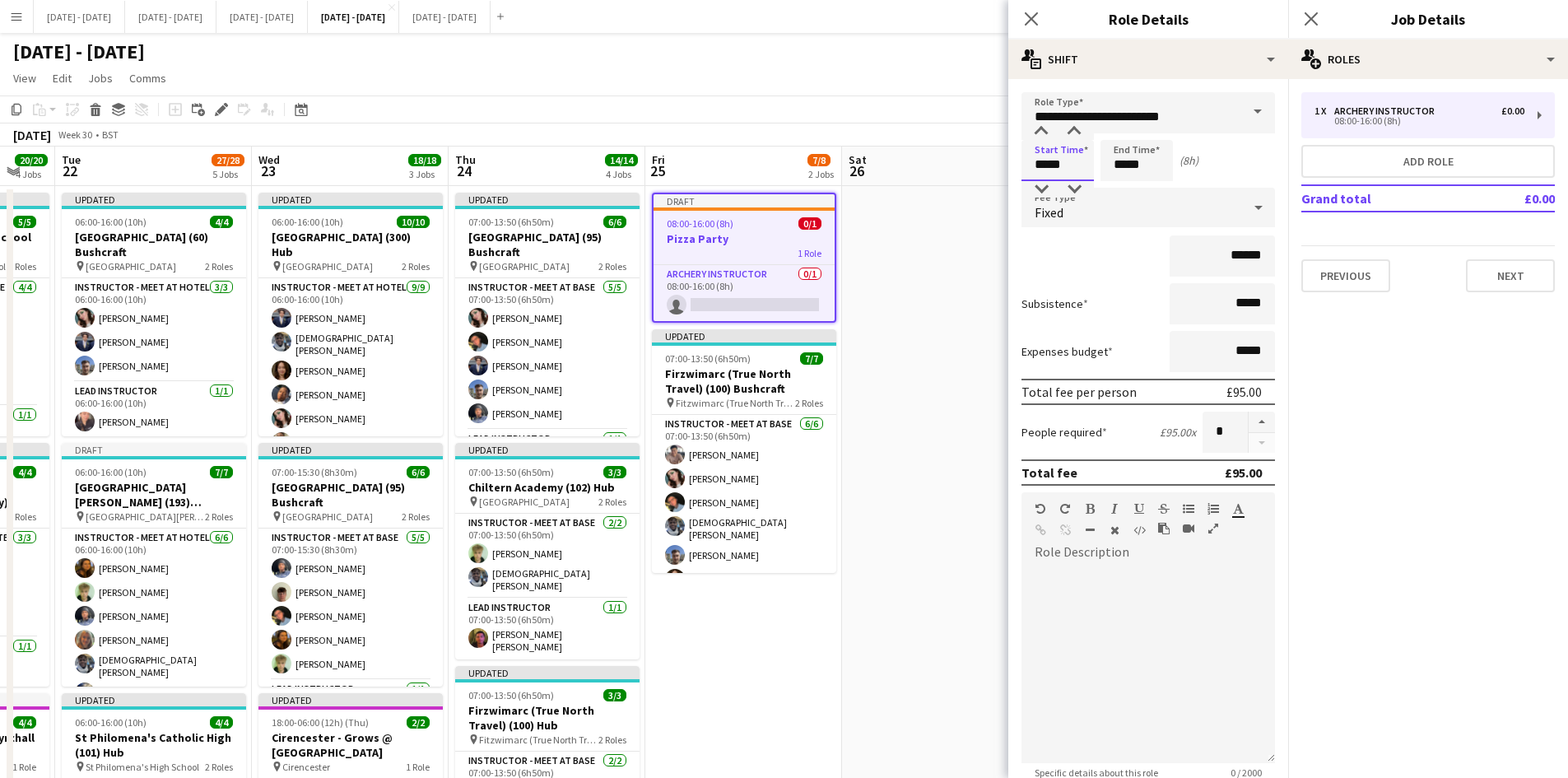 click on "Menu
Boards
Boards   Boards   All jobs   Status
Workforce
Workforce   My Workforce   Recruiting
Comms
Comms
Pay
Pay   Approvals   Payments   Reports
Platform Settings
Platform Settings   App settings   Your settings   Profiles
Training Academy
Training Academy
Knowledge Base
Knowledge Base
Product Updates
Product Updates   Log Out   Privacy   July 1st - 4th 2025
Close
July 7th - 11th 2025
Close
July 14th - 18th 2025
Close
July 21st - 25th 2025
Close
Sept 1st - 5th 2025
Close
Add
Help
Notifications" at bounding box center (784, 738) 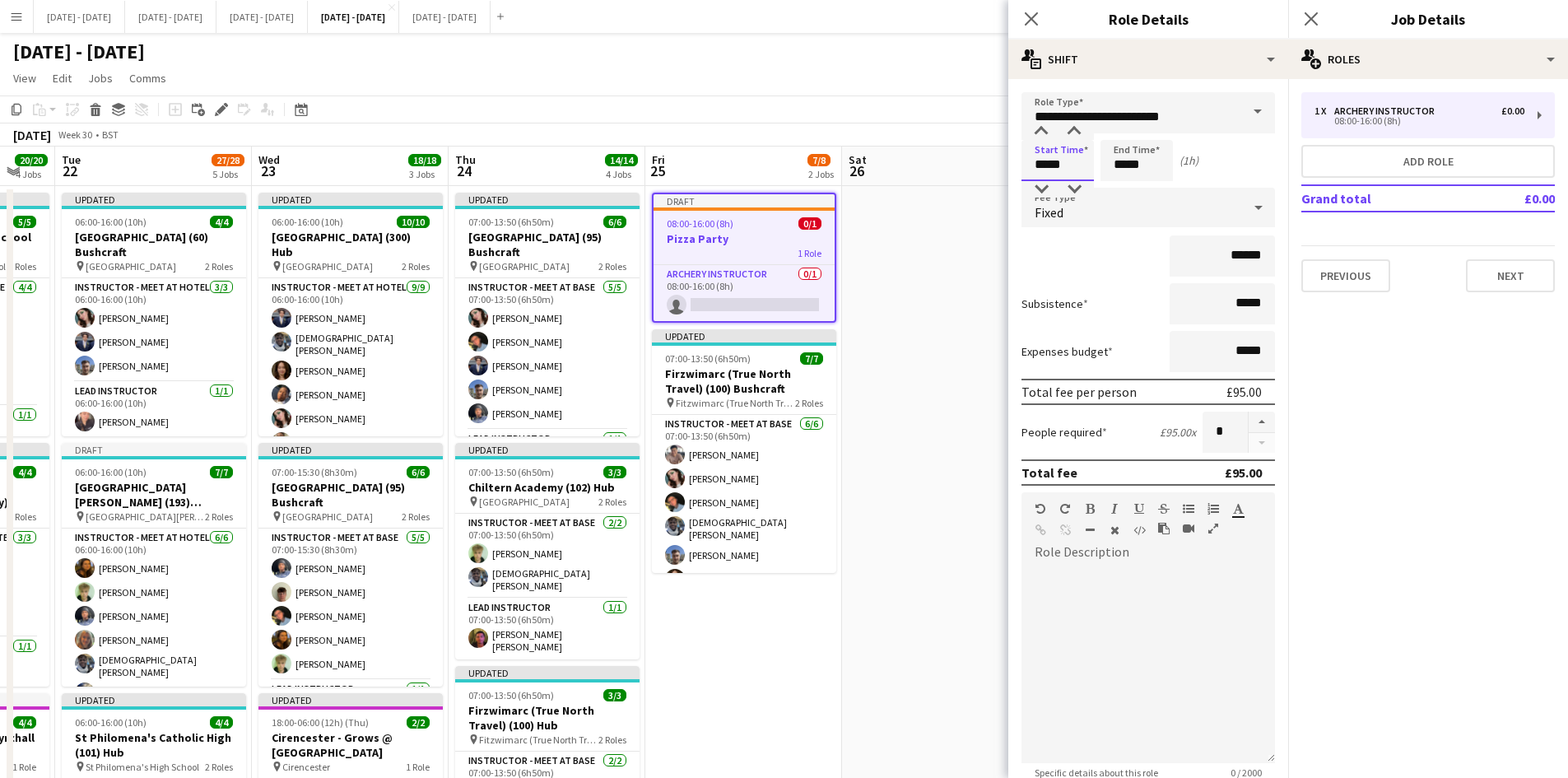 type on "*****" 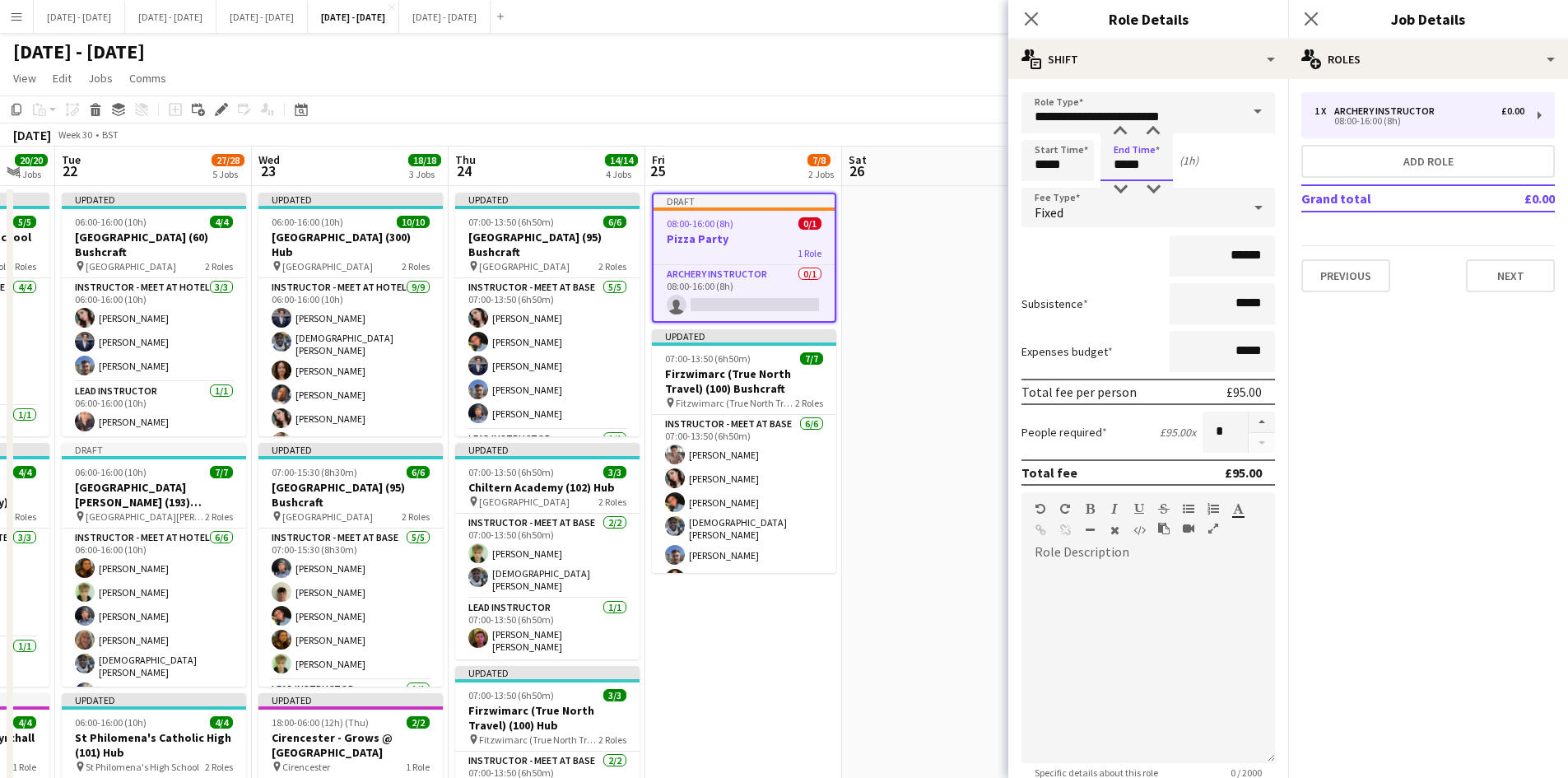 drag, startPoint x: 1167, startPoint y: 161, endPoint x: 1089, endPoint y: 158, distance: 78.057671 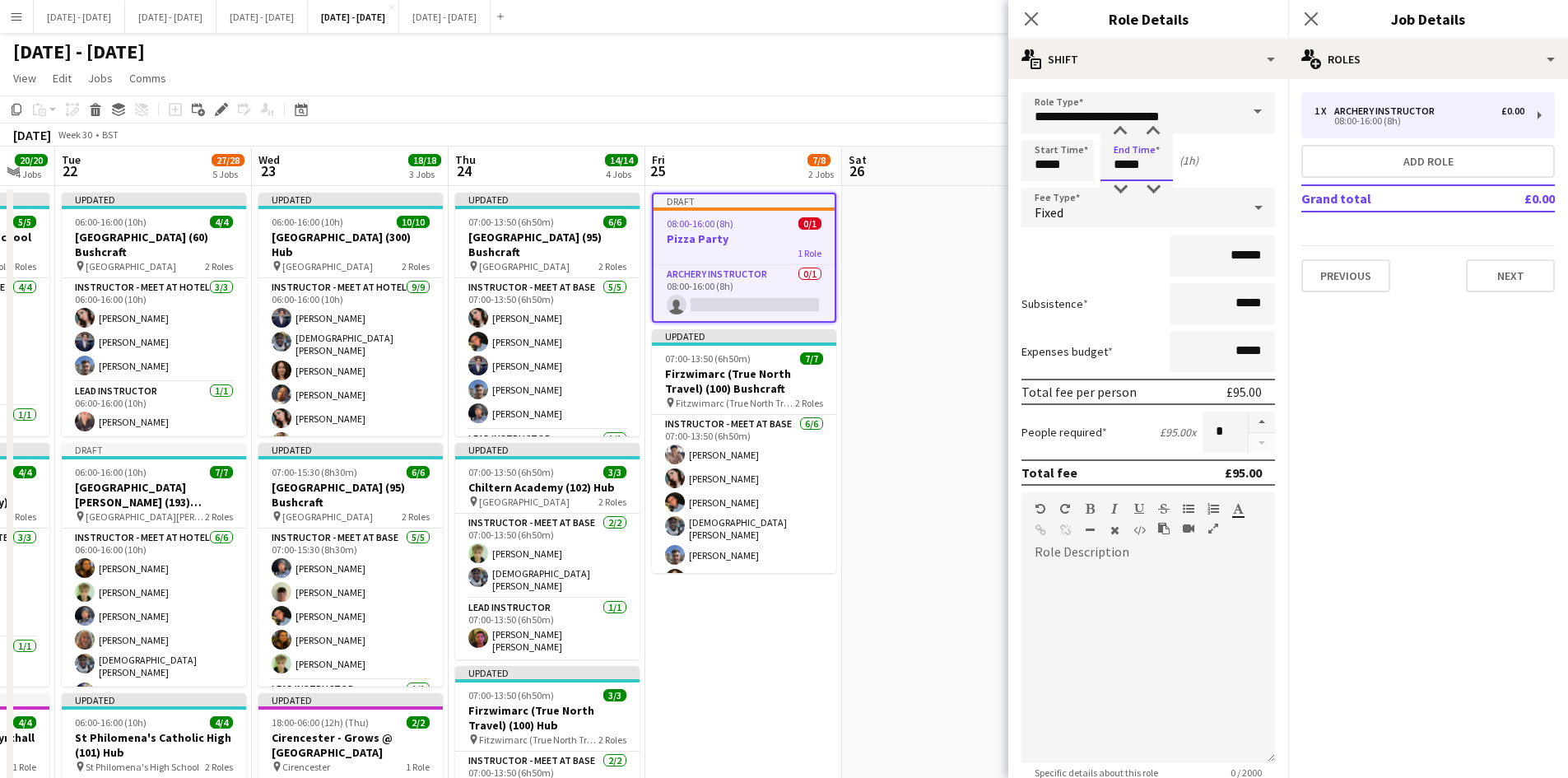 click on "Start Time  *****  End Time  *****  (1h)" at bounding box center [1148, 161] 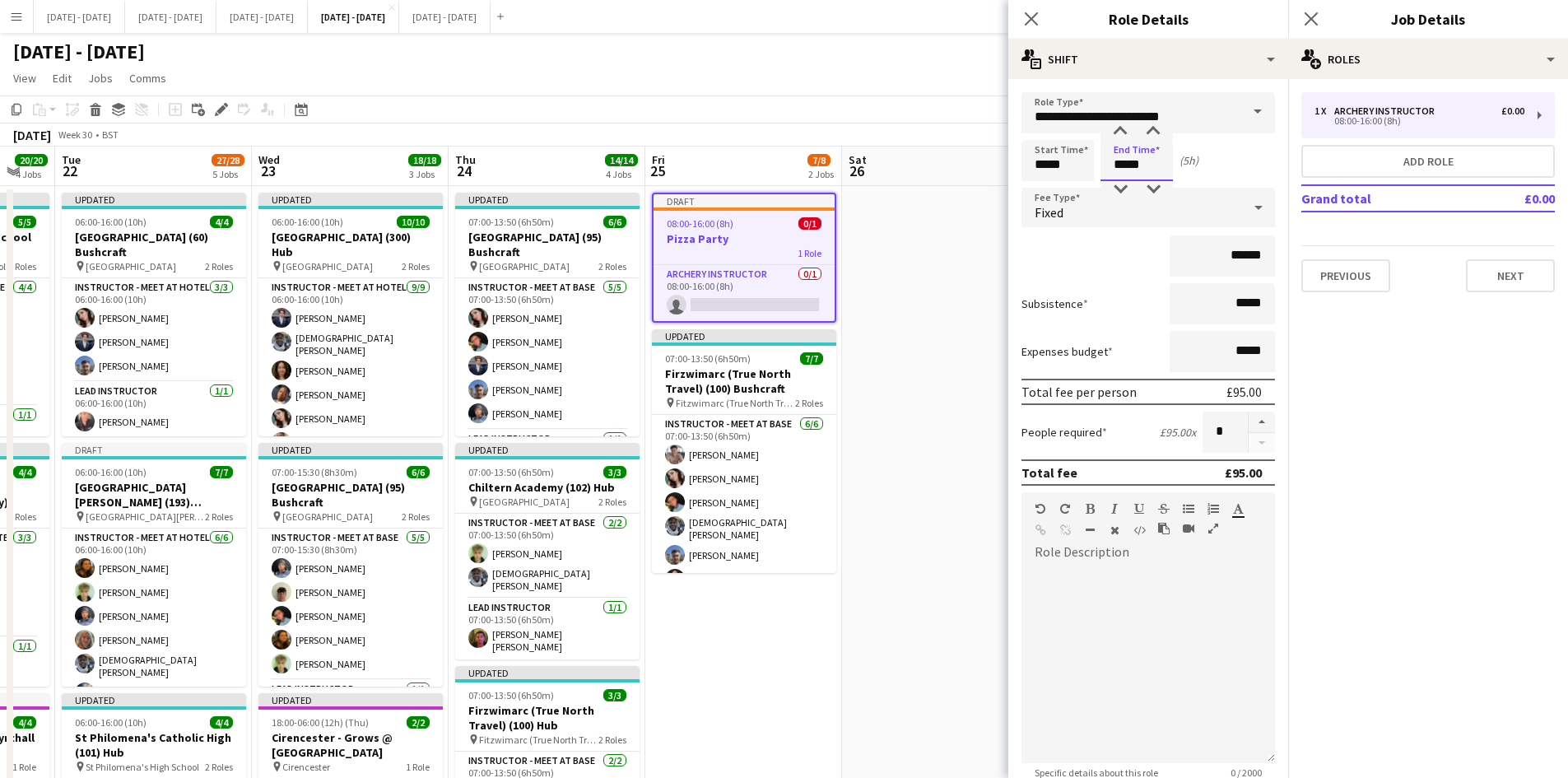 type on "*****" 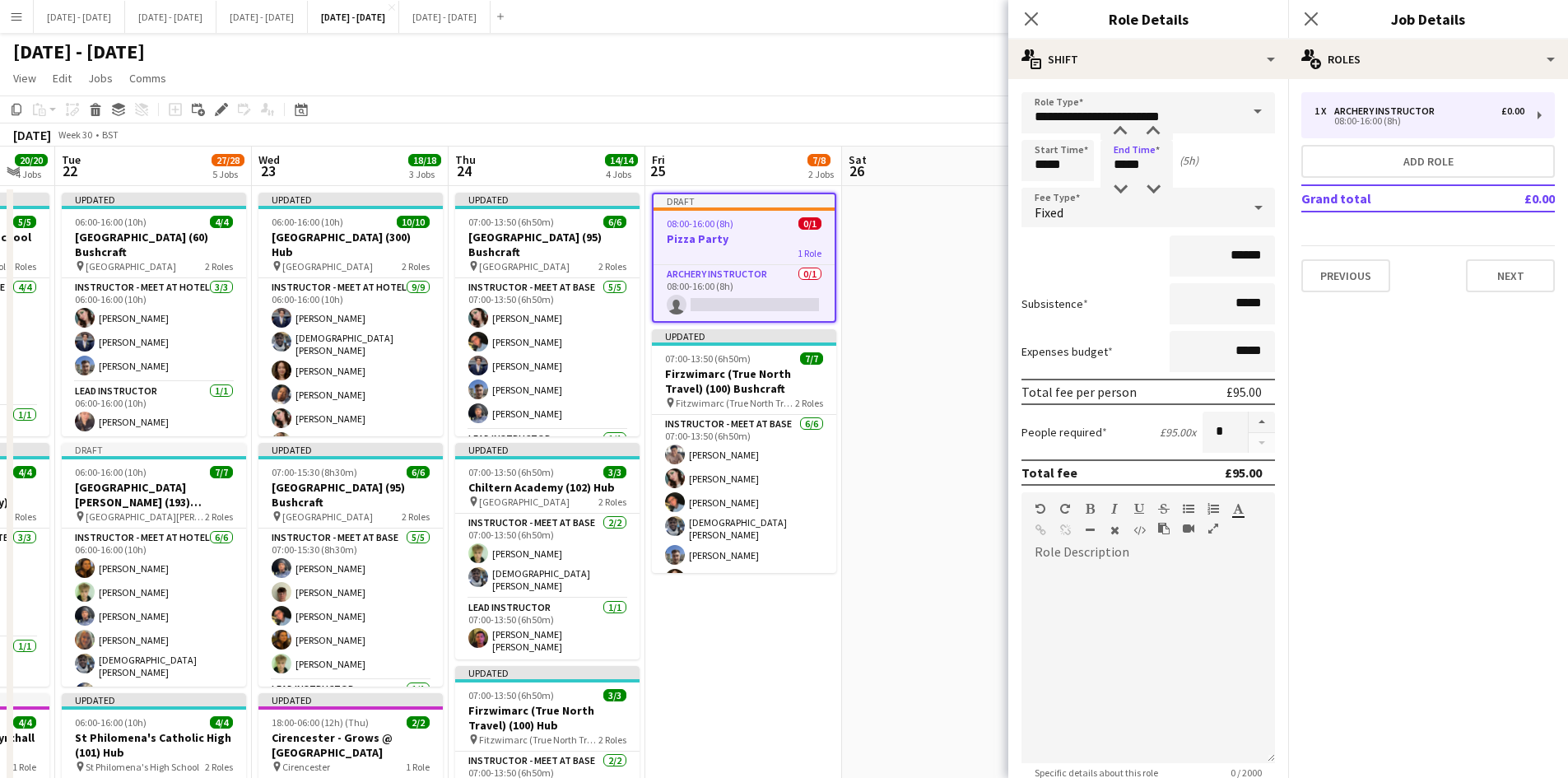 click on "Subsistence  *****" at bounding box center [1148, 304] 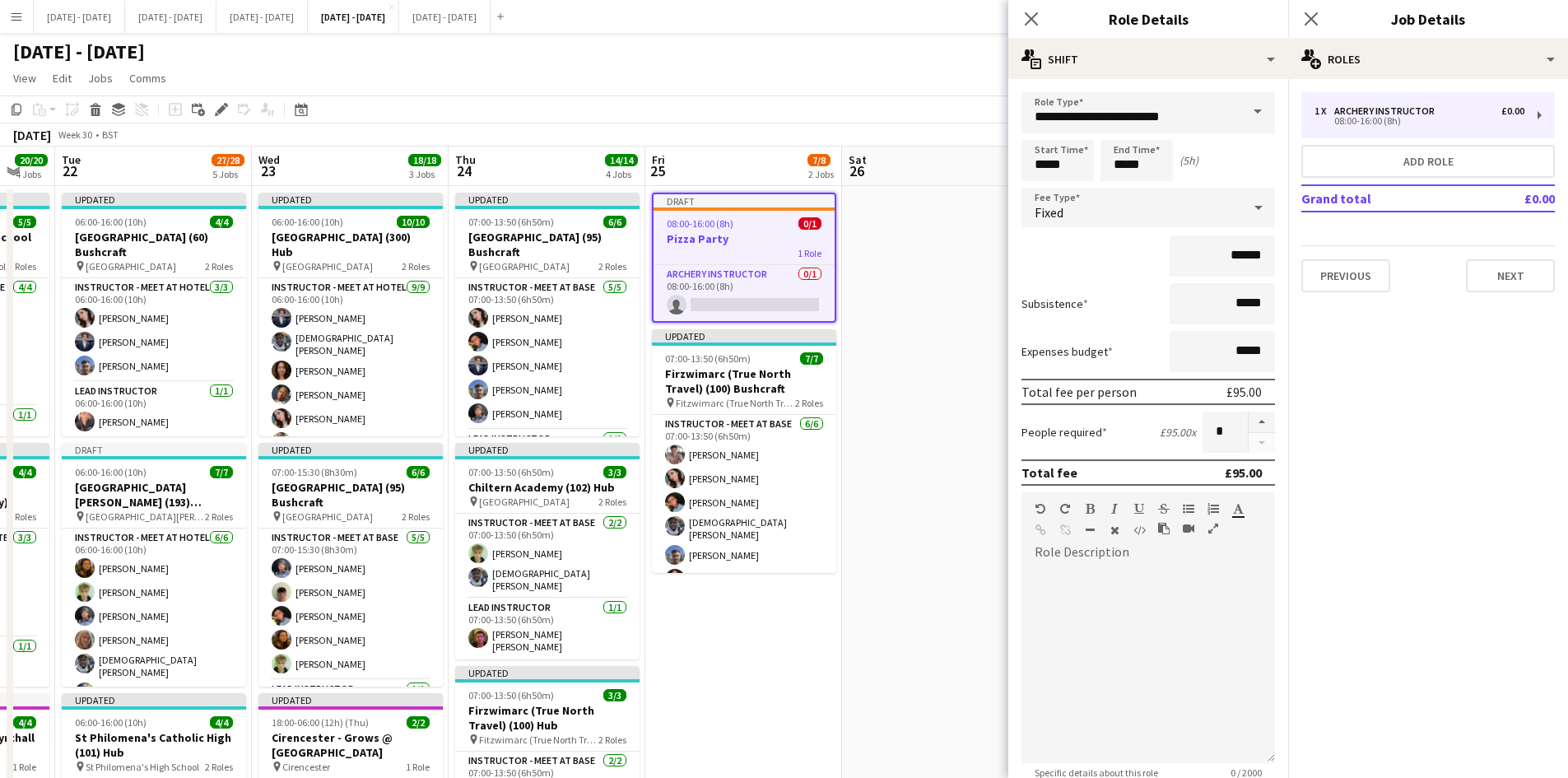 click on "Fixed" at bounding box center (1132, 207) 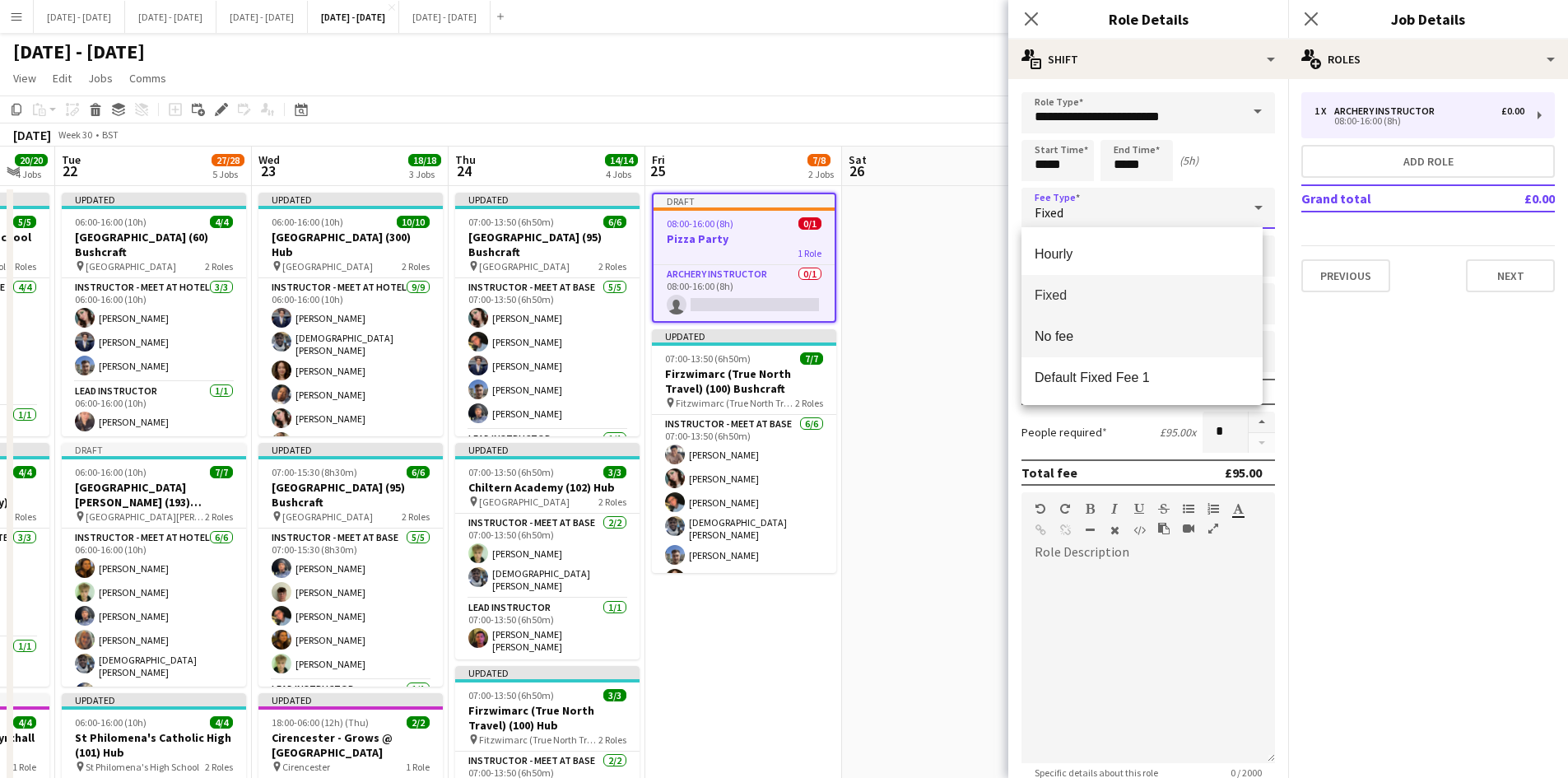 click on "No fee" at bounding box center [1142, 337] 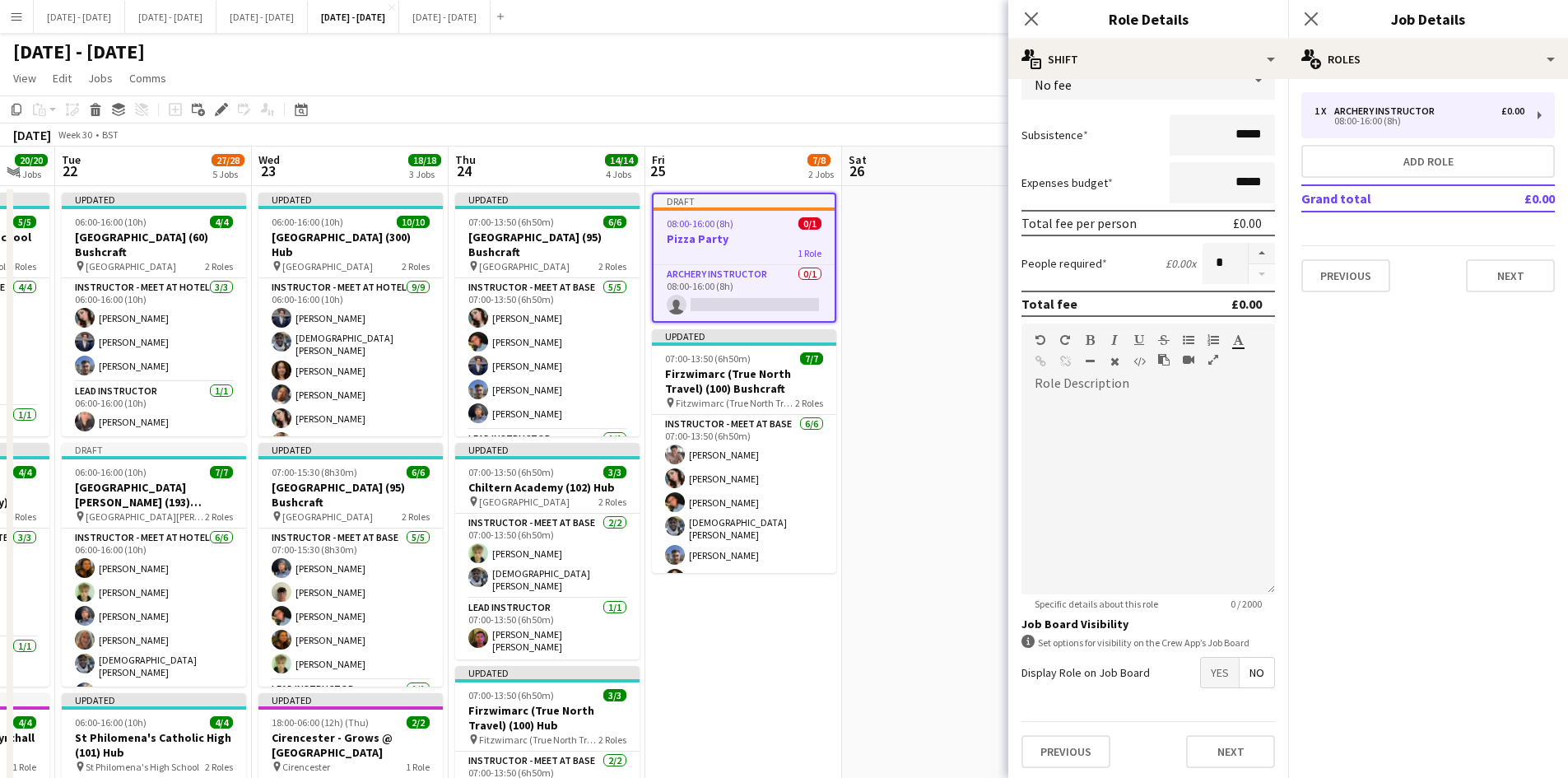 scroll, scrollTop: 131, scrollLeft: 0, axis: vertical 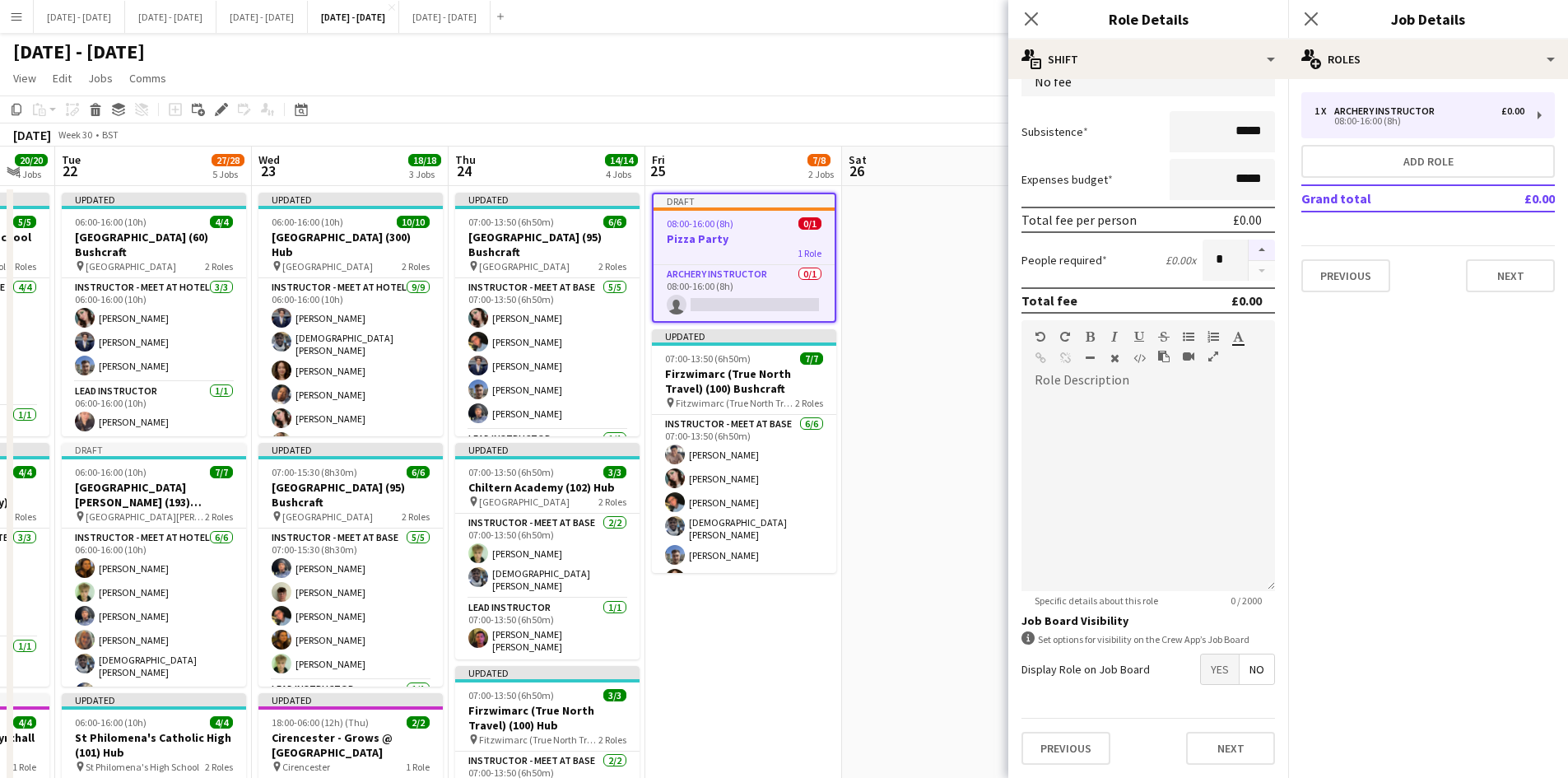 click at bounding box center [1262, 250] 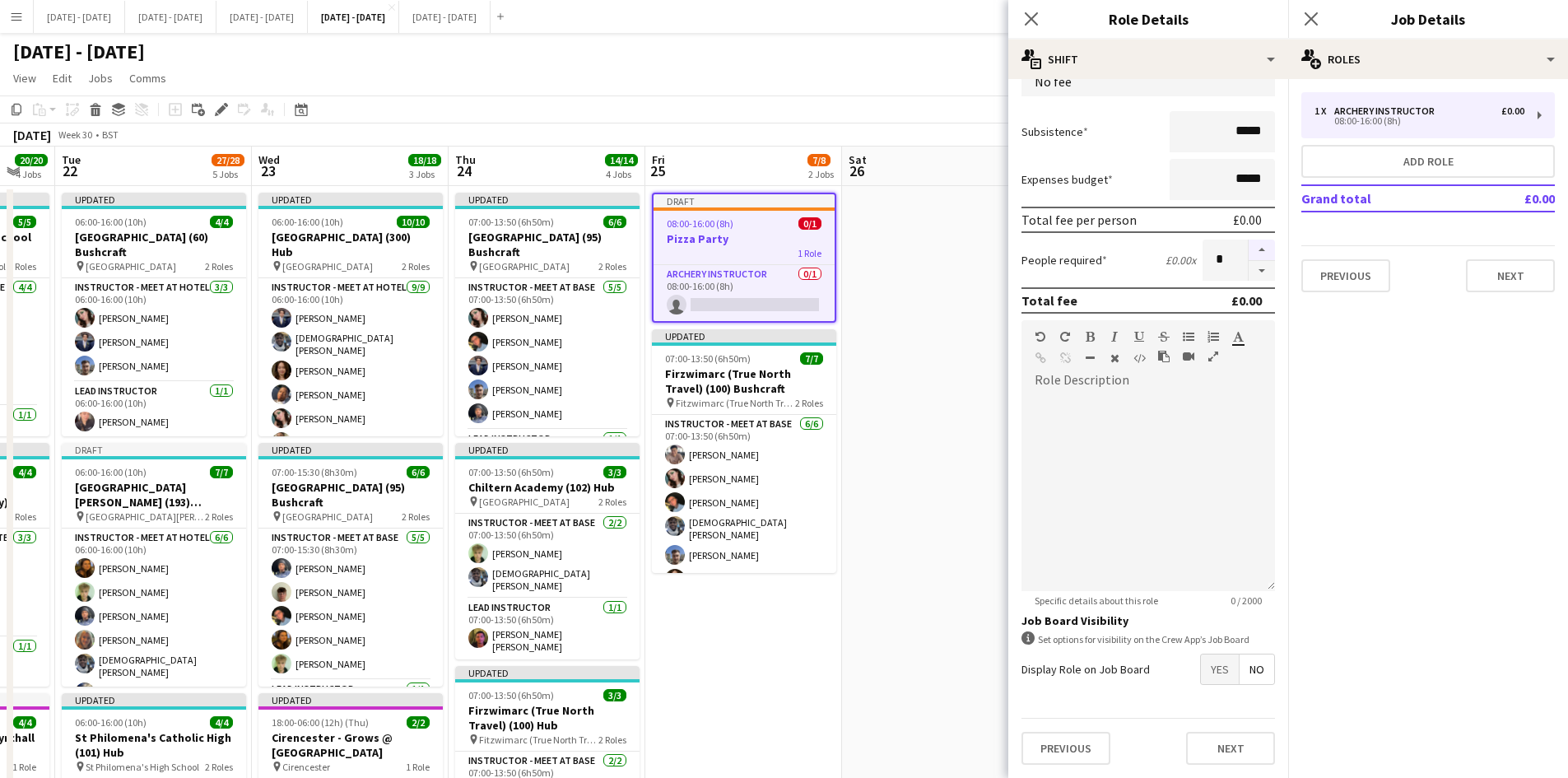 click at bounding box center (1262, 250) 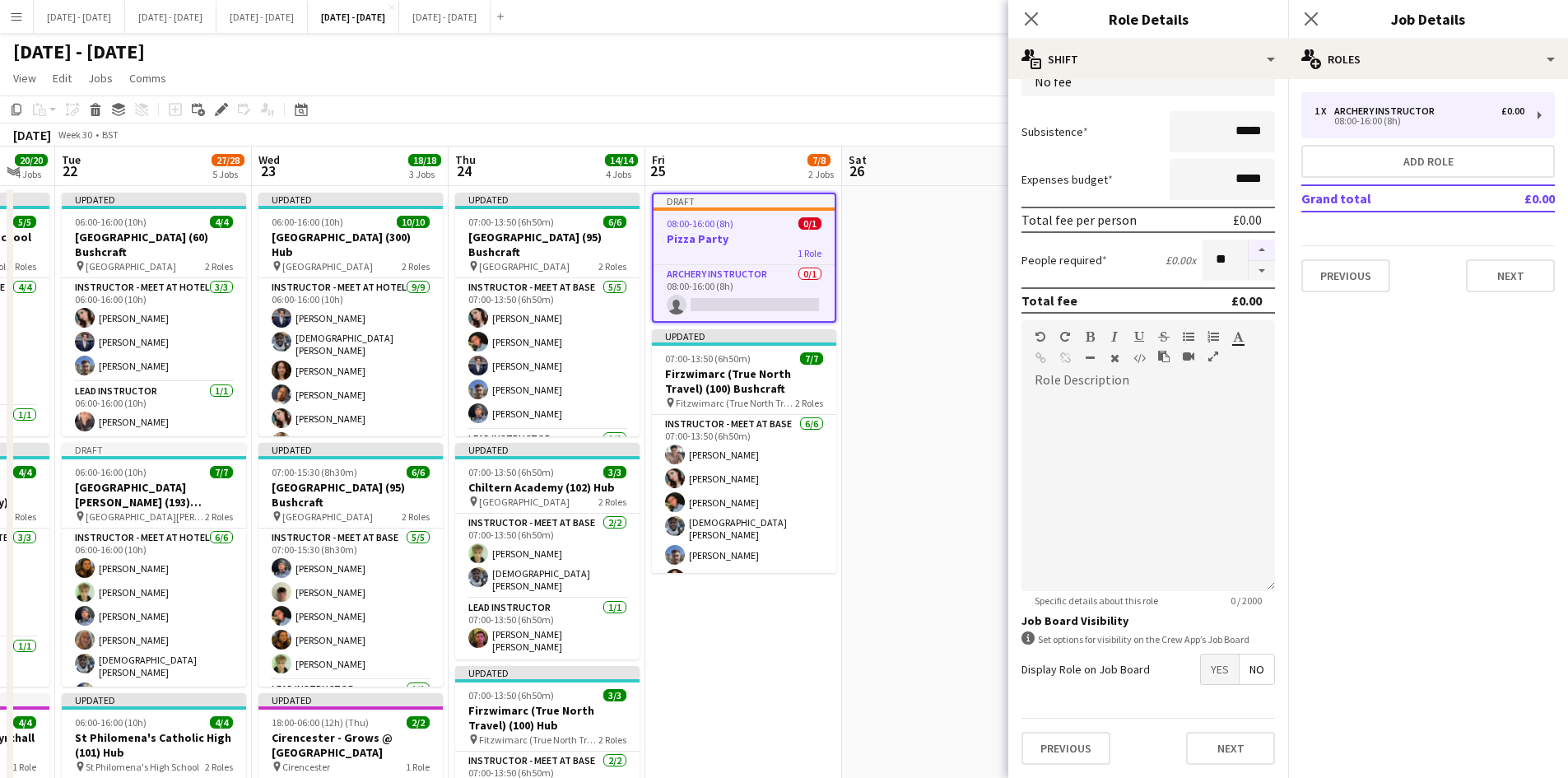 click at bounding box center [1262, 250] 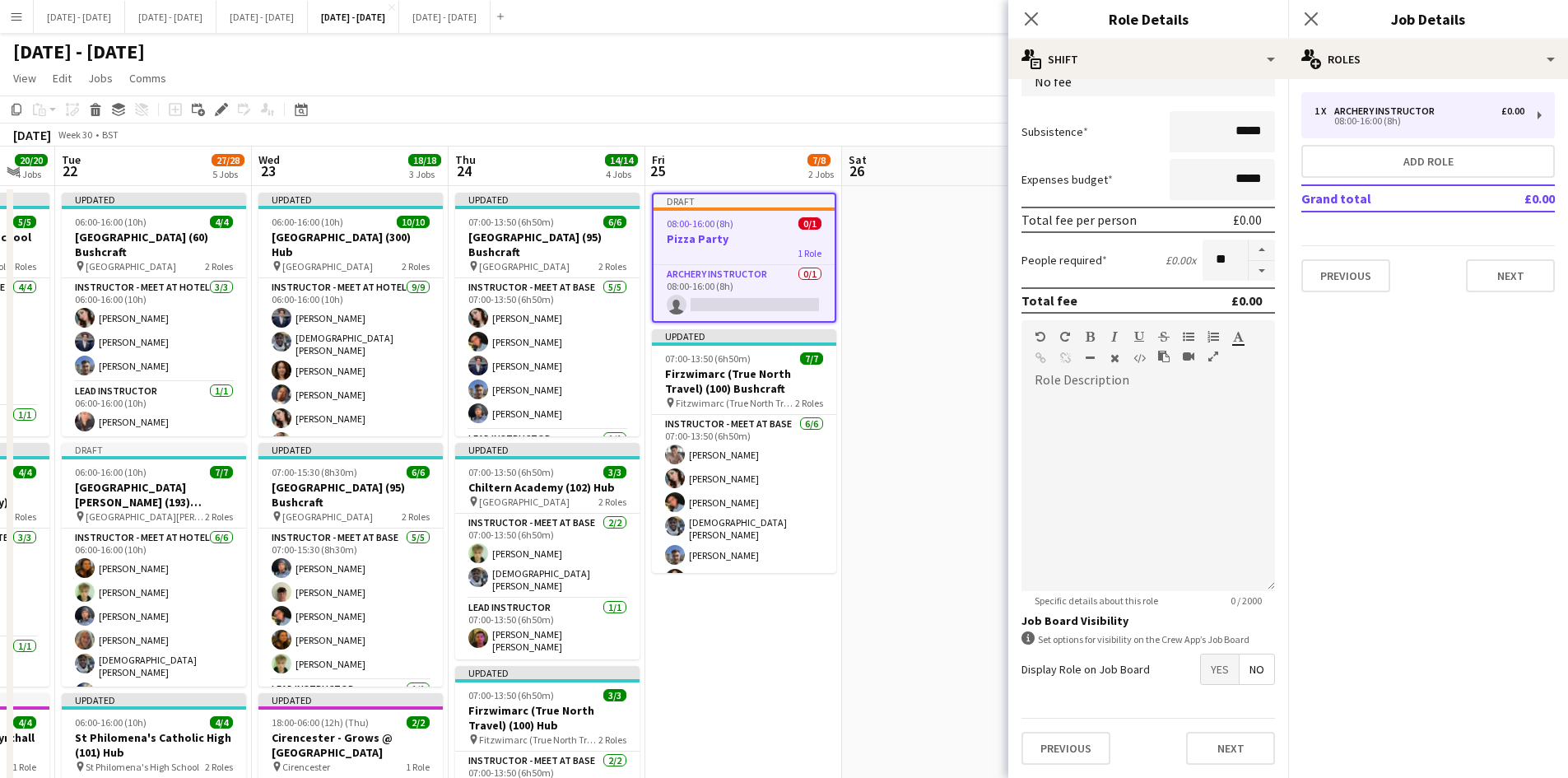 click on "Yes" at bounding box center (1220, 669) 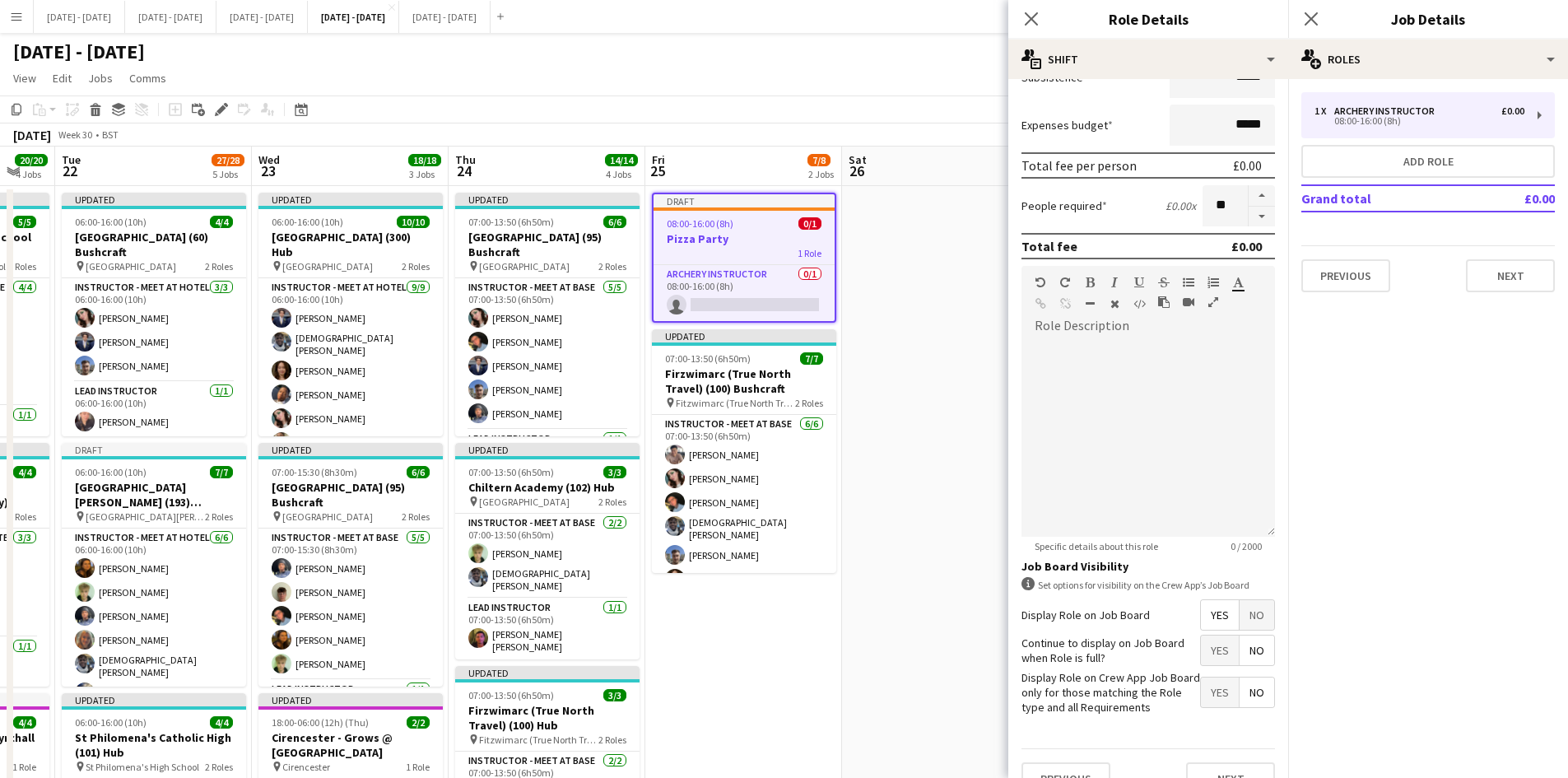 scroll, scrollTop: 216, scrollLeft: 0, axis: vertical 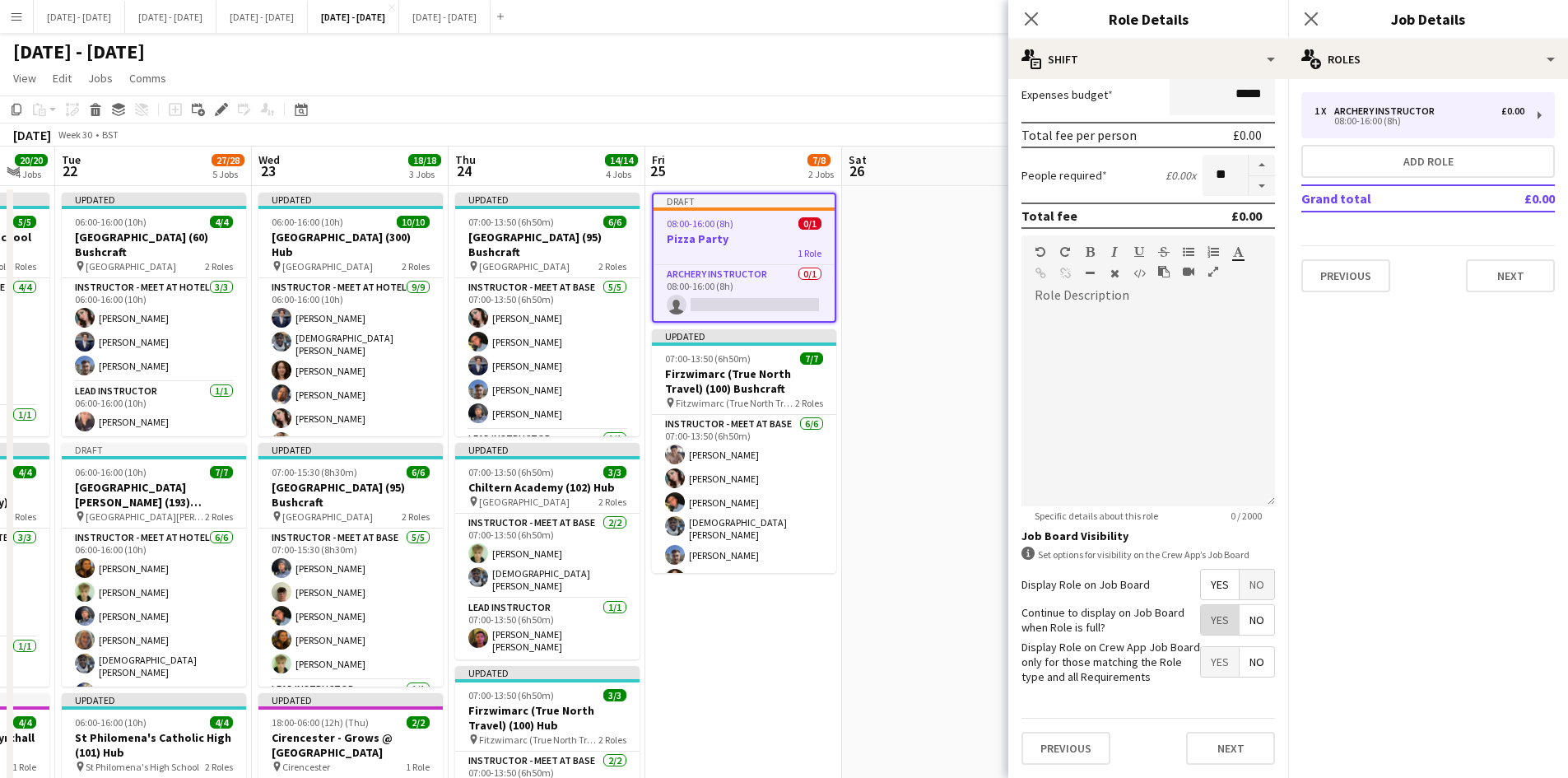click on "Yes" at bounding box center (1220, 620) 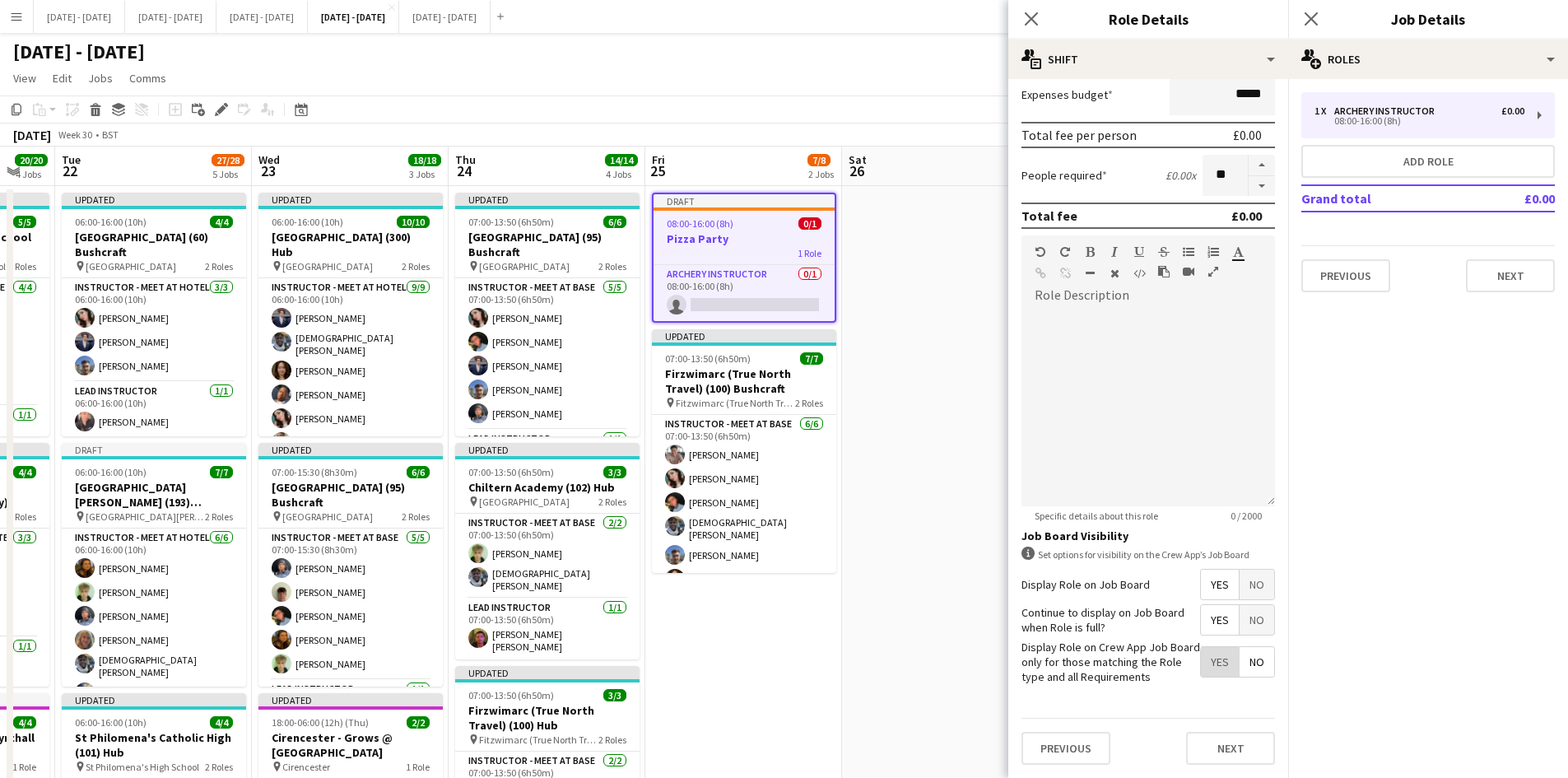 click on "Yes" at bounding box center [1220, 662] 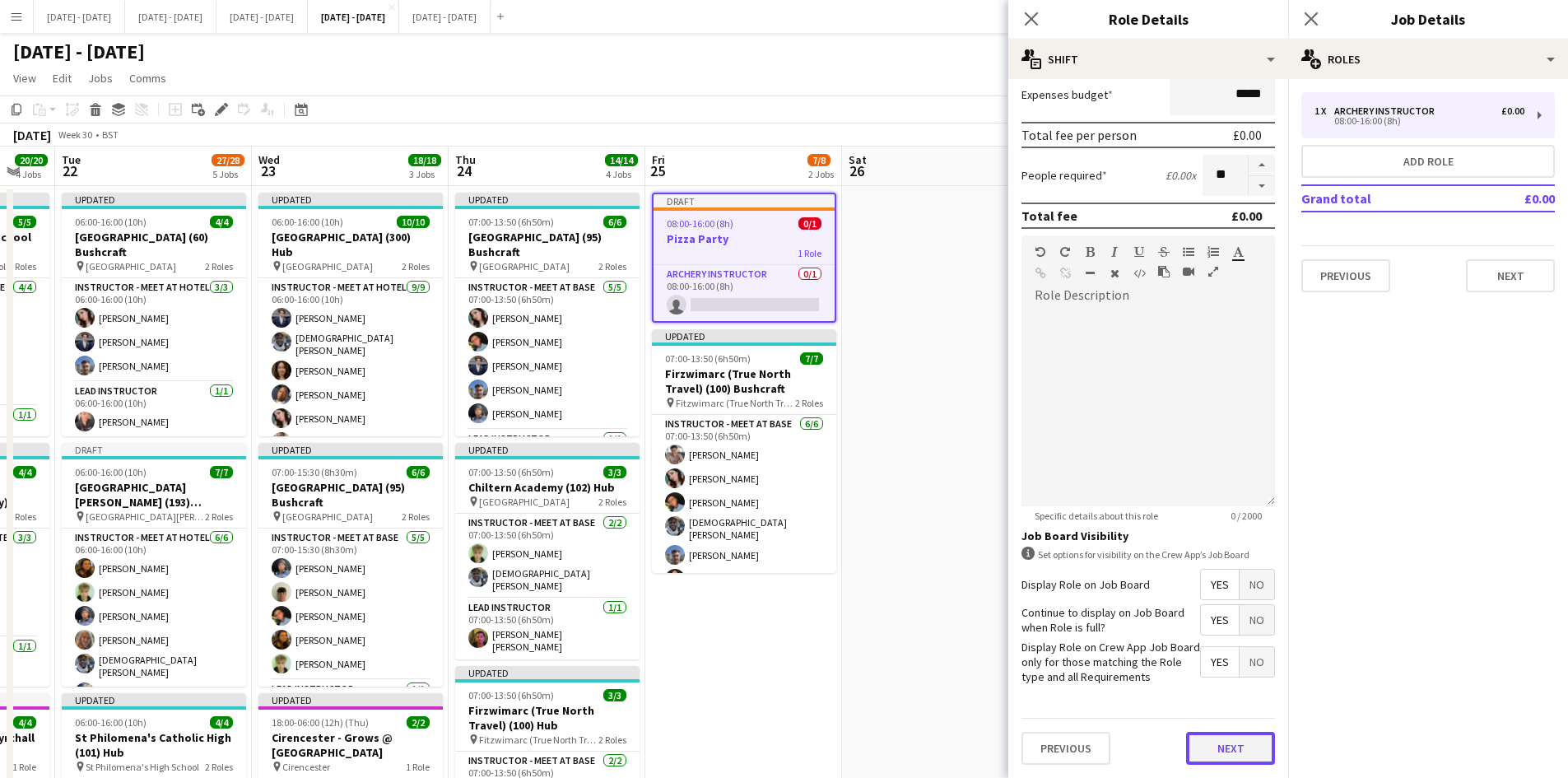 click on "Next" at bounding box center [1231, 748] 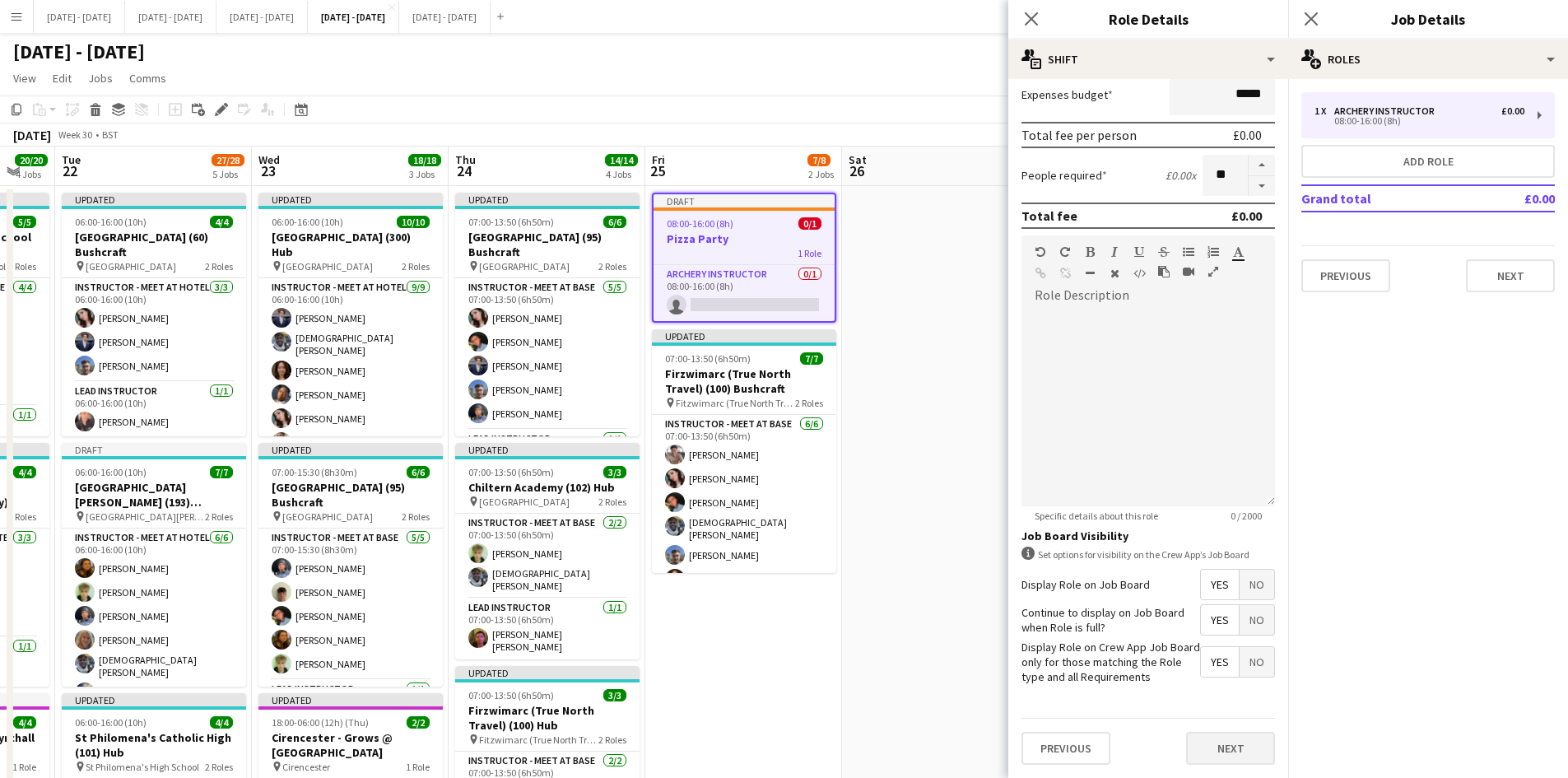 scroll, scrollTop: 0, scrollLeft: 0, axis: both 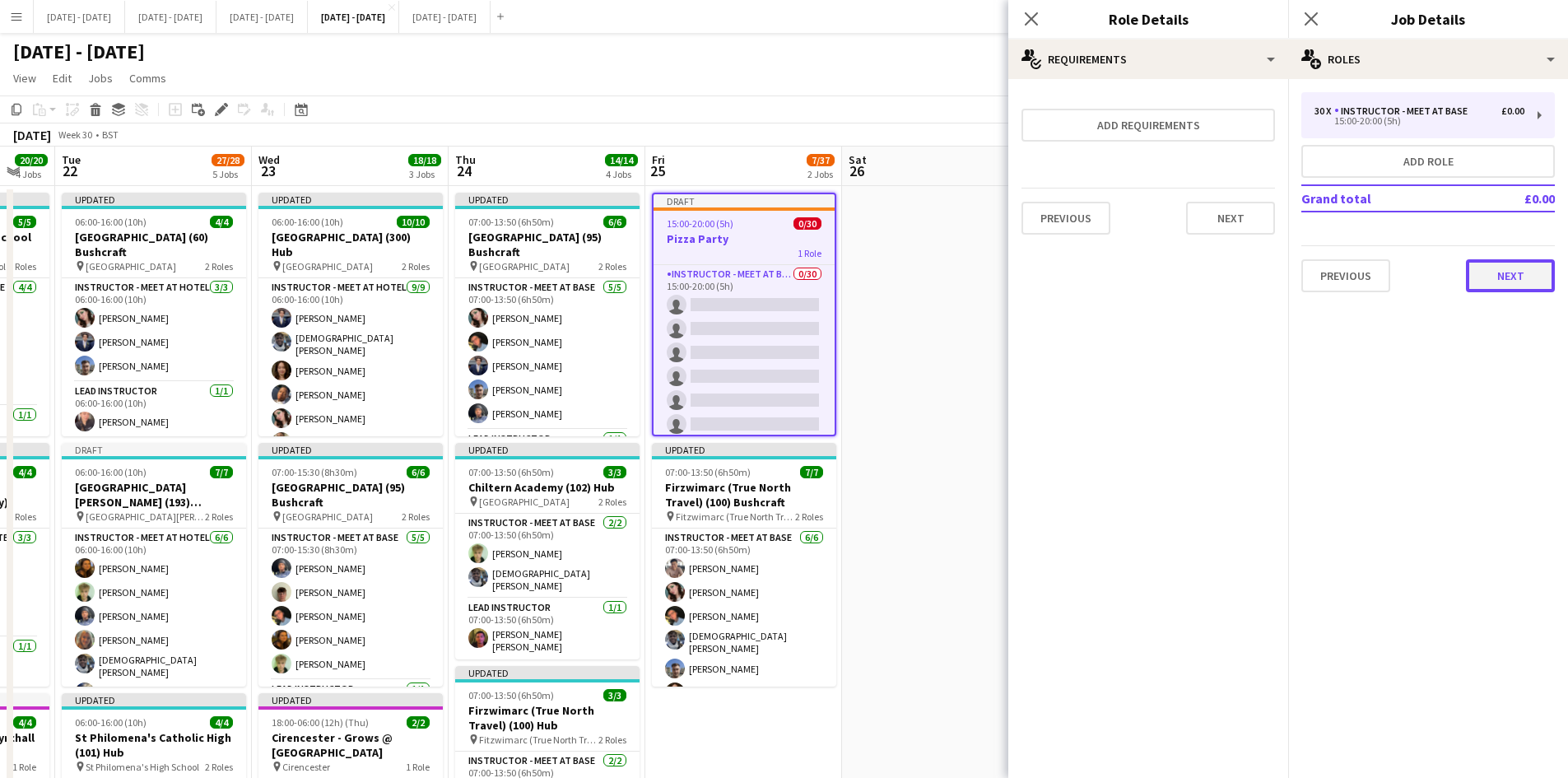 click on "Next" at bounding box center (1510, 276) 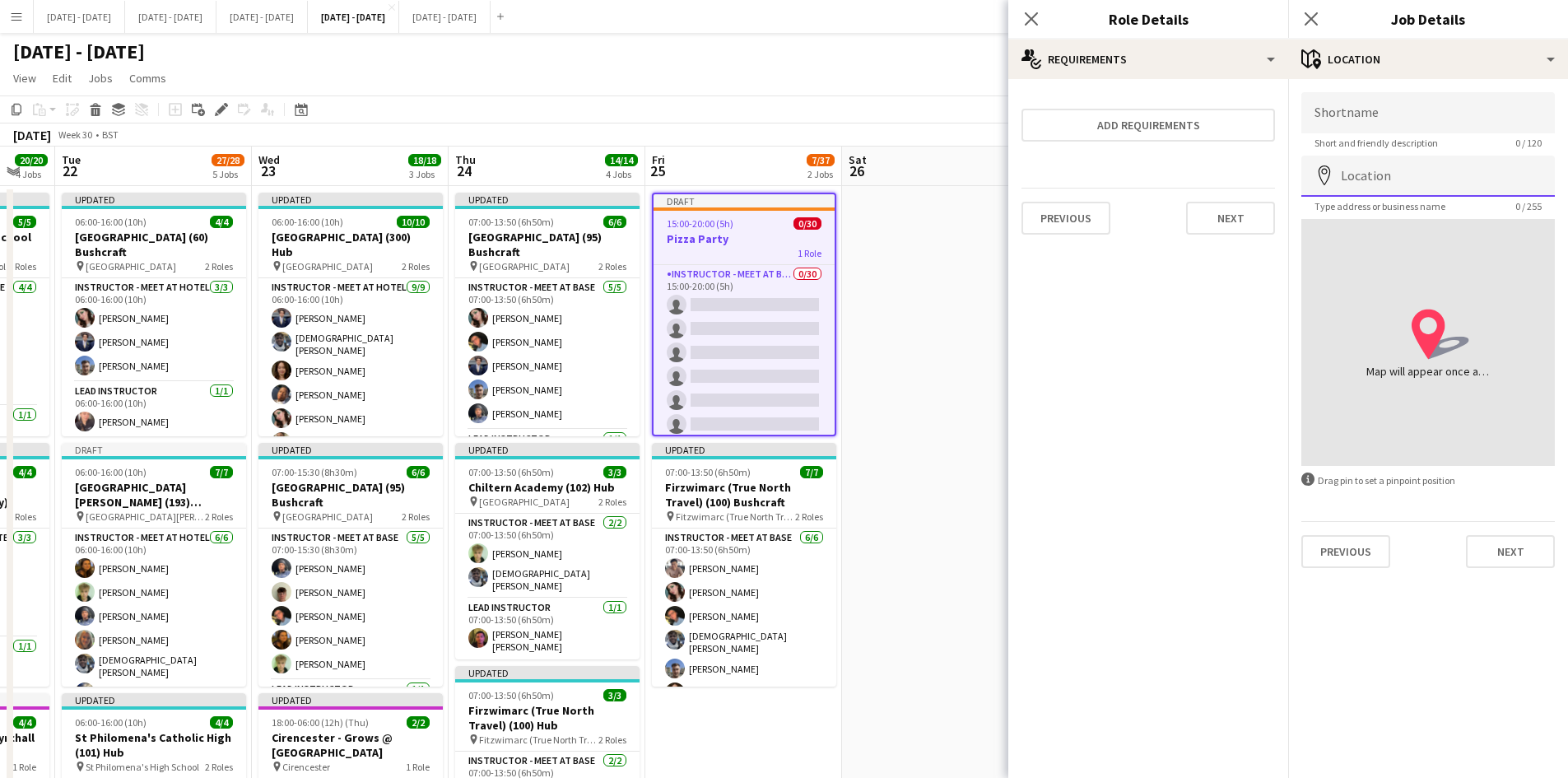 click on "Location" at bounding box center (1428, 176) 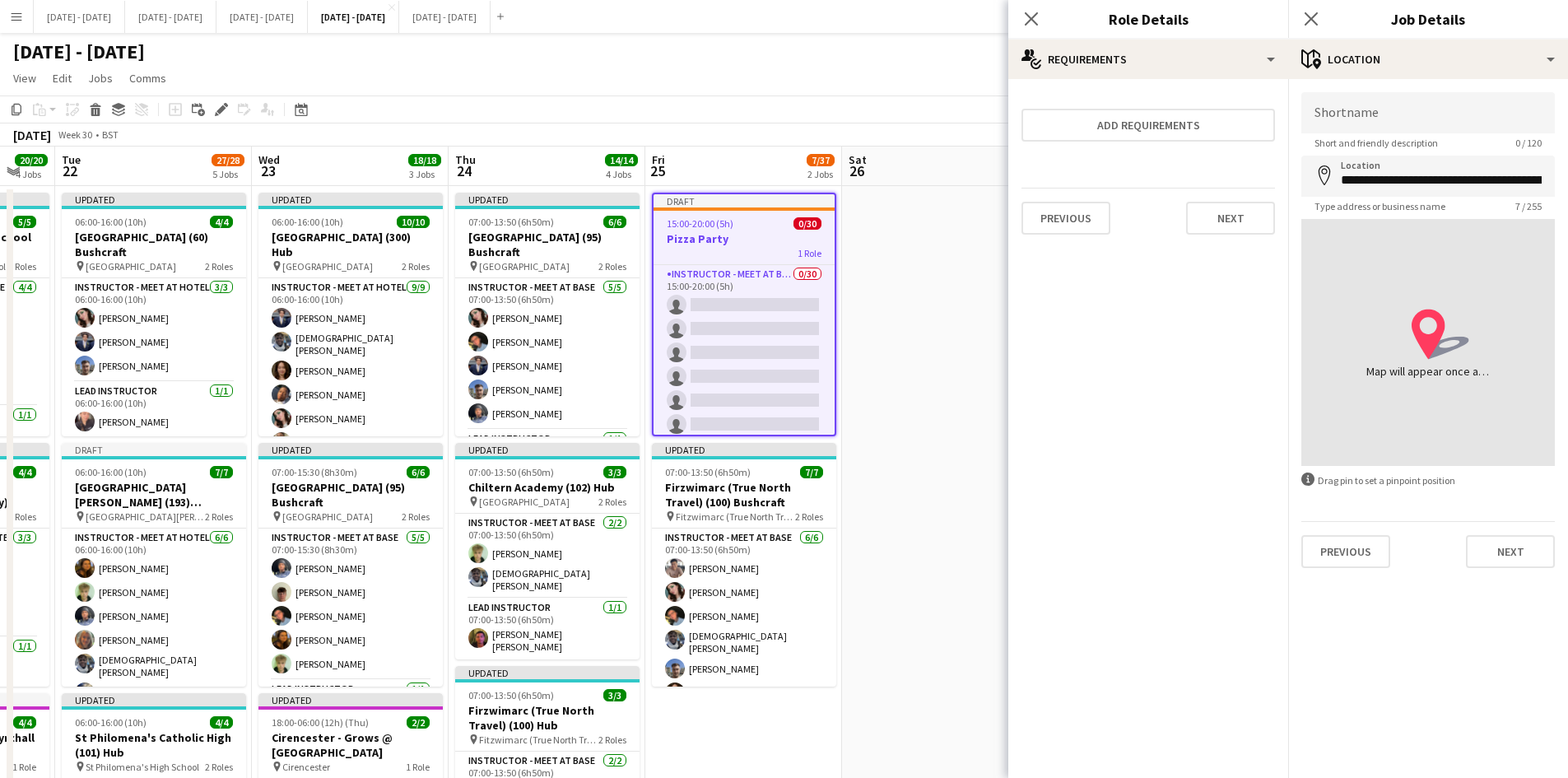 type on "**********" 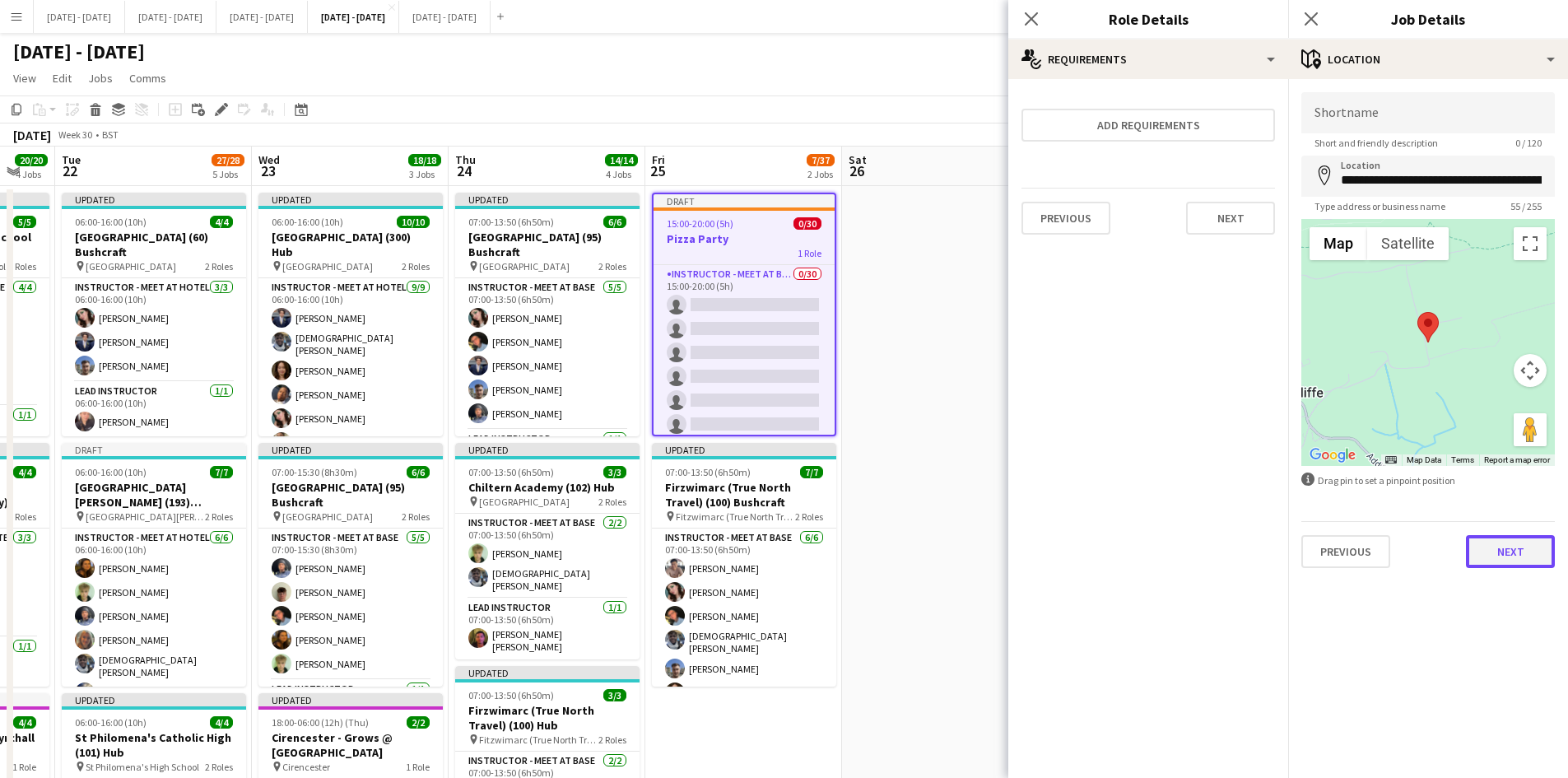 click on "Next" at bounding box center (1510, 552) 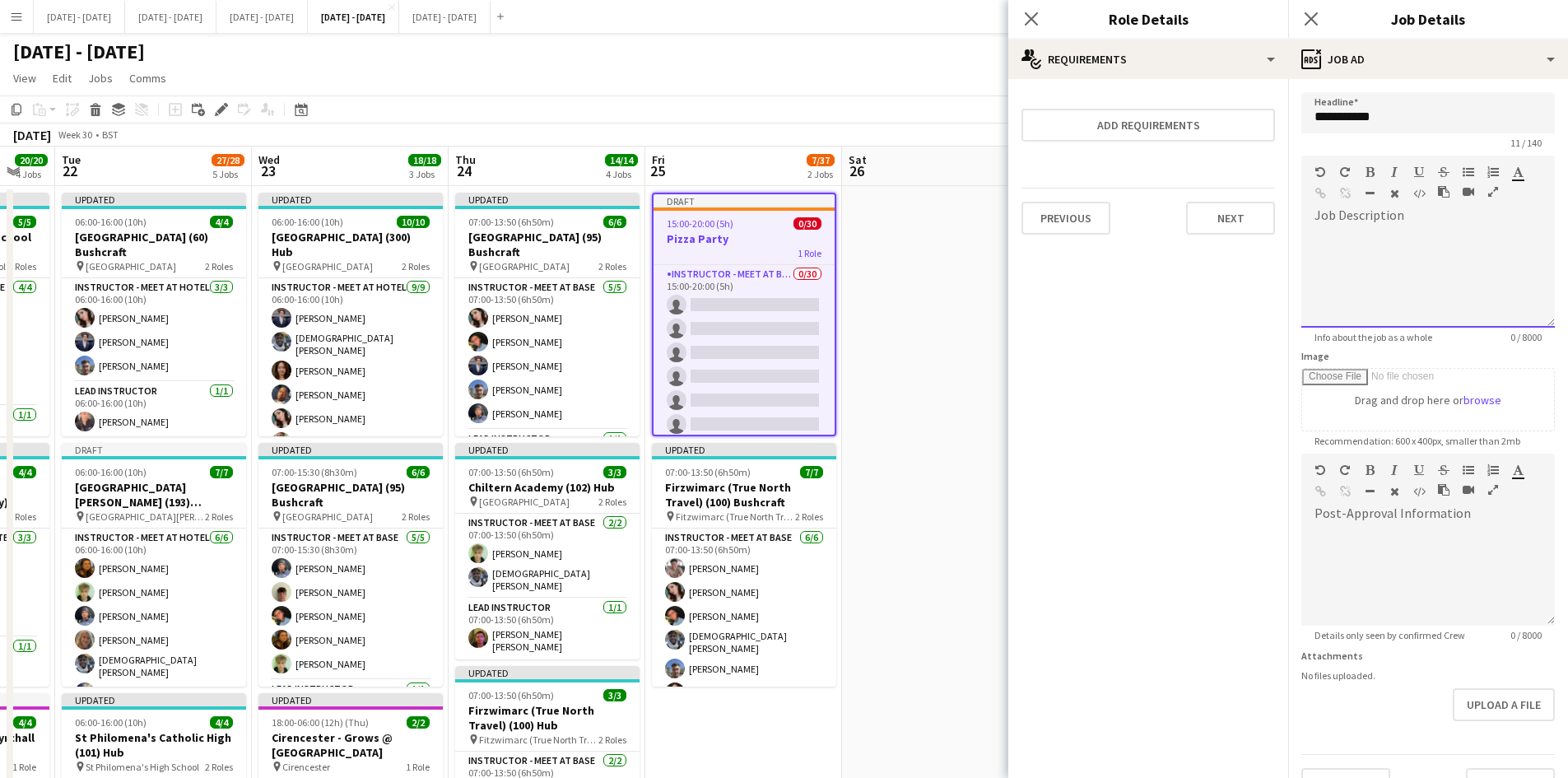 click at bounding box center (1428, 278) 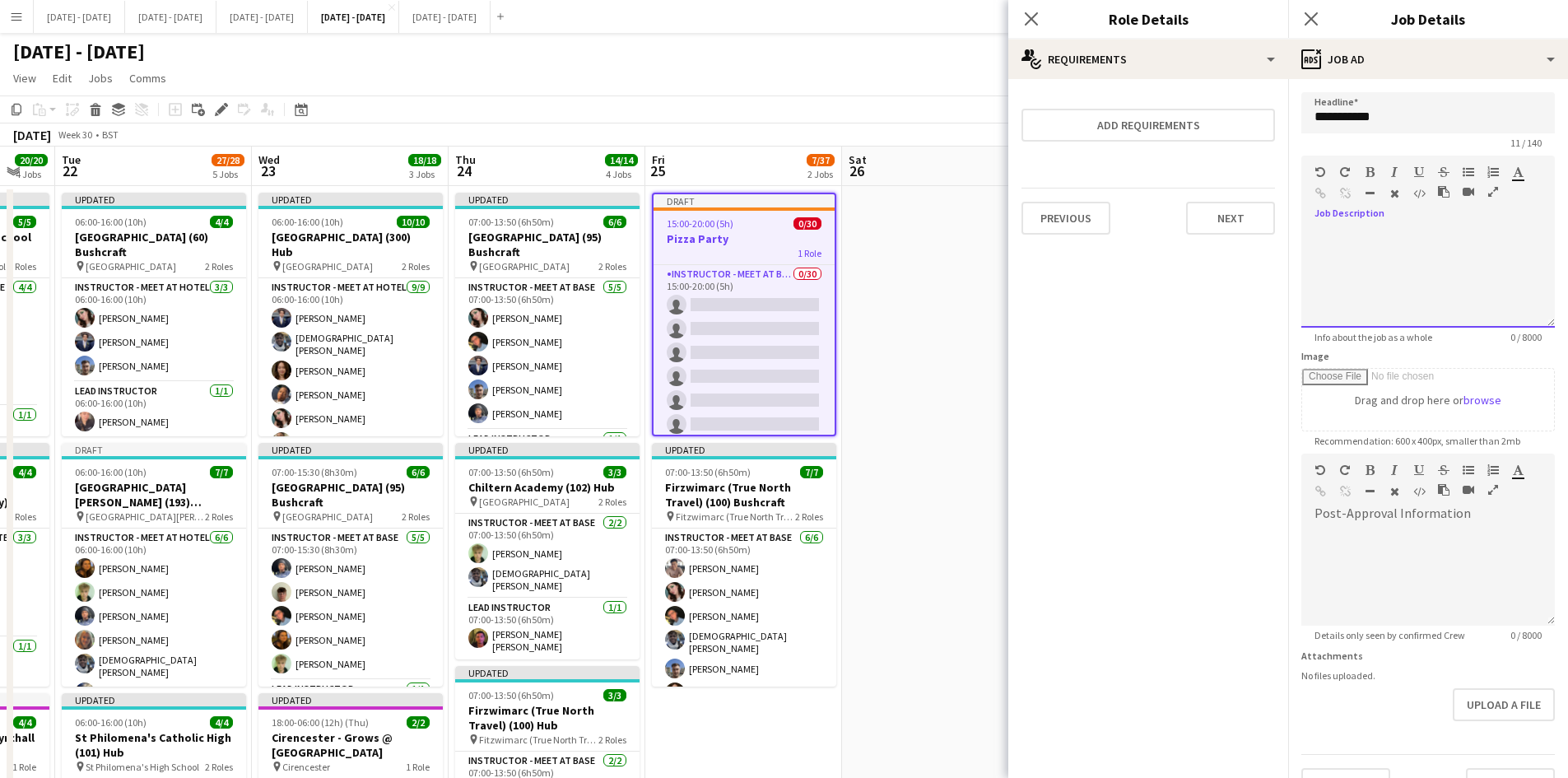type 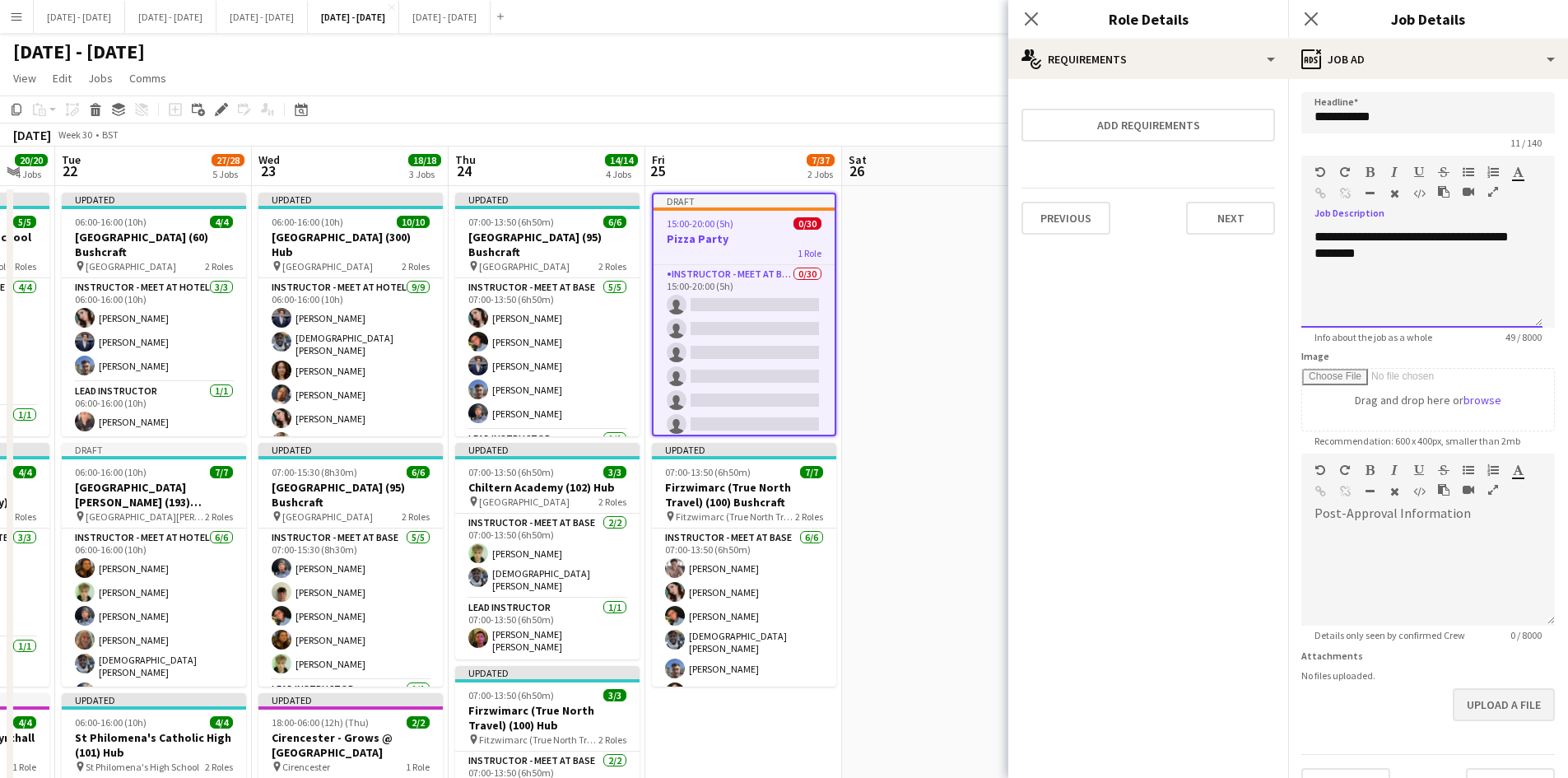 scroll, scrollTop: 36, scrollLeft: 0, axis: vertical 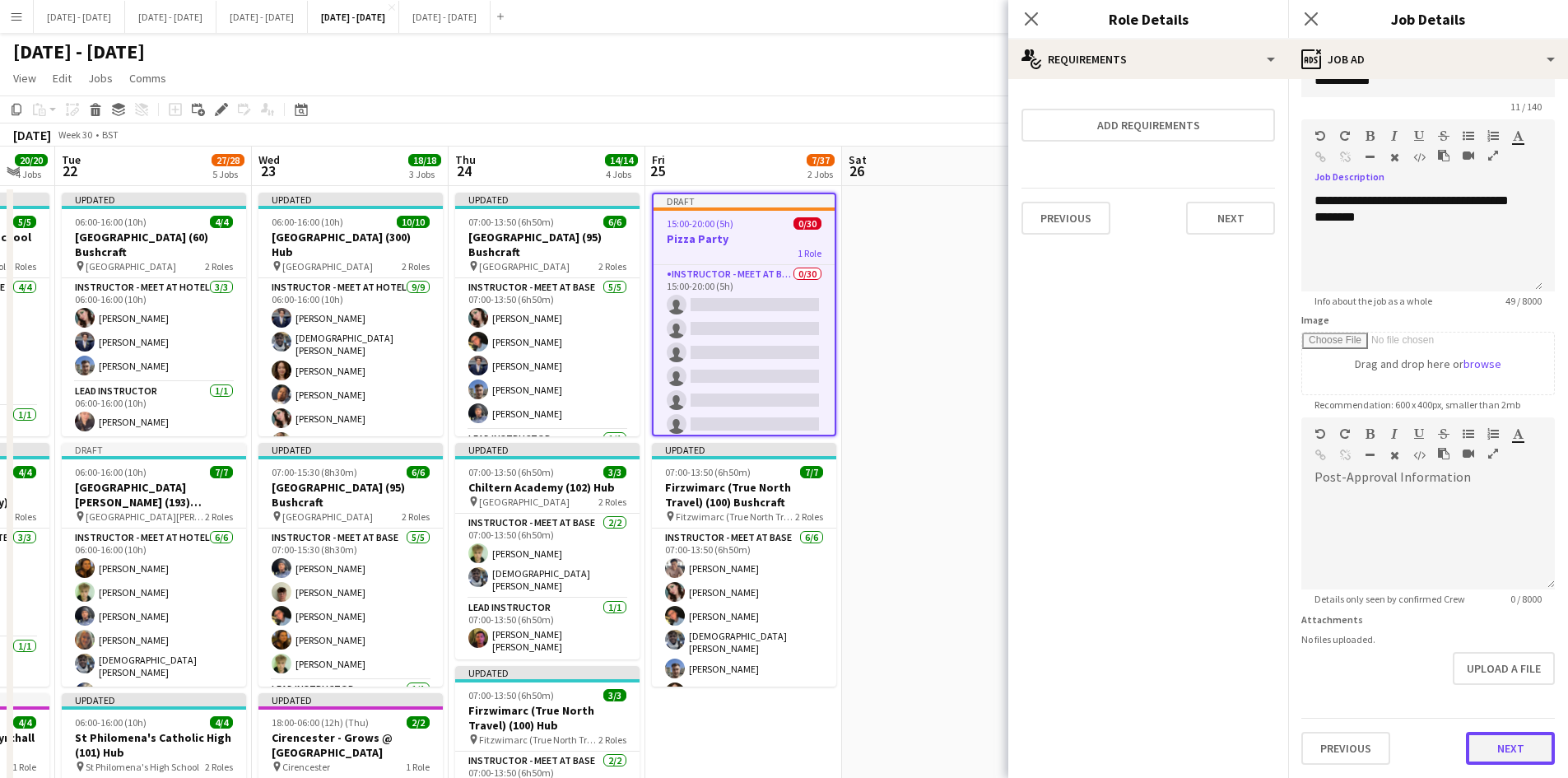 click on "Next" at bounding box center (1510, 748) 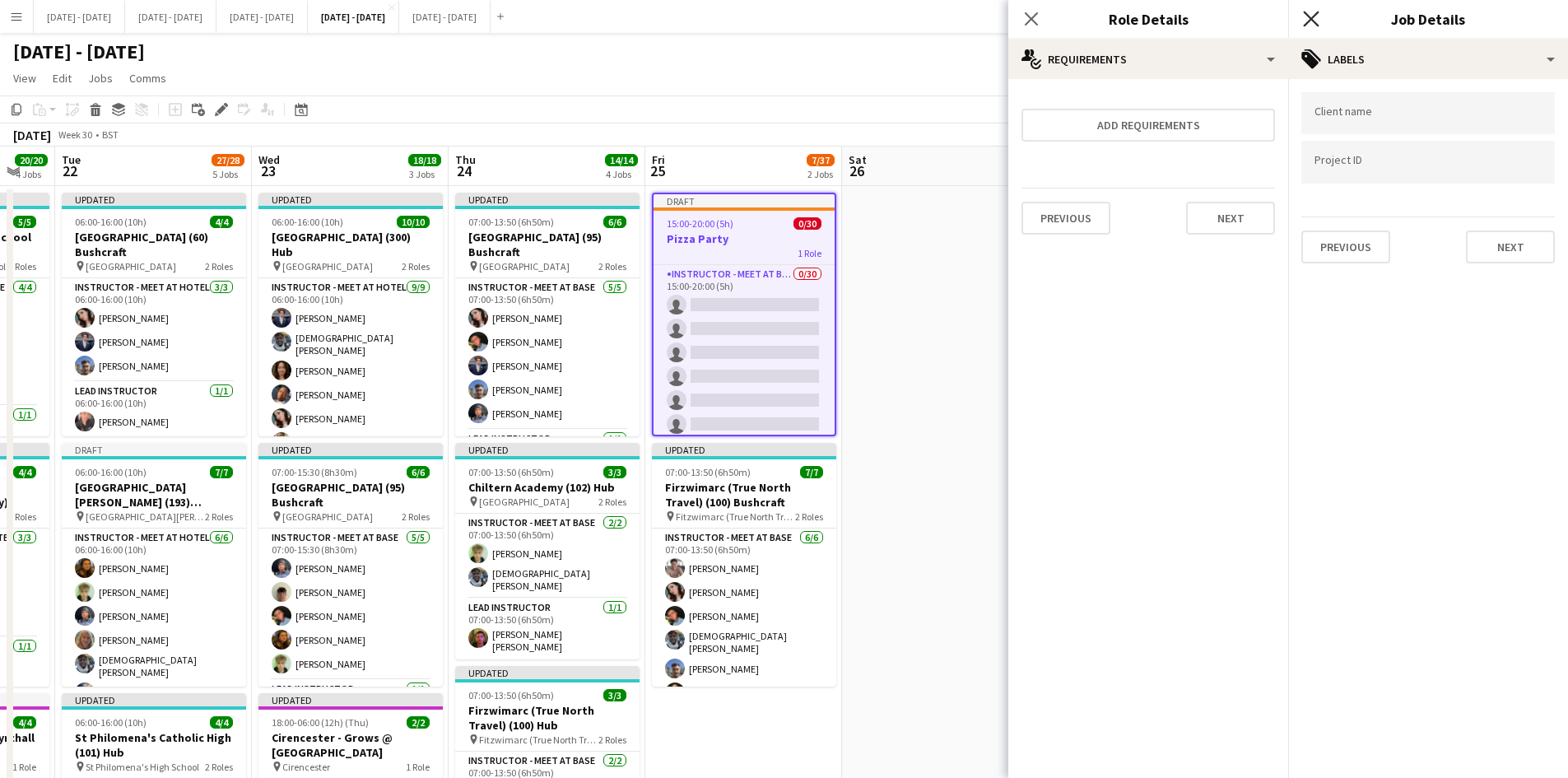 scroll, scrollTop: 0, scrollLeft: 0, axis: both 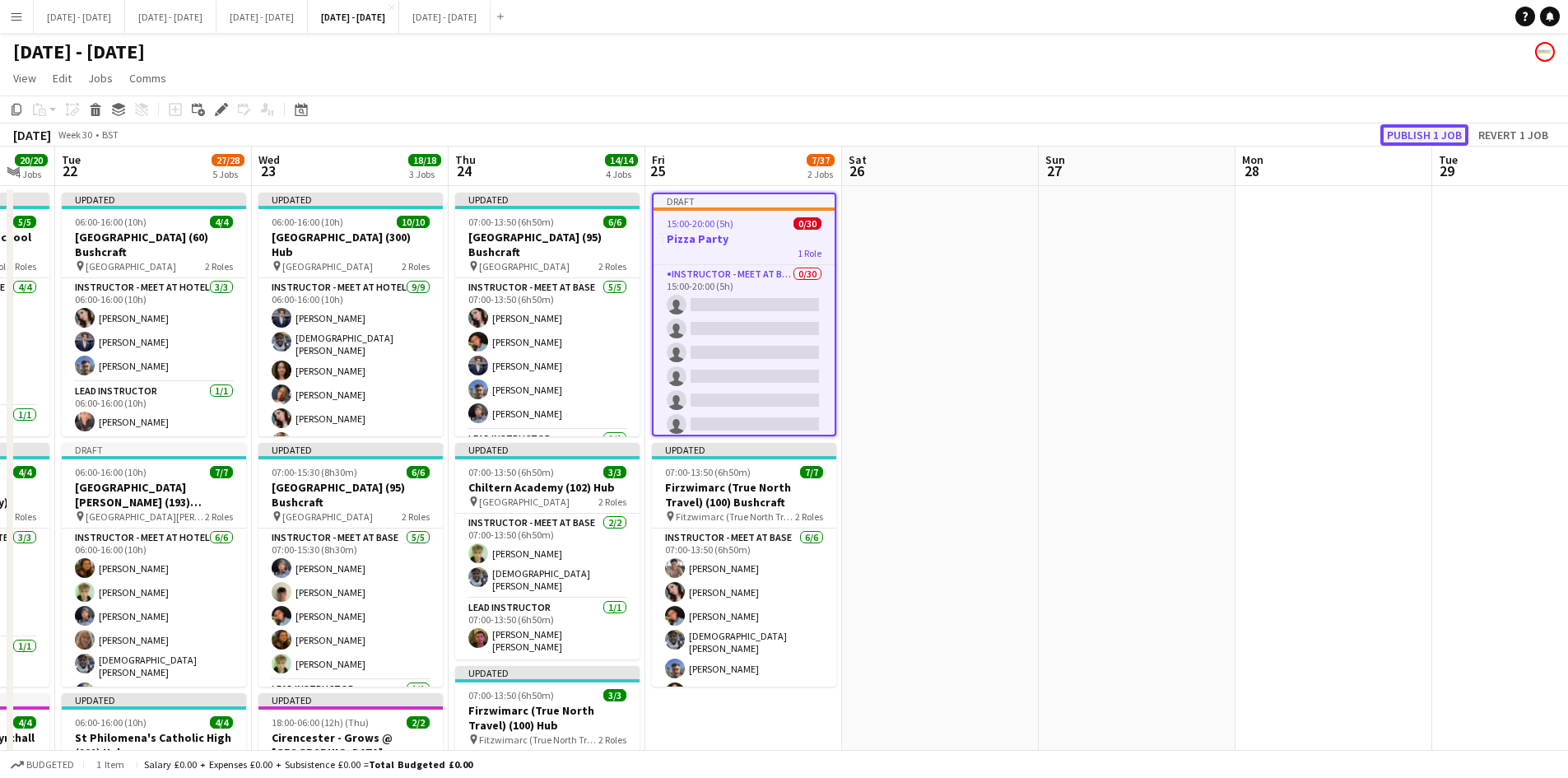 click on "Publish 1 job" 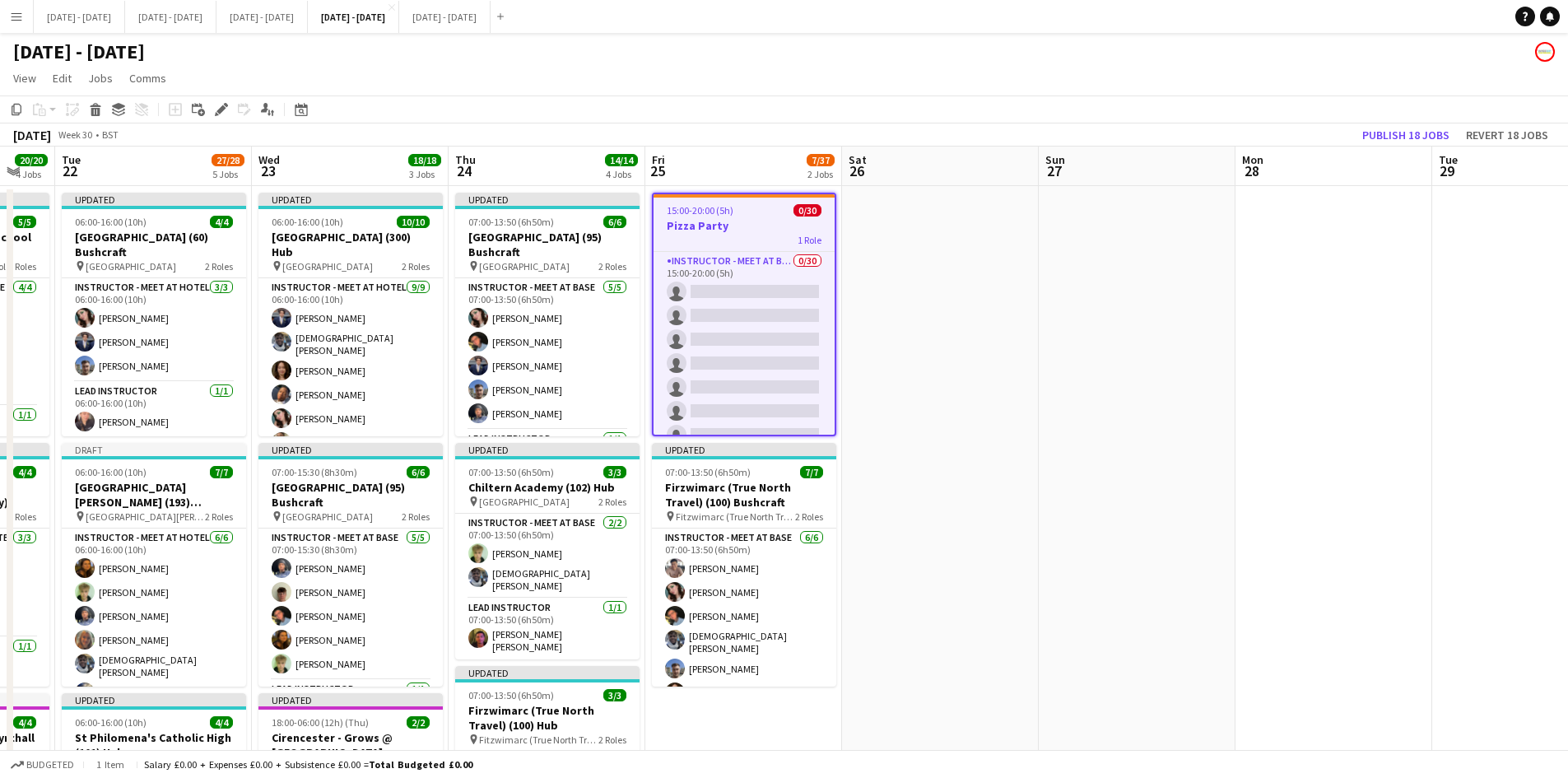 click on "Pizza Party" at bounding box center (744, 226) 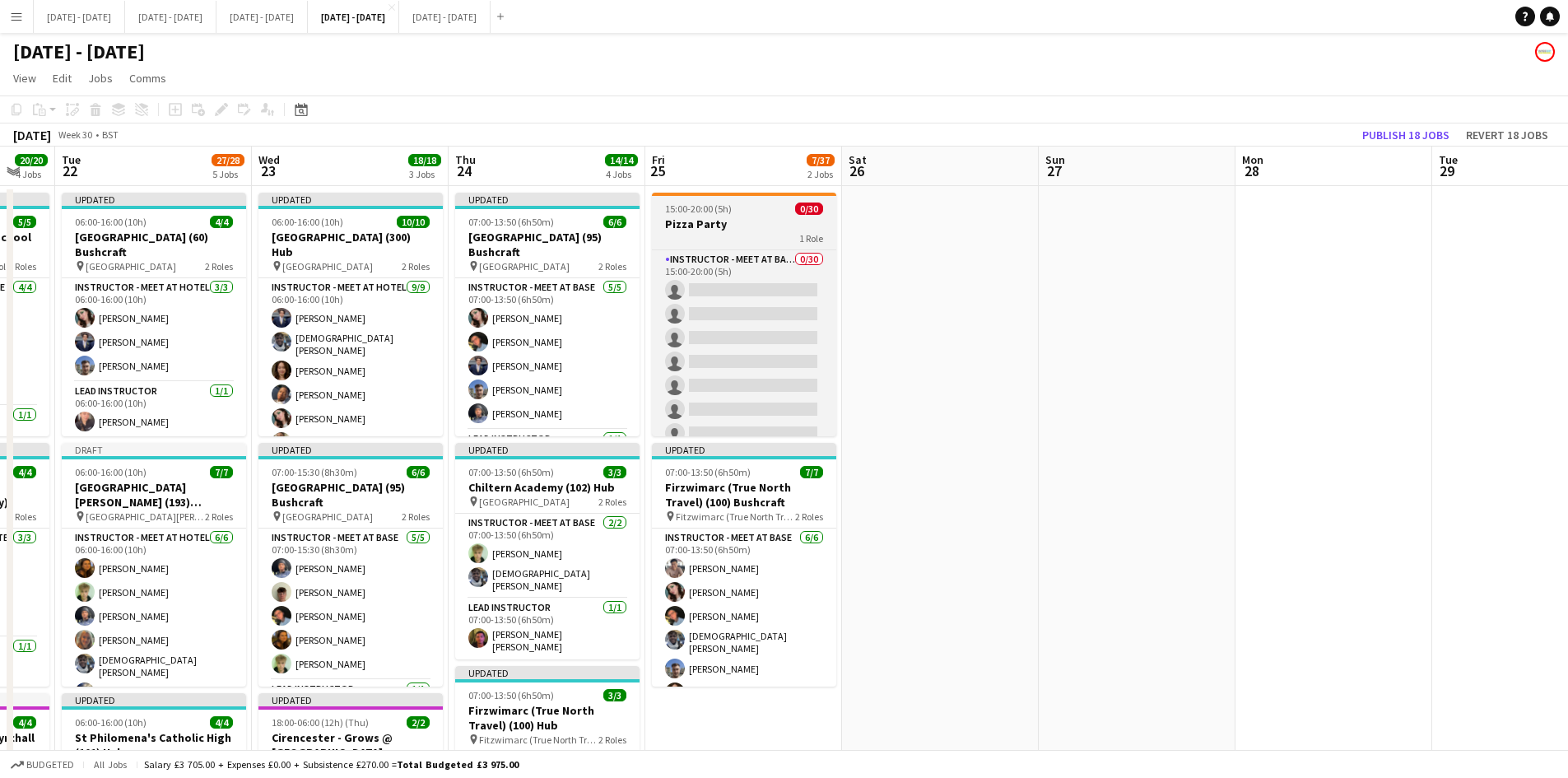click on "1 Role" at bounding box center [744, 238] 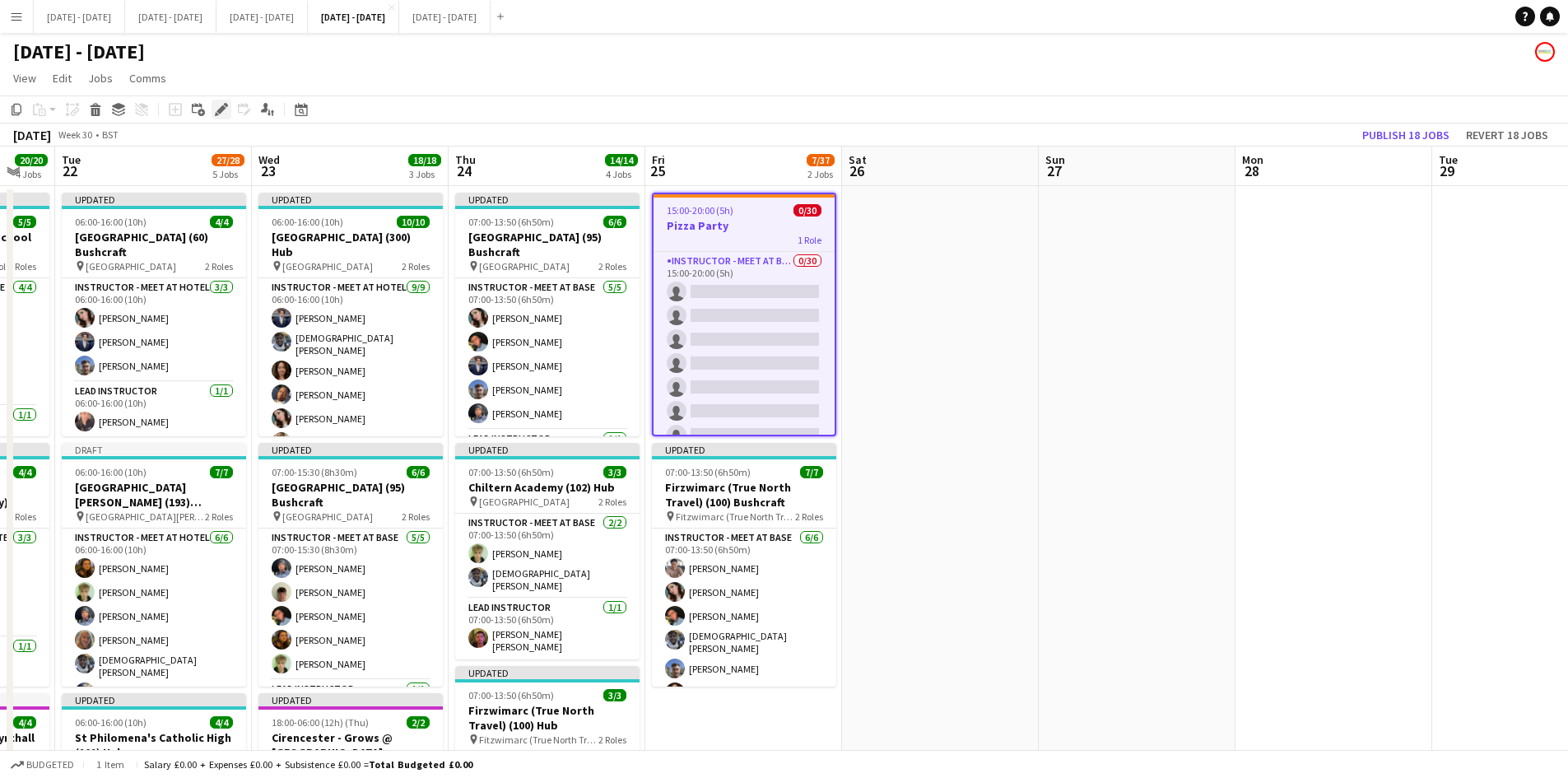 click 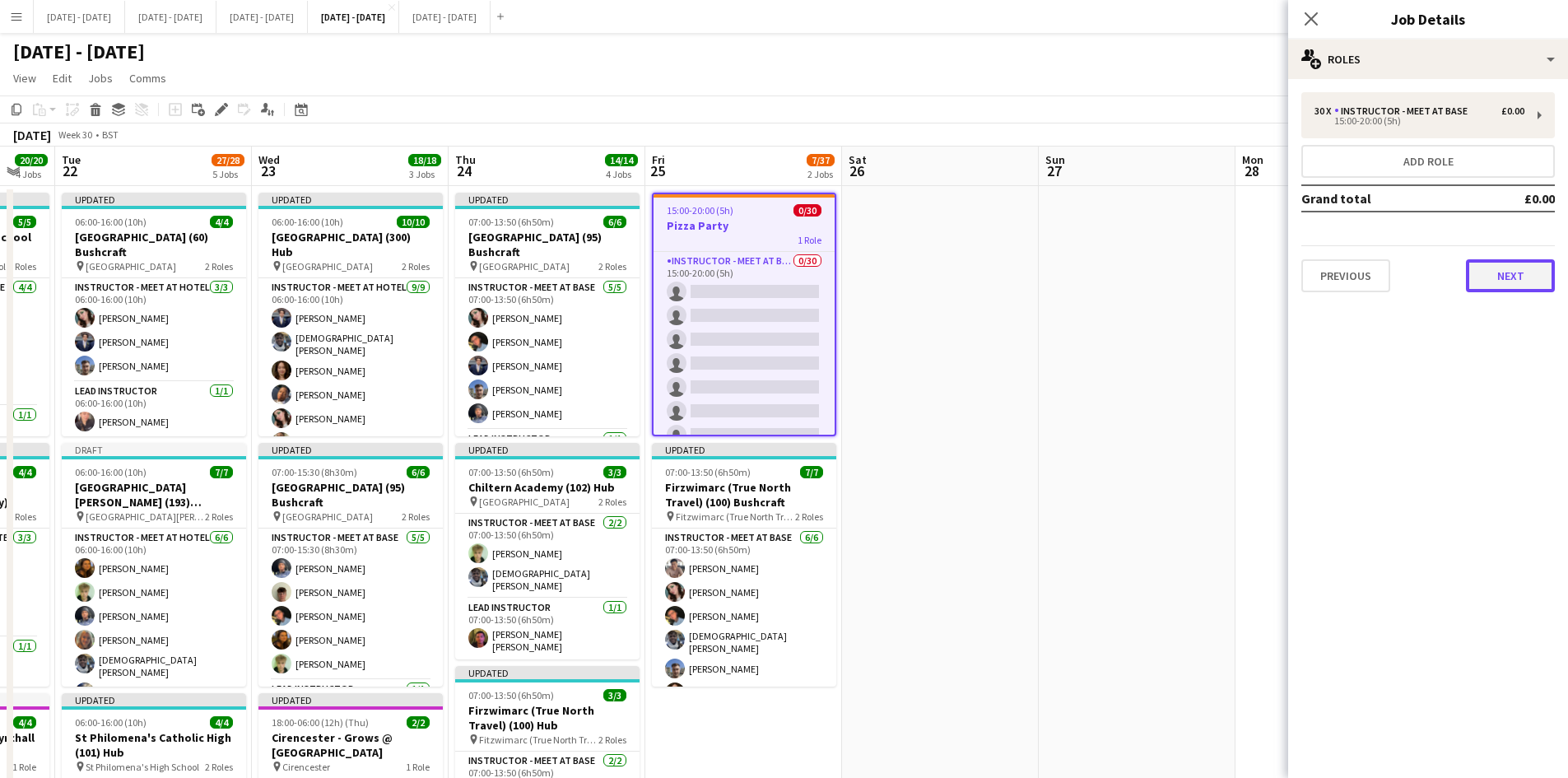 click on "Next" at bounding box center (1510, 276) 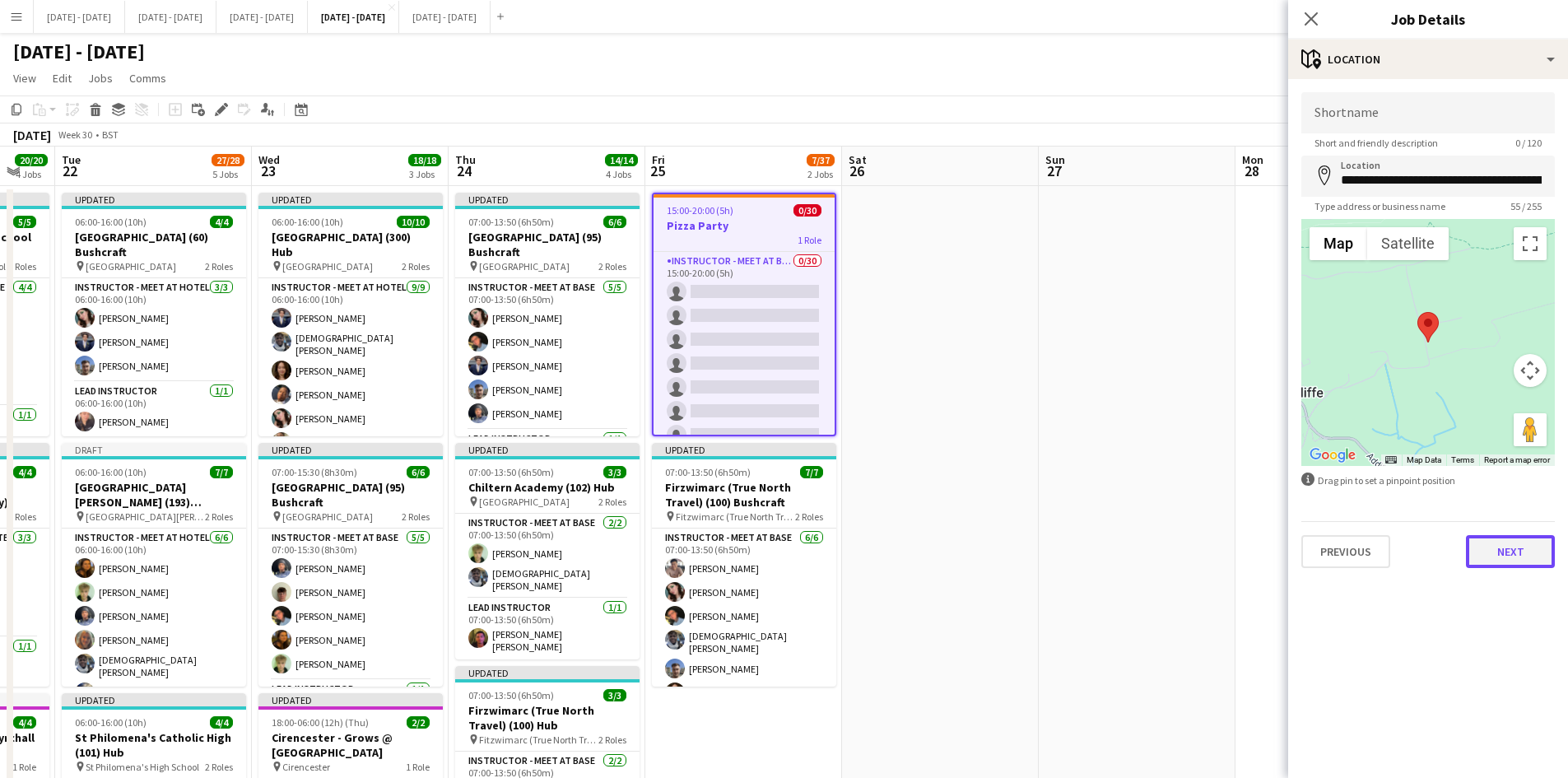 click on "Next" at bounding box center [1510, 552] 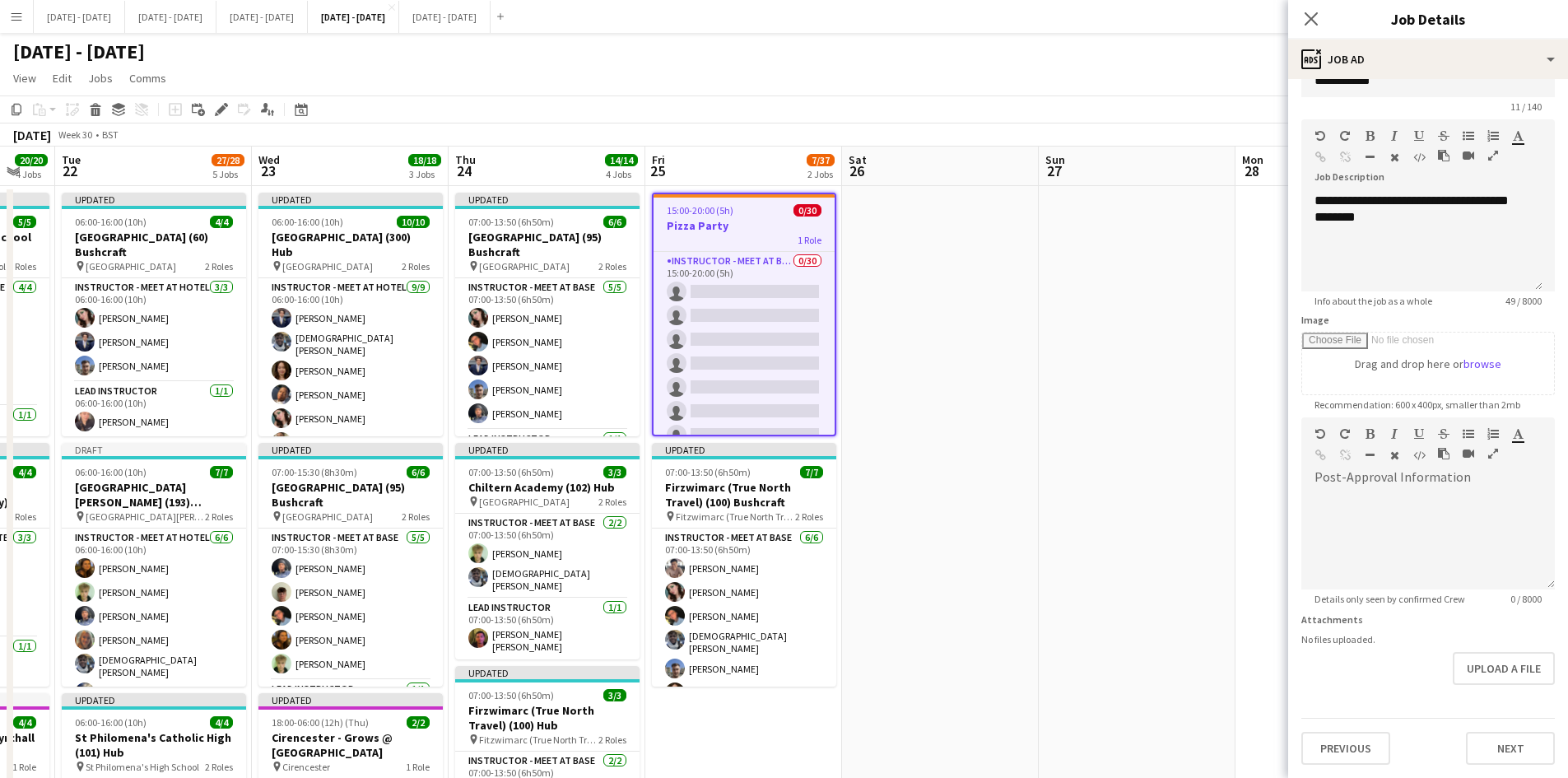 scroll, scrollTop: 88, scrollLeft: 0, axis: vertical 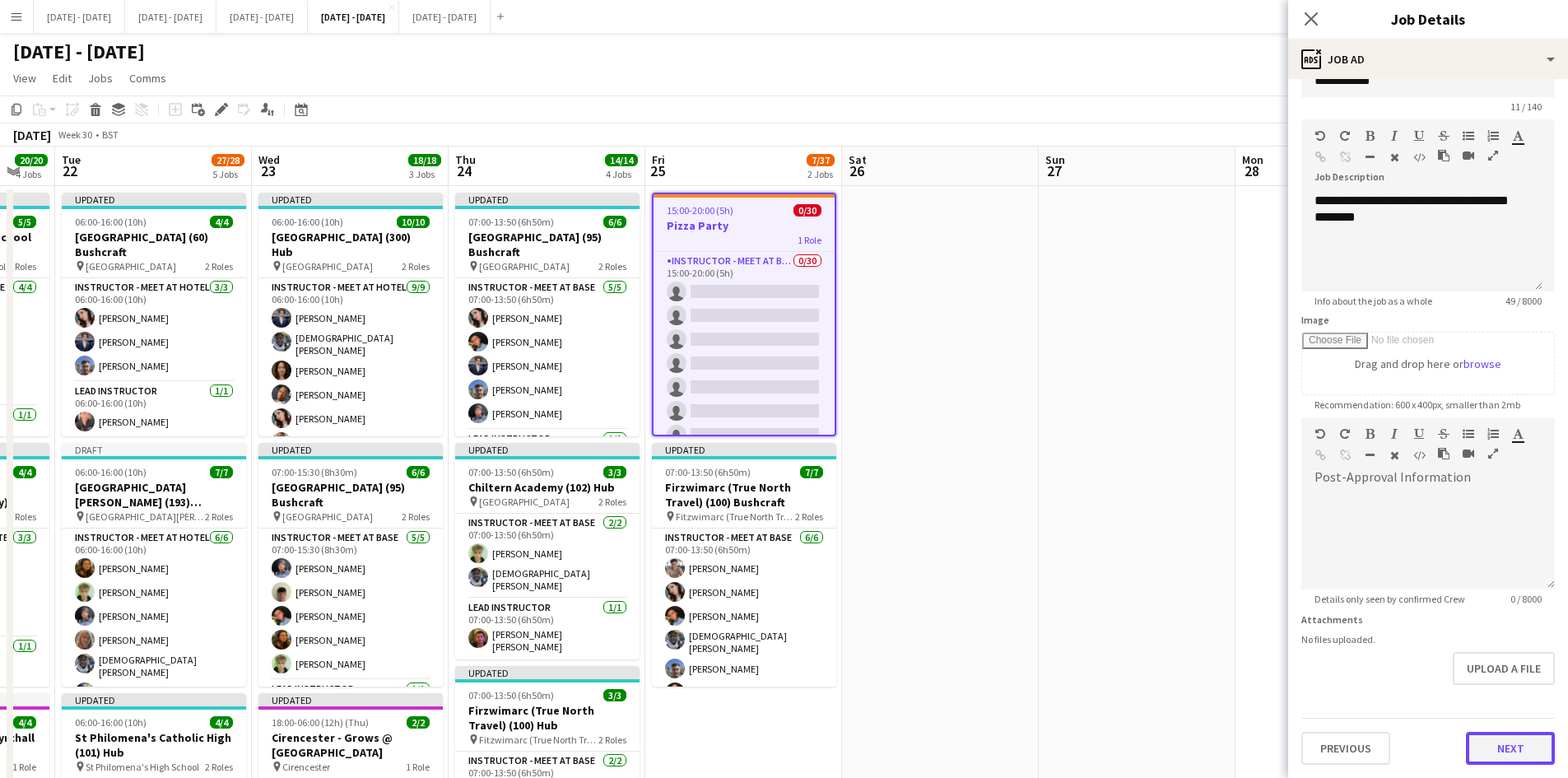 click on "**********" at bounding box center [1428, 410] 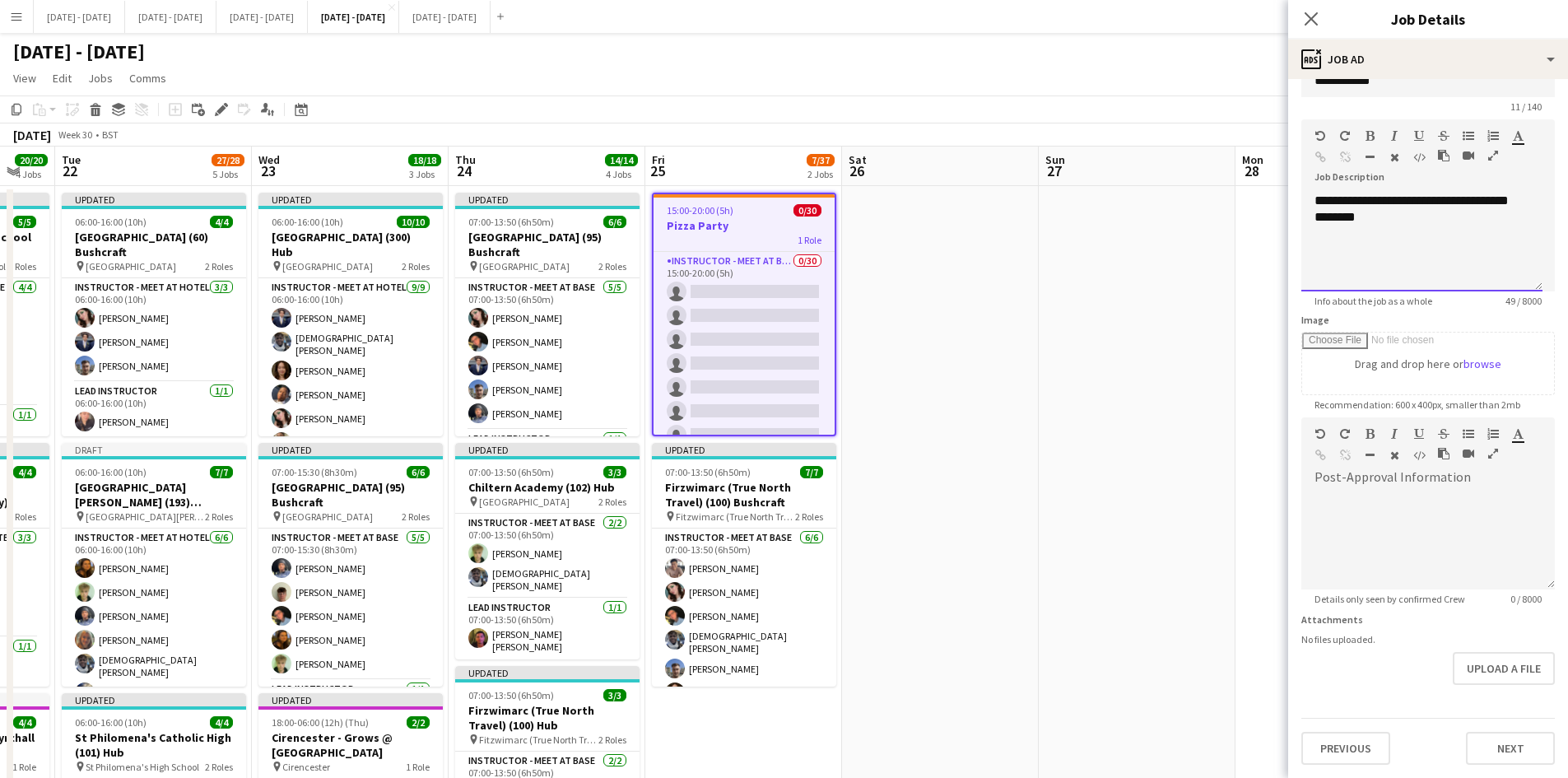 click on "**********" at bounding box center [1421, 242] 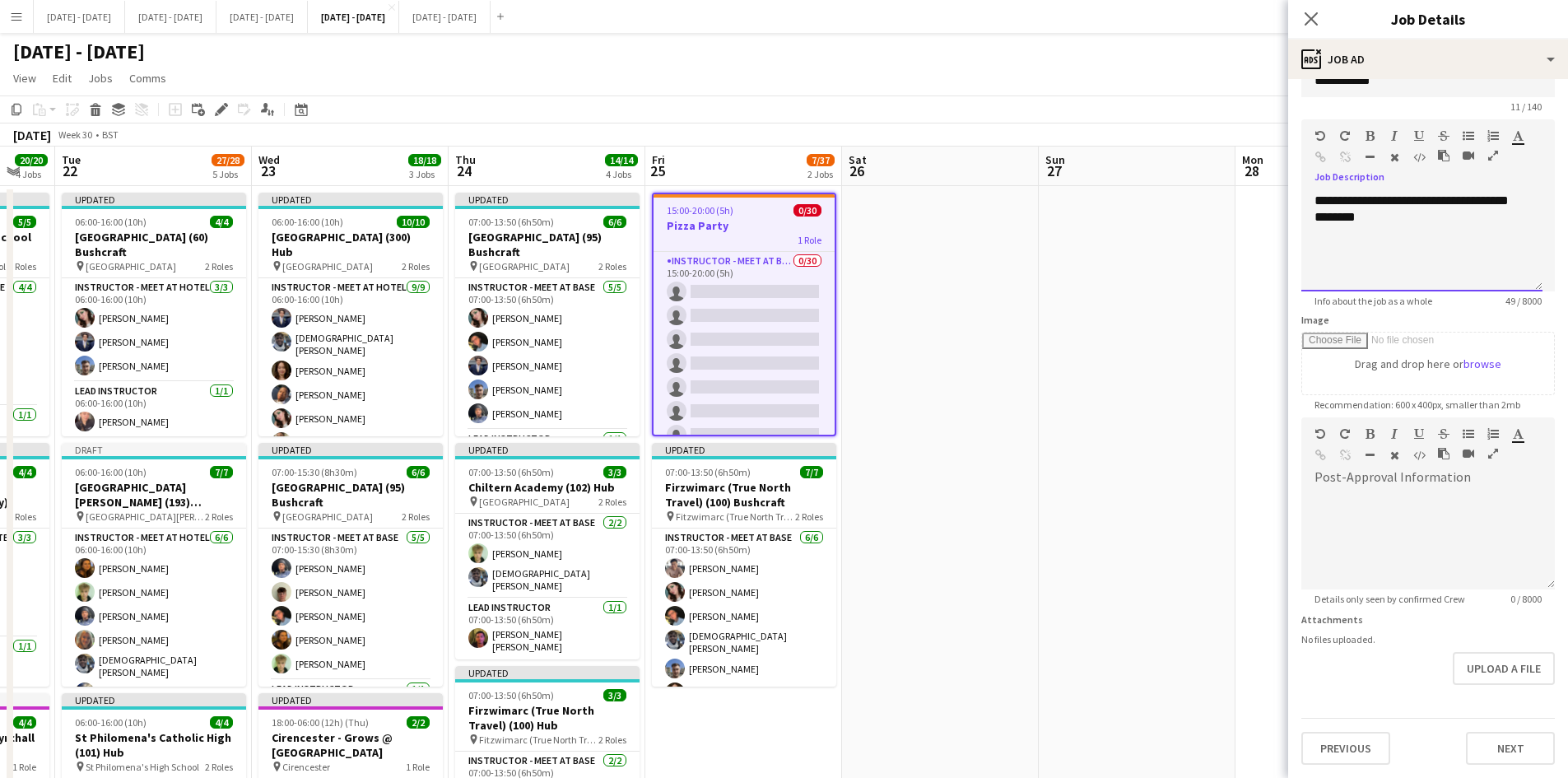 click on "**********" at bounding box center [1421, 242] 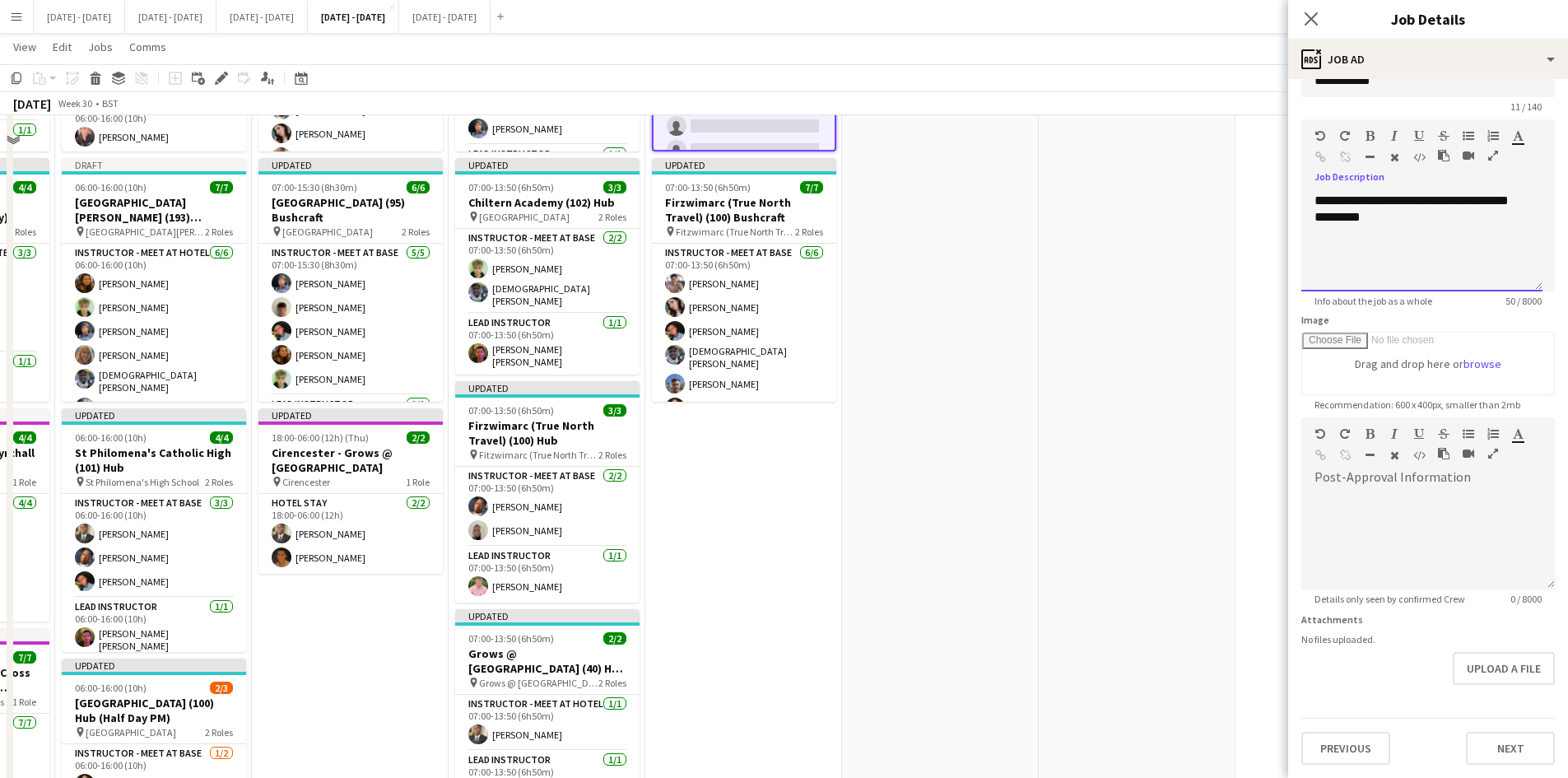 scroll, scrollTop: 329, scrollLeft: 0, axis: vertical 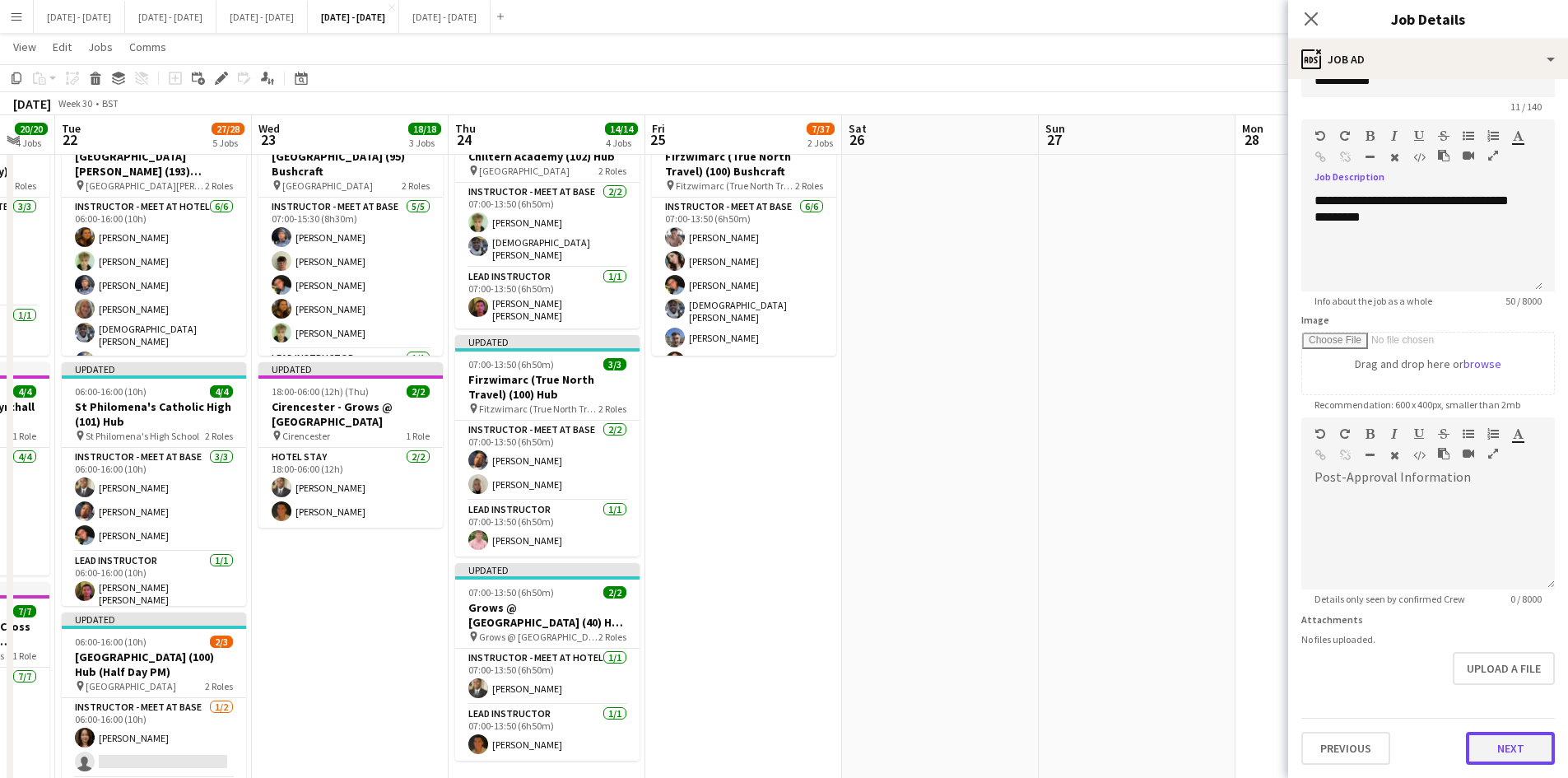 click on "Next" at bounding box center [1510, 748] 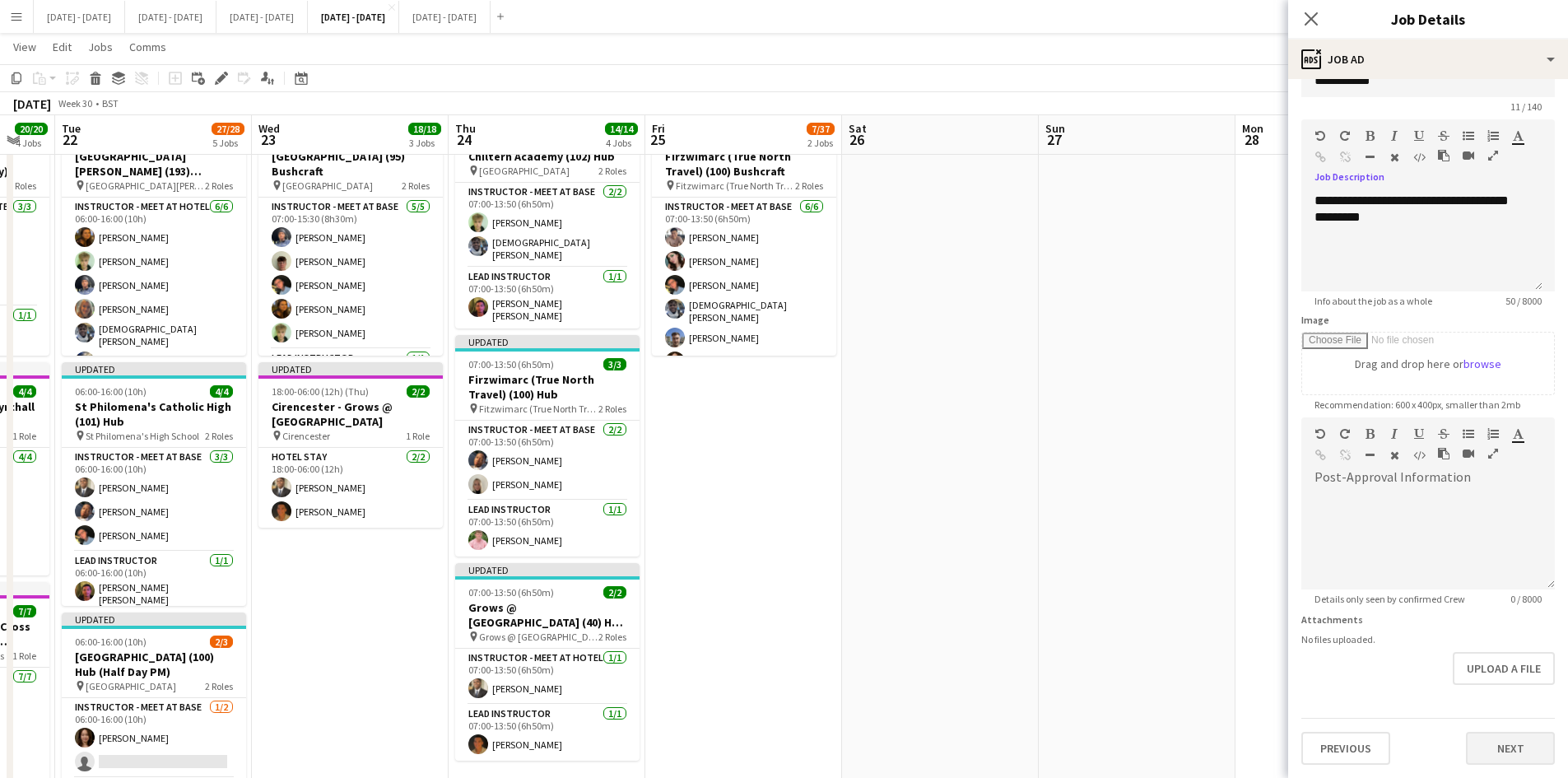 type on "*******" 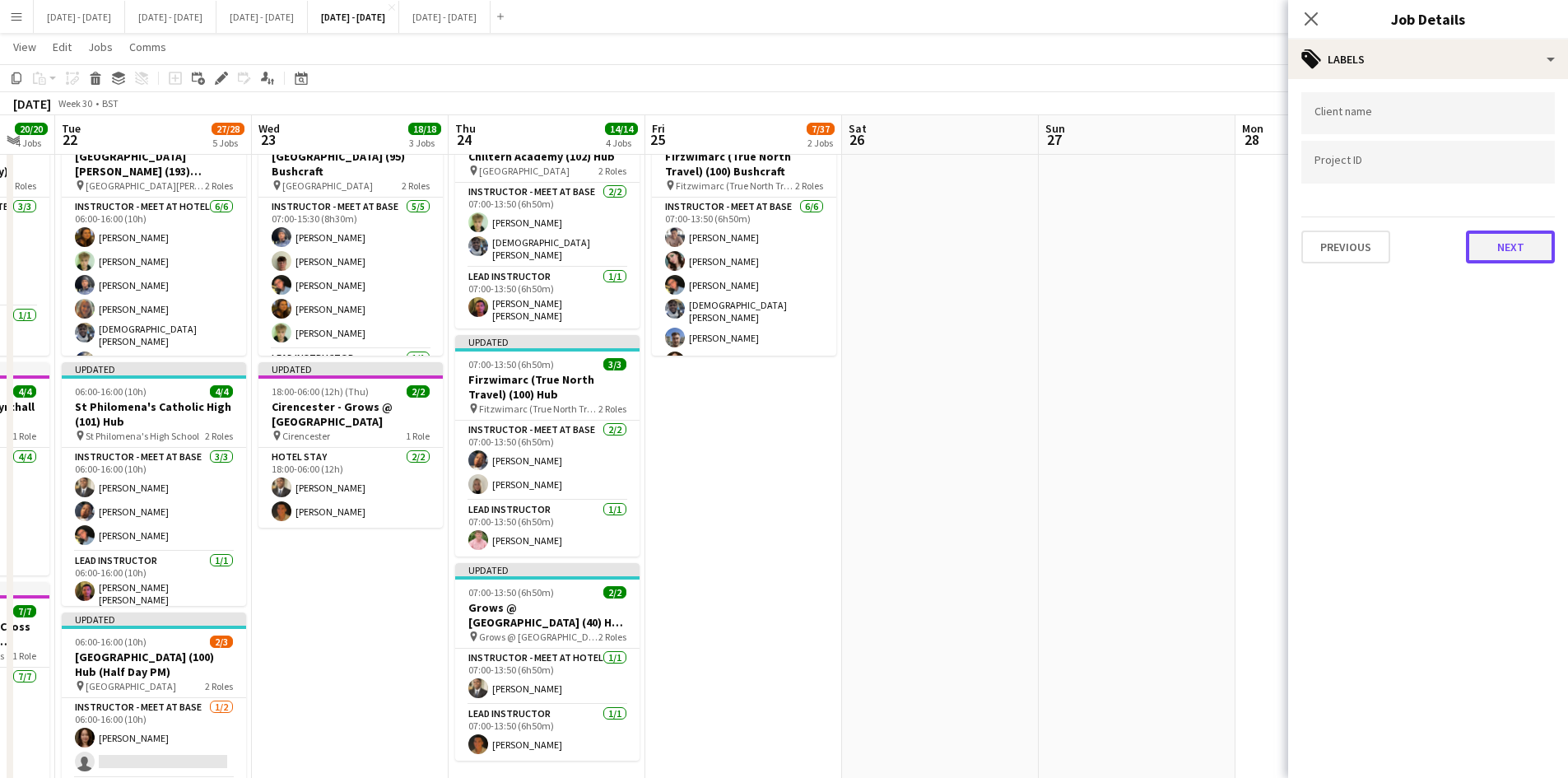 click on "Next" at bounding box center (1510, 247) 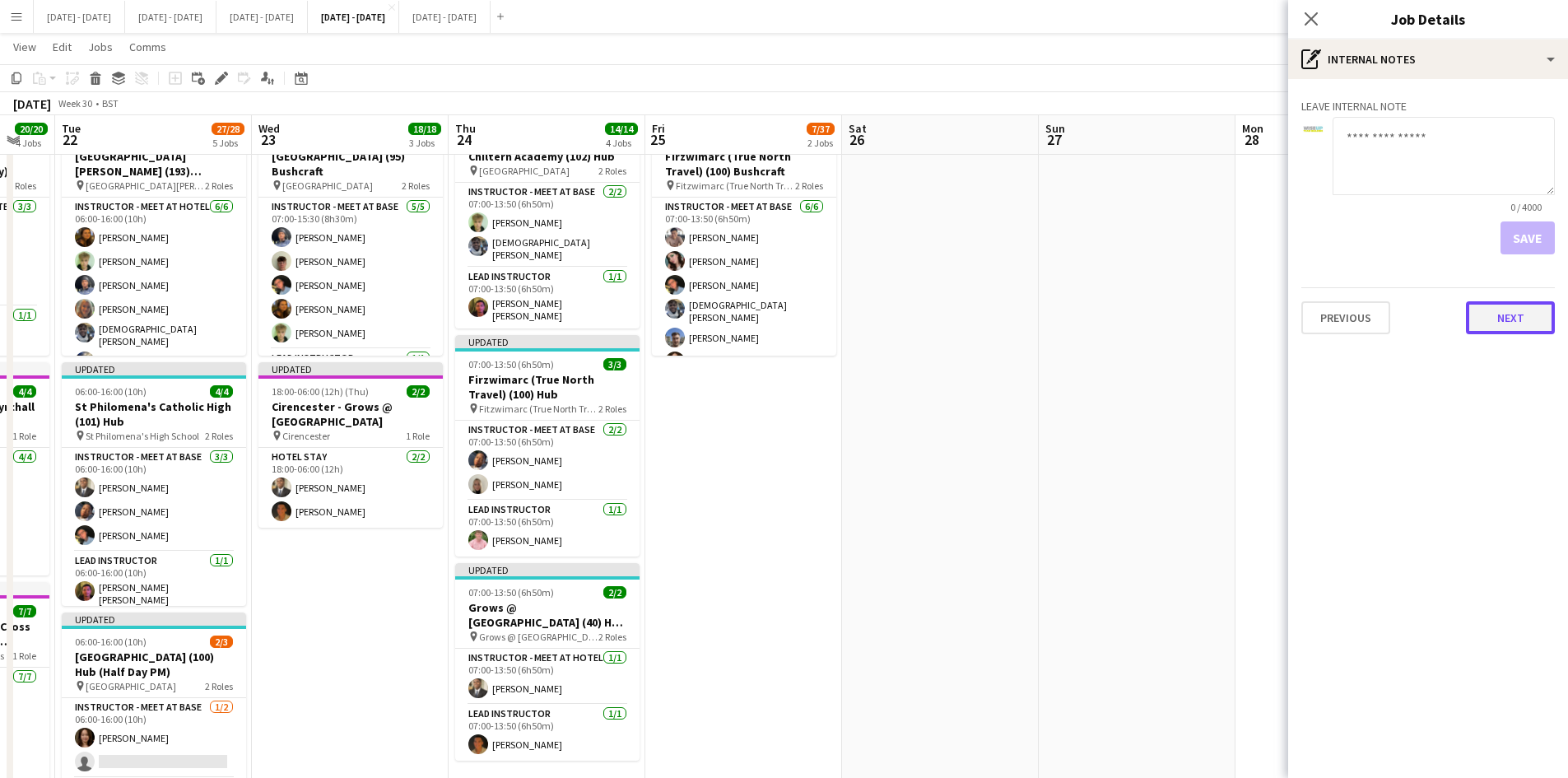 click on "Next" at bounding box center [1510, 318] 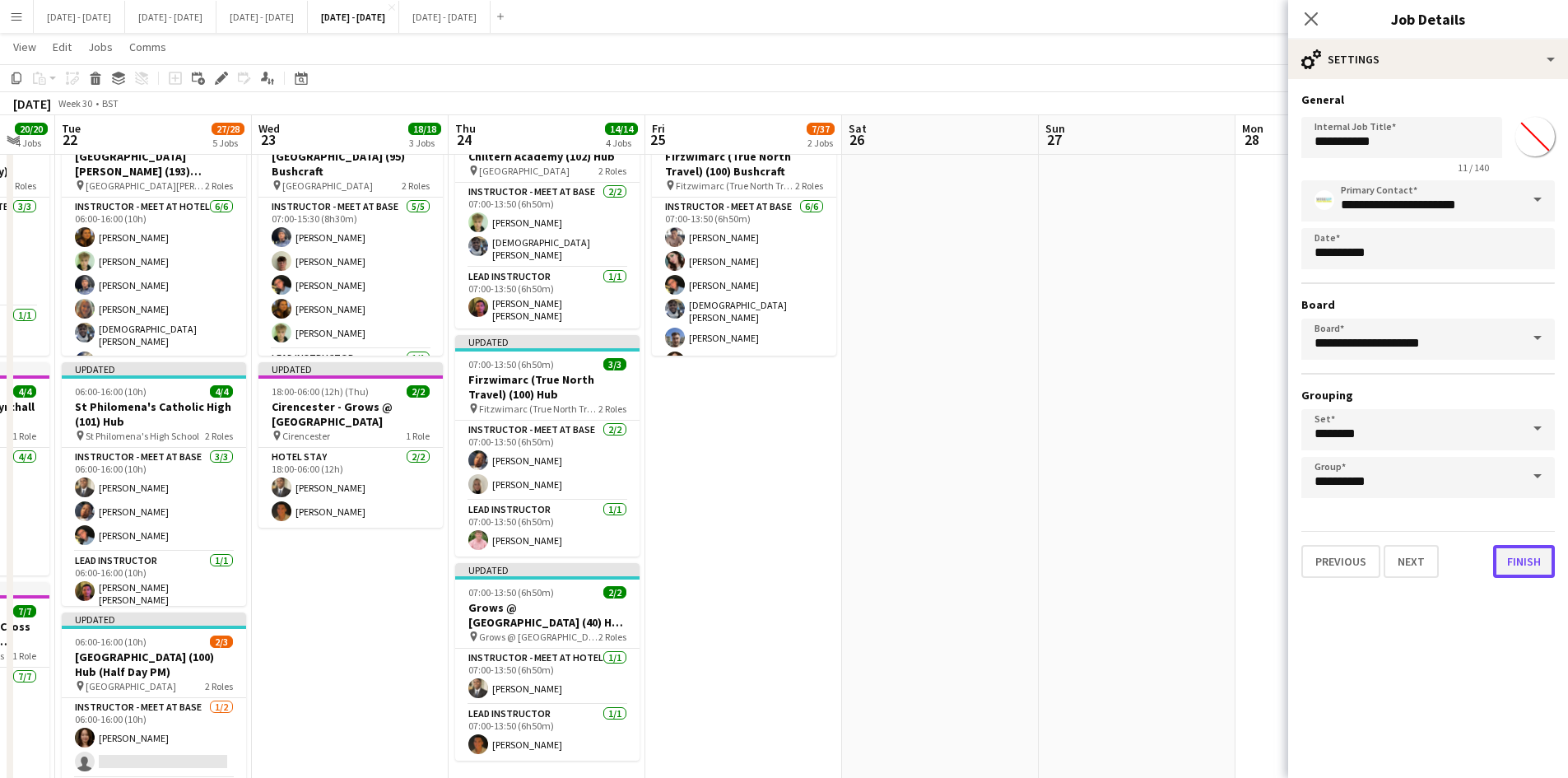 click on "Finish" at bounding box center (1524, 561) 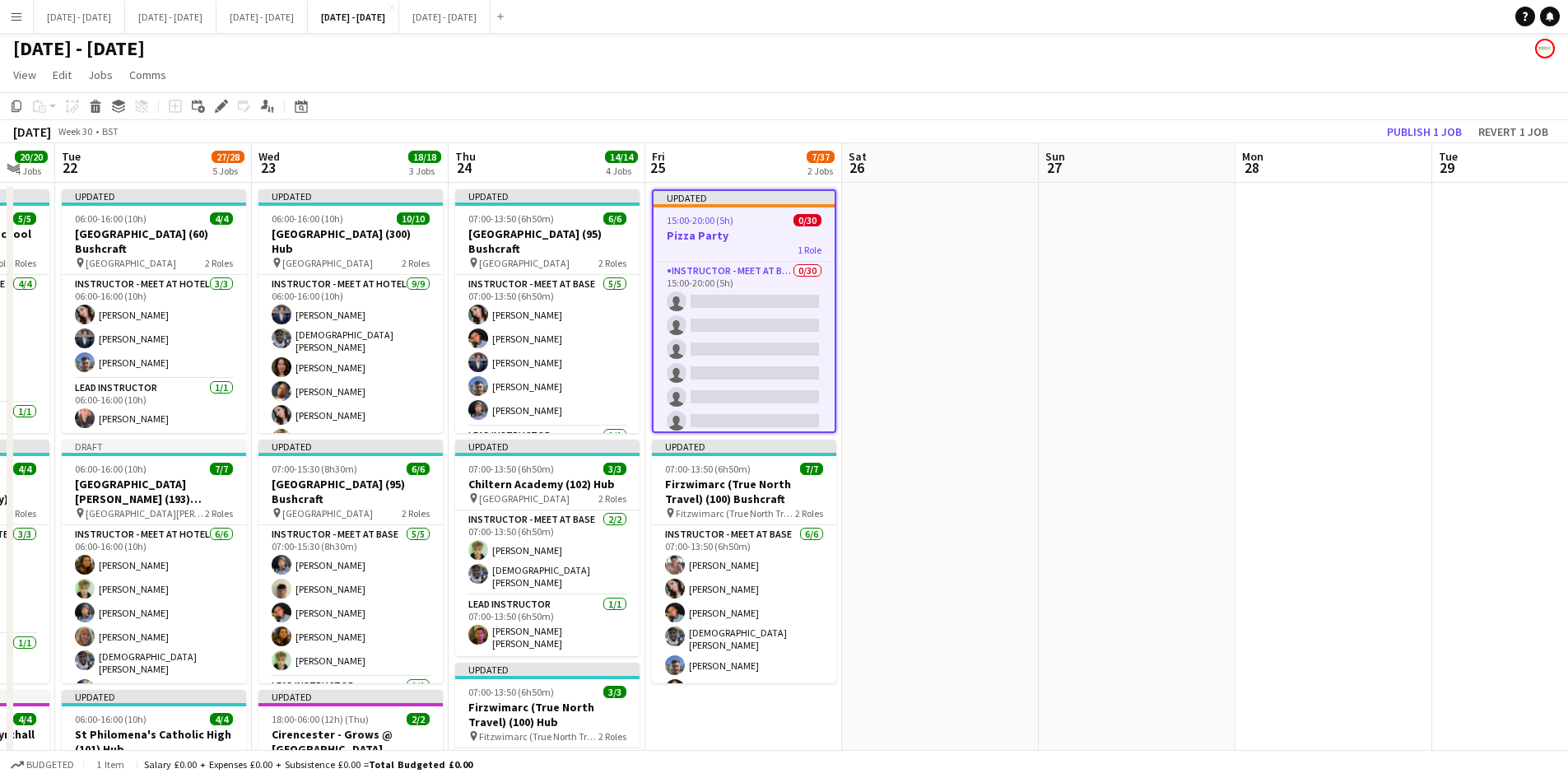 scroll, scrollTop: 0, scrollLeft: 0, axis: both 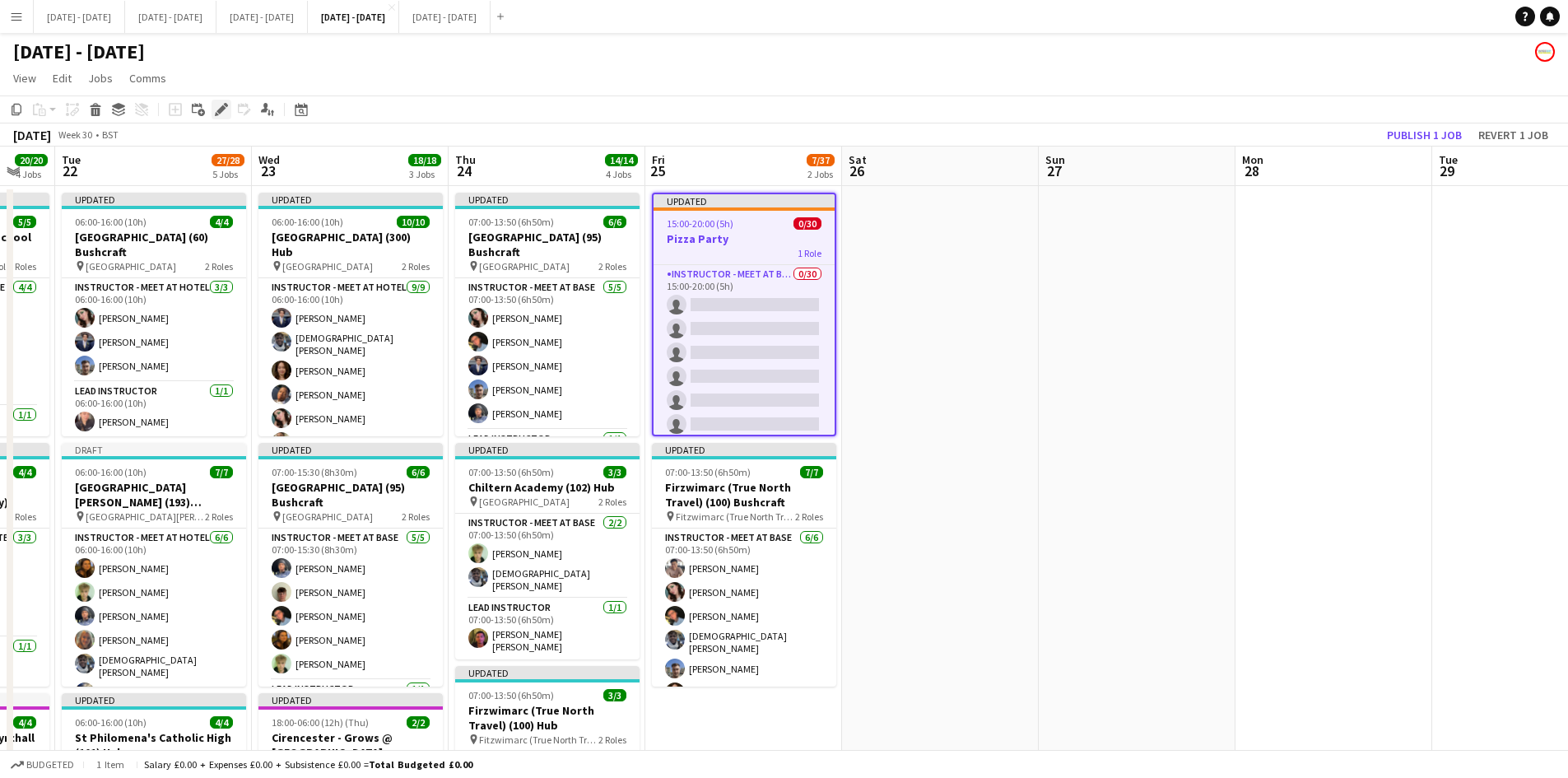 click on "Edit" 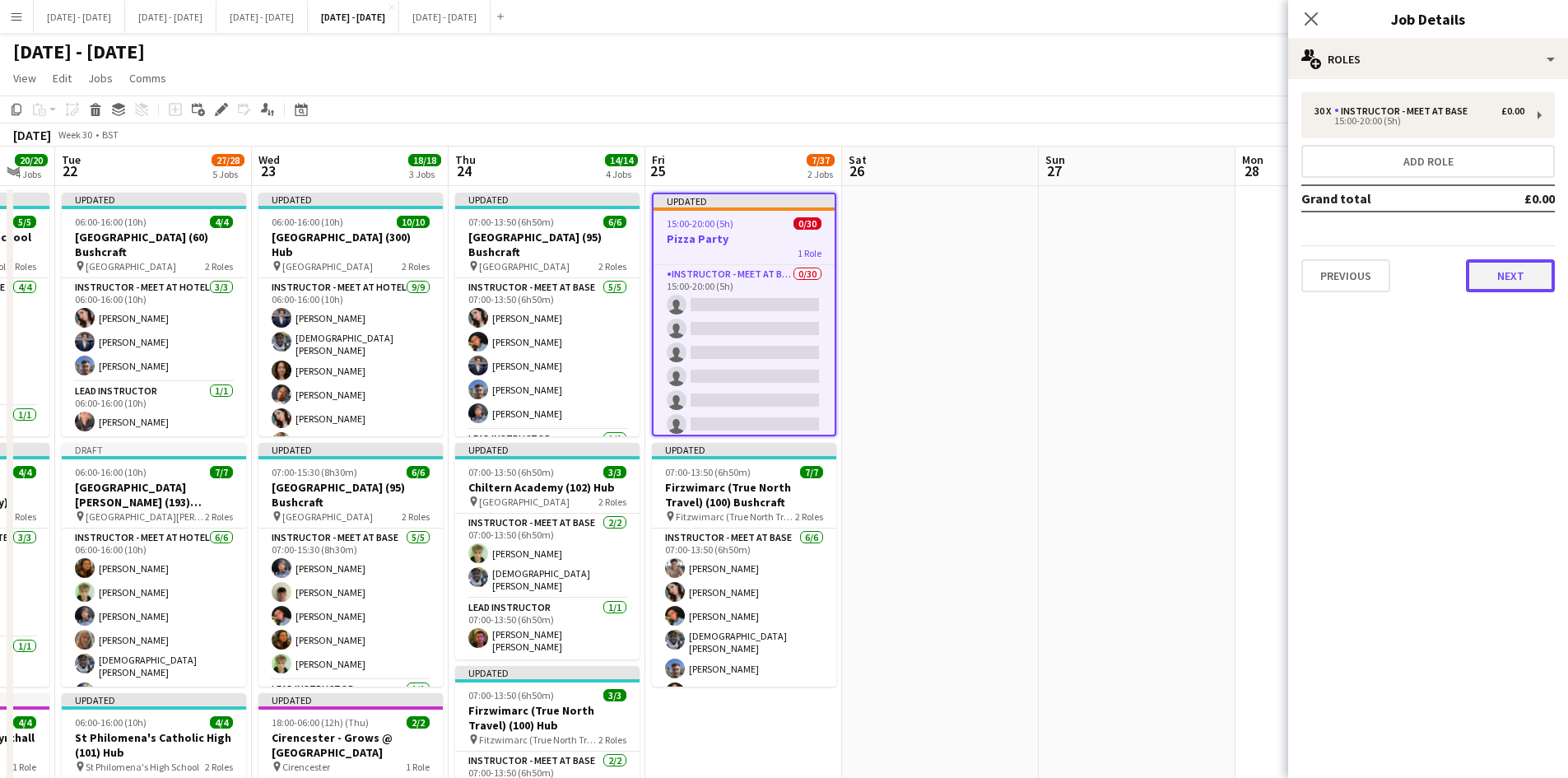 click on "Next" at bounding box center (1510, 276) 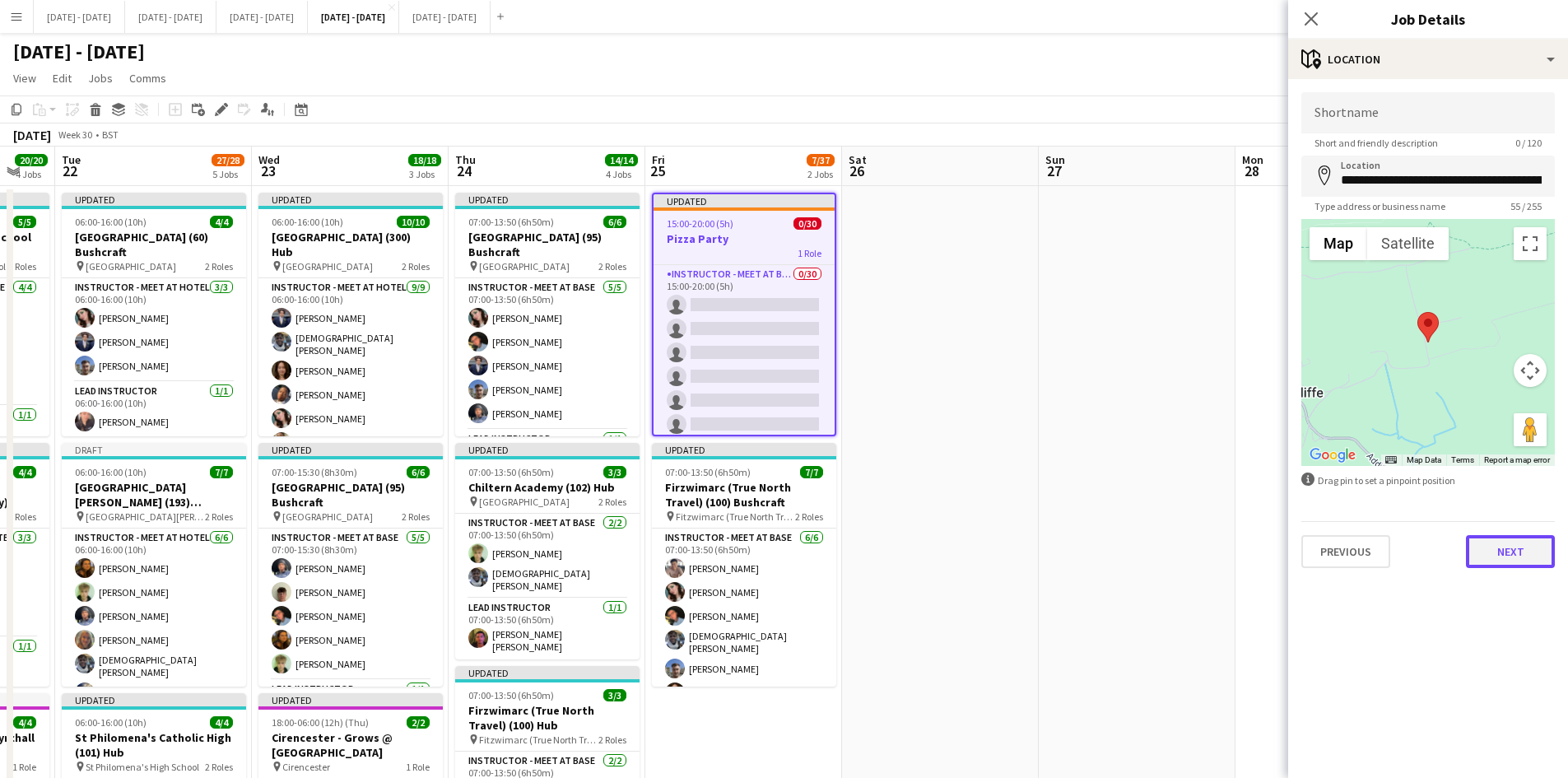 click on "Next" at bounding box center (1510, 552) 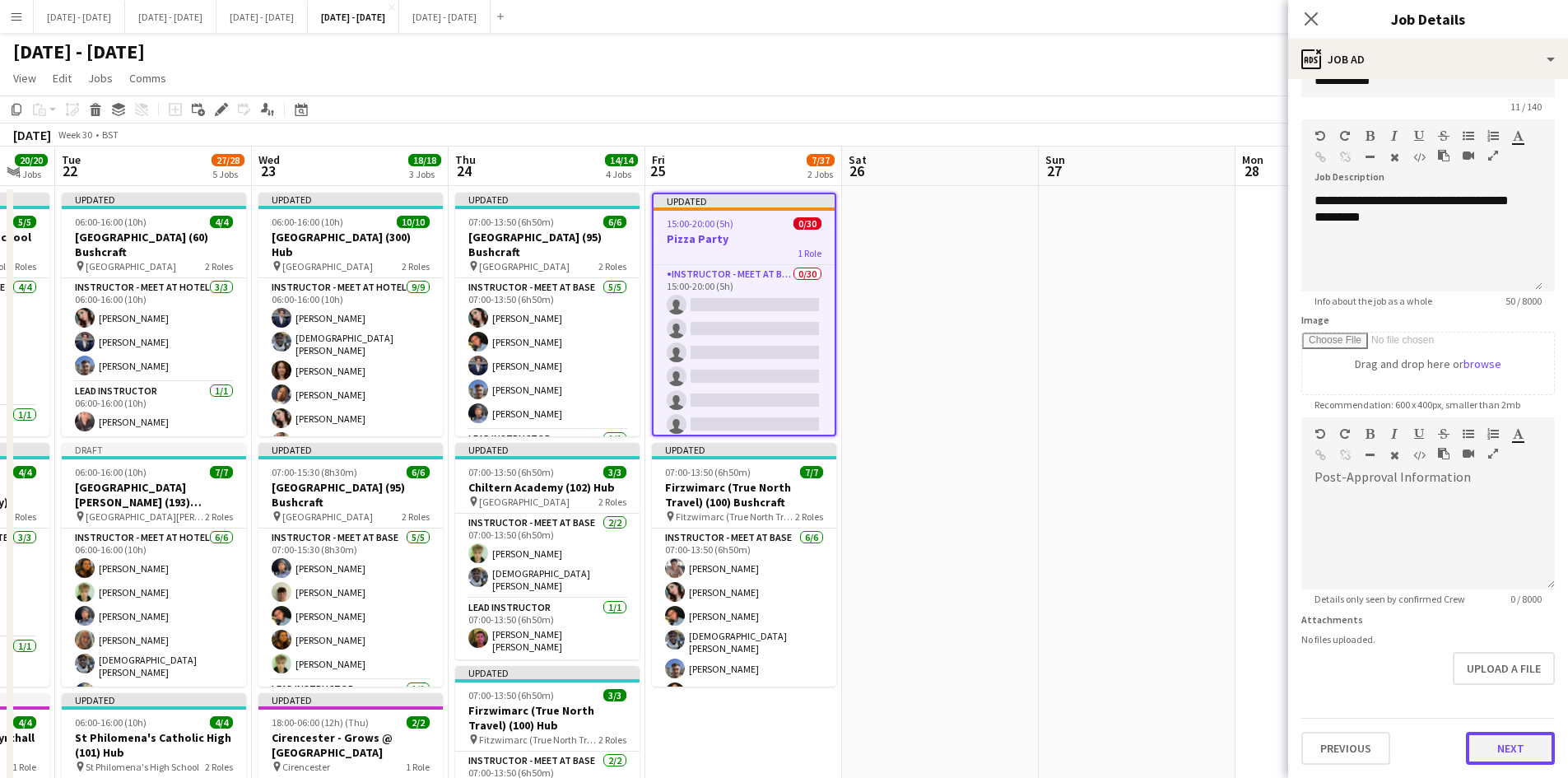 click on "**********" at bounding box center (1428, 410) 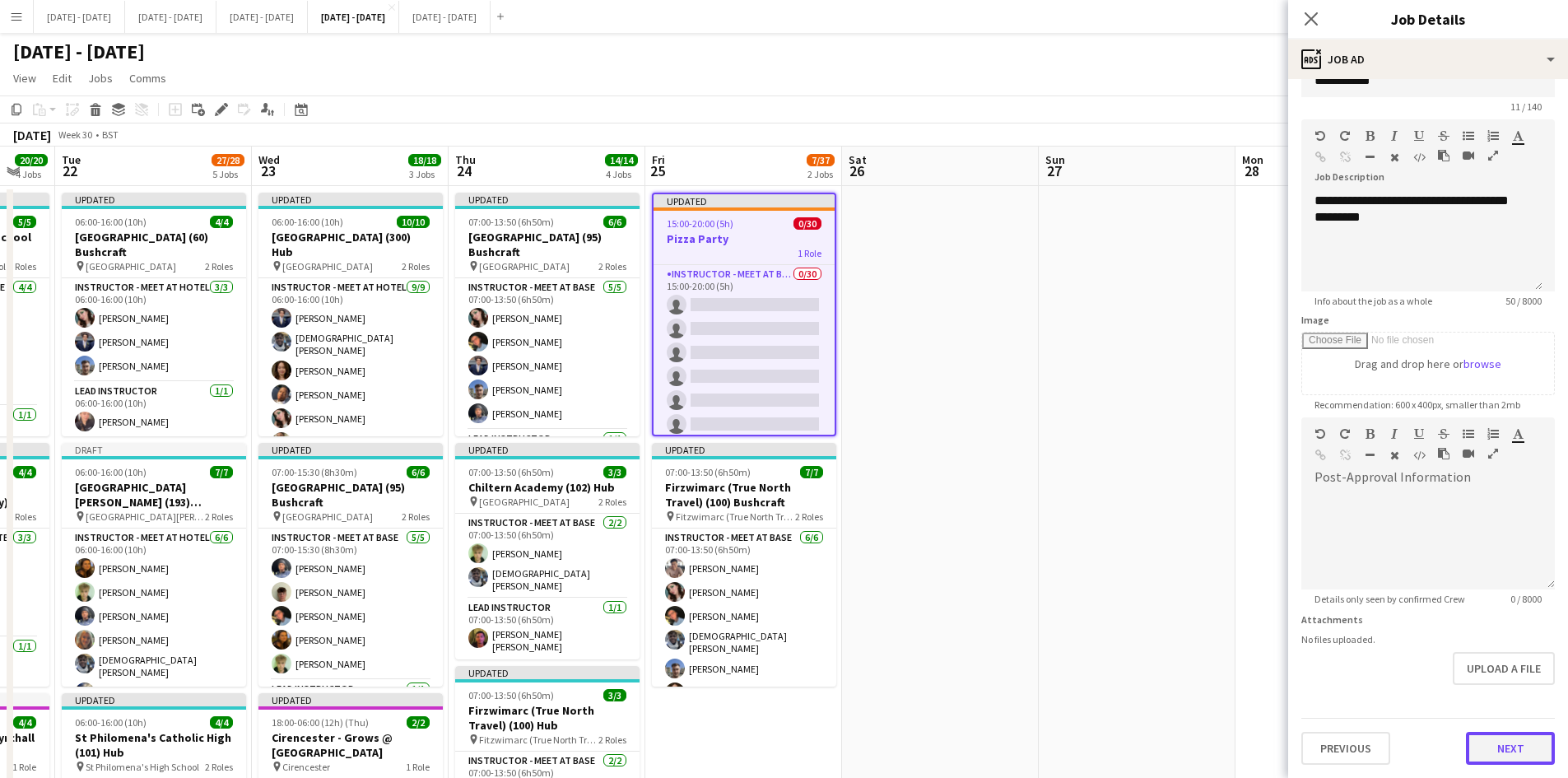 click on "Next" at bounding box center (1510, 748) 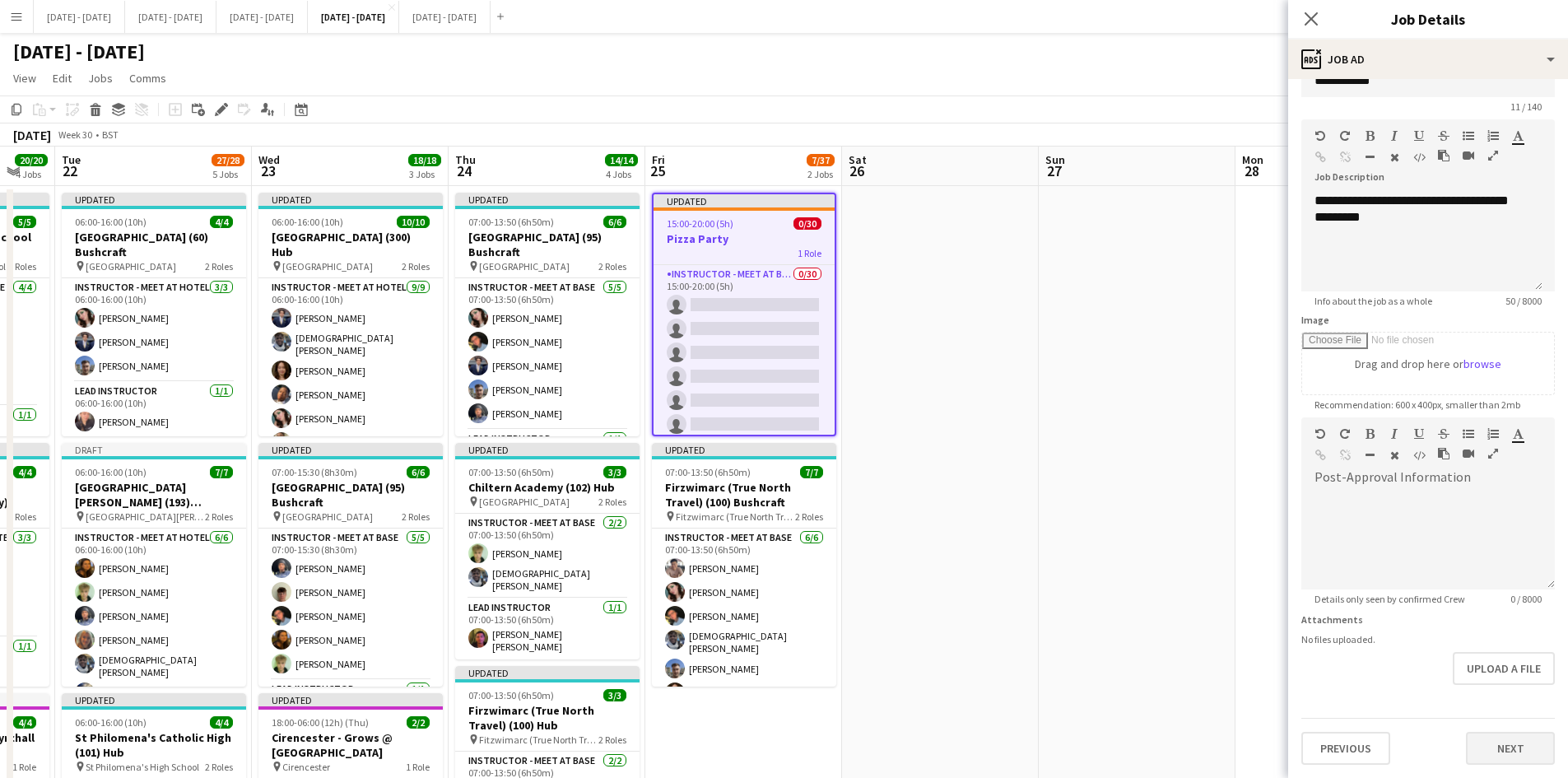scroll, scrollTop: 0, scrollLeft: 0, axis: both 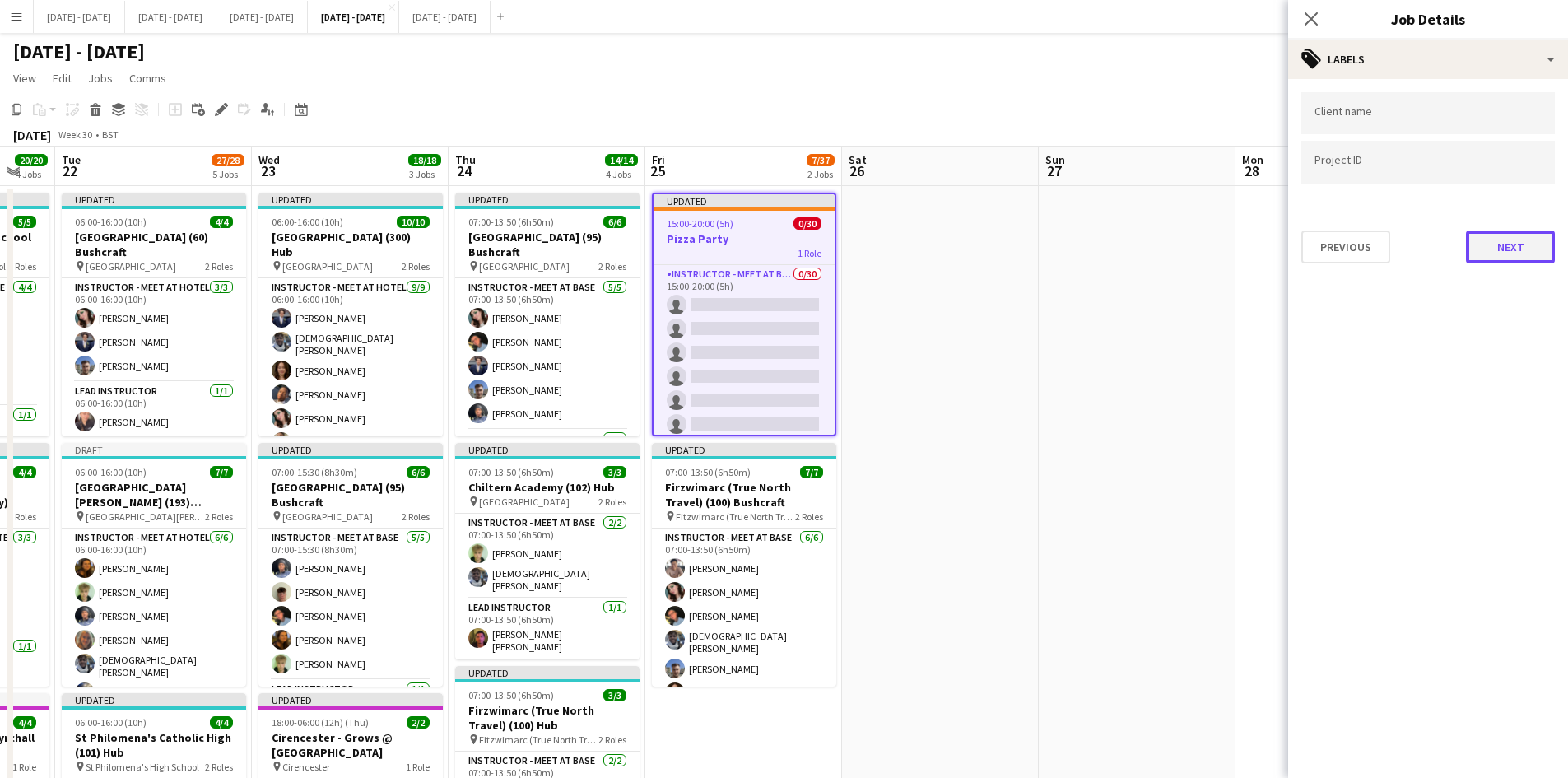 click on "Next" at bounding box center (1510, 247) 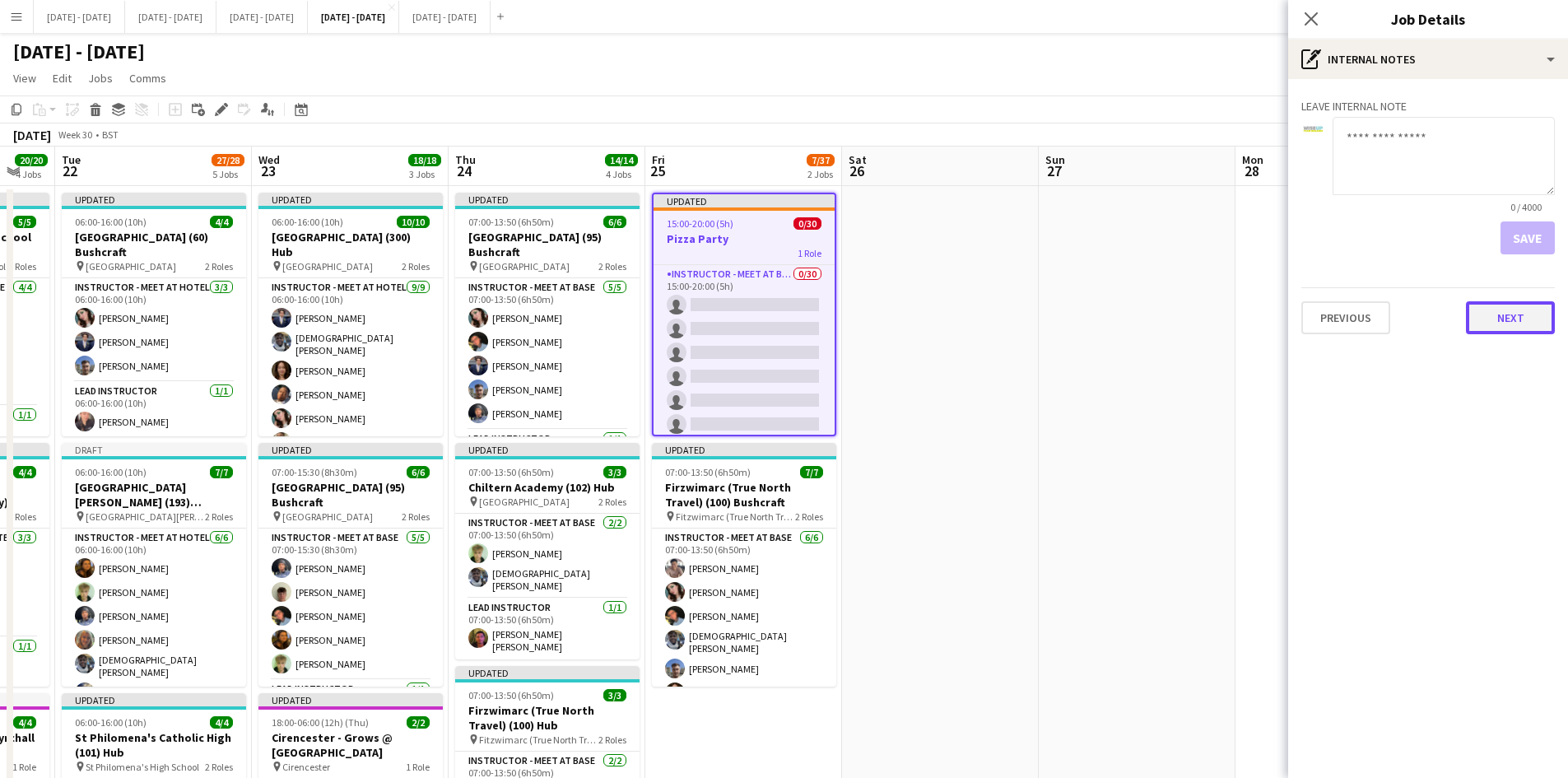 click on "Next" at bounding box center [1510, 318] 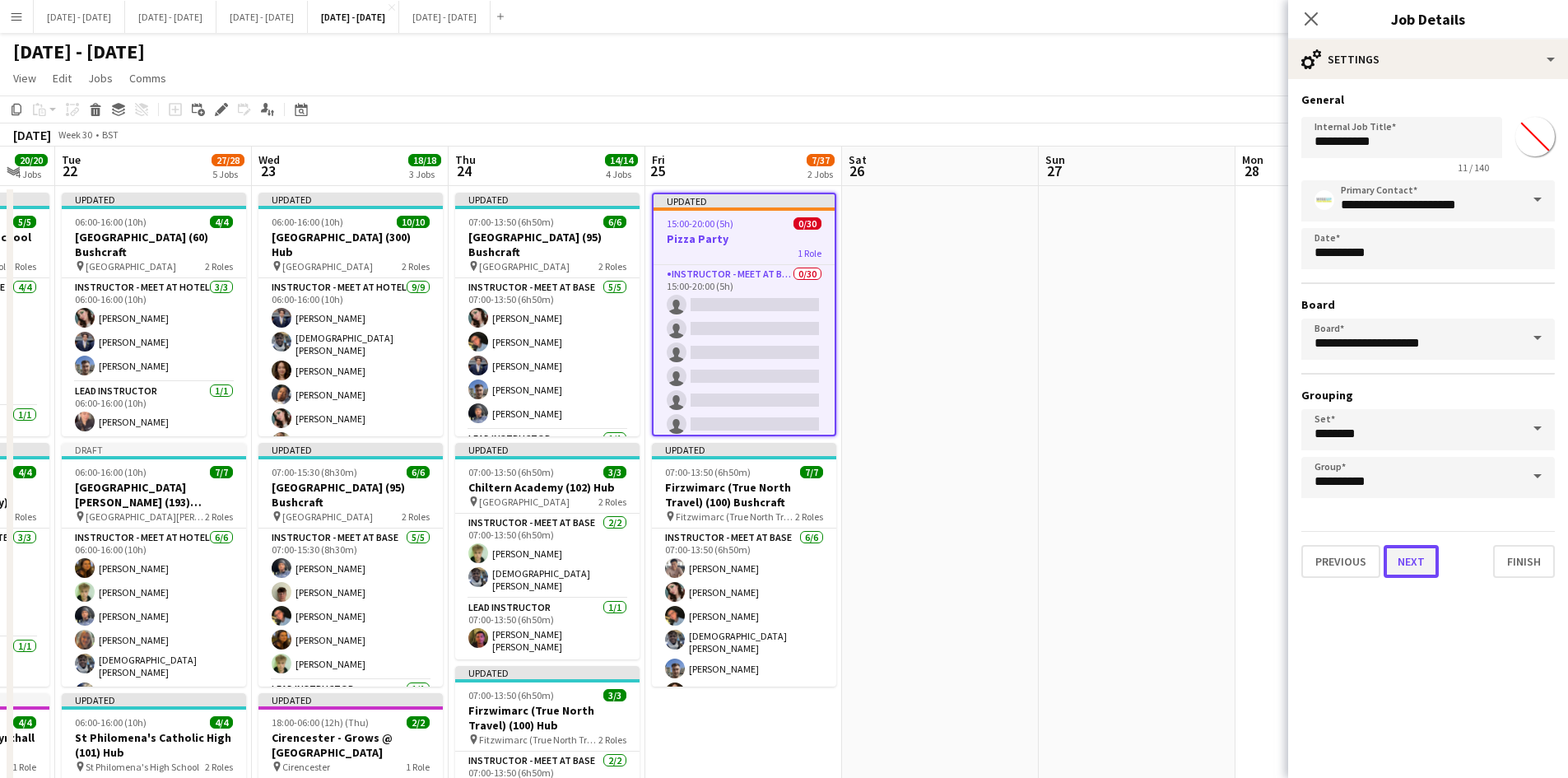 click on "Next" at bounding box center [1411, 561] 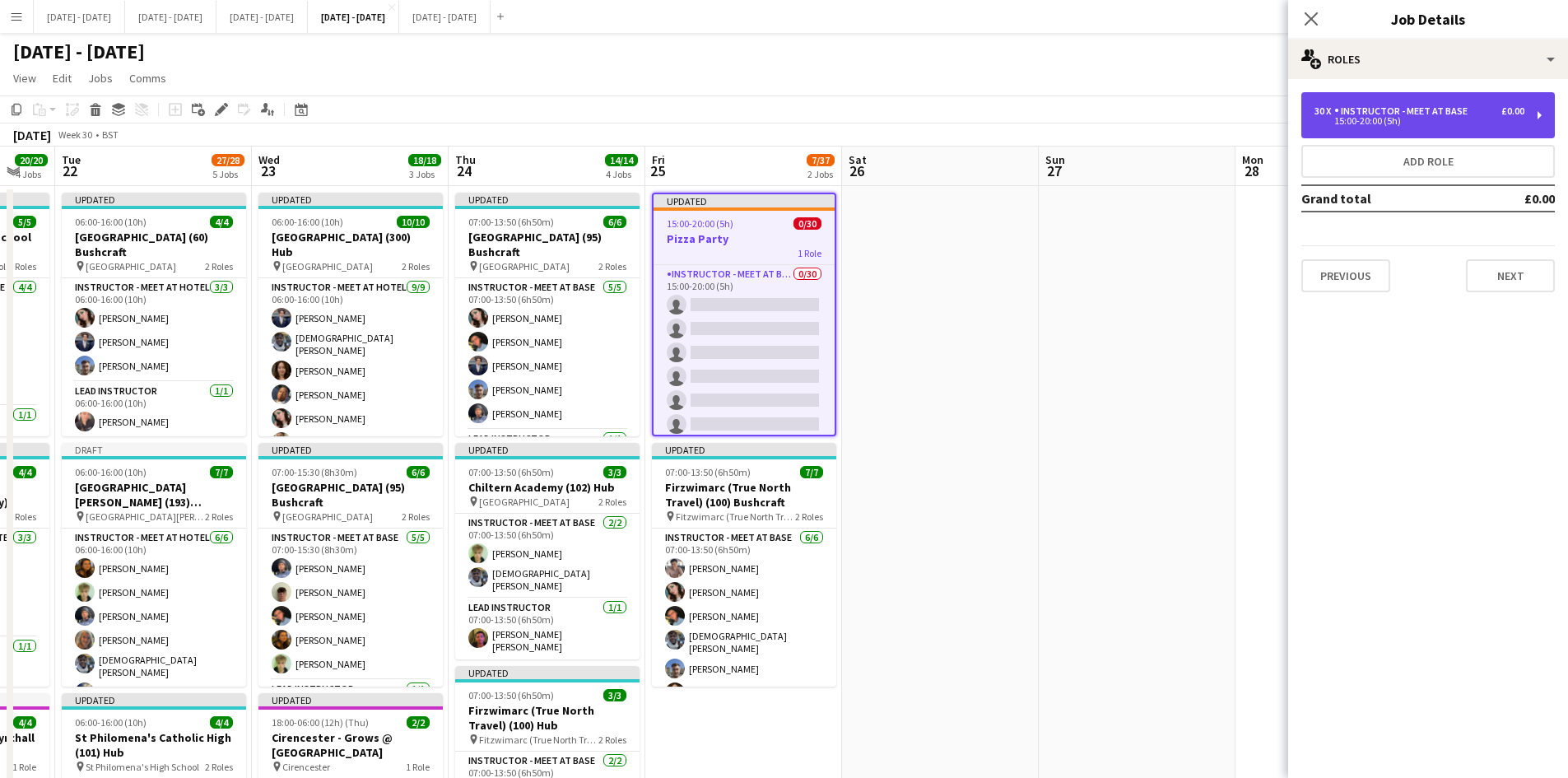 click on "Instructor - Meet at Base" at bounding box center (1404, 111) 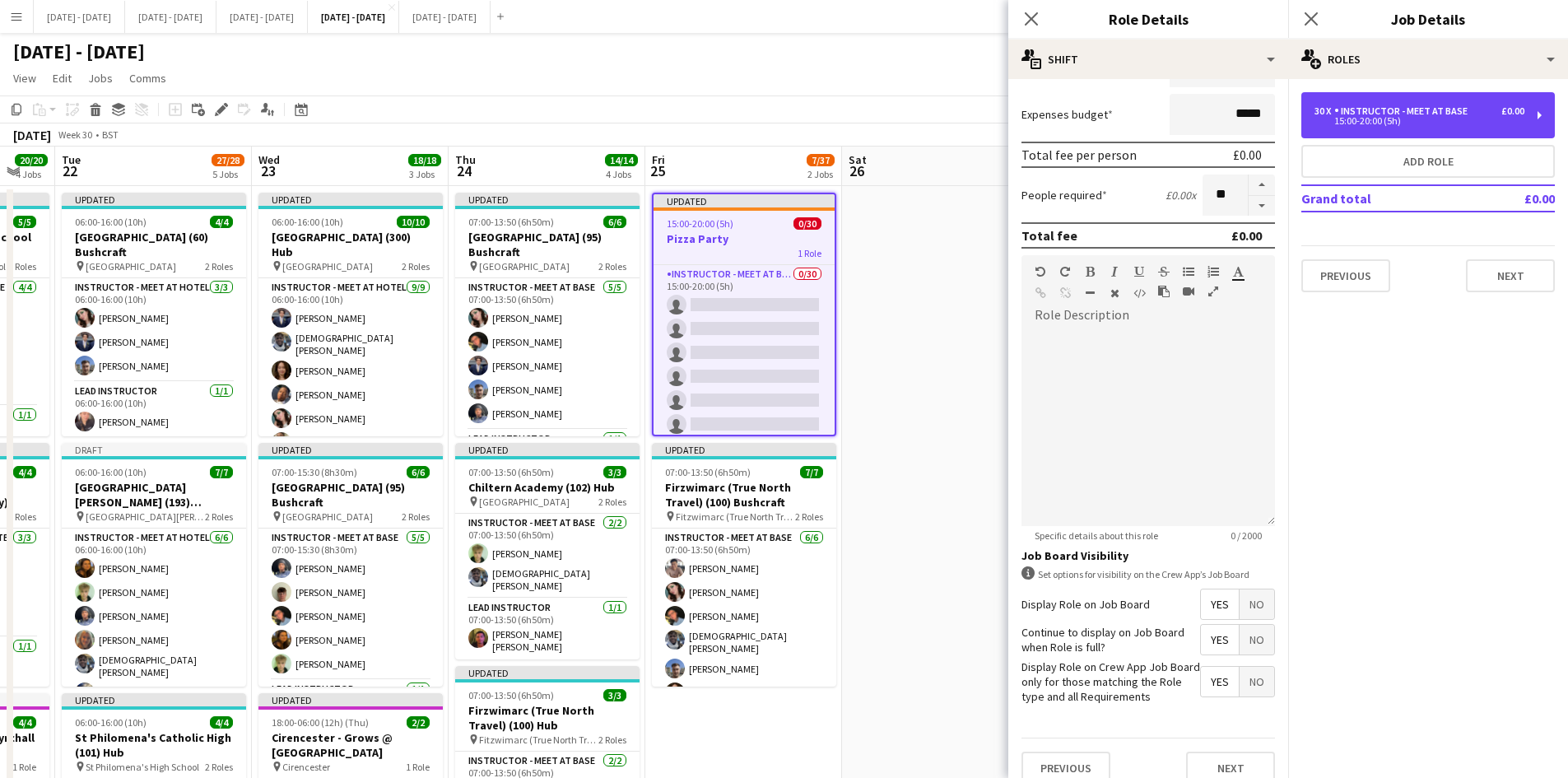 scroll, scrollTop: 216, scrollLeft: 0, axis: vertical 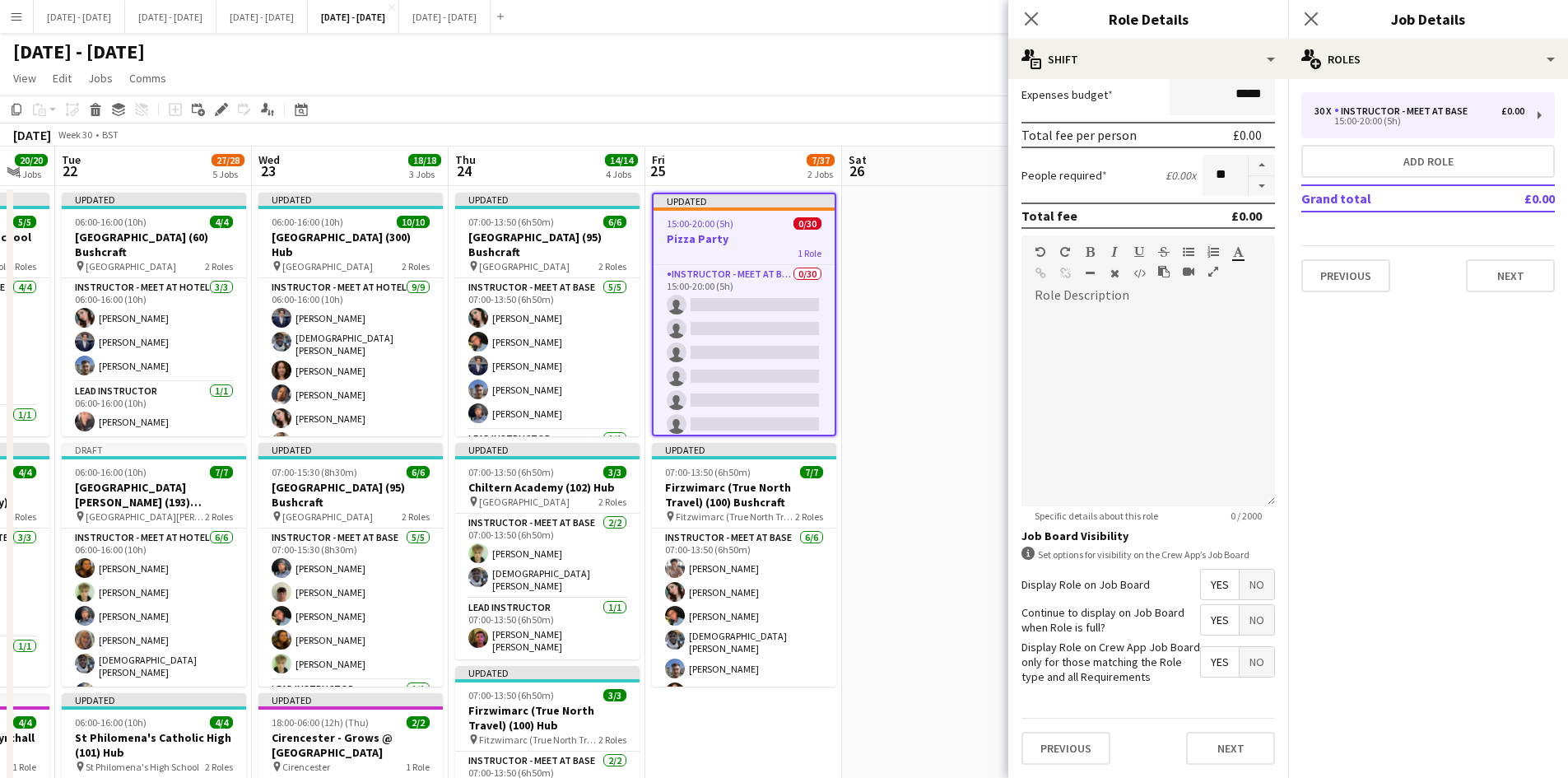 click on "Yes" at bounding box center (1220, 585) 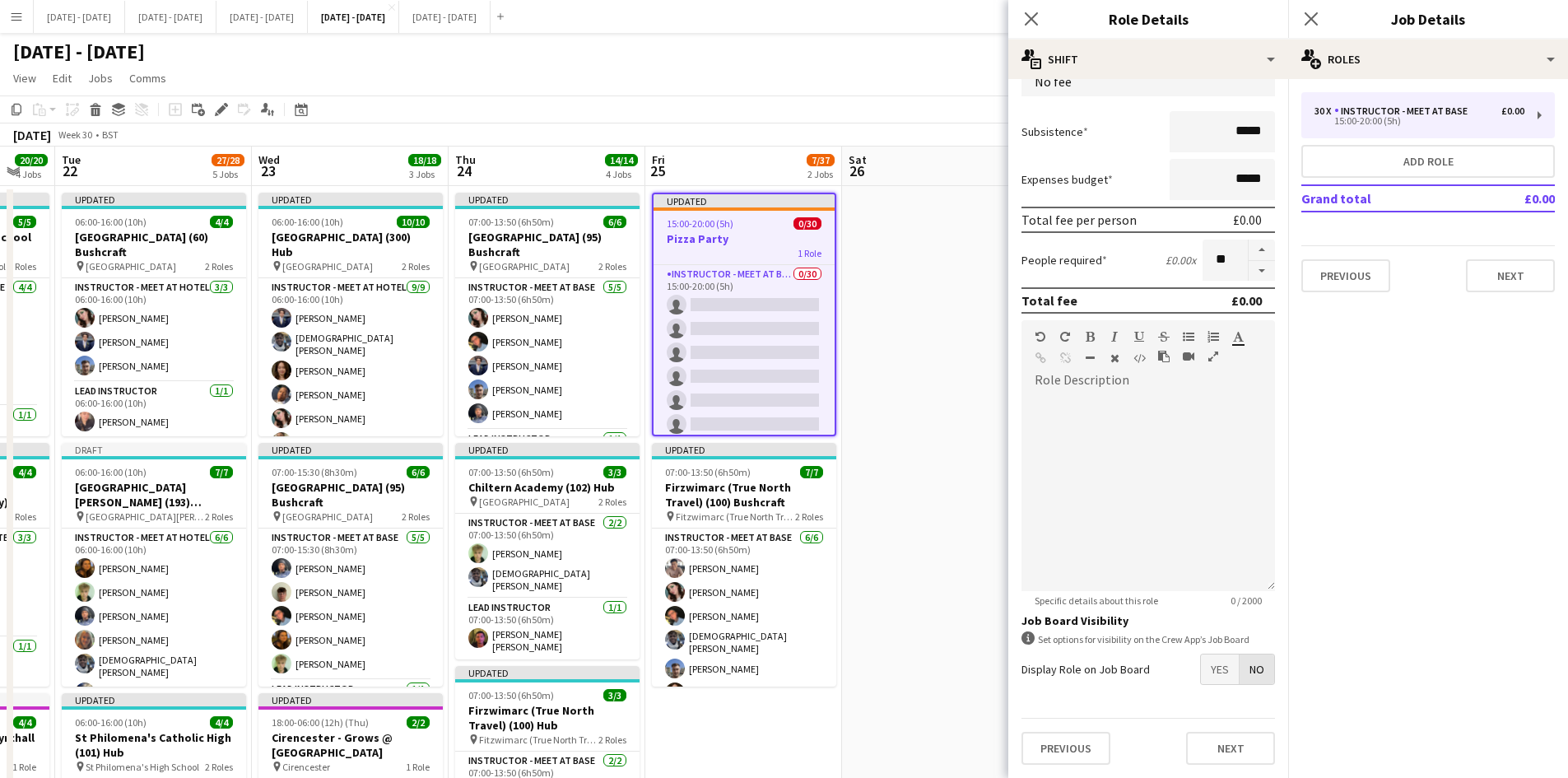 scroll, scrollTop: 131, scrollLeft: 0, axis: vertical 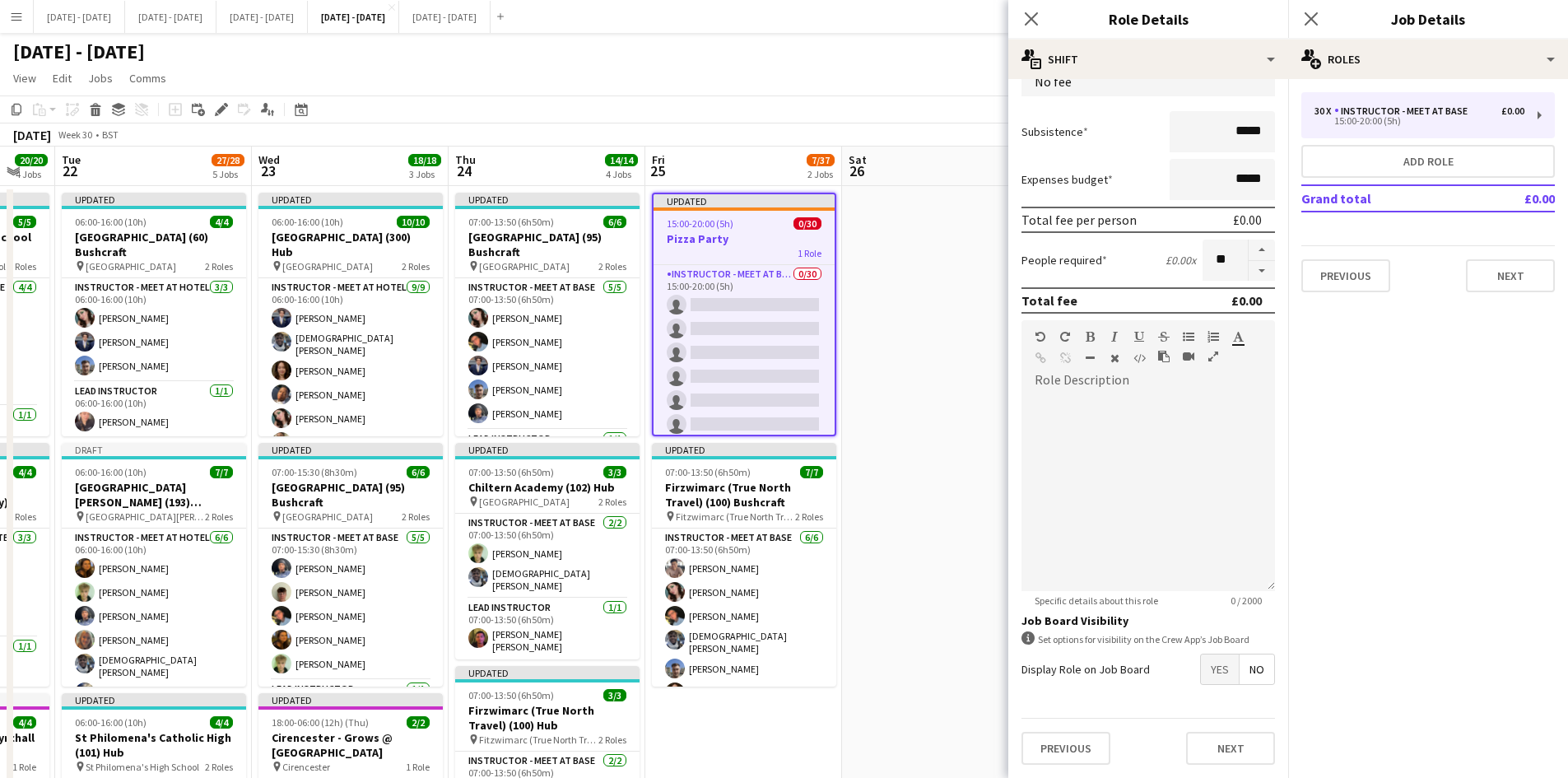 click on "Yes" at bounding box center [1220, 669] 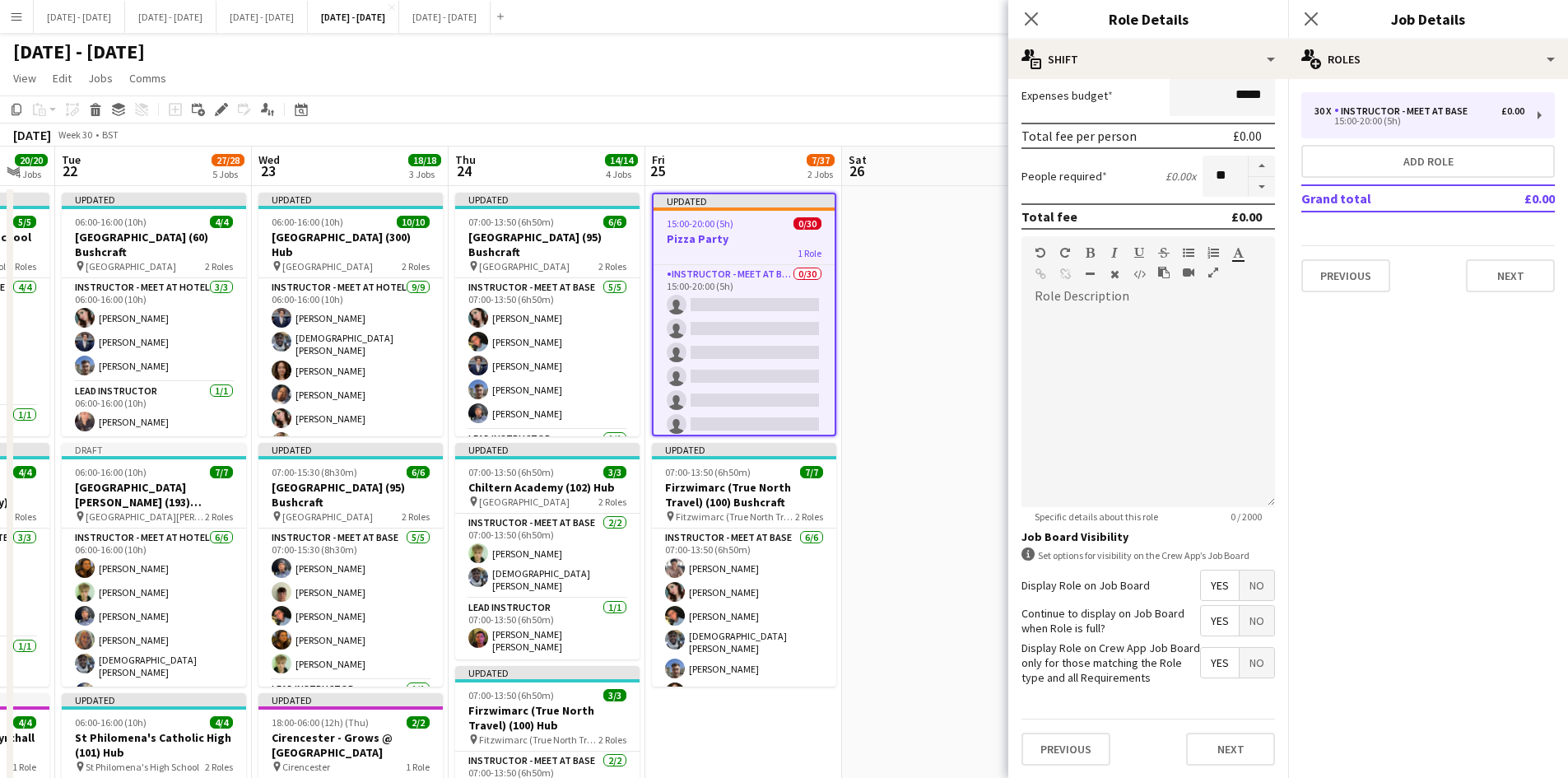 scroll, scrollTop: 216, scrollLeft: 0, axis: vertical 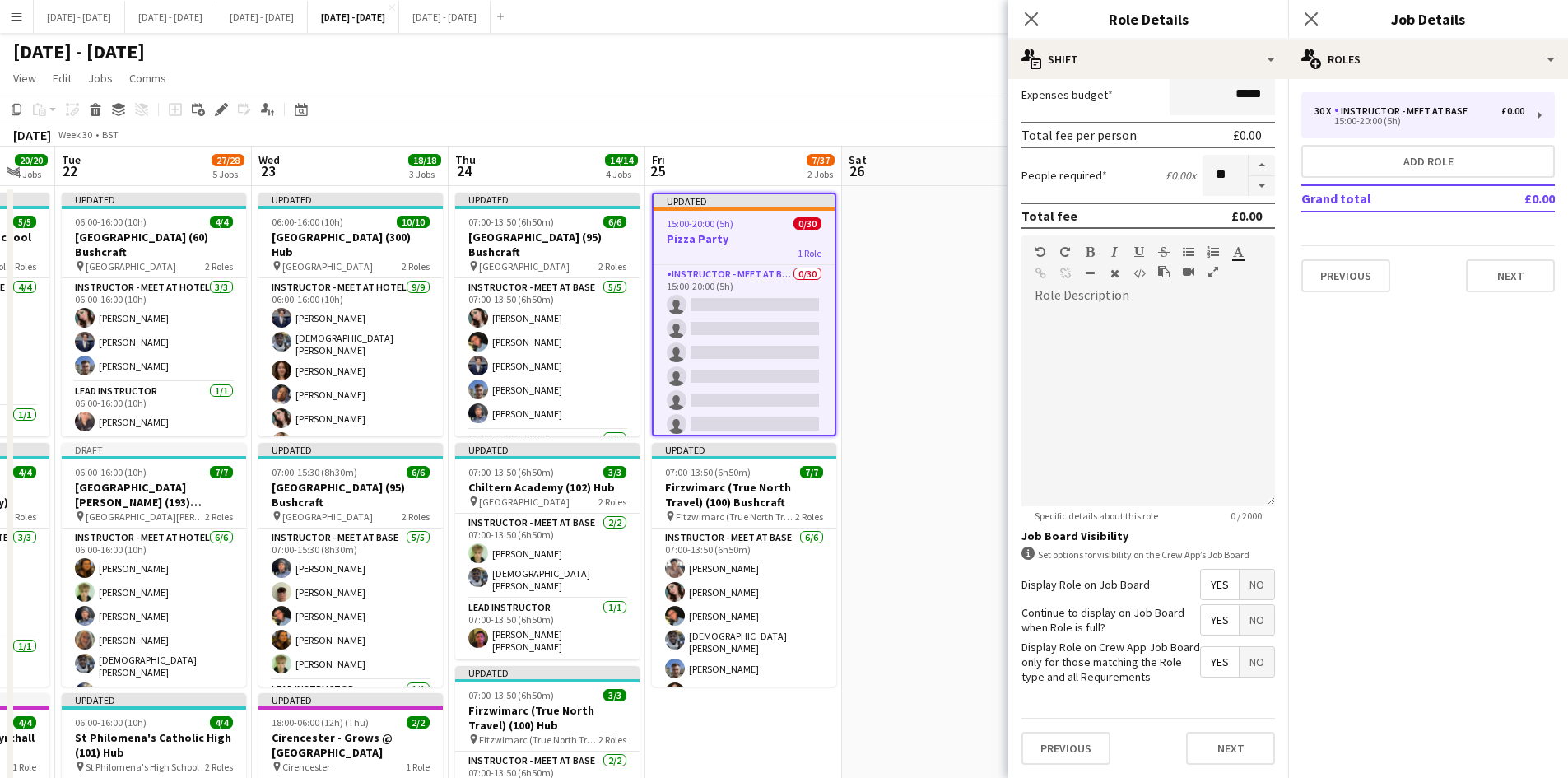 click on "Yes" at bounding box center (1220, 620) 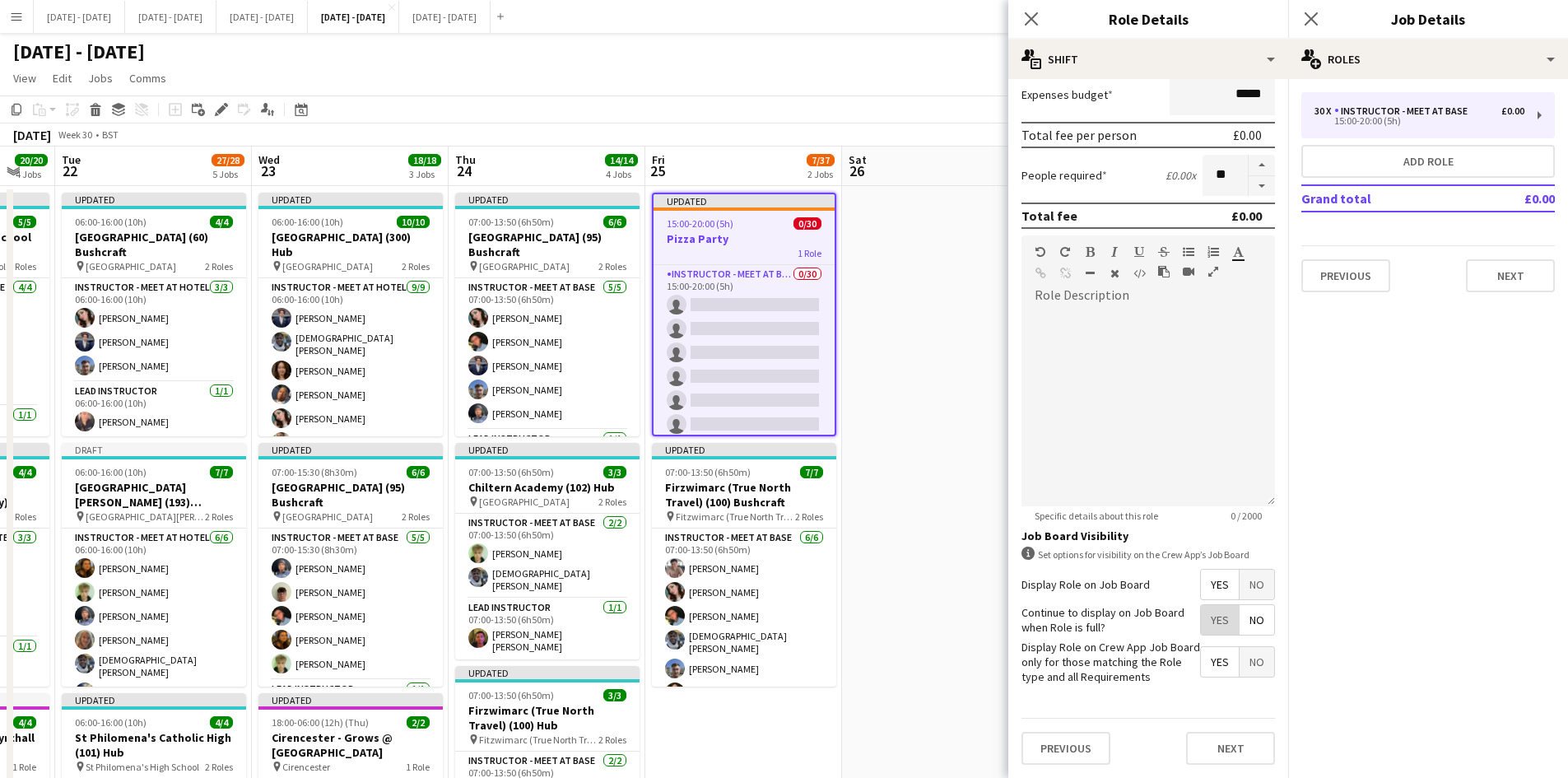 click on "Yes" at bounding box center (1220, 620) 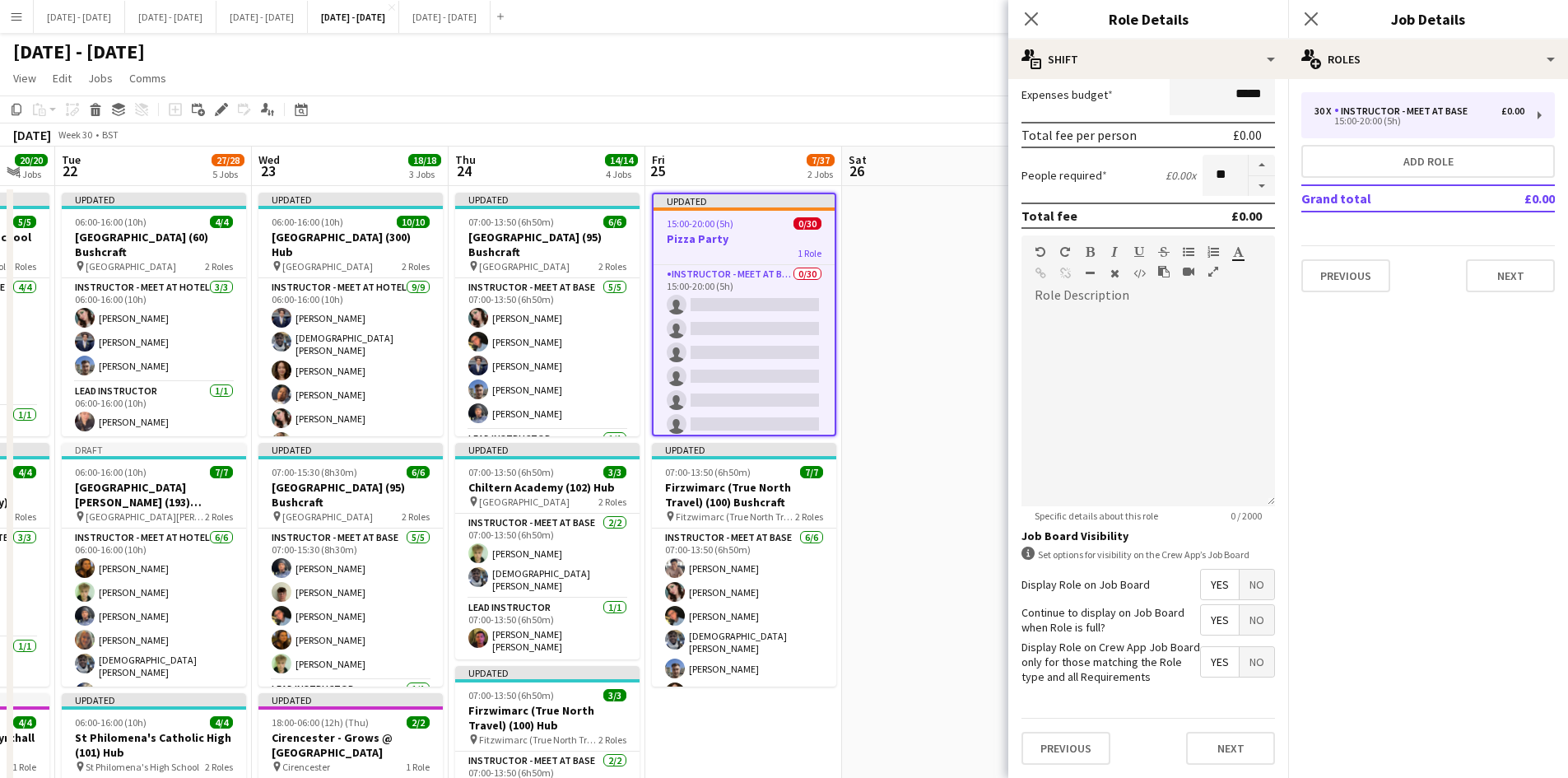 click on "information-circle" 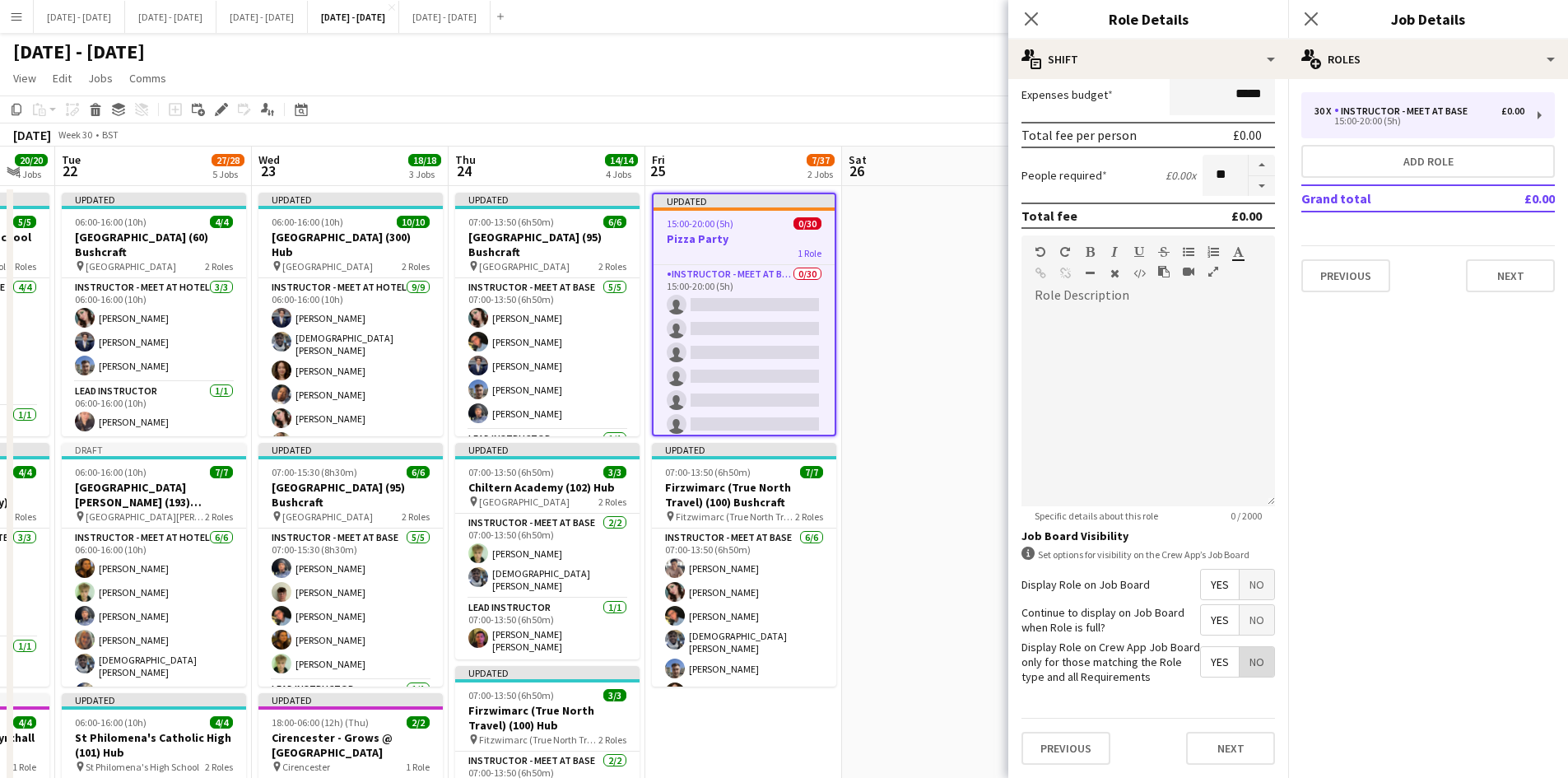 click on "No" at bounding box center (1257, 662) 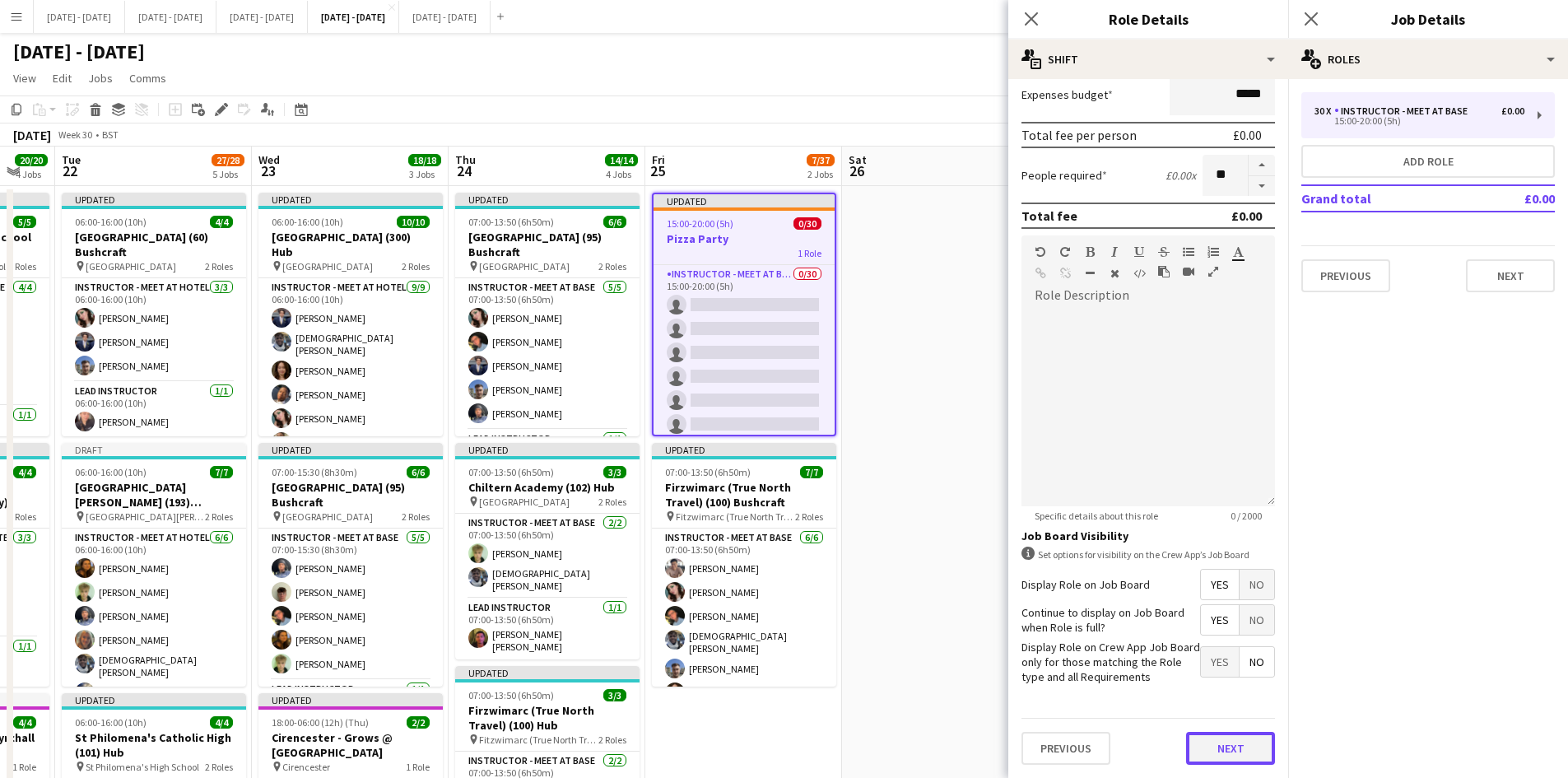 click on "Next" at bounding box center [1231, 748] 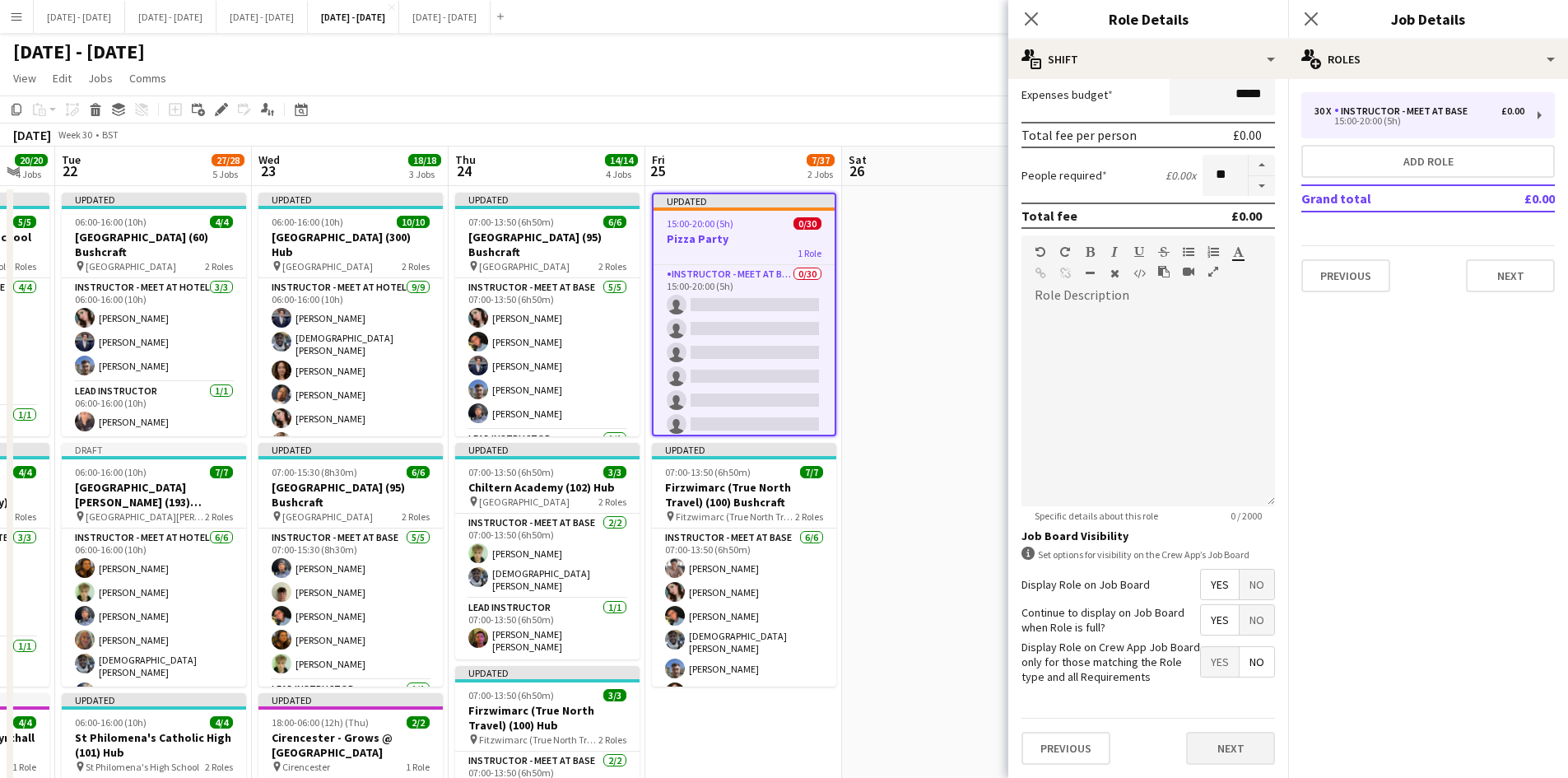 scroll, scrollTop: 0, scrollLeft: 0, axis: both 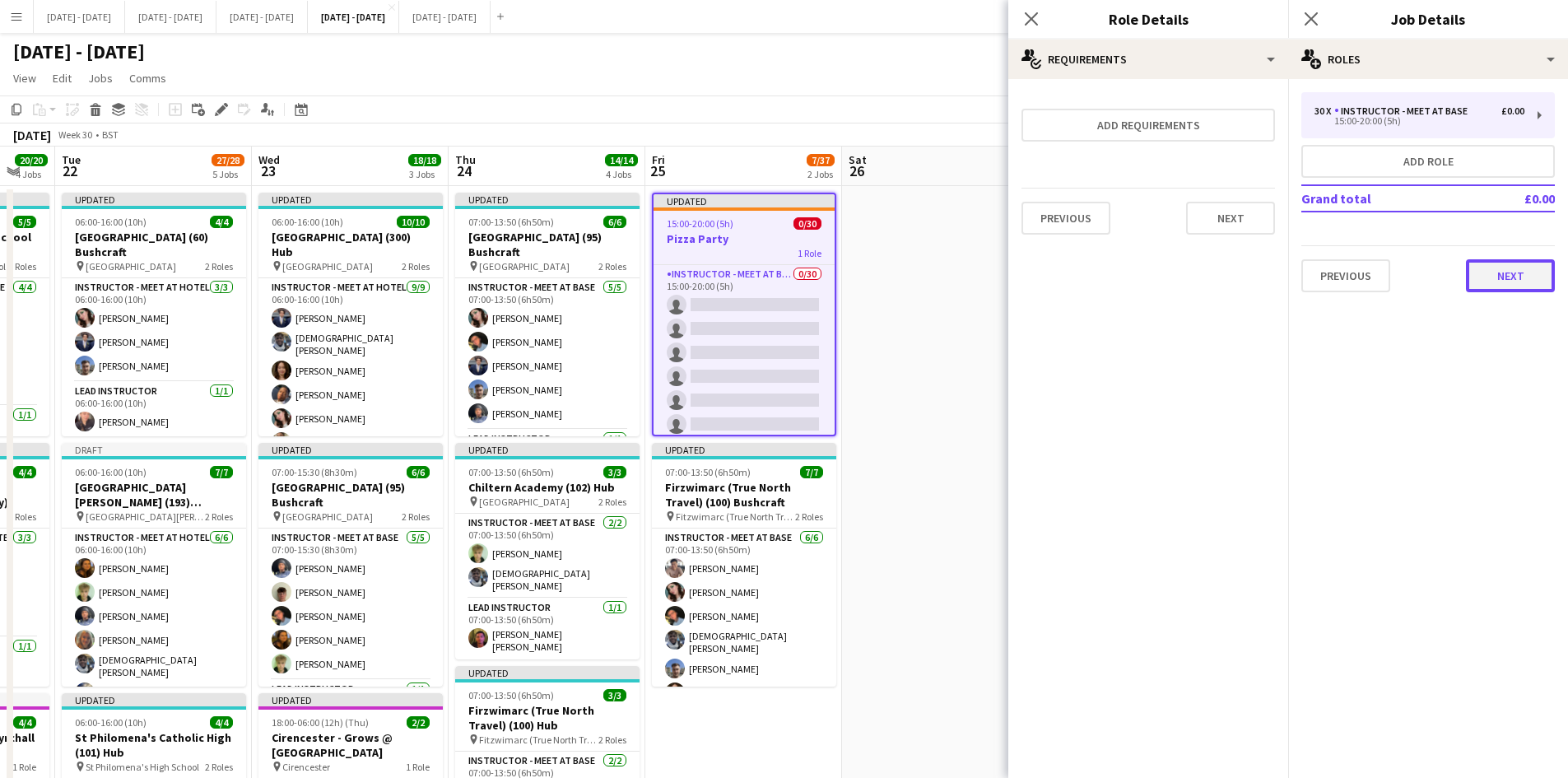 click on "Next" at bounding box center (1510, 276) 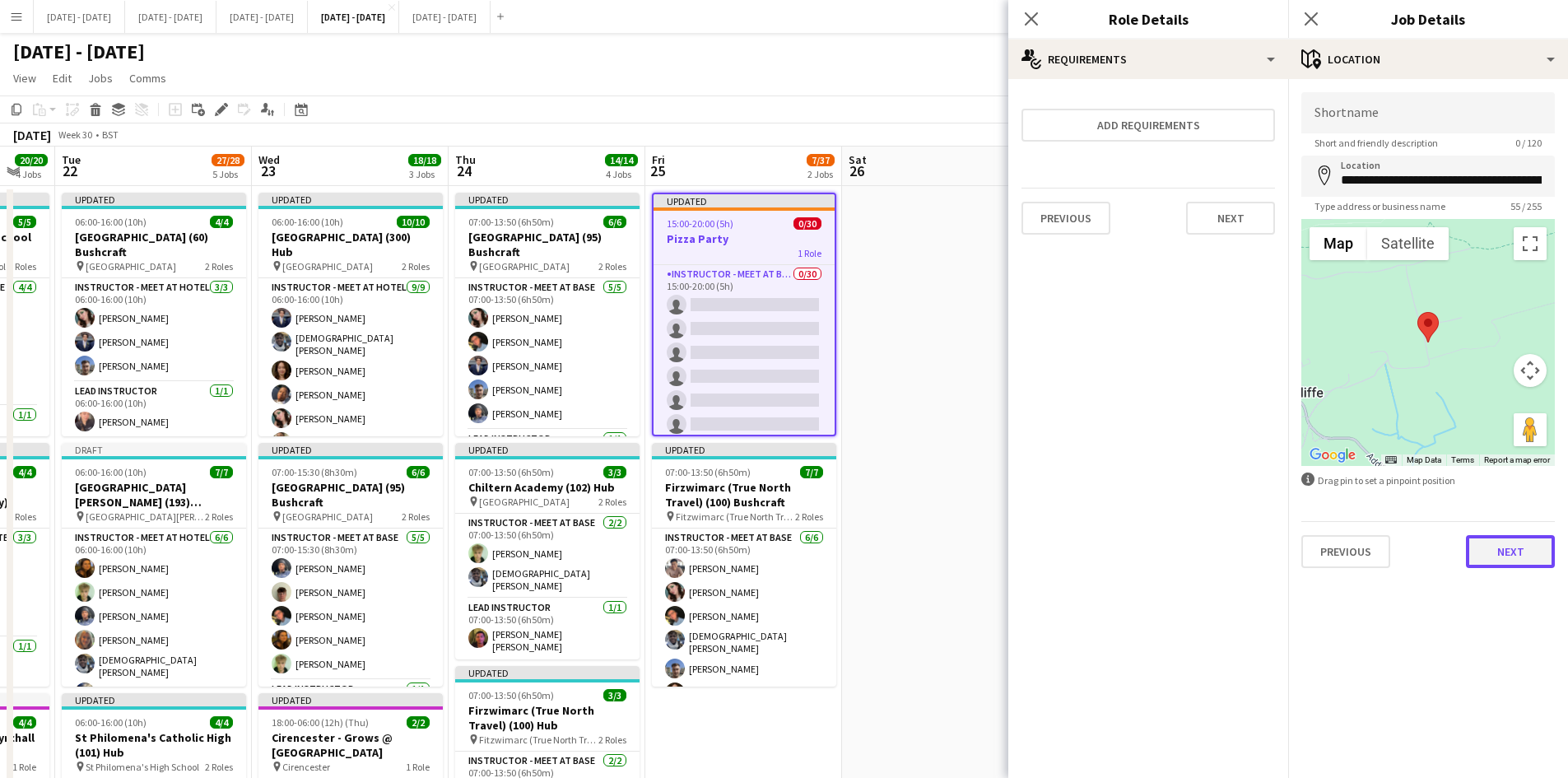 click on "Next" at bounding box center (1510, 552) 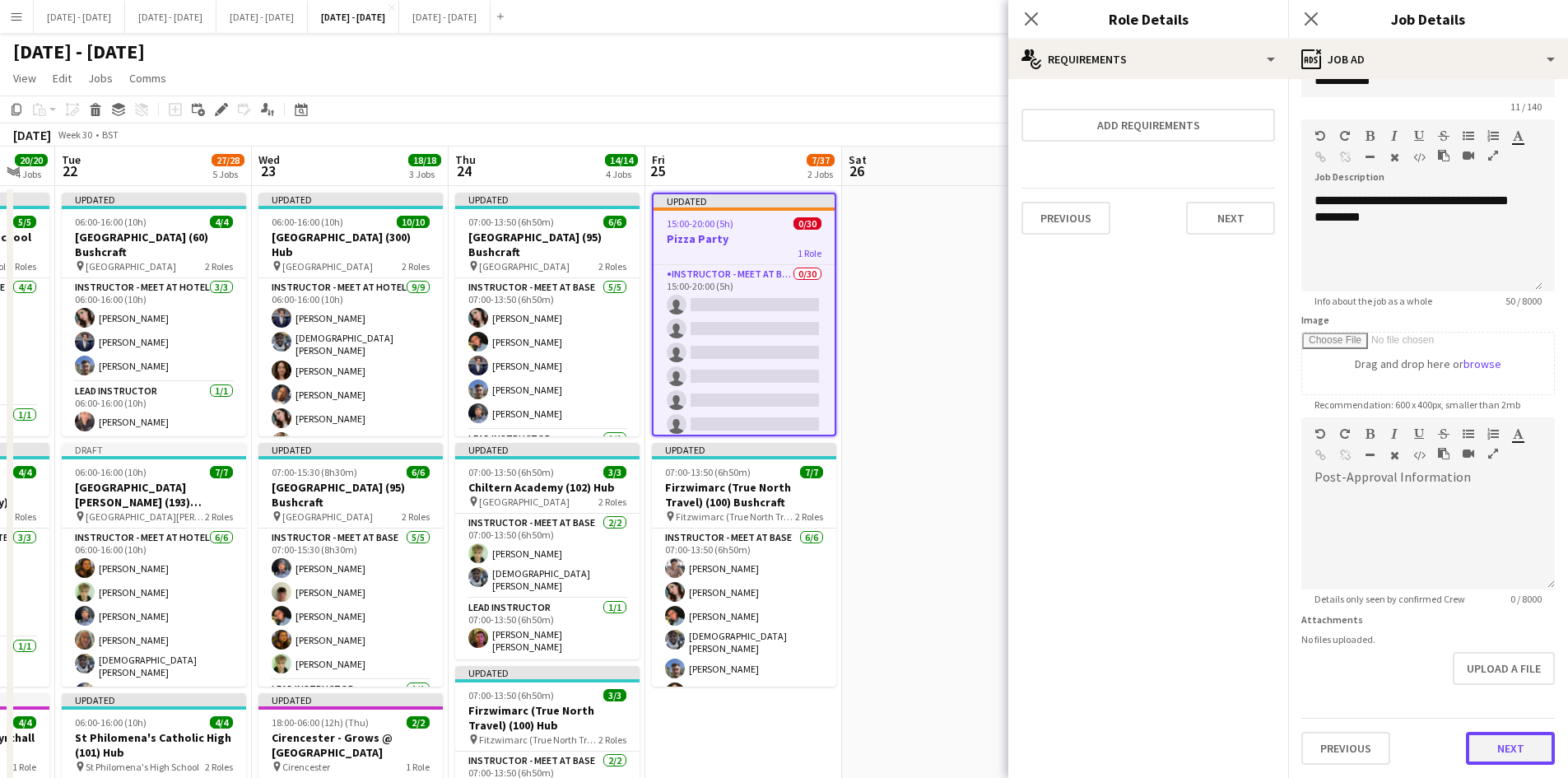 click on "**********" at bounding box center [1428, 410] 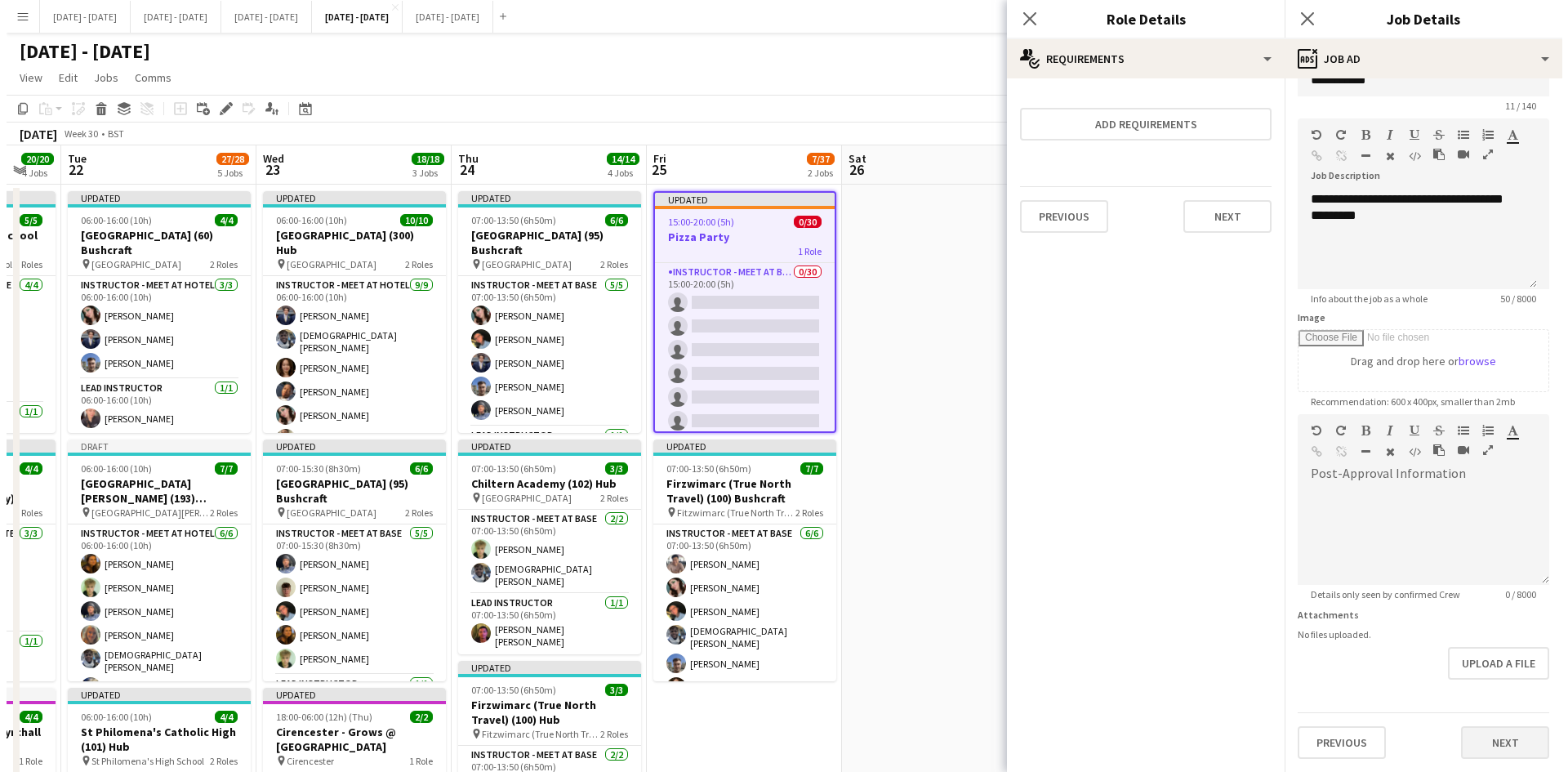 scroll, scrollTop: 0, scrollLeft: 0, axis: both 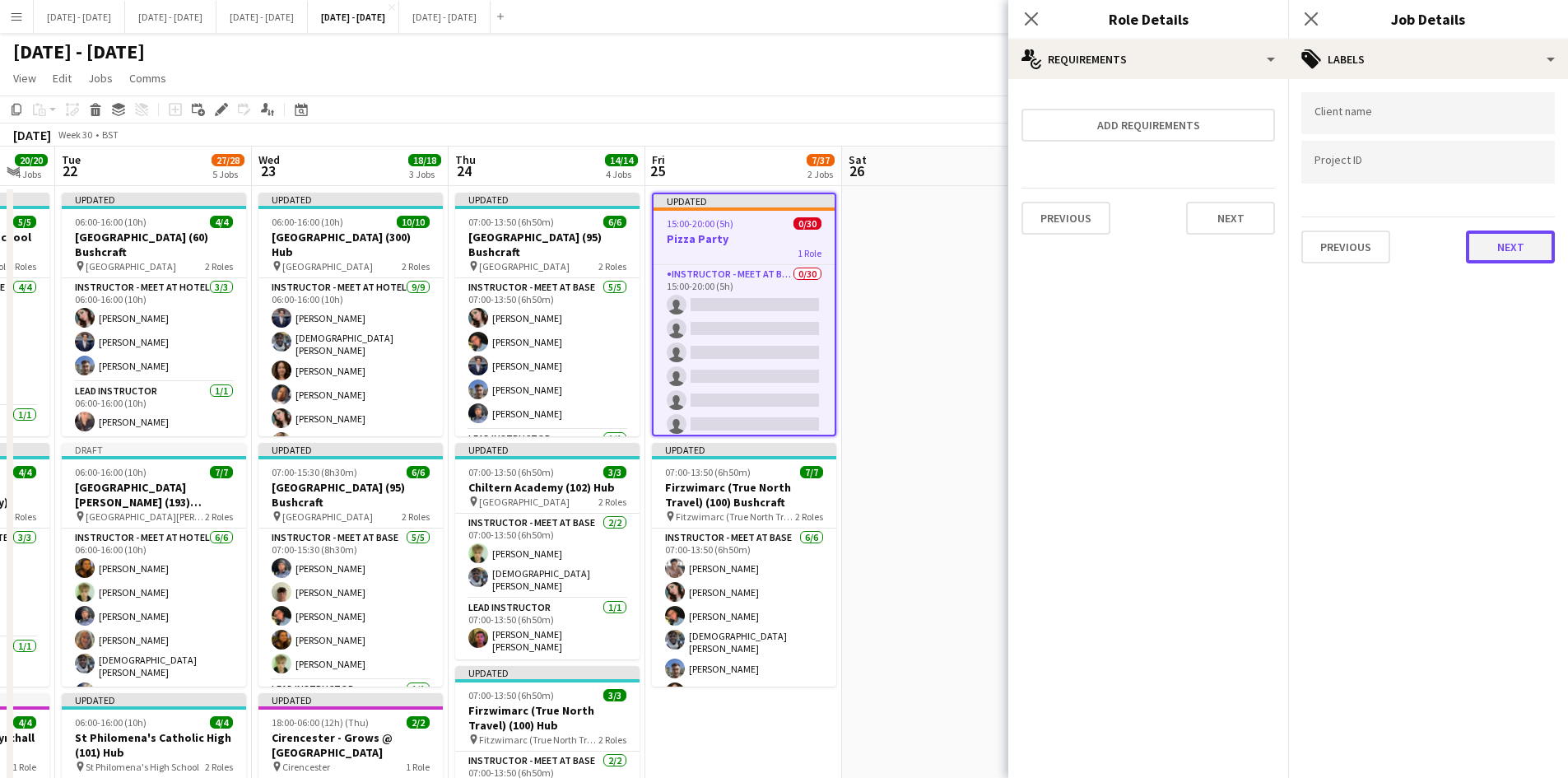 click on "Next" at bounding box center [1510, 247] 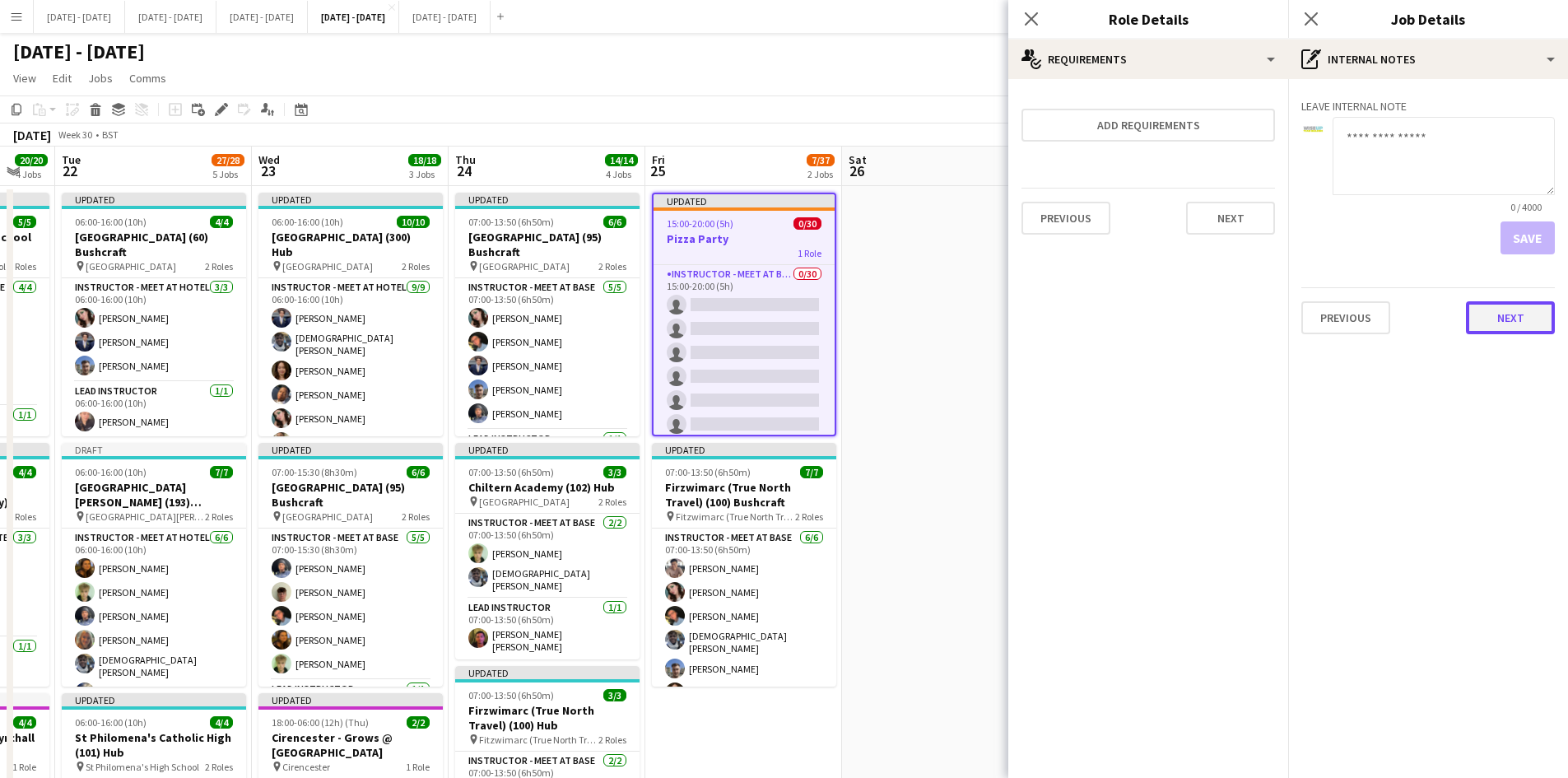 click on "Next" at bounding box center (1510, 318) 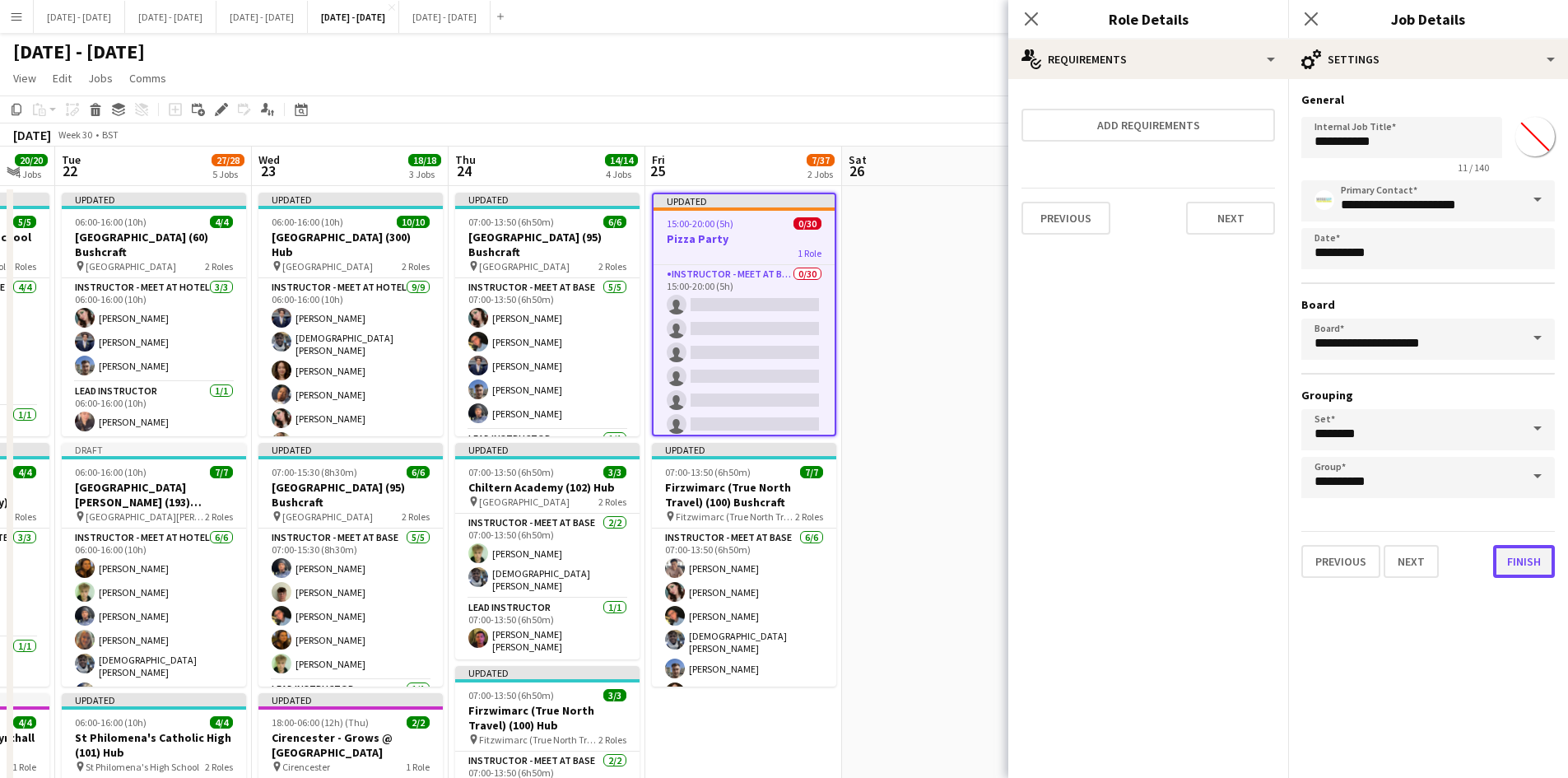 click on "Finish" at bounding box center [1524, 561] 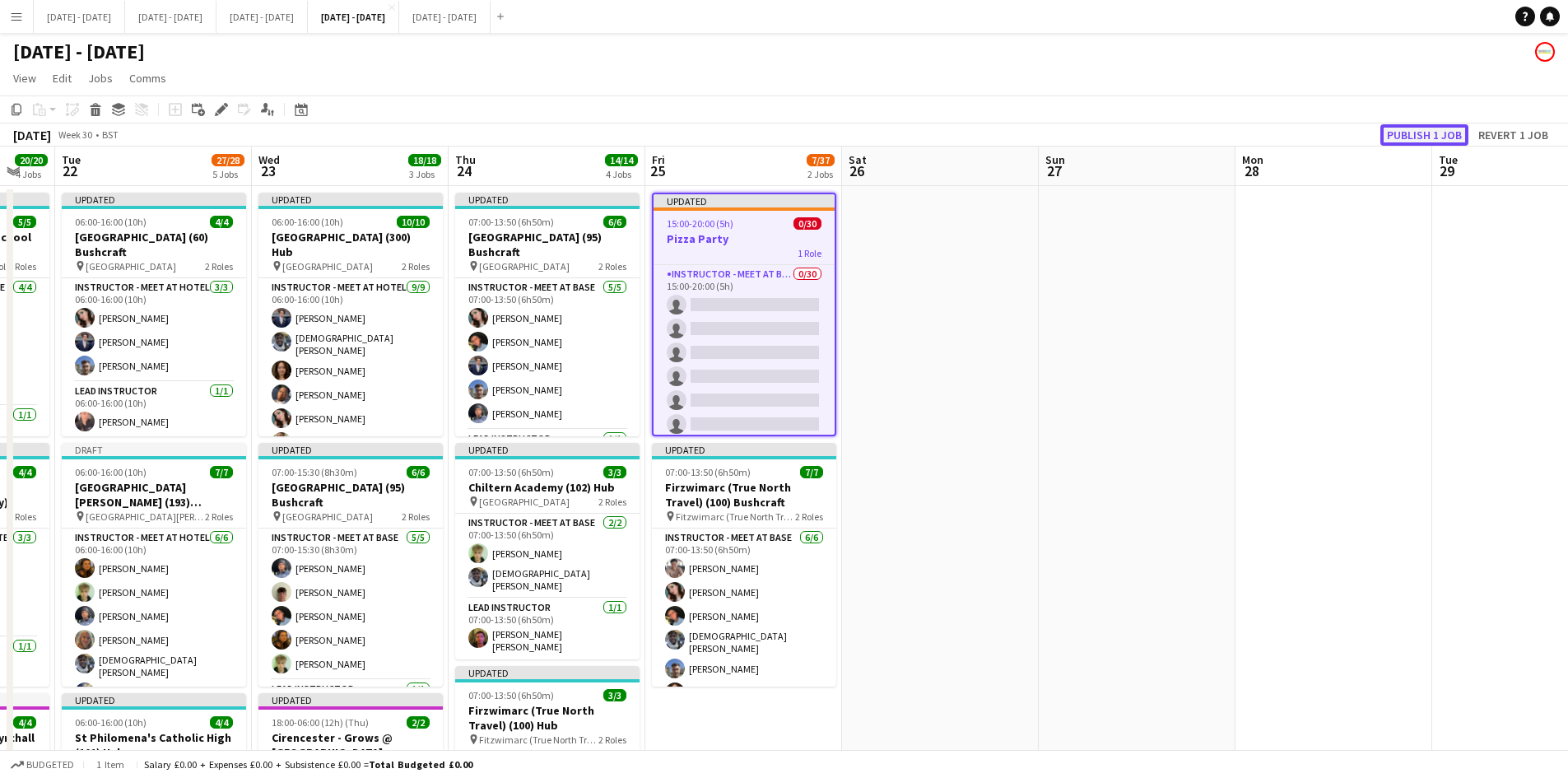 click on "Publish 1 job" 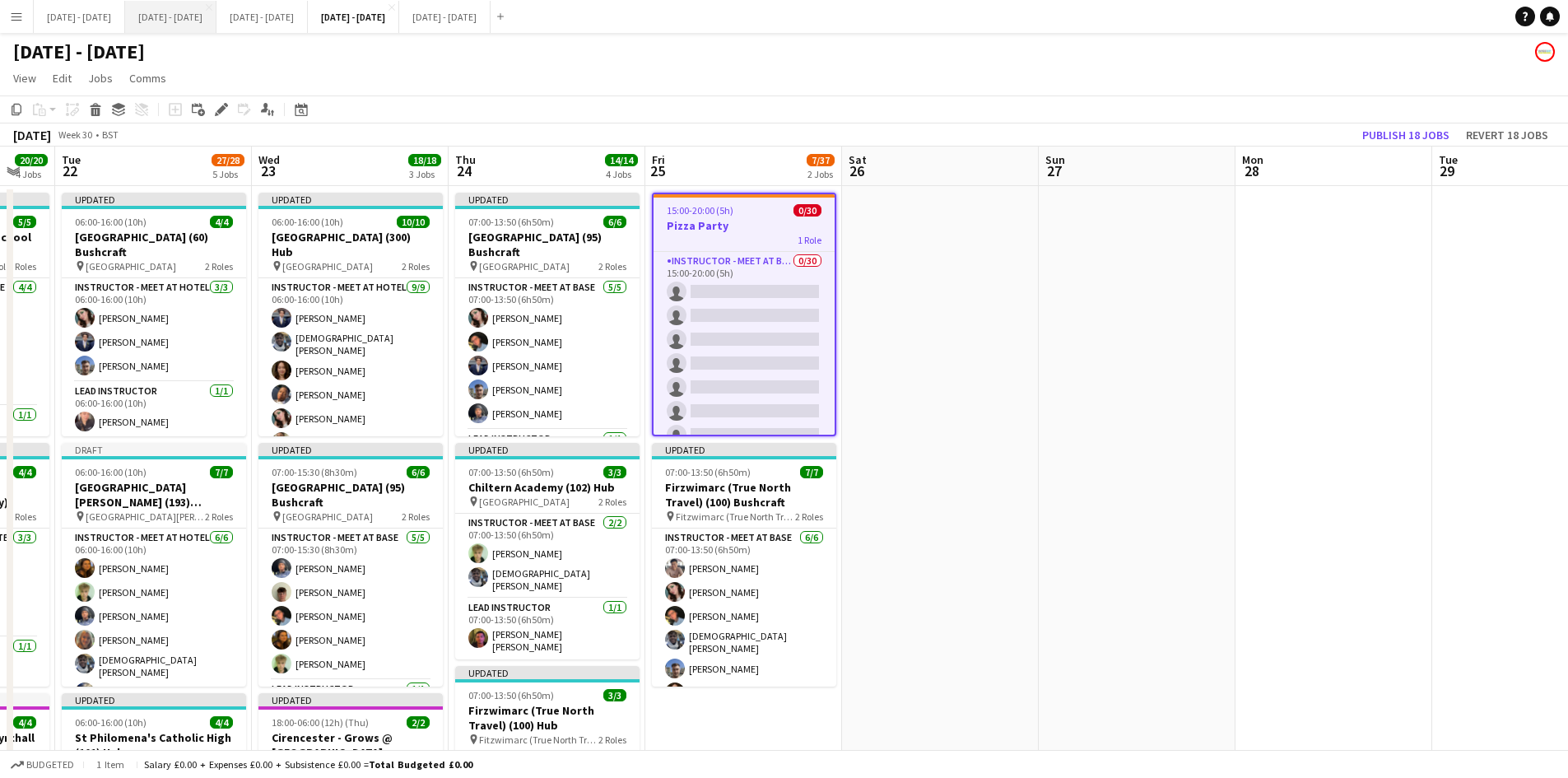 click on "[DATE] - [DATE]
Close" at bounding box center (170, 16) 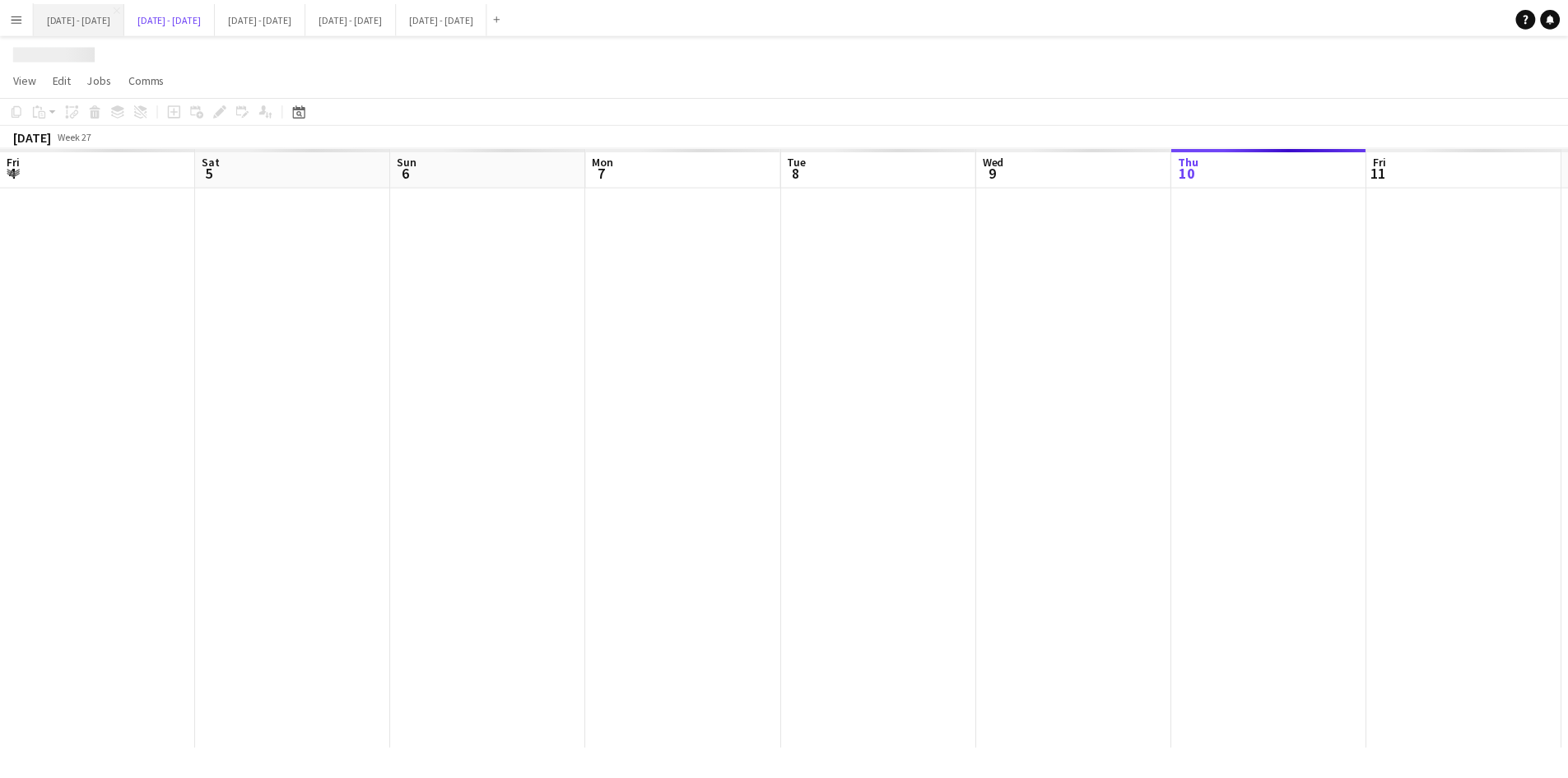 scroll, scrollTop: 0, scrollLeft: 438, axis: horizontal 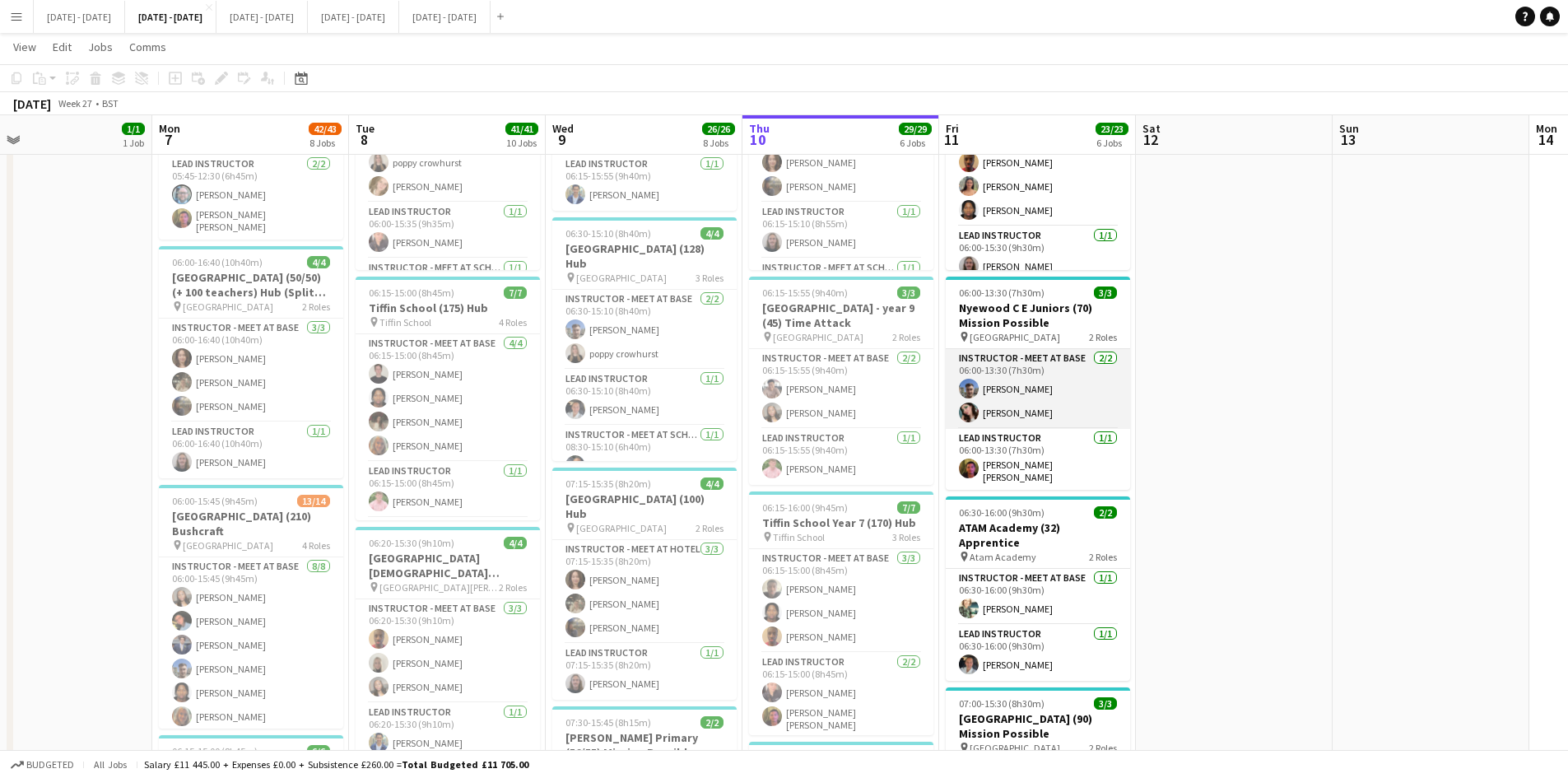 click on "Instructor - Meet at Base   [DATE]   06:00-13:30 (7h30m)
[PERSON_NAME] [PERSON_NAME]" at bounding box center (1038, 389) 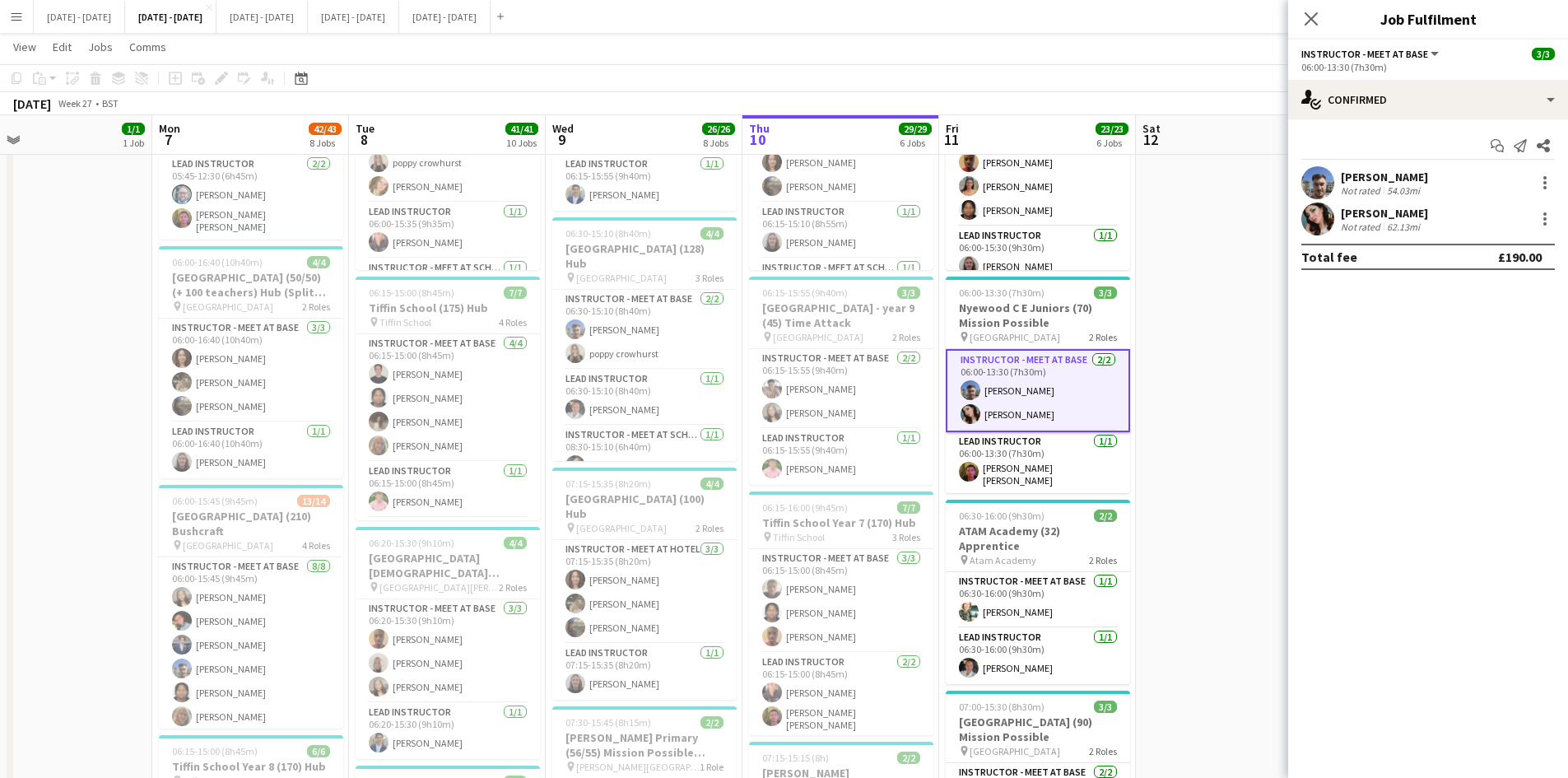 click on "Not rated" at bounding box center (1362, 226) 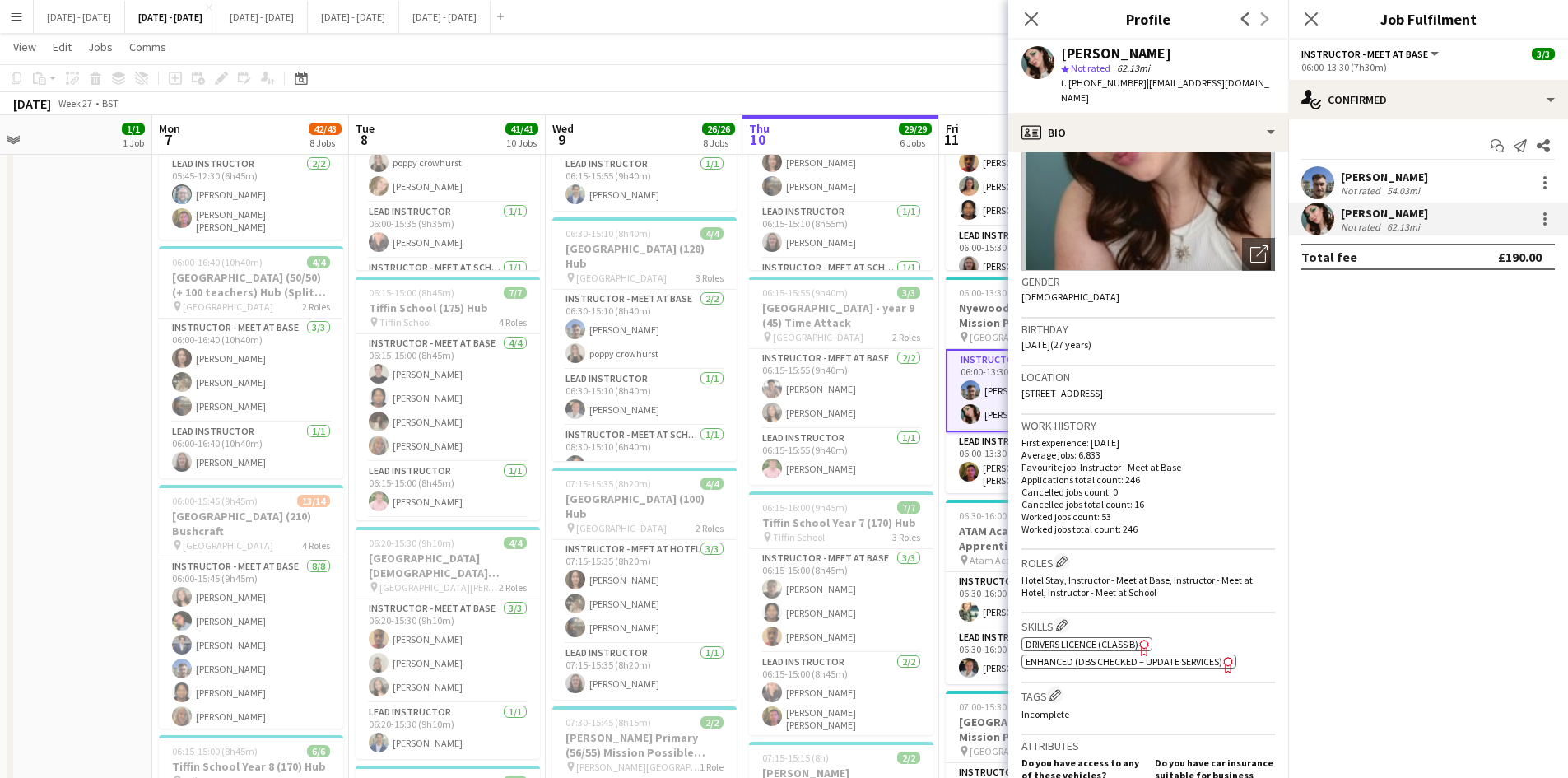 scroll, scrollTop: 165, scrollLeft: 0, axis: vertical 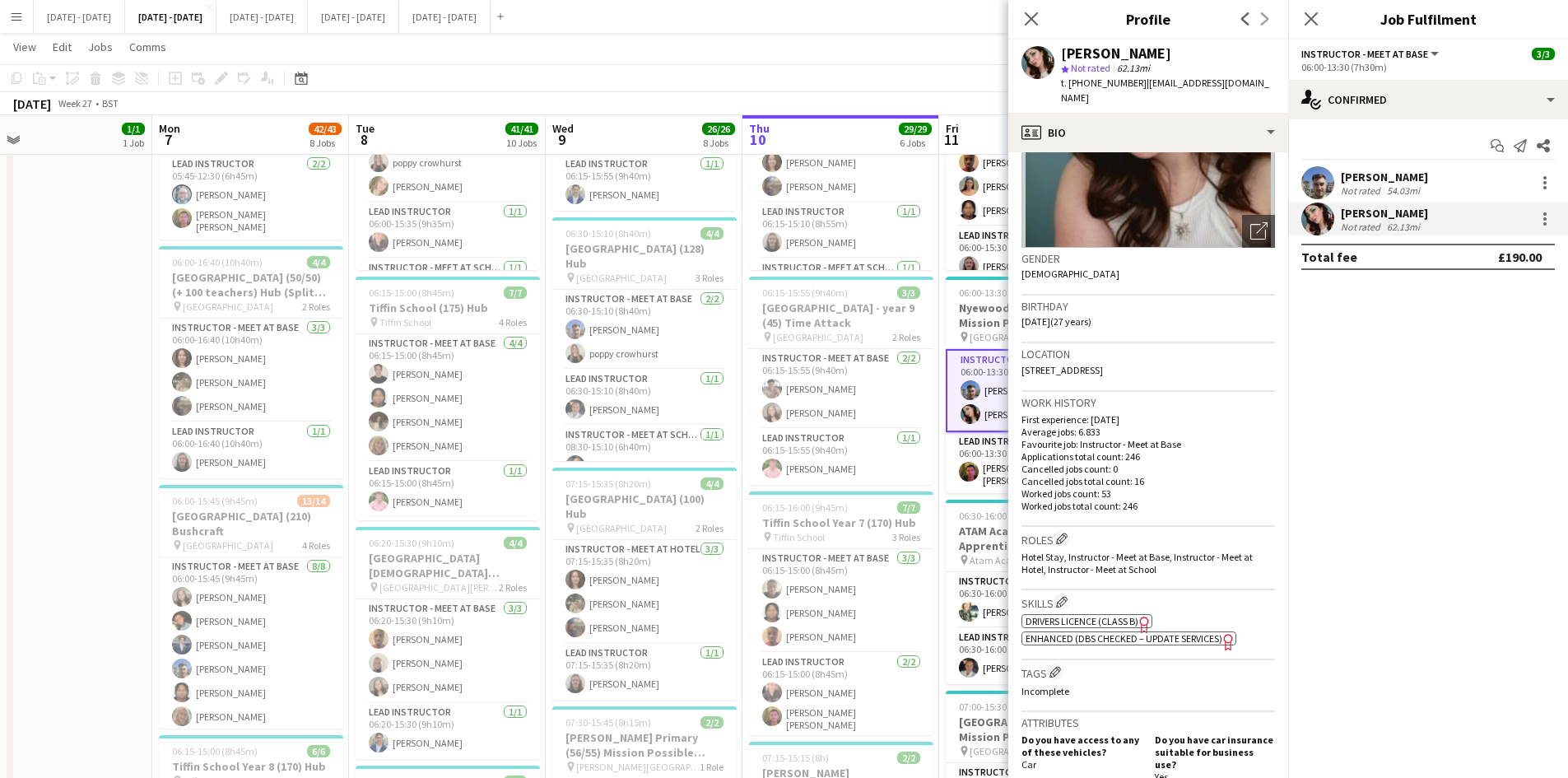 click on "[PERSON_NAME]" at bounding box center [1384, 177] 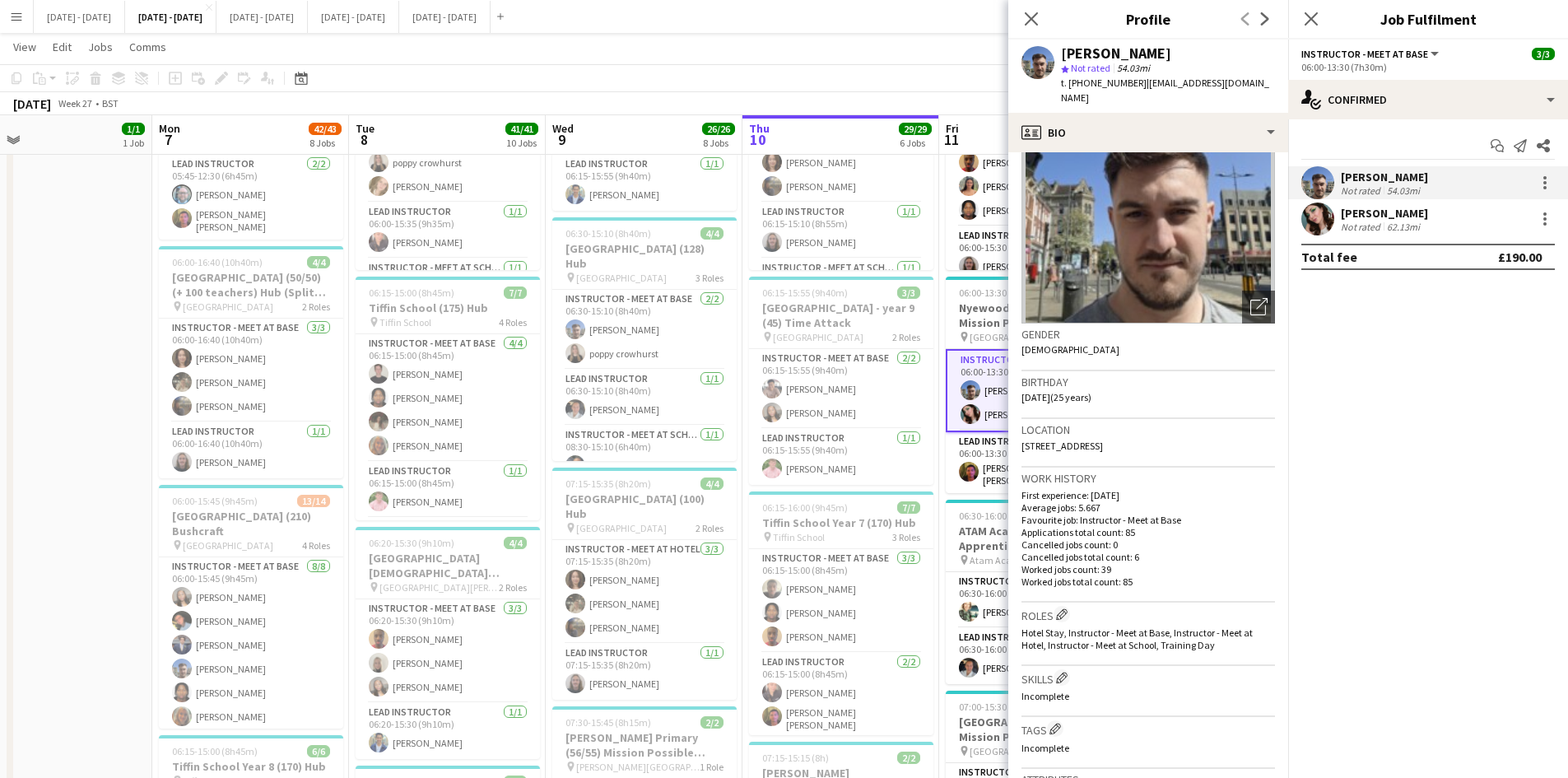 scroll, scrollTop: 247, scrollLeft: 0, axis: vertical 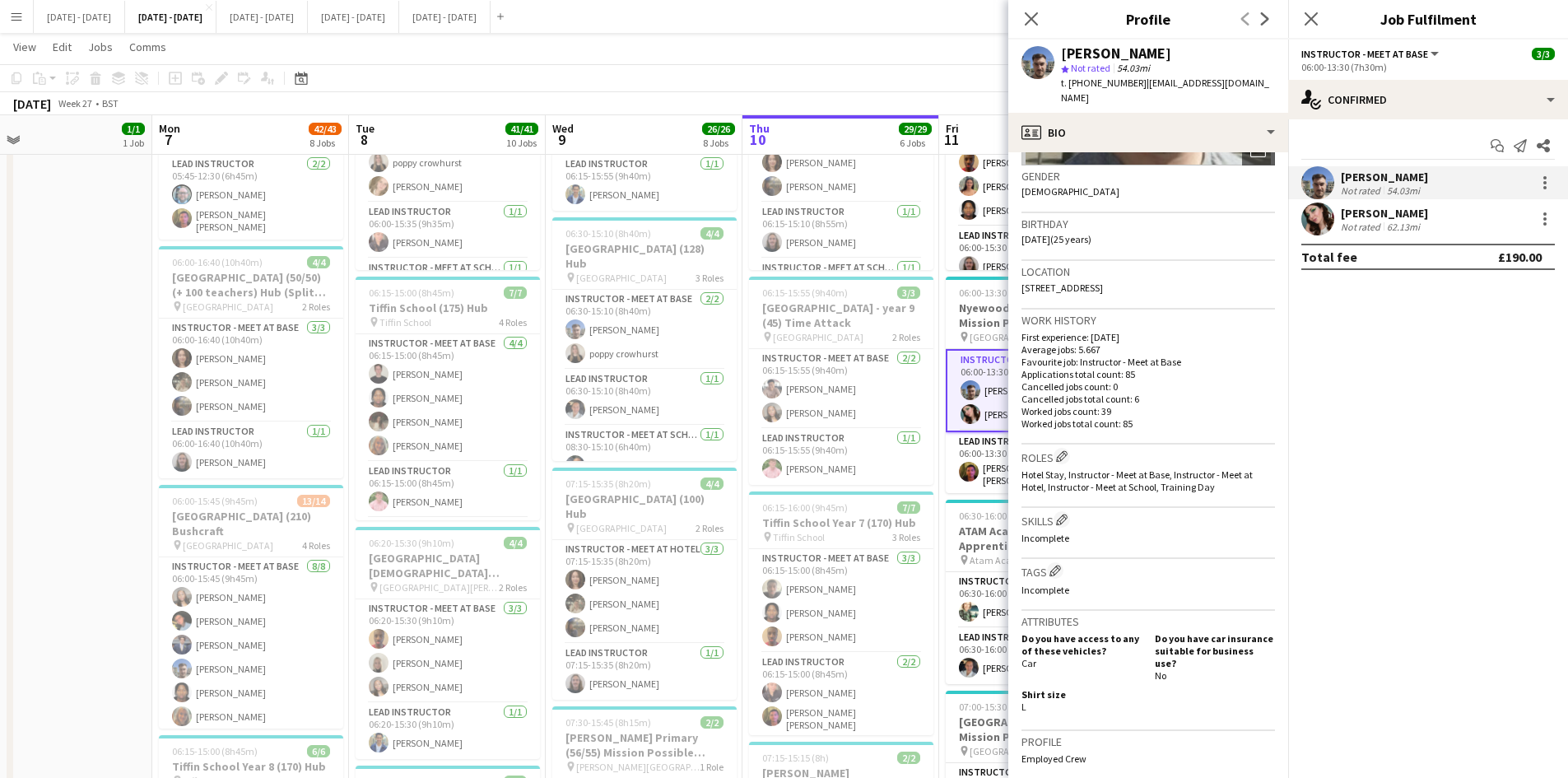 click on "62.13mi" at bounding box center (1403, 226) 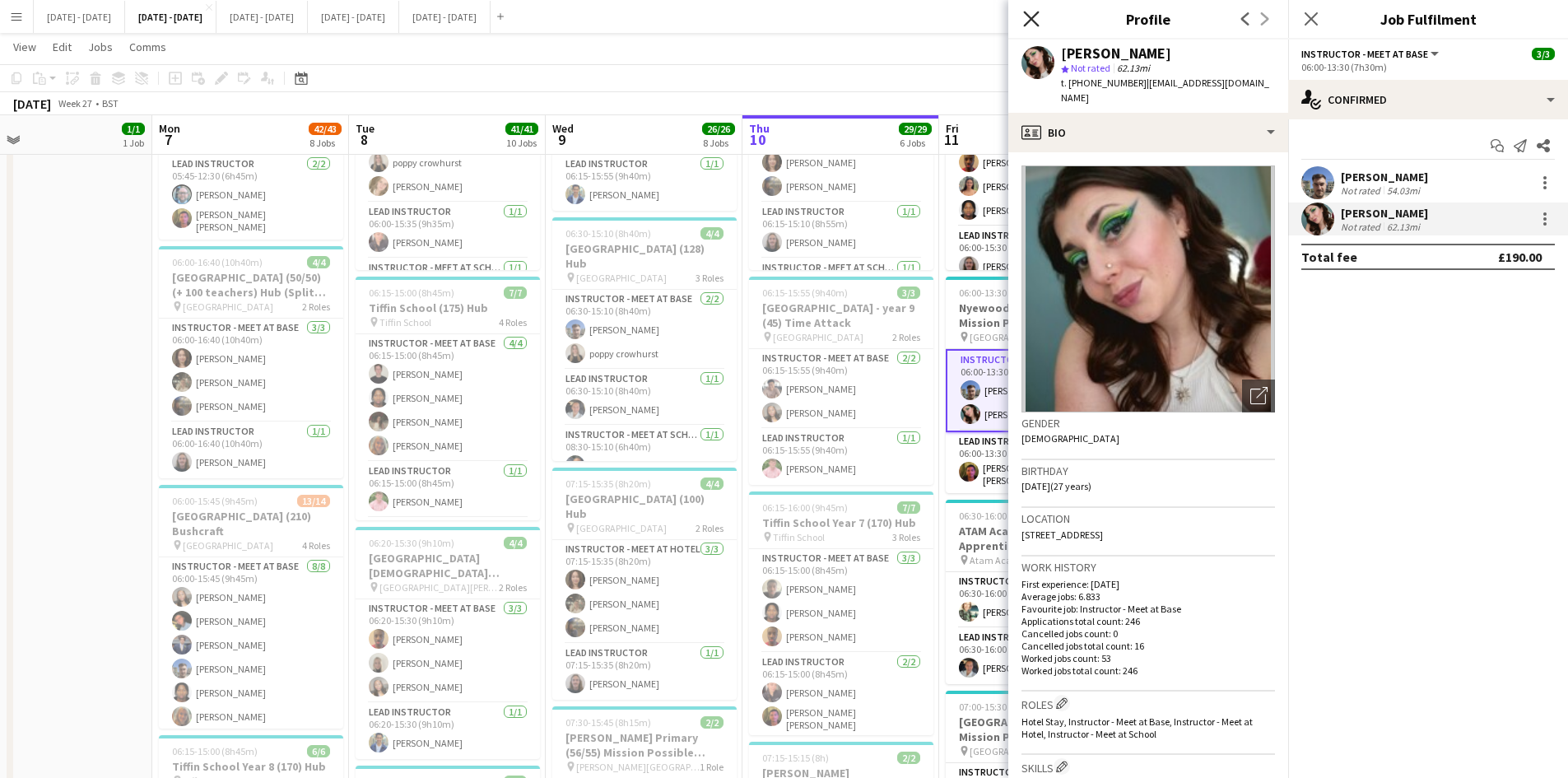 click 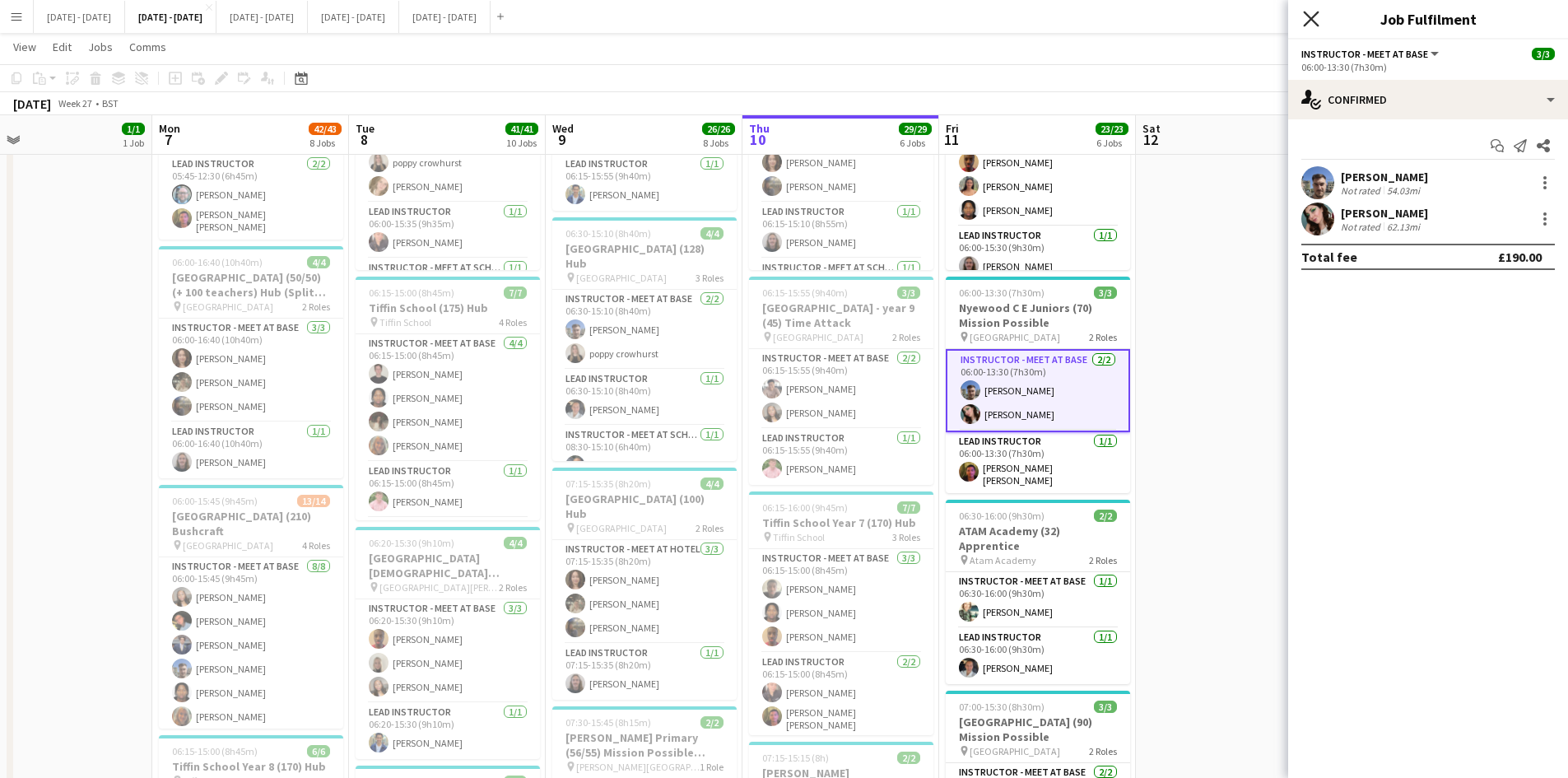 click 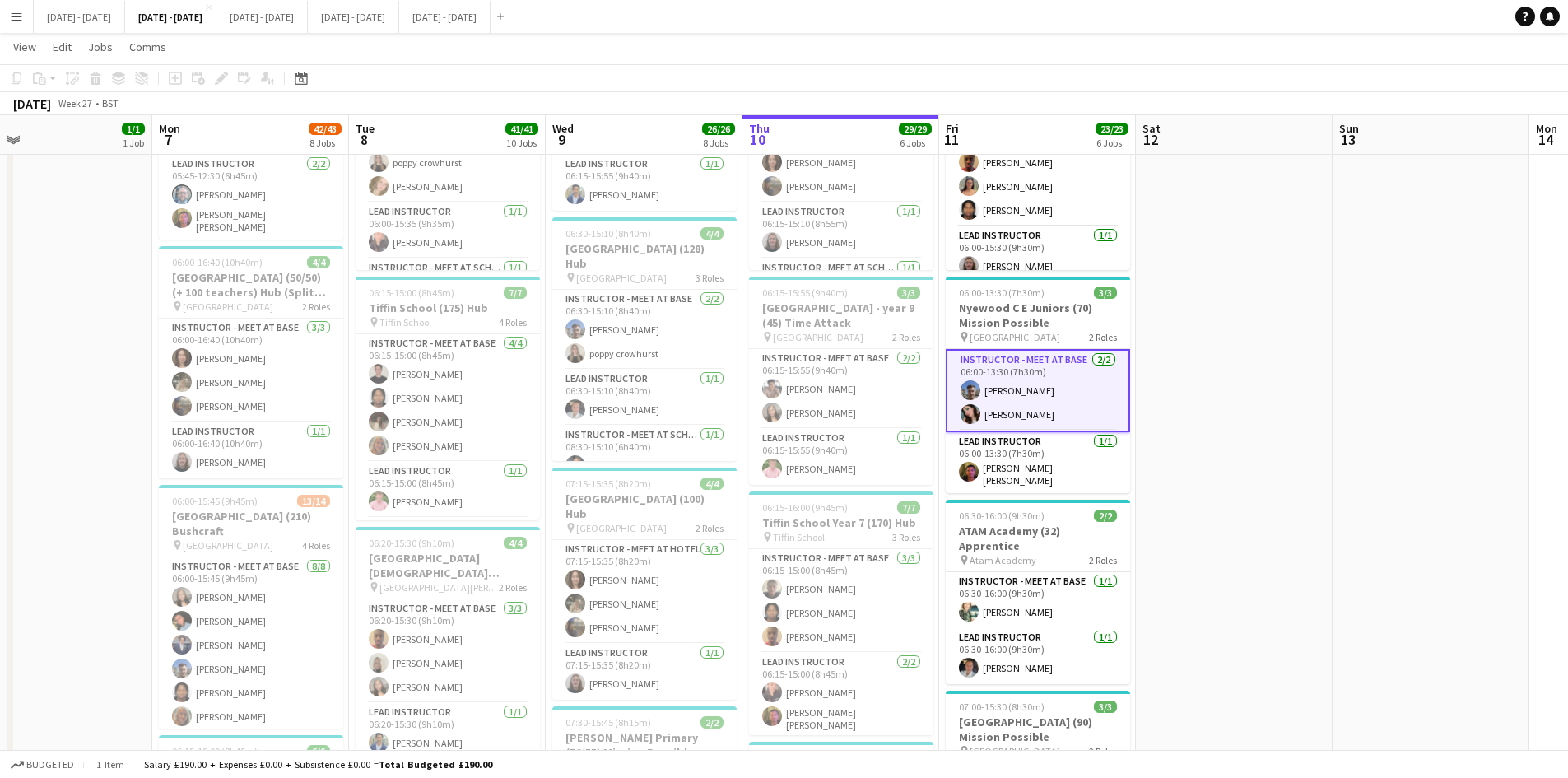 click on "Instructor - Meet at Base   [DATE]   06:00-13:30 (7h30m)
[PERSON_NAME] [PERSON_NAME]" at bounding box center (1038, 390) 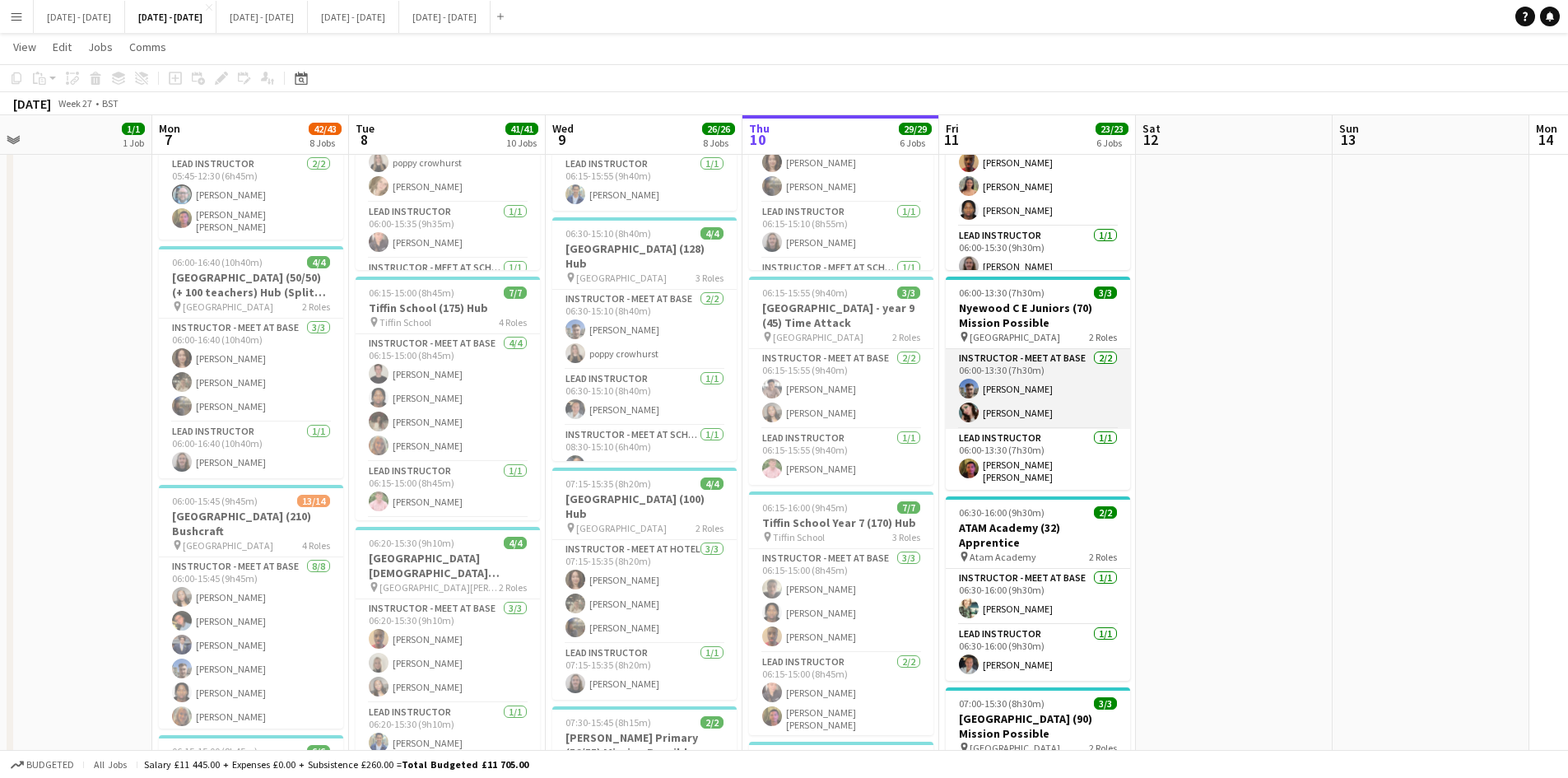 click on "Instructor - Meet at Base   [DATE]   06:00-13:30 (7h30m)
[PERSON_NAME] [PERSON_NAME]" at bounding box center [1038, 389] 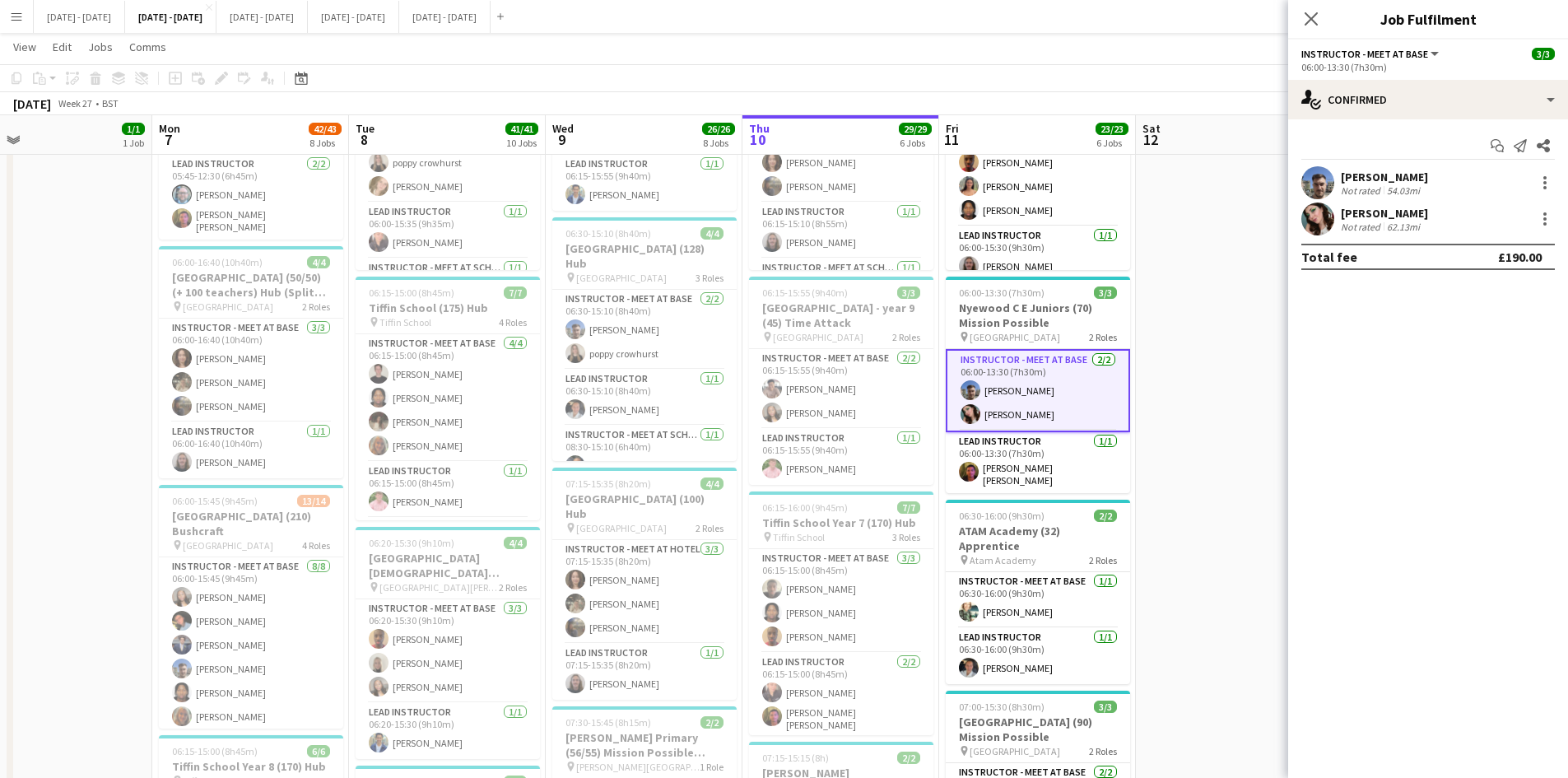 click on "[PERSON_NAME]" at bounding box center [1384, 213] 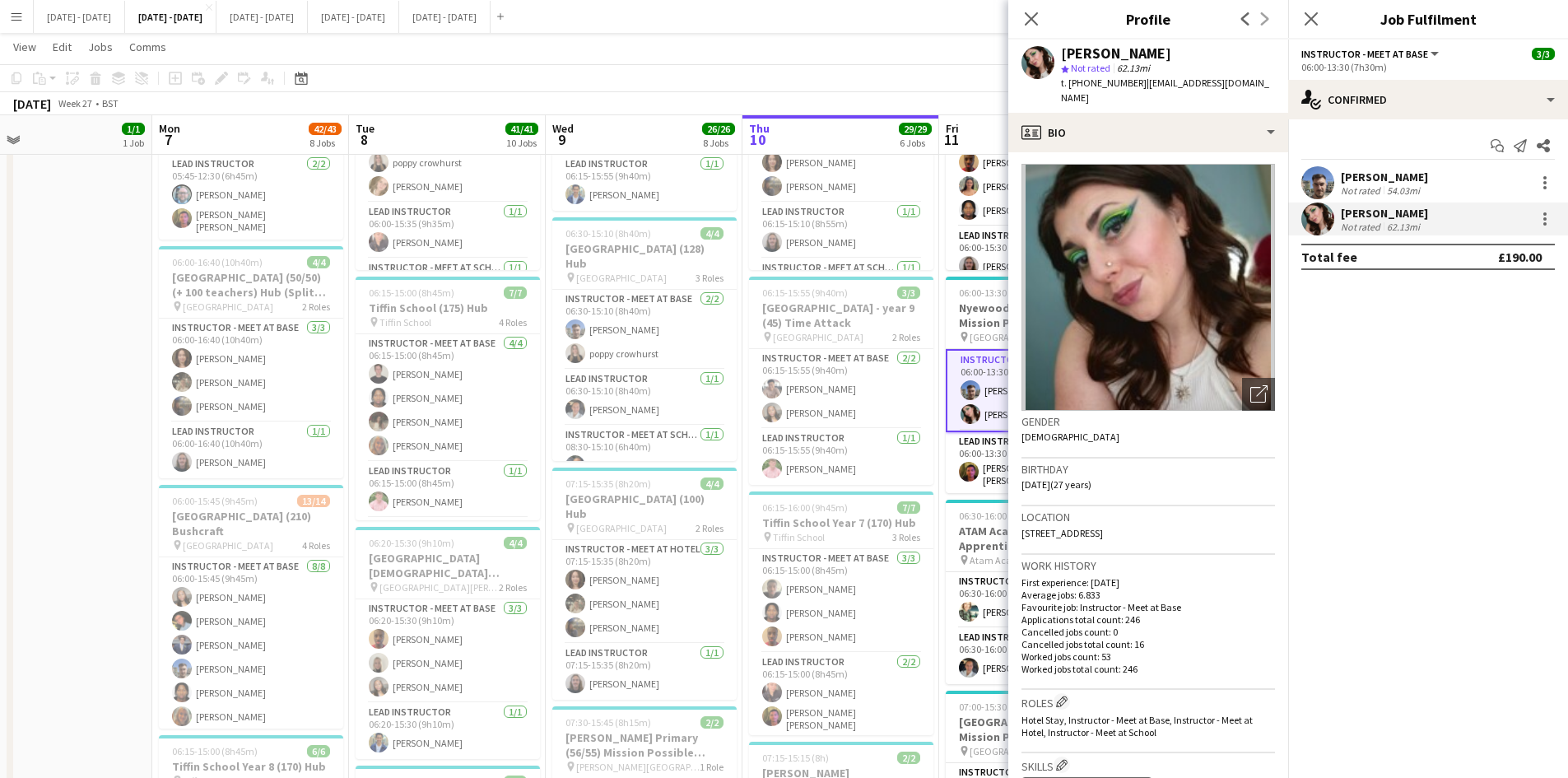 scroll, scrollTop: 0, scrollLeft: 0, axis: both 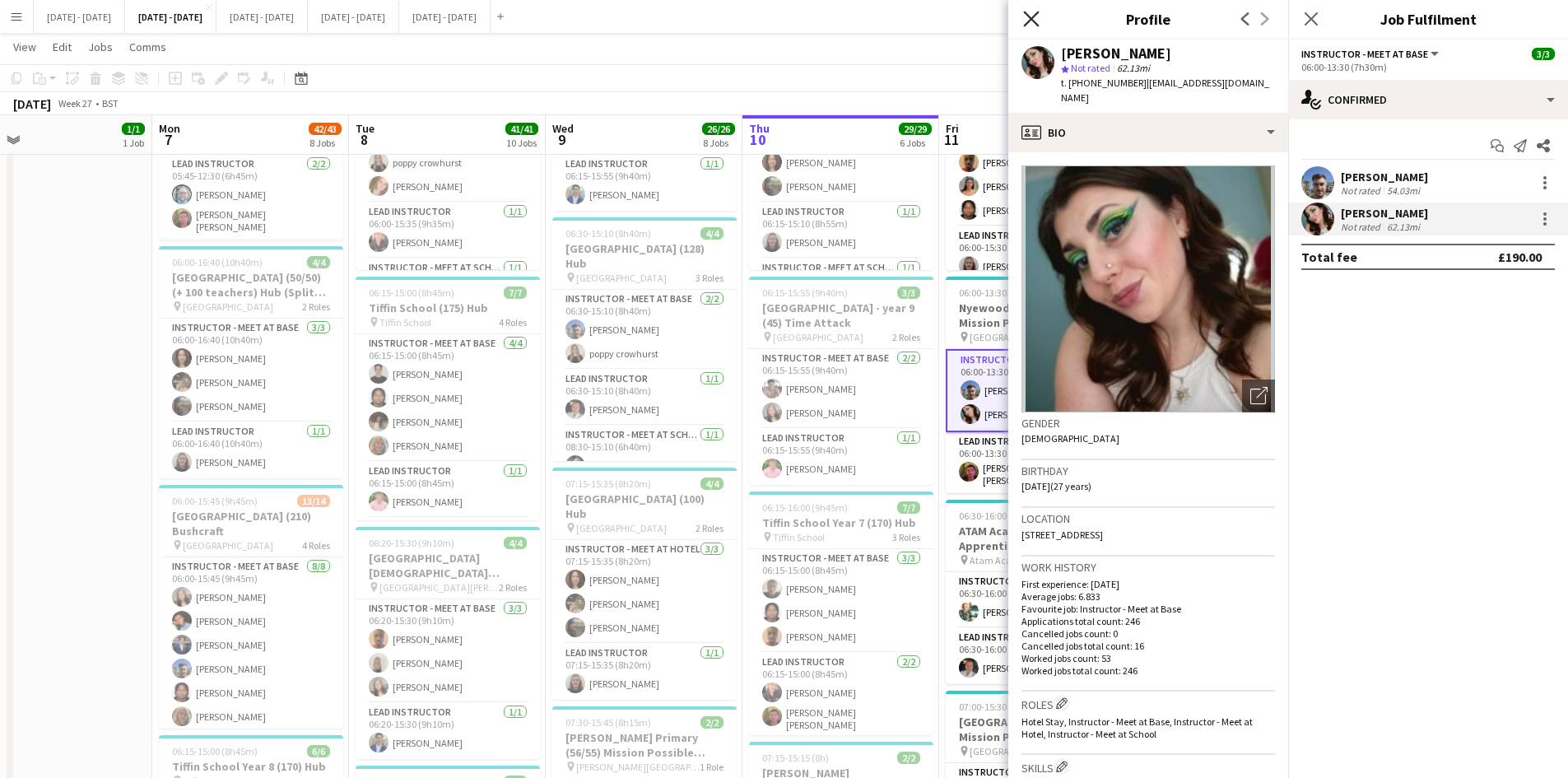 click on "Close pop-in" 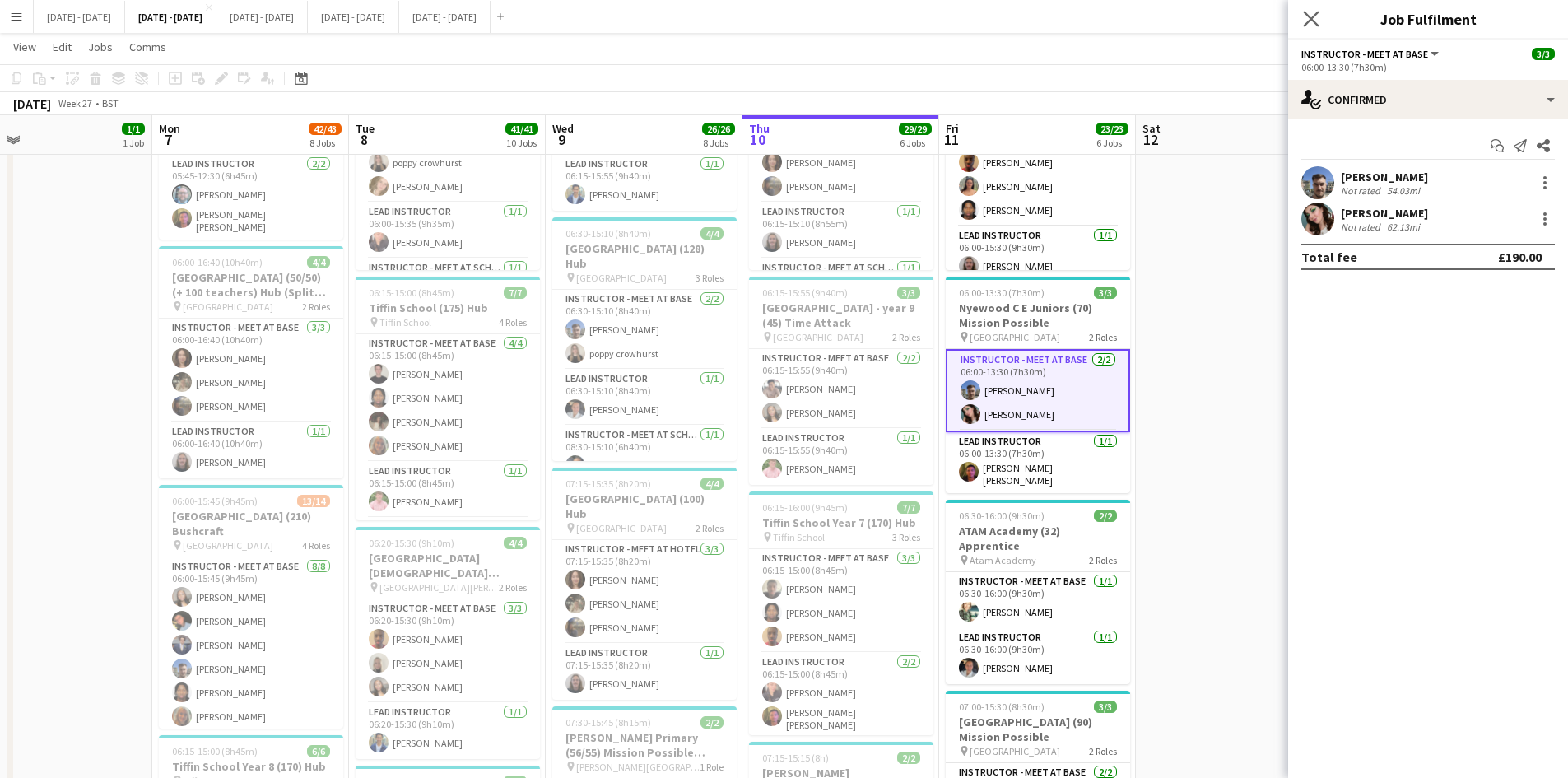 click on "Close pop-in" 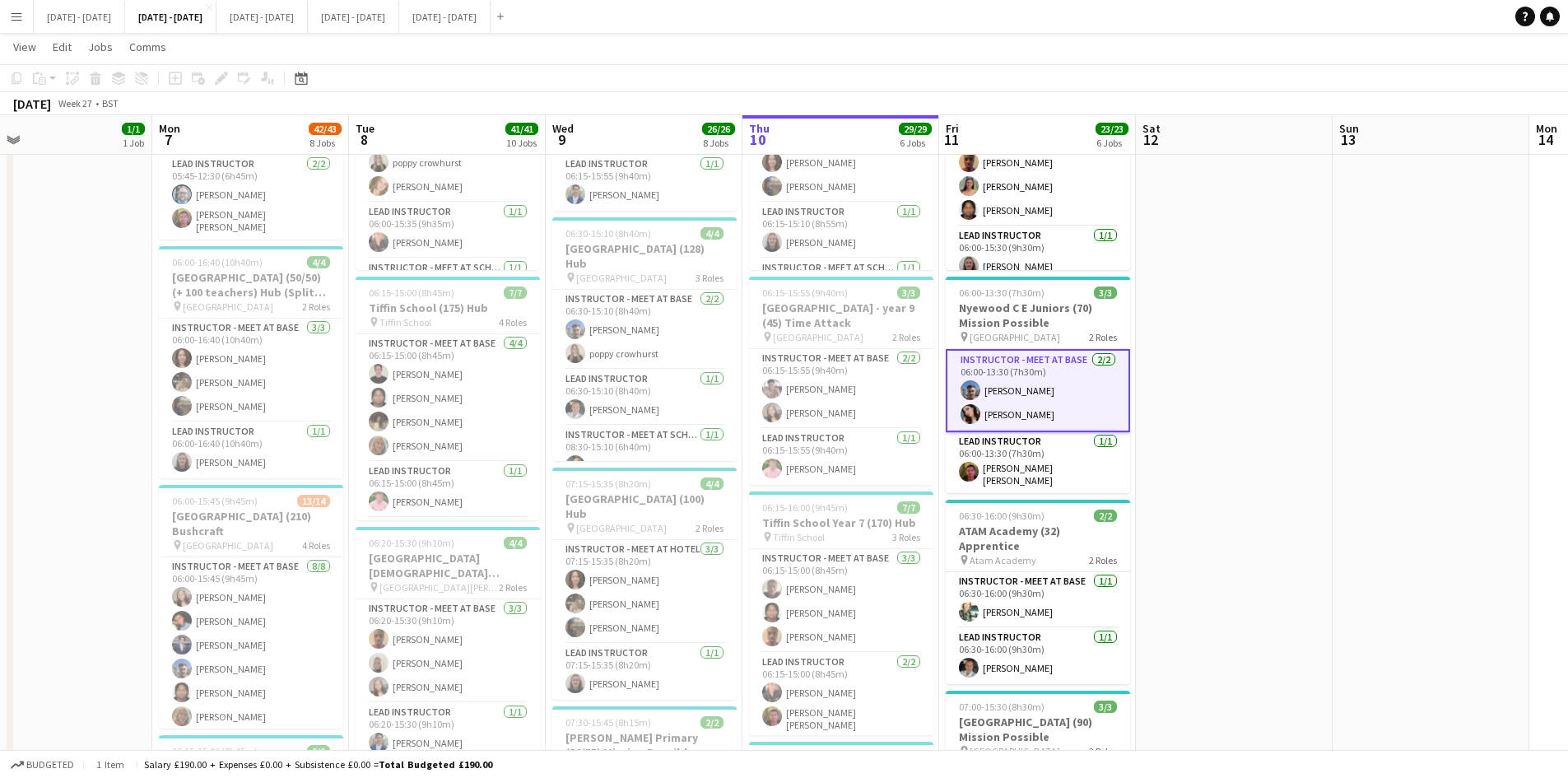 click at bounding box center (1234, 1128) 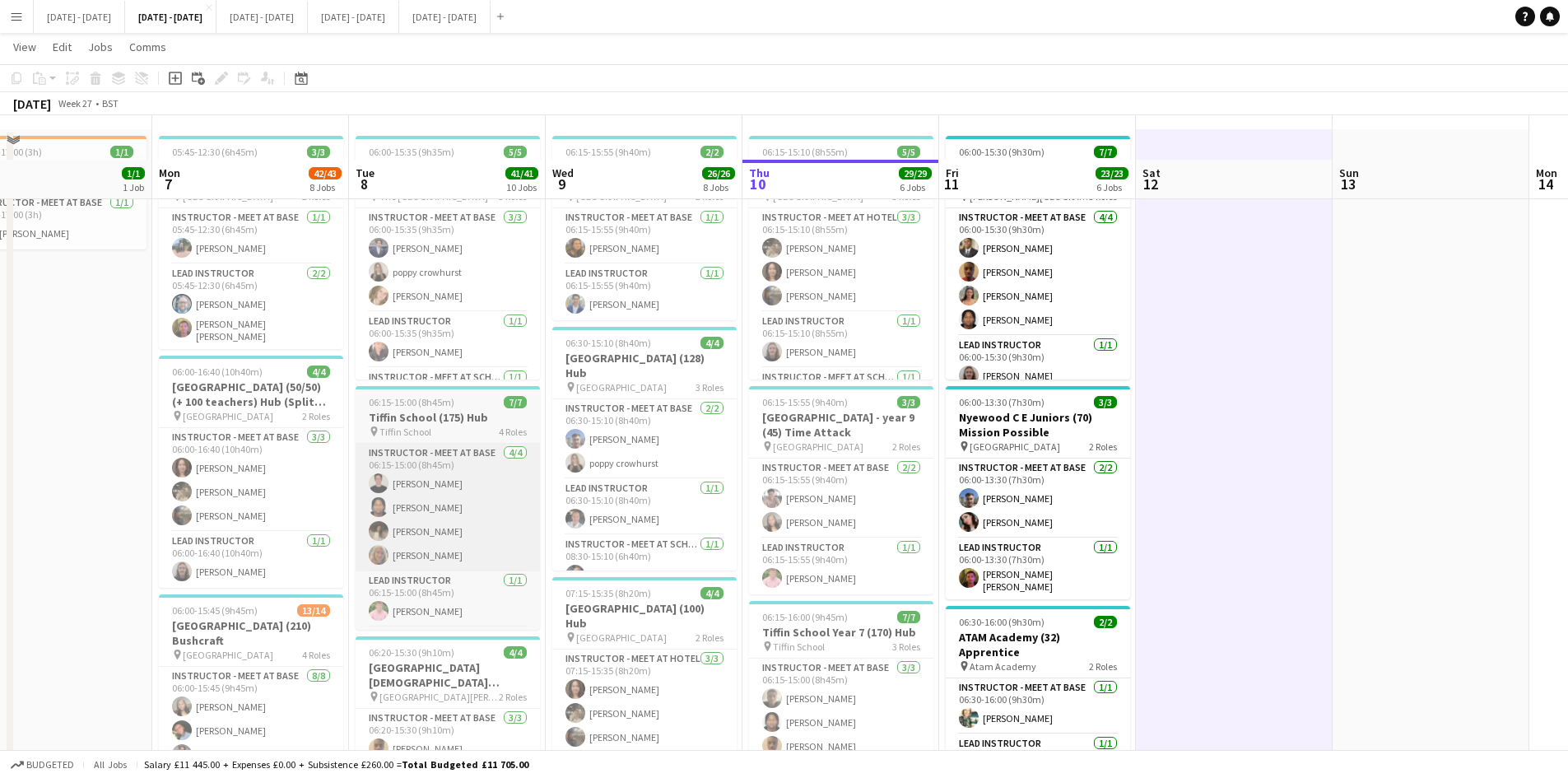 scroll, scrollTop: 0, scrollLeft: 0, axis: both 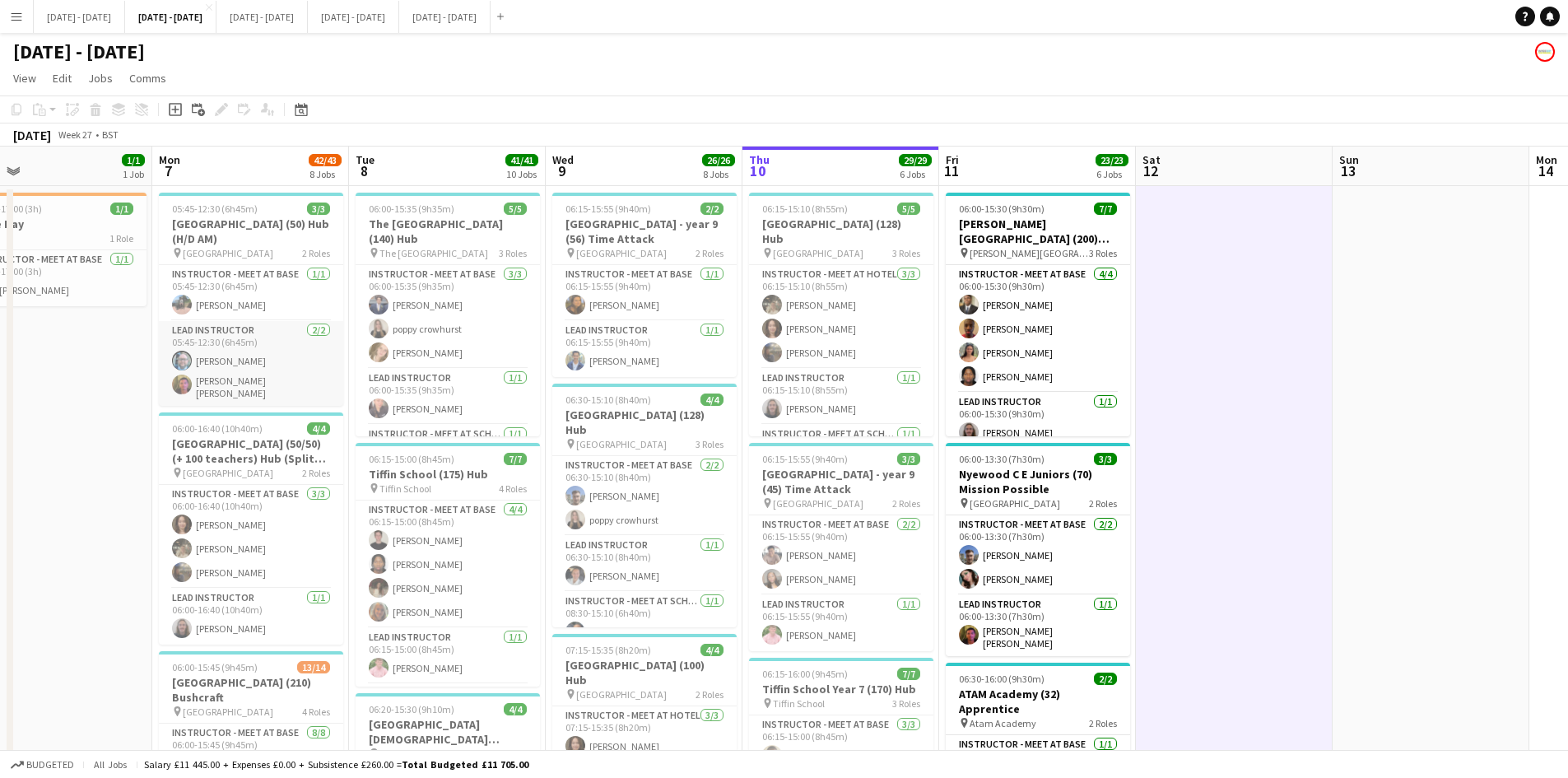 click on "Lead Instructor   2/2   05:45-12:30 (6h45m)
Paul Belsey Luke Abai Haddon" at bounding box center [251, 363] 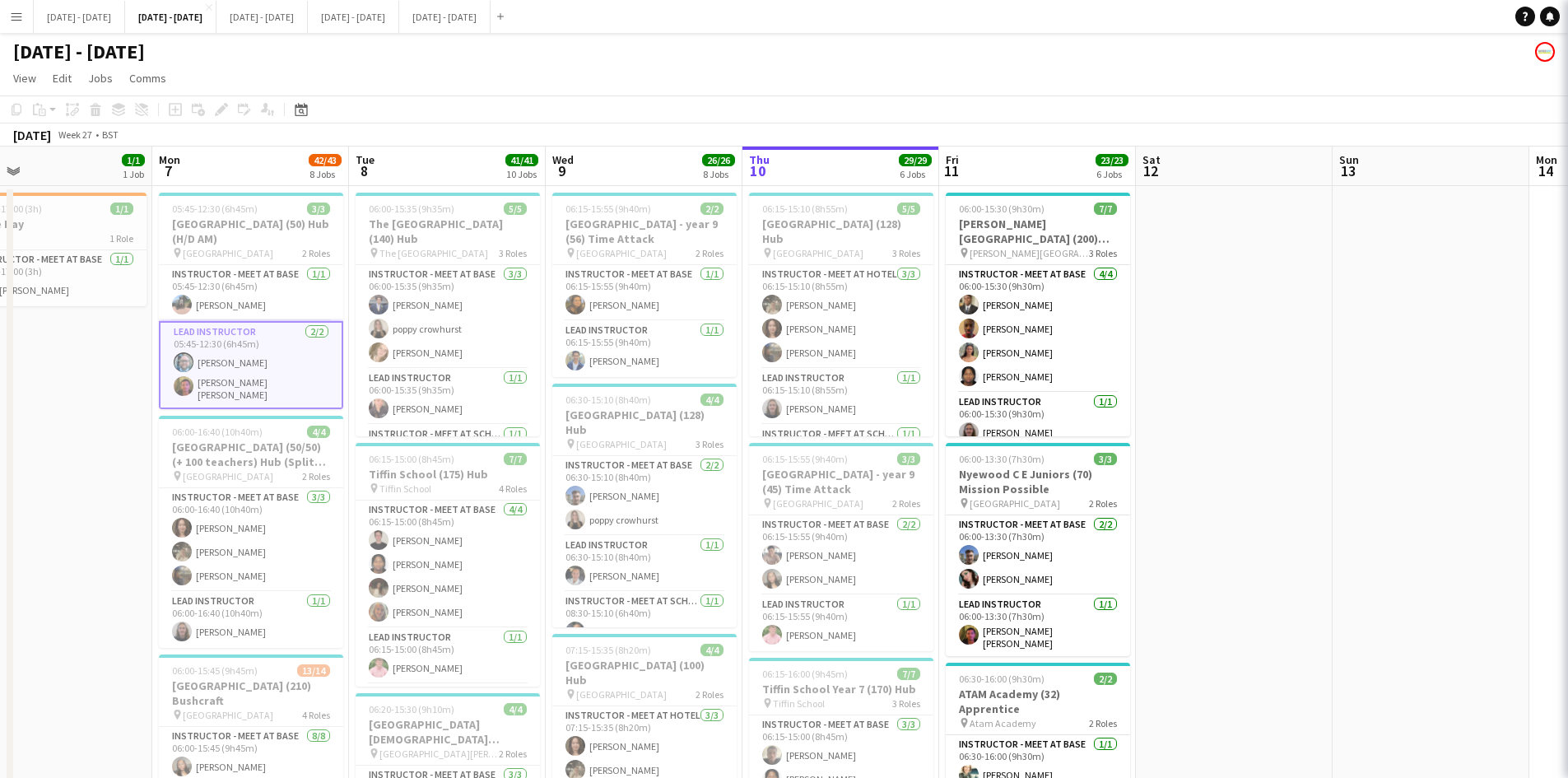 scroll, scrollTop: 0, scrollLeft: 437, axis: horizontal 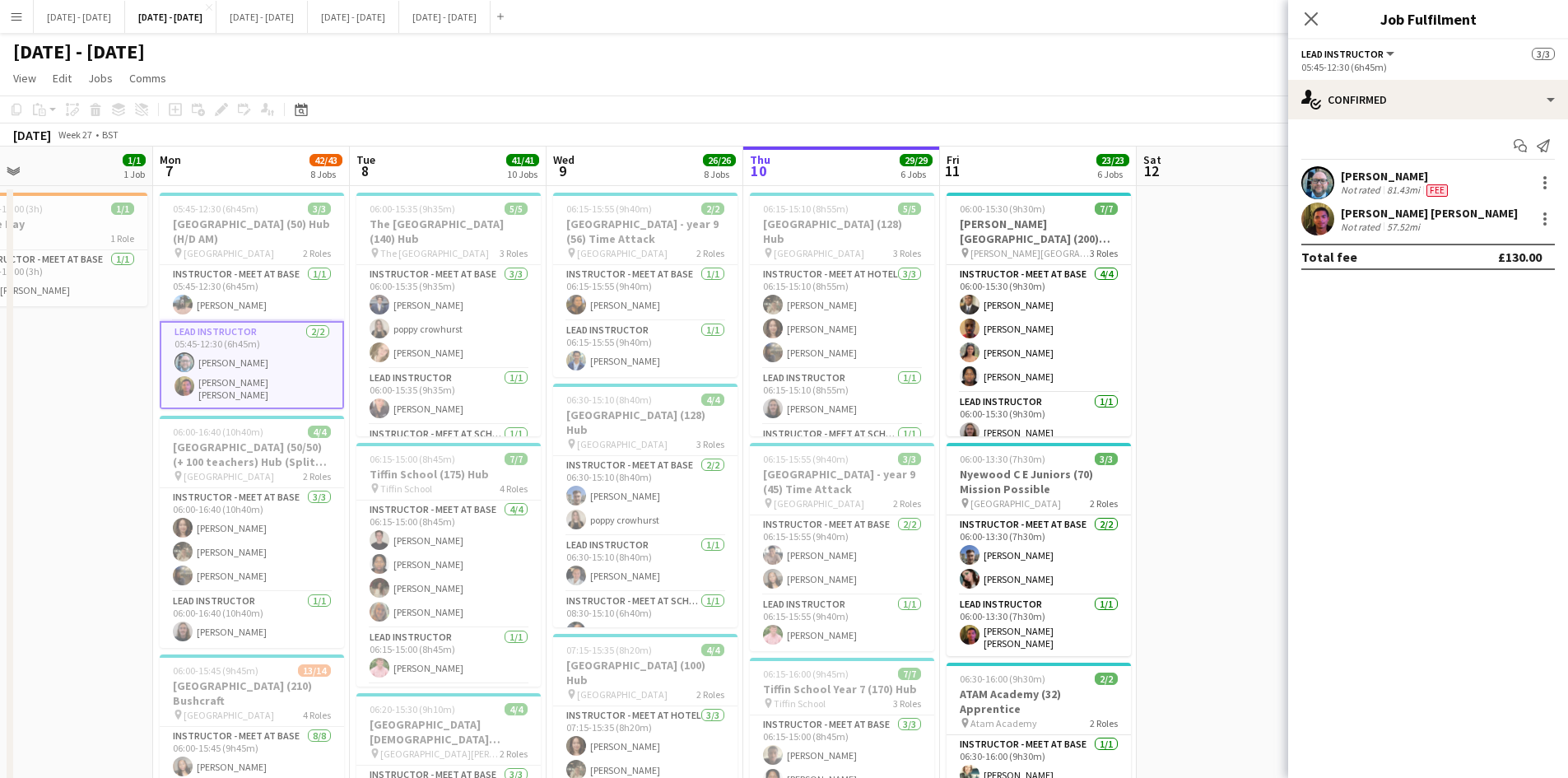click on "57.52mi" at bounding box center (1403, 226) 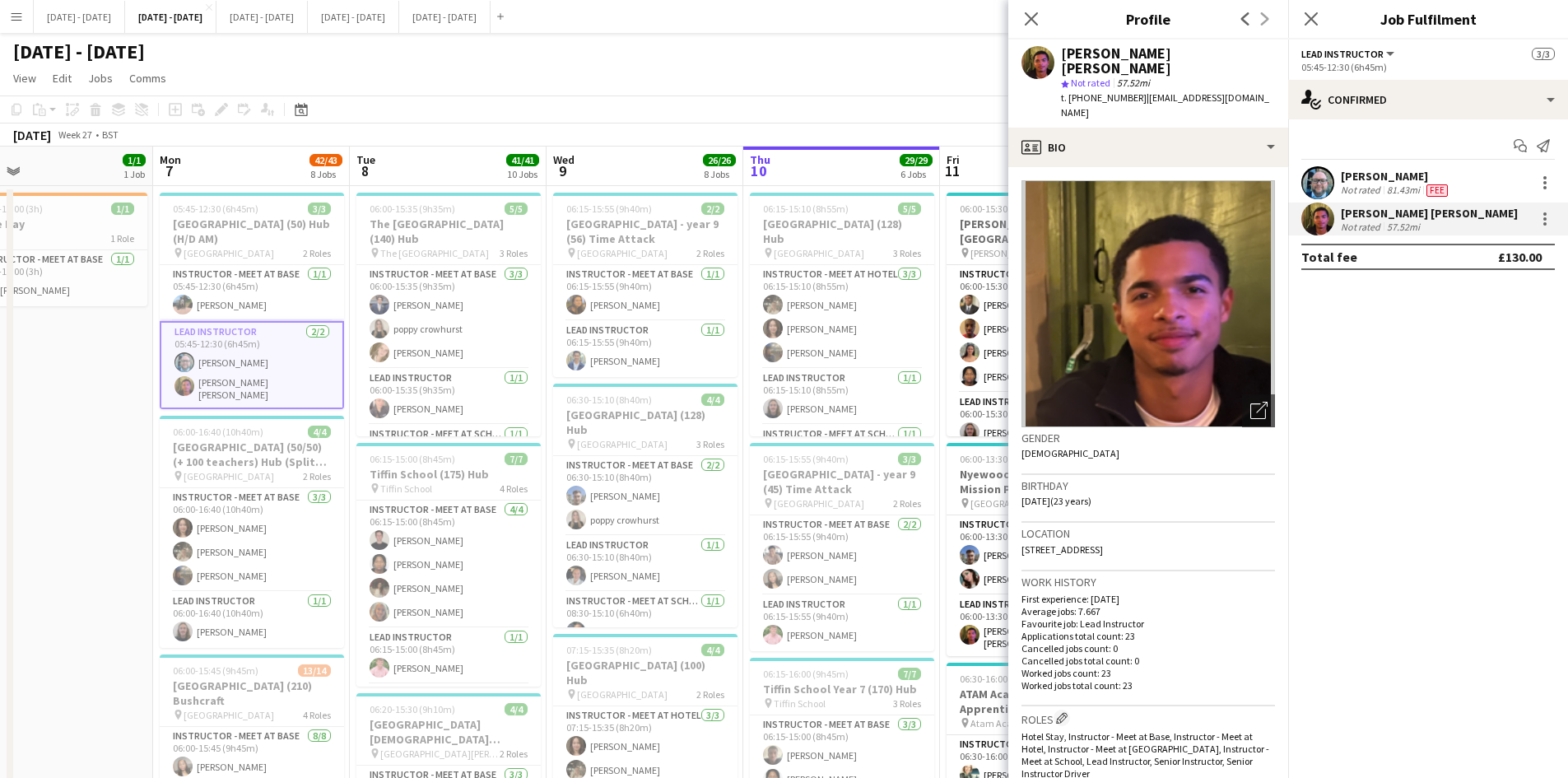 drag, startPoint x: 1262, startPoint y: 81, endPoint x: 1139, endPoint y: 86, distance: 123.10158 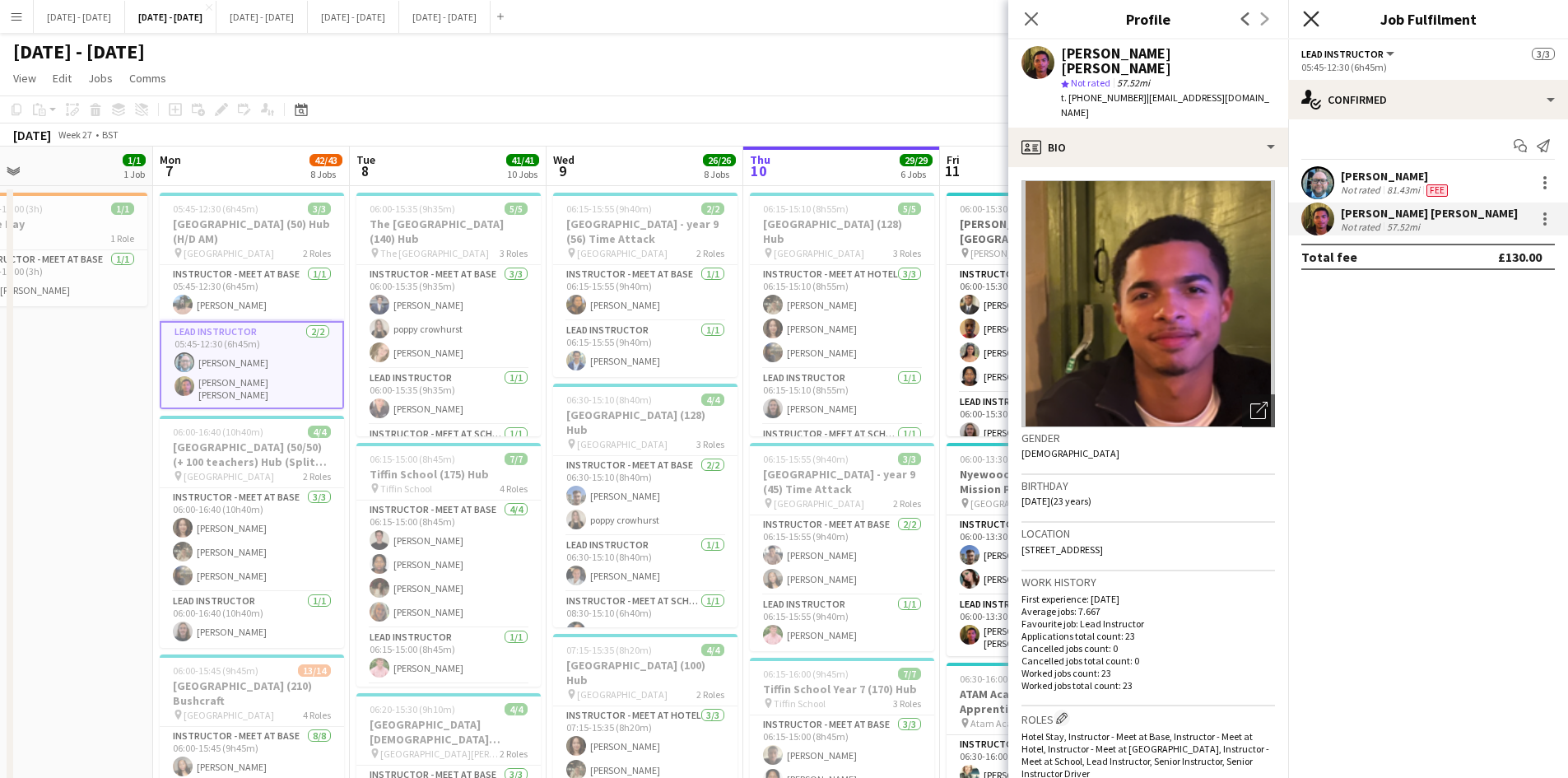 click 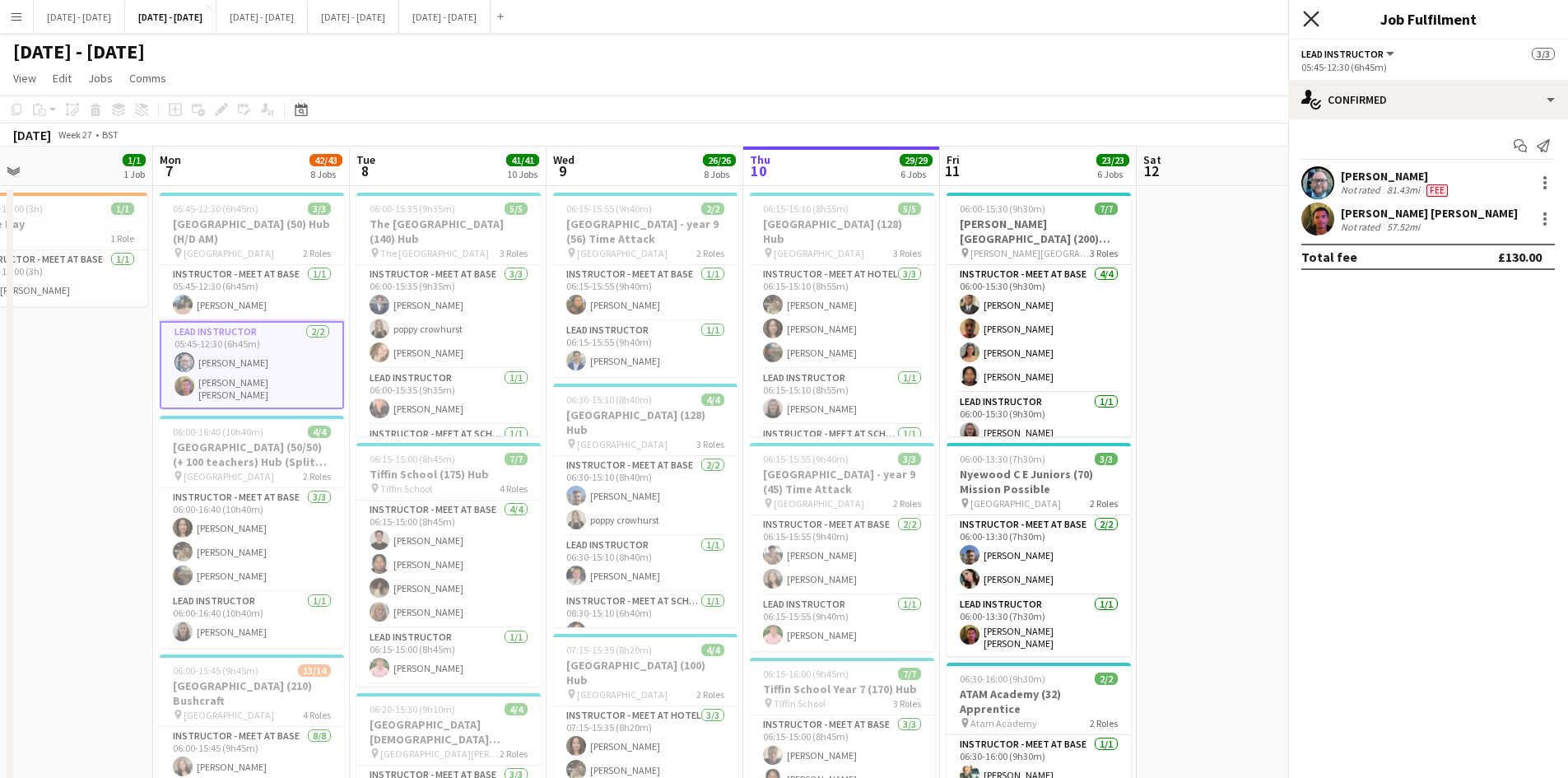 click on "Close pop-in" 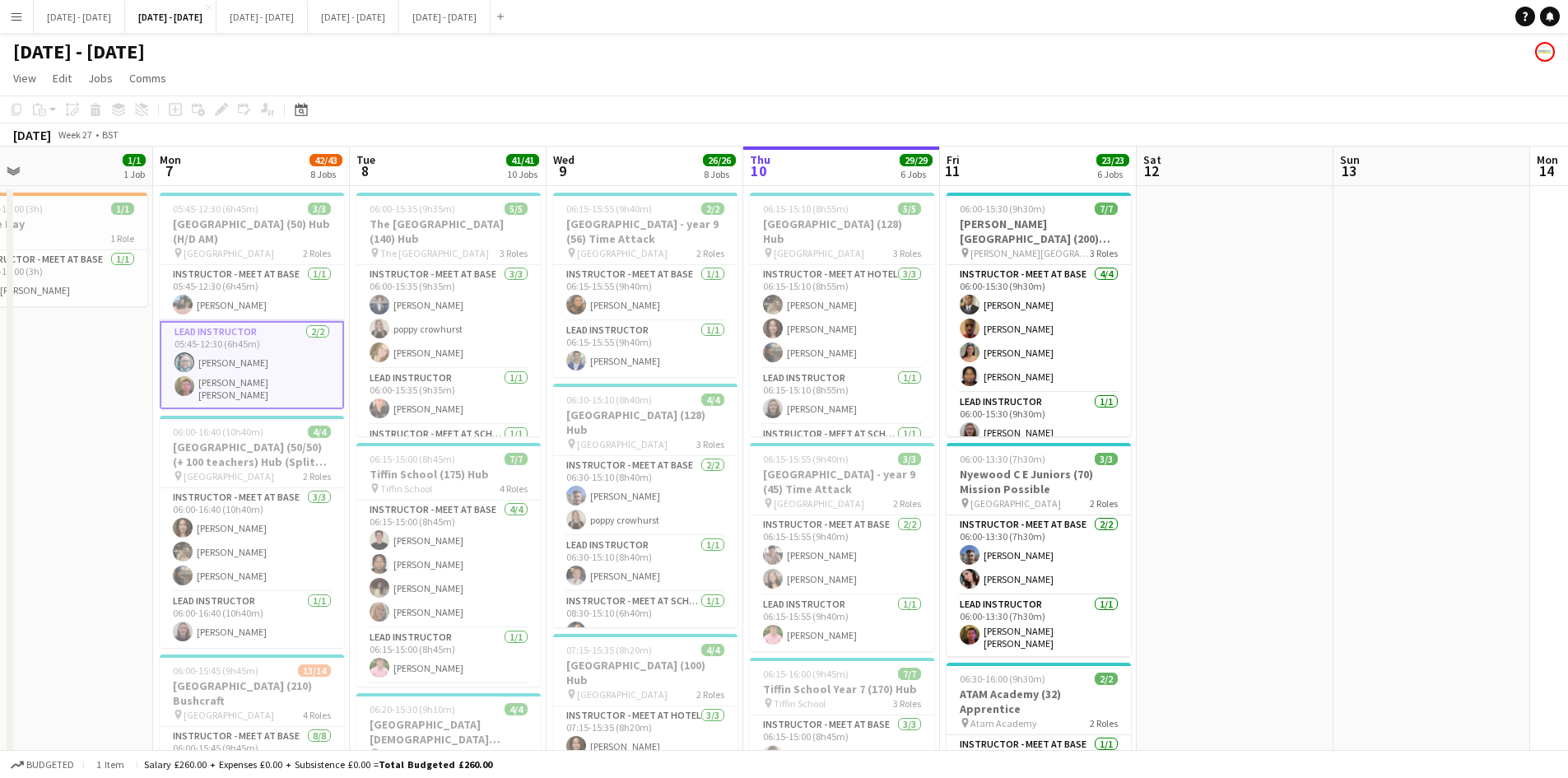 click at bounding box center [1235, 1294] 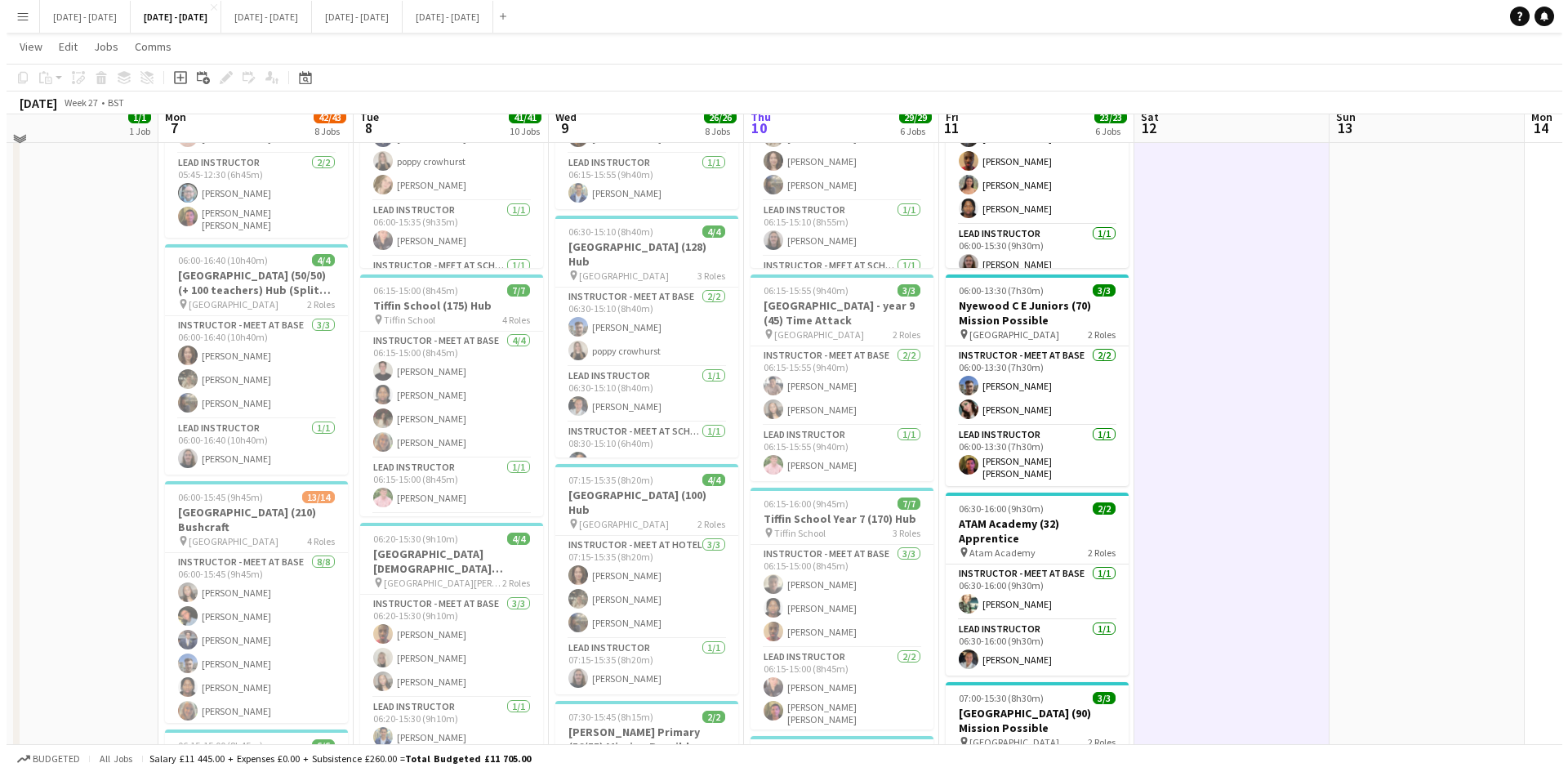 scroll, scrollTop: 0, scrollLeft: 0, axis: both 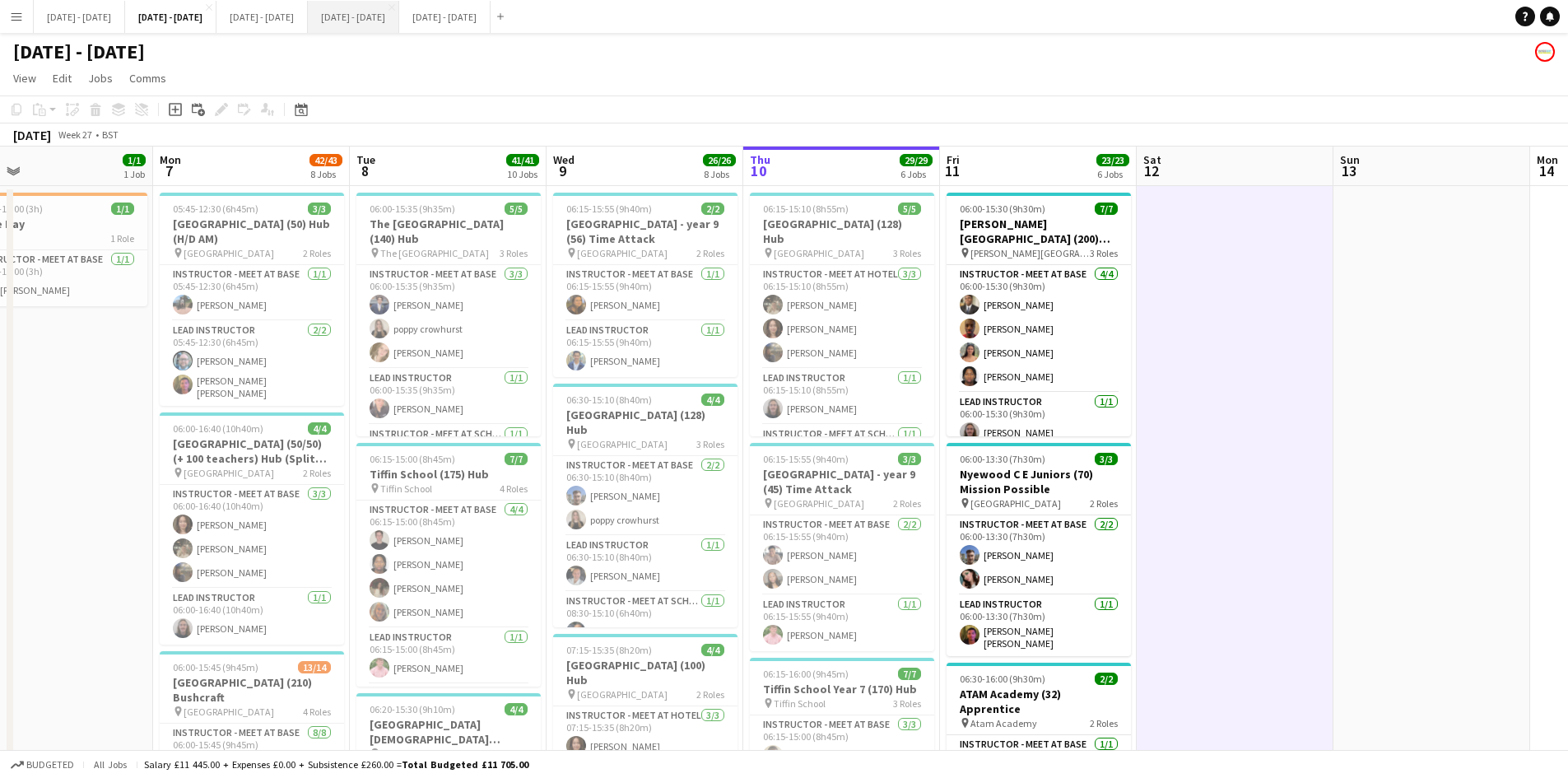 click on "July 21st - 25th 2025
Close" at bounding box center [353, 16] 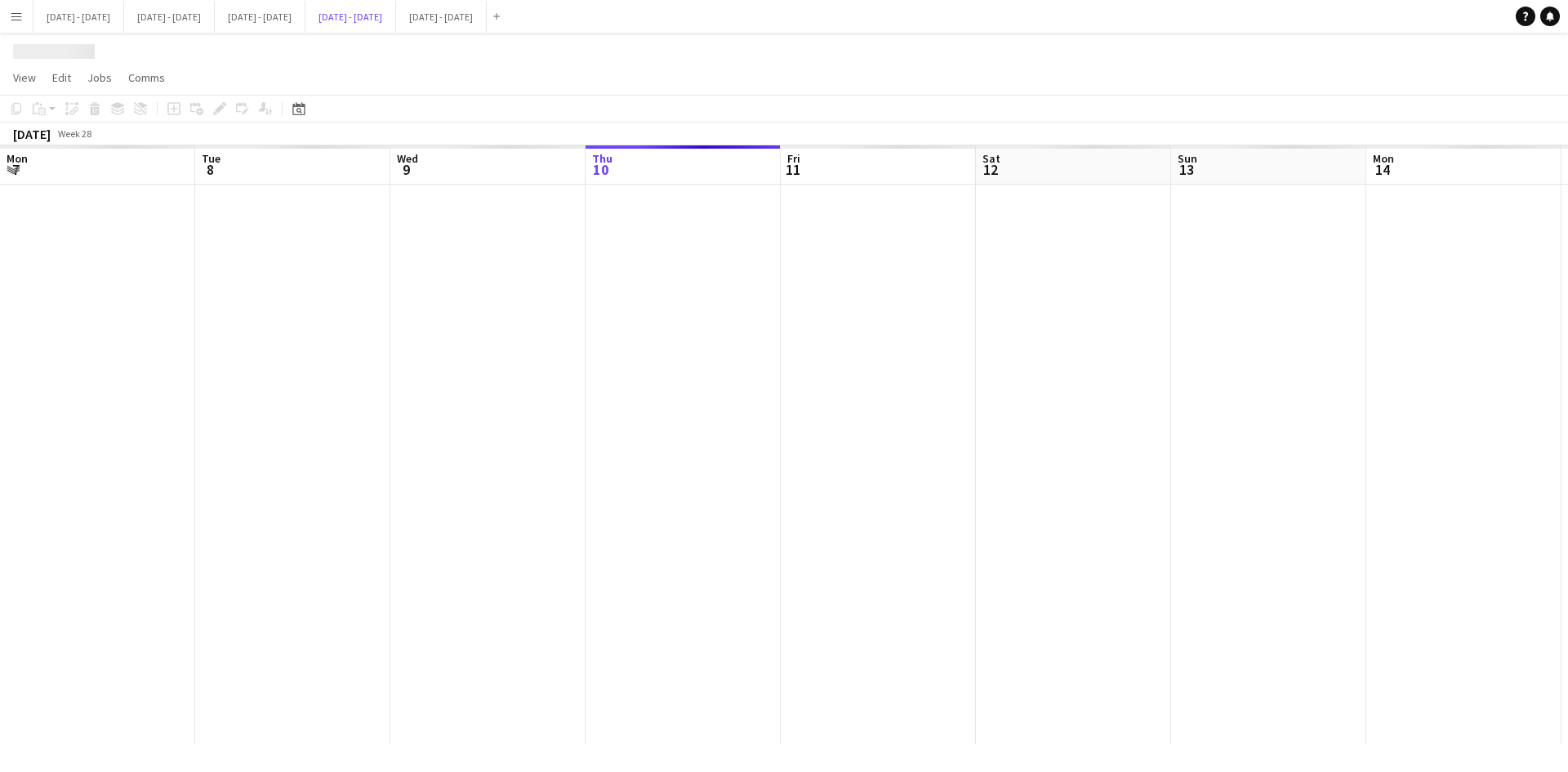 scroll, scrollTop: 0, scrollLeft: 390, axis: horizontal 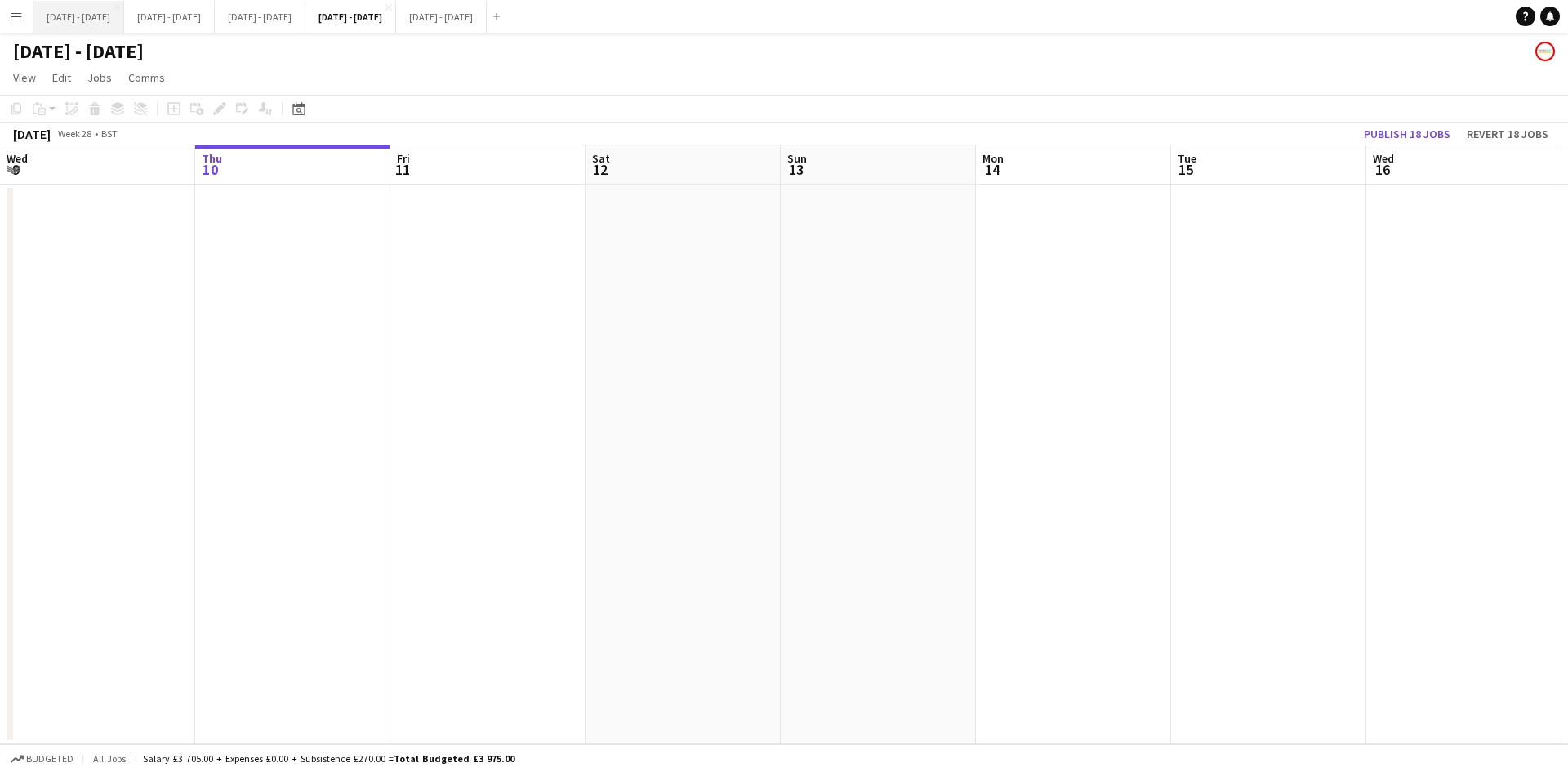click on "July 1st - 4th 2025
Close" at bounding box center (78, 16) 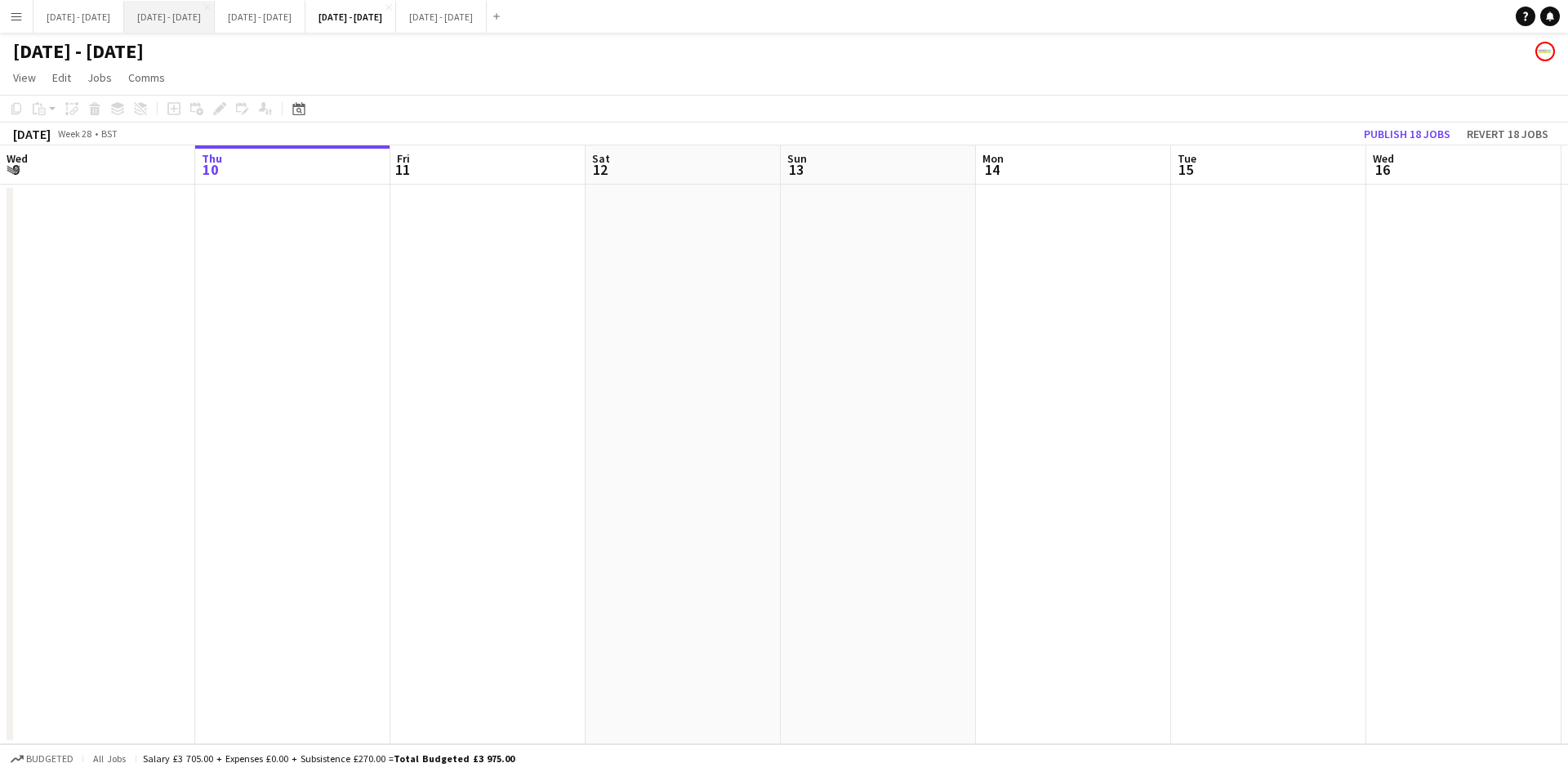 click on "[DATE] - [DATE]
Close" at bounding box center [169, 16] 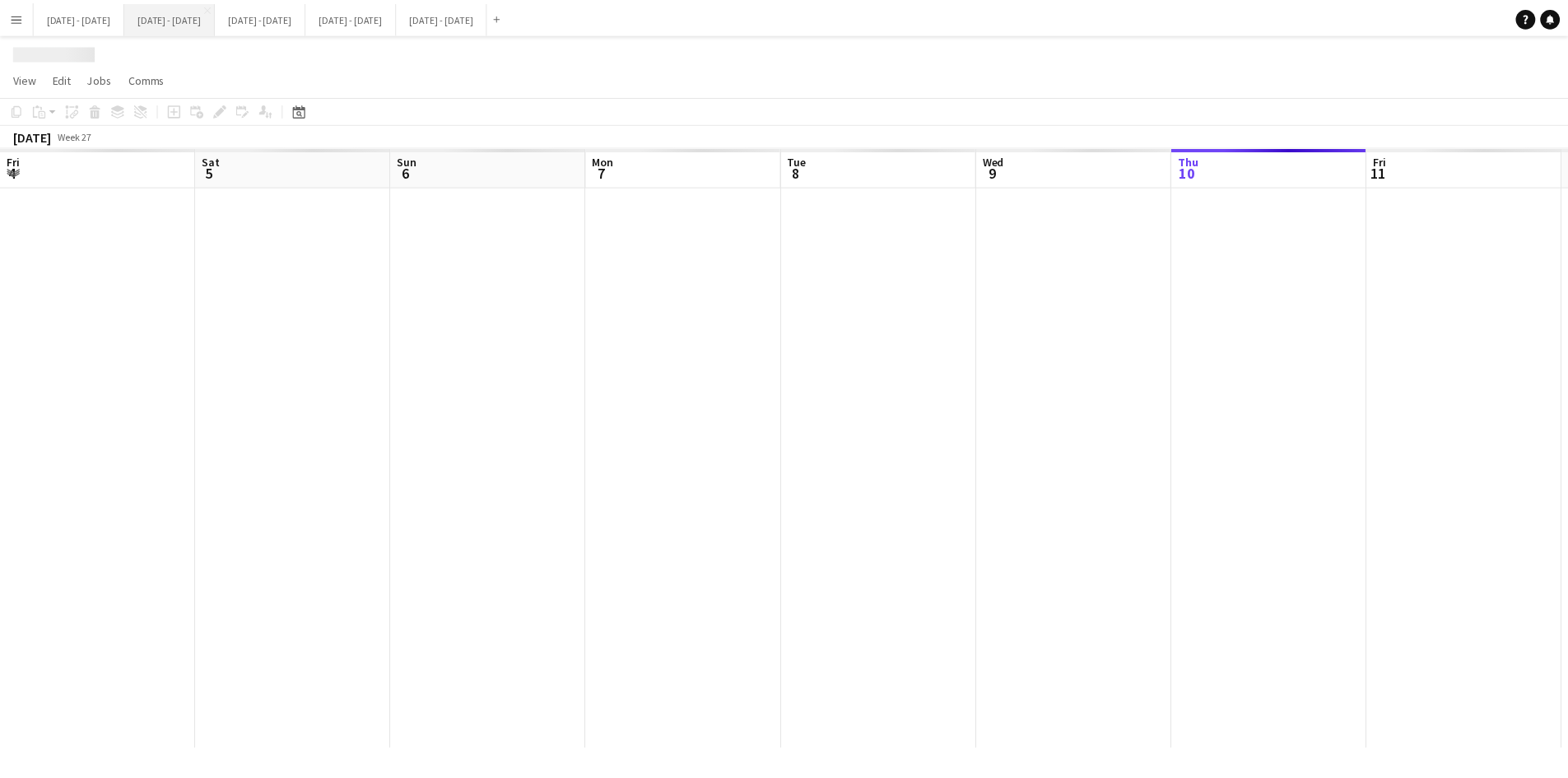 scroll, scrollTop: 0, scrollLeft: 437, axis: horizontal 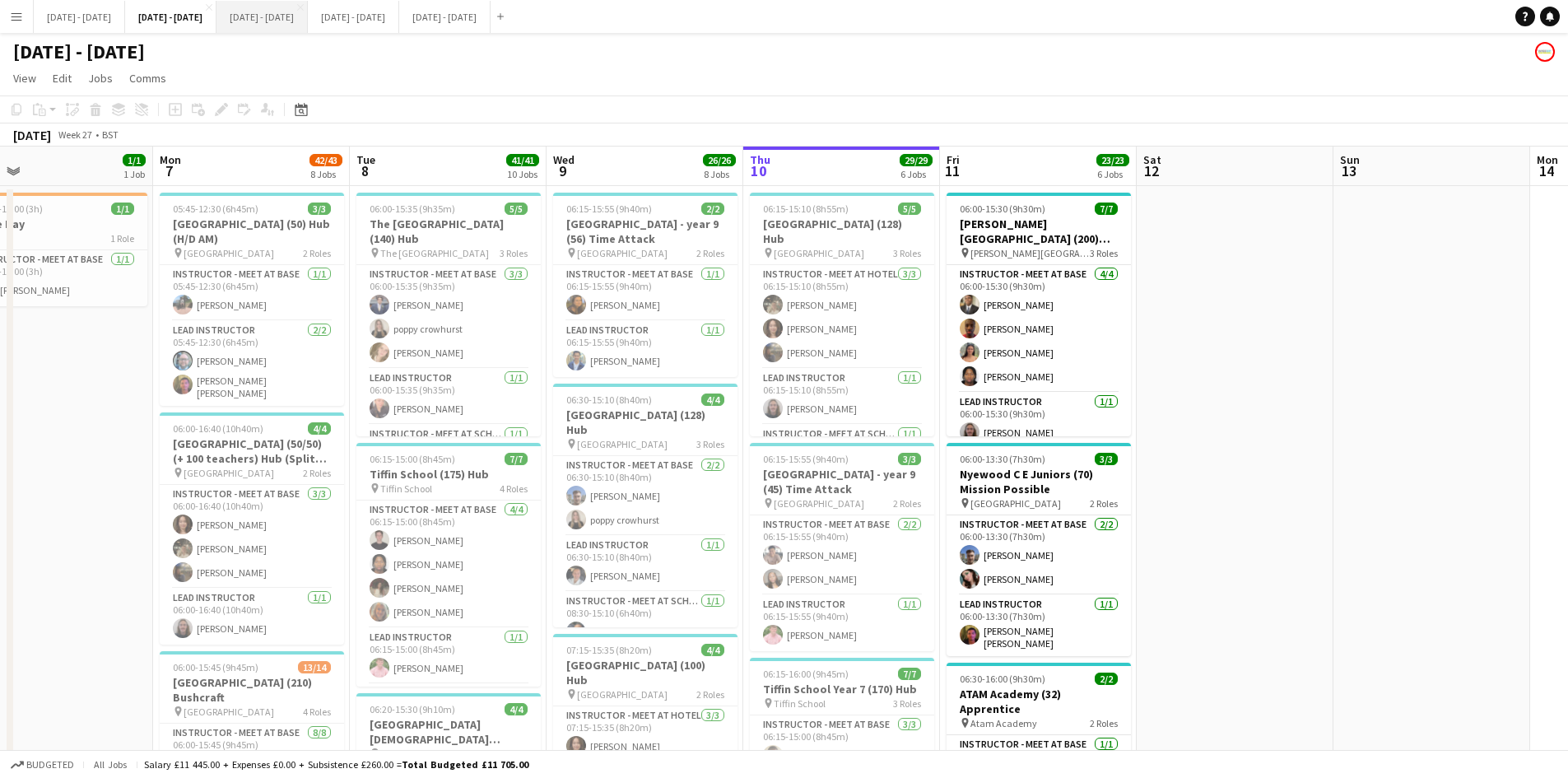 click on "[DATE] - [DATE]
Close" at bounding box center (262, 16) 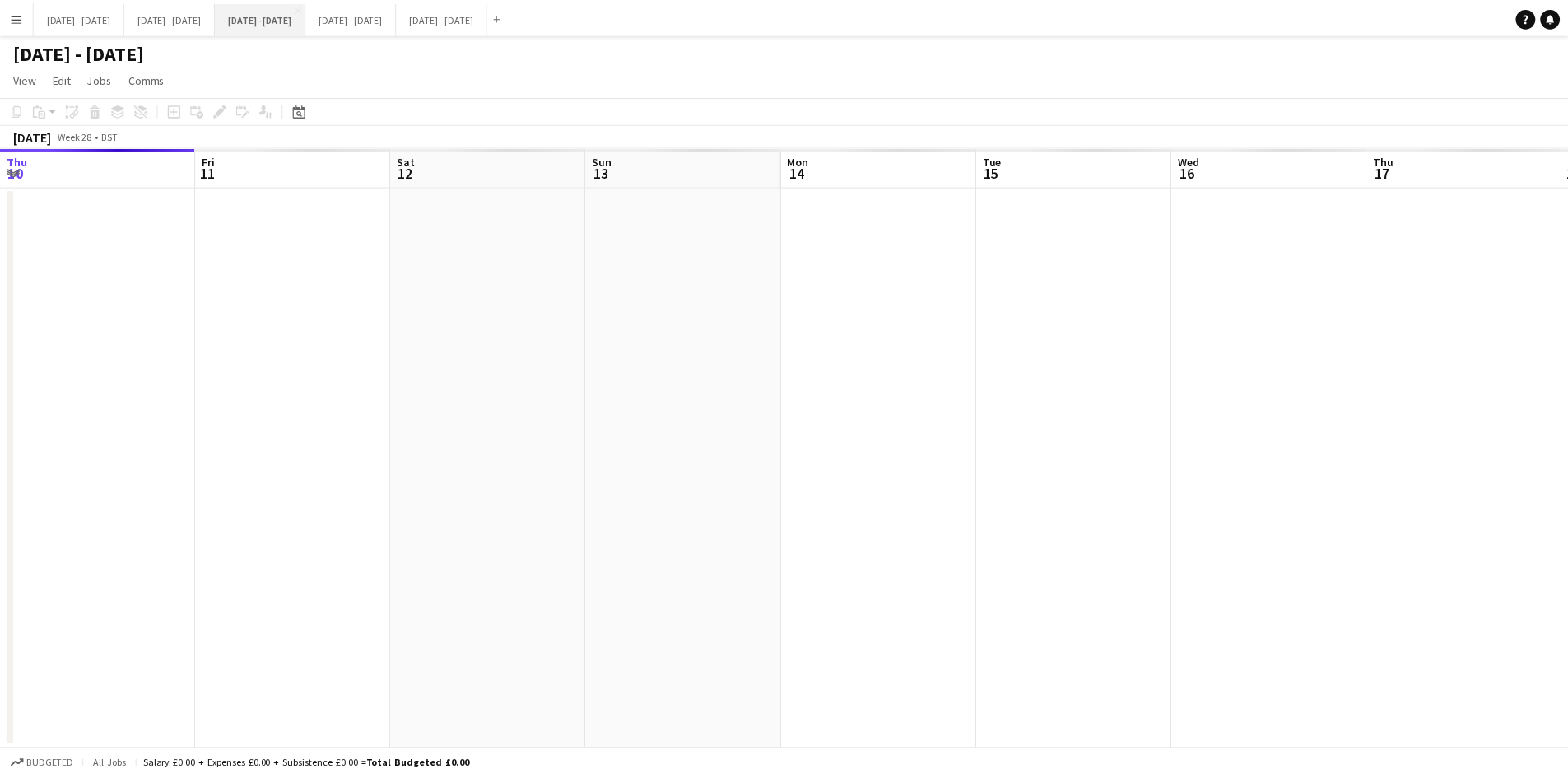 scroll, scrollTop: 0, scrollLeft: 479, axis: horizontal 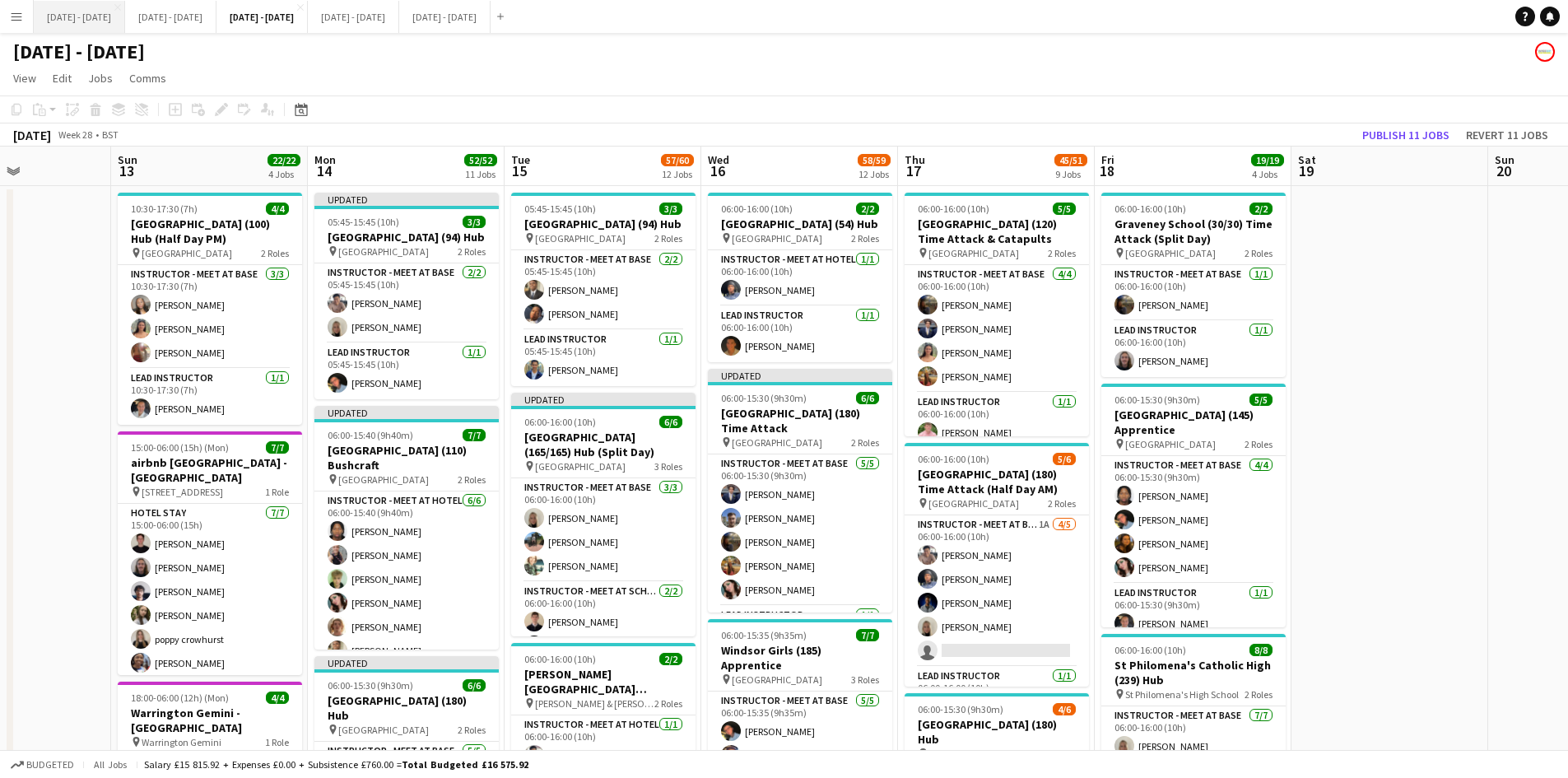 click on "July 1st - 4th 2025
Close" at bounding box center (79, 16) 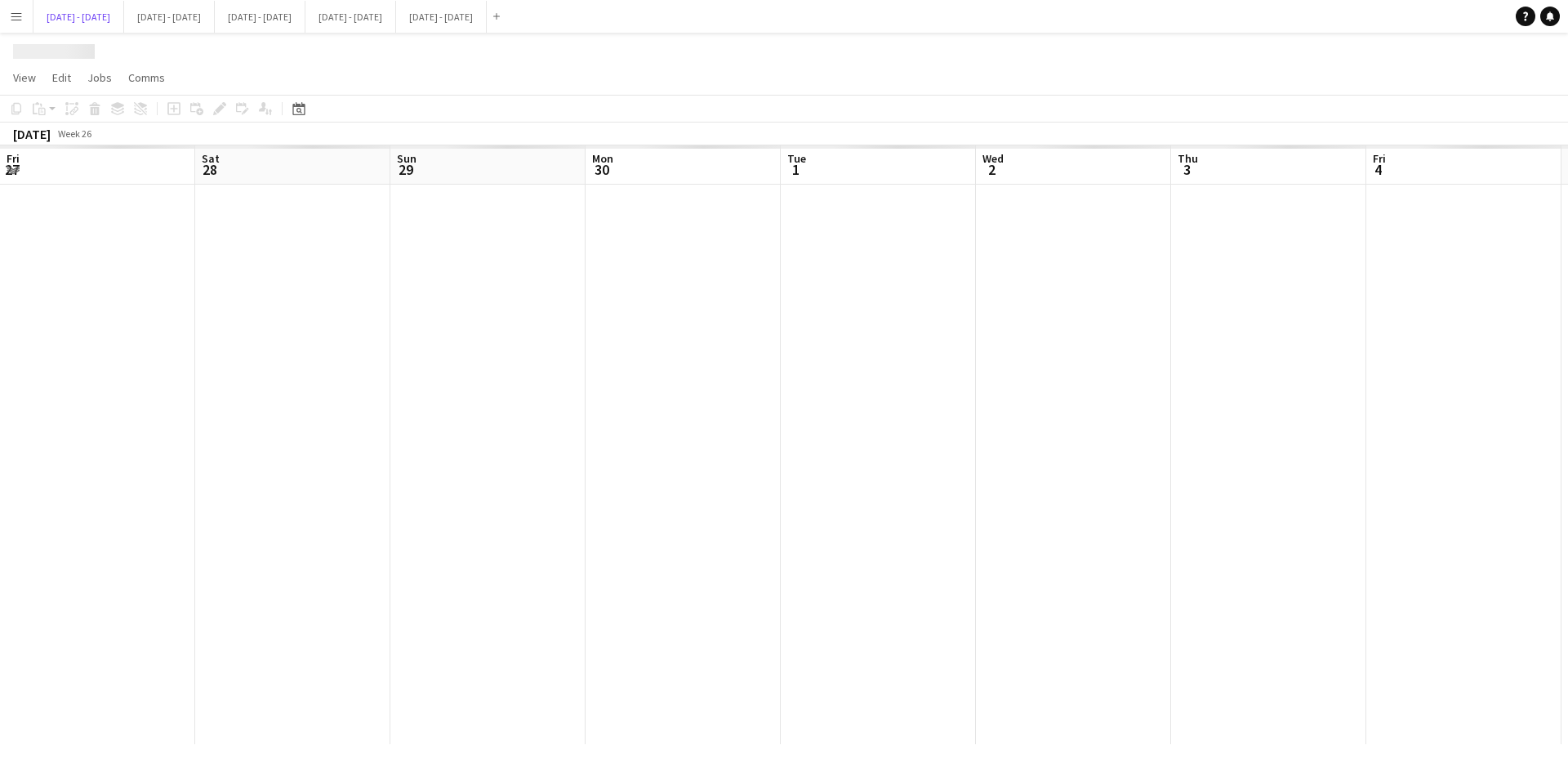 scroll, scrollTop: 0, scrollLeft: 469, axis: horizontal 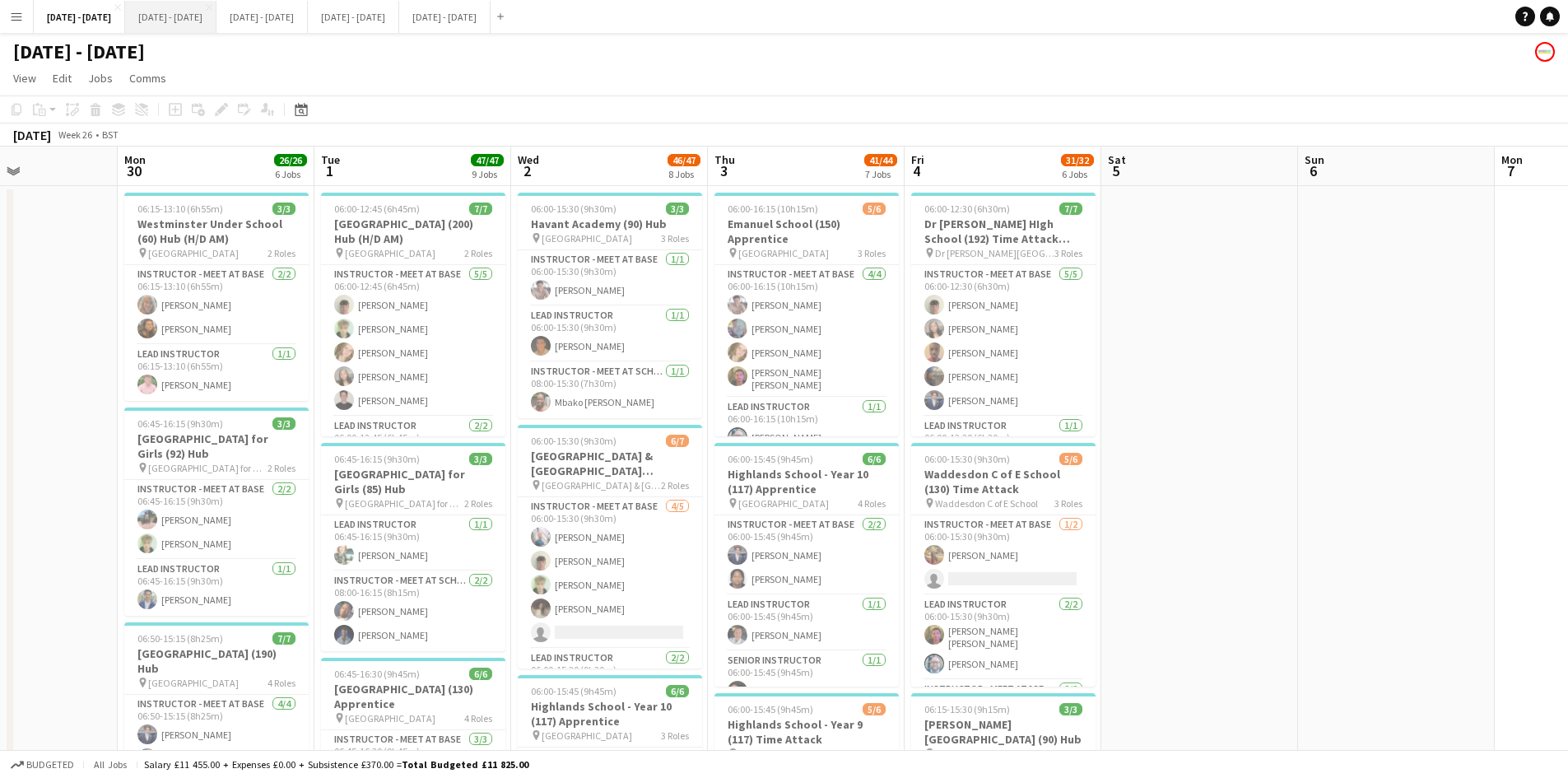 click on "[DATE] - [DATE]
Close" at bounding box center (170, 16) 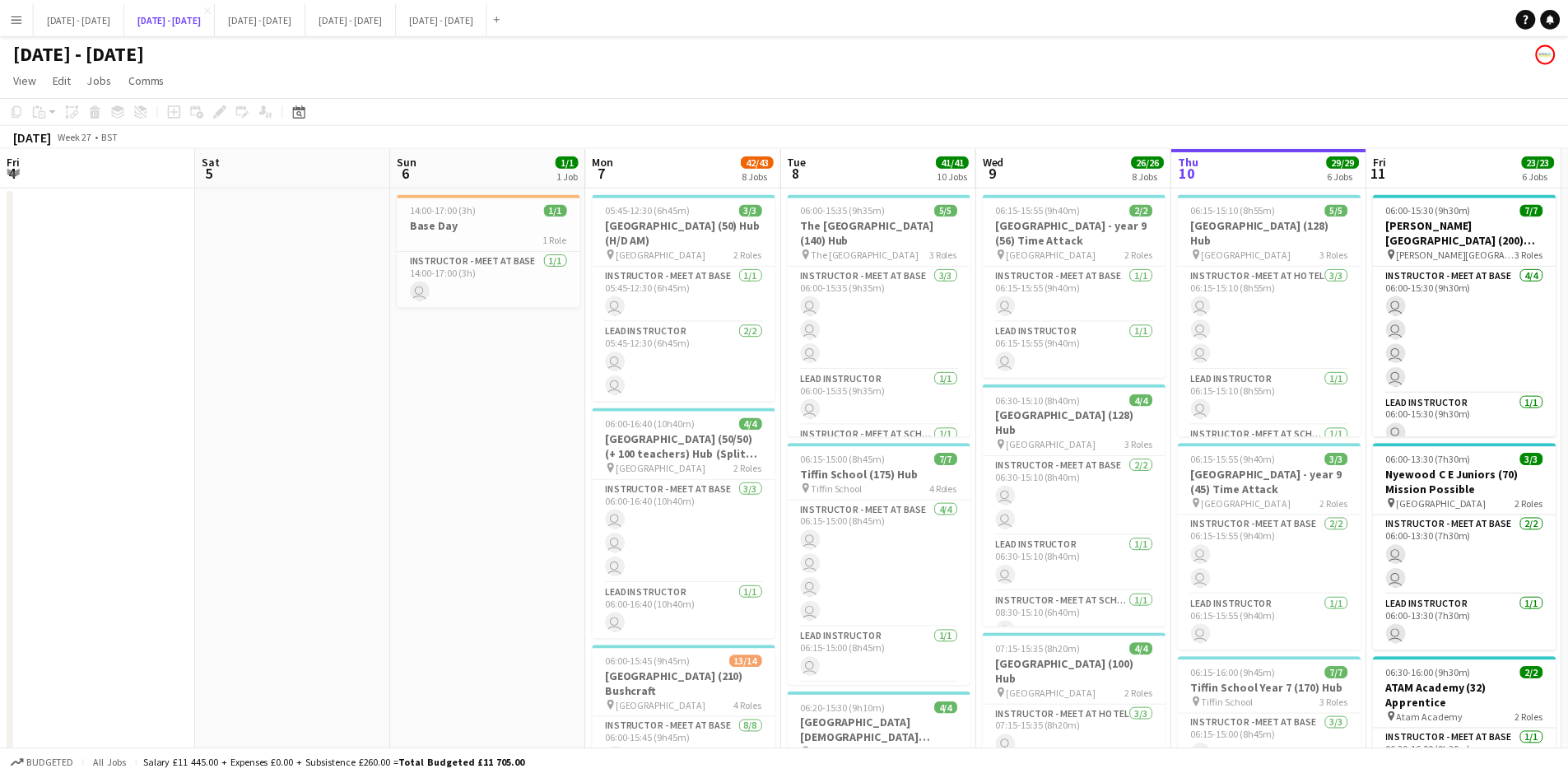 scroll, scrollTop: 0, scrollLeft: 437, axis: horizontal 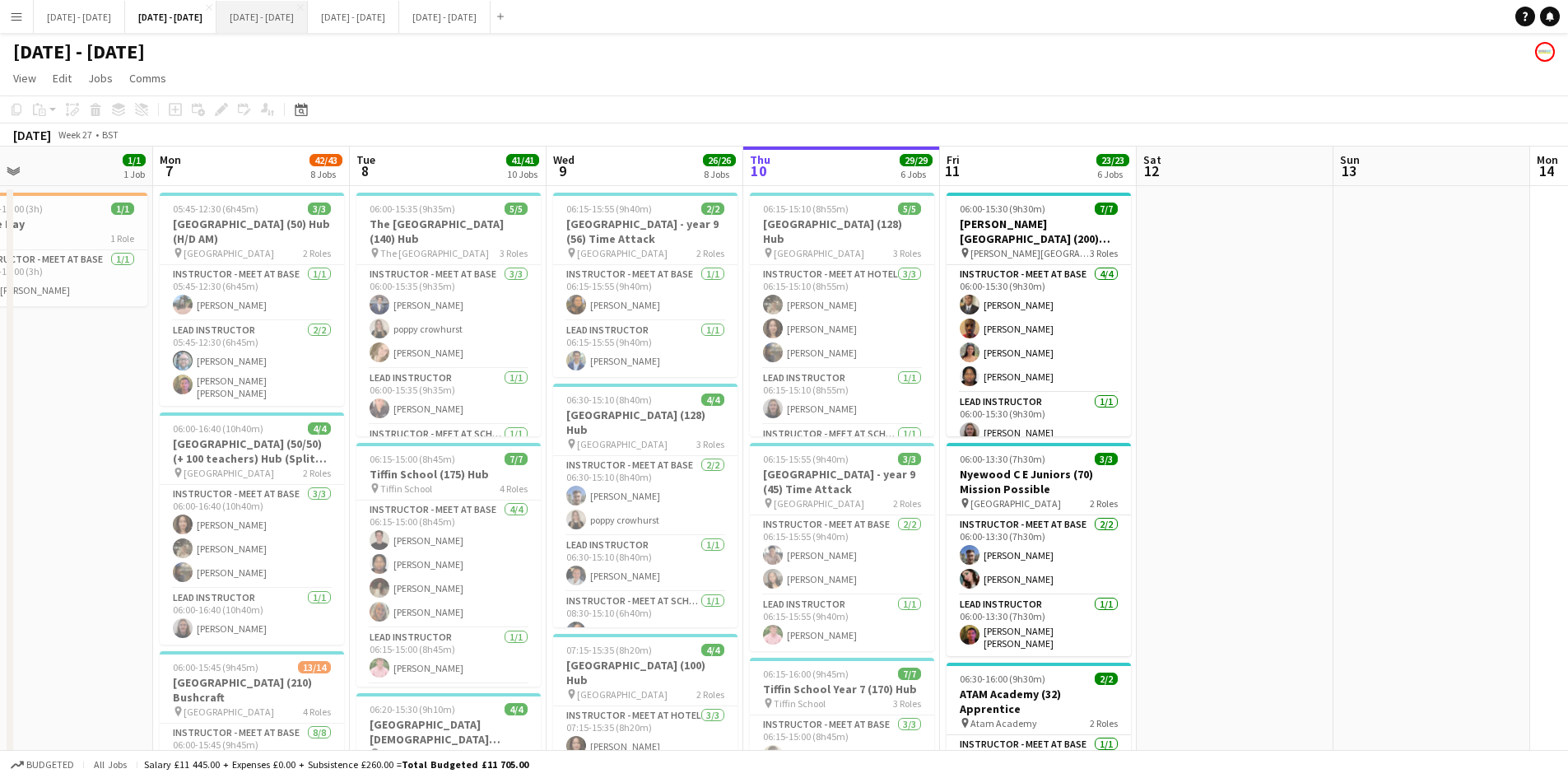 click on "[DATE] - [DATE]
Close" at bounding box center [262, 16] 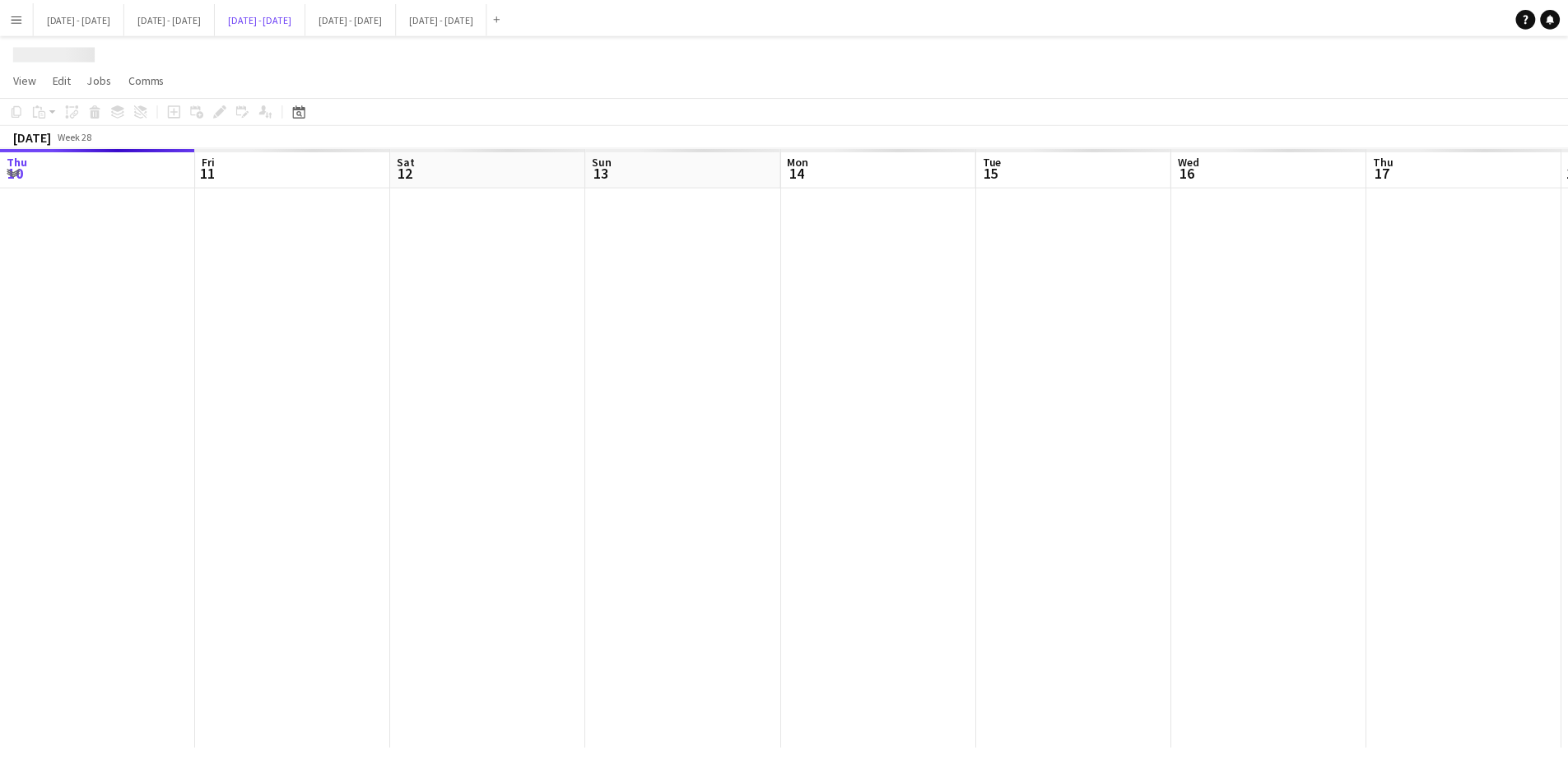 scroll, scrollTop: 0, scrollLeft: 479, axis: horizontal 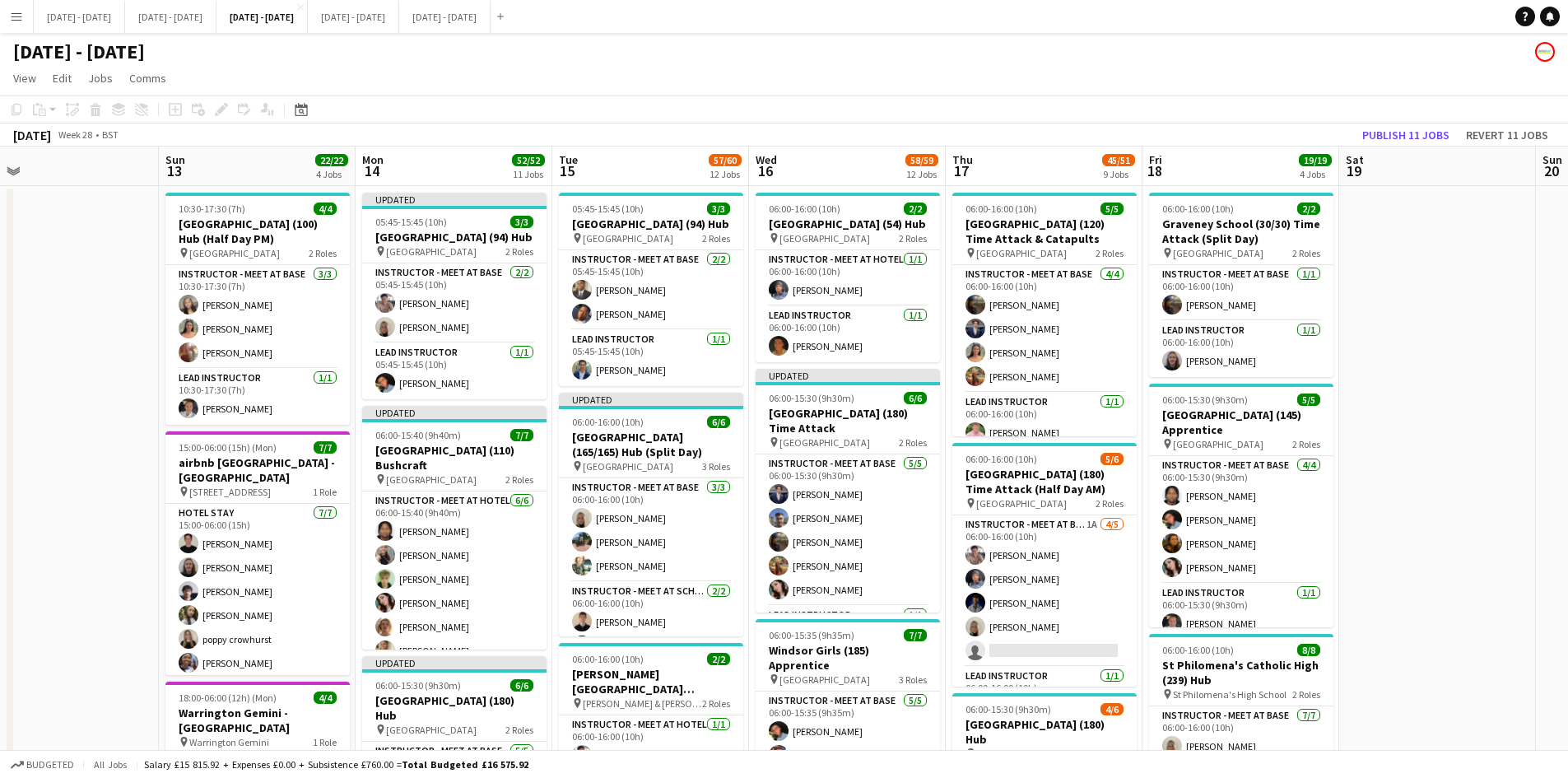 drag, startPoint x: 571, startPoint y: 161, endPoint x: 619, endPoint y: 154, distance: 48.507731 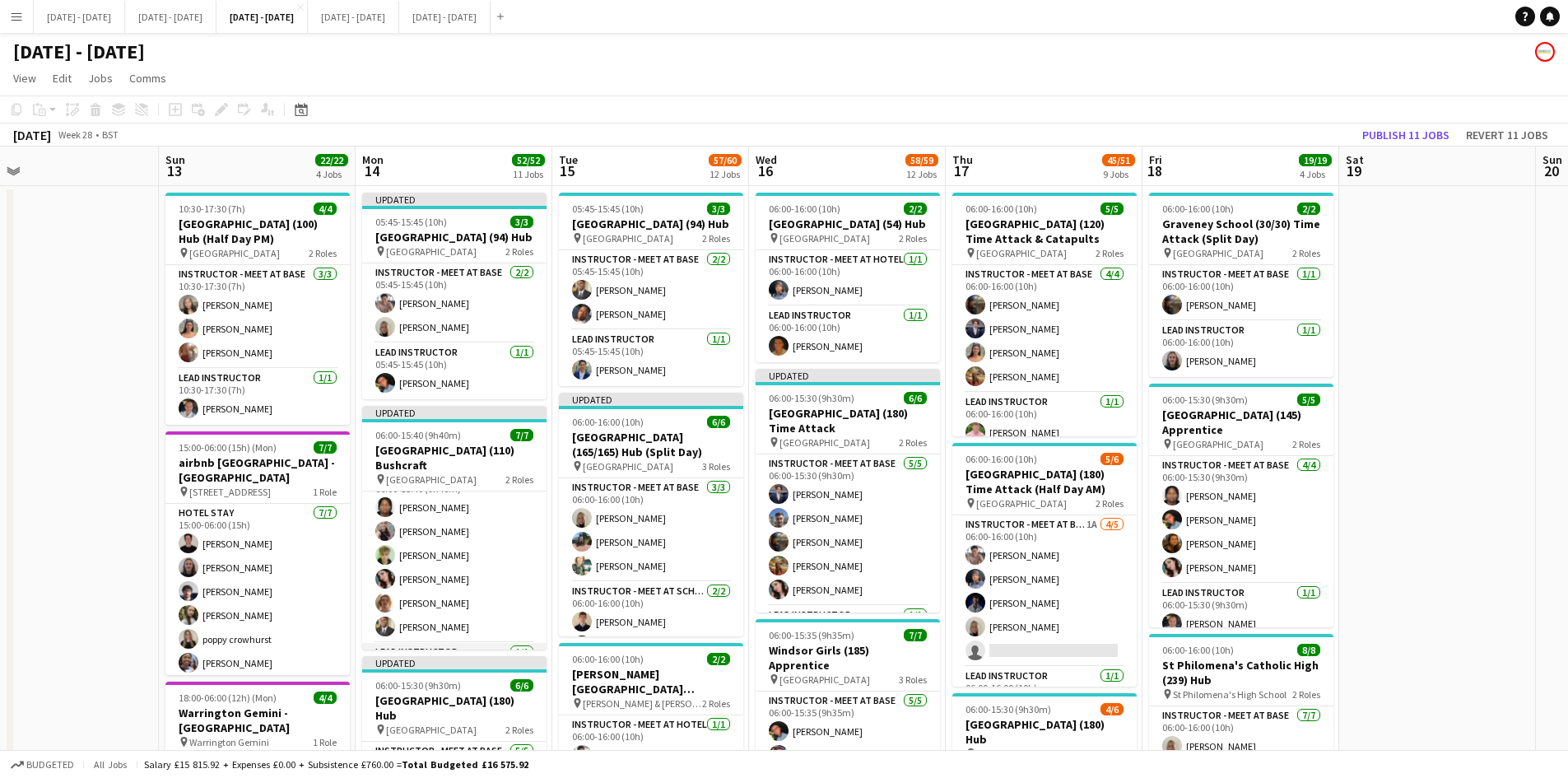 scroll, scrollTop: 0, scrollLeft: 0, axis: both 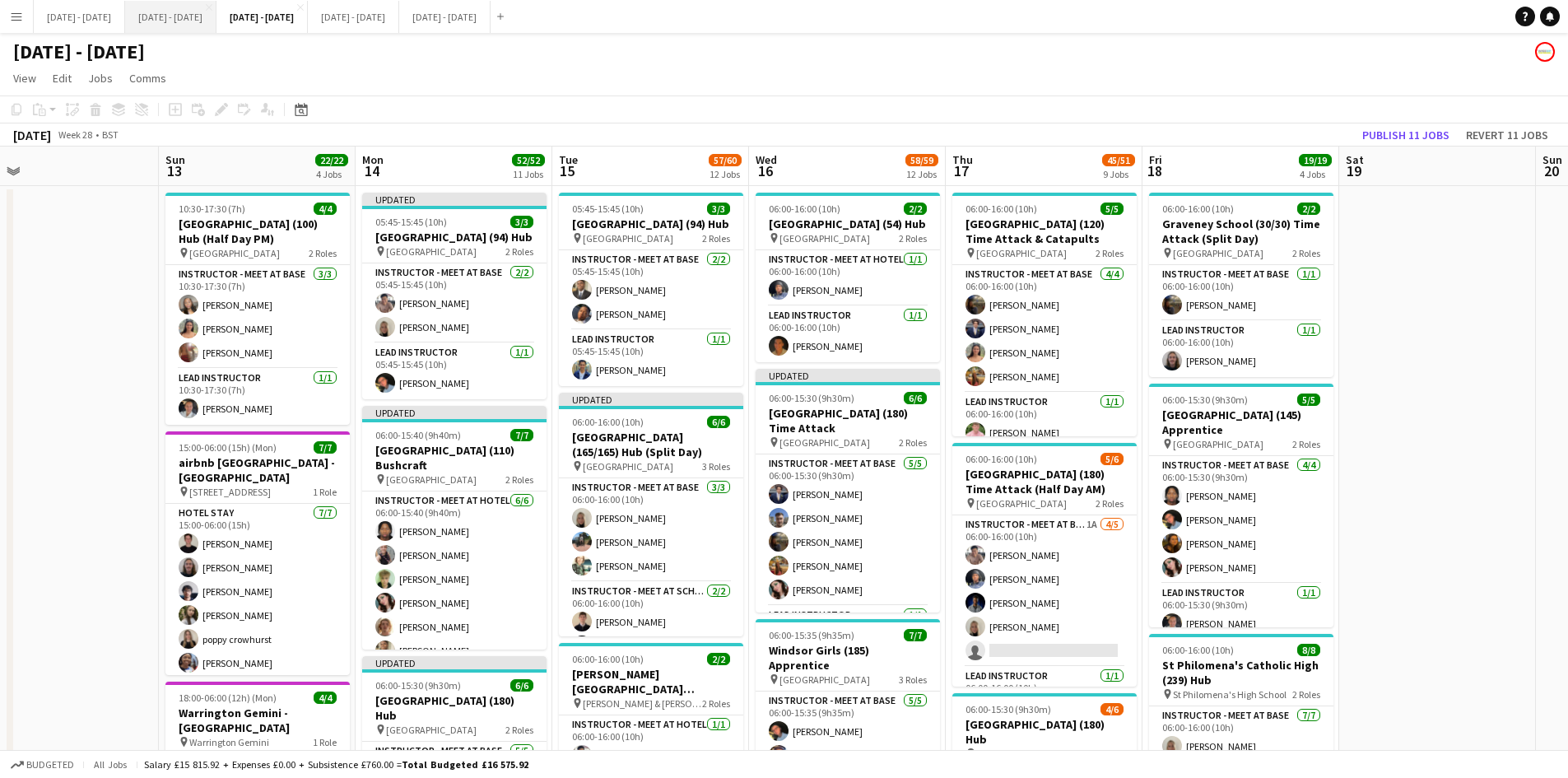 click on "[DATE] - [DATE]
Close" at bounding box center (170, 16) 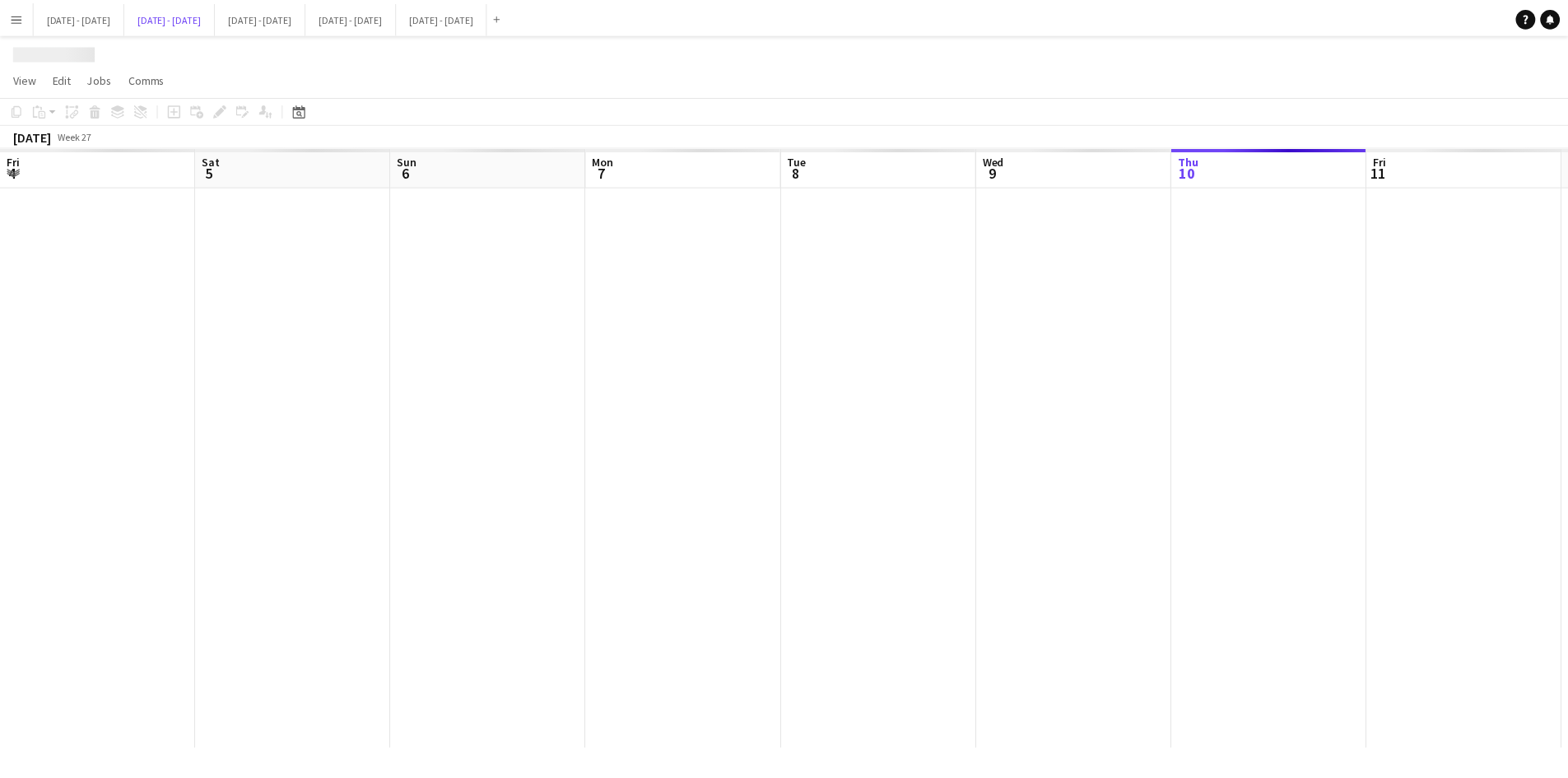 scroll, scrollTop: 0, scrollLeft: 437, axis: horizontal 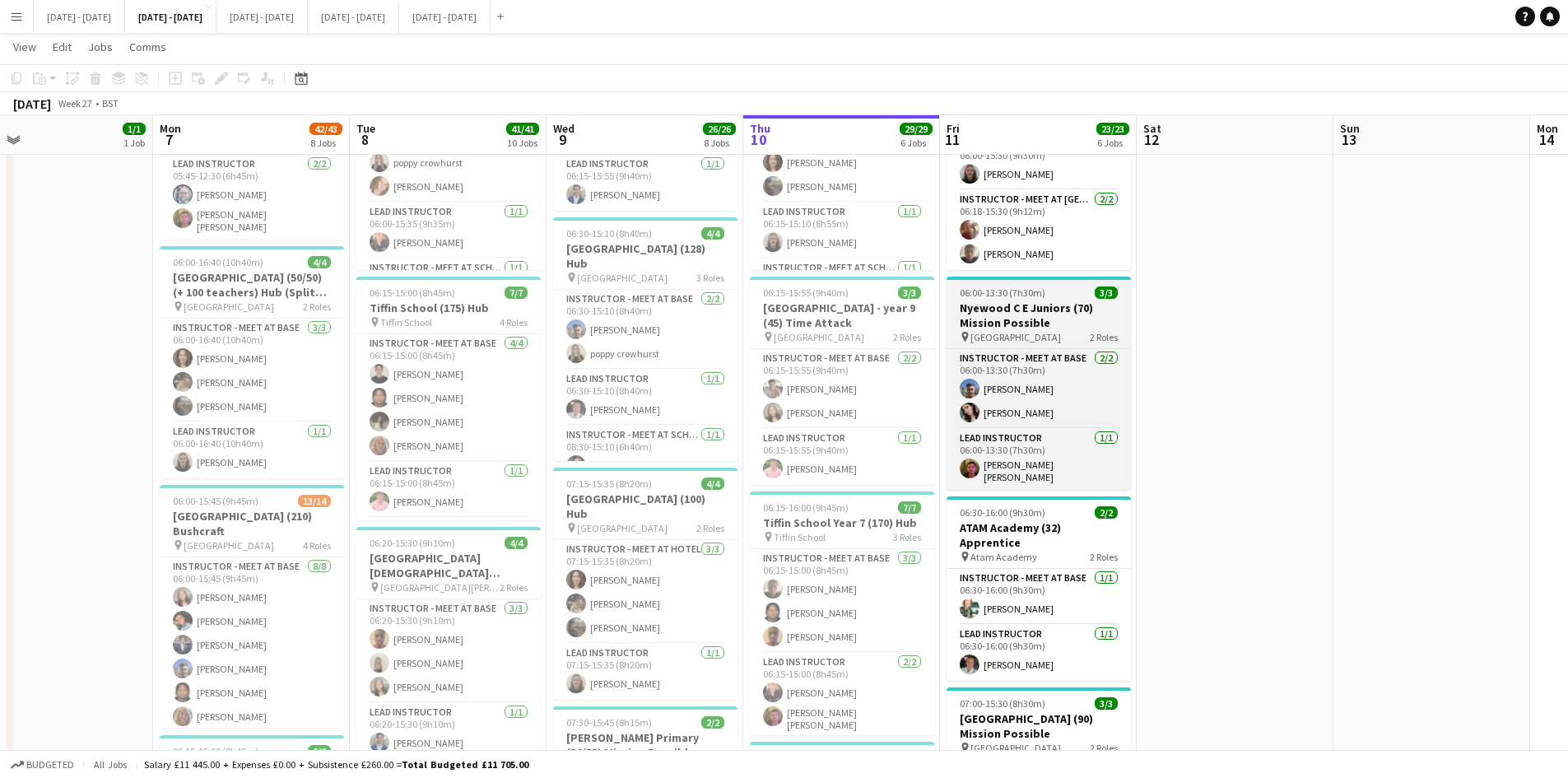 click on "Nyewood C E Juniors (70) Mission Possible" at bounding box center [1039, 315] 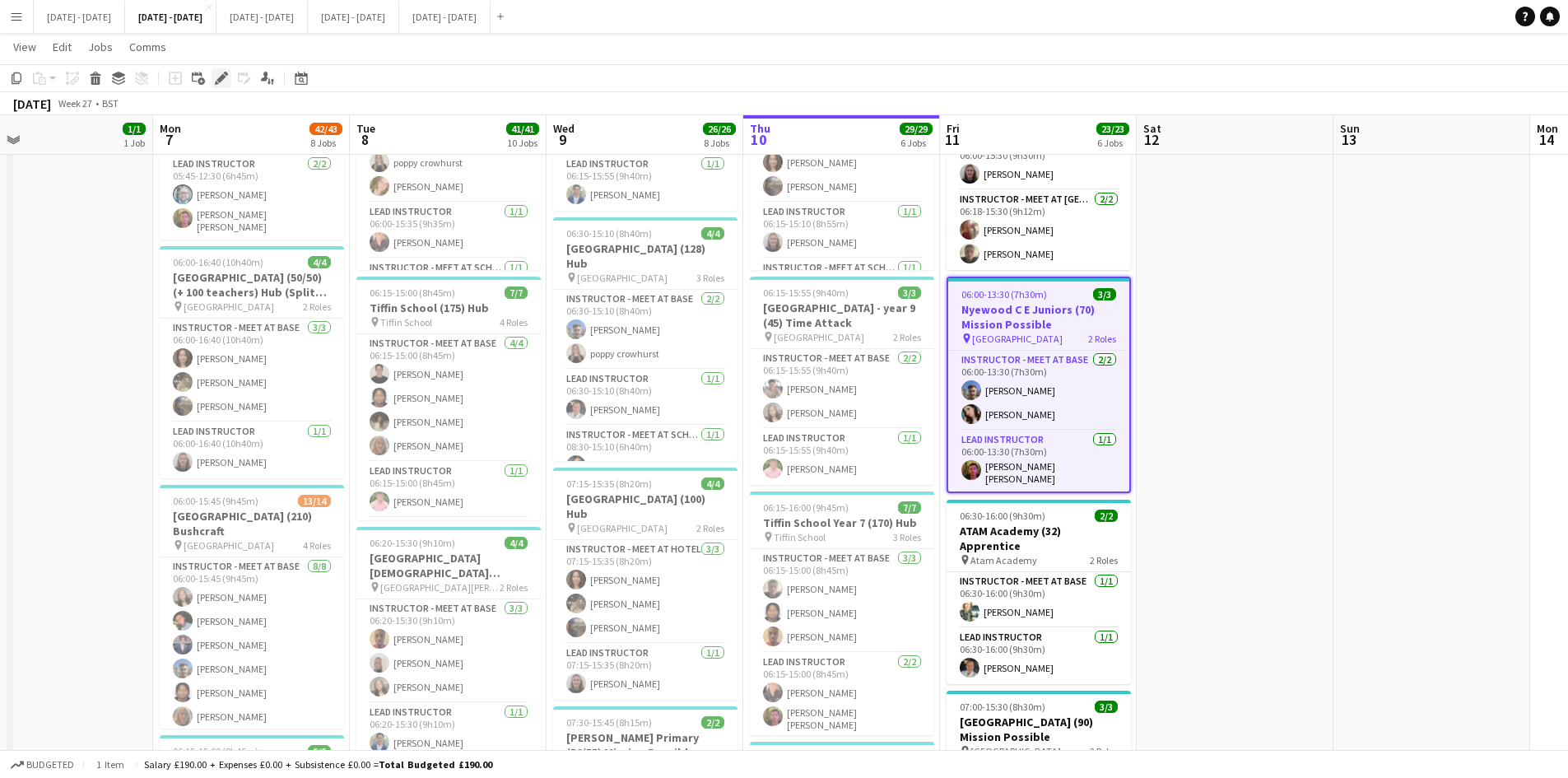 click on "Edit" 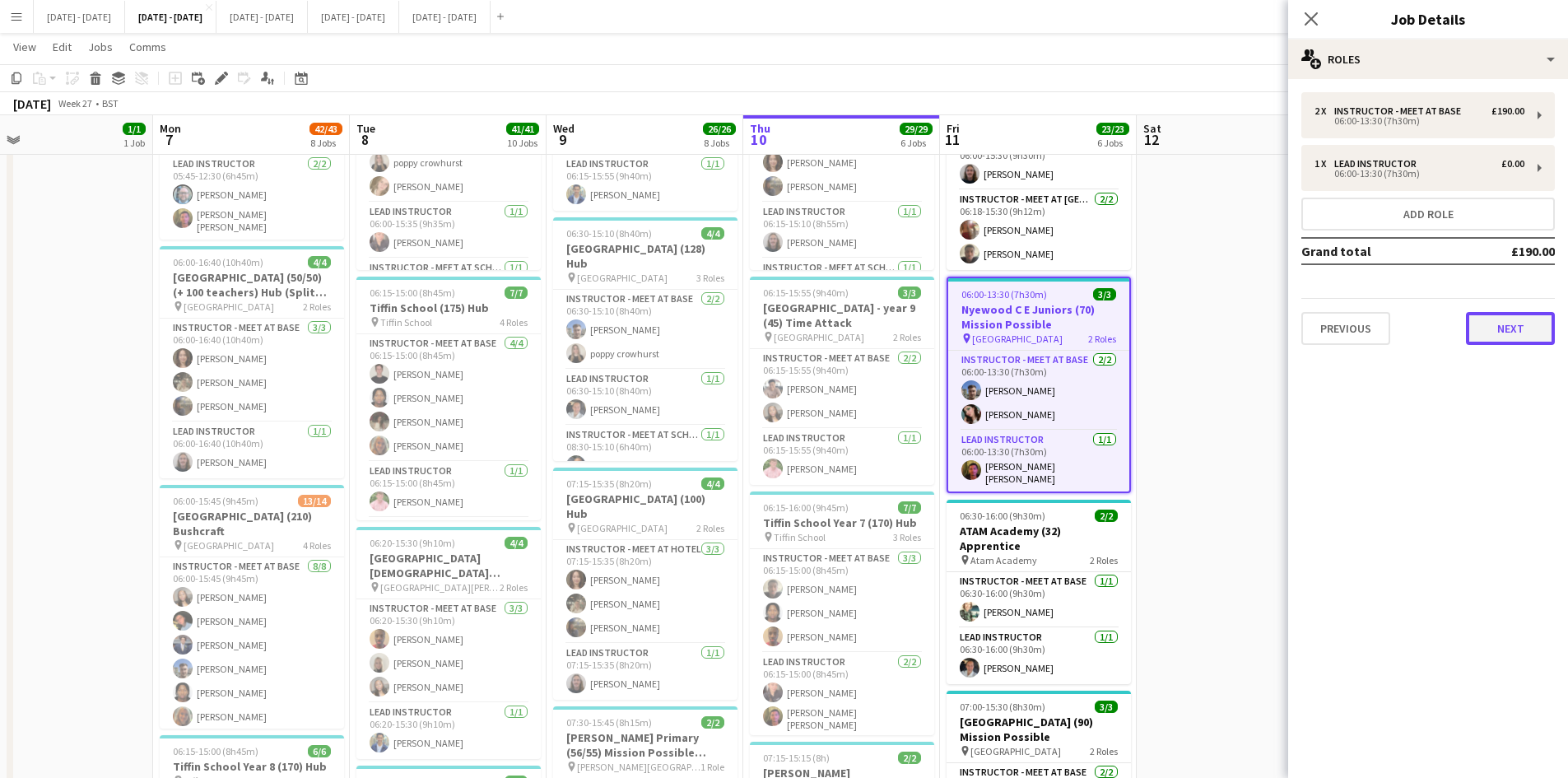 click on "Next" at bounding box center [1510, 328] 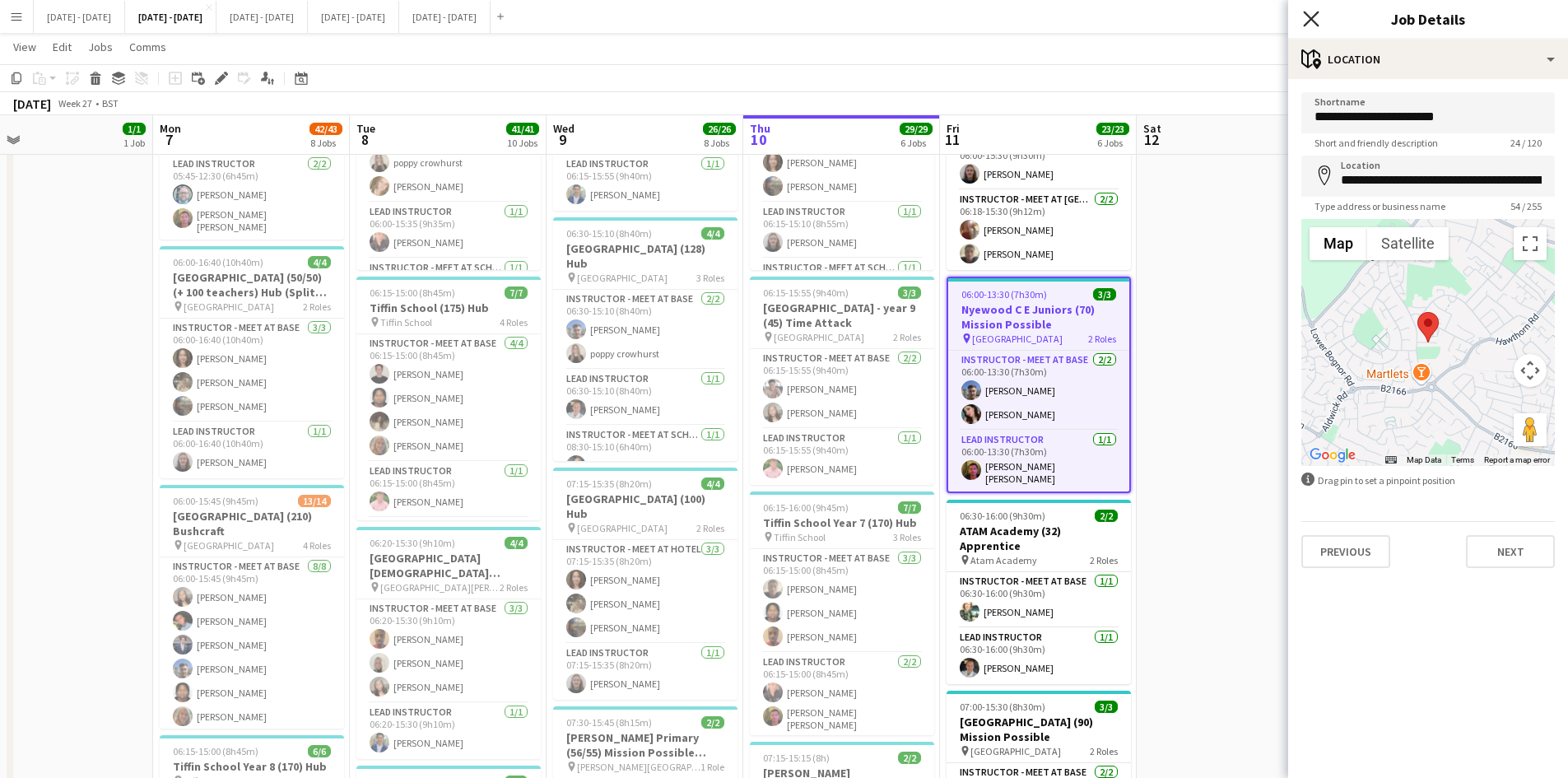 click on "Close pop-in" 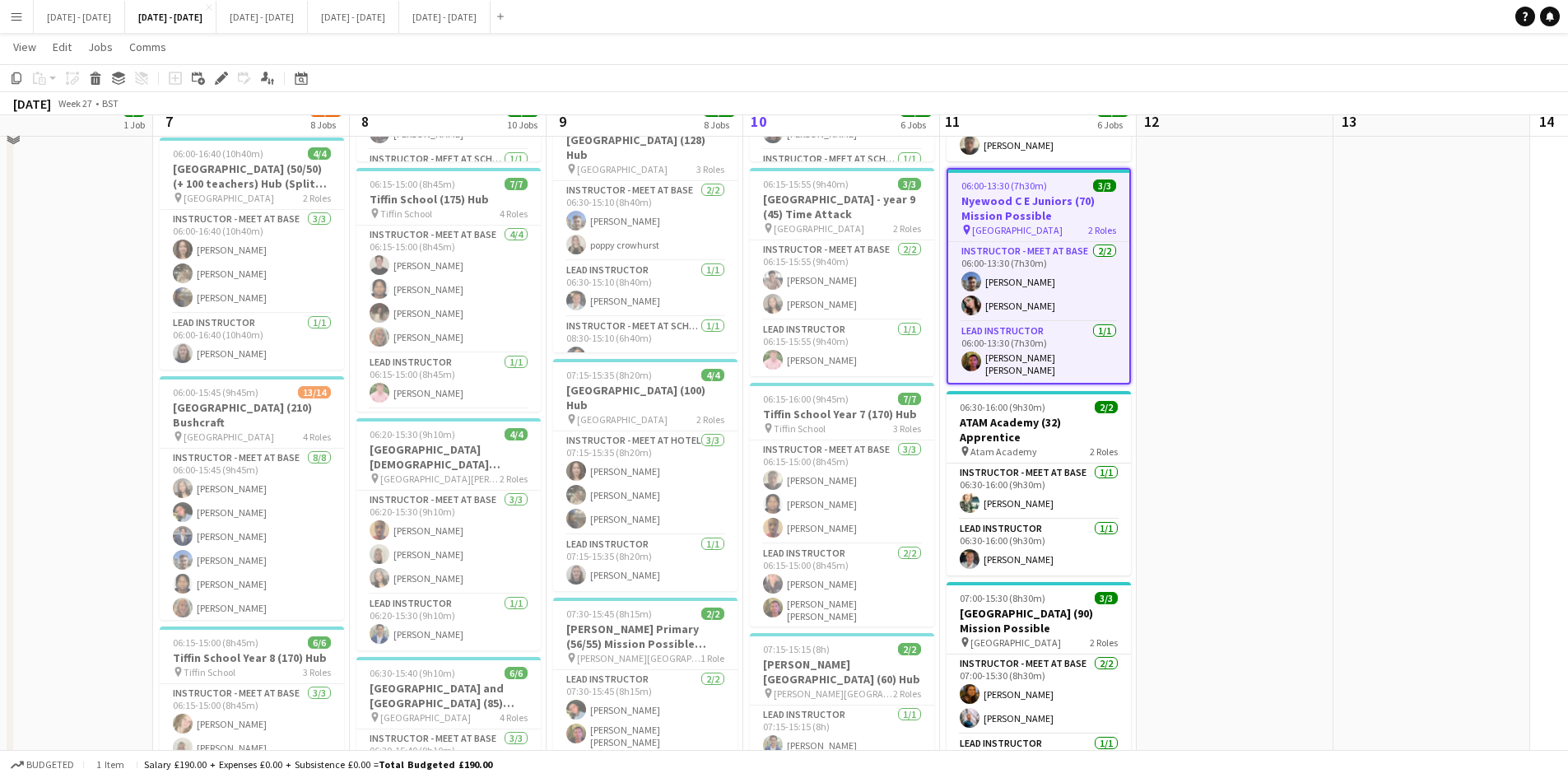scroll, scrollTop: 247, scrollLeft: 0, axis: vertical 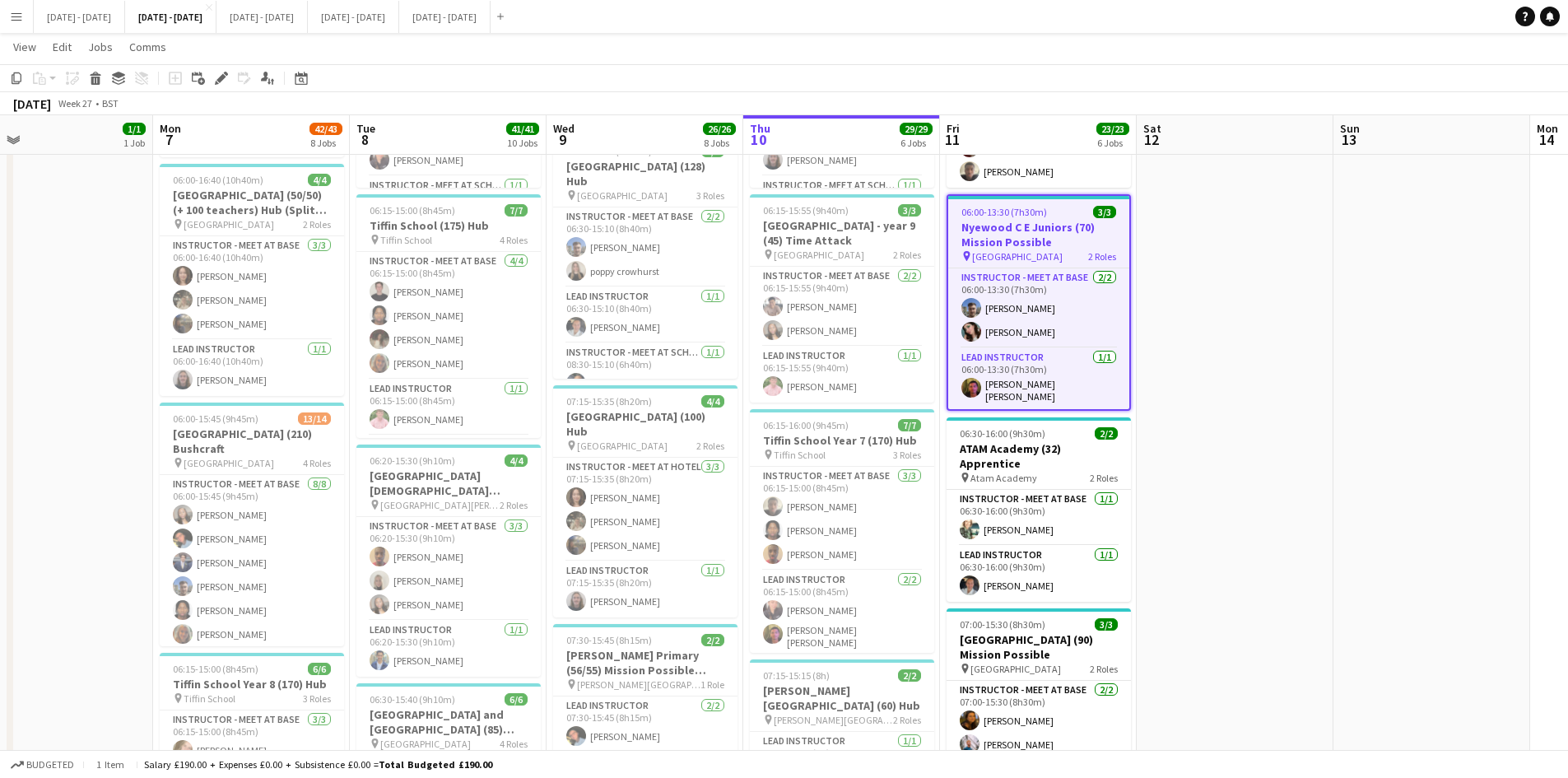 click at bounding box center [1235, 1046] 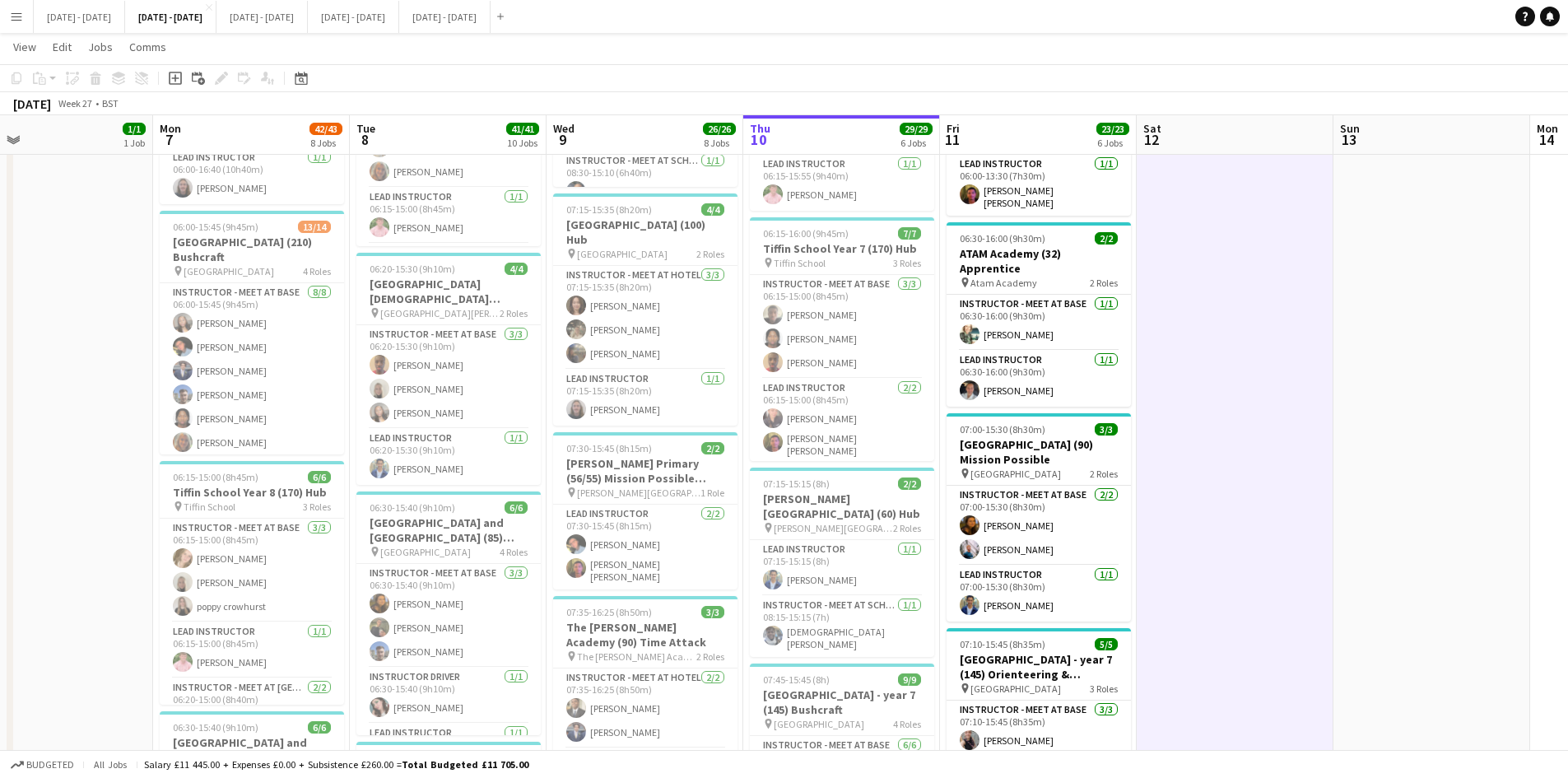 scroll, scrollTop: 412, scrollLeft: 0, axis: vertical 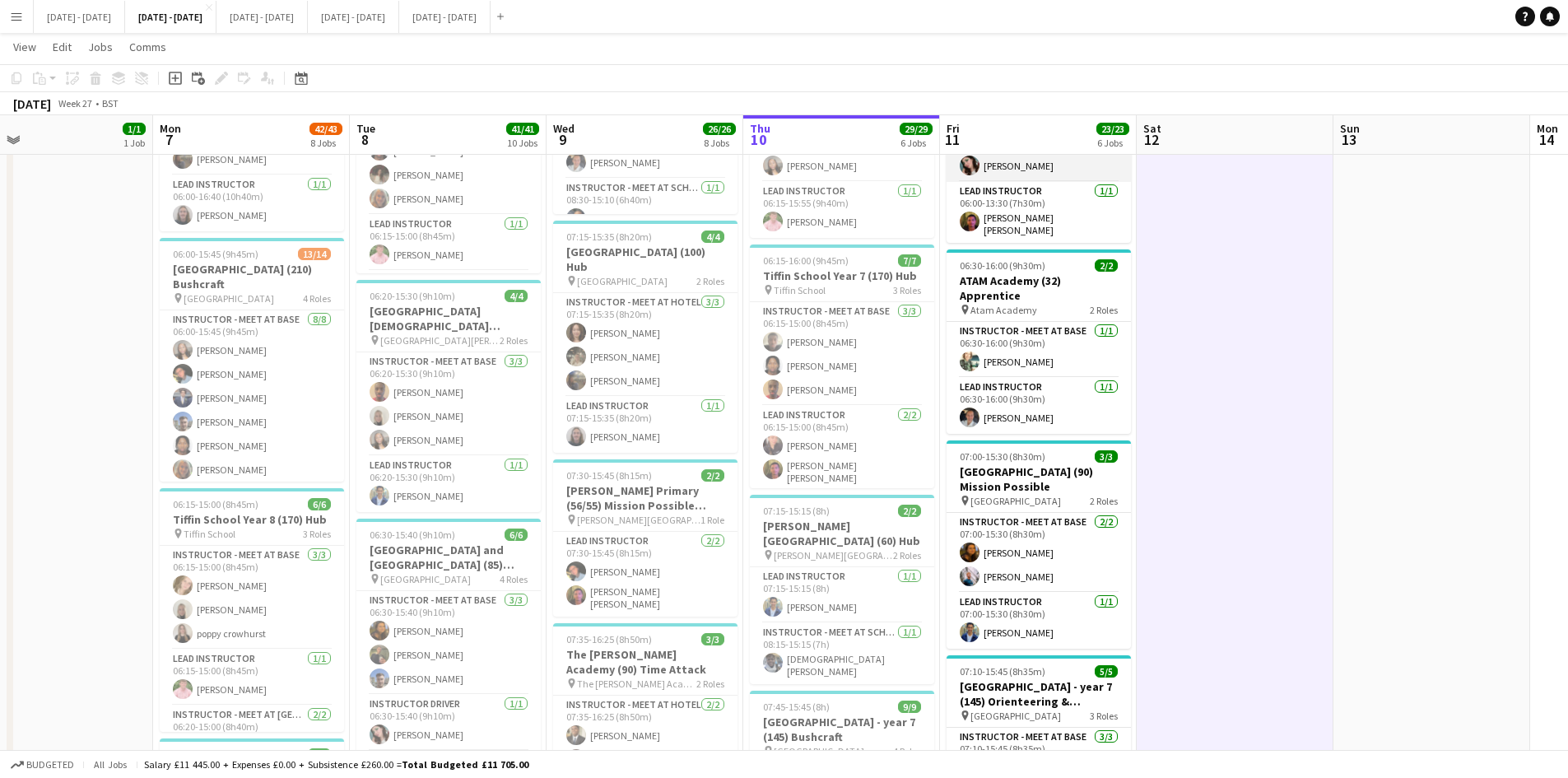 click on "Instructor - Meet at Base   [DATE]   06:00-13:30 (7h30m)
[PERSON_NAME] [PERSON_NAME]" at bounding box center [1039, 142] 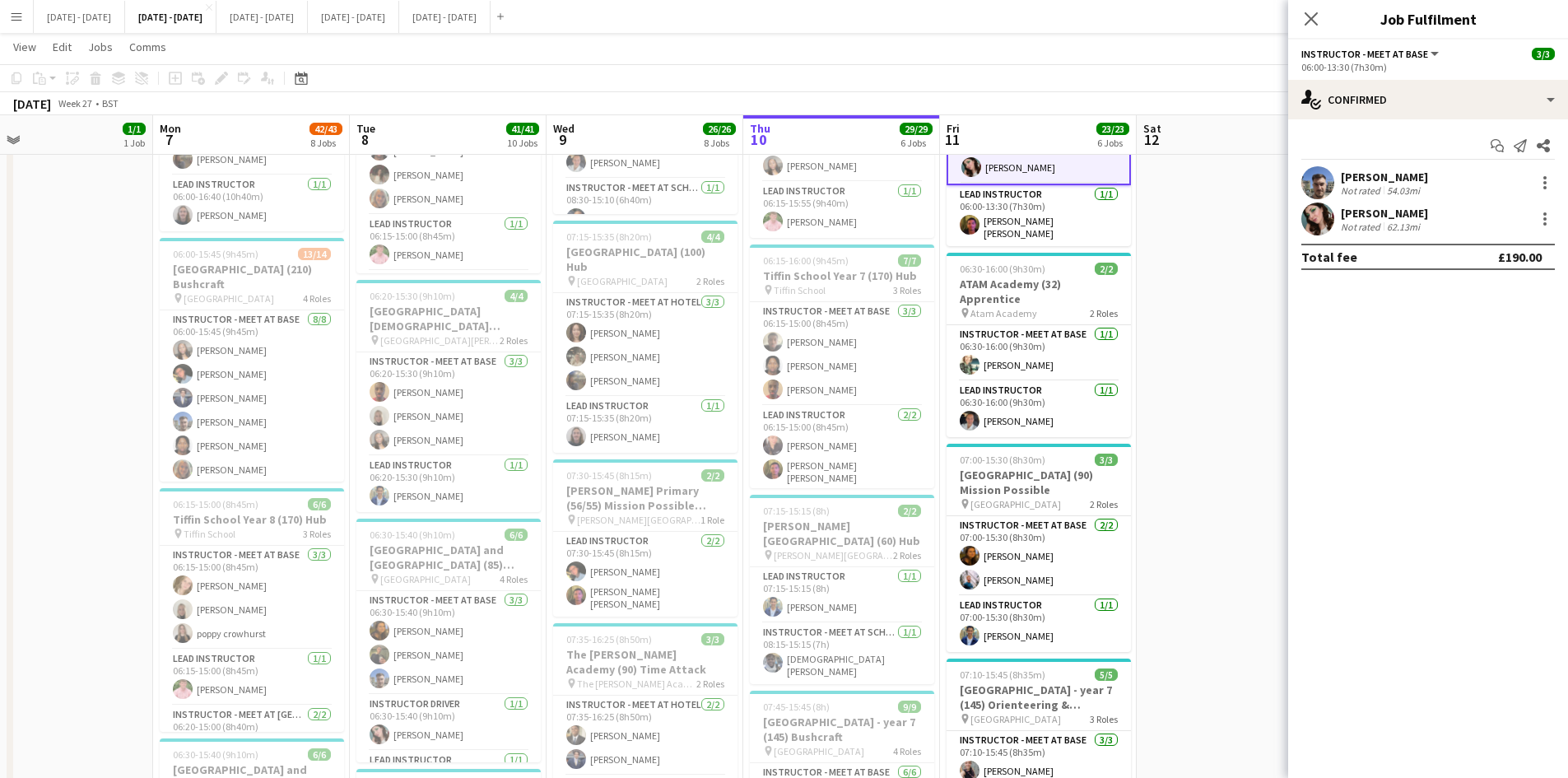 click on "[PERSON_NAME]" at bounding box center [1384, 213] 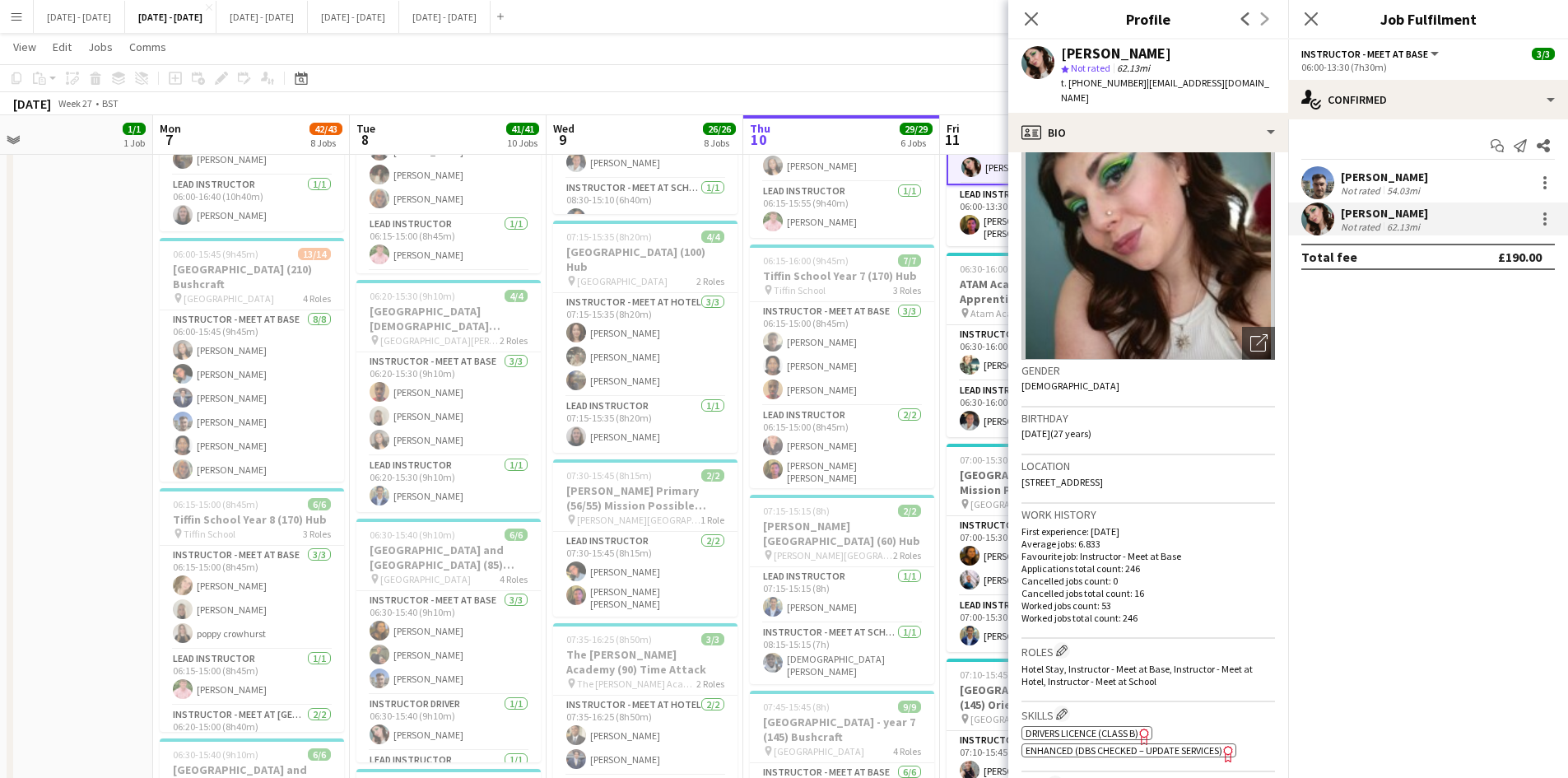 scroll, scrollTop: 0, scrollLeft: 0, axis: both 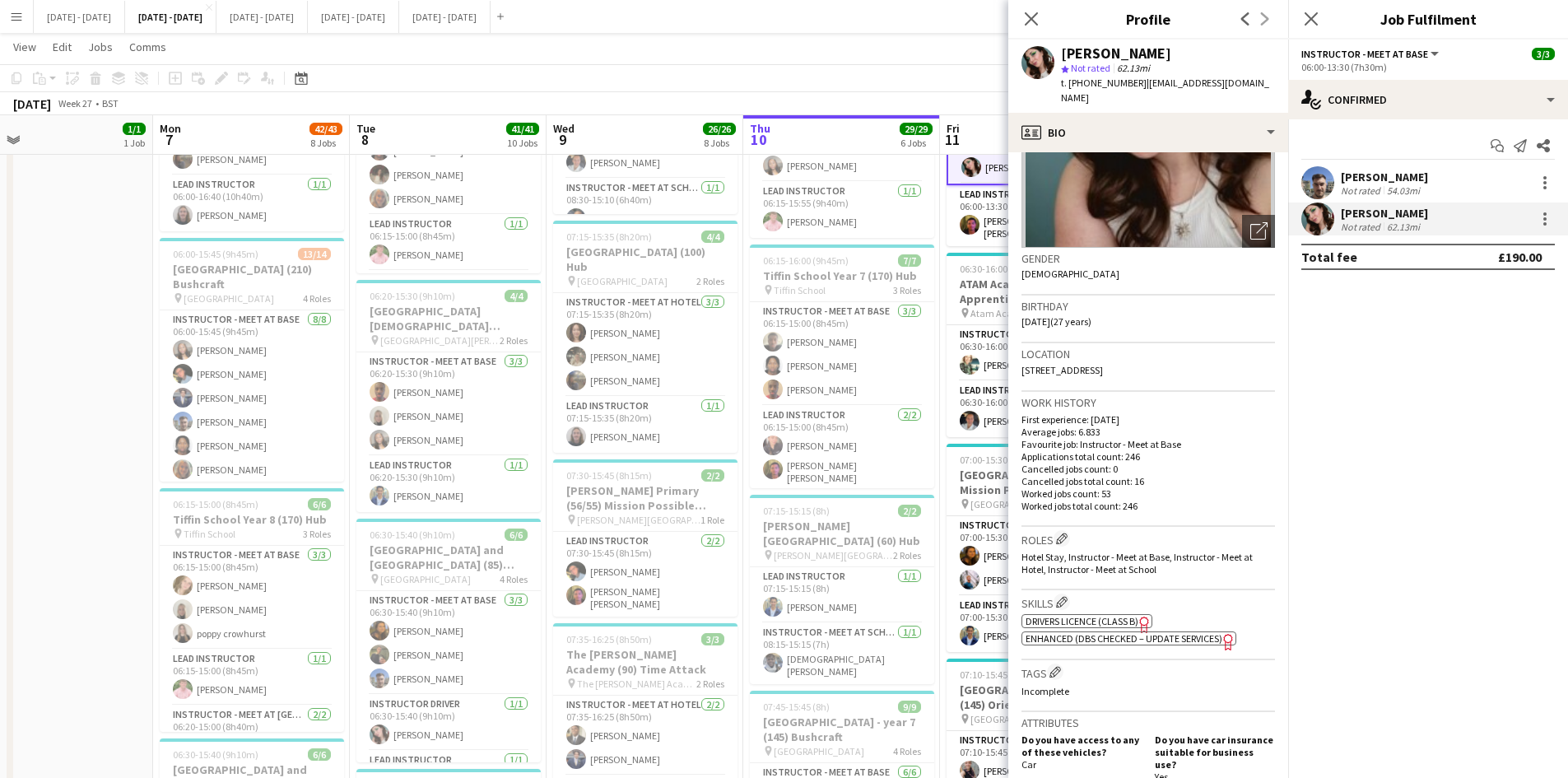 click on "Drivers Licence (Class B)" 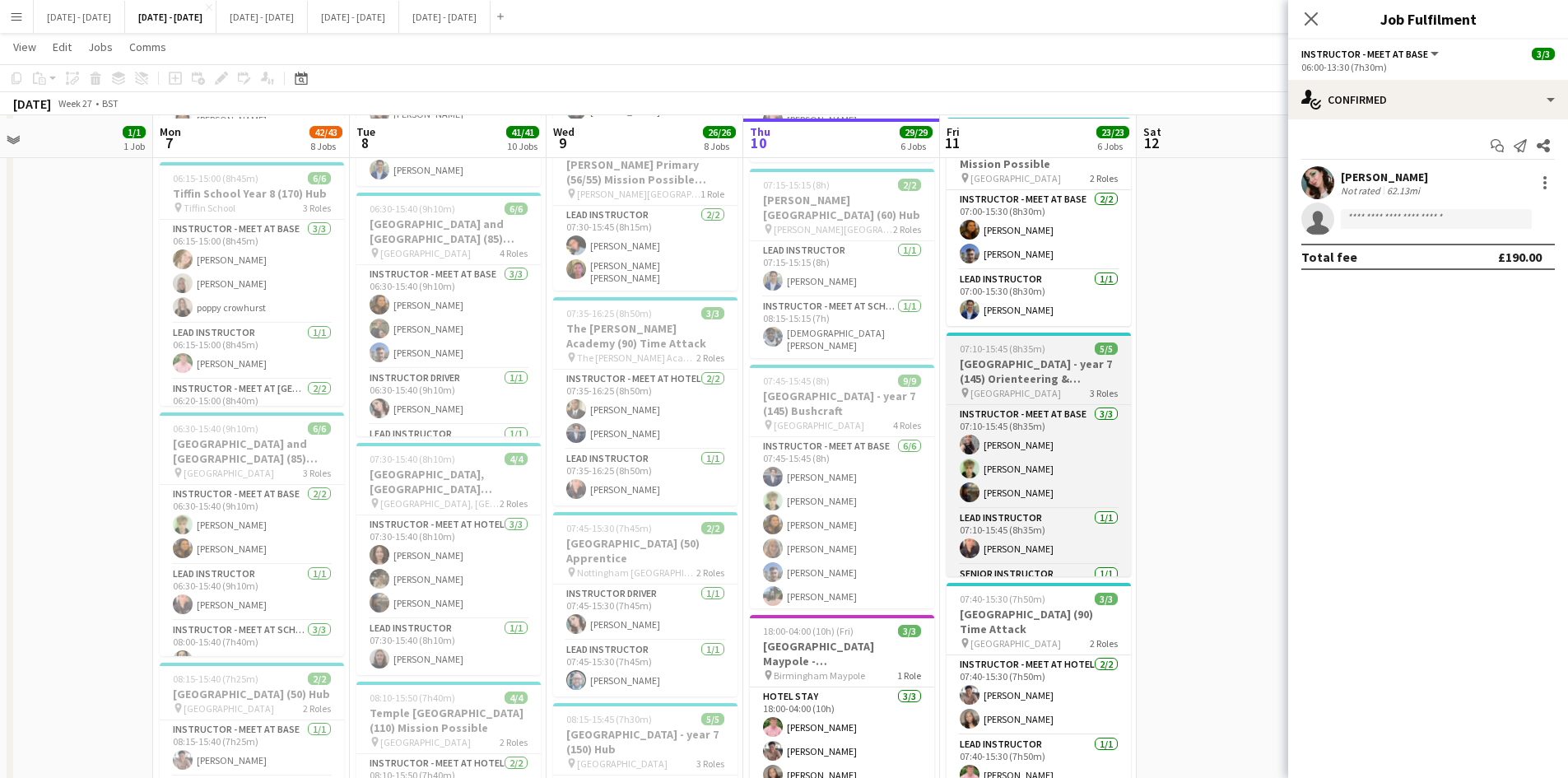 scroll, scrollTop: 741, scrollLeft: 0, axis: vertical 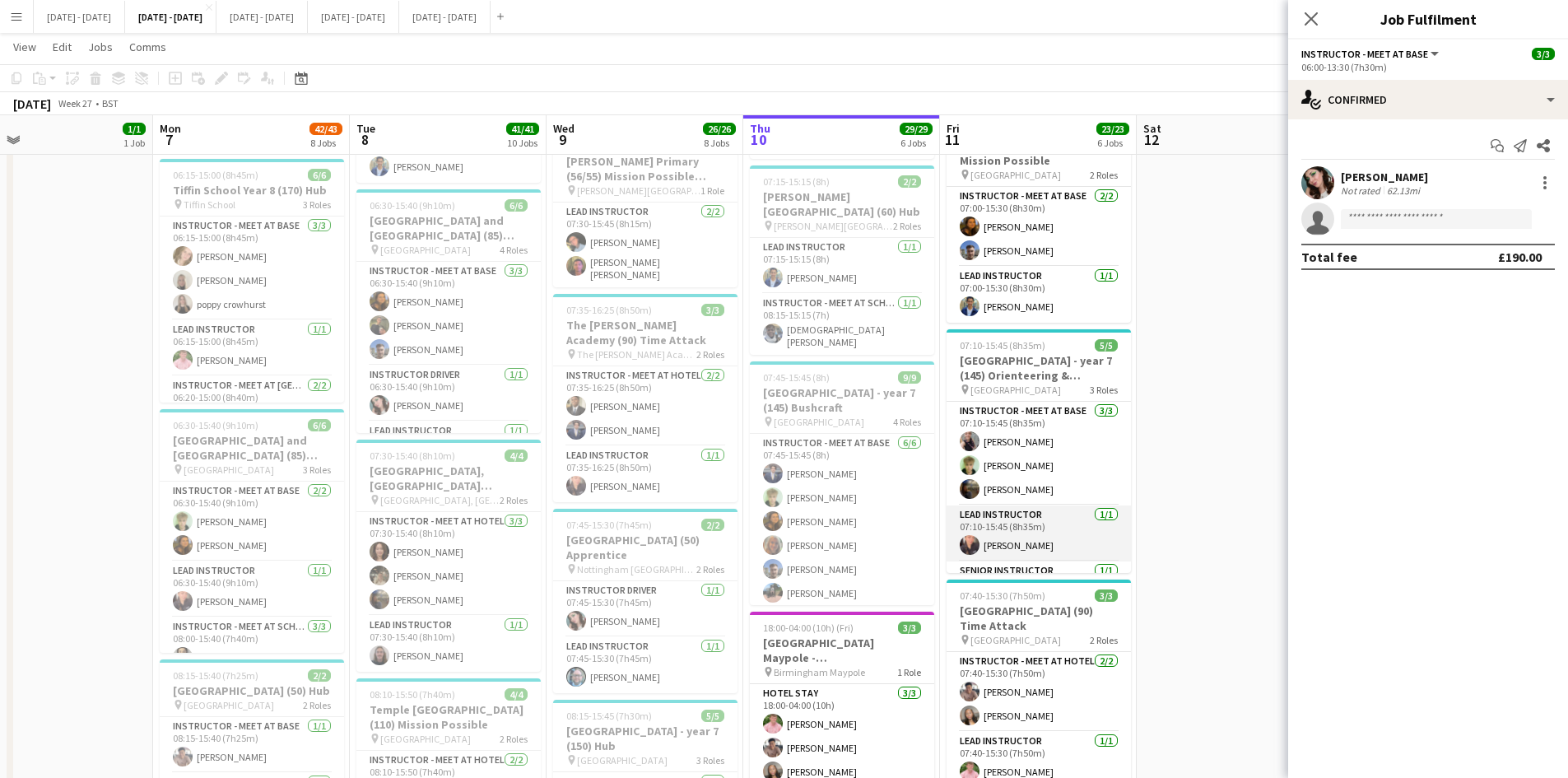 click on "Lead Instructor   [DATE]   07:10-15:45 (8h35m)
[PERSON_NAME]" at bounding box center (1039, 533) 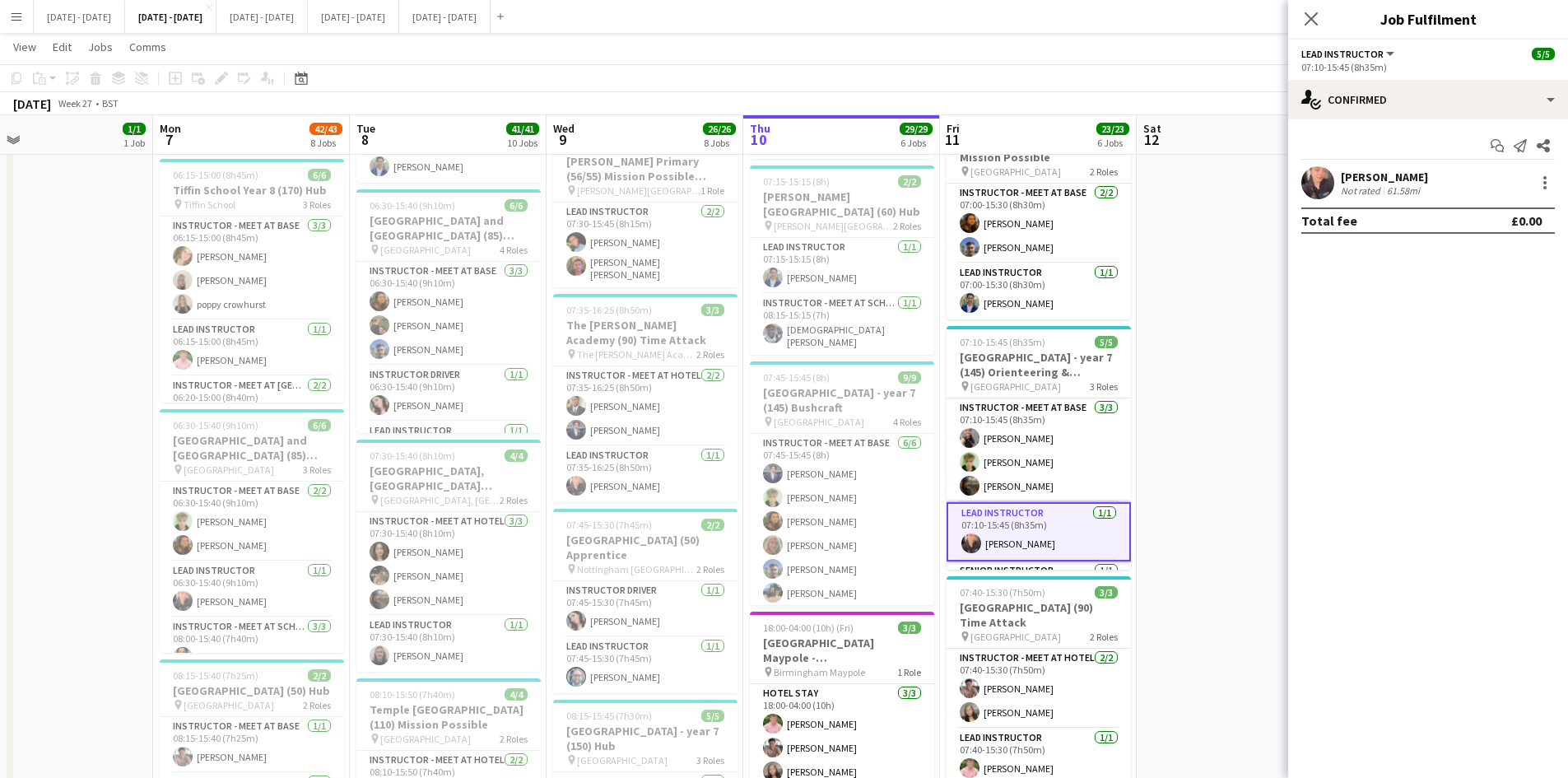 click on "[PERSON_NAME]" at bounding box center [1384, 177] 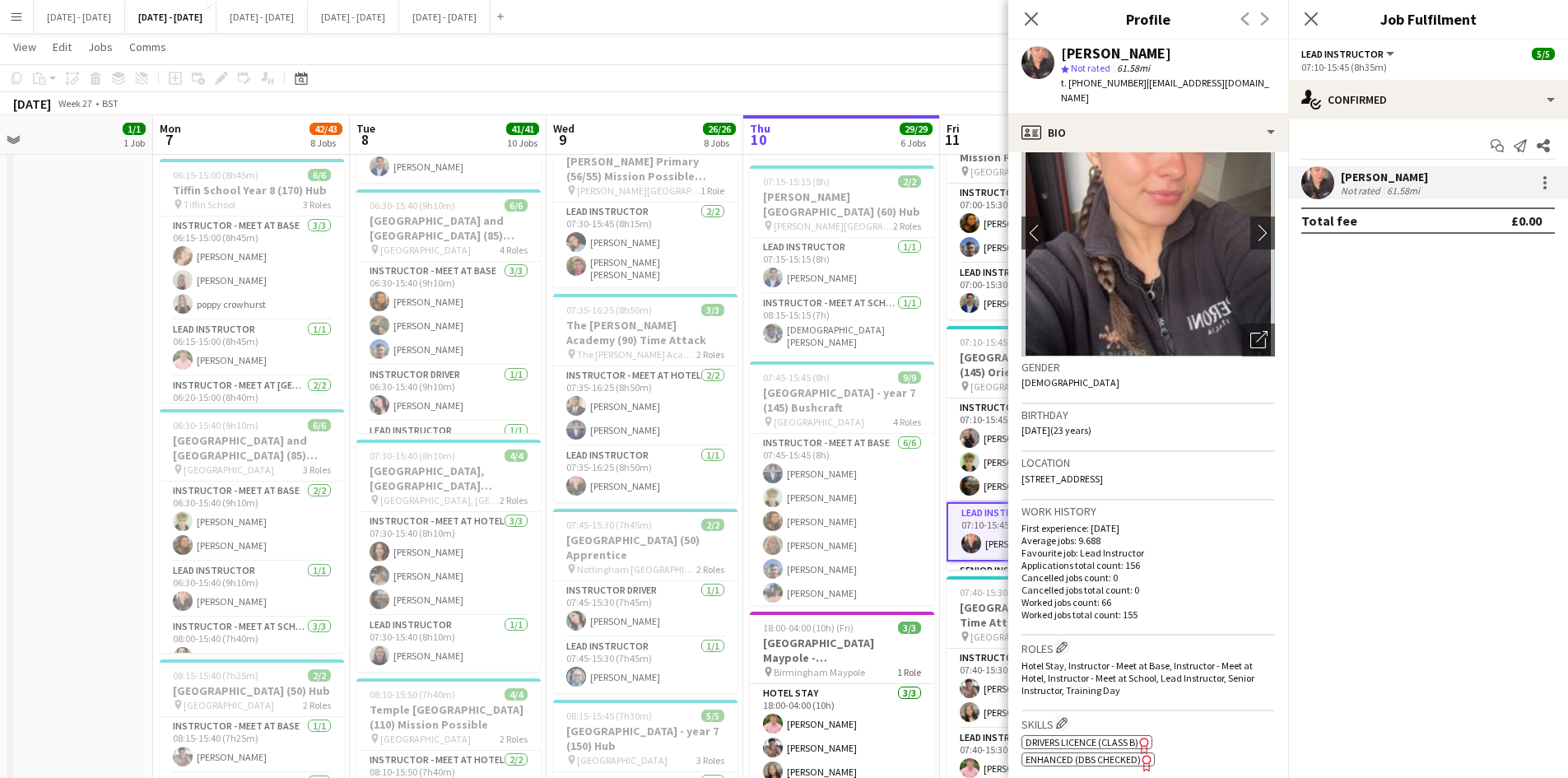 scroll, scrollTop: 58, scrollLeft: 0, axis: vertical 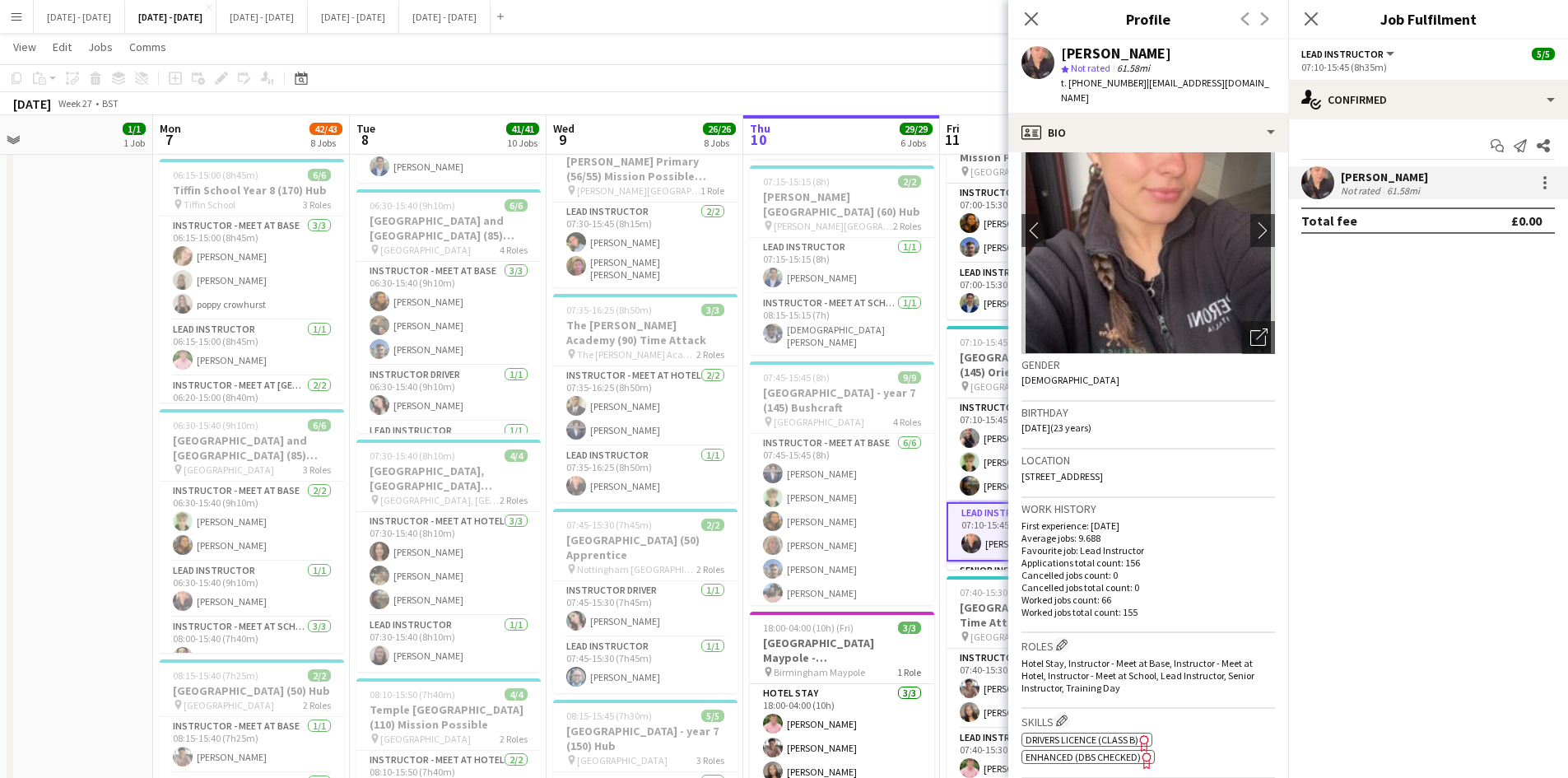 click on "Drivers Licence (Class B)" 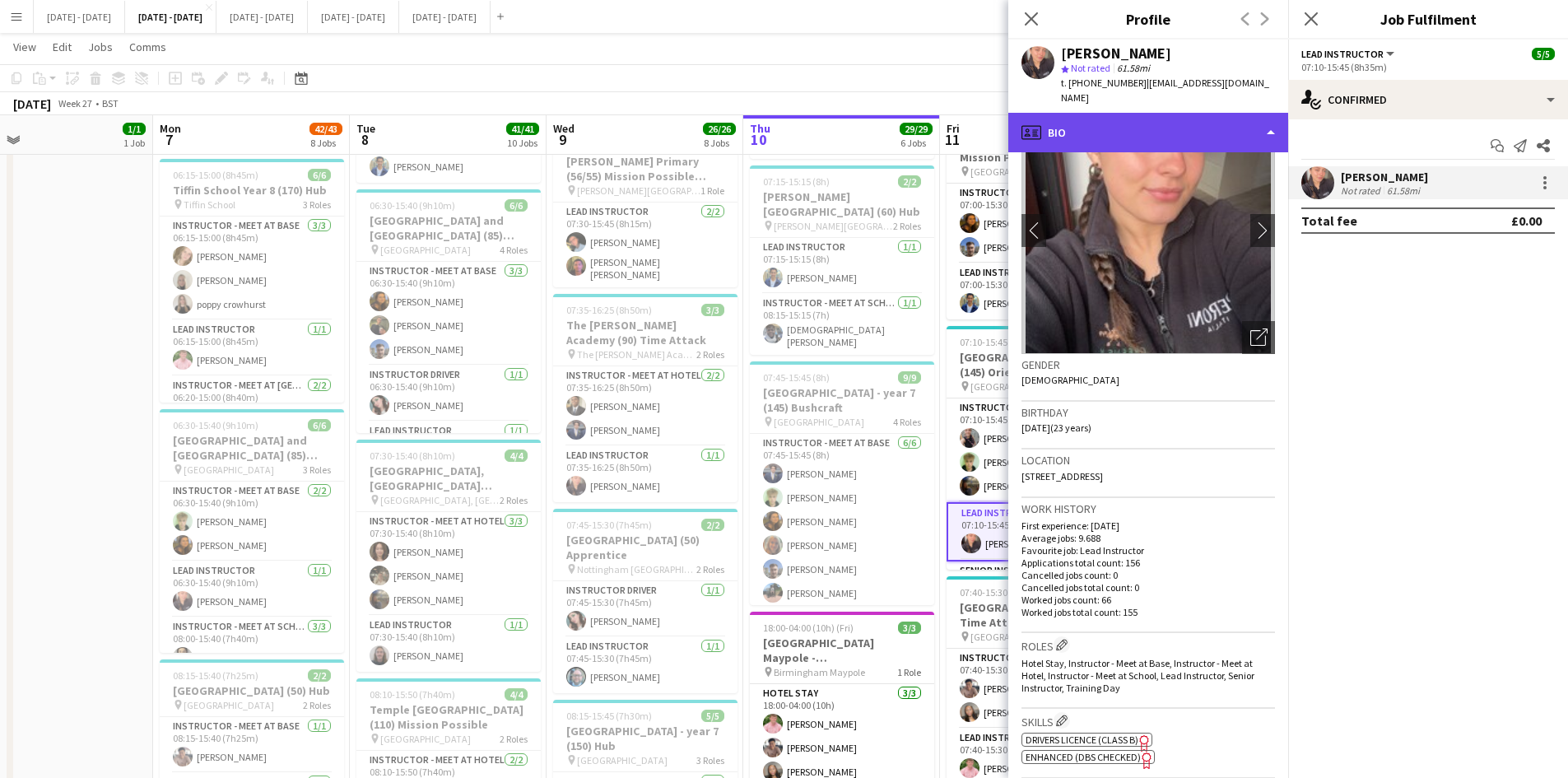 click on "profile
Bio" 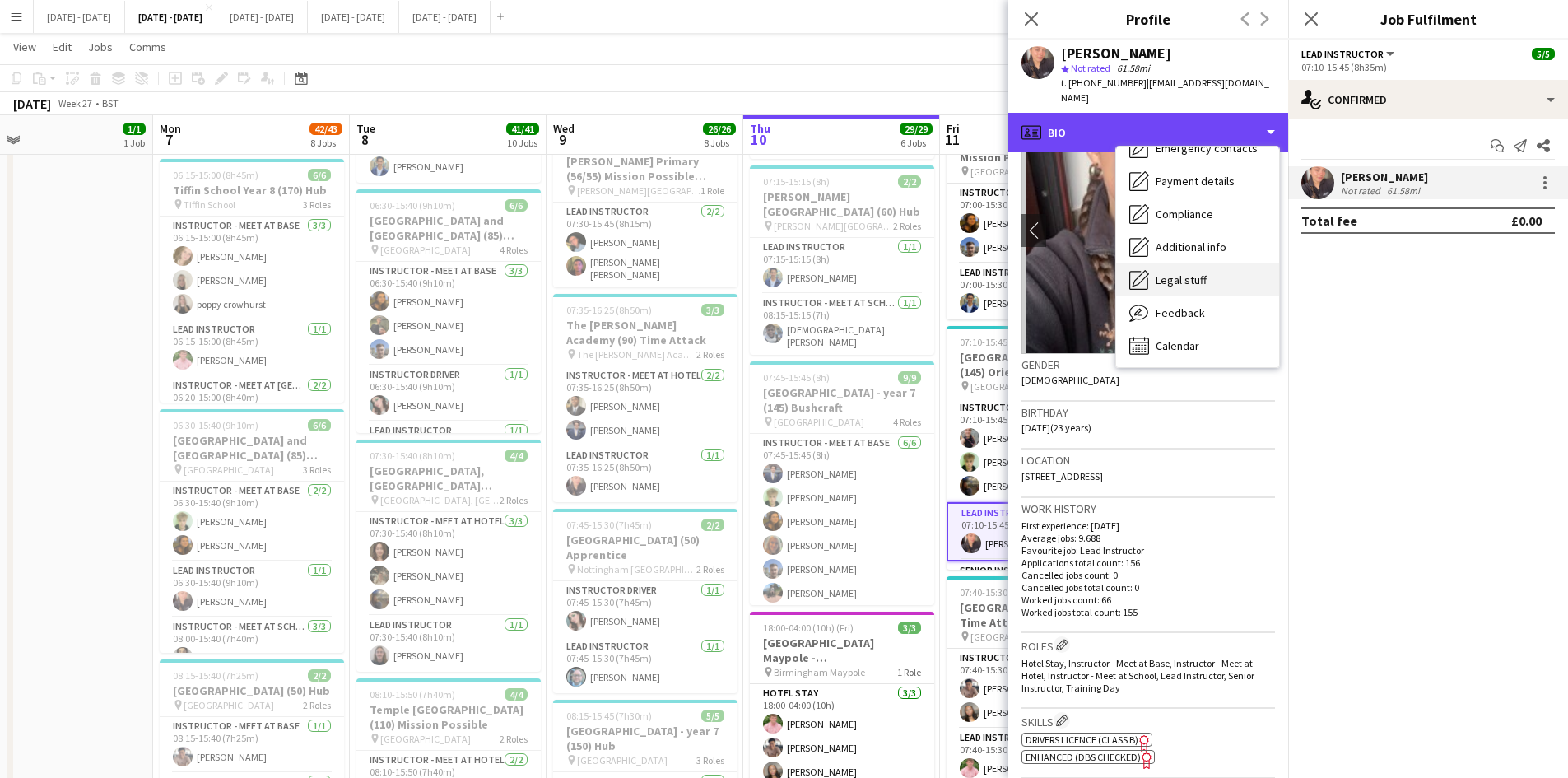 scroll, scrollTop: 155, scrollLeft: 0, axis: vertical 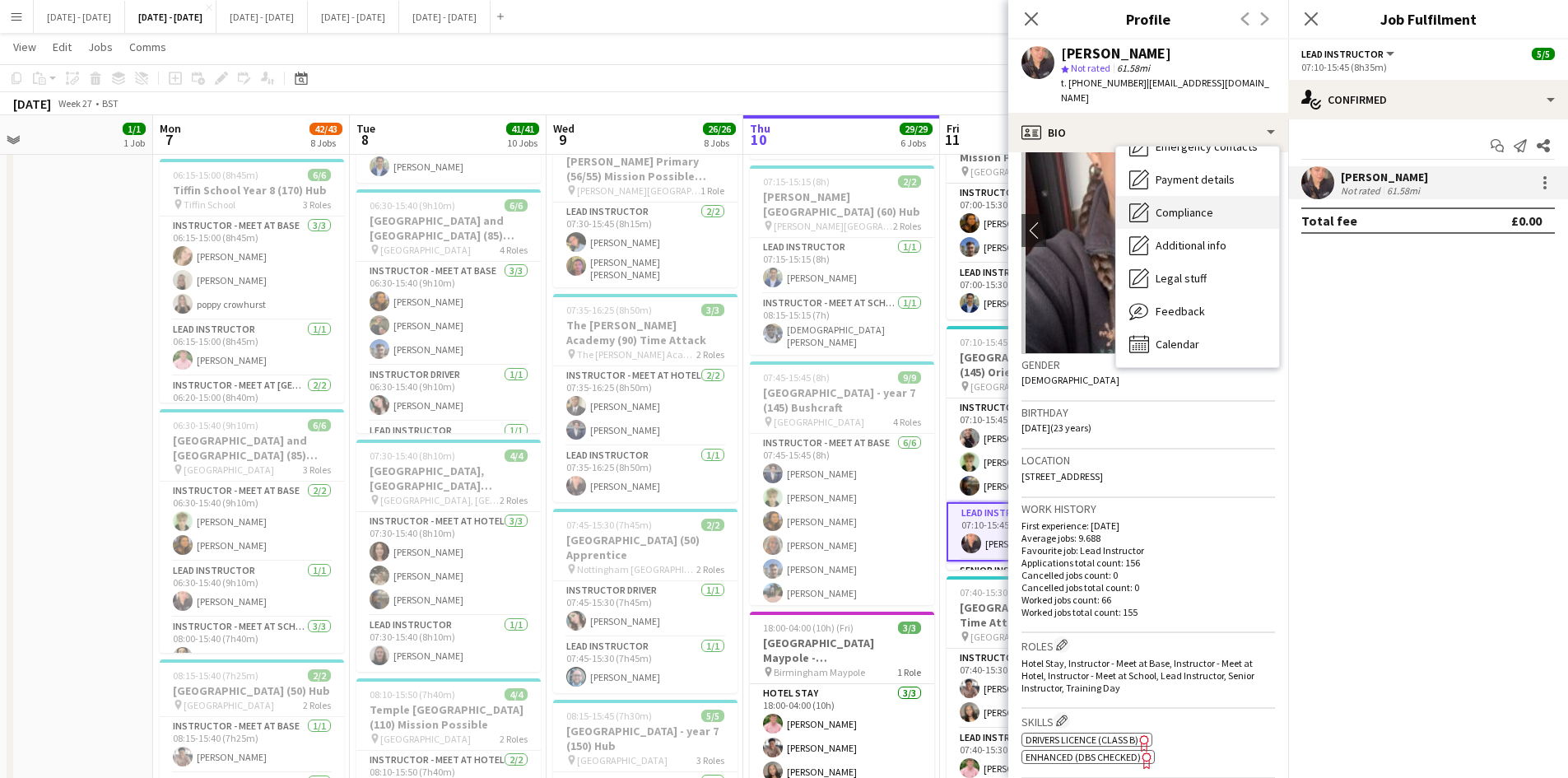 click on "Compliance" at bounding box center (1184, 212) 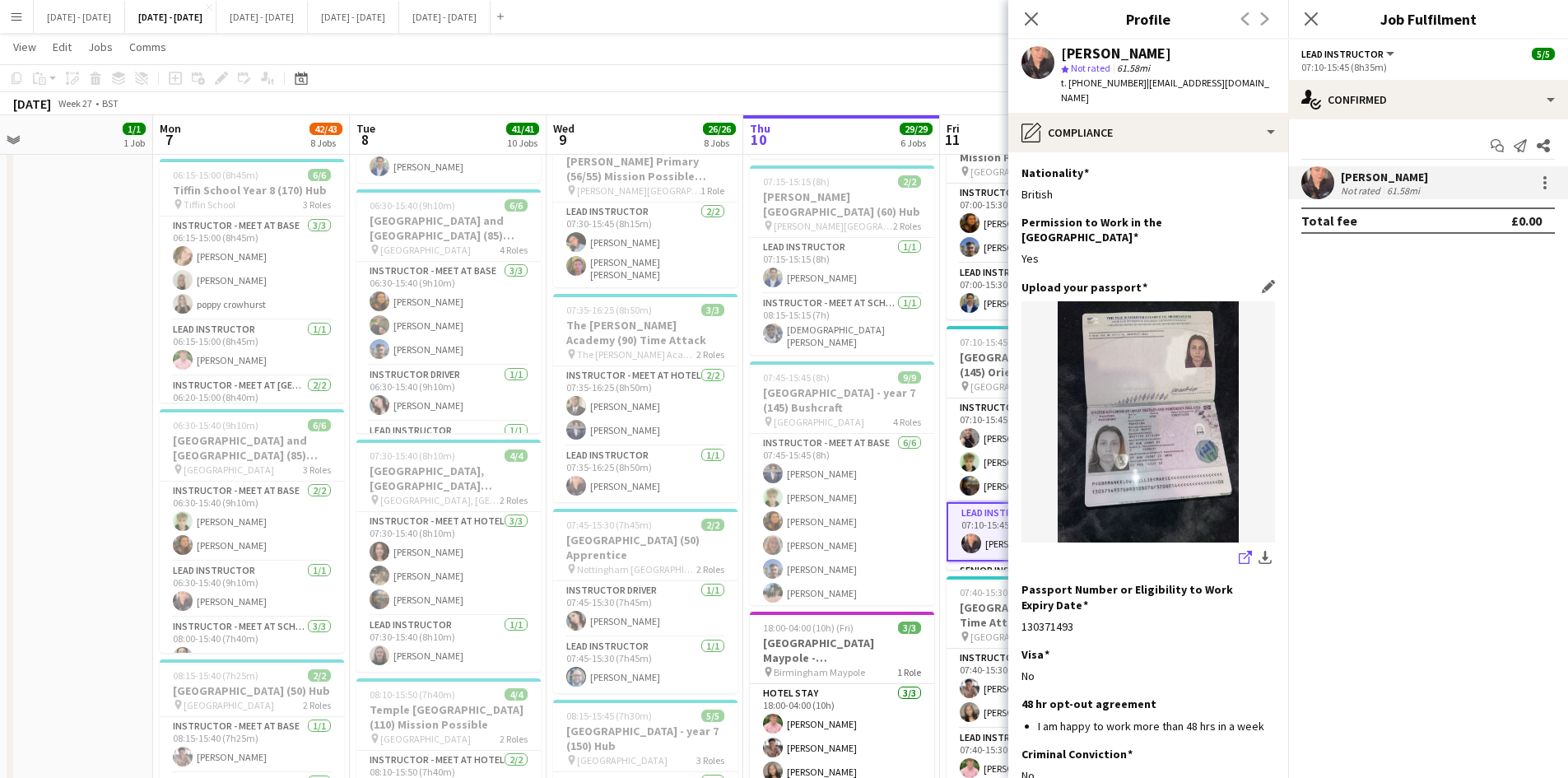 click on "share-external-link-1" 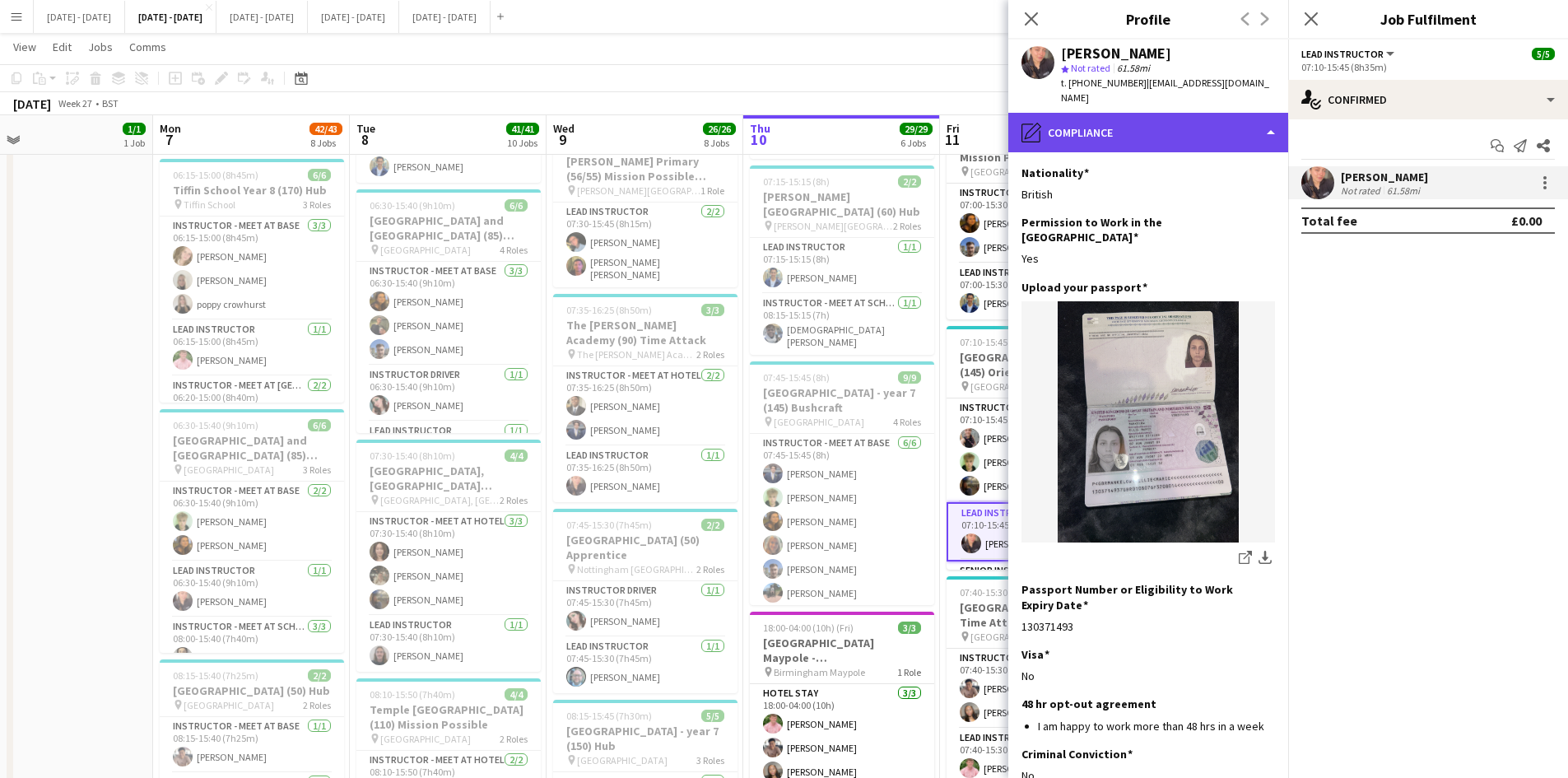 click on "pencil4
Compliance" 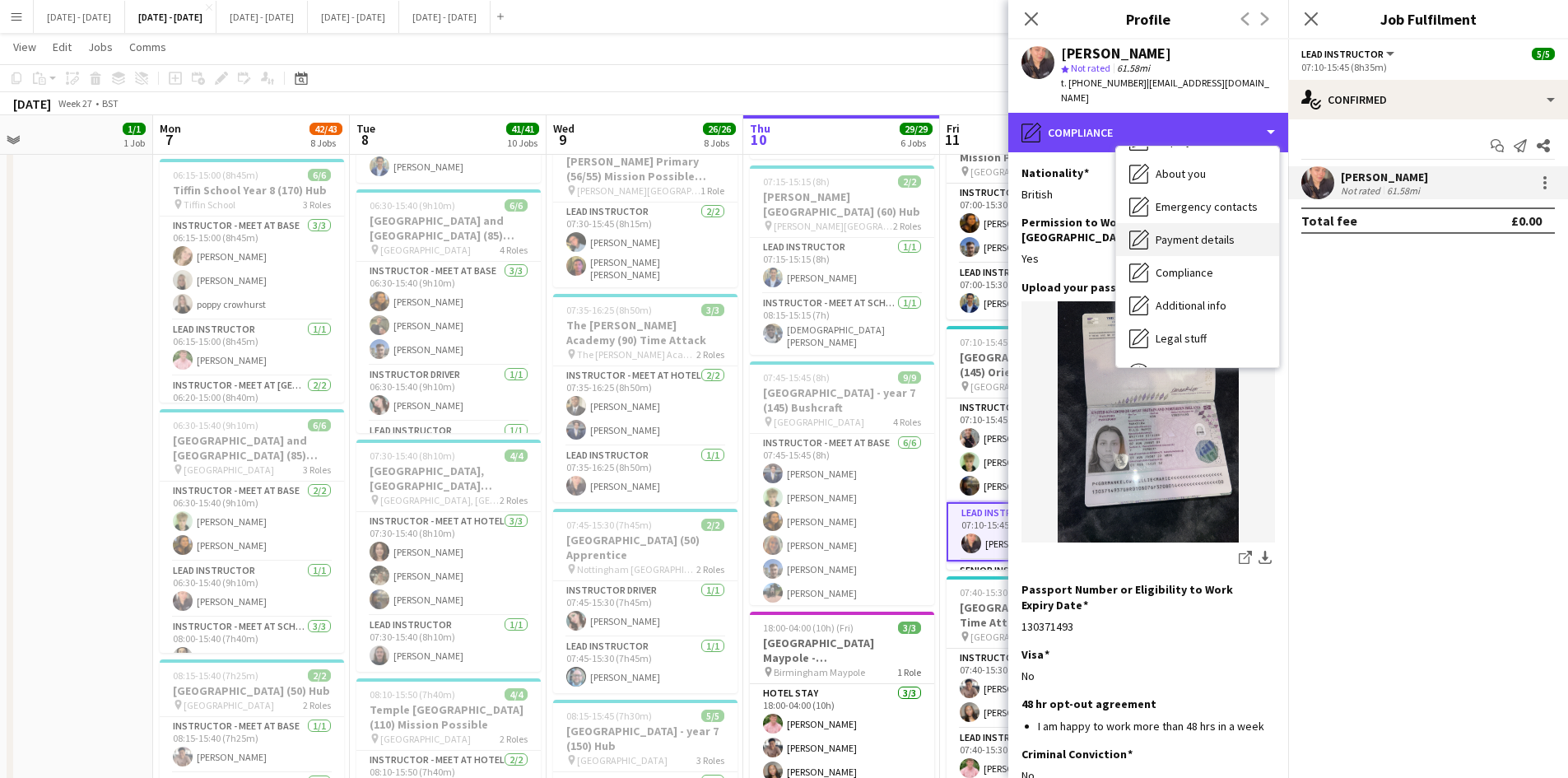 scroll, scrollTop: 0, scrollLeft: 0, axis: both 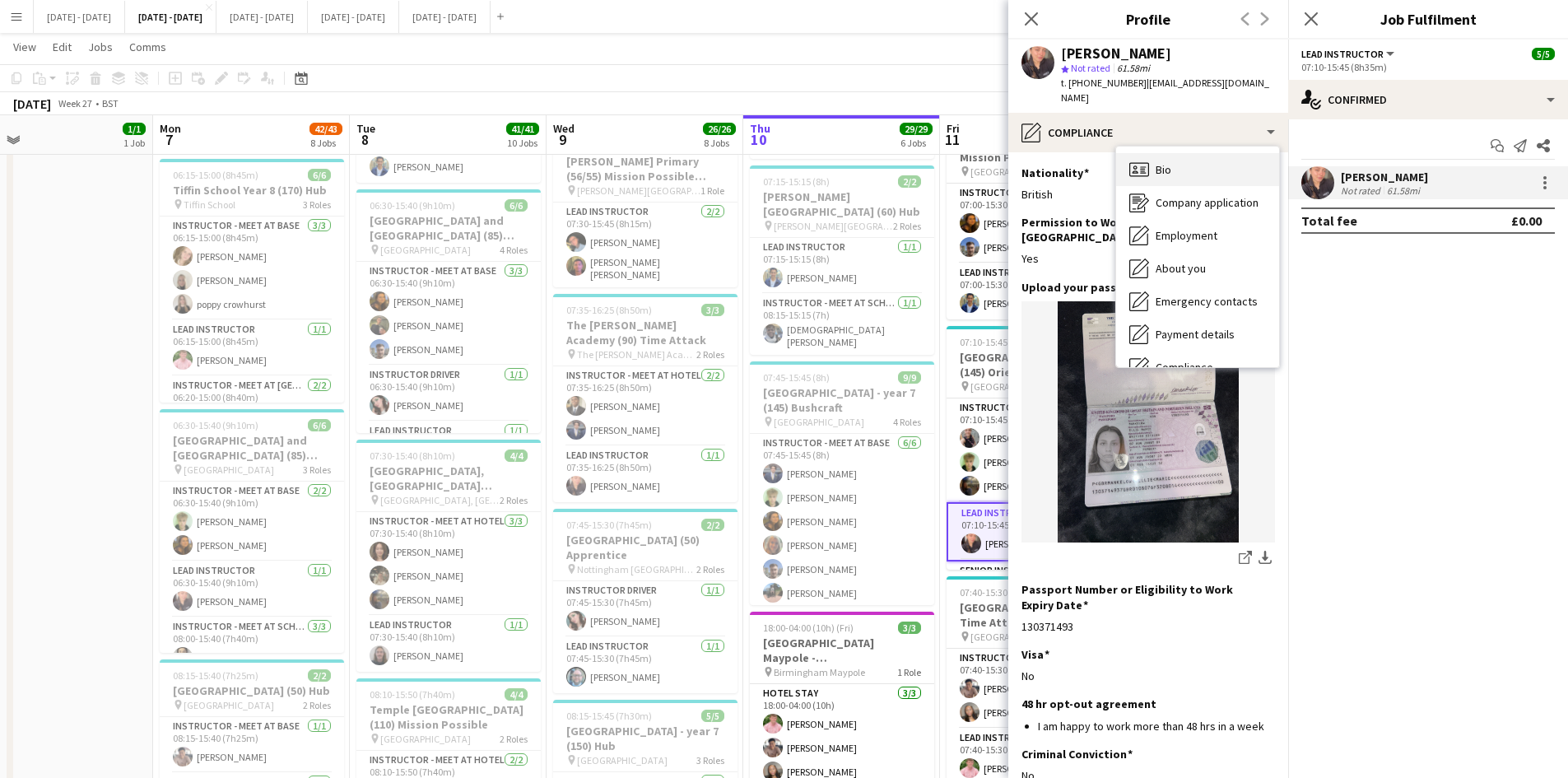 click on "Bio
Bio" at bounding box center (1198, 170) 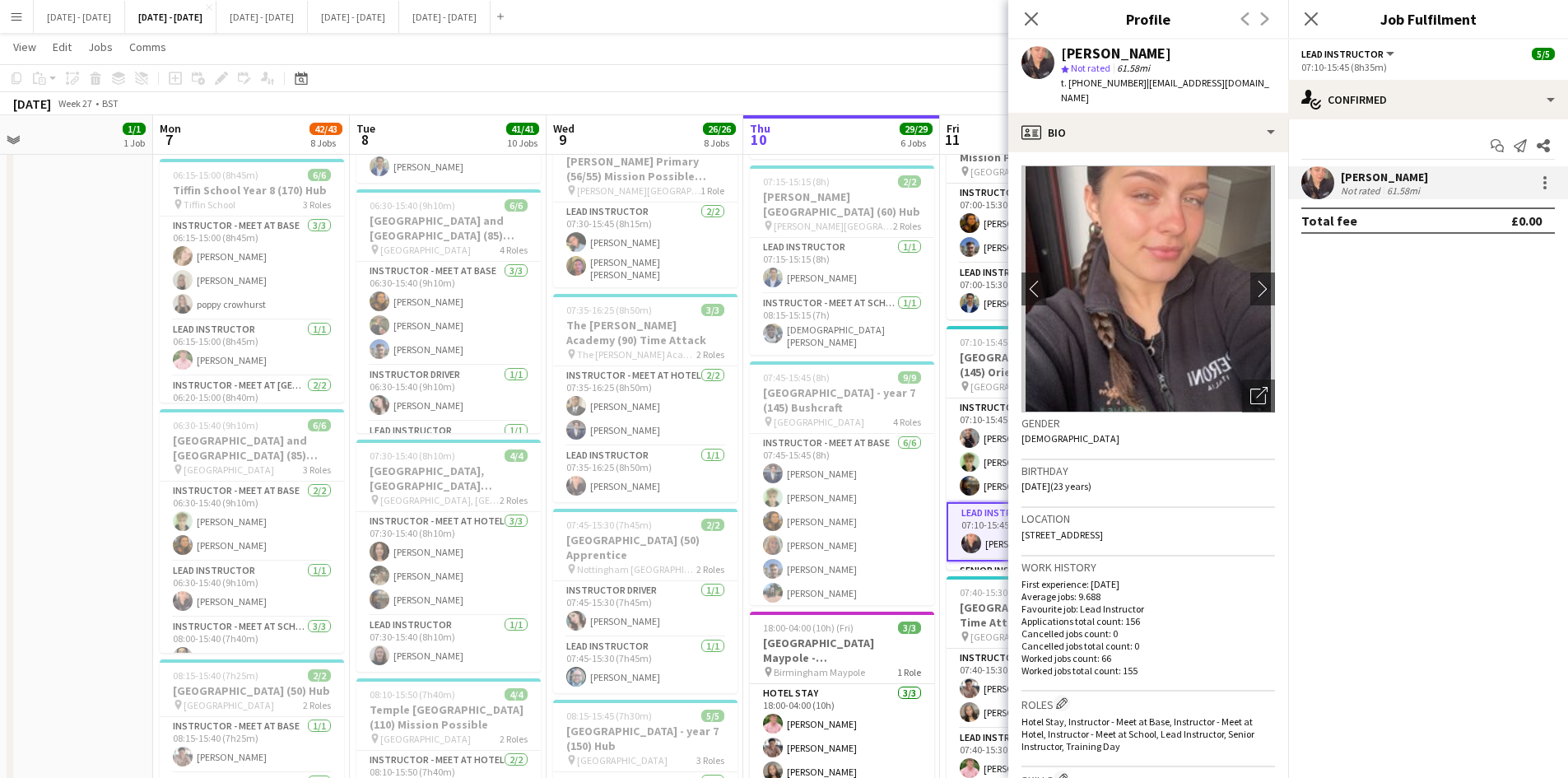 scroll, scrollTop: 82, scrollLeft: 0, axis: vertical 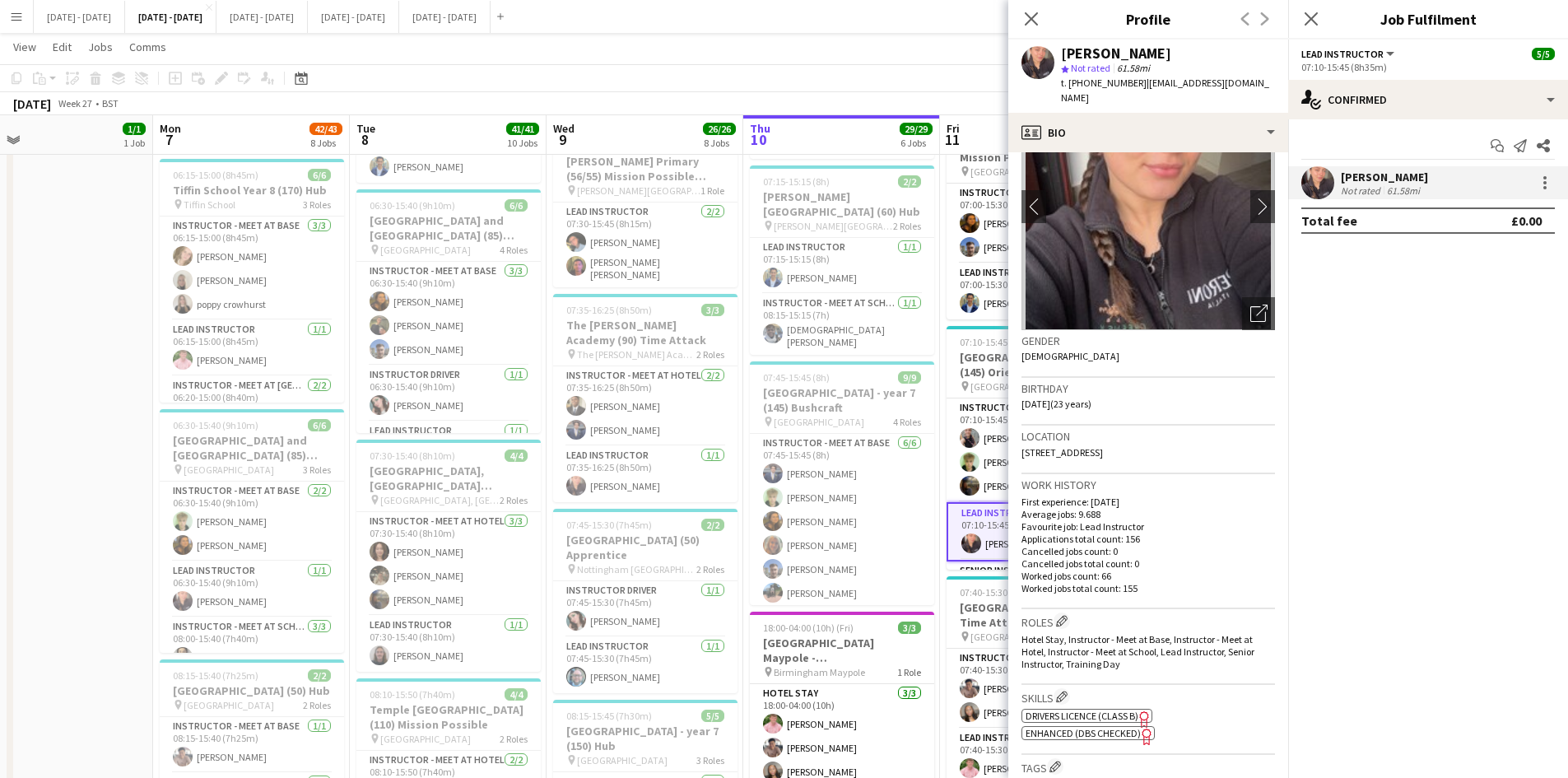 click on "Drivers Licence (Class B)" 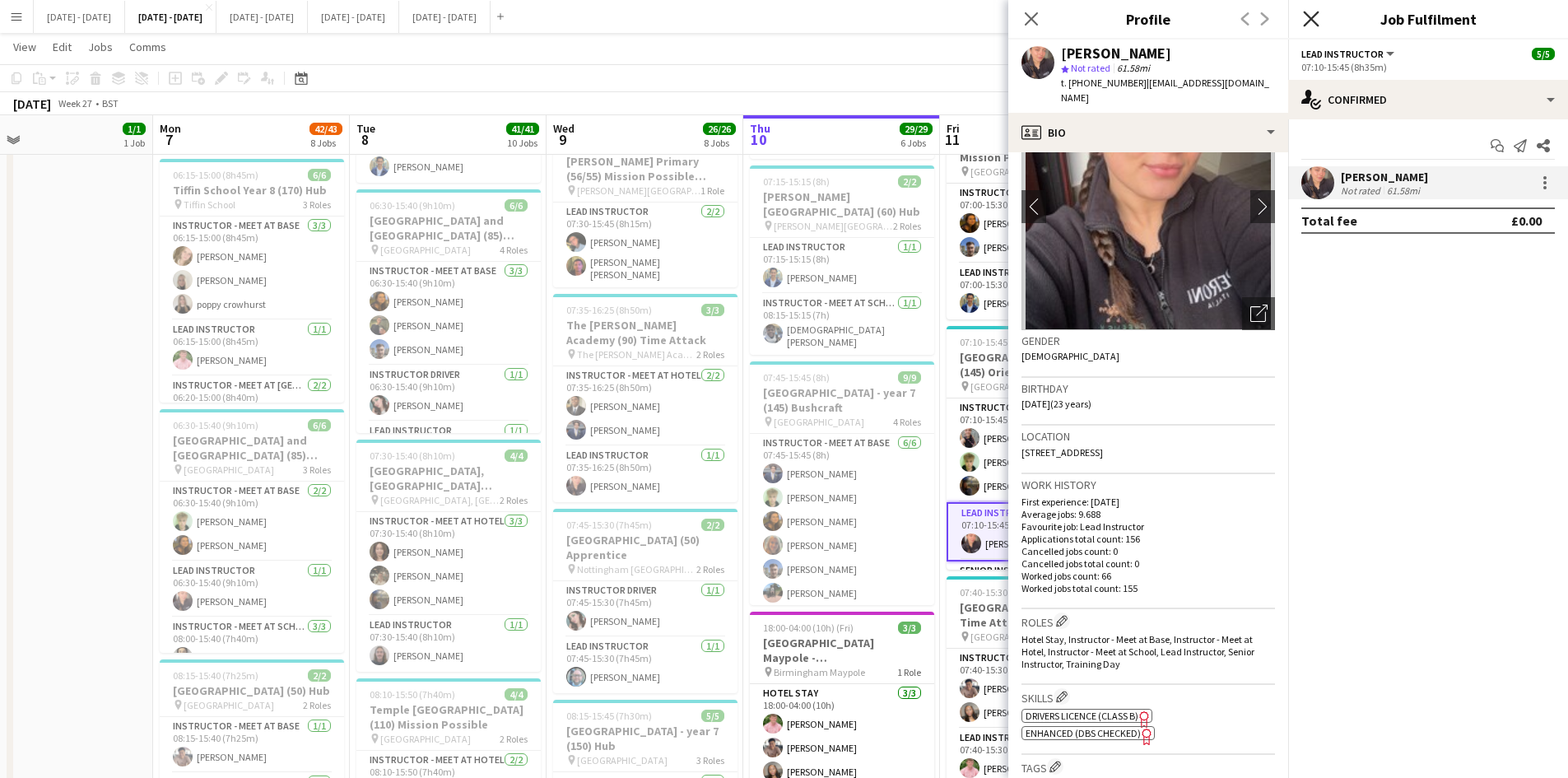 click 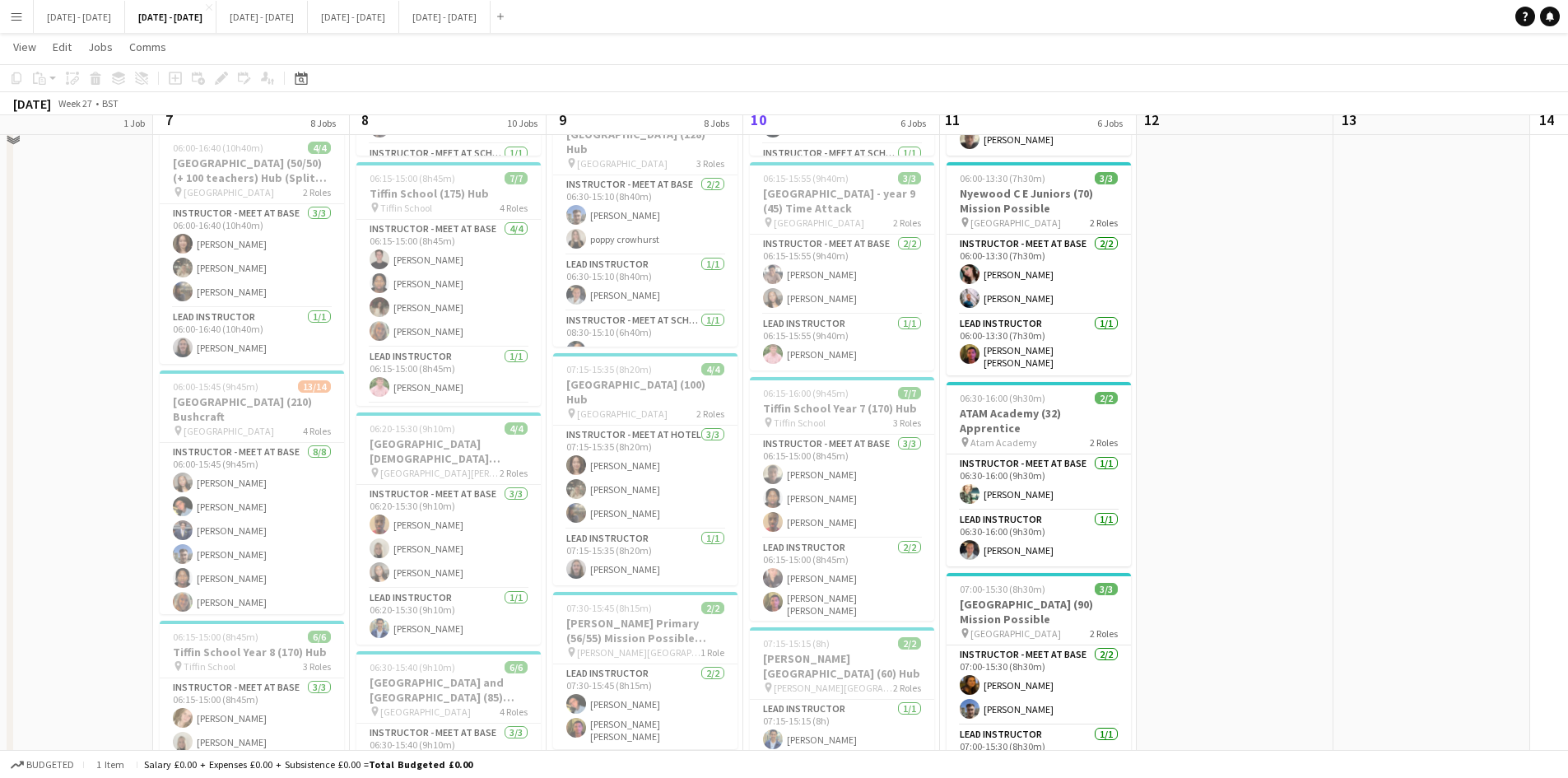 scroll, scrollTop: 329, scrollLeft: 0, axis: vertical 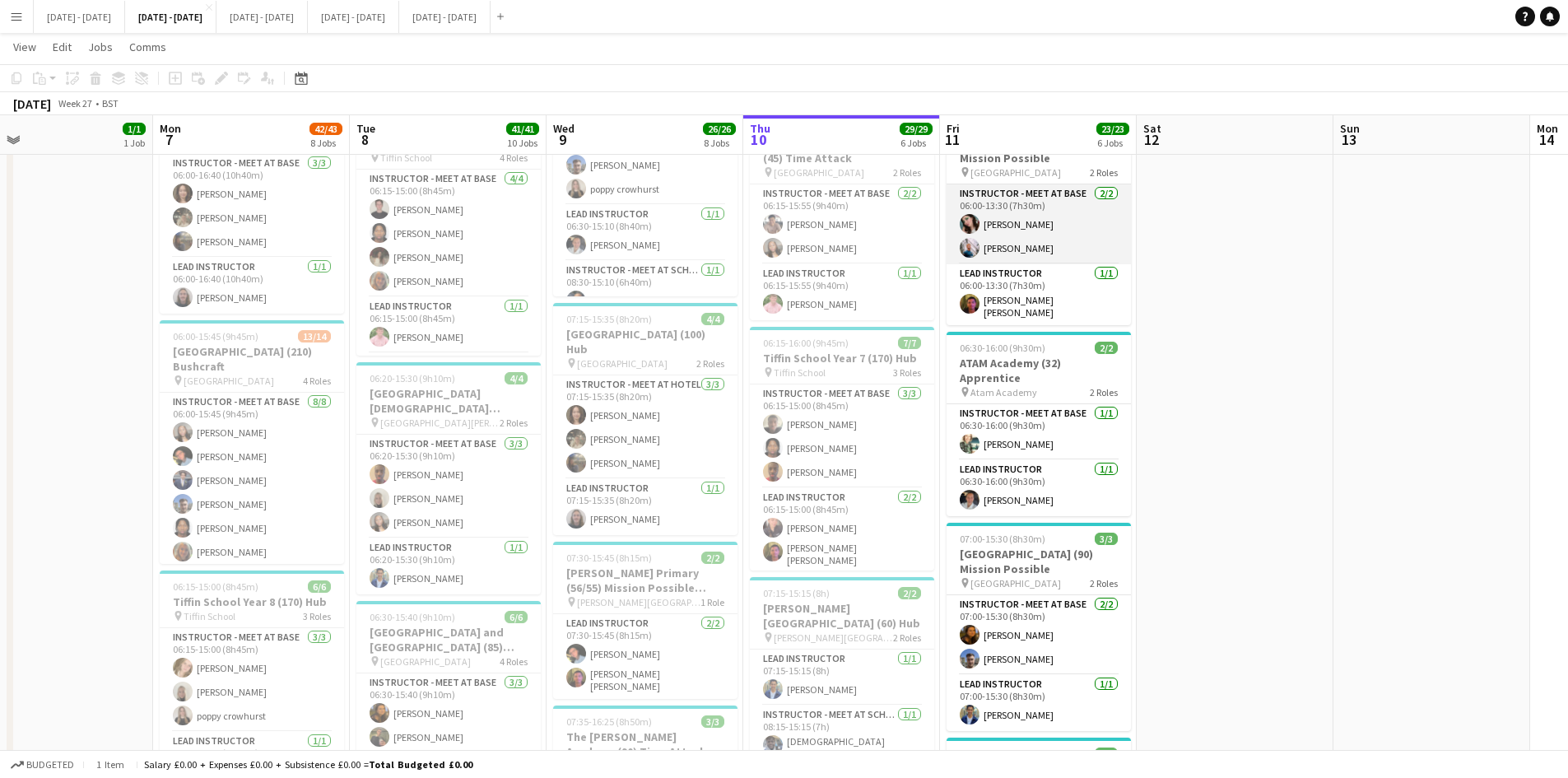 click on "Instructor - Meet at Base   [DATE]   06:00-13:30 (7h30m)
[PERSON_NAME] Cork [PERSON_NAME]" at bounding box center (1039, 224) 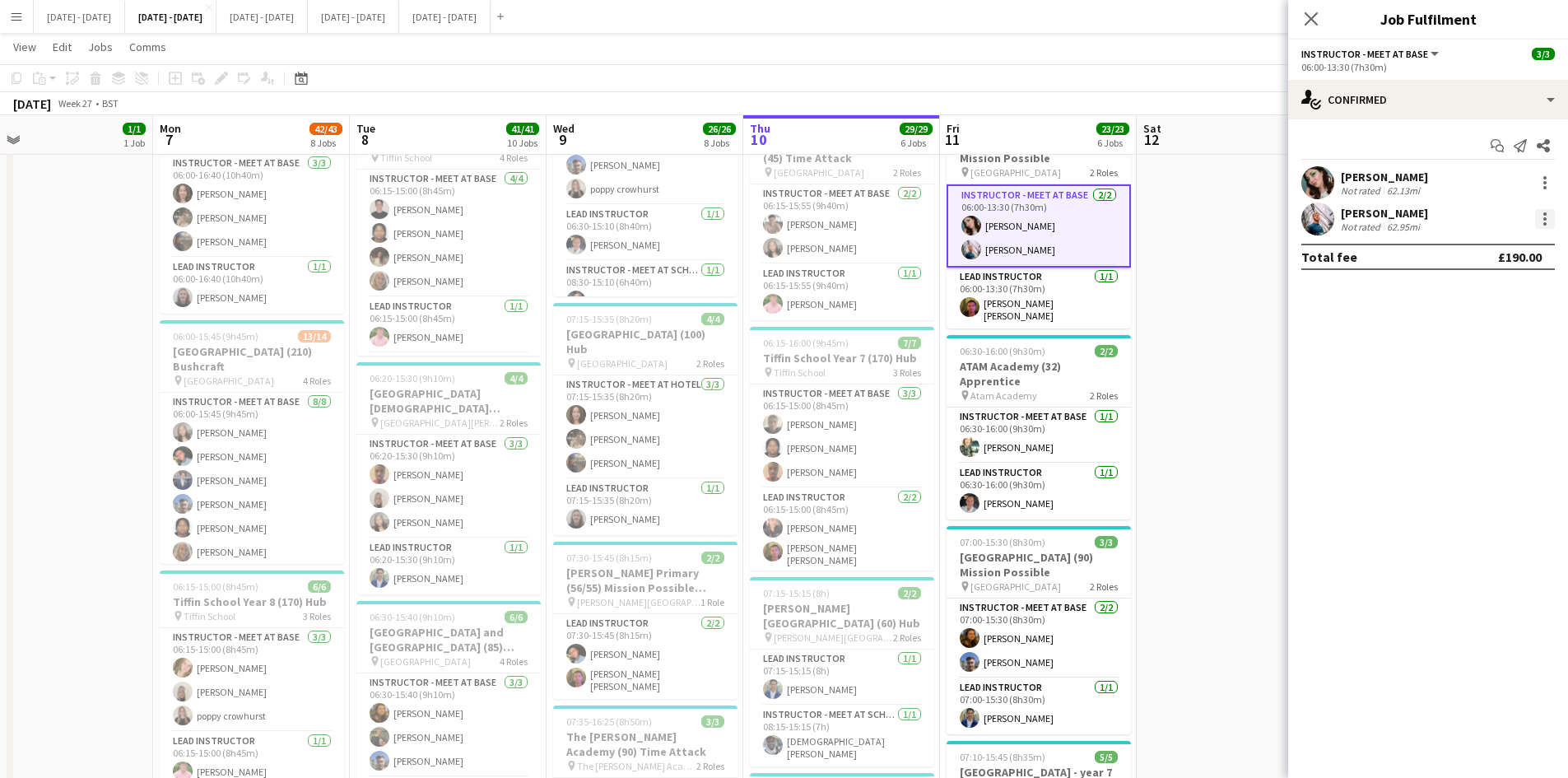 click at bounding box center [1545, 219] 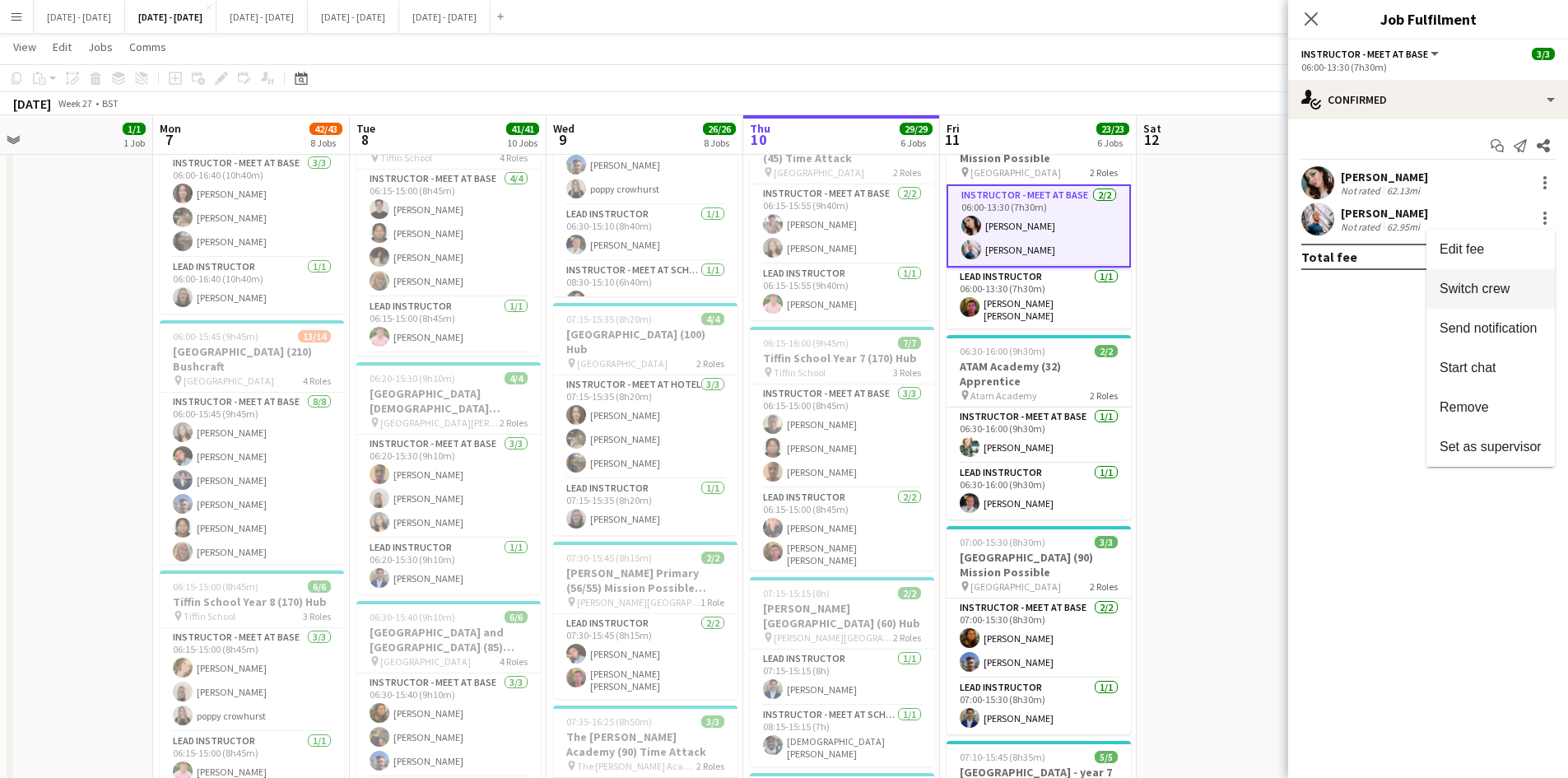 click on "Switch crew" at bounding box center [1474, 288] 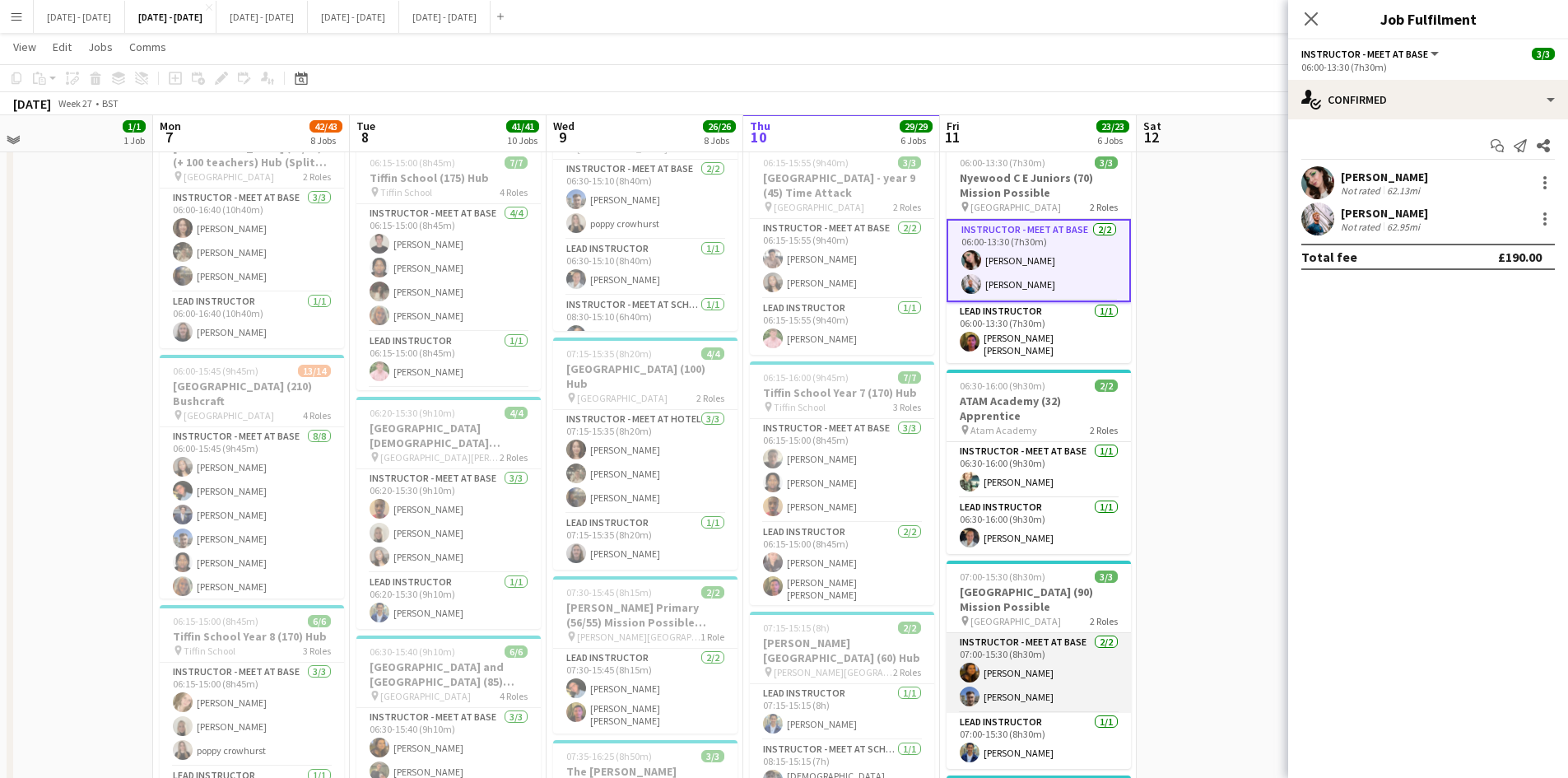 click on "Instructor - Meet at Base   [DATE]   07:00-15:30 (8h30m)
[PERSON_NAME] [PERSON_NAME]" at bounding box center [1039, 673] 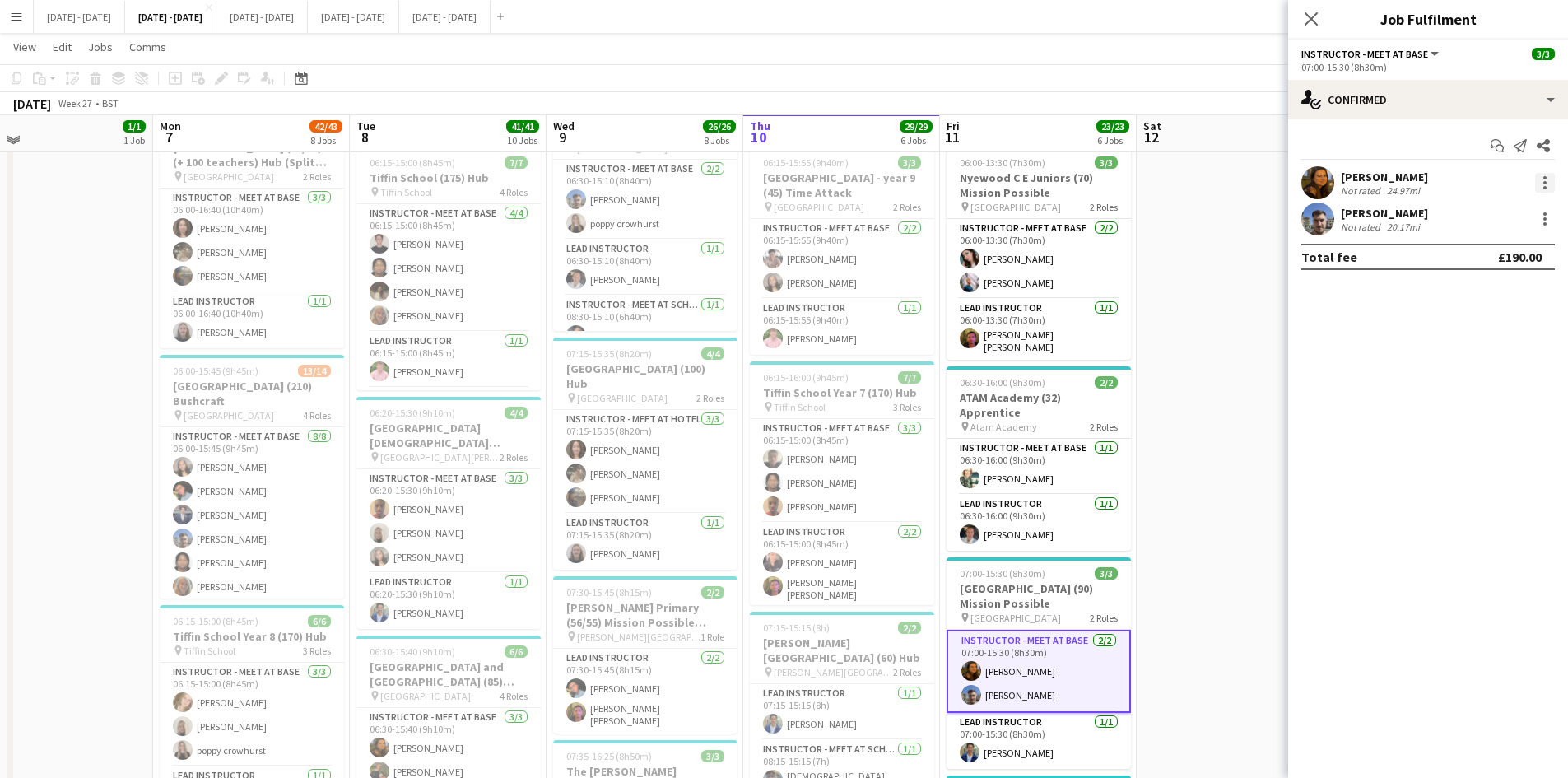 click at bounding box center [1545, 183] 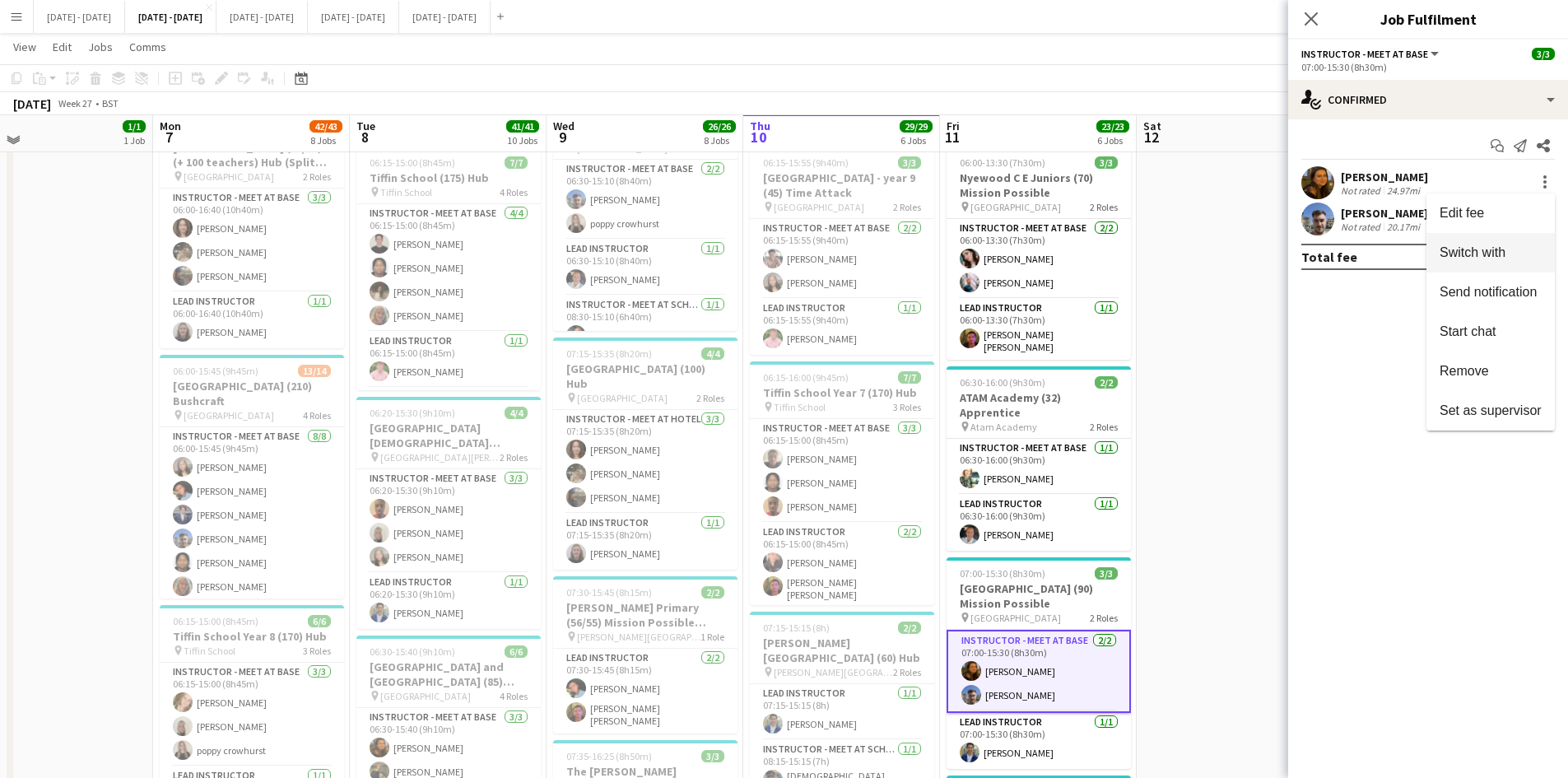 click on "Switch with" at bounding box center (1491, 253) 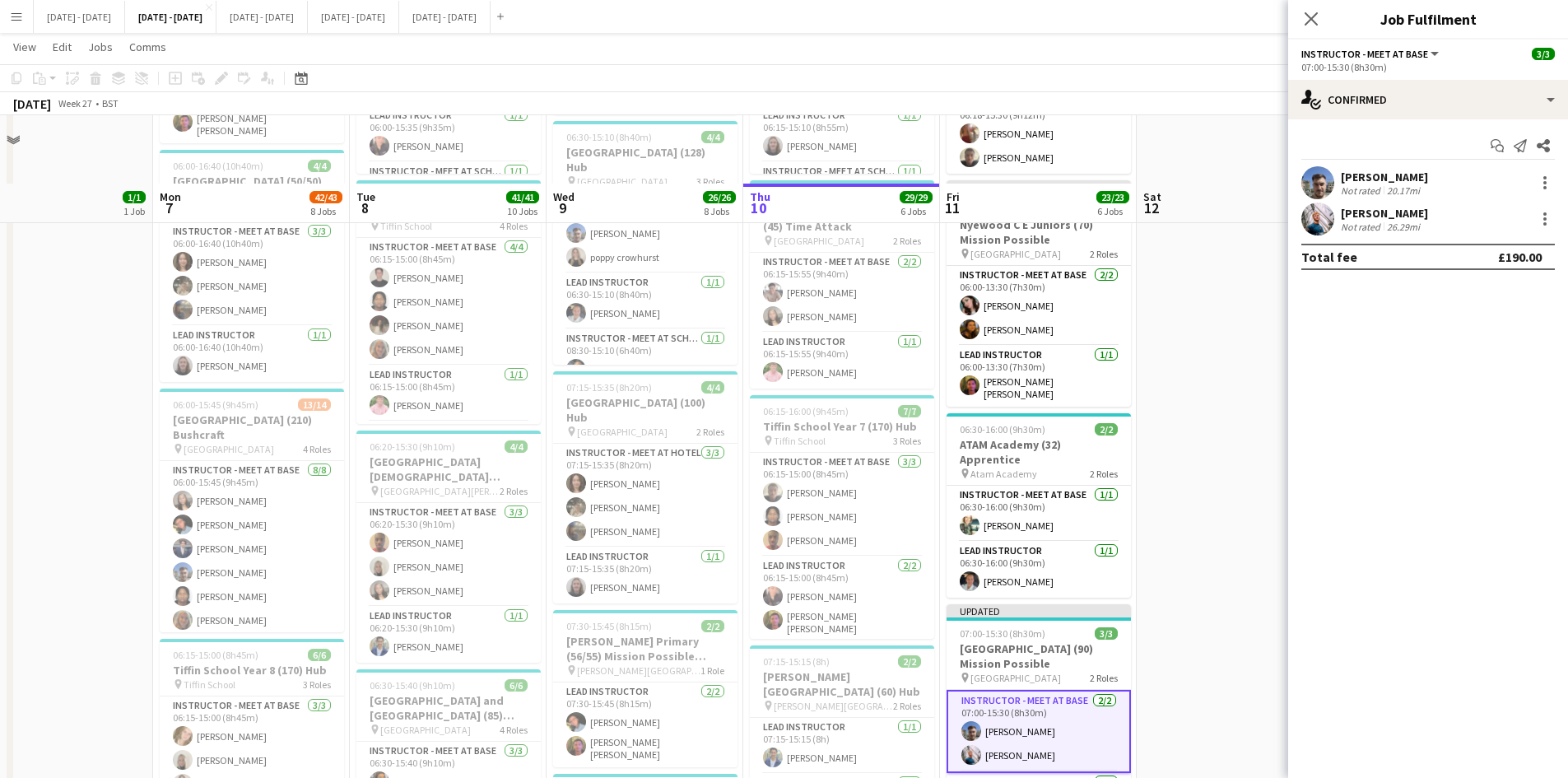 scroll, scrollTop: 165, scrollLeft: 0, axis: vertical 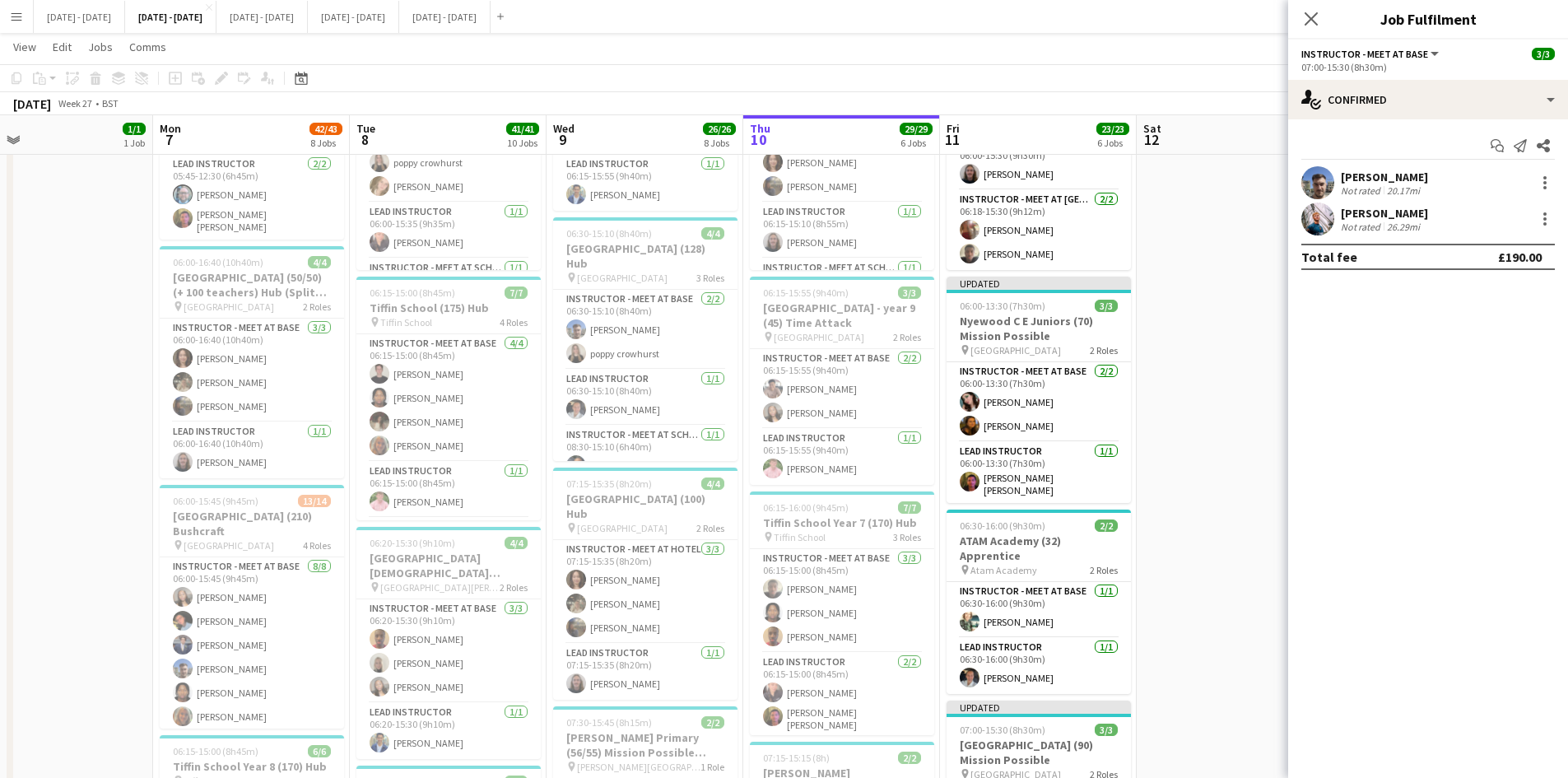 drag, startPoint x: 1203, startPoint y: 290, endPoint x: 1191, endPoint y: 249, distance: 42.720019 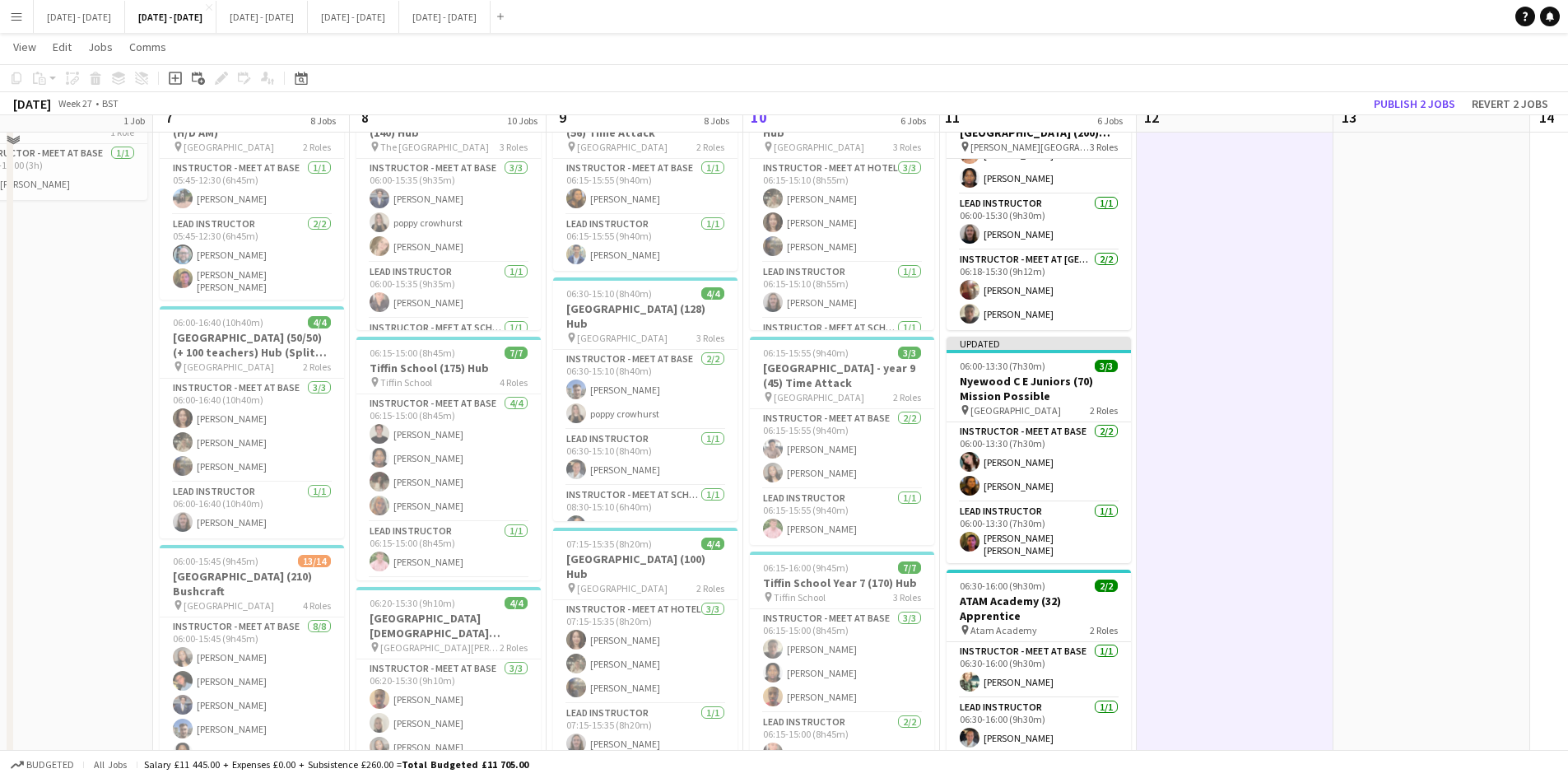 scroll, scrollTop: 82, scrollLeft: 0, axis: vertical 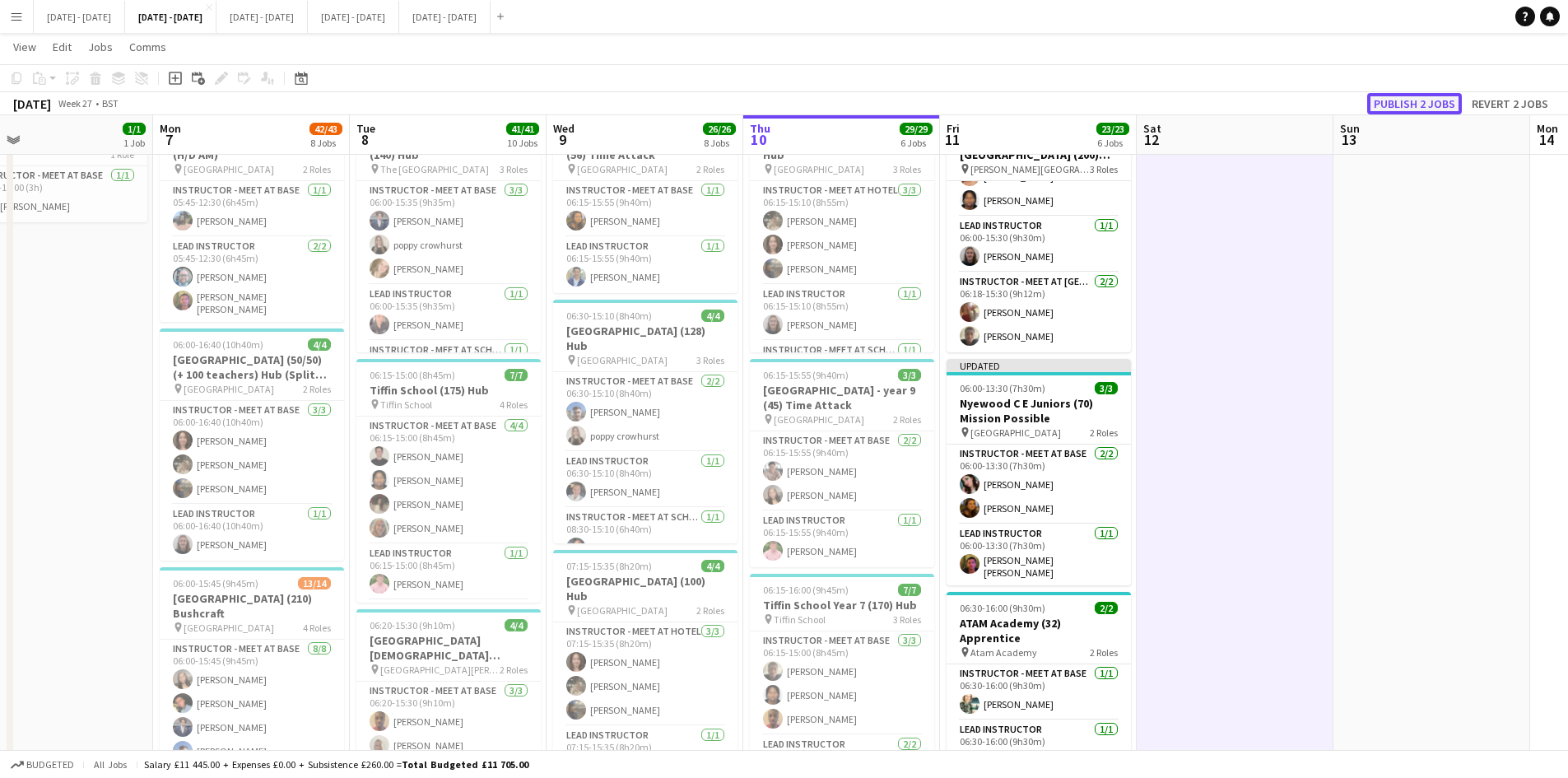 click on "Publish 2 jobs" 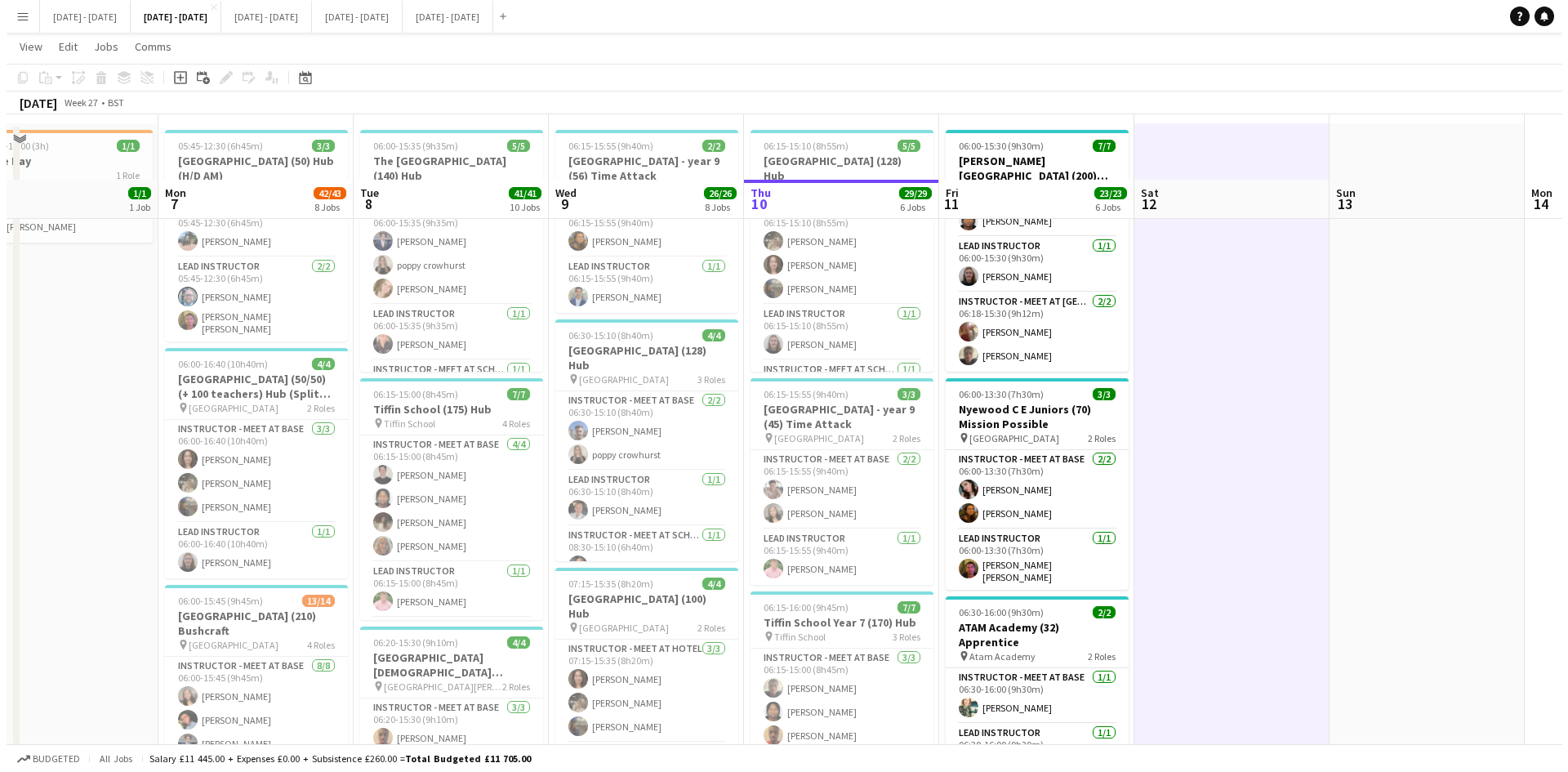 scroll, scrollTop: 0, scrollLeft: 0, axis: both 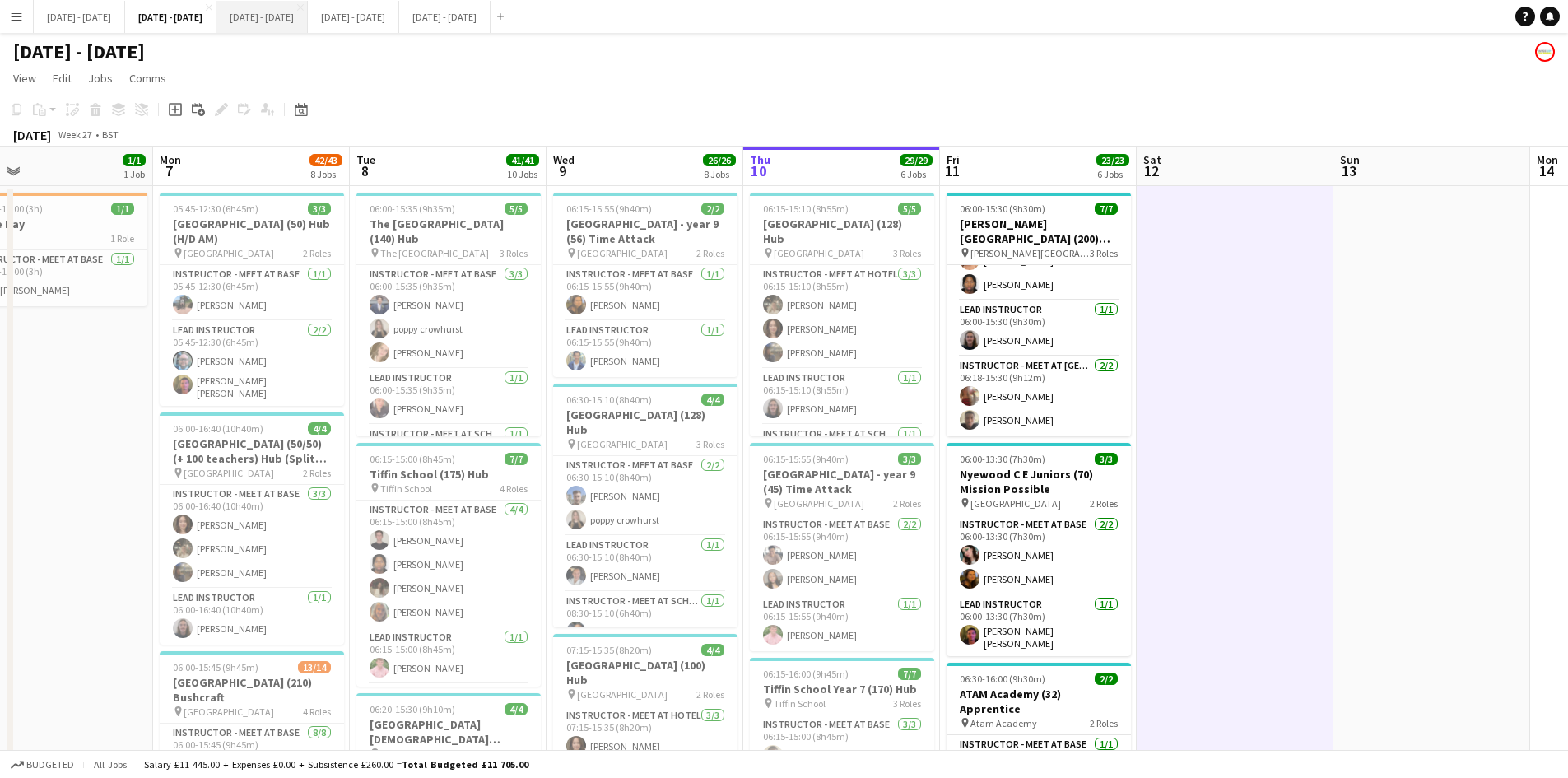click on "[DATE] - [DATE]
Close" at bounding box center (262, 16) 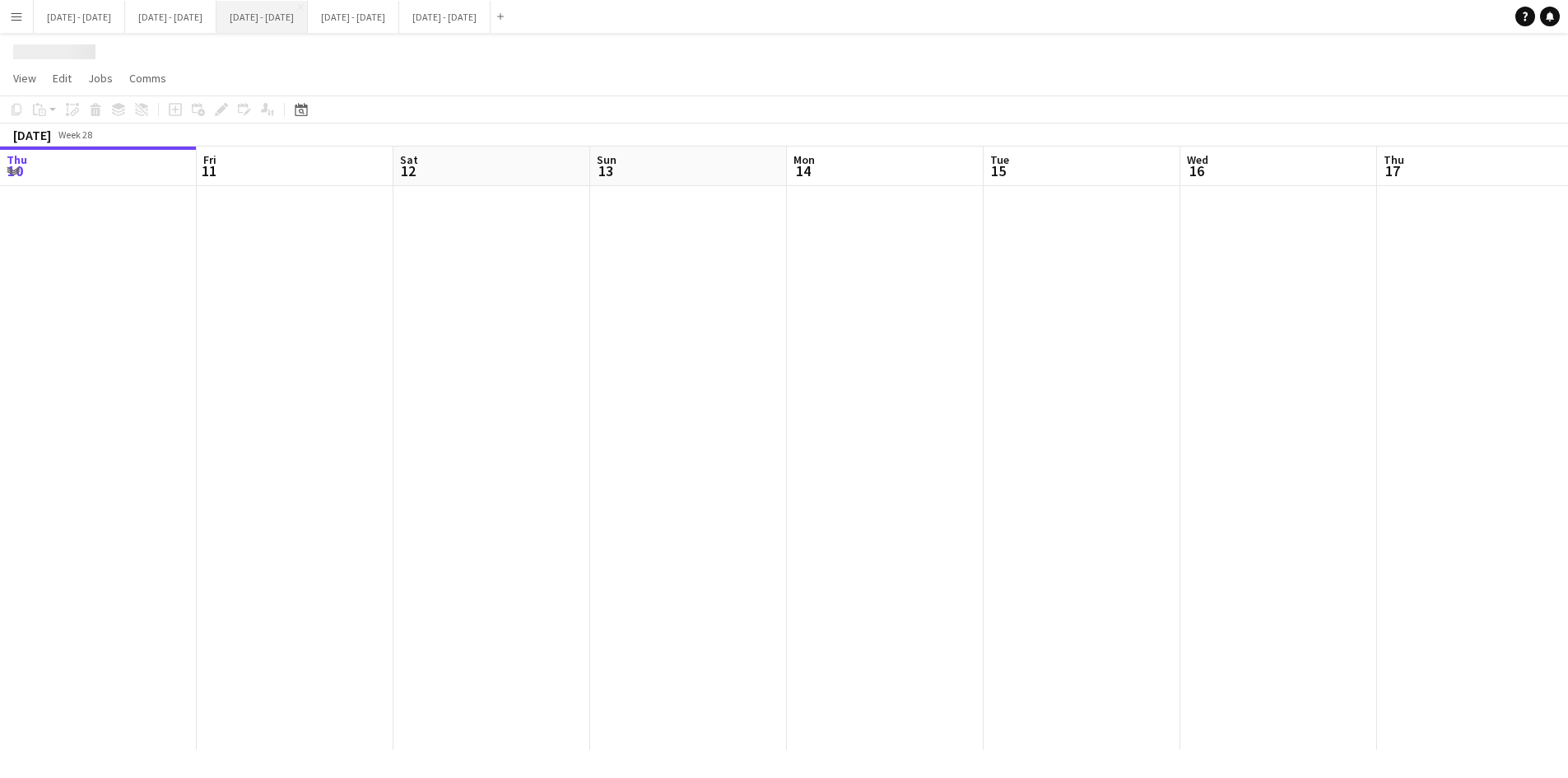 click on "[DATE] - [DATE]
Close" at bounding box center (262, 16) 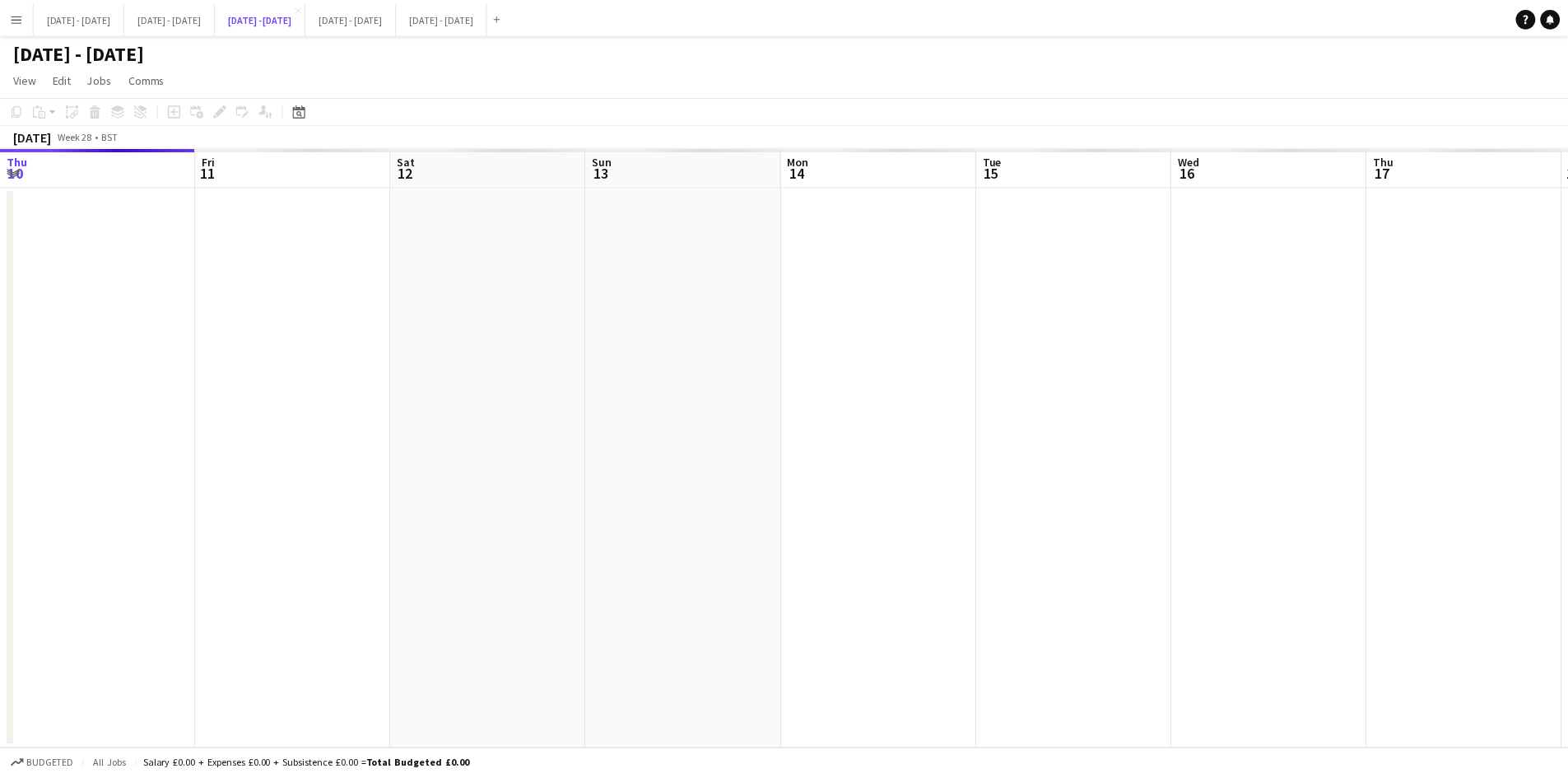 scroll, scrollTop: 0, scrollLeft: 431, axis: horizontal 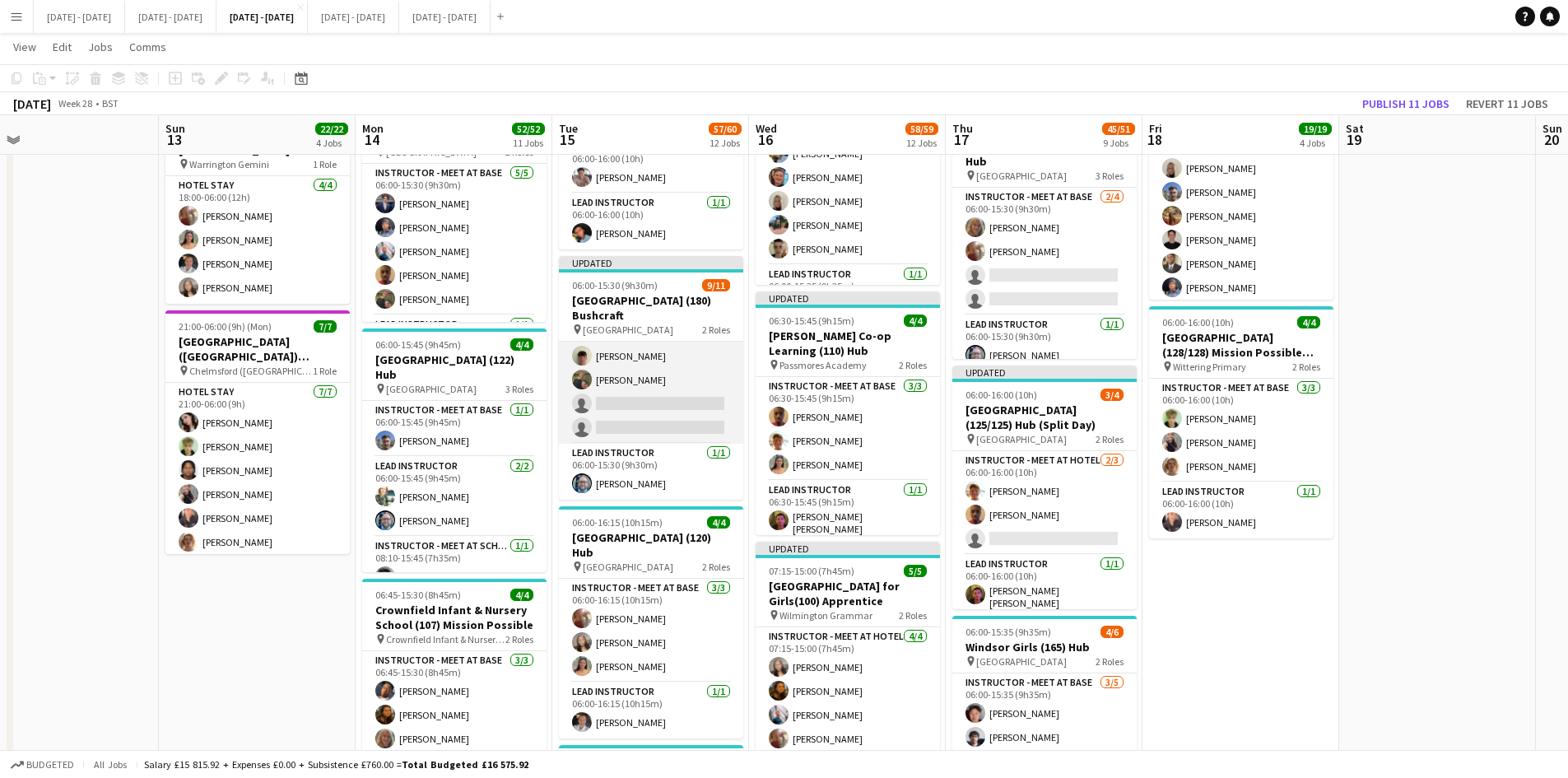 click on "Instructor - Meet at Base   [DATE]   06:00-15:30 (9h30m)
[PERSON_NAME] [PERSON_NAME] [PERSON_NAME] [PERSON_NAME] Best [PERSON_NAME] Cork [PERSON_NAME] [PERSON_NAME]
single-neutral-actions
single-neutral-actions" at bounding box center [651, 308] 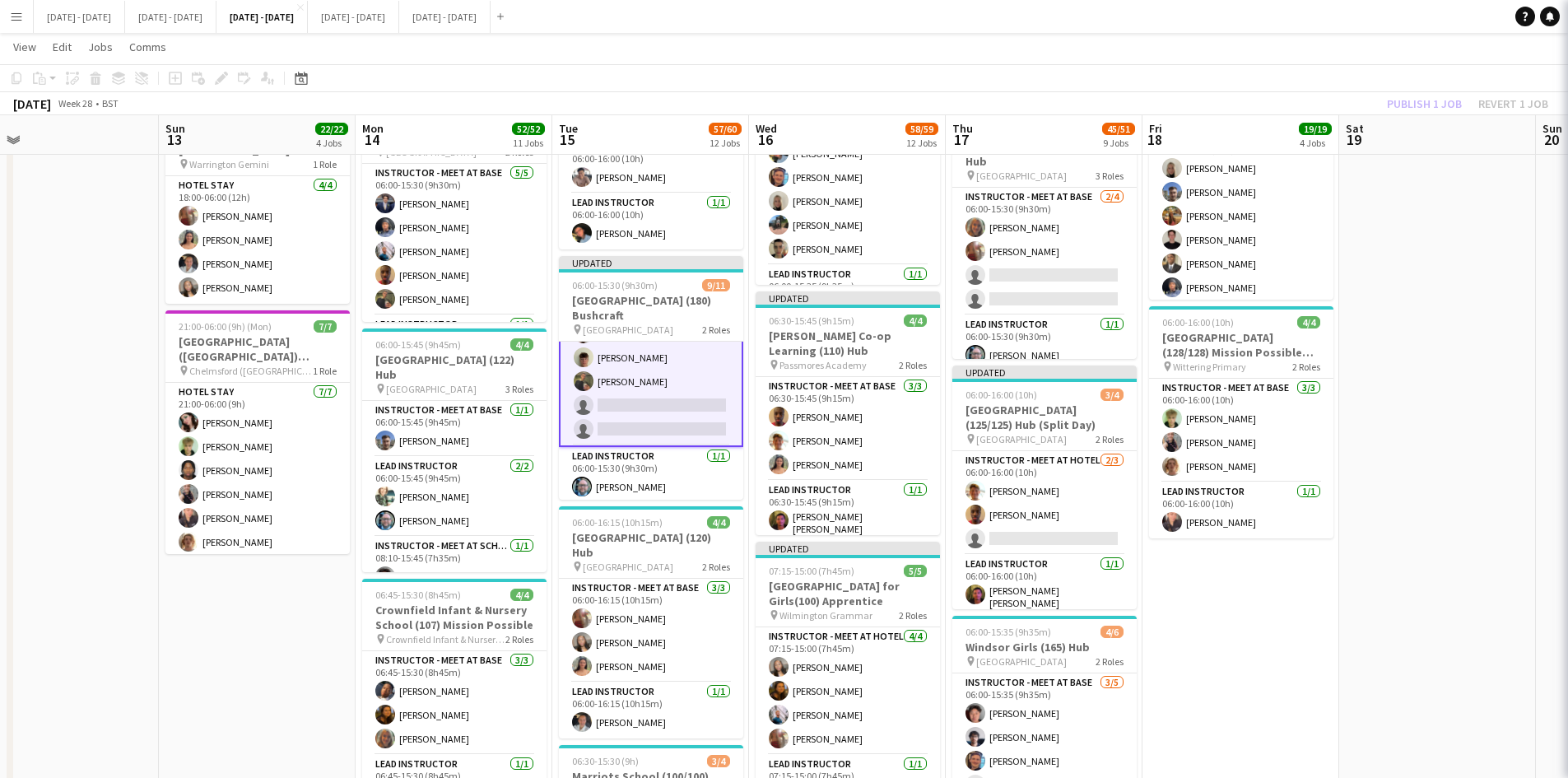 scroll, scrollTop: 170, scrollLeft: 0, axis: vertical 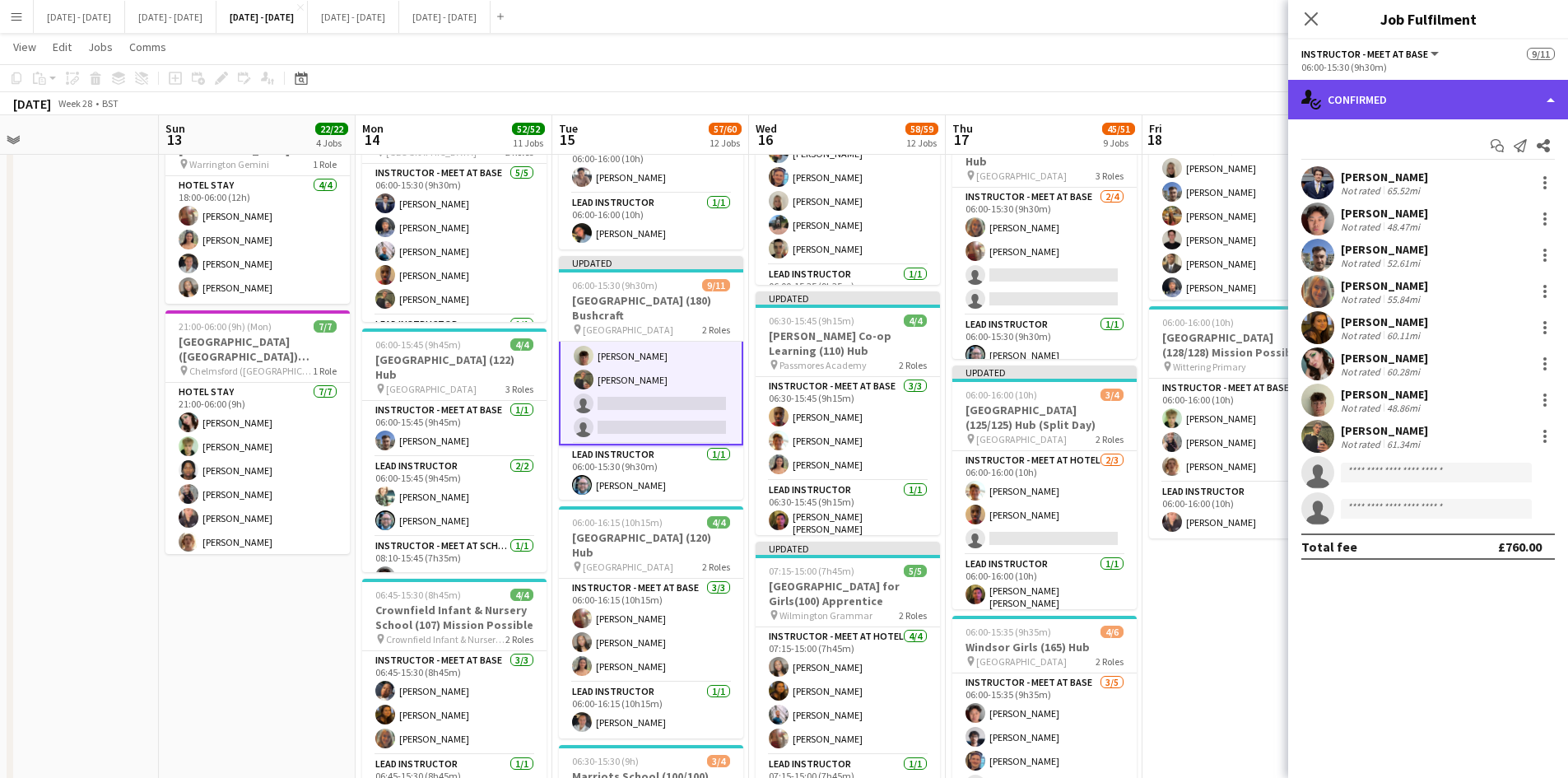 click on "single-neutral-actions-check-2
Confirmed" 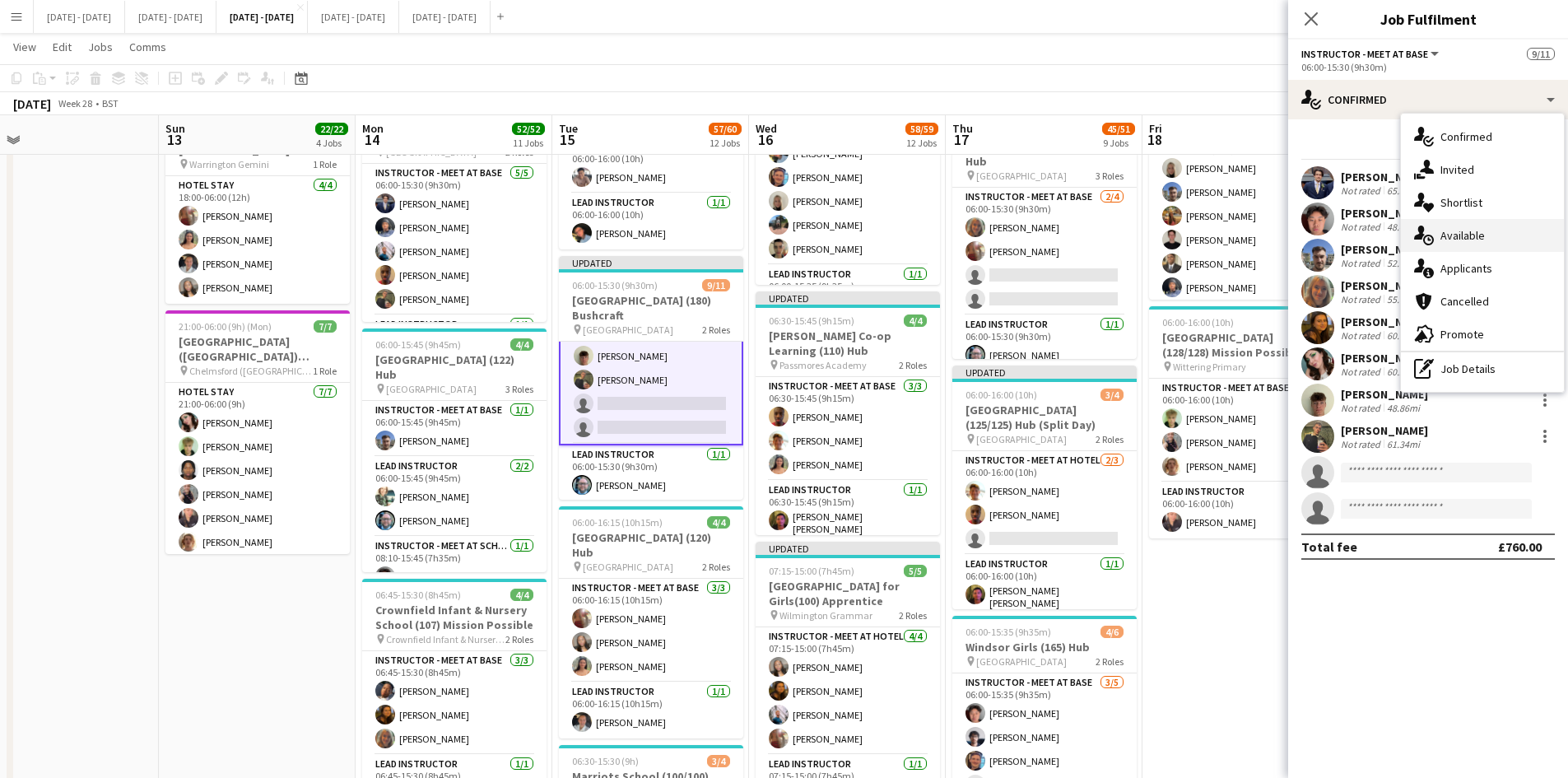click on "single-neutral-actions-upload
Available" at bounding box center (1482, 235) 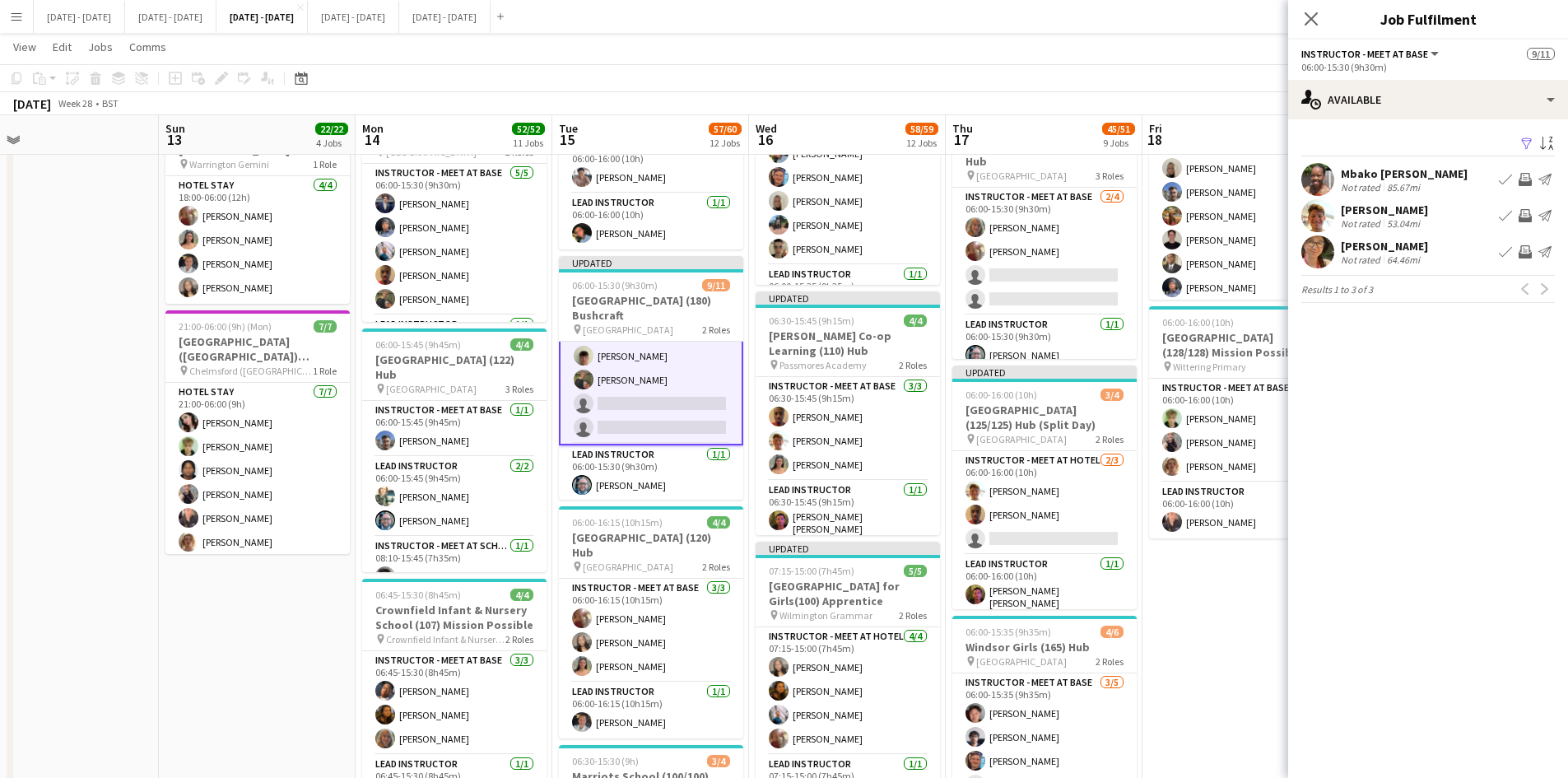 click on "[PERSON_NAME]" at bounding box center (1384, 246) 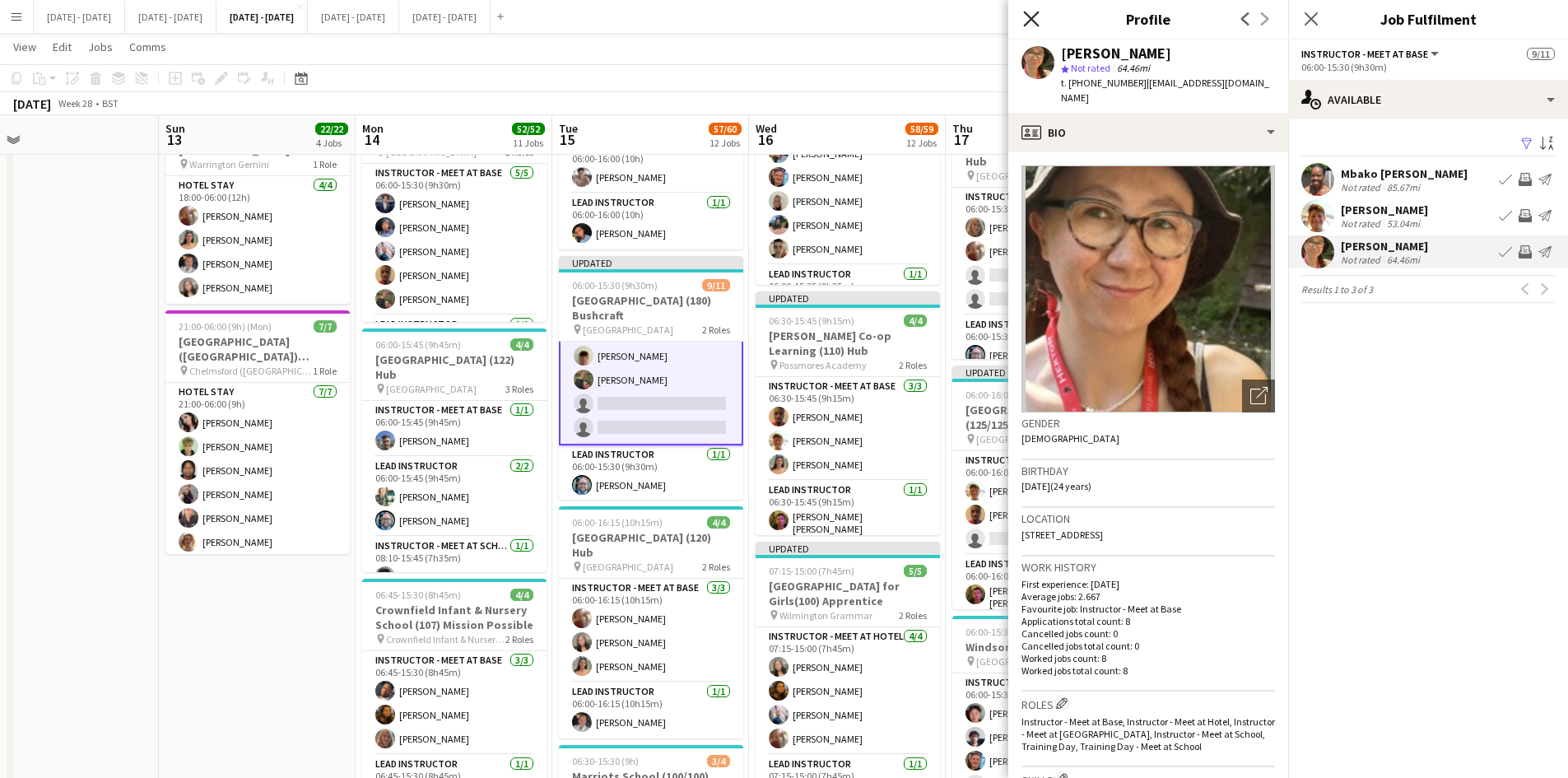 click on "Close pop-in" 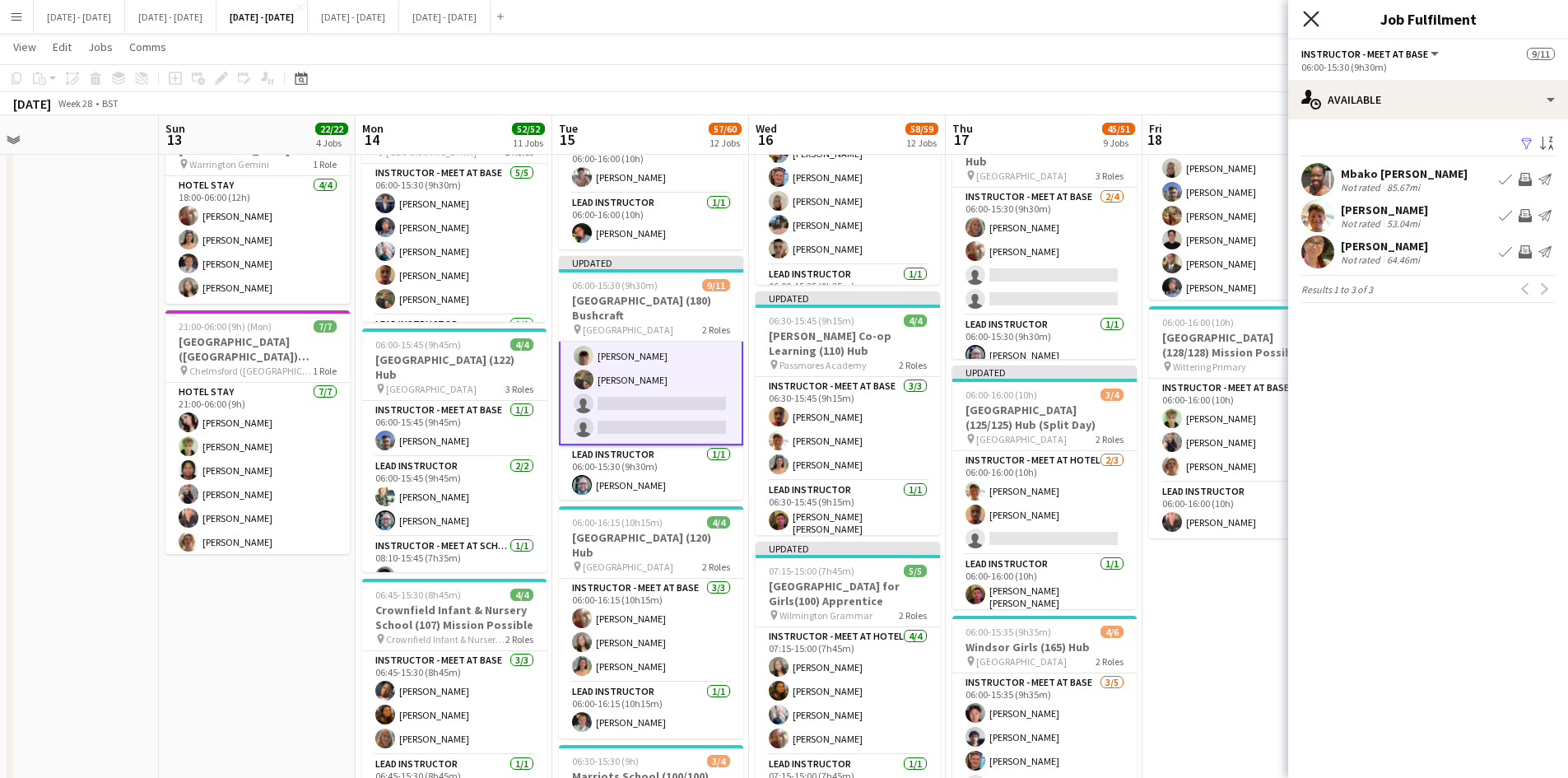 click on "Close pop-in" 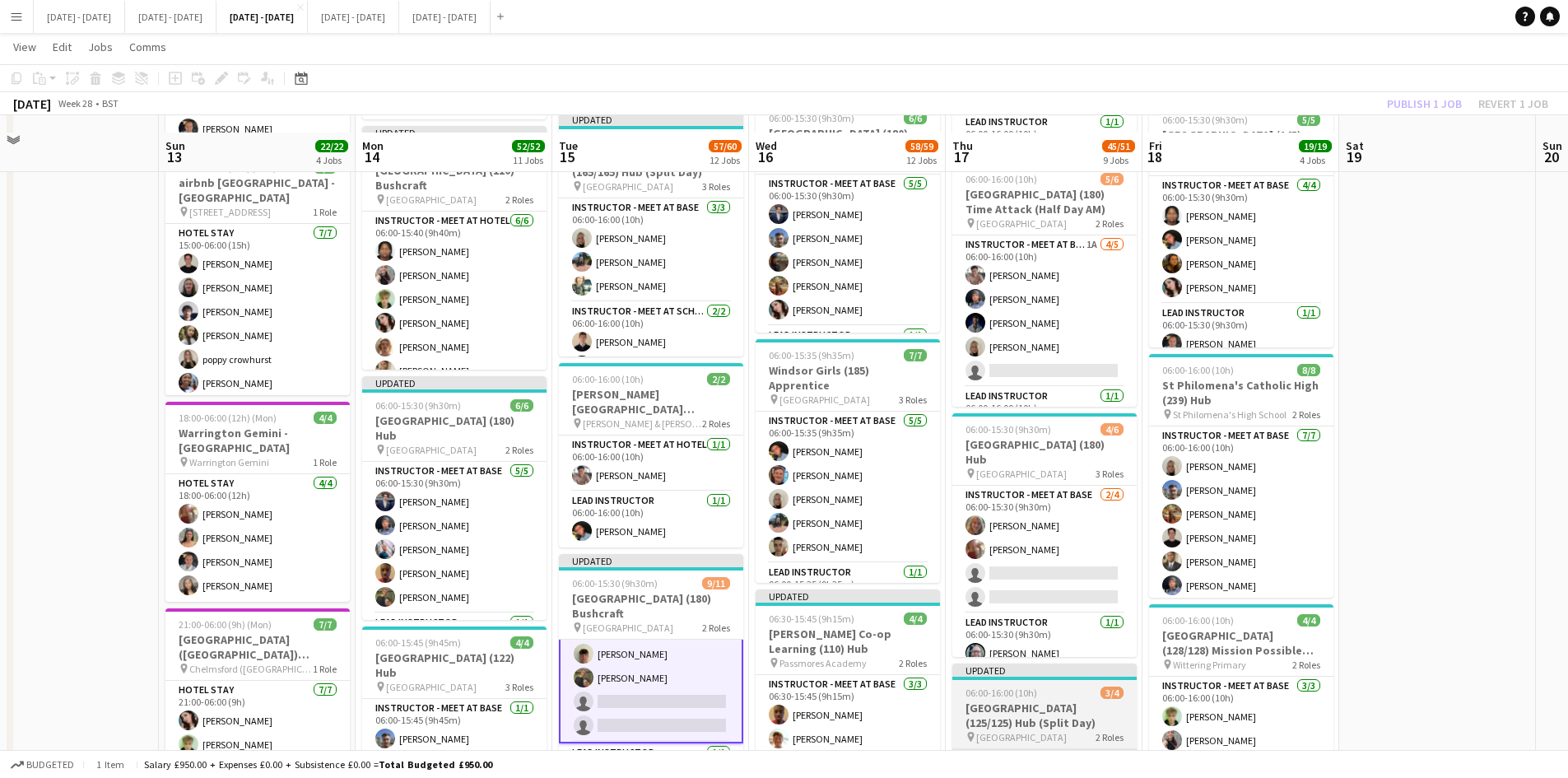 scroll, scrollTop: 247, scrollLeft: 0, axis: vertical 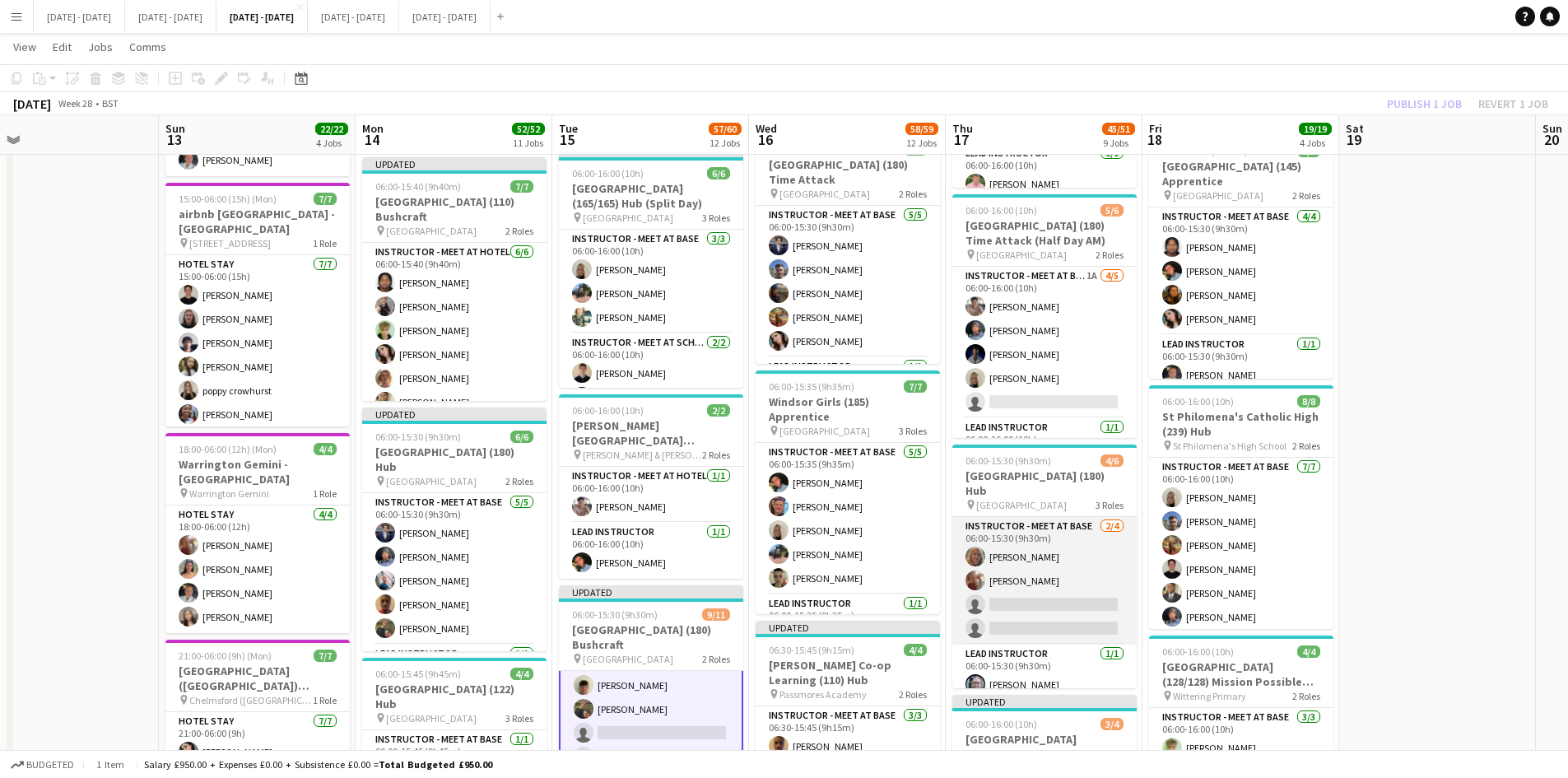 click on "Instructor - Meet at Base   [DATE]   06:00-15:30 (9h30m)
[PERSON_NAME] [PERSON_NAME]
single-neutral-actions
single-neutral-actions" at bounding box center [1045, 580] 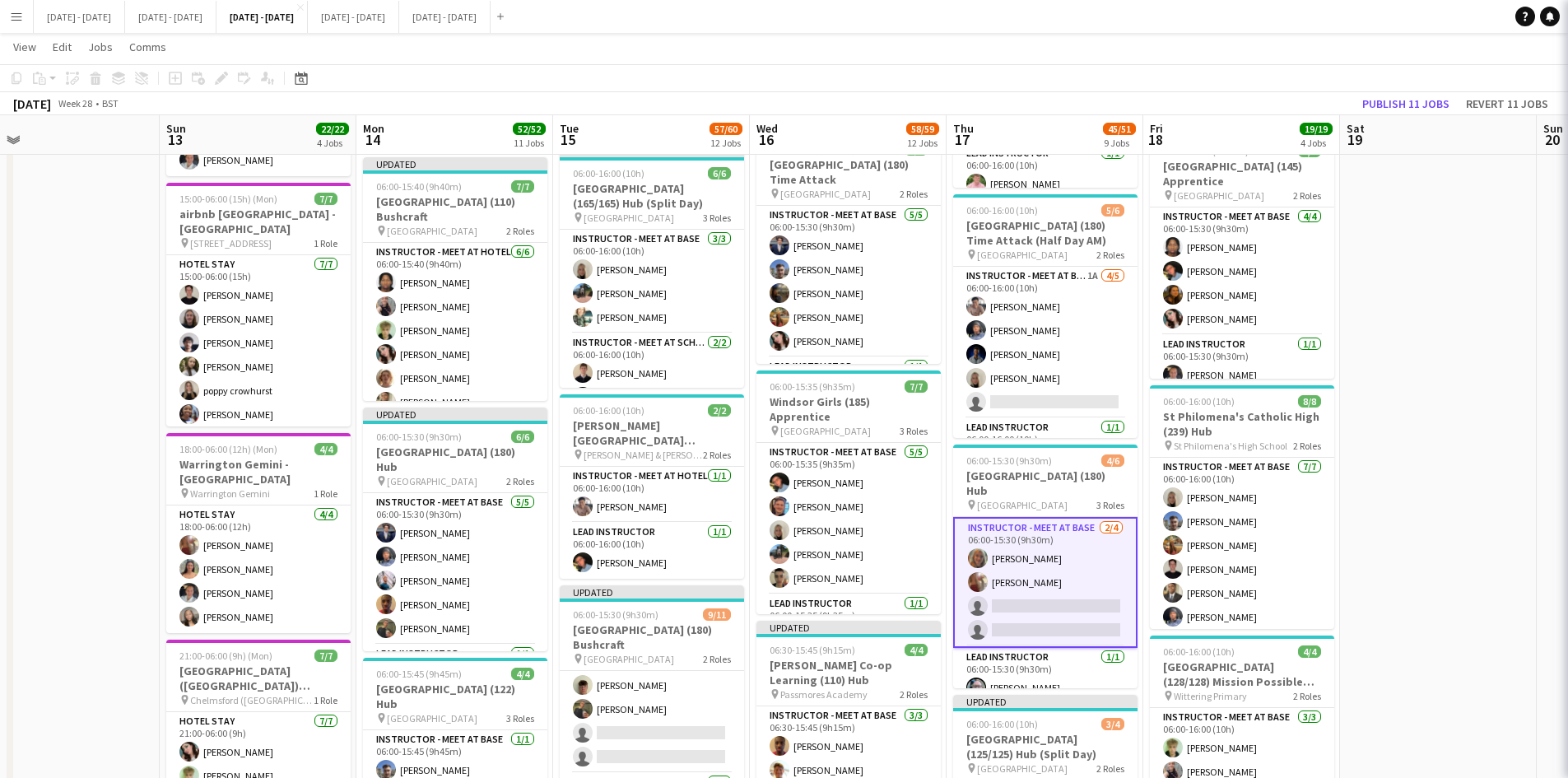 scroll, scrollTop: 169, scrollLeft: 0, axis: vertical 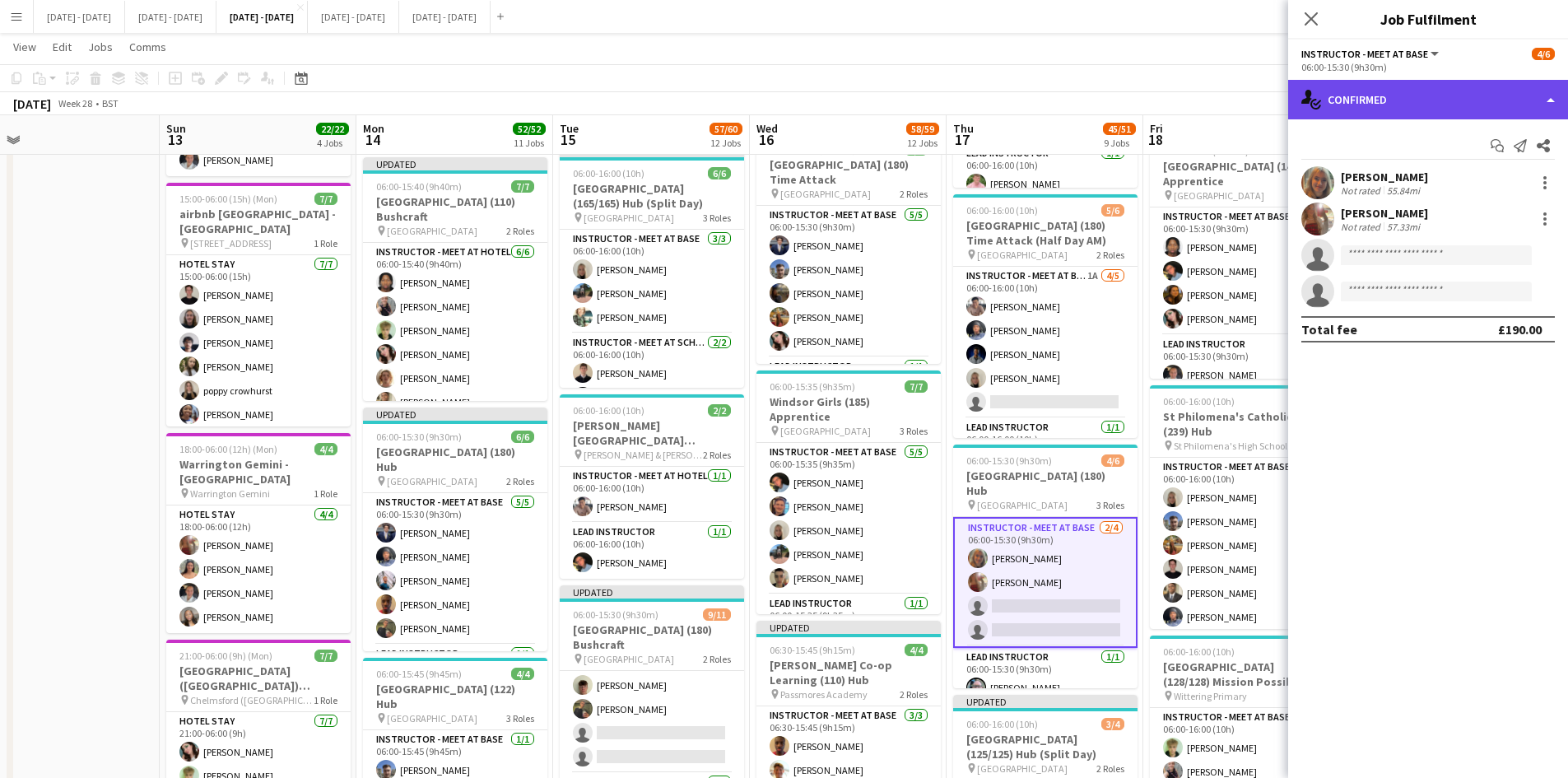 click on "single-neutral-actions-check-2
Confirmed" 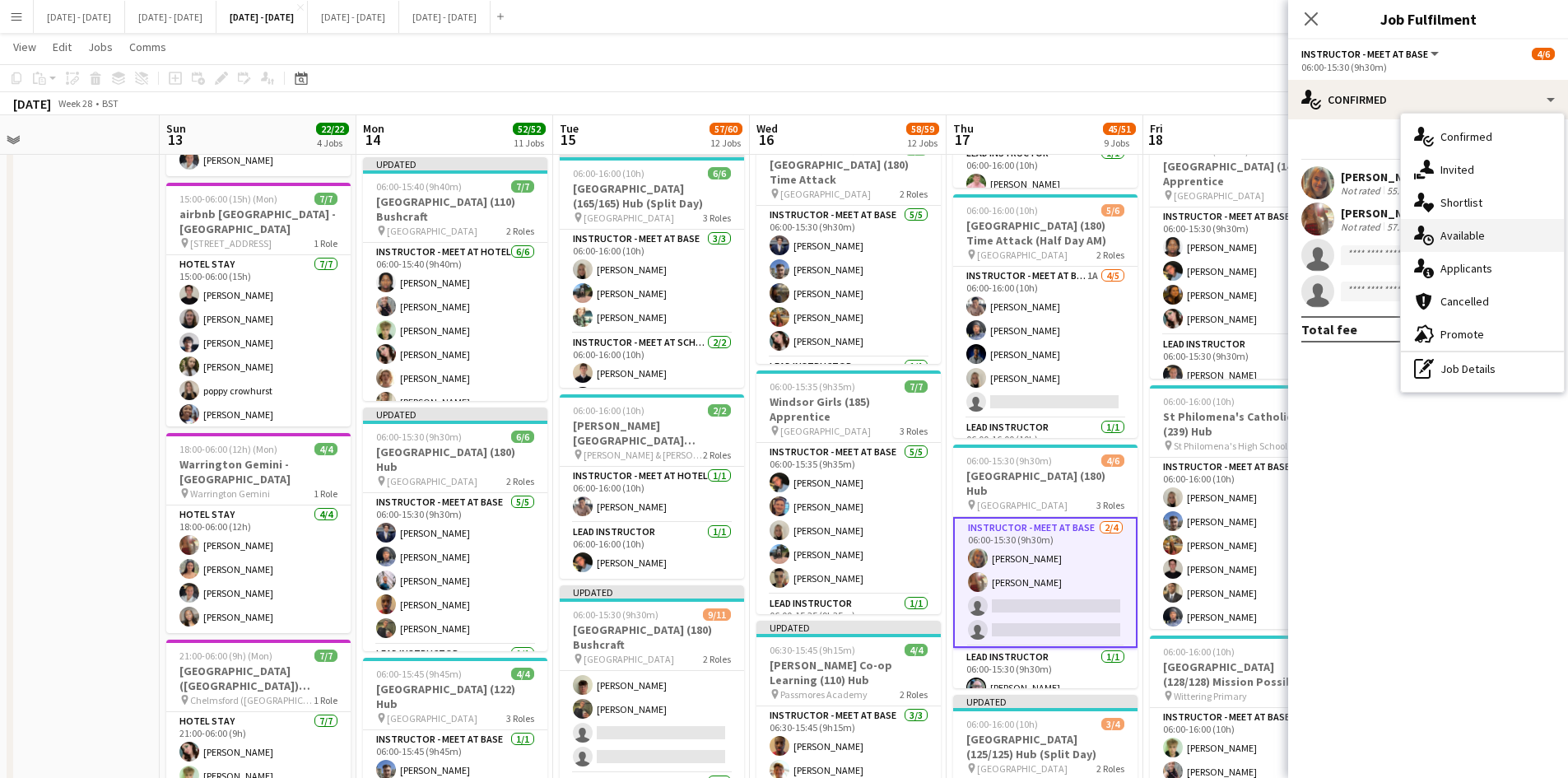 click on "single-neutral-actions-upload
Available" at bounding box center [1482, 235] 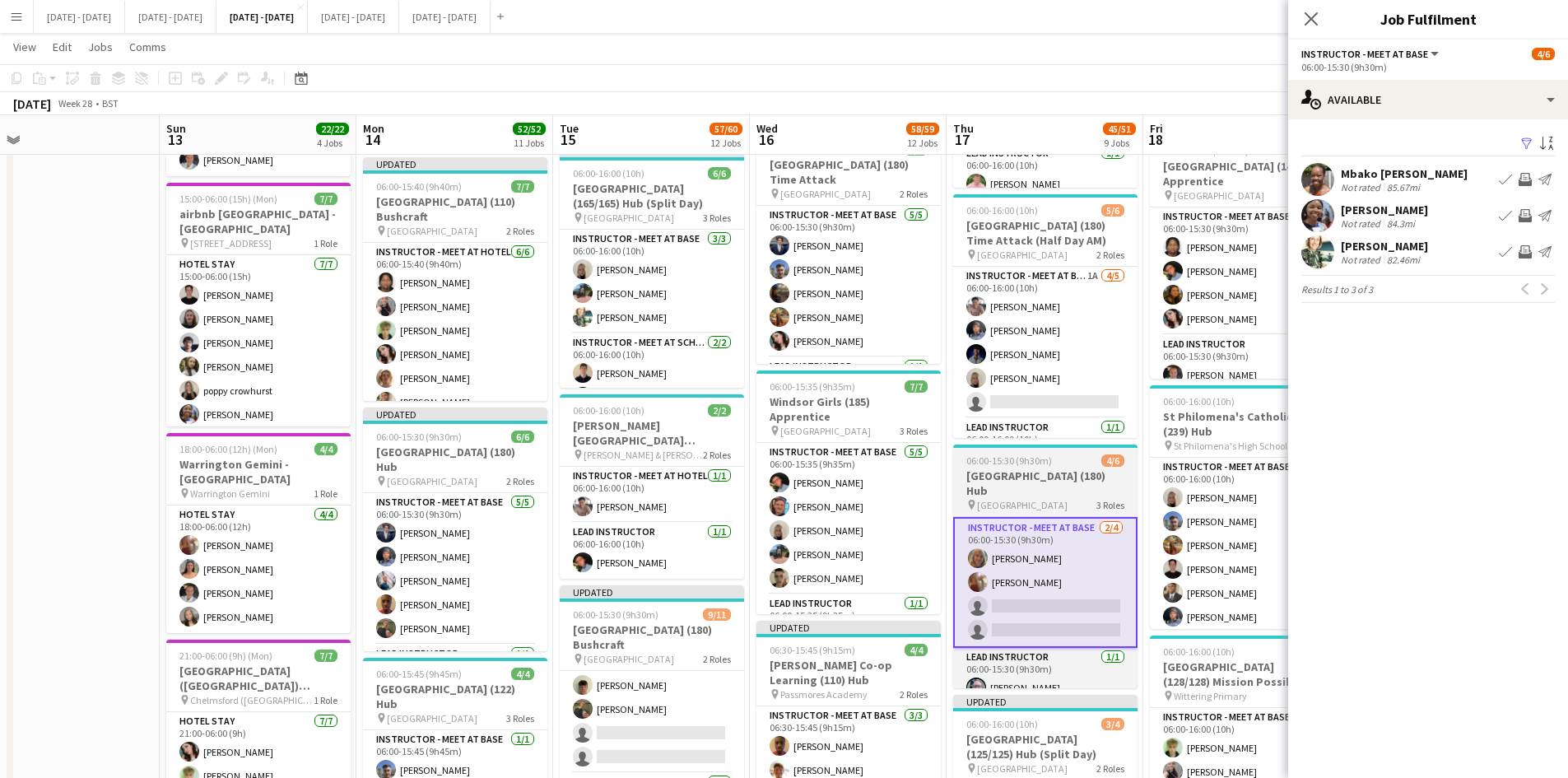 click on "[GEOGRAPHIC_DATA] (180) Hub" at bounding box center (1045, 483) 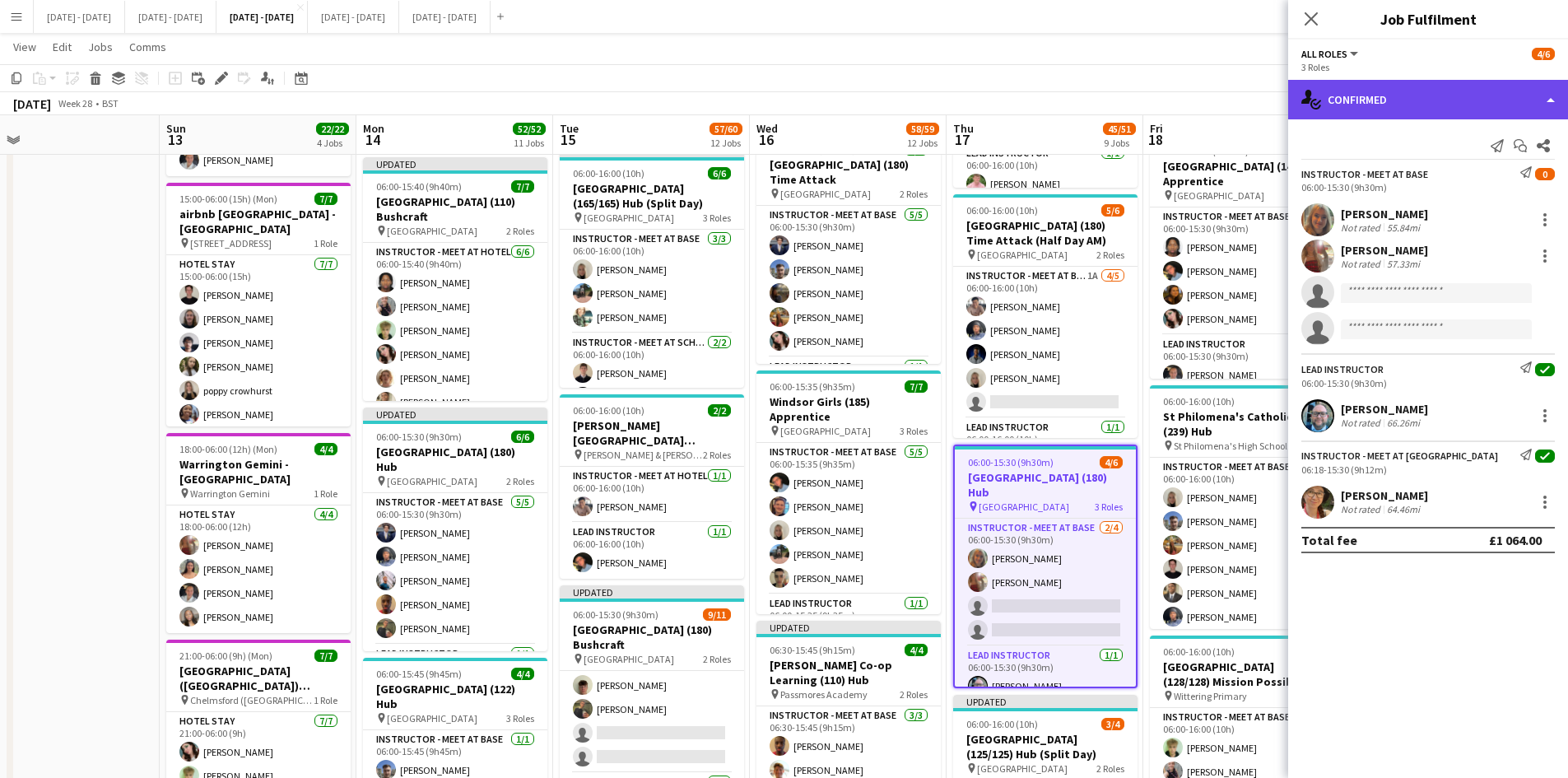click on "single-neutral-actions-check-2
Confirmed" 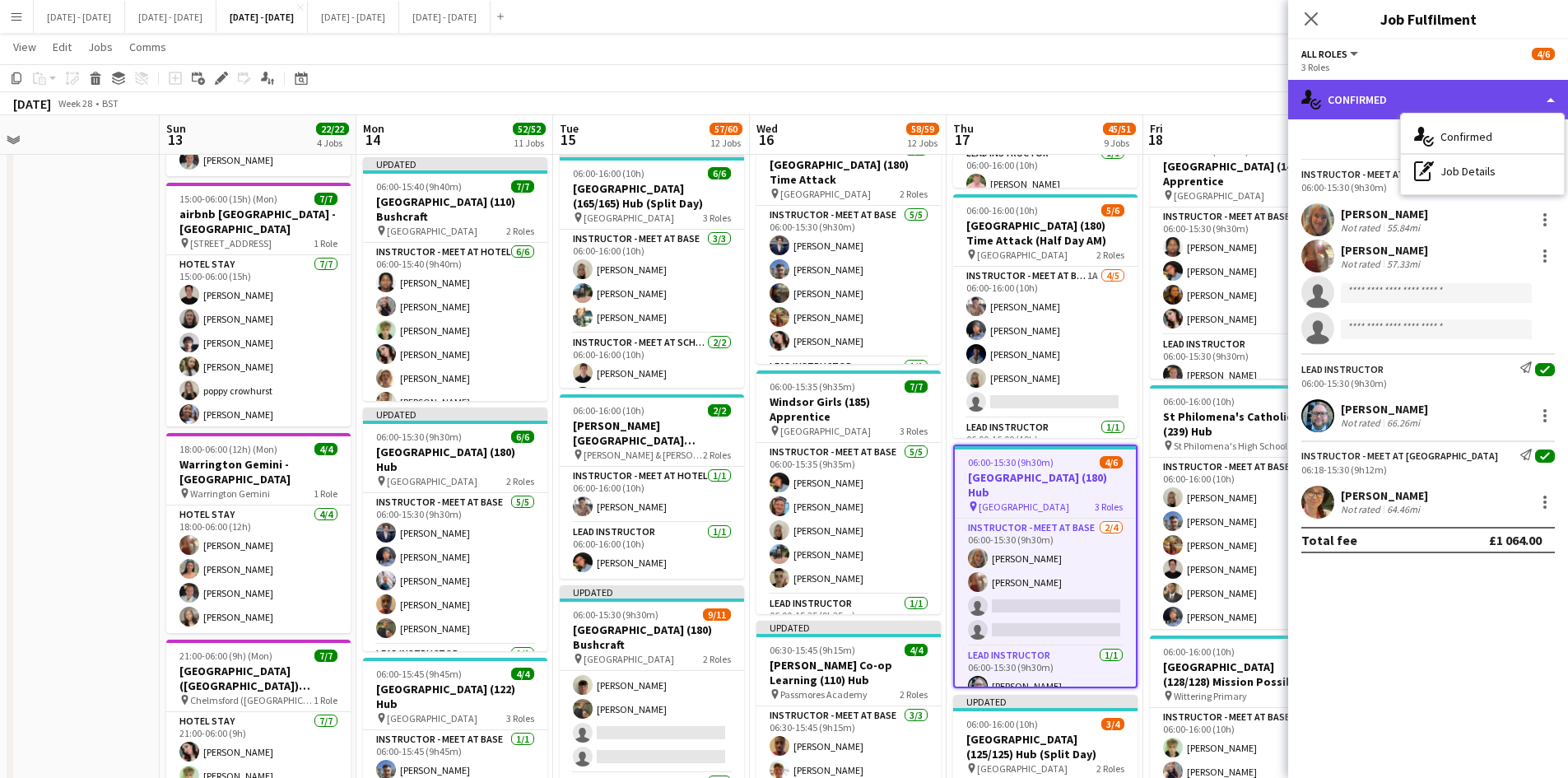 click on "single-neutral-actions-check-2
Confirmed" 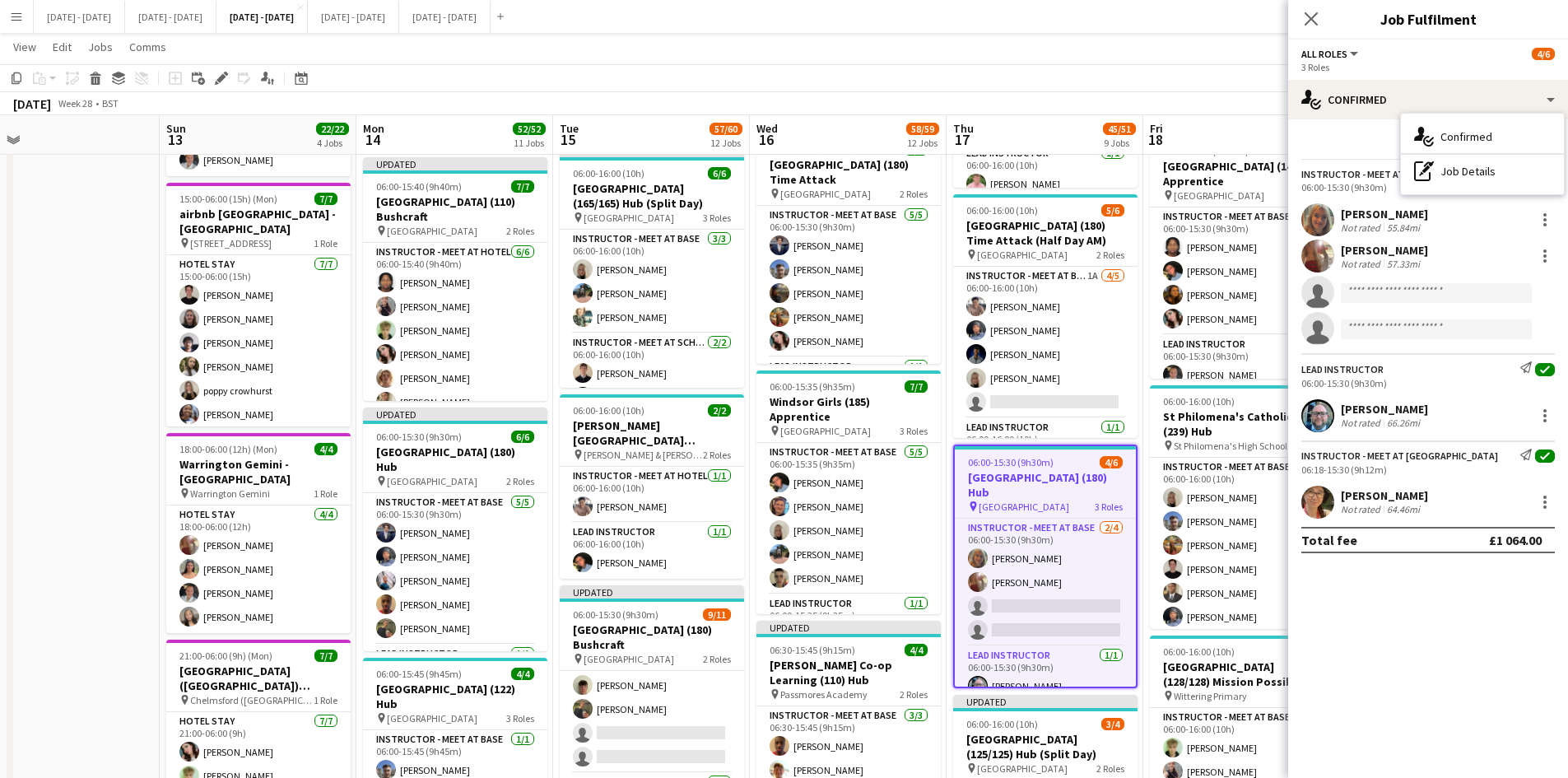click on "3 Roles" 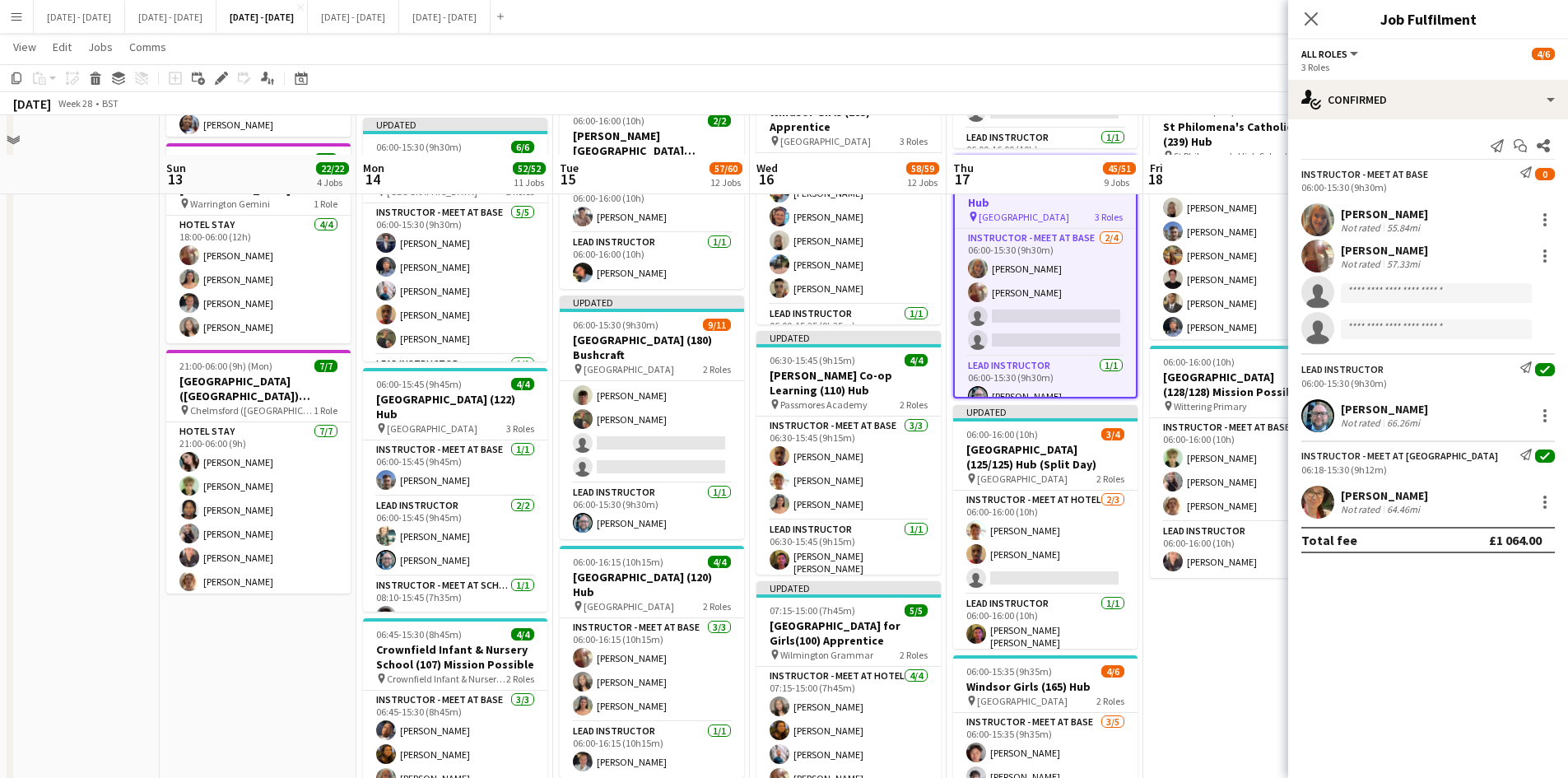 scroll, scrollTop: 576, scrollLeft: 0, axis: vertical 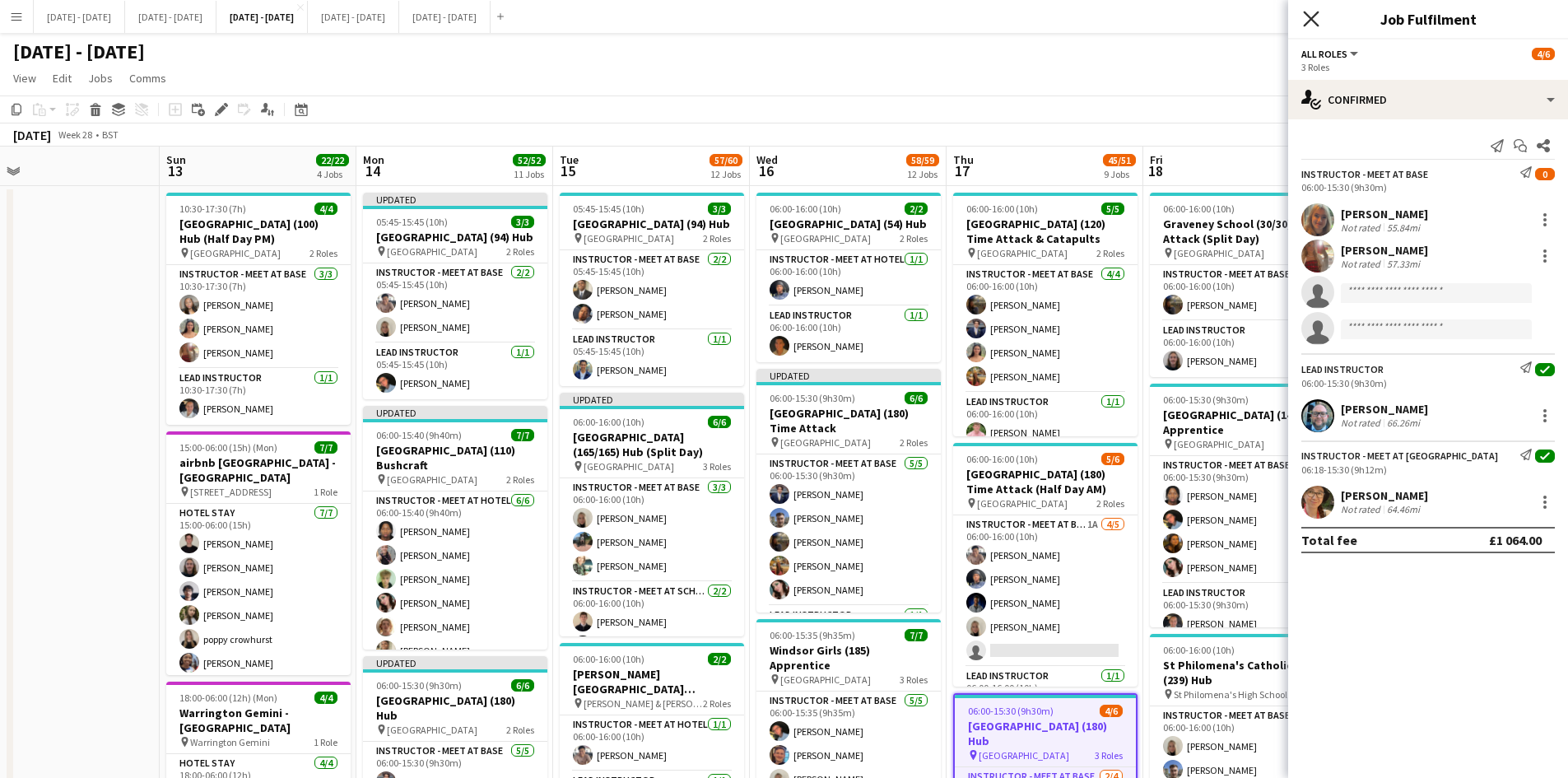 click on "Close pop-in" 